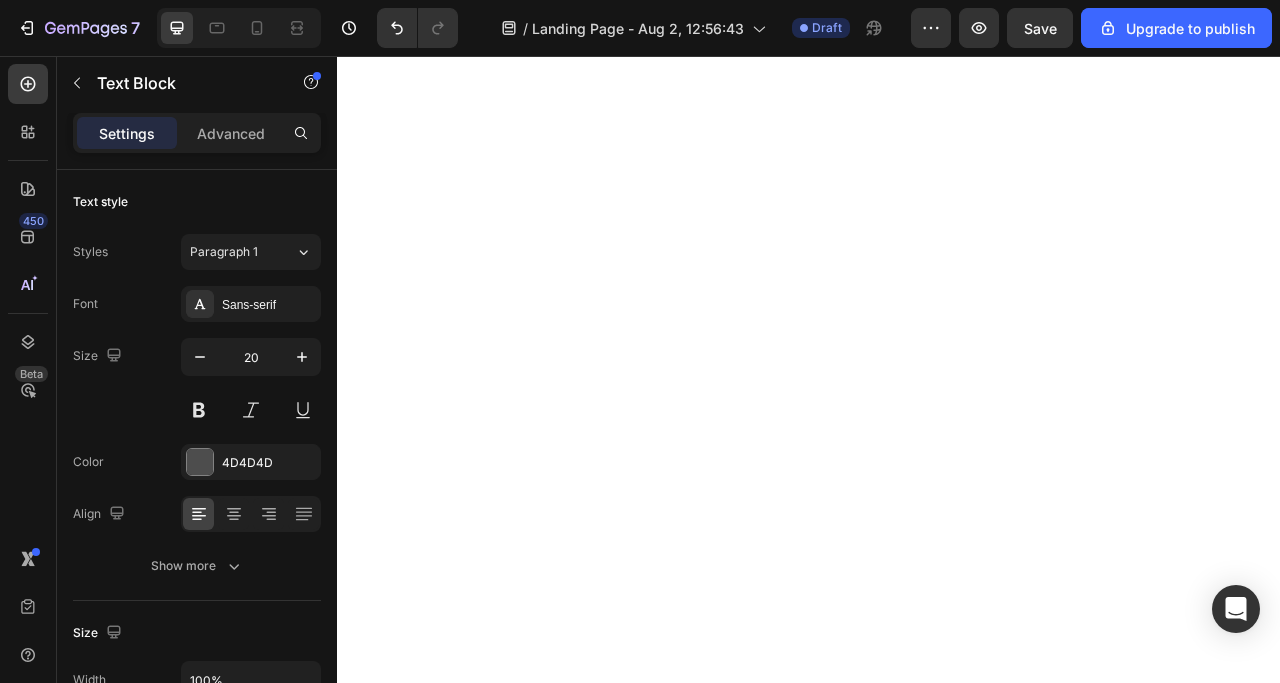scroll, scrollTop: 0, scrollLeft: 0, axis: both 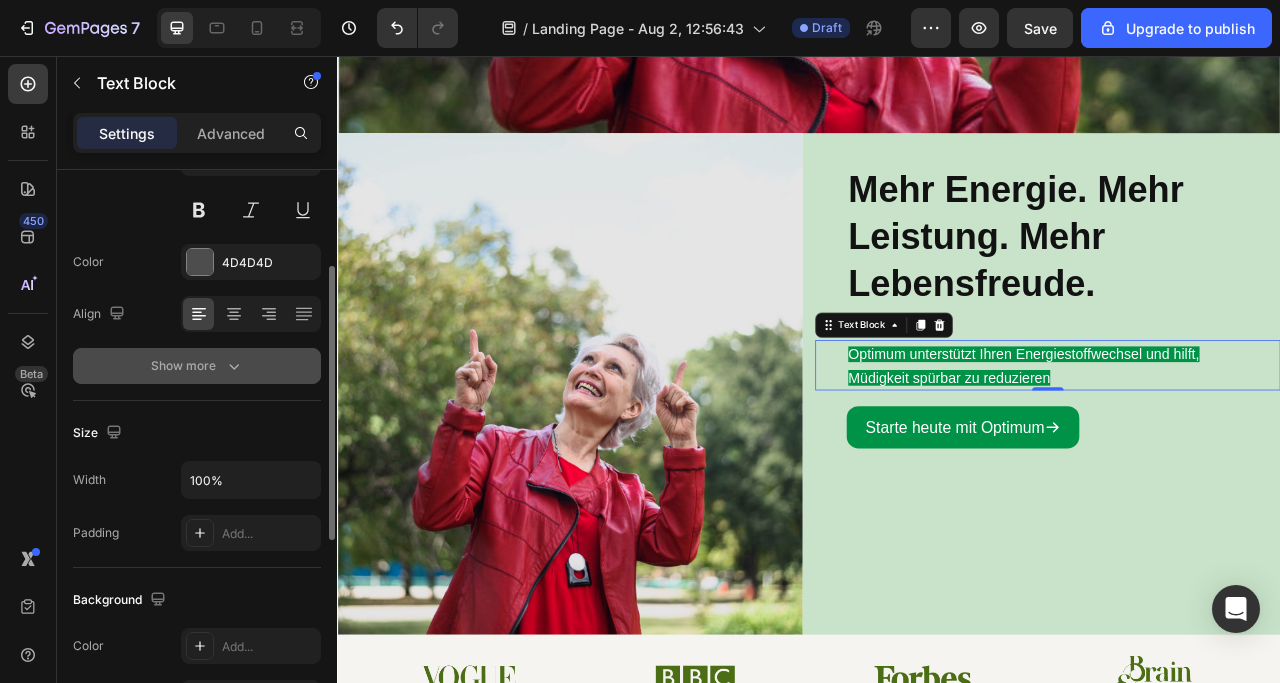 click on "Show more" at bounding box center [197, 366] 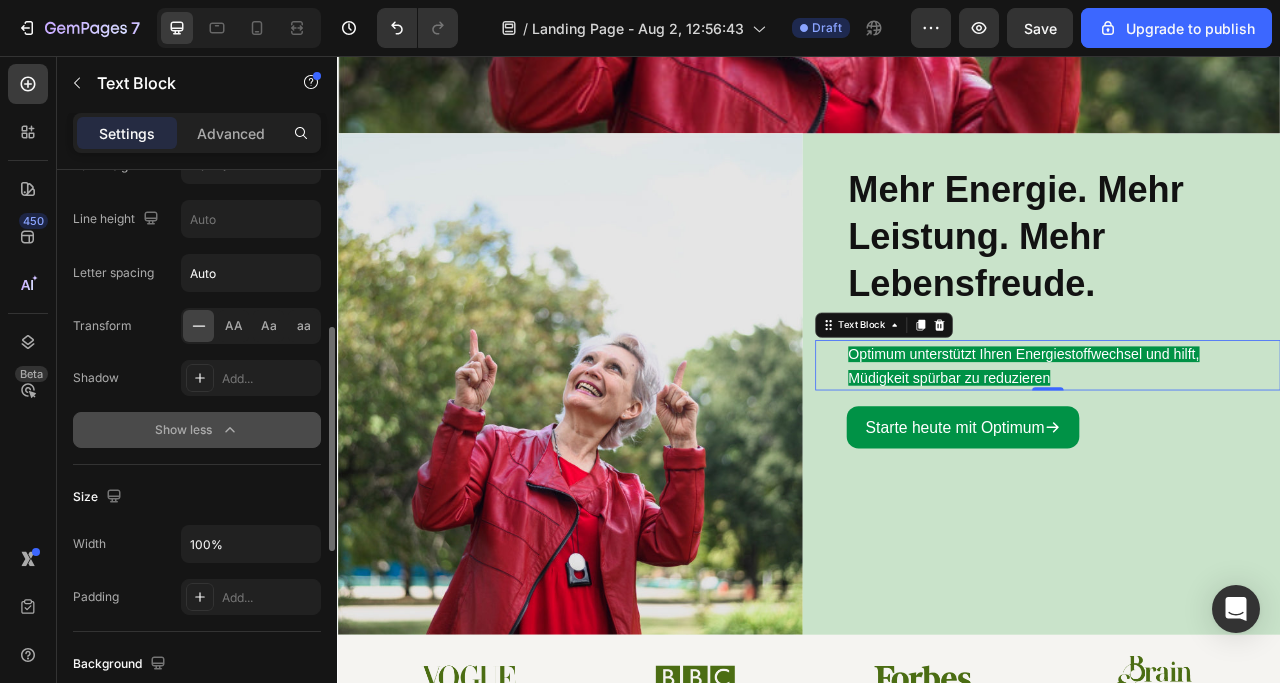 scroll, scrollTop: 500, scrollLeft: 0, axis: vertical 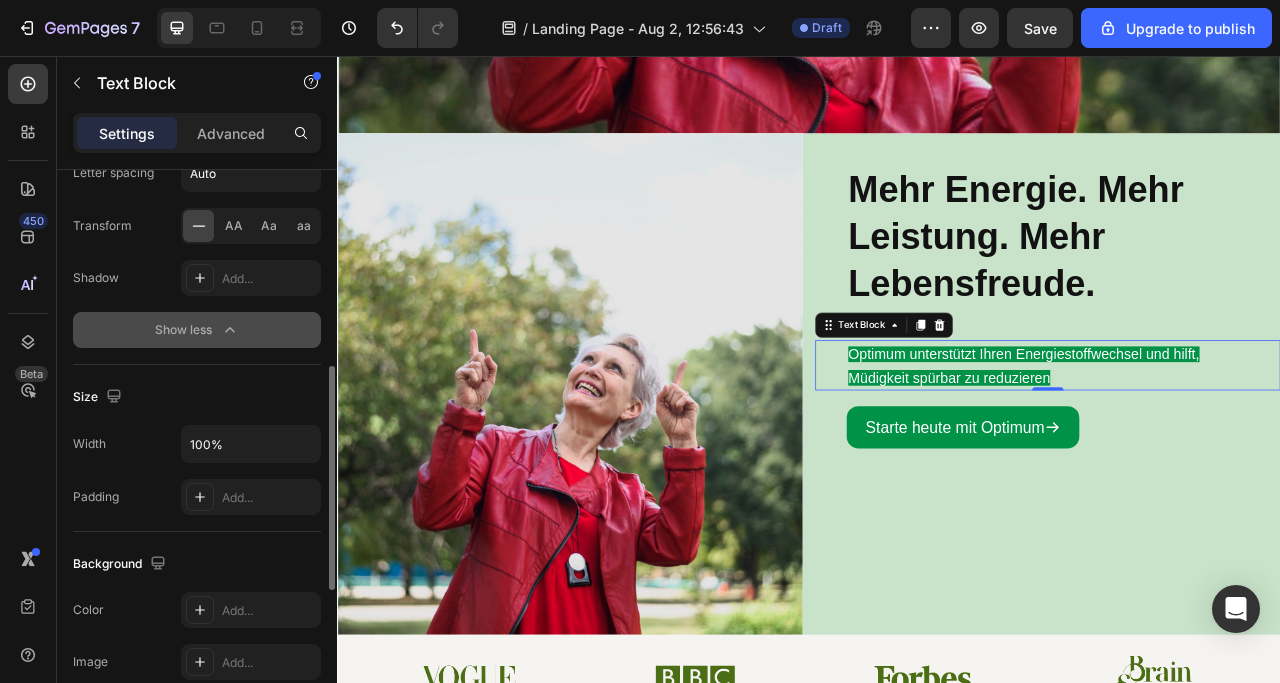 click on "Show less" 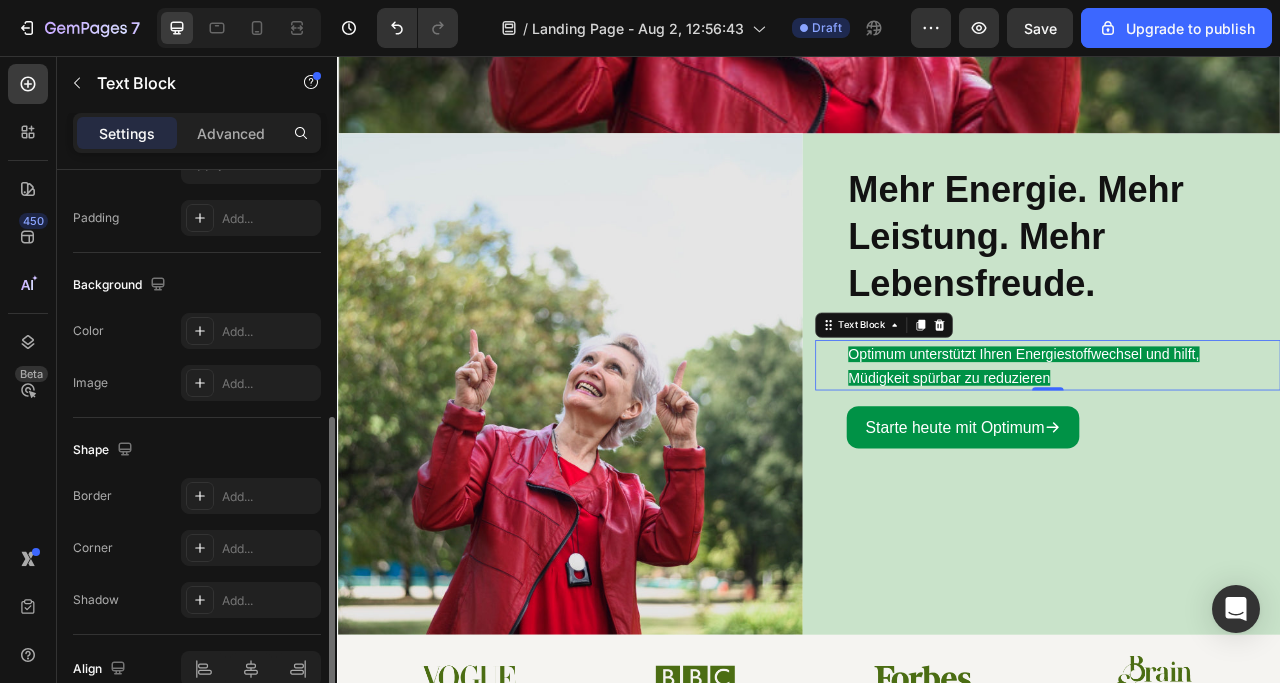 scroll, scrollTop: 615, scrollLeft: 0, axis: vertical 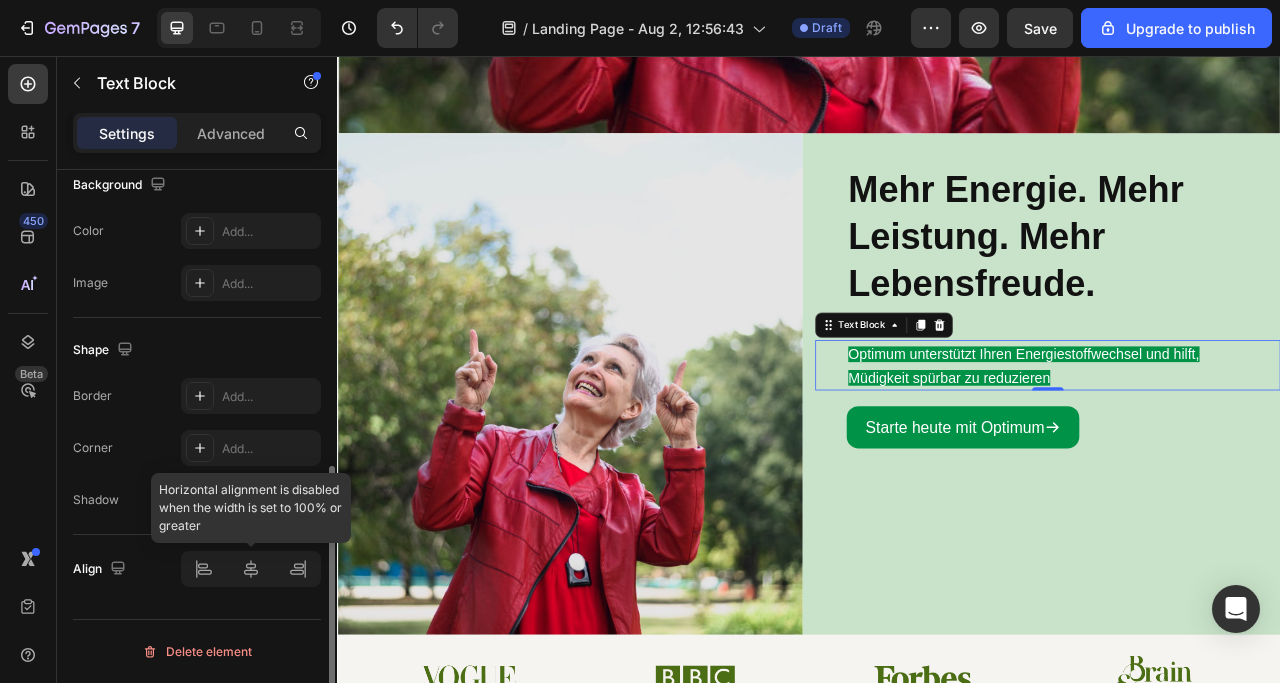 click 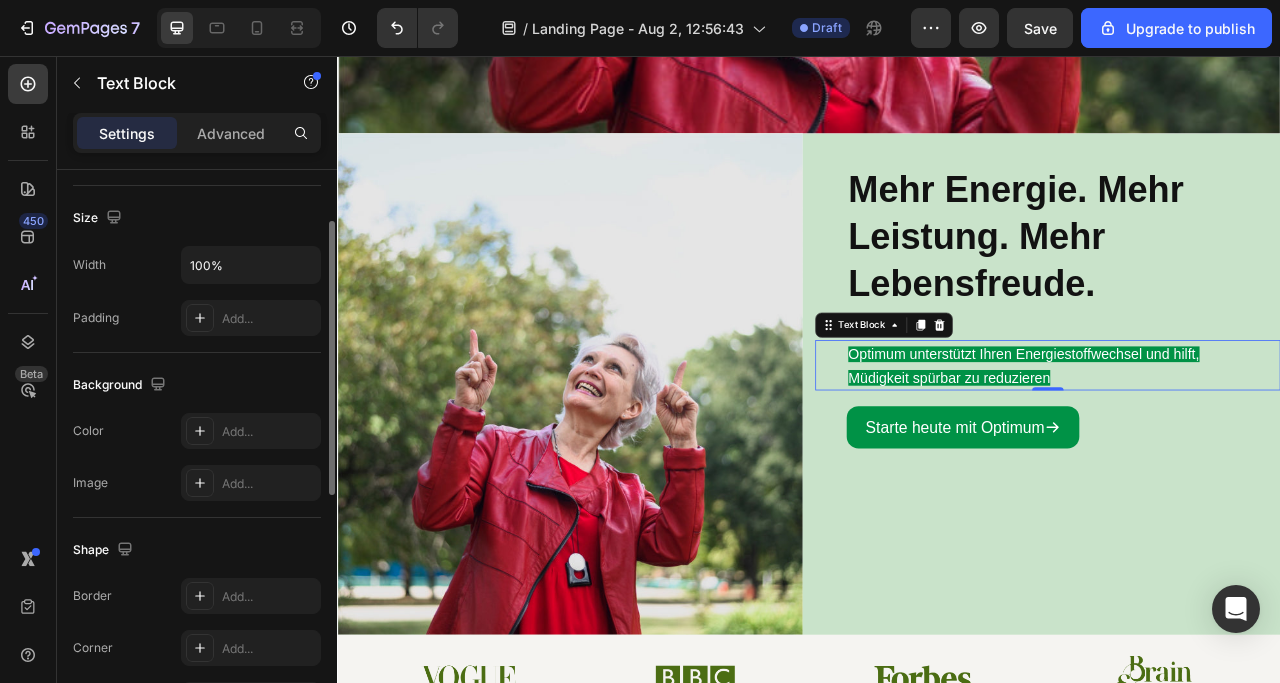 scroll, scrollTop: 215, scrollLeft: 0, axis: vertical 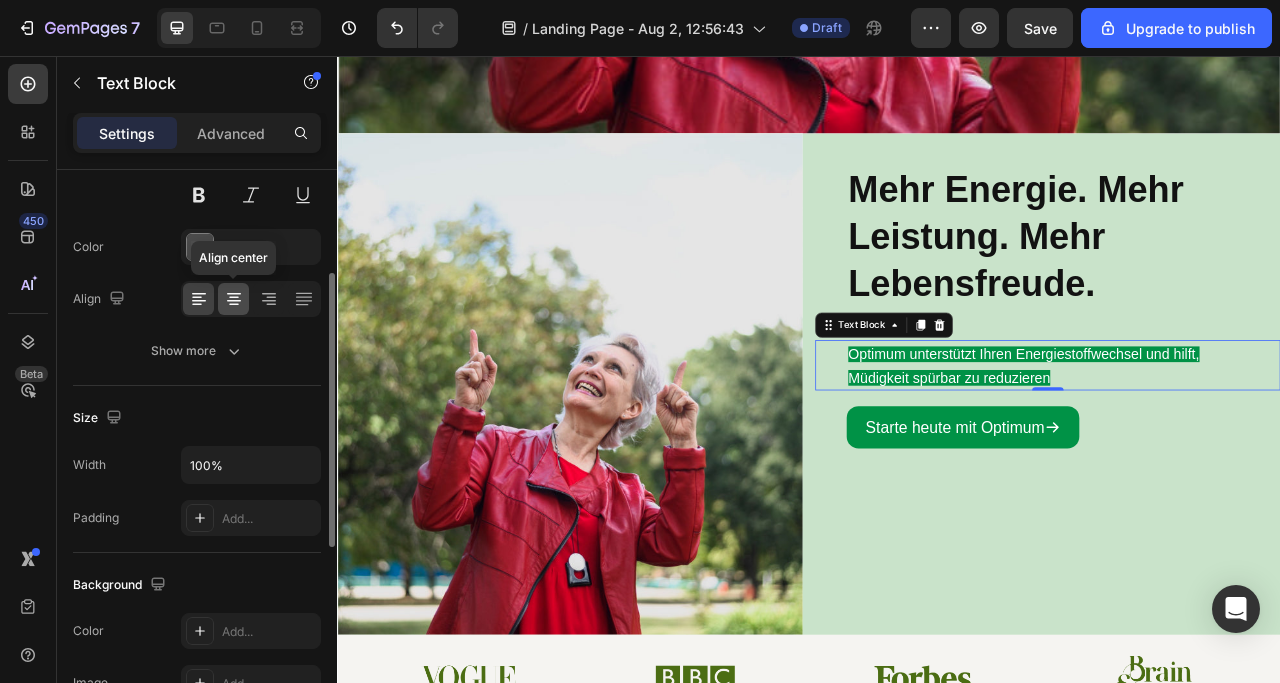 click 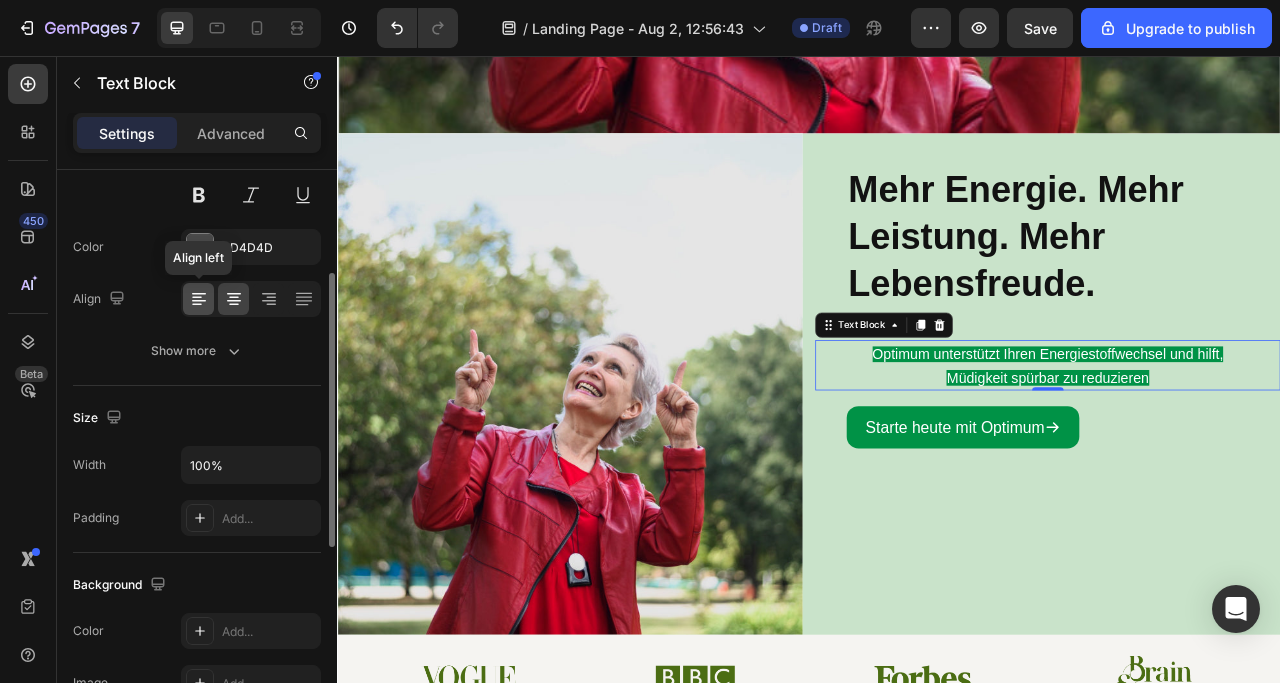 click 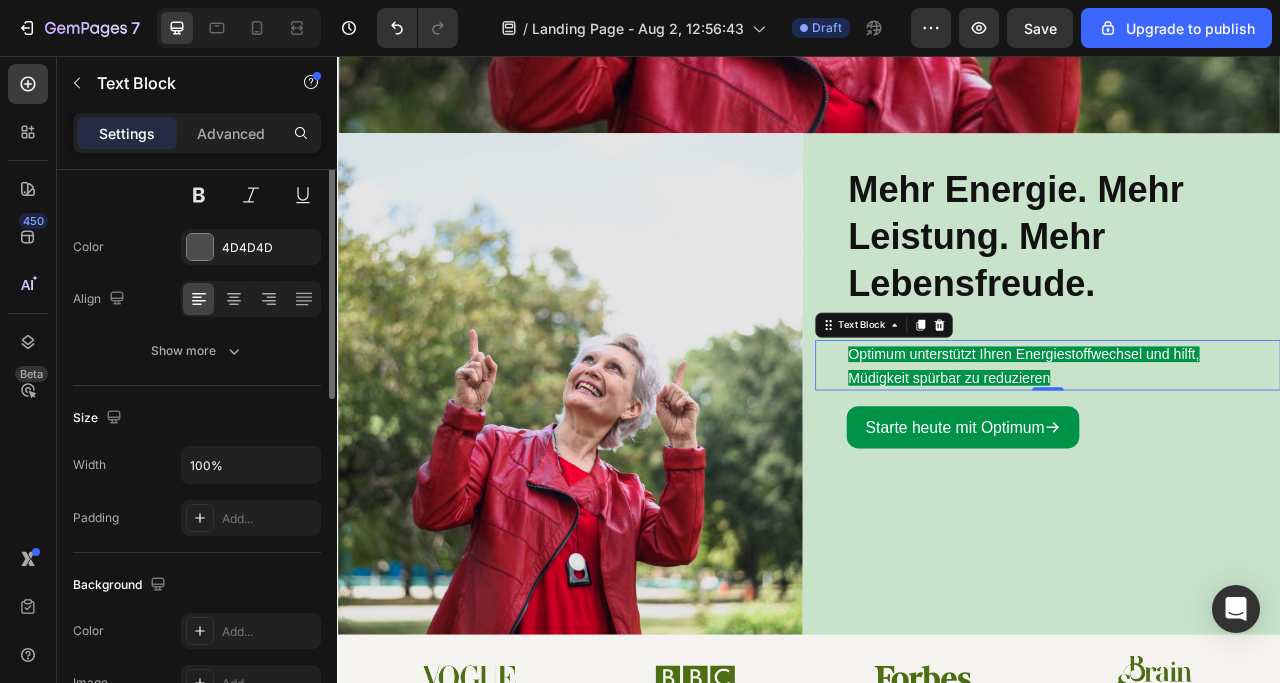 scroll, scrollTop: 15, scrollLeft: 0, axis: vertical 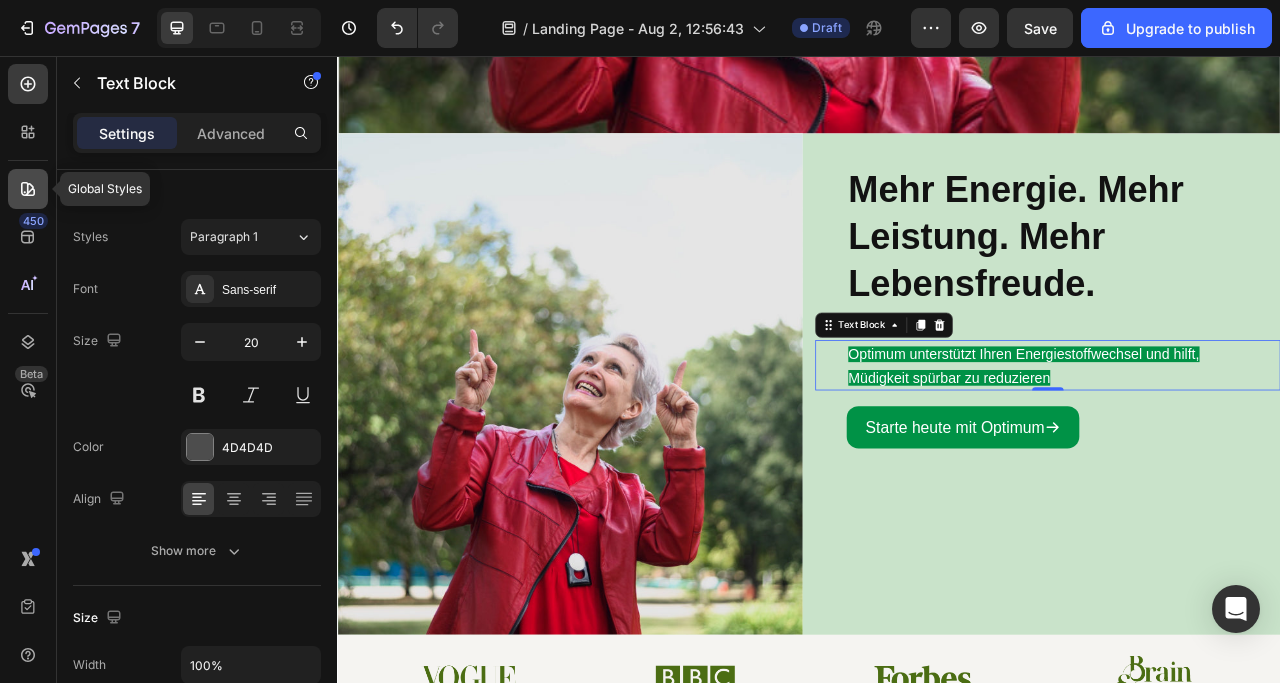 click 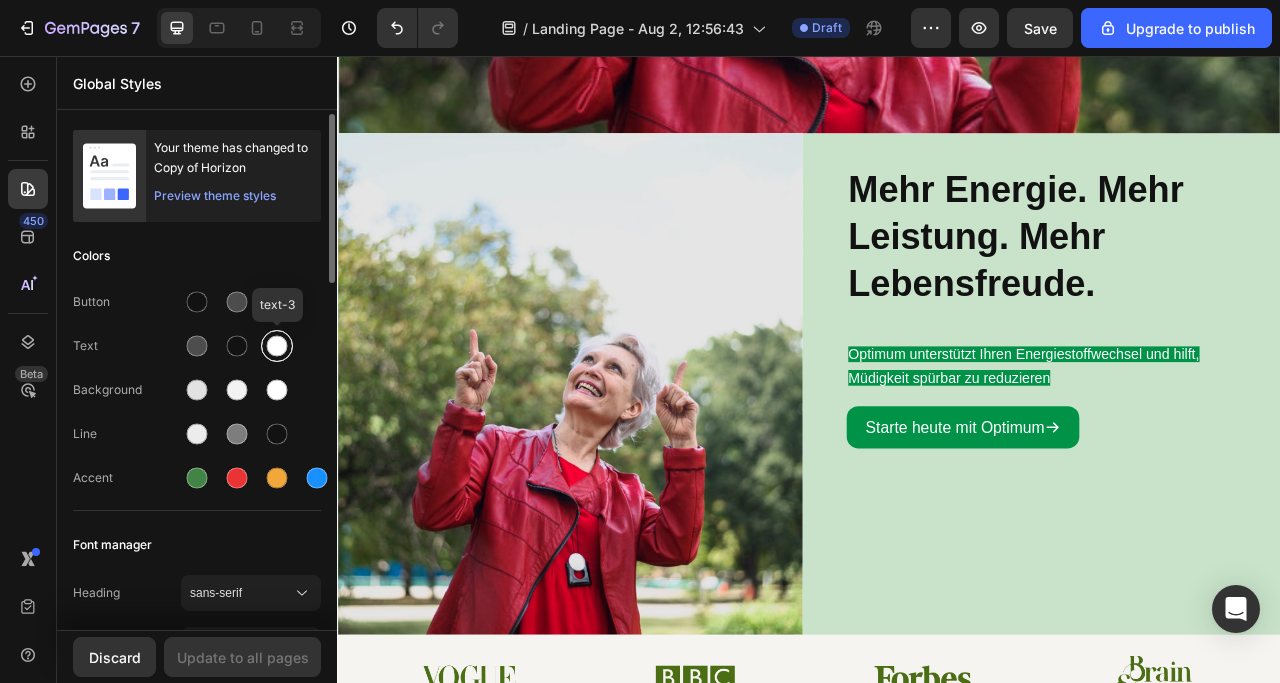 click at bounding box center [277, 346] 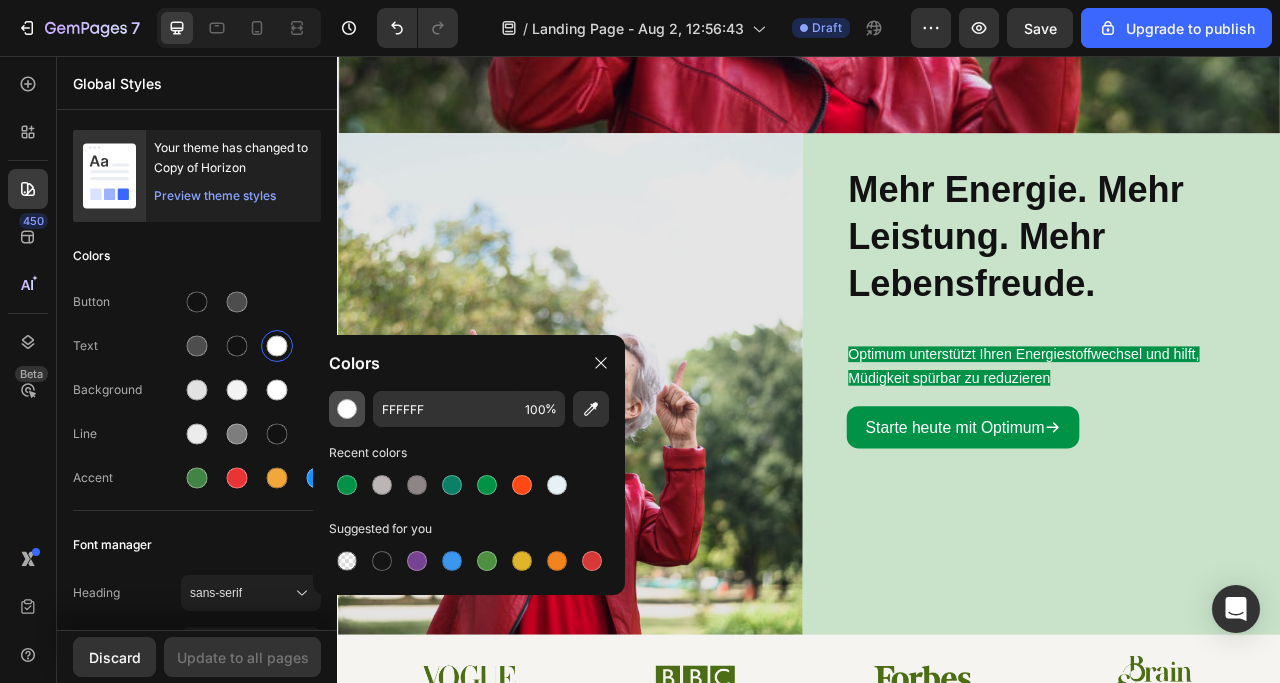 click at bounding box center [347, 409] 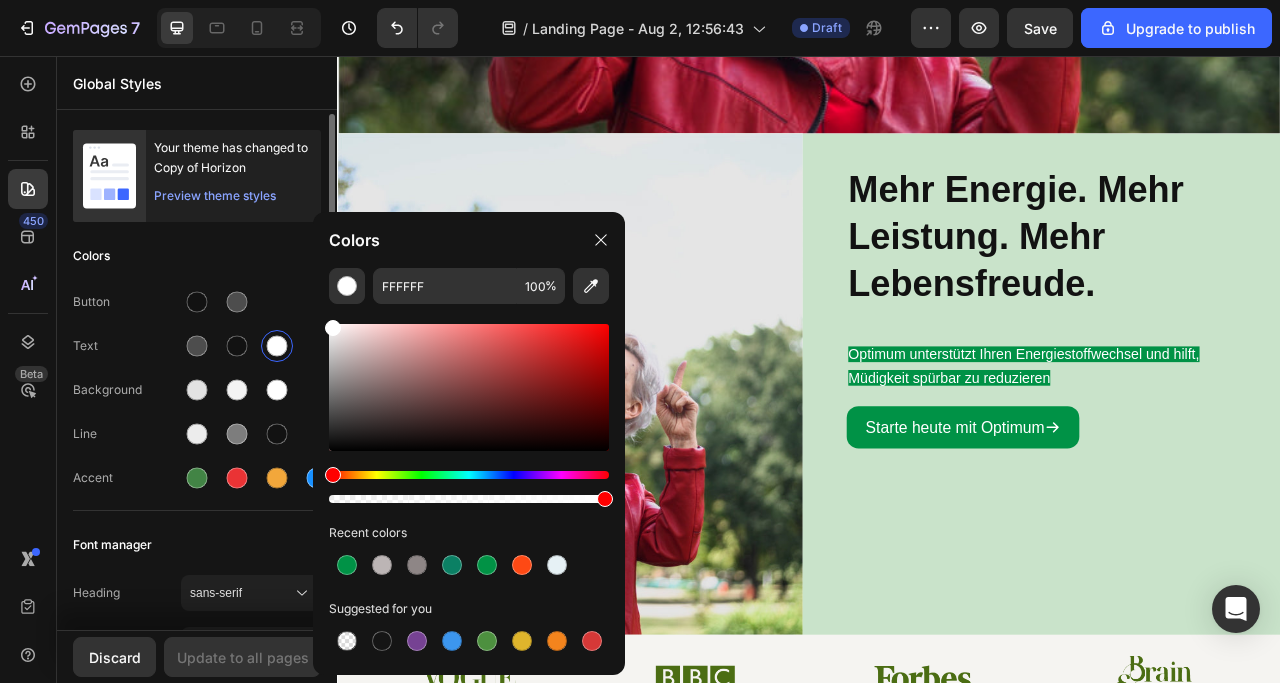 click on "Colors" at bounding box center [197, 256] 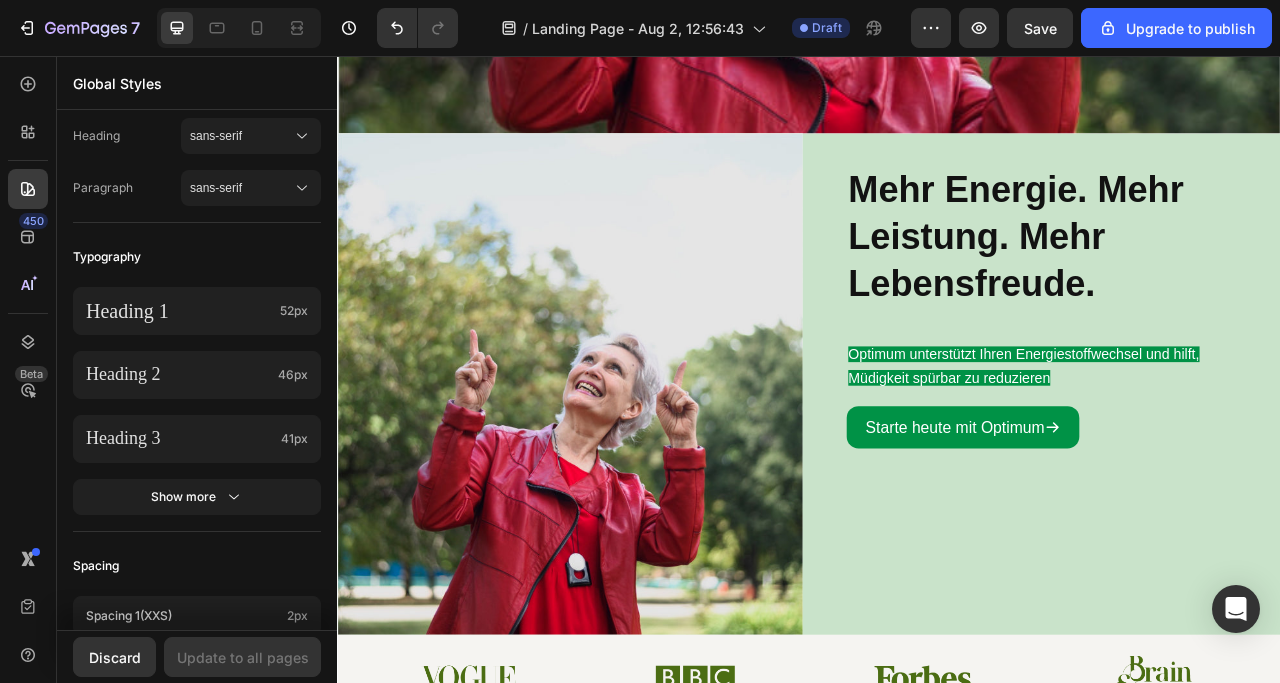 scroll, scrollTop: 0, scrollLeft: 0, axis: both 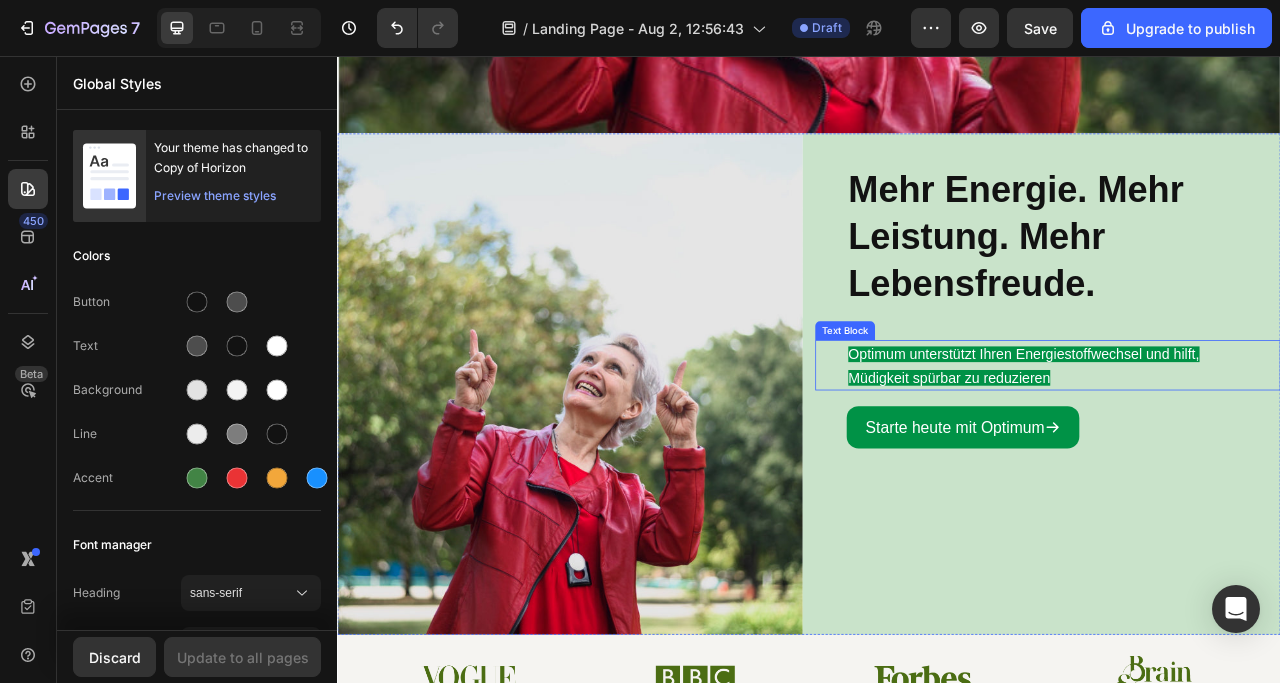 click on "Optimum unterstützt Ihren Energiestoffwechsel und hilft, Müdigkeit spürbar zu reduzieren" at bounding box center [1241, 449] 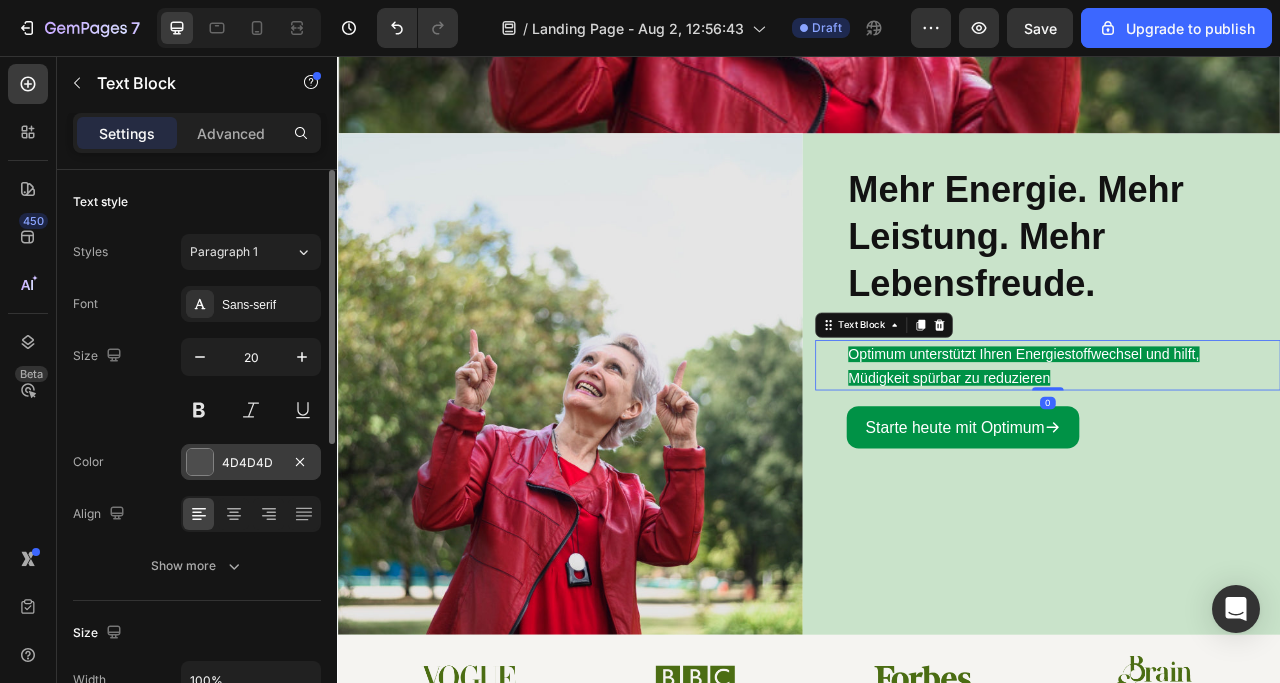 click on "4D4D4D" at bounding box center [251, 462] 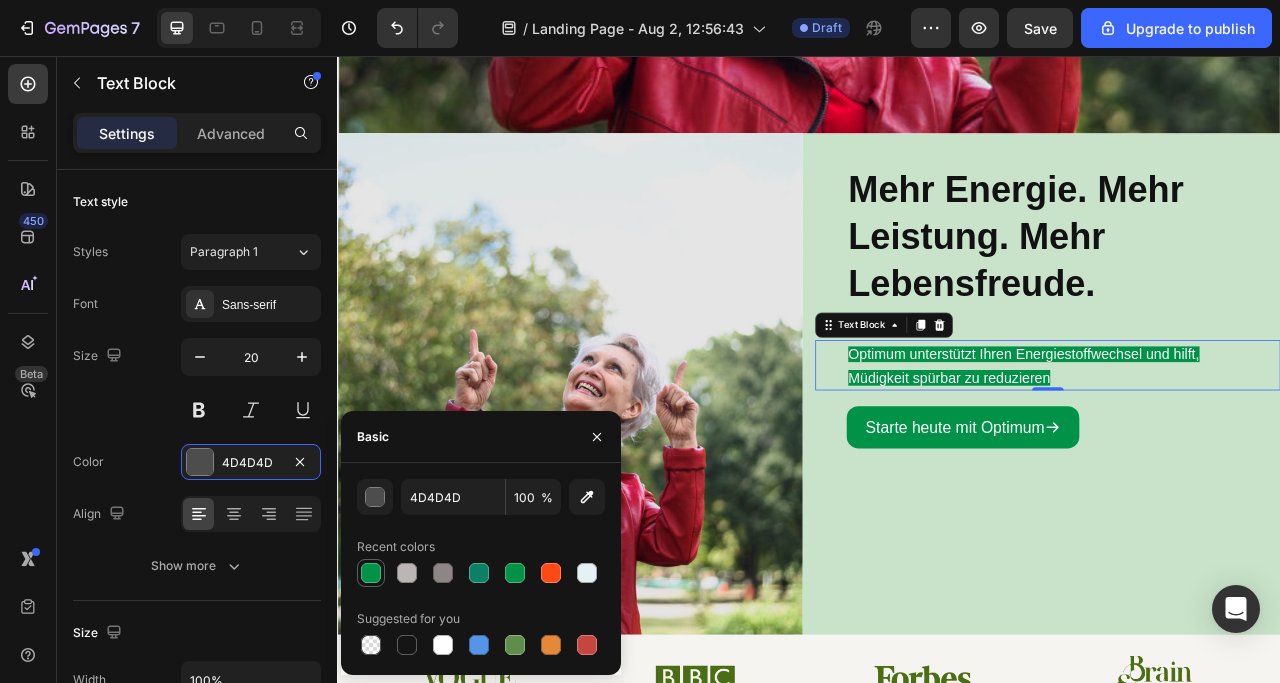 click at bounding box center [371, 573] 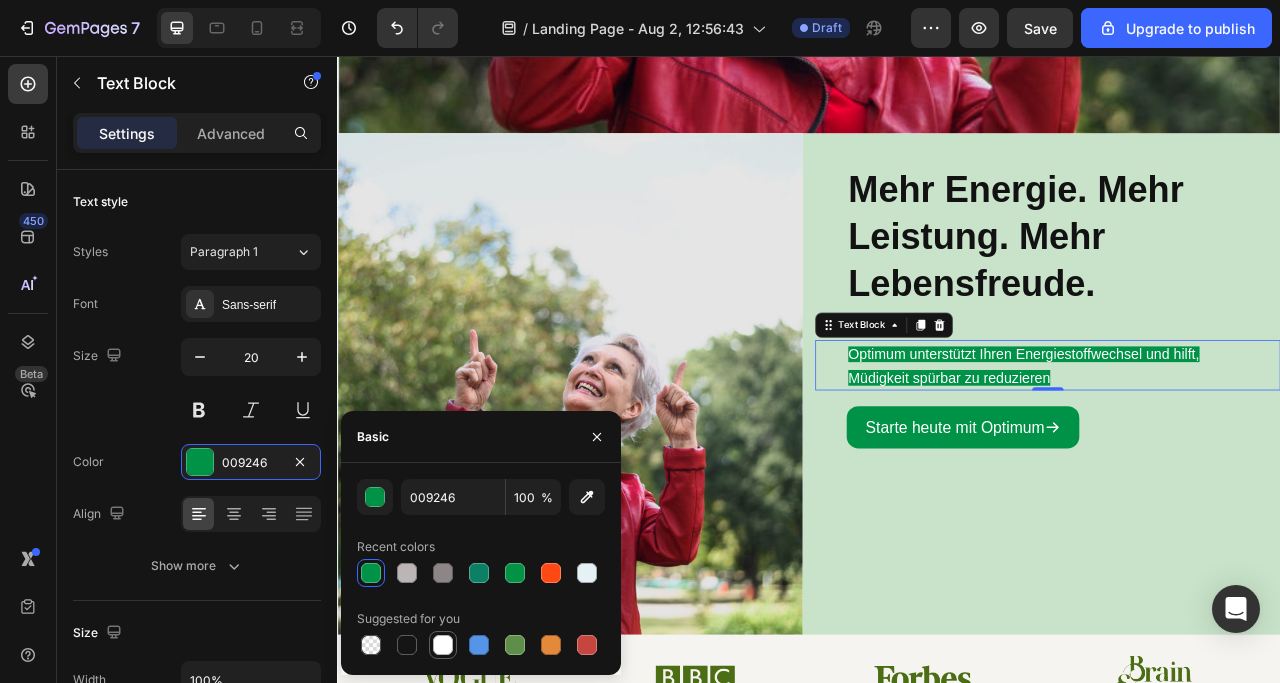 click at bounding box center (443, 645) 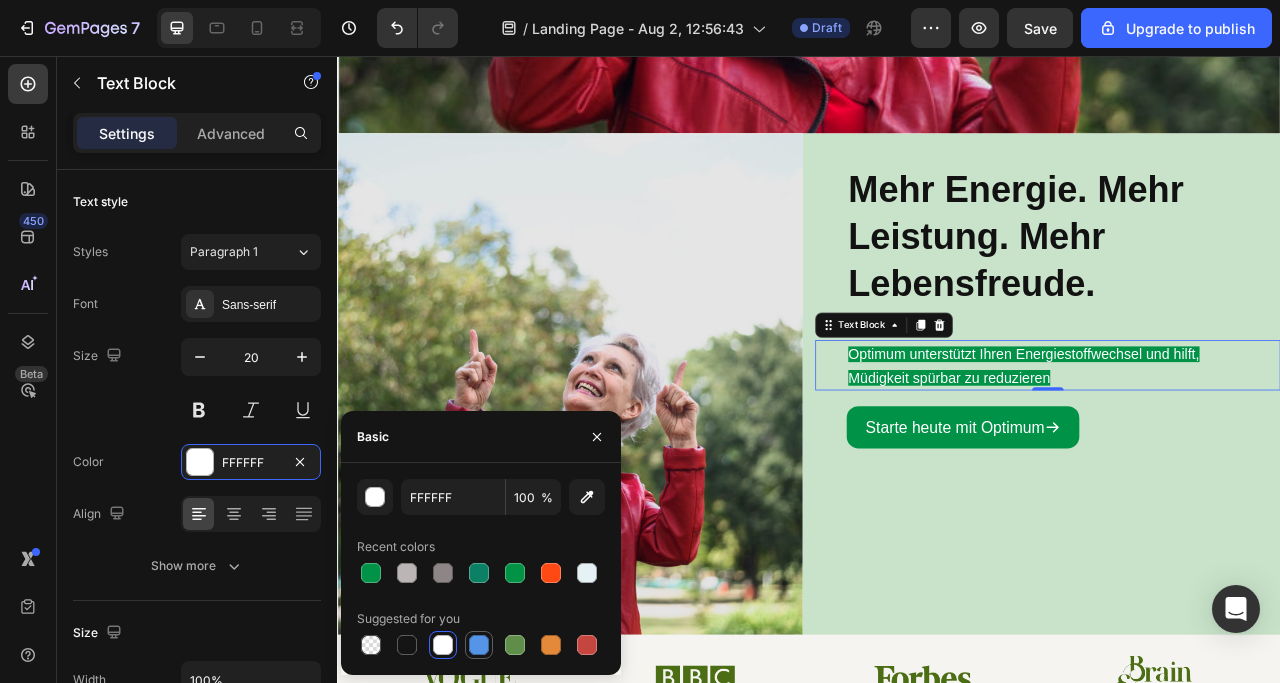 click at bounding box center [479, 645] 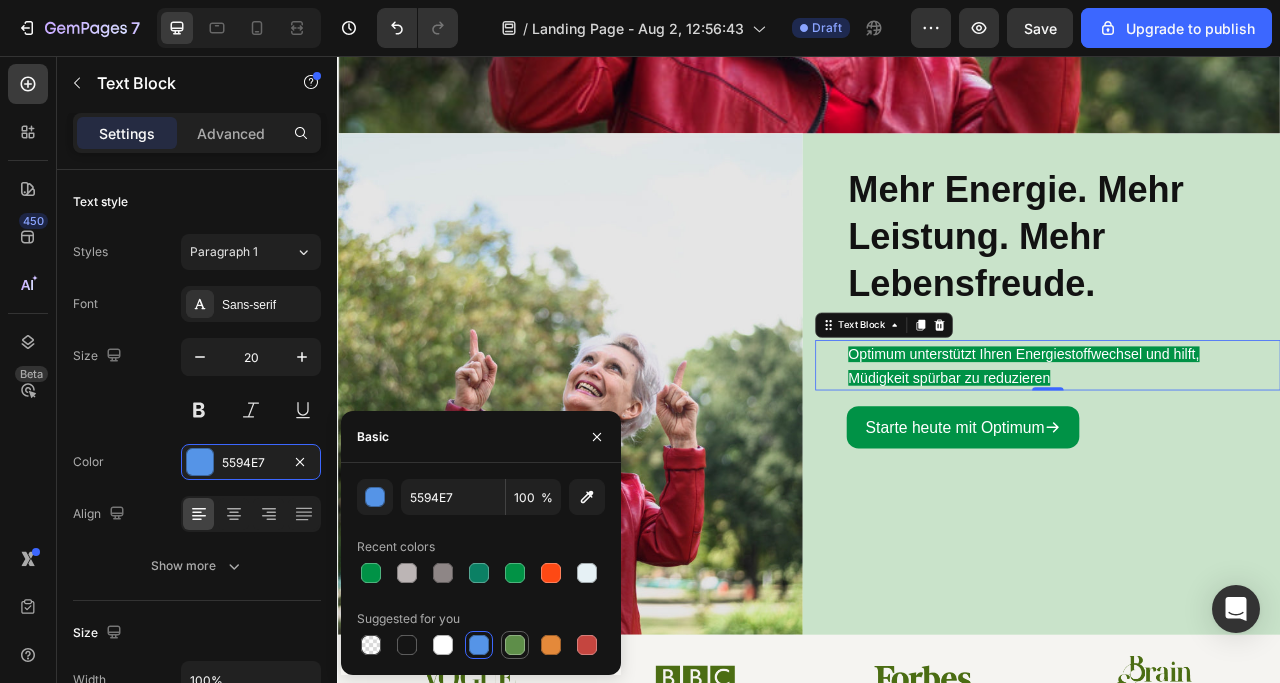 click at bounding box center (515, 645) 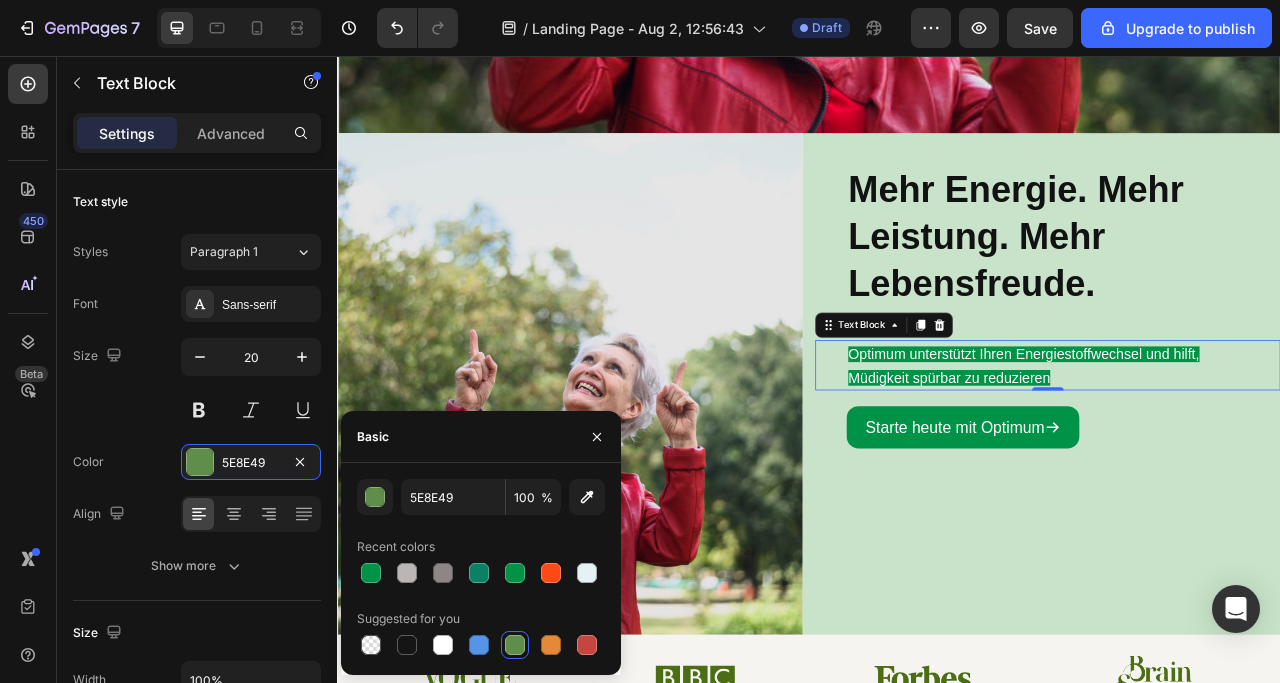 click 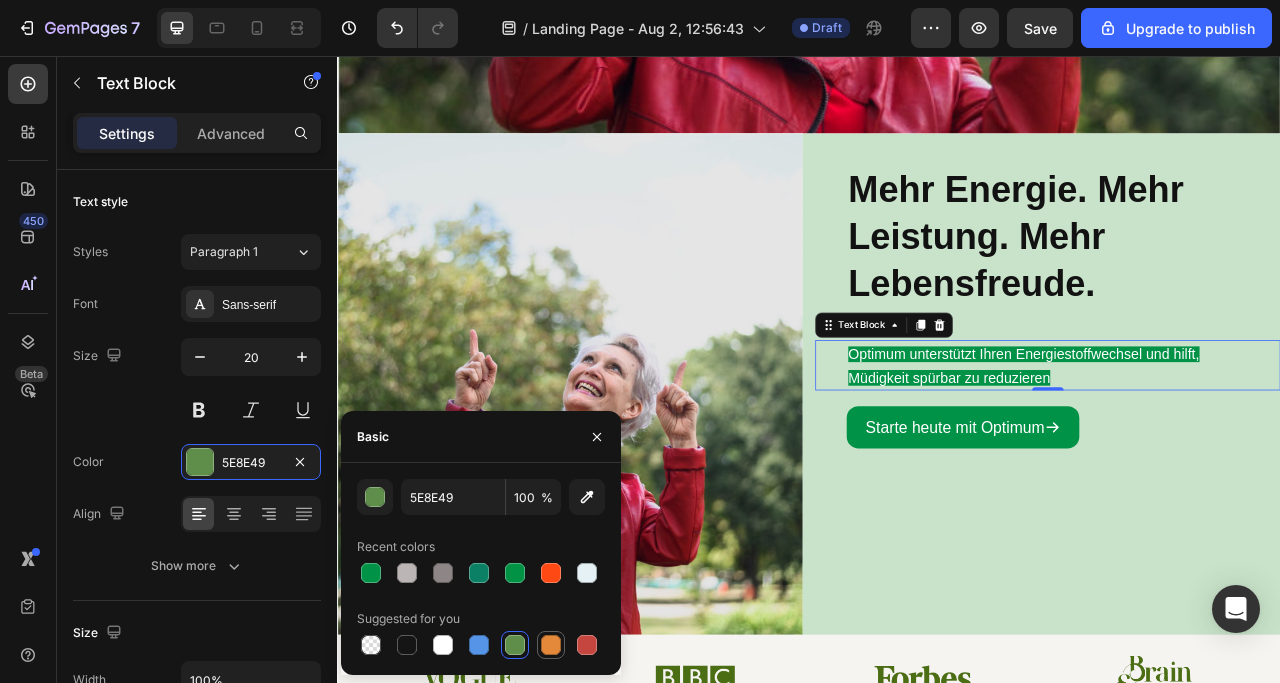 click at bounding box center [551, 645] 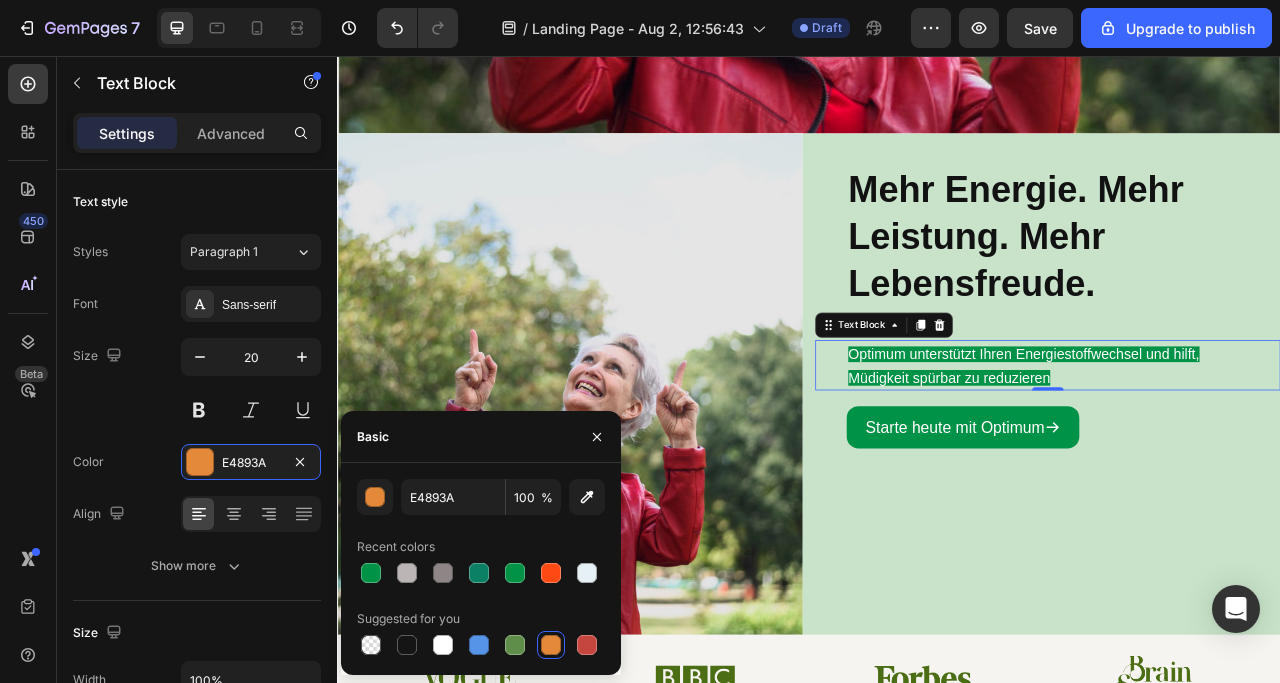 click on "Basic" at bounding box center [481, 437] 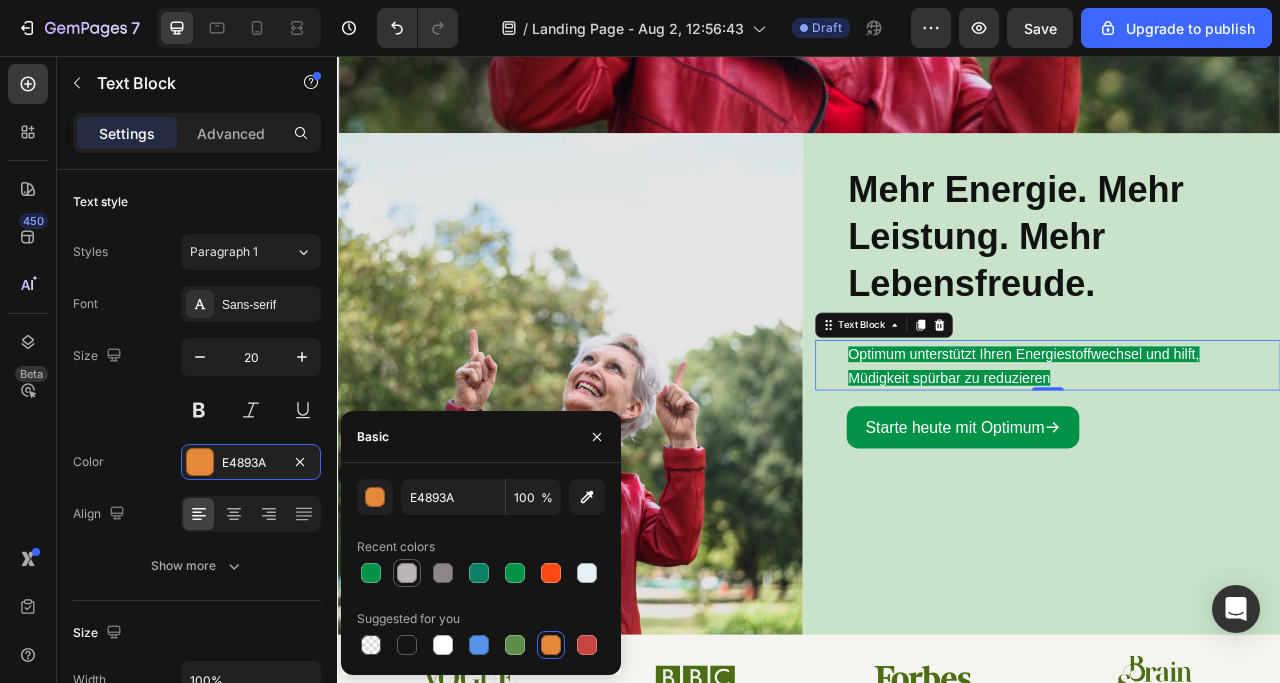 click at bounding box center [407, 573] 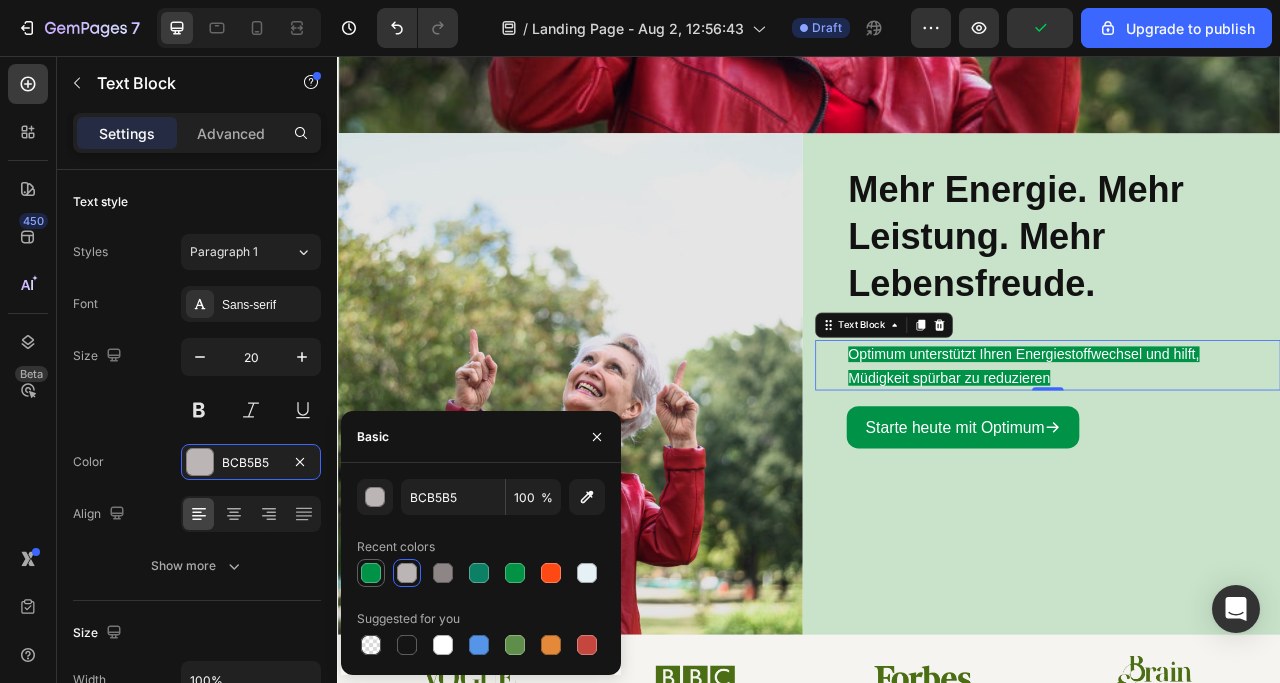 click at bounding box center [371, 573] 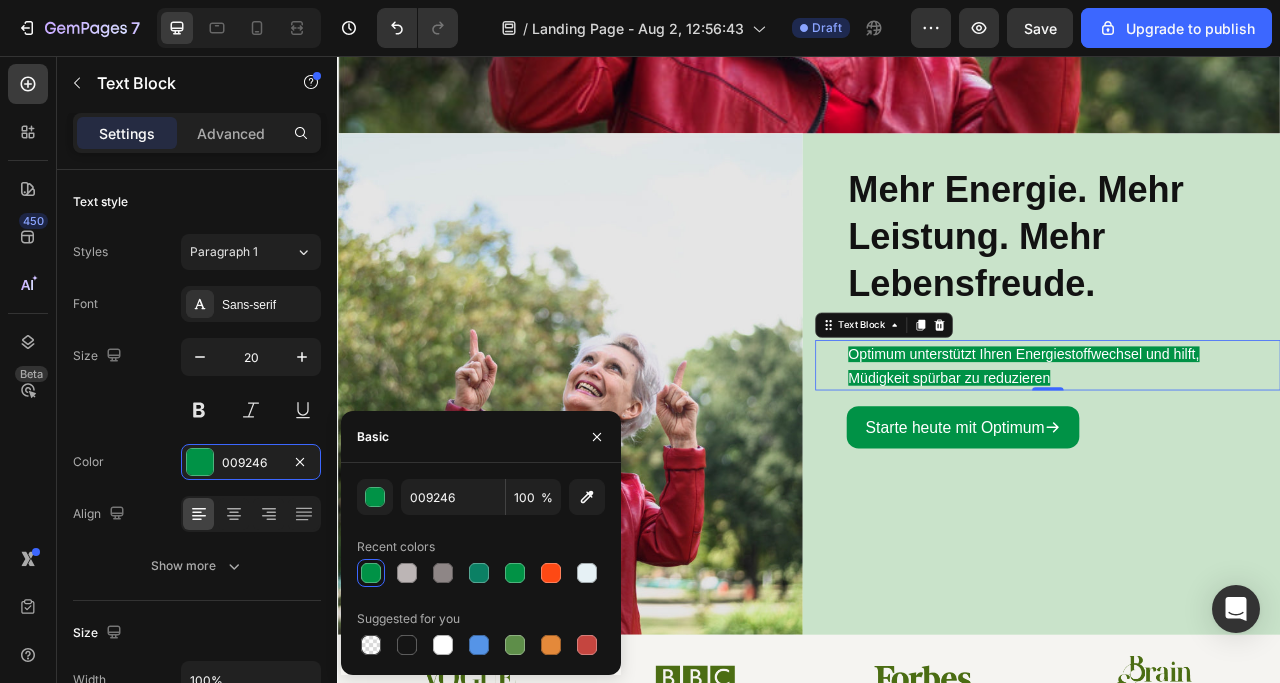 click at bounding box center [371, 573] 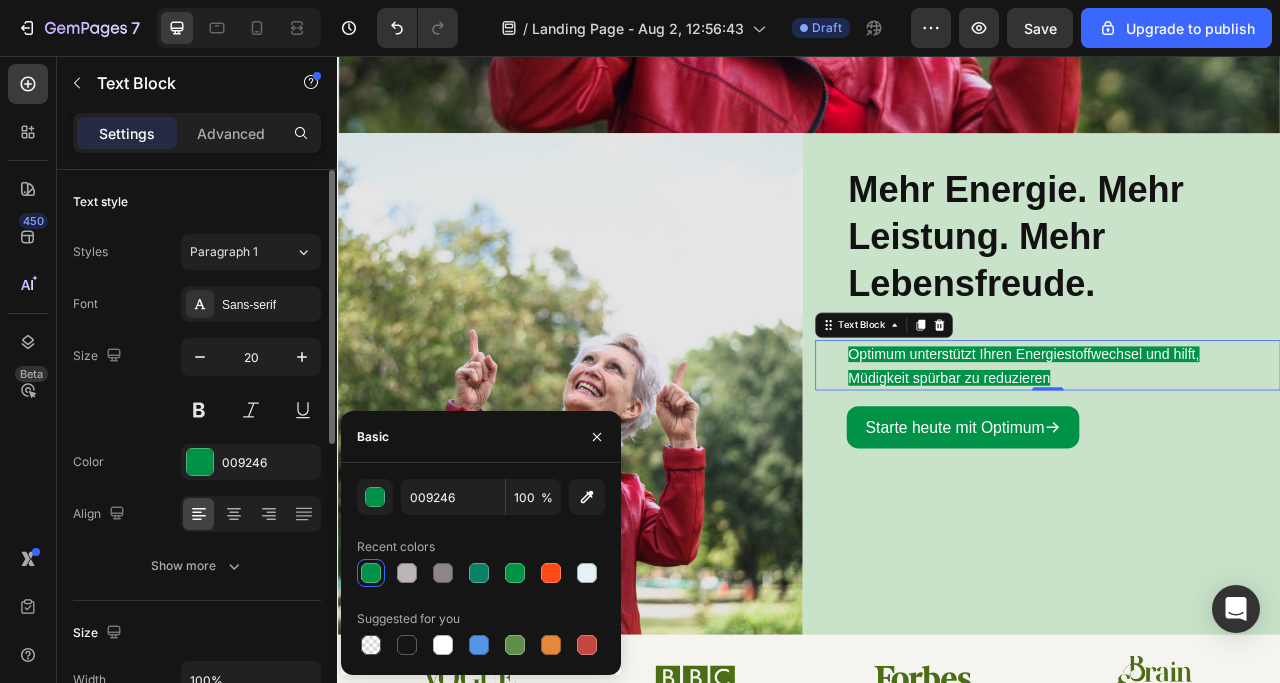 click on "Color 009246" at bounding box center [197, 462] 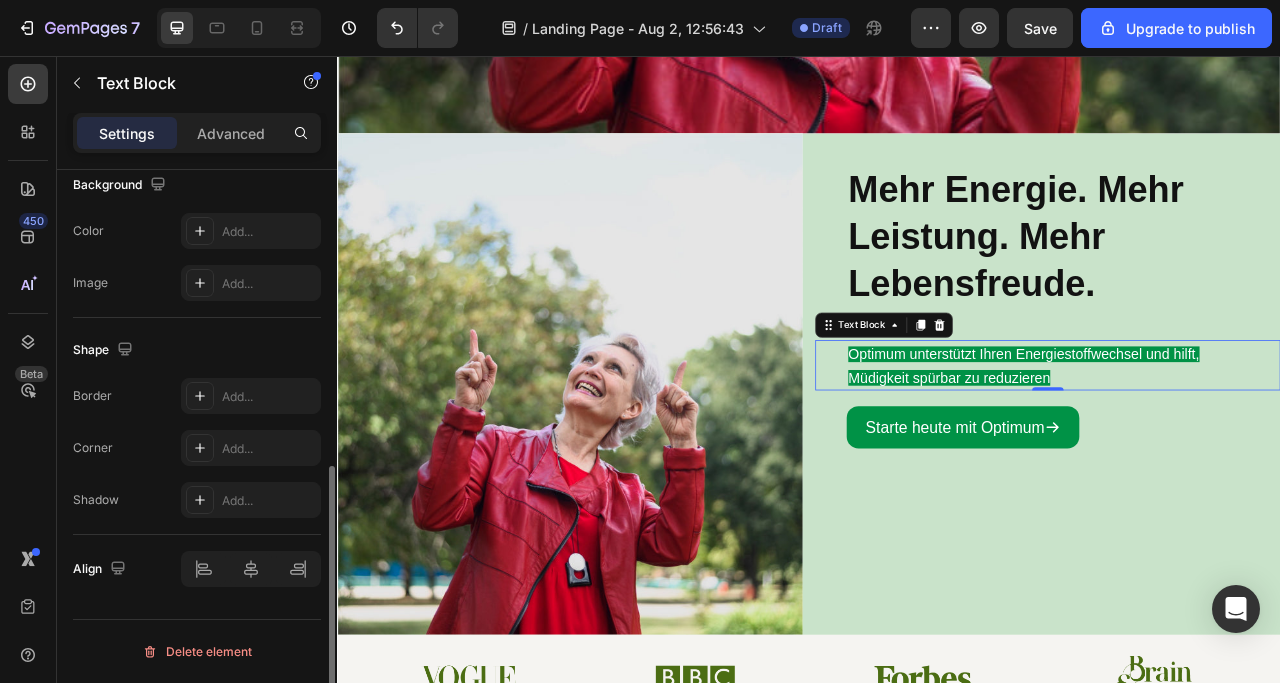 scroll, scrollTop: 115, scrollLeft: 0, axis: vertical 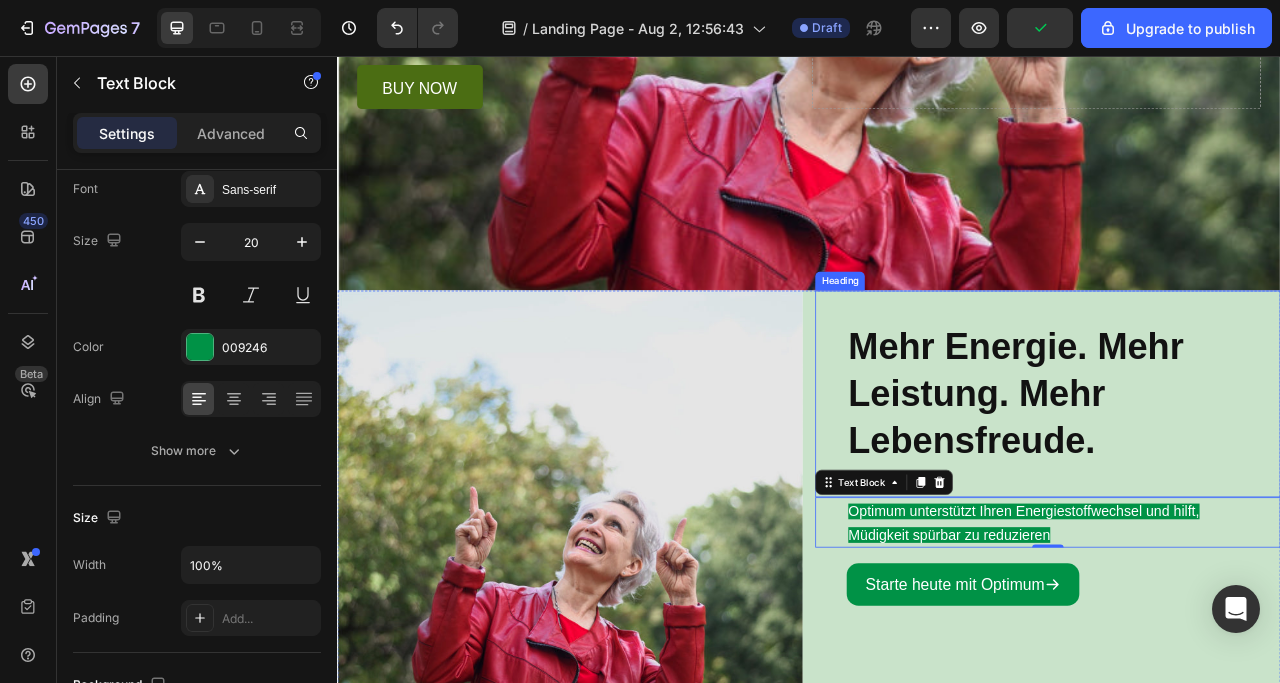click on "⁠⁠⁠⁠⁠⁠⁠ Mehr Energie. Mehr Leistung. Mehr Lebensfreude. Heading" at bounding box center [1241, 485] 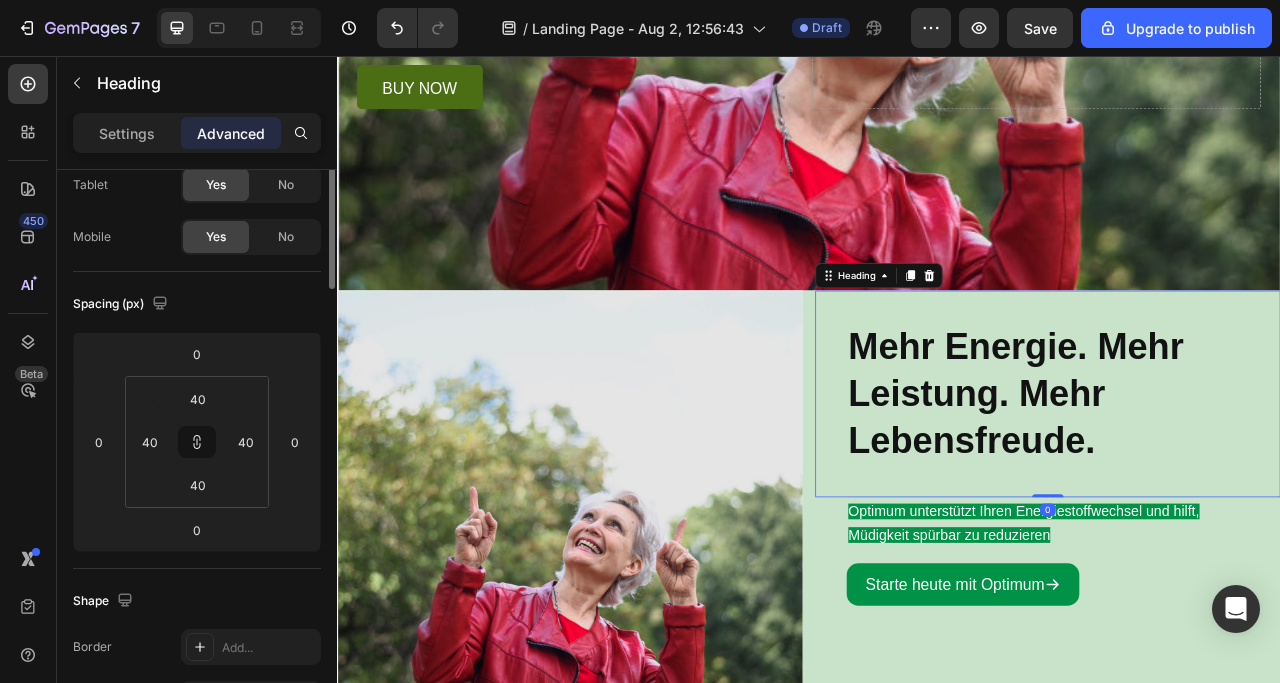 scroll, scrollTop: 0, scrollLeft: 0, axis: both 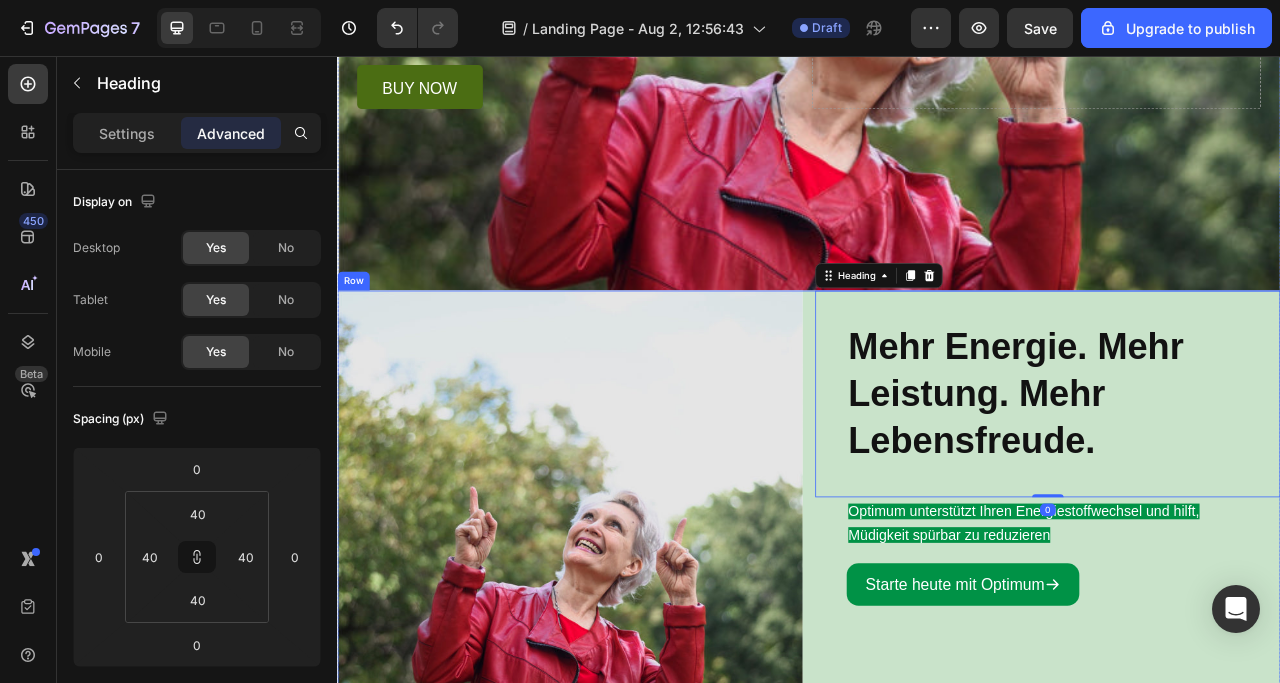 click on "Image ⁠⁠⁠⁠⁠⁠⁠ Mehr Energie. Mehr Leistung. Mehr Lebensfreude. Heading   0 Optimum unterstützt Ihren Energiestoffwechsel und hilft, Müdigkeit spürbar zu reduzieren Text Block
Starte heute mit Optimum Button Row" at bounding box center [937, 673] 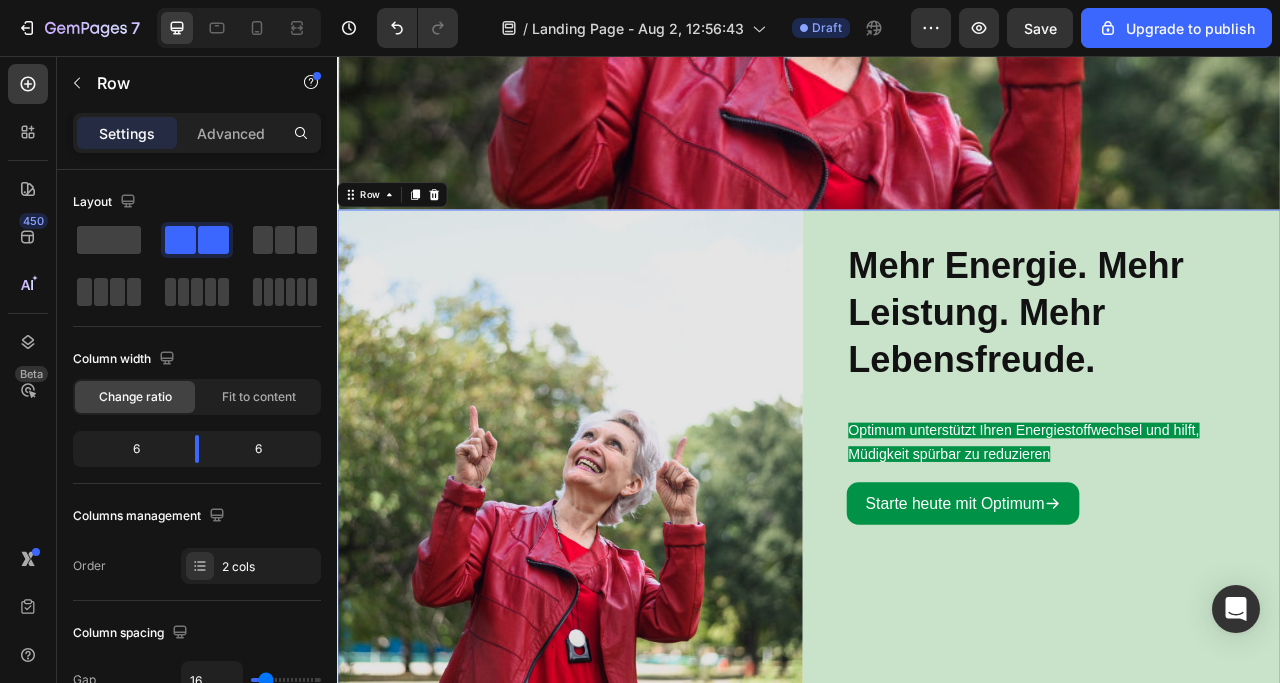 scroll, scrollTop: 700, scrollLeft: 0, axis: vertical 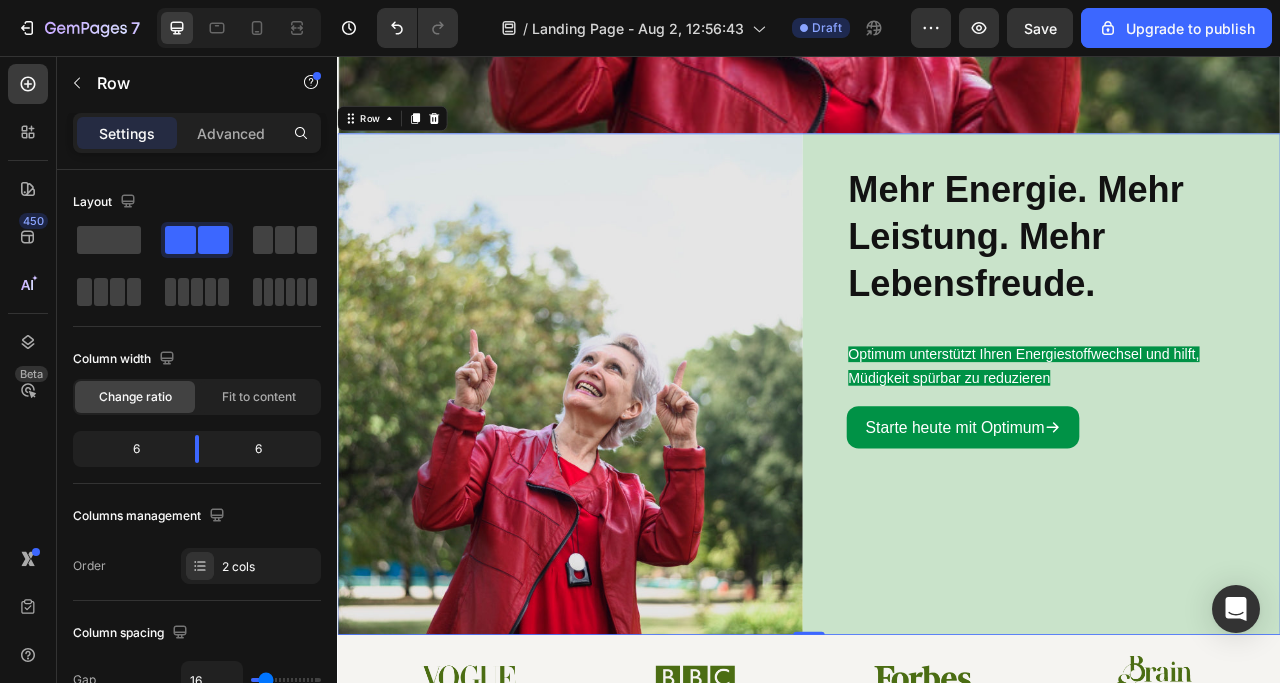 click on "⁠⁠⁠⁠⁠⁠⁠ Mehr Energie. Mehr Leistung. Mehr Lebensfreude. Heading Optimum unterstützt Ihren Energiestoffwechsel und hilft, Müdigkeit spürbar zu reduzieren Text Block
Starte heute mit Optimum Button" at bounding box center (1241, 473) 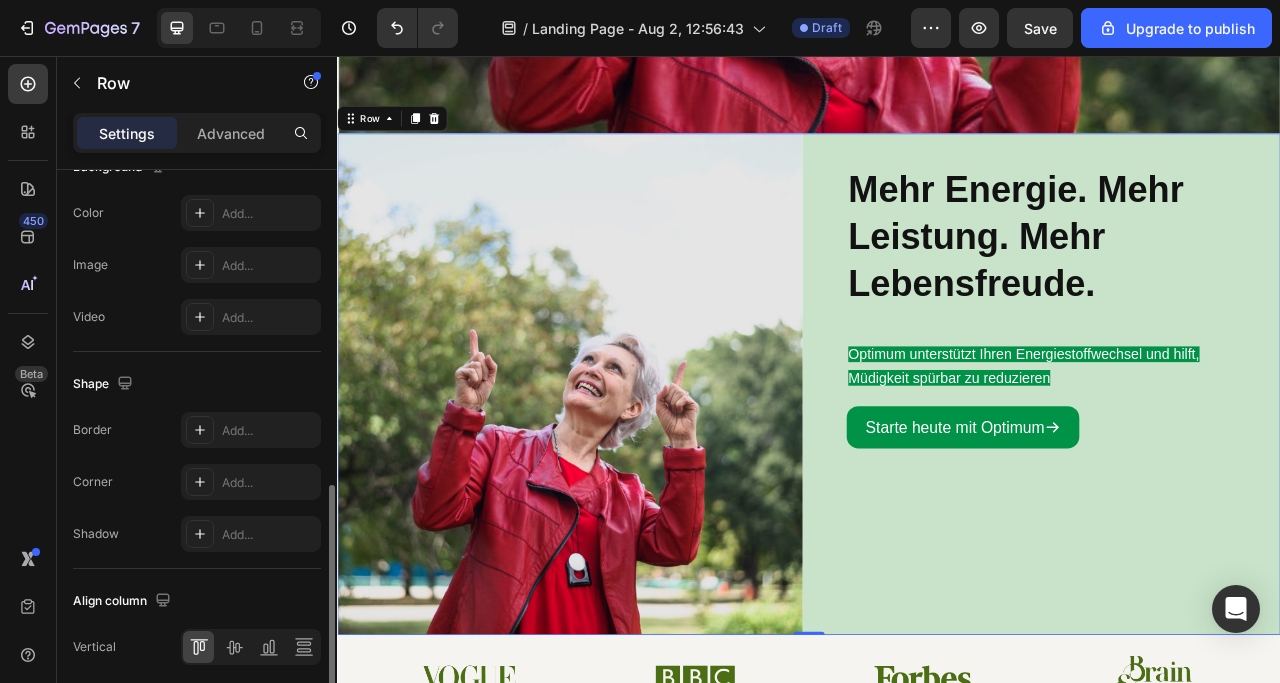 scroll, scrollTop: 878, scrollLeft: 0, axis: vertical 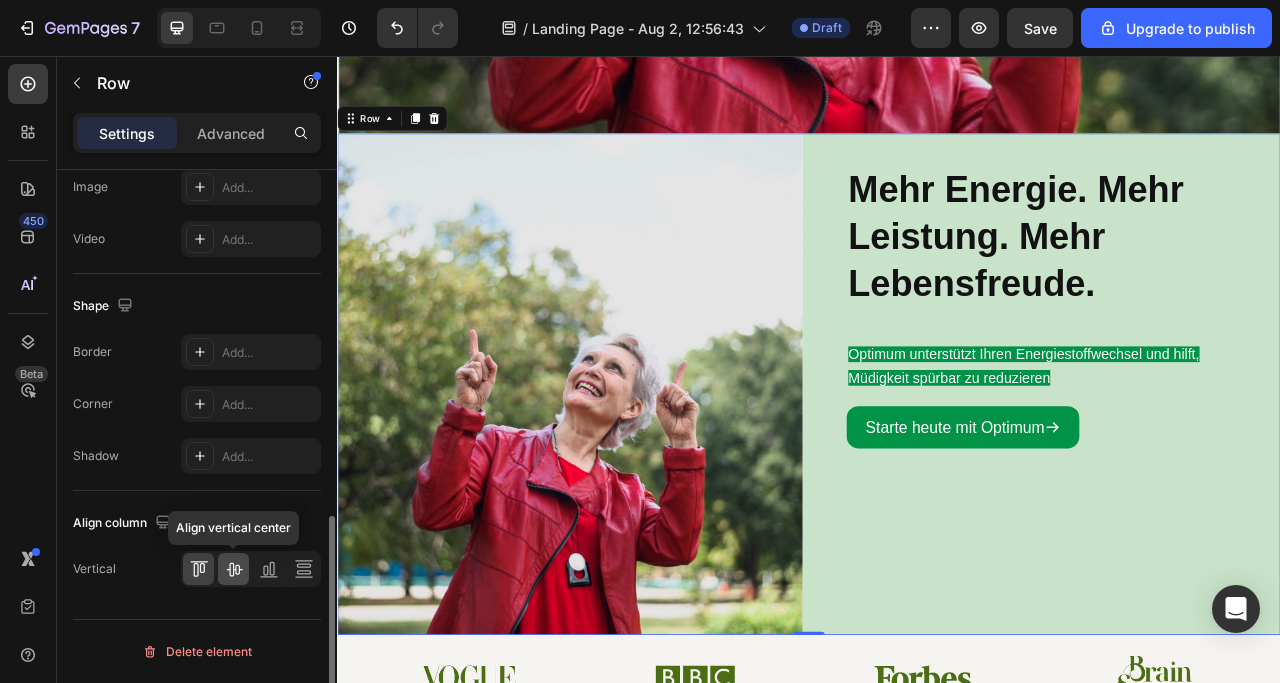 click 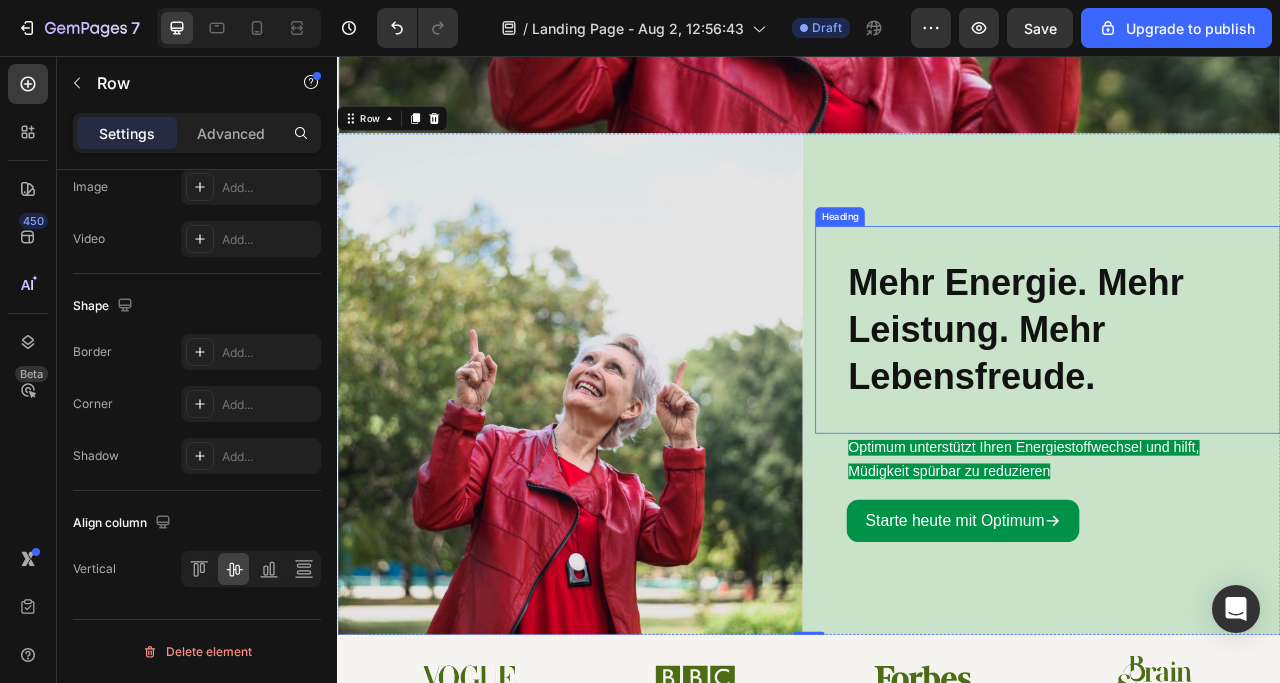 click on "Mehr Energie. Mehr Leistung. Mehr Lebensfreude." at bounding box center [1200, 403] 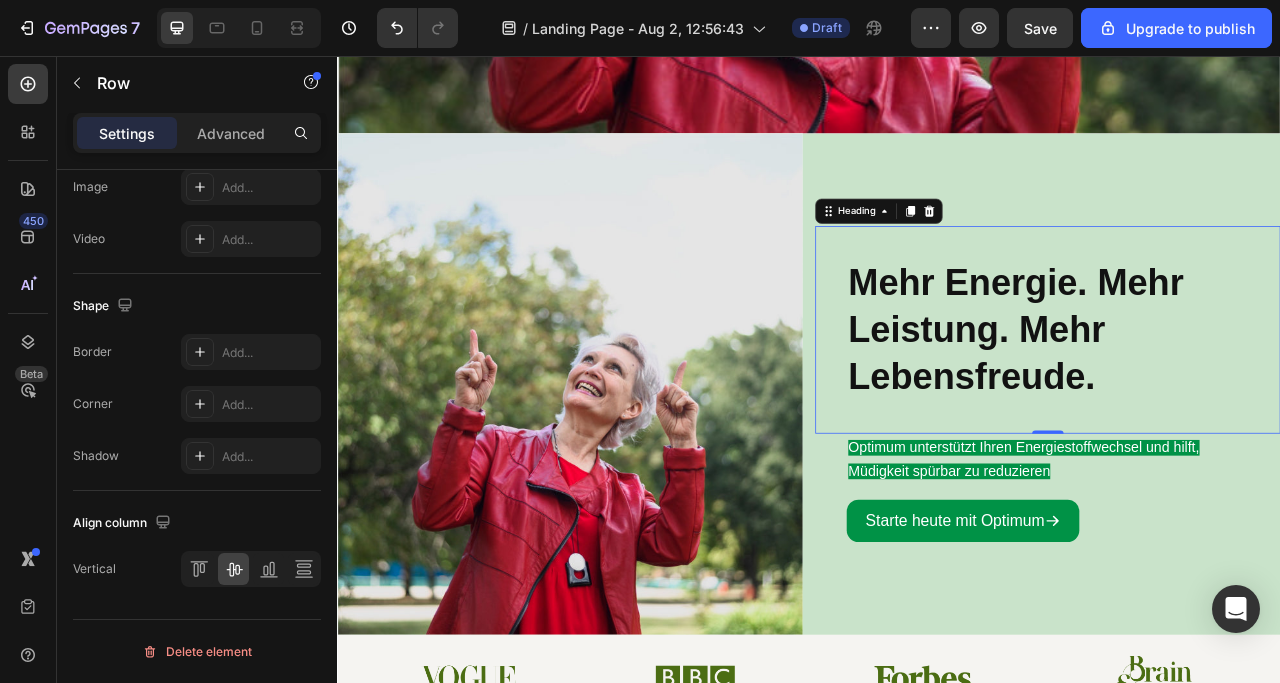 scroll, scrollTop: 0, scrollLeft: 0, axis: both 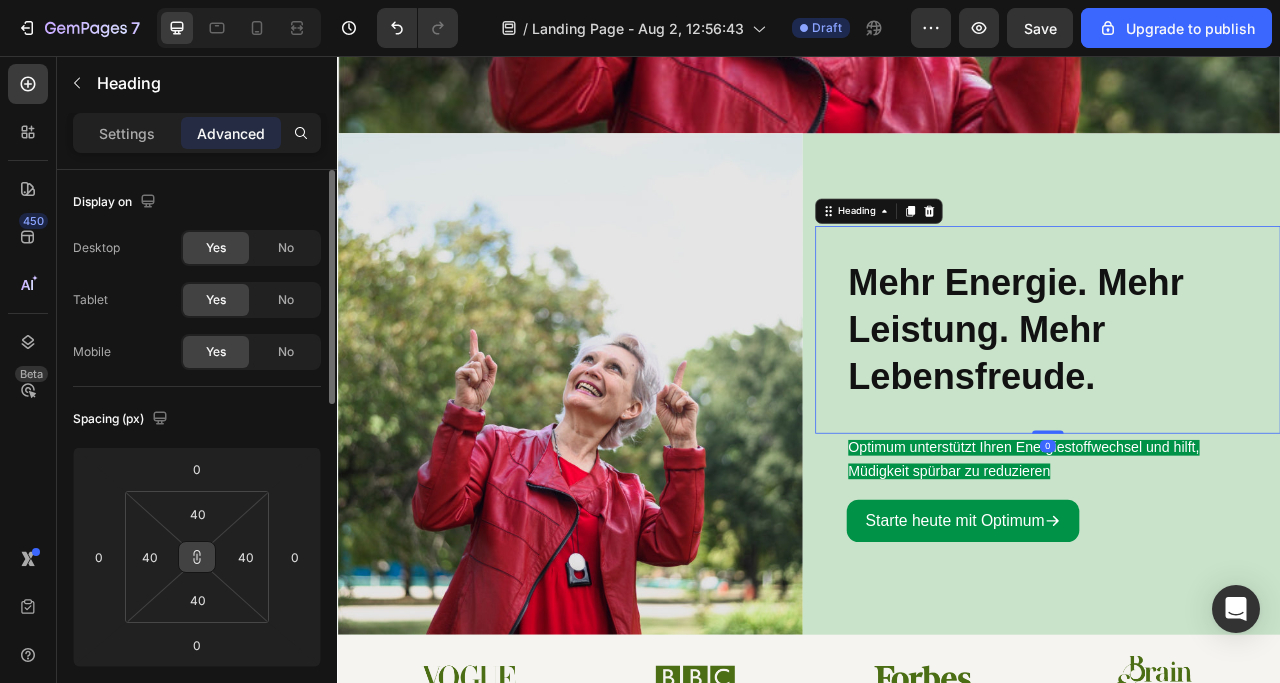 click at bounding box center [197, 557] 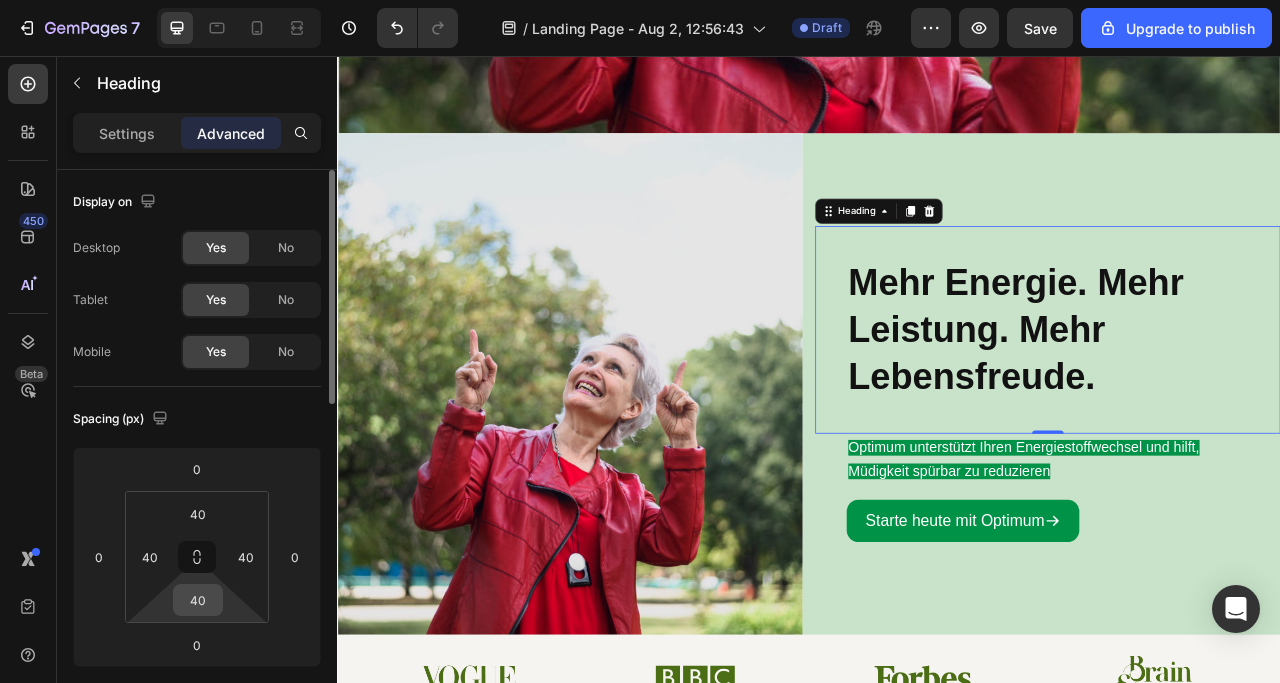 click on "40" at bounding box center (198, 600) 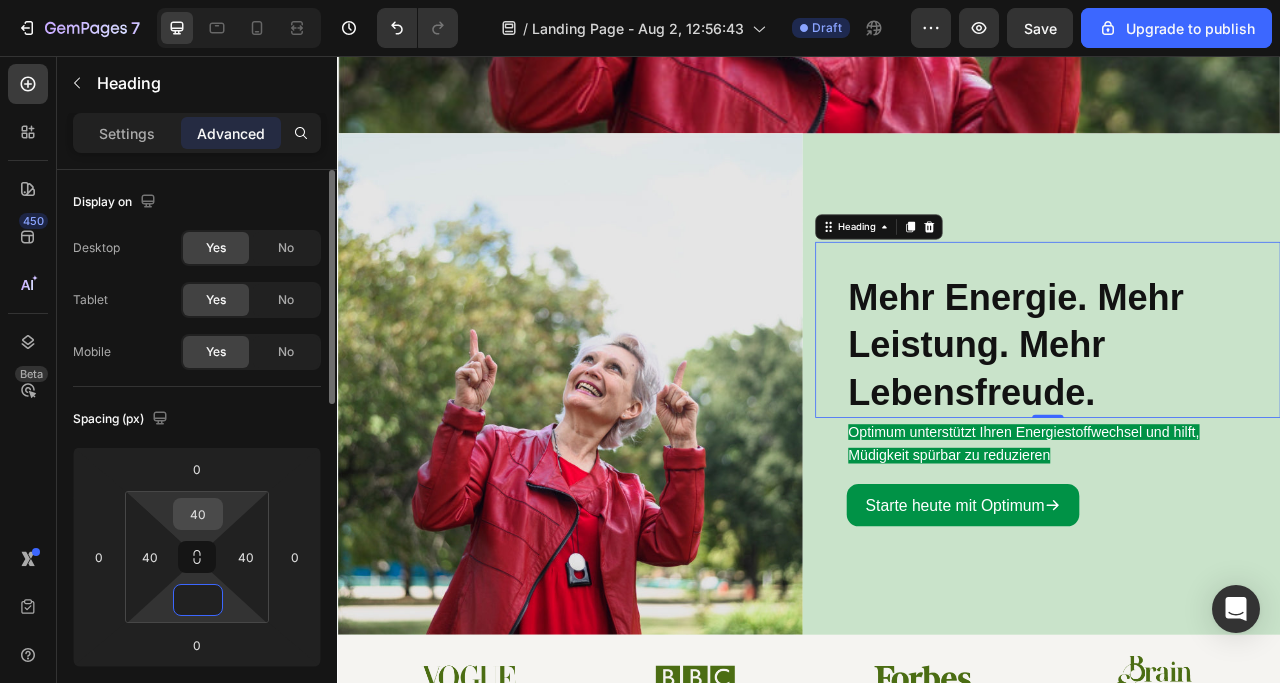 type on "0" 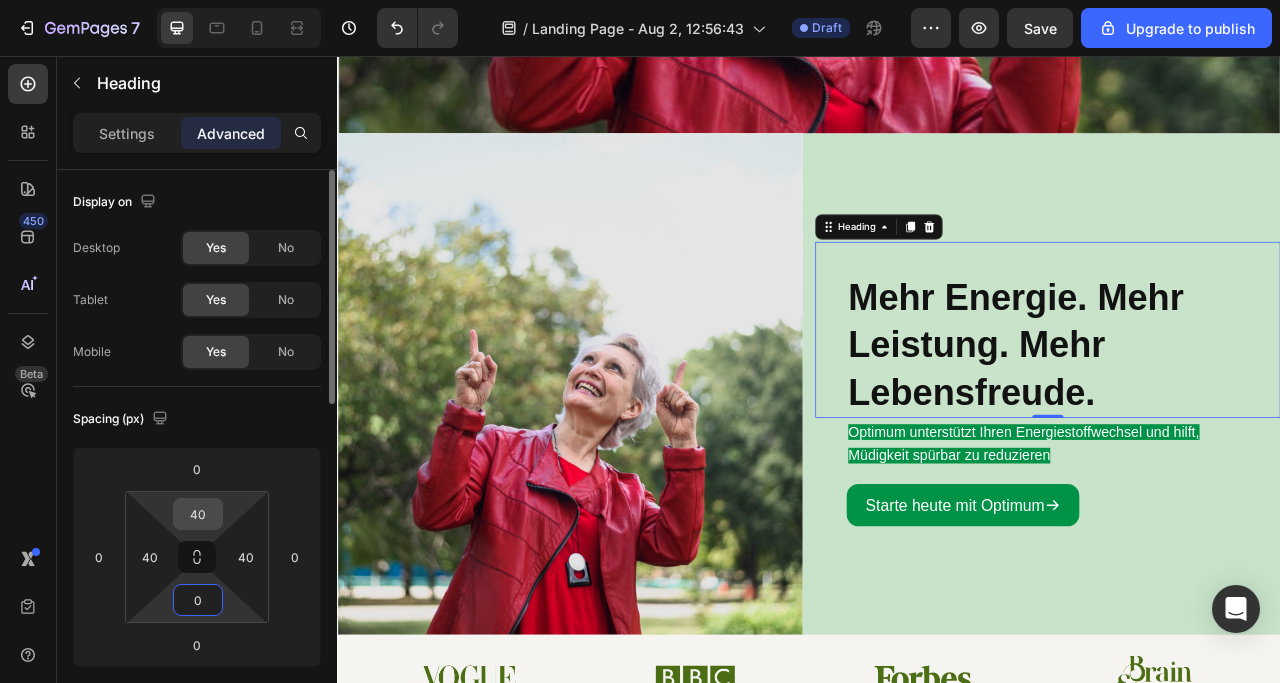 click on "40" at bounding box center (198, 514) 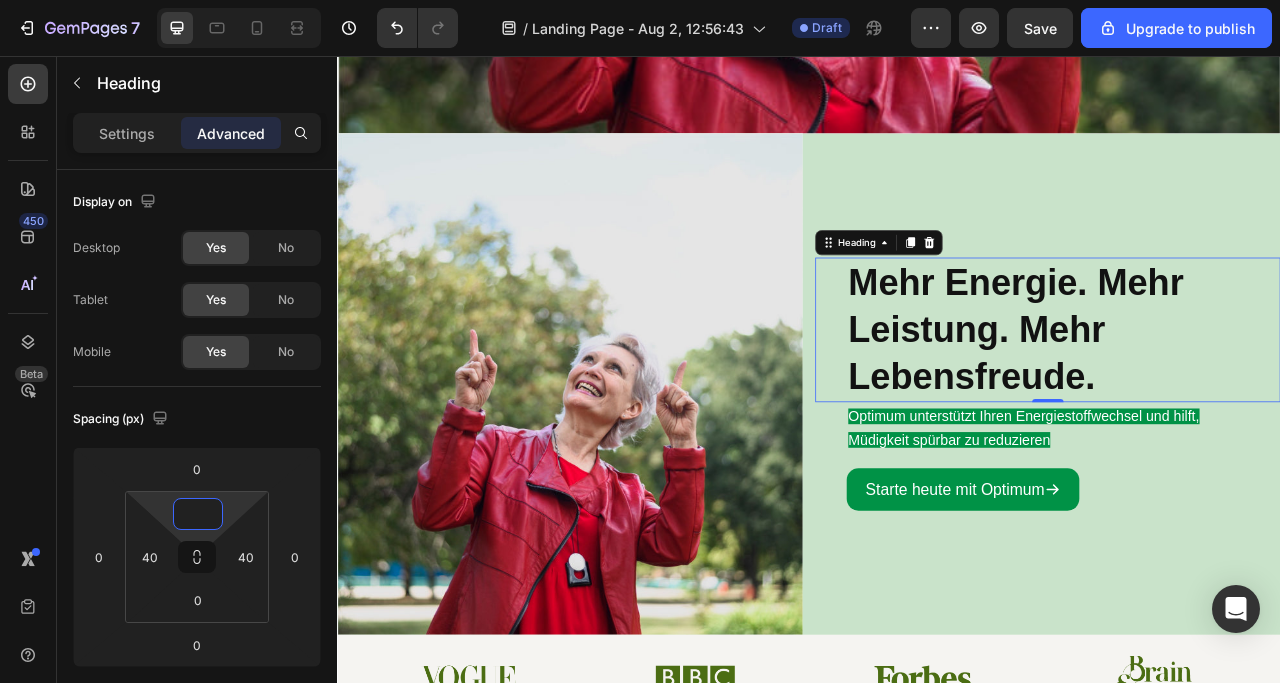 type on "0" 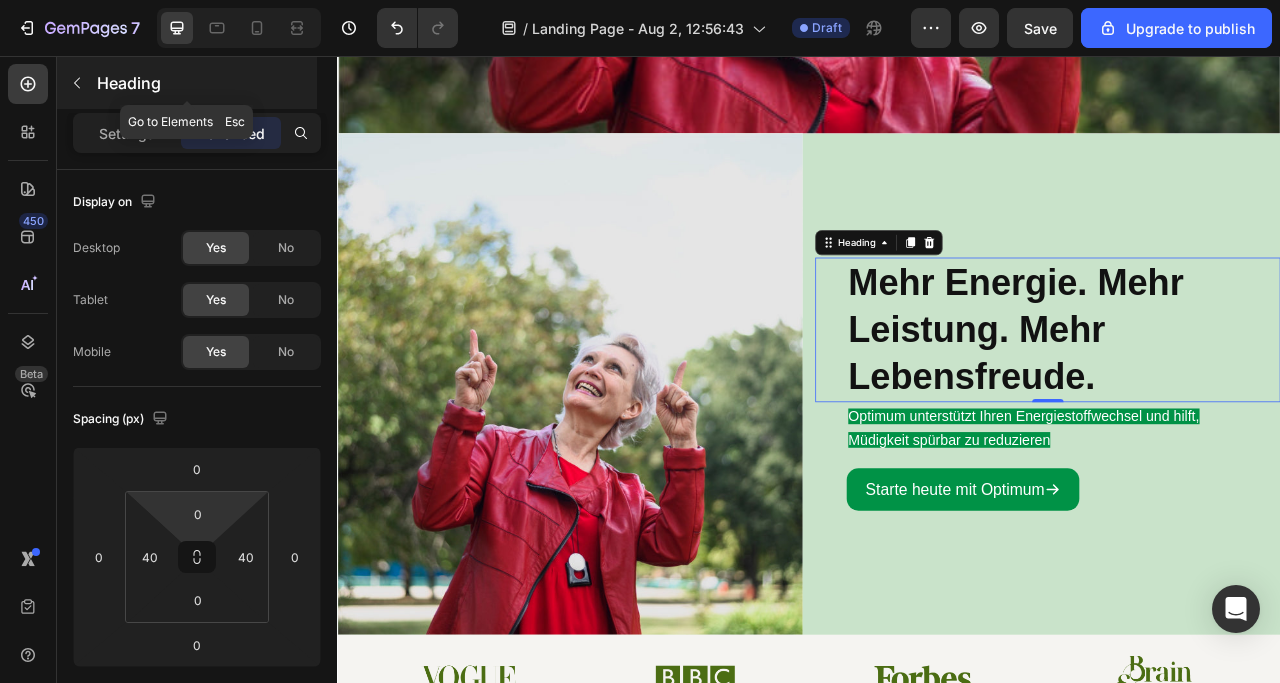 click 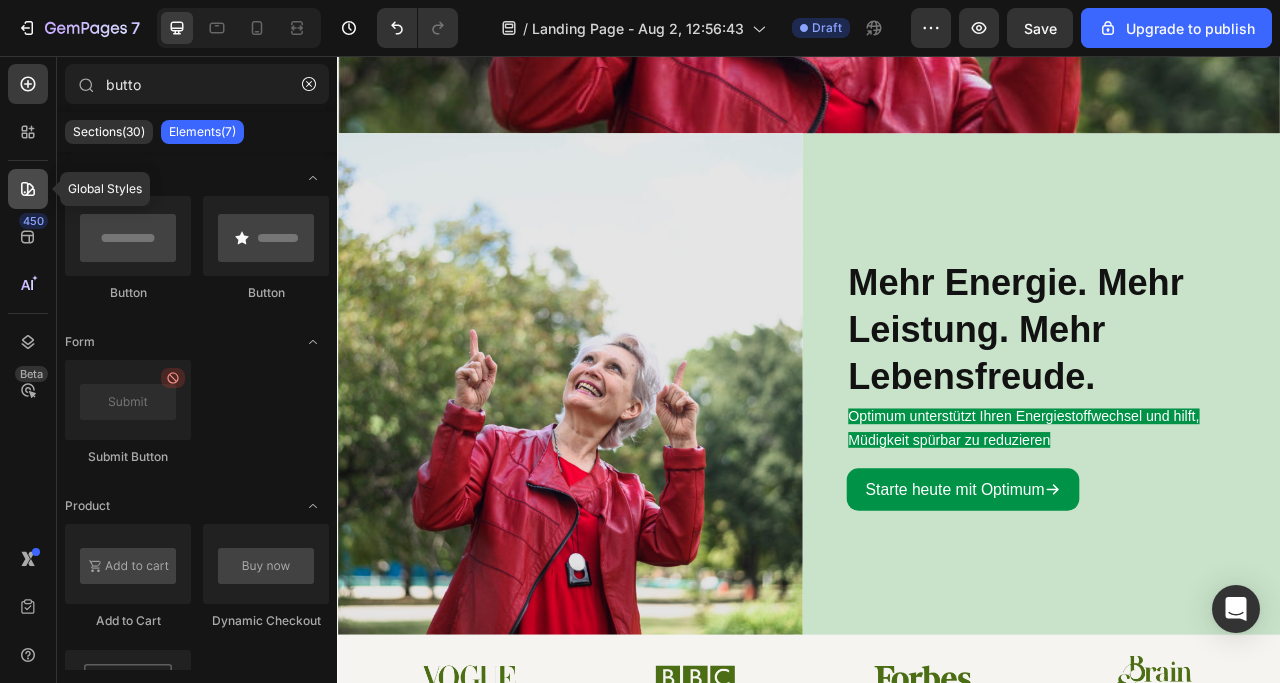 click 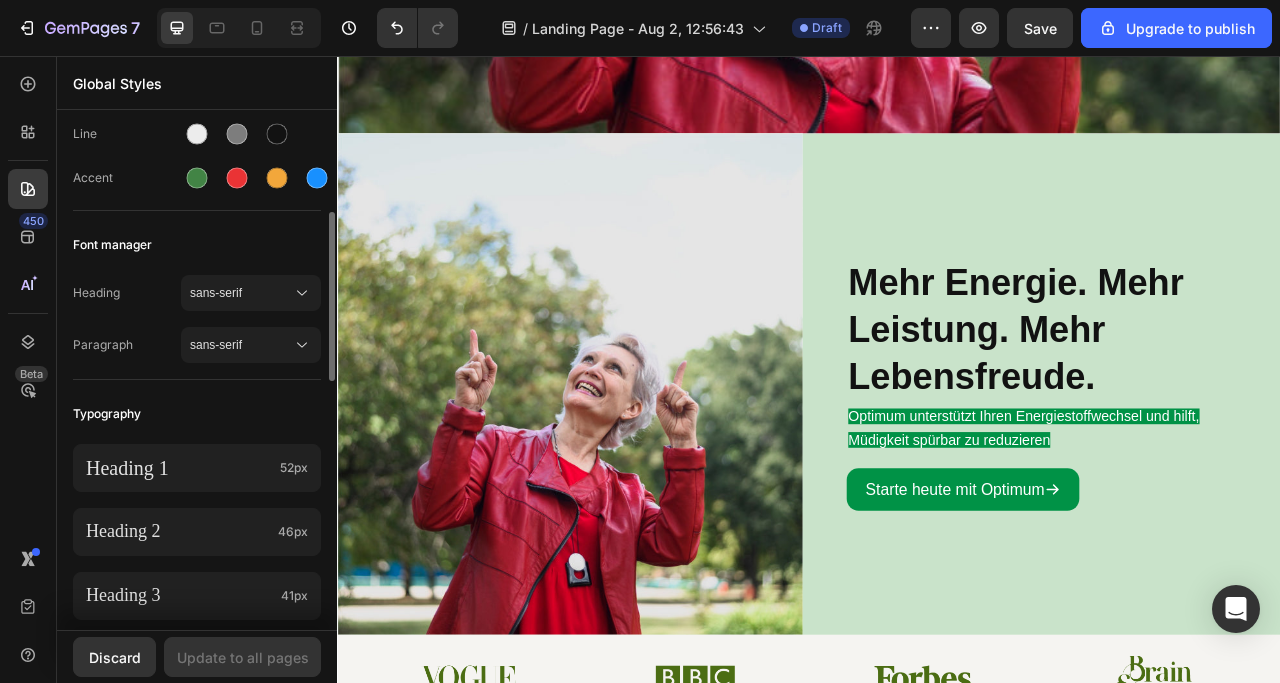 scroll, scrollTop: 500, scrollLeft: 0, axis: vertical 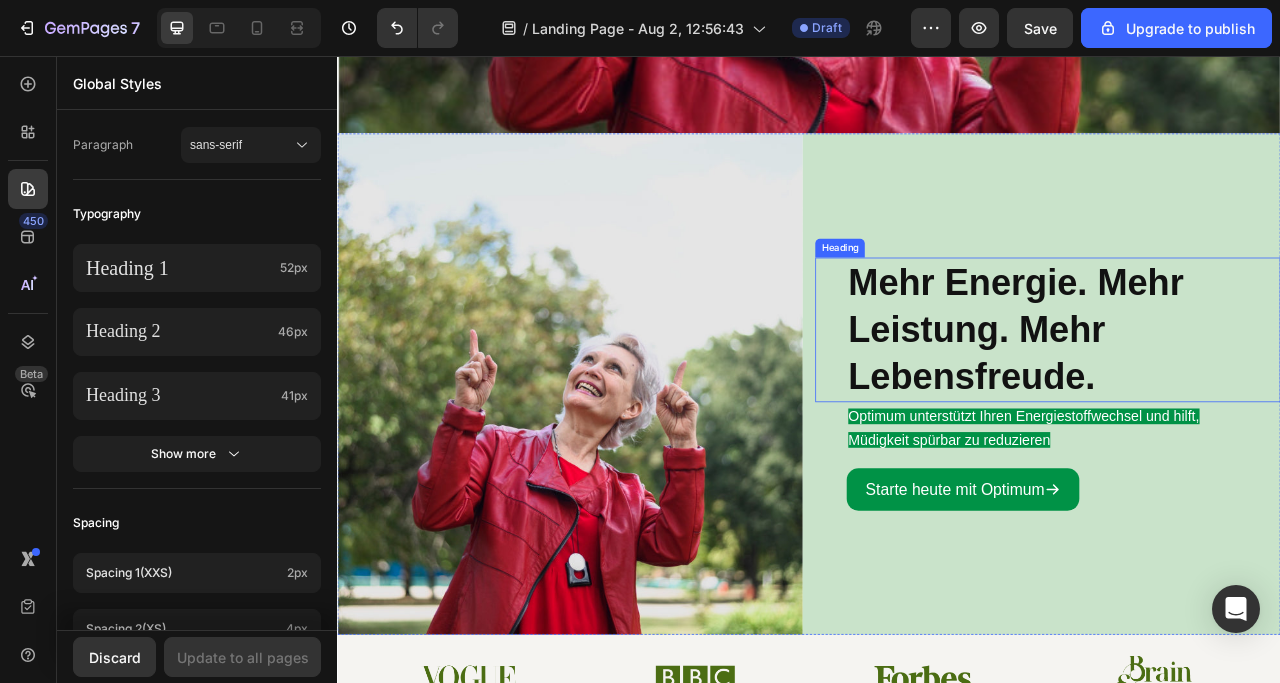 click on "Mehr Energie. Mehr Leistung. Mehr Lebensfreude." at bounding box center [1200, 403] 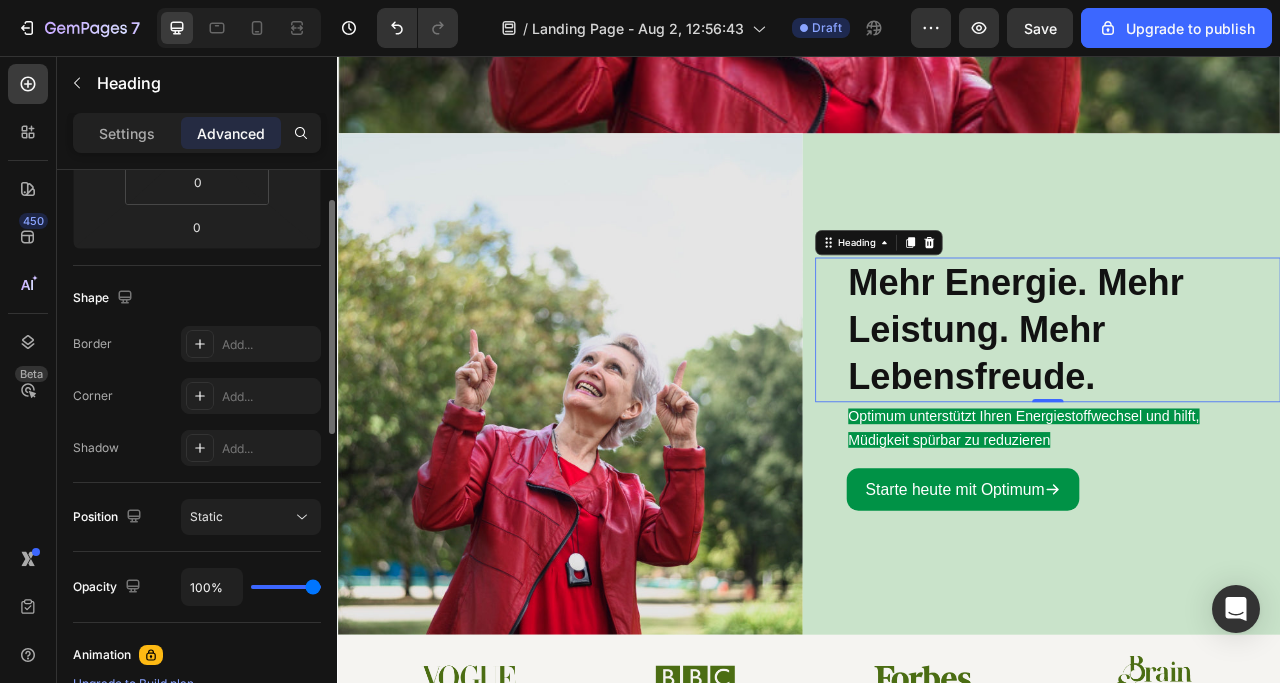 scroll, scrollTop: 0, scrollLeft: 0, axis: both 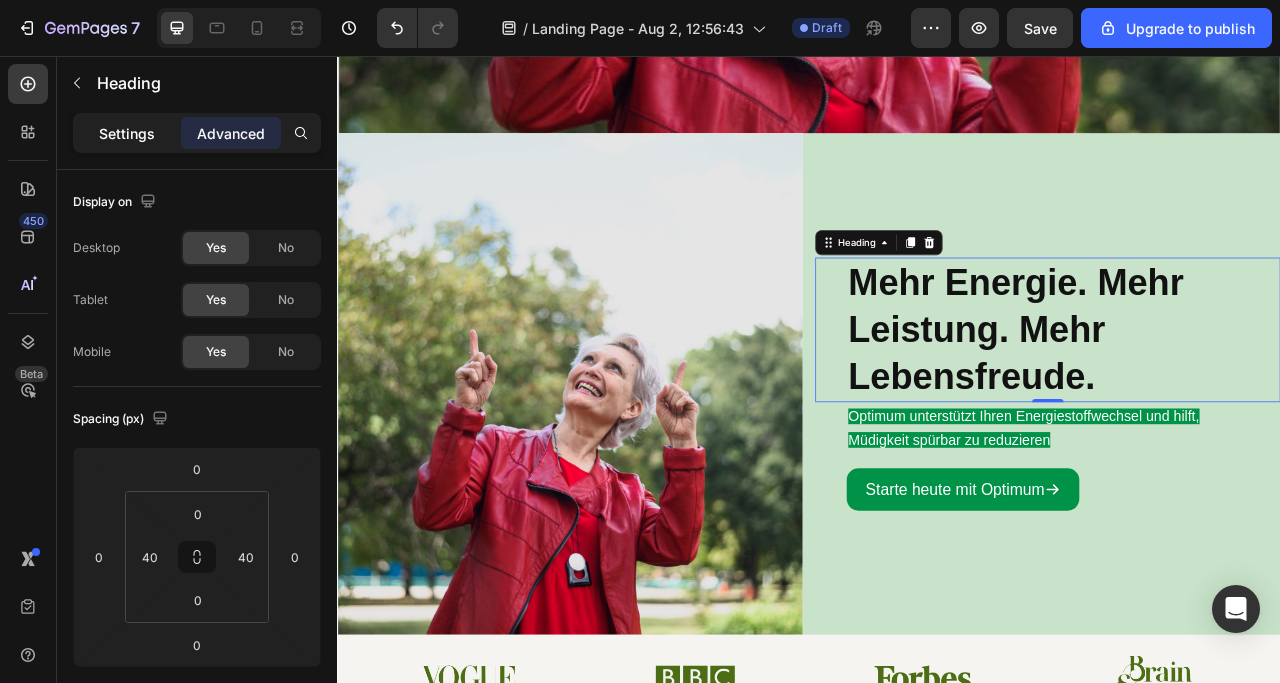 click on "Settings" 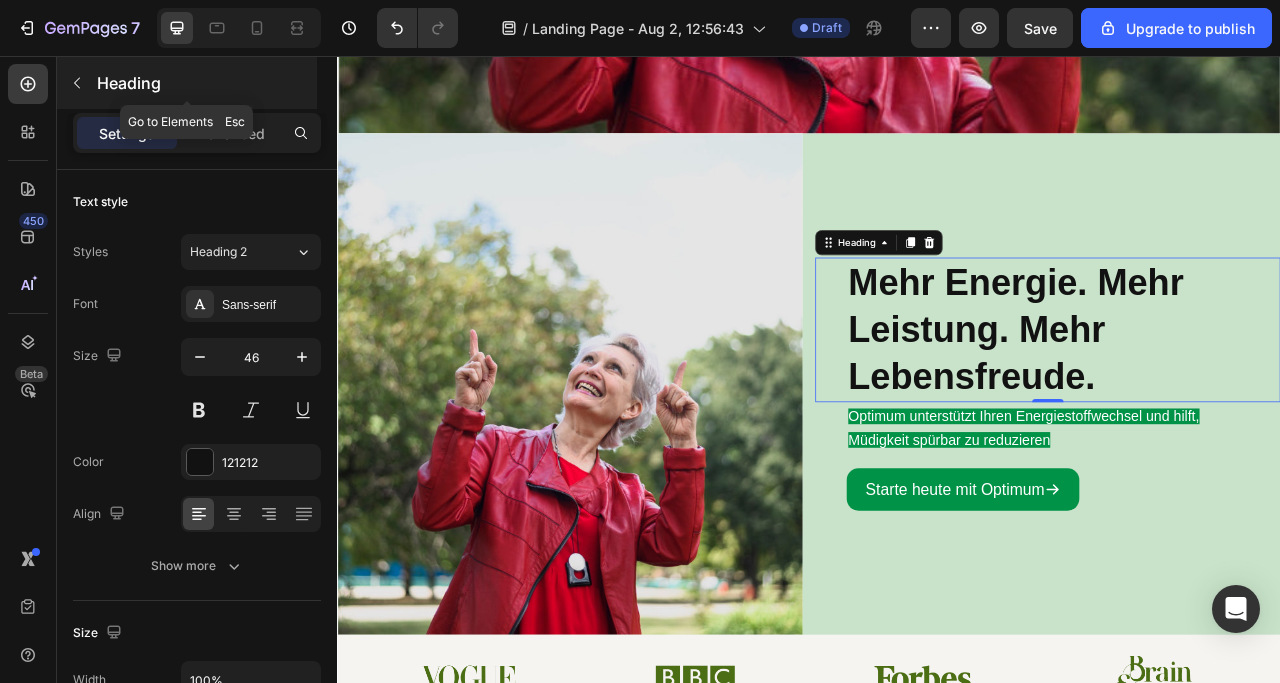 click at bounding box center (77, 83) 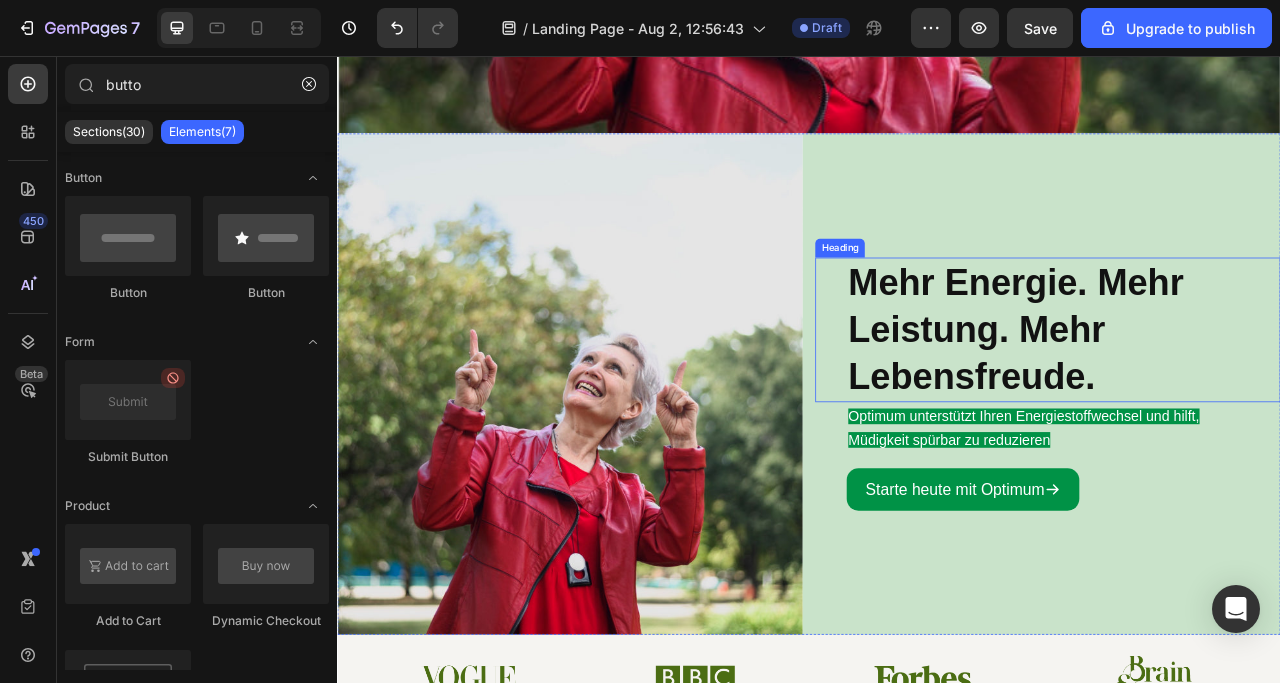 click on "Mehr Energie. Mehr Leistung. Mehr Lebensfreude." at bounding box center [1200, 403] 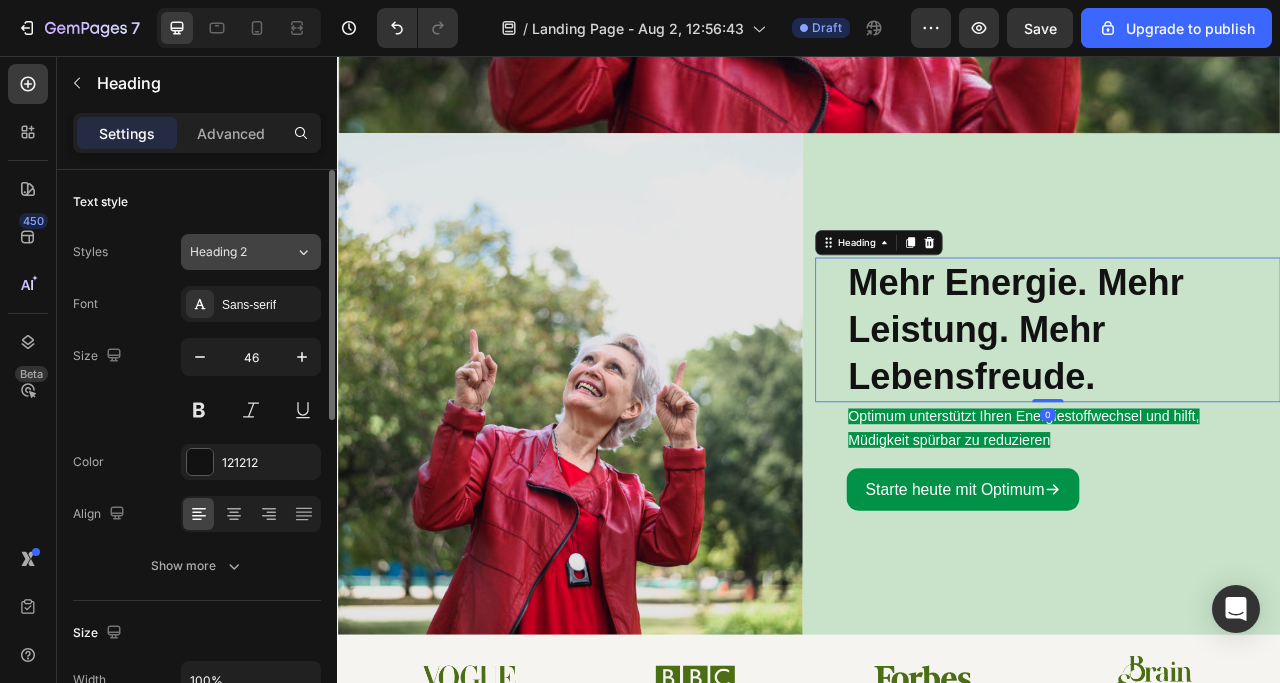 click on "Heading 2" 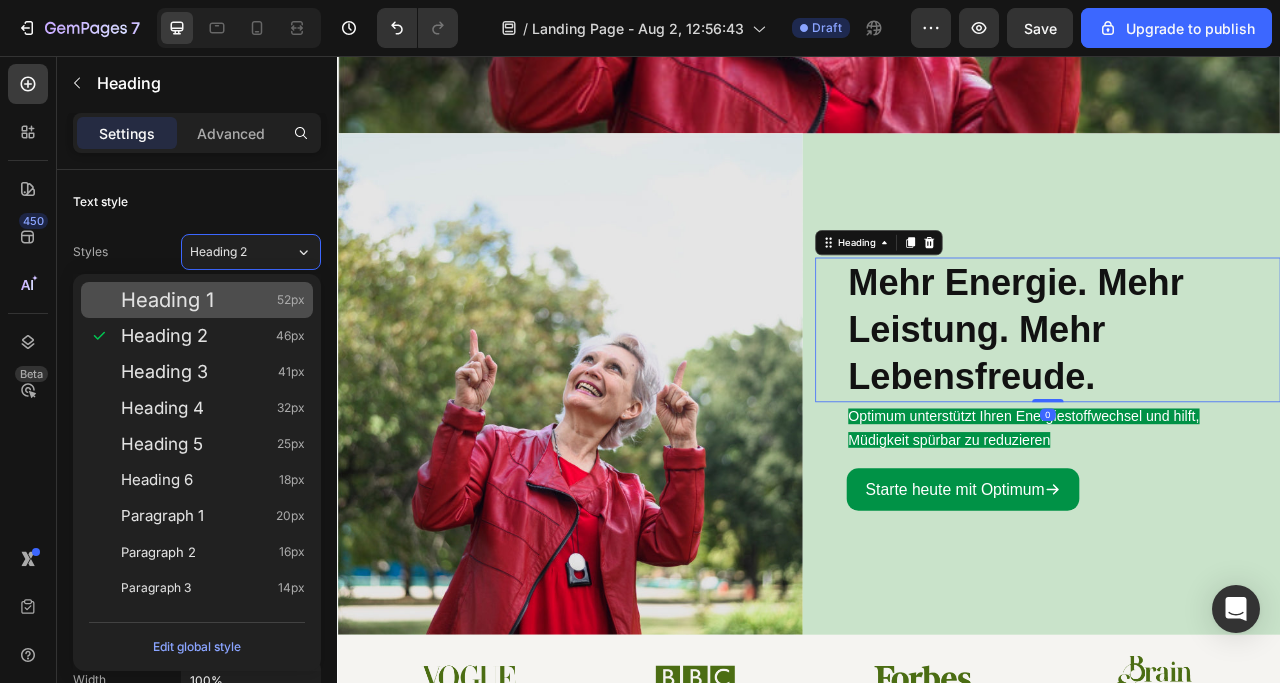 click on "Heading 1 52px" at bounding box center (197, 300) 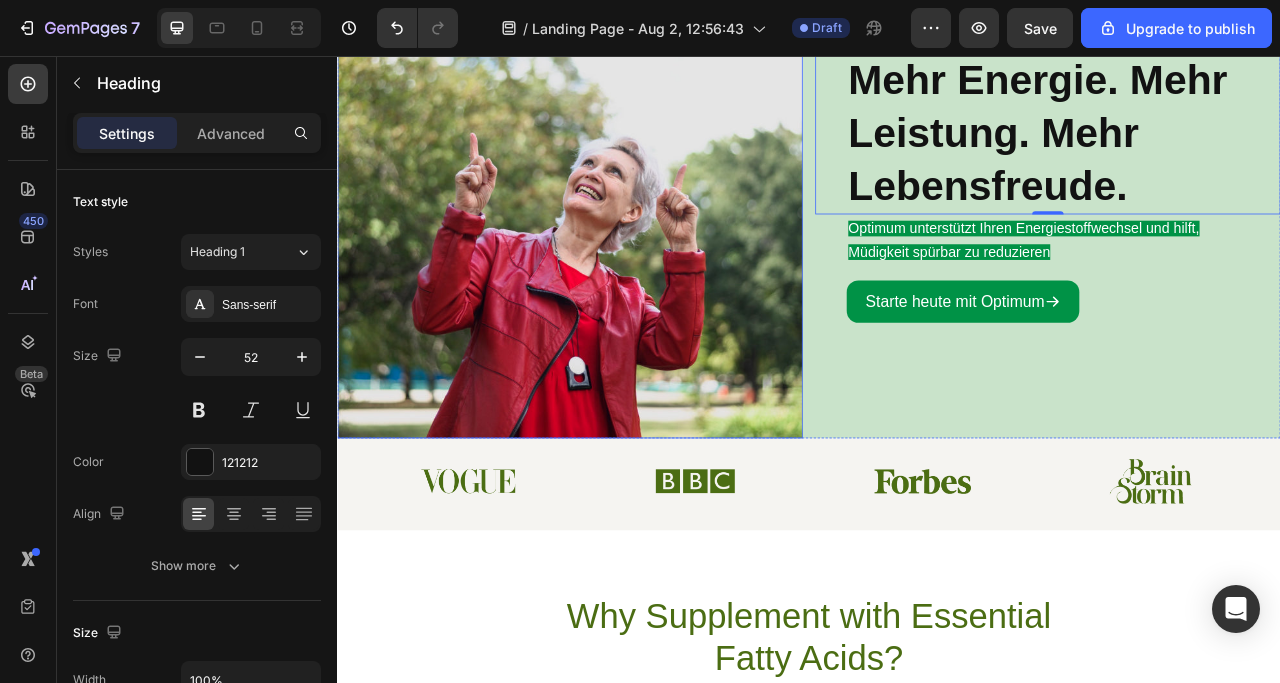 scroll, scrollTop: 1000, scrollLeft: 0, axis: vertical 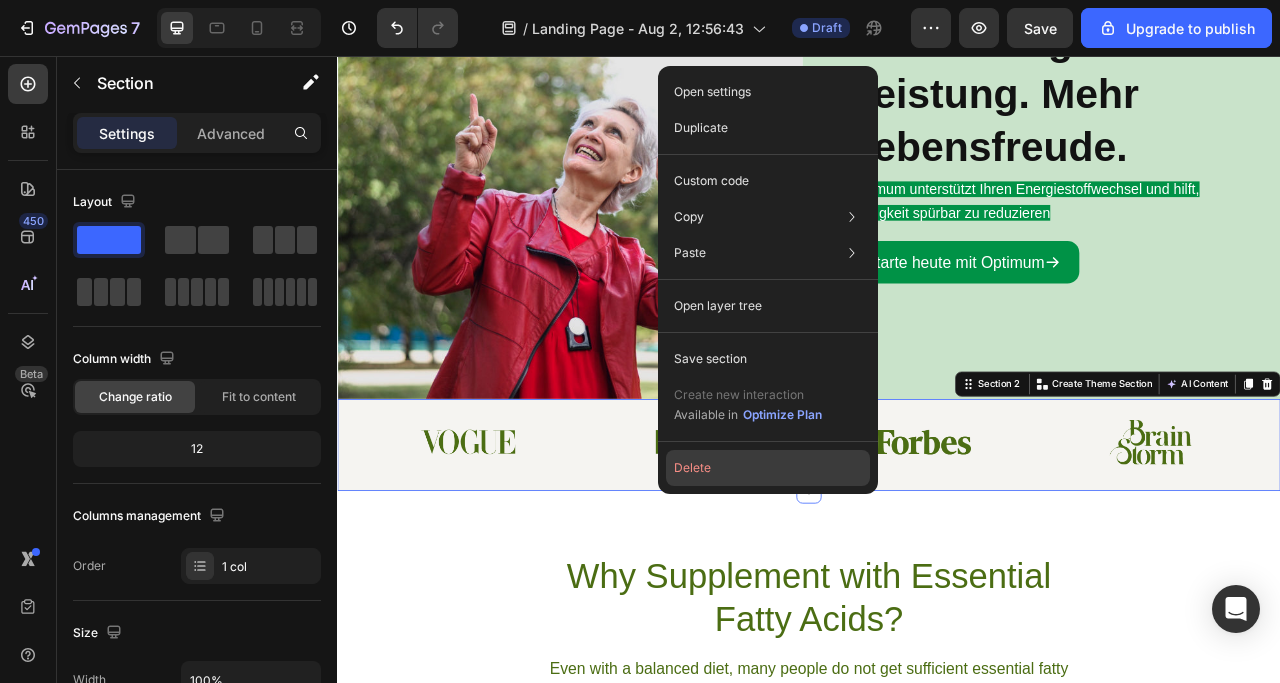 click on "Delete" 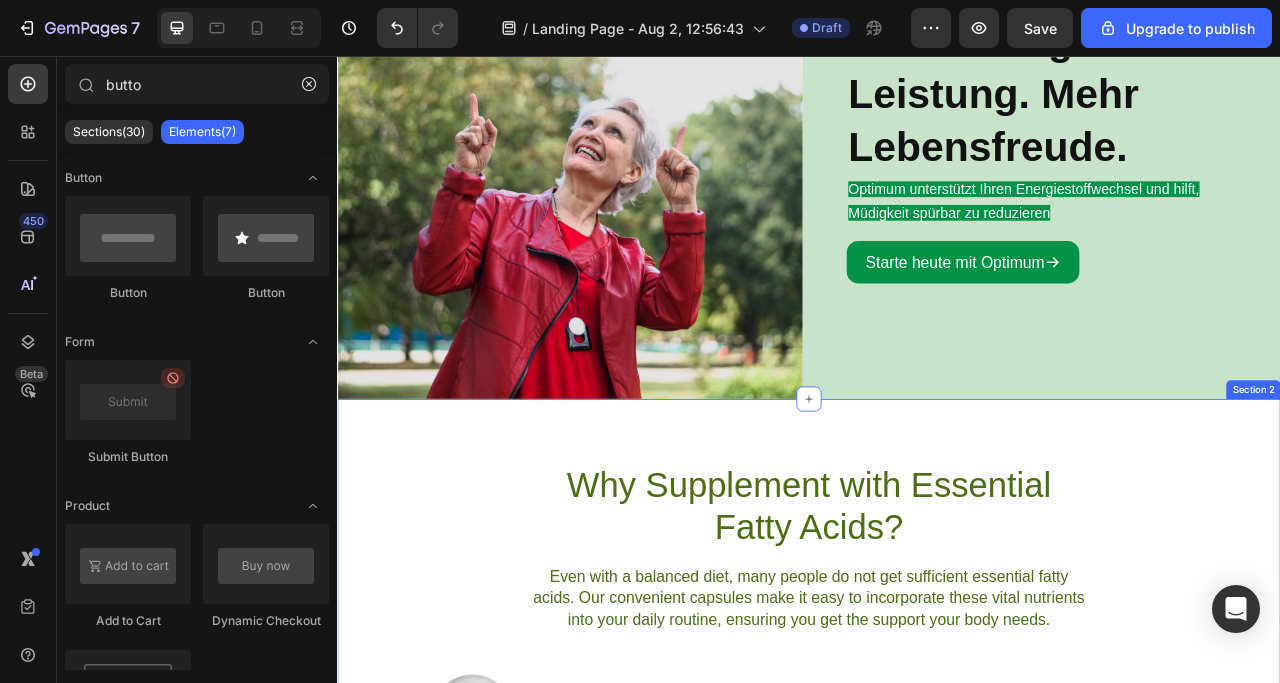 scroll, scrollTop: 1100, scrollLeft: 0, axis: vertical 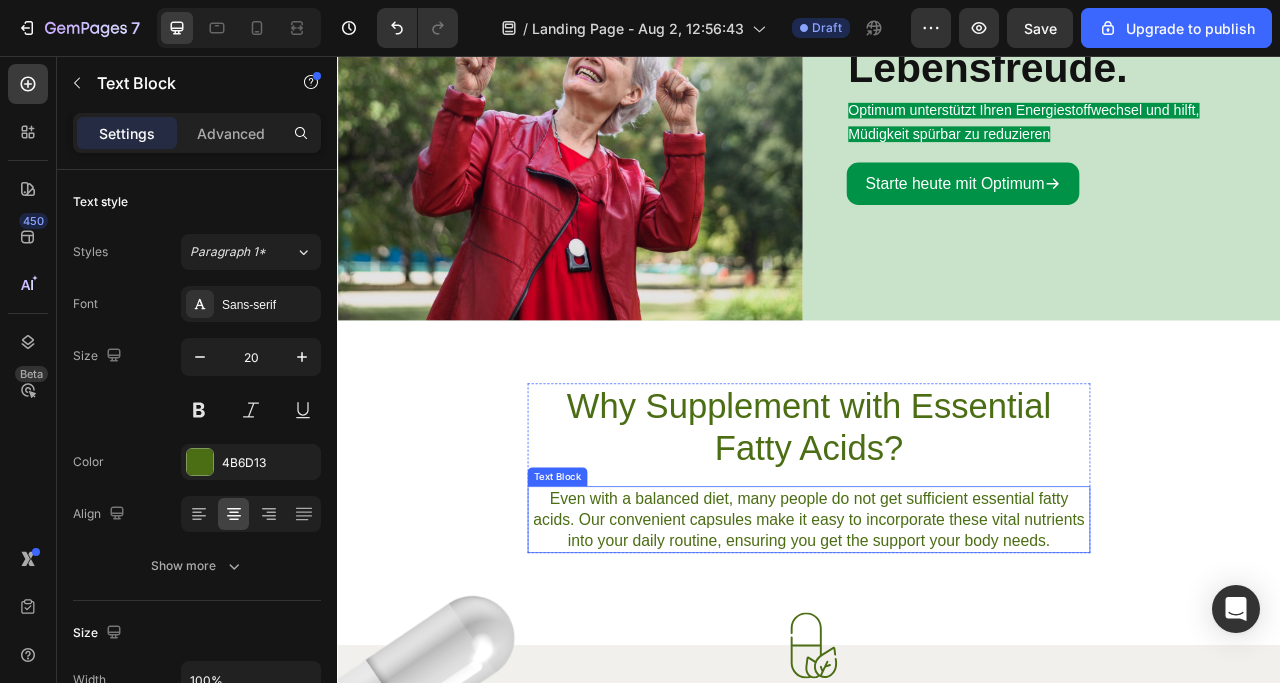 click on "Even with a balanced diet, many people do not get sufficient essential fatty acids. Our convenient capsules make it easy to incorporate these vital nutrients into your daily routine, ensuring you get the support your body needs." at bounding box center (937, 645) 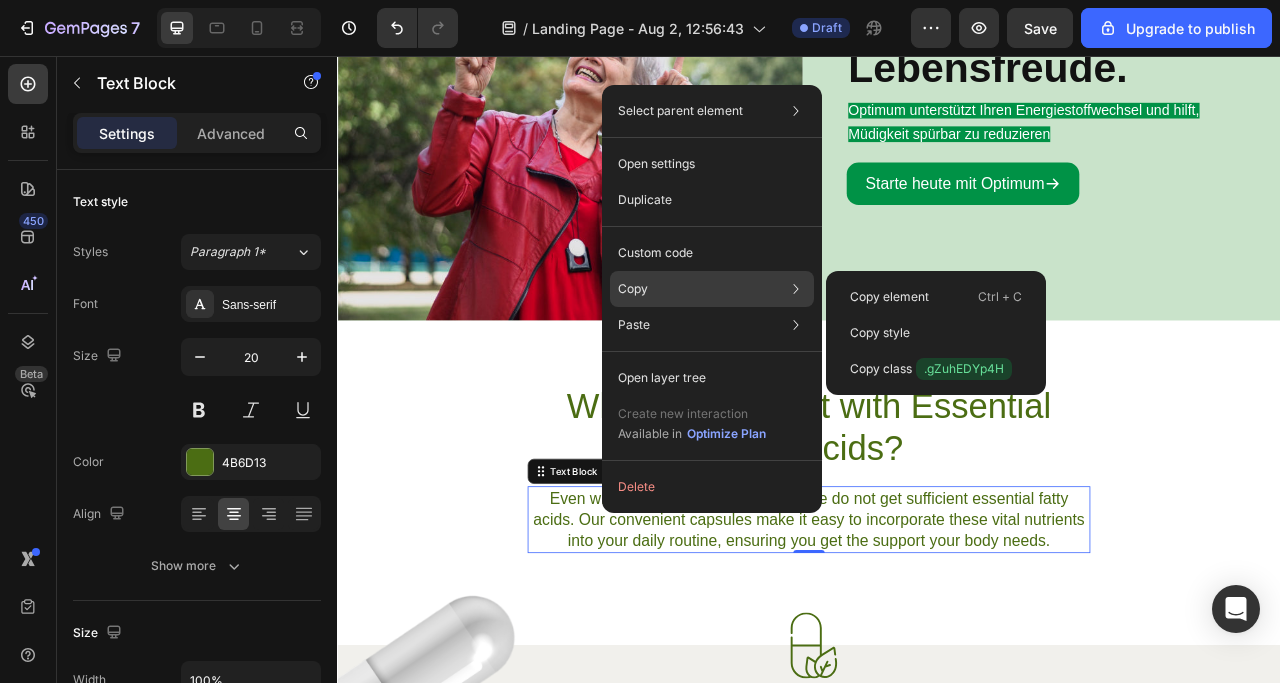 click on "Copy Copy element  Ctrl + C Copy style  Copy class  .gZuhEDYp4H" 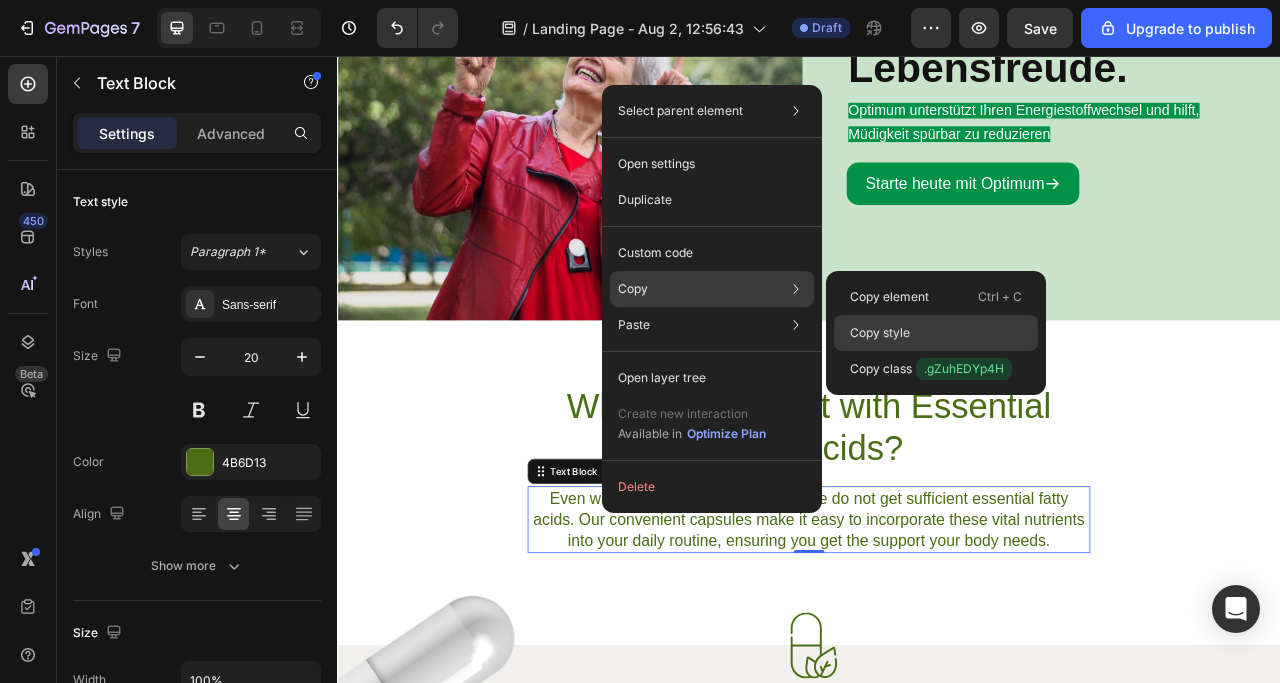 click on "Copy style" at bounding box center (880, 333) 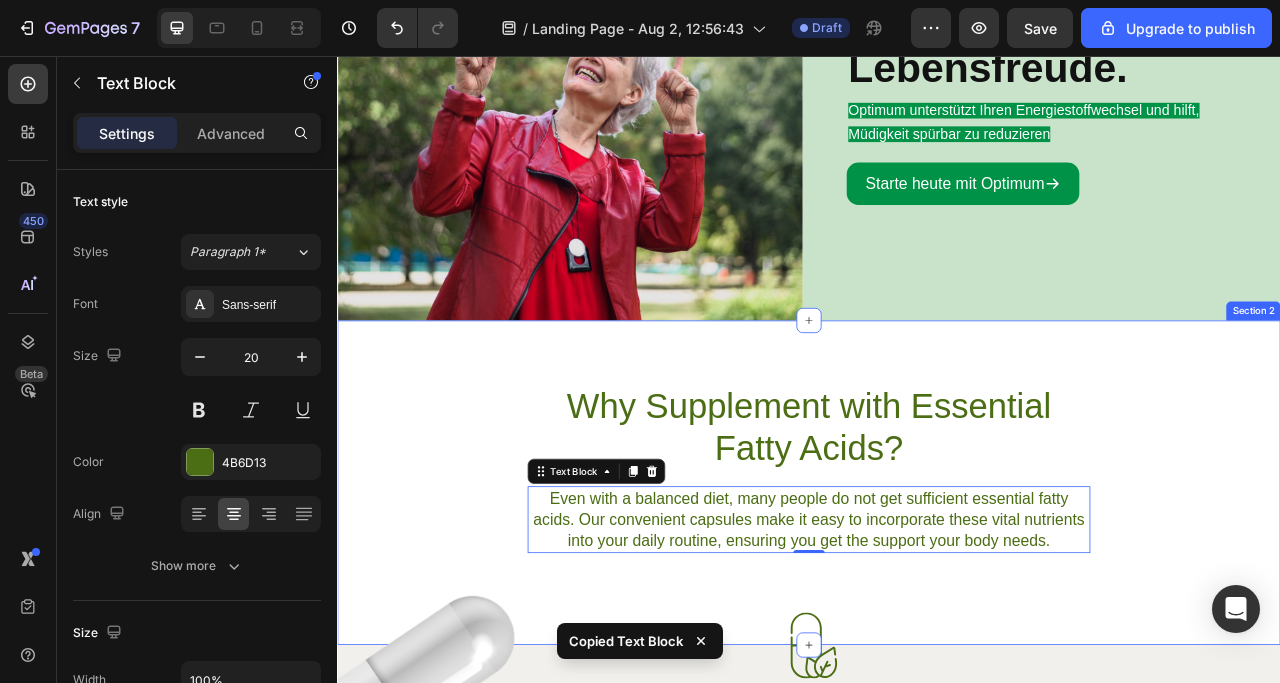 scroll, scrollTop: 1000, scrollLeft: 0, axis: vertical 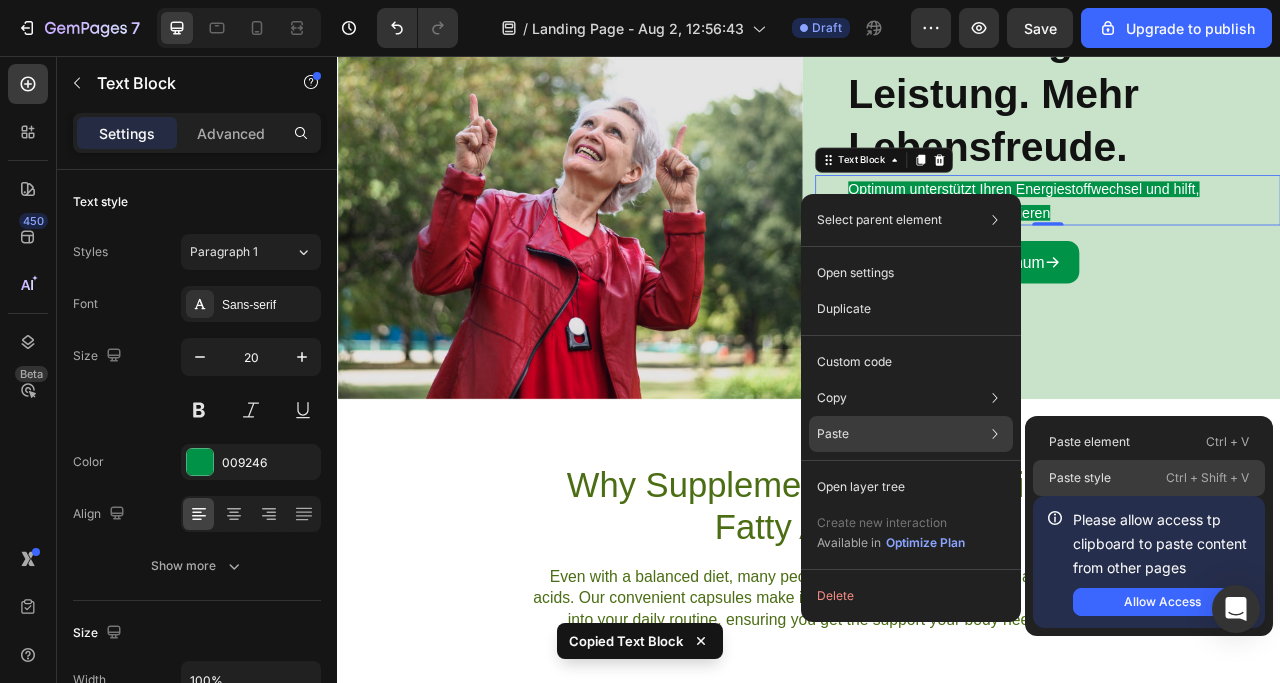 click on "Paste style" at bounding box center [1080, 478] 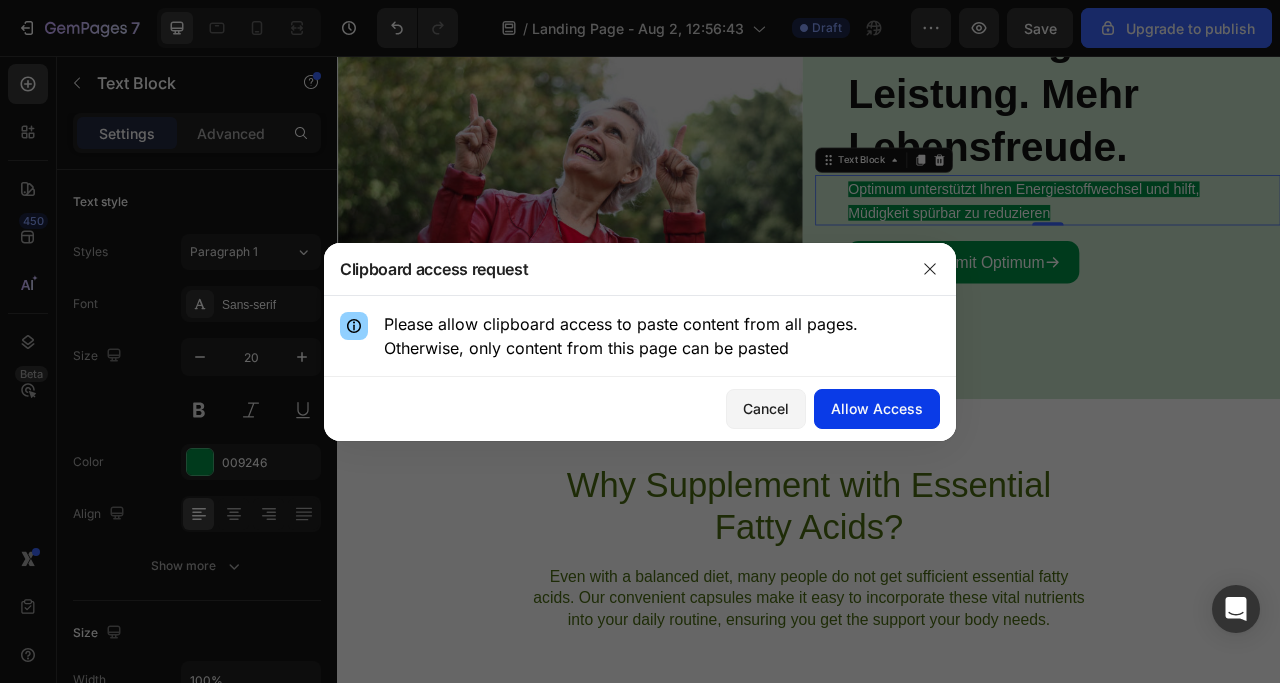 click on "Allow Access" at bounding box center (877, 408) 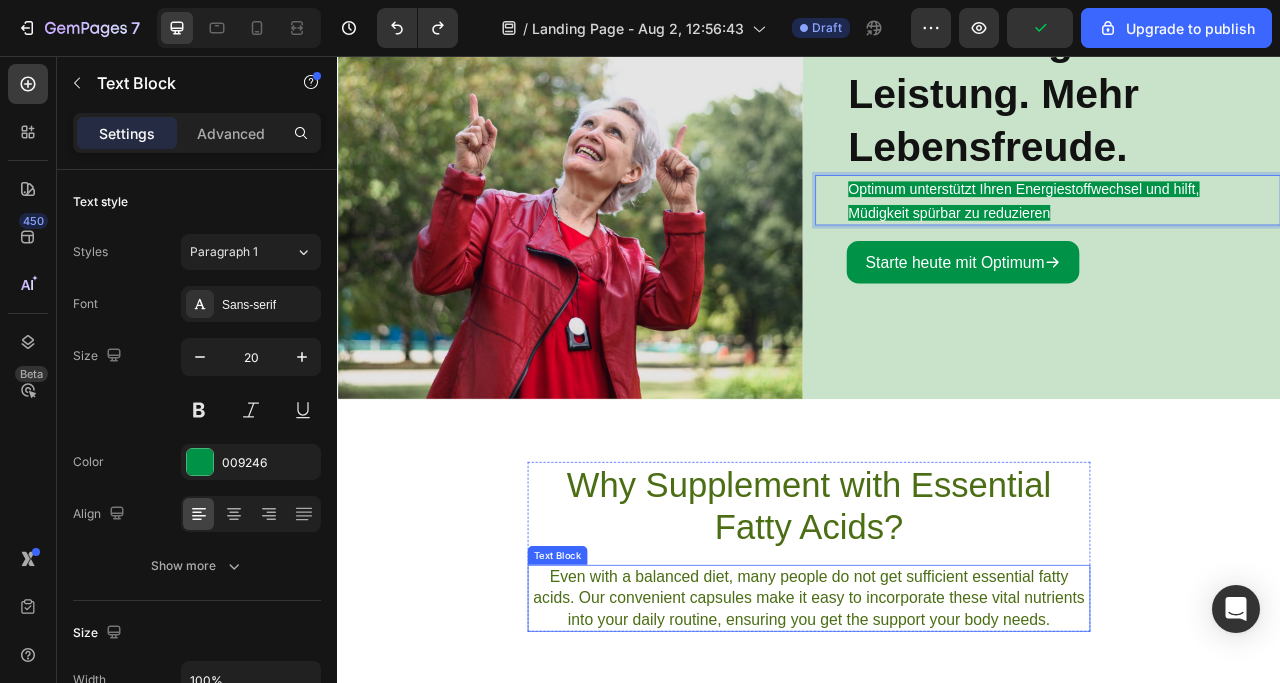 click on "Even with a balanced diet, many people do not get sufficient essential fatty acids. Our convenient capsules make it easy to incorporate these vital nutrients into your daily routine, ensuring you get the support your body needs." at bounding box center [937, 745] 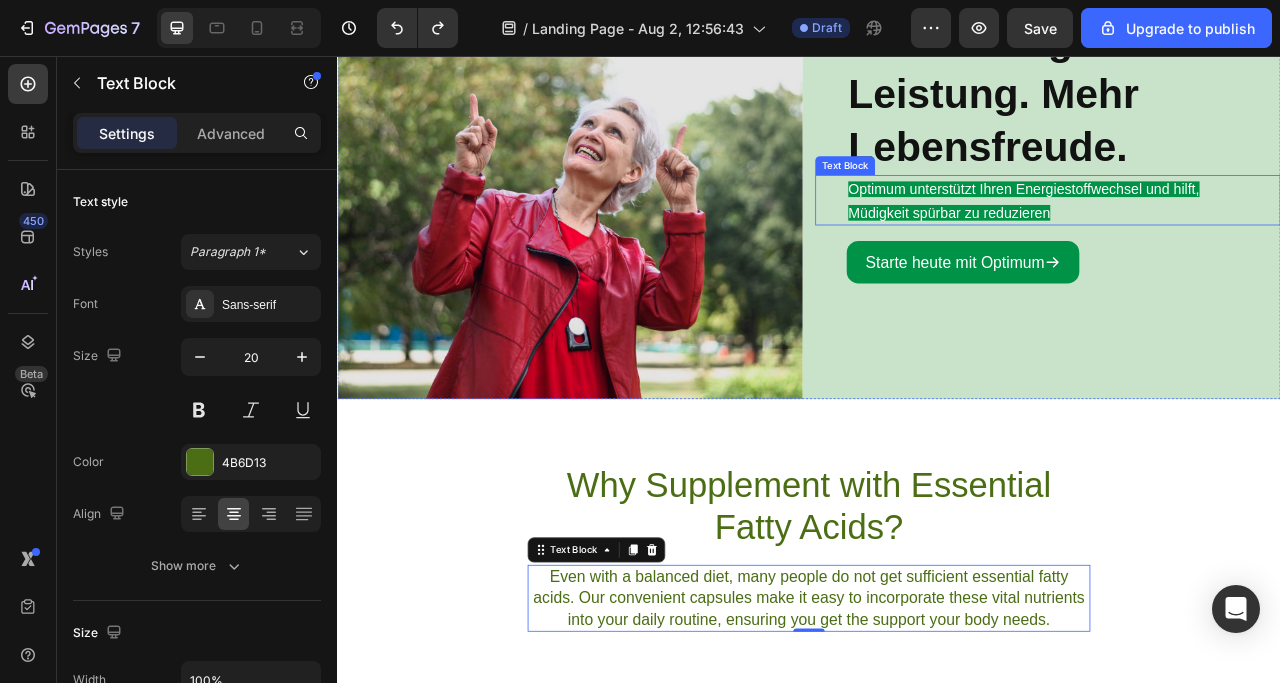 click on "Optimum unterstützt Ihren Energiestoffwechsel und hilft, Müdigkeit spürbar zu reduzieren" at bounding box center [1210, 240] 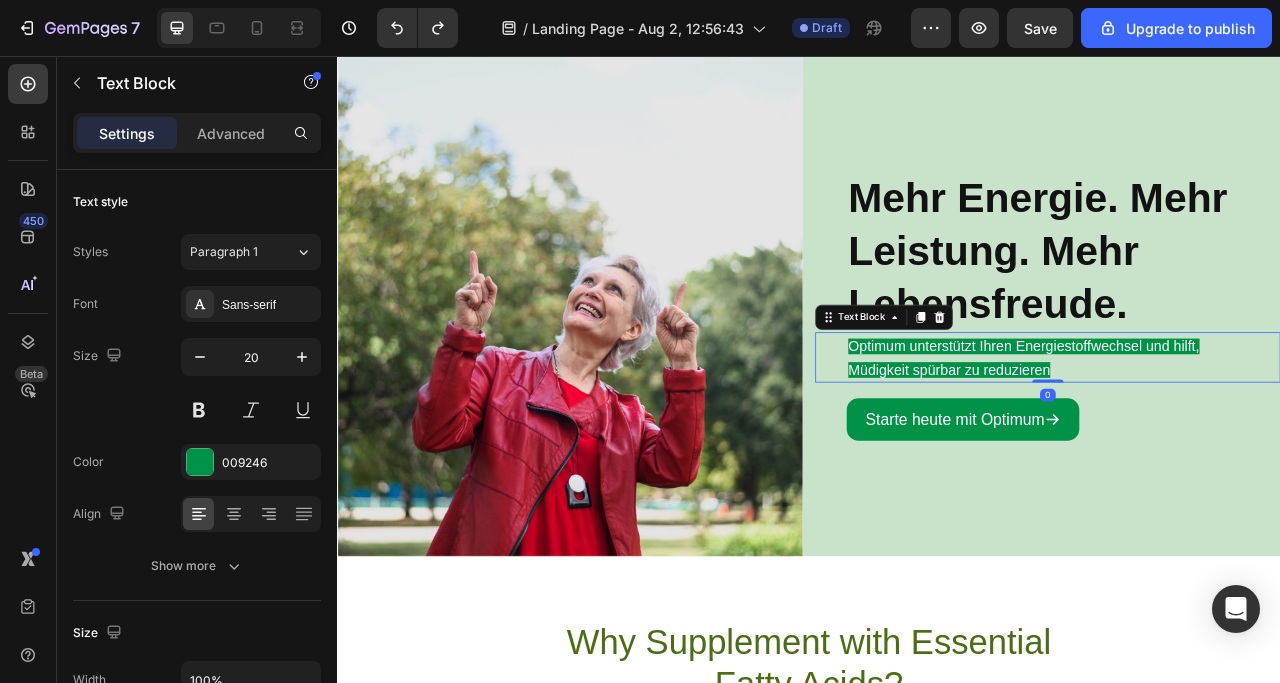 scroll, scrollTop: 600, scrollLeft: 0, axis: vertical 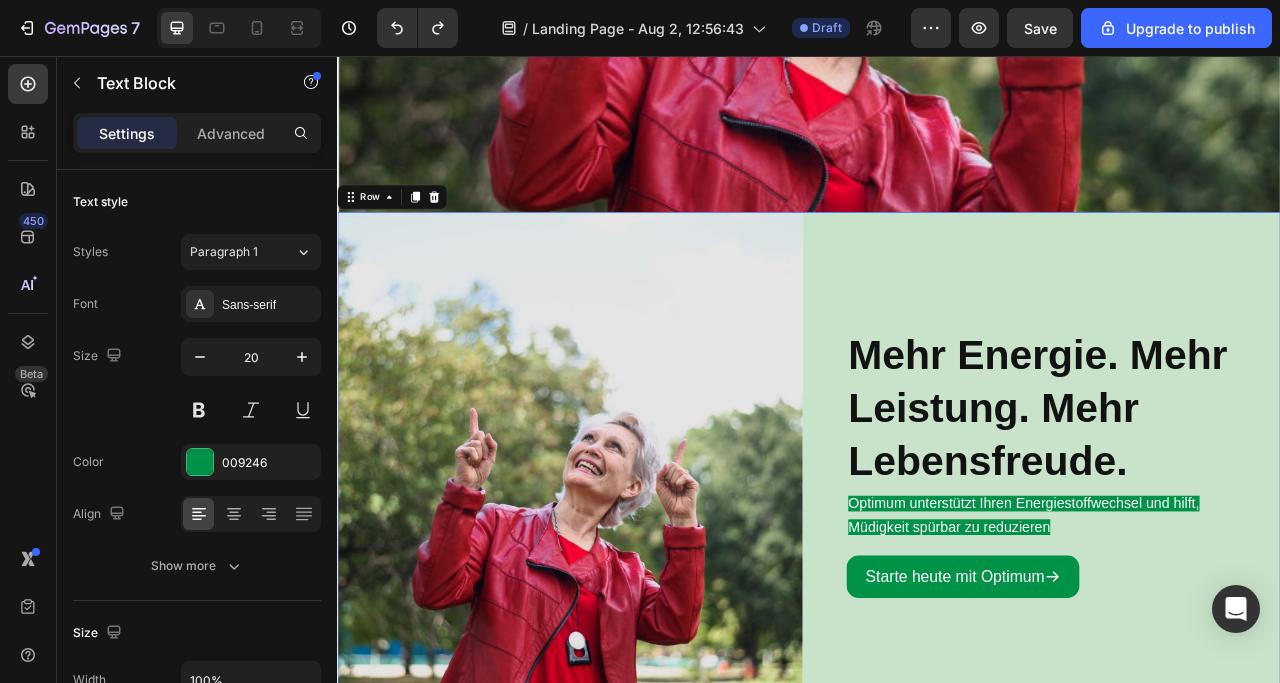 click on "⁠⁠⁠⁠⁠⁠⁠ Mehr Energie. Mehr Leistung. Mehr Lebensfreude. Heading Optimum unterstützt Ihren Energiestoffwechsel und hilft, Müdigkeit spürbar zu reduzieren Text Block
Starte heute mit Optimum Button" at bounding box center [1241, 573] 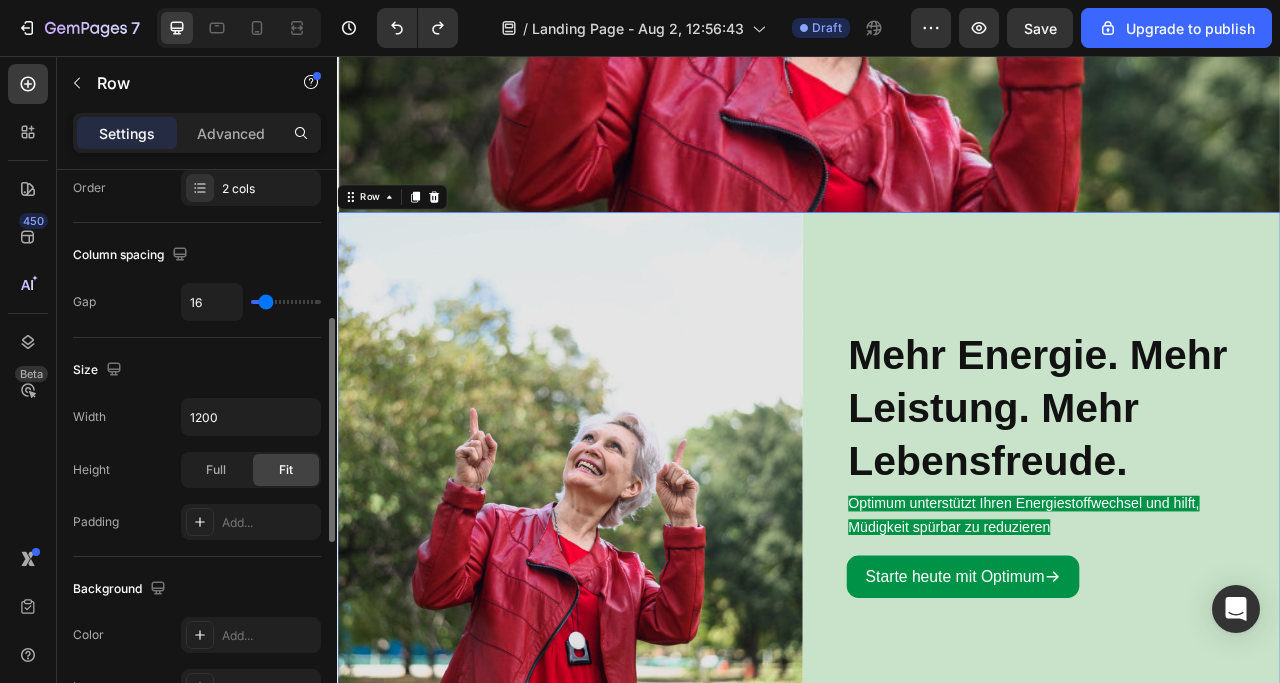 scroll, scrollTop: 0, scrollLeft: 0, axis: both 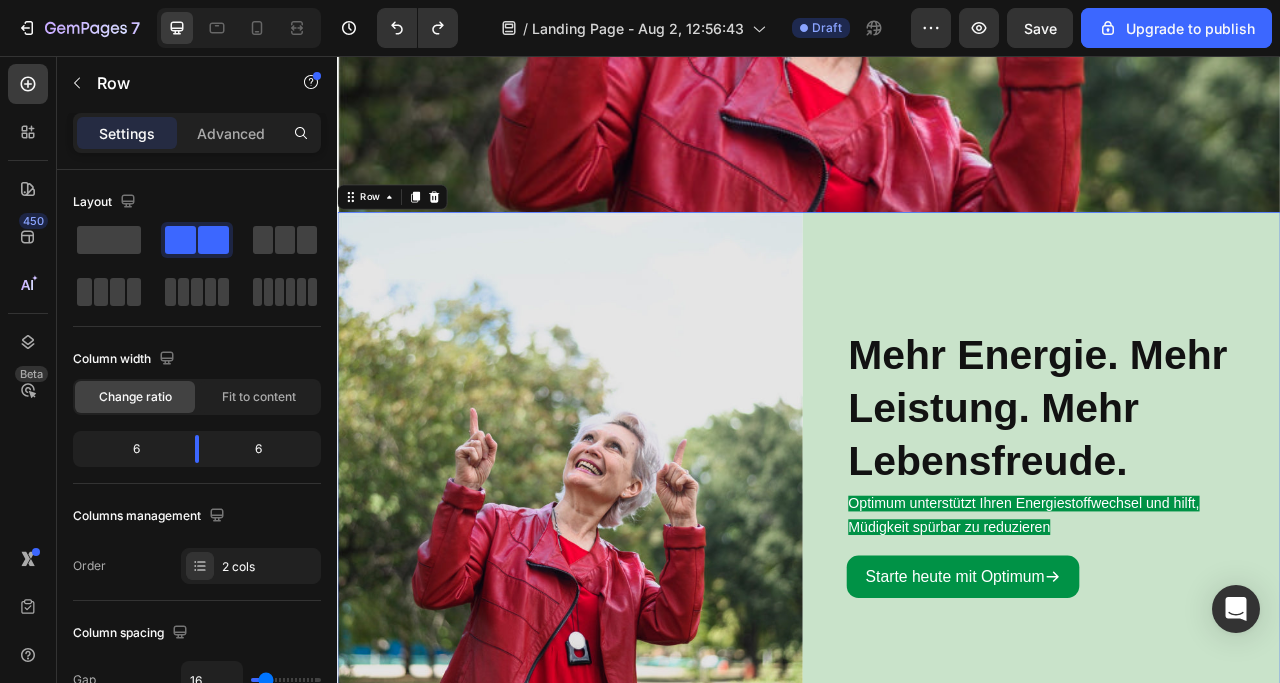 click on "⁠⁠⁠⁠⁠⁠⁠ Mehr Energie. Mehr Leistung. Mehr Lebensfreude. Heading Optimum unterstützt Ihren Energiestoffwechsel und hilft, Müdigkeit spürbar zu reduzieren Text Block
Starte heute mit Optimum Button" at bounding box center [1241, 573] 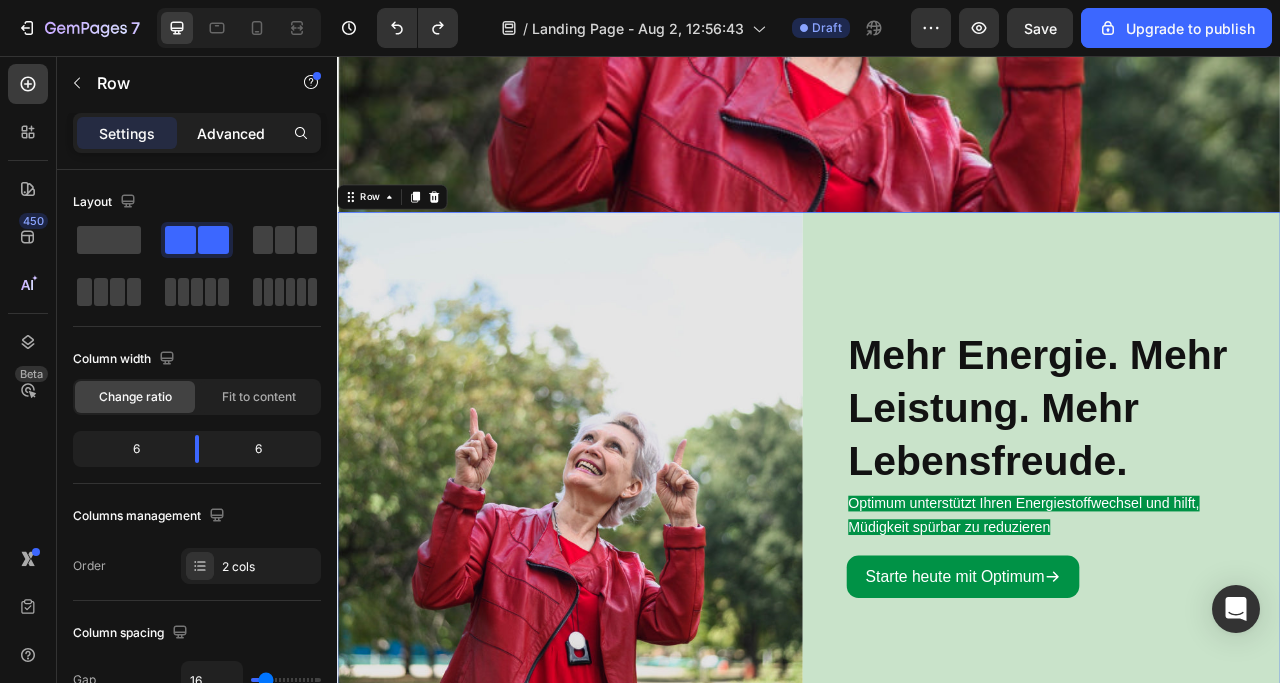 click on "Advanced" 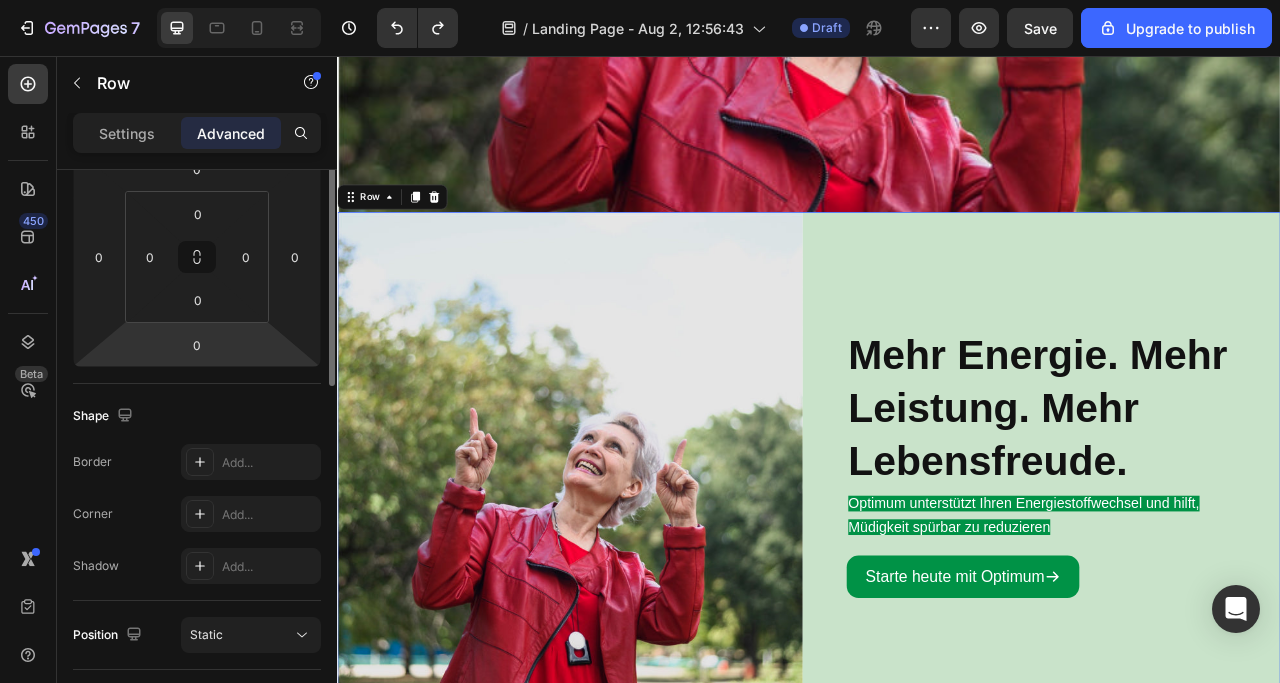 scroll, scrollTop: 0, scrollLeft: 0, axis: both 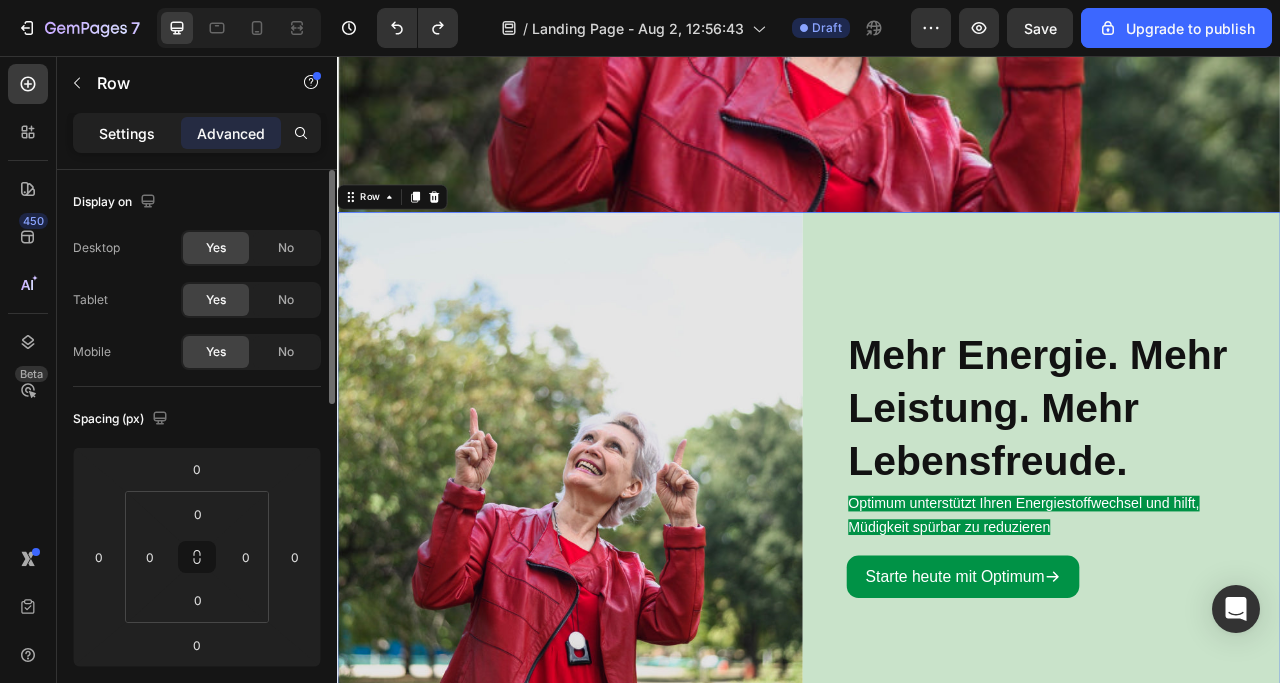 click on "Settings" at bounding box center (127, 133) 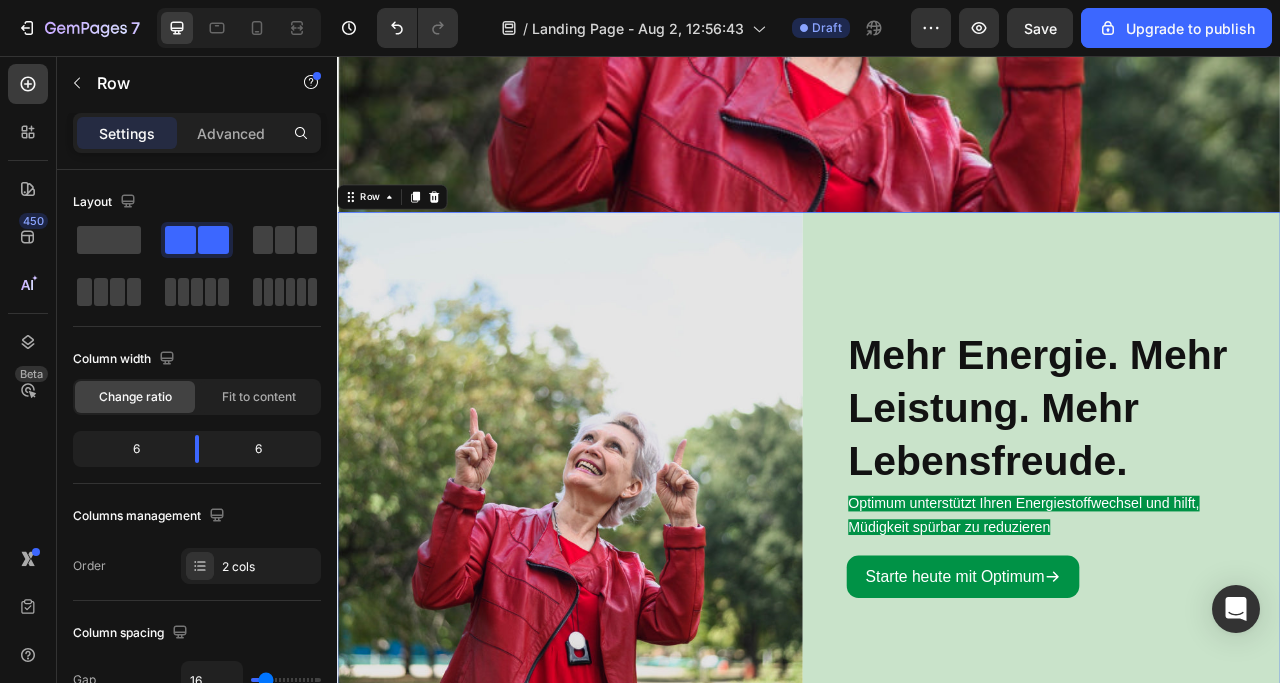 scroll, scrollTop: 800, scrollLeft: 0, axis: vertical 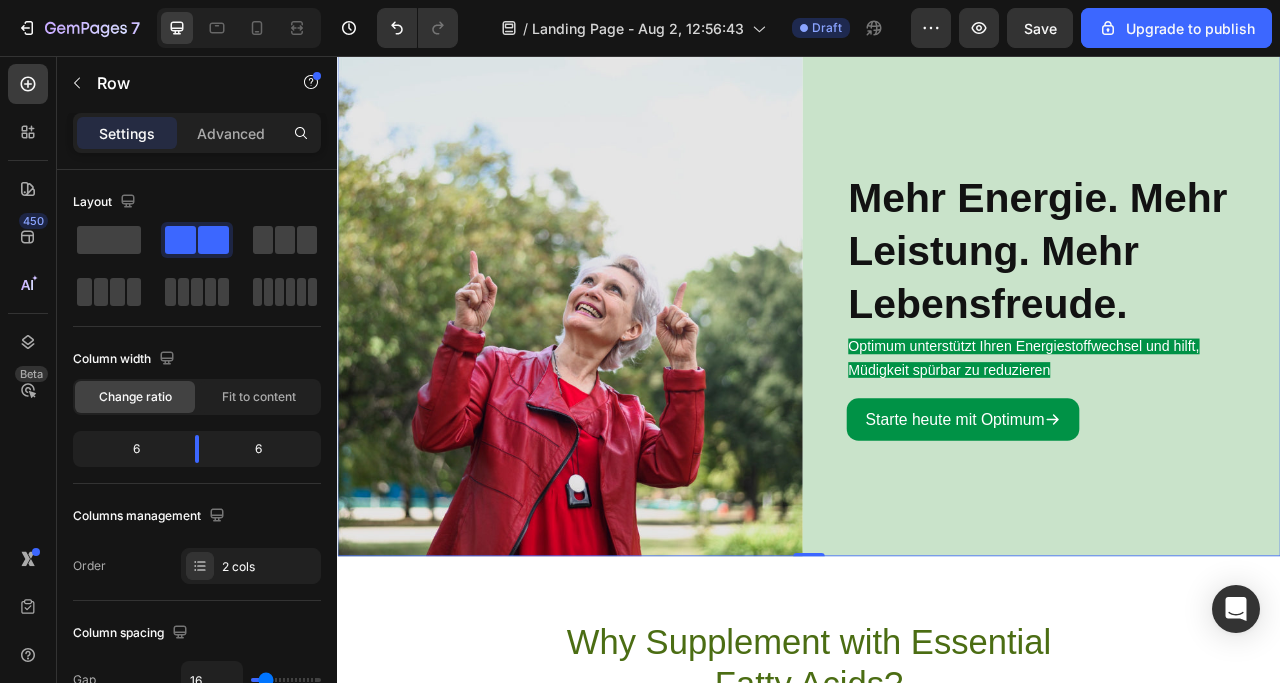 click on "⁠⁠⁠⁠⁠⁠⁠ Mehr Energie. Mehr Leistung. Mehr Lebensfreude. Heading Optimum unterstützt Ihren Energiestoffwechsel und hilft, Müdigkeit spürbar zu reduzieren Text Block
Starte heute mit Optimum Button" at bounding box center (1241, 373) 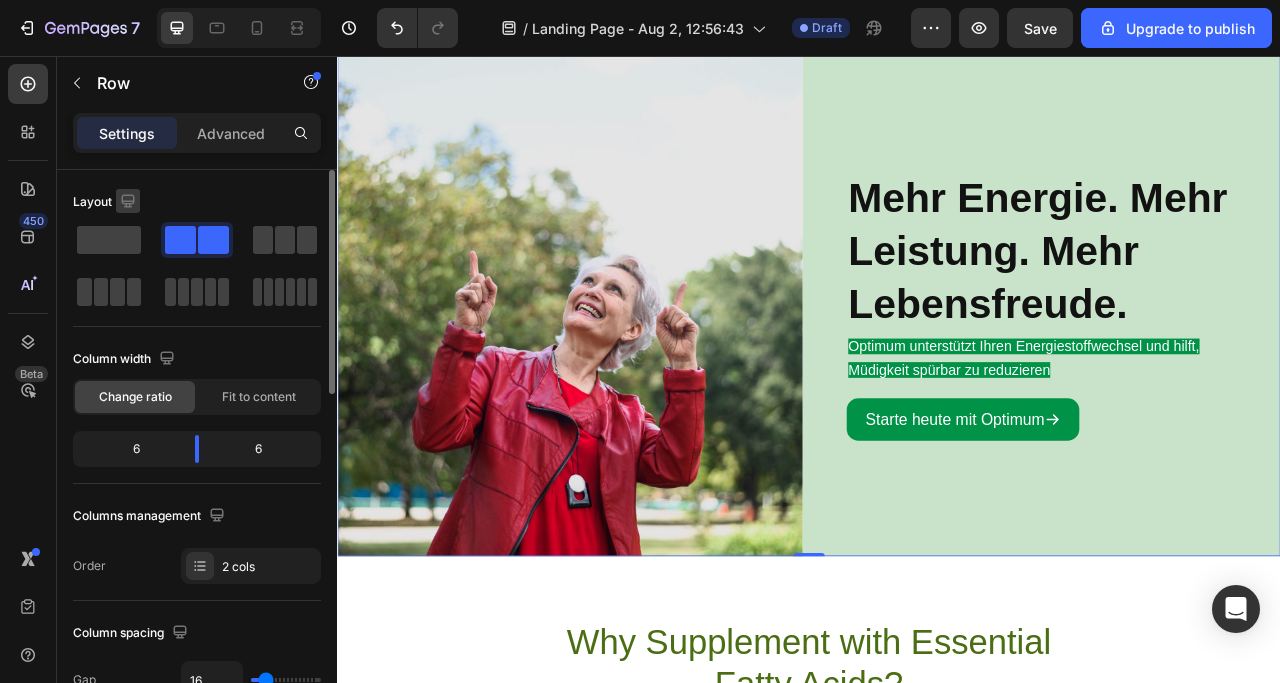 click 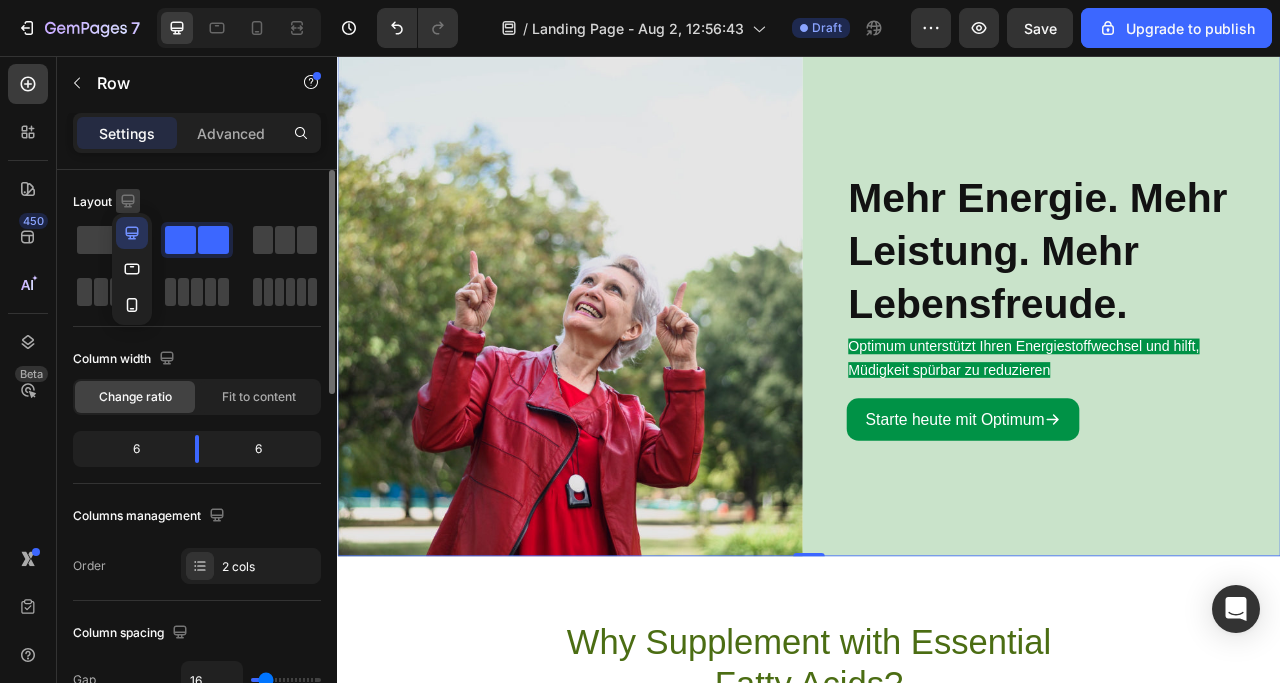 click 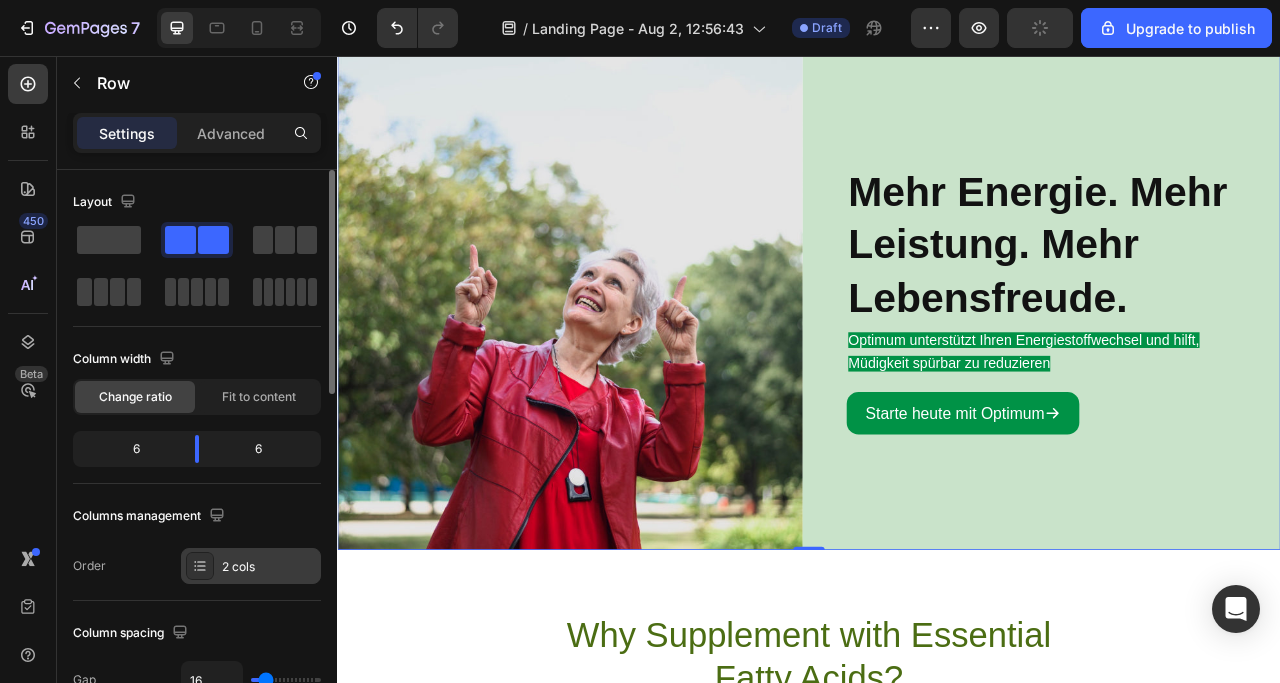 scroll, scrollTop: 800, scrollLeft: 0, axis: vertical 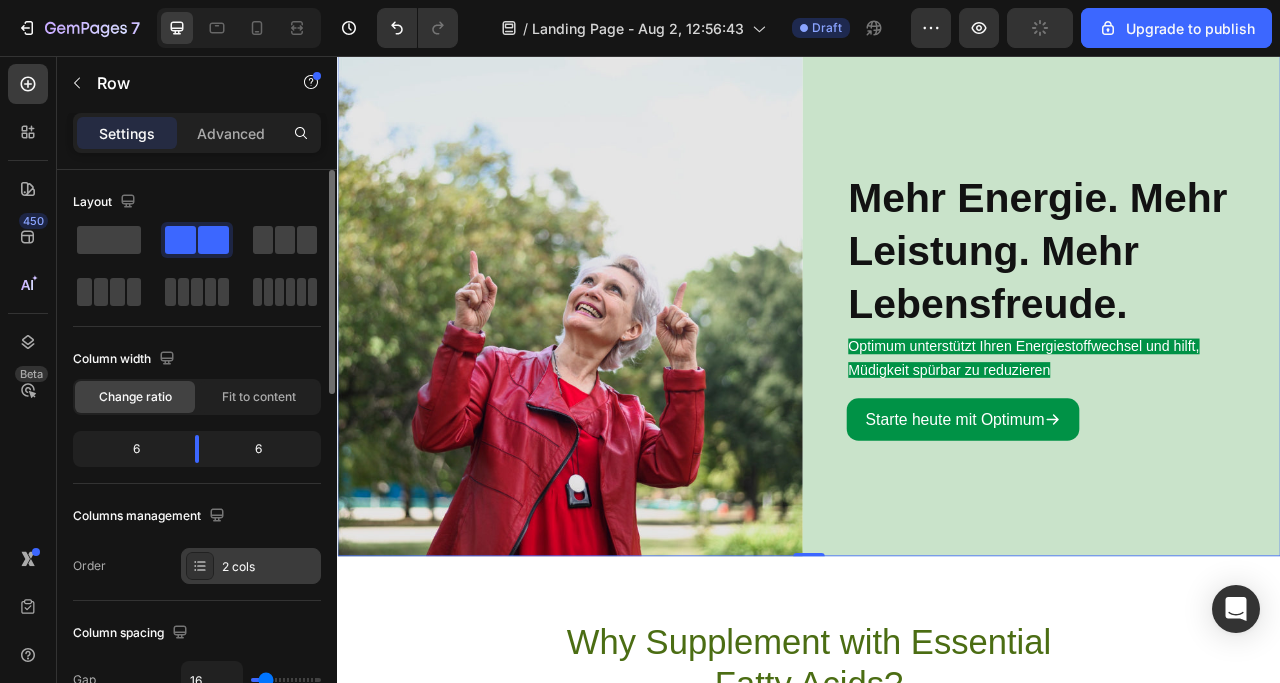 click 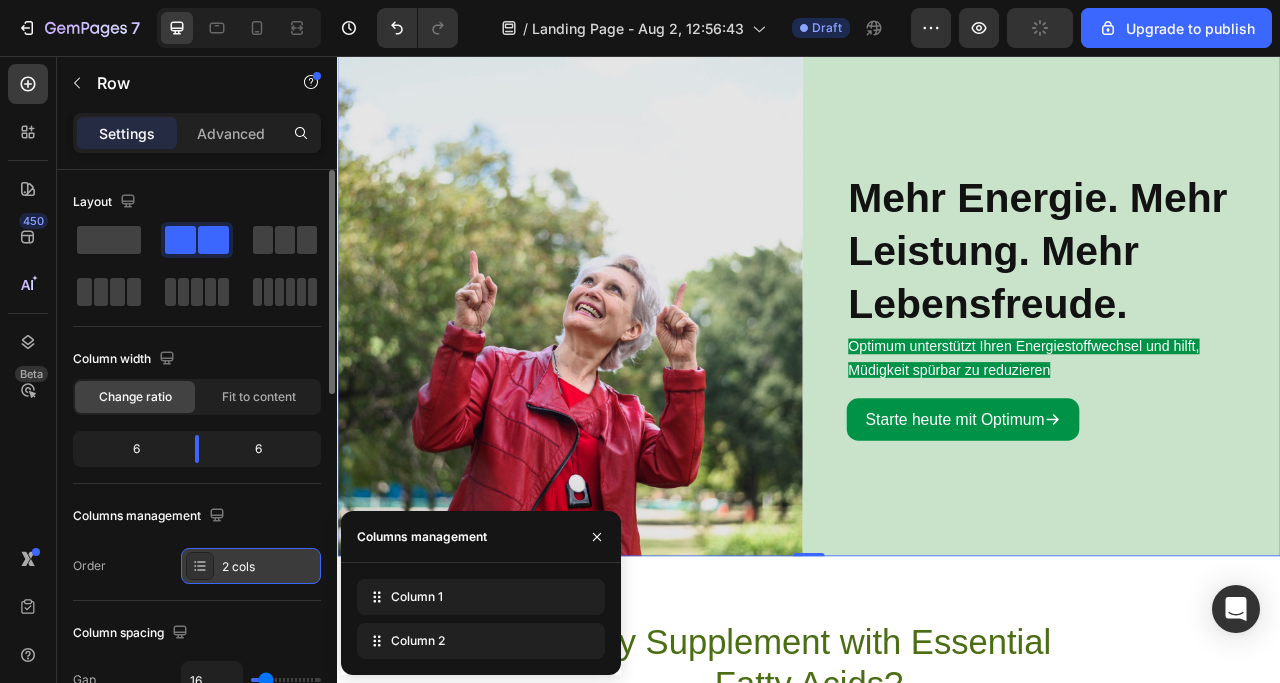 scroll, scrollTop: 100, scrollLeft: 0, axis: vertical 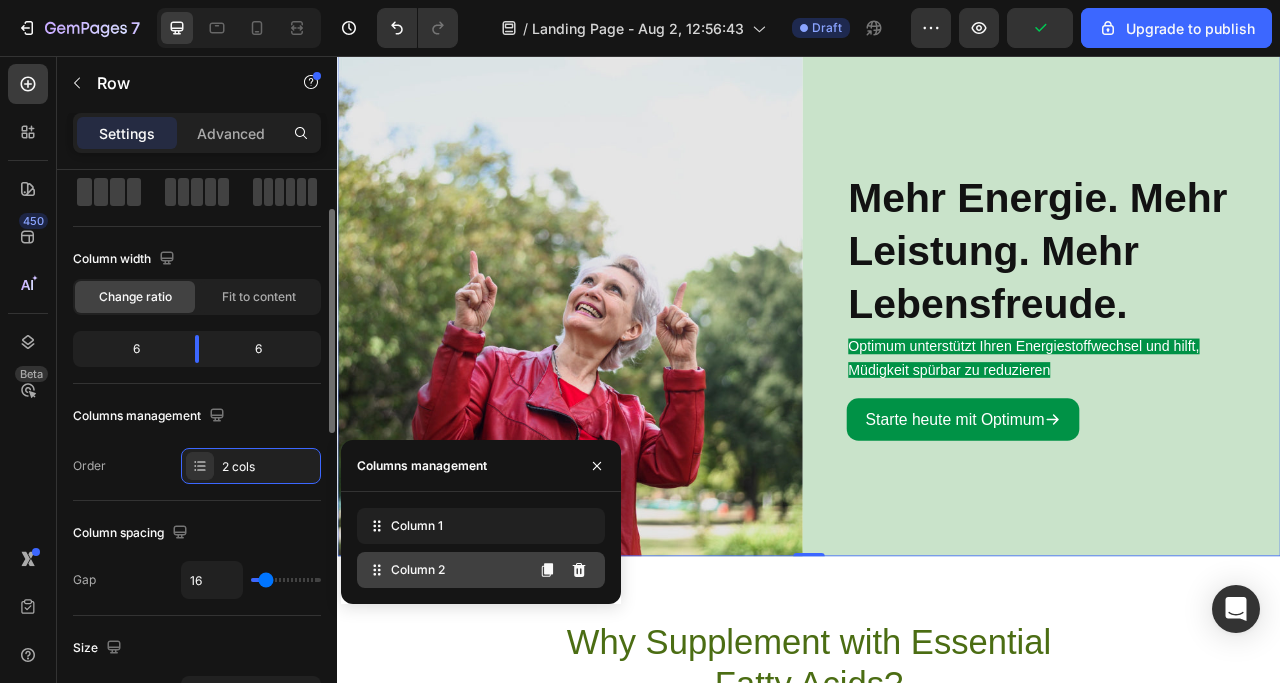click on "Column 2" at bounding box center (418, 570) 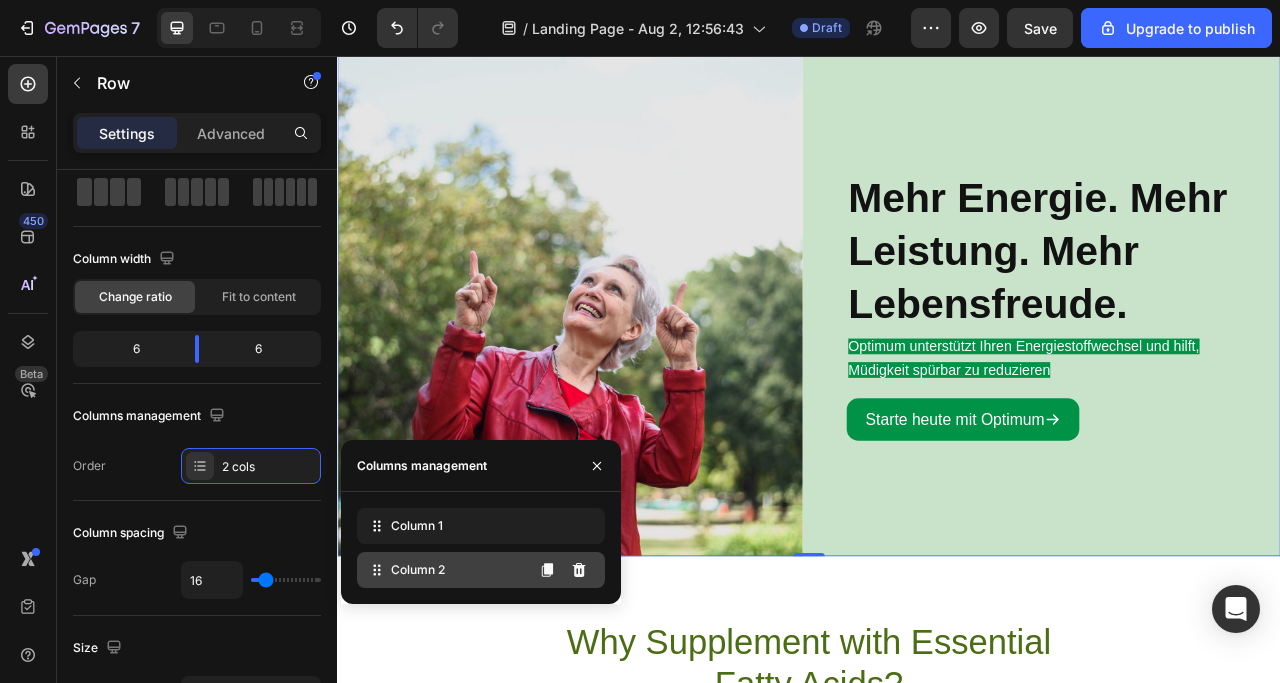 click on "Column 2" 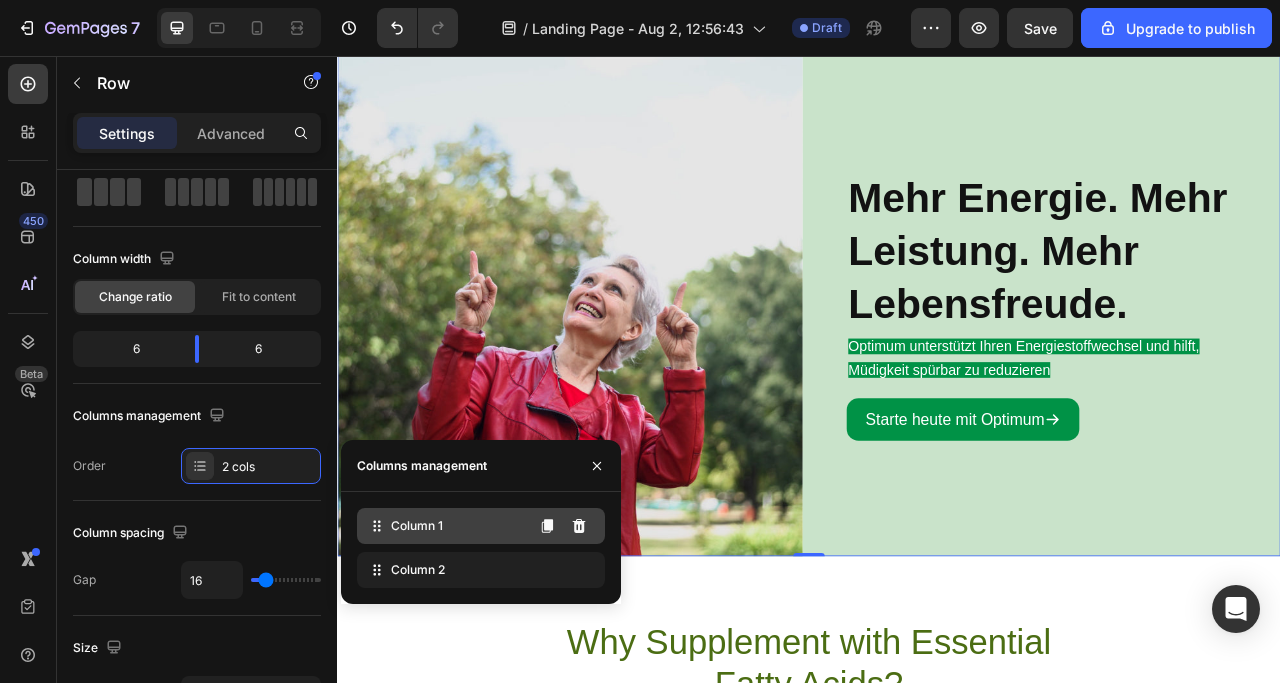 click on "Column 1" 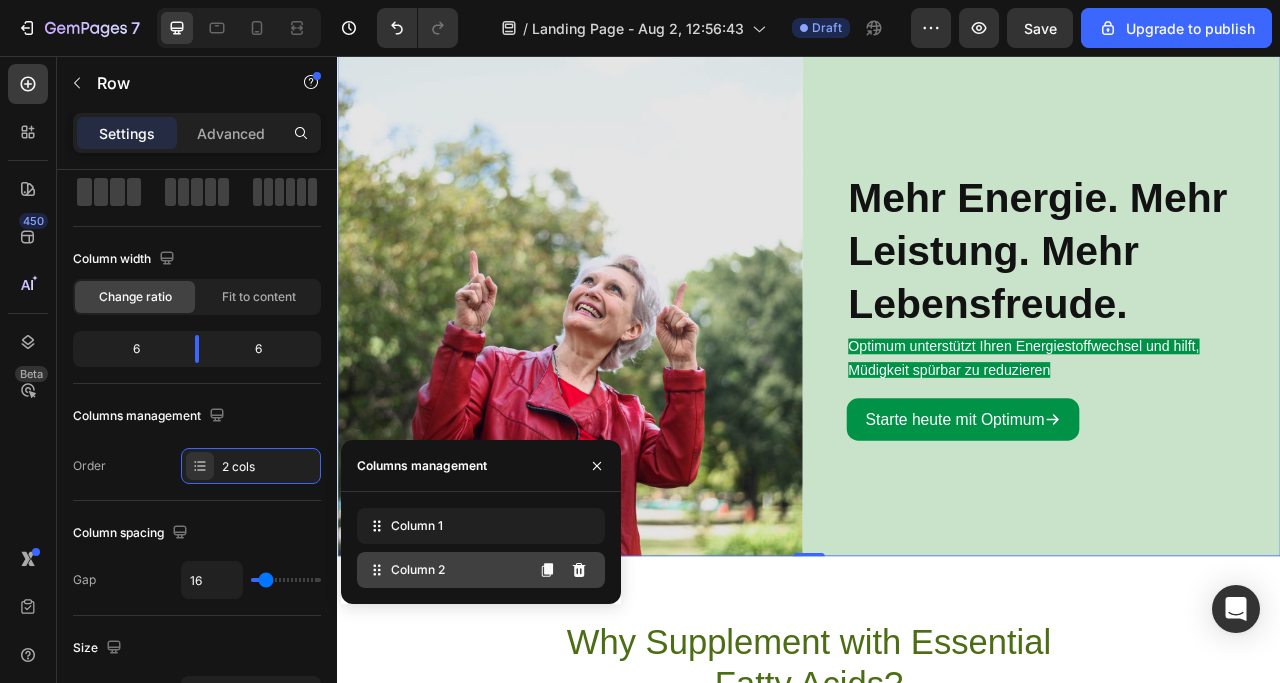 click on "Column 2" 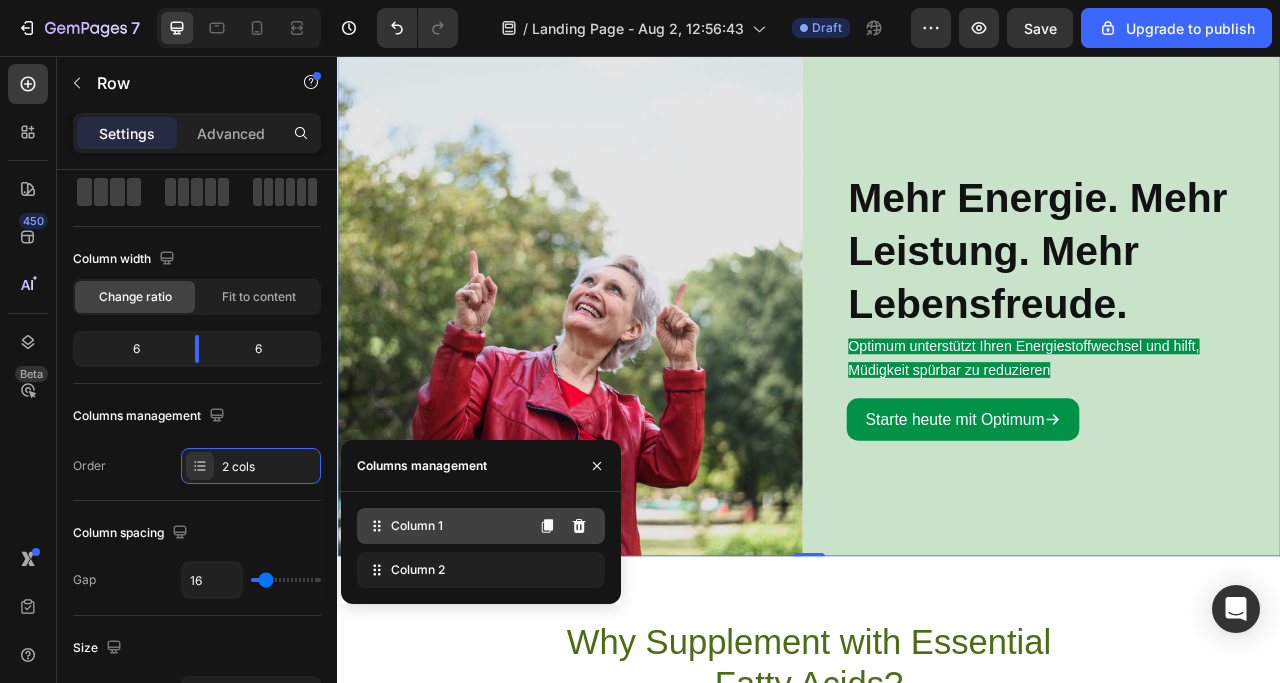 click on "Column 1" 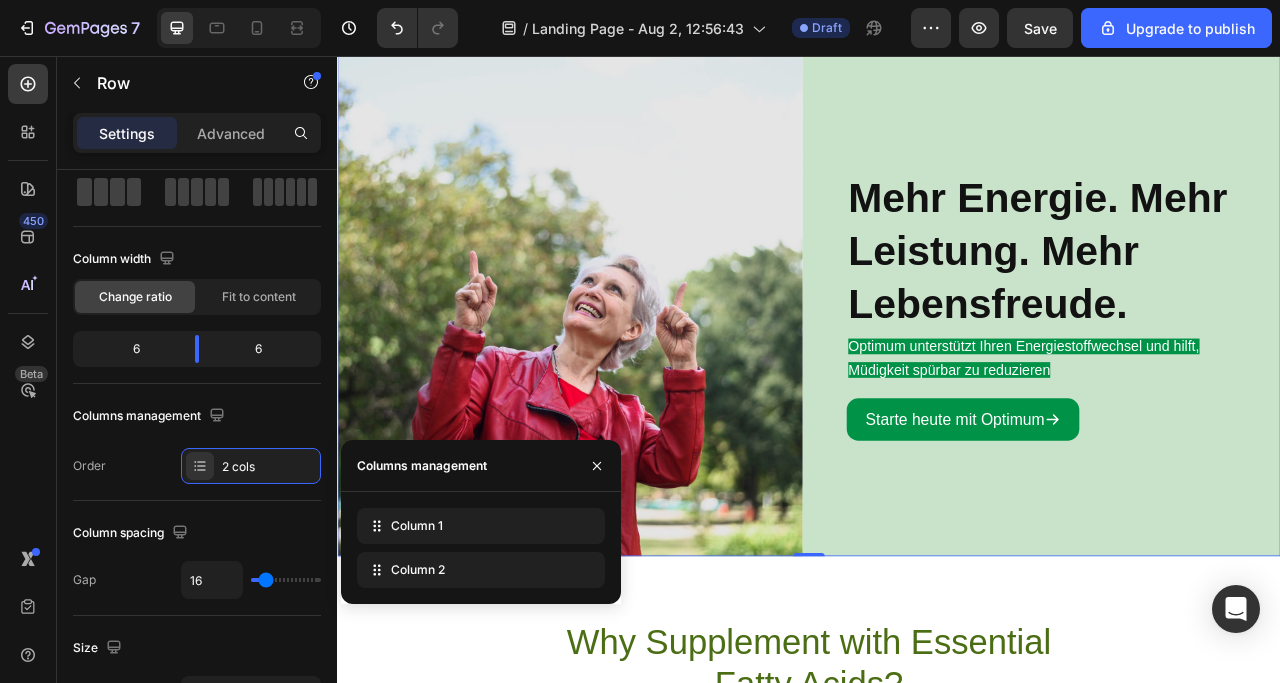 drag, startPoint x: 469, startPoint y: 577, endPoint x: 470, endPoint y: 546, distance: 31.016125 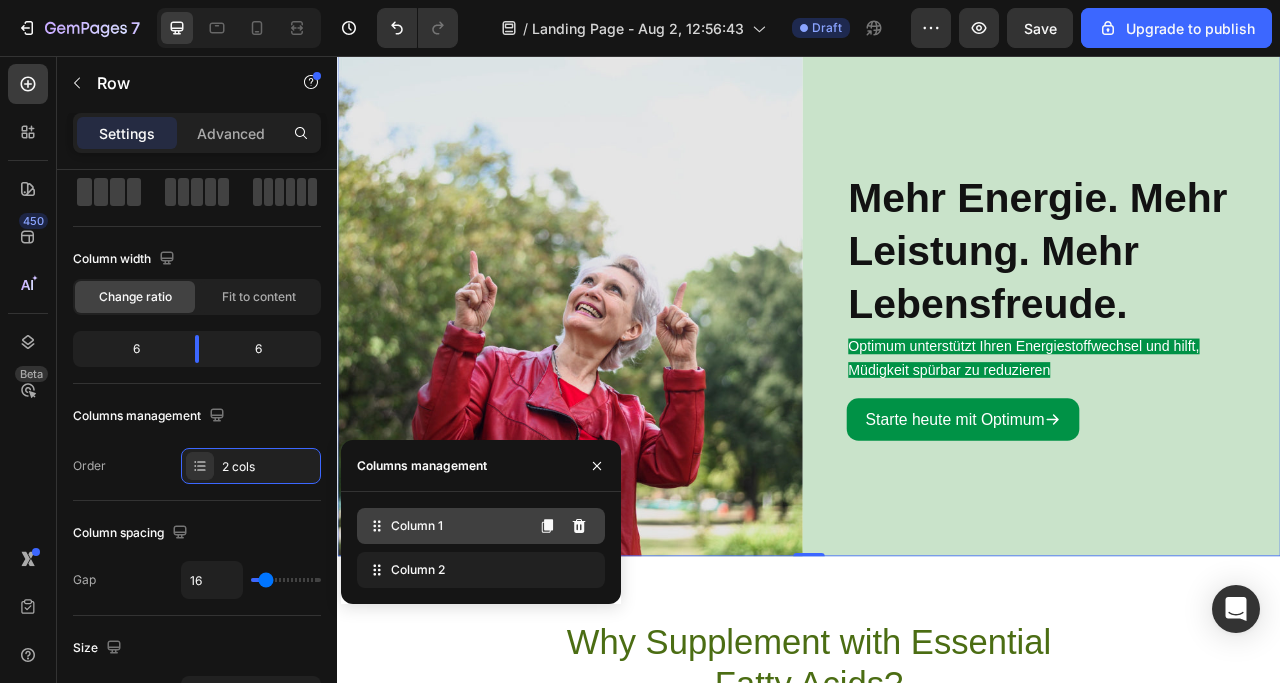 click on "Column 1" 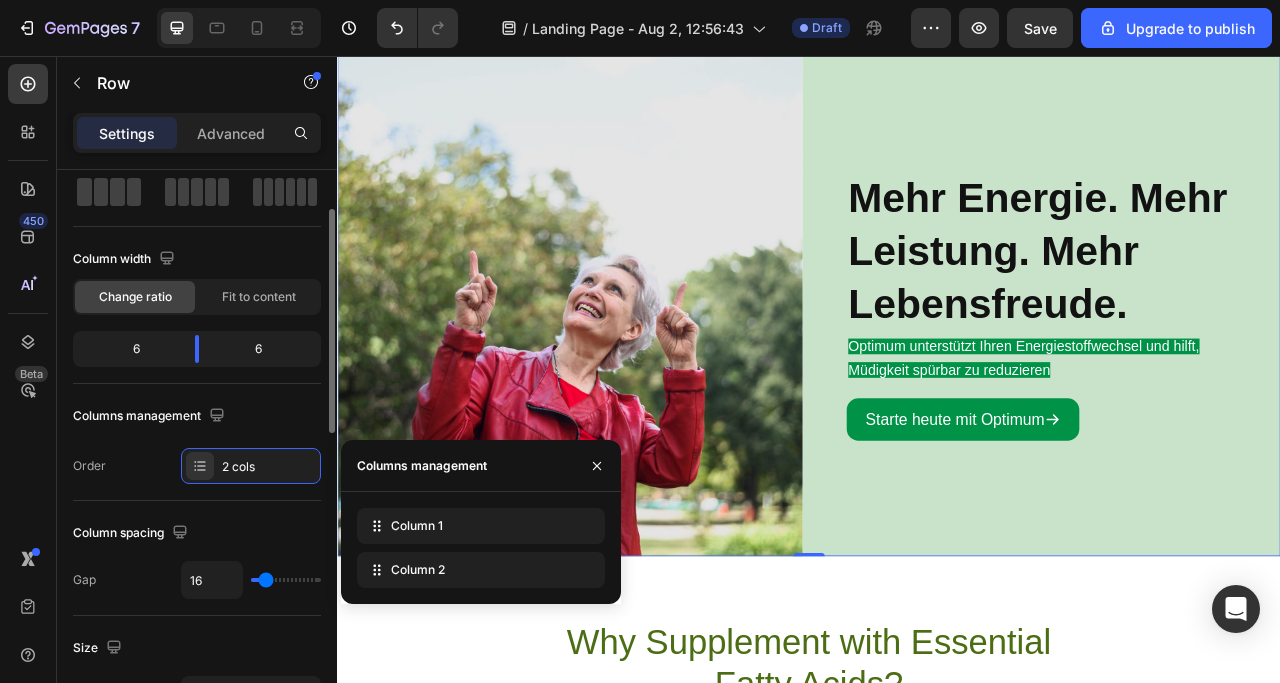 drag, startPoint x: 209, startPoint y: 498, endPoint x: 135, endPoint y: 481, distance: 75.9276 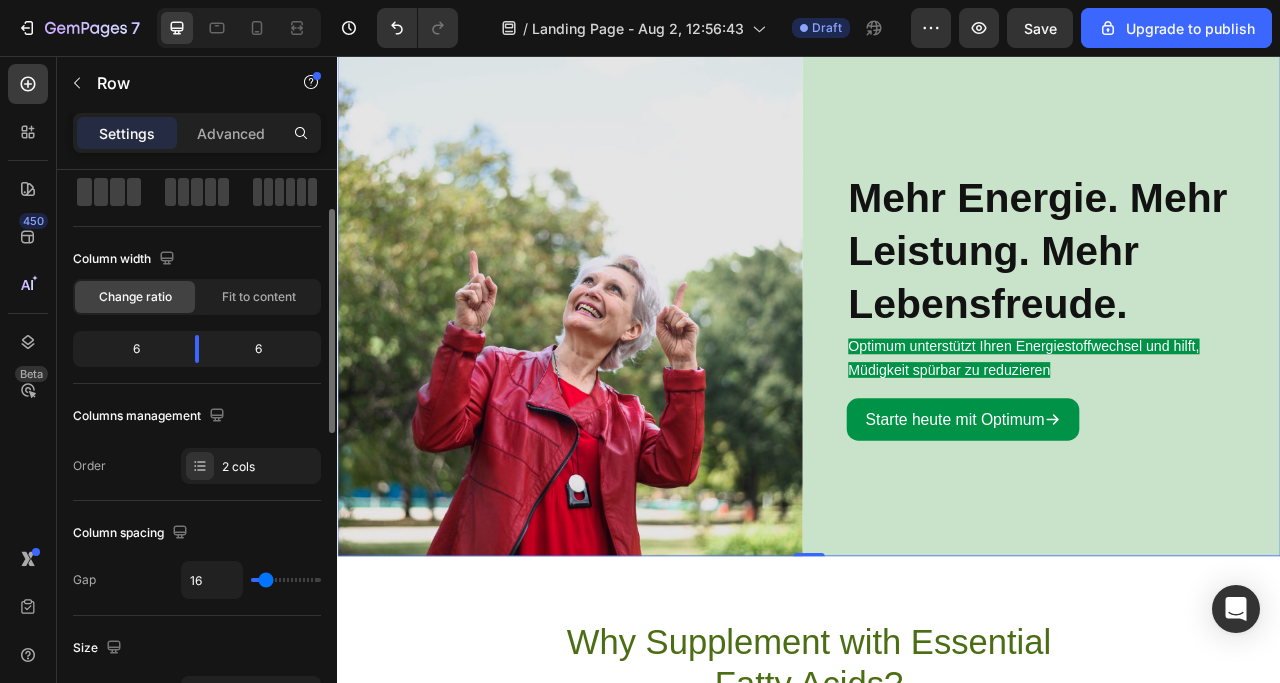 click on "Order 2 cols" at bounding box center [197, 466] 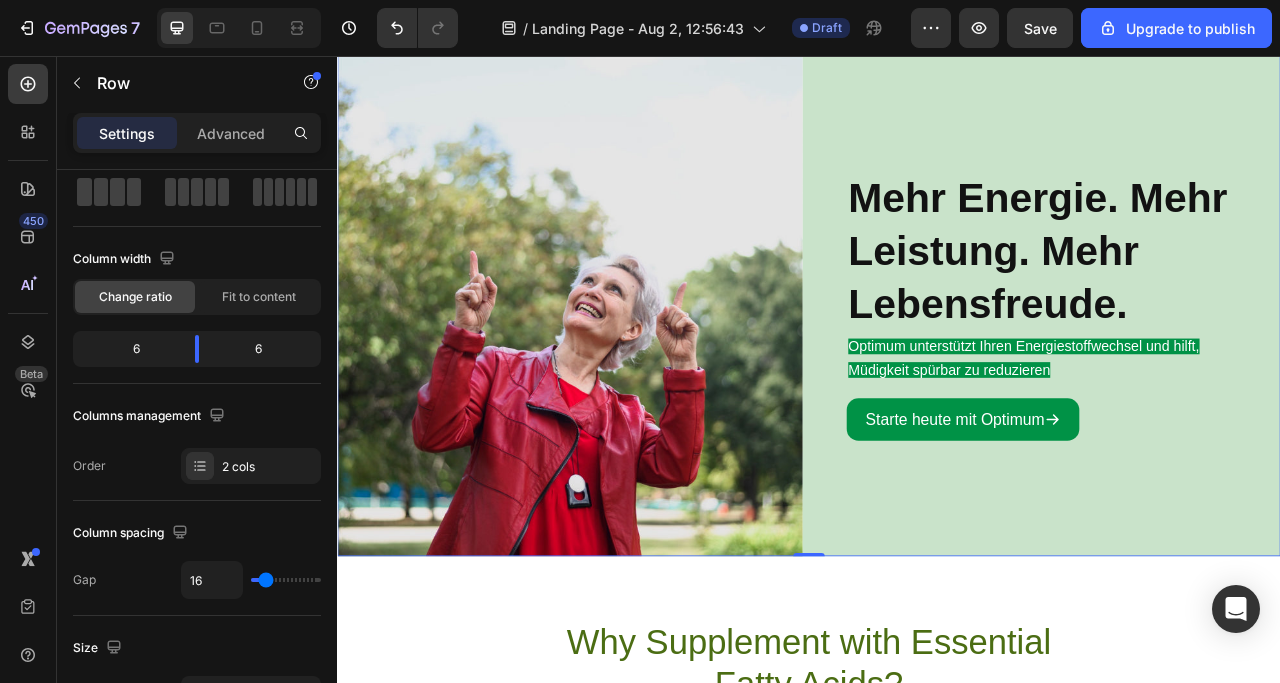 click on "⁠⁠⁠⁠⁠⁠⁠ Mehr Energie. Mehr Leistung. Mehr Lebensfreude. Heading Optimum unterstützt Ihren Energiestoffwechsel und hilft, Müdigkeit spürbar zu reduzieren Text Block
Starte heute mit Optimum Button" at bounding box center [1241, 373] 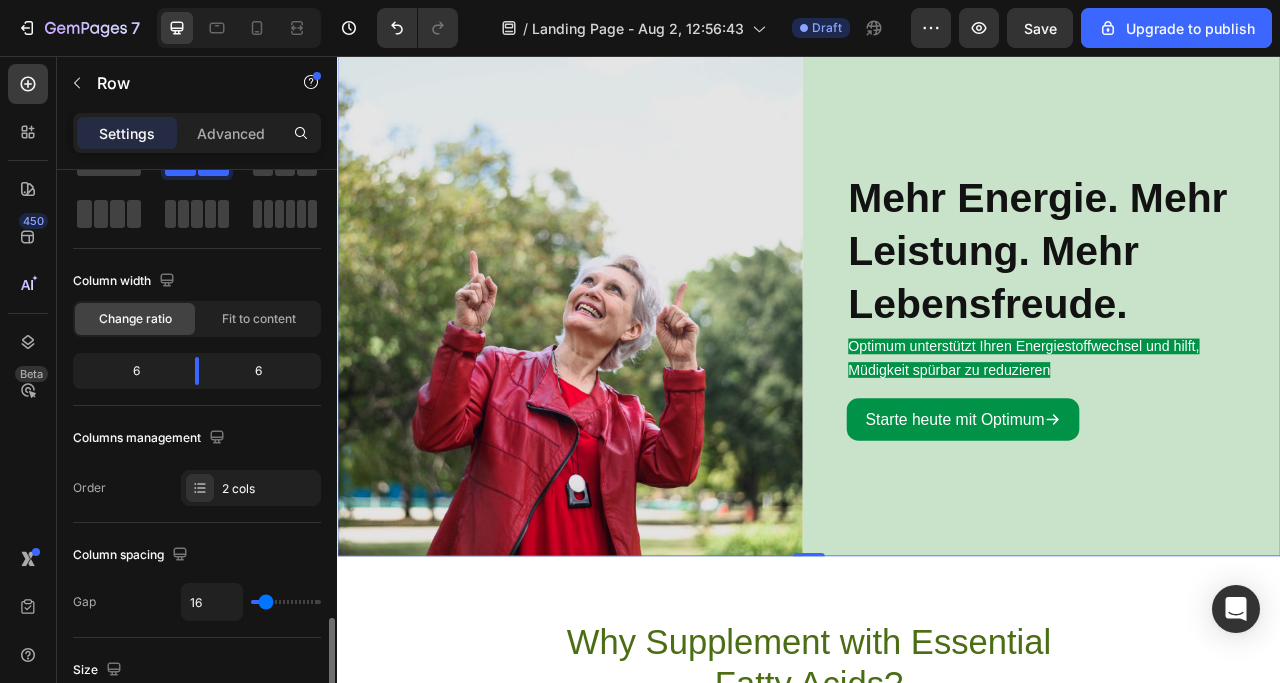 scroll, scrollTop: 0, scrollLeft: 0, axis: both 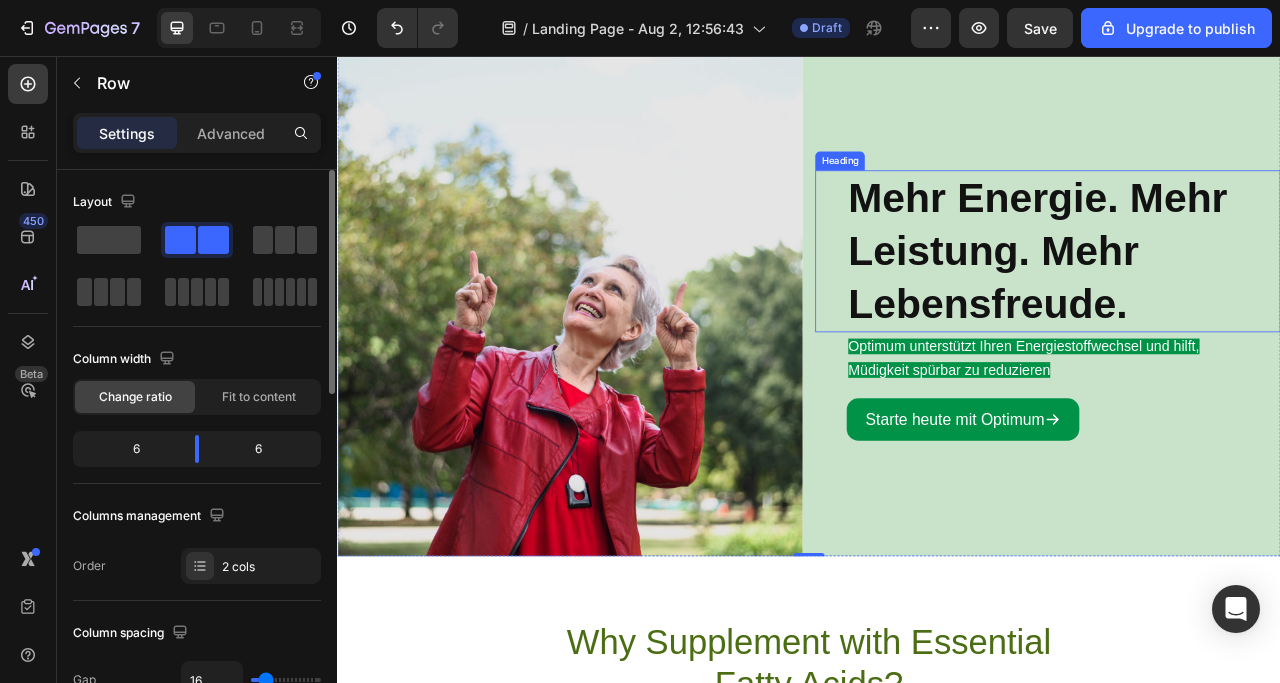 click on "Mehr Energie. Mehr Leistung. Mehr Lebensfreude." at bounding box center [1228, 303] 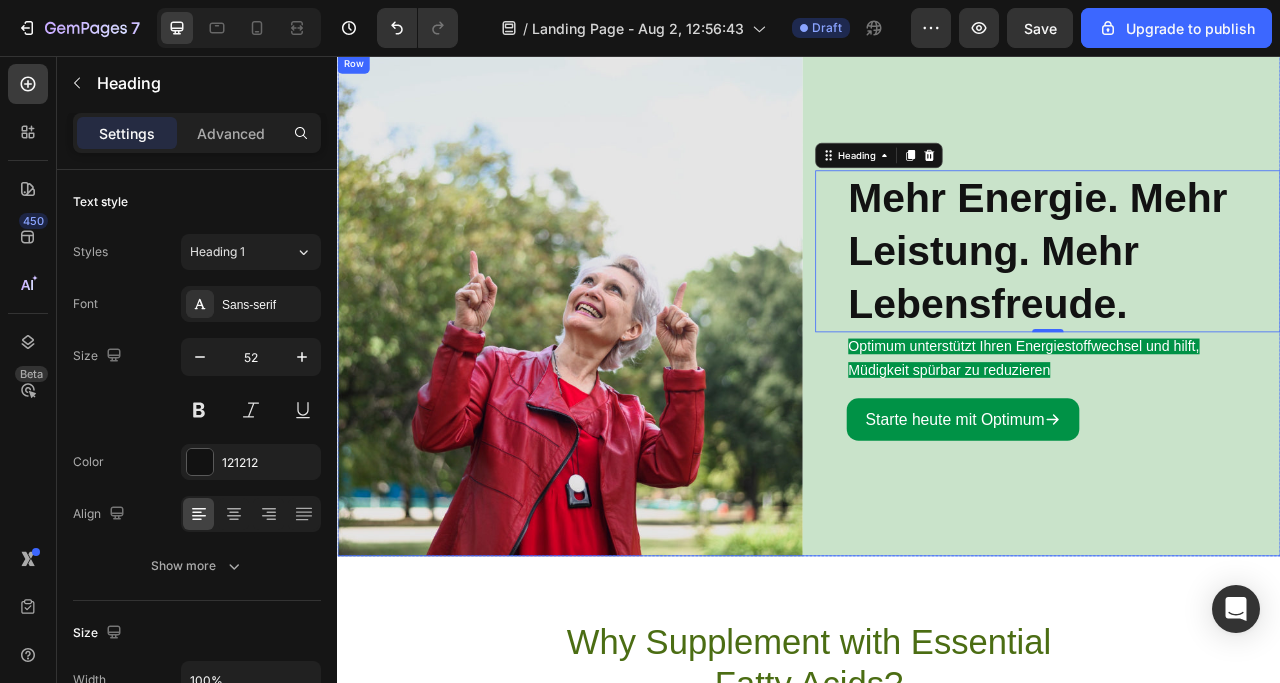 click on "⁠⁠⁠⁠⁠⁠⁠ Mehr Energie. Mehr Leistung. Mehr Lebensfreude. Heading   0 Optimum unterstützt Ihren Energiestoffwechsel und hilft, Müdigkeit spürbar zu reduzieren Text Block
Starte heute mit Optimum Button" at bounding box center [1241, 373] 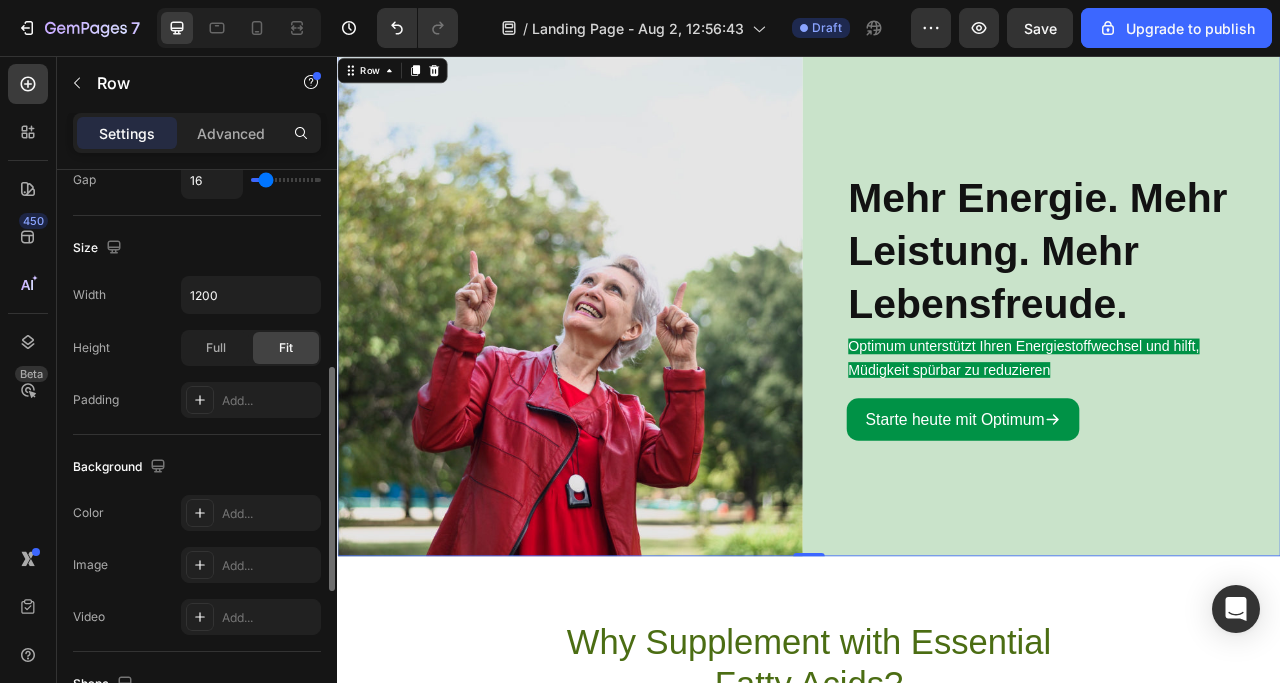 scroll, scrollTop: 600, scrollLeft: 0, axis: vertical 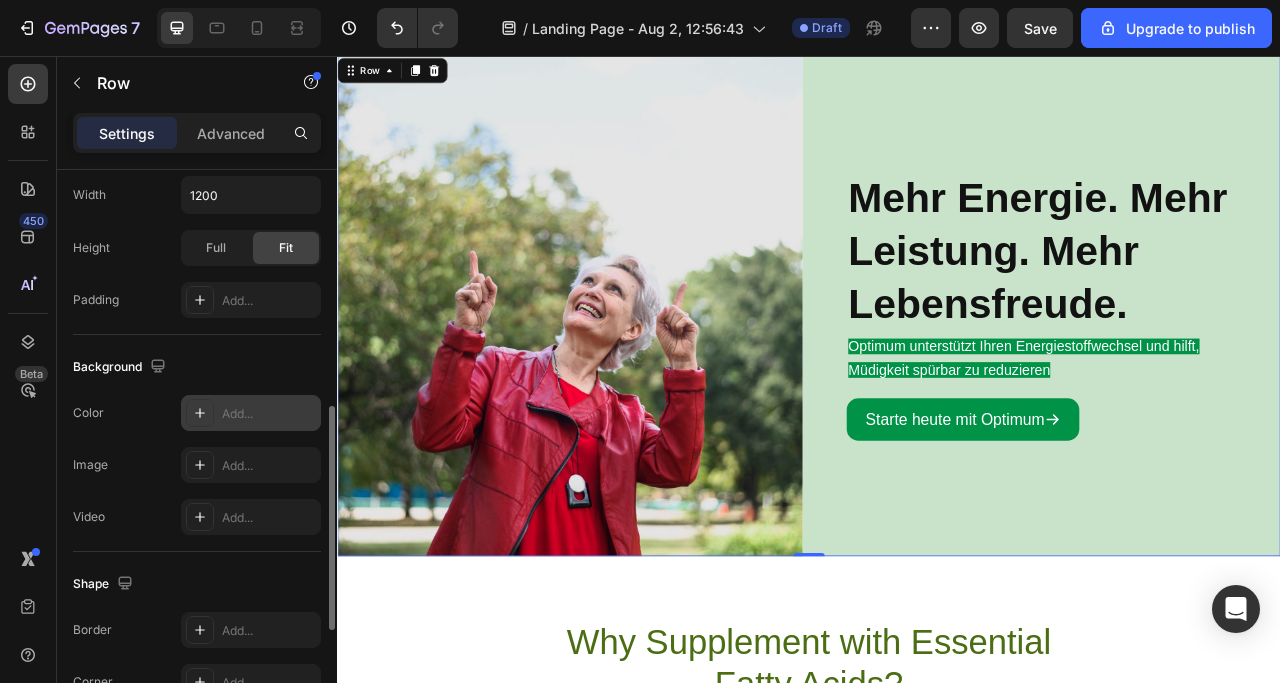 click 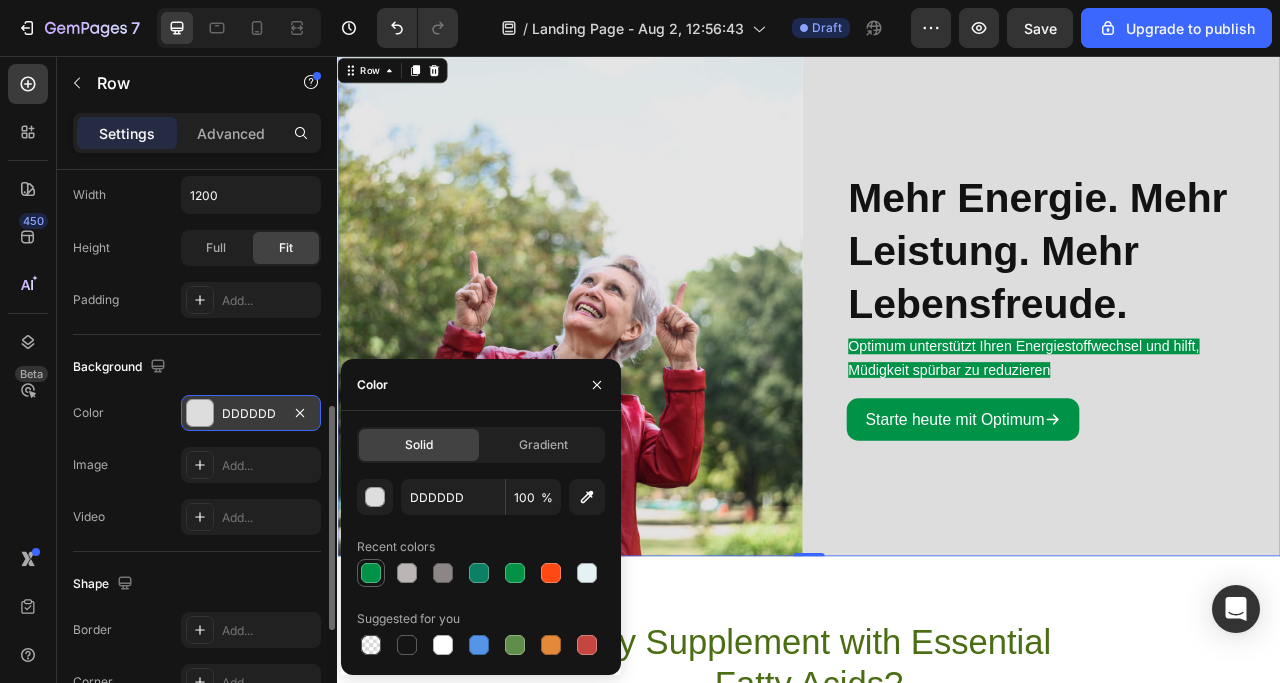 click at bounding box center (371, 573) 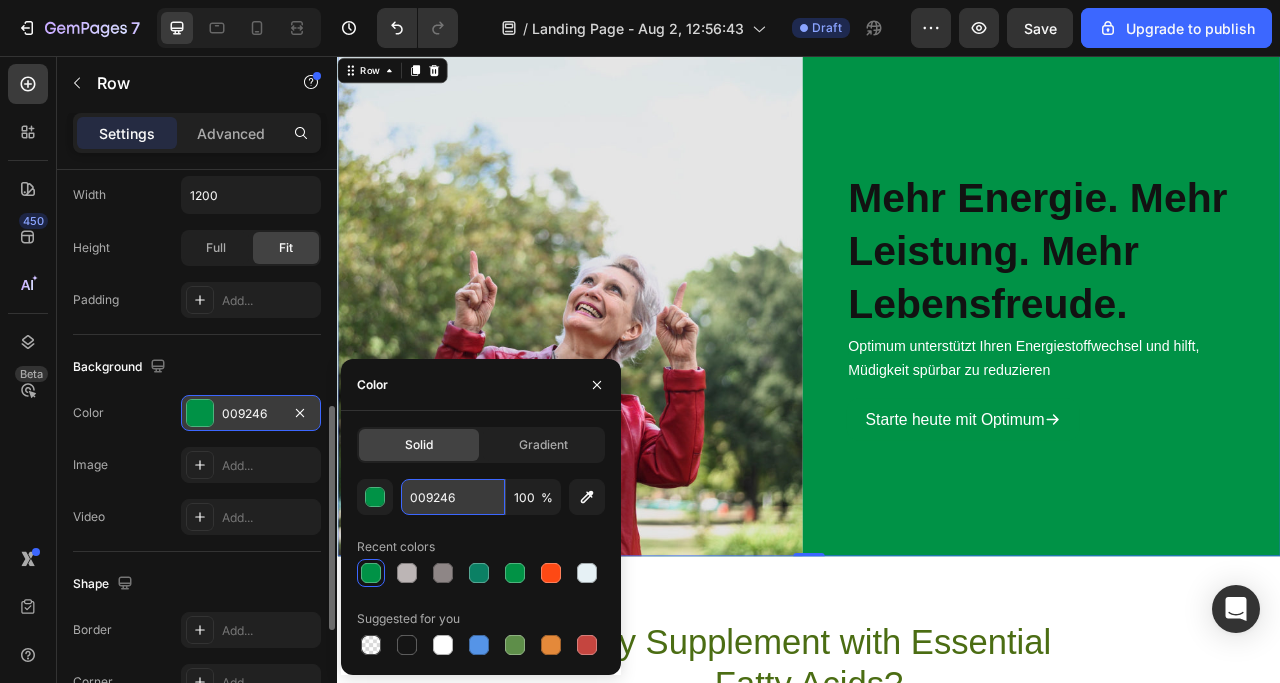 click on "009246" at bounding box center (453, 497) 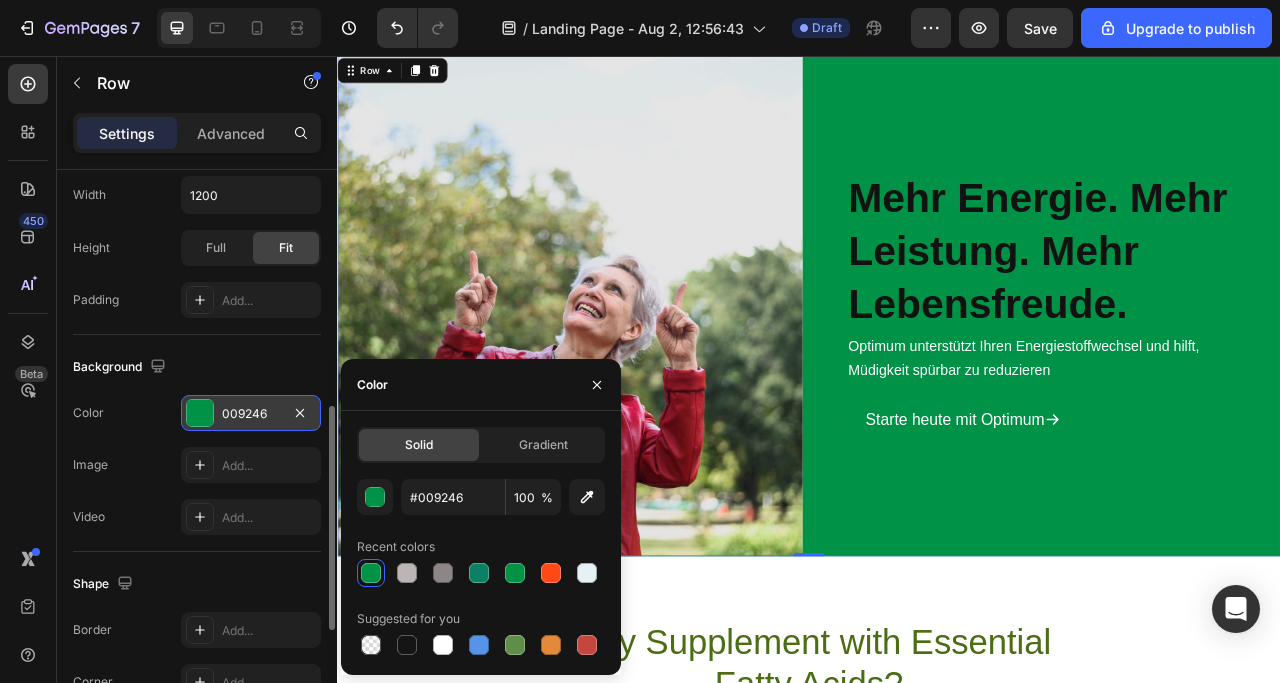 click on "The changes might be hidden by  the video. Color 009246 Image Add... Video Add..." 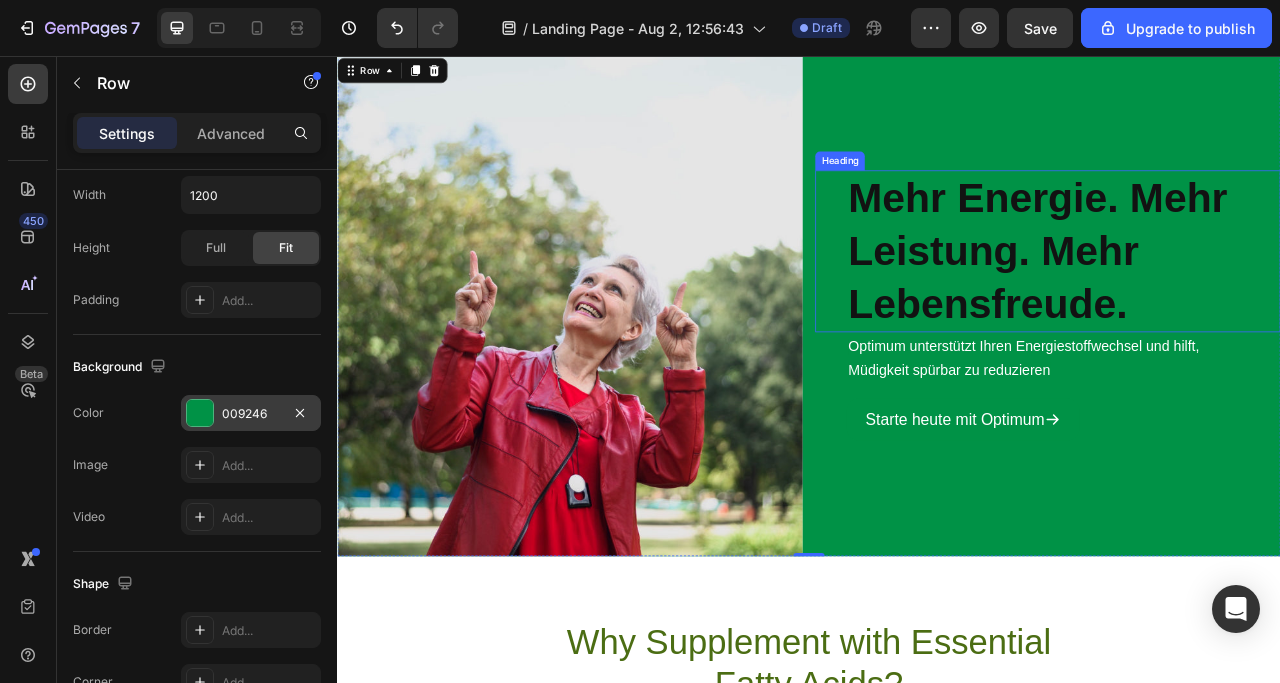 click on "Mehr Energie. Mehr Leistung. Mehr Lebensfreude." at bounding box center (1228, 303) 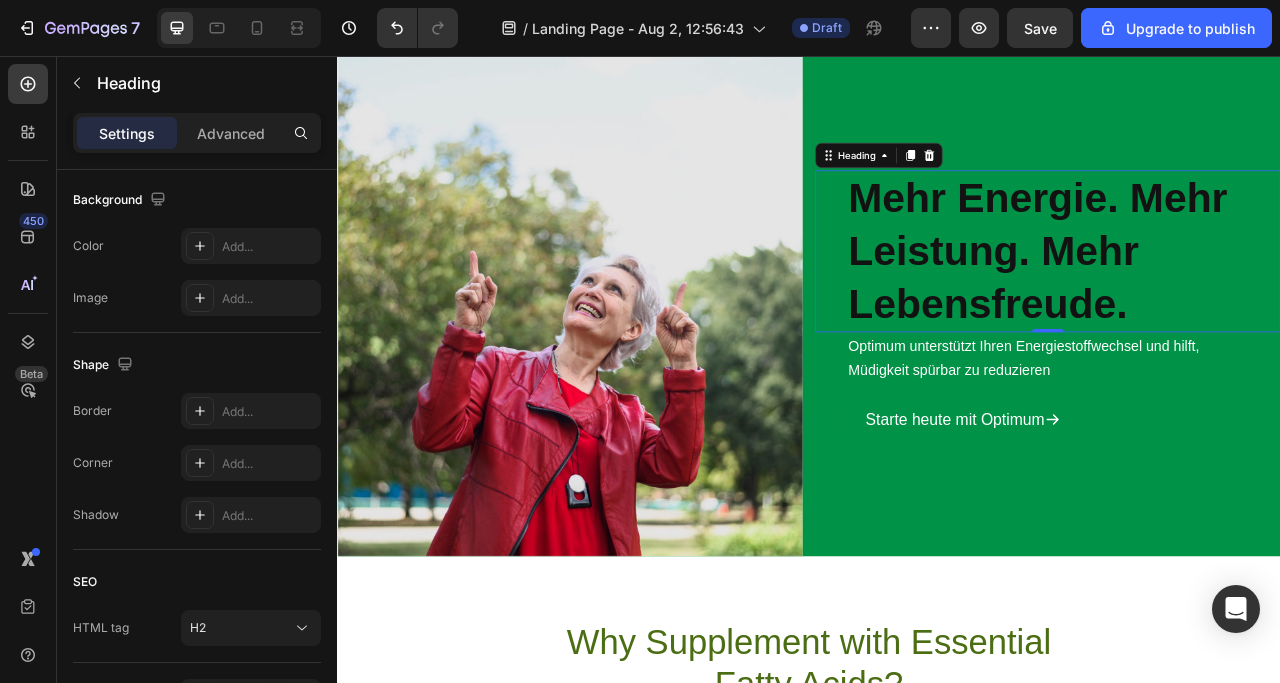scroll, scrollTop: 0, scrollLeft: 0, axis: both 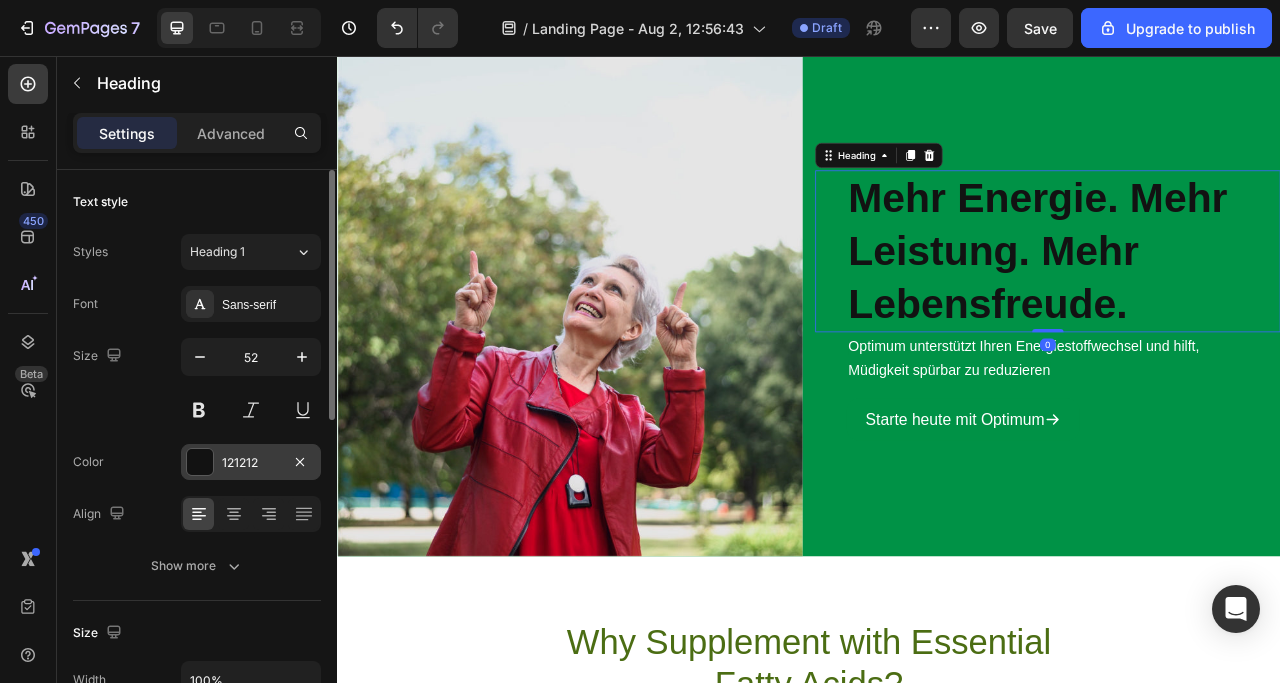 click at bounding box center [200, 462] 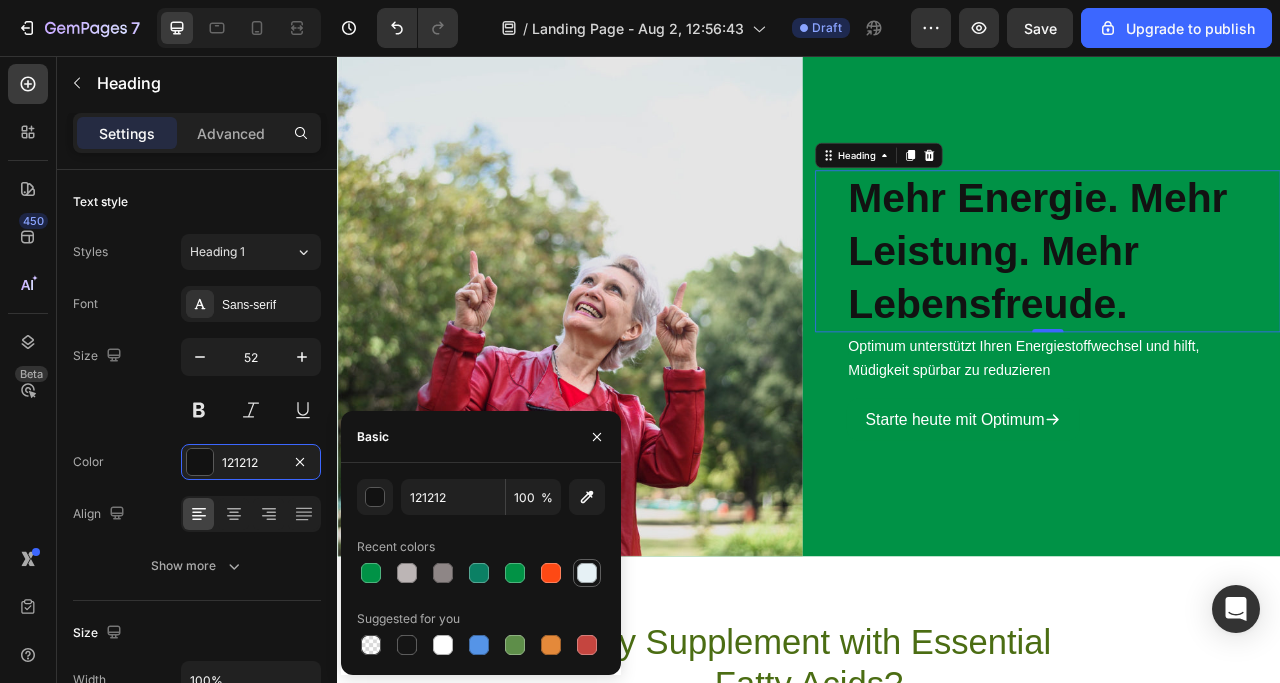 click at bounding box center [587, 573] 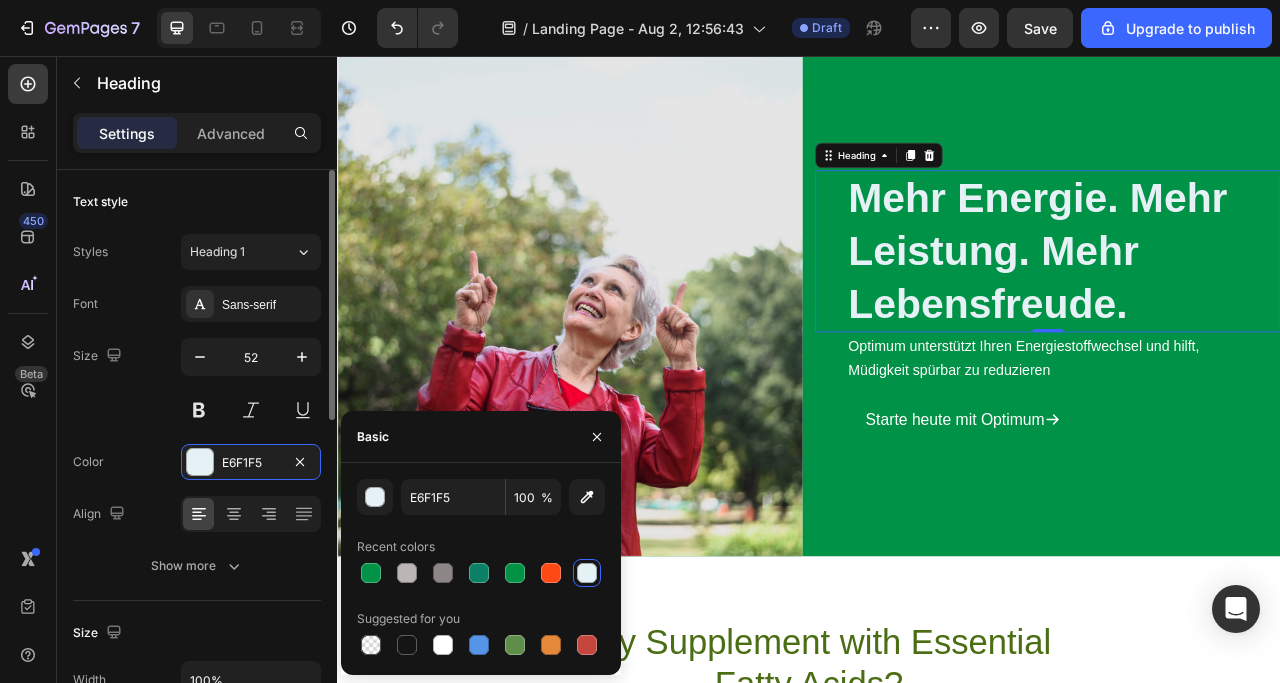 click on "Font Sans-serif Size 52 Color E6F1F5 Align Show more" at bounding box center [197, 435] 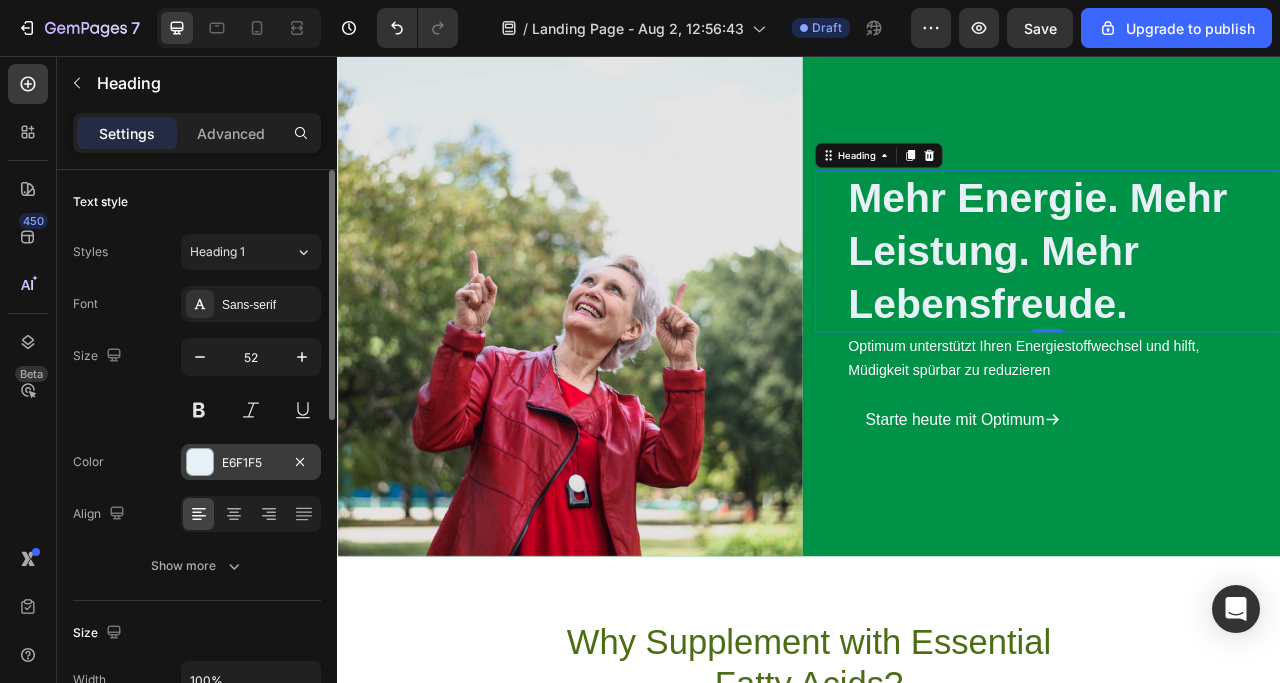 click on "E6F1F5" at bounding box center (251, 462) 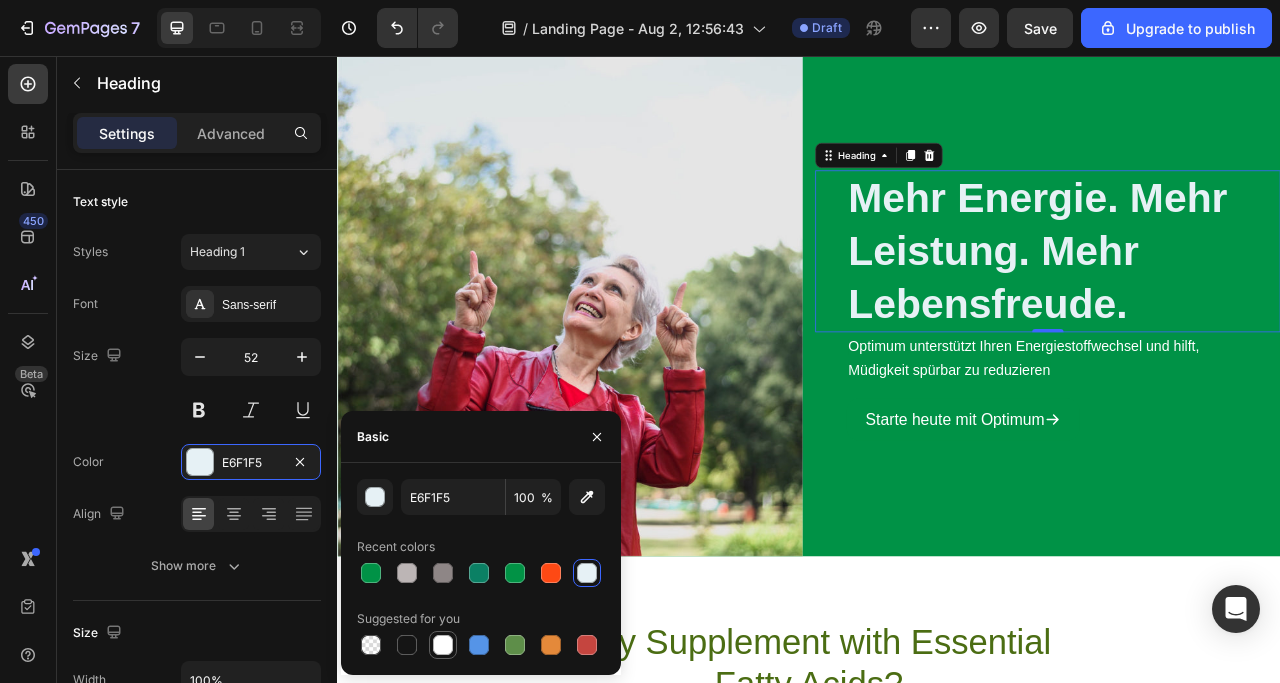 click at bounding box center (443, 645) 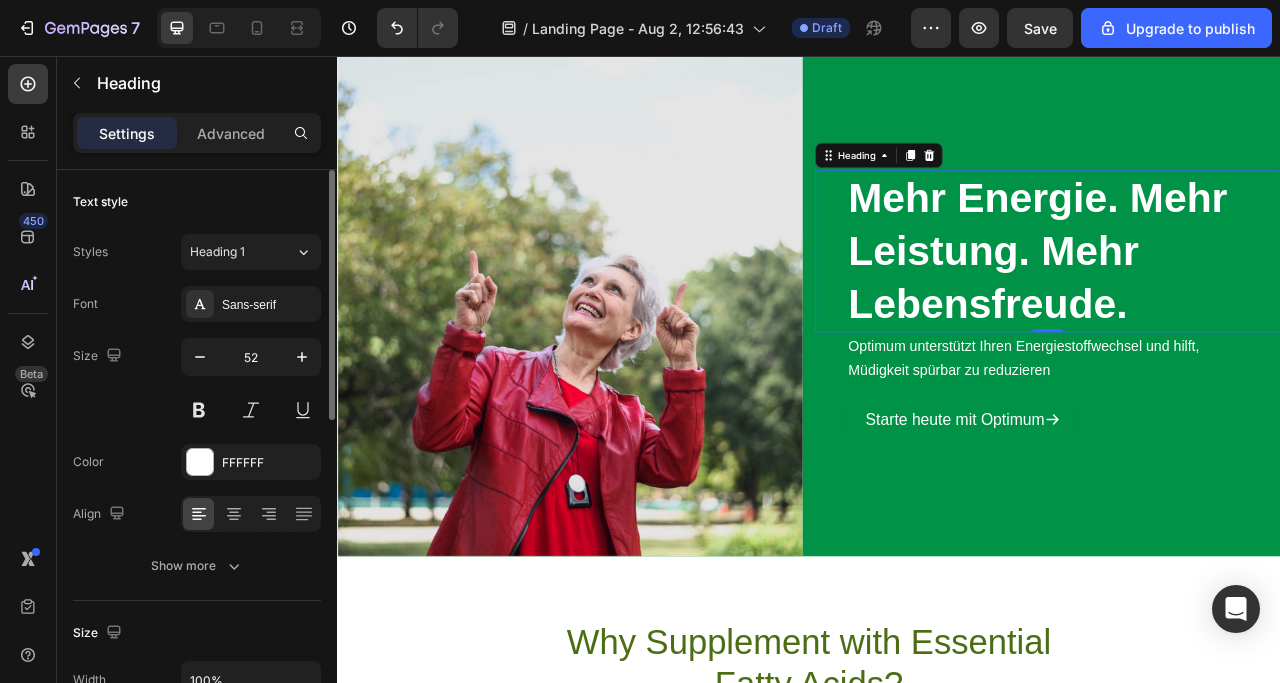 click on "Font Sans-serif Size 52 Color FFFFFF Align Show more" at bounding box center (197, 435) 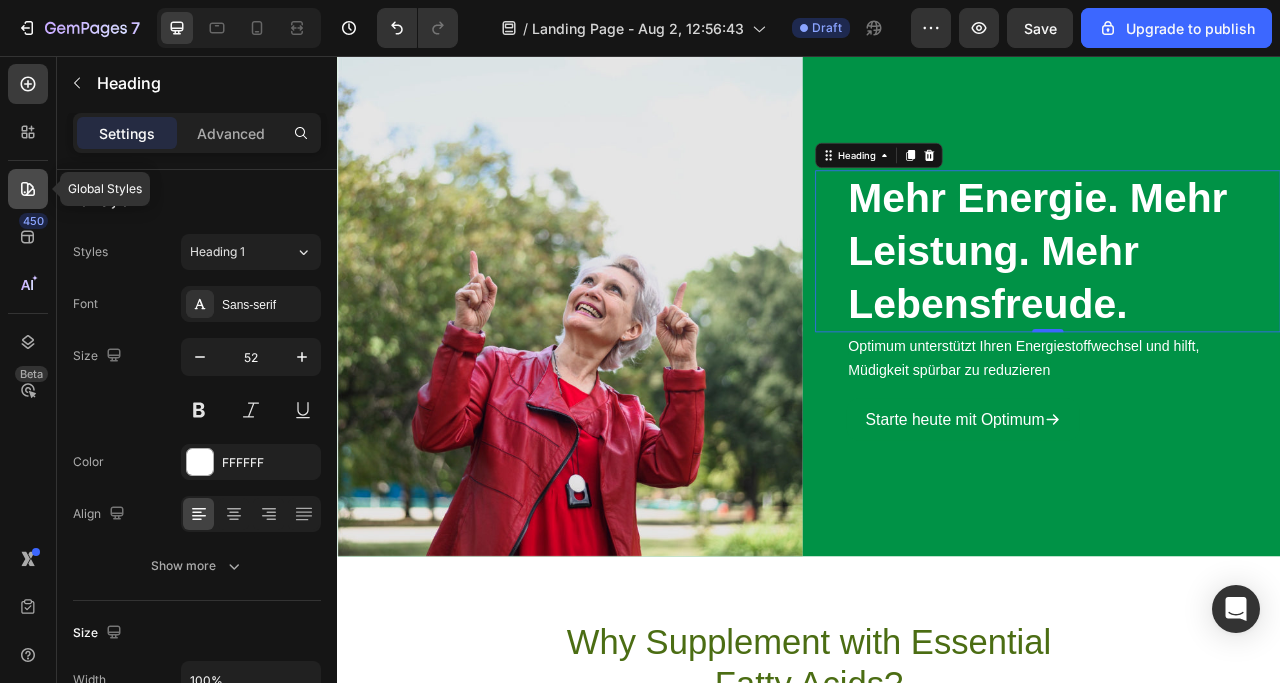 click 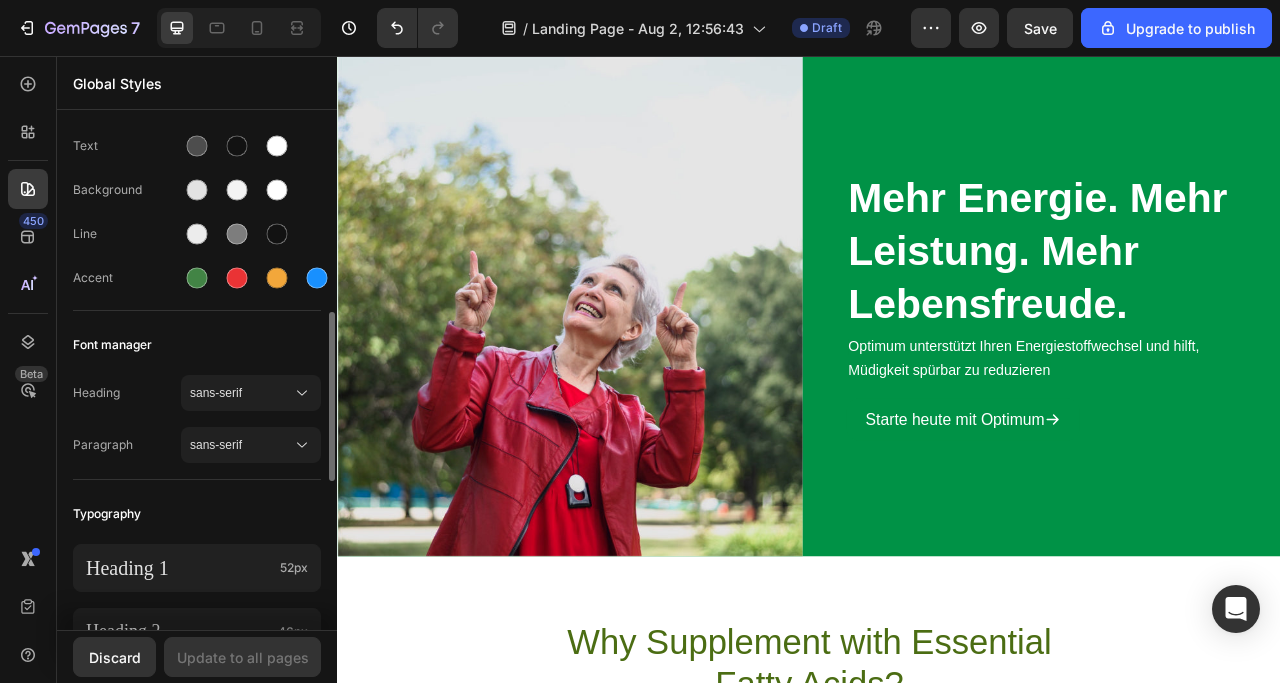 scroll, scrollTop: 300, scrollLeft: 0, axis: vertical 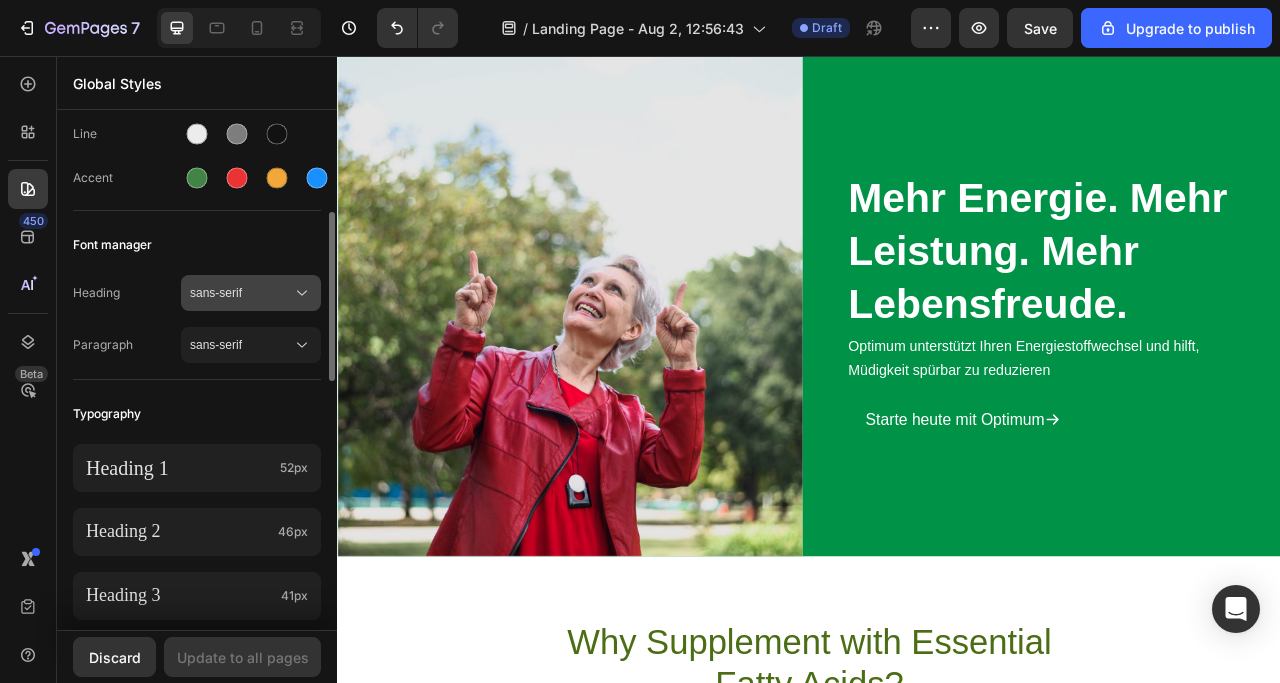 click on "sans-serif" at bounding box center (251, 293) 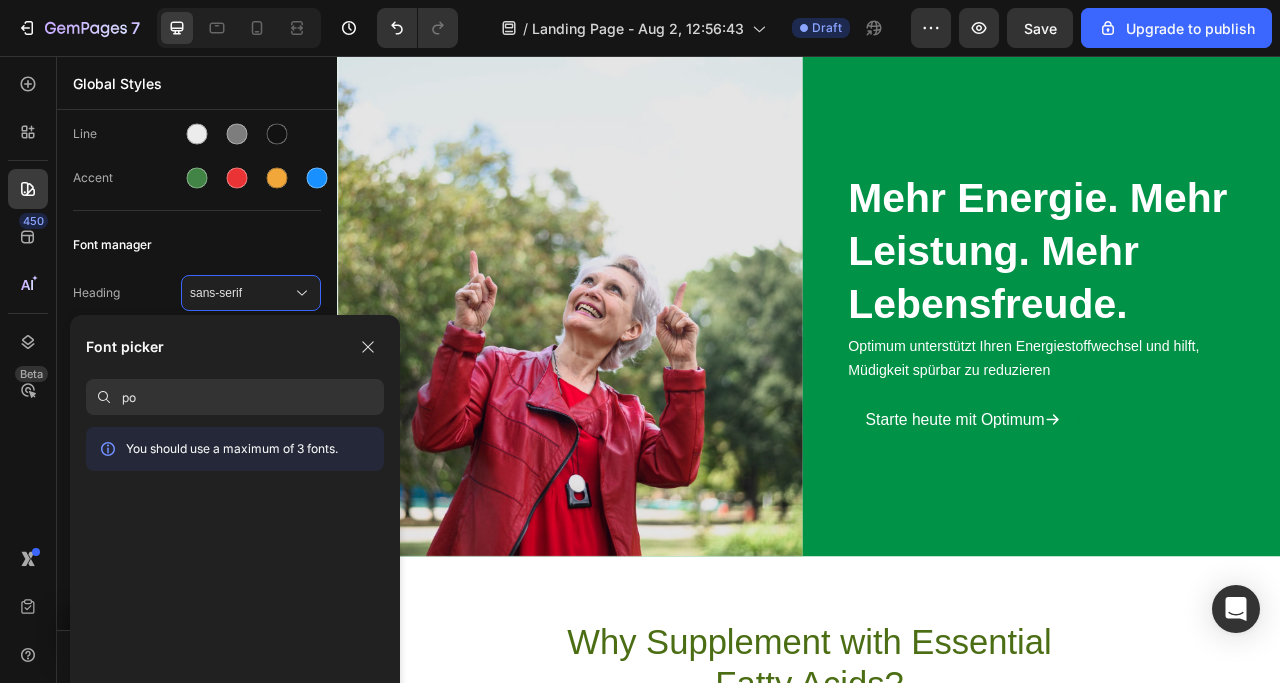 type on "p" 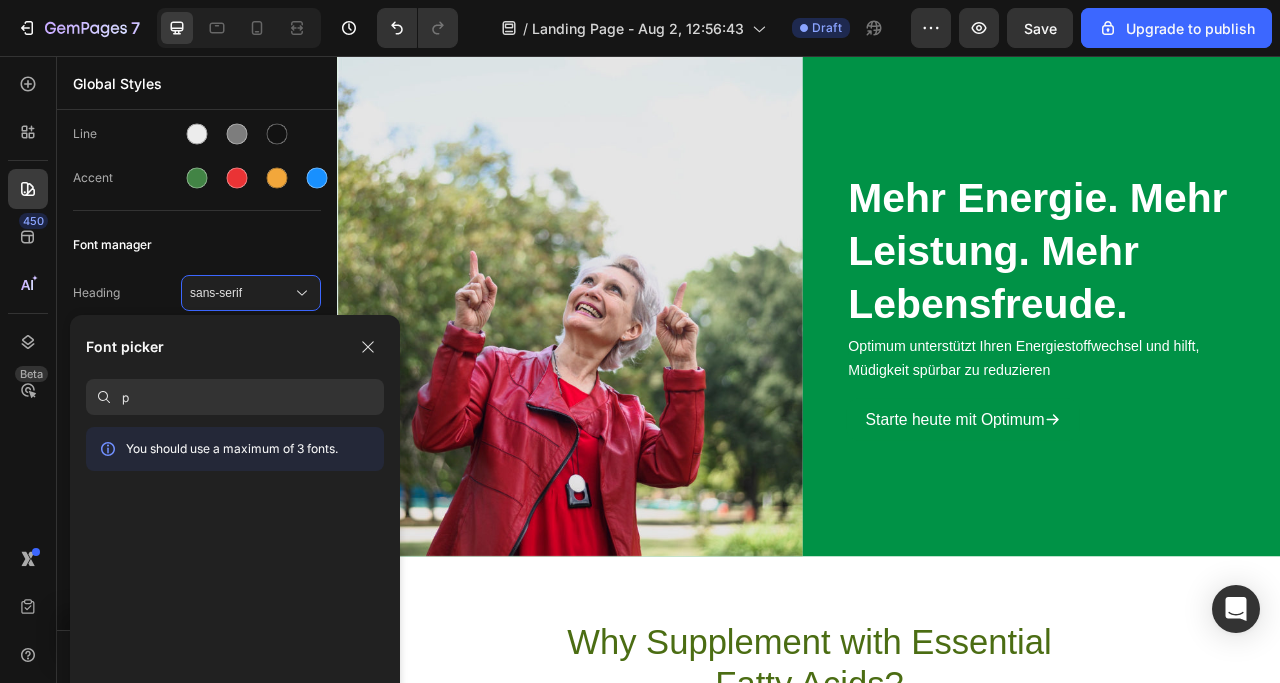 type 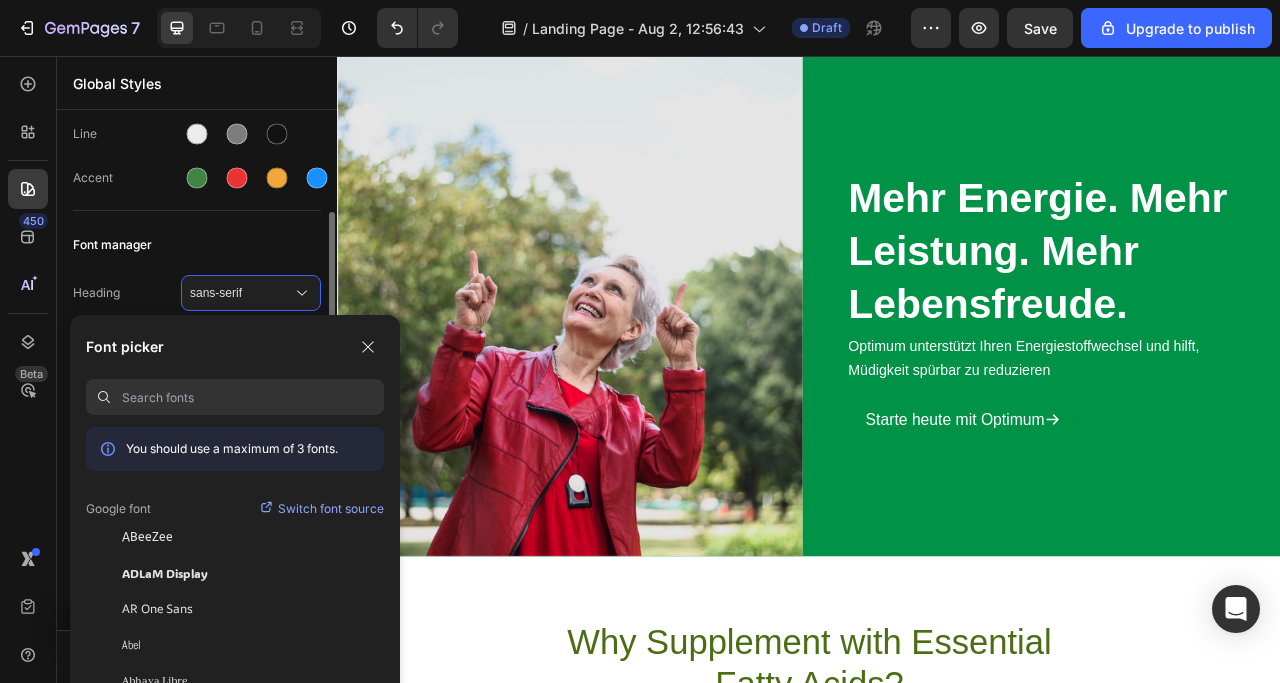 click on "Heading sans-serif" at bounding box center (197, 293) 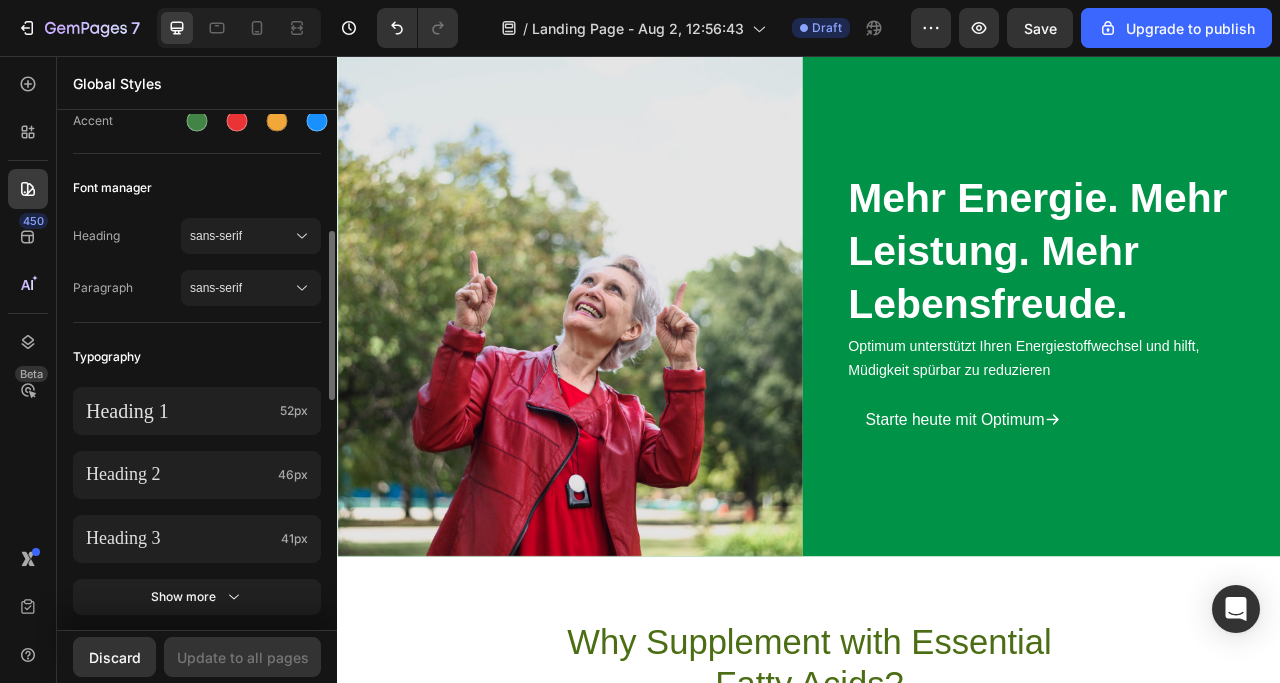 scroll, scrollTop: 557, scrollLeft: 0, axis: vertical 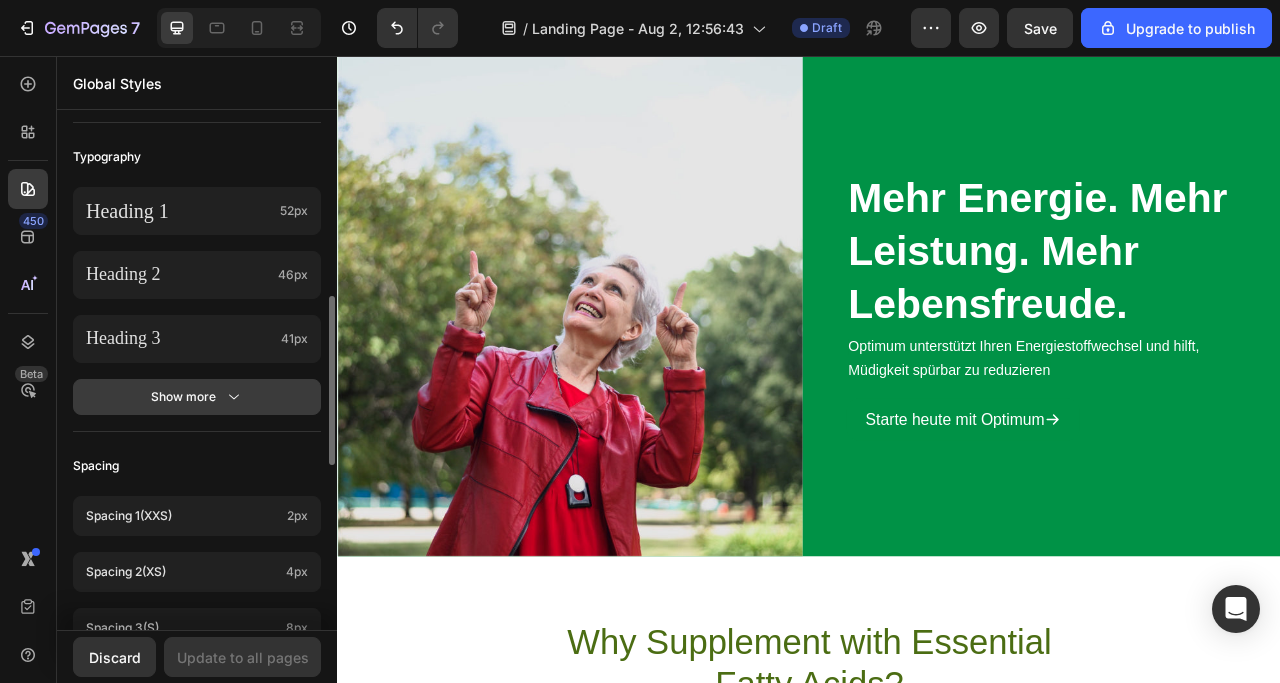 click on "Show more" at bounding box center (197, 397) 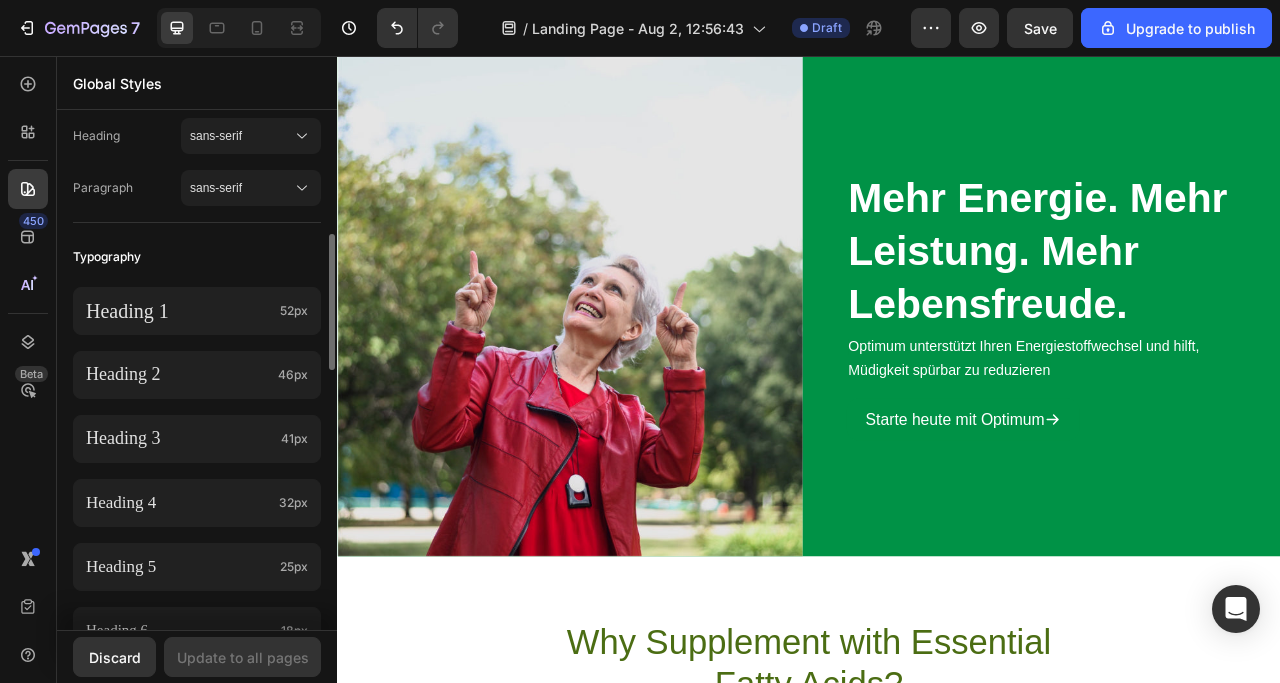 scroll, scrollTop: 357, scrollLeft: 0, axis: vertical 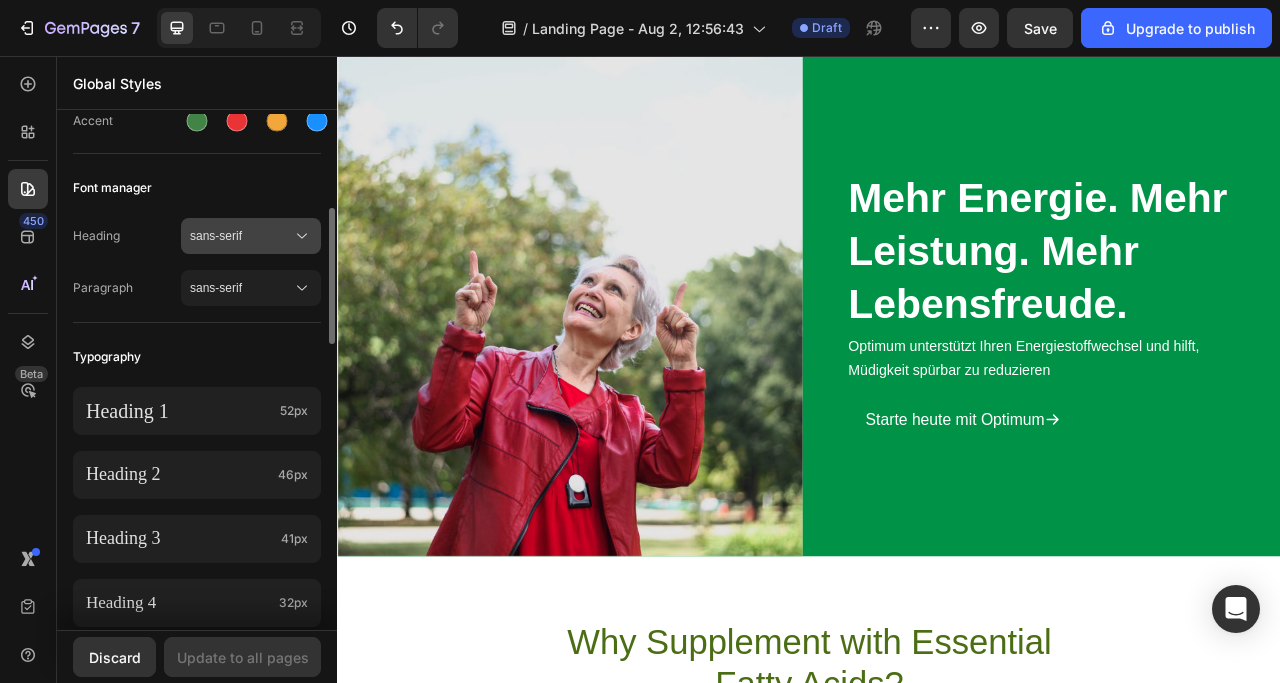 click on "sans-serif" at bounding box center [241, 236] 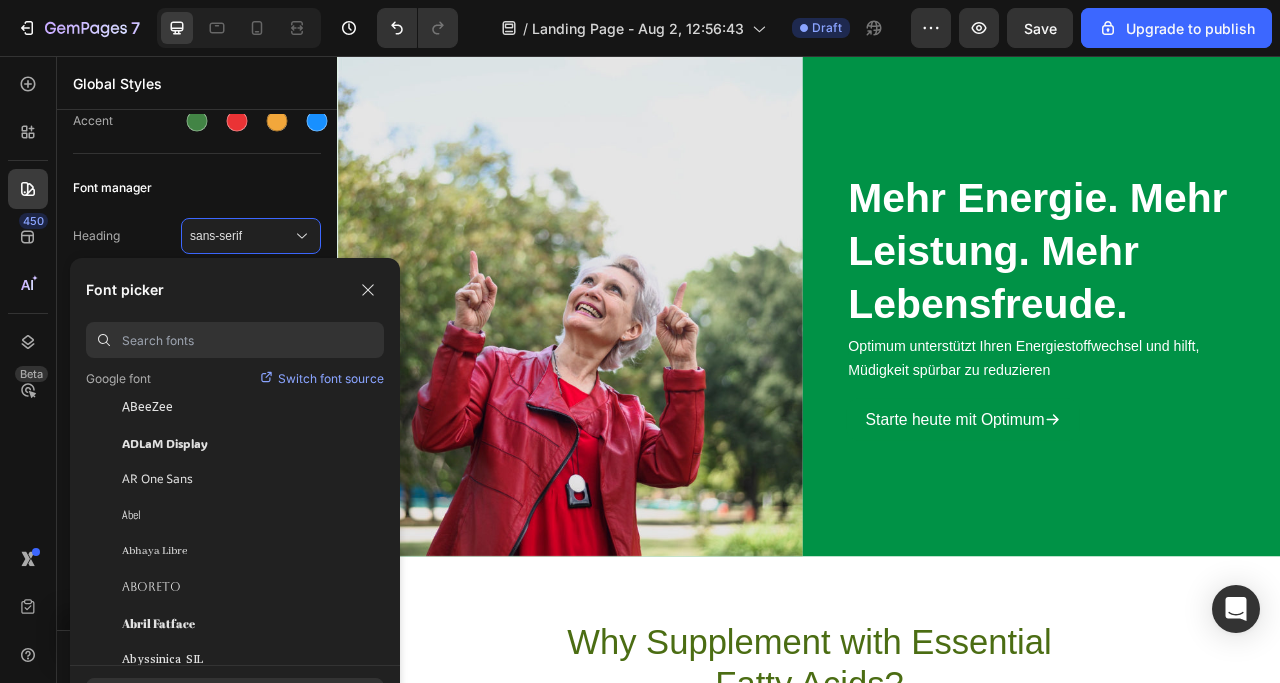 scroll, scrollTop: 0, scrollLeft: 0, axis: both 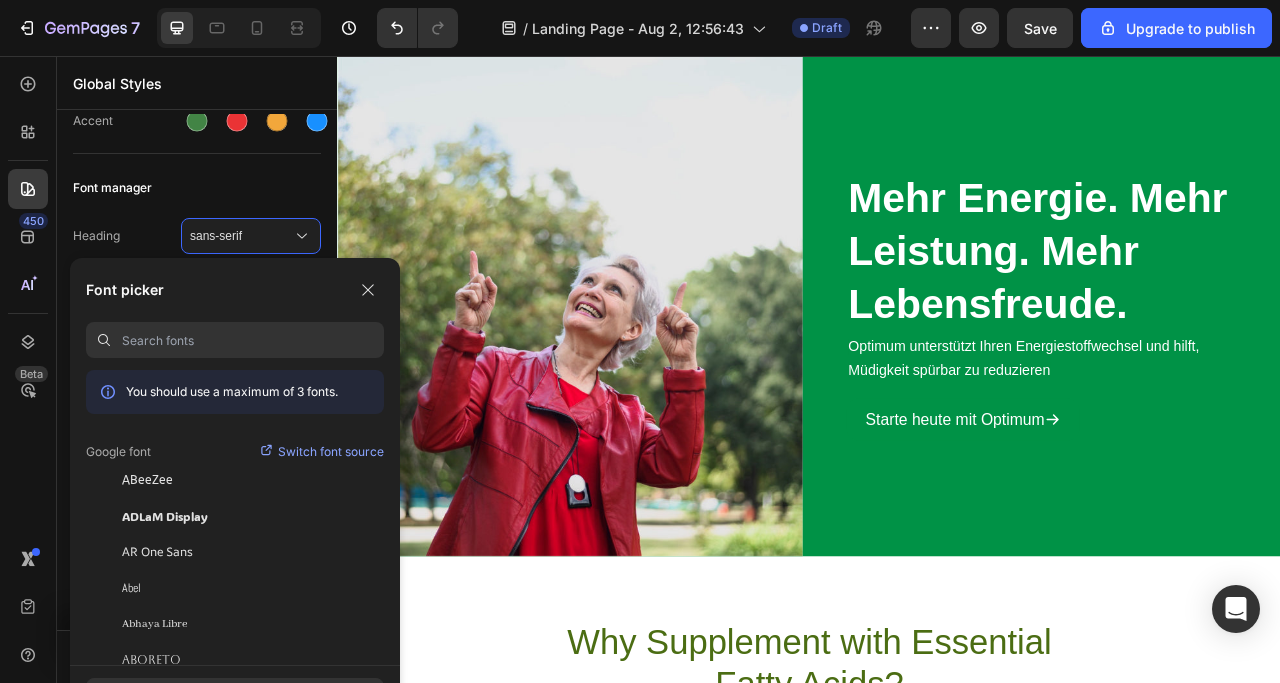 click on "Font picker You should use a maximum of 3 fonts. Google font Switch font source ABeeZee ADLaM Display AR One Sans Abel Abhaya Libre Aboreto Abril Fatface Abyssinica SIL Aclonica Acme Actor Adamina Advent Pro Afacad Afacad Flux Agbalumo Agdasima Agu Display Aguafina Script" at bounding box center [235, 461] 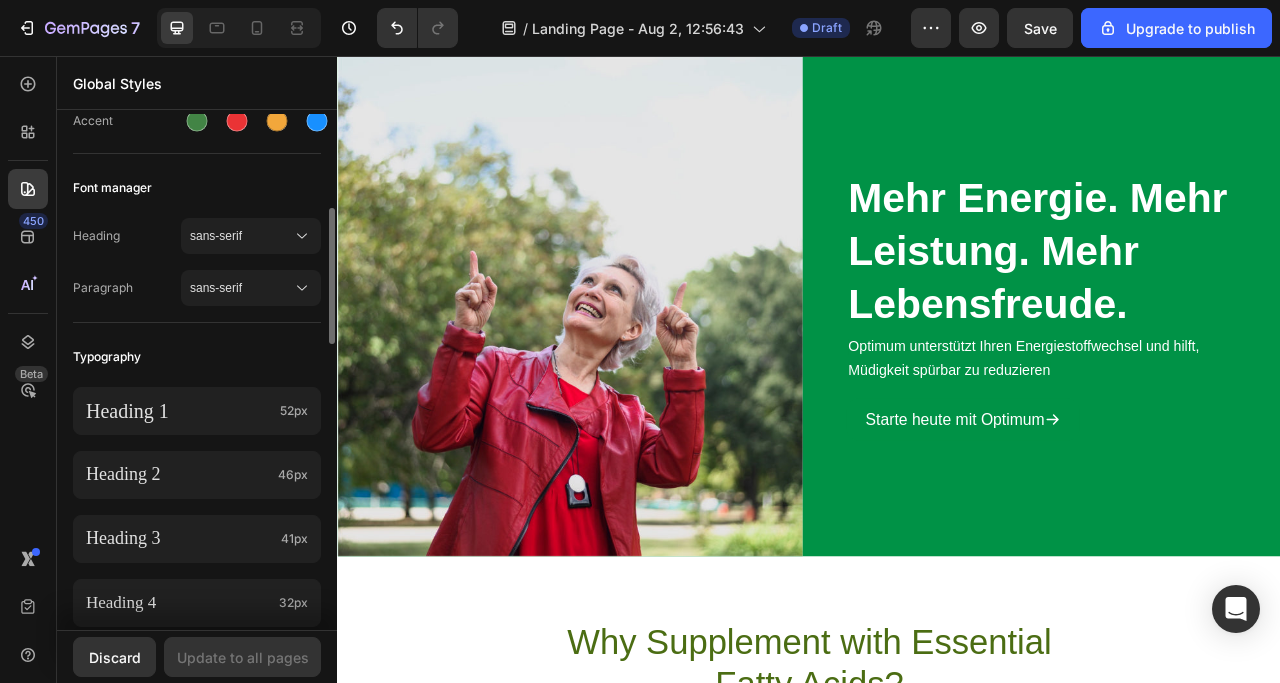 click on "Heading sans-serif" at bounding box center [197, 236] 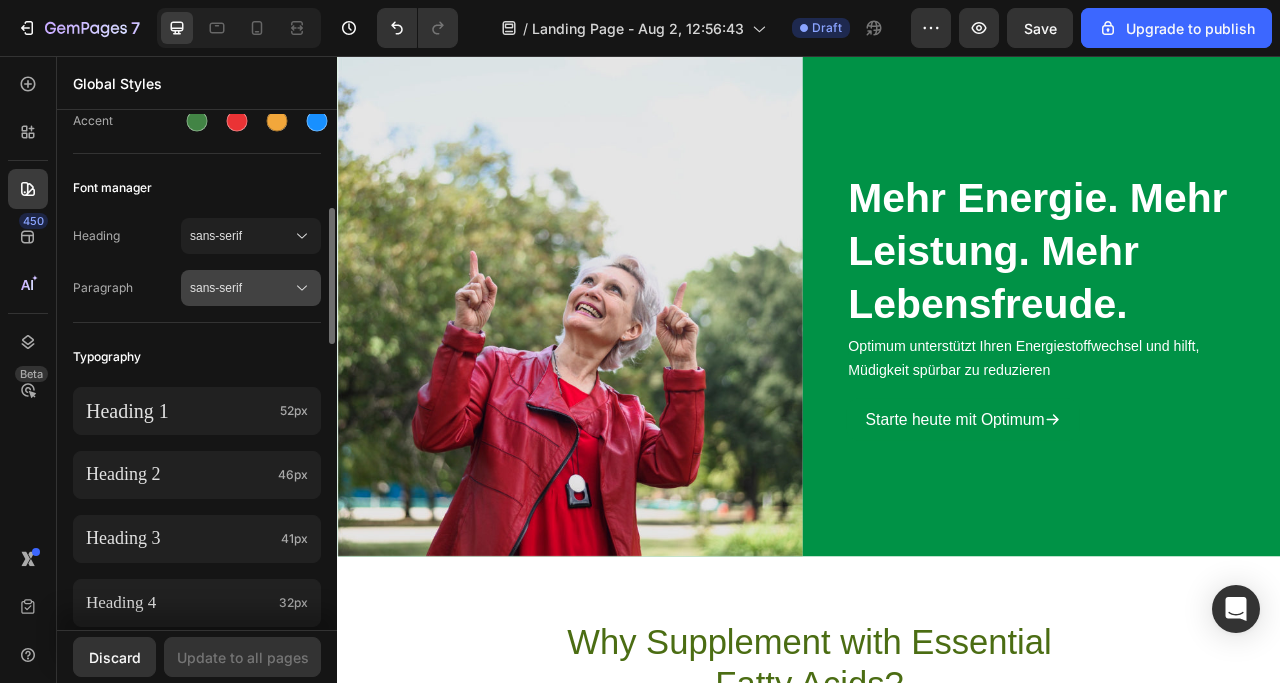 click on "sans-serif" at bounding box center [241, 288] 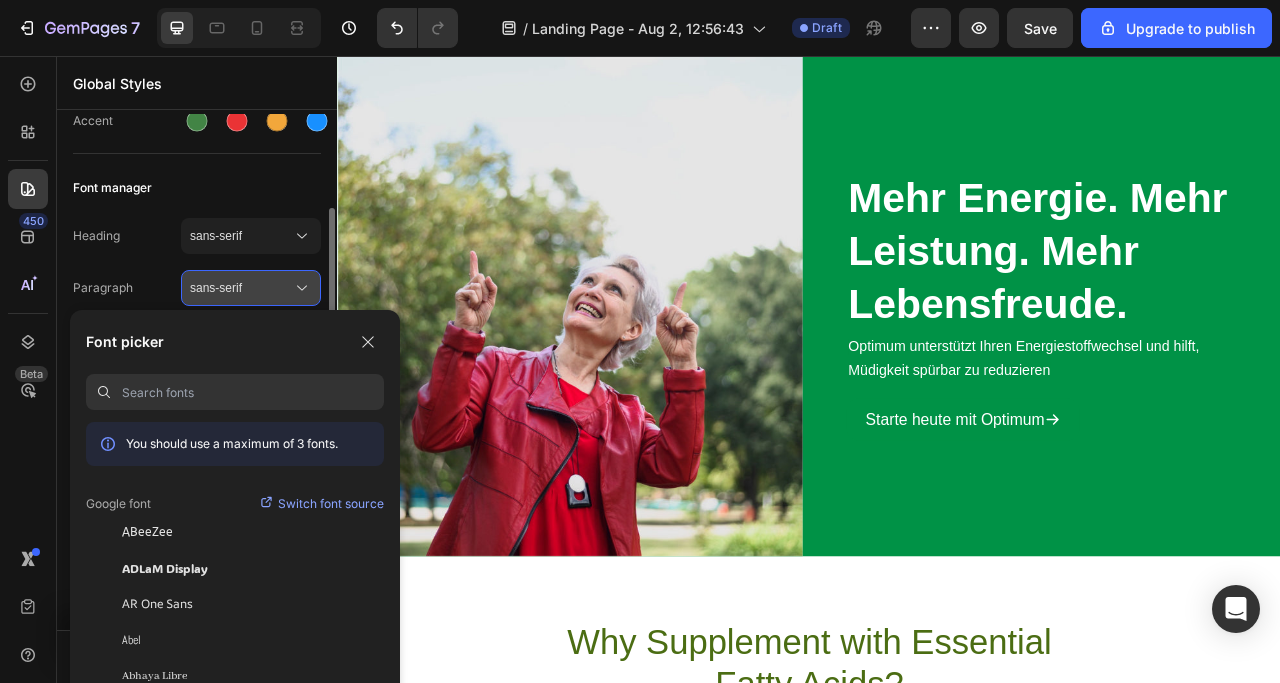 click on "sans-serif" at bounding box center [241, 288] 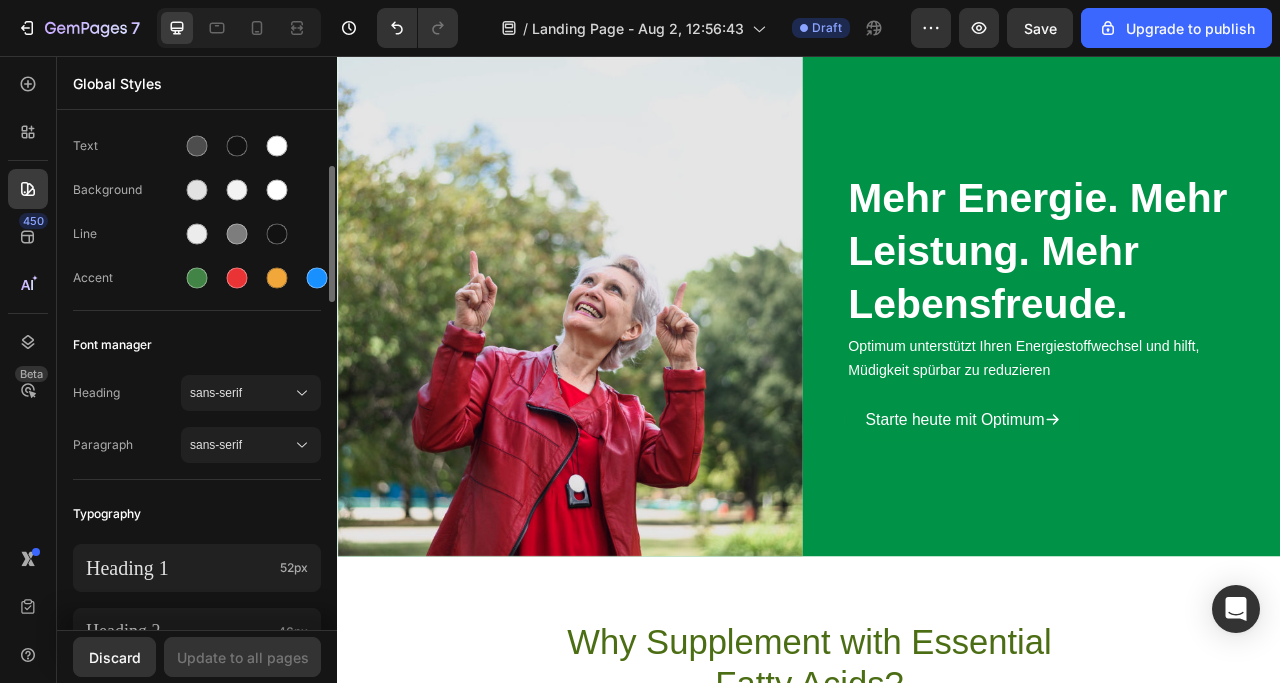scroll, scrollTop: 300, scrollLeft: 0, axis: vertical 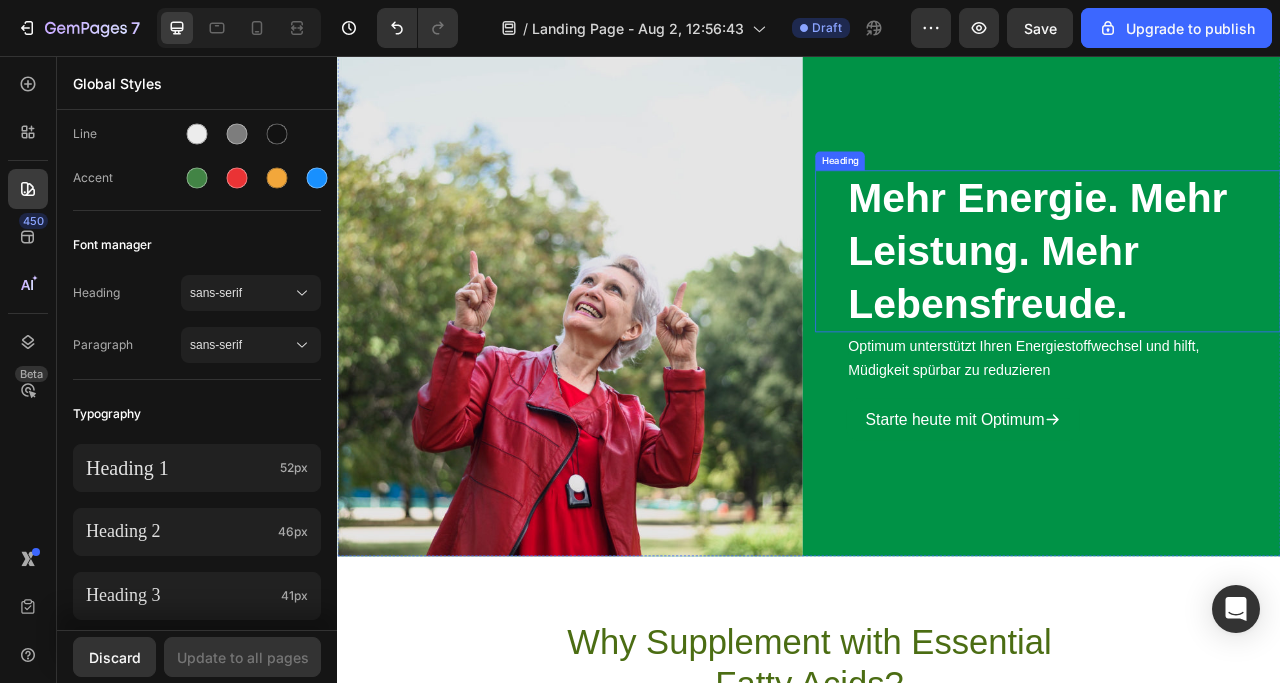 click on "Mehr Energie. Mehr Leistung. Mehr Lebensfreude." at bounding box center [1228, 303] 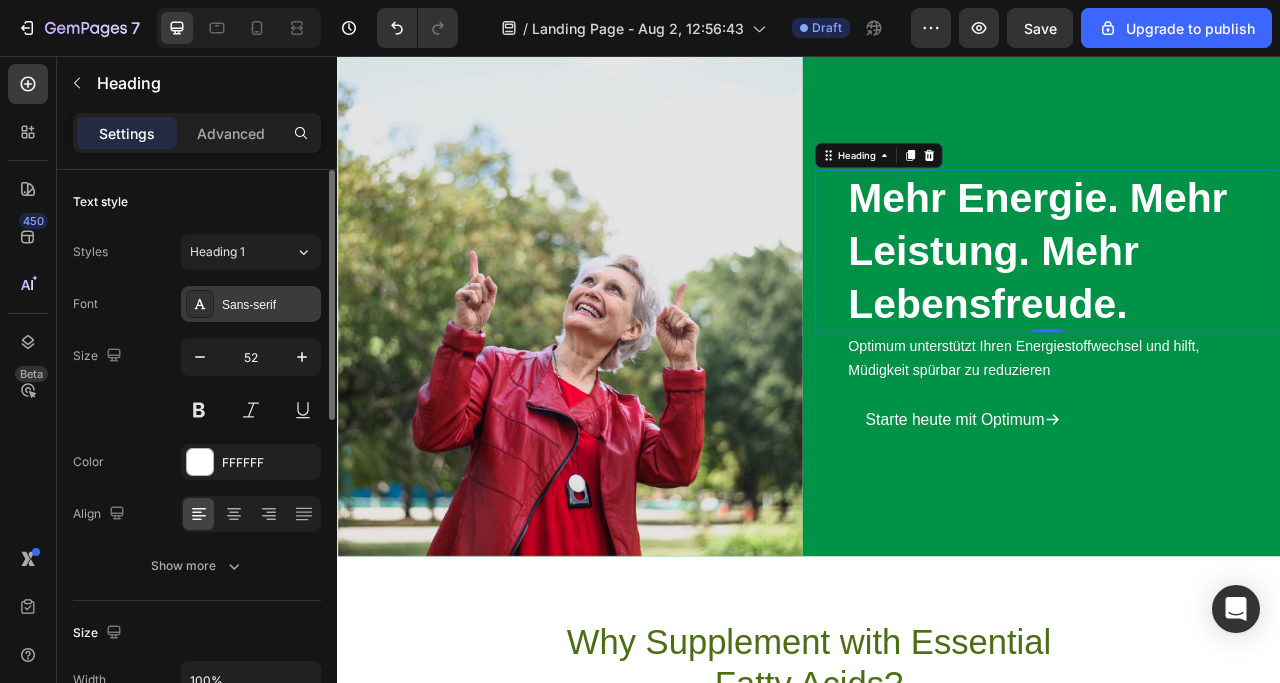 click at bounding box center (200, 304) 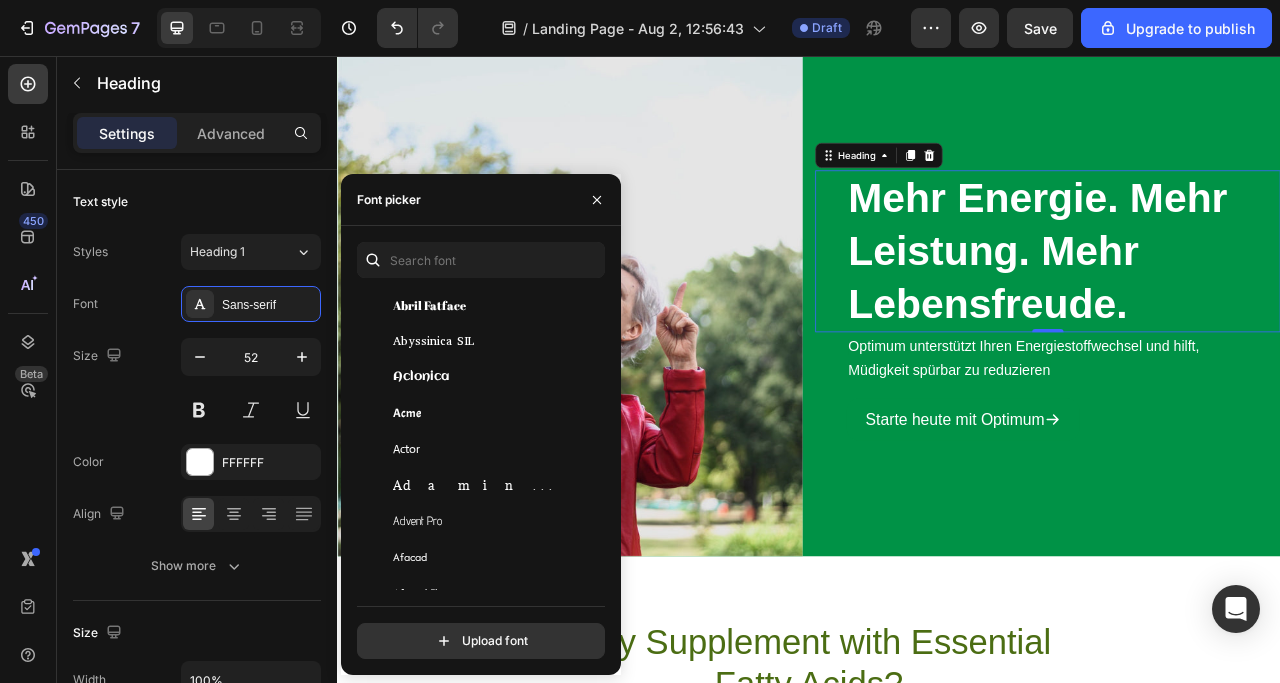 scroll, scrollTop: 700, scrollLeft: 0, axis: vertical 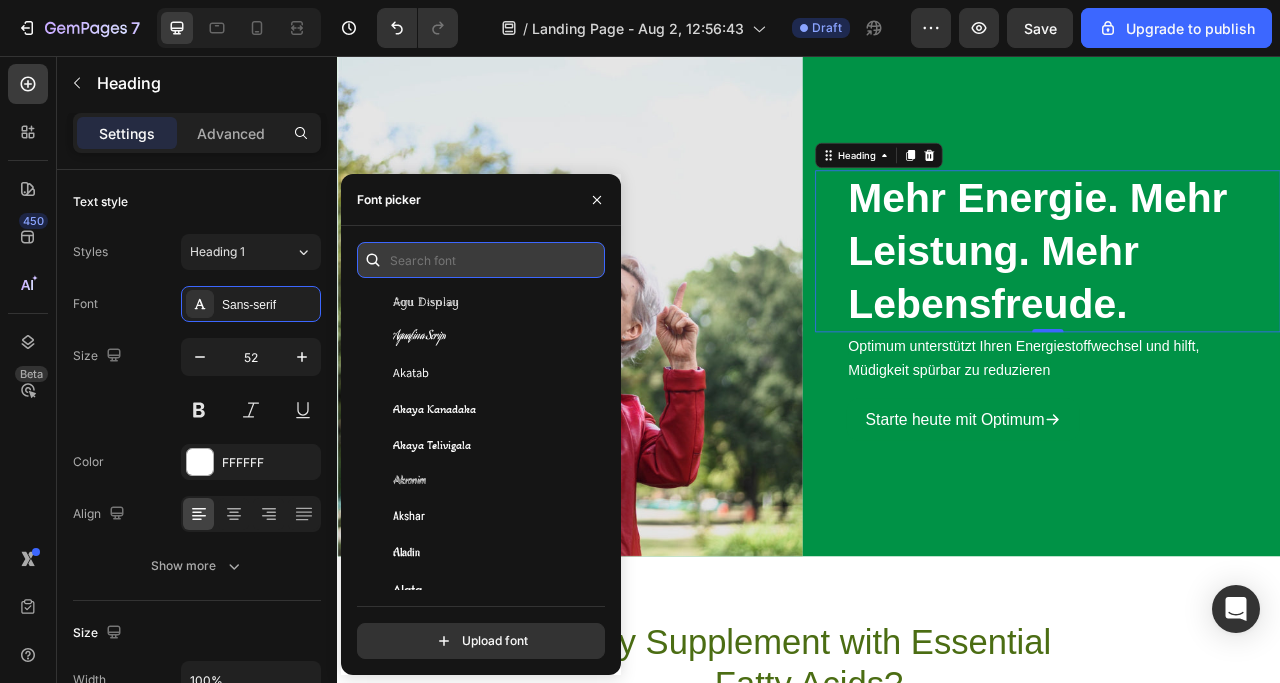 click at bounding box center (481, 260) 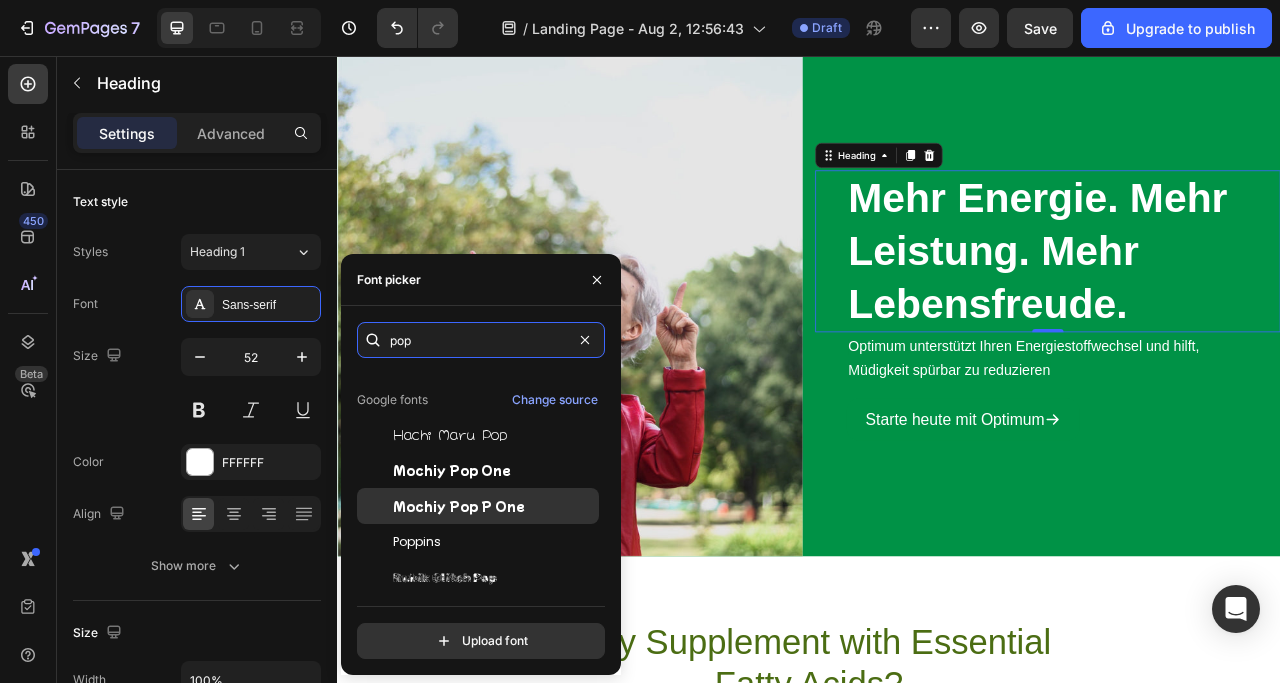 scroll, scrollTop: 49, scrollLeft: 0, axis: vertical 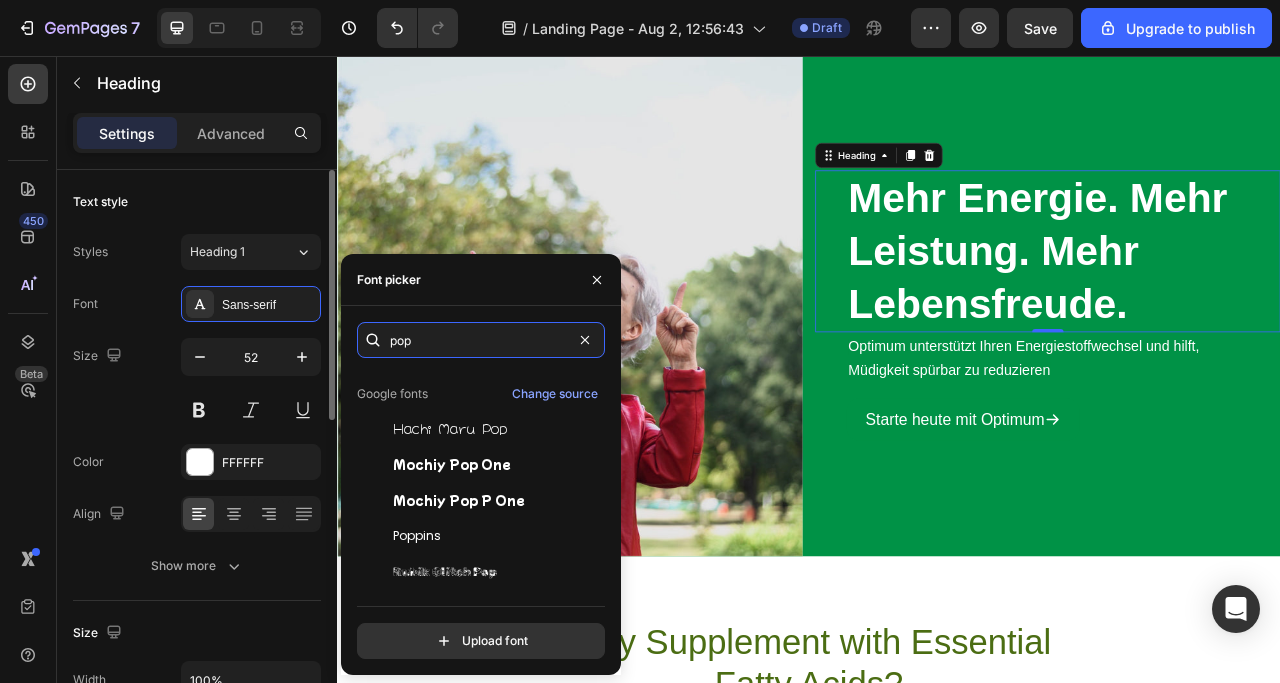 type on "pop" 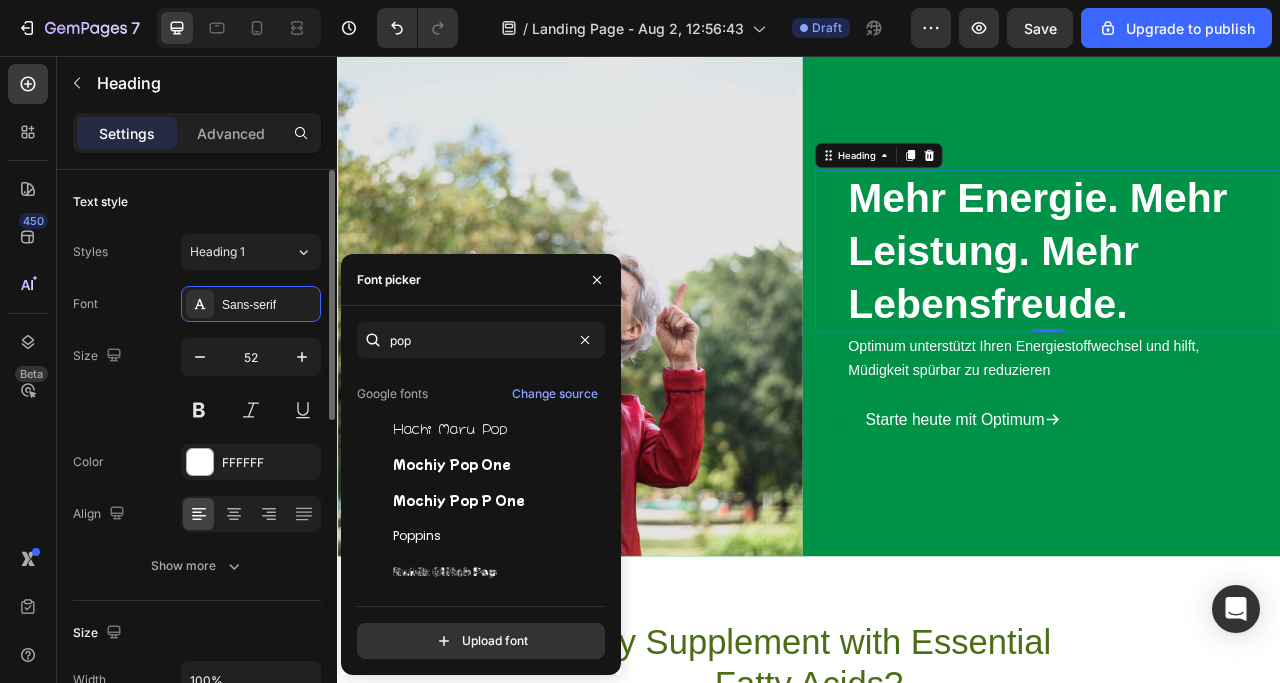 click on "Styles Heading 1 Font Sans-serif Size 52 Color FFFFFF Align Show more" at bounding box center [197, 409] 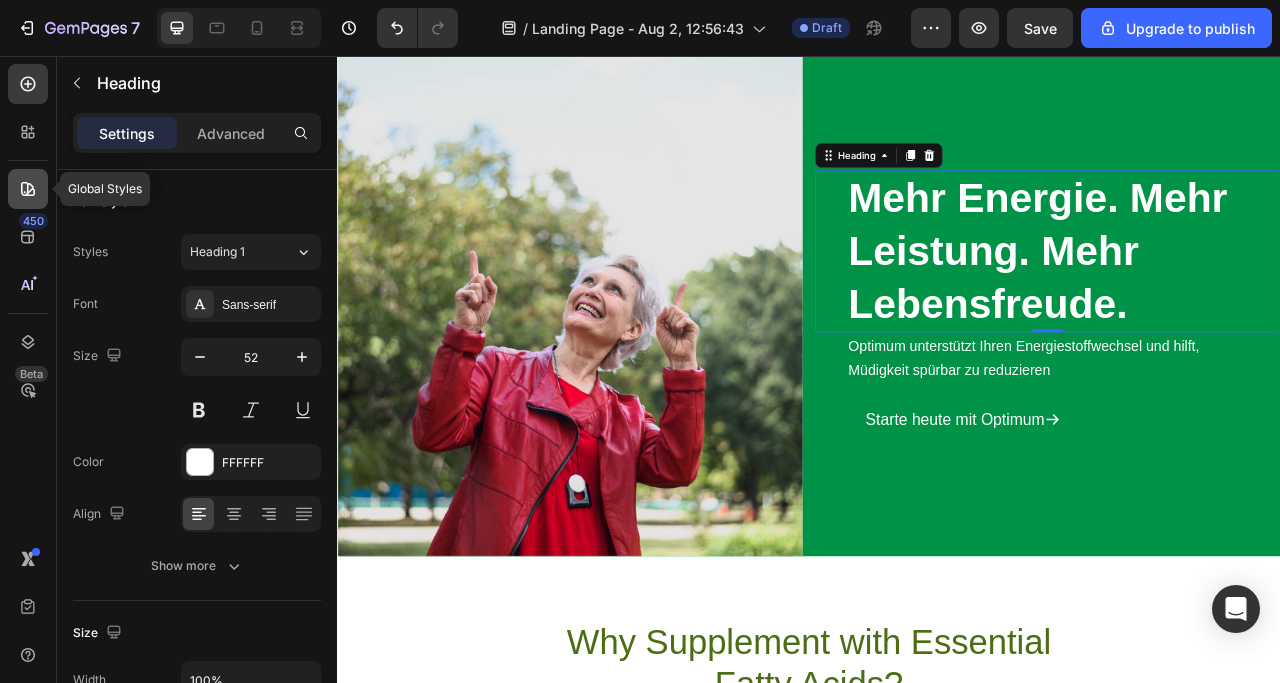 click 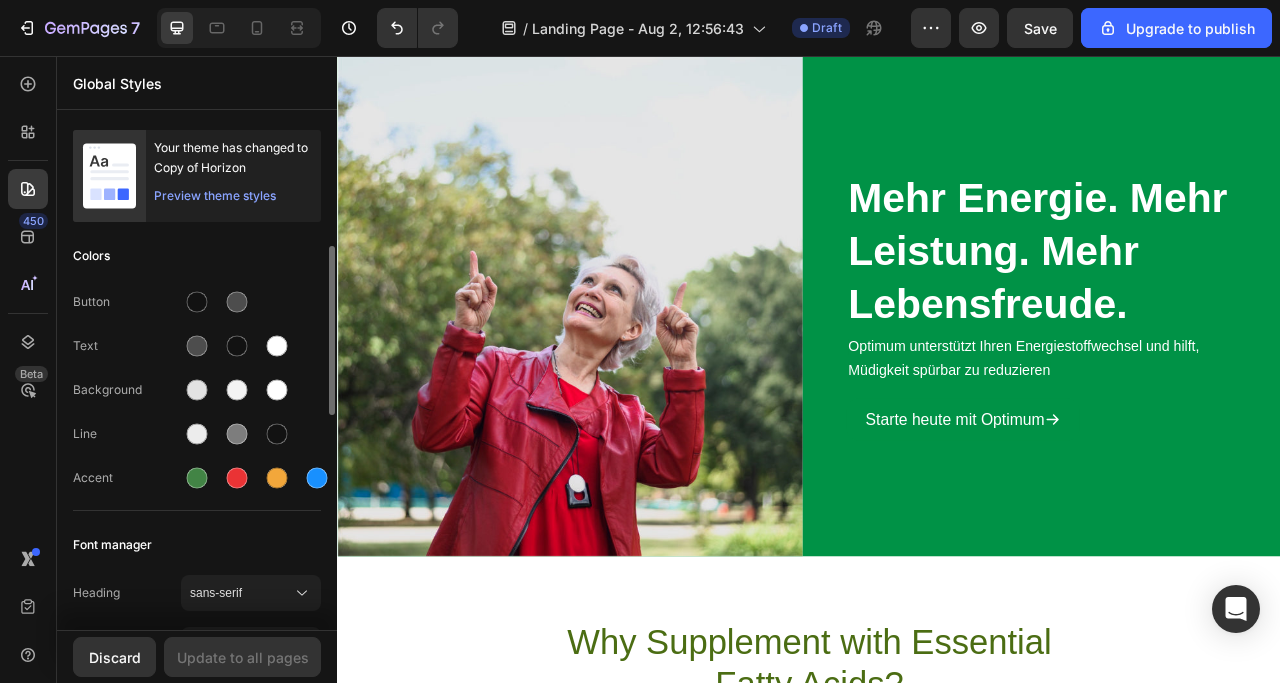 scroll, scrollTop: 100, scrollLeft: 0, axis: vertical 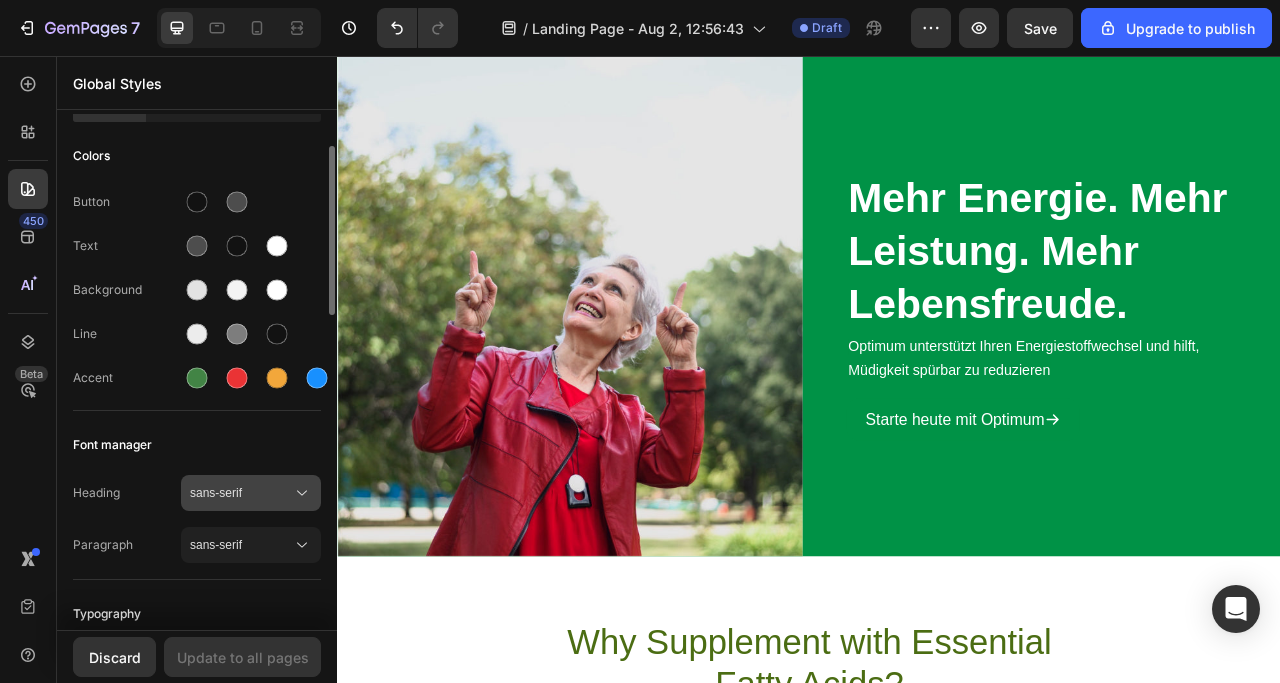 click on "sans-serif" at bounding box center [241, 493] 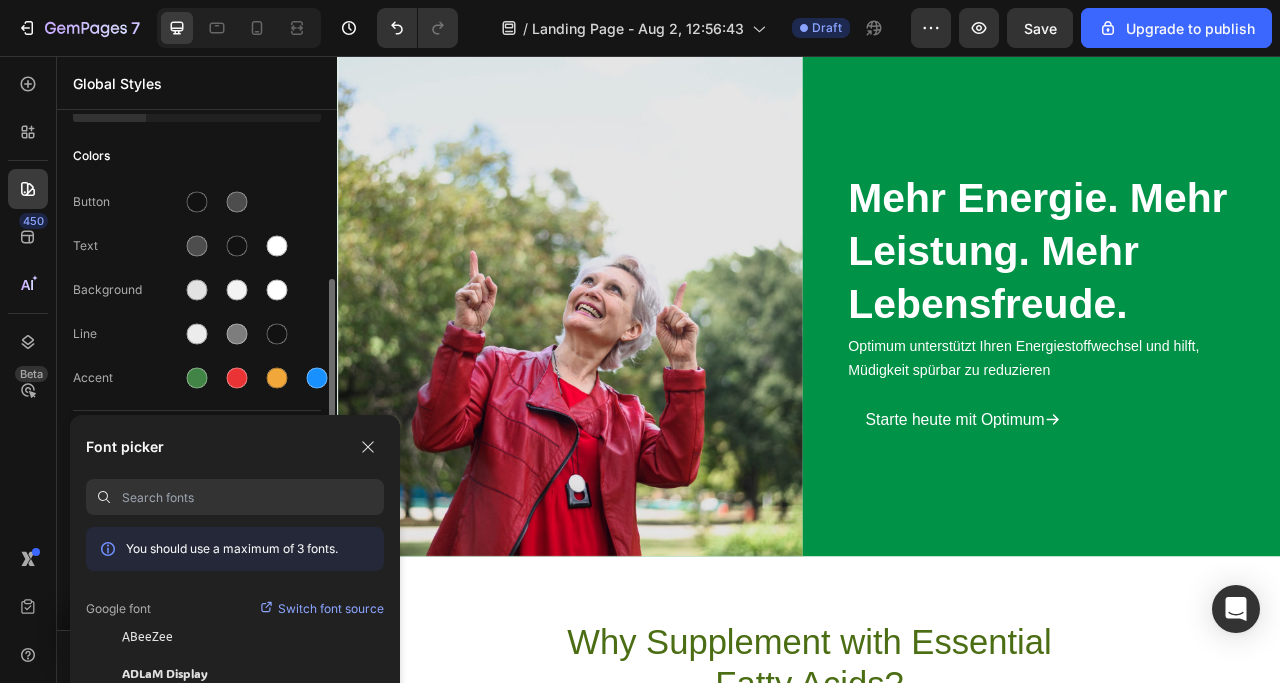 scroll, scrollTop: 200, scrollLeft: 0, axis: vertical 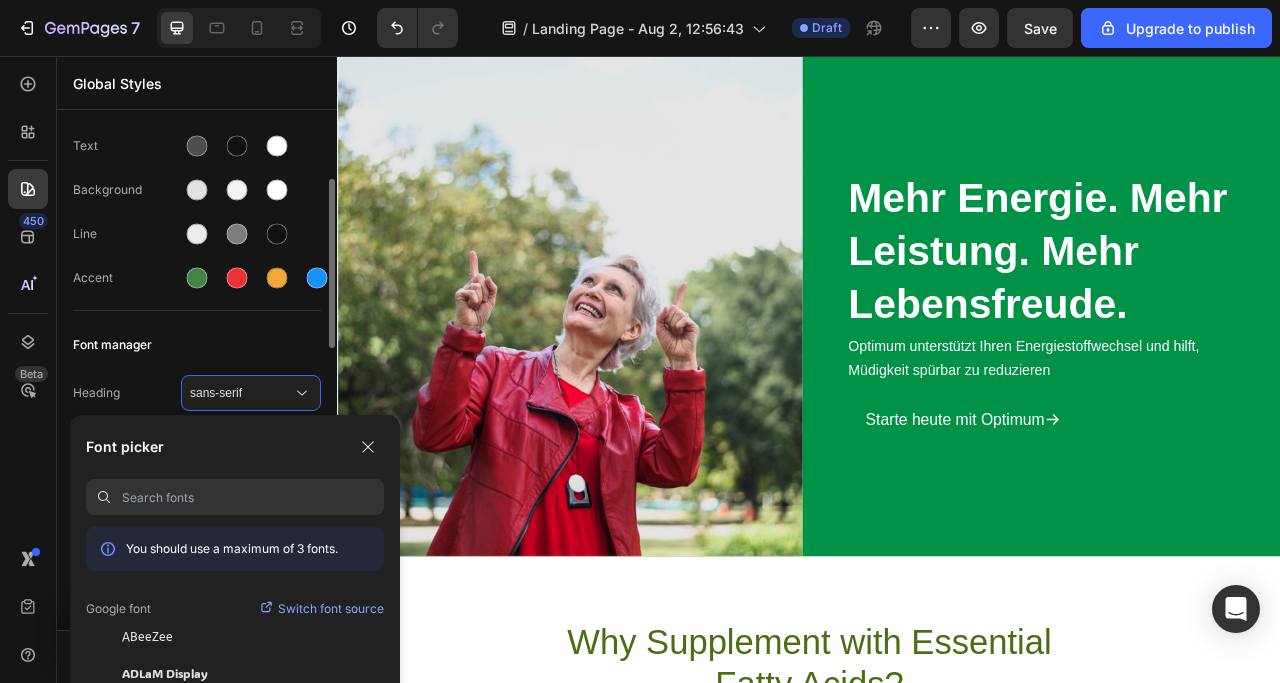 click at bounding box center (253, 497) 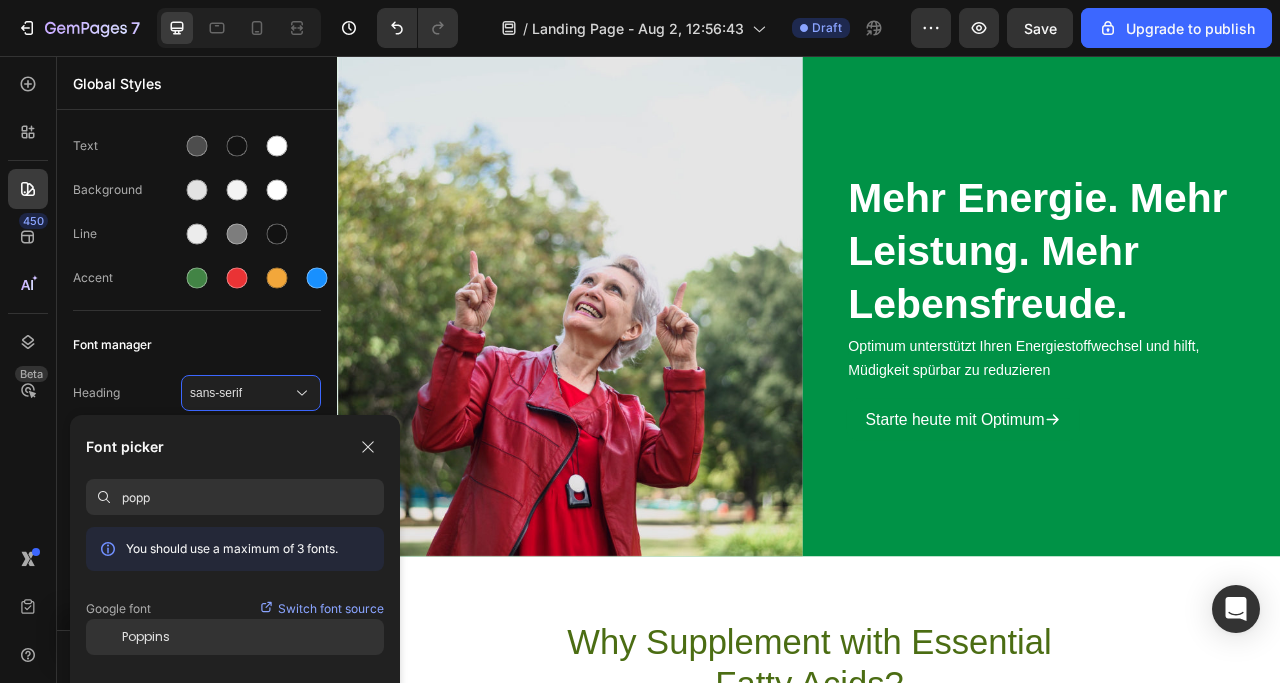 type on "popp" 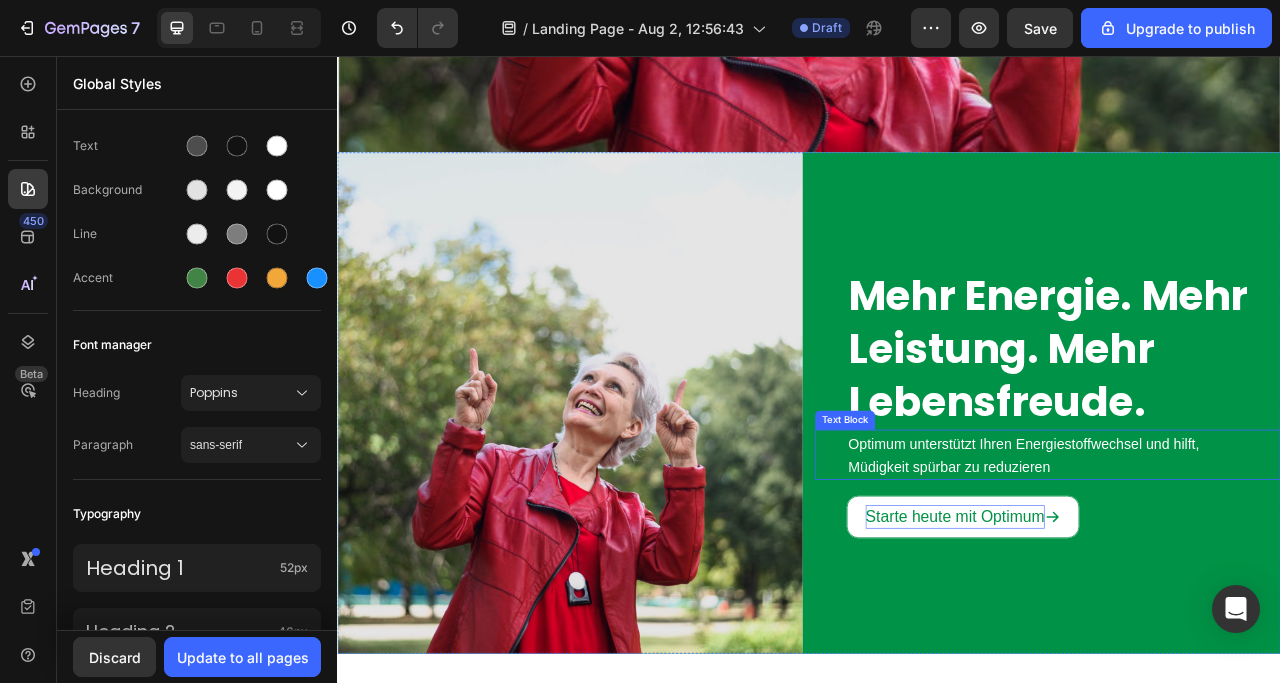 scroll, scrollTop: 700, scrollLeft: 0, axis: vertical 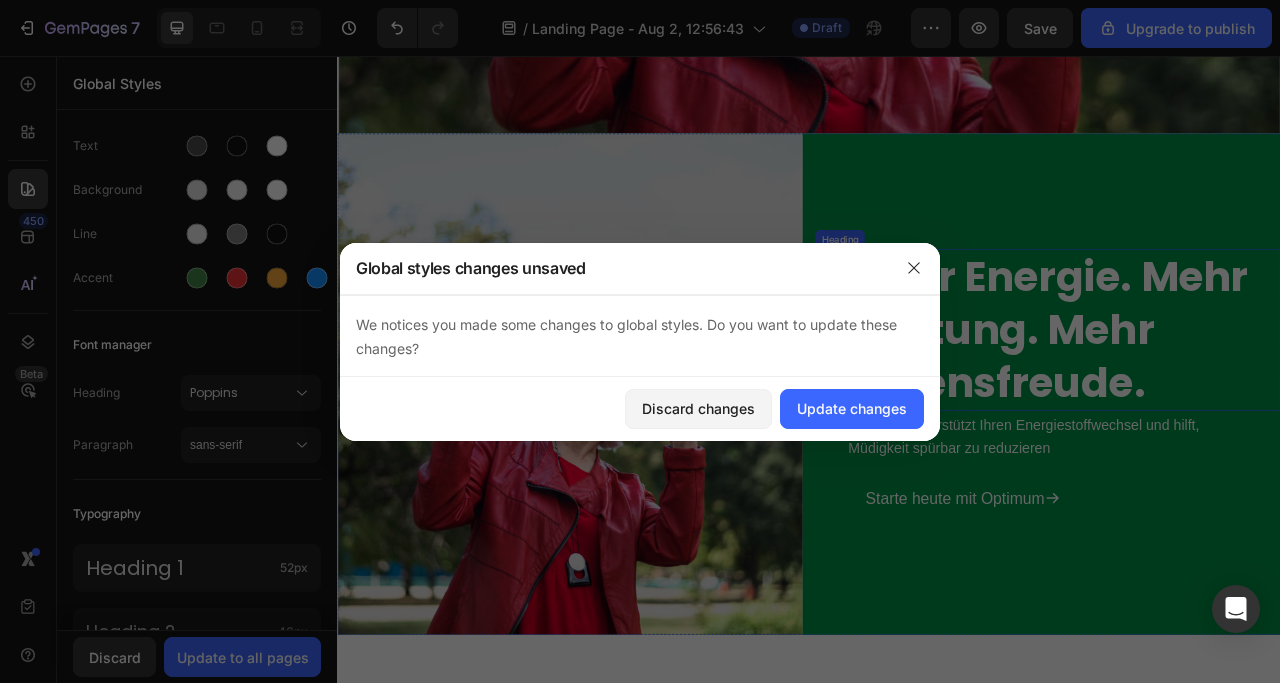 click on "⁠⁠⁠⁠⁠⁠⁠ Mehr Energie. Mehr Leistung. Mehr Lebensfreude." at bounding box center [1241, 404] 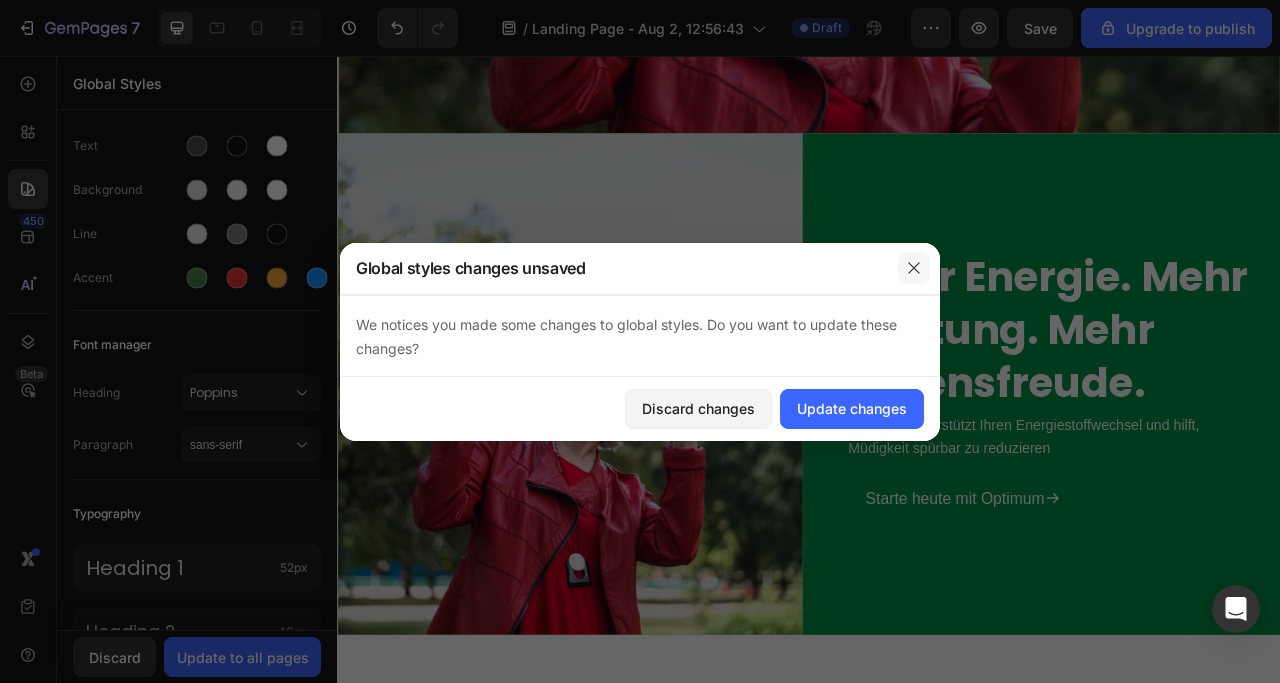 click 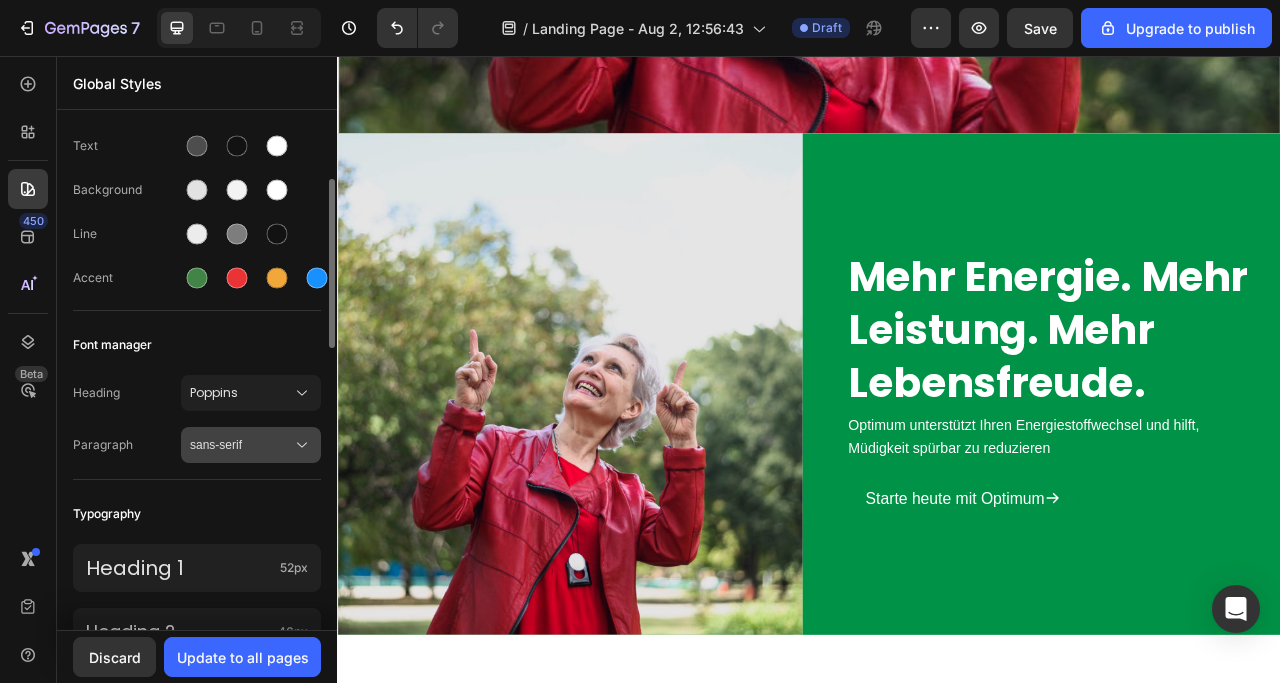 scroll, scrollTop: 300, scrollLeft: 0, axis: vertical 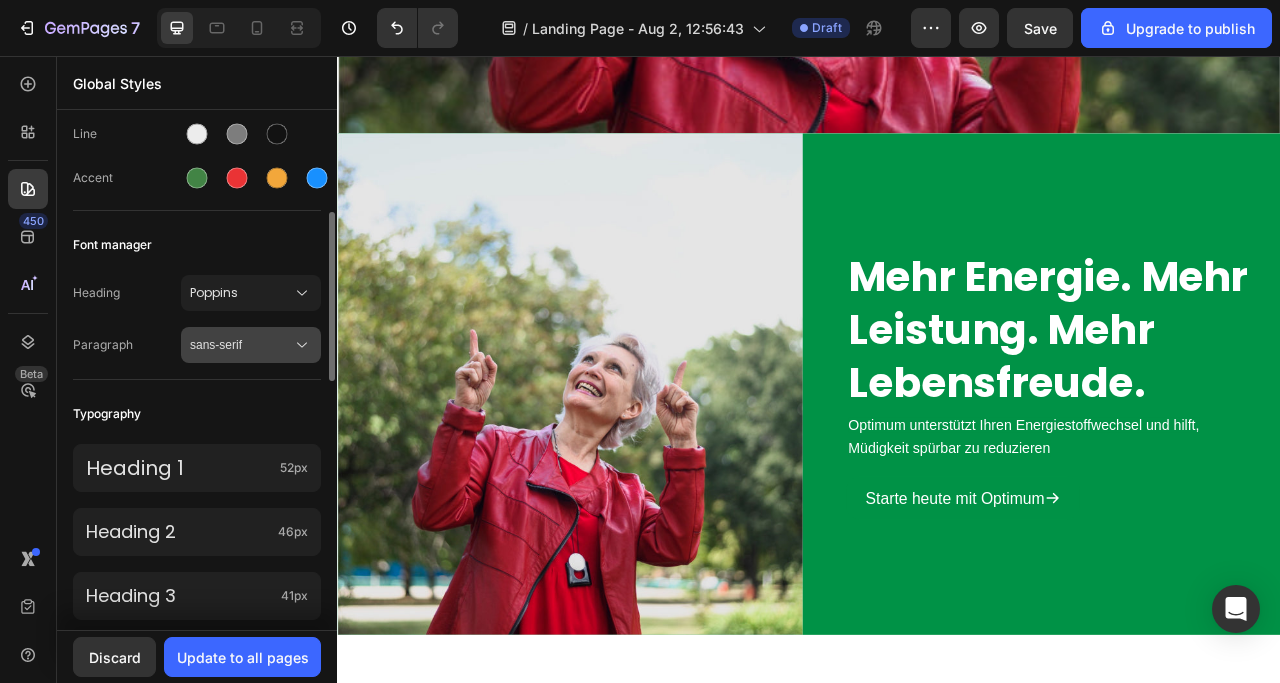 click on "sans-serif" at bounding box center (241, 345) 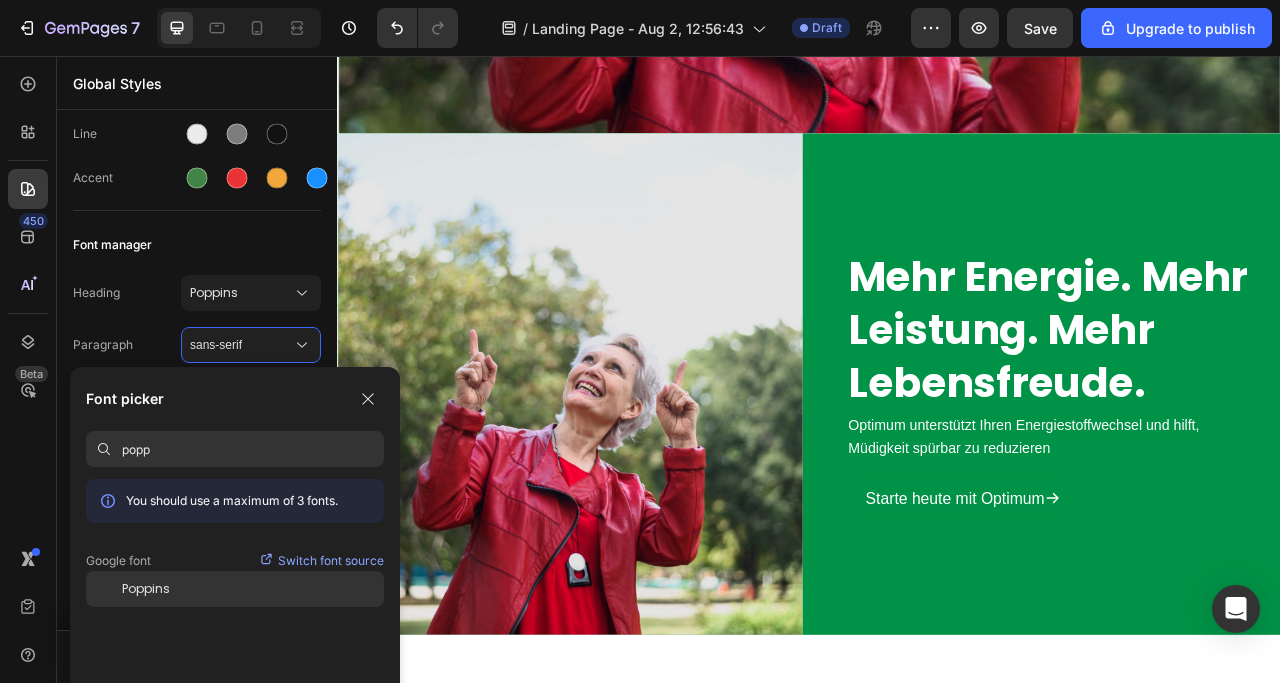 type on "popp" 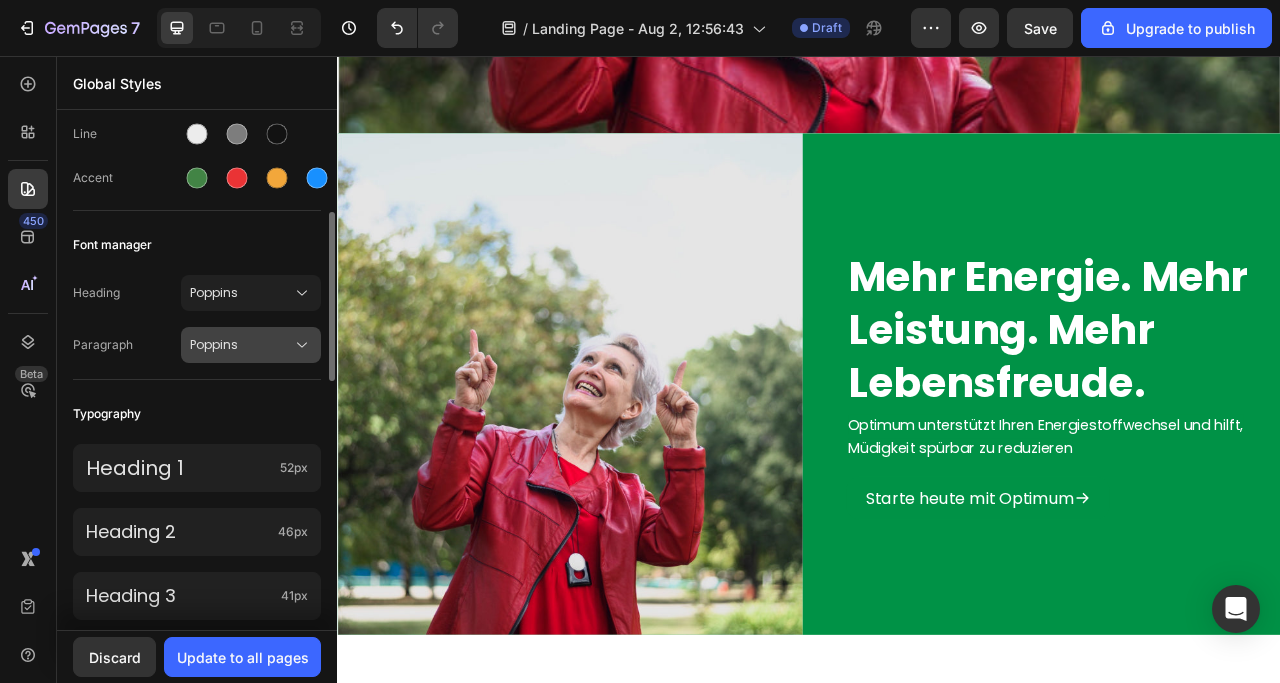 click on "Poppins" at bounding box center [241, 345] 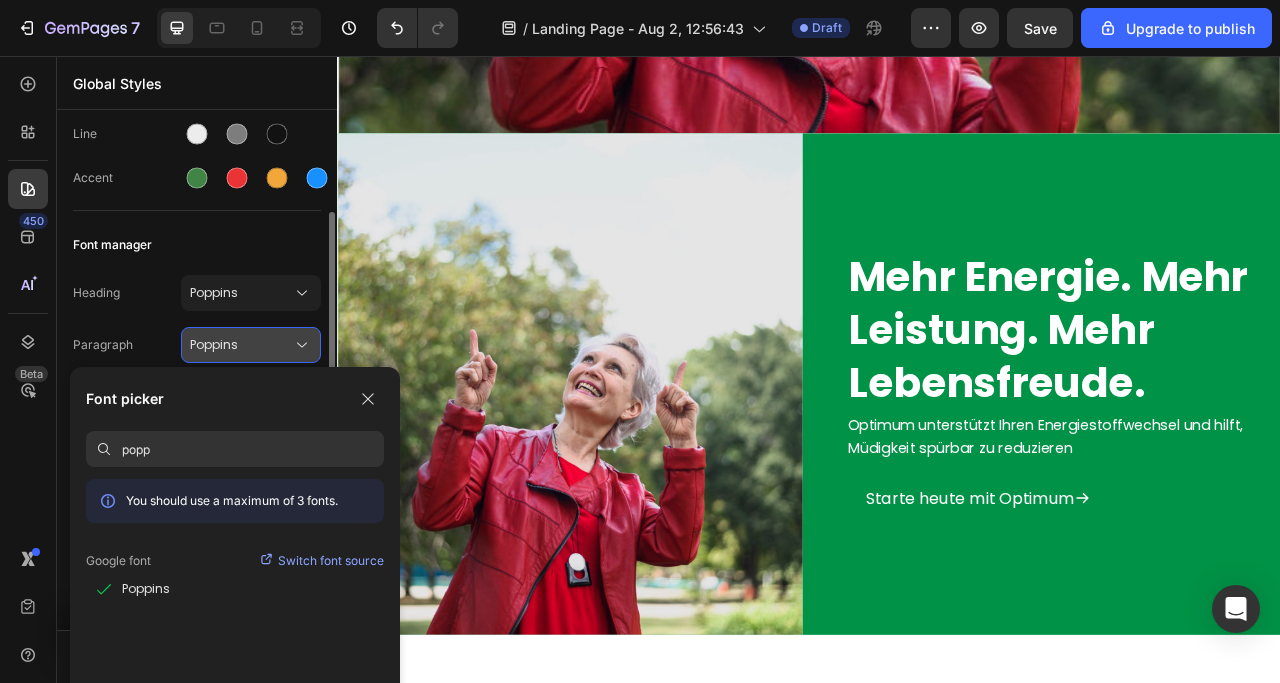 click on "Poppins" at bounding box center [241, 345] 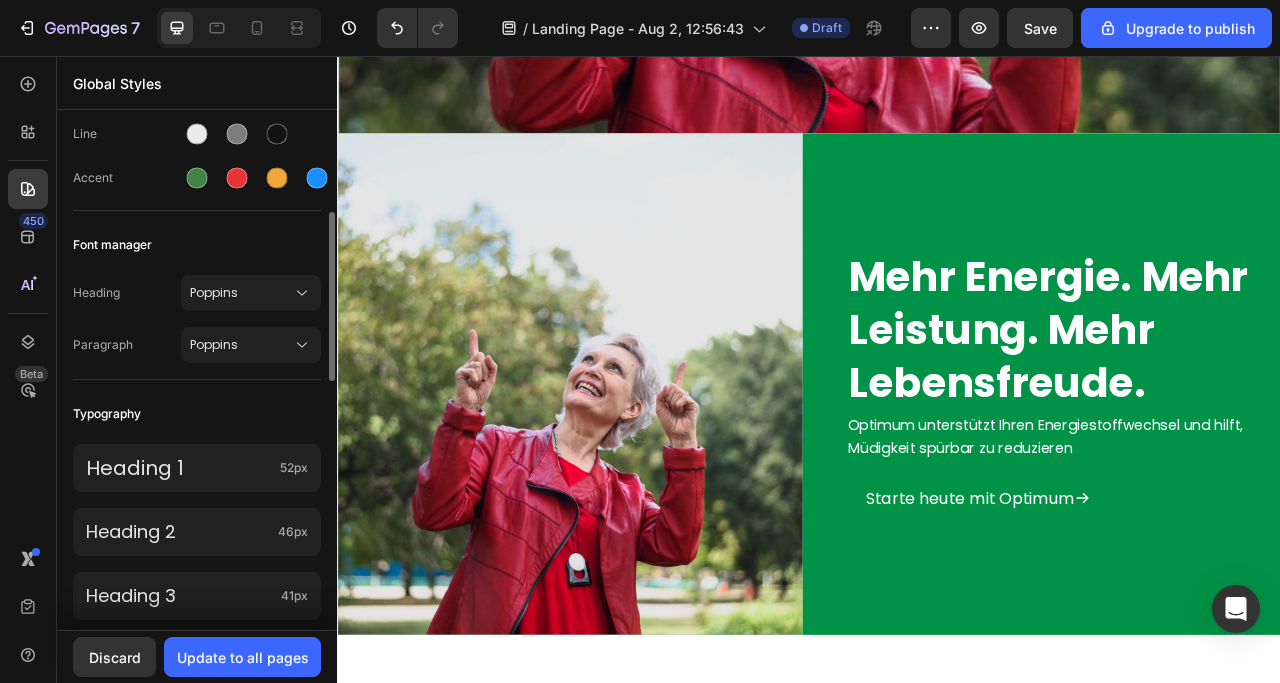 scroll, scrollTop: 400, scrollLeft: 0, axis: vertical 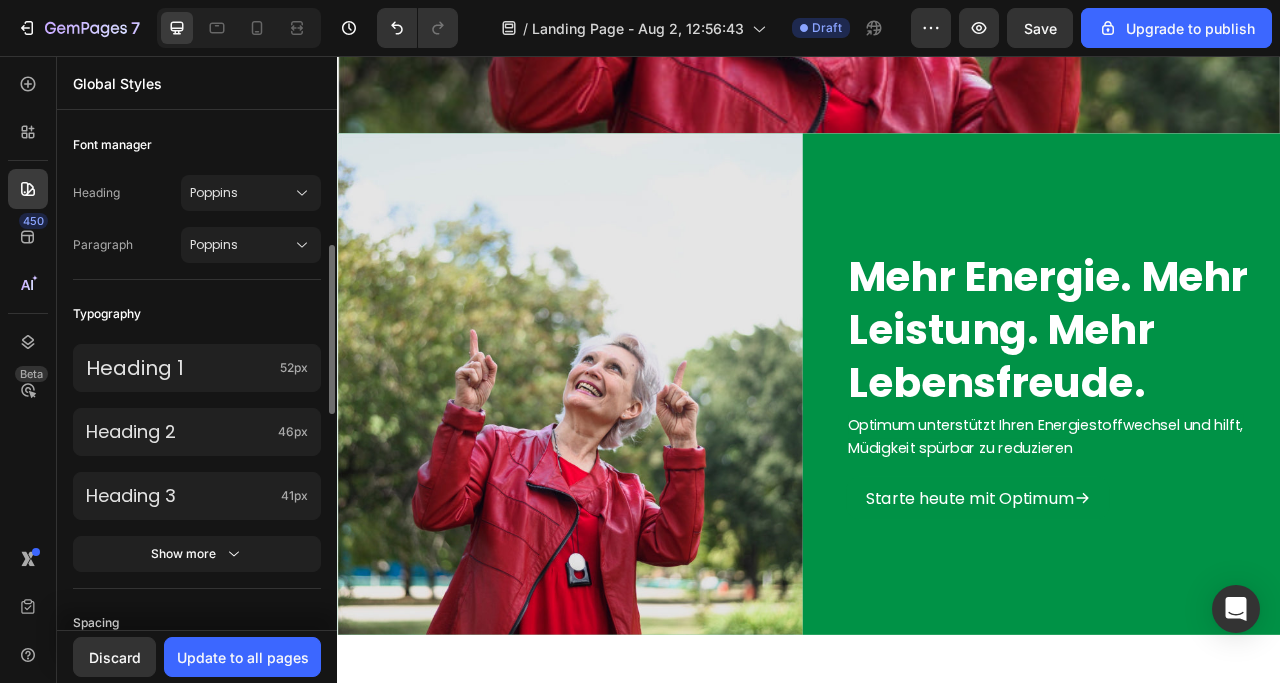 click on "Heading 1 52px" 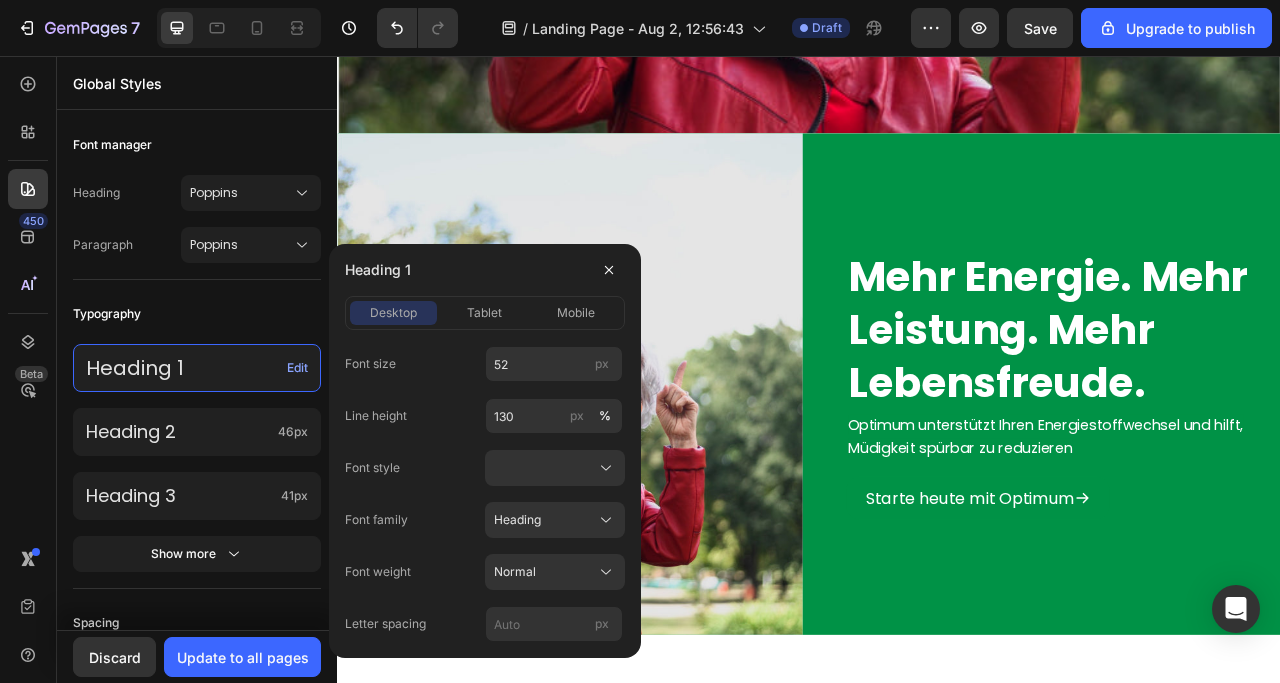scroll, scrollTop: 500, scrollLeft: 0, axis: vertical 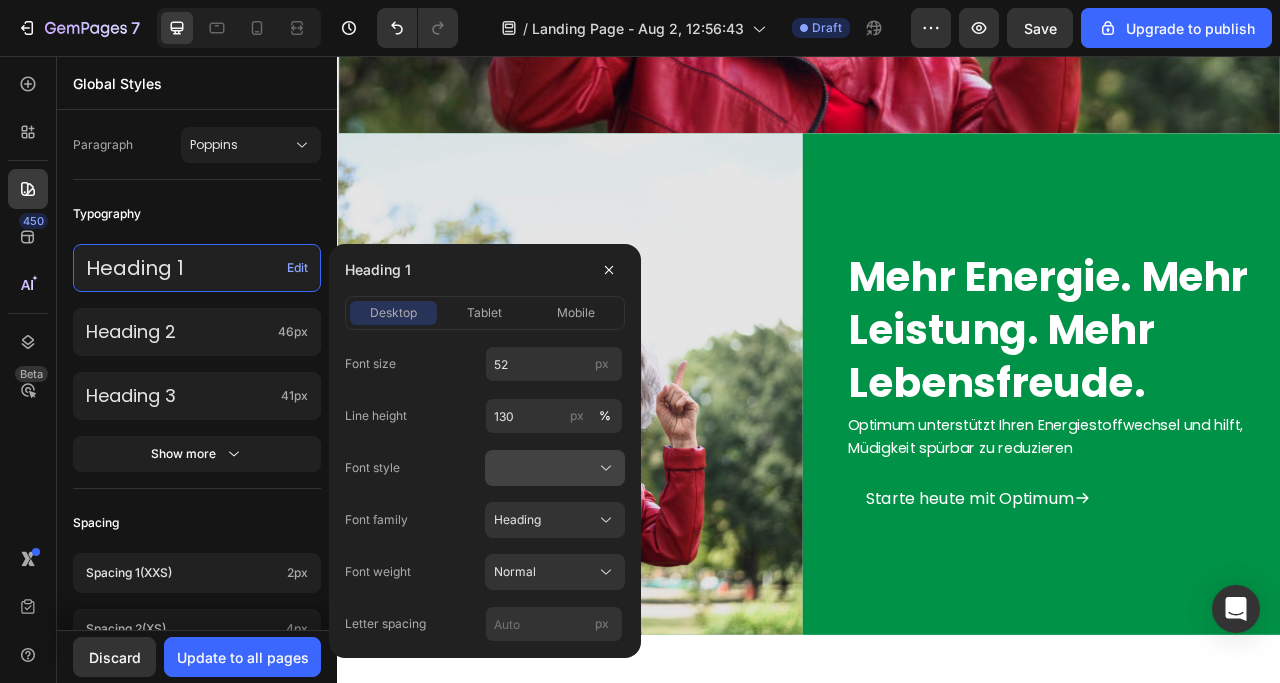 click at bounding box center (555, 468) 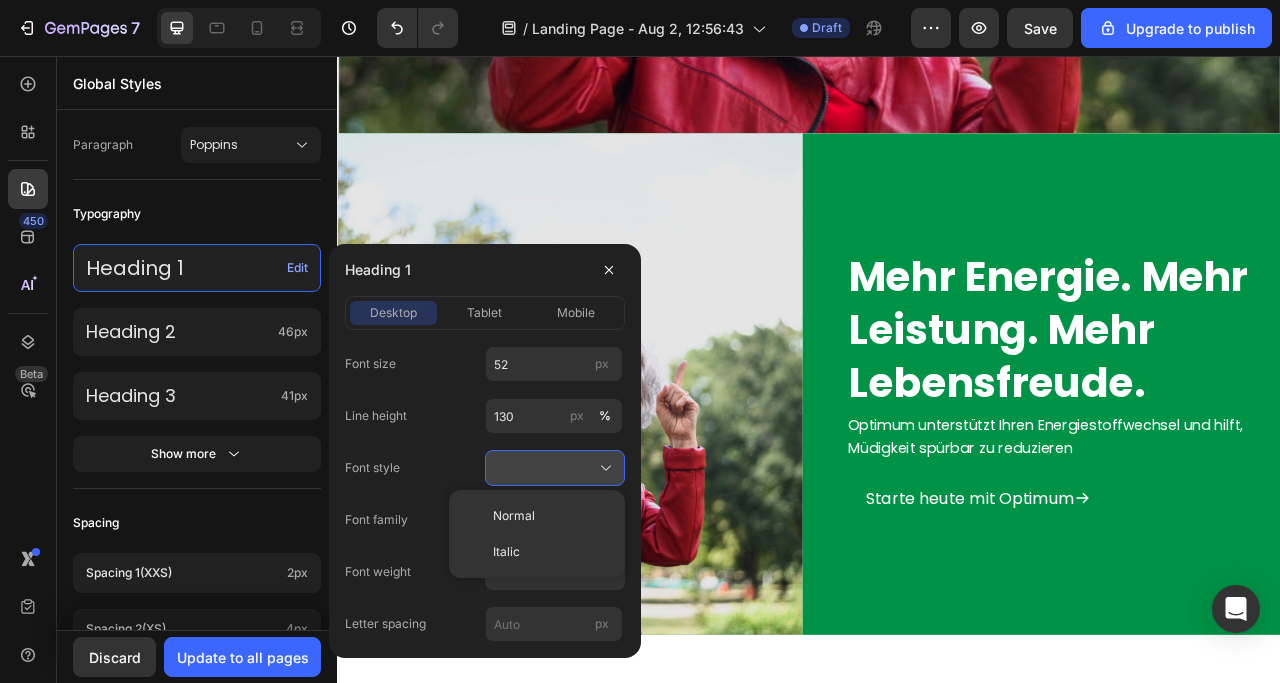 click at bounding box center (555, 468) 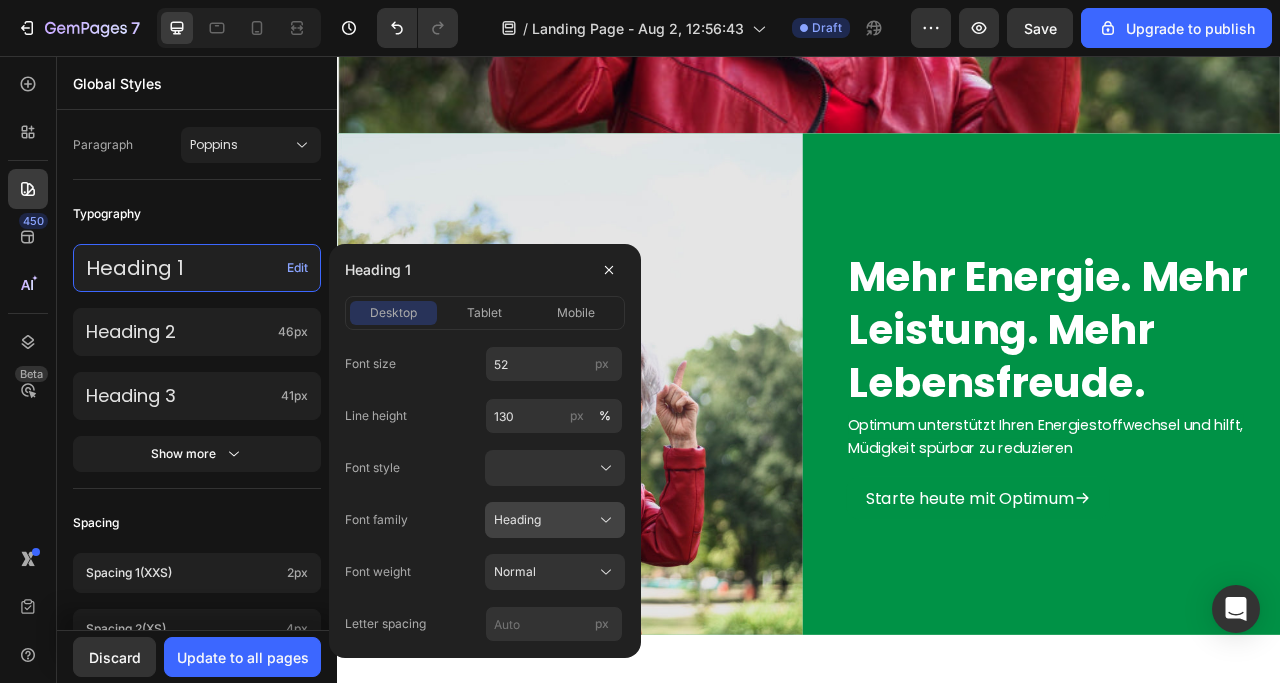 click on "Heading" at bounding box center [517, 520] 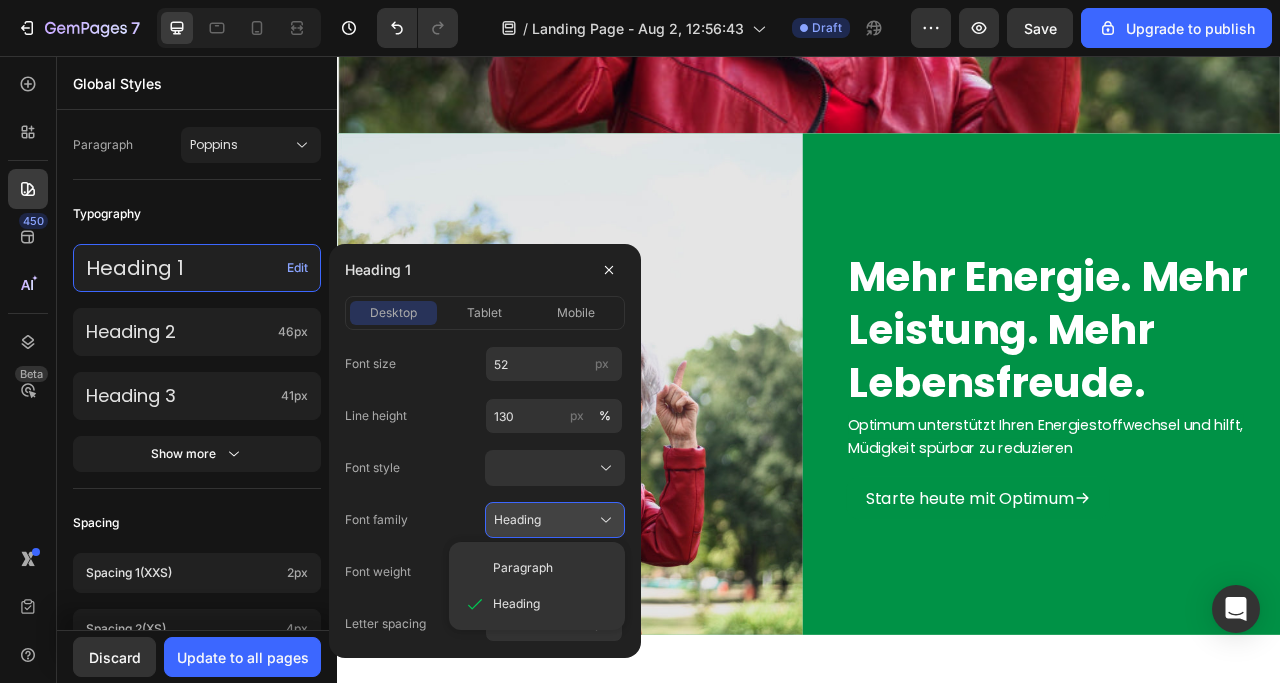 click on "Heading" at bounding box center (517, 520) 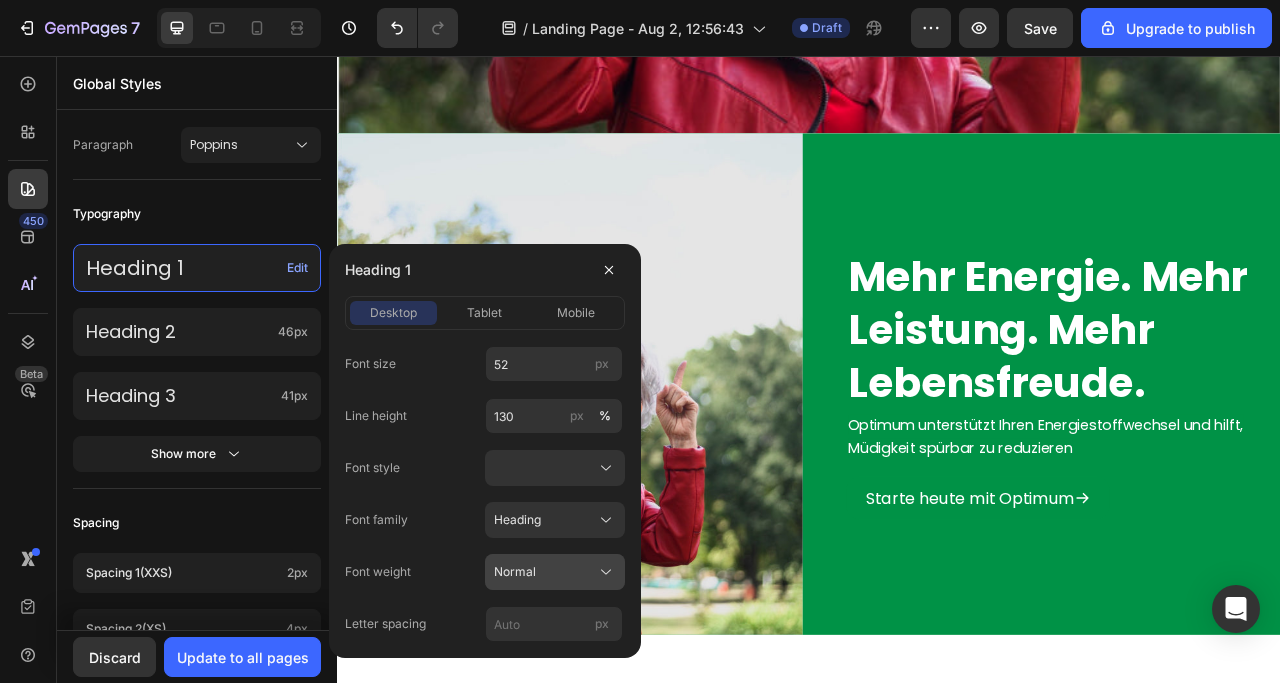 click on "Normal" 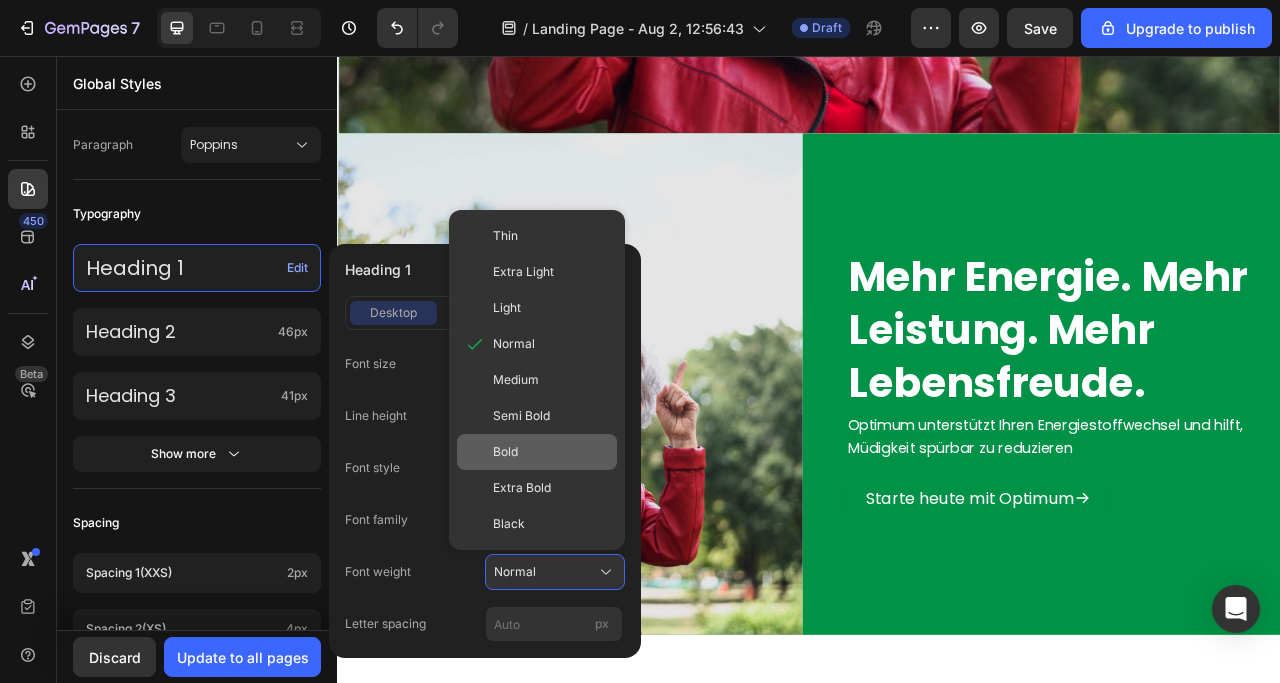 click on "Bold" 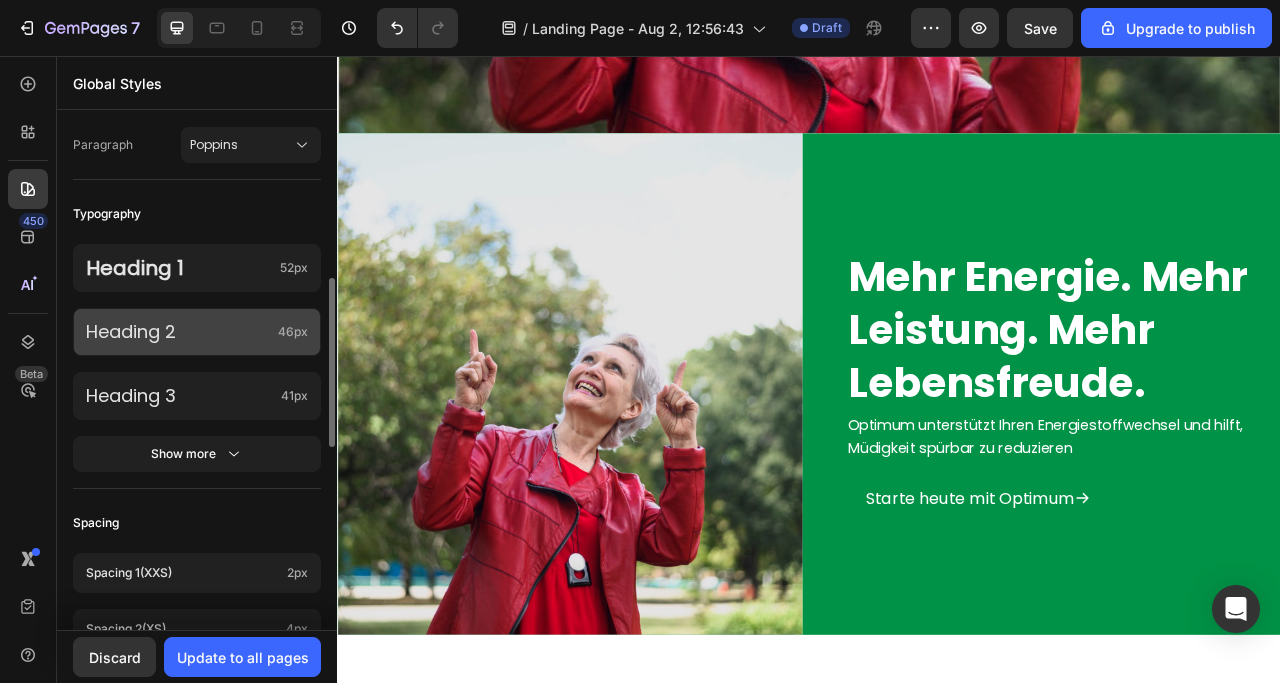 click on "Heading 2" at bounding box center (178, 331) 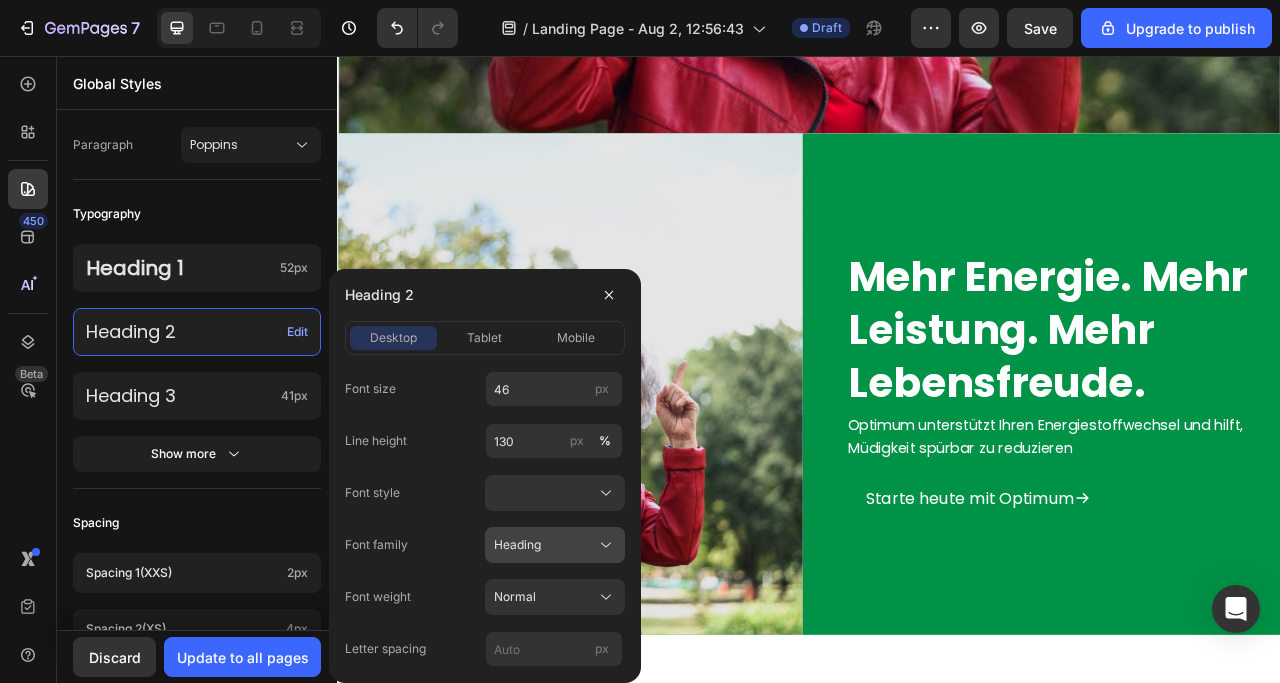 click on "Heading" 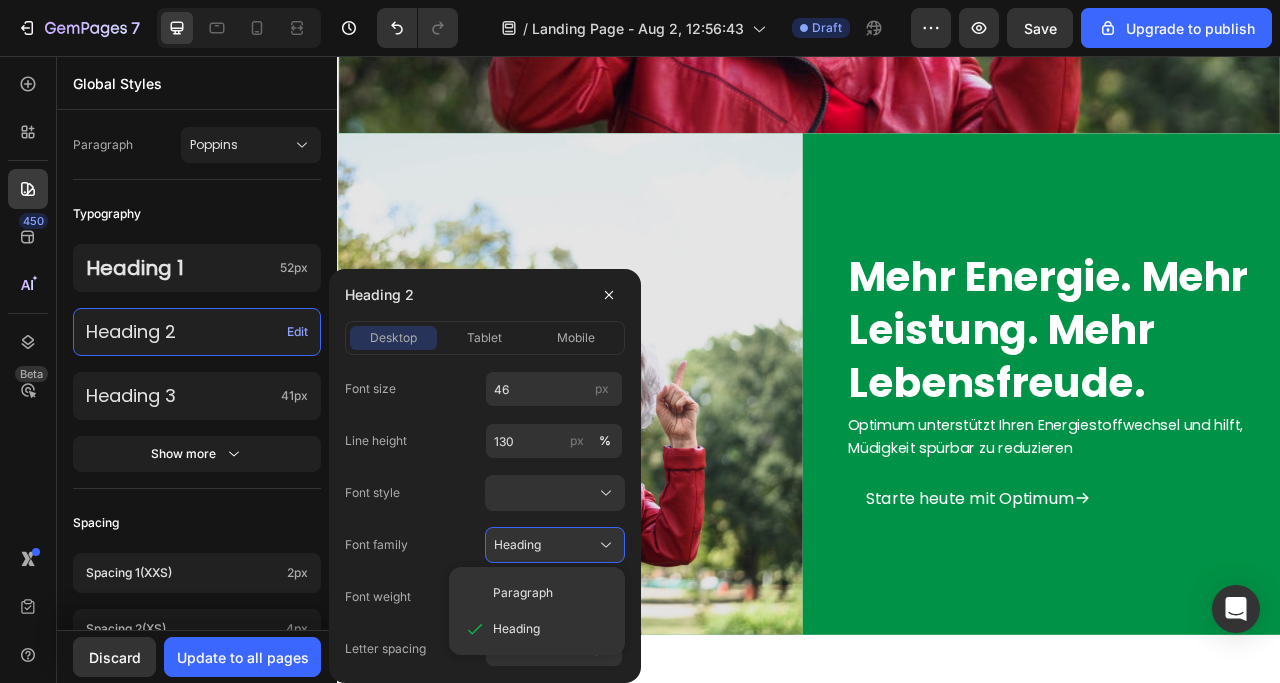 click on "Font family Heading Paragraph Heading" at bounding box center (485, 545) 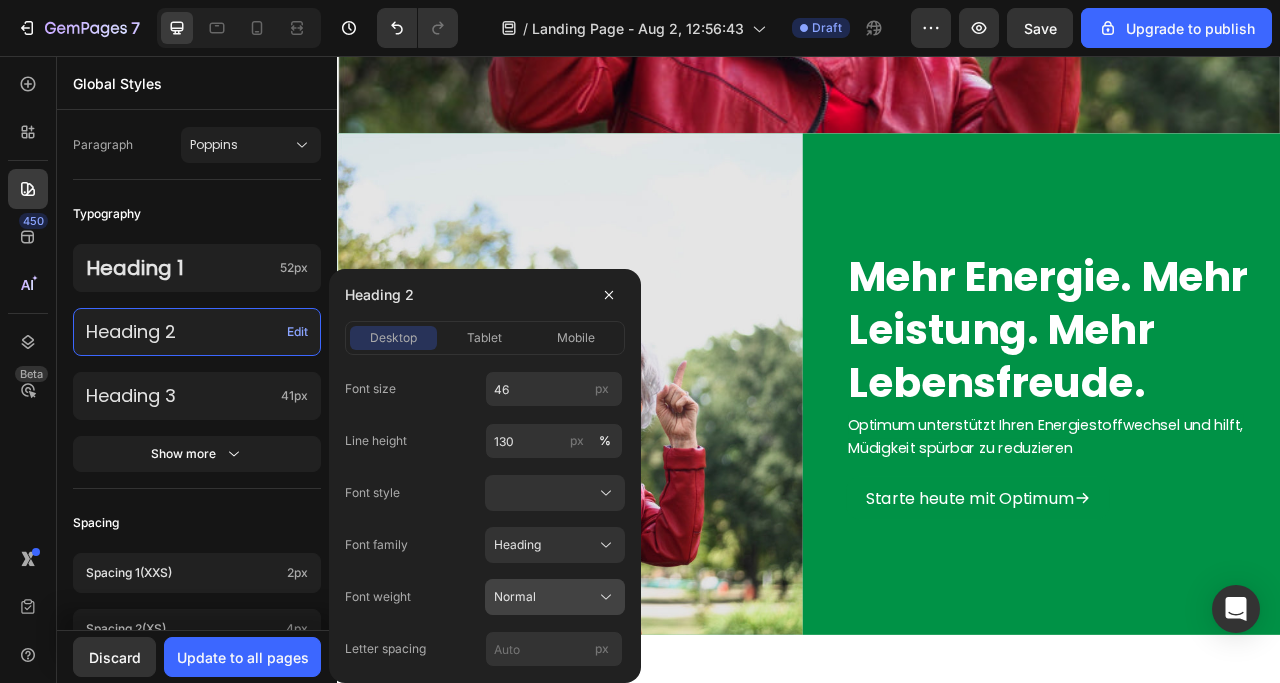 click on "Normal" 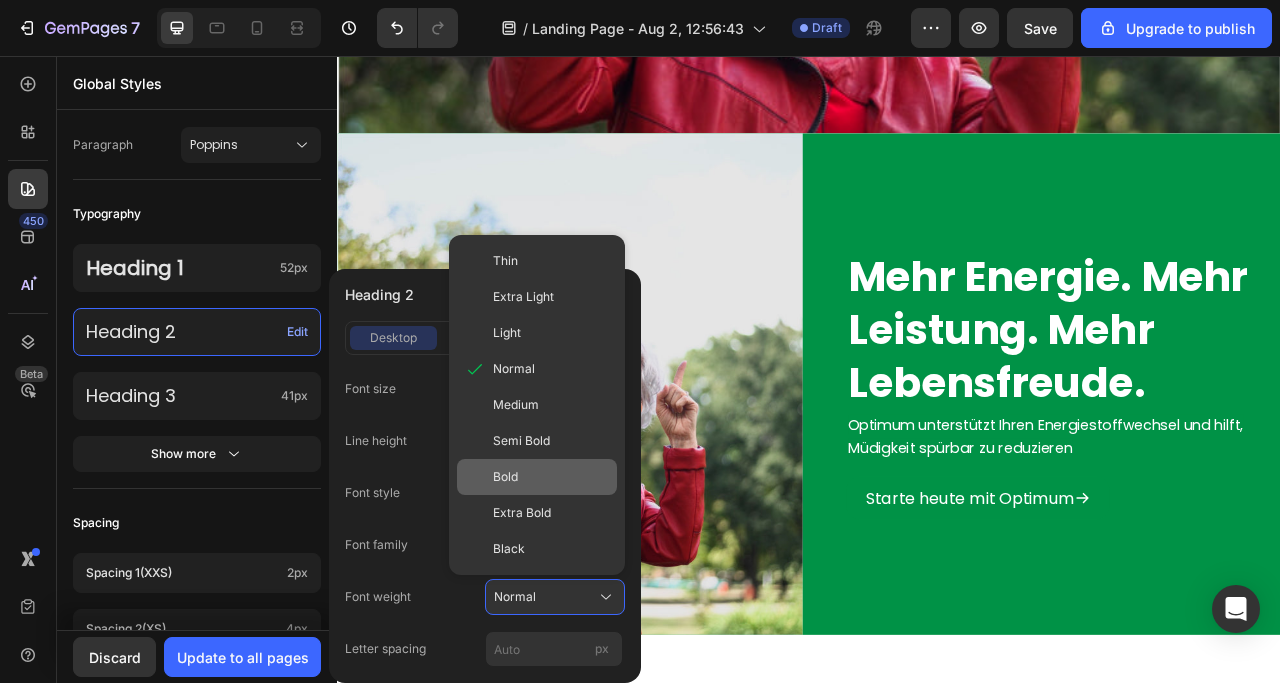 click on "Bold" at bounding box center (551, 477) 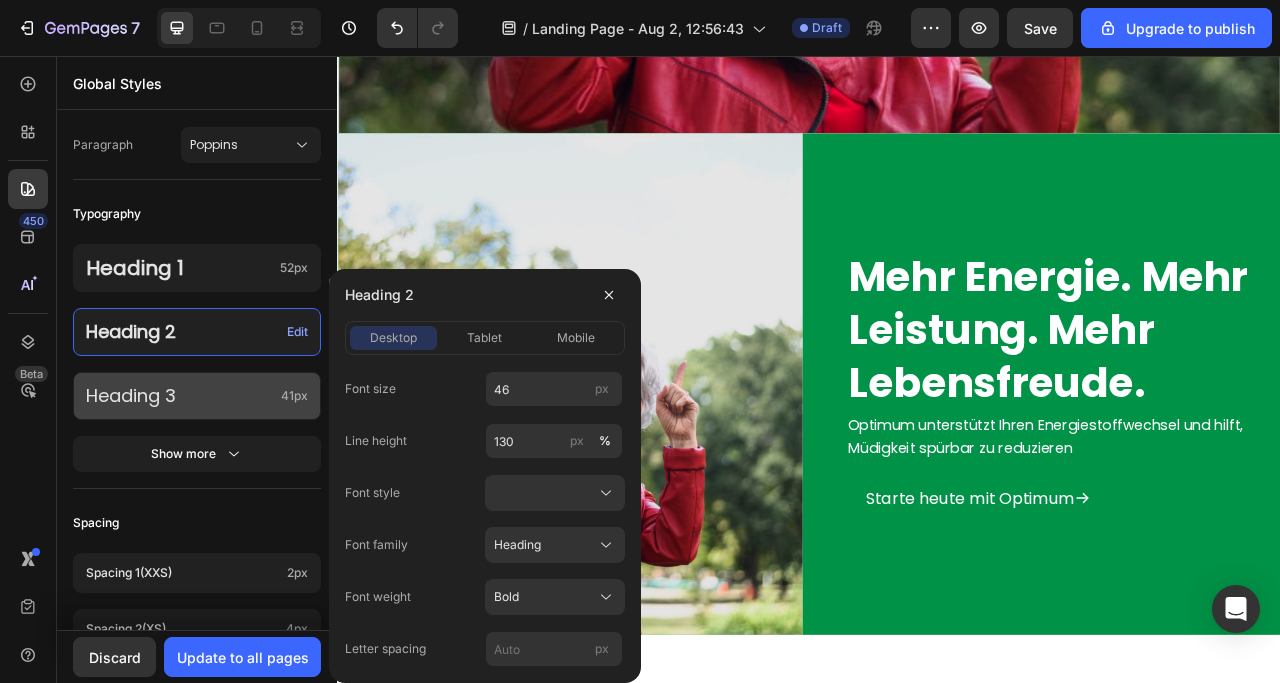 click on "Heading 3" at bounding box center [179, 395] 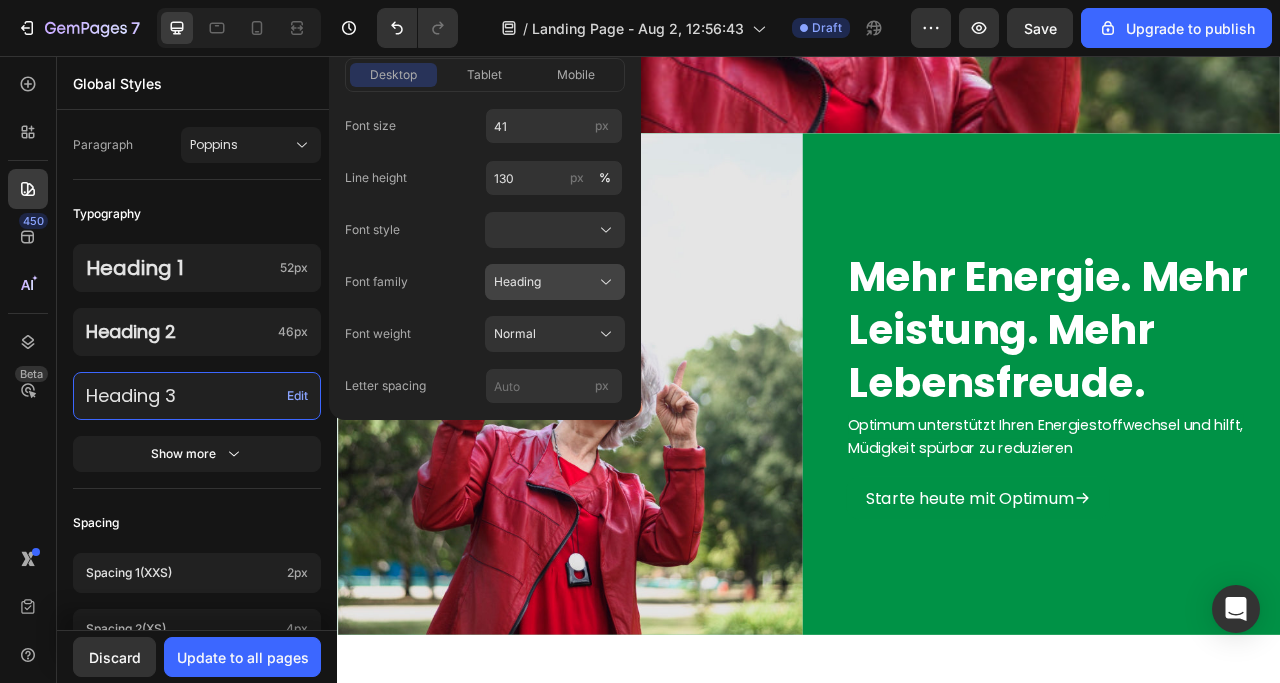 click on "Heading" at bounding box center [555, 282] 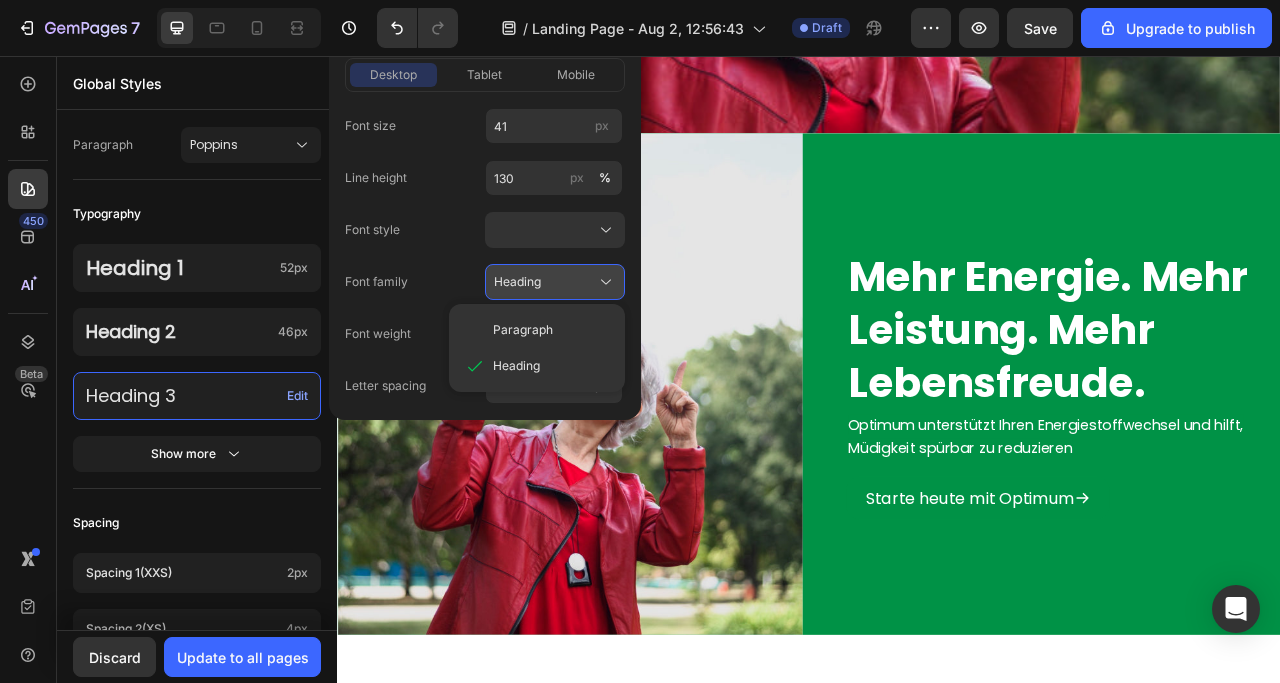 click on "Heading" at bounding box center (517, 282) 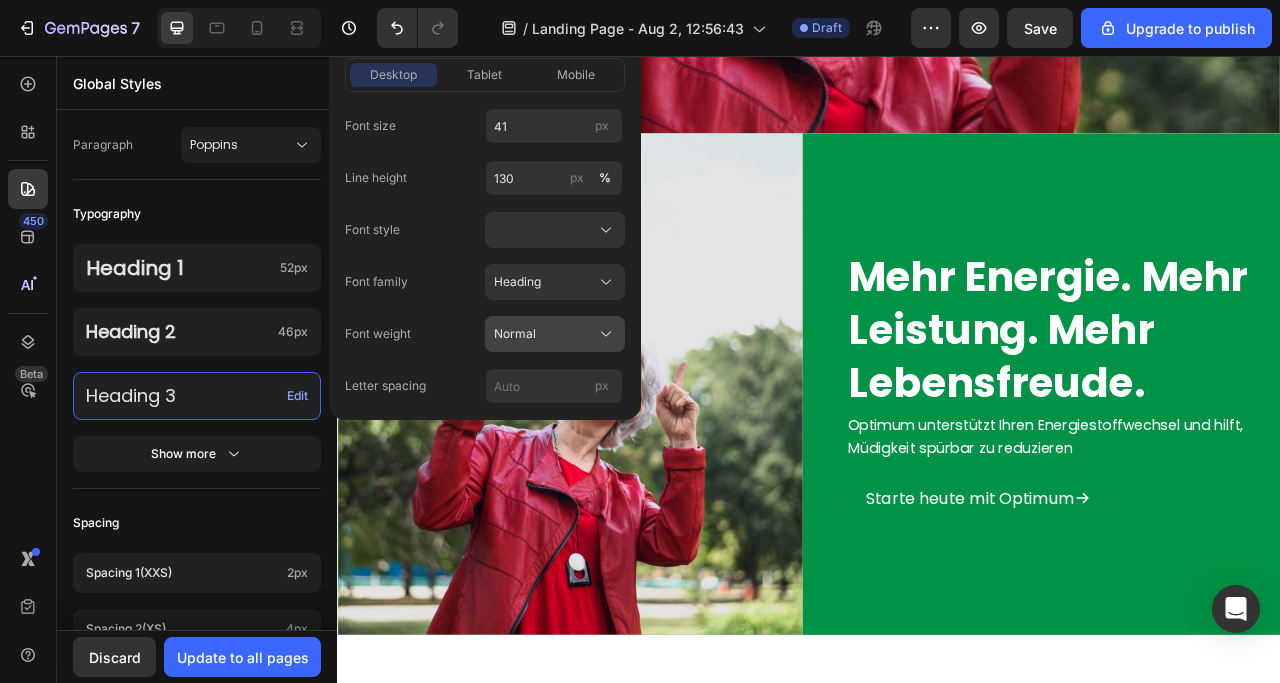 click on "Normal" at bounding box center [555, 334] 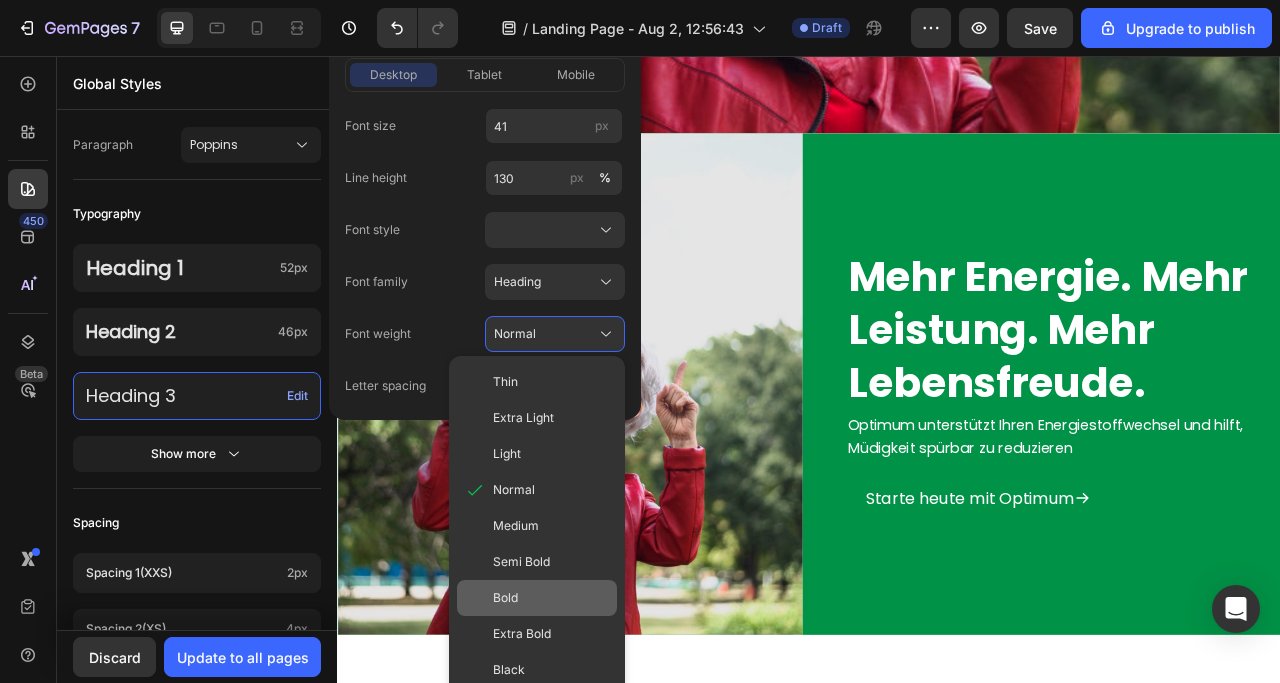click on "Bold" 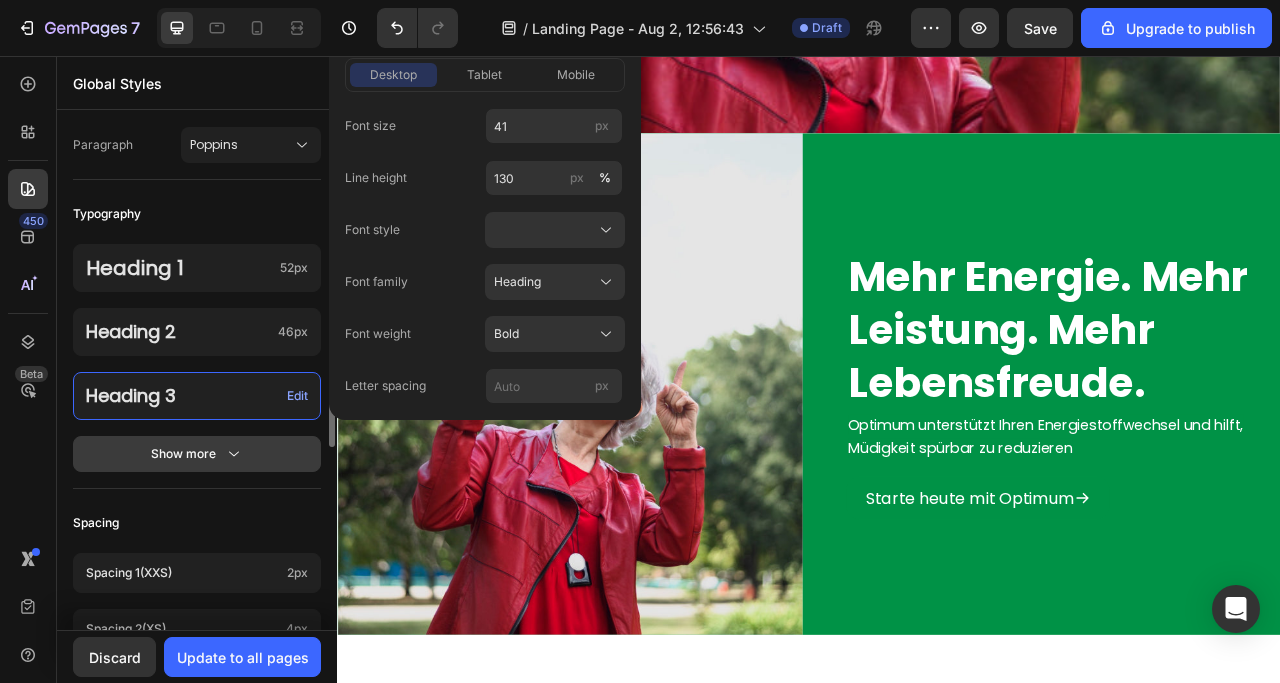 click on "Show more" at bounding box center (197, 454) 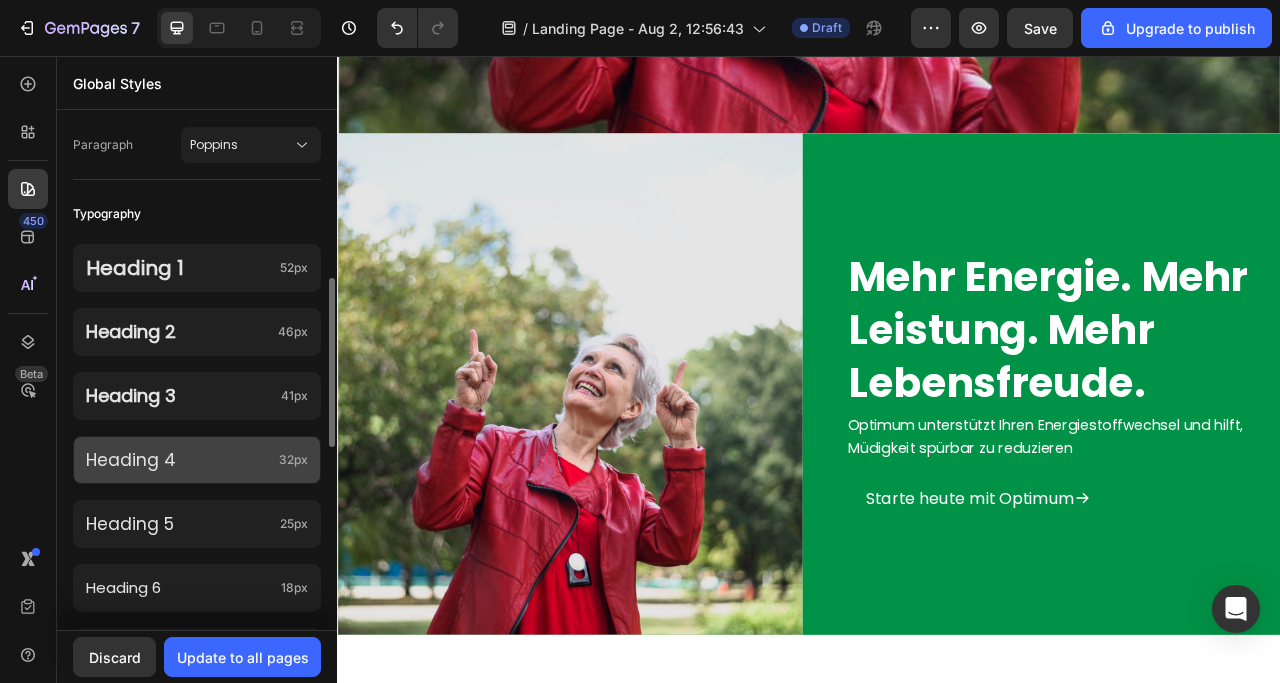 click on "Heading 4" at bounding box center [178, 460] 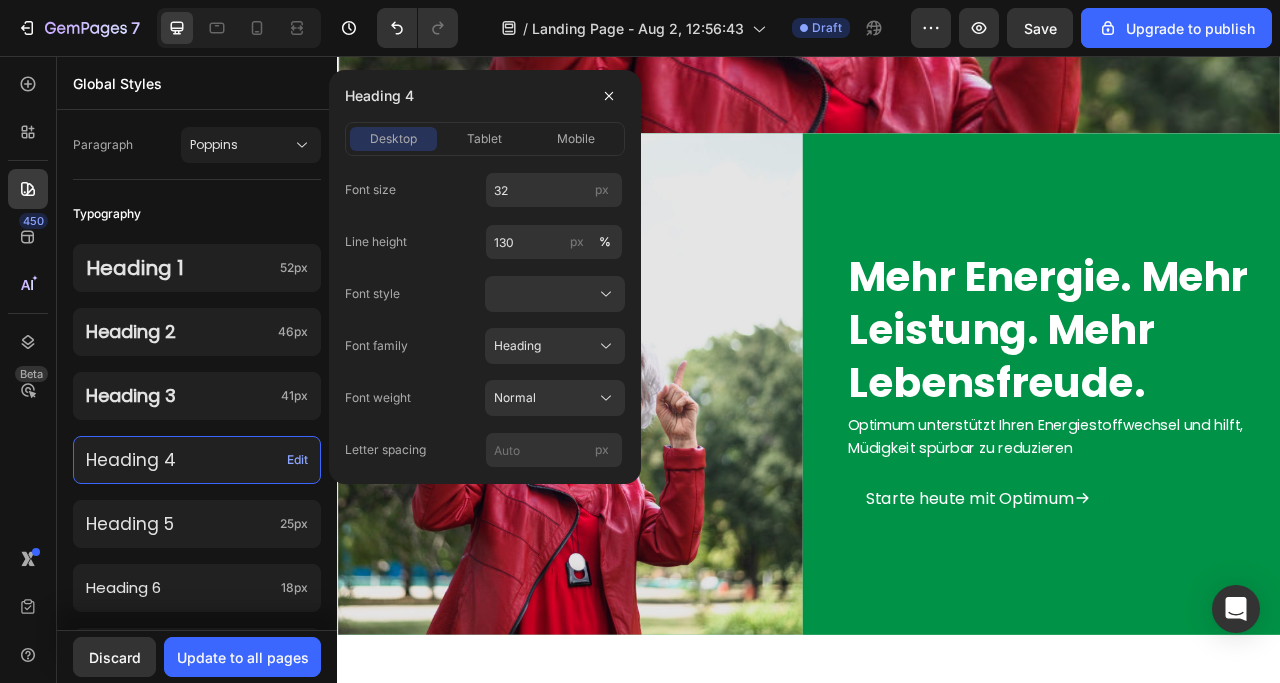 click on "Font size 32 px Line height 130 px % Font style Font family Heading Font weight Normal Letter spacing px" 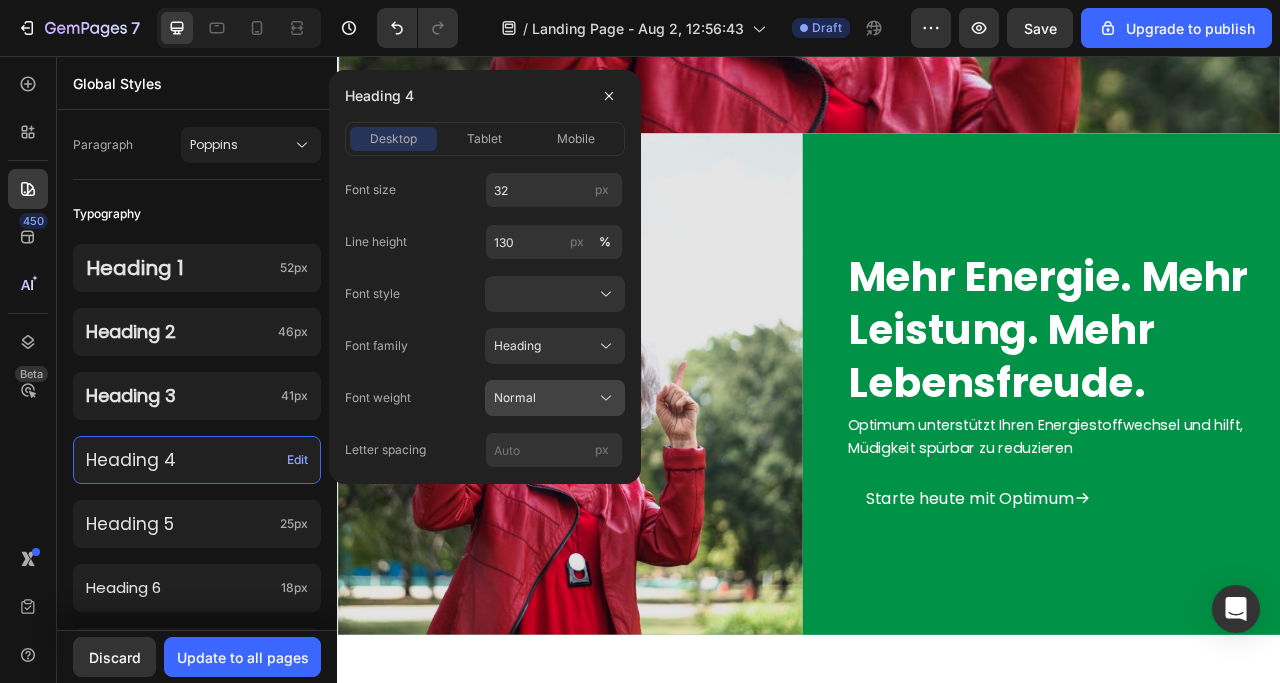 click on "Normal" at bounding box center (555, 398) 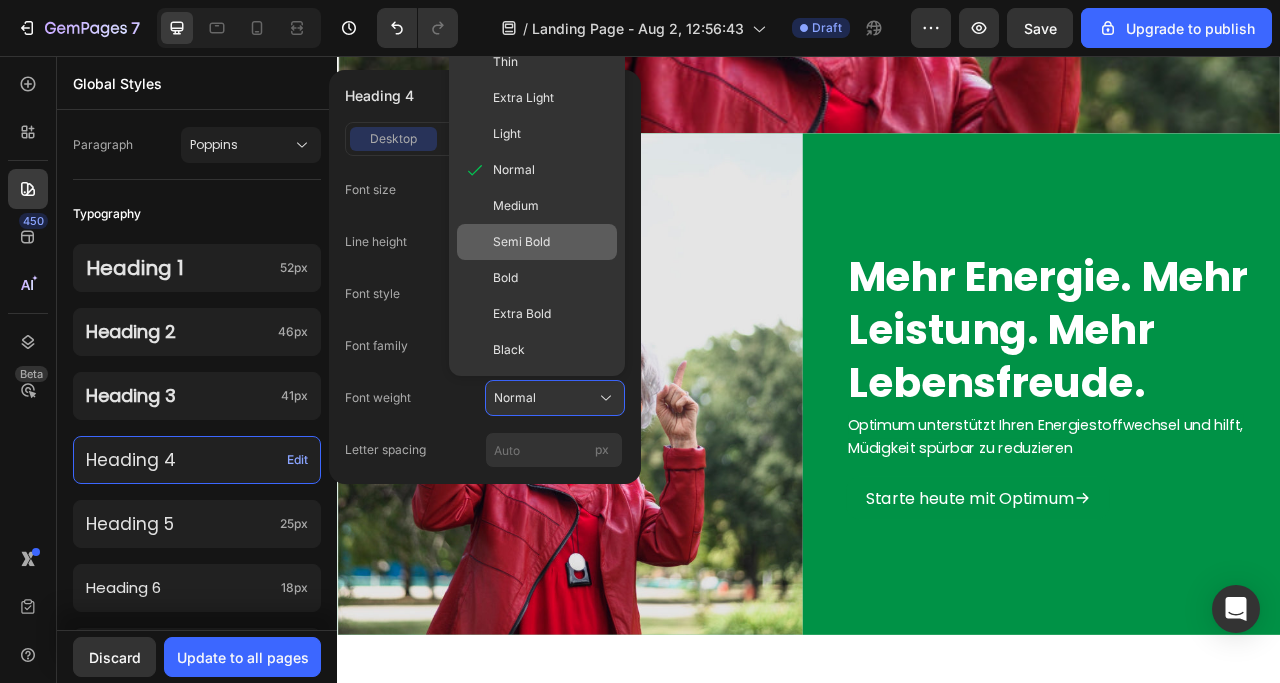 click on "Semi Bold" at bounding box center (551, 242) 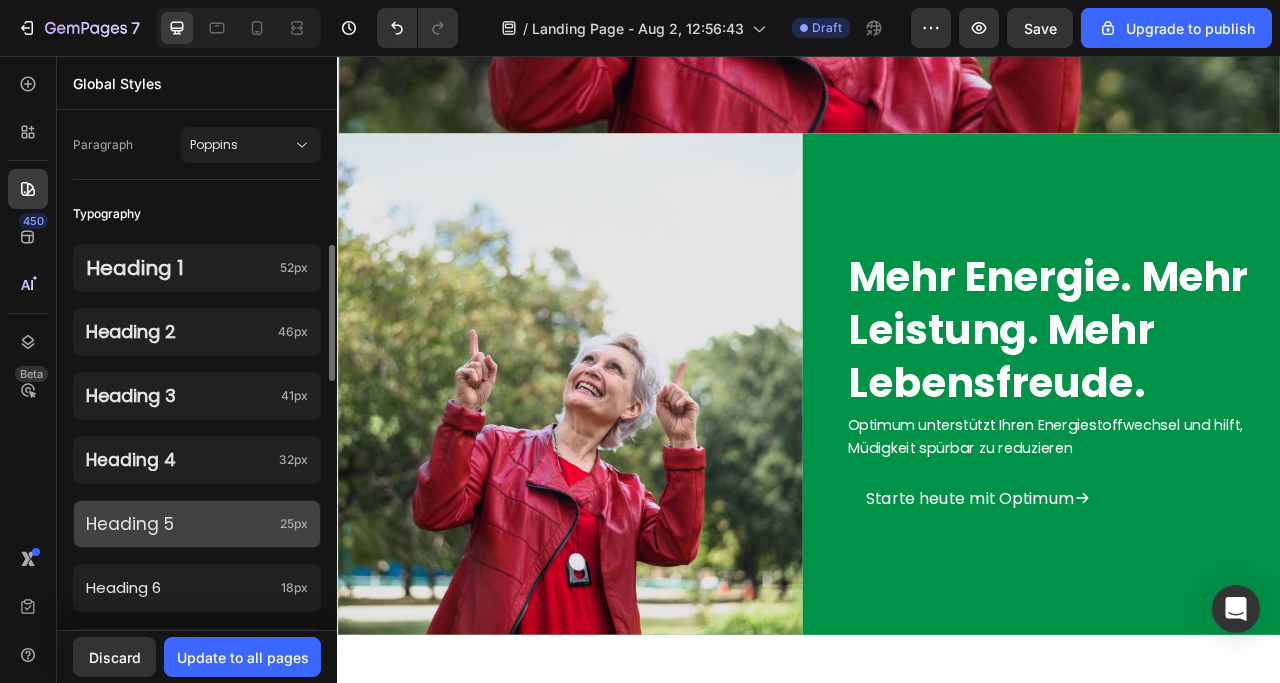 click on "Heading 5 25px" 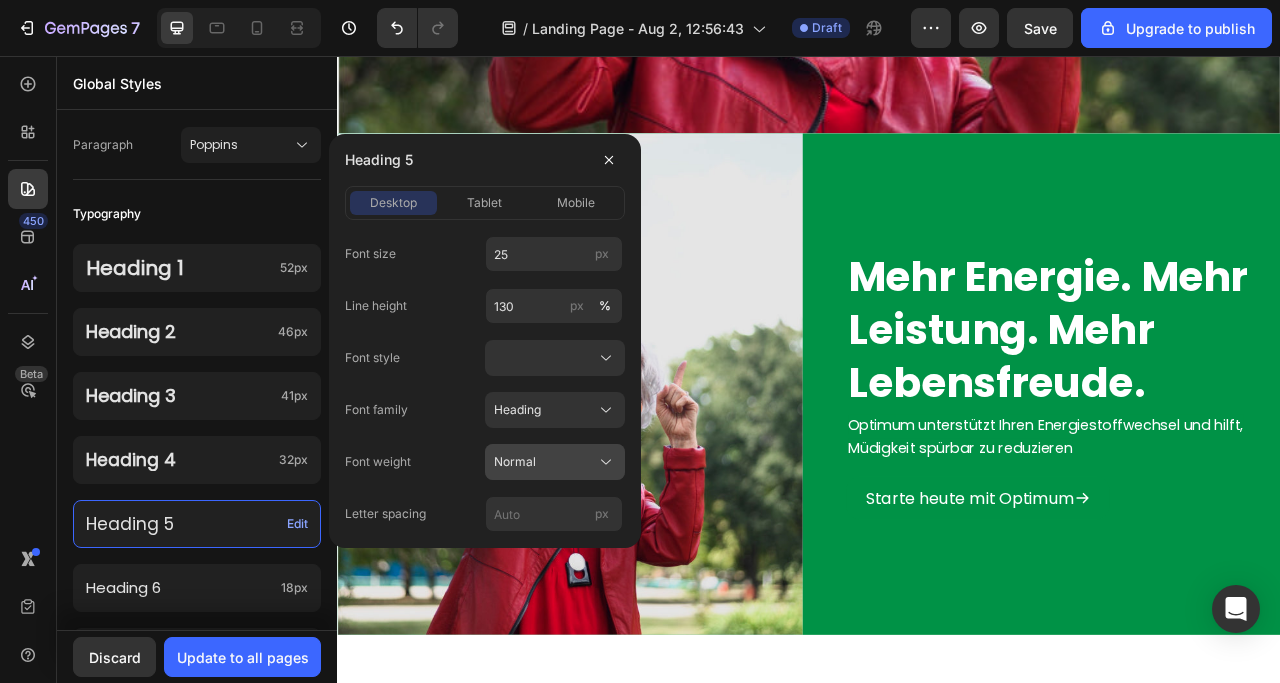 click on "Normal" at bounding box center (555, 462) 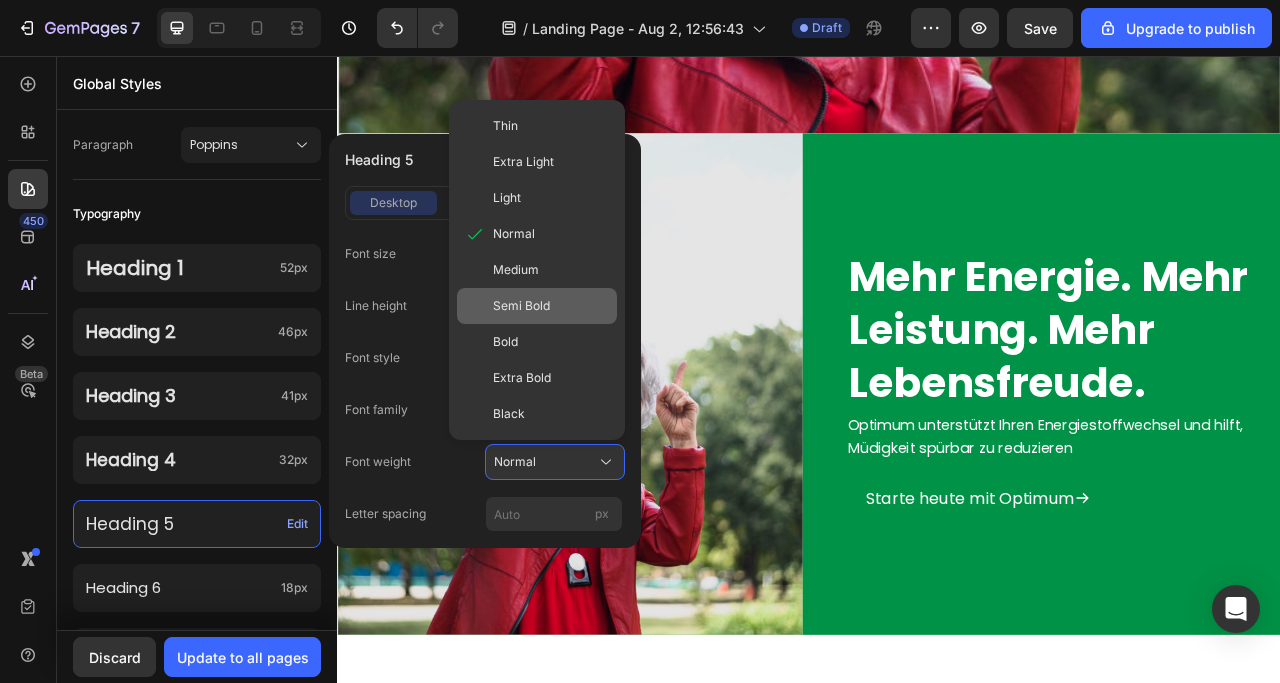 click on "Semi Bold" at bounding box center (551, 306) 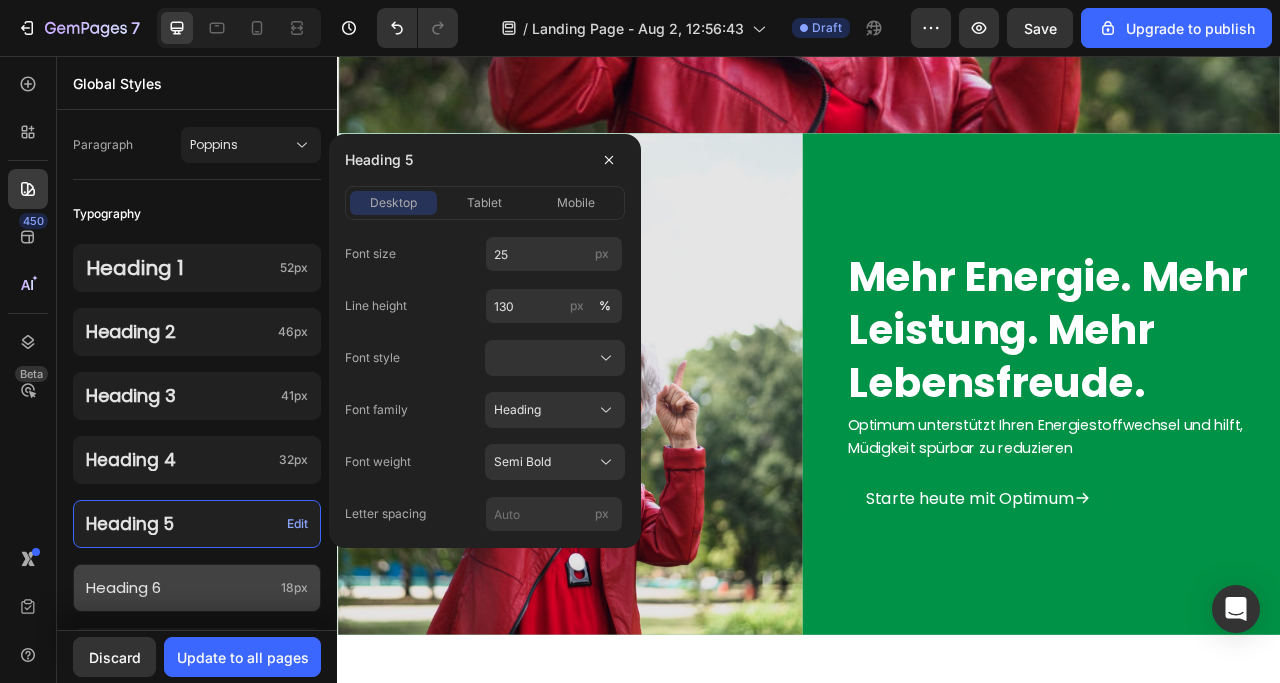 click on "Heading 6 18px" 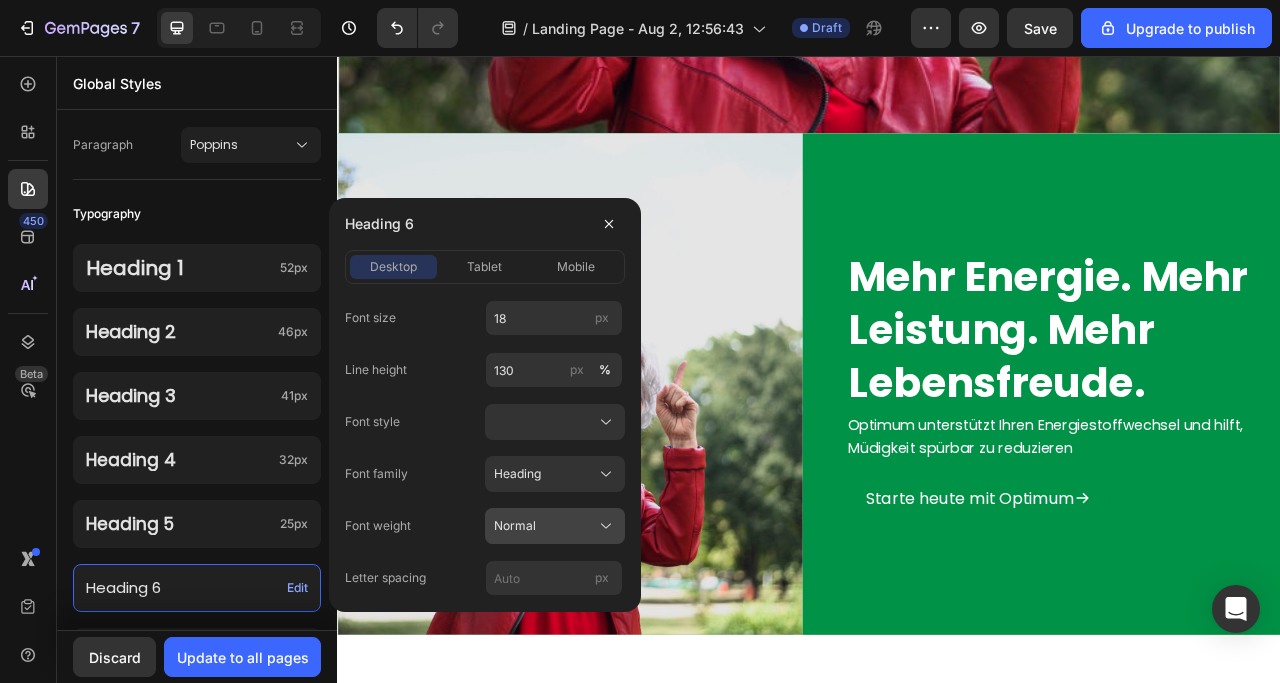 click on "Normal" at bounding box center [515, 526] 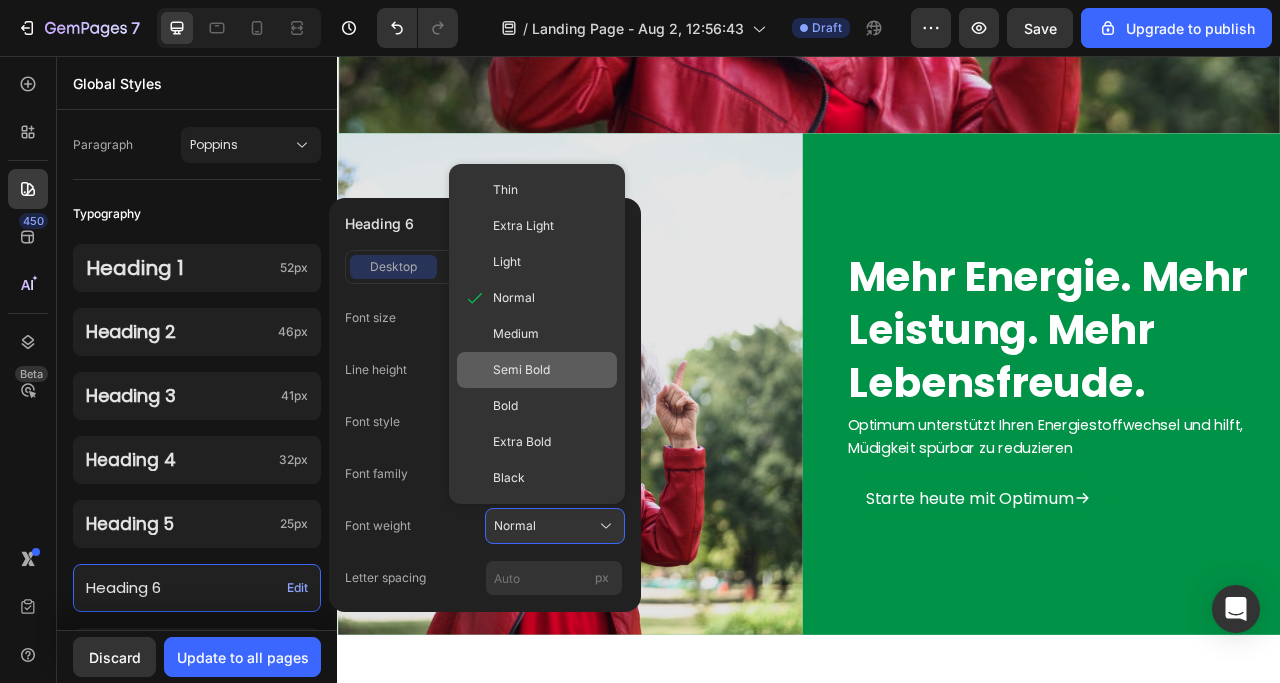 click on "Semi Bold" at bounding box center [551, 370] 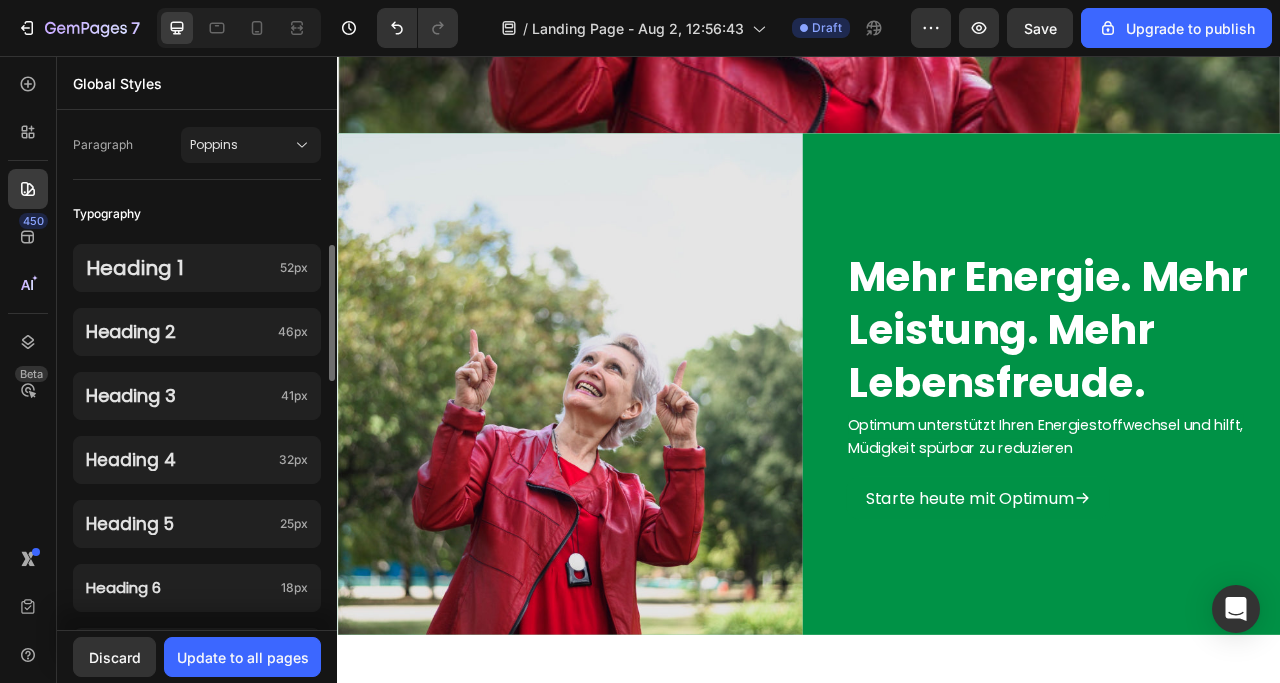 click on "Typography" at bounding box center [197, 214] 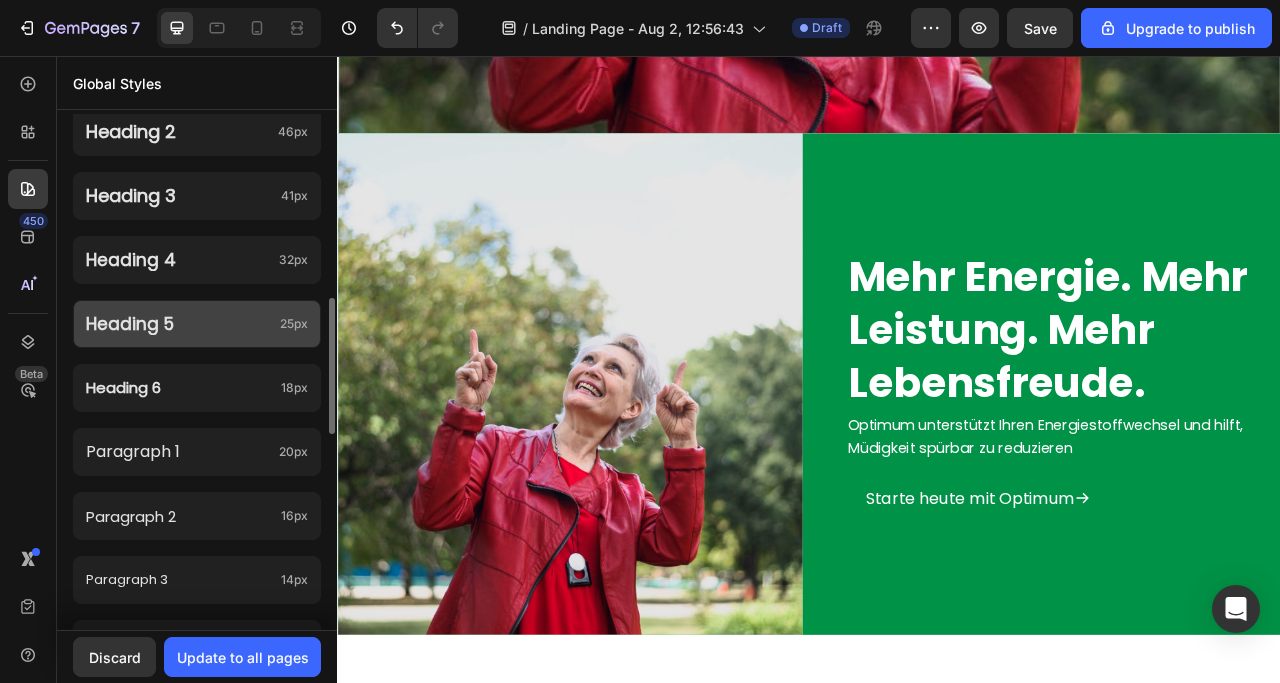 scroll, scrollTop: 800, scrollLeft: 0, axis: vertical 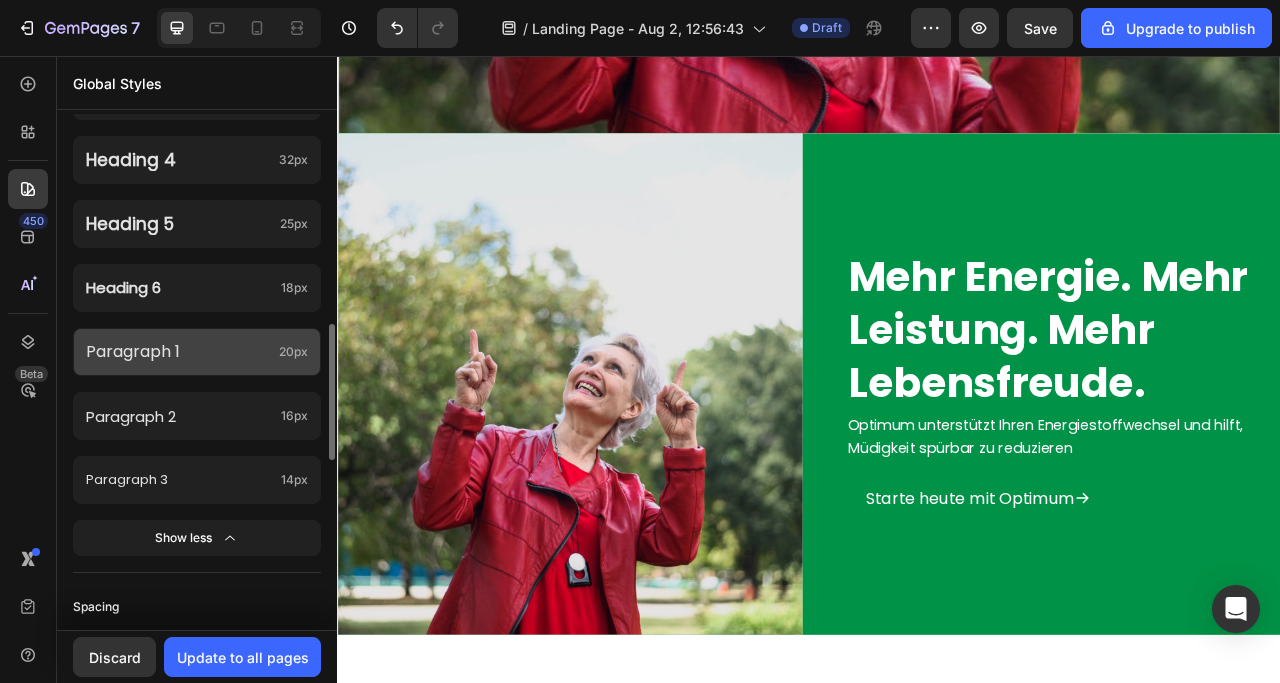 click on "Paragraph 1" at bounding box center [178, 352] 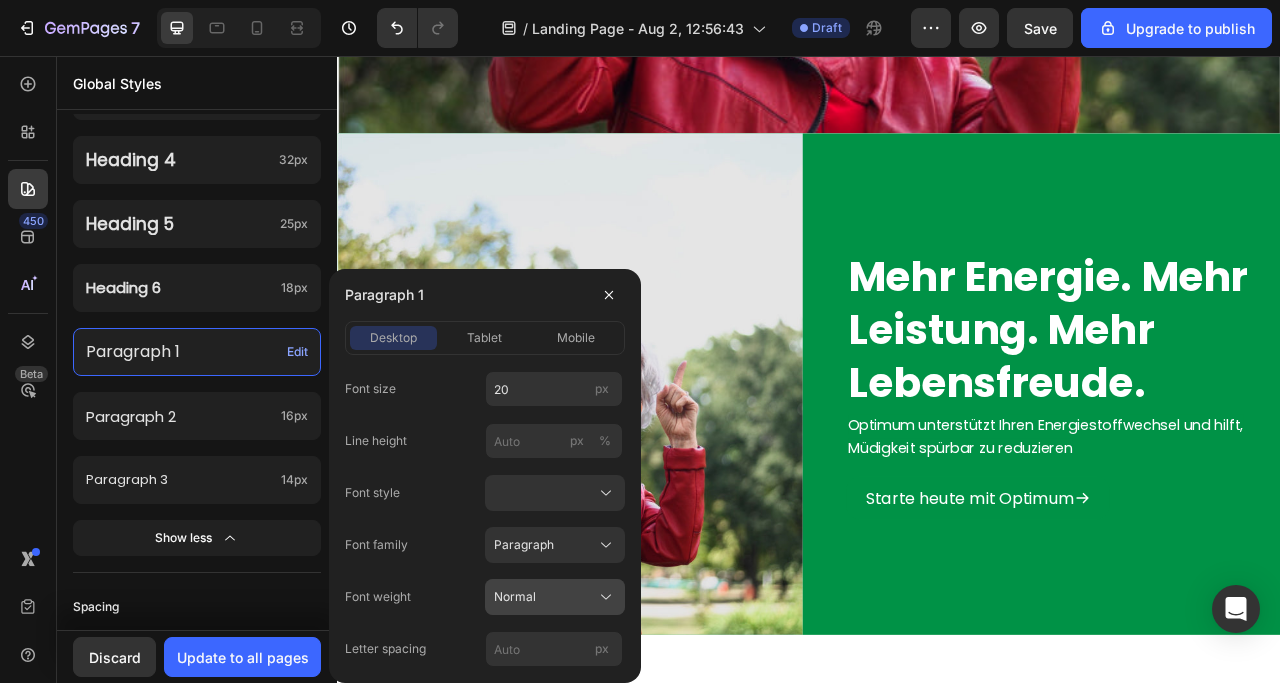click on "Normal" at bounding box center [555, 597] 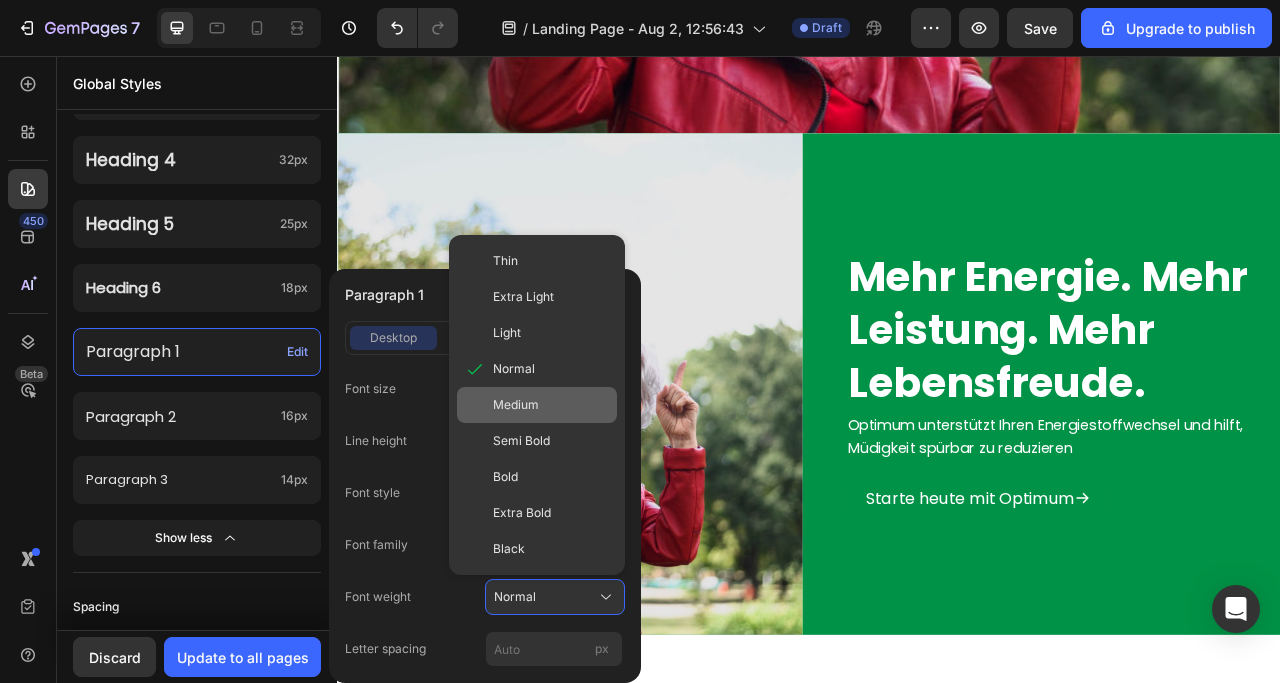 click on "Medium" at bounding box center (516, 405) 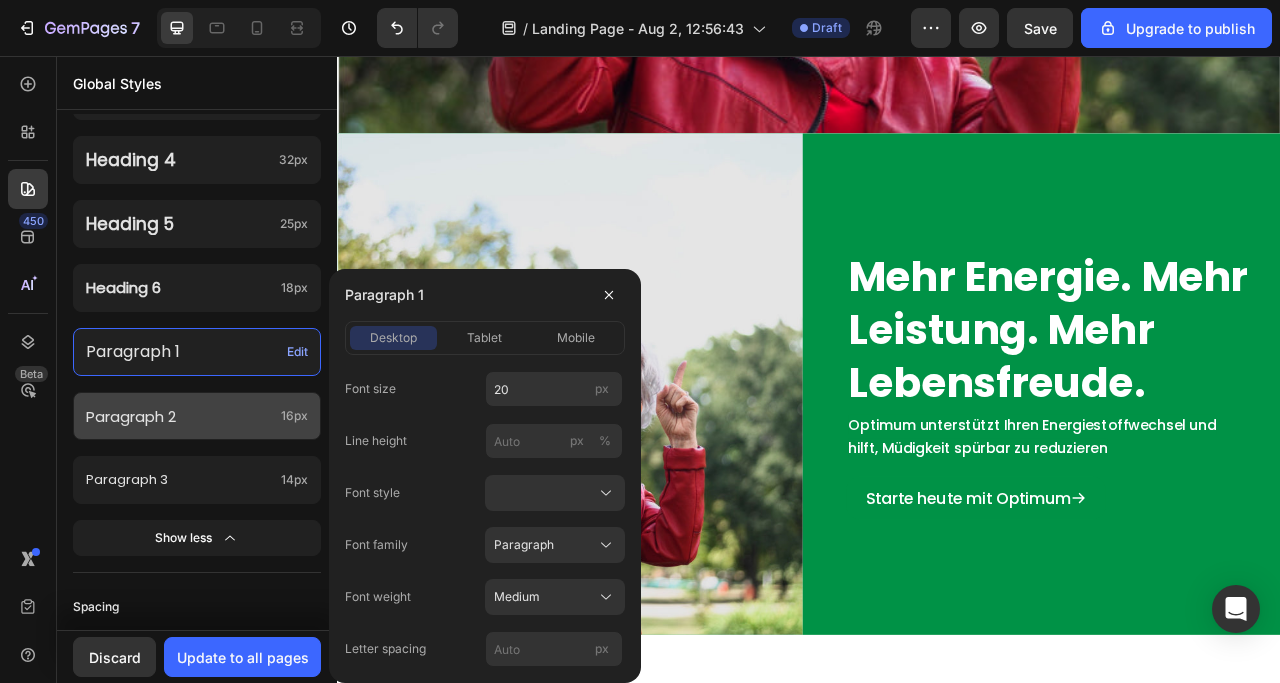 click on "Paragraph 2 16px" 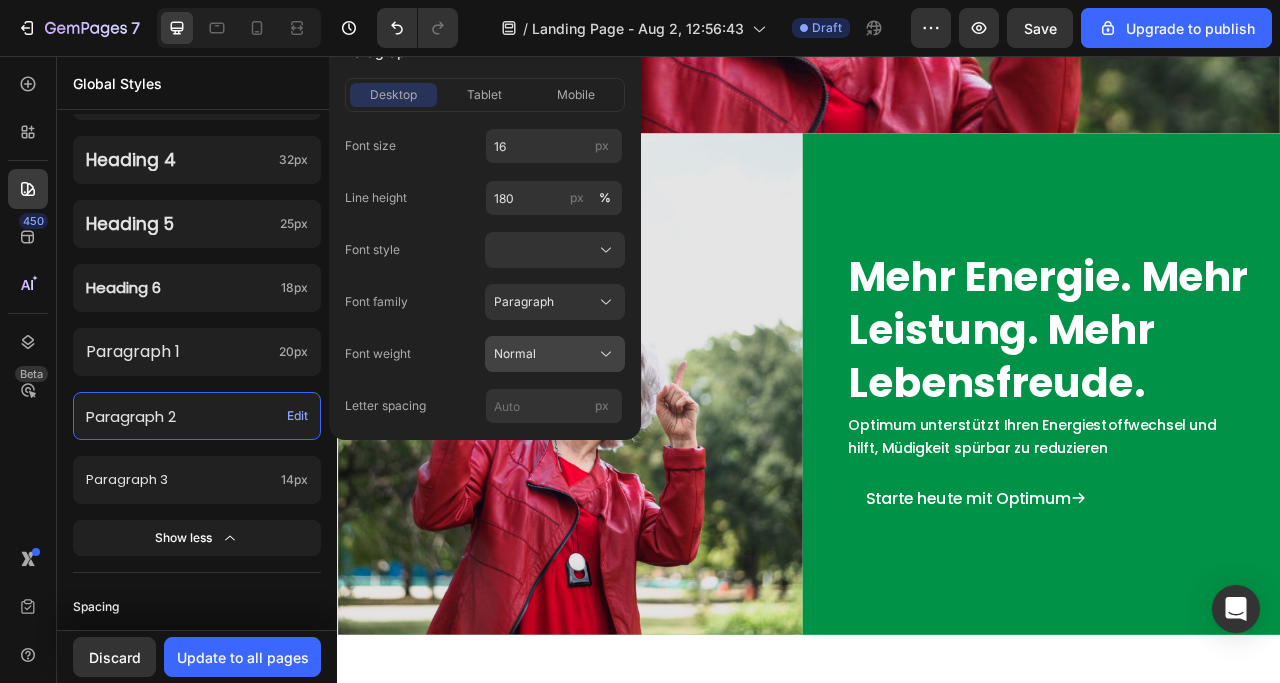 click on "Normal" at bounding box center (515, 354) 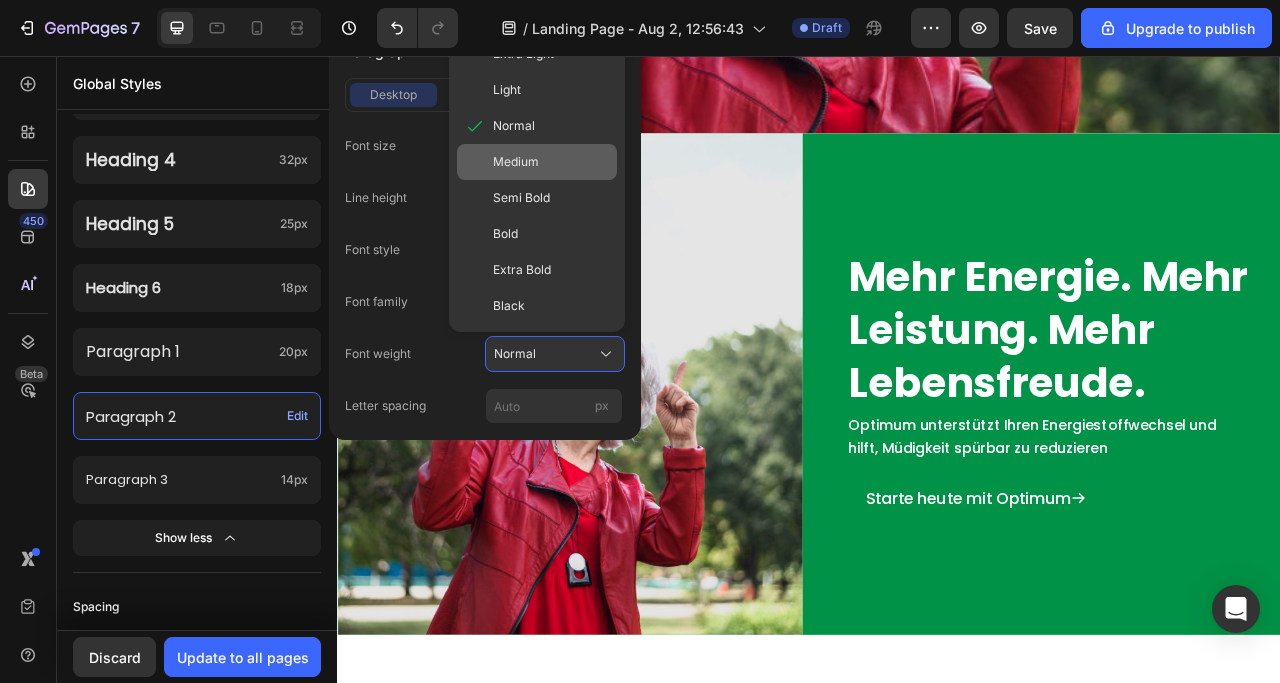 click on "Medium" at bounding box center (516, 162) 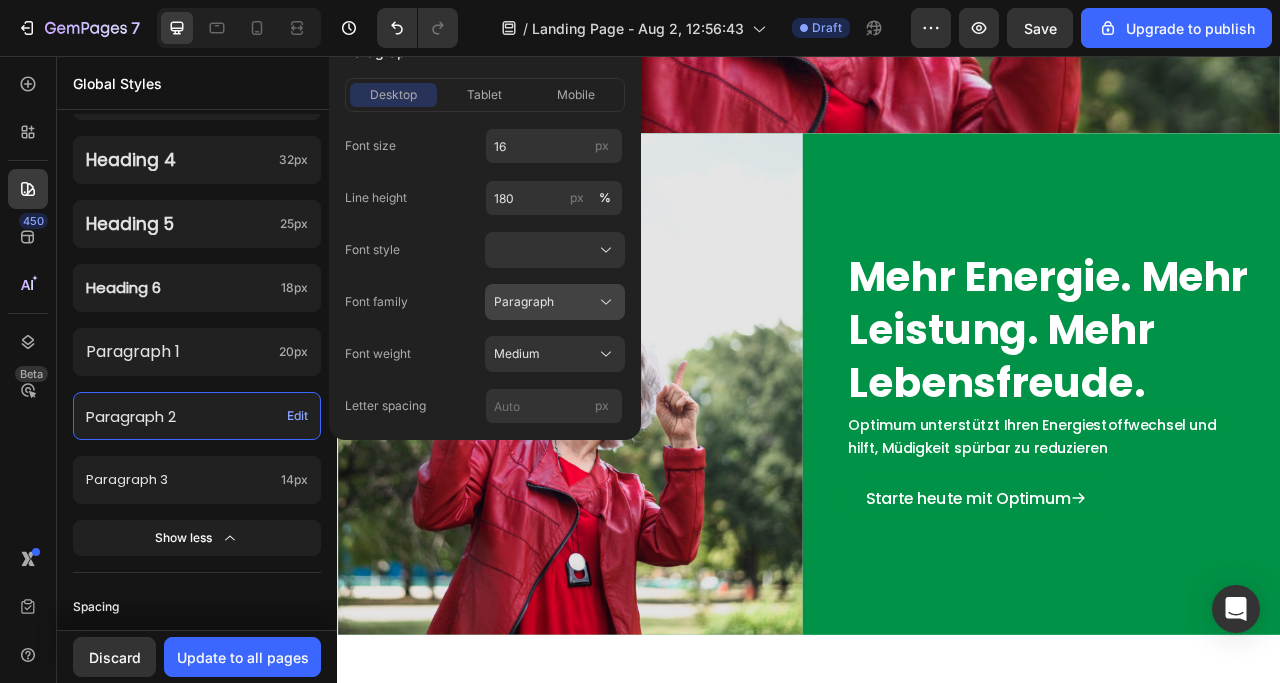 click on "Paragraph" at bounding box center (524, 302) 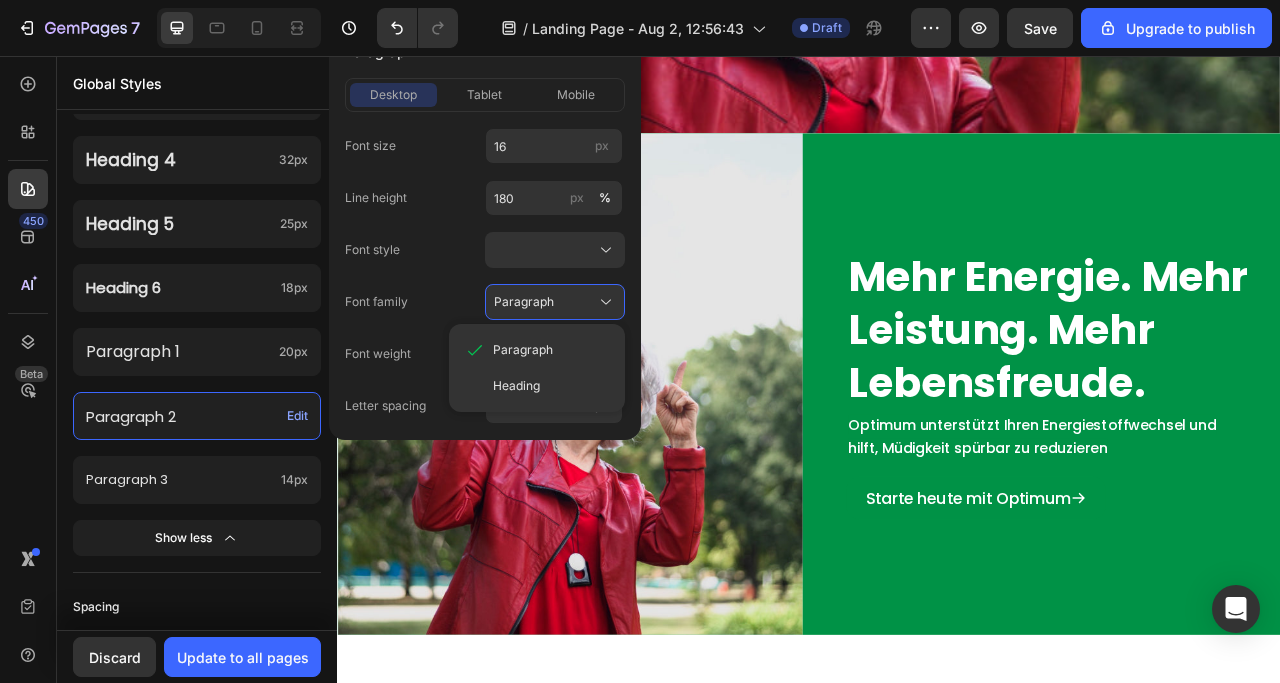 click on "Font size 16 px Line height 180 px % Font style Font family Paragraph Paragraph Heading Font weight Medium Letter spacing px" 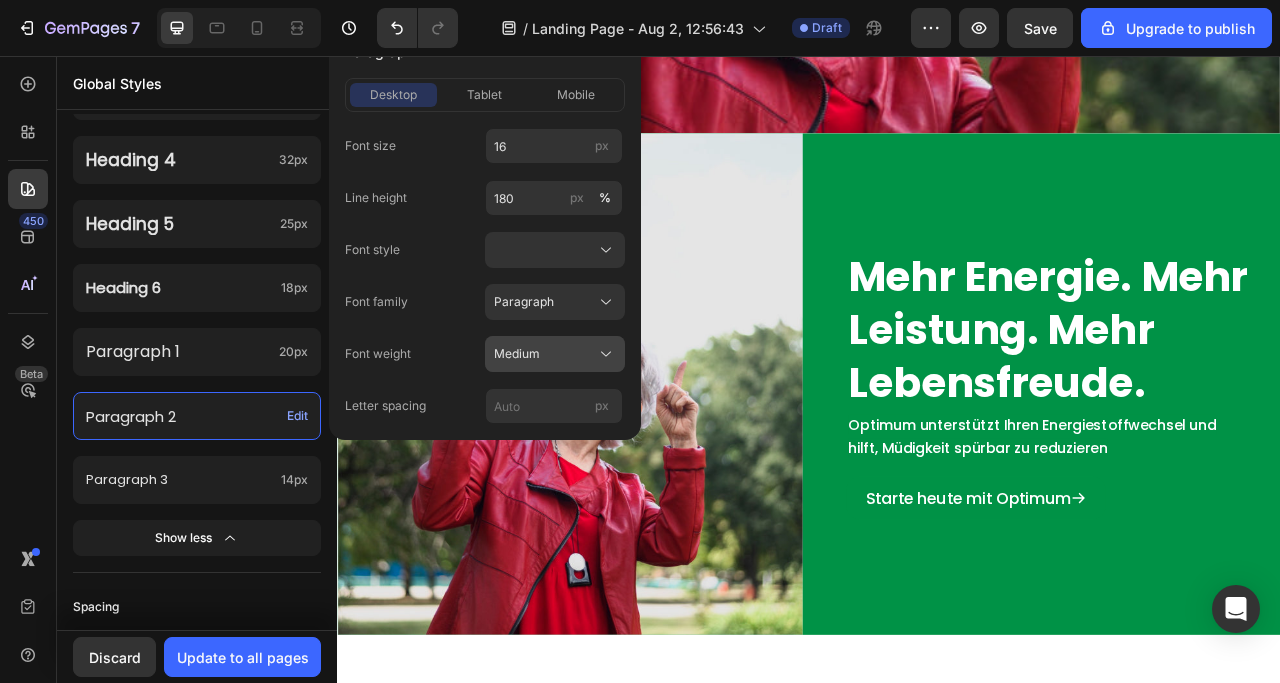 click on "Medium" at bounding box center [517, 354] 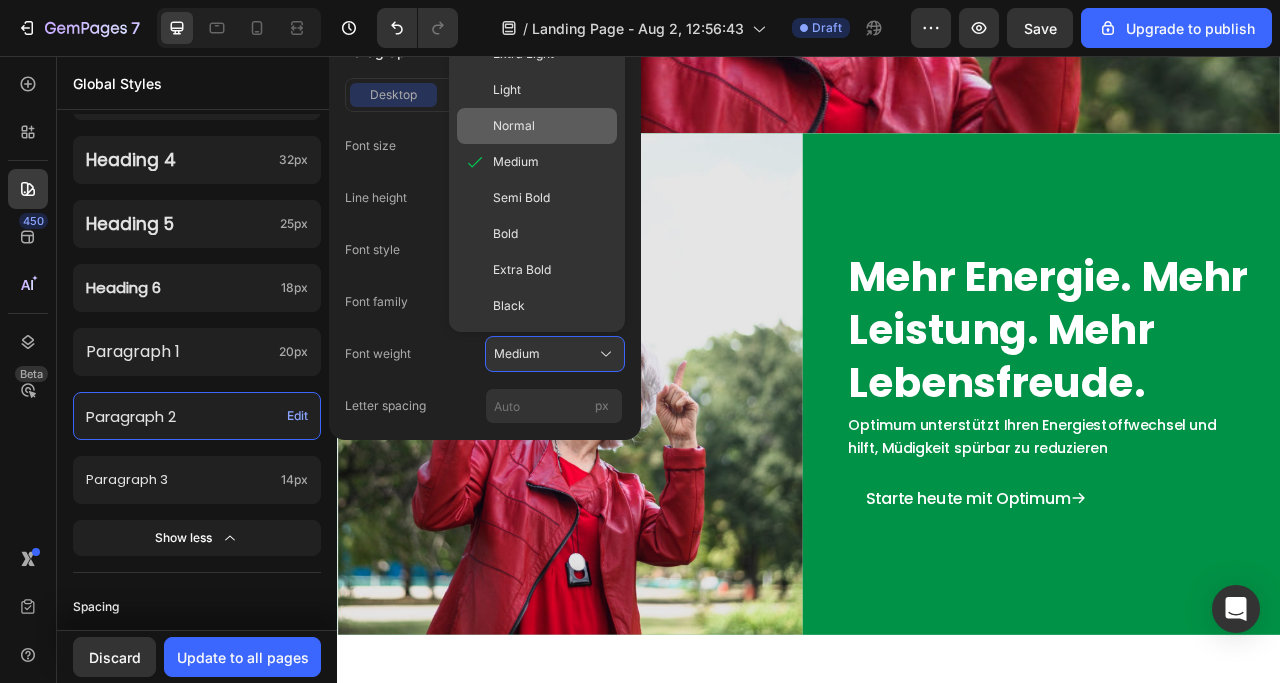 click on "Normal" at bounding box center (551, 126) 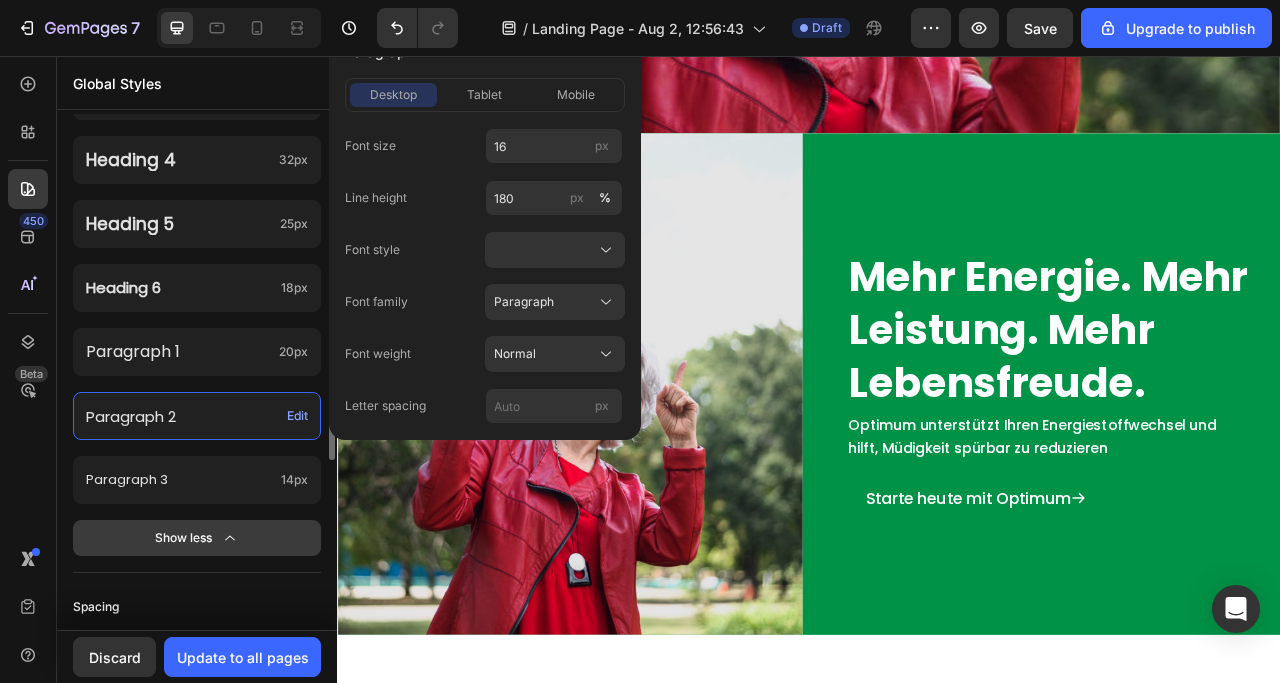 scroll, scrollTop: 1000, scrollLeft: 0, axis: vertical 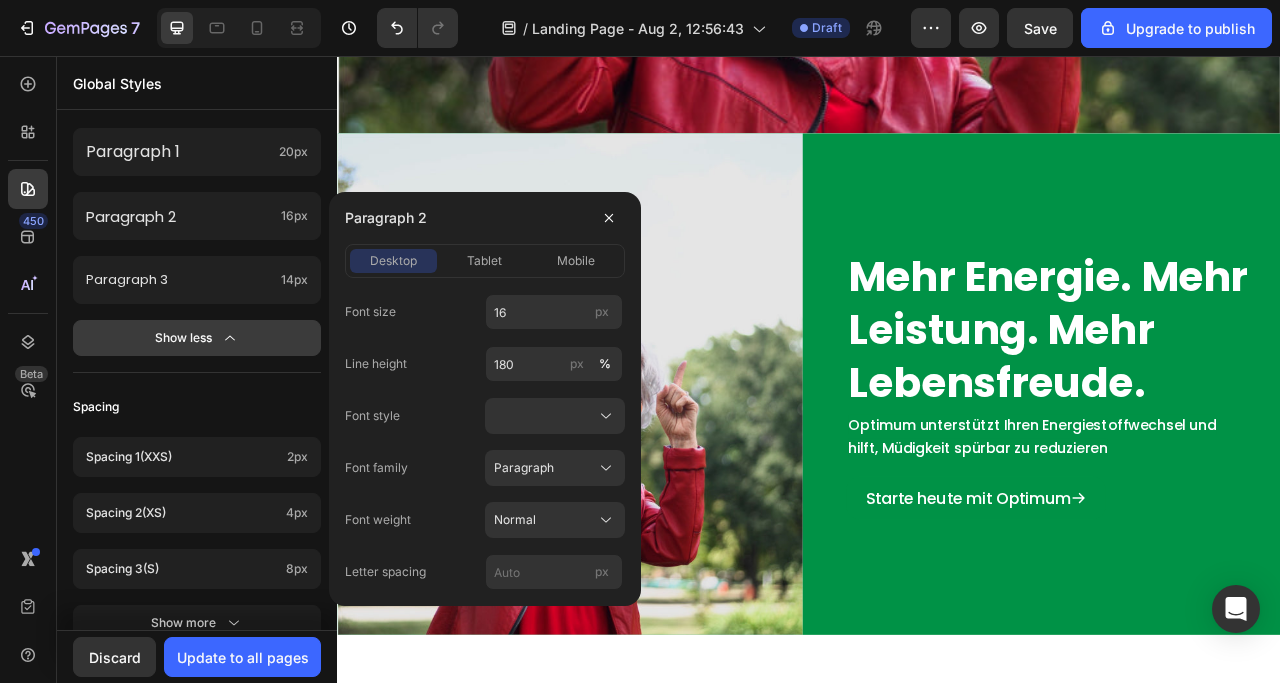click on "Show less" at bounding box center [197, 338] 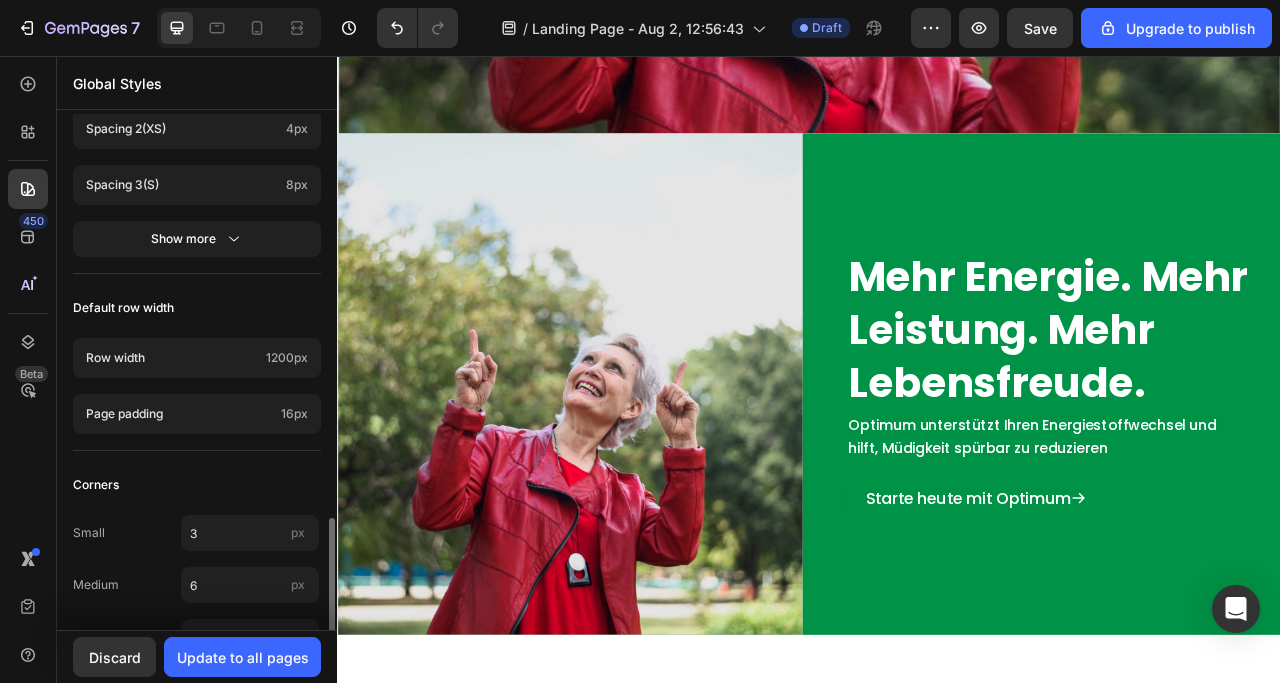 scroll, scrollTop: 1057, scrollLeft: 0, axis: vertical 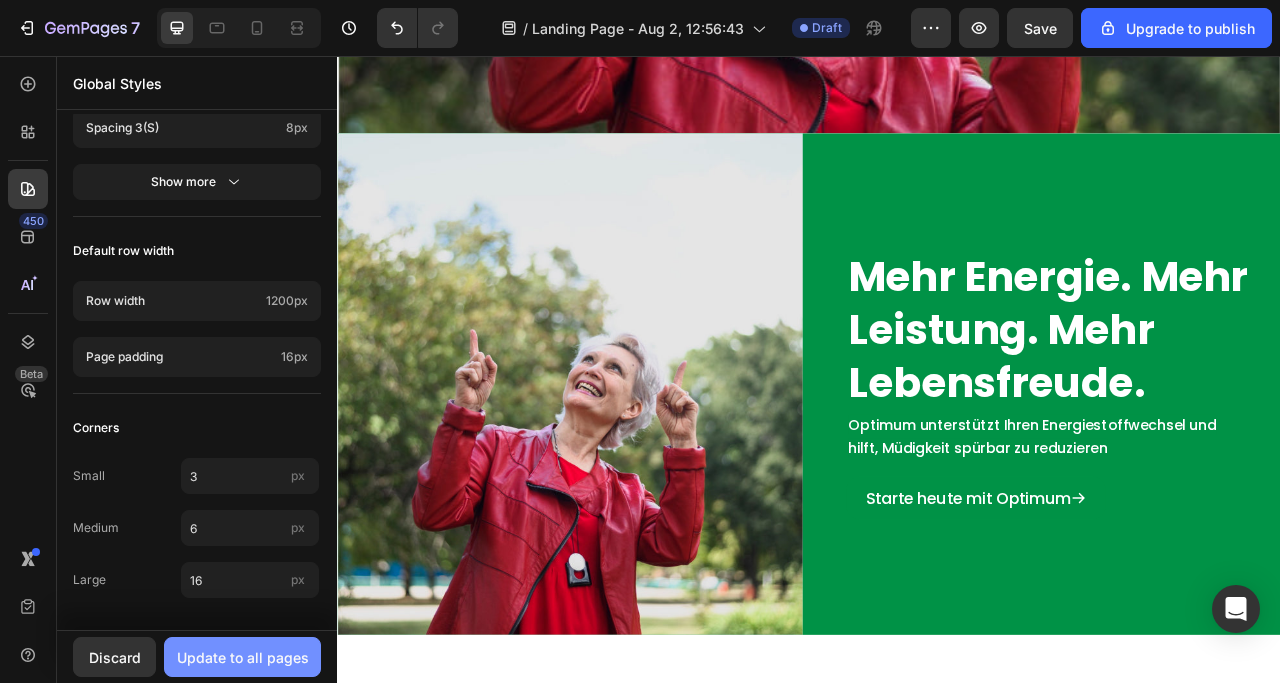 click on "Update to all pages" at bounding box center [243, 657] 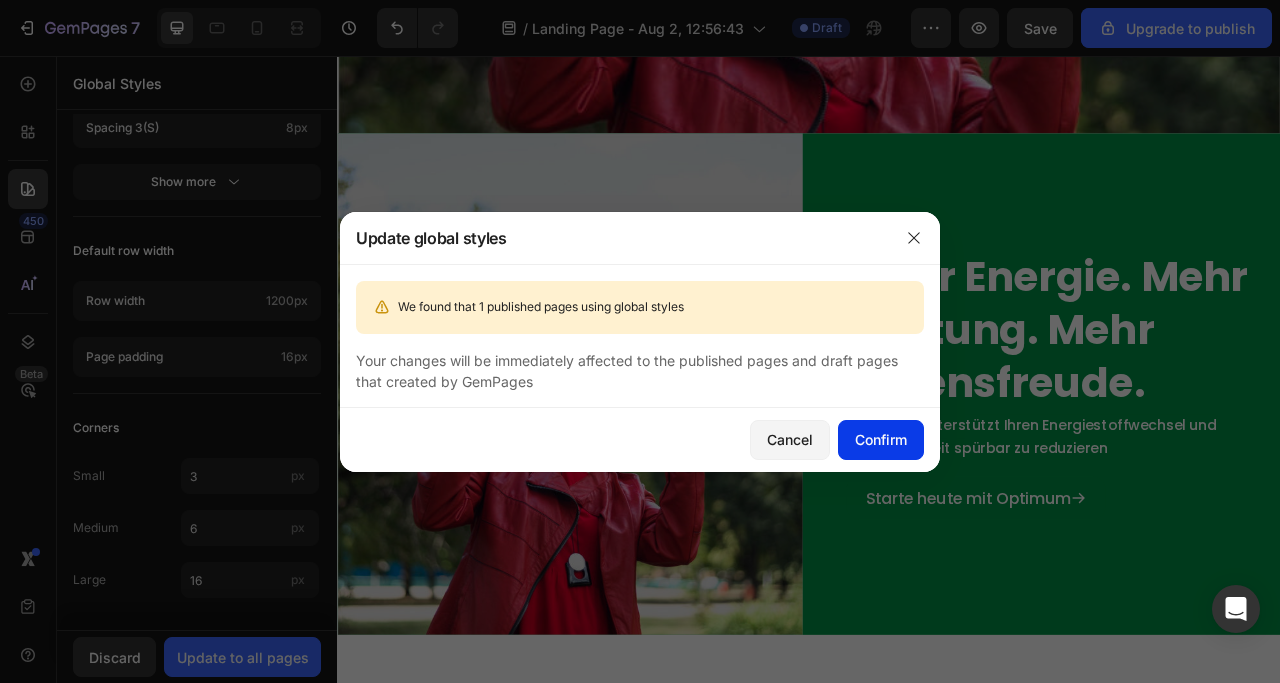 click on "Confirm" at bounding box center [881, 439] 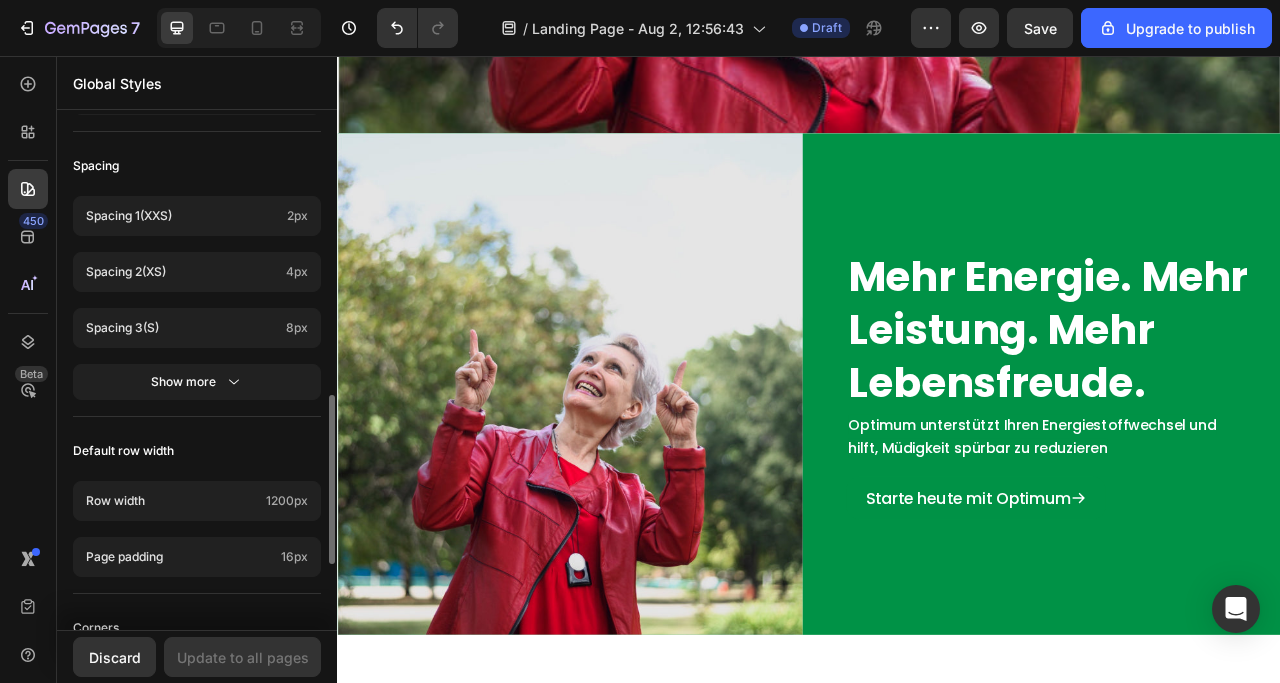 scroll, scrollTop: 1057, scrollLeft: 0, axis: vertical 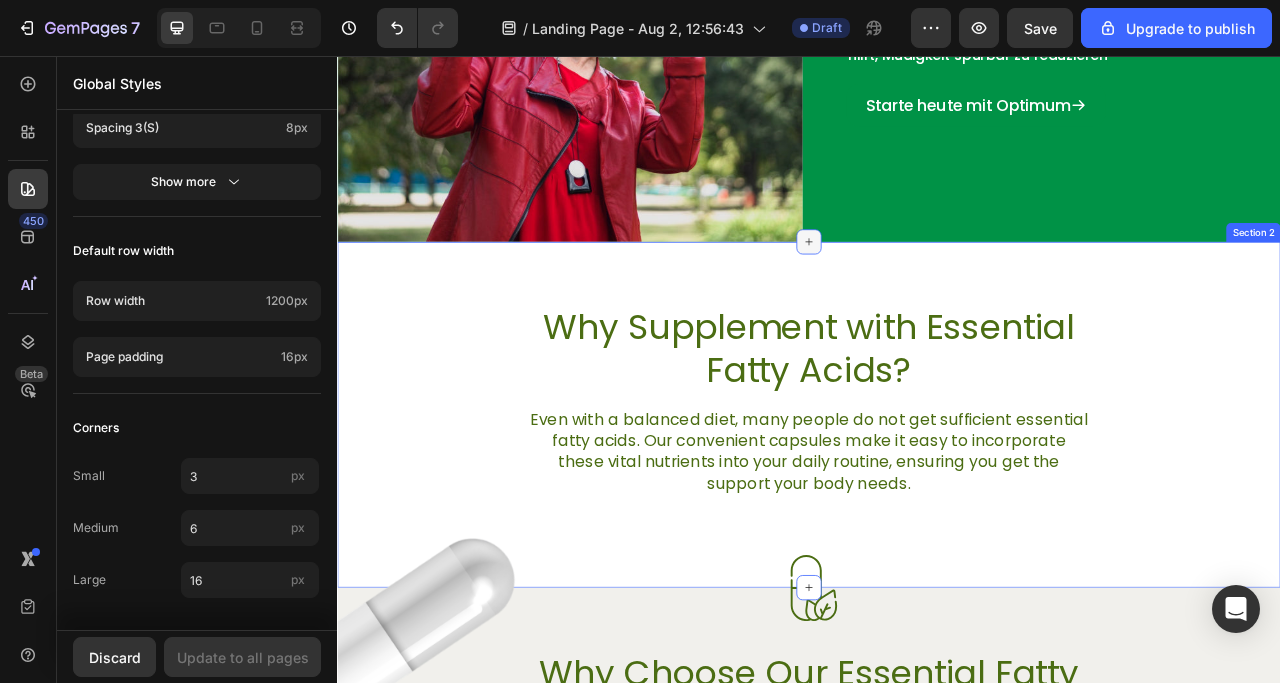 click 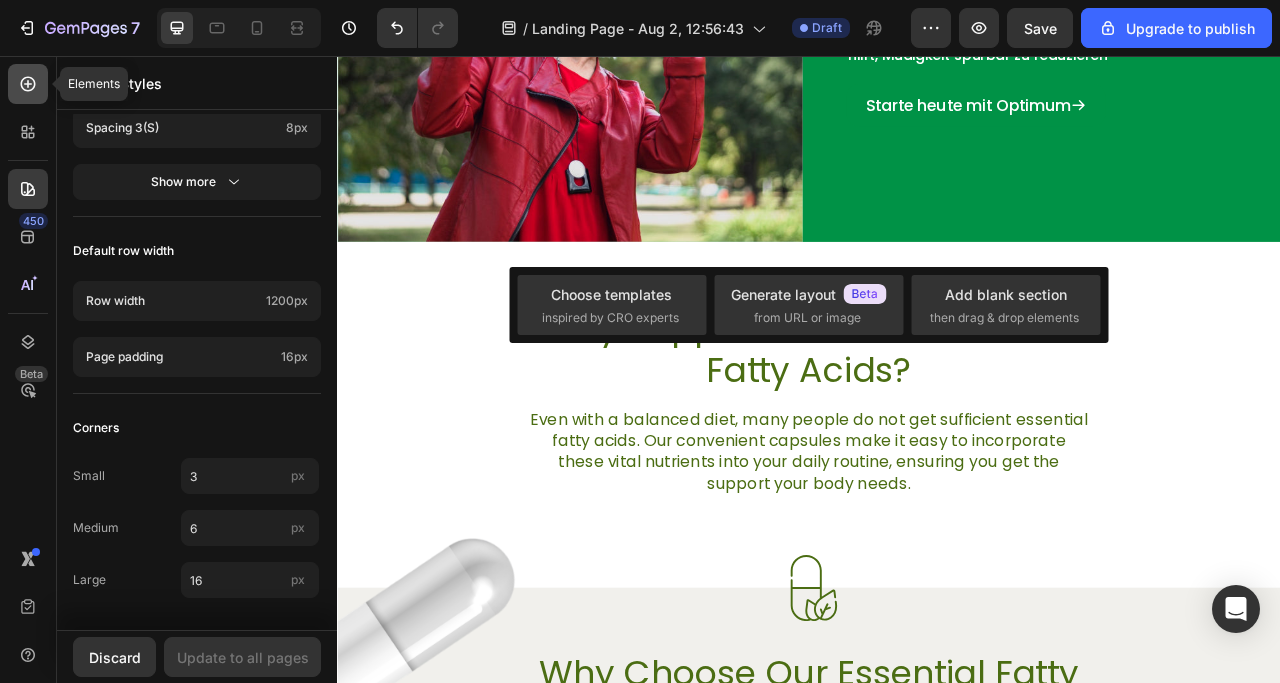 click 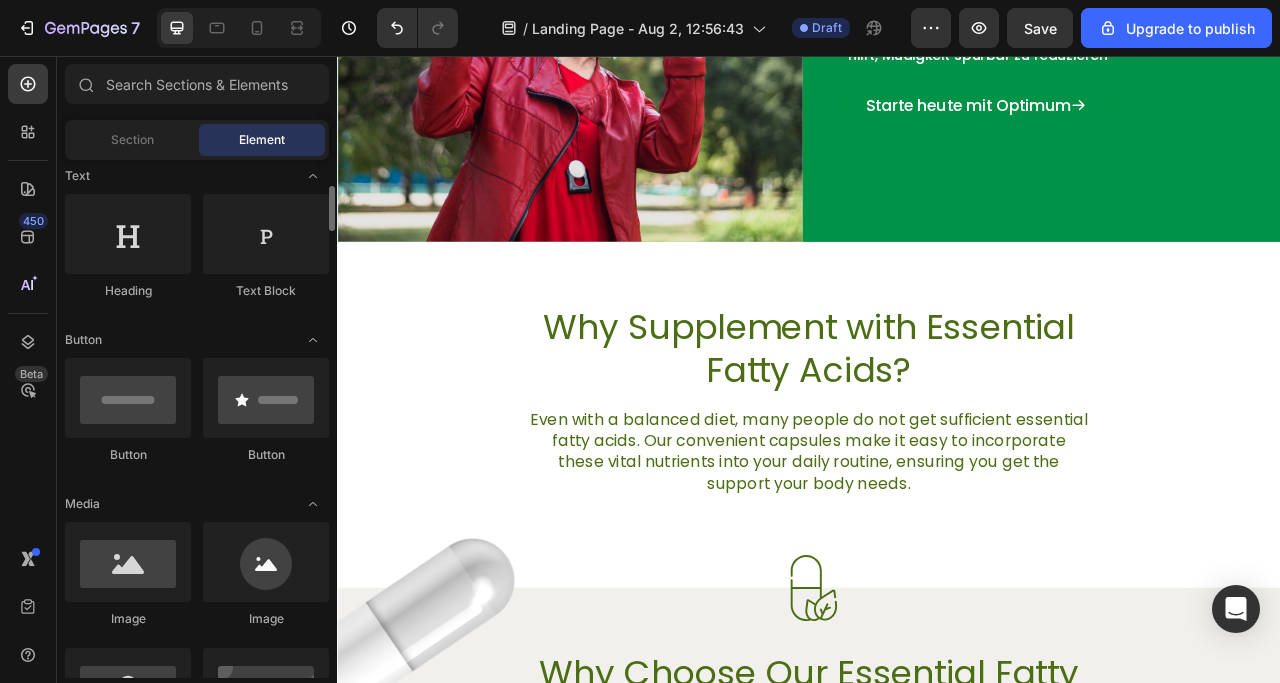 scroll, scrollTop: 0, scrollLeft: 0, axis: both 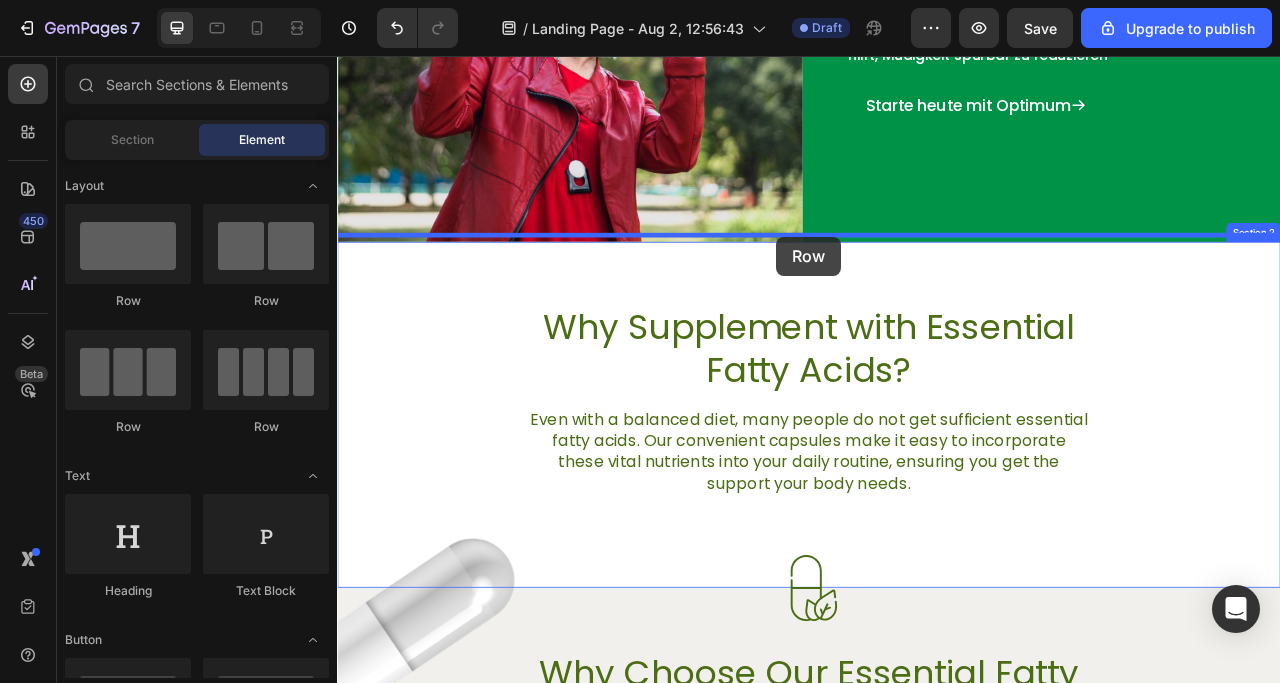 drag, startPoint x: 592, startPoint y: 303, endPoint x: 896, endPoint y: 286, distance: 304.47495 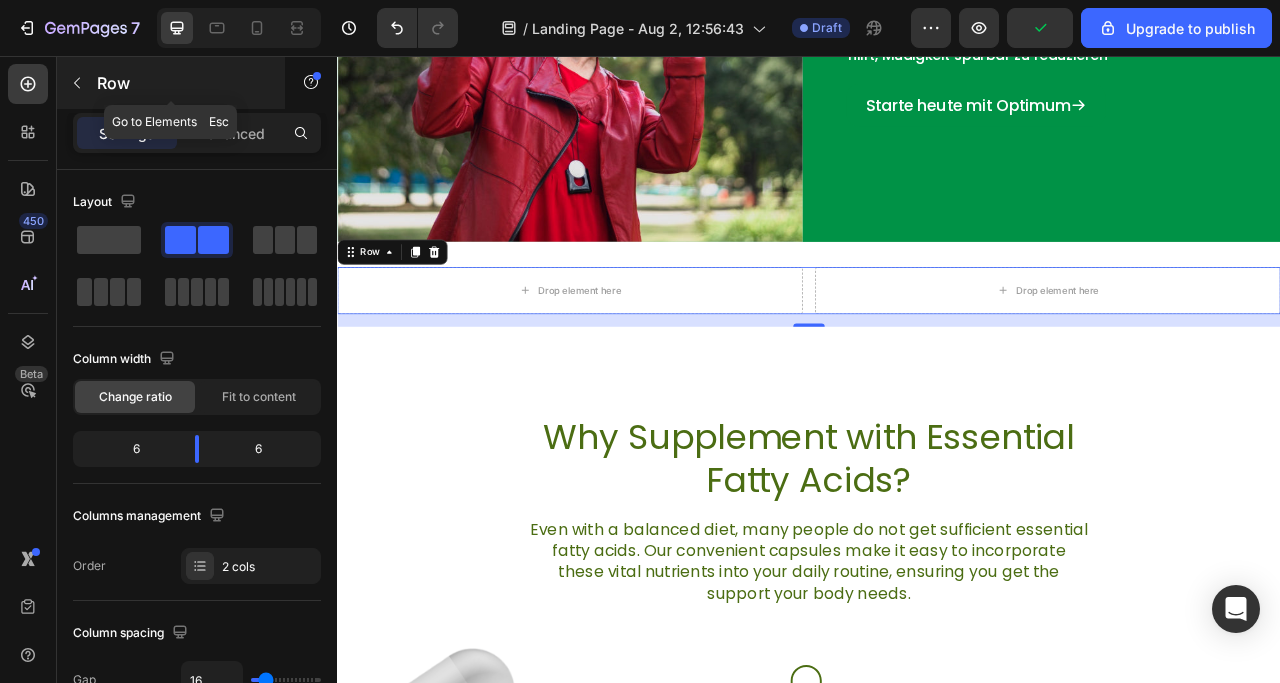 click 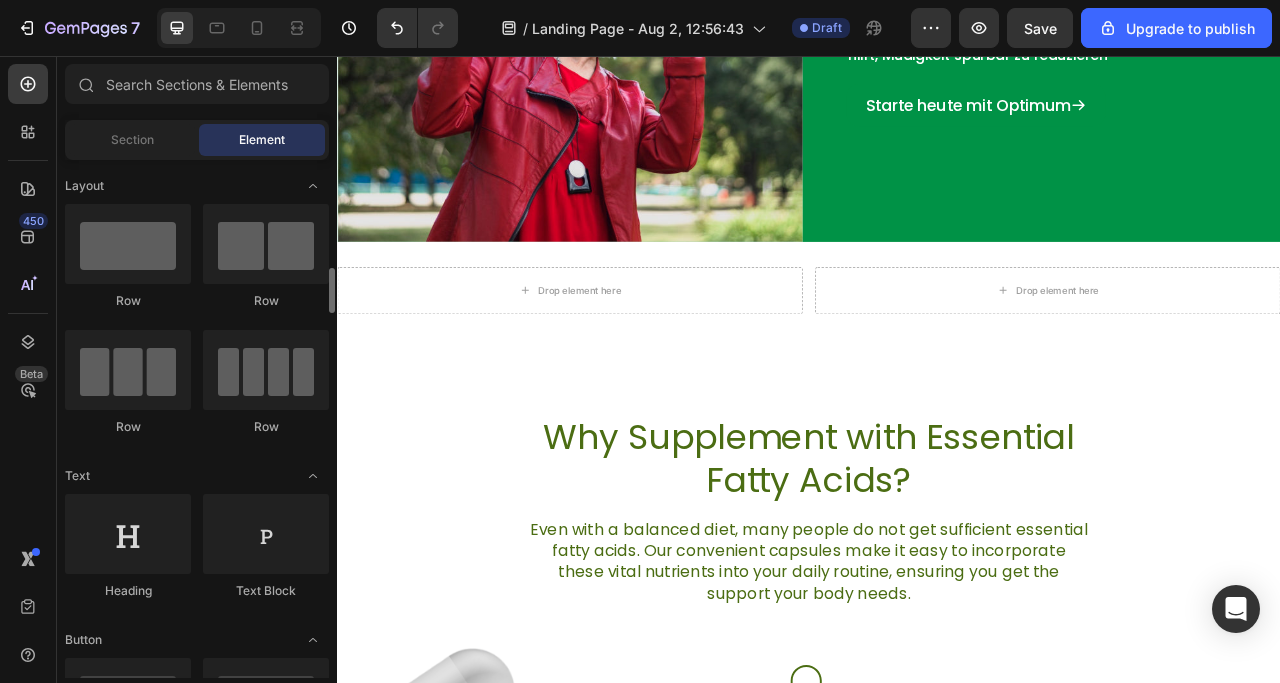 scroll, scrollTop: 100, scrollLeft: 0, axis: vertical 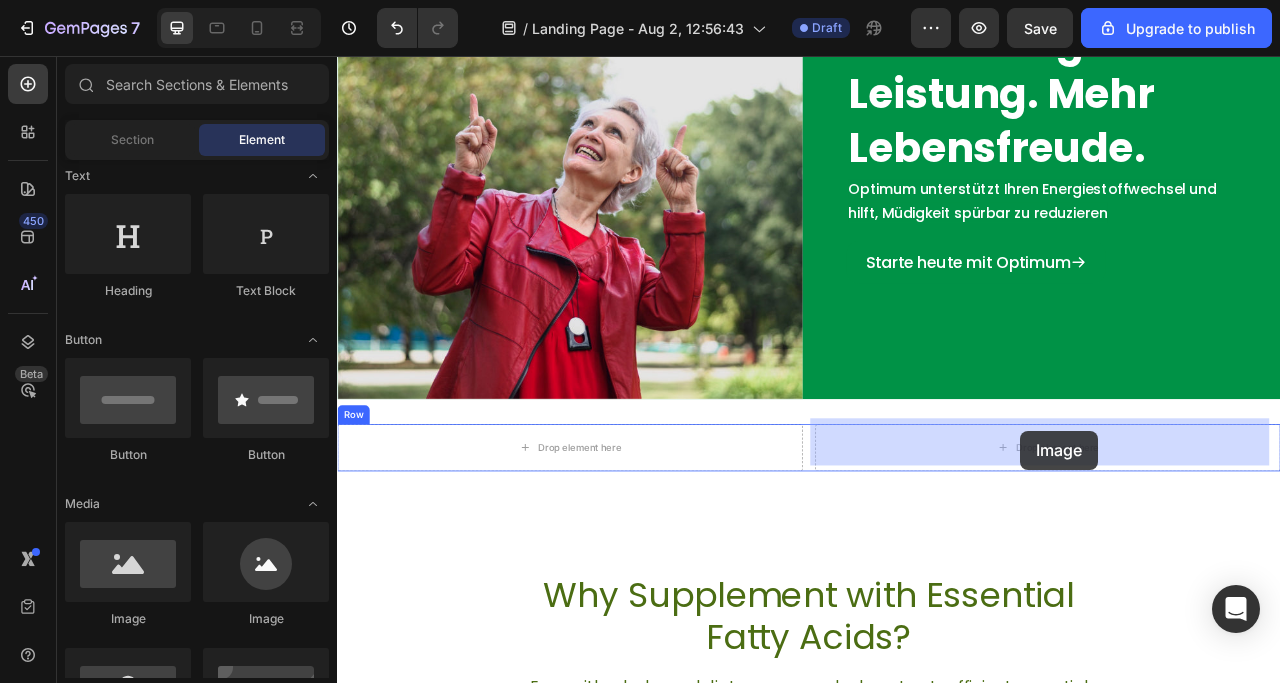 drag, startPoint x: 454, startPoint y: 639, endPoint x: 1206, endPoint y: 533, distance: 759.434 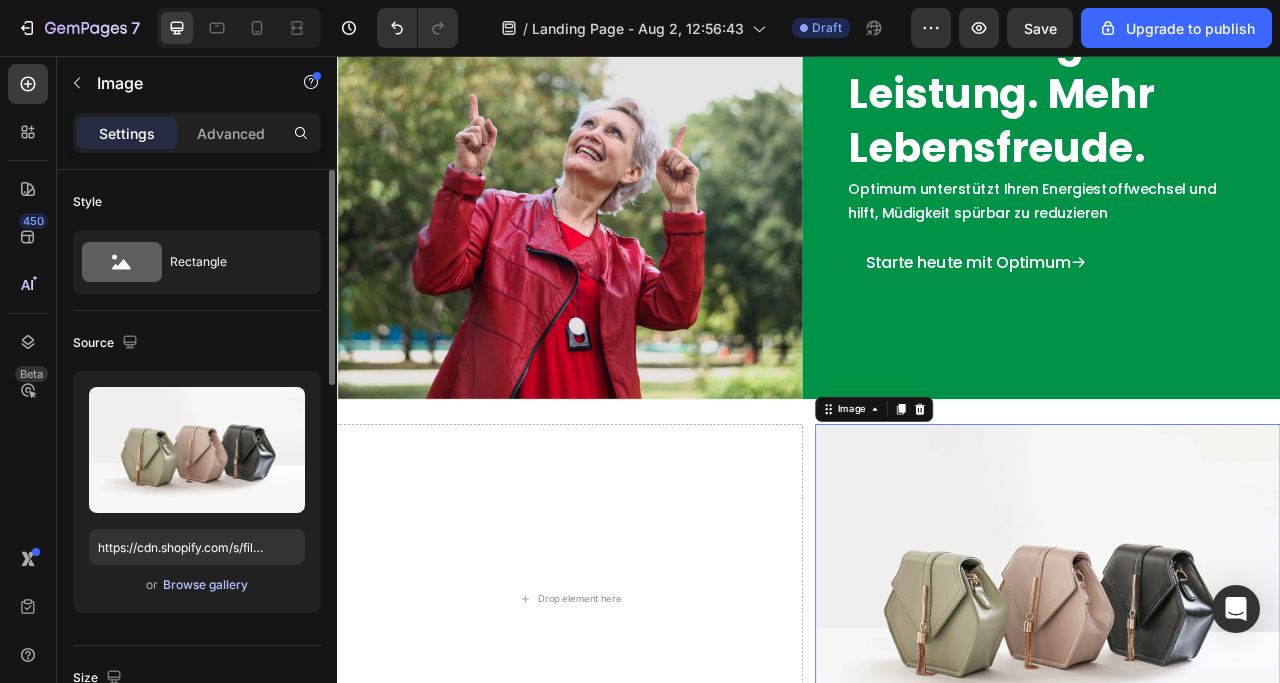click on "Browse gallery" at bounding box center (205, 585) 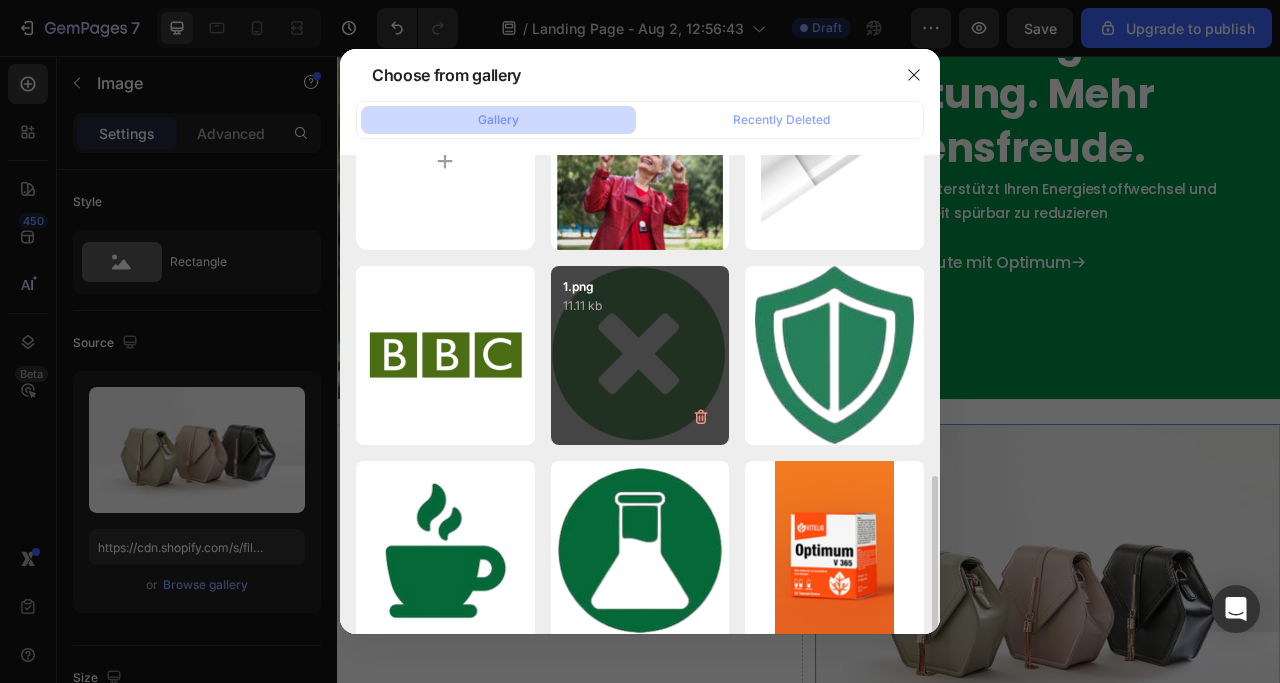 scroll, scrollTop: 300, scrollLeft: 0, axis: vertical 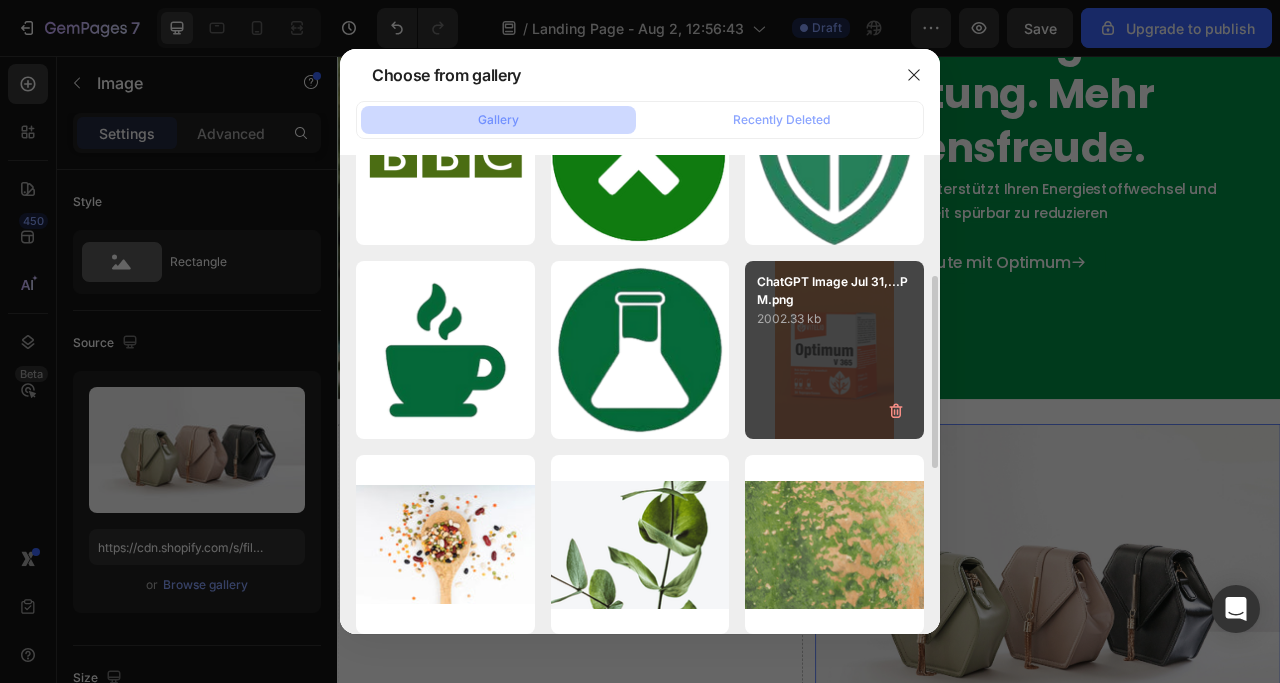 click on "ChatGPT Image Jul 31,...PM.png 2002.33 kb" at bounding box center [834, 350] 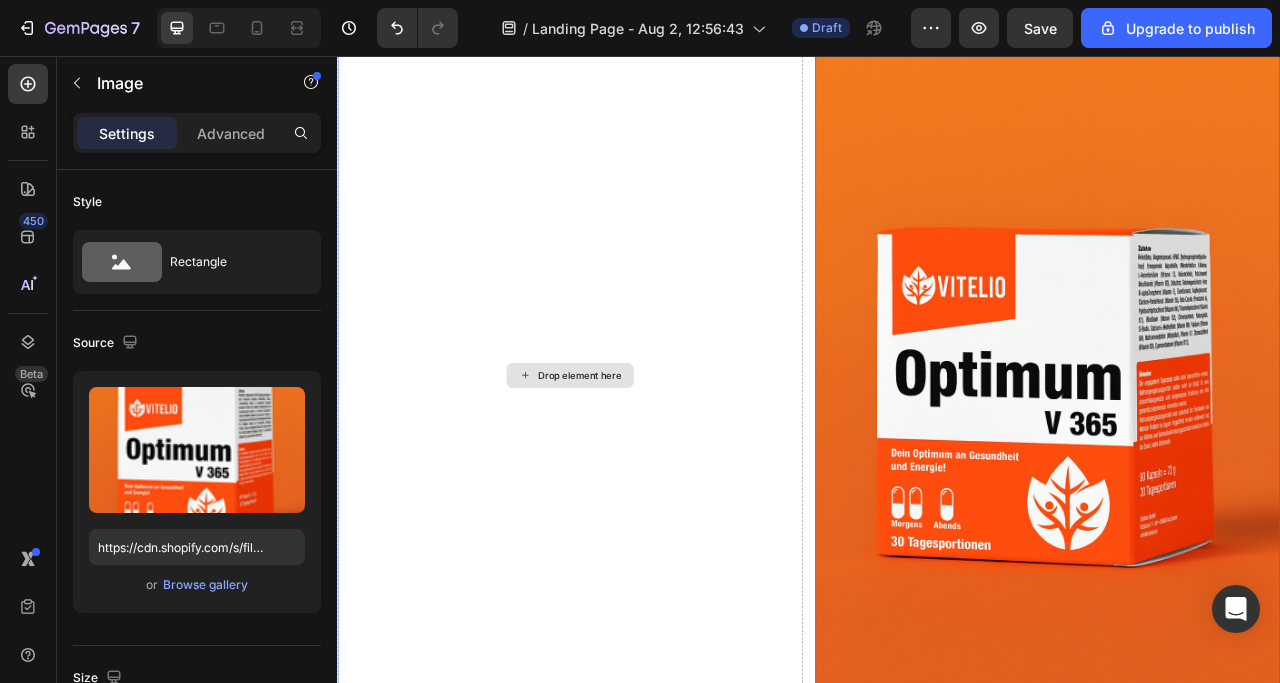 scroll, scrollTop: 1500, scrollLeft: 0, axis: vertical 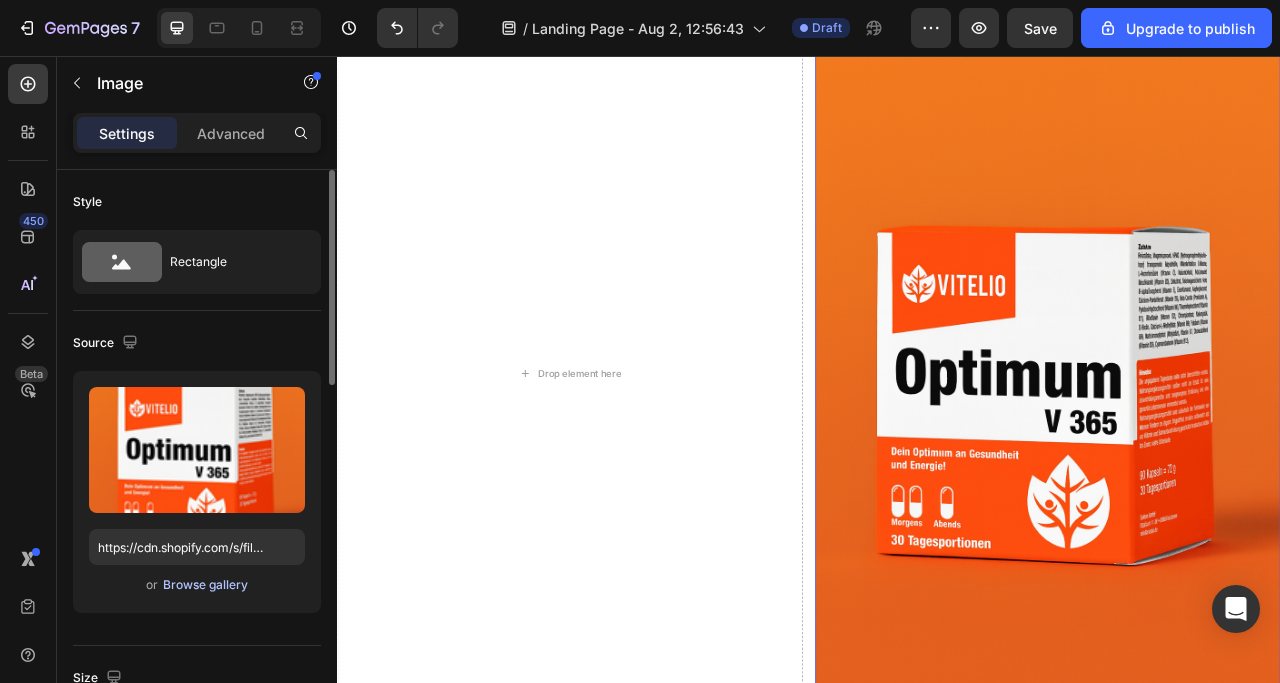 click on "Browse gallery" at bounding box center [205, 585] 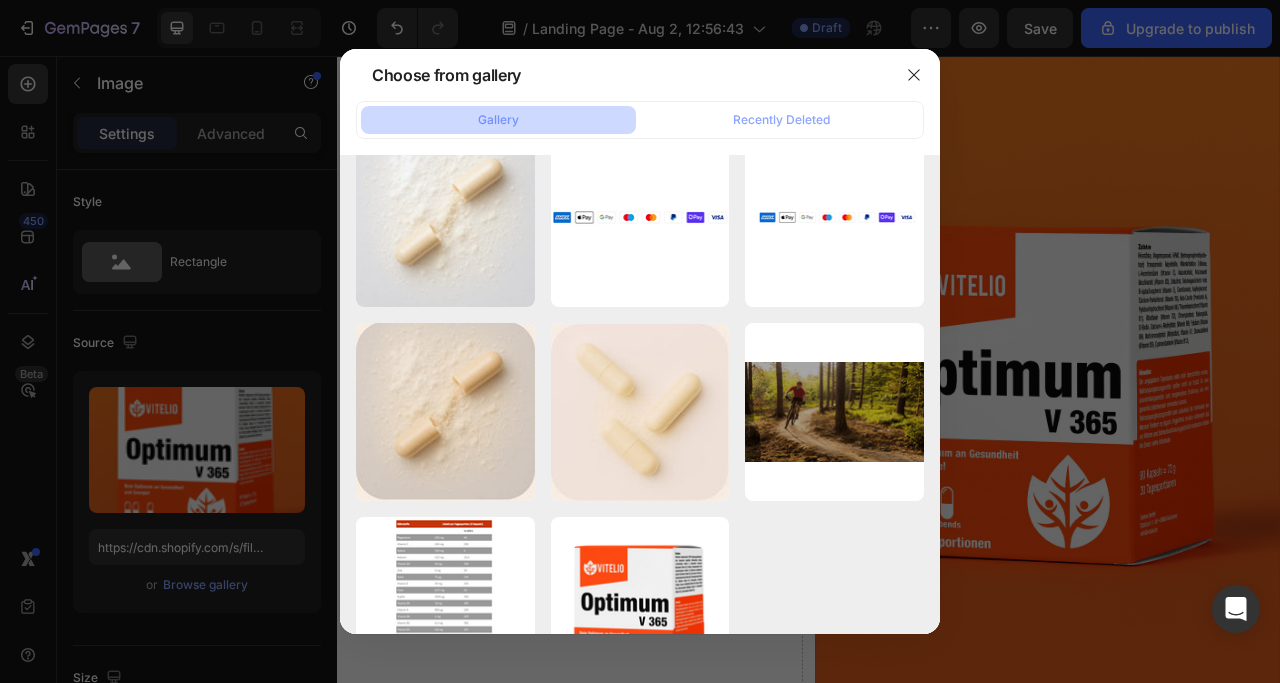 scroll, scrollTop: 4599, scrollLeft: 0, axis: vertical 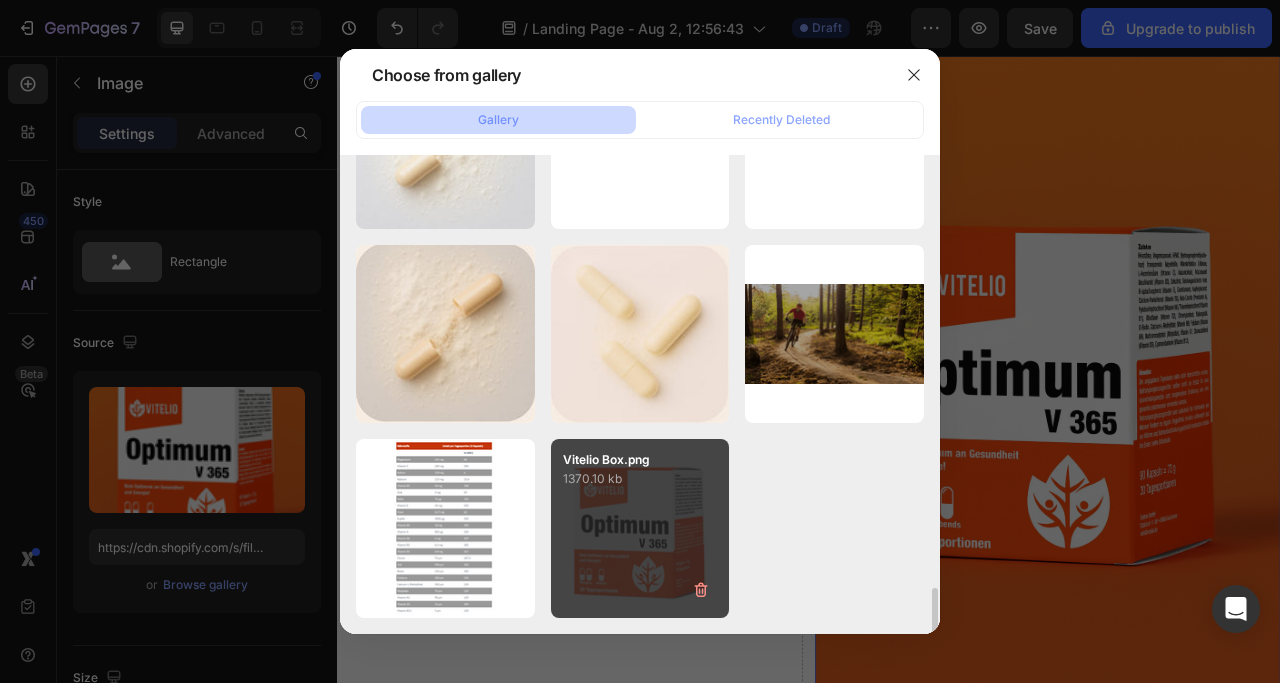 click on "Vitelio Box.png 1370.10 kb" at bounding box center (640, 528) 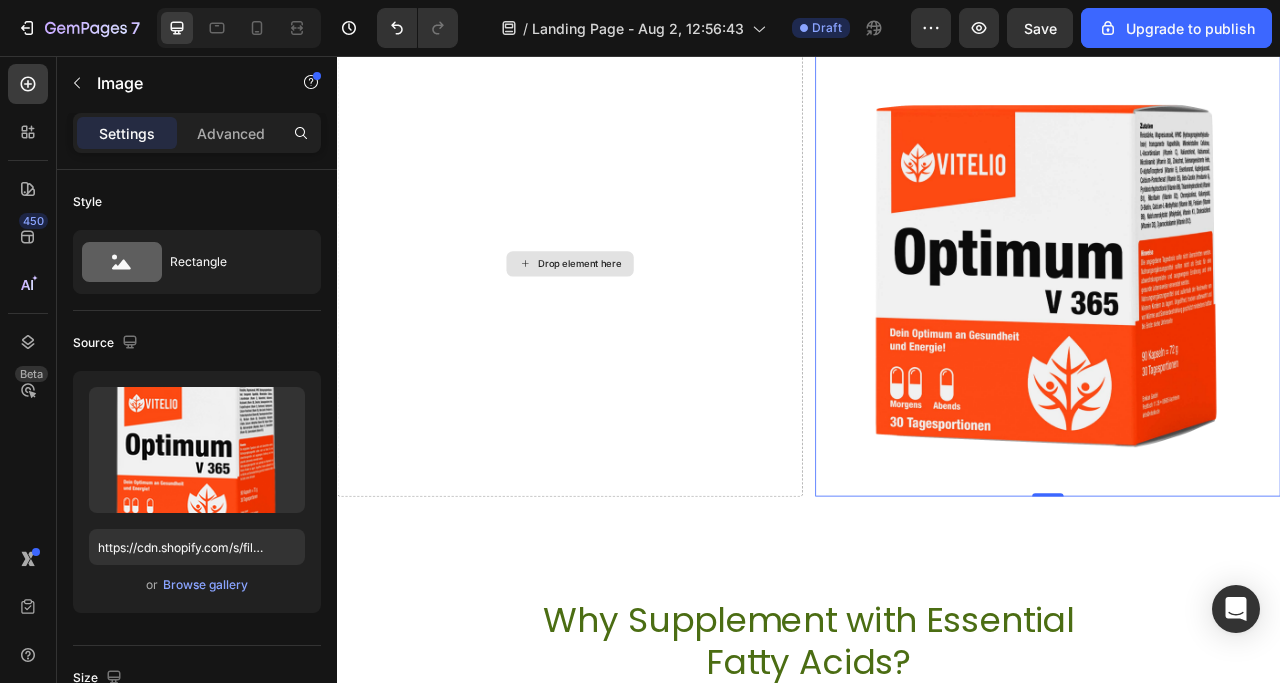 scroll, scrollTop: 1354, scrollLeft: 0, axis: vertical 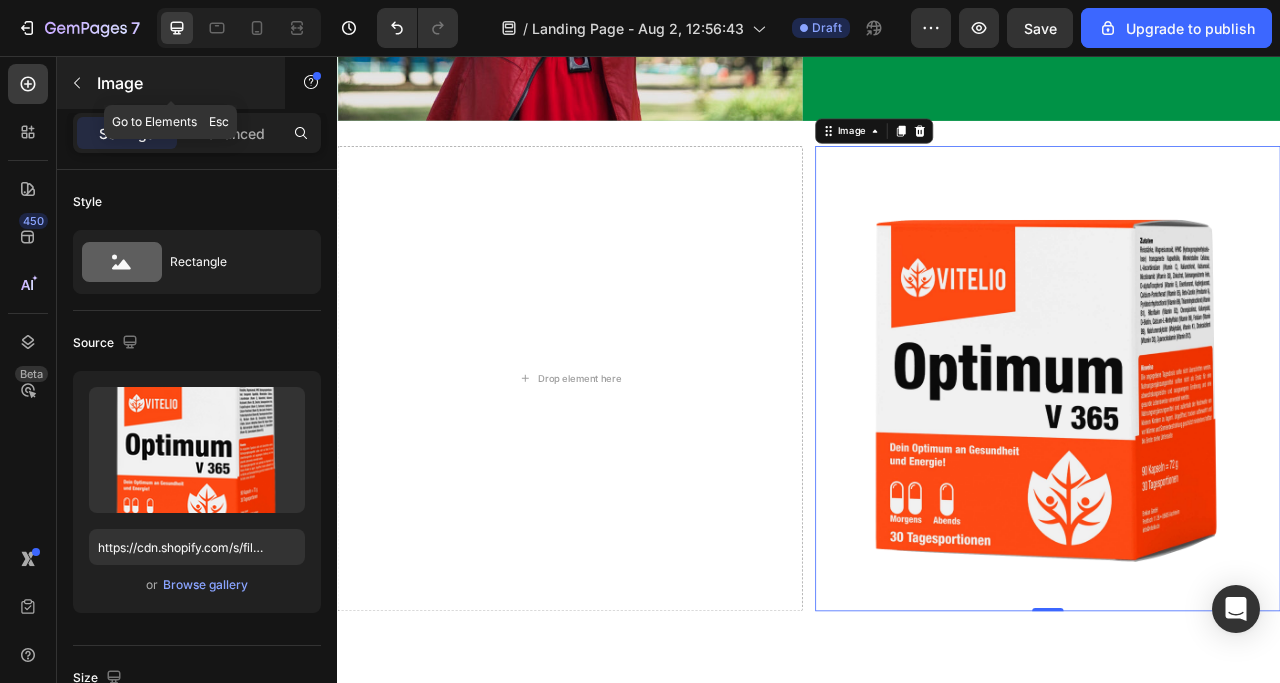 click 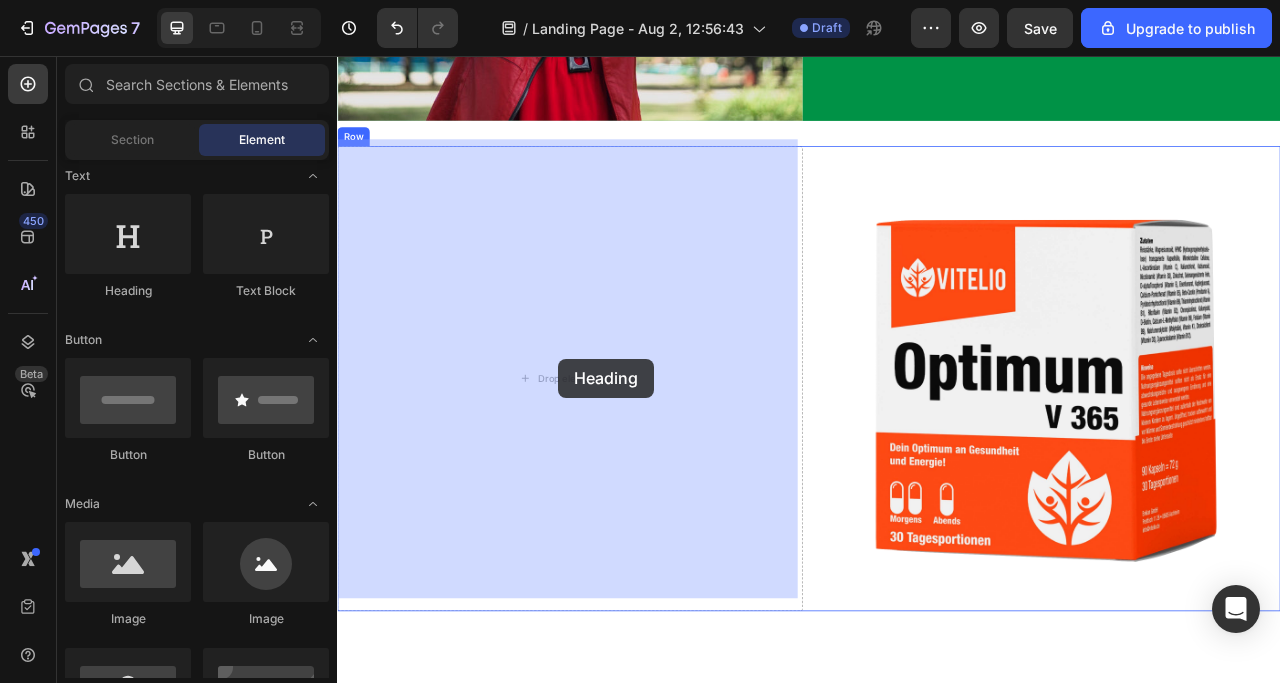 drag, startPoint x: 480, startPoint y: 299, endPoint x: 618, endPoint y: 441, distance: 198.0101 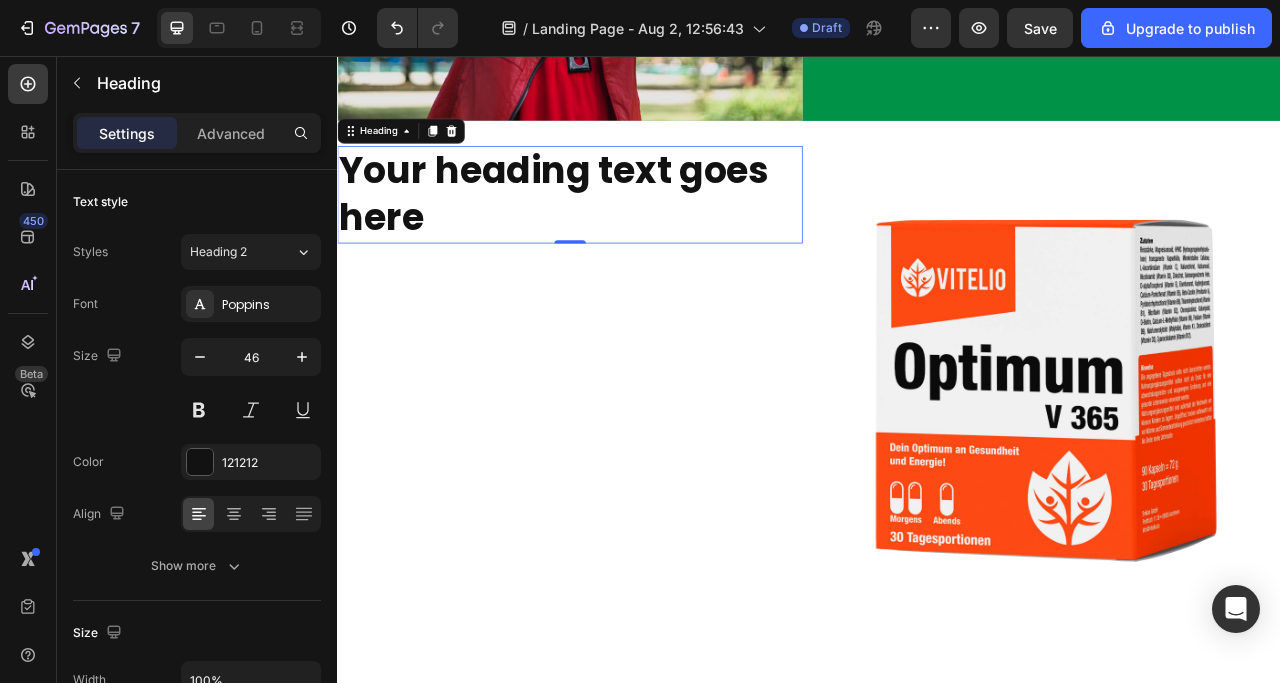 click on "Your heading text goes here" at bounding box center (633, 232) 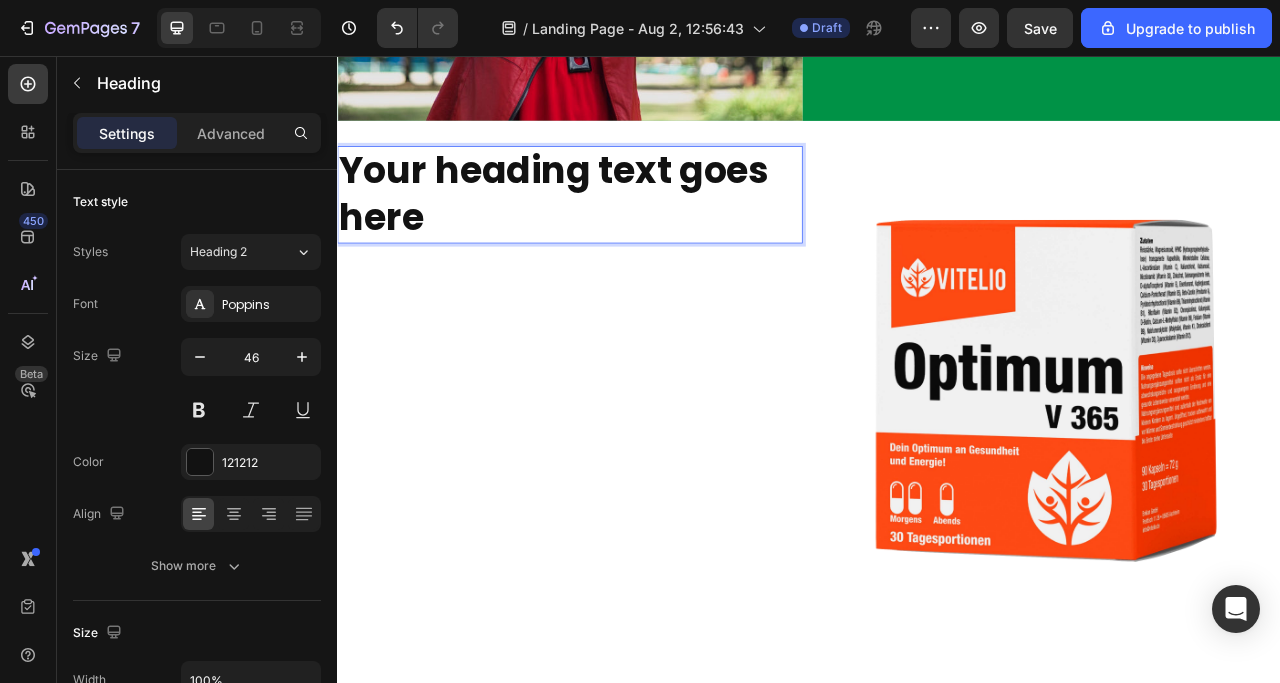 click on "Your heading text goes here" at bounding box center [633, 232] 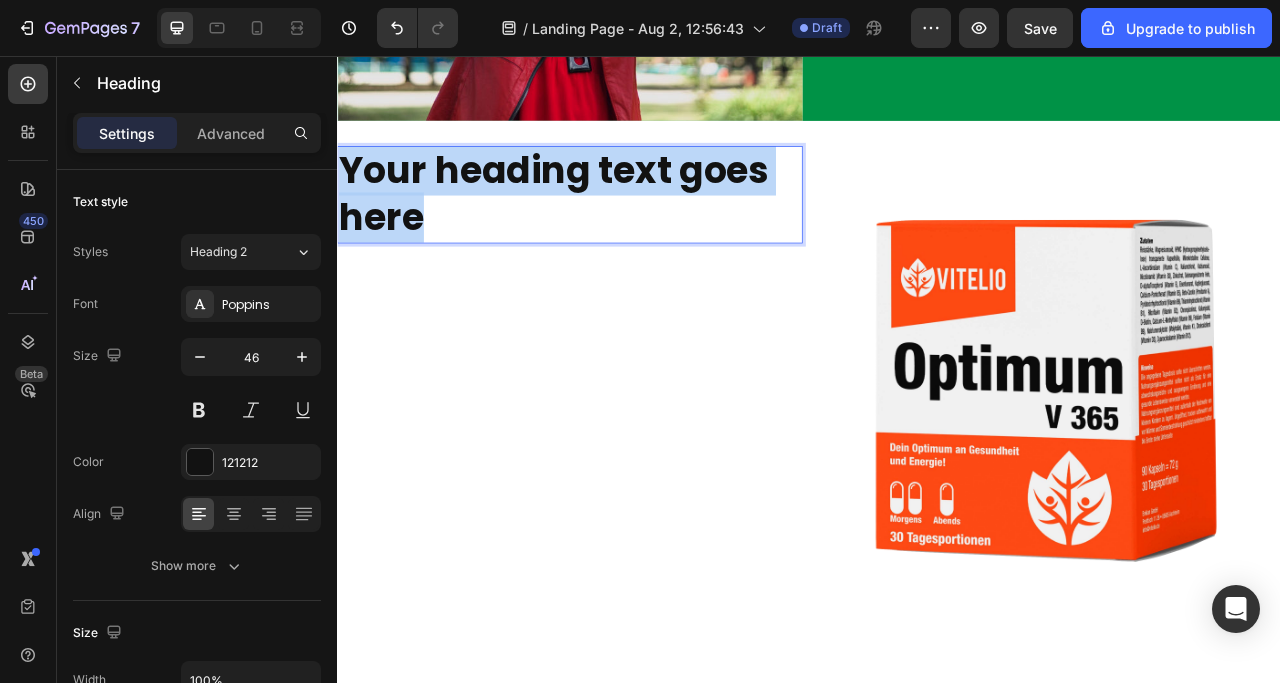 click on "Your heading text goes here" at bounding box center (633, 232) 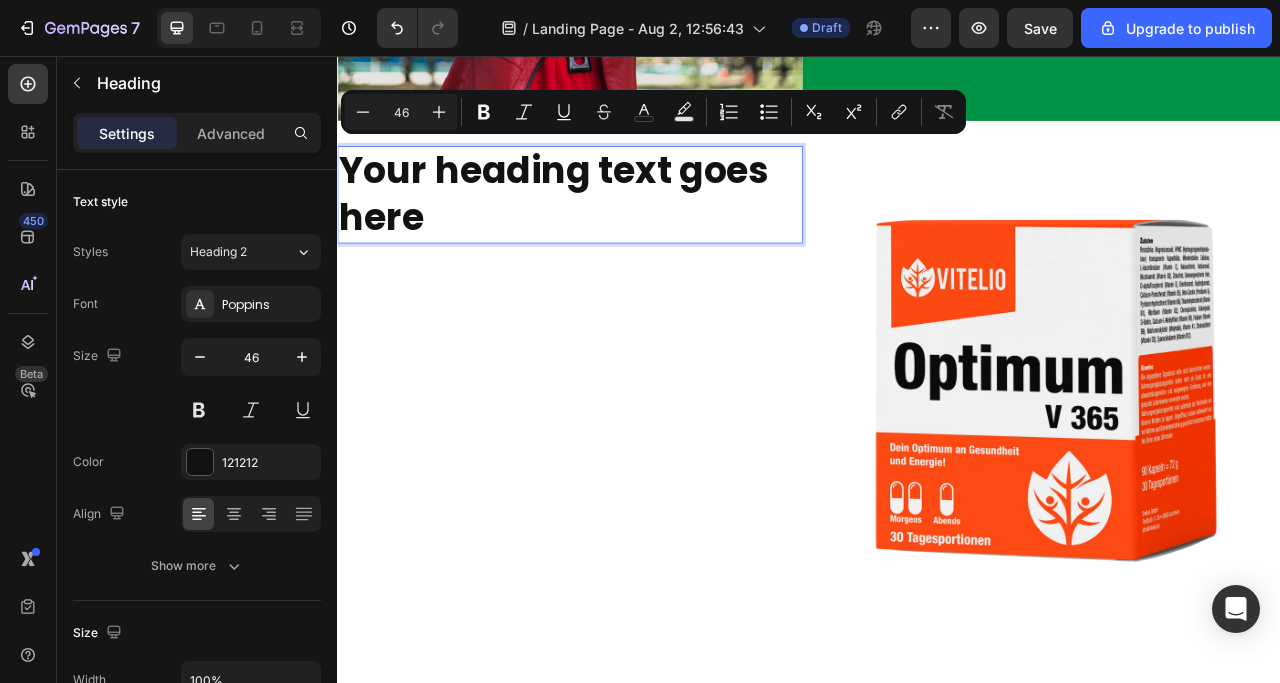 click on "Your heading text goes here" at bounding box center (633, 232) 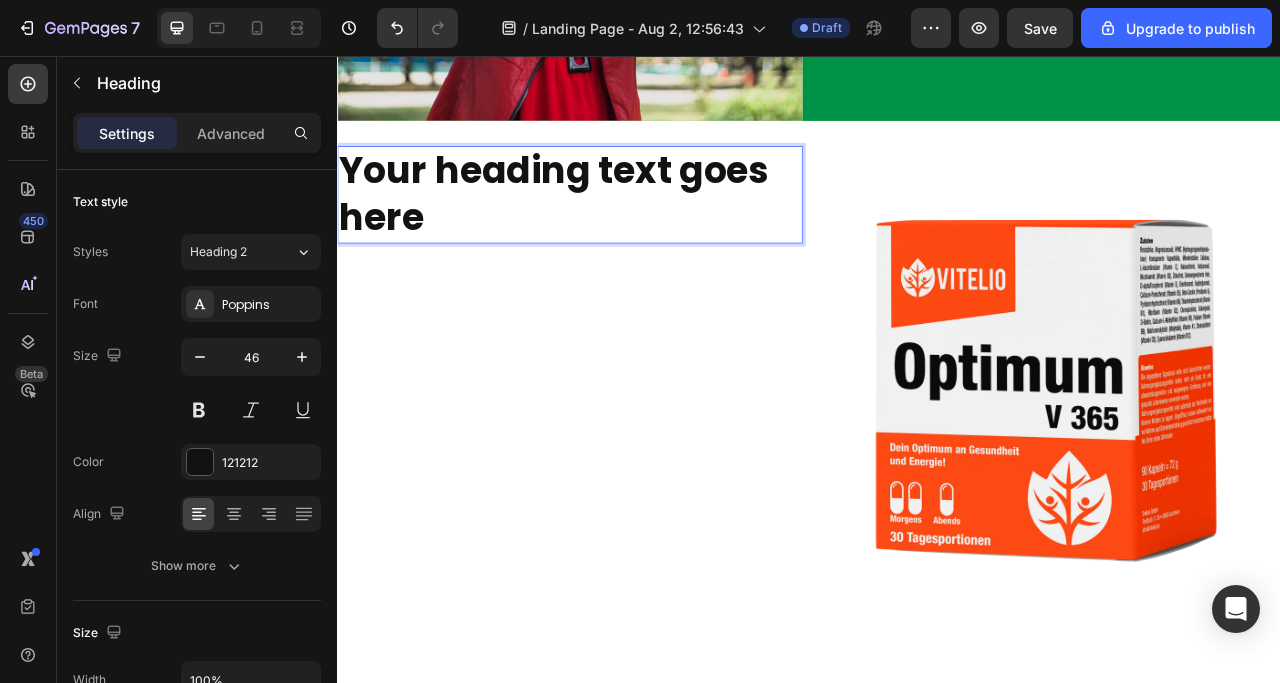 click on "Your heading text goes here" at bounding box center [633, 232] 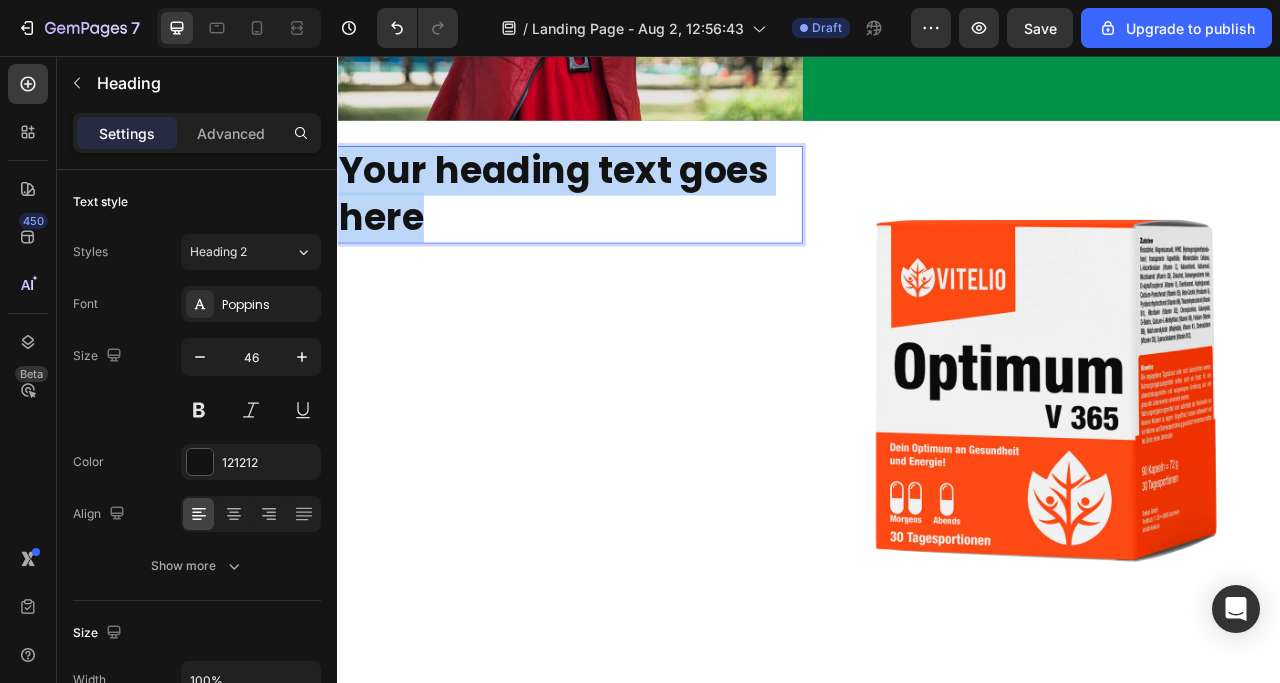 click on "Your heading text goes here" at bounding box center (633, 232) 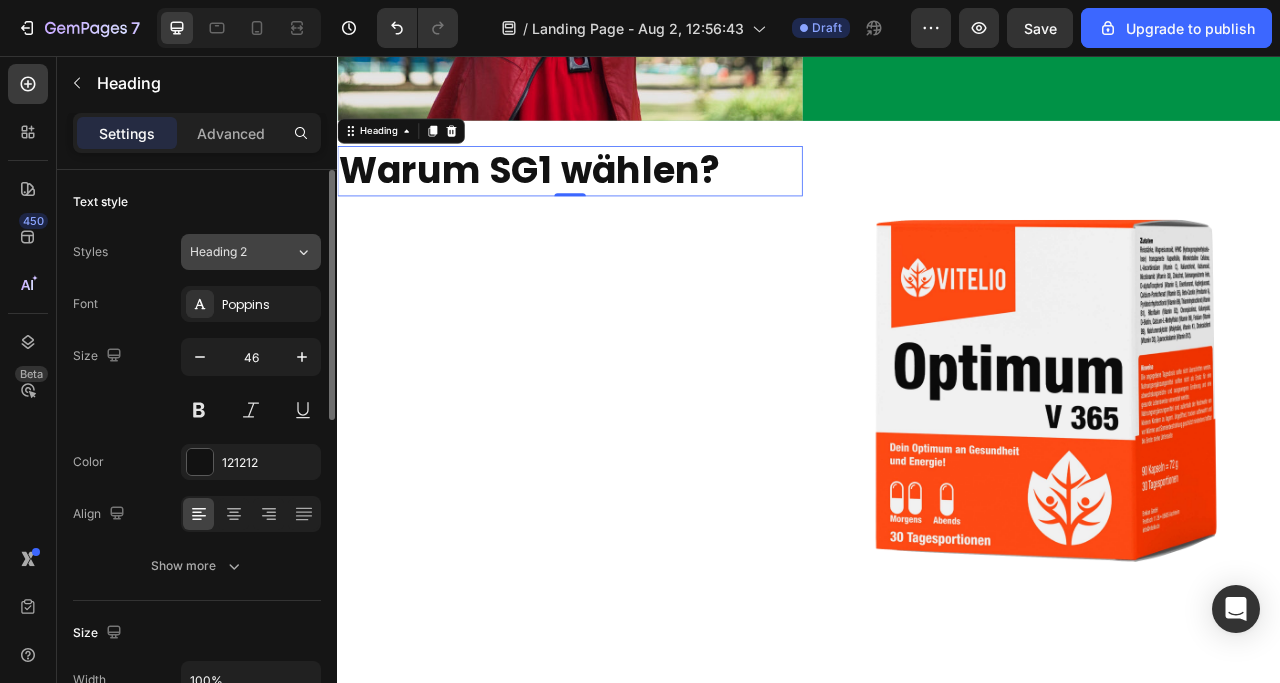 click 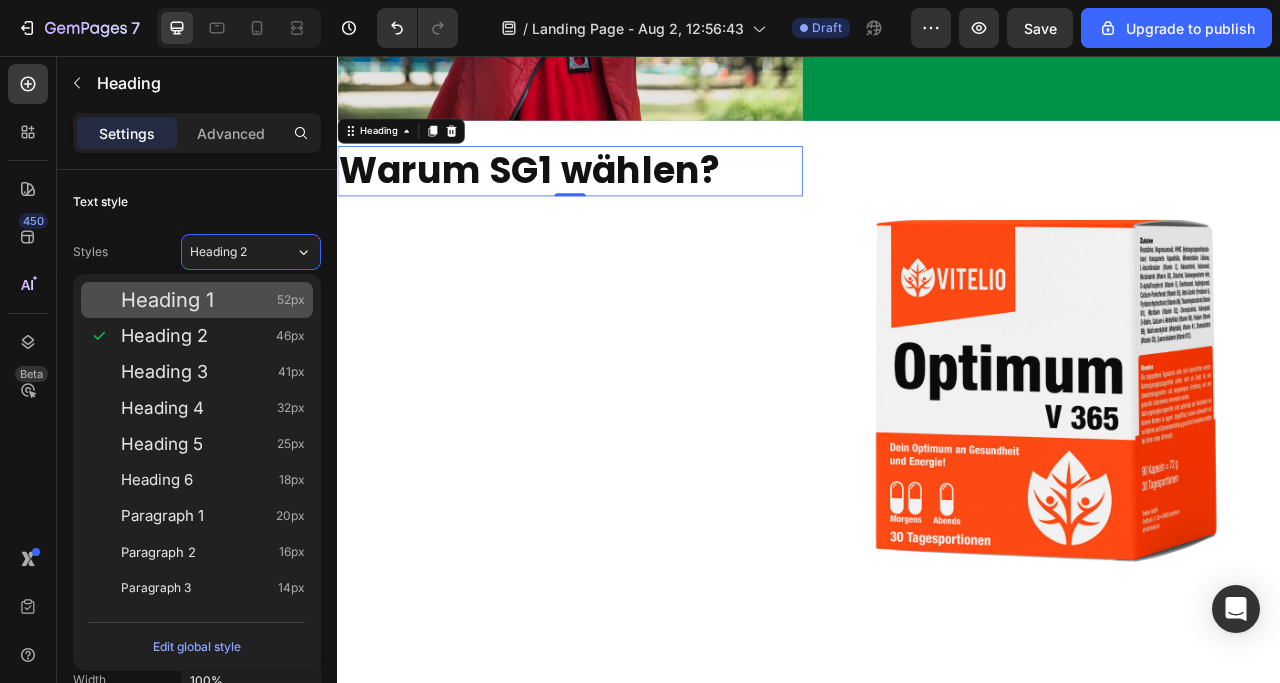 click on "Heading 1 52px" at bounding box center (213, 300) 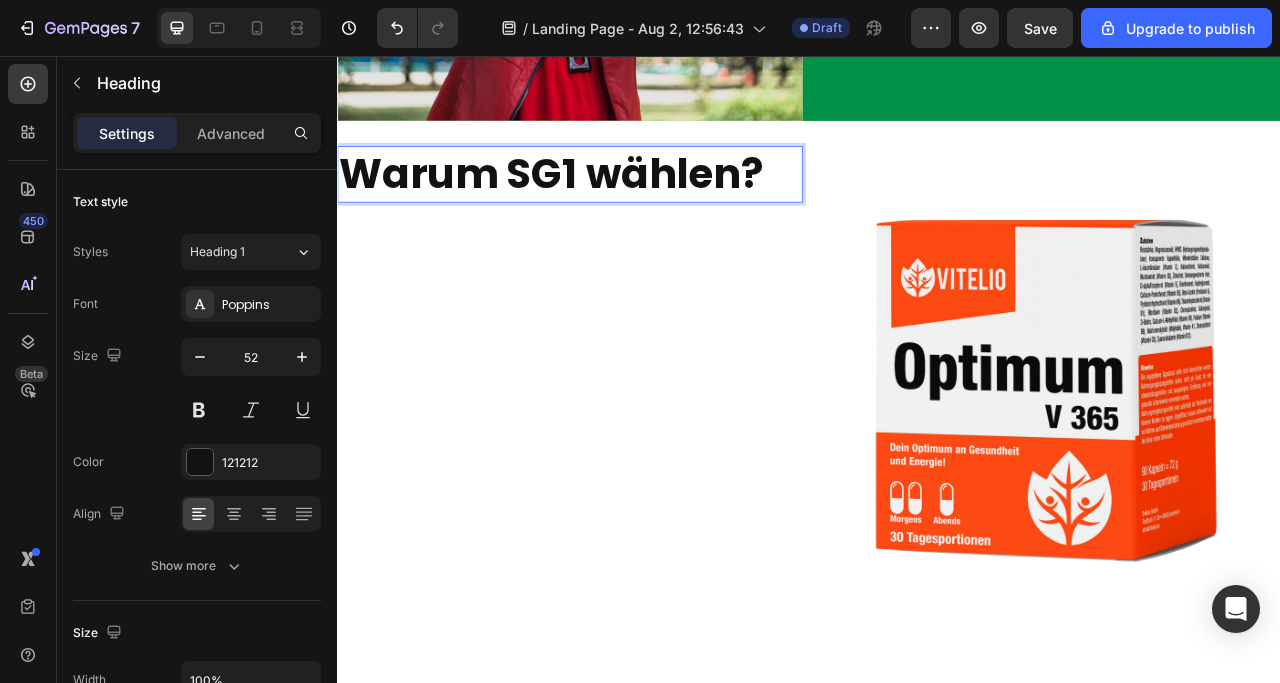 click on "Warum SG1 wählen?" at bounding box center [633, 206] 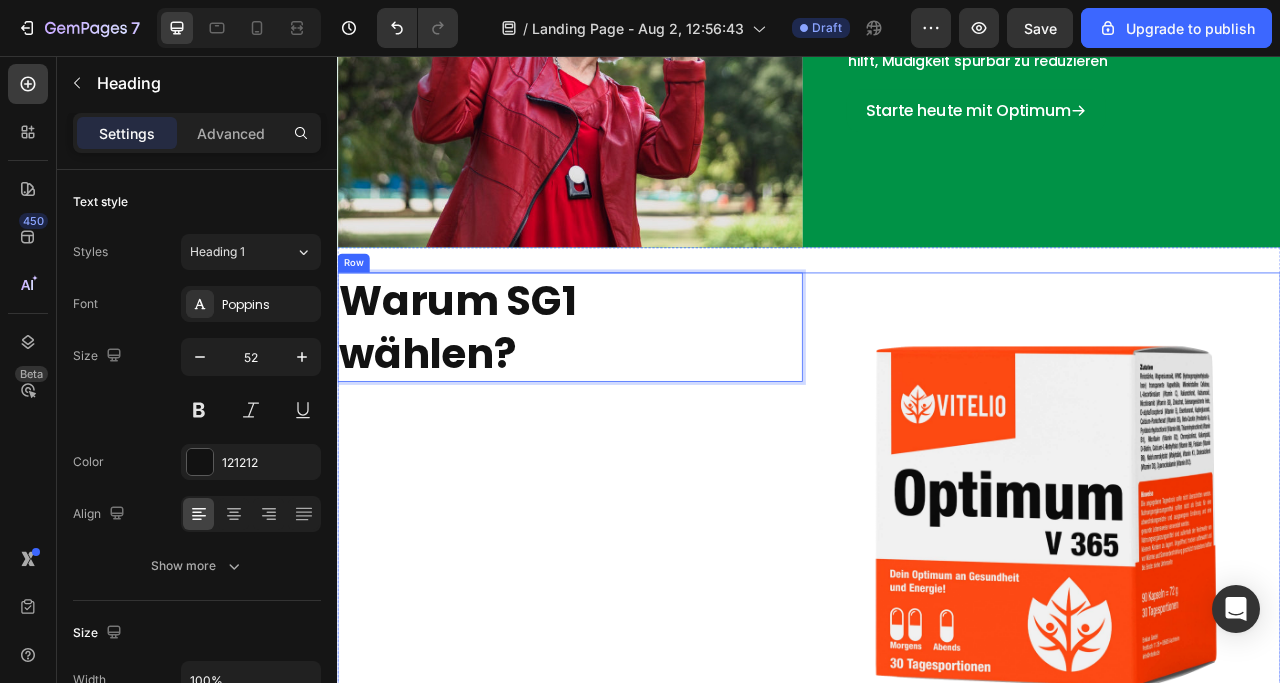 scroll, scrollTop: 1254, scrollLeft: 0, axis: vertical 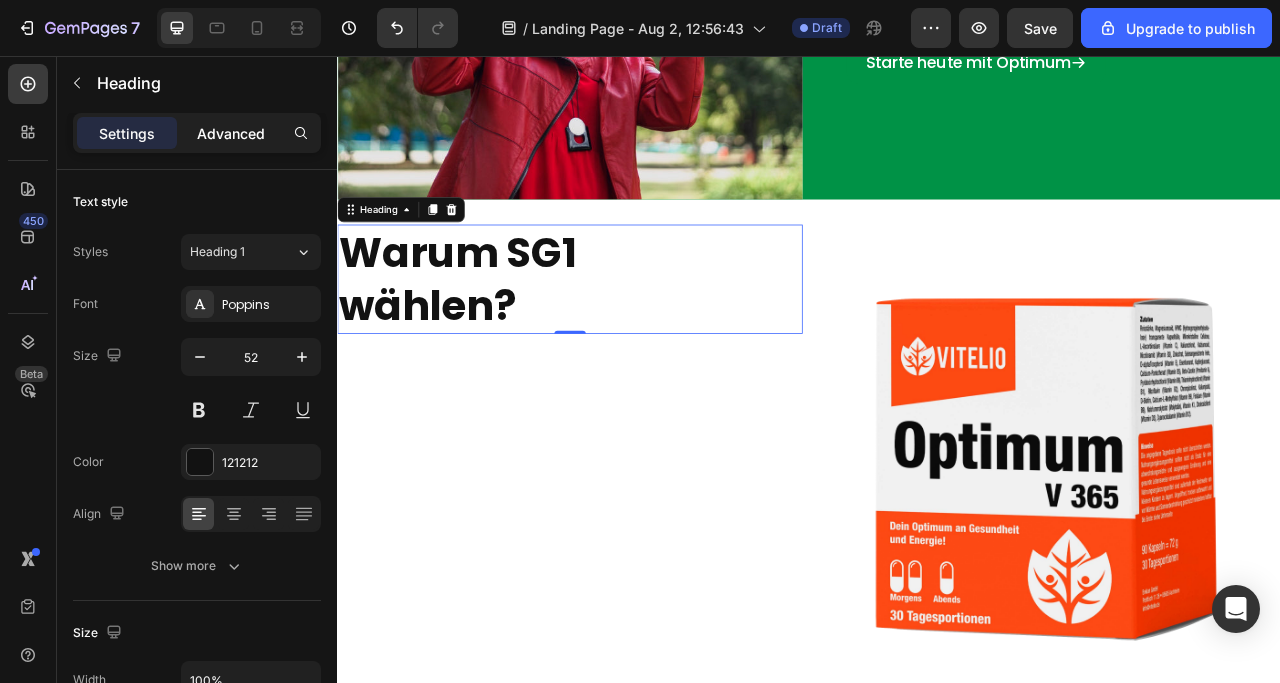 click on "Advanced" at bounding box center [231, 133] 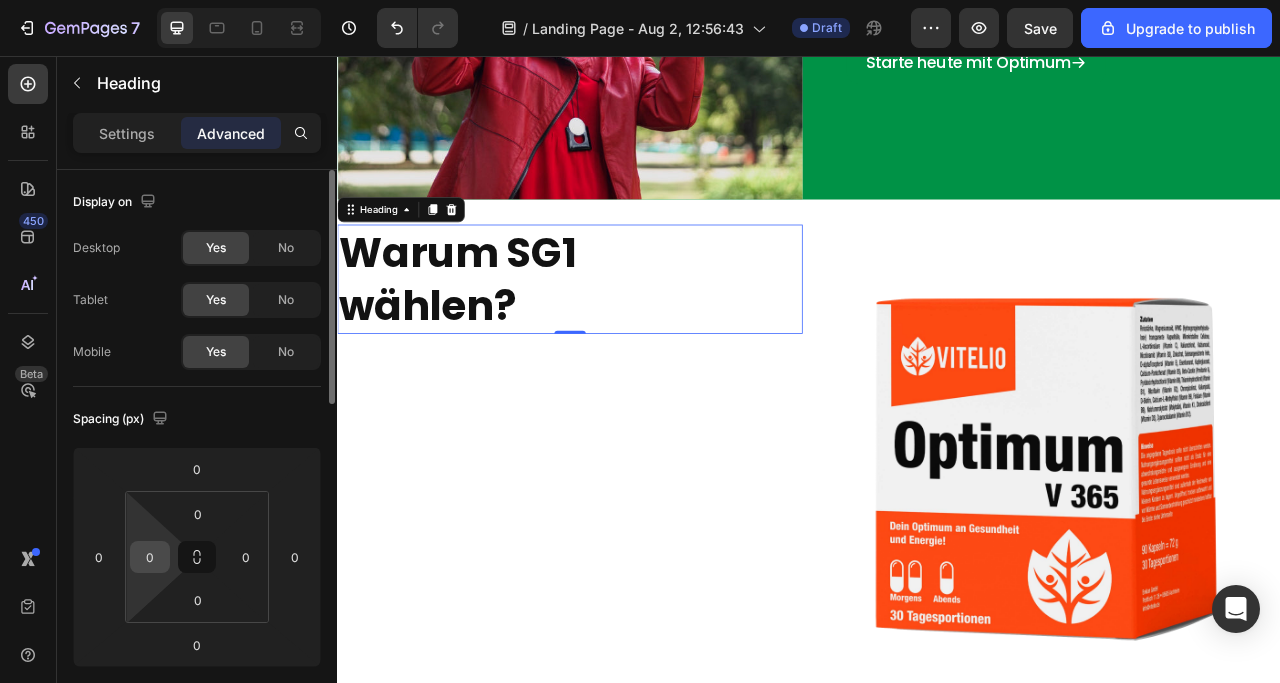 click on "0" at bounding box center (150, 557) 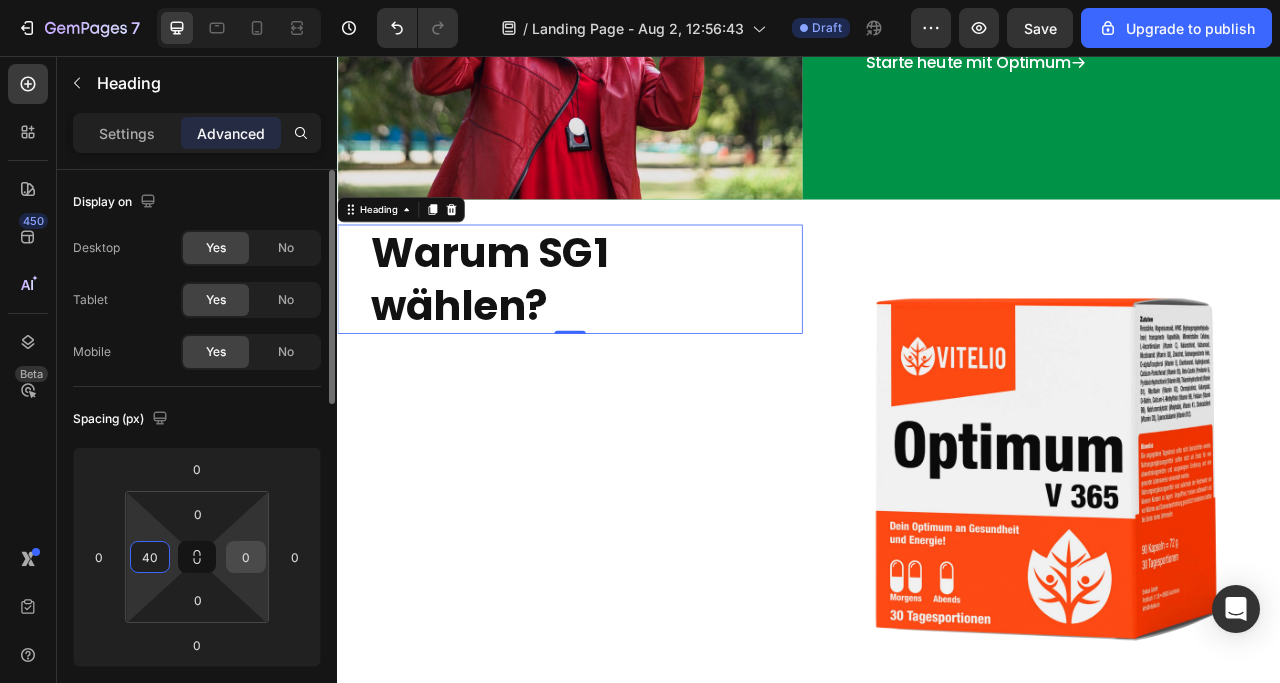 type on "40" 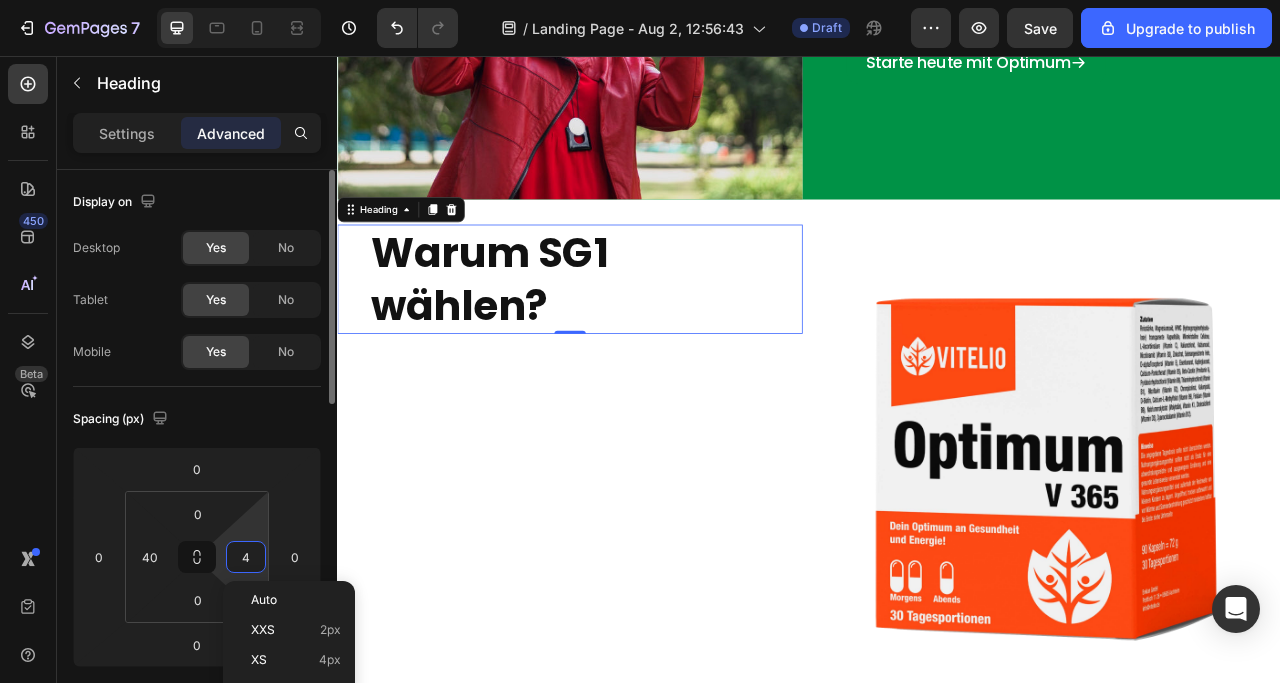 type on "40" 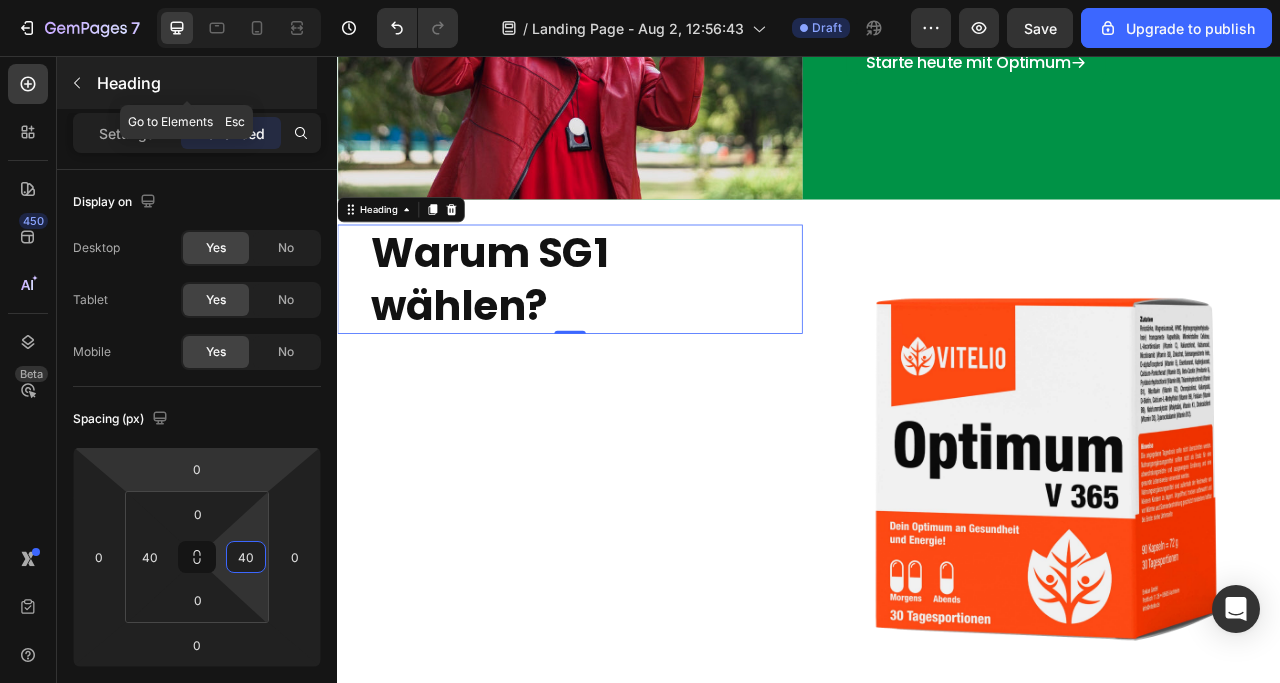 click 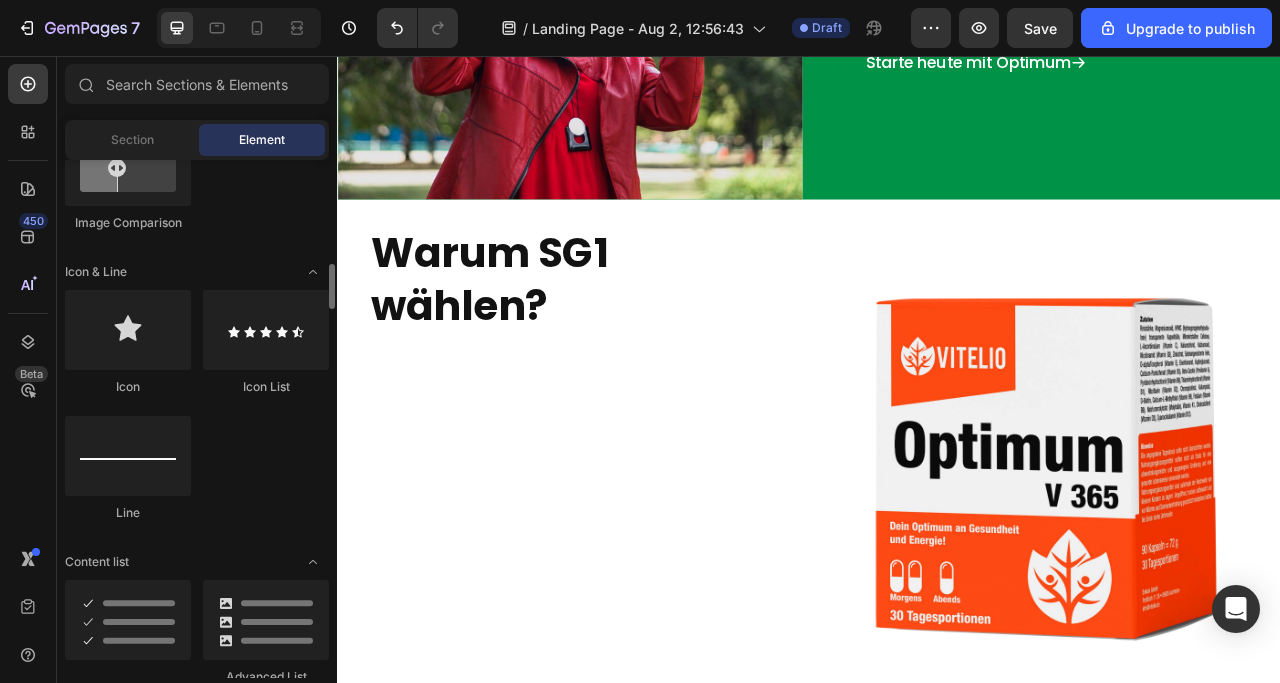 scroll, scrollTop: 1300, scrollLeft: 0, axis: vertical 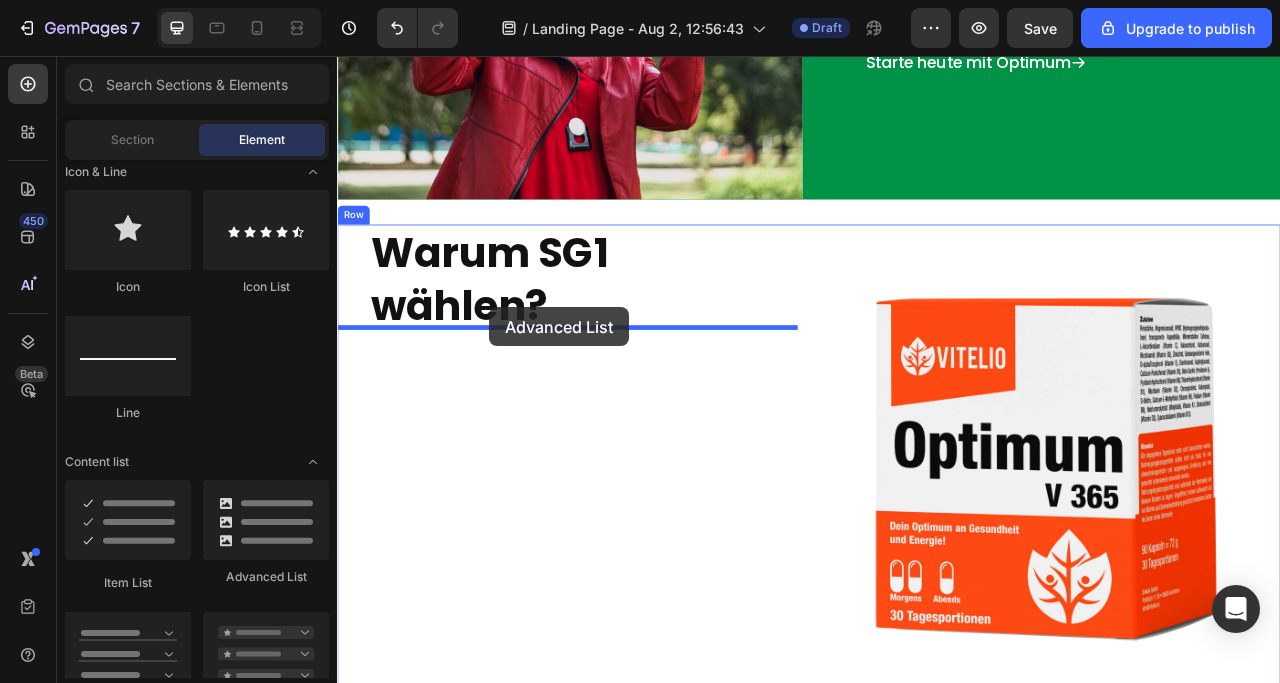 drag, startPoint x: 612, startPoint y: 590, endPoint x: 531, endPoint y: 376, distance: 228.81651 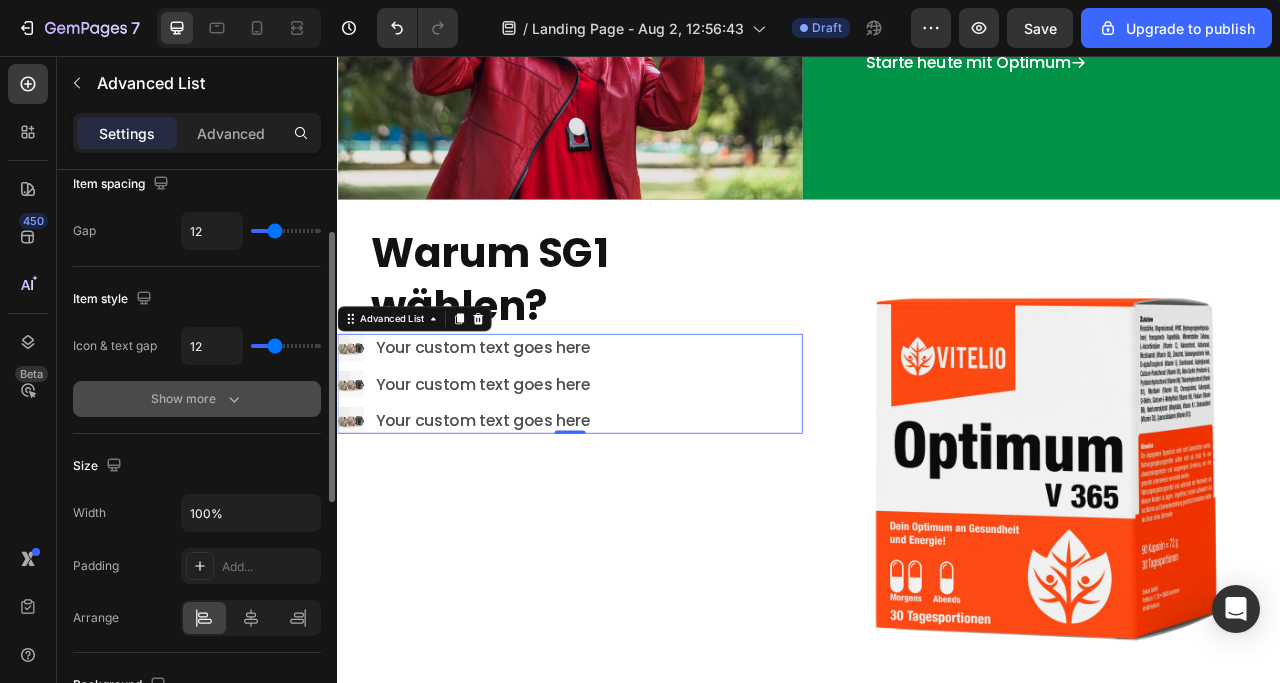 scroll, scrollTop: 0, scrollLeft: 0, axis: both 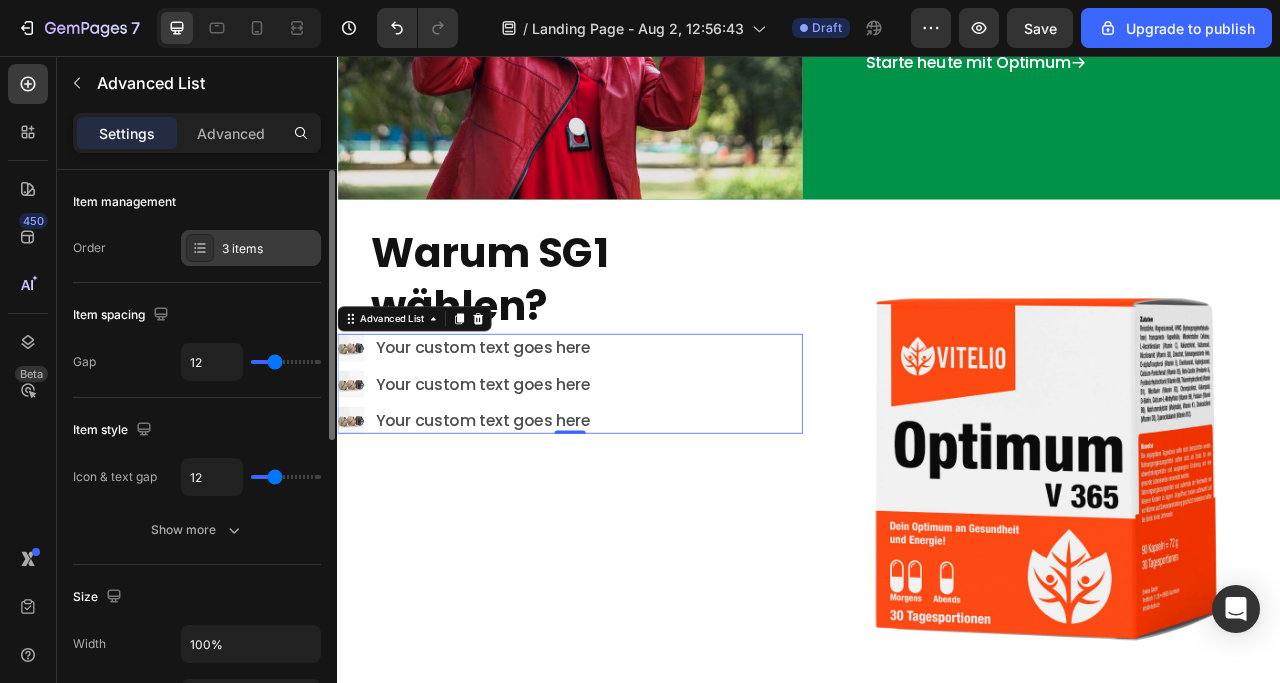 click 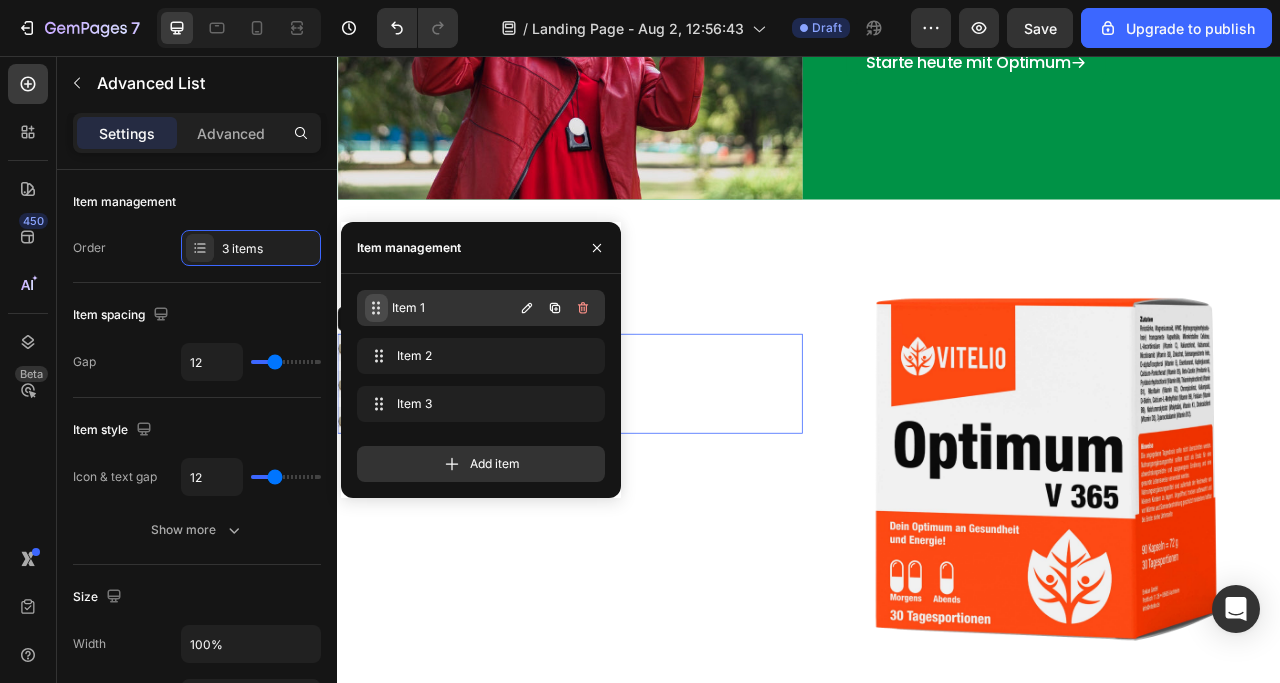 click 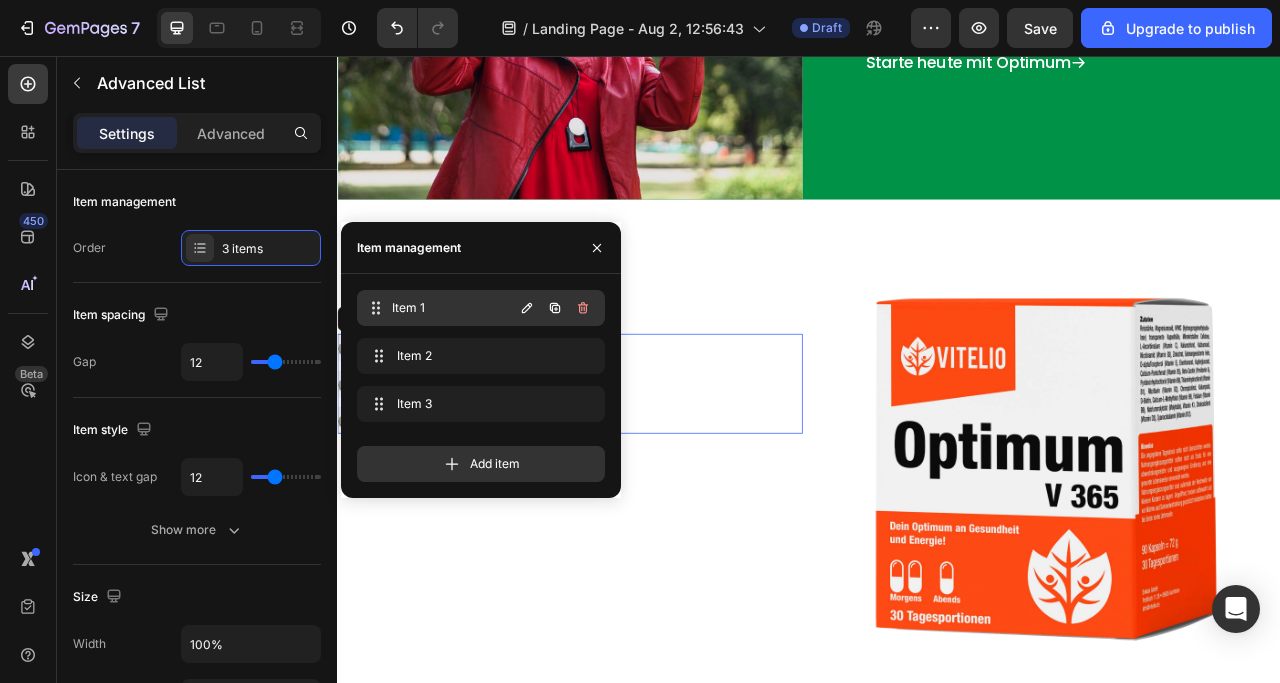 click on "Item 1" at bounding box center (452, 308) 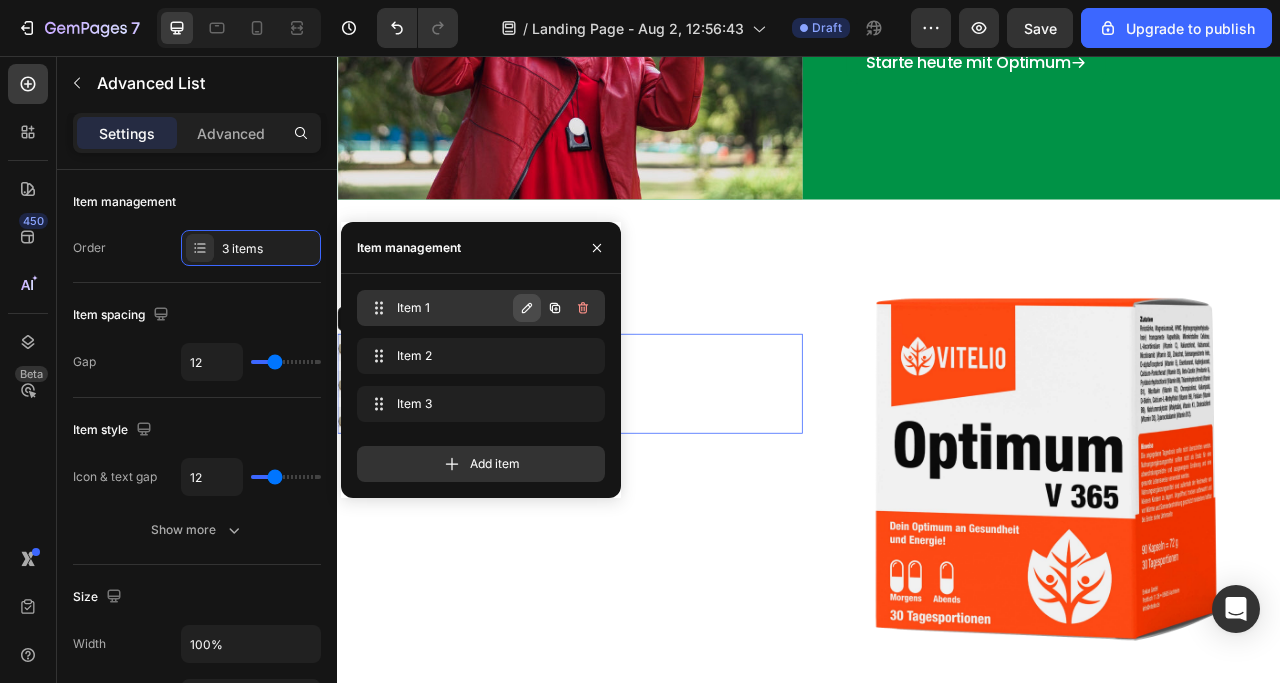 click 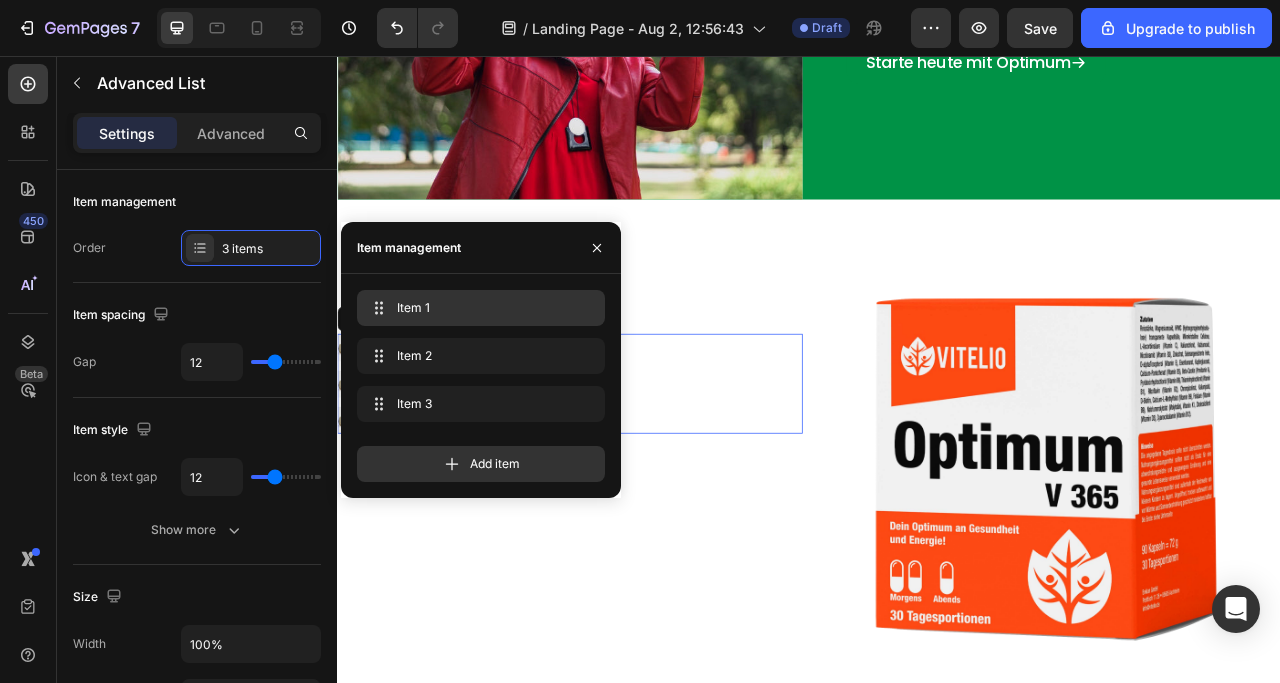 click on "Item management" at bounding box center [481, 248] 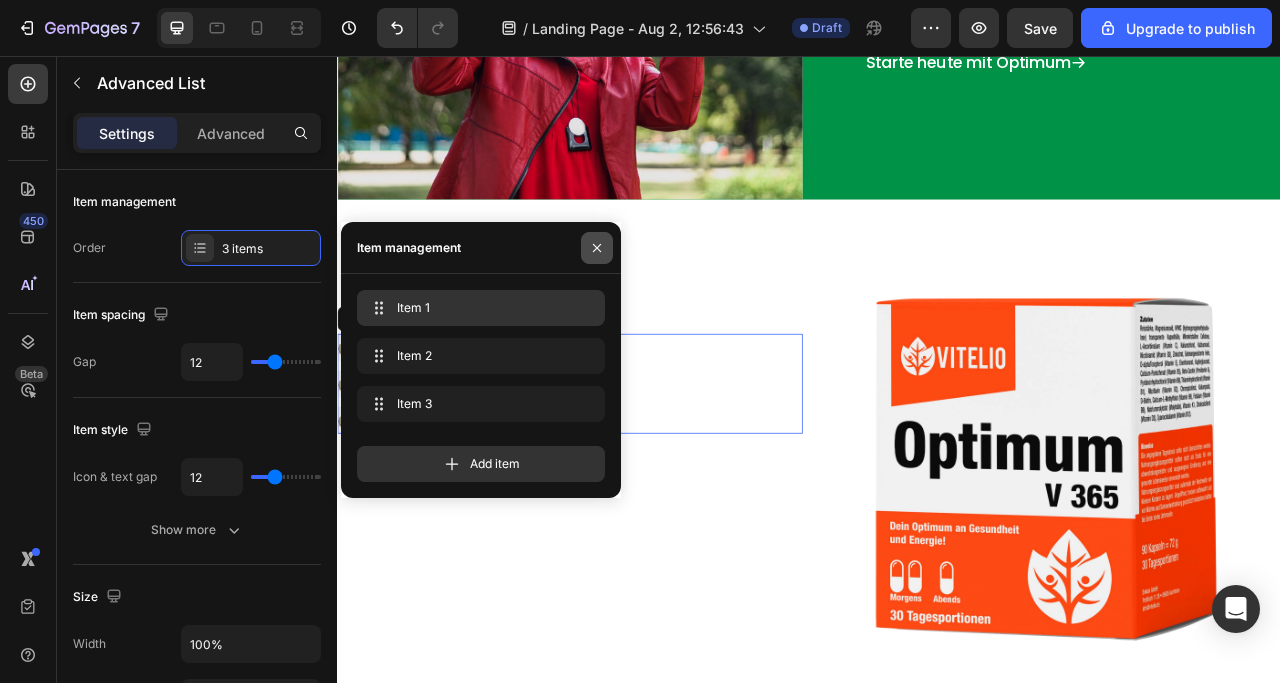 click 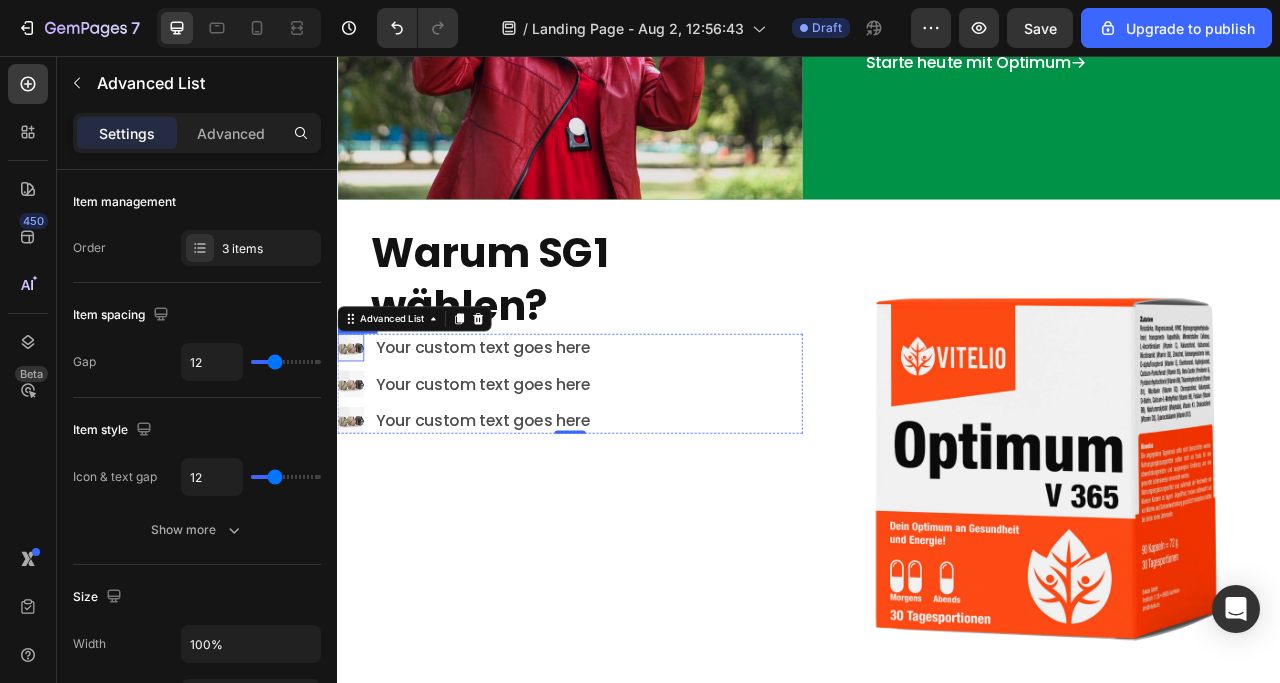 click at bounding box center (354, 426) 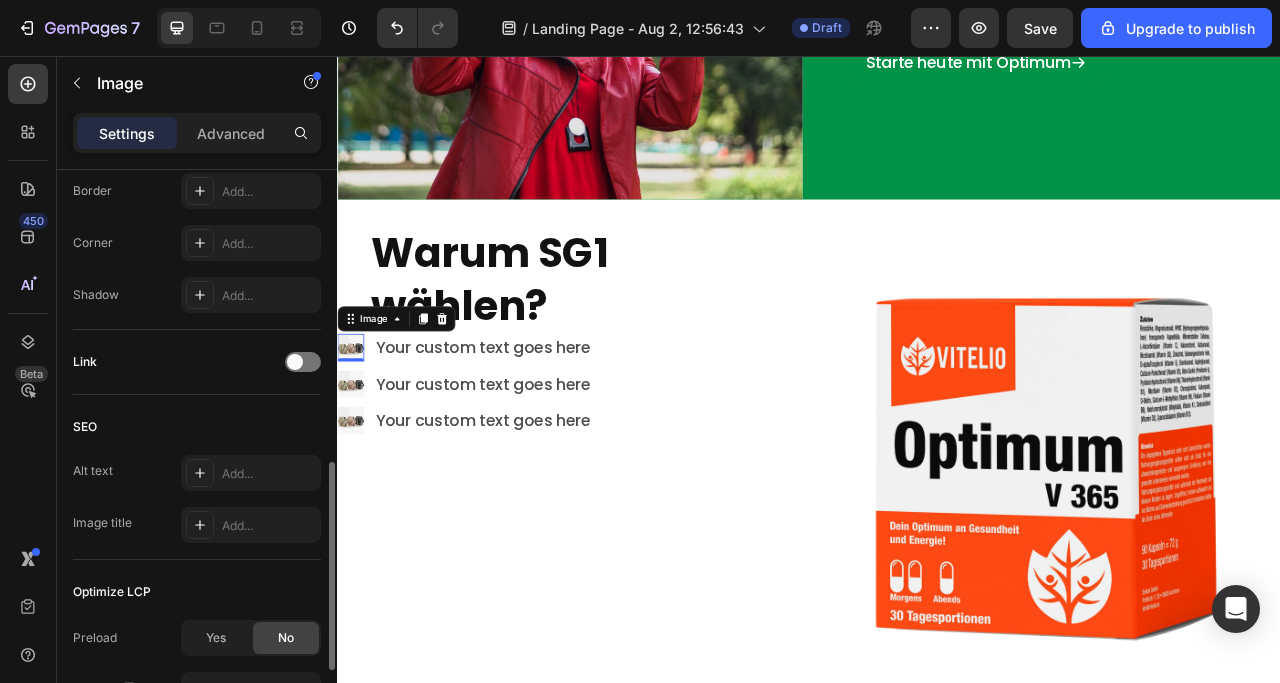 scroll, scrollTop: 990, scrollLeft: 0, axis: vertical 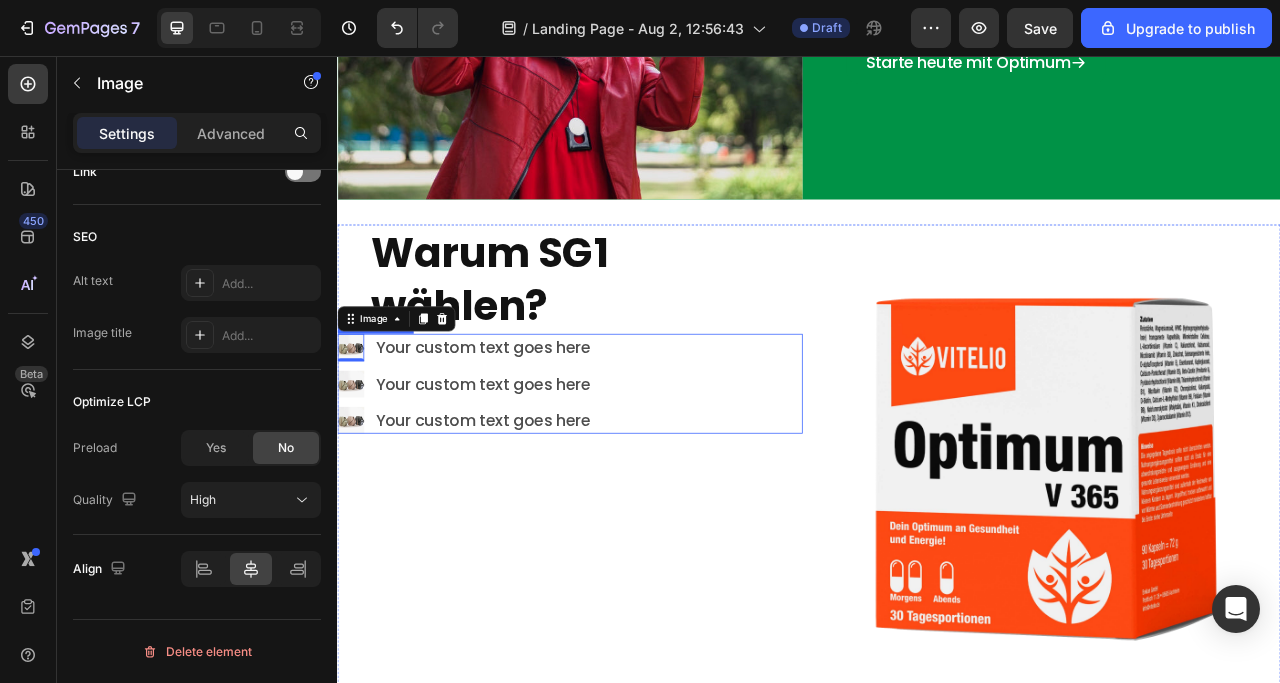 click on "Image   0 Your custom text goes here Text Block Image Your custom text goes here Text Block Image Your custom text goes here Text Block" at bounding box center [633, 472] 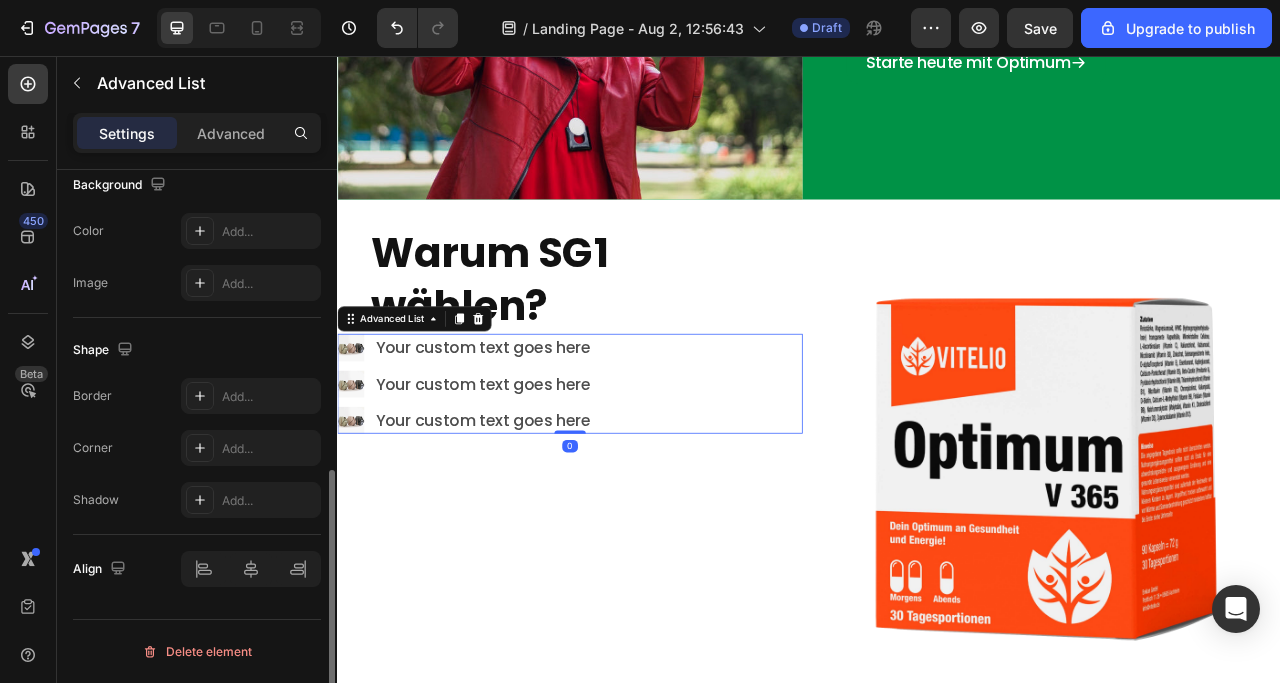 scroll, scrollTop: 0, scrollLeft: 0, axis: both 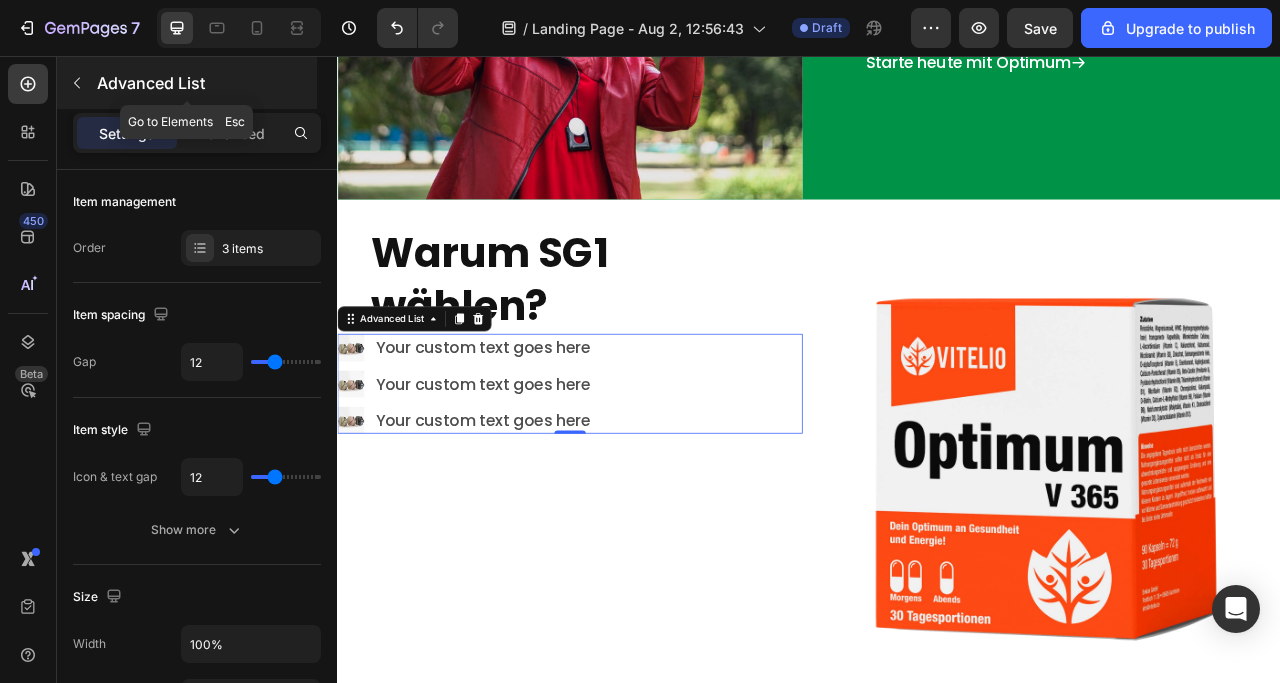 click 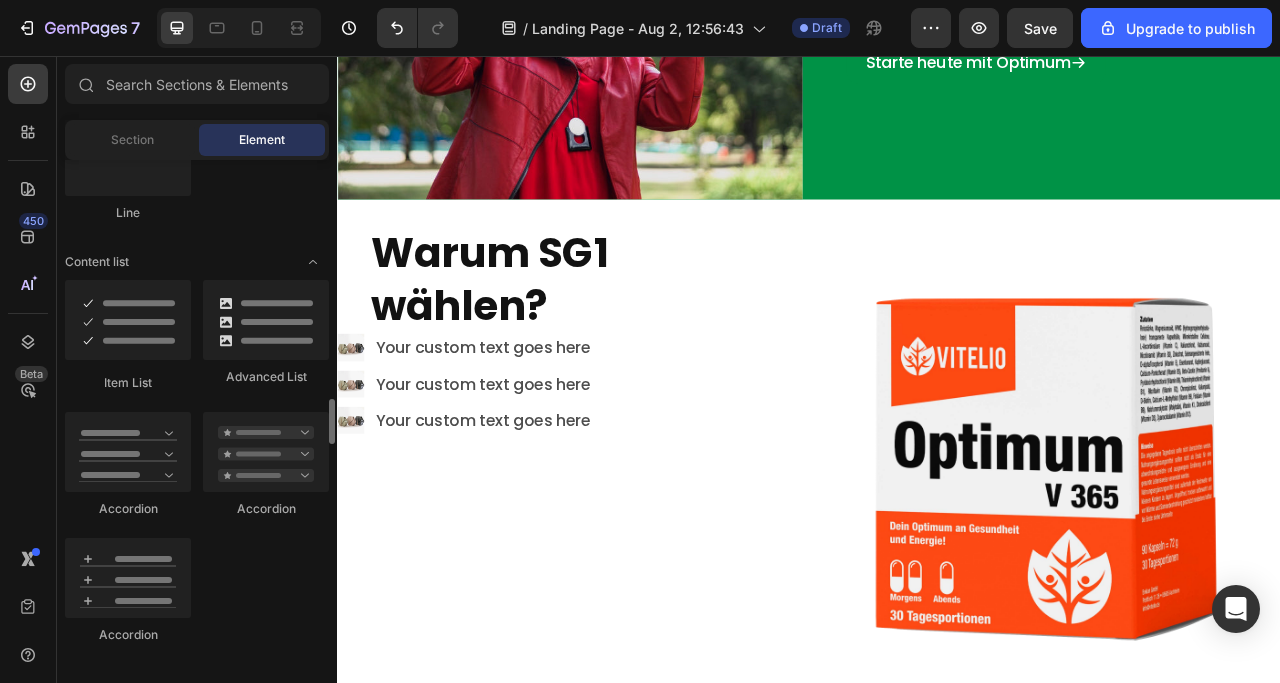 scroll, scrollTop: 1600, scrollLeft: 0, axis: vertical 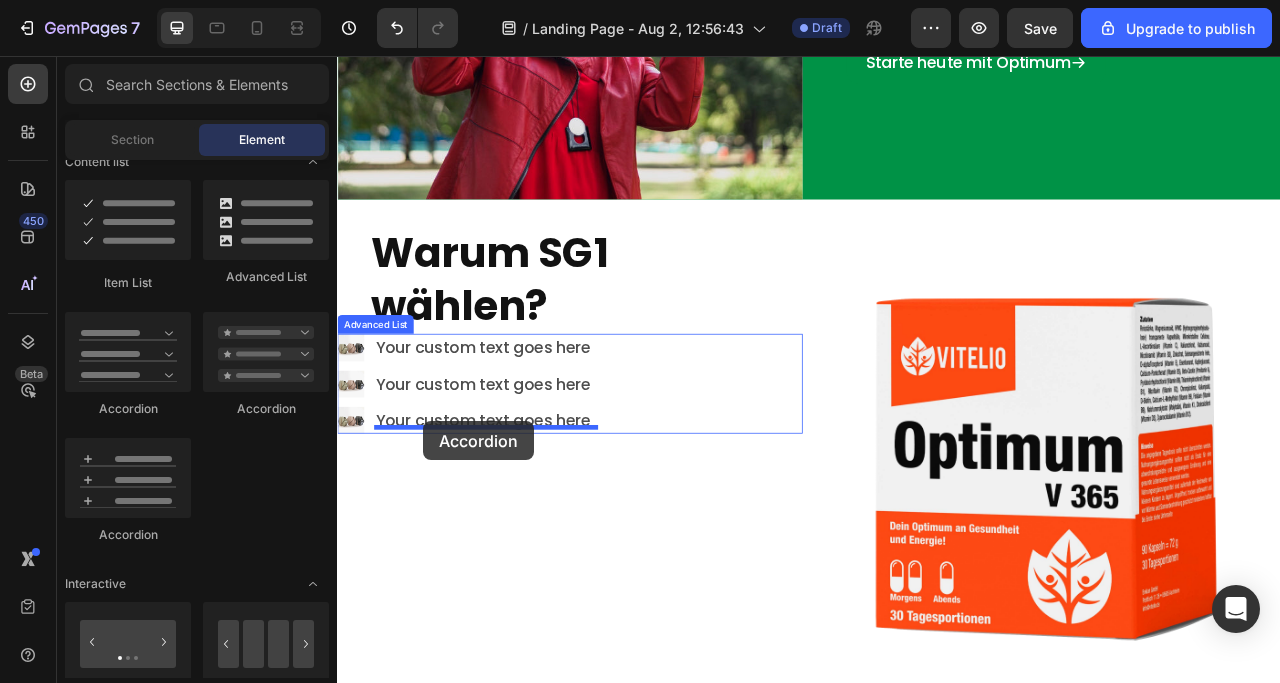 drag, startPoint x: 576, startPoint y: 413, endPoint x: 447, endPoint y: 521, distance: 168.2409 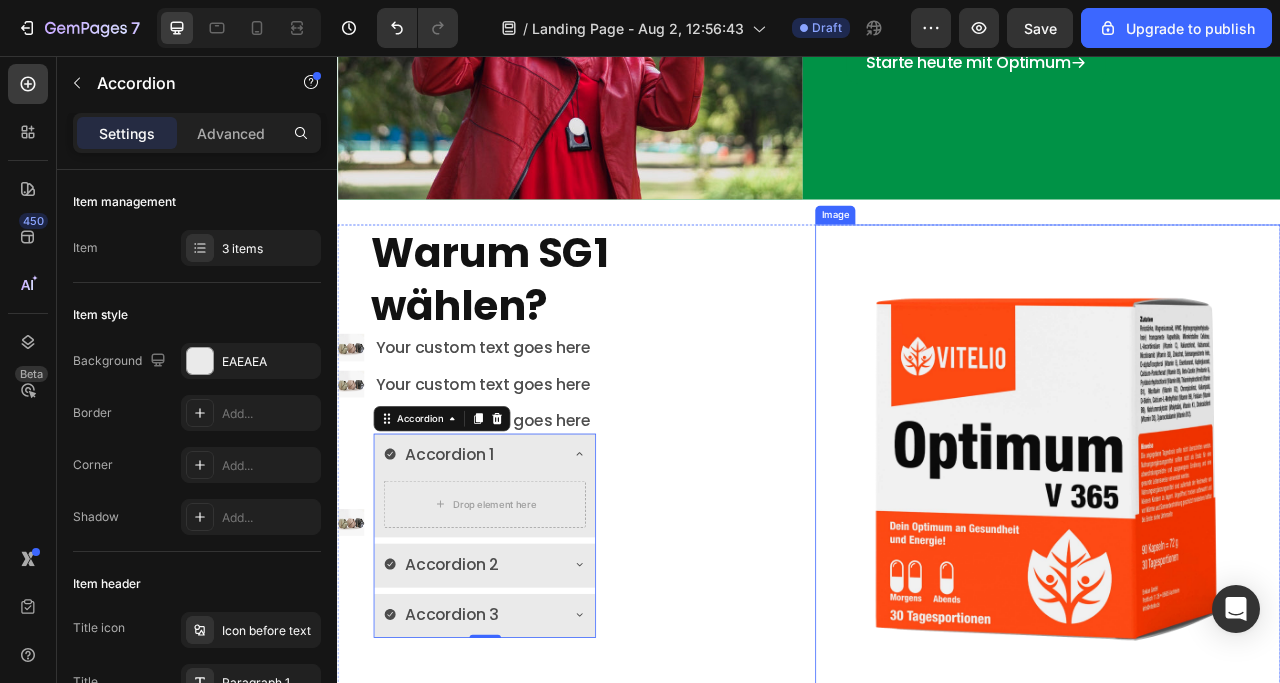 click at bounding box center (1241, 566) 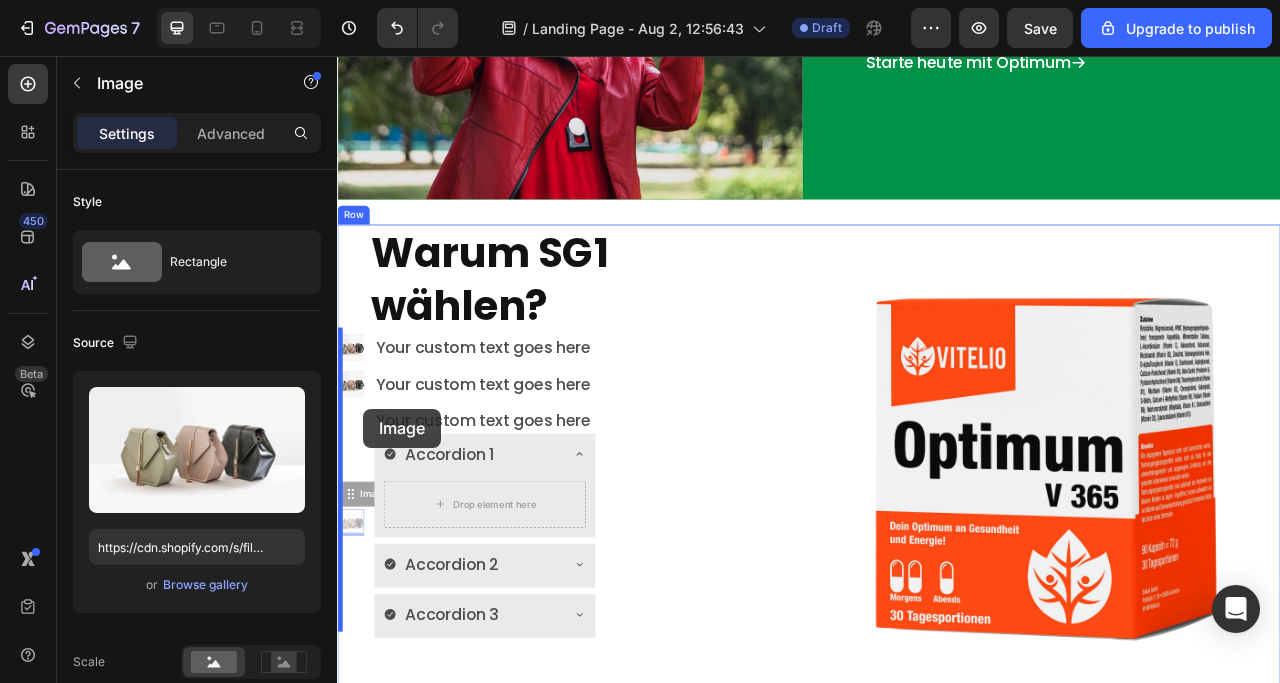drag, startPoint x: 359, startPoint y: 638, endPoint x: 370, endPoint y: 505, distance: 133.45412 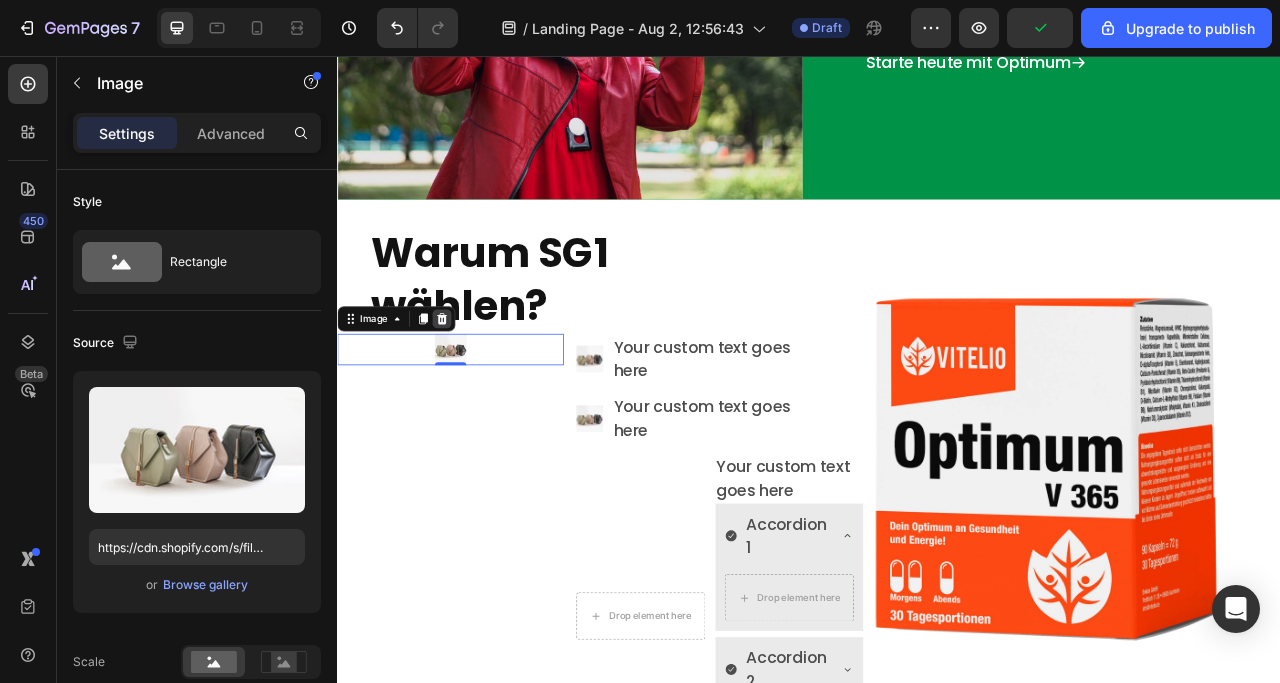 click 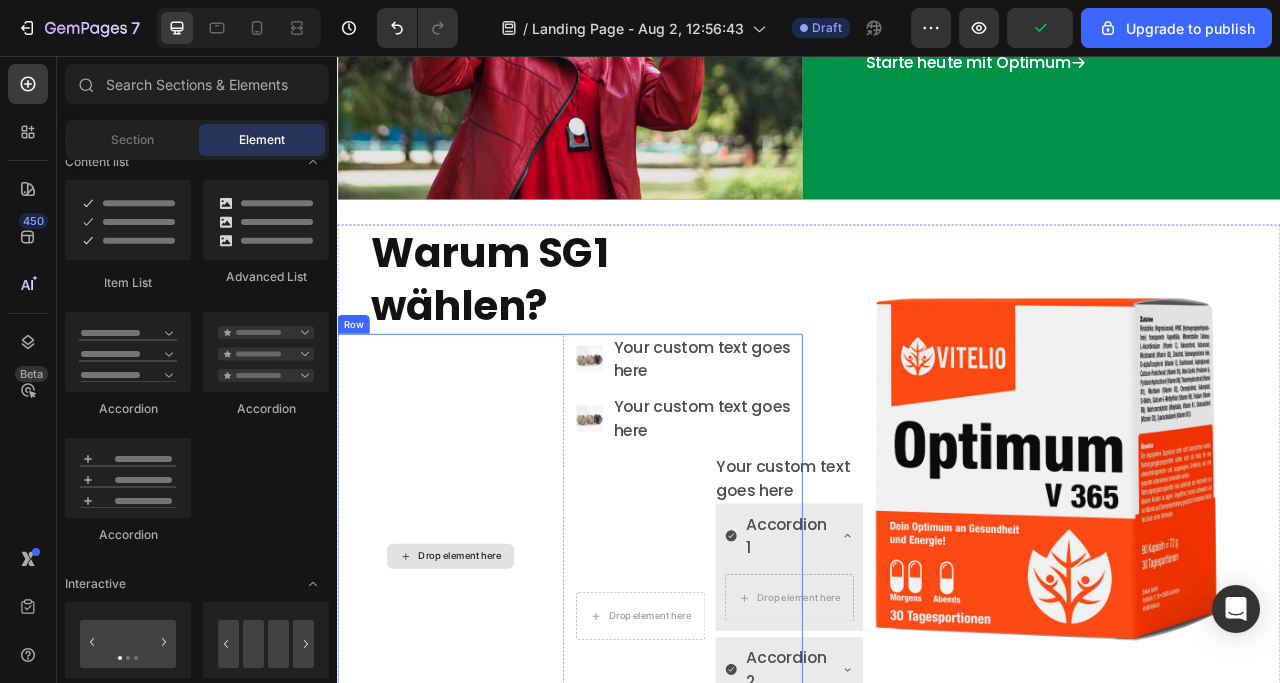 click on "Drop element here" at bounding box center (481, 692) 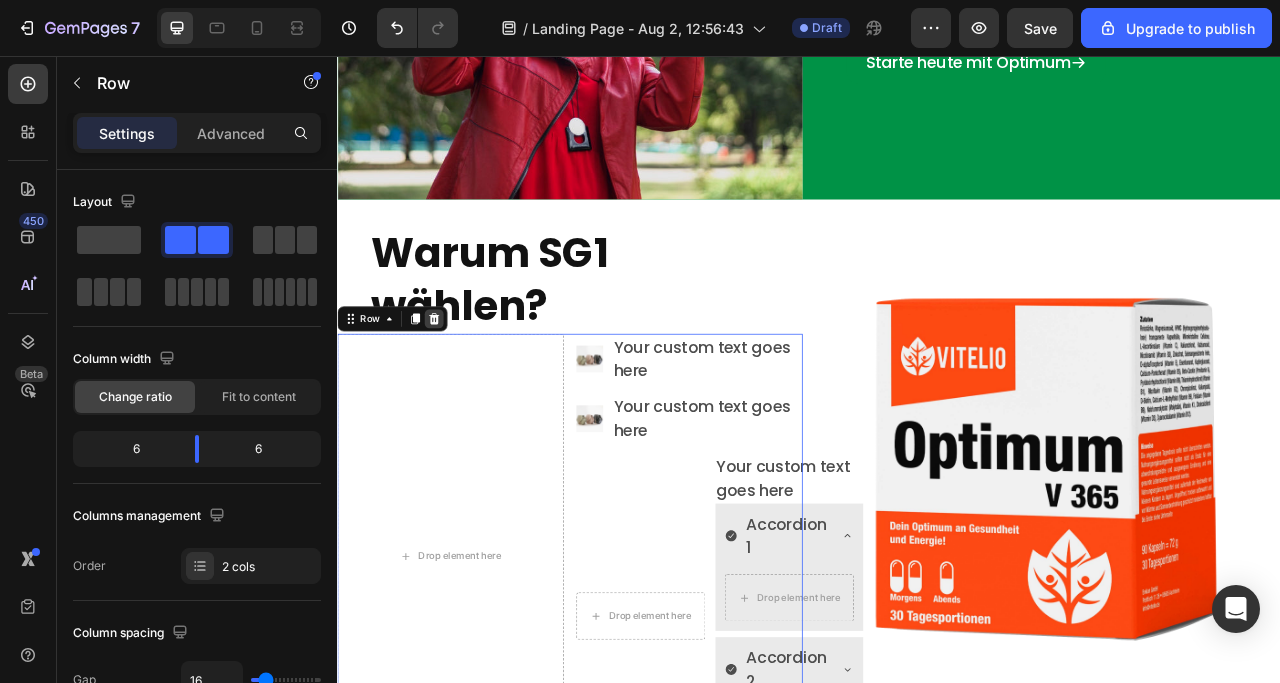 click 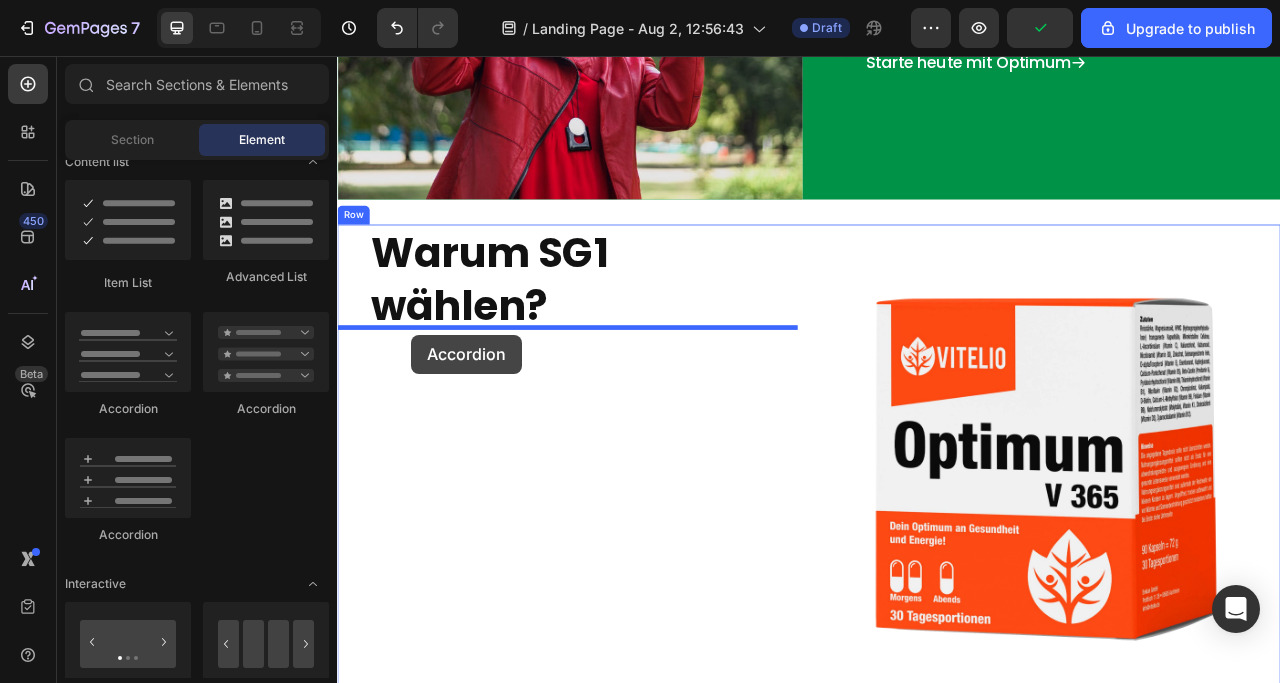 drag, startPoint x: 593, startPoint y: 421, endPoint x: 431, endPoint y: 411, distance: 162.30835 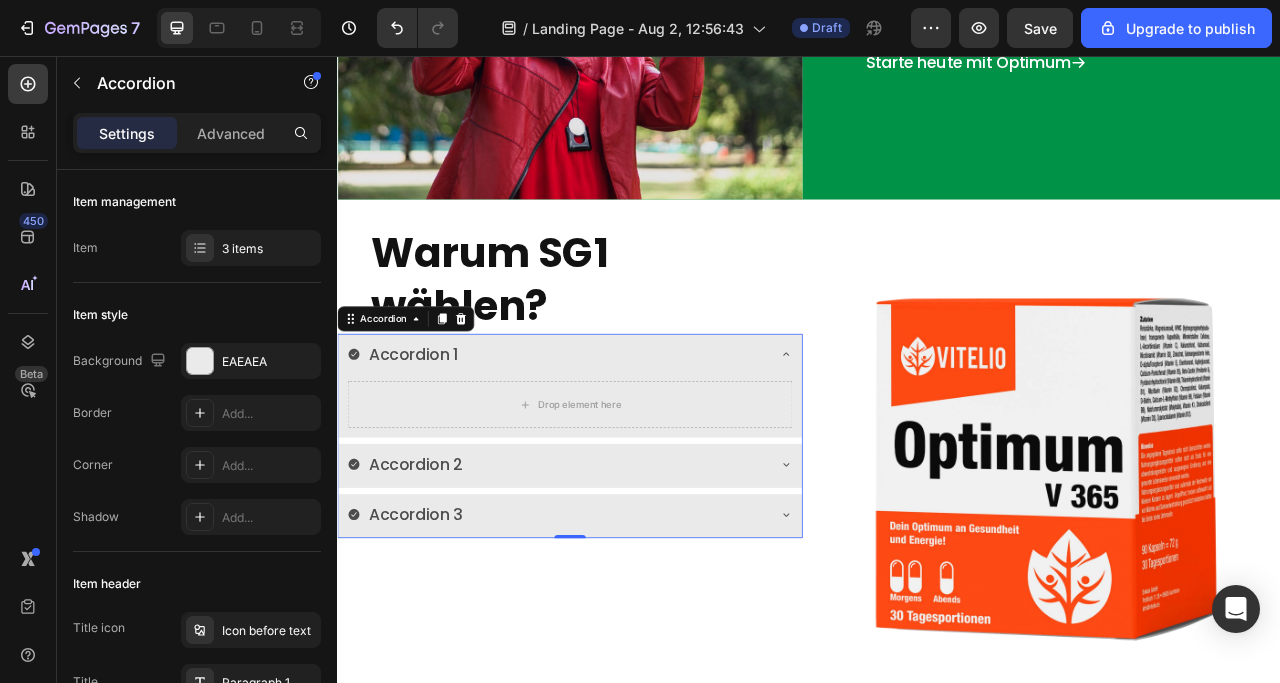 click on "Accordion 1" at bounding box center (434, 435) 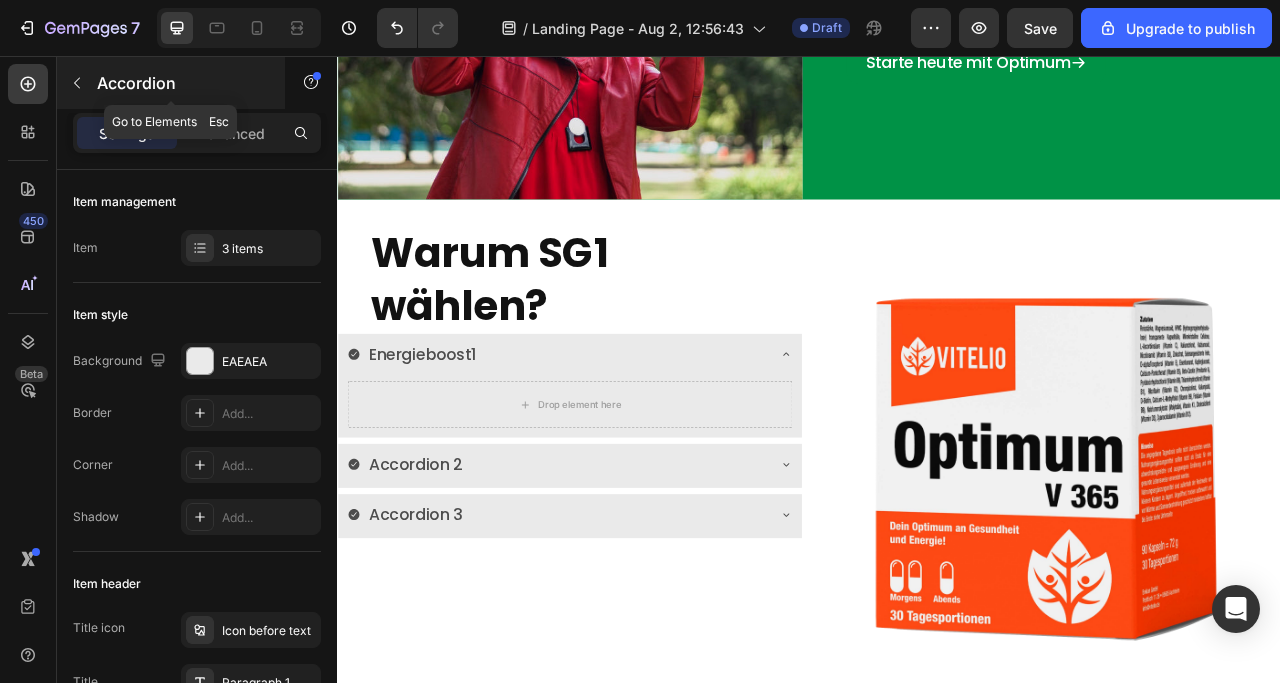 click at bounding box center (77, 83) 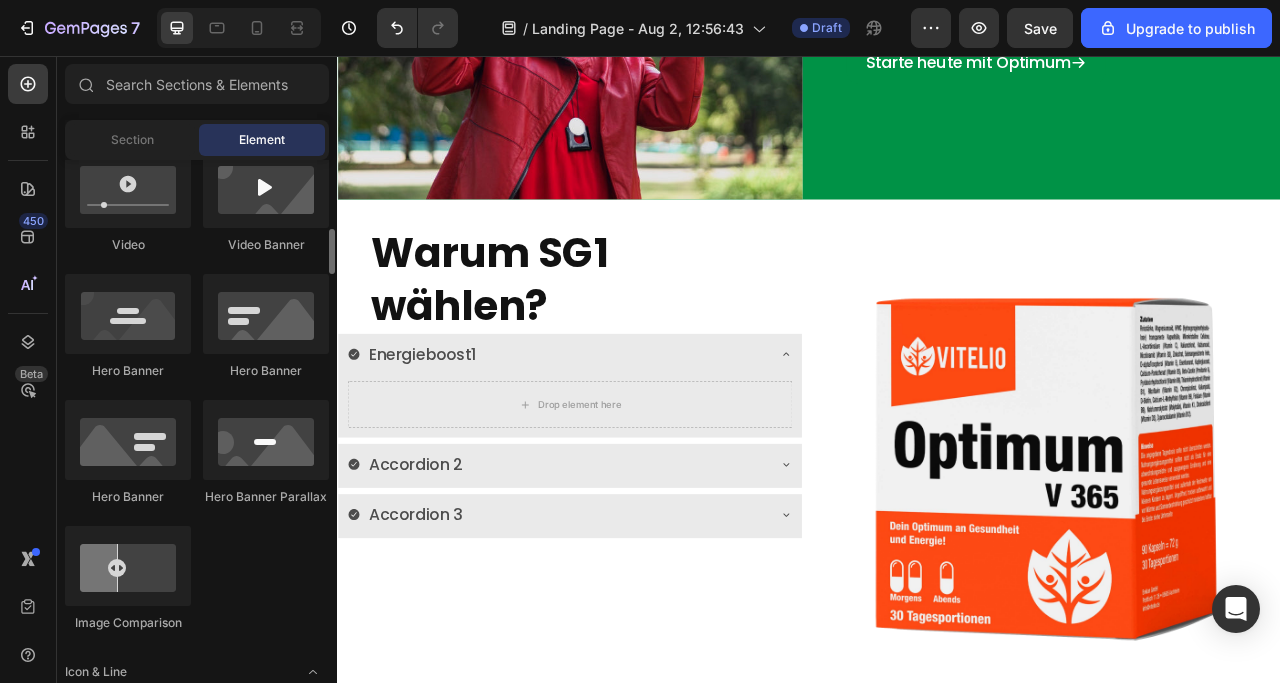 scroll, scrollTop: 700, scrollLeft: 0, axis: vertical 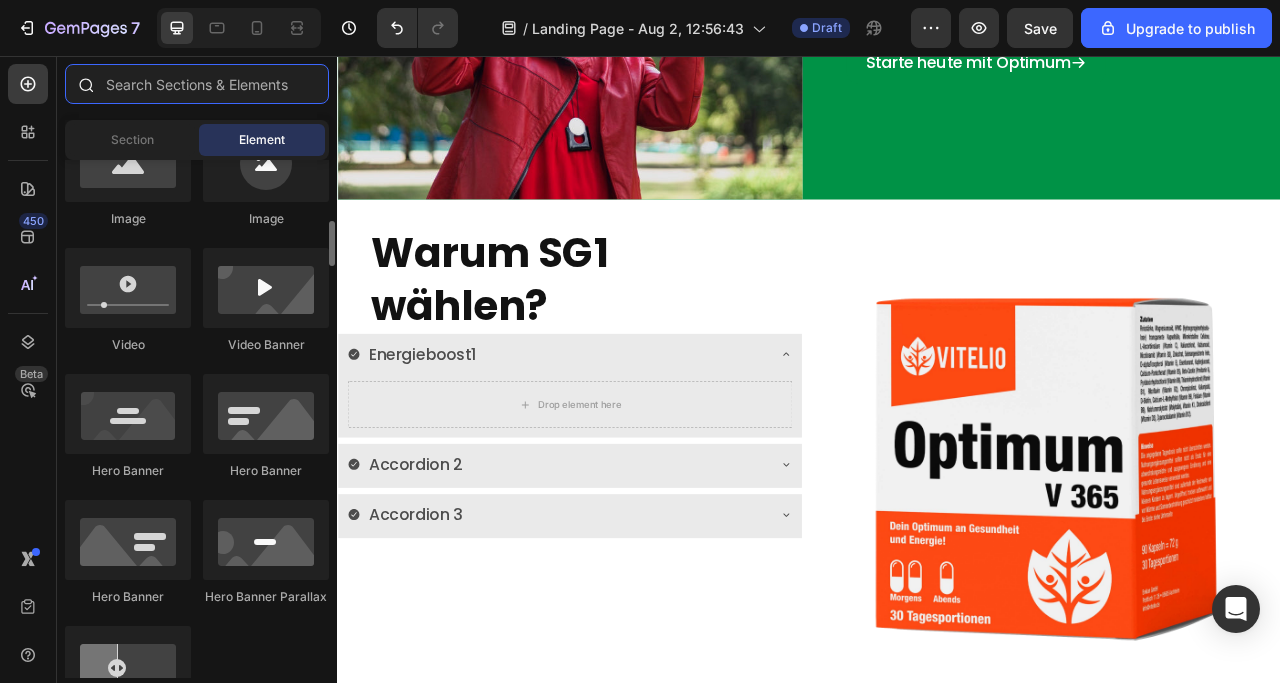click at bounding box center [197, 84] 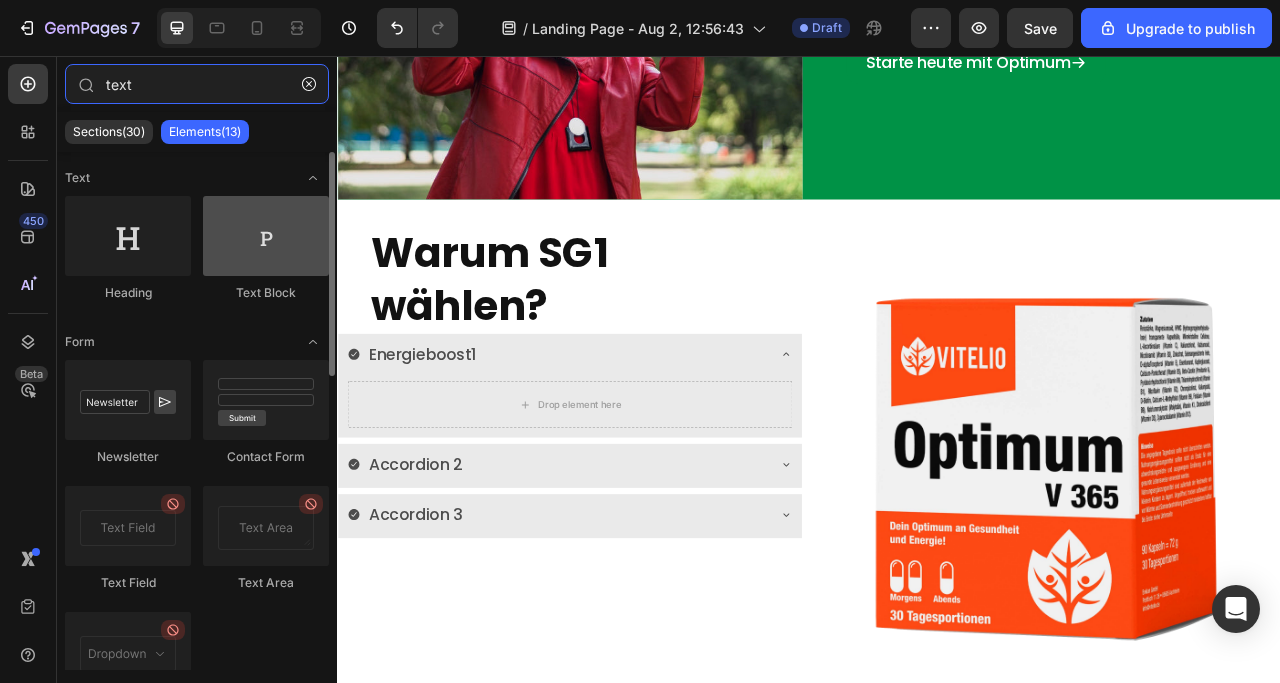 type on "text" 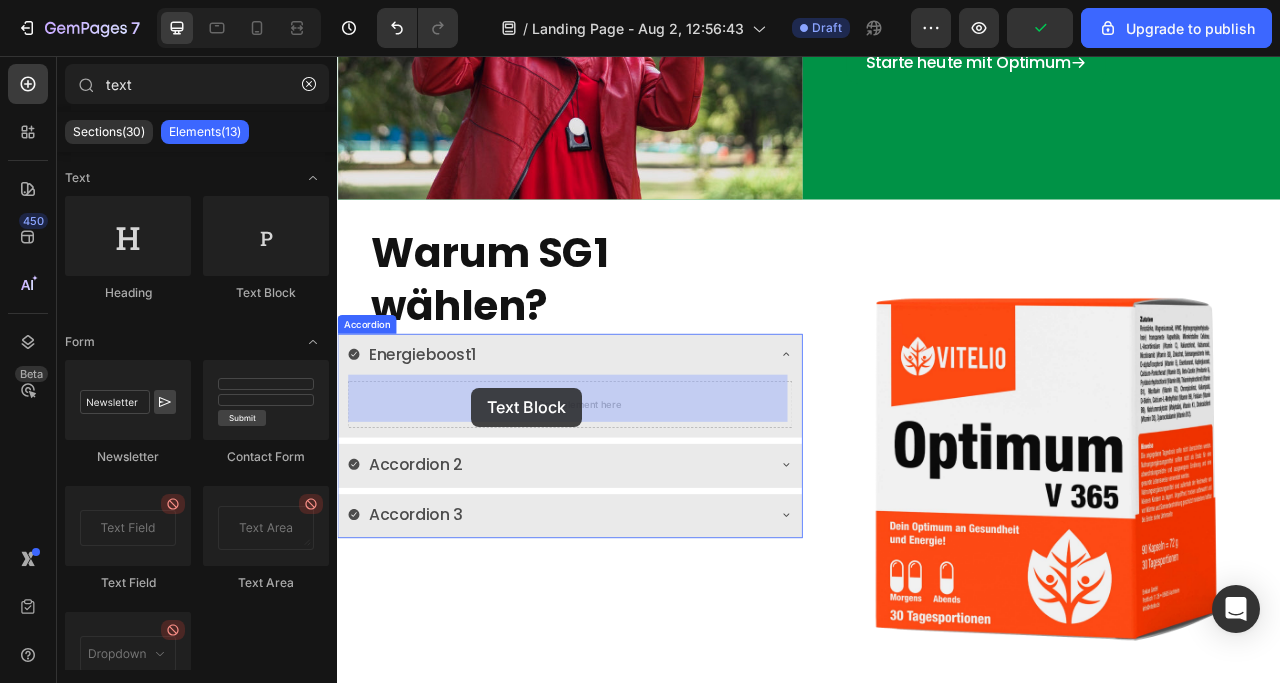 drag, startPoint x: 600, startPoint y: 307, endPoint x: 507, endPoint y: 478, distance: 194.65353 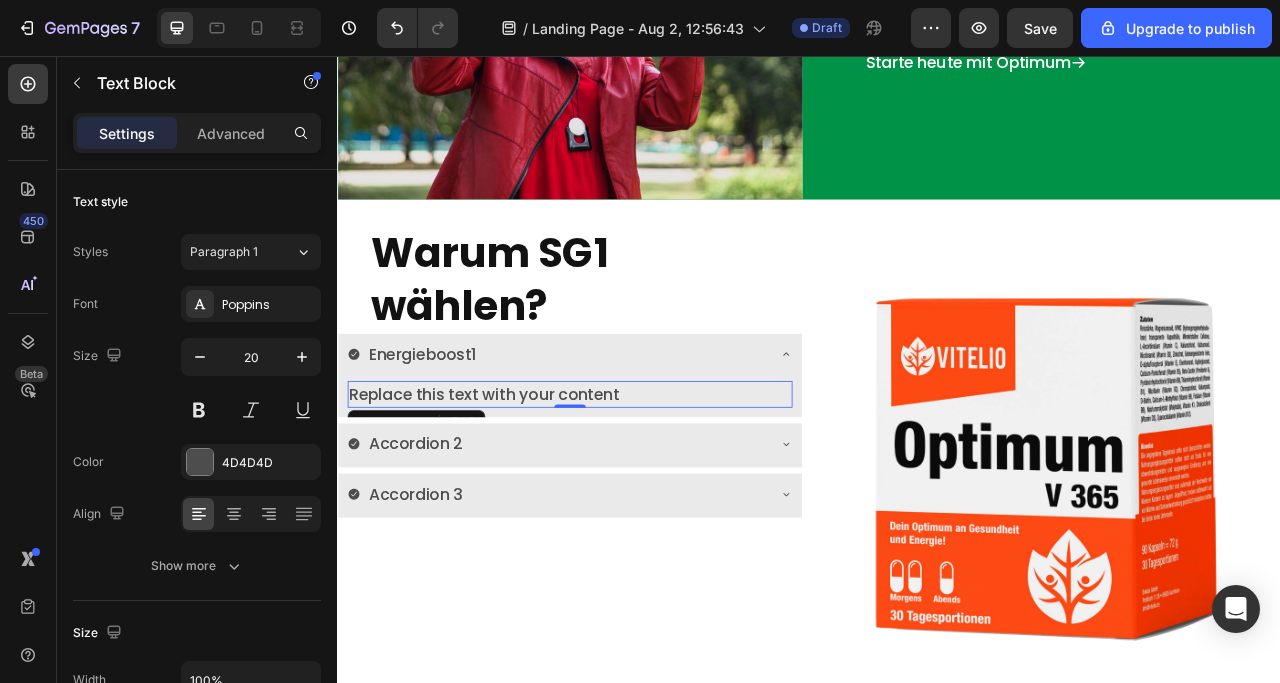 click on "Replace this text with your content" at bounding box center (633, 486) 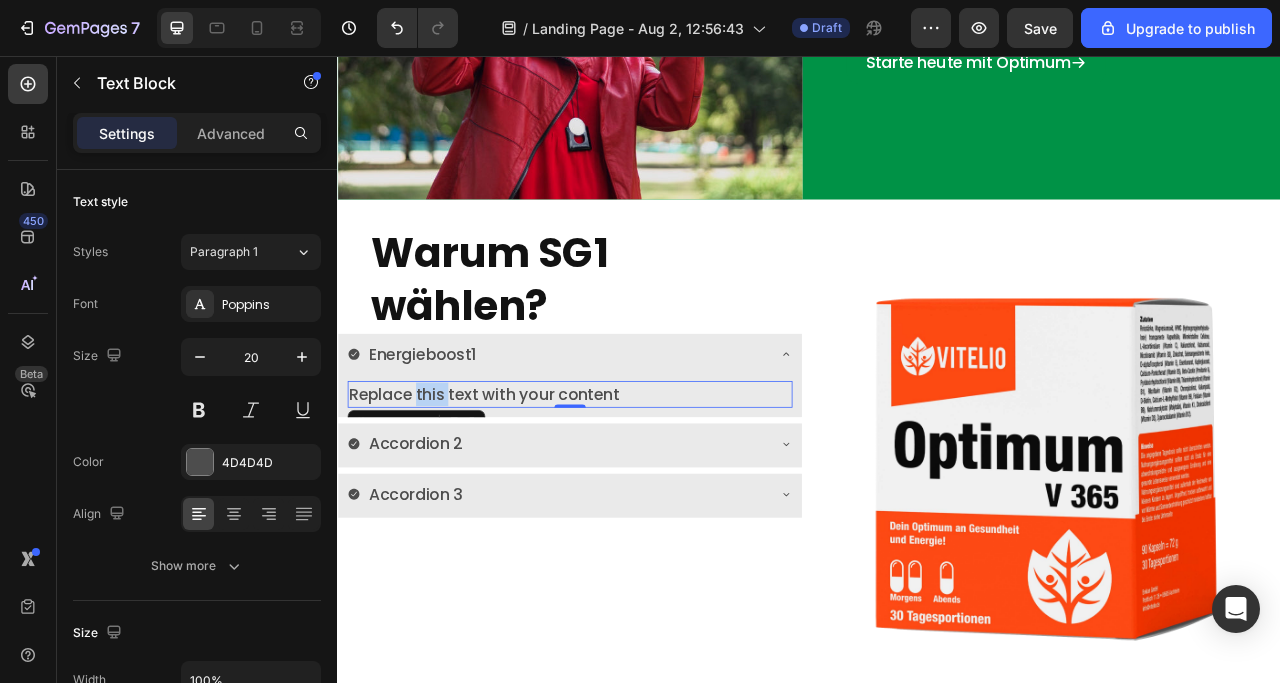 click on "Replace this text with your content" at bounding box center (633, 486) 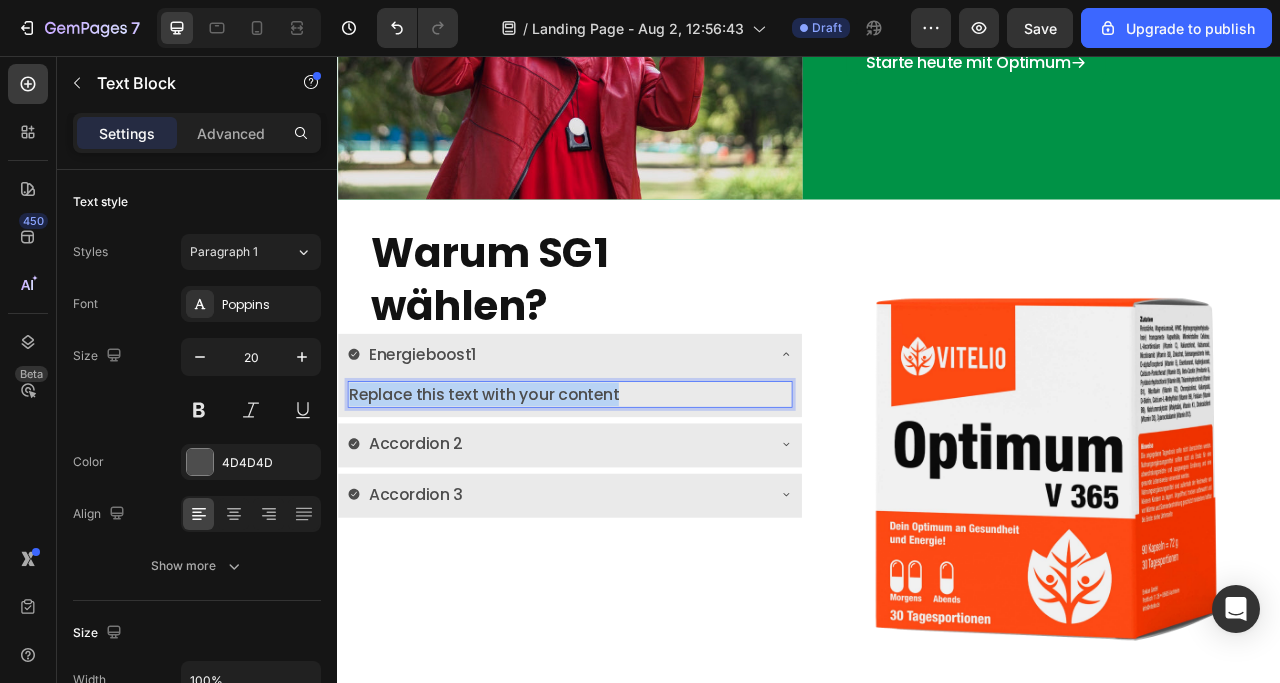 click on "Replace this text with your content" at bounding box center (633, 486) 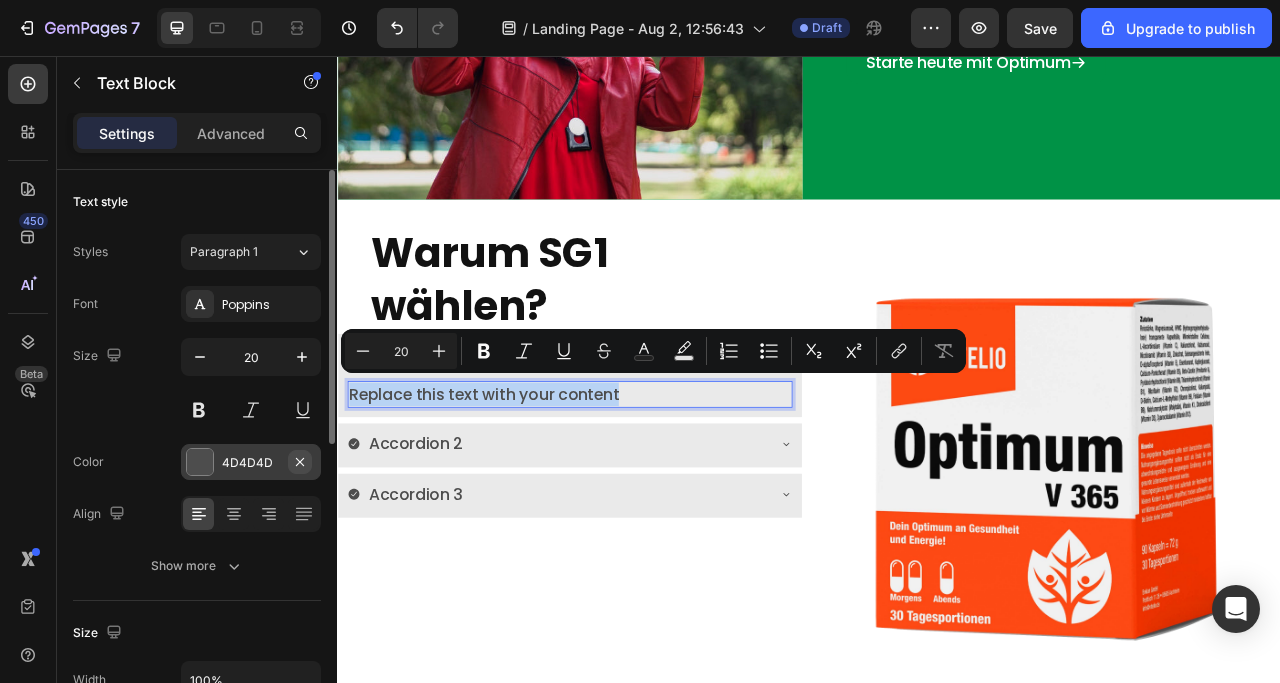 type on "18" 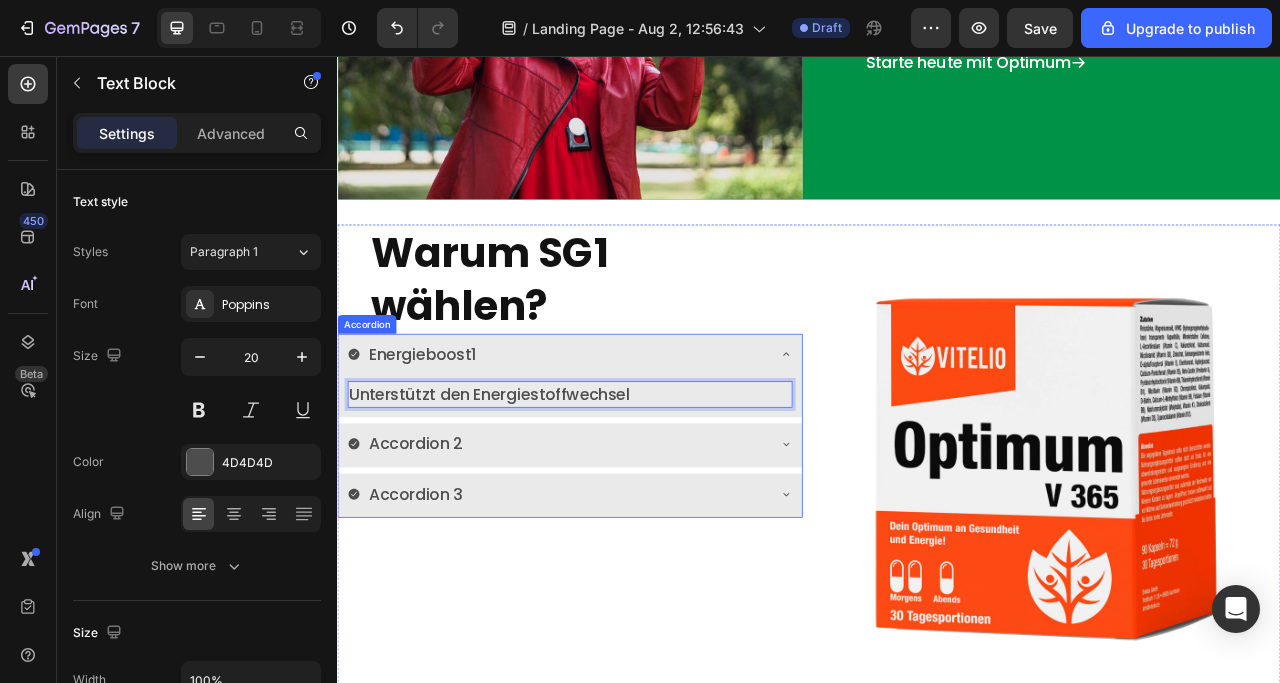 click on "Accordion 2" at bounding box center [436, 549] 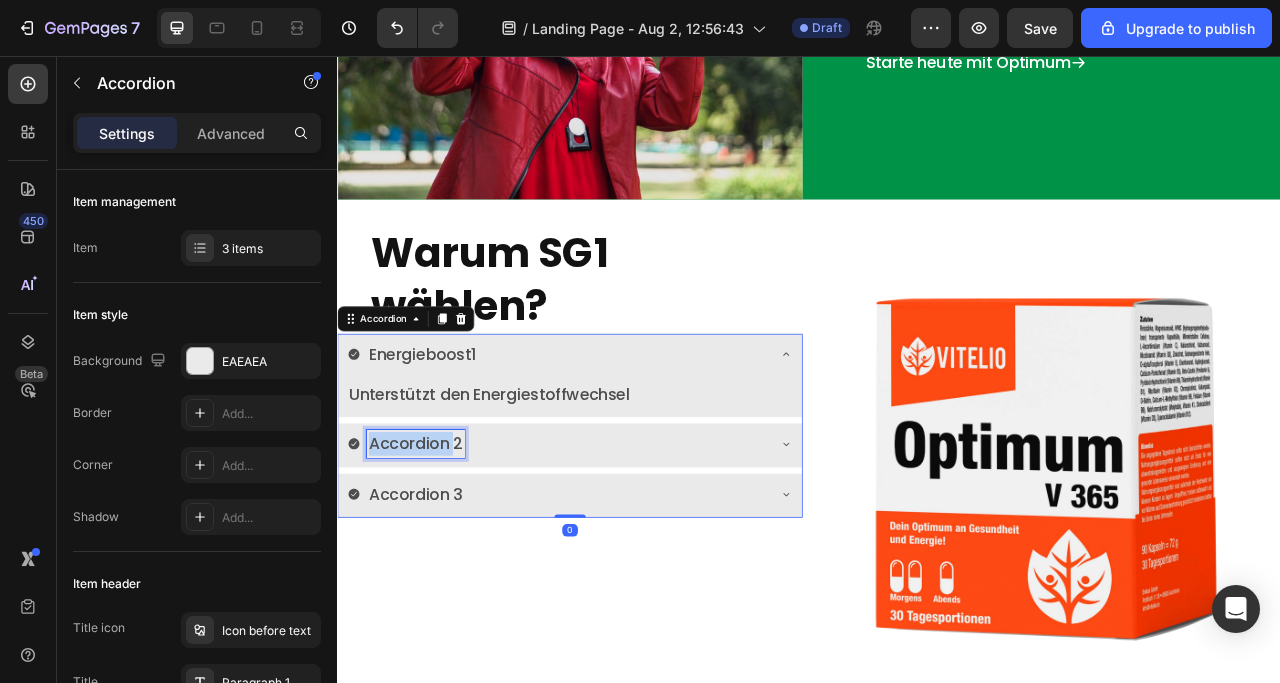 click on "Accordion 2" at bounding box center (436, 549) 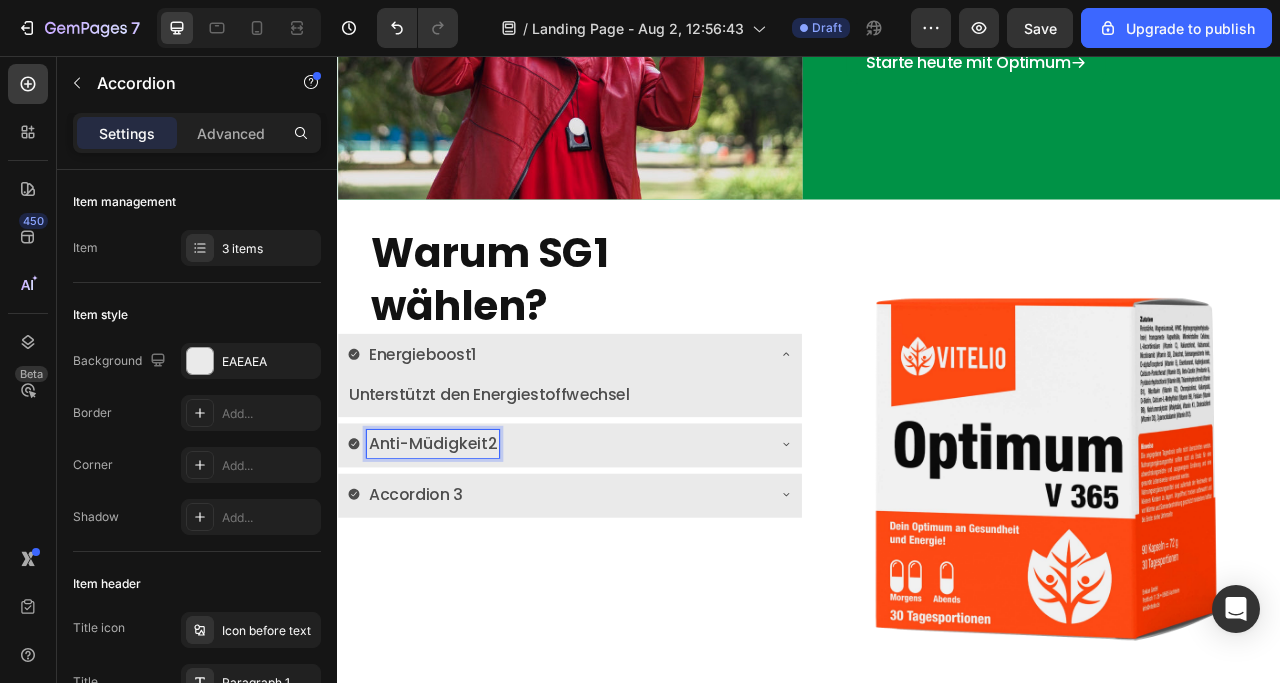 click 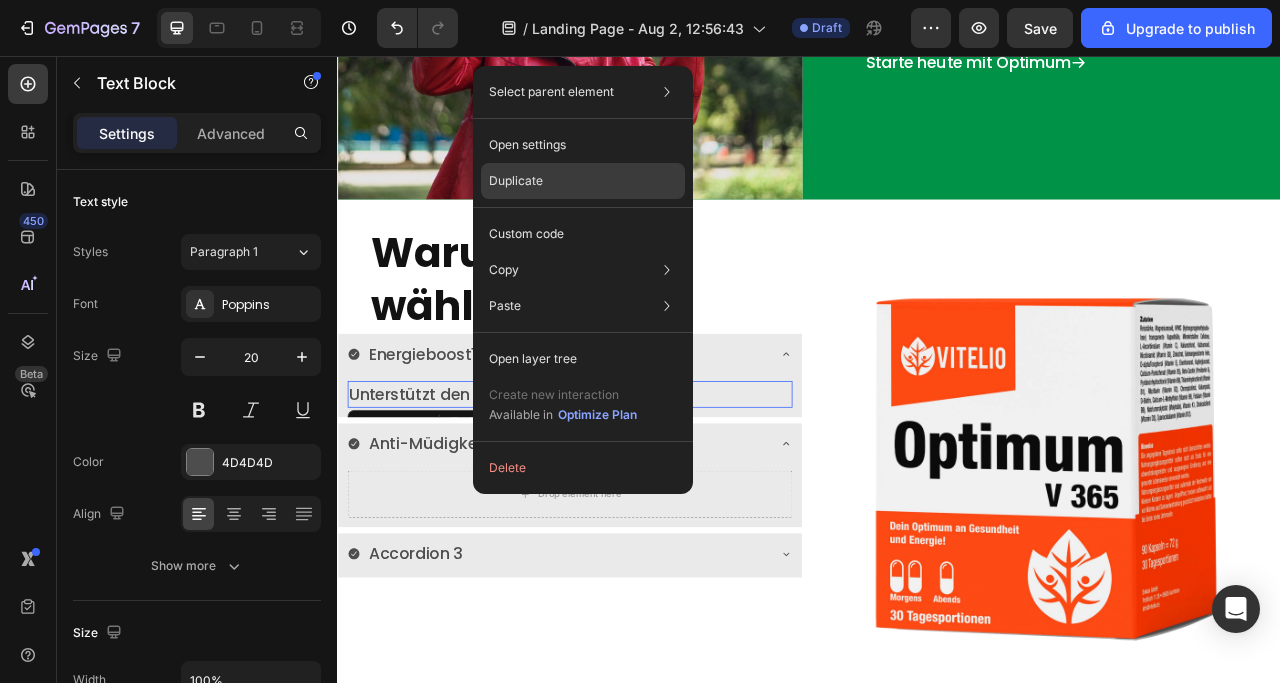 click on "Duplicate" 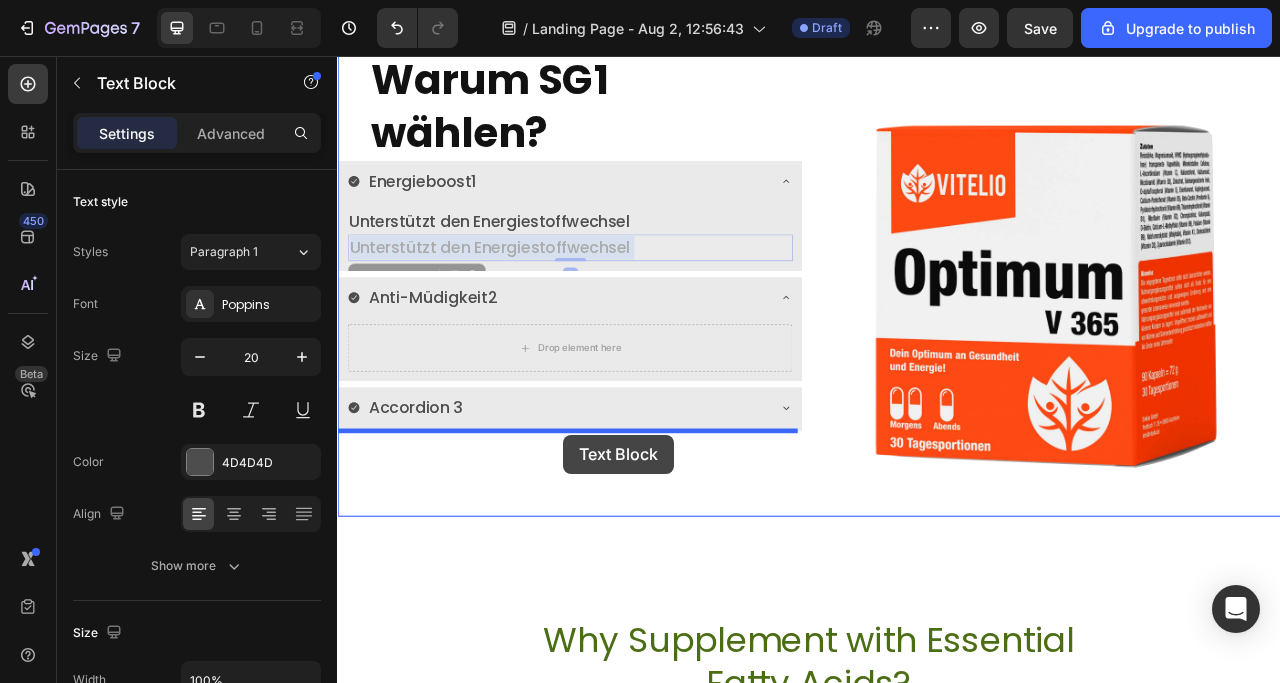 scroll, scrollTop: 1498, scrollLeft: 0, axis: vertical 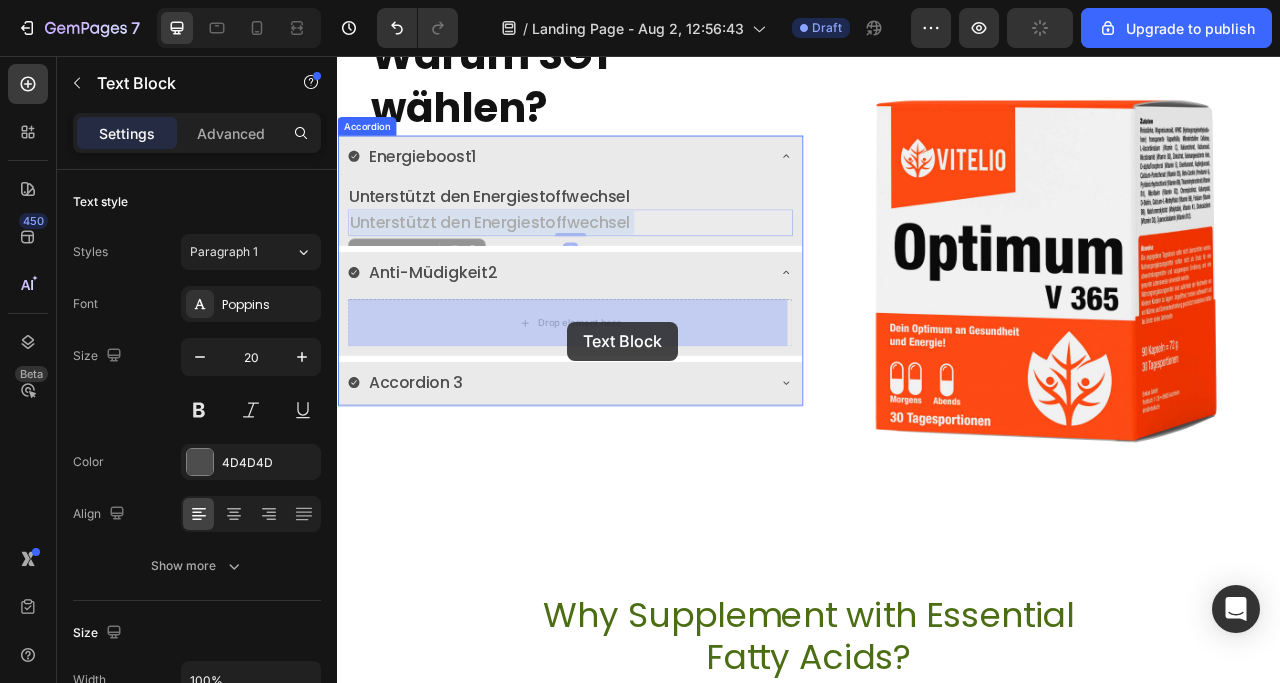 drag, startPoint x: 676, startPoint y: 510, endPoint x: 630, endPoint y: 394, distance: 124.78782 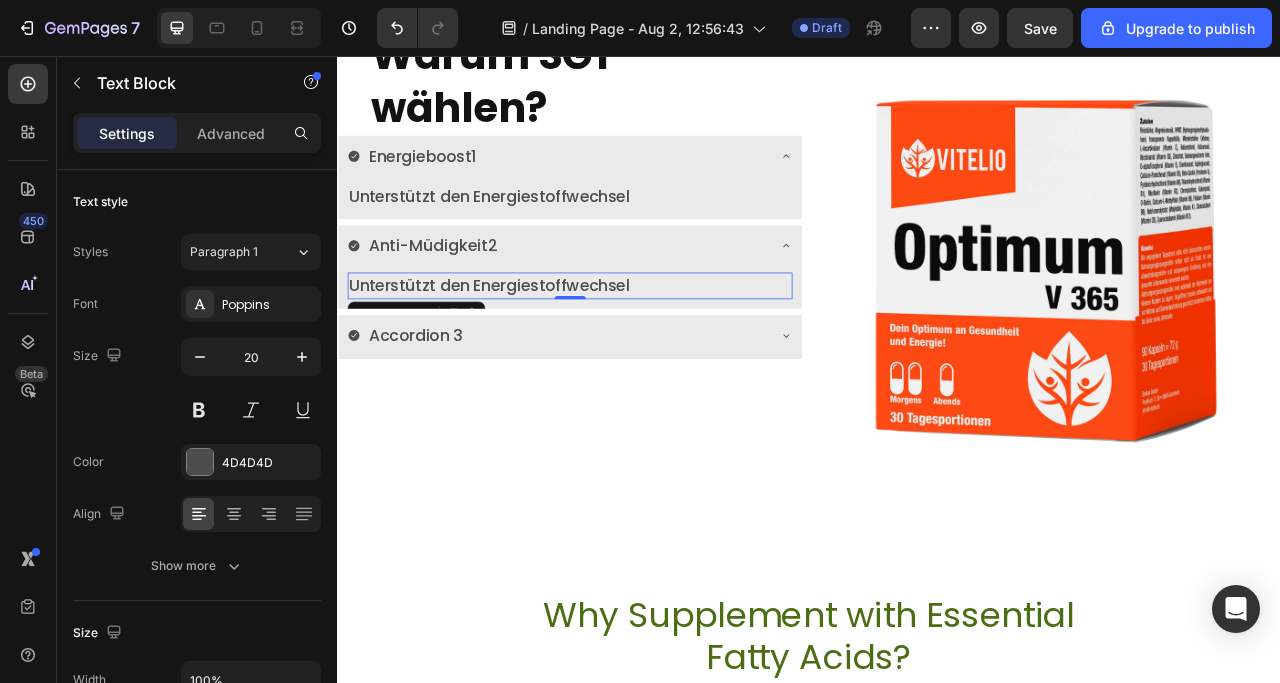 click on "Unterstützt den Energiestoffwechsel" at bounding box center [633, 348] 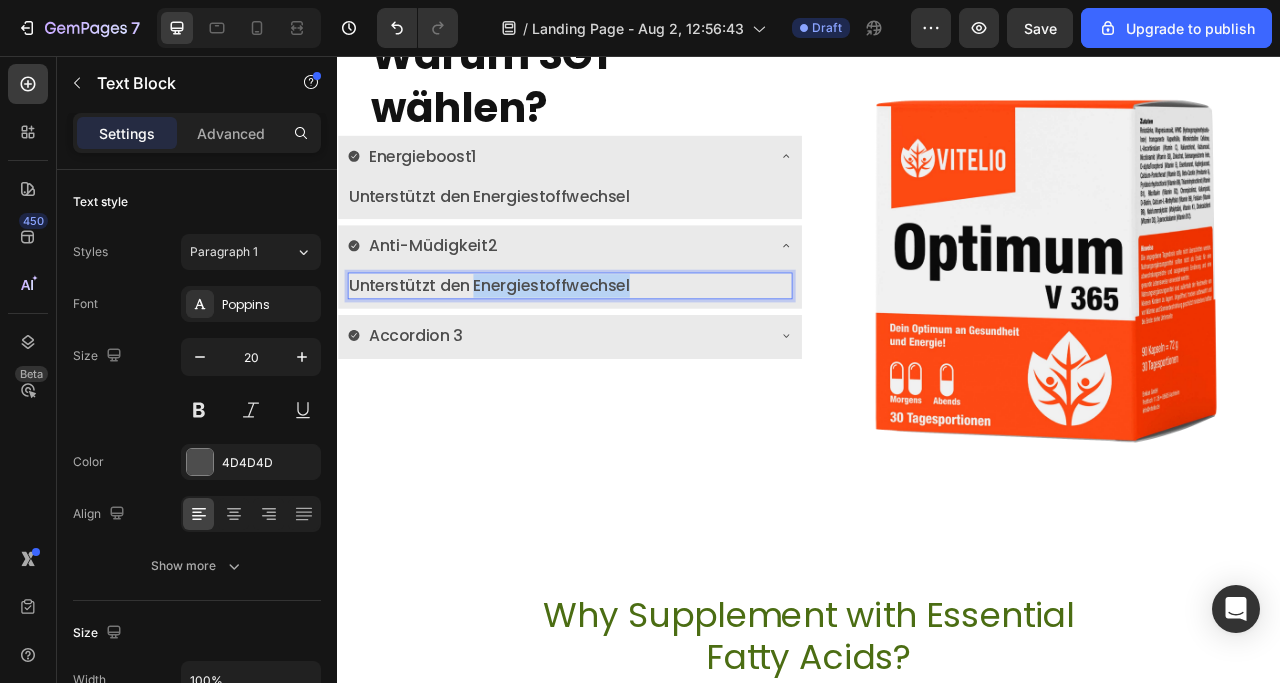 click on "Unterstützt den Energiestoffwechsel" at bounding box center [633, 348] 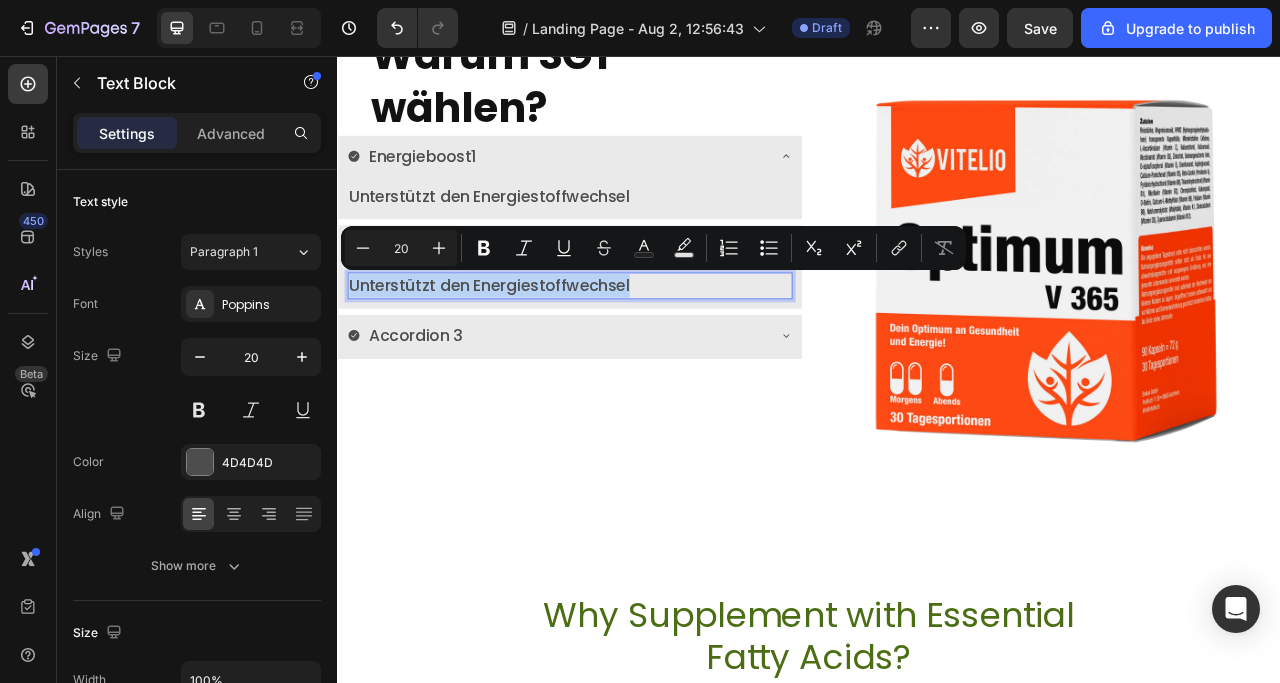 click on "Unterstützt den Energiestoffwechsel" at bounding box center [633, 348] 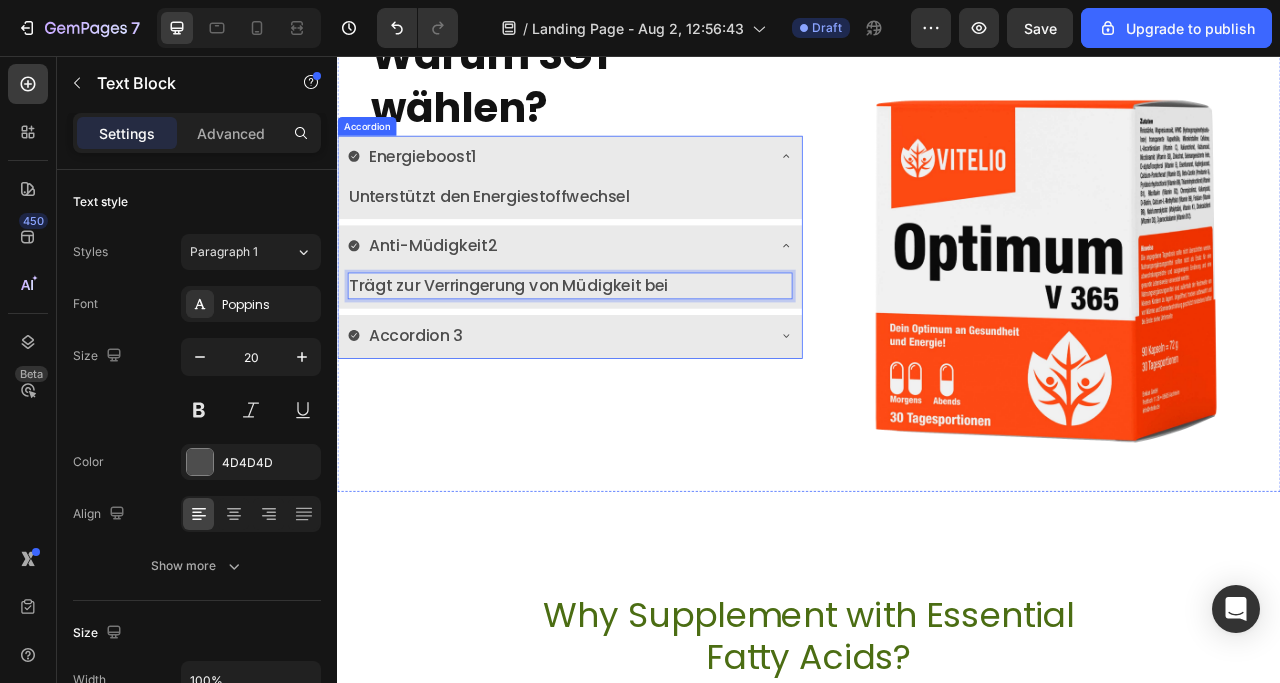 click on "Accordion 3" at bounding box center [436, 411] 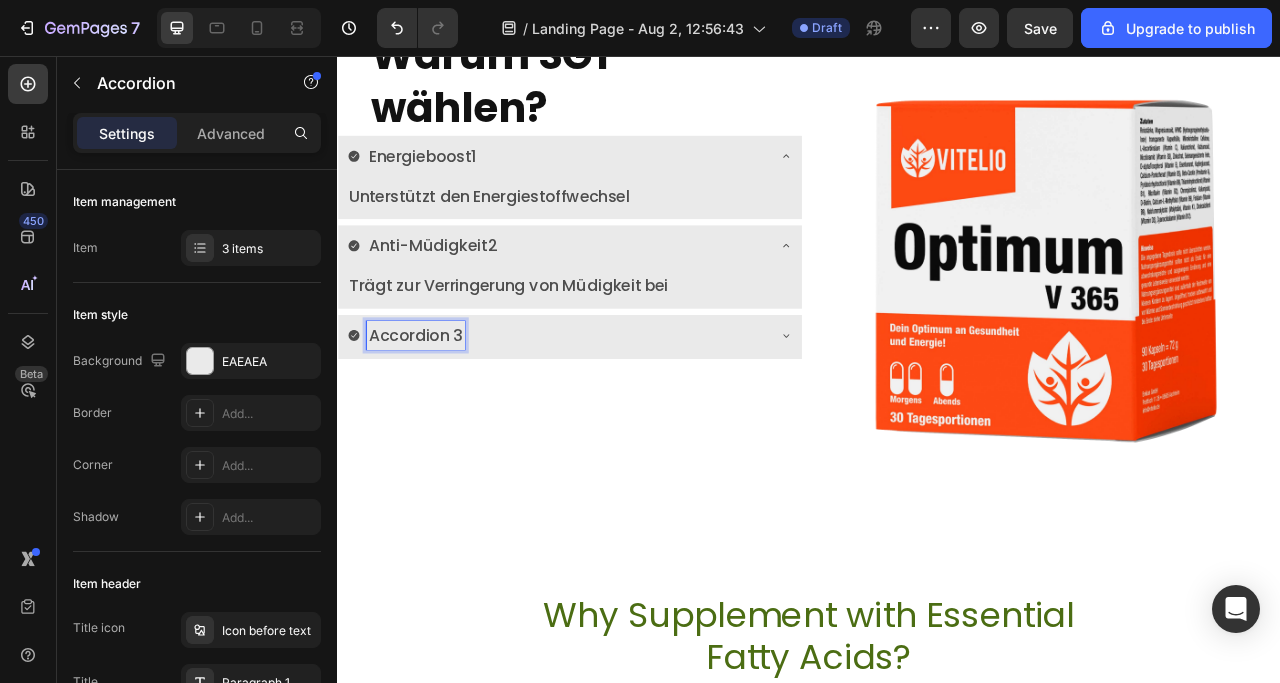 click on "Accordion 3" at bounding box center [436, 411] 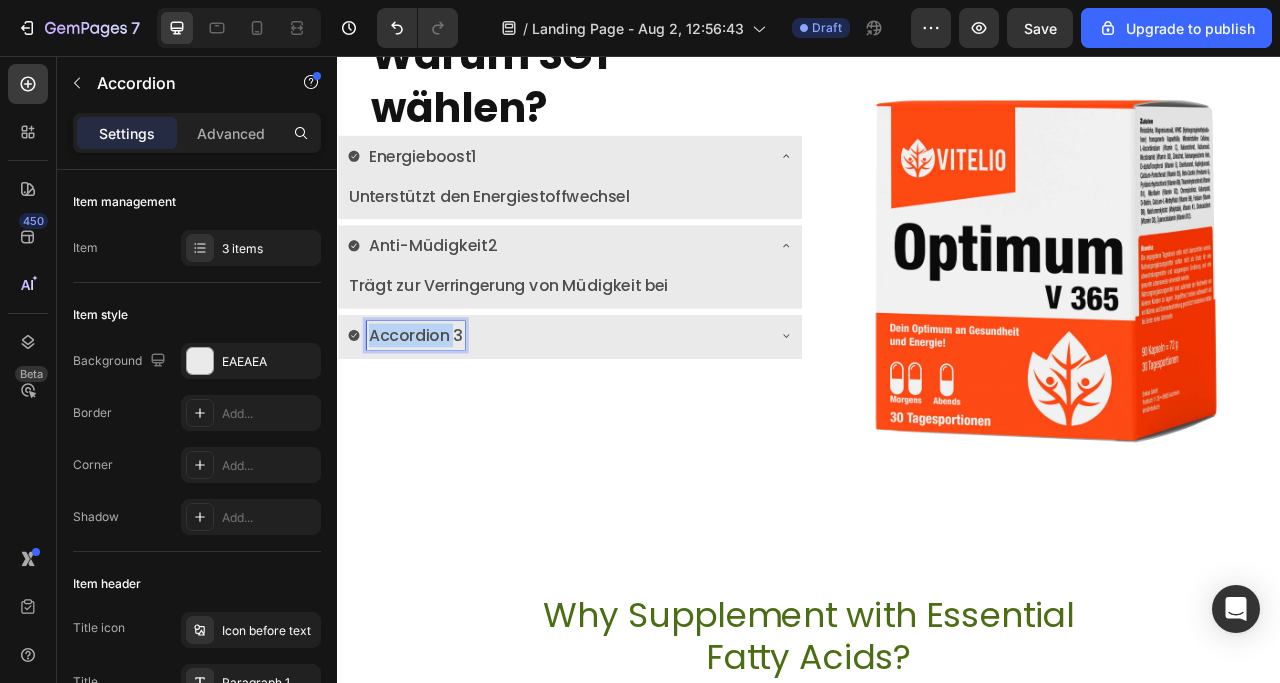 click on "Accordion 3" at bounding box center (436, 411) 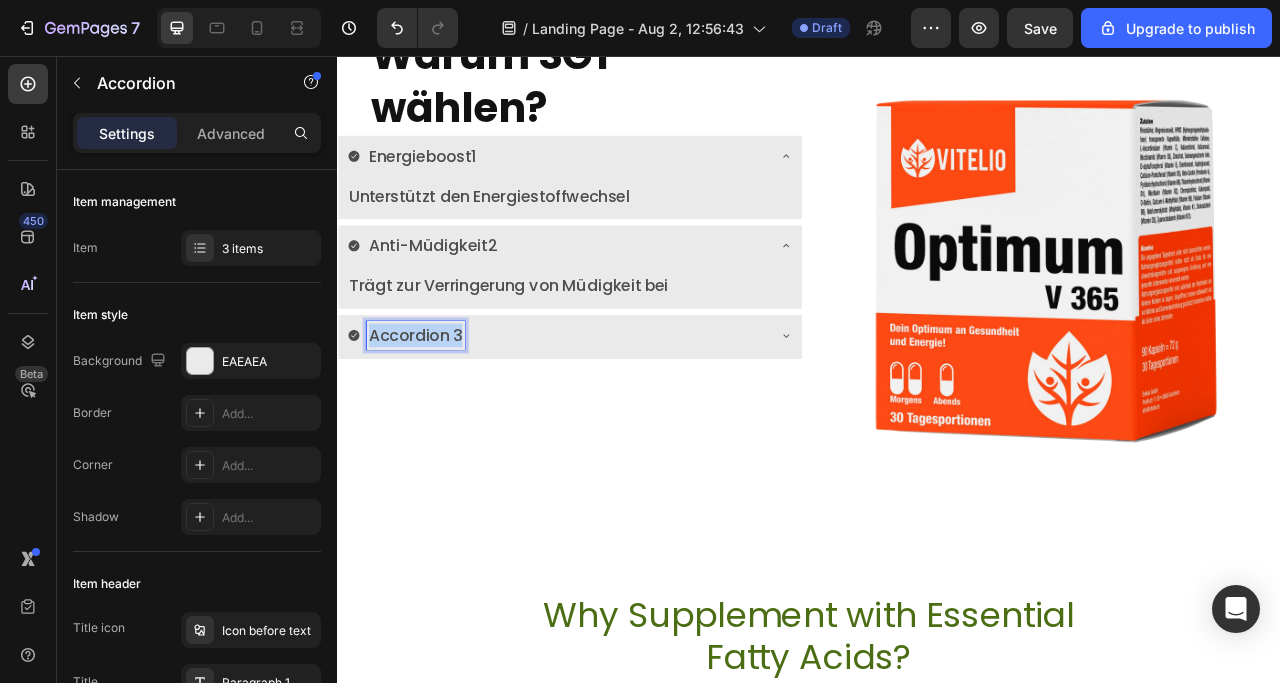 click on "Accordion 3" at bounding box center (436, 411) 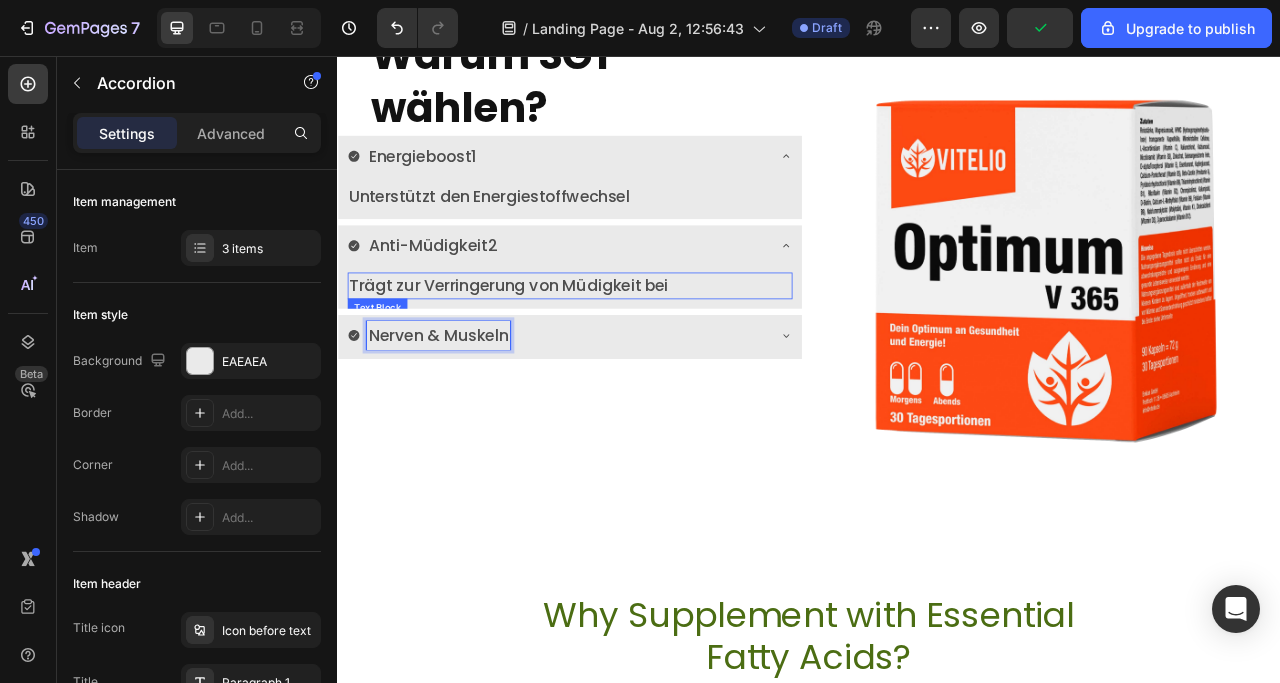 click on "Trägt zur Verringerung von Müdigkeit bei" at bounding box center [633, 348] 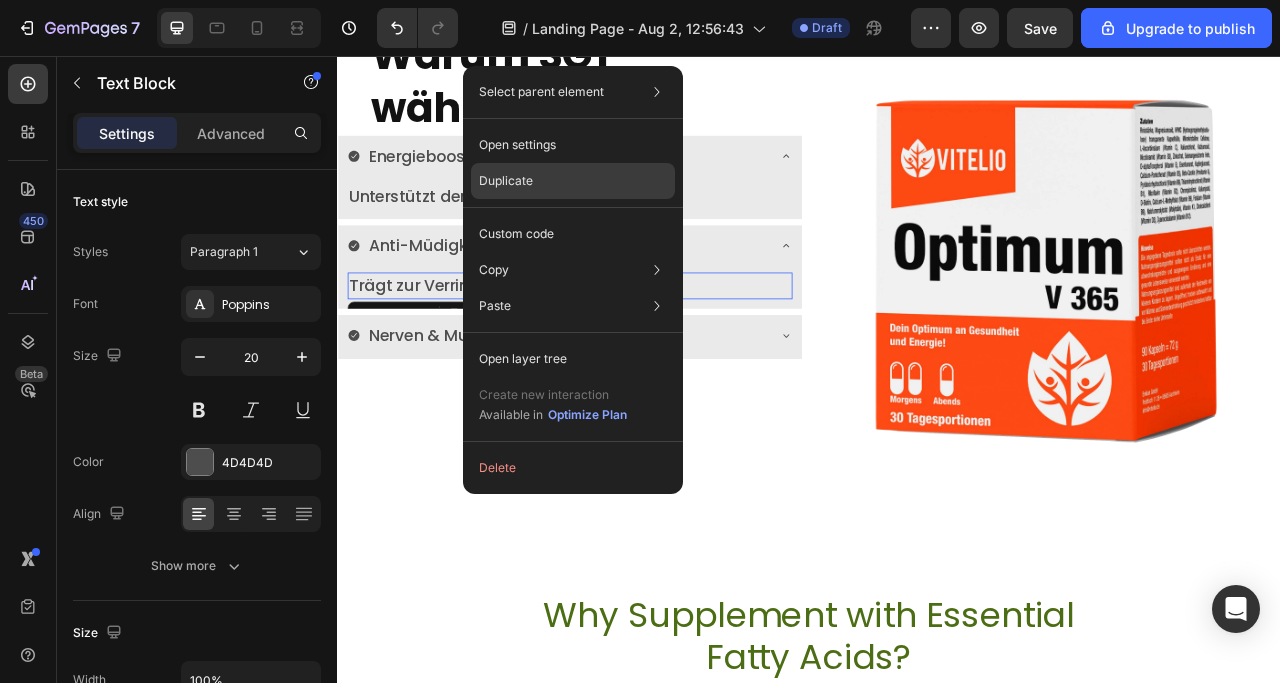 click on "Duplicate" 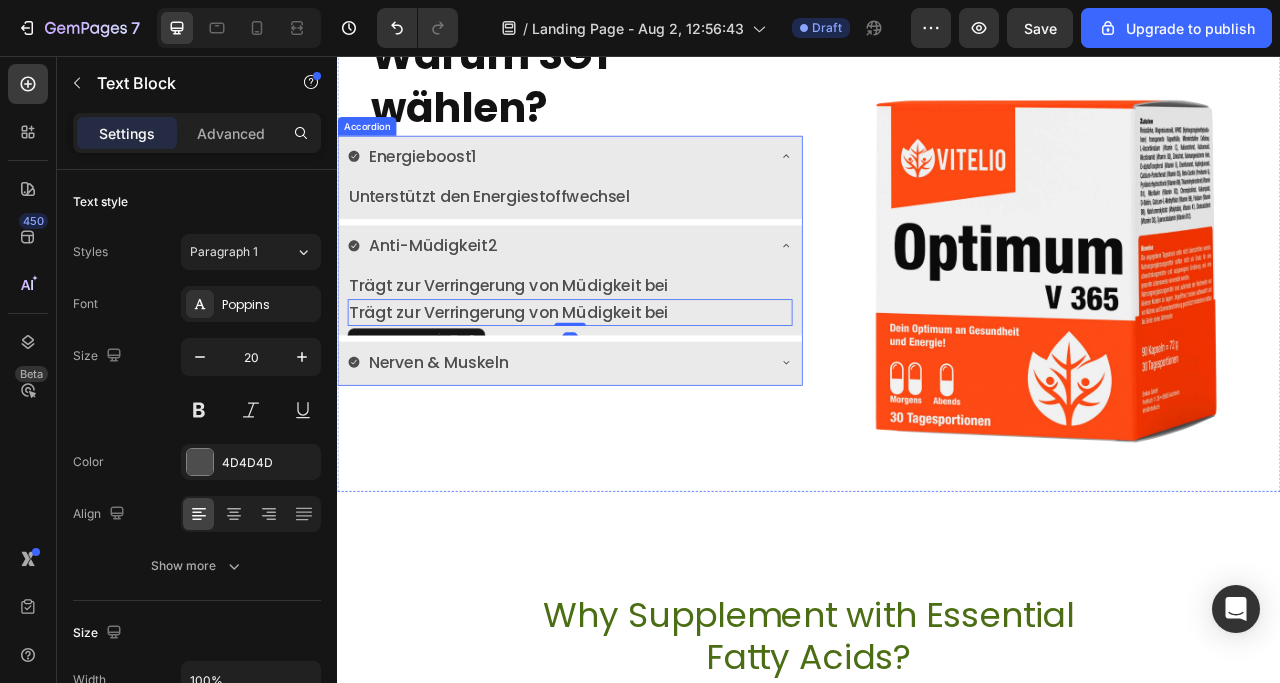 click on "Nerven & Muskeln" at bounding box center (617, 445) 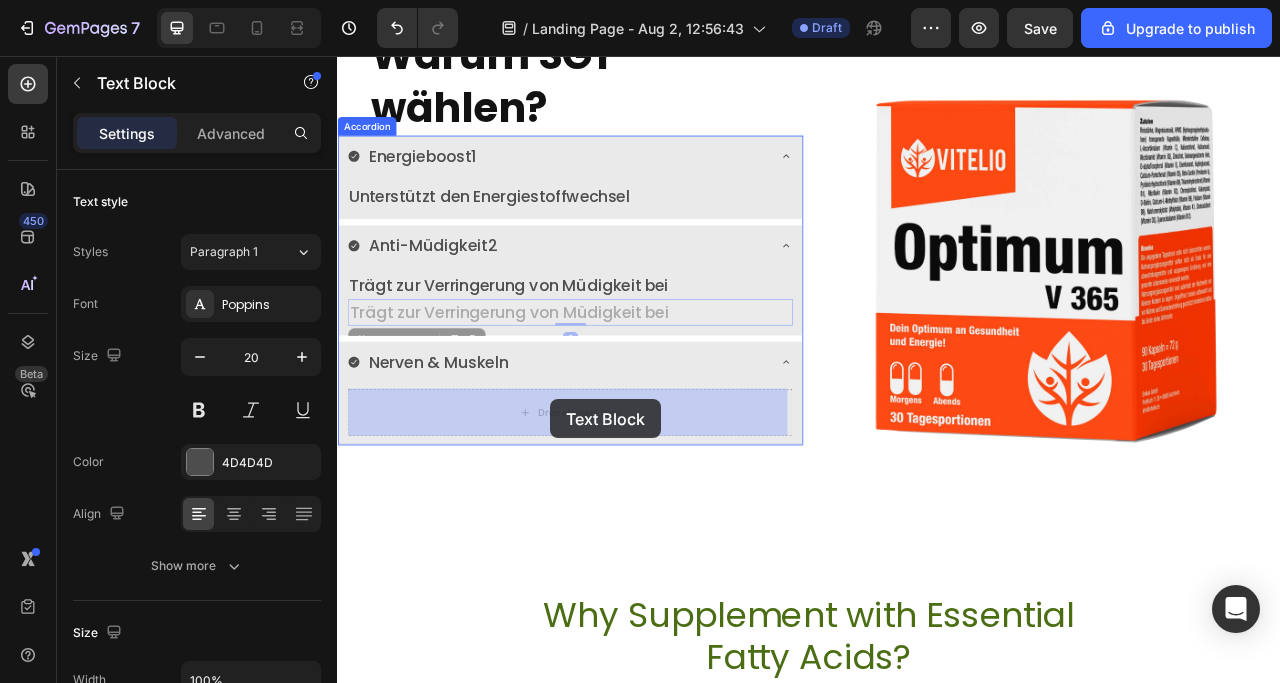 drag, startPoint x: 609, startPoint y: 380, endPoint x: 608, endPoint y: 493, distance: 113.004425 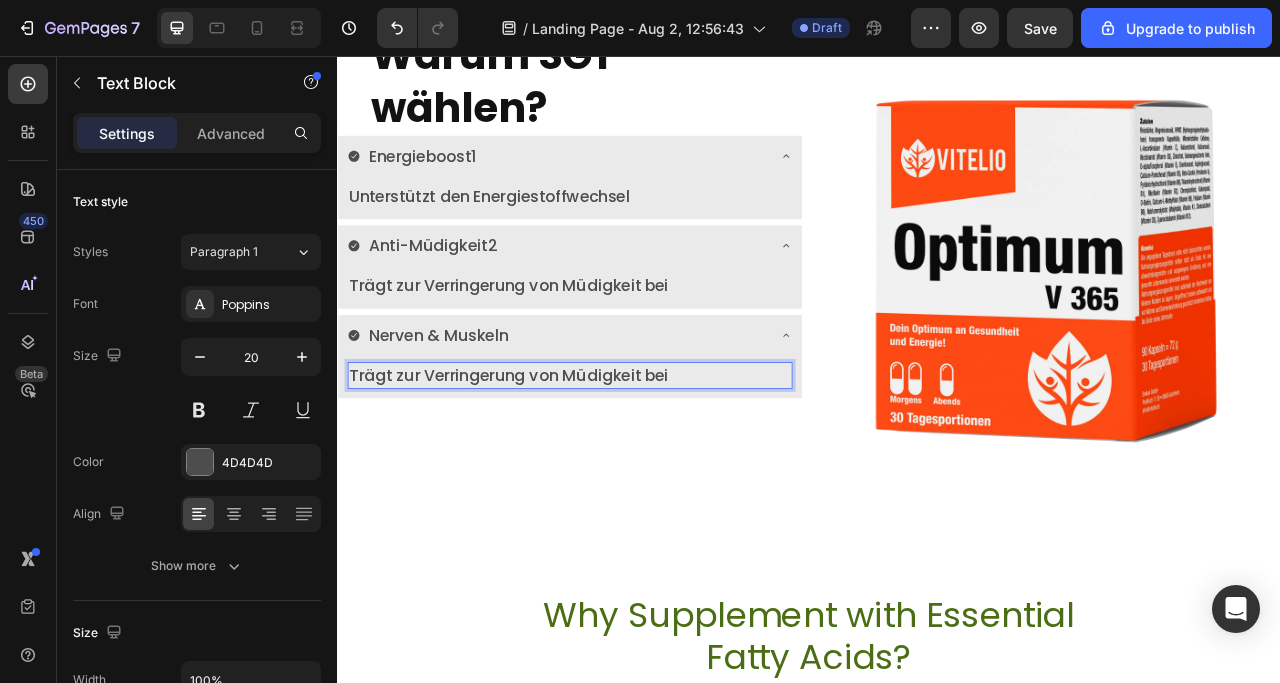 click on "Trägt zur Verringerung von Müdigkeit bei" at bounding box center [633, 462] 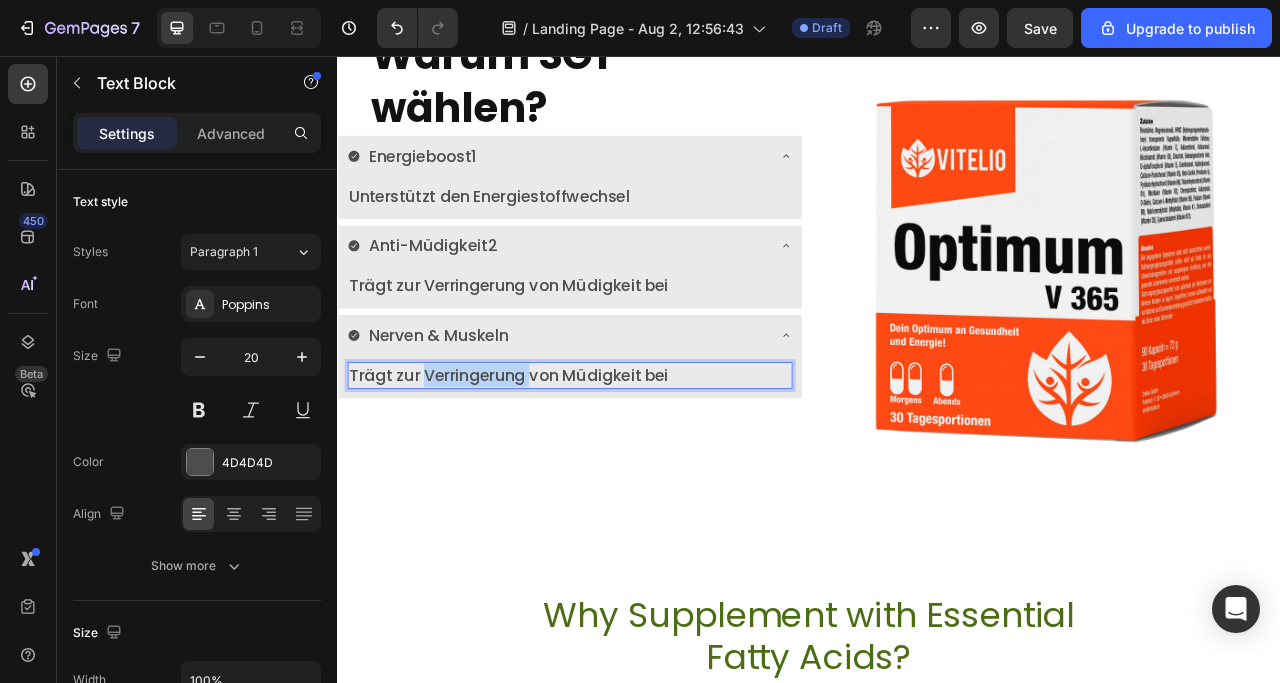click on "Trägt zur Verringerung von Müdigkeit bei" at bounding box center (633, 462) 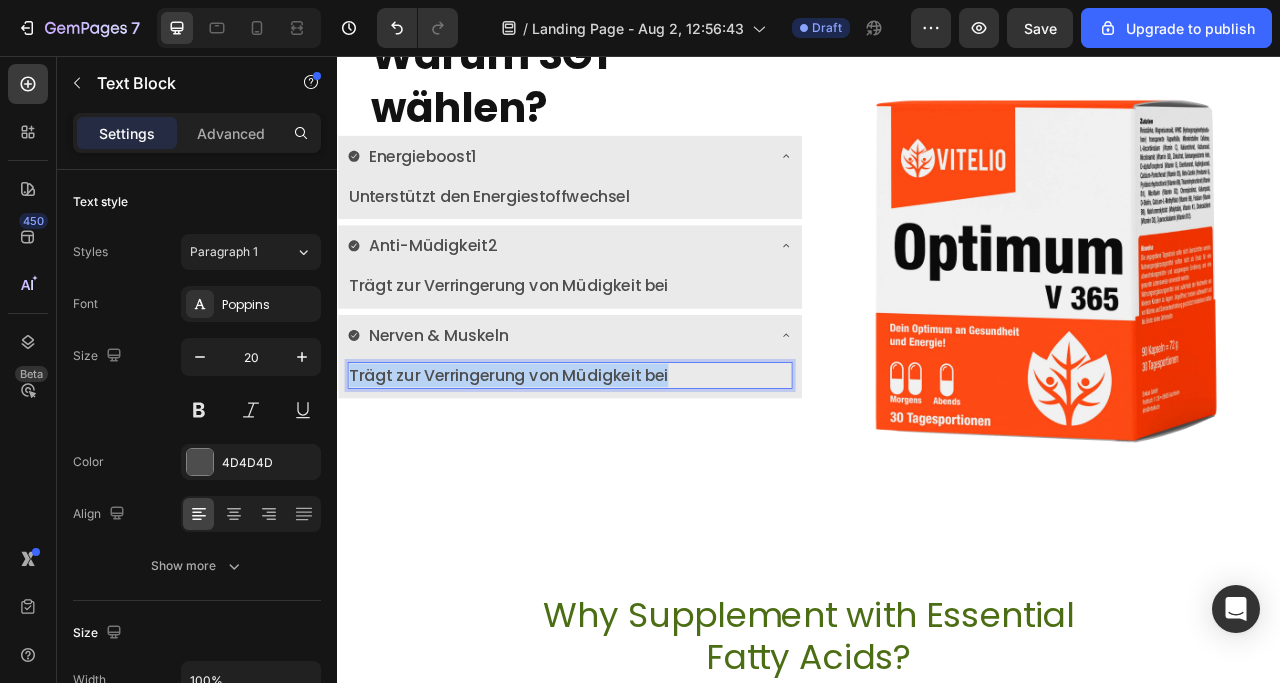 click on "Trägt zur Verringerung von Müdigkeit bei" at bounding box center (633, 462) 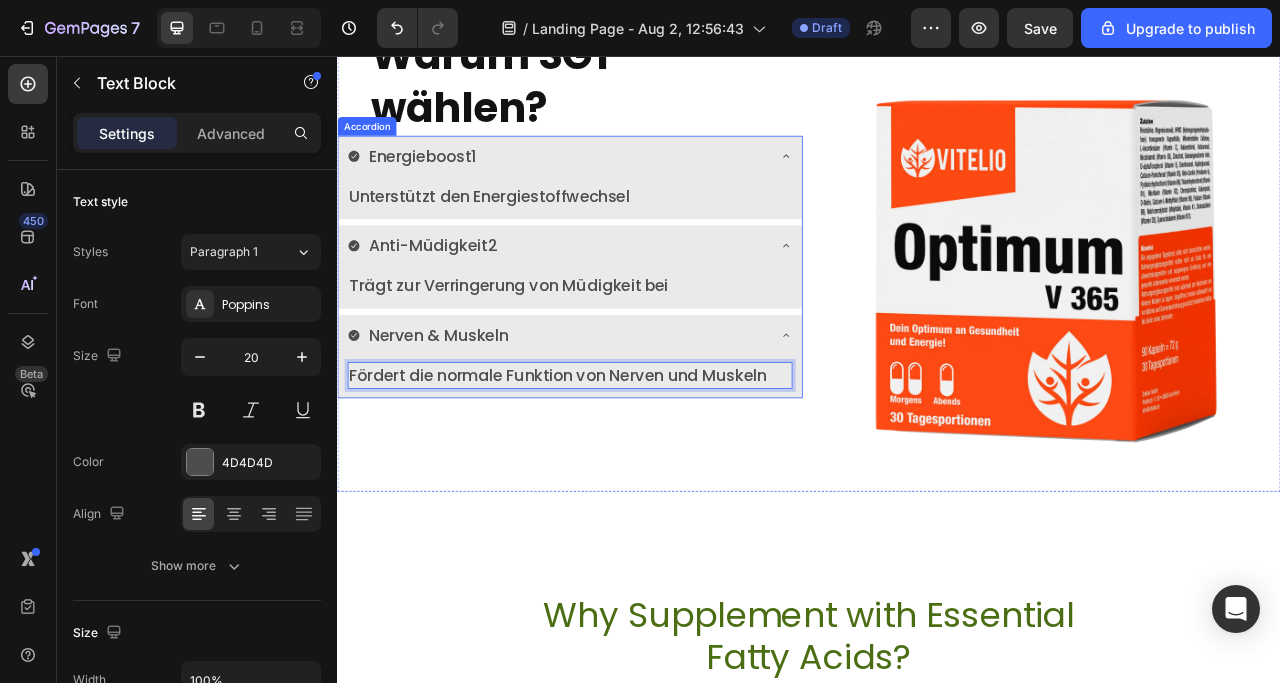 click on "Nerven & Muskeln" at bounding box center (617, 411) 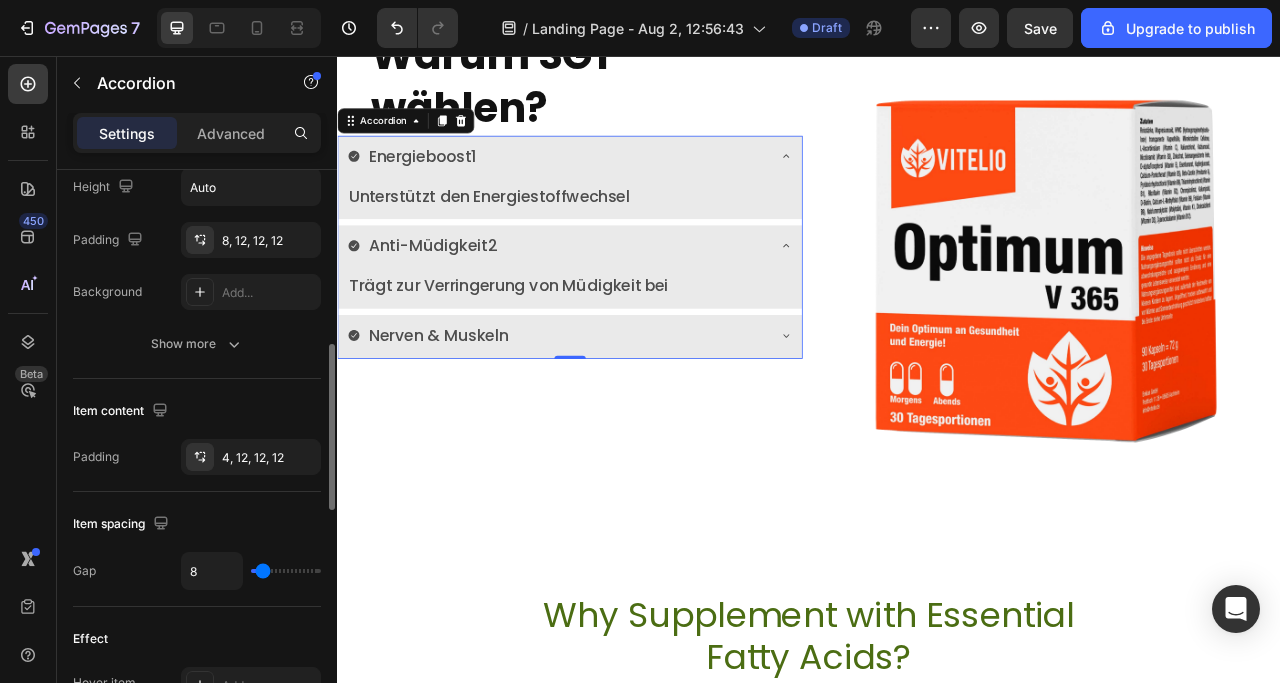 scroll, scrollTop: 500, scrollLeft: 0, axis: vertical 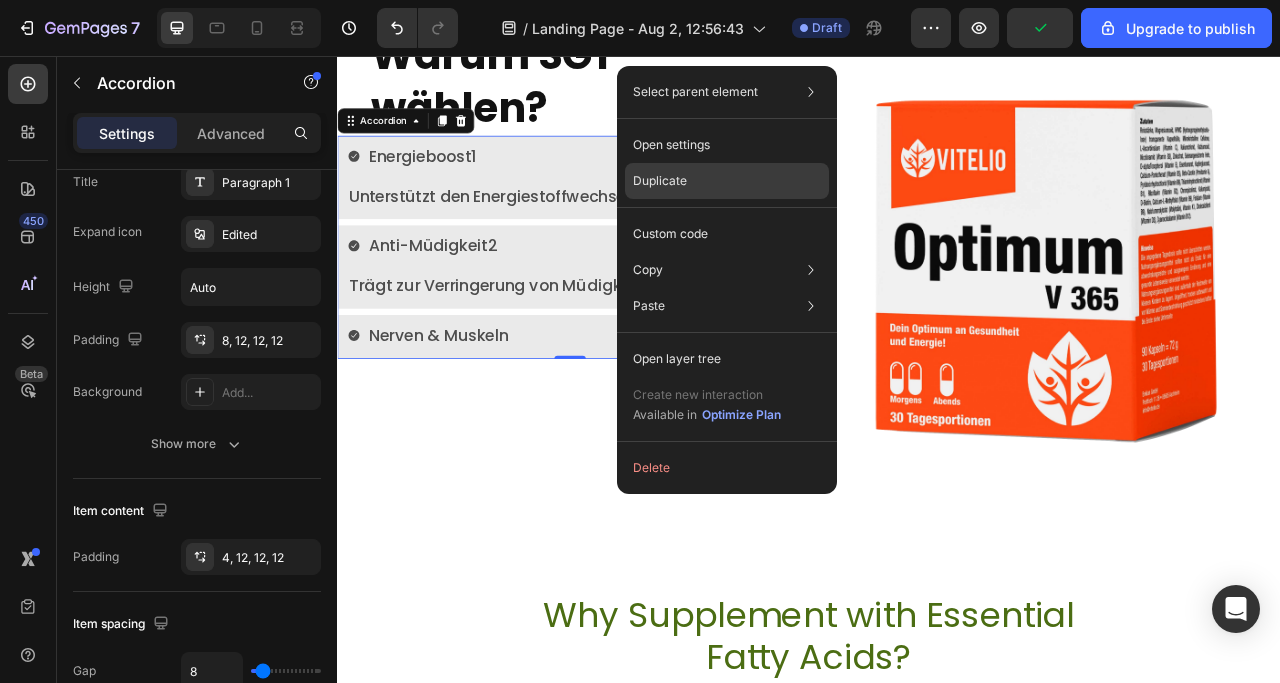 click on "Duplicate" 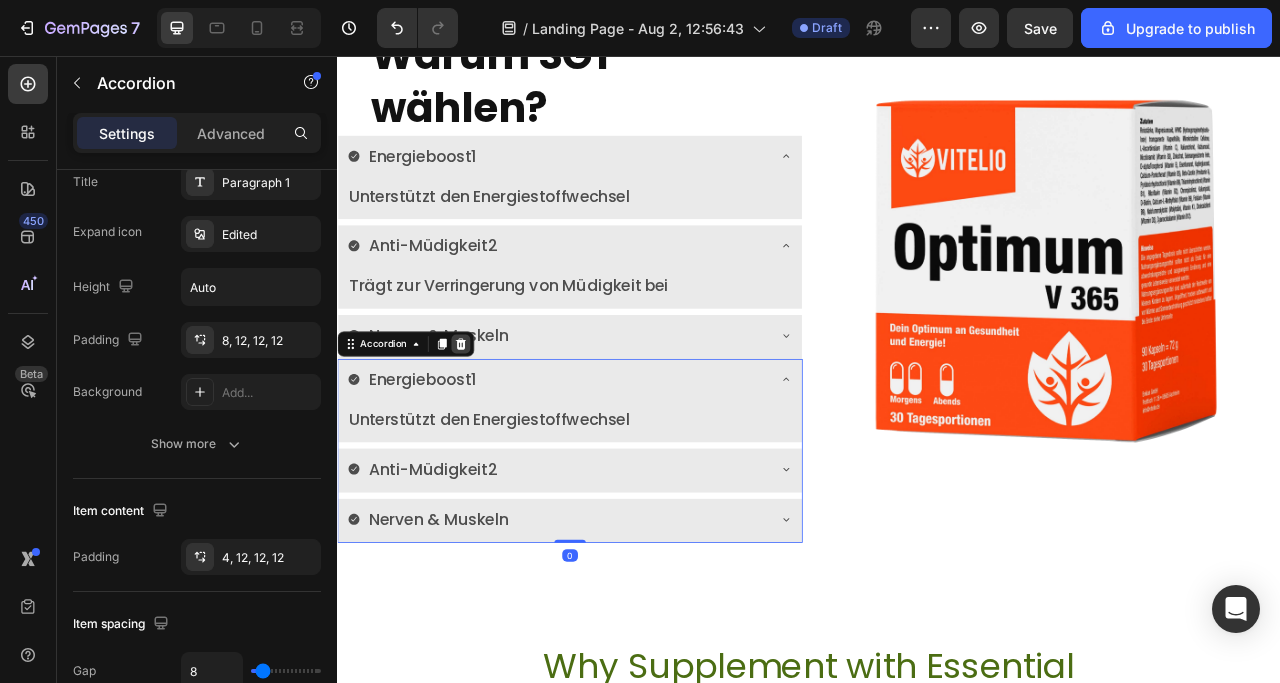 click 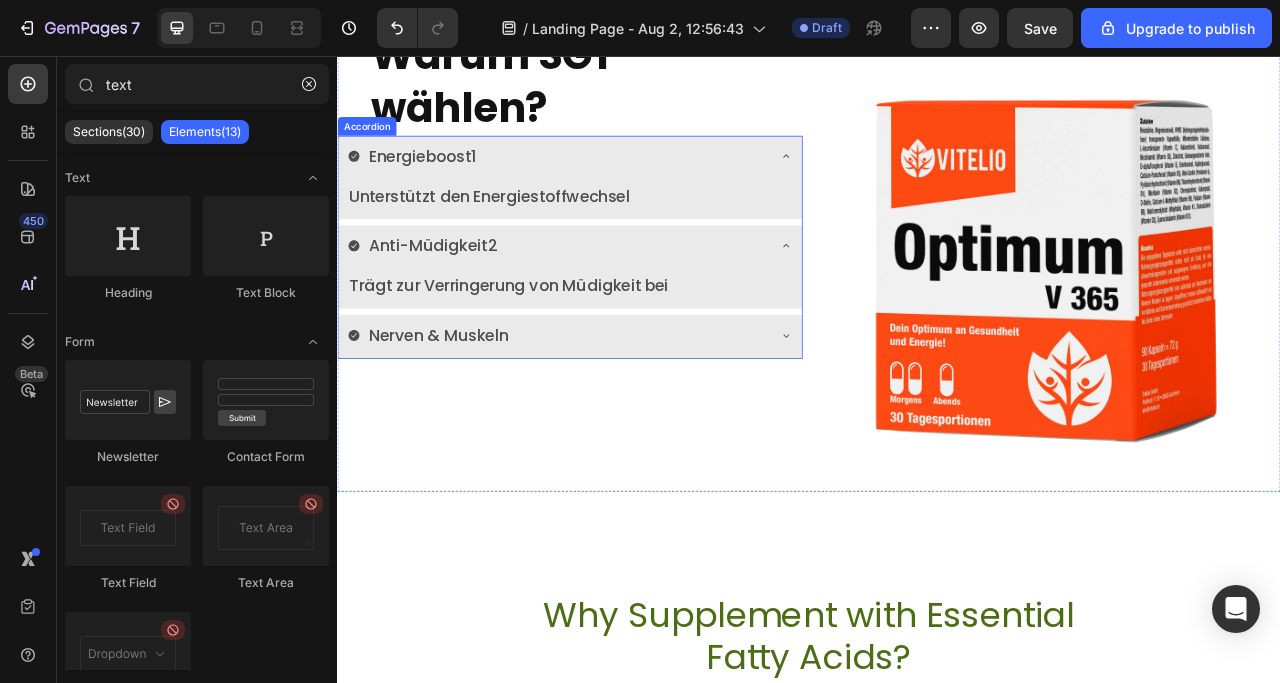 click on "Energieboost1" at bounding box center [617, 183] 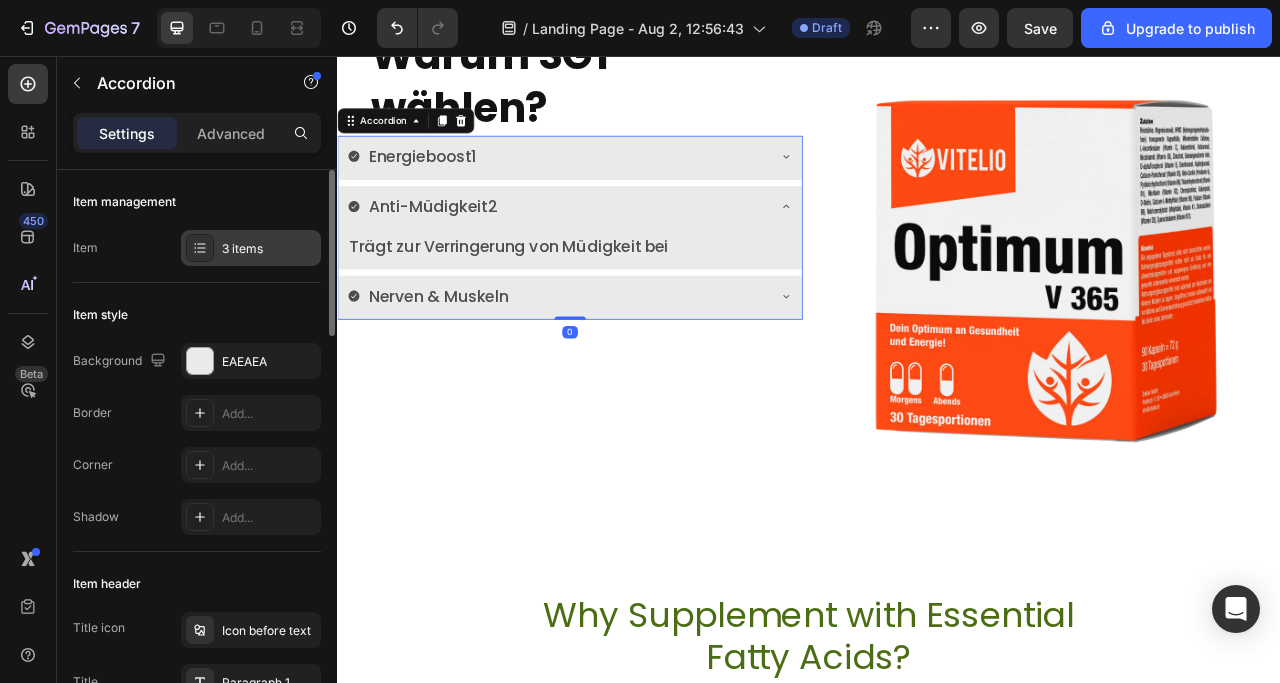 click 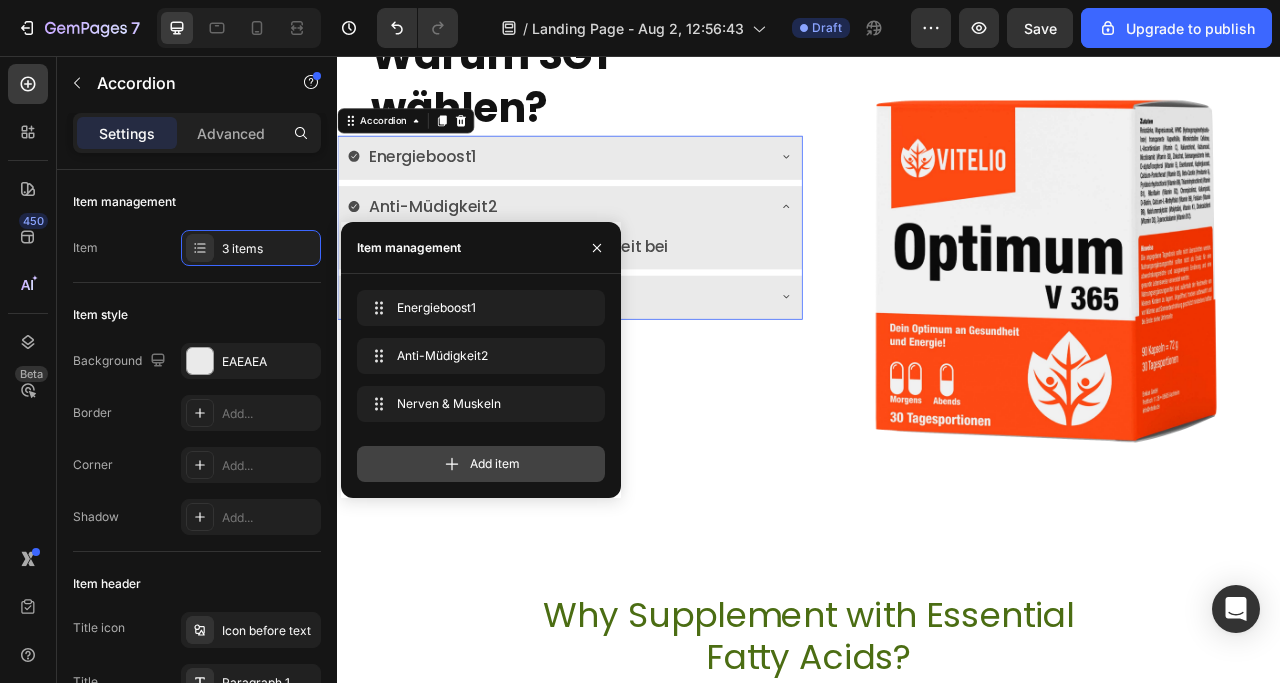 click on "Add item" at bounding box center [495, 464] 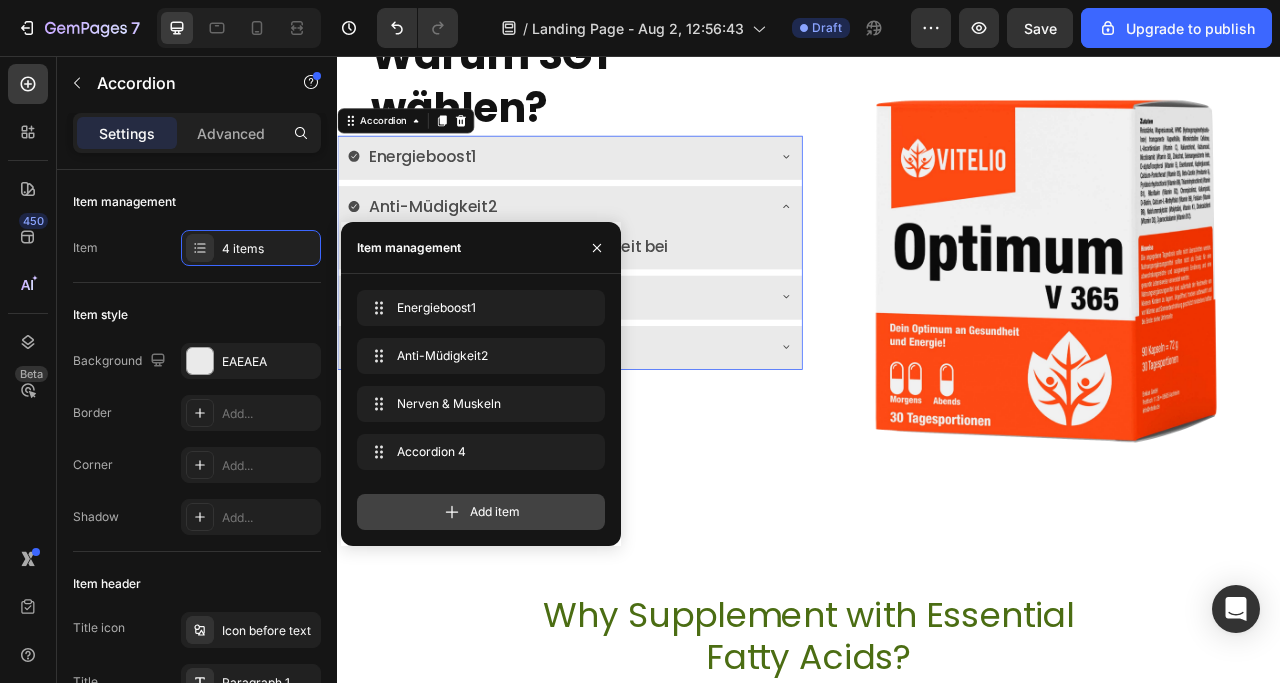 click on "Add item" at bounding box center [495, 512] 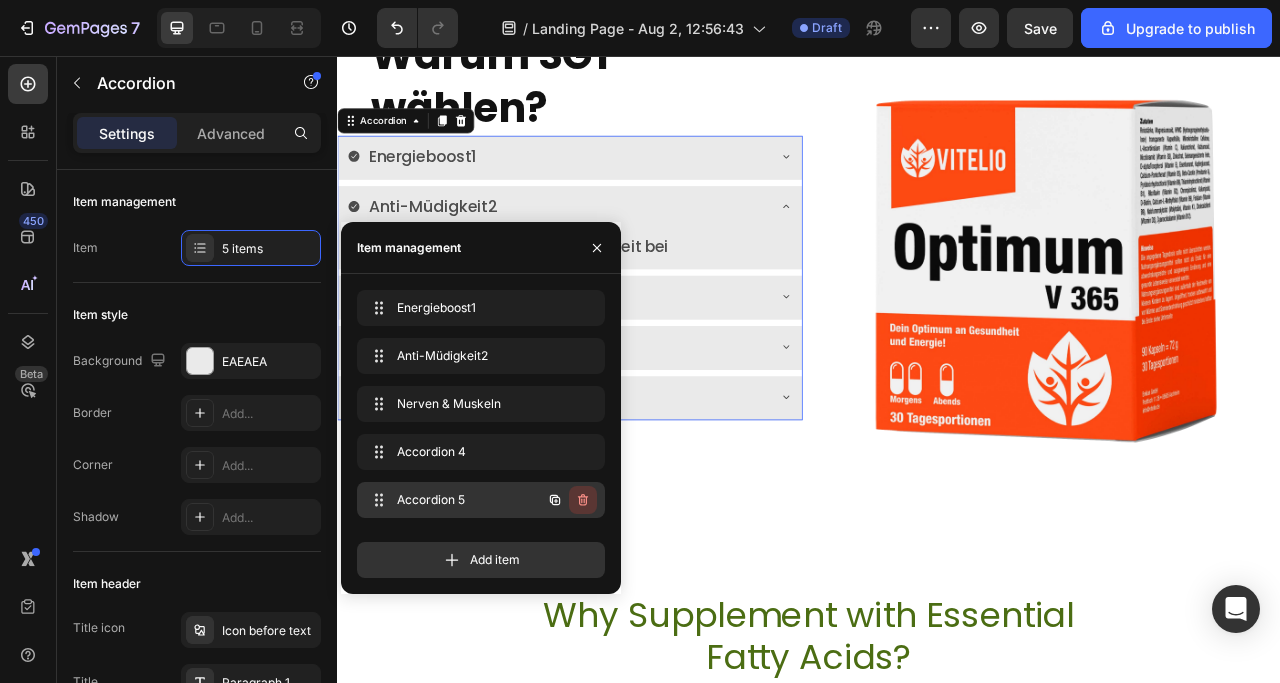 click 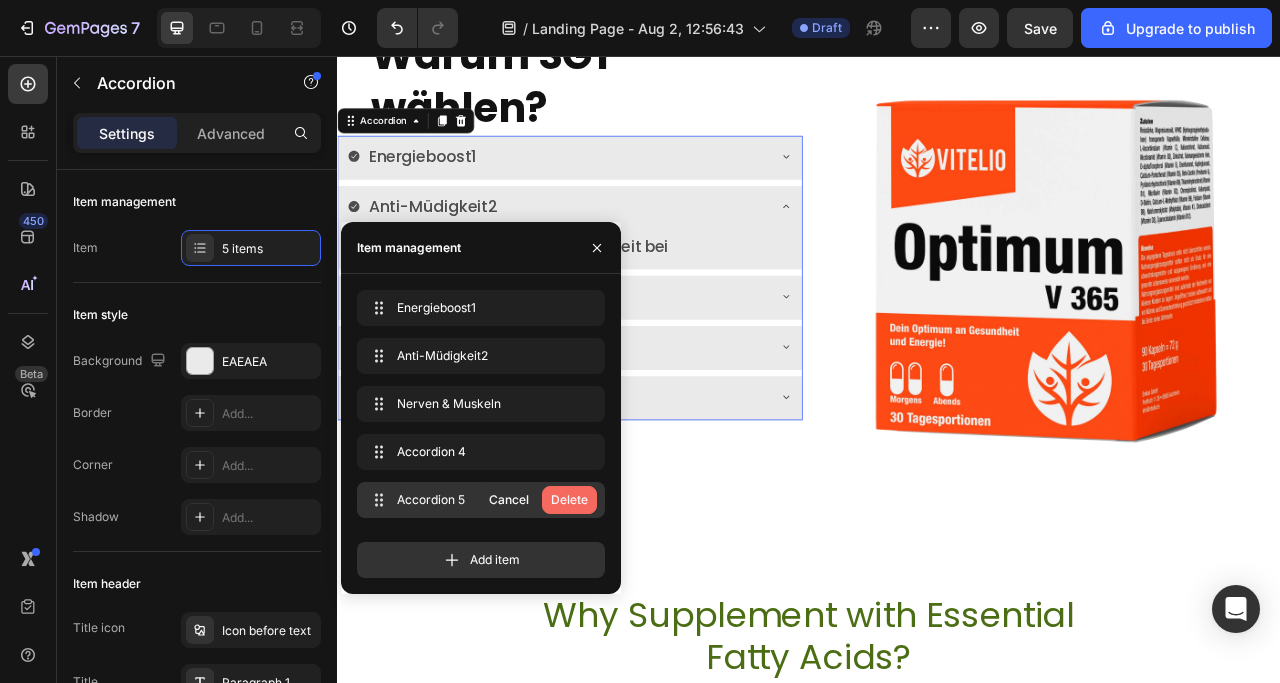 click on "Delete" at bounding box center (569, 500) 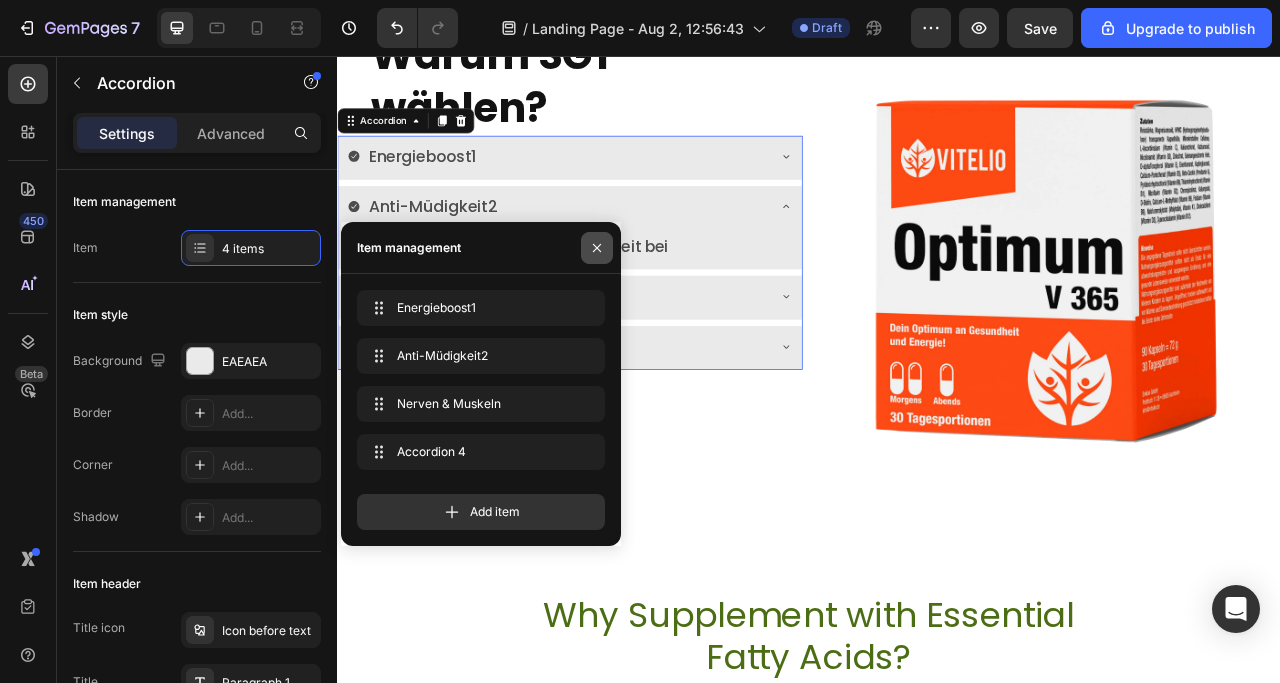 click 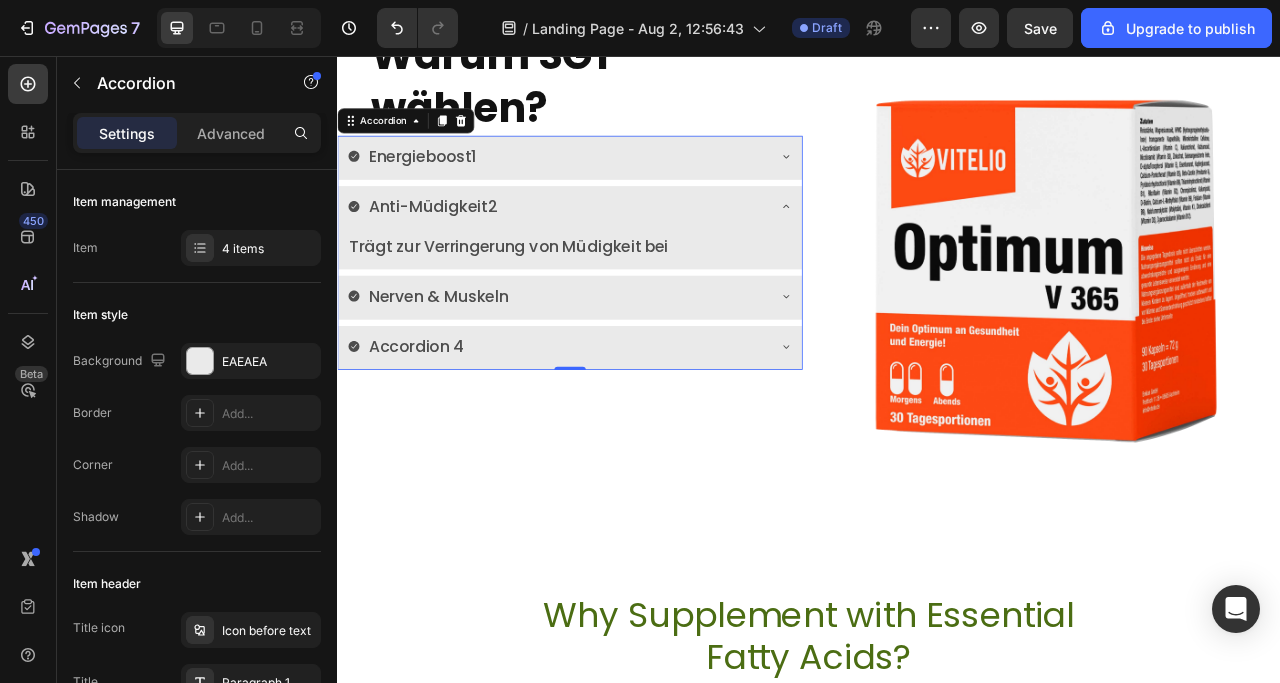 click on "Accordion 4" at bounding box center [437, 425] 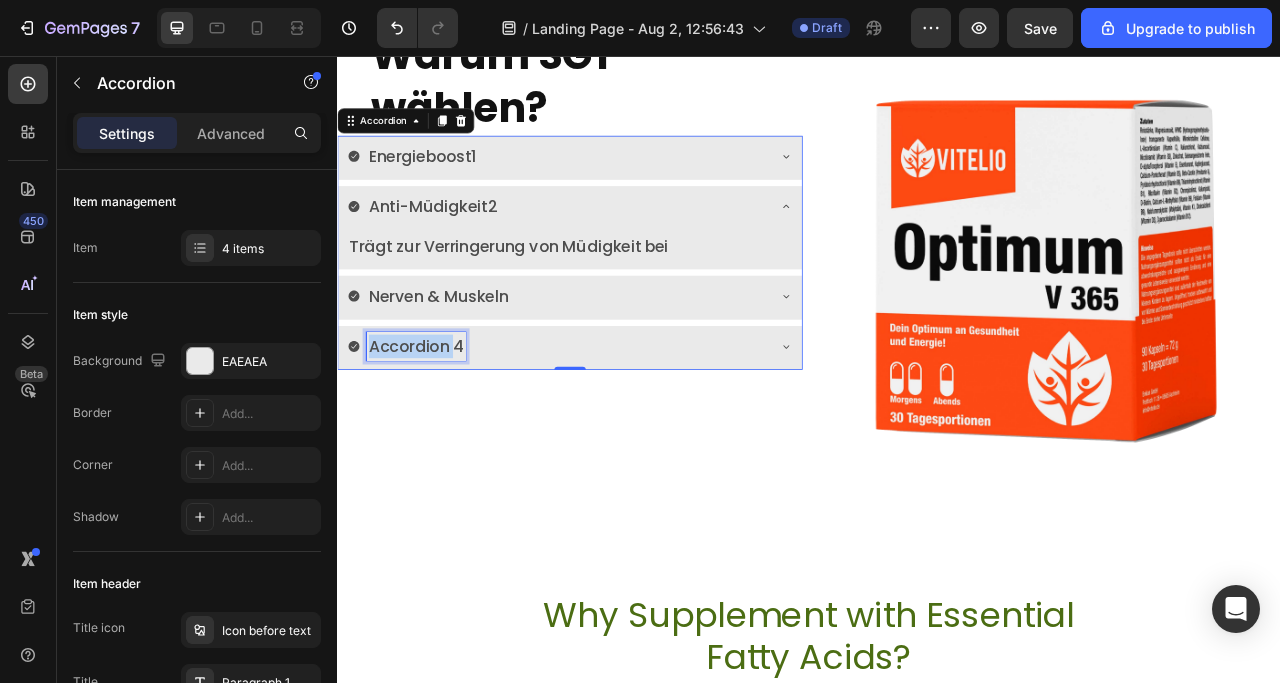 click on "Accordion 4" at bounding box center [437, 425] 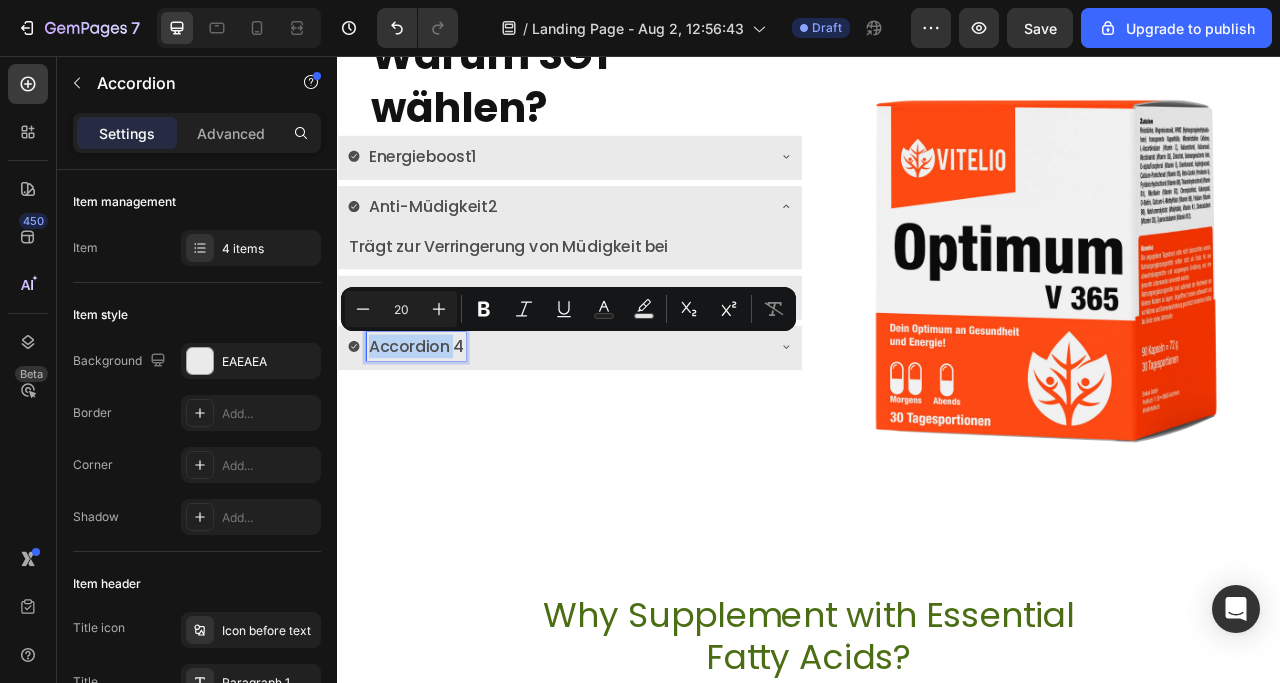 click on "Accordion 4" at bounding box center (437, 425) 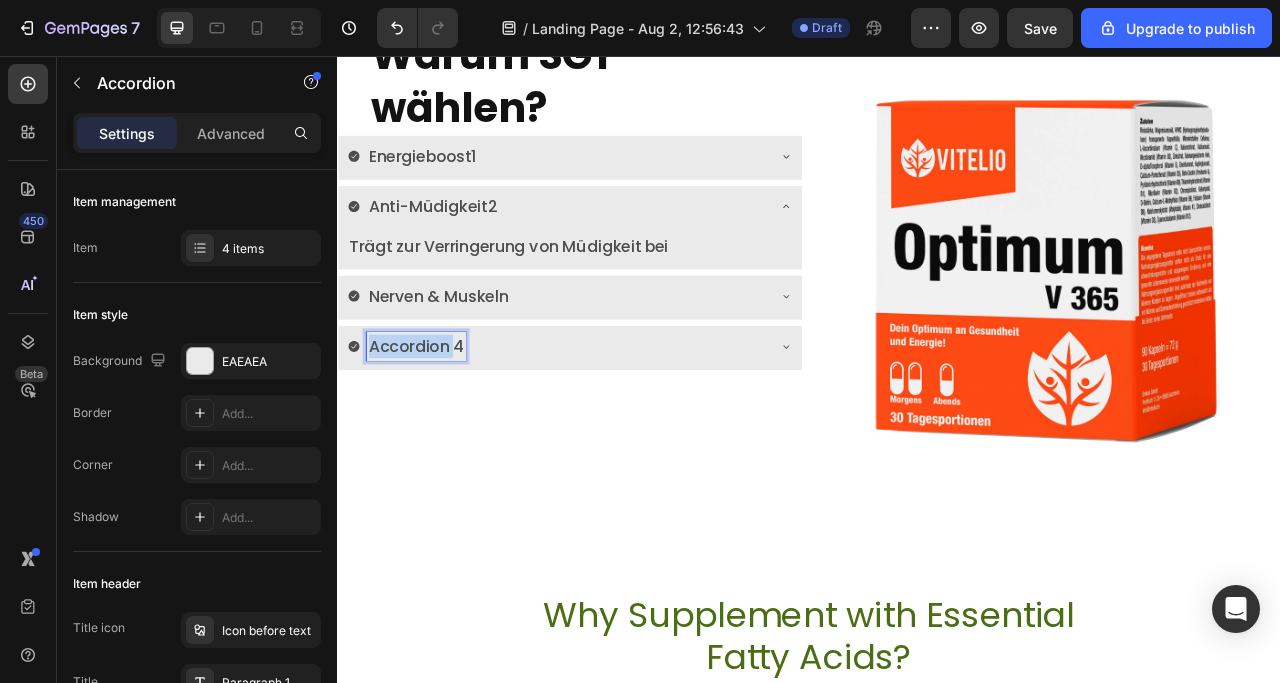 click on "Accordion 4" at bounding box center (437, 425) 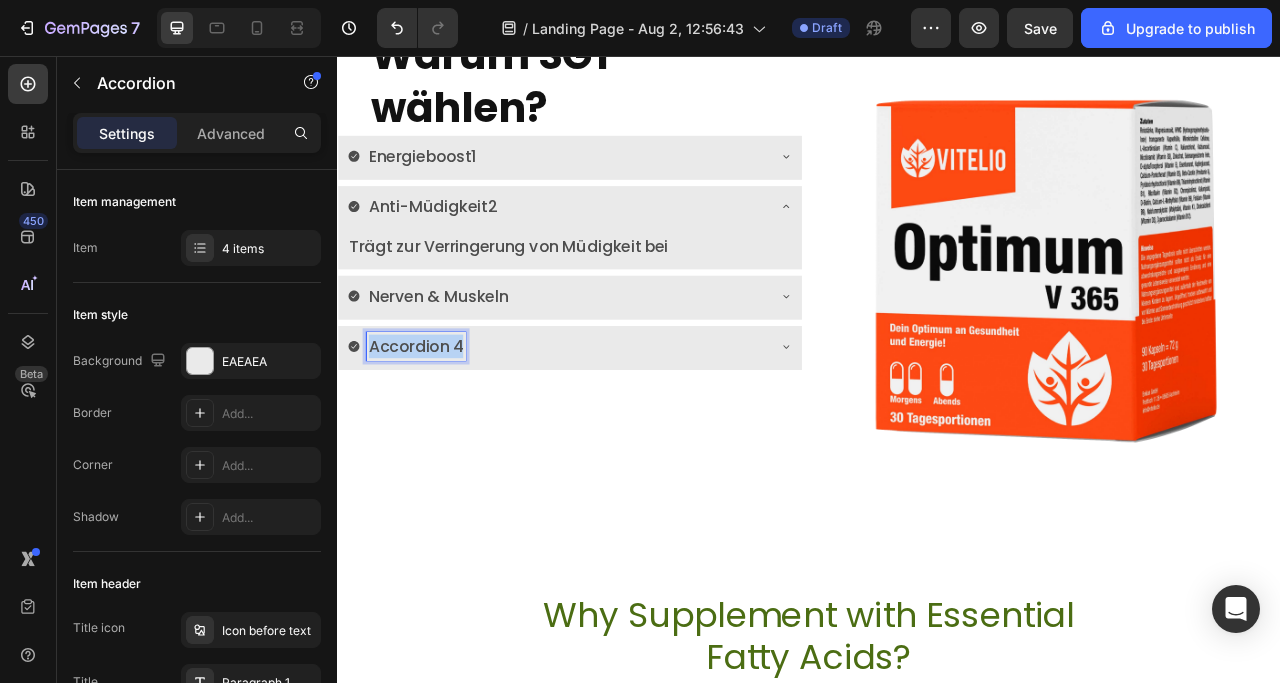 click on "Accordion 4" at bounding box center [437, 425] 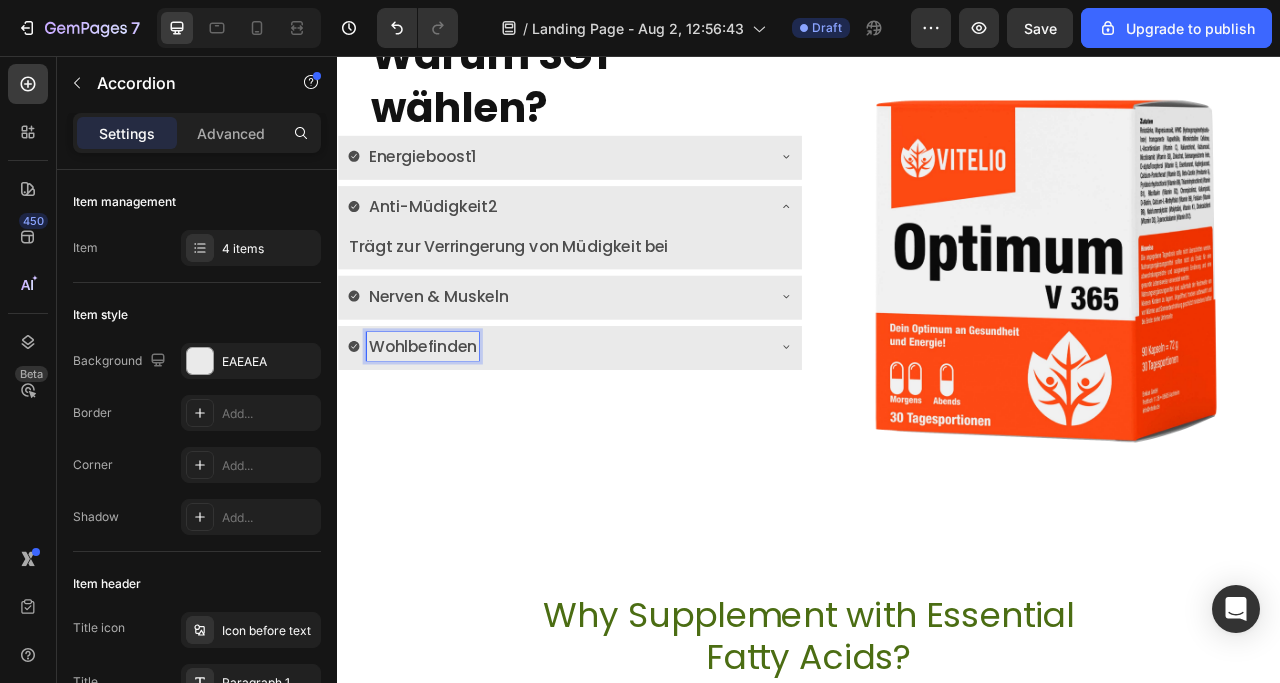 click on "Wohlbefinden" at bounding box center [617, 425] 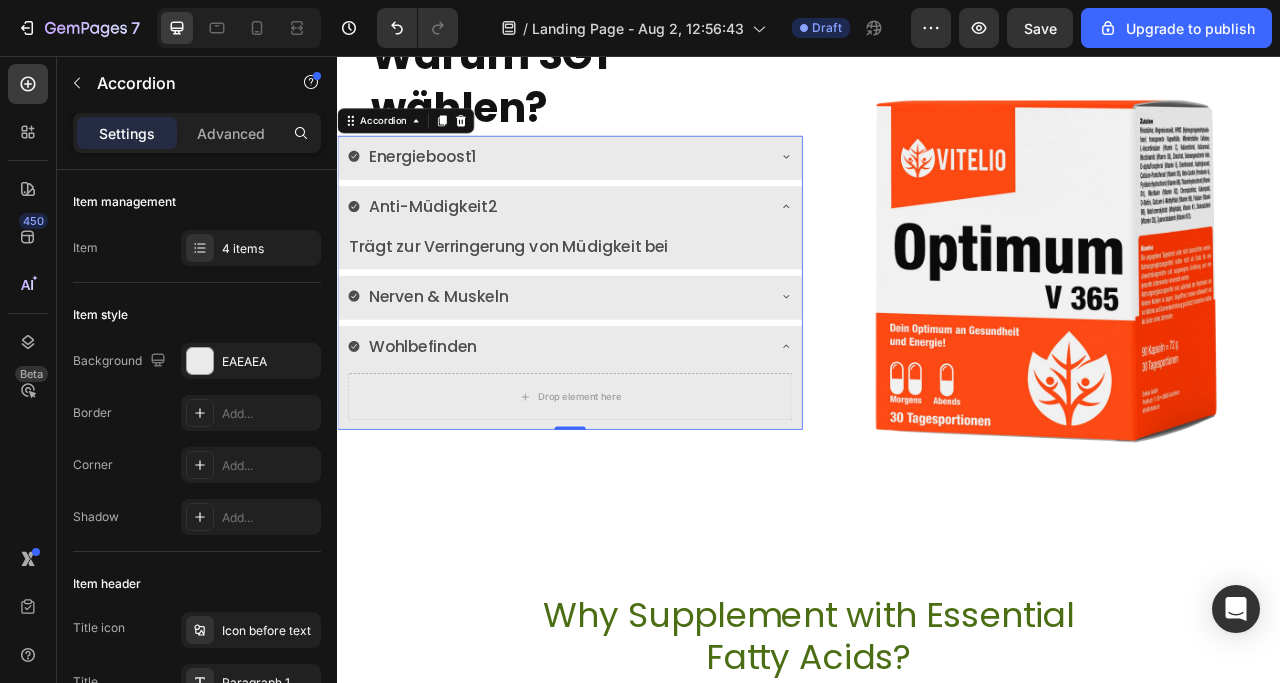 click on "Nerven & Muskeln" at bounding box center (633, 363) 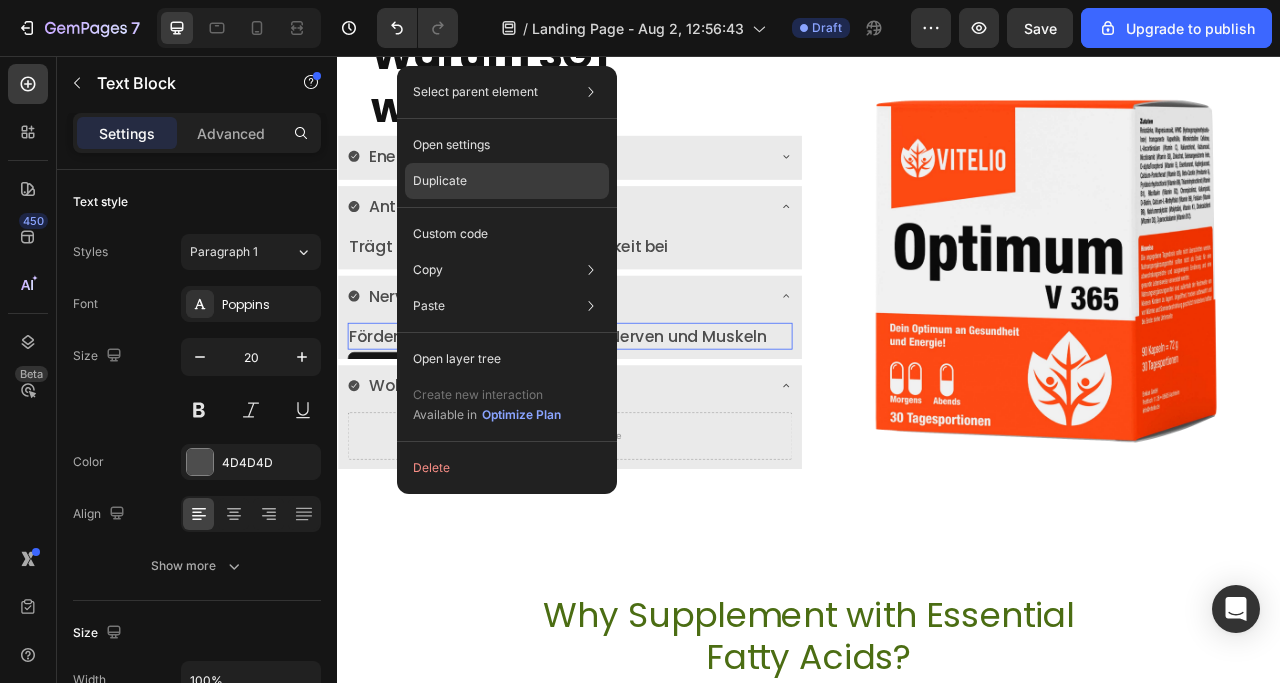 click on "Duplicate" 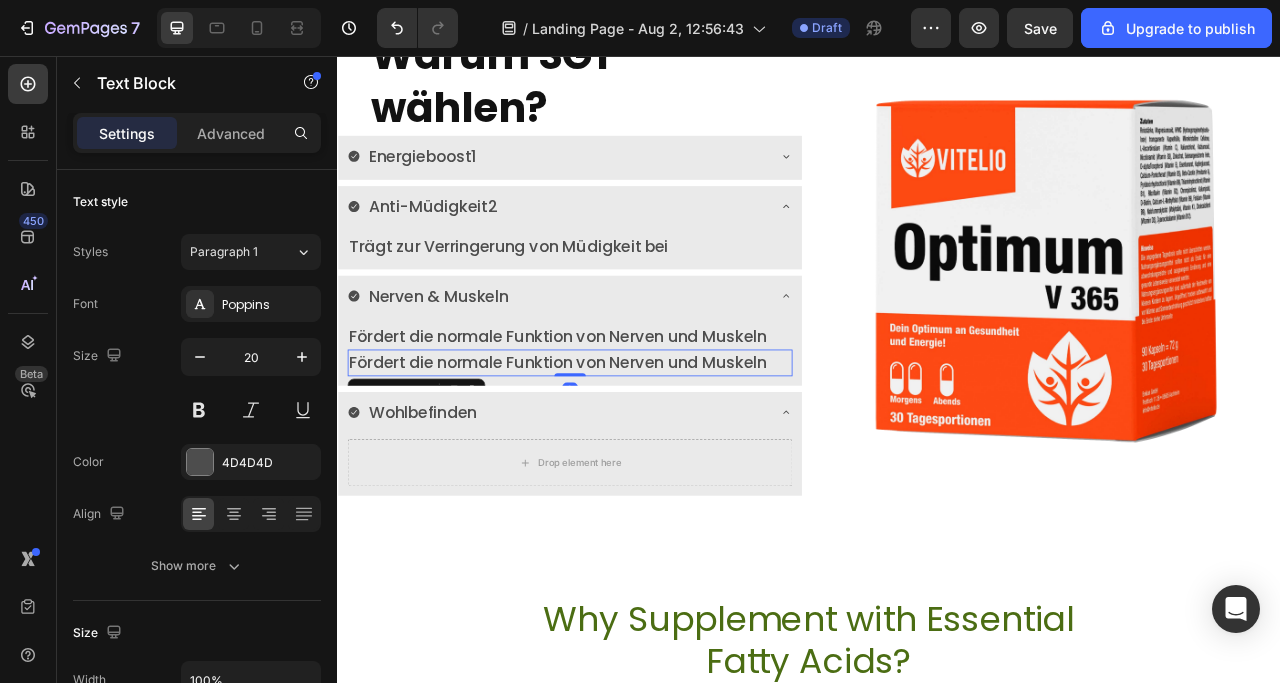scroll, scrollTop: 500, scrollLeft: 0, axis: vertical 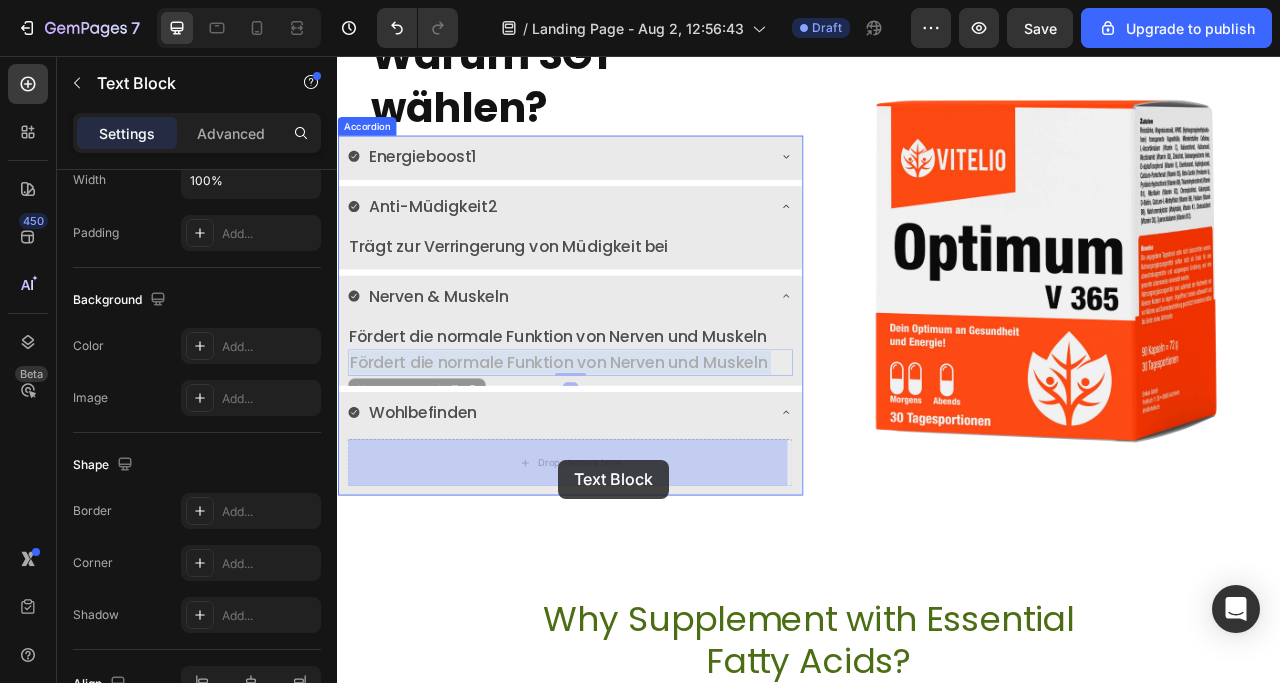 drag, startPoint x: 638, startPoint y: 449, endPoint x: 618, endPoint y: 570, distance: 122.641754 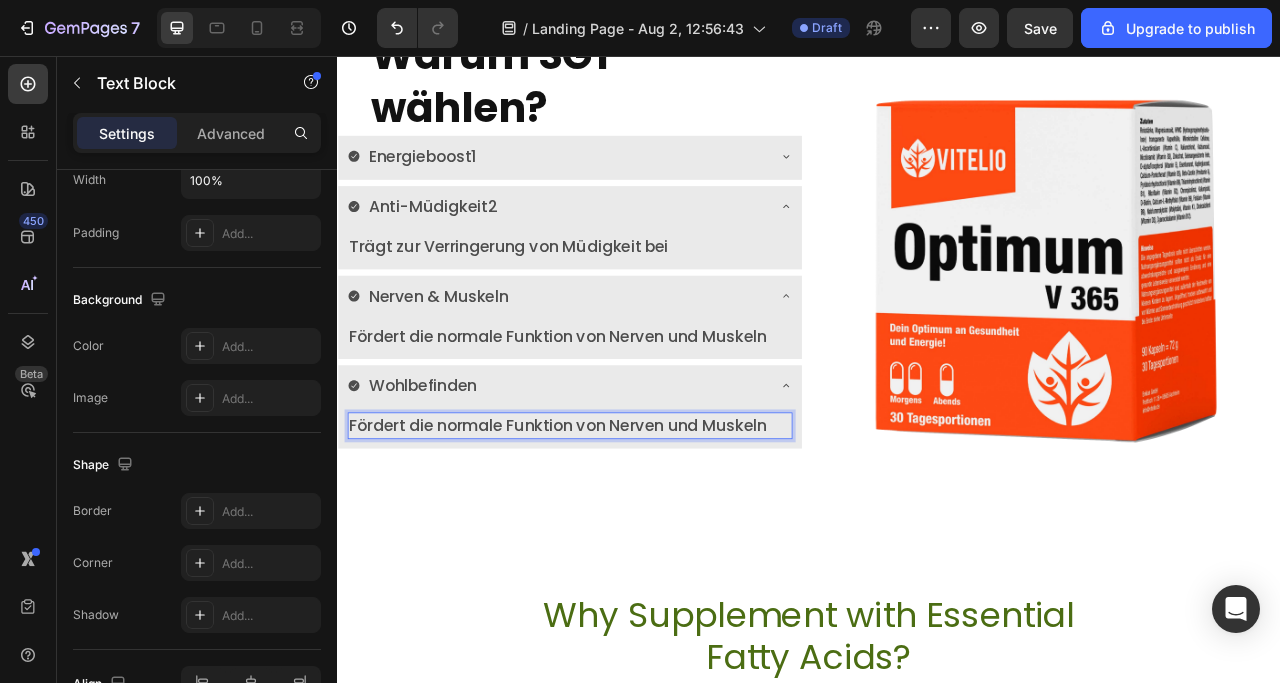 click on "Fördert die normale Funktion von Nerven und Muskeln" at bounding box center [633, 526] 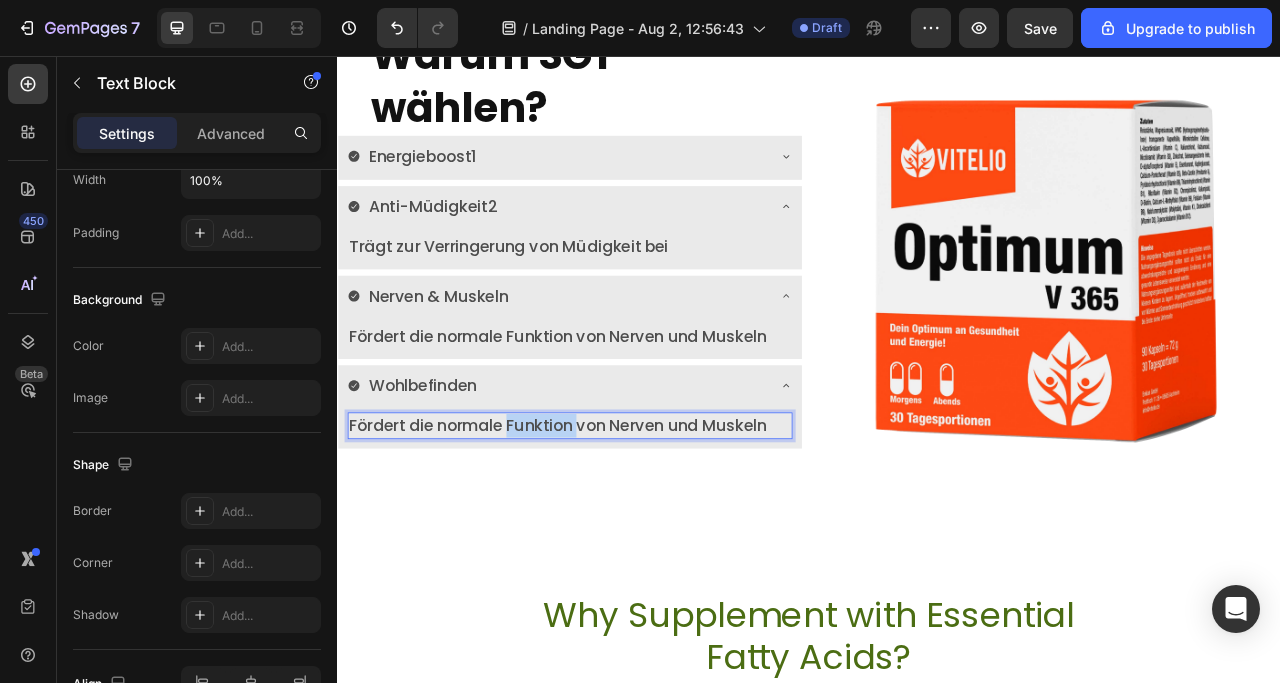 click on "Fördert die normale Funktion von Nerven und Muskeln" at bounding box center (633, 526) 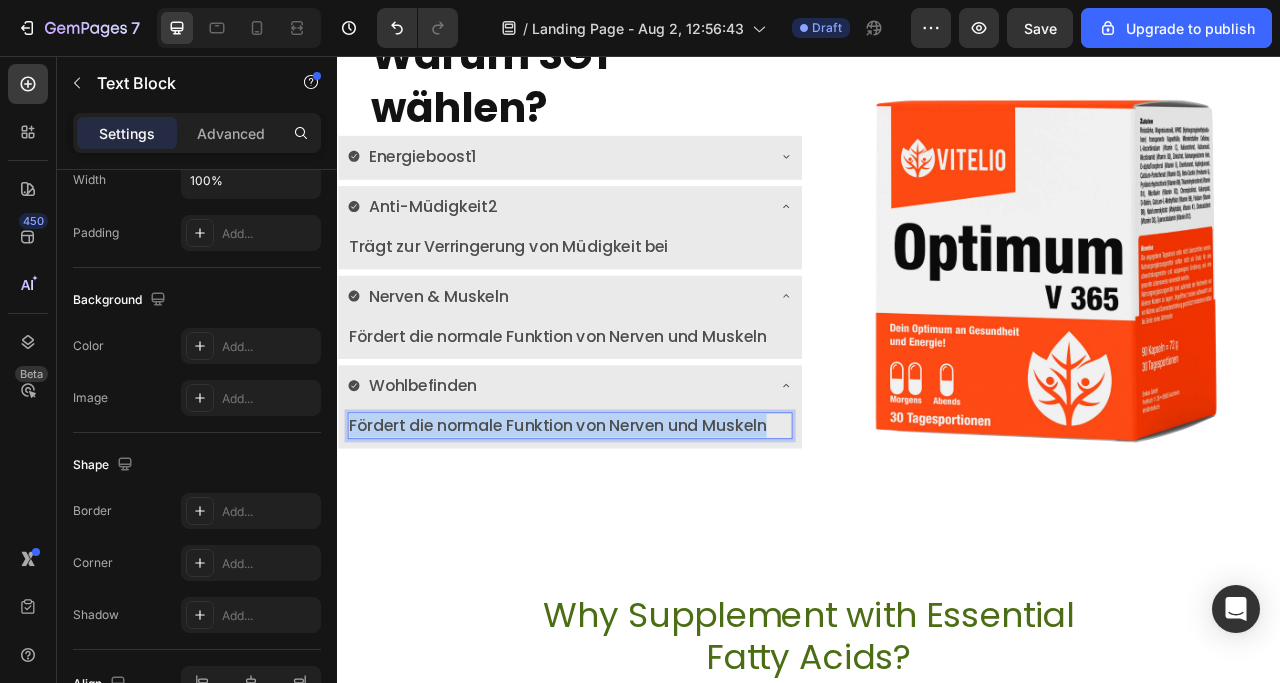 click on "Fördert die normale Funktion von Nerven und Muskeln" at bounding box center [633, 526] 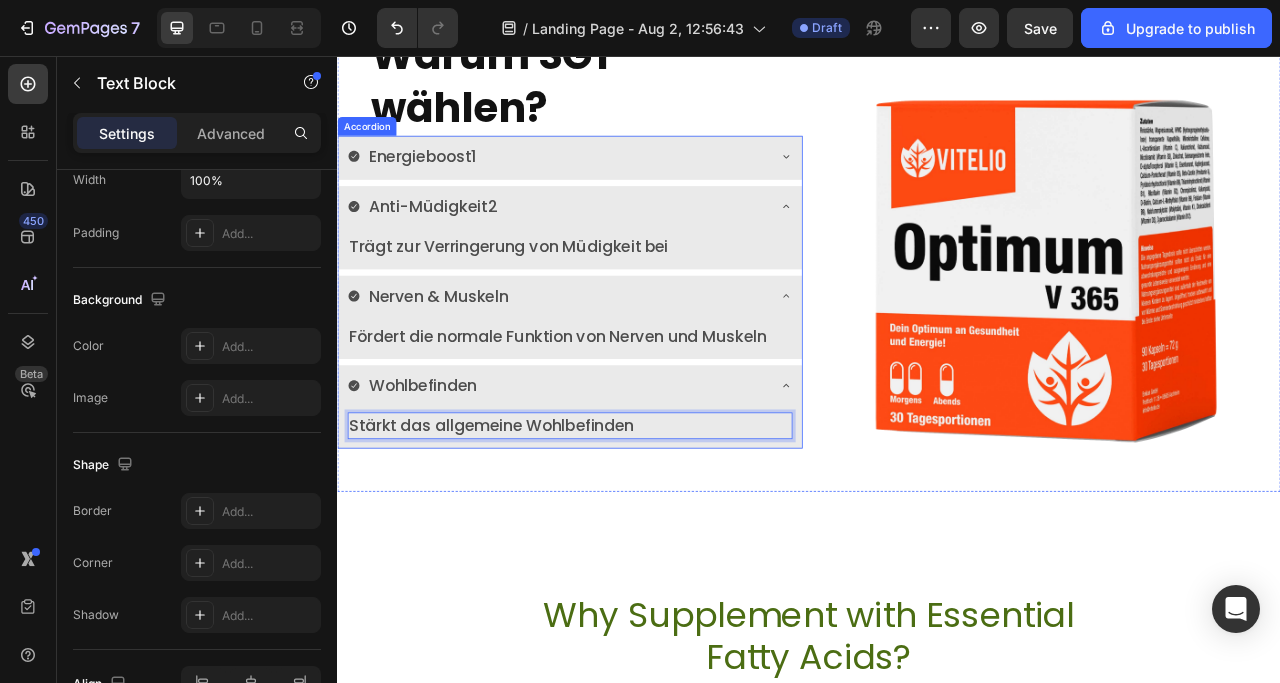 click 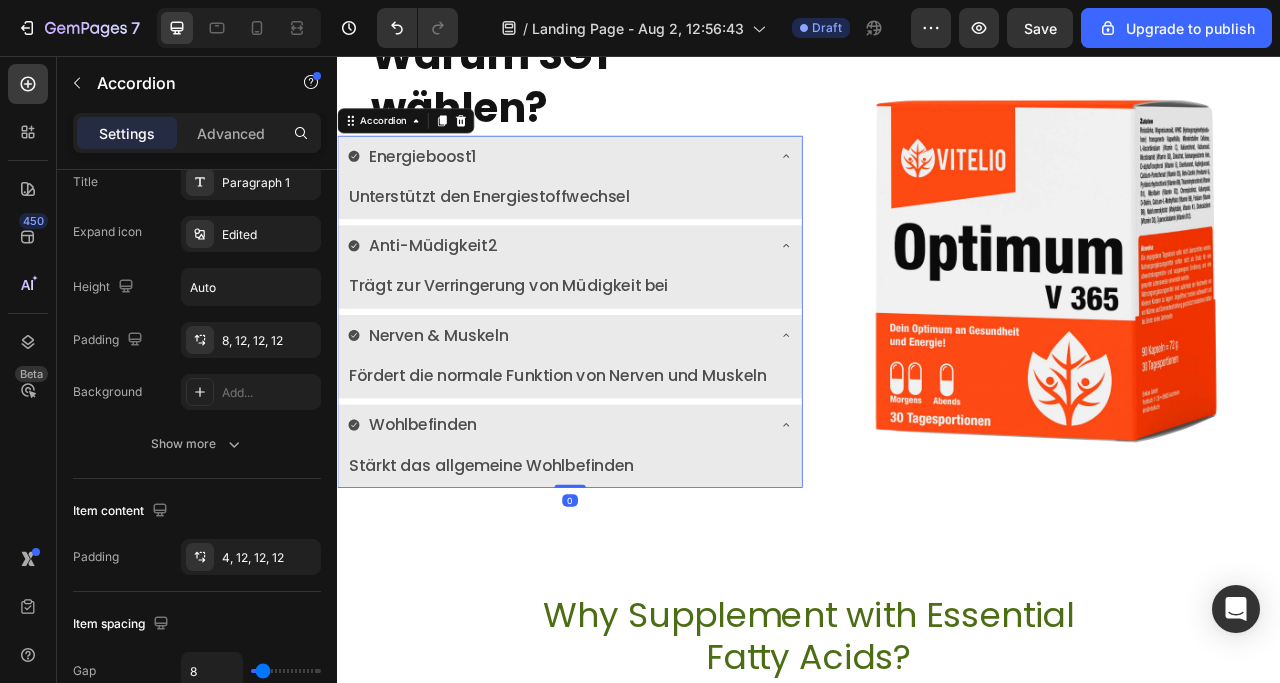 scroll, scrollTop: 0, scrollLeft: 0, axis: both 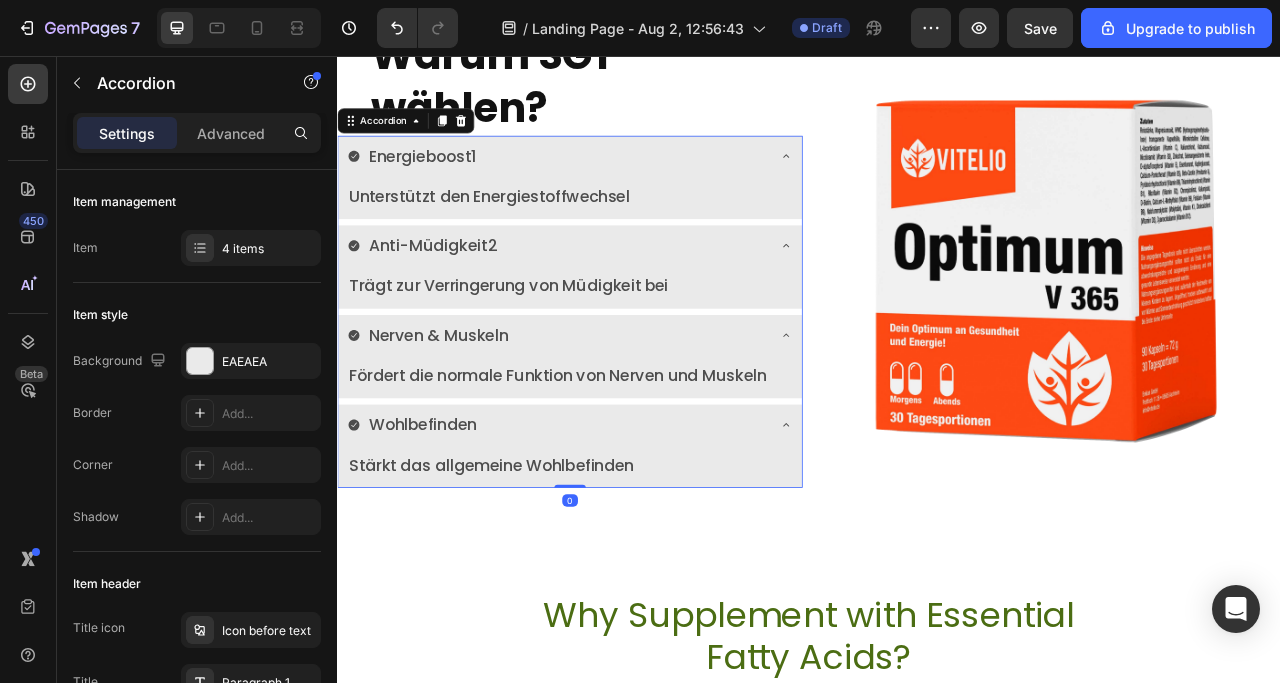 click 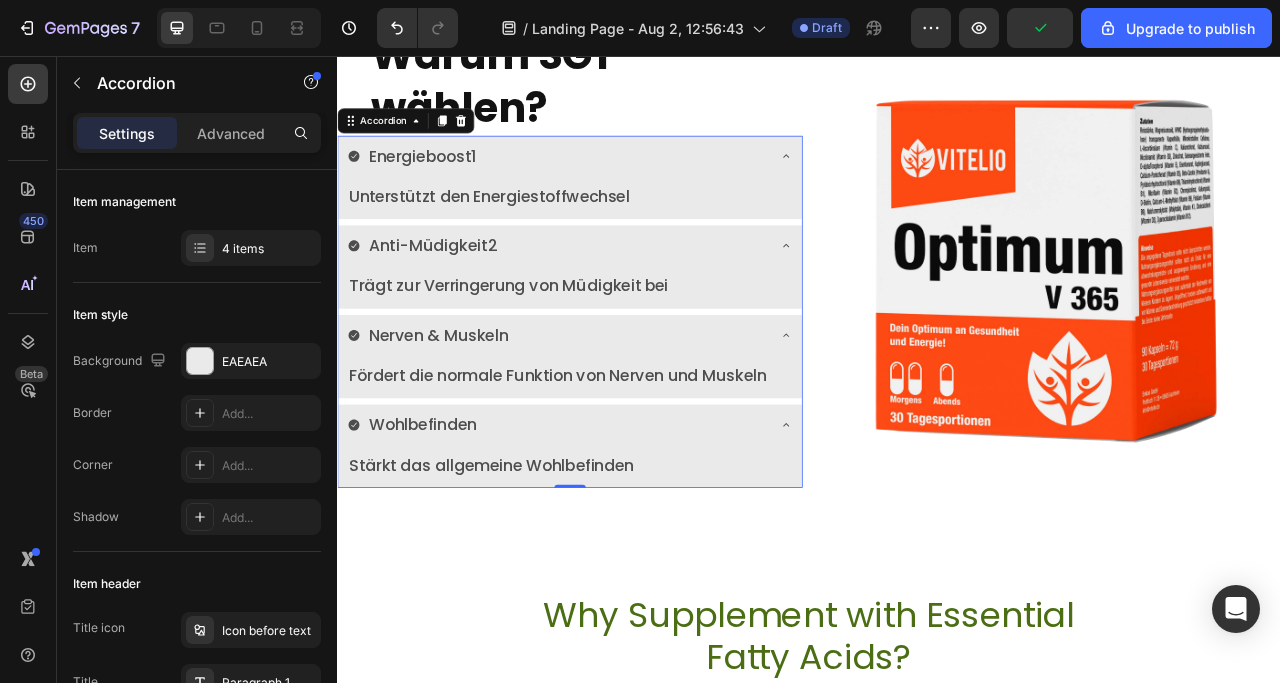 click 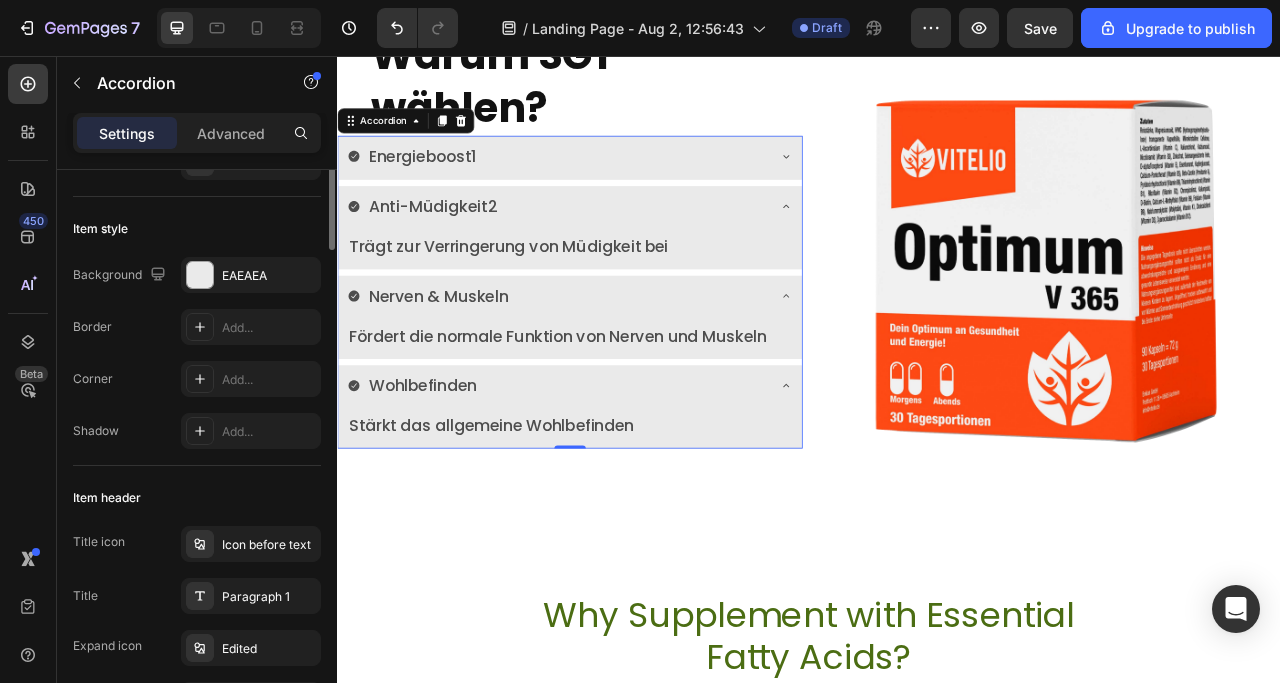 scroll, scrollTop: 0, scrollLeft: 0, axis: both 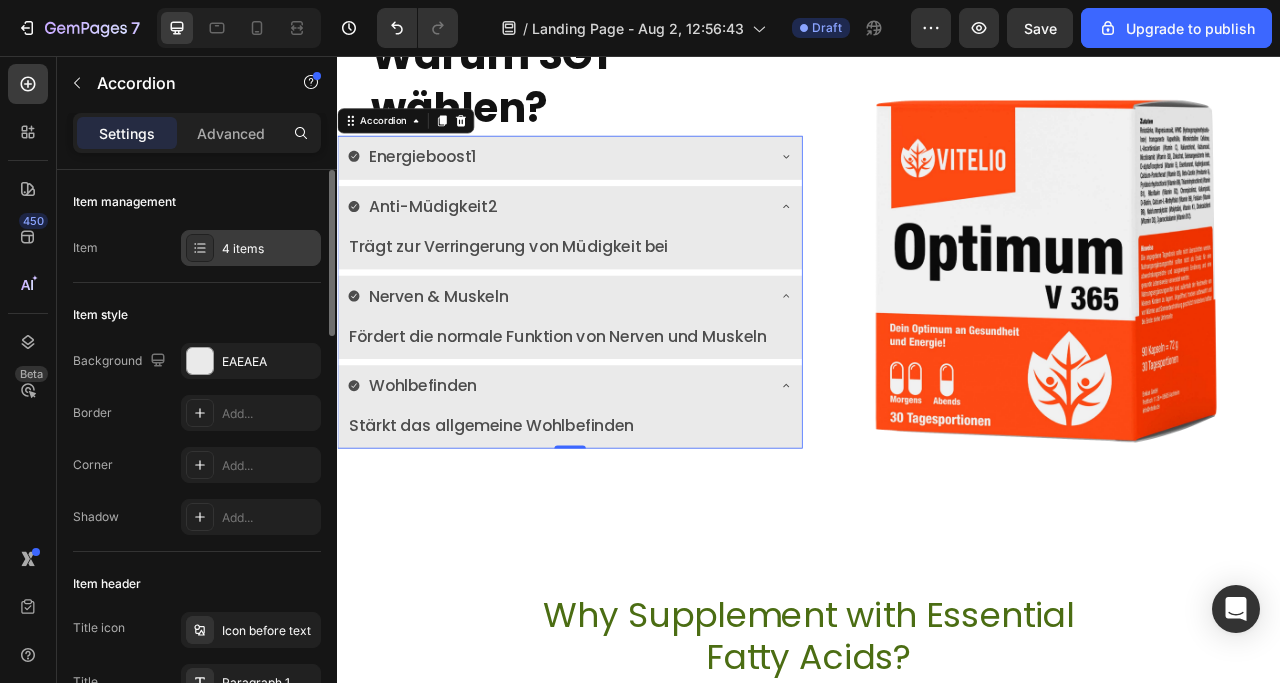 click 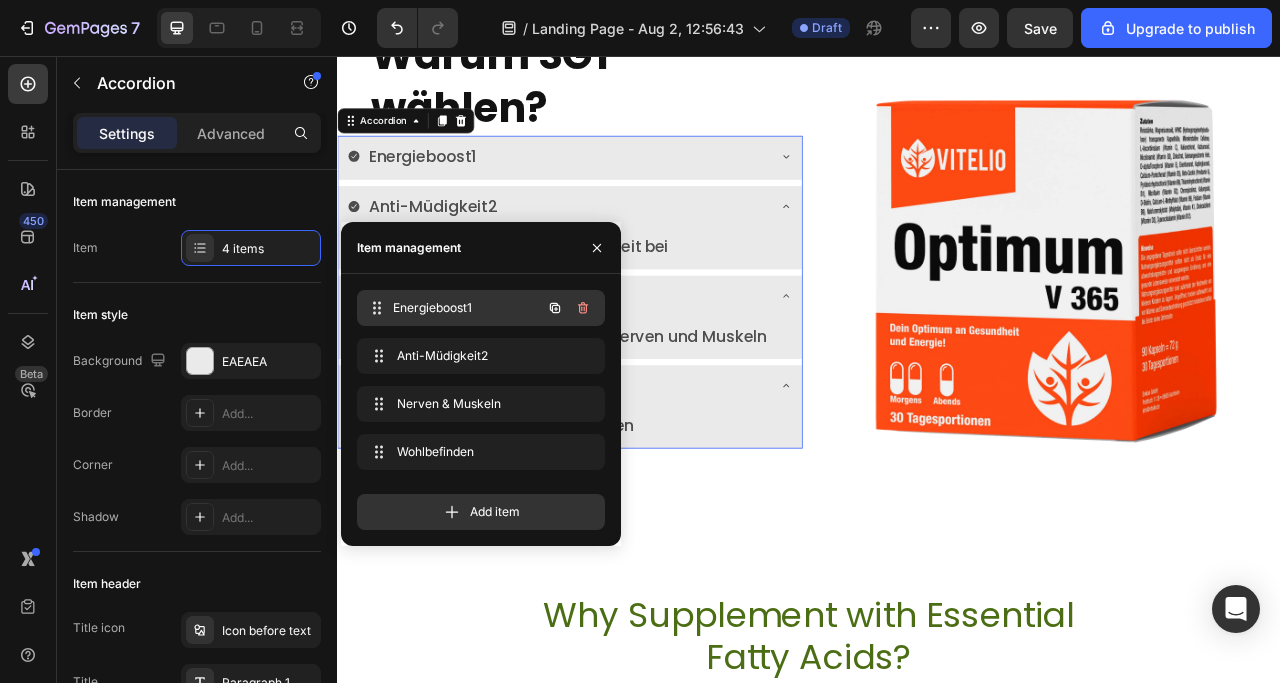 click on "Energieboost1" at bounding box center (467, 308) 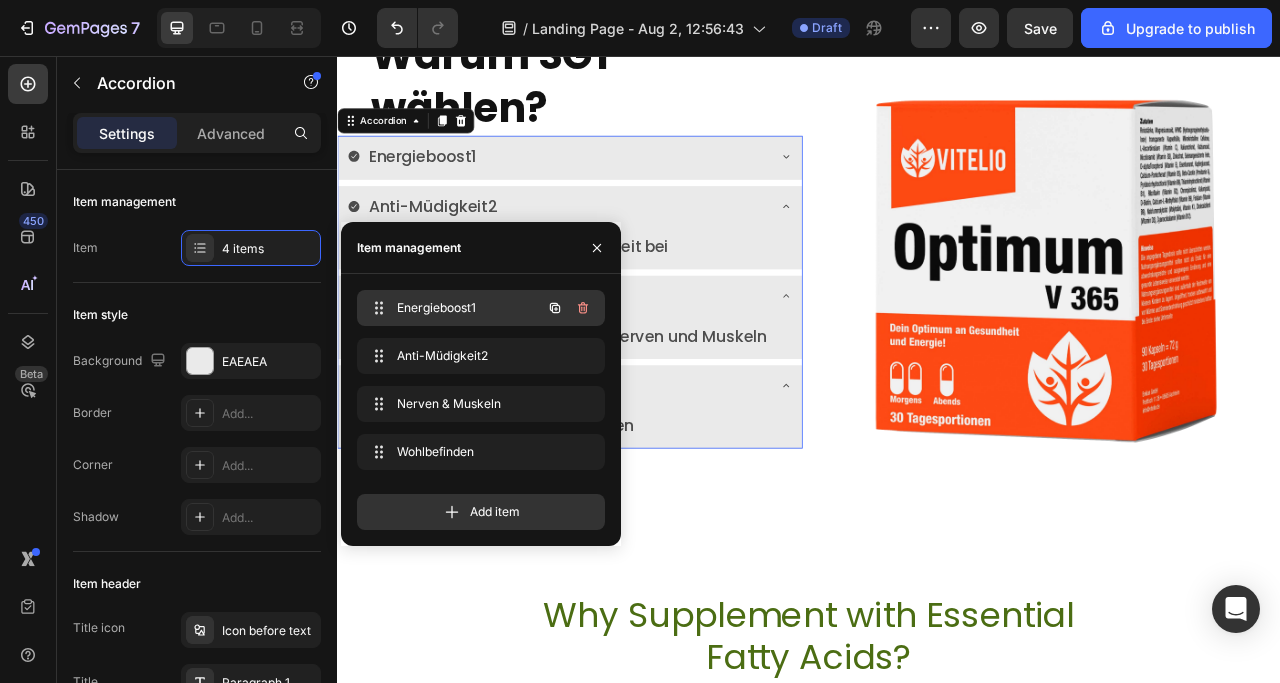 click on "Energieboost1" at bounding box center [453, 308] 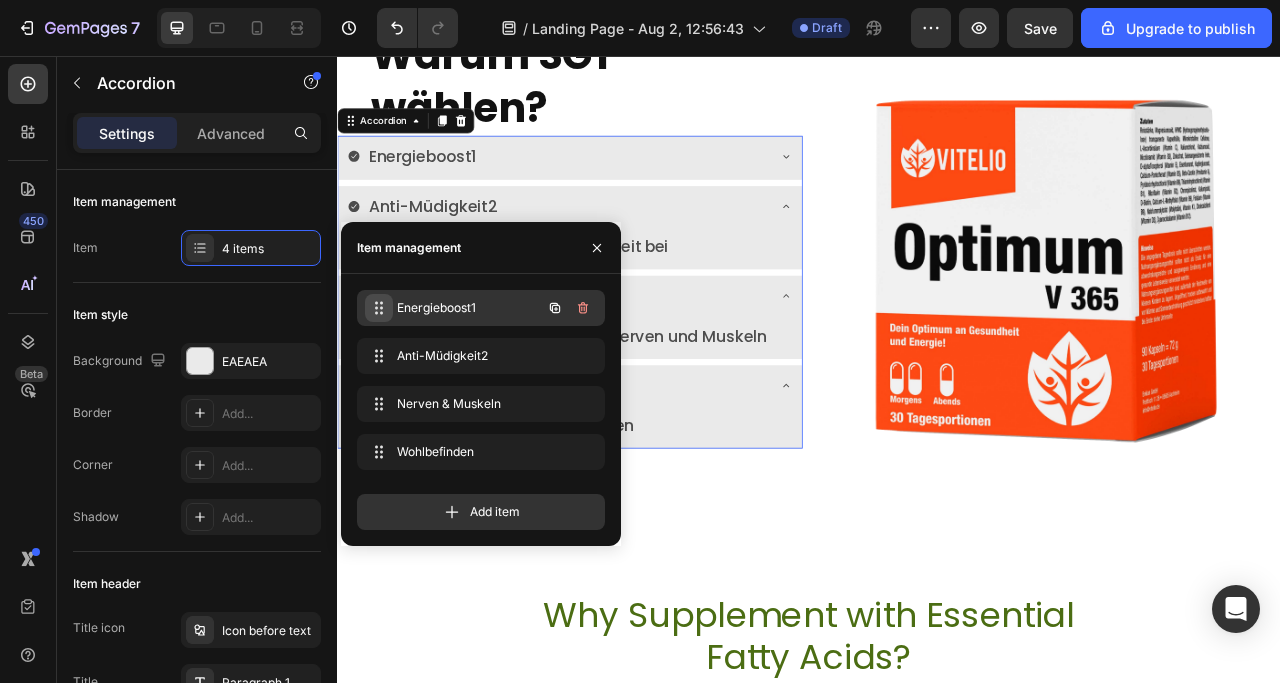 click 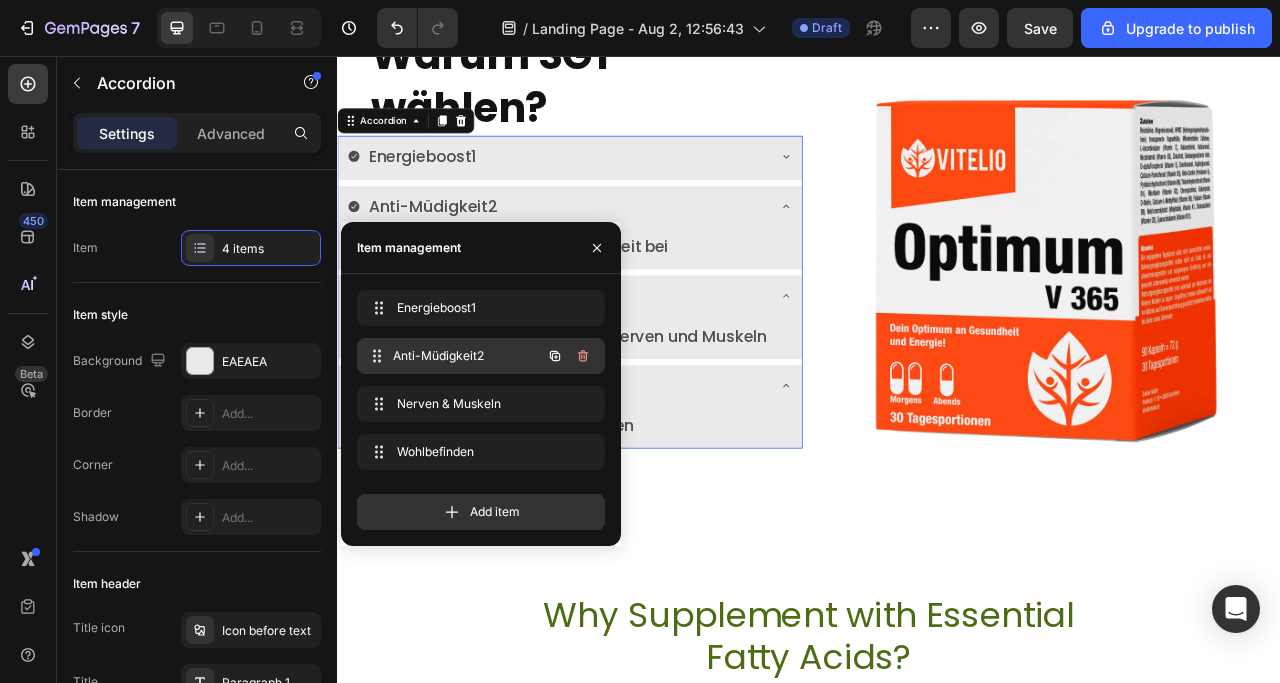 click on "Anti-Müdigkeit2" at bounding box center (467, 356) 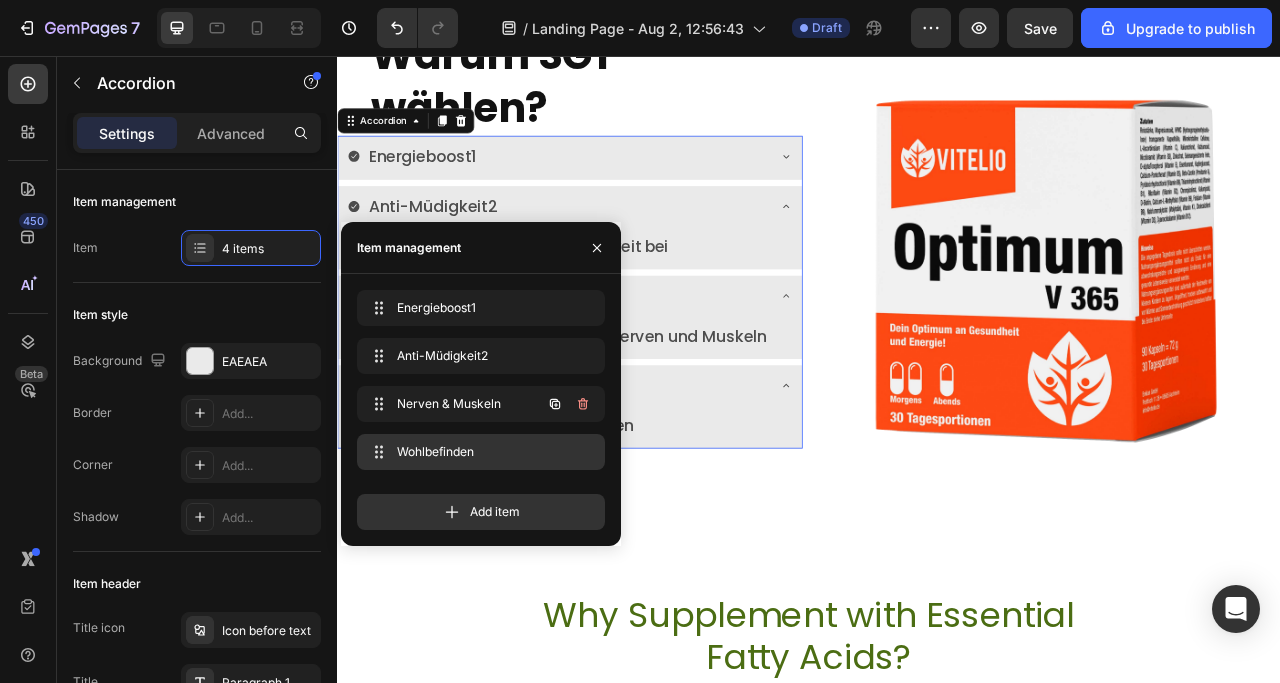 drag, startPoint x: 407, startPoint y: 408, endPoint x: 407, endPoint y: 450, distance: 42 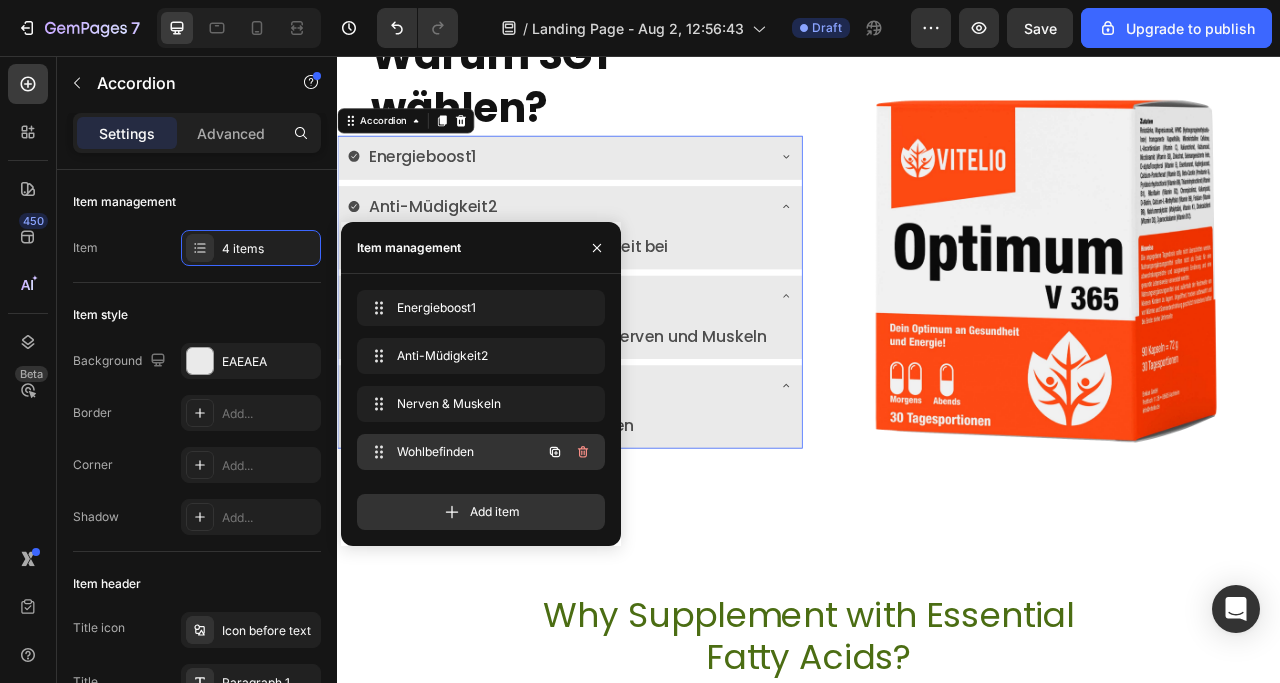click on "Wohlbefinden Wohlbefinden" at bounding box center (453, 452) 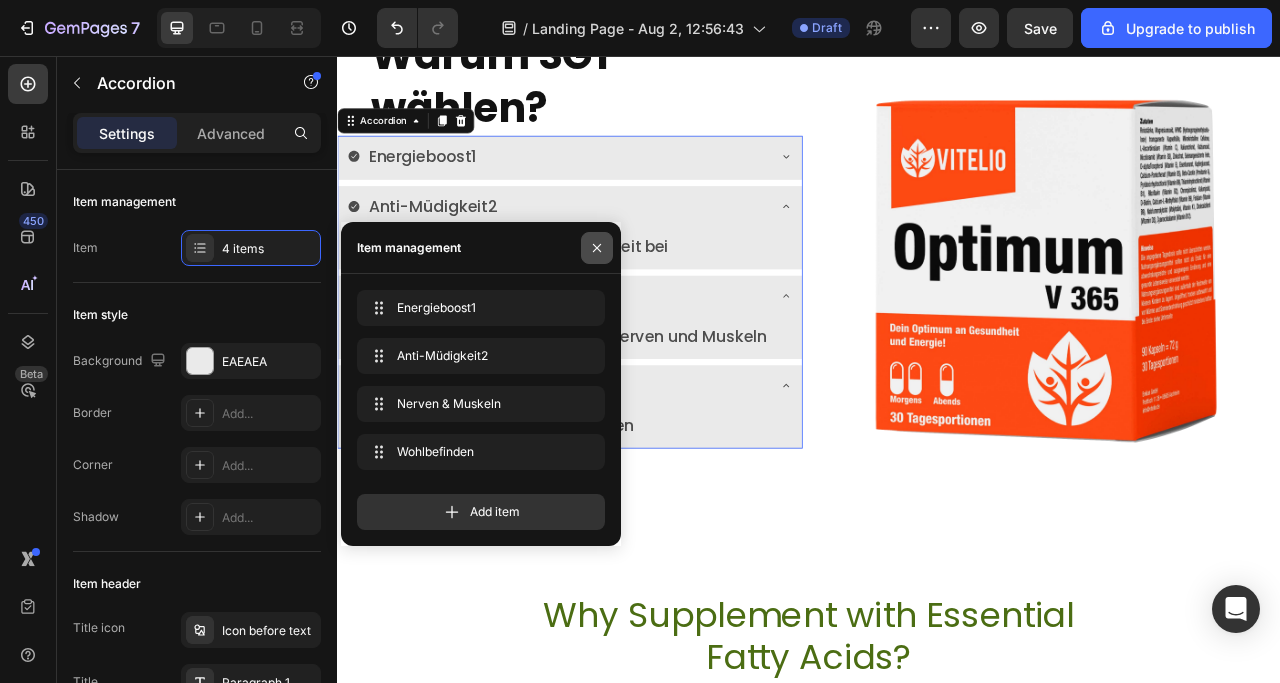 click at bounding box center (597, 248) 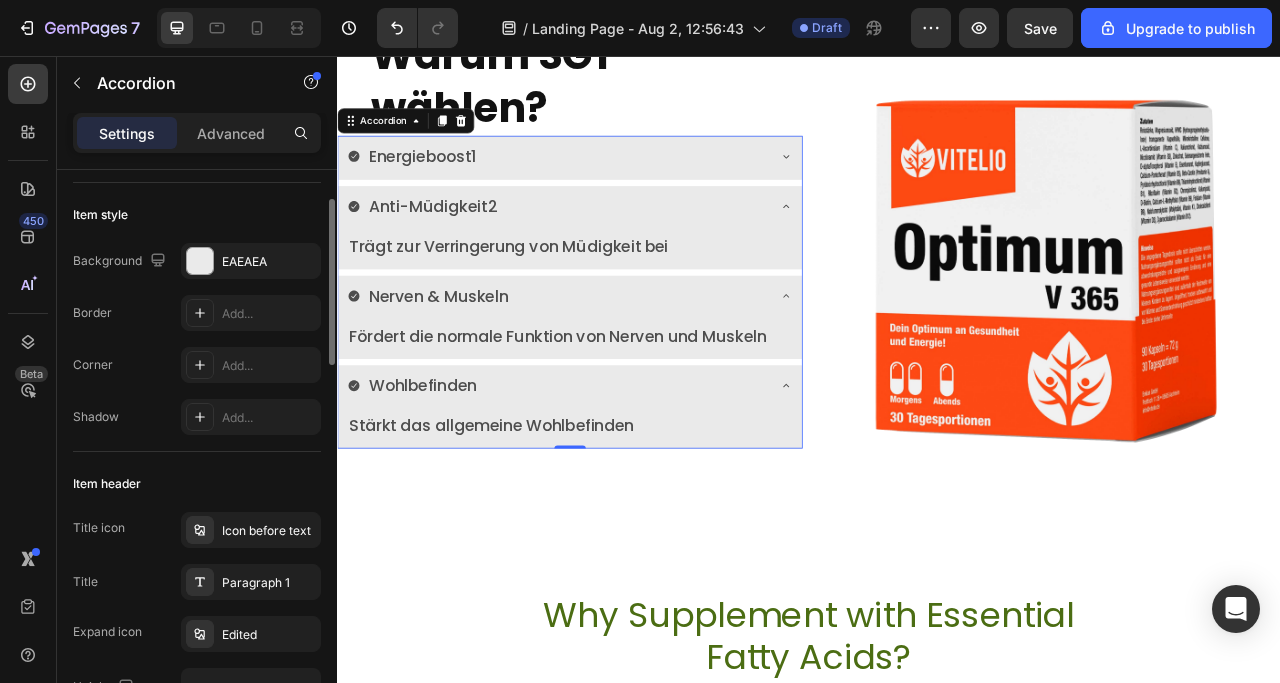 scroll, scrollTop: 300, scrollLeft: 0, axis: vertical 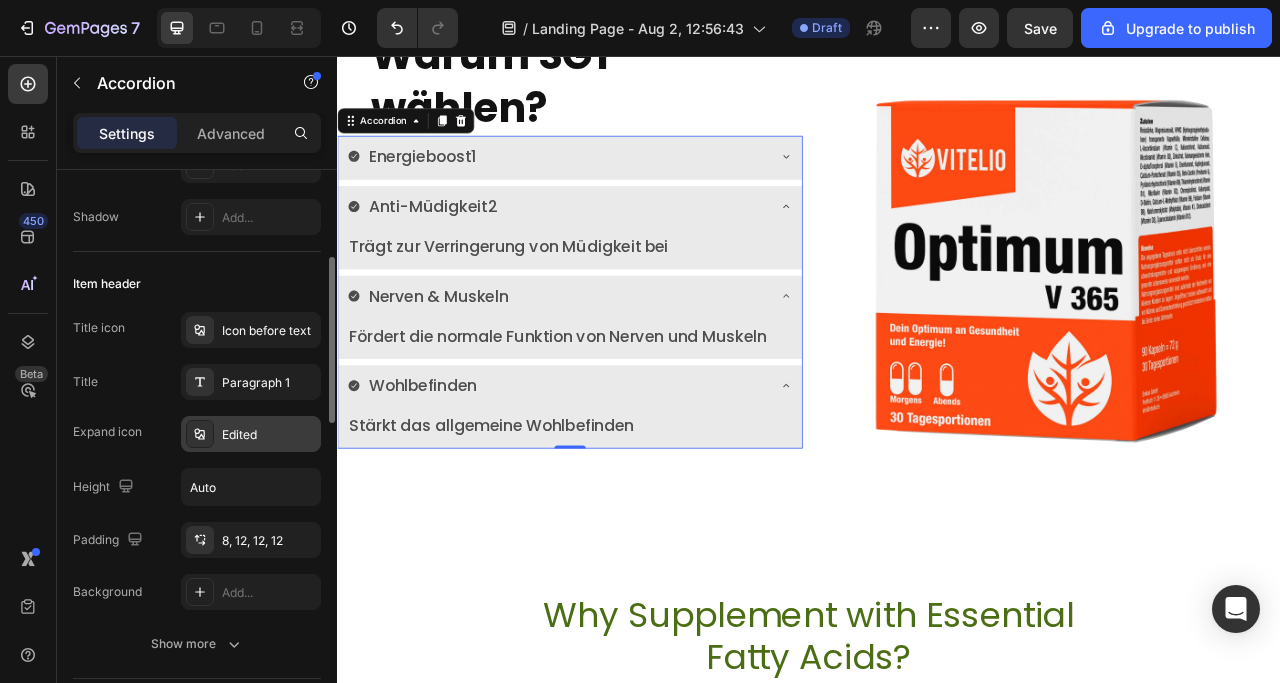 click on "Edited" at bounding box center [269, 435] 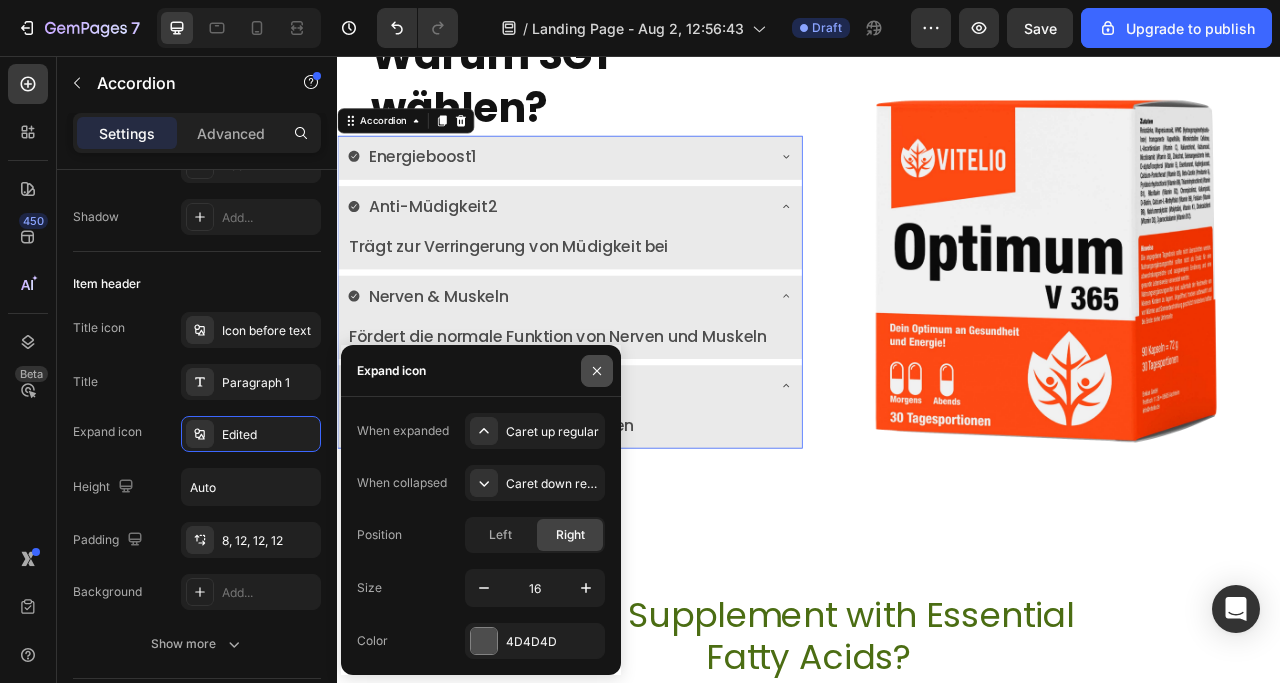 drag, startPoint x: 598, startPoint y: 369, endPoint x: 81, endPoint y: 437, distance: 521.45276 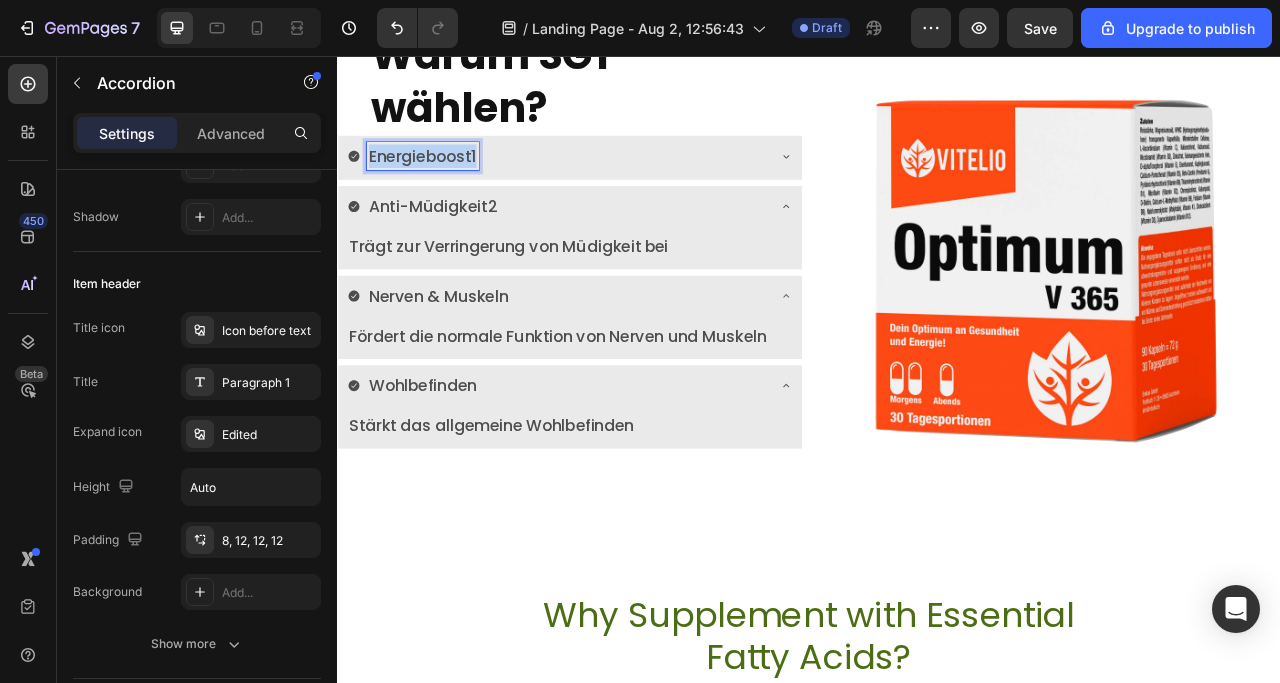 click on "Energieboost1" at bounding box center [445, 183] 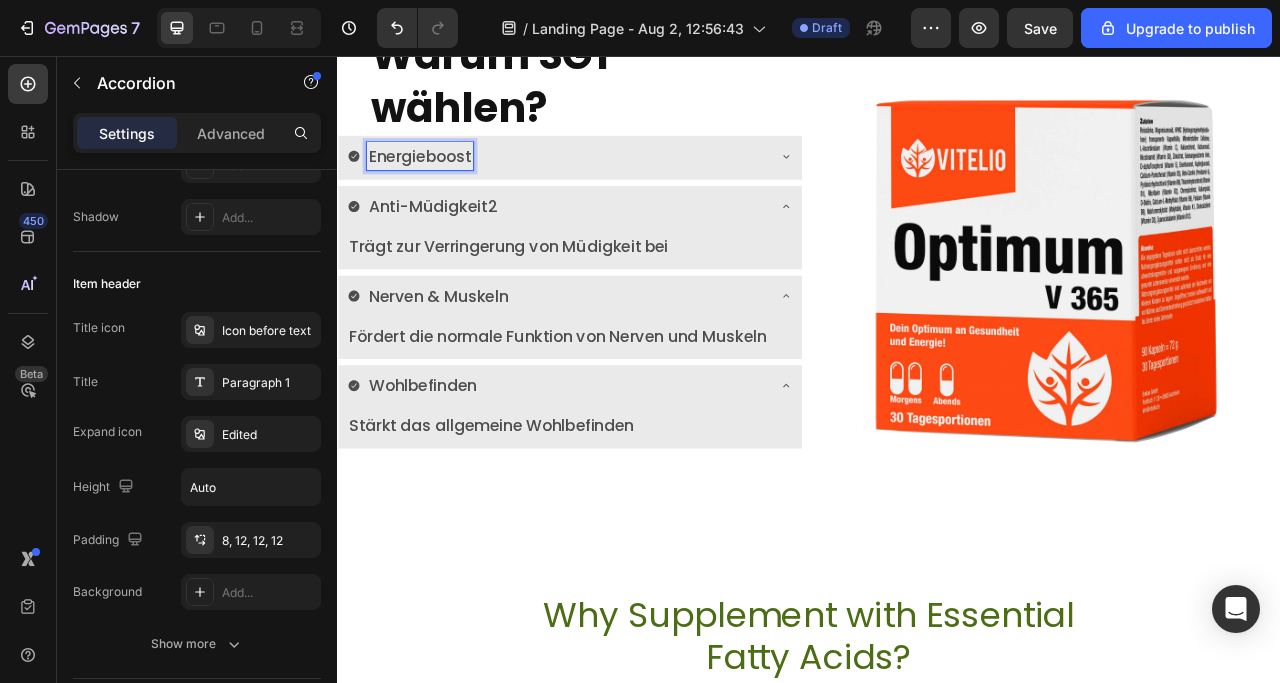 click on "Anti-Müdigkeit2" at bounding box center [458, 247] 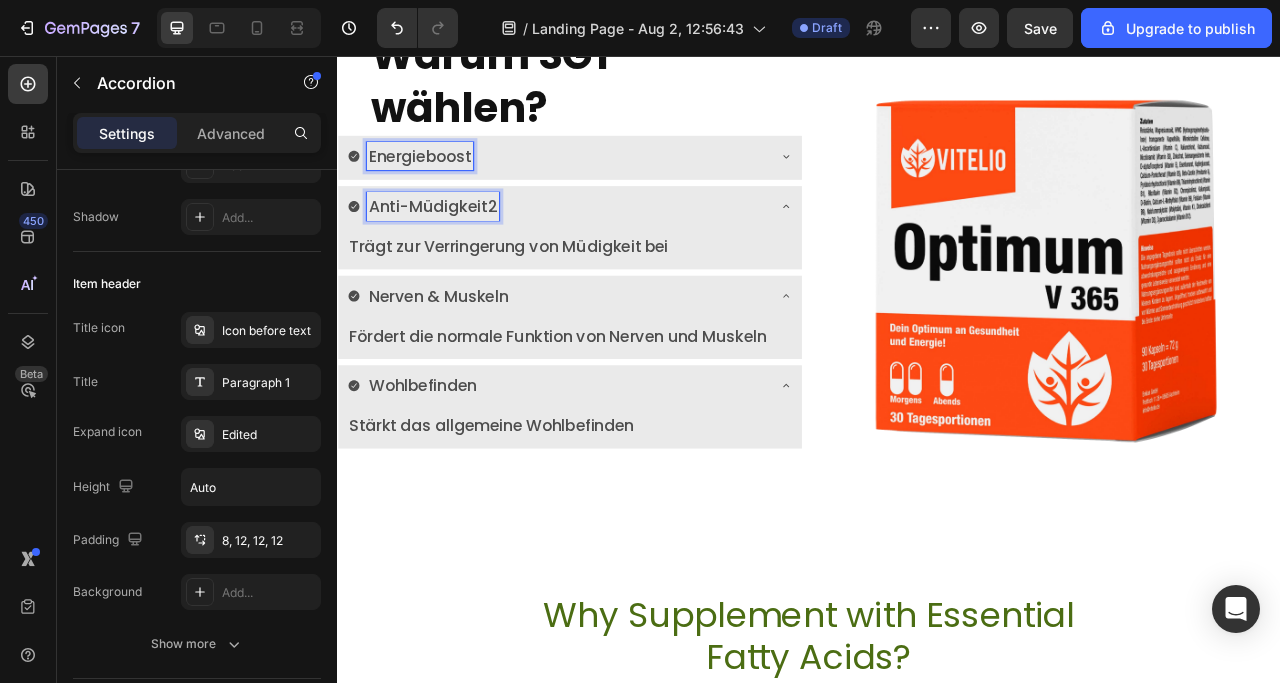 click on "Anti-Müdigkeit2" at bounding box center [458, 247] 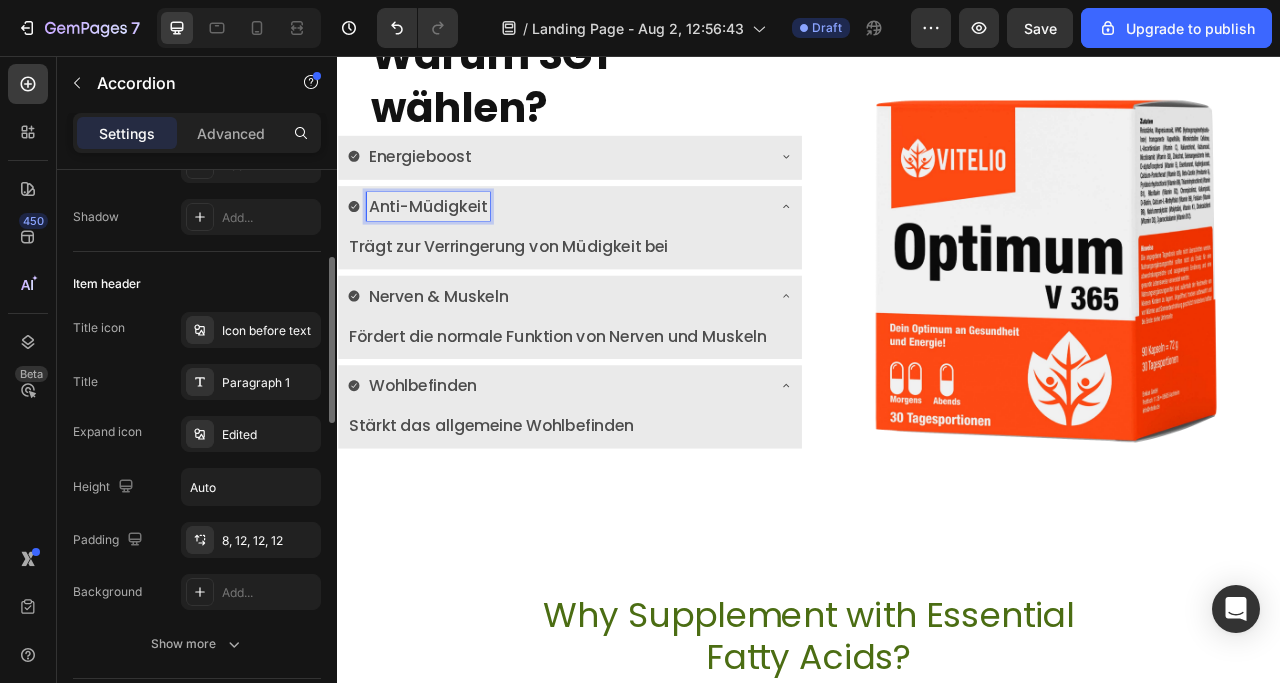 scroll, scrollTop: 500, scrollLeft: 0, axis: vertical 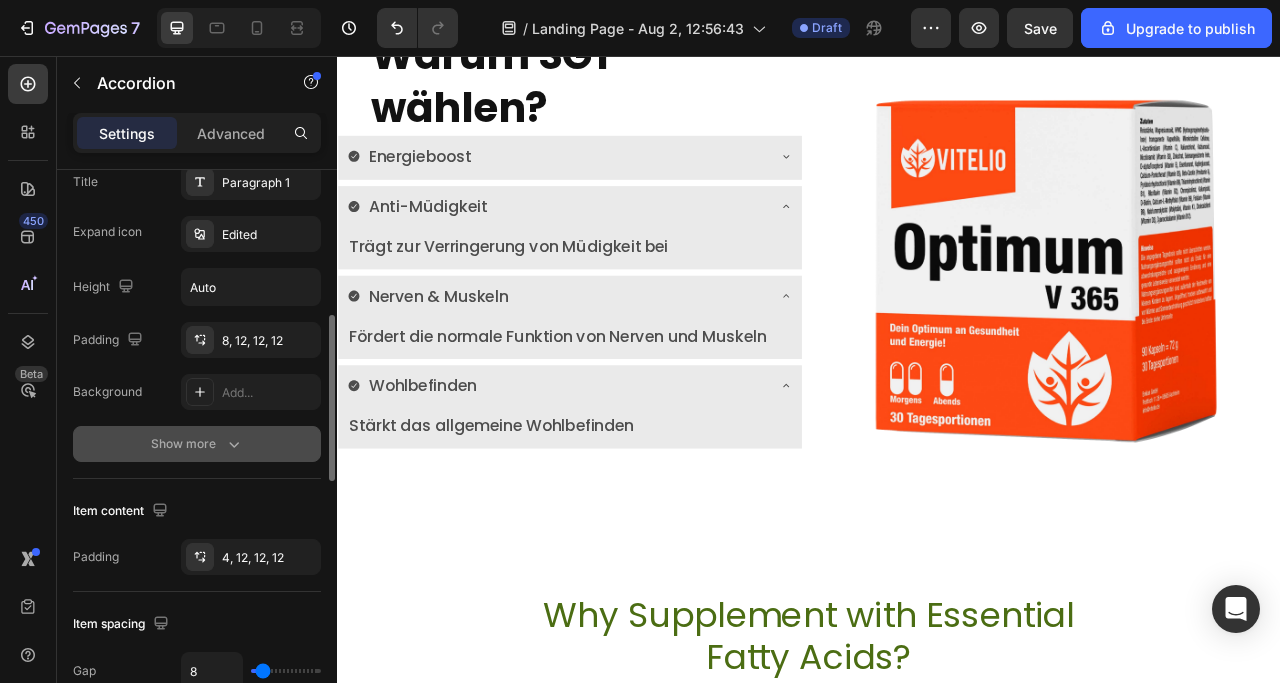 click on "Show more" at bounding box center (197, 444) 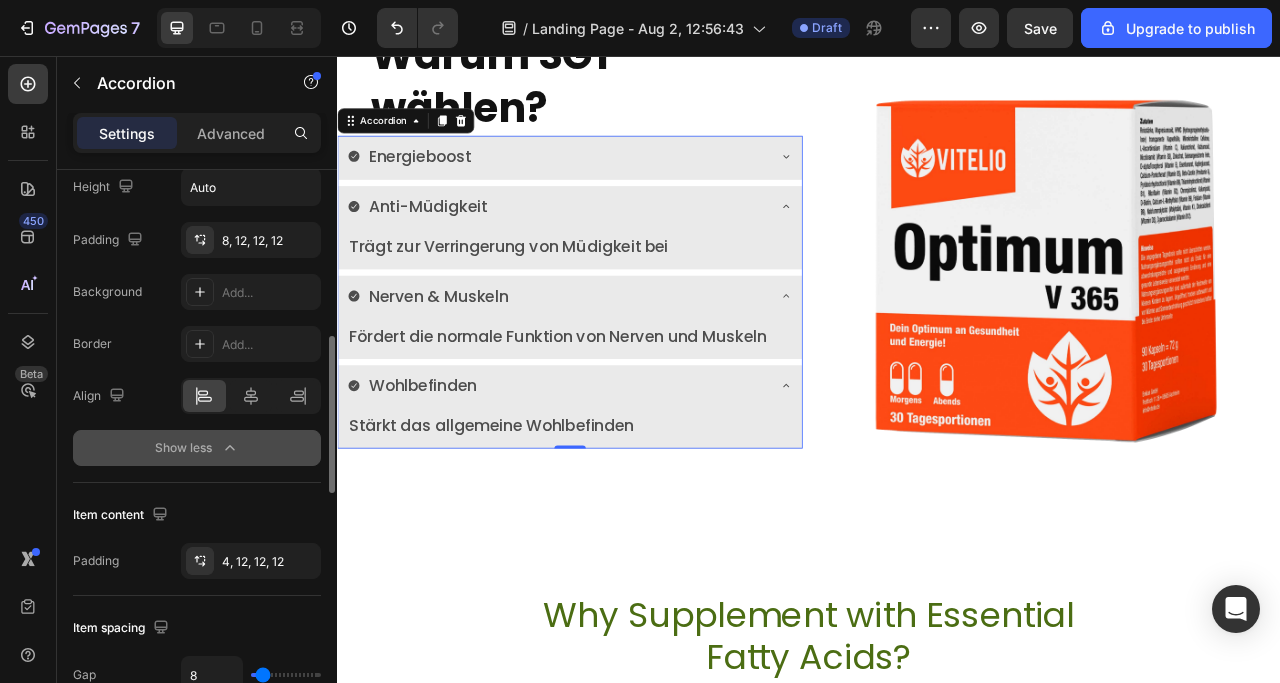 scroll, scrollTop: 500, scrollLeft: 0, axis: vertical 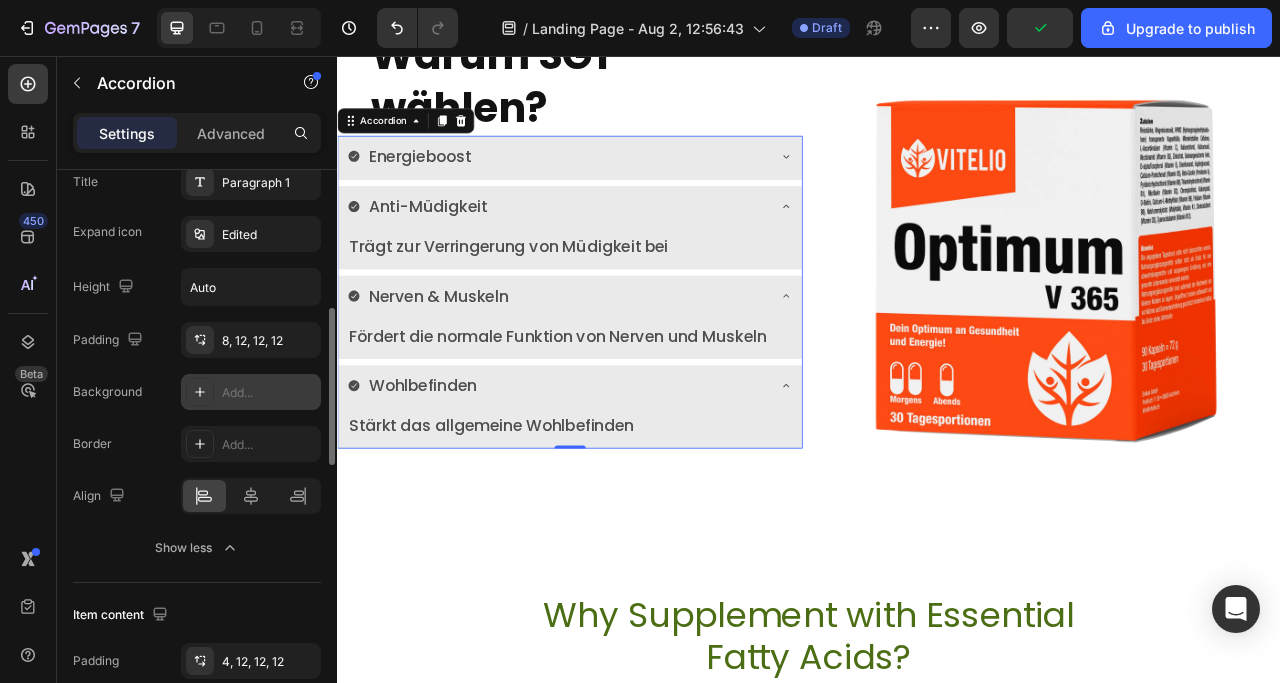 click 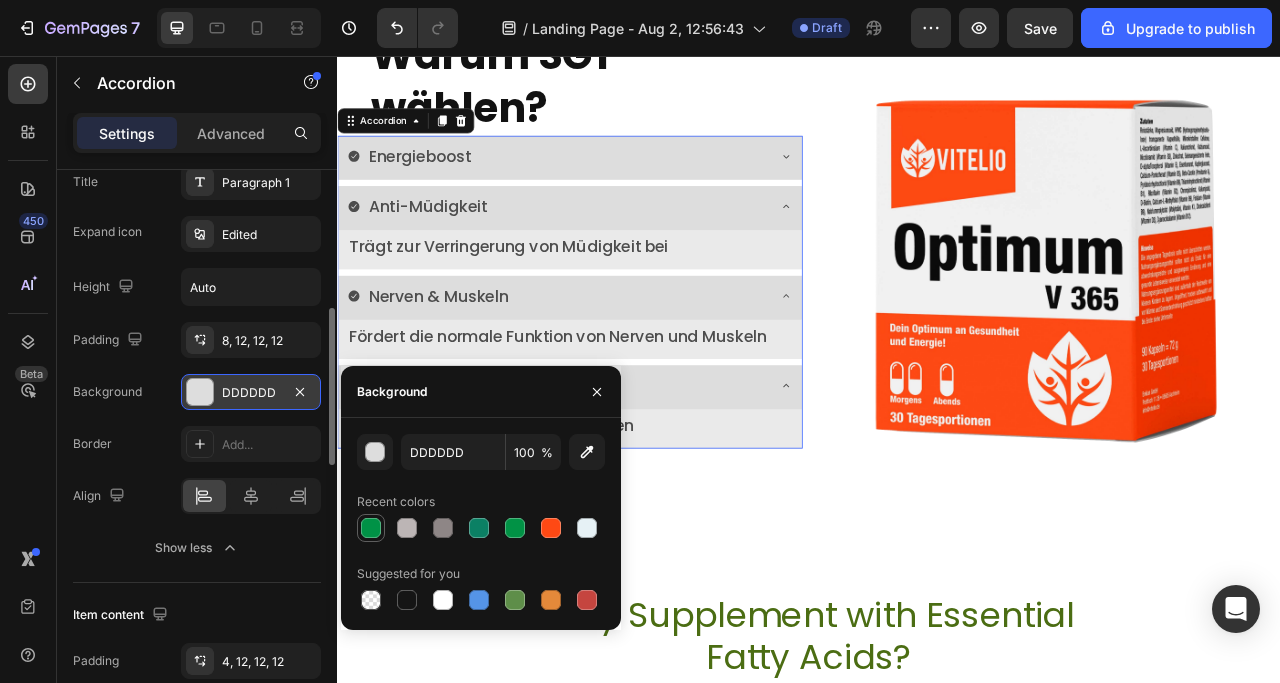 click at bounding box center (371, 528) 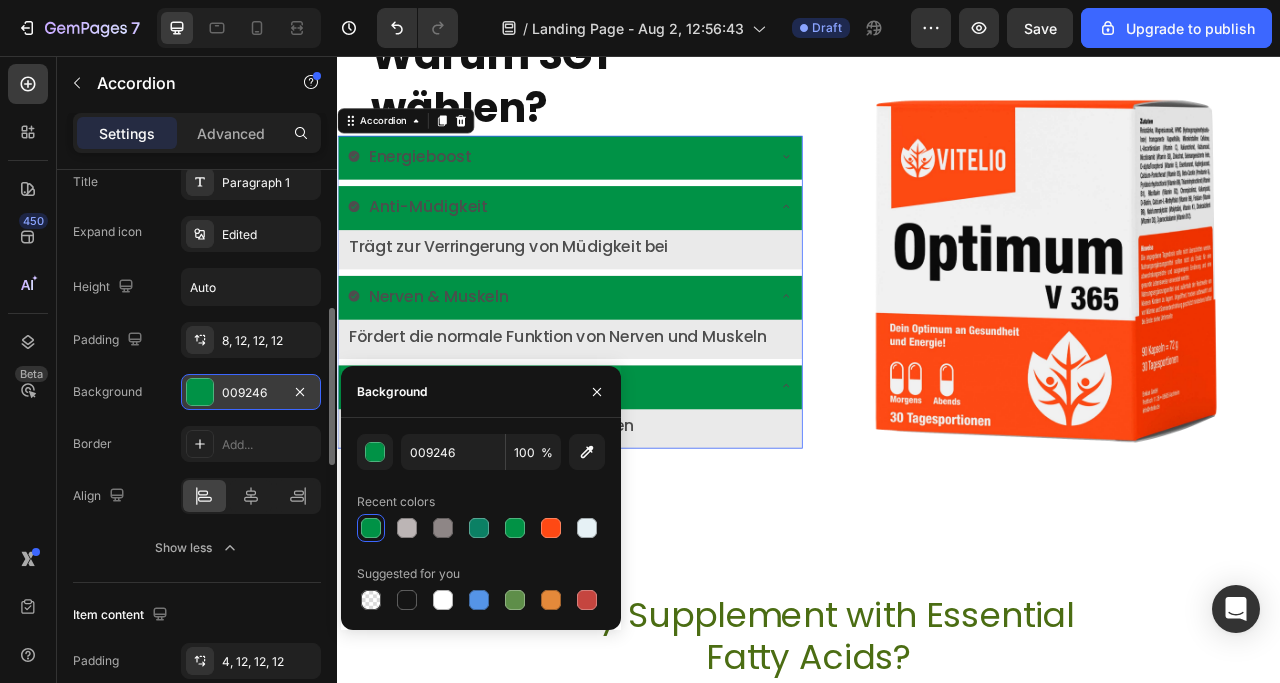click on "Border" at bounding box center [92, 444] 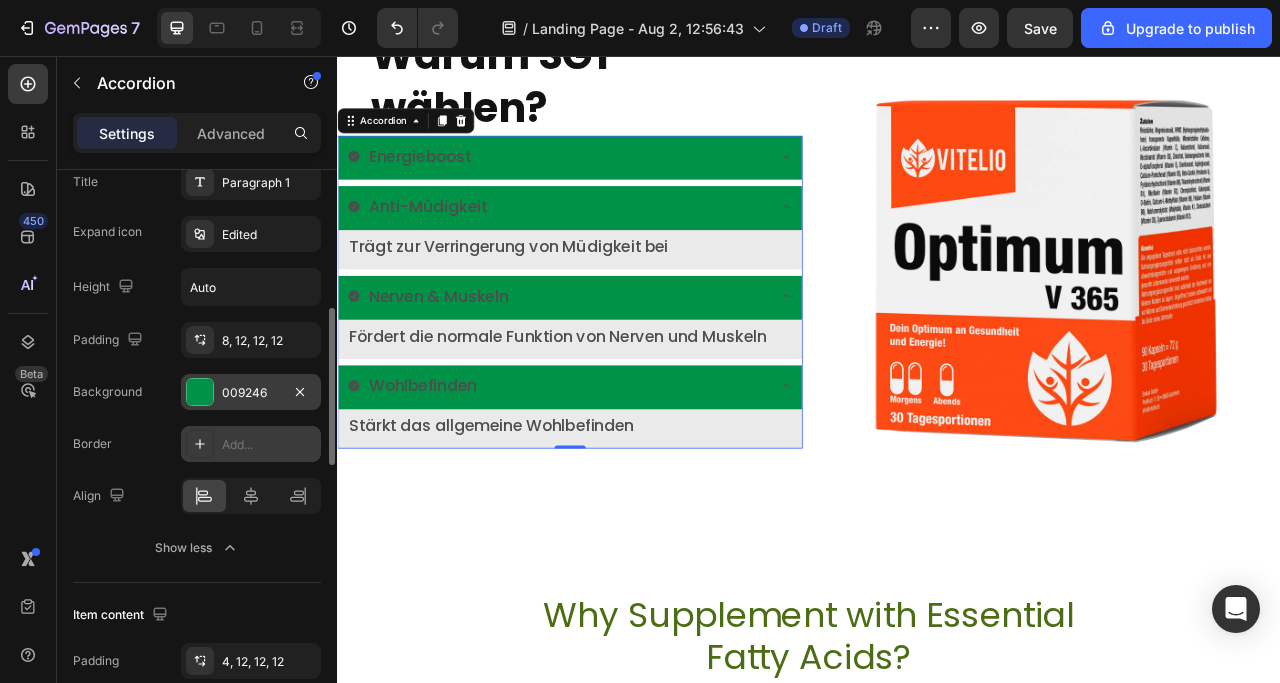 click 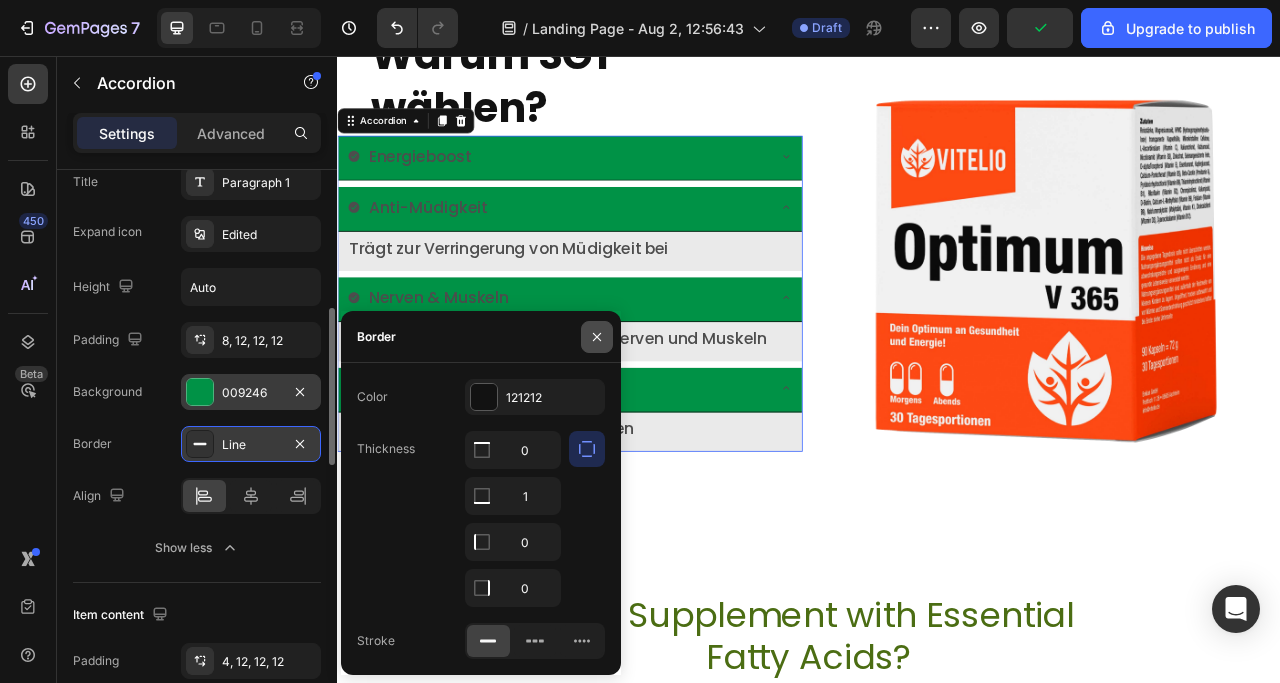 click 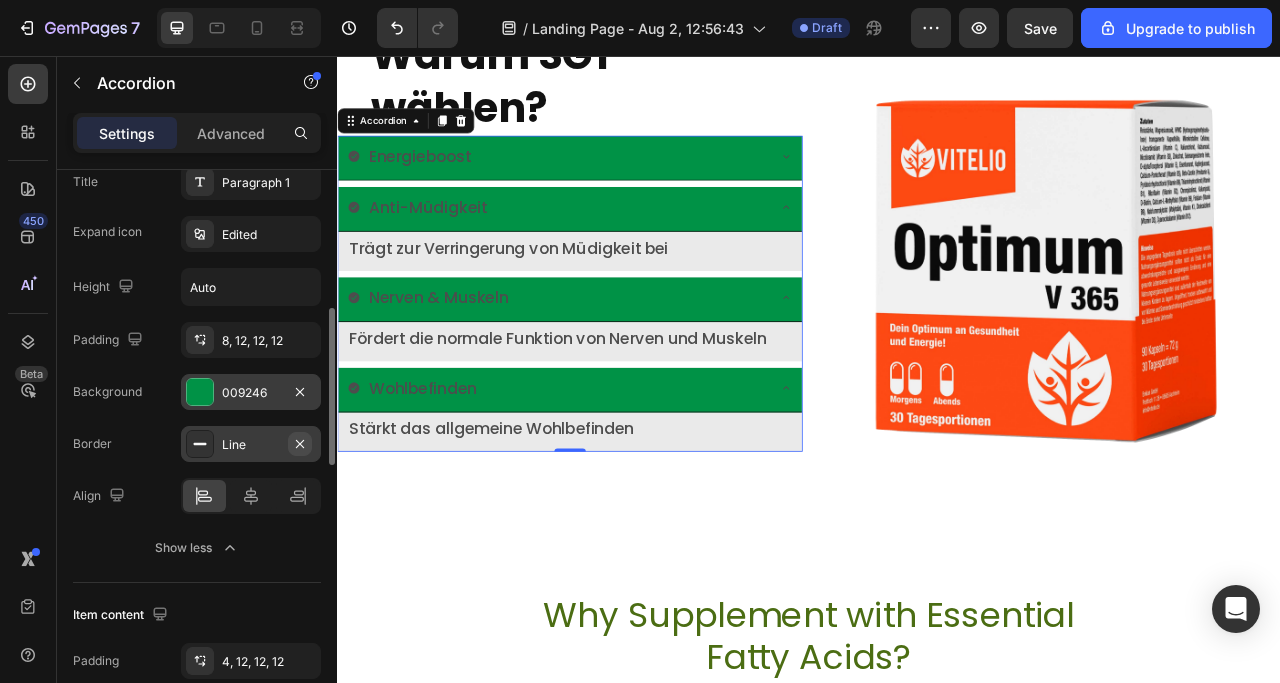 click 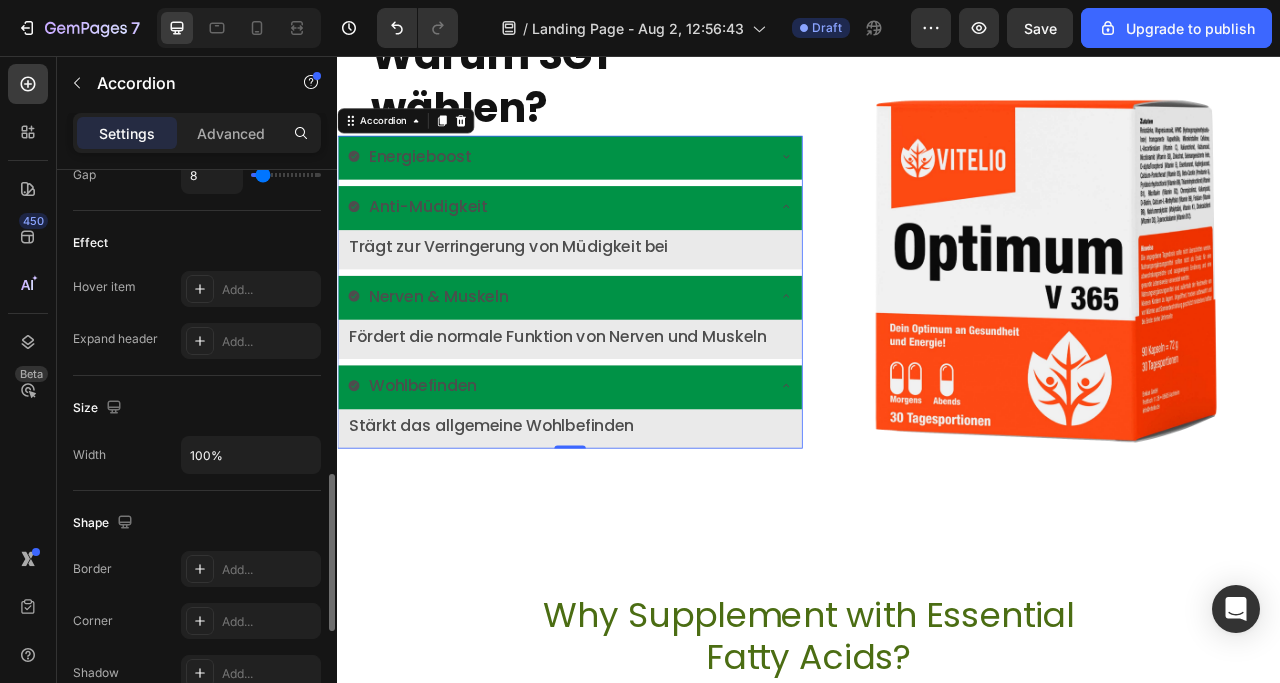 scroll, scrollTop: 1200, scrollLeft: 0, axis: vertical 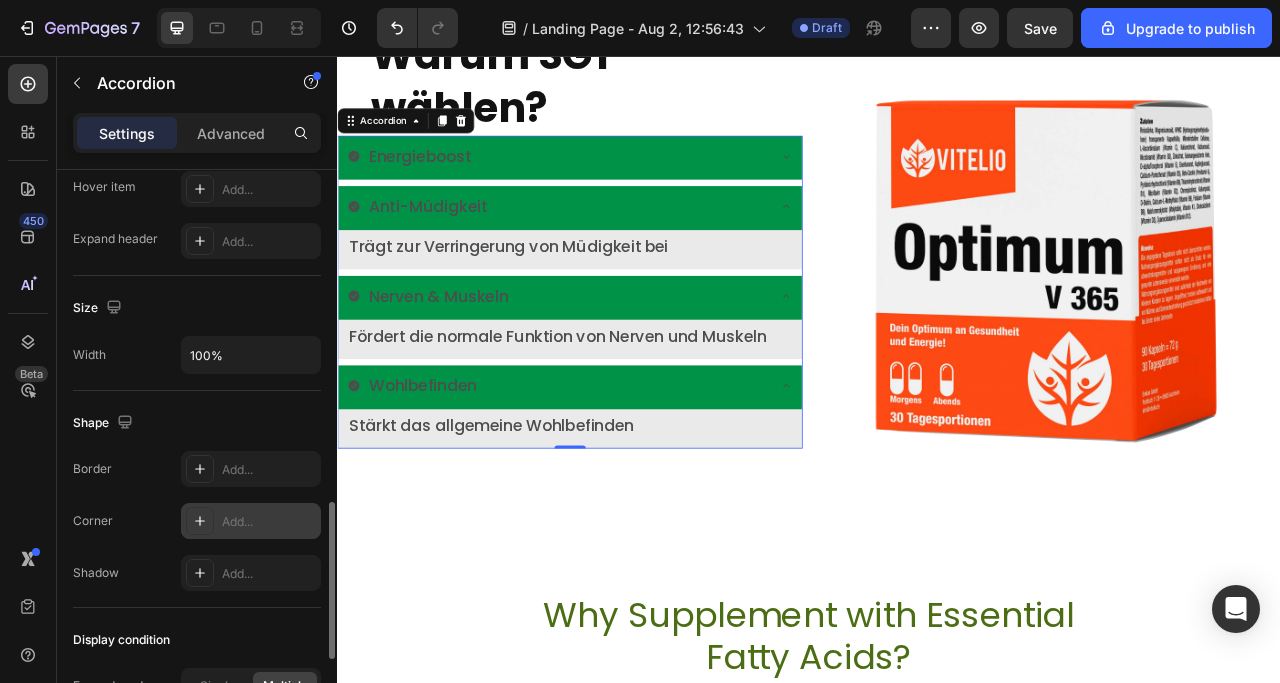 click 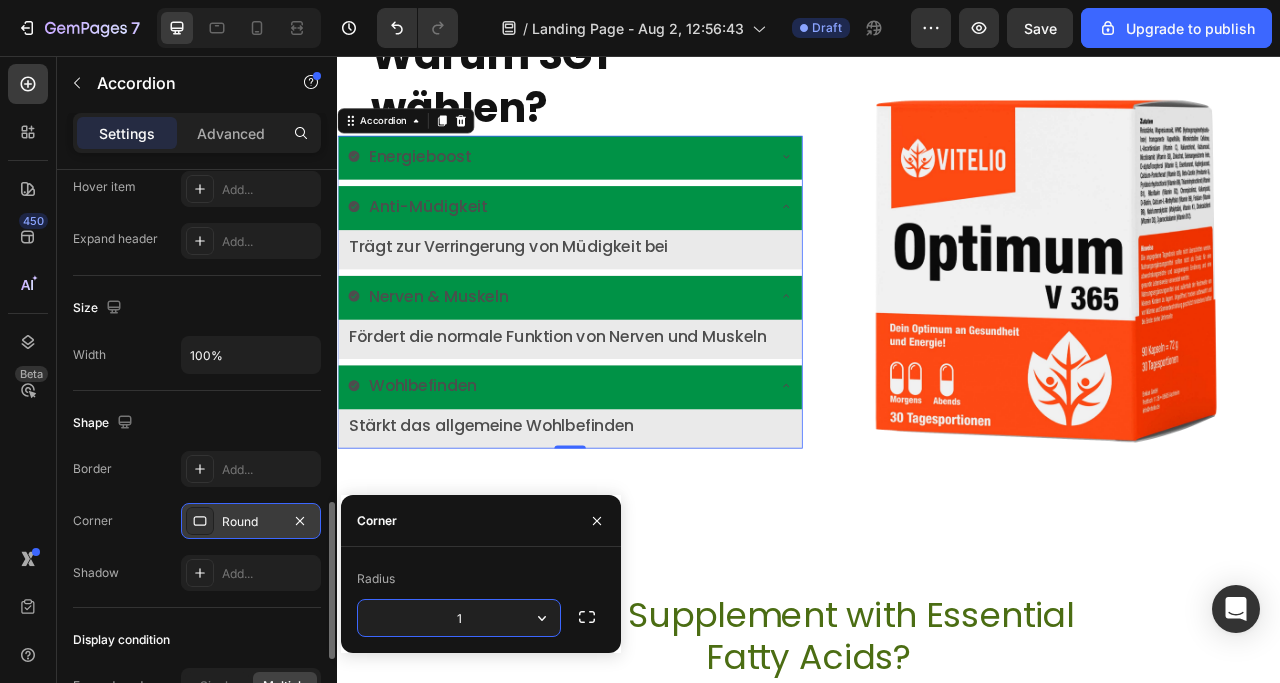 type on "15" 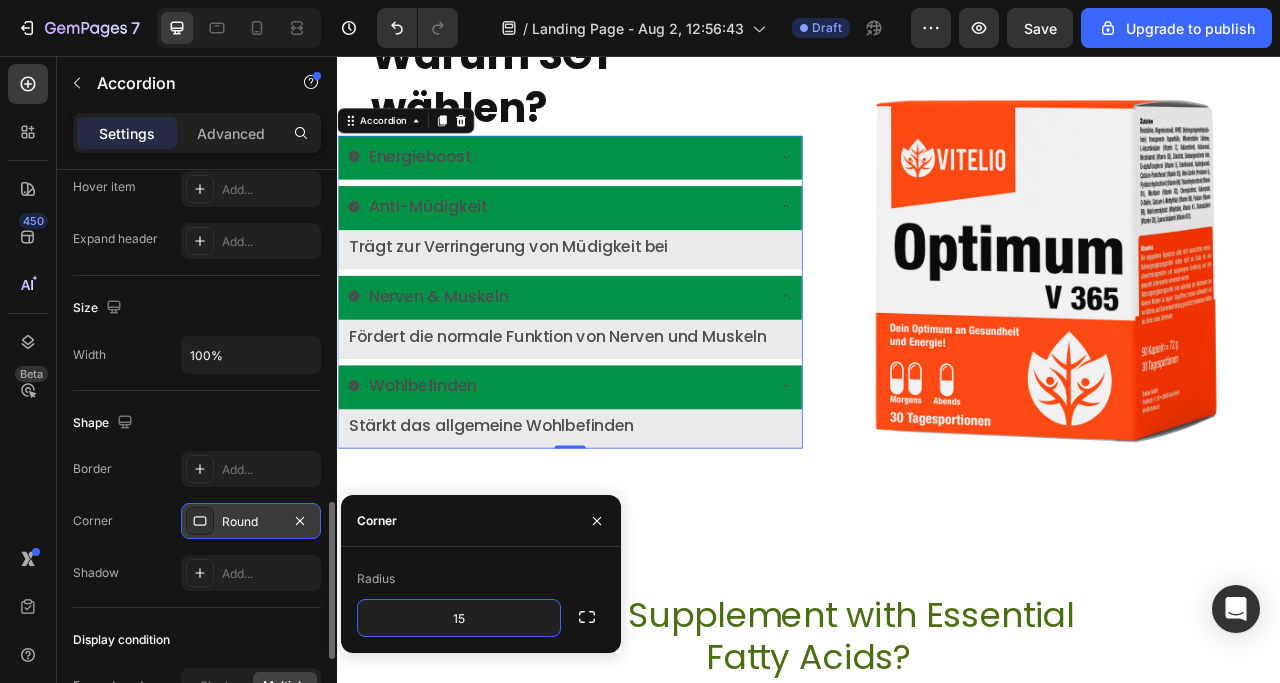 click on "Border Add... Corner Round Shadow Add..." at bounding box center [197, 521] 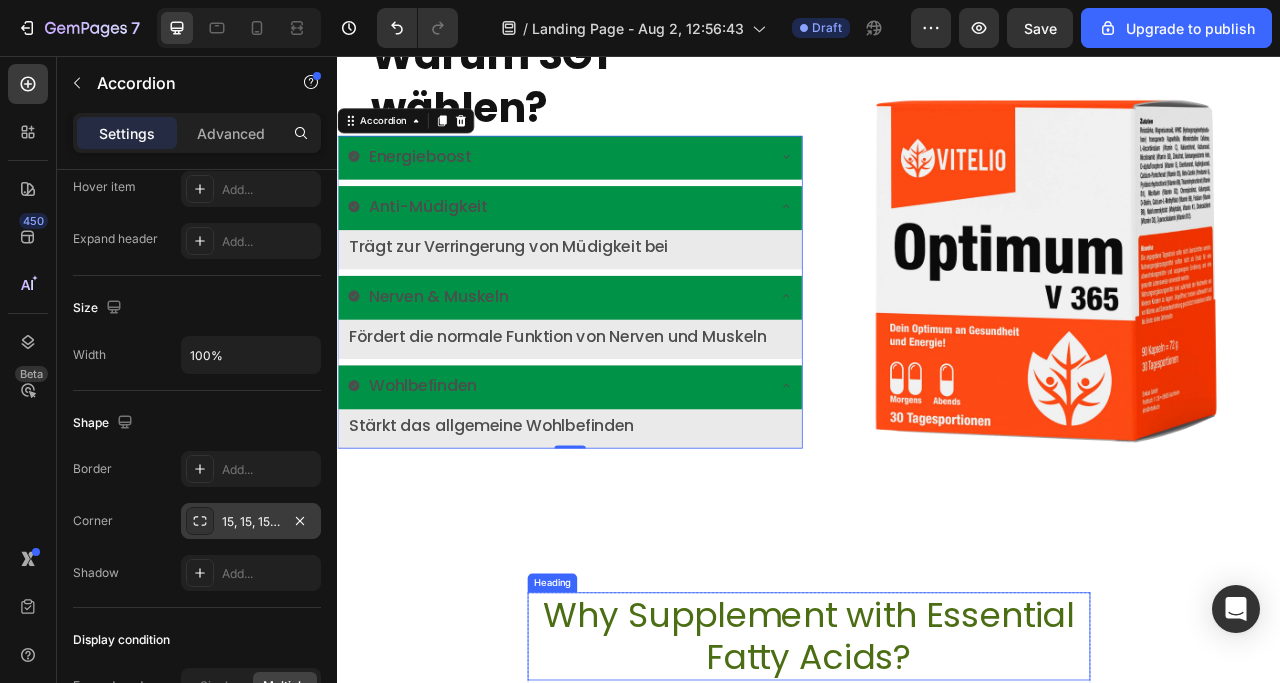click on "Why Supplement with Essential Fatty Acids?" at bounding box center (937, 794) 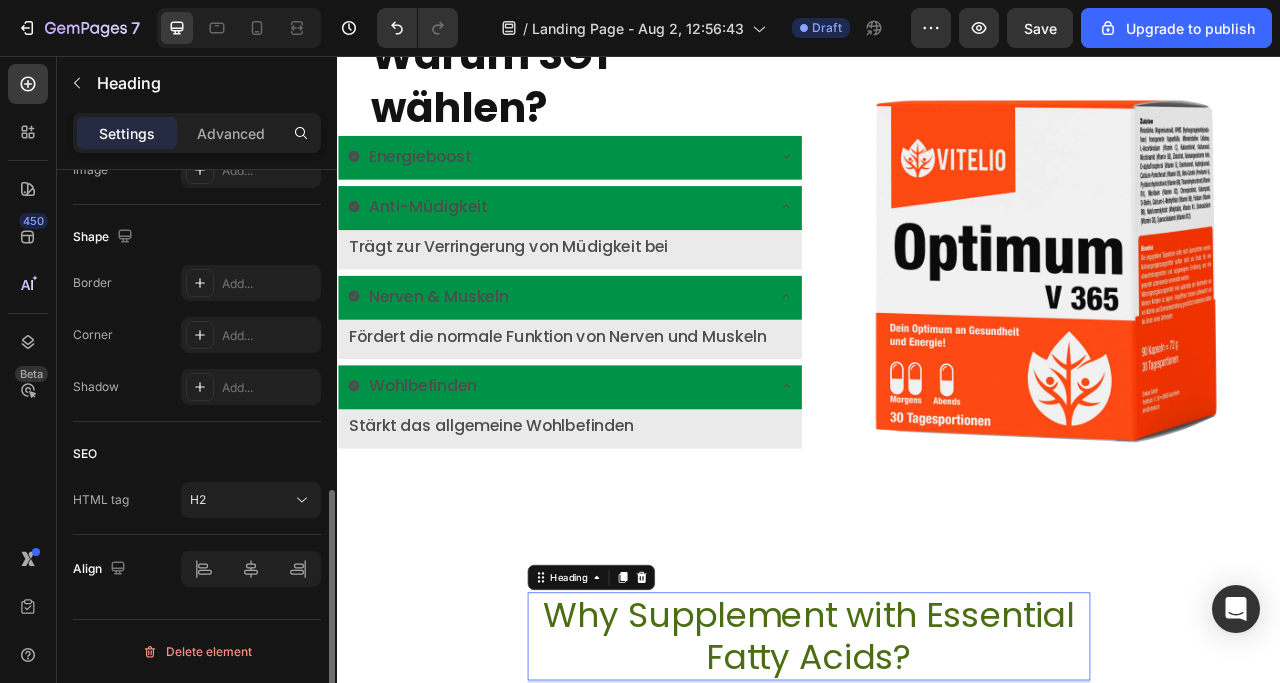 scroll, scrollTop: 0, scrollLeft: 0, axis: both 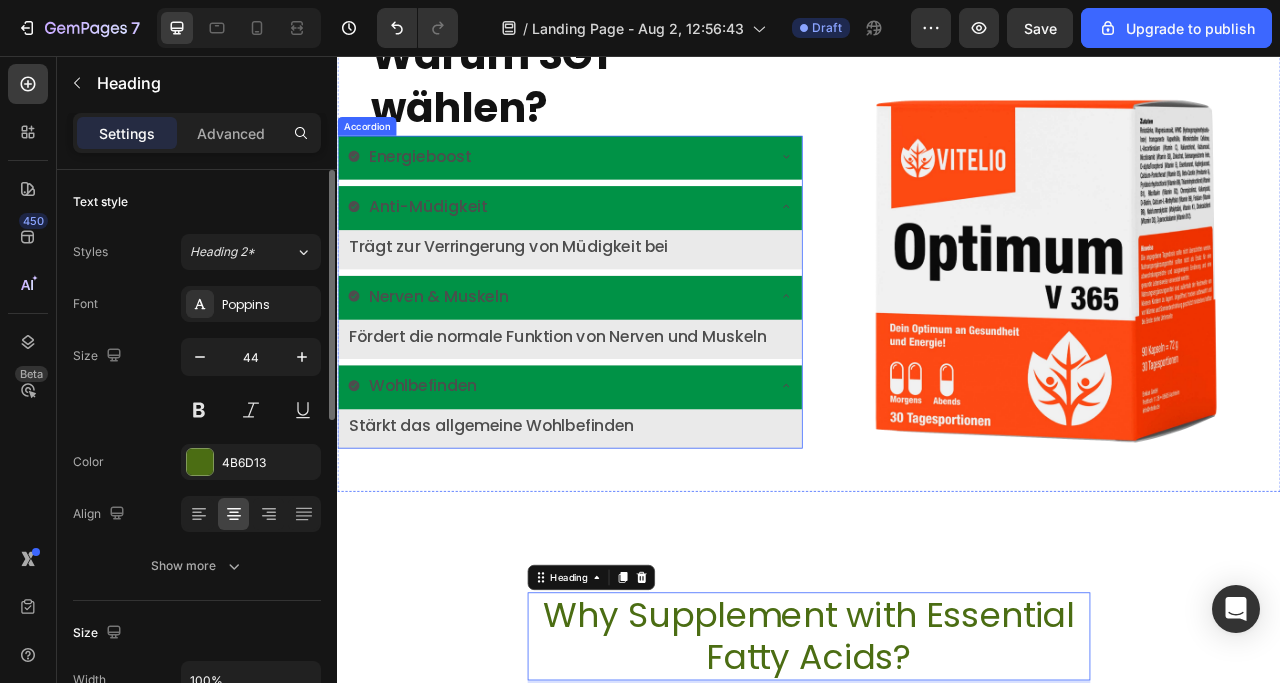 click on "Nerven & Muskeln" at bounding box center (617, 361) 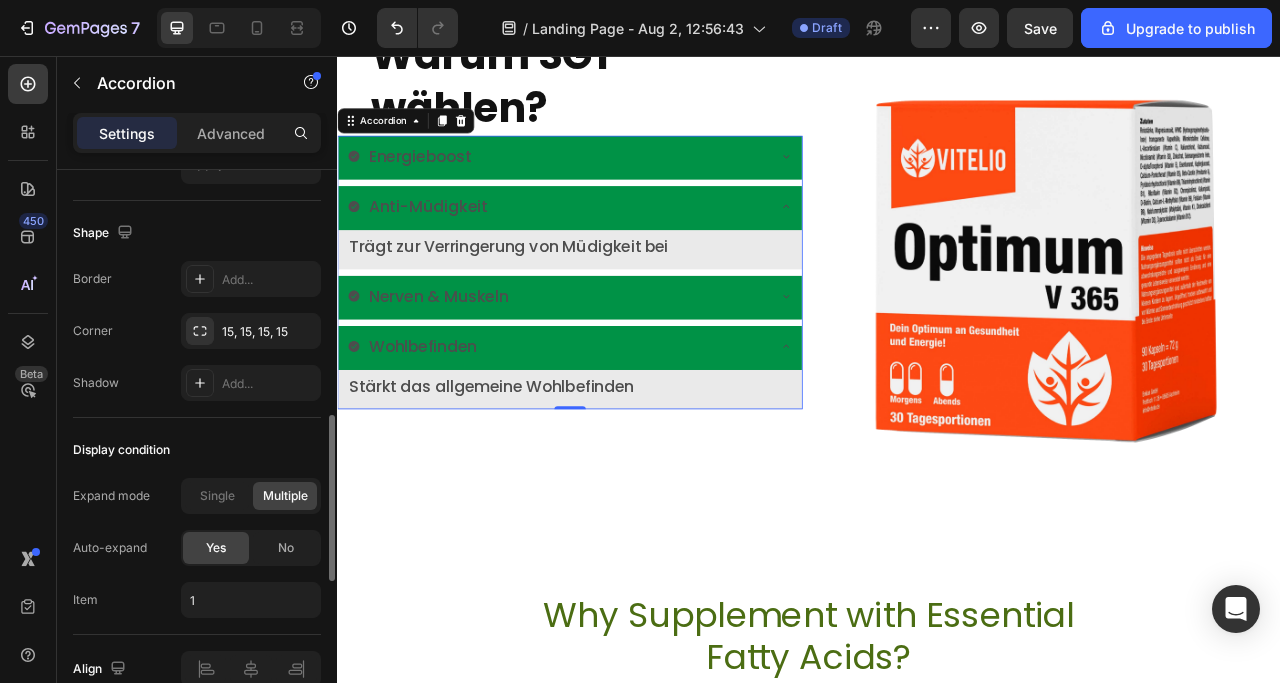 scroll, scrollTop: 1186, scrollLeft: 0, axis: vertical 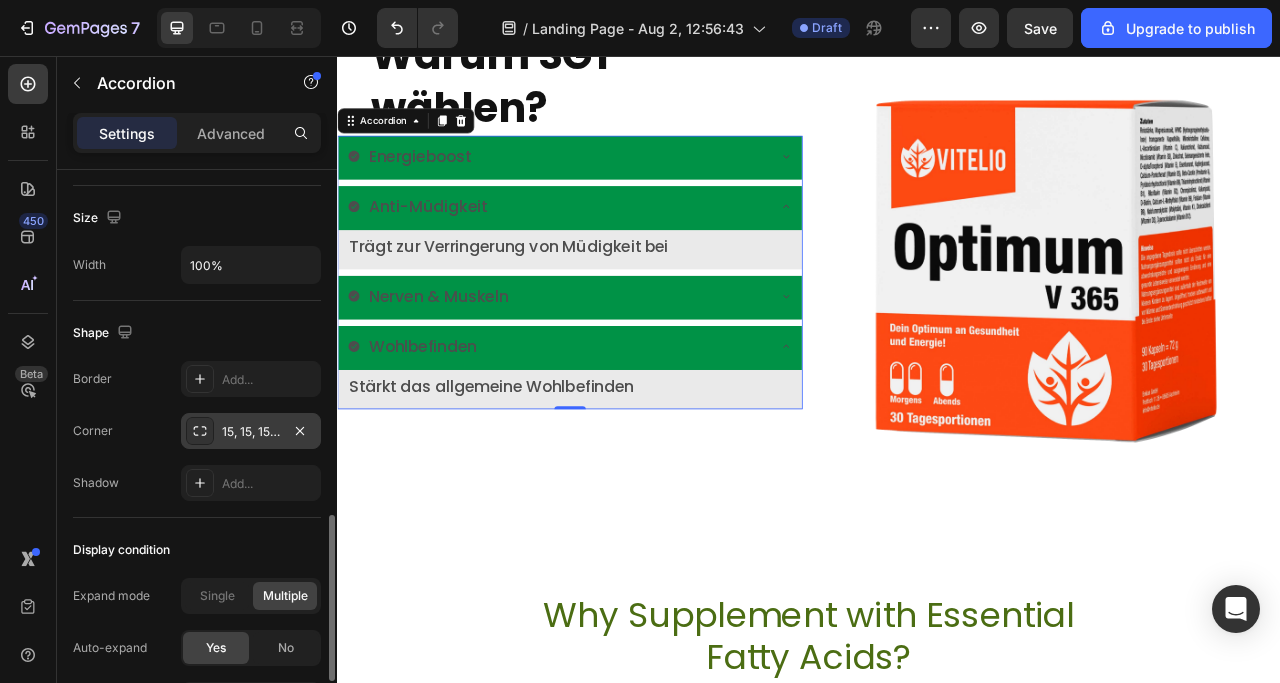 click 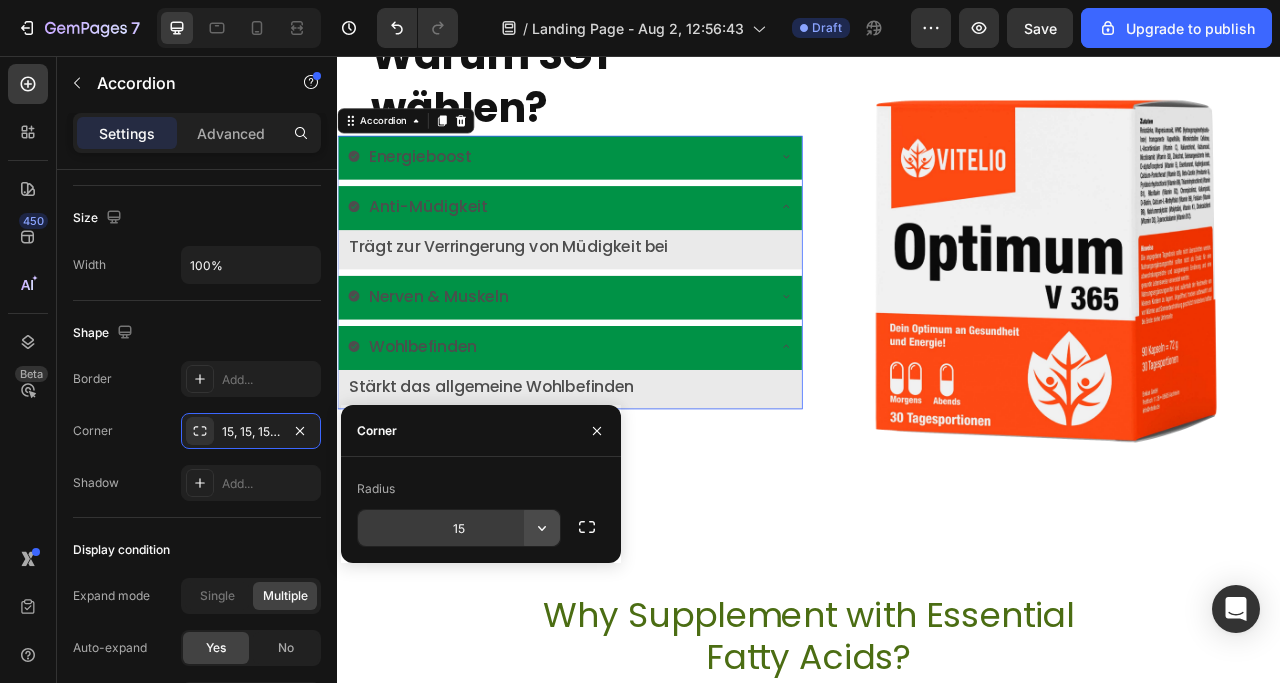 click 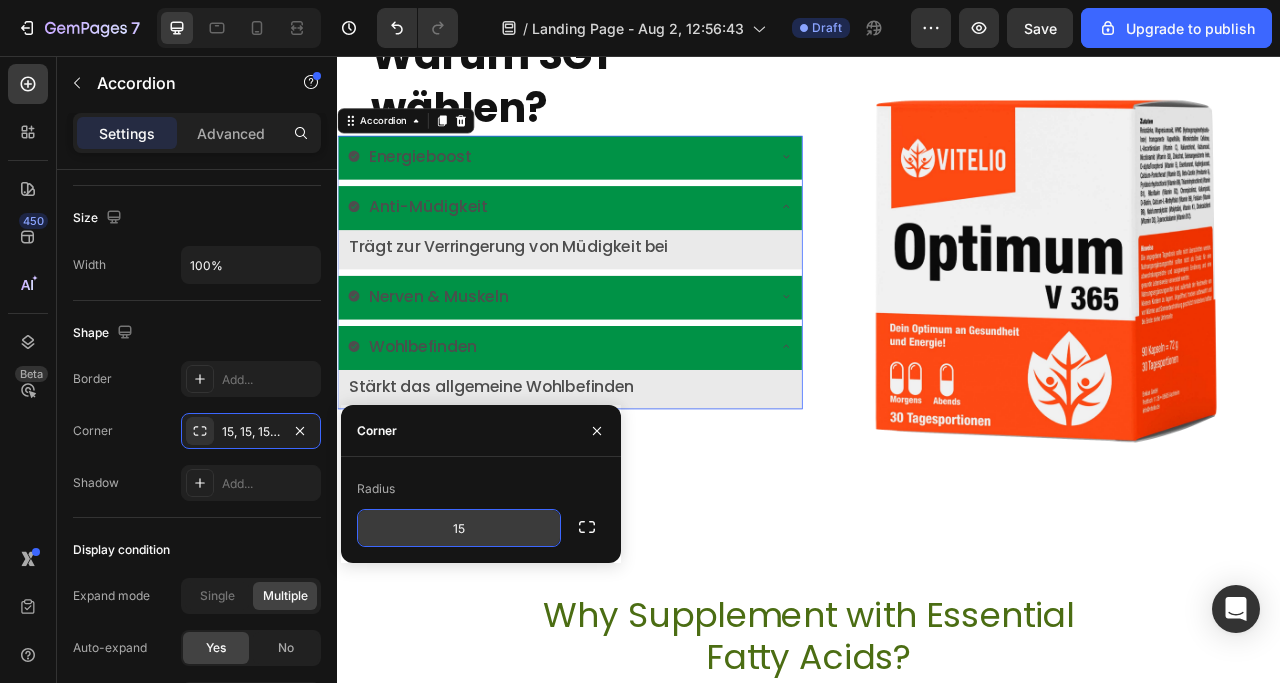 click on "Corner" at bounding box center [481, 431] 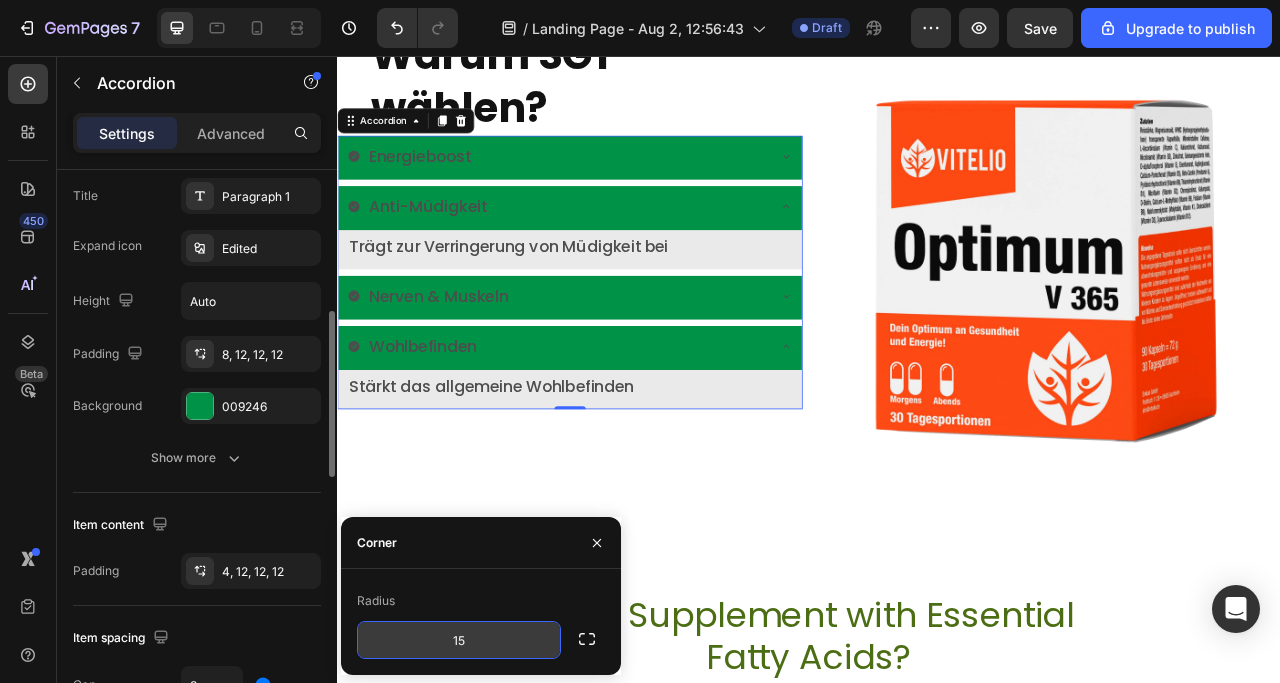 scroll, scrollTop: 386, scrollLeft: 0, axis: vertical 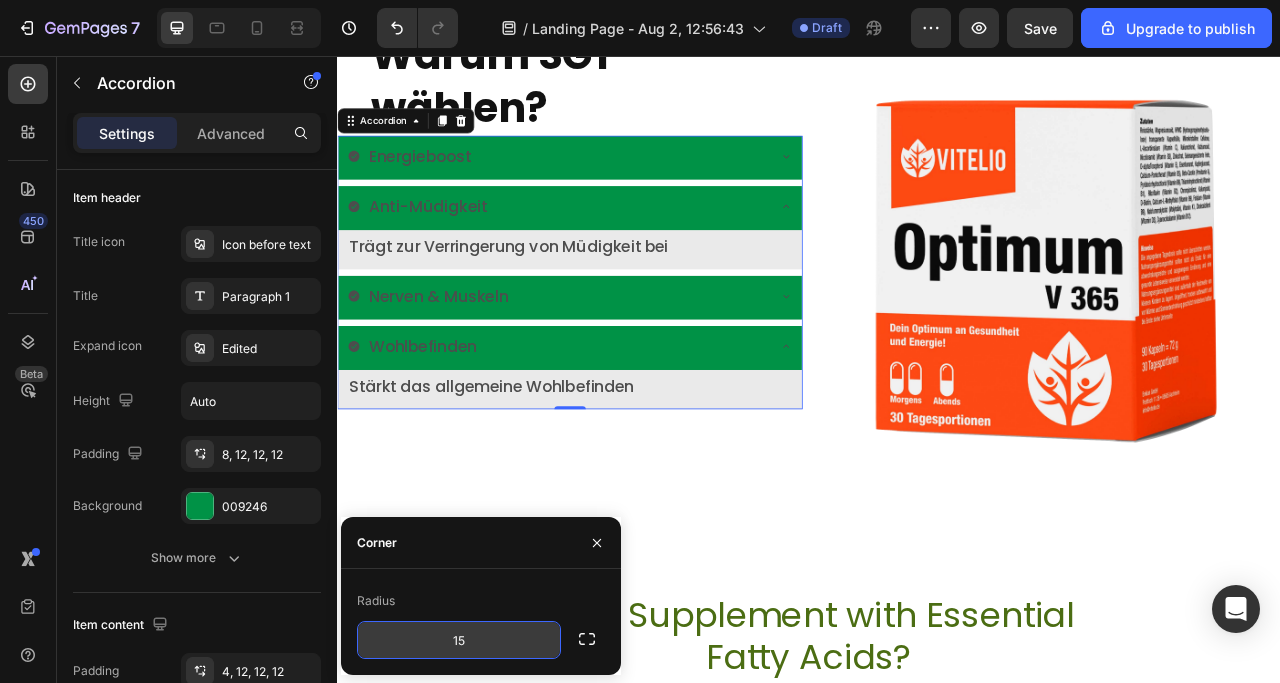 click on "Title icon Icon before text Title Paragraph 1 Expand icon Edited Height Auto Padding 8, 12, 12, 12 Background 009246" at bounding box center (197, 375) 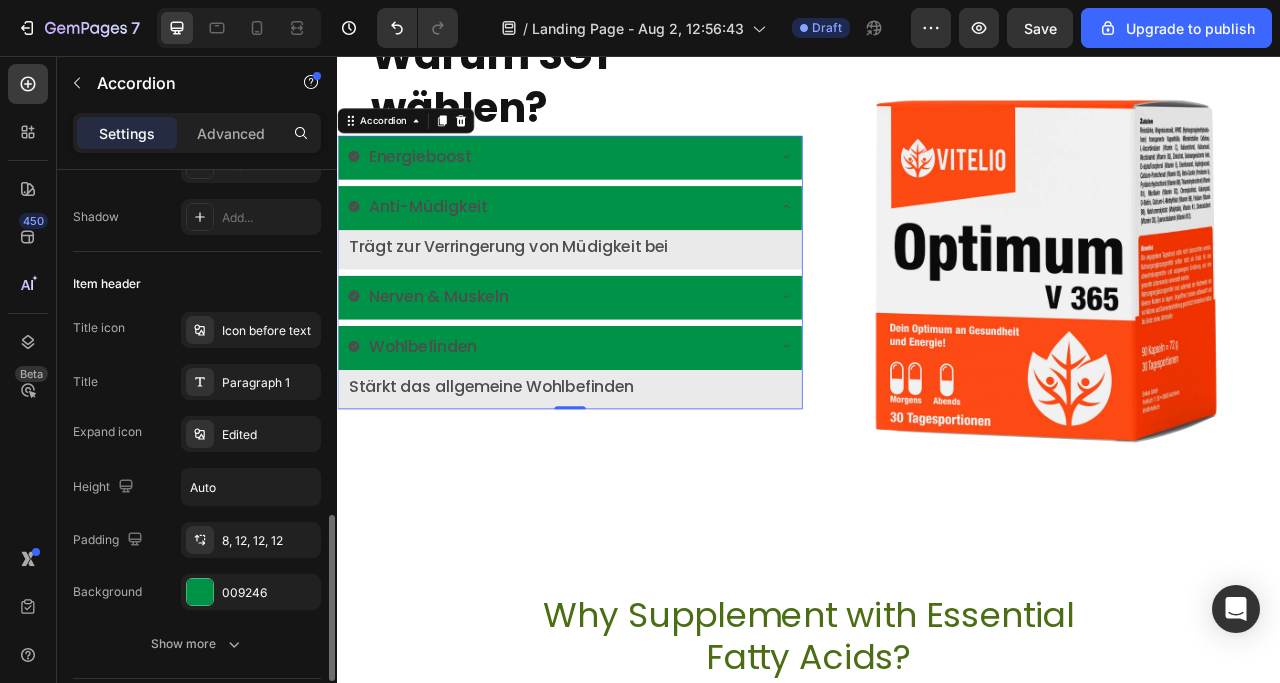 scroll, scrollTop: 500, scrollLeft: 0, axis: vertical 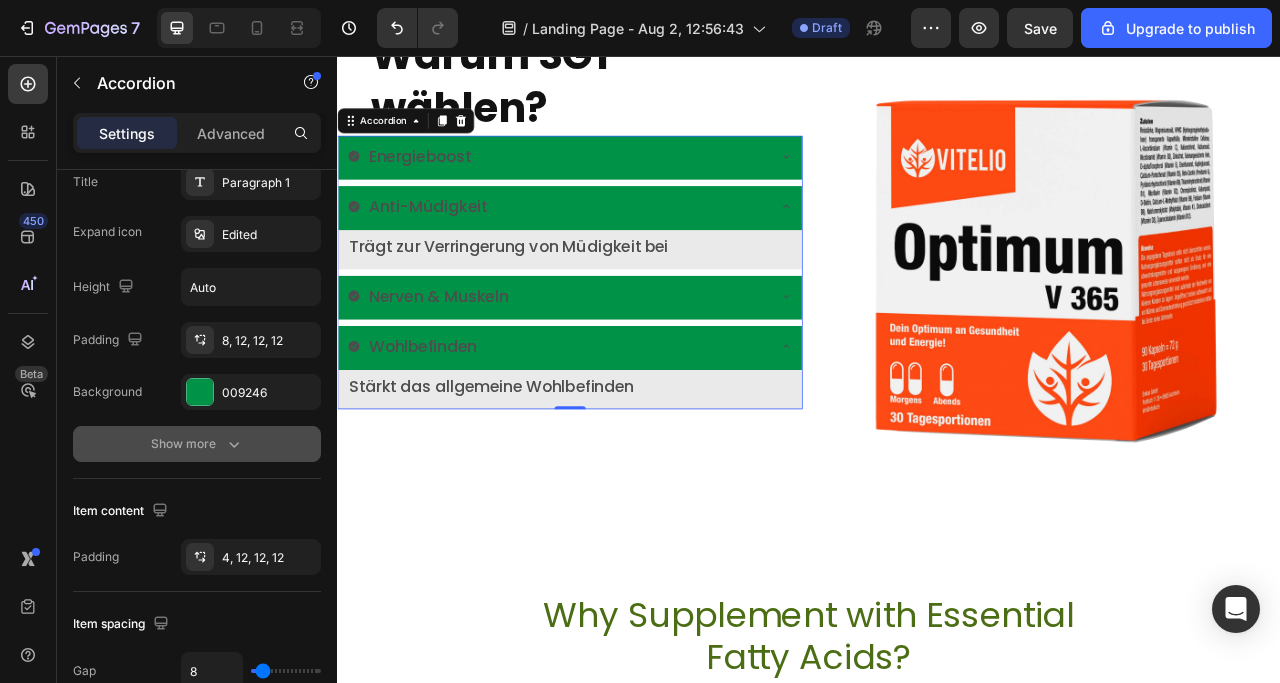 click on "Show more" at bounding box center [197, 444] 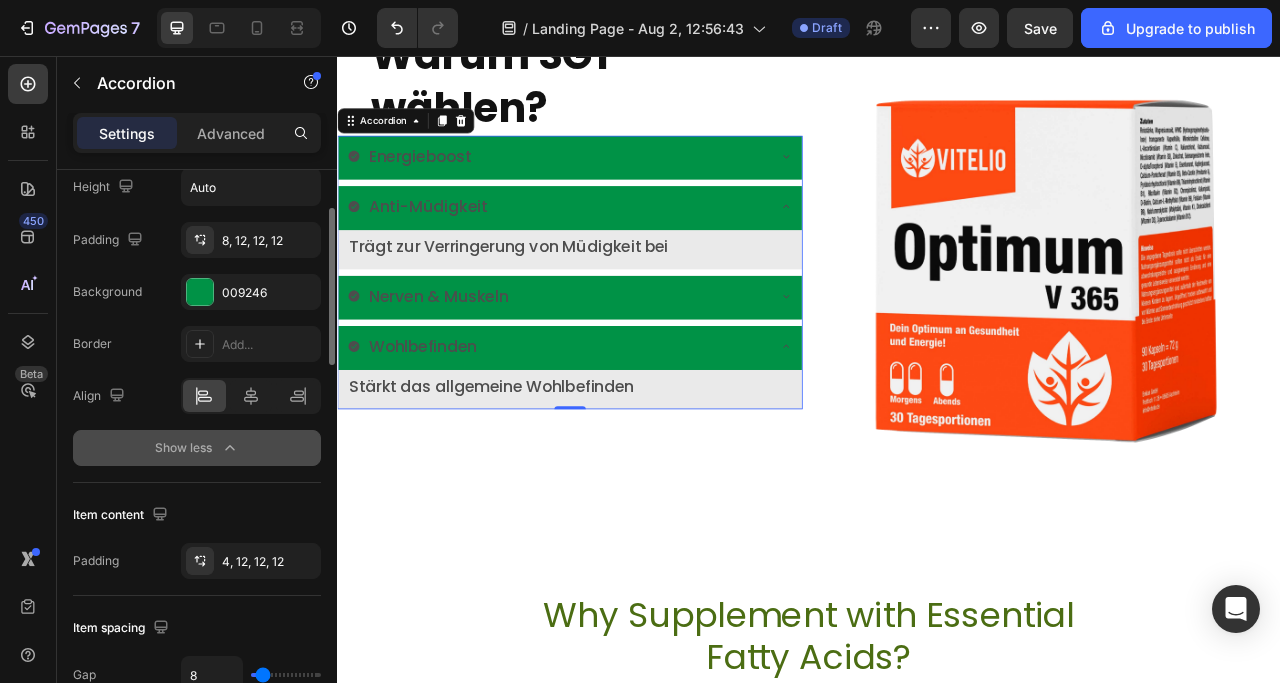 scroll, scrollTop: 500, scrollLeft: 0, axis: vertical 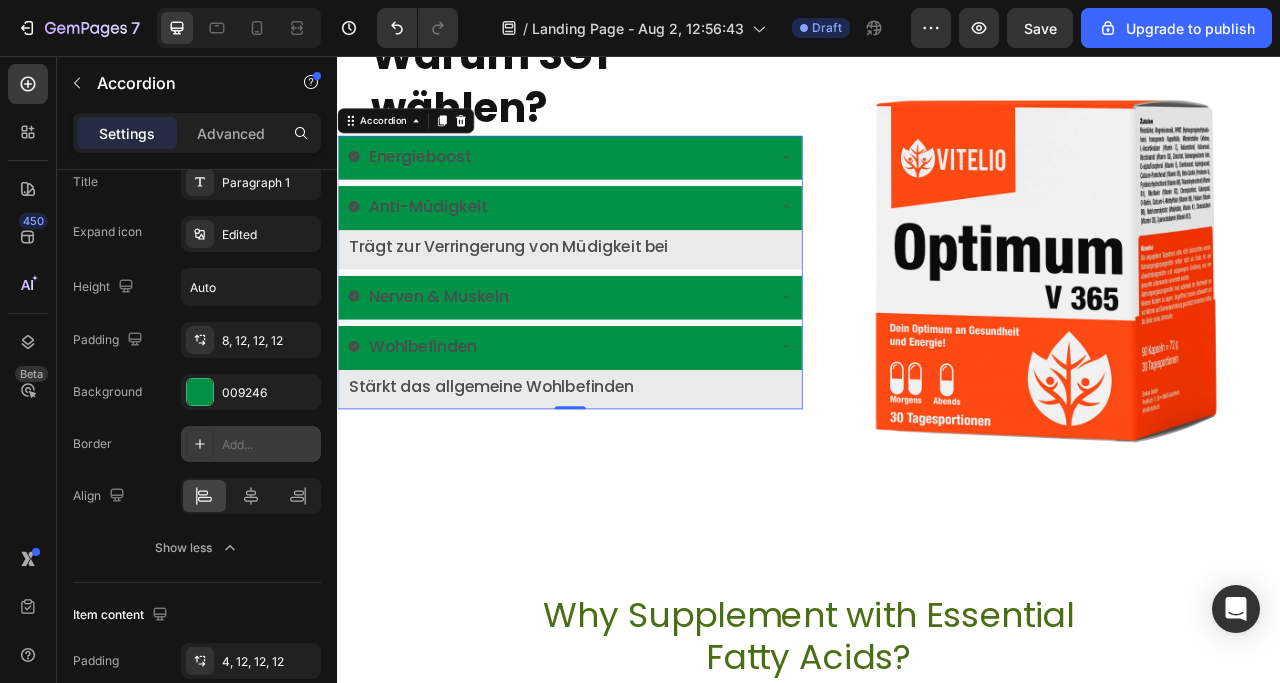 click at bounding box center (200, 444) 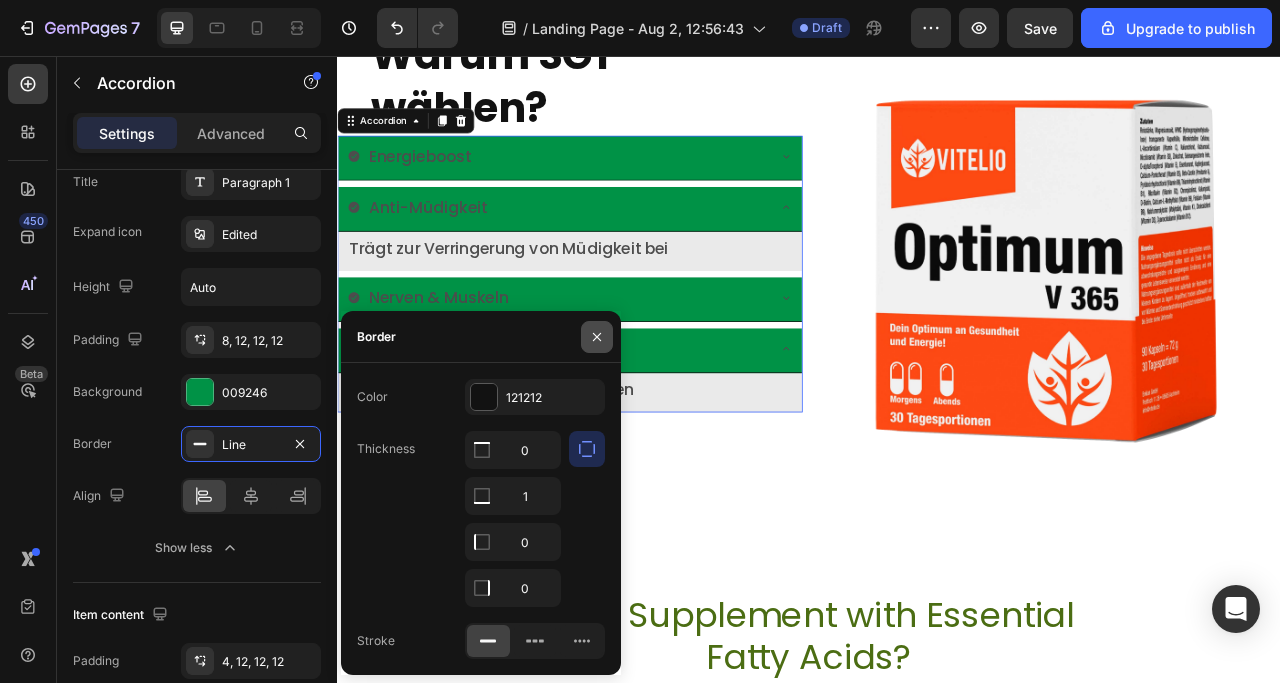 click 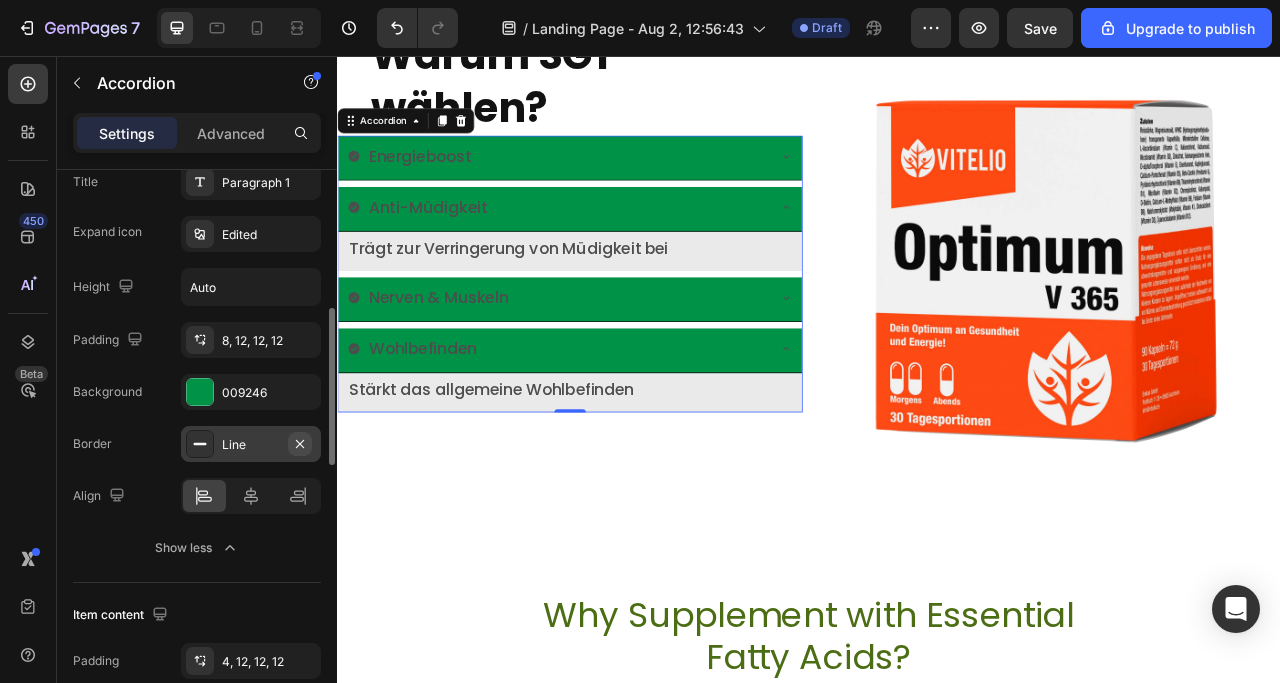 click 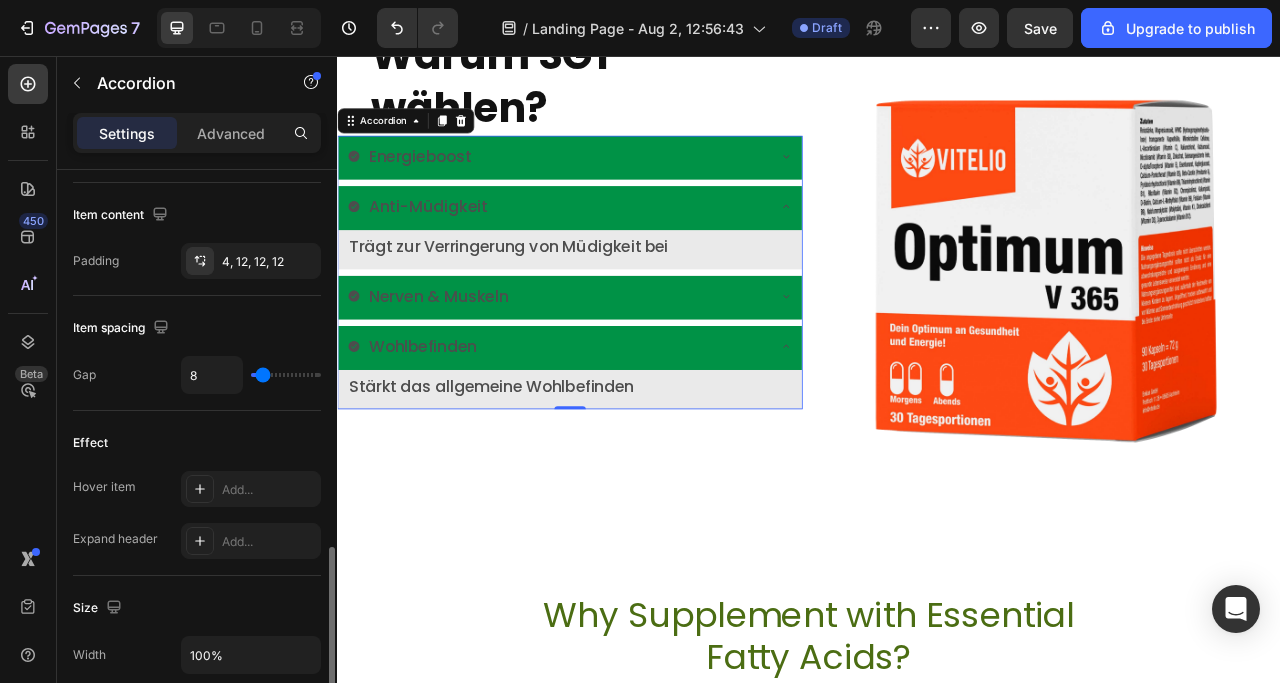 scroll, scrollTop: 1100, scrollLeft: 0, axis: vertical 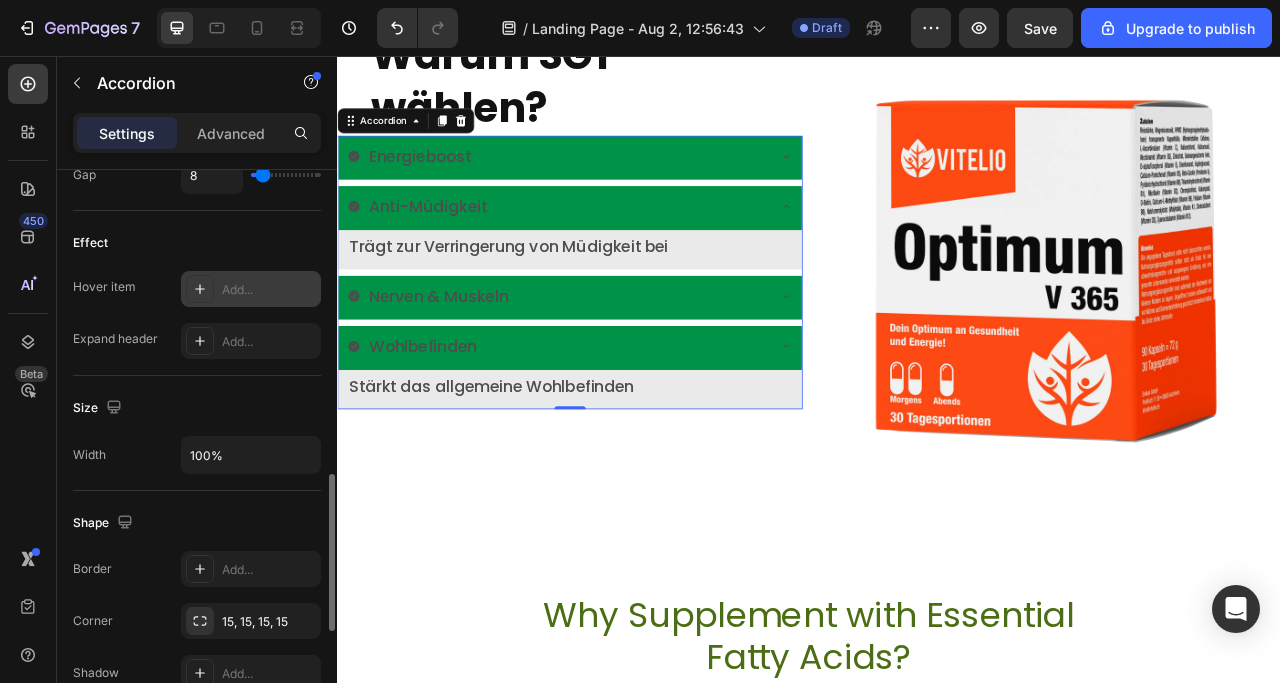 click at bounding box center (200, 289) 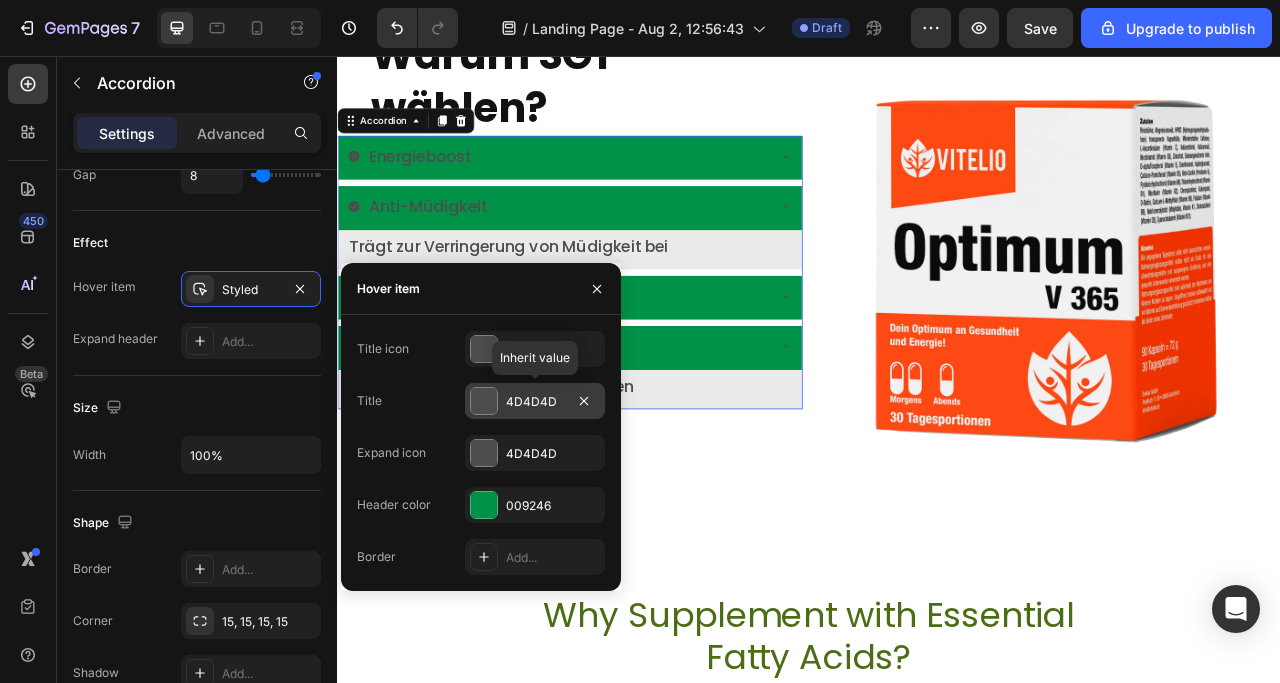 click at bounding box center [484, 401] 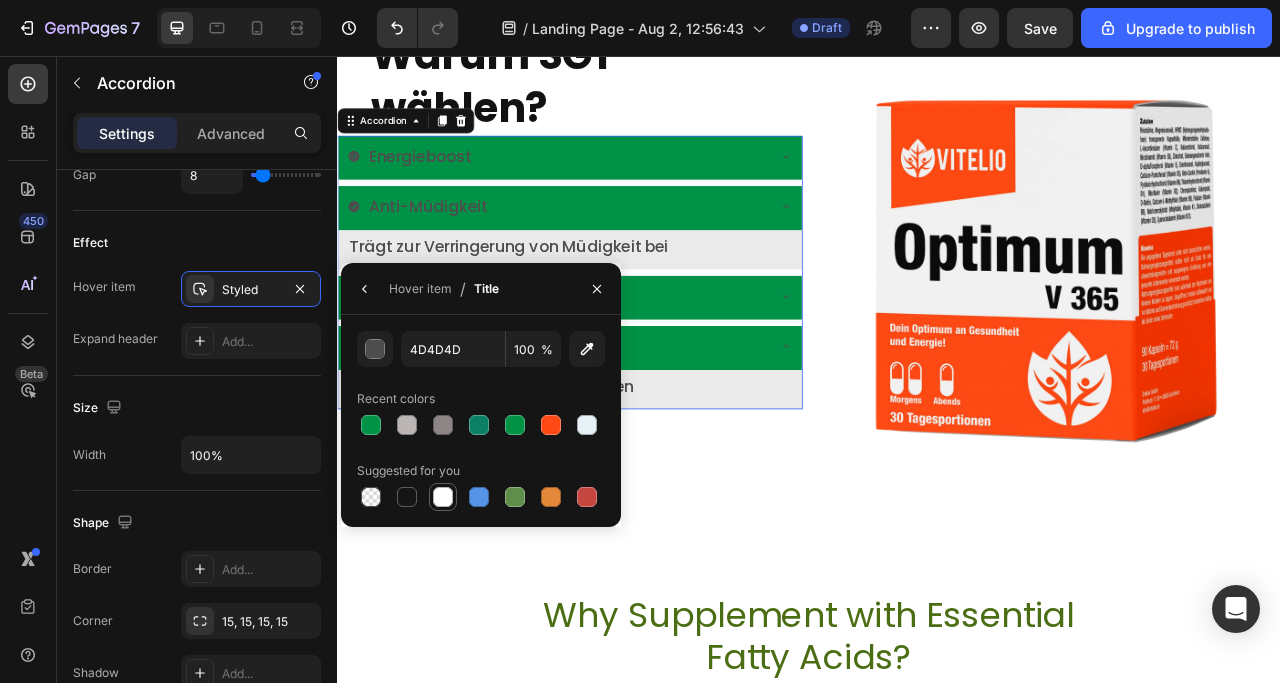 click at bounding box center (443, 497) 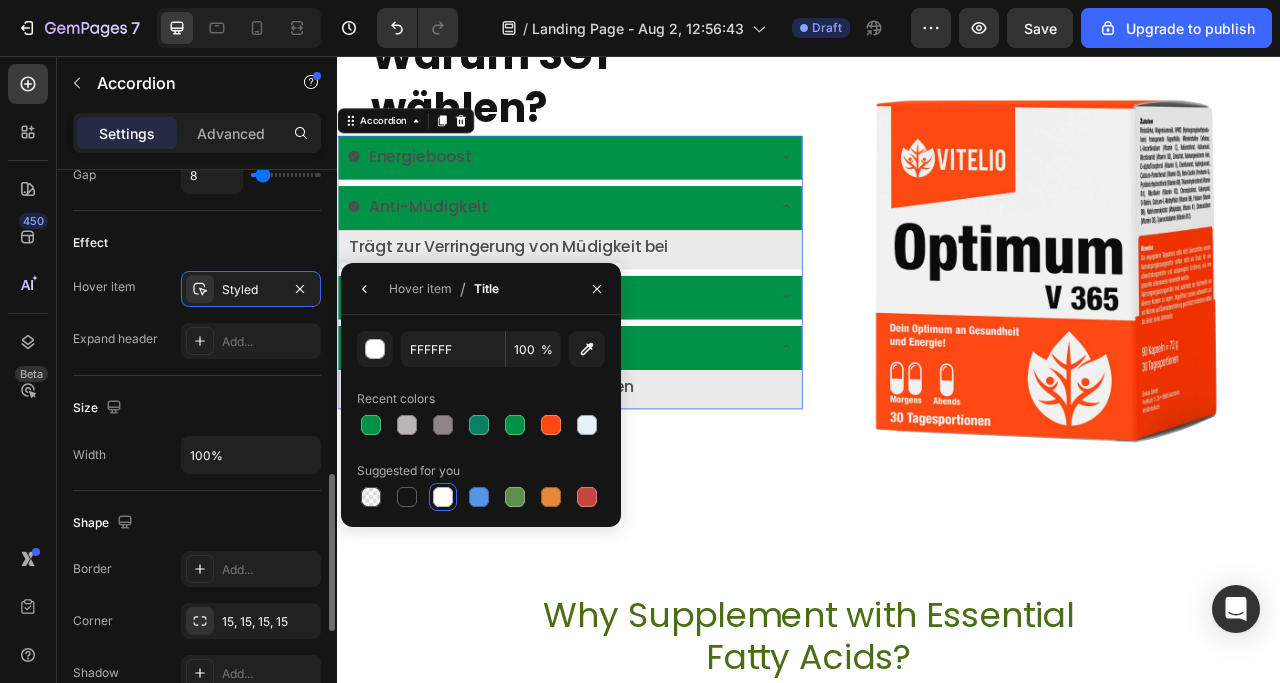 click on "Effect Hover item Styled Expand header Add..." 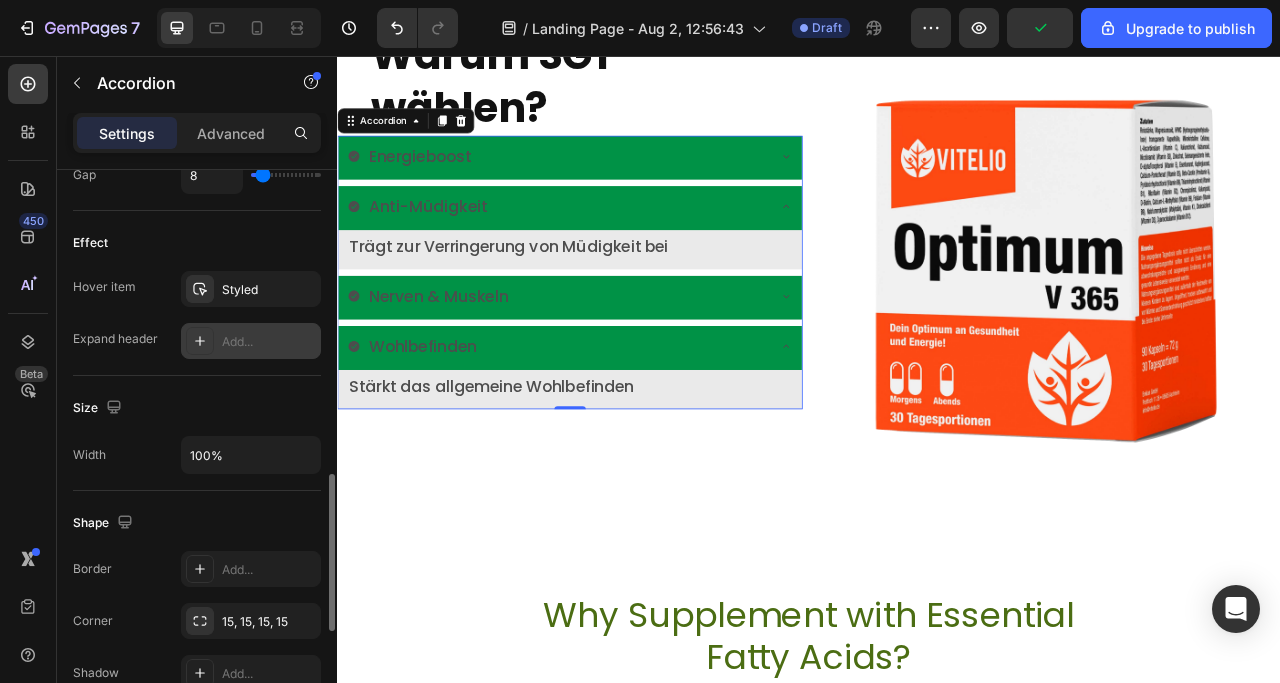 click on "Add..." at bounding box center (269, 342) 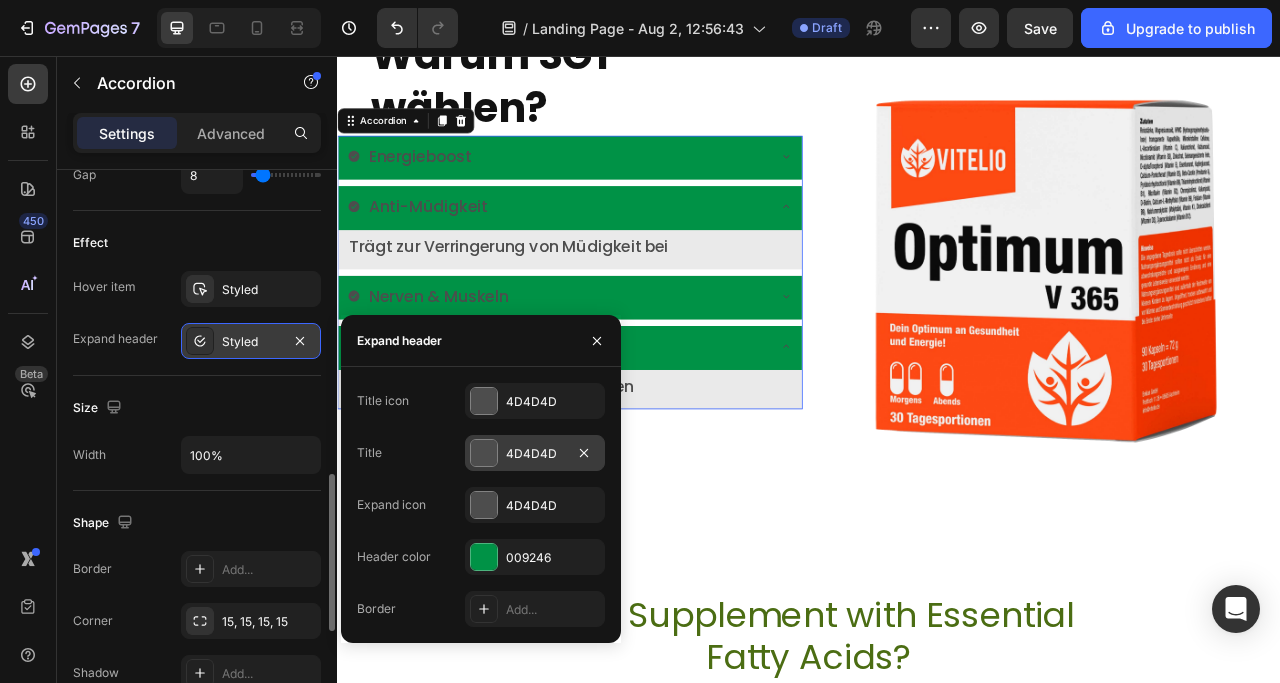click at bounding box center [484, 453] 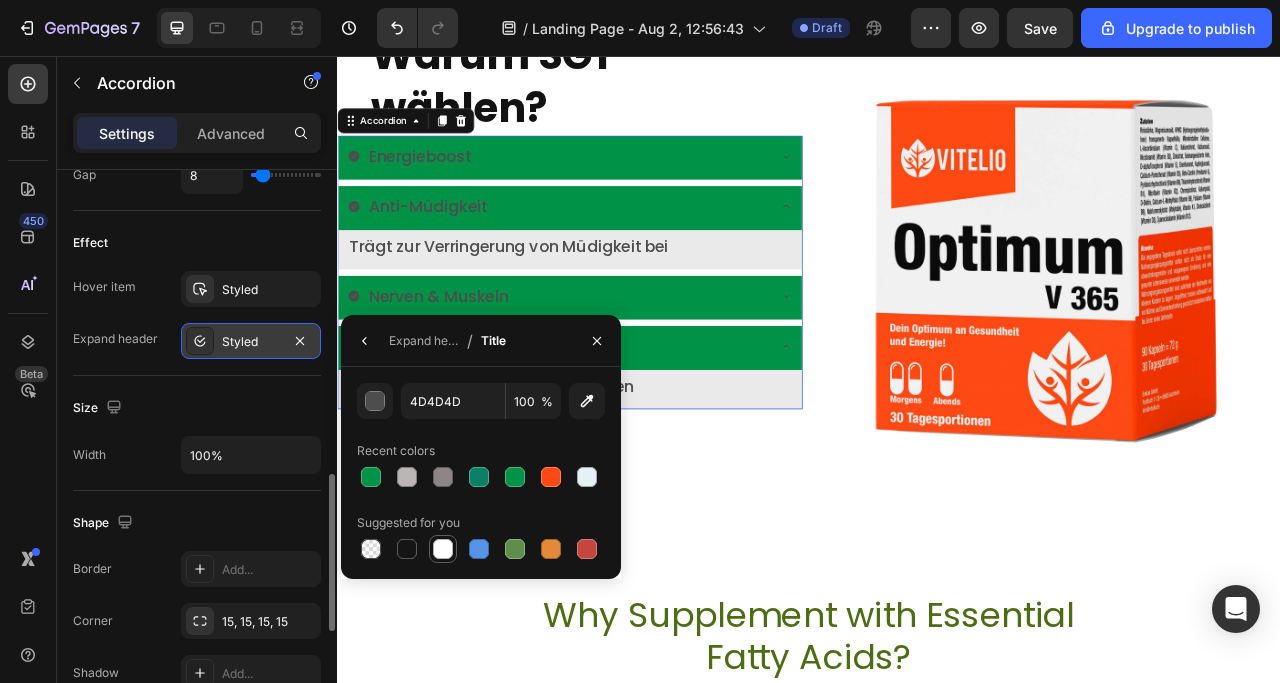 click at bounding box center [443, 549] 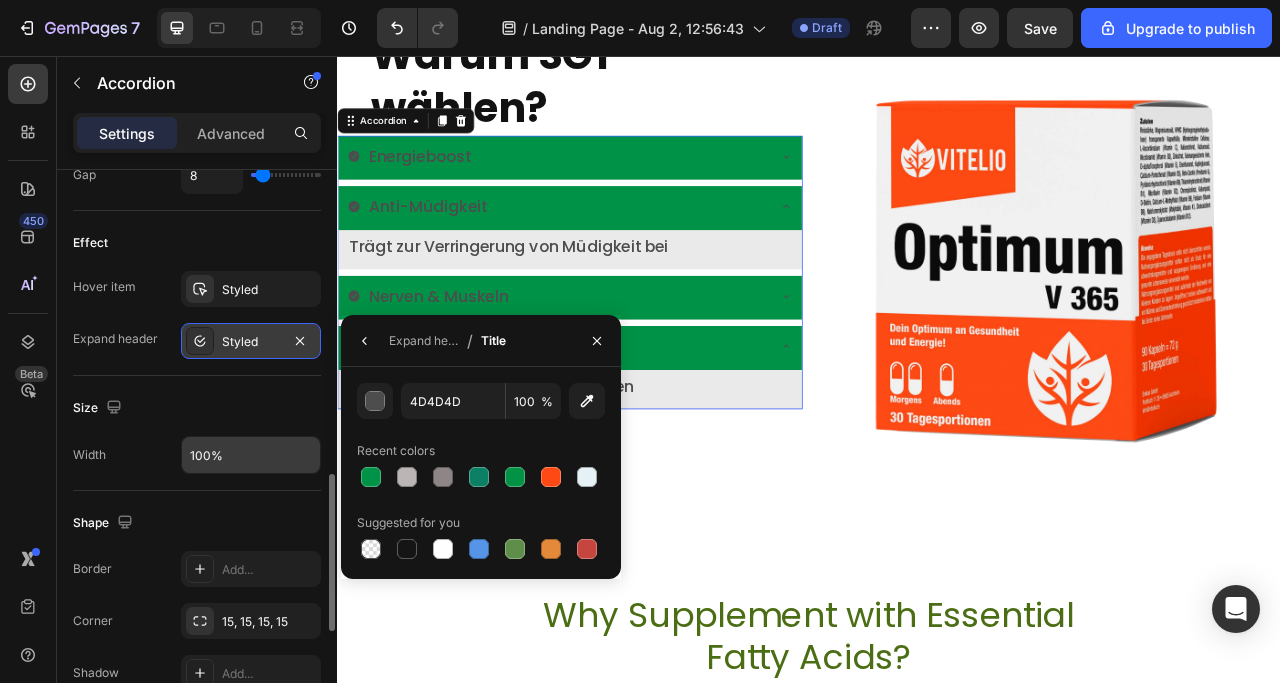type on "FFFFFF" 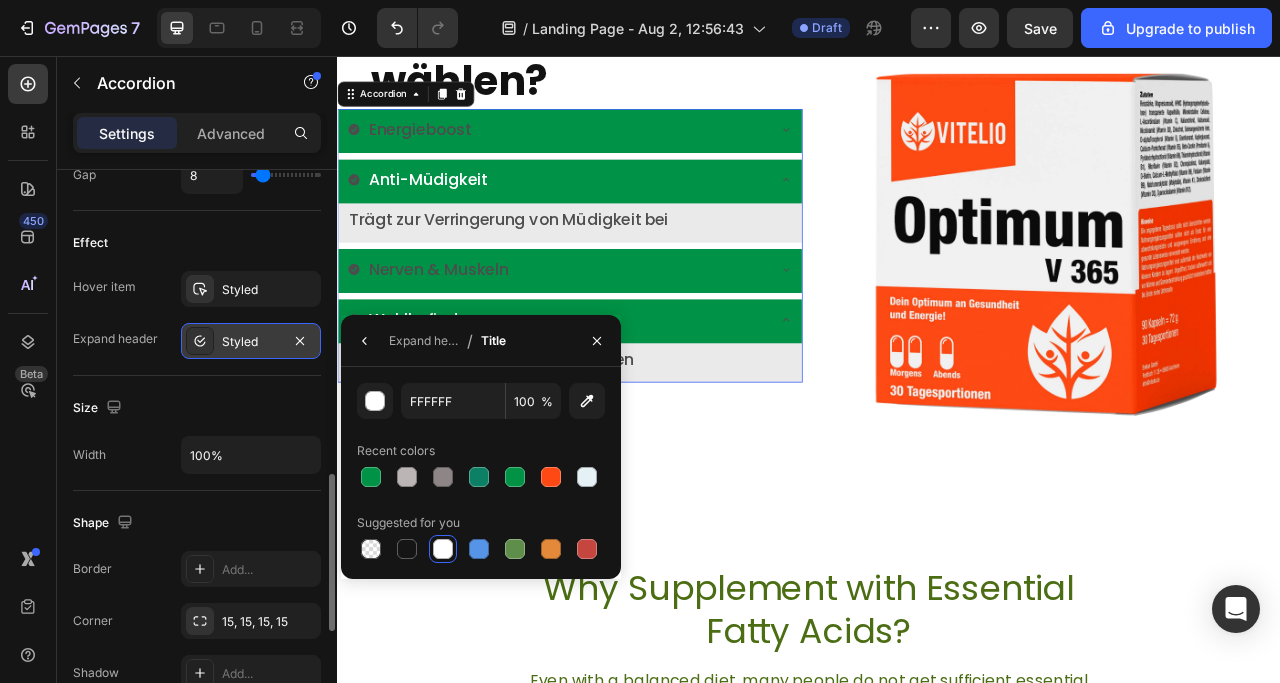 scroll, scrollTop: 1498, scrollLeft: 0, axis: vertical 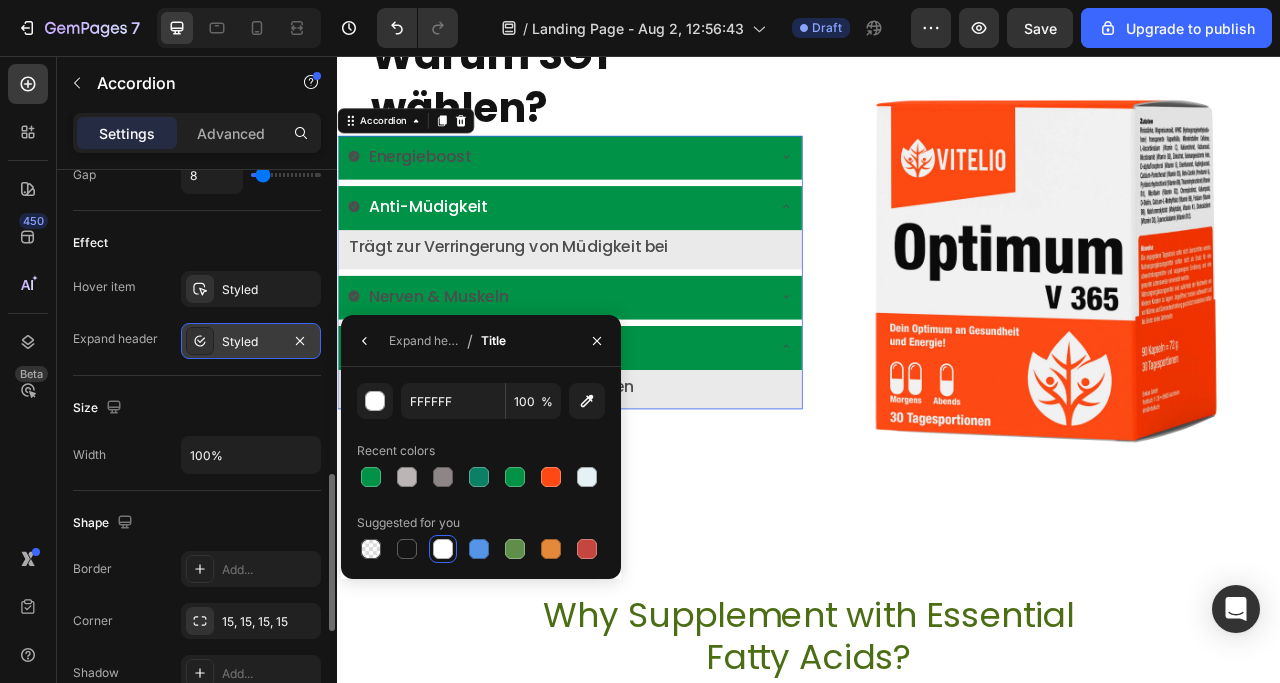 click on "Size Width 100%" 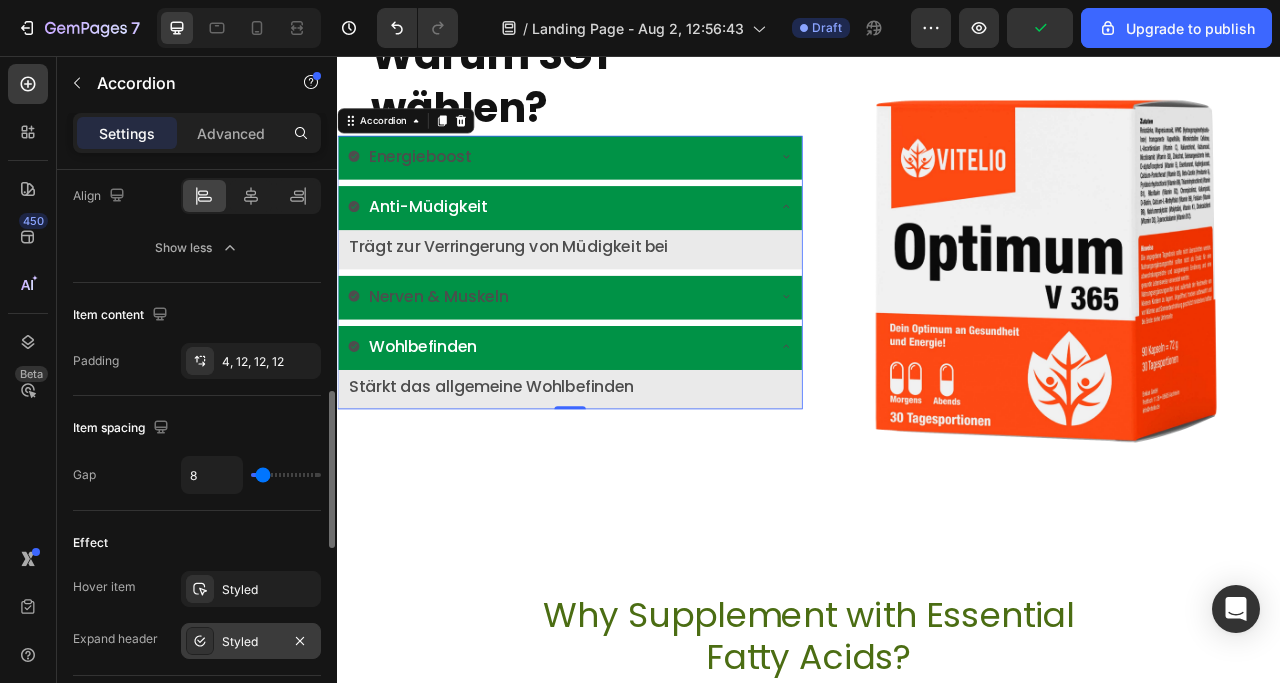 scroll, scrollTop: 900, scrollLeft: 0, axis: vertical 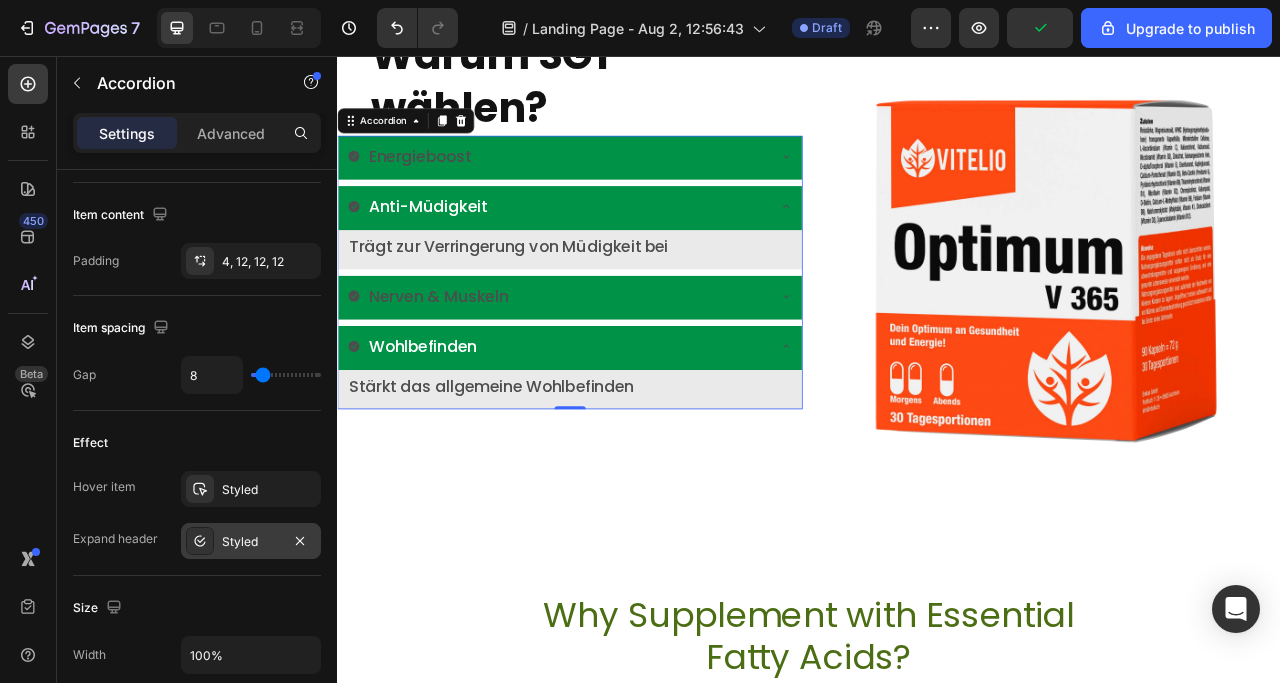click 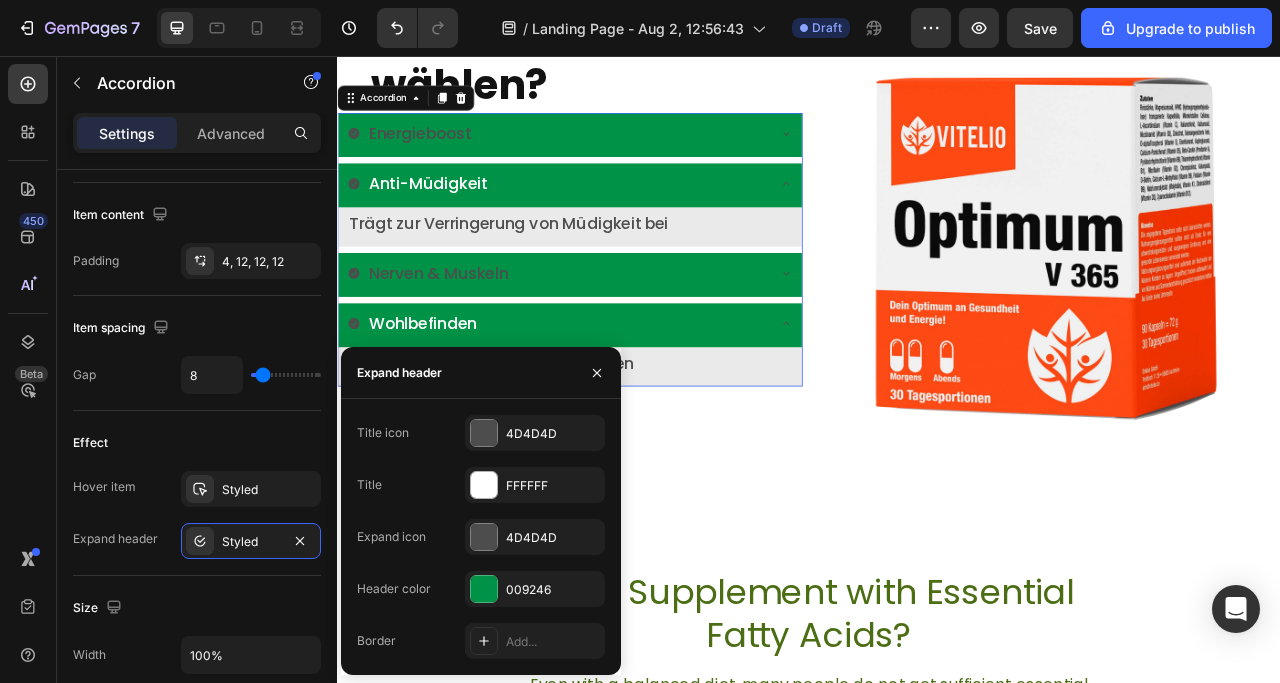 scroll, scrollTop: 1498, scrollLeft: 0, axis: vertical 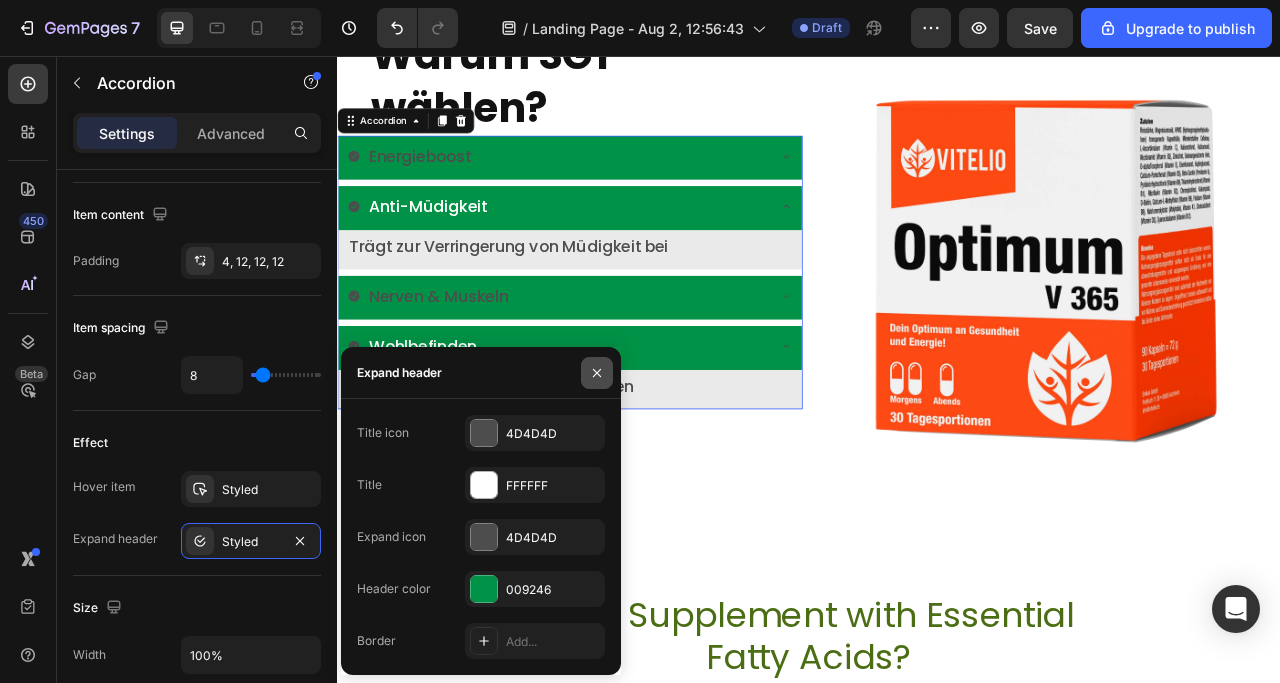 drag, startPoint x: 598, startPoint y: 366, endPoint x: 26, endPoint y: 394, distance: 572.6849 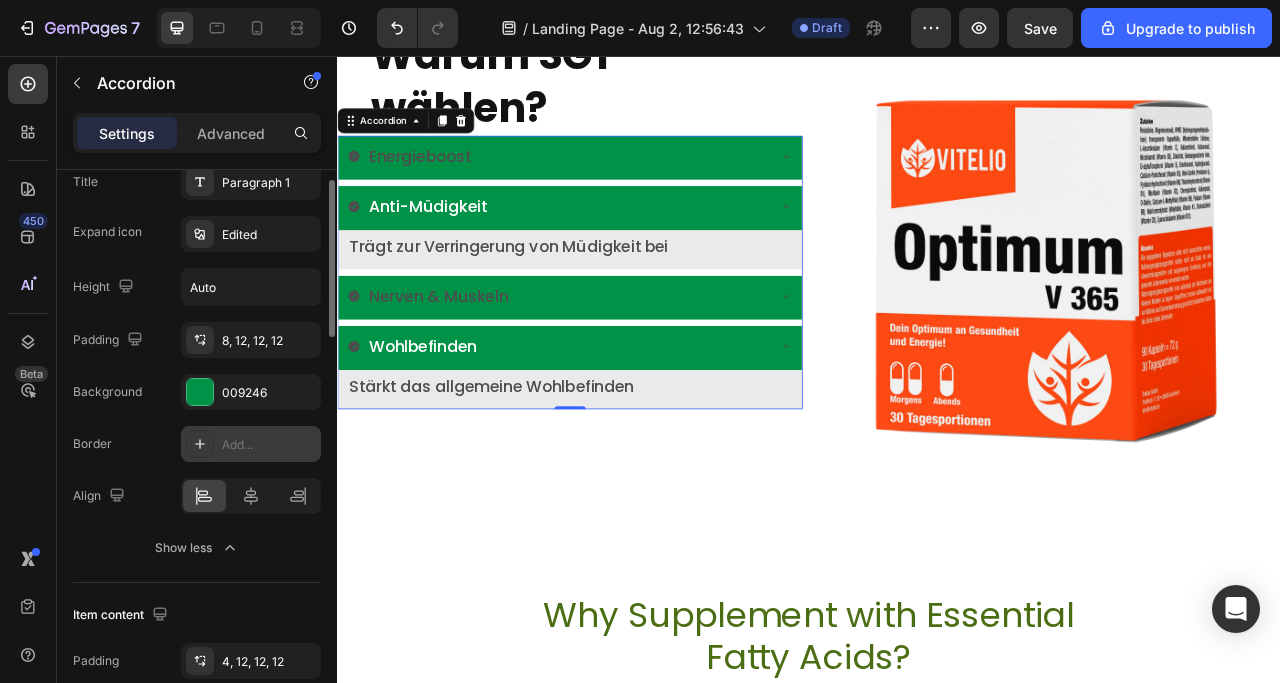 scroll, scrollTop: 400, scrollLeft: 0, axis: vertical 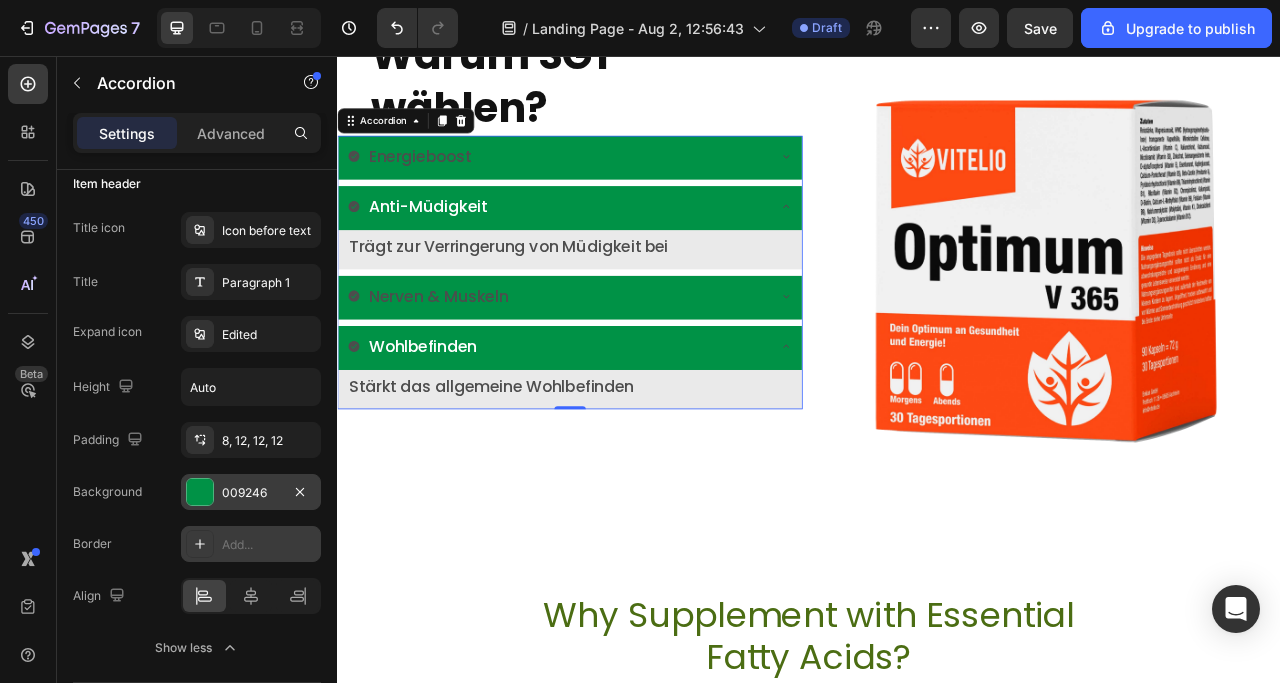 click at bounding box center (200, 492) 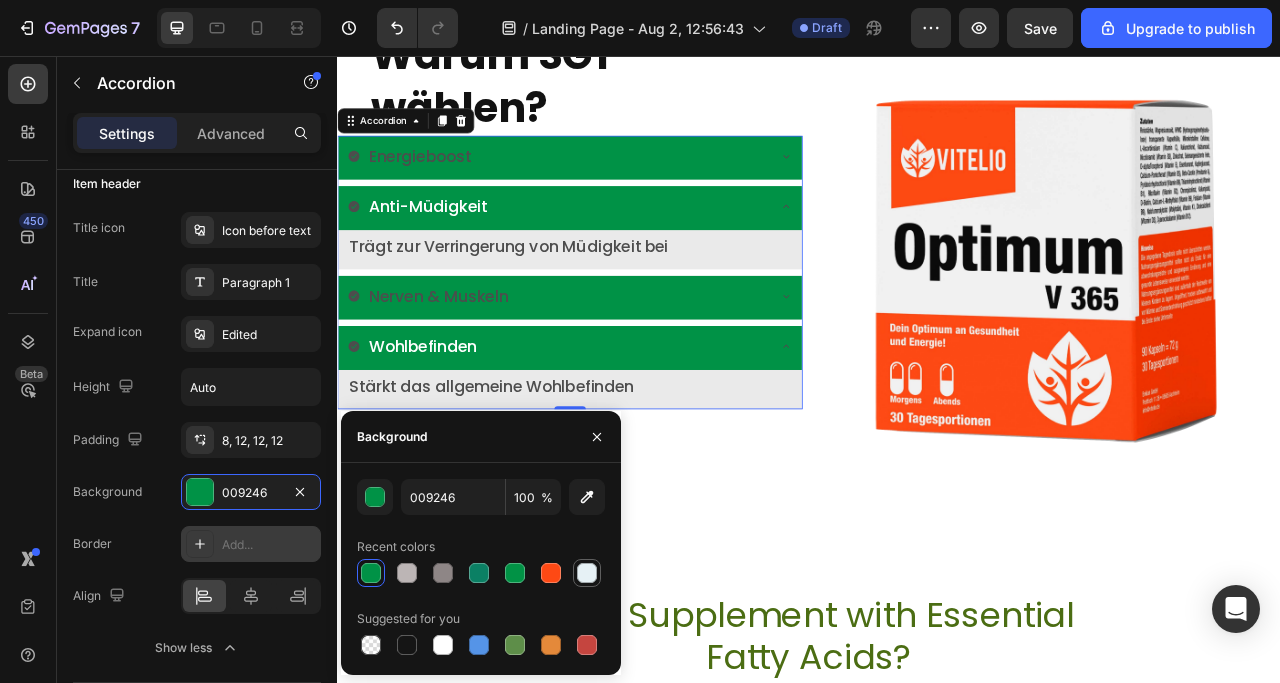 click at bounding box center [587, 573] 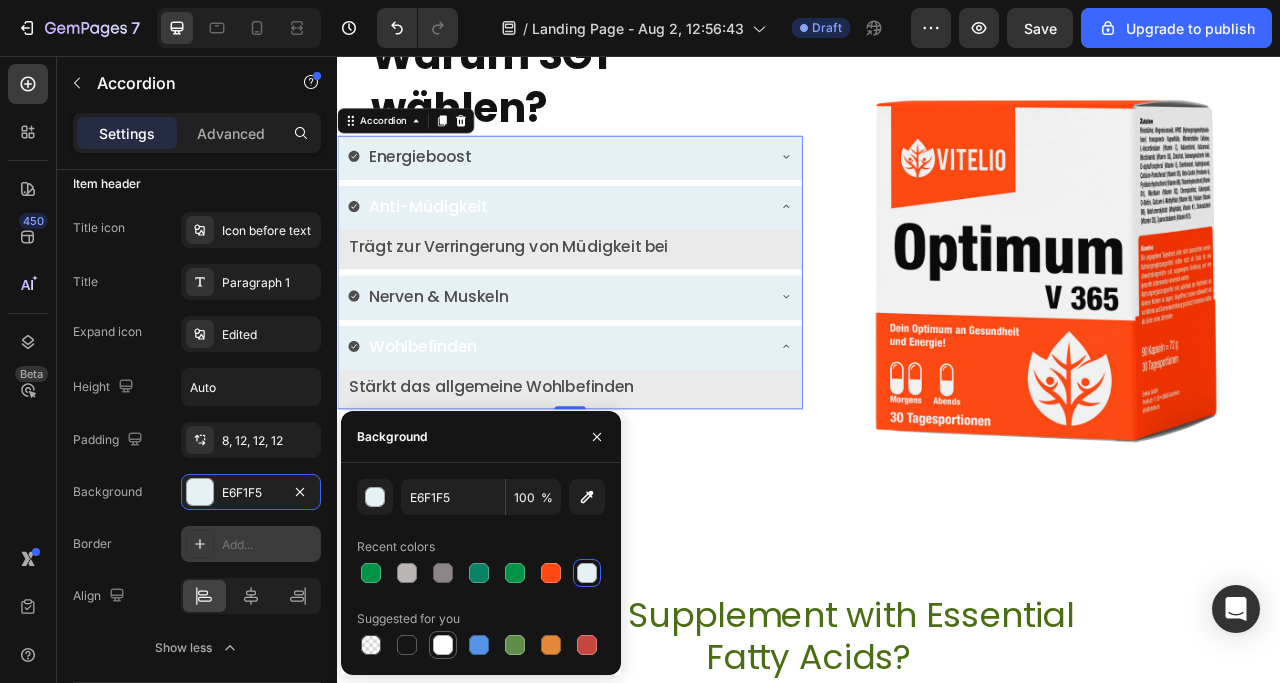click at bounding box center [443, 645] 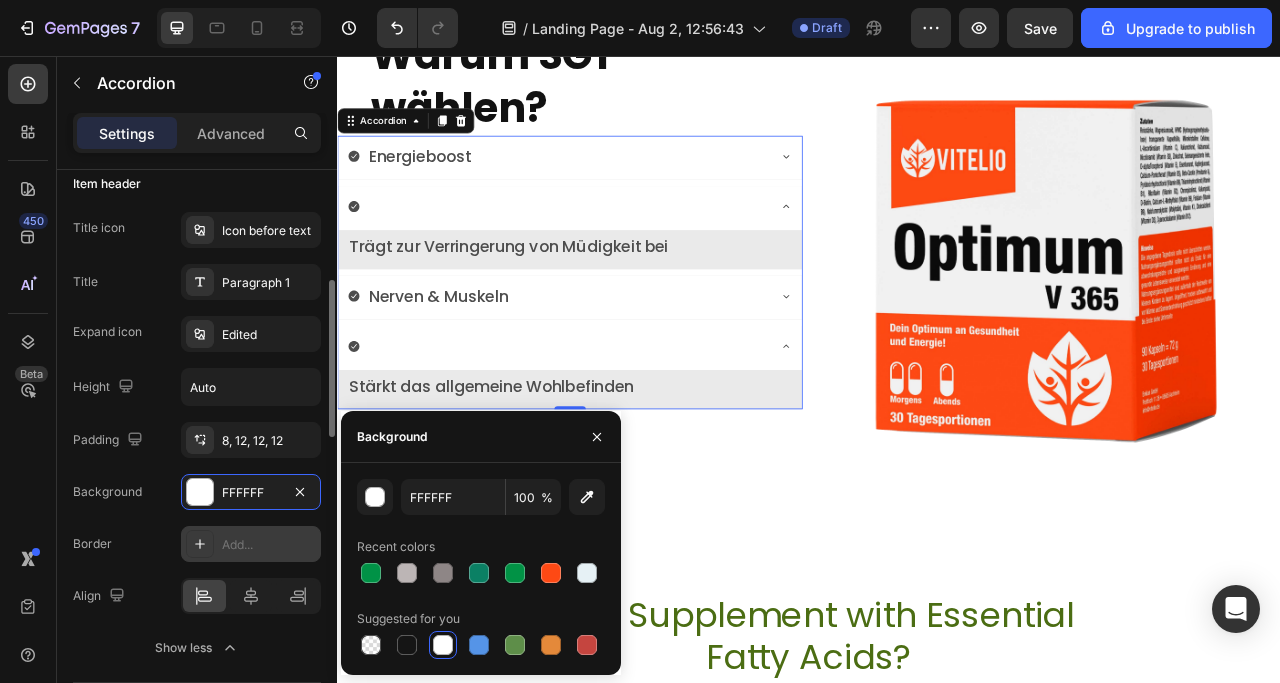 click on "Title icon Icon before text Title Paragraph 1 Expand icon Edited Height Auto Padding 8, 12, 12, 12 Background FFFFFF Border Add... Align Show less" at bounding box center [197, 439] 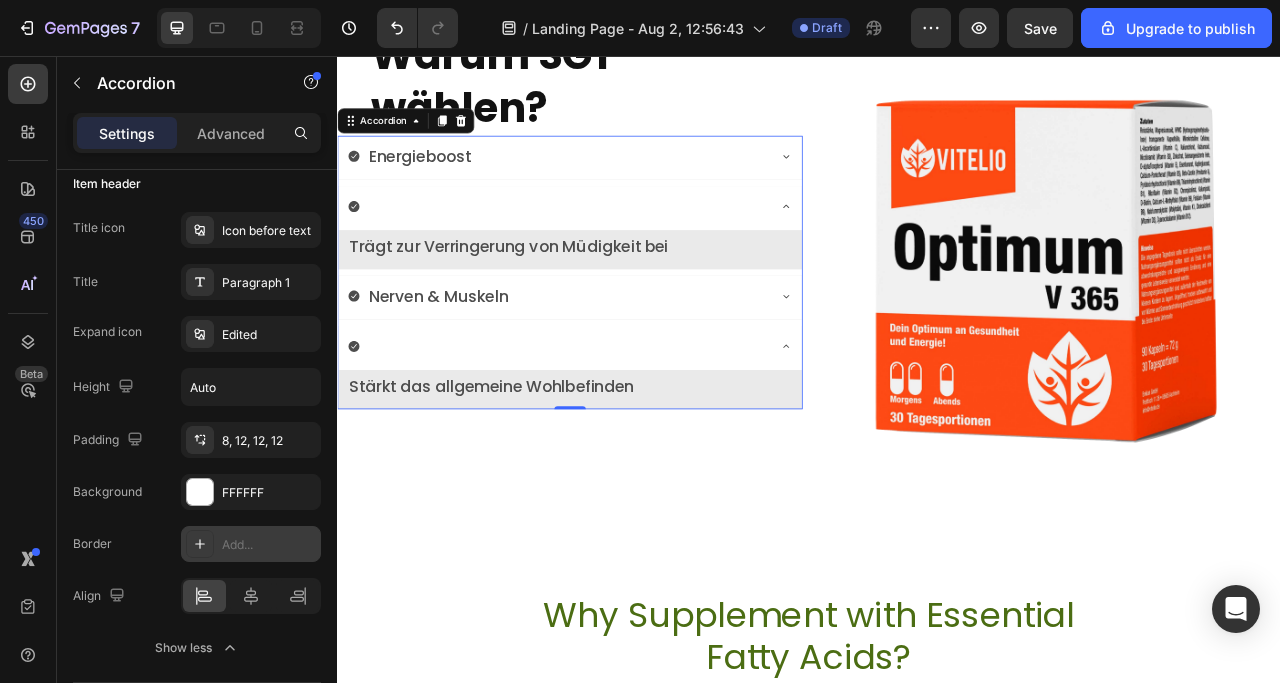 click 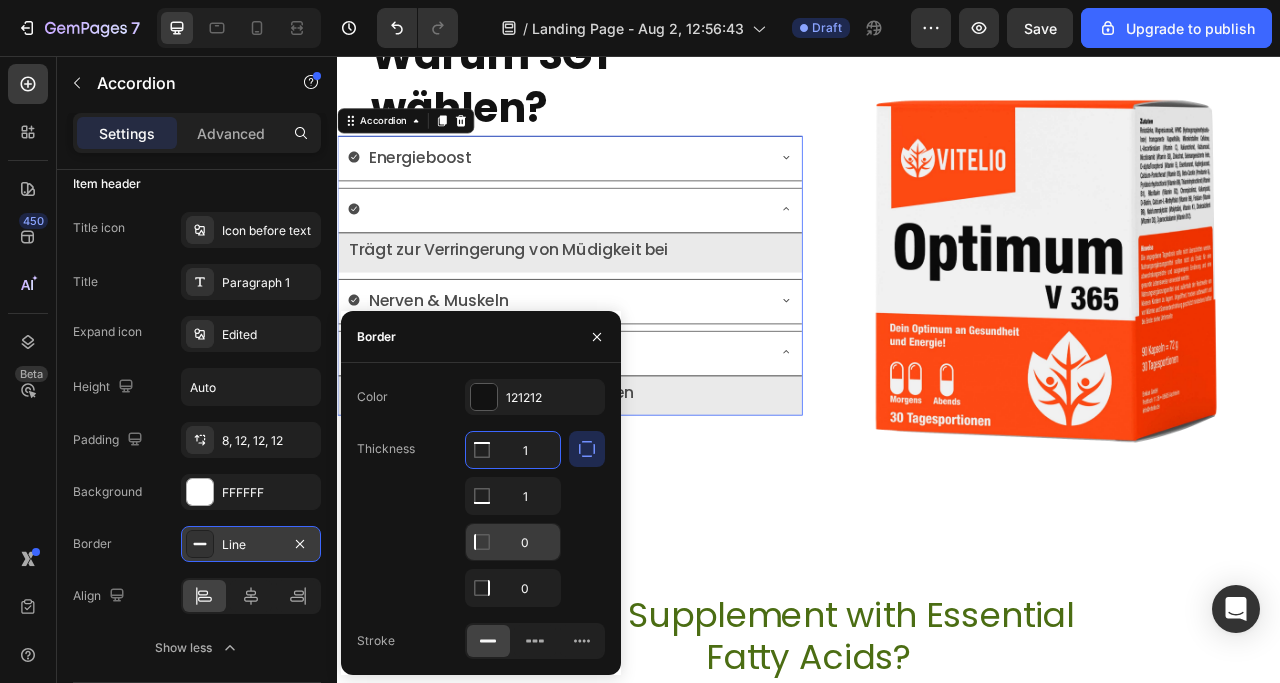 type on "1" 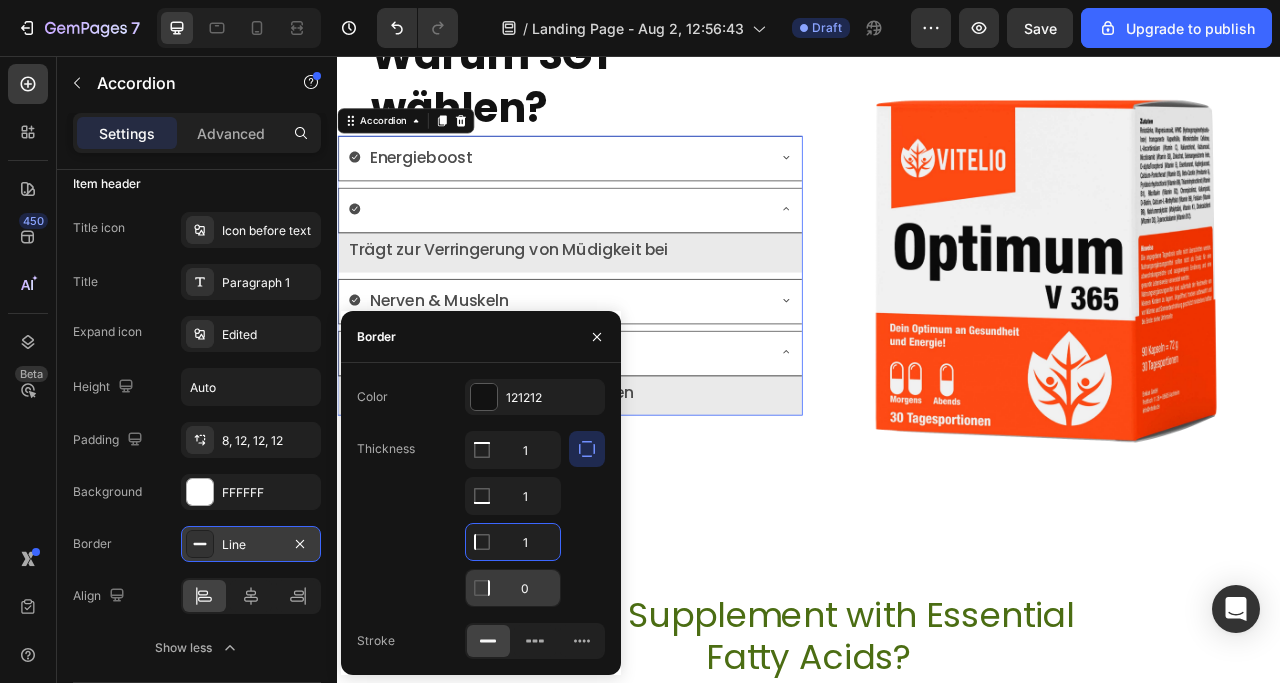 type on "1" 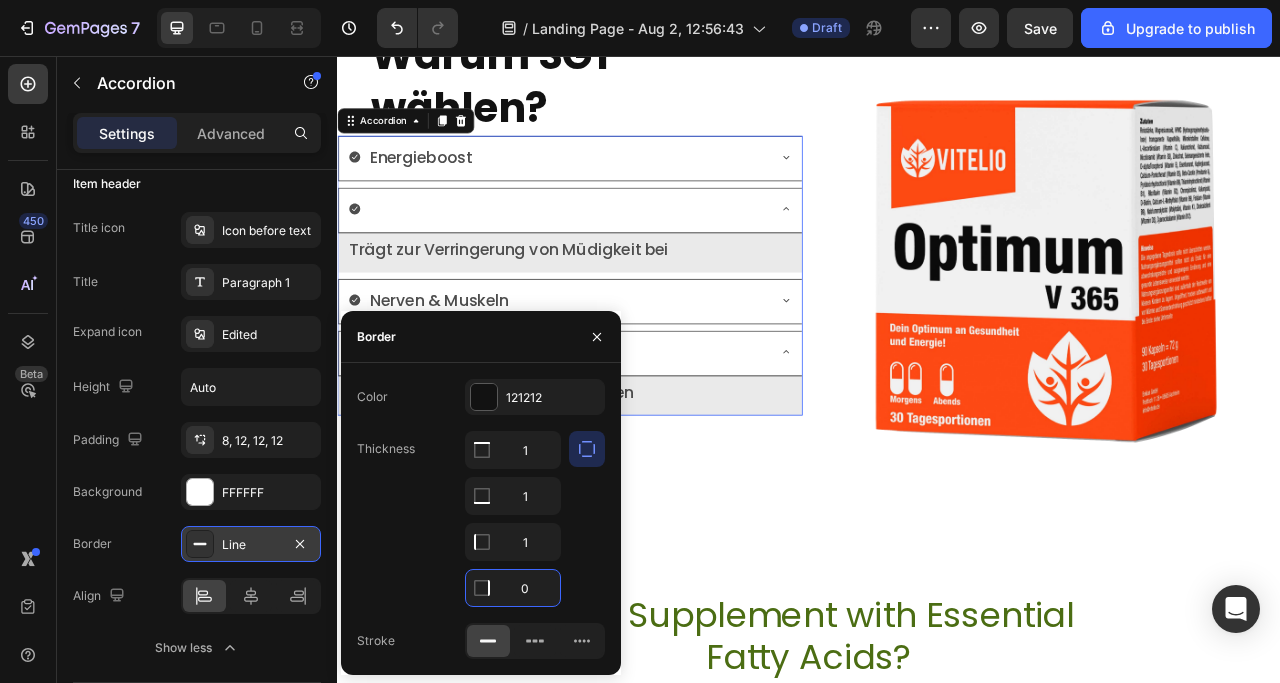 type on "1" 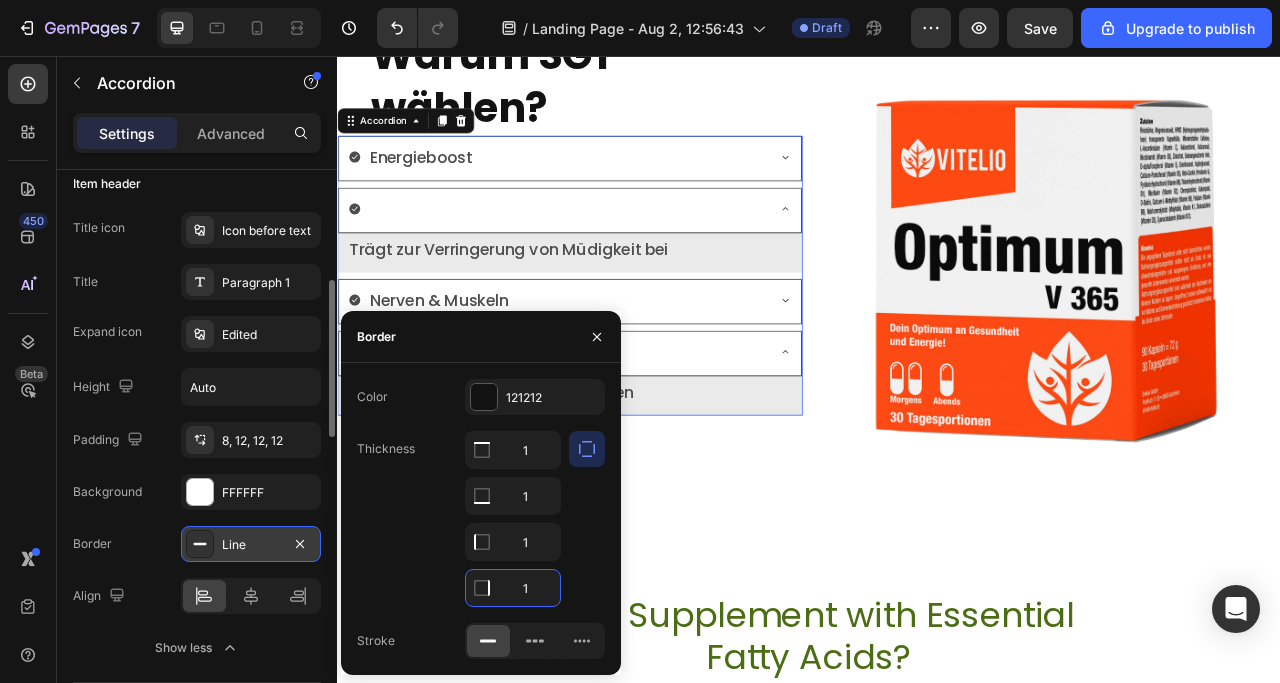 click on "Title icon Icon before text Title Paragraph 1 Expand icon Edited Height Auto Padding 8, 12, 12, 12 Background FFFFFF Border Line Align Show less" at bounding box center (197, 439) 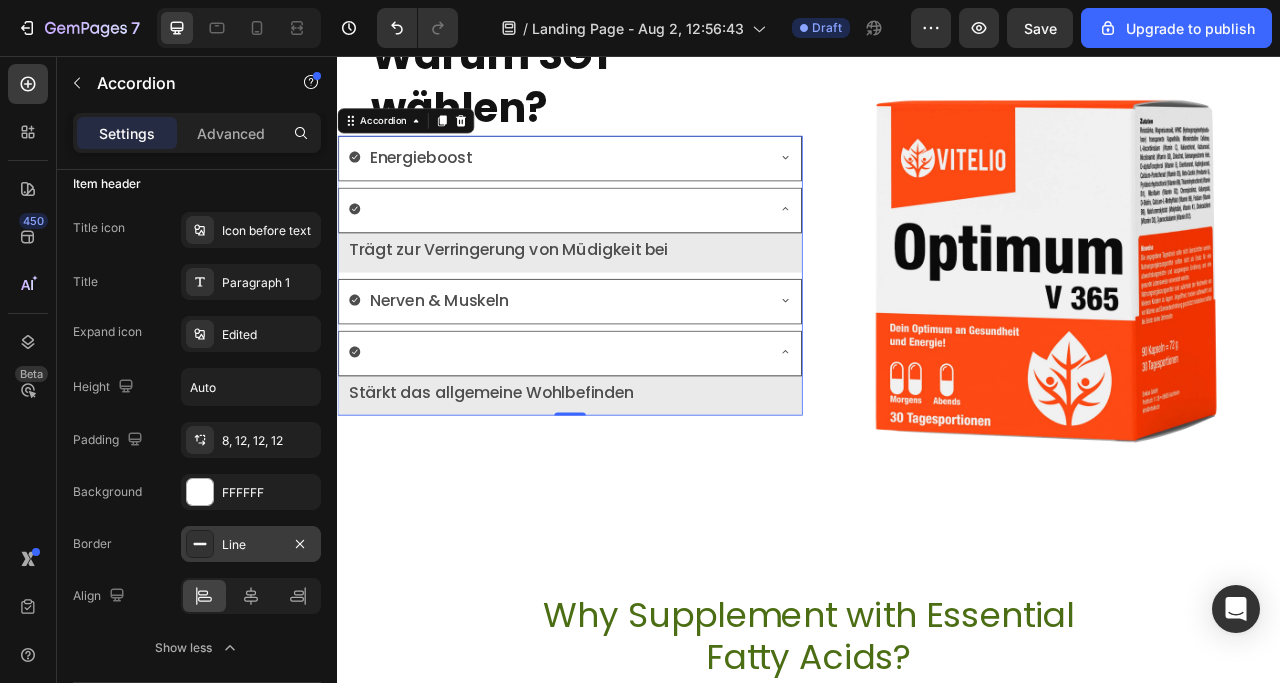 click 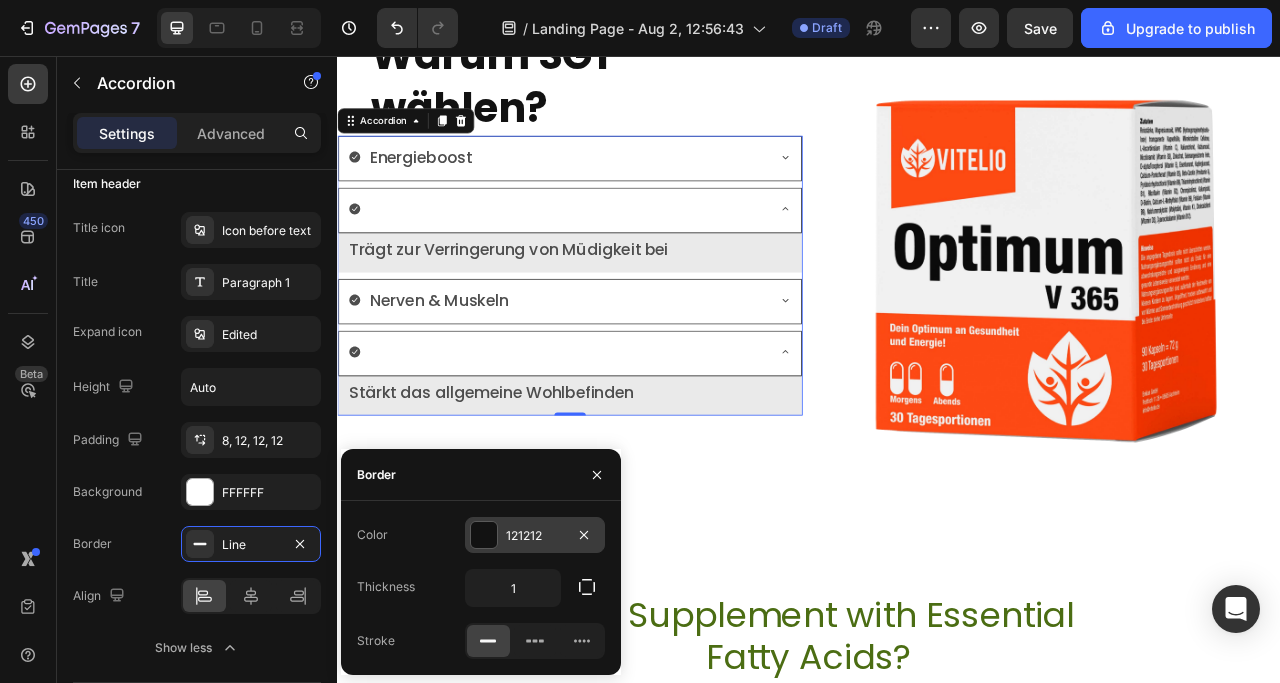 click at bounding box center [484, 535] 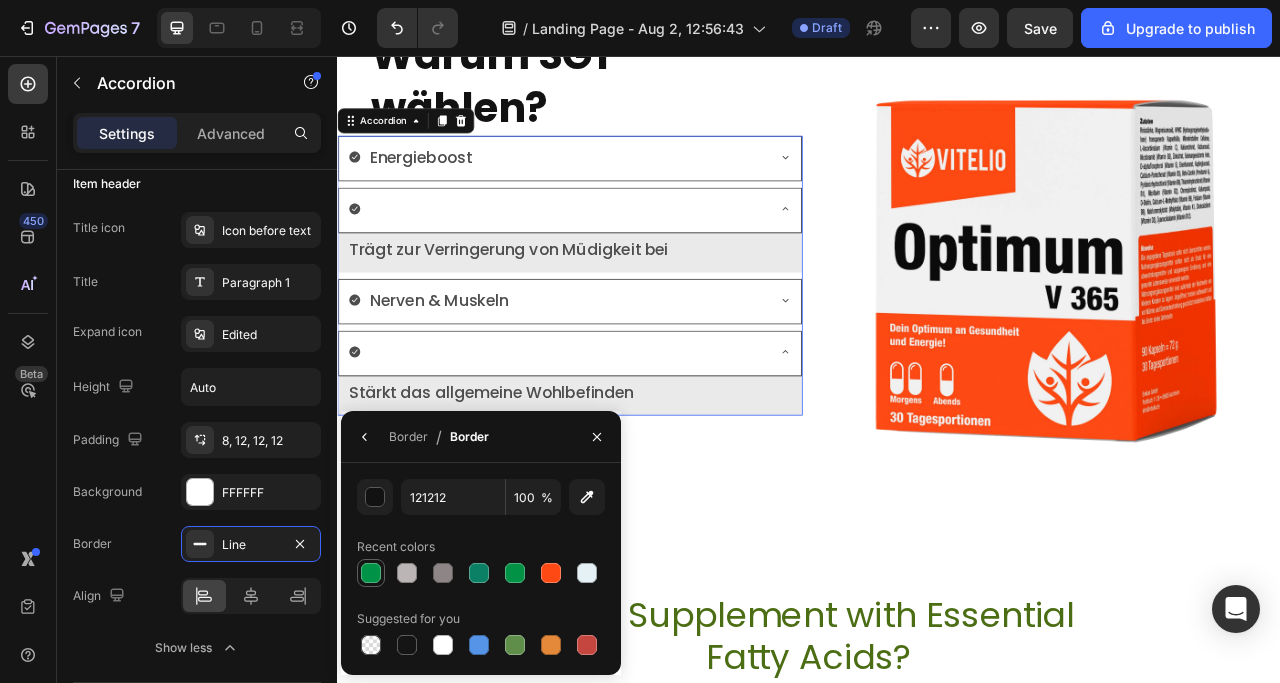 click at bounding box center (371, 573) 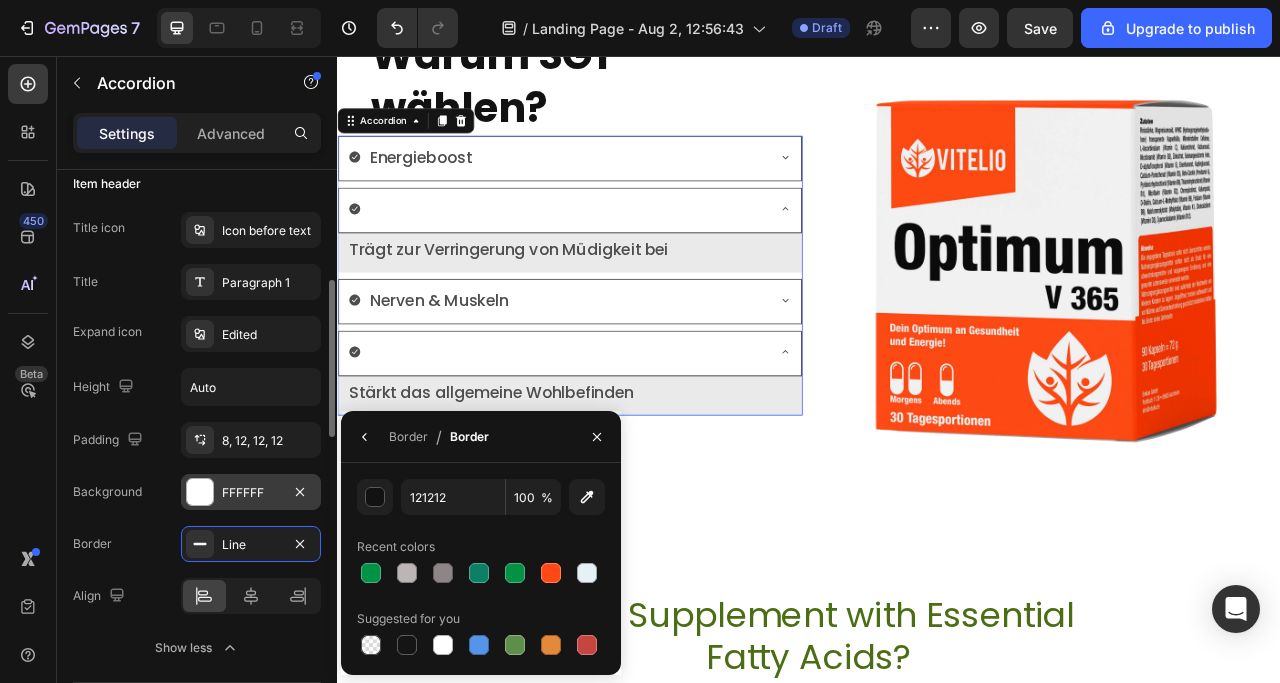 type on "009246" 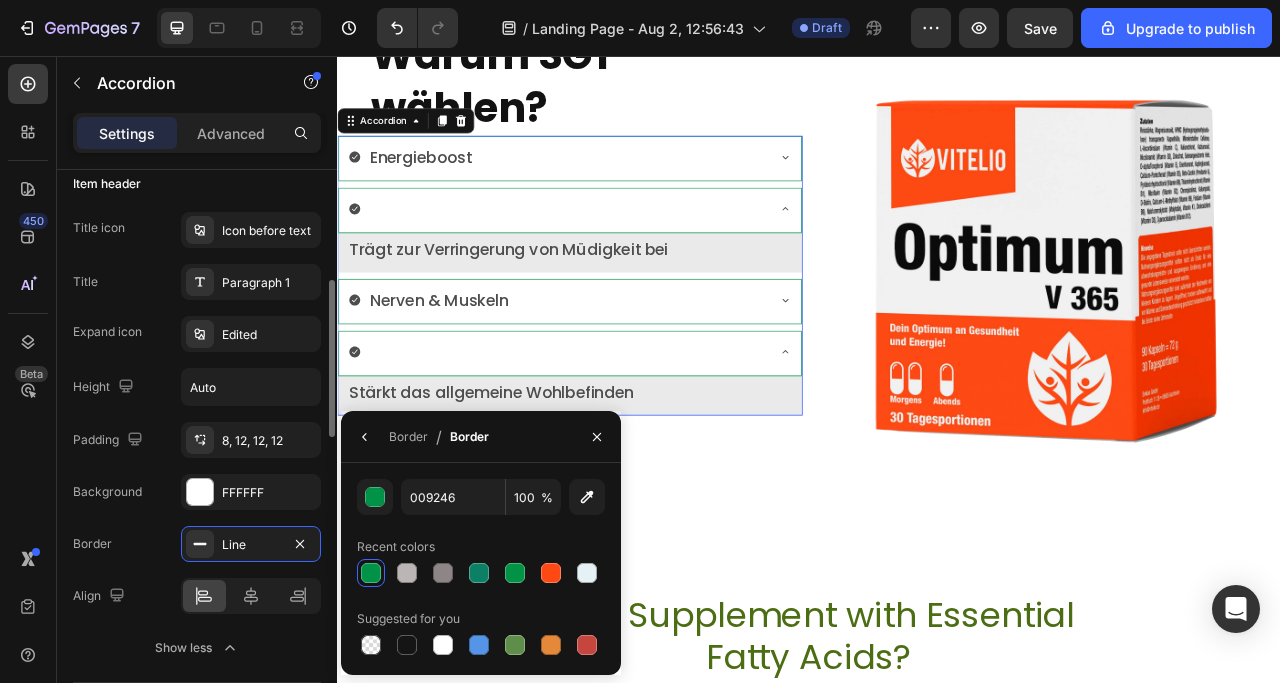 click on "Background" at bounding box center [107, 492] 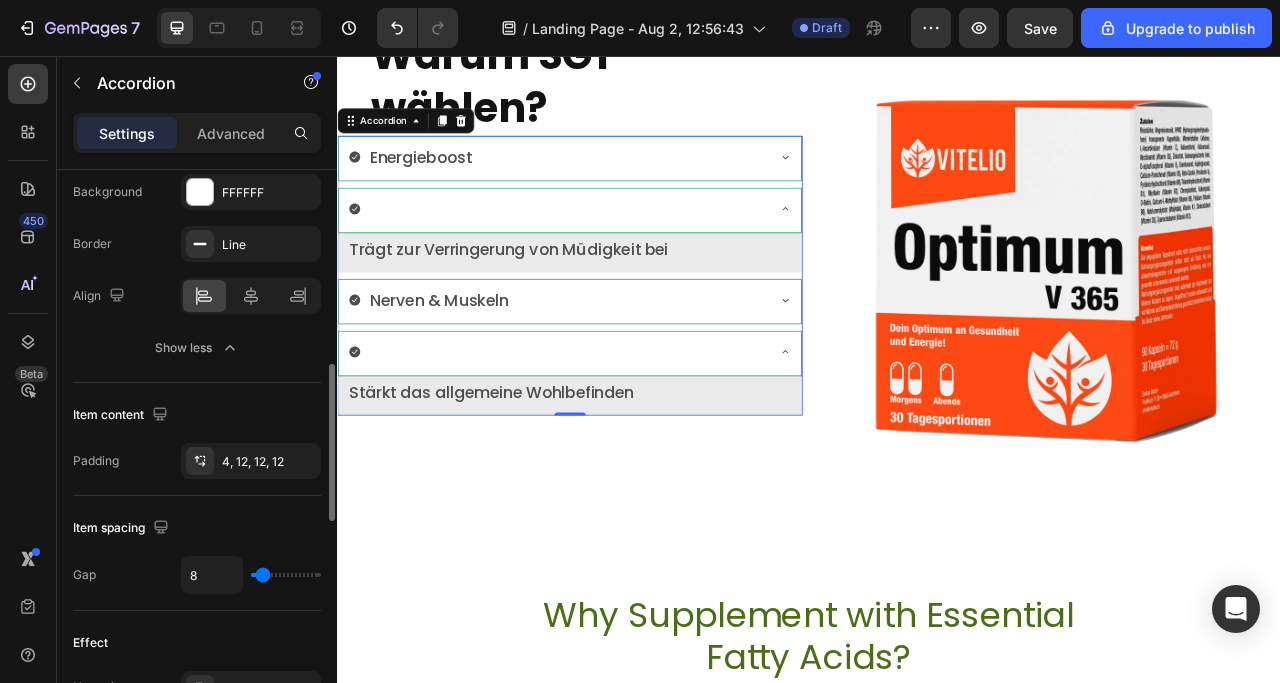 scroll, scrollTop: 900, scrollLeft: 0, axis: vertical 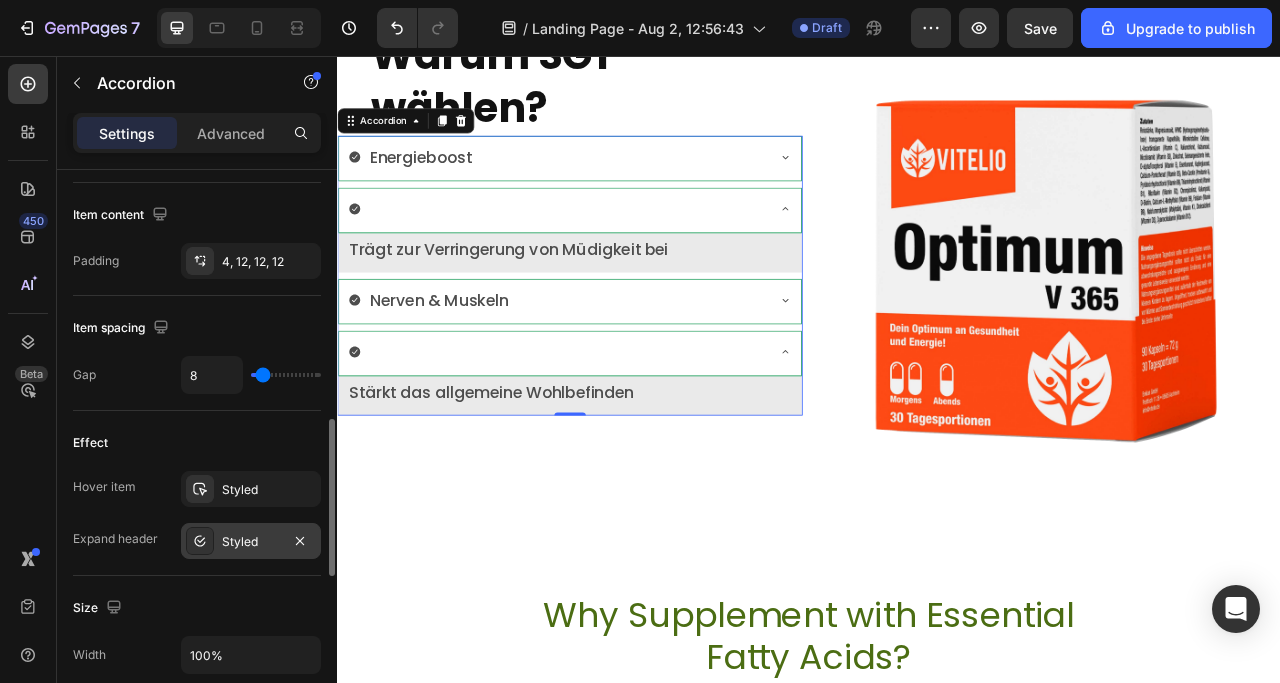 click 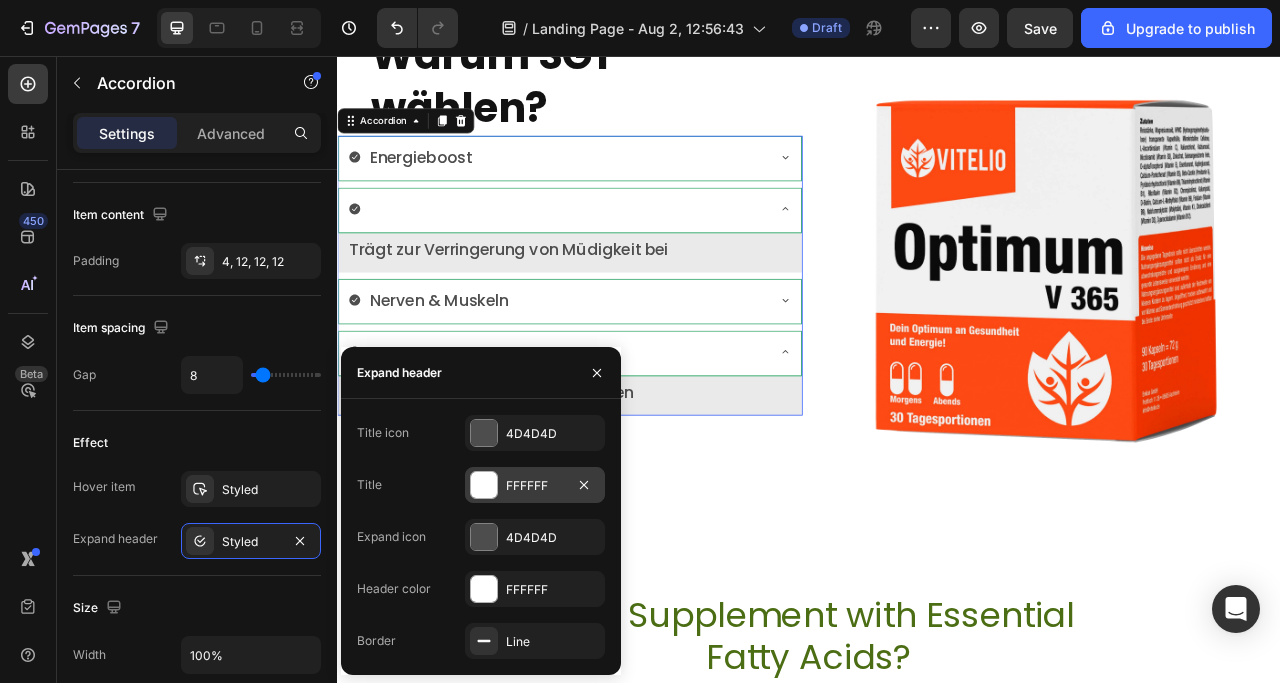click at bounding box center [484, 485] 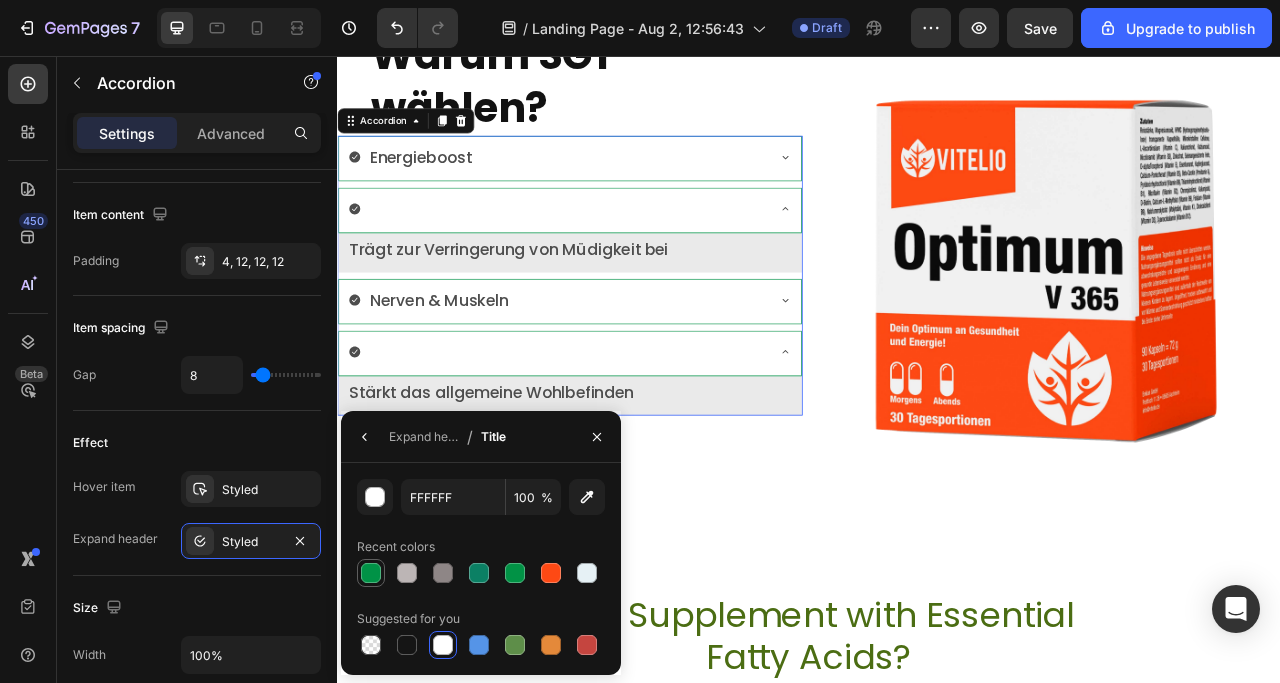 click at bounding box center (371, 573) 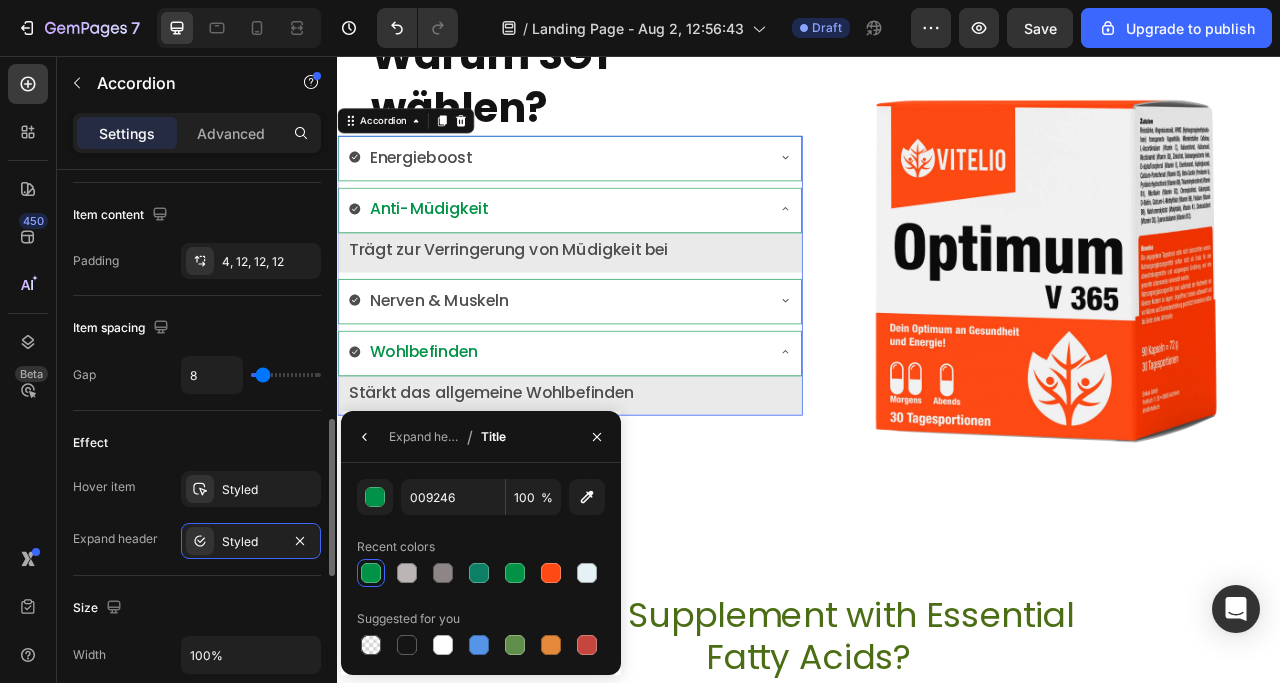 click on "Hover item" at bounding box center [104, 487] 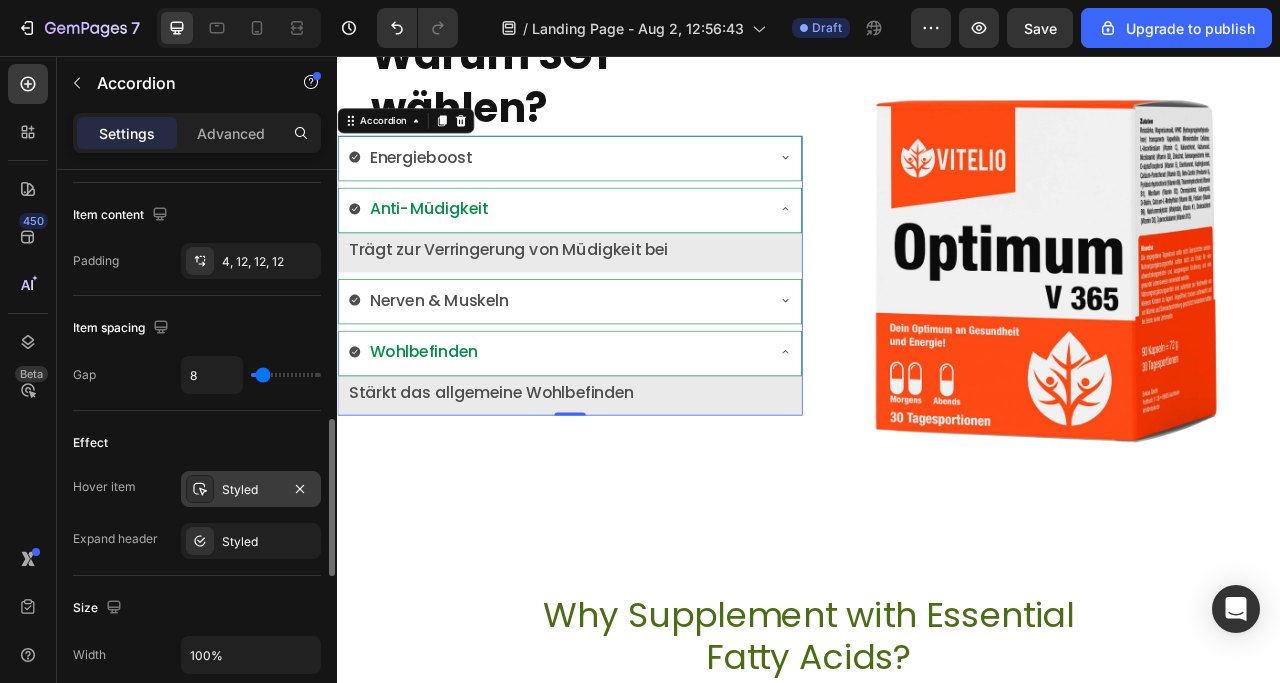 click 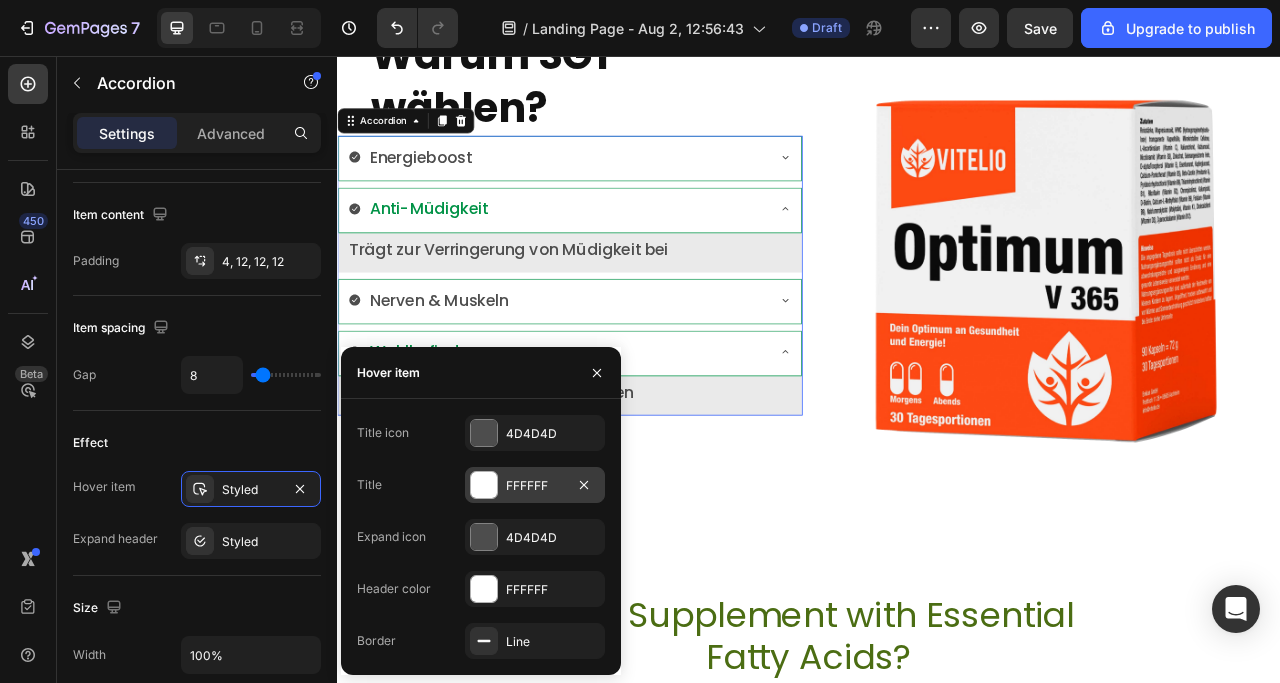 click at bounding box center [484, 485] 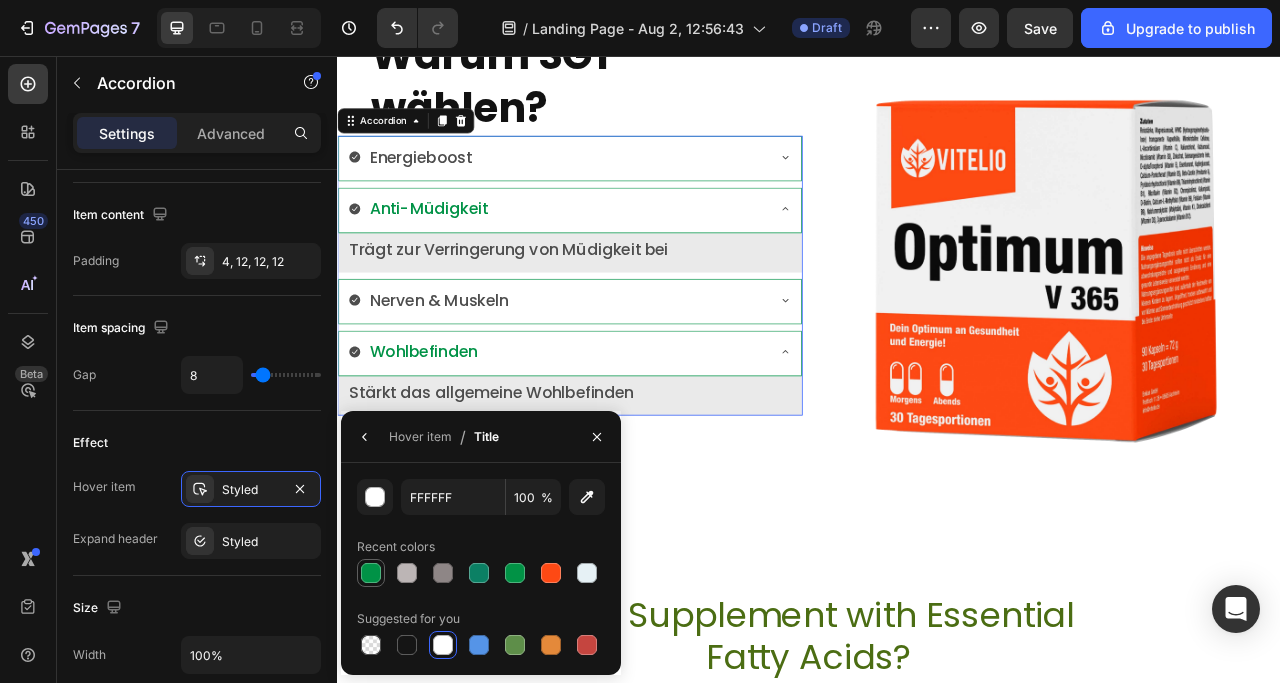 click at bounding box center [371, 573] 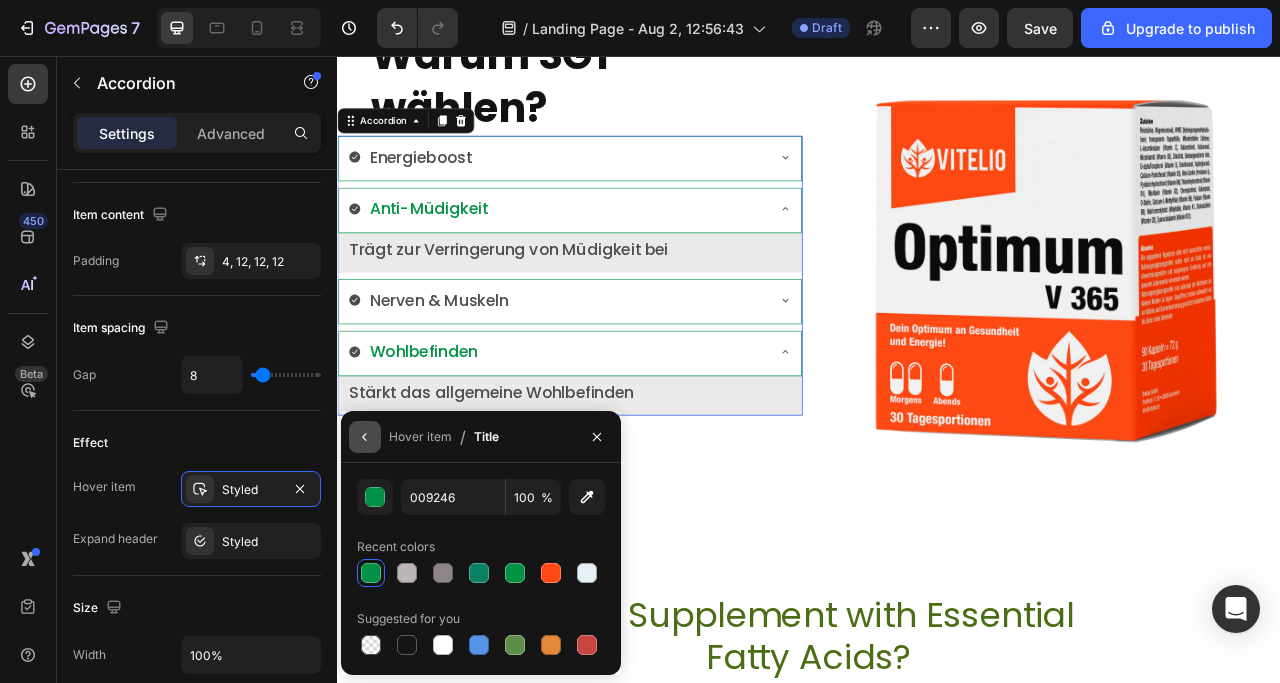 click at bounding box center (365, 437) 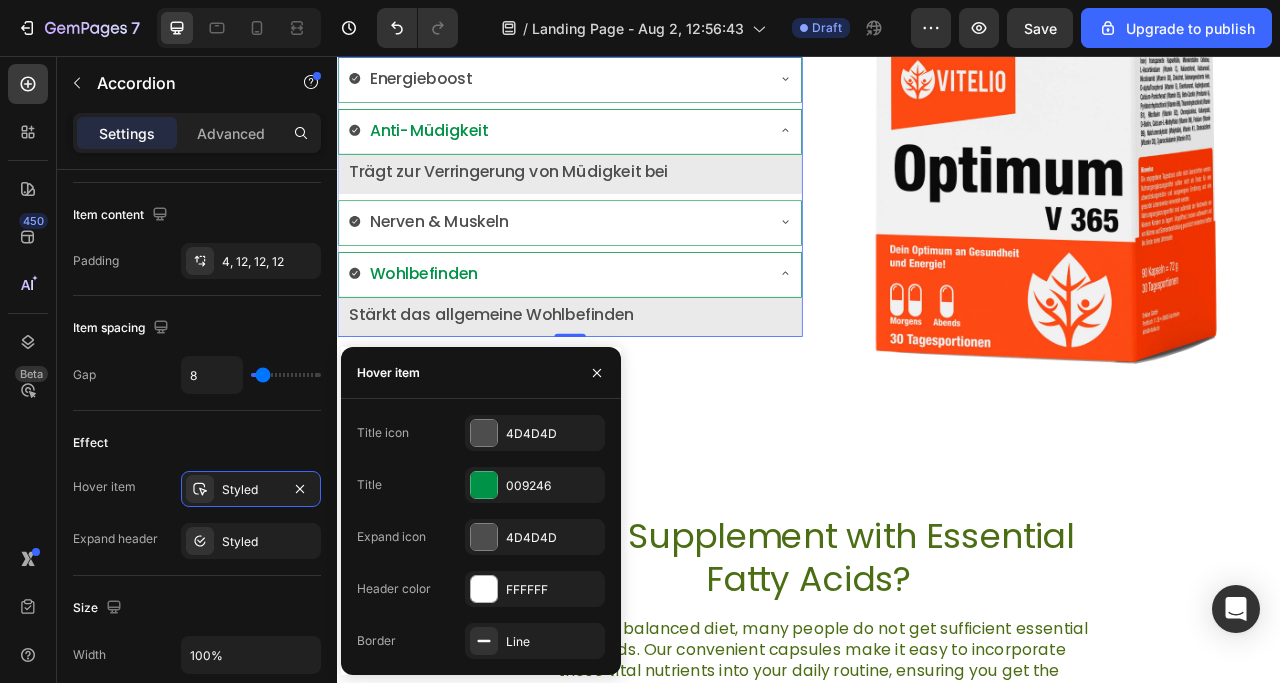 scroll, scrollTop: 1498, scrollLeft: 0, axis: vertical 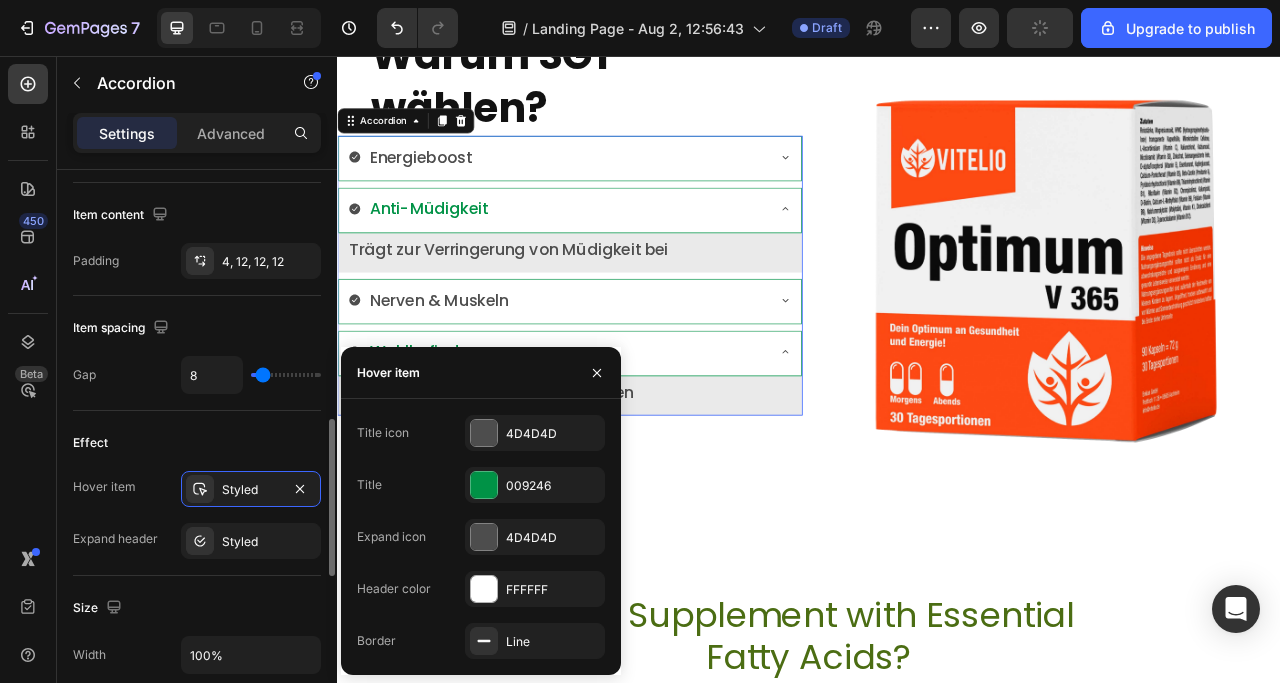 click on "Effect" at bounding box center (197, 443) 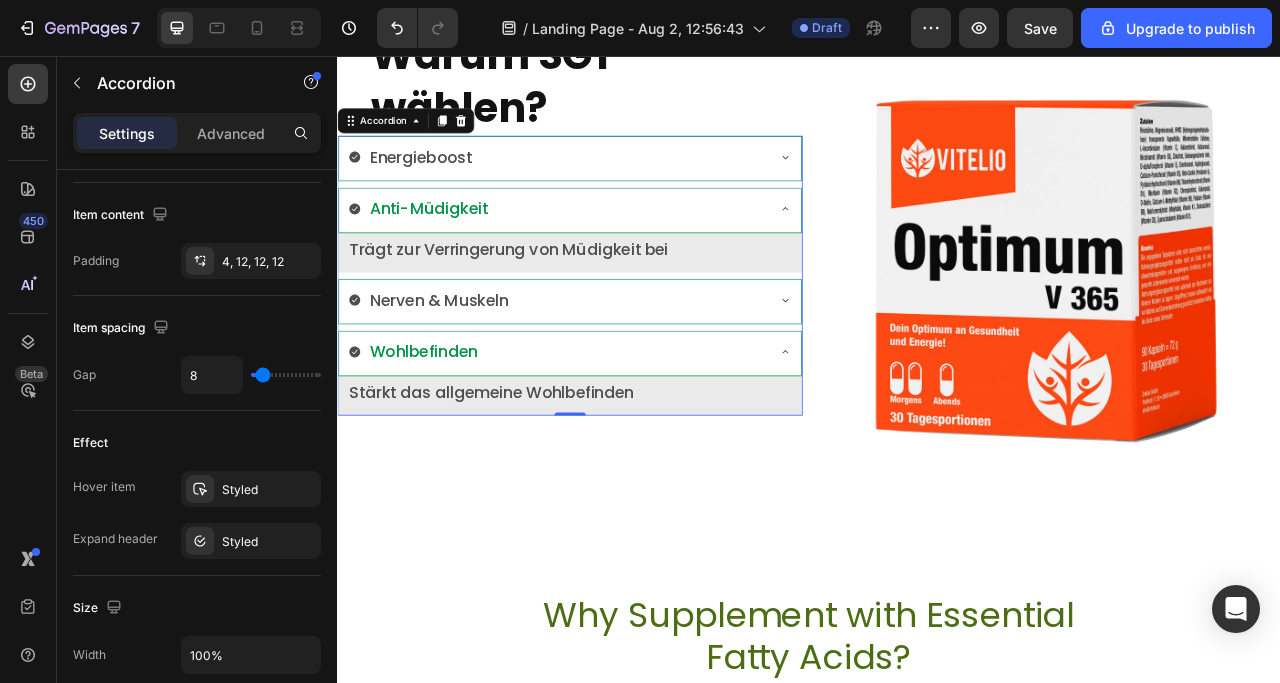 click on "Wohlbefinden" at bounding box center (633, 434) 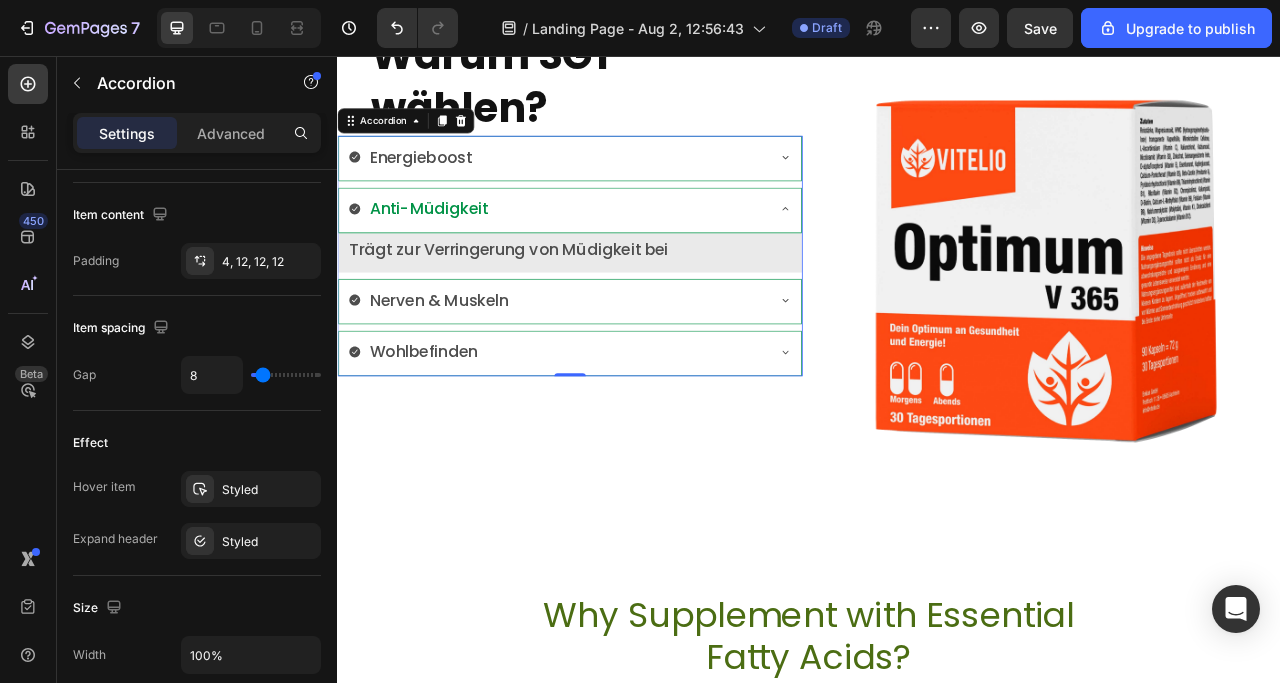 click on "Nerven & Muskeln" at bounding box center [633, 368] 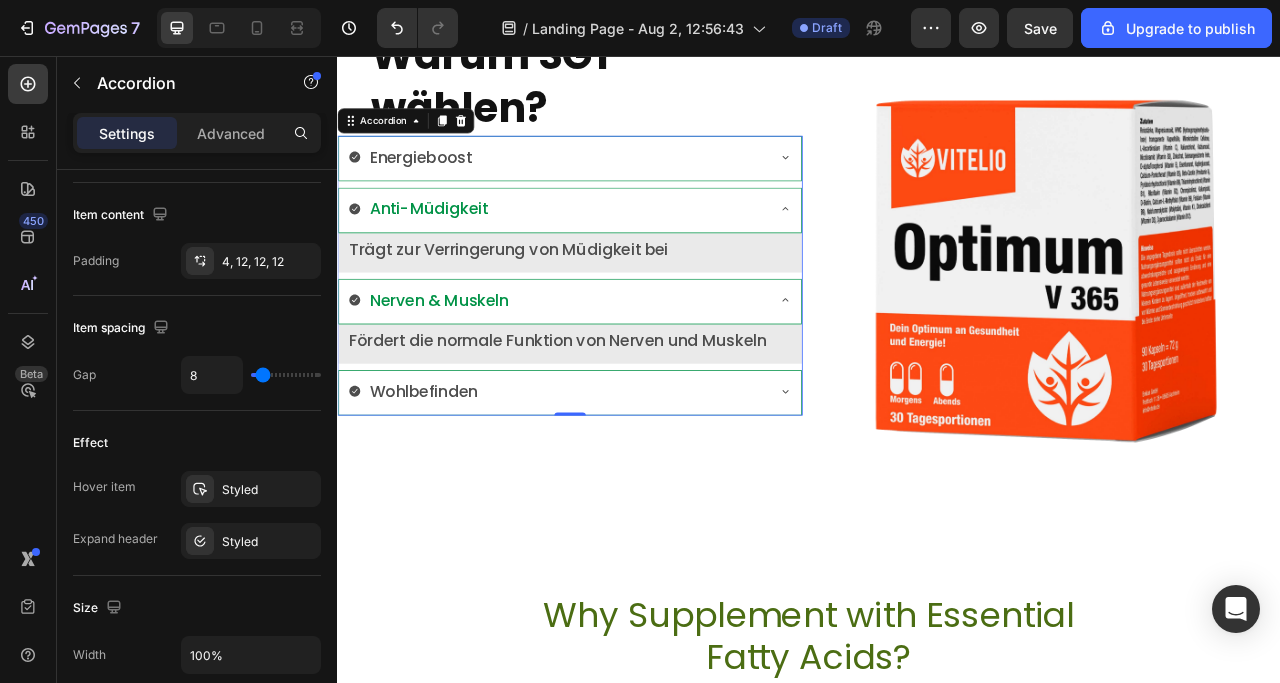 click on "Nerven & Muskeln" at bounding box center (617, 366) 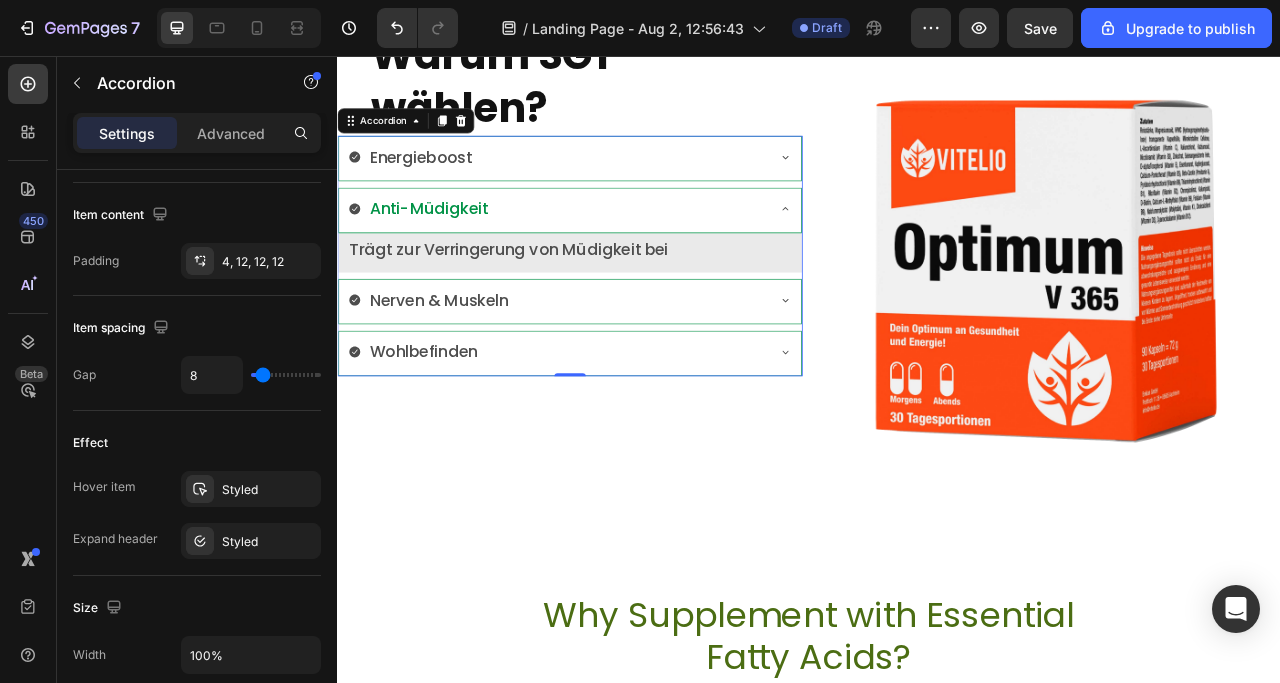 click on "Anti-Müdigkeit" at bounding box center (617, 250) 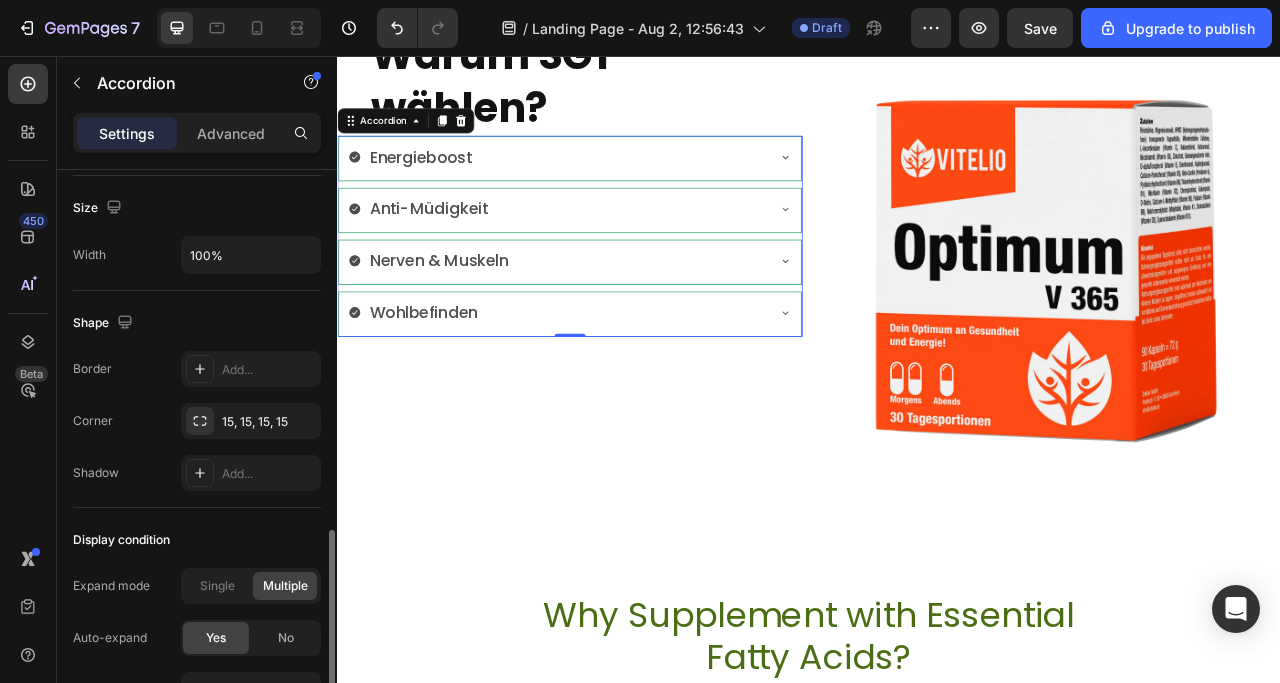 scroll, scrollTop: 1400, scrollLeft: 0, axis: vertical 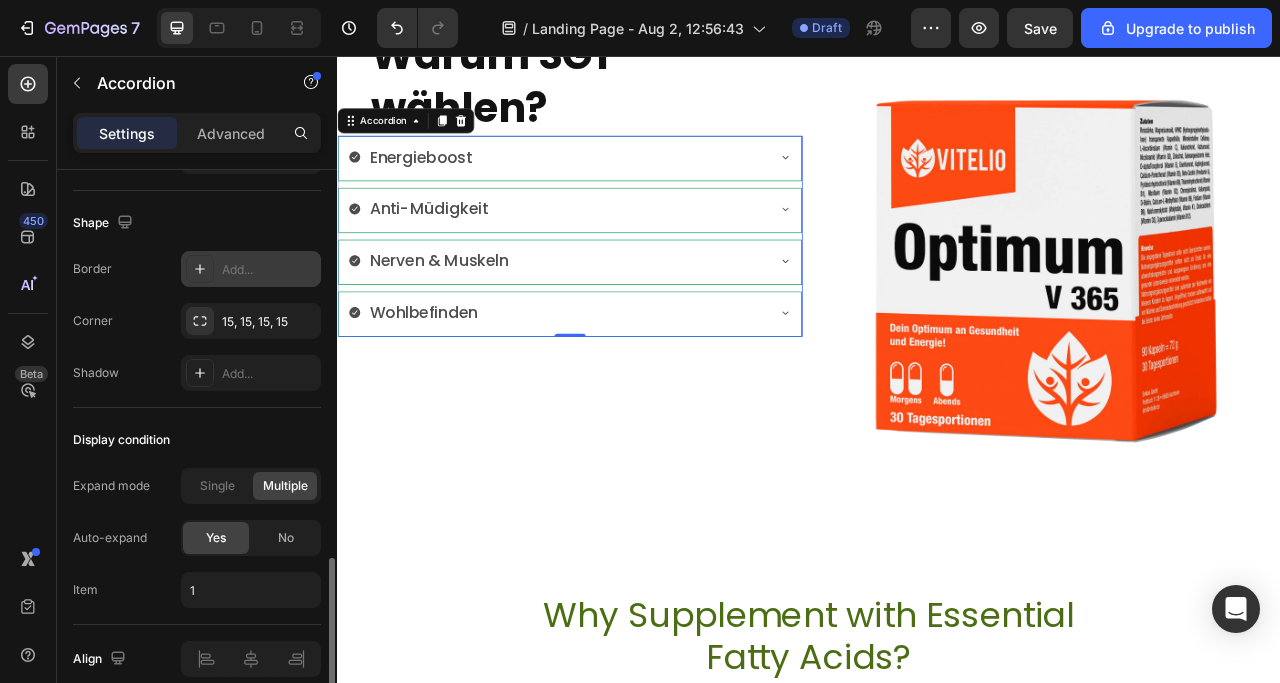 click 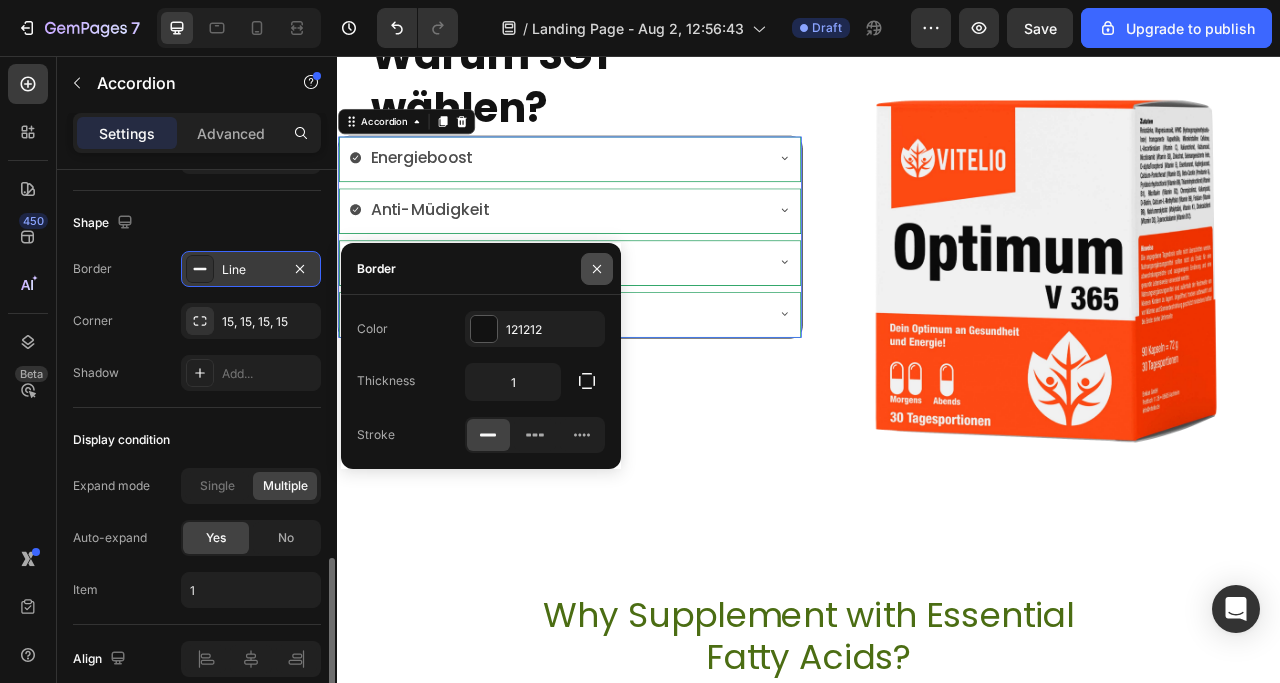 click 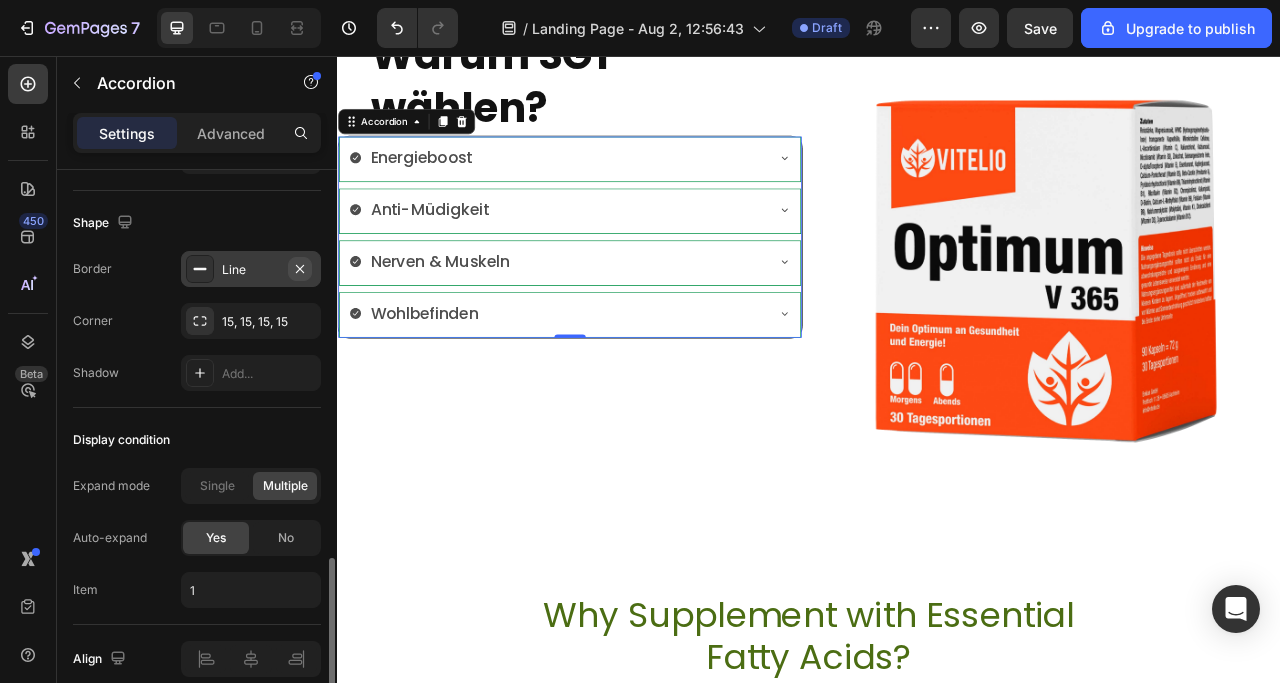 click 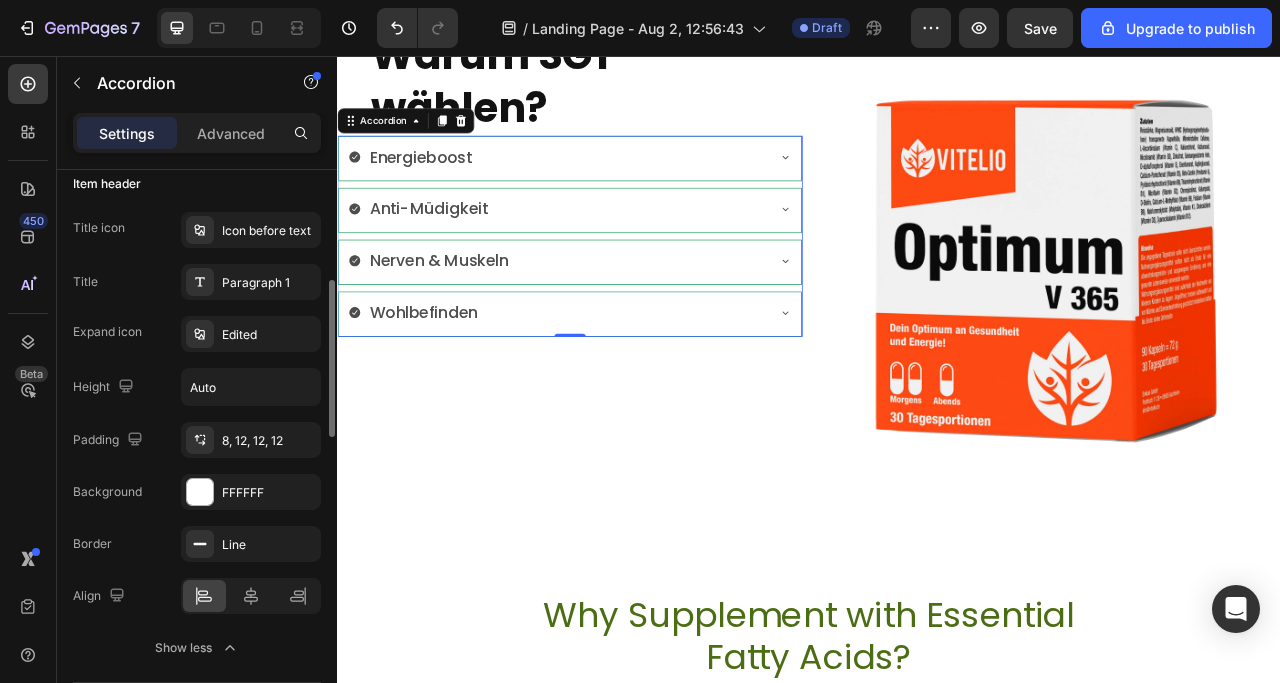 scroll, scrollTop: 300, scrollLeft: 0, axis: vertical 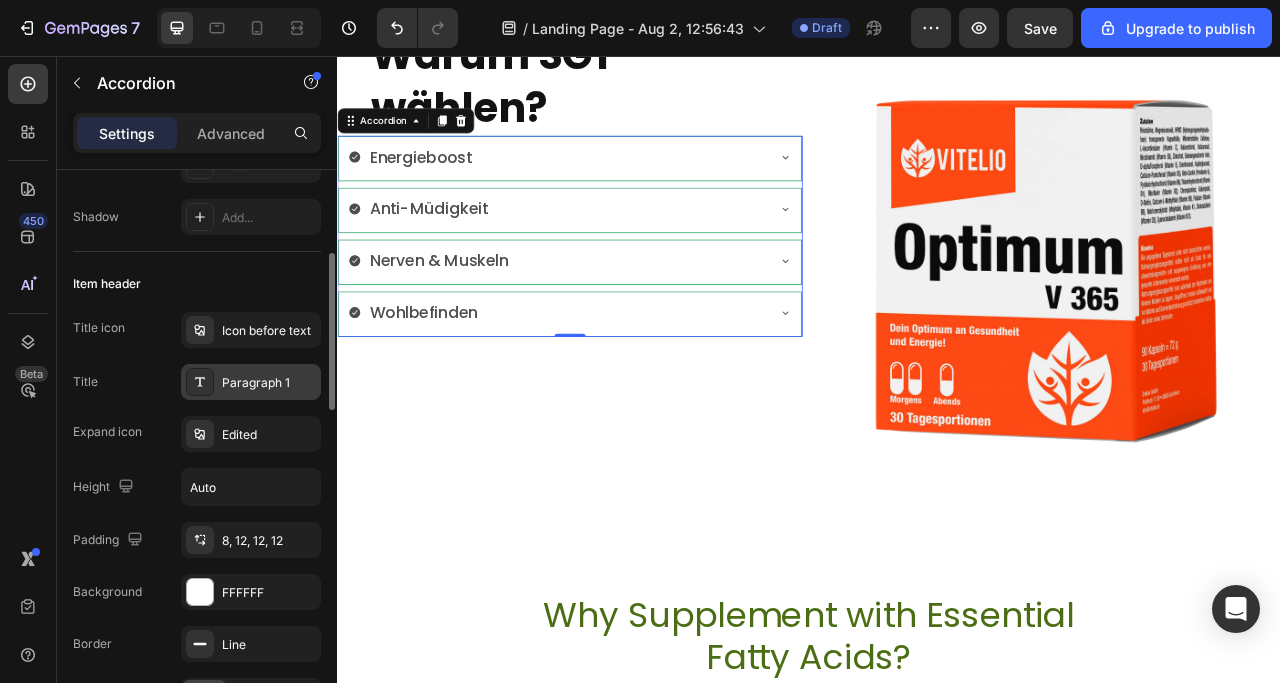 click on "Paragraph 1" at bounding box center (269, 383) 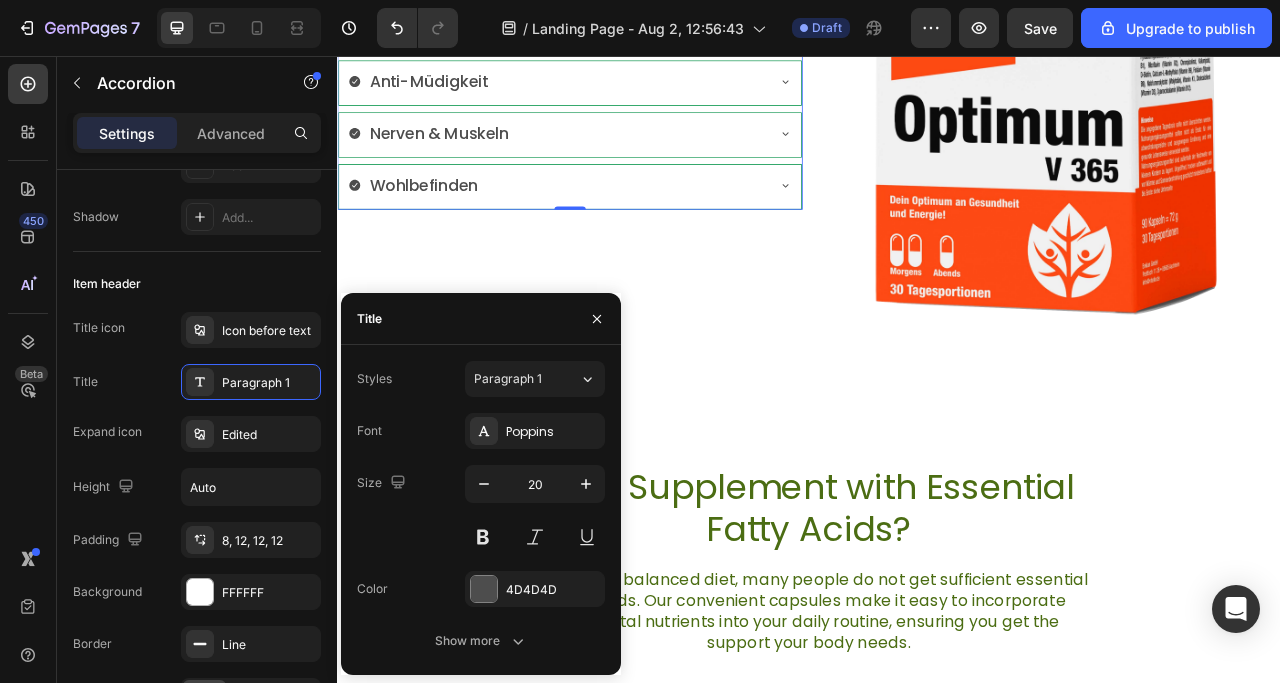 scroll, scrollTop: 1398, scrollLeft: 0, axis: vertical 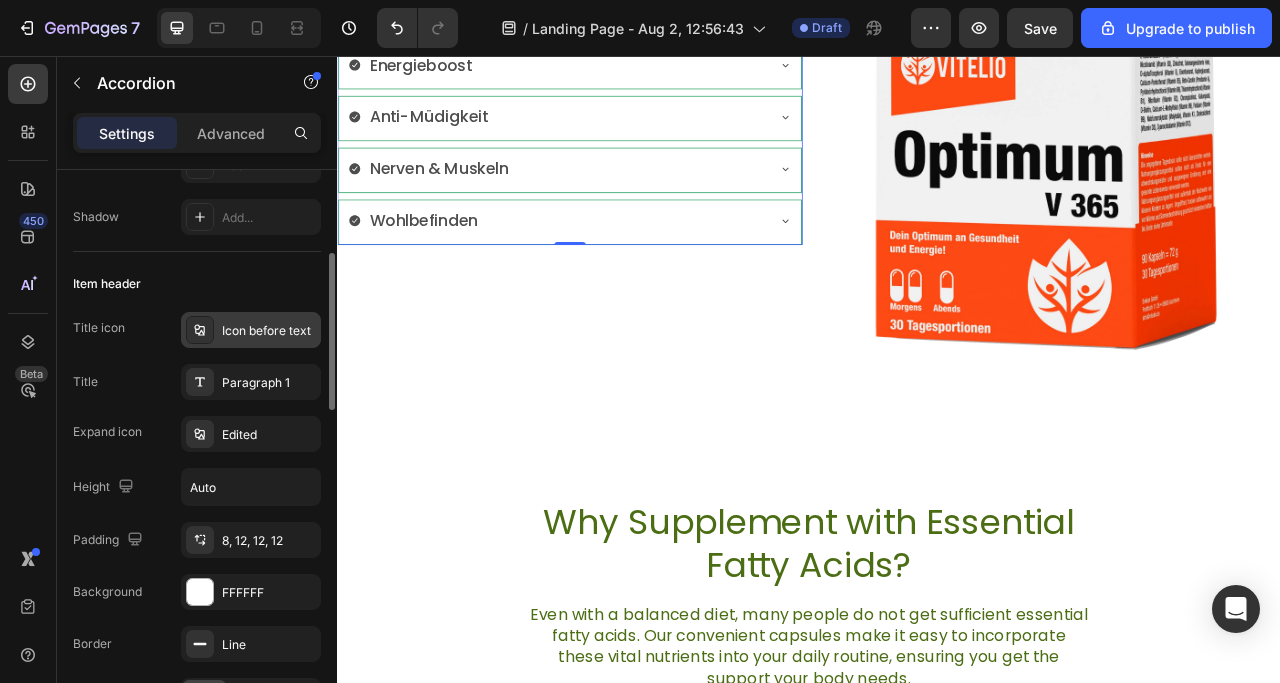 click on "Icon before text" at bounding box center (269, 331) 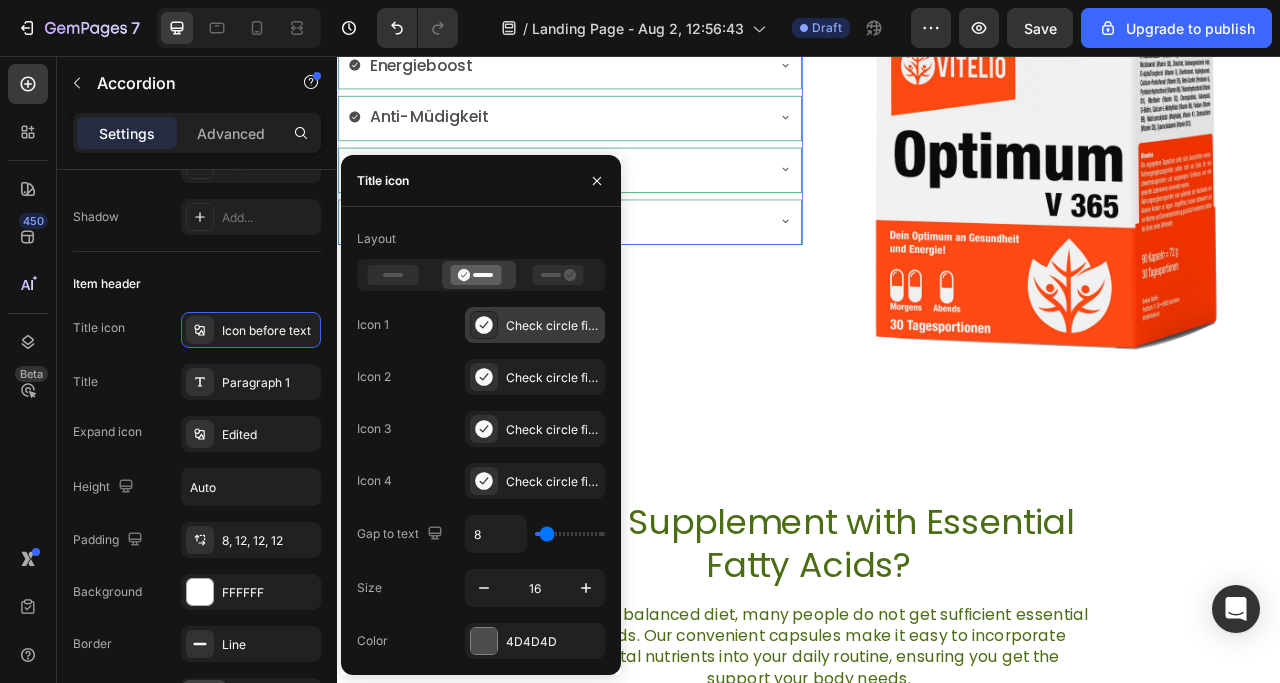 click on "Check circle filled" at bounding box center (535, 325) 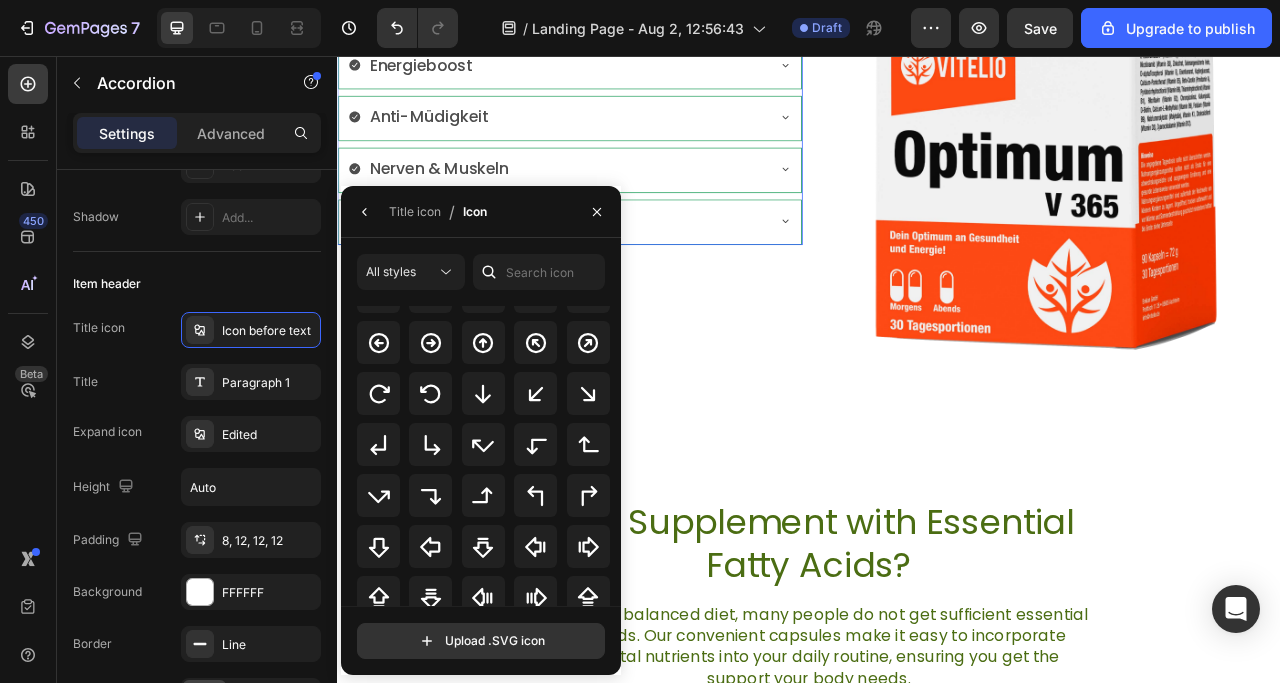 scroll, scrollTop: 650, scrollLeft: 0, axis: vertical 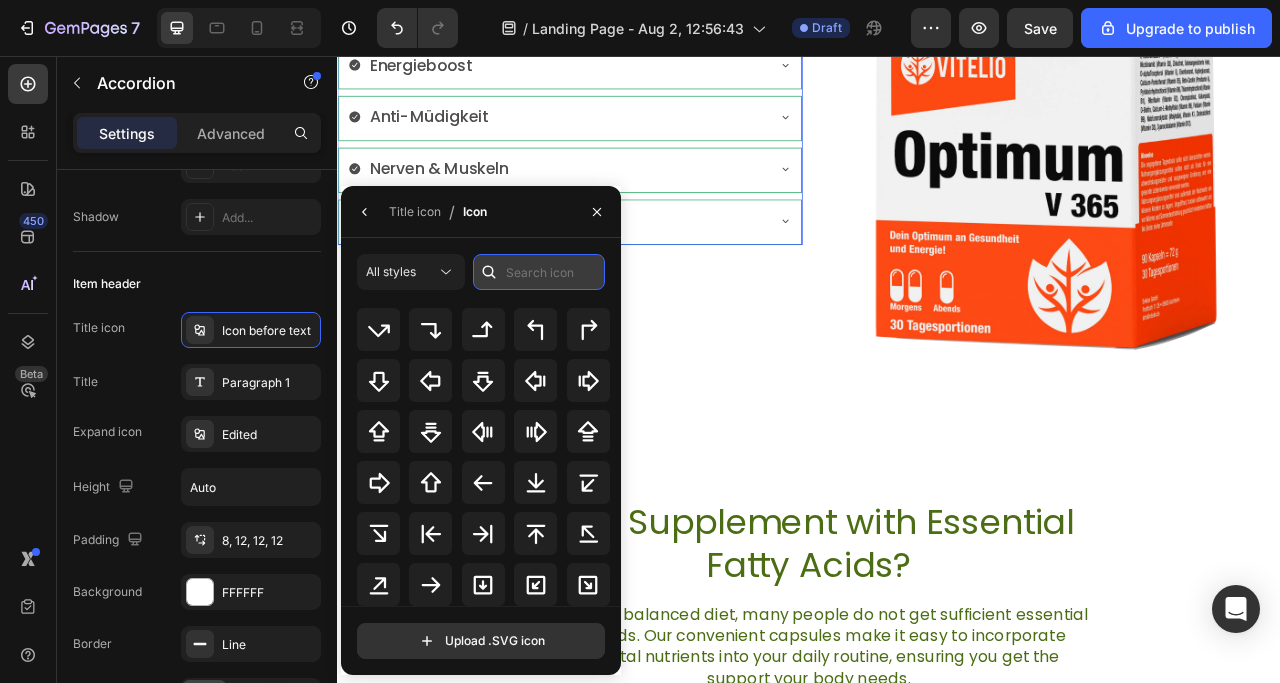 click at bounding box center [539, 272] 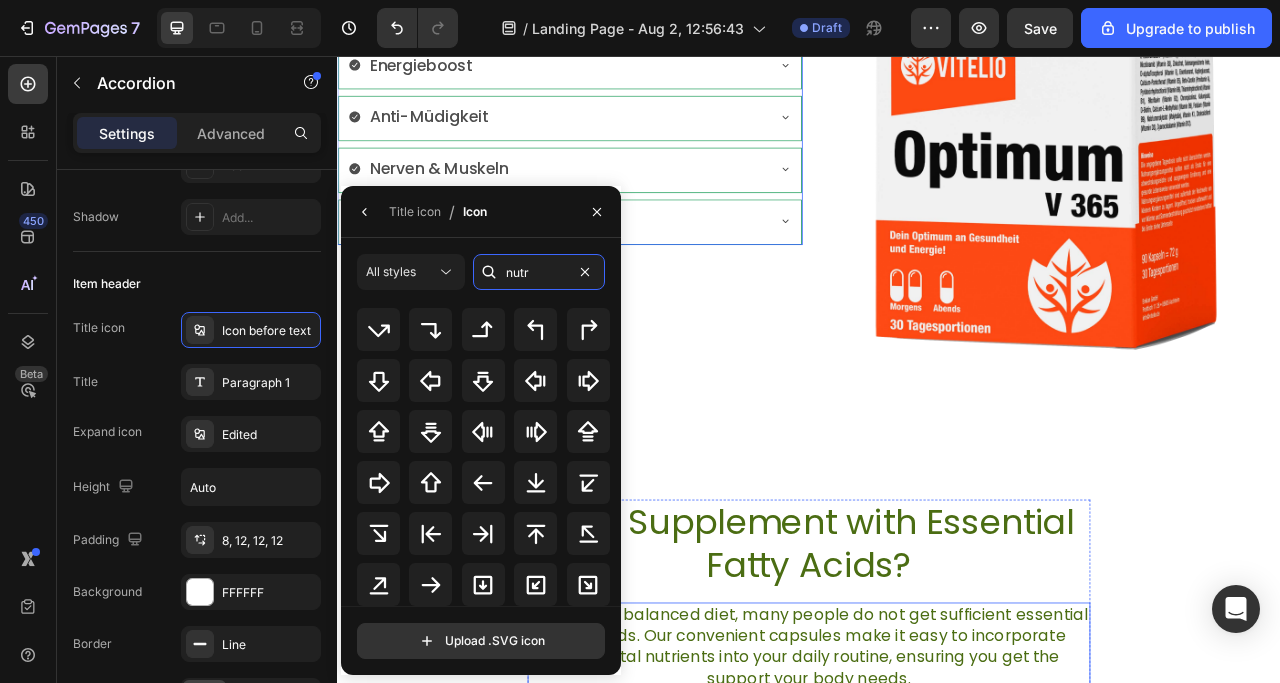 scroll, scrollTop: 0, scrollLeft: 0, axis: both 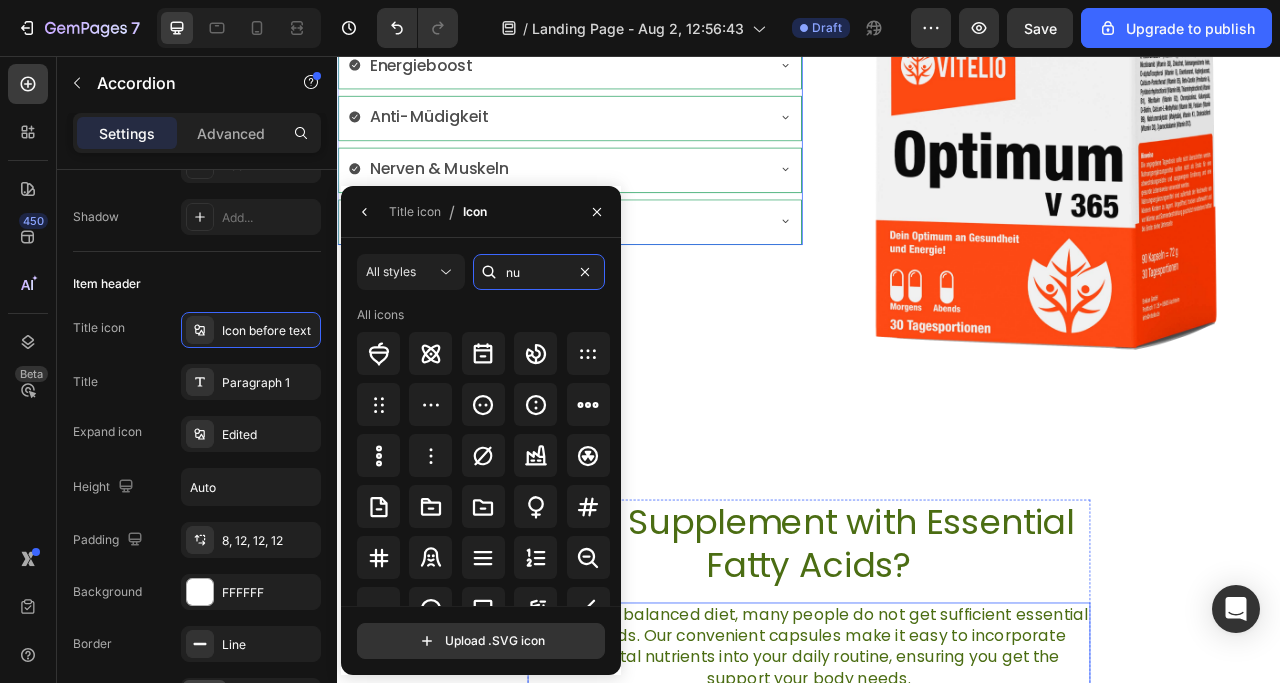 type on "n" 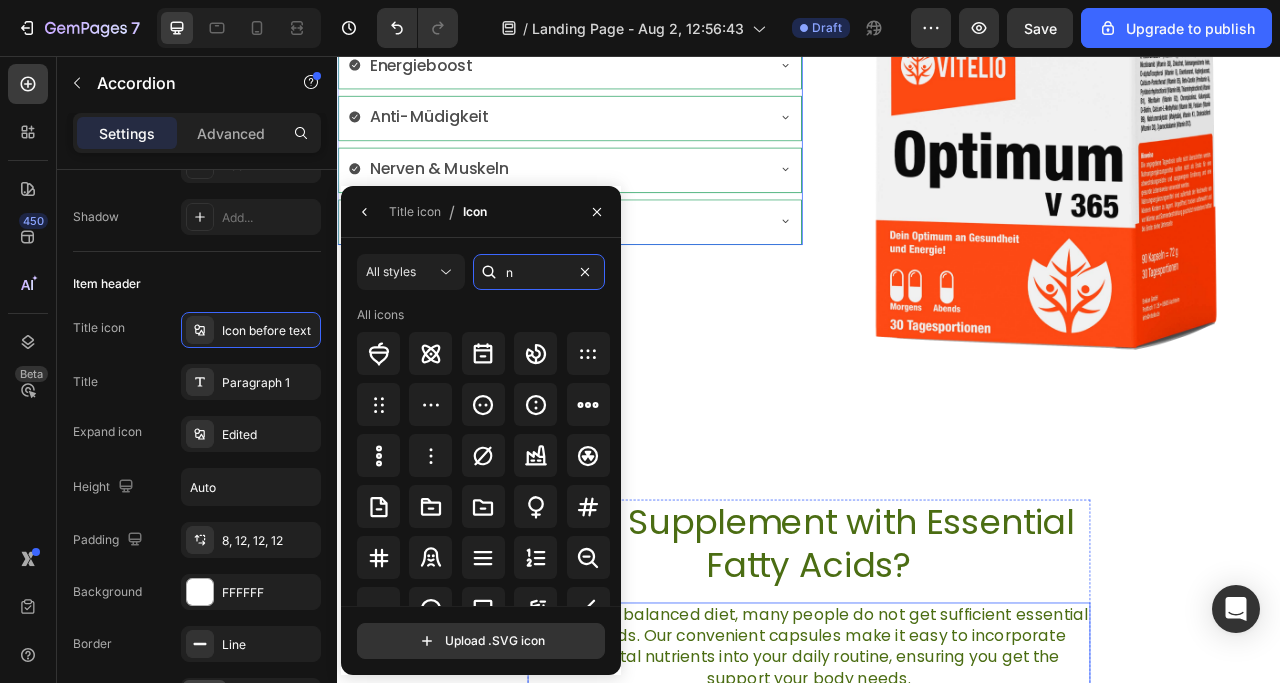 type 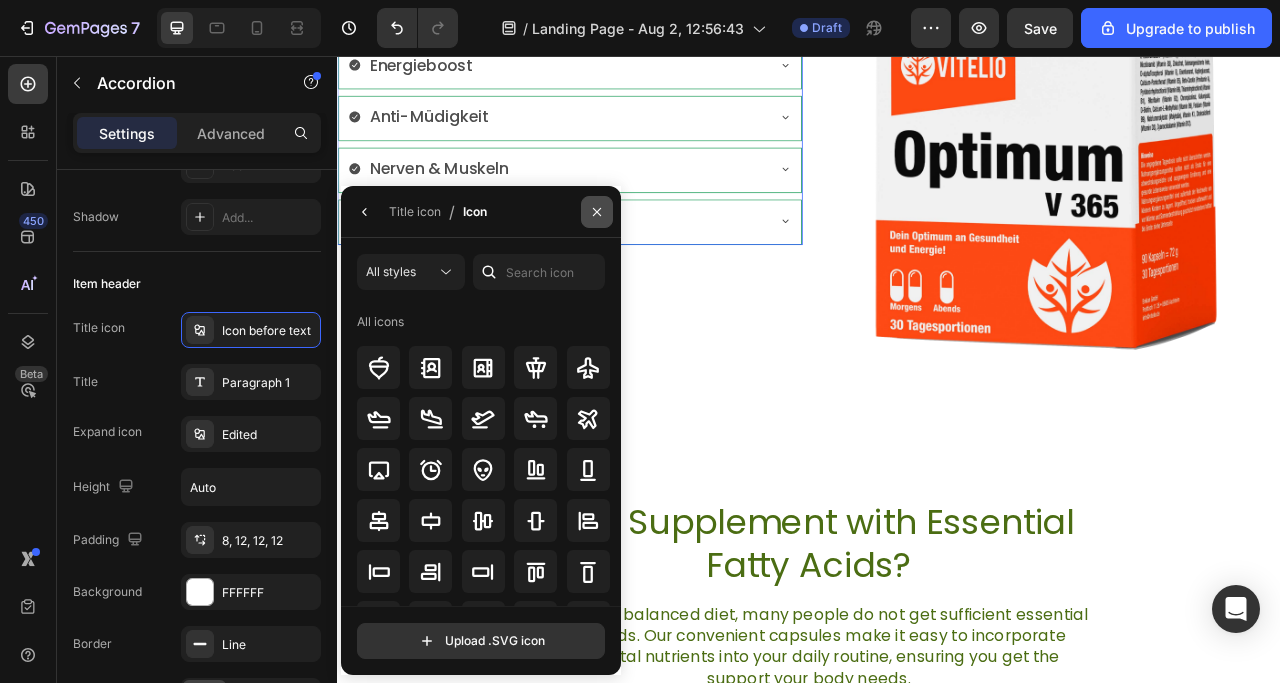 click 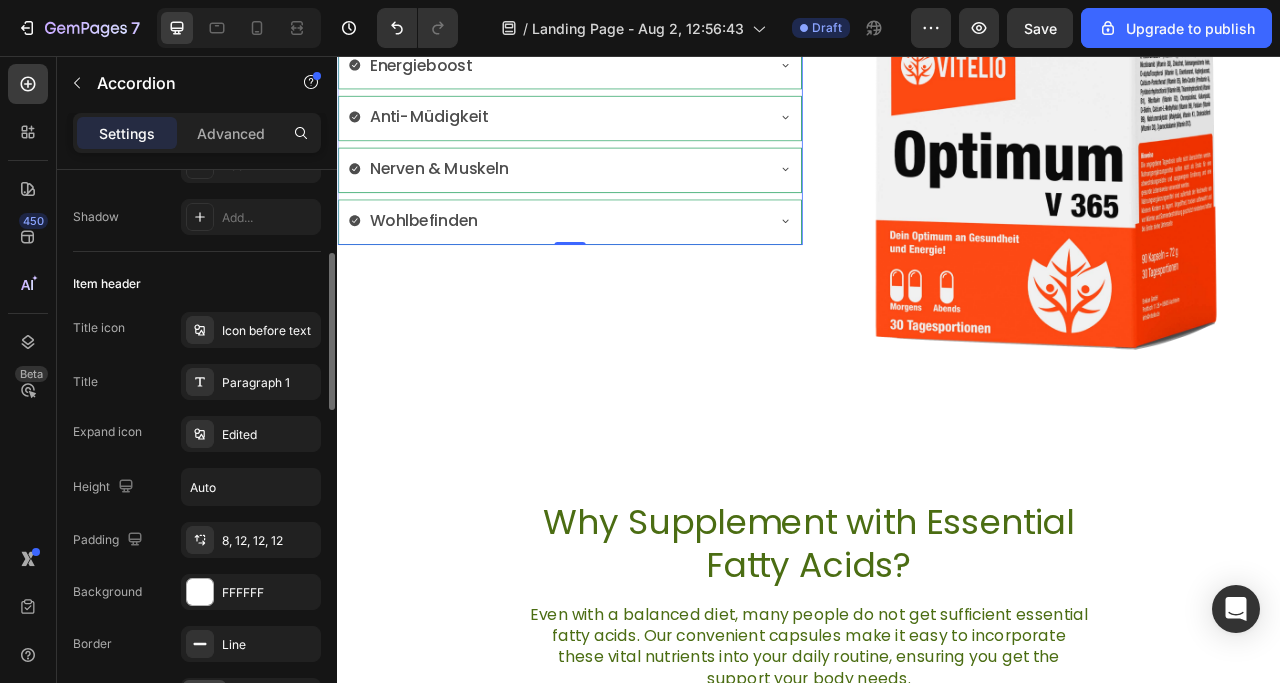 click on "Item header" at bounding box center (197, 284) 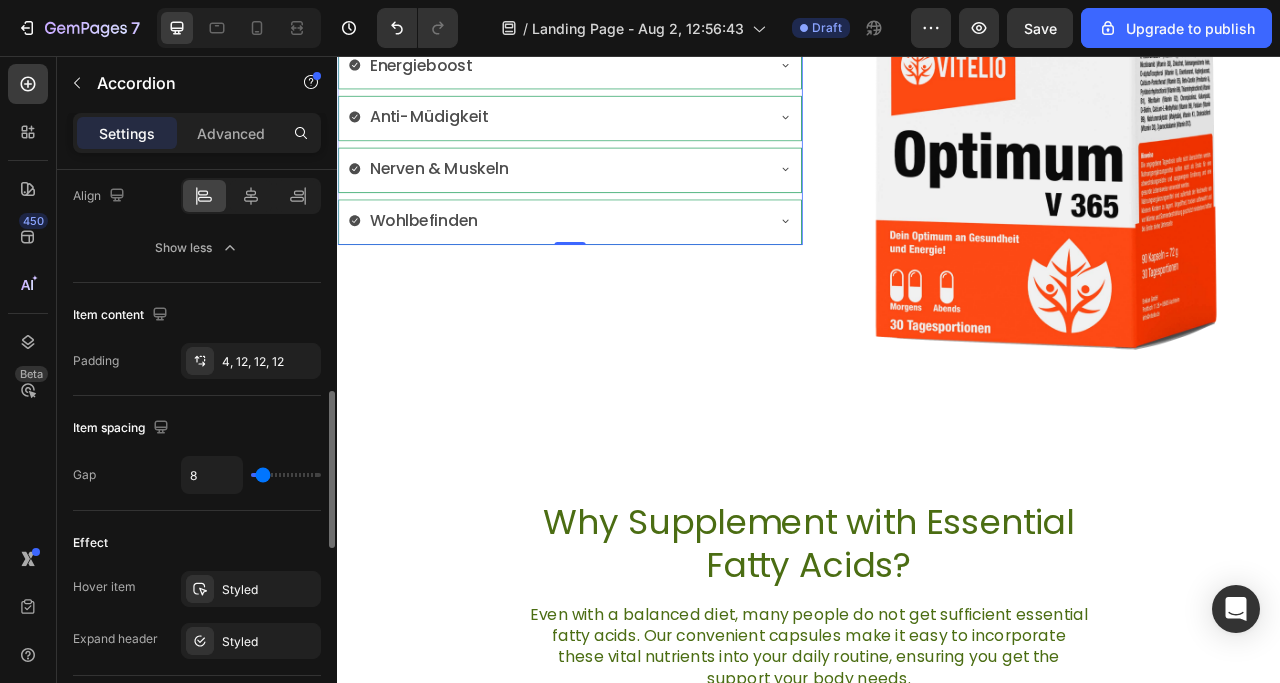 scroll, scrollTop: 500, scrollLeft: 0, axis: vertical 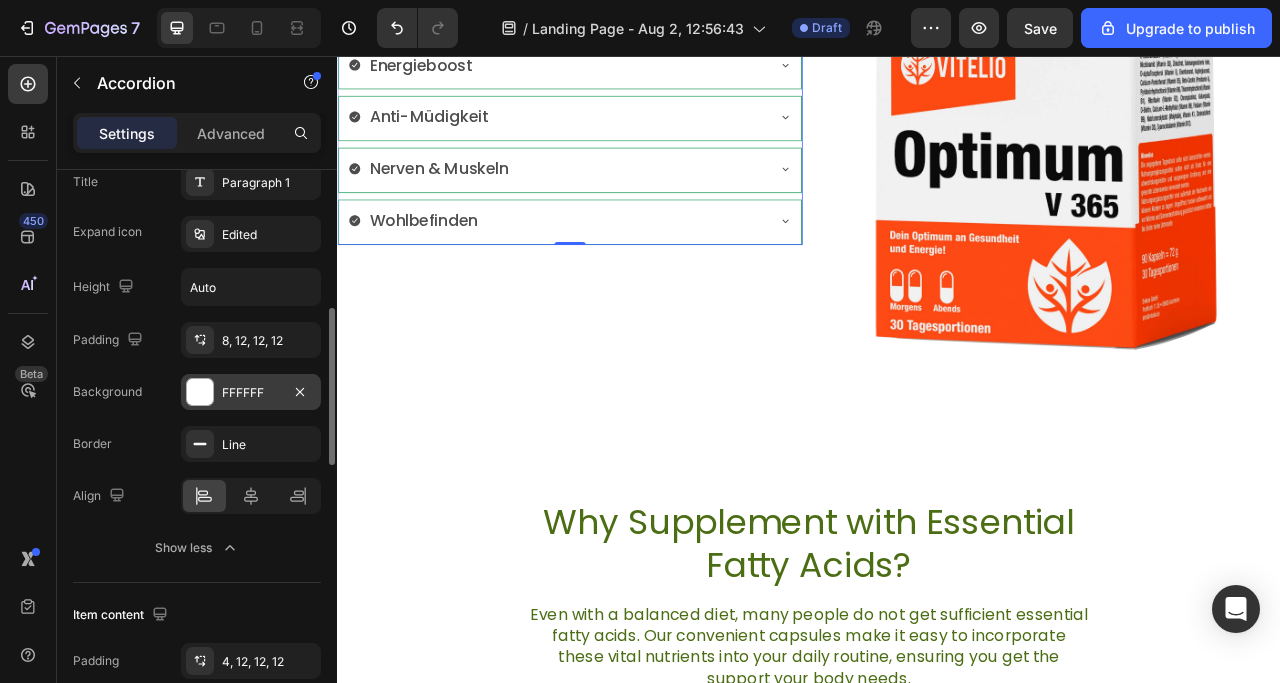 click at bounding box center (200, 392) 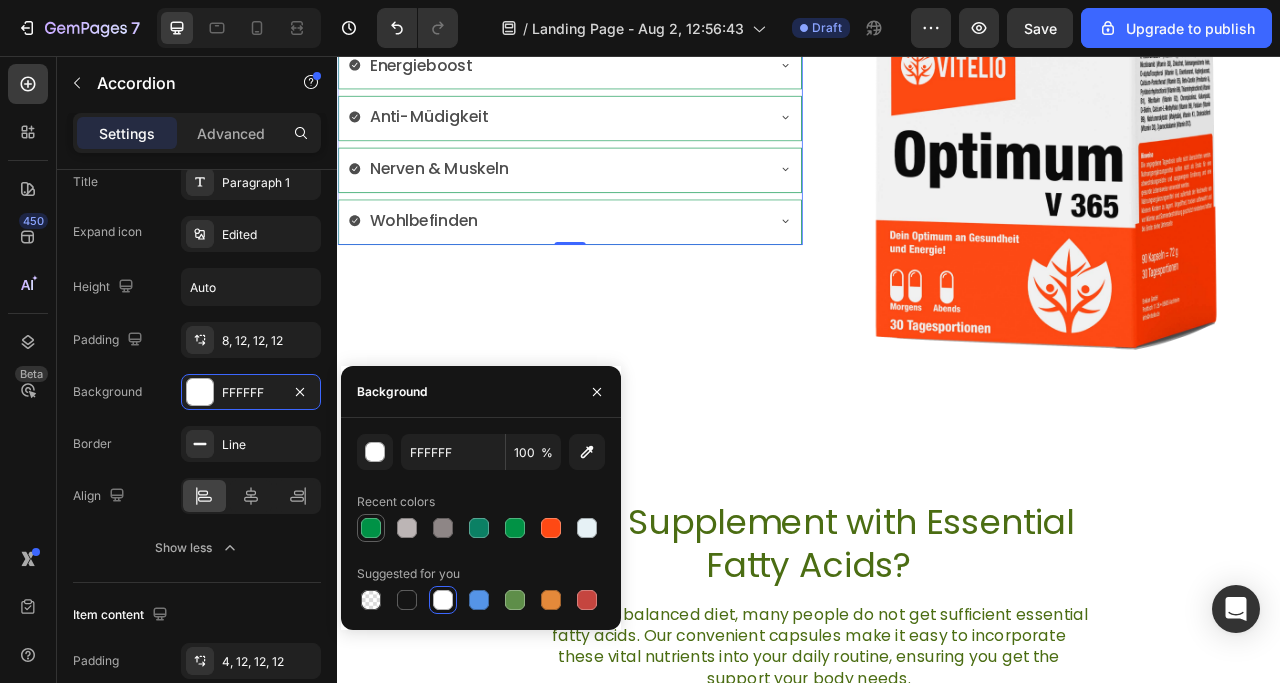 click at bounding box center [371, 528] 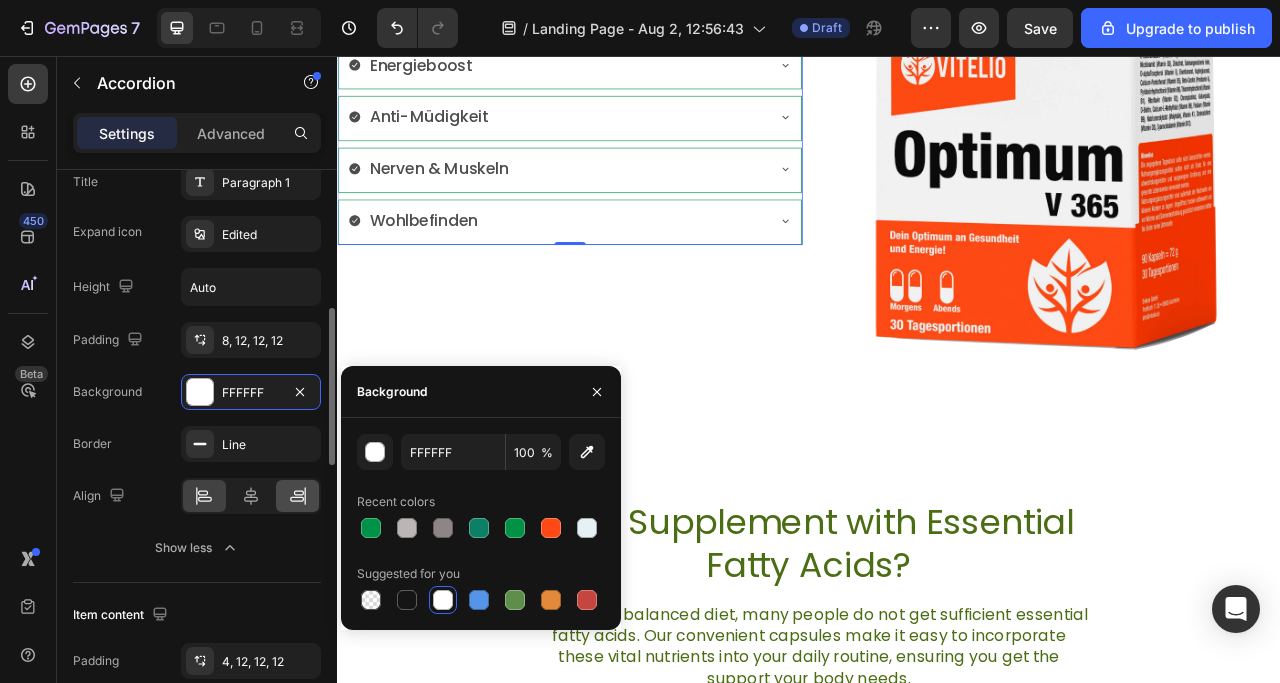 type on "009246" 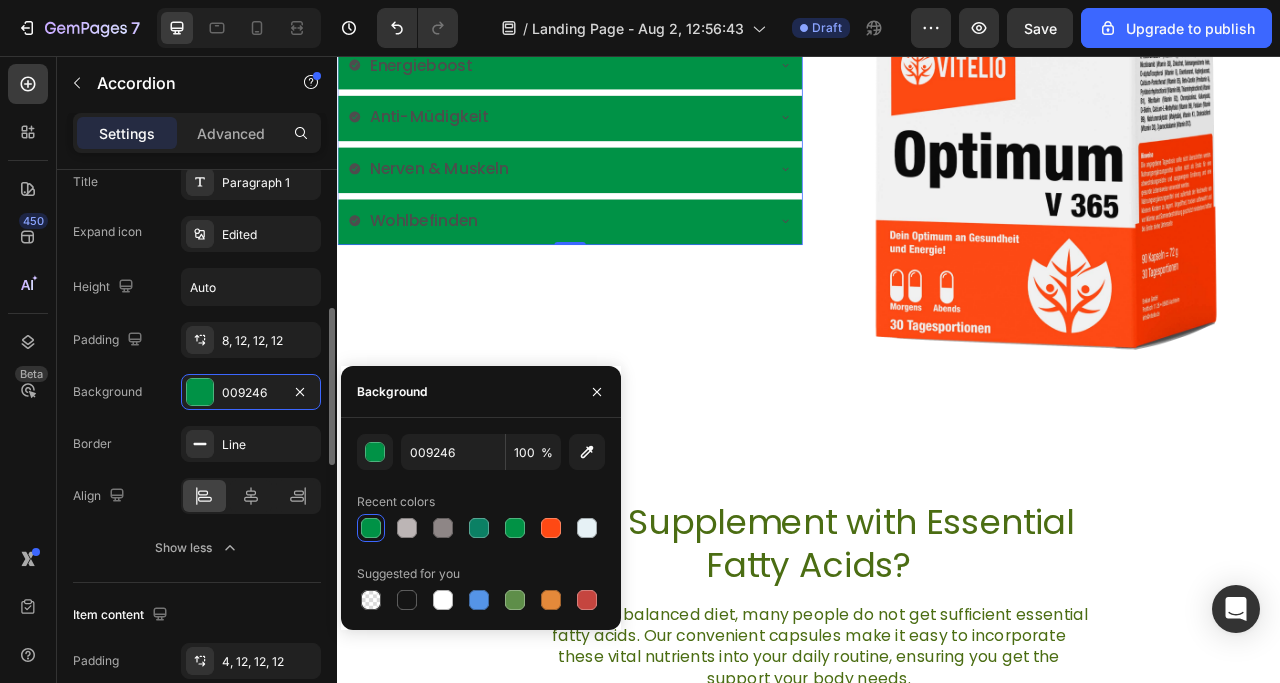 click at bounding box center (135, 340) 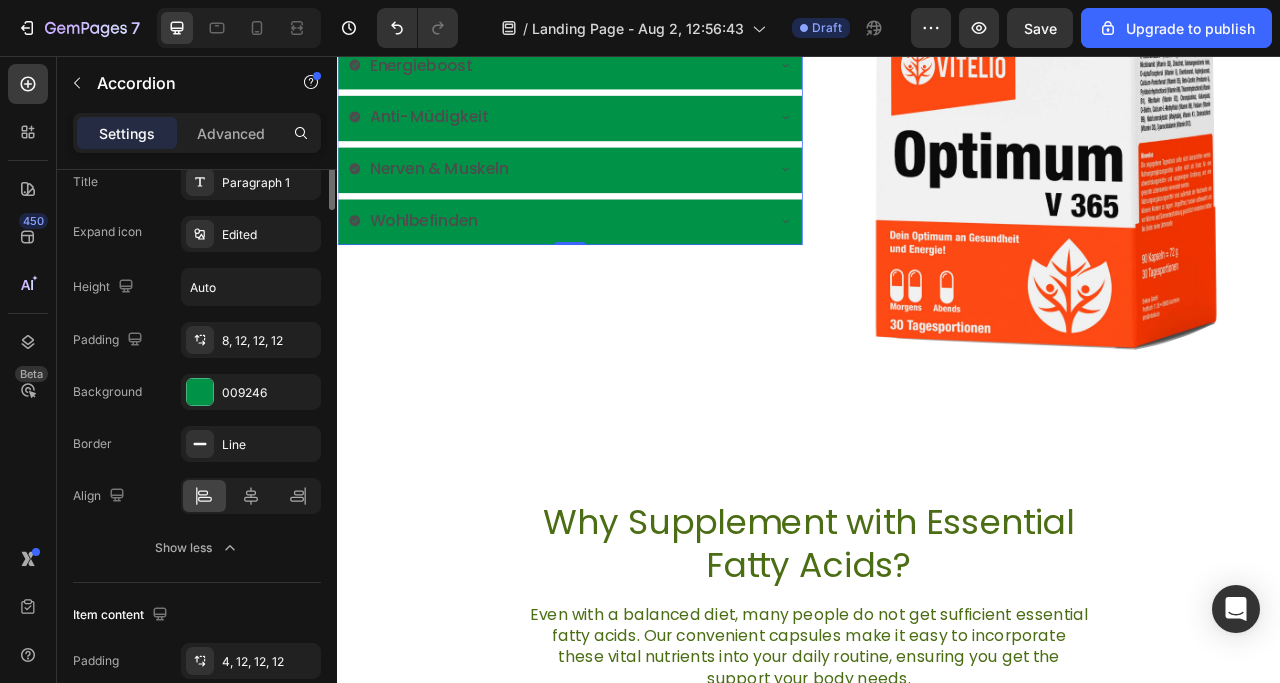 scroll, scrollTop: 300, scrollLeft: 0, axis: vertical 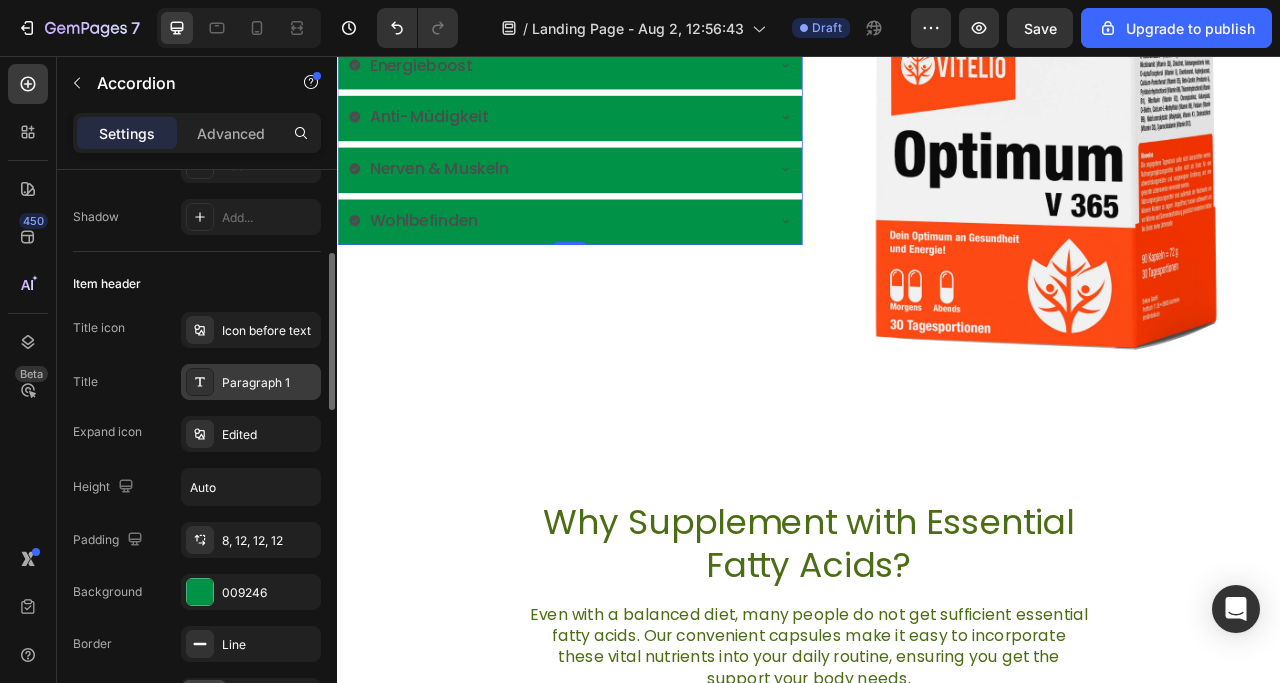 click on "Paragraph 1" at bounding box center [251, 382] 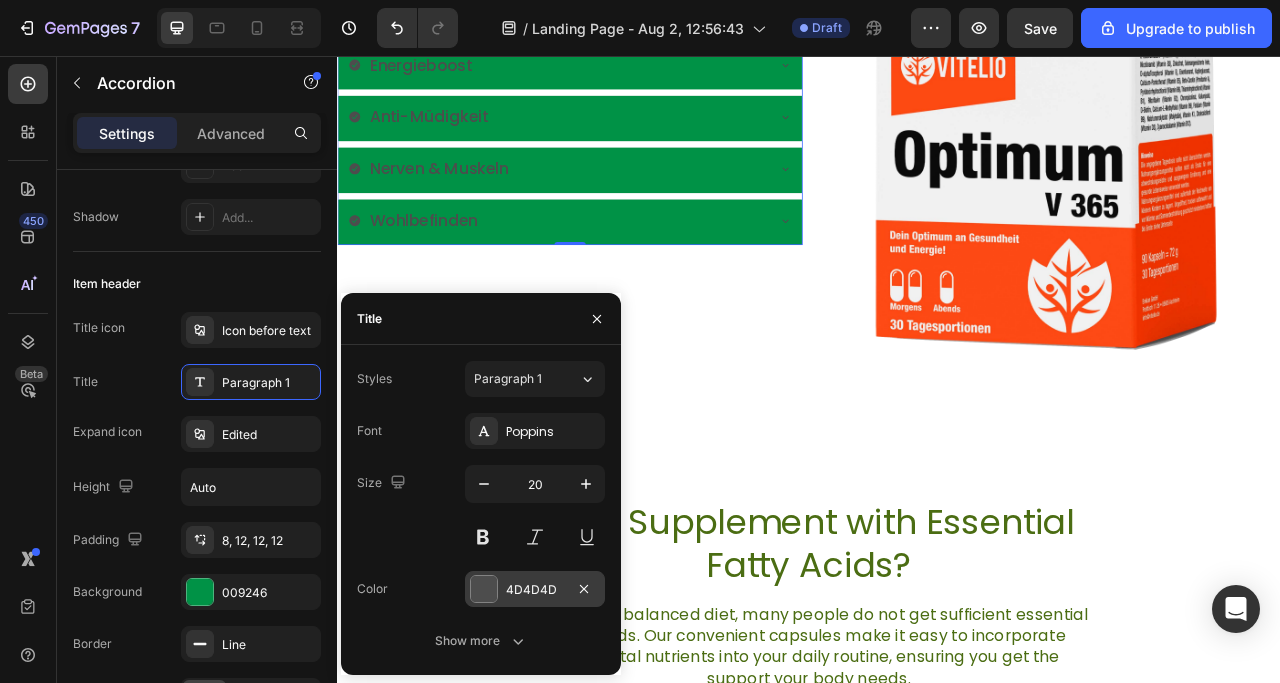 click at bounding box center [484, 589] 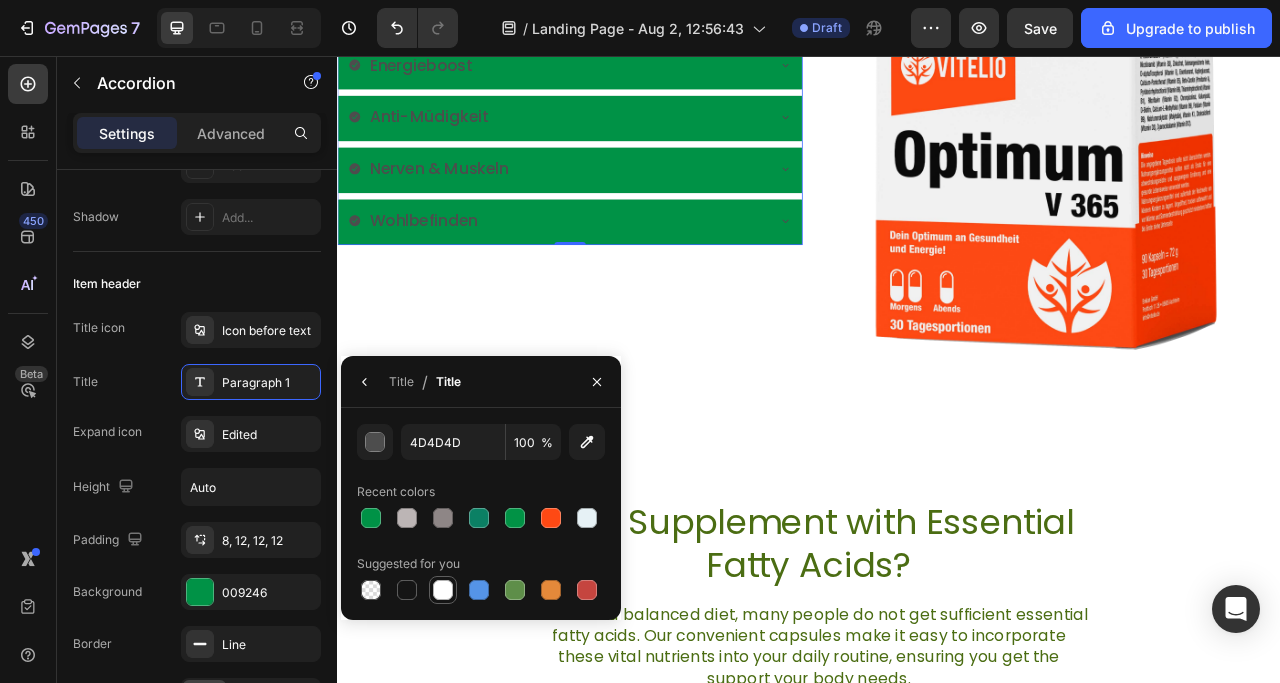 click at bounding box center [443, 590] 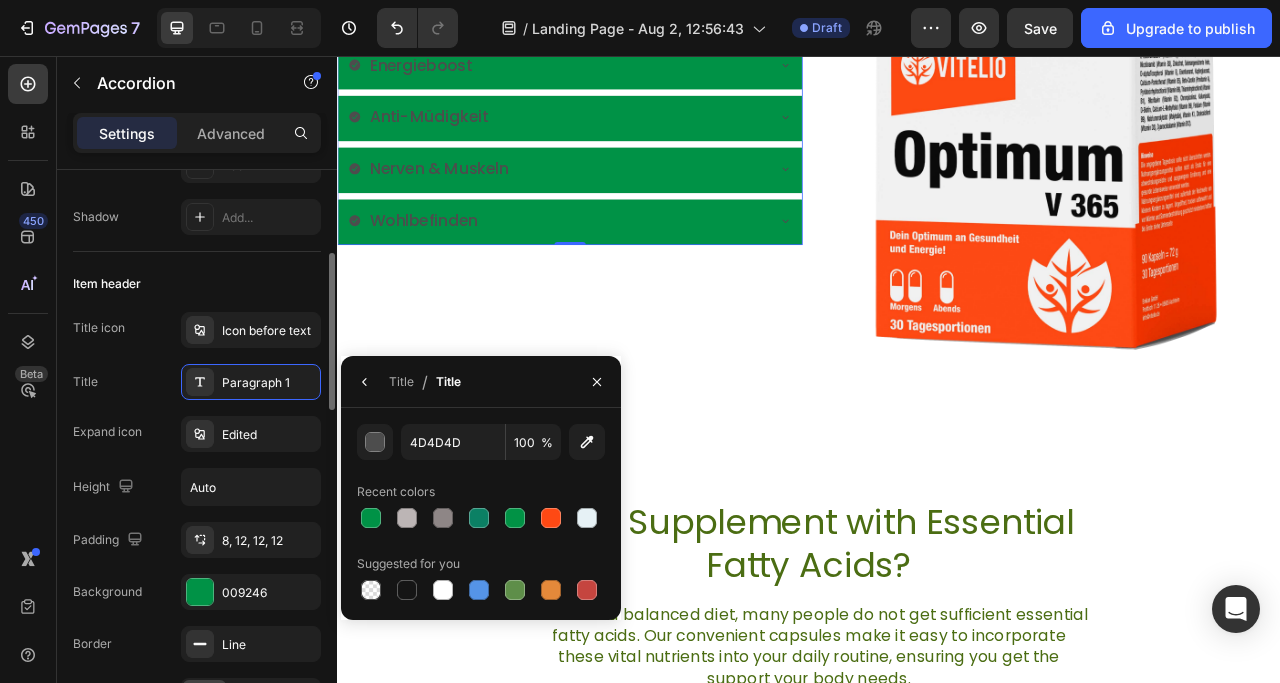 type on "FFFFFF" 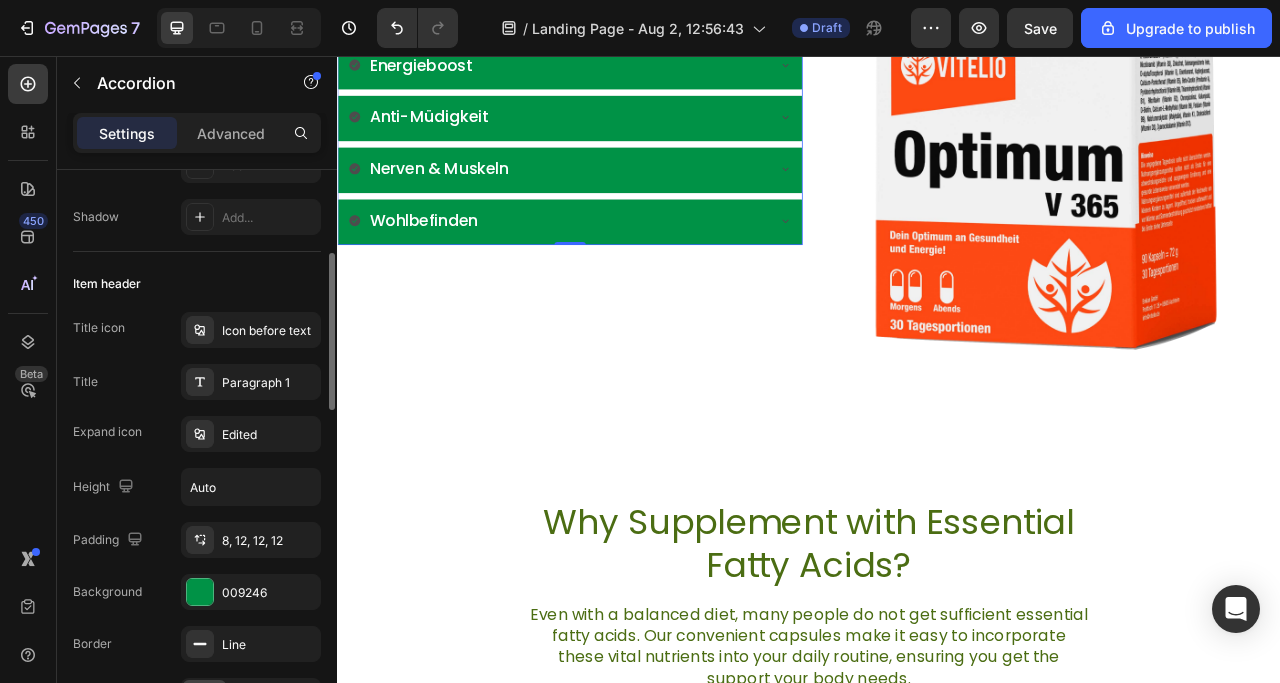 click on "Title Paragraph 1" at bounding box center [197, 382] 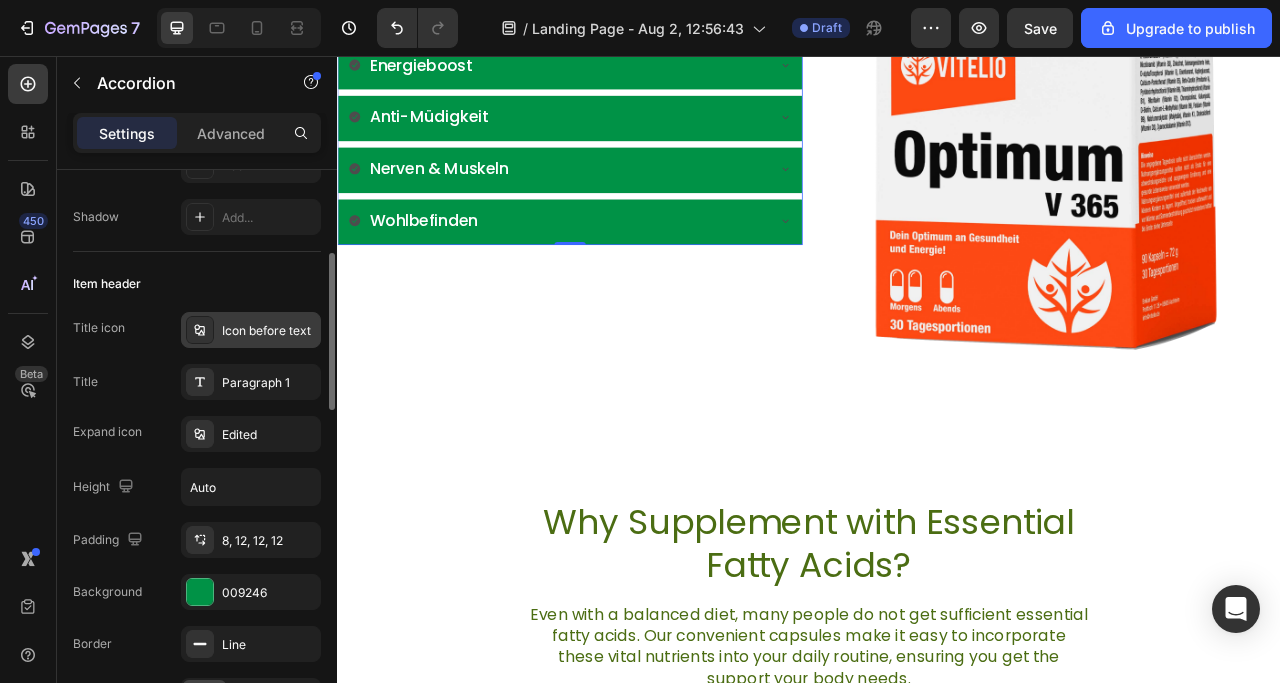 click 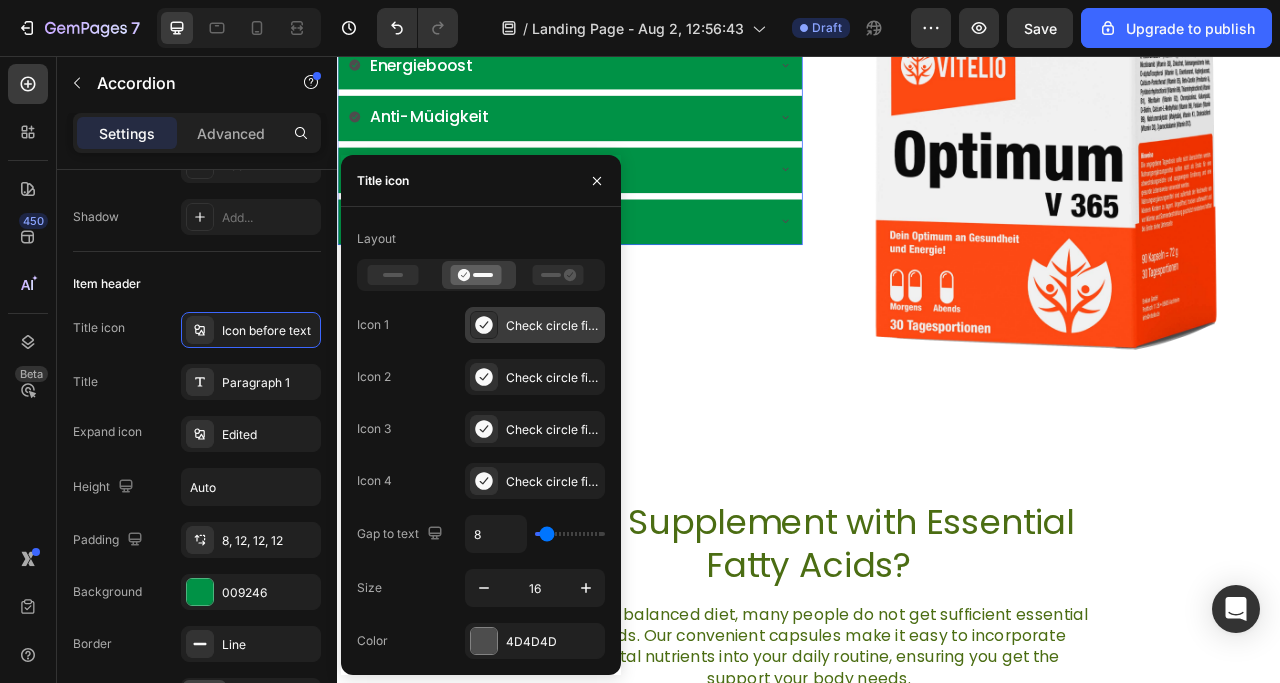 click on "Check circle filled" at bounding box center [535, 325] 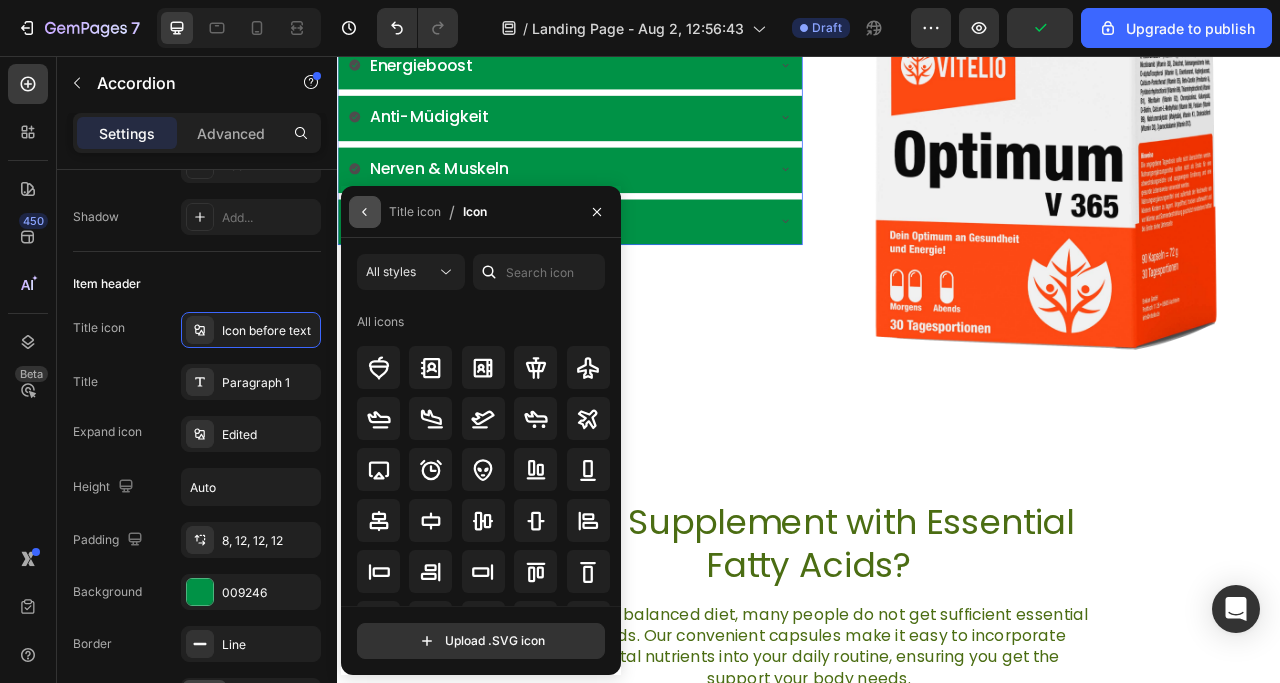 click 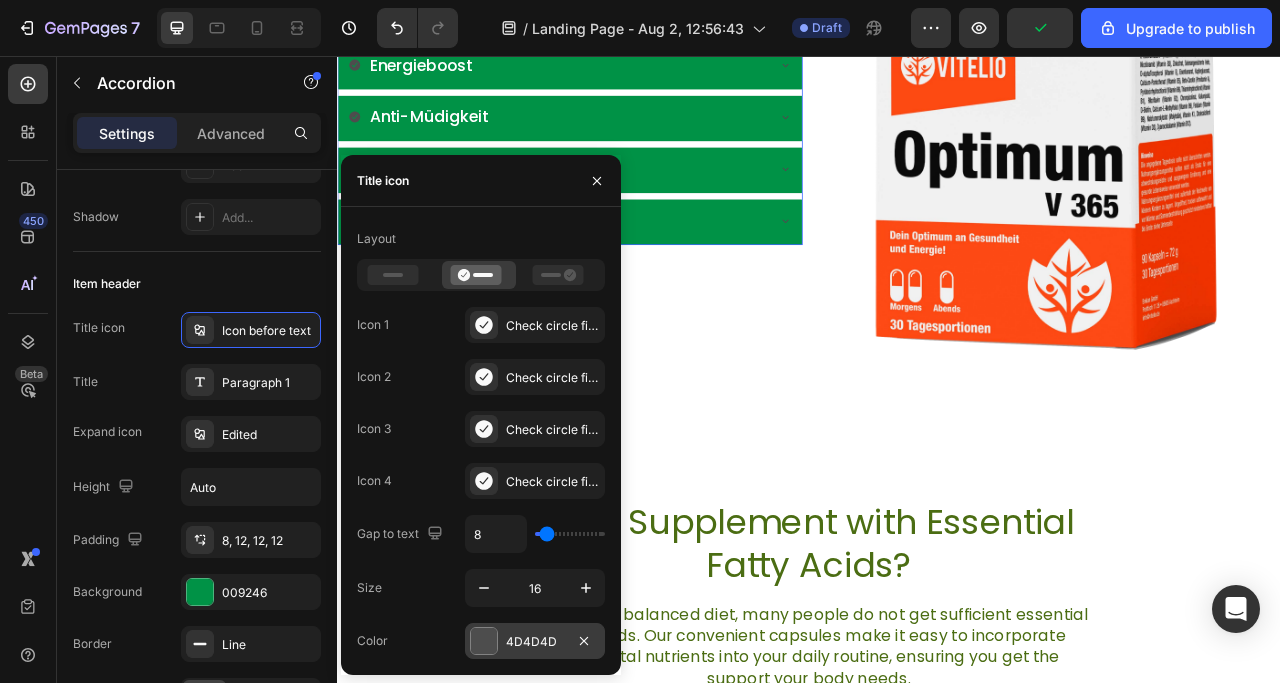 click at bounding box center (484, 641) 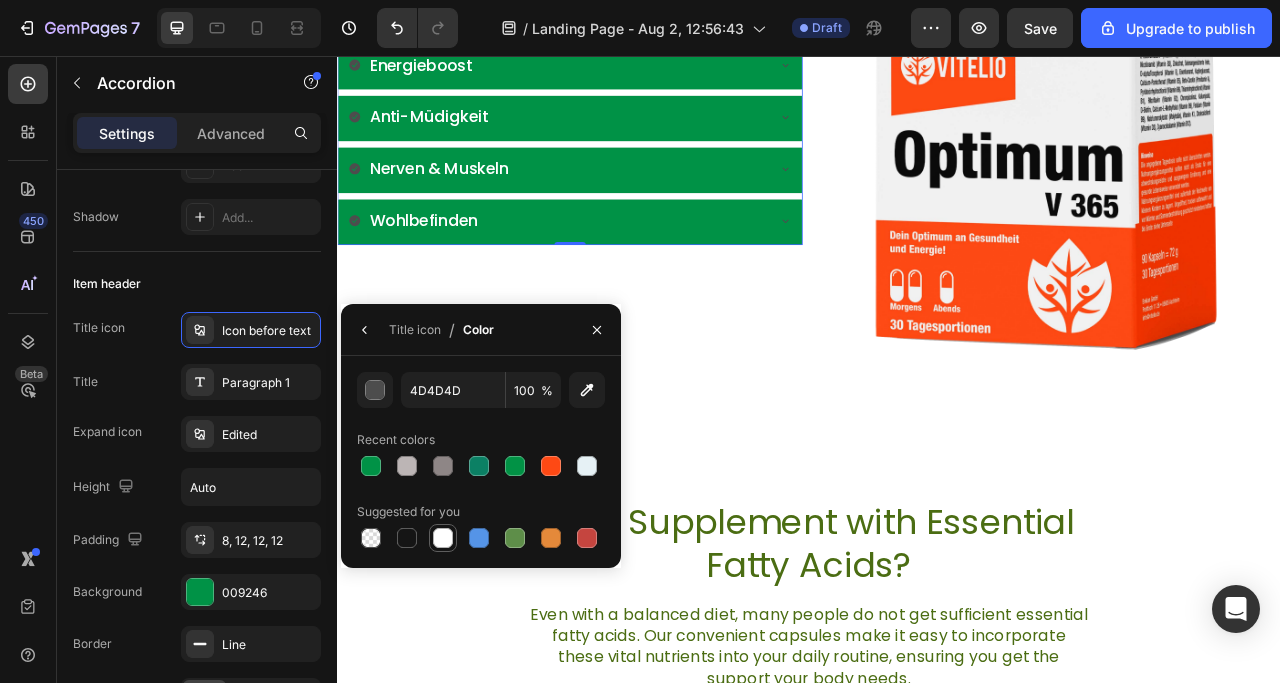 click at bounding box center [443, 538] 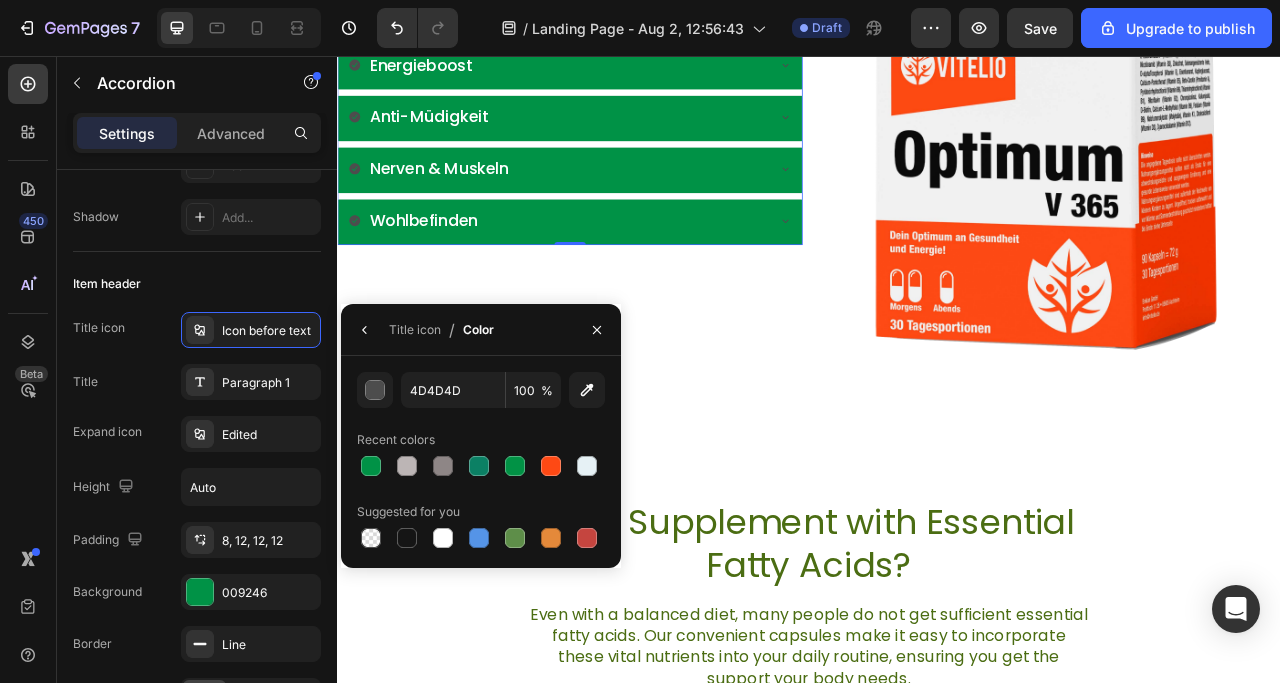 type on "FFFFFF" 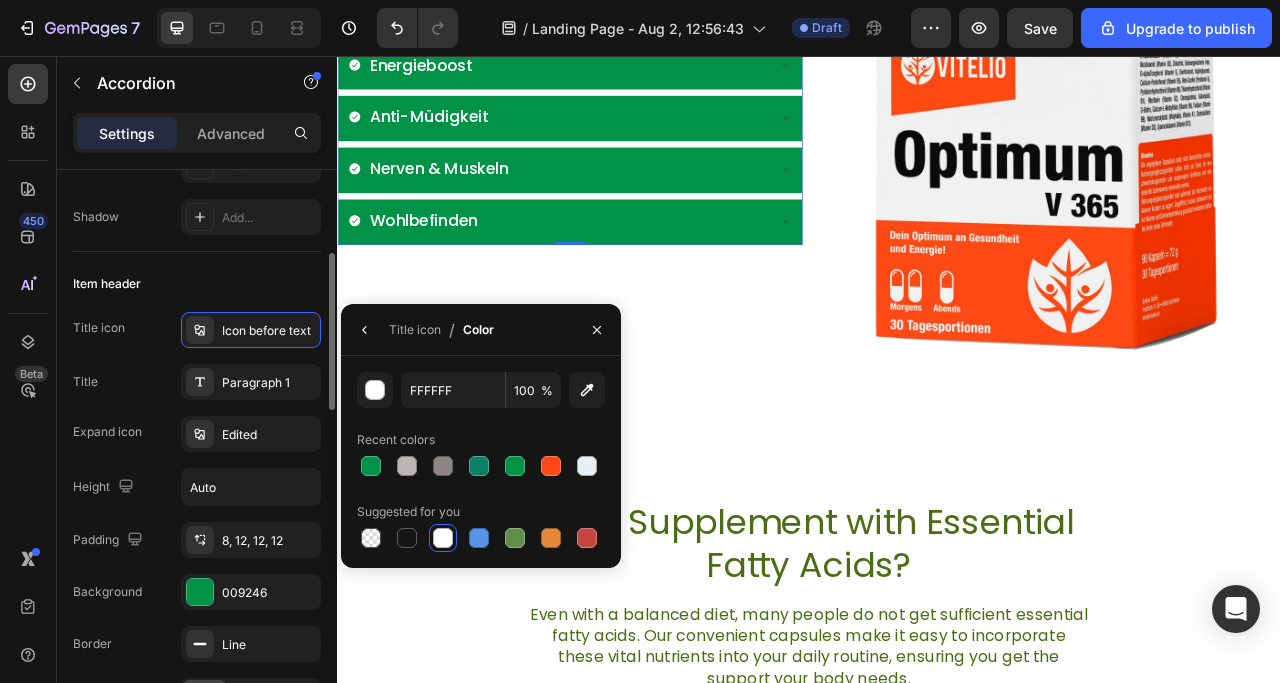 click on "Title icon Icon before text" at bounding box center [197, 330] 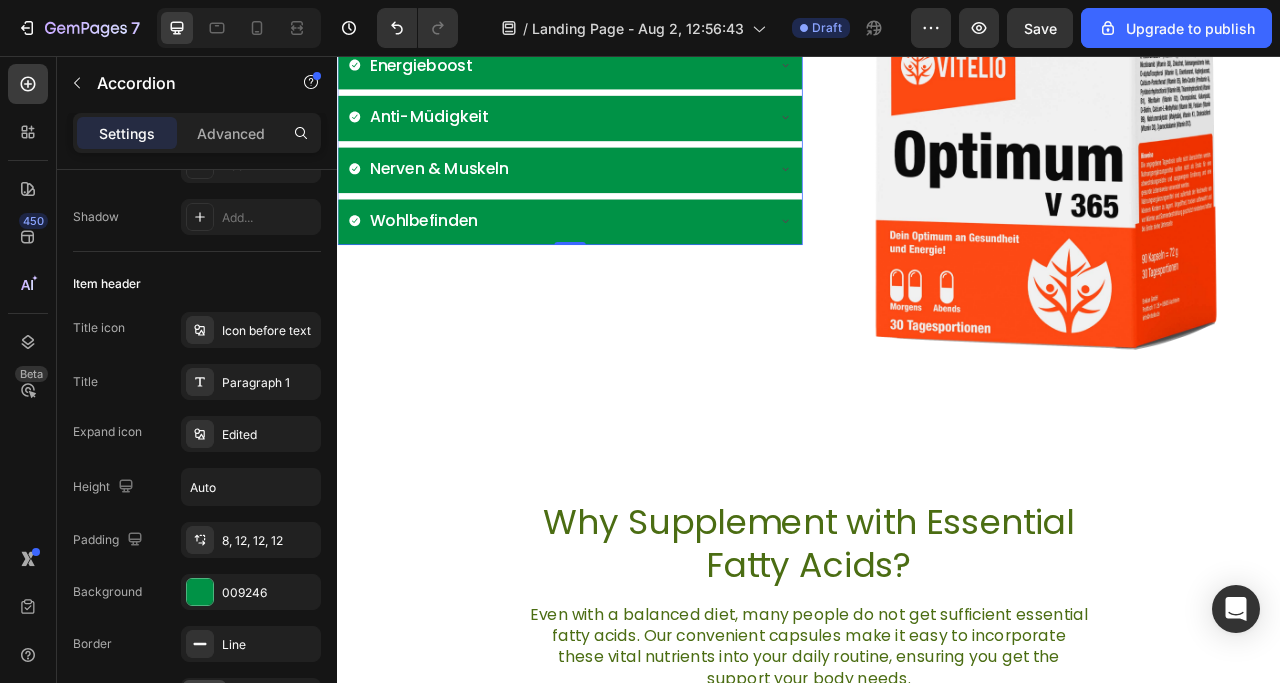 click on "Wohlbefinden" at bounding box center [617, 265] 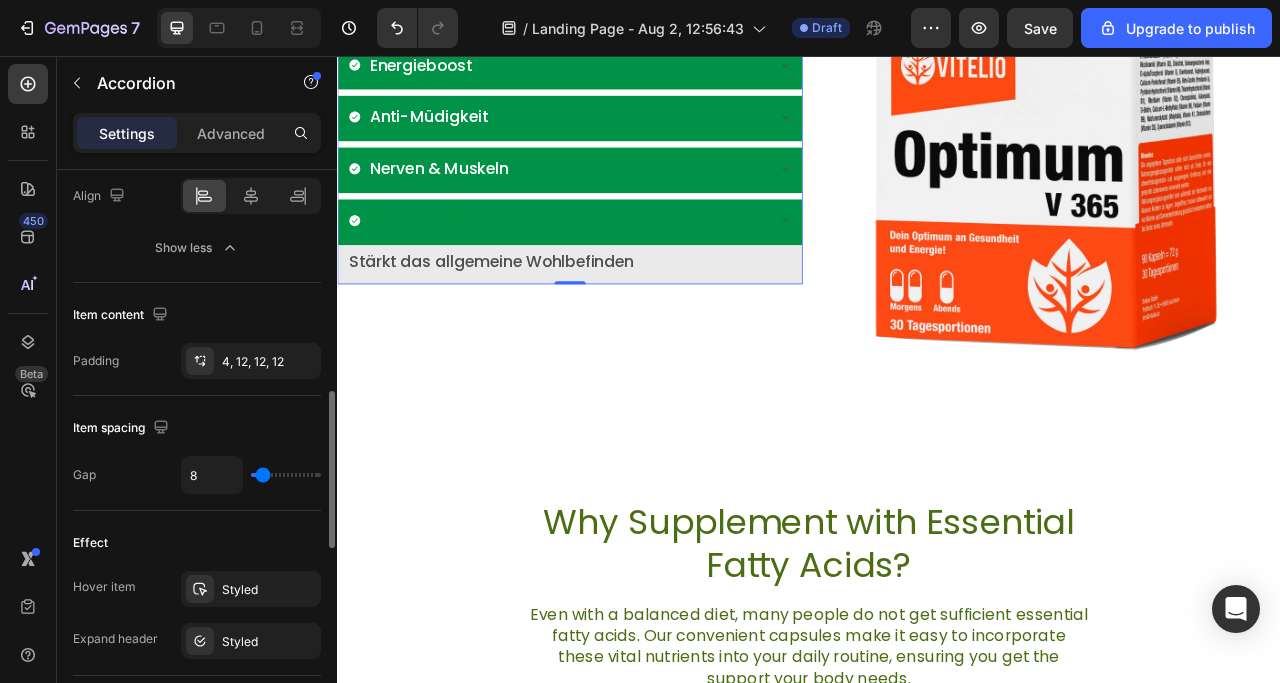 scroll, scrollTop: 1000, scrollLeft: 0, axis: vertical 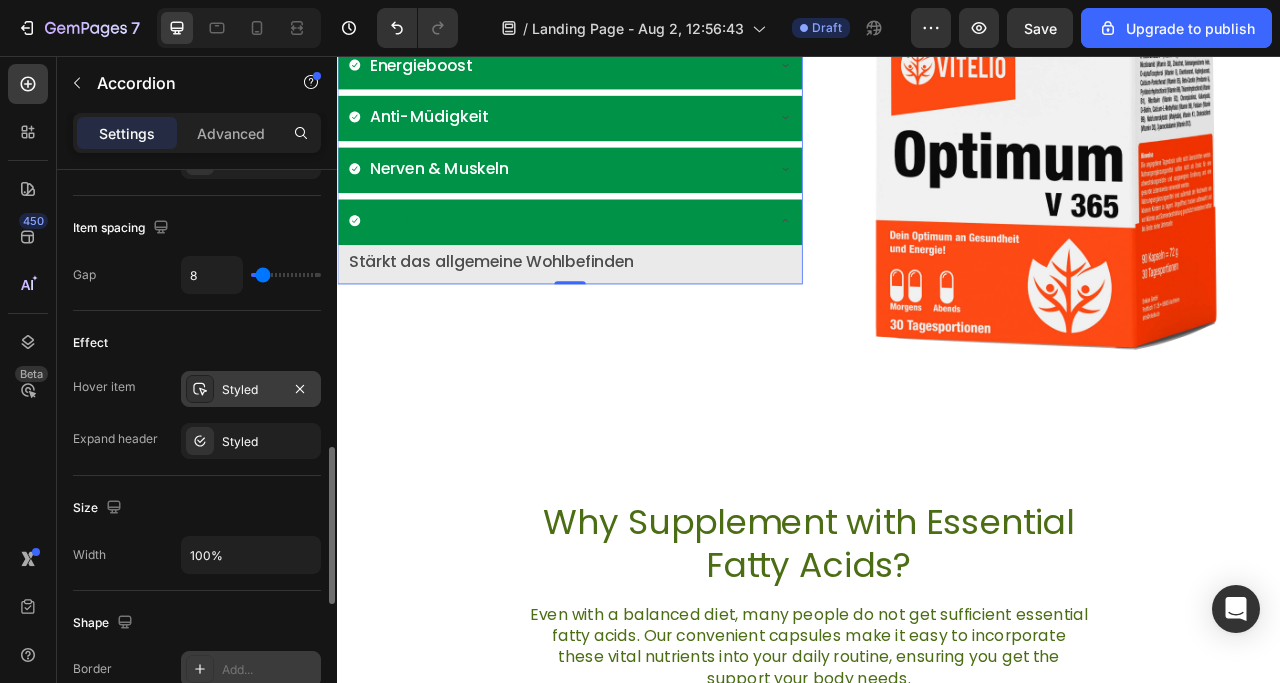 click at bounding box center [200, 389] 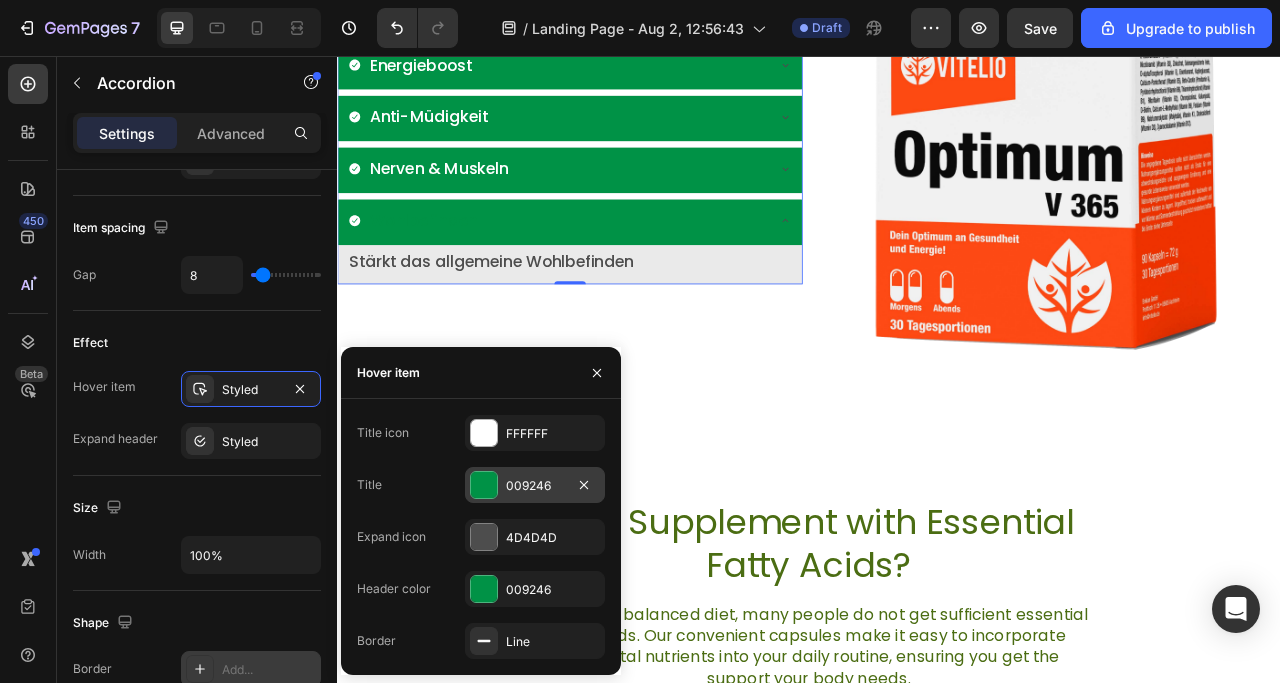 click at bounding box center (484, 485) 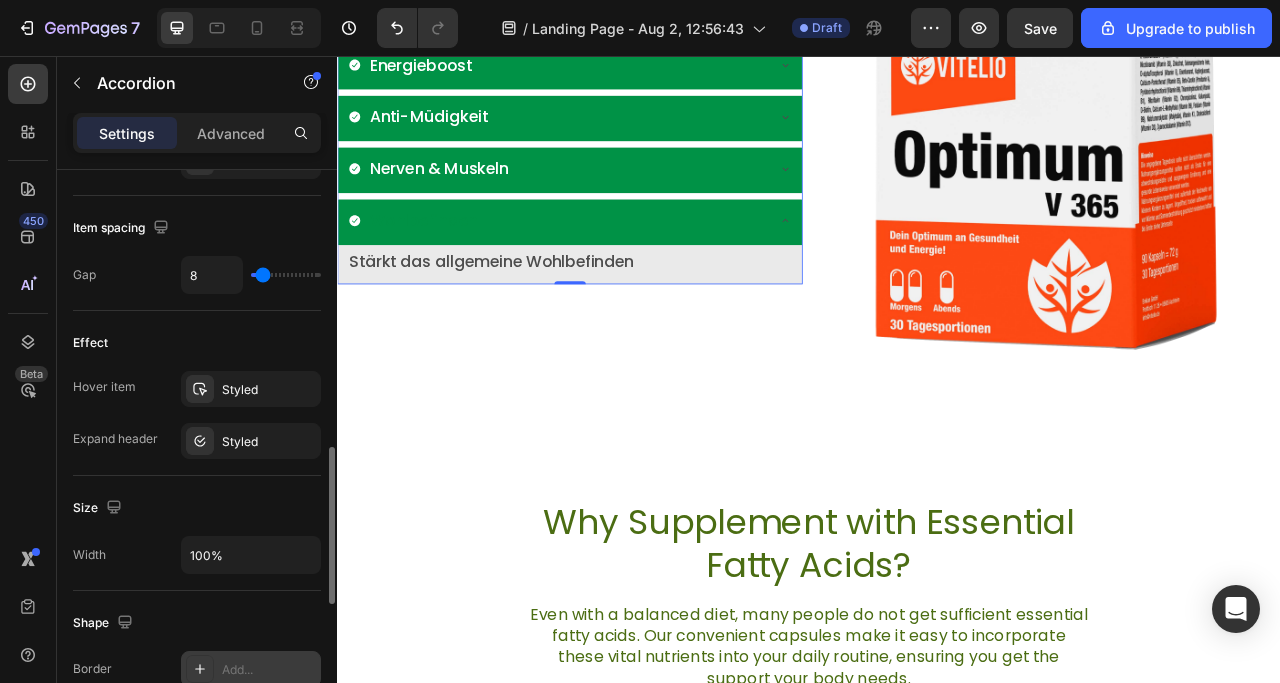 click on "Hover item Styled" at bounding box center (197, 389) 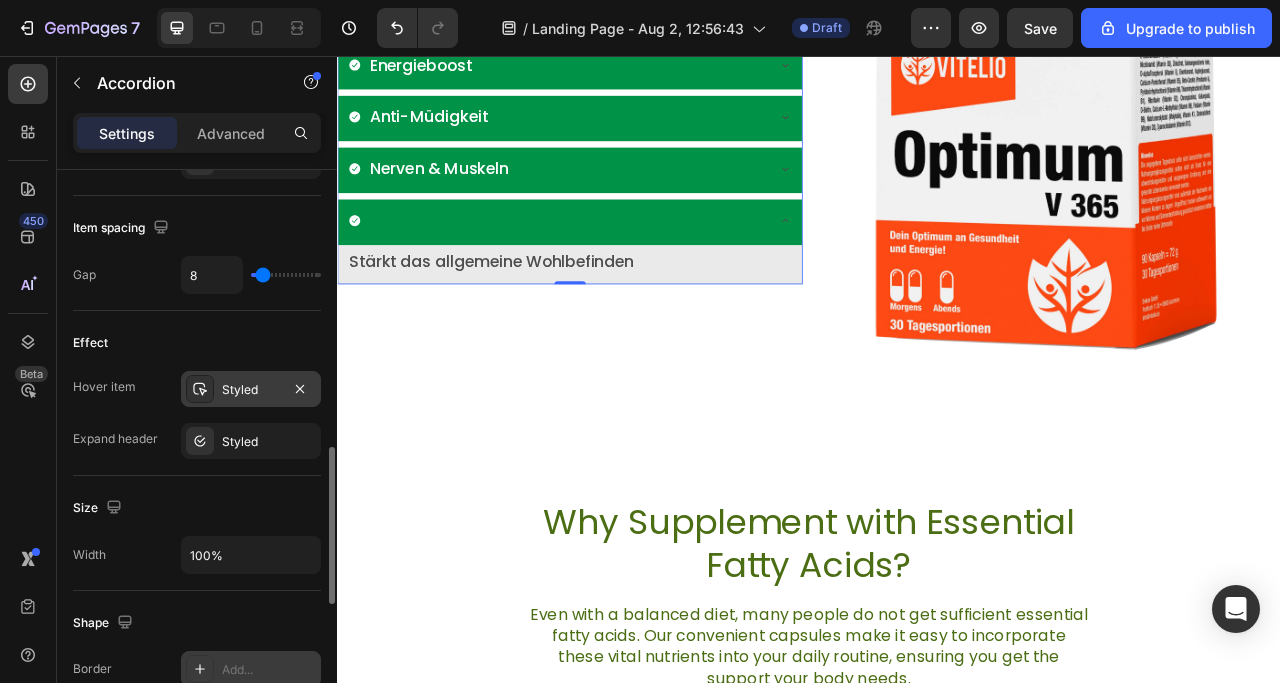 click at bounding box center (200, 389) 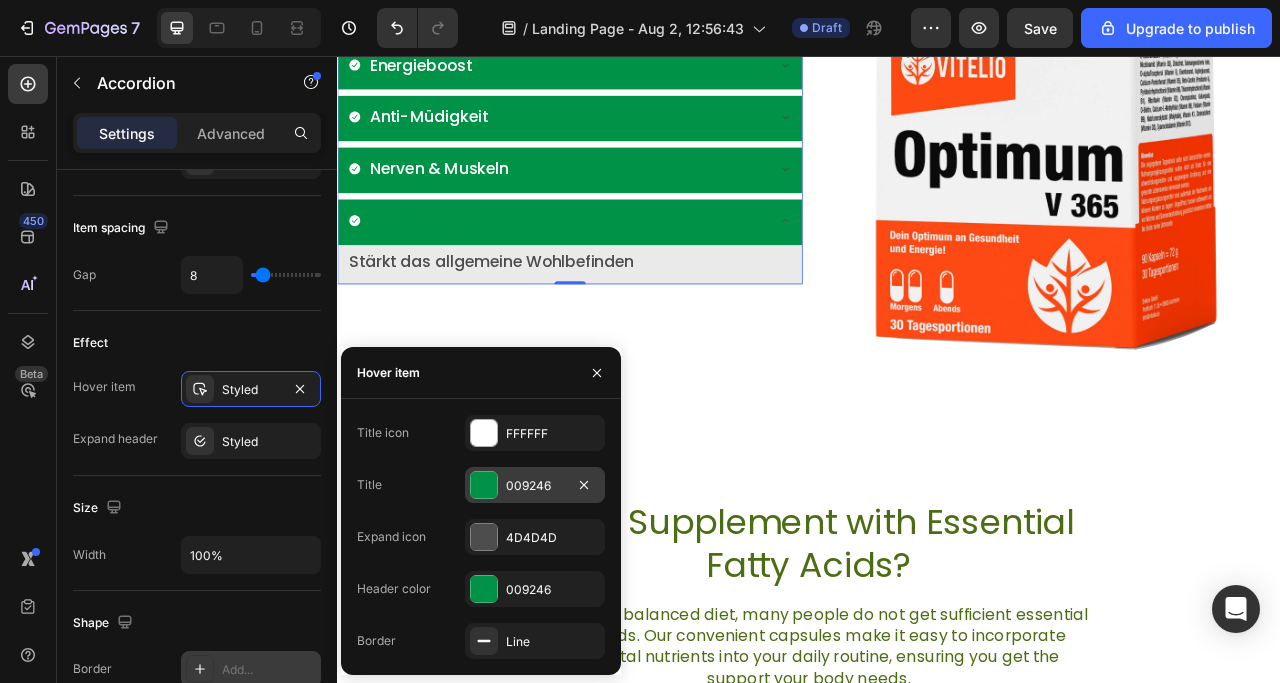 click at bounding box center (484, 485) 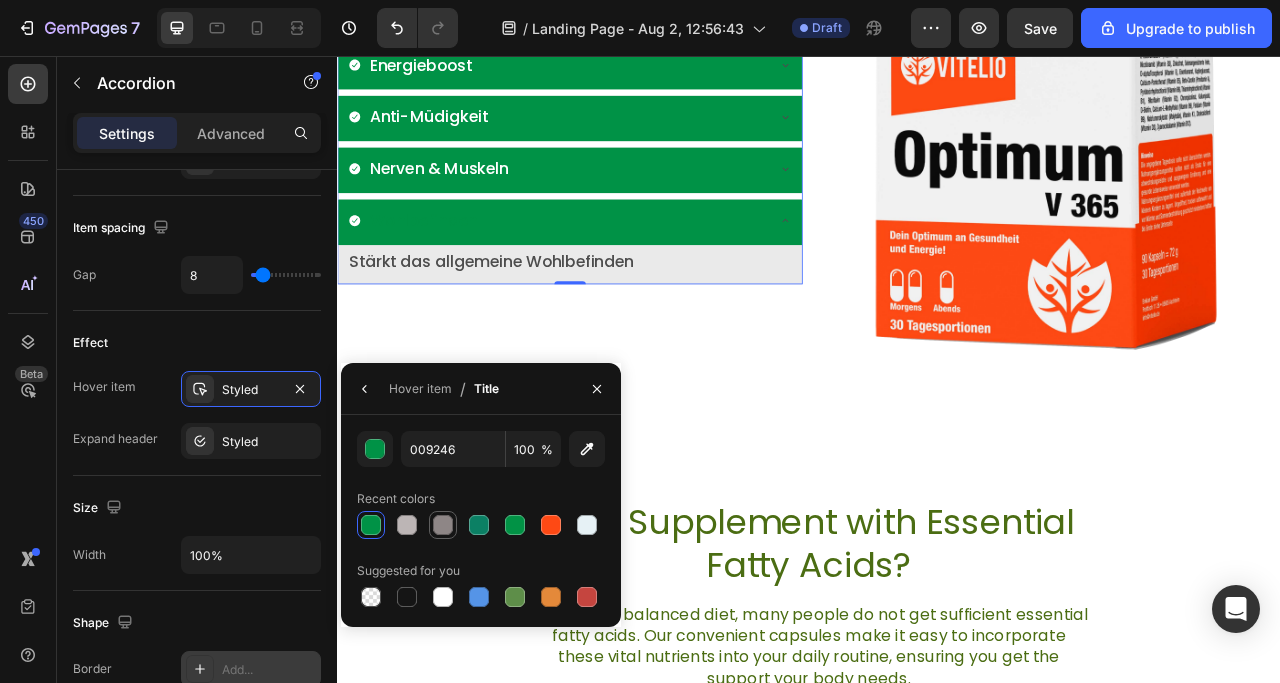 click at bounding box center [443, 525] 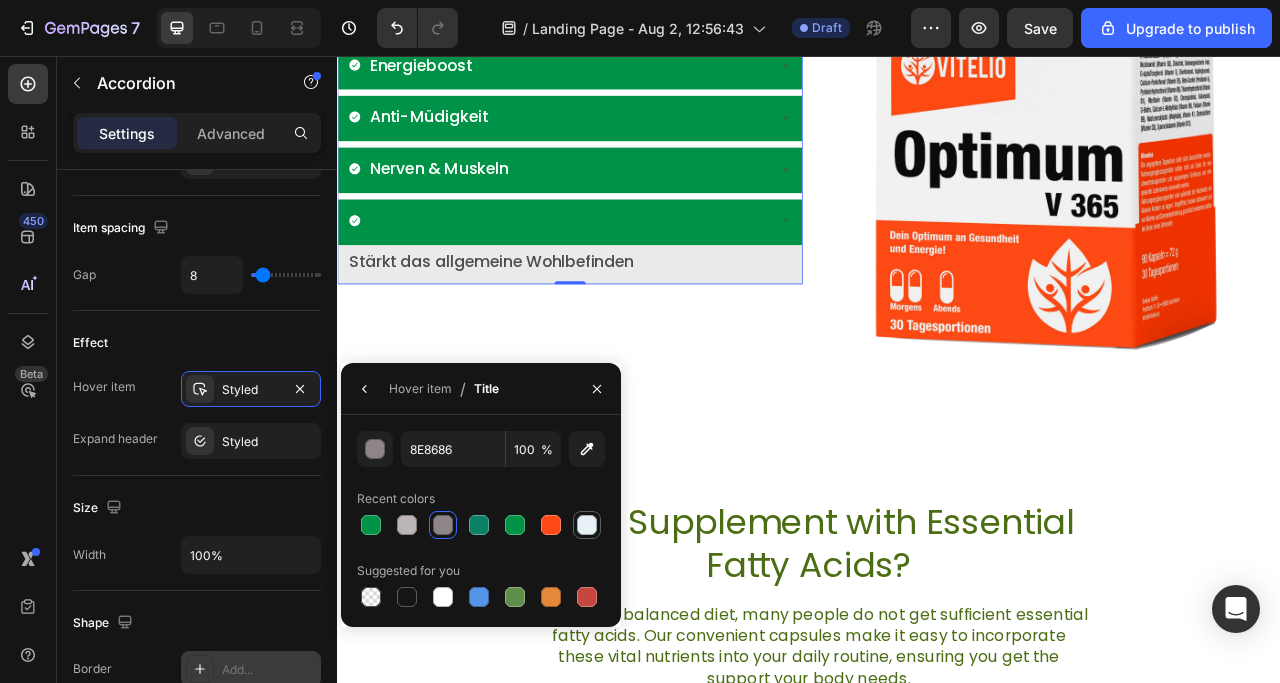 click at bounding box center [587, 525] 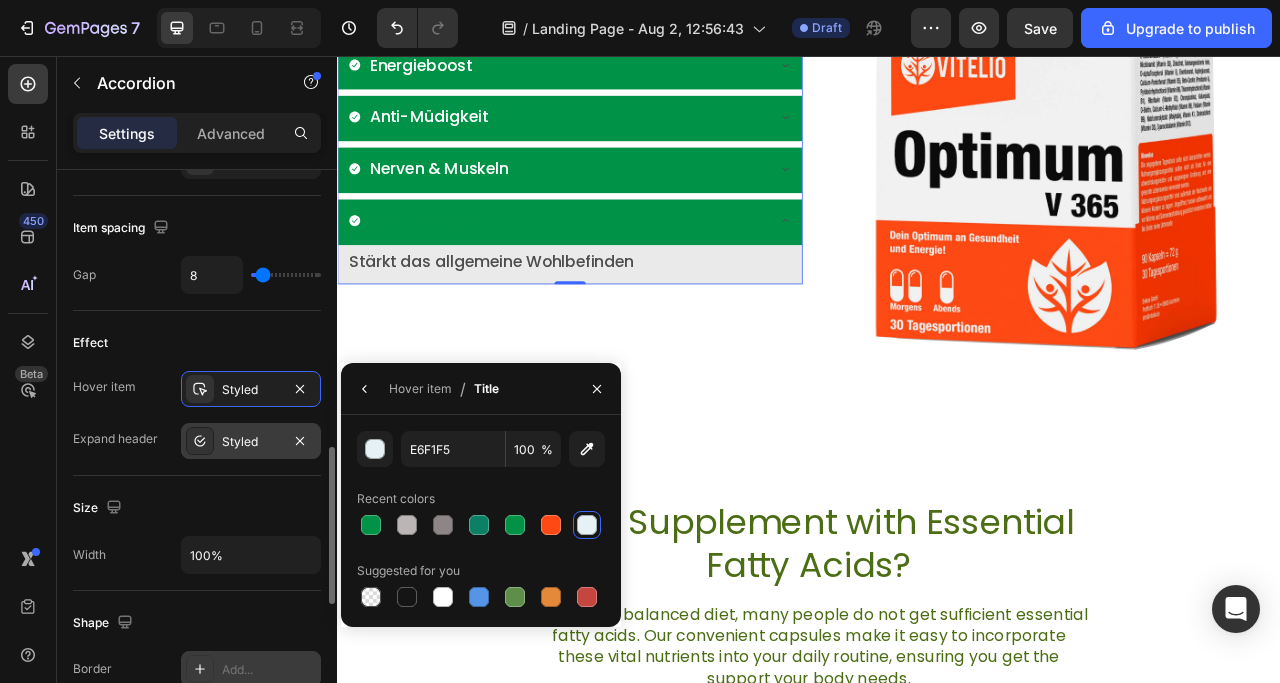 click at bounding box center [200, 441] 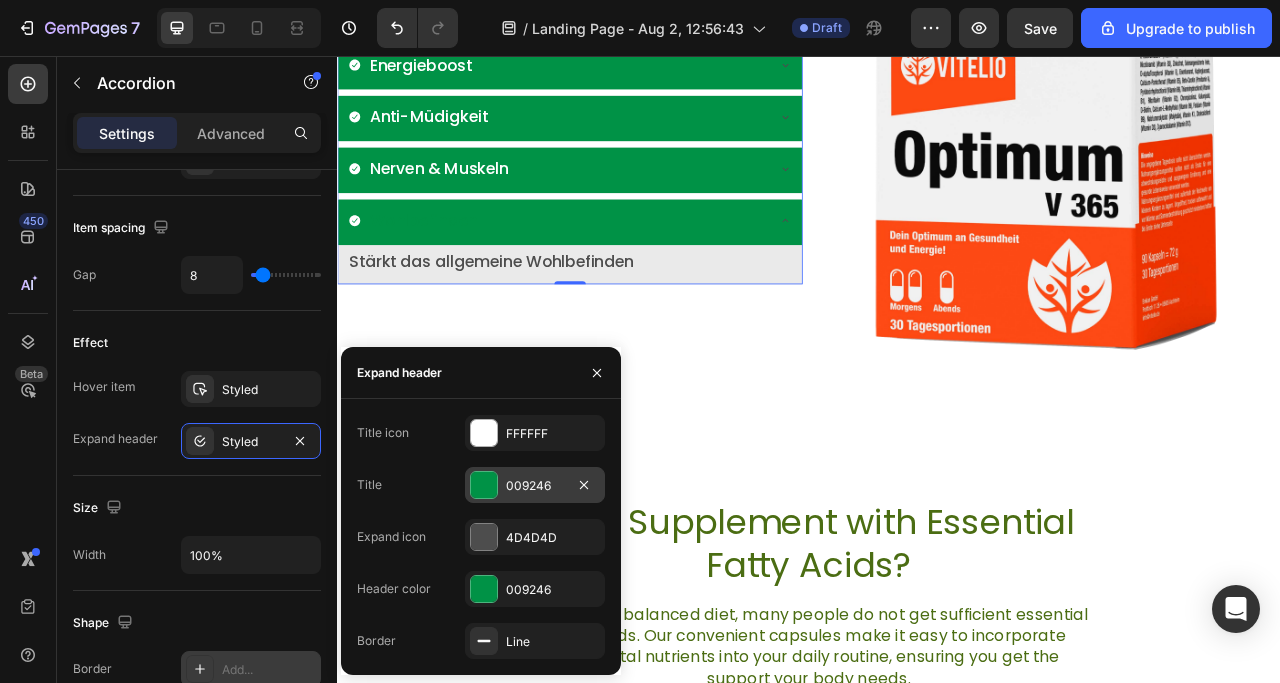 click on "009246" at bounding box center [535, 485] 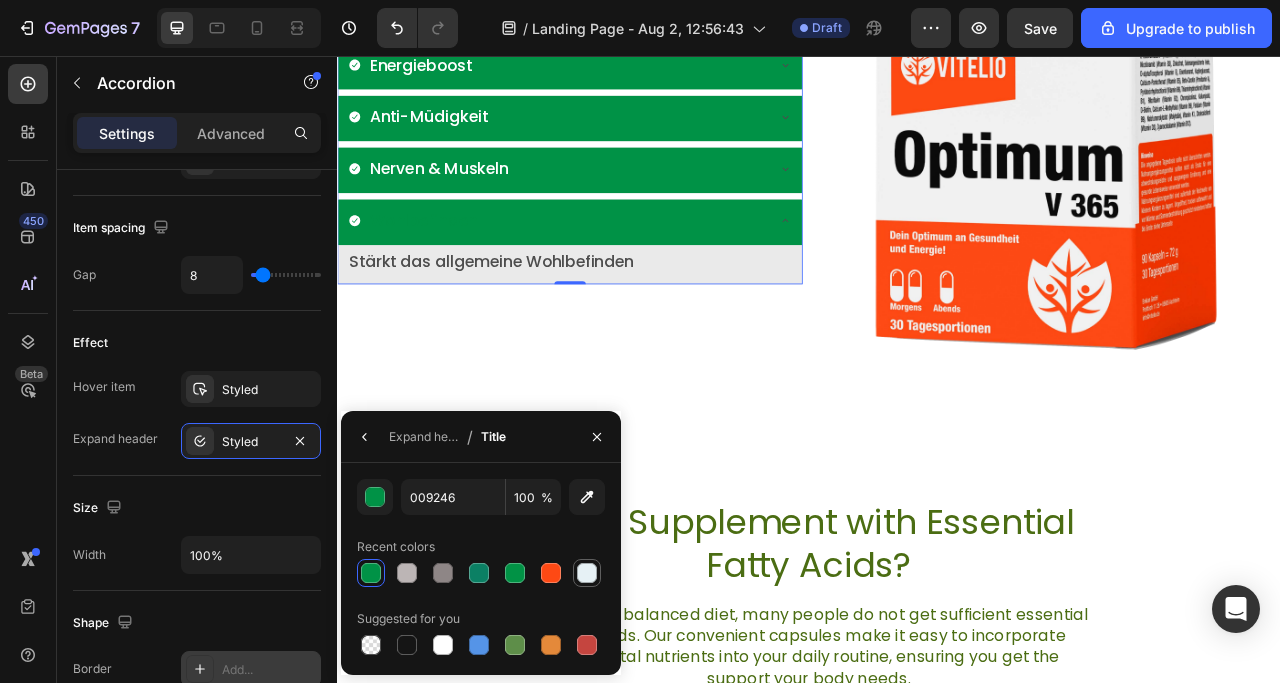 click at bounding box center [587, 573] 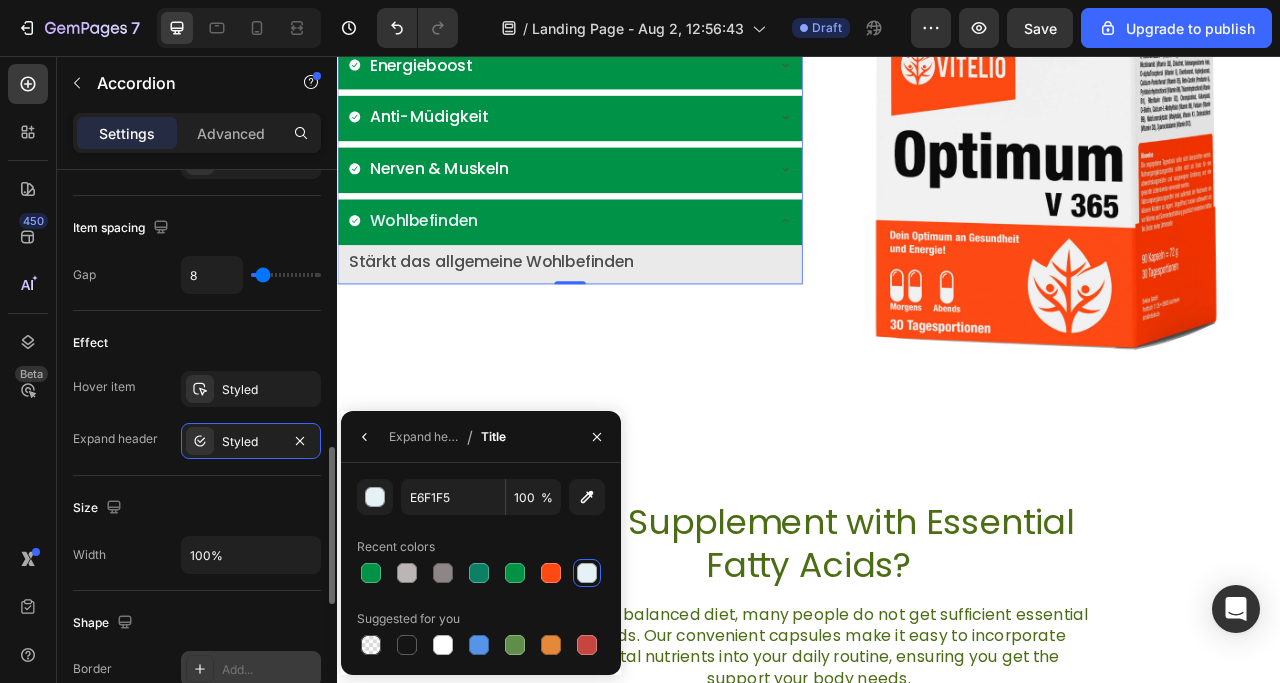 click at bounding box center (114, 508) 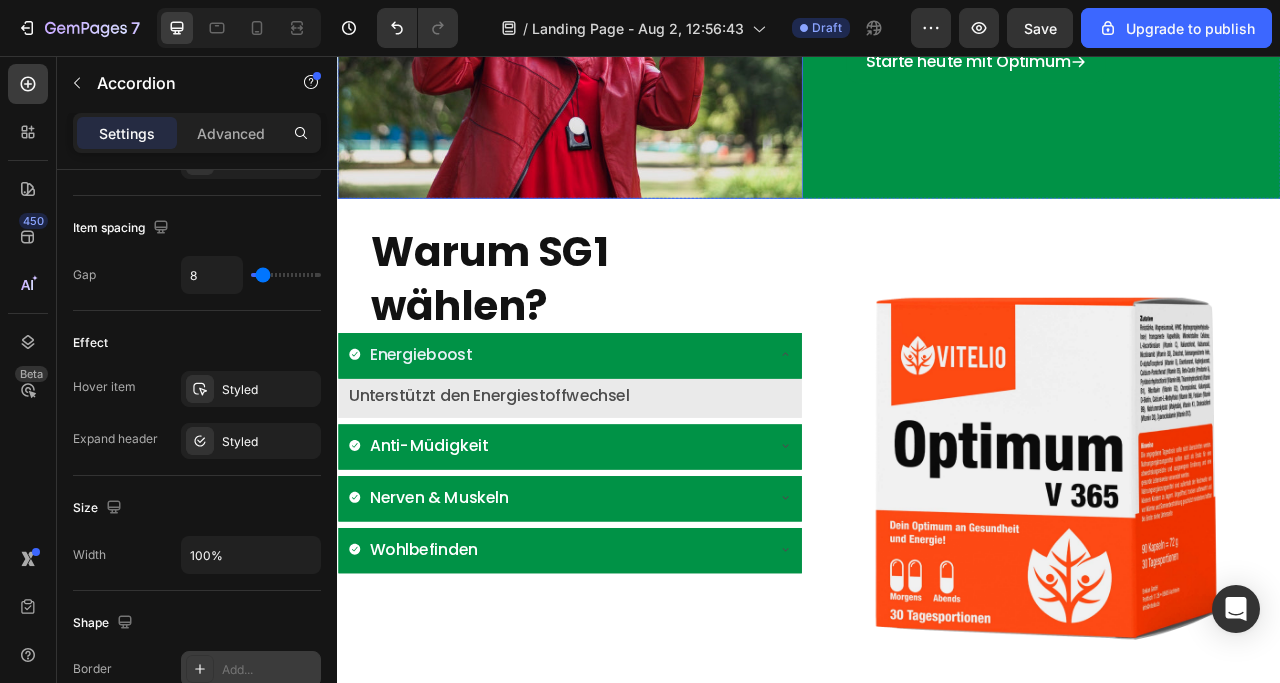 scroll, scrollTop: 1292, scrollLeft: 0, axis: vertical 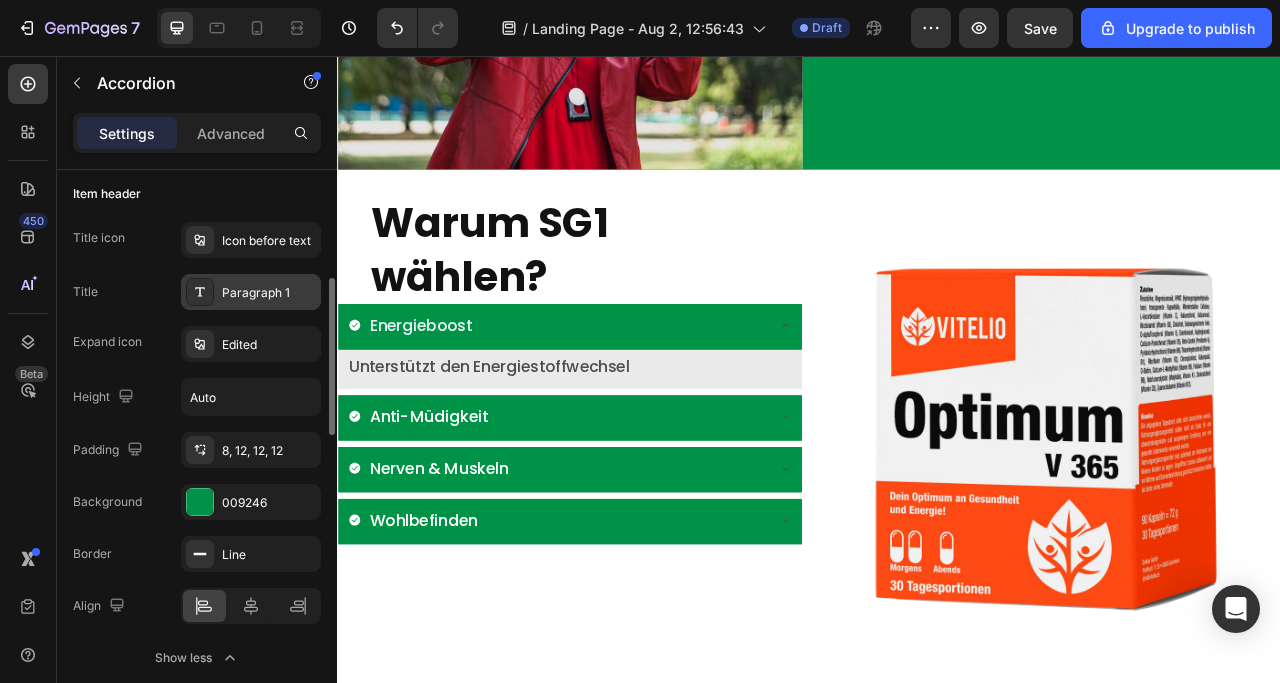click on "Paragraph 1" at bounding box center (269, 293) 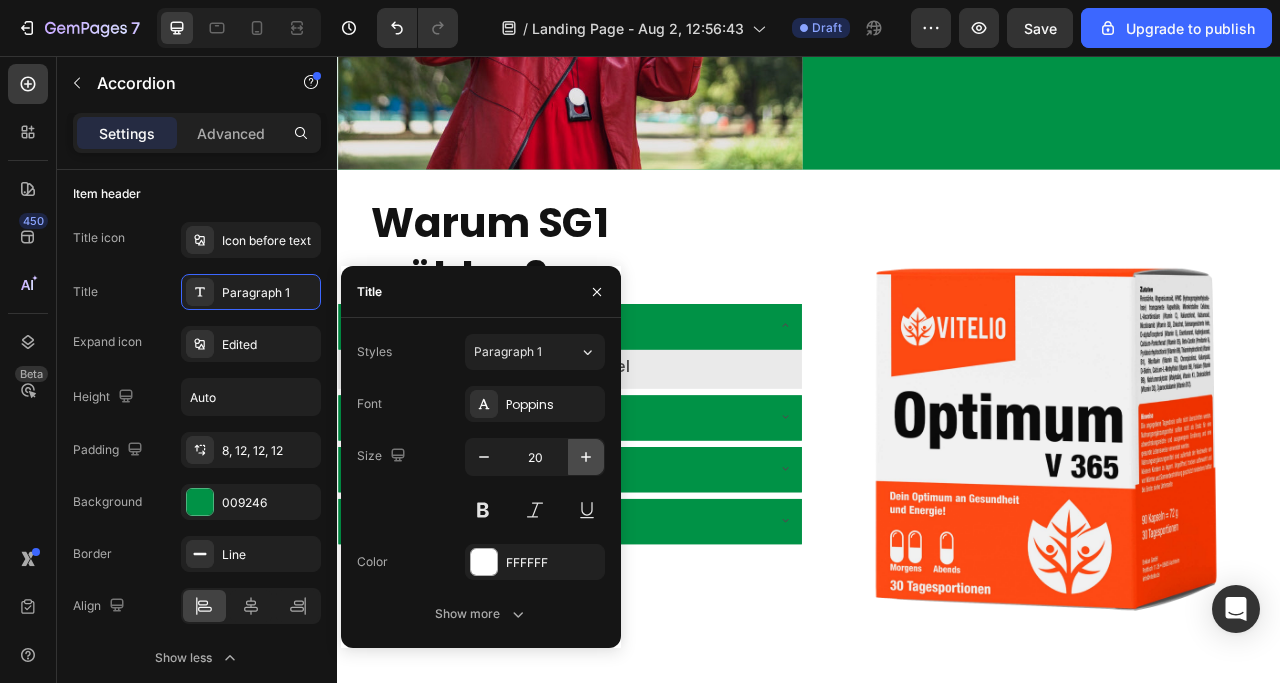click 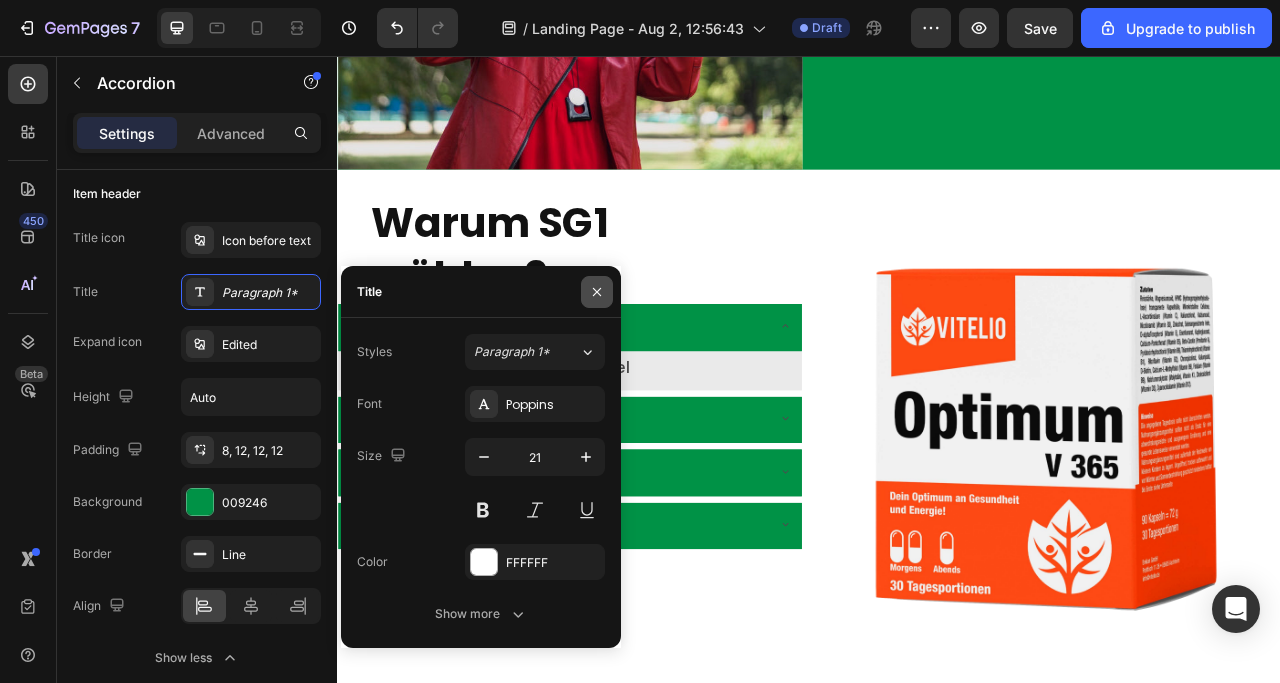 click 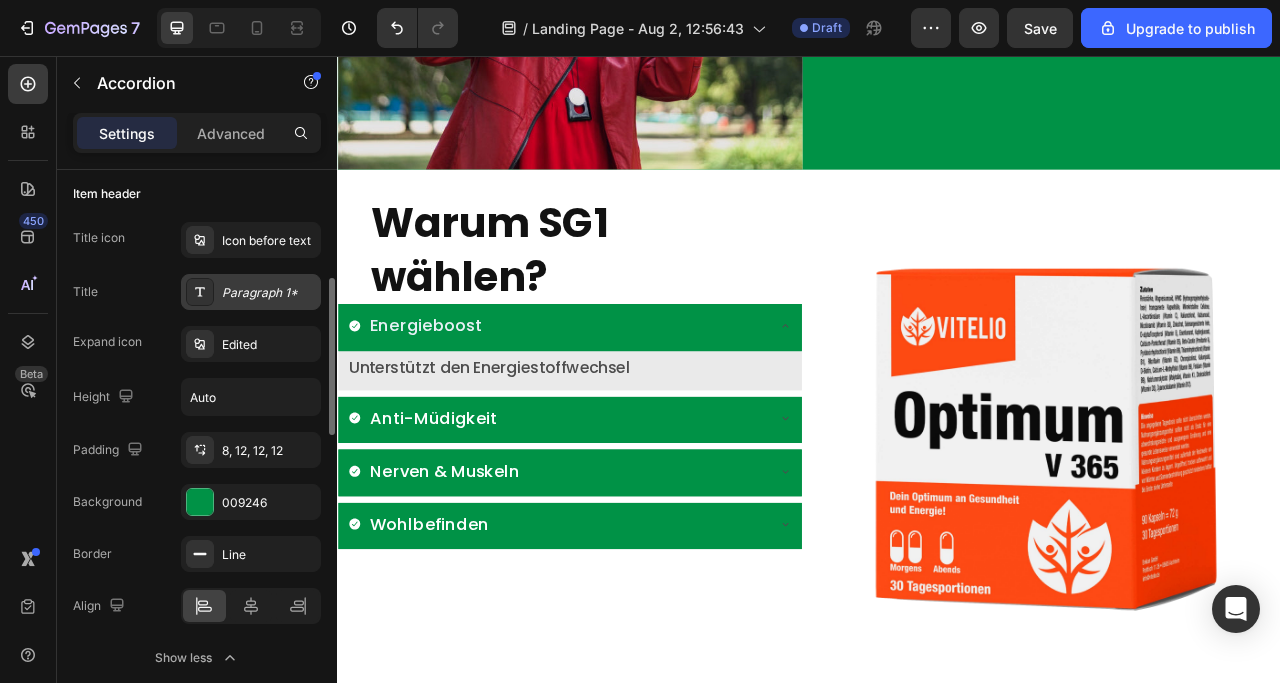click on "Paragraph 1*" at bounding box center (269, 293) 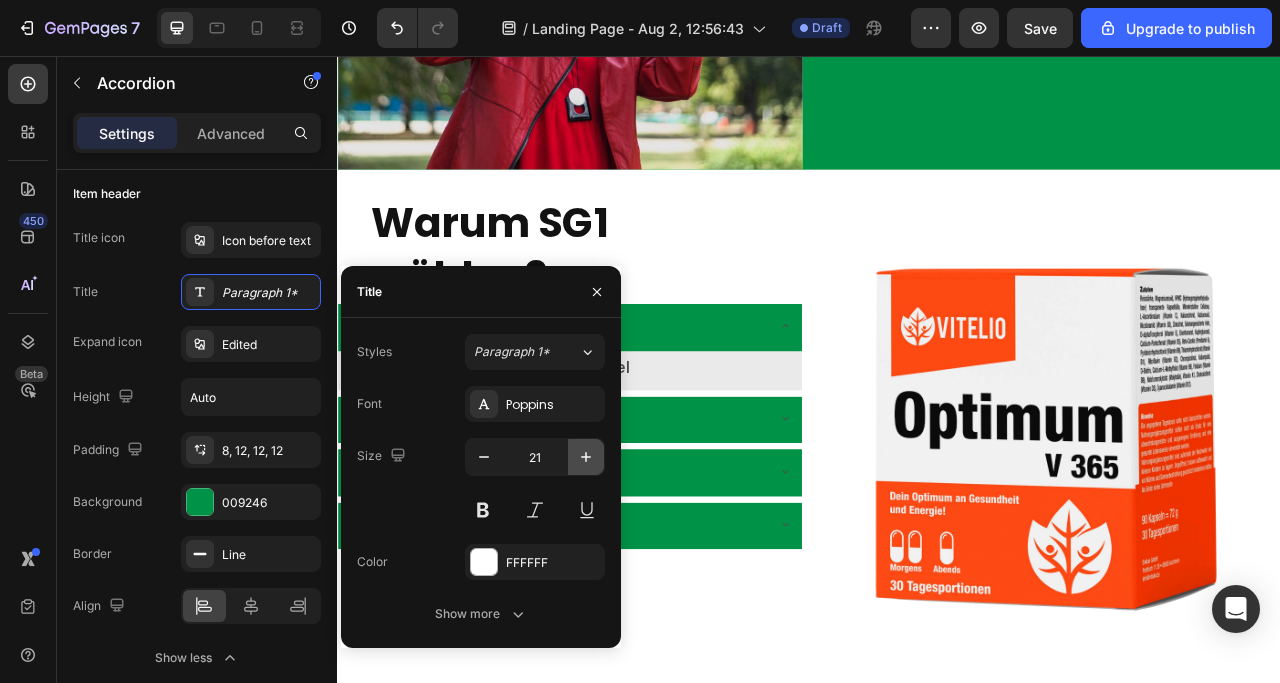 click 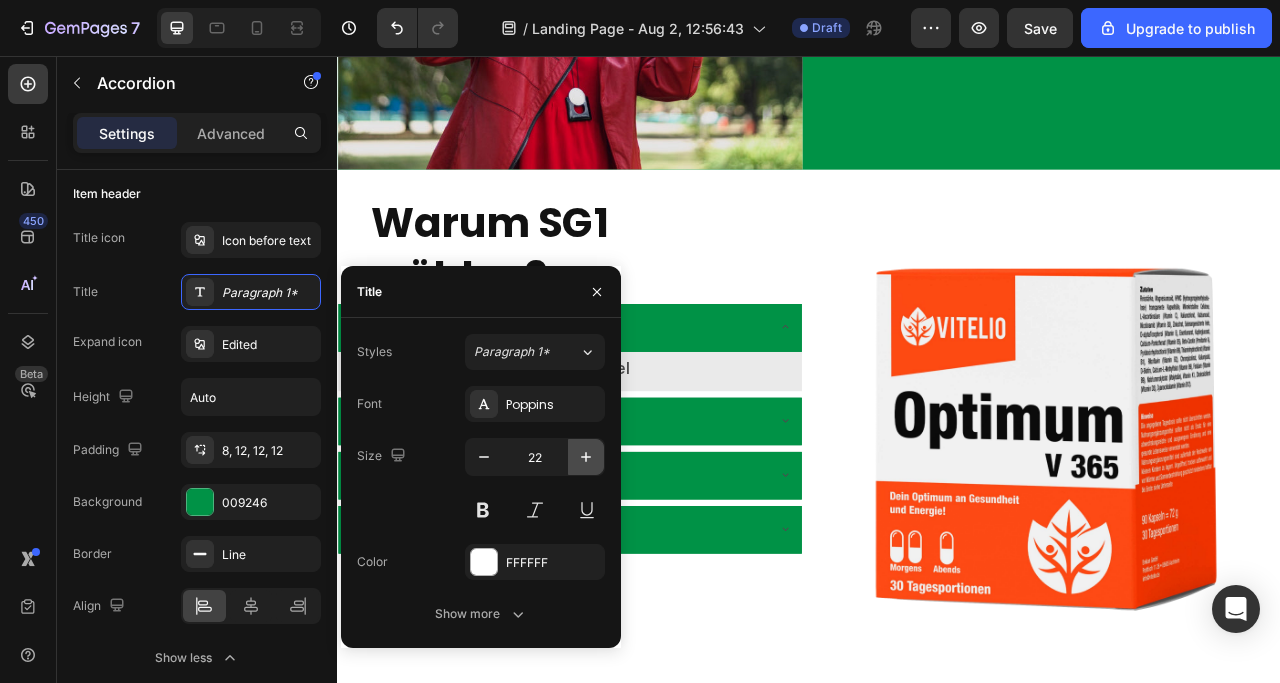 click 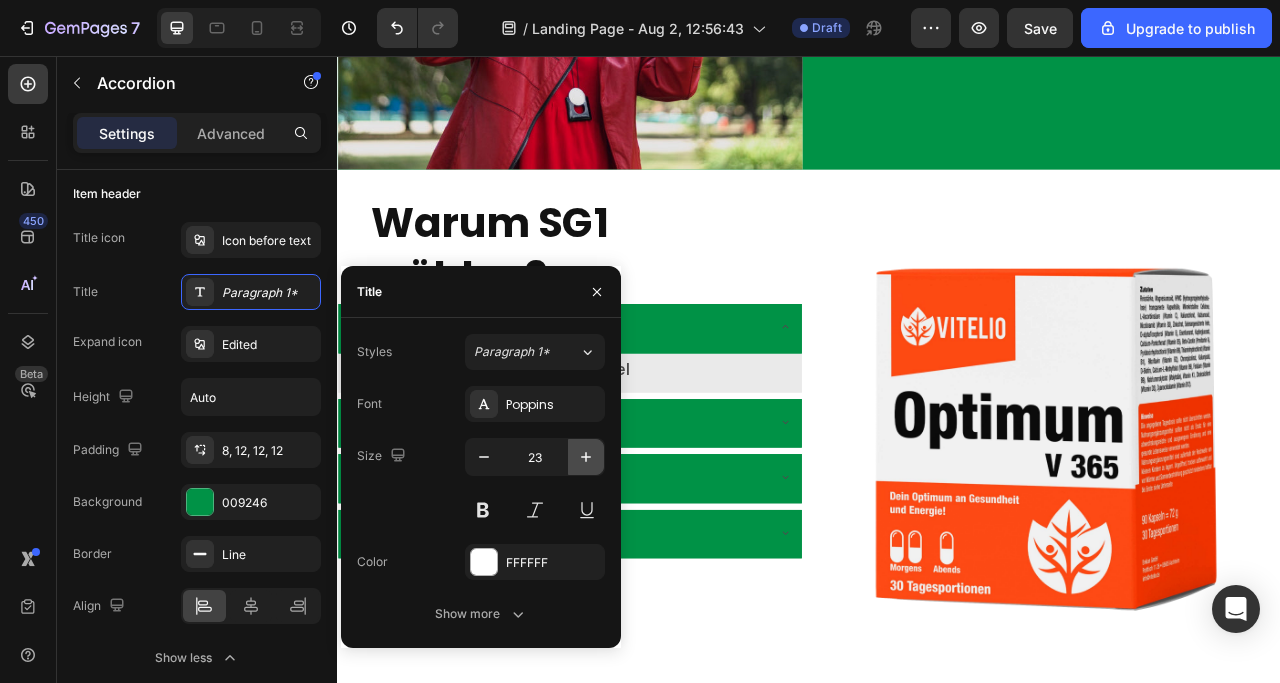 click 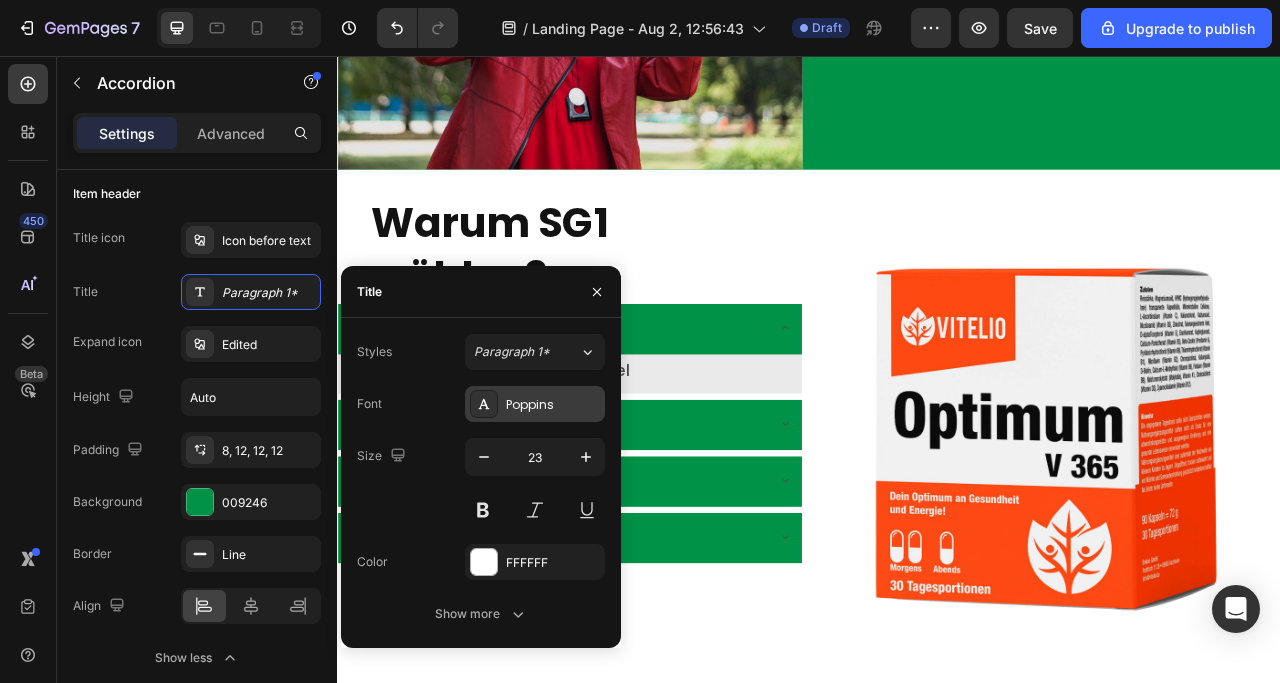 type on "24" 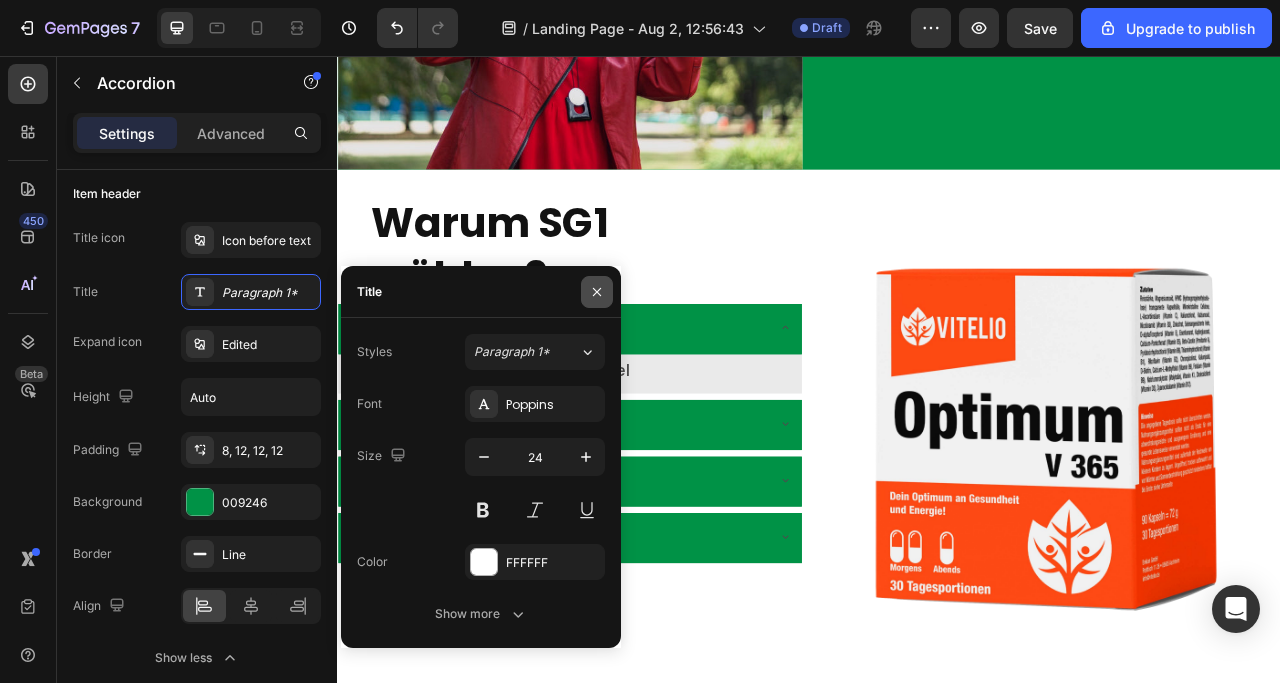 click 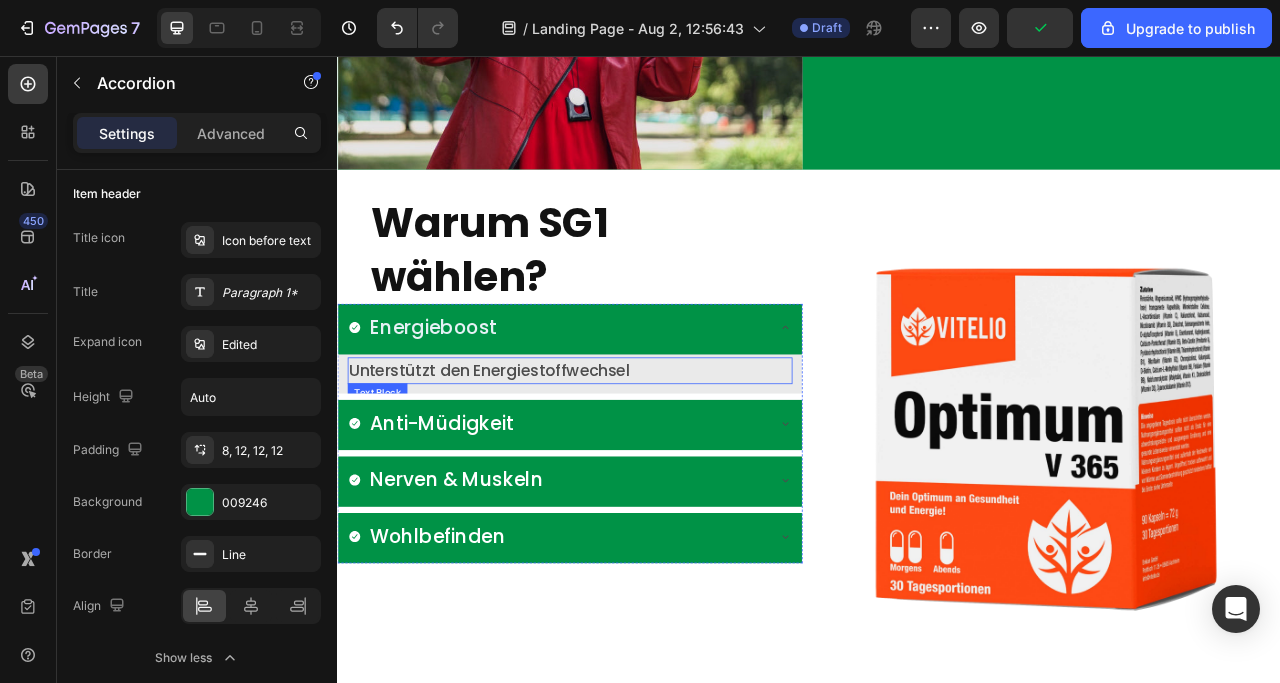 click on "Unterstützt den Energiestoffwechsel" at bounding box center (633, 456) 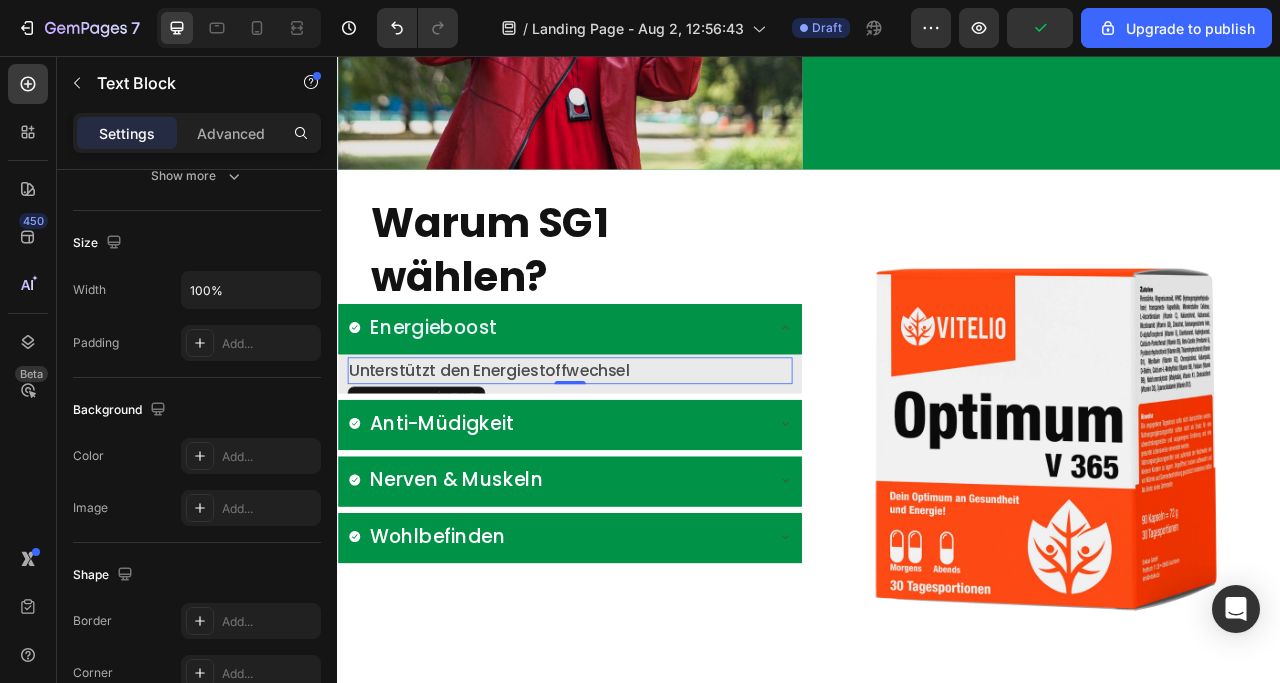 scroll, scrollTop: 0, scrollLeft: 0, axis: both 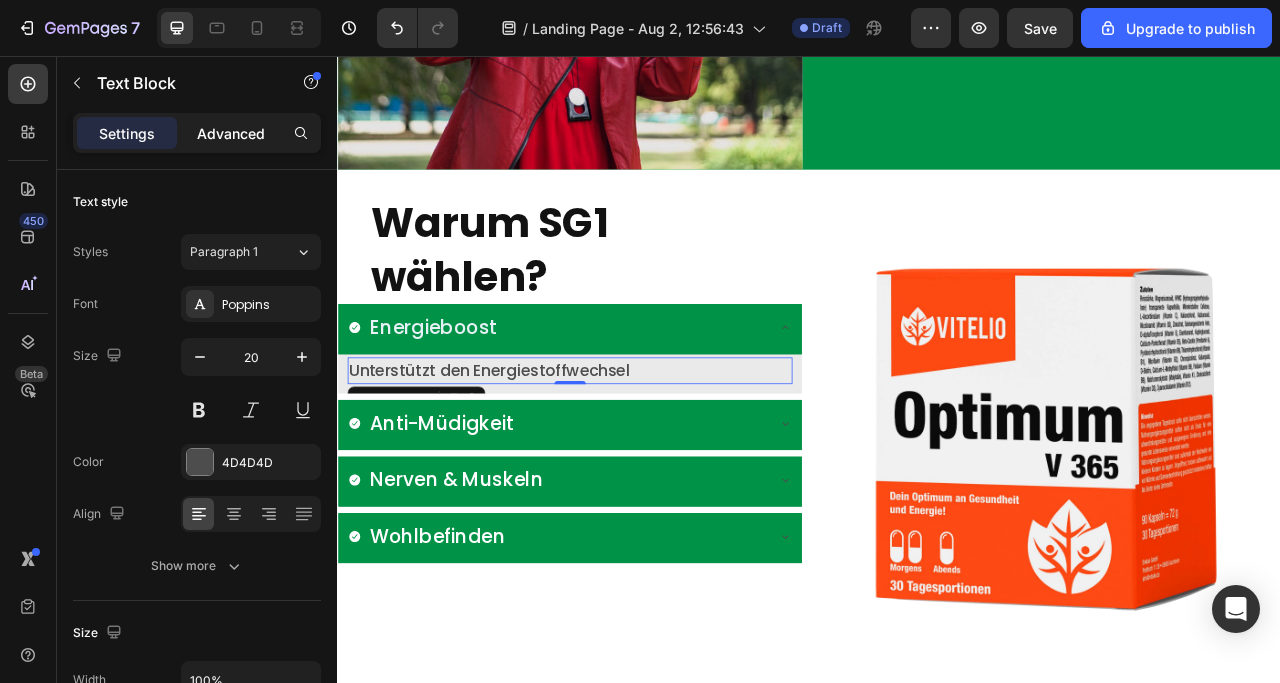 click on "Advanced" at bounding box center [231, 133] 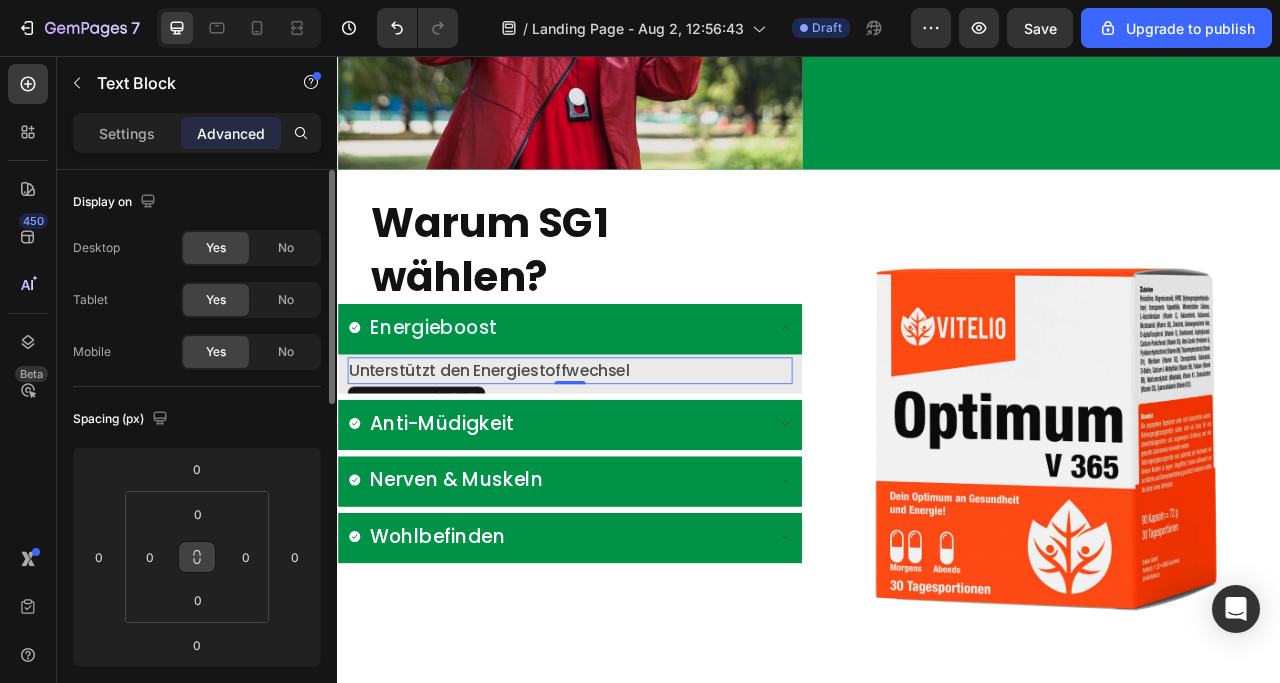click at bounding box center [197, 557] 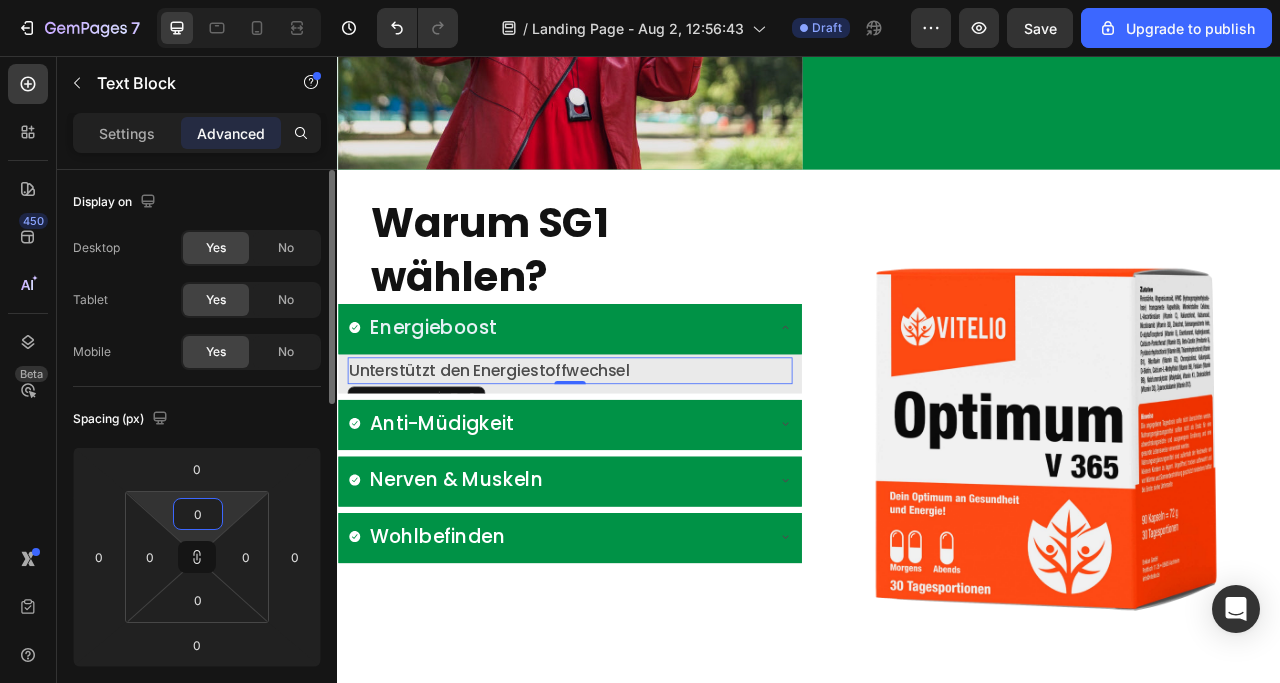 click on "0" at bounding box center [198, 514] 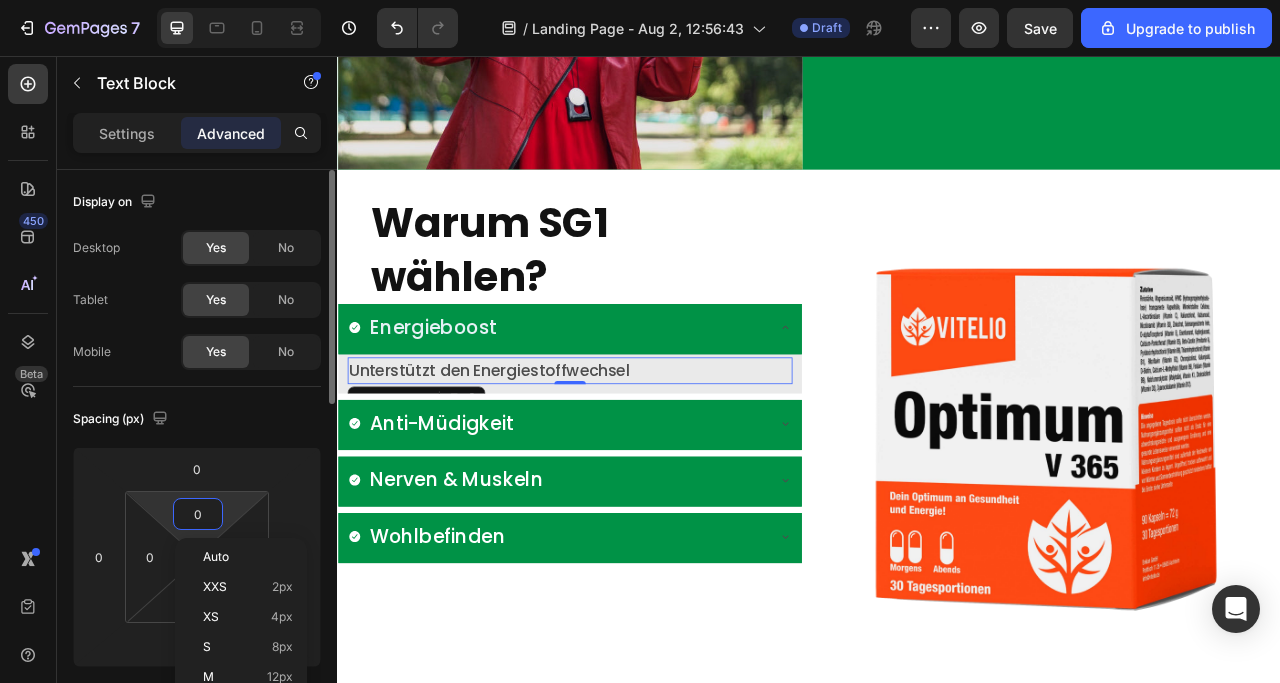 type on "2" 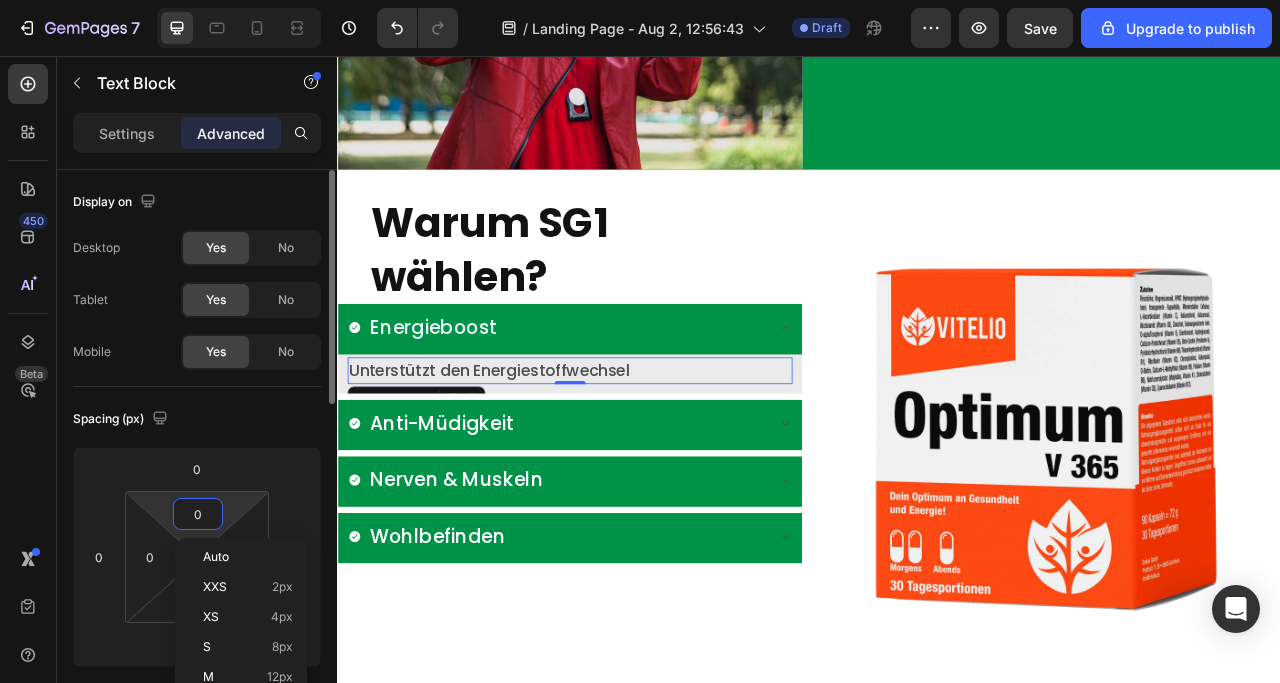 type on "2" 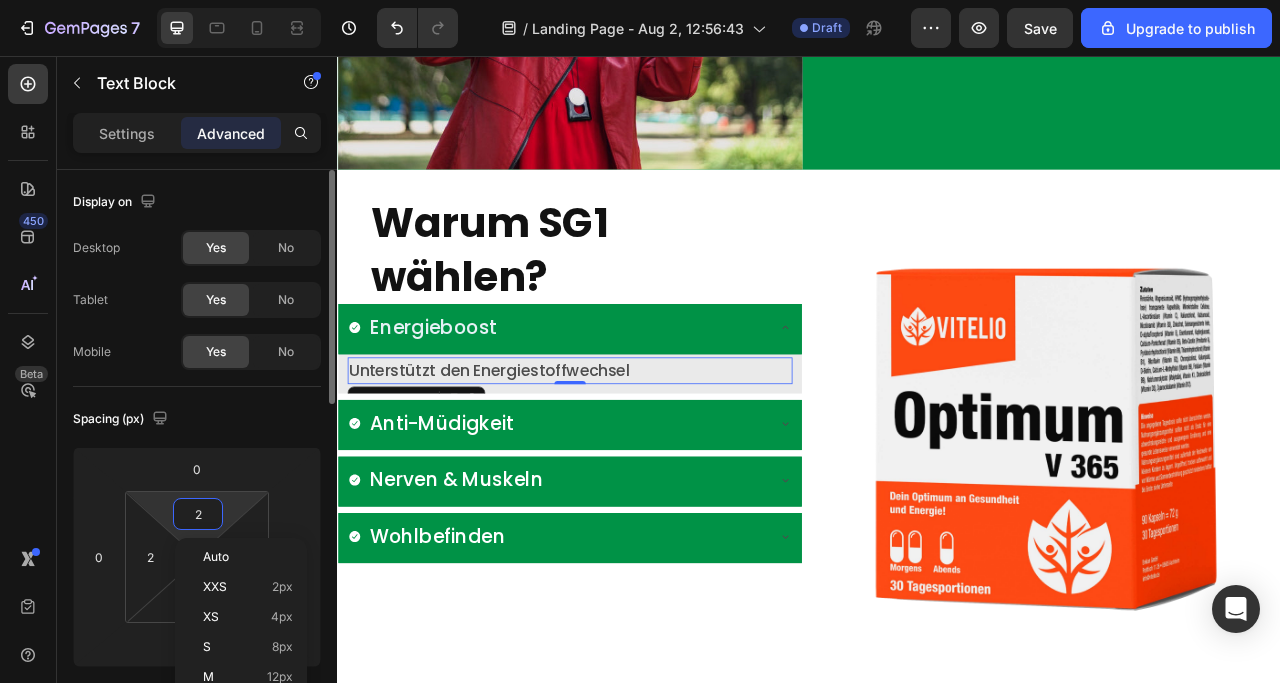 type on "20" 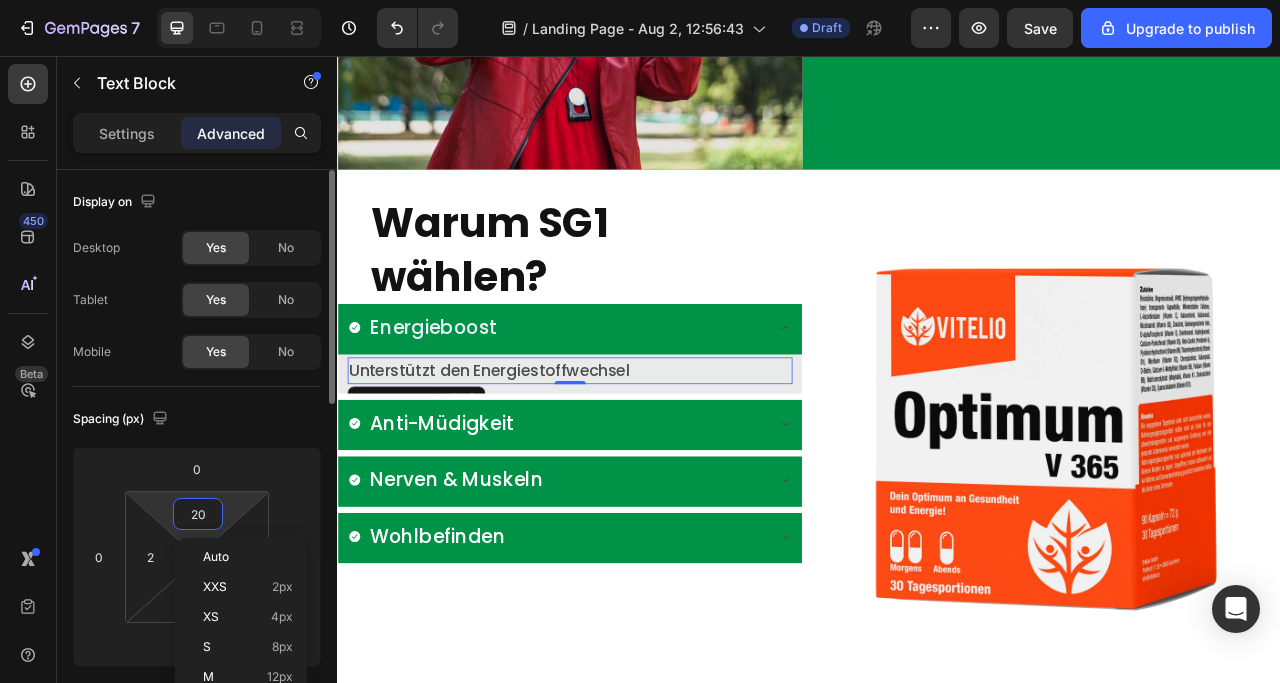type on "20" 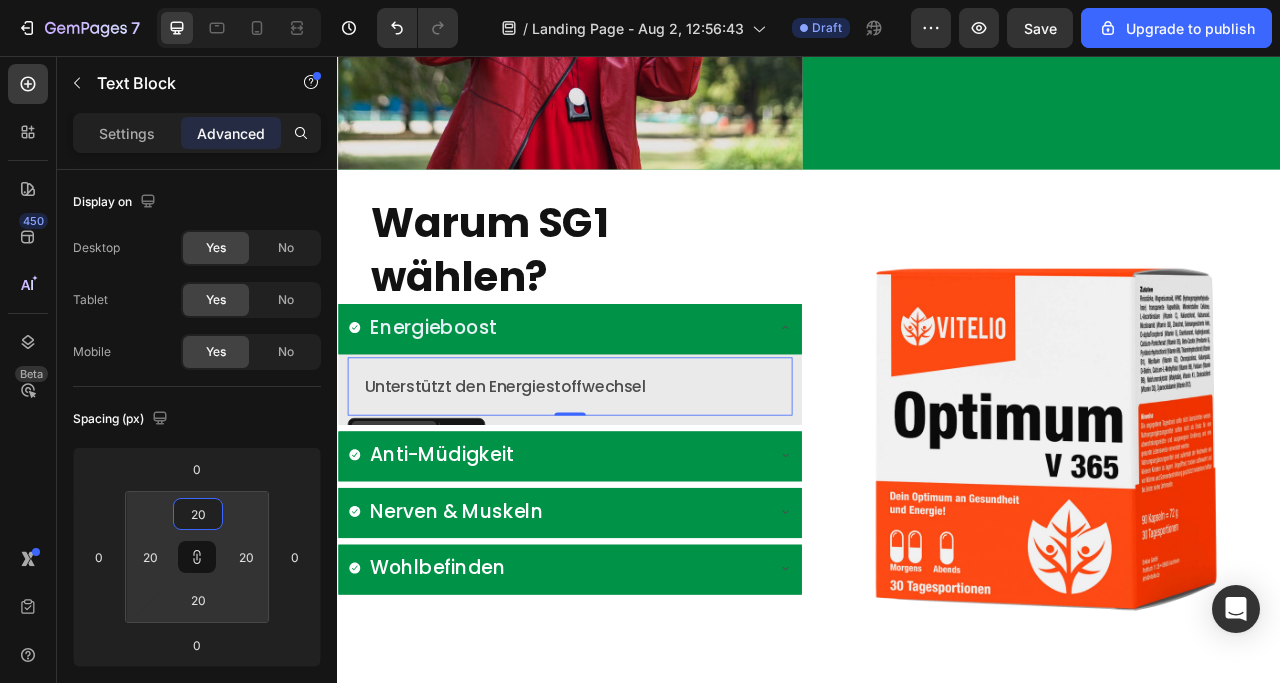 type on "20" 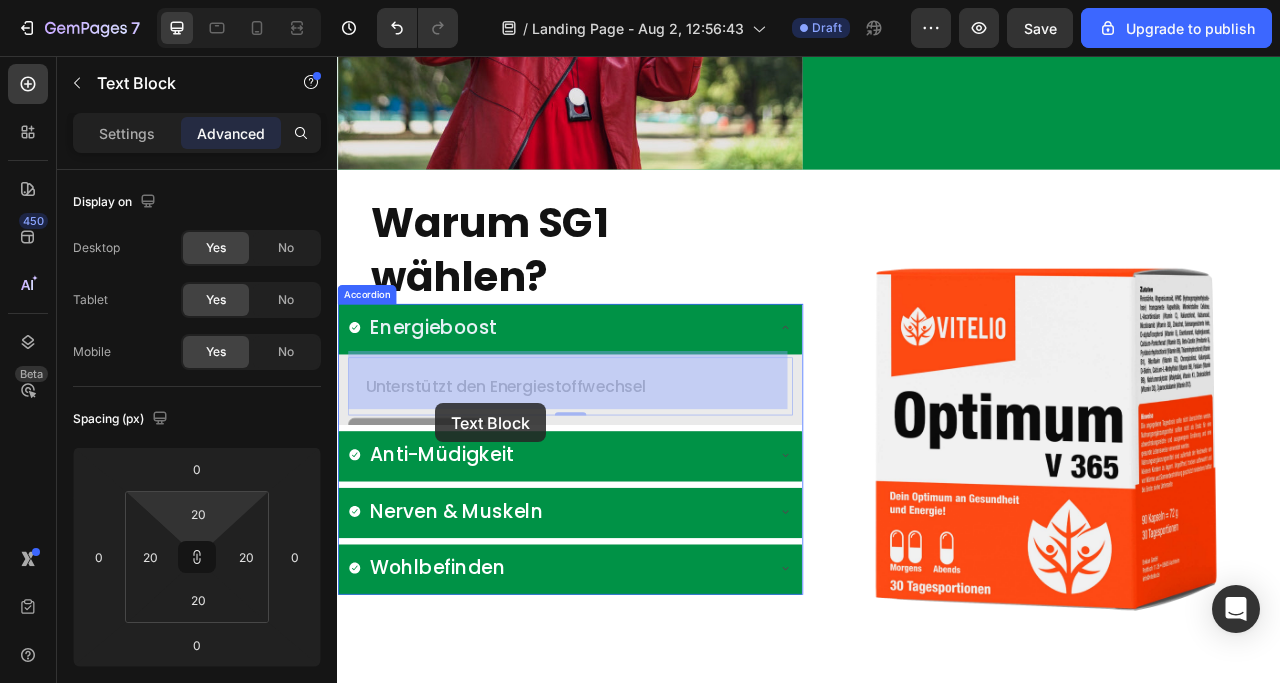 drag, startPoint x: 450, startPoint y: 514, endPoint x: 460, endPoint y: 503, distance: 14.866069 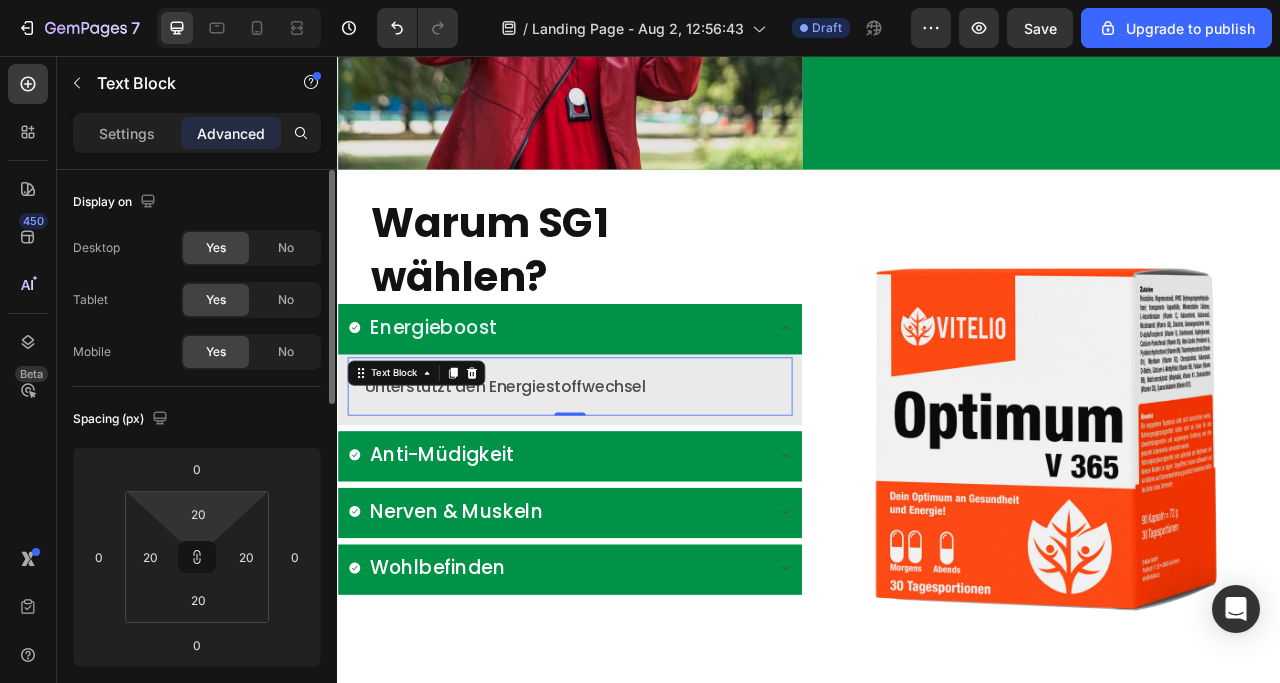 click on "Spacing (px)" at bounding box center (197, 419) 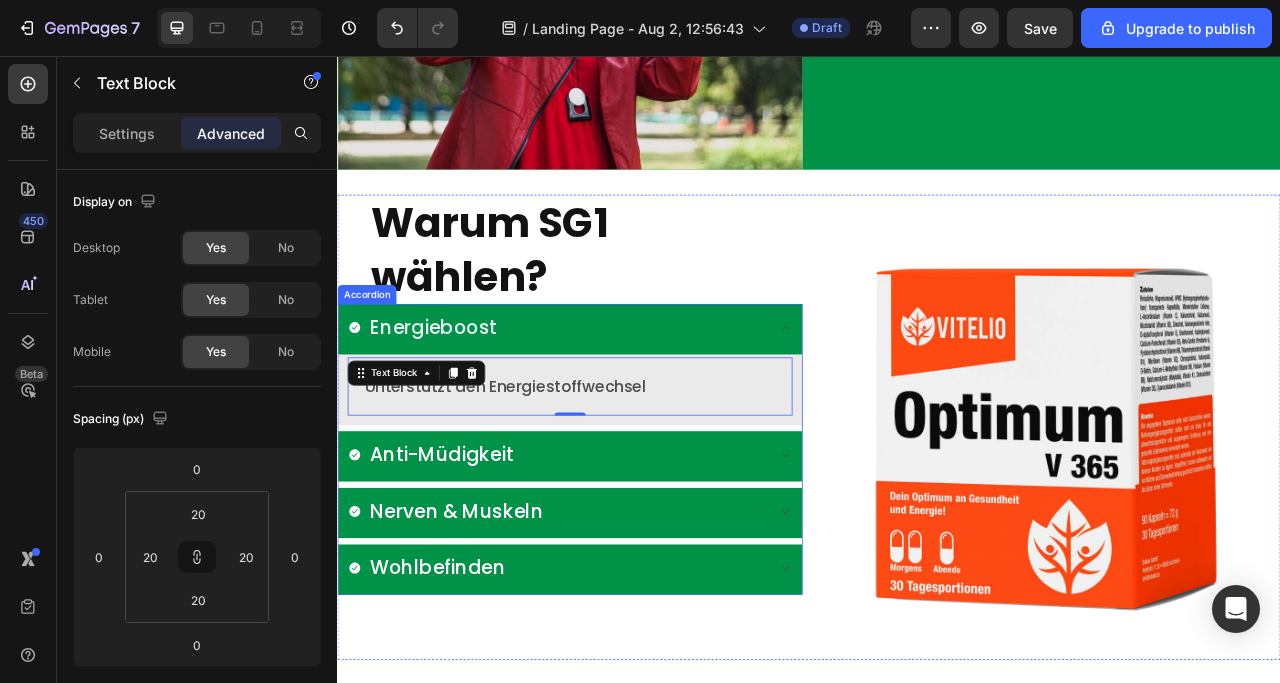 click on "Anti-Müdigkeit" at bounding box center (469, 563) 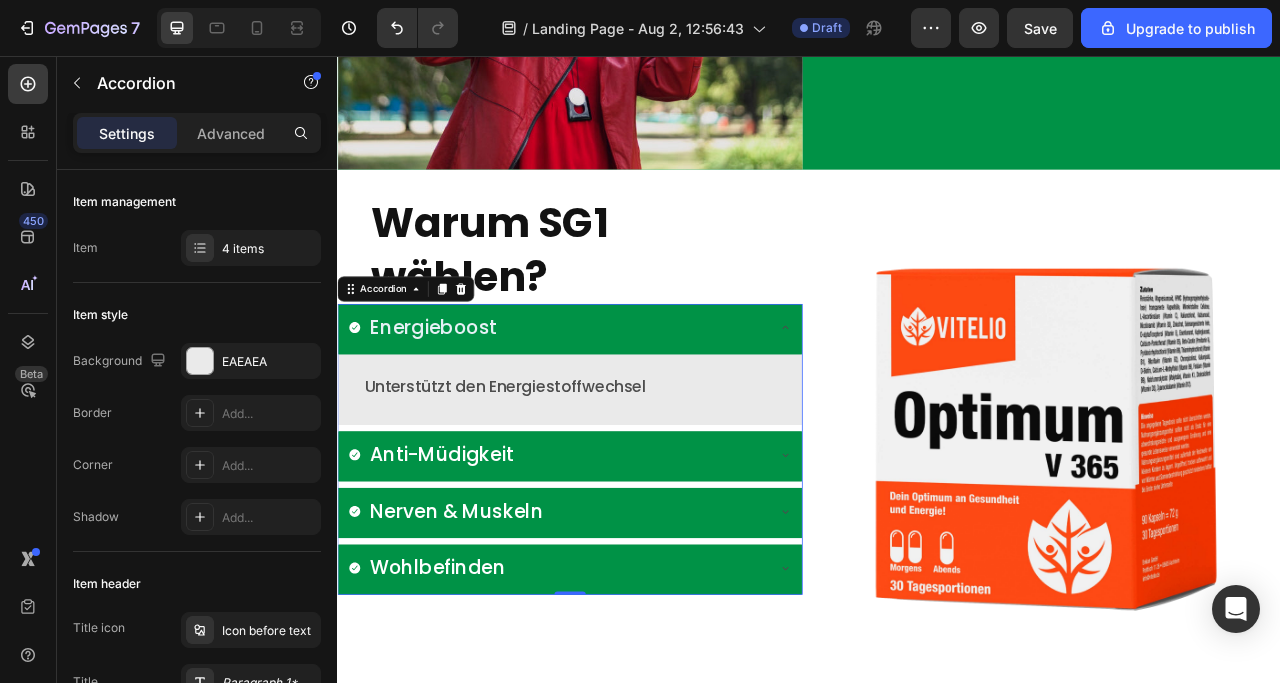 click on "Anti-Müdigkeit" at bounding box center (617, 563) 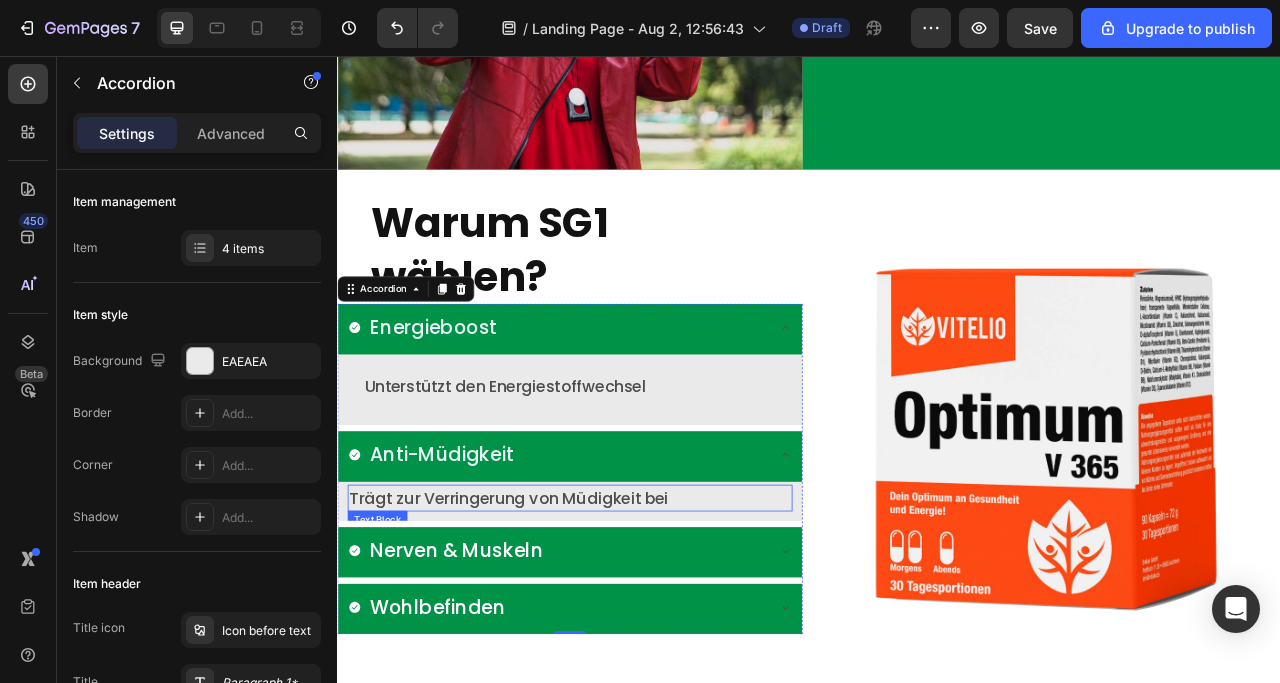 click on "Trägt zur Verringerung von Müdigkeit bei" at bounding box center (633, 618) 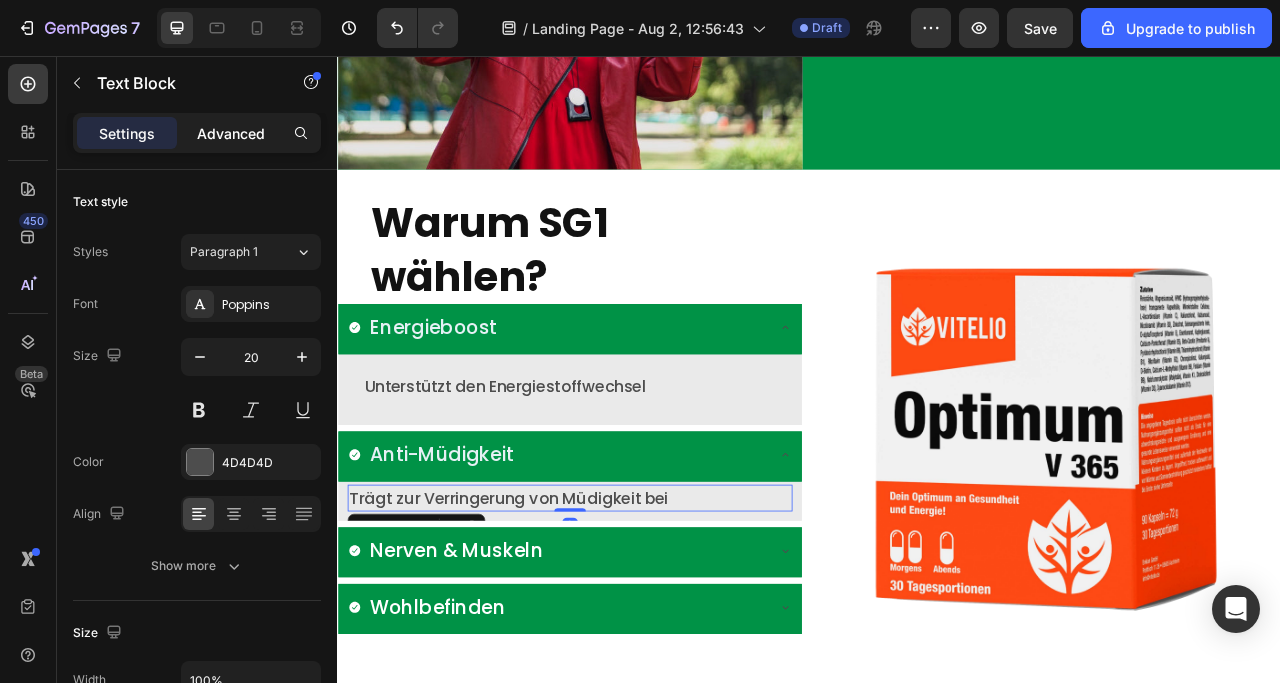 click on "Advanced" at bounding box center [231, 133] 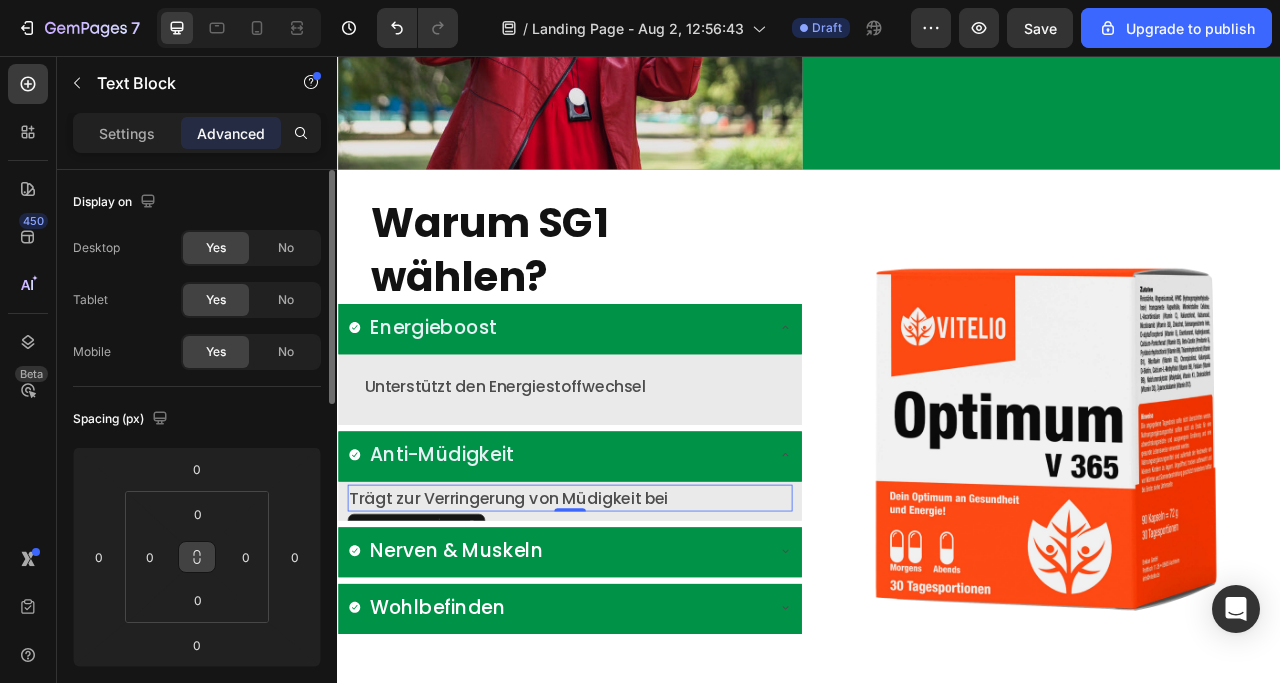 click 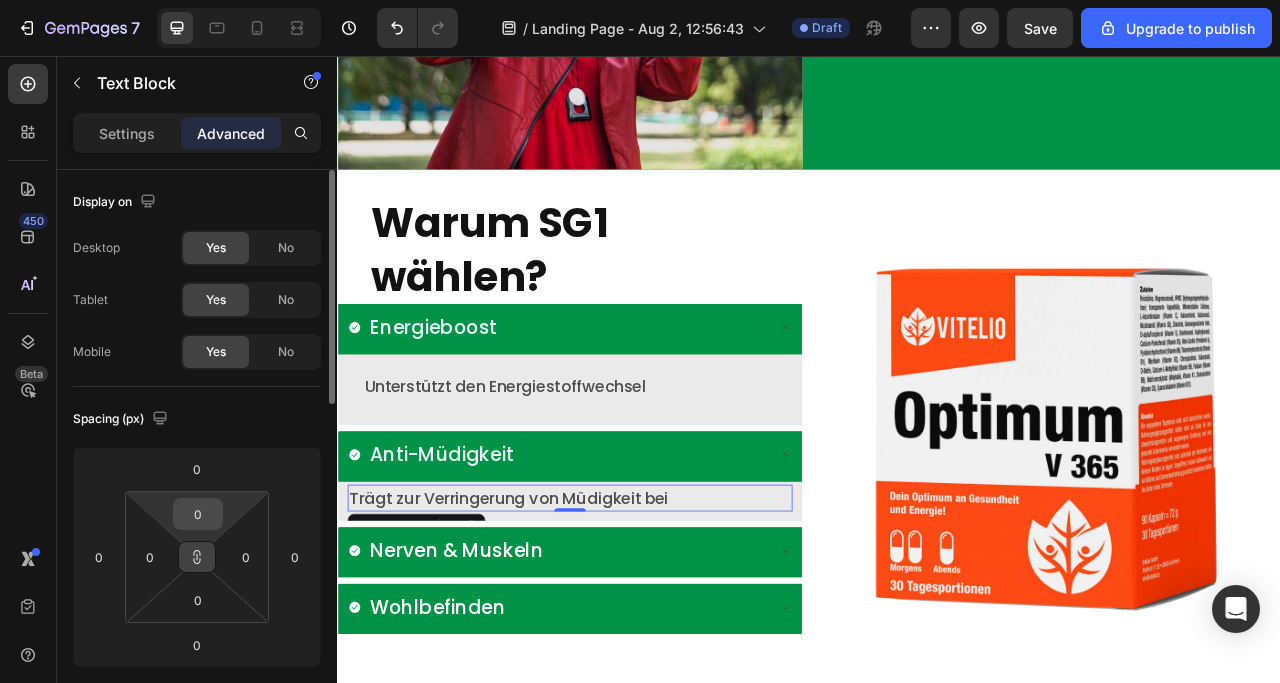 click on "0" at bounding box center (198, 514) 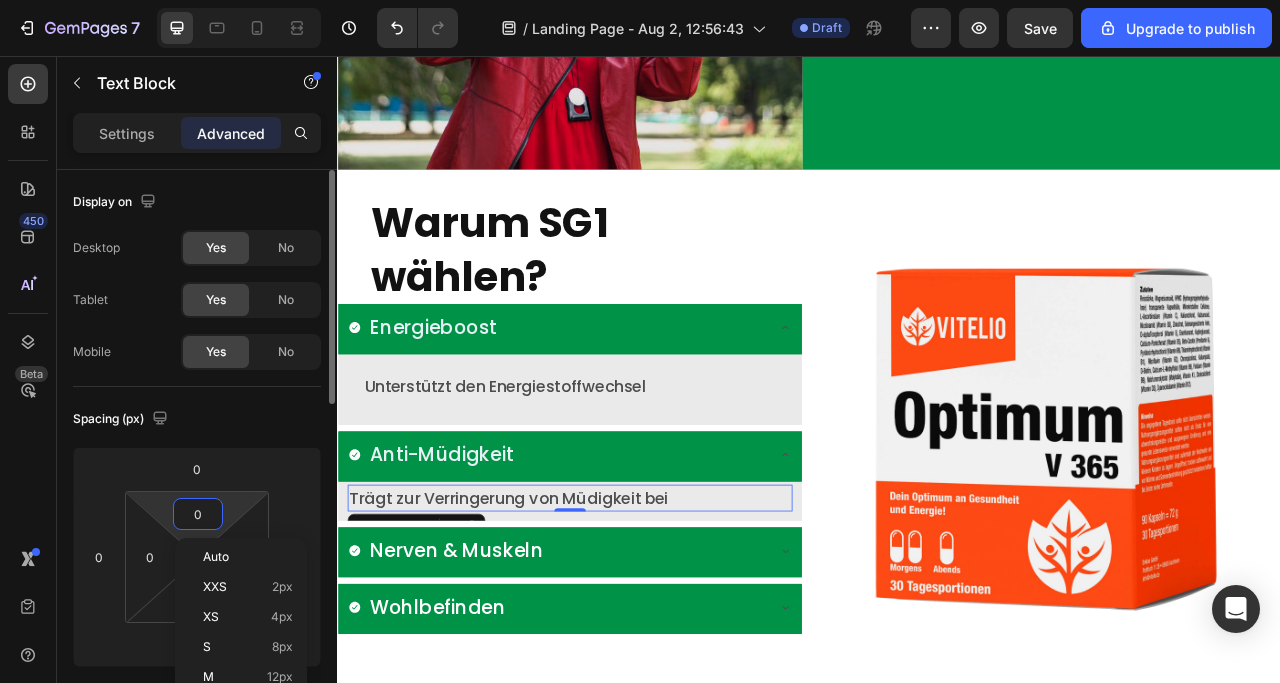 type on "2" 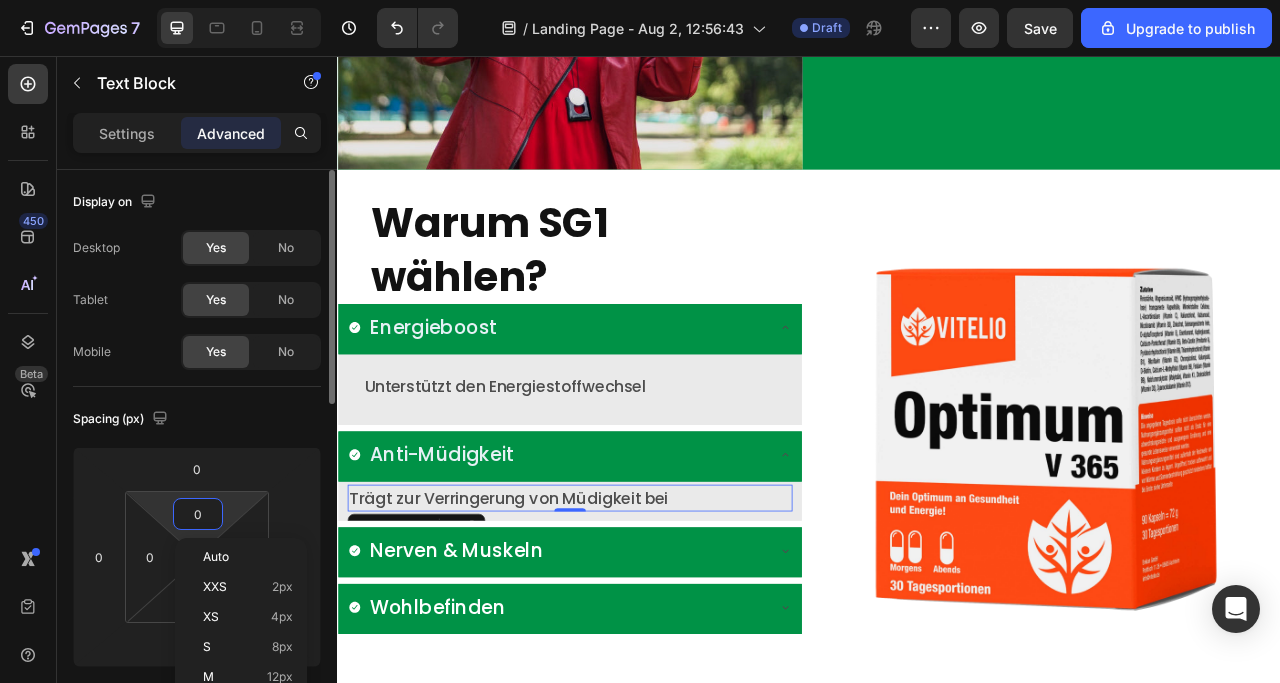 type on "2" 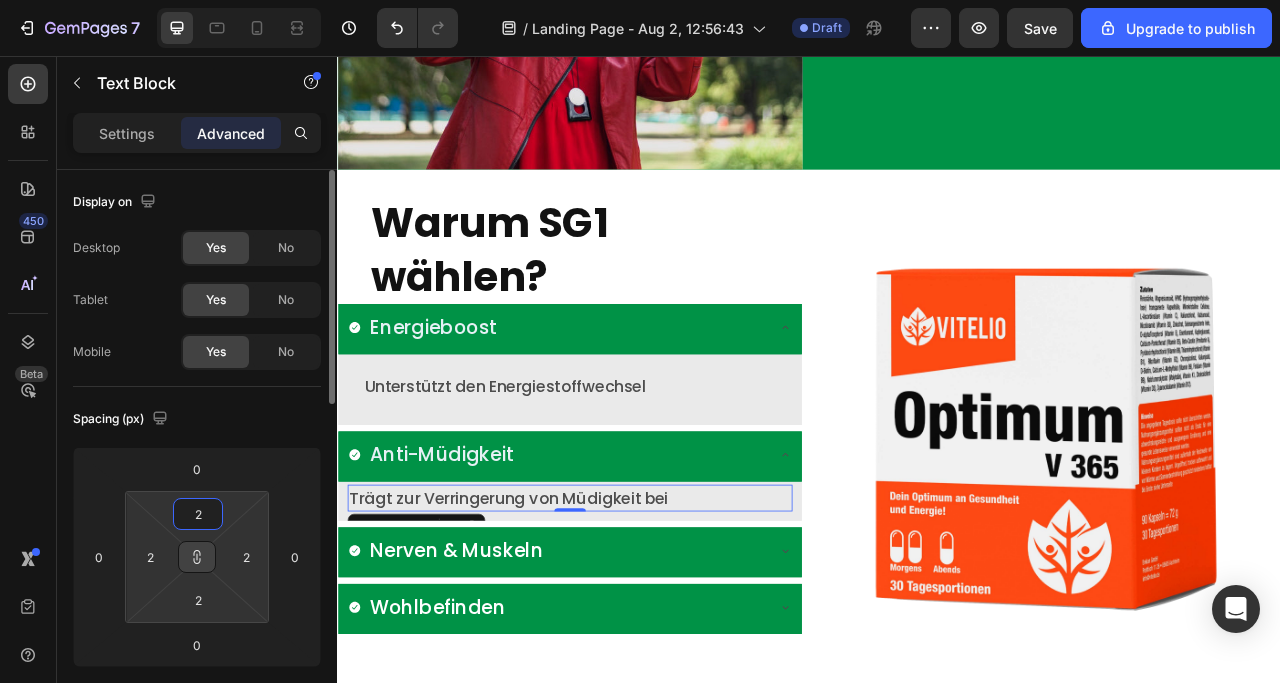 type on "20" 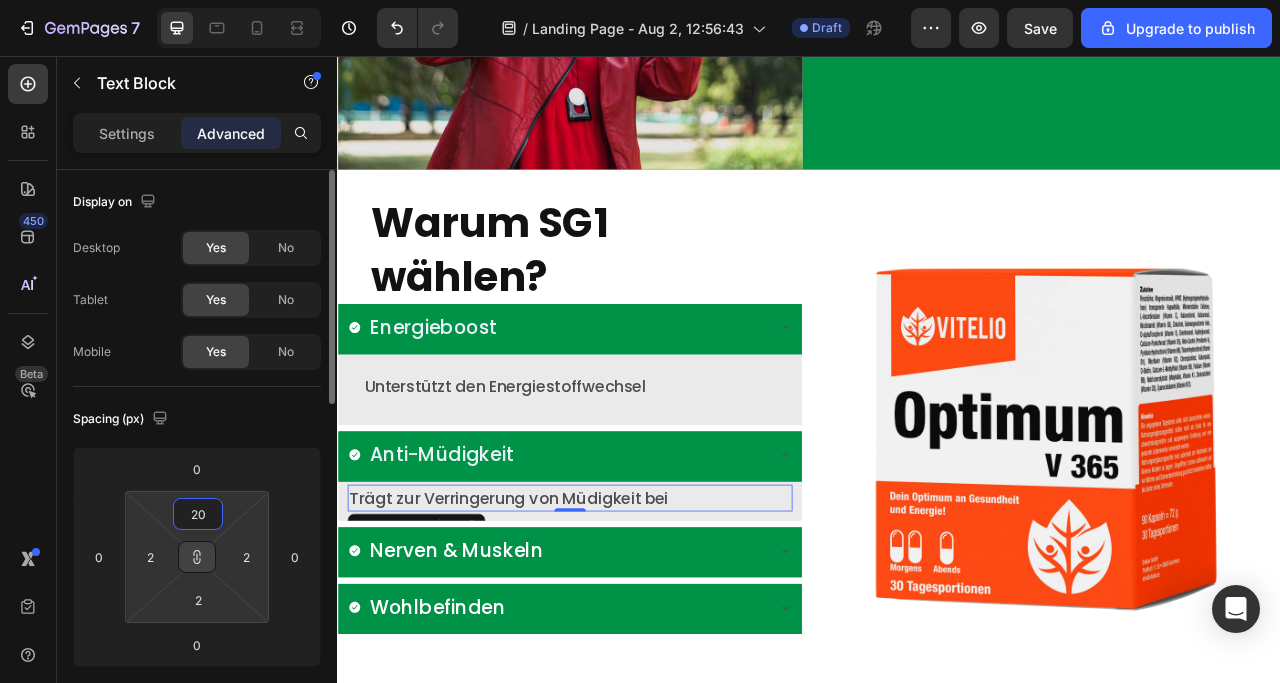 type on "20" 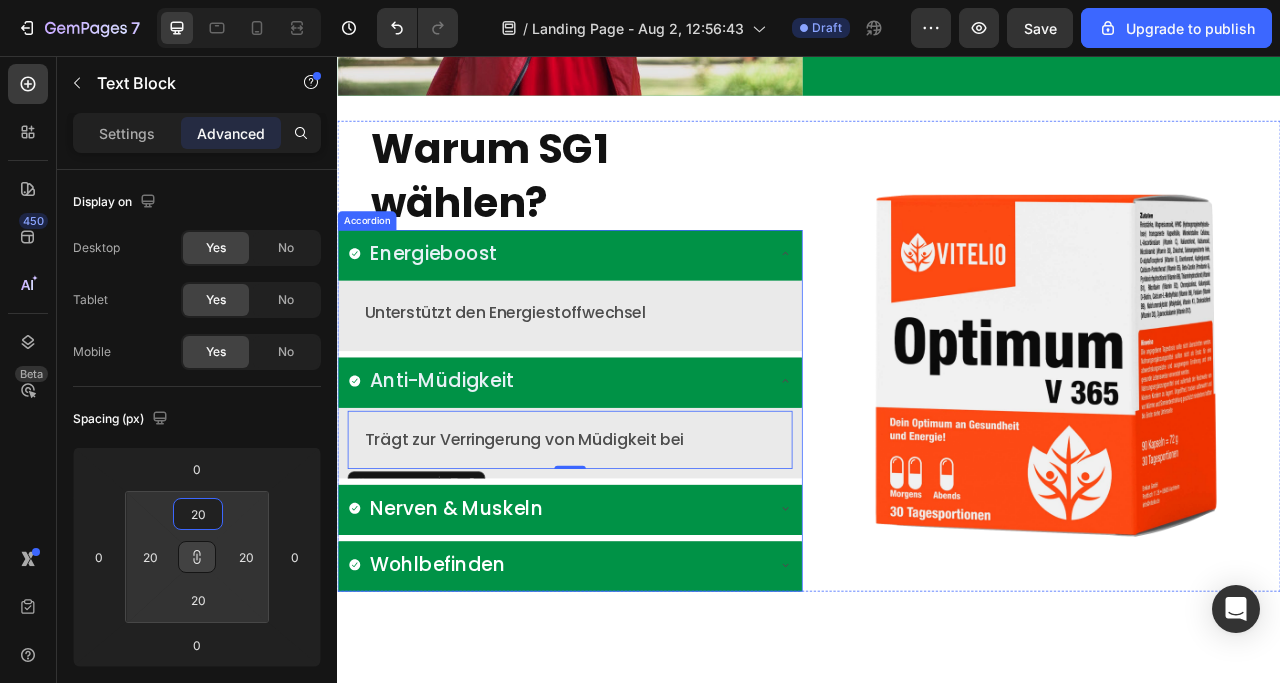 scroll, scrollTop: 1392, scrollLeft: 0, axis: vertical 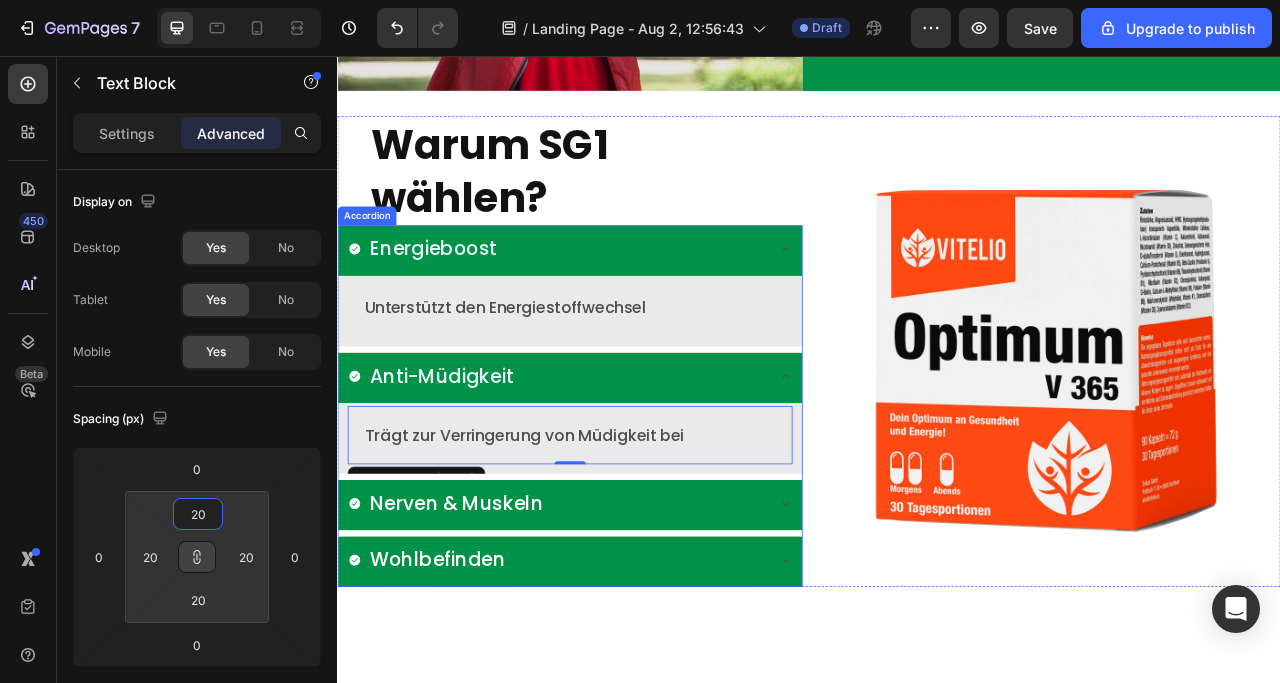 click on "Nerven & Muskeln" at bounding box center (617, 625) 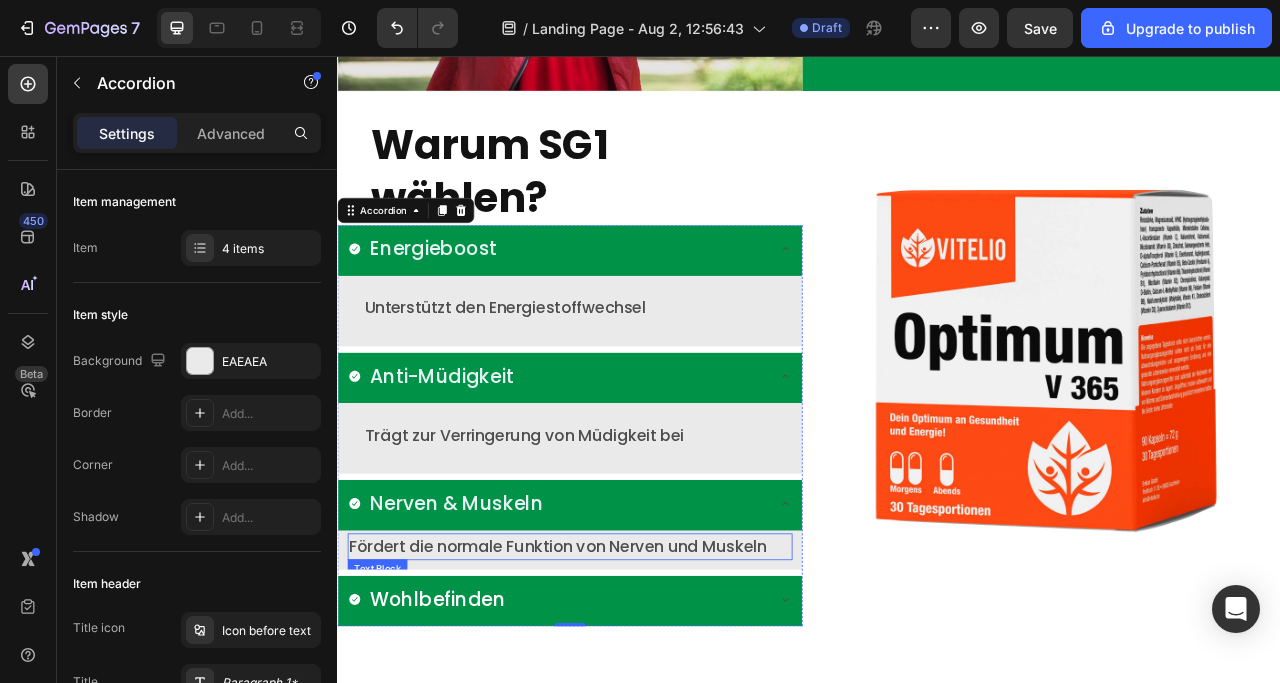 click on "Fördert die normale Funktion von Nerven und Muskeln" at bounding box center [633, 680] 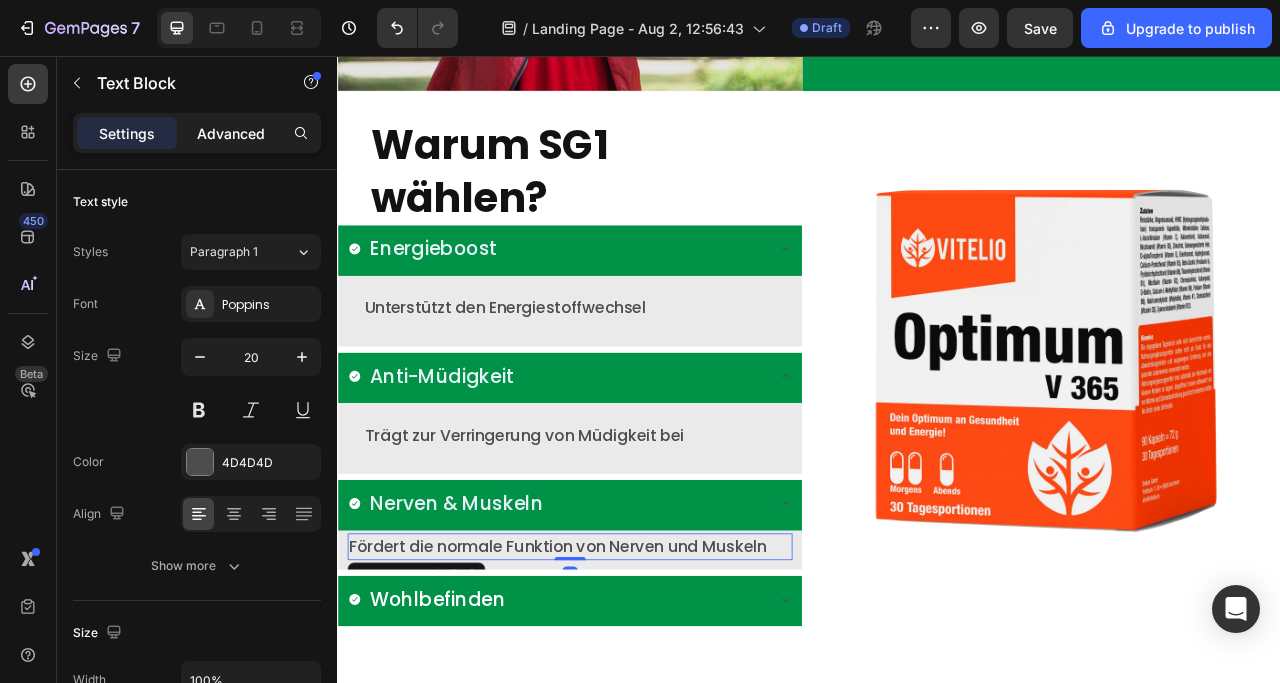 click on "Advanced" at bounding box center (231, 133) 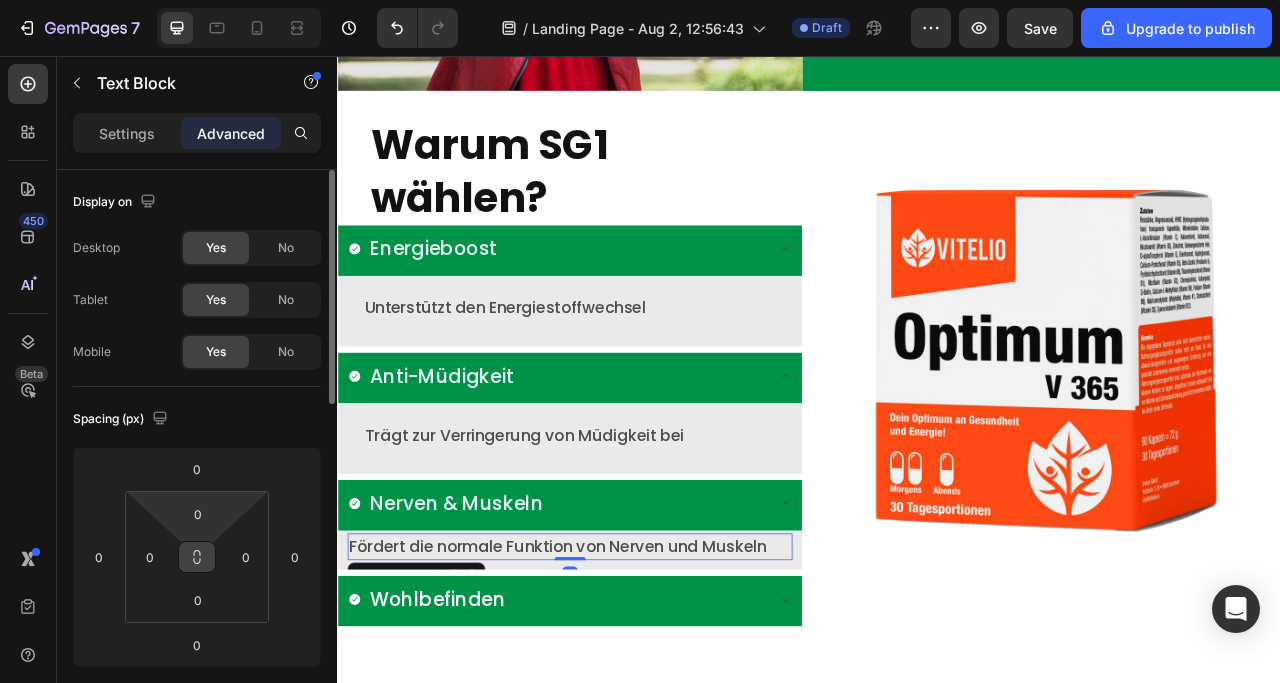 click 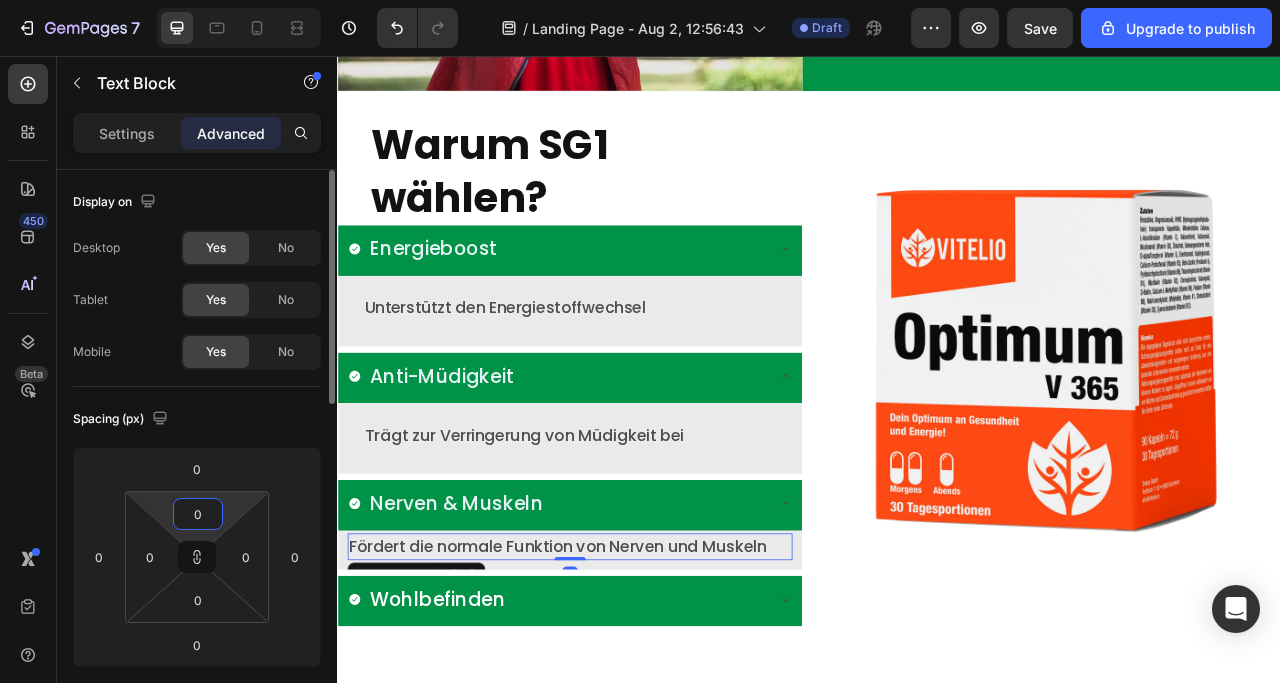 click on "0" at bounding box center [198, 514] 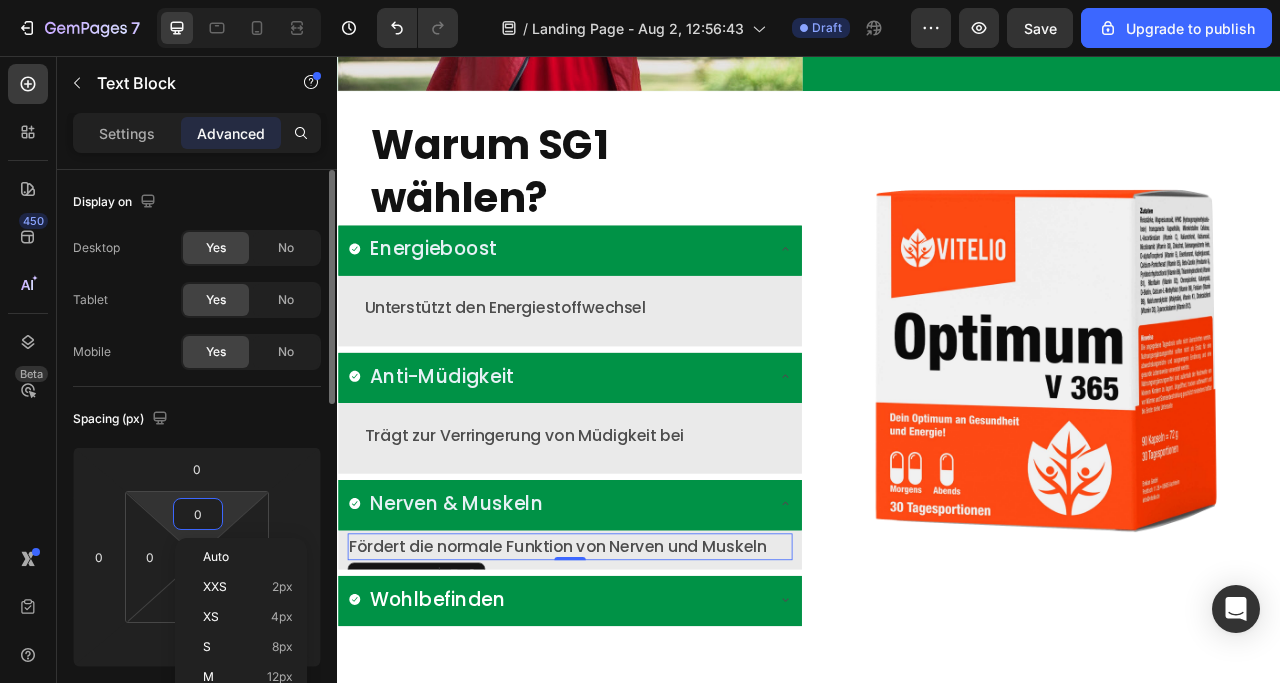 type on "2" 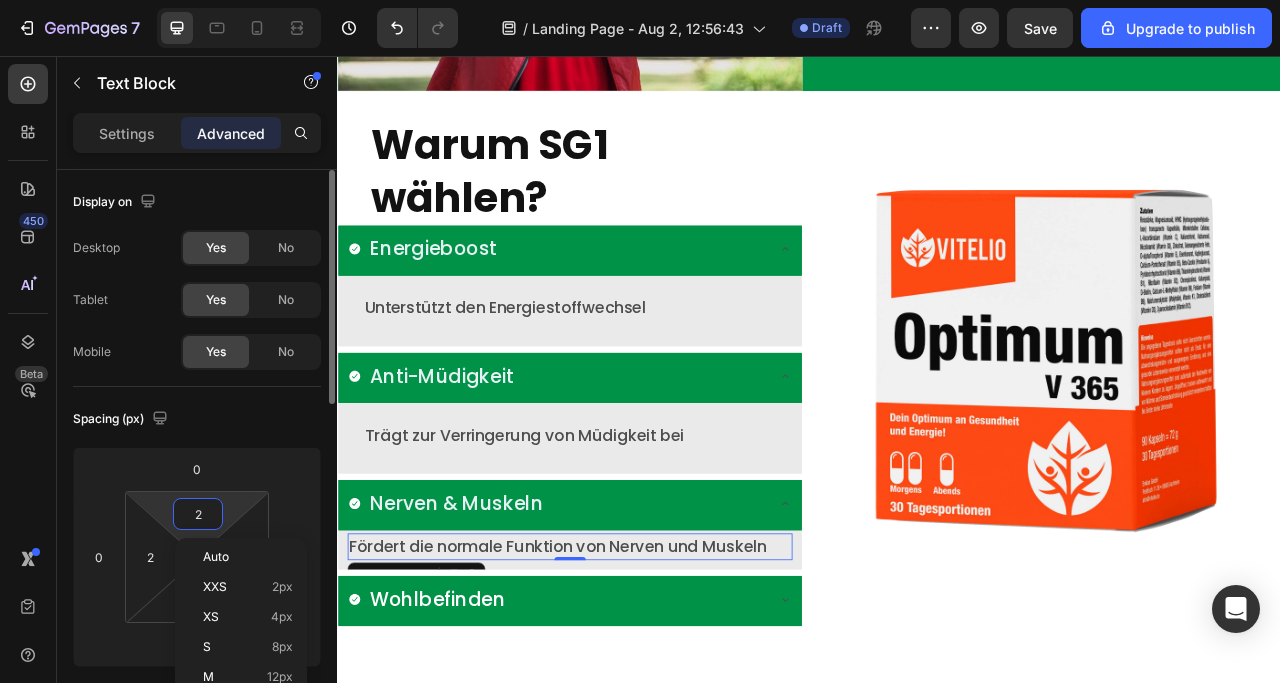 type on "20" 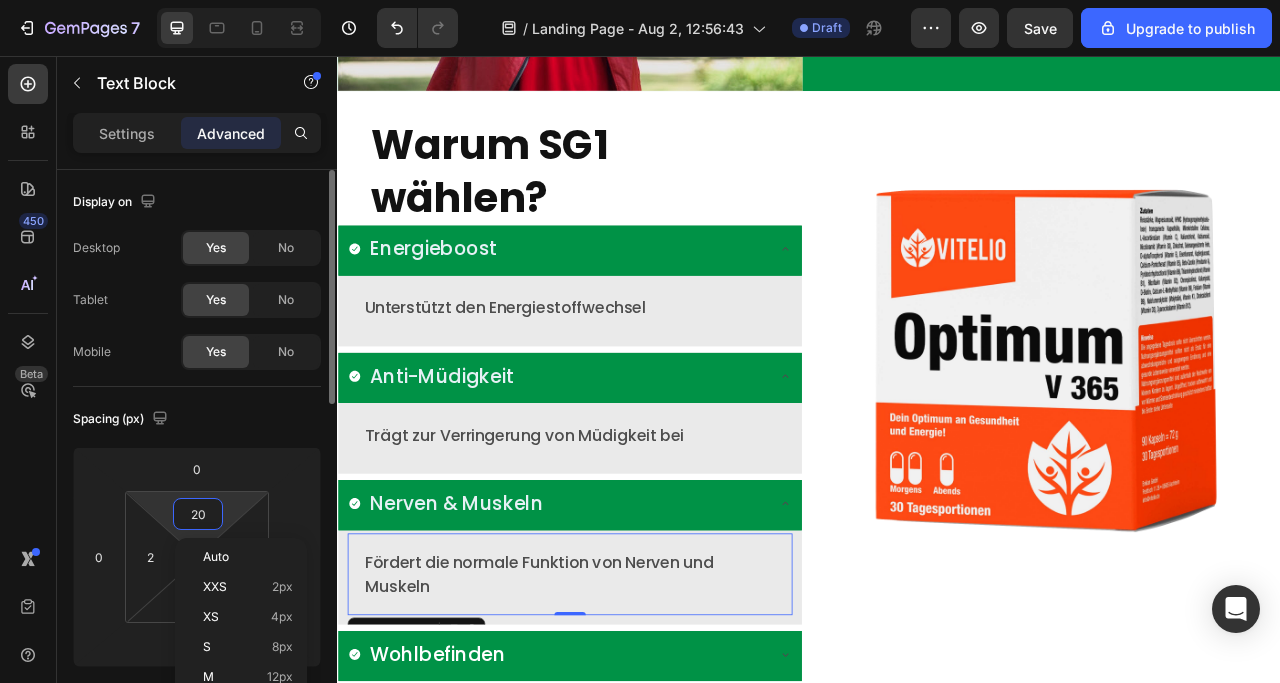 type on "20" 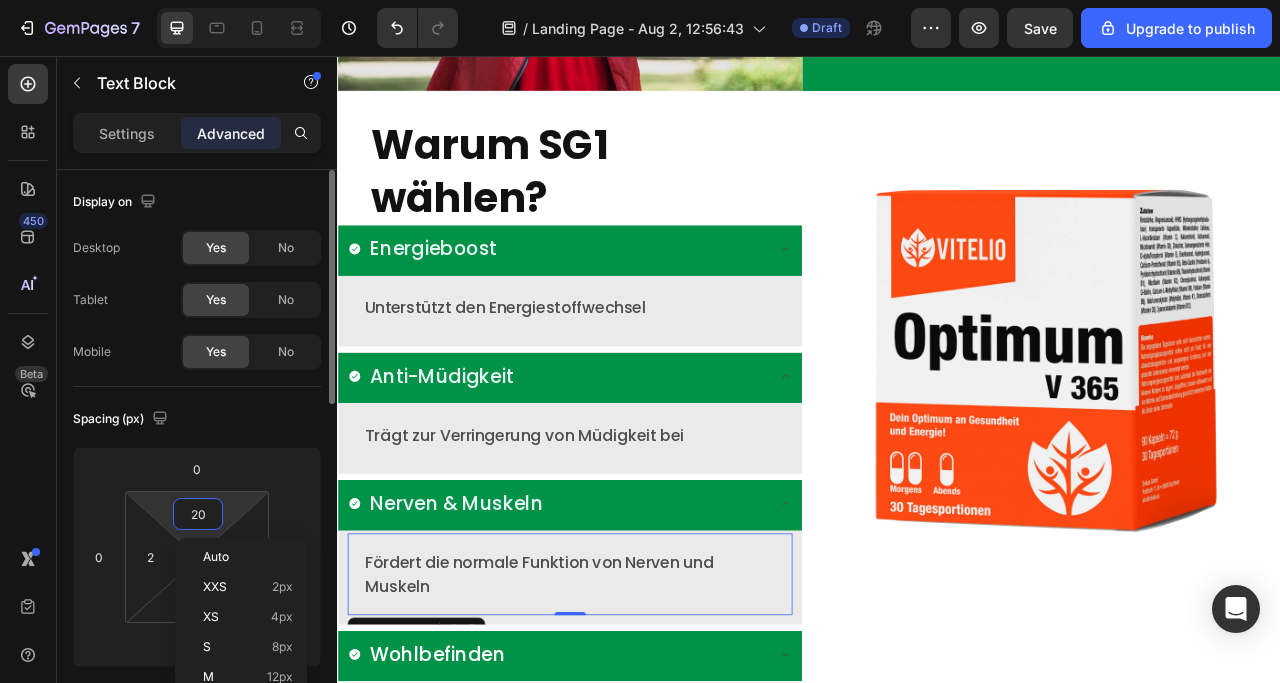 type on "20" 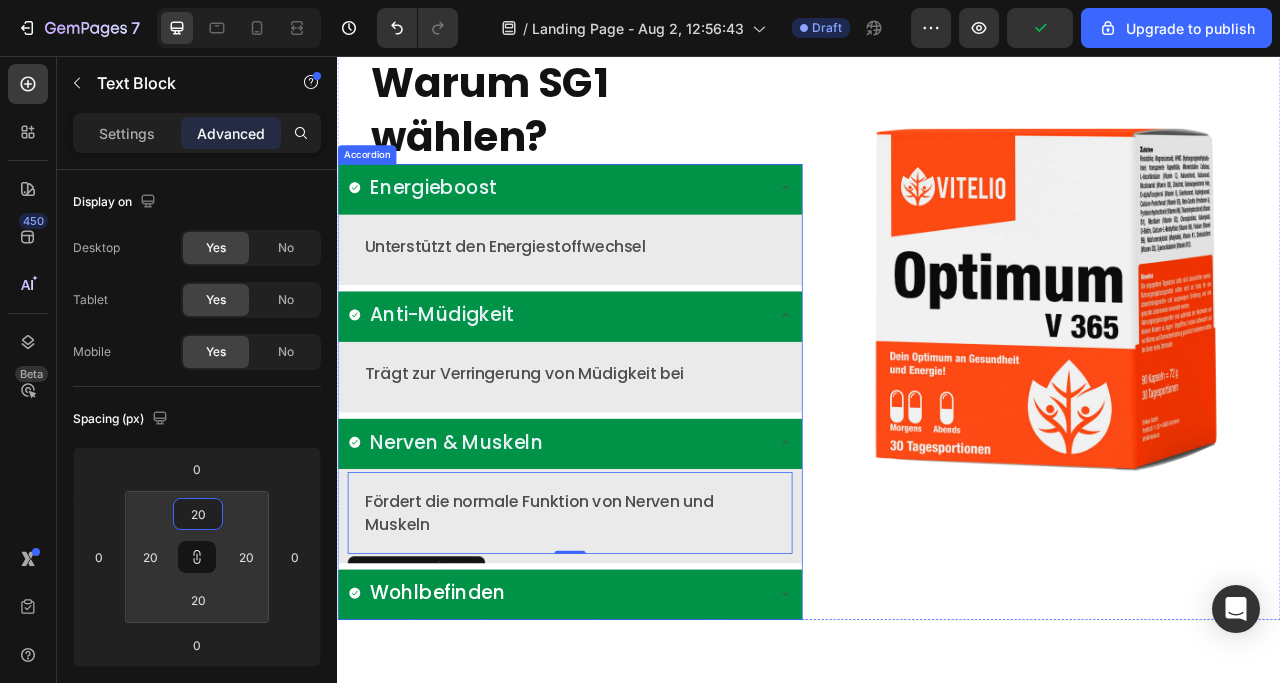 scroll, scrollTop: 1492, scrollLeft: 0, axis: vertical 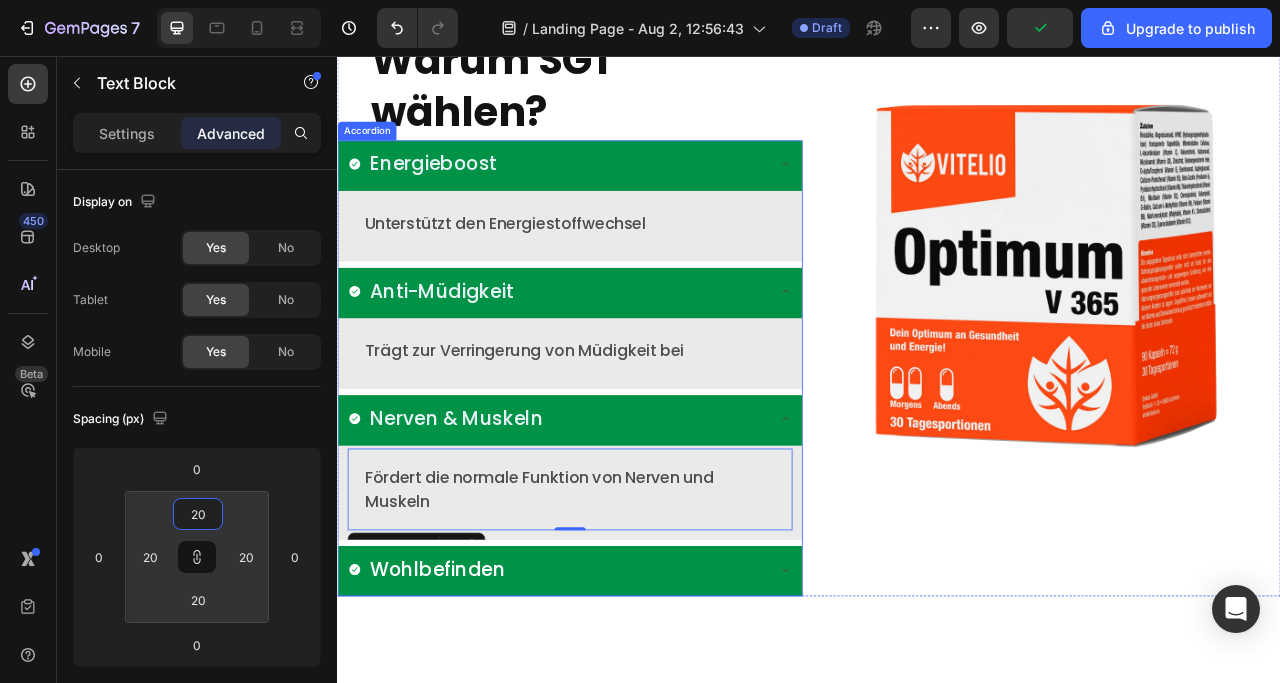 click on "Wohlbefinden" at bounding box center [464, 709] 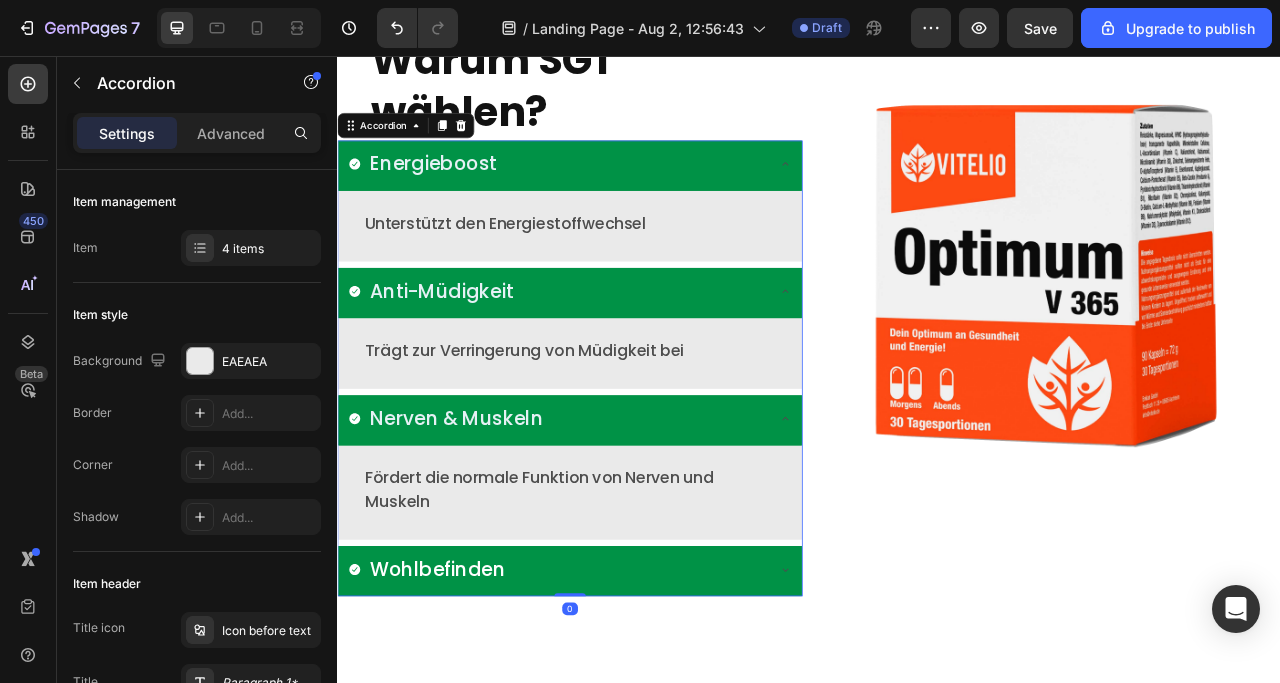 click on "Wohlbefinden" at bounding box center [617, 709] 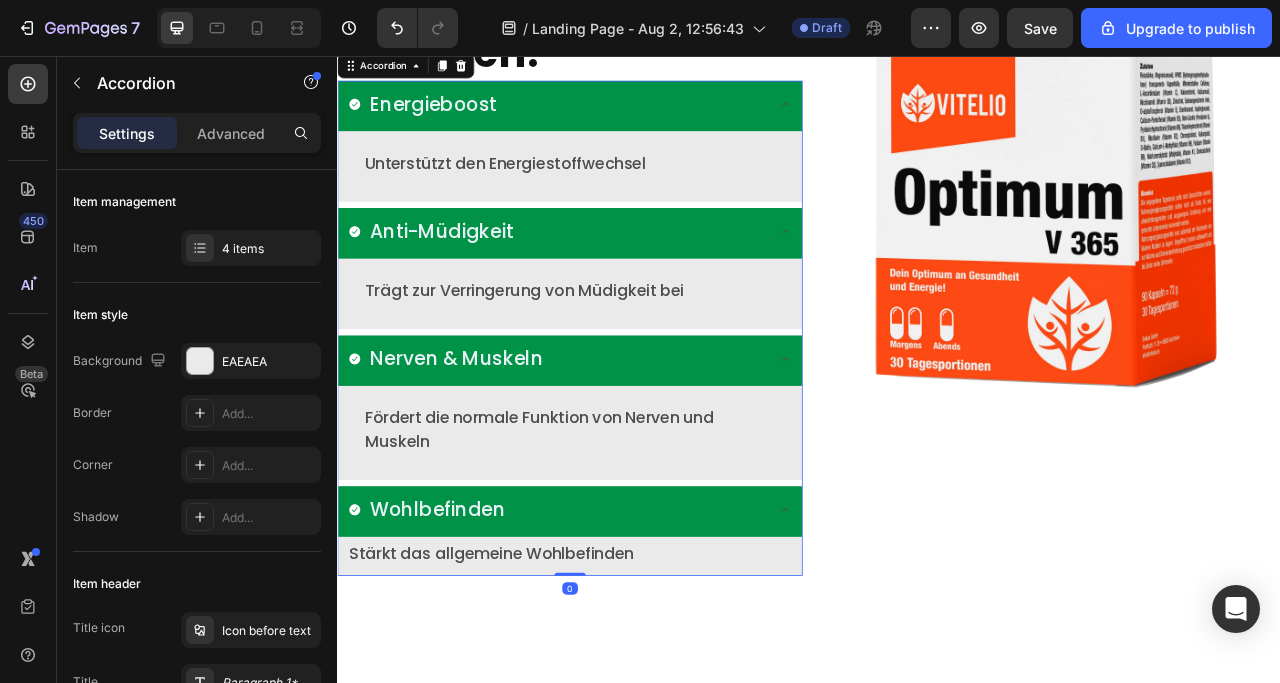 scroll, scrollTop: 1592, scrollLeft: 0, axis: vertical 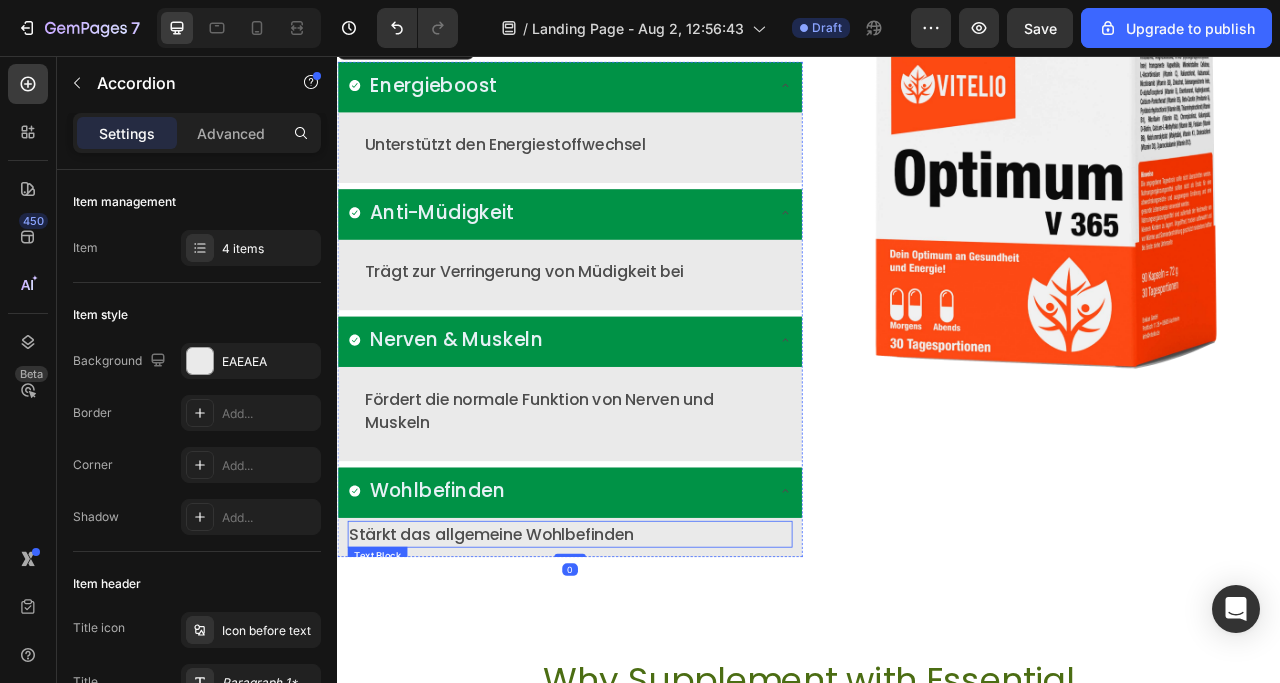 click on "Stärkt das allgemeine Wohlbefinden" at bounding box center (633, 664) 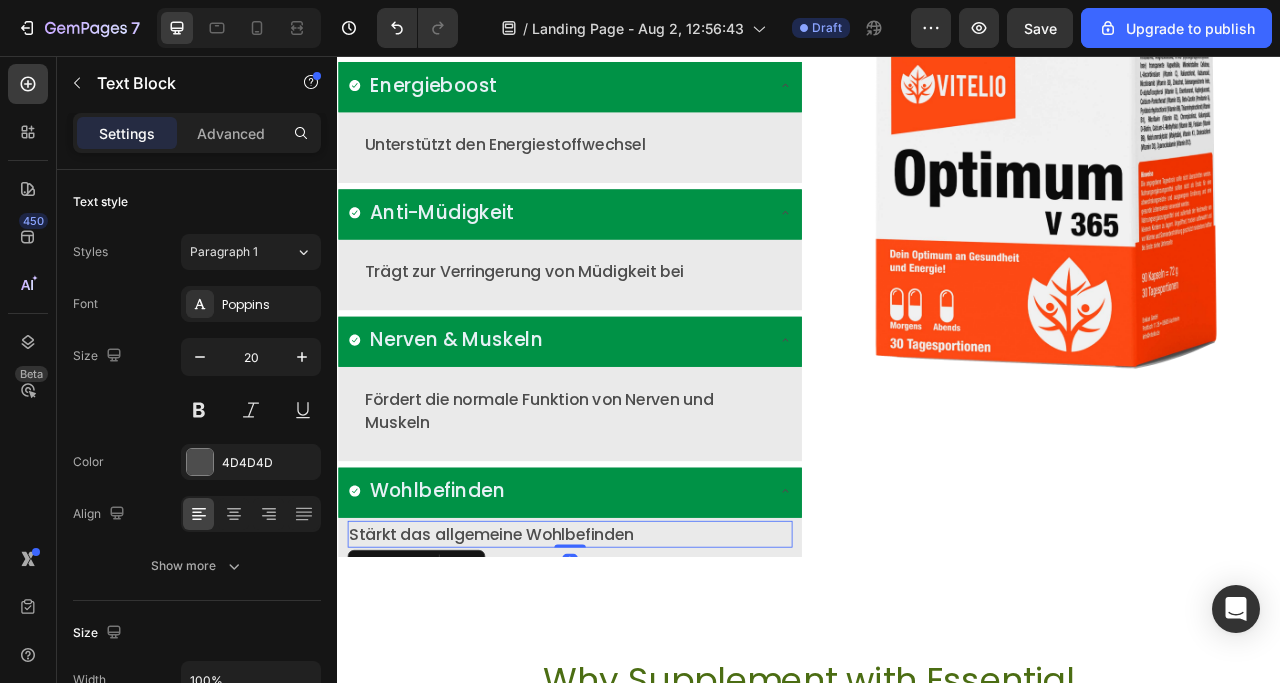 click on "Settings Advanced" at bounding box center [197, 133] 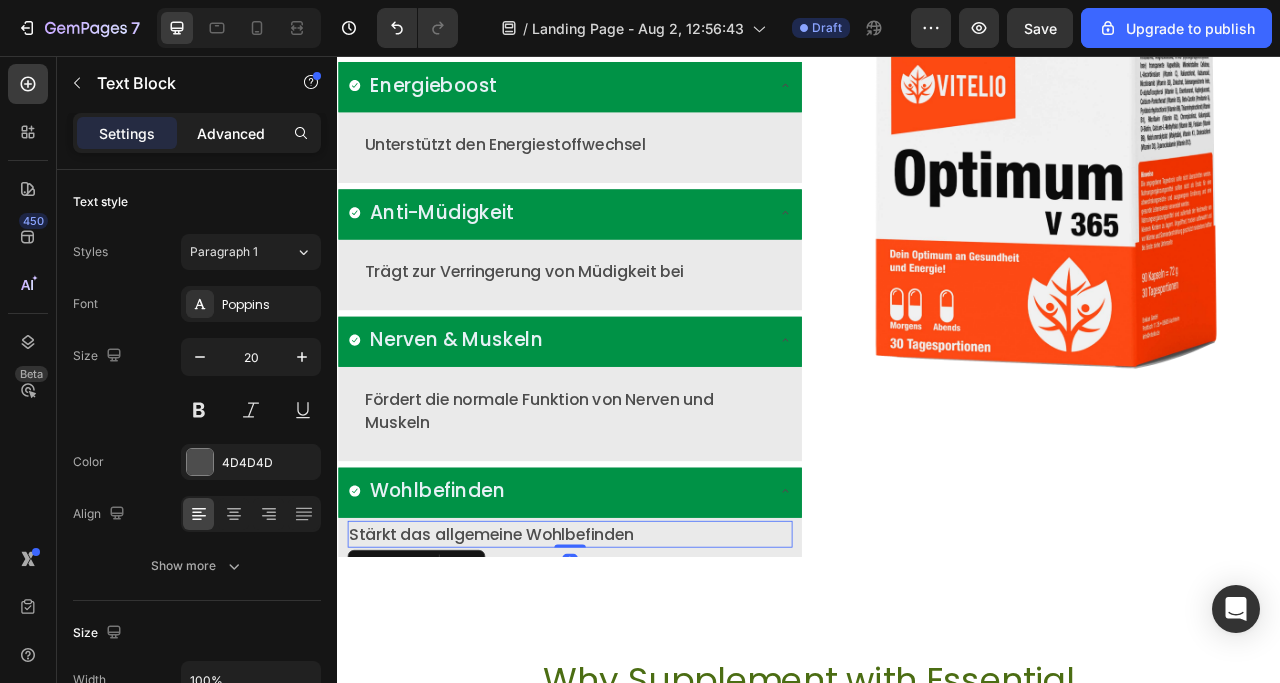 click on "Advanced" at bounding box center [231, 133] 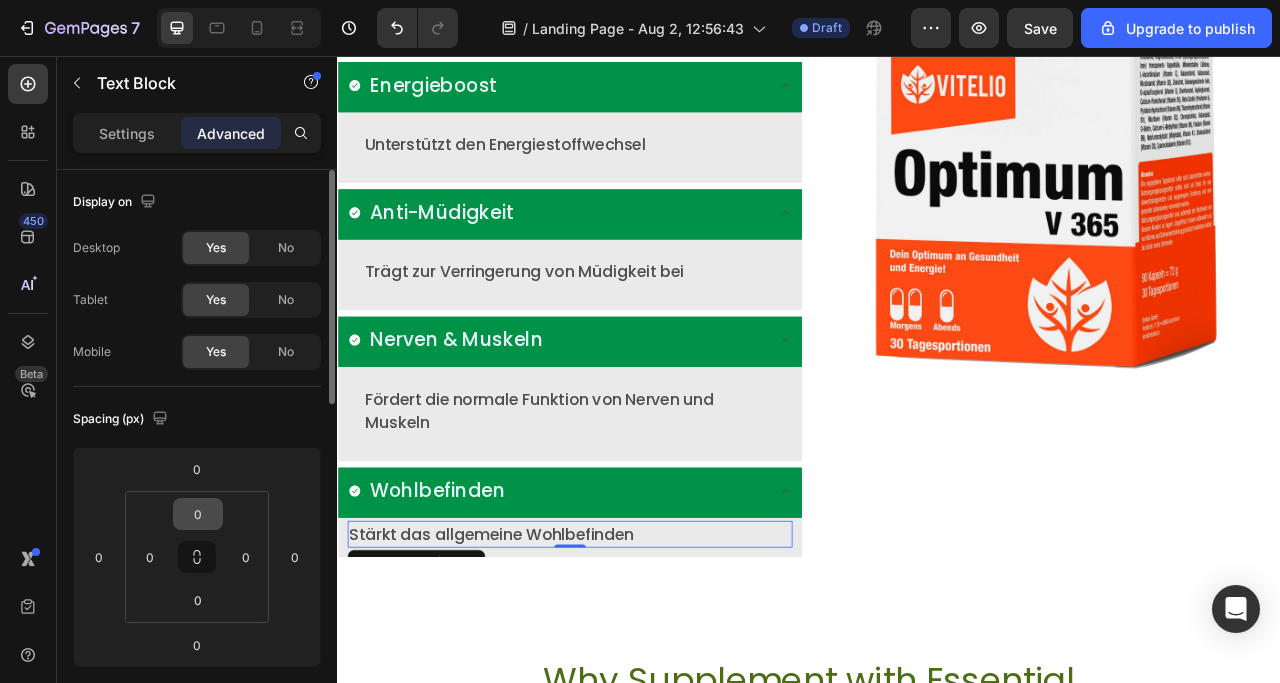 click 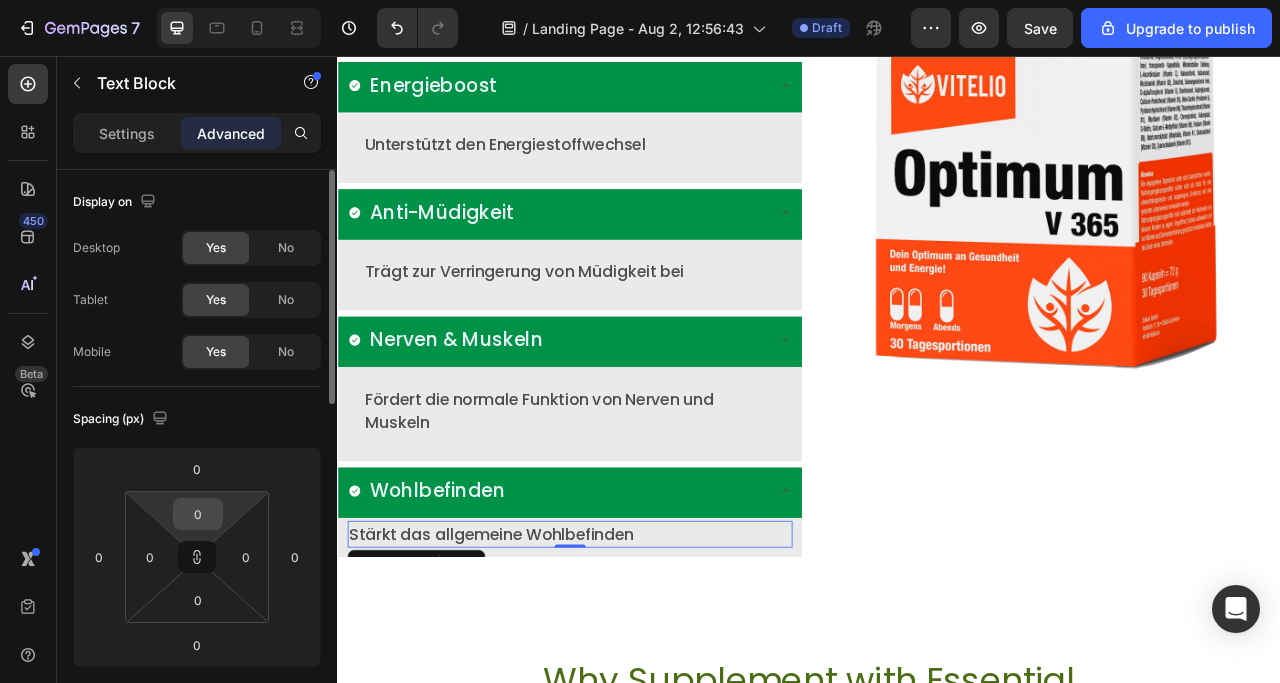click on "0" at bounding box center [198, 514] 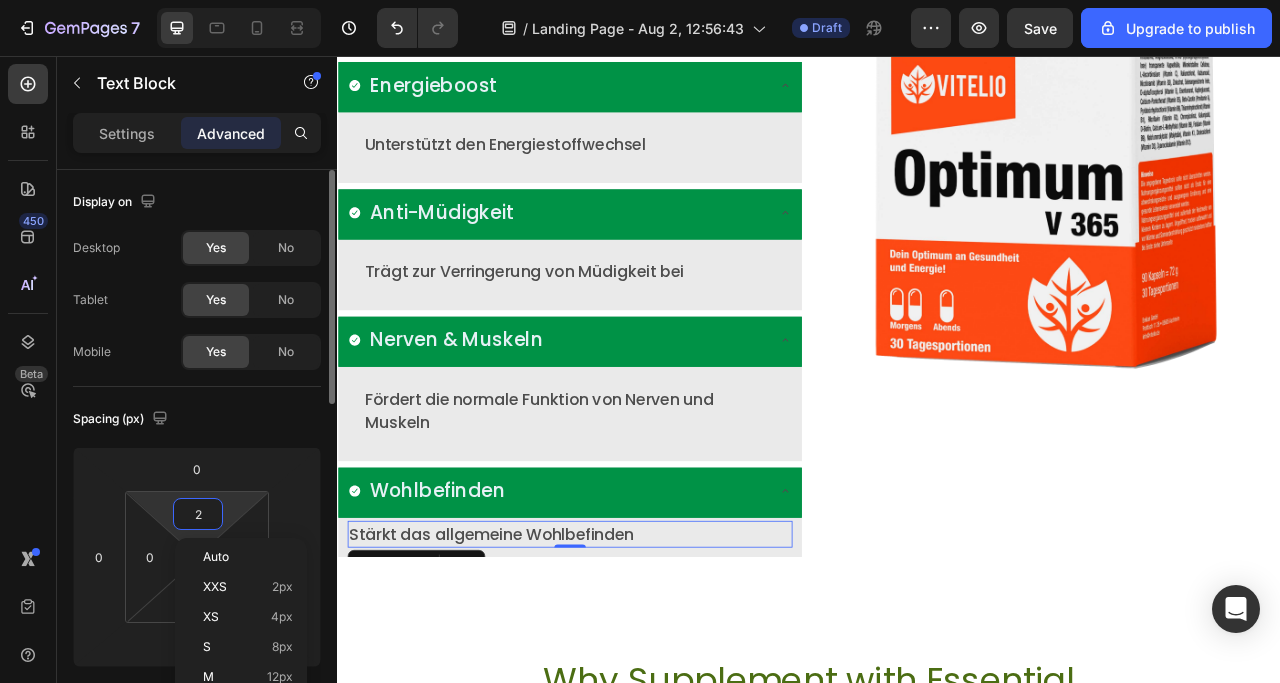 type on "20" 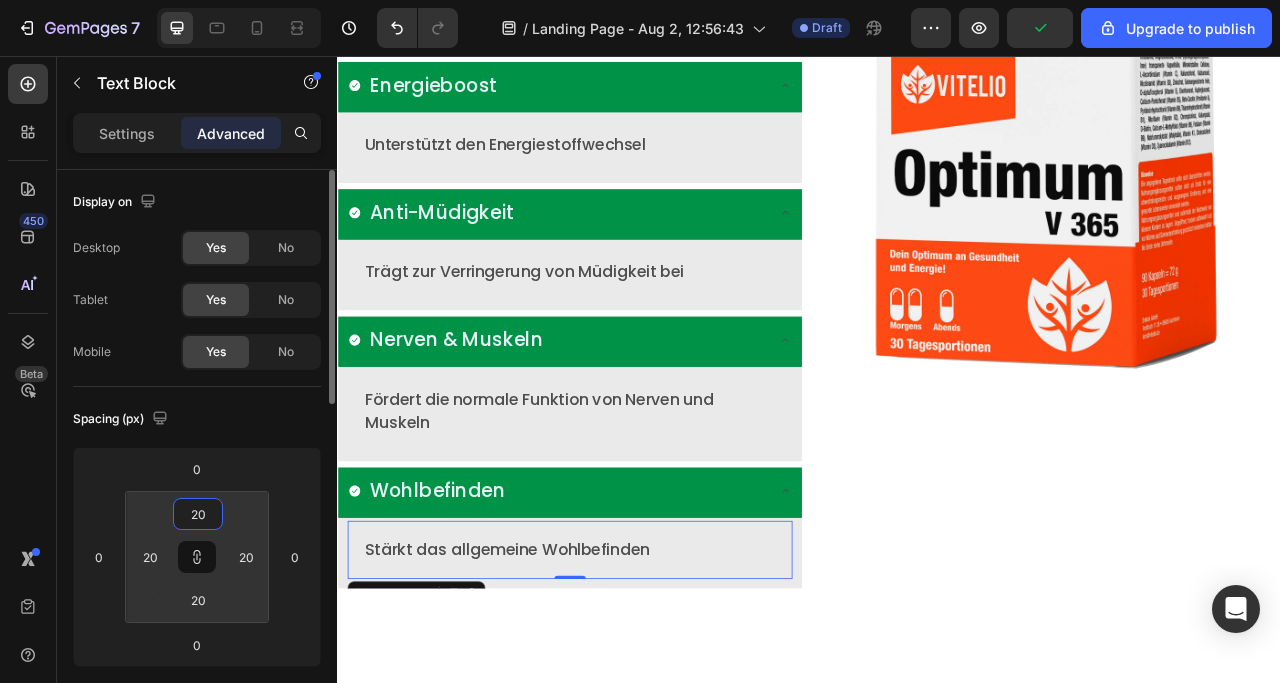 type on "20" 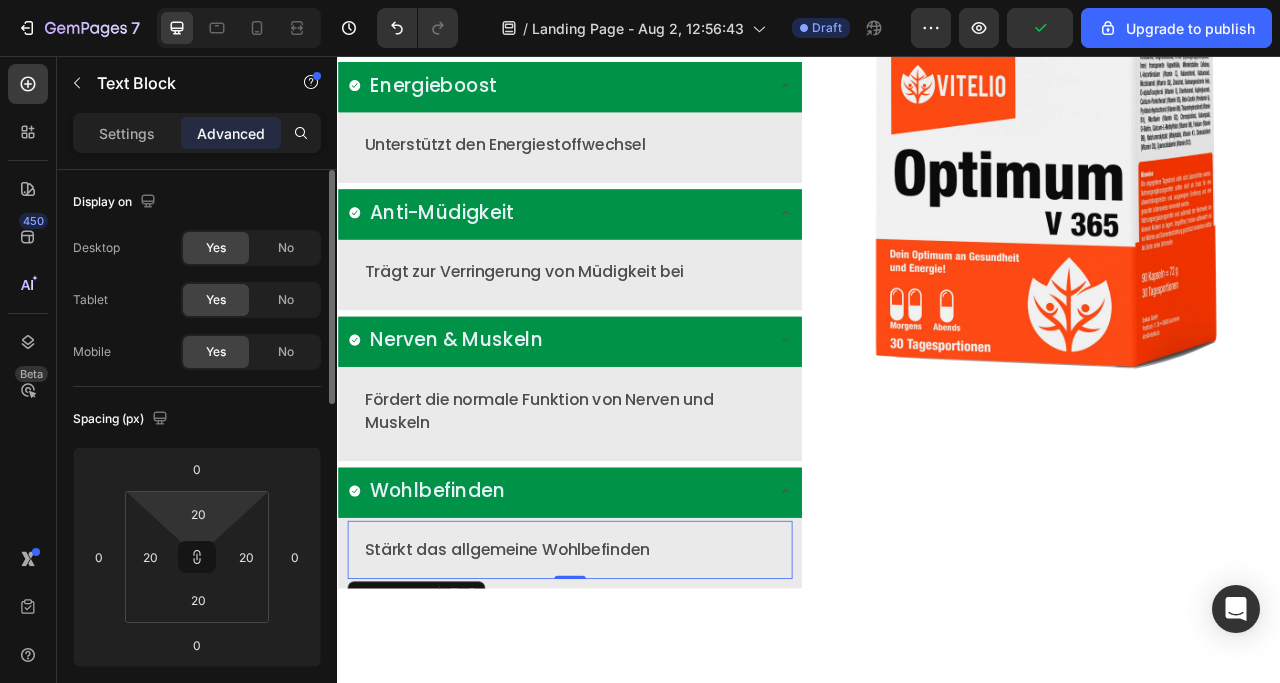 click on "Spacing (px)" at bounding box center (197, 419) 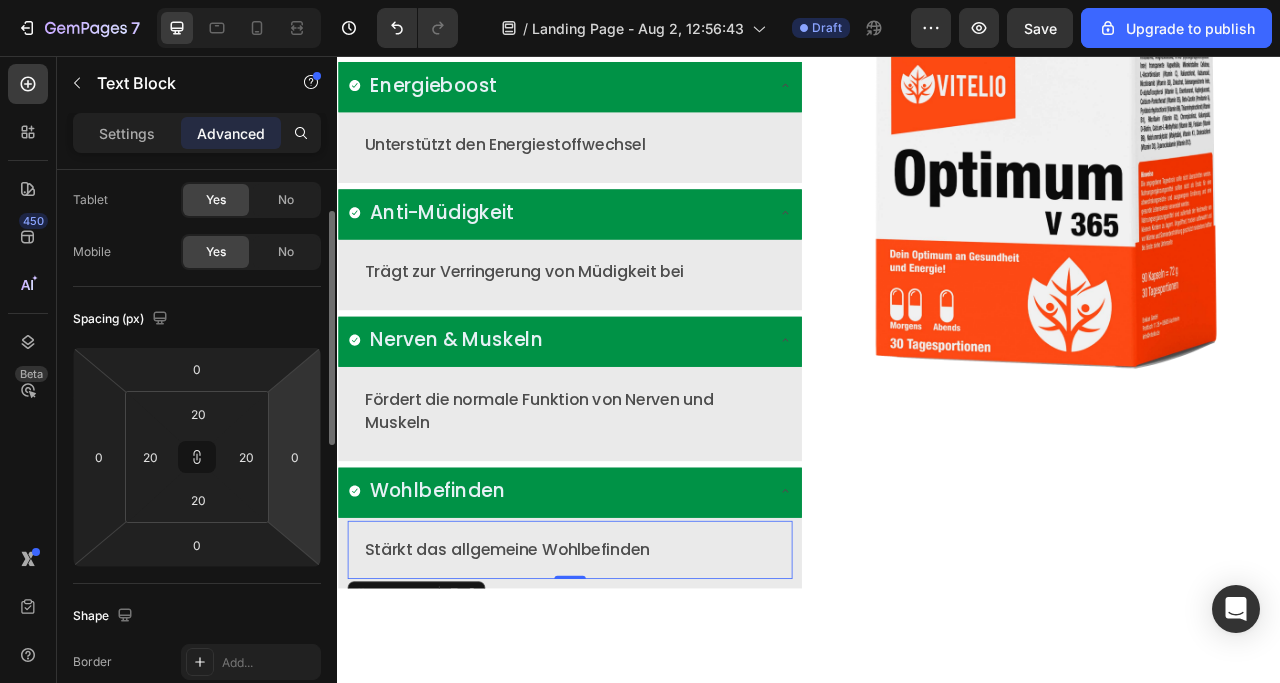 scroll, scrollTop: 0, scrollLeft: 0, axis: both 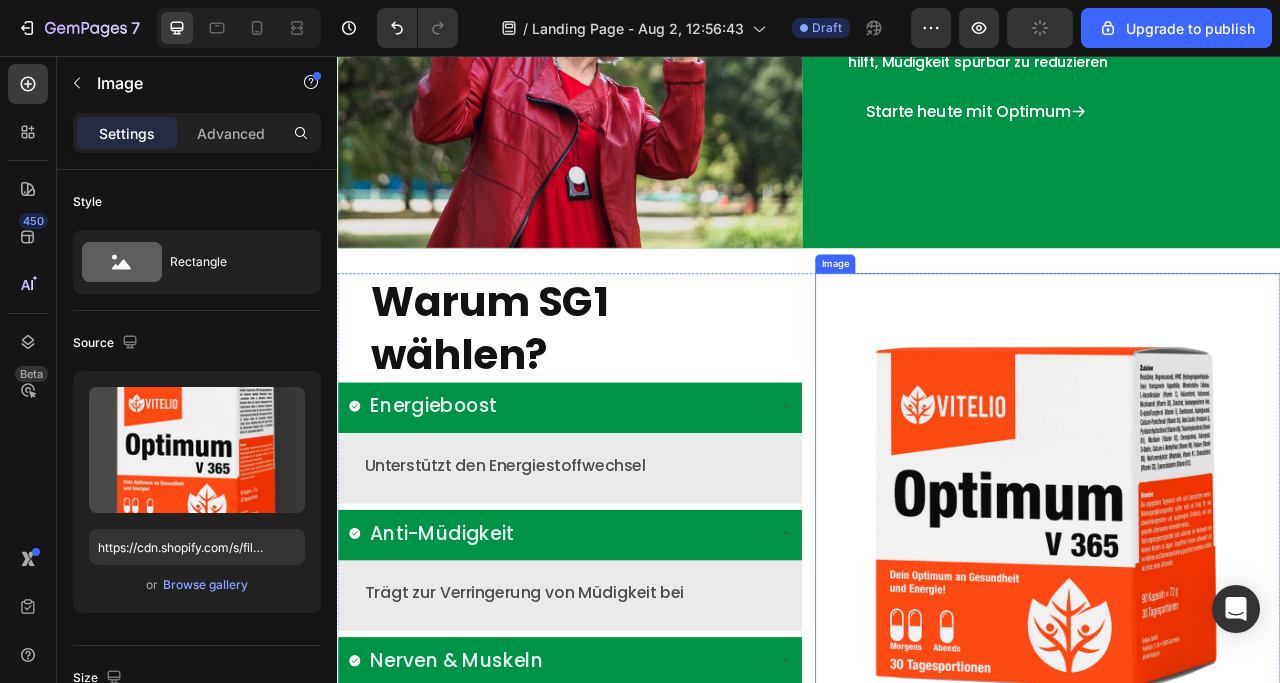 click at bounding box center [1241, 628] 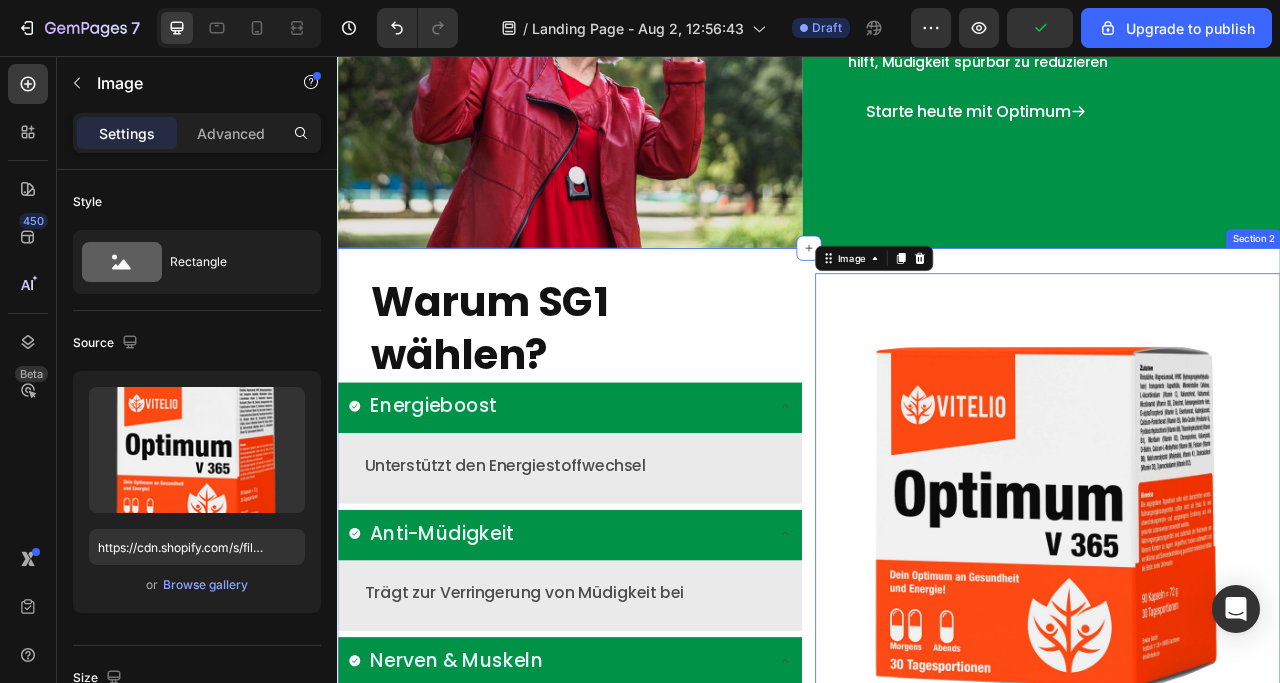 click on "Warum SG1  wählen? Heading
Energieboost Unterstützt den Energiestoffwechsel Text Block
Anti-Müdigkeit Trägt zur Verringerung von Müdigkeit bei Text Block
Nerven & Muskeln Fördert die normale Funktion von Nerven und Muskeln Text Block
Wohlbefinden Stärkt das allgemeine Wohlbefinden Text Block Accordion Image   0 Row Section 2" at bounding box center [937, 744] 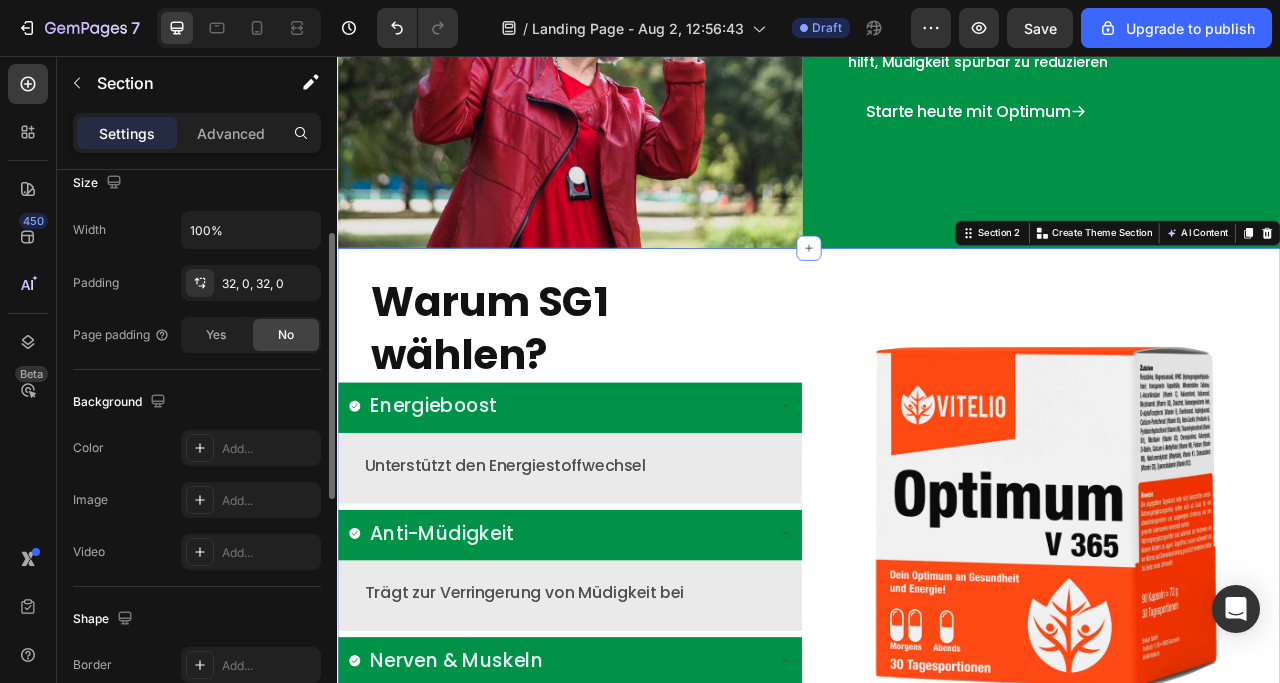 scroll, scrollTop: 350, scrollLeft: 0, axis: vertical 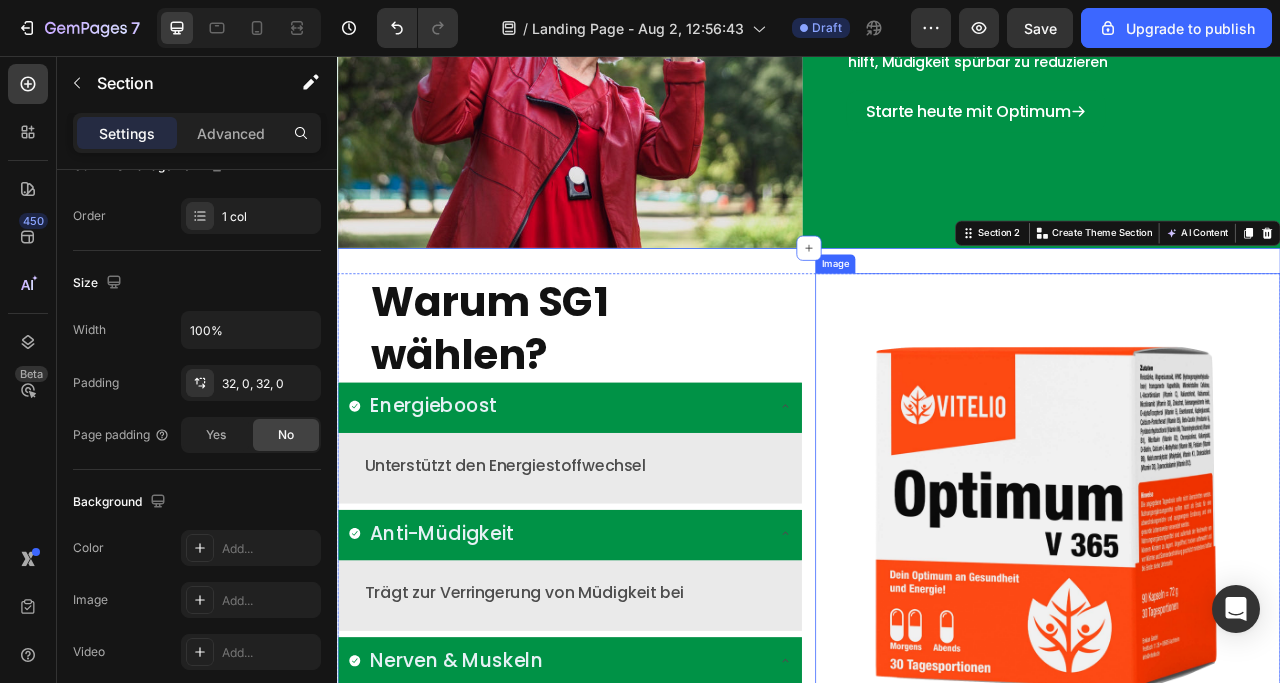 click at bounding box center (1241, 628) 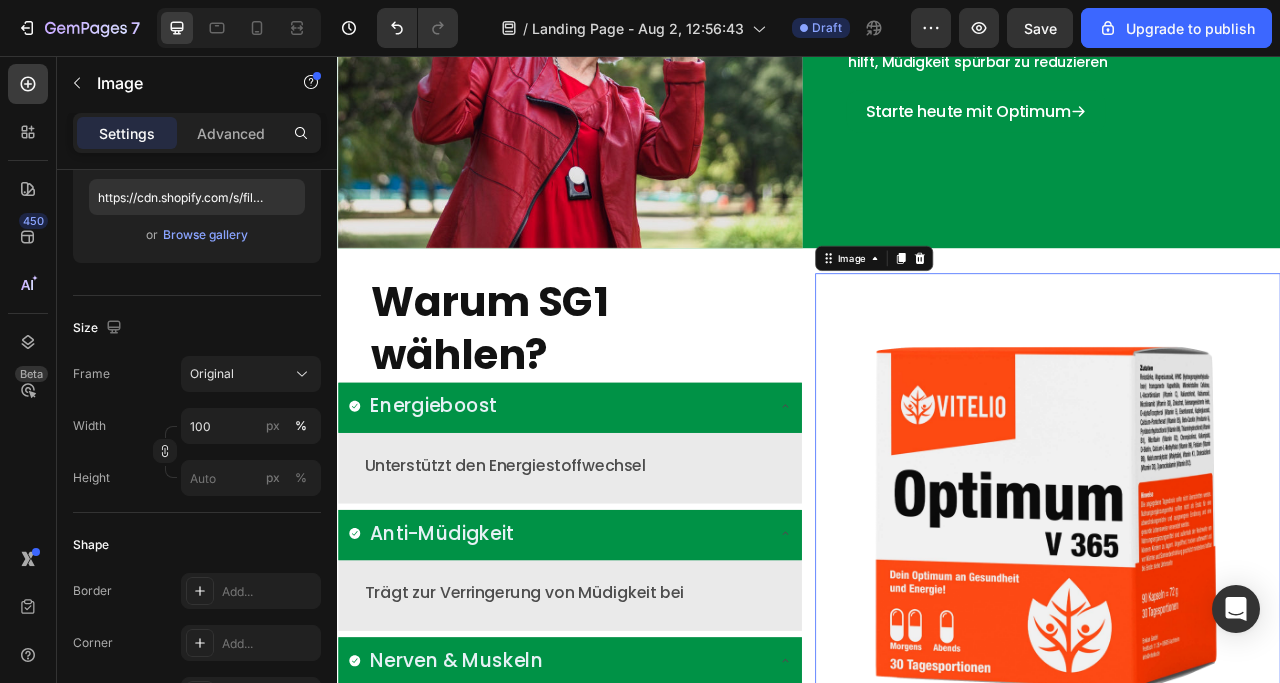 scroll, scrollTop: 0, scrollLeft: 0, axis: both 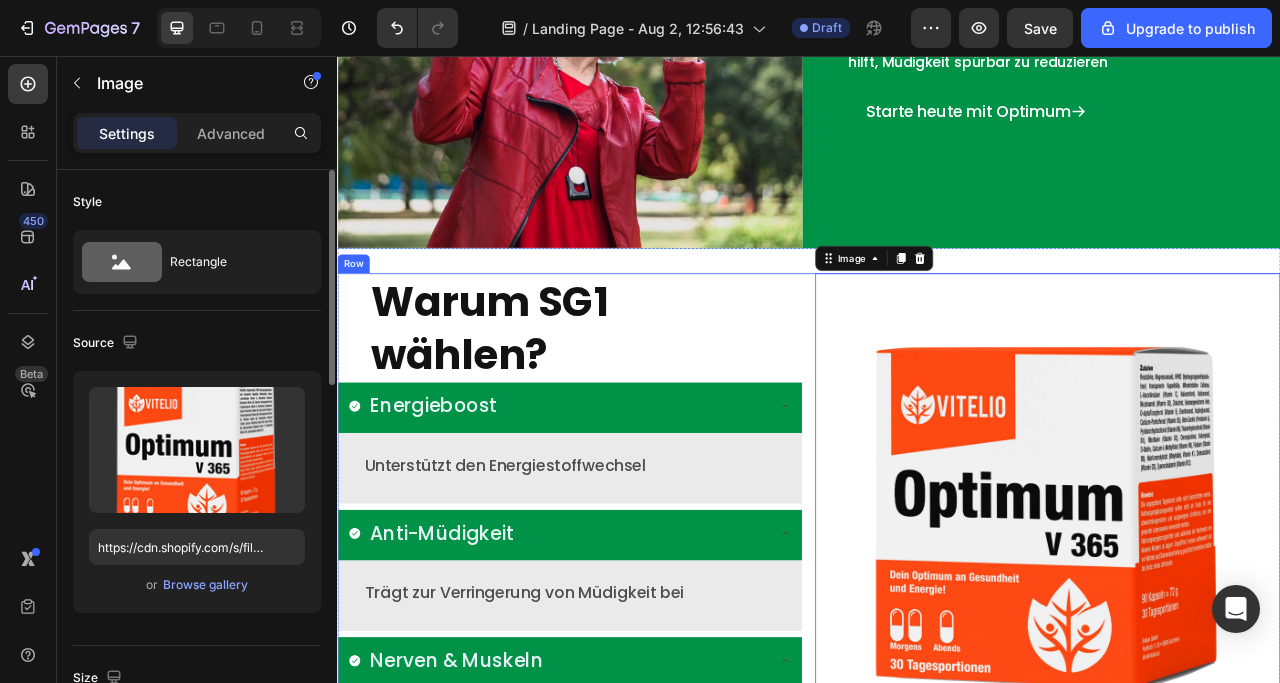 click on "Warum SG1  wählen? Heading
Energieboost Unterstützt den Energiestoffwechsel Text Block
Anti-Müdigkeit Trägt zur Verringerung von Müdigkeit bei Text Block
Nerven & Muskeln Fördert die normale Funktion von Nerven und Muskeln Text Block
Wohlbefinden Stärkt das allgemeine Wohlbefinden Text Block Accordion Image   0 Row" at bounding box center (937, 736) 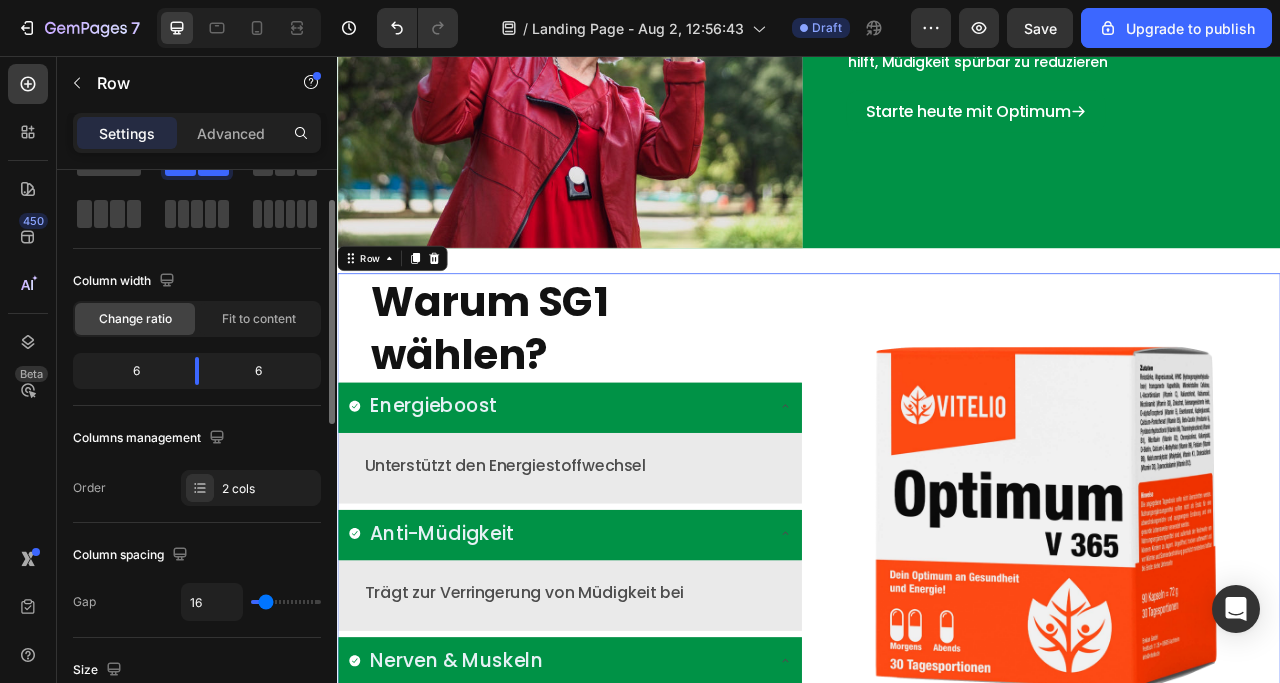 scroll, scrollTop: 0, scrollLeft: 0, axis: both 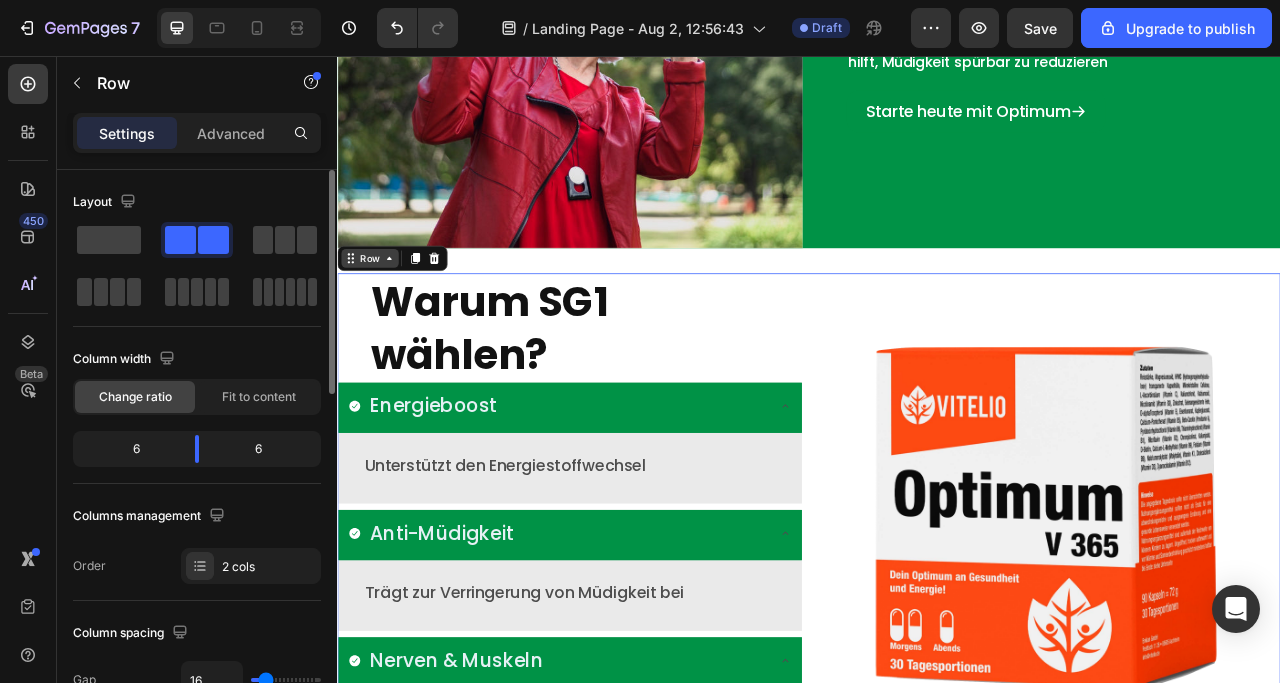 click on "Row" at bounding box center (378, 313) 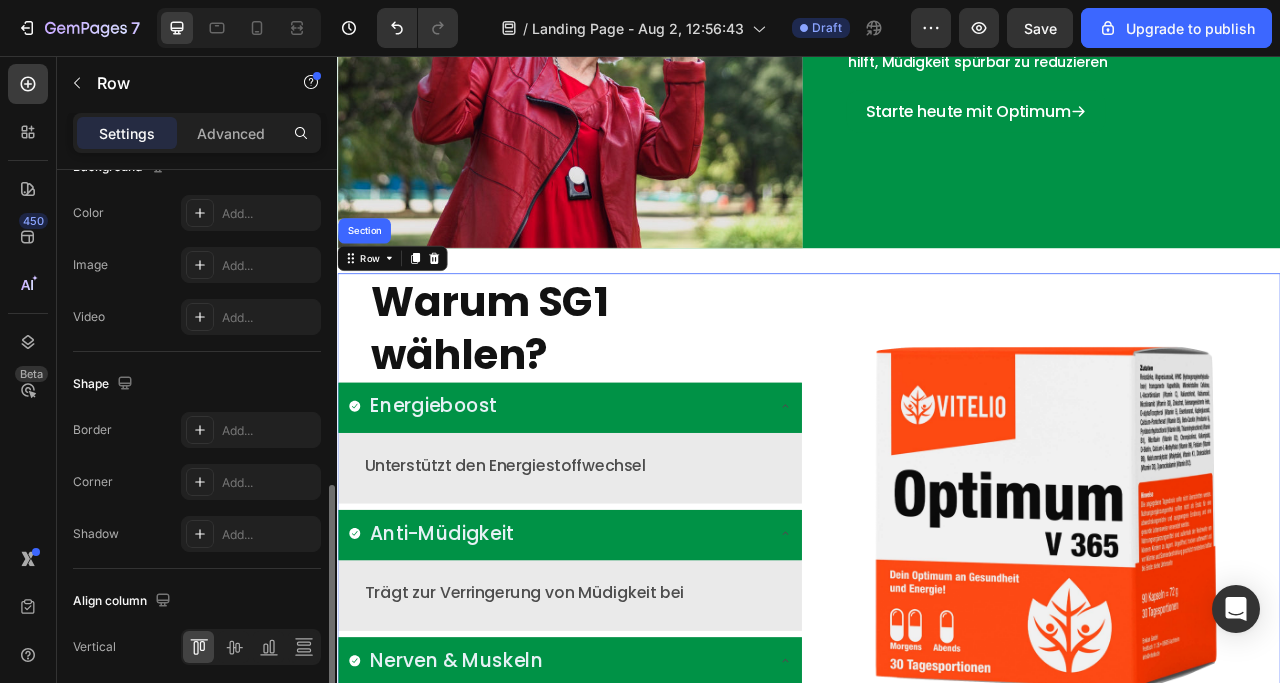 scroll, scrollTop: 878, scrollLeft: 0, axis: vertical 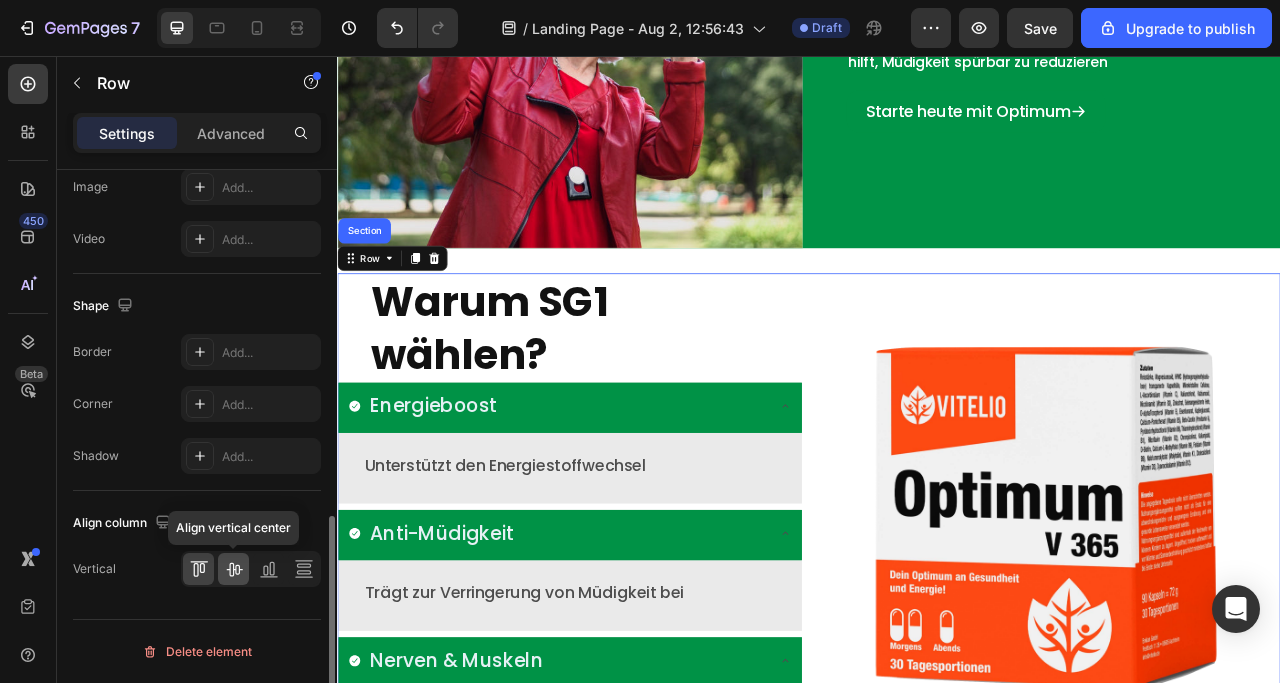 click 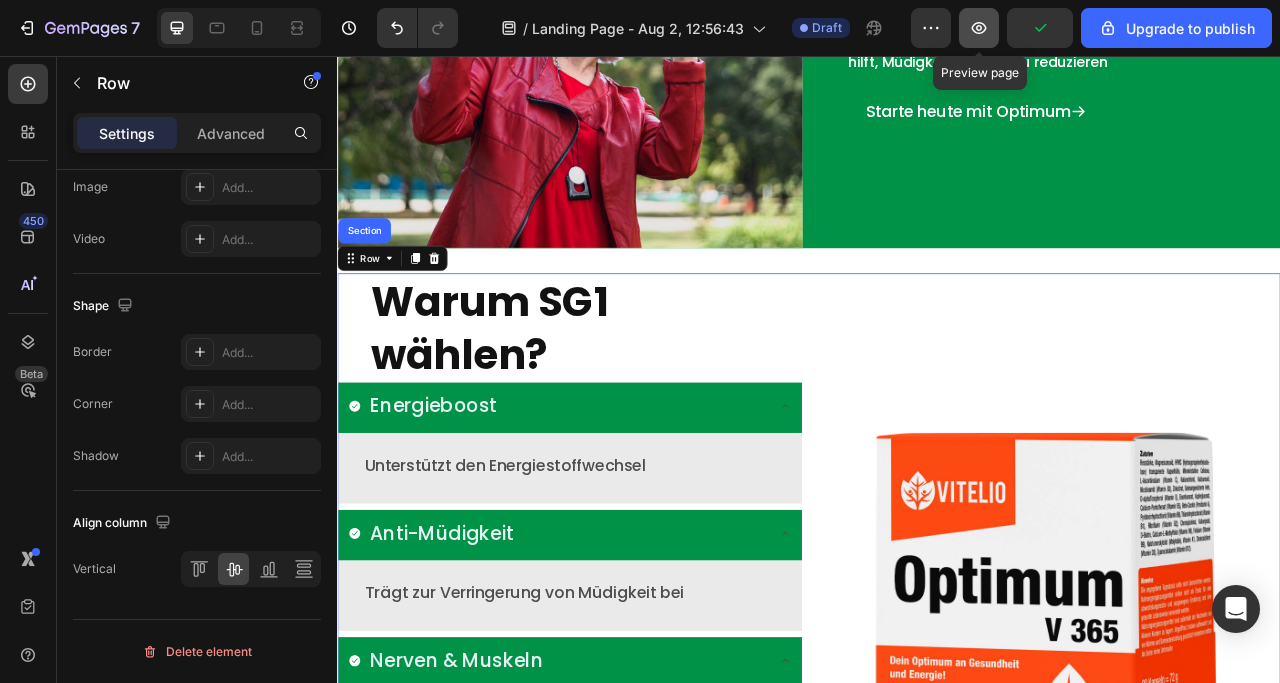 click 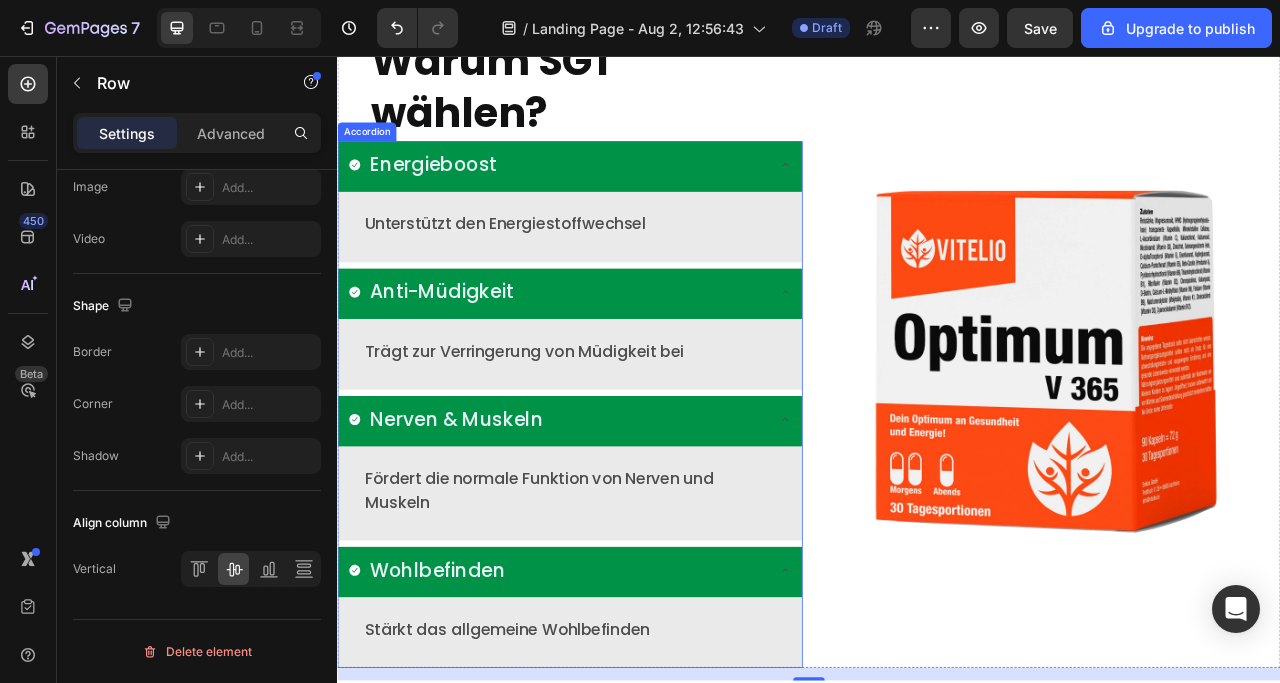 scroll, scrollTop: 1492, scrollLeft: 0, axis: vertical 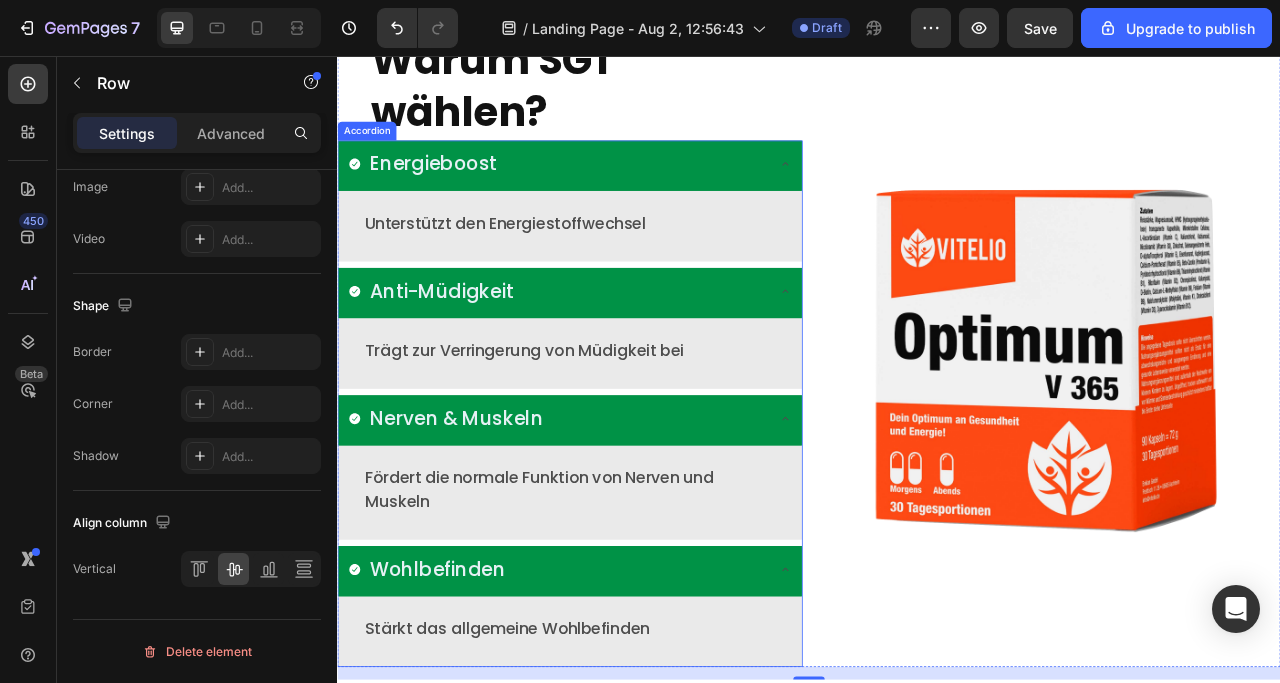 click on "Energieboost" at bounding box center (633, 195) 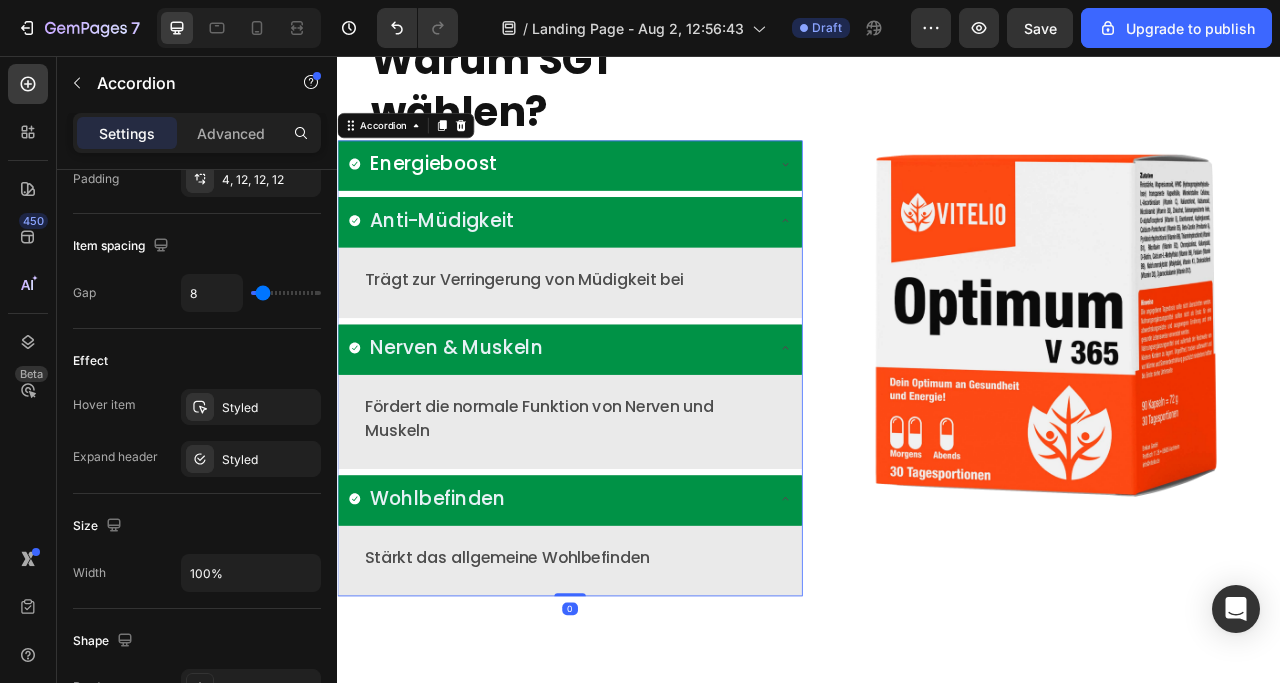 scroll, scrollTop: 0, scrollLeft: 0, axis: both 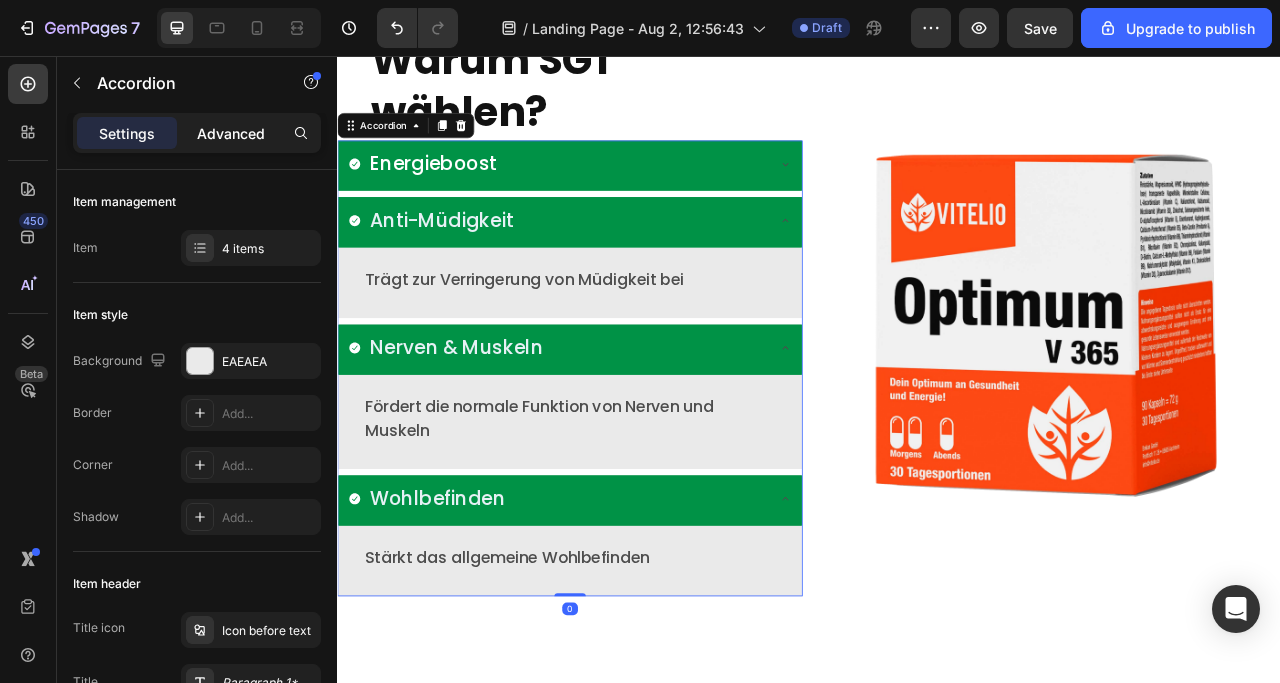 click on "Advanced" at bounding box center (231, 133) 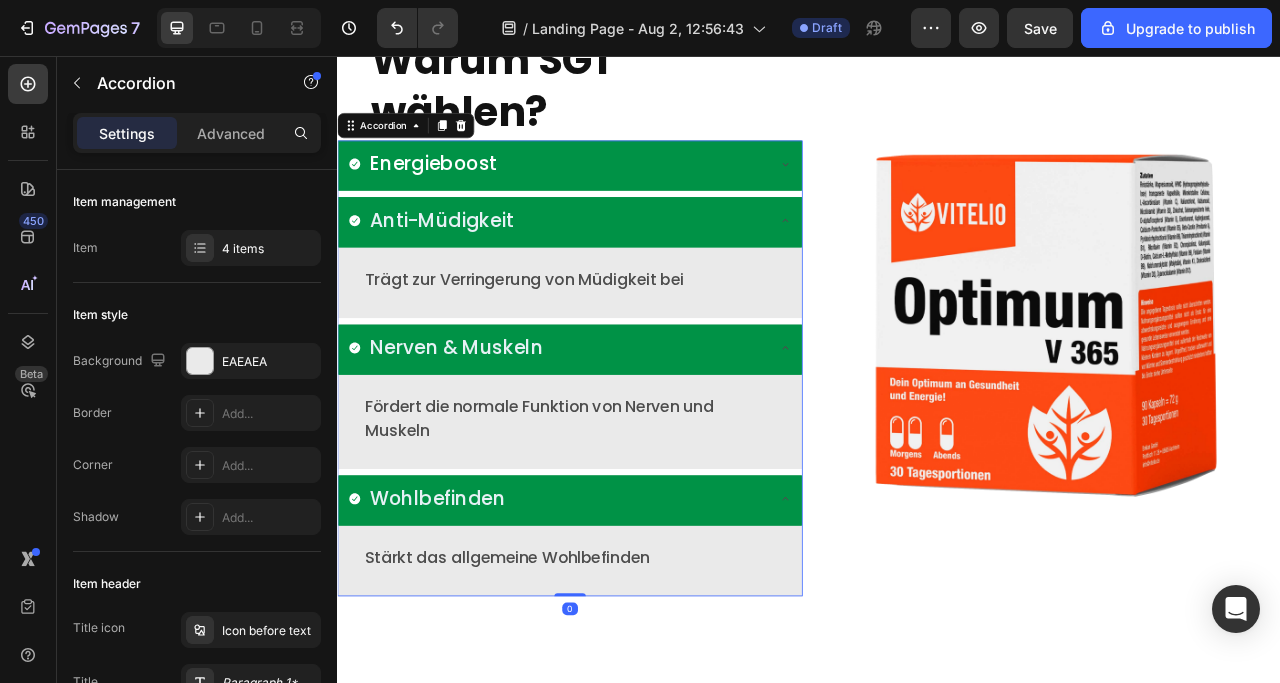 type on "100%" 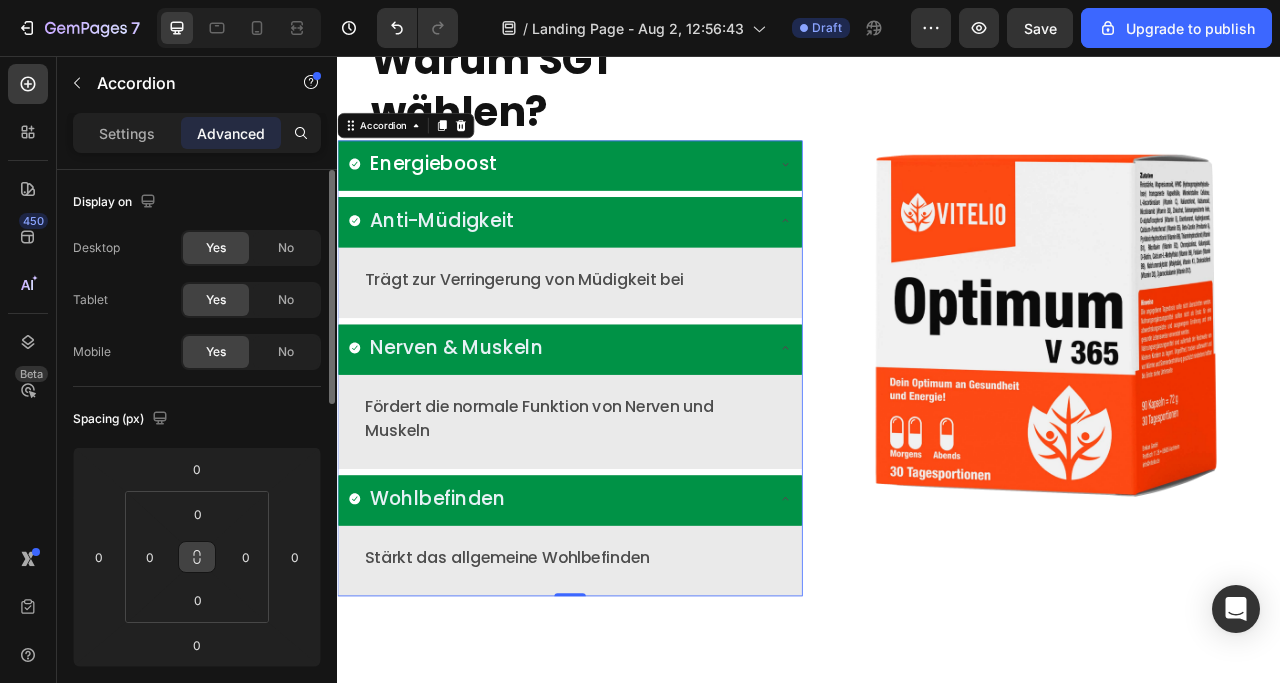 click 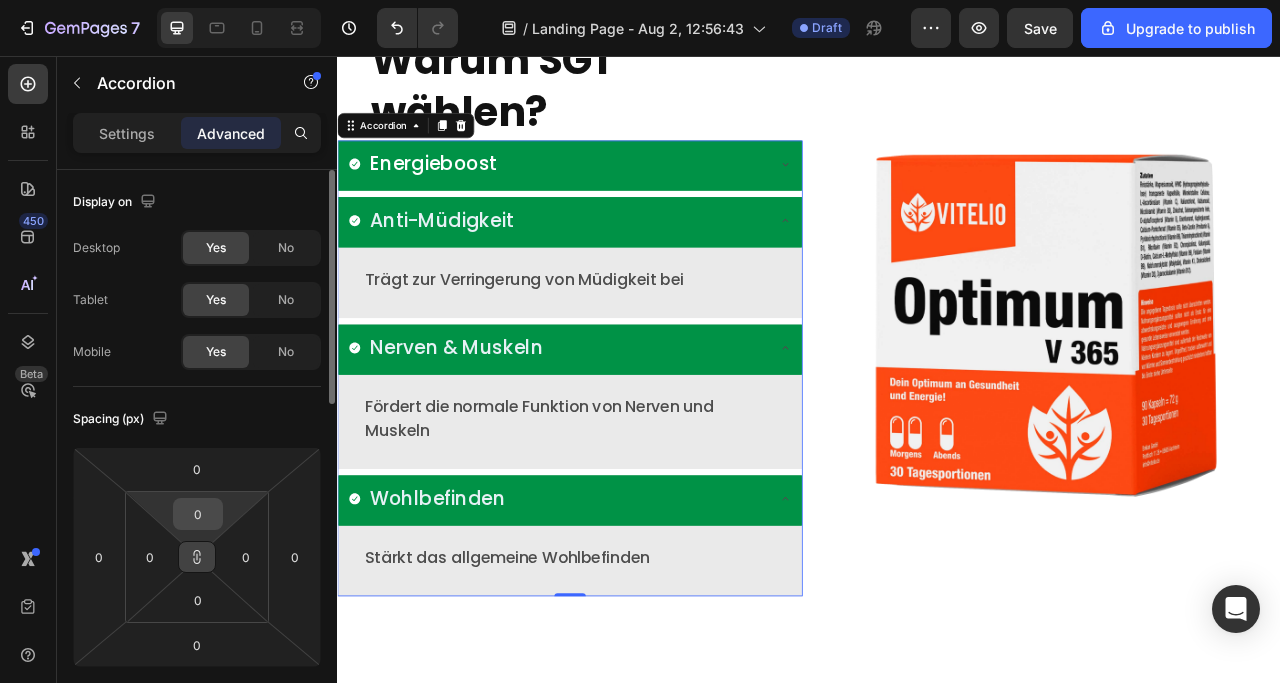 click on "0" at bounding box center [198, 514] 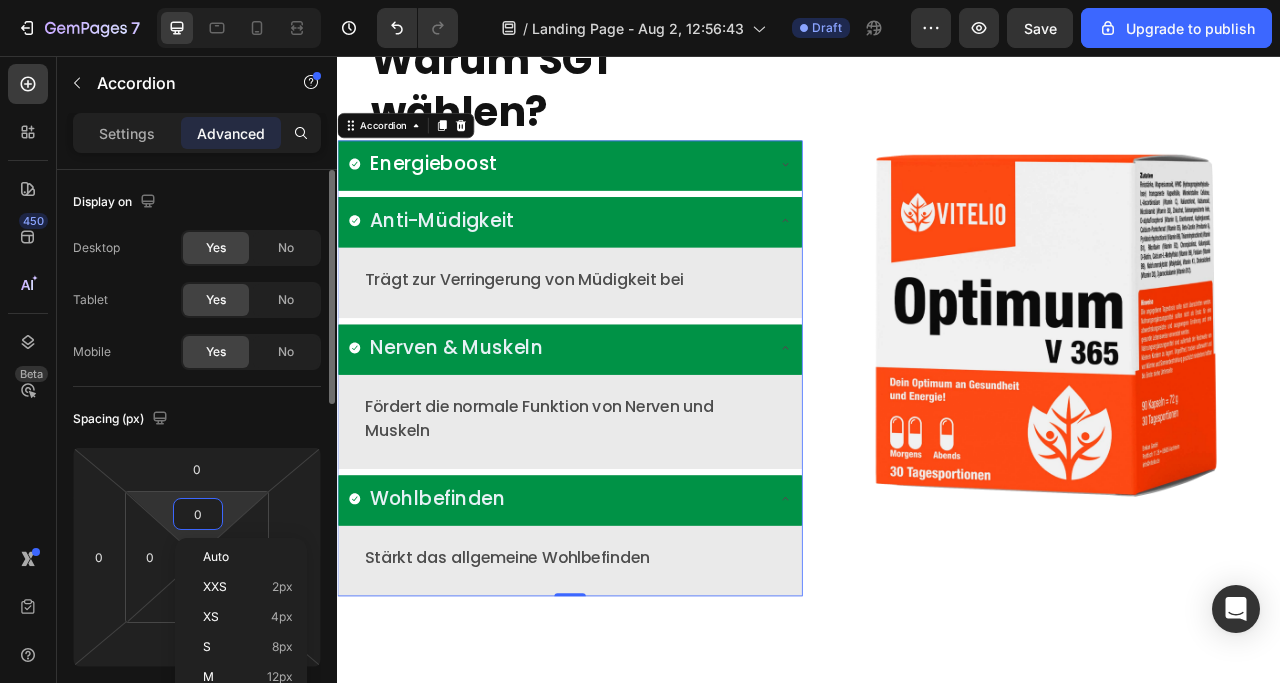 type on "2" 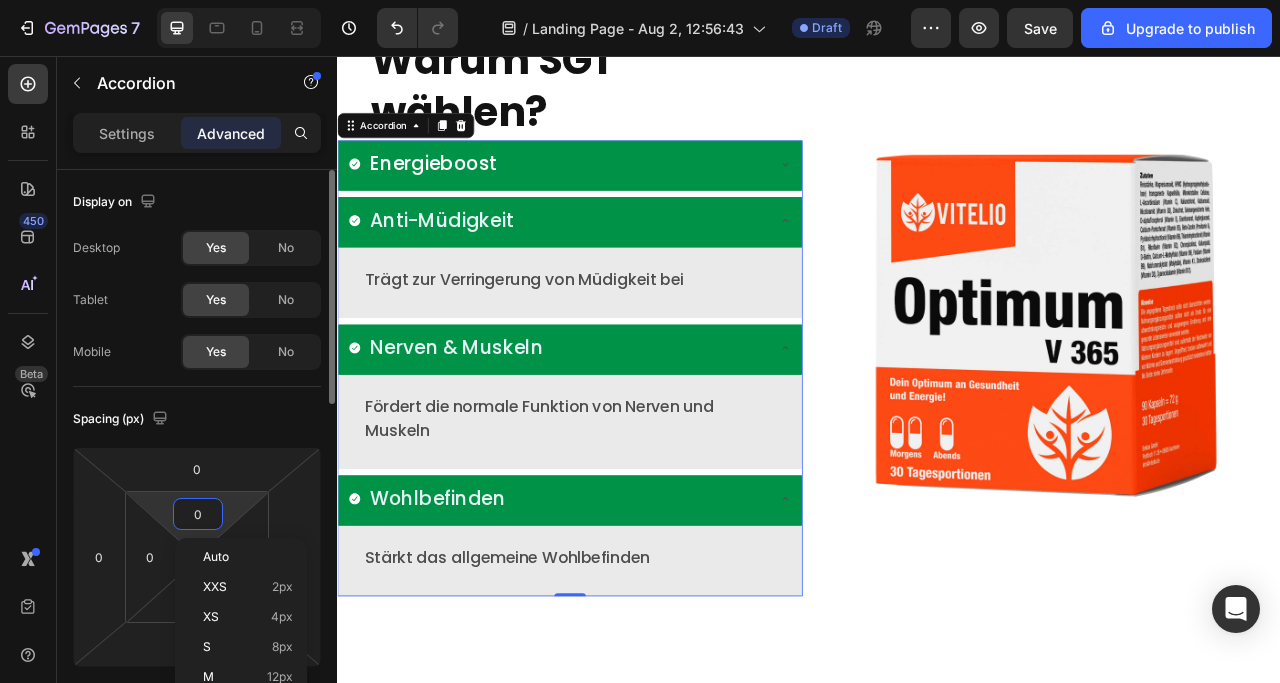 type on "2" 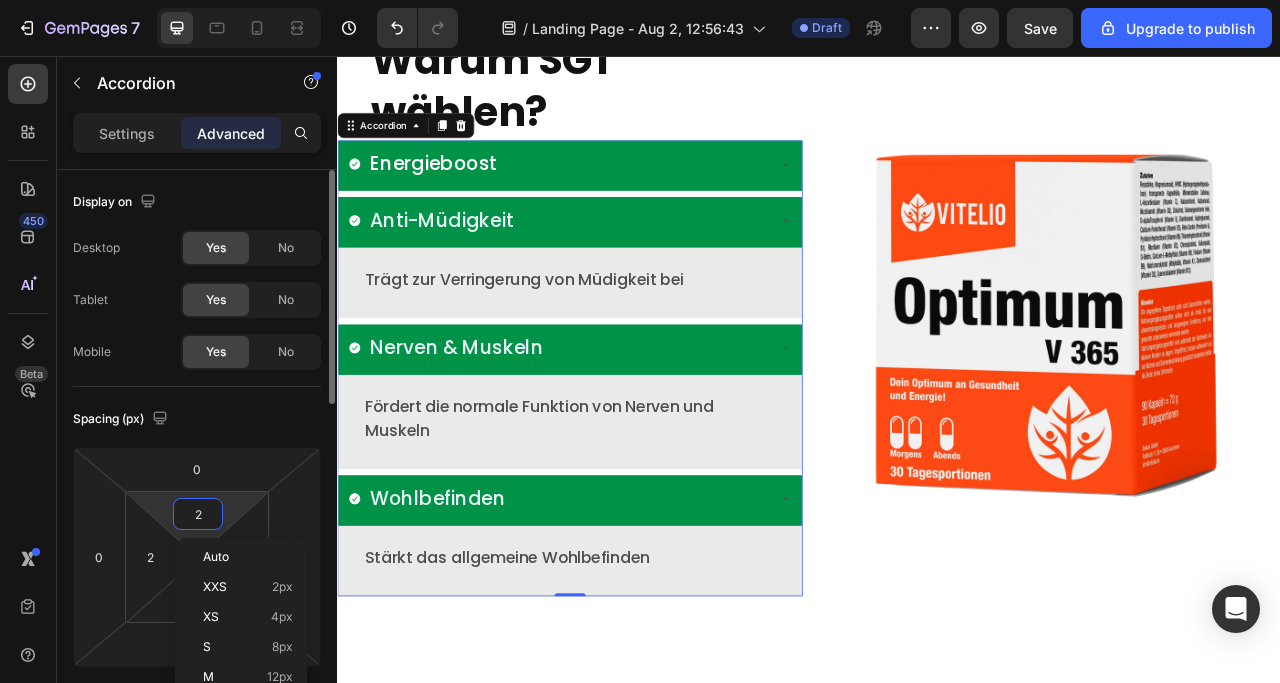 type on "20" 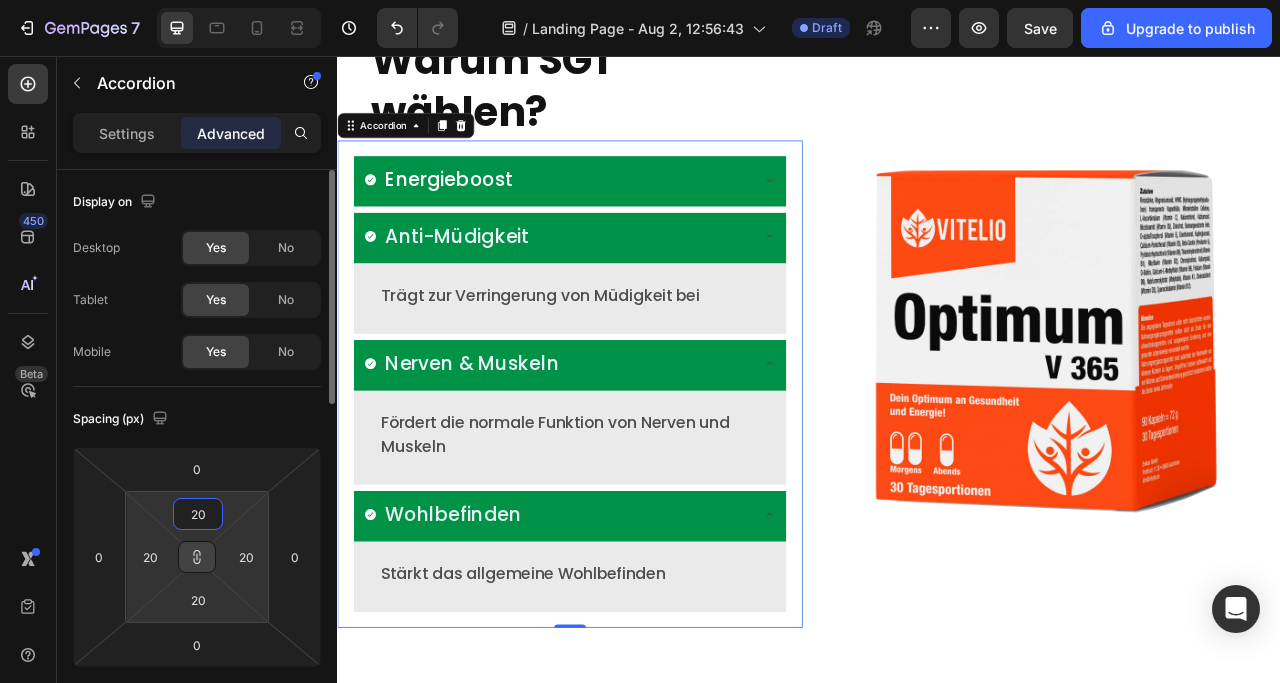 type on "2" 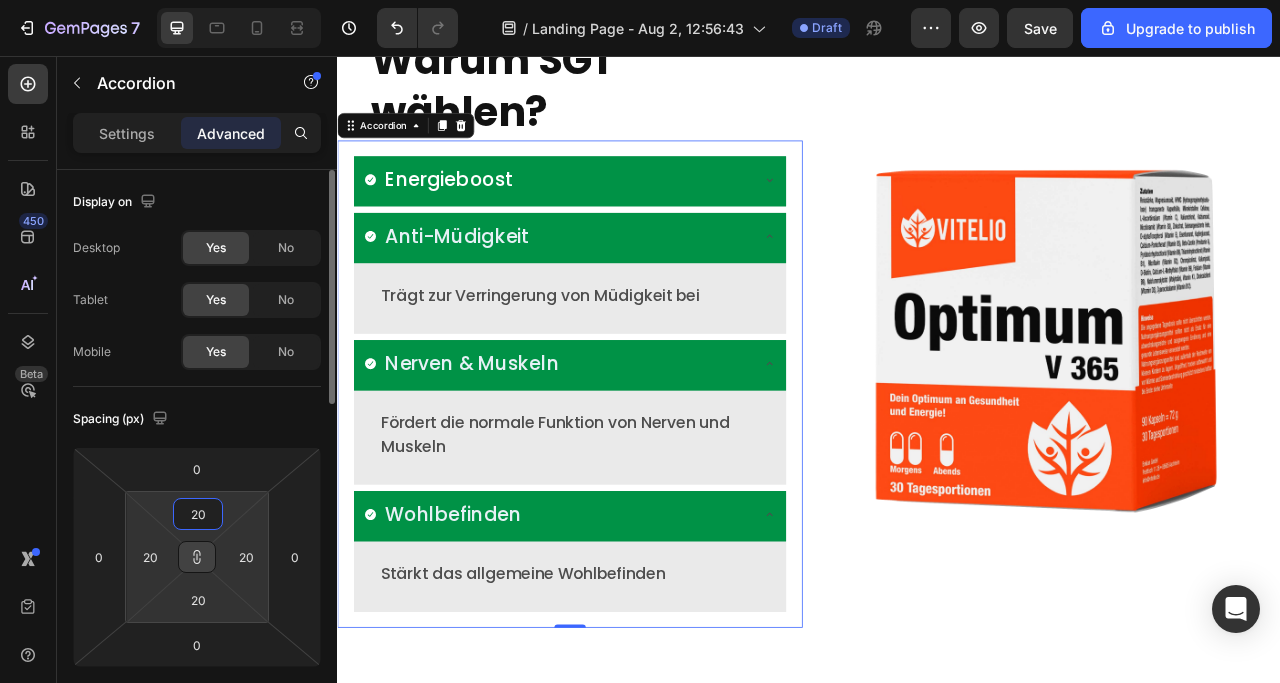 type on "2" 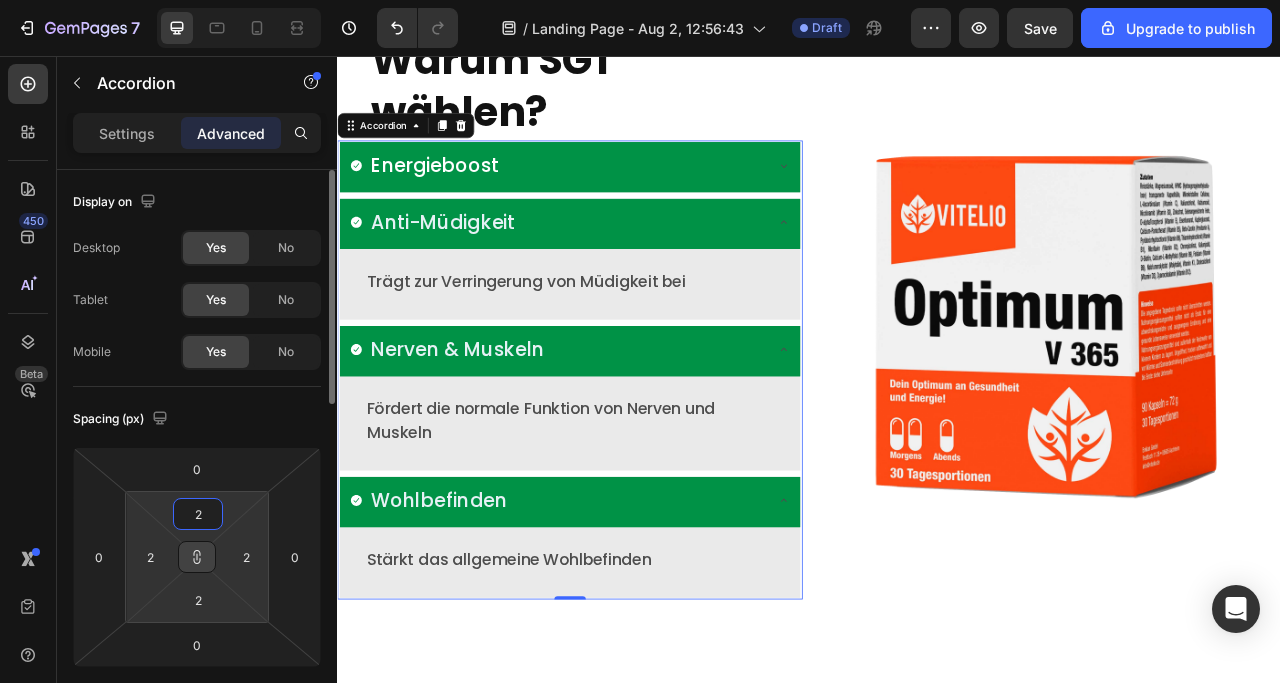 type 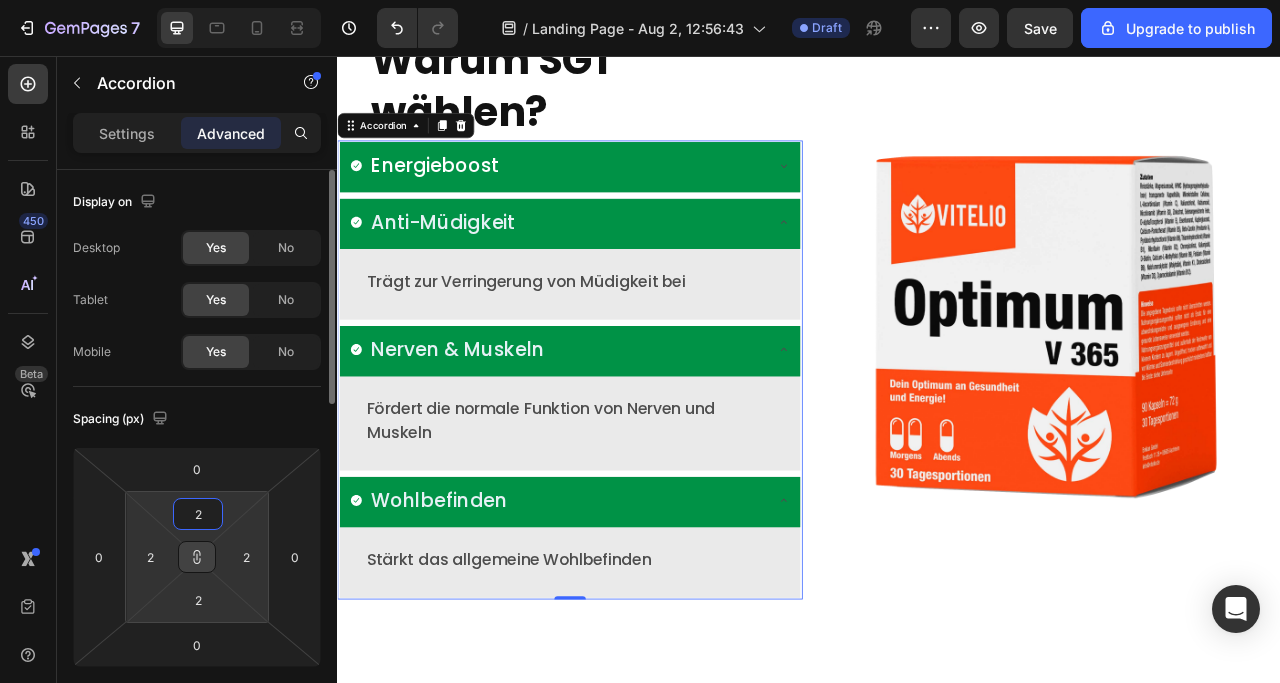 type 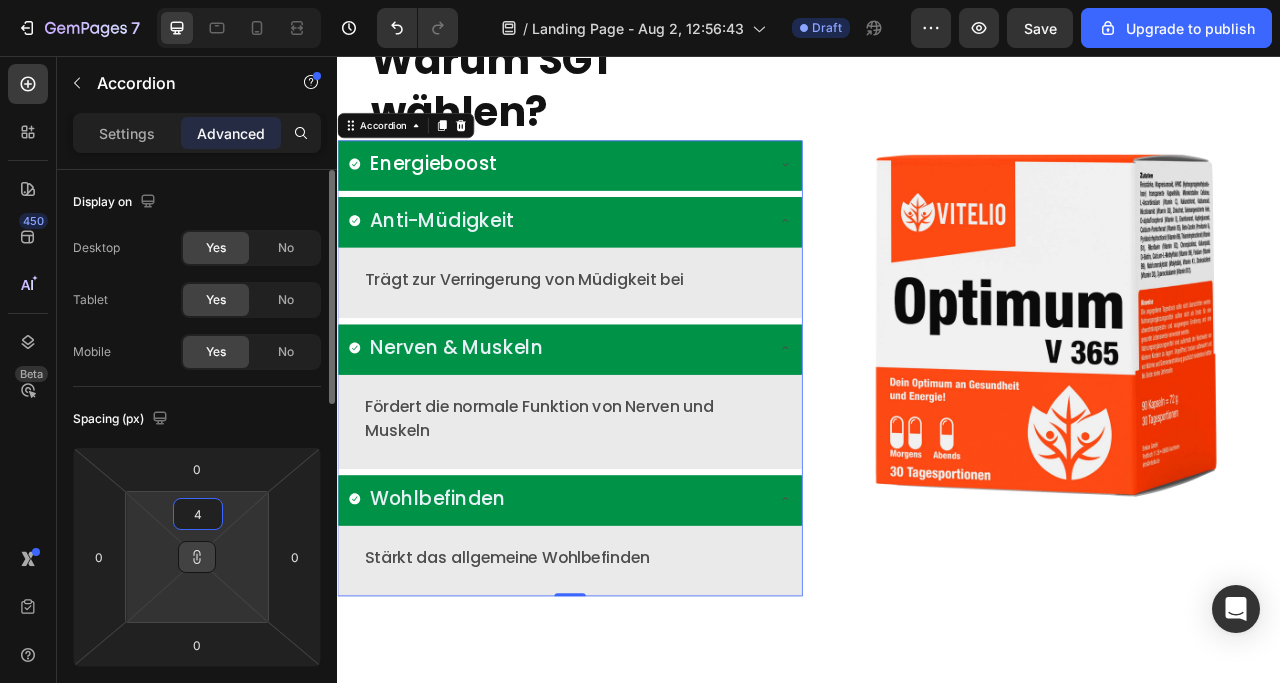 type on "40" 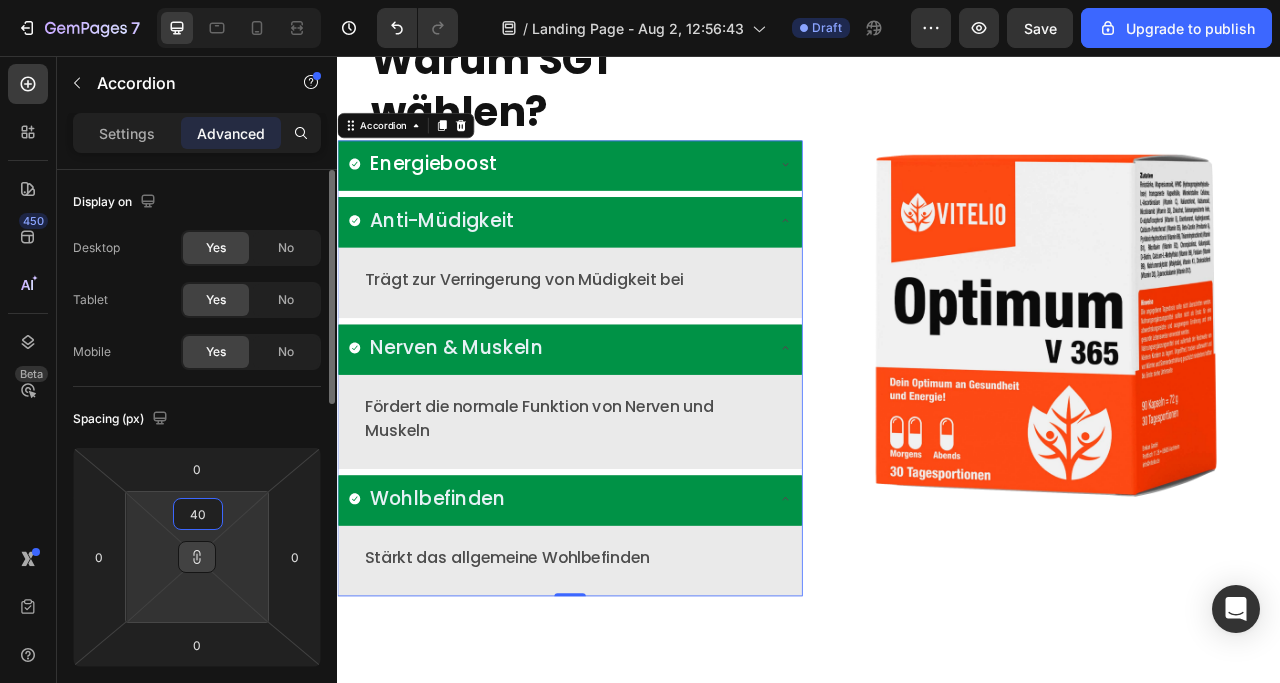 type on "40" 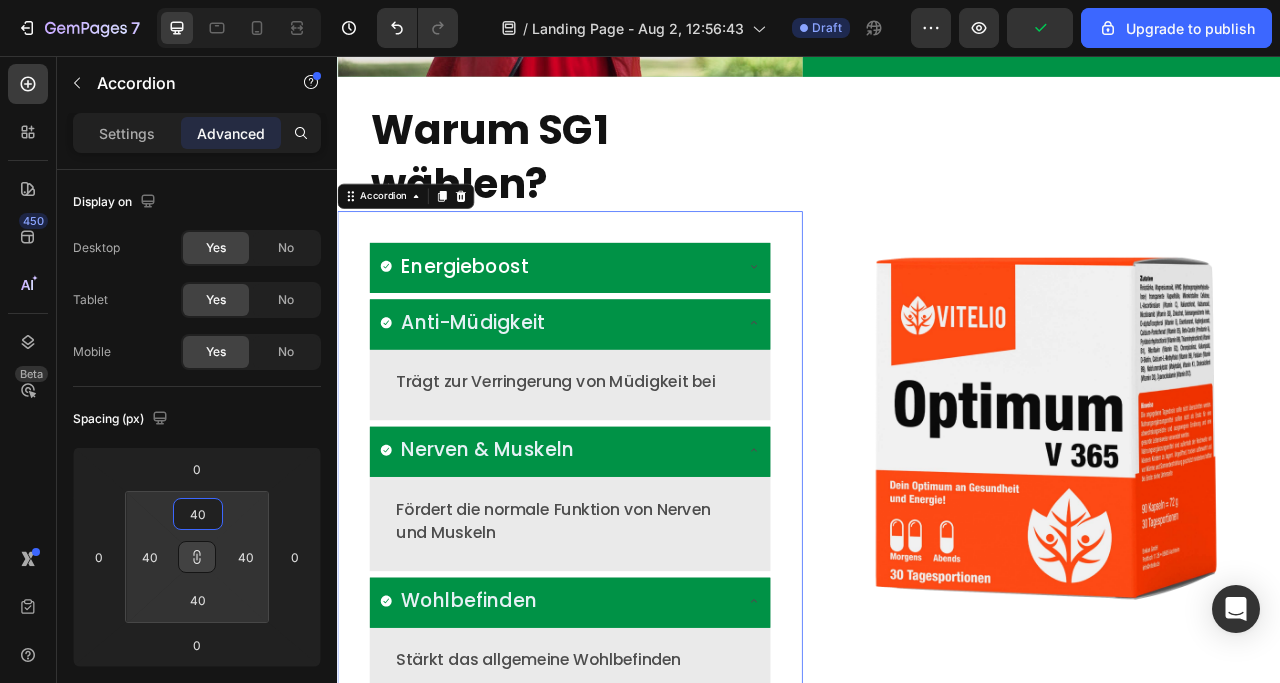 scroll, scrollTop: 1392, scrollLeft: 0, axis: vertical 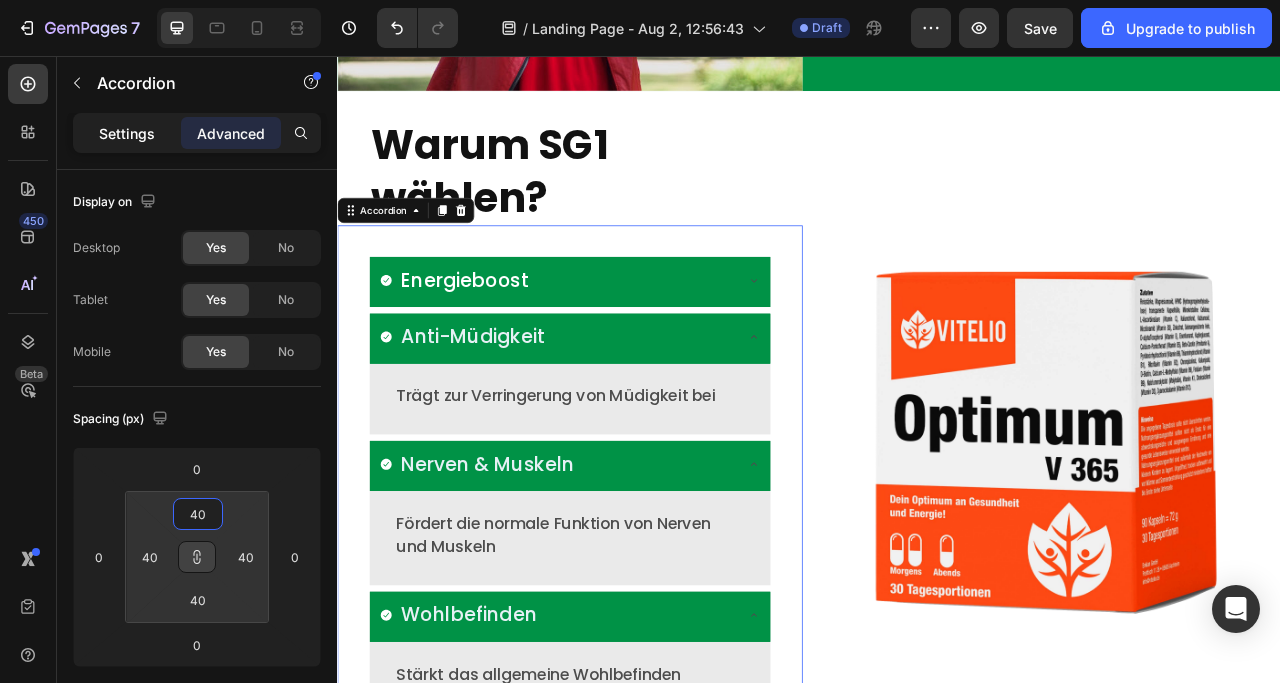 click on "Settings" at bounding box center [127, 133] 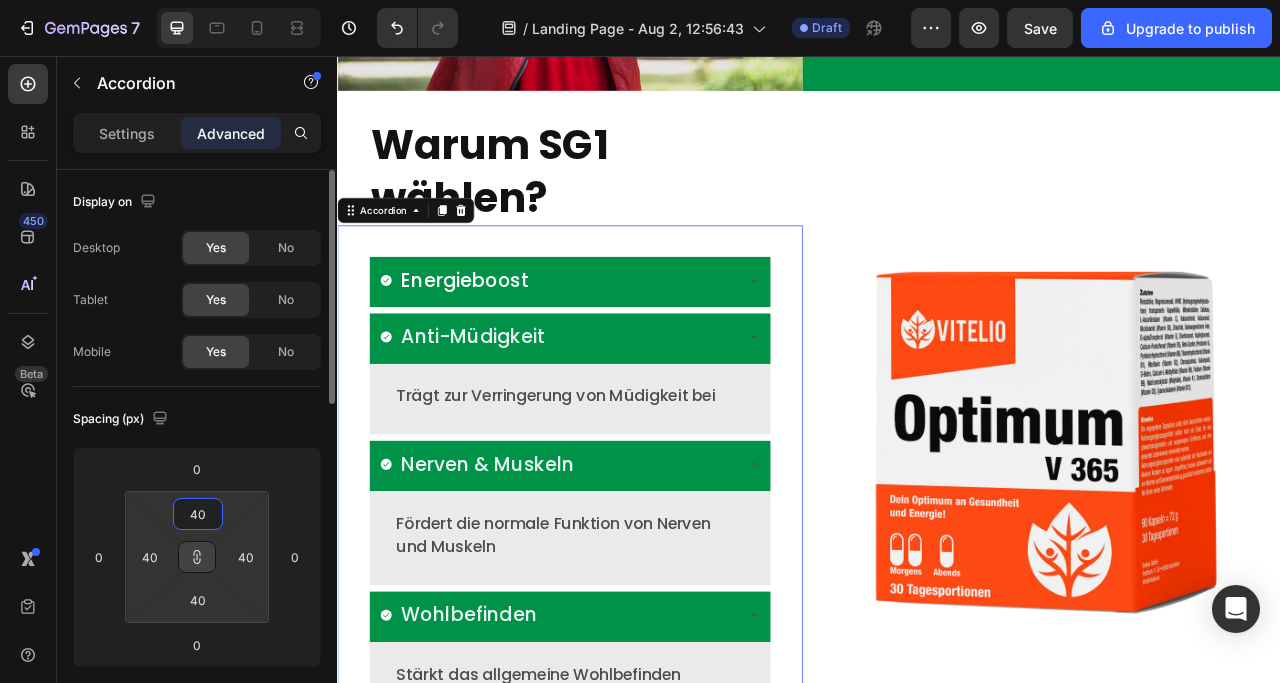 type on "8" 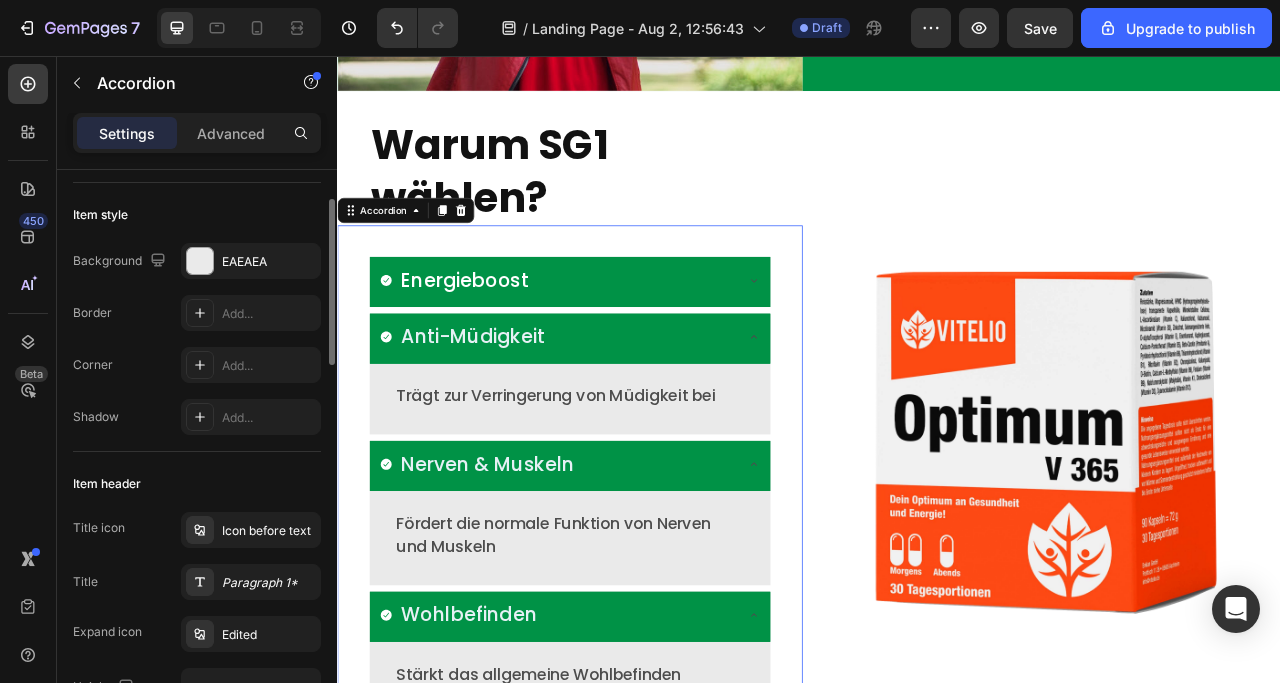 scroll, scrollTop: 200, scrollLeft: 0, axis: vertical 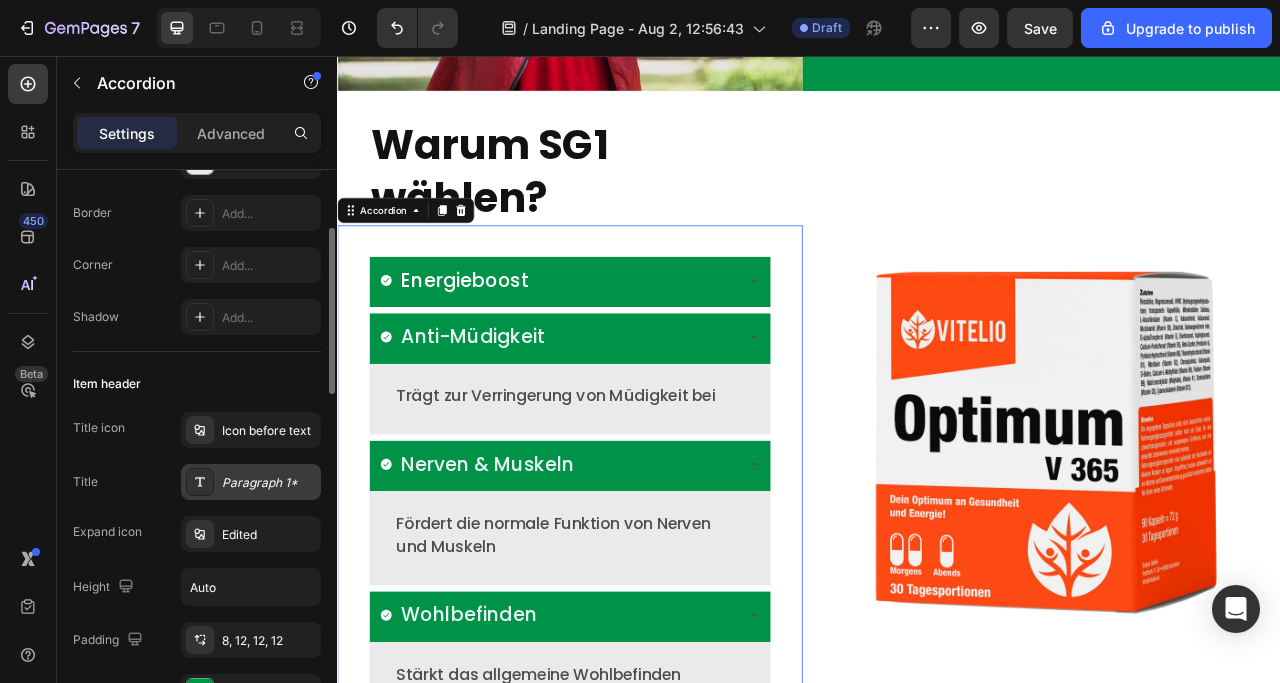 click on "Paragraph 1*" at bounding box center (251, 482) 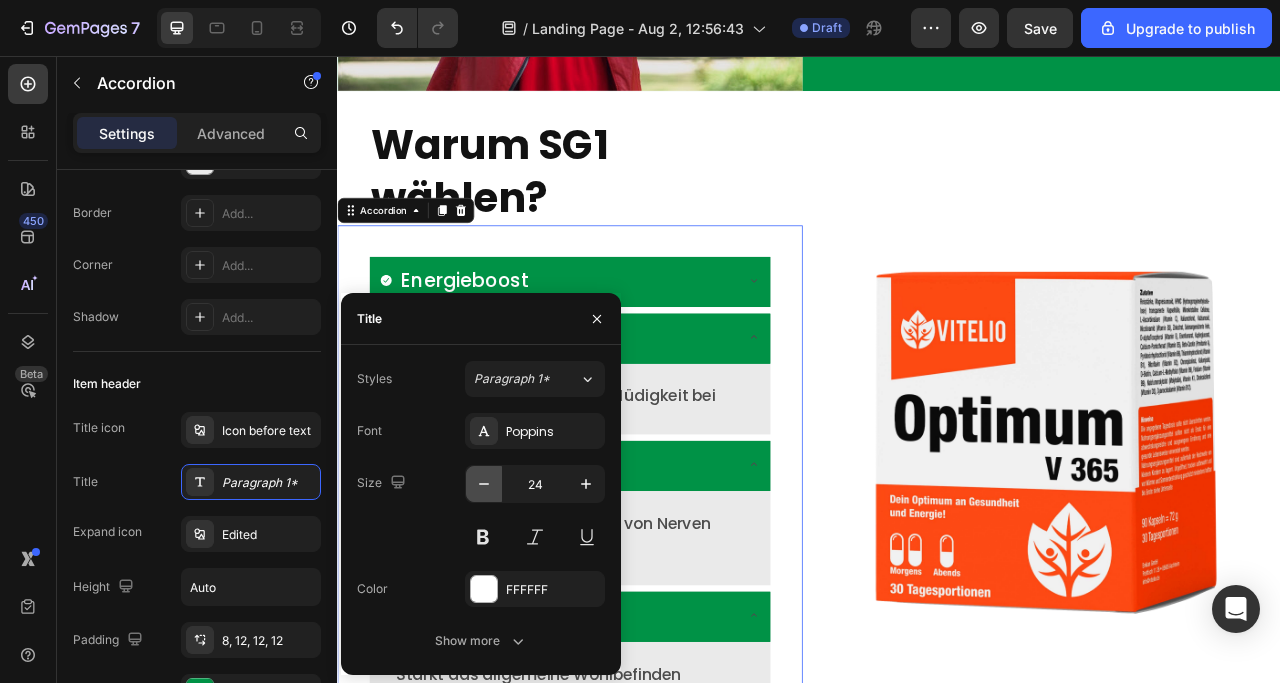 click 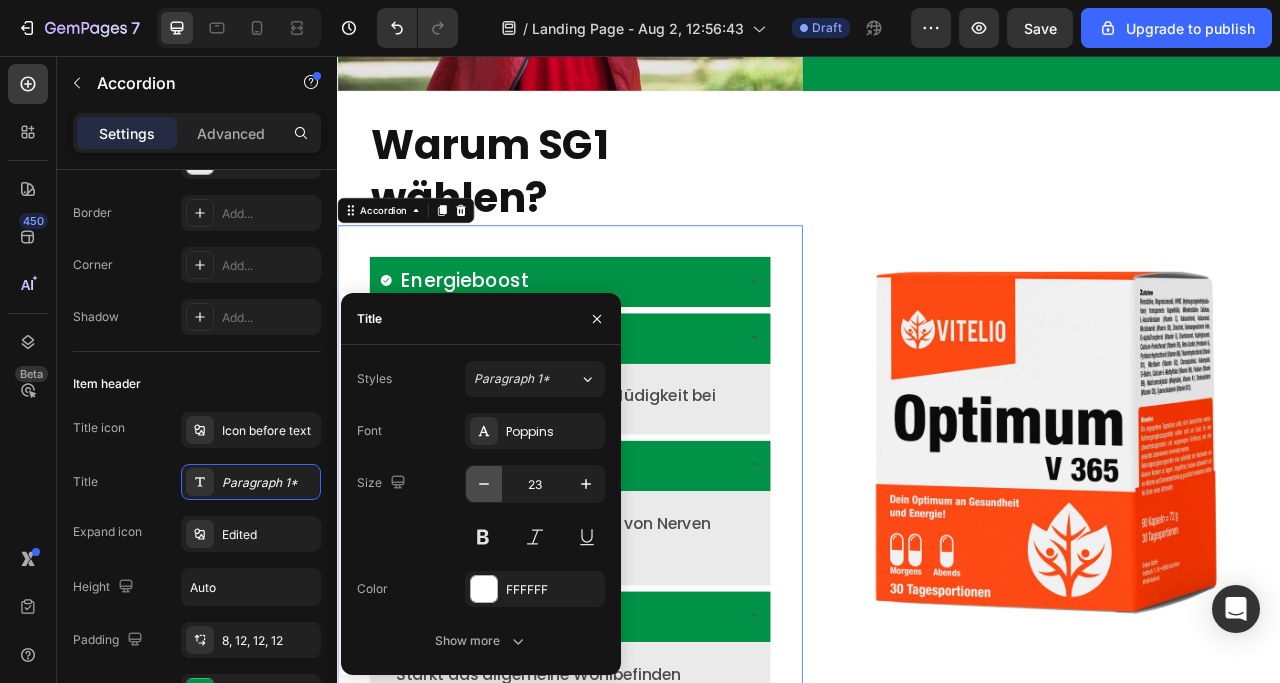 click 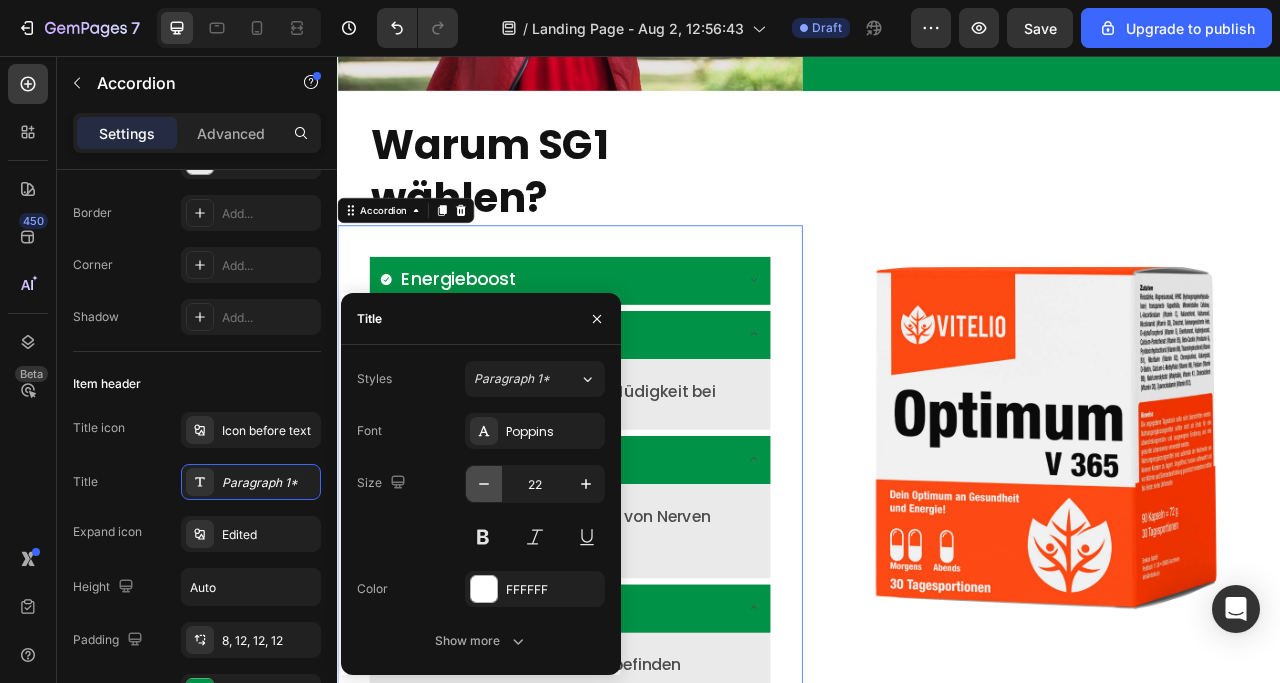 click 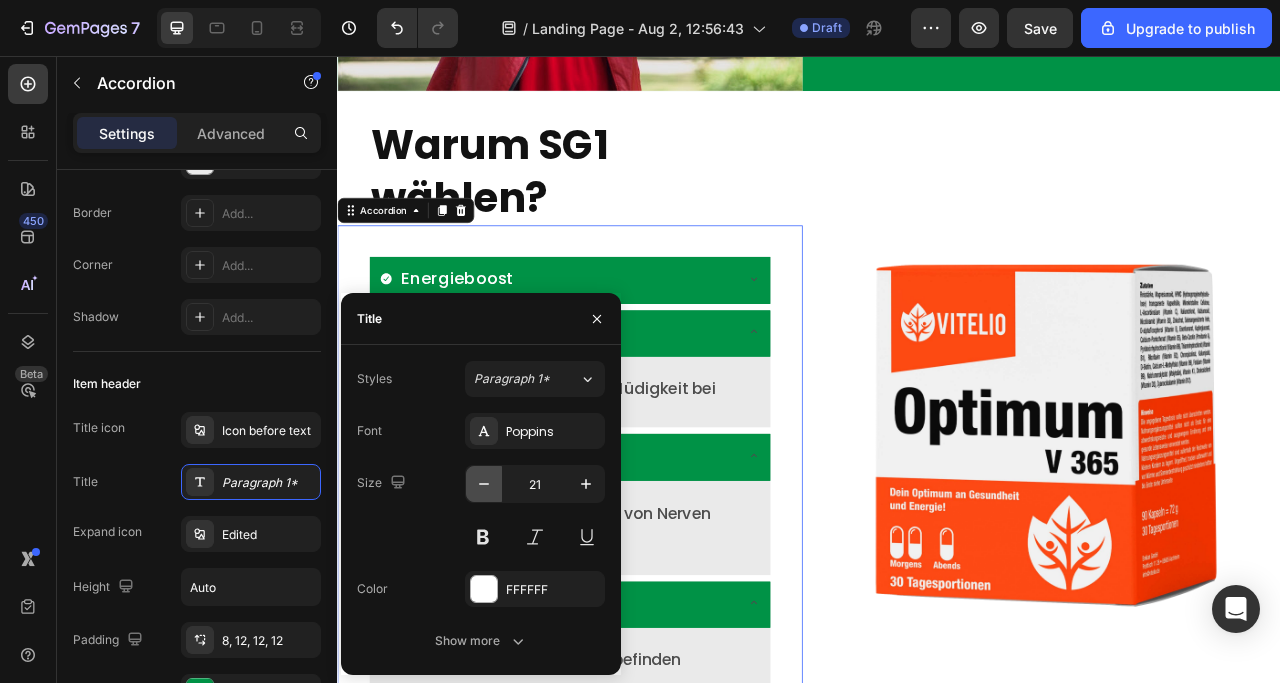 click 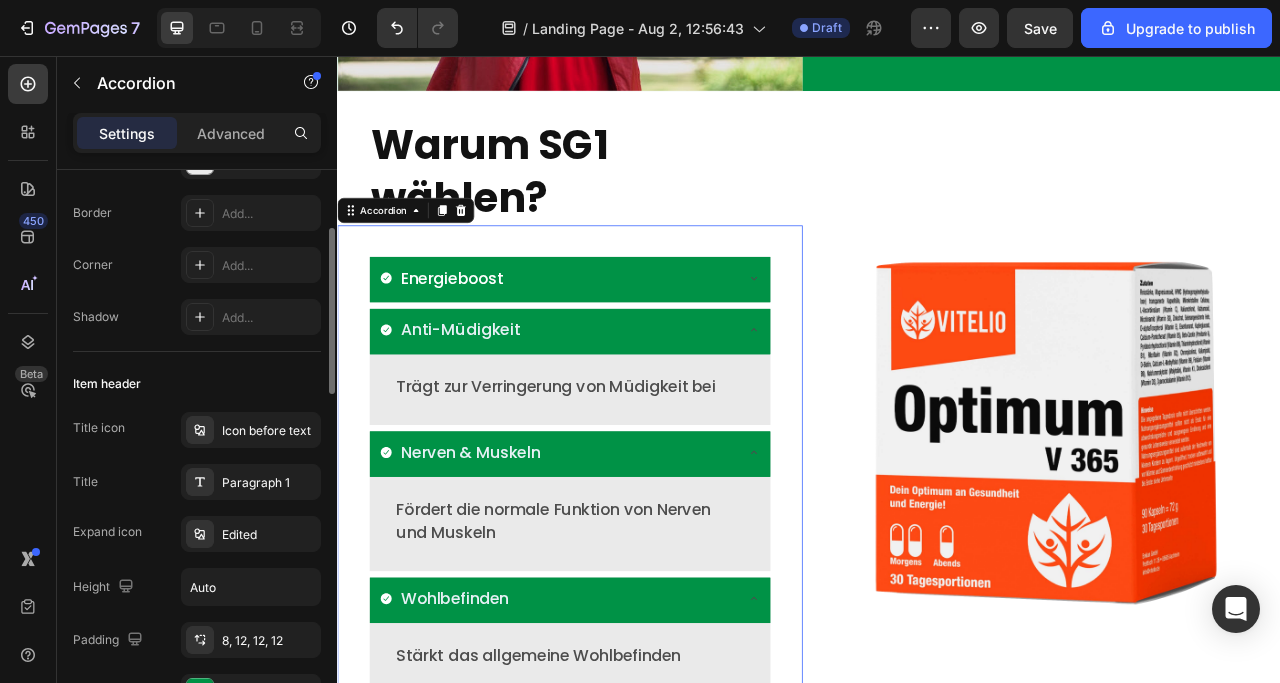 click on "Item header" at bounding box center [197, 384] 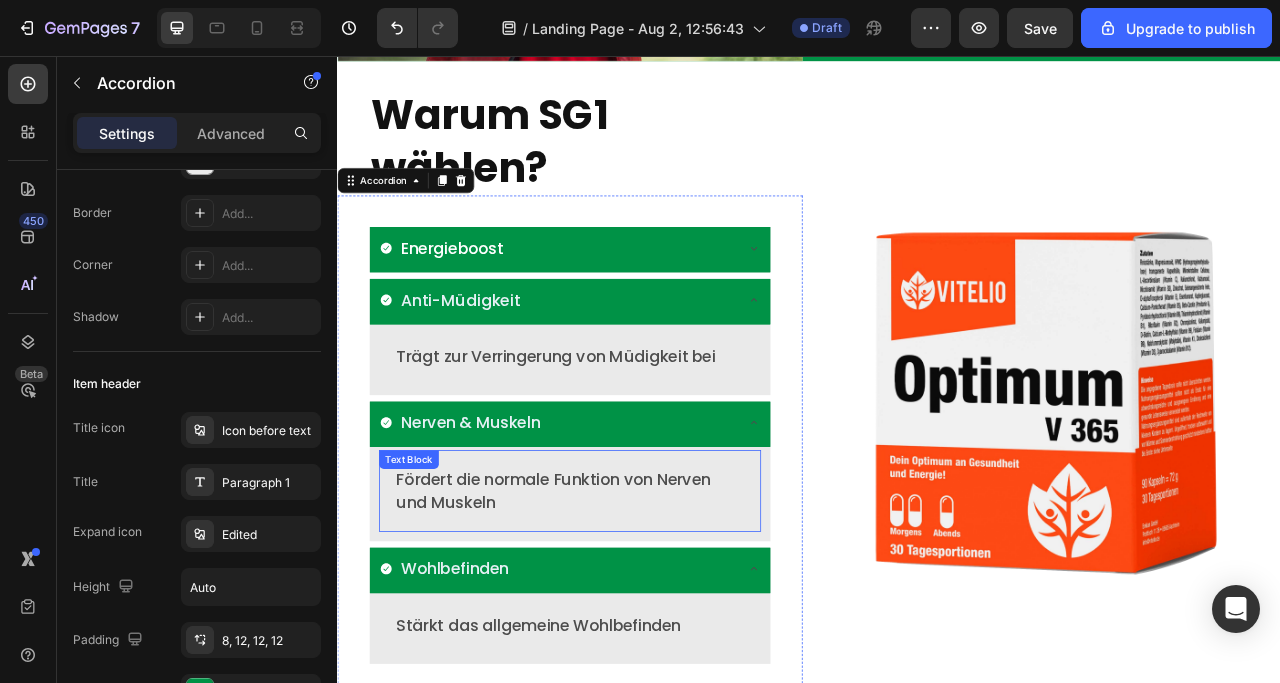 scroll, scrollTop: 1492, scrollLeft: 0, axis: vertical 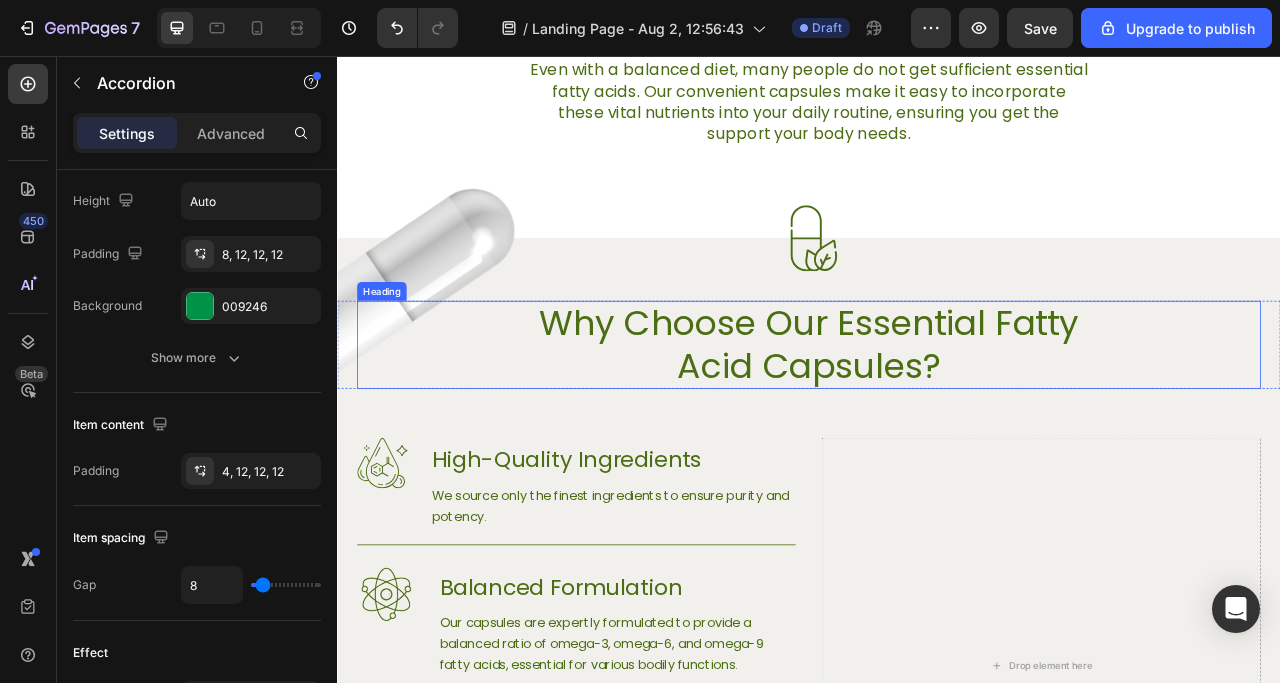 click on "Why Choose Our Essential Fatty Acid Capsules?" at bounding box center [937, 423] 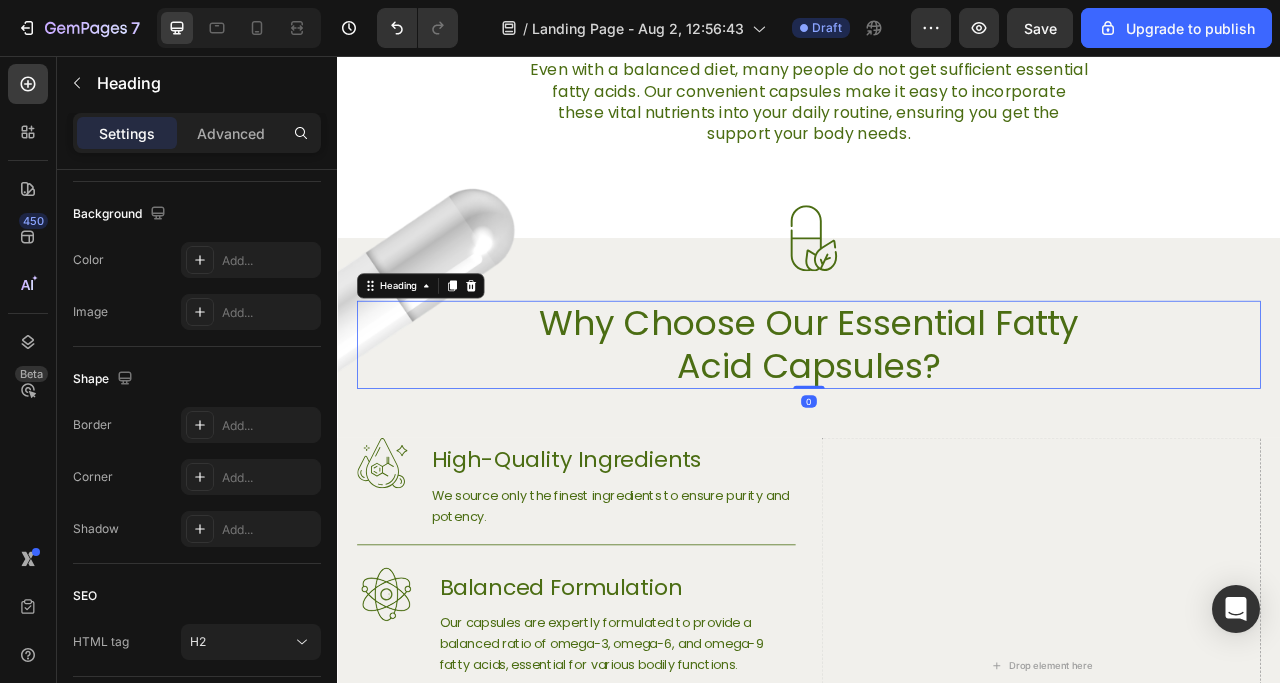 scroll, scrollTop: 0, scrollLeft: 0, axis: both 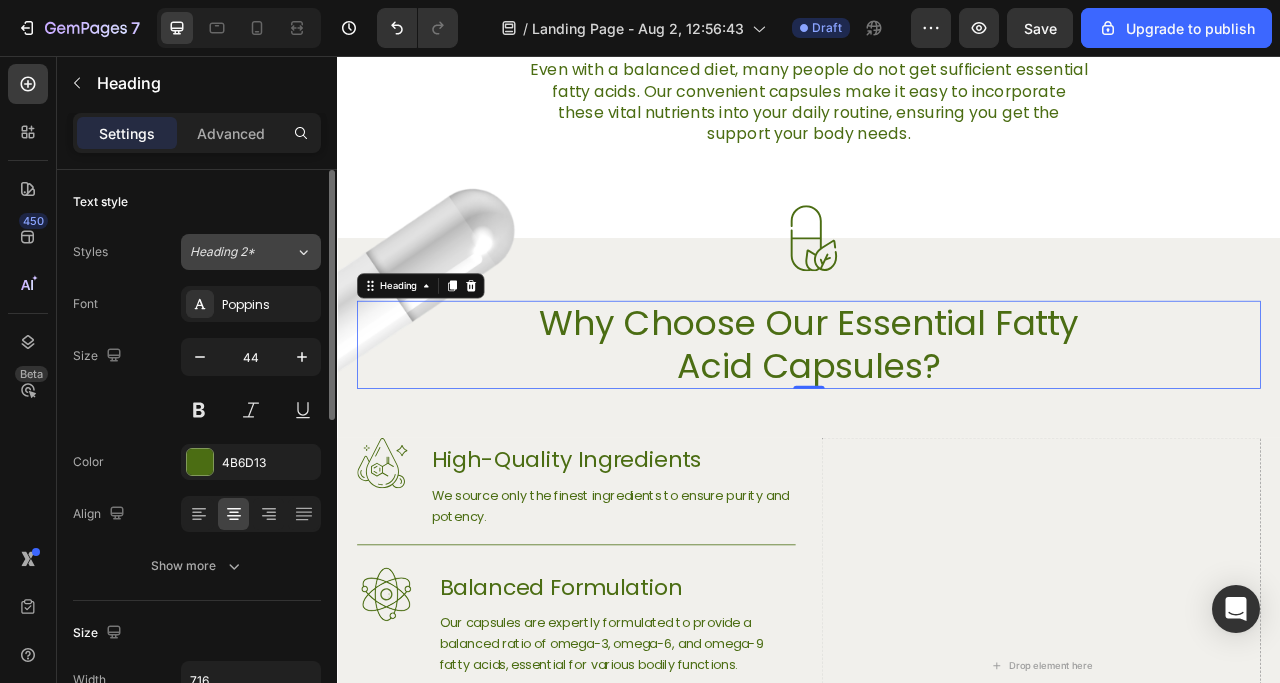 click on "Heading 2*" 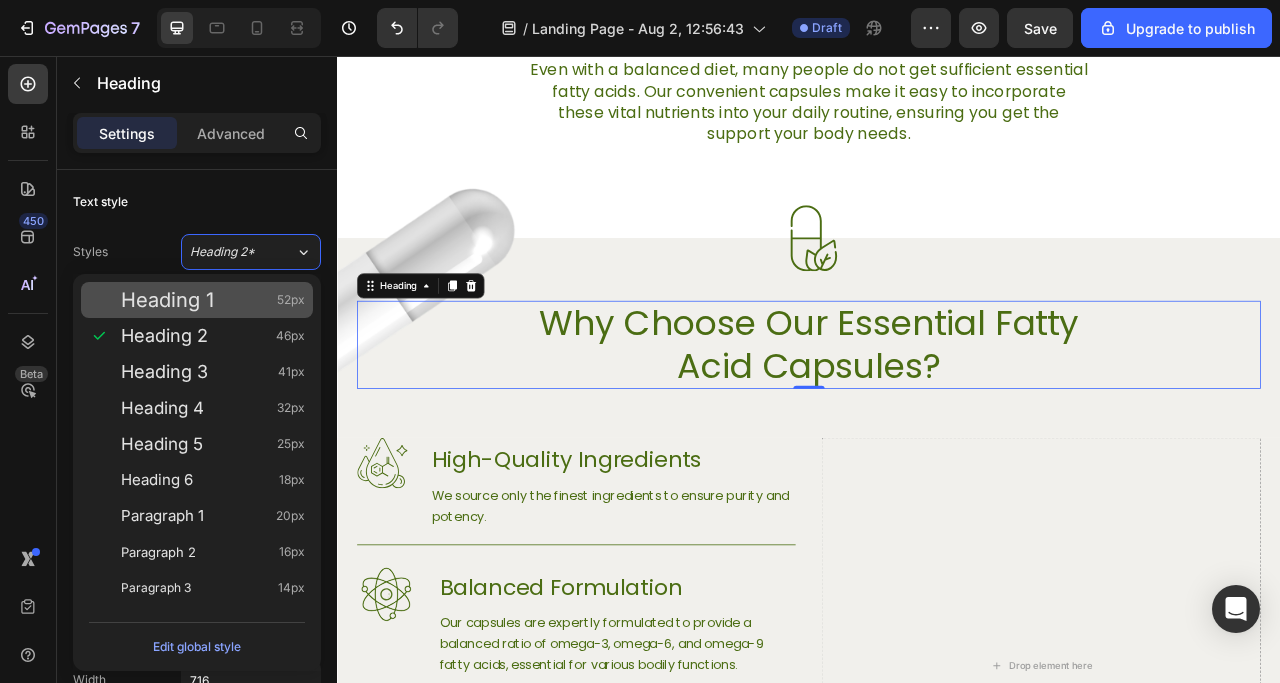 click on "Heading 1 52px" at bounding box center (197, 300) 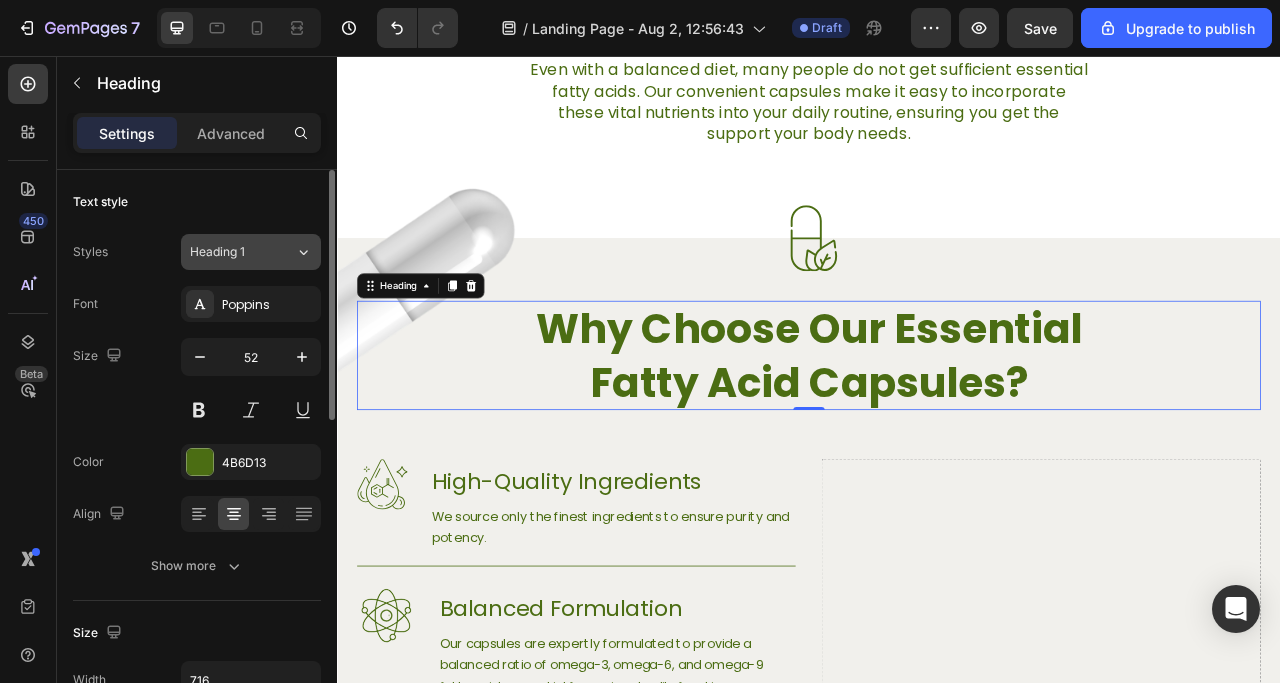 click on "Heading 1" 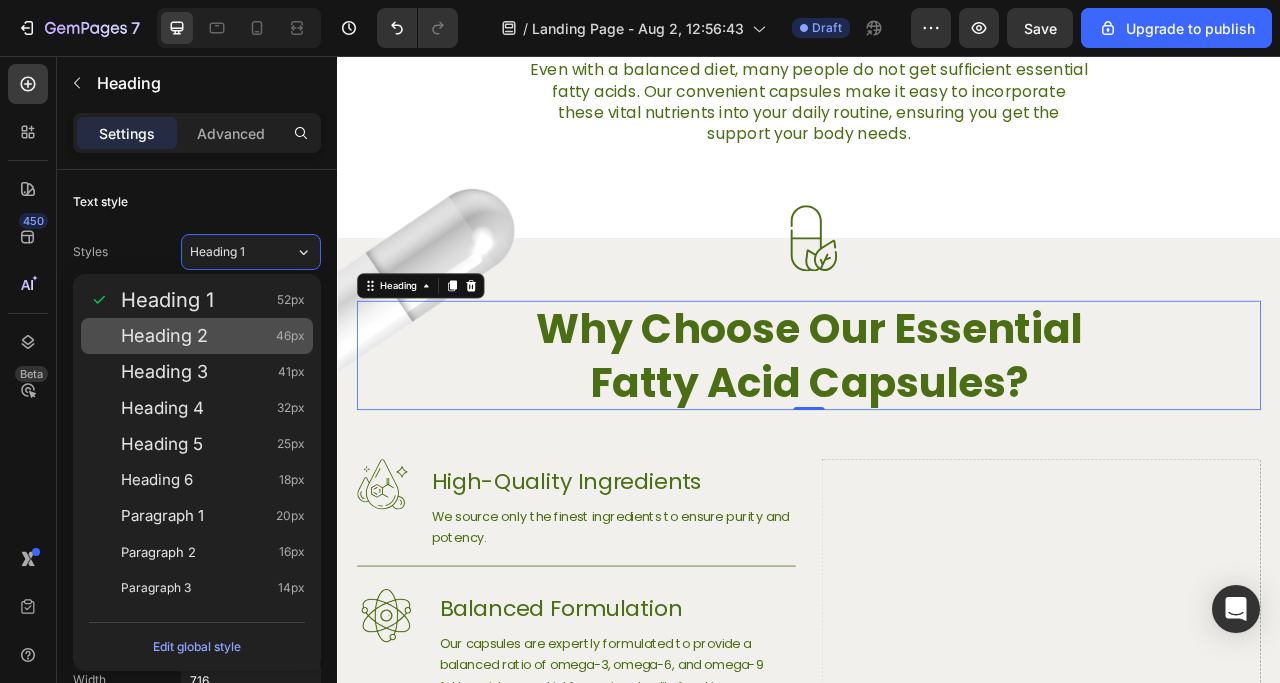 click on "Heading 2 46px" at bounding box center [197, 336] 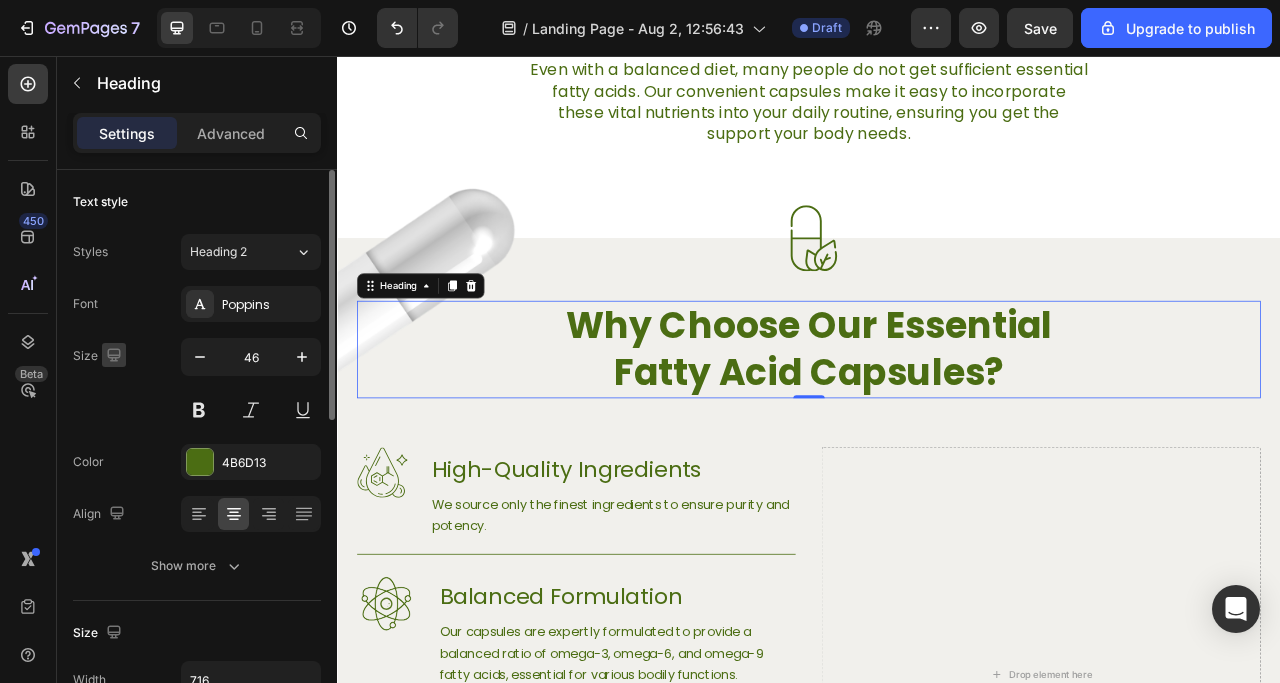 scroll, scrollTop: 100, scrollLeft: 0, axis: vertical 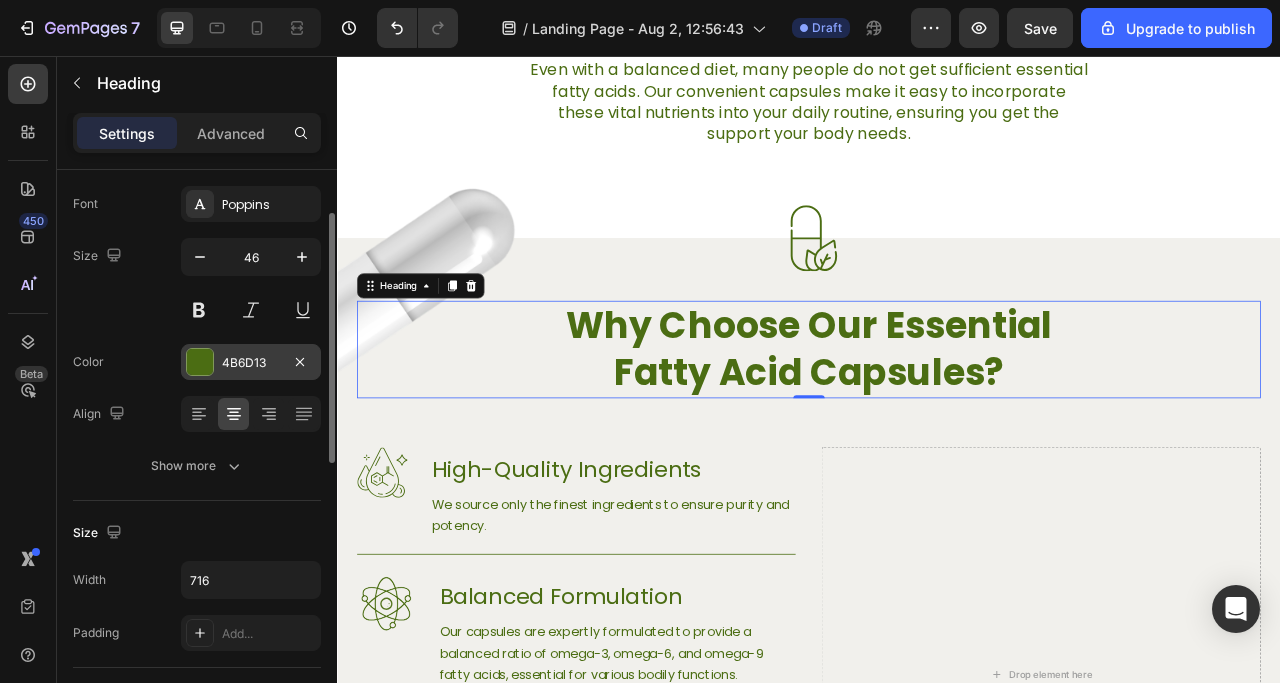 click at bounding box center (200, 362) 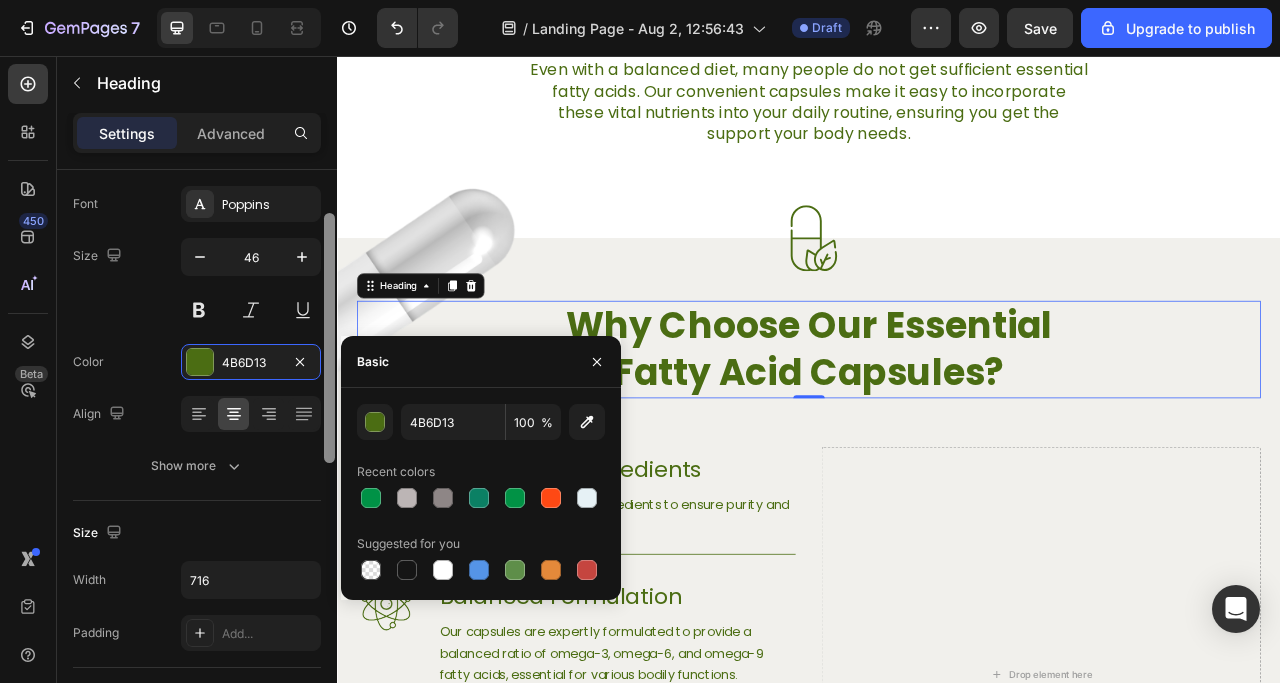 drag, startPoint x: 365, startPoint y: 488, endPoint x: 332, endPoint y: 482, distance: 33.54102 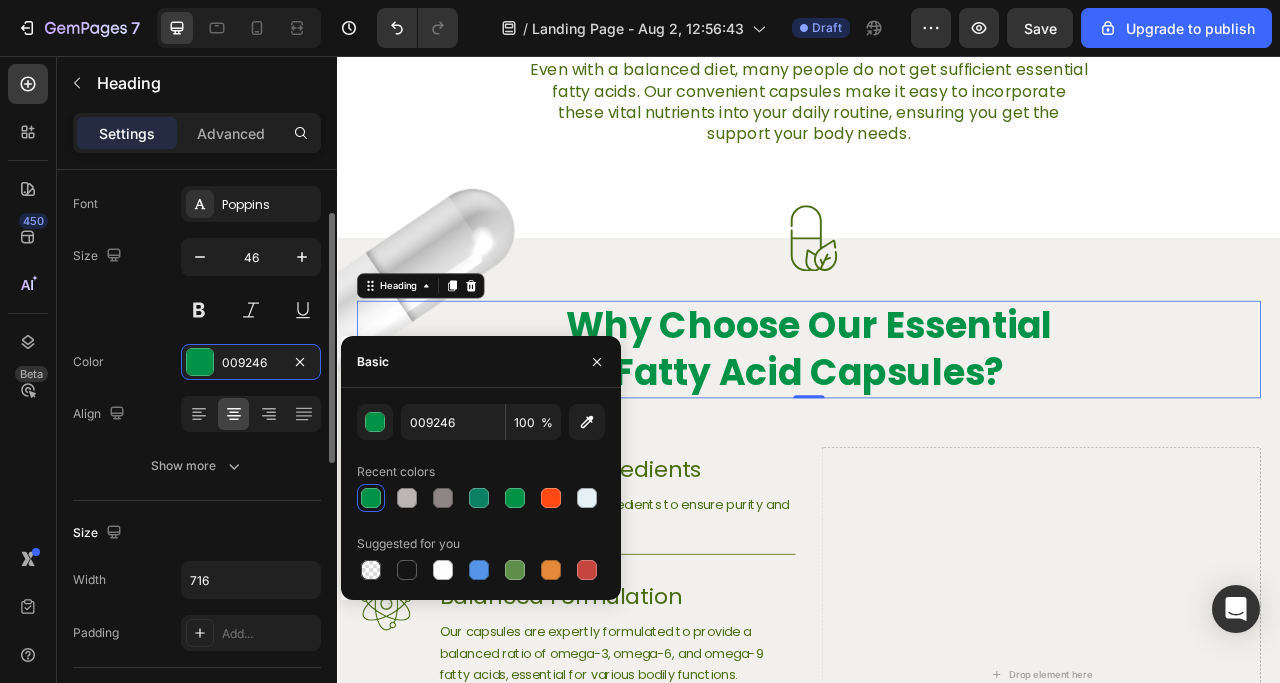 click on "Font Poppins Size 46 Color 009246 Align Show more" at bounding box center (197, 335) 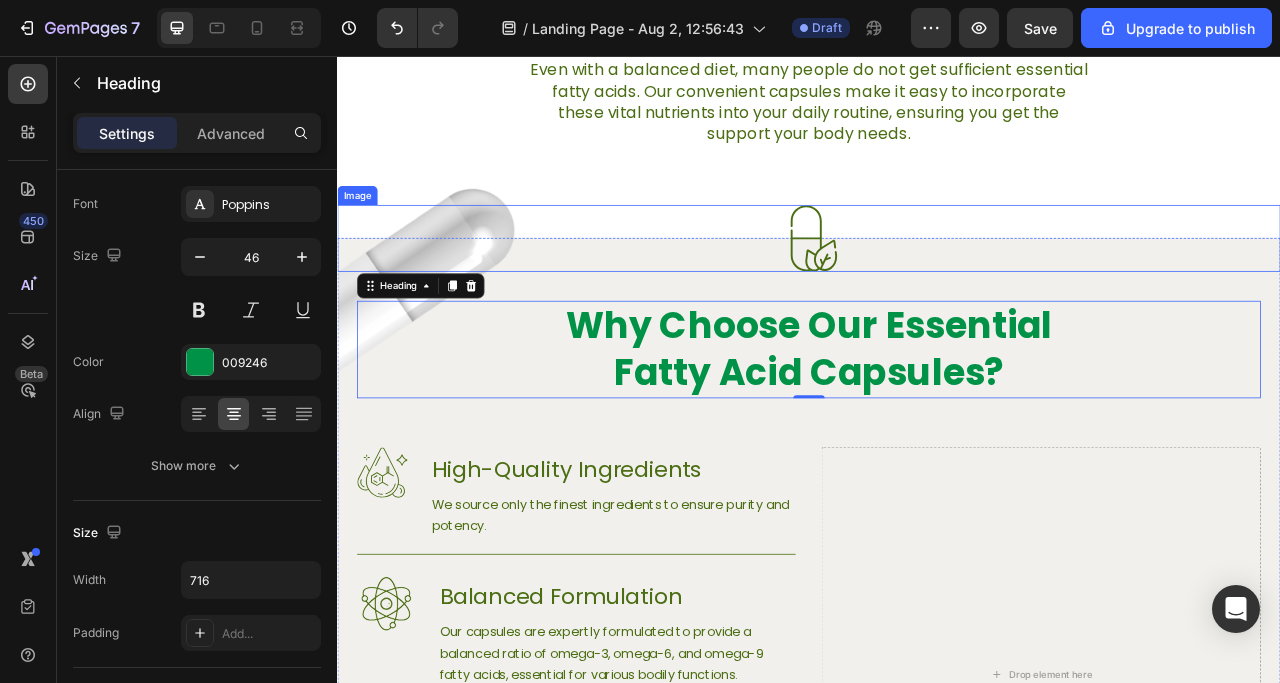 click at bounding box center [937, 287] 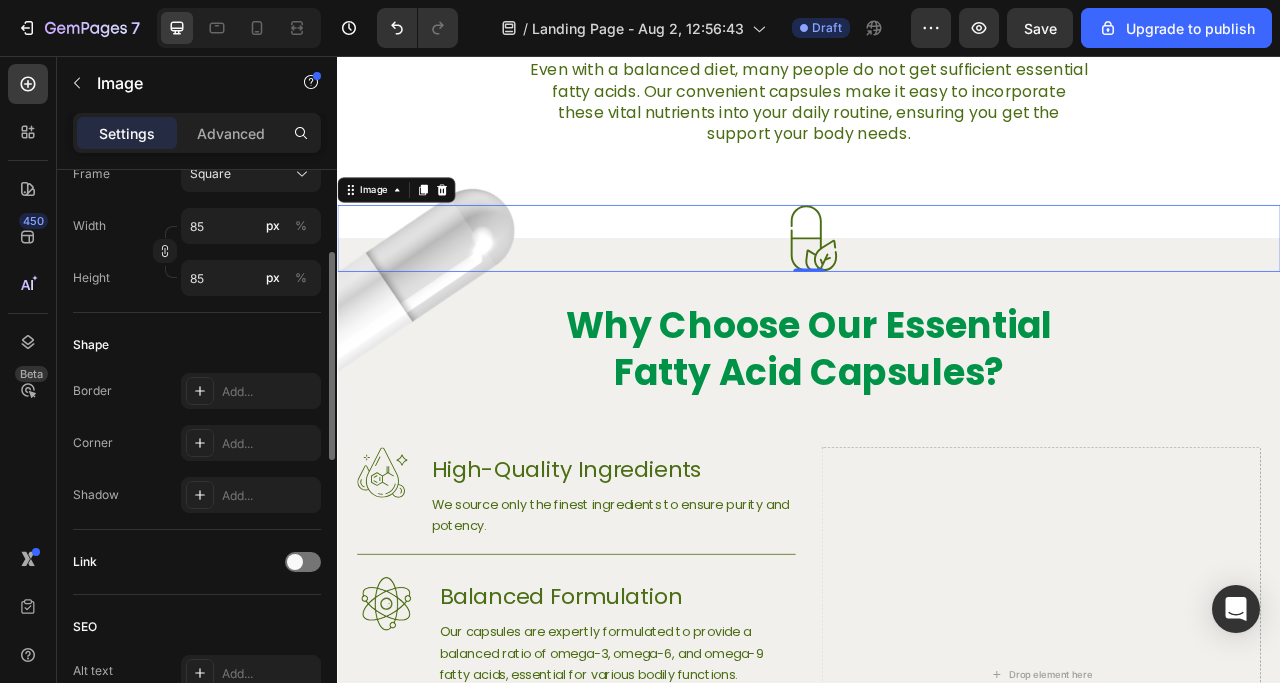 scroll, scrollTop: 500, scrollLeft: 0, axis: vertical 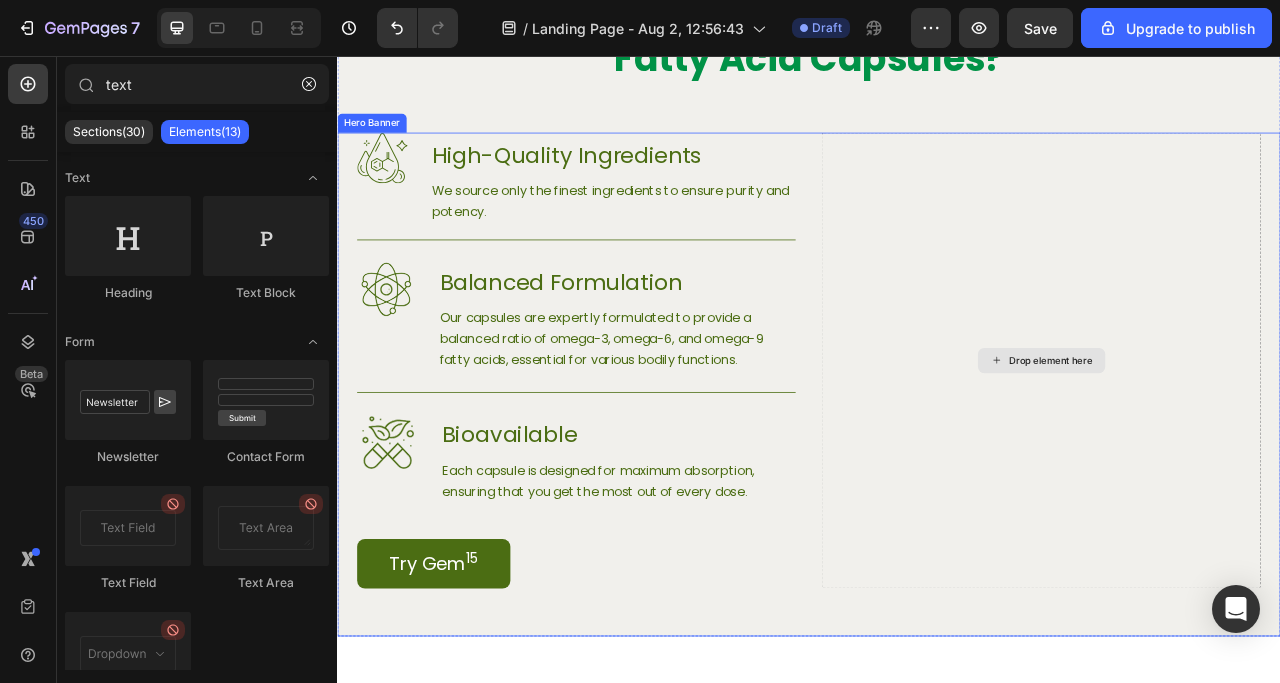 click on "Drop element here" at bounding box center [1245, 443] 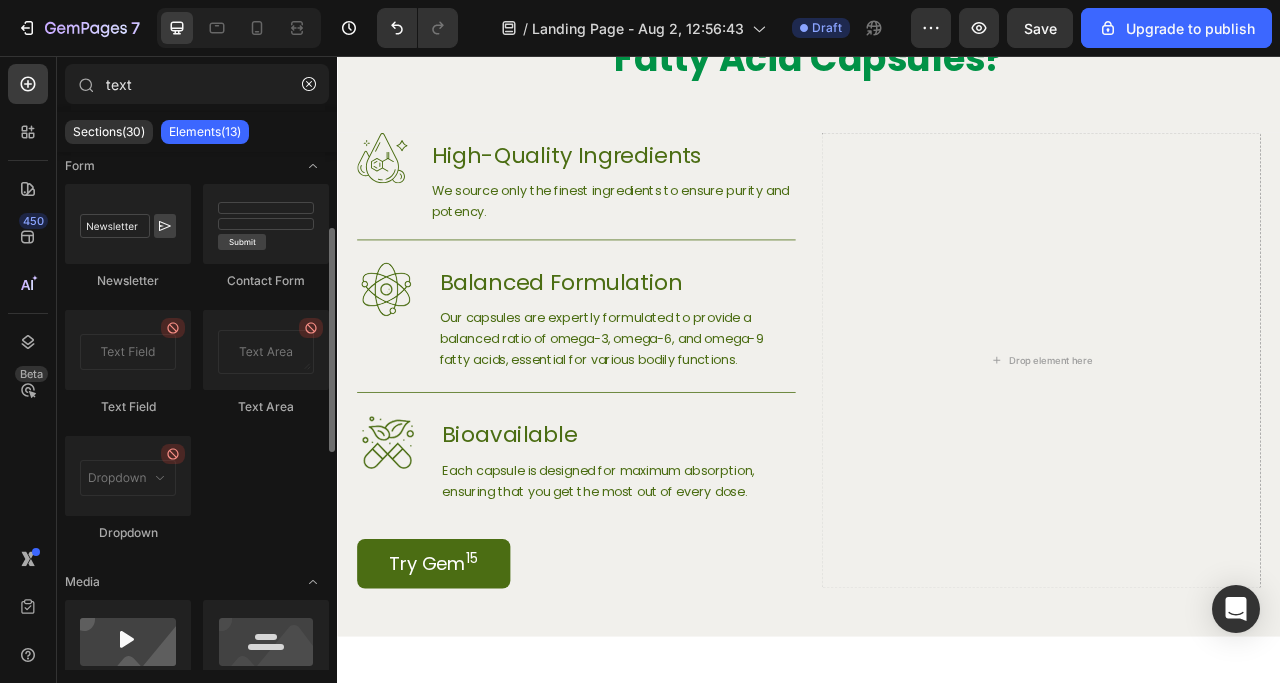 scroll, scrollTop: 76, scrollLeft: 0, axis: vertical 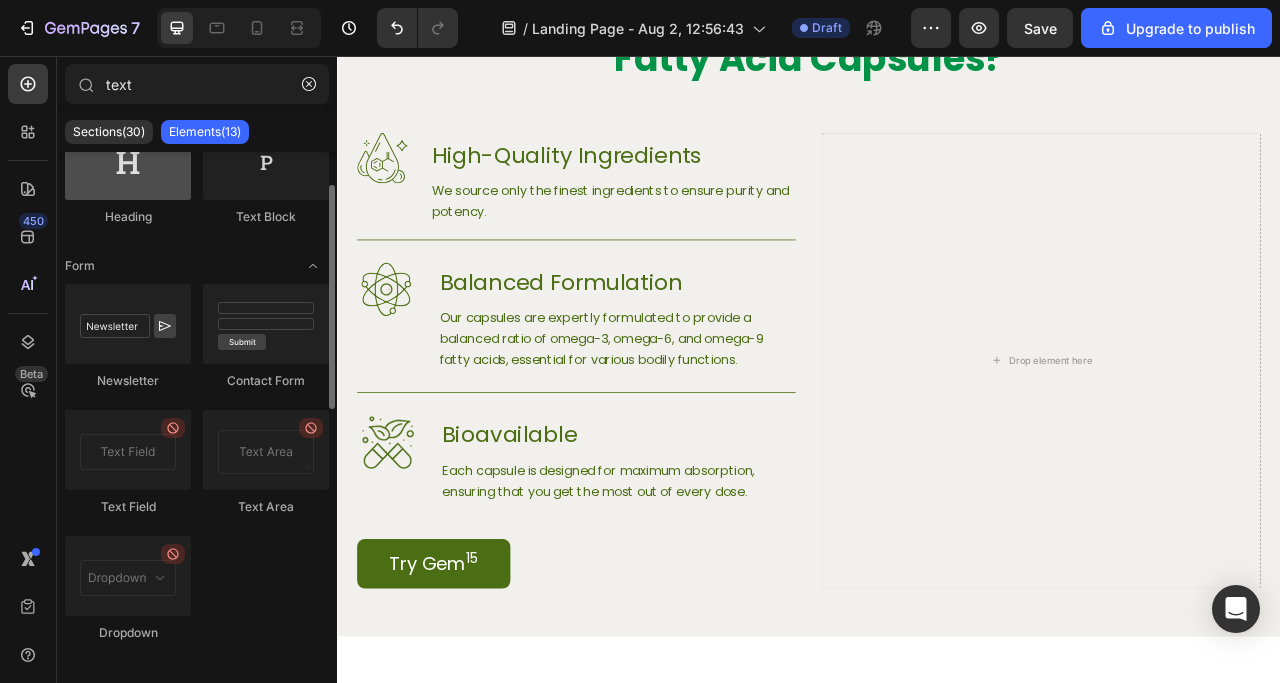 click at bounding box center [128, 160] 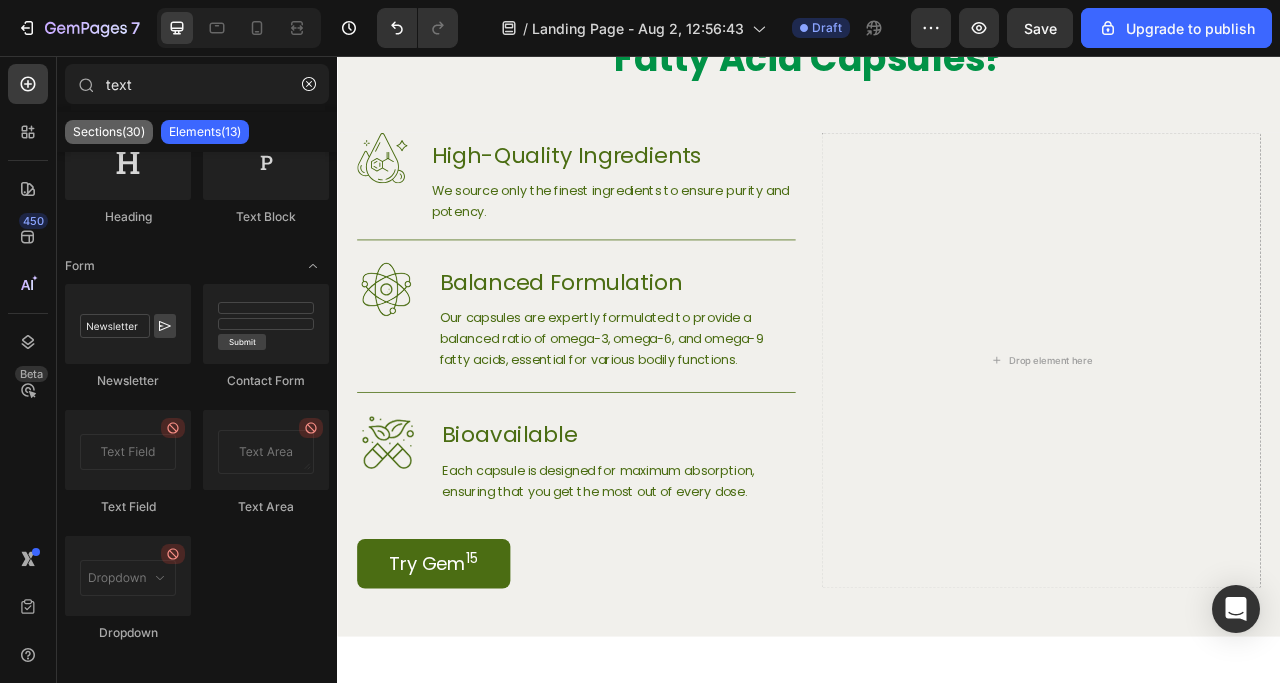 click on "Sections(30)" at bounding box center (109, 132) 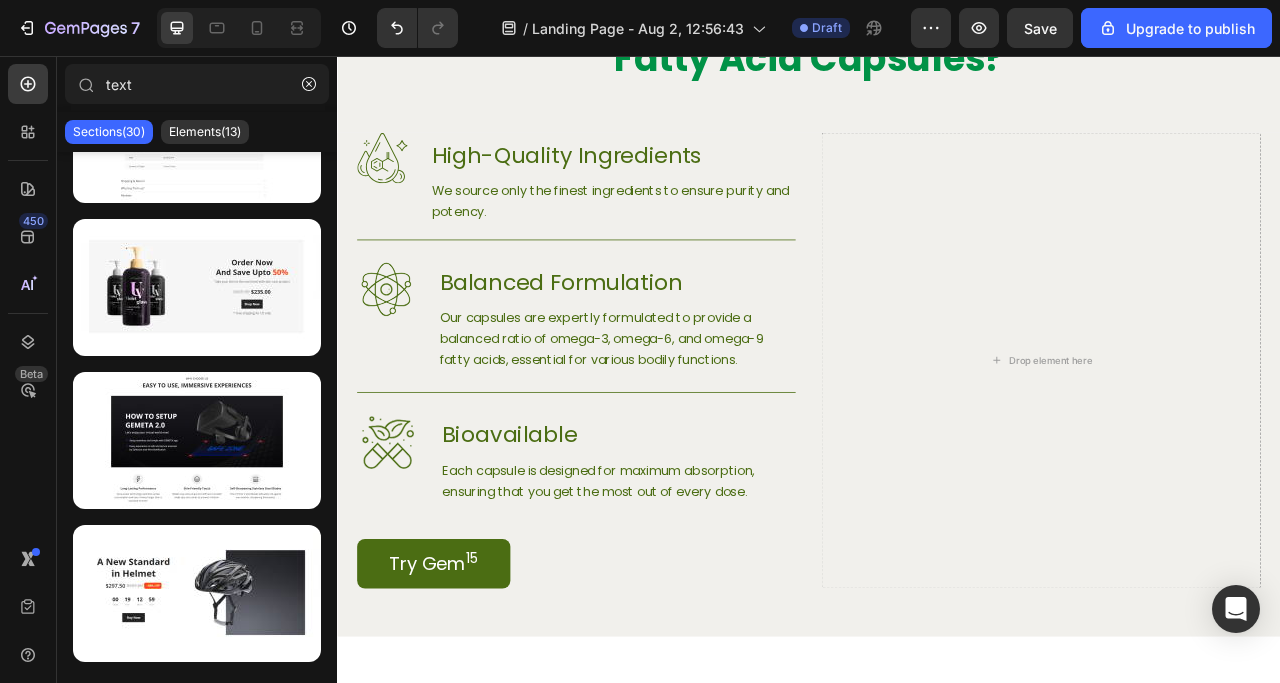 scroll, scrollTop: 0, scrollLeft: 0, axis: both 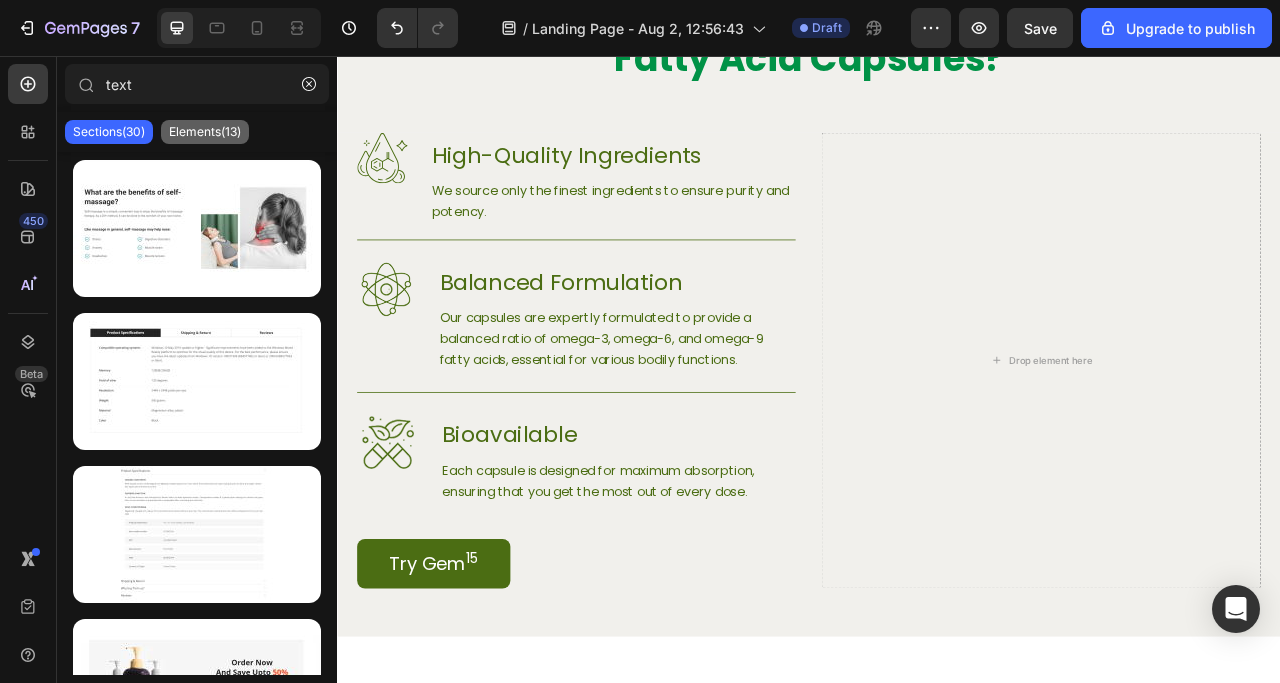 click on "Elements(13)" 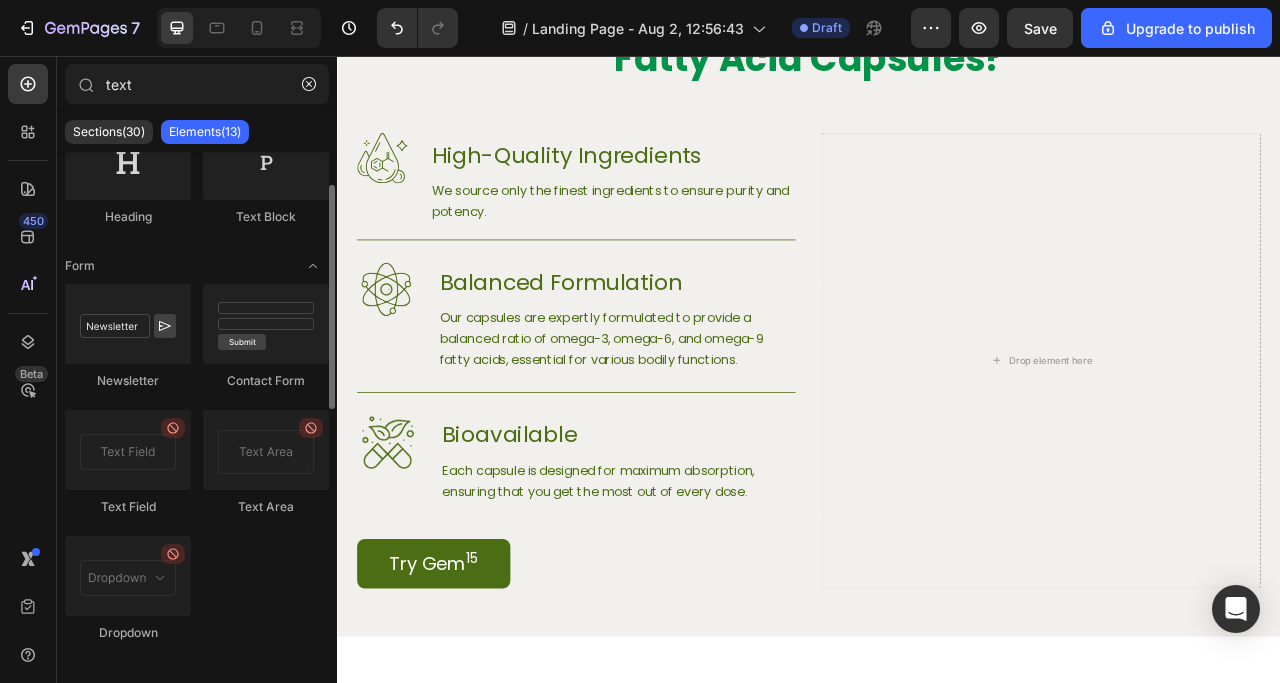 scroll, scrollTop: 0, scrollLeft: 0, axis: both 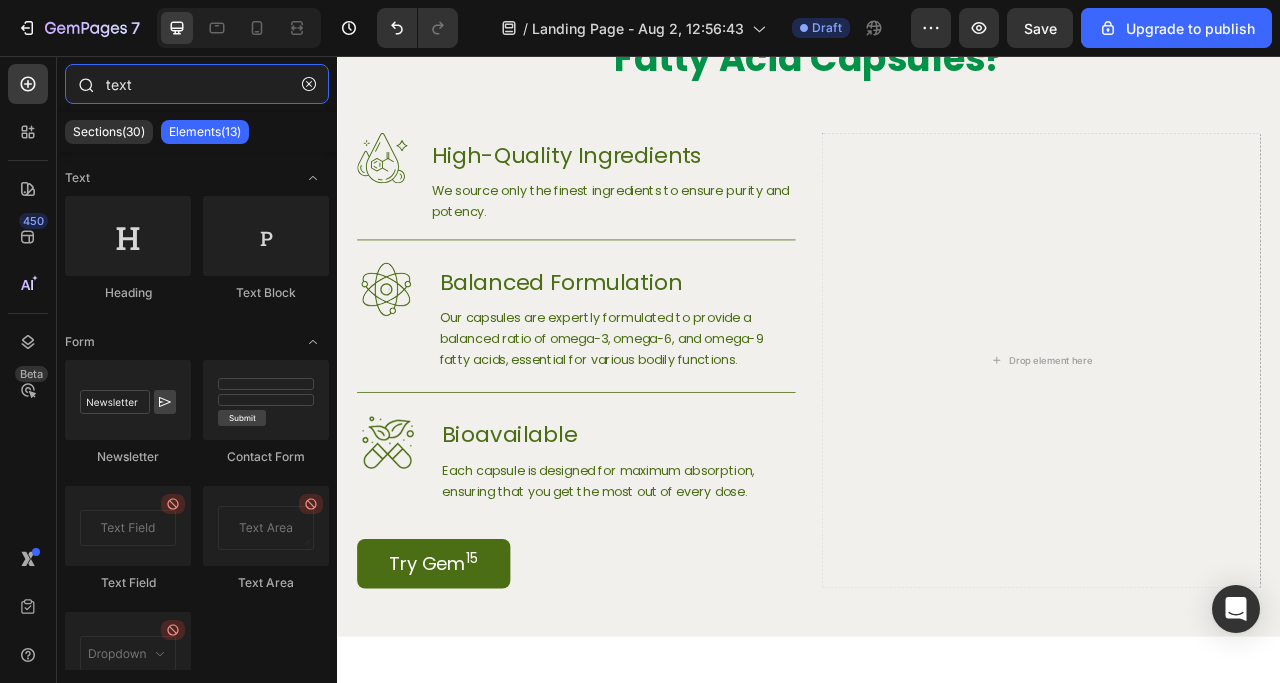 click on "text" at bounding box center (197, 84) 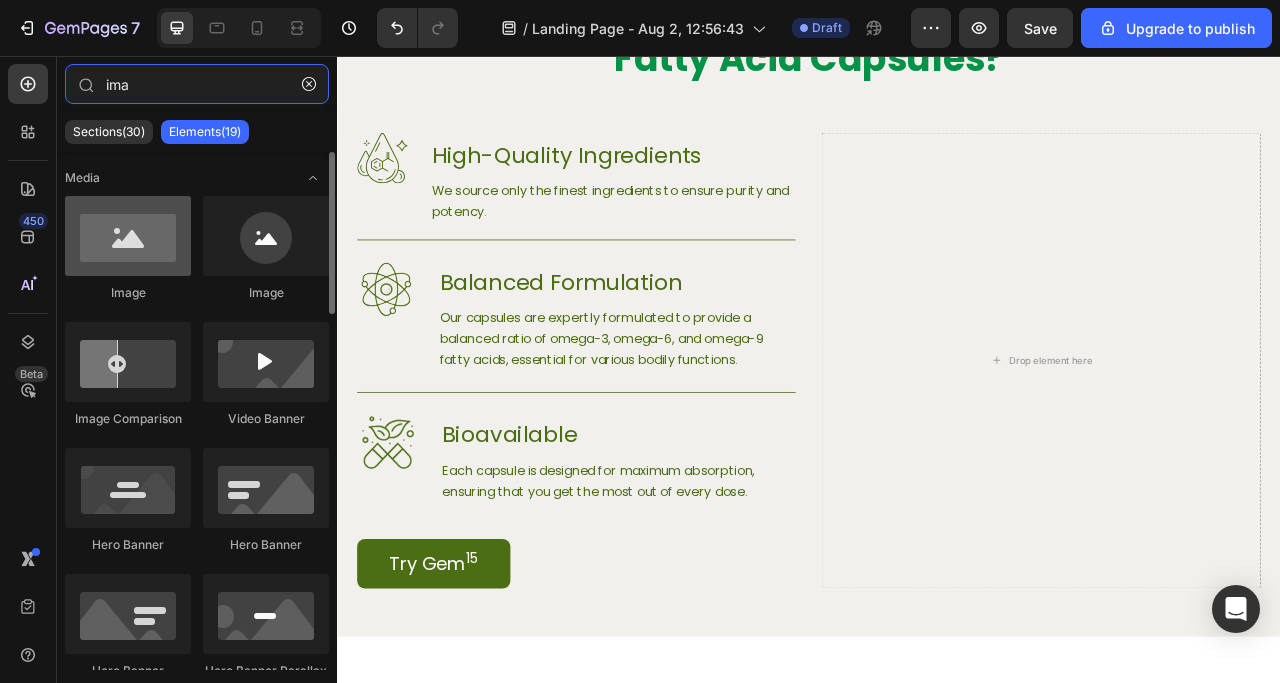 type on "ima" 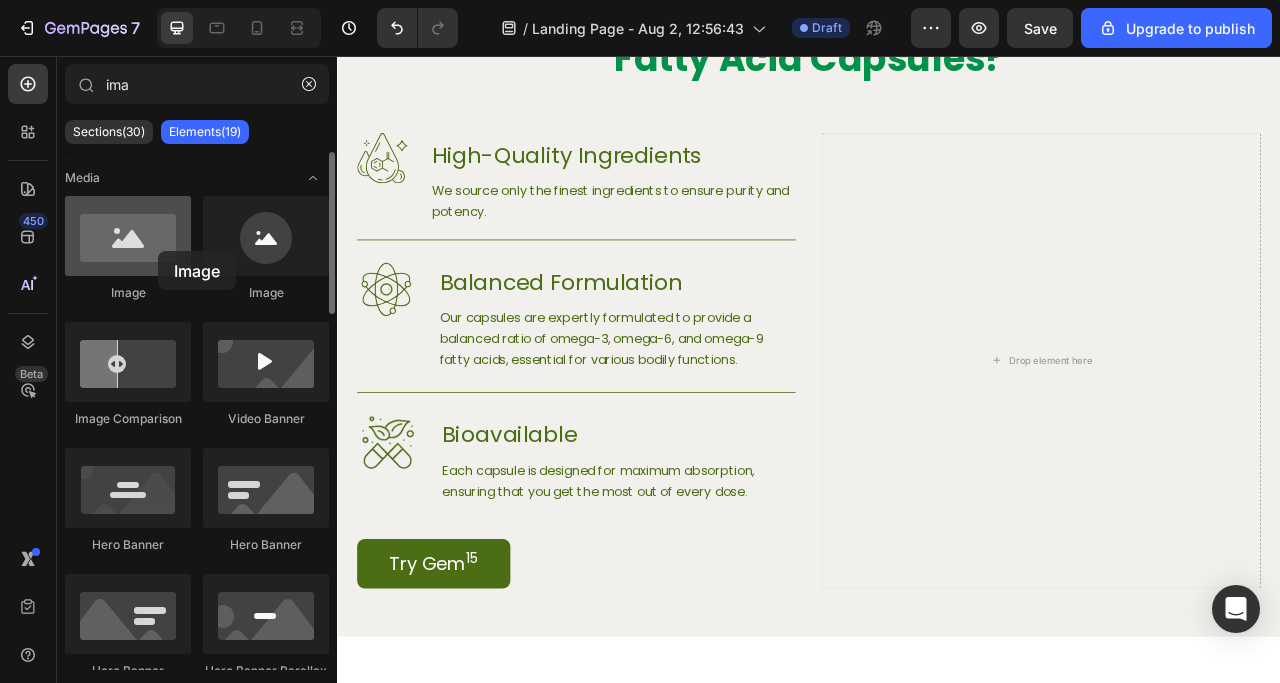 drag, startPoint x: 137, startPoint y: 252, endPoint x: 163, endPoint y: 238, distance: 29.529646 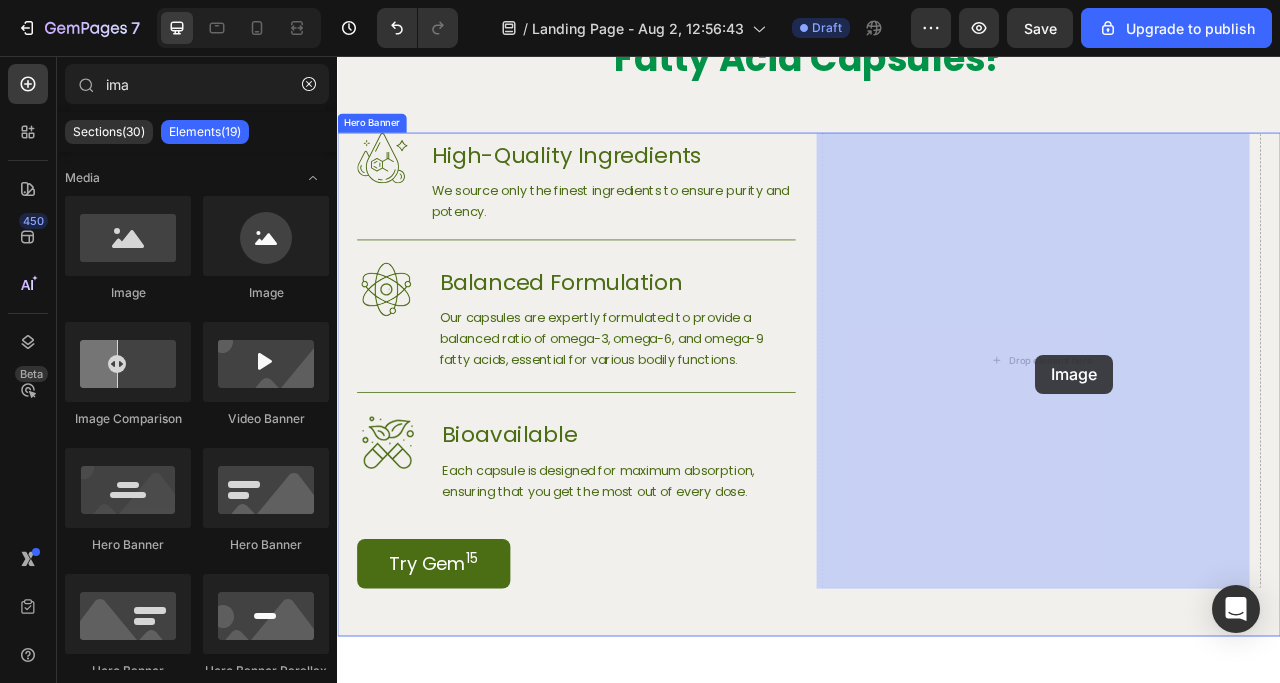 drag, startPoint x: 594, startPoint y: 294, endPoint x: 1225, endPoint y: 436, distance: 646.7805 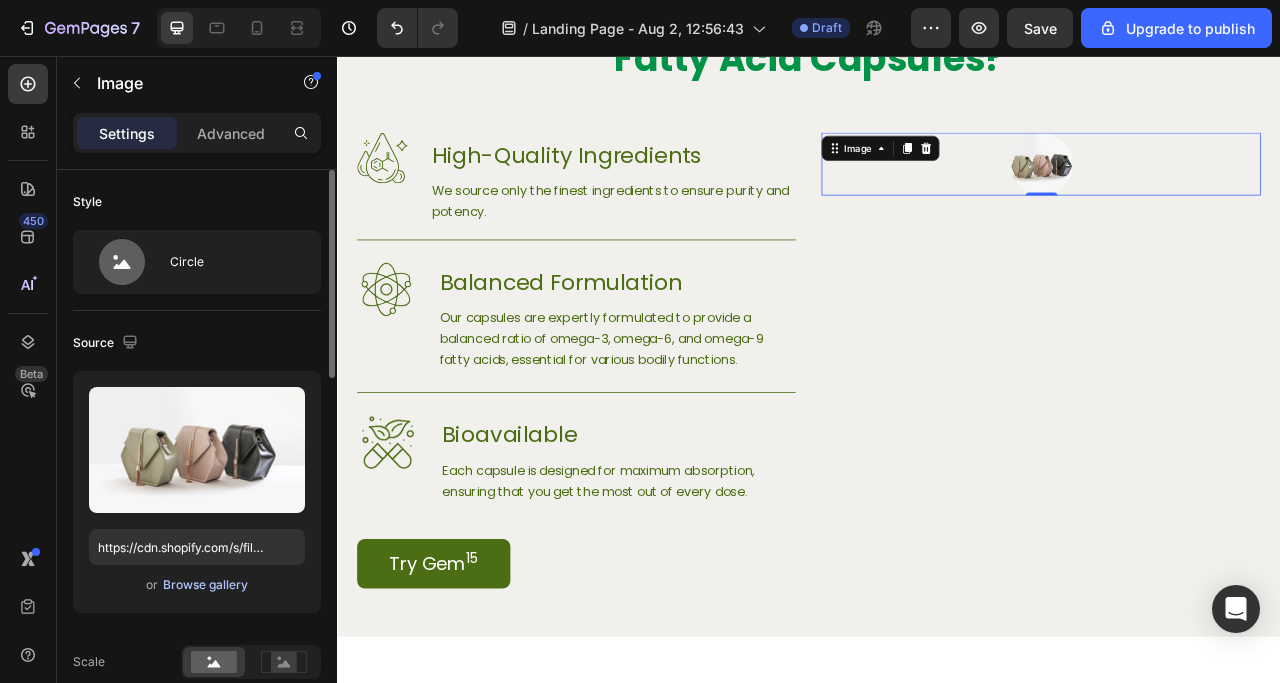 click on "Browse gallery" at bounding box center [205, 585] 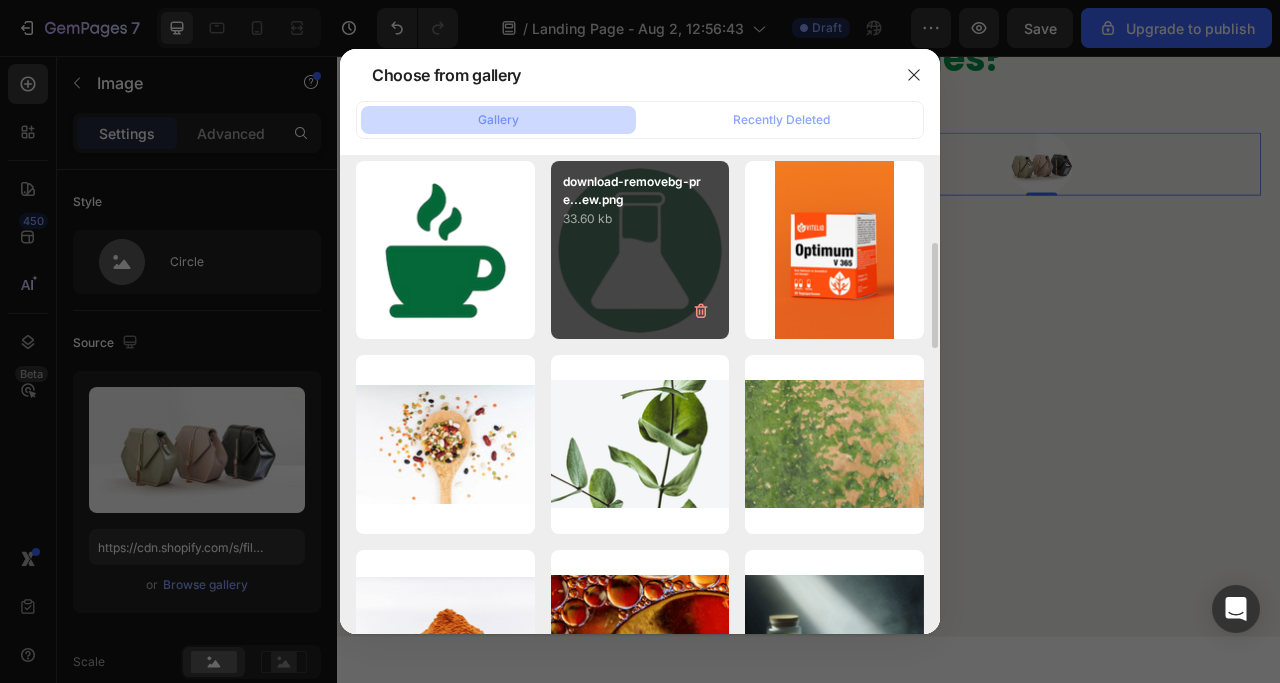 scroll, scrollTop: 300, scrollLeft: 0, axis: vertical 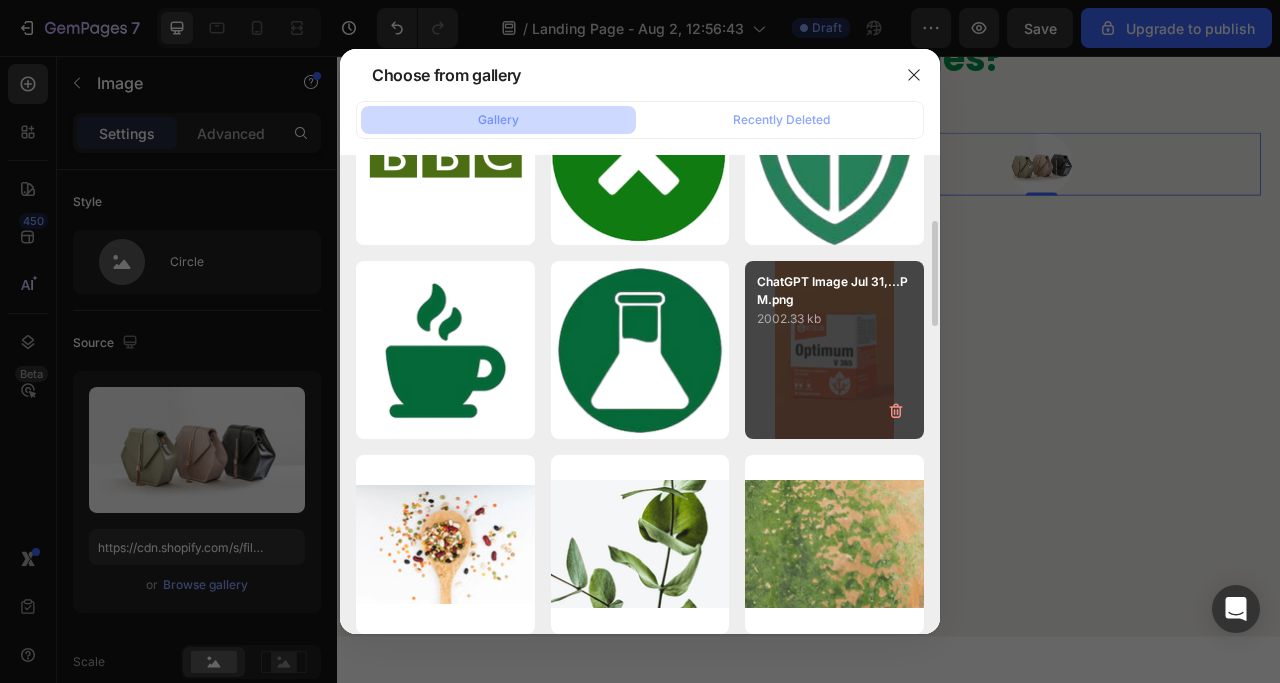 click on "ChatGPT Image Jul 31,...PM.png 2002.33 kb" at bounding box center (834, 350) 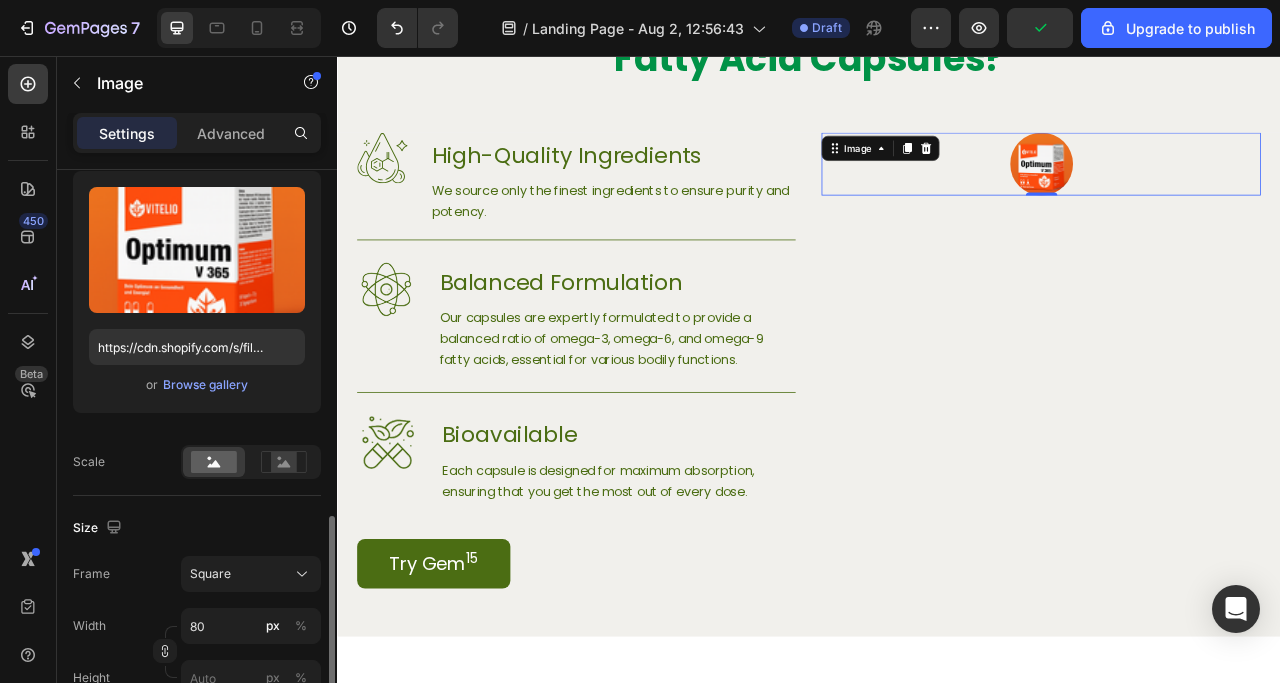 scroll, scrollTop: 400, scrollLeft: 0, axis: vertical 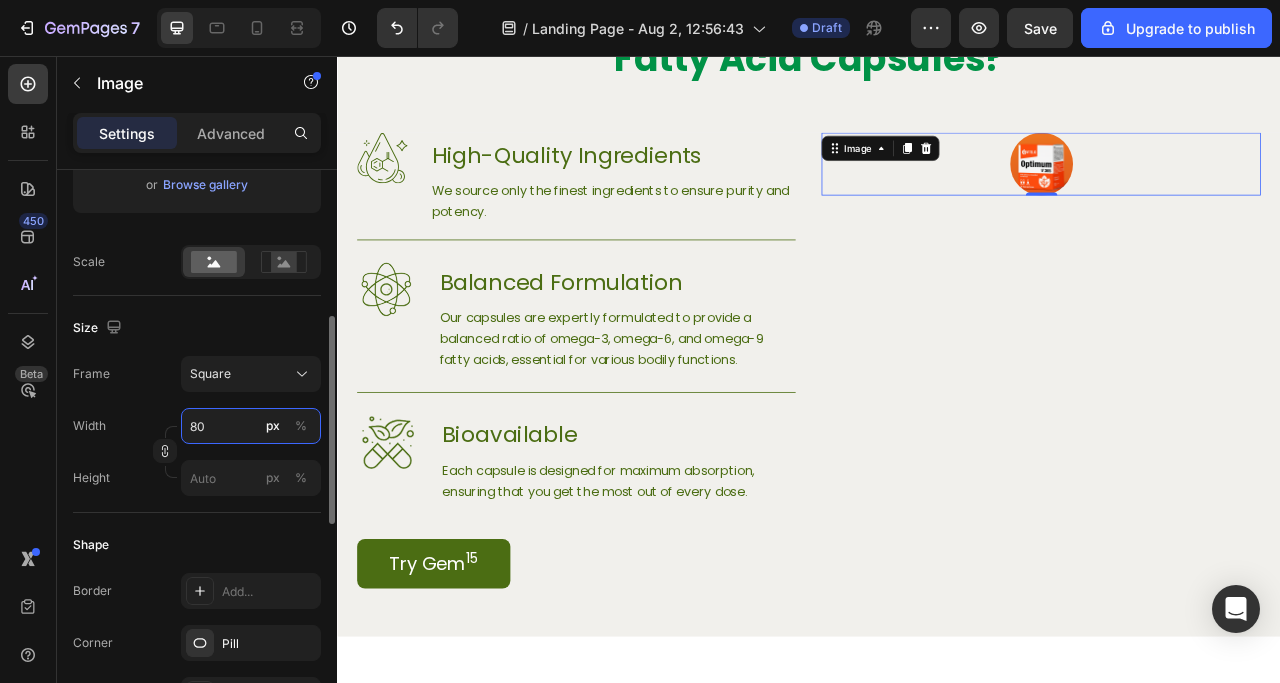 click on "80" at bounding box center [251, 426] 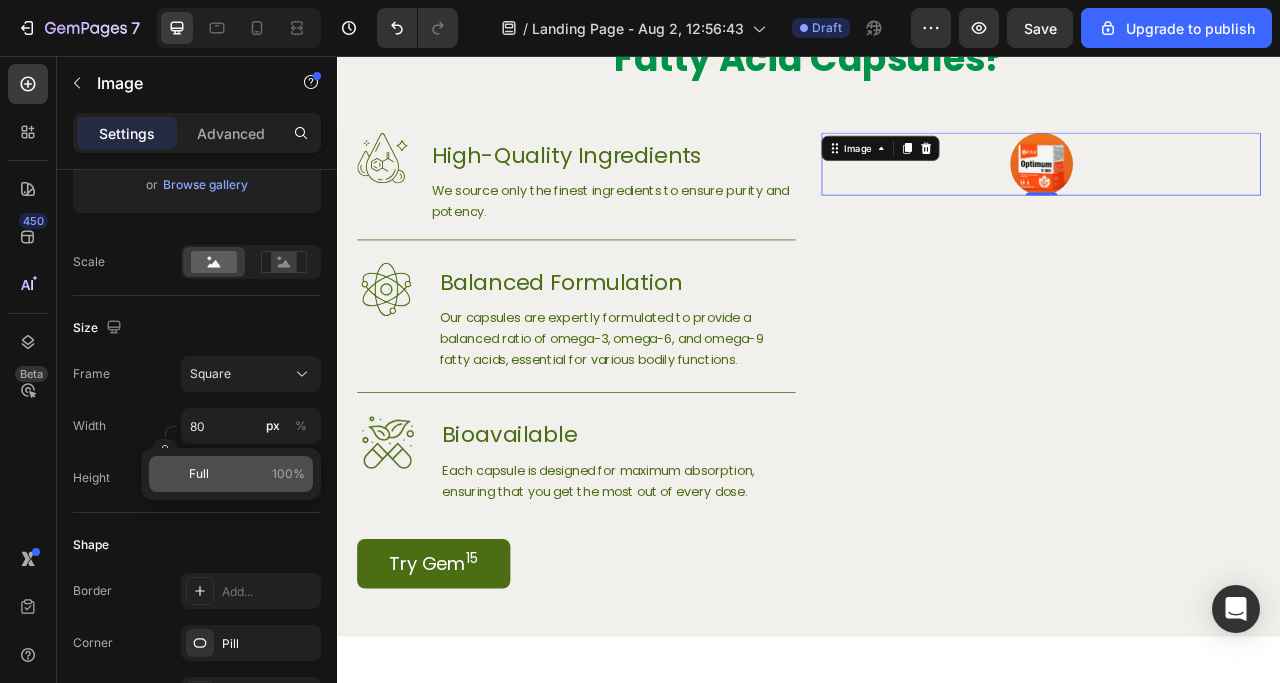 click on "Full" at bounding box center (199, 474) 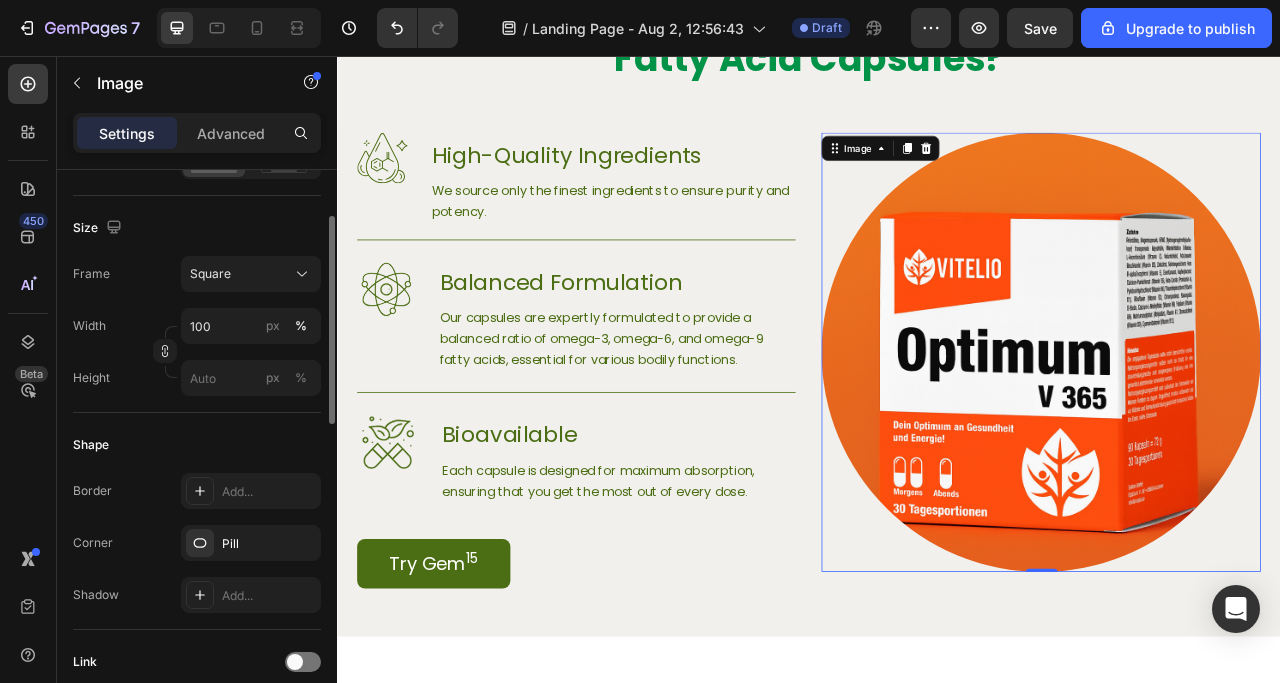 scroll, scrollTop: 600, scrollLeft: 0, axis: vertical 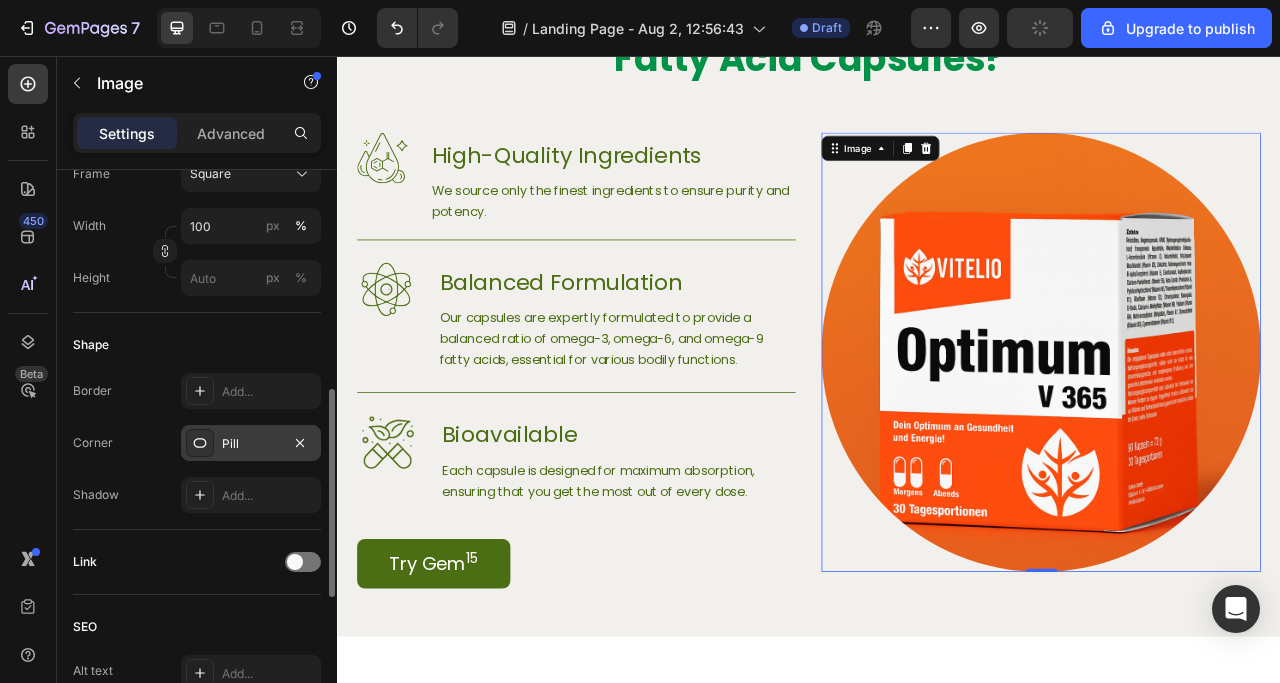 click at bounding box center (200, 443) 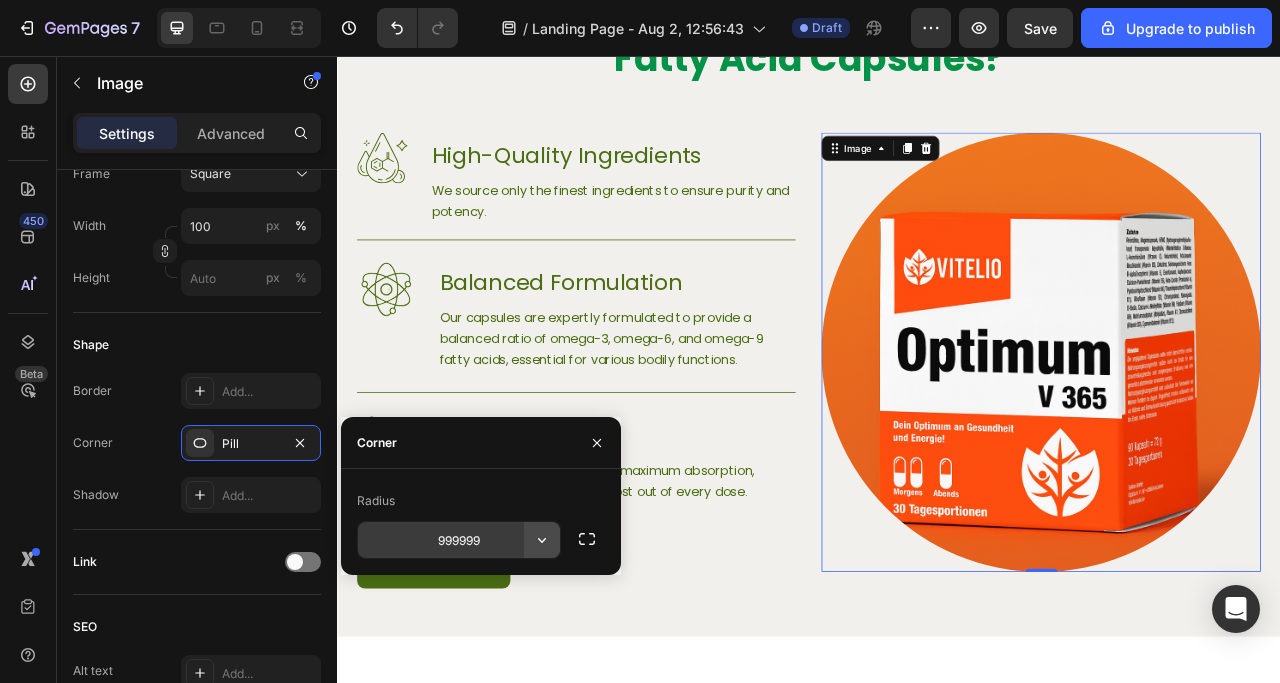 click 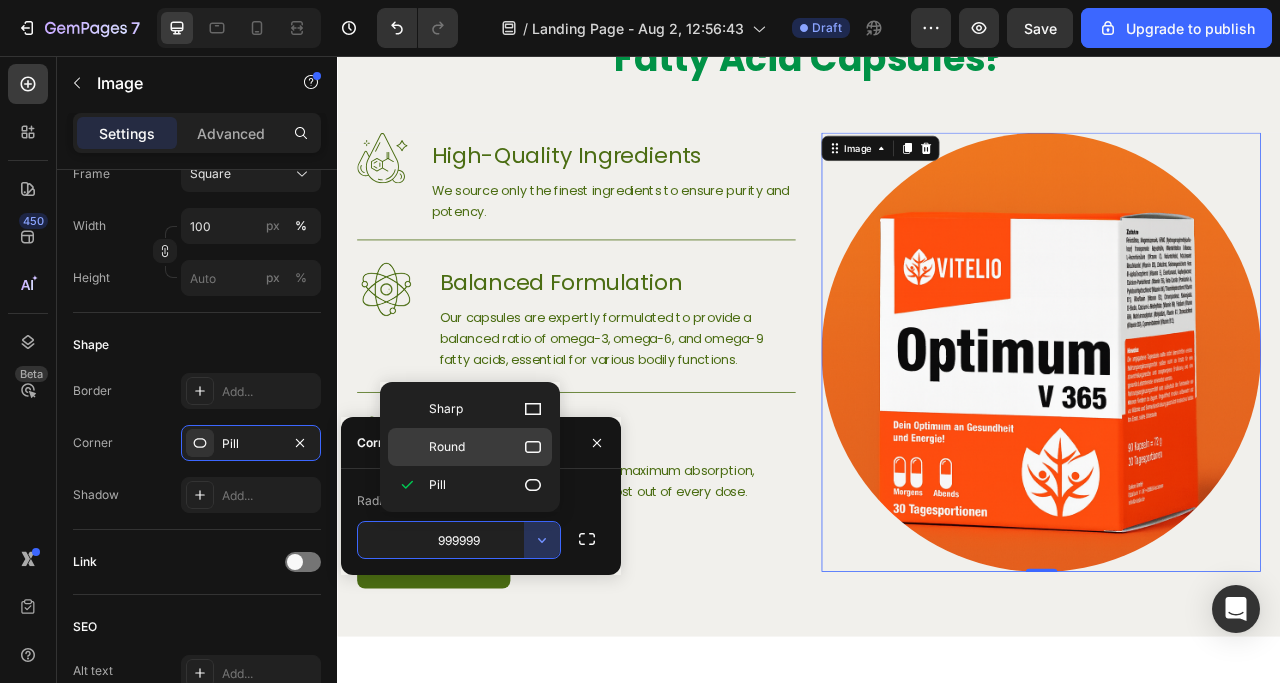 click on "Round" at bounding box center [486, 447] 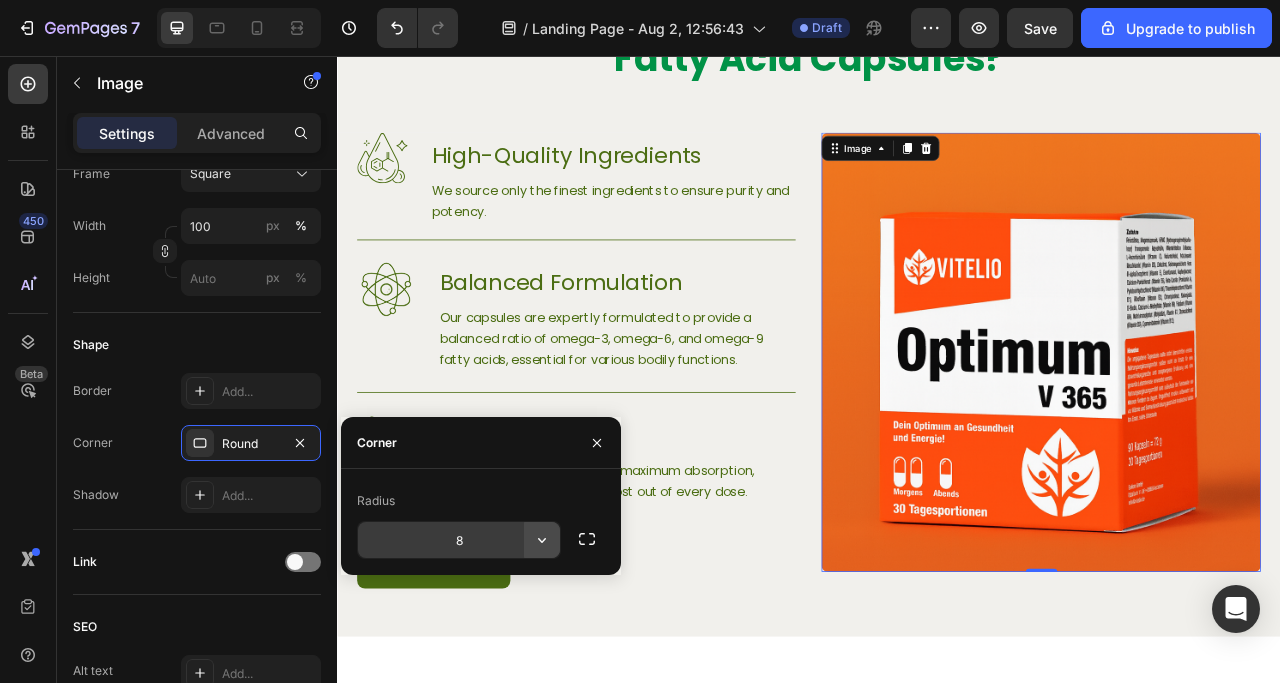 drag, startPoint x: 535, startPoint y: 524, endPoint x: 551, endPoint y: 546, distance: 27.202942 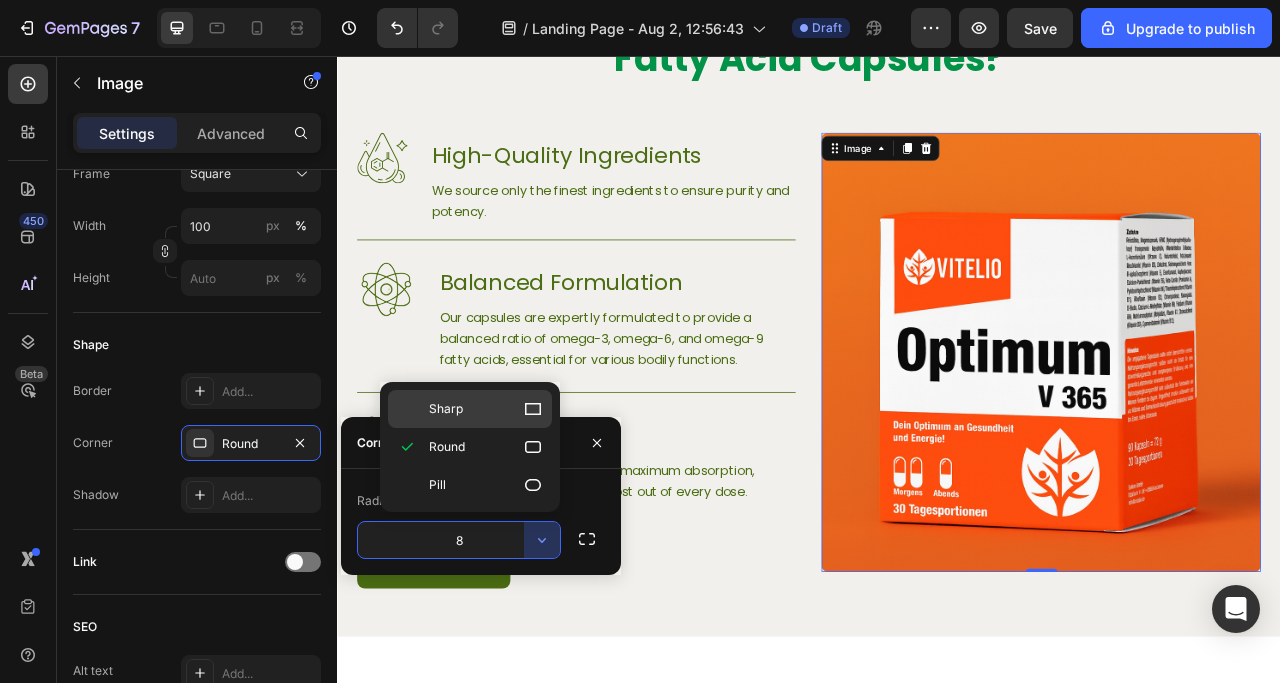 click on "Sharp" at bounding box center (486, 409) 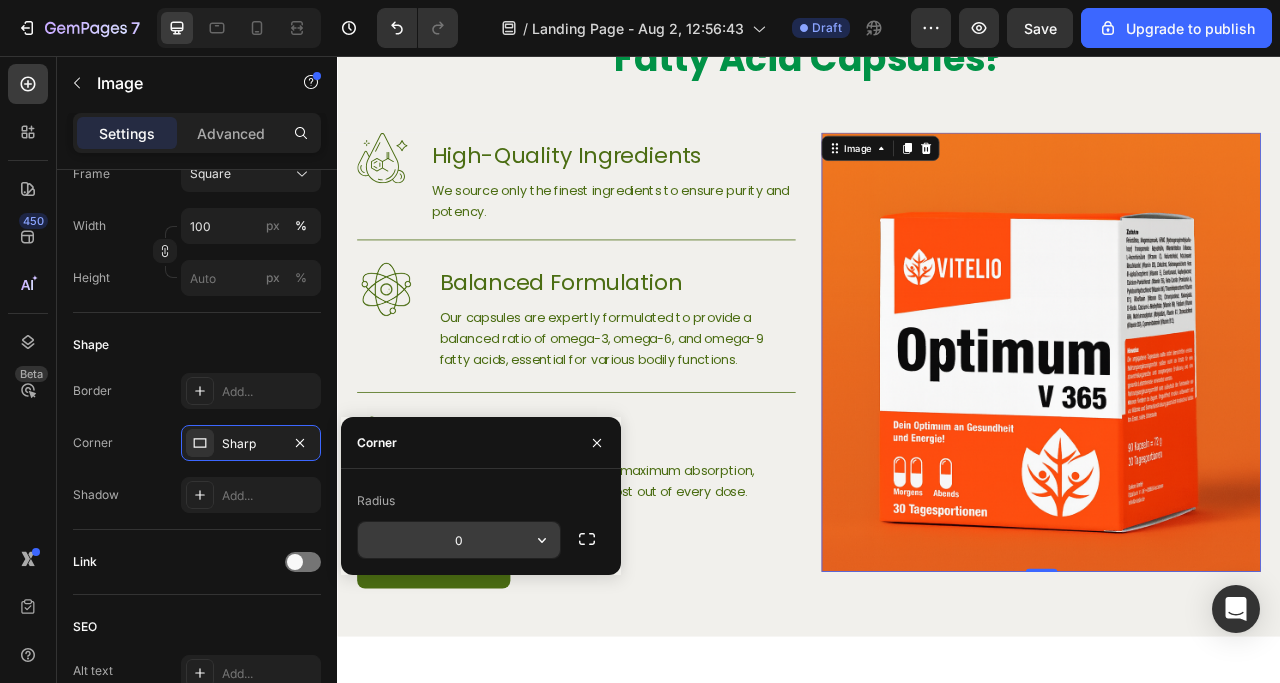 click 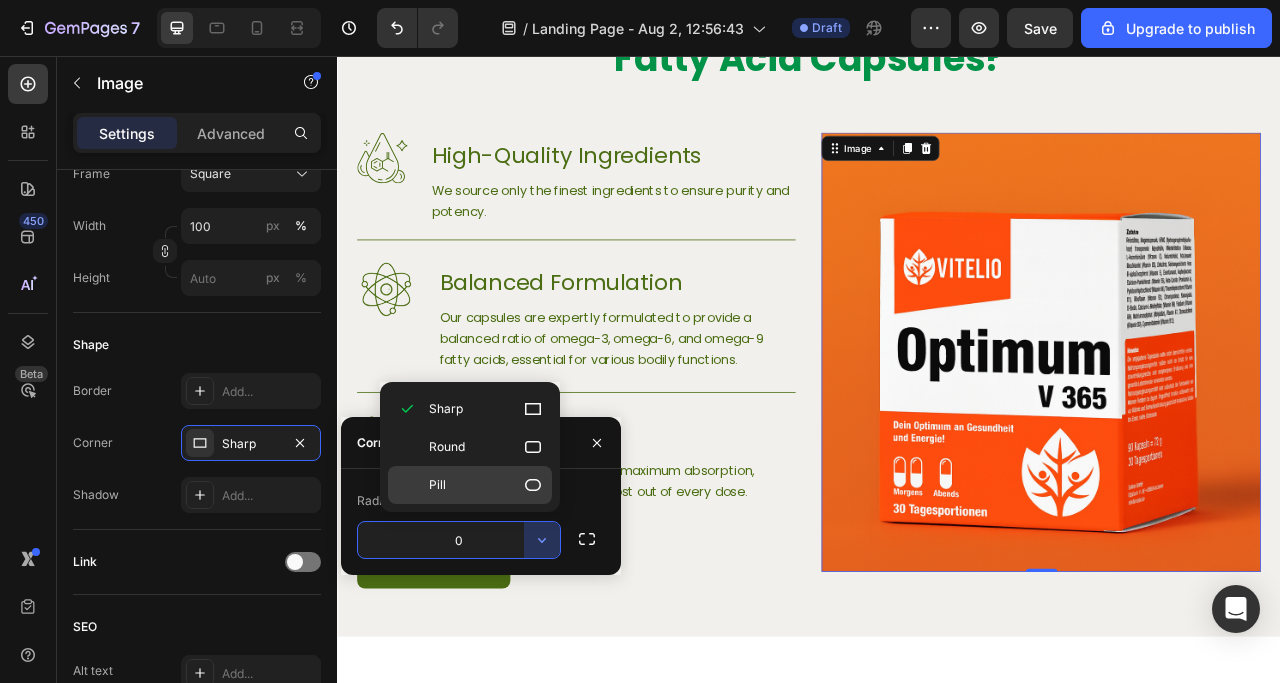 click on "Pill" at bounding box center (486, 485) 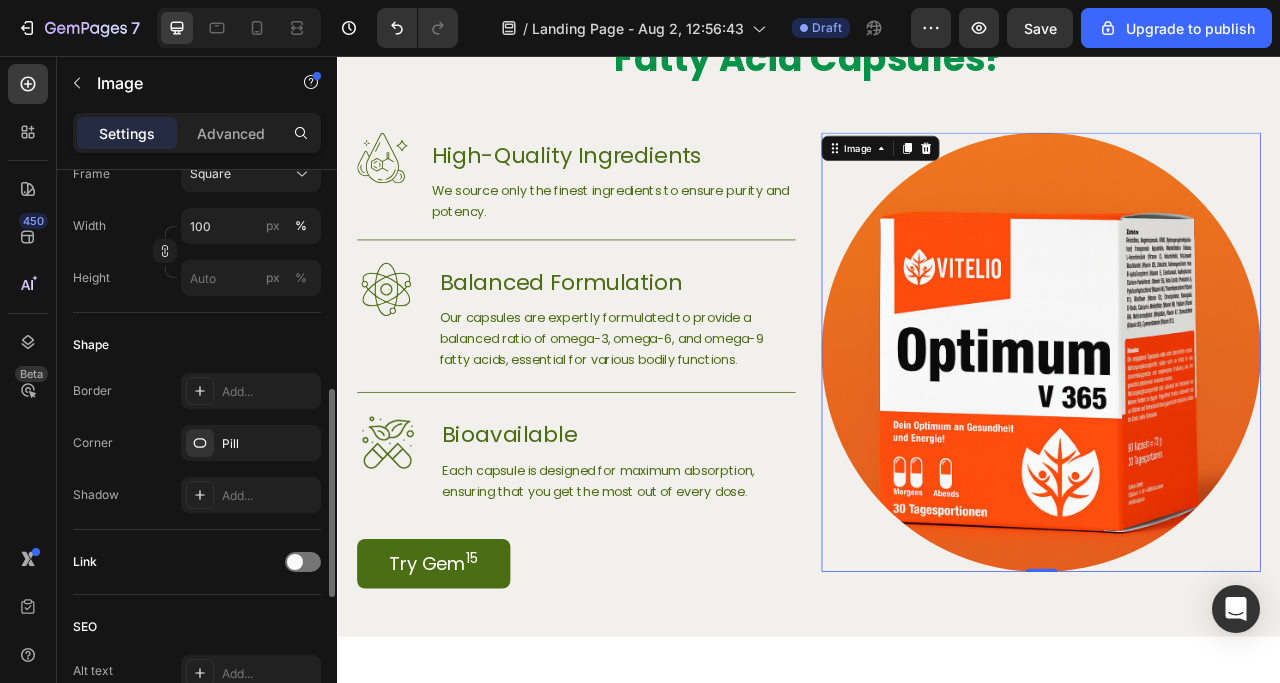 click on "Border Add... Corner Pill Shadow Add..." at bounding box center (197, 443) 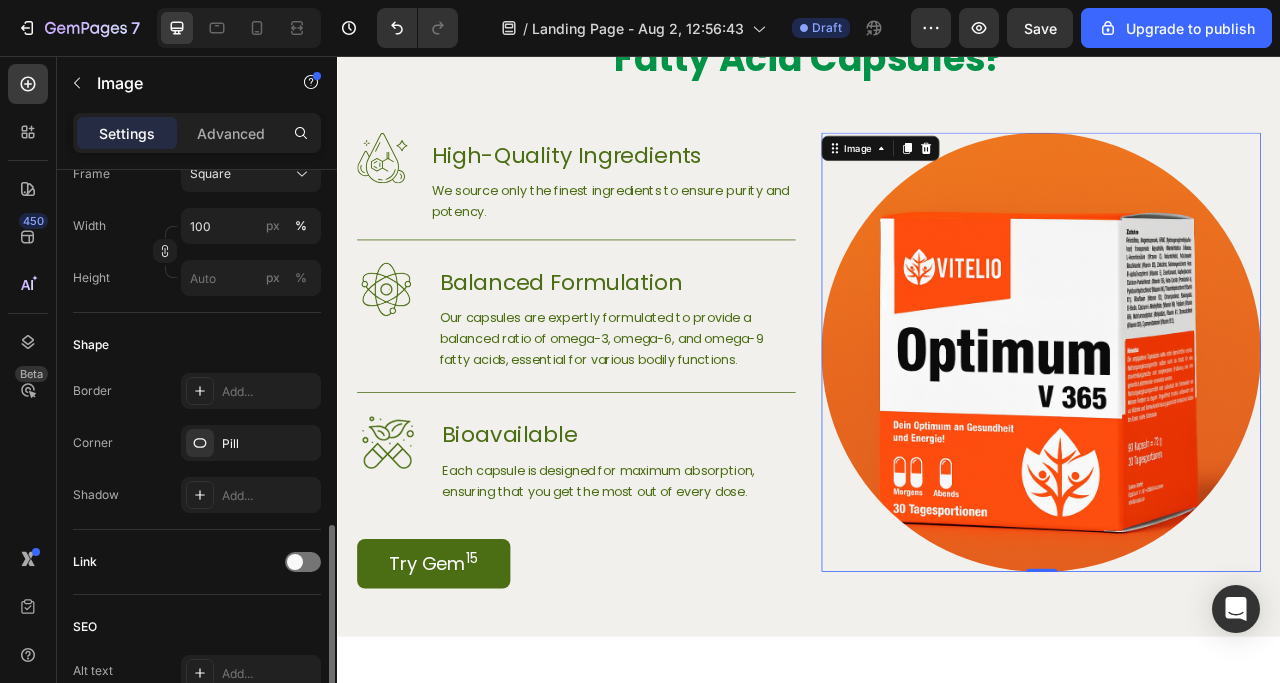 scroll, scrollTop: 700, scrollLeft: 0, axis: vertical 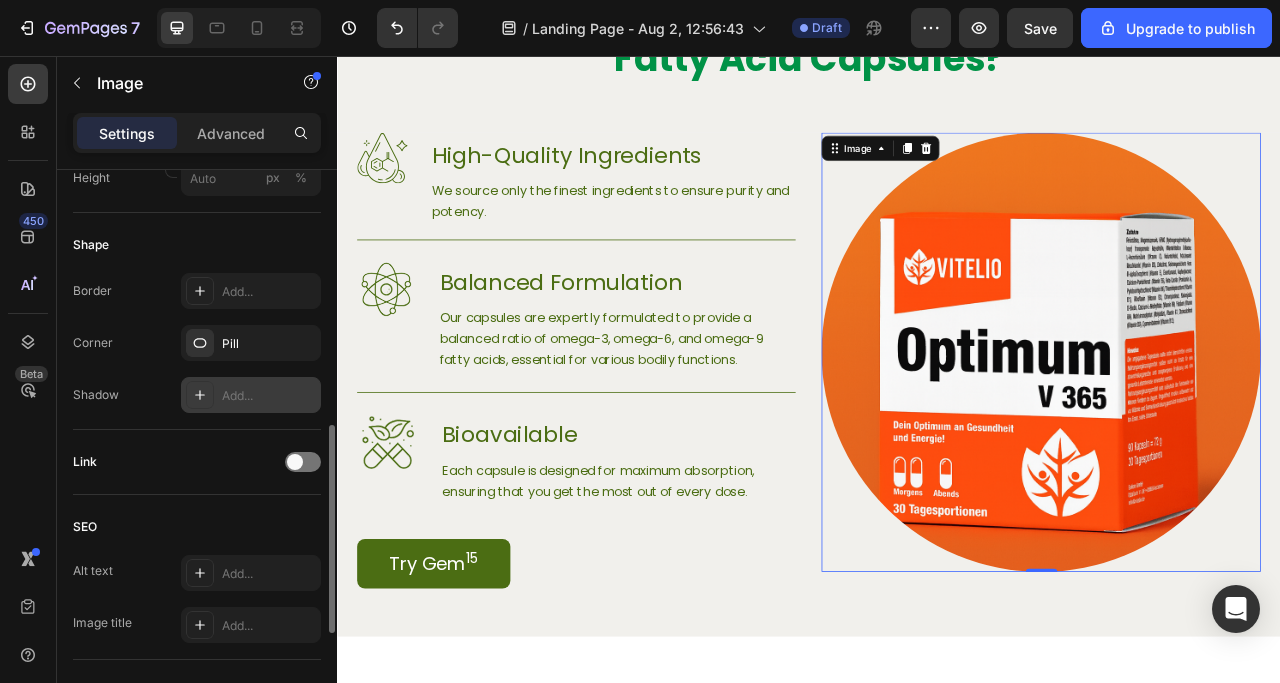 click on "Add..." at bounding box center (251, 395) 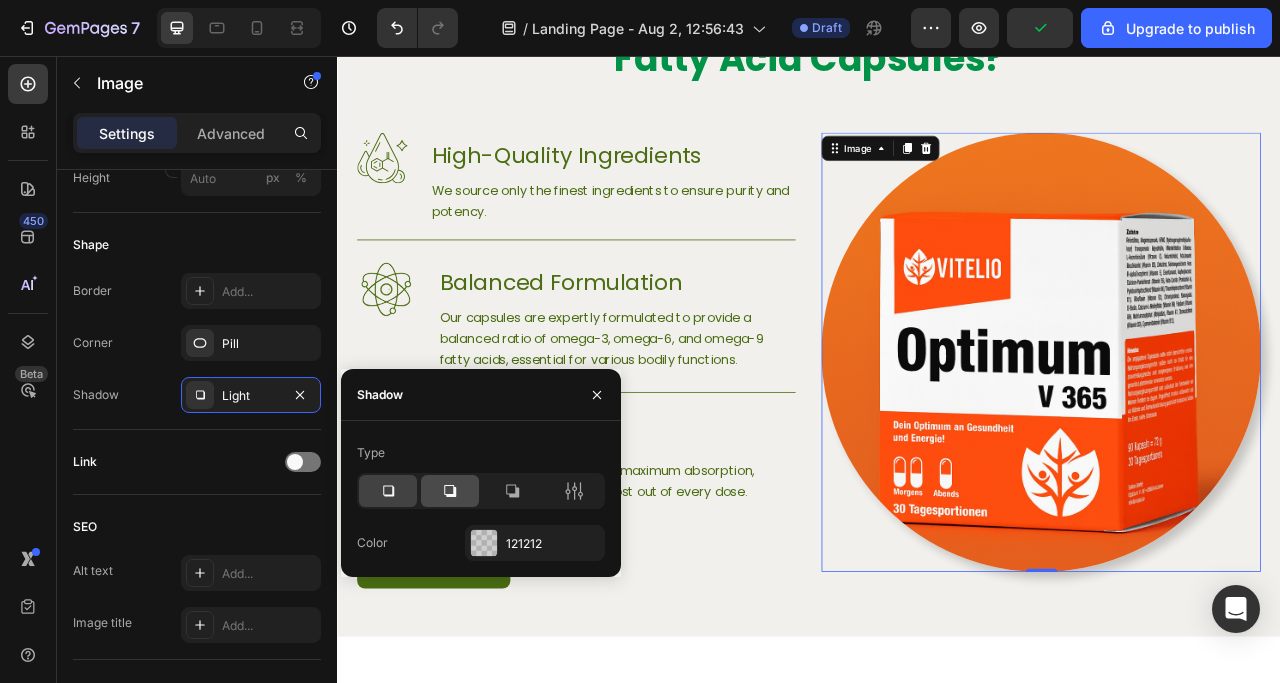 click 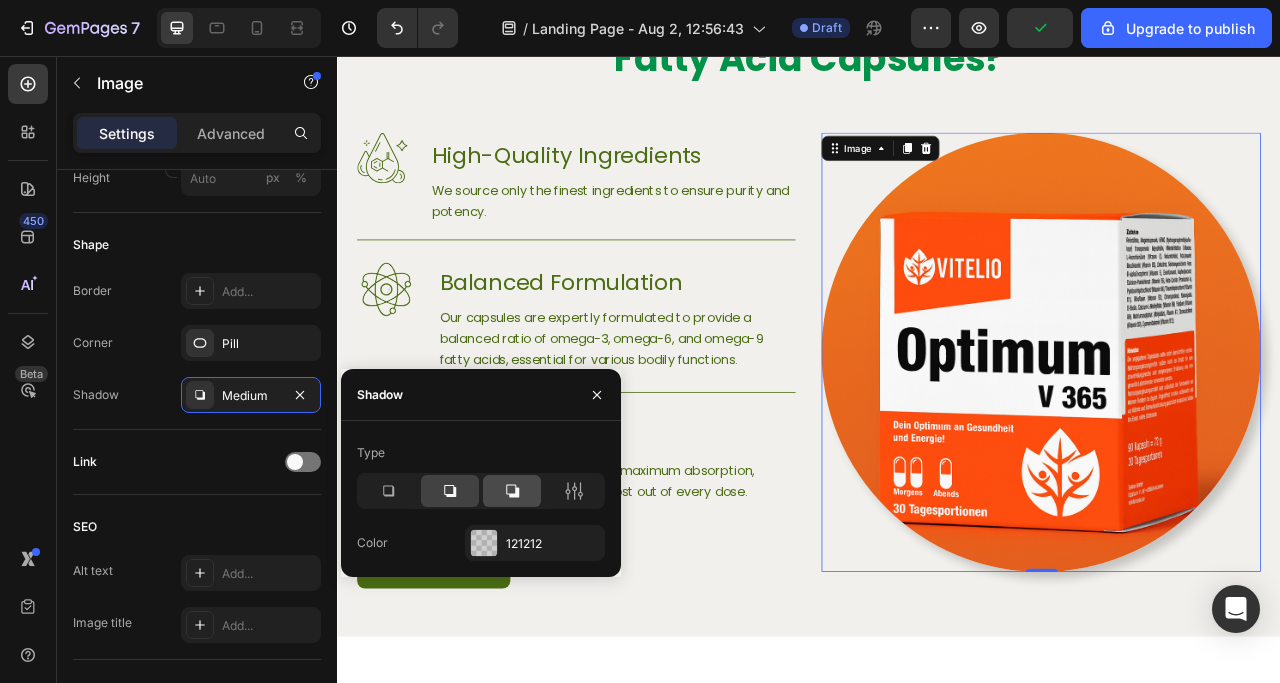 click 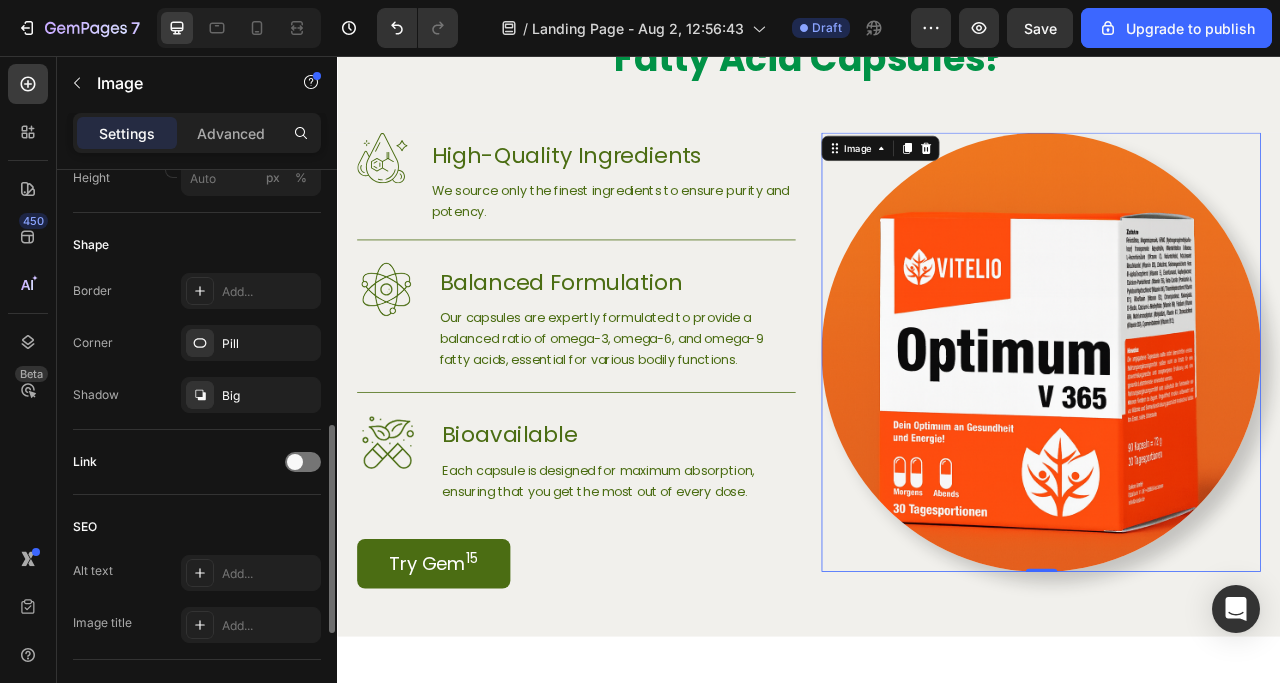 click on "Link" 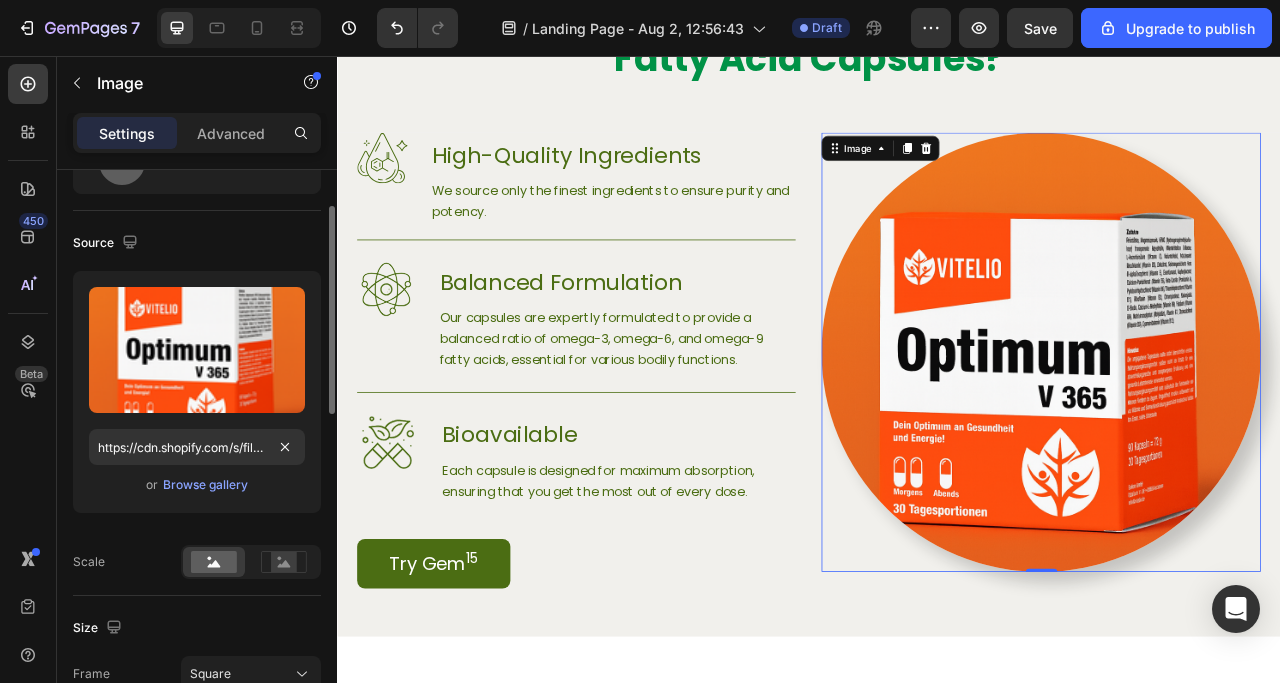 scroll, scrollTop: 0, scrollLeft: 0, axis: both 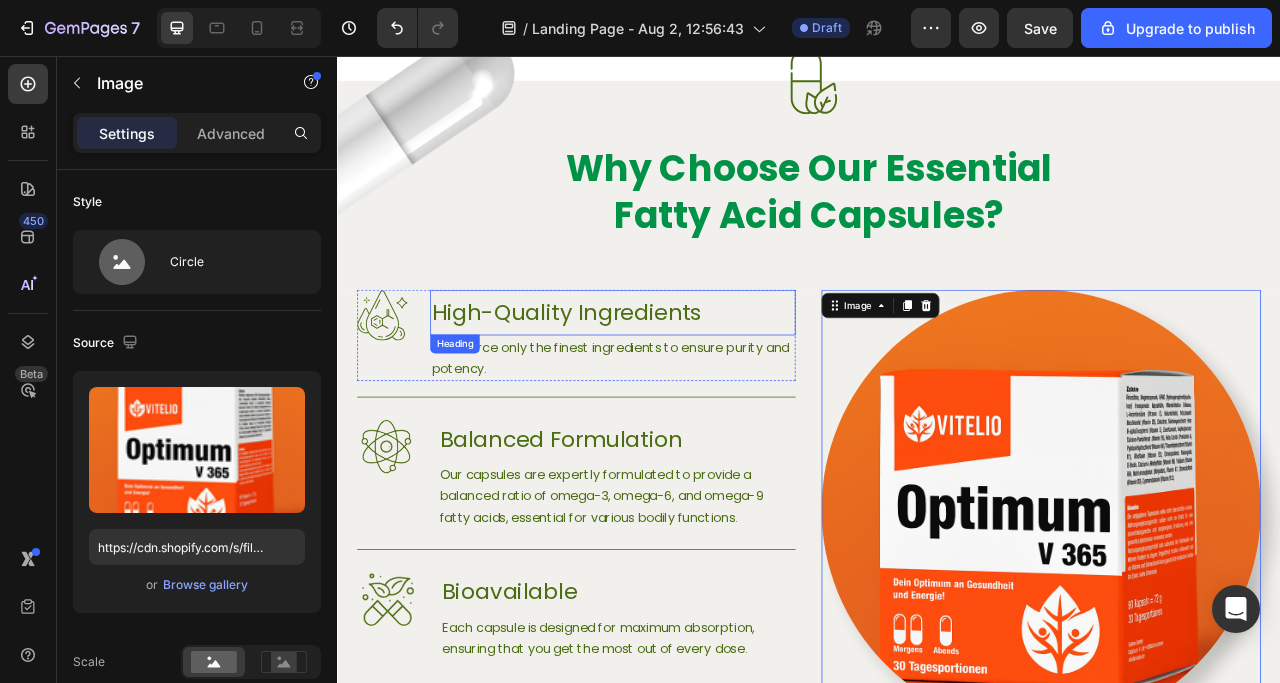 click on "High-Quality Ingredients" at bounding box center (687, 382) 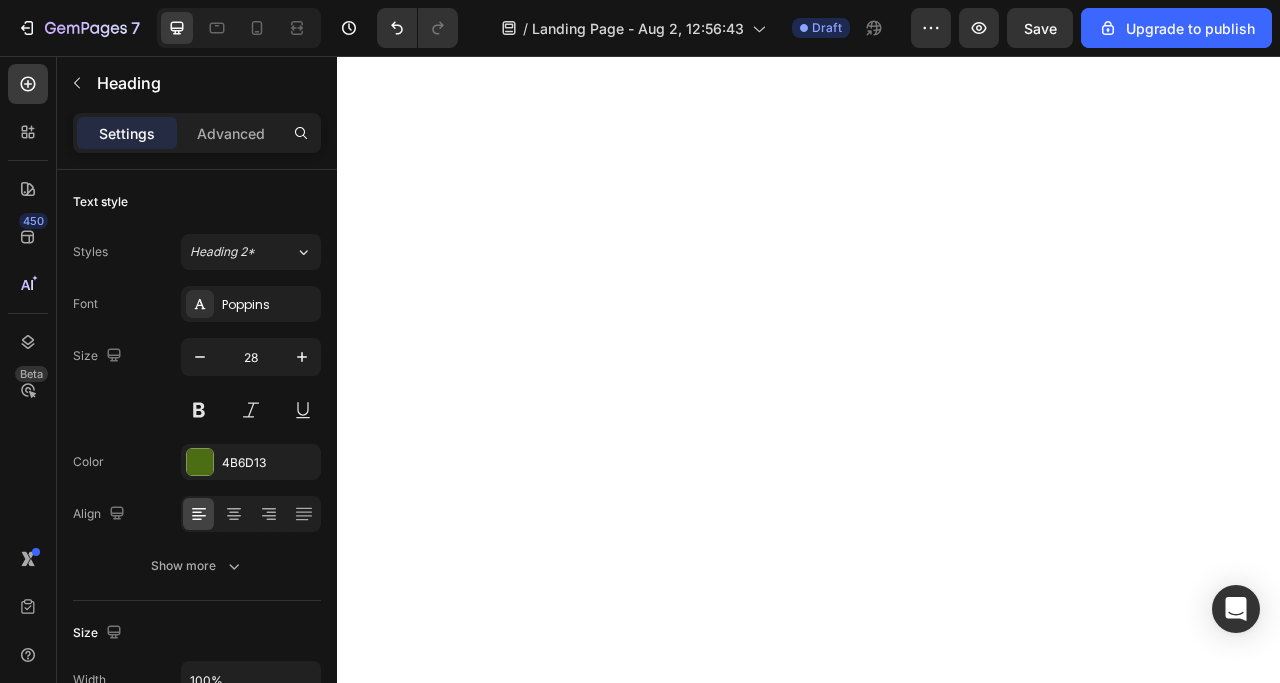 scroll, scrollTop: 0, scrollLeft: 0, axis: both 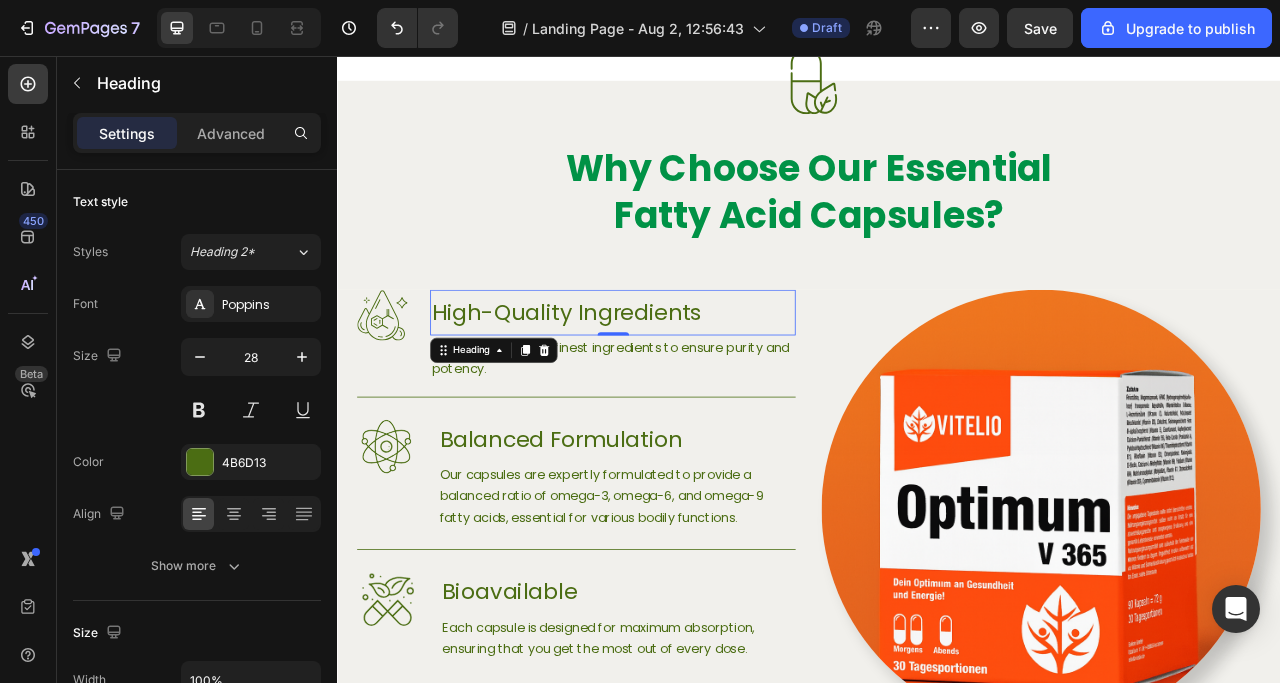 click on "High-Quality Ingredients" at bounding box center [687, 382] 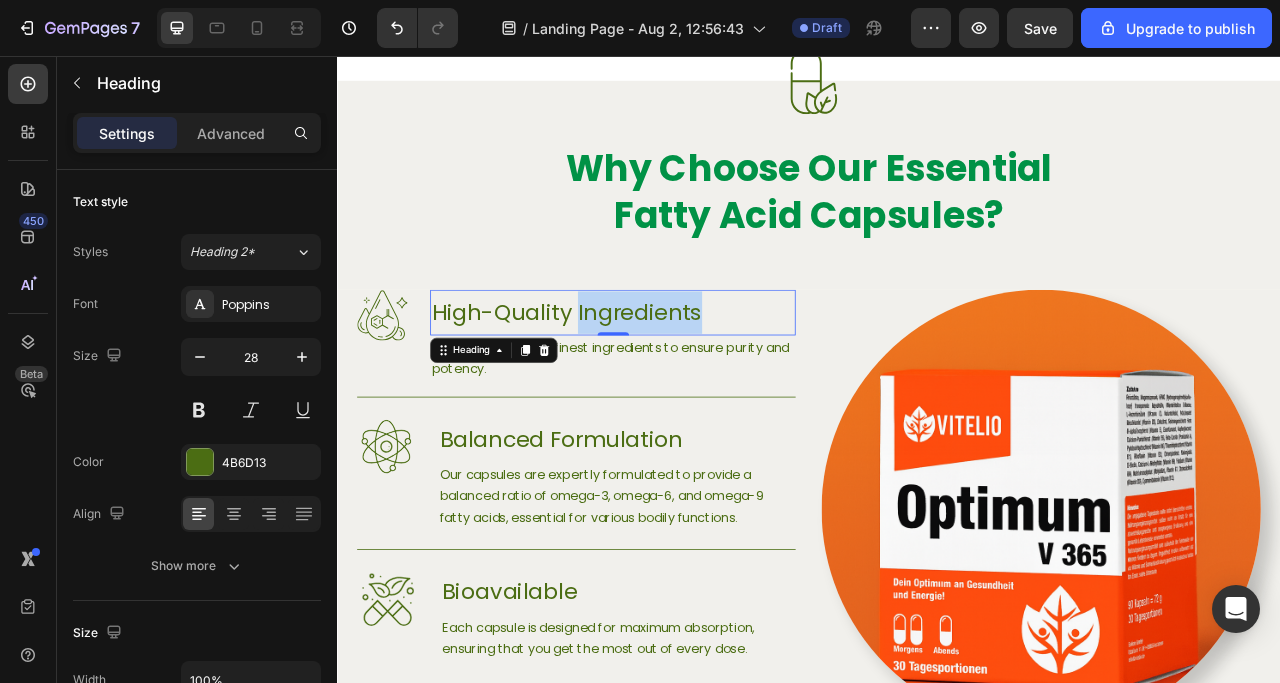 click on "High-Quality Ingredients" at bounding box center [687, 382] 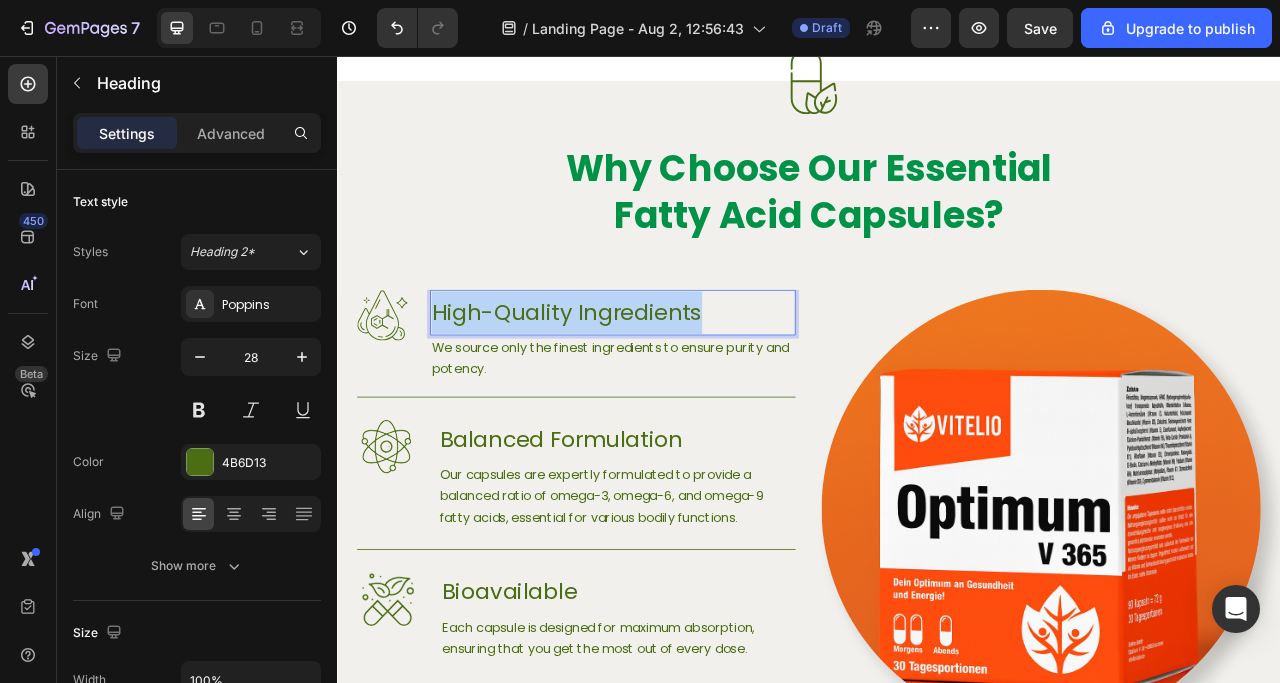 click on "High-Quality Ingredients" at bounding box center (687, 382) 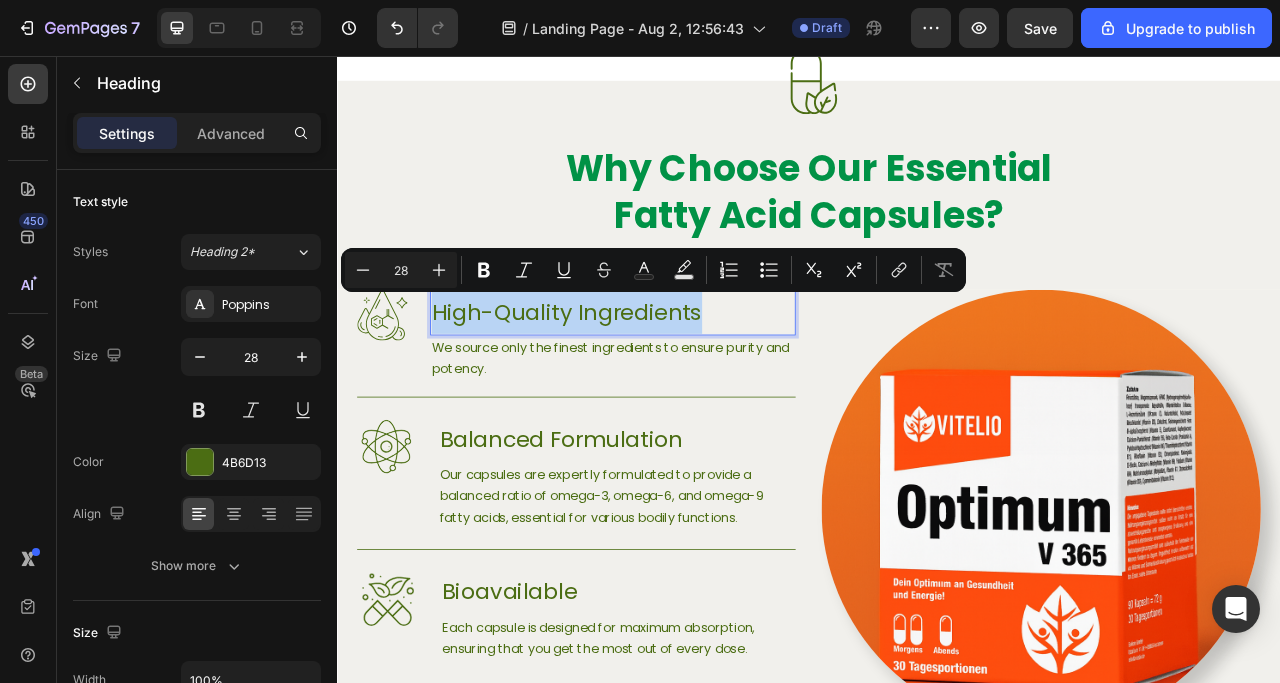 type on "17" 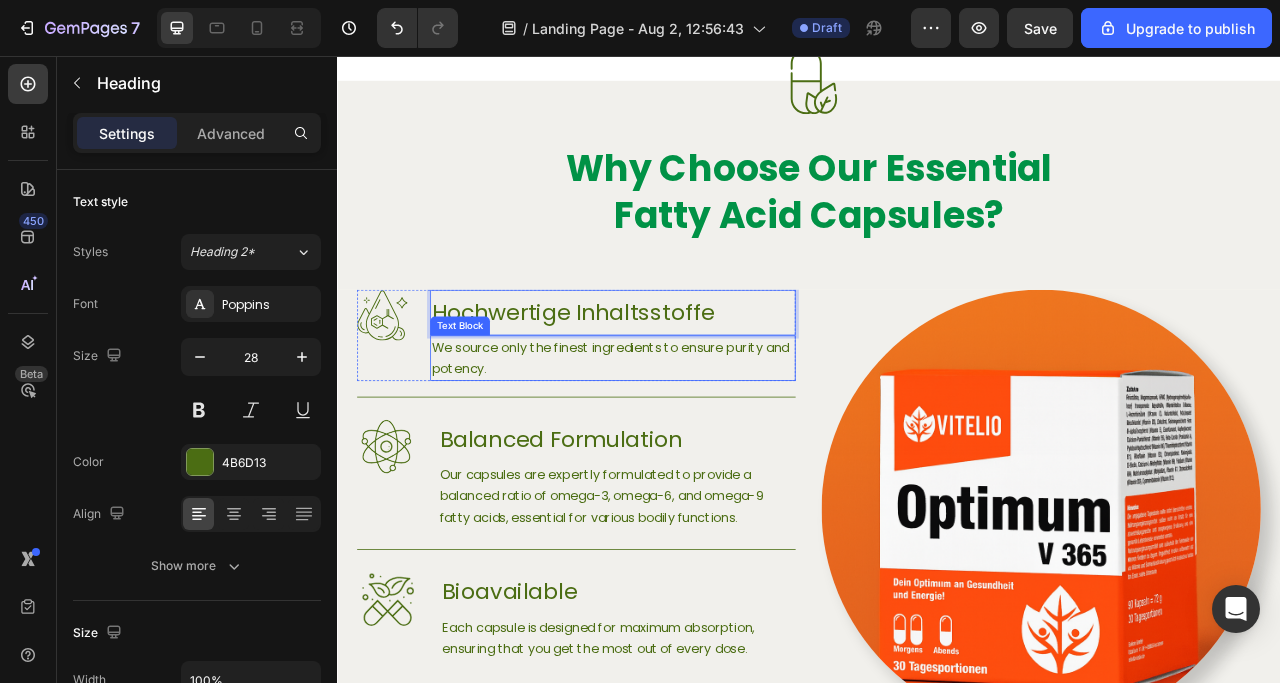 click on "We source only the finest ingredients to ensure purity and potency." at bounding box center [687, 440] 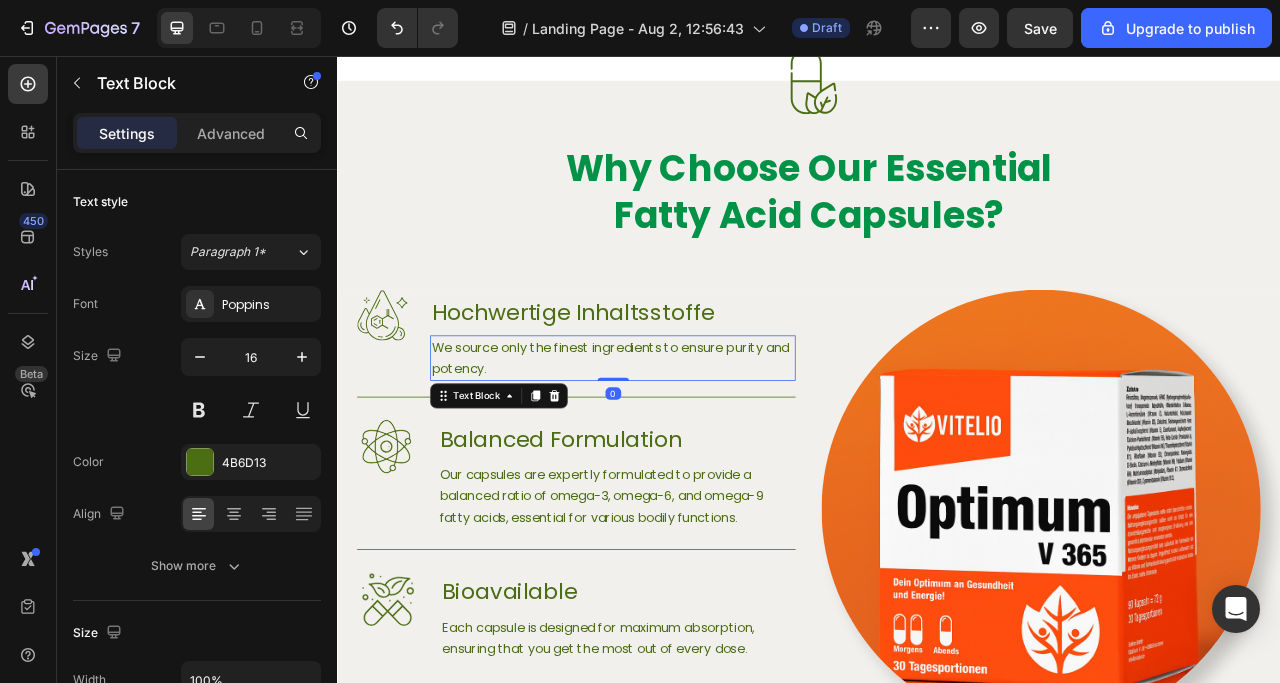 click on "We source only the finest ingredients to ensure purity and potency." at bounding box center [687, 440] 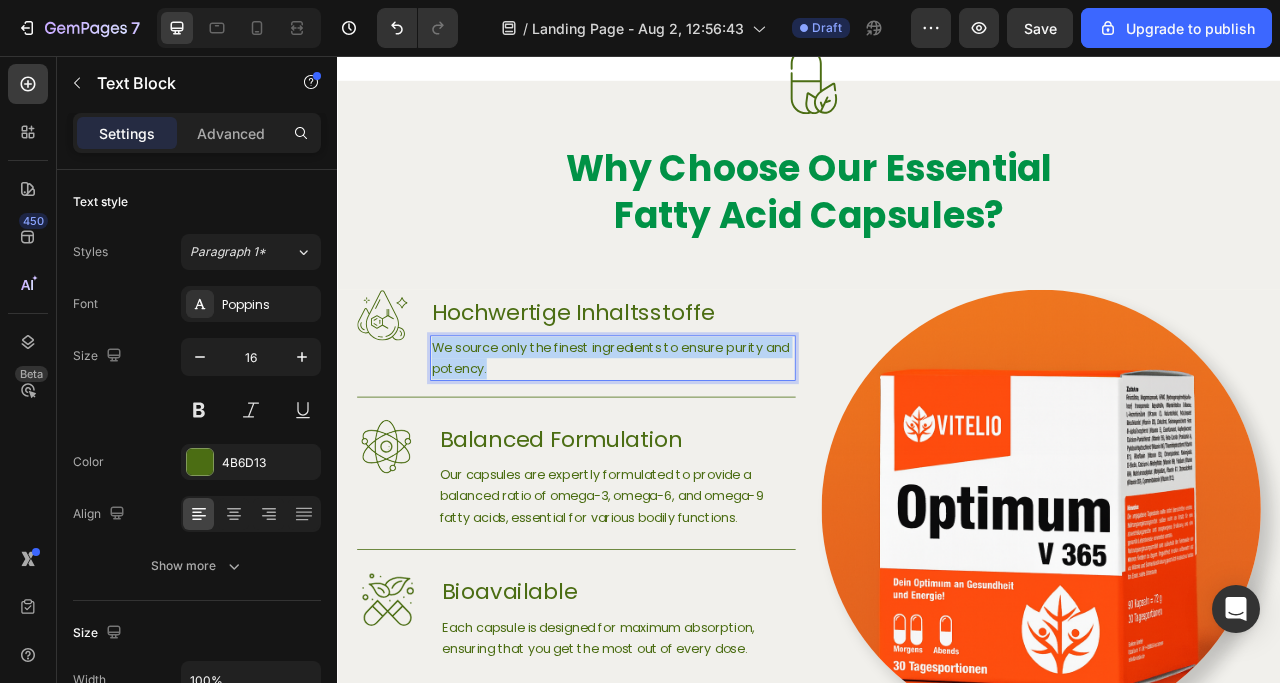 click on "We source only the finest ingredients to ensure purity and potency." at bounding box center (687, 440) 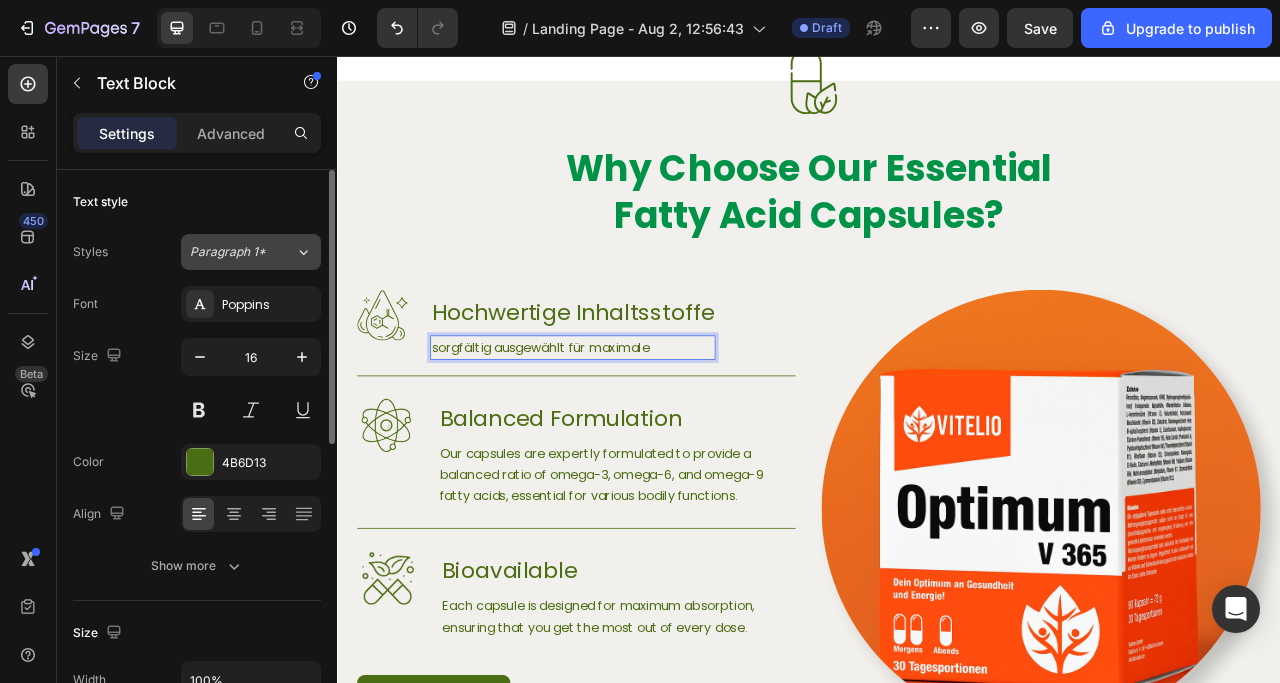 click on "Paragraph 1*" at bounding box center [242, 252] 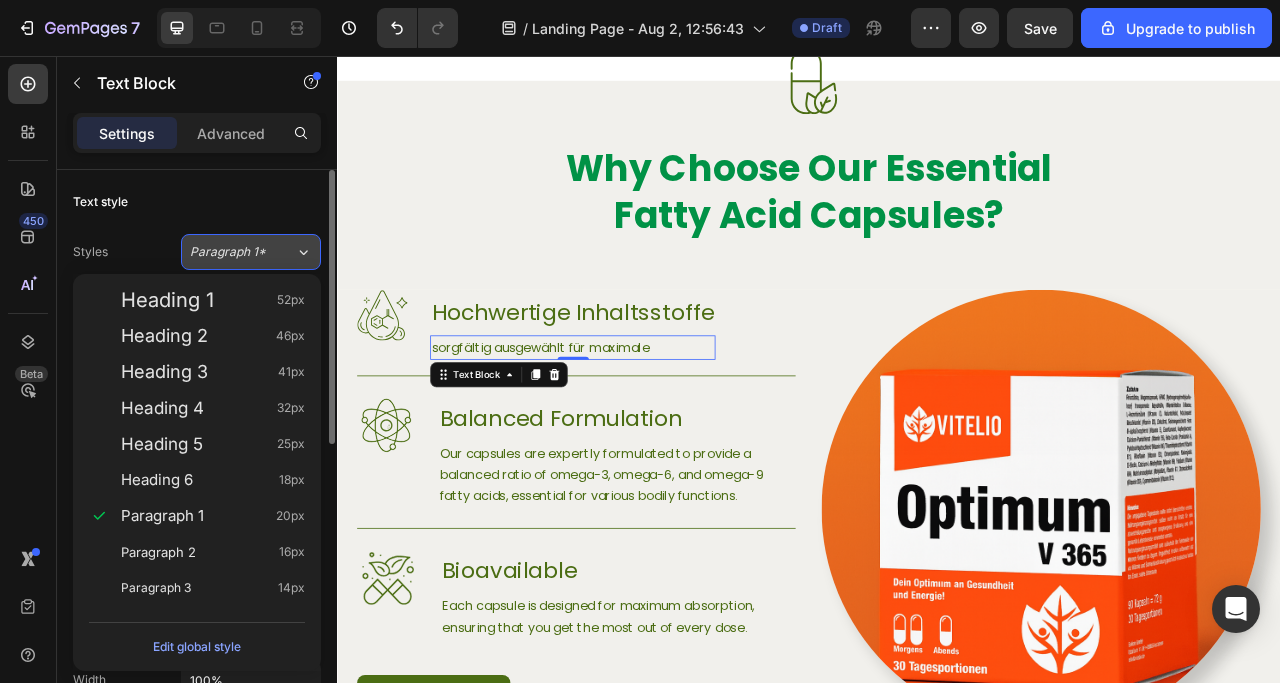click on "Paragraph 1*" at bounding box center [242, 252] 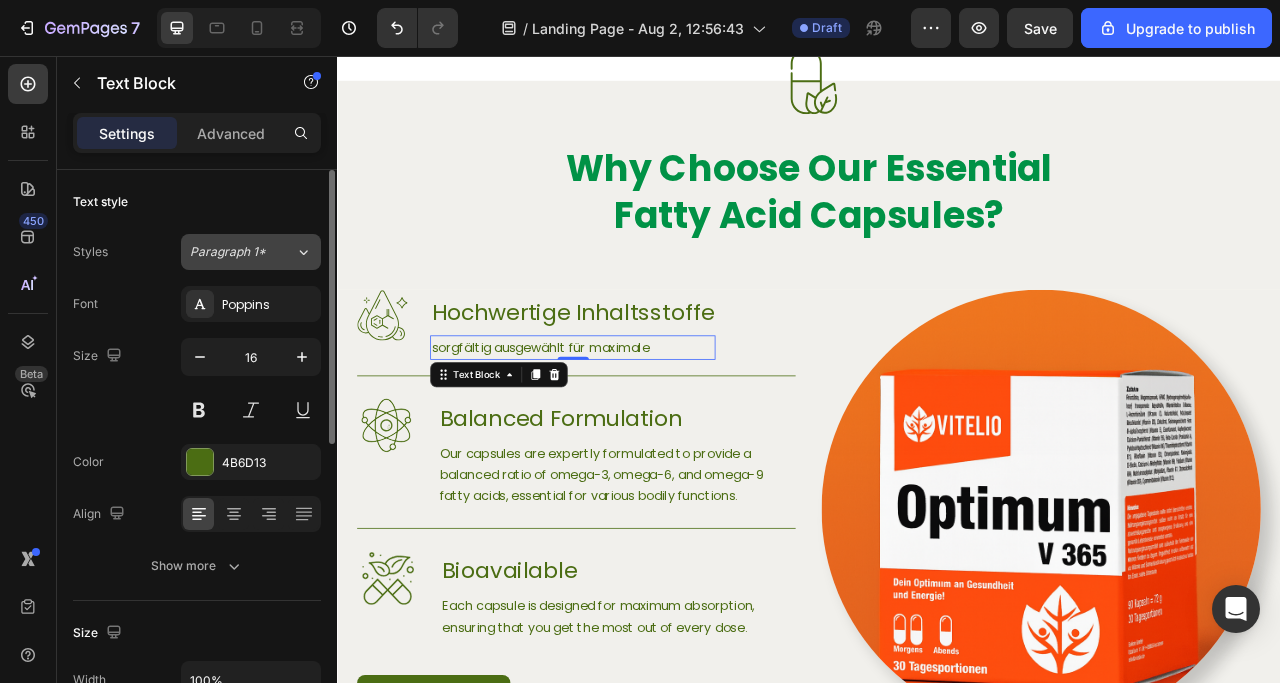 click on "Paragraph 1*" at bounding box center (242, 252) 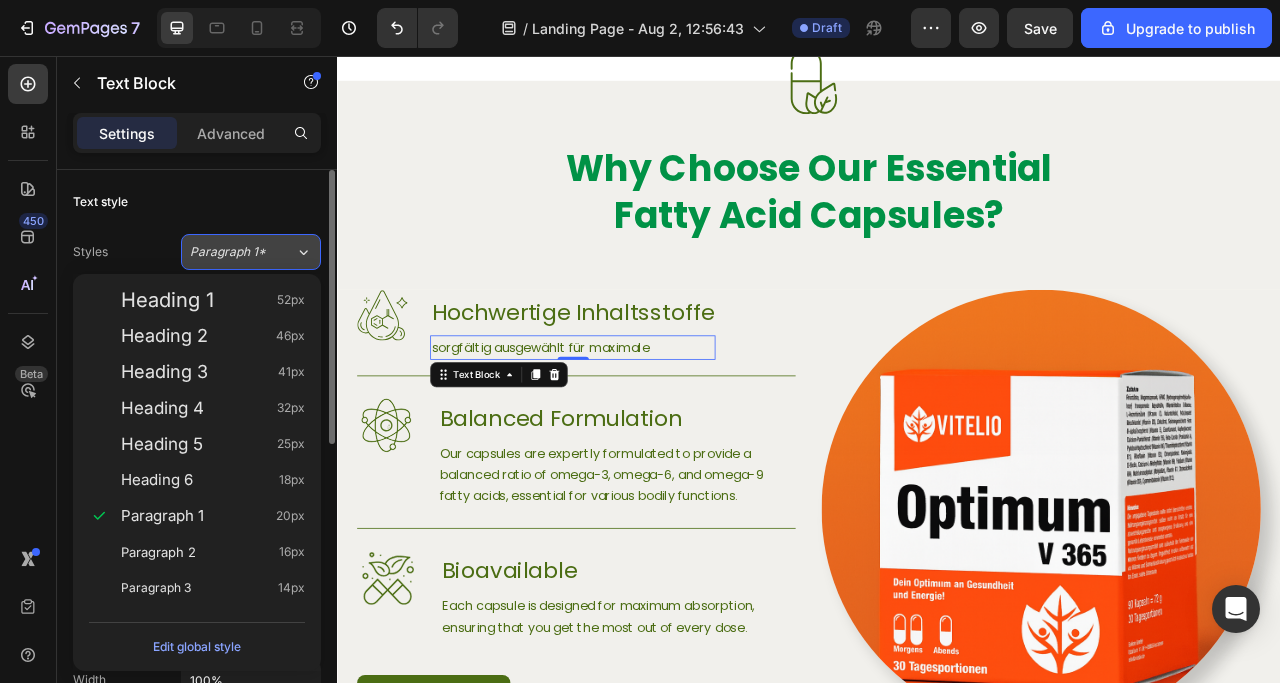 click on "Paragraph 1*" at bounding box center [242, 252] 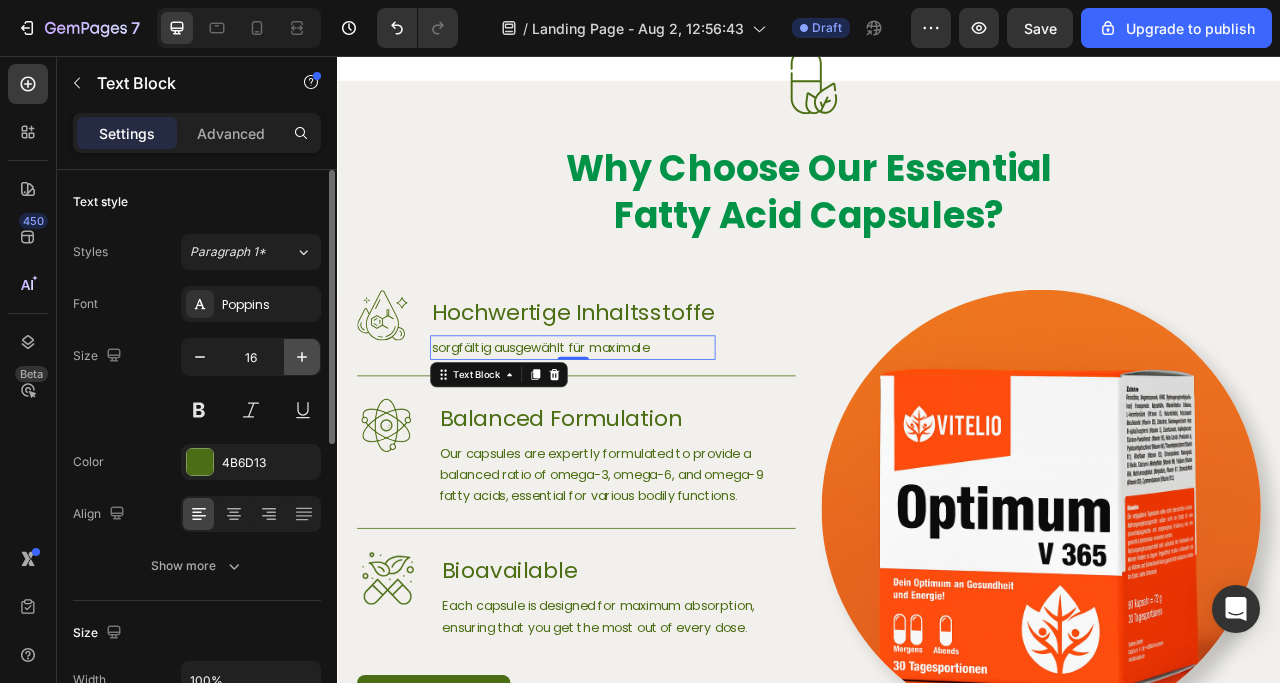 click 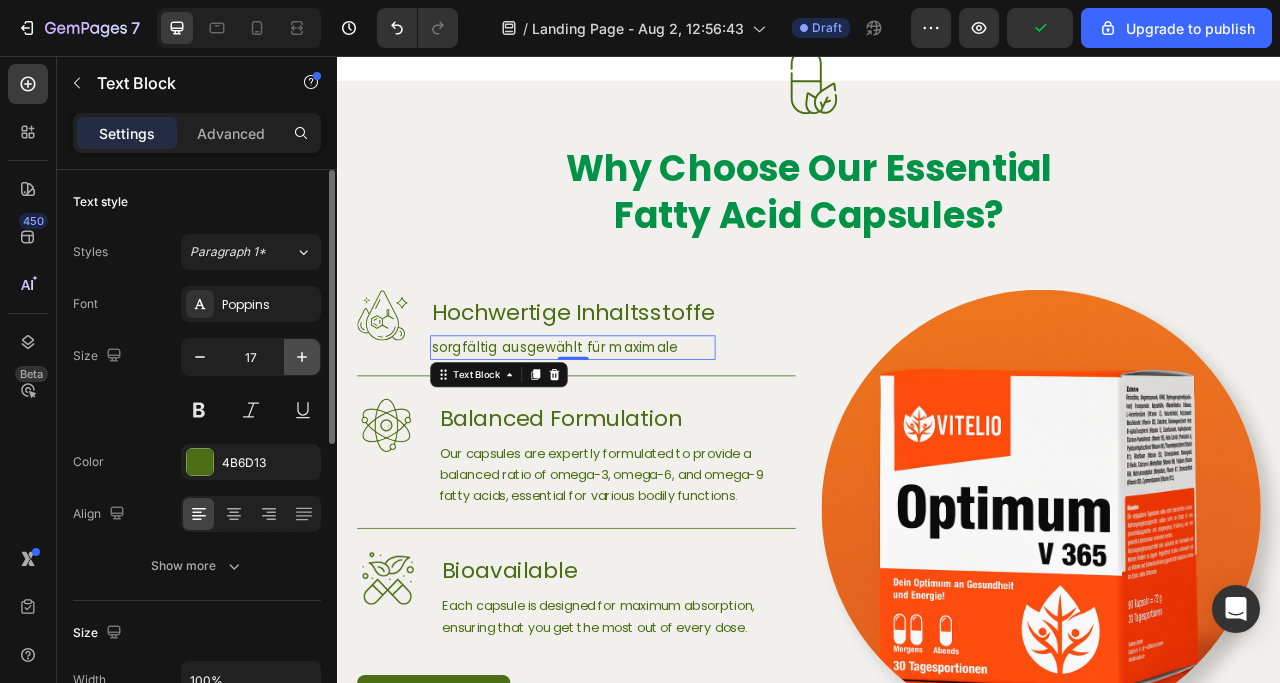 click 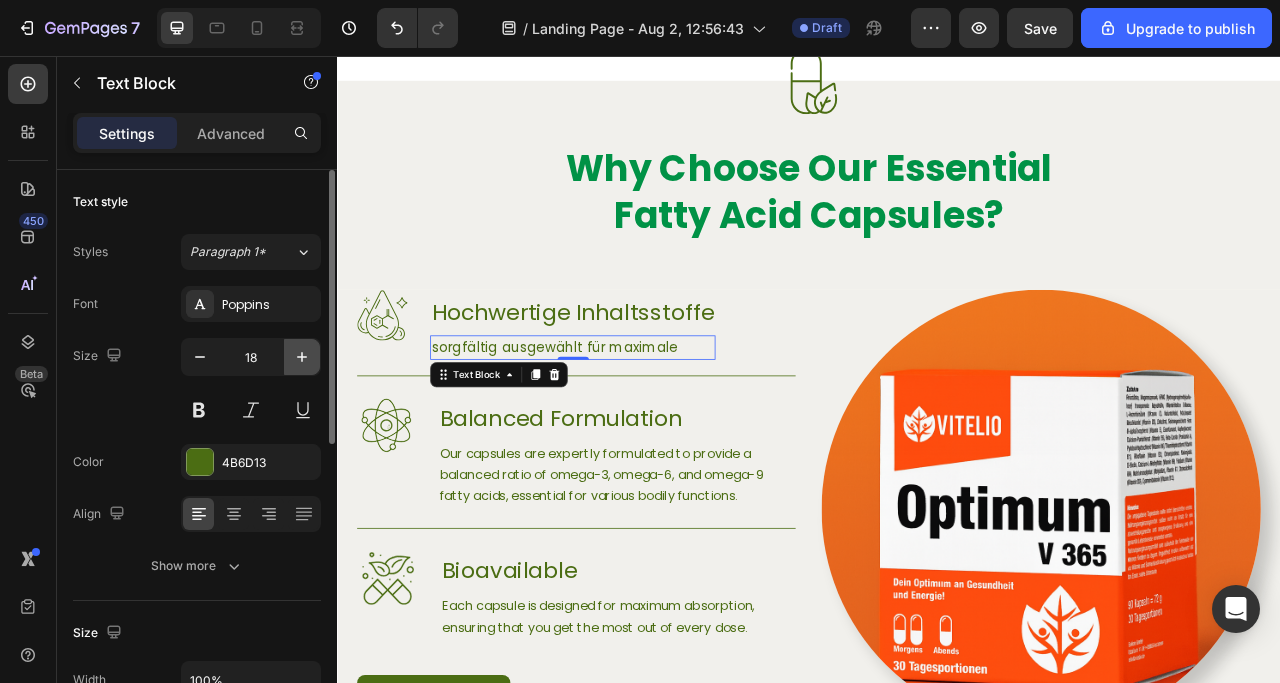 click 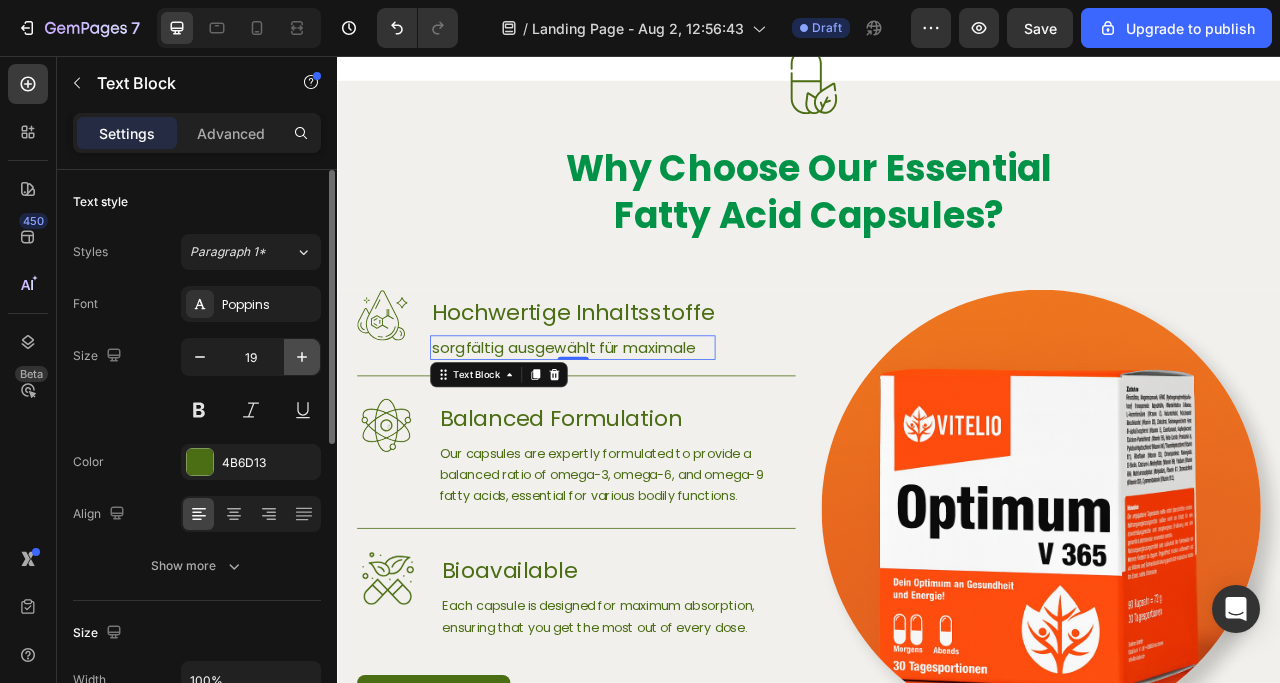 click 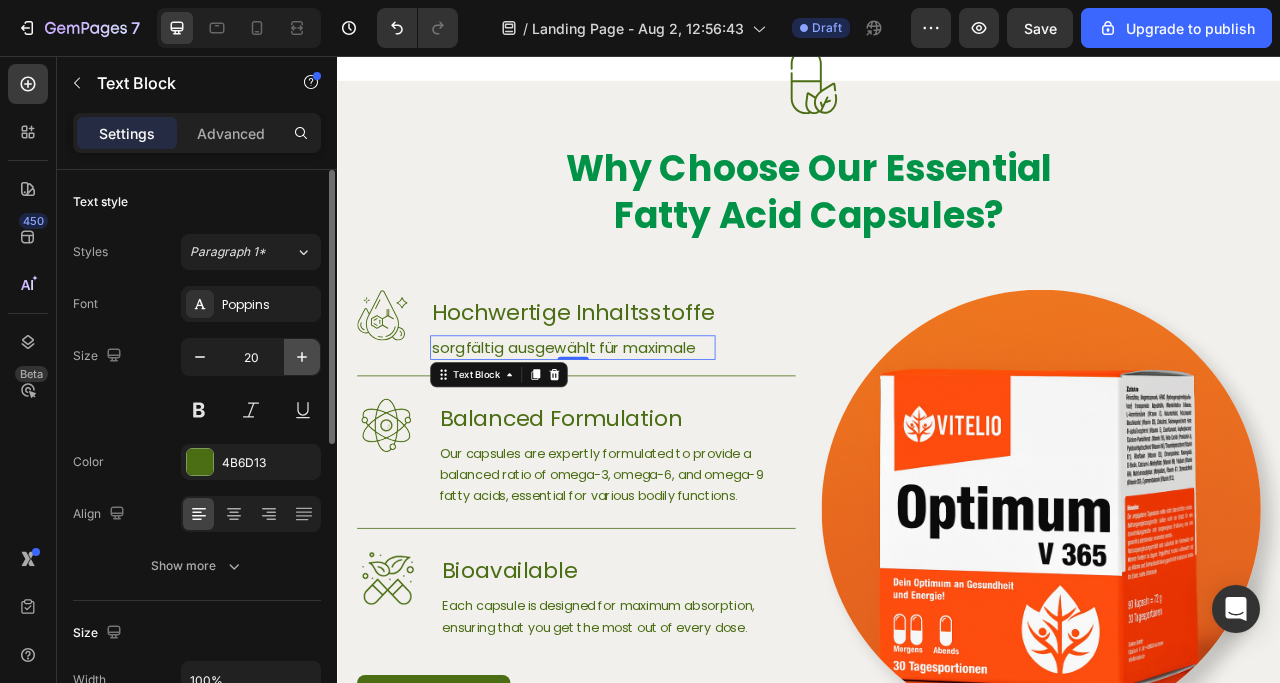 click 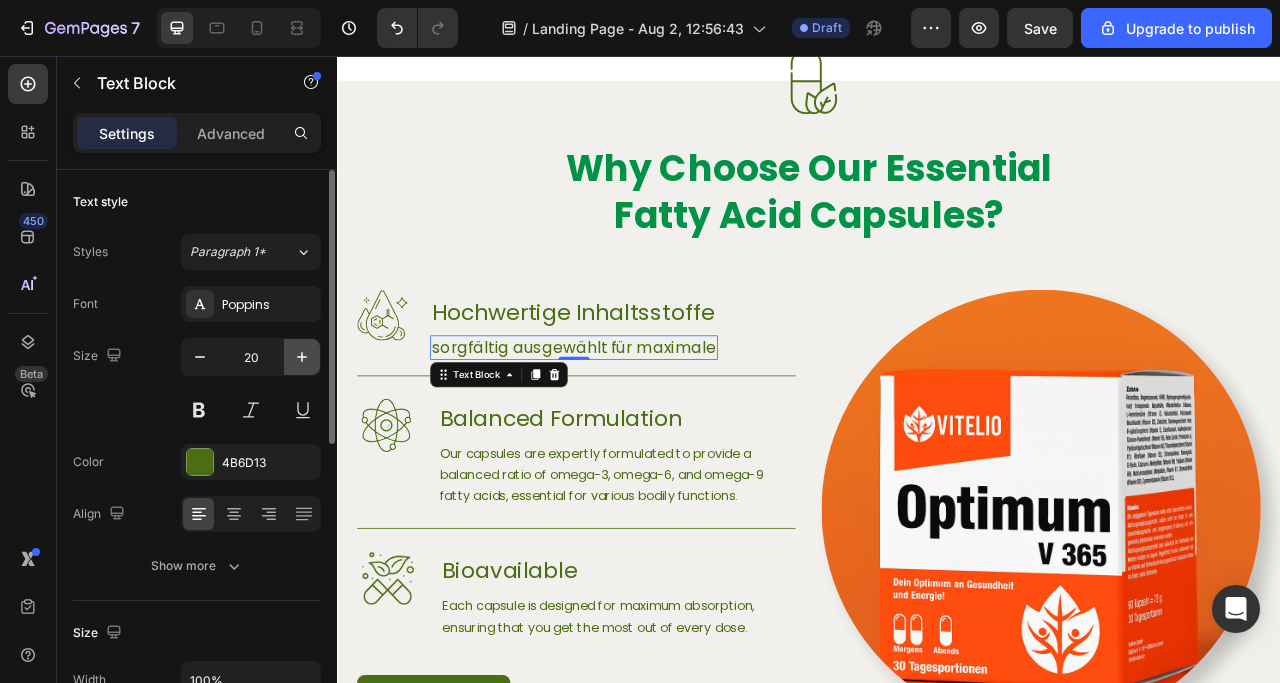click 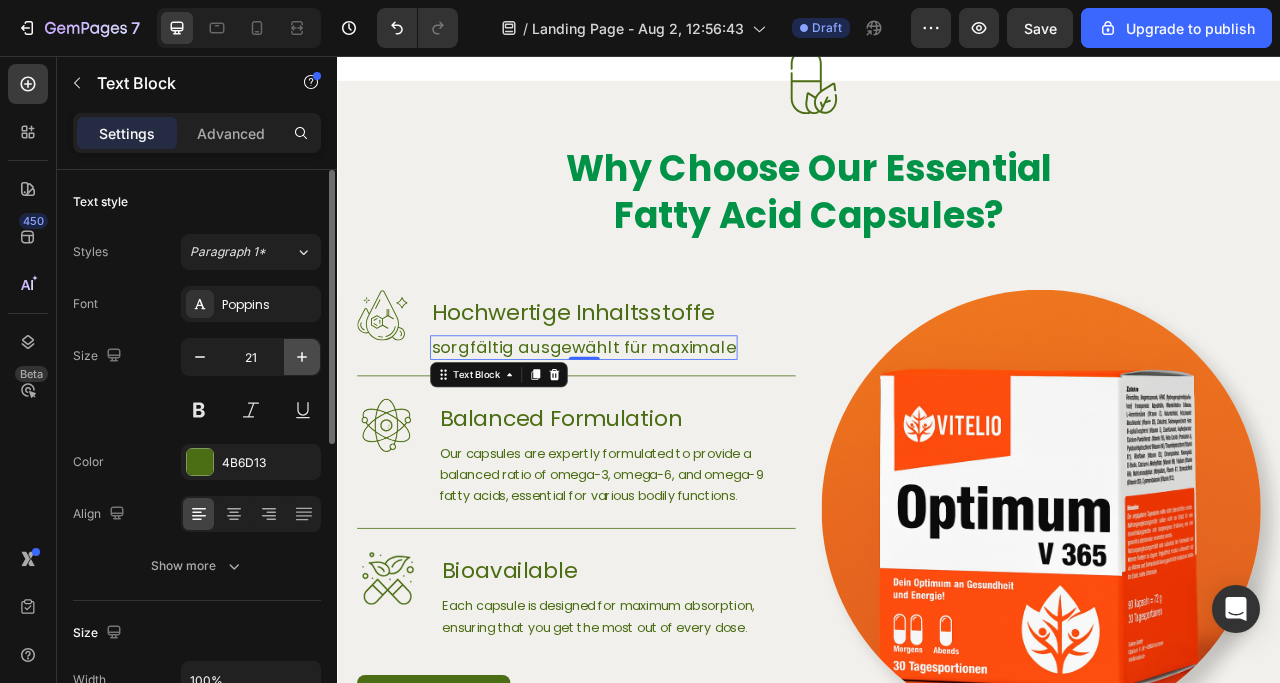 click 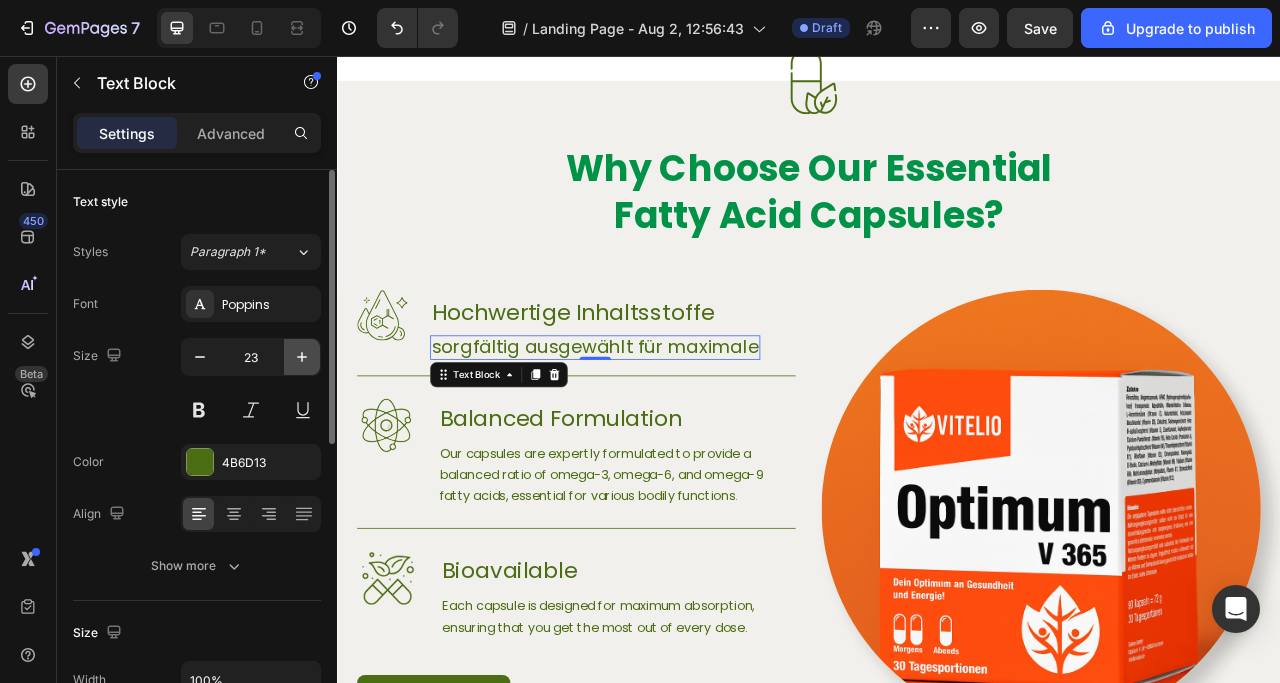 click 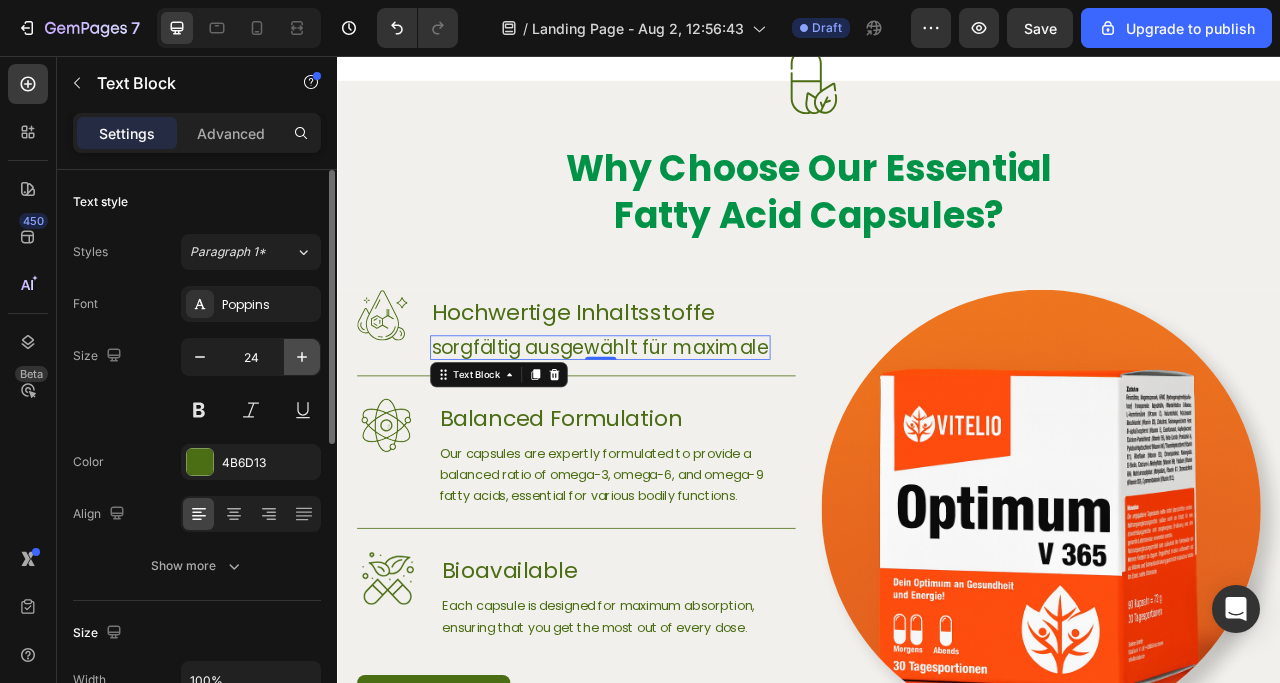 click 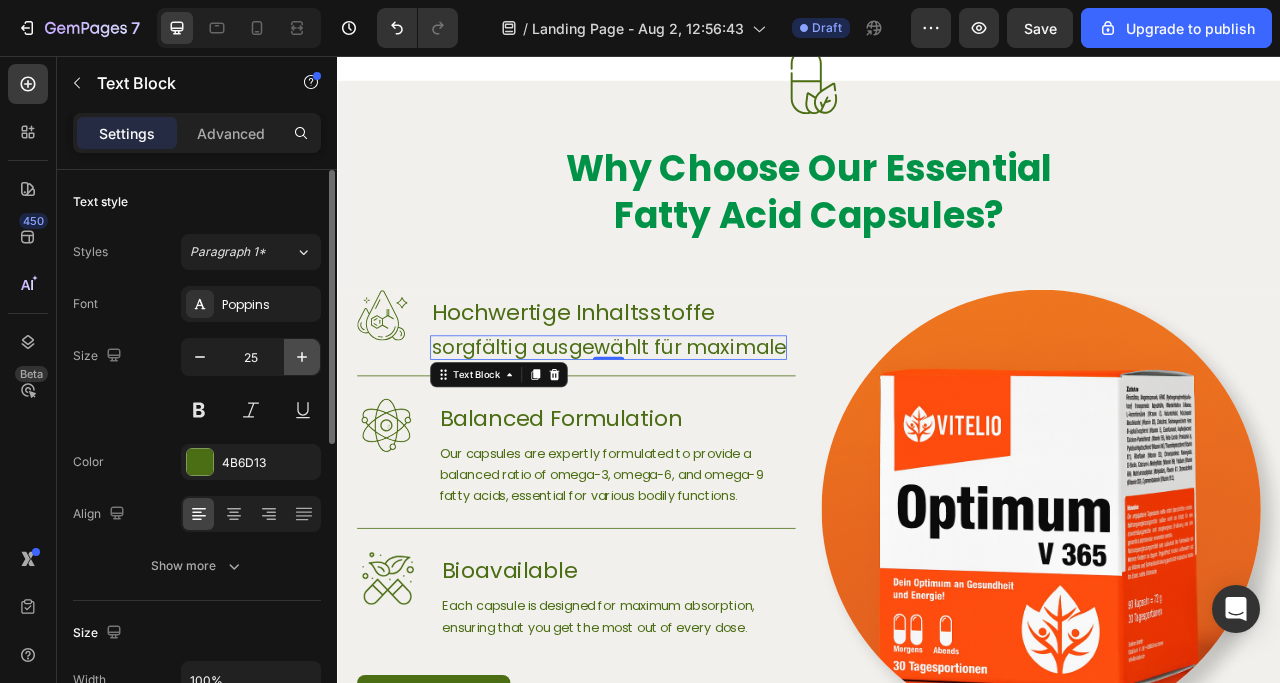 click 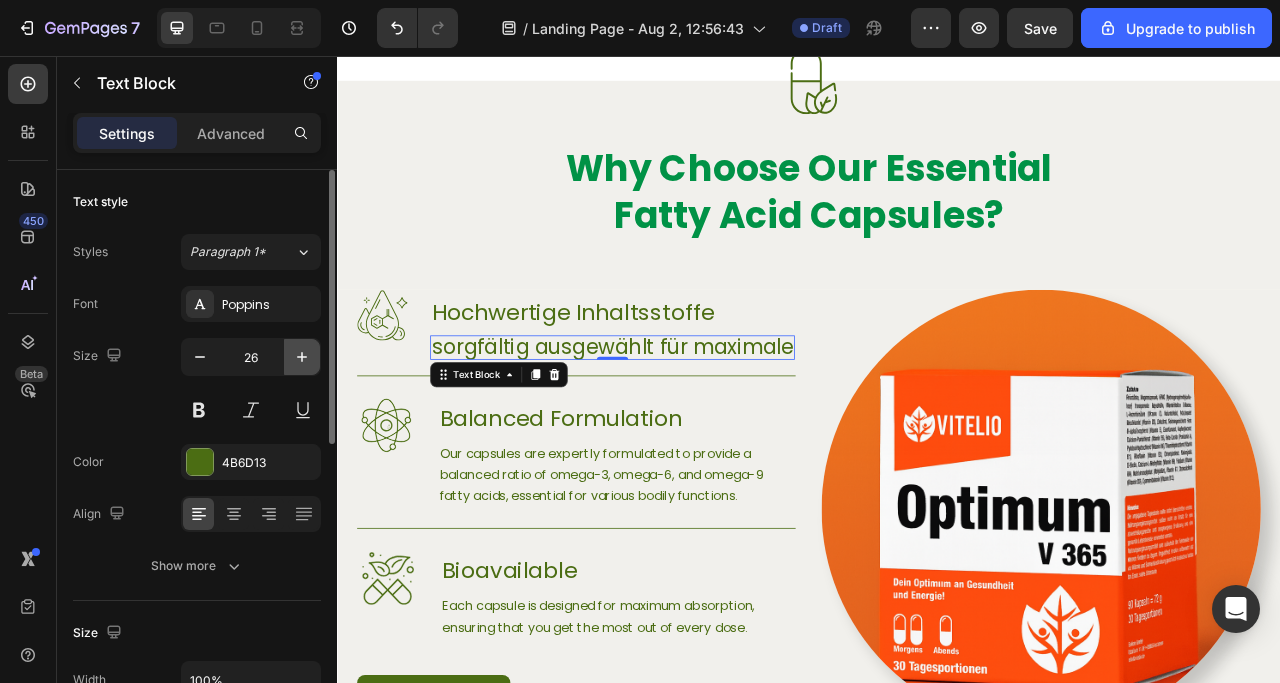 click 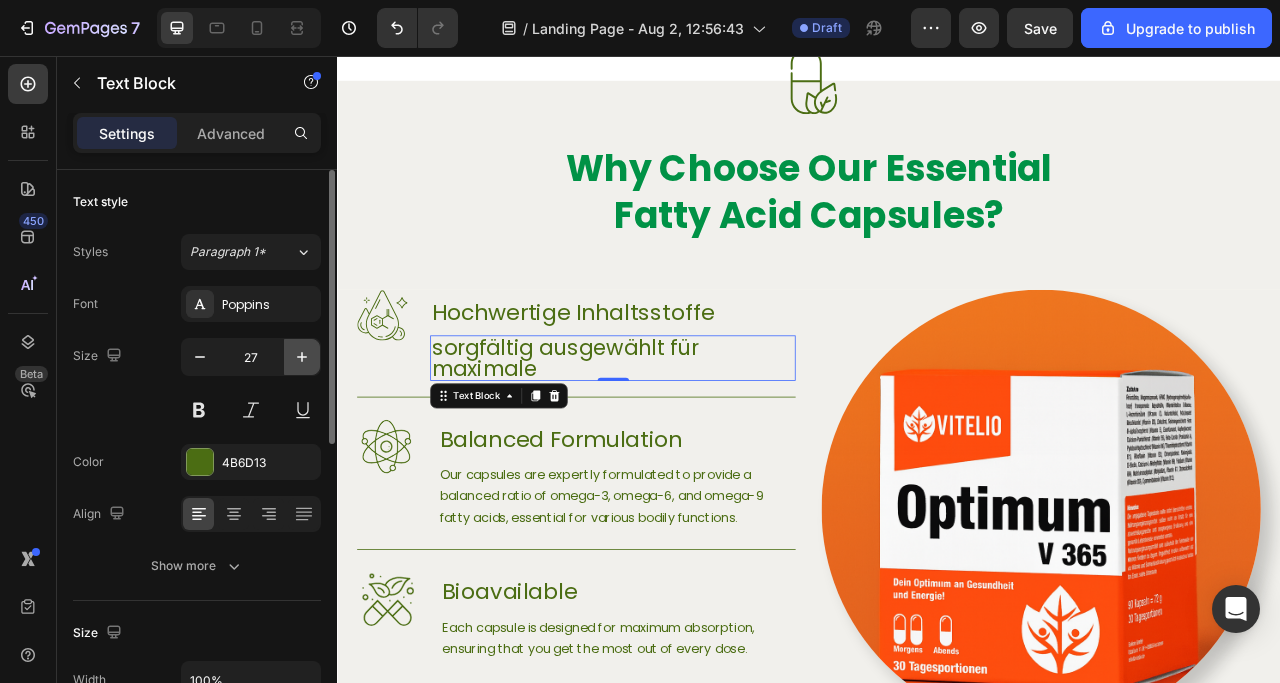 click 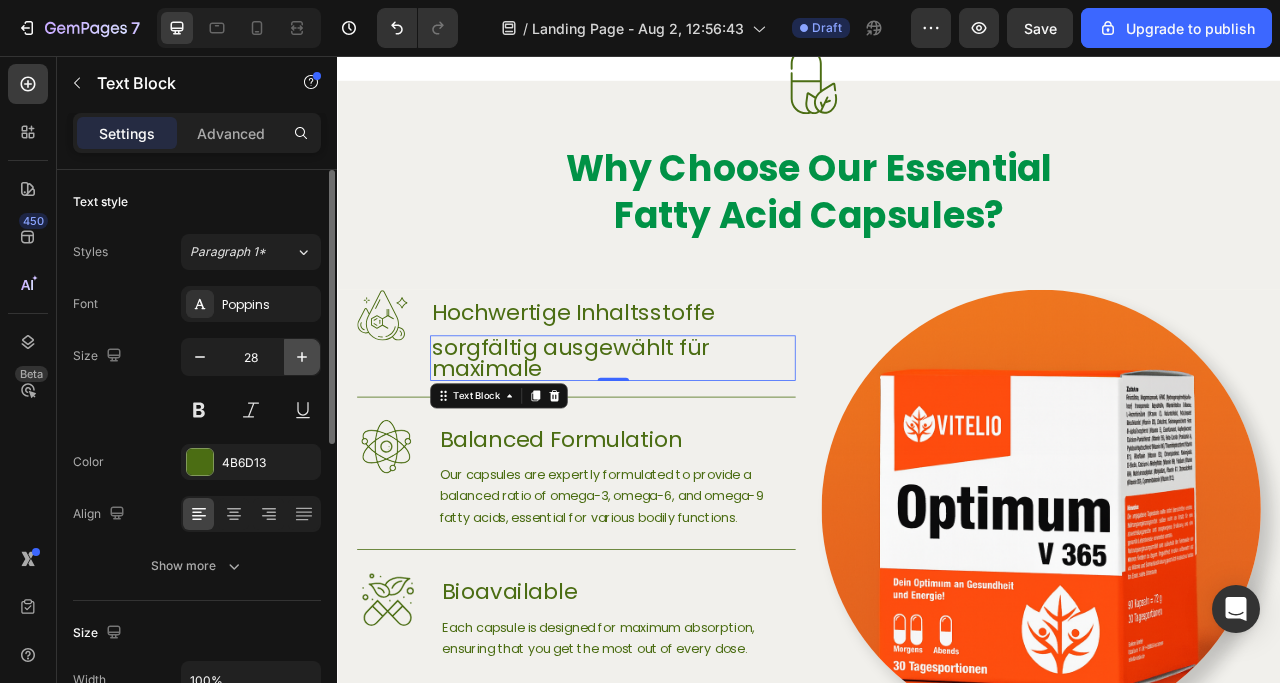 click 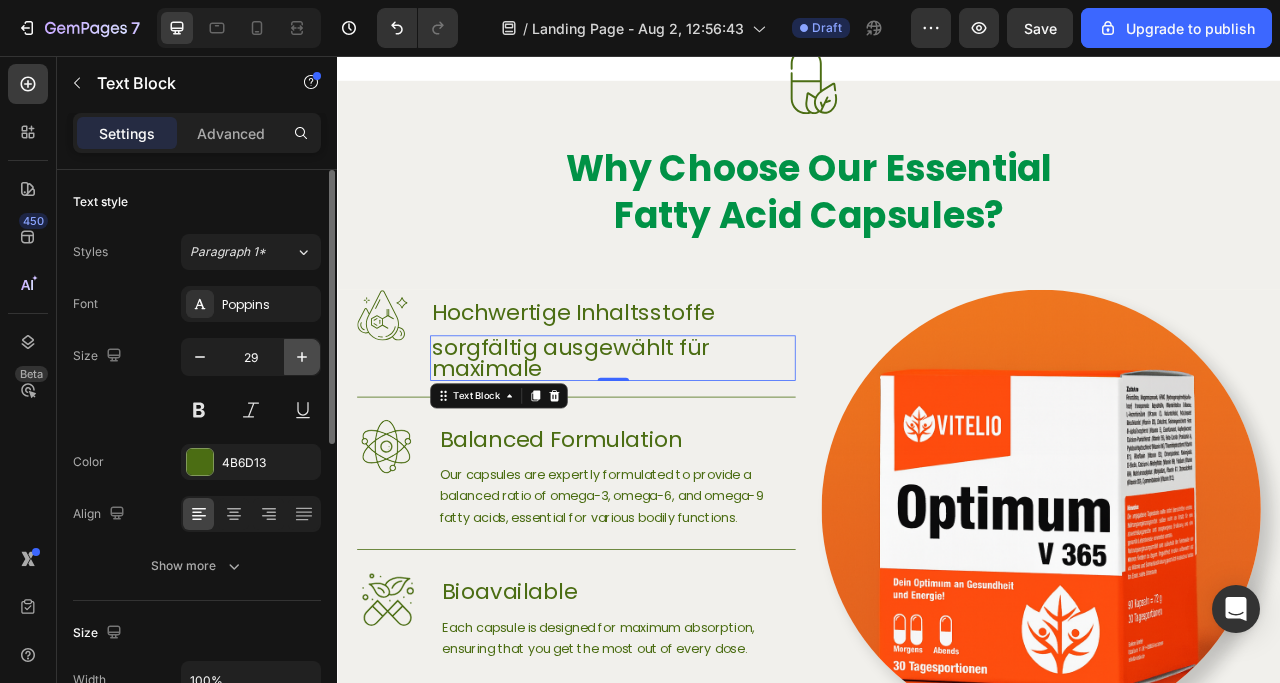 click 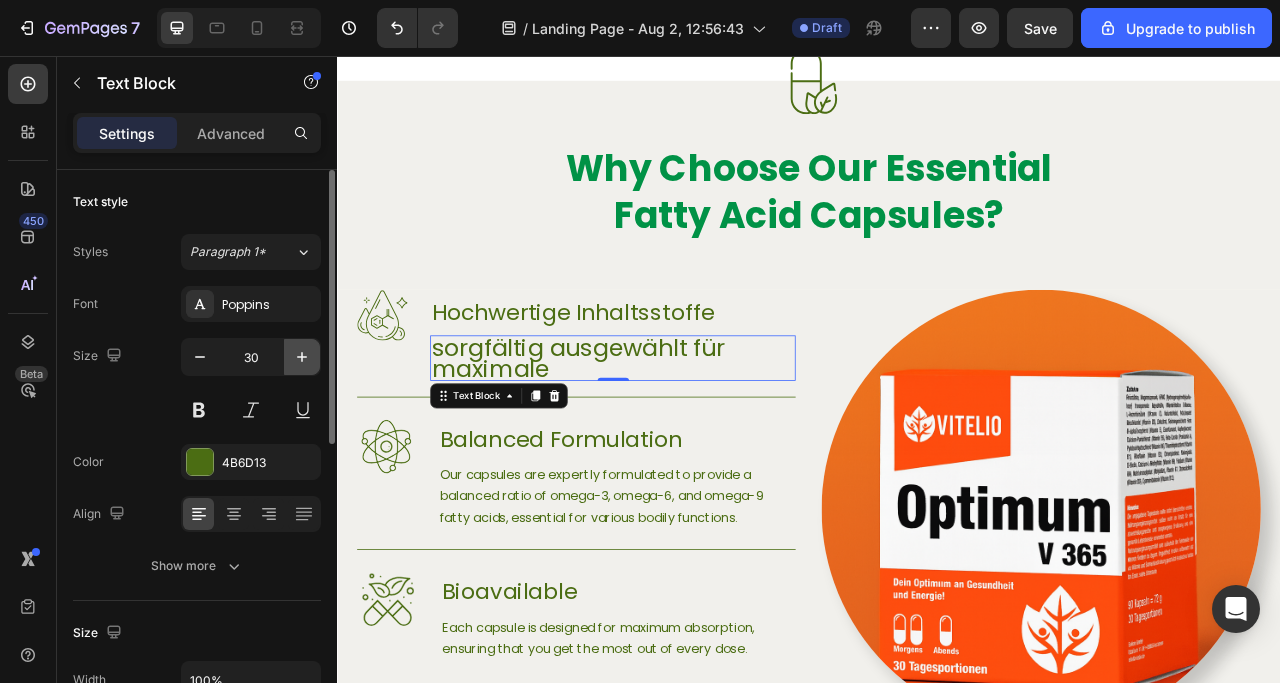 click 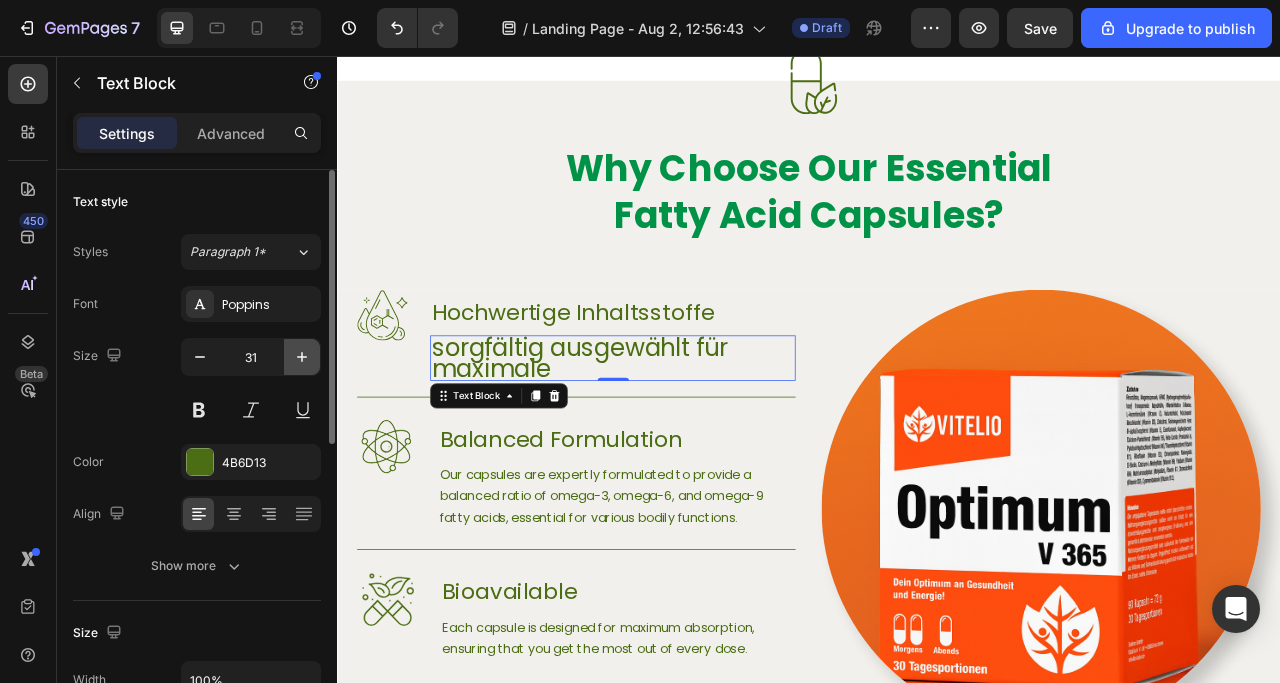 click 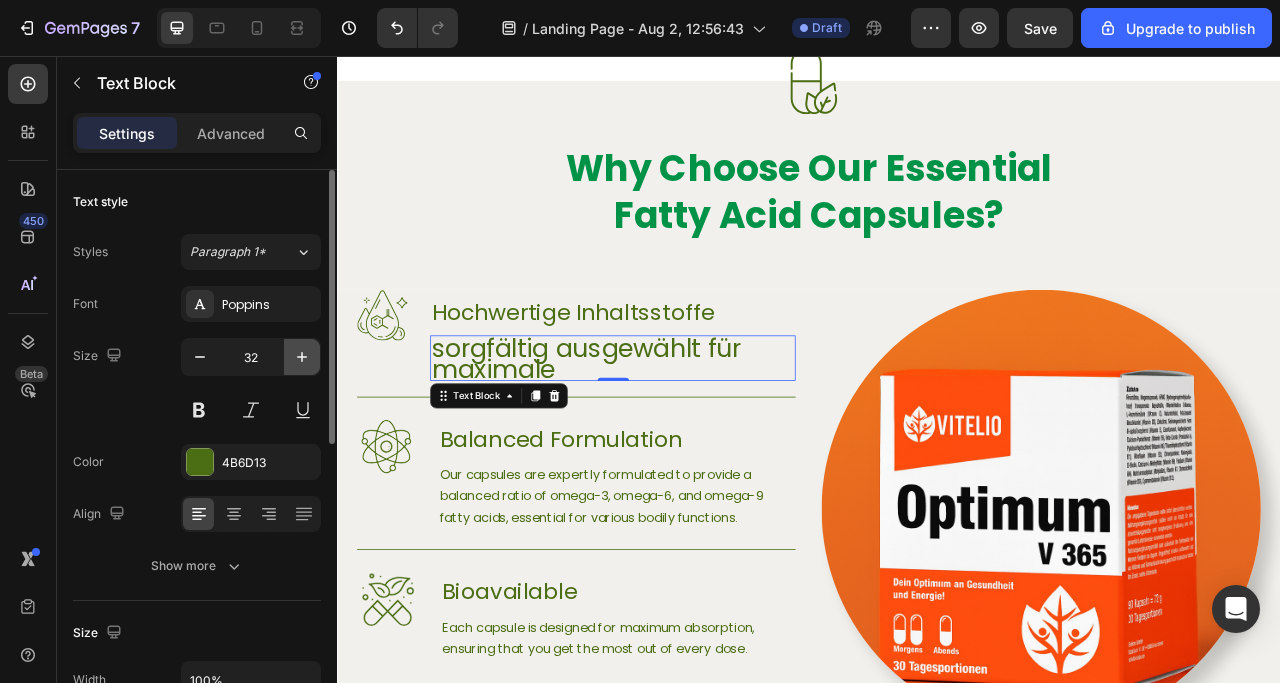 click 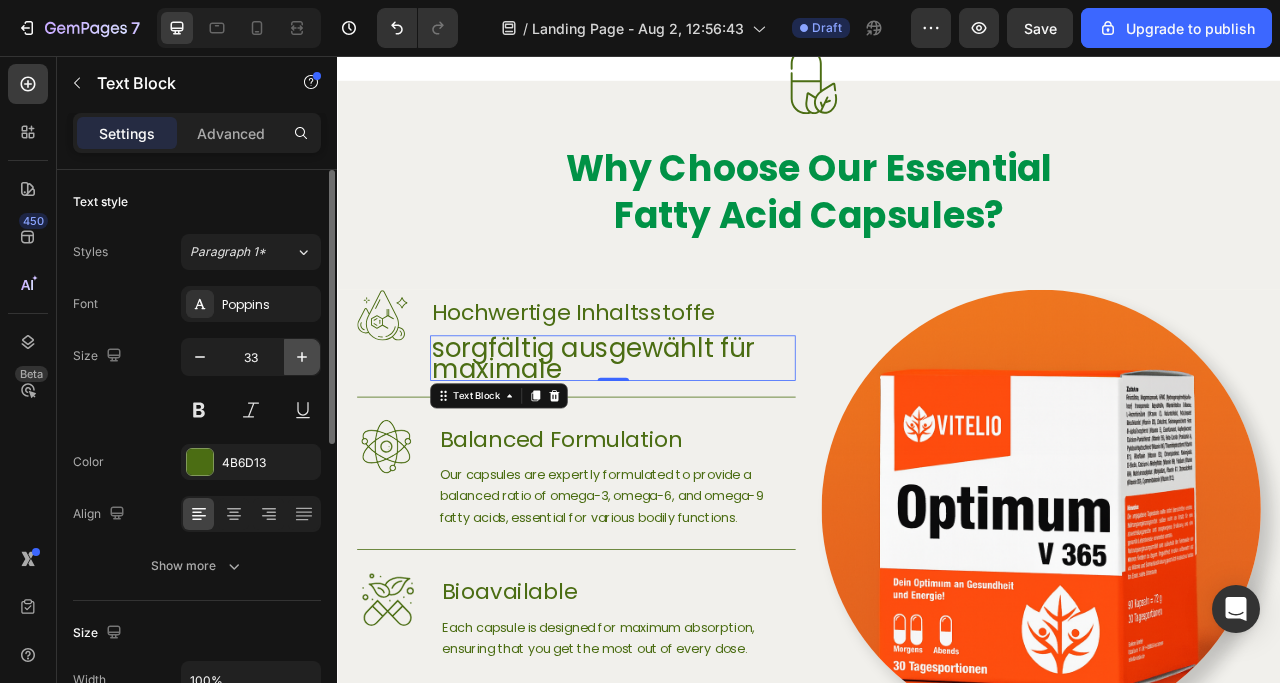 click 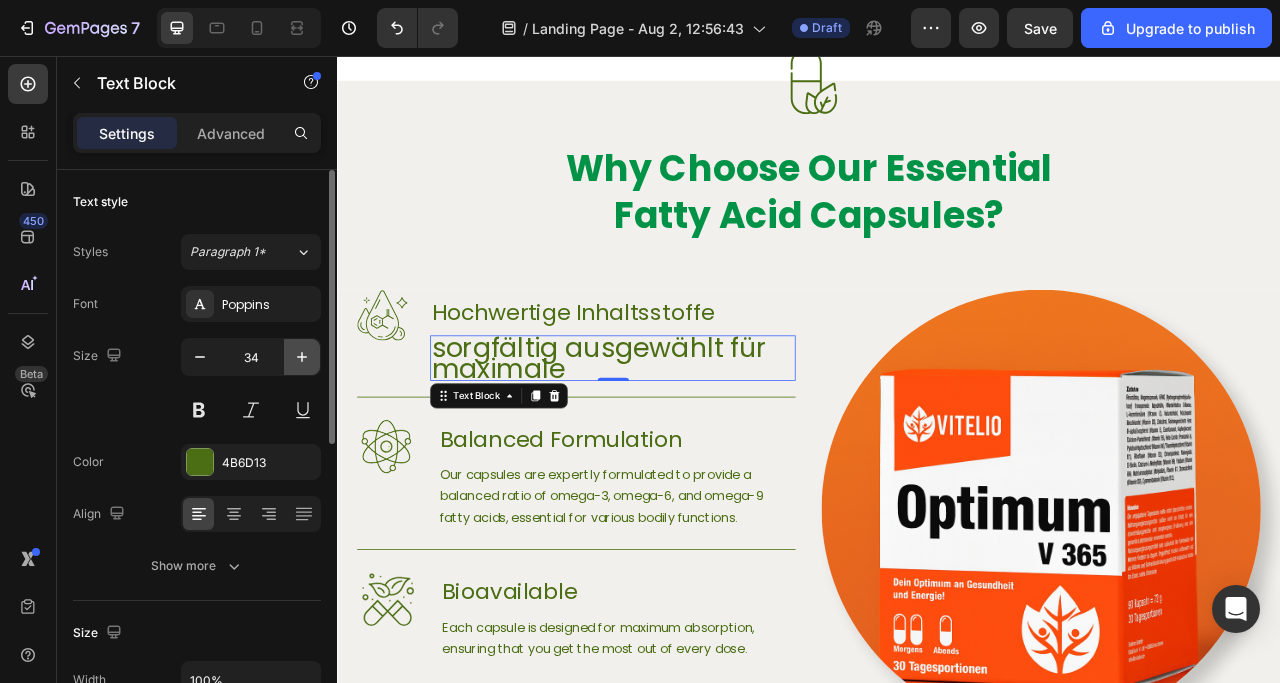 click 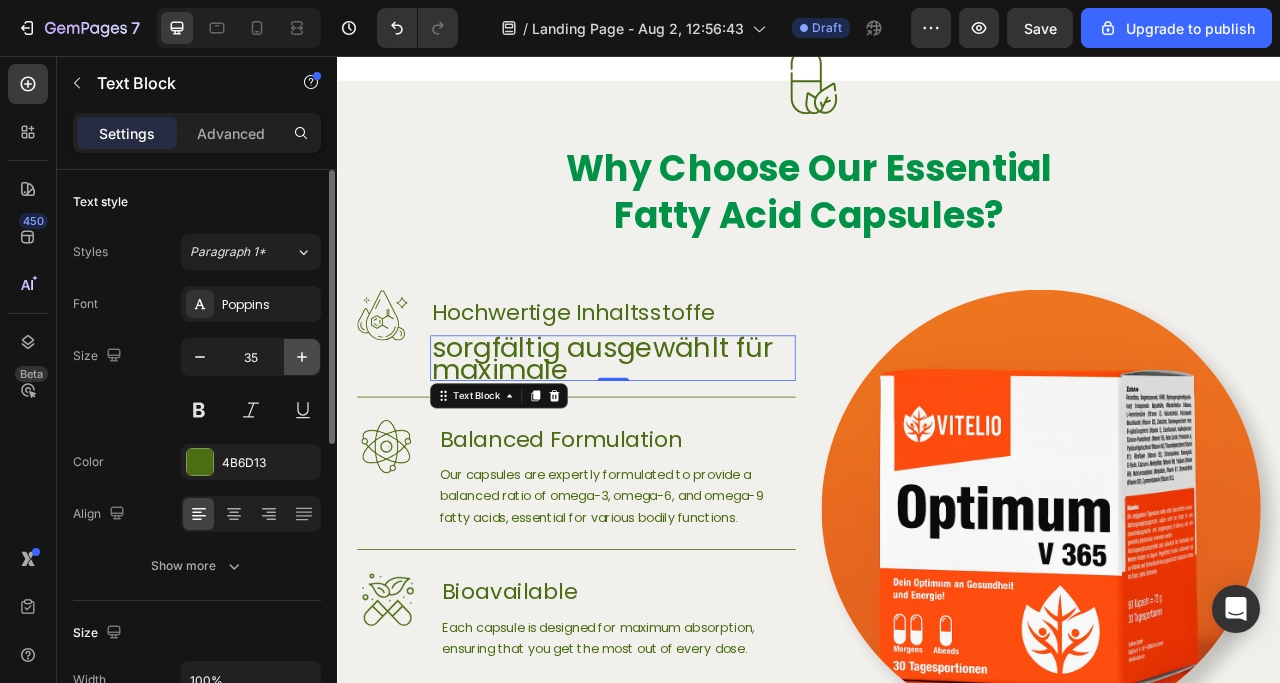 click 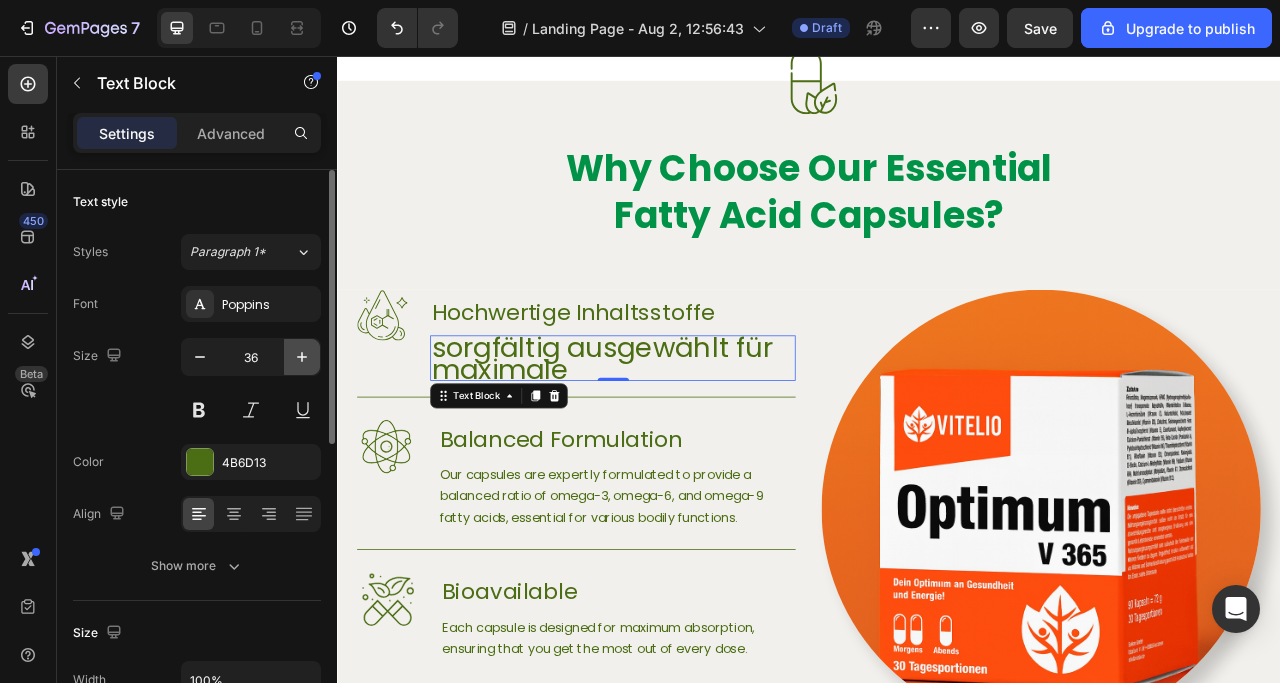 click 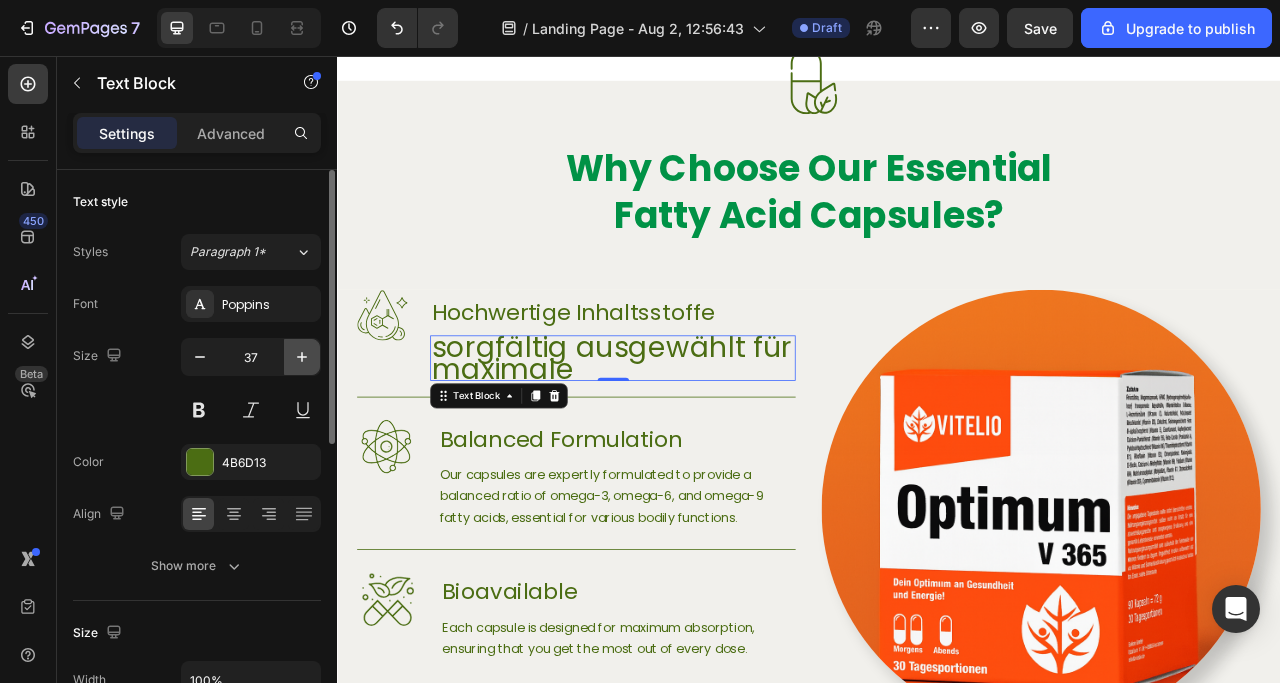 click 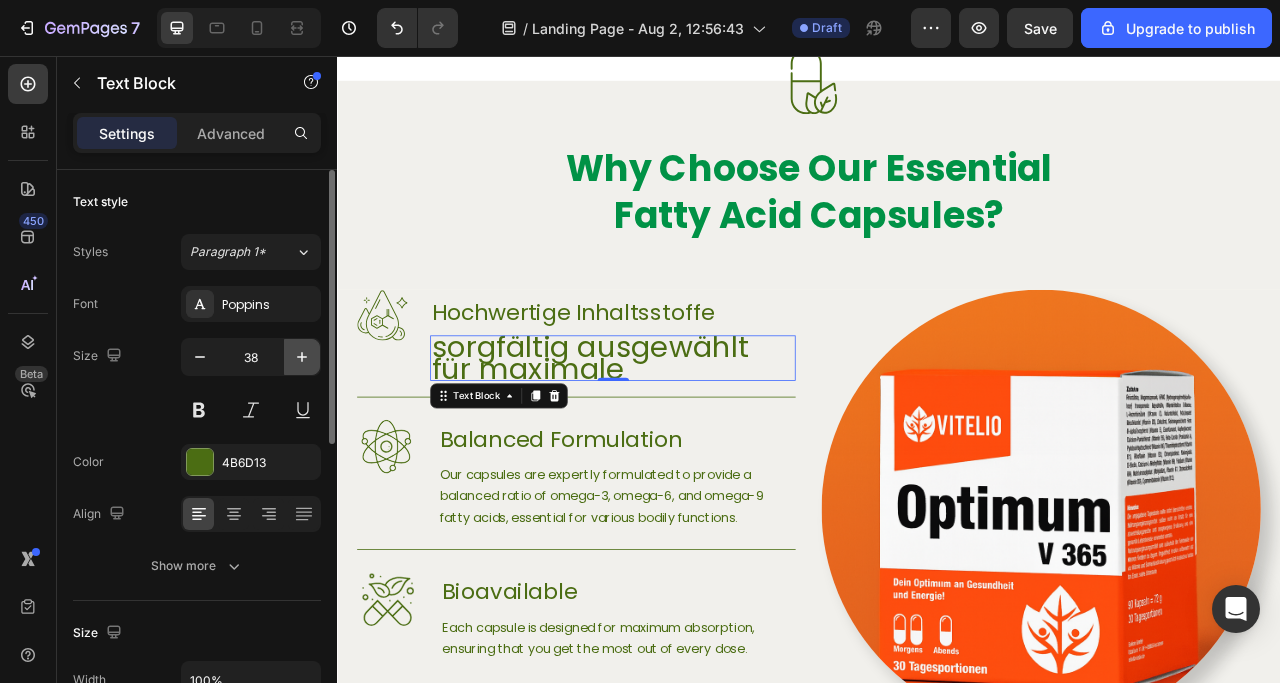 click 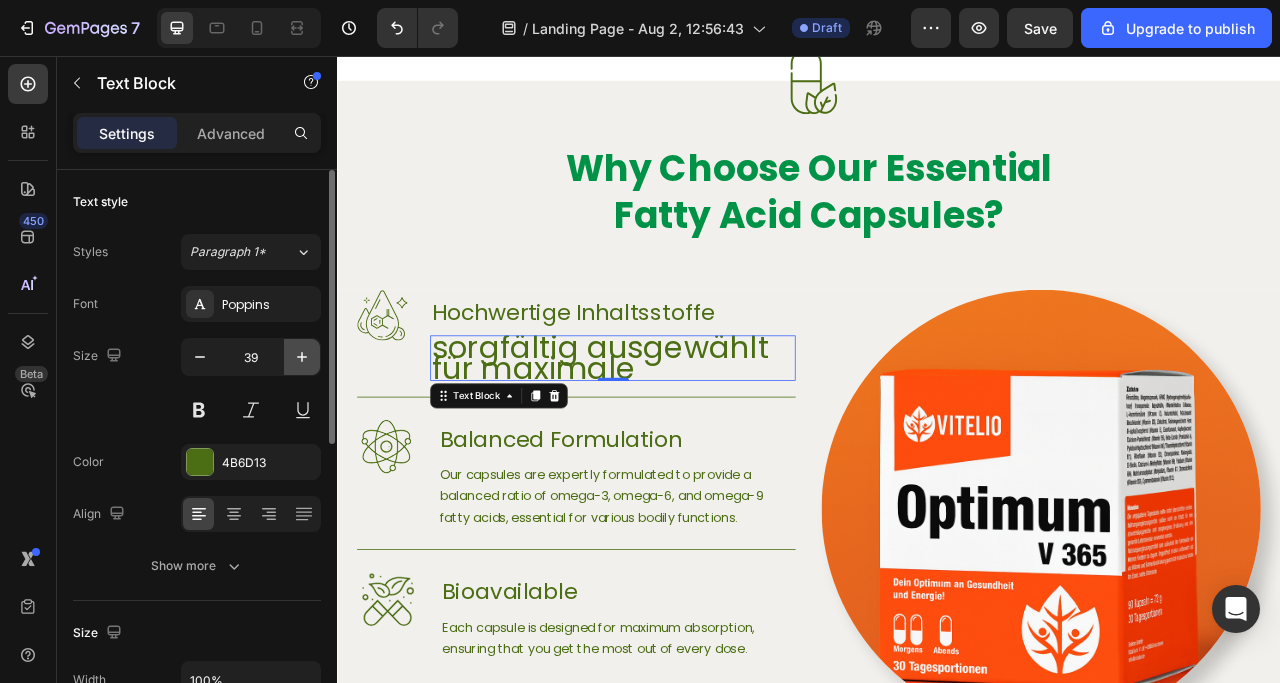 click 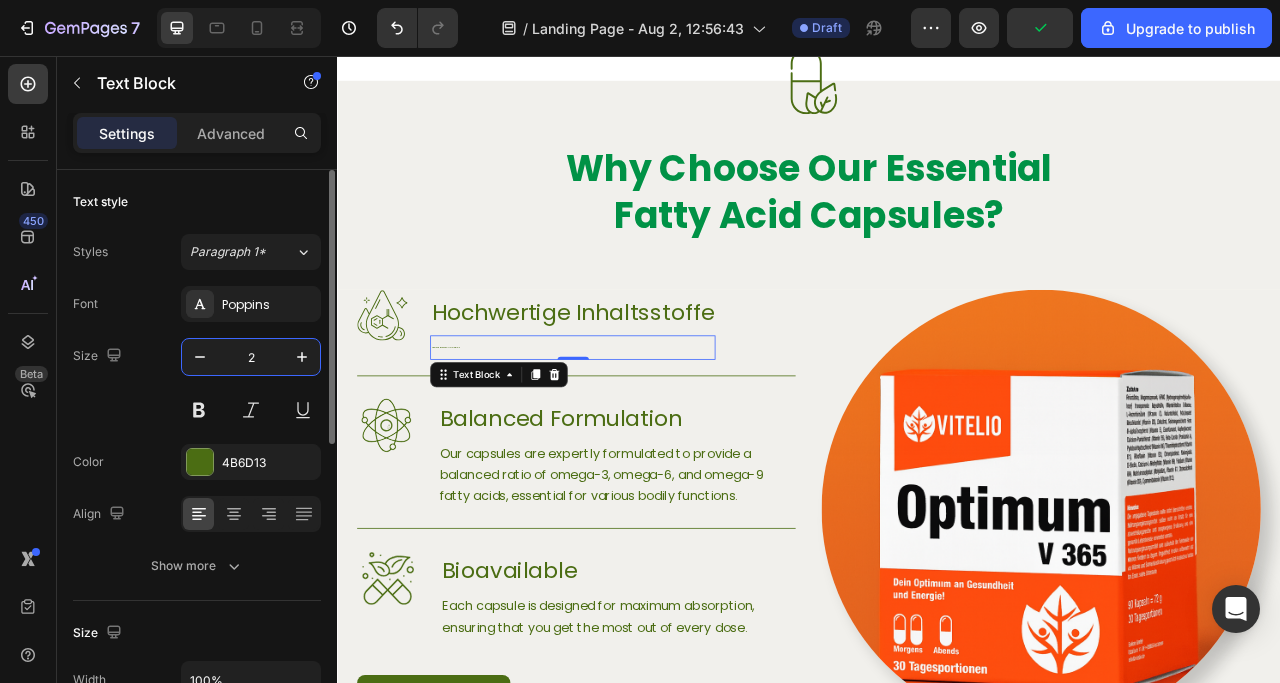 type on "20" 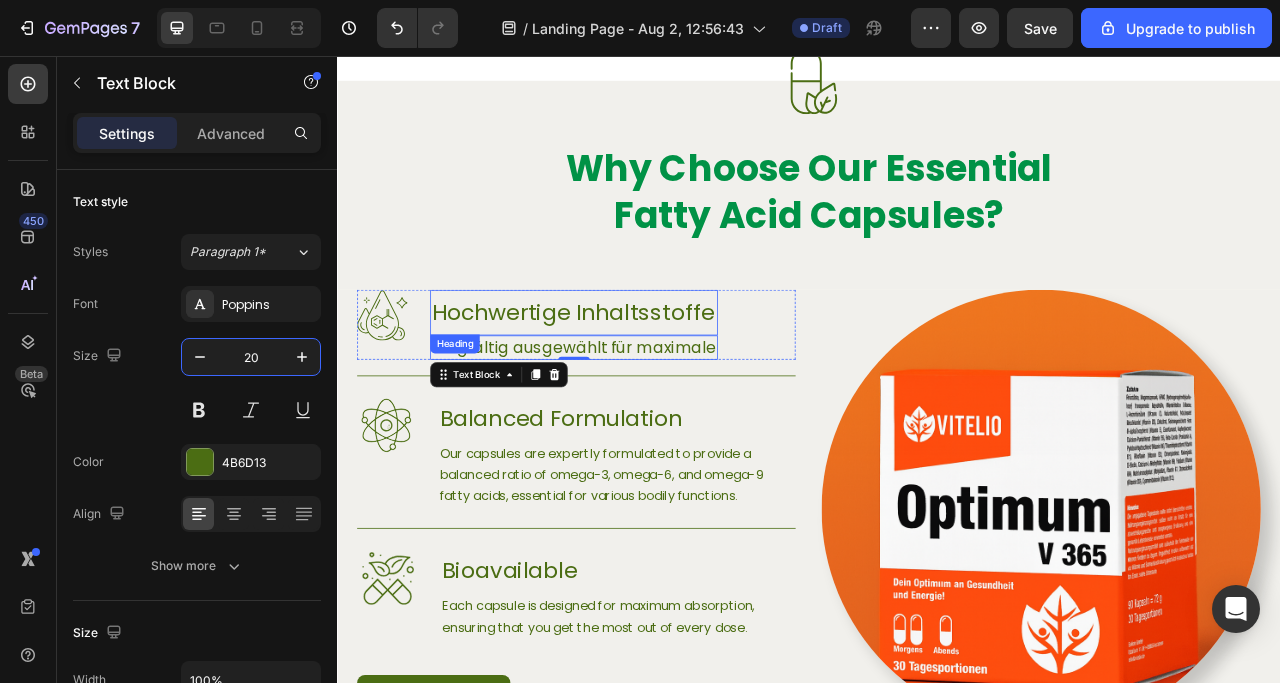 click on "Hochwertige Inhaltsstoffe" at bounding box center (638, 382) 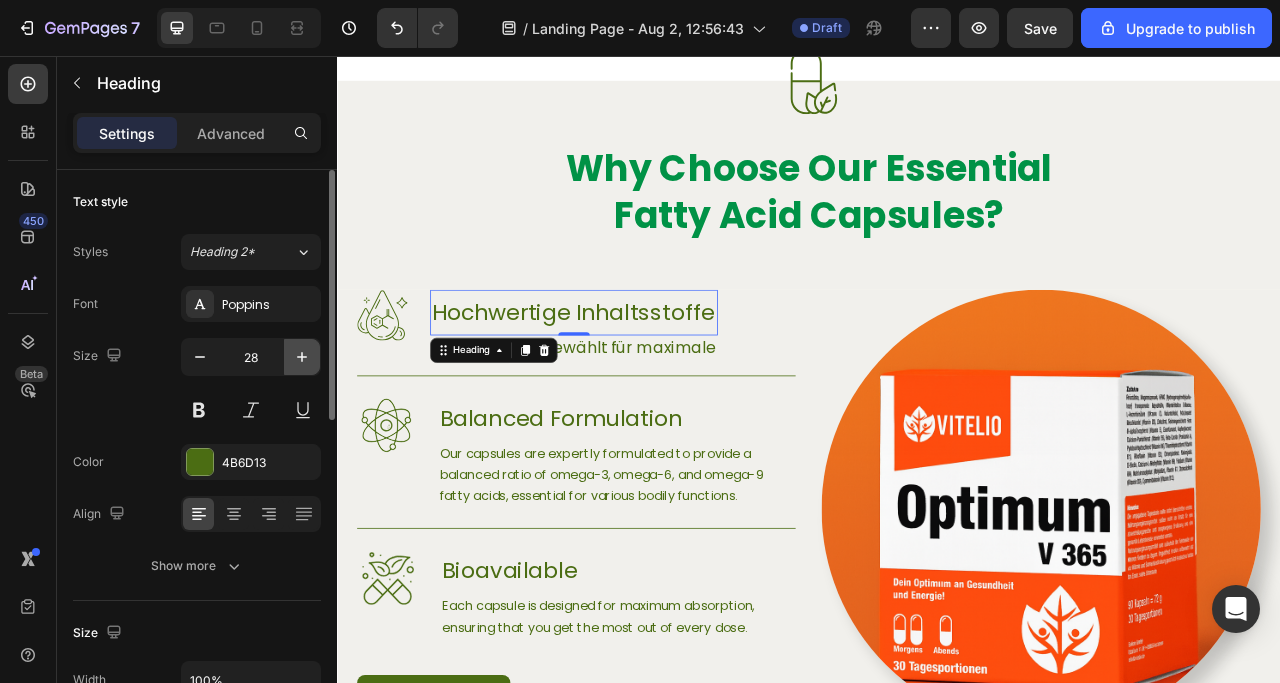 click 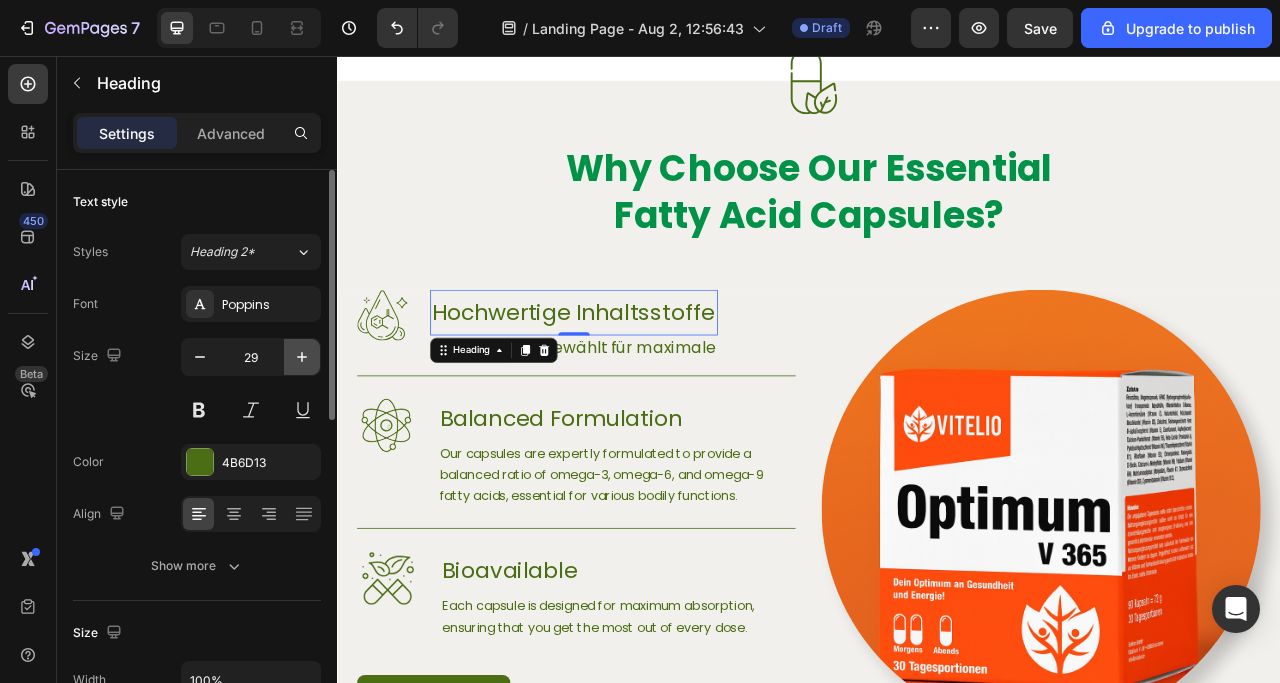 click 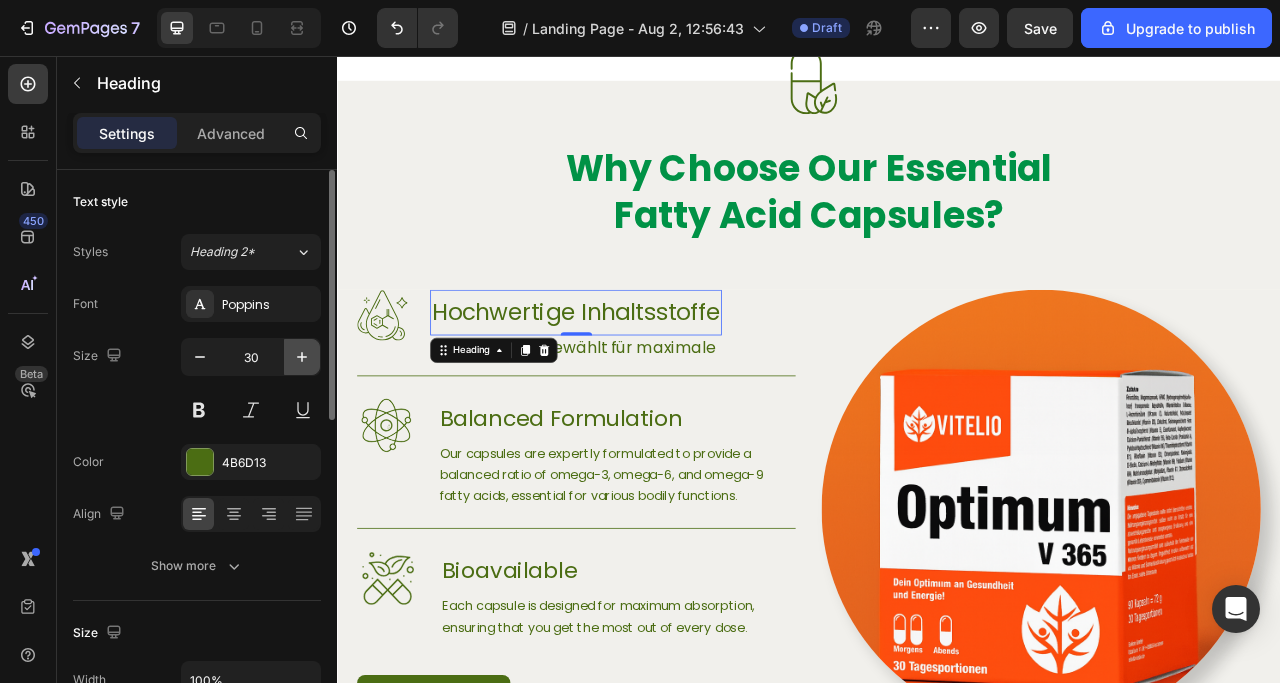 click 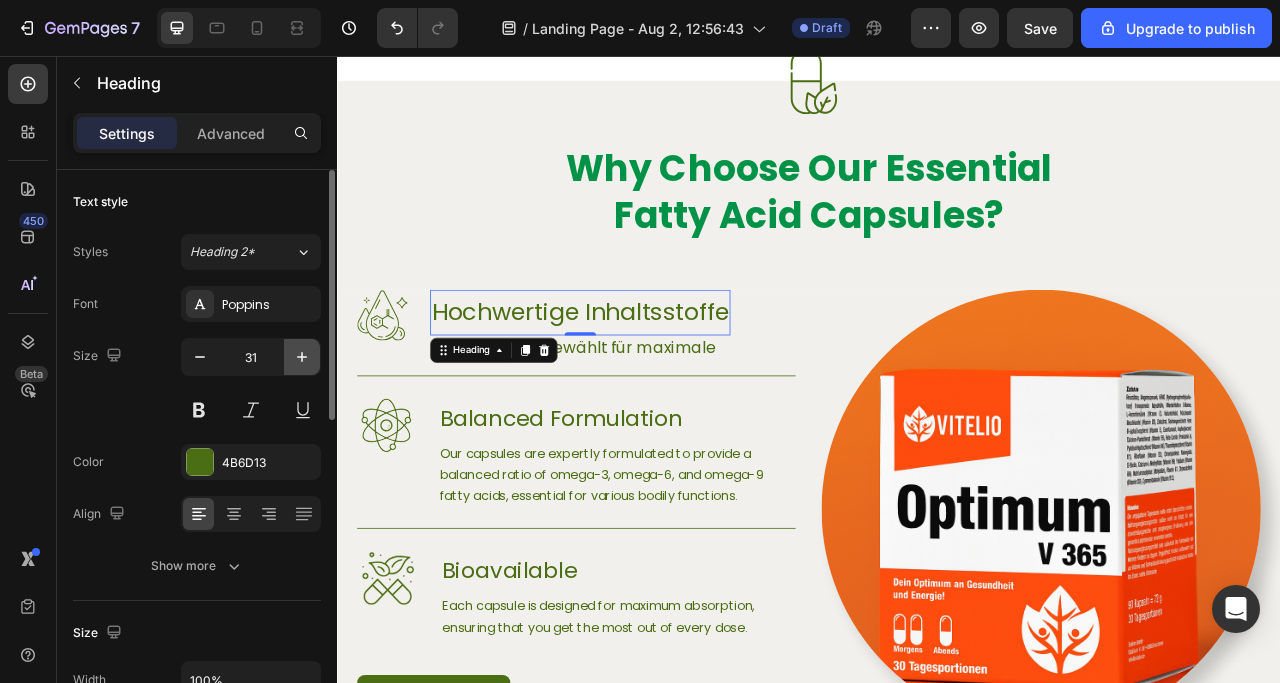 click 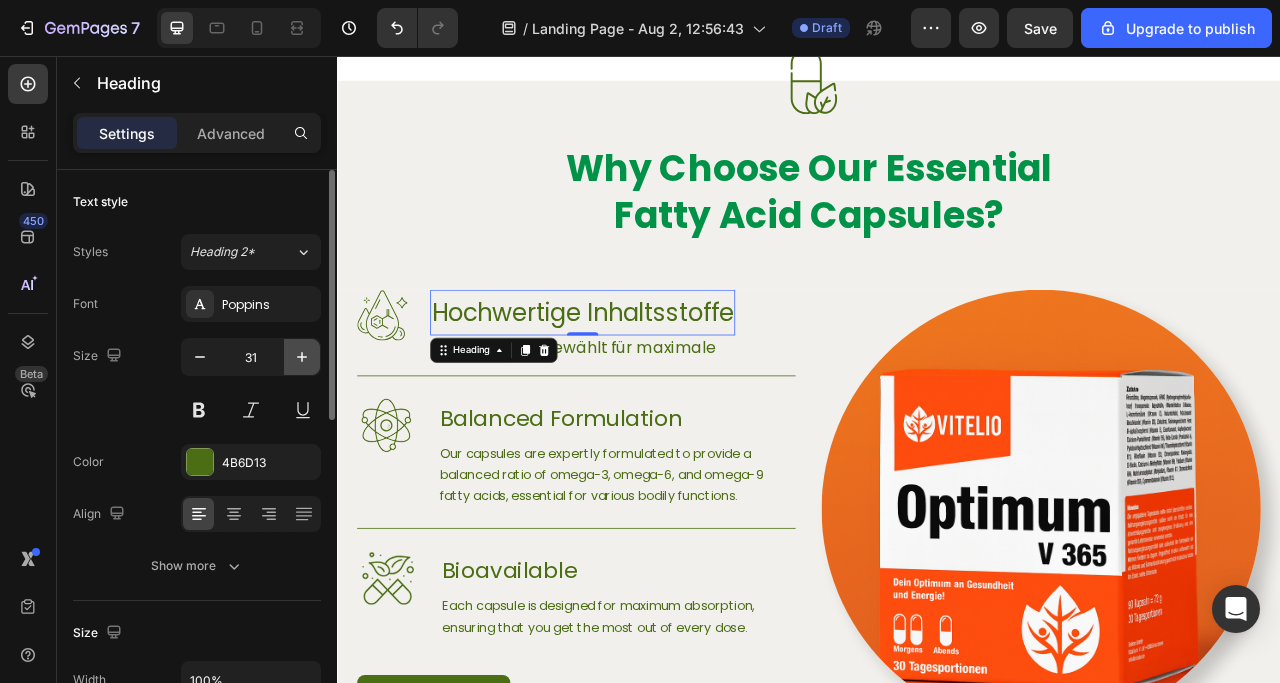 type on "32" 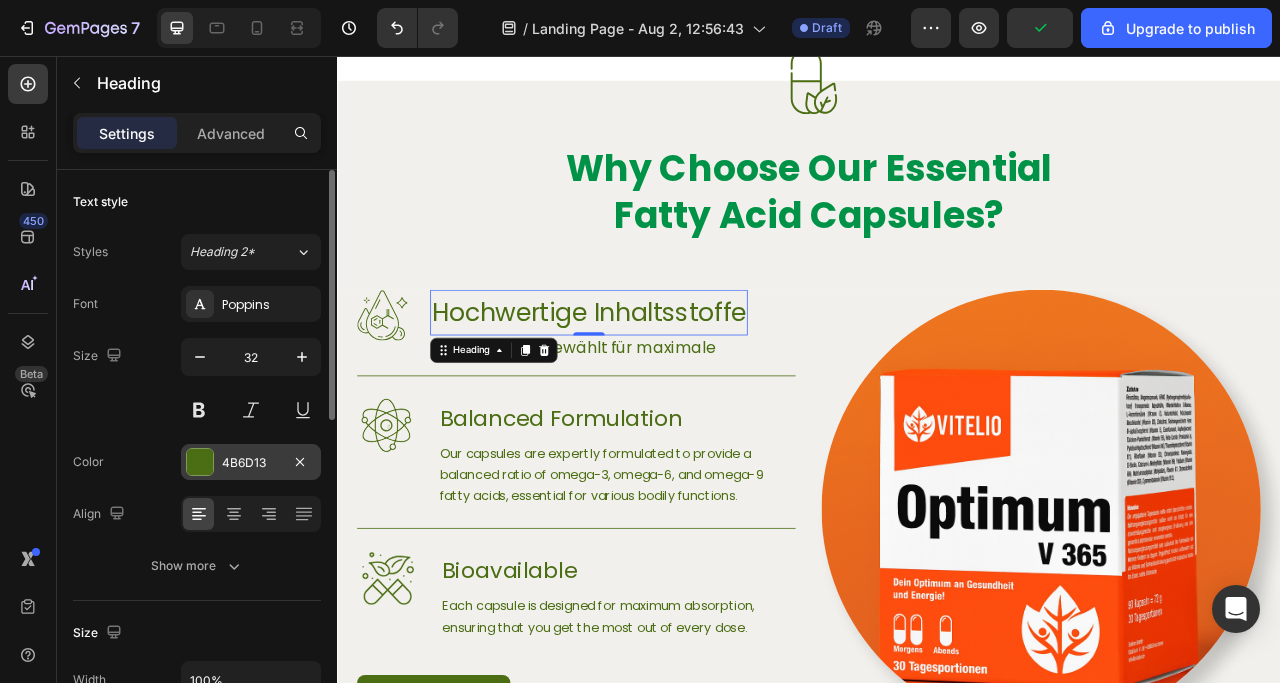 click at bounding box center (200, 462) 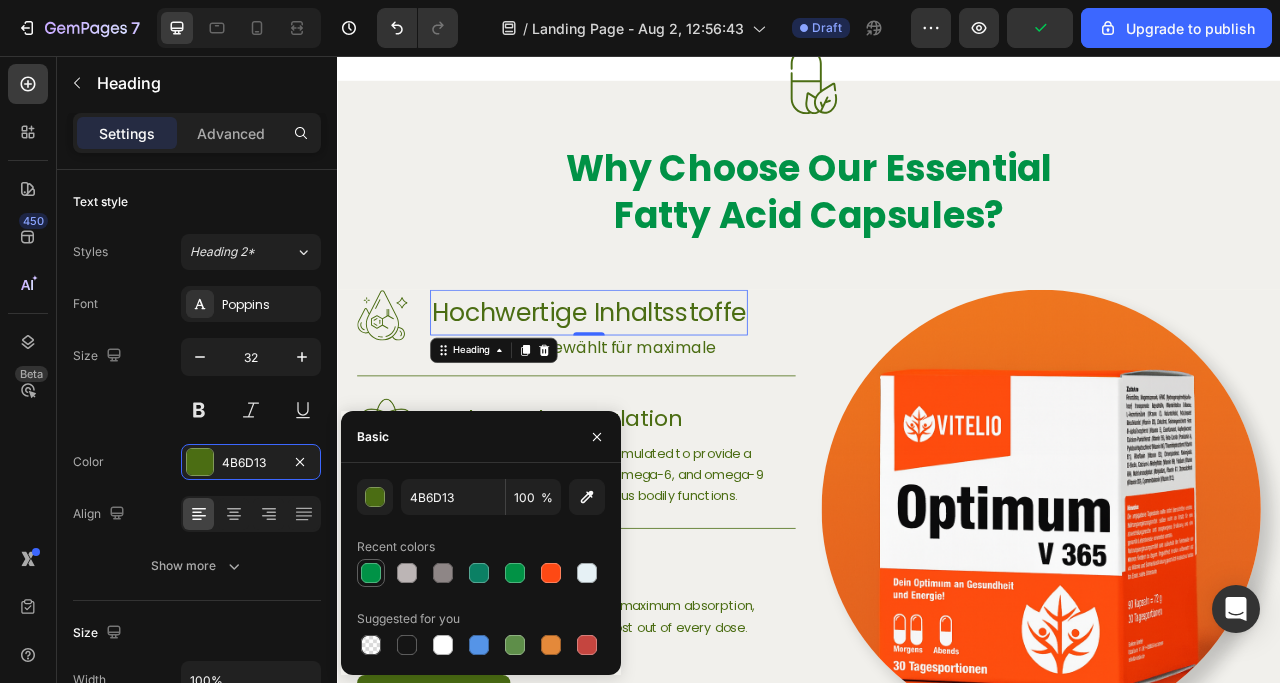 click at bounding box center (371, 573) 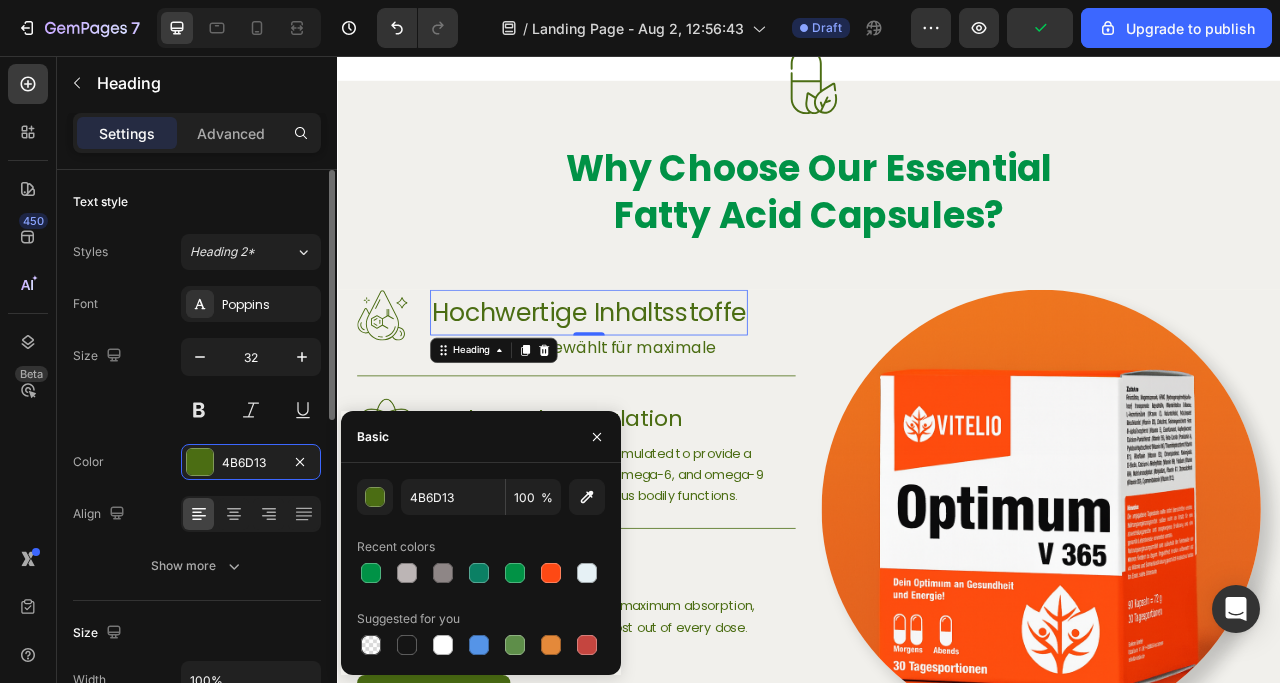 type on "009246" 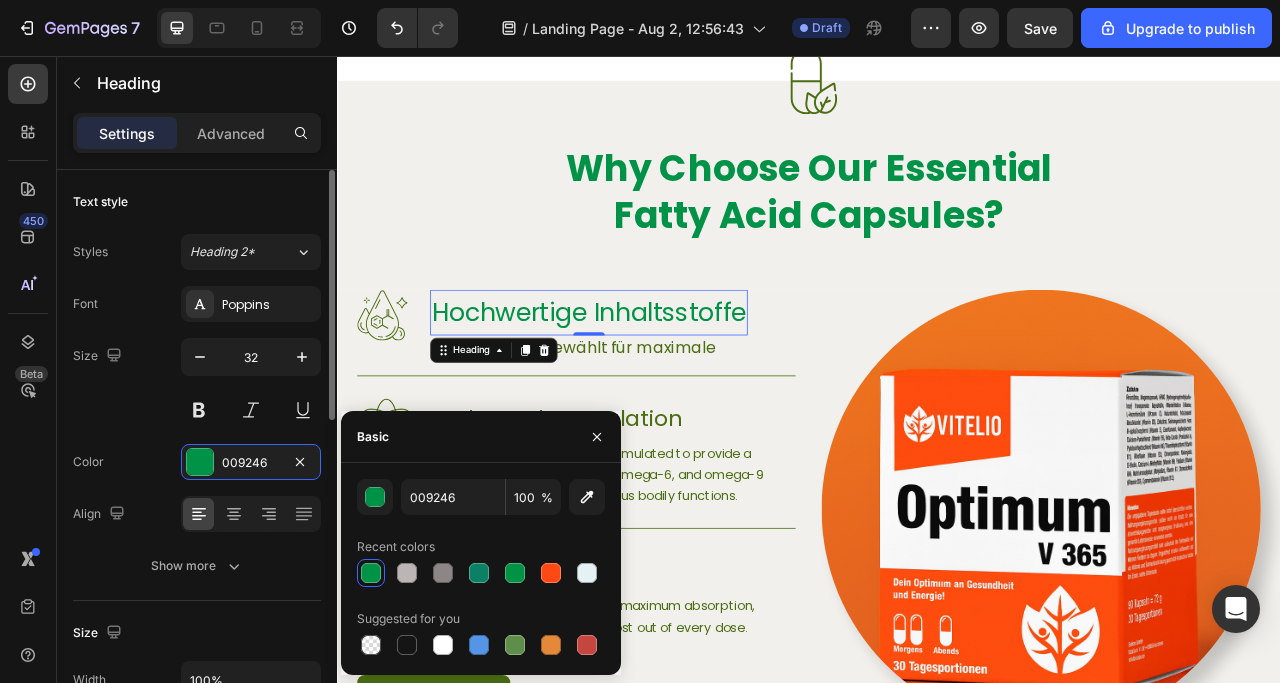 click on "Color" at bounding box center (88, 462) 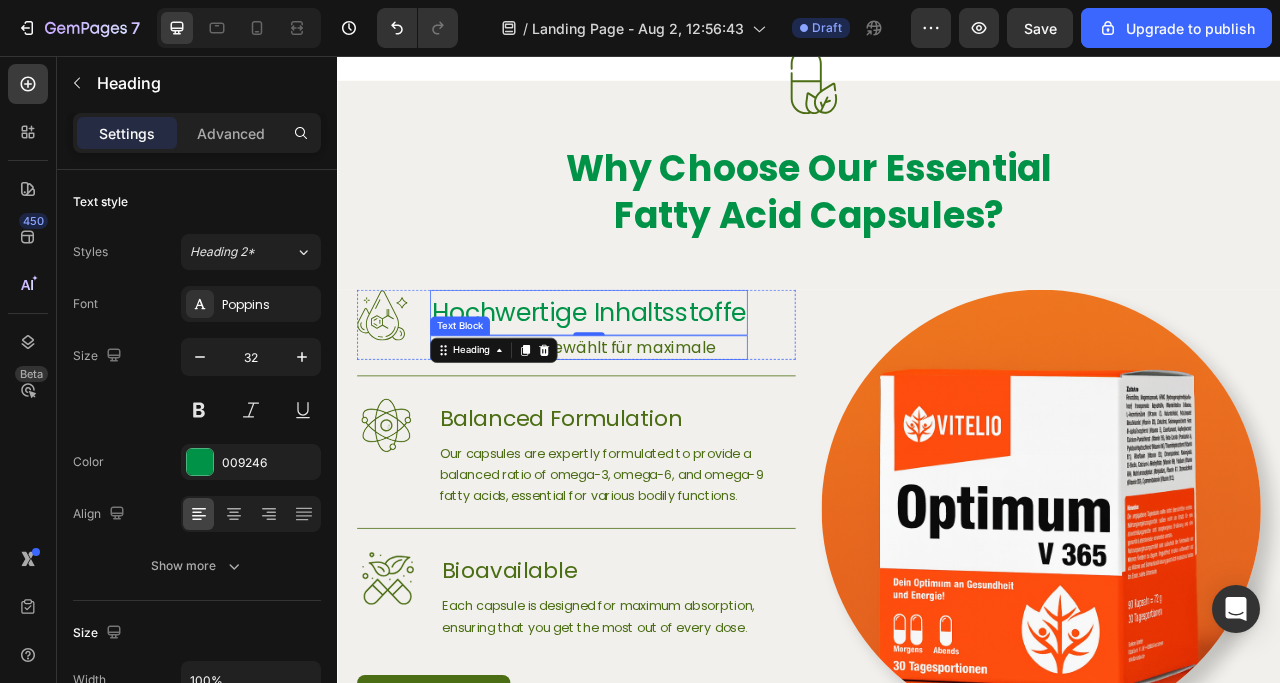 click on "sorgfältig ausgewählt für maximale" at bounding box center [657, 426] 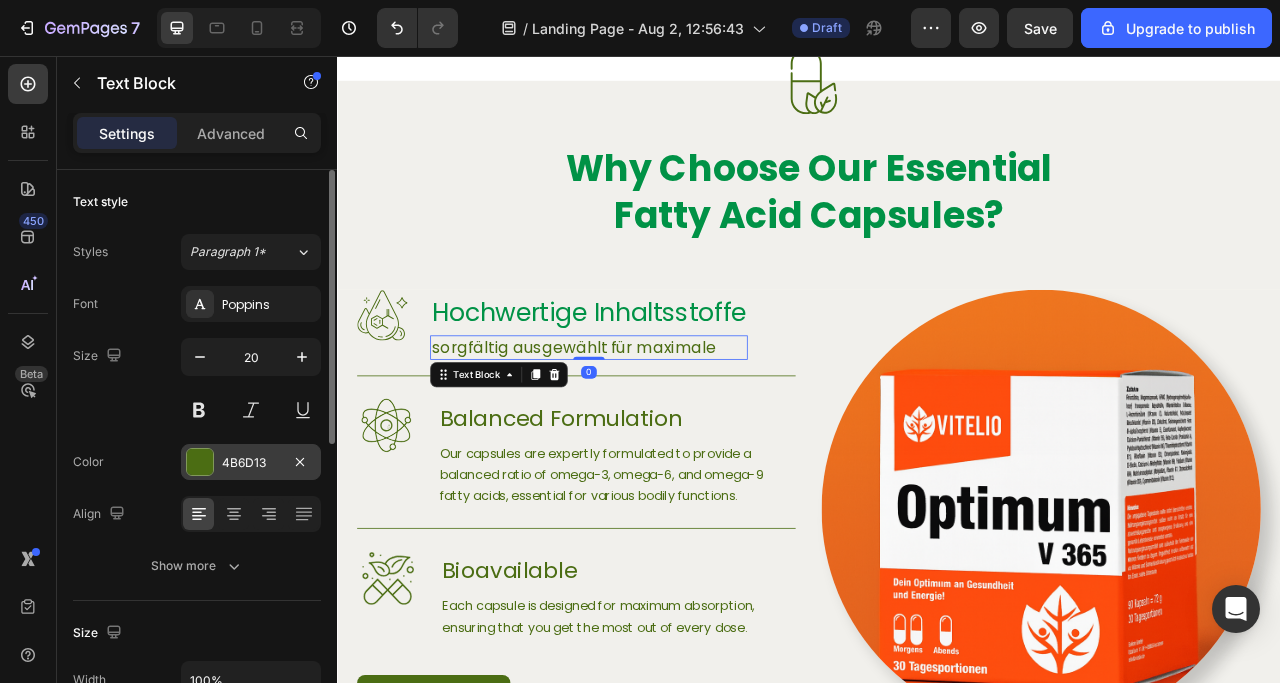 click on "4B6D13" at bounding box center (251, 462) 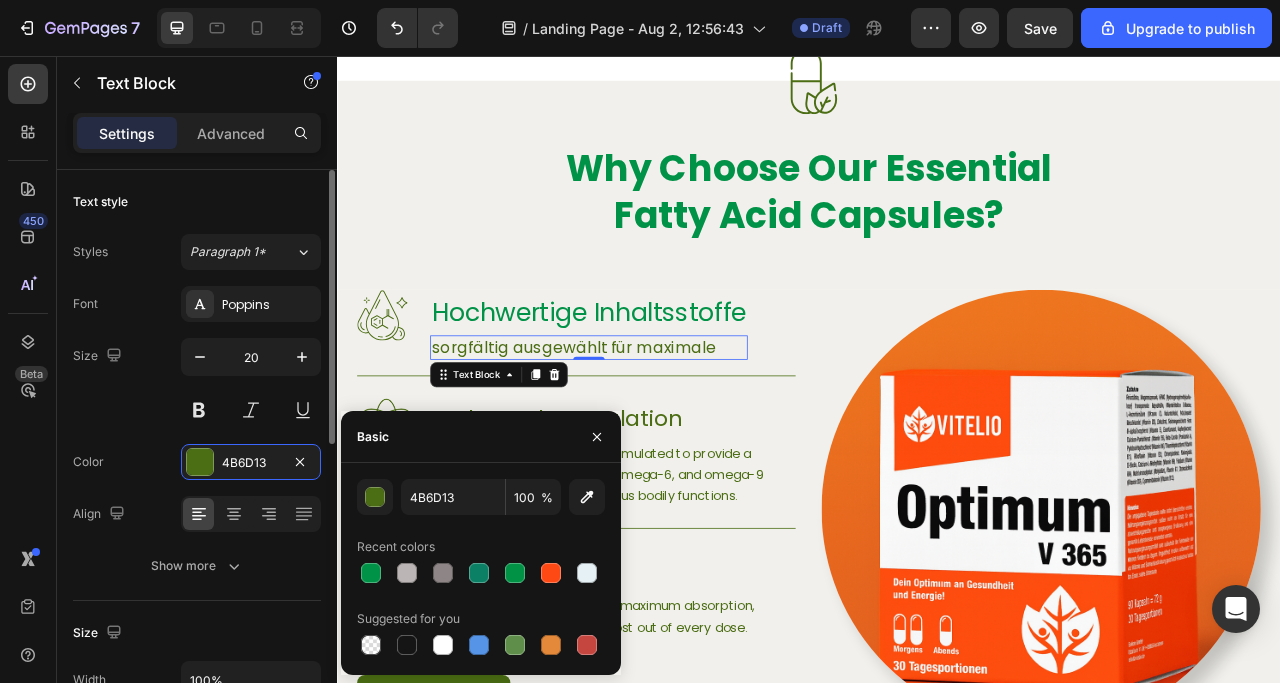 drag, startPoint x: 372, startPoint y: 581, endPoint x: 317, endPoint y: 483, distance: 112.37882 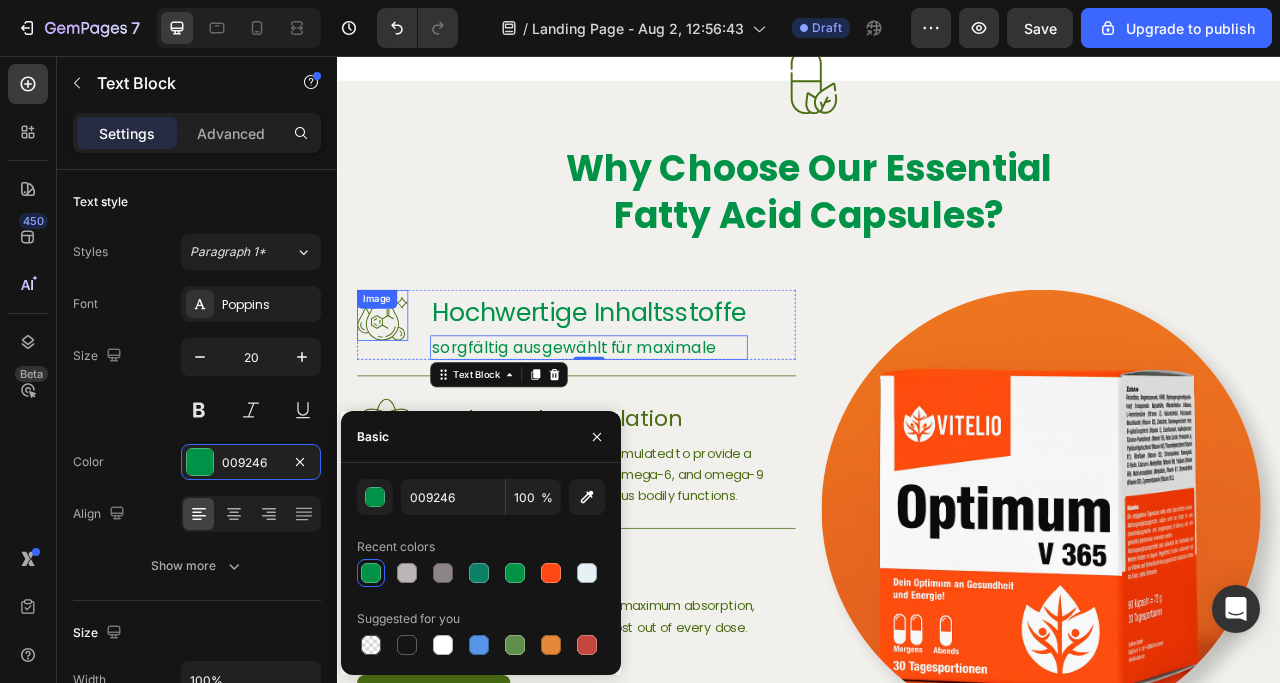 click at bounding box center (394, 385) 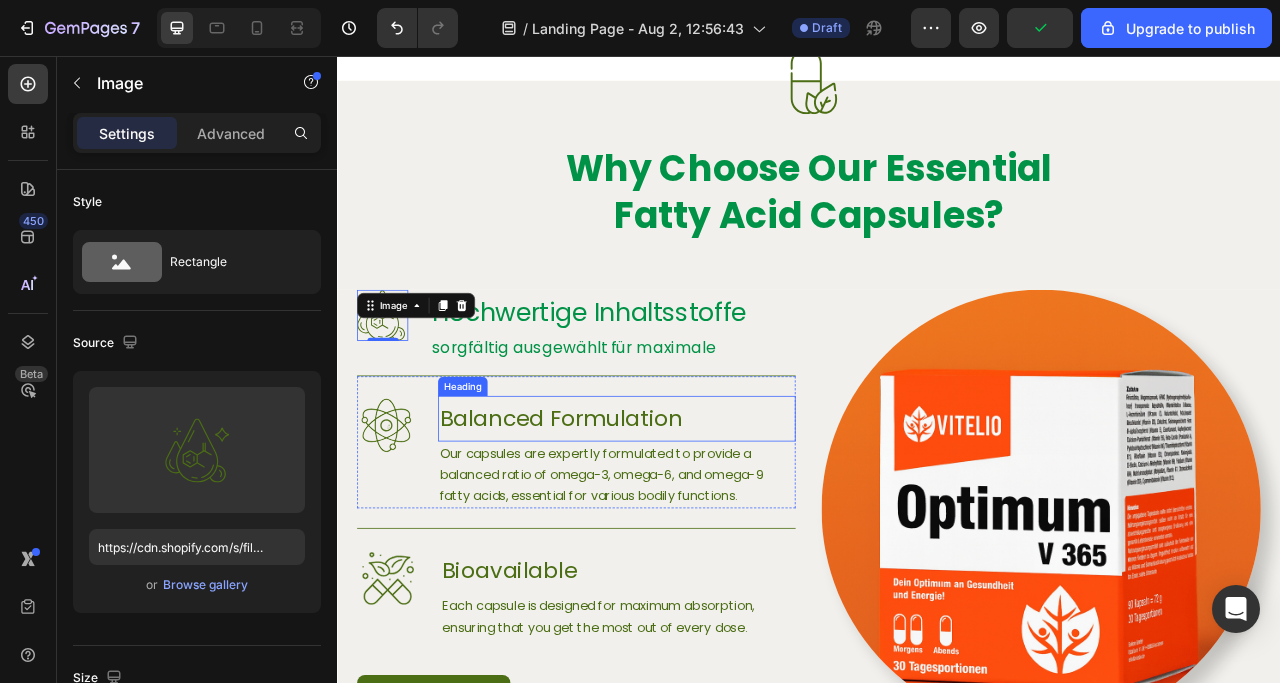 click on "Balanced Formulation" at bounding box center [692, 517] 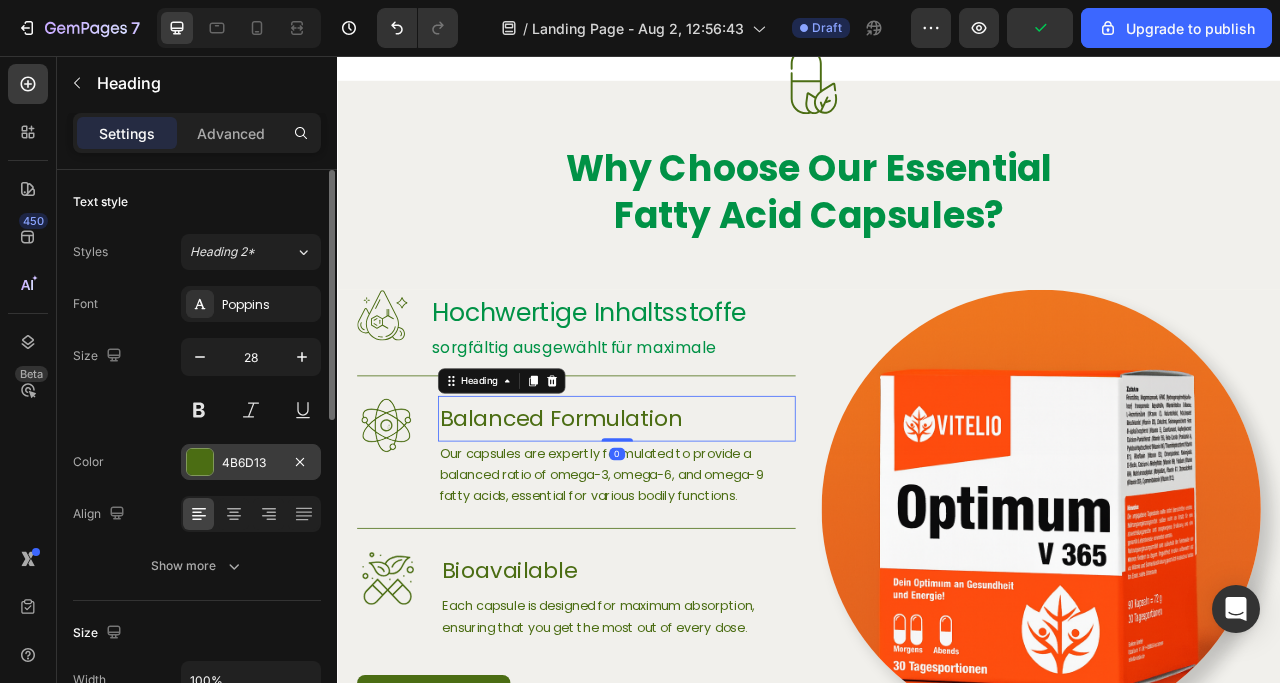 click at bounding box center (200, 462) 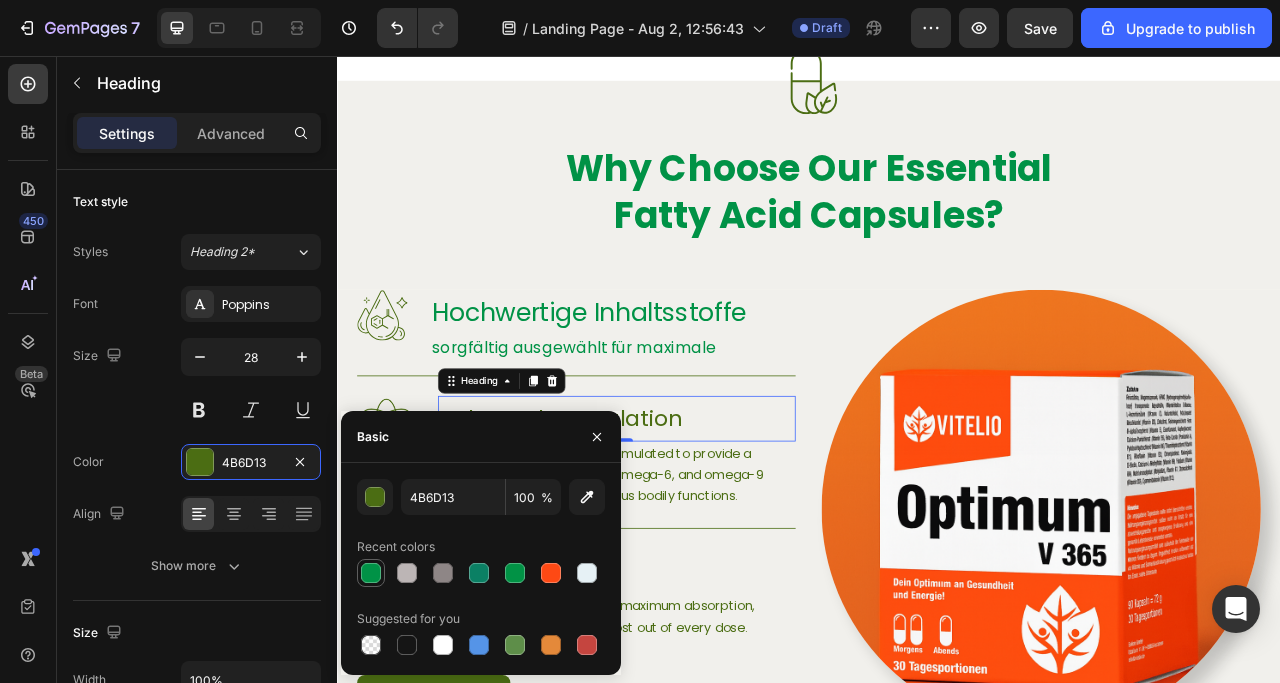 click at bounding box center [371, 573] 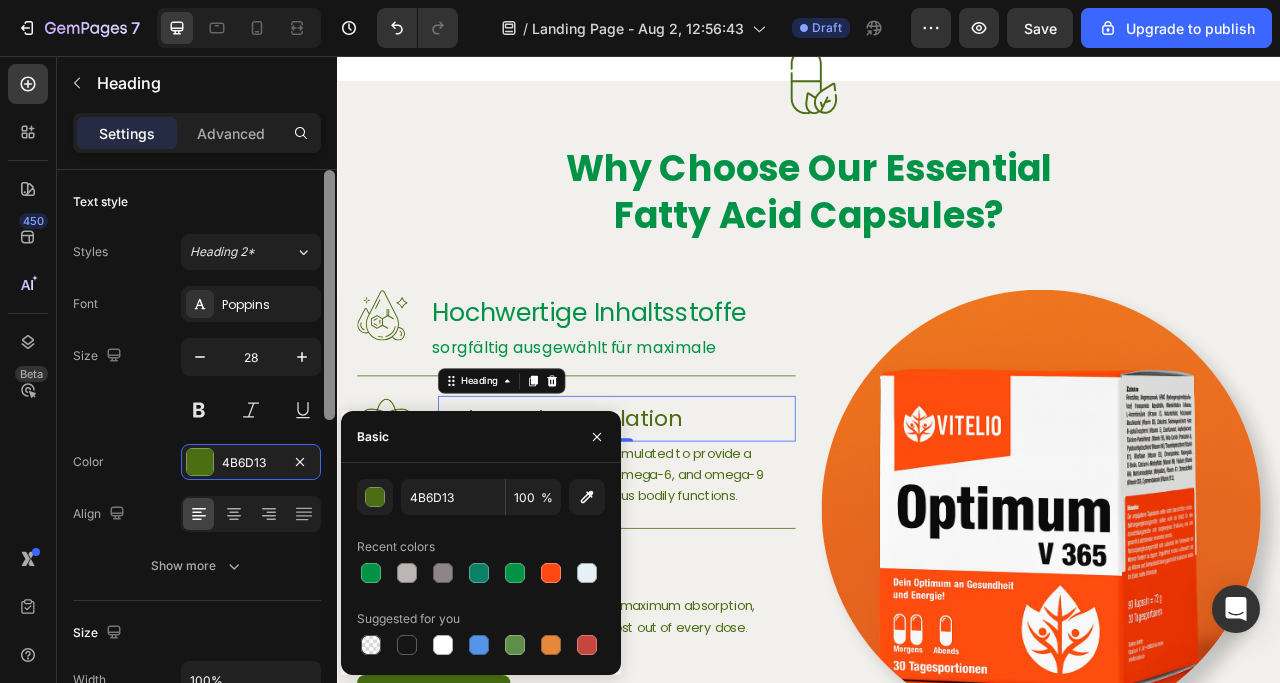 type on "009246" 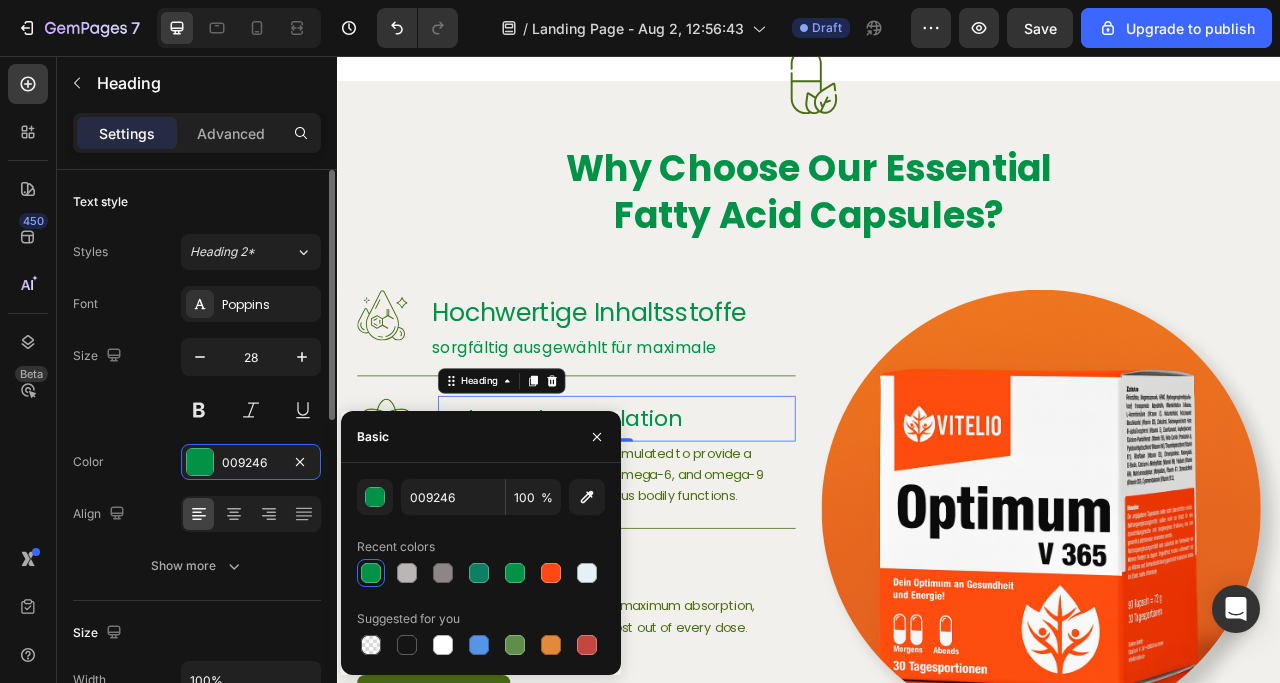 click on "Size 28" at bounding box center (197, 383) 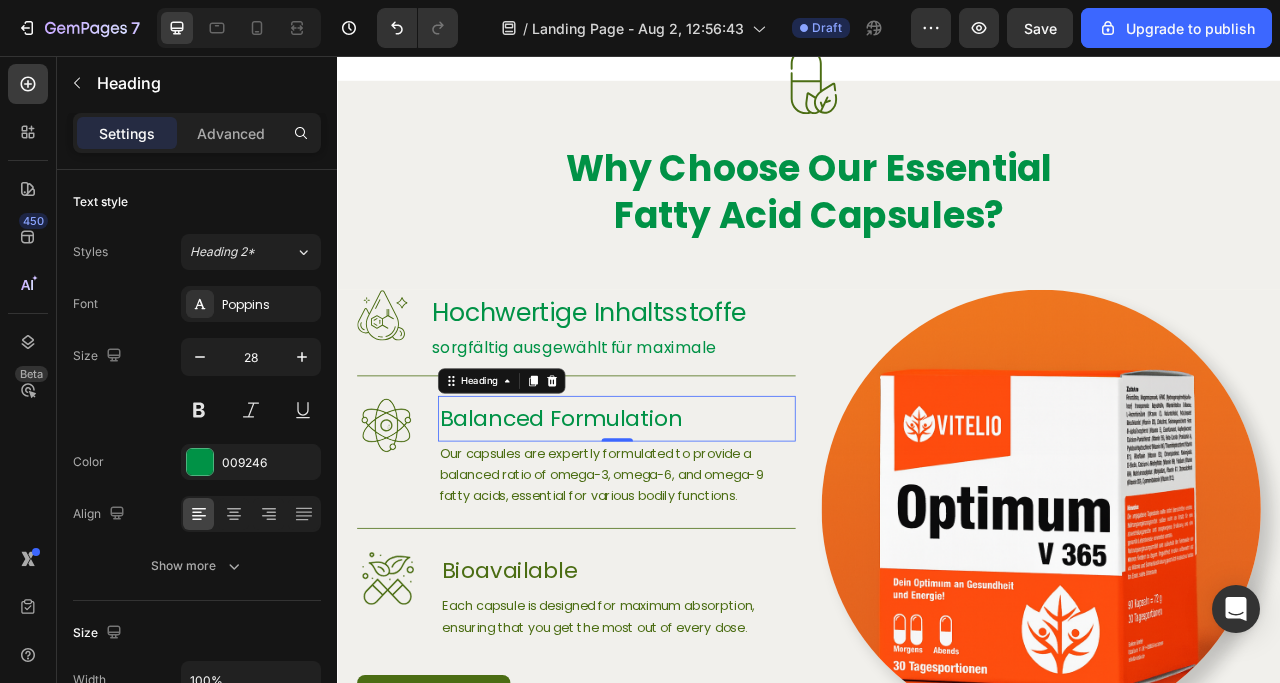 click on "Balanced Formulation" at bounding box center (692, 517) 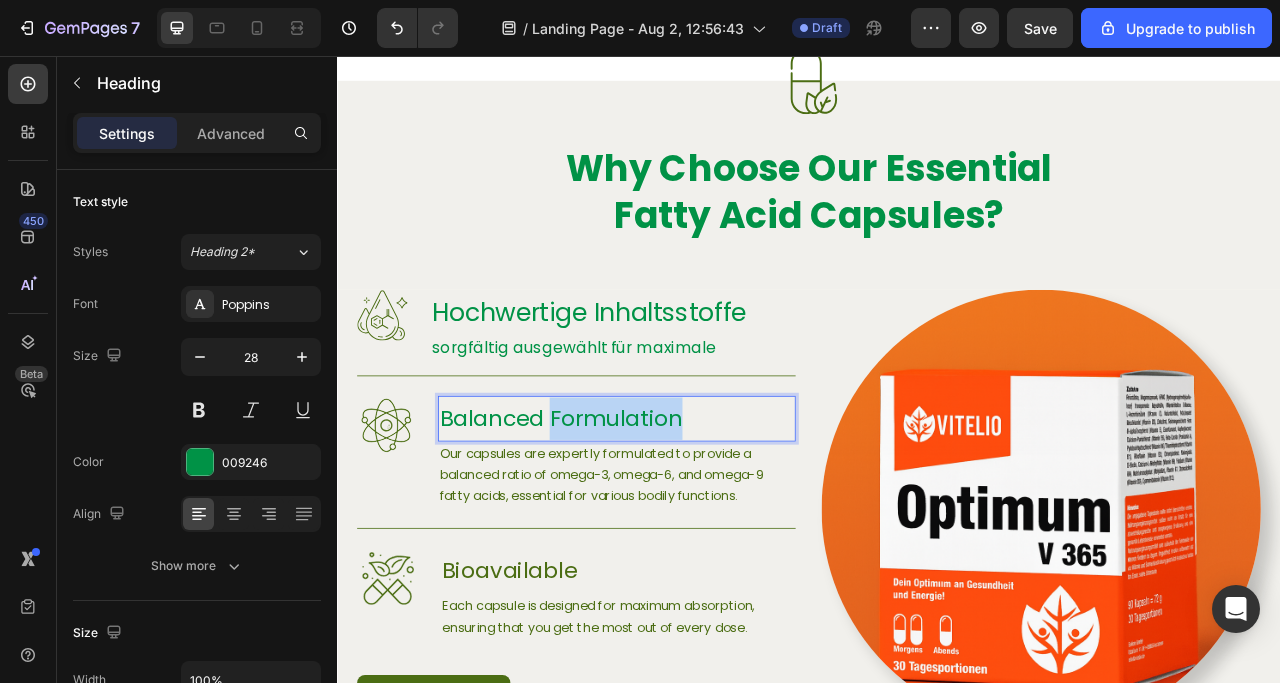 click on "Balanced Formulation" at bounding box center (692, 517) 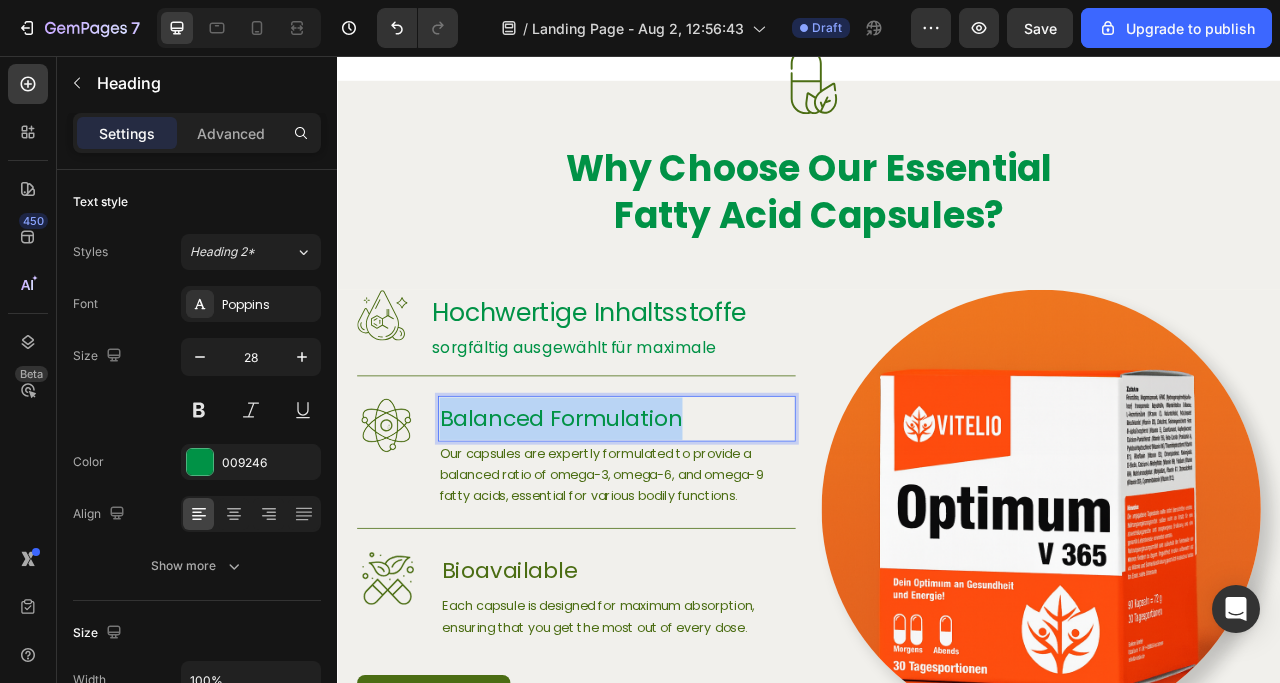 click on "Balanced Formulation" at bounding box center [692, 517] 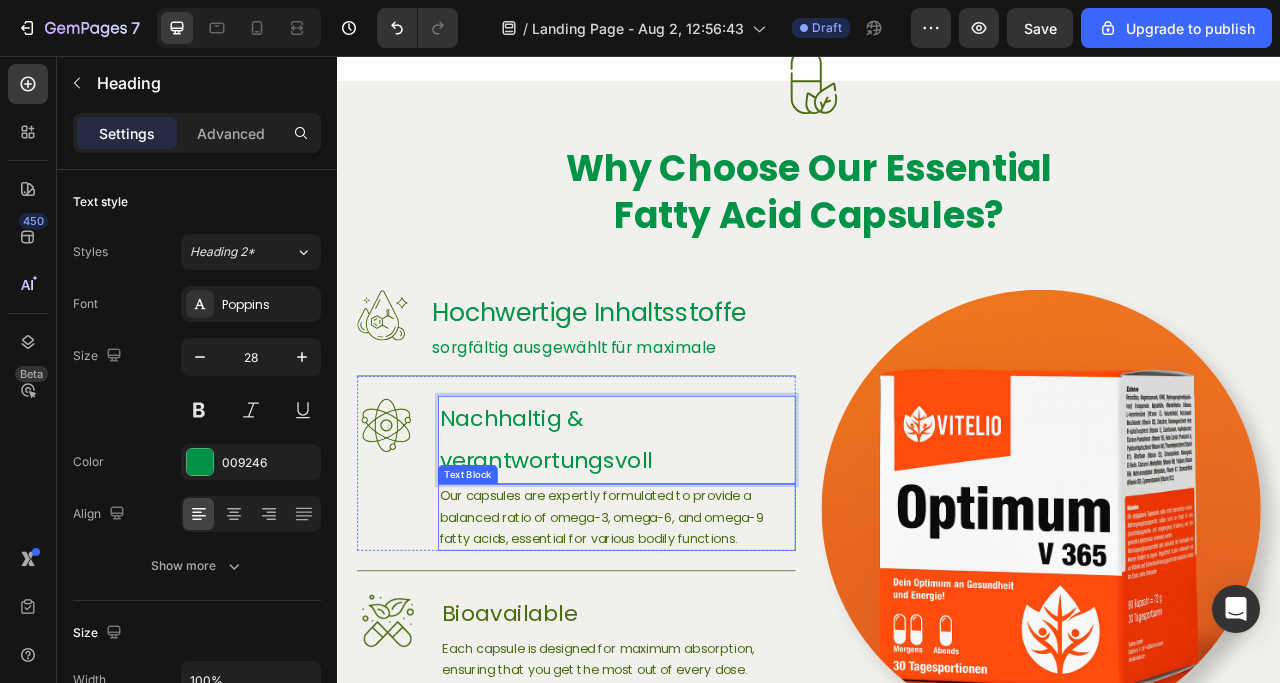click on "Our capsules are expertly formulated to provide a balanced ratio of omega-3, omega-6, and omega-9 fatty acids, essential for various bodily functions." at bounding box center [692, 642] 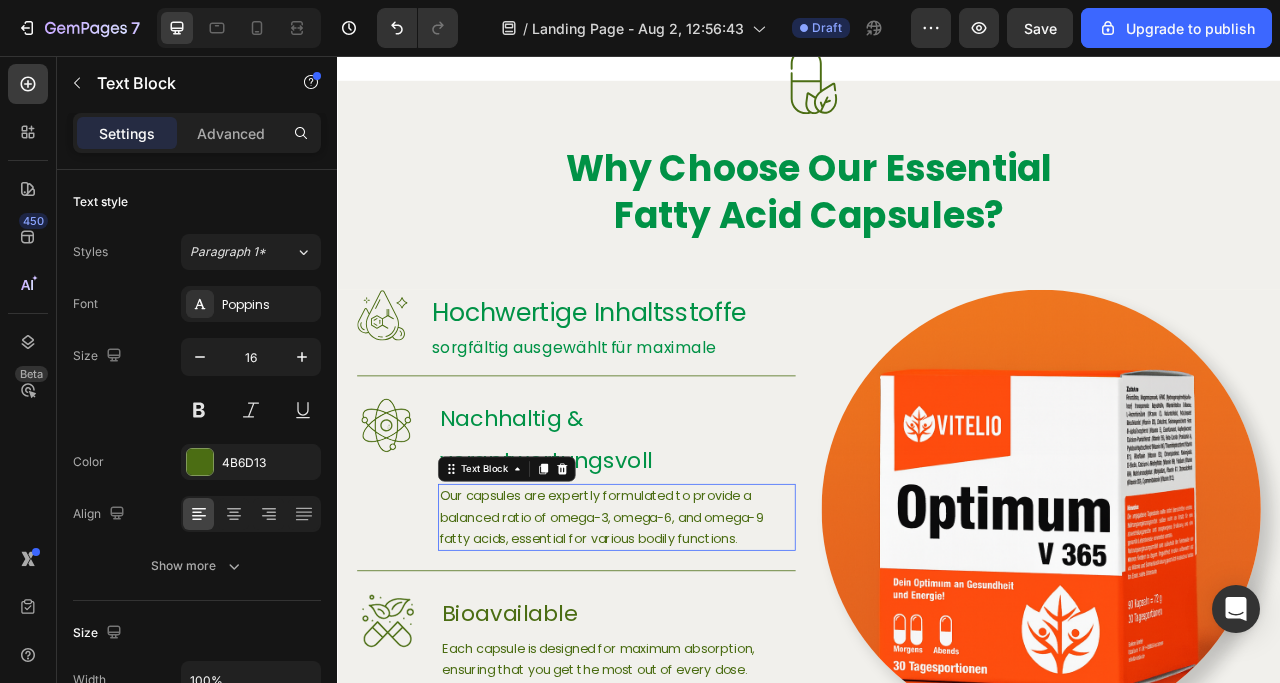 click on "Our capsules are expertly formulated to provide a balanced ratio of omega-3, omega-6, and omega-9 fatty acids, essential for various bodily functions." at bounding box center [692, 642] 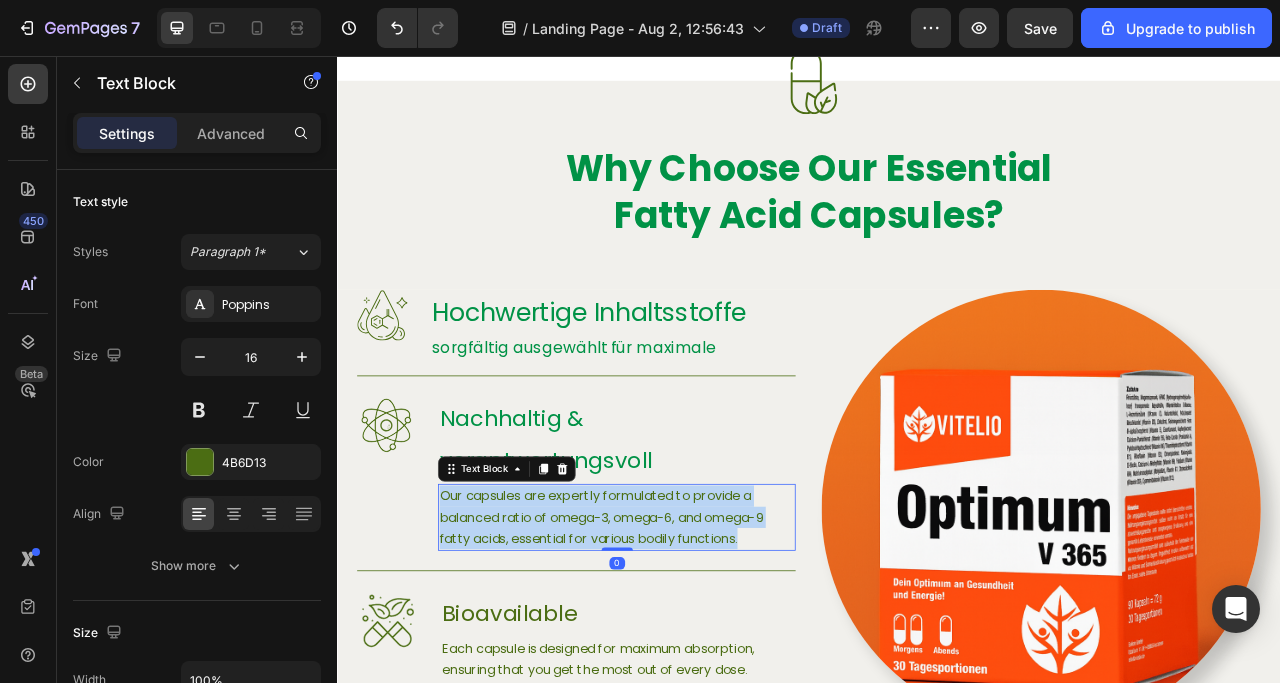 click on "Our capsules are expertly formulated to provide a balanced ratio of omega-3, omega-6, and omega-9 fatty acids, essential for various bodily functions." at bounding box center (692, 642) 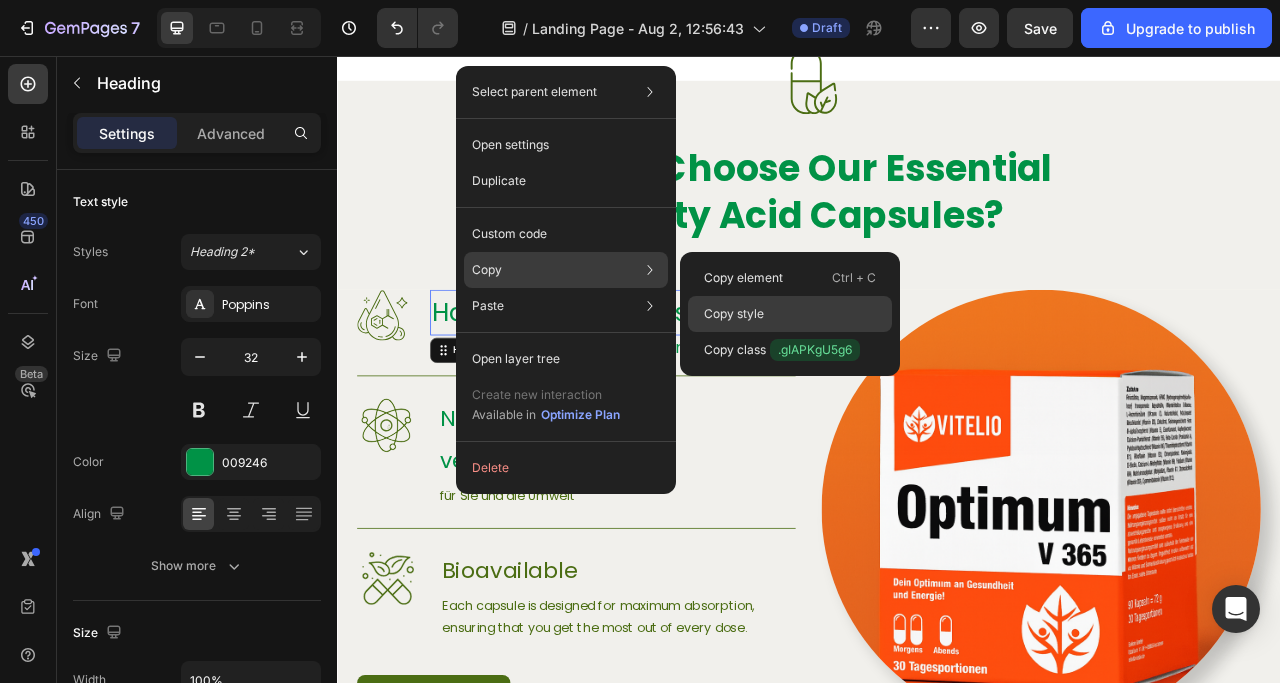 click on "Copy style" at bounding box center (734, 314) 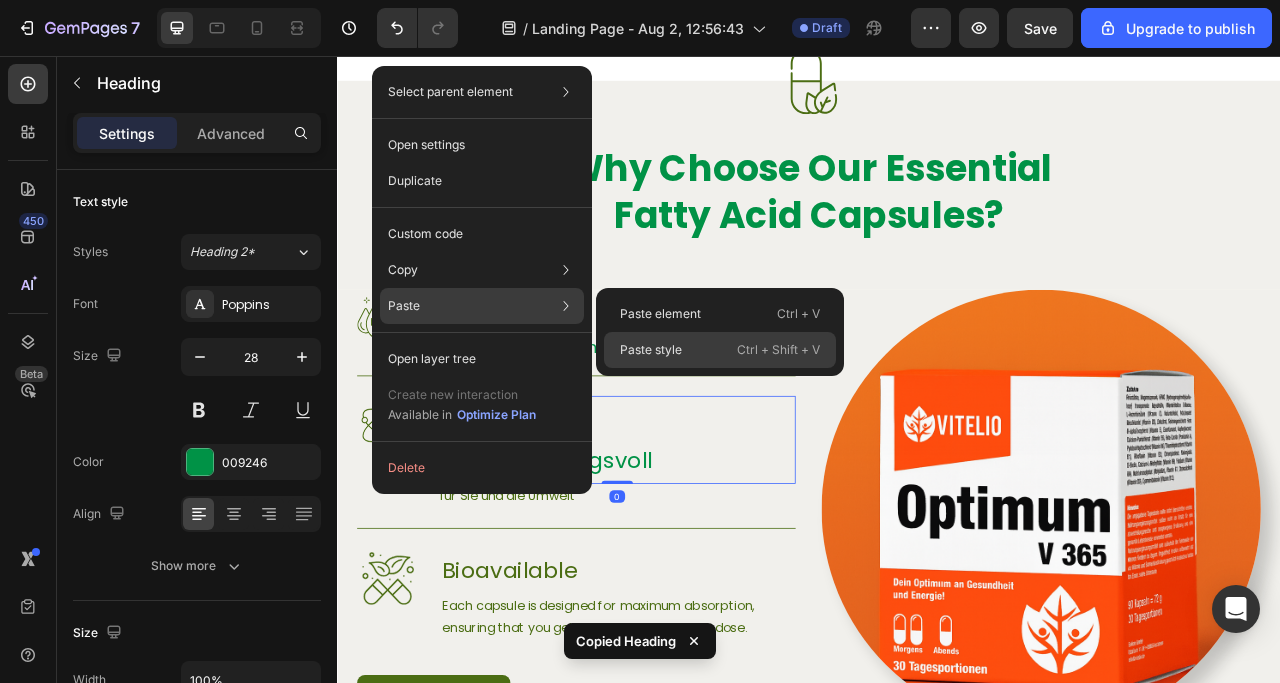 click on "Paste style" at bounding box center (651, 350) 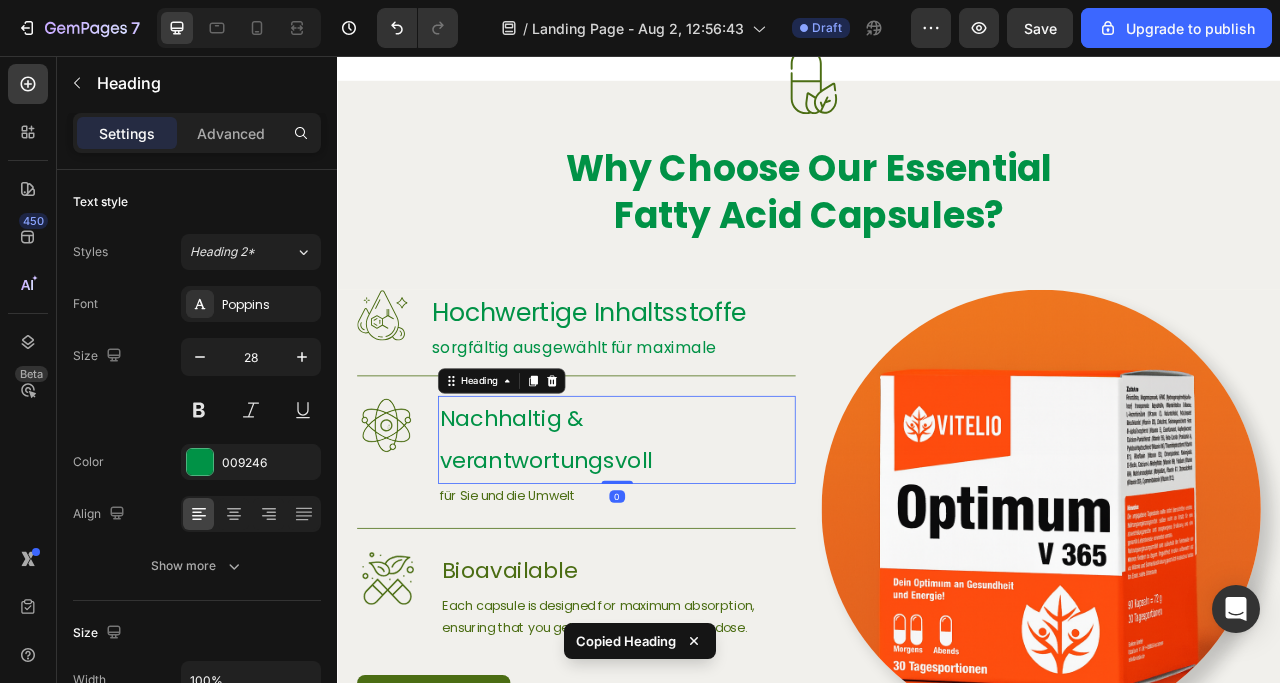 type on "32" 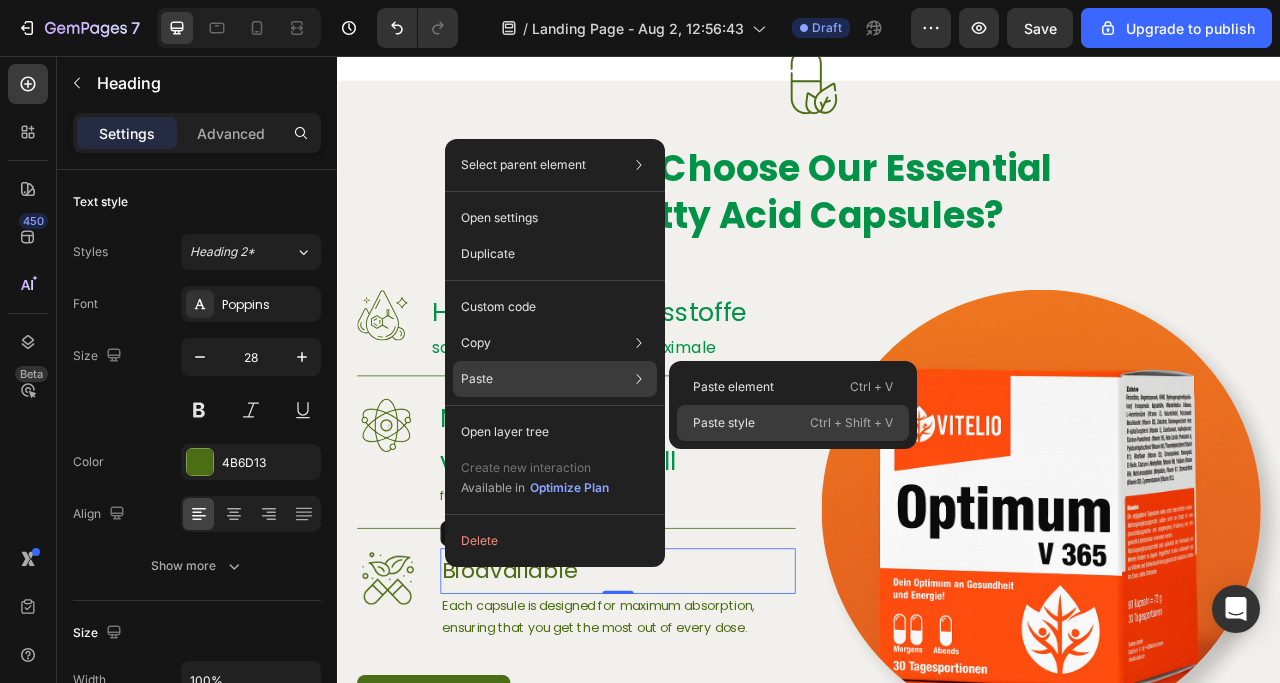 click on "Paste style" at bounding box center (724, 423) 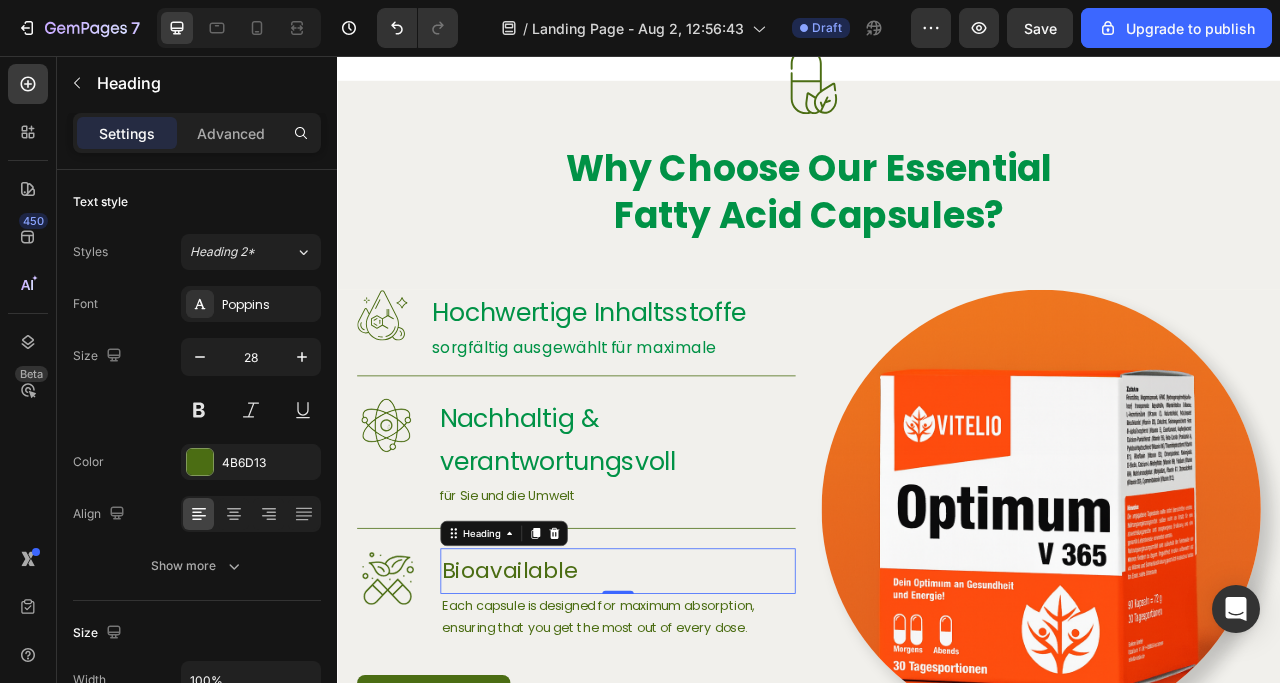 type on "32" 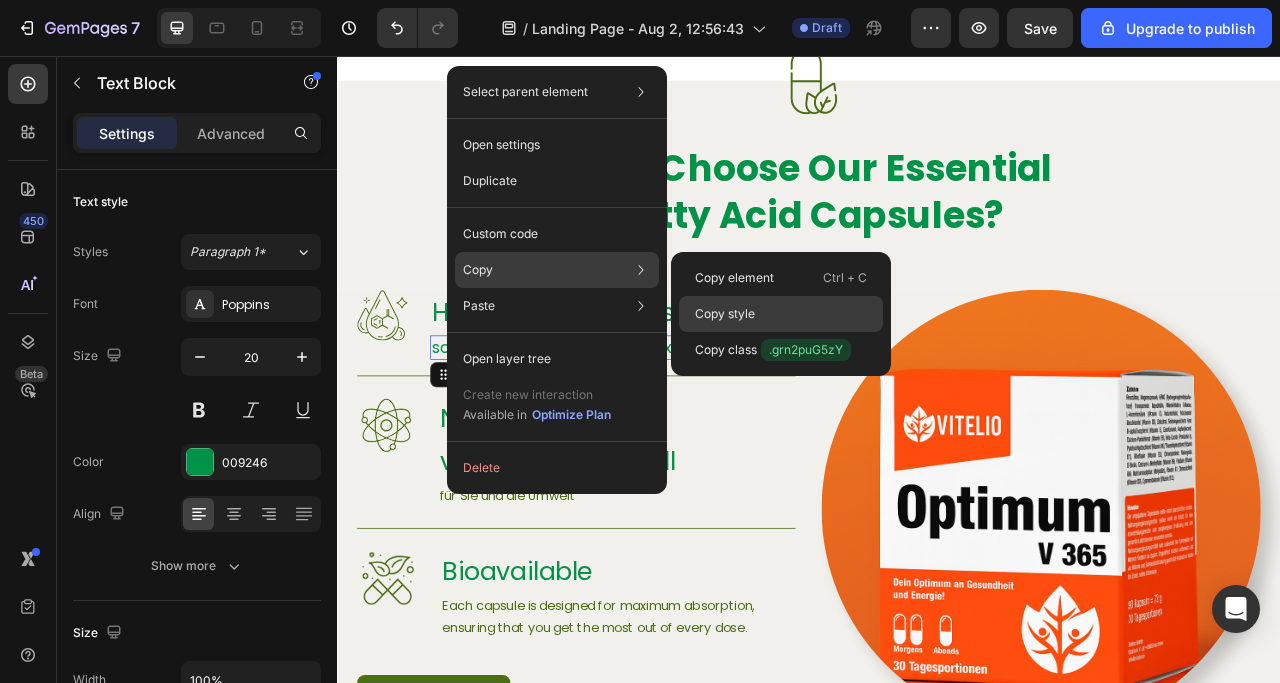 click on "Copy style" at bounding box center [725, 314] 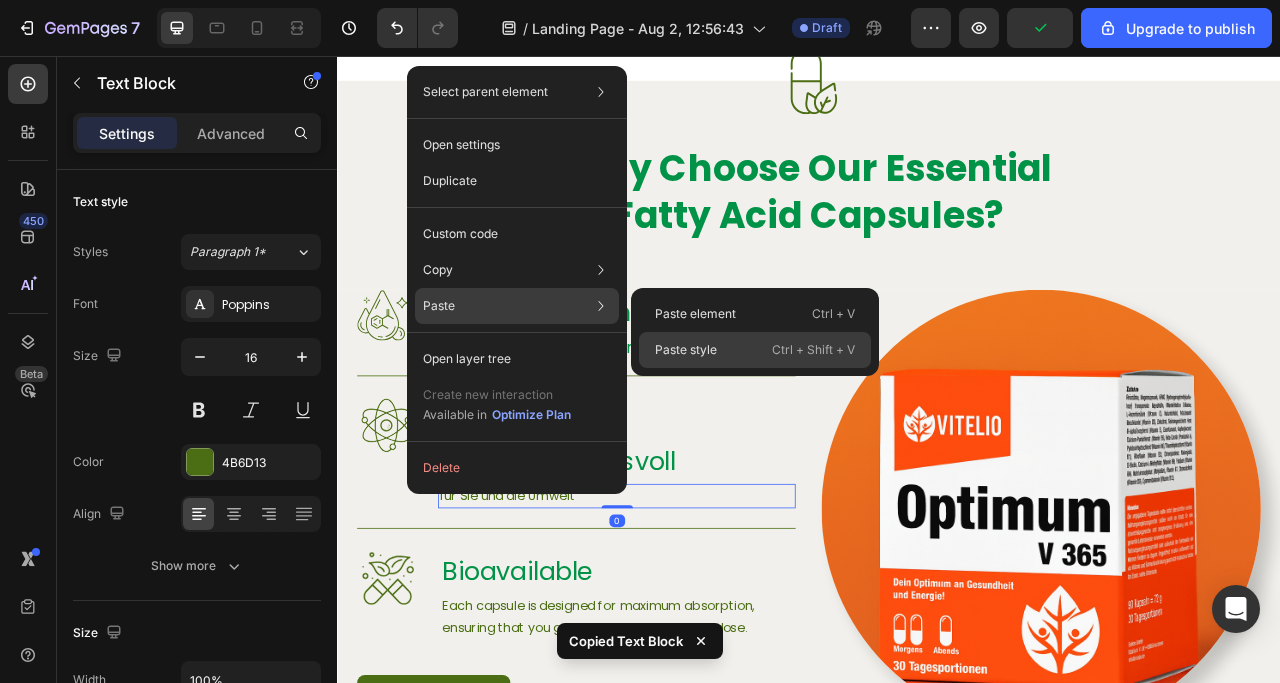 click on "Paste style" at bounding box center [686, 350] 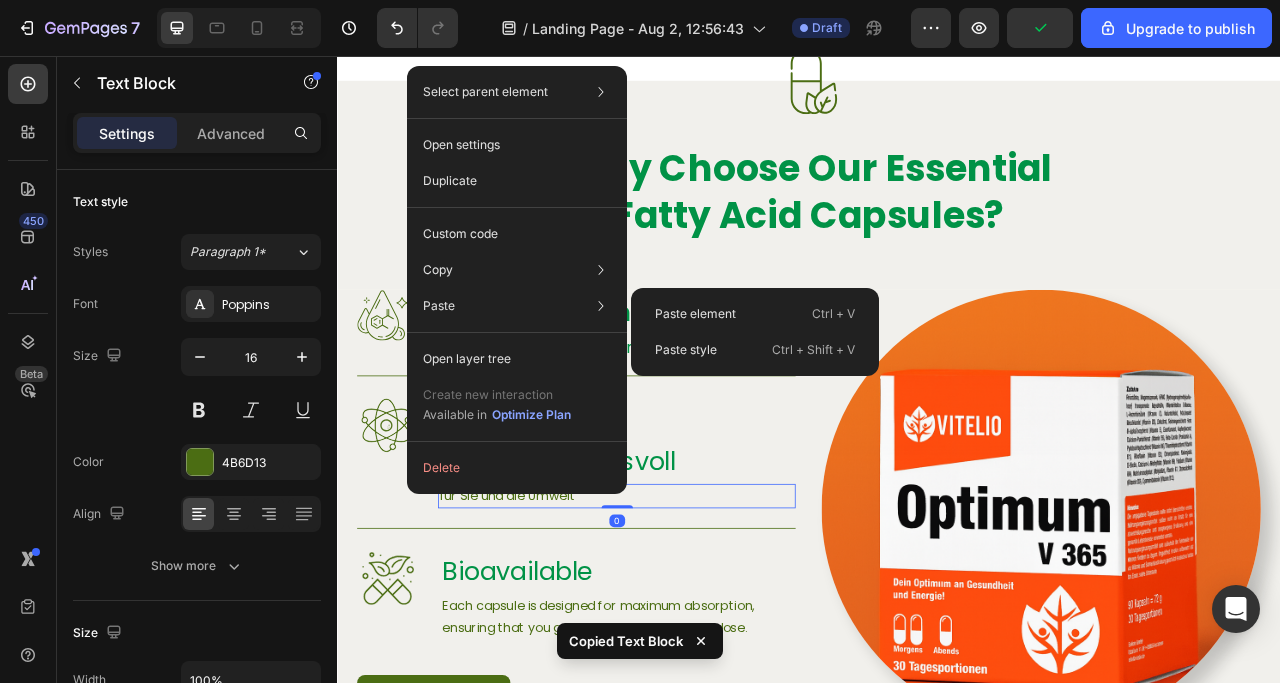 type on "20" 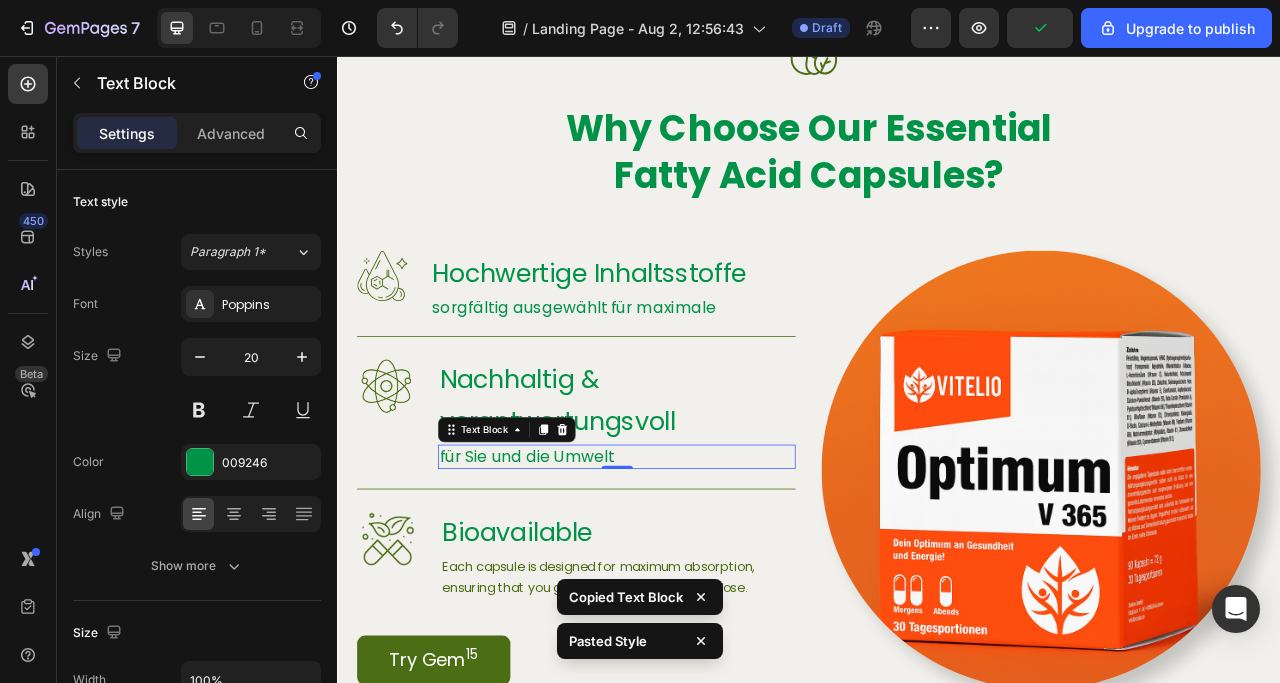 scroll, scrollTop: 2792, scrollLeft: 0, axis: vertical 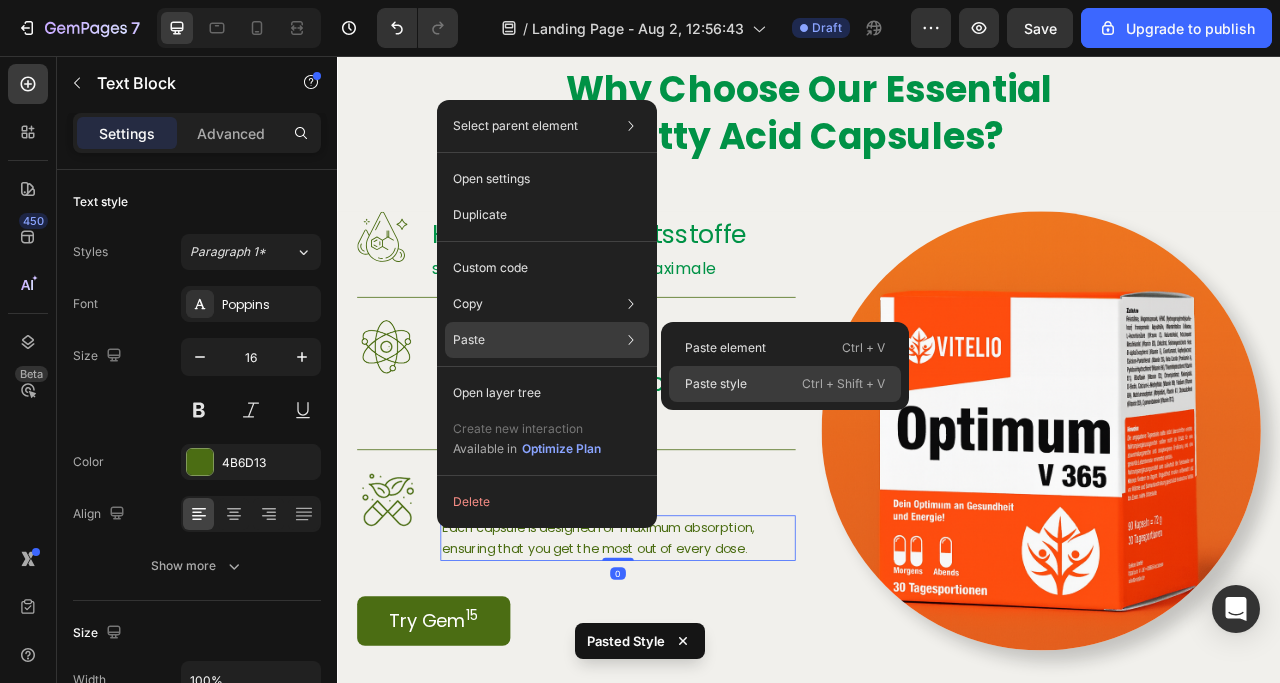 click on "Paste style" at bounding box center [716, 384] 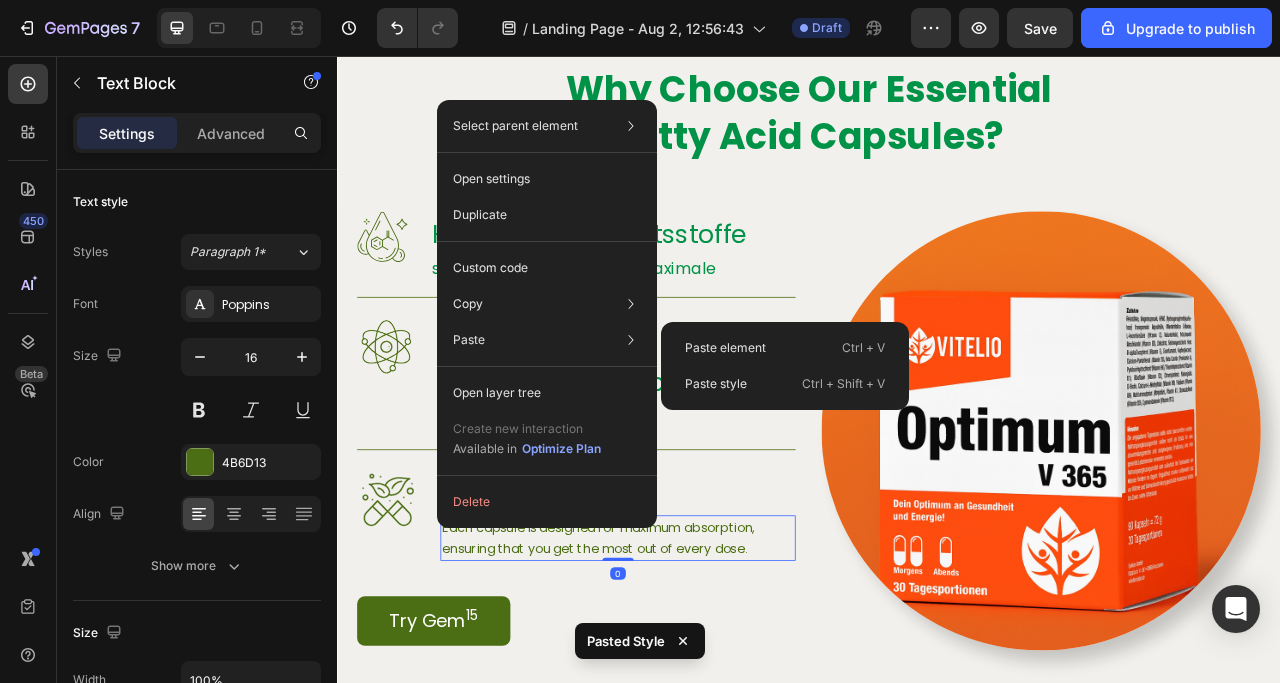 type on "20" 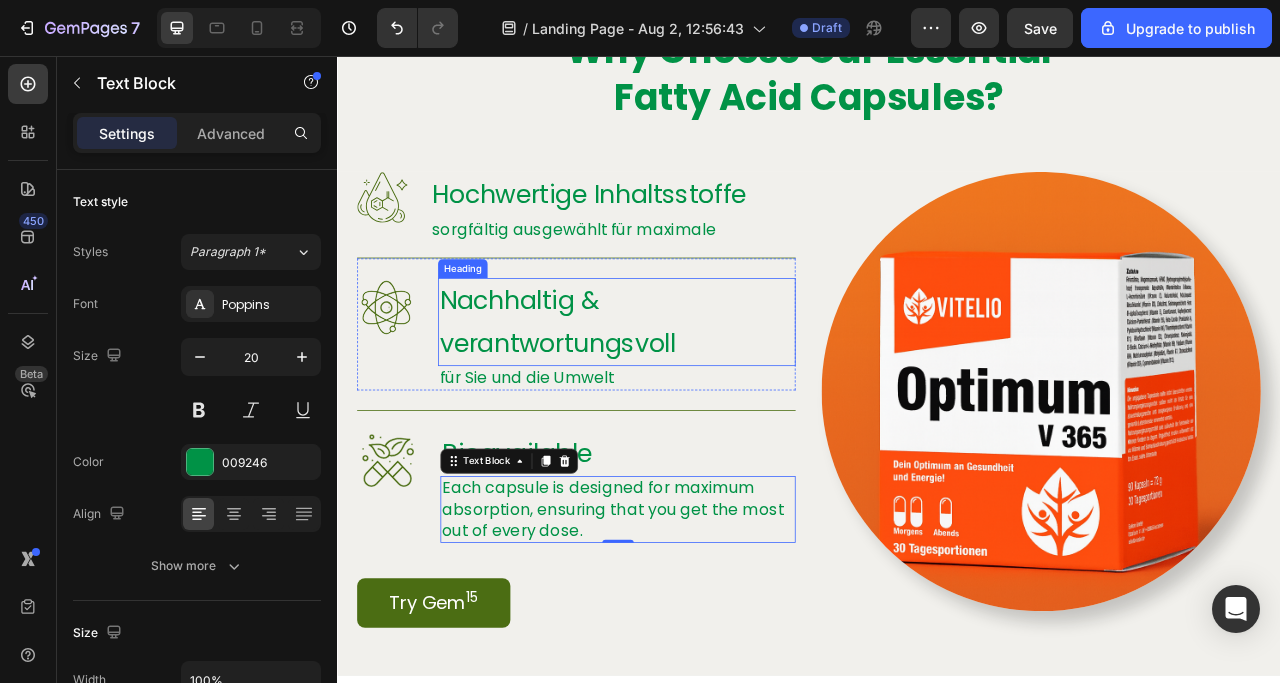 scroll, scrollTop: 2892, scrollLeft: 0, axis: vertical 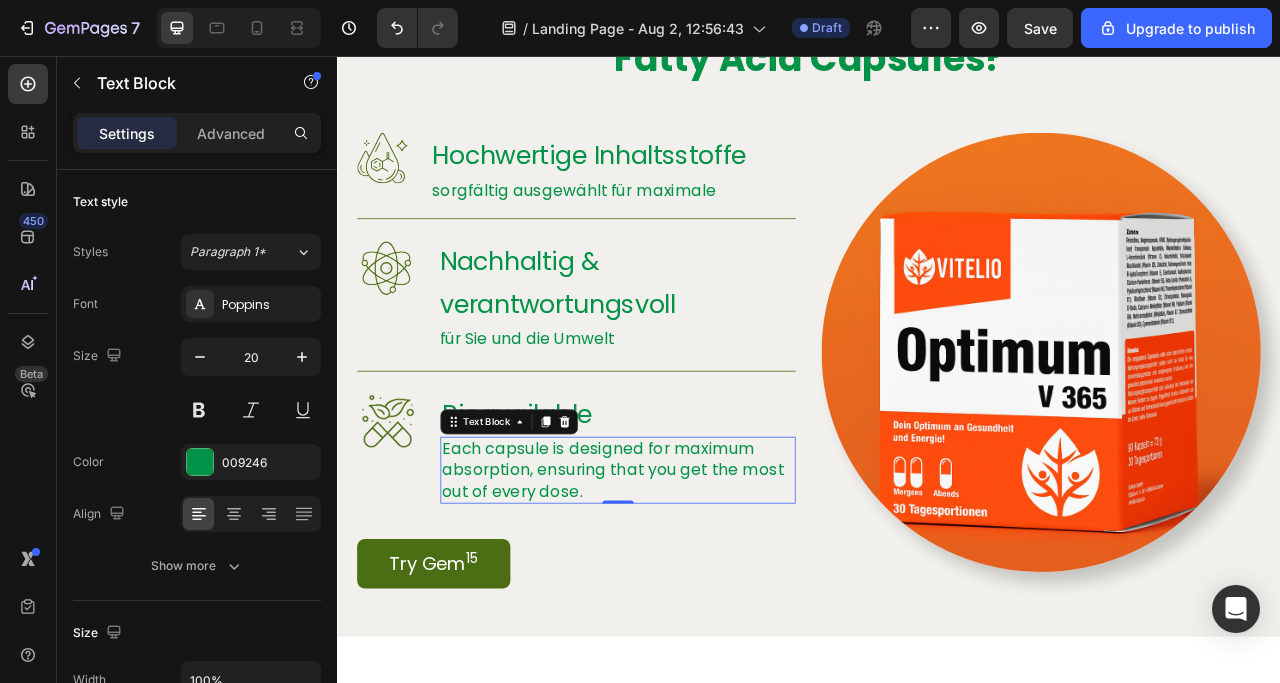 click on "Text Block" at bounding box center (555, 521) 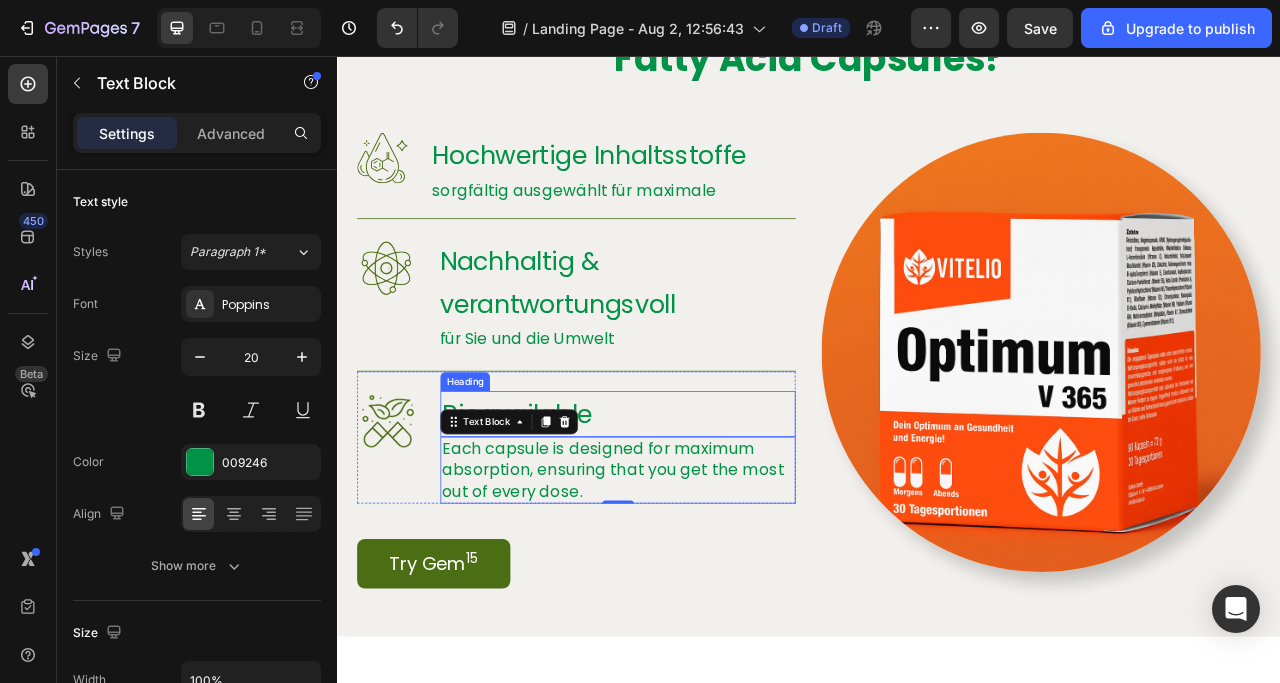 click on "Bioavailable" at bounding box center [694, 511] 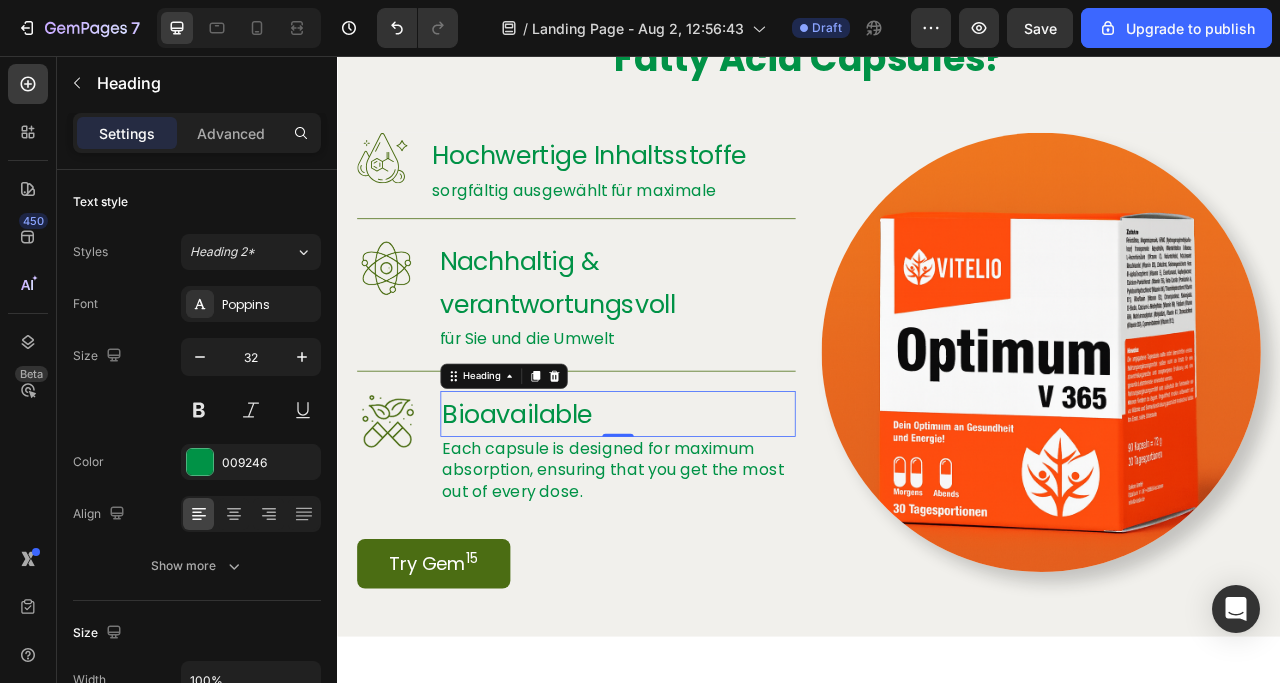 click on "Bioavailable" at bounding box center (694, 511) 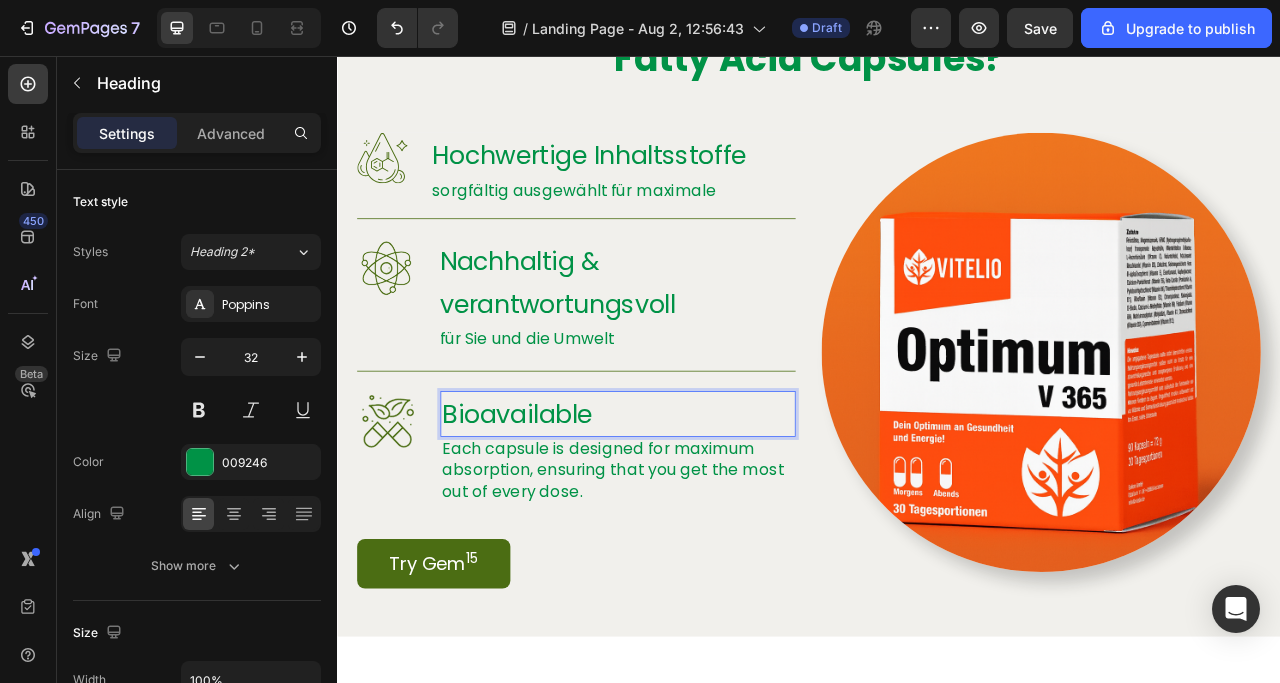 click on "Bioavailable" at bounding box center (694, 511) 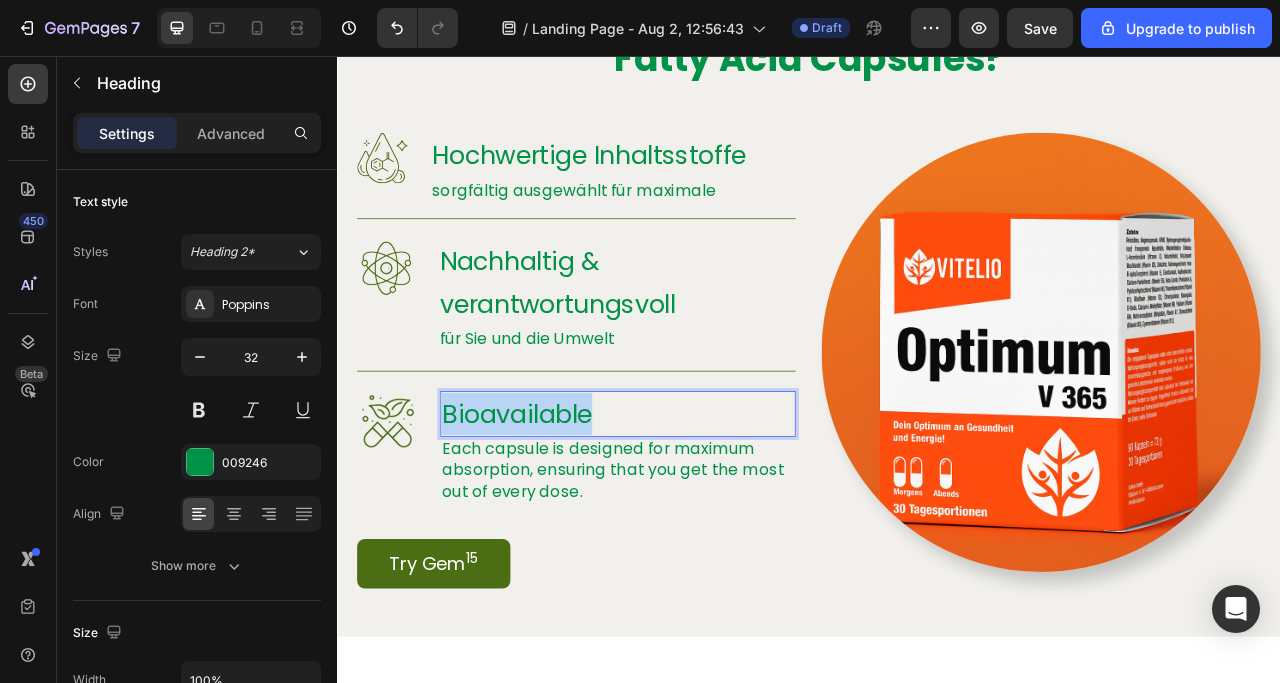click on "Bioavailable" at bounding box center (694, 511) 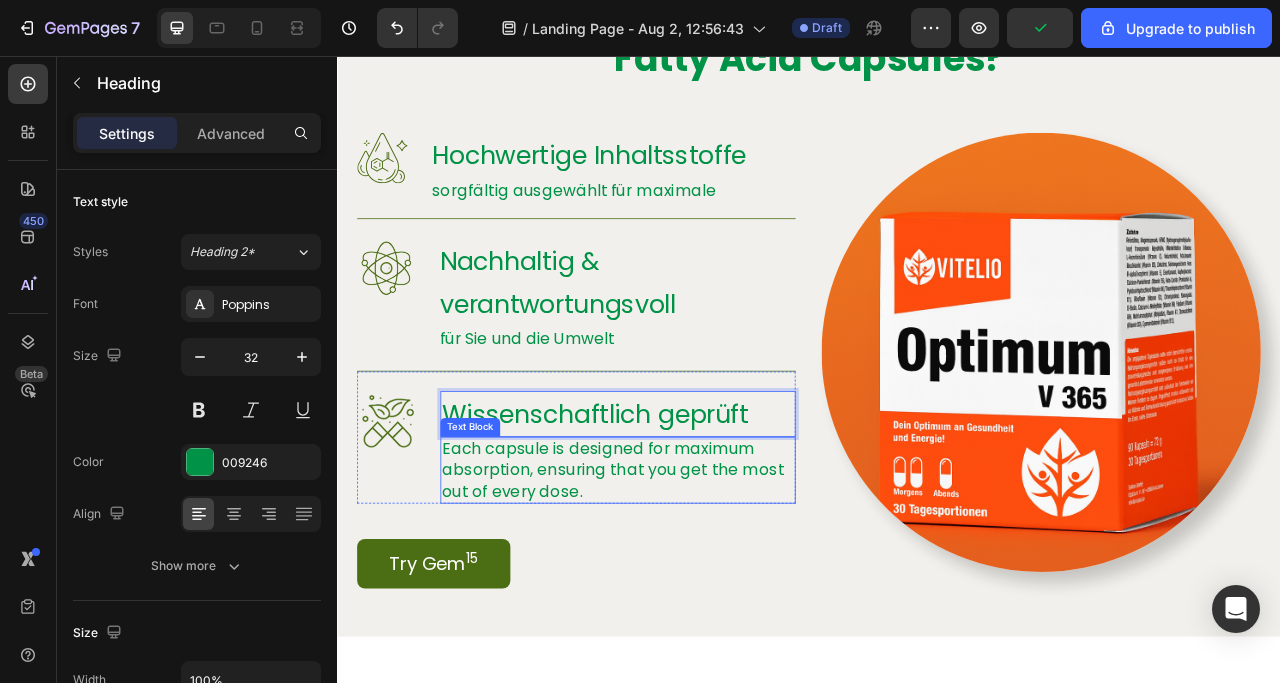 click on "Each capsule is designed for maximum absorption, ensuring that you get the most out of every dose." at bounding box center (694, 582) 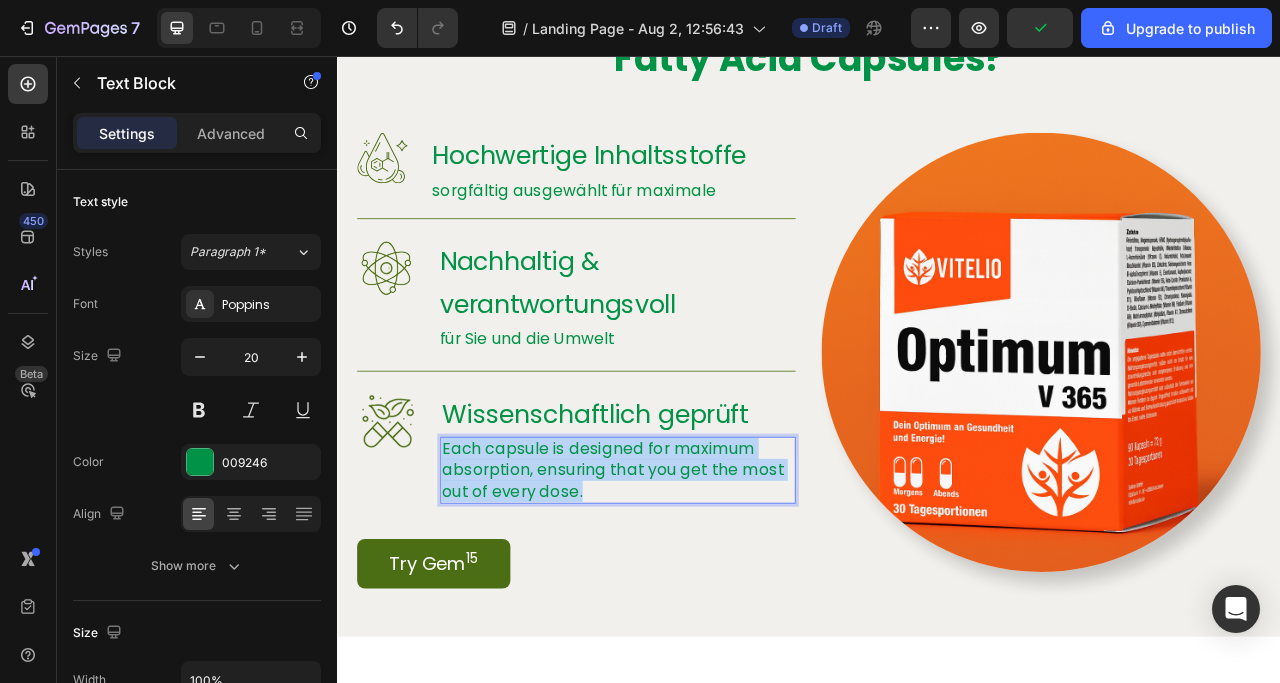 click on "Each capsule is designed for maximum absorption, ensuring that you get the most out of every dose." at bounding box center [694, 582] 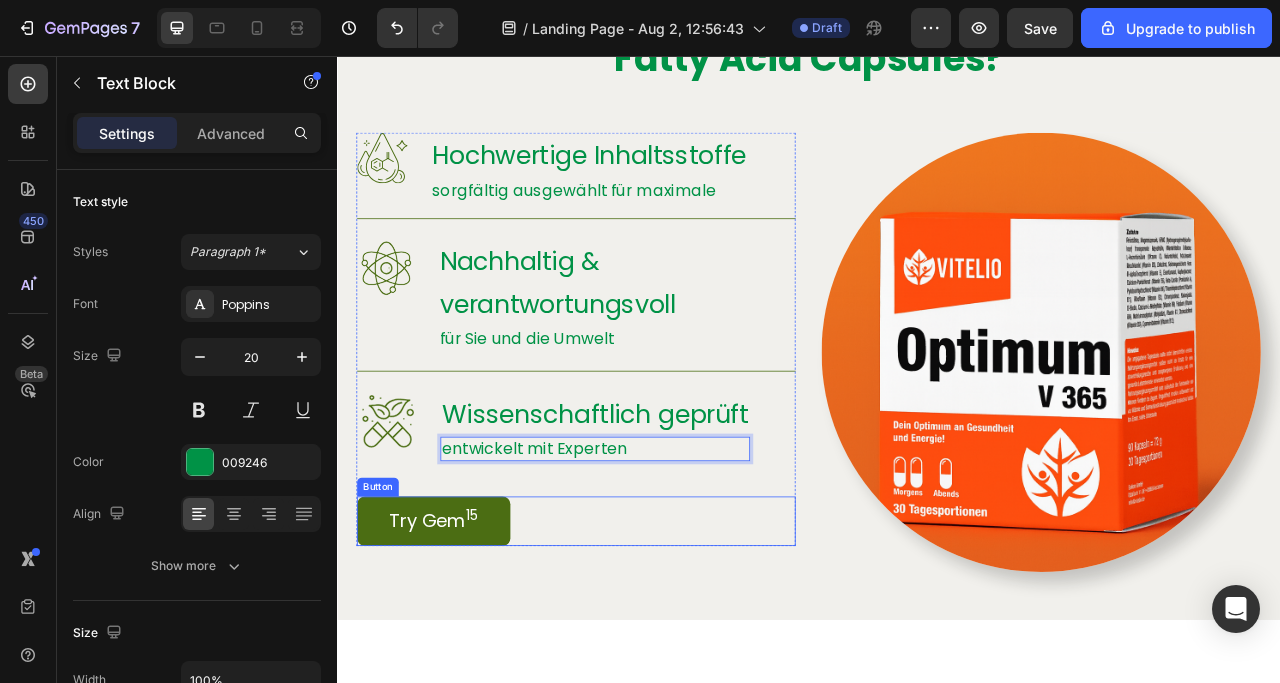 click on "Try Gem 15 Button" at bounding box center [641, 647] 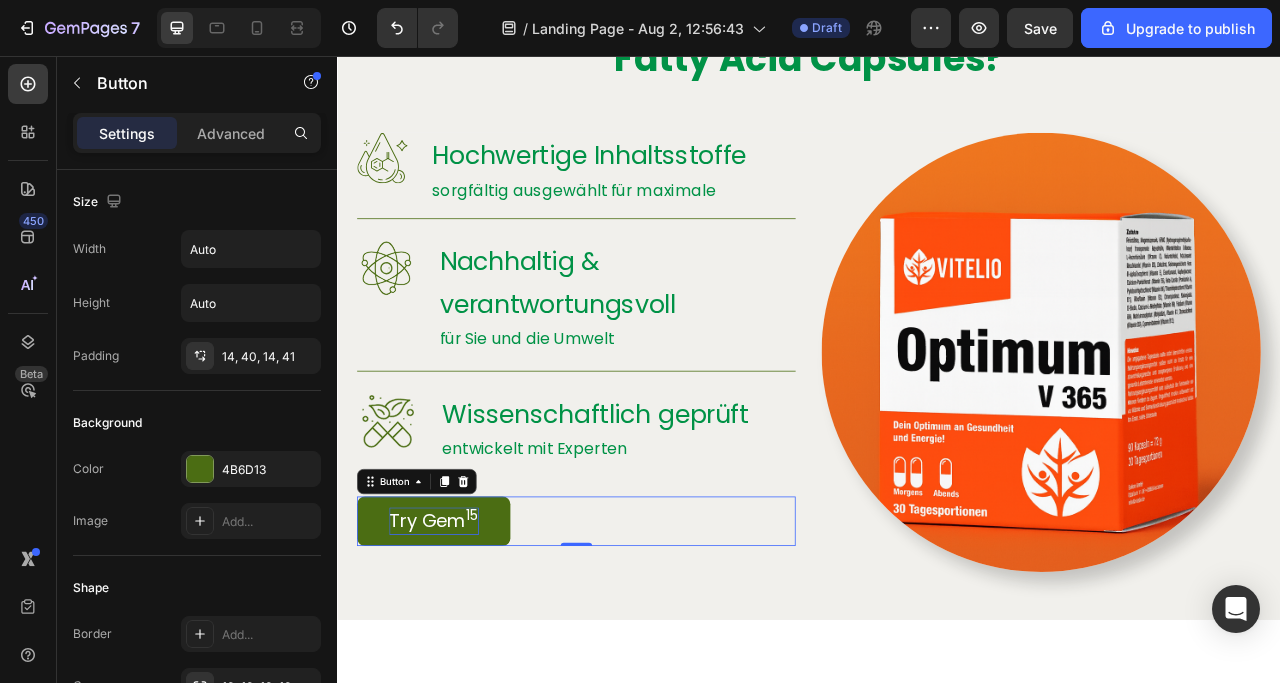 click on "Try Gem 15" at bounding box center [460, 647] 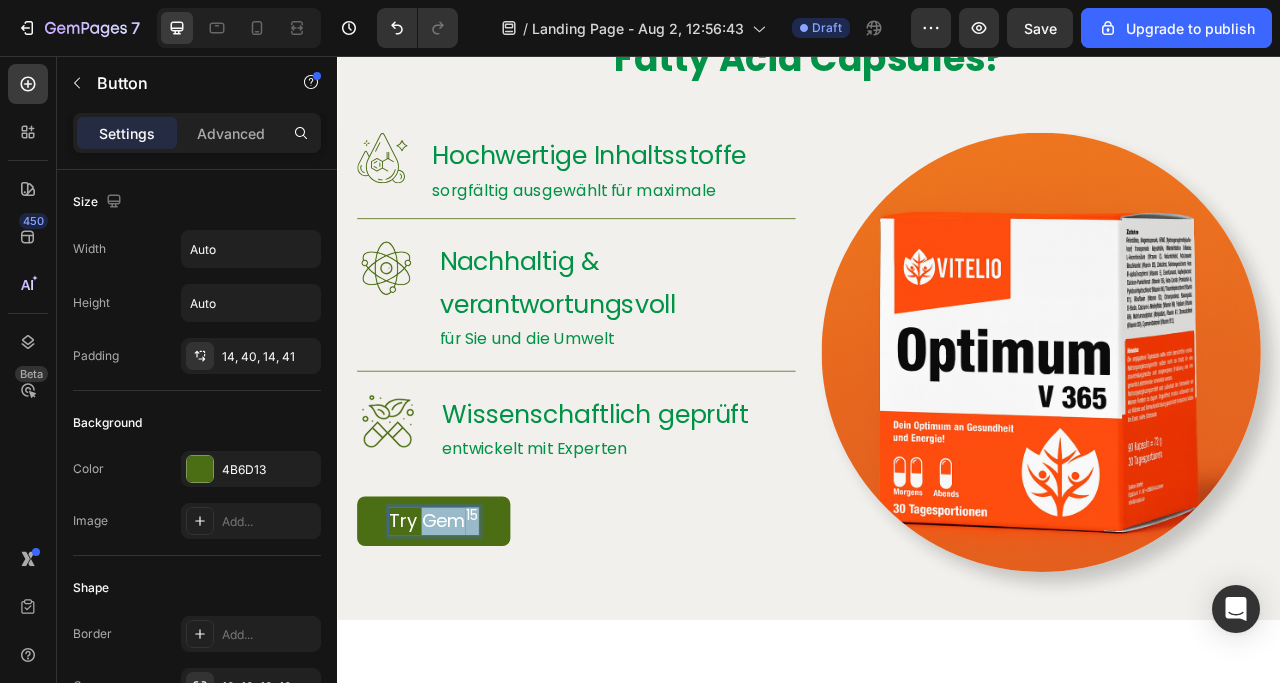 click on "Try Gem 15" at bounding box center (460, 647) 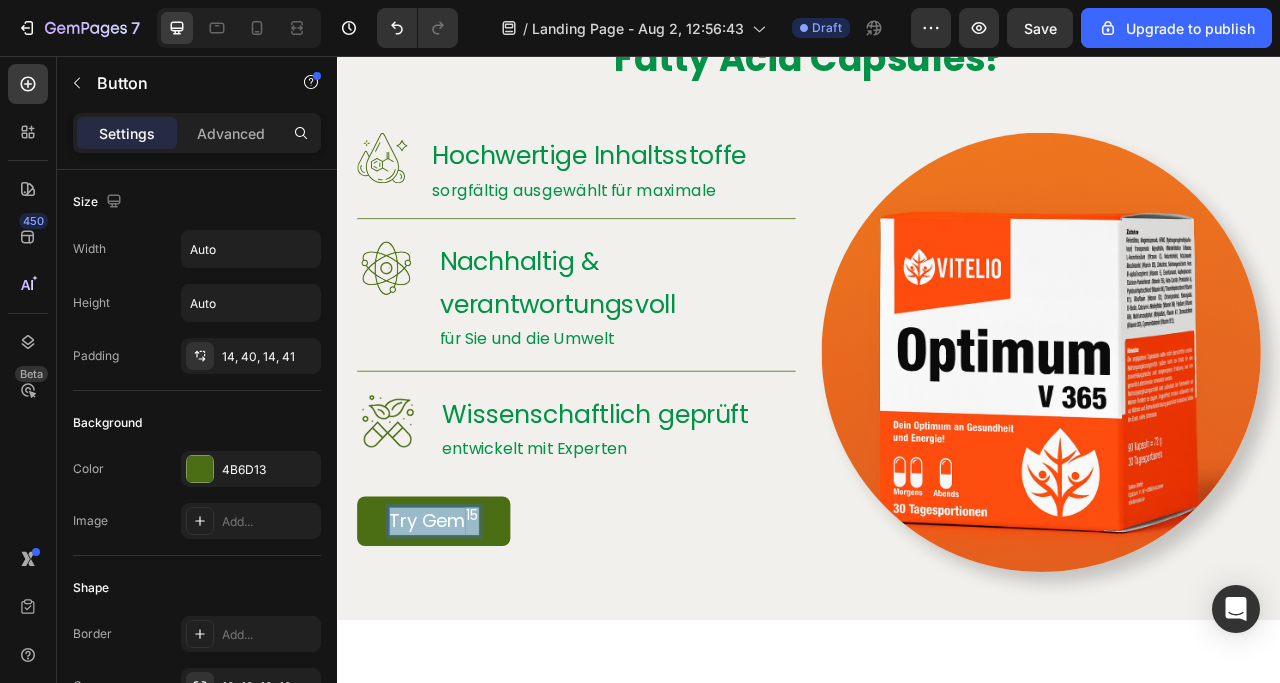 click on "Try Gem 15" at bounding box center (460, 647) 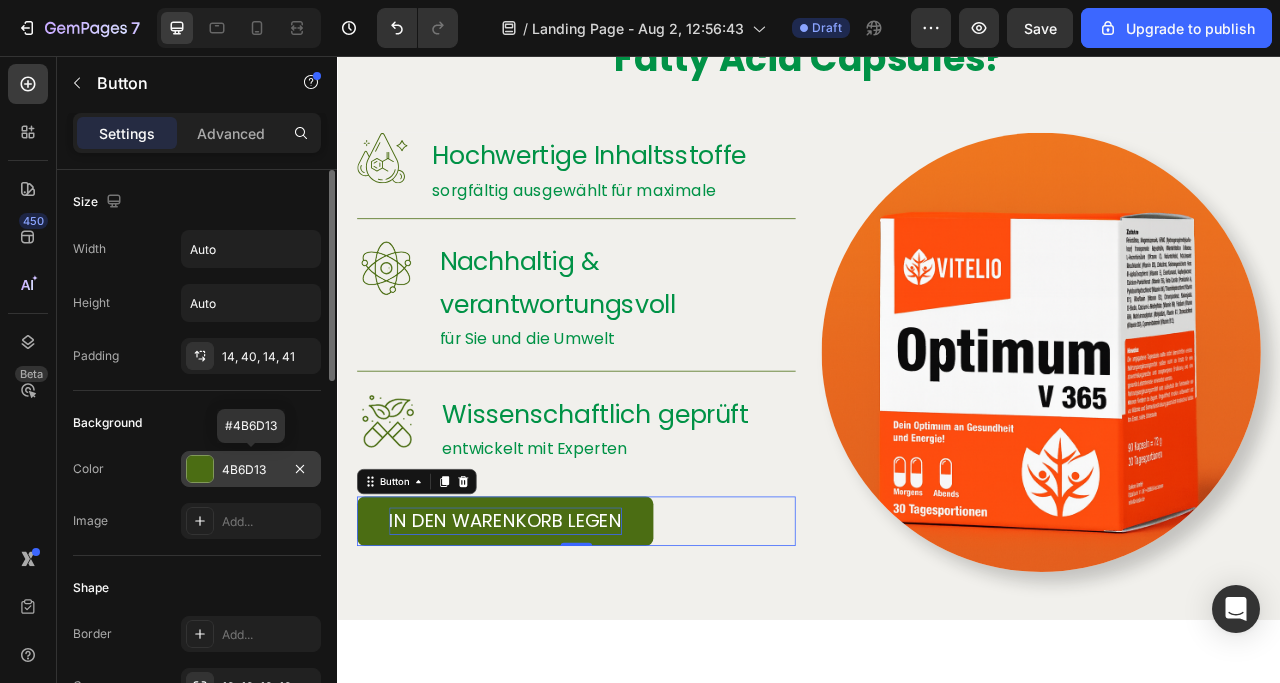 click at bounding box center (200, 469) 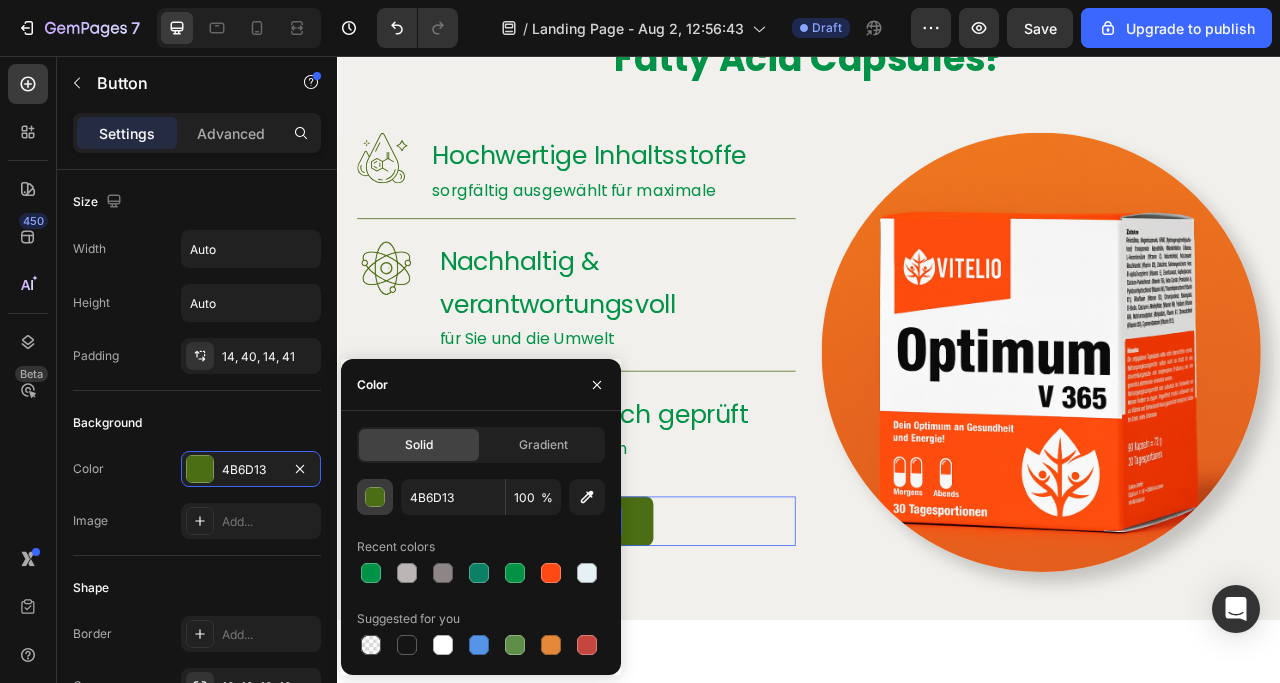 click at bounding box center [375, 497] 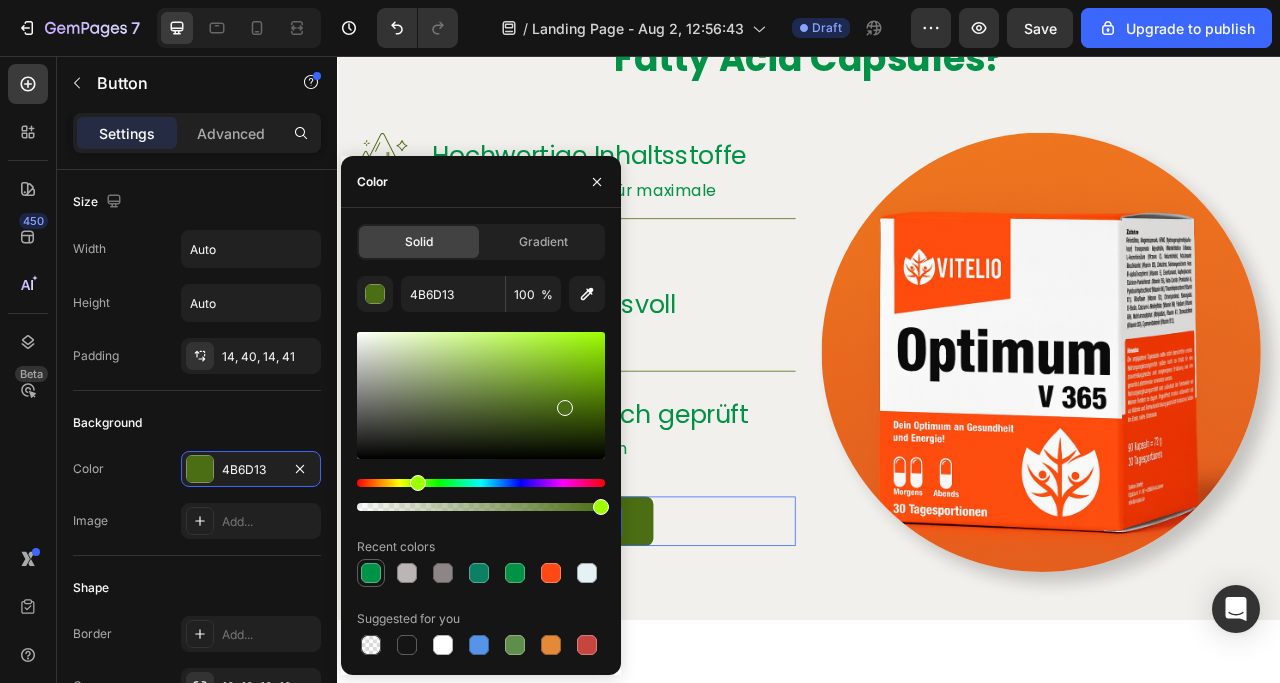 click at bounding box center [371, 573] 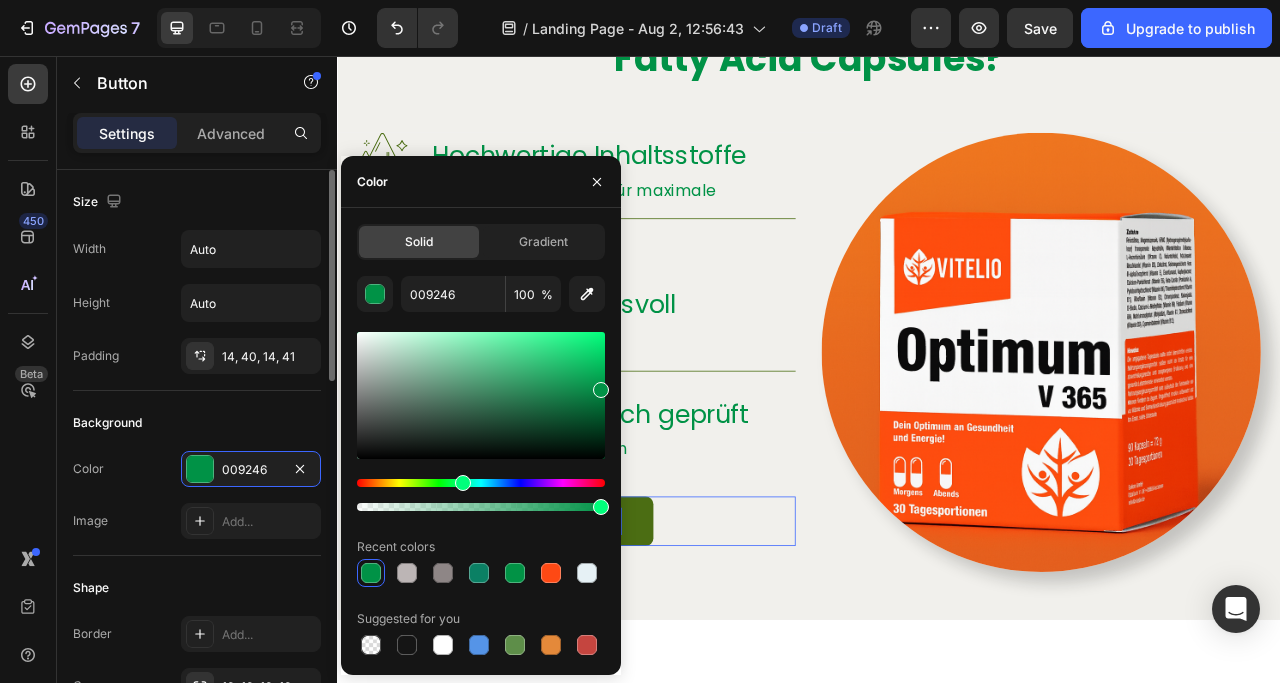 click on "Color 009246" at bounding box center [197, 469] 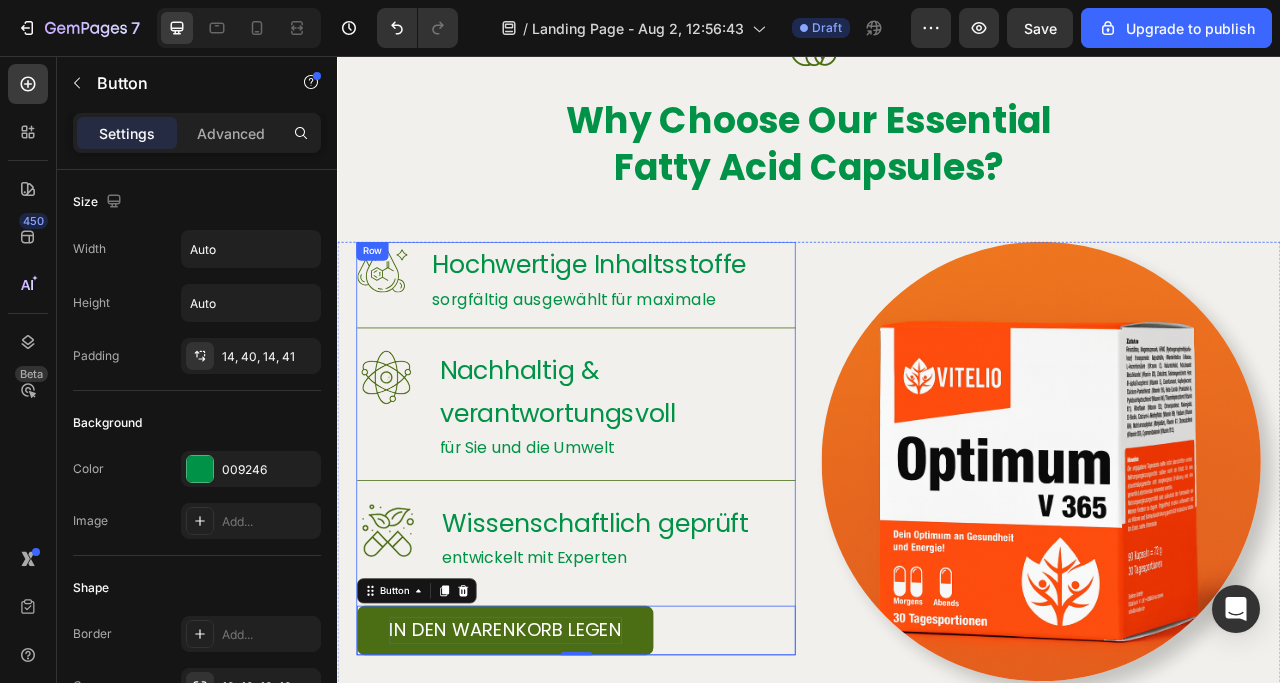 scroll, scrollTop: 2692, scrollLeft: 0, axis: vertical 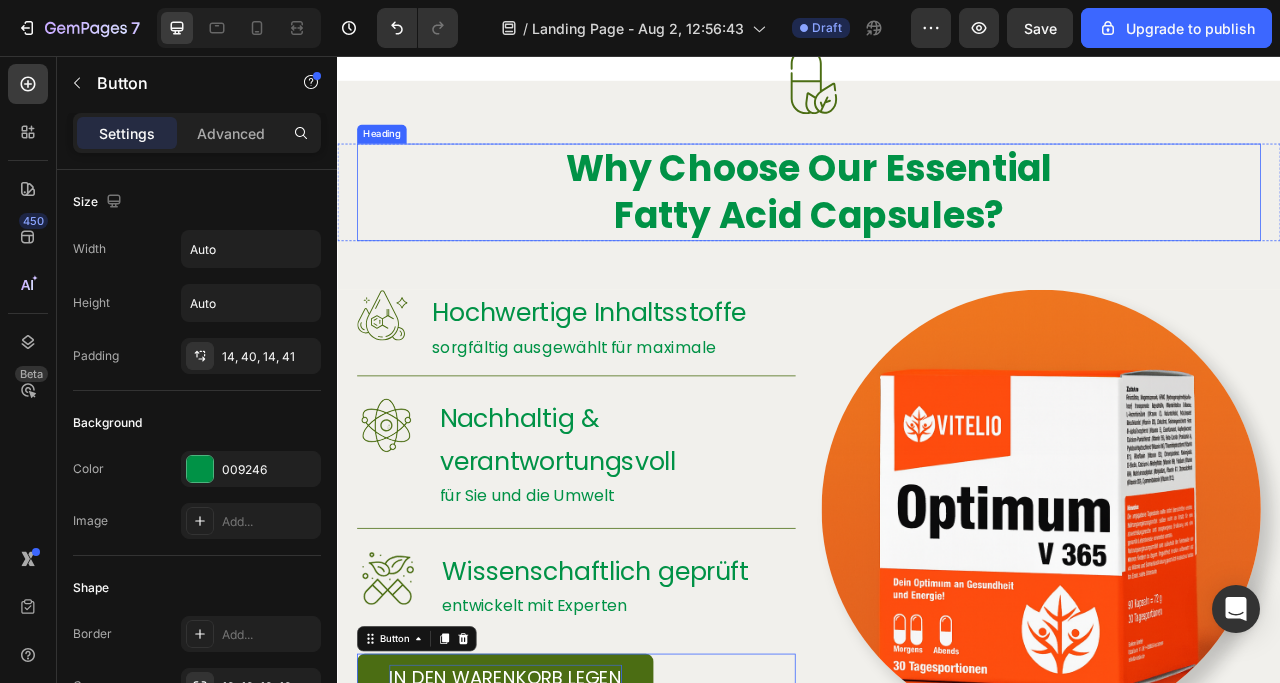 click on "Why Choose Our Essential Fatty Acid Capsules?" at bounding box center [937, 229] 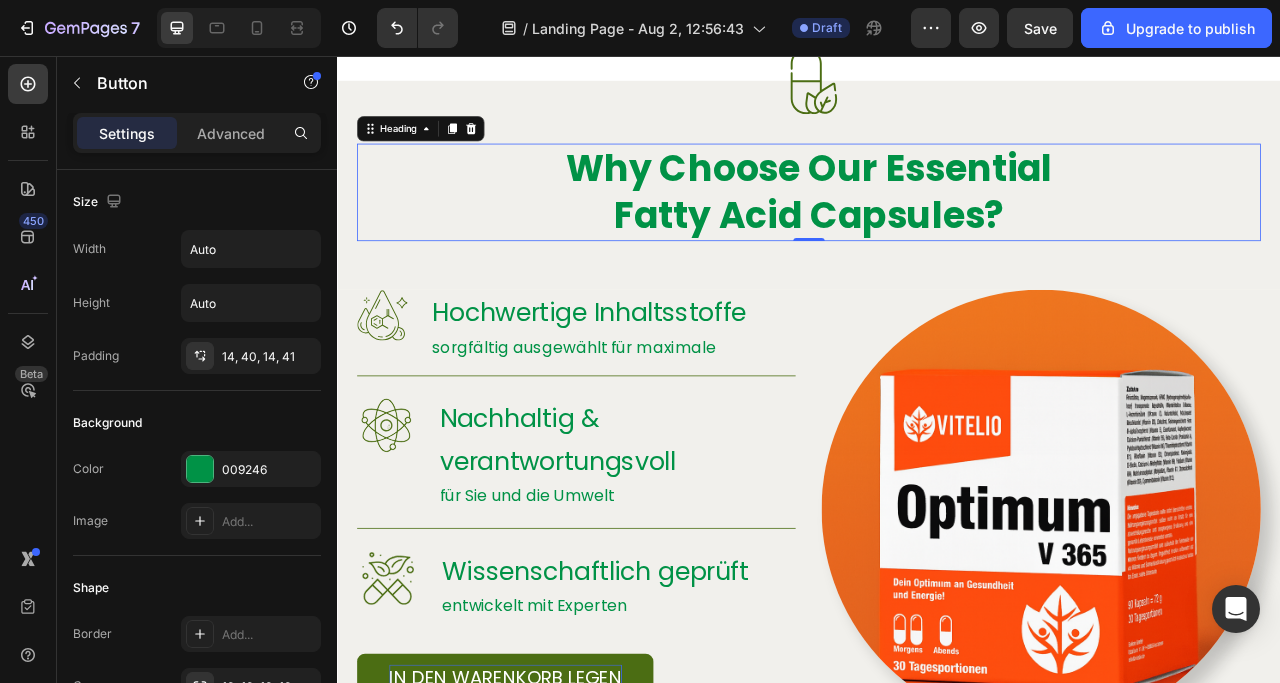 click on "Why Choose Our Essential Fatty Acid Capsules?" at bounding box center [937, 229] 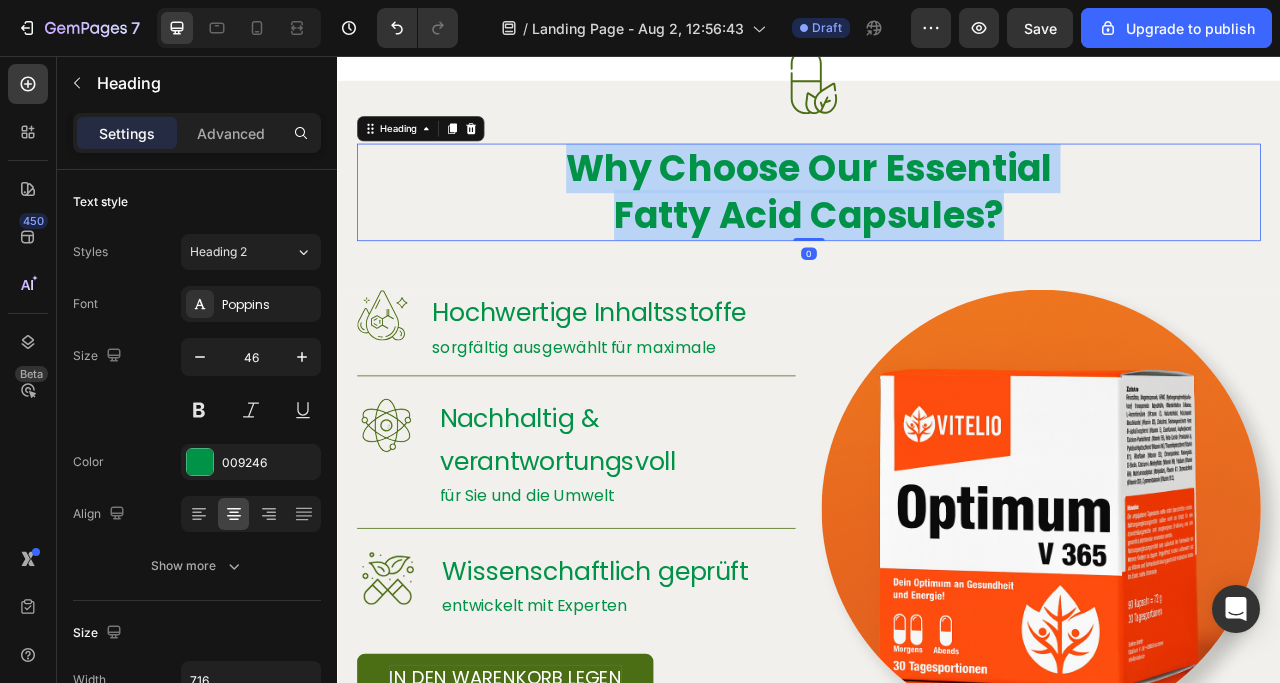 click on "Why Choose Our Essential Fatty Acid Capsules?" at bounding box center [937, 229] 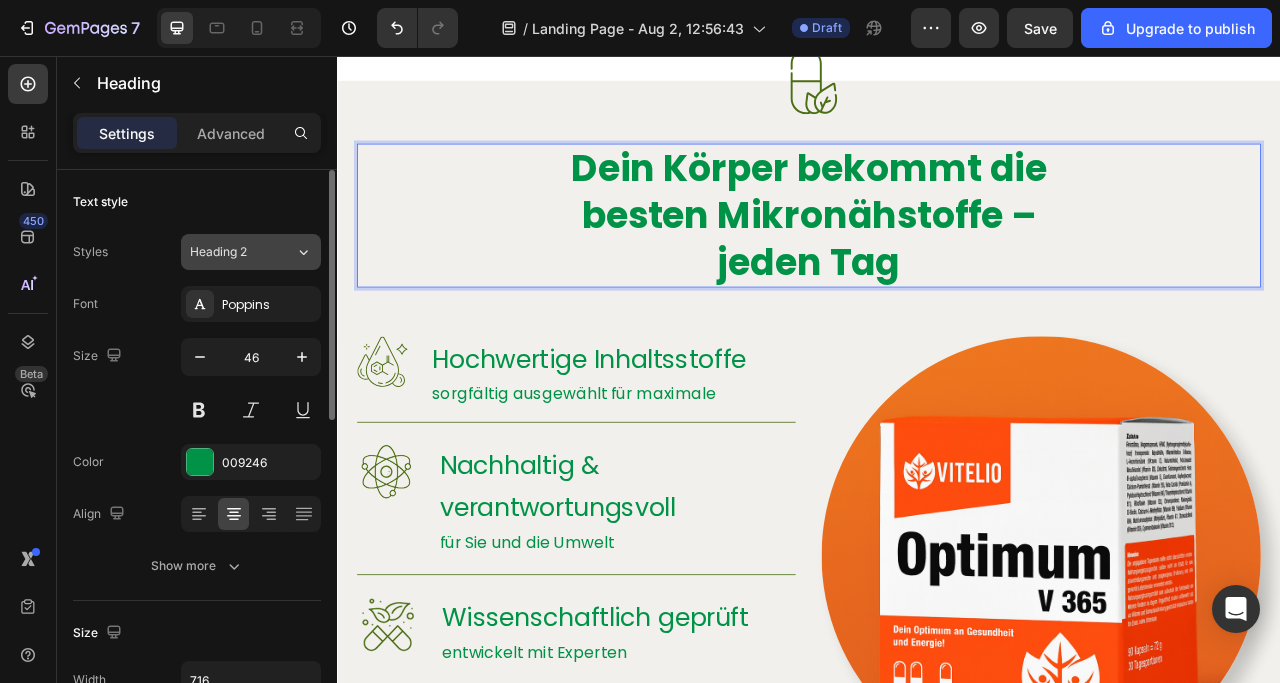 click on "Heading 2" 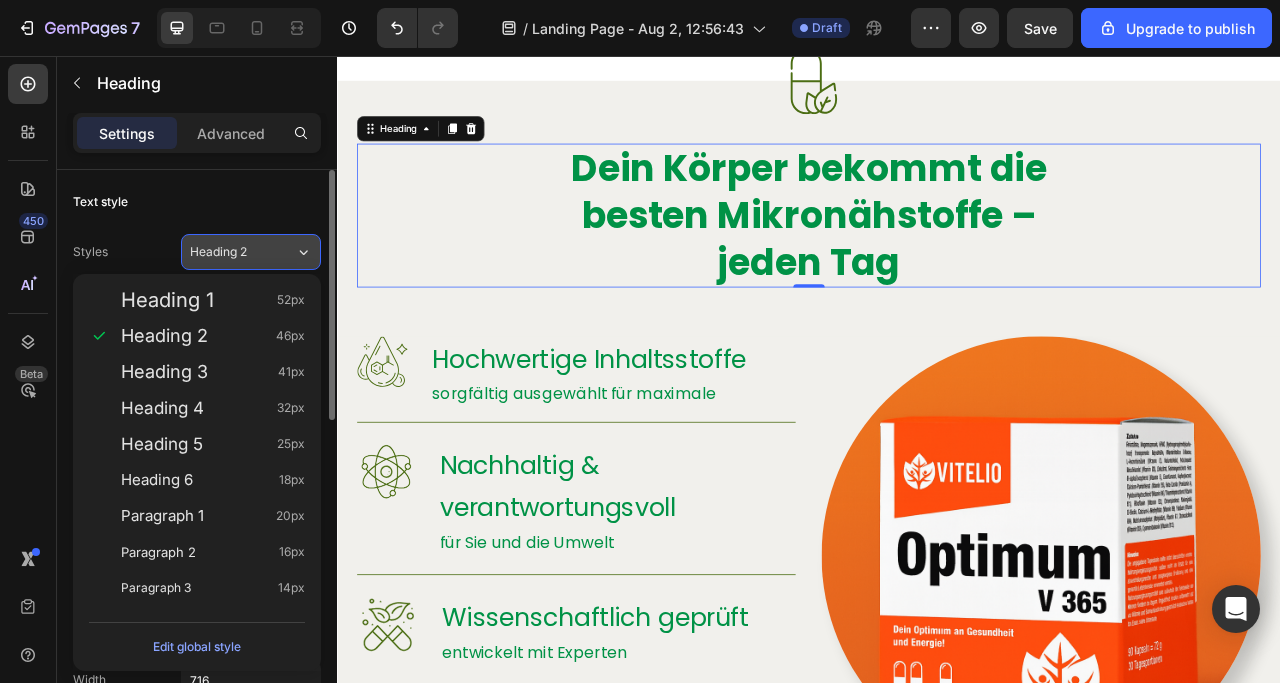 click on "Heading 2" 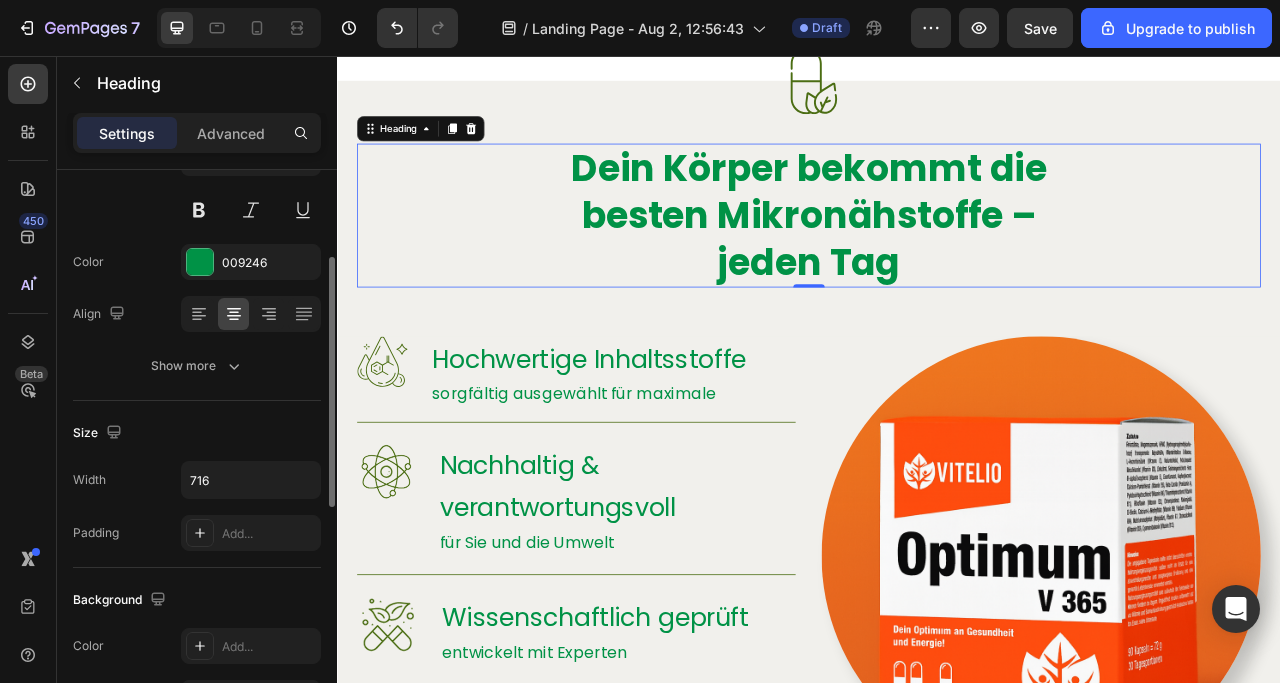 scroll, scrollTop: 100, scrollLeft: 0, axis: vertical 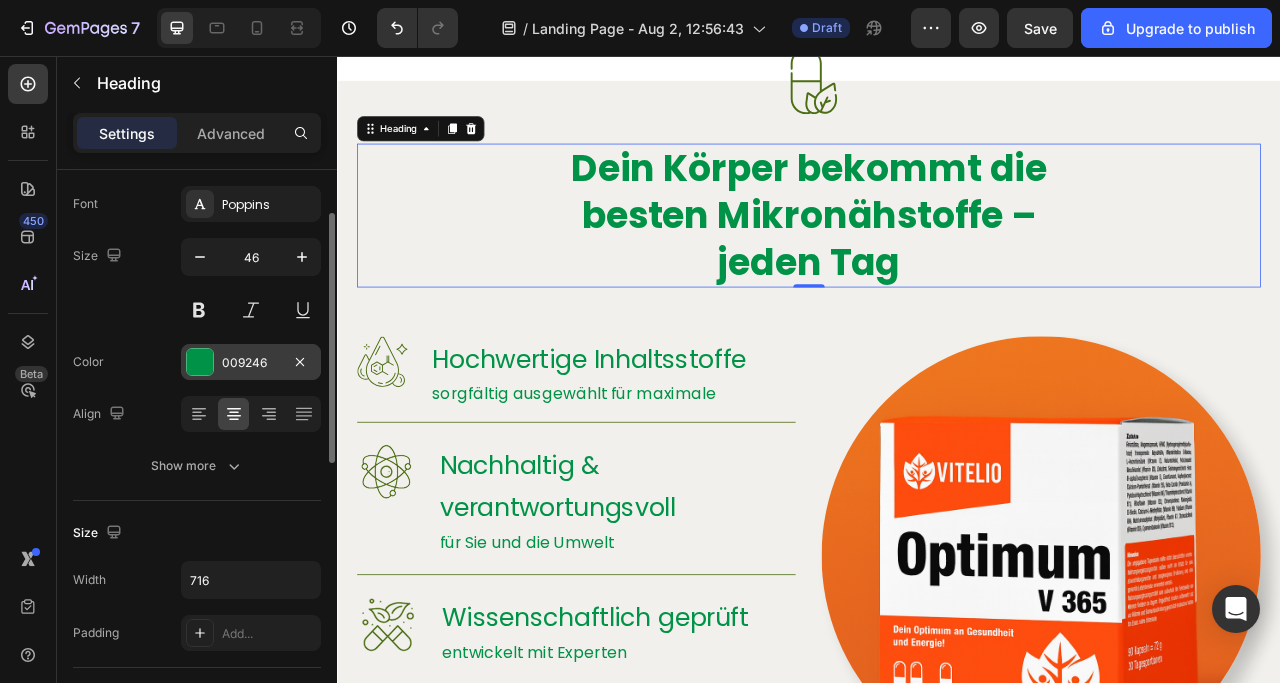 click at bounding box center (200, 362) 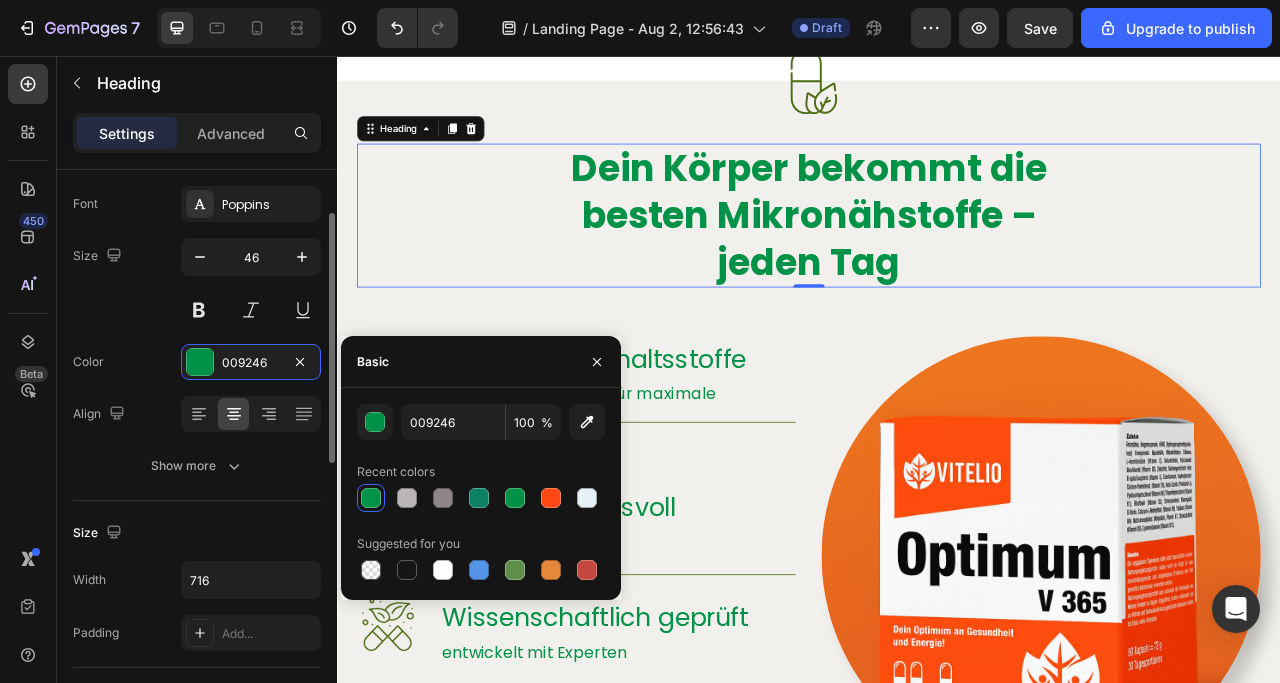 click on "Color 009246" at bounding box center (197, 362) 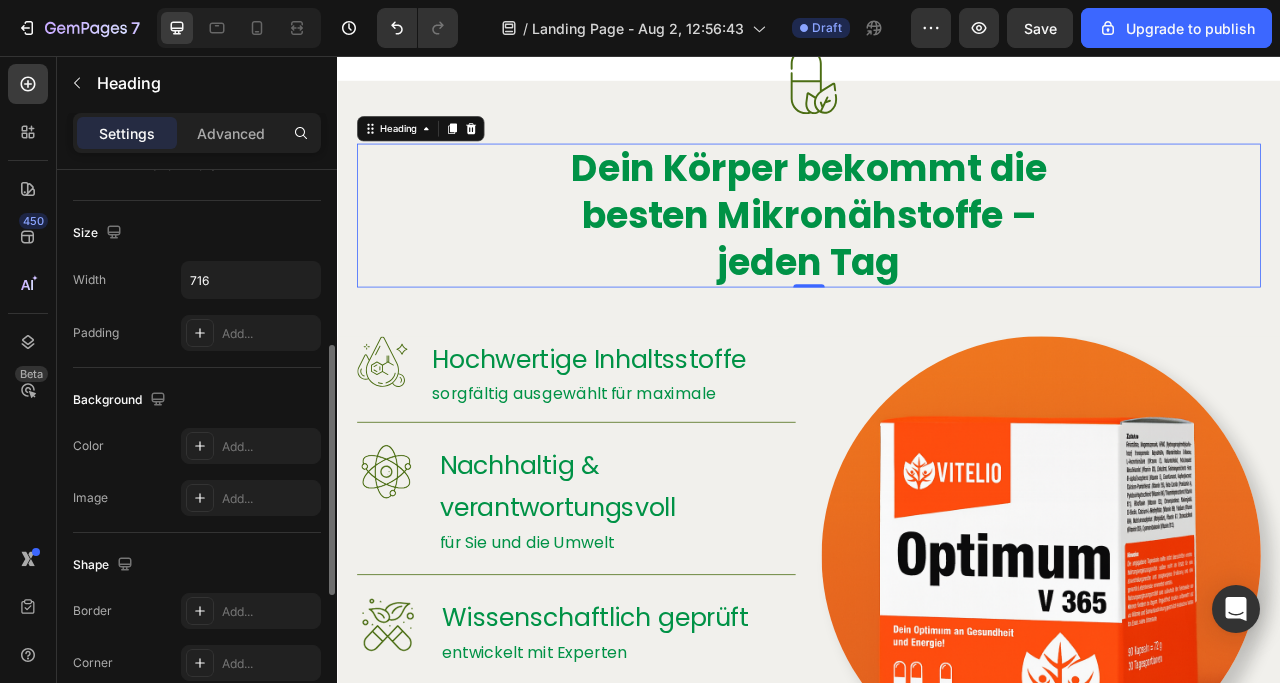 scroll, scrollTop: 300, scrollLeft: 0, axis: vertical 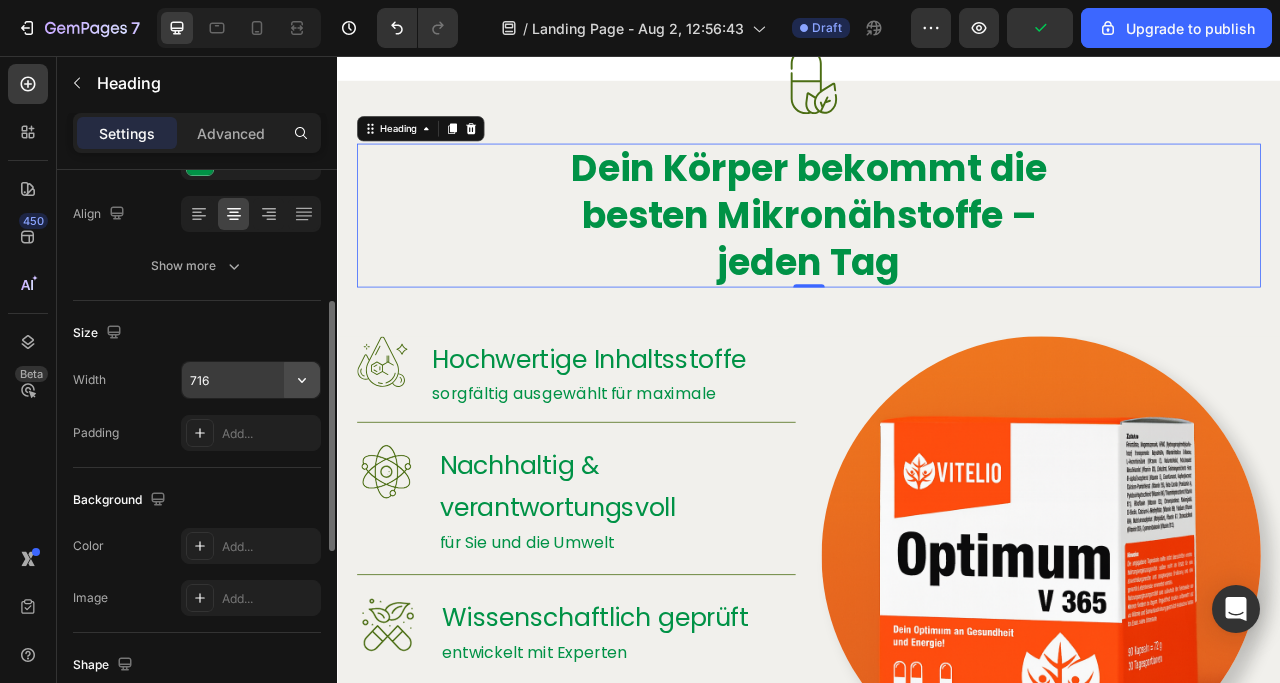 click 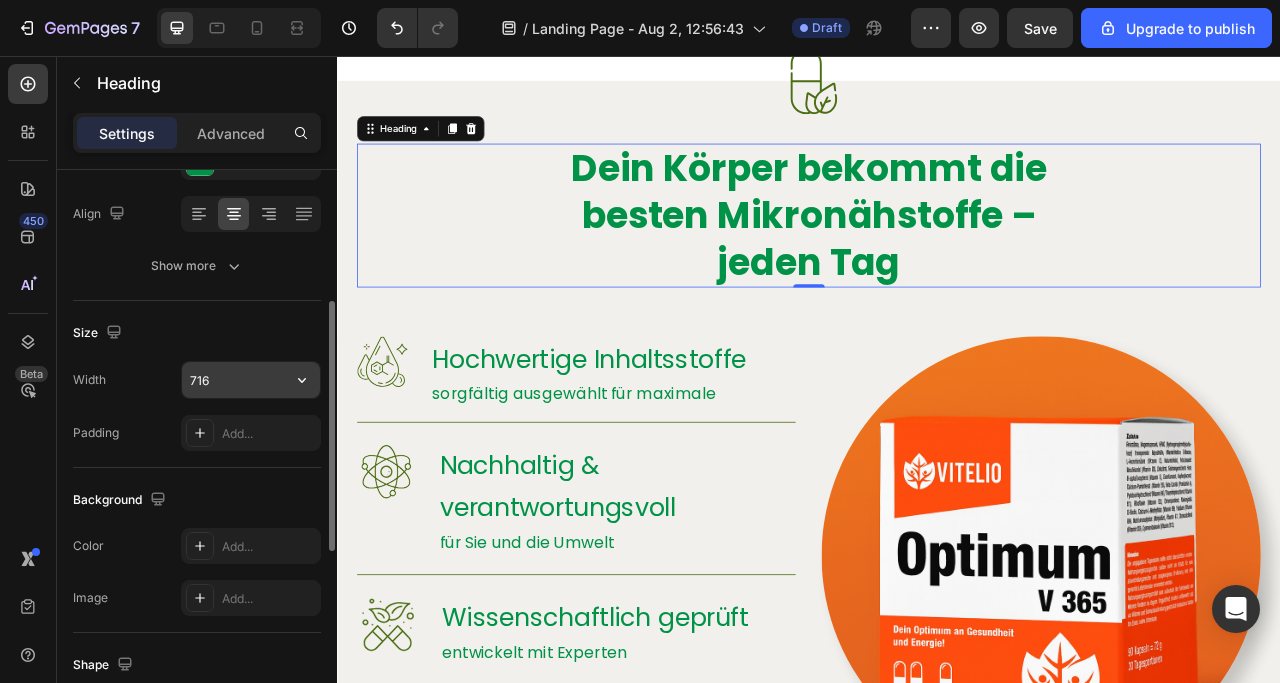 click 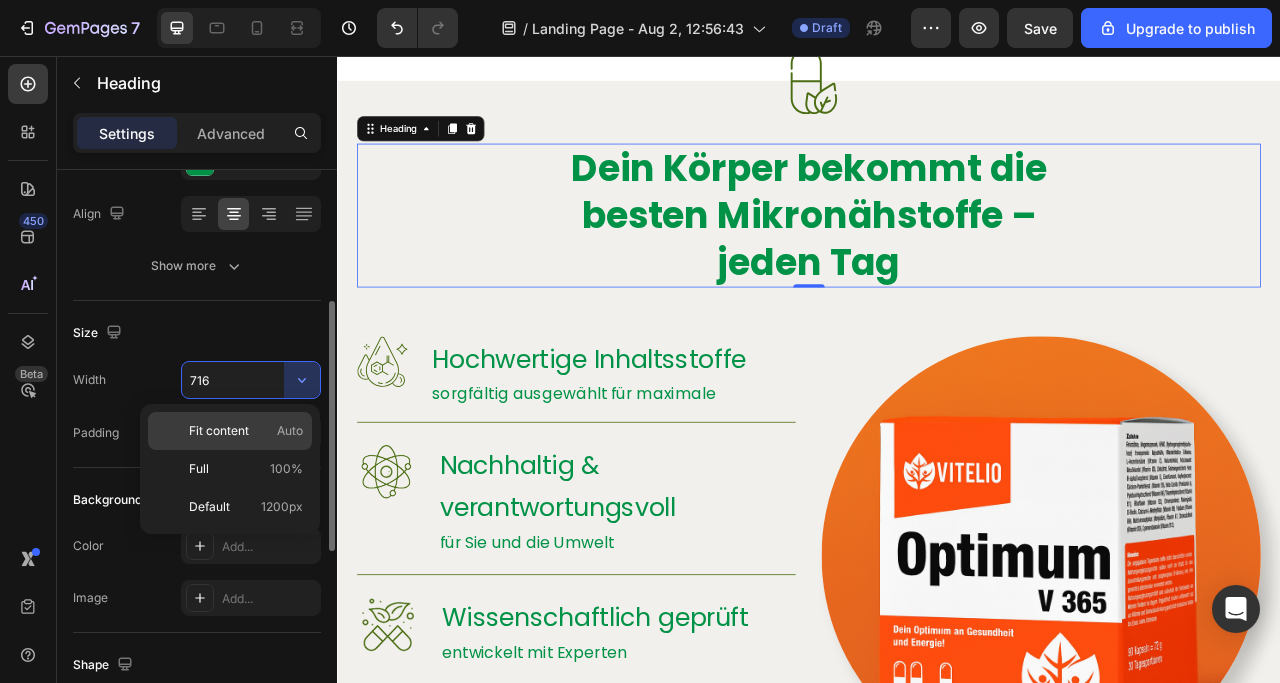 click on "Fit content Auto" 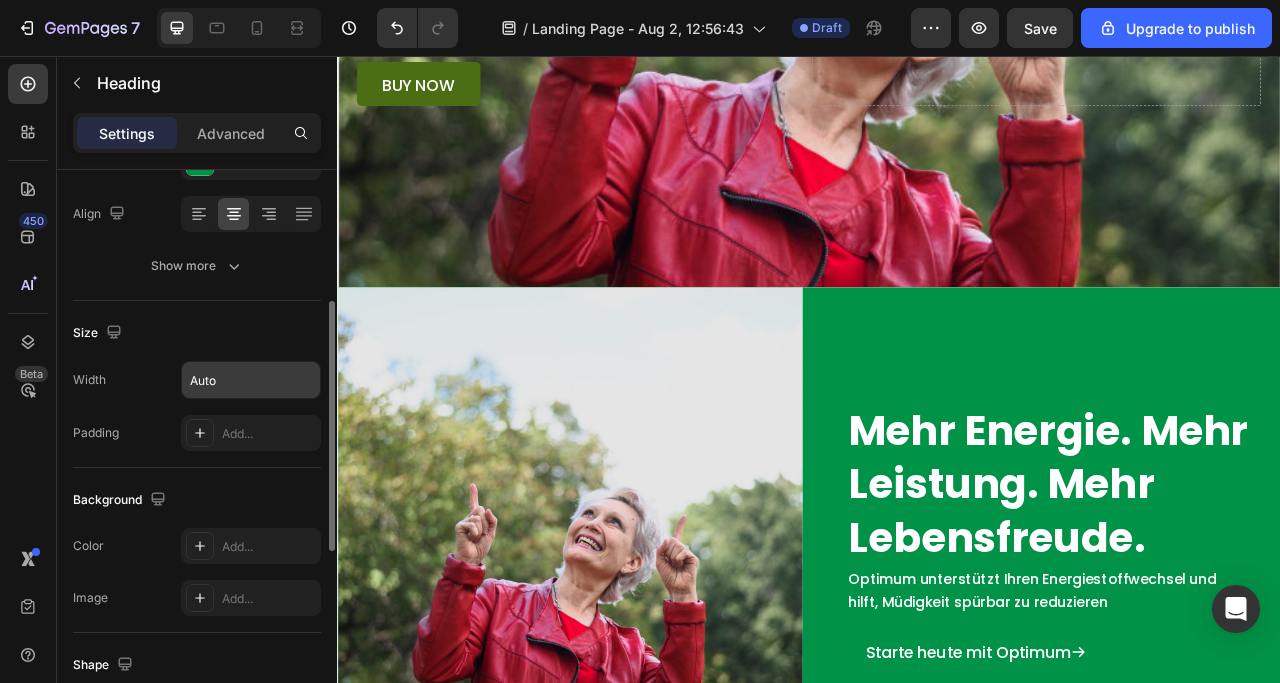 scroll, scrollTop: 598, scrollLeft: 0, axis: vertical 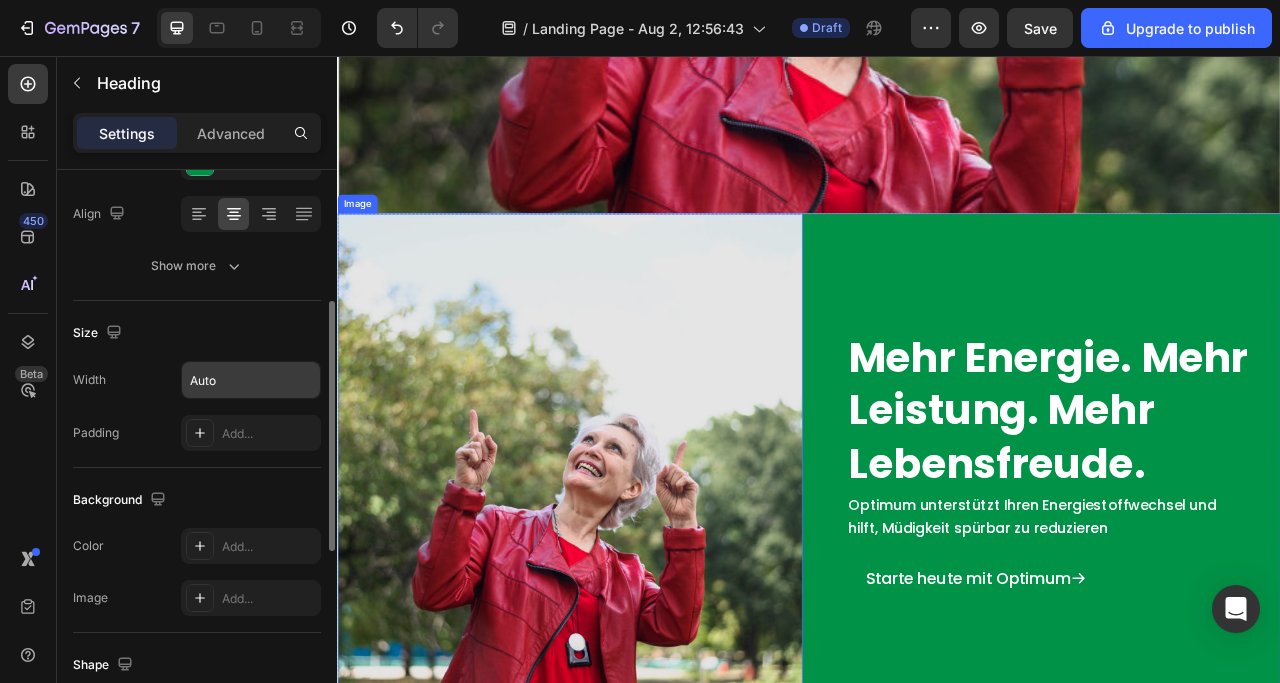 click at bounding box center [633, 575] 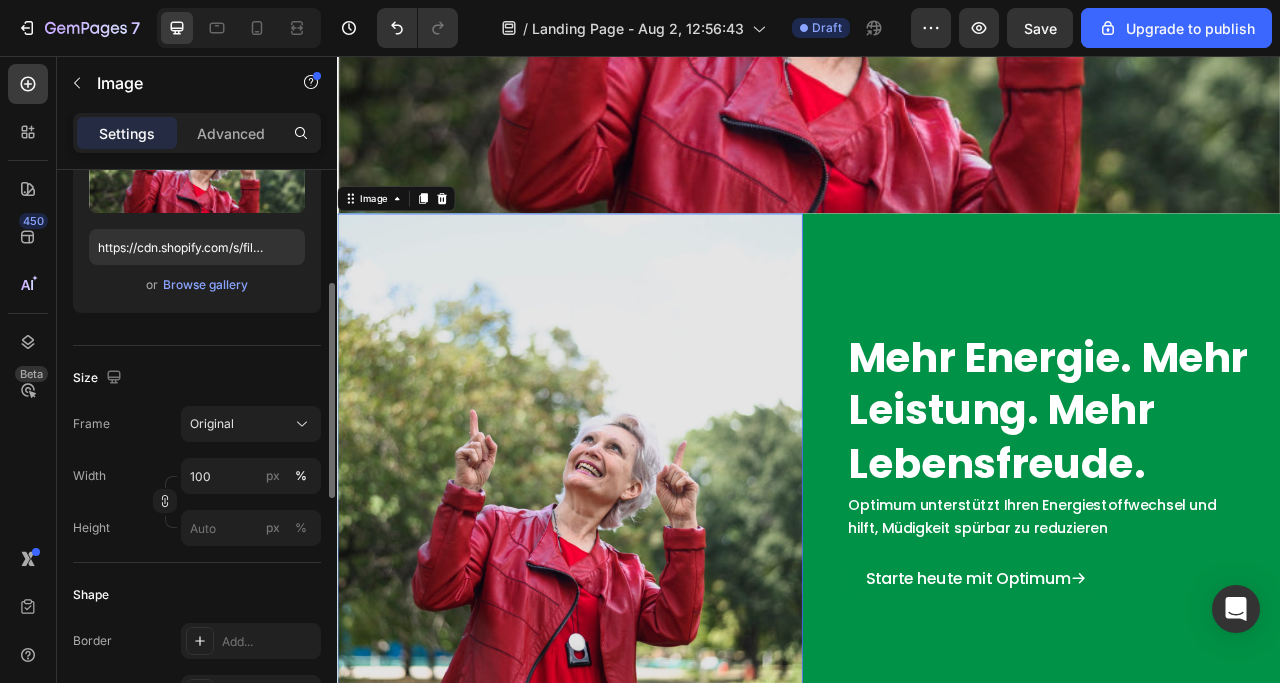 scroll, scrollTop: 0, scrollLeft: 0, axis: both 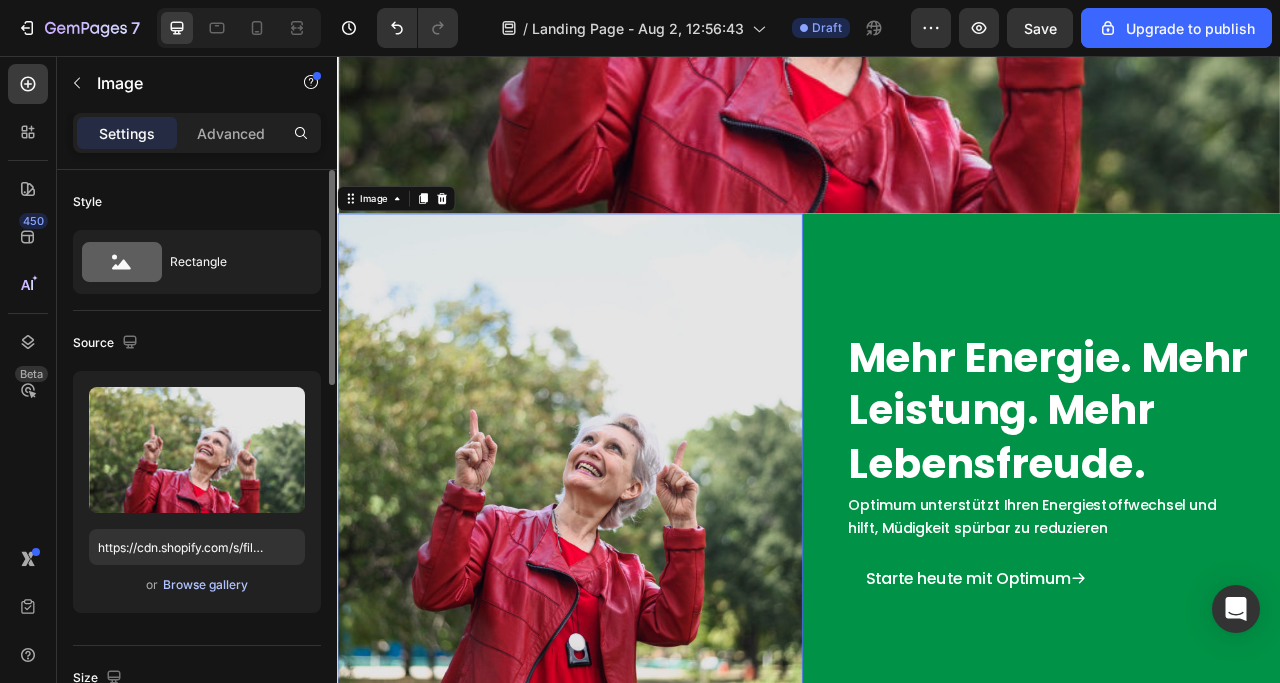click on "Browse gallery" at bounding box center [205, 585] 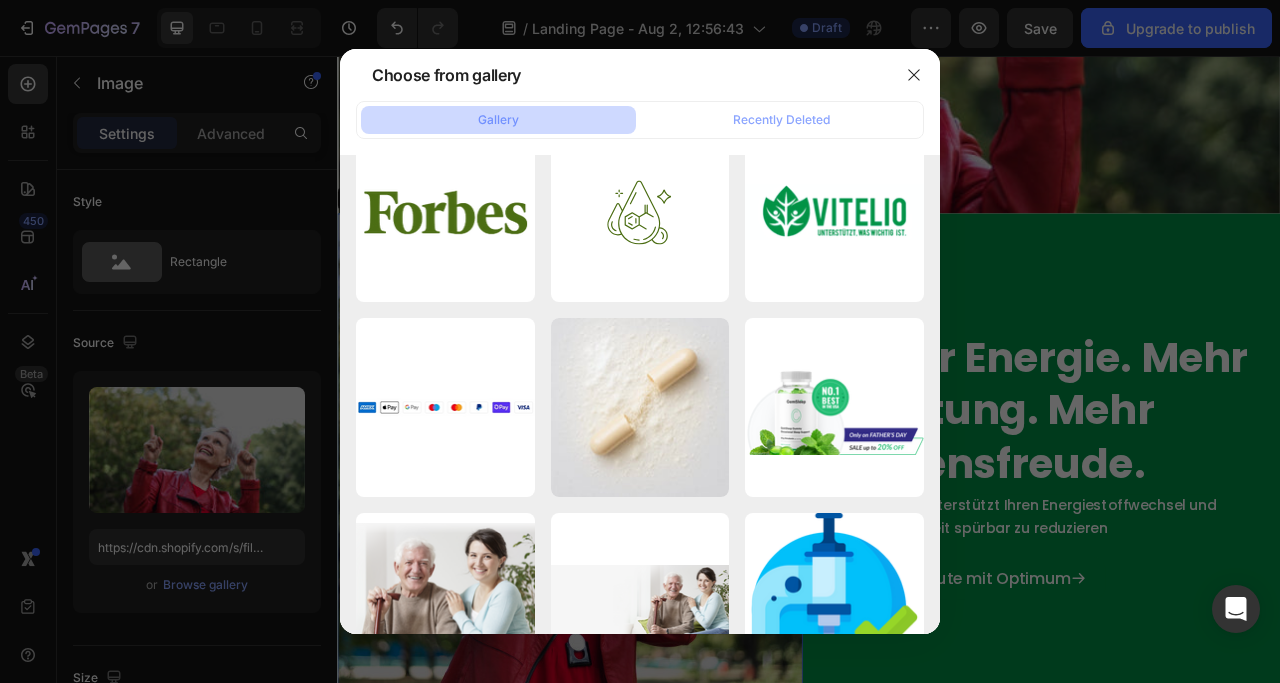 scroll, scrollTop: 3079, scrollLeft: 0, axis: vertical 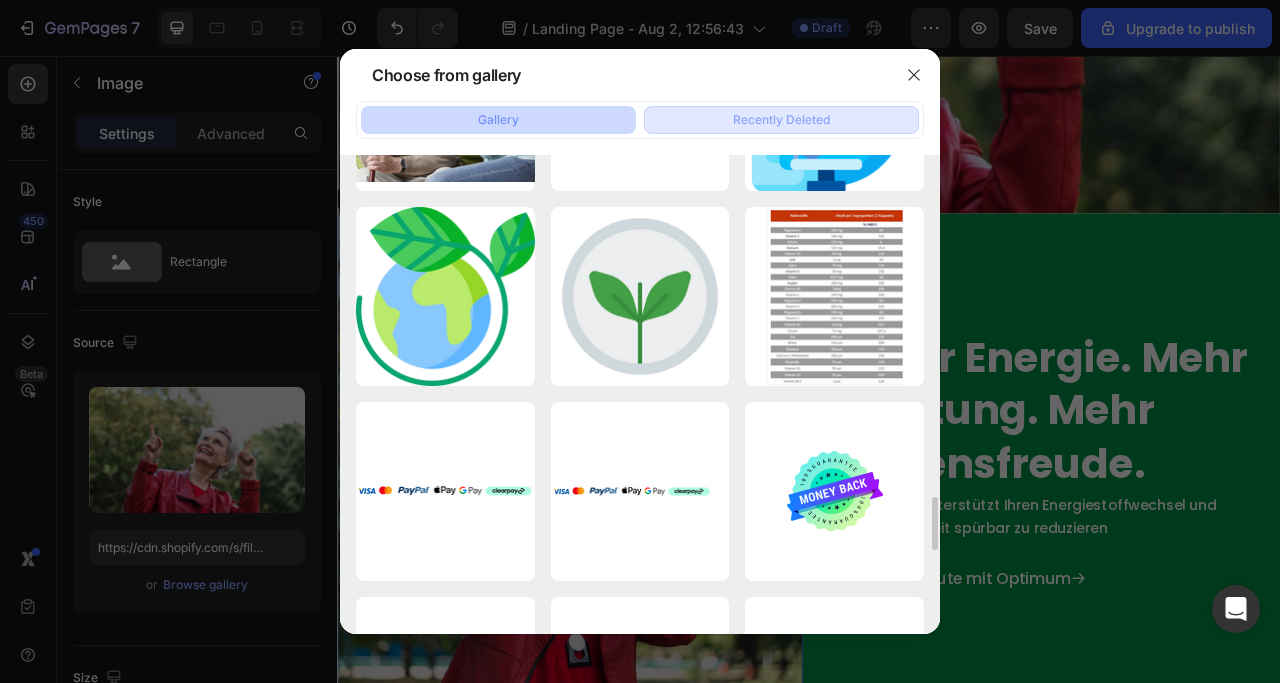 click on "Recently Deleted" at bounding box center (781, 120) 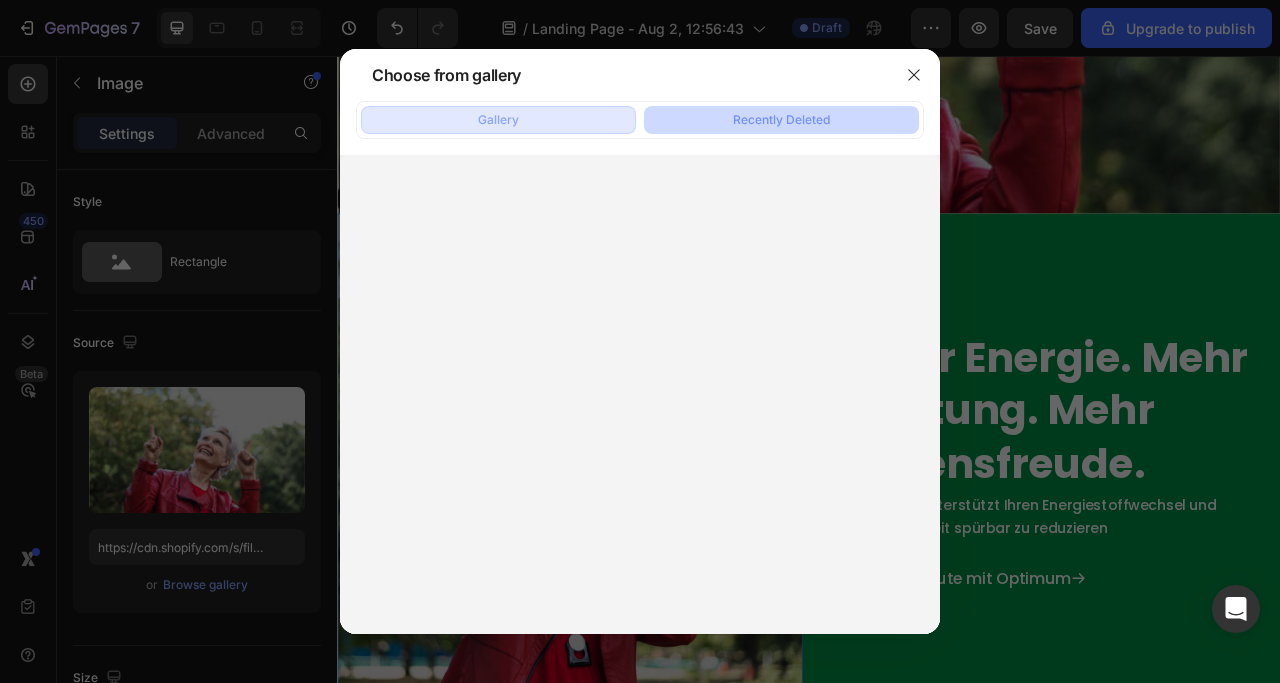 click on "Gallery" 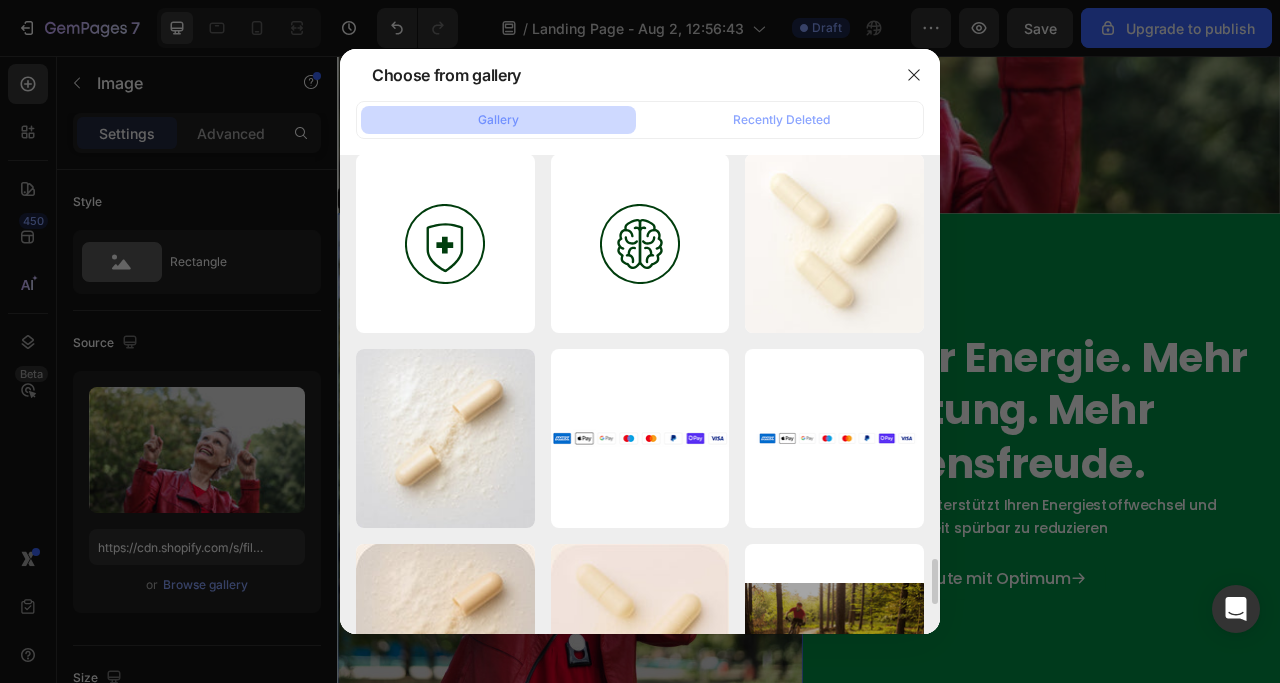 scroll, scrollTop: 4599, scrollLeft: 0, axis: vertical 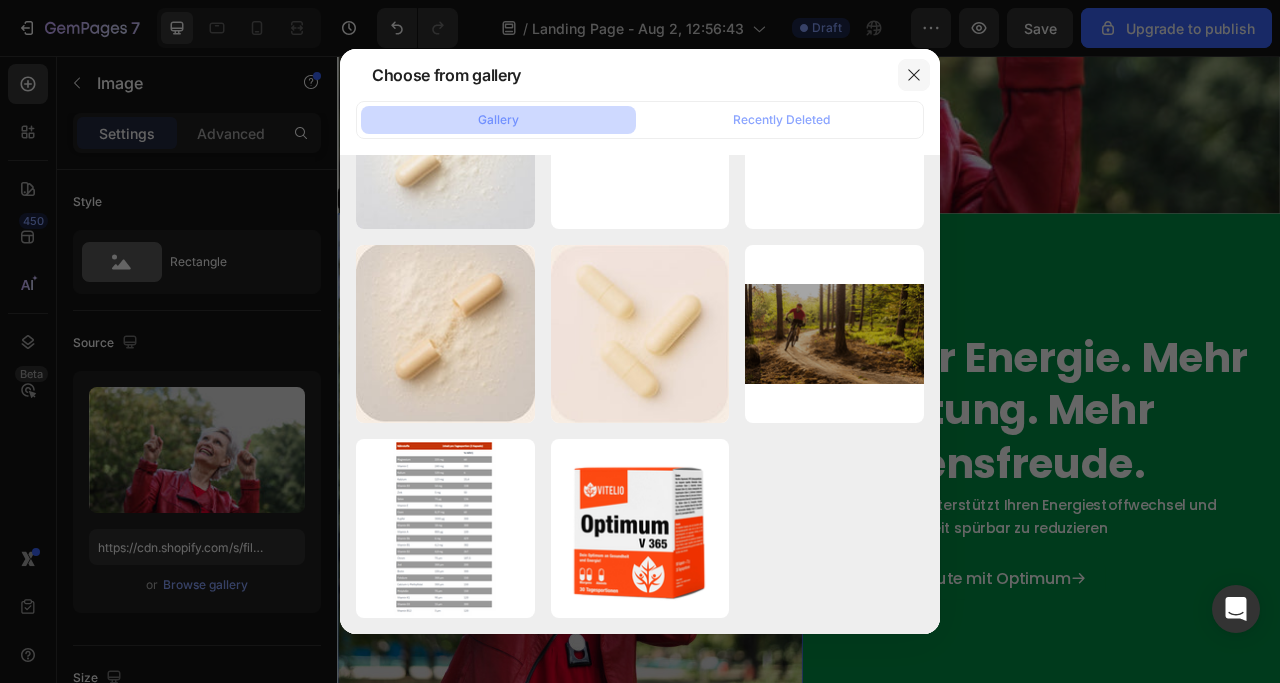 click 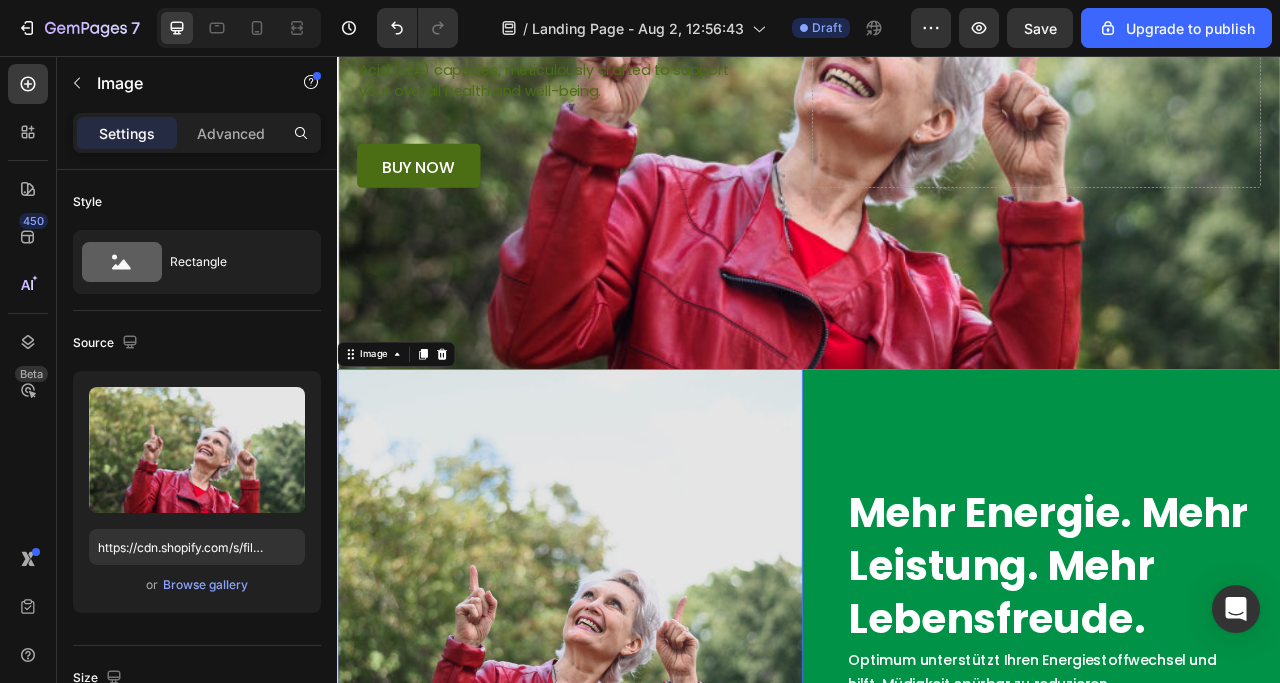 scroll, scrollTop: 398, scrollLeft: 0, axis: vertical 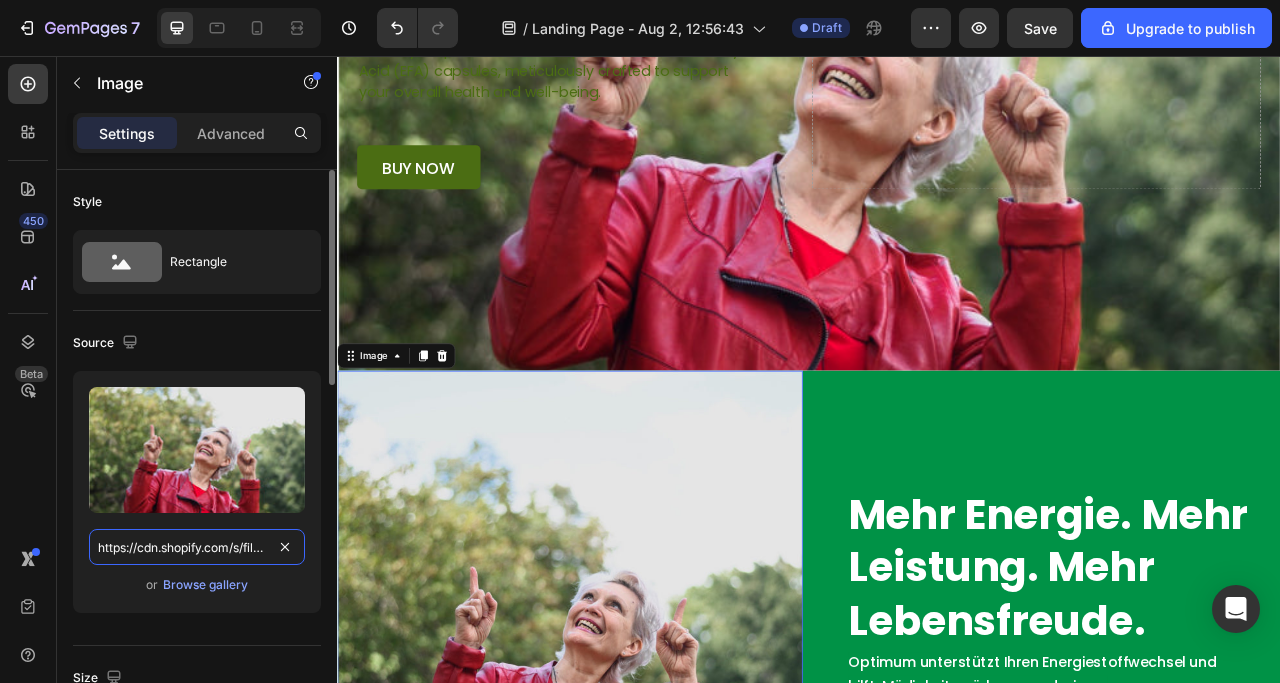 click on "https://cdn.shopify.com/s/files/1/0923/7433/5871/files/gempages_572743923072500960-1c44d034-93af-40d6-9970-9199614f0aca.jpg" at bounding box center (197, 547) 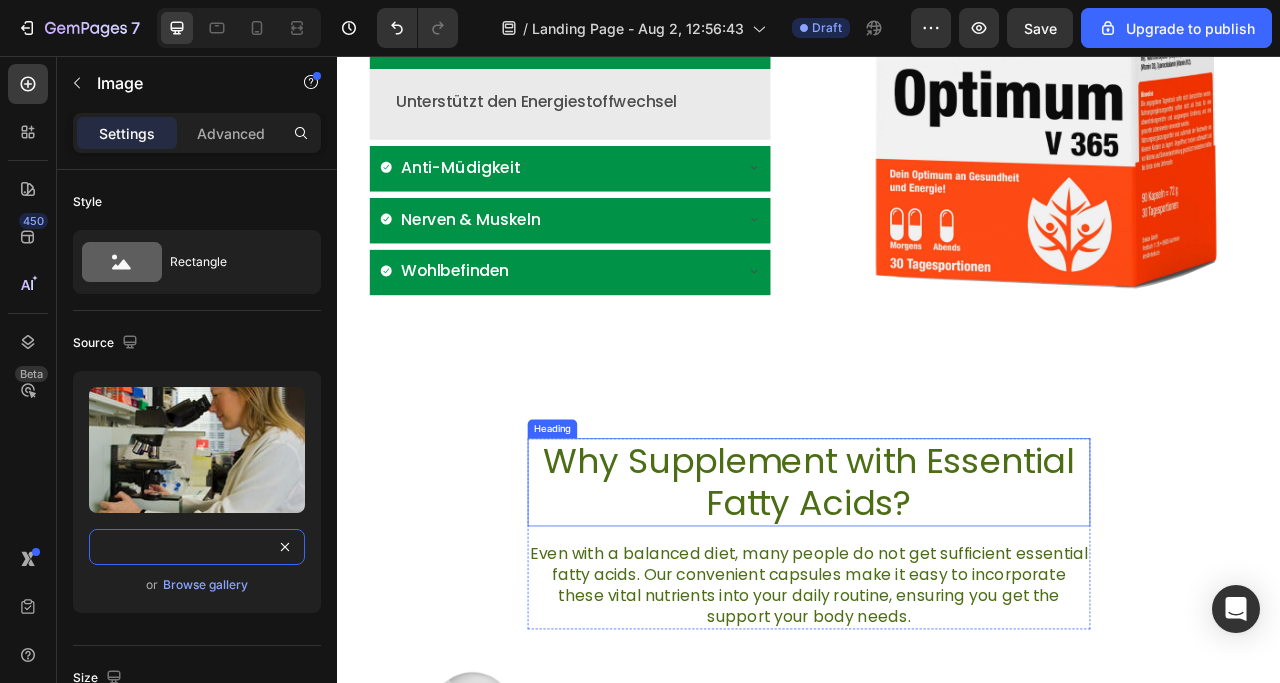 scroll, scrollTop: 1698, scrollLeft: 0, axis: vertical 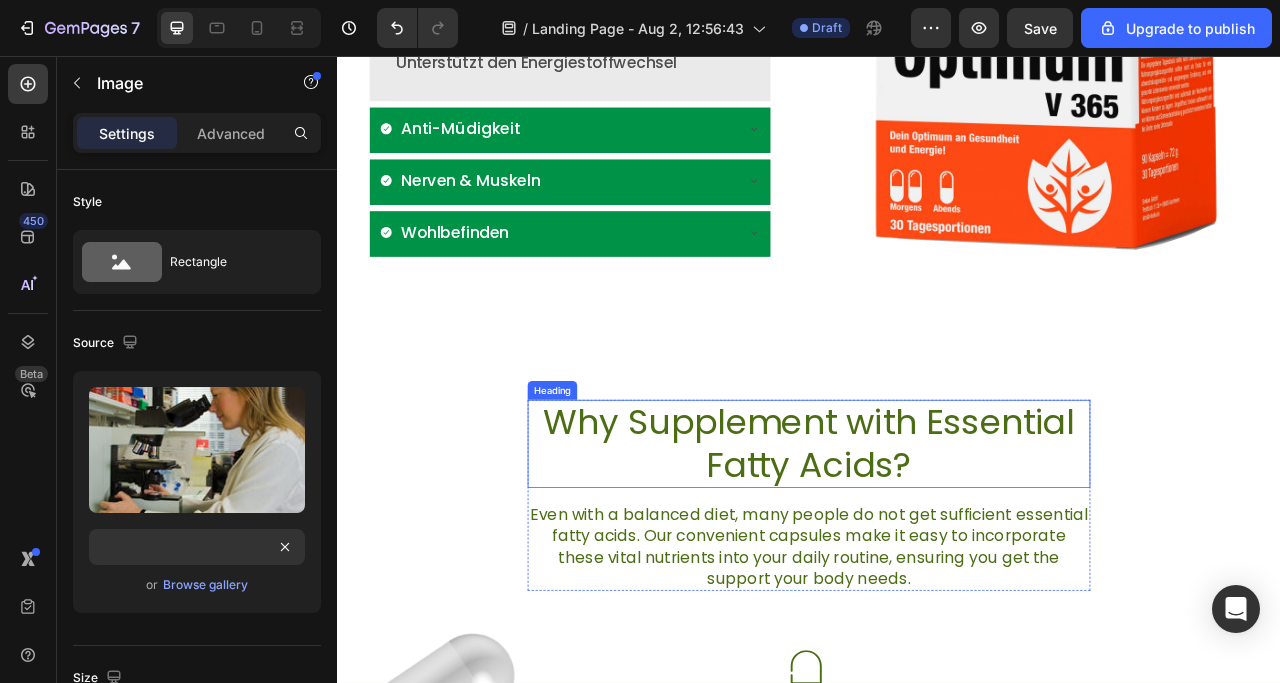 click on "Why Supplement with Essential Fatty Acids?" at bounding box center (937, 549) 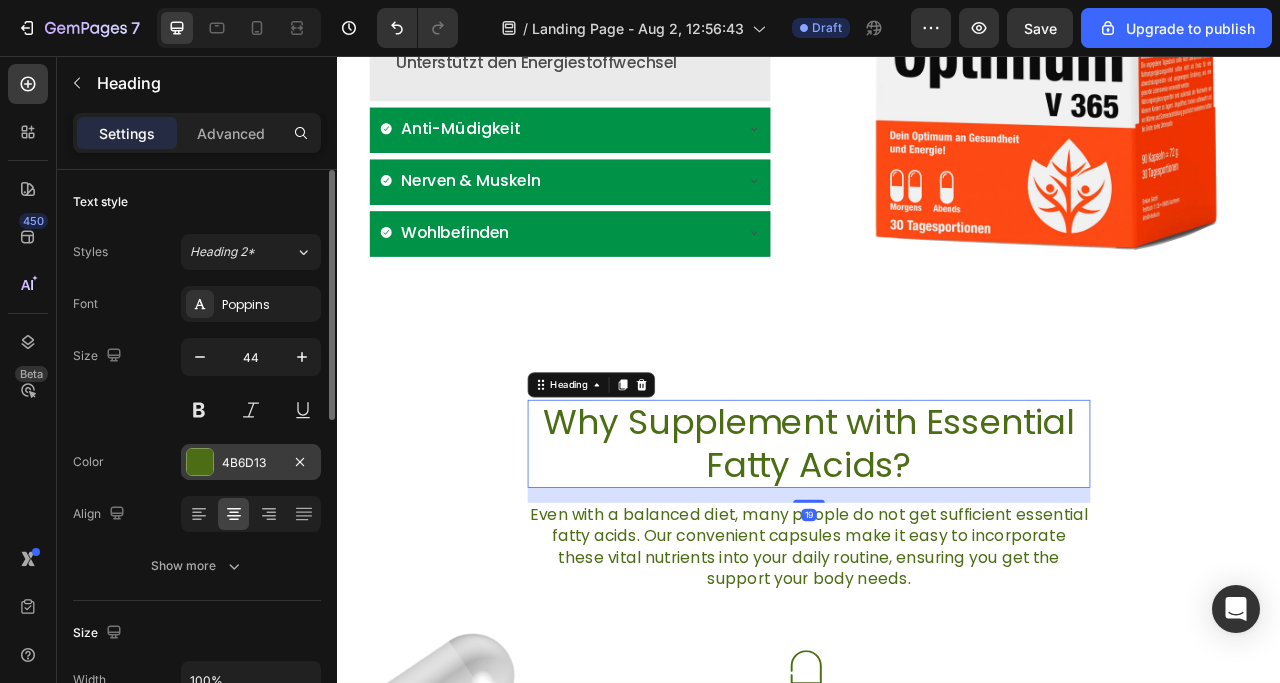 click at bounding box center (200, 462) 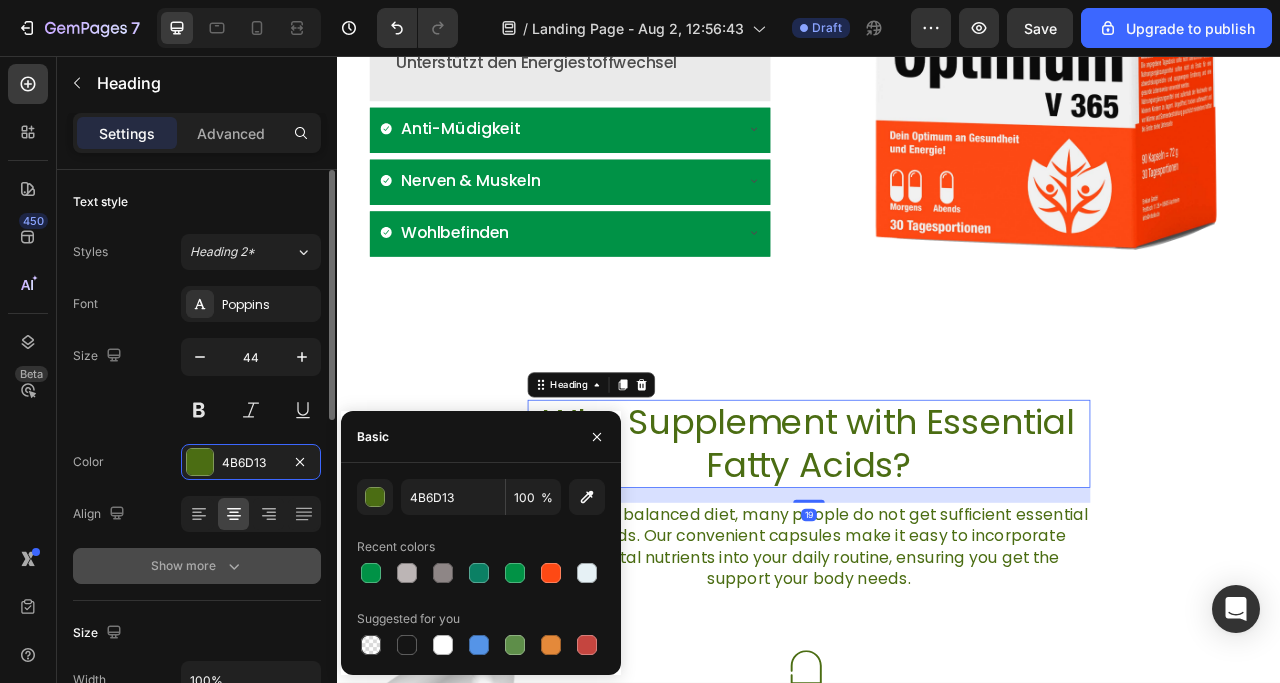 click at bounding box center (371, 573) 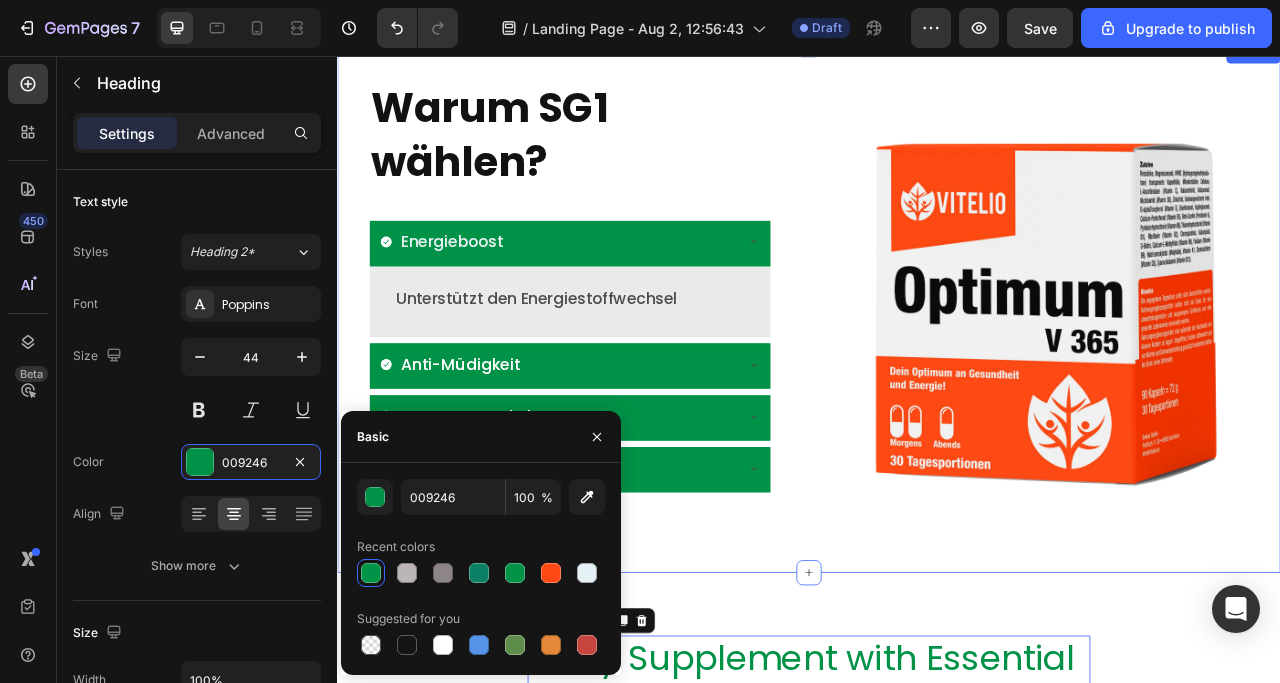 click on "Warum SG1  wählen? Heading
Energieboost Unterstützt den Energiestoffwechsel Text Block
Anti-Müdigkeit
Nerven & Muskeln
Wohlbefinden Accordion Image Row" at bounding box center [937, 377] 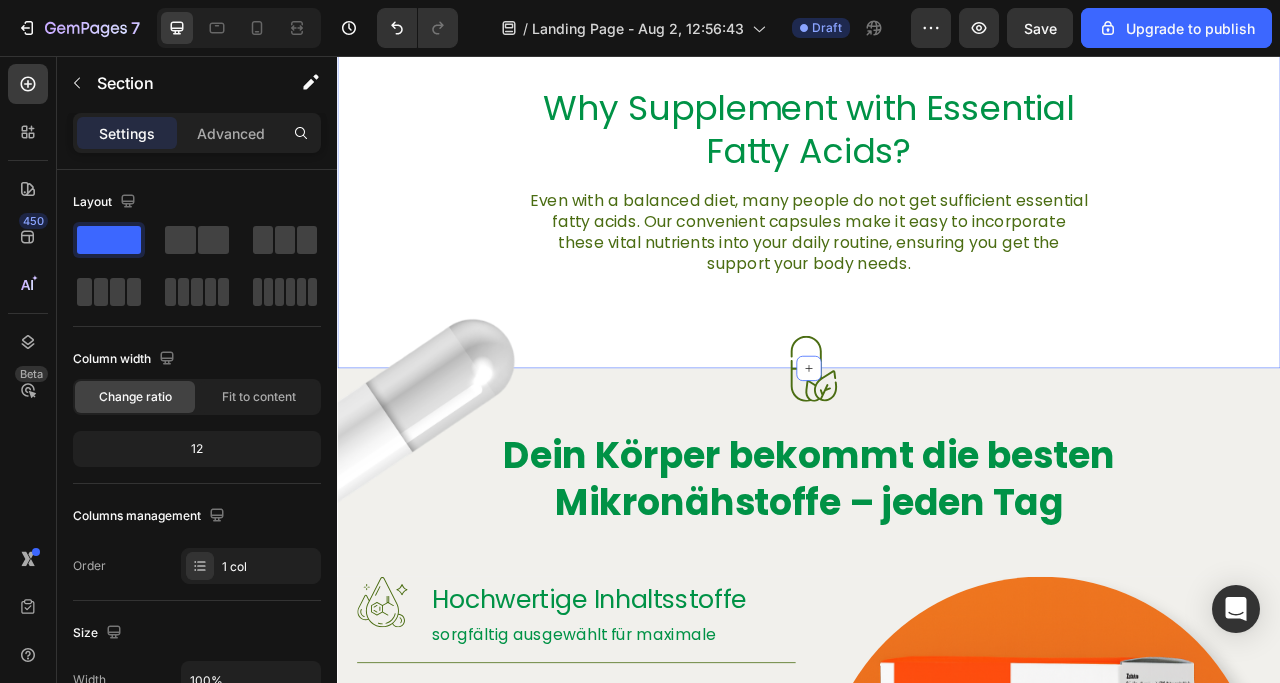 scroll, scrollTop: 1853, scrollLeft: 0, axis: vertical 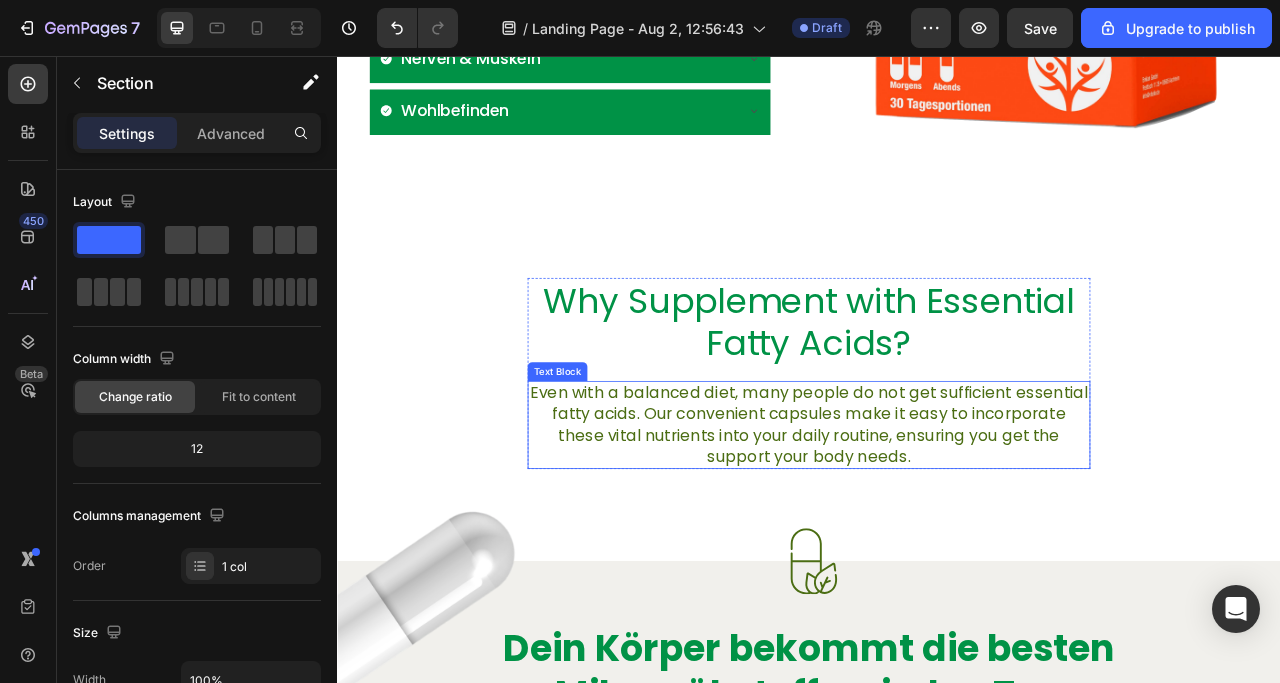 click on "Even with a balanced diet, many people do not get sufficient essential fatty acids. Our convenient capsules make it easy to incorporate these vital nutrients into your daily routine, ensuring you get the support your body needs." at bounding box center [937, 525] 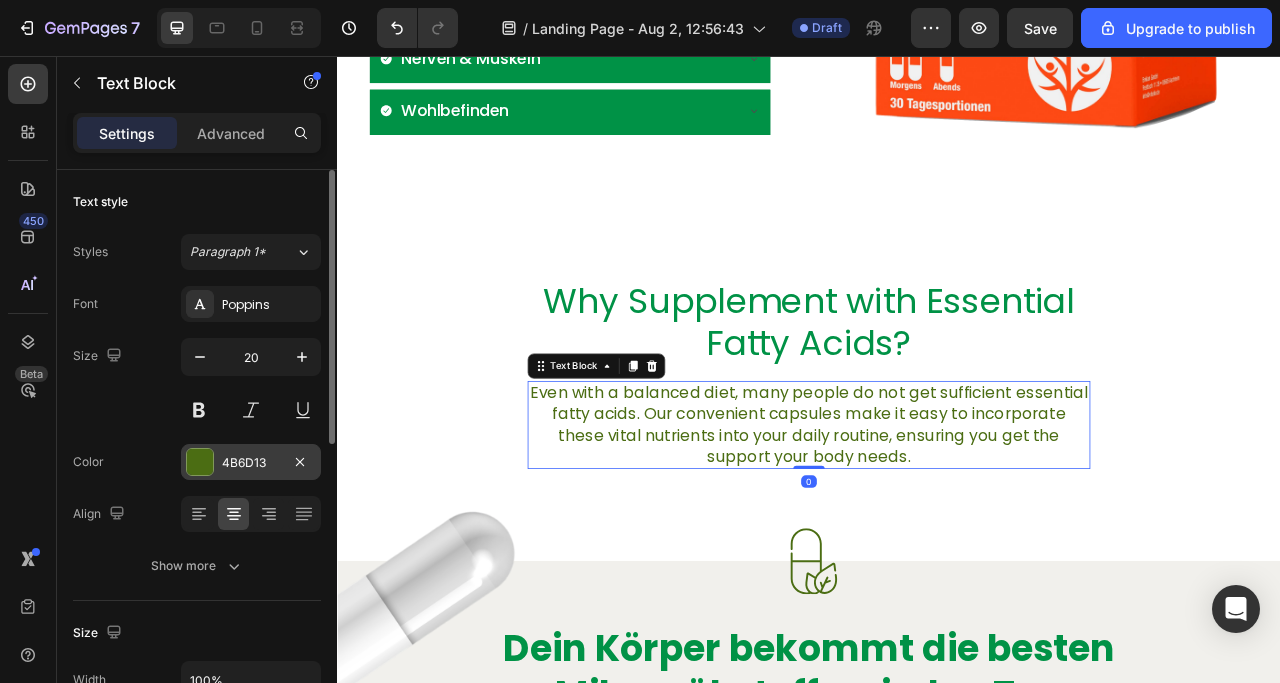 click at bounding box center [200, 462] 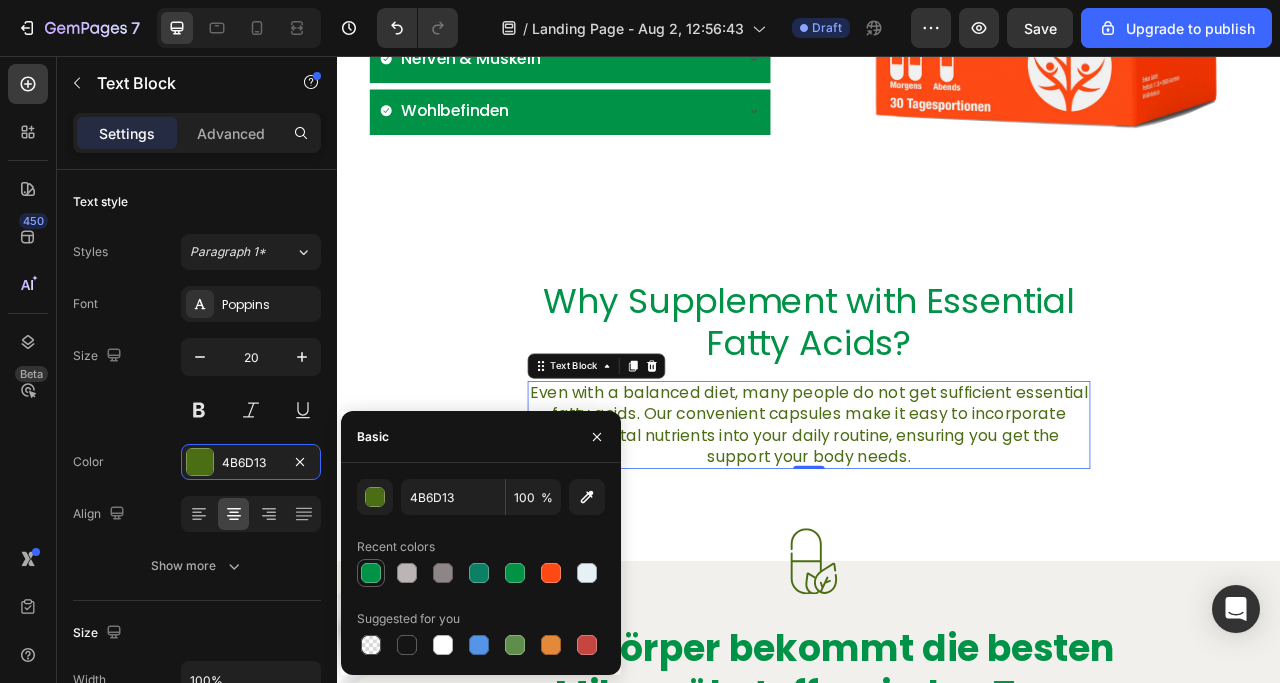 click at bounding box center [371, 573] 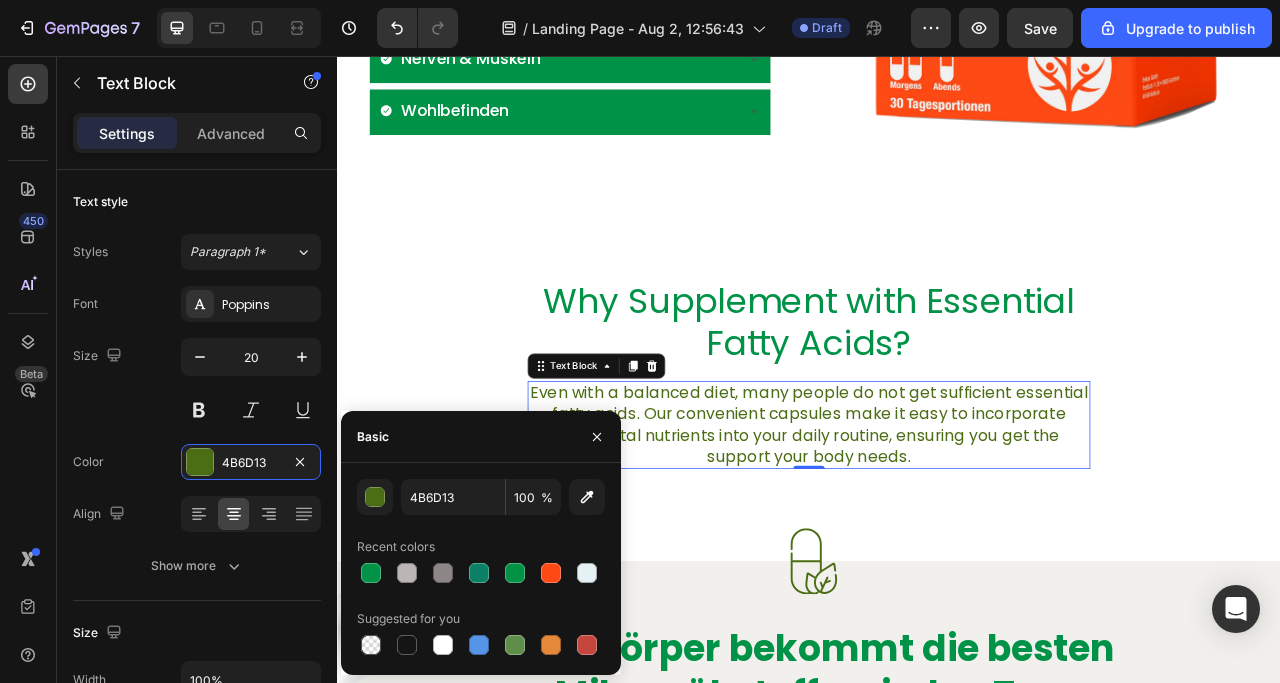 type on "009246" 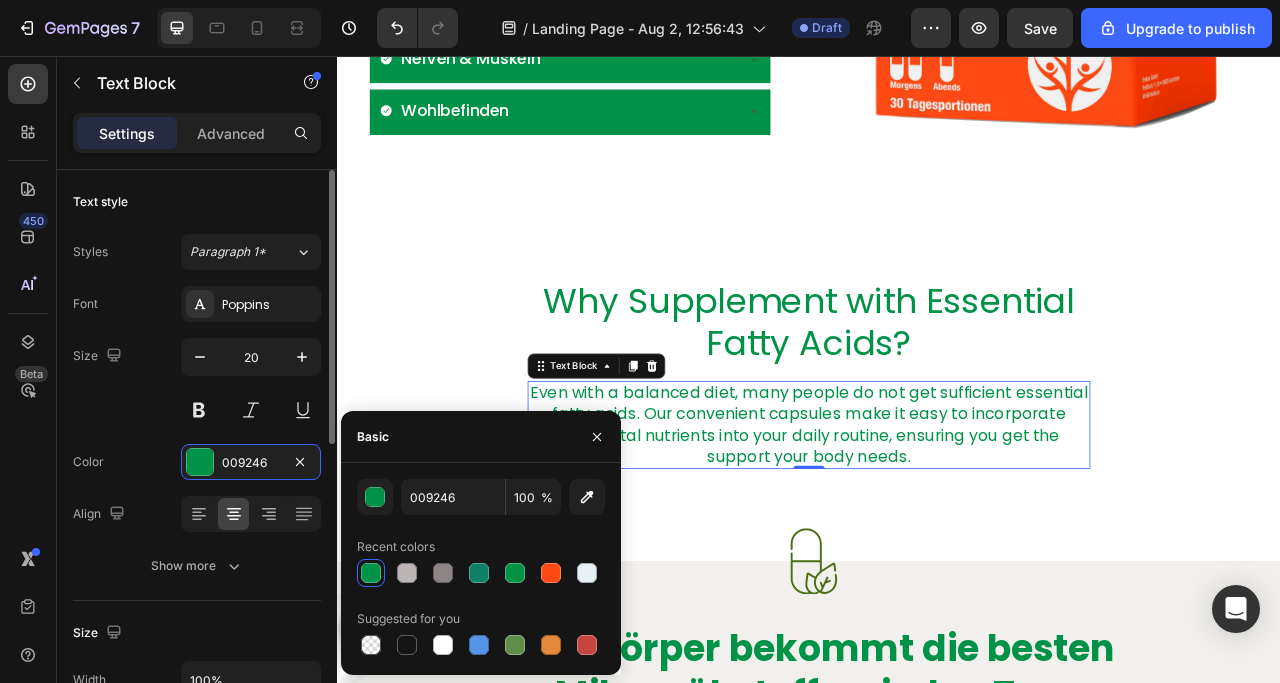 click on "Color" at bounding box center (88, 462) 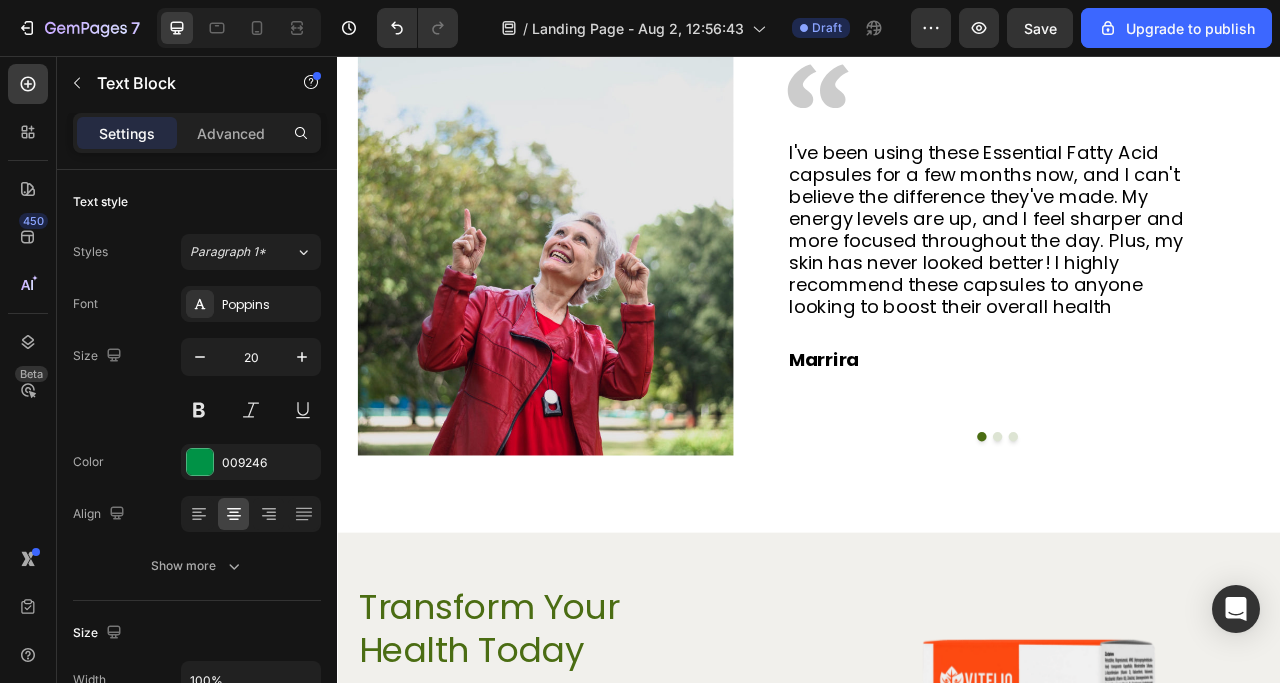 scroll, scrollTop: 4153, scrollLeft: 0, axis: vertical 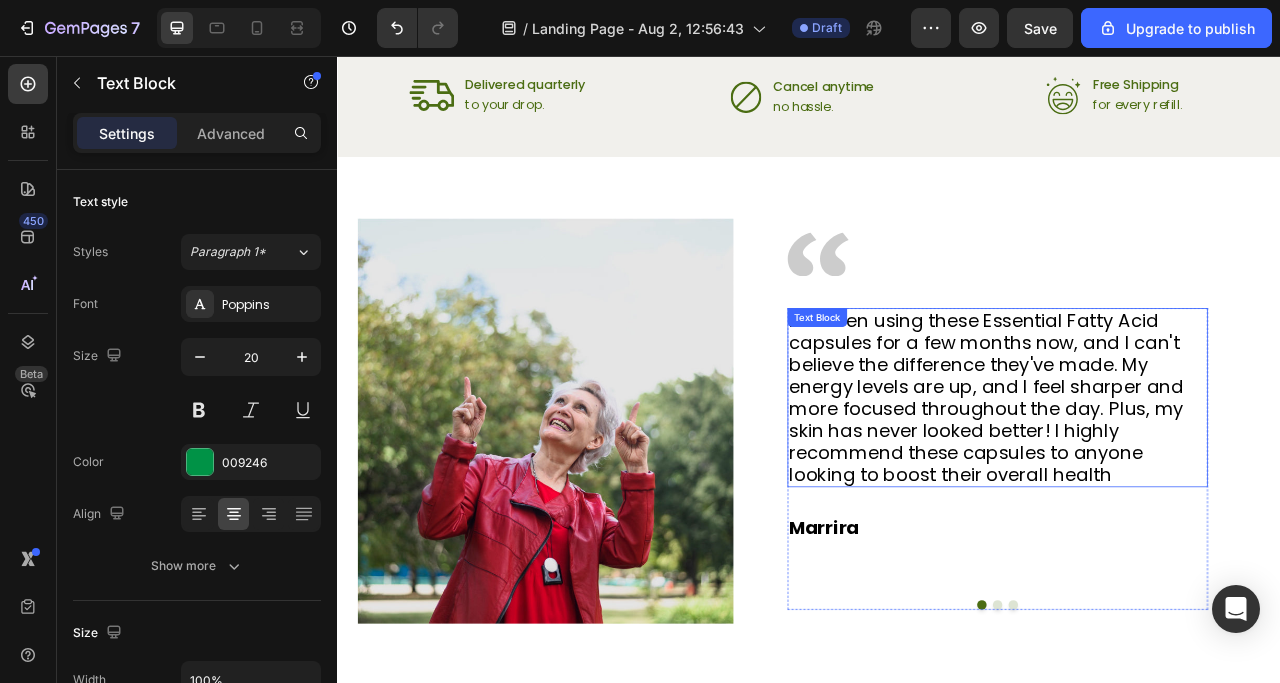 click on "I've been using these Essential Fatty Acid capsules for a few months now, and I can't believe the difference they've made. My energy levels are up, and I feel sharper and more focused throughout the day. Plus, my skin has never looked better! I highly recommend these capsules to anyone looking to boost their overall health" at bounding box center [1176, 490] 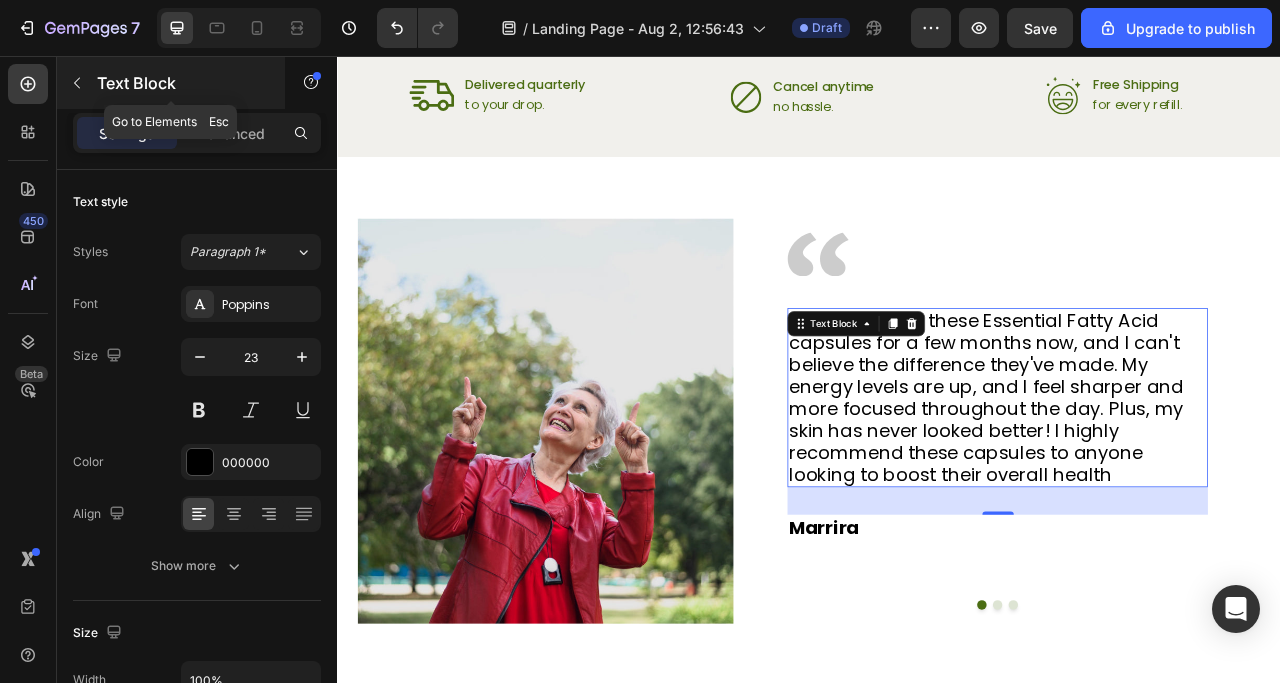 click 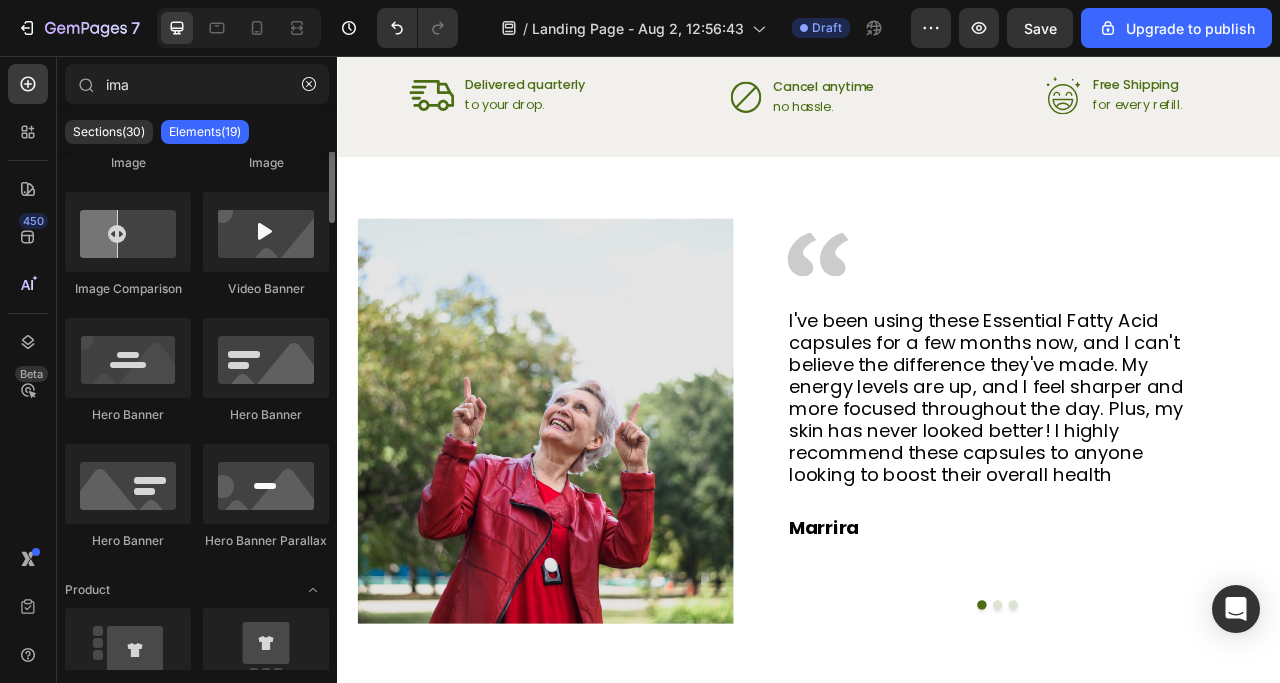 scroll, scrollTop: 0, scrollLeft: 0, axis: both 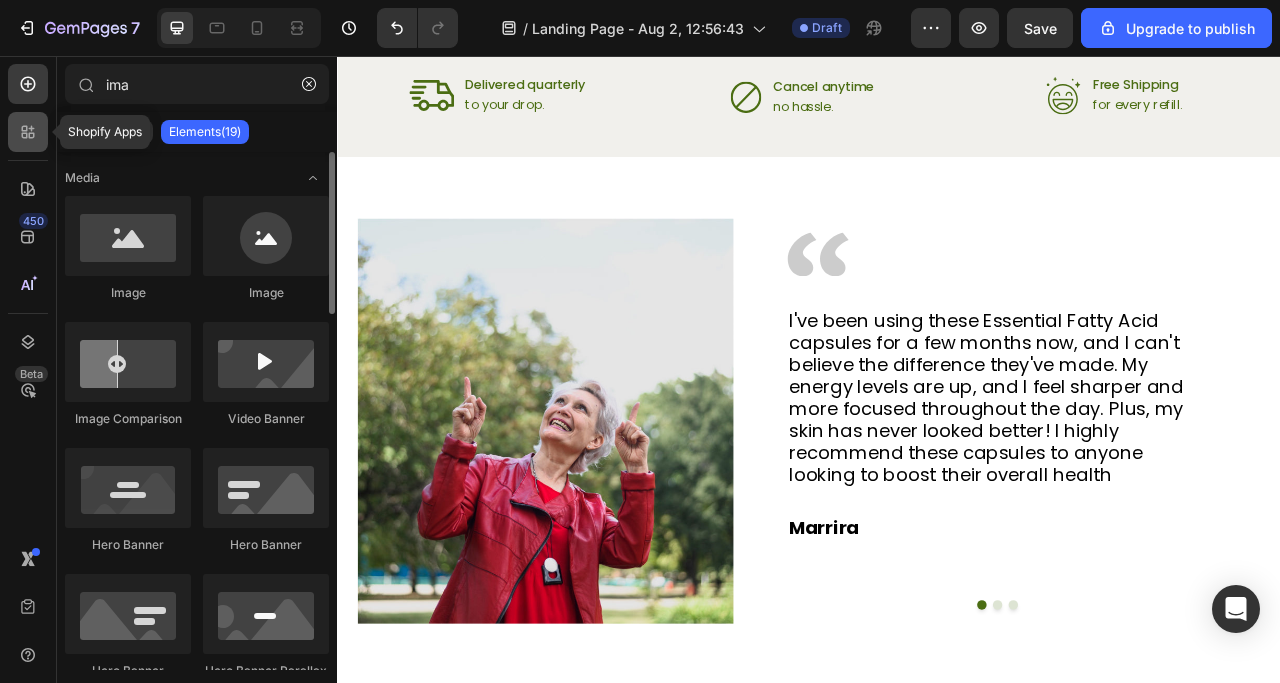 click 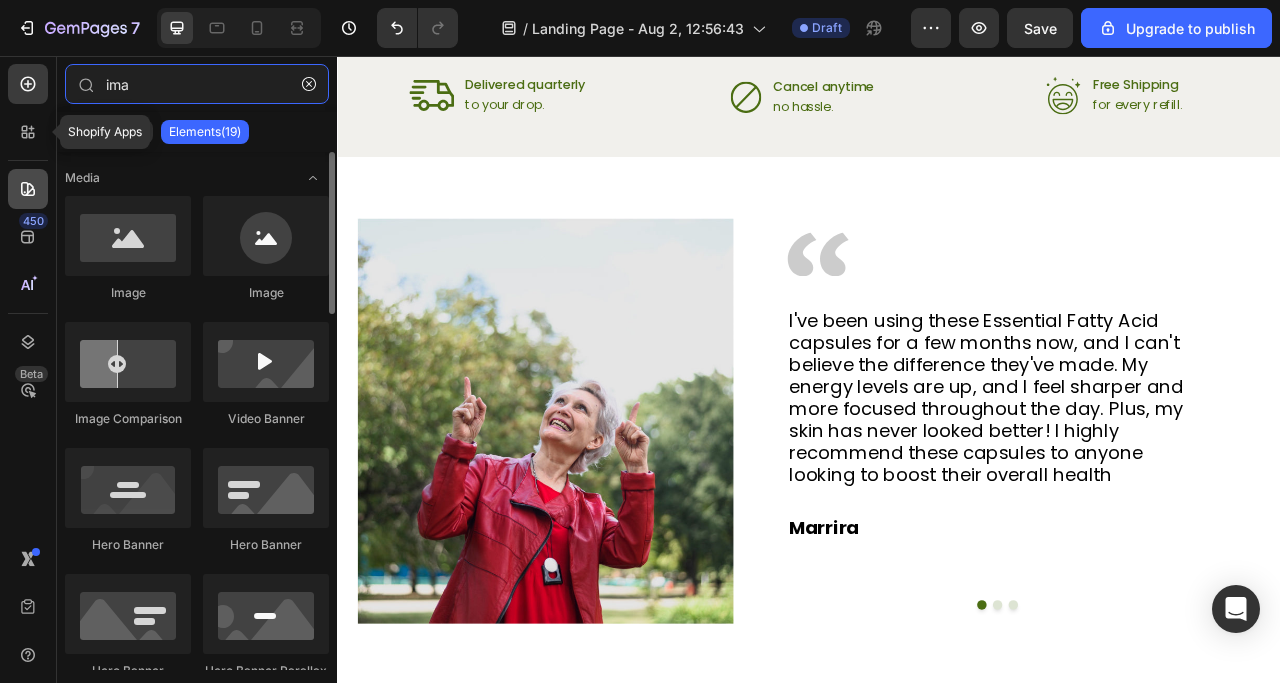 type 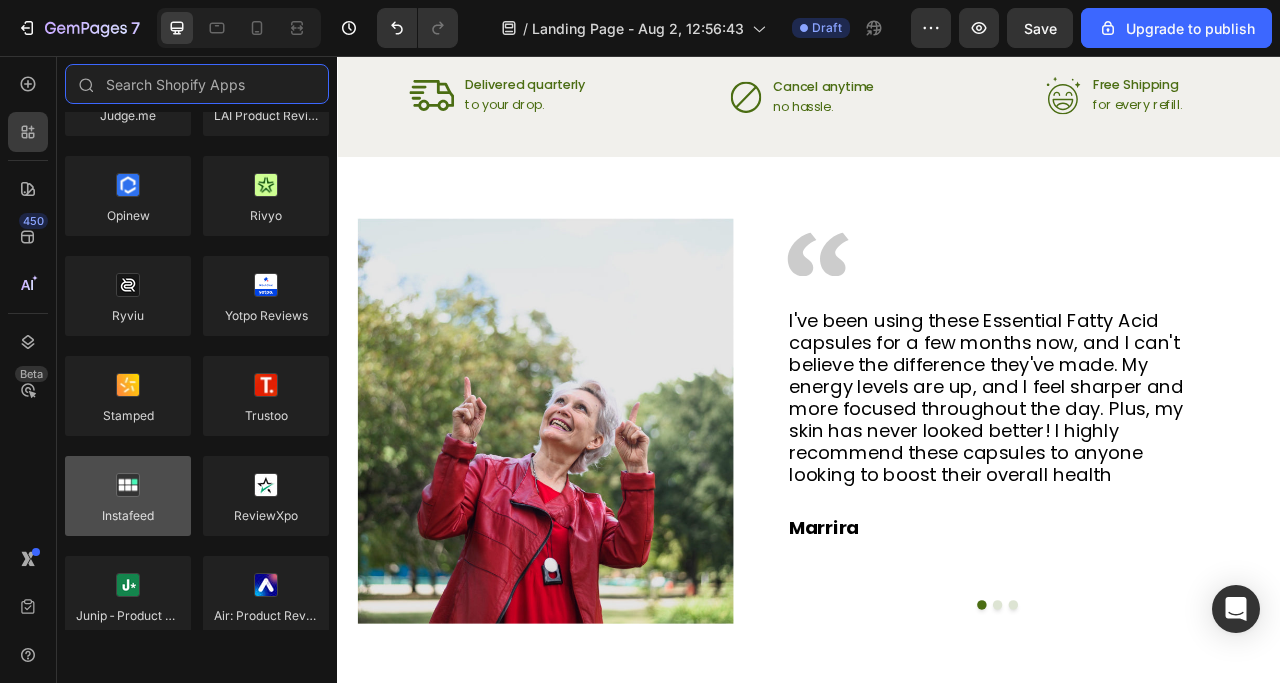 scroll, scrollTop: 0, scrollLeft: 0, axis: both 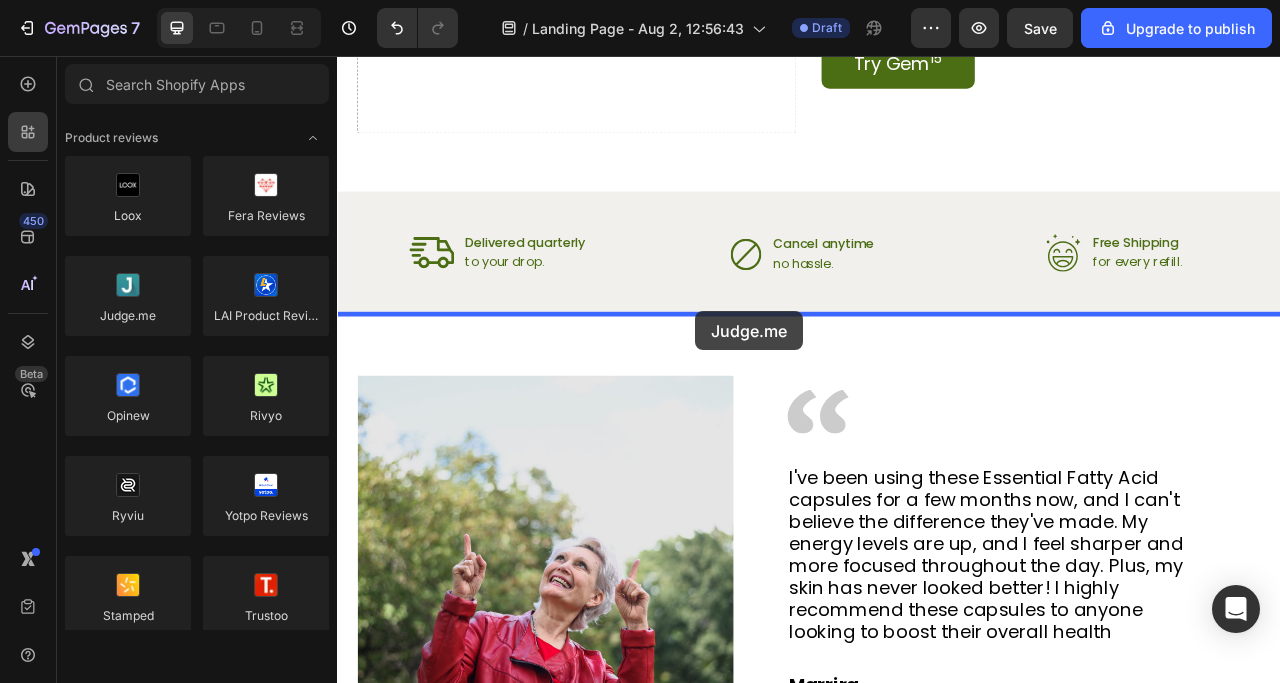 drag, startPoint x: 472, startPoint y: 357, endPoint x: 792, endPoint y: 381, distance: 320.89874 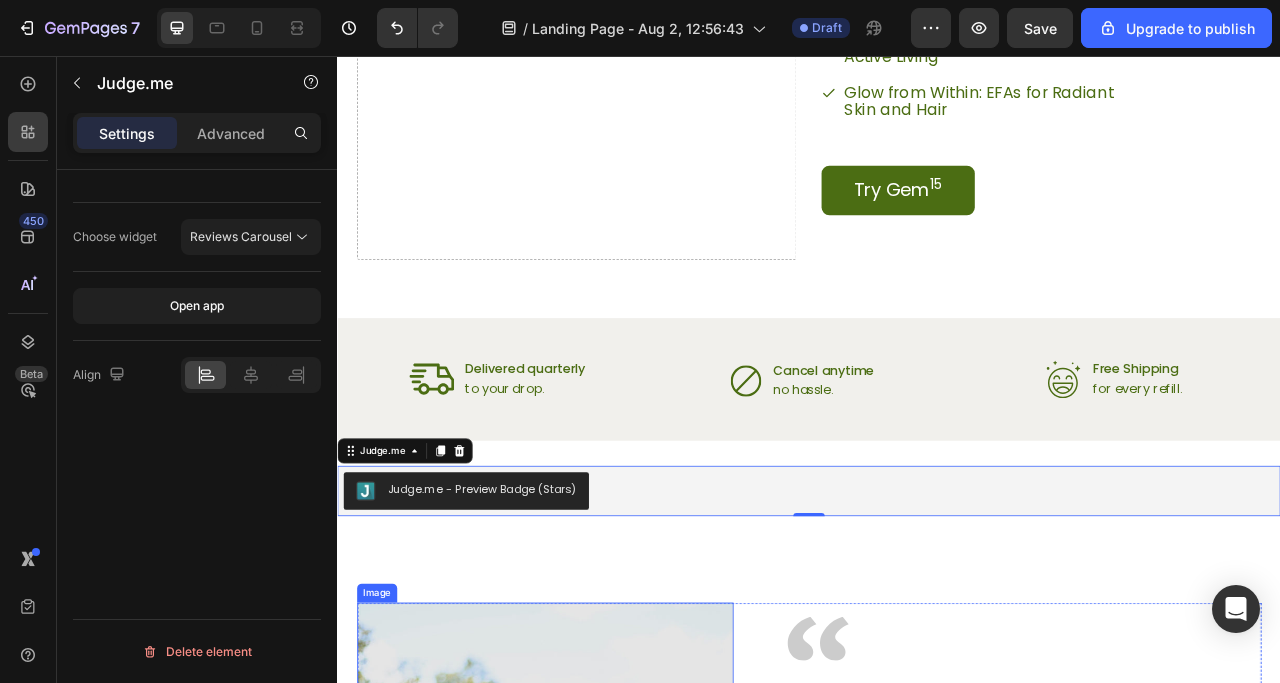scroll, scrollTop: 3853, scrollLeft: 0, axis: vertical 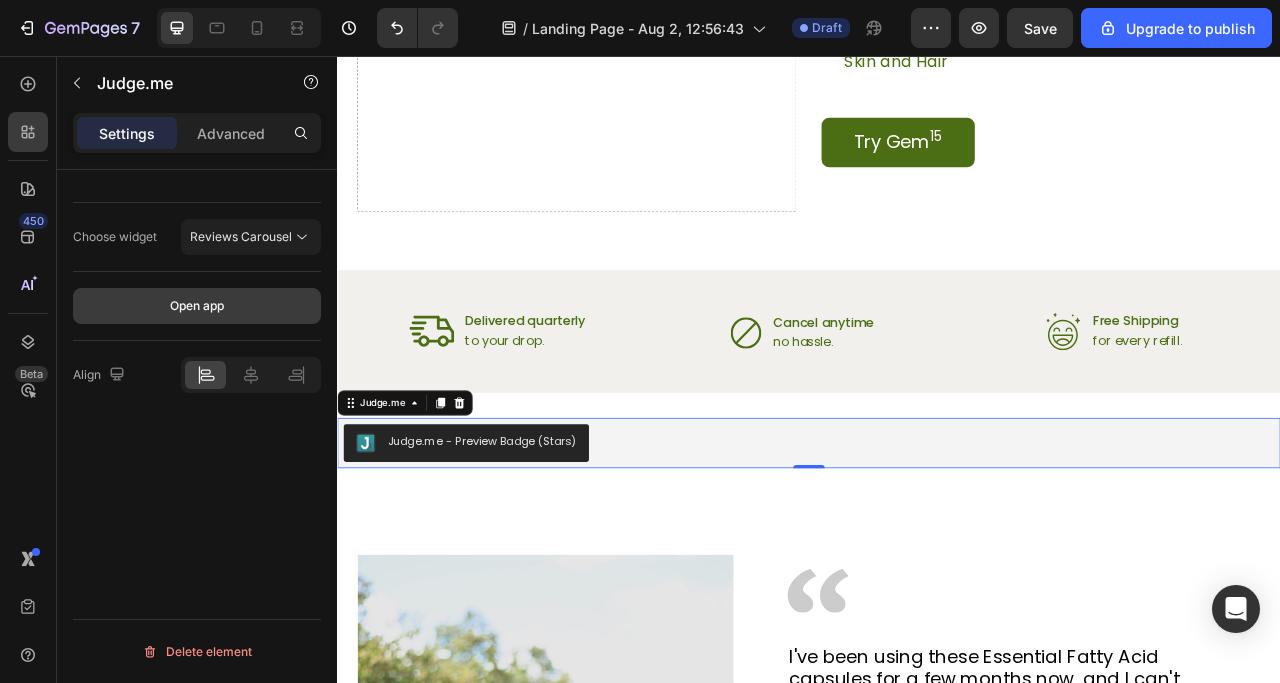 click on "Open app" at bounding box center [197, 306] 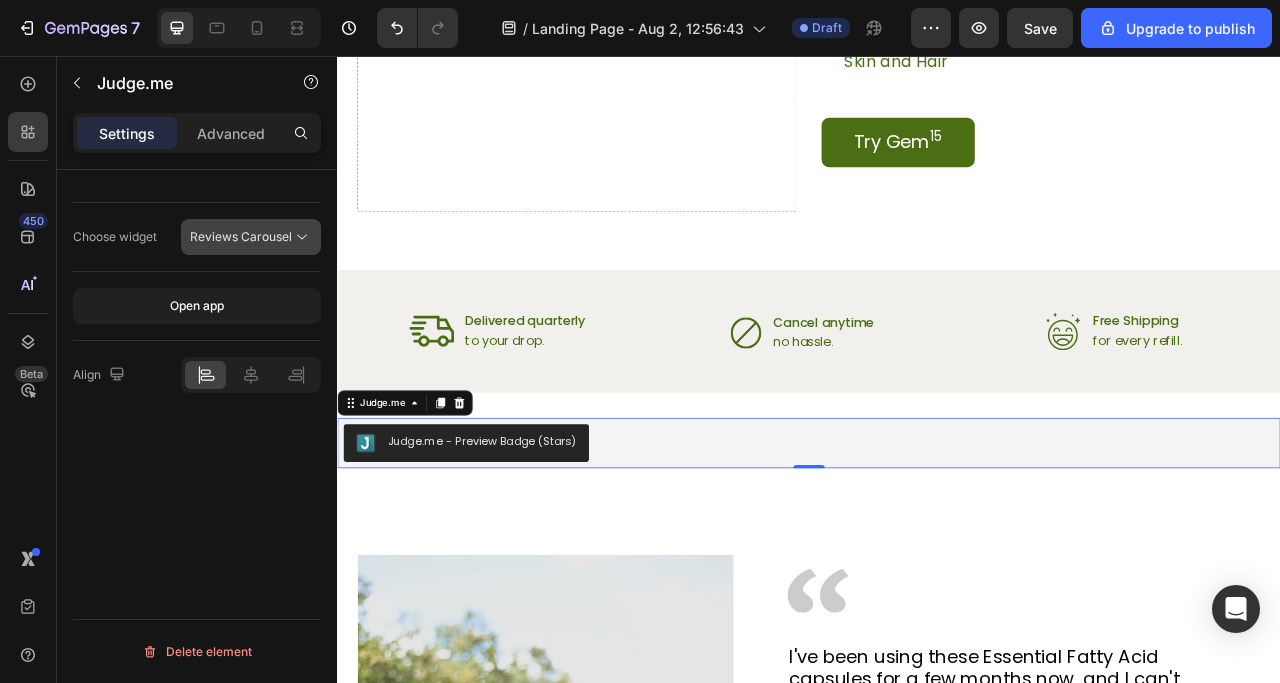 click on "Reviews Carousel" at bounding box center (251, 237) 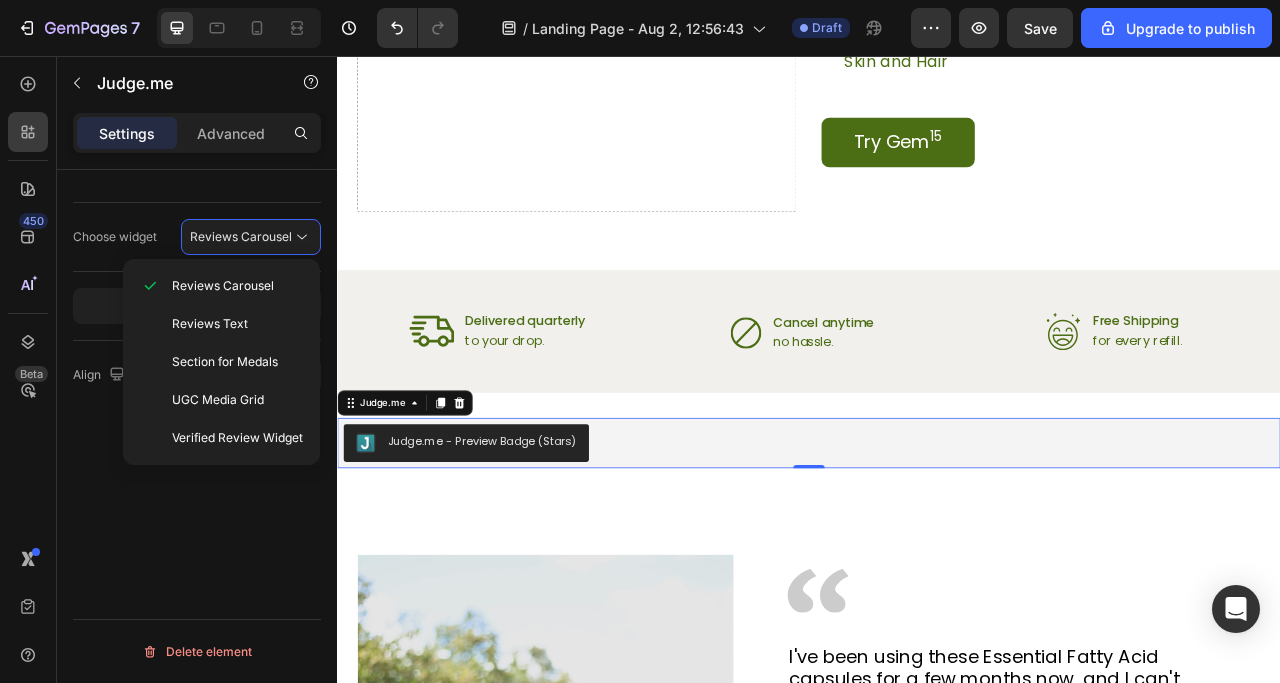 click on "Choose widget Reviews Carousel  Open app  Align Delete element" at bounding box center [197, 455] 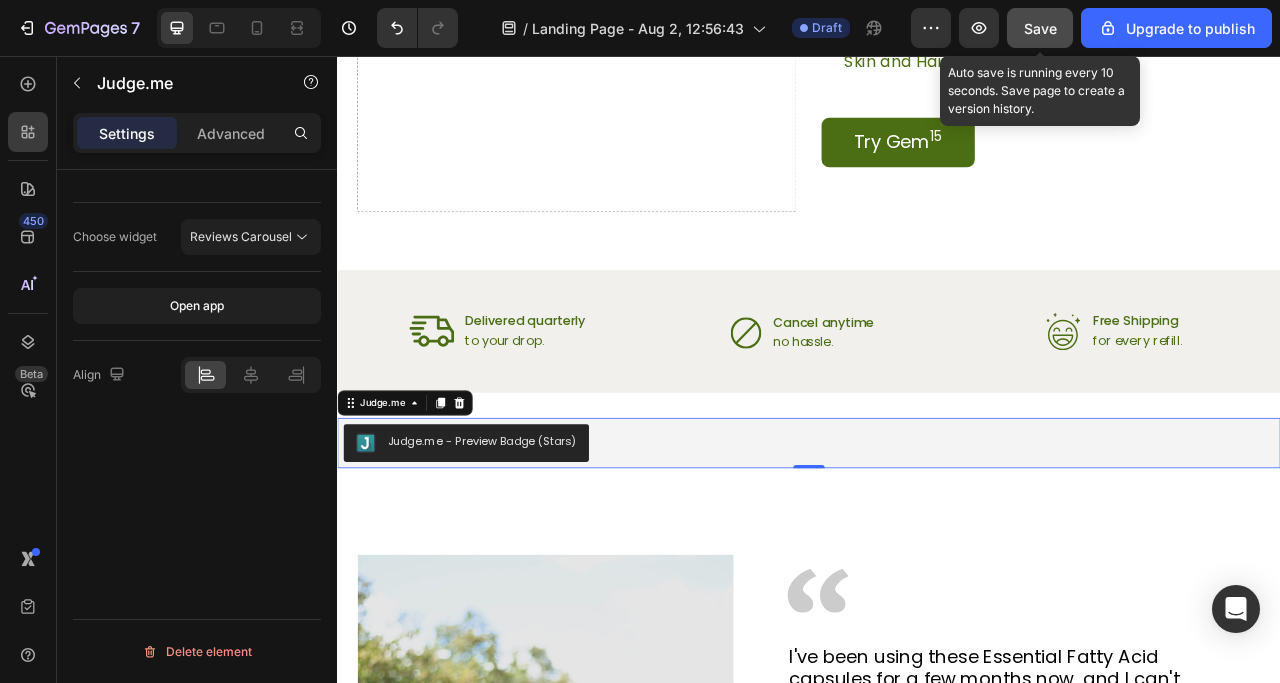 click on "Save" at bounding box center [1040, 28] 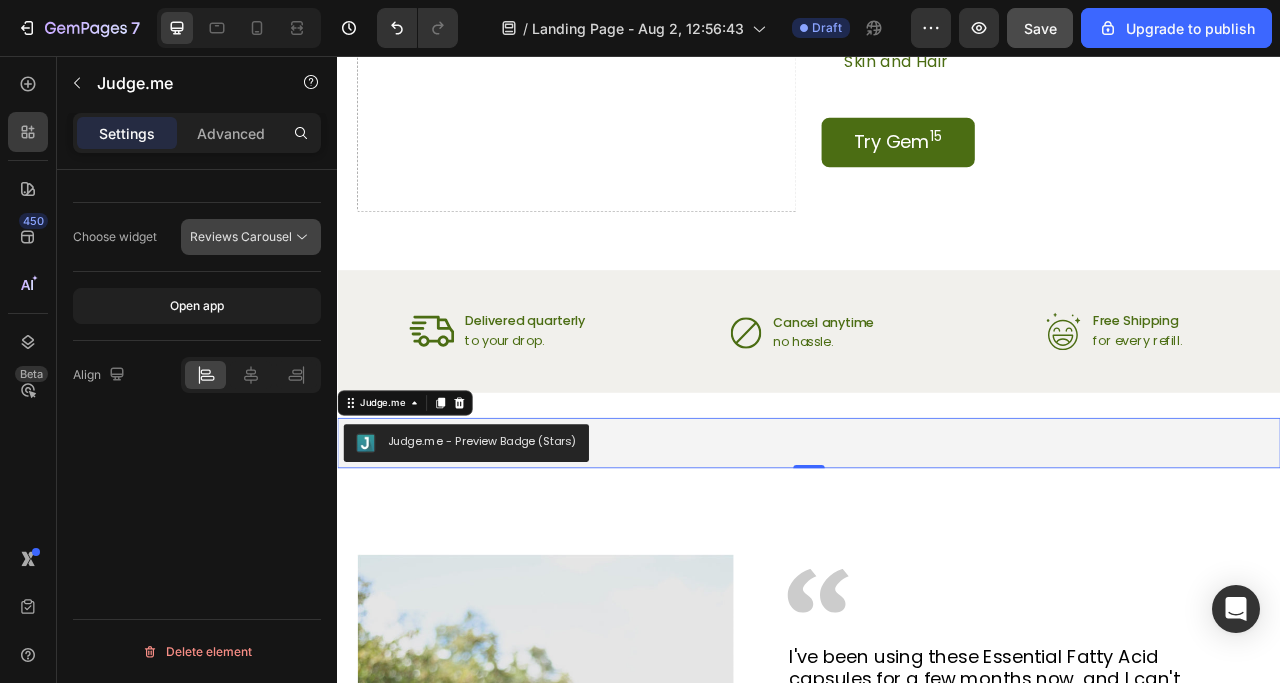 click on "Reviews Carousel" at bounding box center [241, 236] 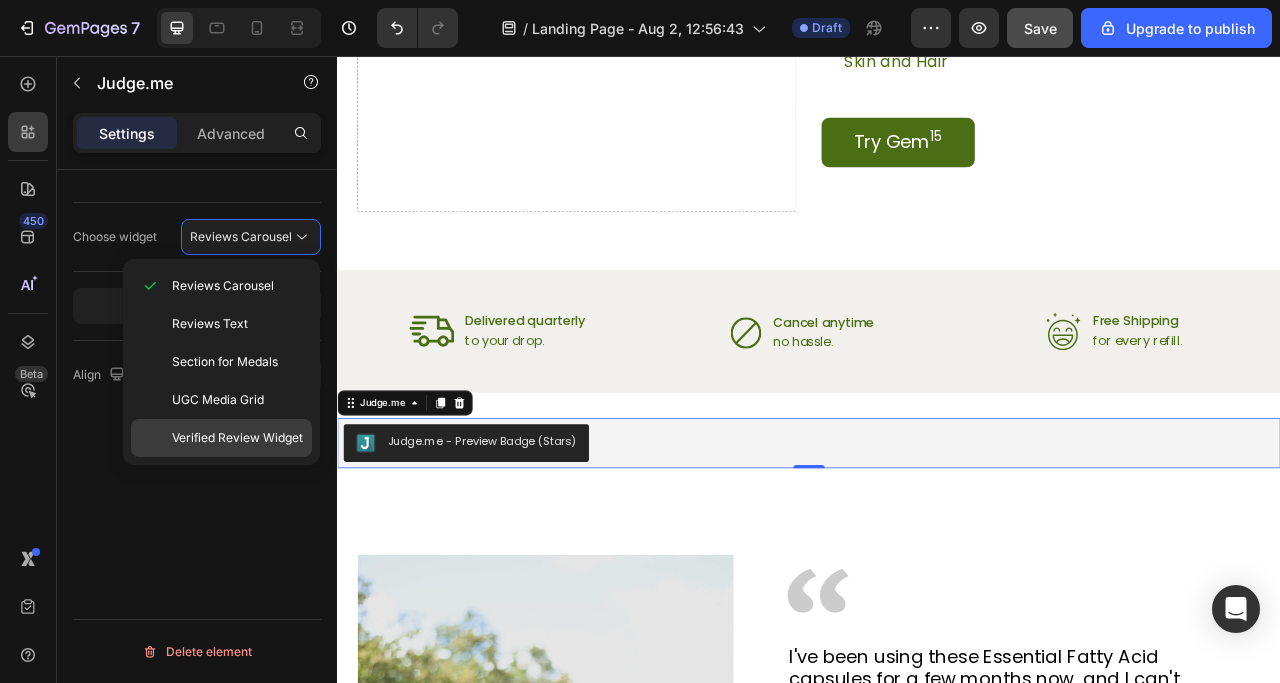 click on "Verified Review Widget" at bounding box center (237, 438) 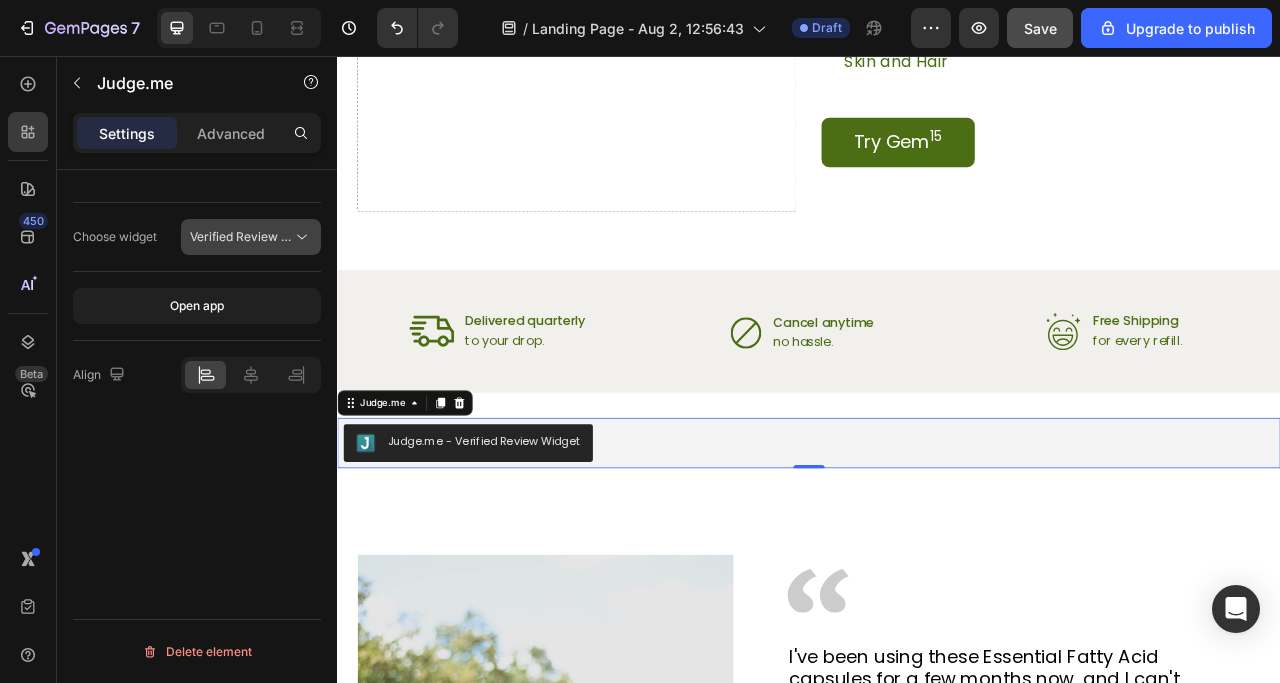 click on "Verified Review Widget" at bounding box center [241, 237] 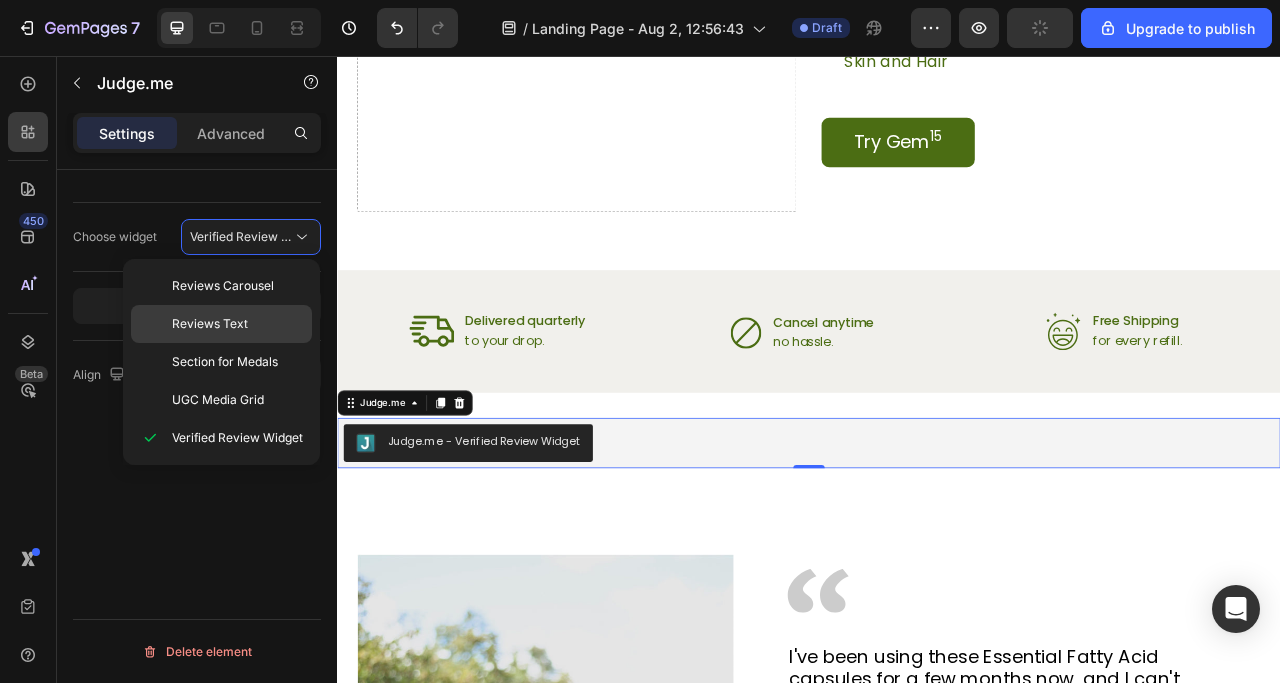 click on "Reviews Text" 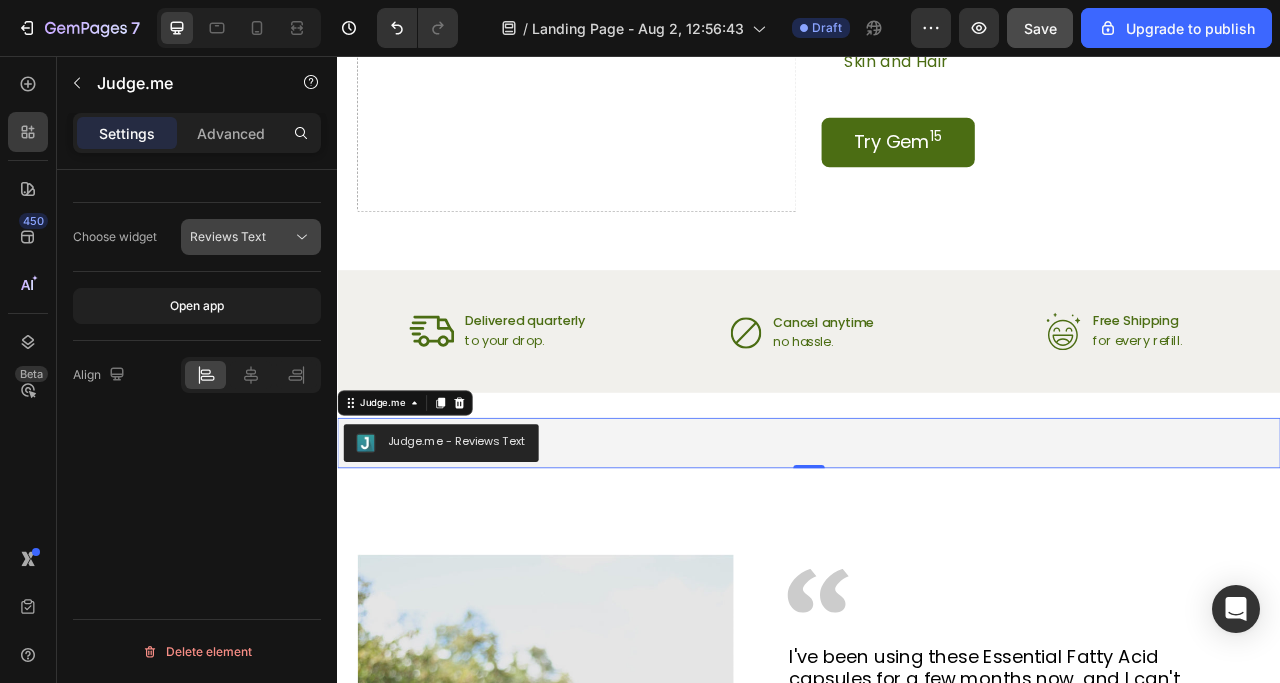 click on "Reviews Text" at bounding box center [228, 237] 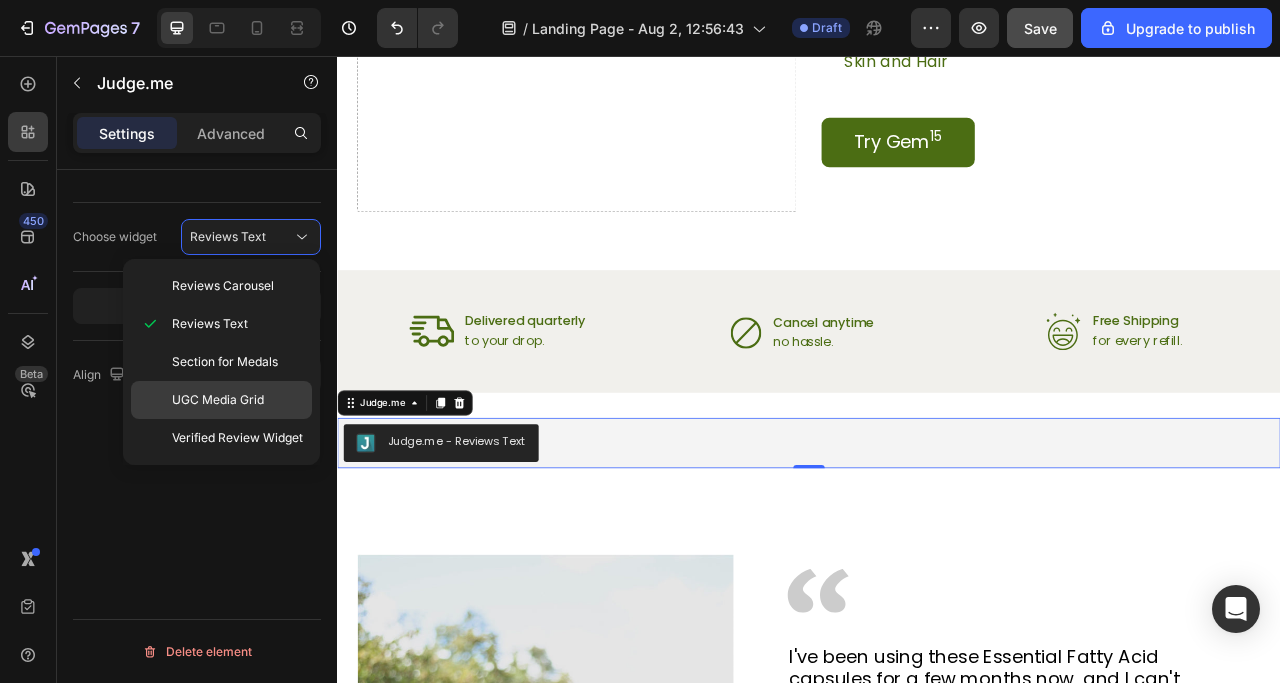 click on "UGC Media Grid" at bounding box center [218, 400] 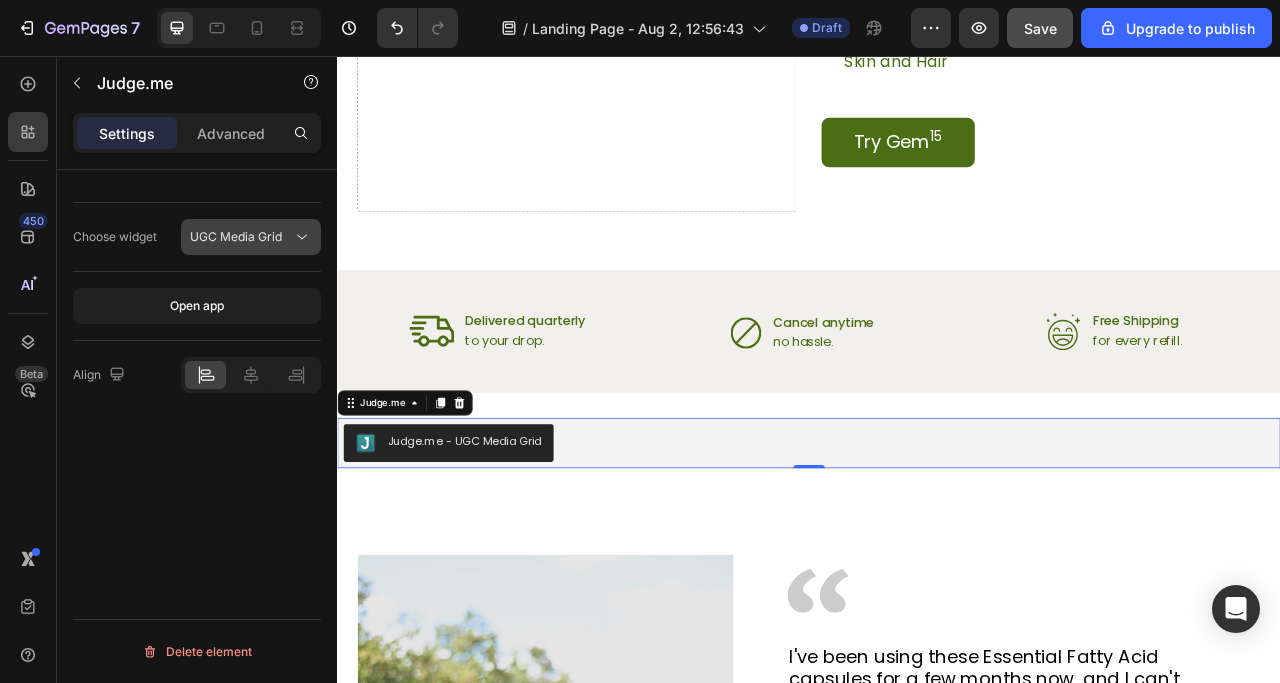 click on "UGC Media Grid" at bounding box center (236, 236) 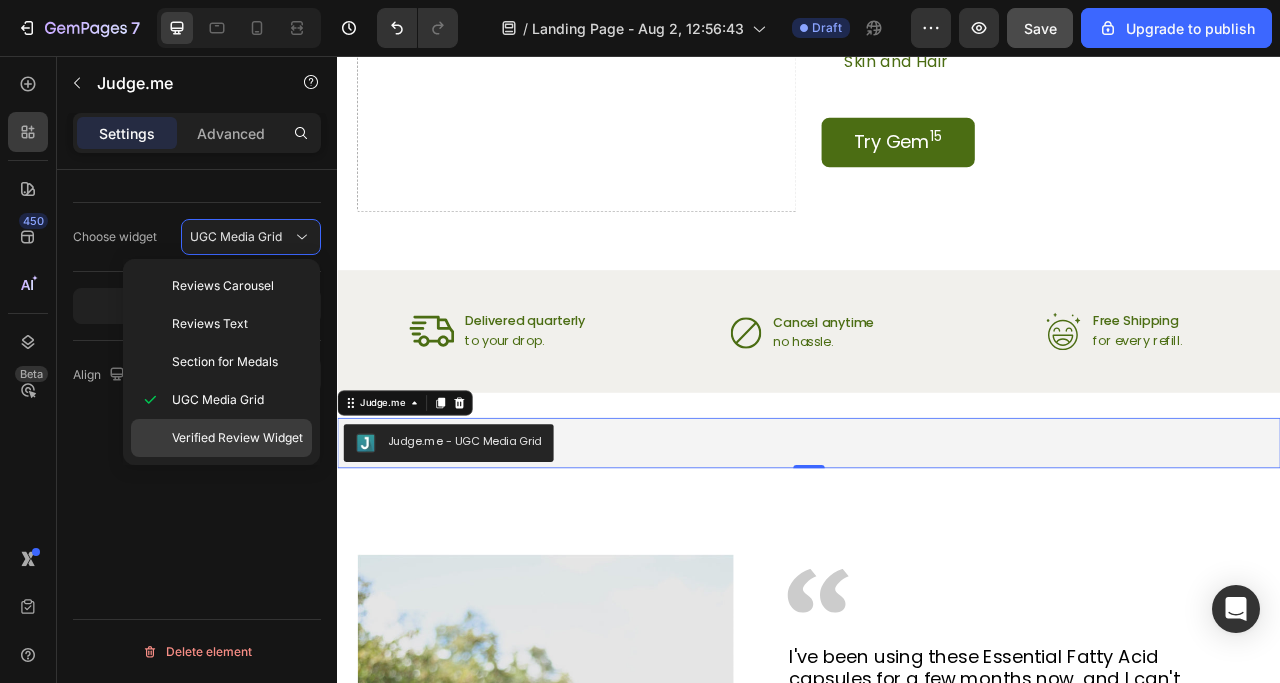 click on "Verified Review Widget" at bounding box center (237, 438) 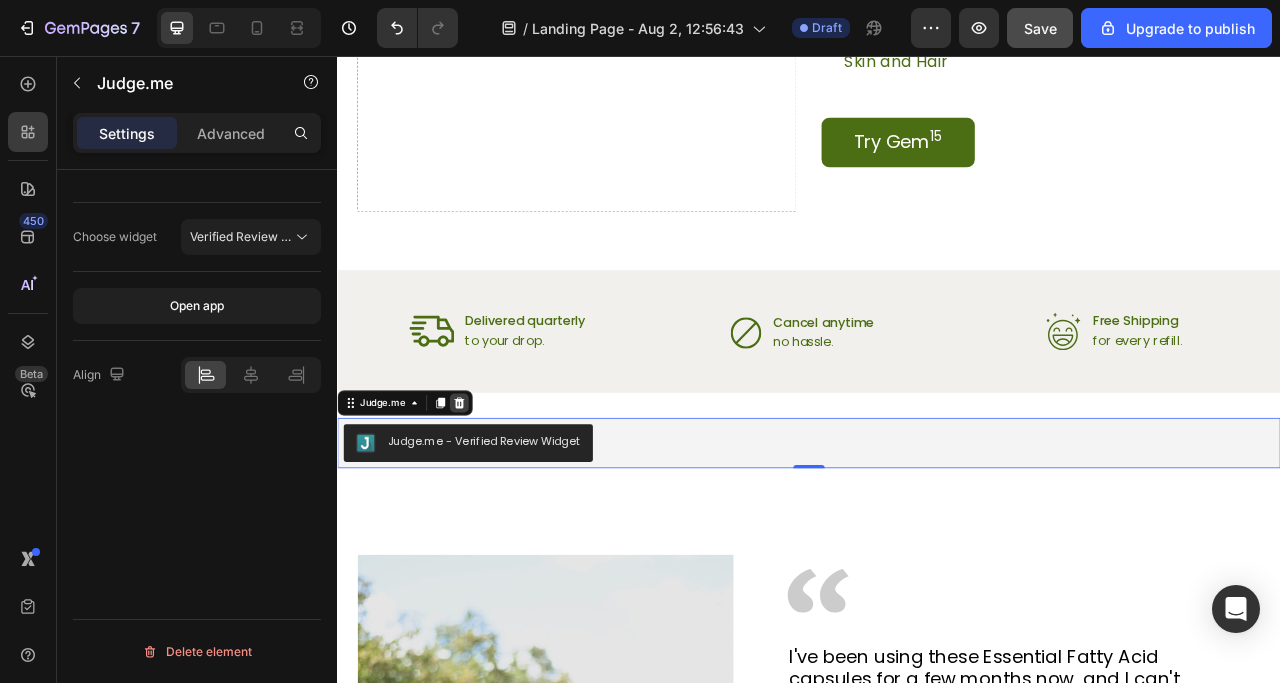 click at bounding box center [492, 497] 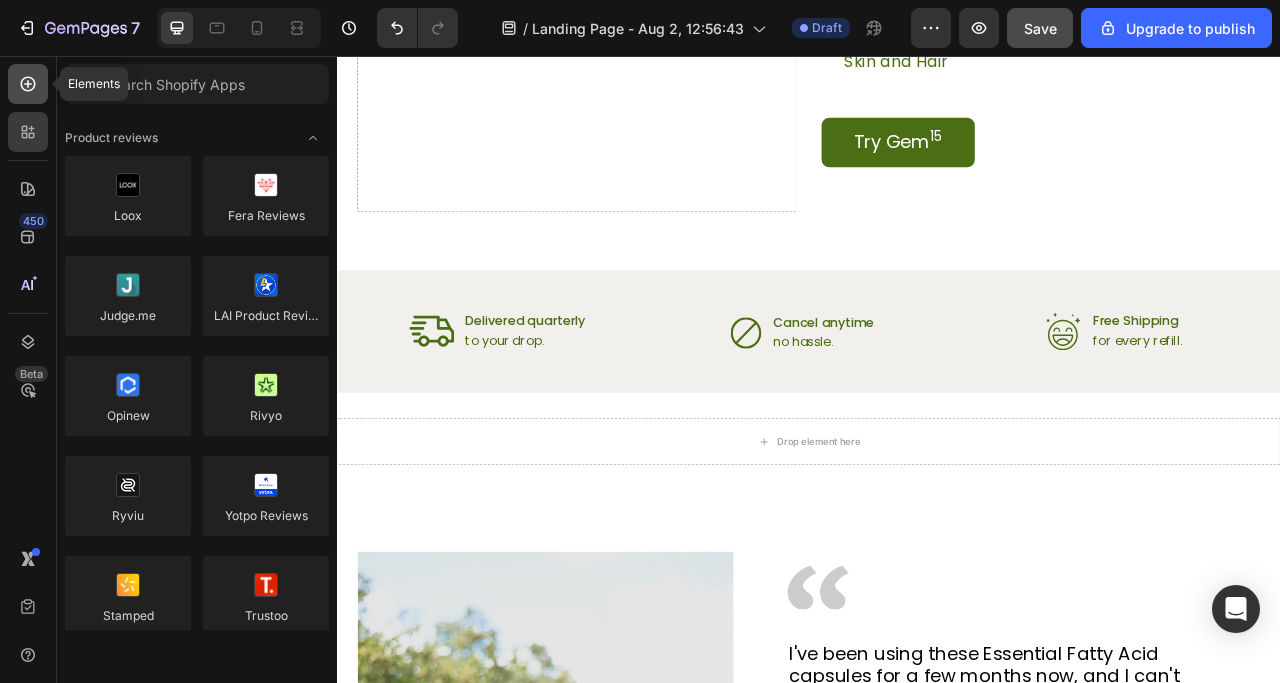 click 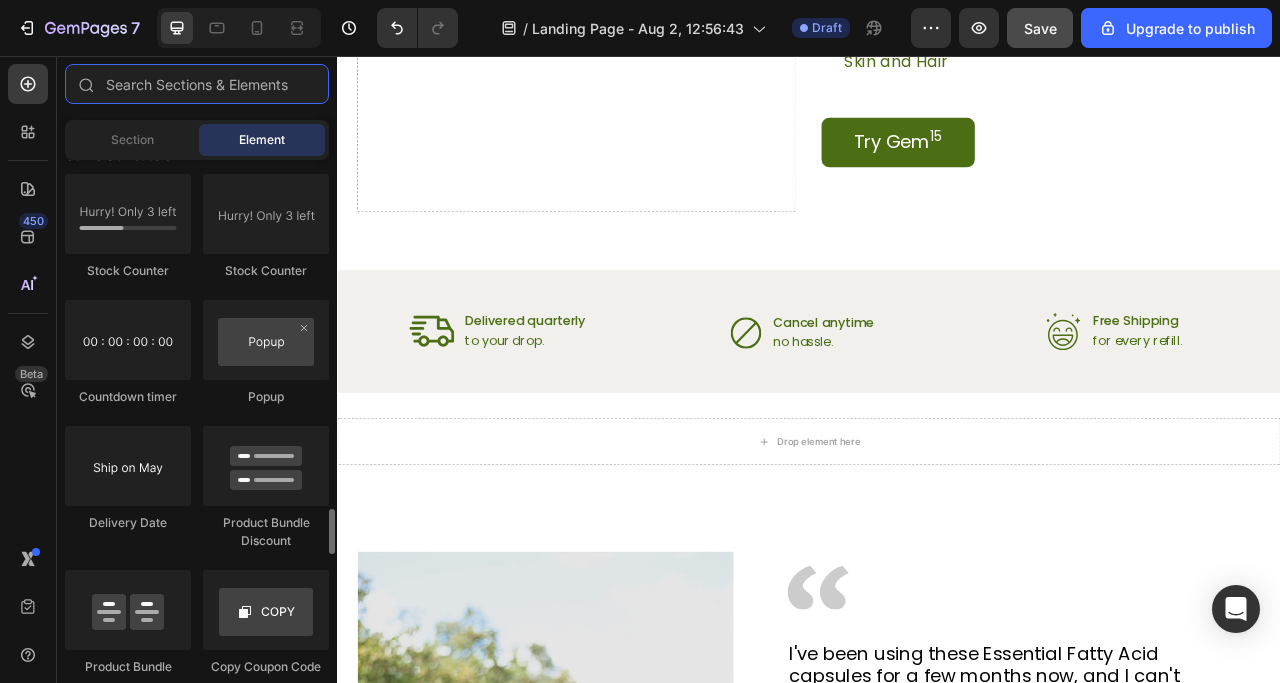 scroll, scrollTop: 4100, scrollLeft: 0, axis: vertical 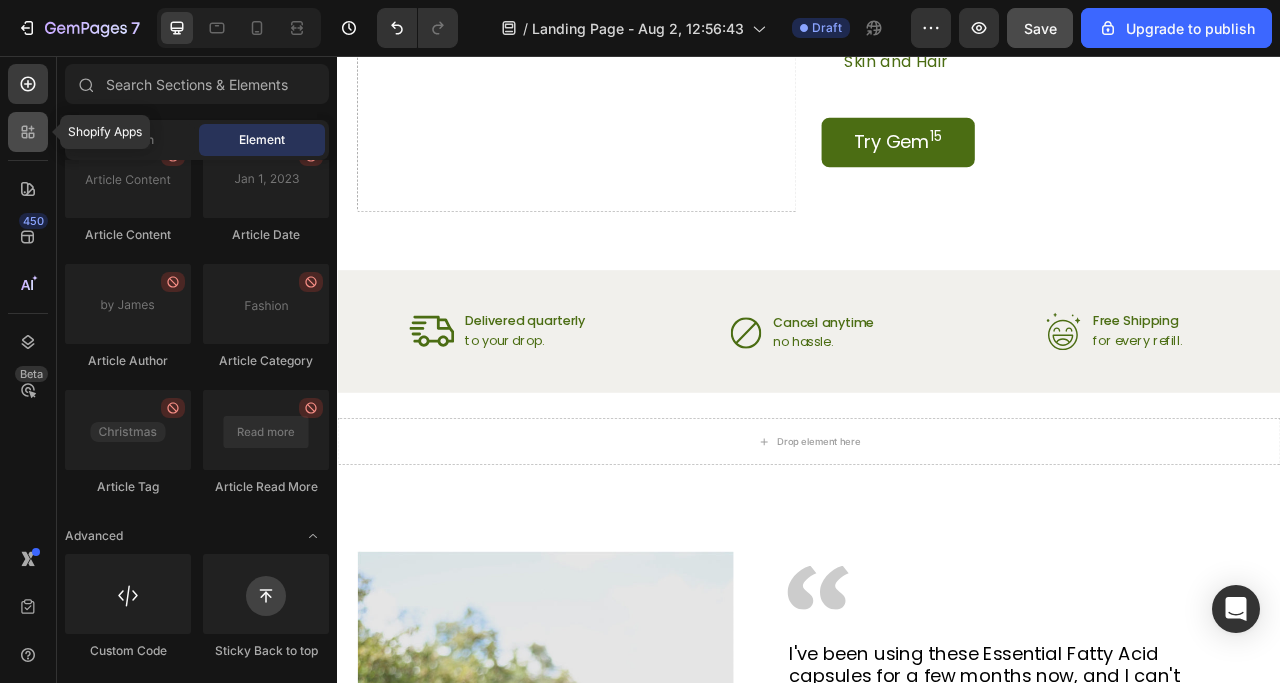 click 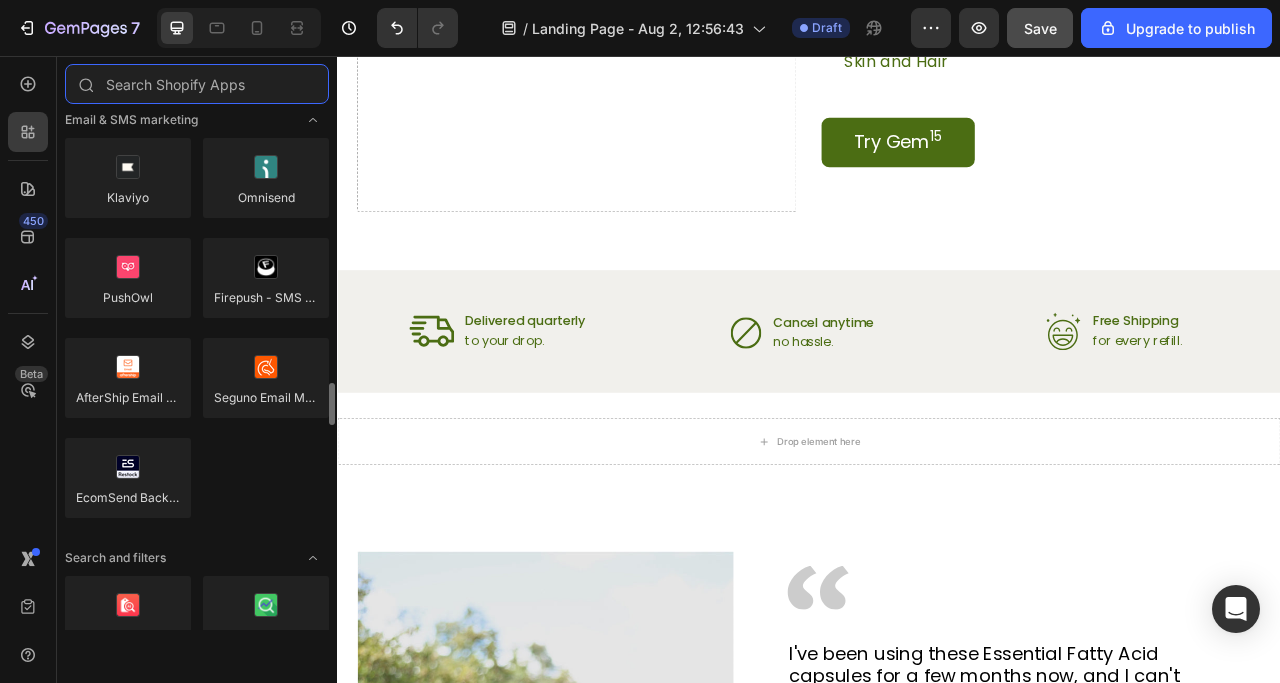 scroll, scrollTop: 3008, scrollLeft: 0, axis: vertical 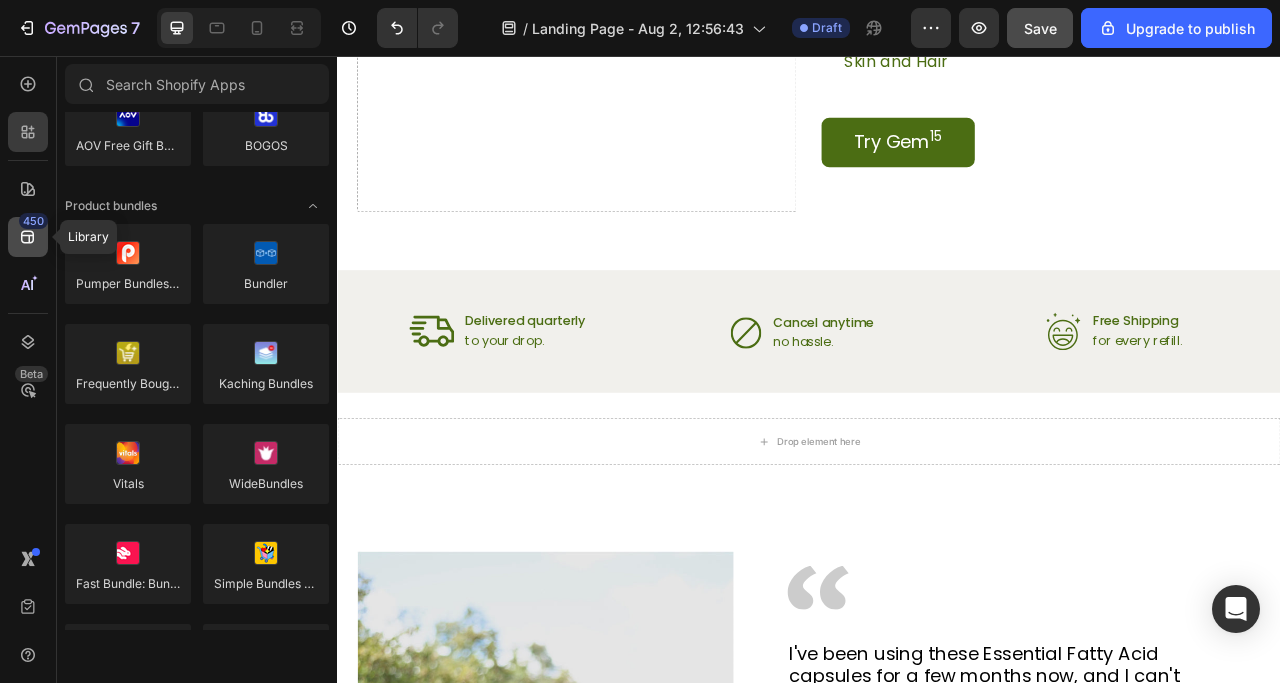 click 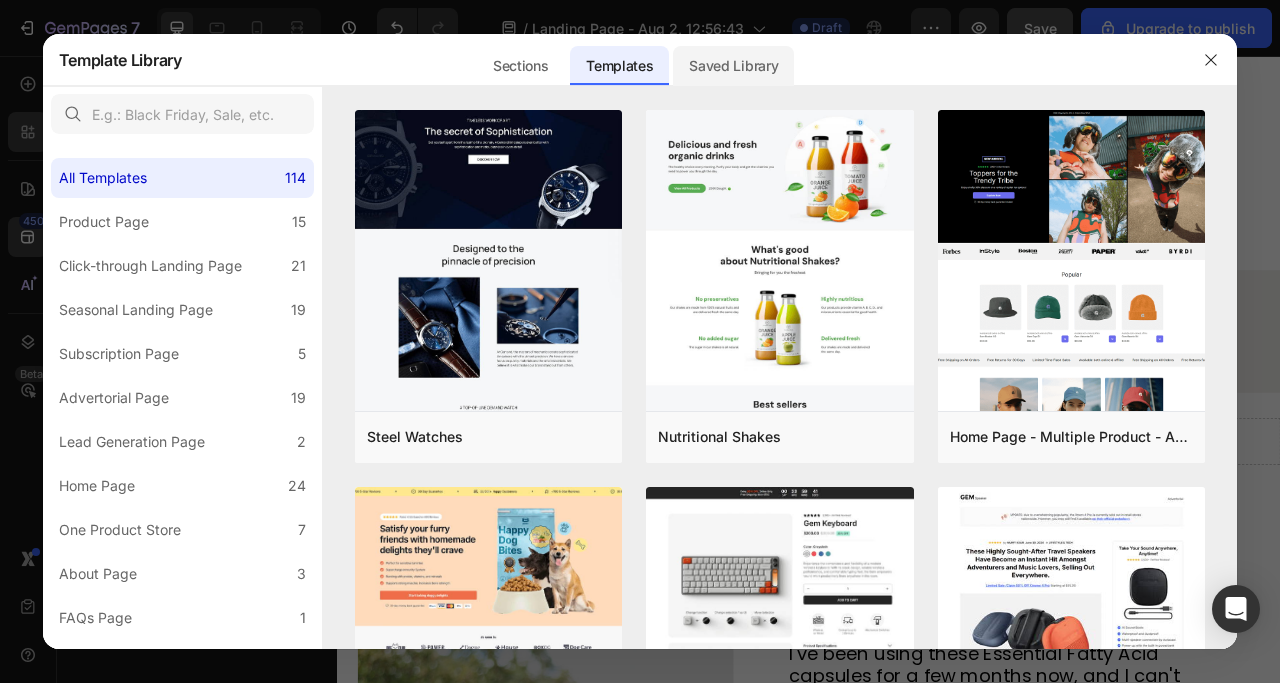 click on "Saved Library" 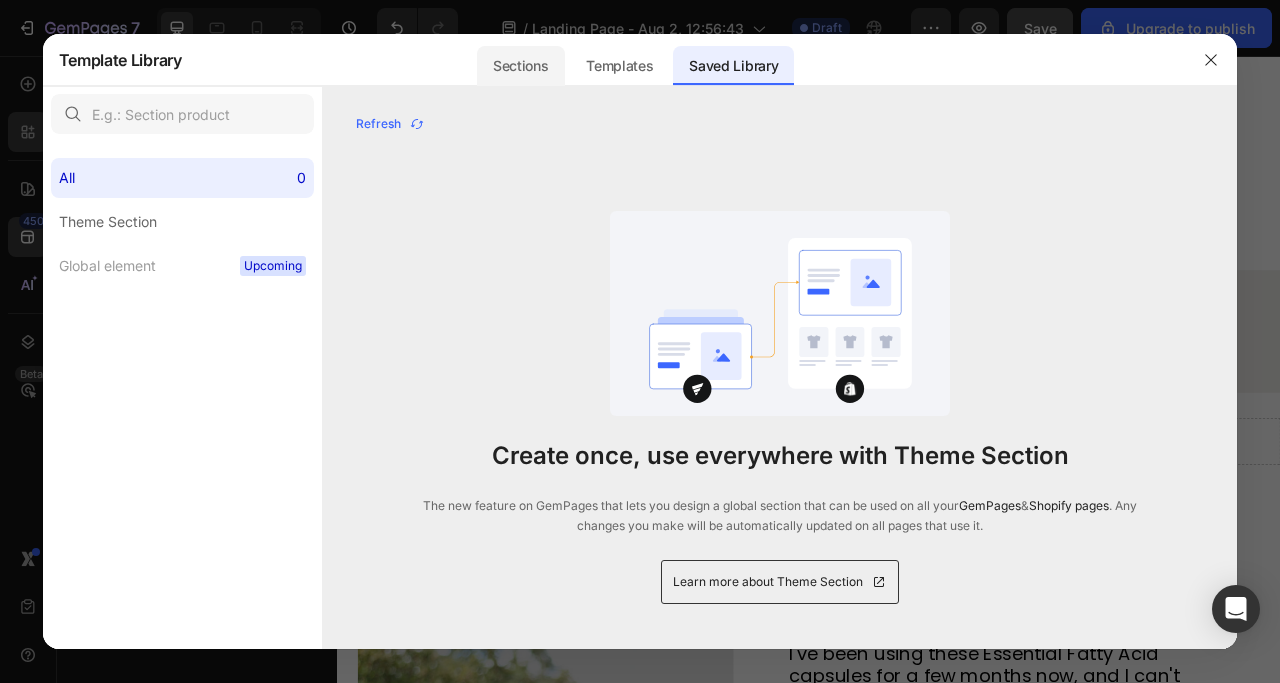 click on "Sections" 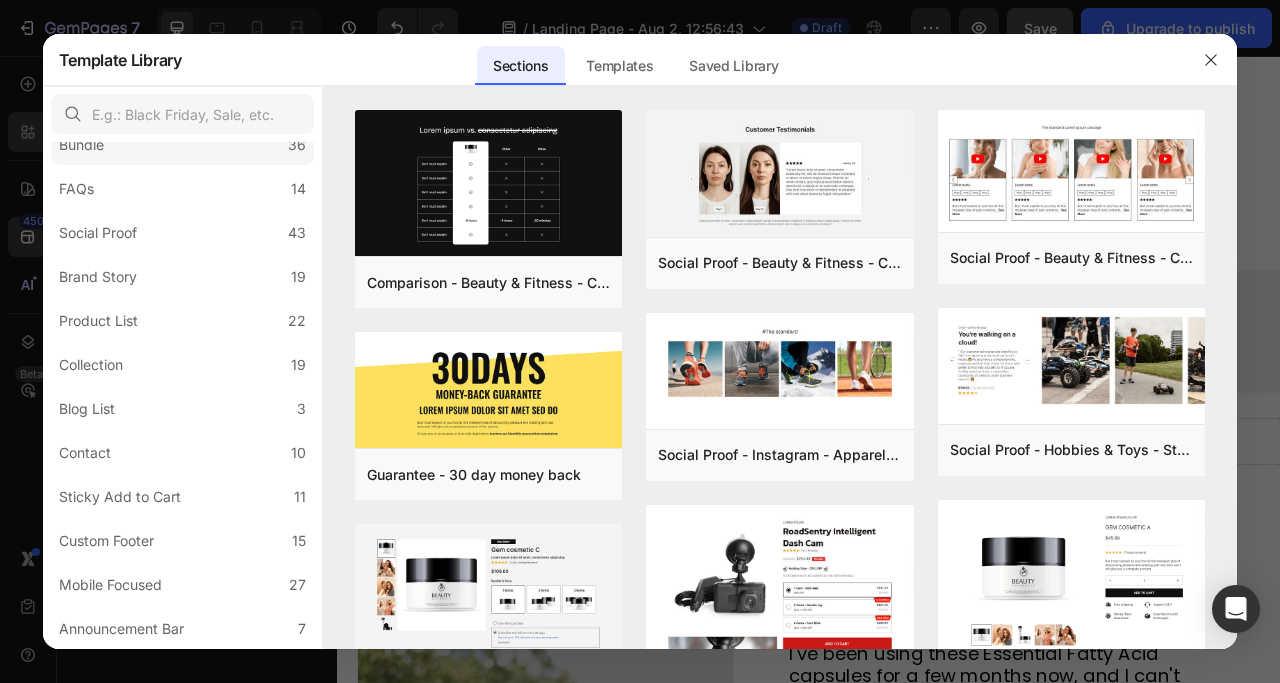 scroll, scrollTop: 0, scrollLeft: 0, axis: both 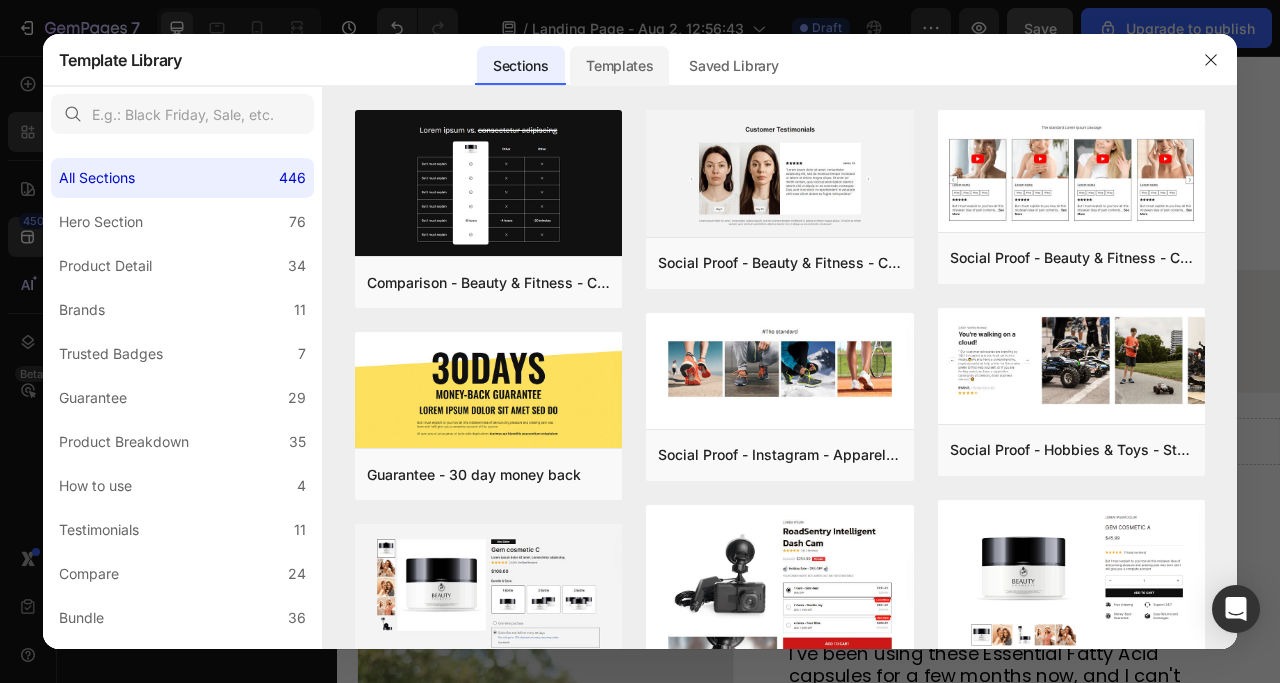 click on "Templates" 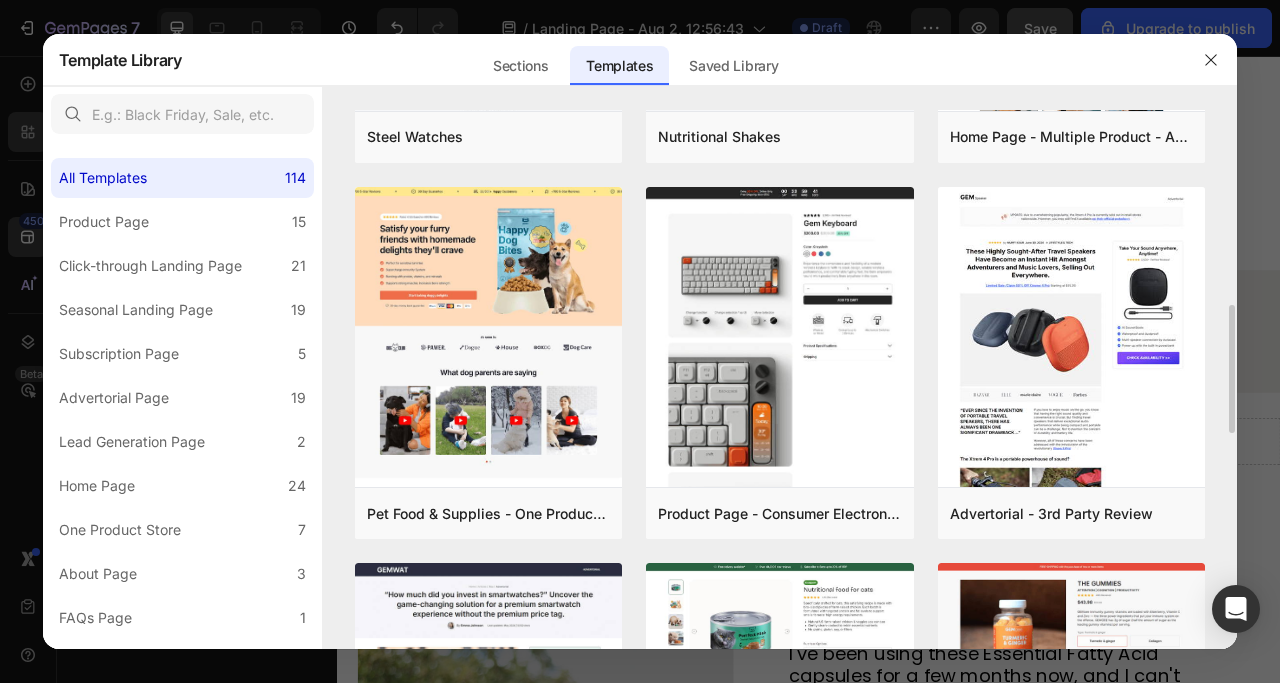 scroll, scrollTop: 400, scrollLeft: 0, axis: vertical 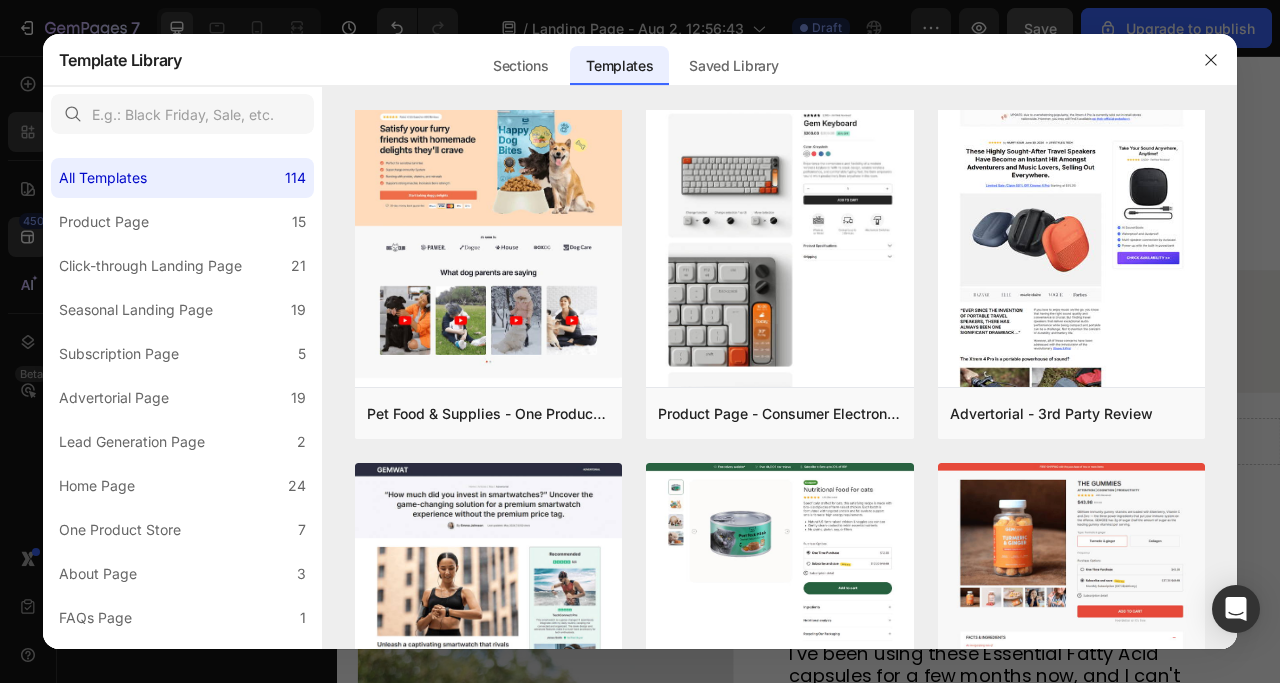 click at bounding box center [780, 98] 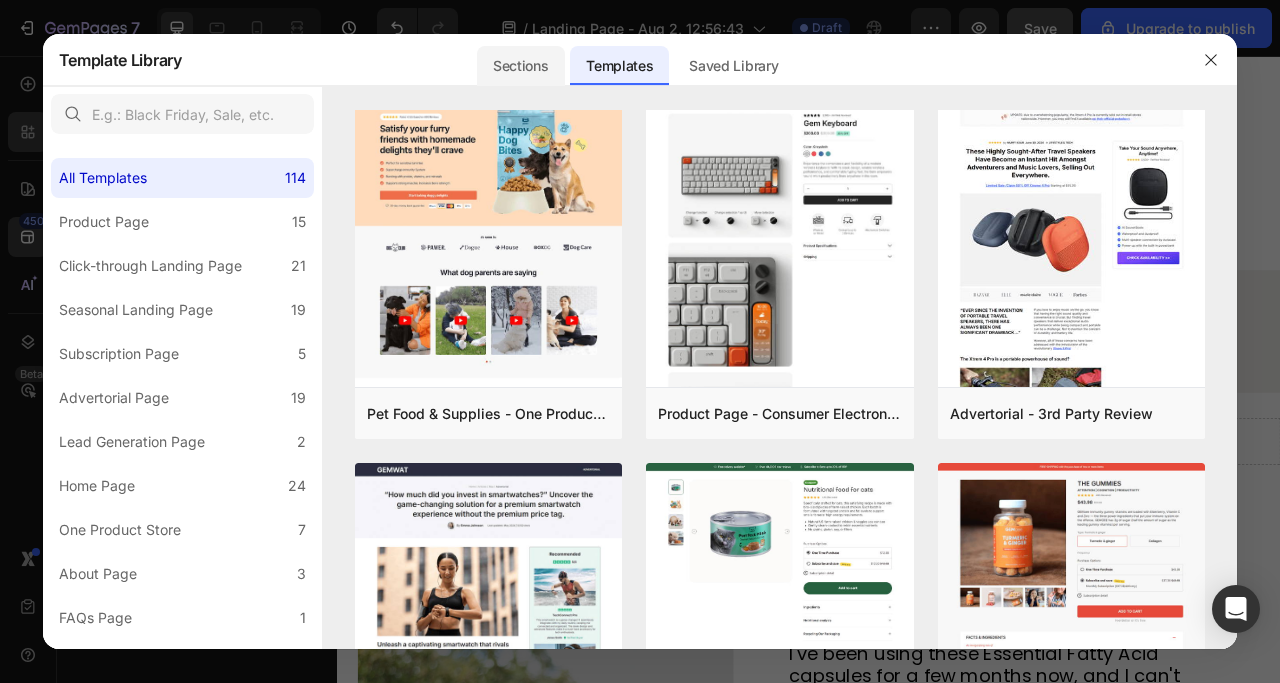 click on "Sections" 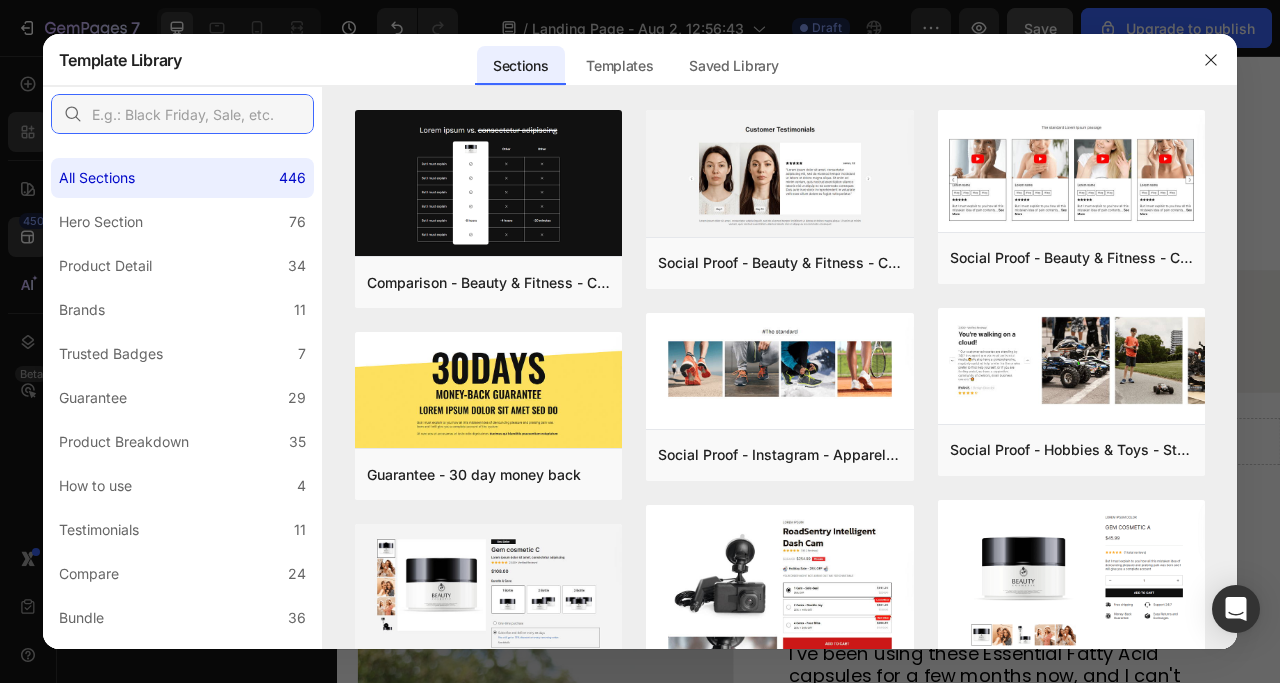 click at bounding box center (182, 114) 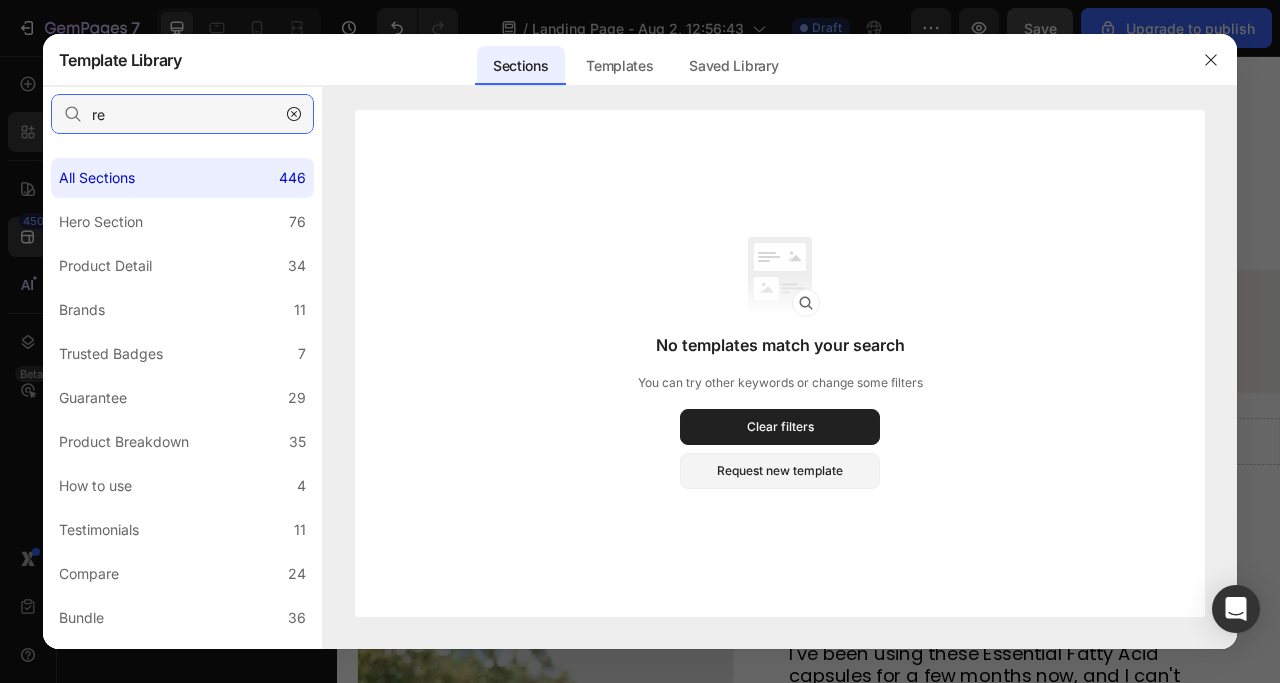 type on "r" 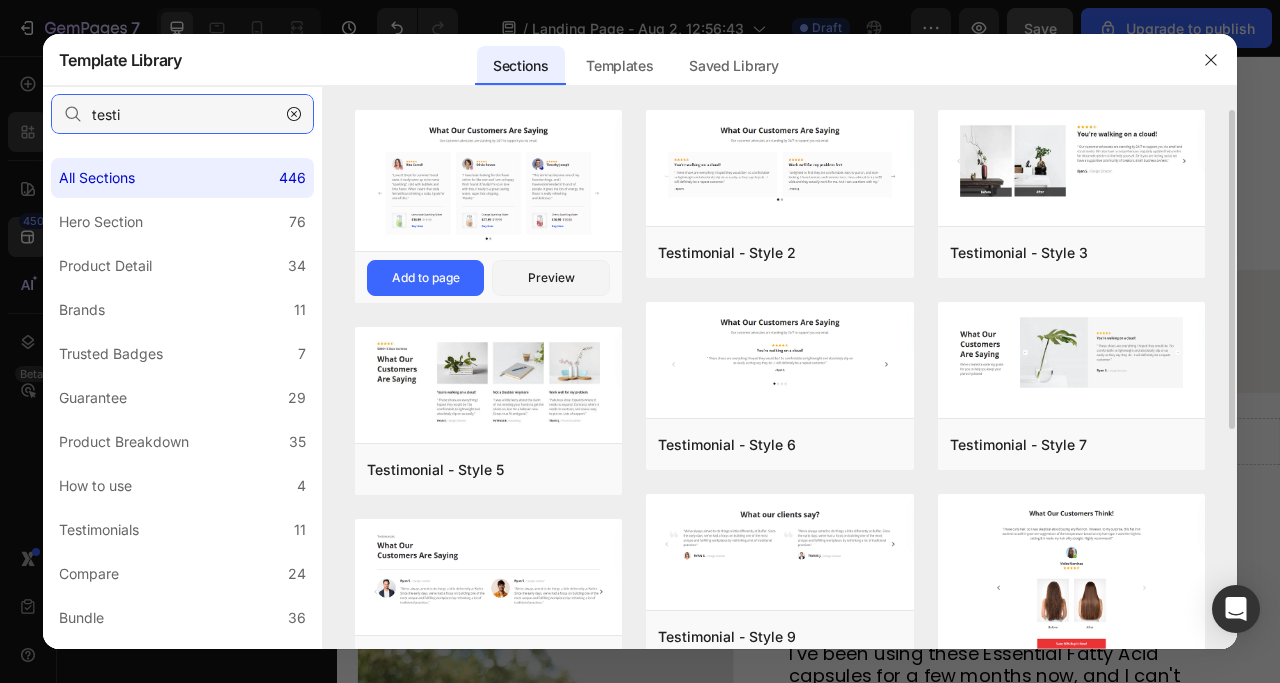 type on "testi" 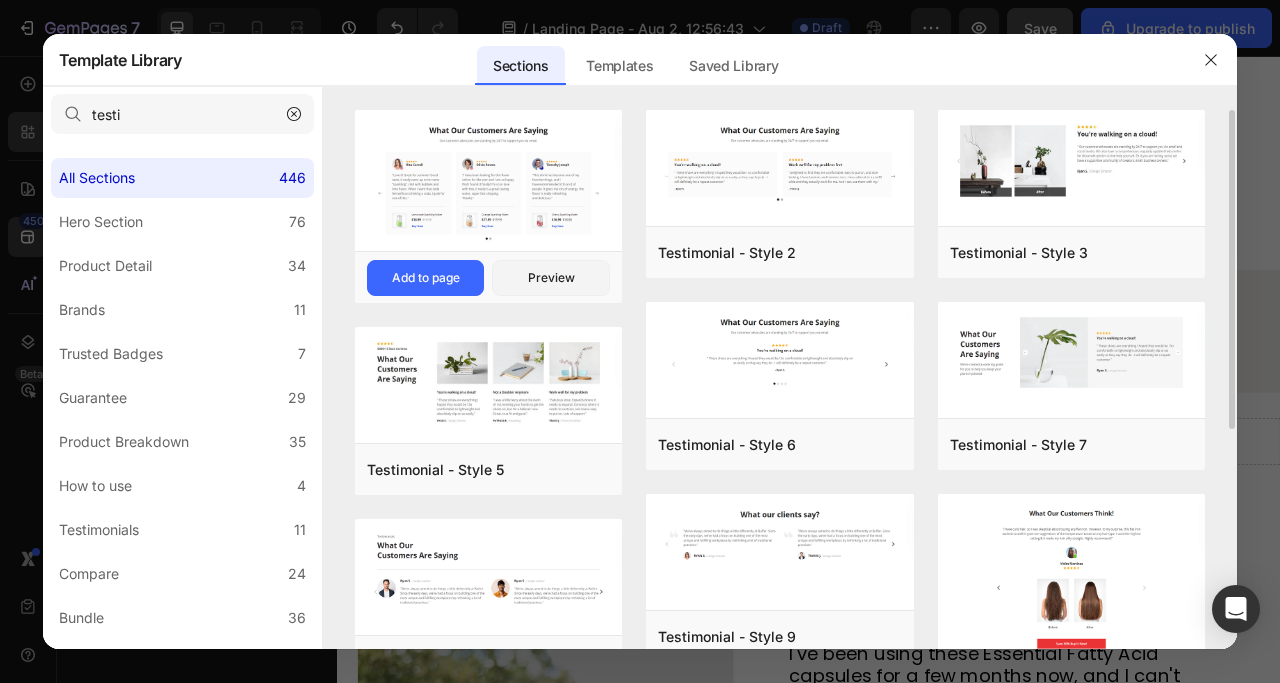 click at bounding box center (489, 182) 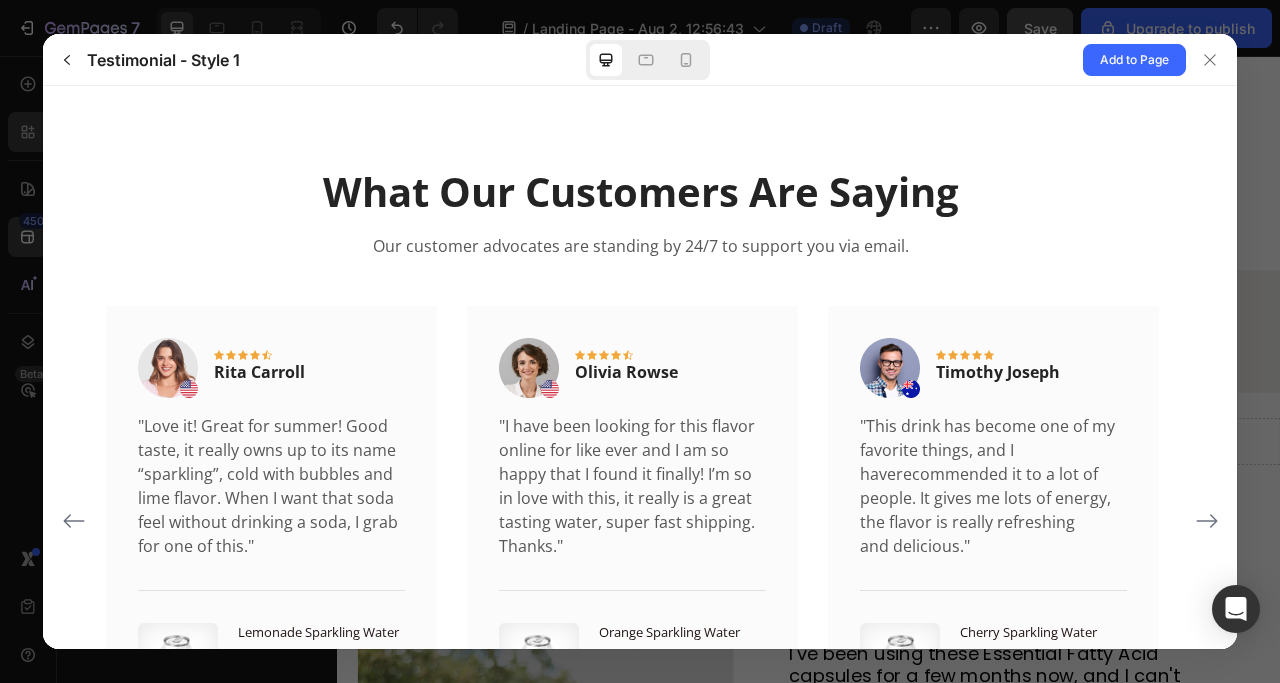 scroll, scrollTop: 0, scrollLeft: 0, axis: both 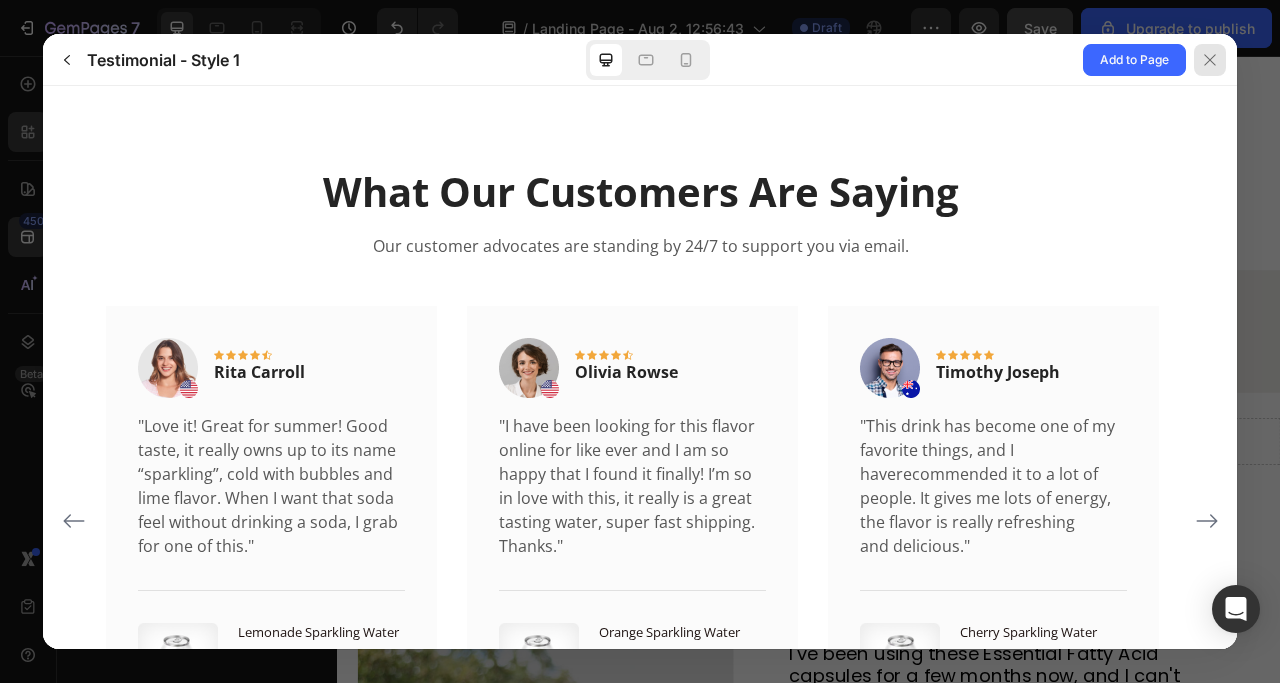 click at bounding box center (1210, 60) 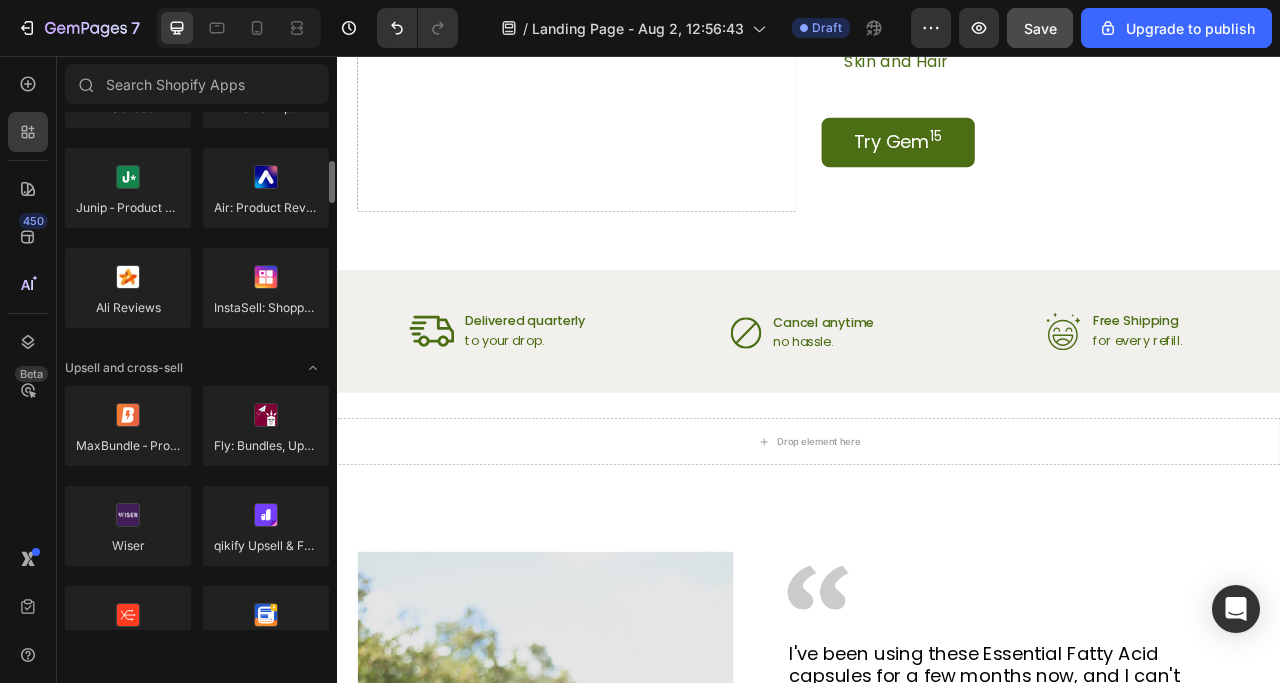 scroll, scrollTop: 408, scrollLeft: 0, axis: vertical 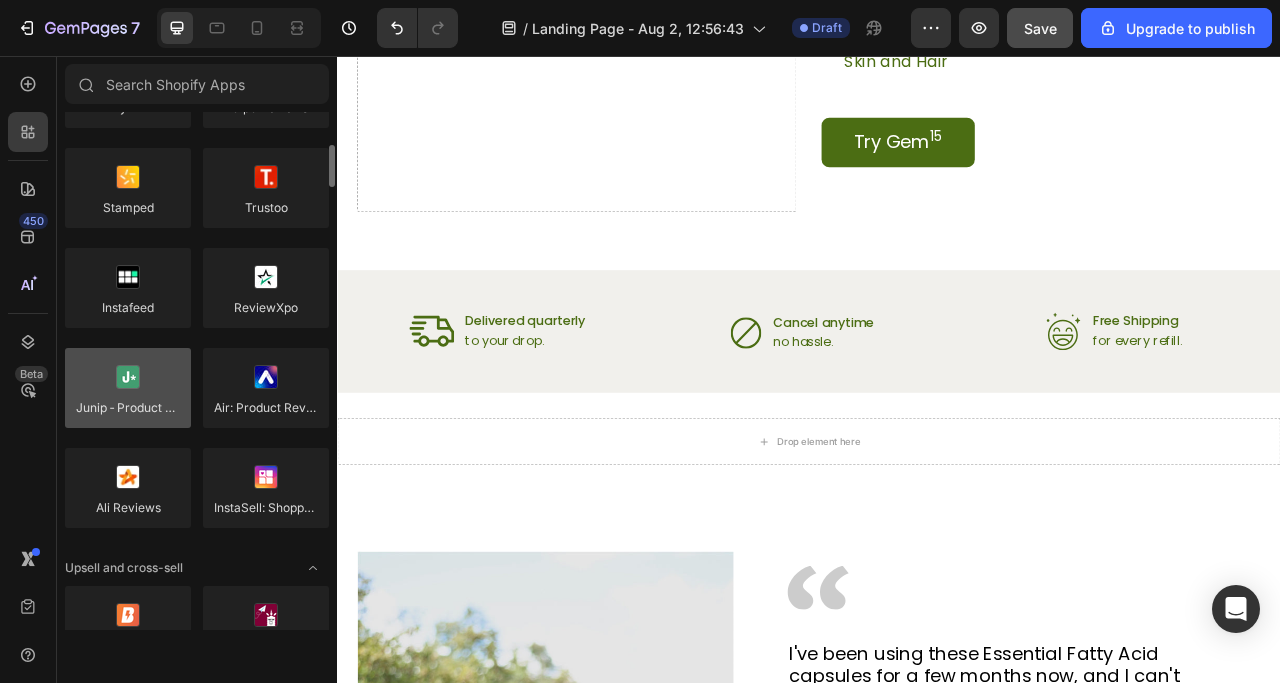 click at bounding box center [128, 388] 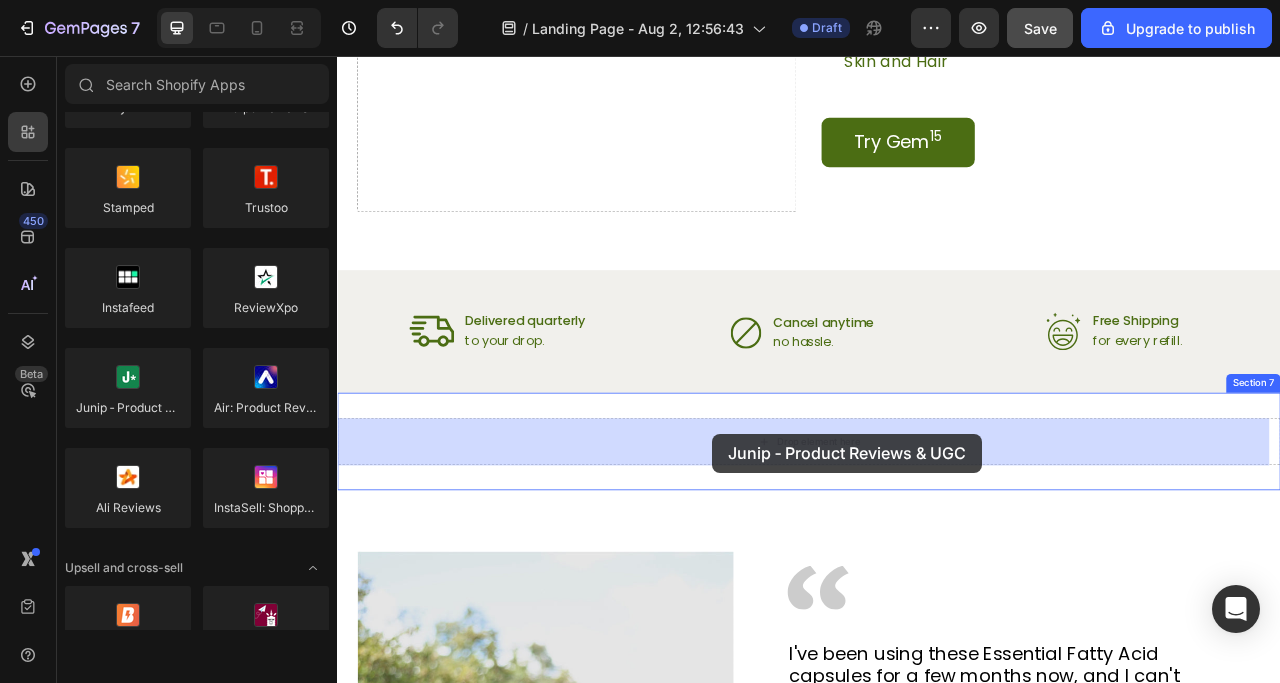 drag, startPoint x: 465, startPoint y: 446, endPoint x: 814, endPoint y: 537, distance: 360.66882 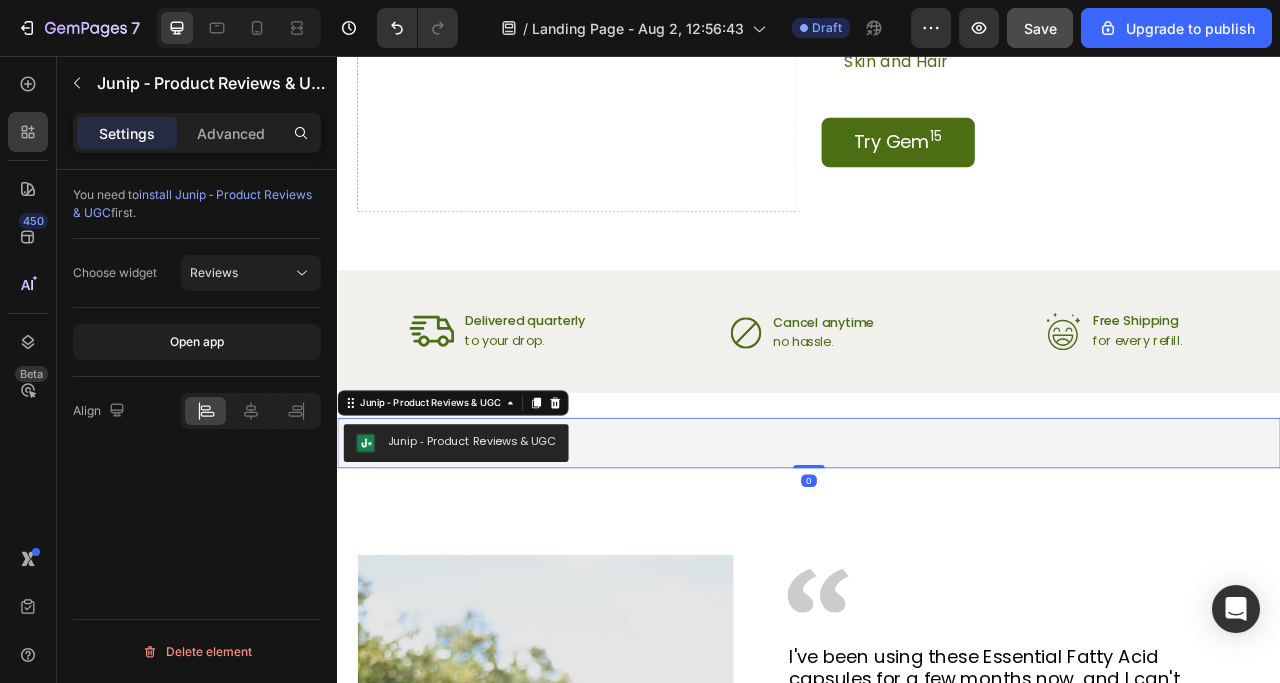 click on "Junip ‑ Product Reviews & UGC" at bounding box center [508, 546] 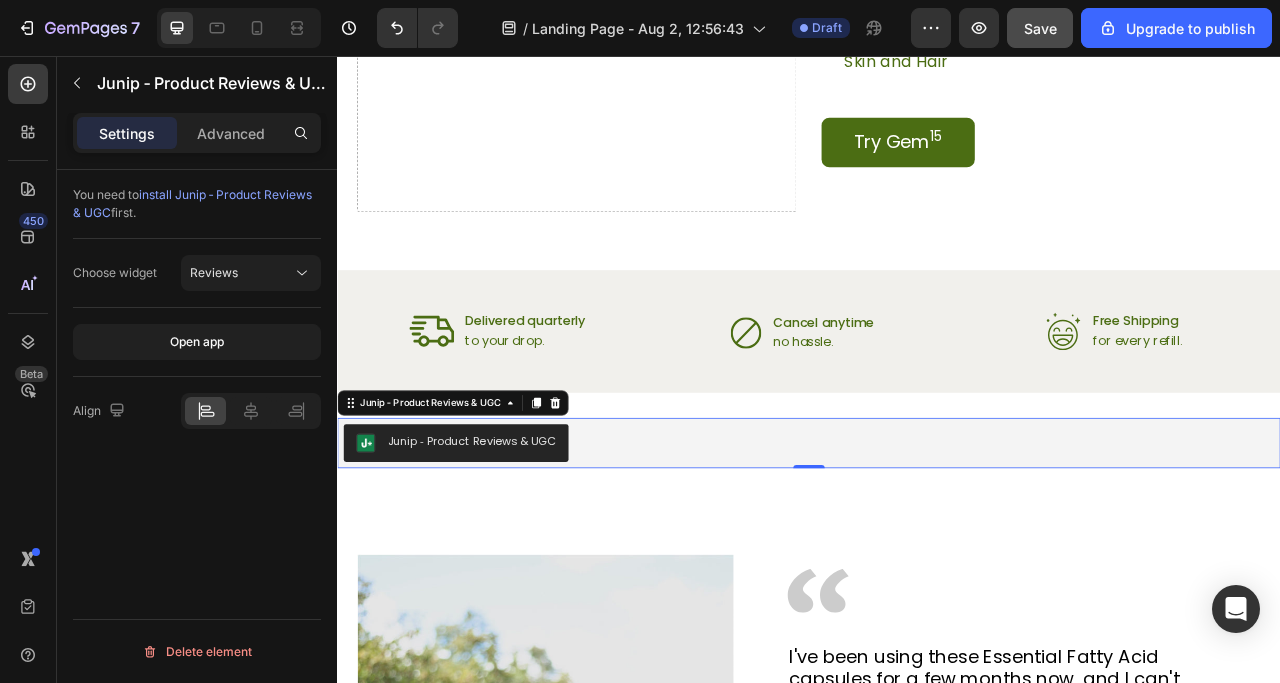 click on "install Junip ‑ Product Reviews & UGC" at bounding box center [192, 203] 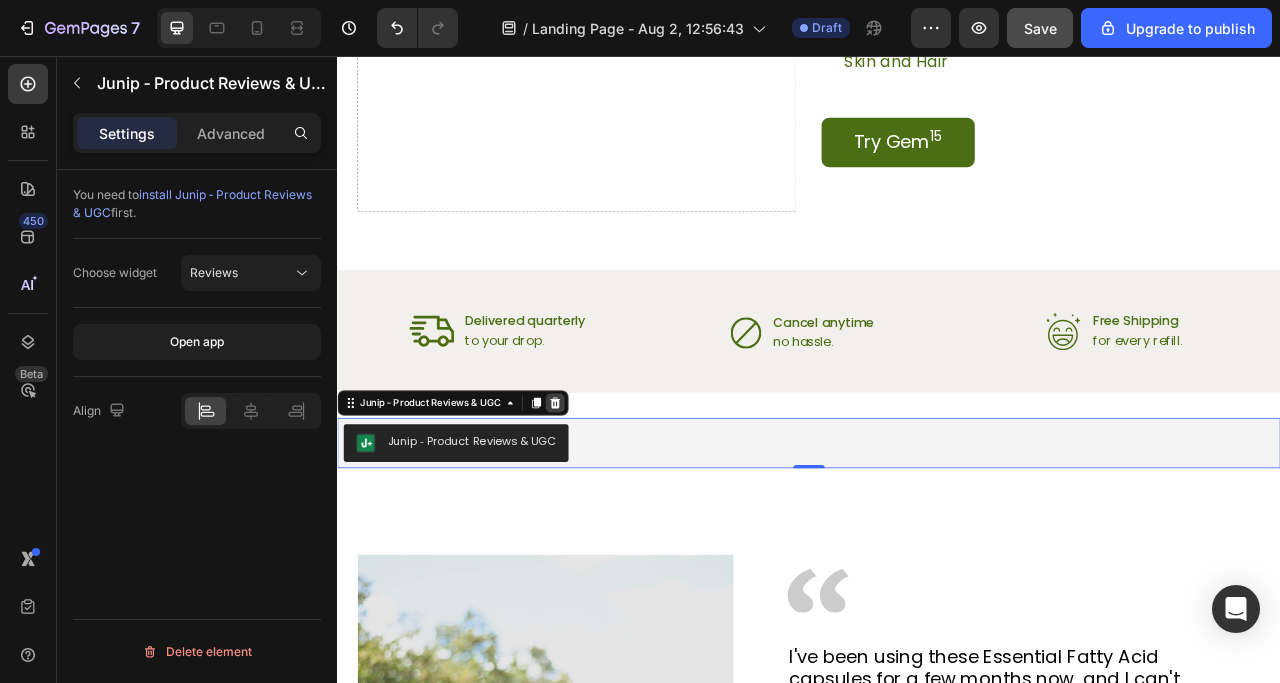 click 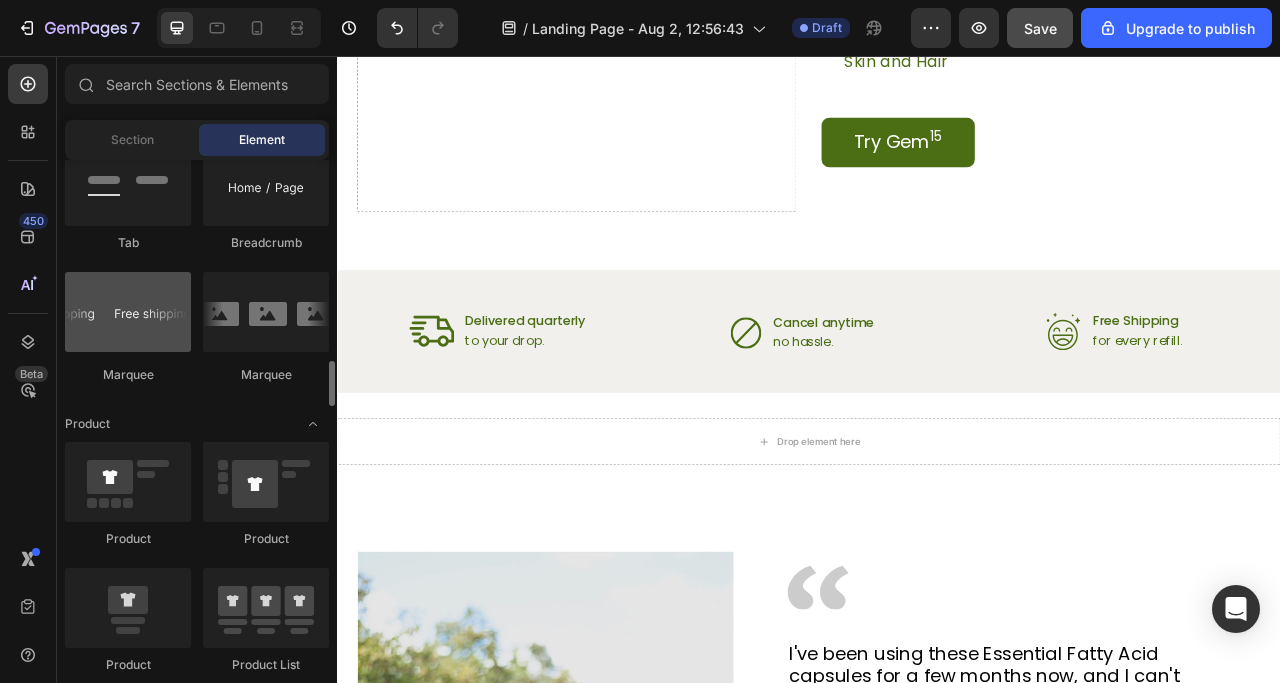 scroll, scrollTop: 2608, scrollLeft: 0, axis: vertical 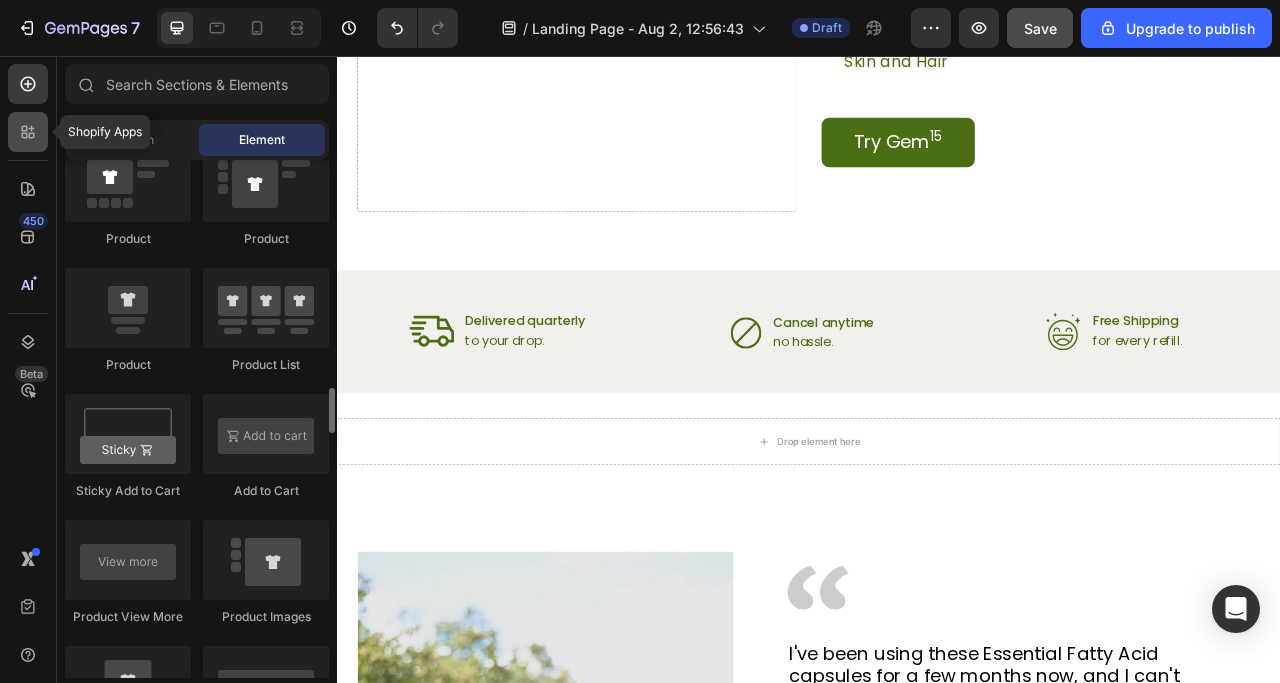 click 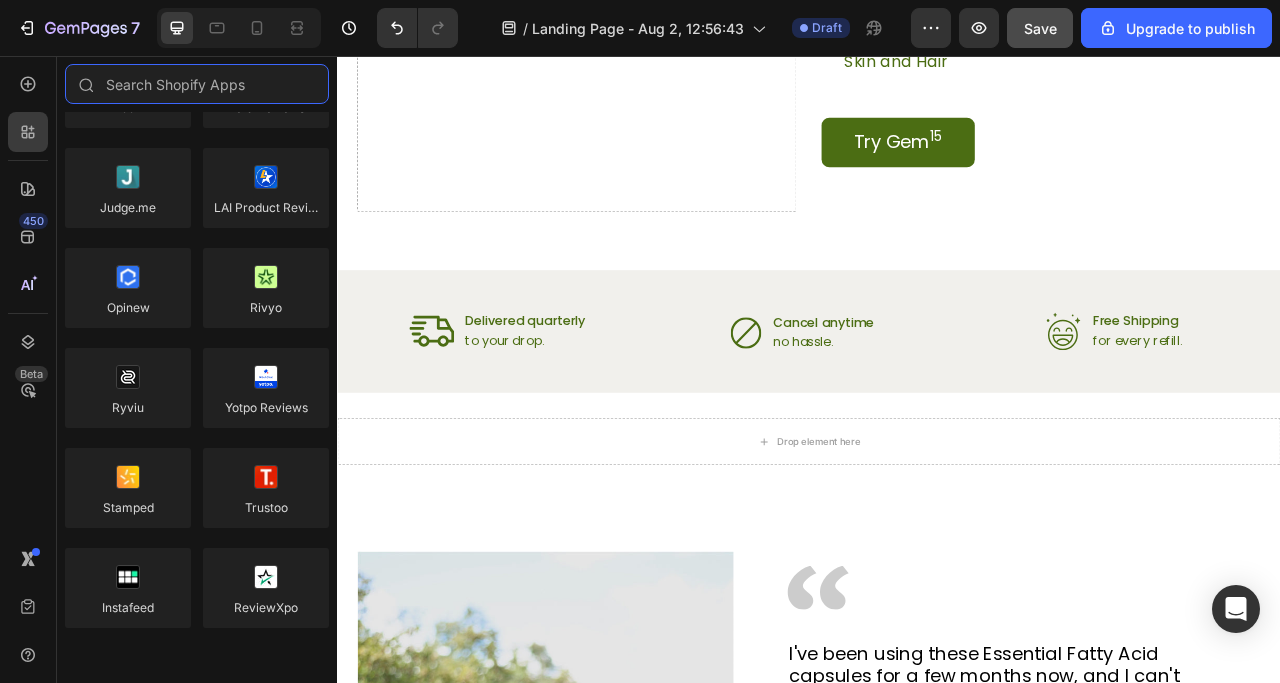 scroll, scrollTop: 0, scrollLeft: 0, axis: both 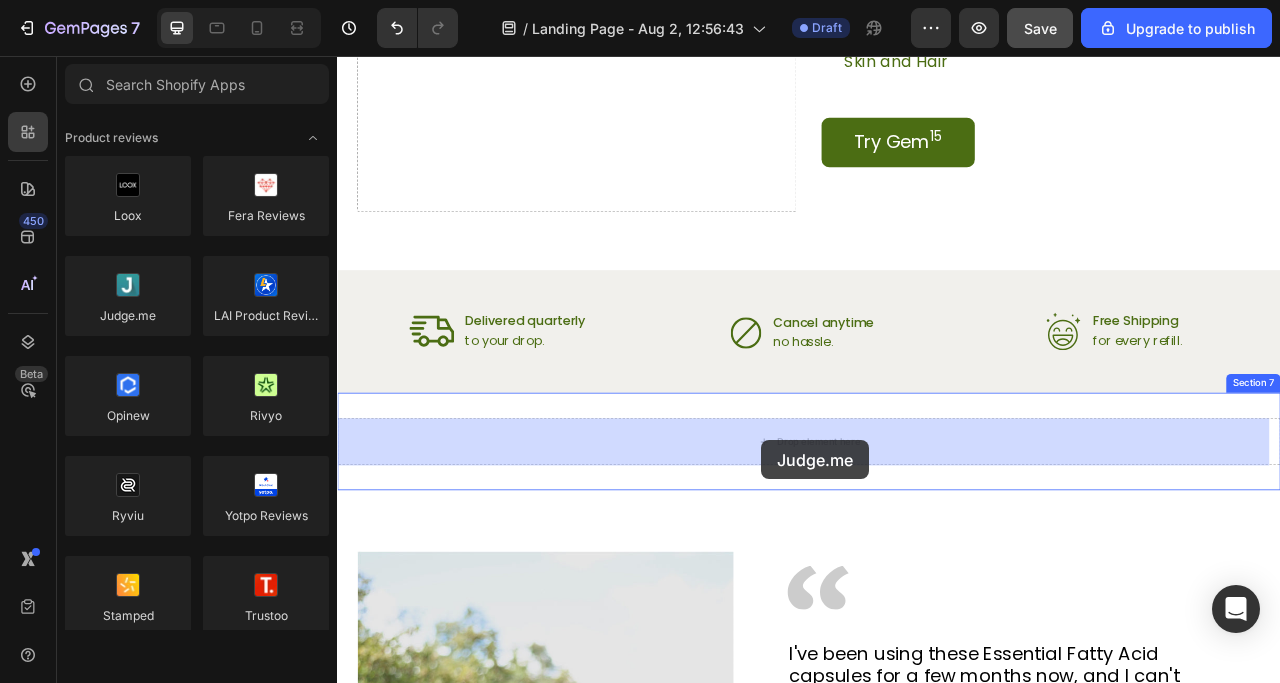 drag, startPoint x: 473, startPoint y: 352, endPoint x: 877, endPoint y: 545, distance: 447.7332 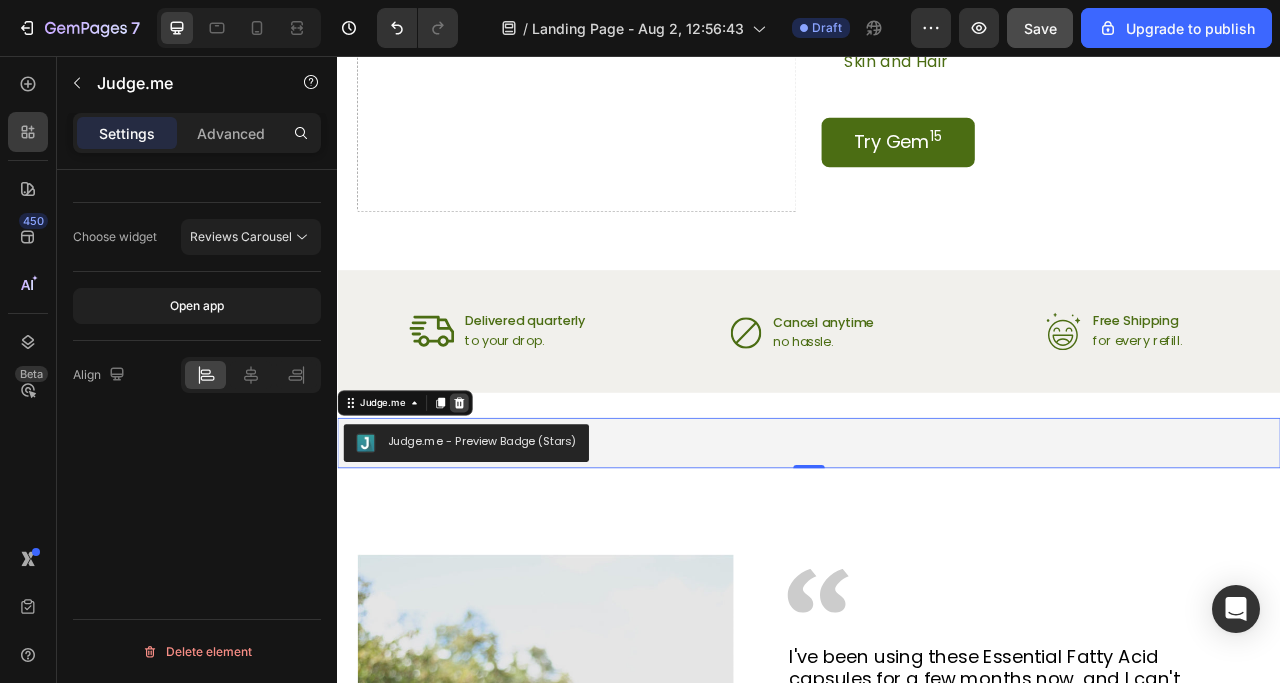 click 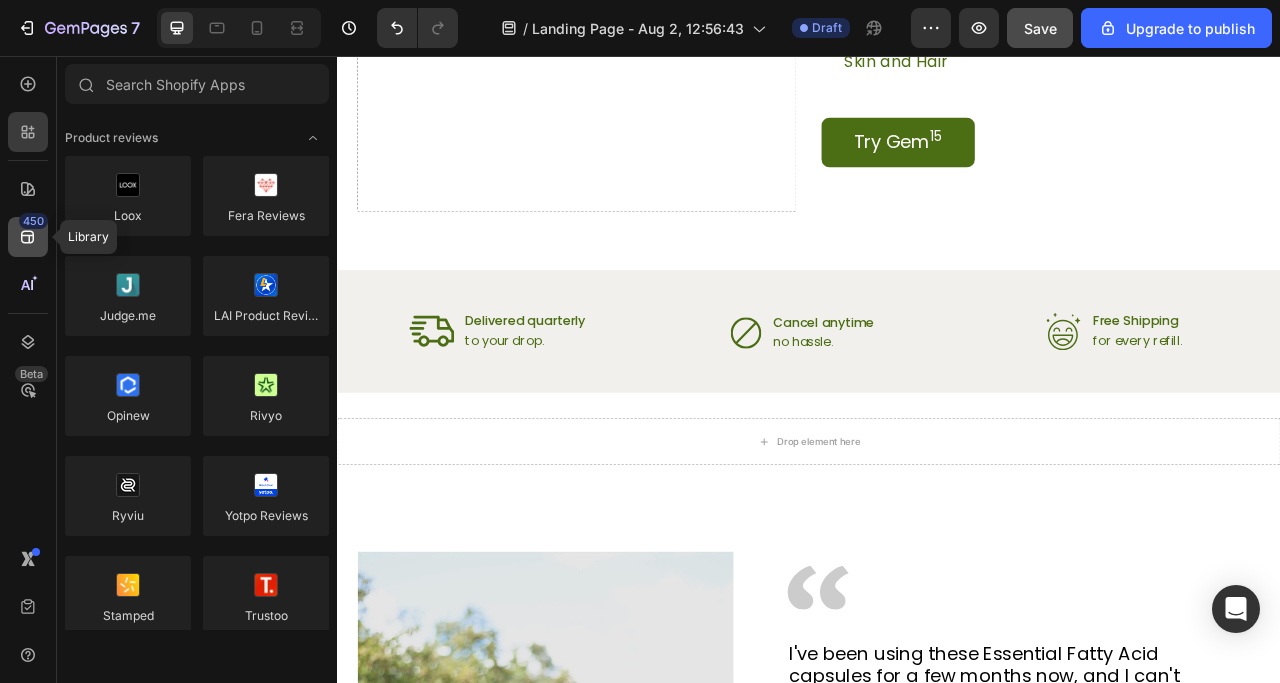 click 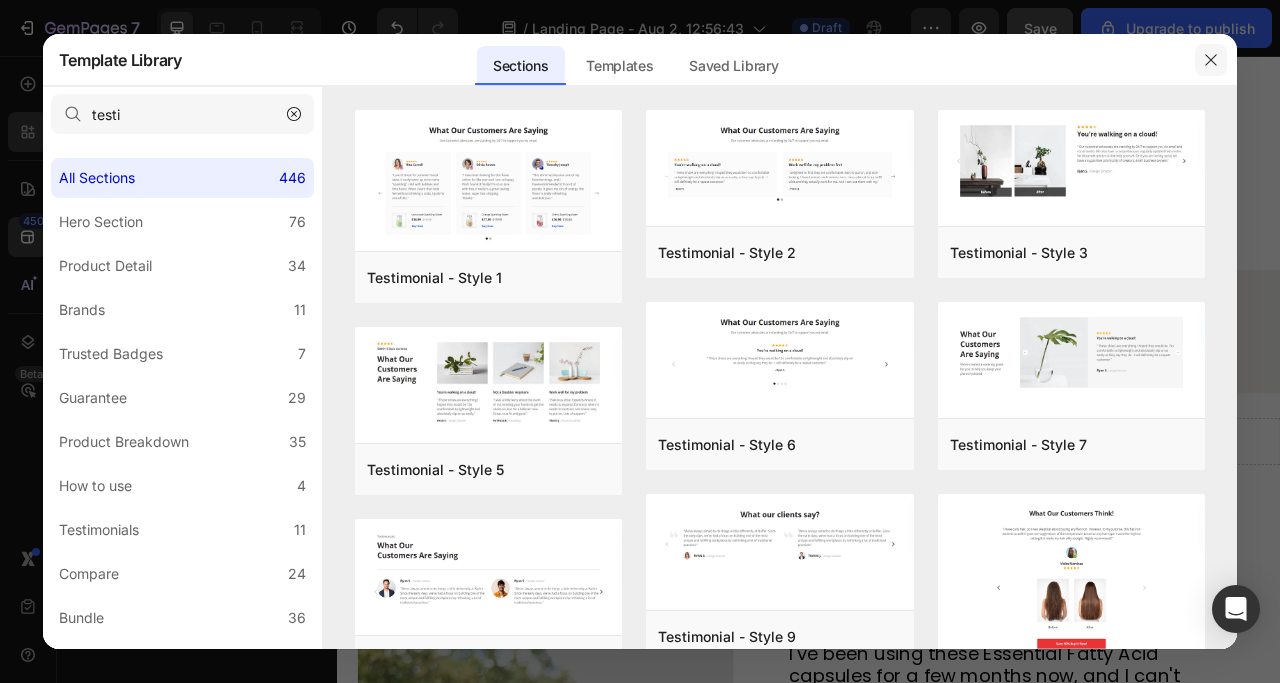 click 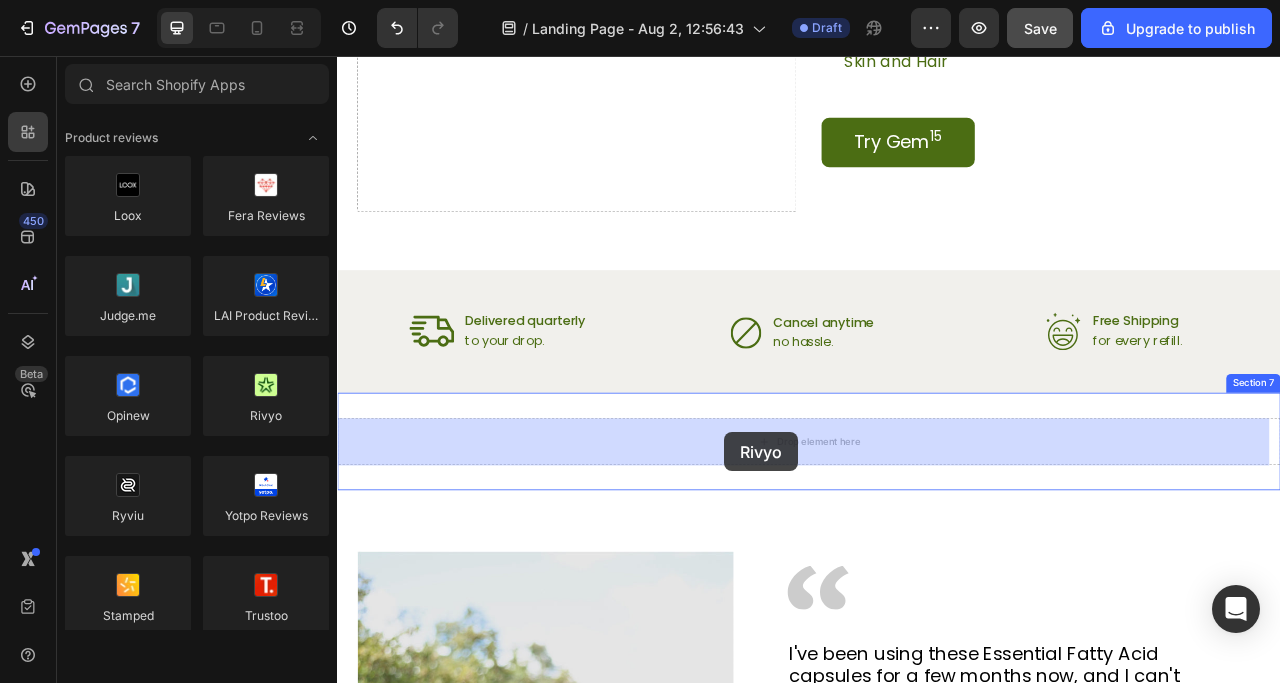 drag, startPoint x: 585, startPoint y: 452, endPoint x: 829, endPoint y: 535, distance: 257.73047 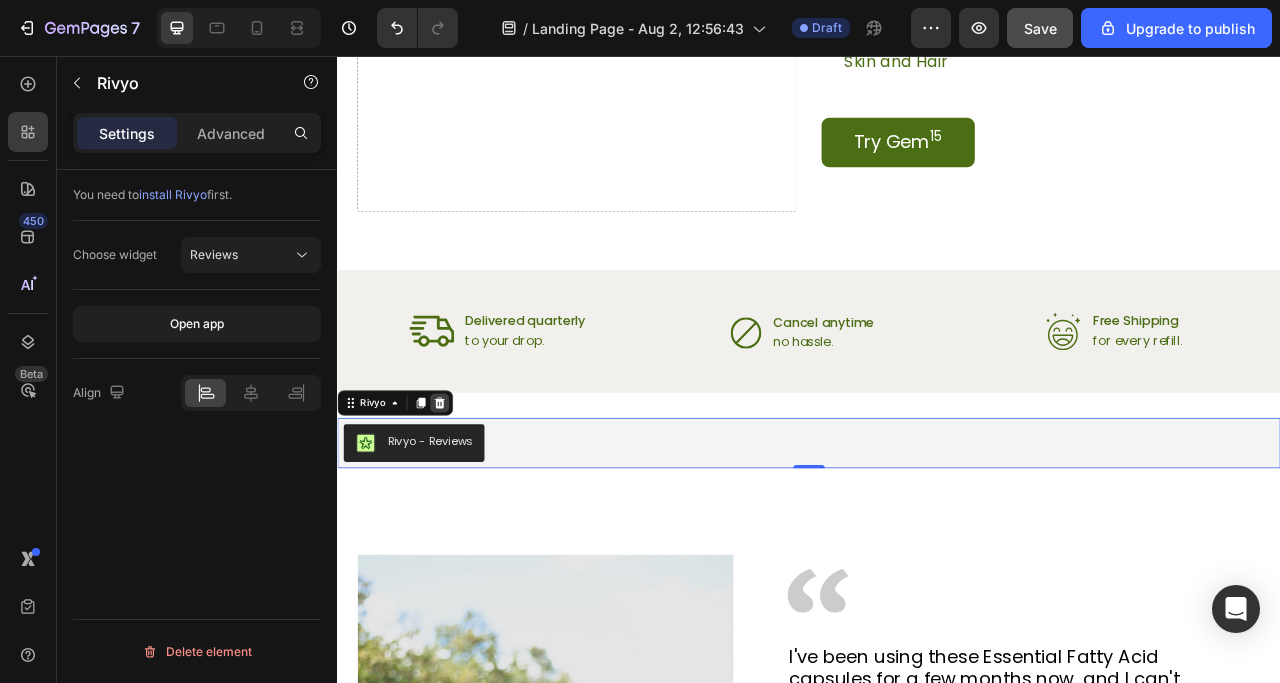 click at bounding box center [467, 497] 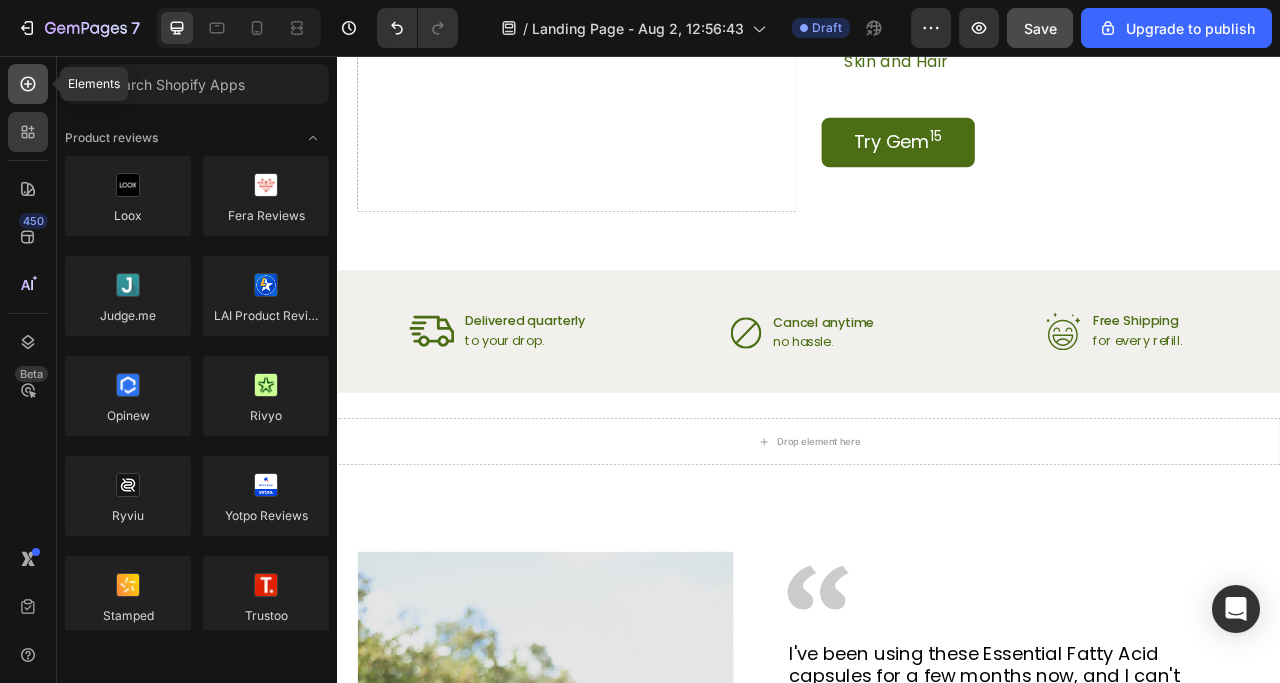click 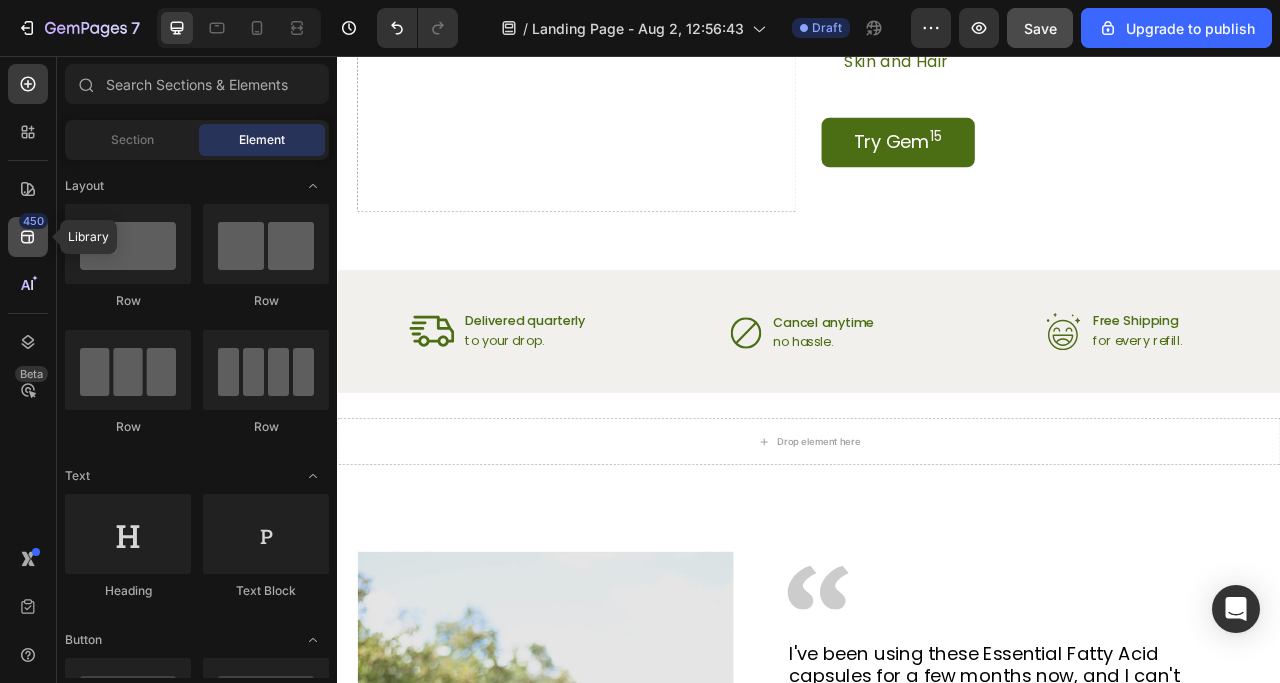 click on "450" 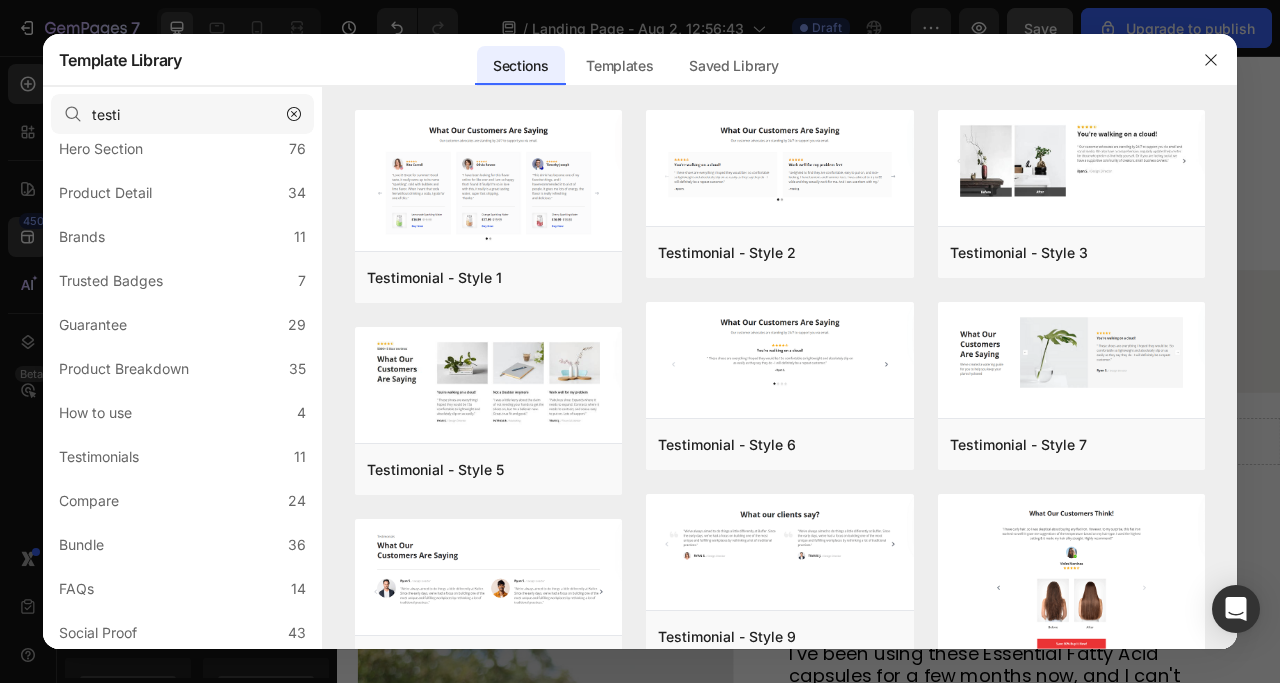 scroll, scrollTop: 473, scrollLeft: 0, axis: vertical 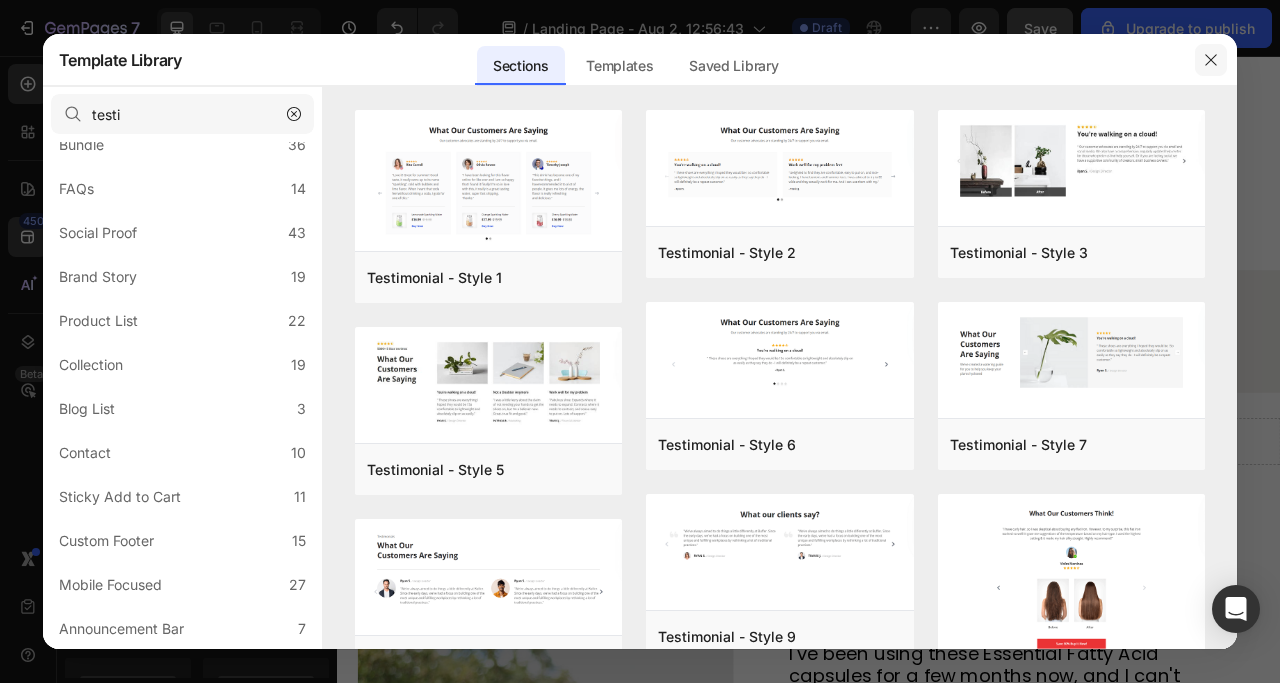 click 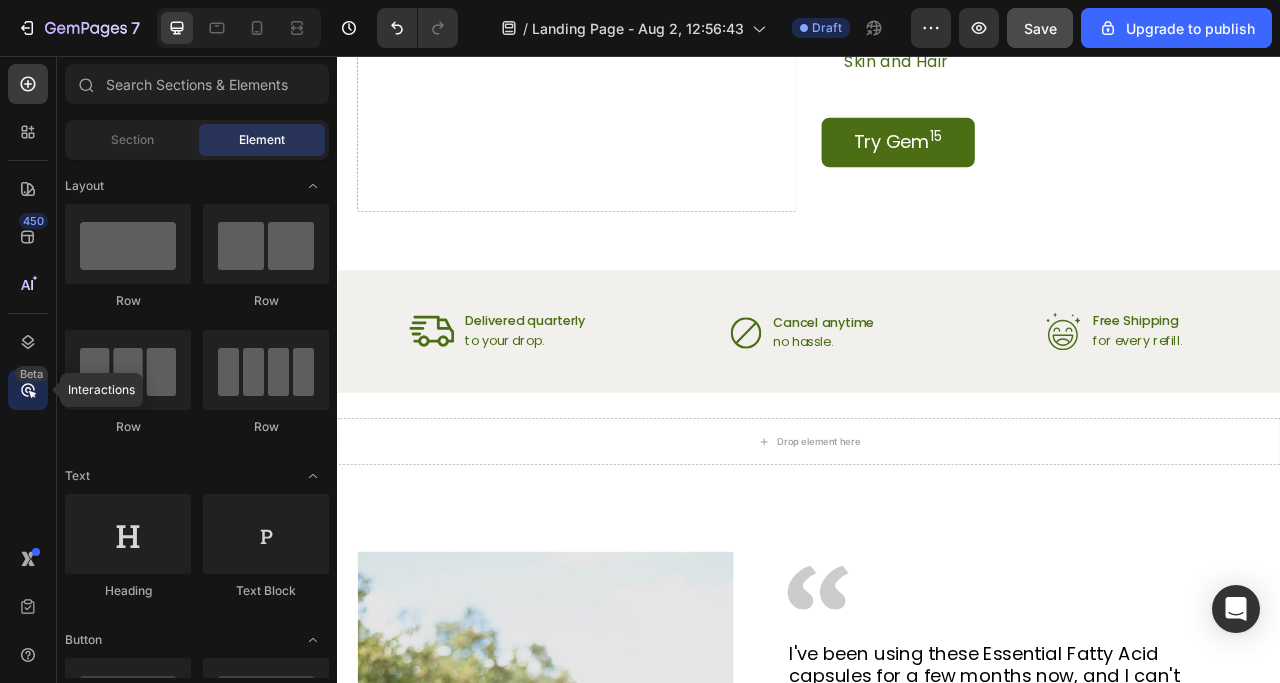 click 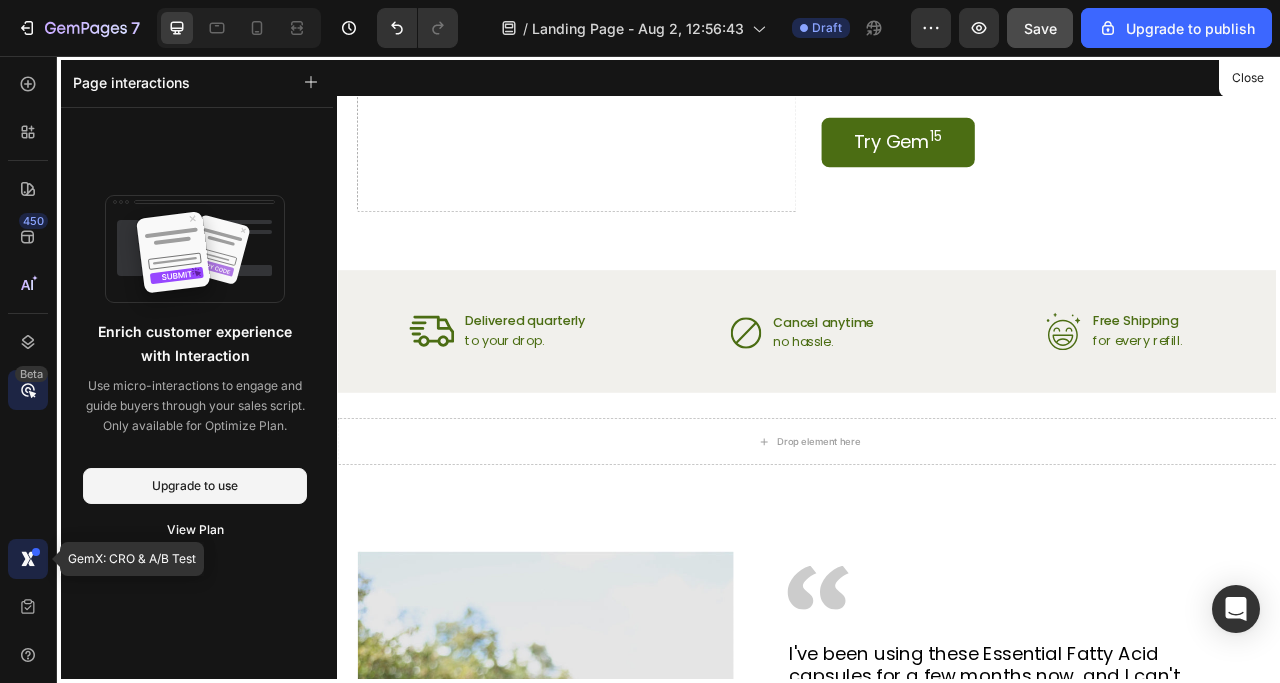 click 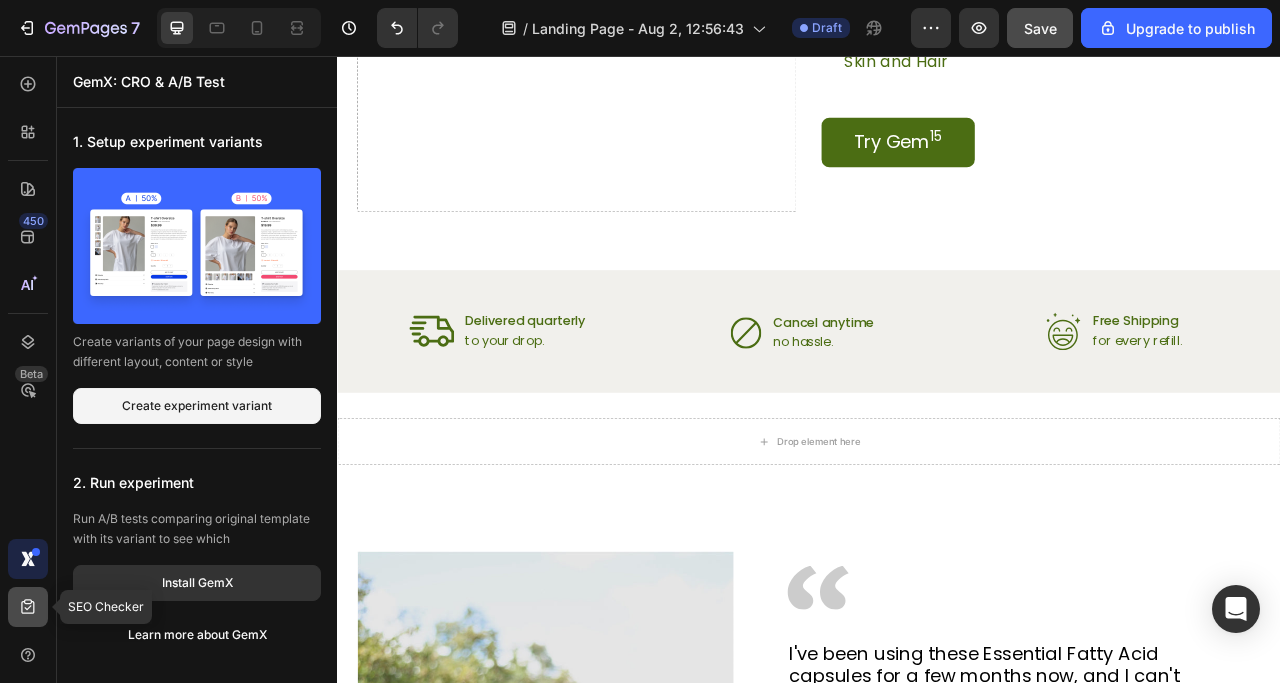 click 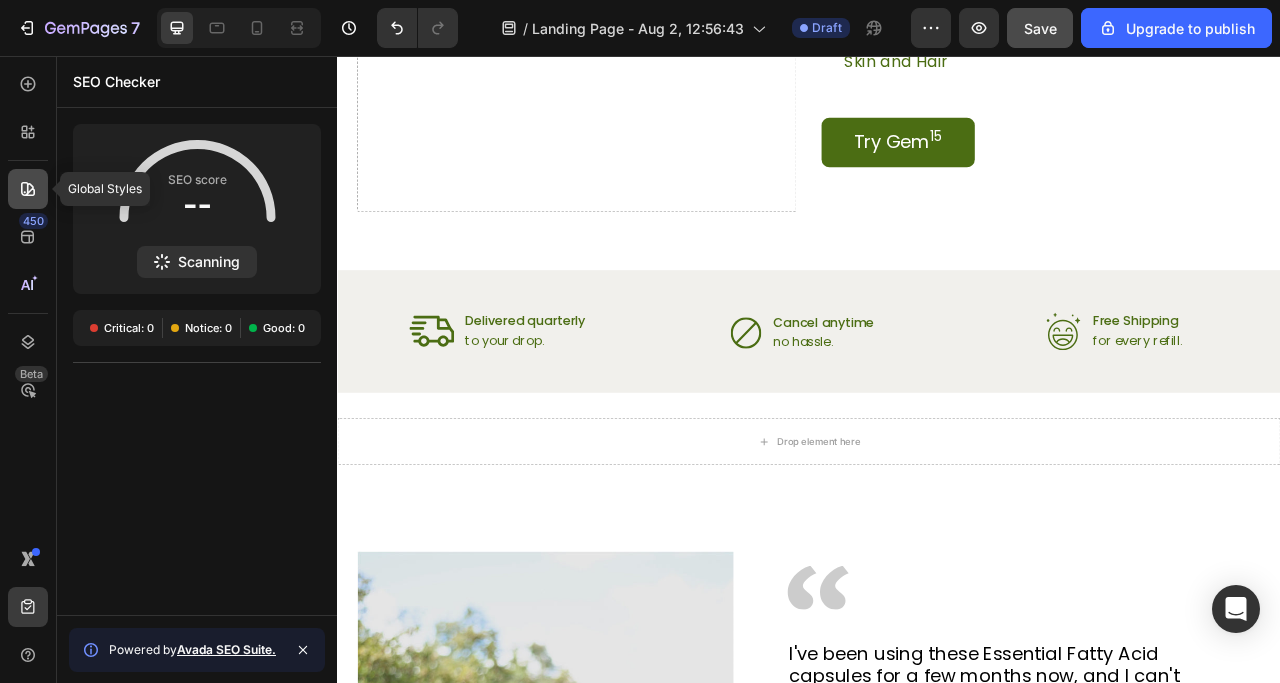 click 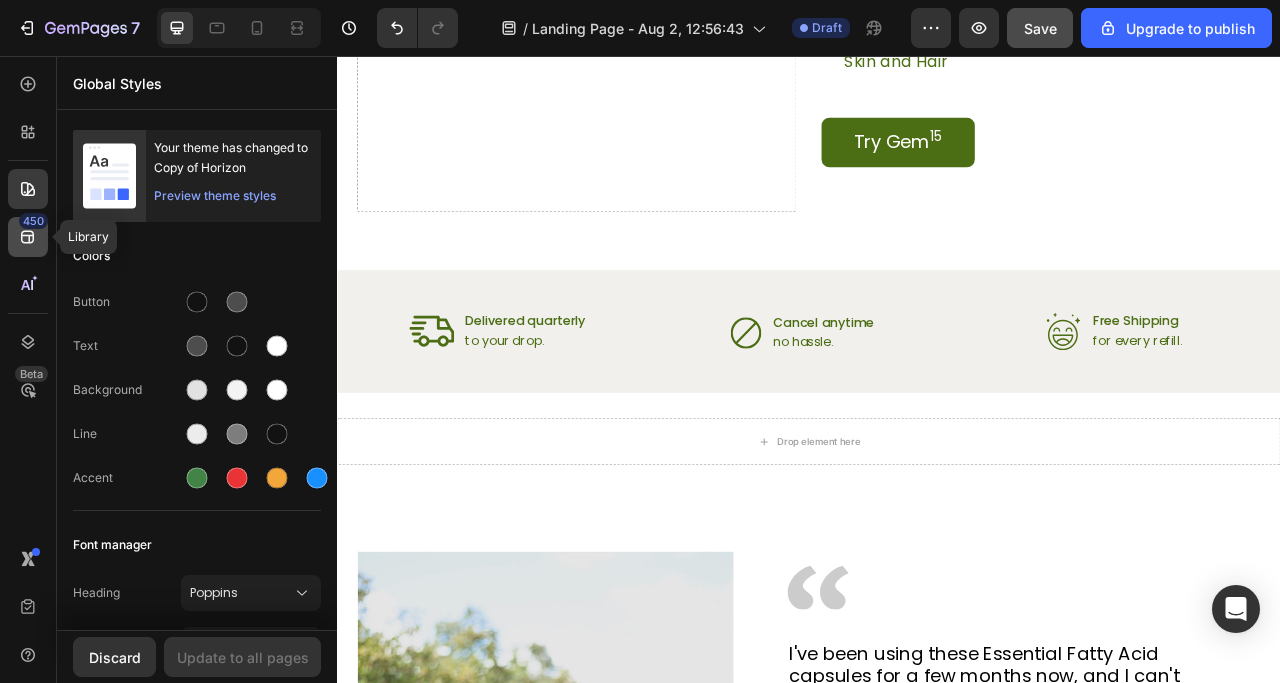 click 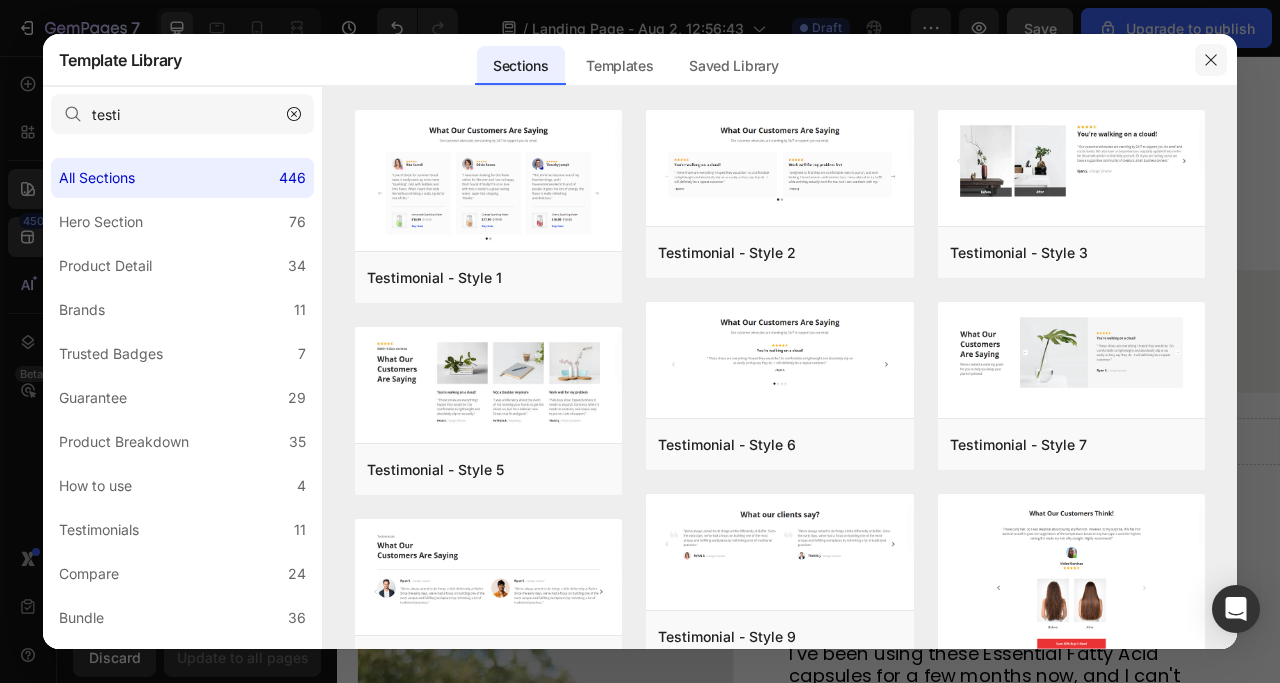 click at bounding box center [1211, 60] 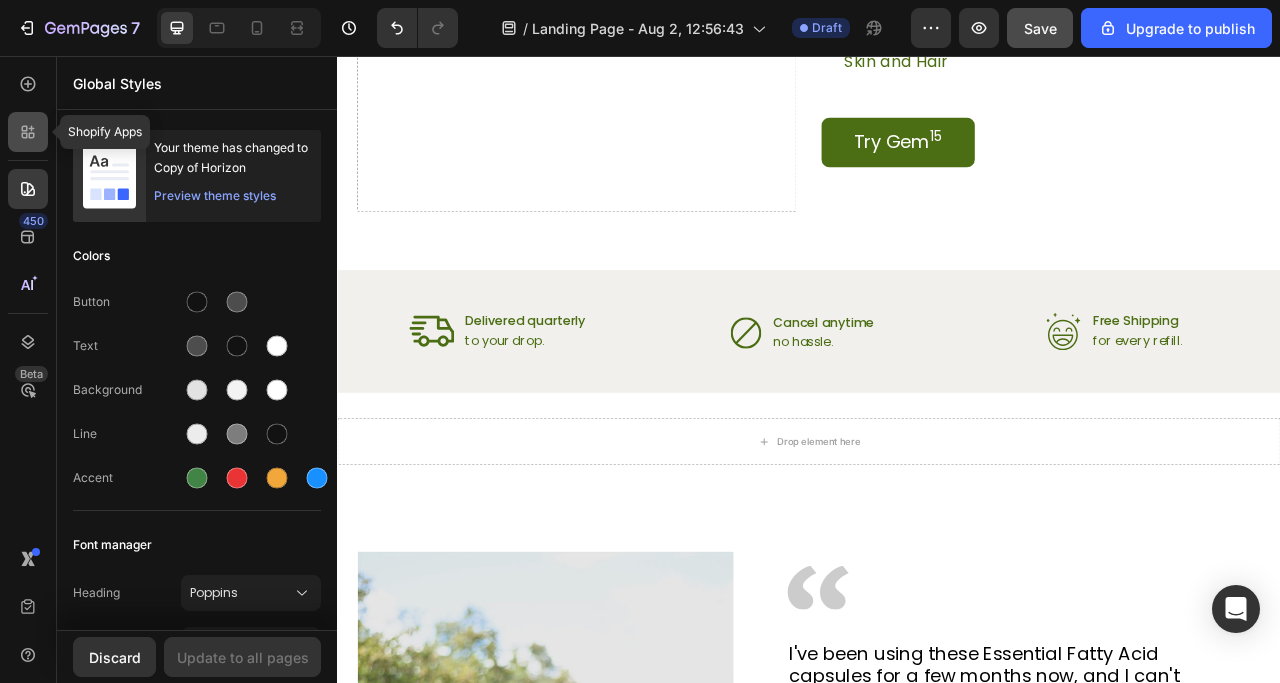 click 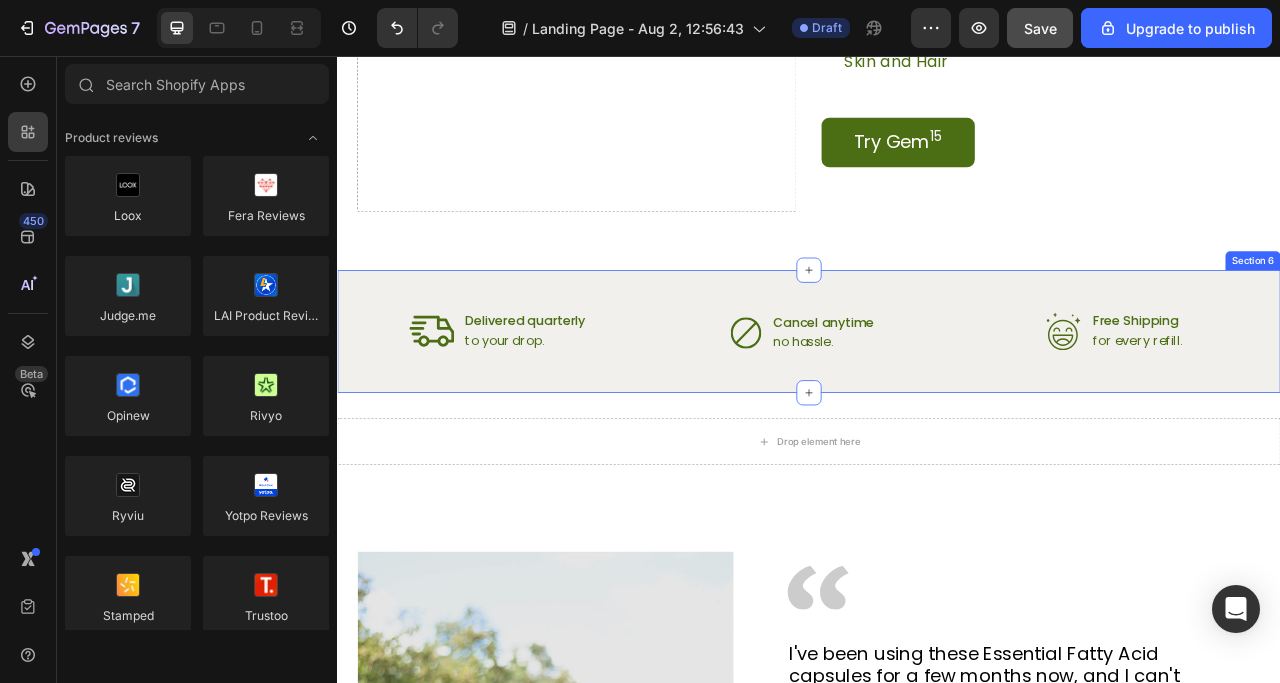scroll, scrollTop: 3953, scrollLeft: 0, axis: vertical 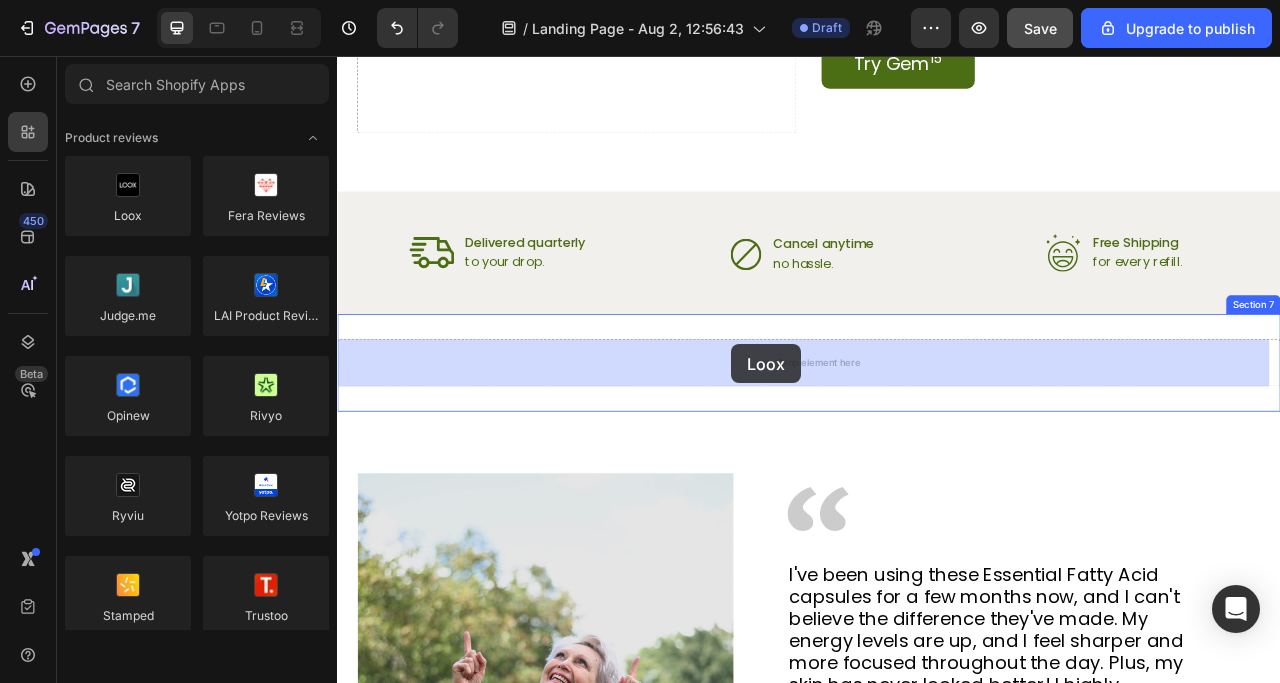drag, startPoint x: 482, startPoint y: 259, endPoint x: 786, endPoint y: 414, distance: 341.23453 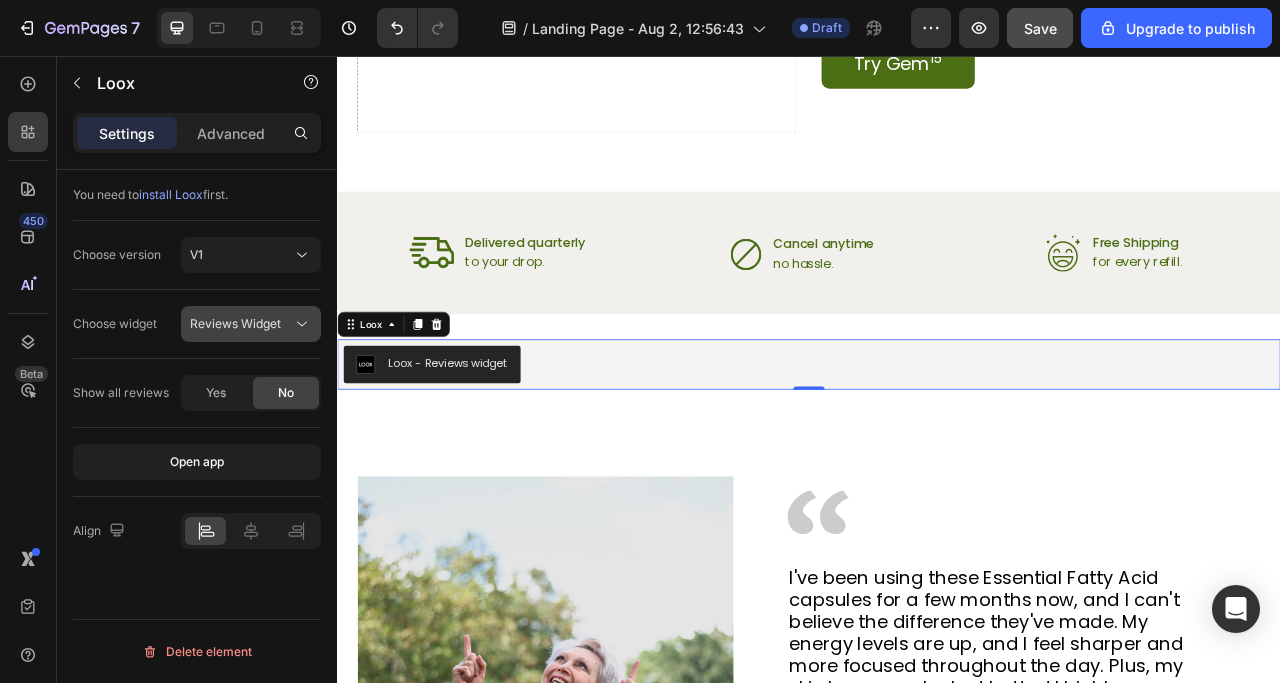 click on "Reviews Widget" at bounding box center [235, 323] 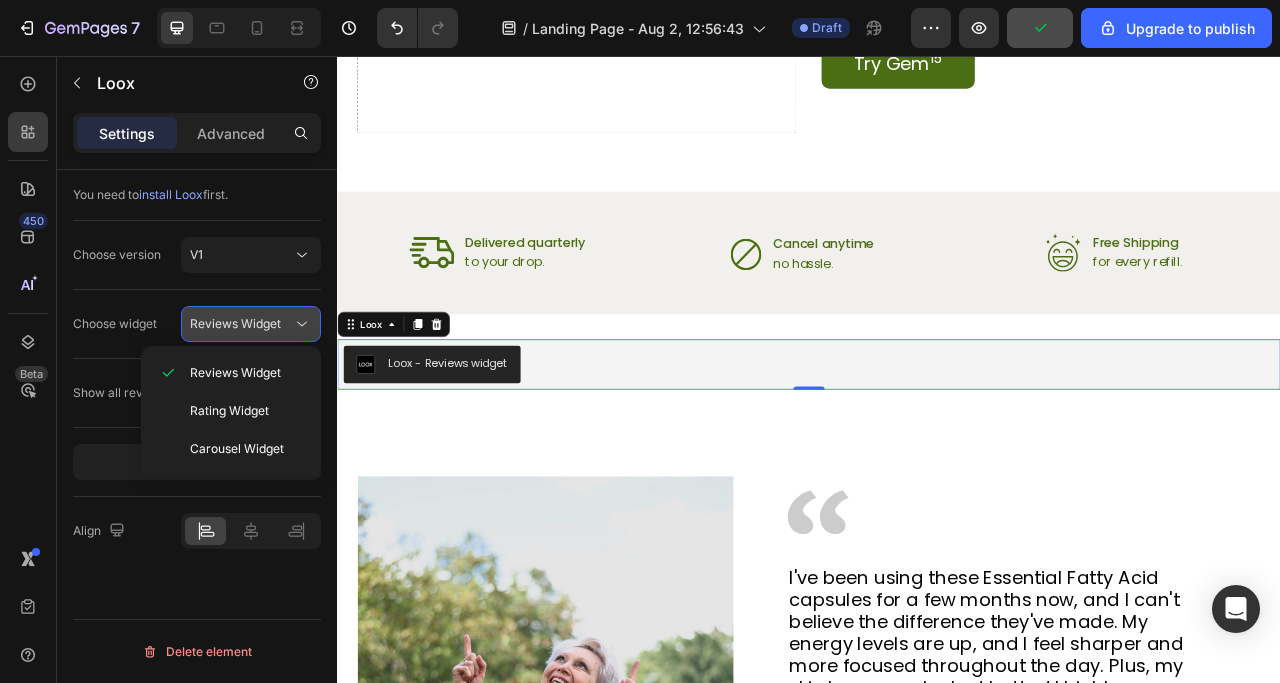 click on "Reviews Widget" at bounding box center (235, 323) 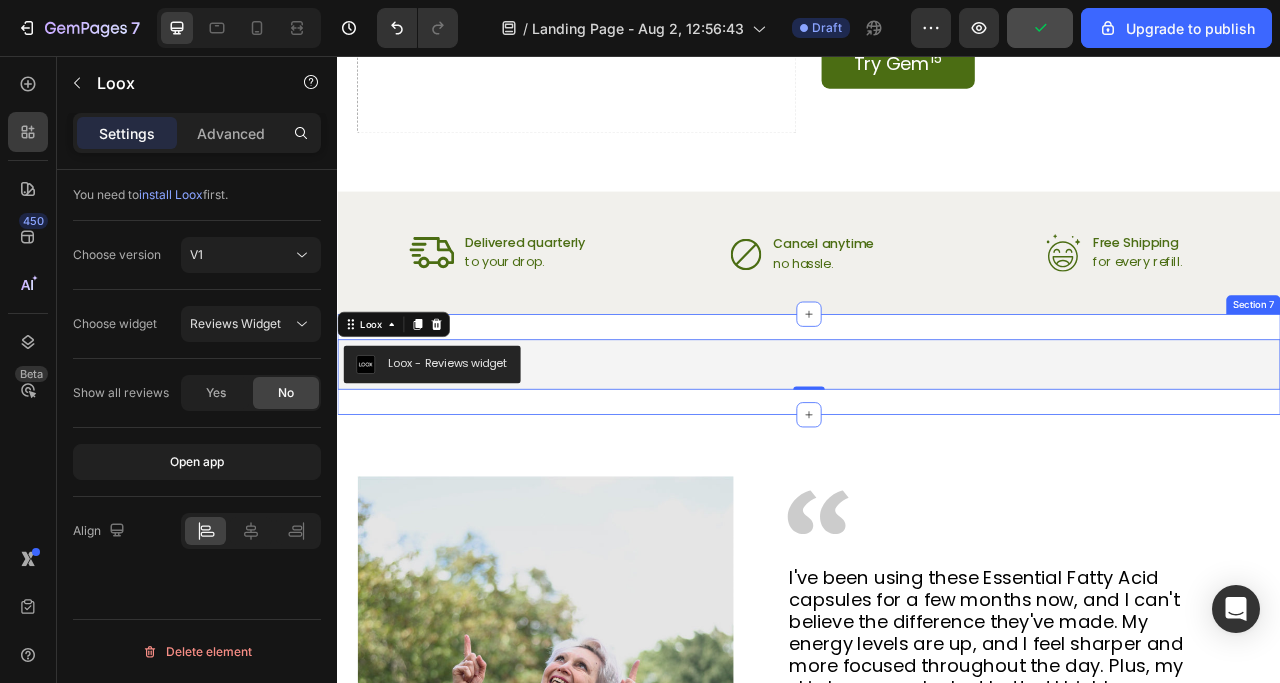 click on "Loox" at bounding box center (408, 397) 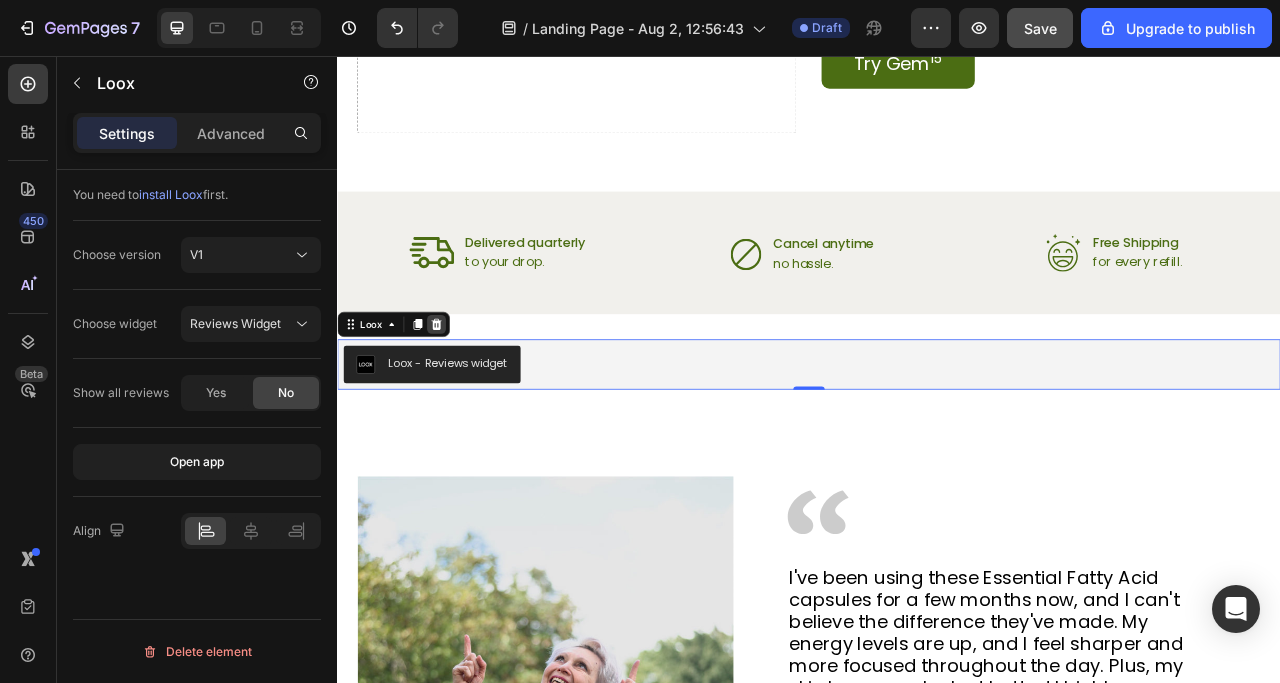 click 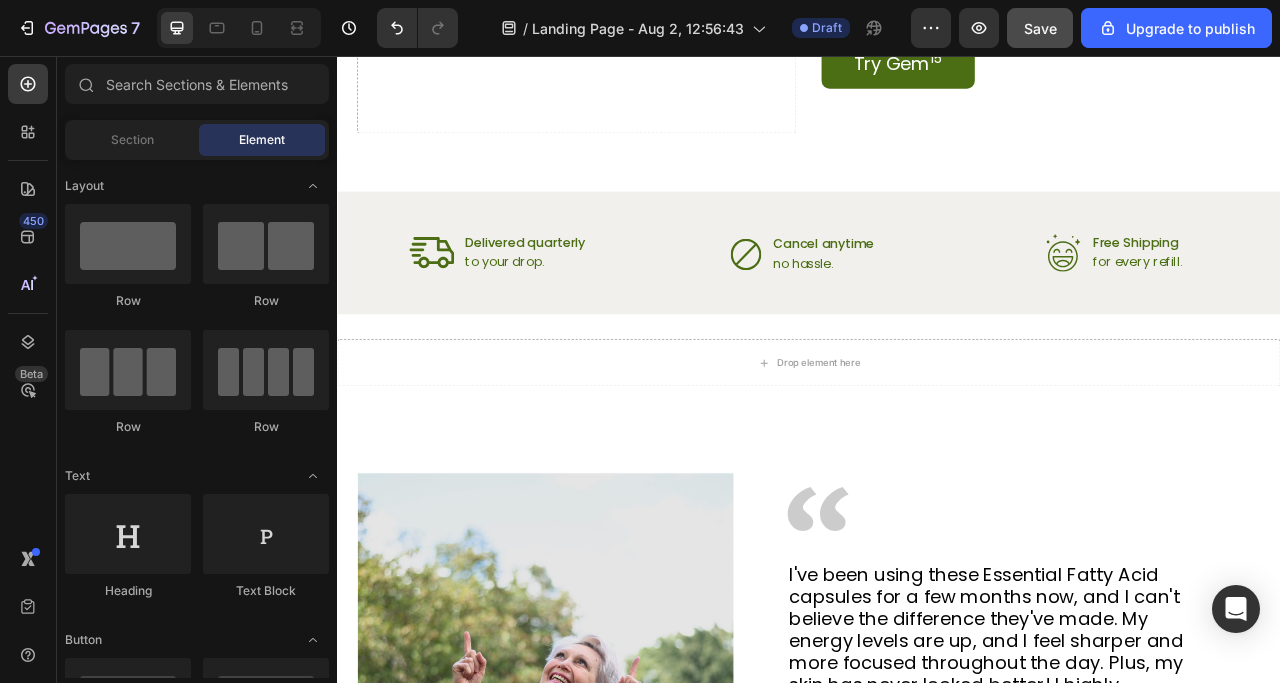 click on "450 Beta" at bounding box center (28, 369) 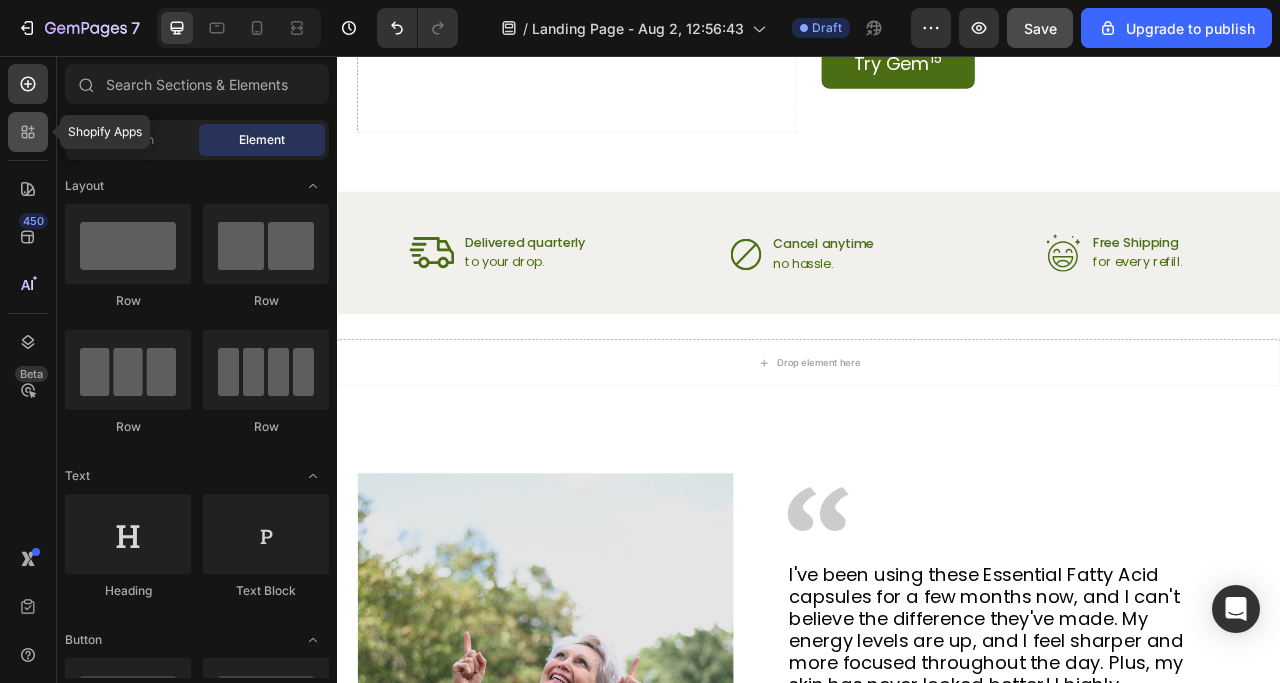 click 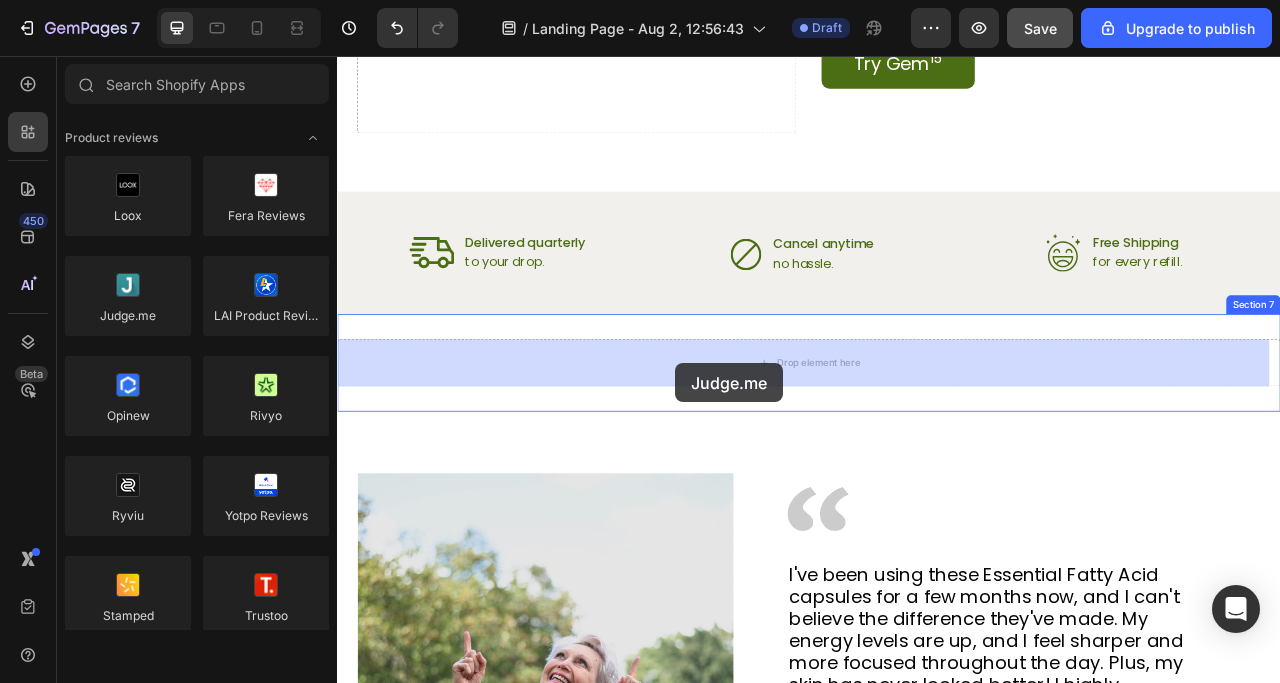 drag, startPoint x: 460, startPoint y: 371, endPoint x: 767, endPoint y: 447, distance: 316.2673 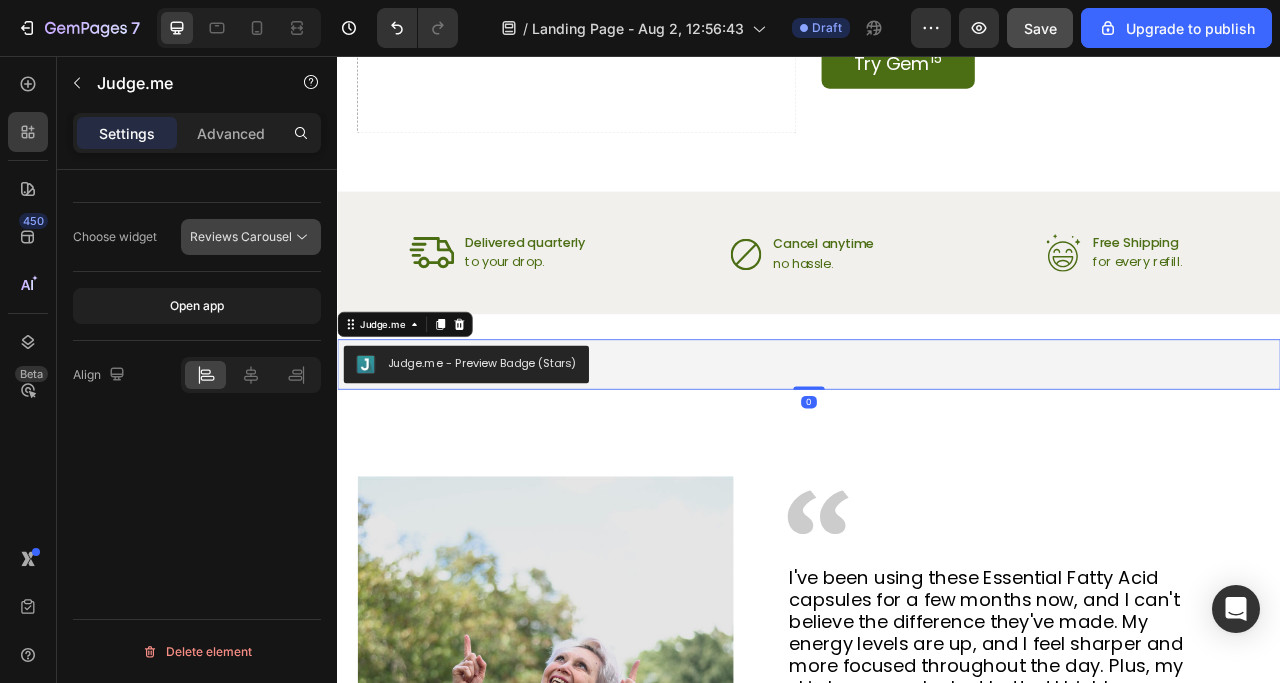 click on "Reviews Carousel" at bounding box center (251, 237) 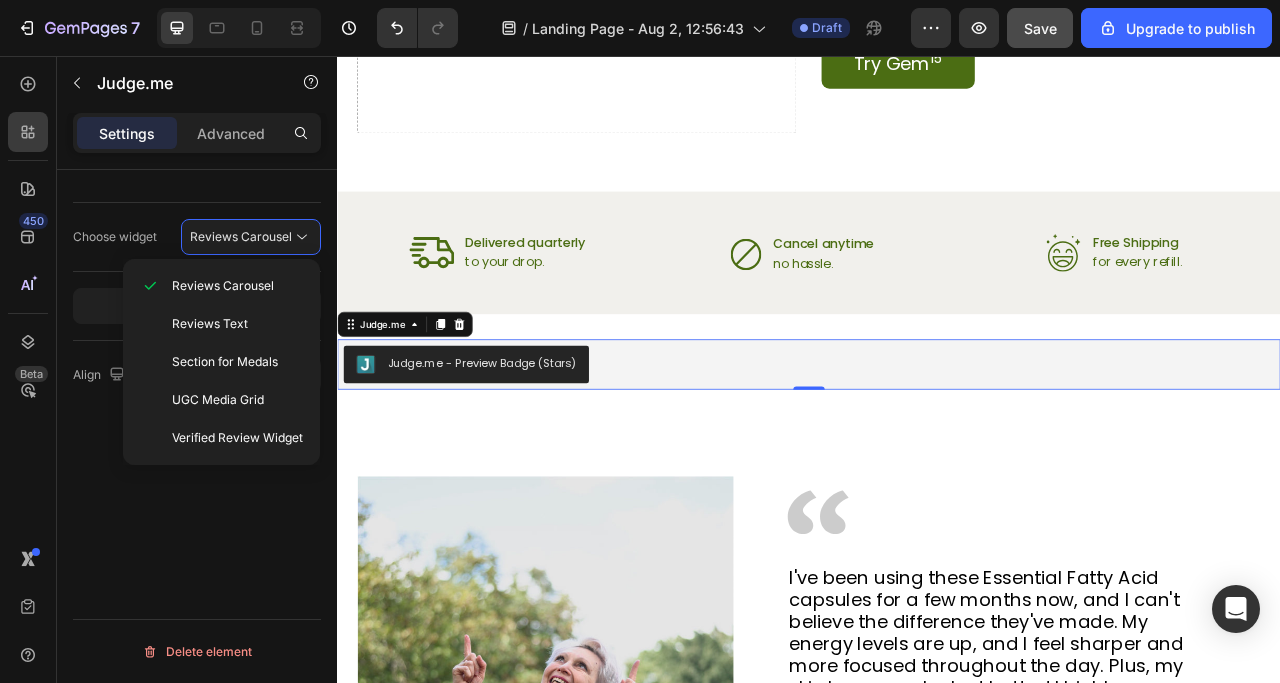 click on "Choose widget Reviews Carousel  Open app  Align Delete element" at bounding box center (197, 455) 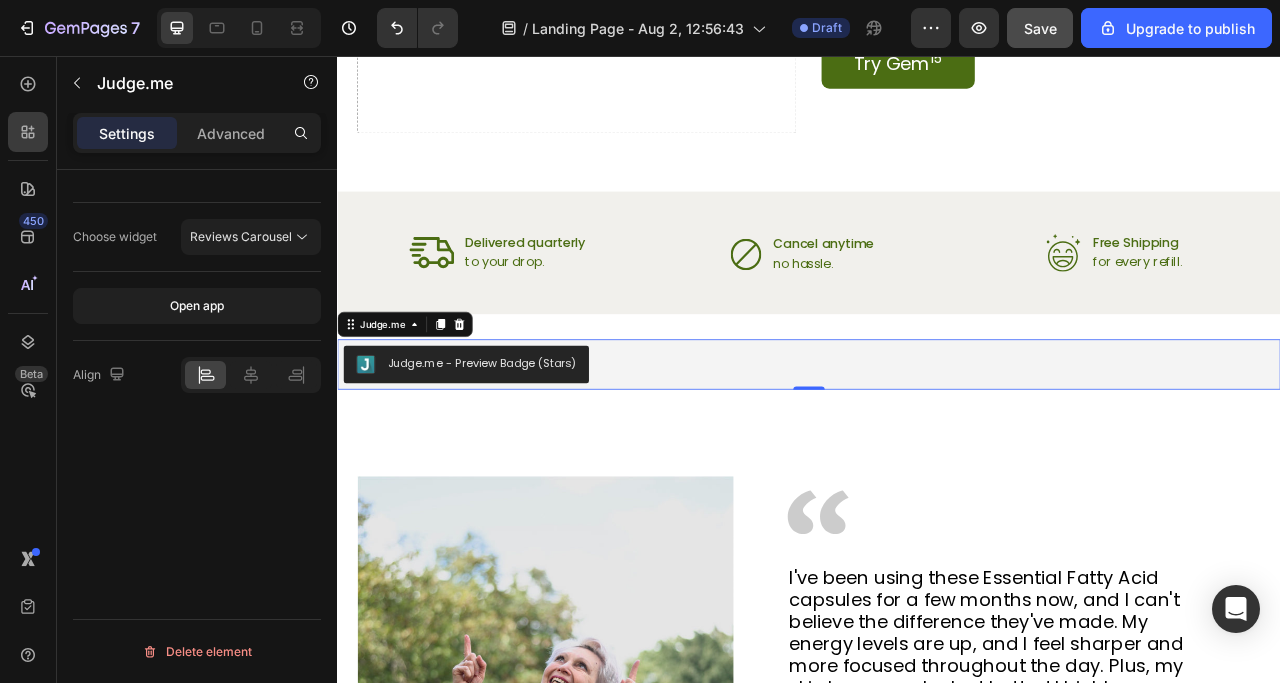 click on "Choose widget Reviews Carousel  Open app  Align Delete element" at bounding box center [197, 455] 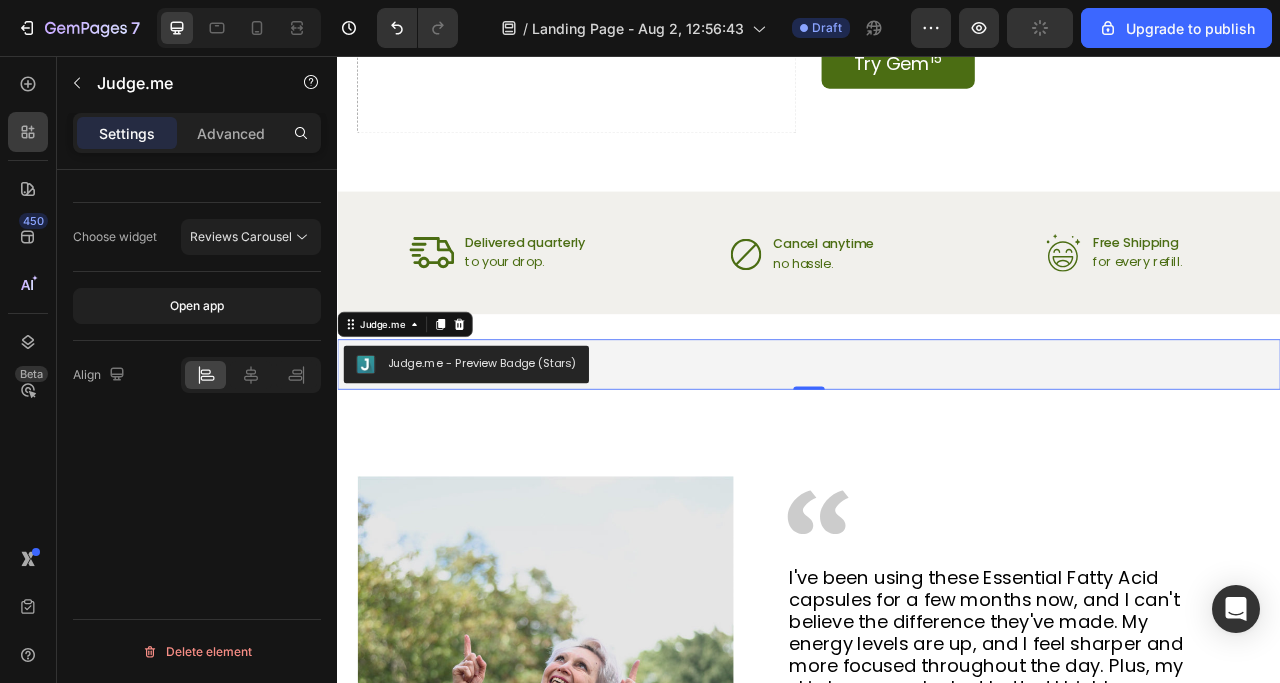 click on "Choose widget Reviews Carousel  Open app  Align Delete element" at bounding box center (197, 455) 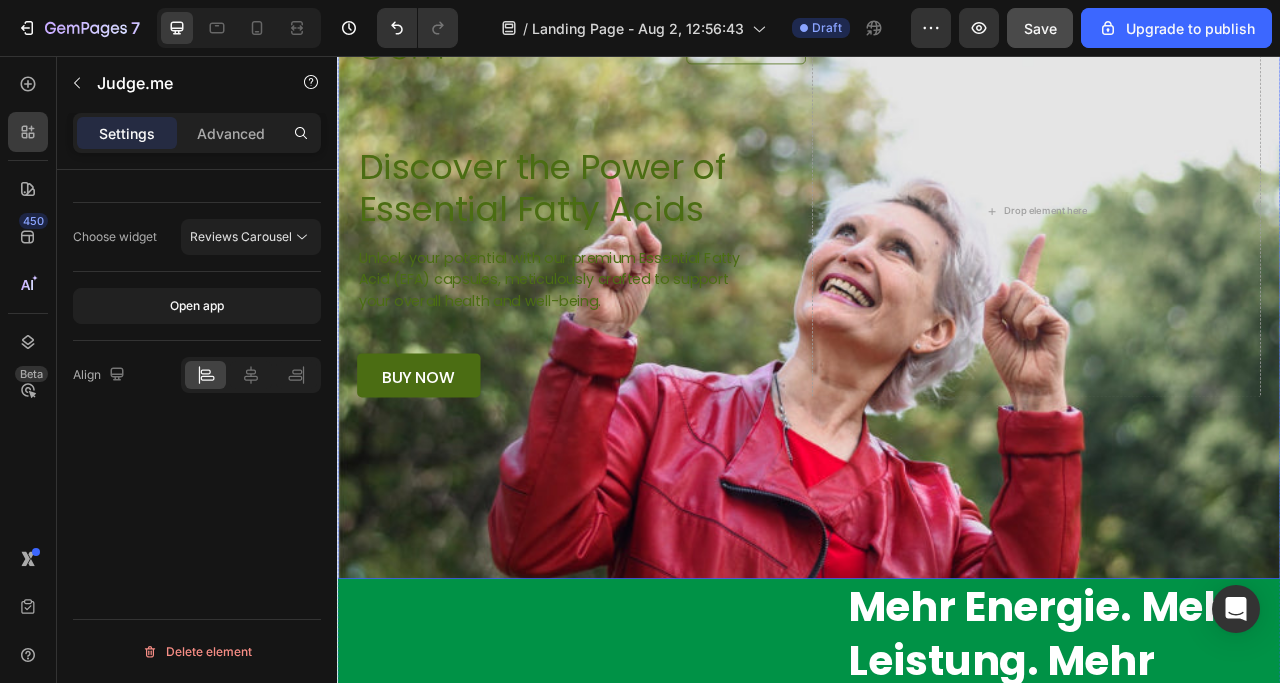 scroll, scrollTop: 0, scrollLeft: 0, axis: both 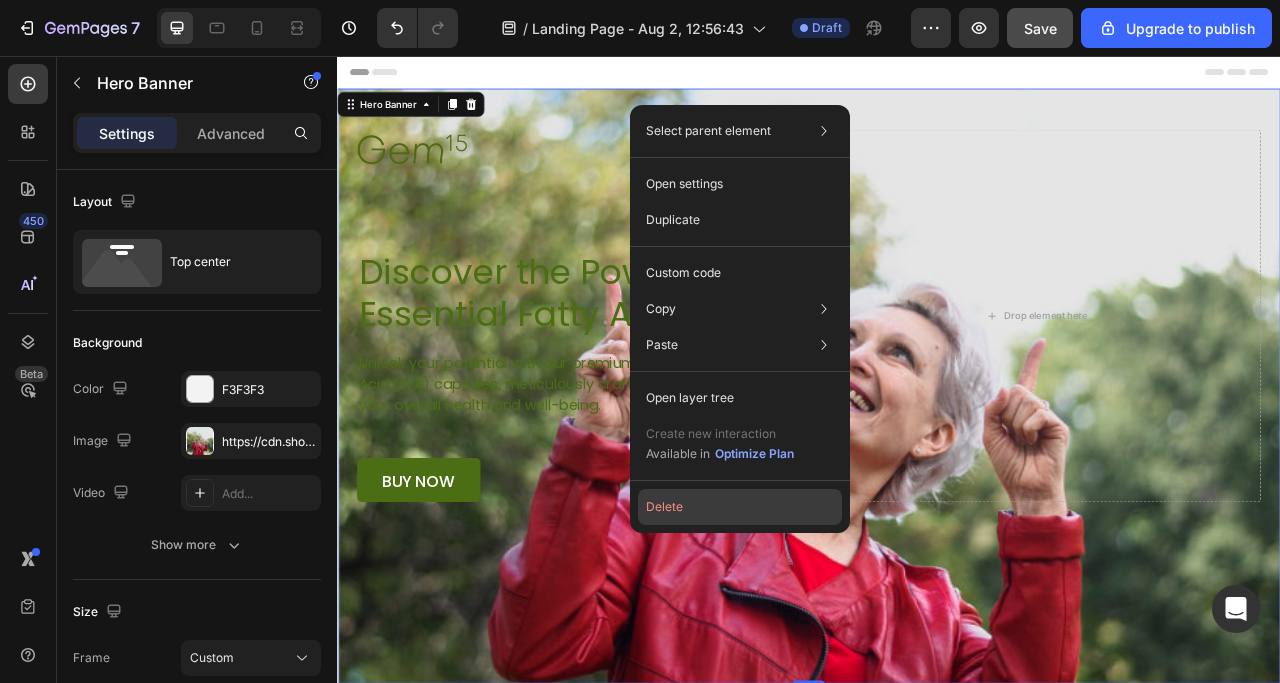 click on "Delete" 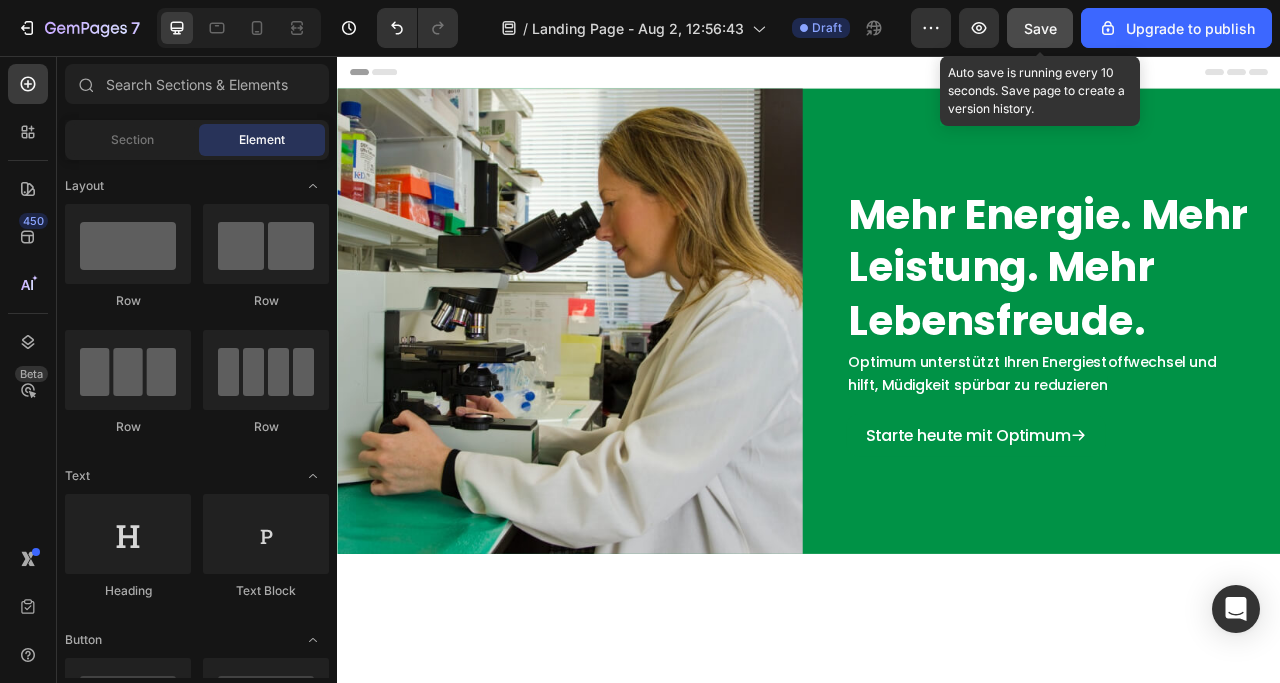 click on "Save" at bounding box center (1040, 28) 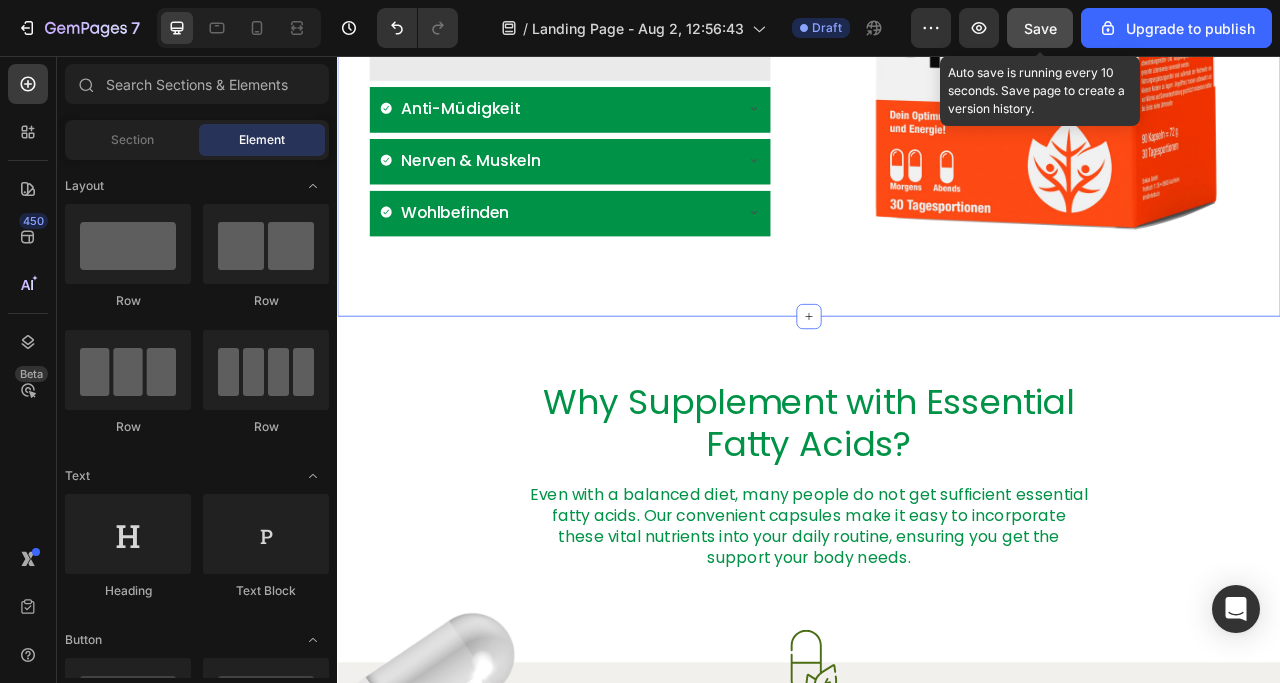 scroll, scrollTop: 1100, scrollLeft: 0, axis: vertical 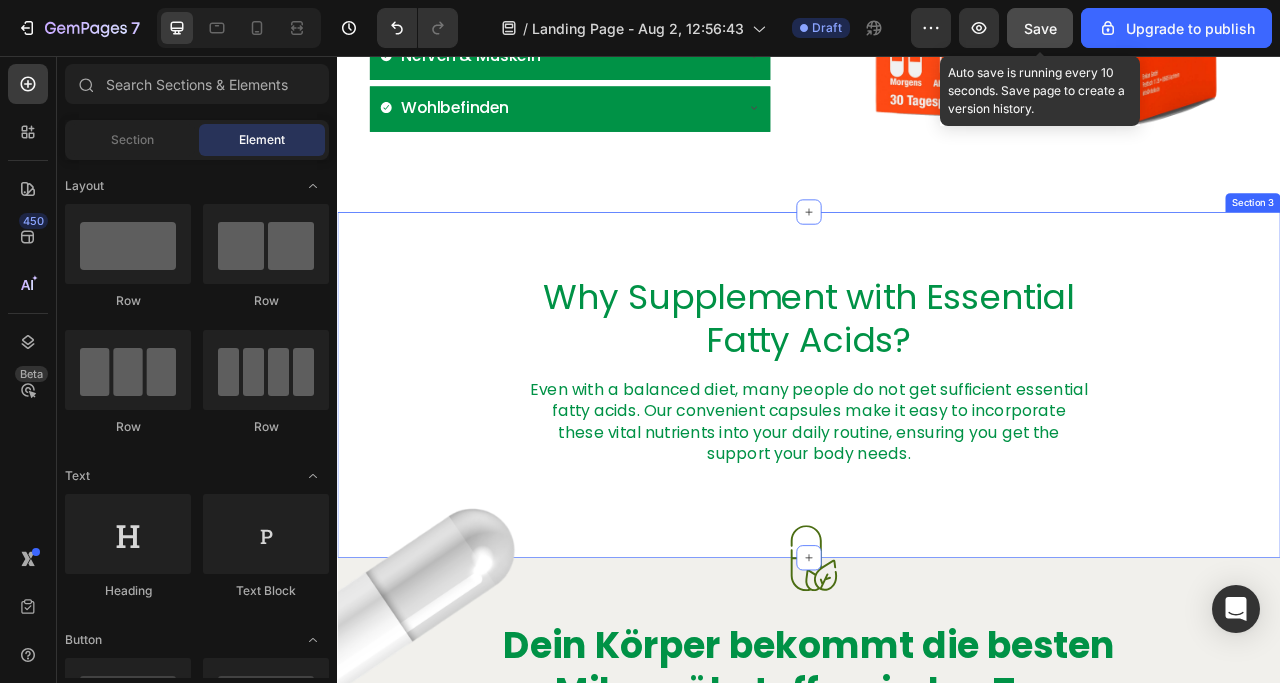 click on "Why Supplement with Essential Fatty Acids? Heading Even with a balanced diet, many people do not get sufficient essential fatty acids. Our convenient capsules make it easy to incorporate these vital nutrients into your daily routine, ensuring you get the support your body needs. Text Block Row Section 3" at bounding box center [937, 474] 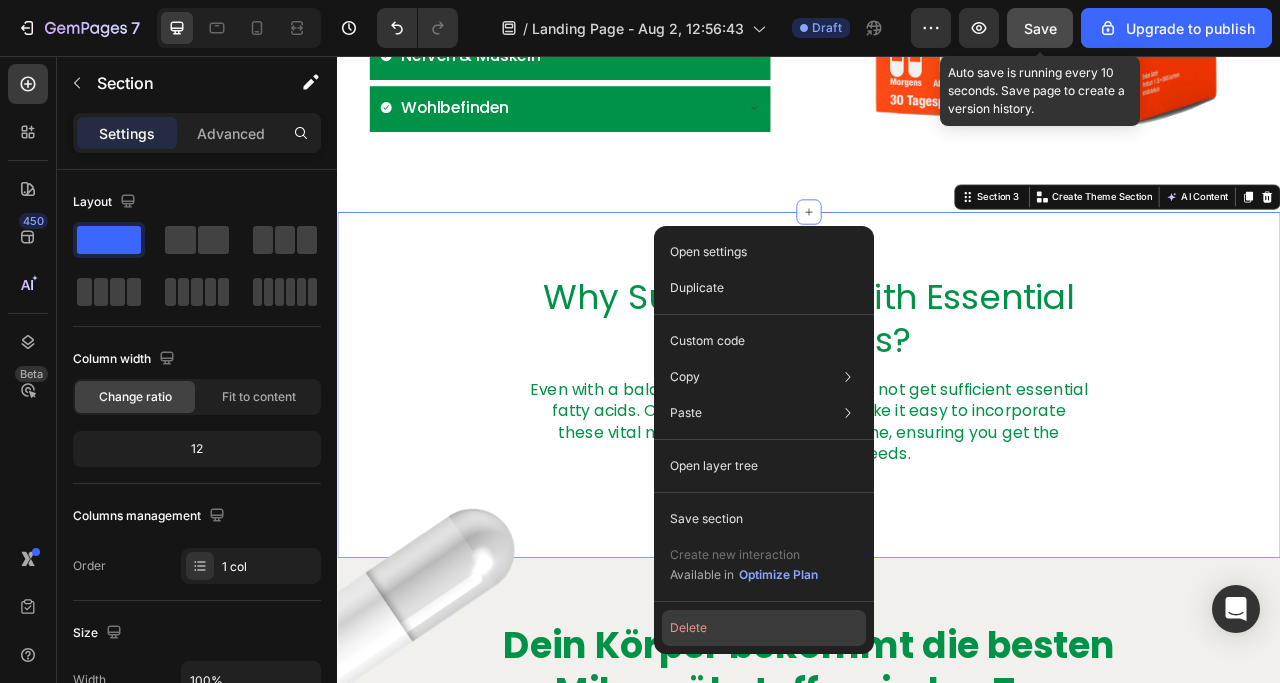 click on "Delete" 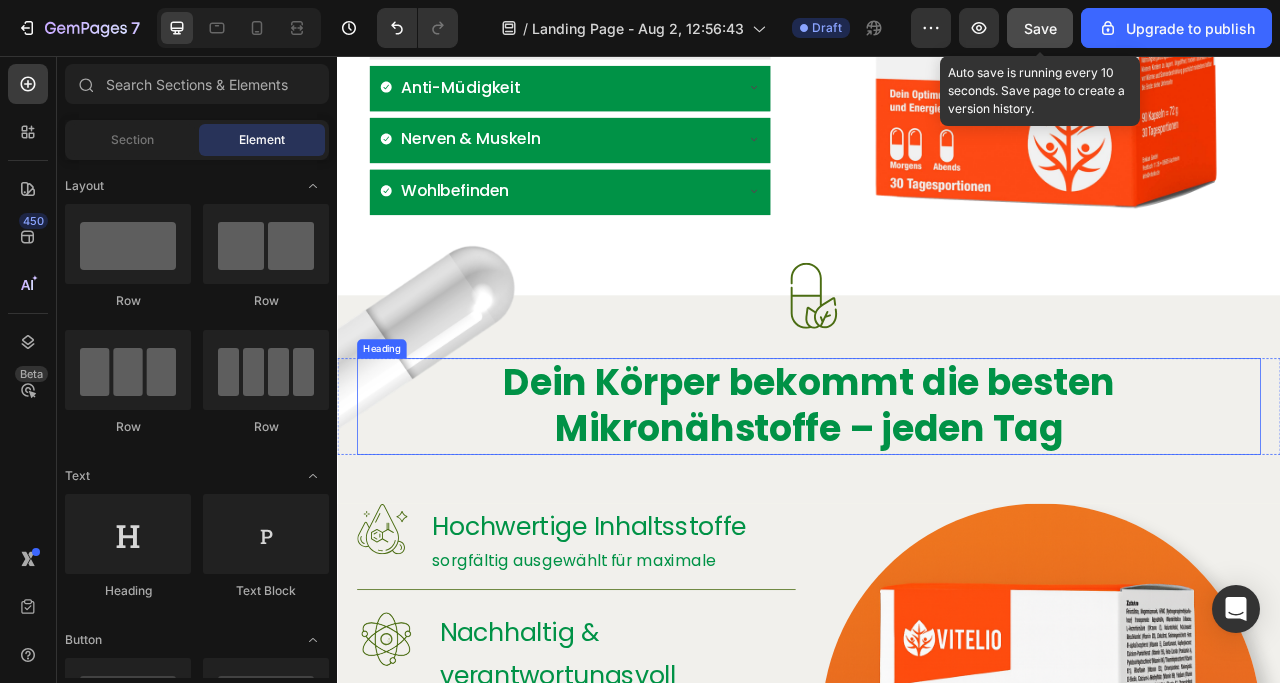 scroll, scrollTop: 1000, scrollLeft: 0, axis: vertical 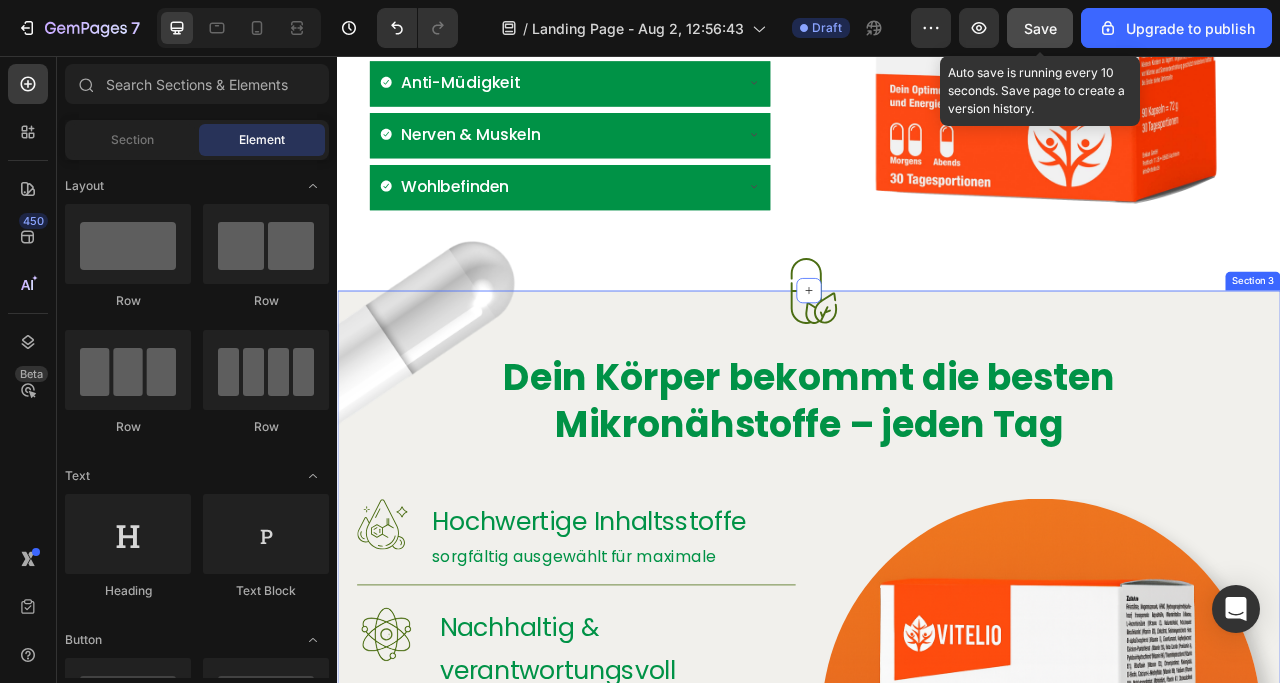 click on "Dein Körper bekommt die besten Mikronähstoffe – jeden Tag" at bounding box center [937, 496] 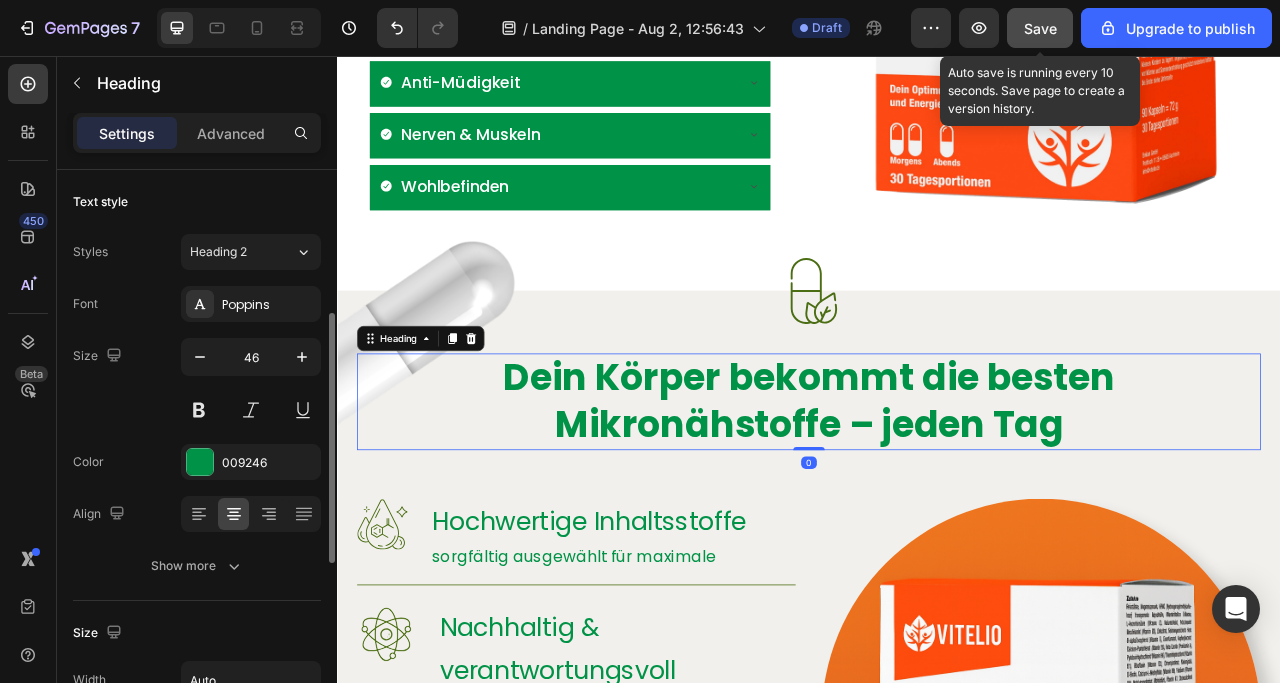 scroll, scrollTop: 200, scrollLeft: 0, axis: vertical 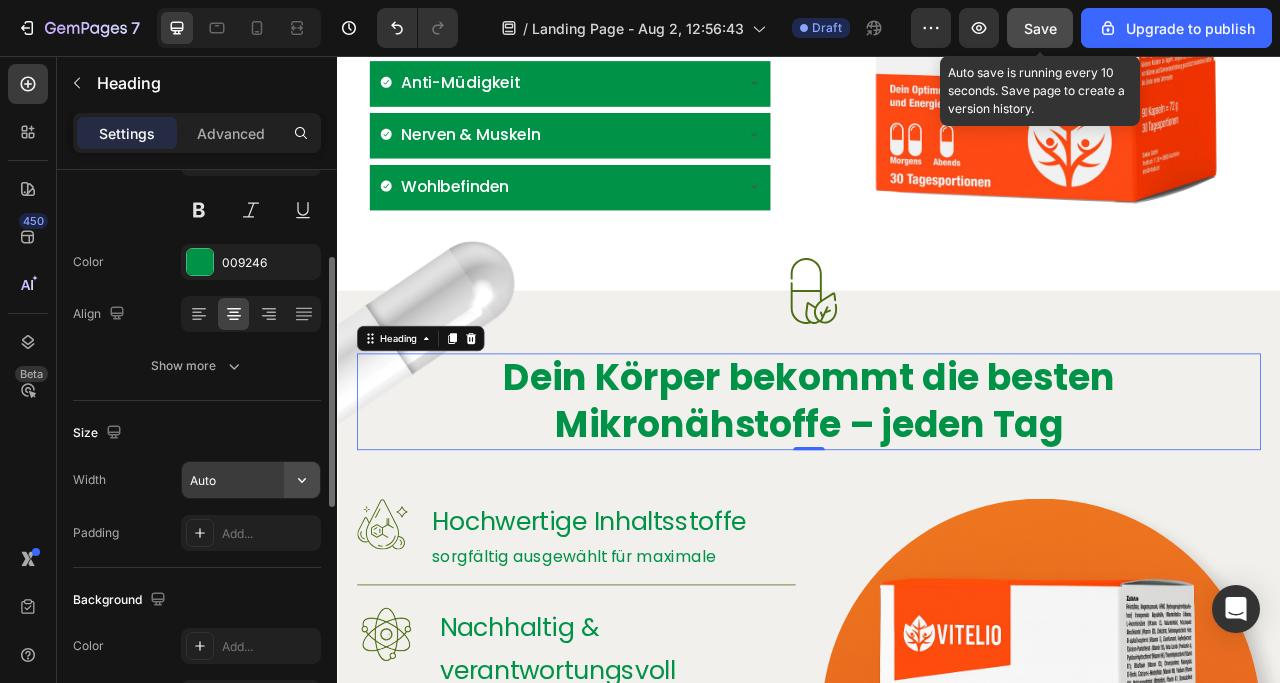 click 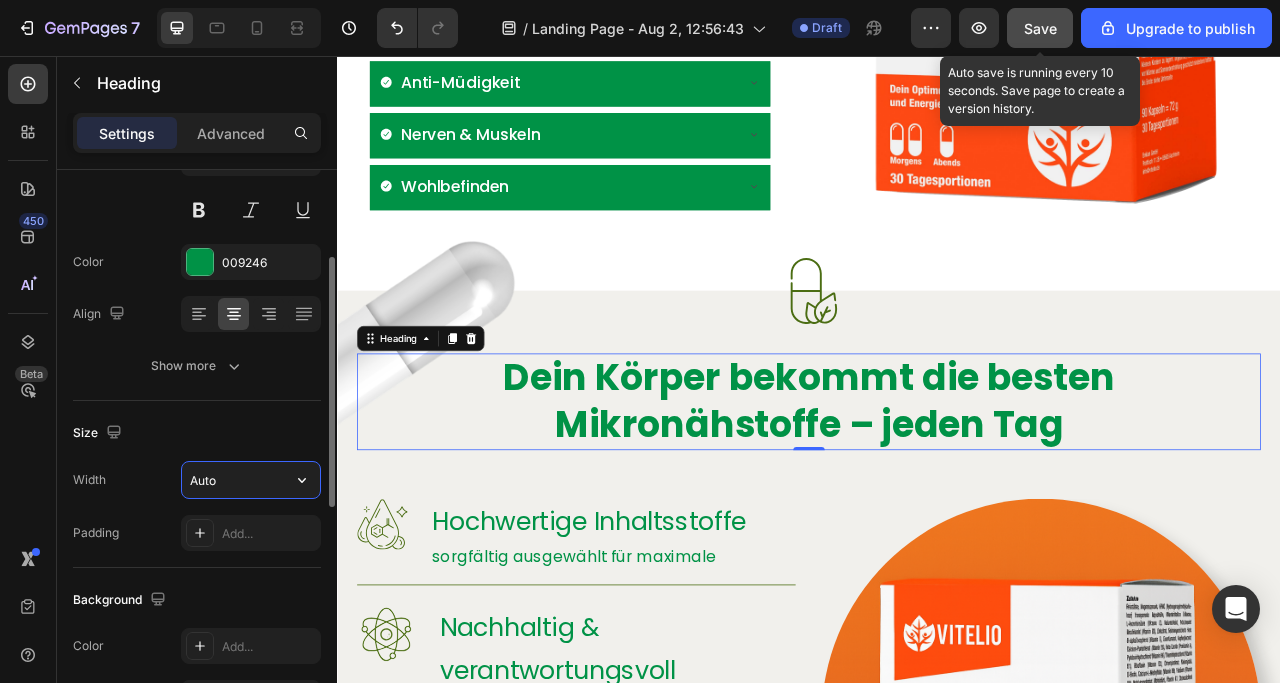 click on "Auto" at bounding box center (251, 480) 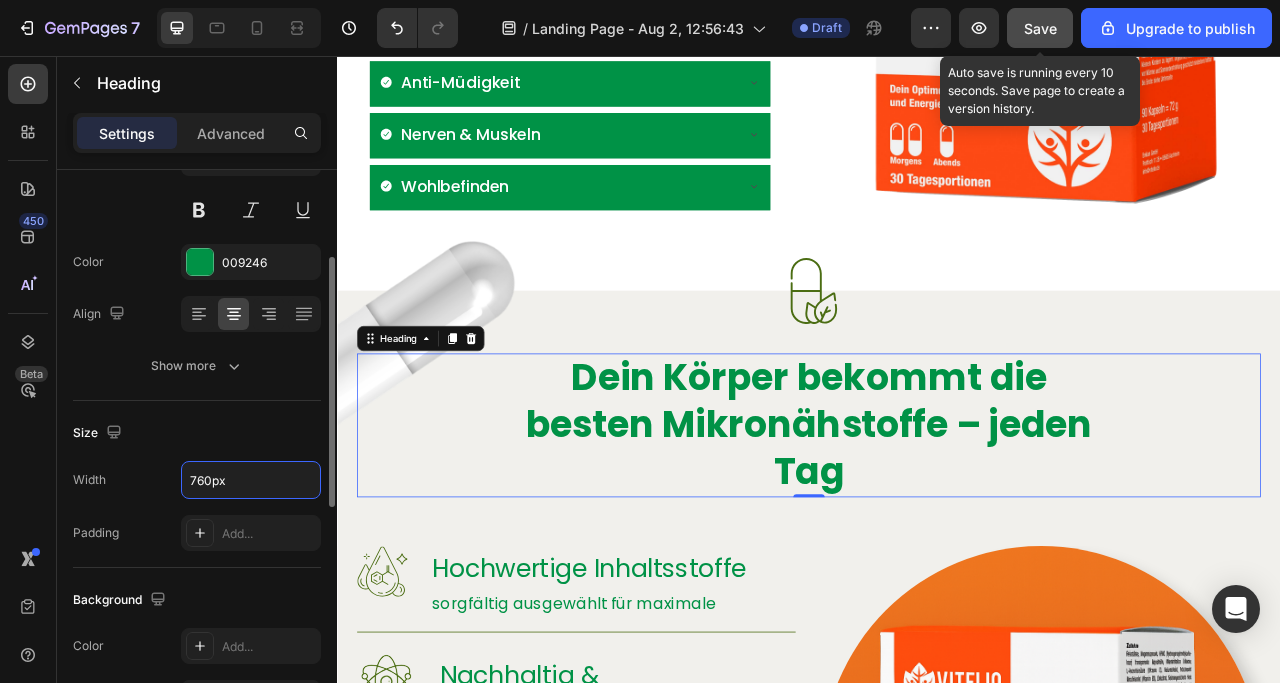 click on "Size Width 760px Padding Add..." 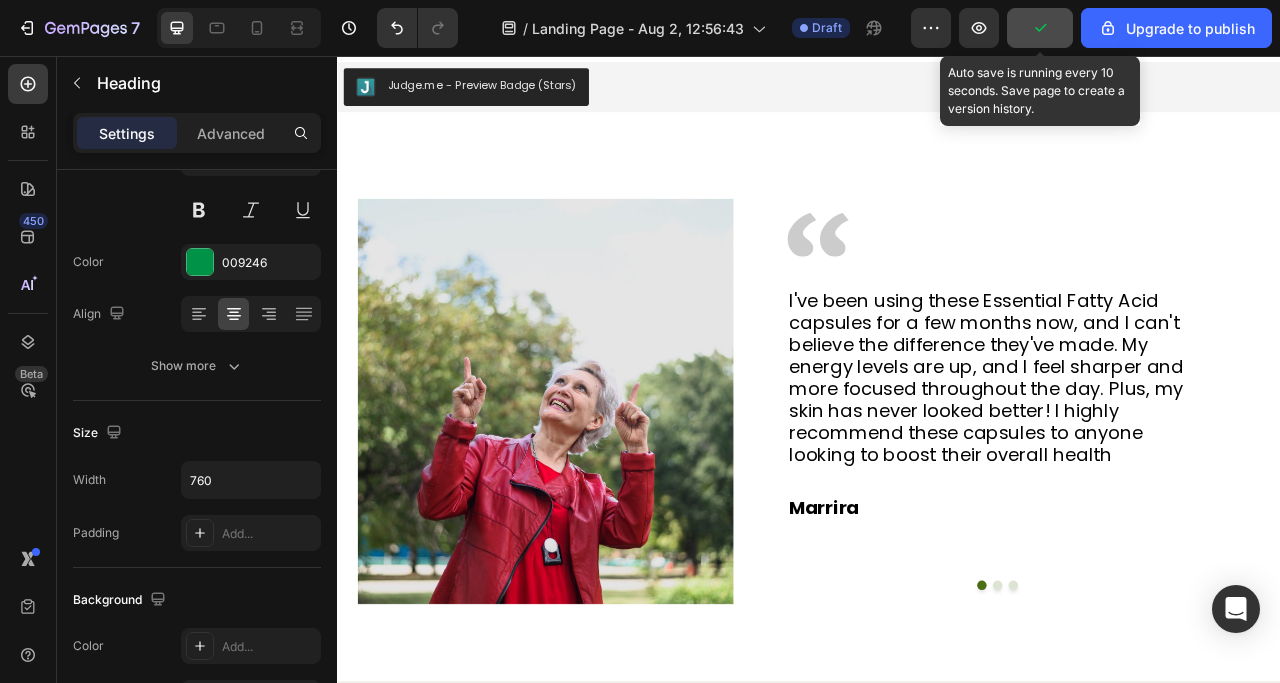 scroll, scrollTop: 3100, scrollLeft: 0, axis: vertical 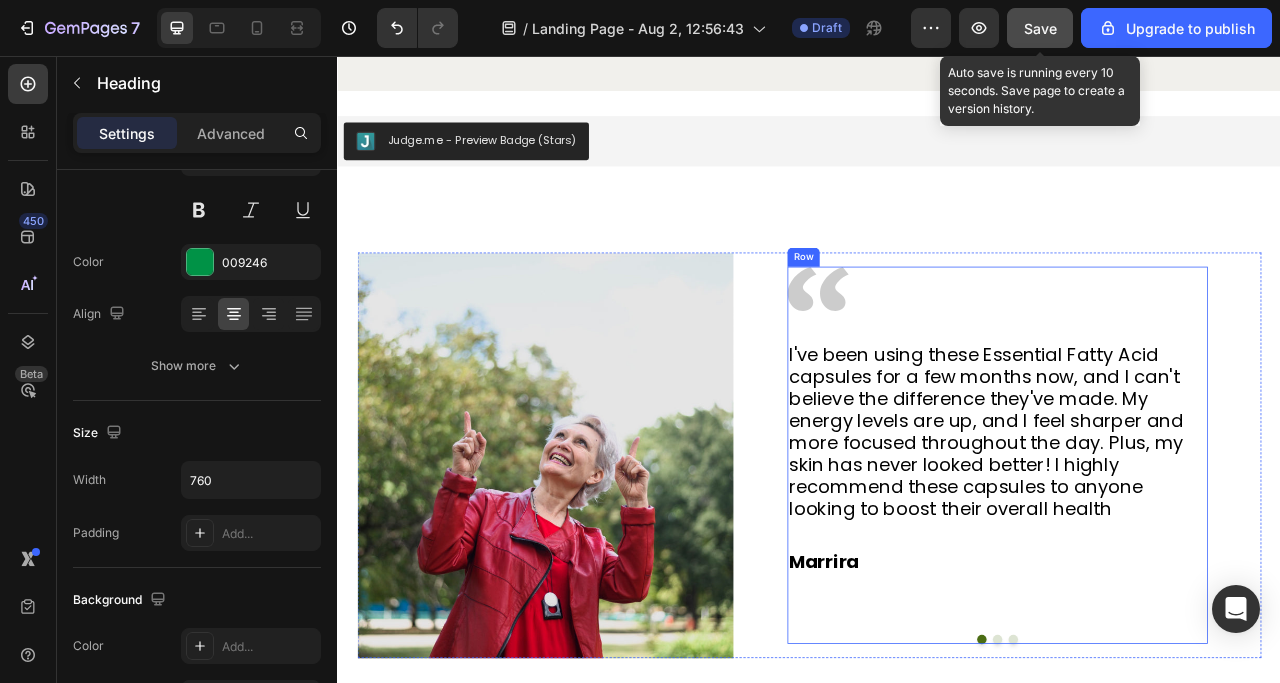 click on "Image I've been using these Essential Fatty Acid capsules for a few months now, and I can't believe the difference they've made. My energy levels are up, and I feel sharper and more focused throughout the day. Plus, my skin has never looked better! I highly recommend these capsules to anyone looking to boost their overall health Text Block Marrira Text Block I've been using these Essential Fatty Acid capsules for a few months now, and I can't believe the difference they've made. My energy levels are up, and I feel sharper and more focused throughout the day. Plus, my skin has never looked better! I highly recommend these capsules to anyone looking to boost their overall health Text Block Marrira Text Block Text Block Marrira Text Block Carousel" at bounding box center (1176, 564) 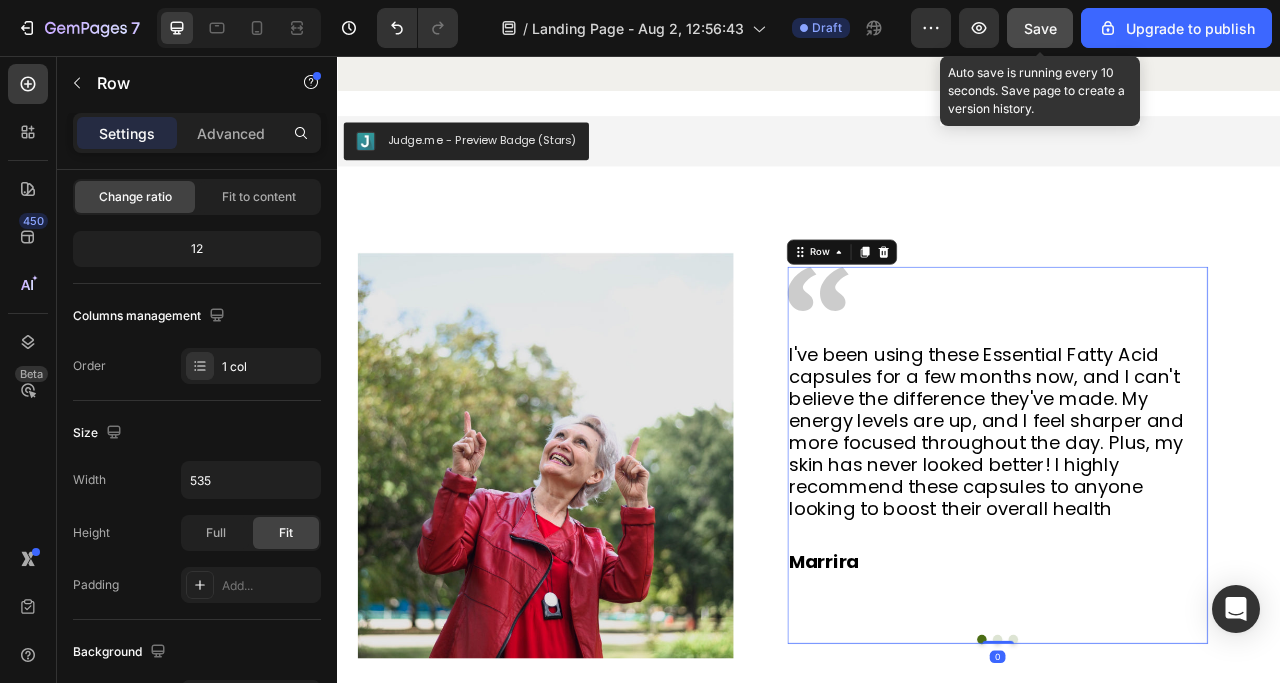 scroll, scrollTop: 0, scrollLeft: 0, axis: both 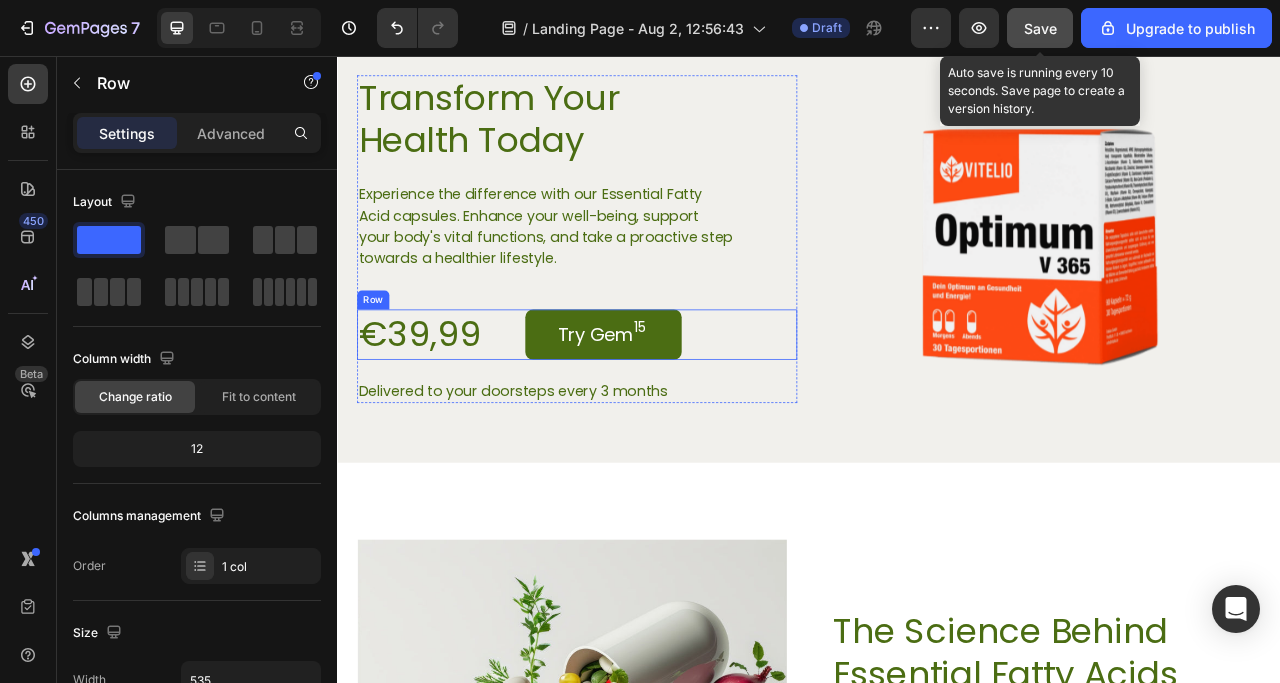 click on "€39,99 Product Price Product Price Try Gem 15 Add to Cart Row" at bounding box center [642, 410] 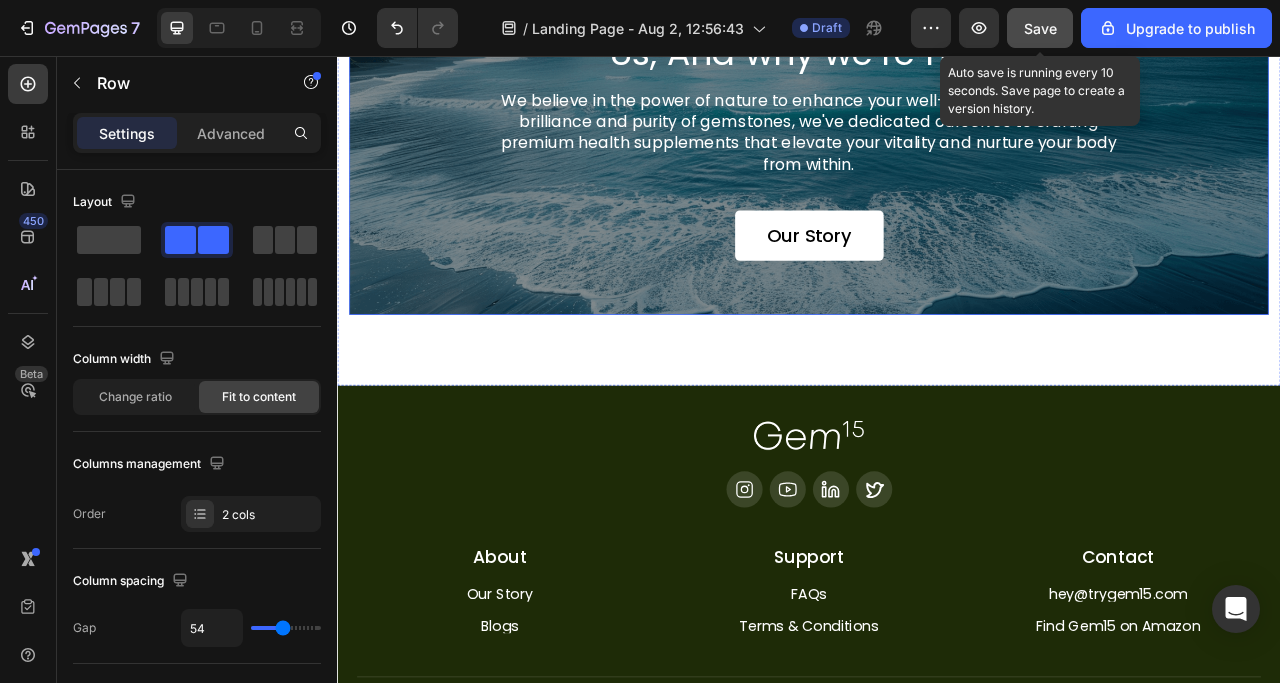 scroll, scrollTop: 5100, scrollLeft: 0, axis: vertical 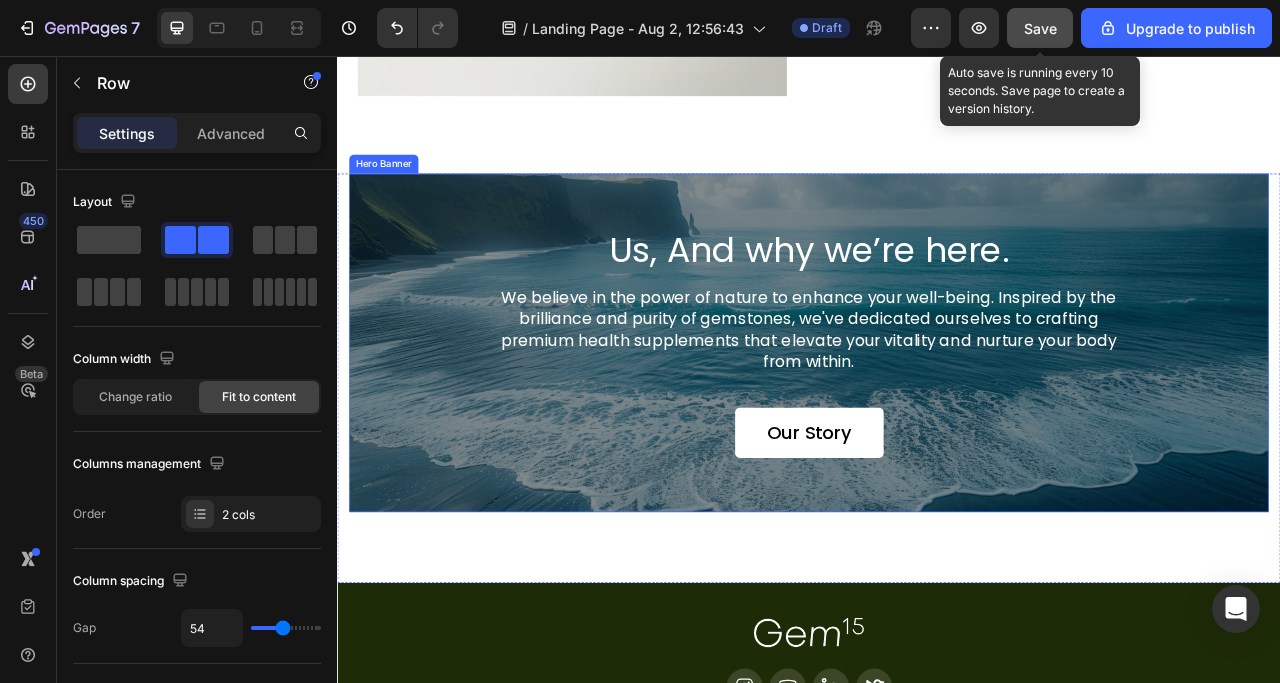 click on "Us, And why we’re here. Heading We believe in the power of nature to enhance your well-being. Inspired by the brilliance and purity of gemstones, we've dedicated ourselves to crafting premium health supplements that elevate your vitality and nurture your body from within. Text Block Our Story Button" at bounding box center [937, 420] 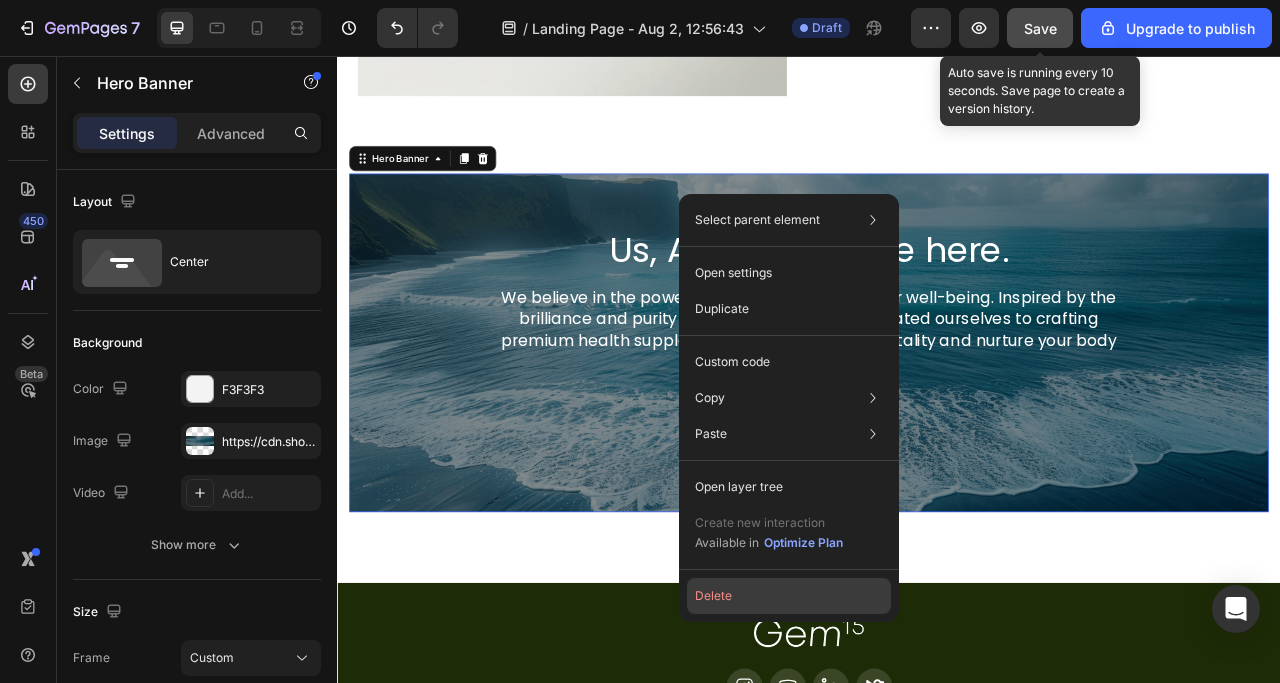 click on "Delete" 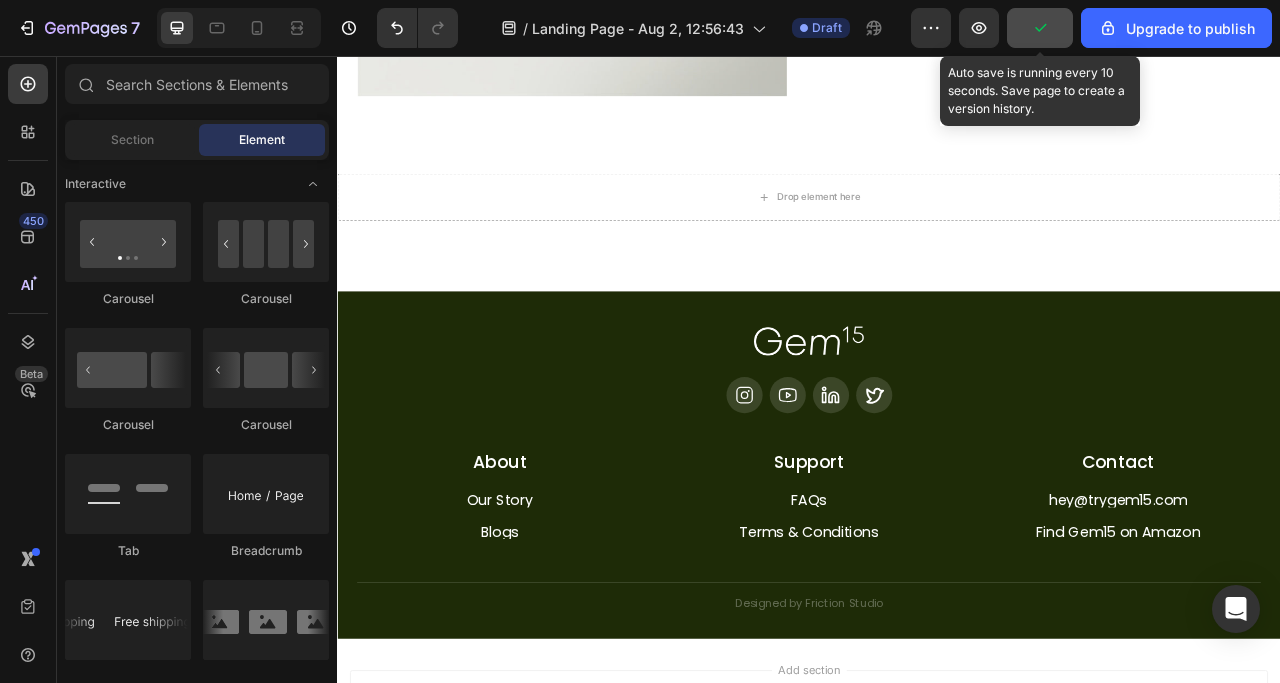 scroll, scrollTop: 1600, scrollLeft: 0, axis: vertical 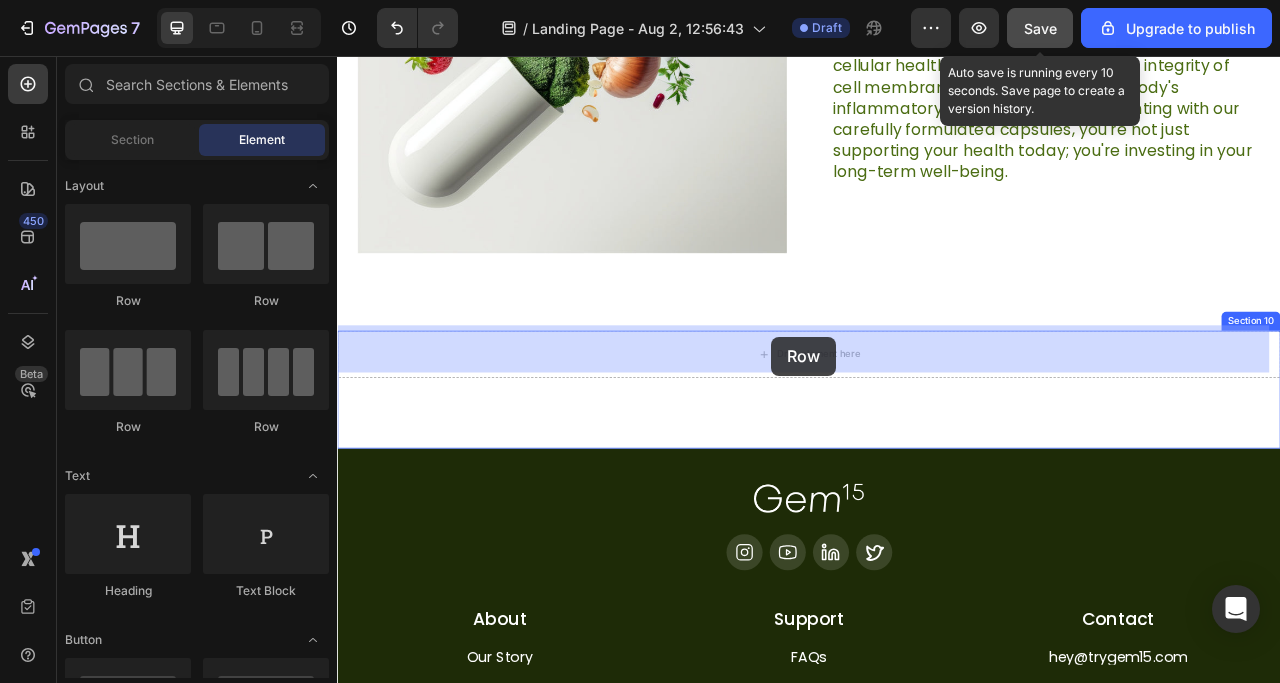 drag, startPoint x: 593, startPoint y: 315, endPoint x: 889, endPoint y: 413, distance: 311.8012 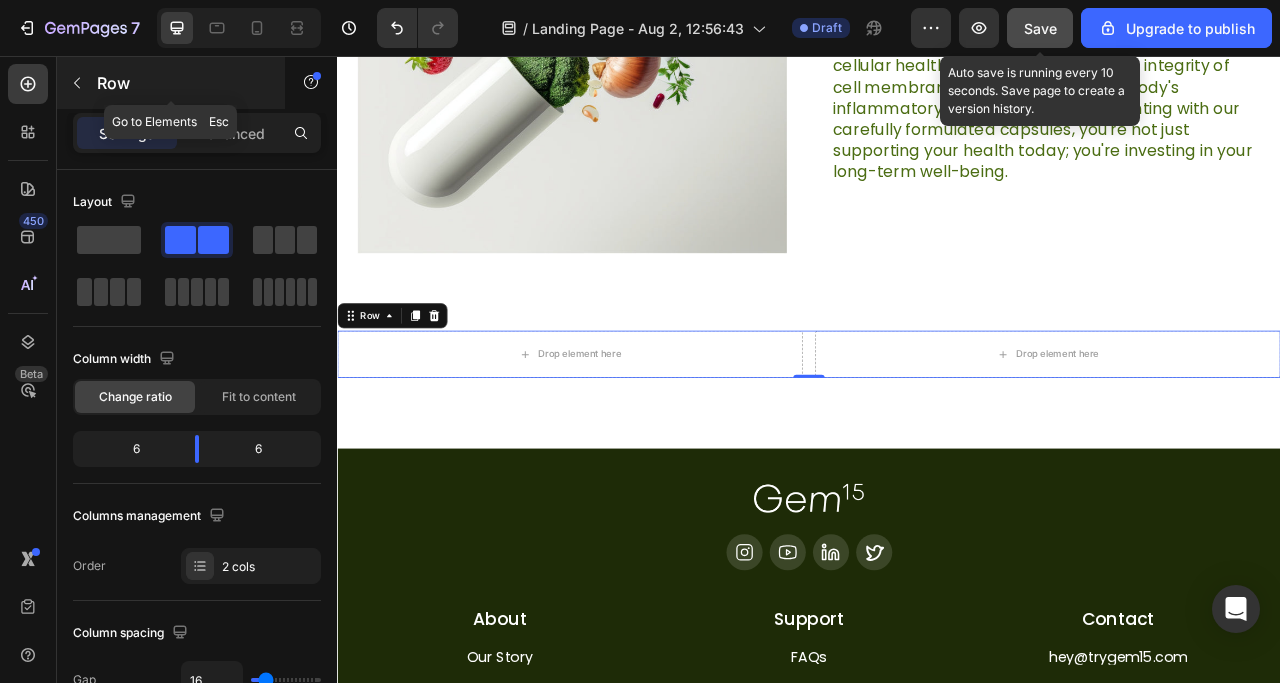 click at bounding box center [77, 83] 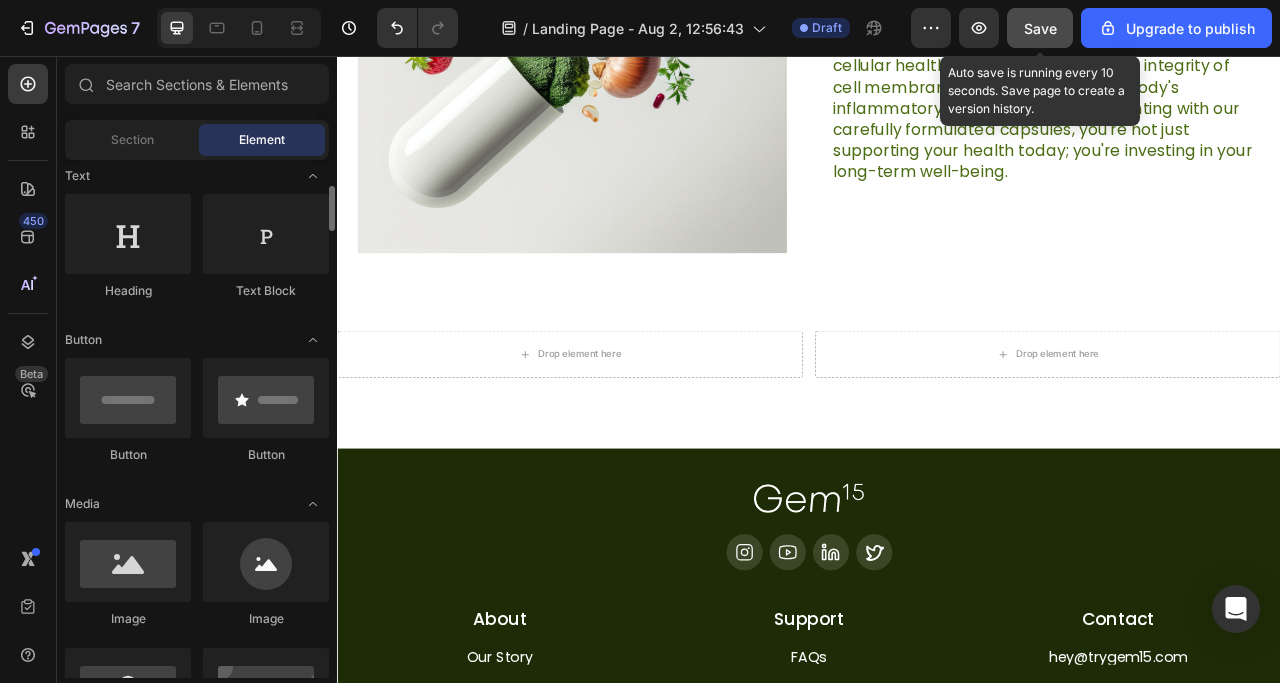 scroll, scrollTop: 100, scrollLeft: 0, axis: vertical 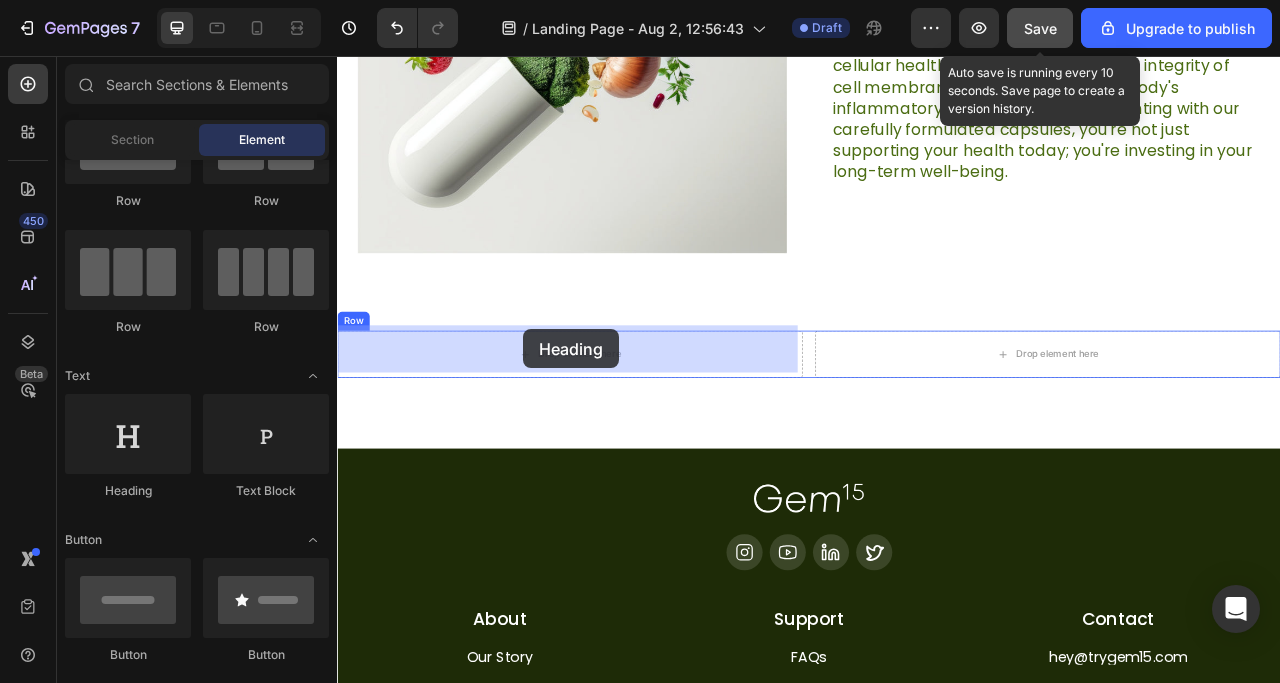 drag, startPoint x: 470, startPoint y: 506, endPoint x: 574, endPoint y: 404, distance: 145.67087 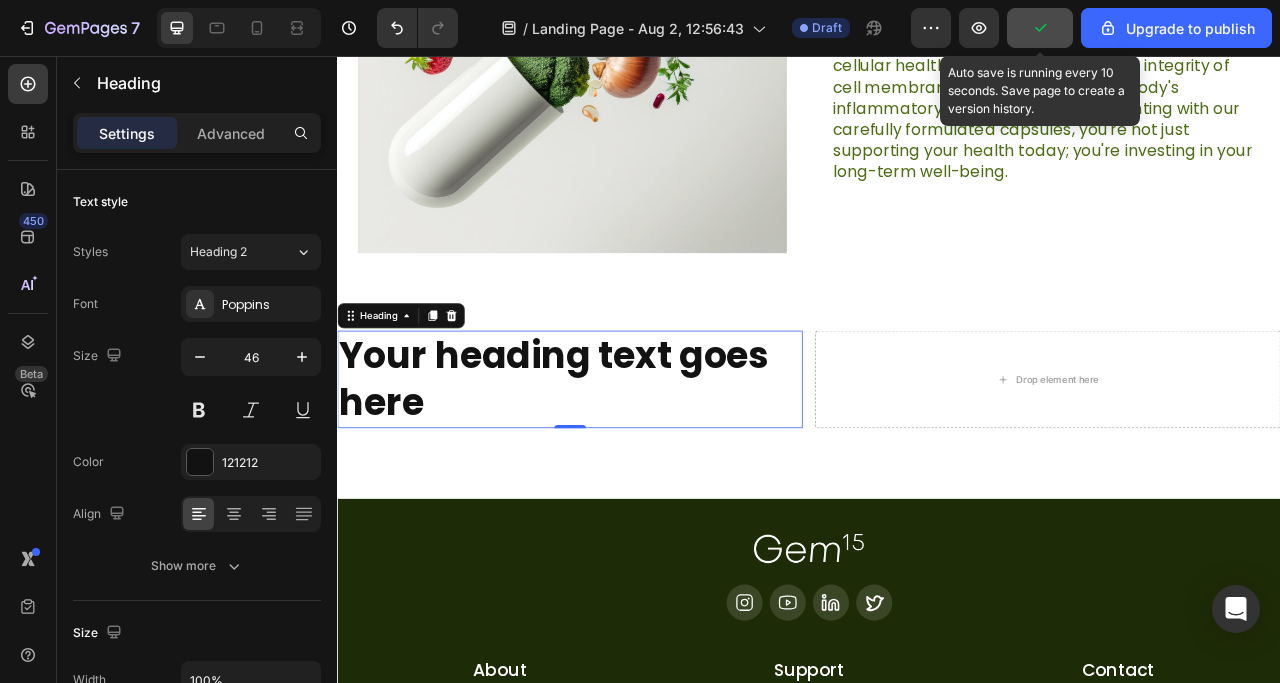 click on "Your heading text goes here" at bounding box center (633, 467) 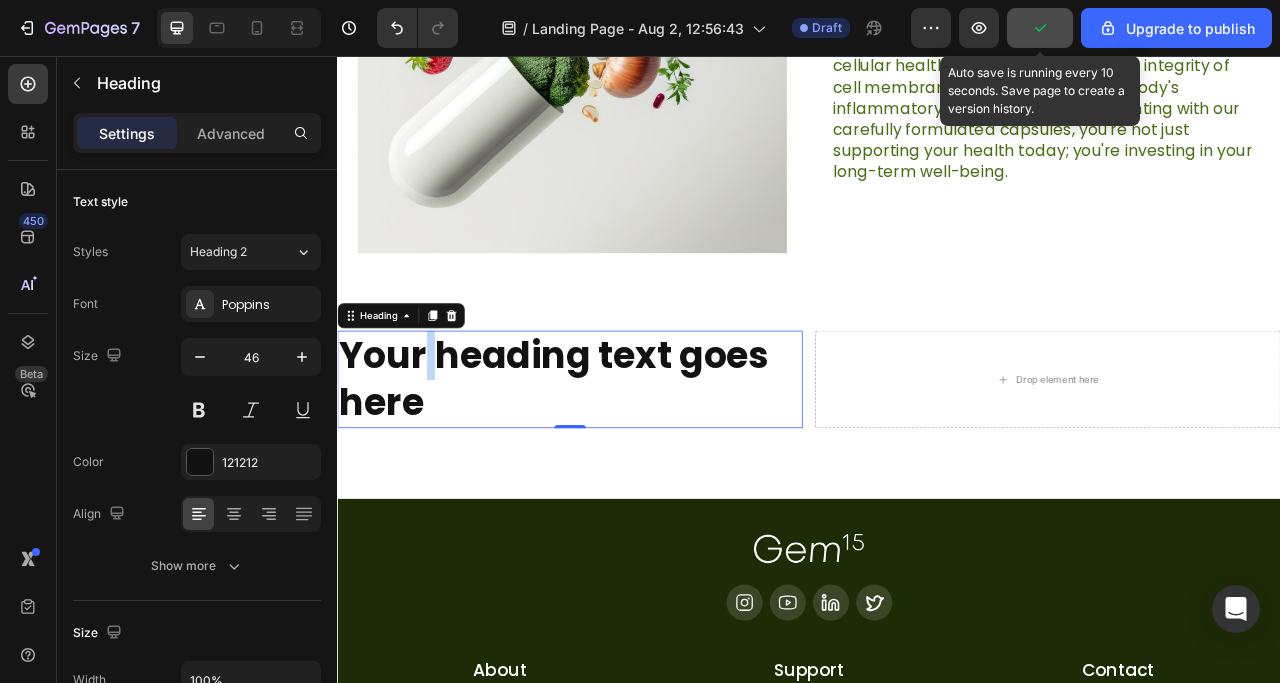 click on "Your heading text goes here" at bounding box center (633, 467) 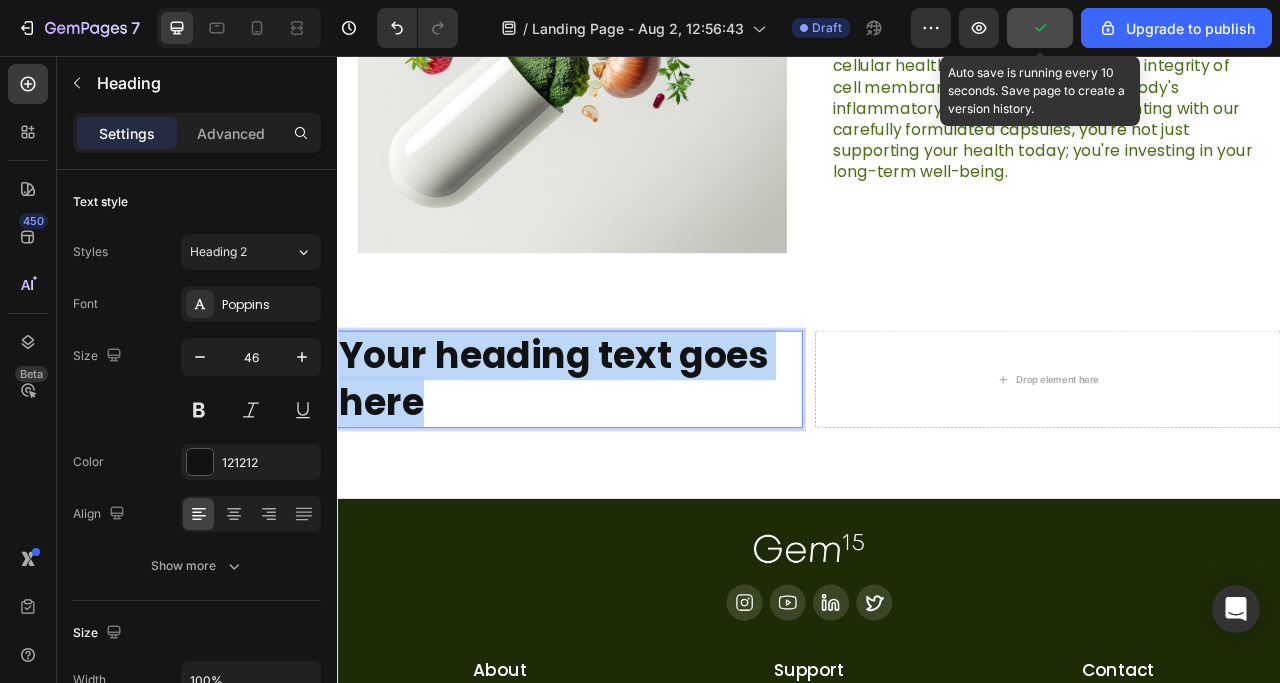 click on "Your heading text goes here" at bounding box center (633, 467) 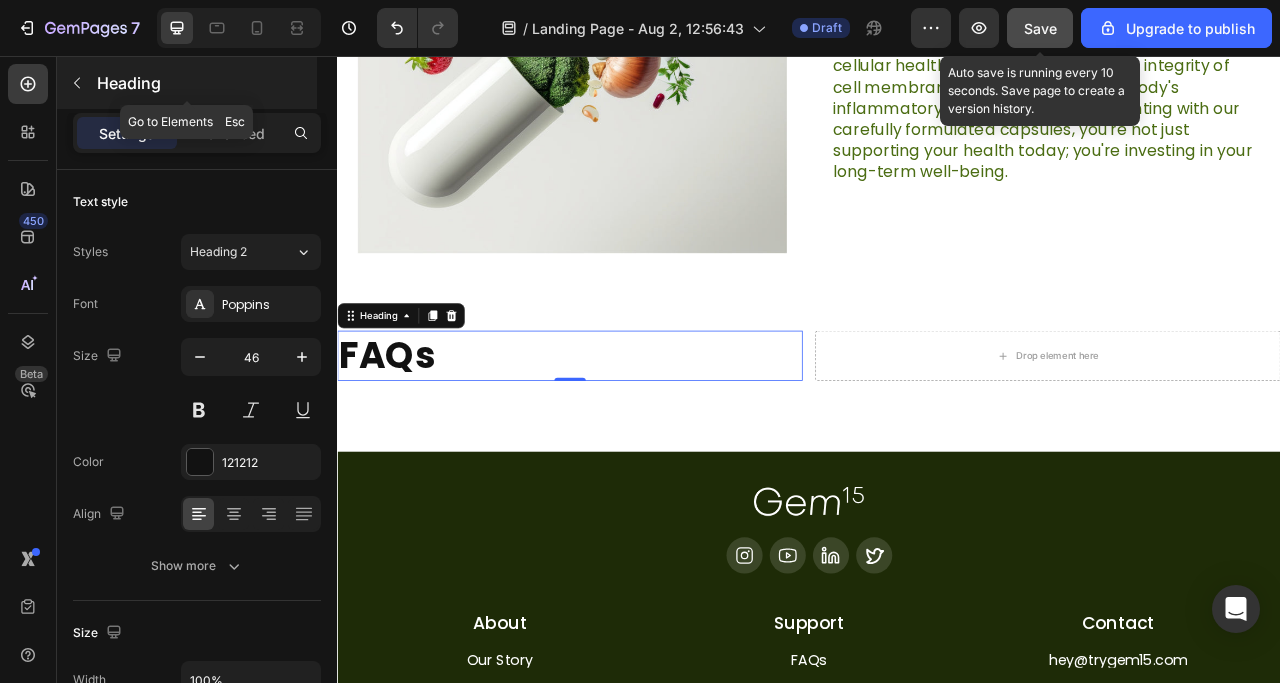click 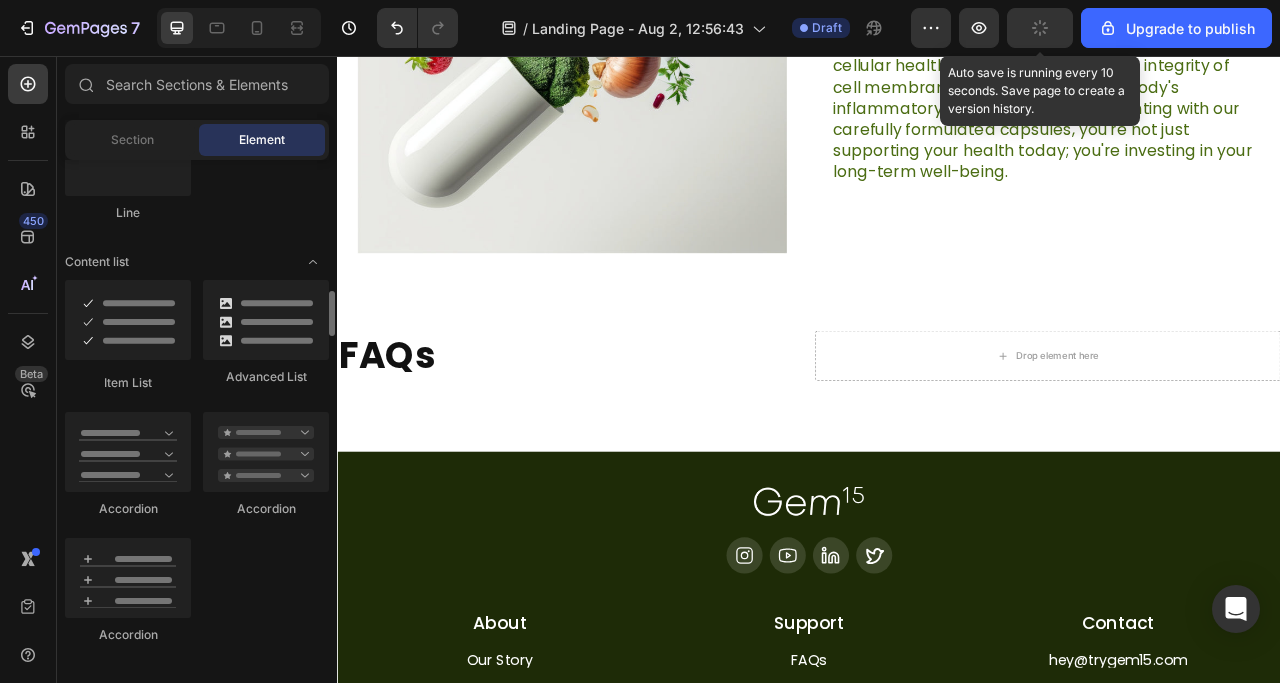 scroll, scrollTop: 1600, scrollLeft: 0, axis: vertical 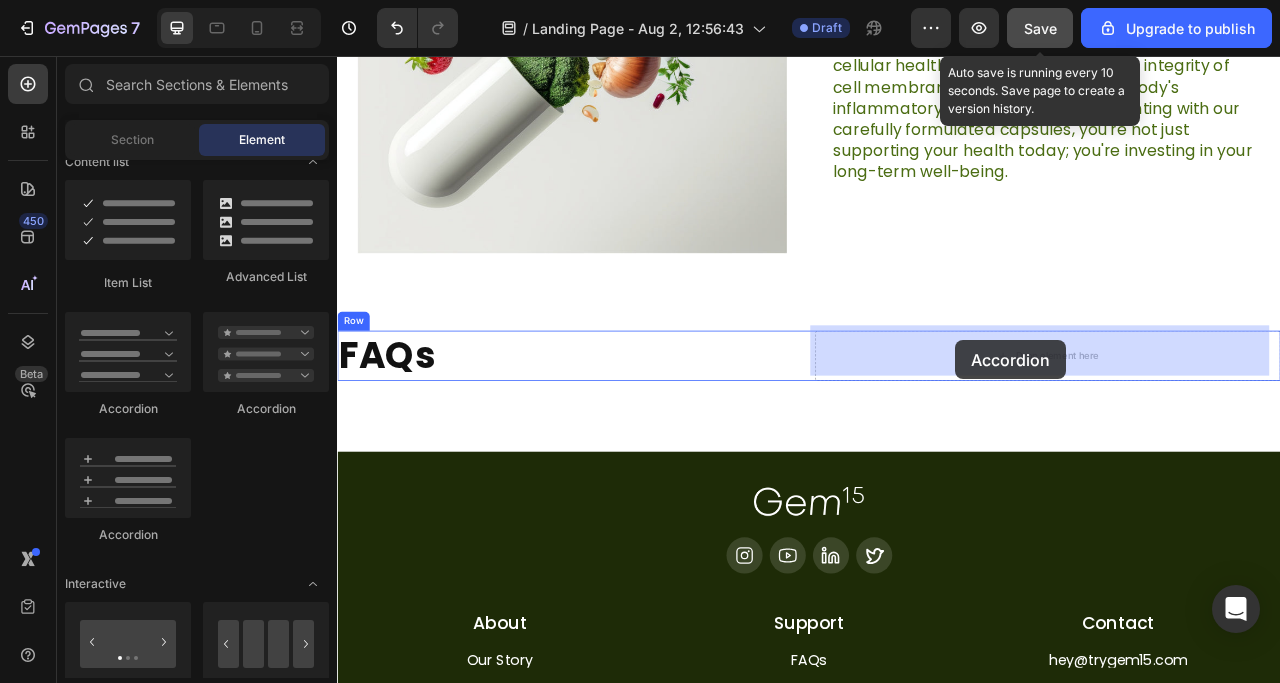 drag, startPoint x: 451, startPoint y: 410, endPoint x: 1123, endPoint y: 418, distance: 672.0476 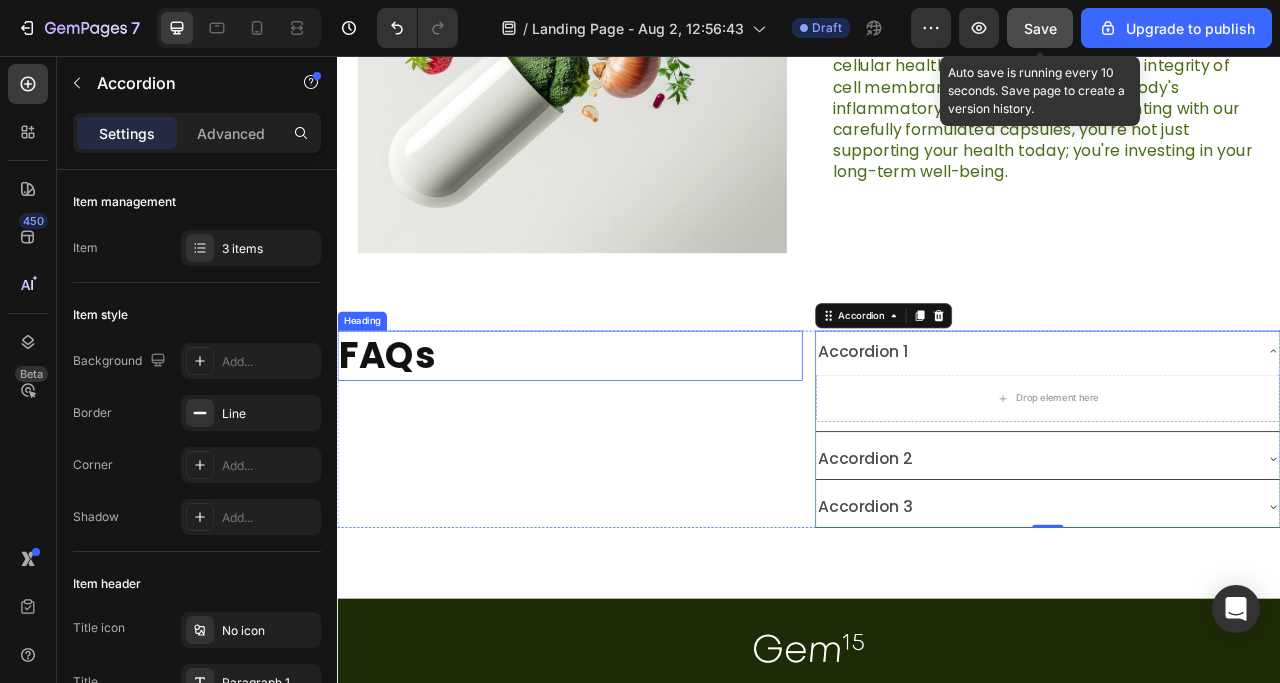 click on "FAQs" at bounding box center [633, 437] 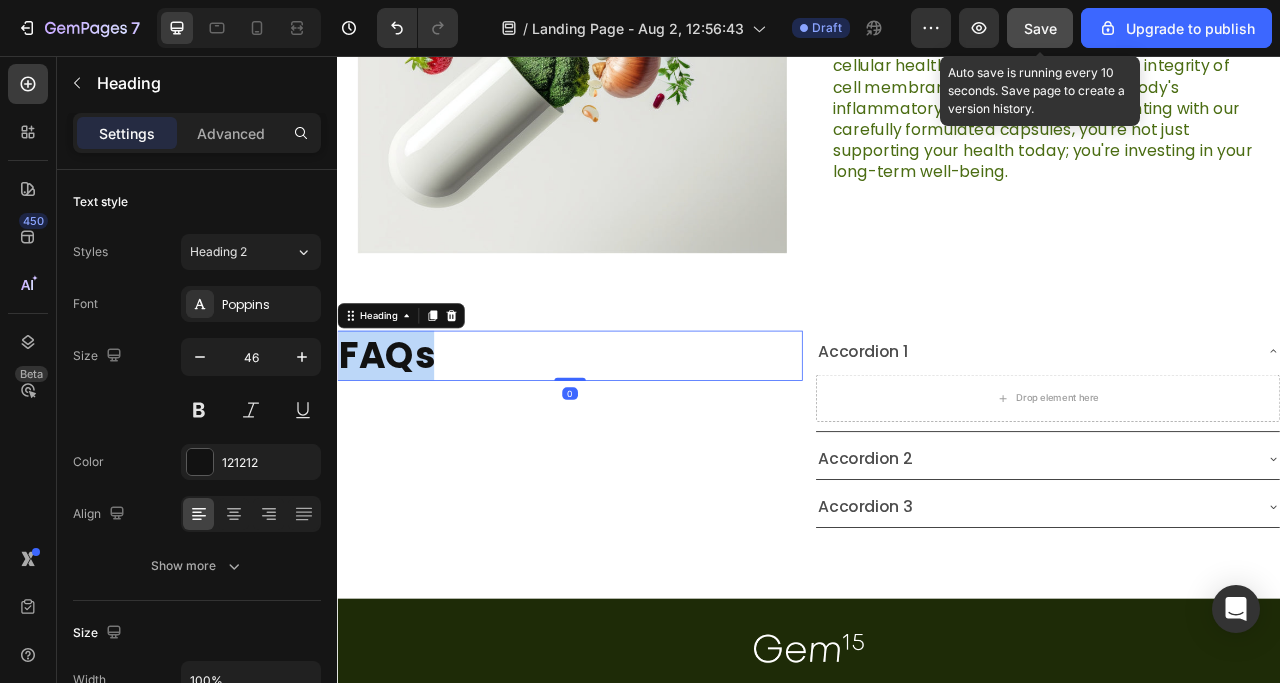 click on "FAQs" at bounding box center [633, 437] 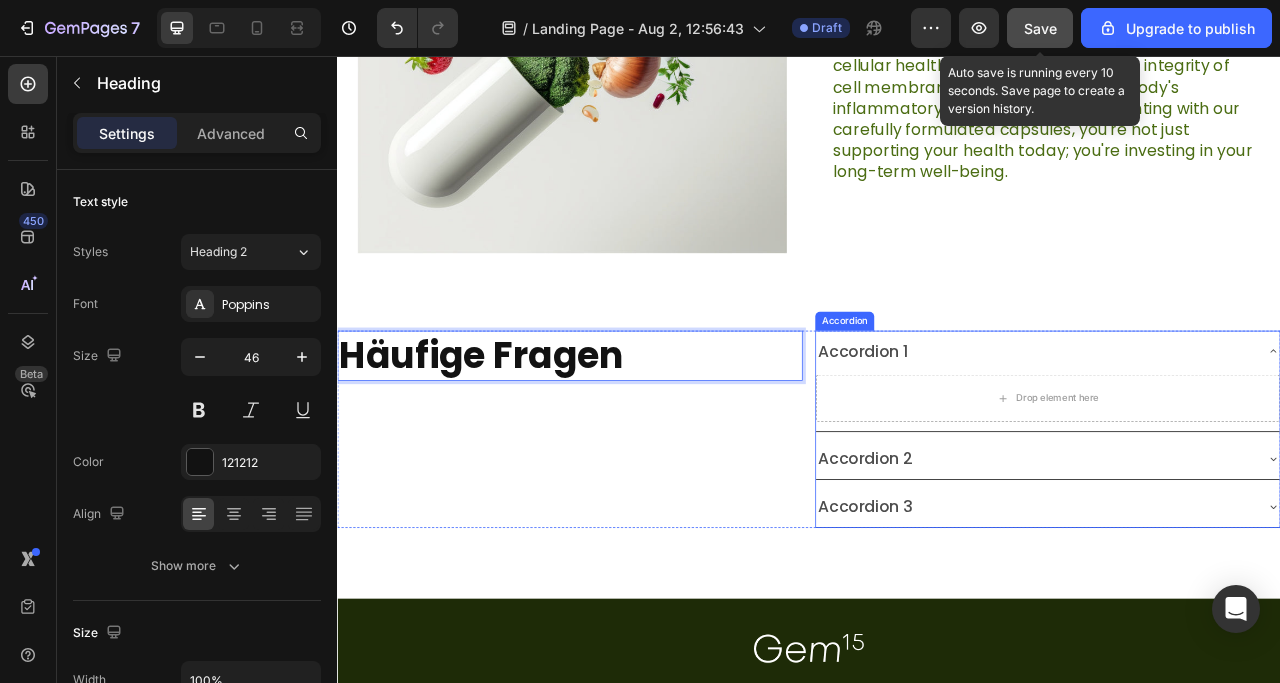 click on "Accordion 1" at bounding box center (1006, 431) 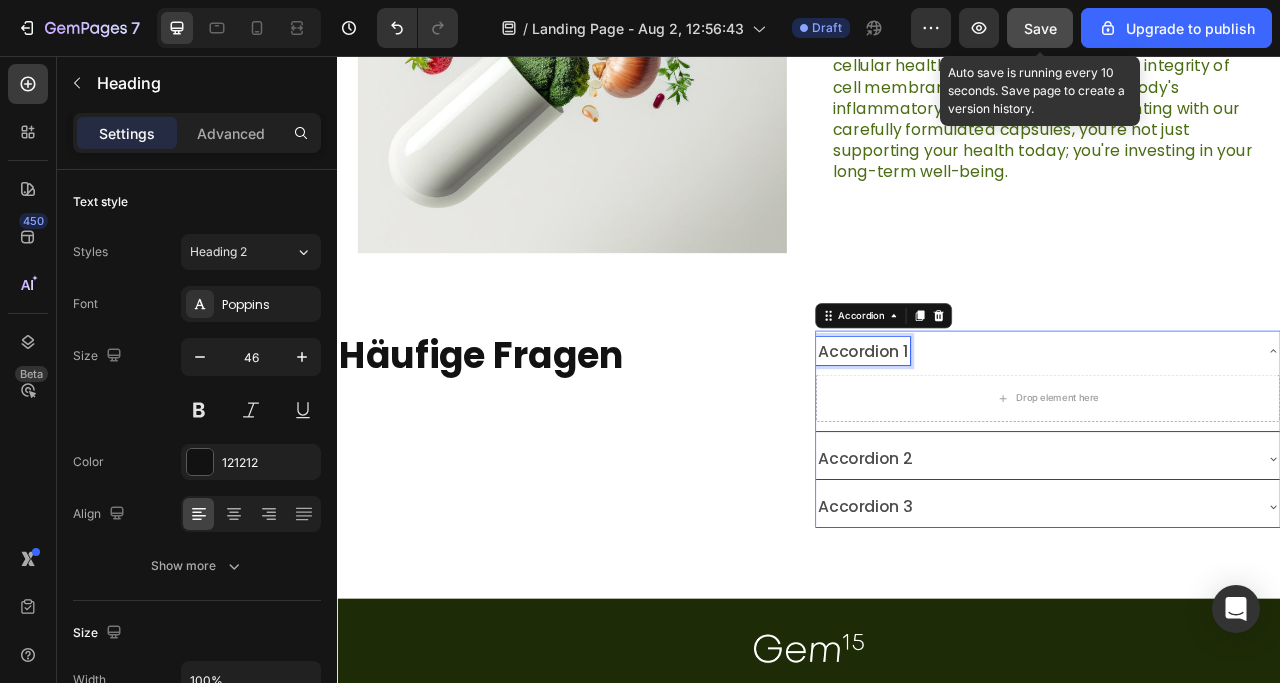 click on "Accordion 1" at bounding box center (1006, 431) 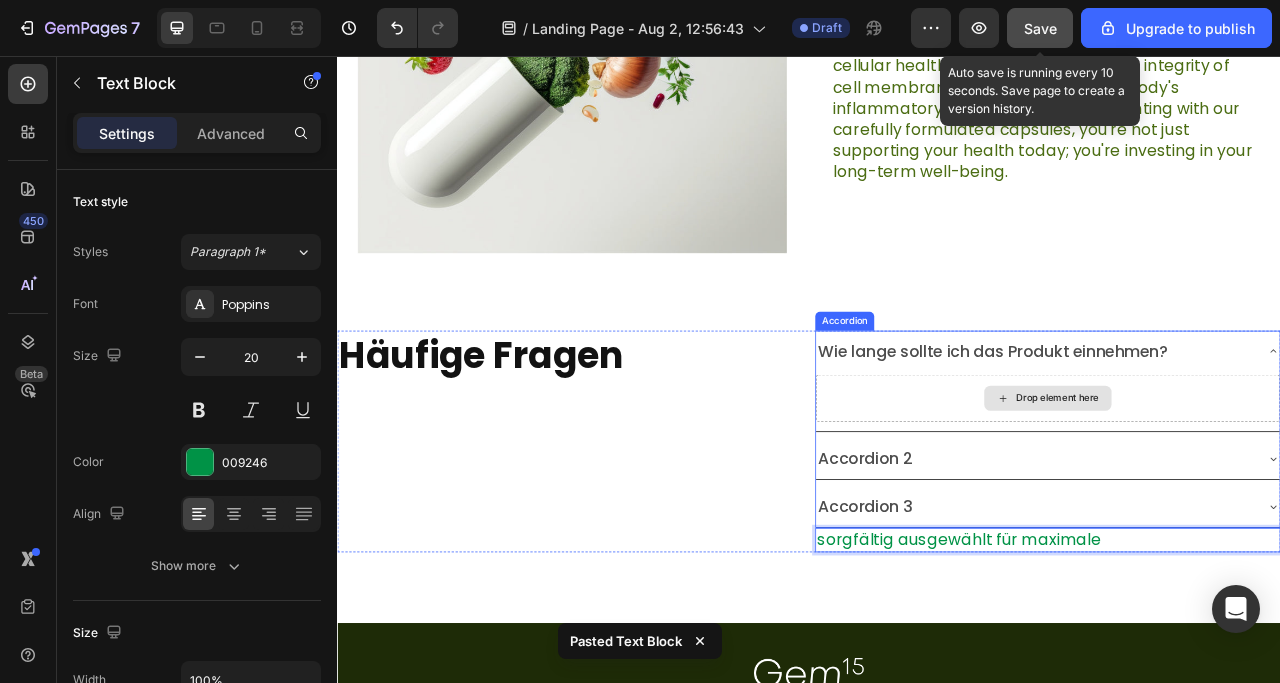 click on "Drop element here" at bounding box center [1253, 491] 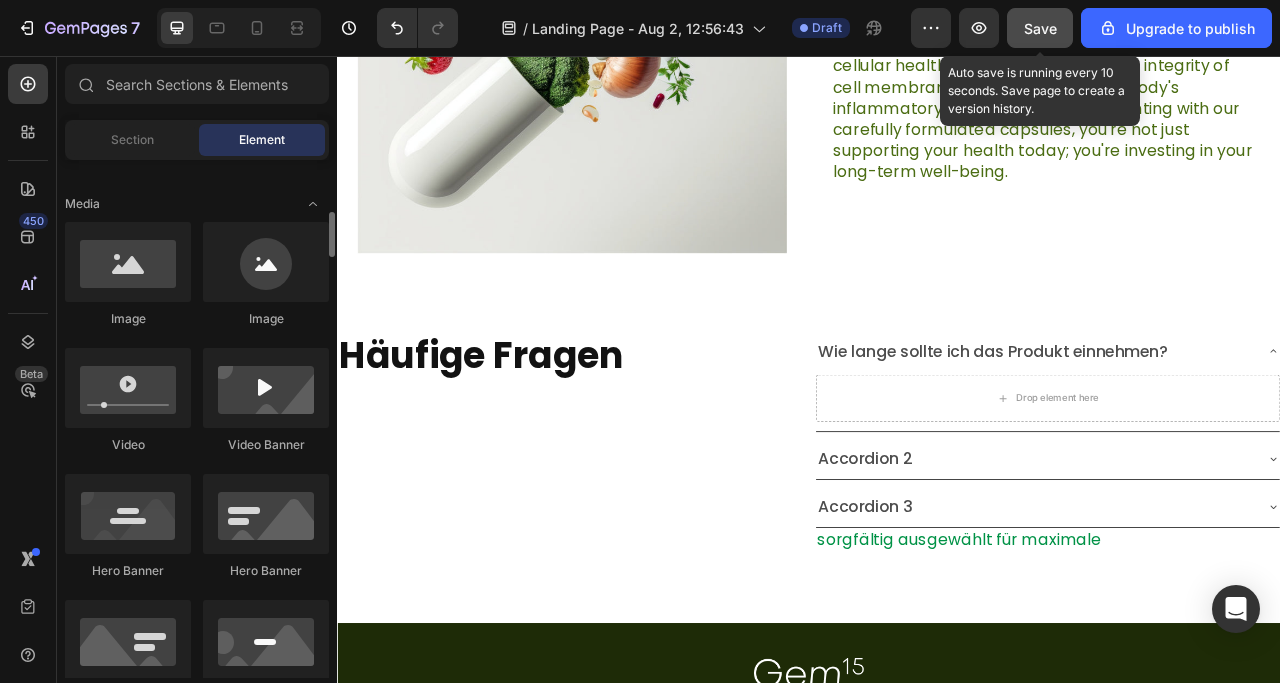 scroll, scrollTop: 0, scrollLeft: 0, axis: both 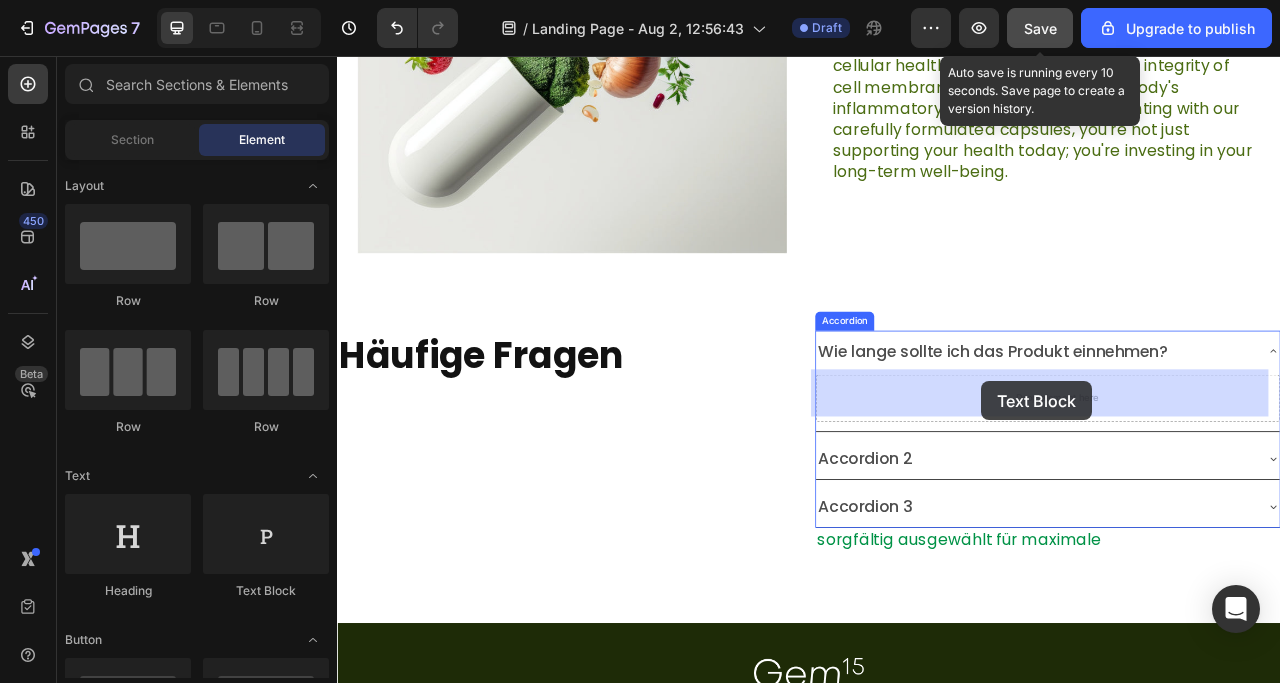 drag, startPoint x: 591, startPoint y: 600, endPoint x: 1157, endPoint y: 470, distance: 580.7375 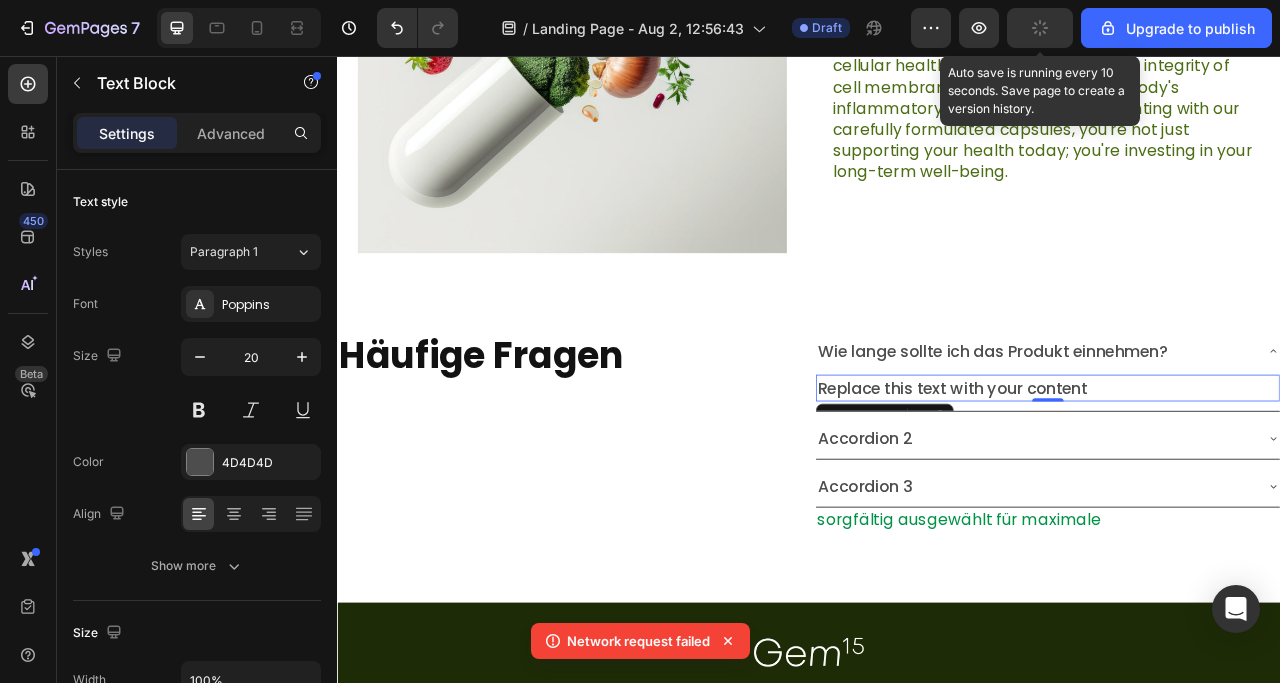 click on "Replace this text with your content" at bounding box center (1241, 478) 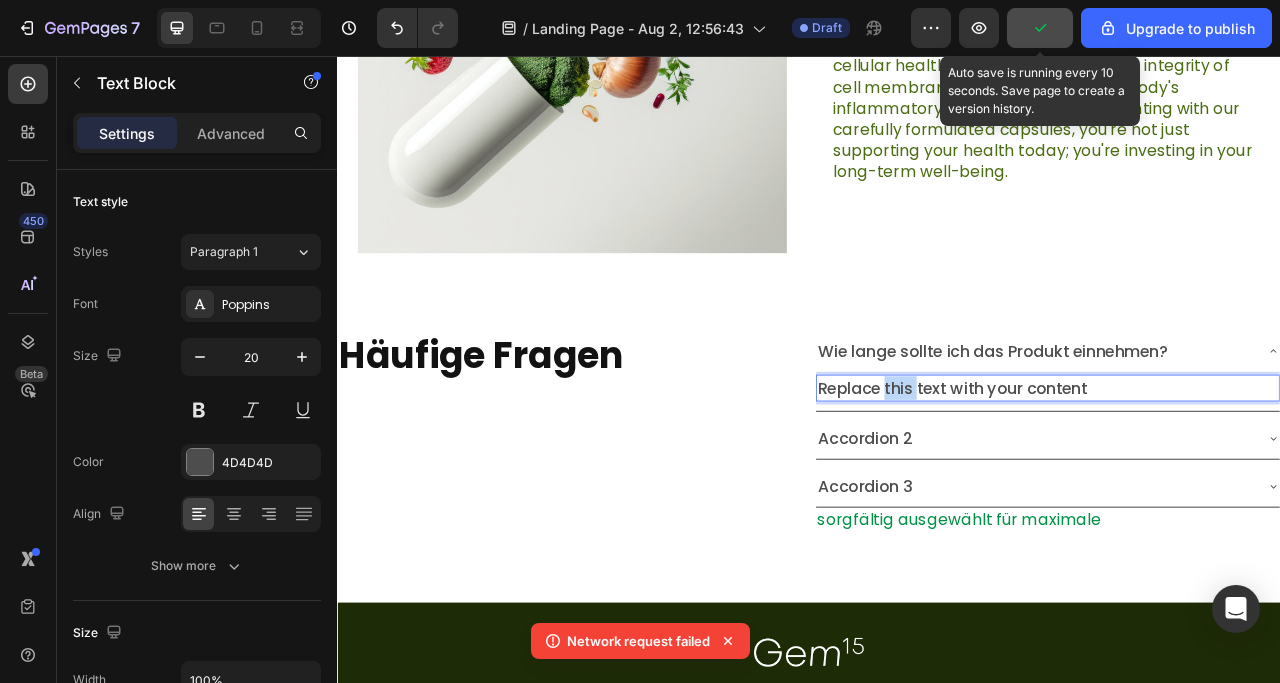 click on "Replace this text with your content" at bounding box center (1241, 478) 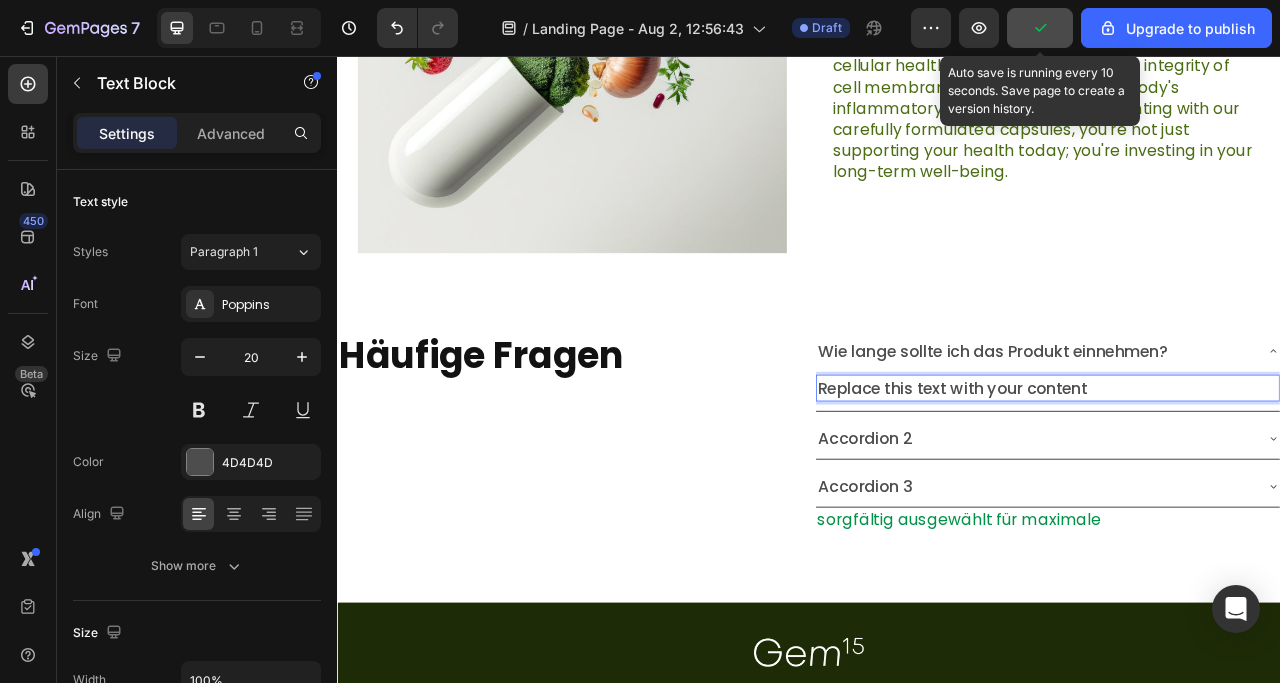 click on "Replace this text with your content" at bounding box center (1241, 478) 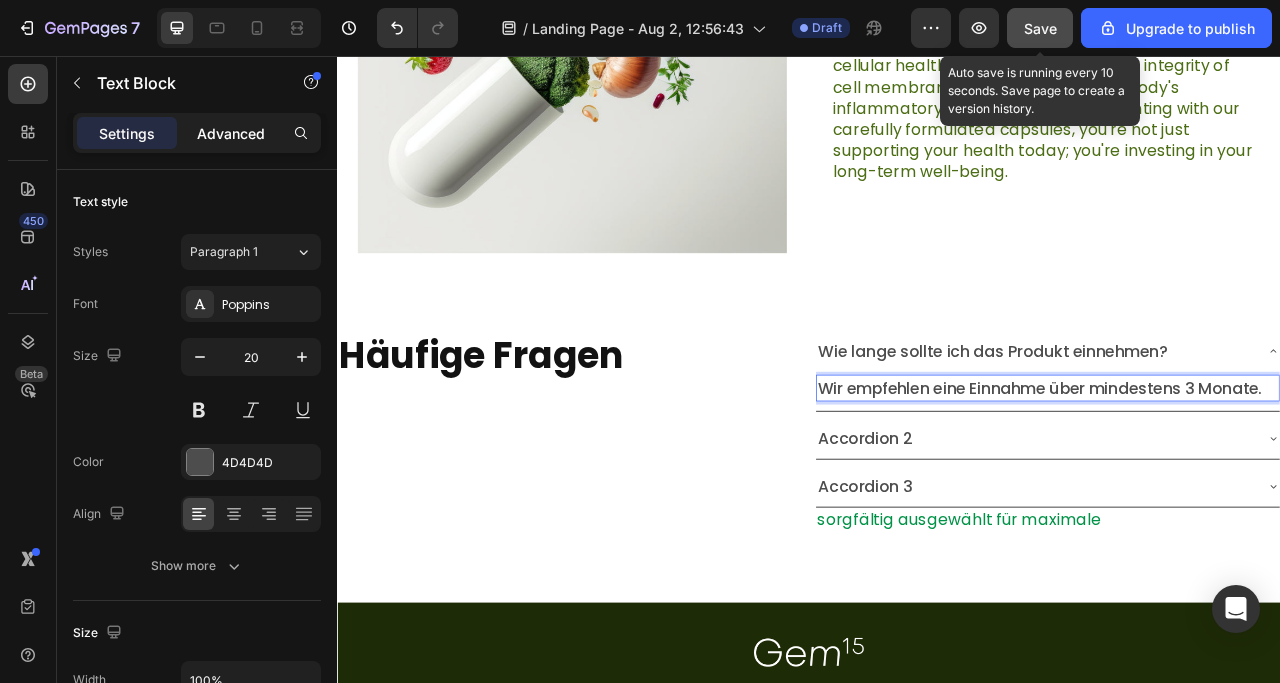 click on "Advanced" at bounding box center [231, 133] 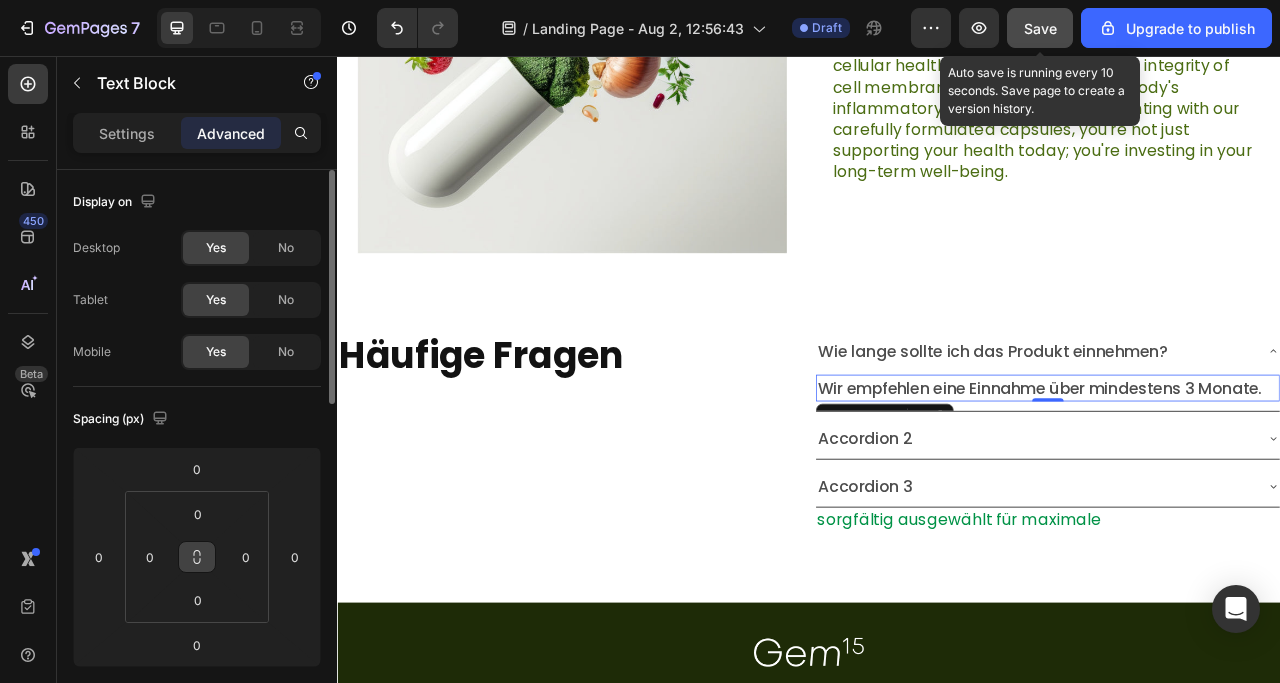 click 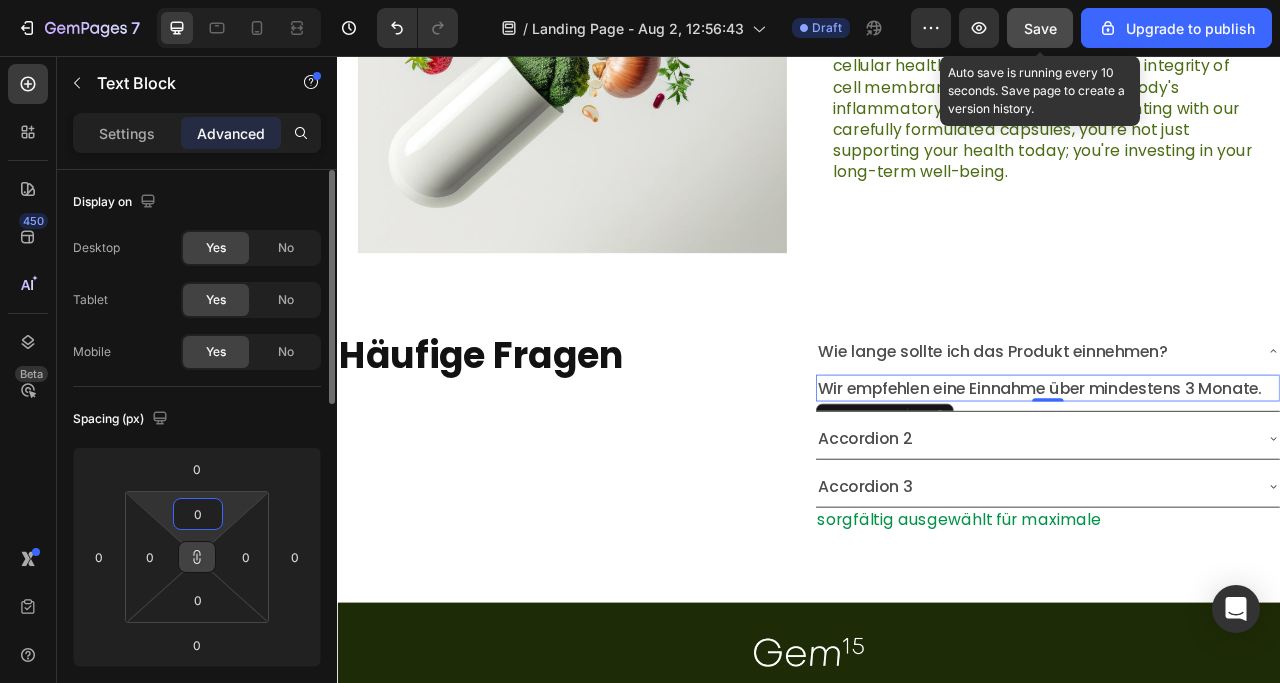 click on "0" at bounding box center [198, 514] 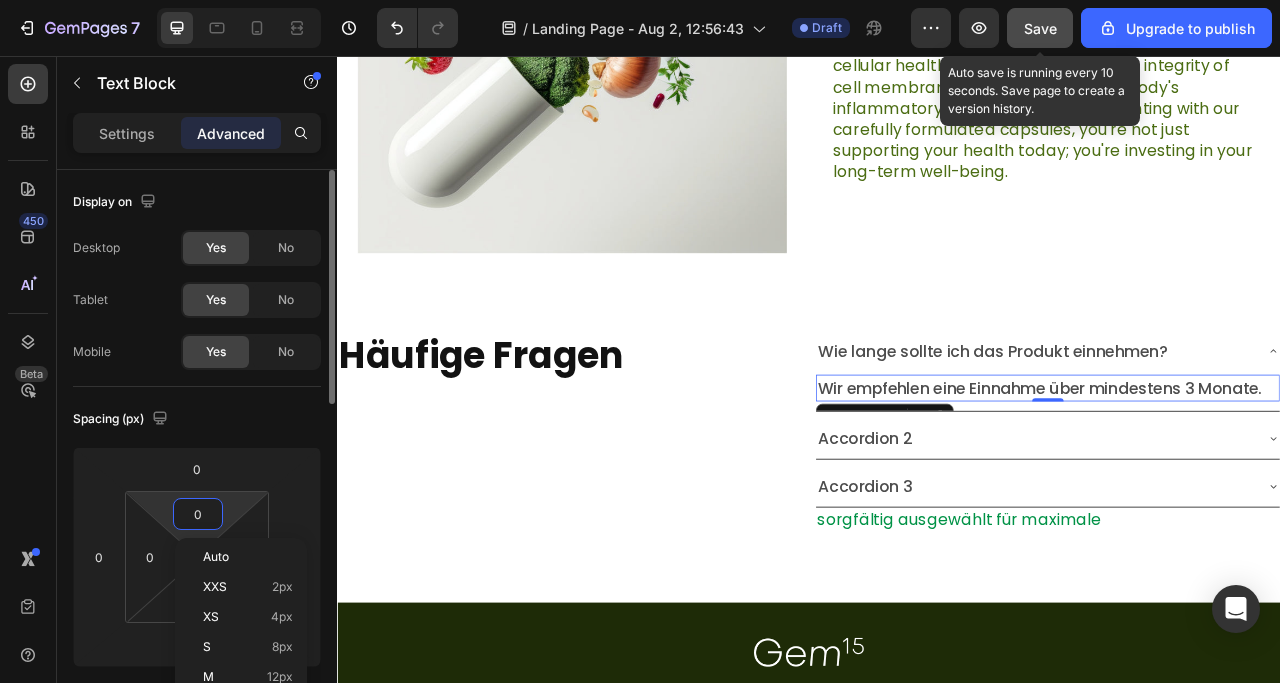 type on "2" 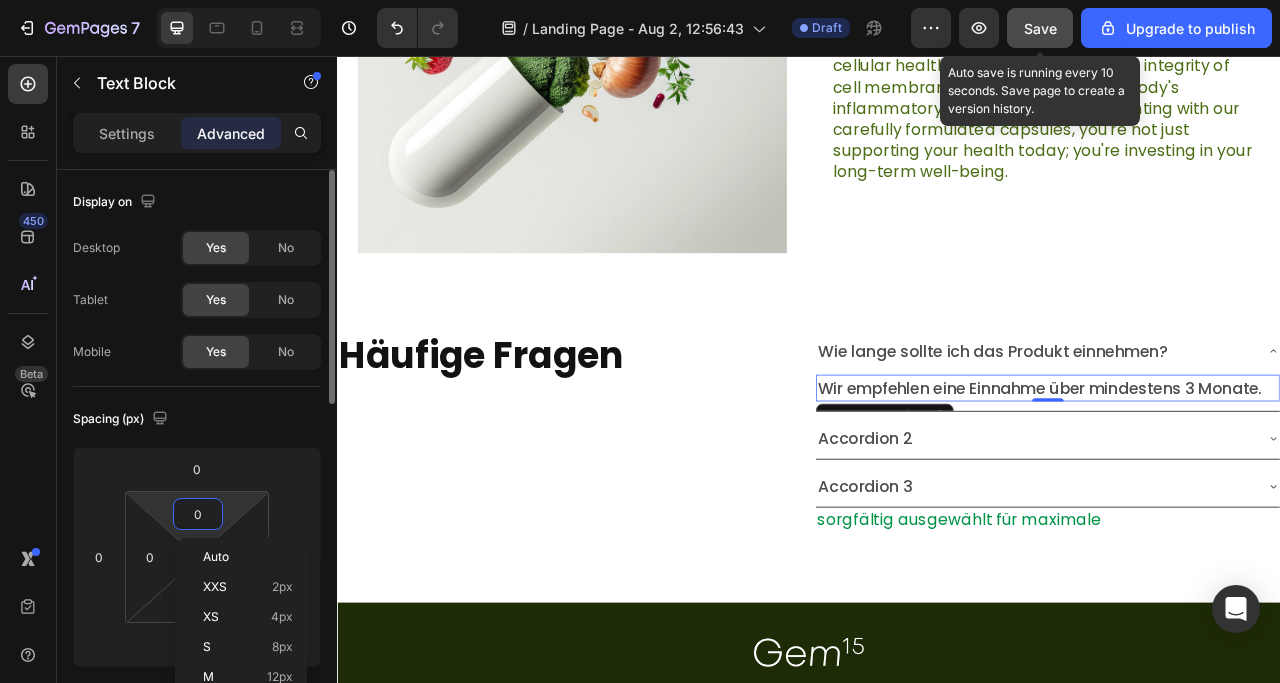 type on "2" 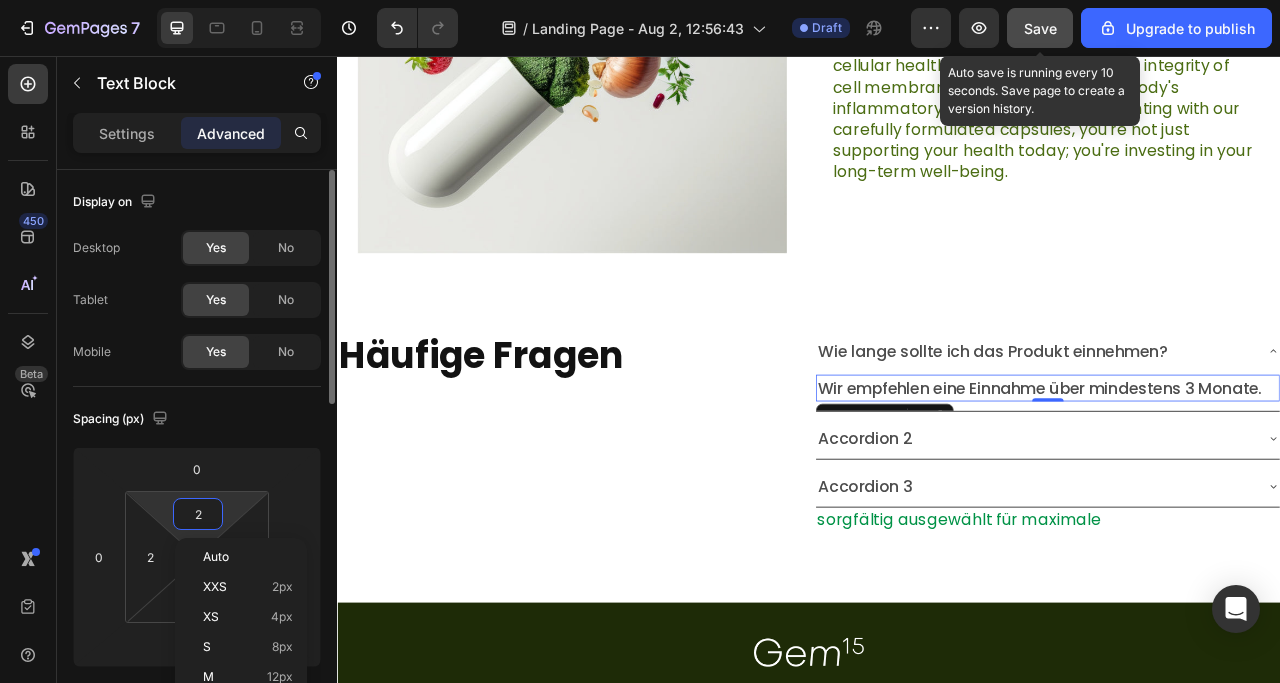 type on "20" 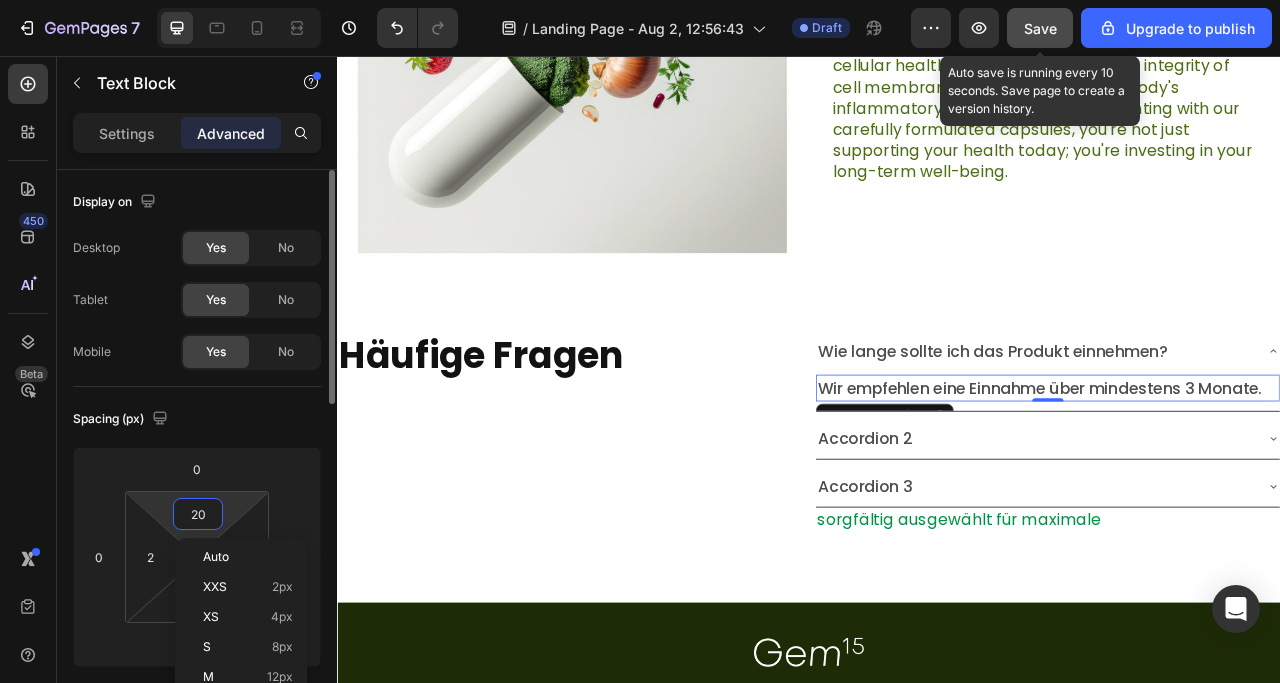 type on "20" 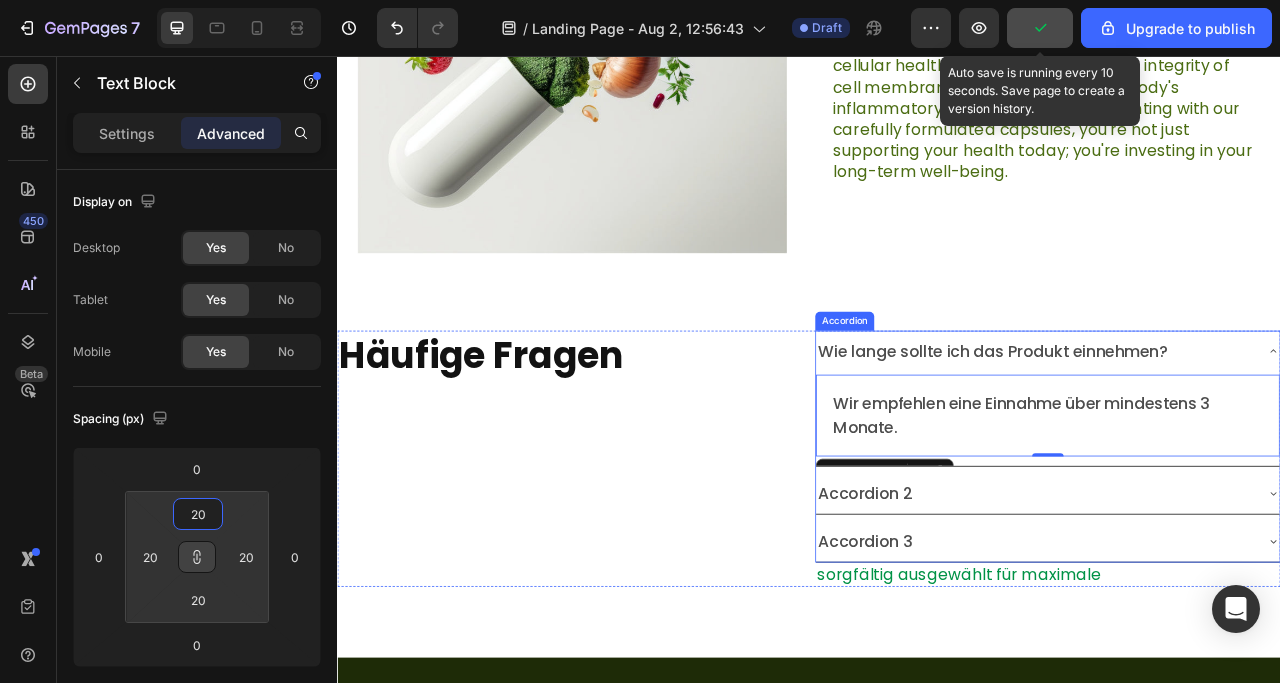click on "Wie lange sollte ich das Produkt einnehmen?" at bounding box center [1225, 431] 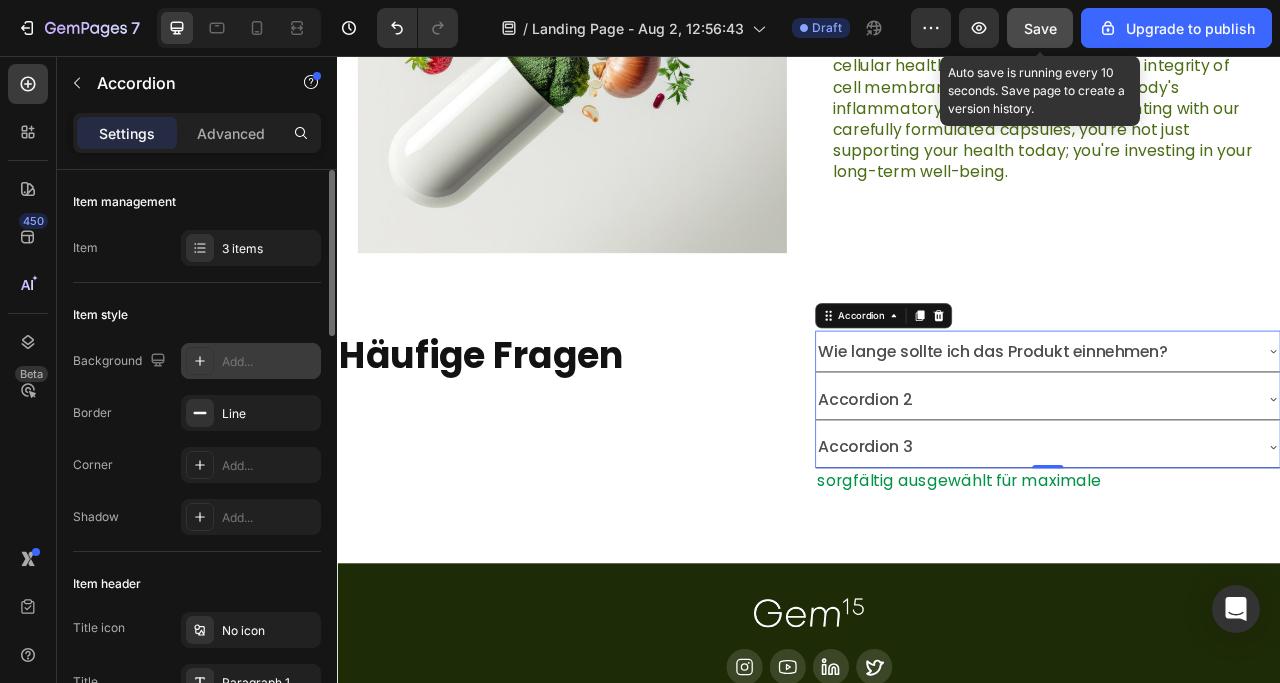 click 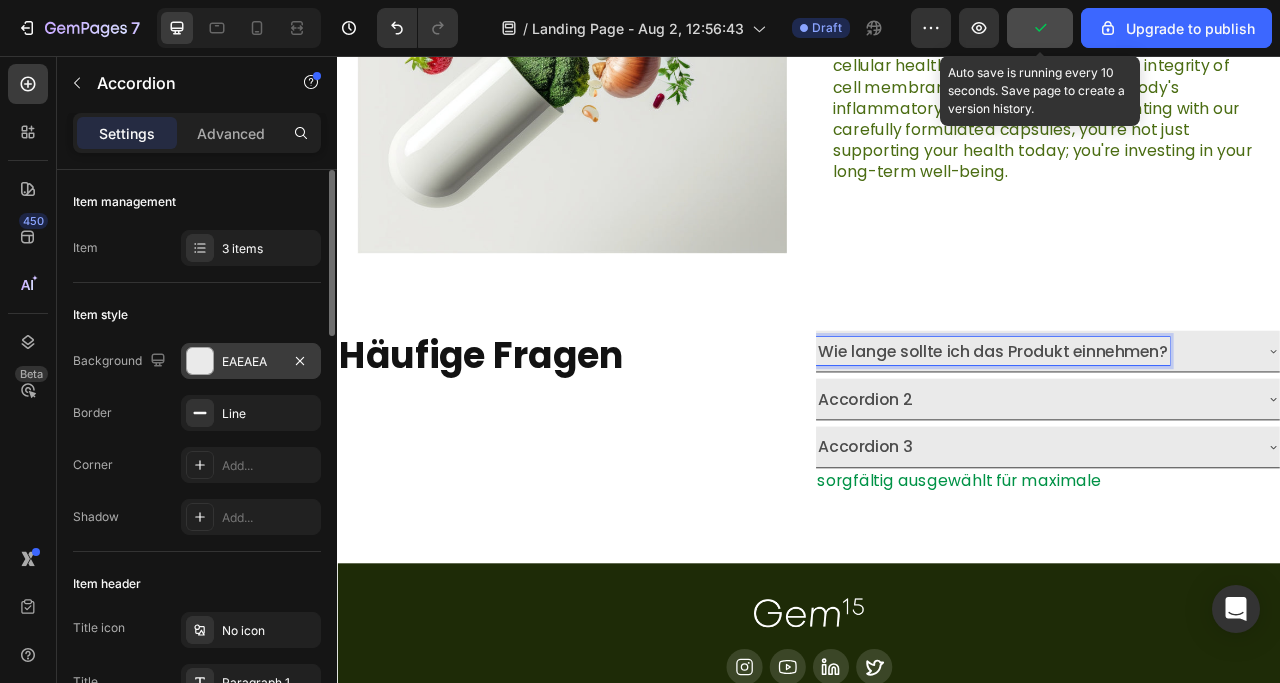click on "Wie lange sollte ich das Produkt einnehmen?" at bounding box center [1225, 431] 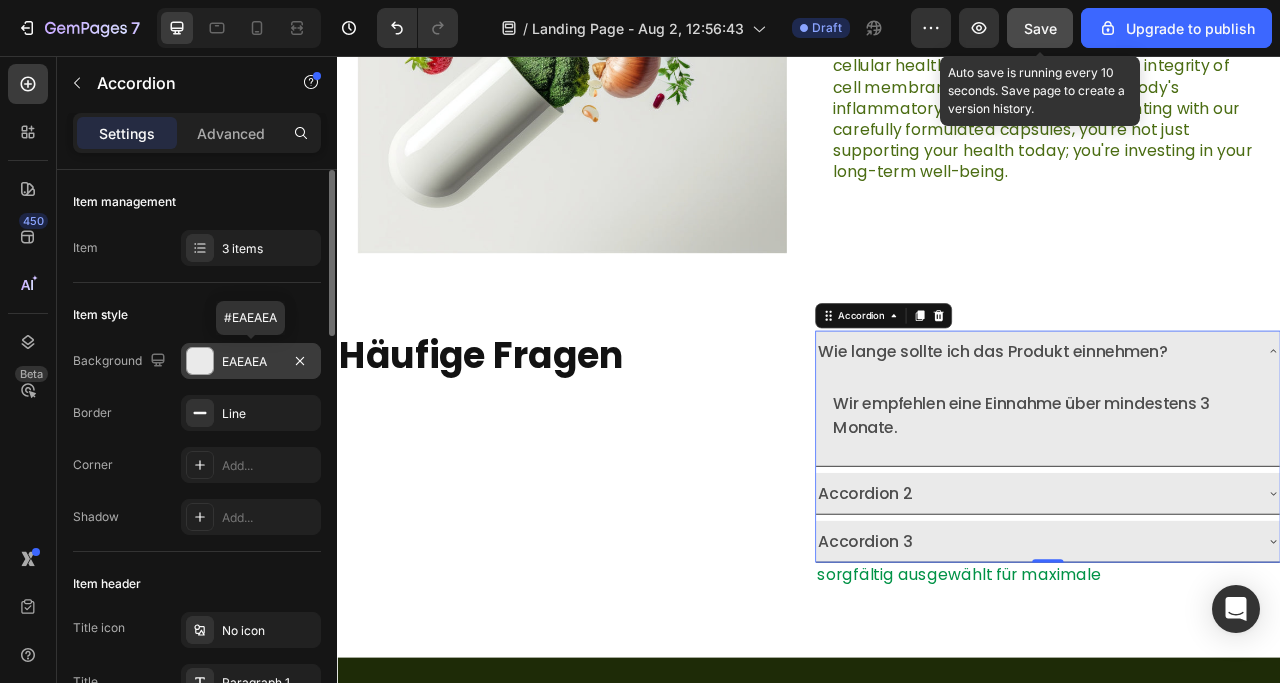 click at bounding box center (200, 361) 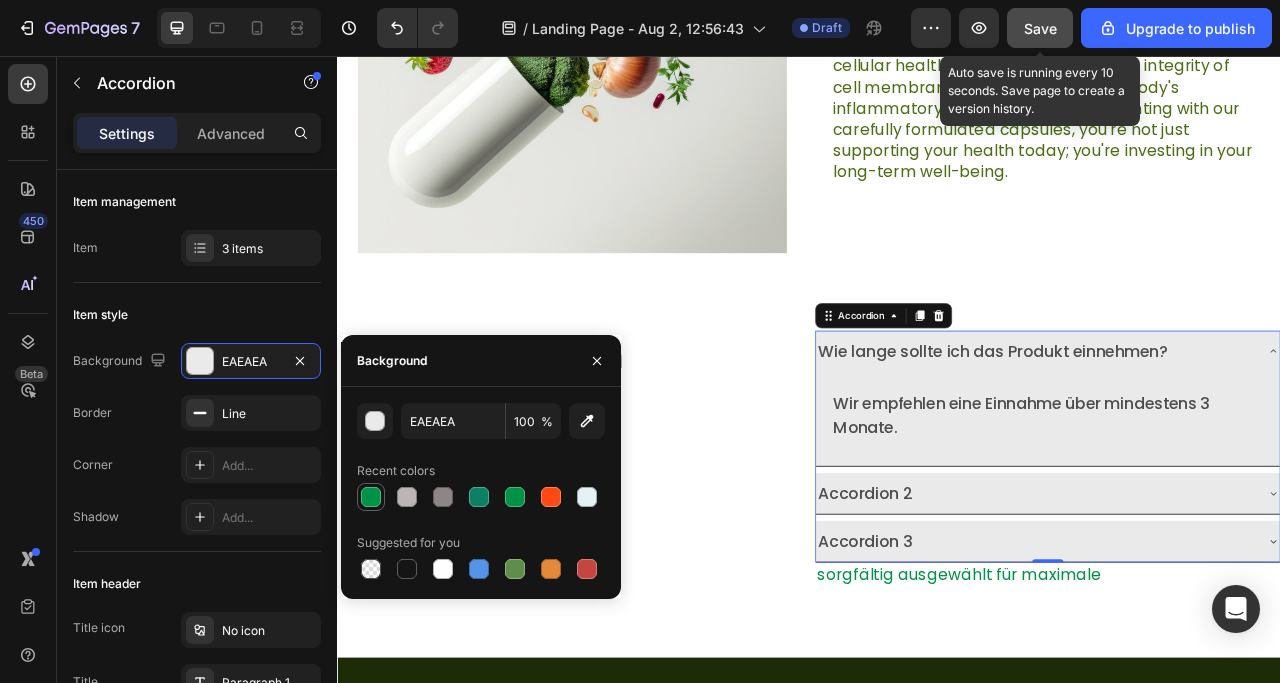 click at bounding box center [371, 497] 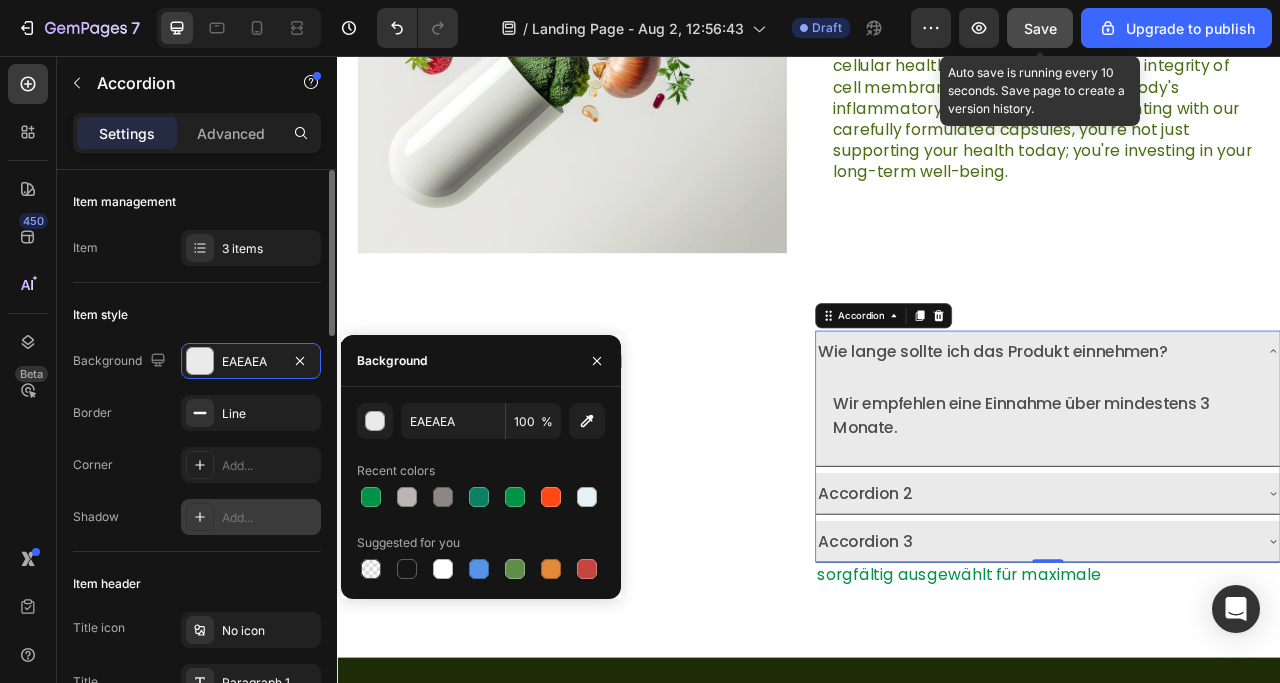 type on "009246" 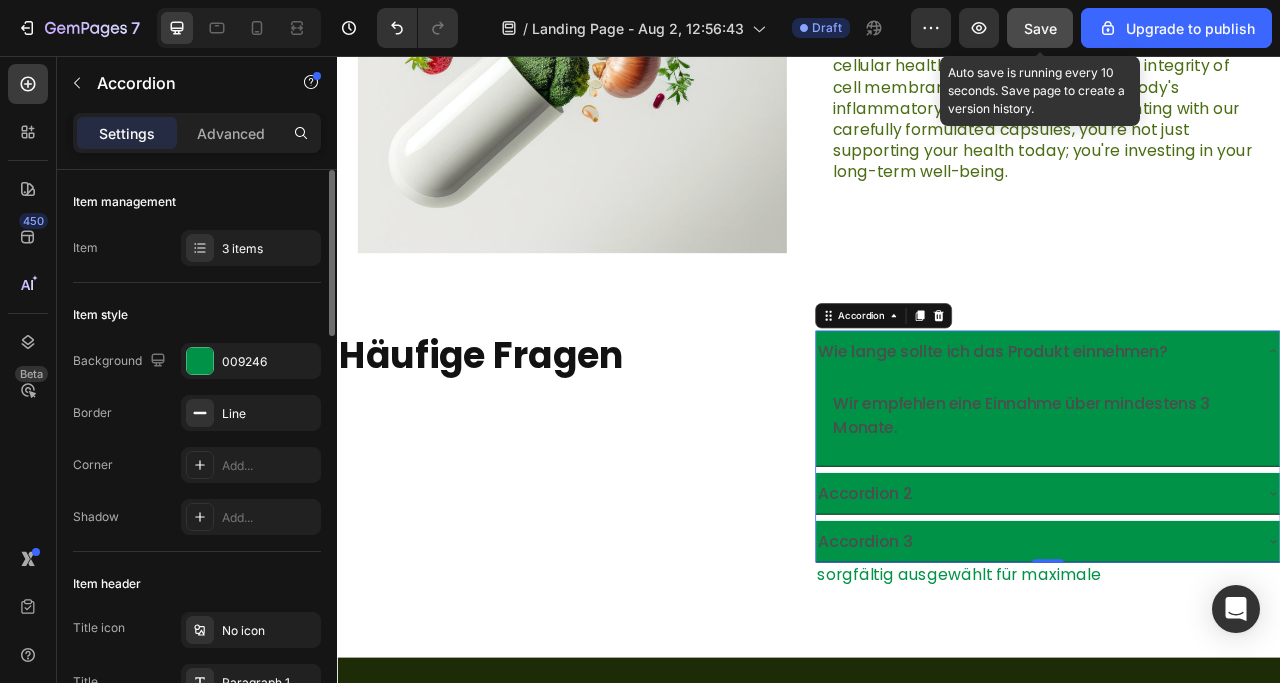 click on "Corner Add..." at bounding box center (197, 465) 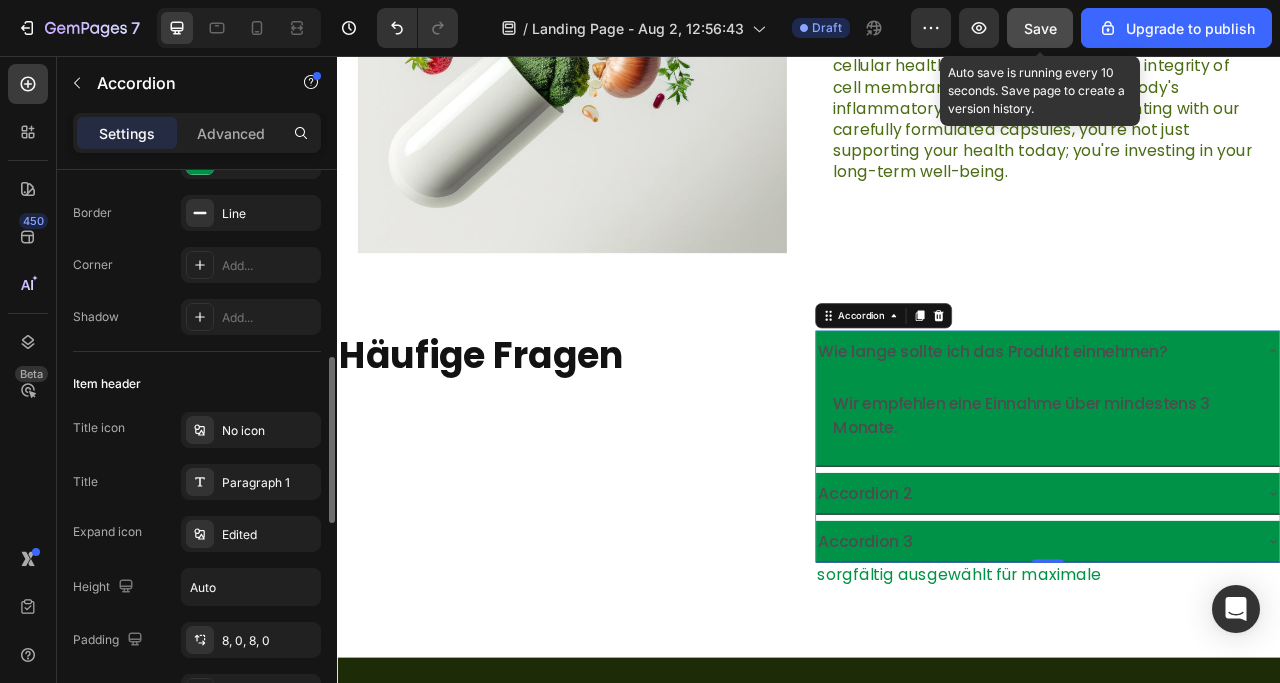 scroll, scrollTop: 300, scrollLeft: 0, axis: vertical 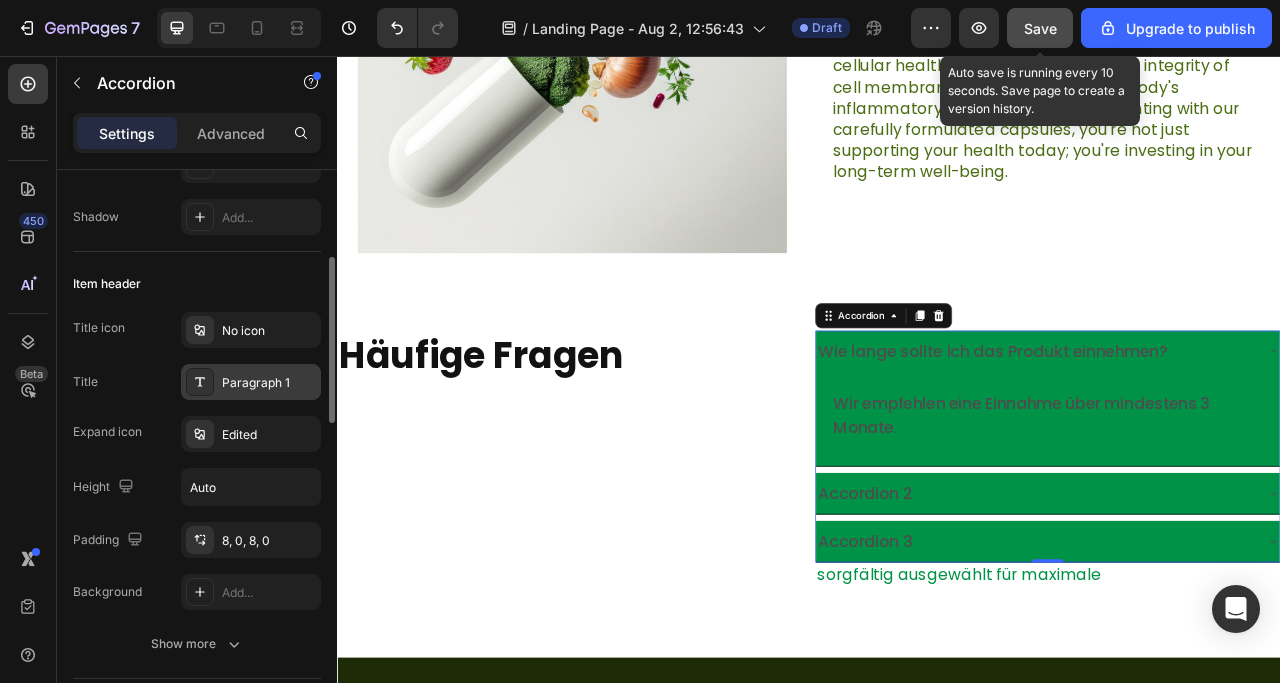 click on "Paragraph 1" at bounding box center [269, 383] 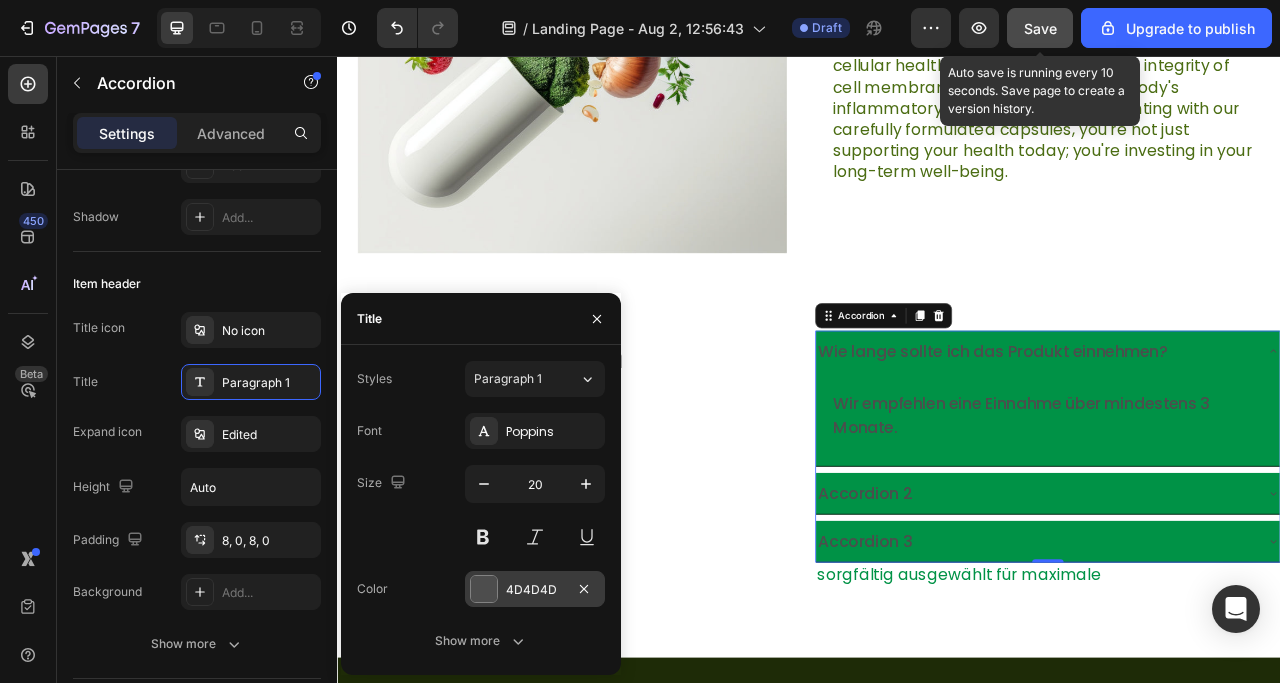 click at bounding box center [484, 589] 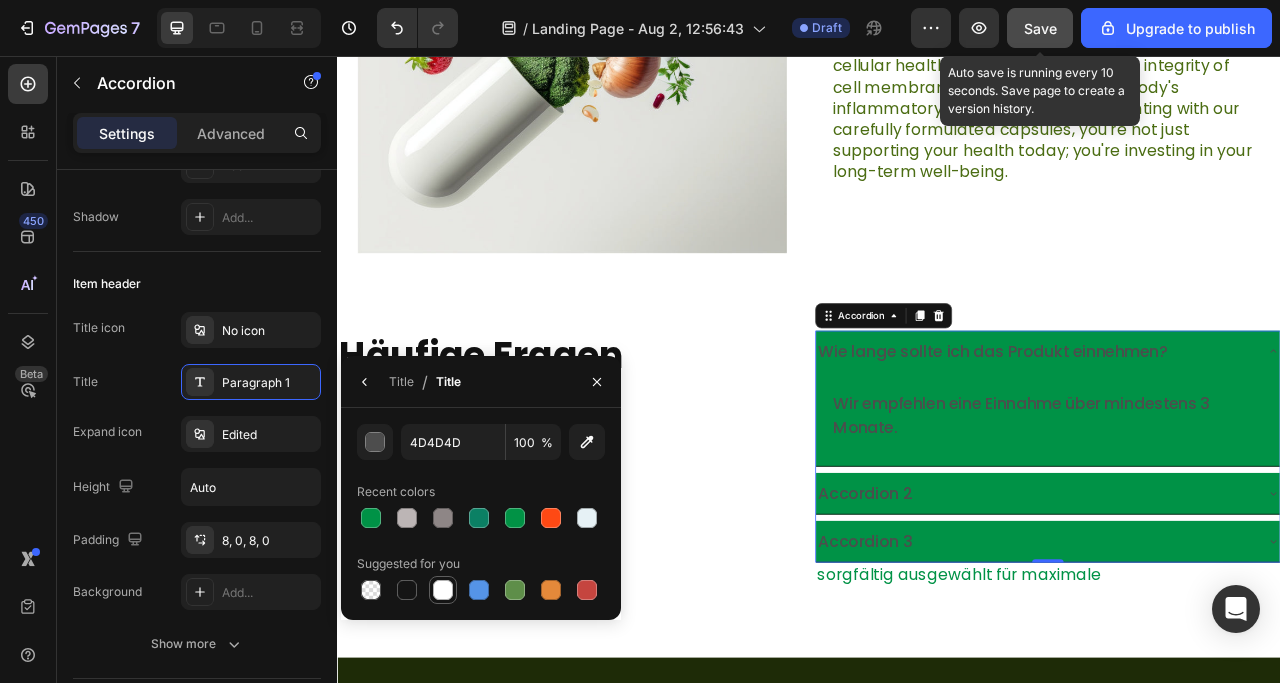 click at bounding box center (443, 590) 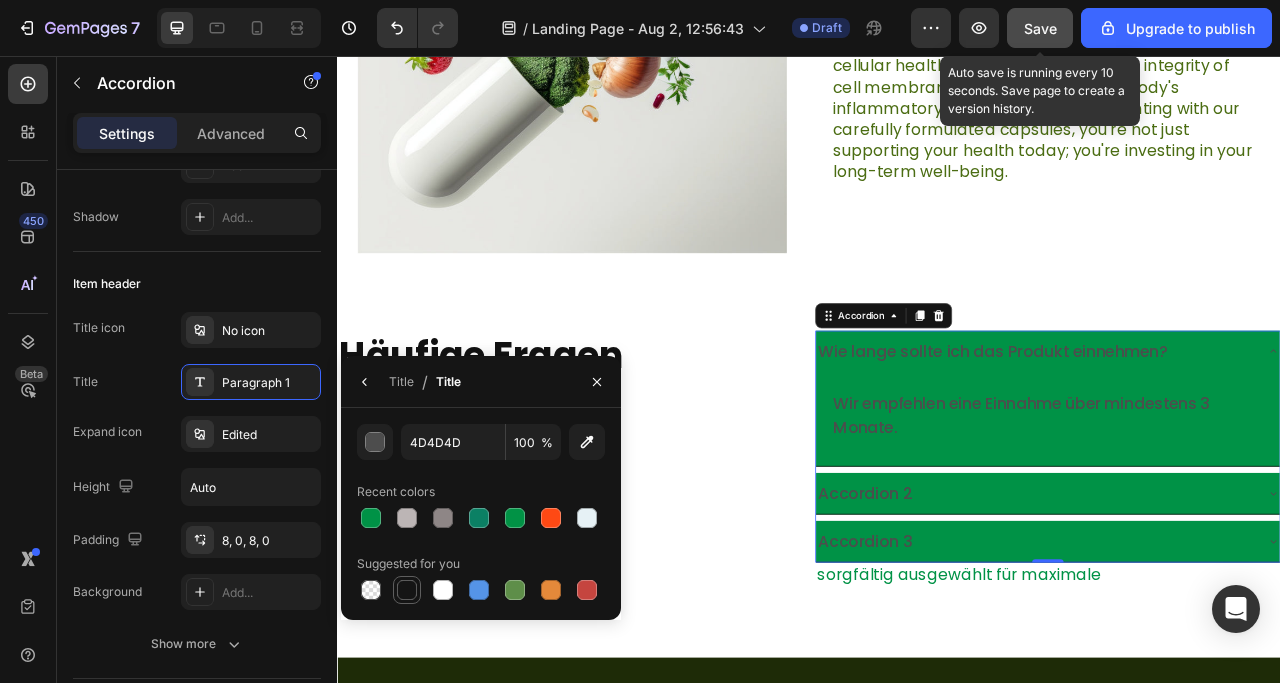 type on "FFFFFF" 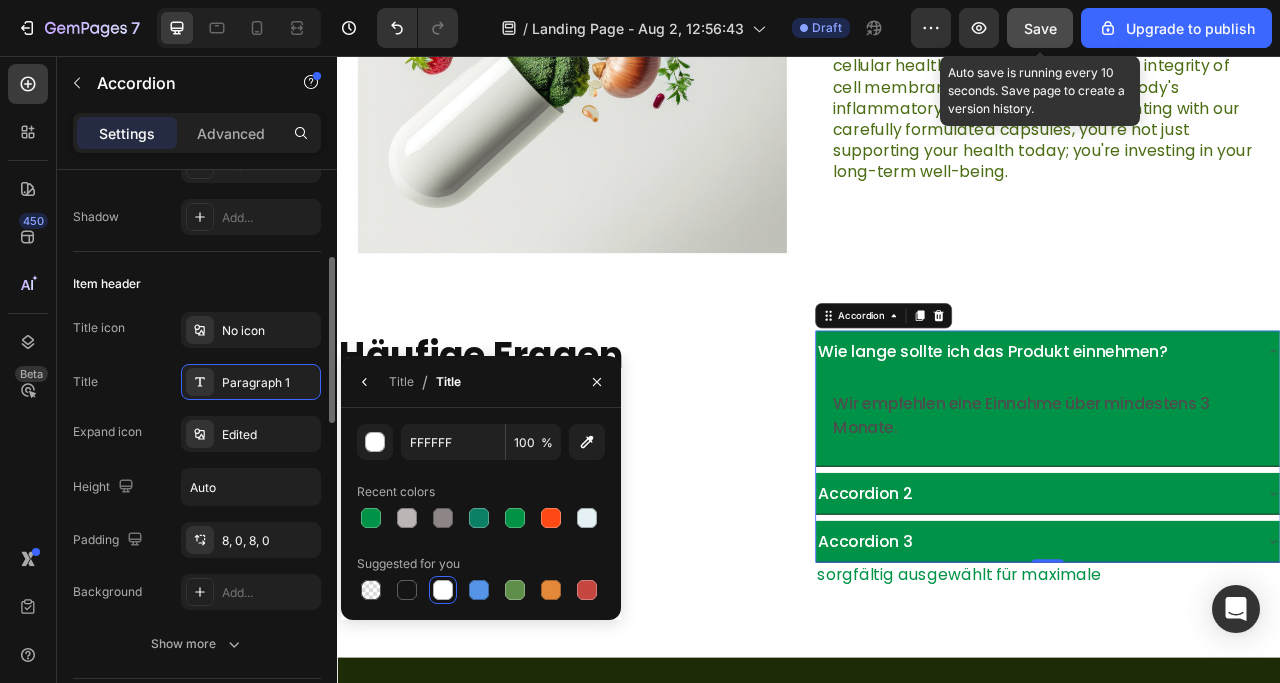 click on "Title icon No icon Title Paragraph 1 Expand icon Edited Height Auto Padding 8, 0, 8, 0 Background Add..." at bounding box center [197, 461] 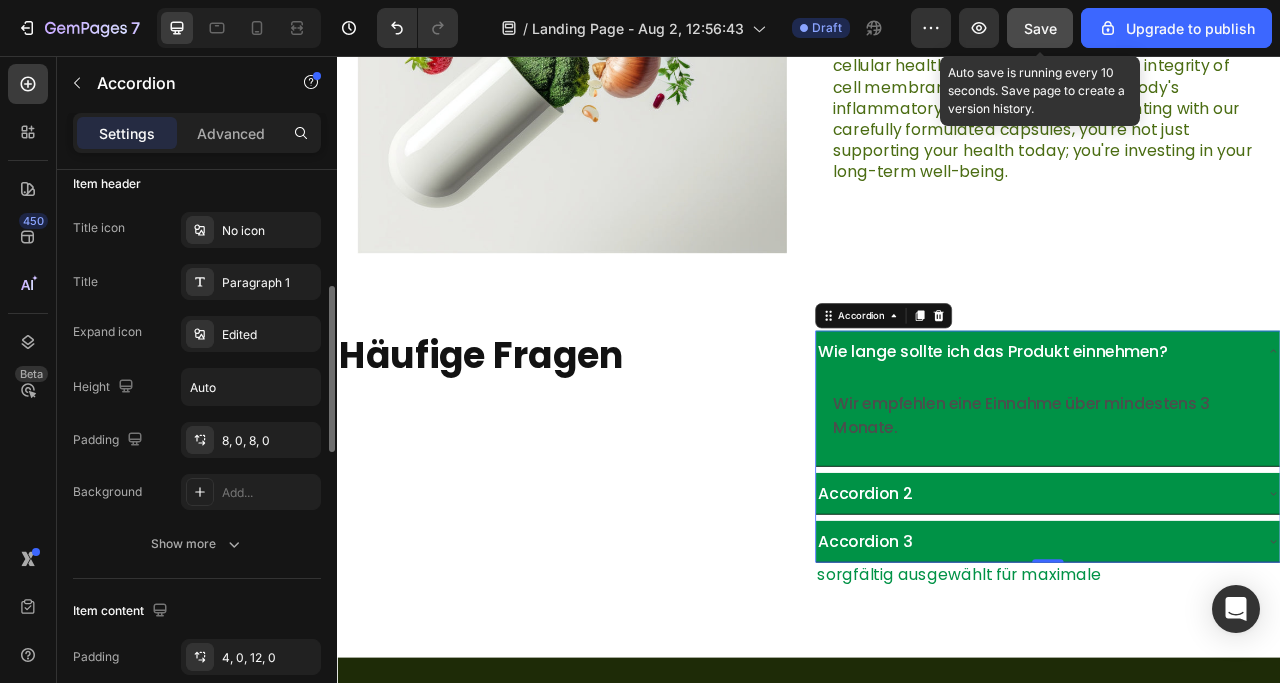 scroll, scrollTop: 500, scrollLeft: 0, axis: vertical 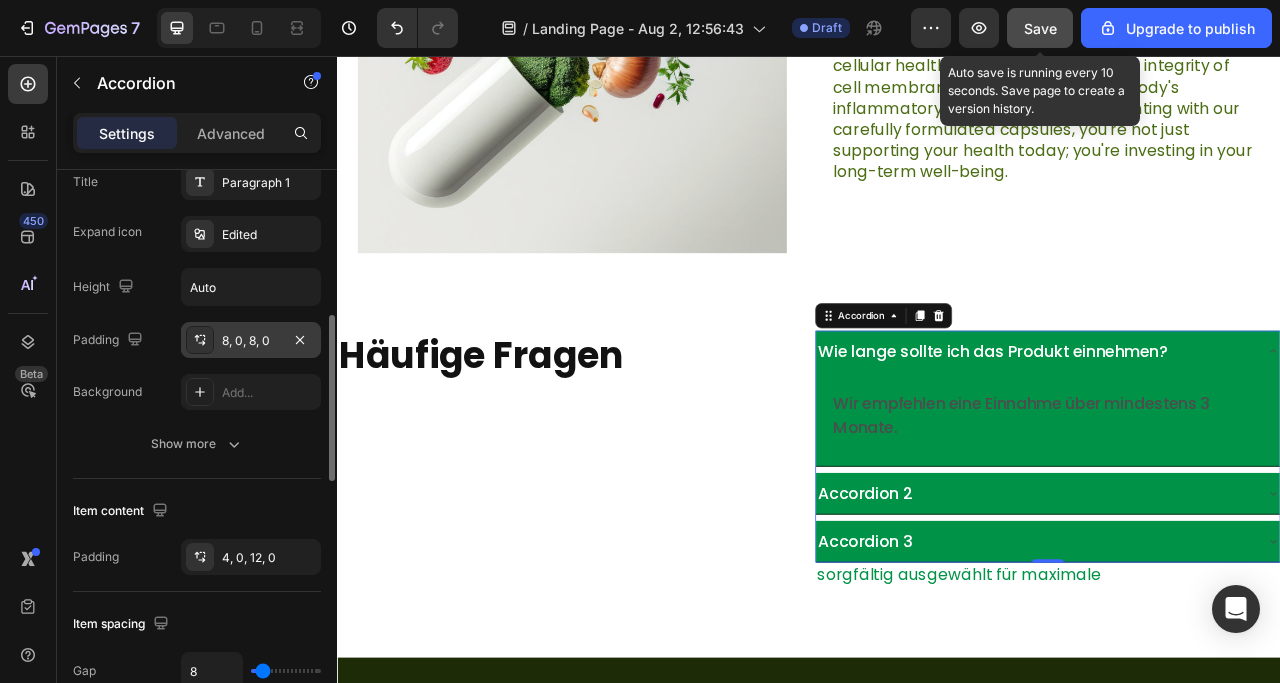 click on "8, 0, 8, 0" at bounding box center (251, 341) 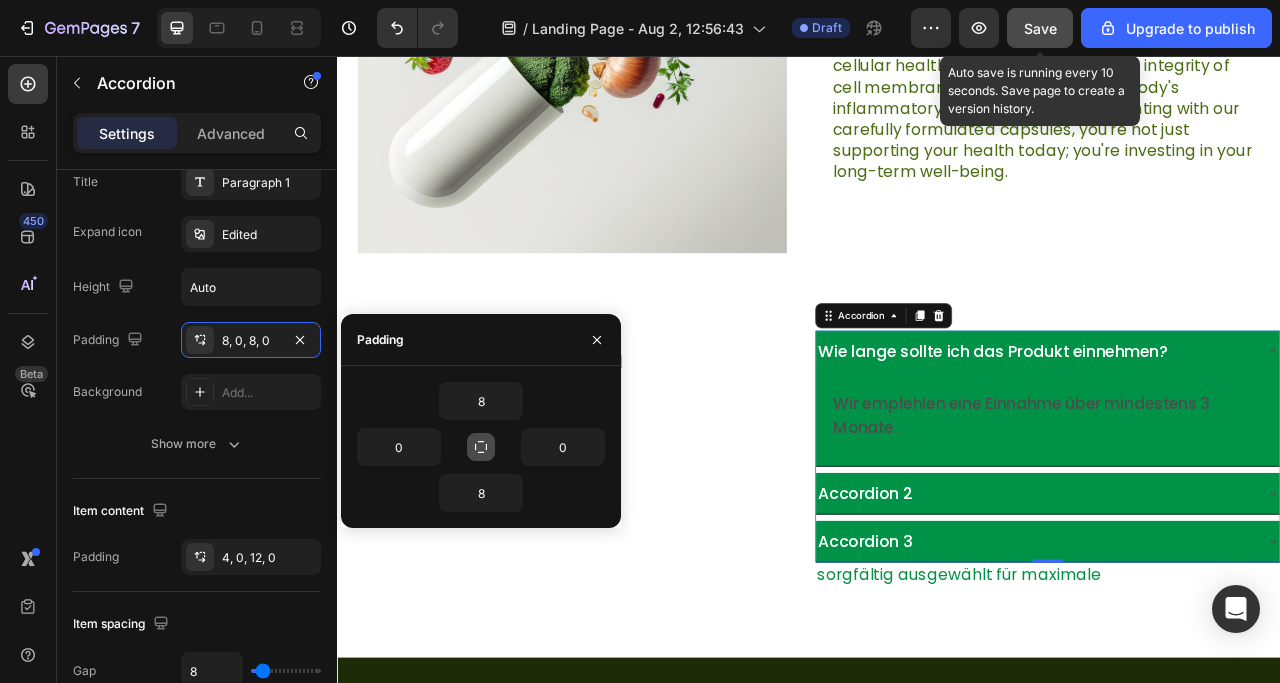click 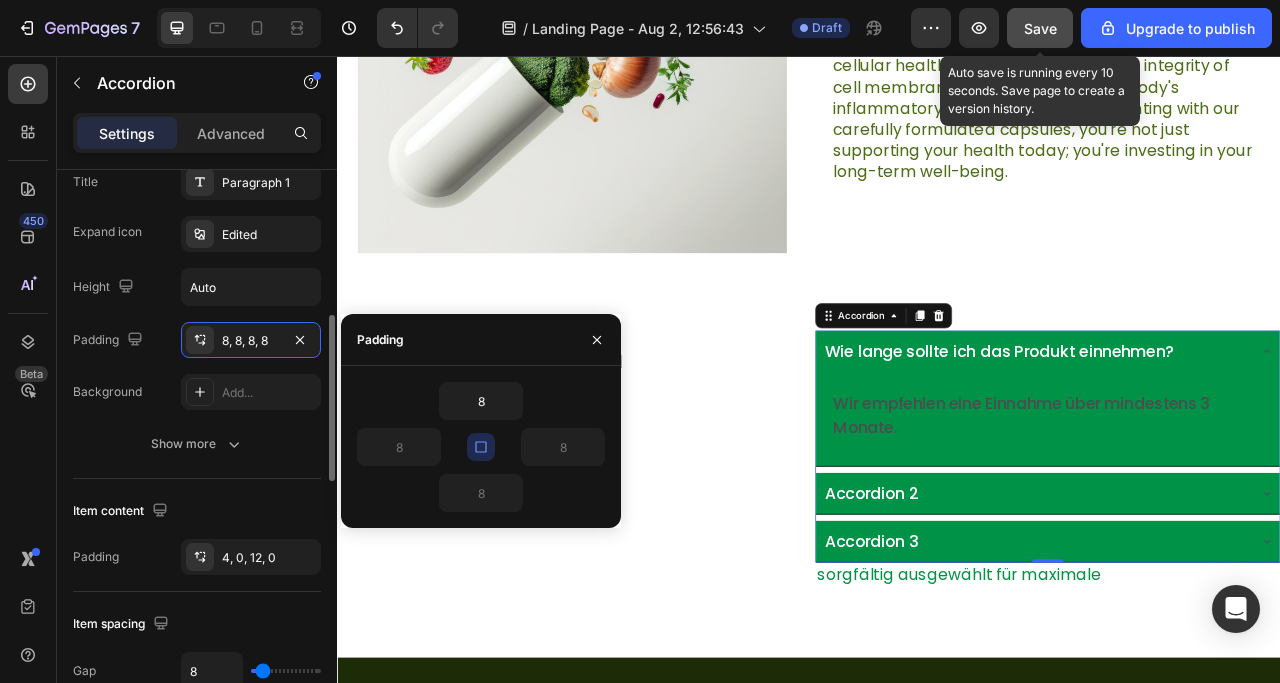 scroll, scrollTop: 600, scrollLeft: 0, axis: vertical 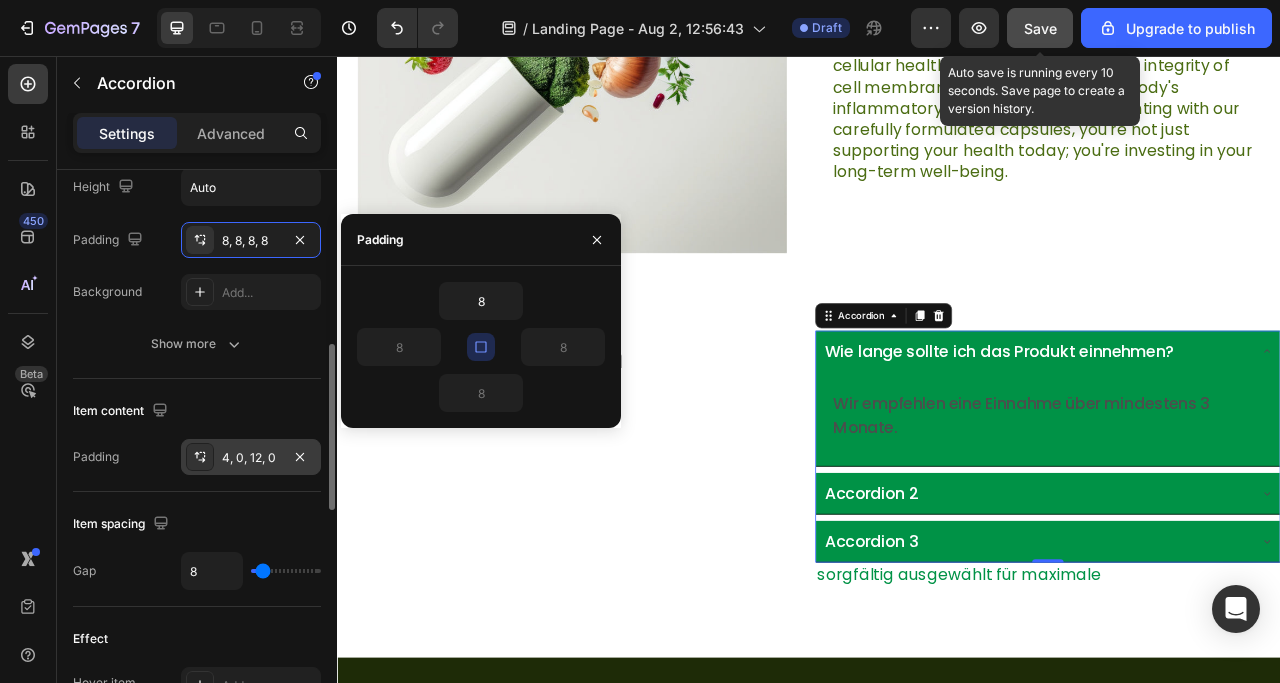 click on "4, 0, 12, 0" at bounding box center [251, 458] 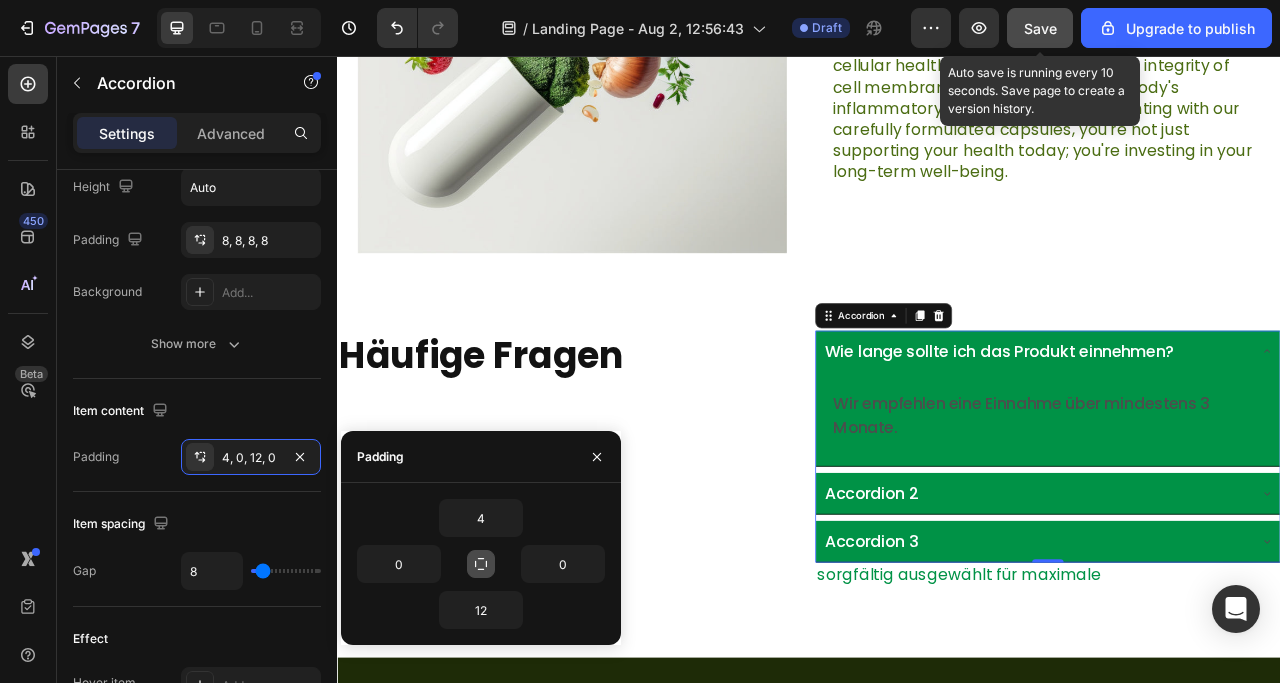 click 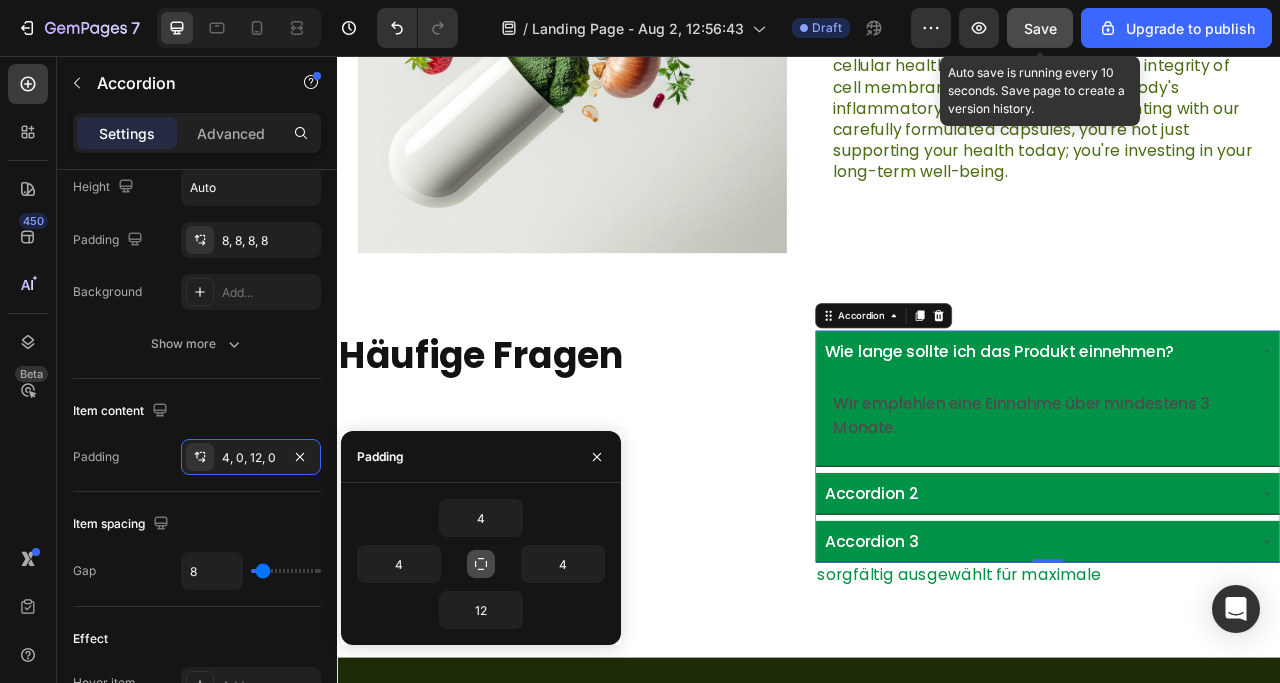 type on "4" 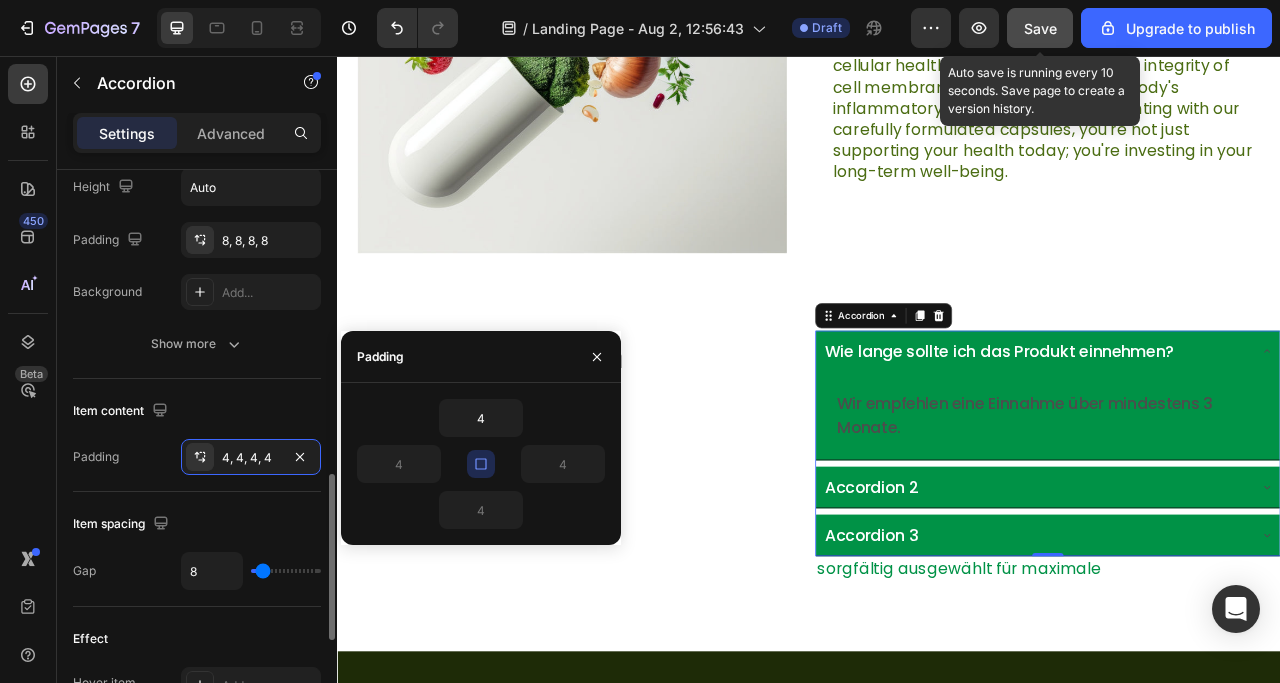 scroll, scrollTop: 700, scrollLeft: 0, axis: vertical 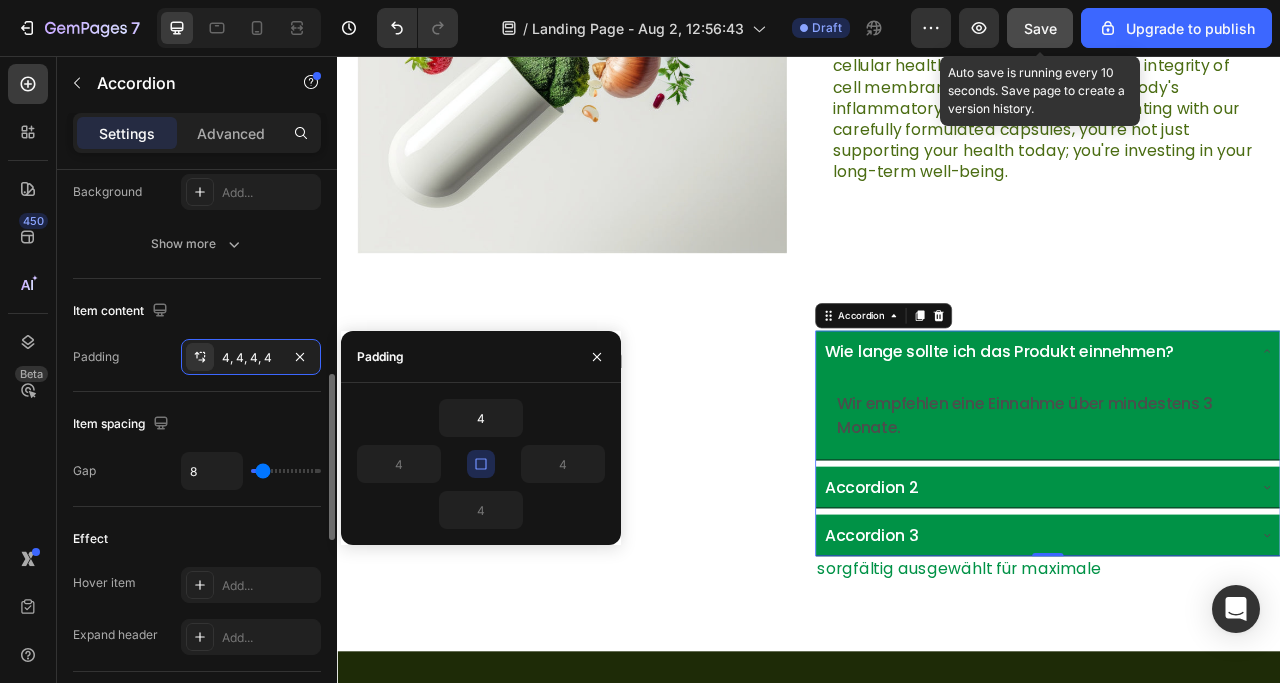 click on "Effect Hover item Add... Expand header Add..." 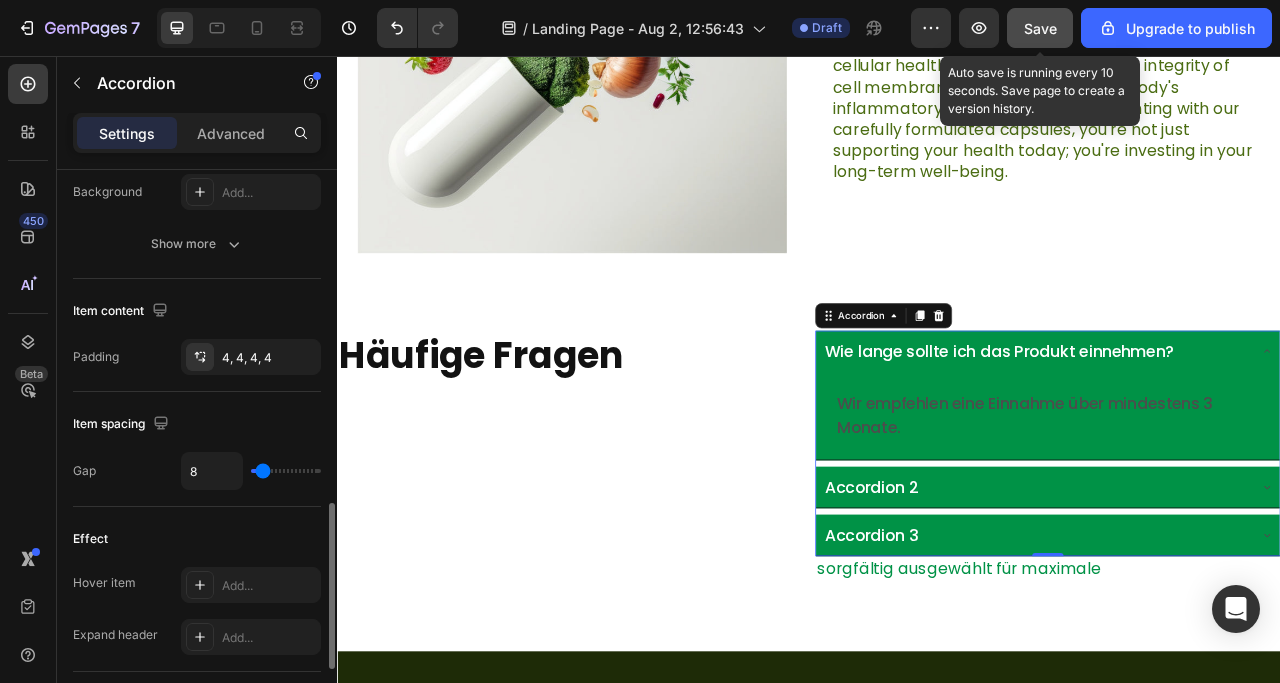 scroll, scrollTop: 900, scrollLeft: 0, axis: vertical 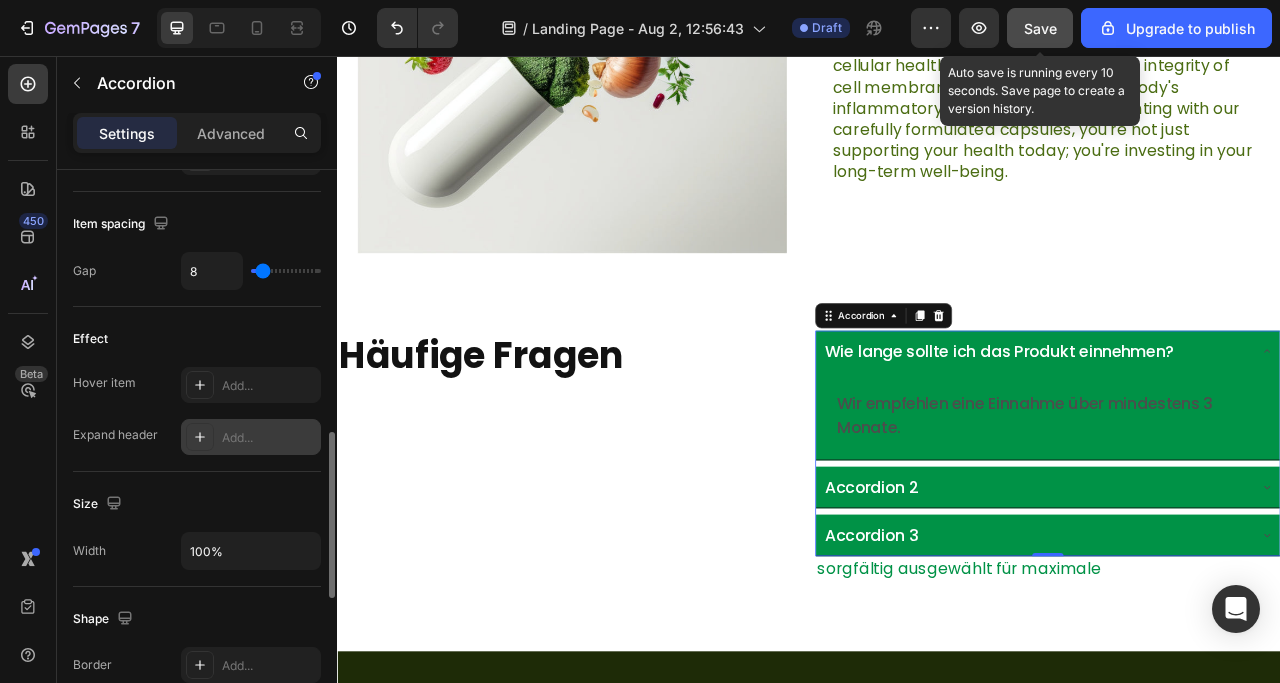 click 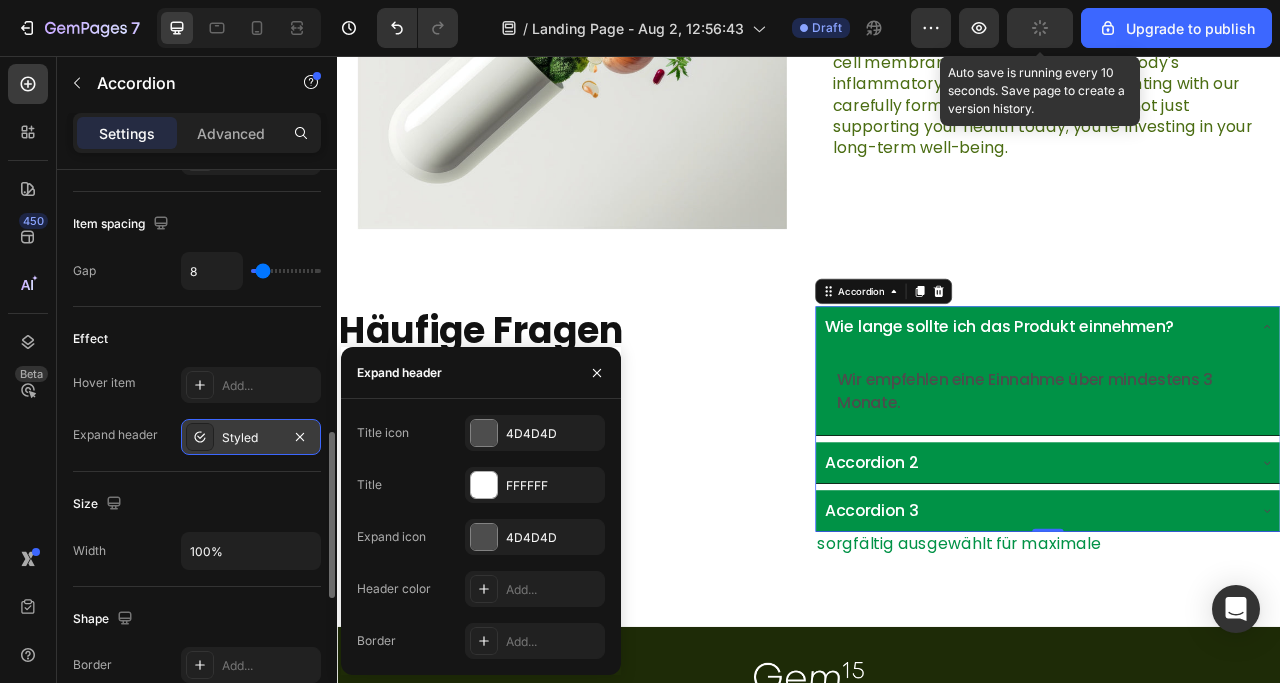 scroll, scrollTop: 4900, scrollLeft: 0, axis: vertical 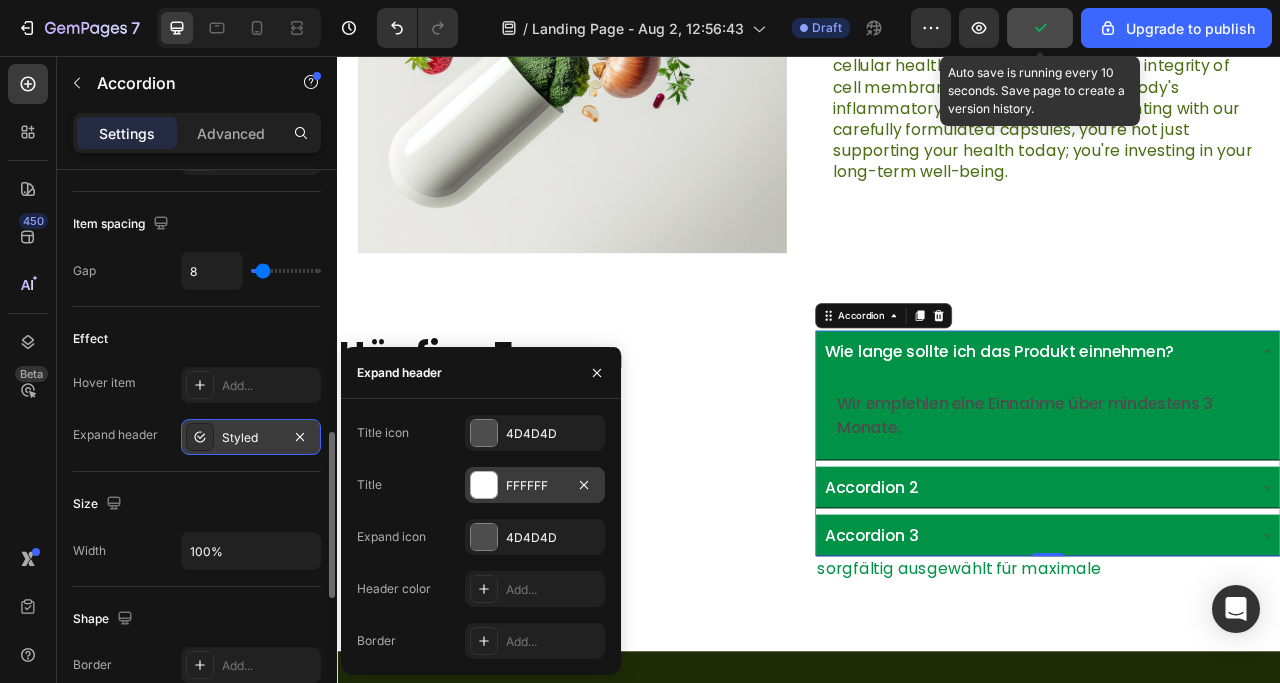click at bounding box center (484, 485) 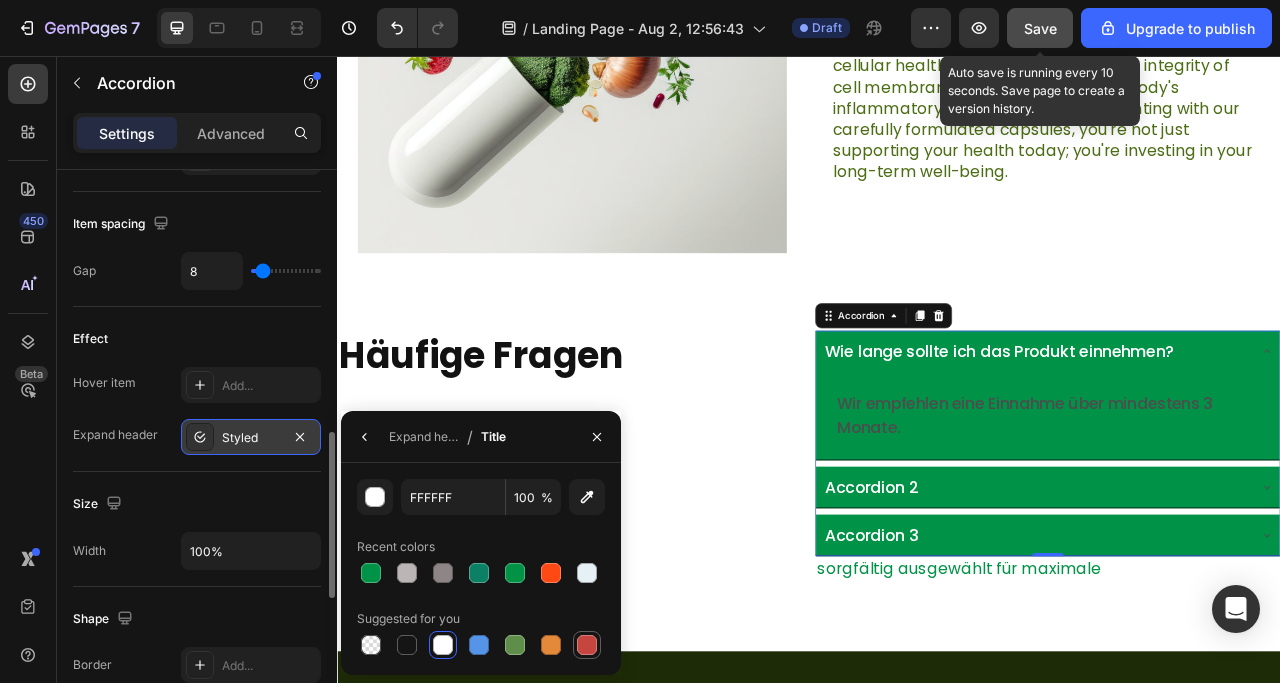 click at bounding box center (587, 645) 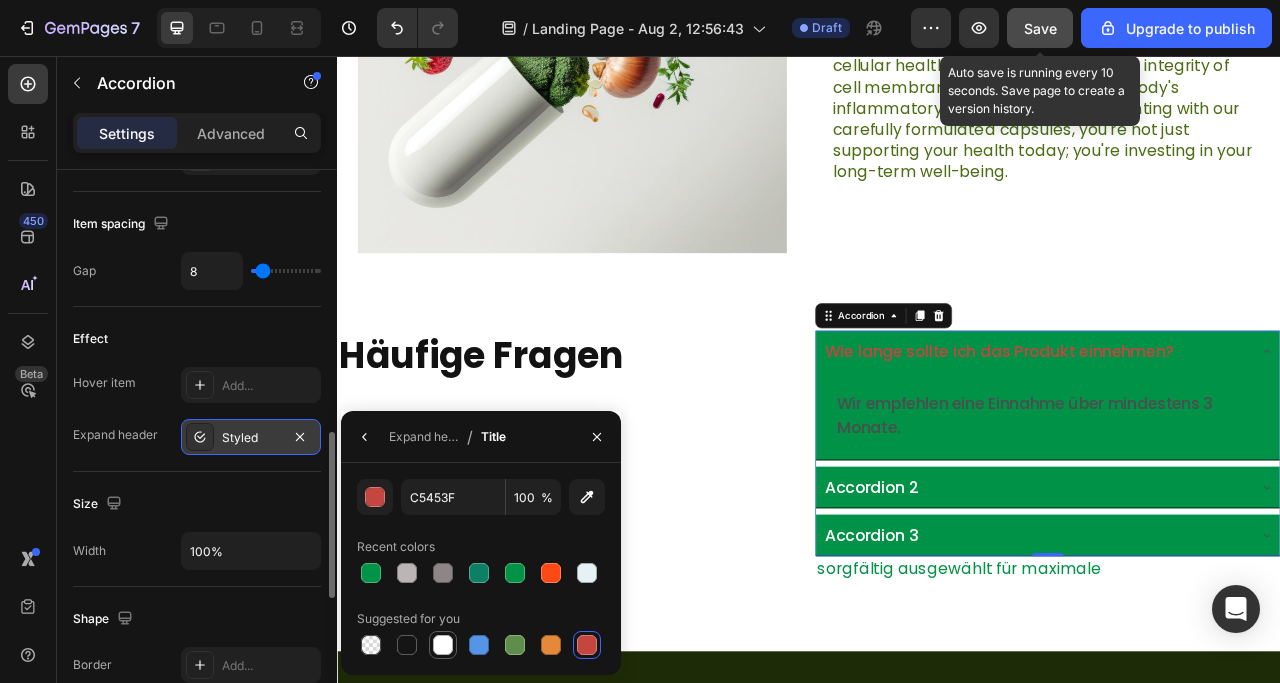 click at bounding box center [443, 645] 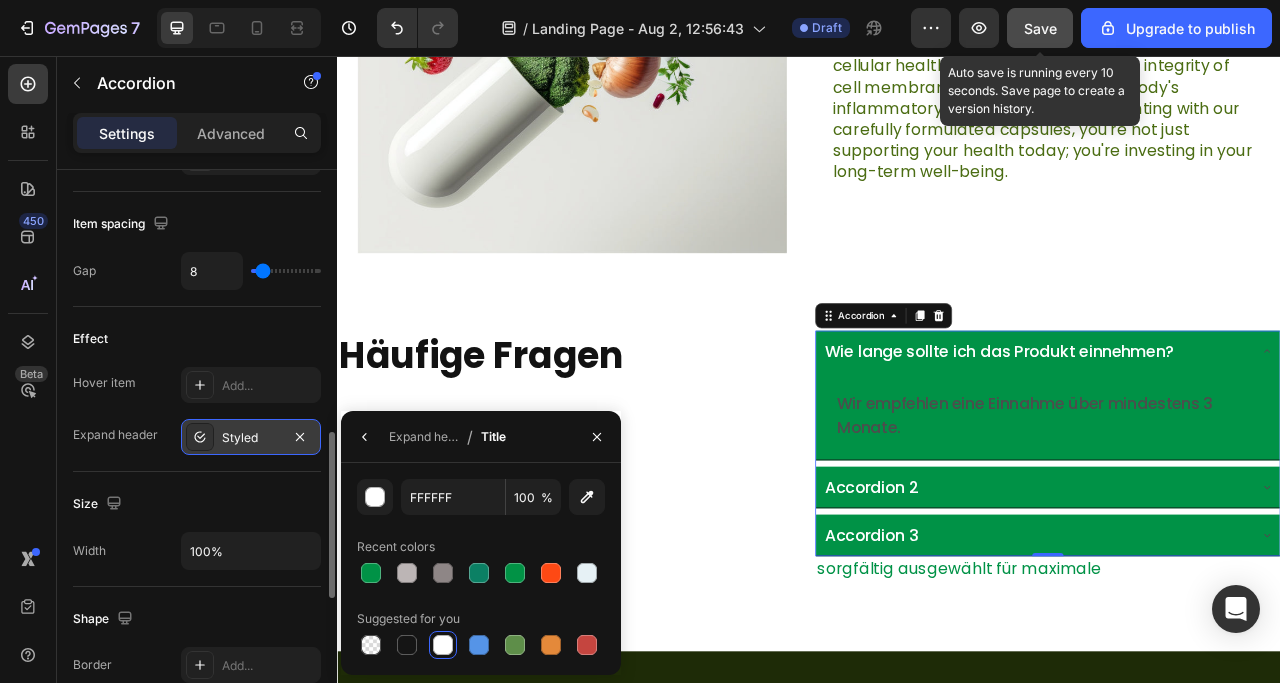 click on "Size" at bounding box center (197, 504) 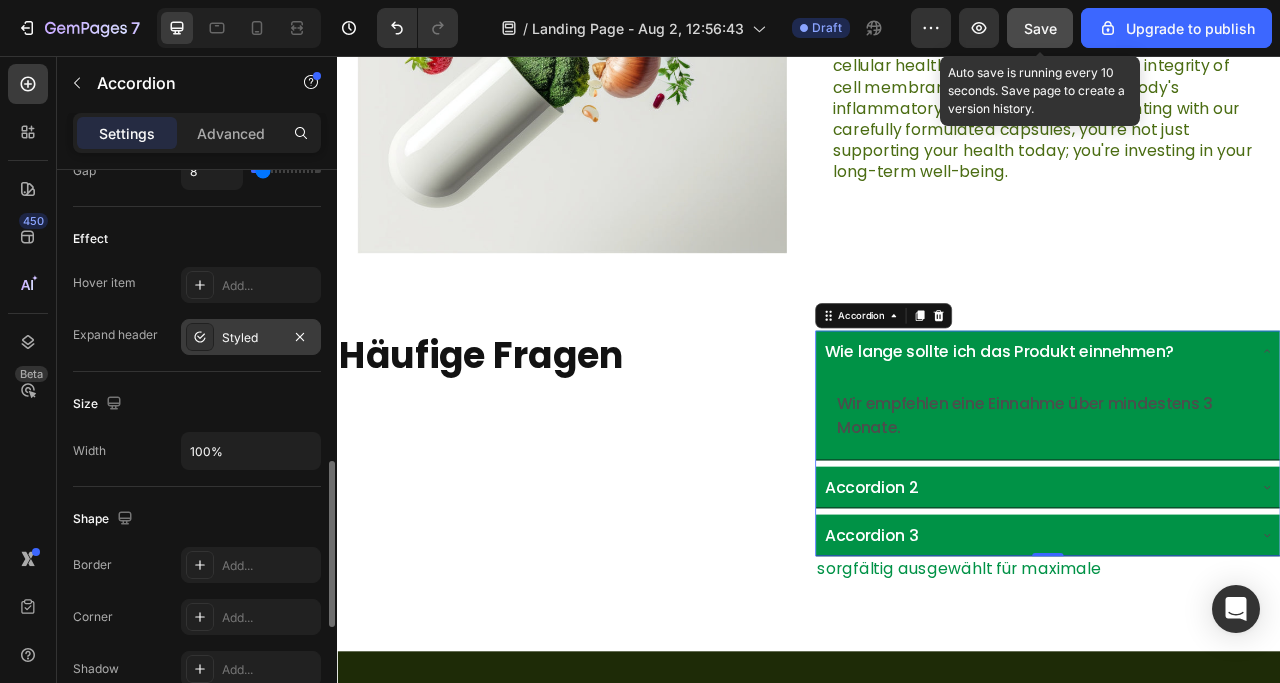 scroll, scrollTop: 1100, scrollLeft: 0, axis: vertical 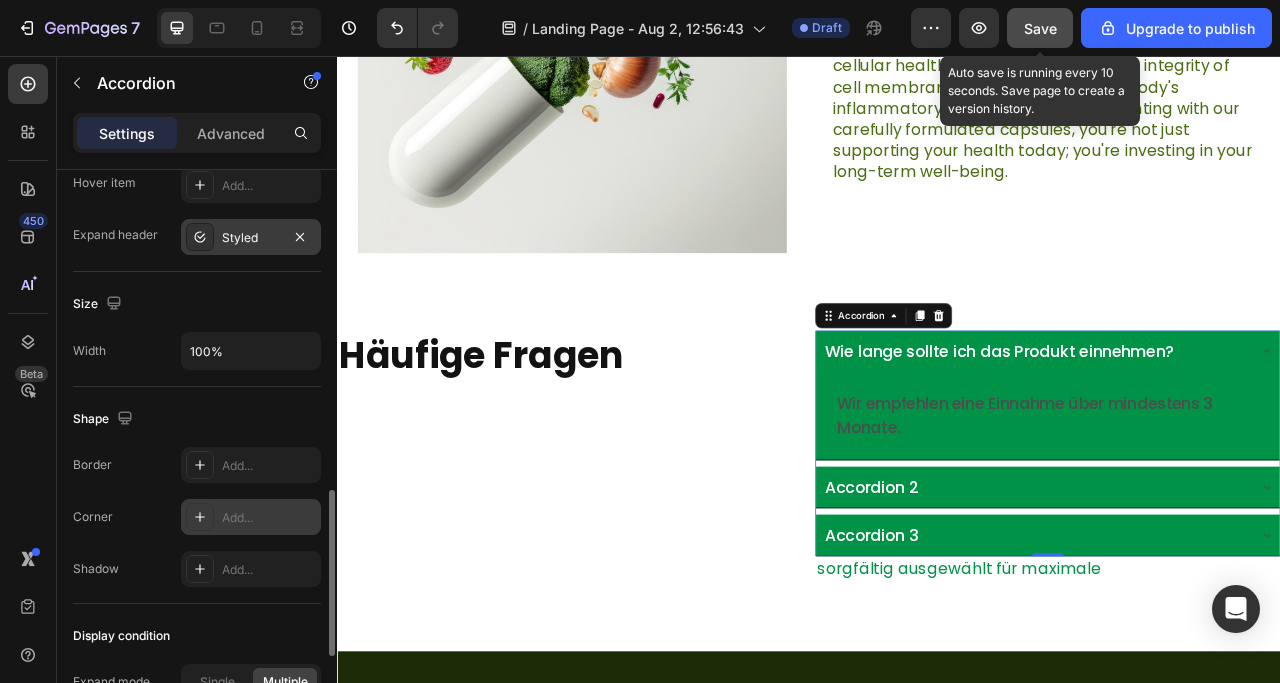 click 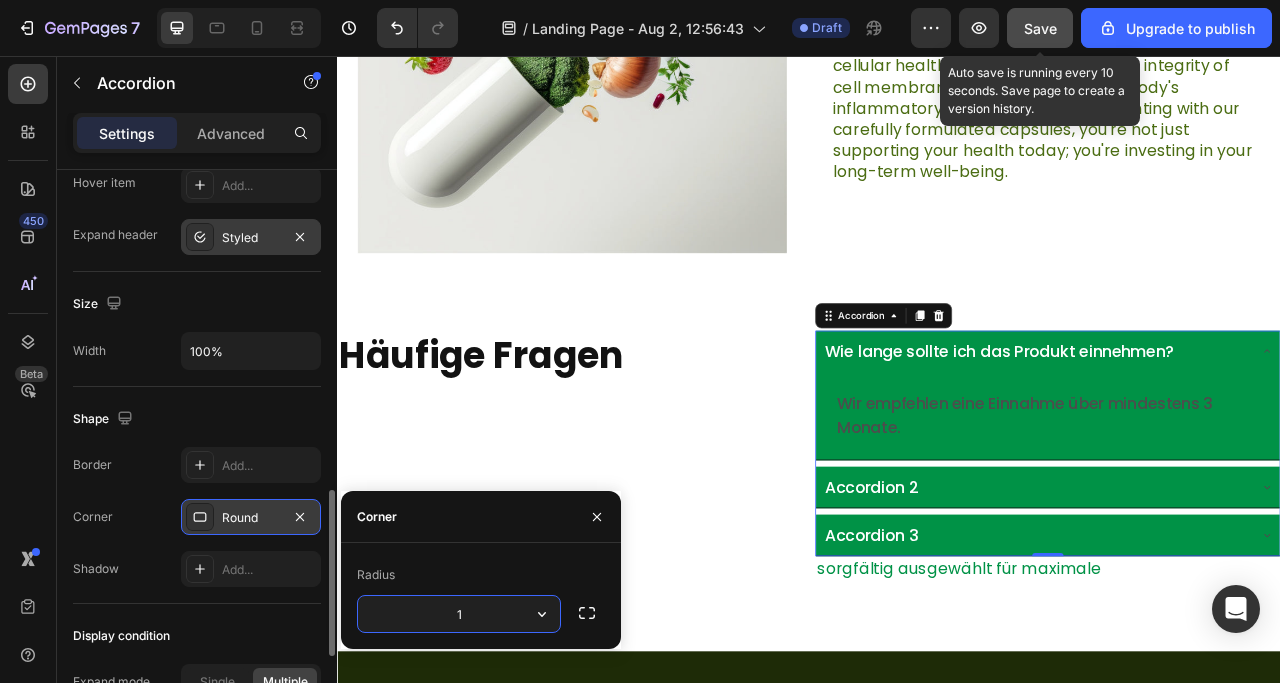 type on "15" 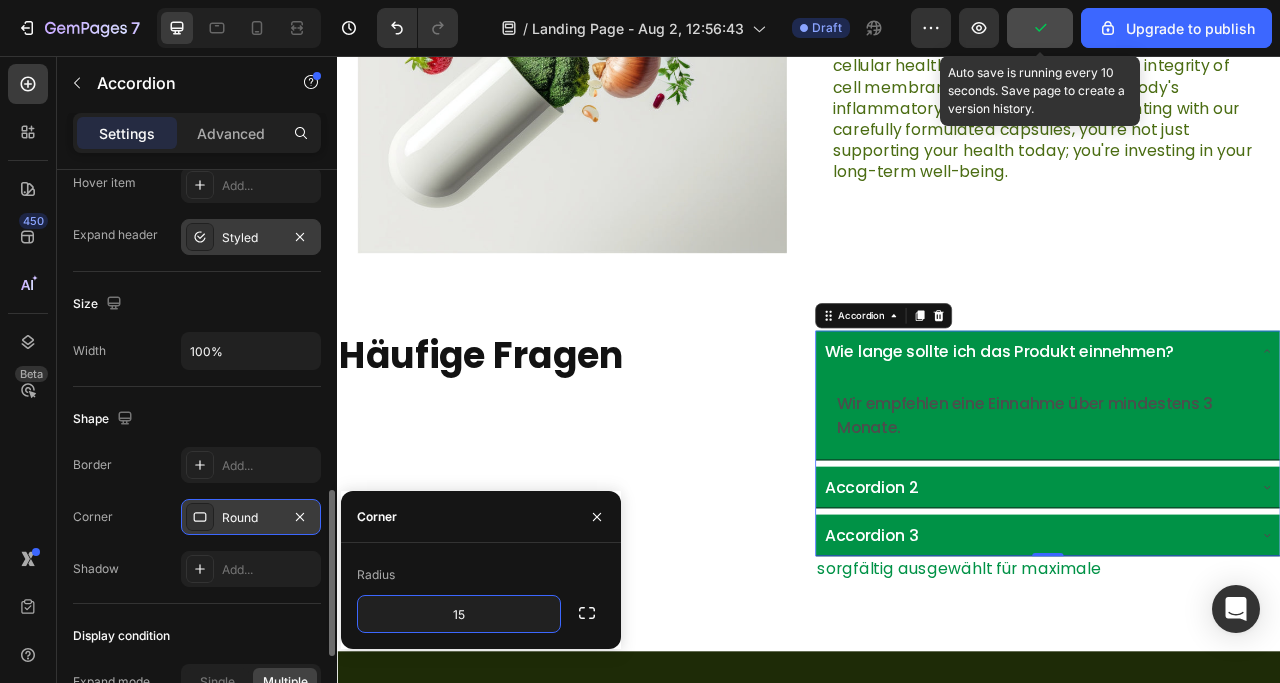 click on "Corner Round" at bounding box center (197, 517) 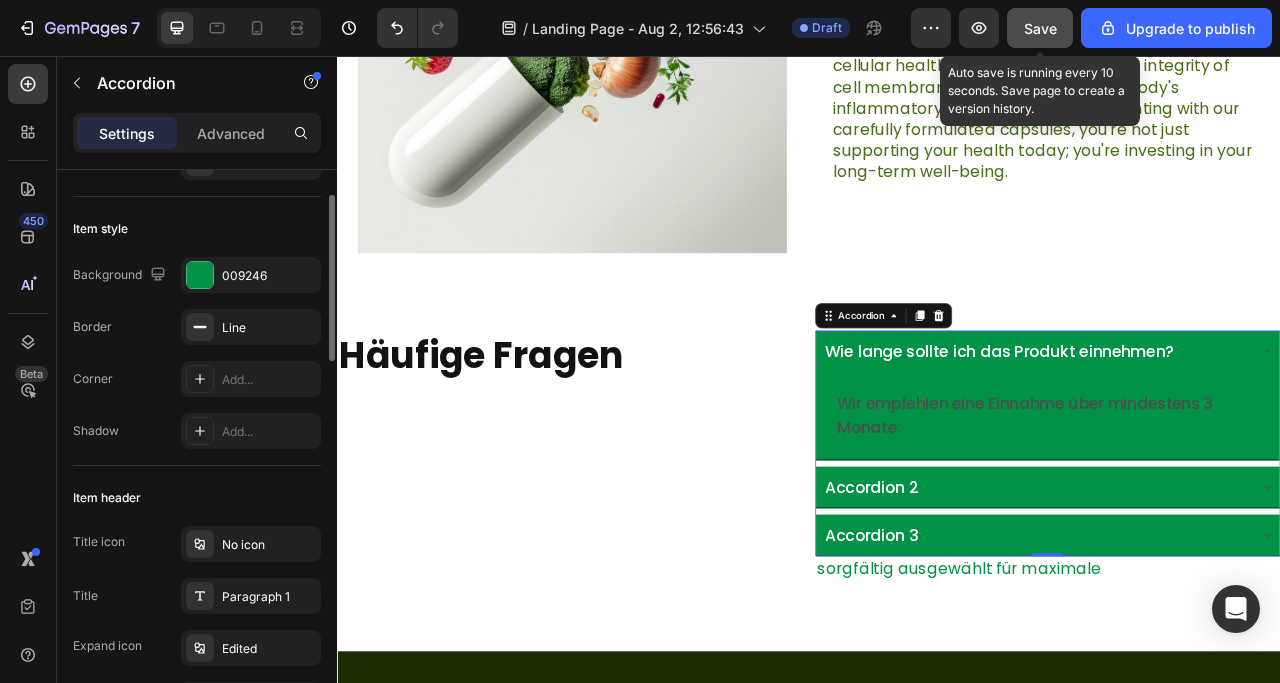 scroll, scrollTop: 0, scrollLeft: 0, axis: both 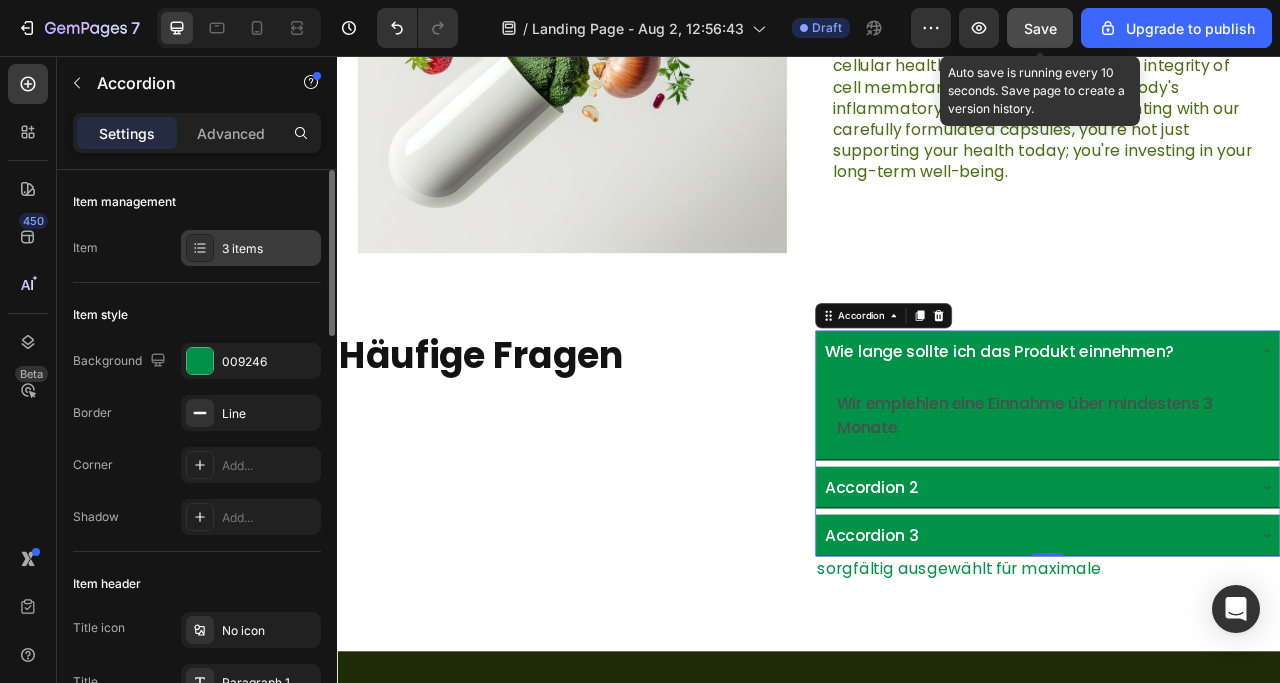 click 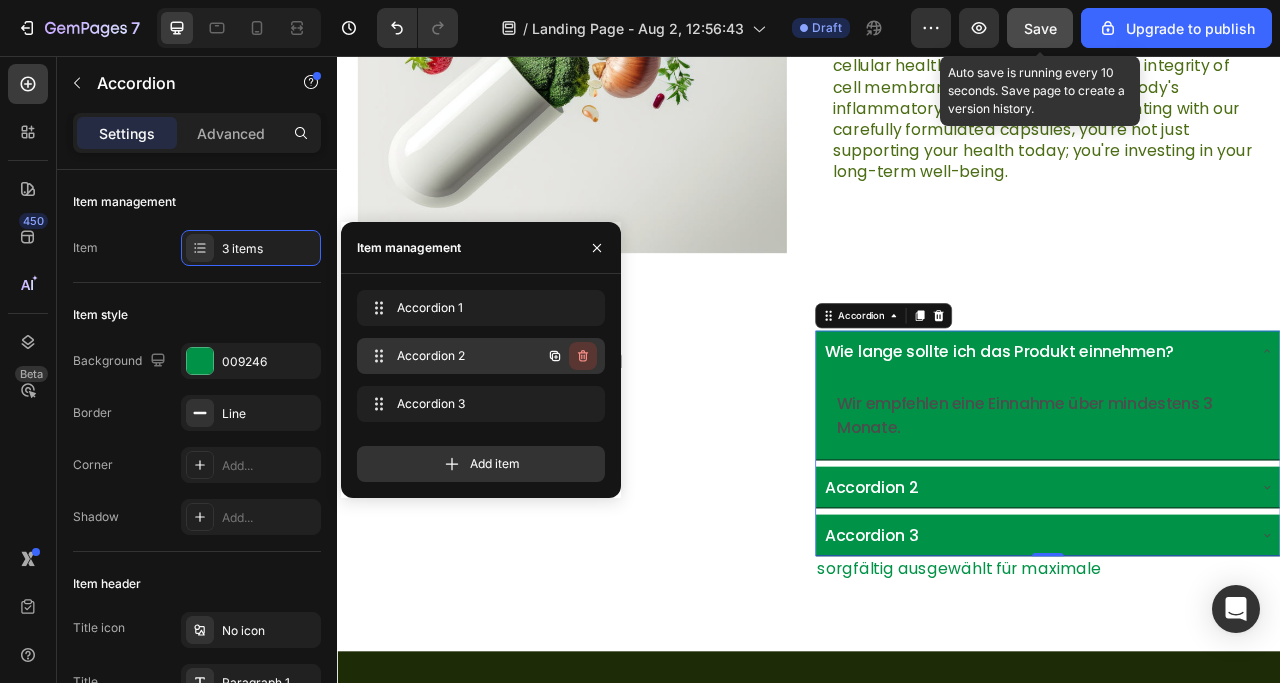 click 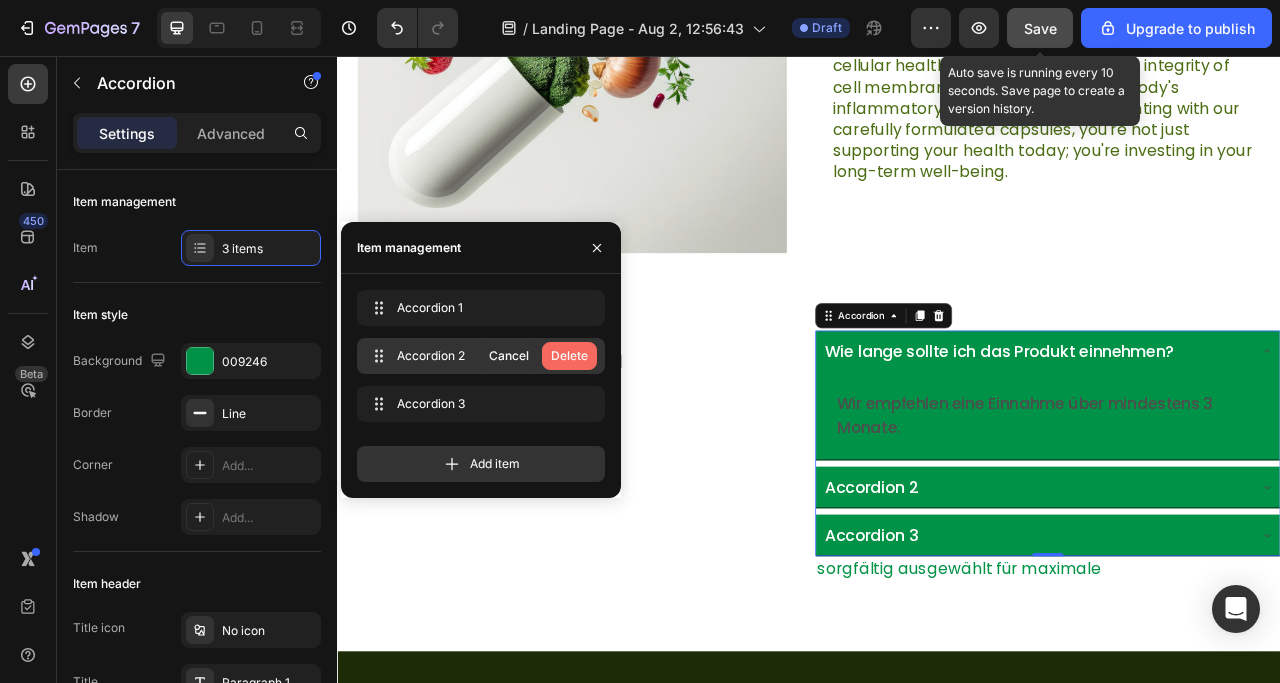 click on "Delete" at bounding box center (569, 356) 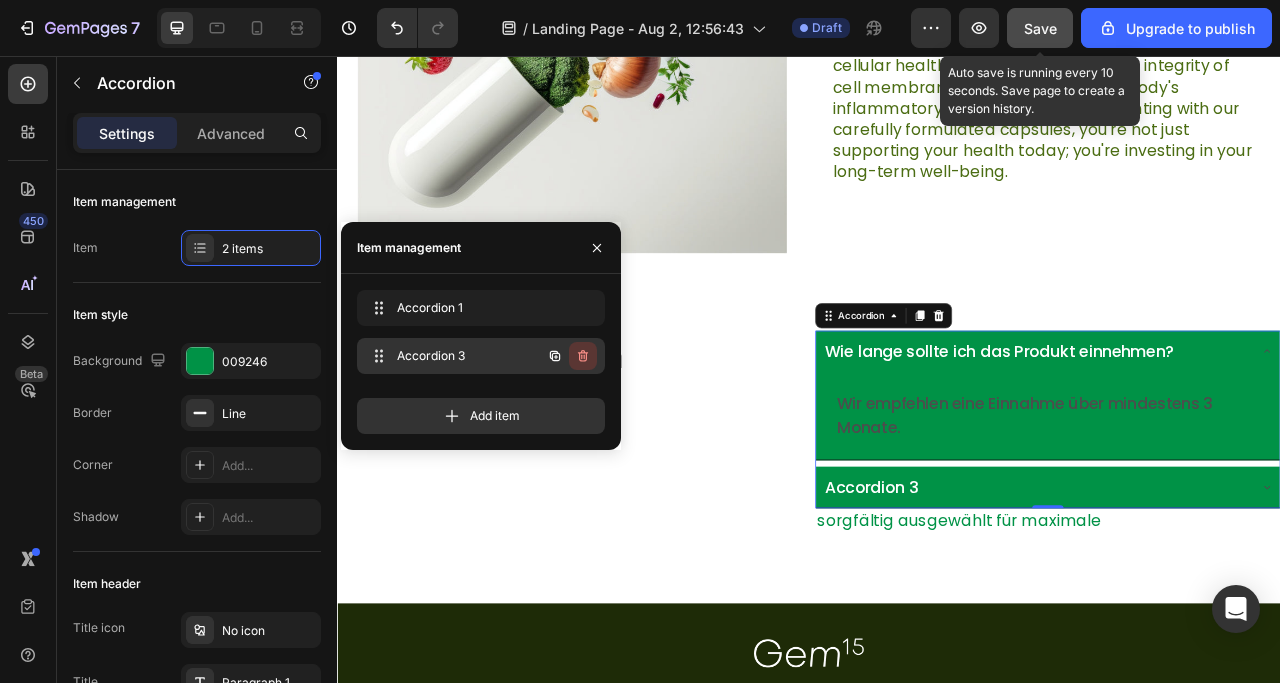 click 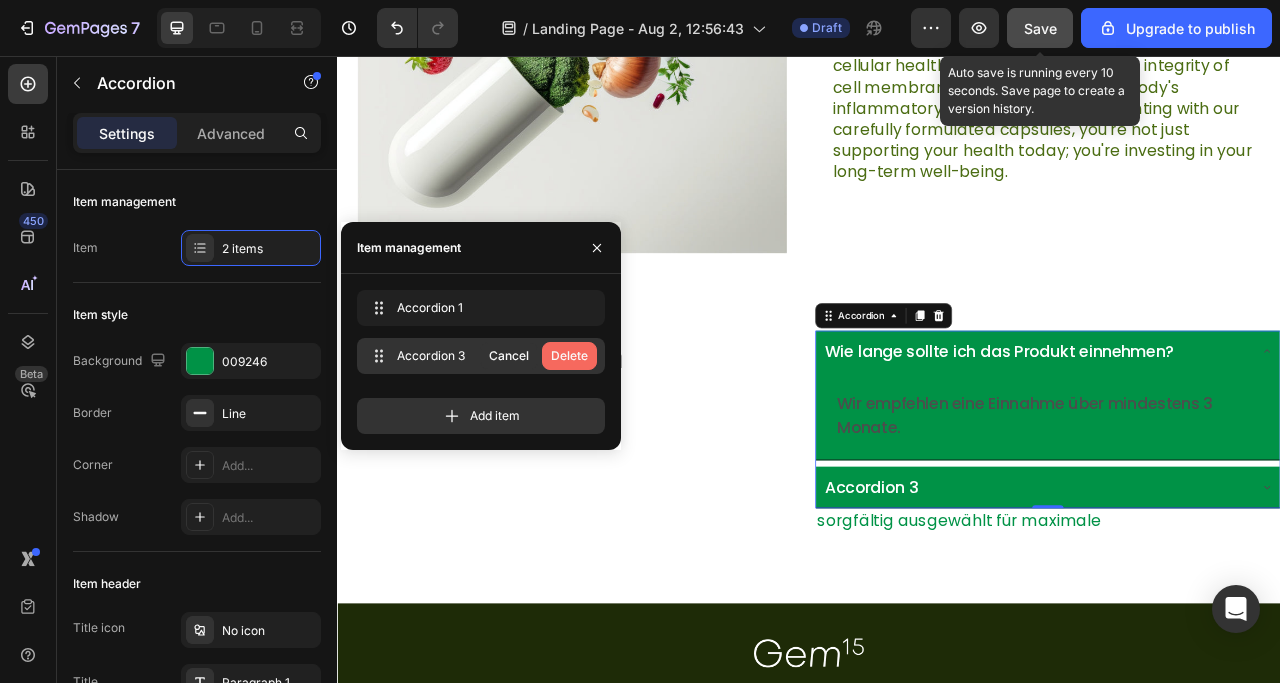 click on "Delete" at bounding box center (569, 356) 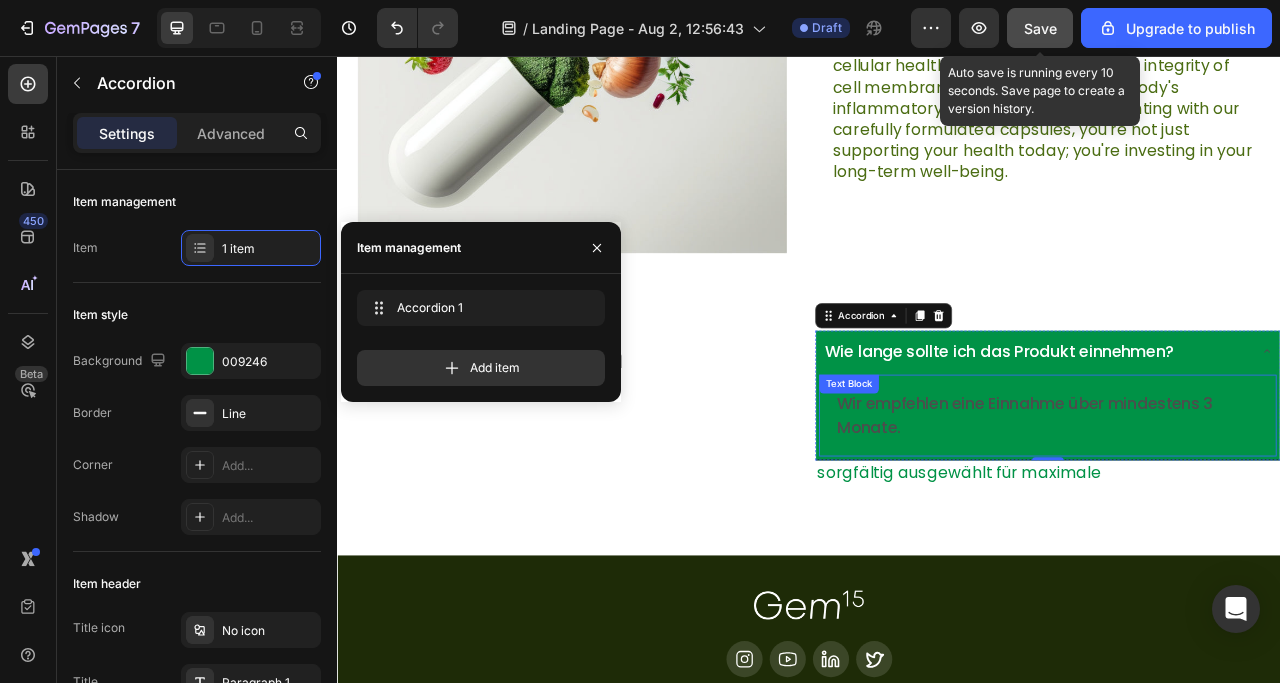click on "Wir empfehlen eine Einnahme über mindestens 3 Monate." at bounding box center (1241, 513) 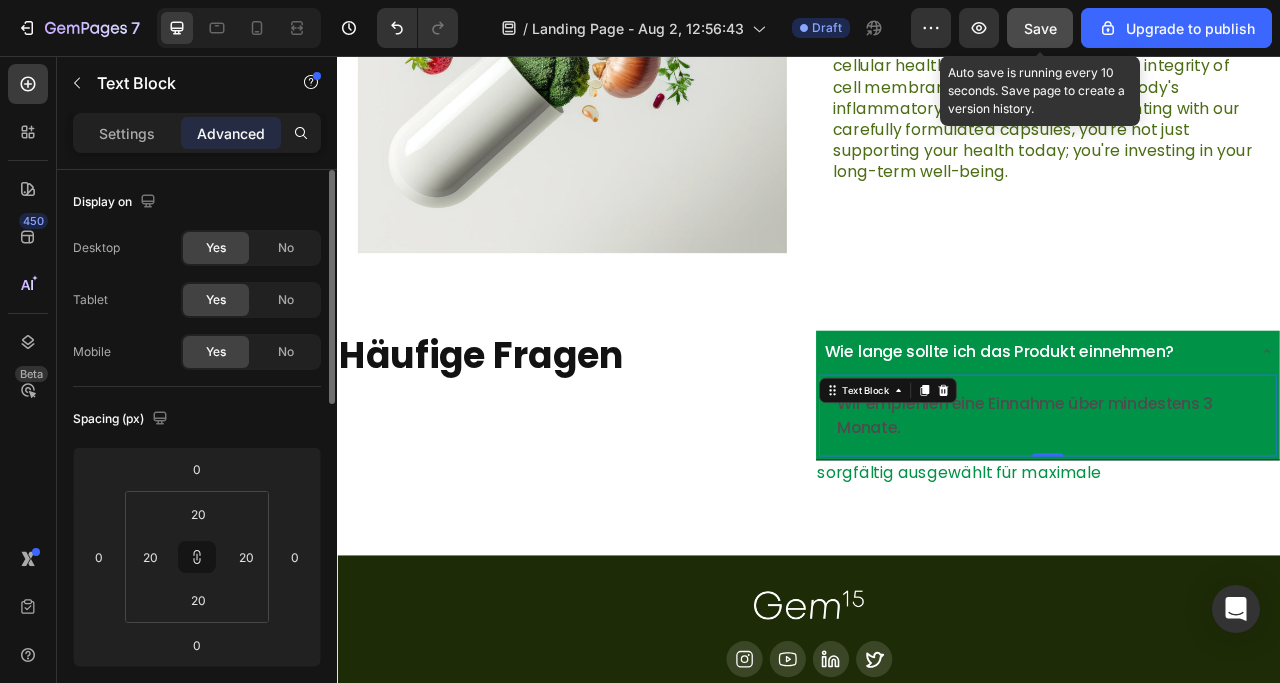 drag, startPoint x: 128, startPoint y: 128, endPoint x: 127, endPoint y: 214, distance: 86.00581 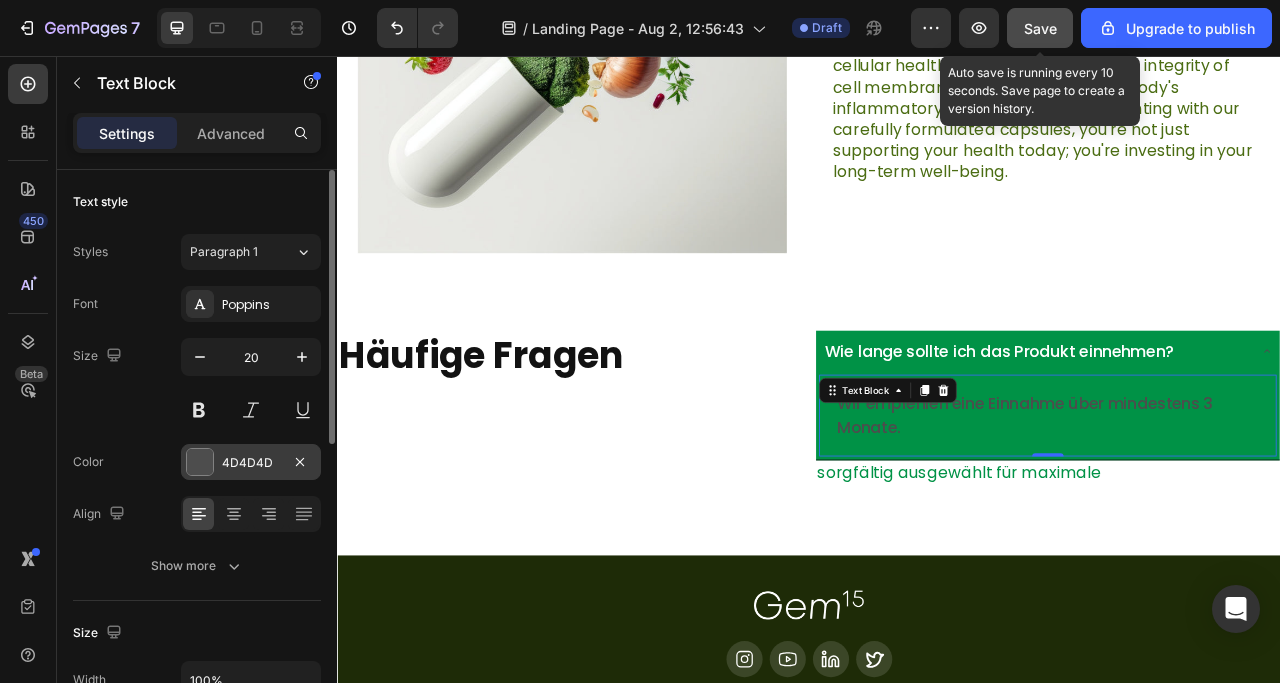 click on "4D4D4D" at bounding box center [251, 462] 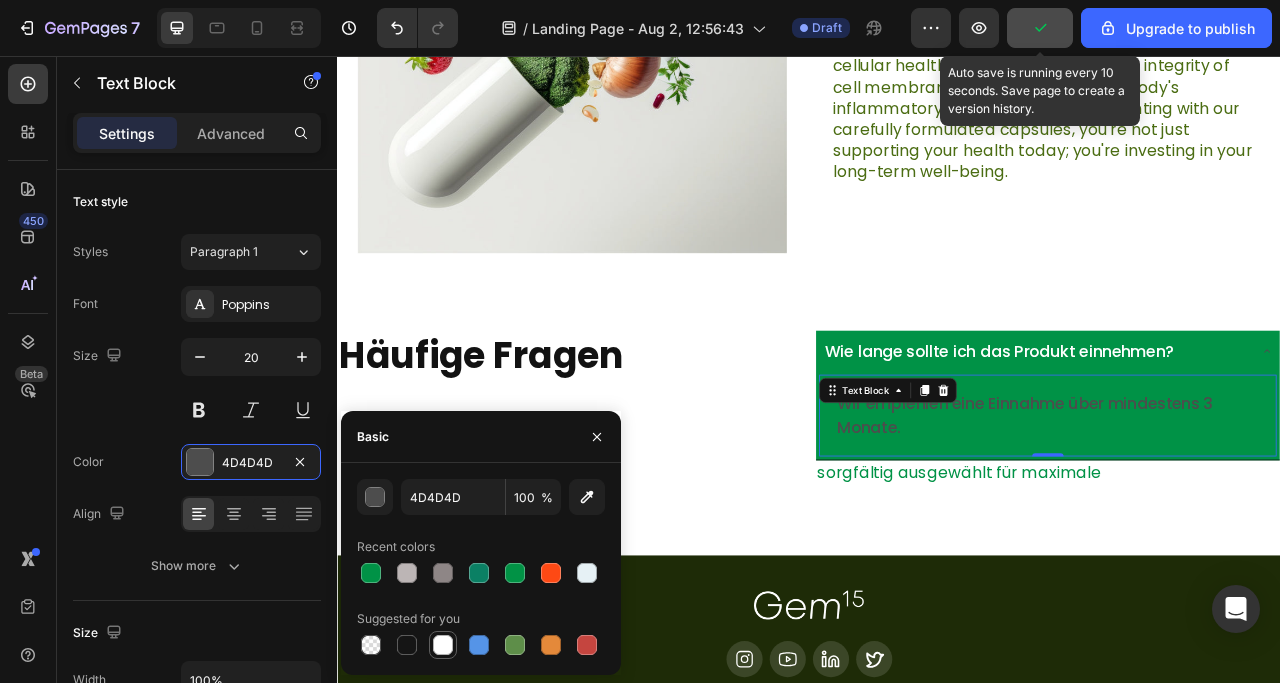 click at bounding box center [443, 645] 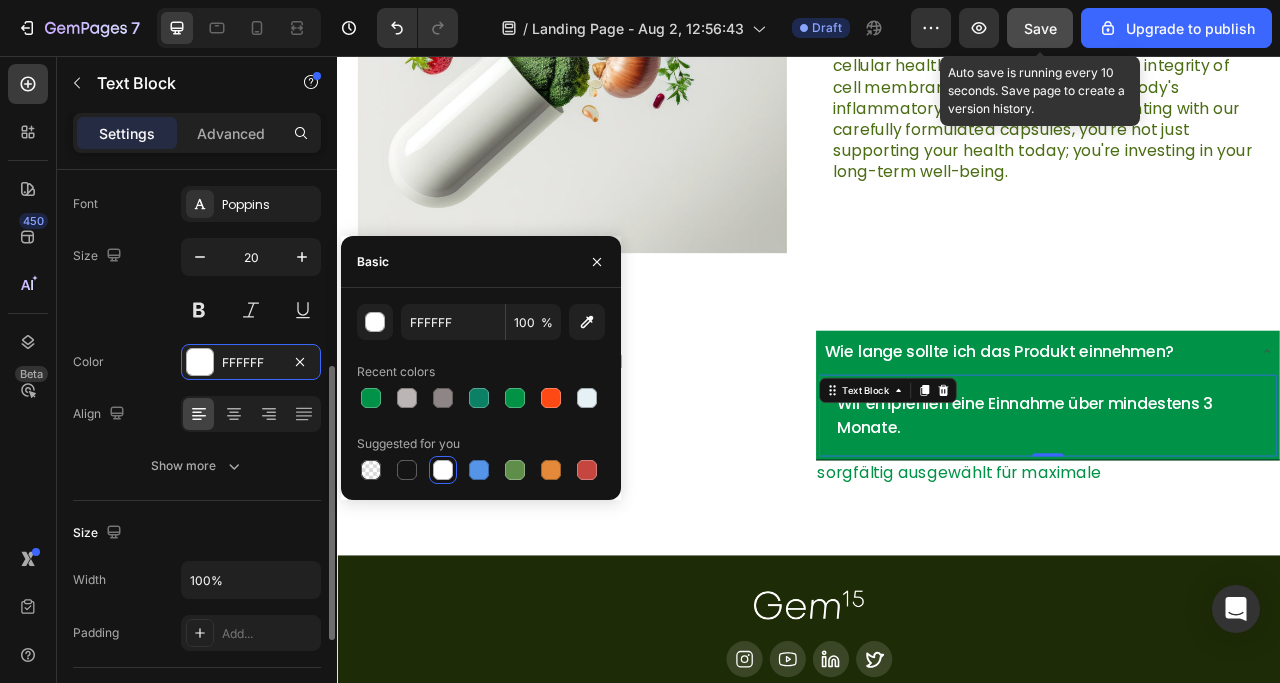 scroll, scrollTop: 200, scrollLeft: 0, axis: vertical 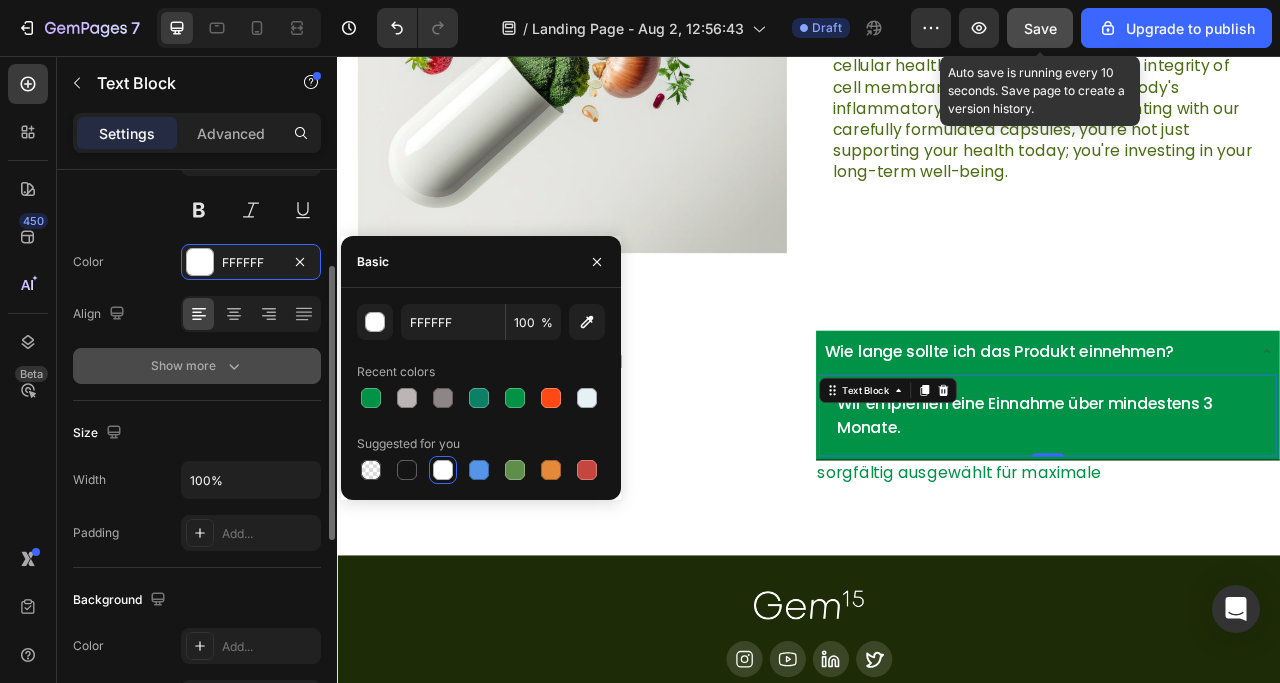 click on "Show more" at bounding box center [197, 366] 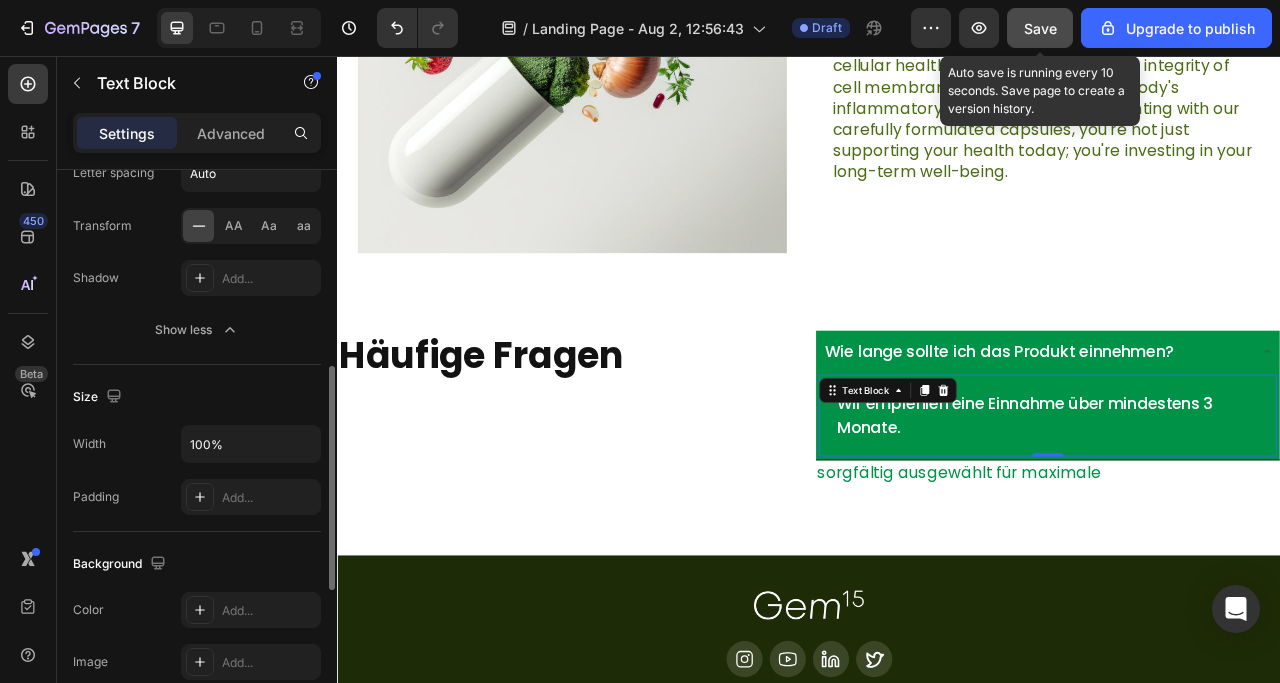 scroll, scrollTop: 600, scrollLeft: 0, axis: vertical 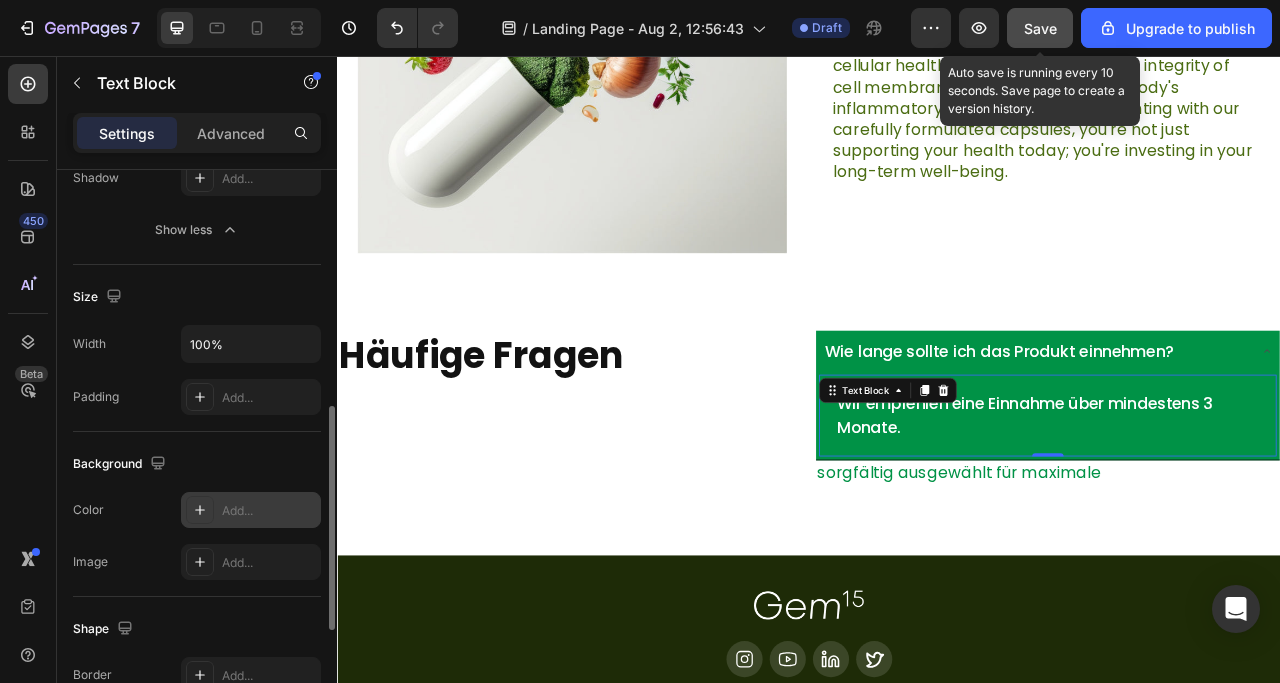 click at bounding box center (200, 510) 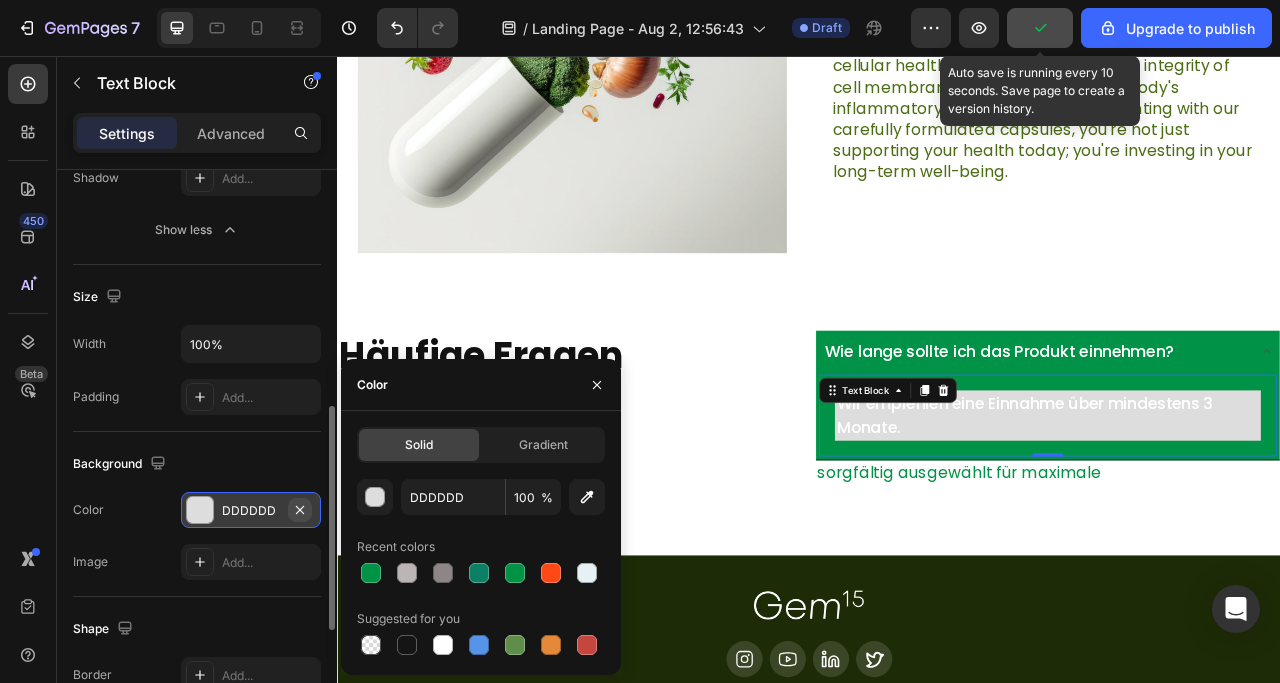 click 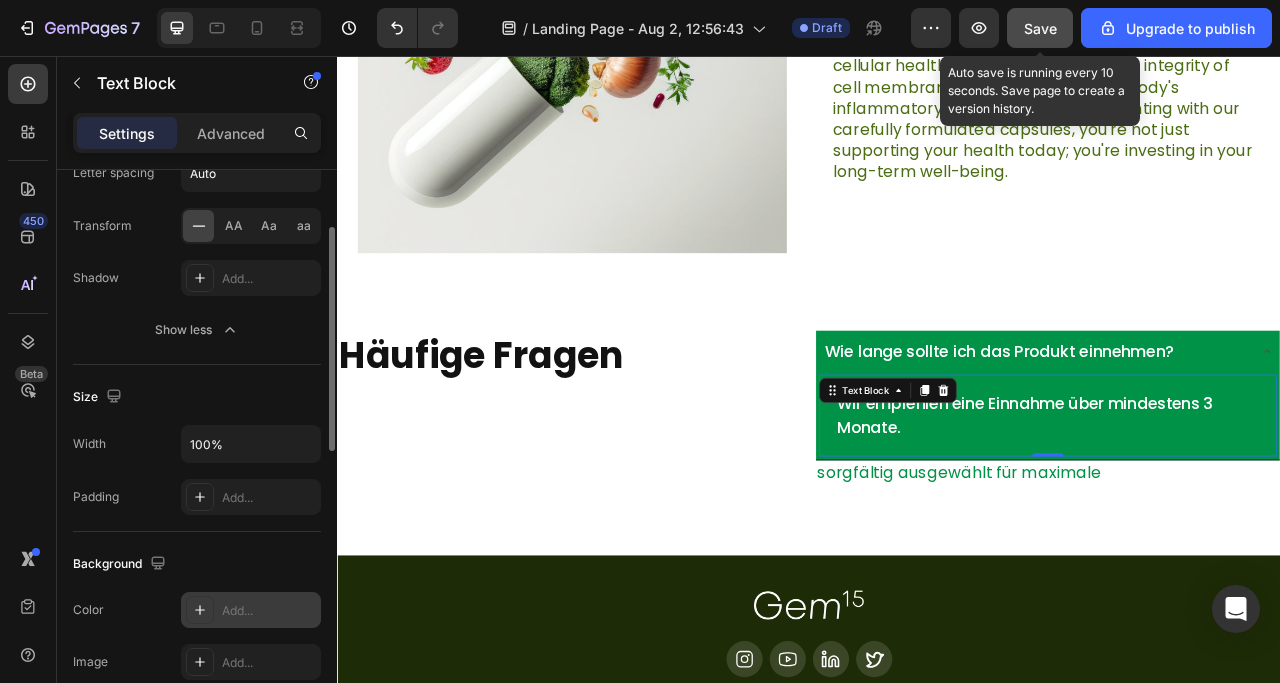 scroll, scrollTop: 300, scrollLeft: 0, axis: vertical 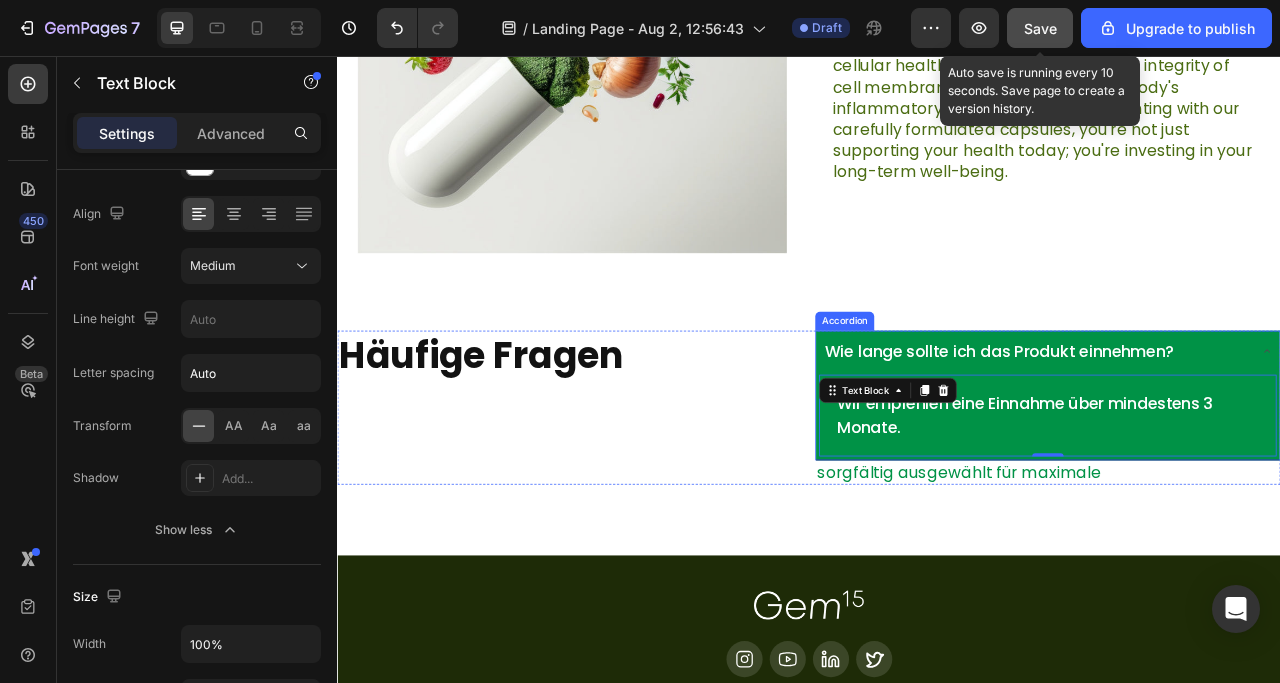 click on "Wie lange sollte ich das Produkt einnehmen?" at bounding box center [1225, 431] 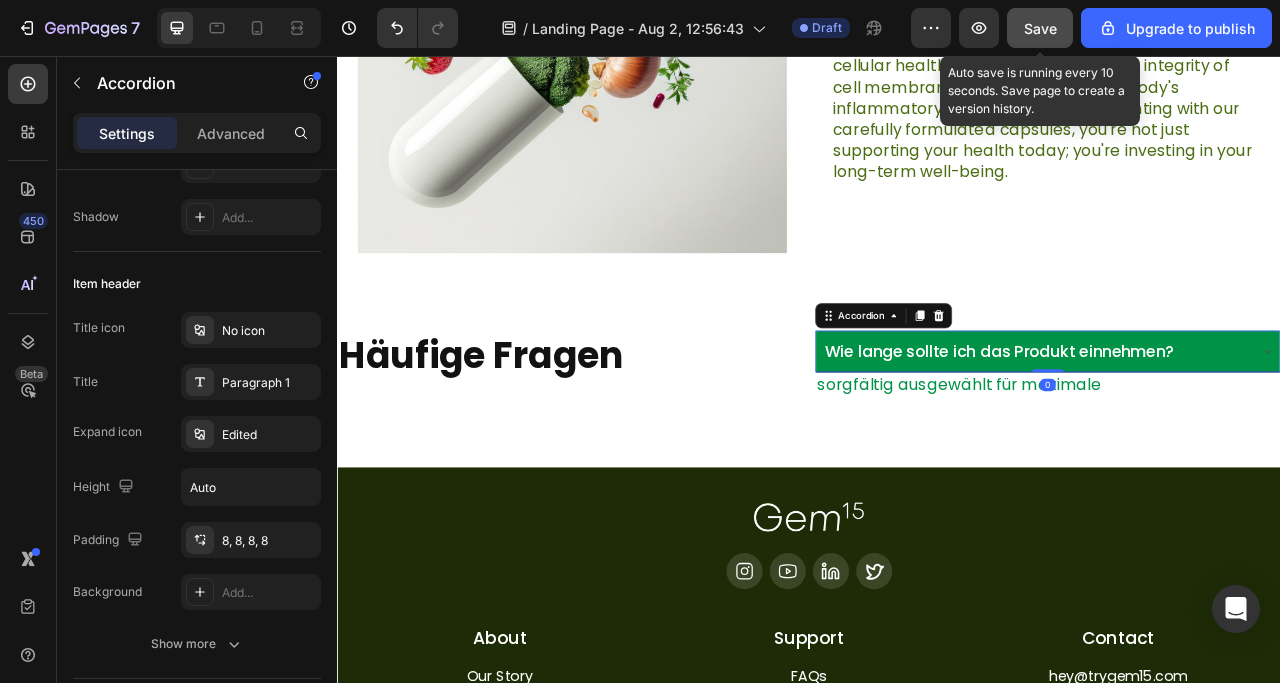 scroll, scrollTop: 0, scrollLeft: 0, axis: both 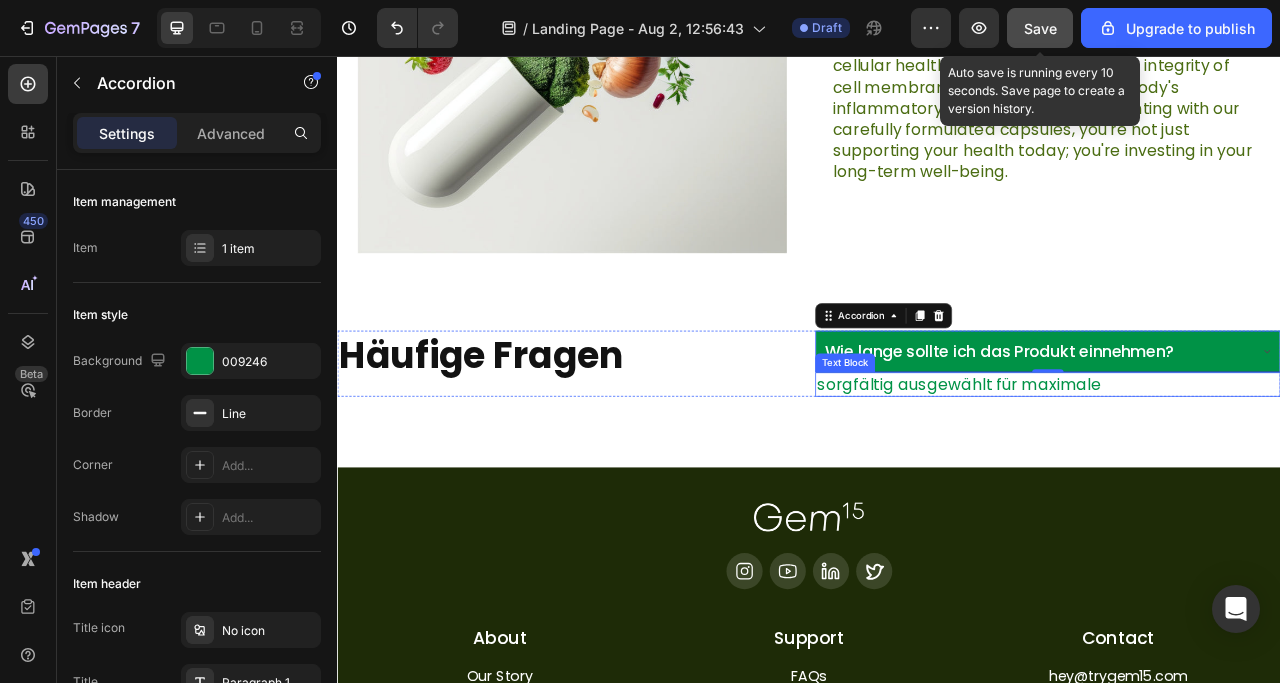 click on "sorgfältig ausgewählt für maximale" at bounding box center (1241, 473) 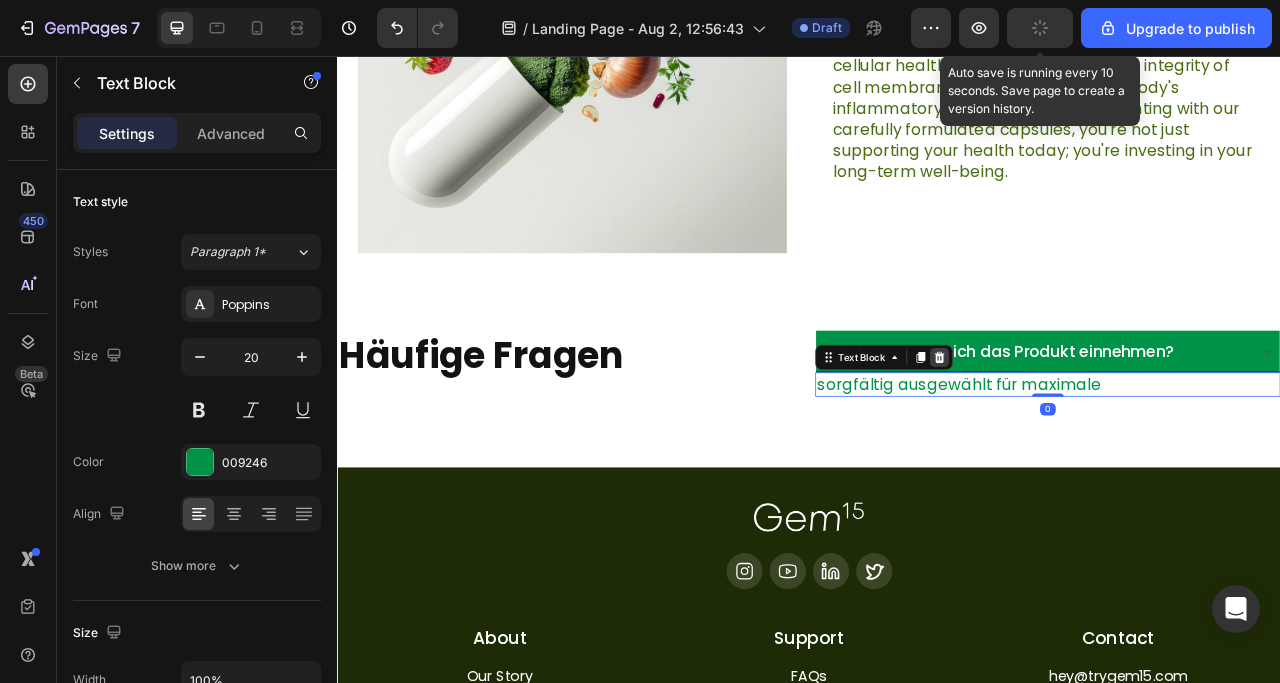 click 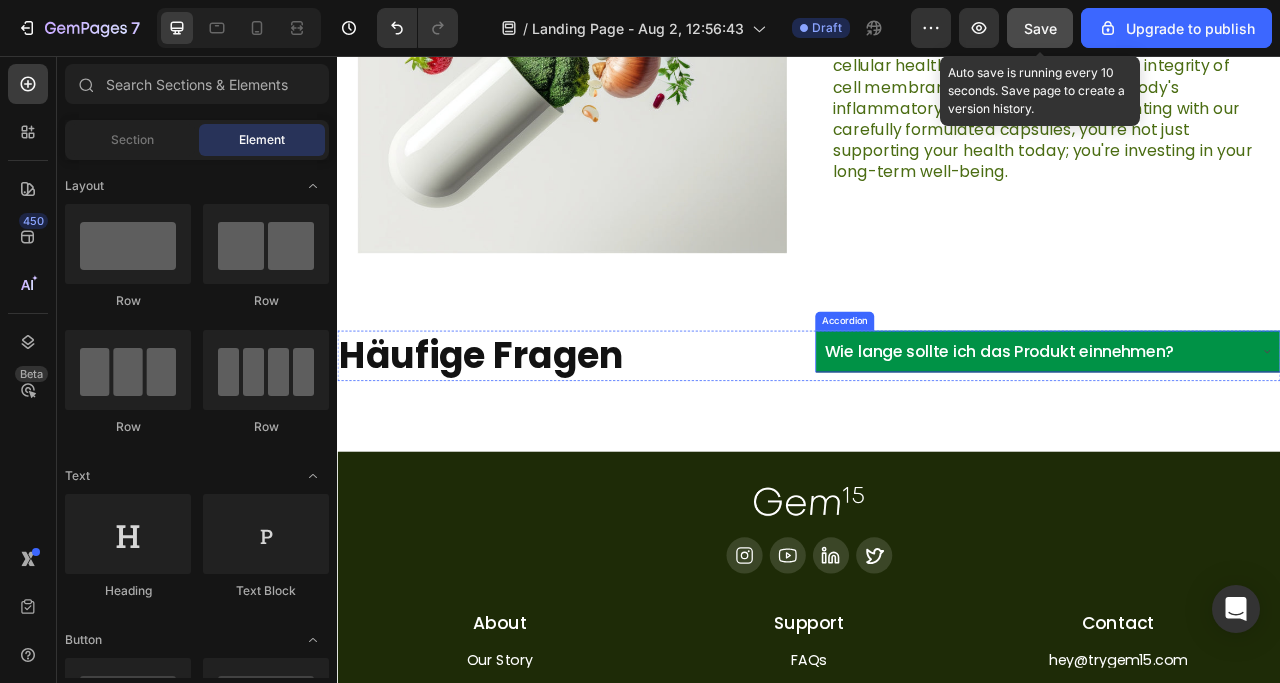 click on "Wie lange sollte ich das Produkt einnehmen?" at bounding box center (1179, 431) 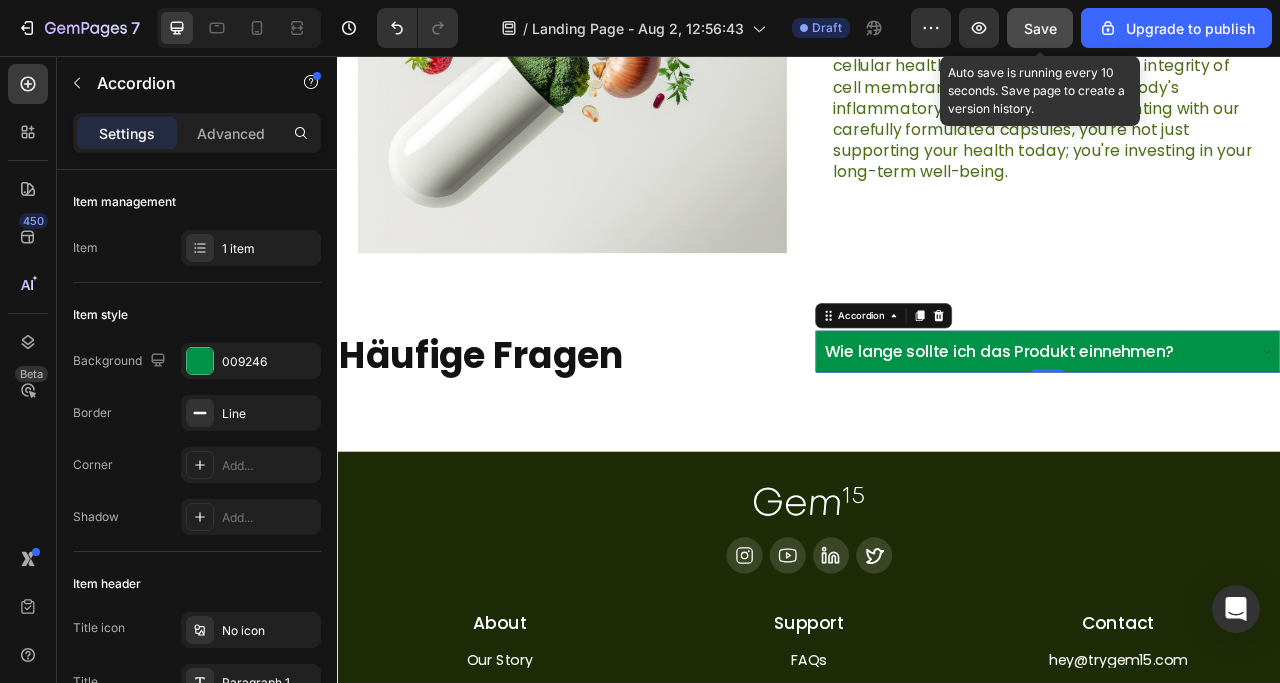 click on "Wie lange sollte ich das Produkt einnehmen?" at bounding box center (1225, 431) 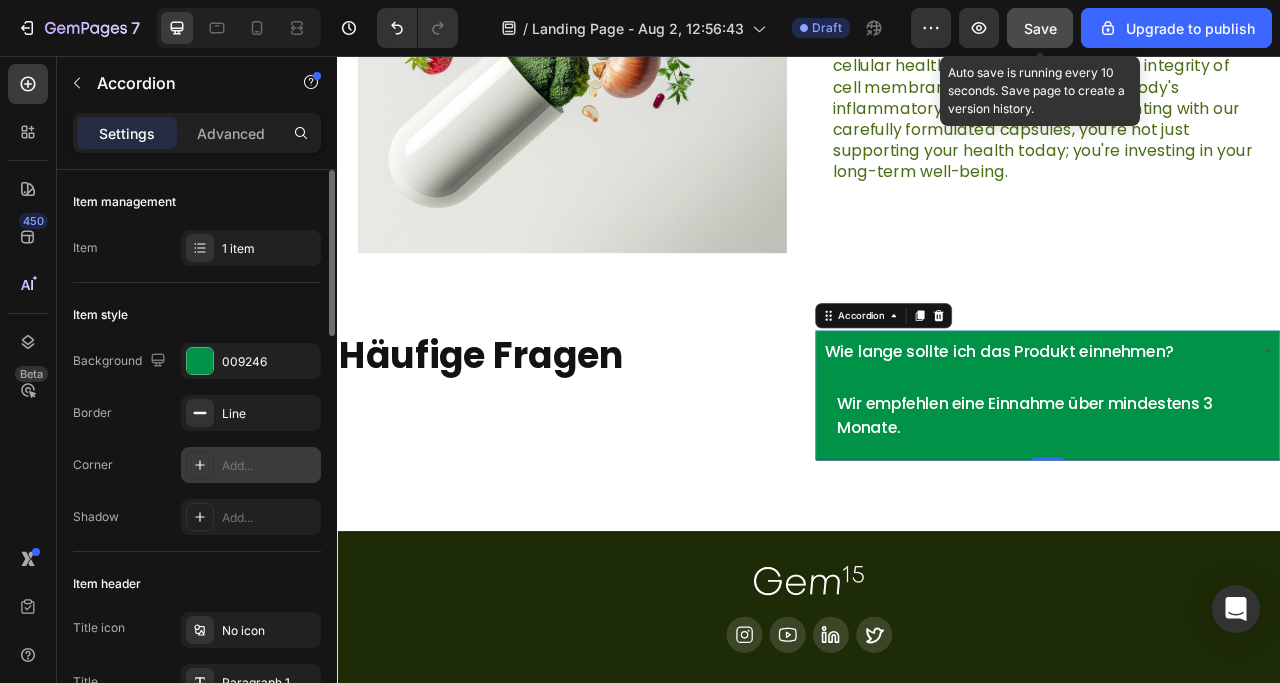 click 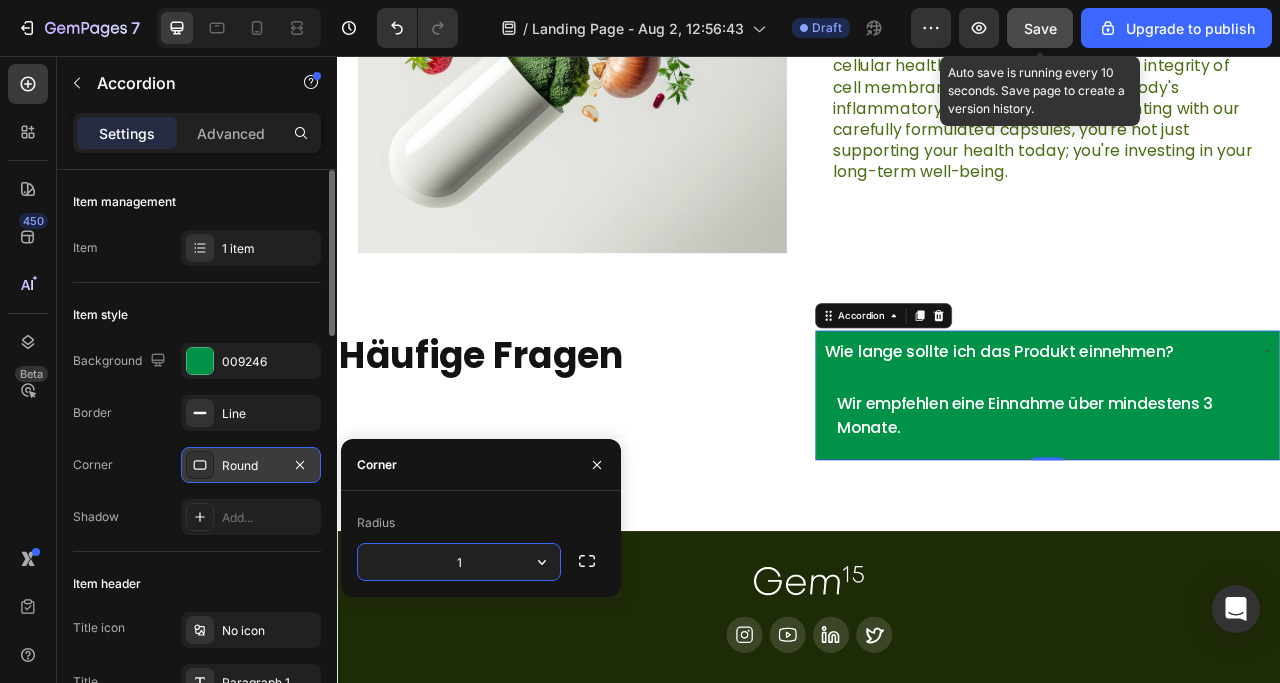 type on "15" 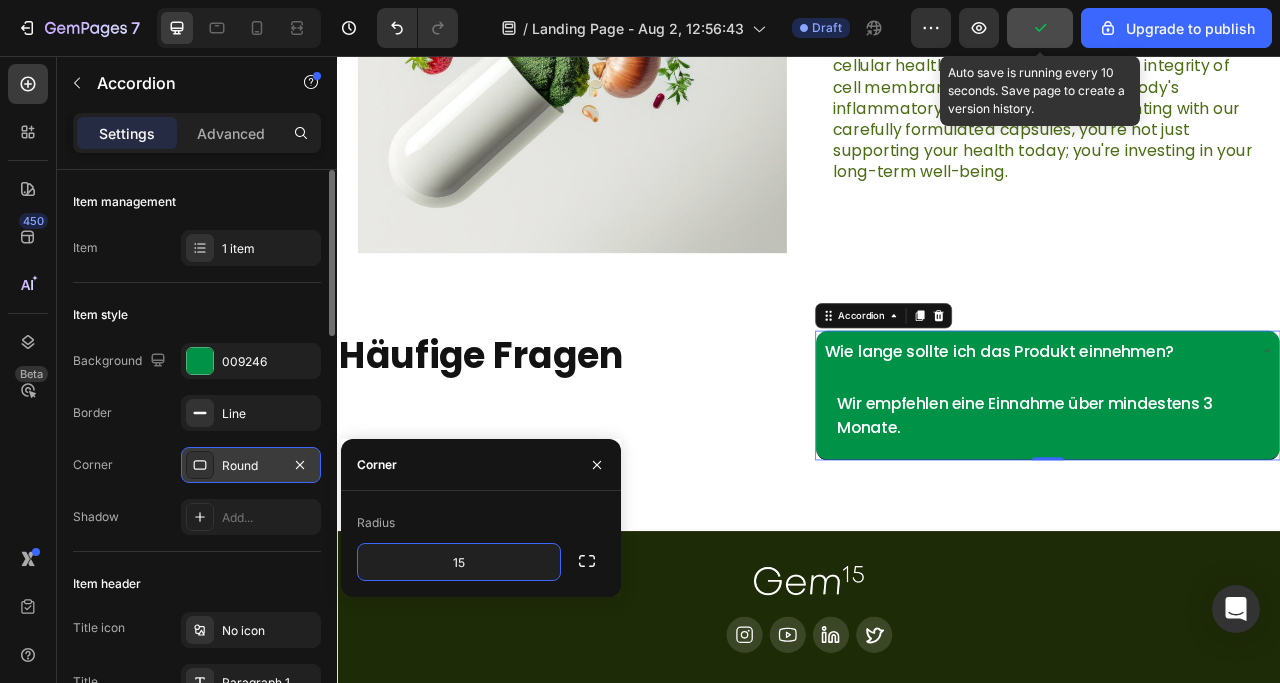 click on "Corner Round" at bounding box center [197, 465] 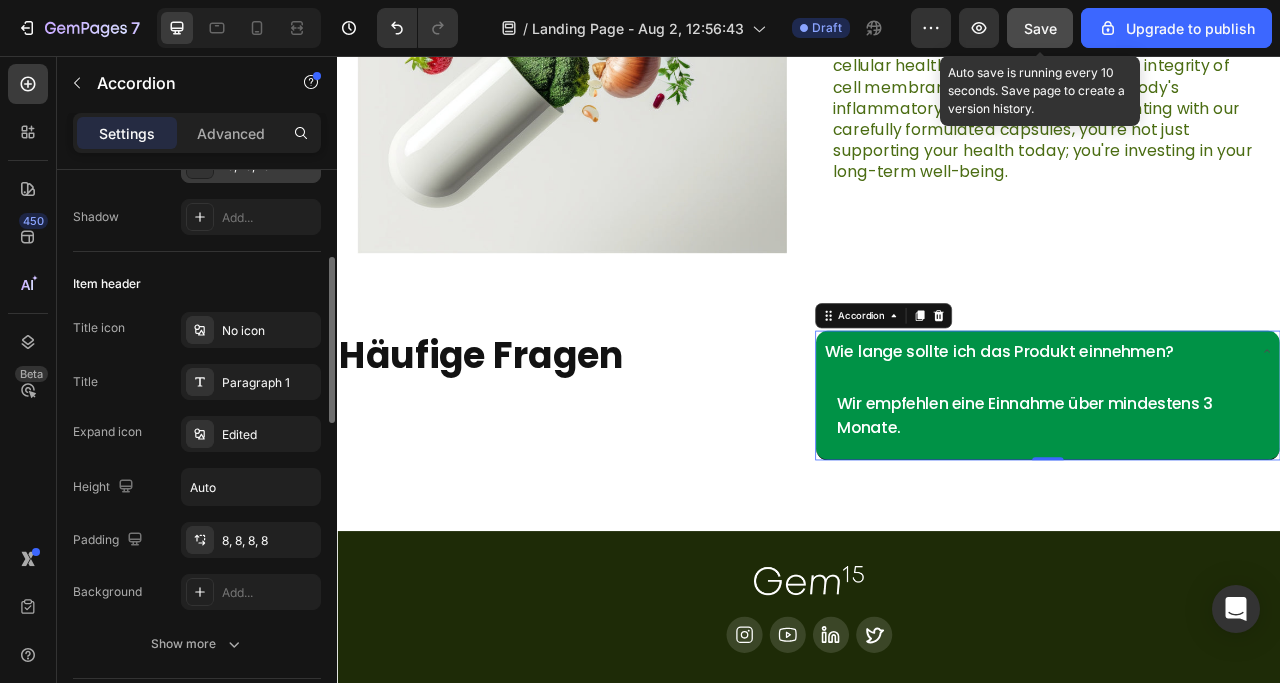 scroll, scrollTop: 100, scrollLeft: 0, axis: vertical 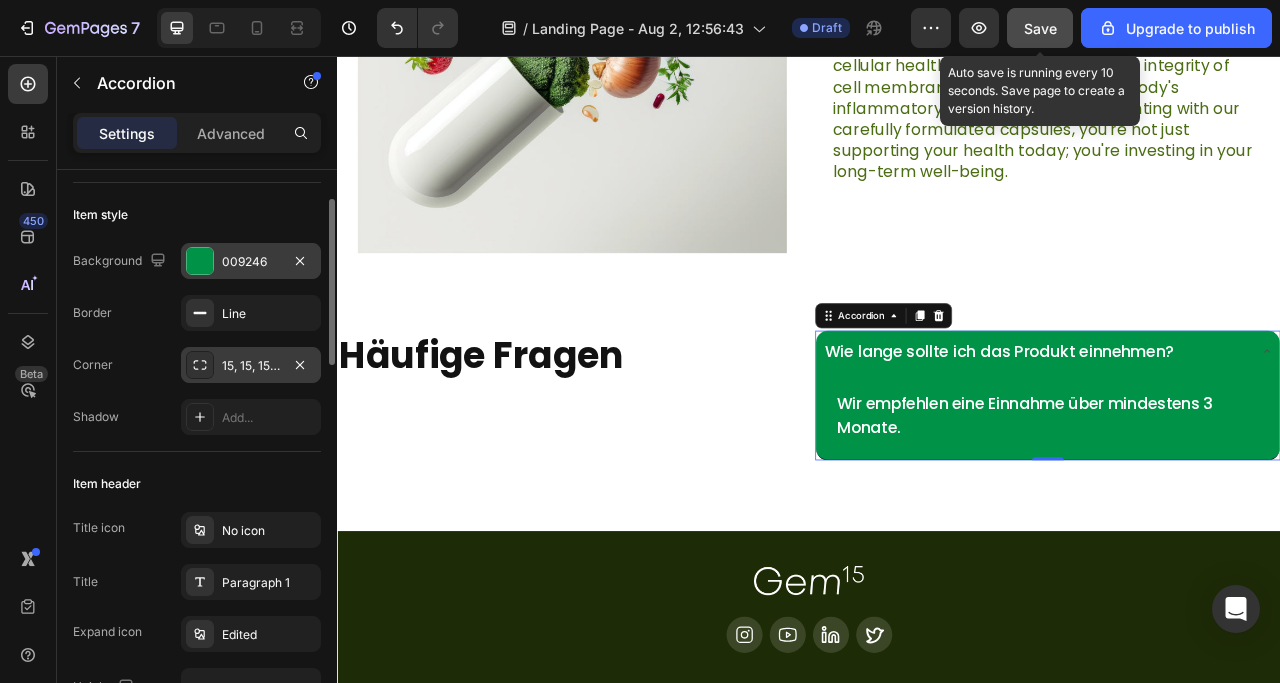click at bounding box center (200, 261) 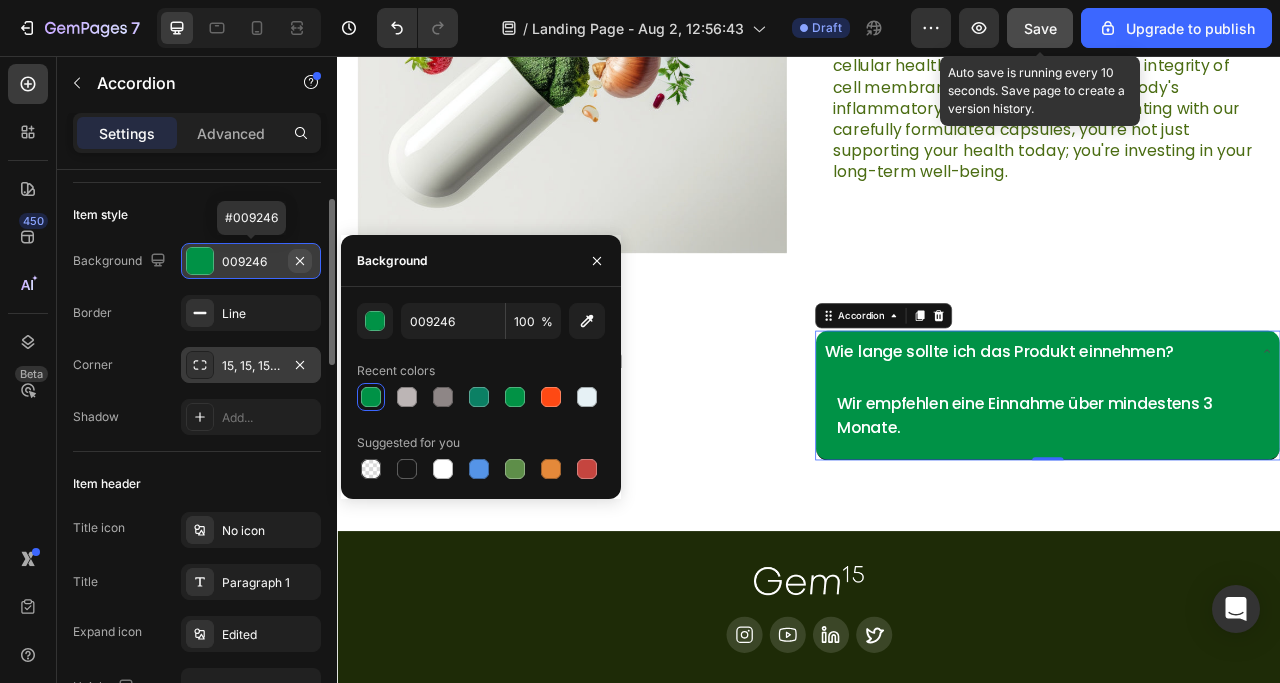 click 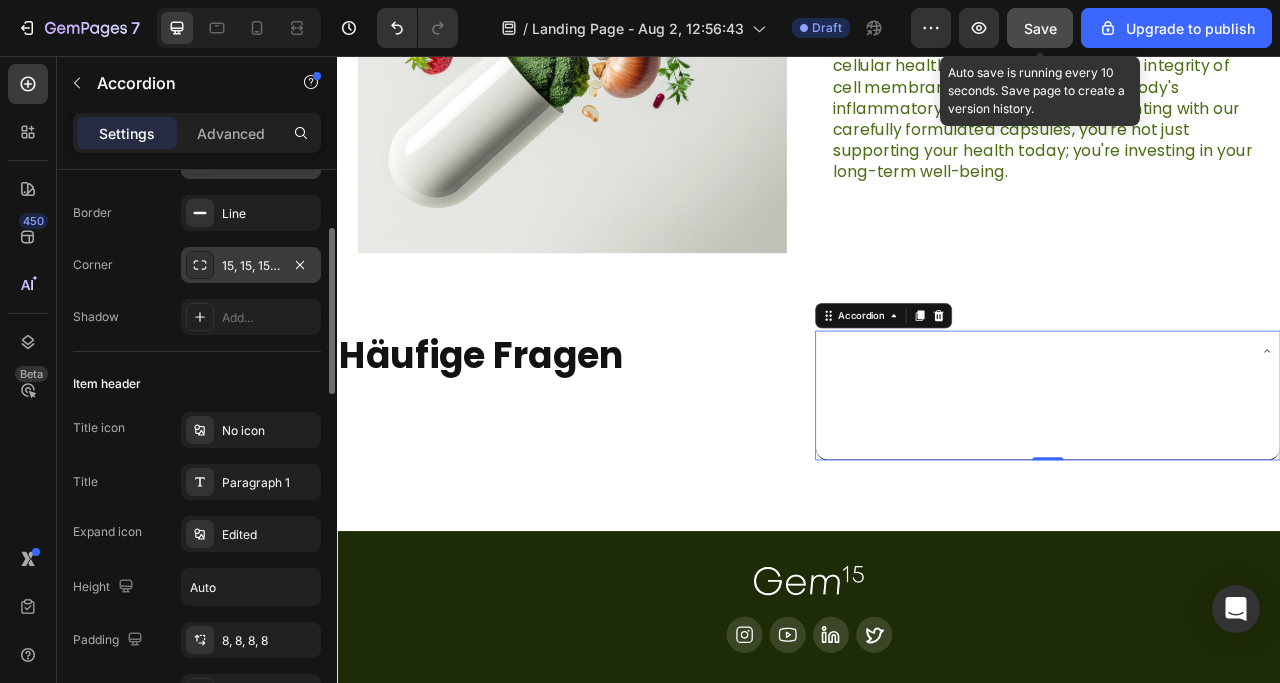 scroll, scrollTop: 300, scrollLeft: 0, axis: vertical 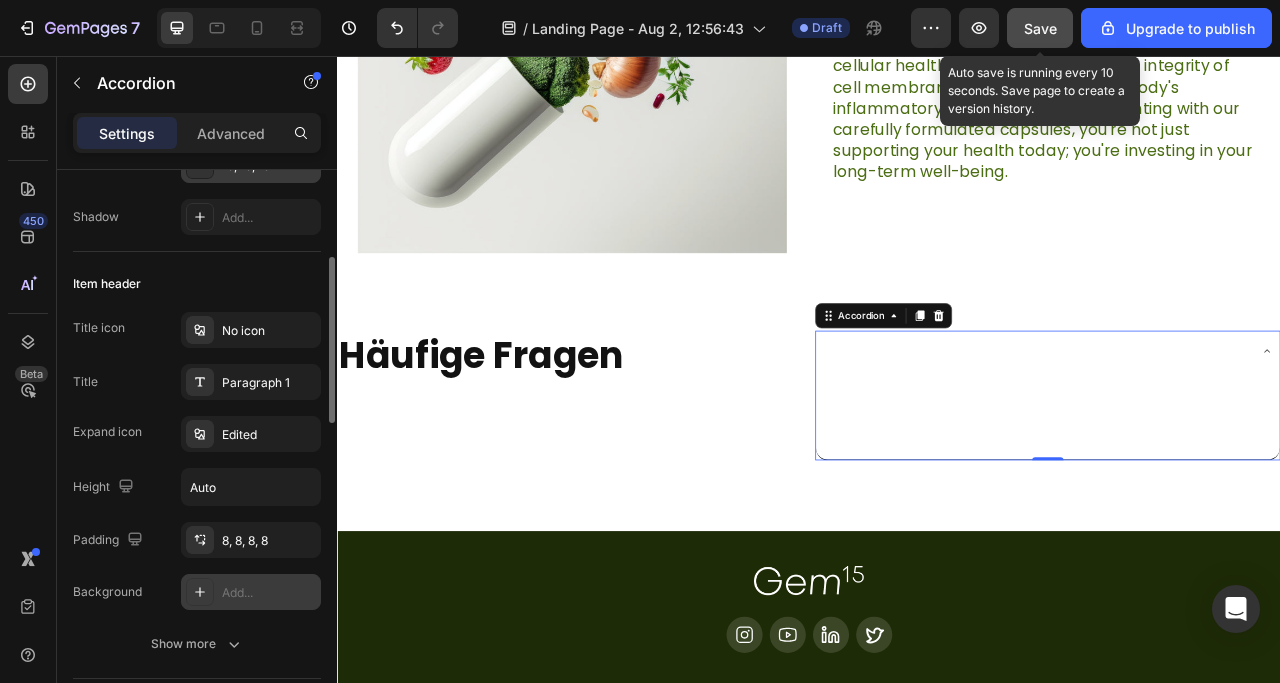click 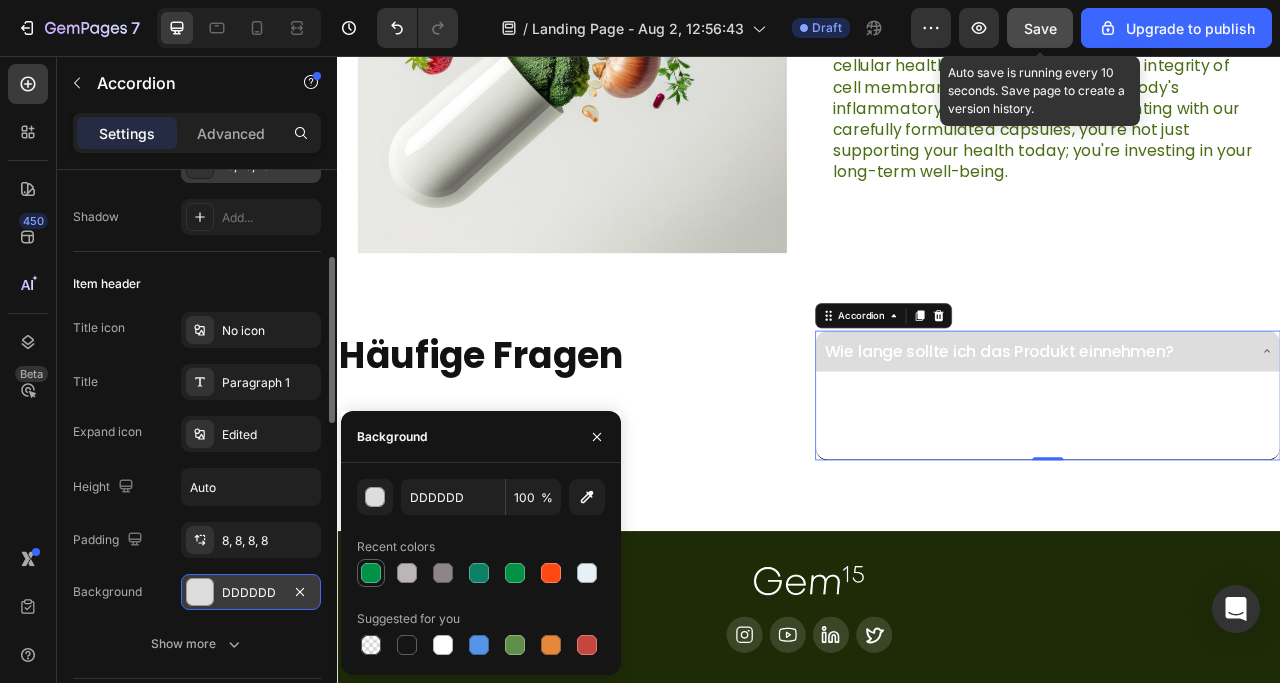 click at bounding box center [371, 573] 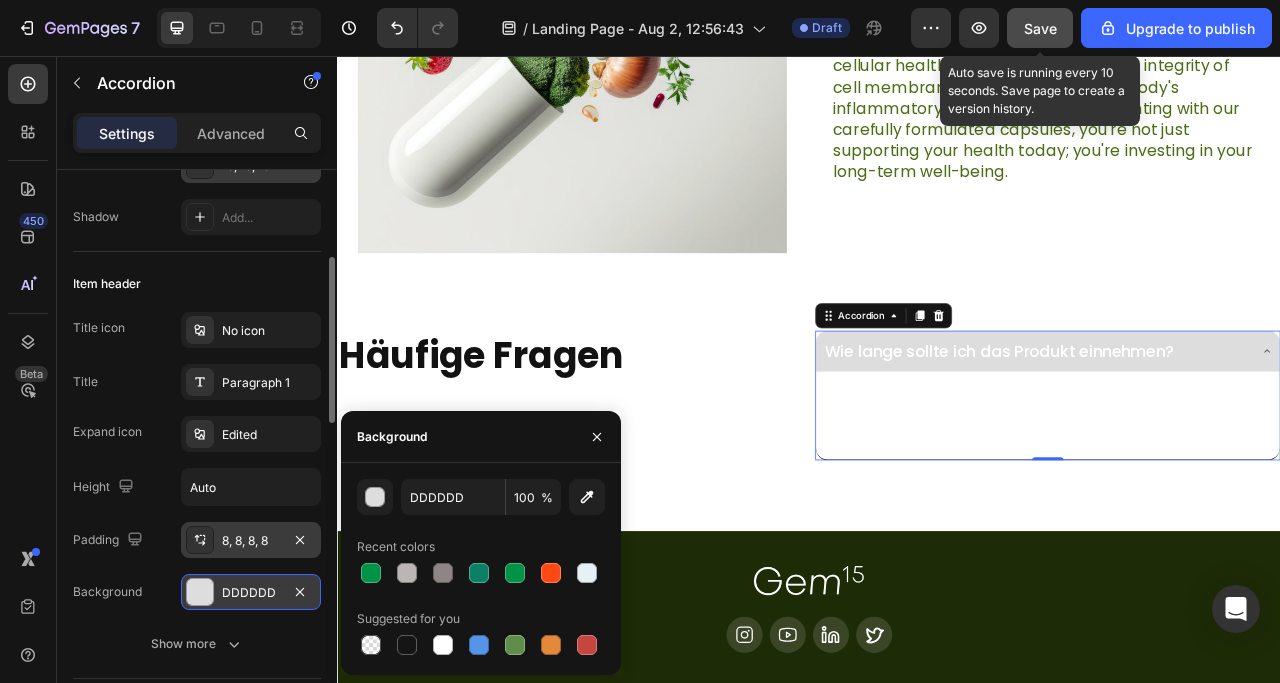 type on "009246" 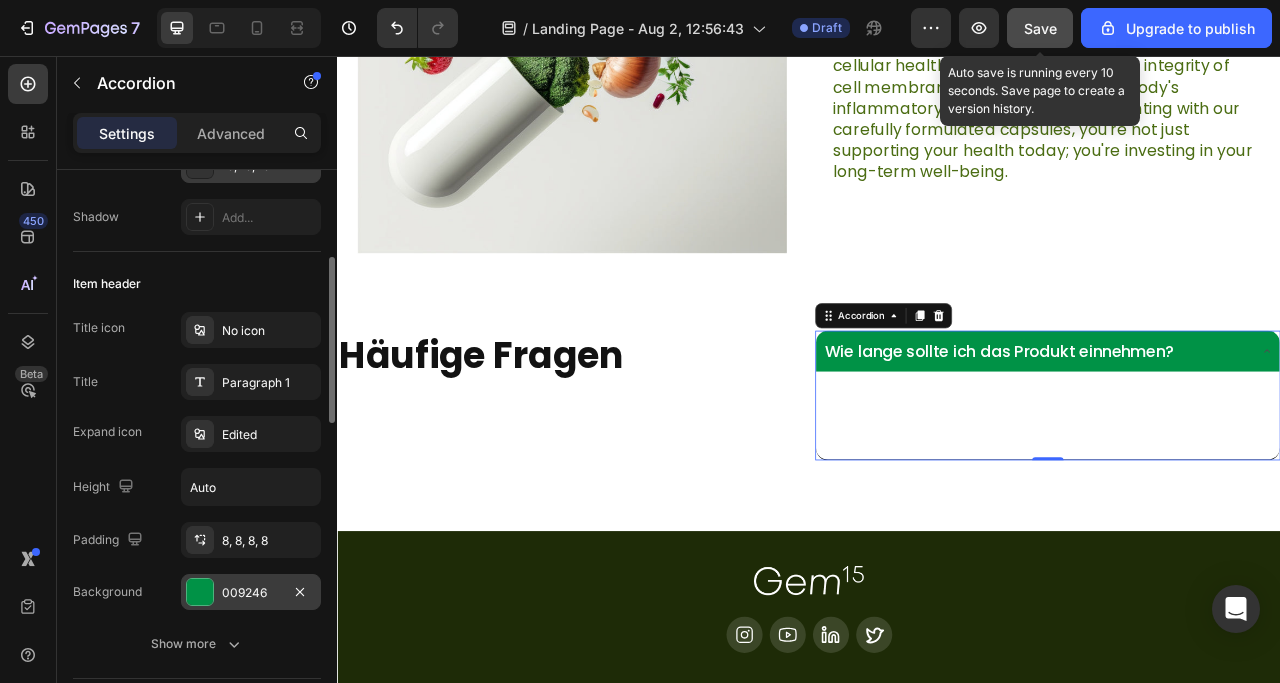 click on "Padding" at bounding box center (110, 540) 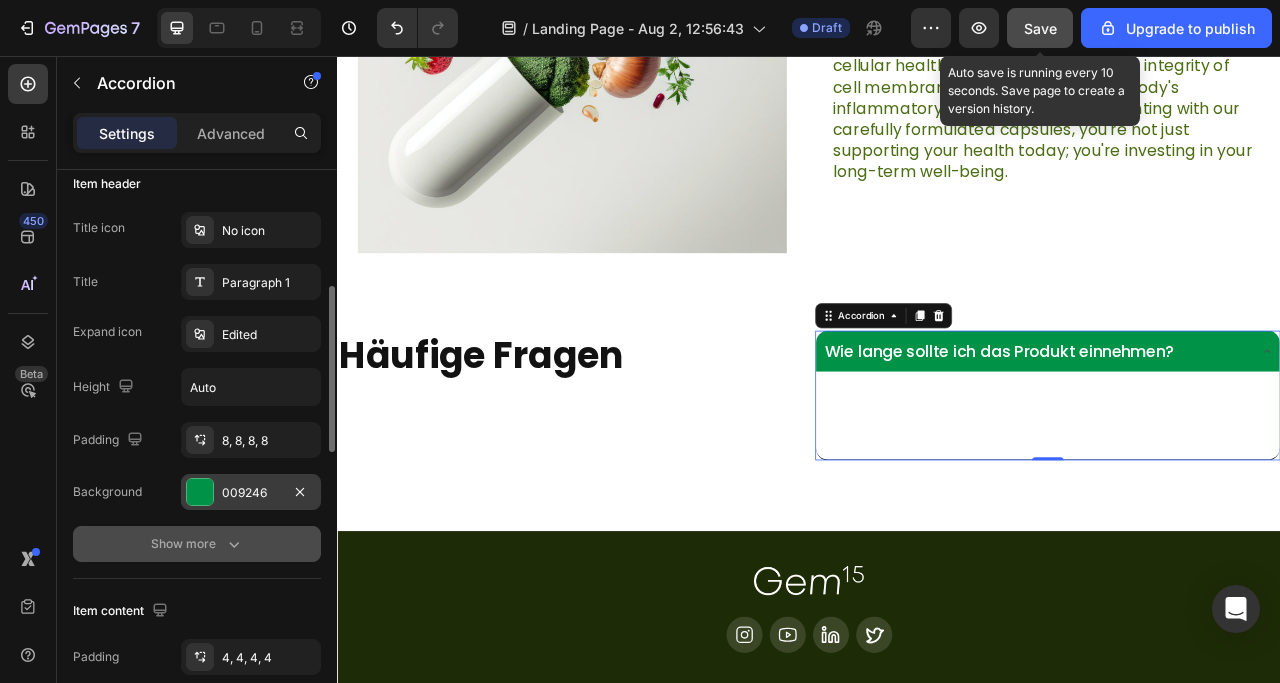click on "Show more" at bounding box center (197, 544) 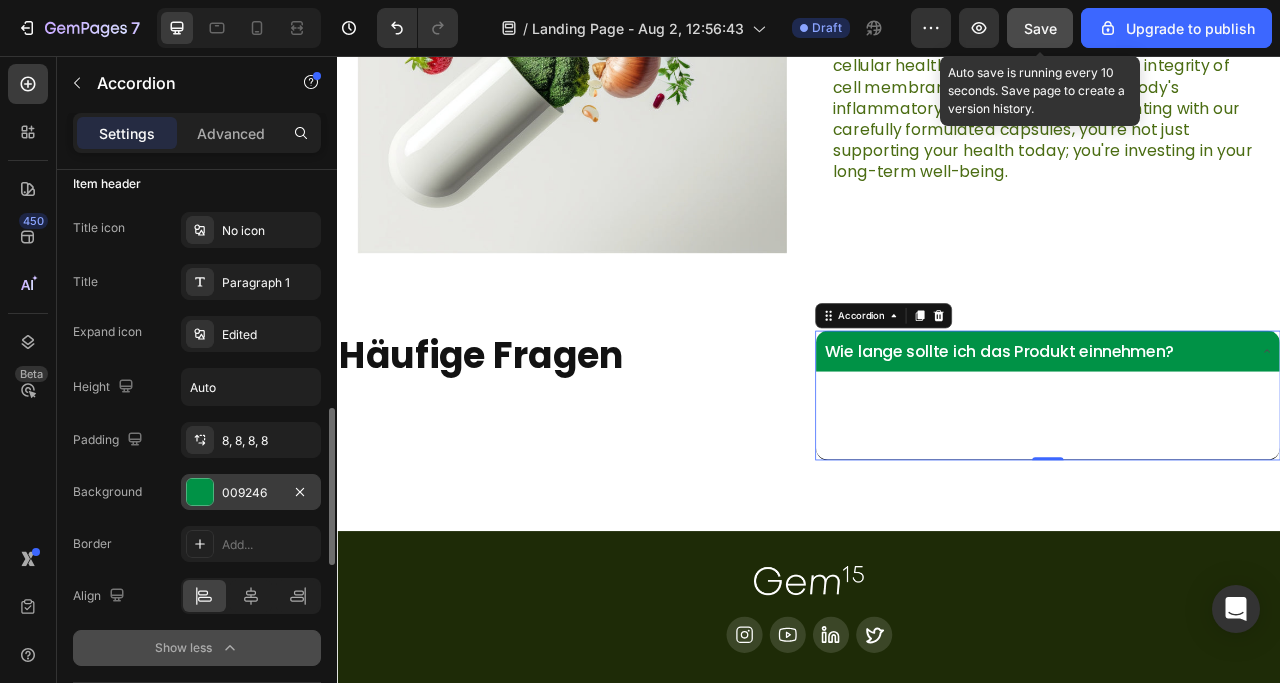 scroll, scrollTop: 500, scrollLeft: 0, axis: vertical 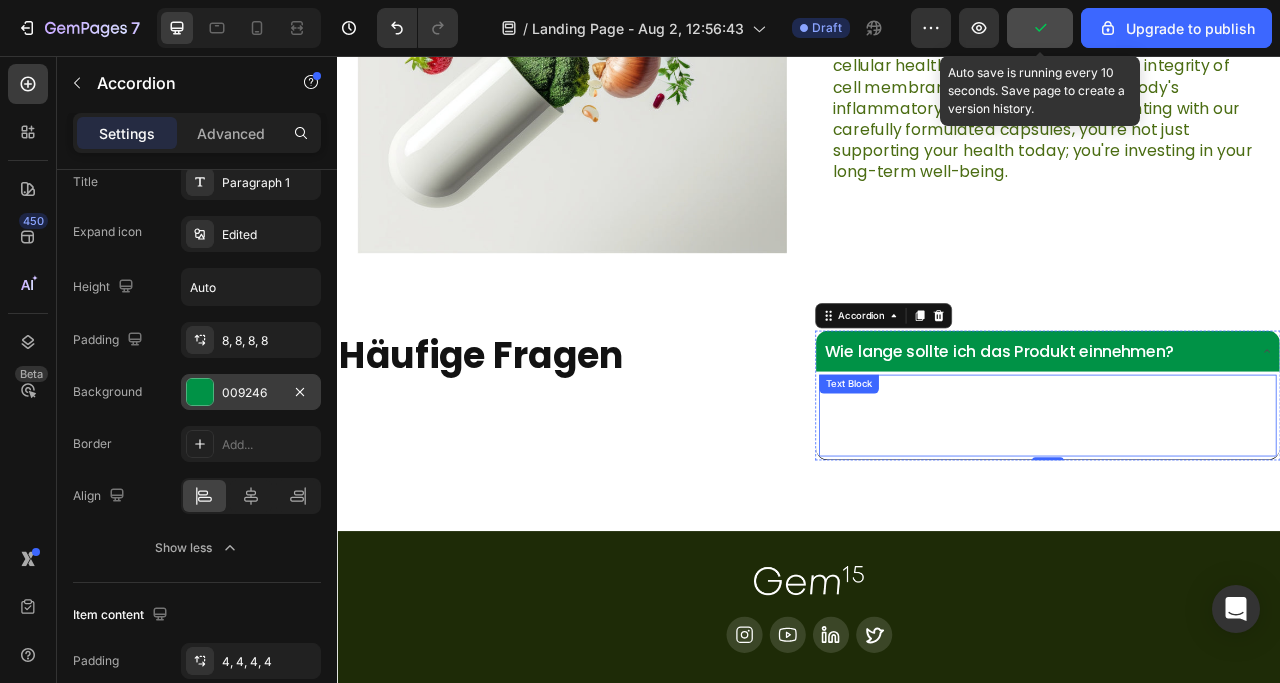 click on "Wir empfehlen eine Einnahme über mindestens 3 Monate." at bounding box center [1241, 513] 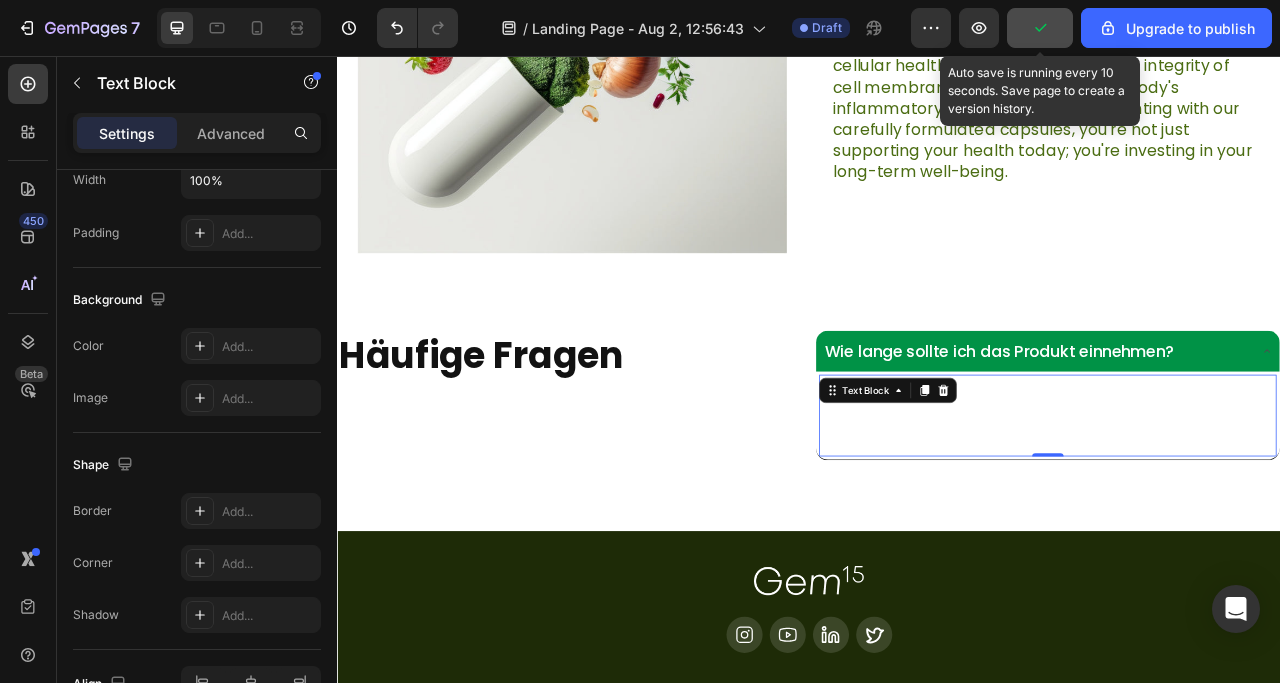 scroll, scrollTop: 0, scrollLeft: 0, axis: both 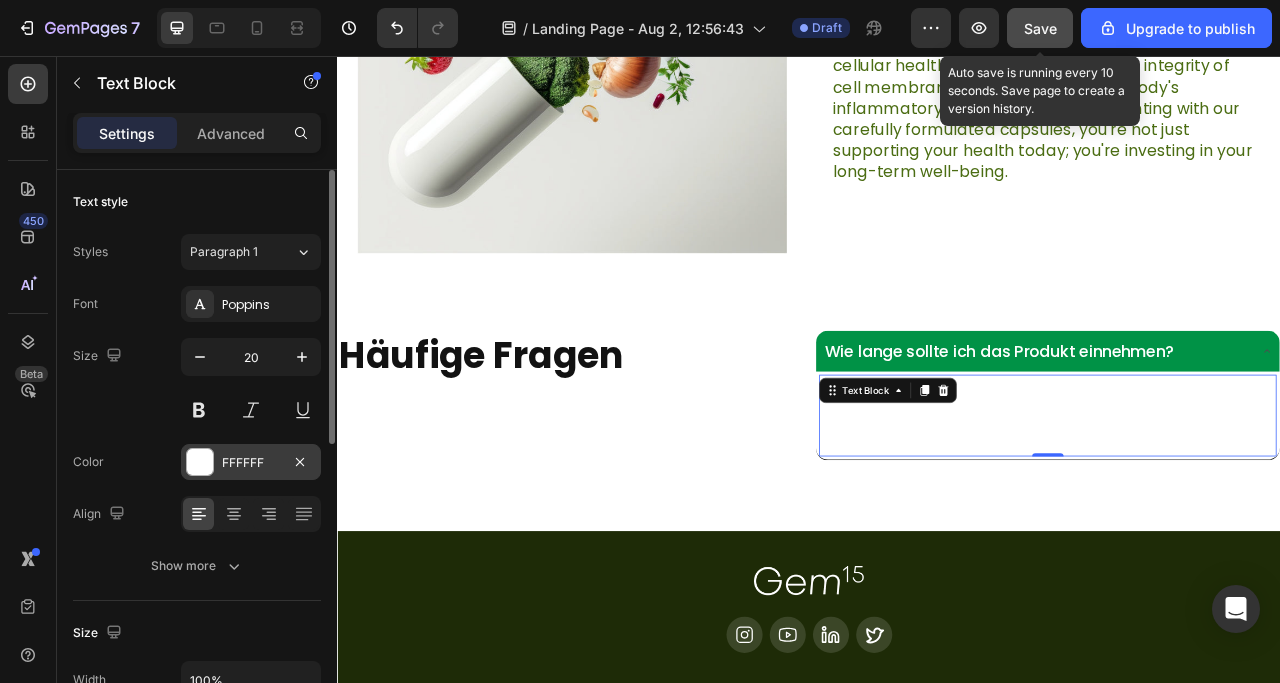 click at bounding box center (200, 462) 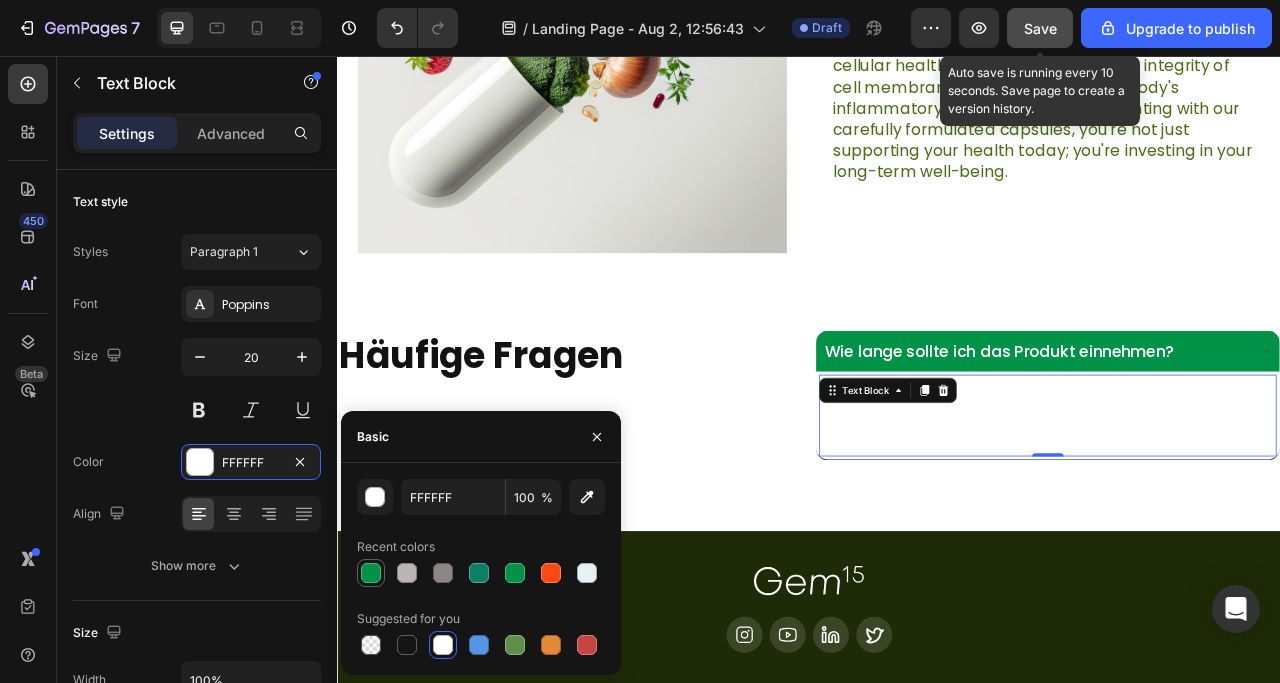 click at bounding box center (371, 573) 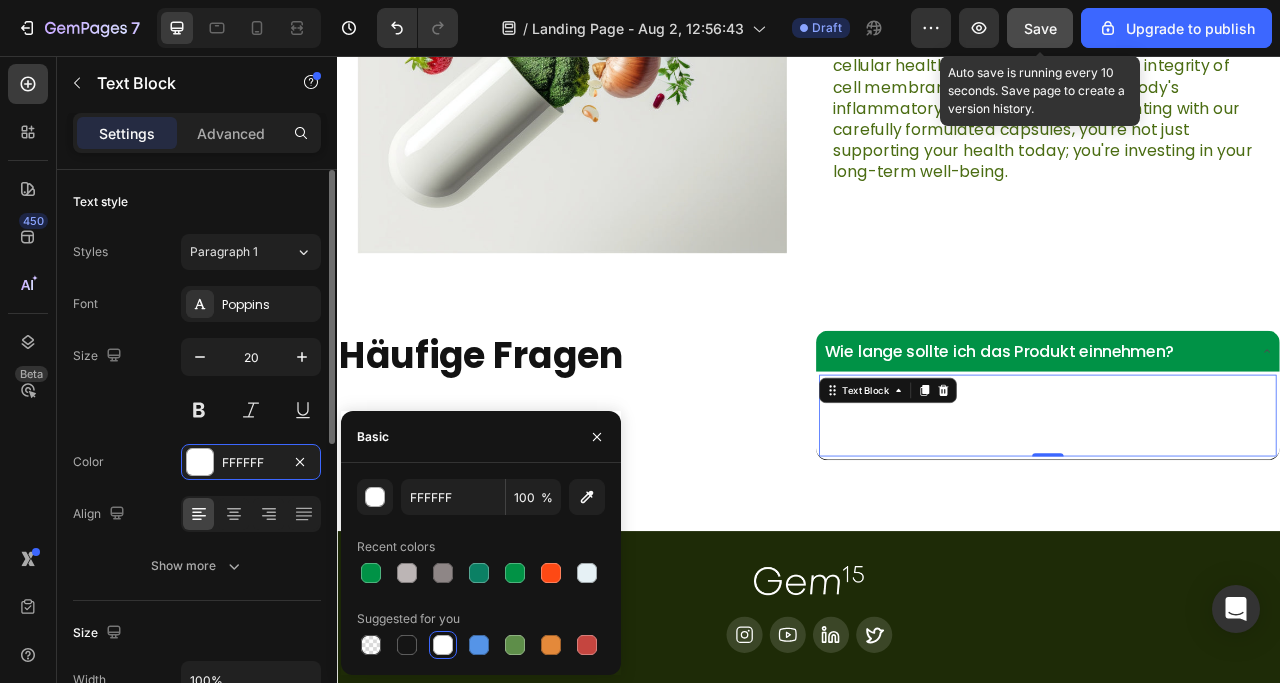 type on "009246" 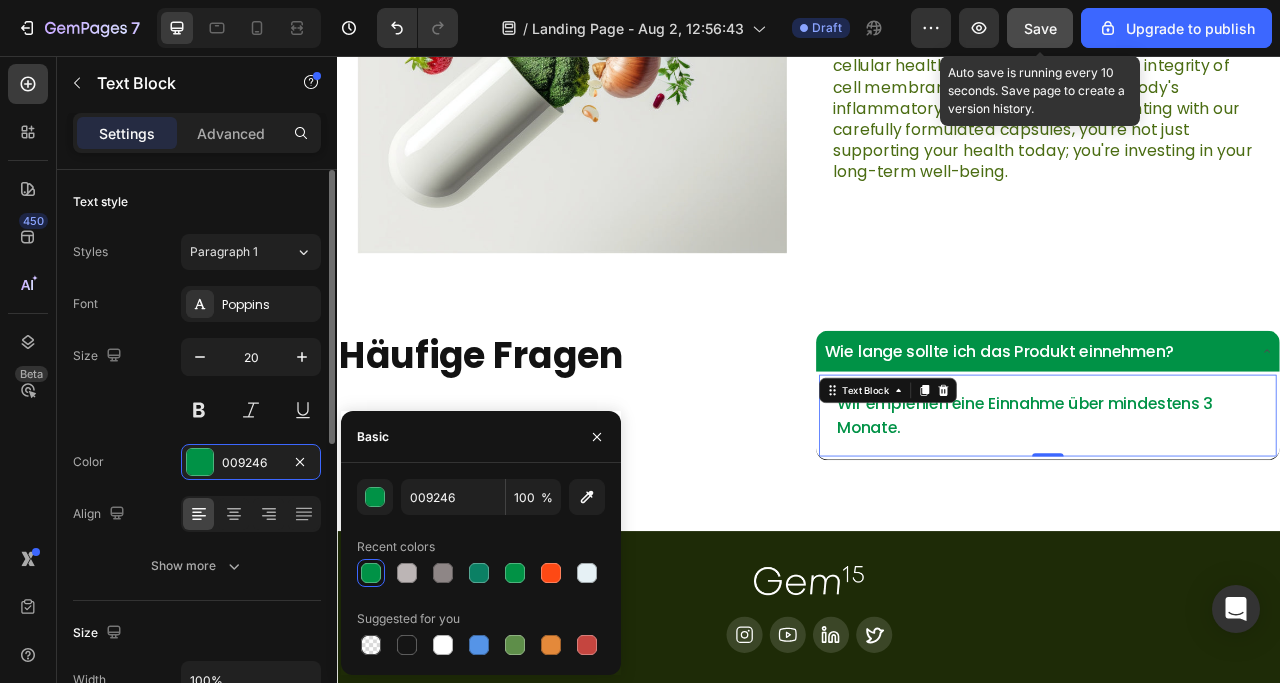click on "Font Poppins Size 20 Color 009246 Align Show more" at bounding box center (197, 435) 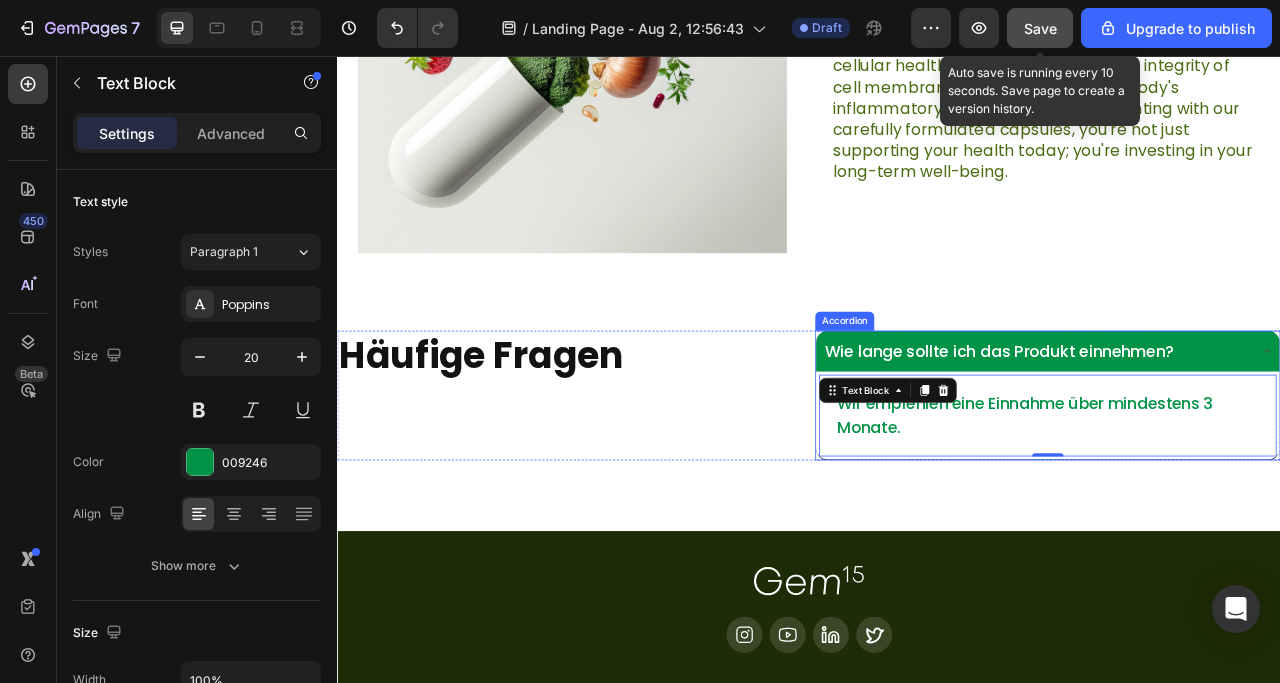 click on "Wie lange sollte ich das Produkt einnehmen?" at bounding box center (1225, 431) 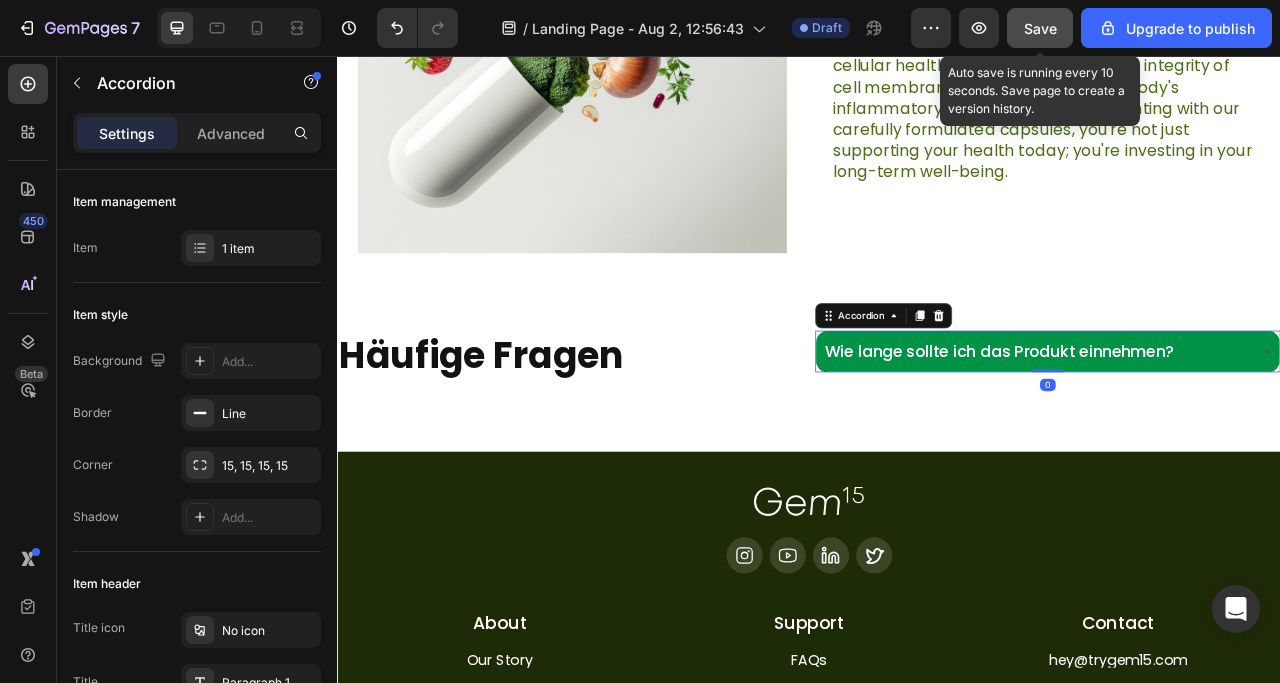 click on "Wie lange sollte ich das Produkt einnehmen?" at bounding box center [1225, 431] 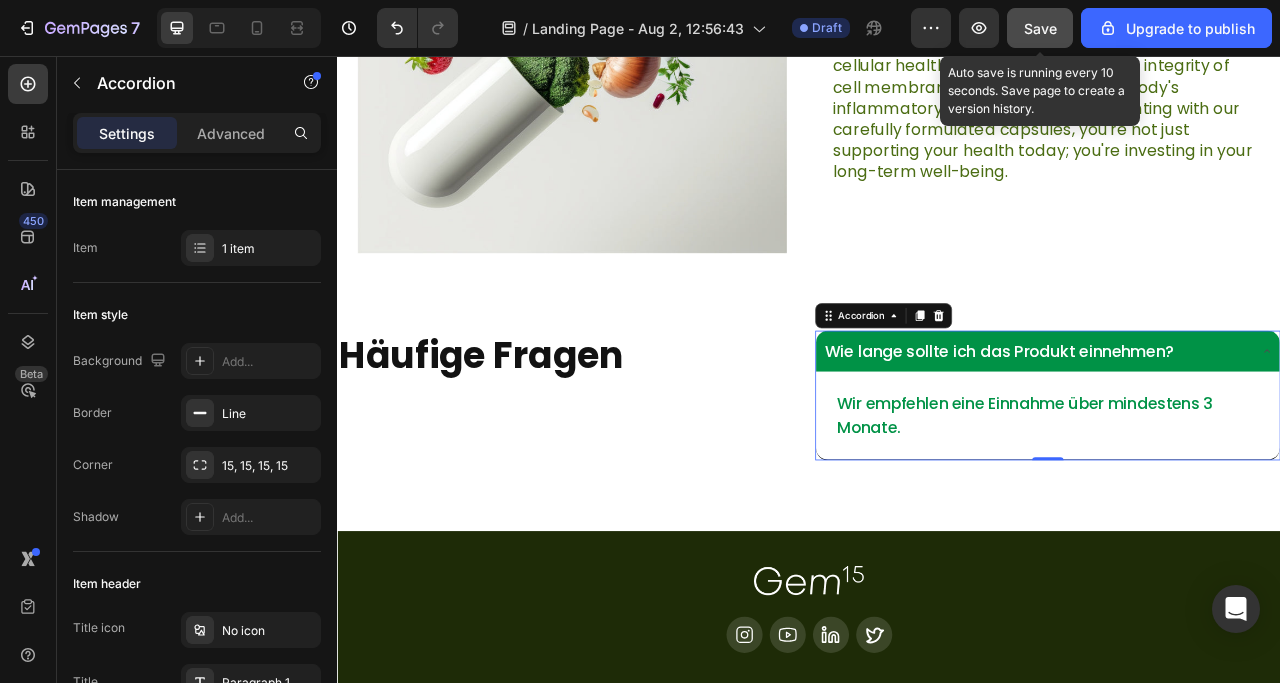 click on "Wie lange sollte ich das Produkt einnehmen?" at bounding box center [1225, 431] 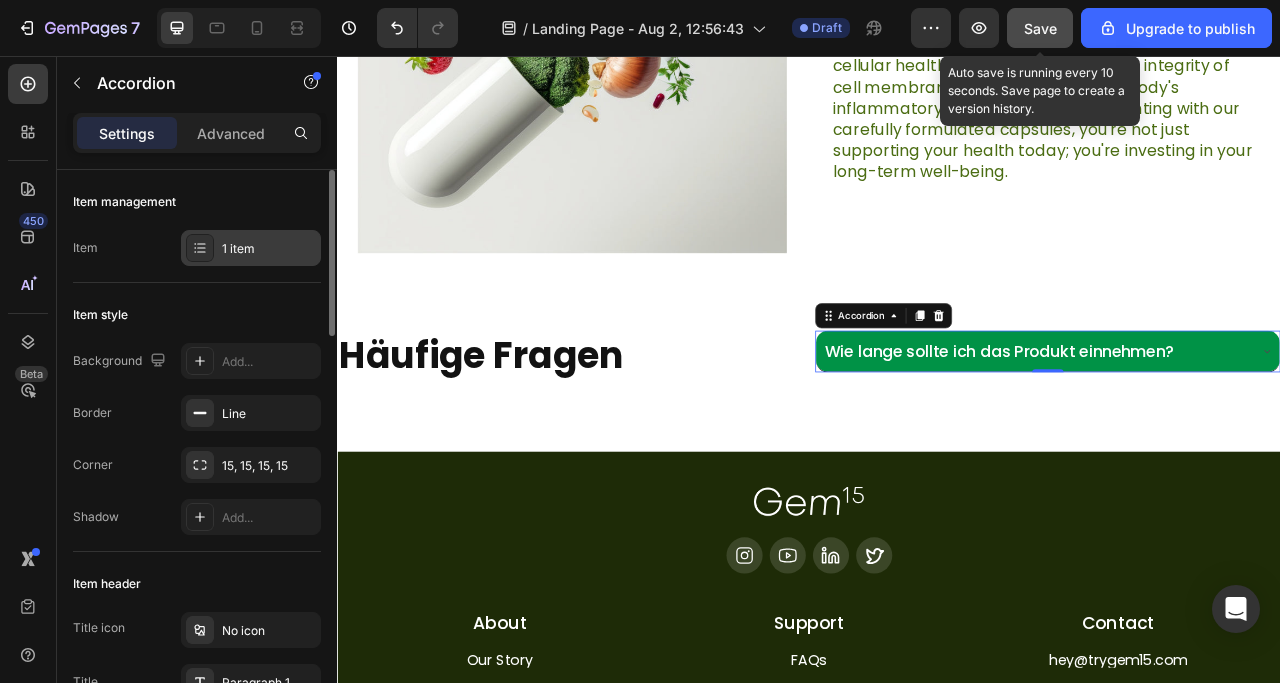 click 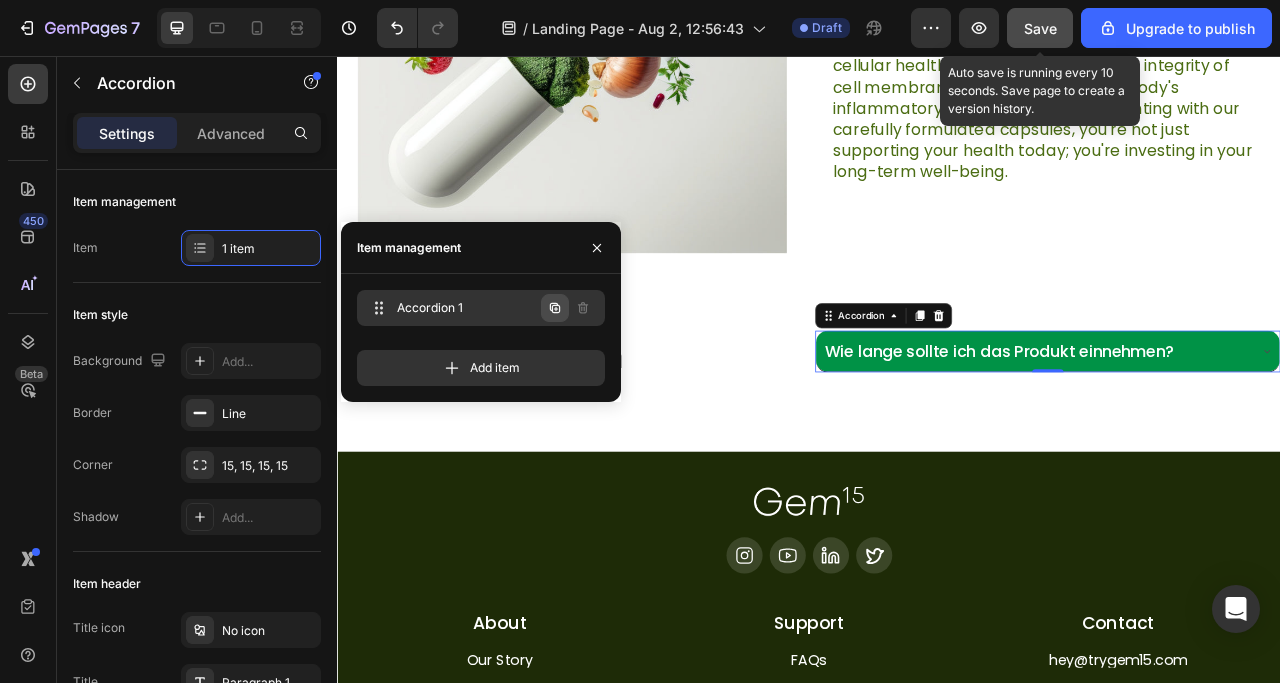 click 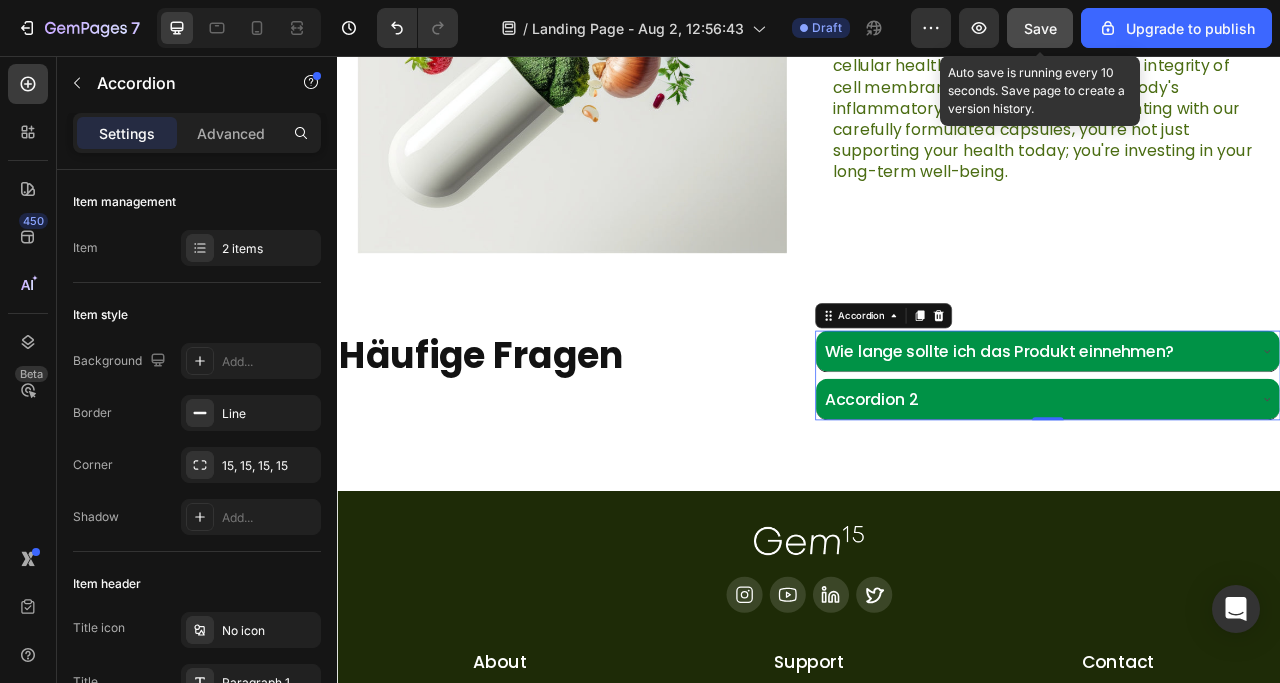 click on "Accordion 2" at bounding box center [1225, 492] 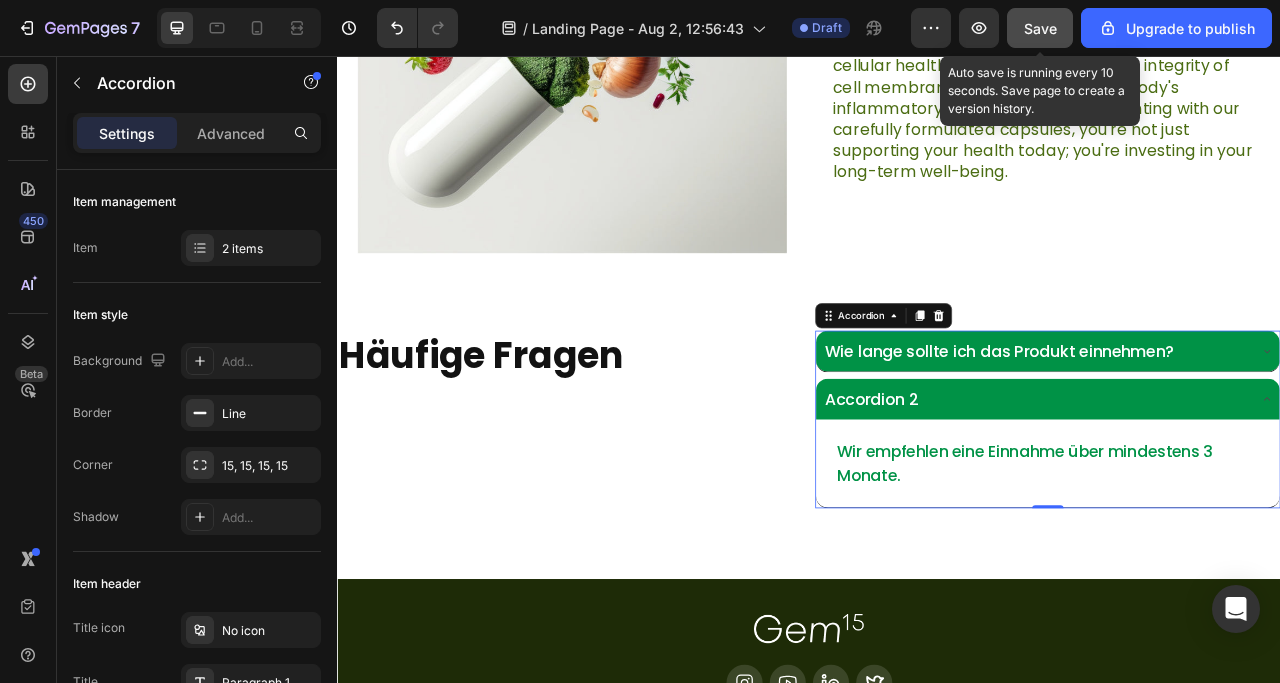 click on "Accordion 2" at bounding box center [1225, 492] 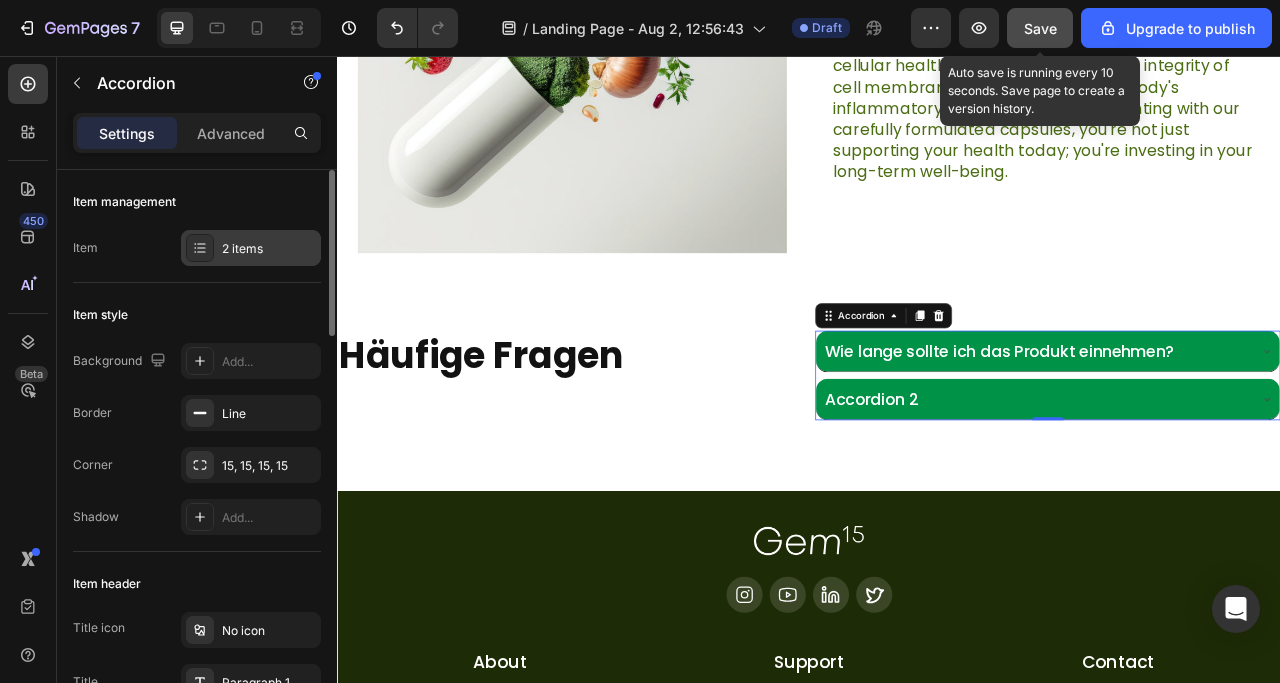click at bounding box center (200, 248) 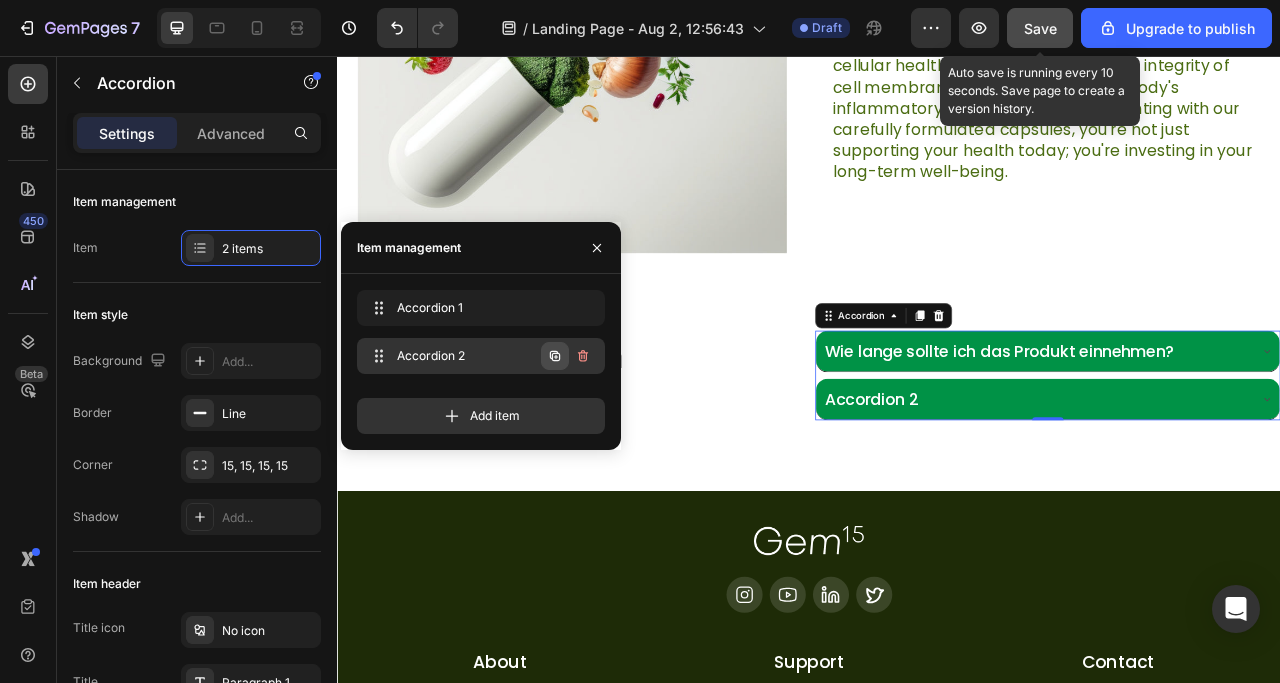 click 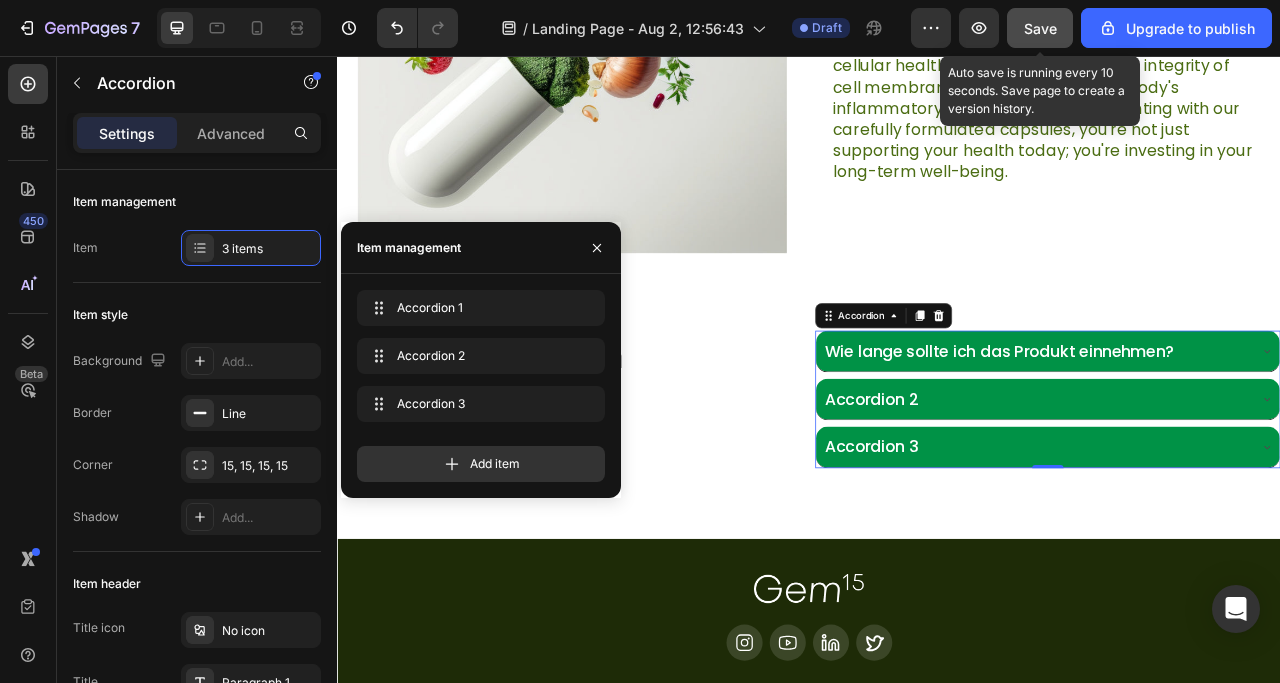click on "Accordion 2" at bounding box center [1016, 492] 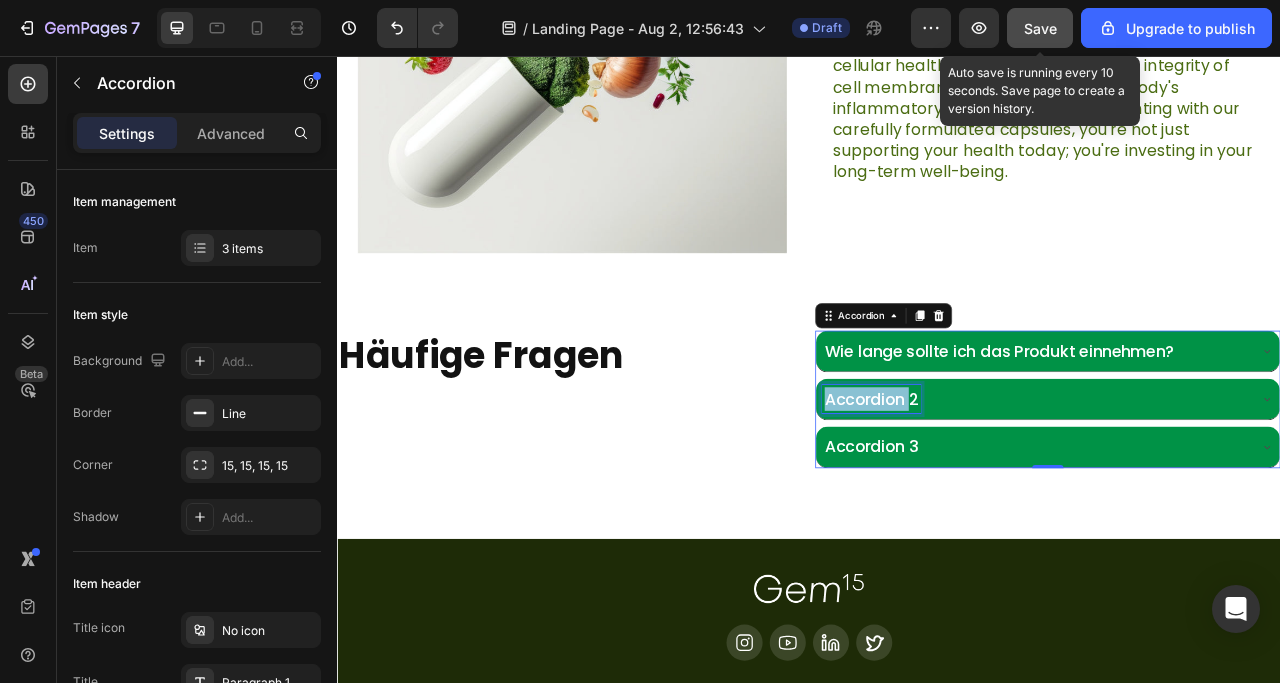 click on "Accordion 2" at bounding box center [1016, 492] 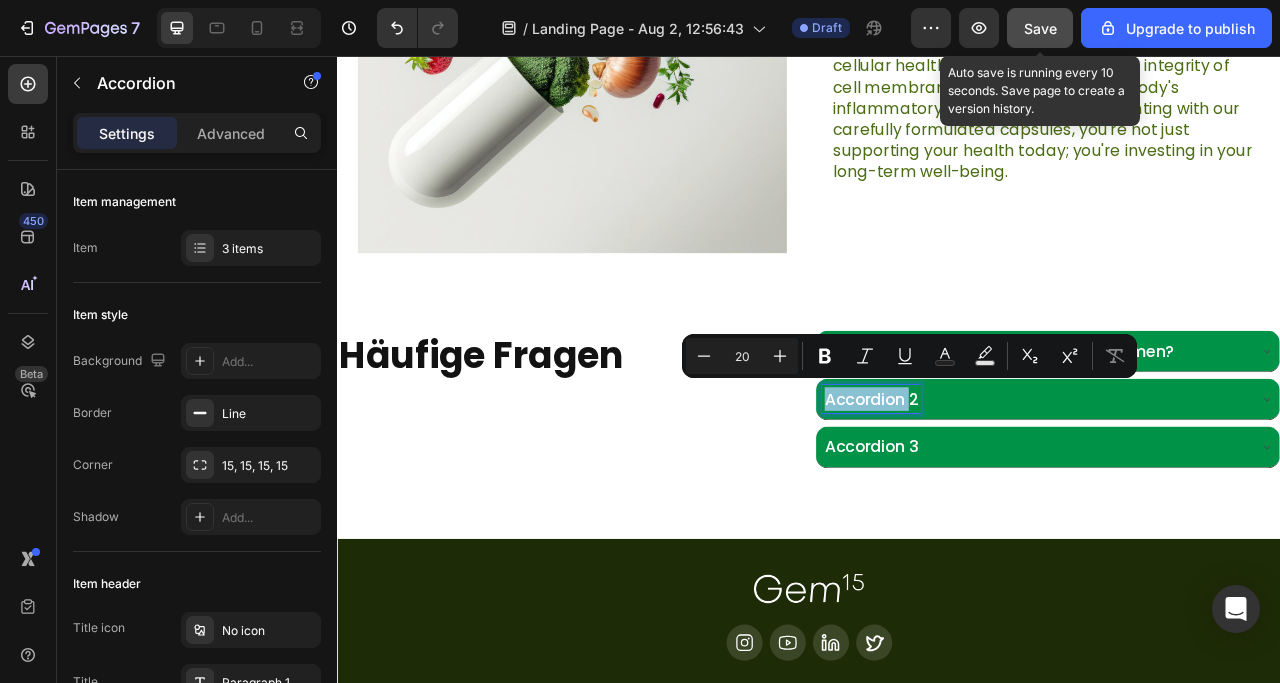 click on "Accordion 2" at bounding box center (1016, 492) 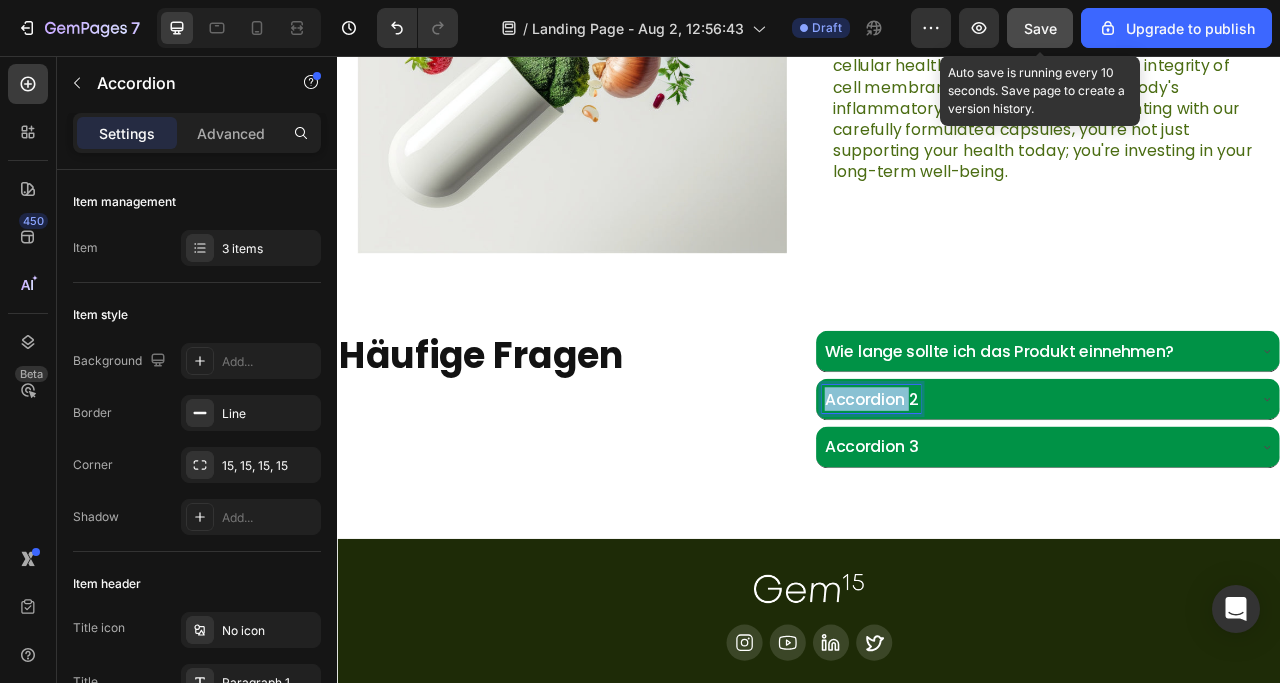 click on "Accordion 2" at bounding box center [1016, 492] 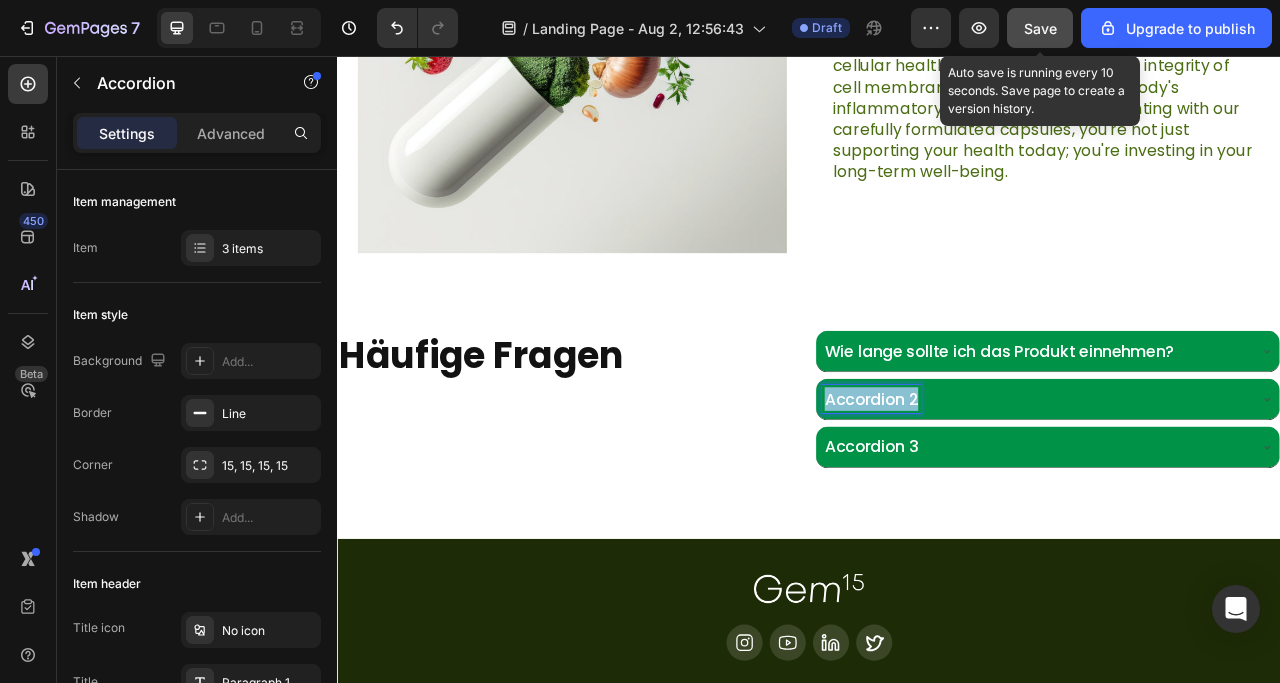 click on "Accordion 2" at bounding box center [1016, 492] 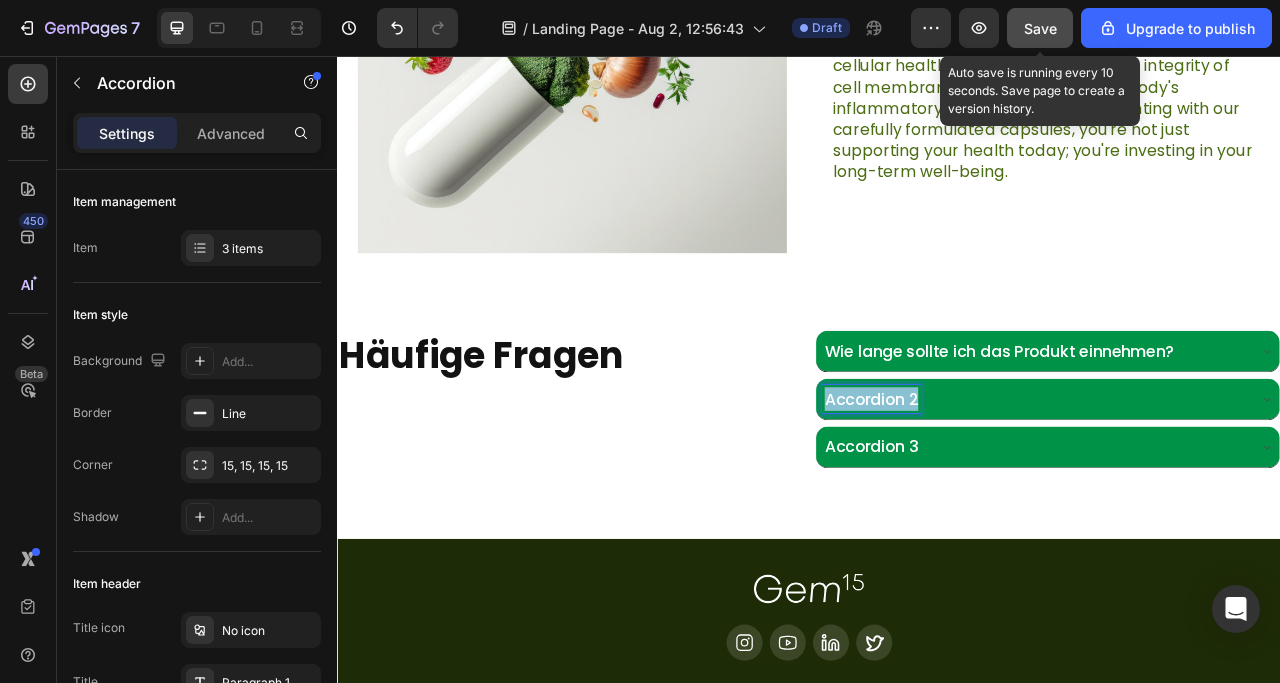 click on "Accordion 2" at bounding box center [1016, 492] 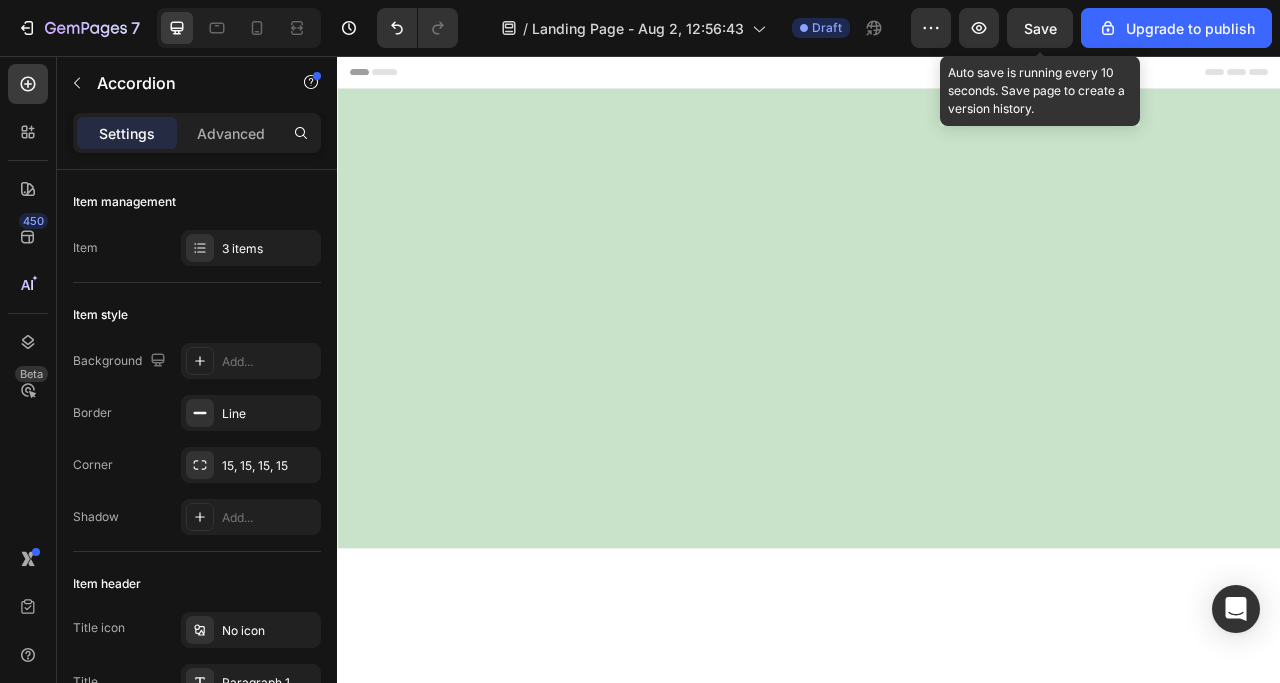 scroll, scrollTop: 0, scrollLeft: 0, axis: both 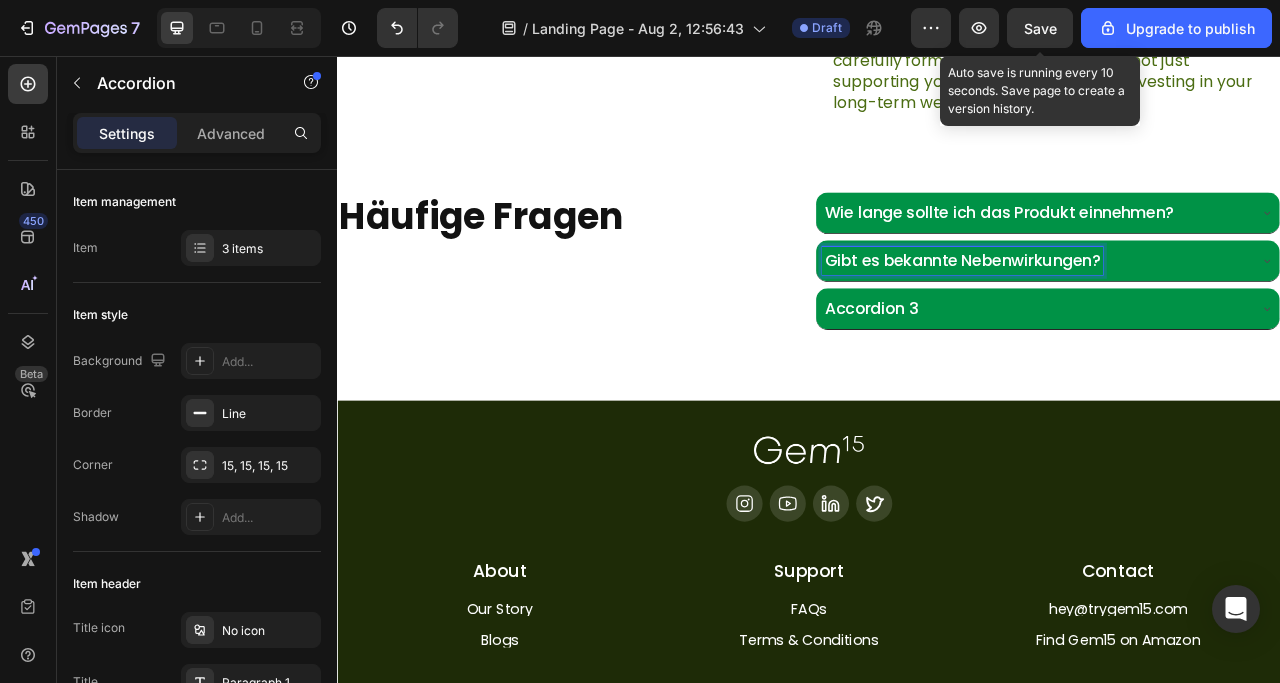 click on "Gibt es bekannte Nebenwirkungen?" at bounding box center (1132, 316) 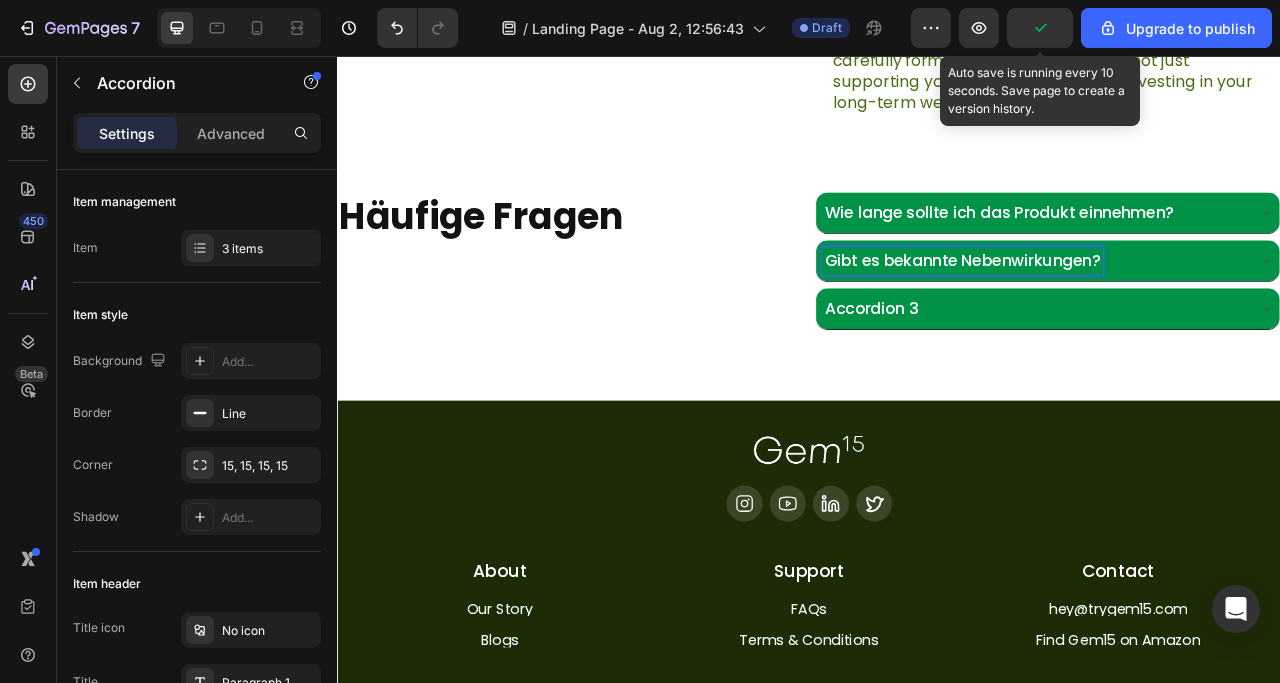click on "Gibt es bekannte Nebenwirkungen?" at bounding box center (1225, 316) 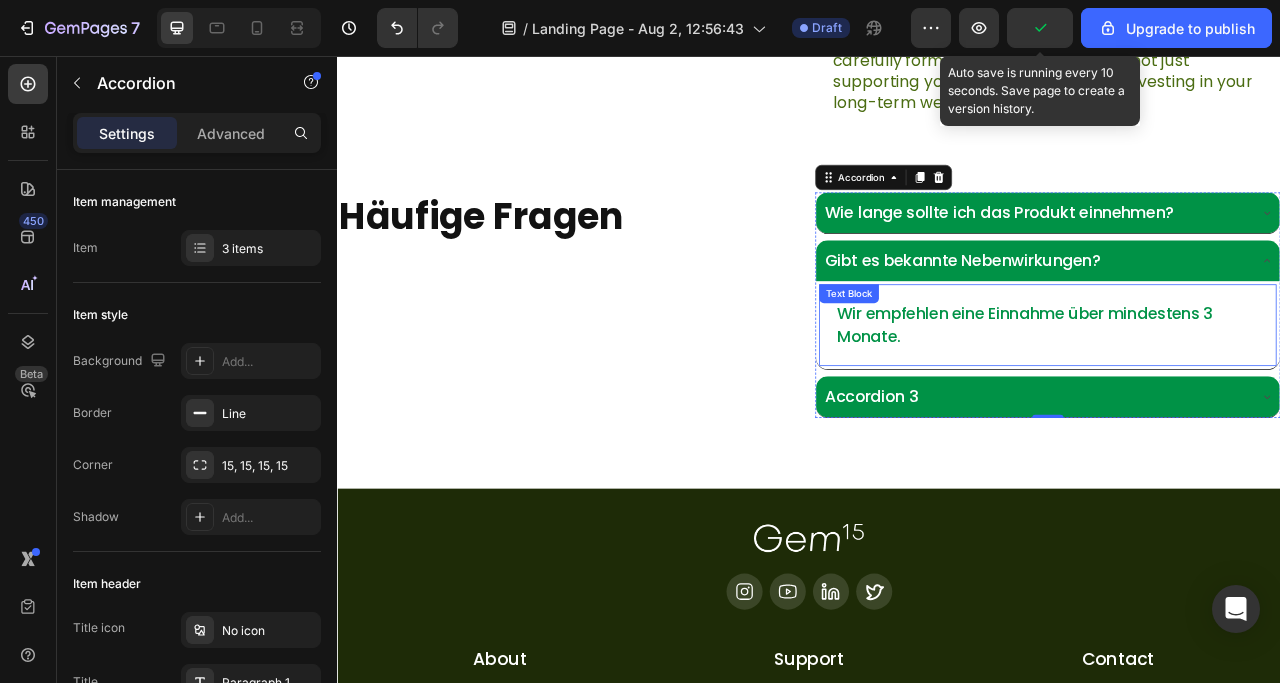 click on "Wir empfehlen eine Einnahme über mindestens 3 Monate." at bounding box center (1241, 398) 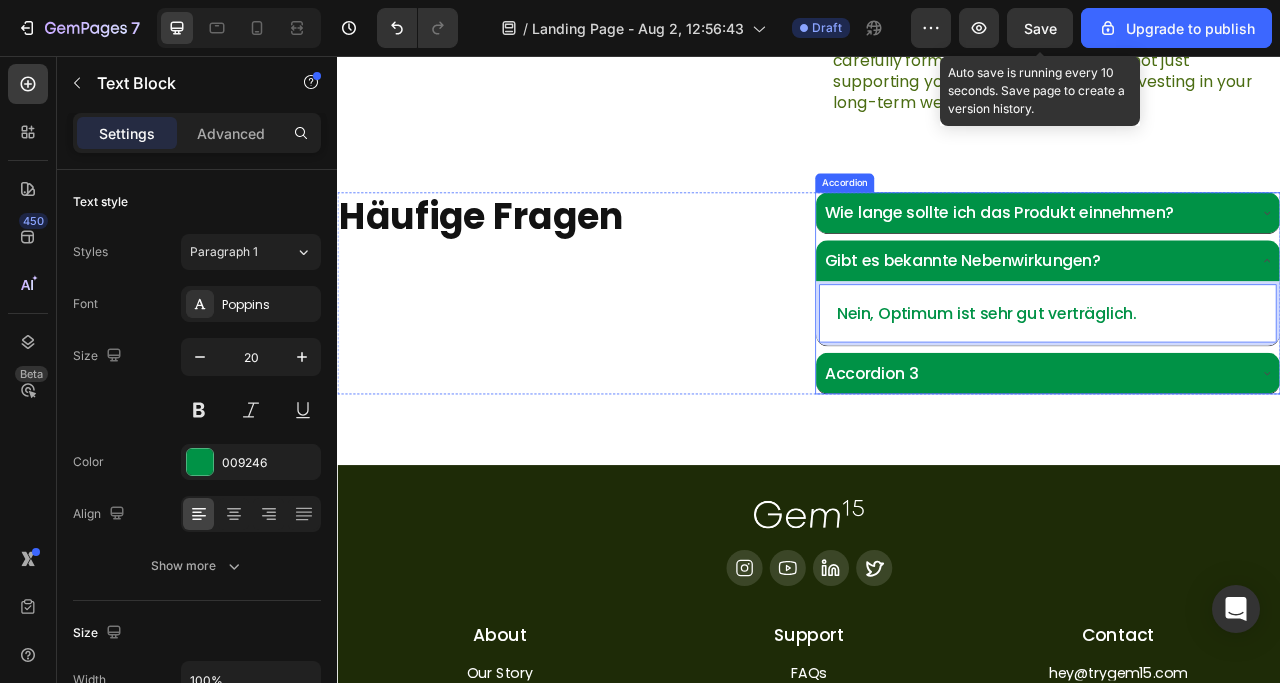 click on "Accordion 3" at bounding box center (1016, 459) 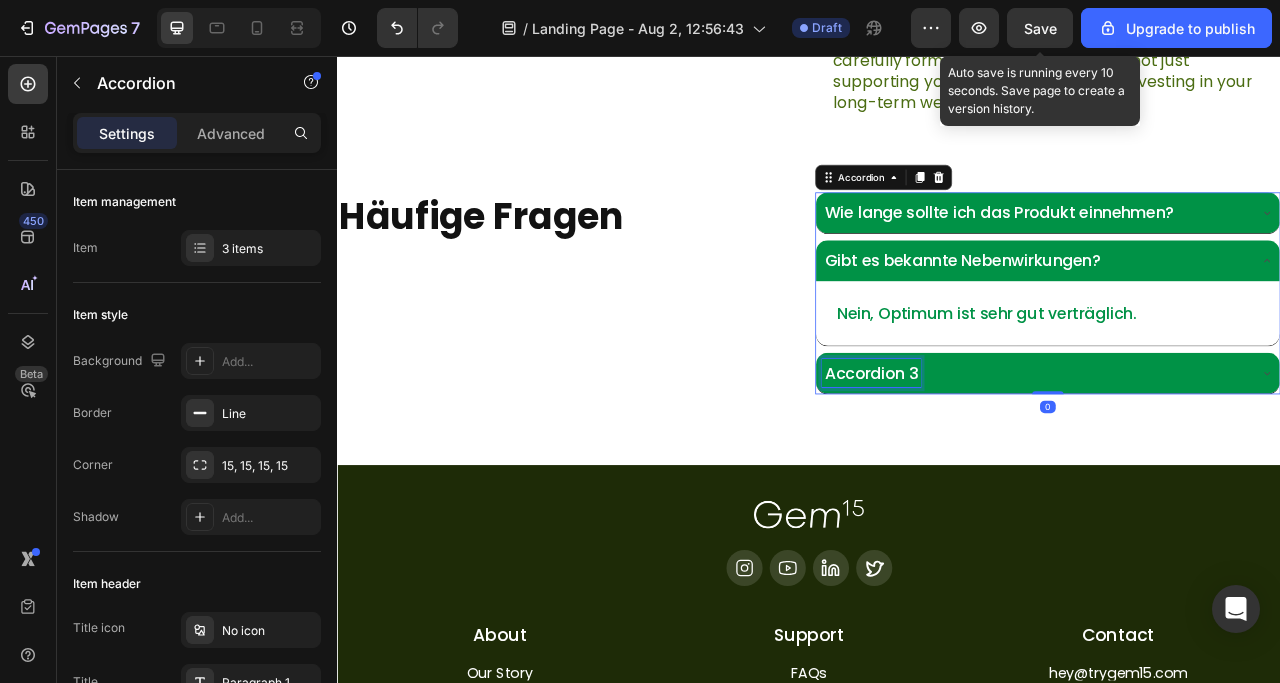 click on "Accordion 3" at bounding box center [1016, 459] 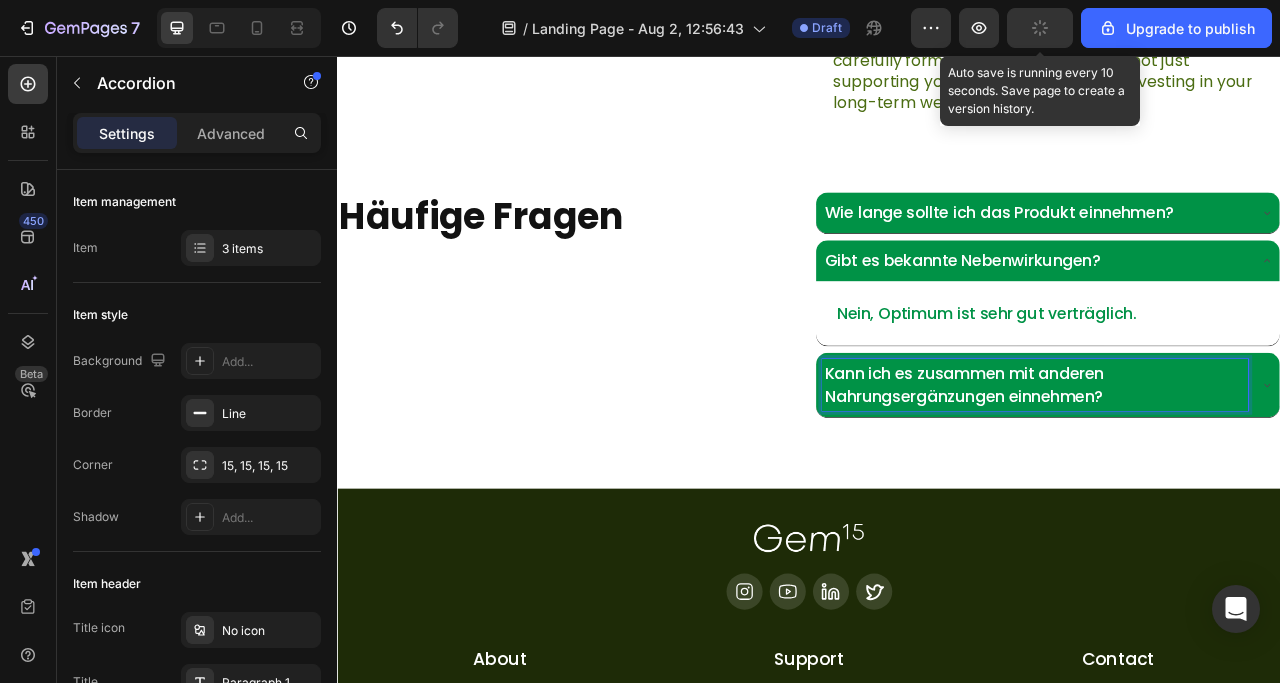 click on "Kann ich es zusammen mit anderen Nahrungsergänzungen einnehmen?" at bounding box center [1225, 474] 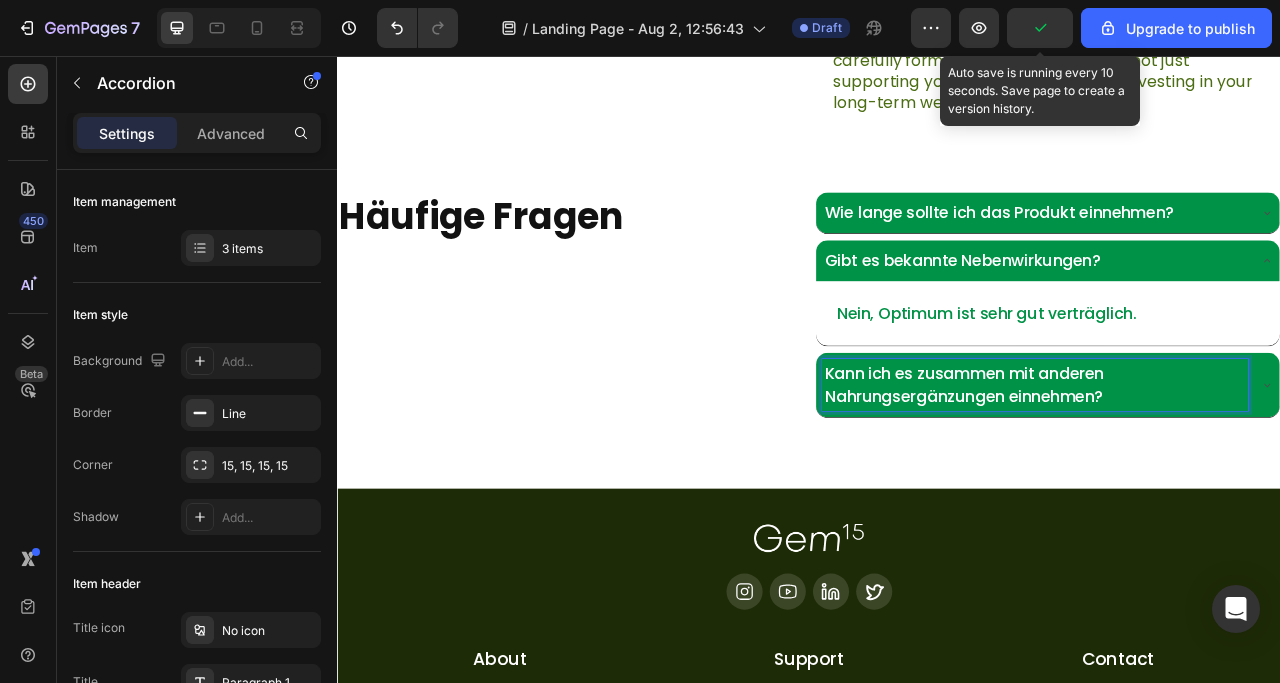 click on "Kann ich es zusammen mit anderen Nahrungsergänzungen einnehmen?" at bounding box center (1241, 474) 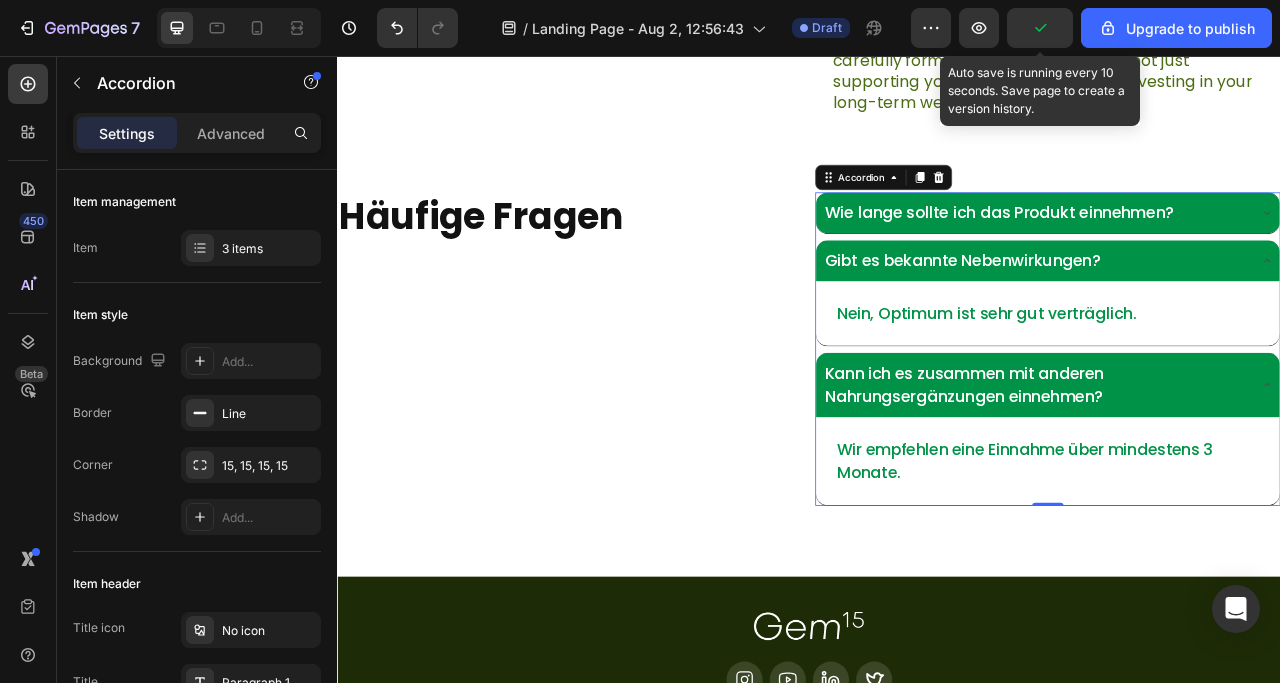 scroll, scrollTop: 5100, scrollLeft: 0, axis: vertical 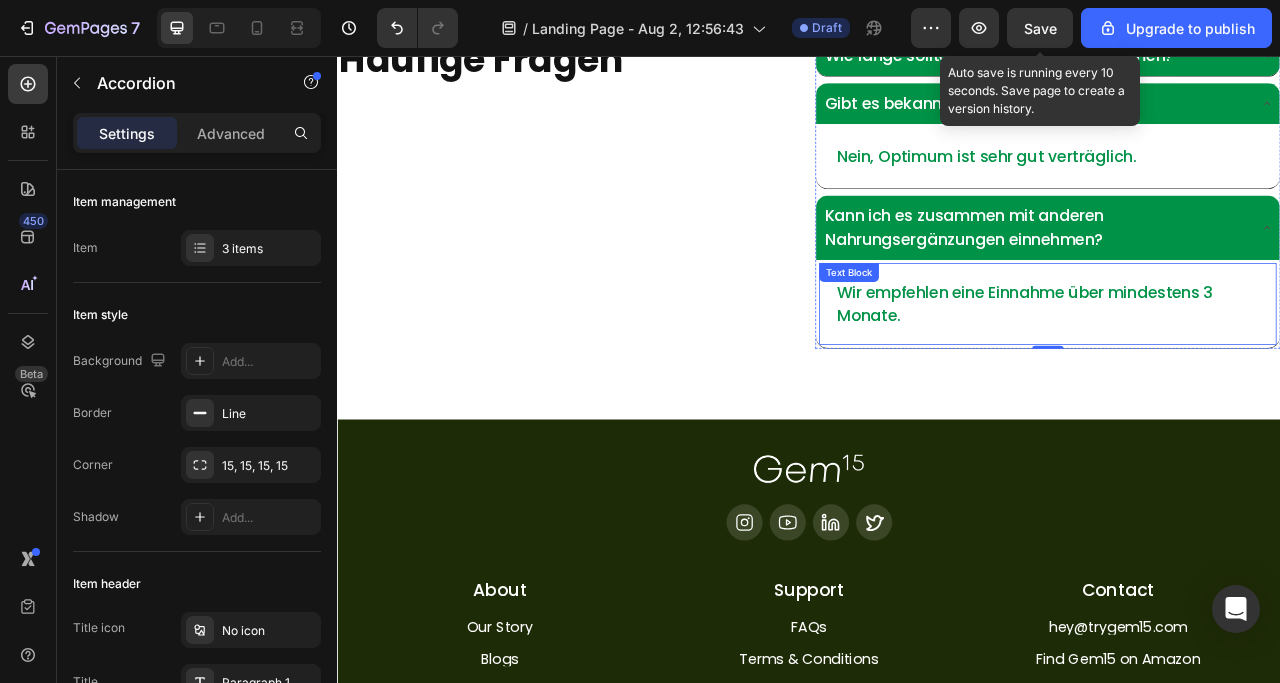 click on "Wir empfehlen eine Einnahme über mindestens 3 Monate." at bounding box center (1241, 371) 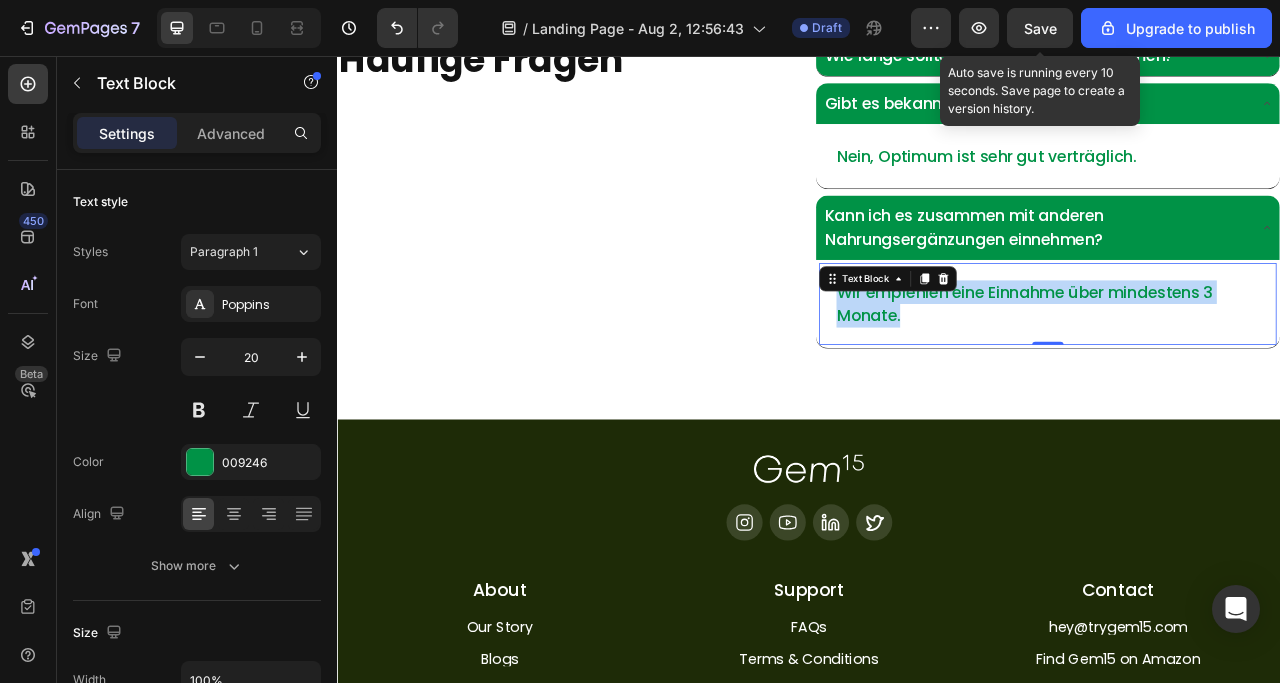 click on "Wir empfehlen eine Einnahme über mindestens 3 Monate." at bounding box center [1241, 371] 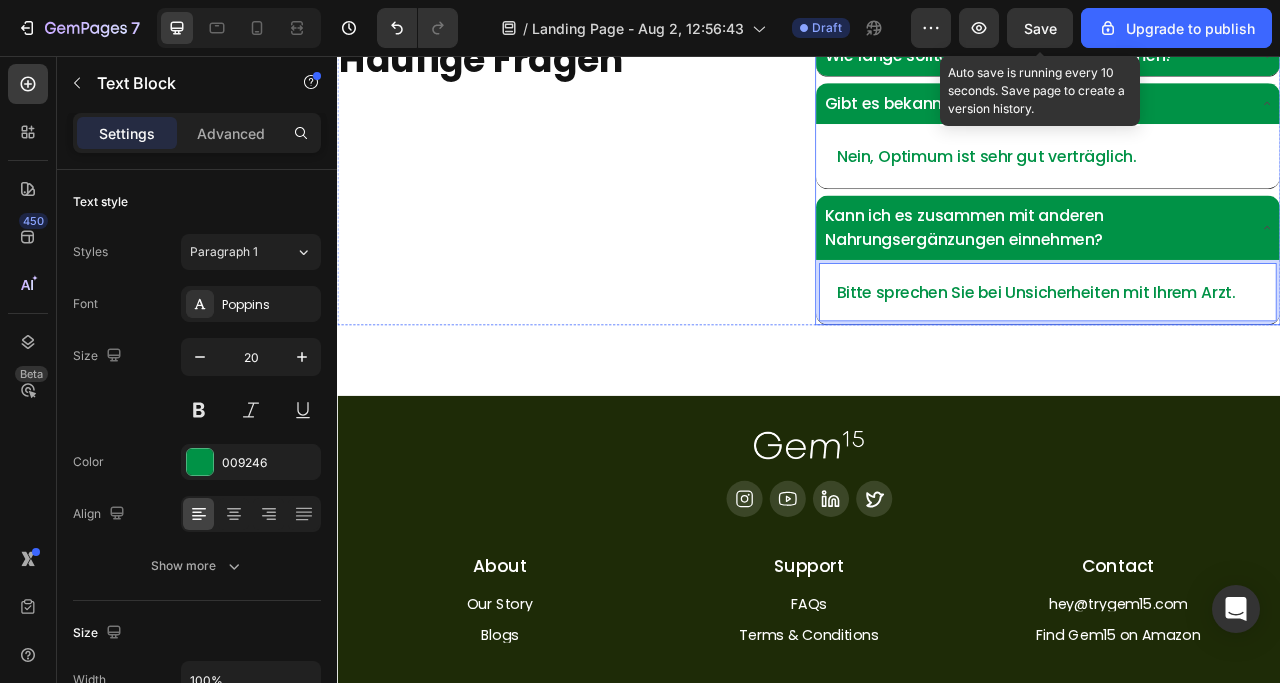 click on "Gibt es bekannte Nebenwirkungen?" at bounding box center (1225, 116) 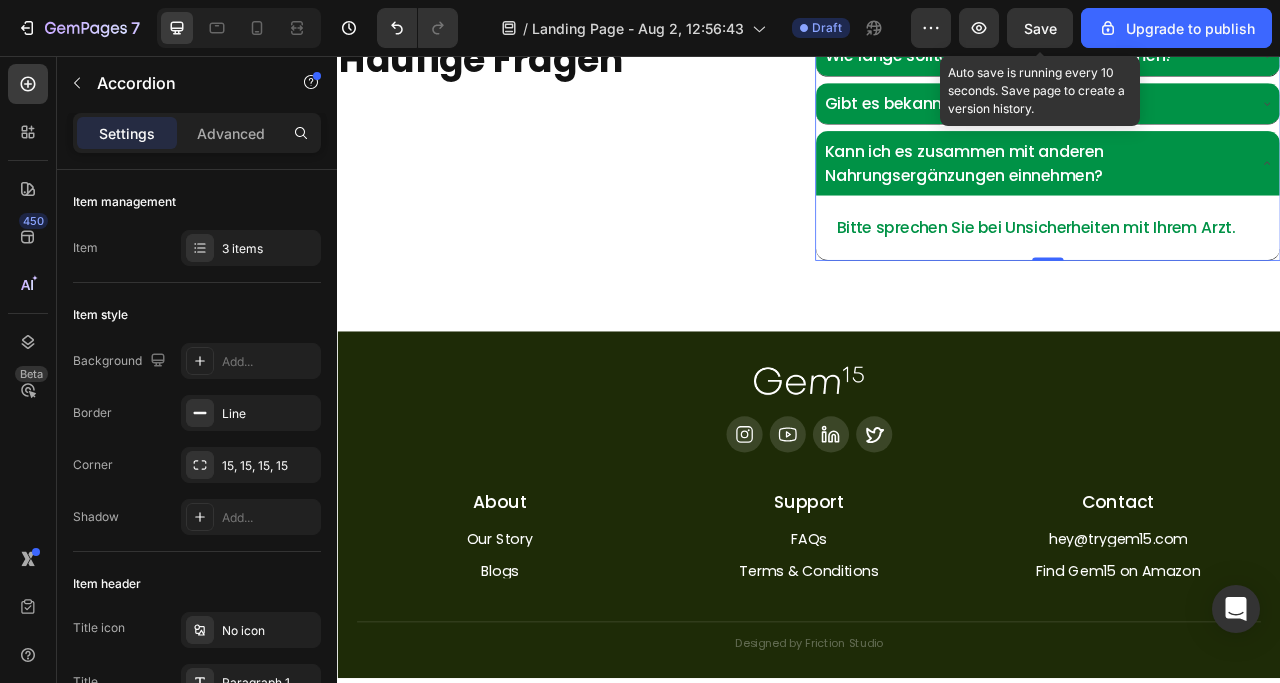 click on "Wie lange sollte ich das Produkt einnehmen?" at bounding box center [1241, 55] 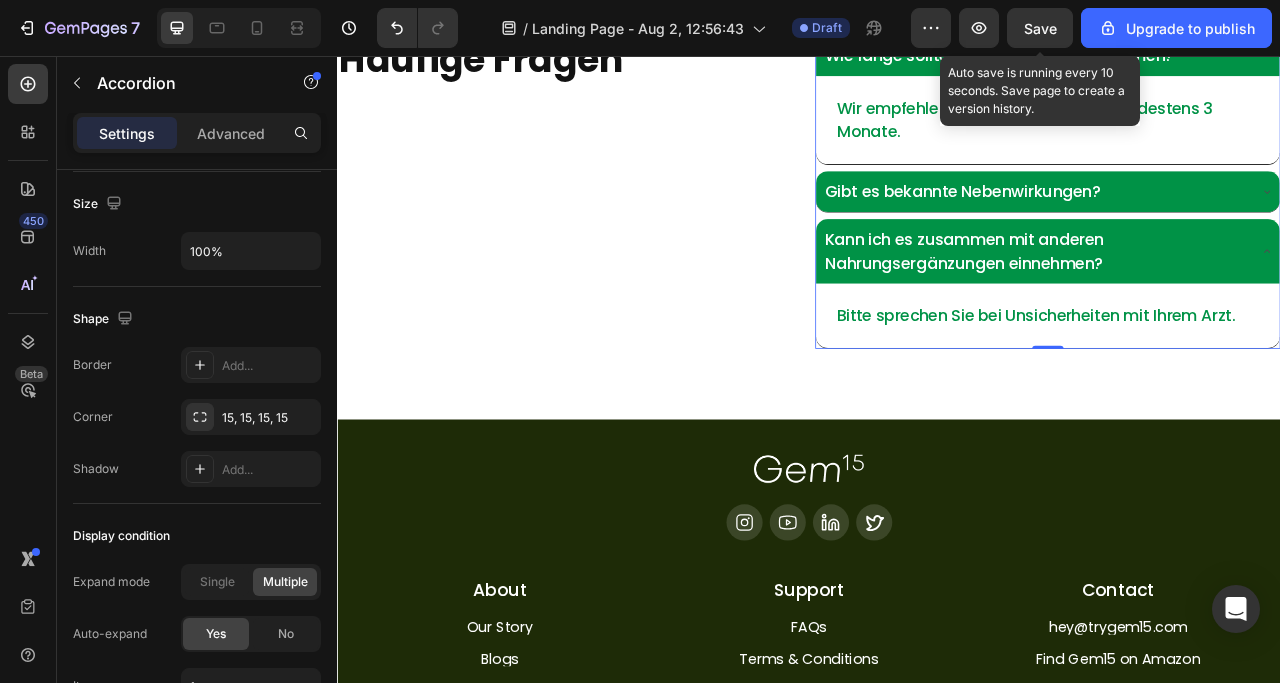 scroll, scrollTop: 1386, scrollLeft: 0, axis: vertical 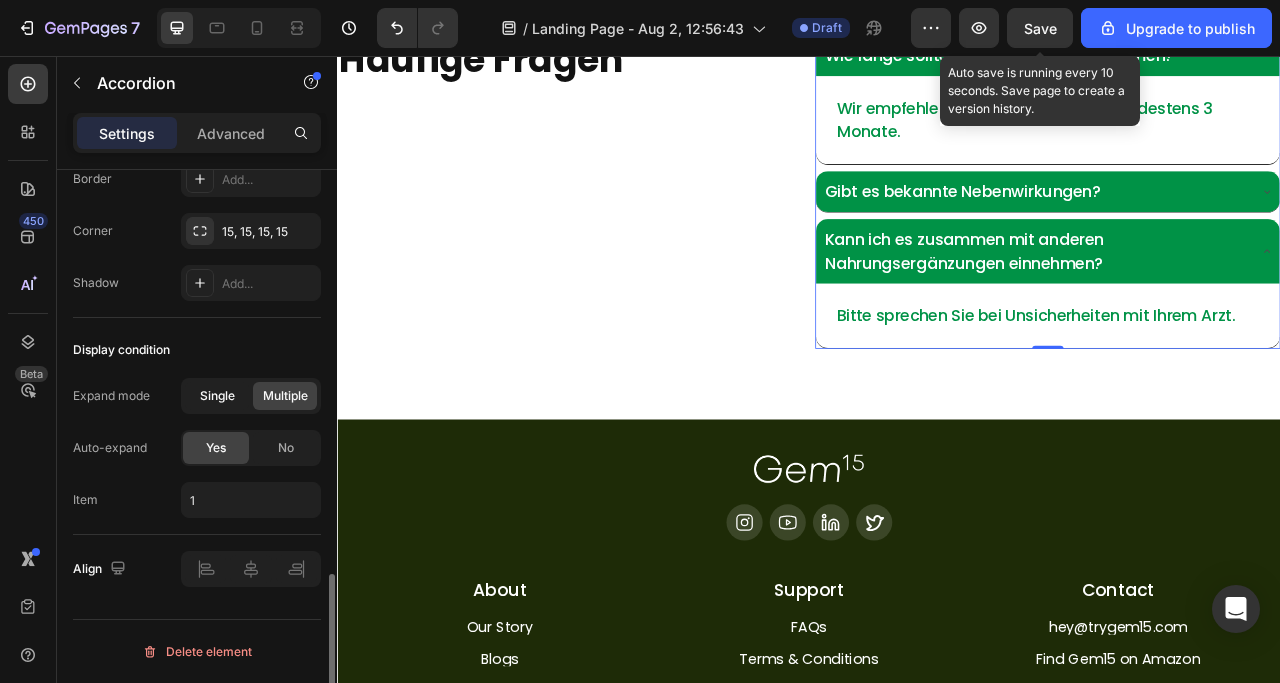 click on "Single" 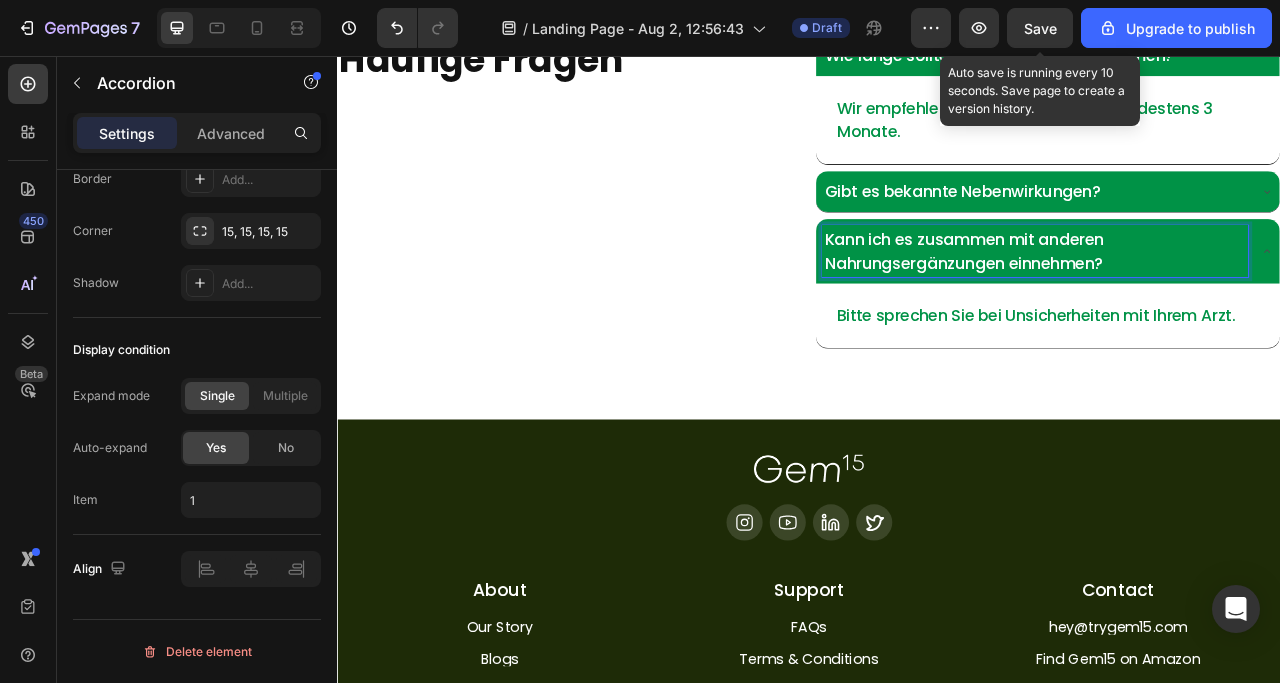 click on "Kann ich es zusammen mit anderen Nahrungsergänzungen einnehmen?" at bounding box center [1241, 304] 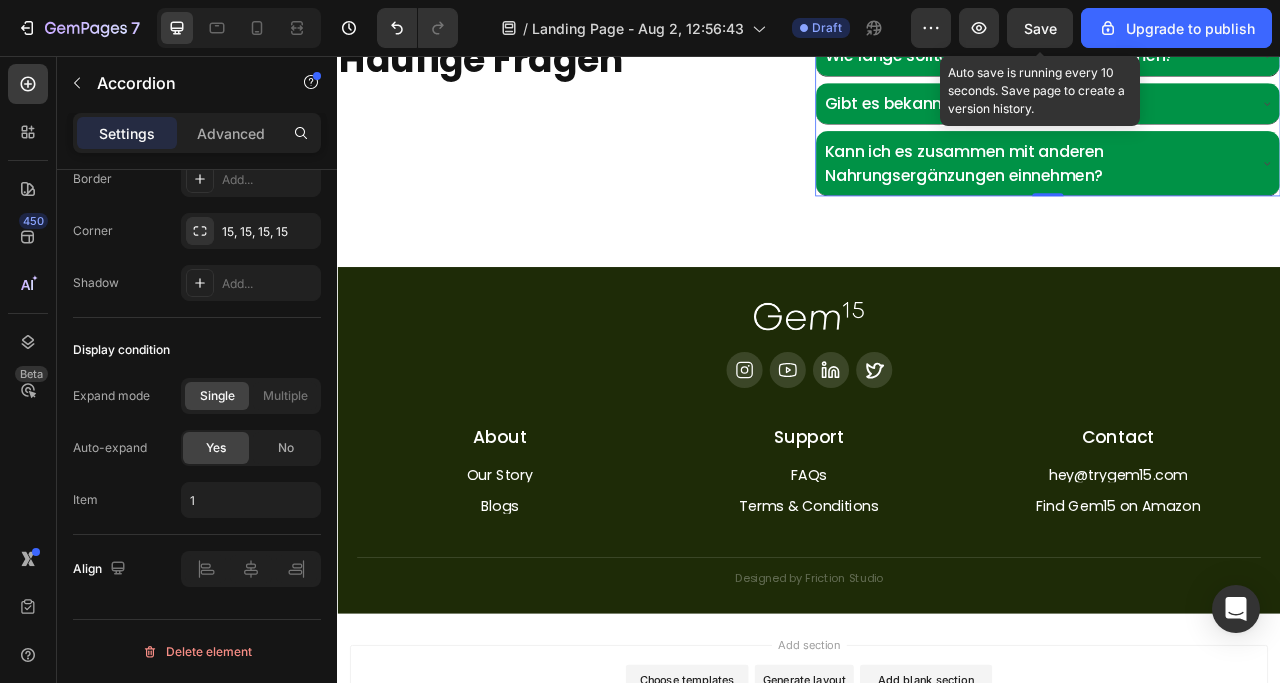 click 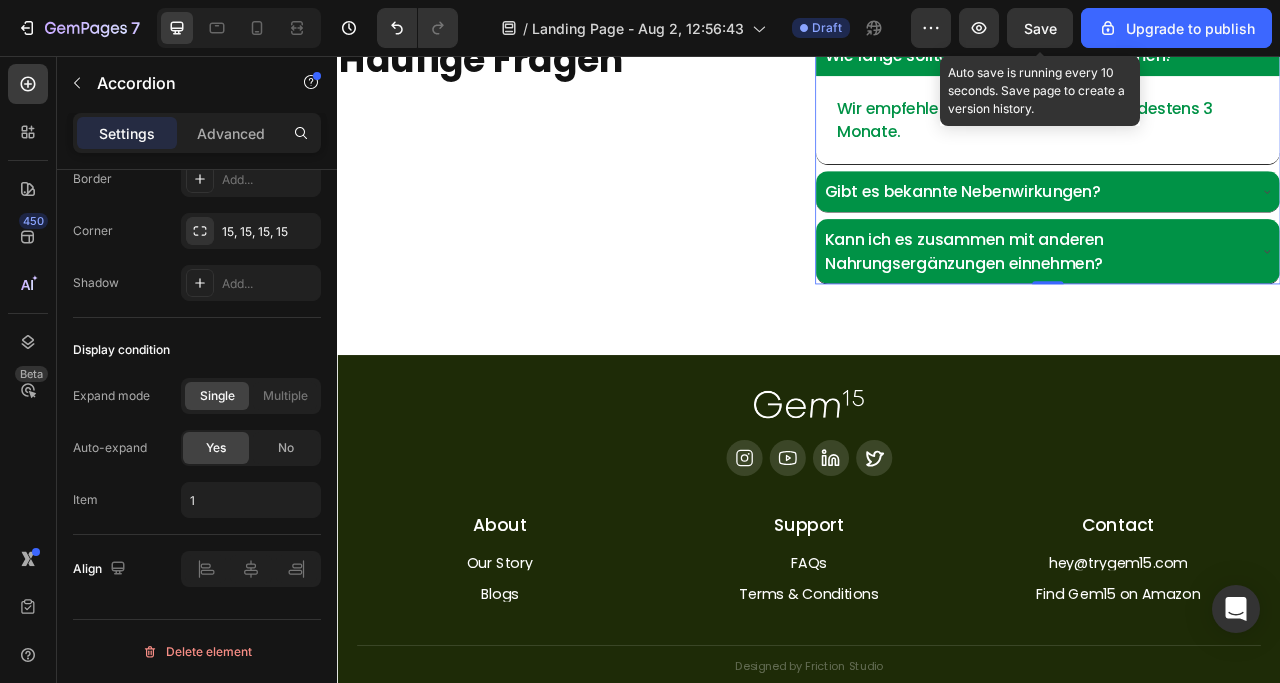 click on "Gibt es bekannte Nebenwirkungen?" at bounding box center [1241, 228] 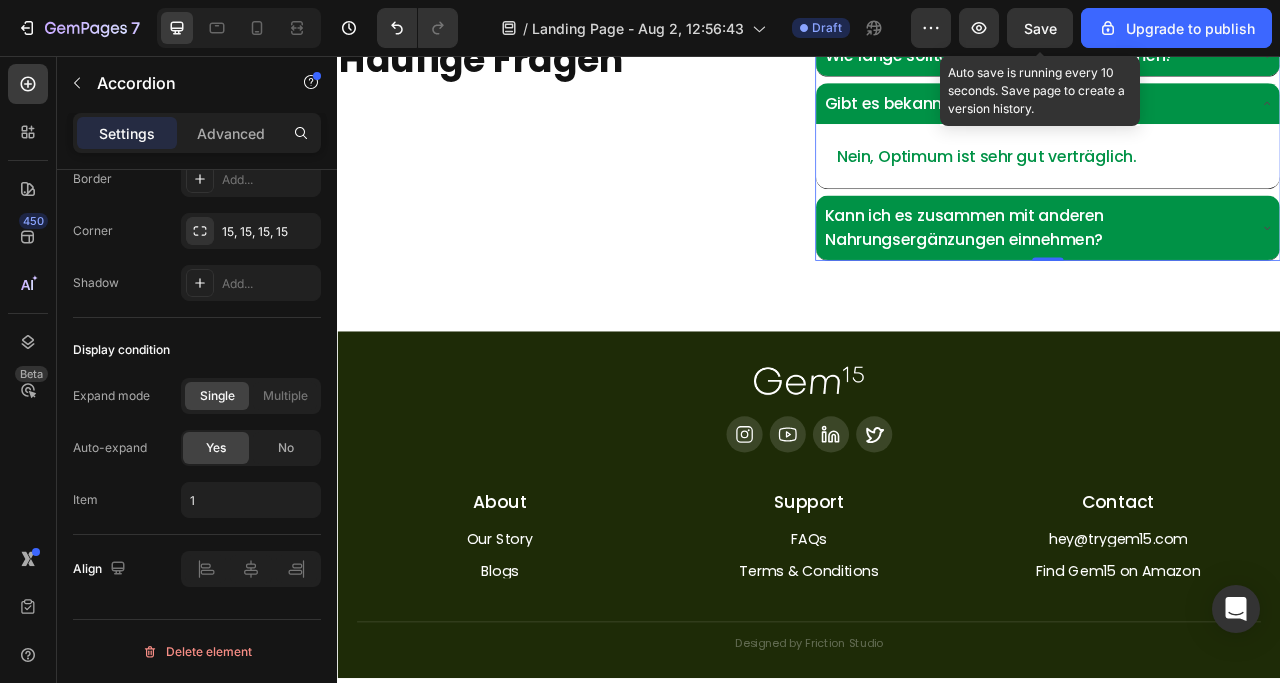click on "Kann ich es zusammen mit anderen Nahrungsergänzungen einnehmen?" at bounding box center [1241, 274] 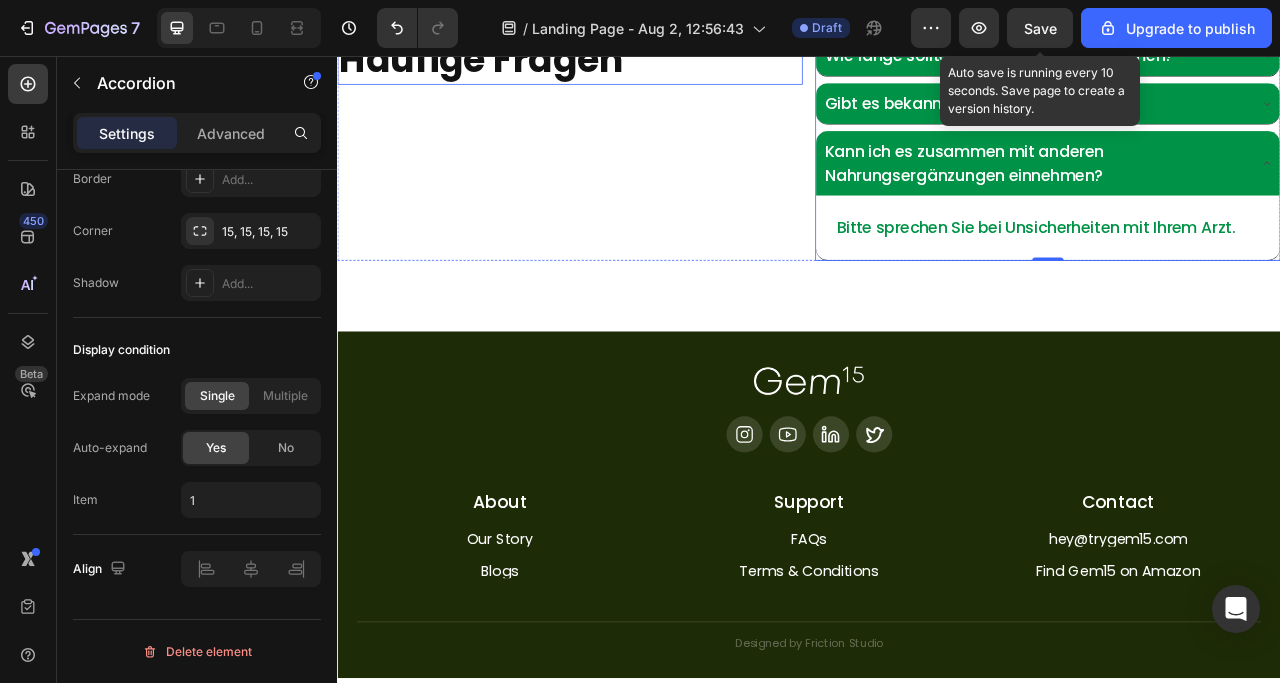 click on "Häufige Fragen" at bounding box center (633, 61) 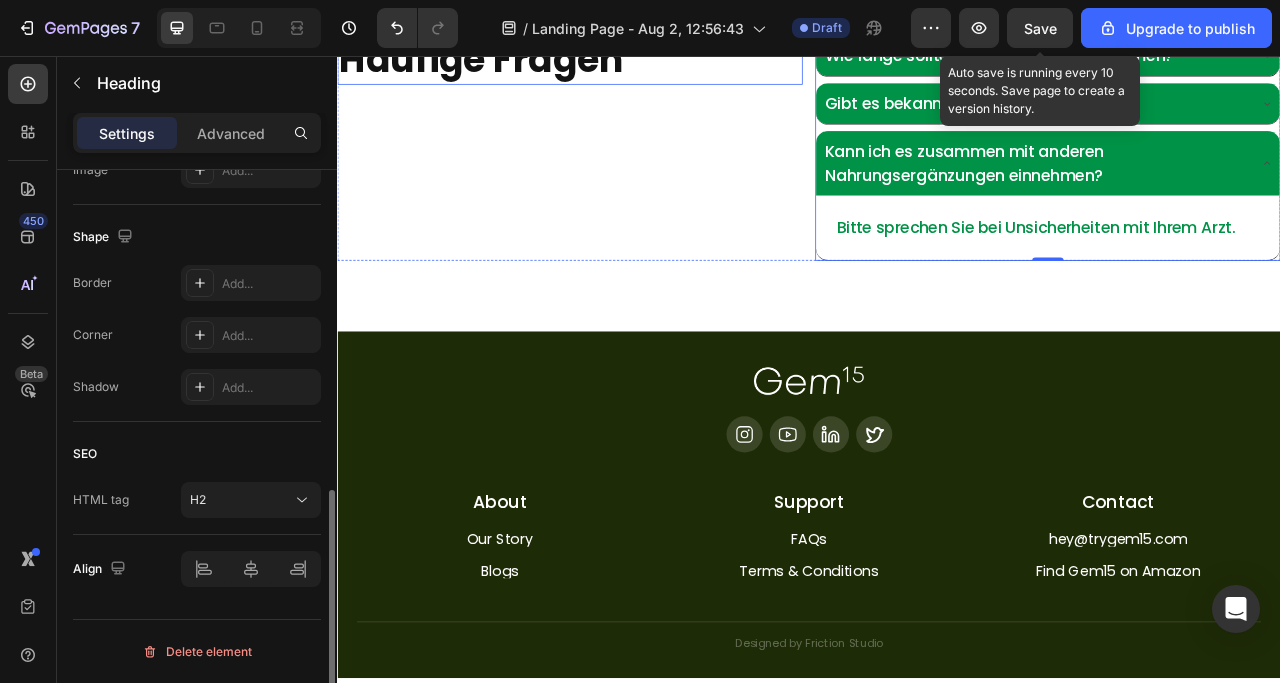 scroll, scrollTop: 0, scrollLeft: 0, axis: both 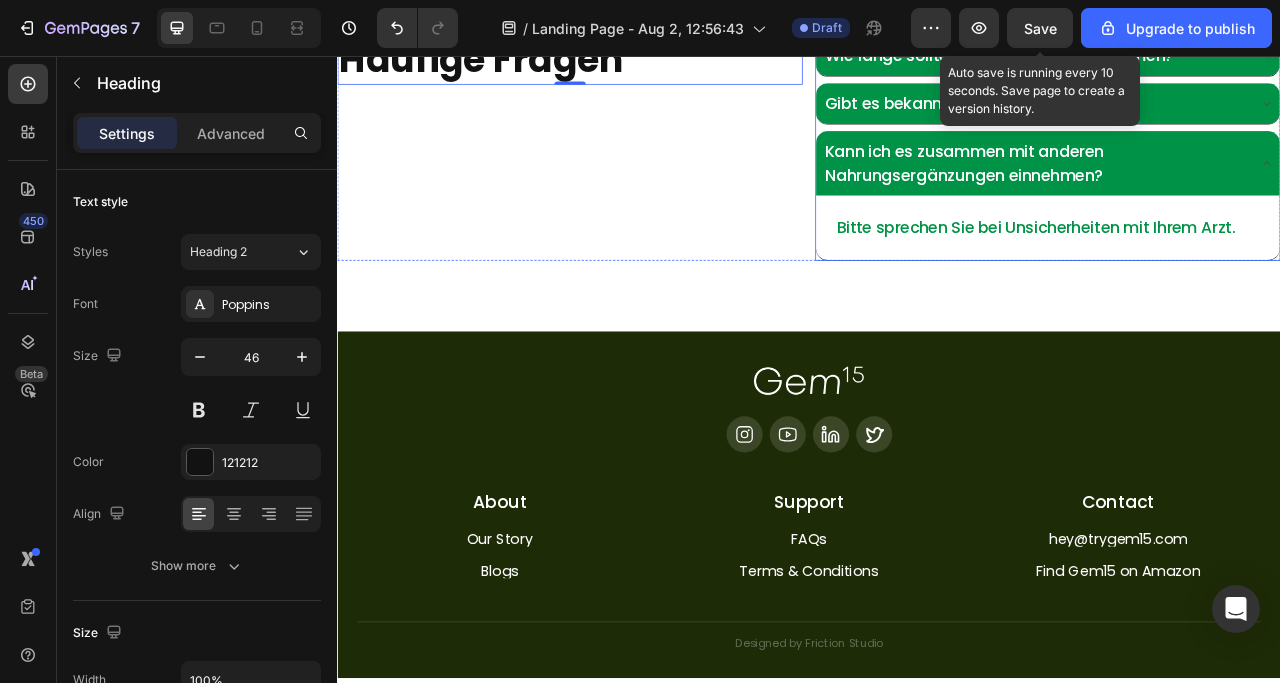click 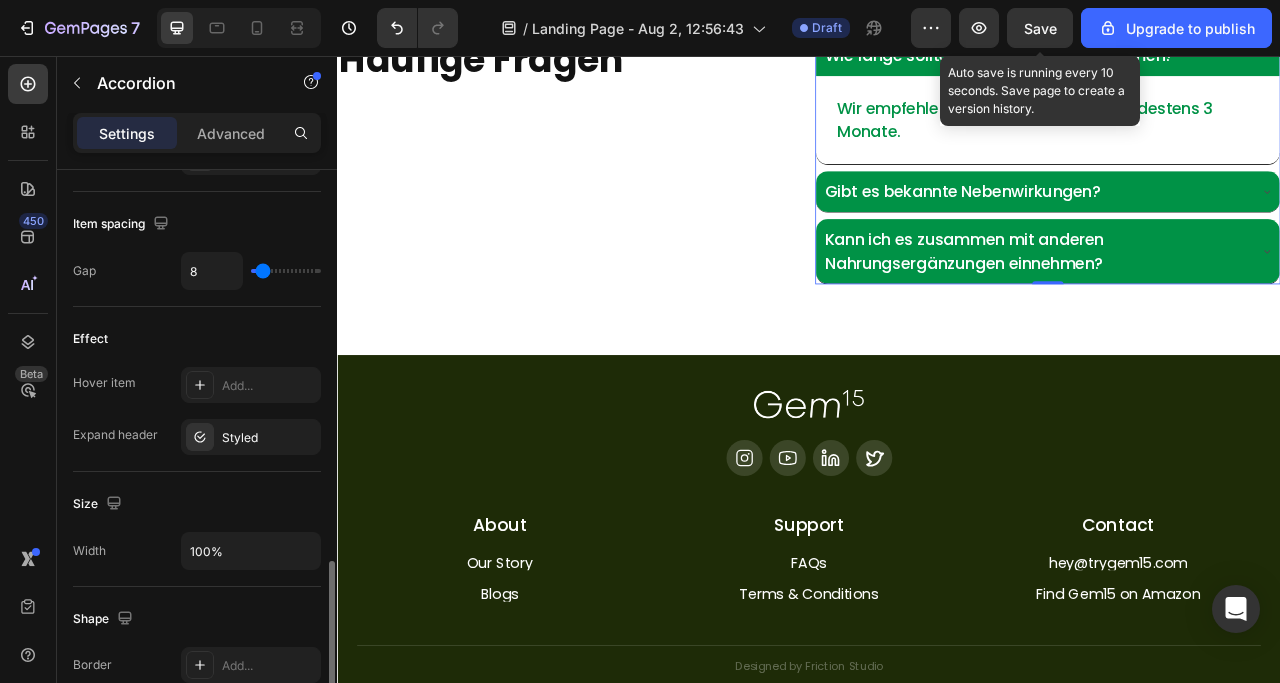 scroll, scrollTop: 1100, scrollLeft: 0, axis: vertical 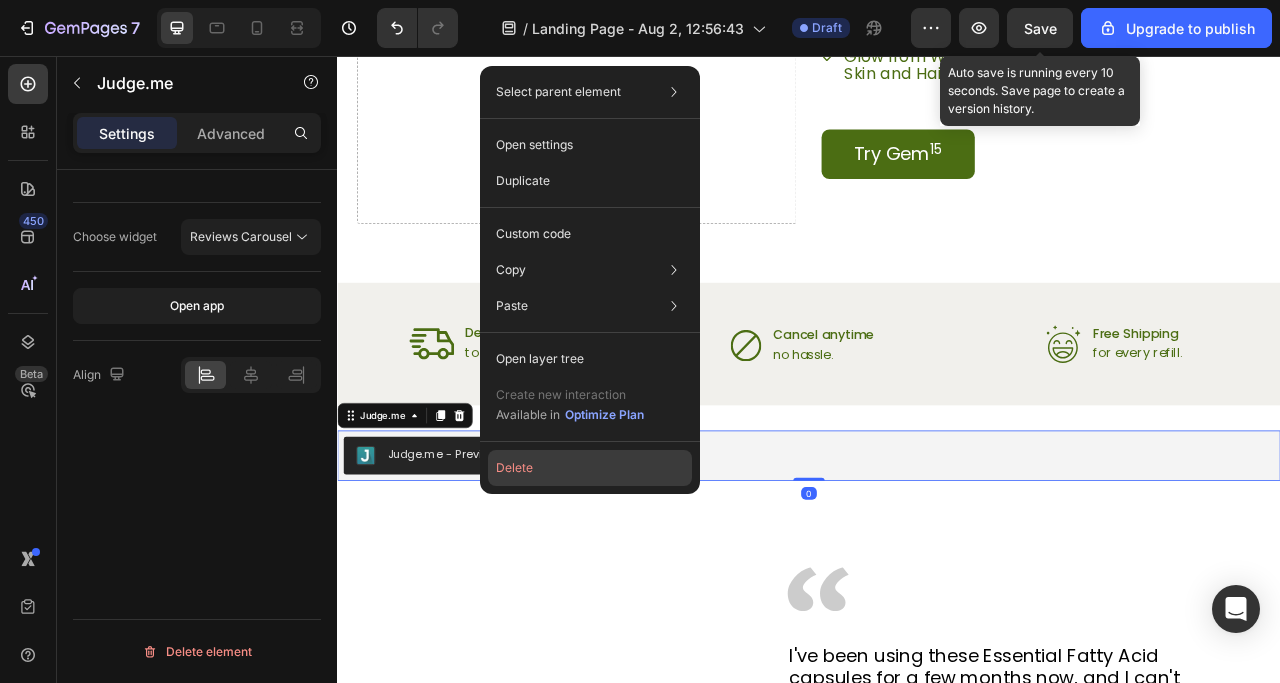 click on "Delete" 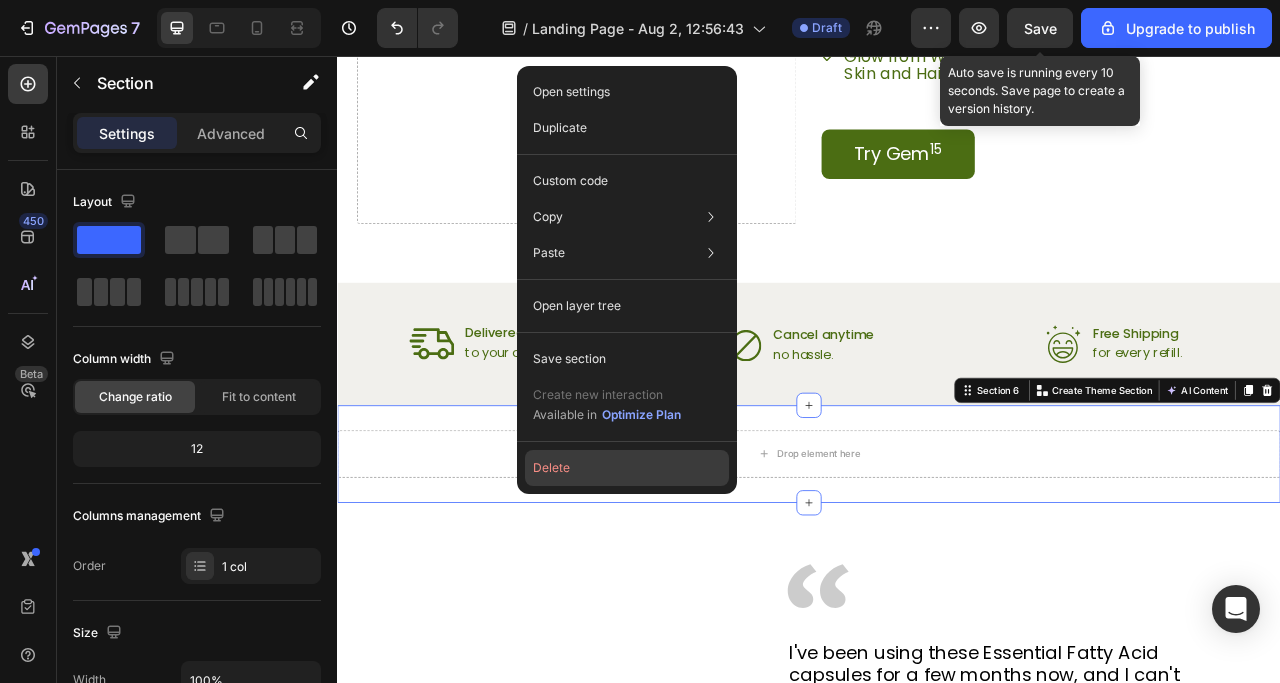 click on "Delete" 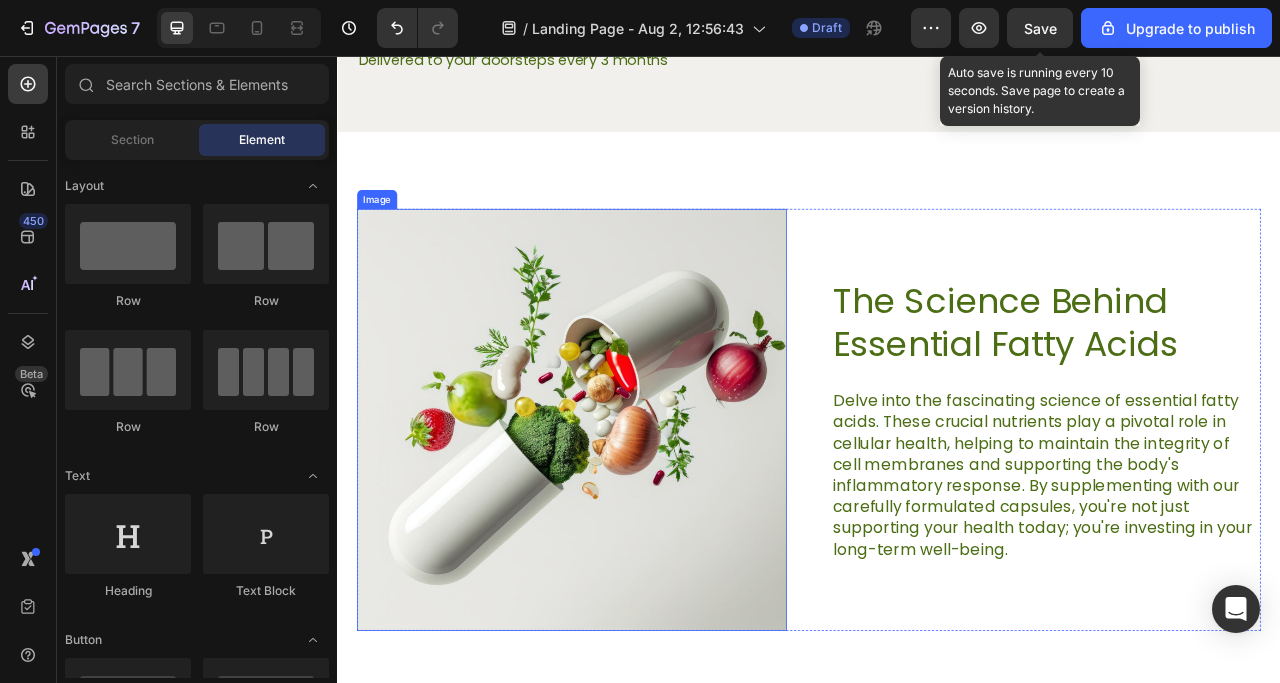 scroll, scrollTop: 4153, scrollLeft: 0, axis: vertical 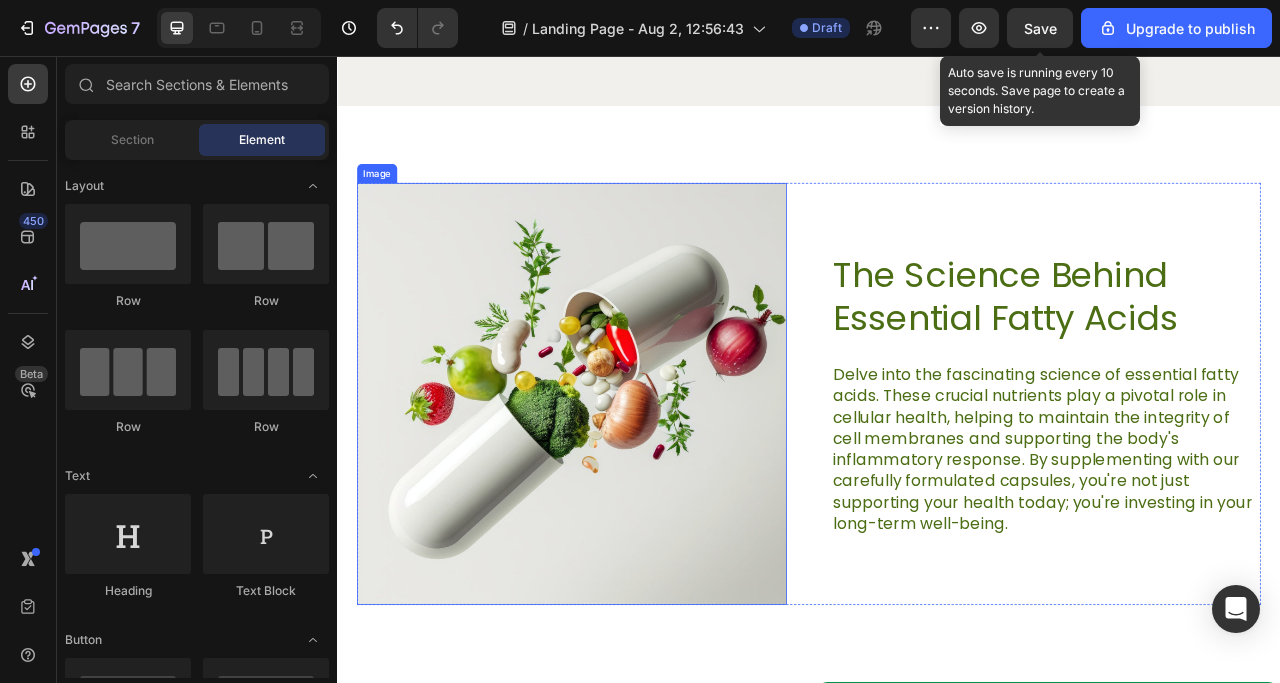 click at bounding box center [635, 485] 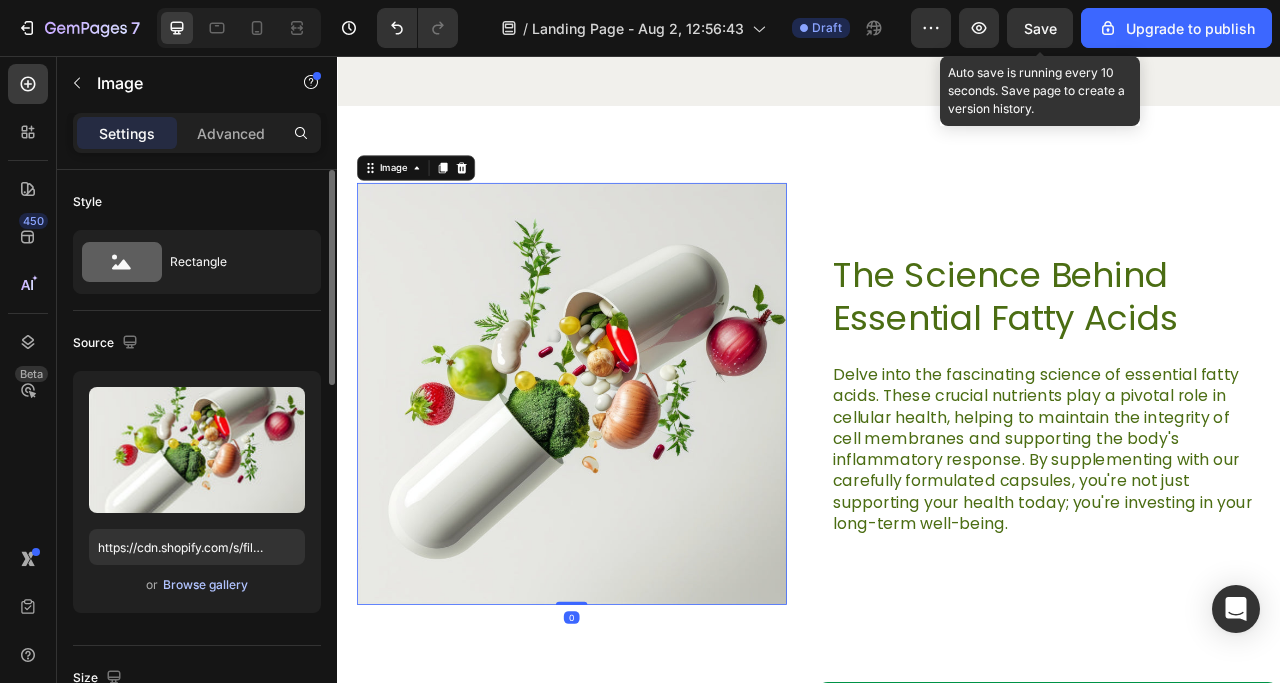 click on "Browse gallery" at bounding box center [205, 585] 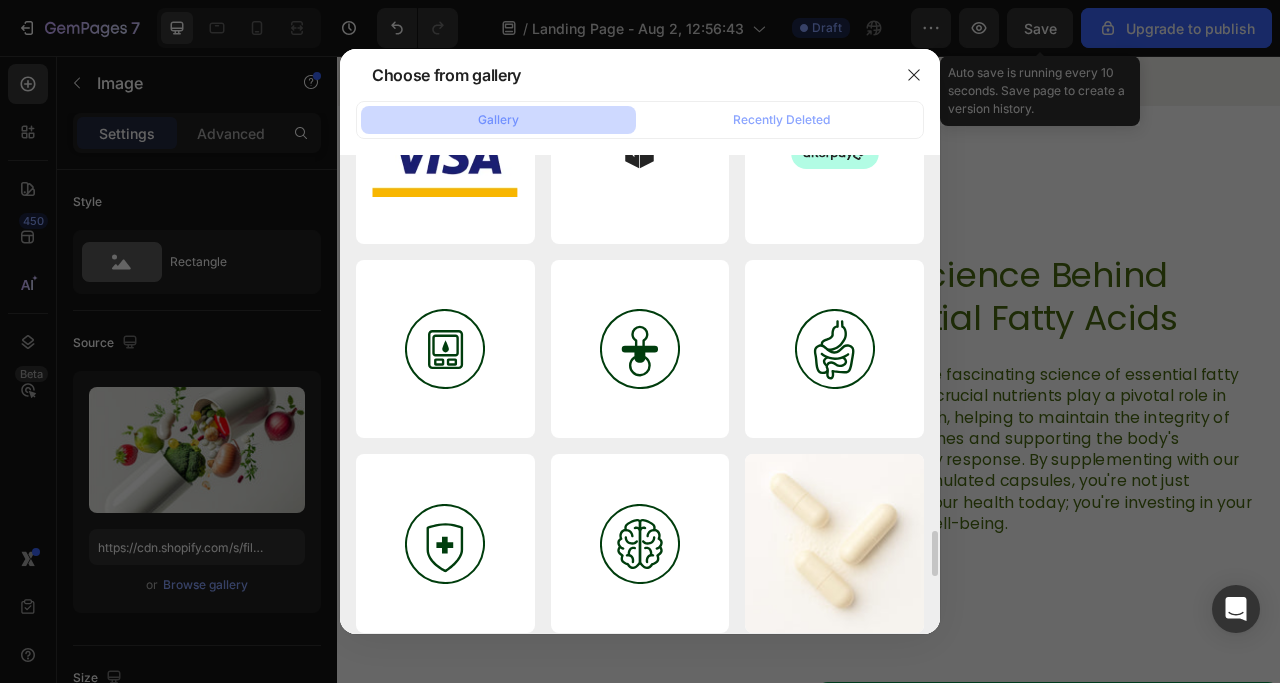 scroll, scrollTop: 4100, scrollLeft: 0, axis: vertical 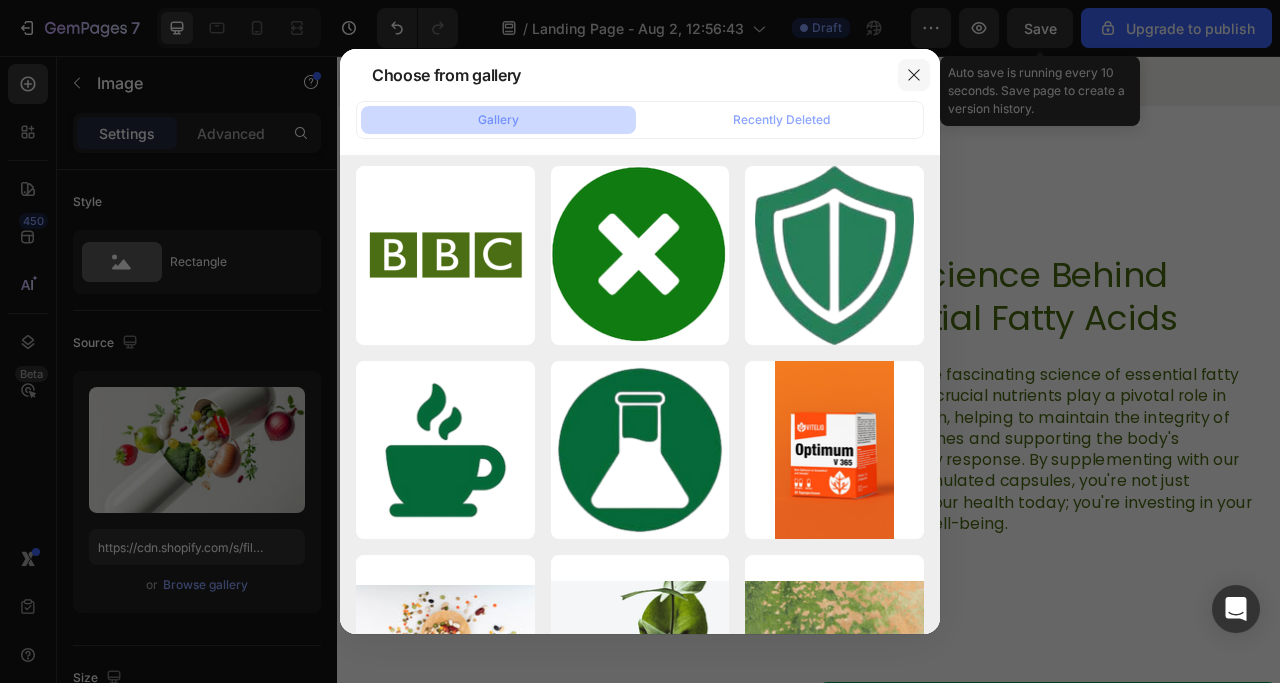 click 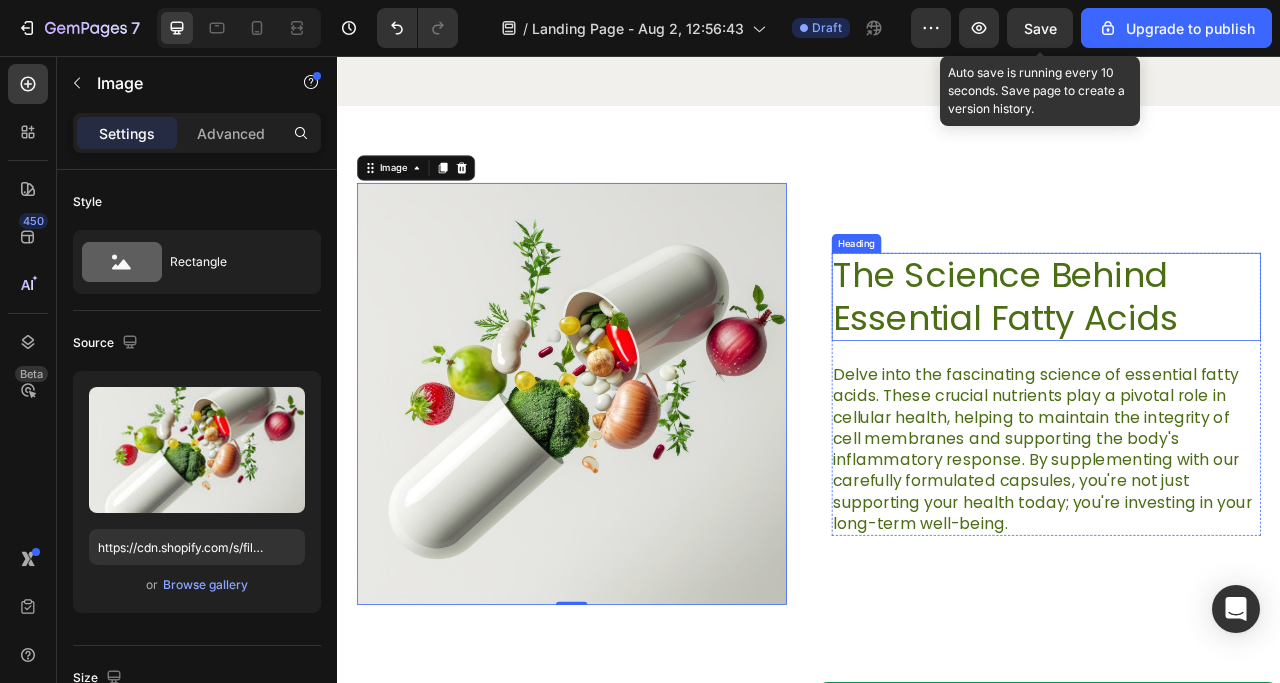 click on "The Science Behind Essential Fatty Acids" at bounding box center (1239, 362) 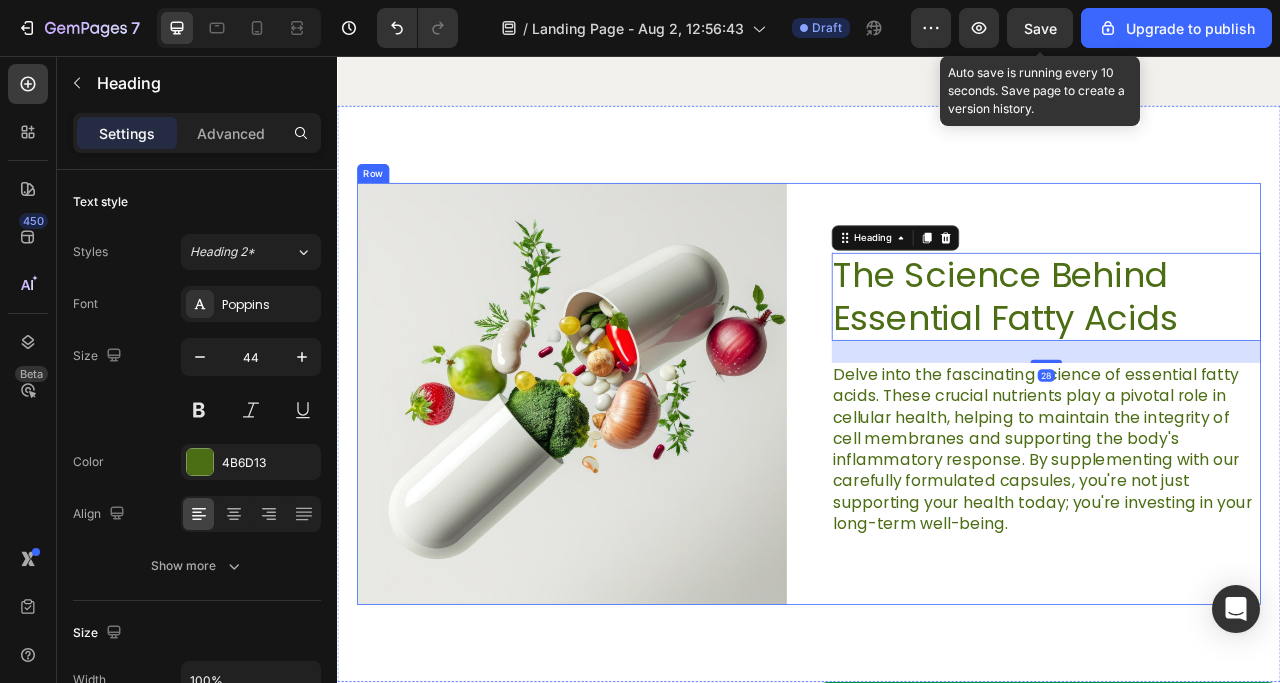 click on "The Science Behind Essential Fatty Acids Heading   28 Delve into the fascinating science of essential fatty acids. These crucial nutrients play a pivotal role in cellular health, helping to maintain the integrity of cell membranes and supporting the body's inflammatory response. By supplementing with our carefully formulated capsules, you're not just supporting your health today; you're investing in your long-term well-being. Text Block Row" at bounding box center (1239, 485) 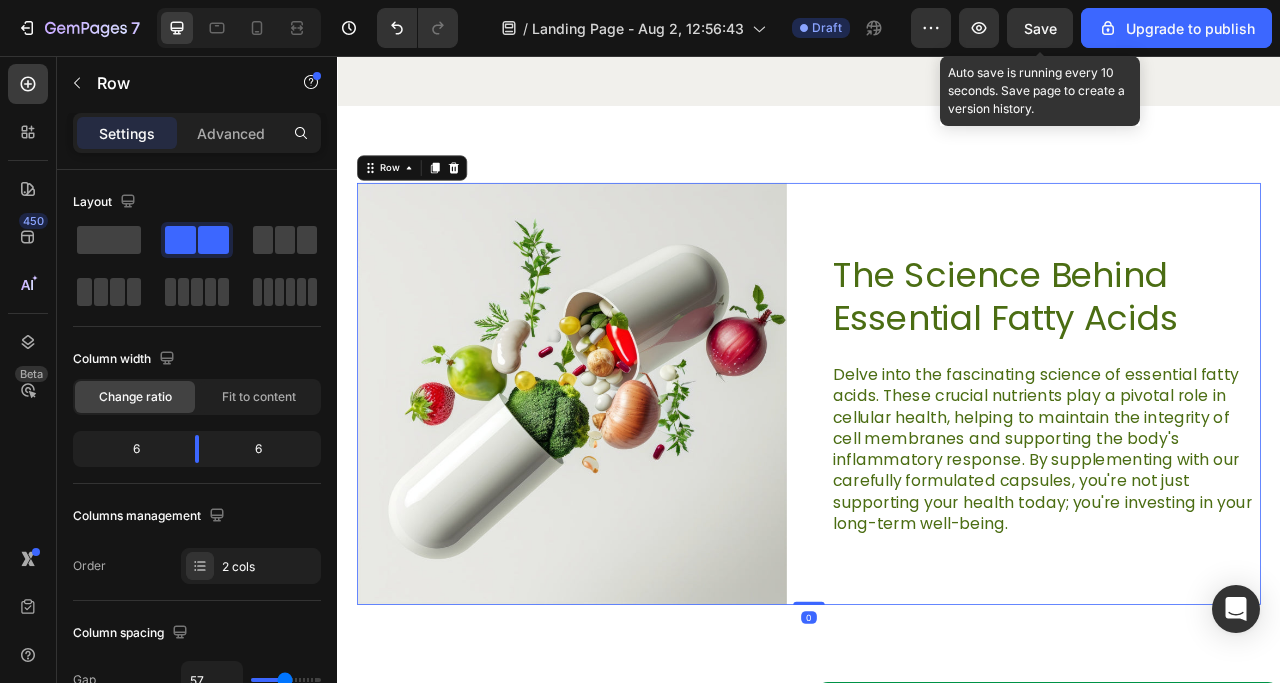 click on "The Science Behind Essential Fatty Acids" at bounding box center (1239, 362) 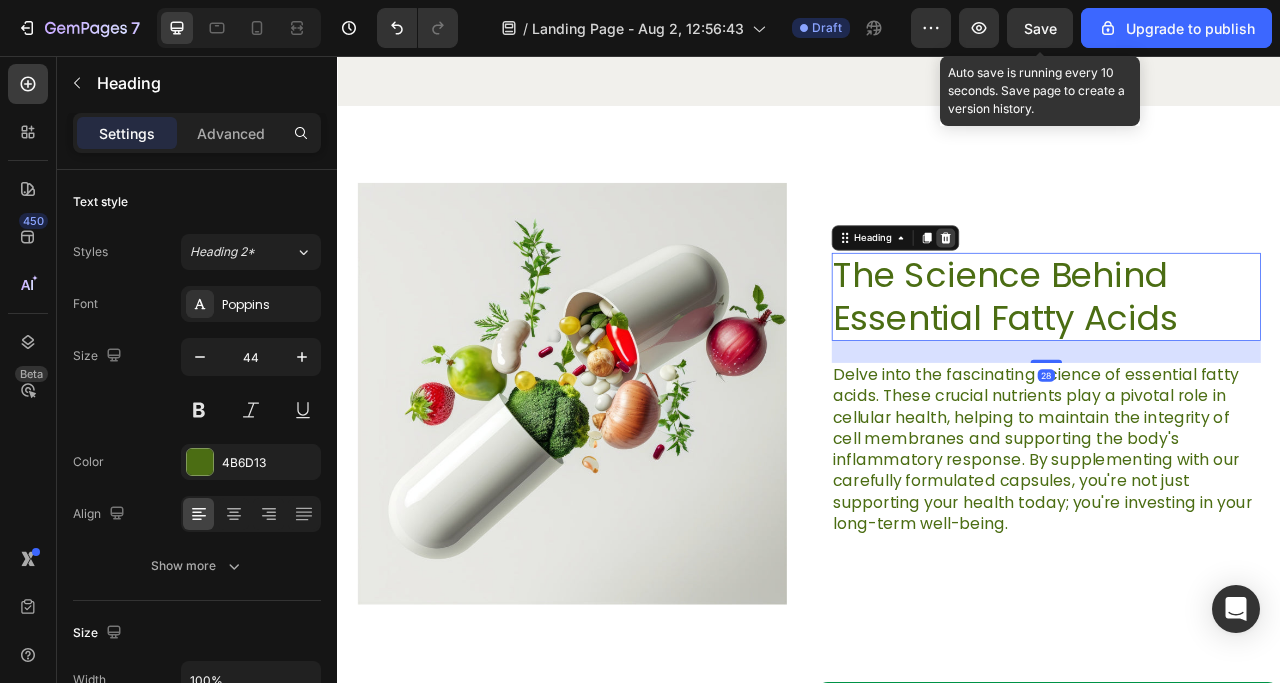 click 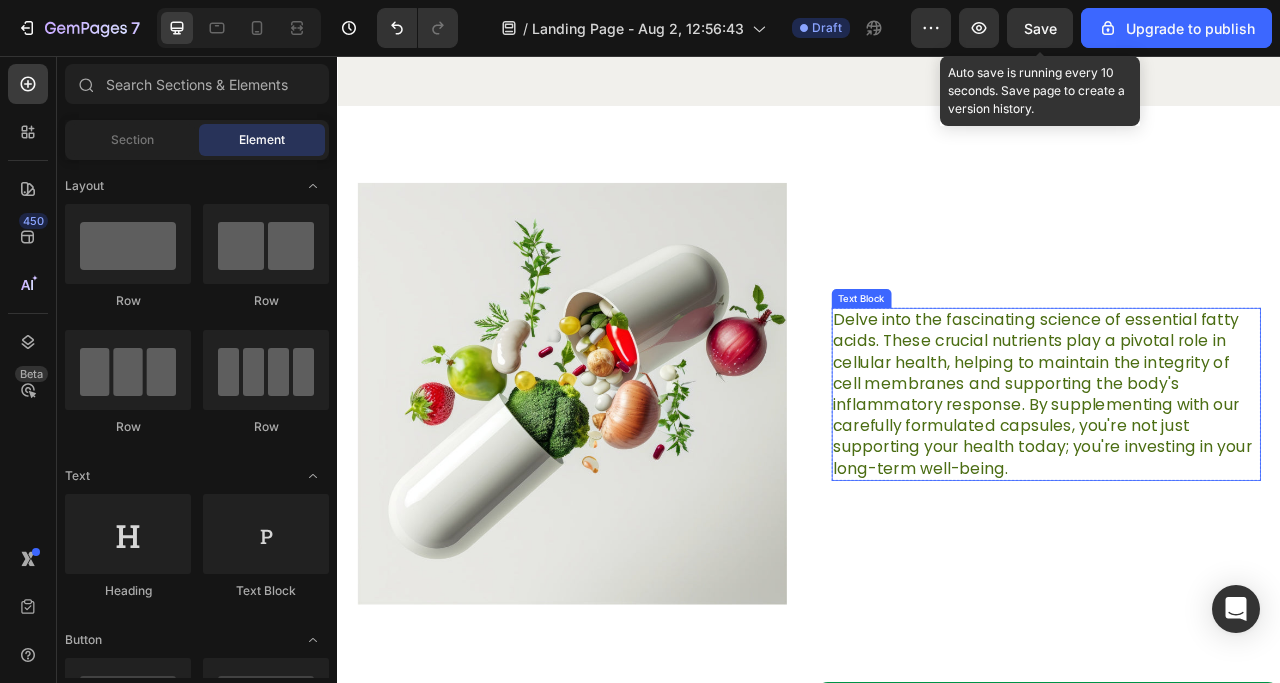 click on "Delve into the fascinating science of essential fatty acids. These crucial nutrients play a pivotal role in cellular health, helping to maintain the integrity of cell membranes and supporting the body's inflammatory response. By supplementing with our carefully formulated capsules, you're not just supporting your health today; you're investing in your long-term well-being." at bounding box center (1239, 486) 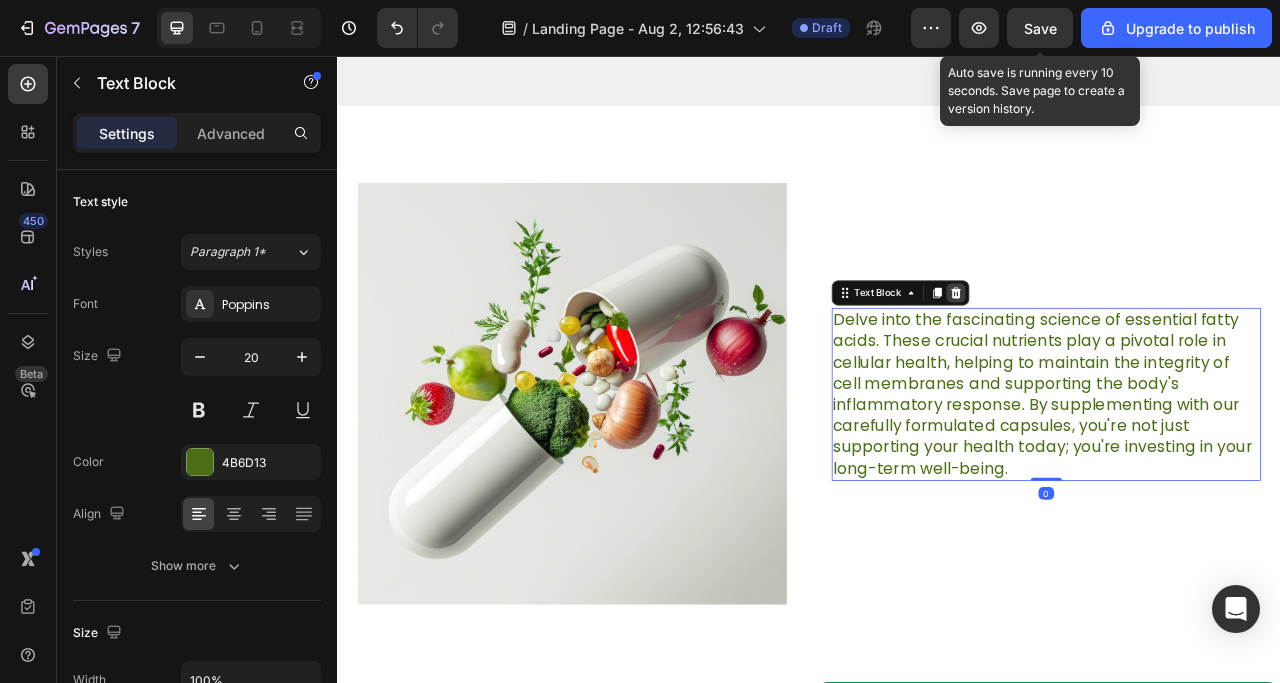 click 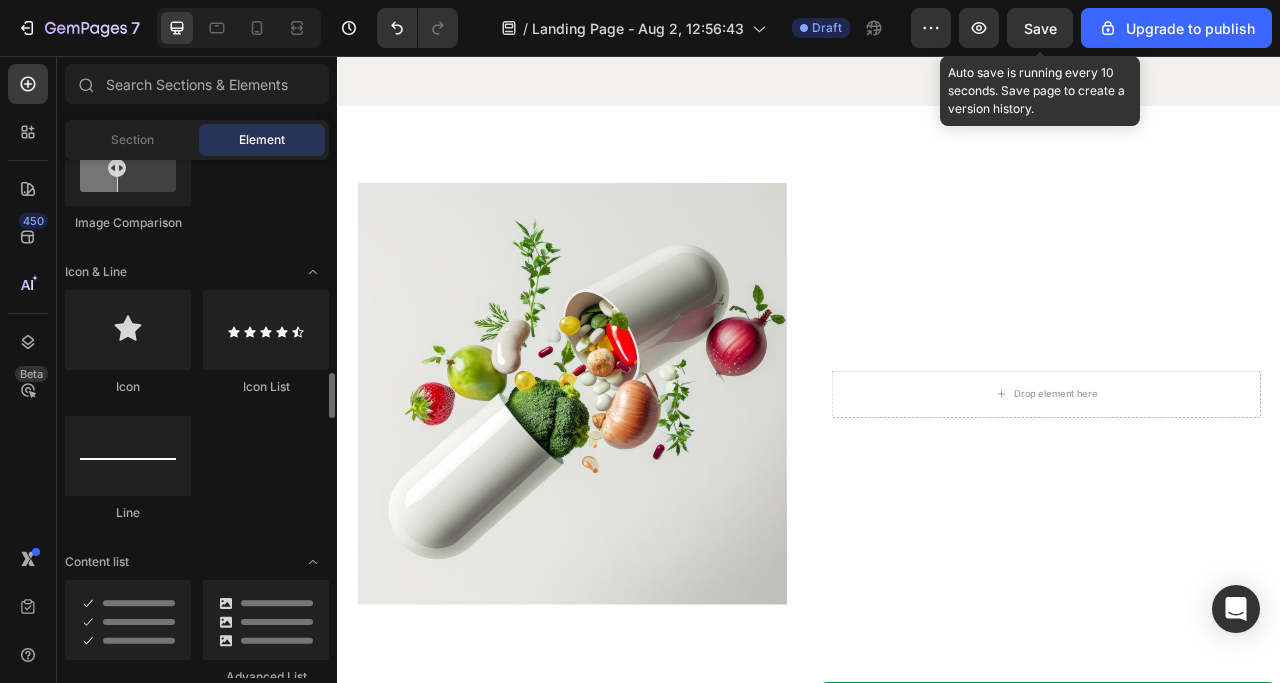 scroll, scrollTop: 1300, scrollLeft: 0, axis: vertical 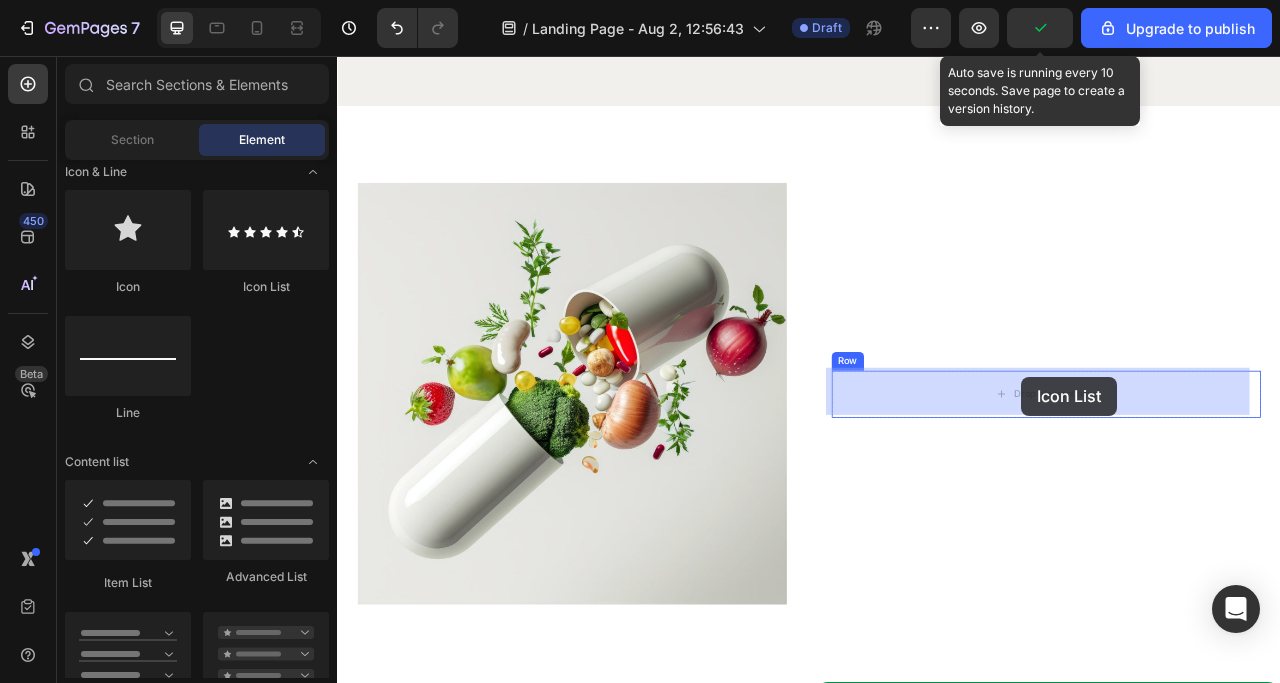 drag, startPoint x: 606, startPoint y: 302, endPoint x: 1207, endPoint y: 464, distance: 622.4508 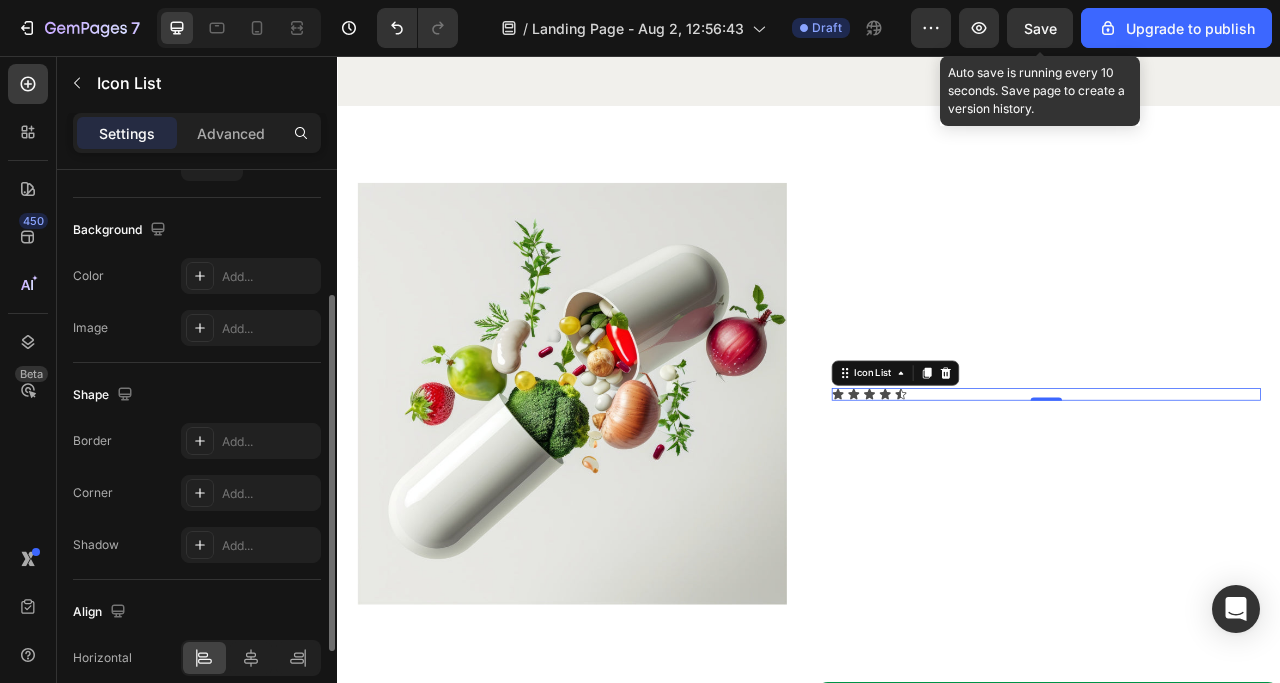 scroll, scrollTop: 0, scrollLeft: 0, axis: both 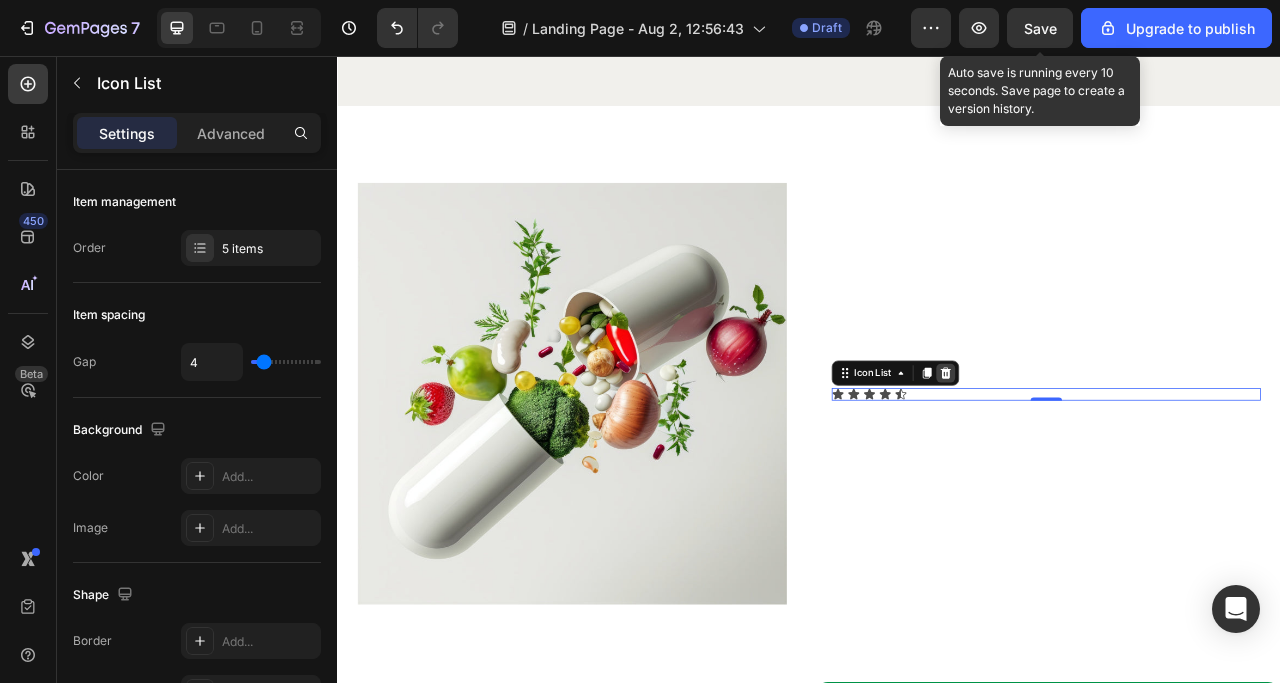 click 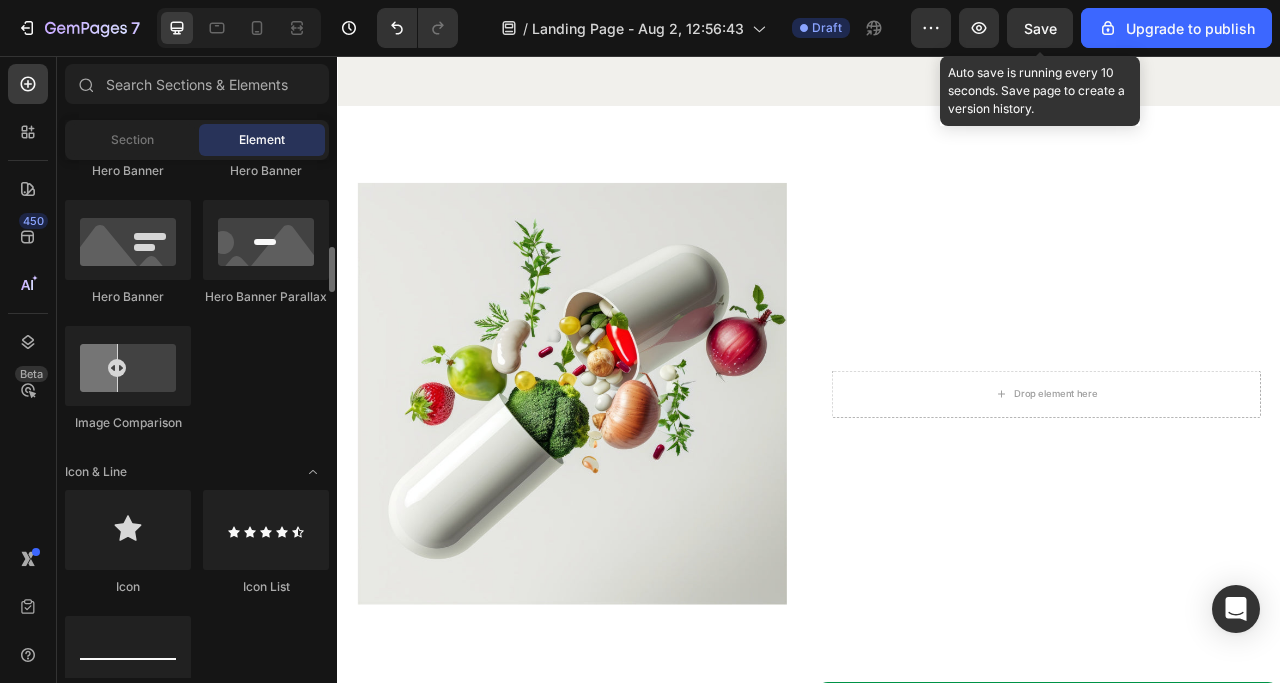 scroll, scrollTop: 1200, scrollLeft: 0, axis: vertical 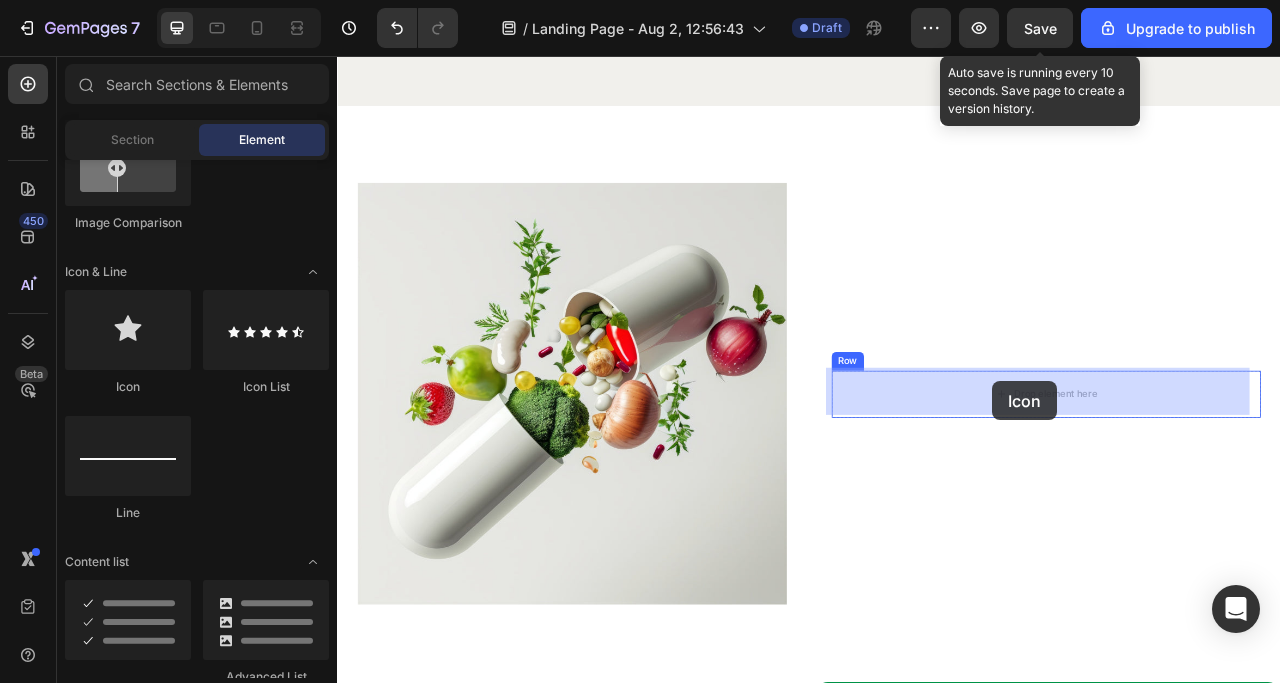 drag, startPoint x: 460, startPoint y: 386, endPoint x: 1170, endPoint y: 470, distance: 714.9517 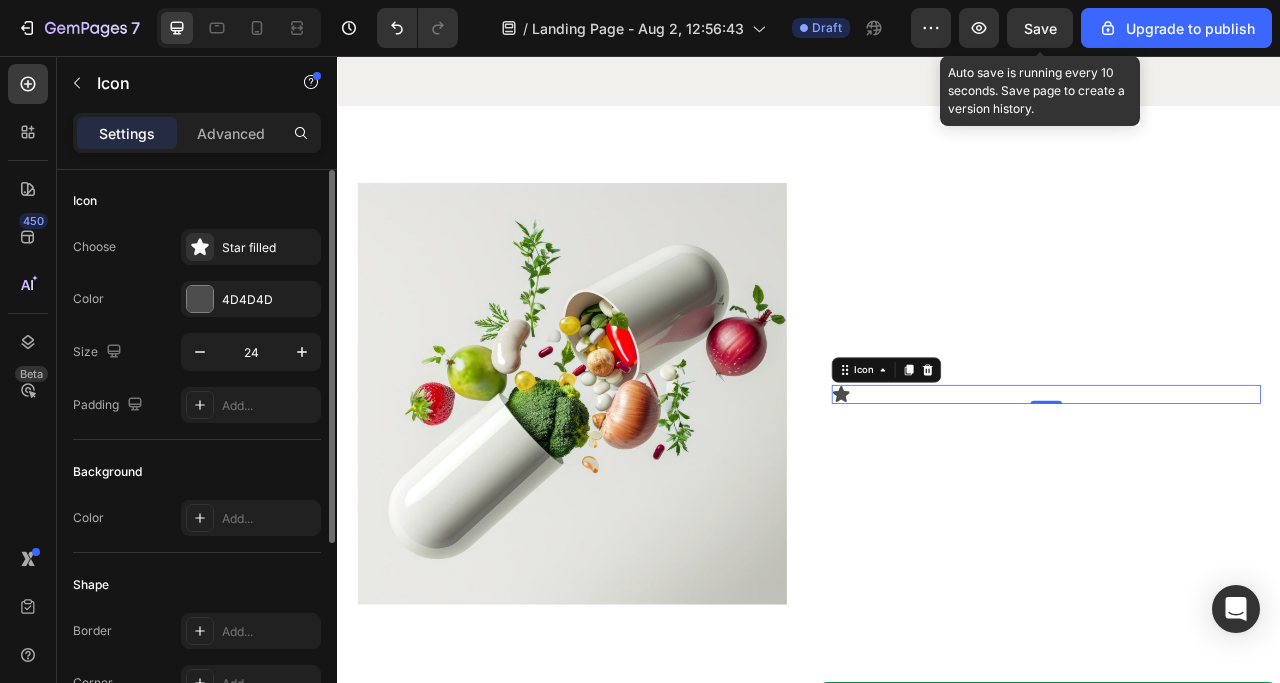 scroll, scrollTop: 0, scrollLeft: 0, axis: both 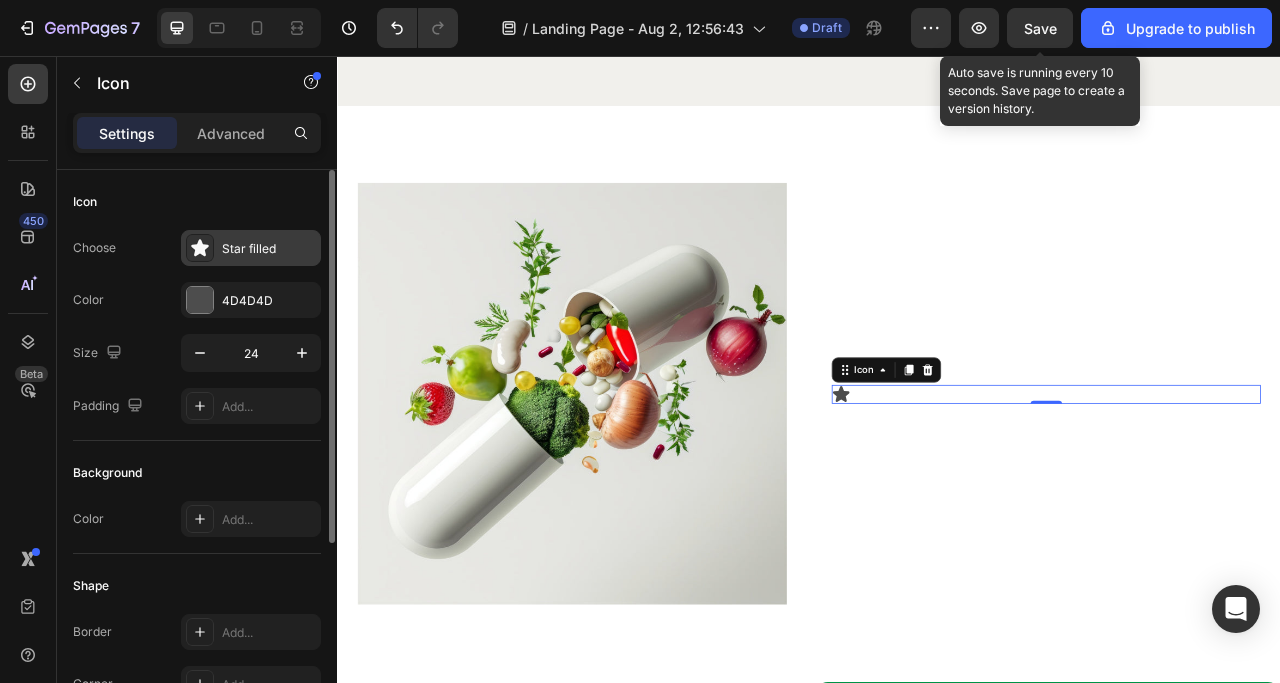 click at bounding box center [200, 248] 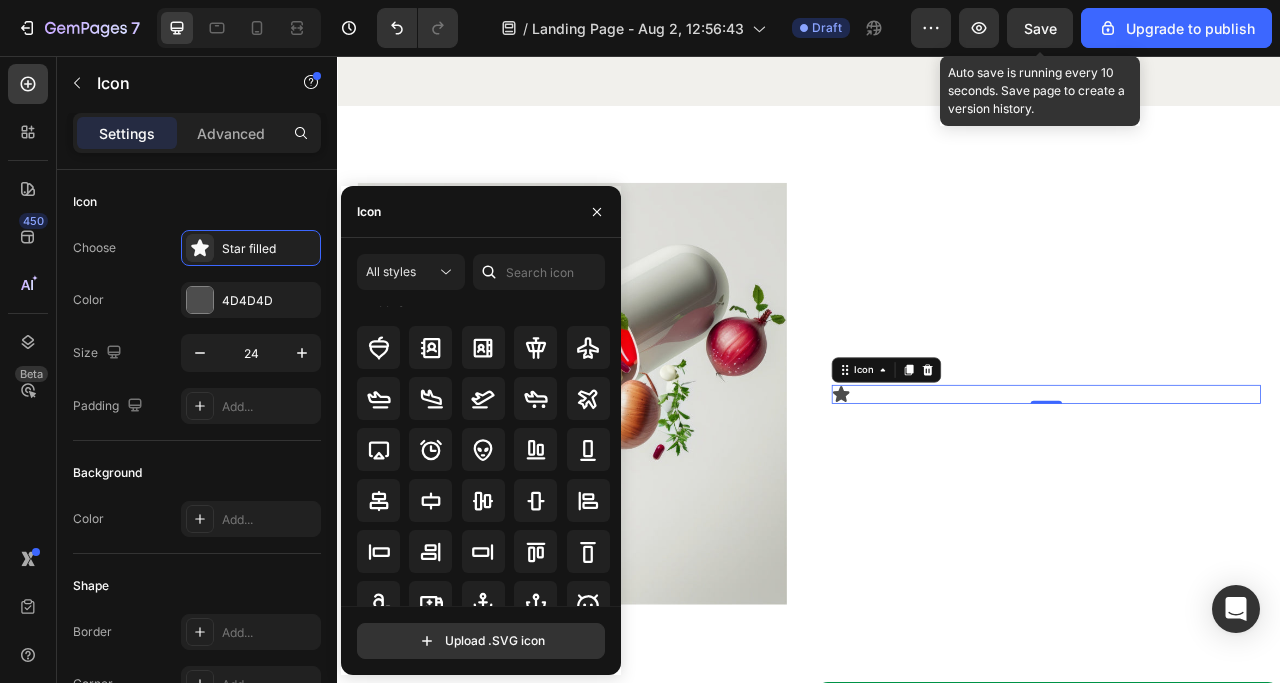 scroll, scrollTop: 0, scrollLeft: 0, axis: both 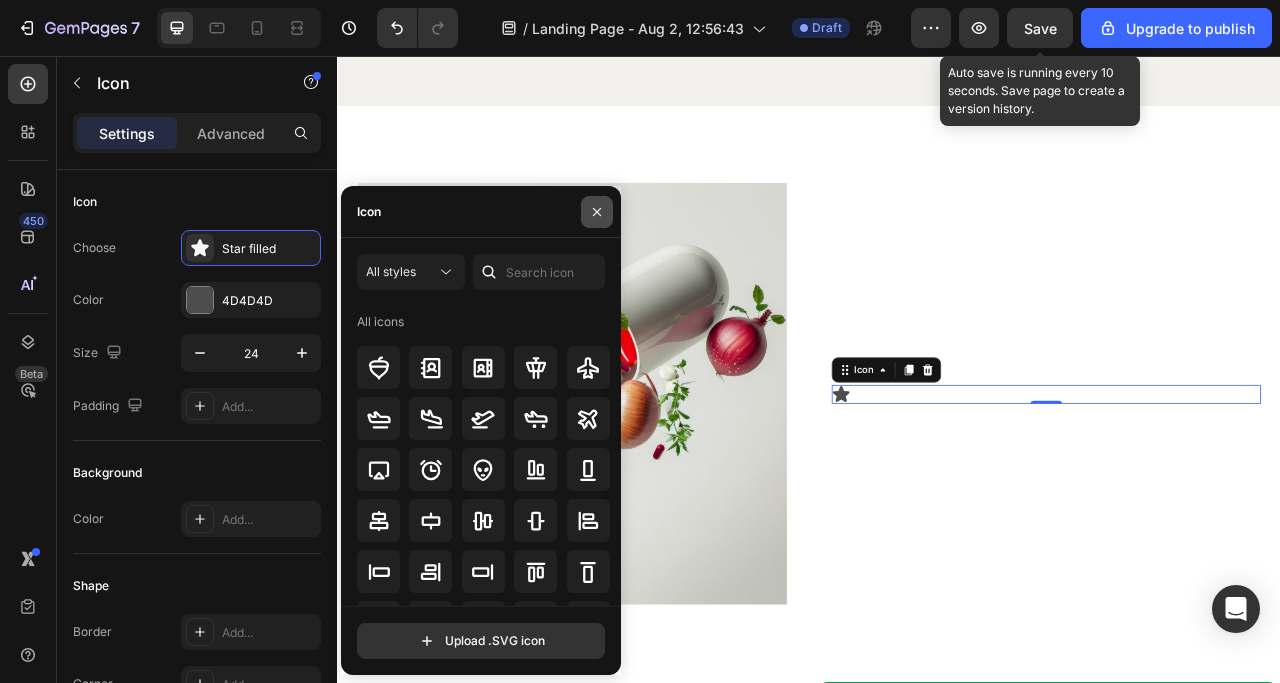 click 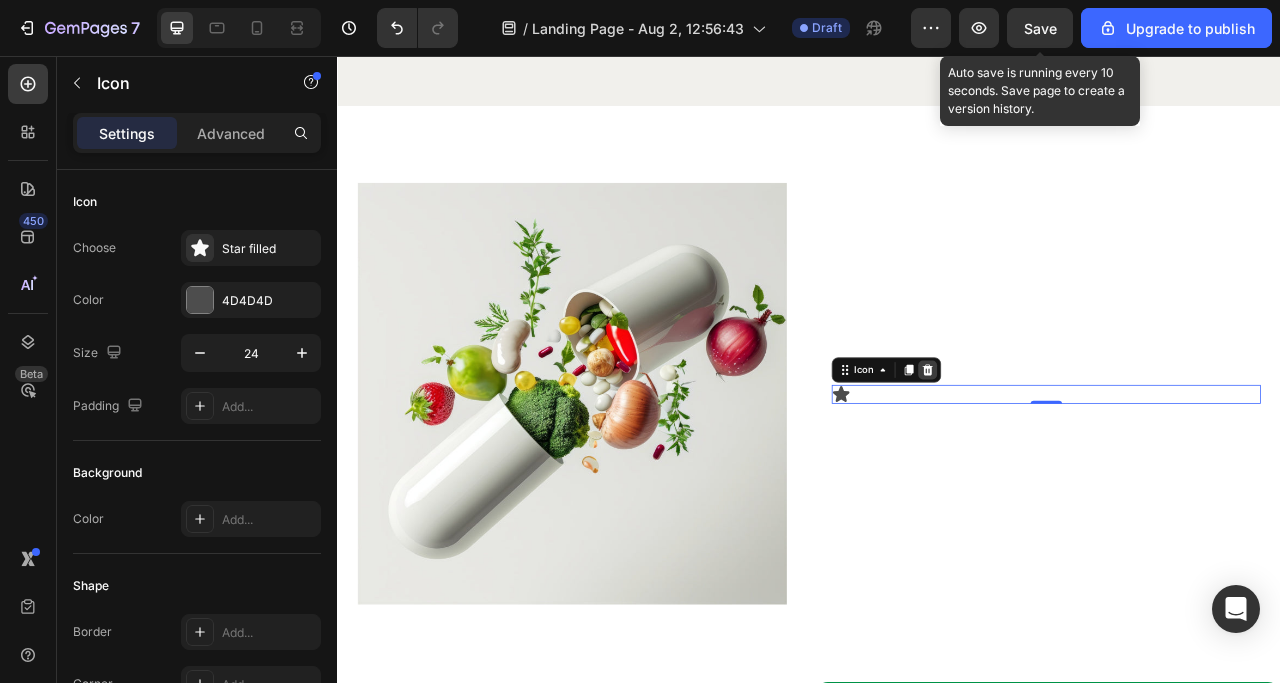 click at bounding box center (1088, 455) 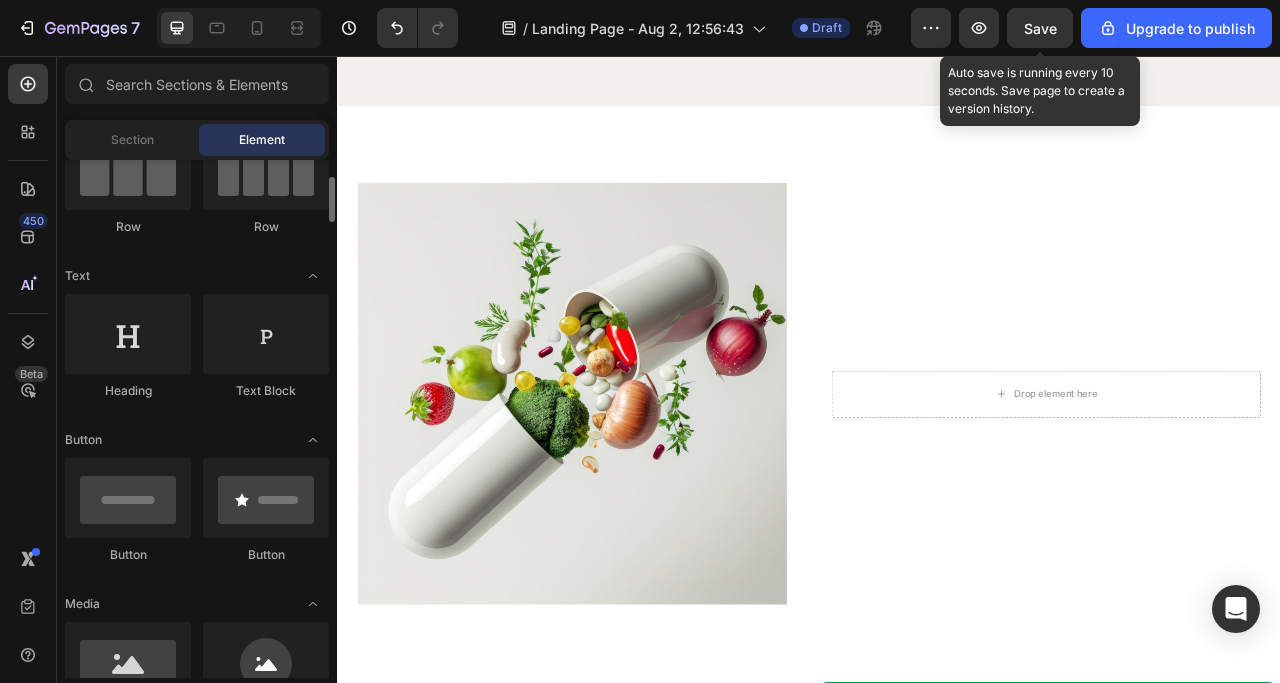 scroll, scrollTop: 0, scrollLeft: 0, axis: both 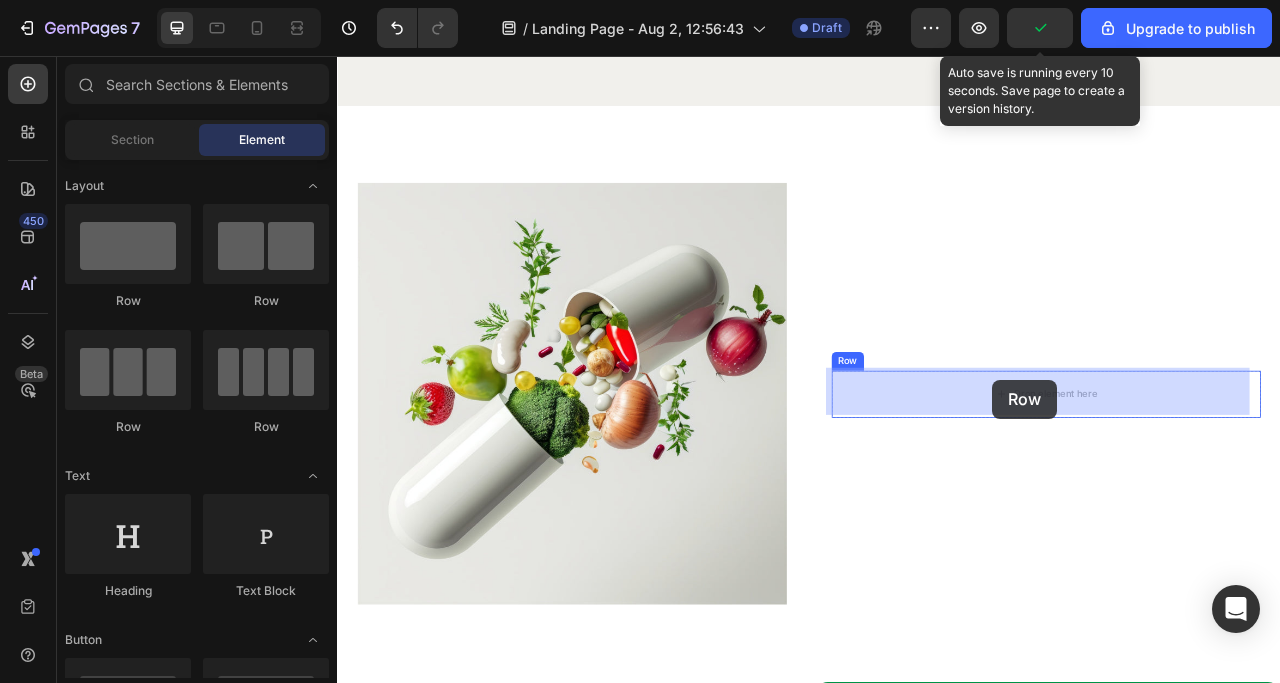 drag, startPoint x: 579, startPoint y: 325, endPoint x: 1171, endPoint y: 468, distance: 609.02625 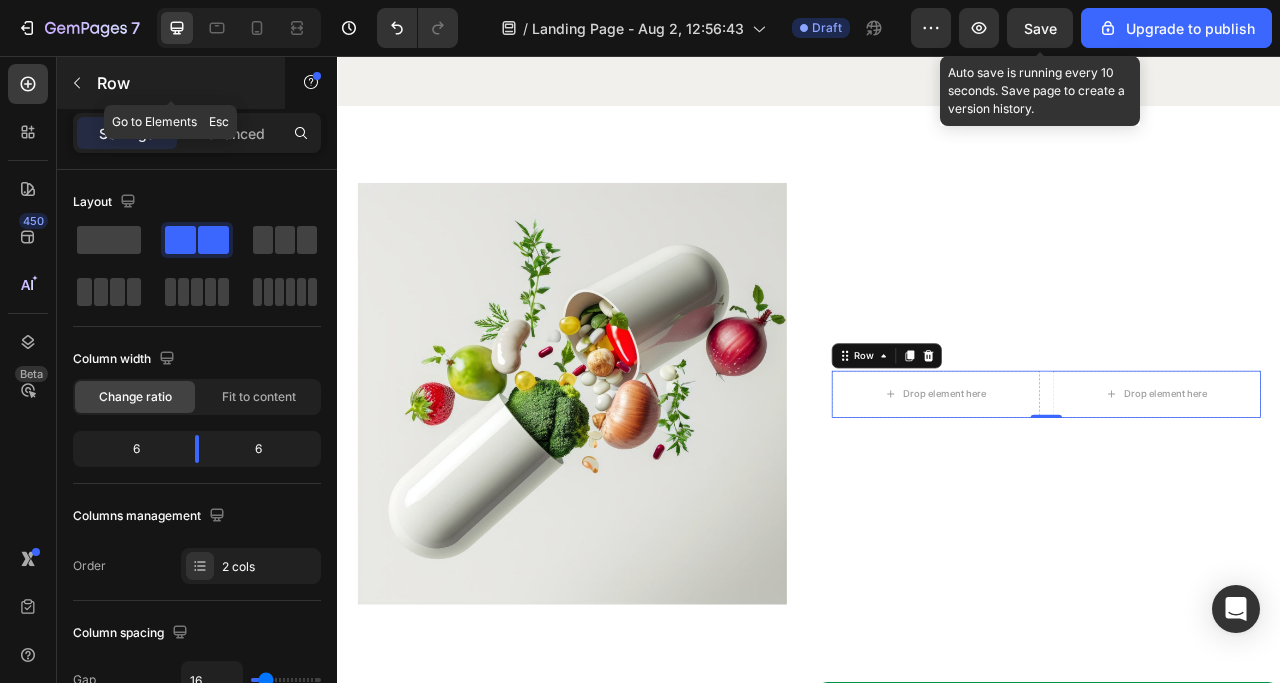 click 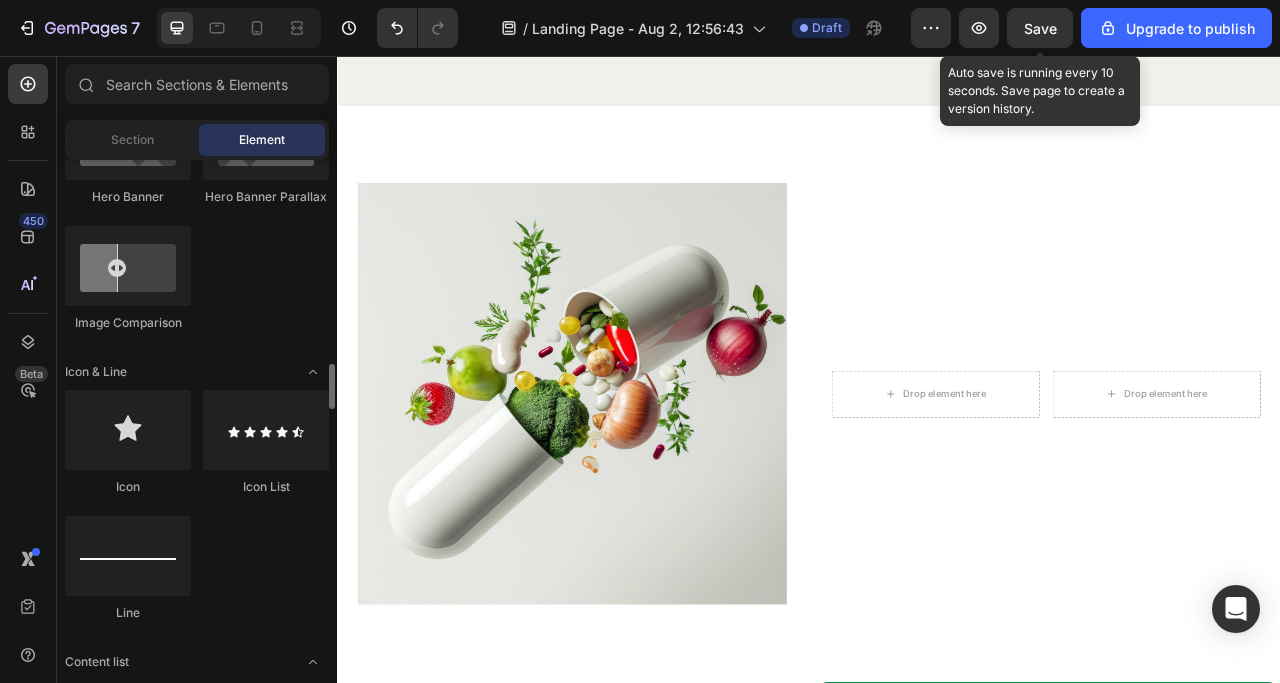 scroll, scrollTop: 1200, scrollLeft: 0, axis: vertical 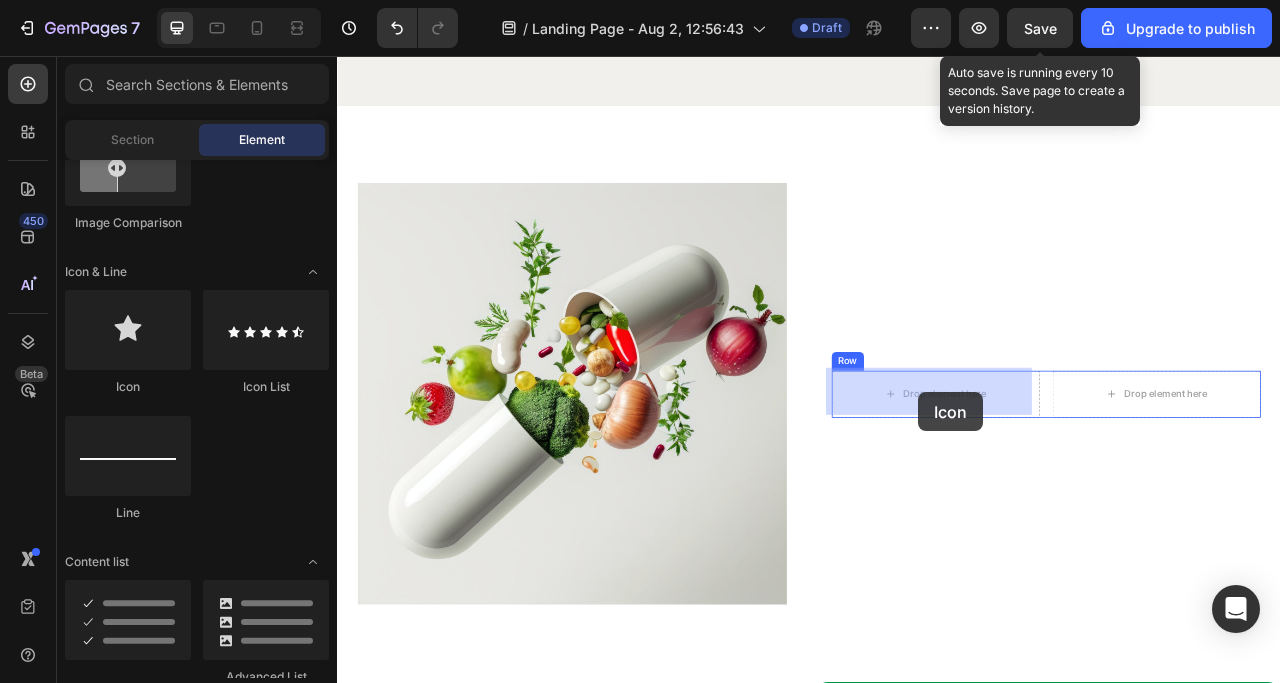 drag, startPoint x: 483, startPoint y: 407, endPoint x: 1076, endPoint y: 484, distance: 597.9783 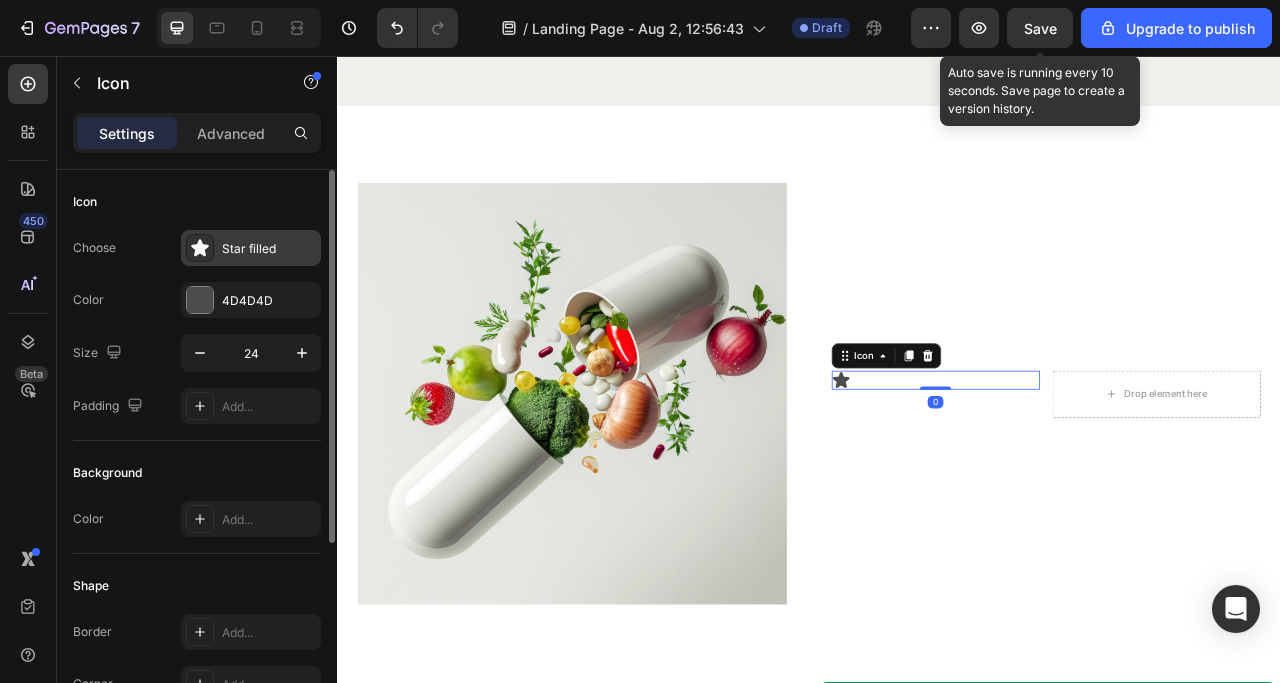 click at bounding box center [200, 248] 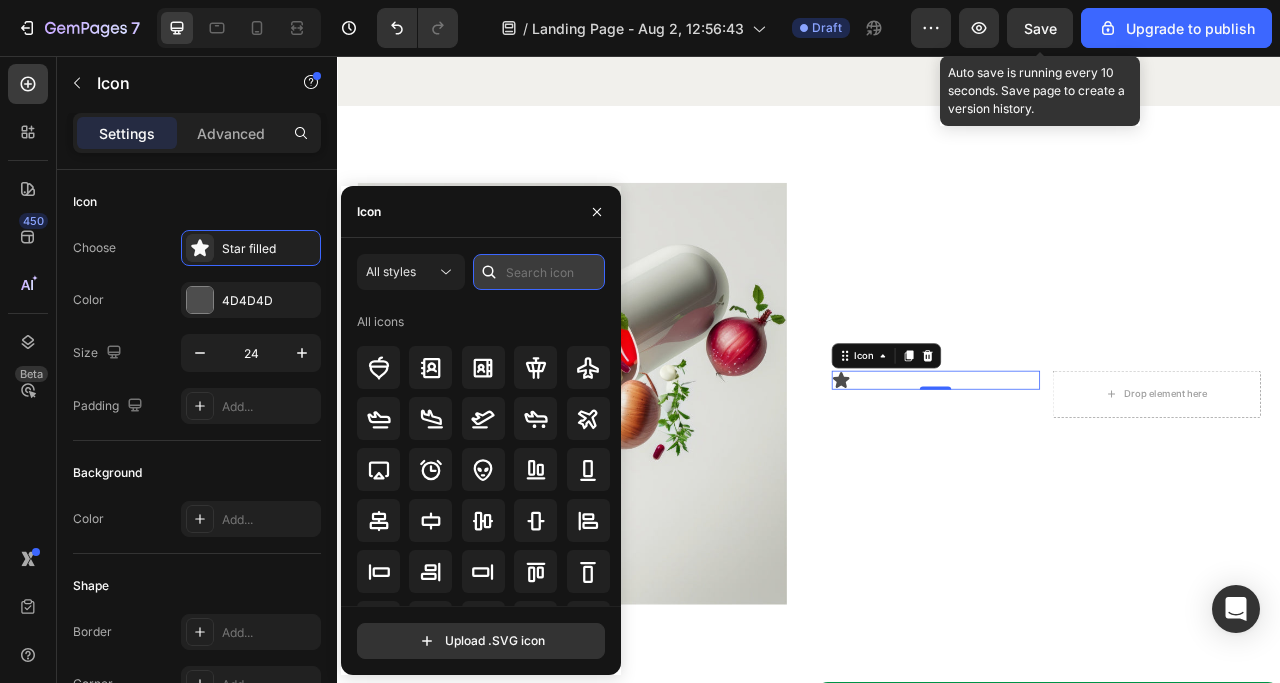 click at bounding box center (539, 272) 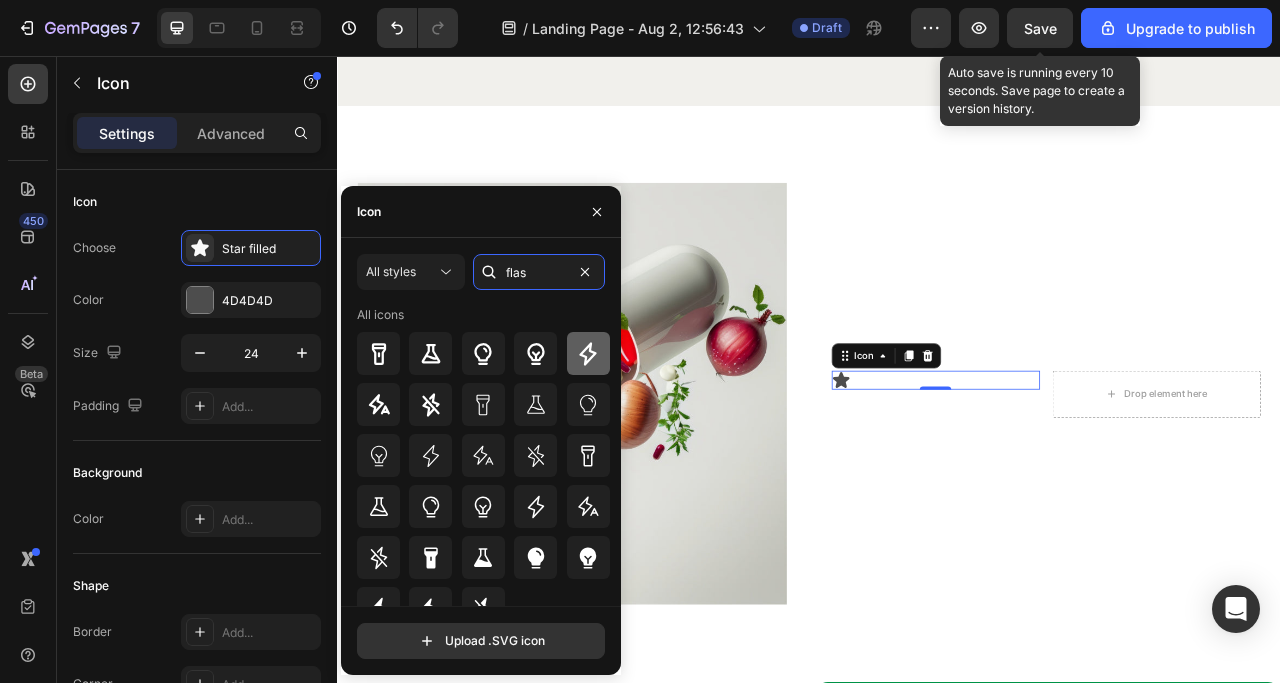 type on "flas" 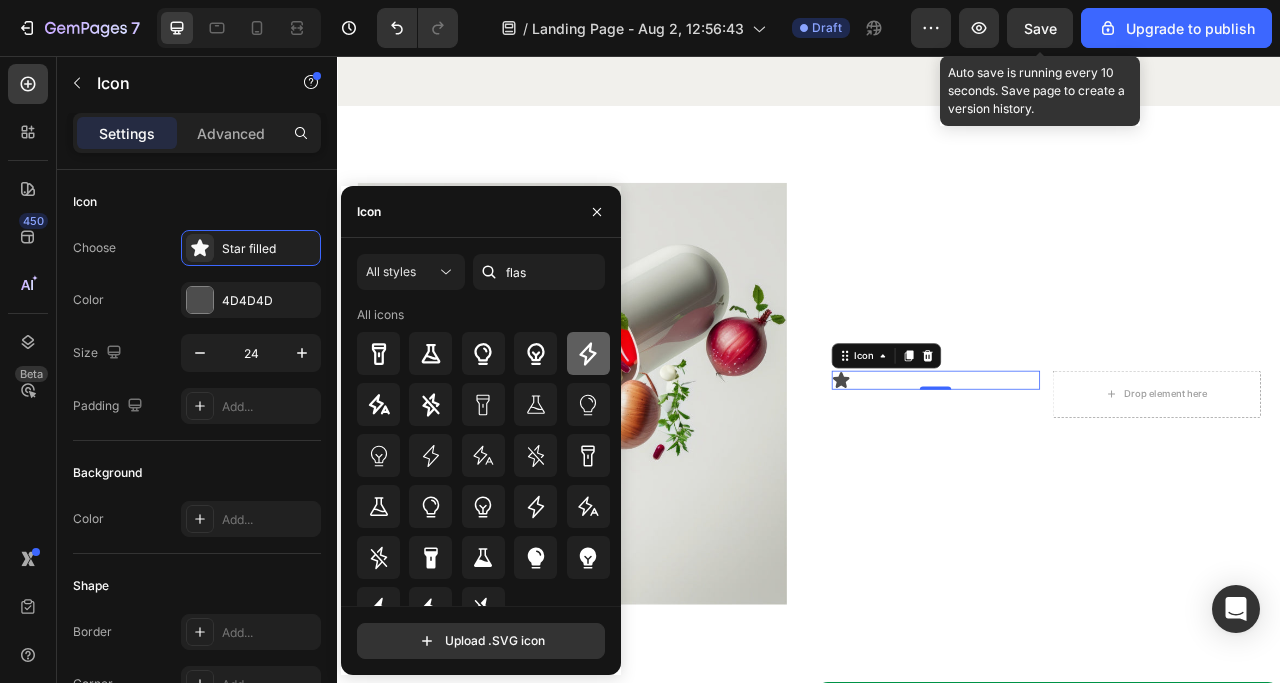 click 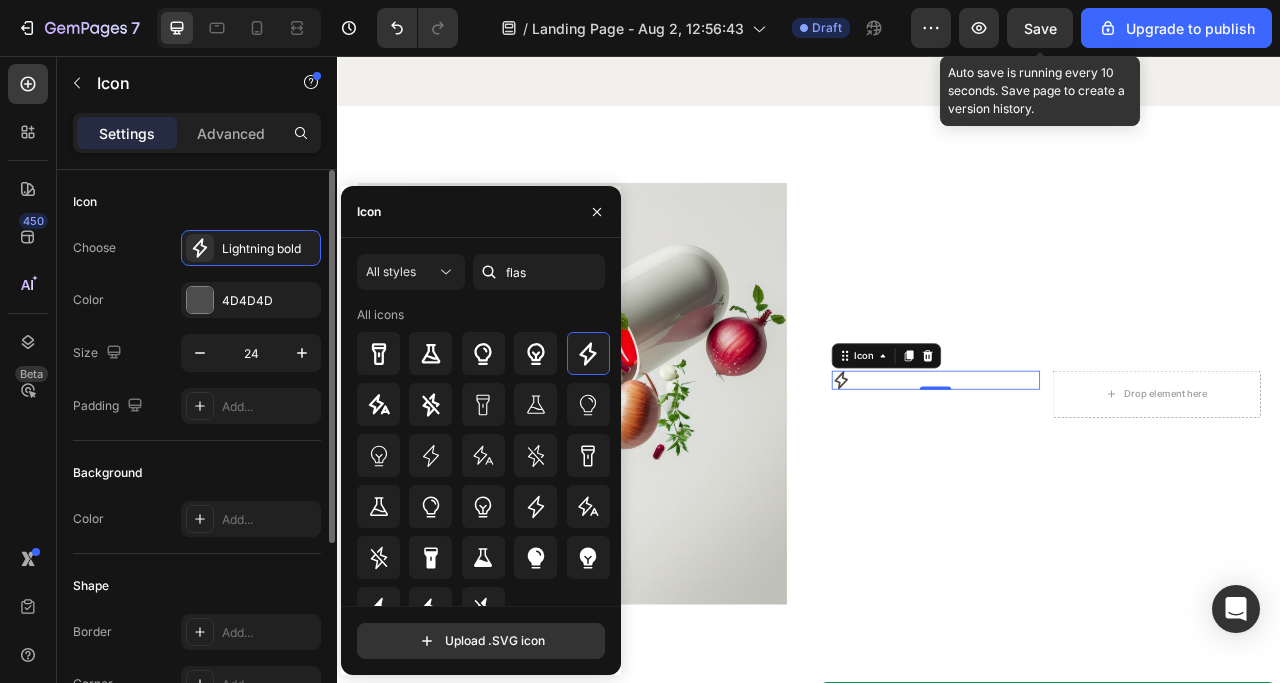 click on "Icon" at bounding box center [197, 202] 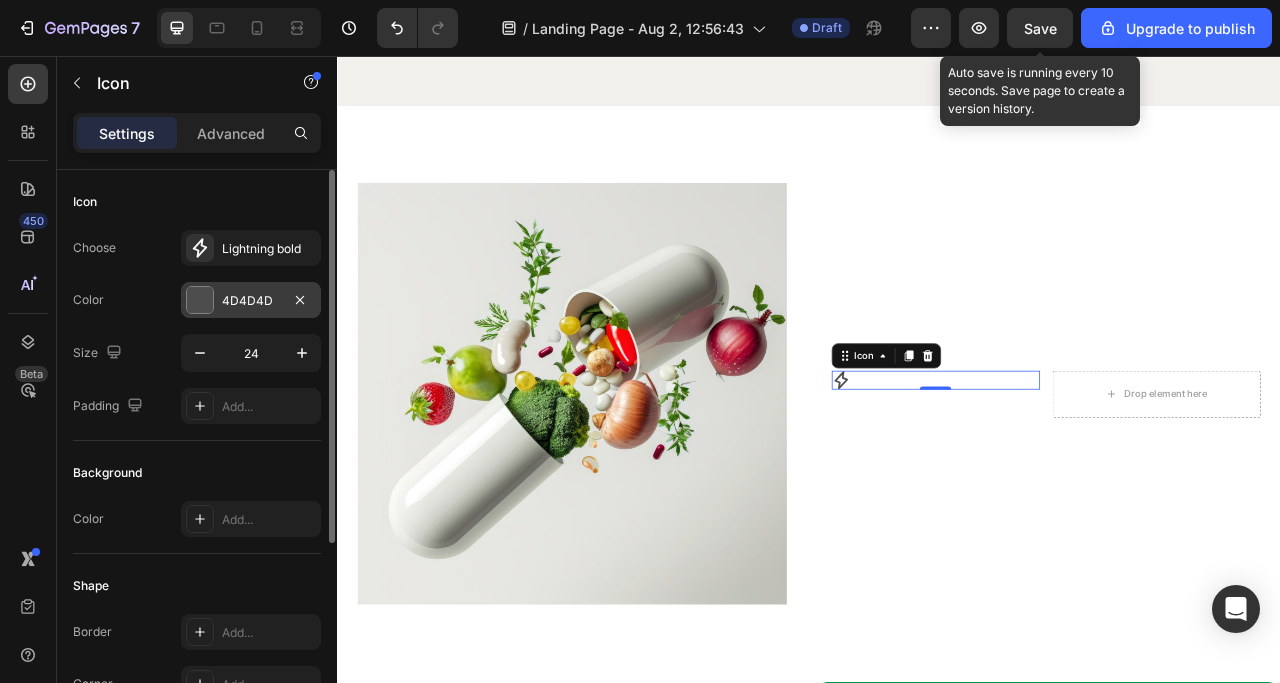 click at bounding box center (200, 300) 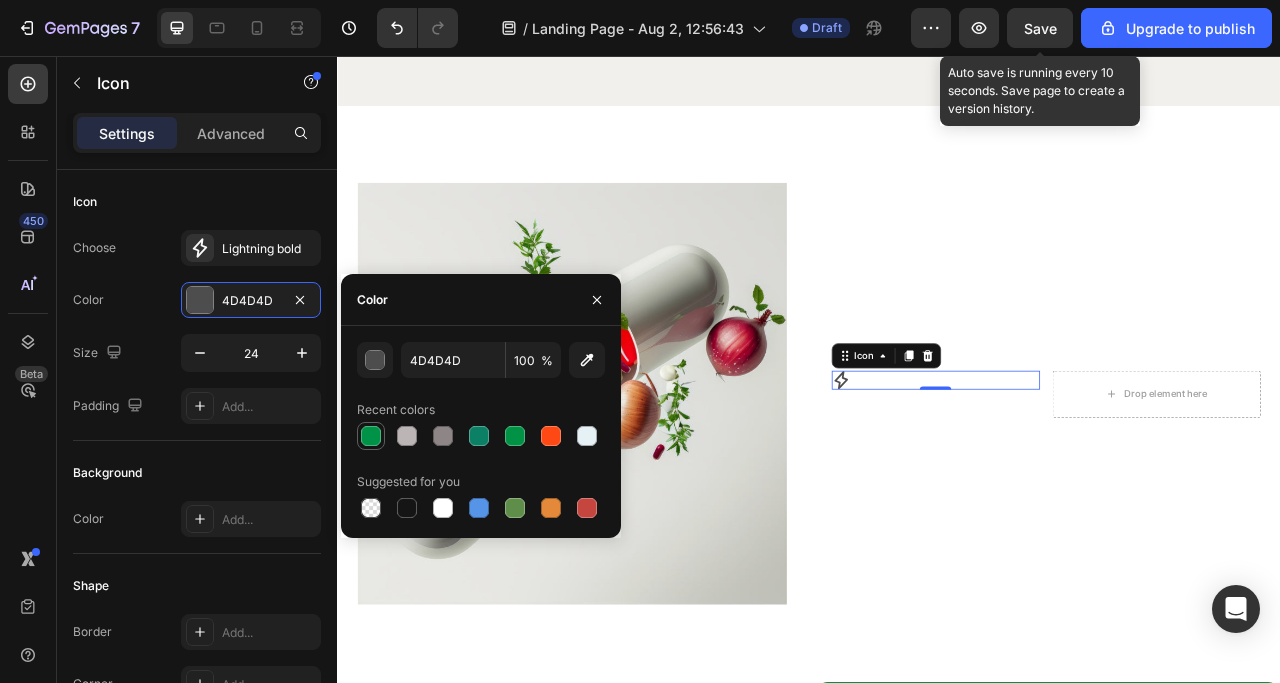 drag, startPoint x: 373, startPoint y: 440, endPoint x: 3, endPoint y: 475, distance: 371.65173 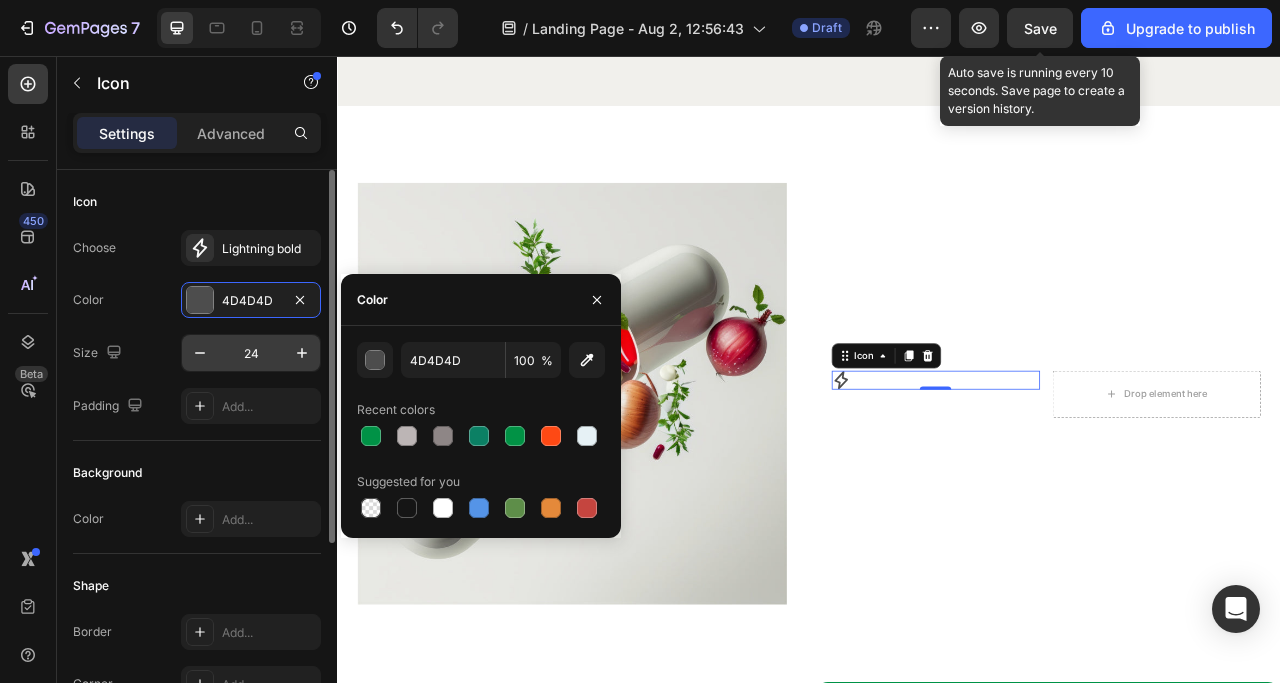 type on "009246" 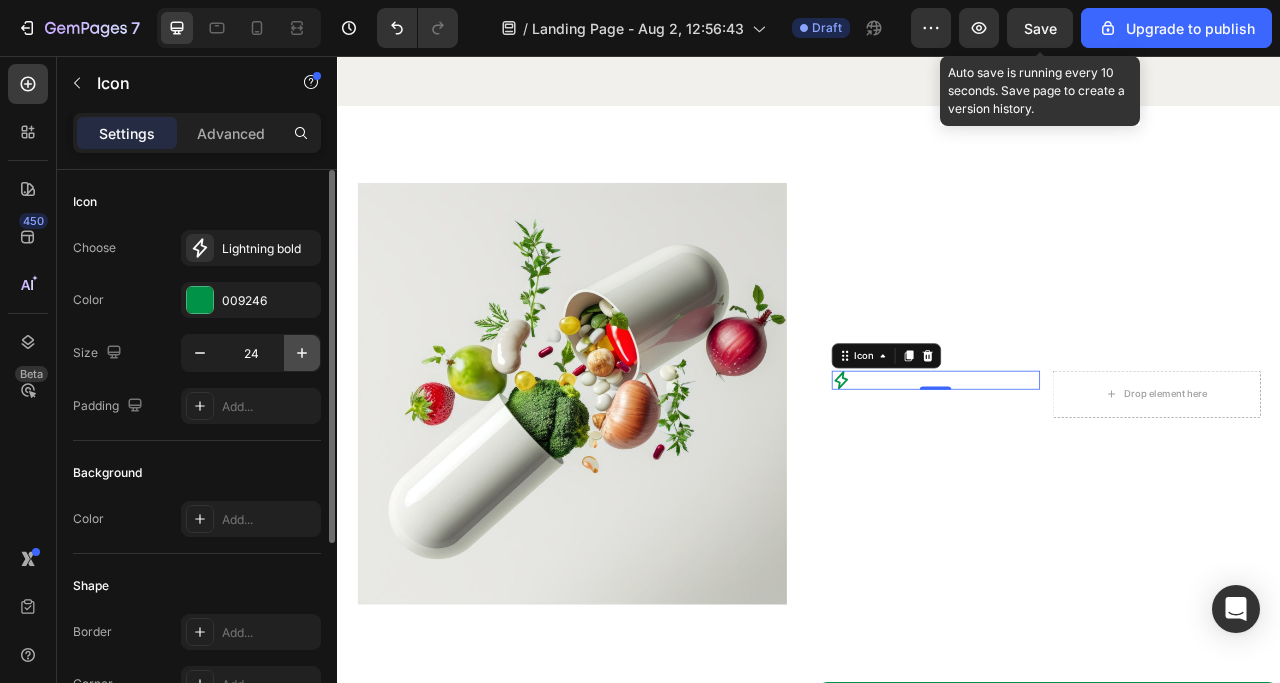 click 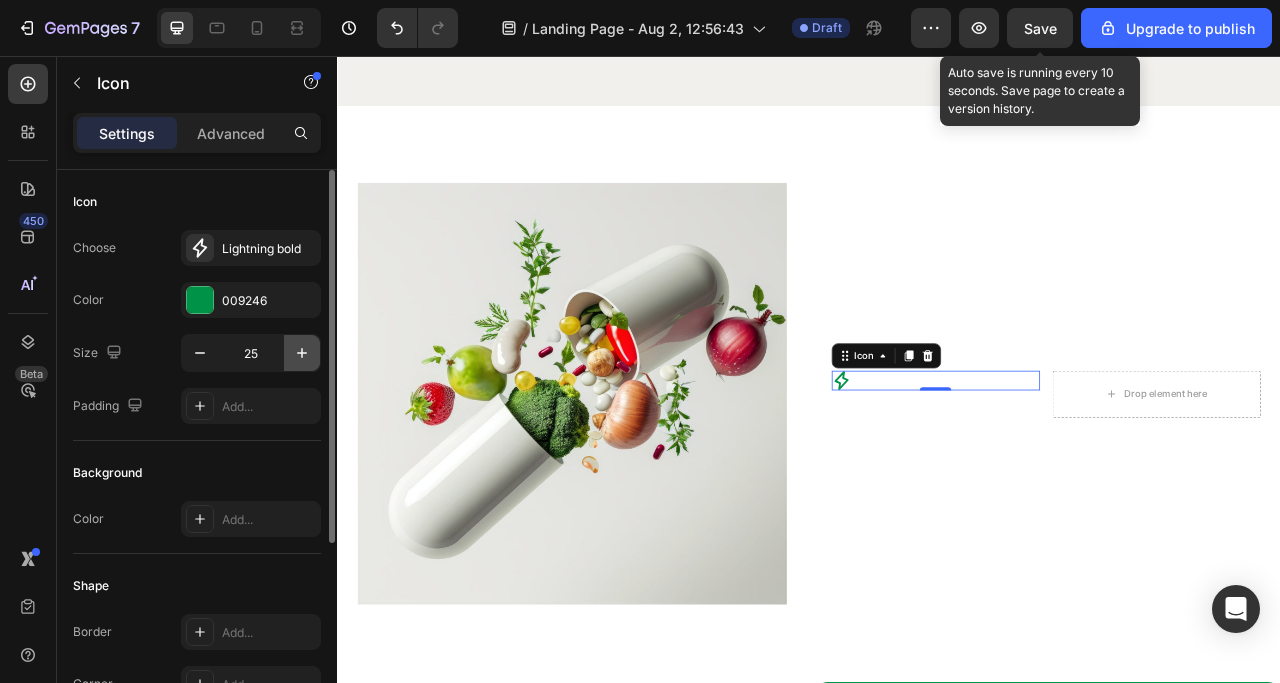 click 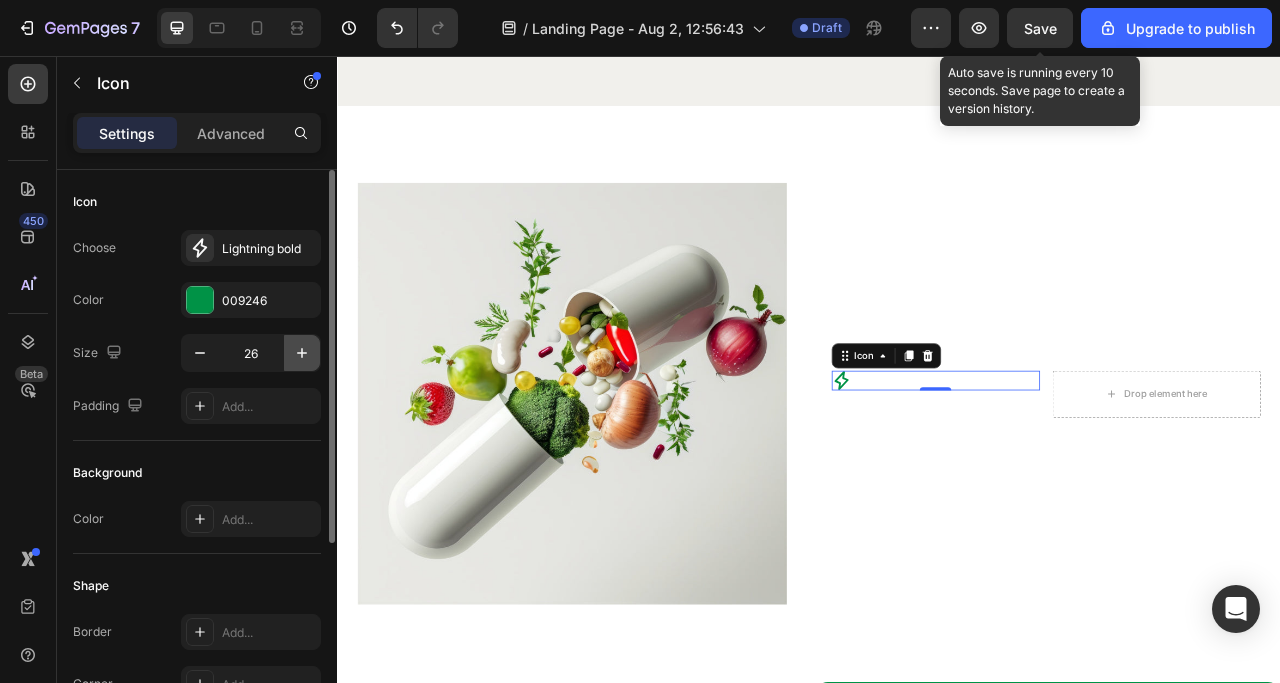 click 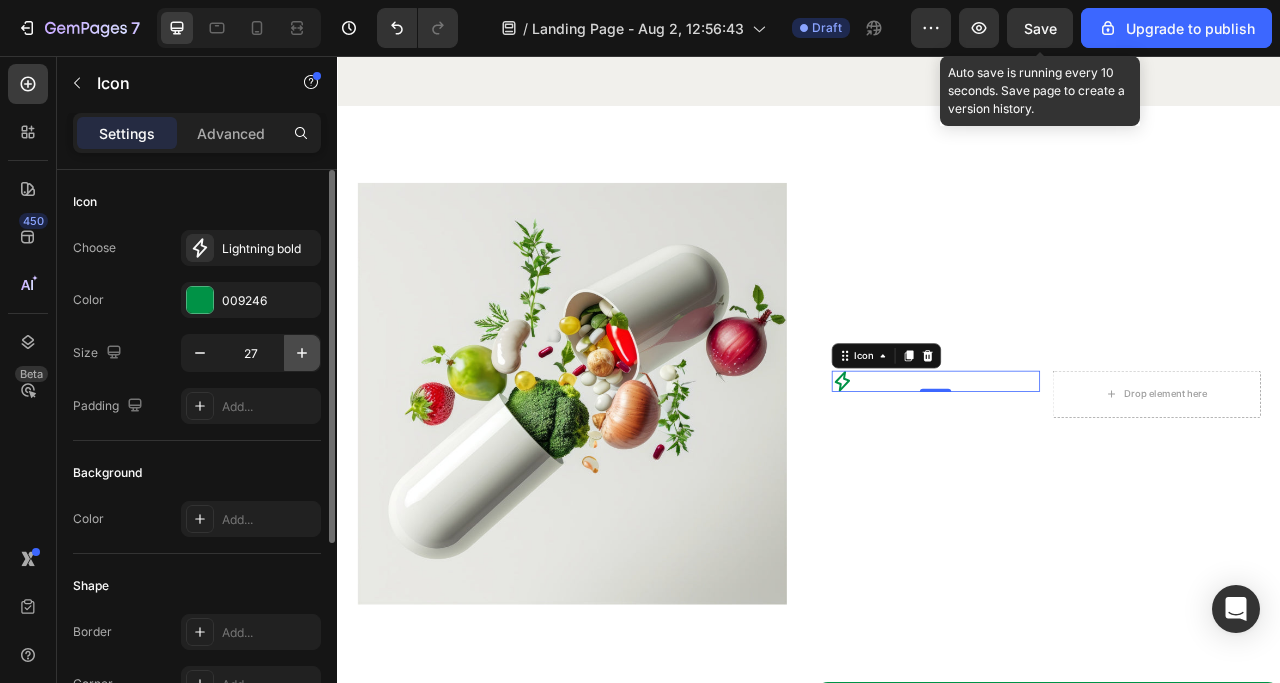 click 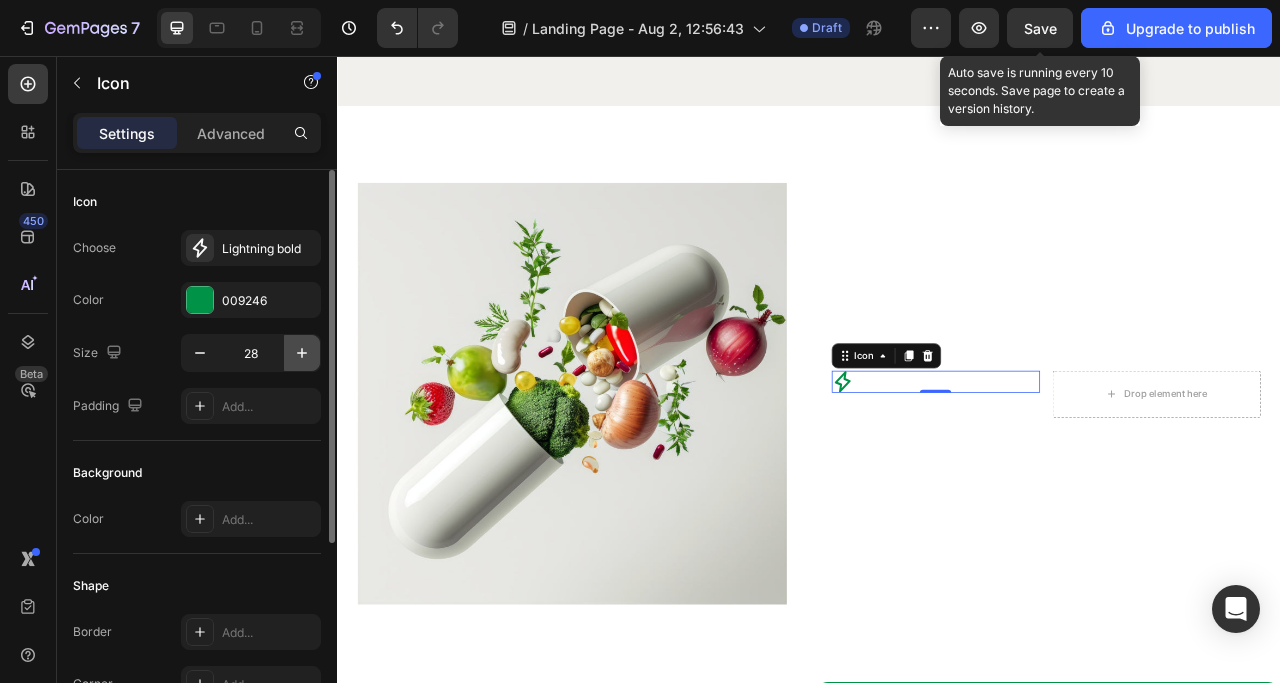 click 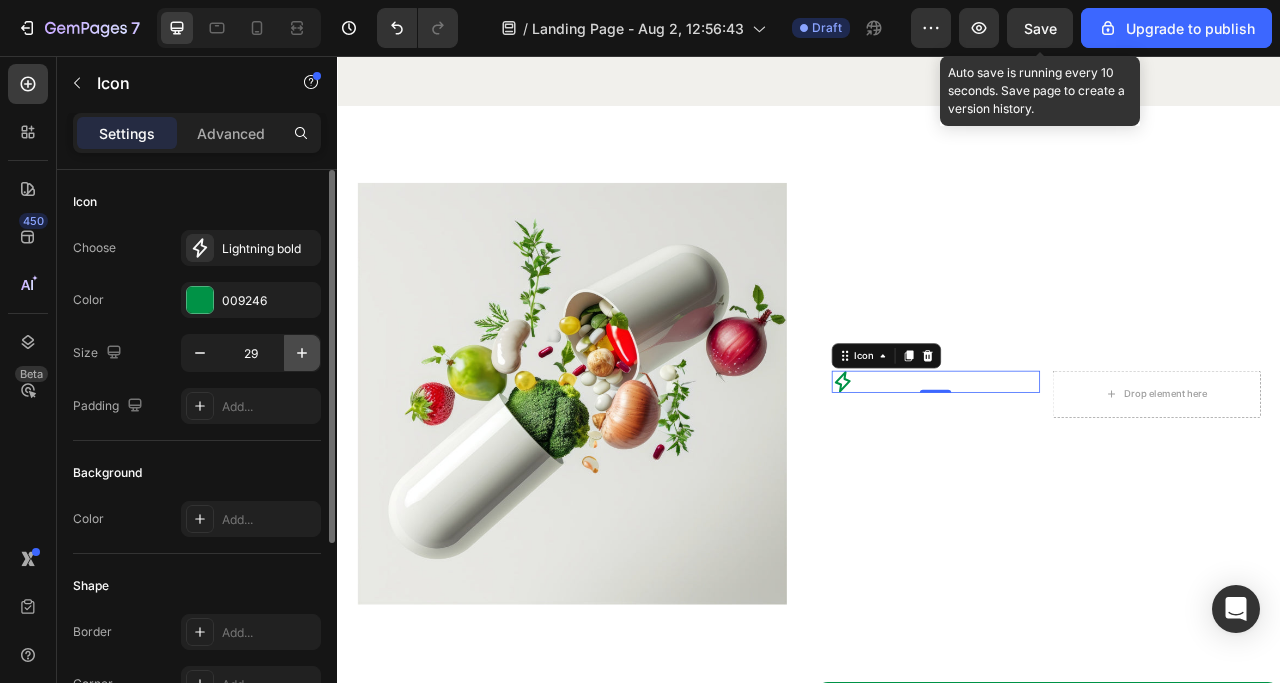 click 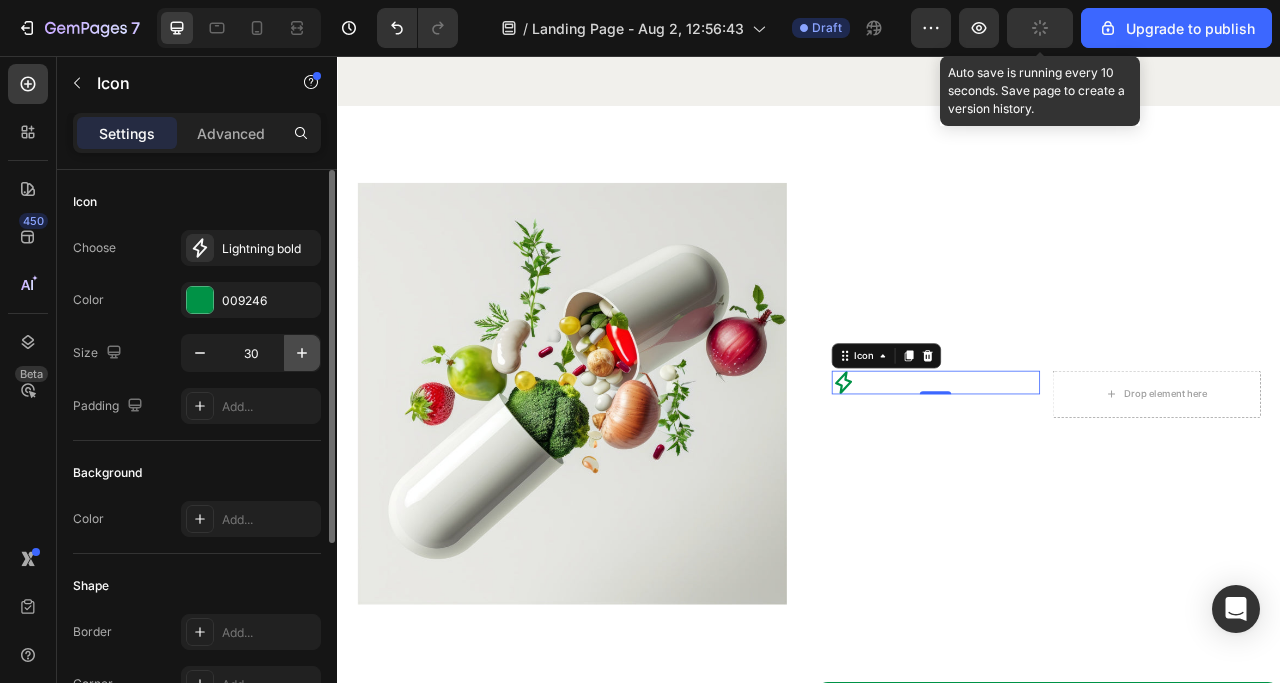 click 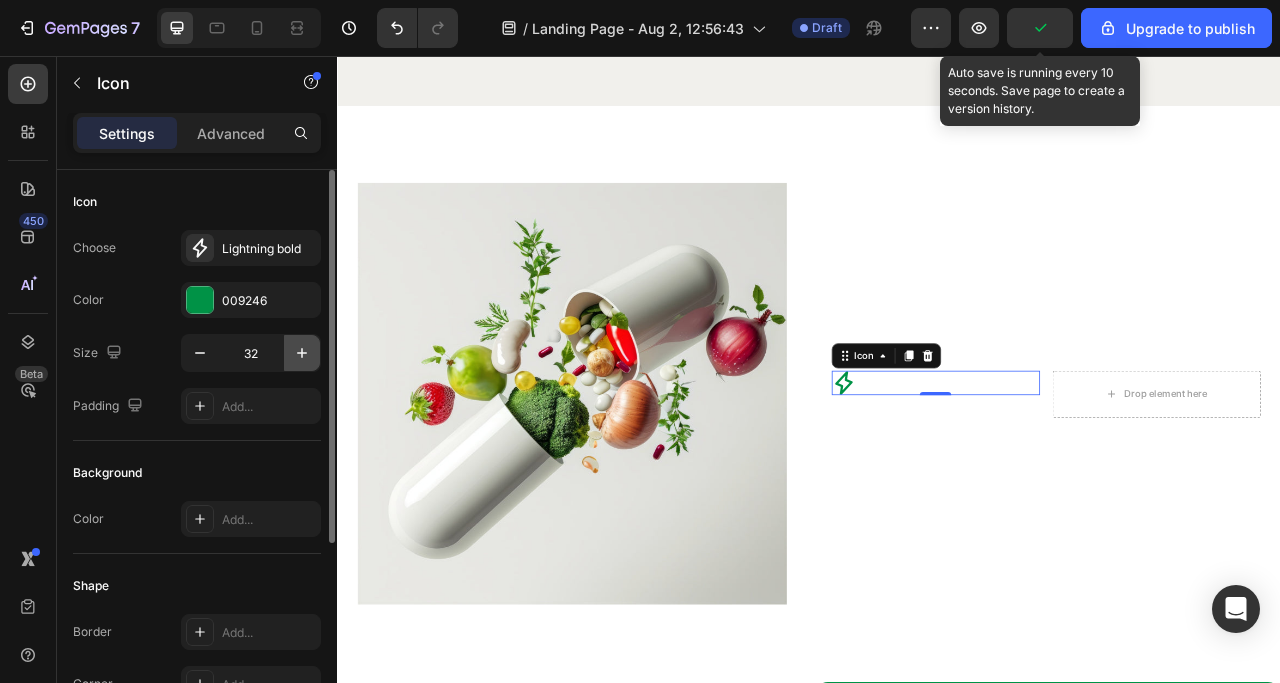 click 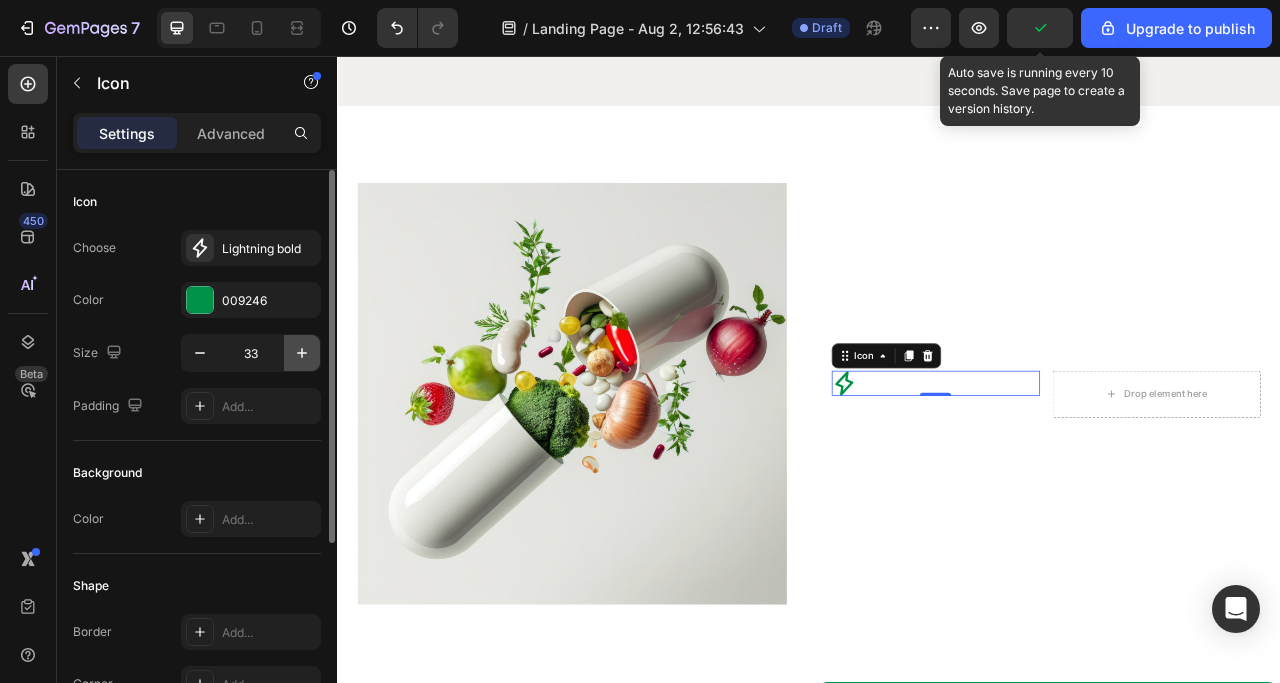 click 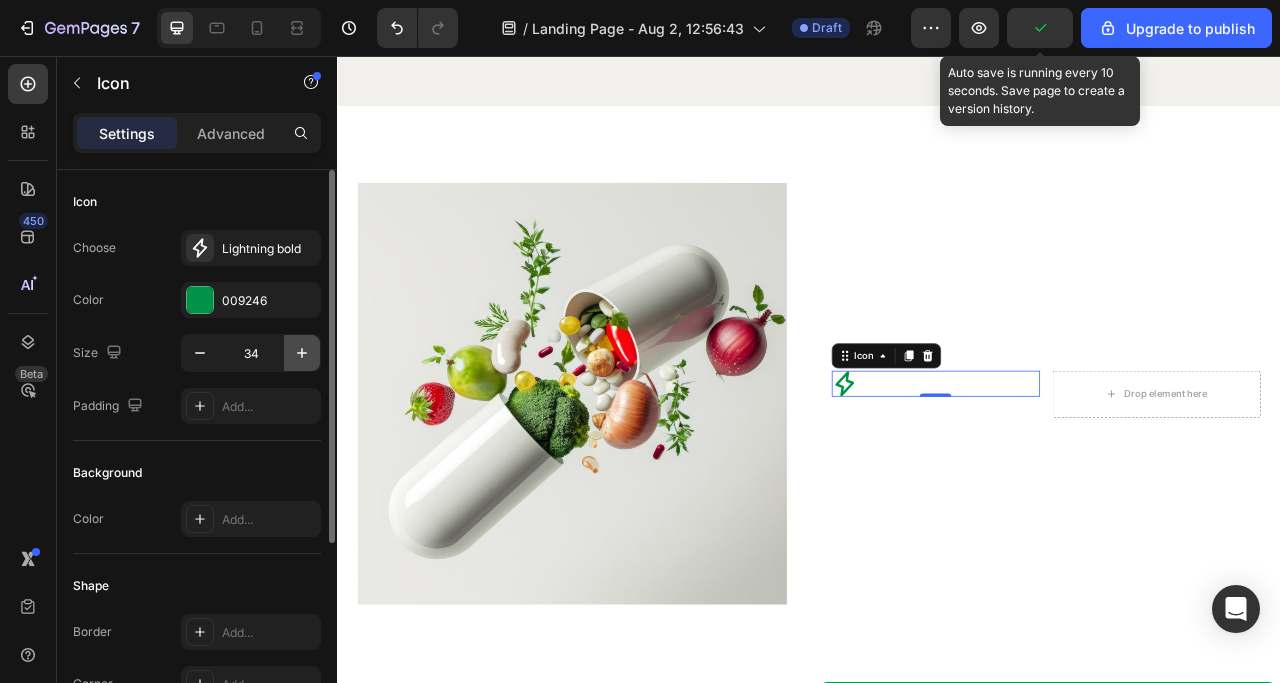 click 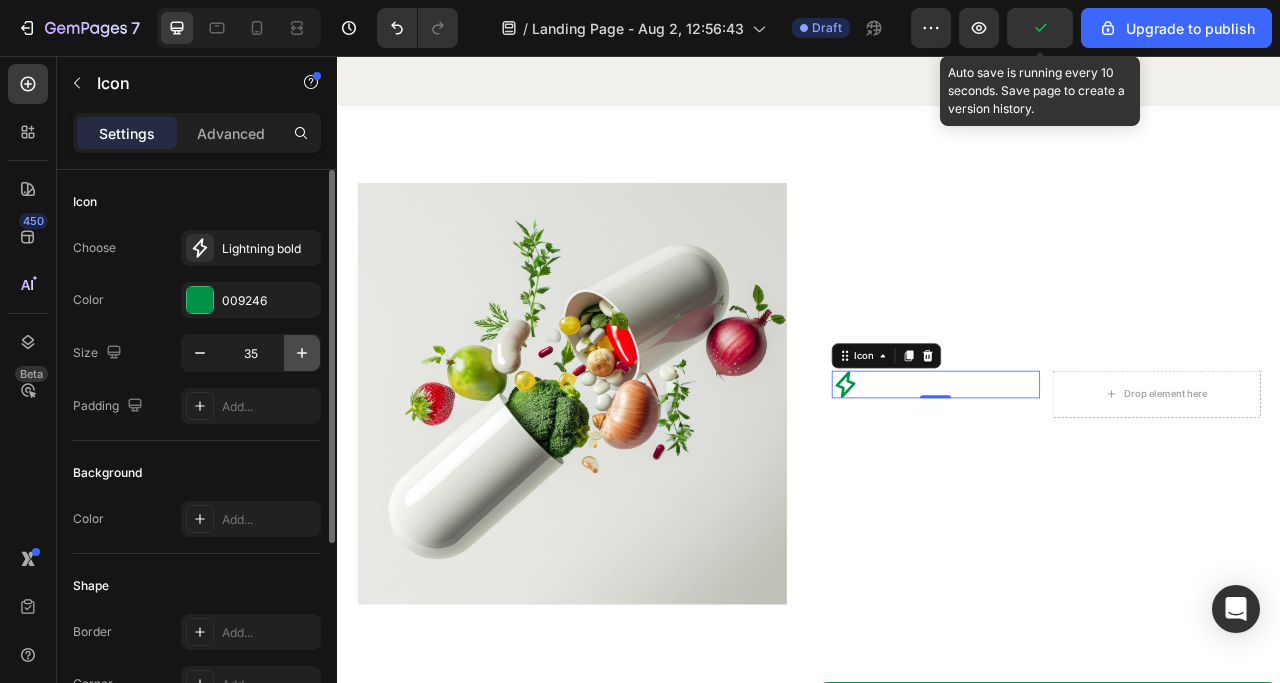click 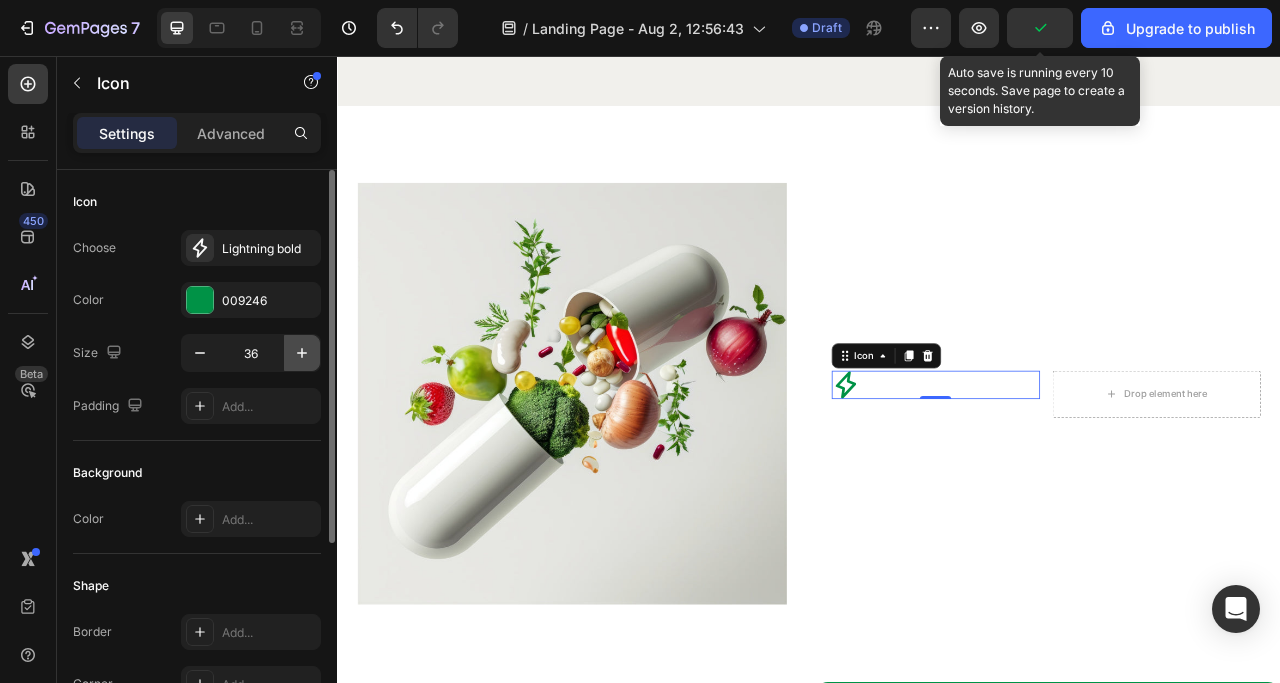 click 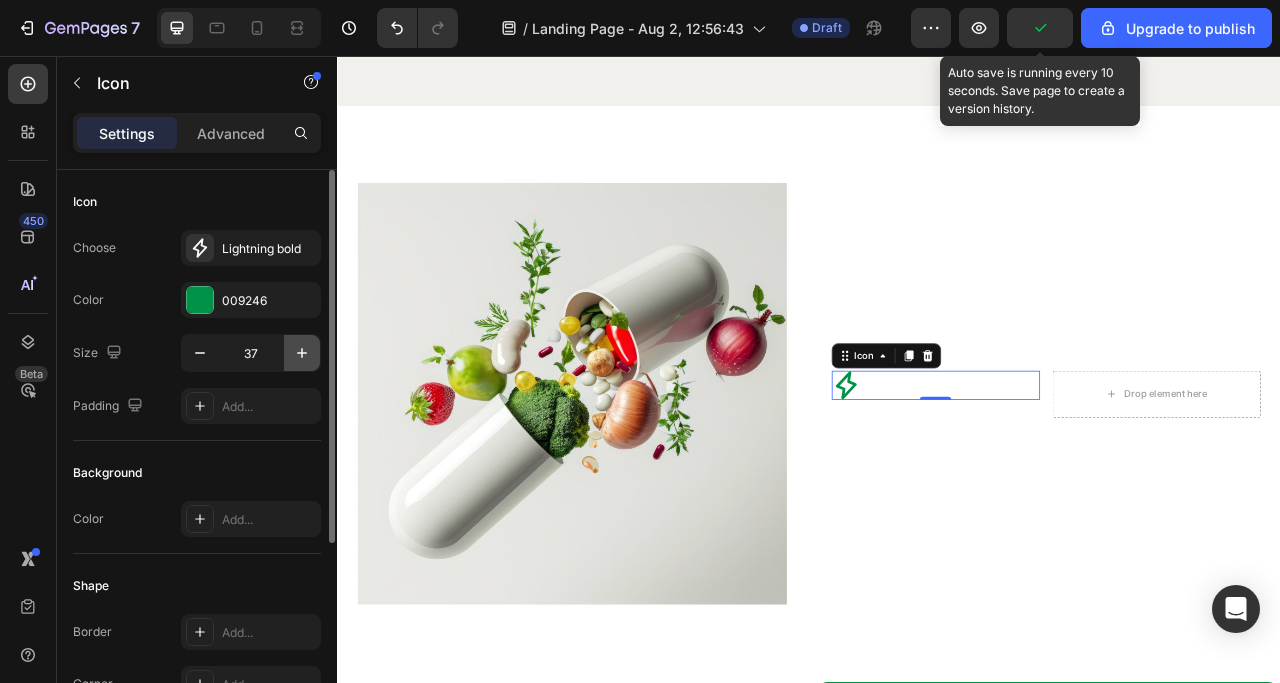 click 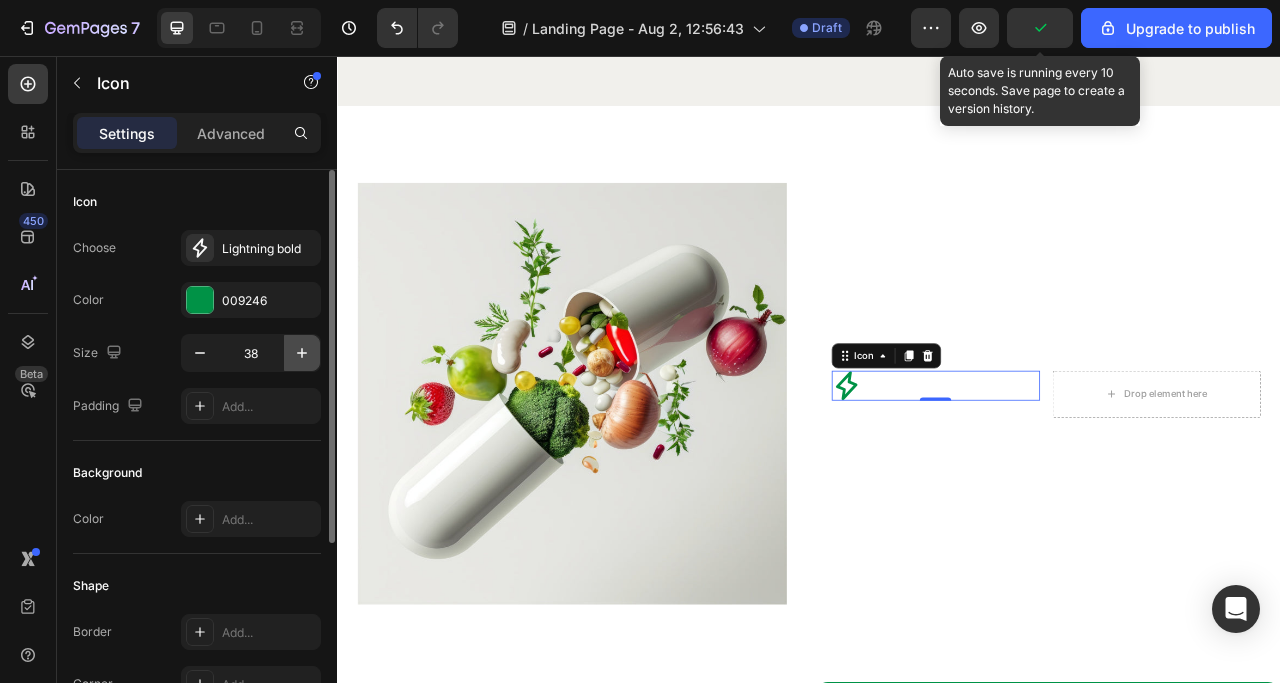 click 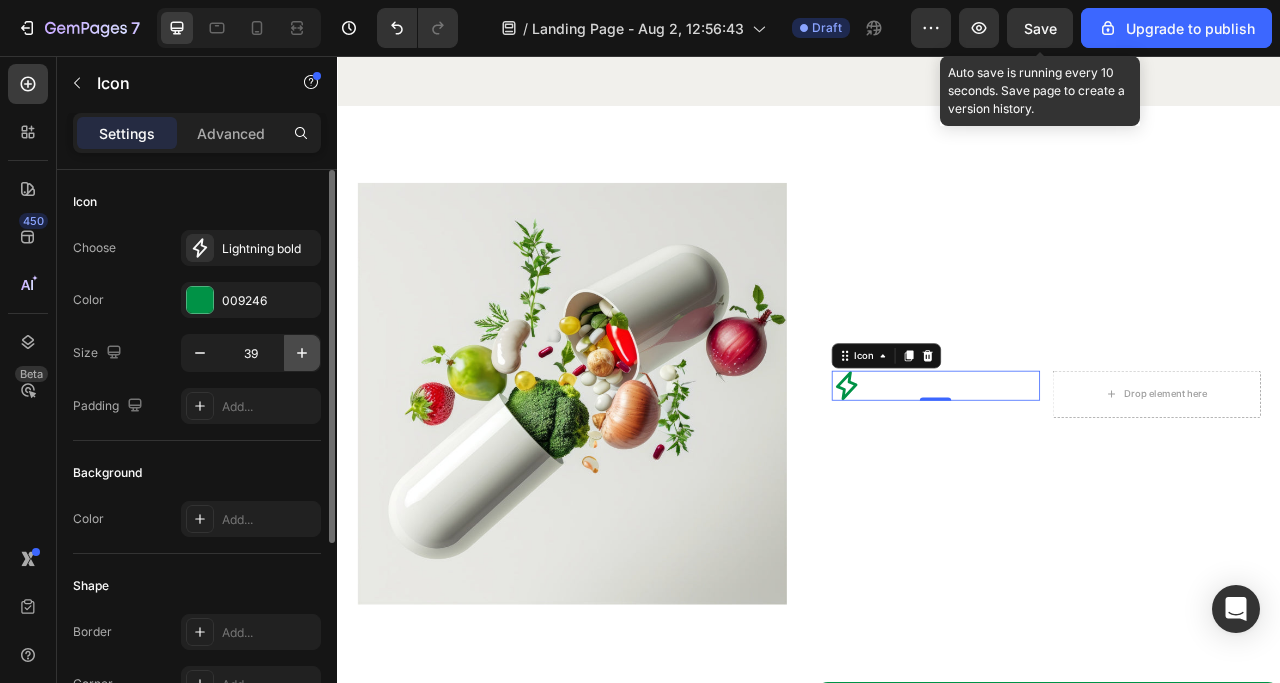 click 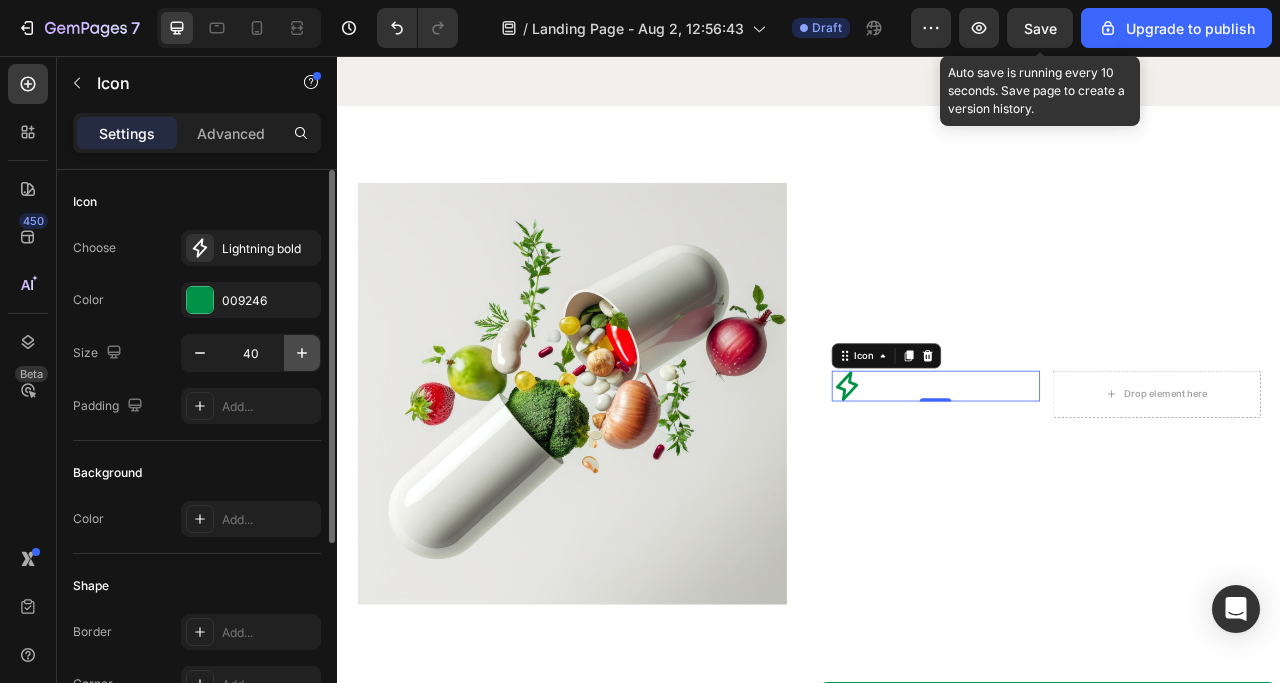 click 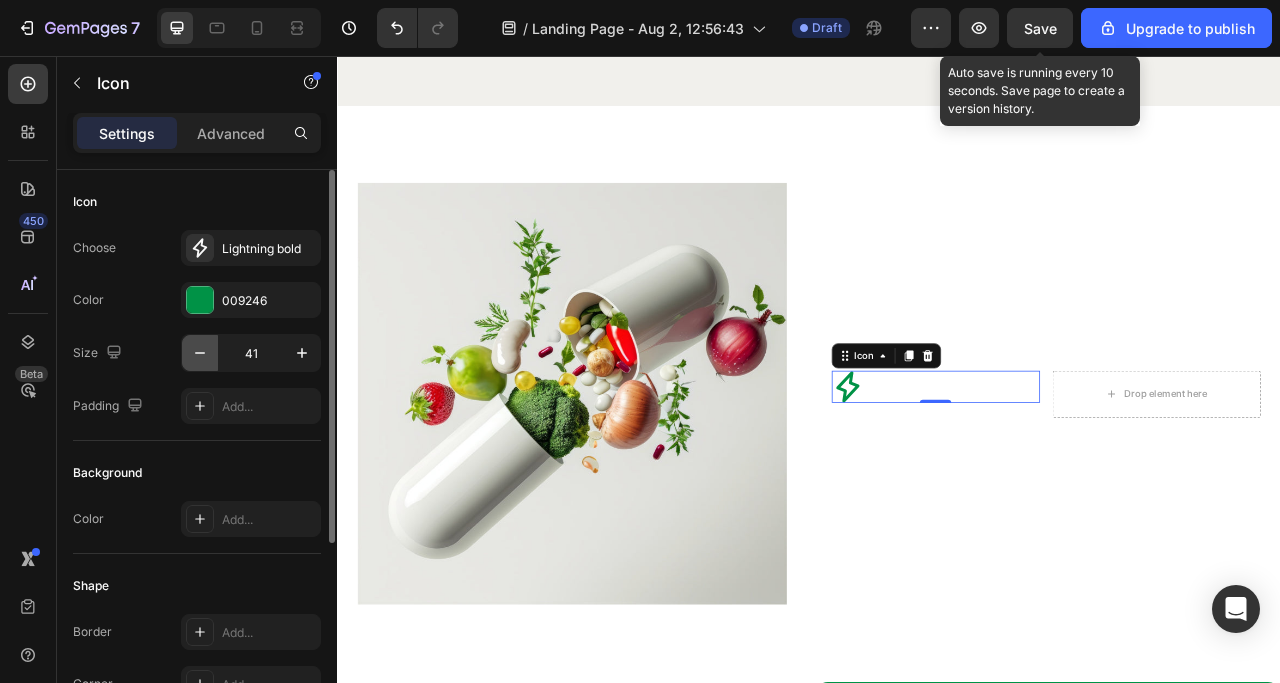 click 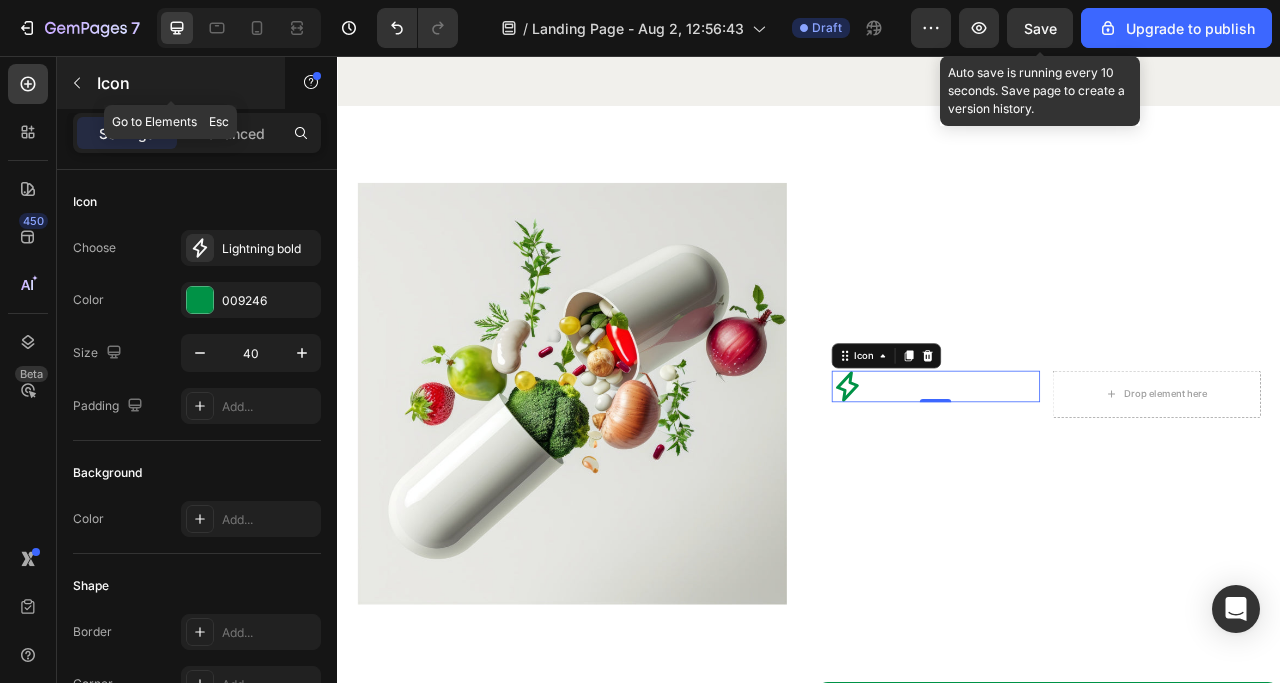 click at bounding box center (77, 83) 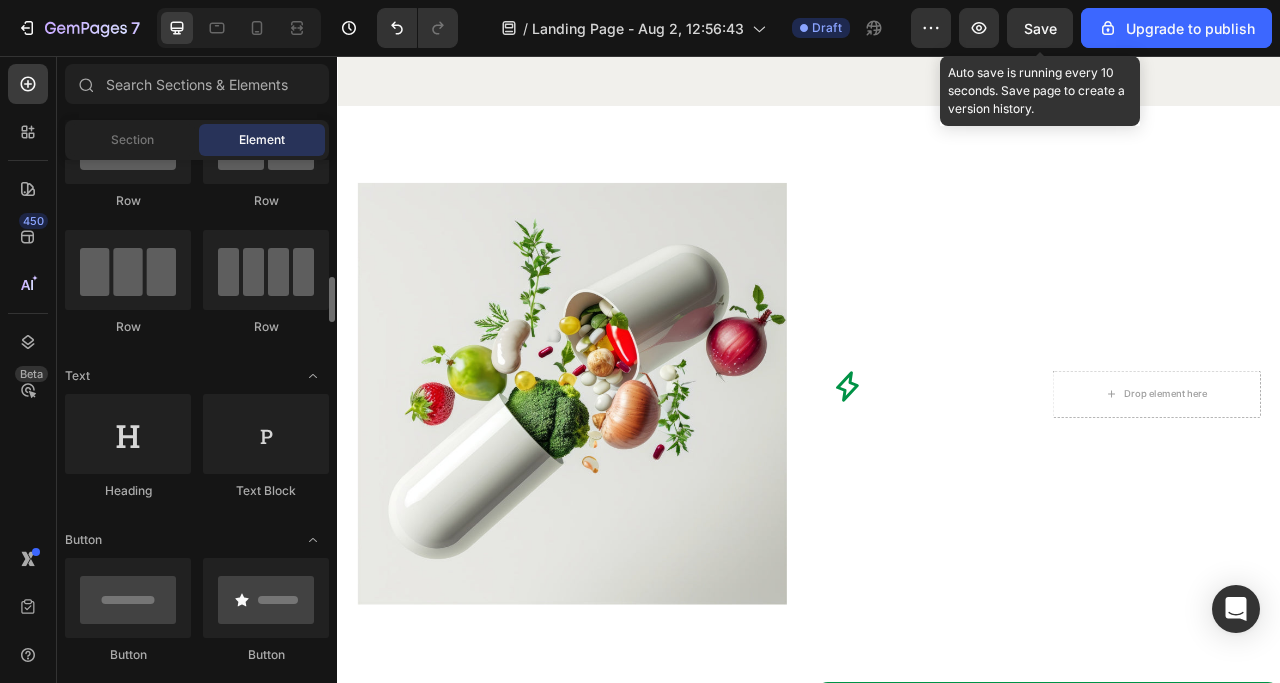 scroll, scrollTop: 200, scrollLeft: 0, axis: vertical 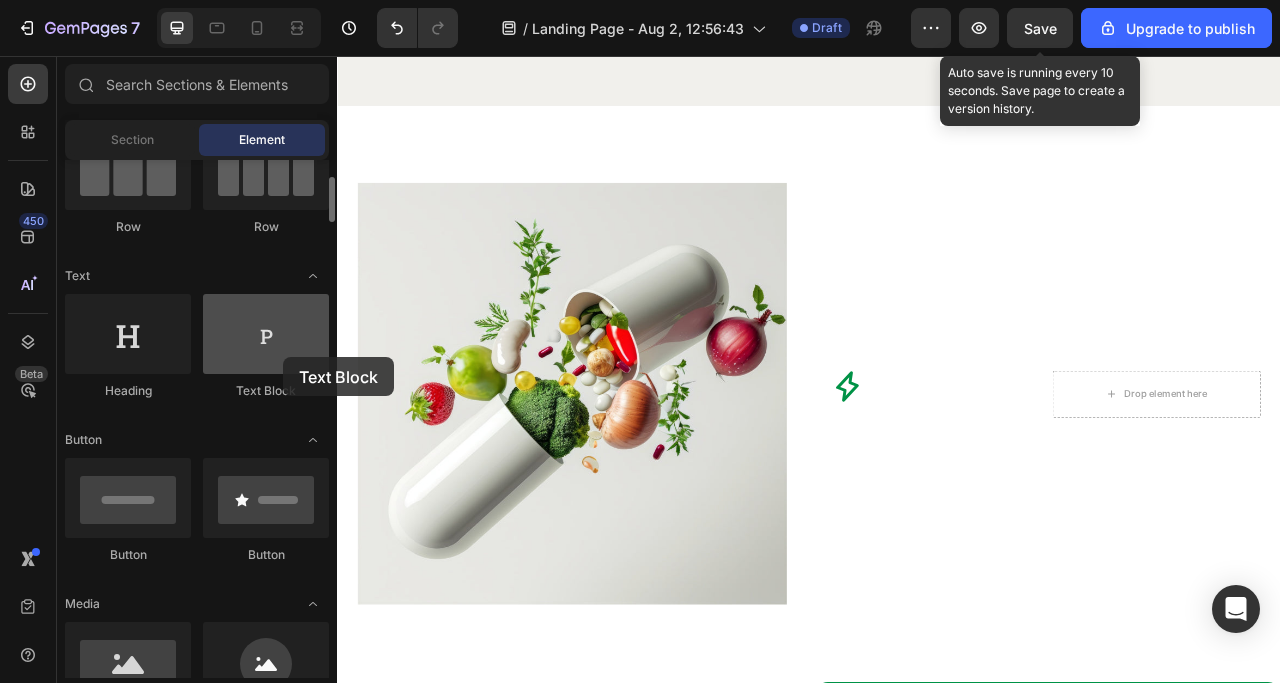 drag, startPoint x: 276, startPoint y: 349, endPoint x: 284, endPoint y: 368, distance: 20.615528 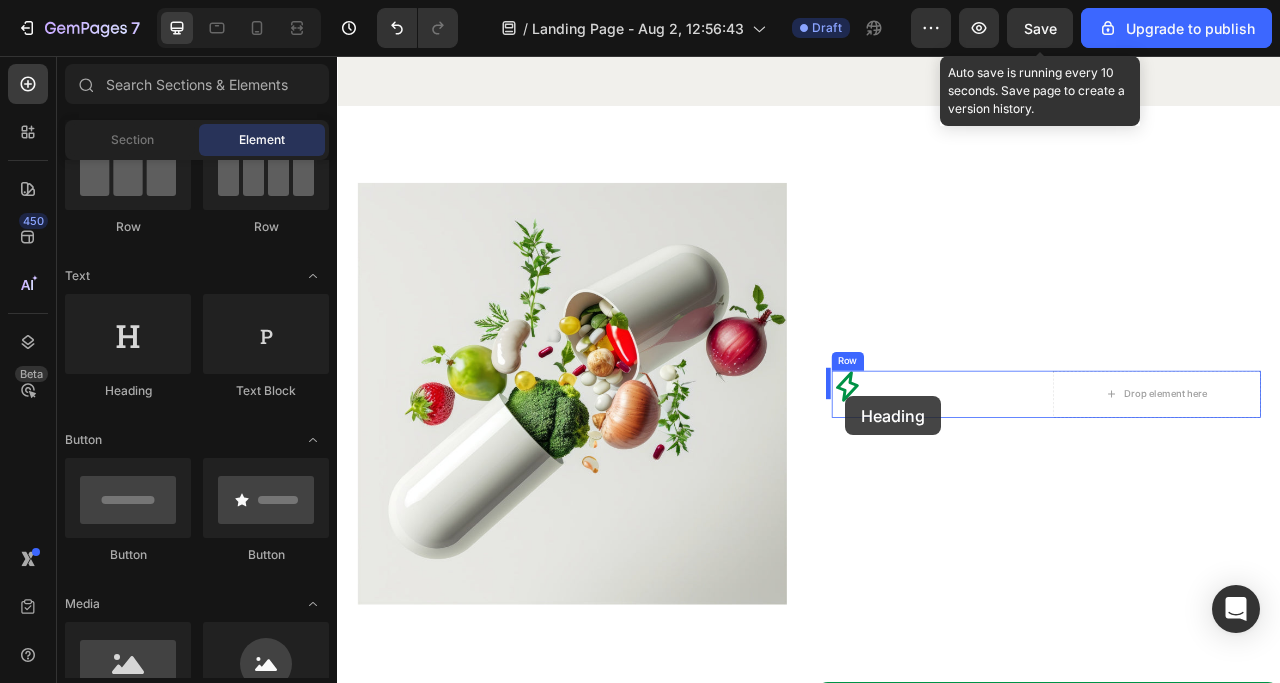 drag, startPoint x: 486, startPoint y: 414, endPoint x: 984, endPoint y: 489, distance: 503.61594 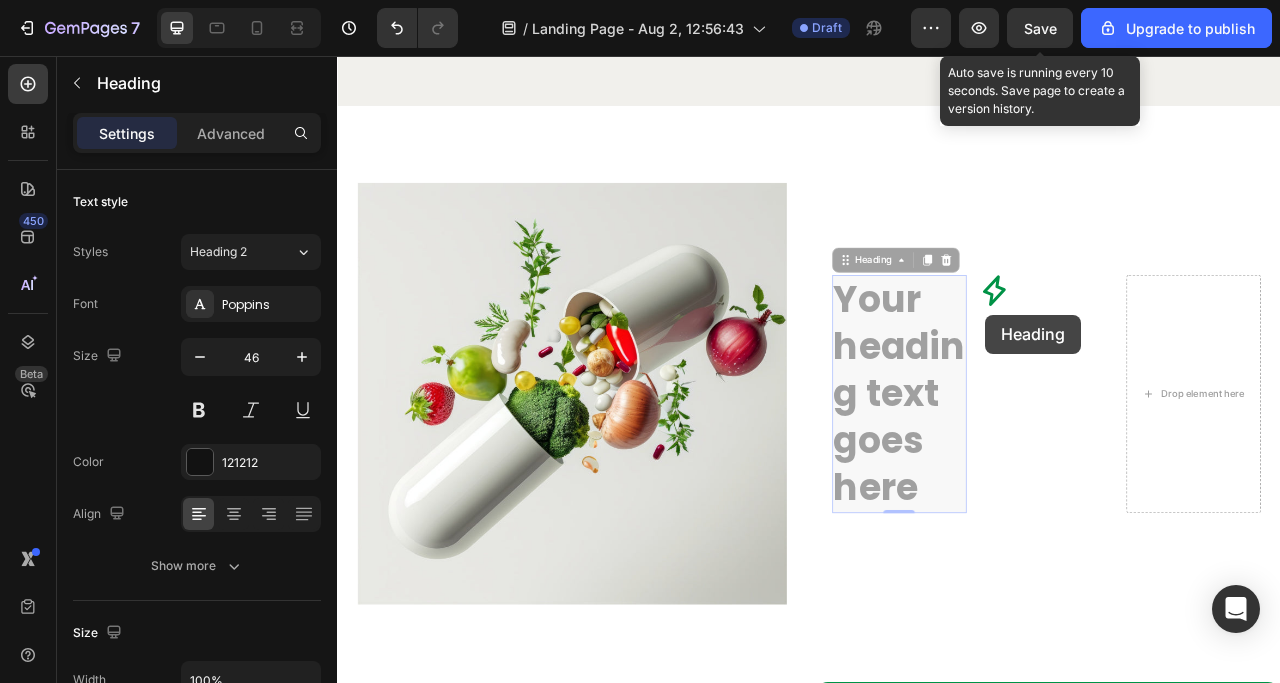 scroll, scrollTop: 4039, scrollLeft: 0, axis: vertical 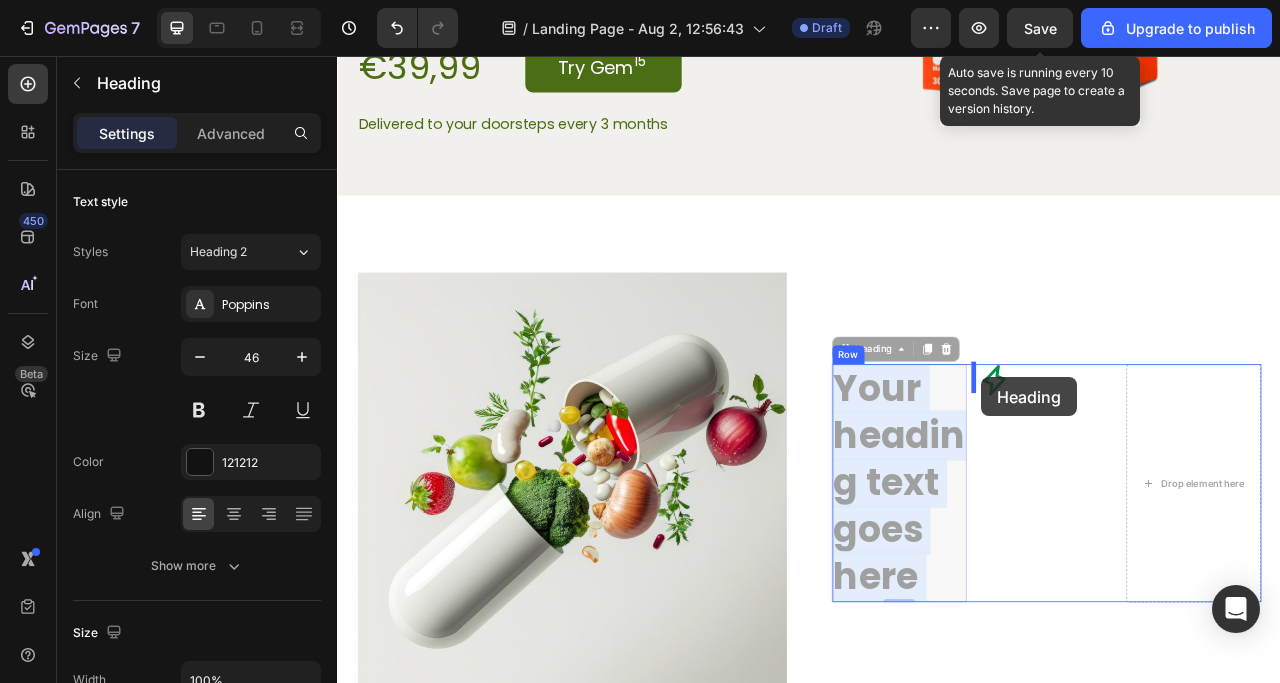 drag, startPoint x: 1044, startPoint y: 399, endPoint x: 1146, endPoint y: 475, distance: 127.20063 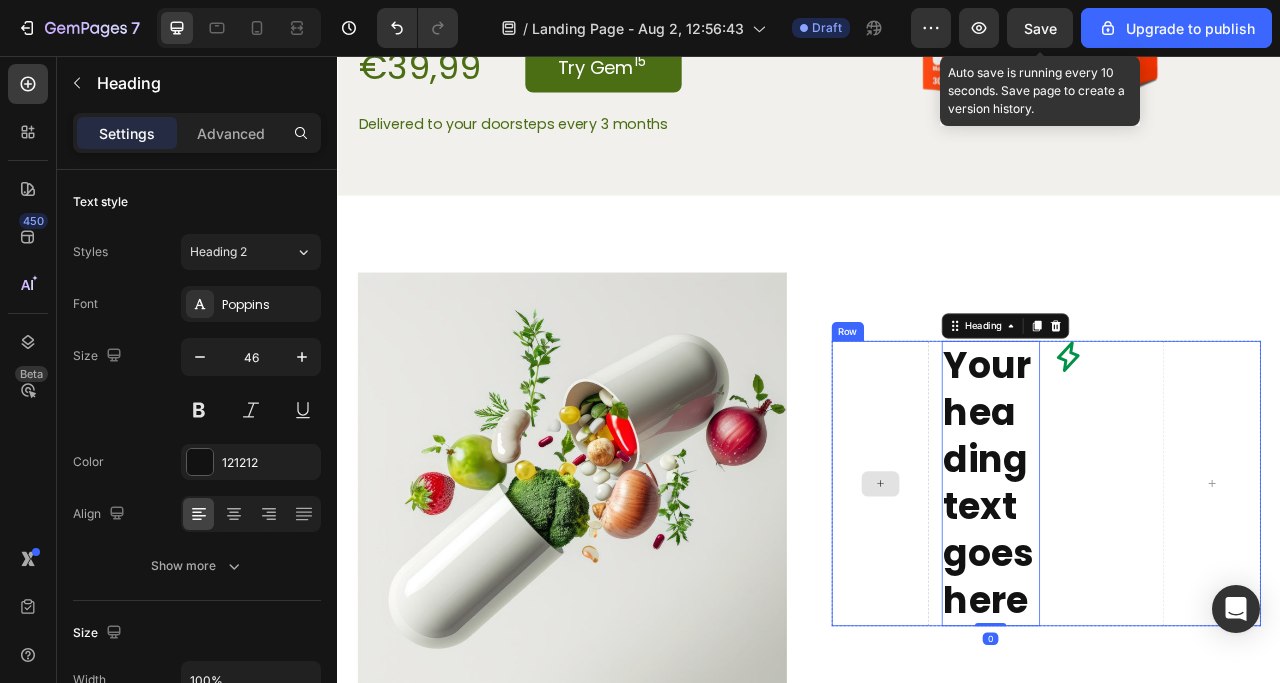 click at bounding box center (1028, 599) 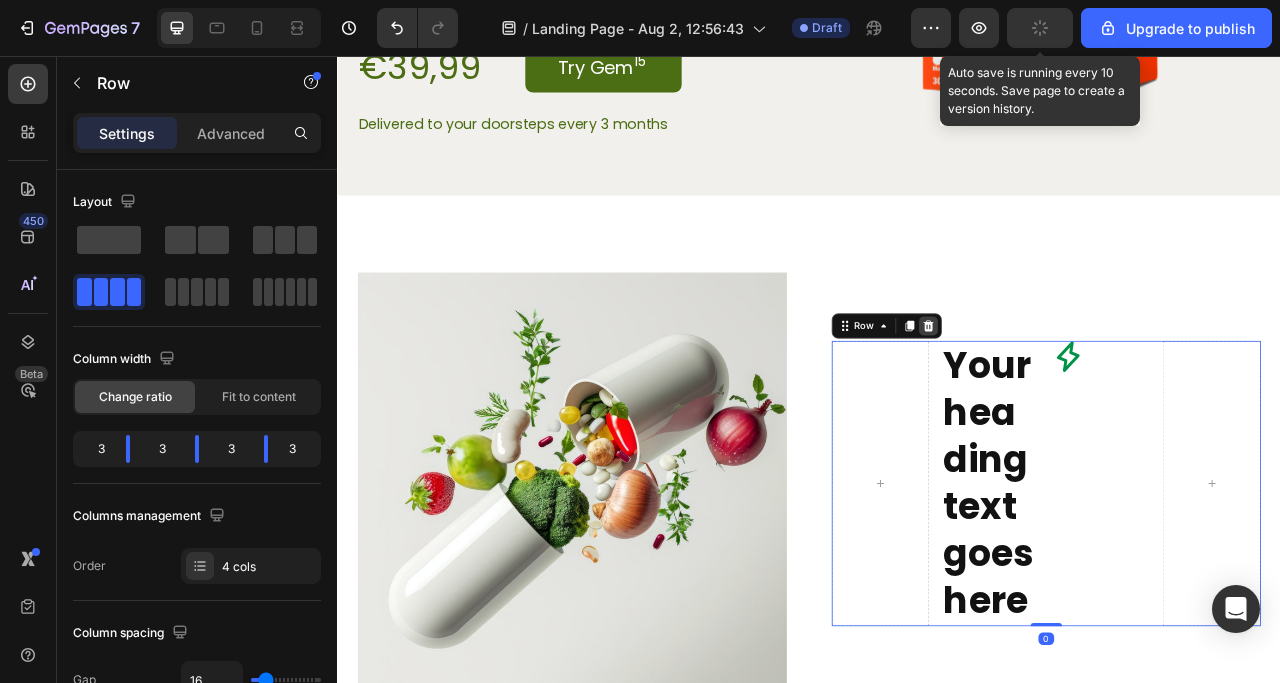 click 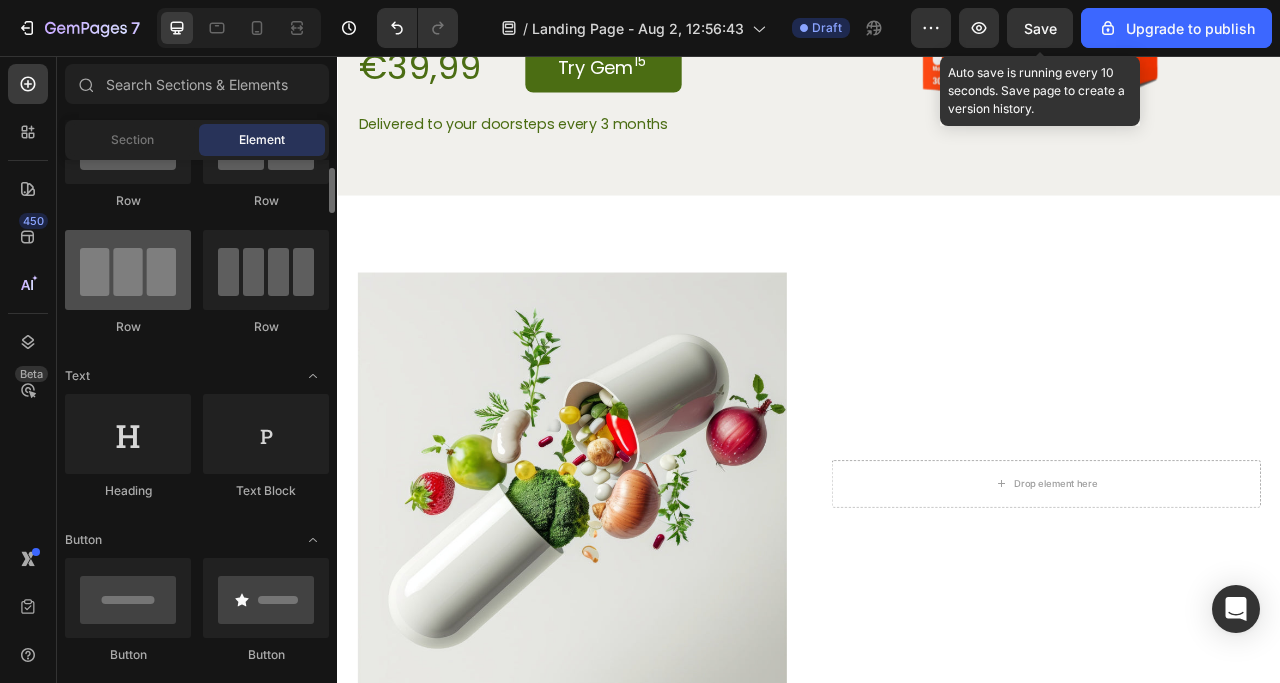 scroll, scrollTop: 0, scrollLeft: 0, axis: both 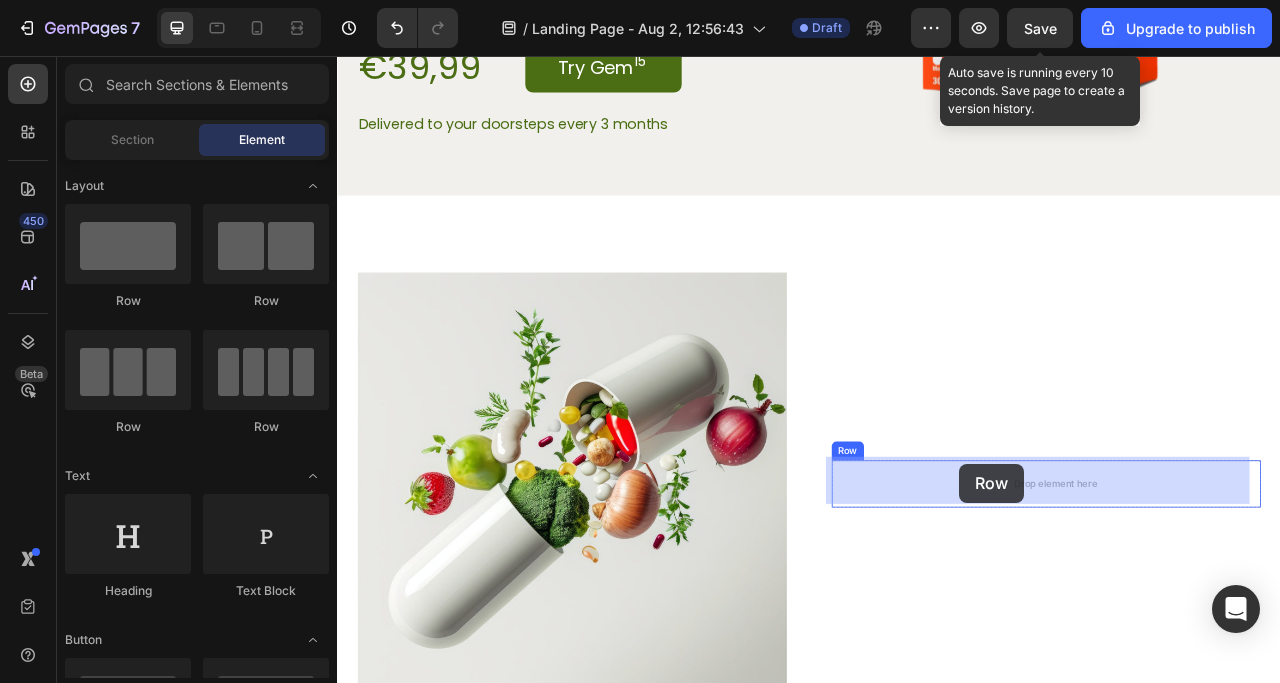 drag, startPoint x: 590, startPoint y: 307, endPoint x: 1128, endPoint y: 575, distance: 601.0557 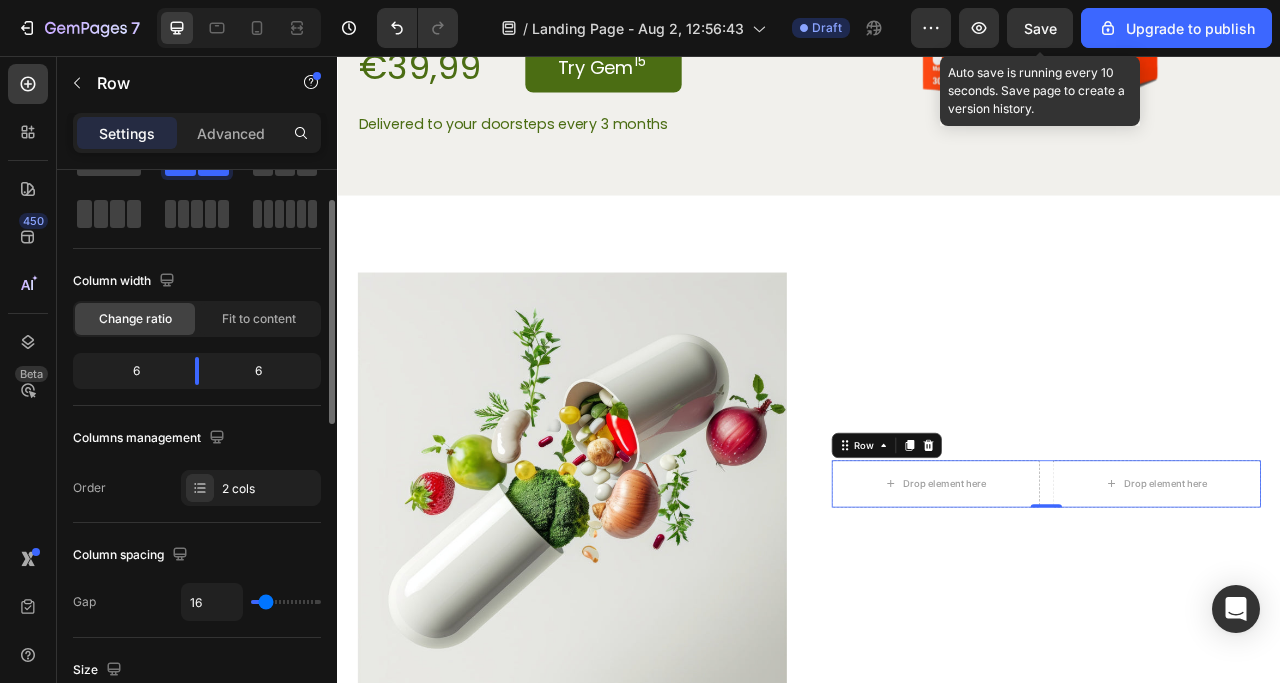 scroll, scrollTop: 0, scrollLeft: 0, axis: both 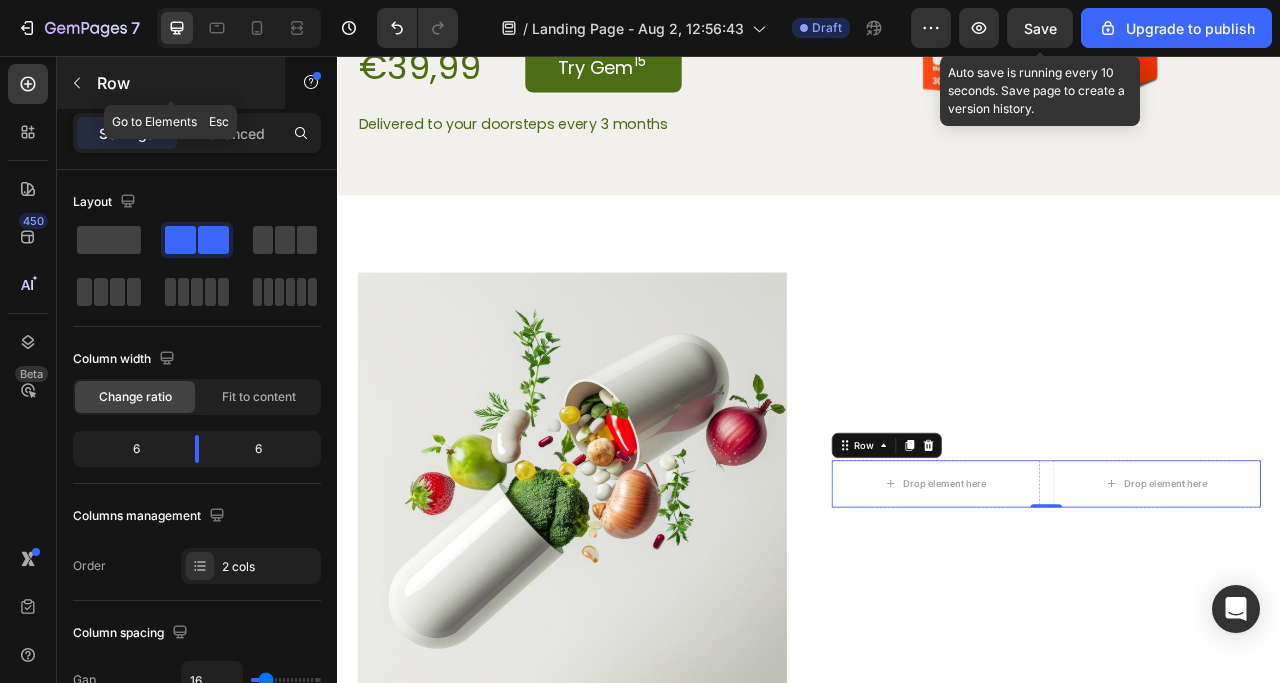 click 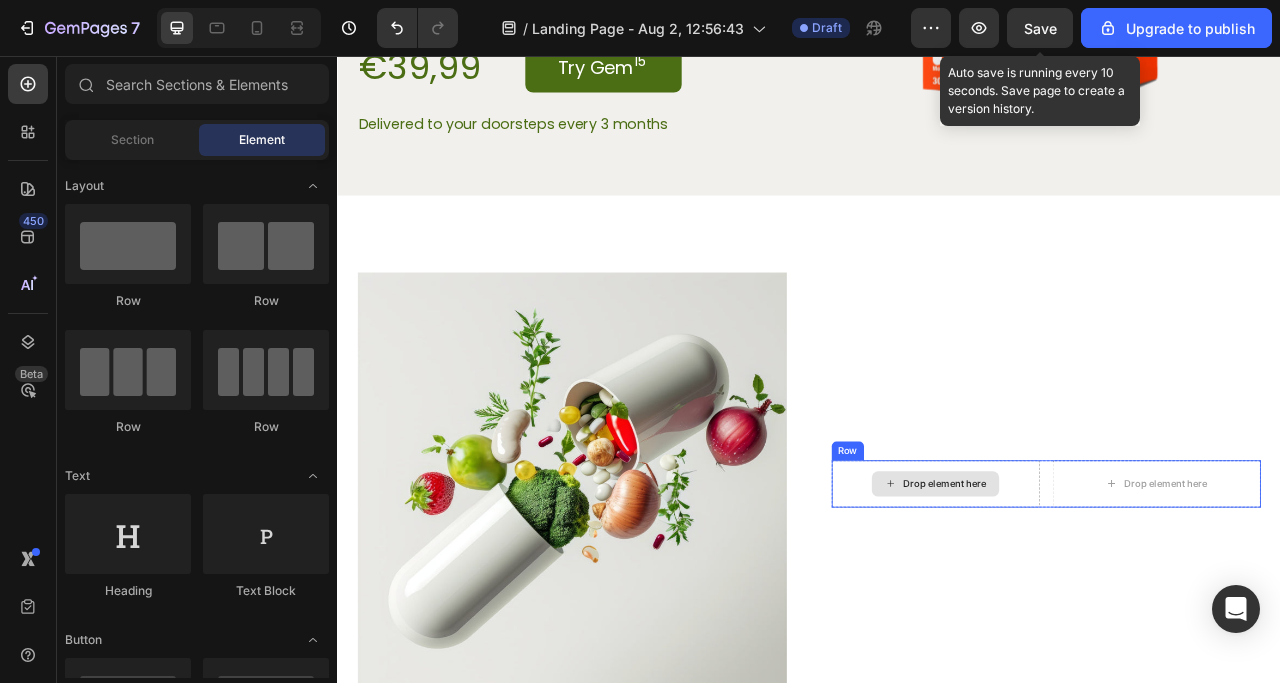 click on "Drop element here" at bounding box center (1098, 600) 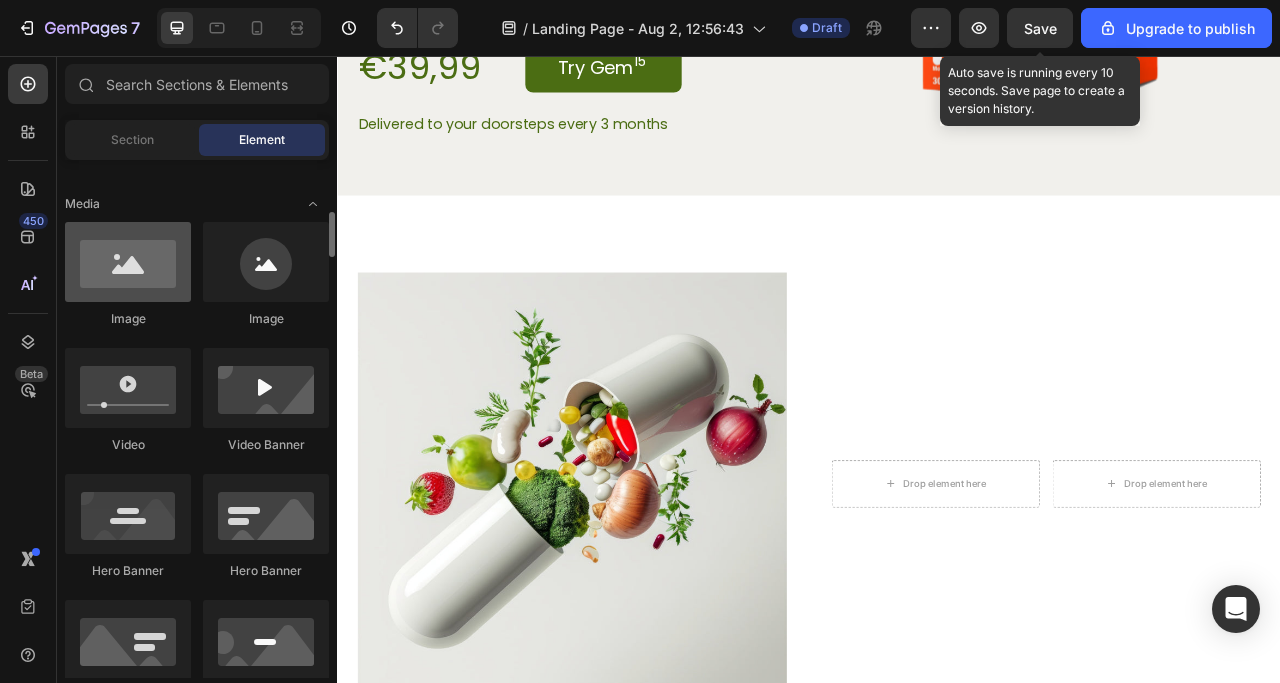 scroll, scrollTop: 1000, scrollLeft: 0, axis: vertical 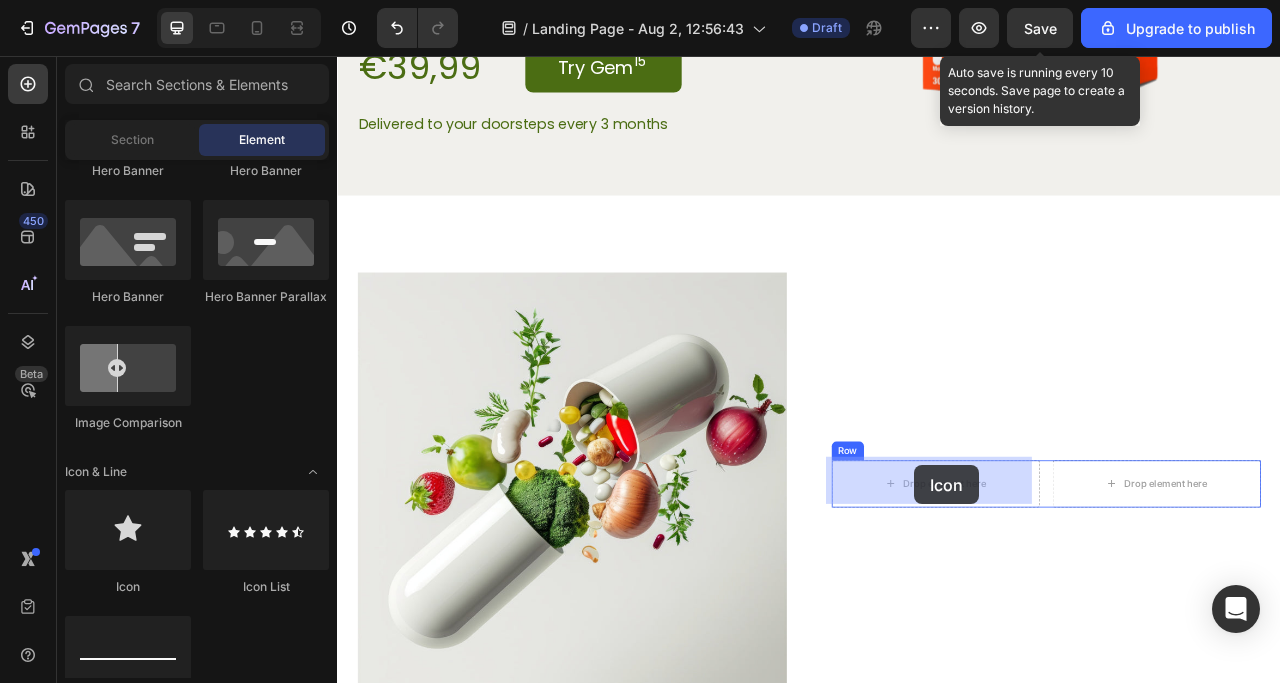 drag, startPoint x: 457, startPoint y: 584, endPoint x: 1071, endPoint y: 577, distance: 614.0399 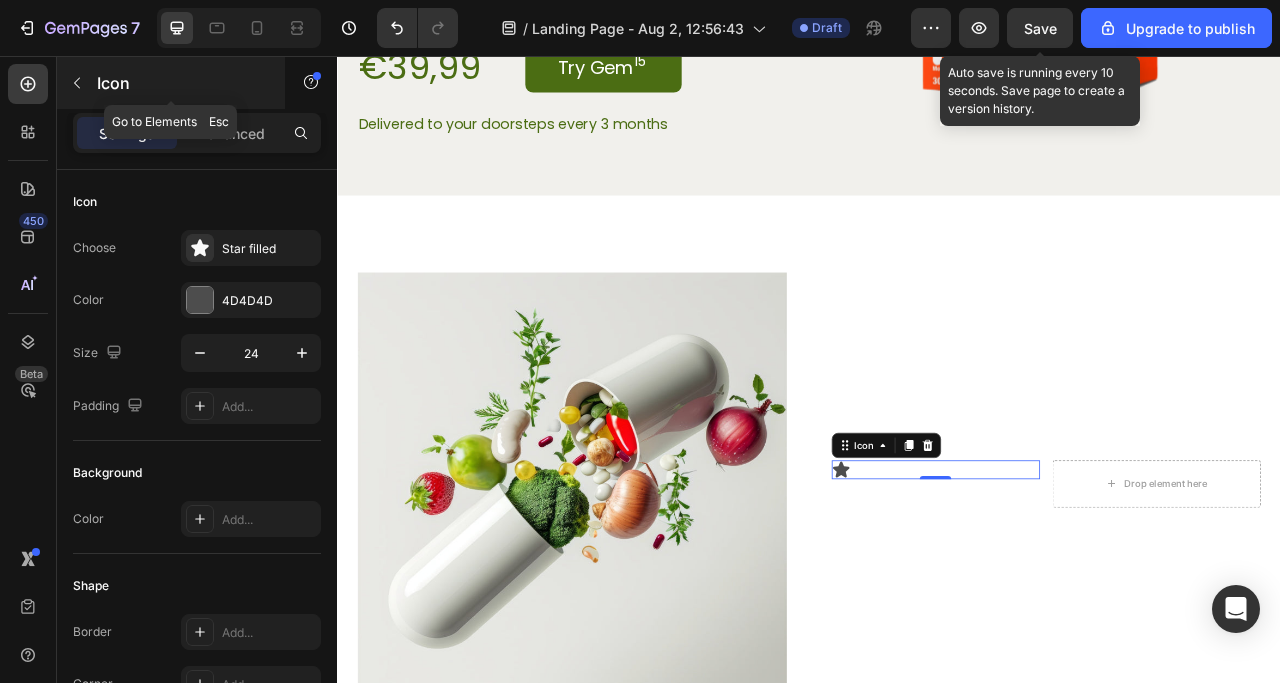 click 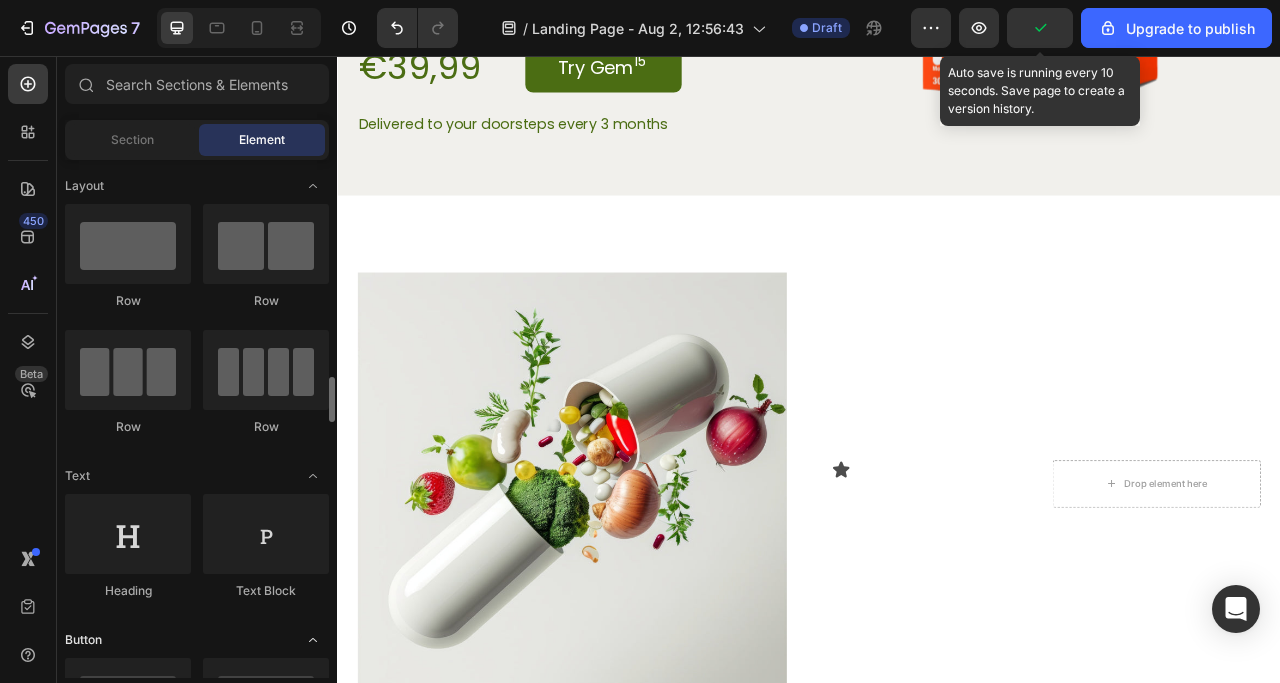 scroll, scrollTop: 200, scrollLeft: 0, axis: vertical 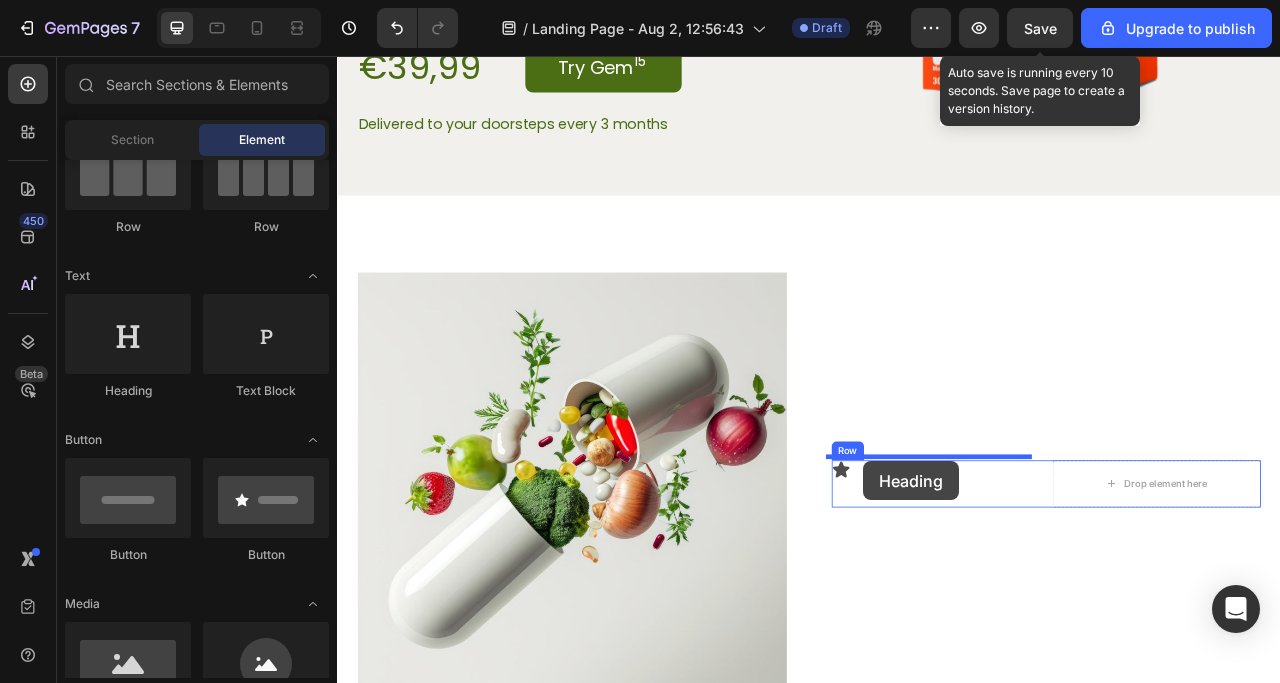 drag, startPoint x: 472, startPoint y: 391, endPoint x: 1006, endPoint y: 572, distance: 563.8413 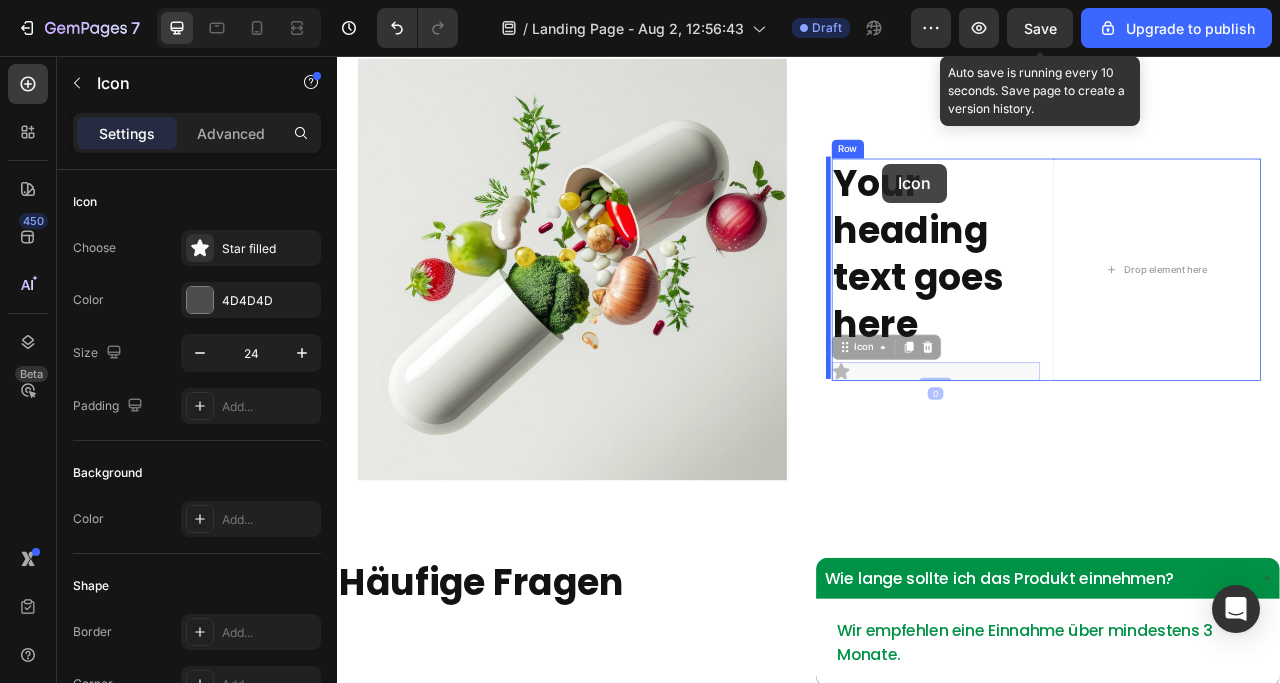 scroll, scrollTop: 4300, scrollLeft: 0, axis: vertical 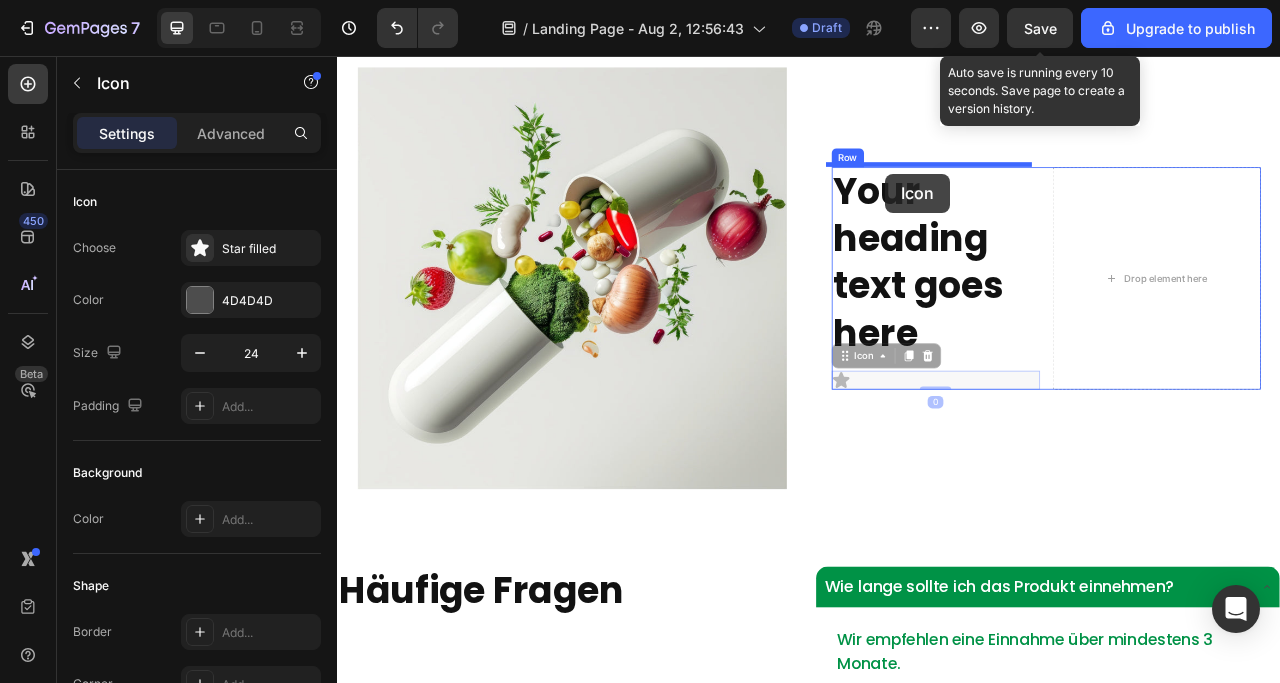 drag, startPoint x: 1027, startPoint y: 724, endPoint x: 1034, endPoint y: 206, distance: 518.0473 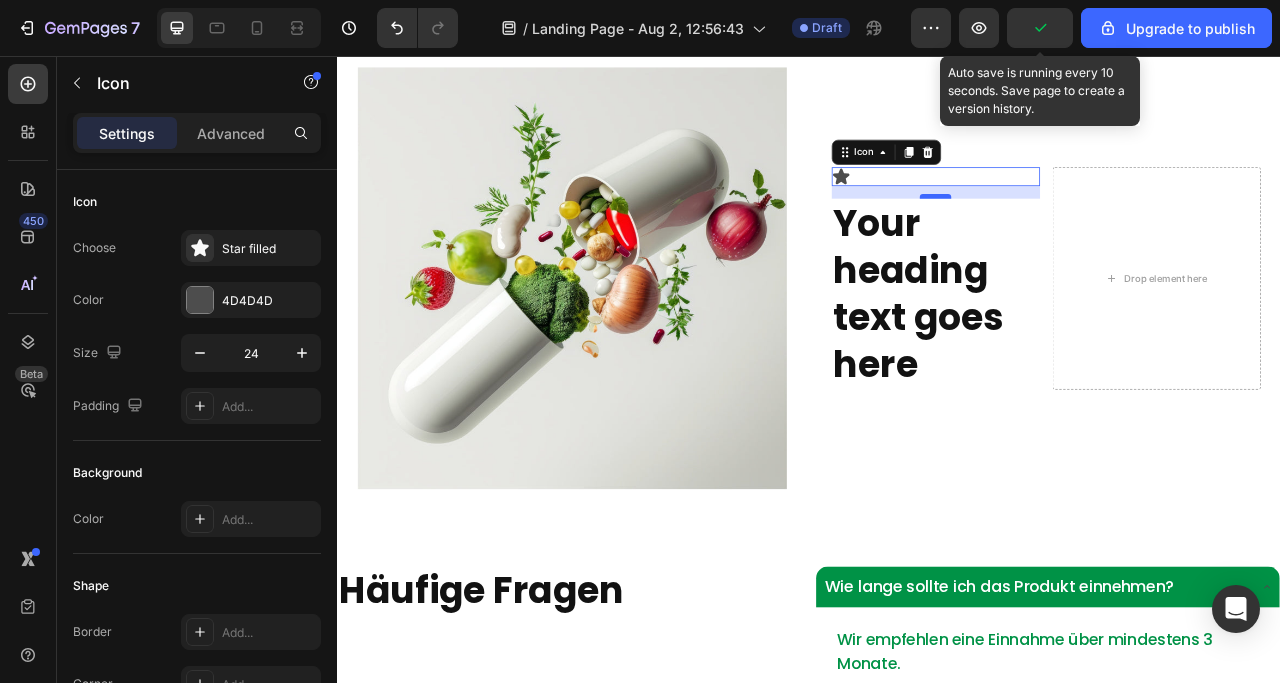 click at bounding box center [1098, 234] 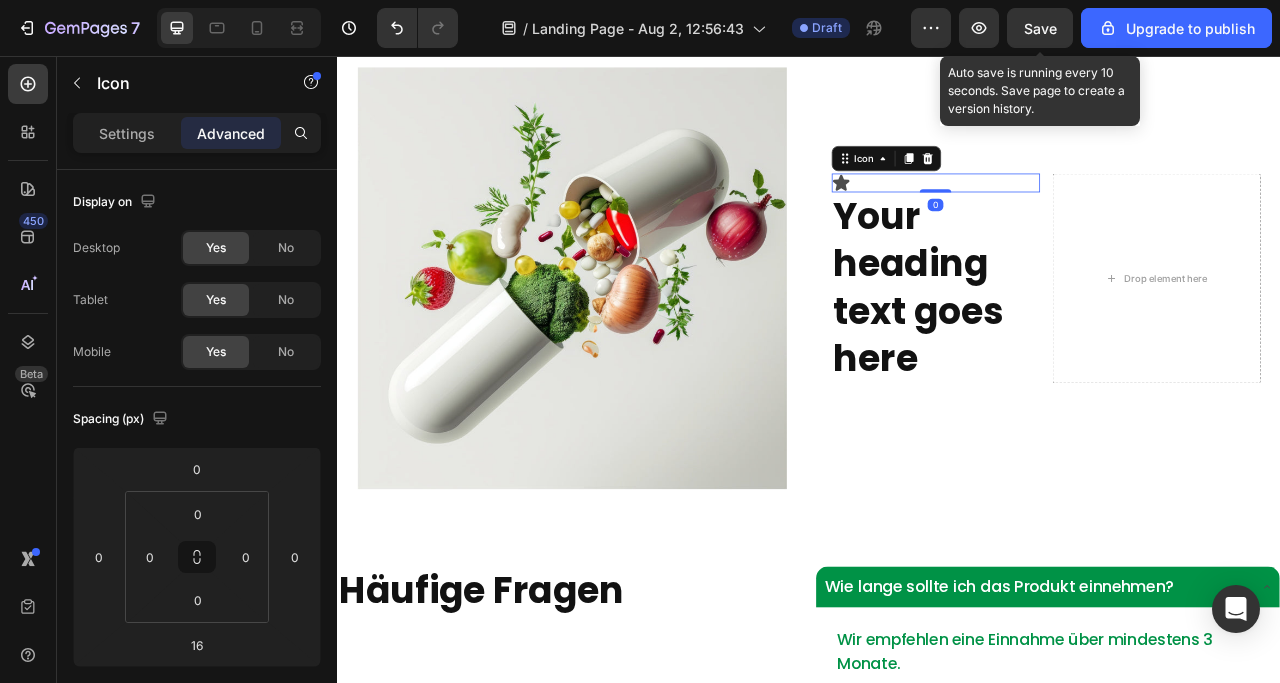 drag, startPoint x: 1089, startPoint y: 229, endPoint x: 1089, endPoint y: 213, distance: 16 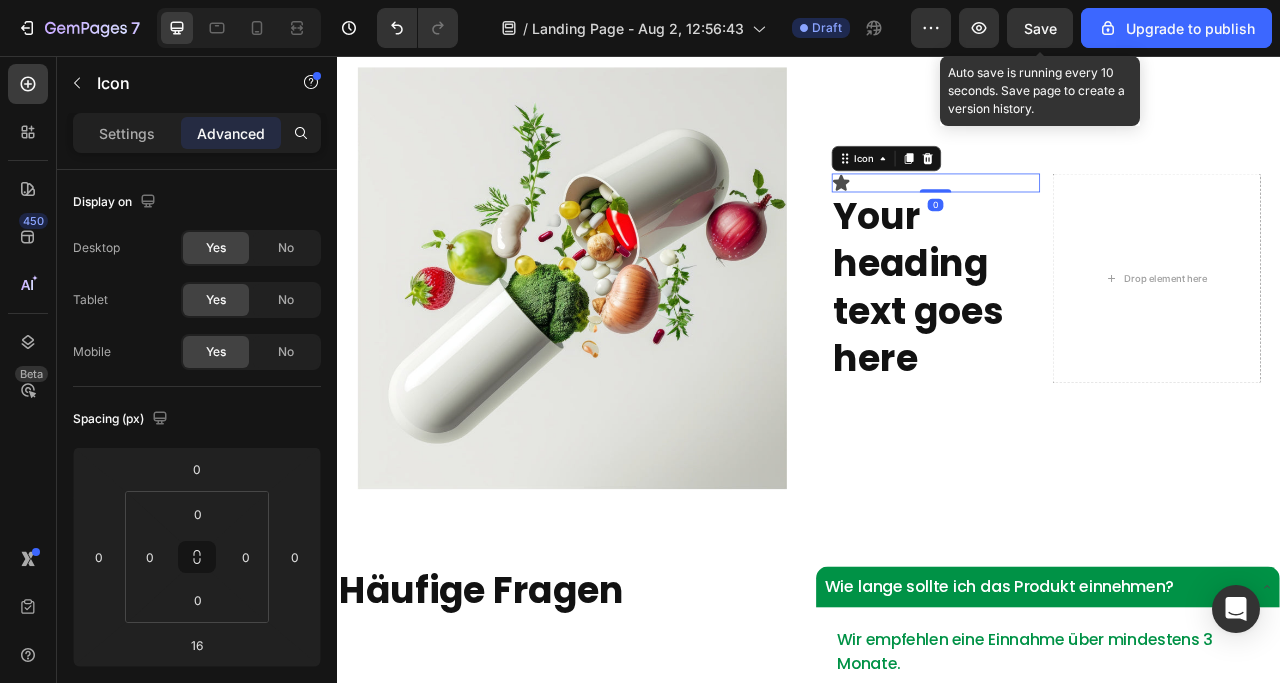 click on "Icon   0" at bounding box center [1098, 217] 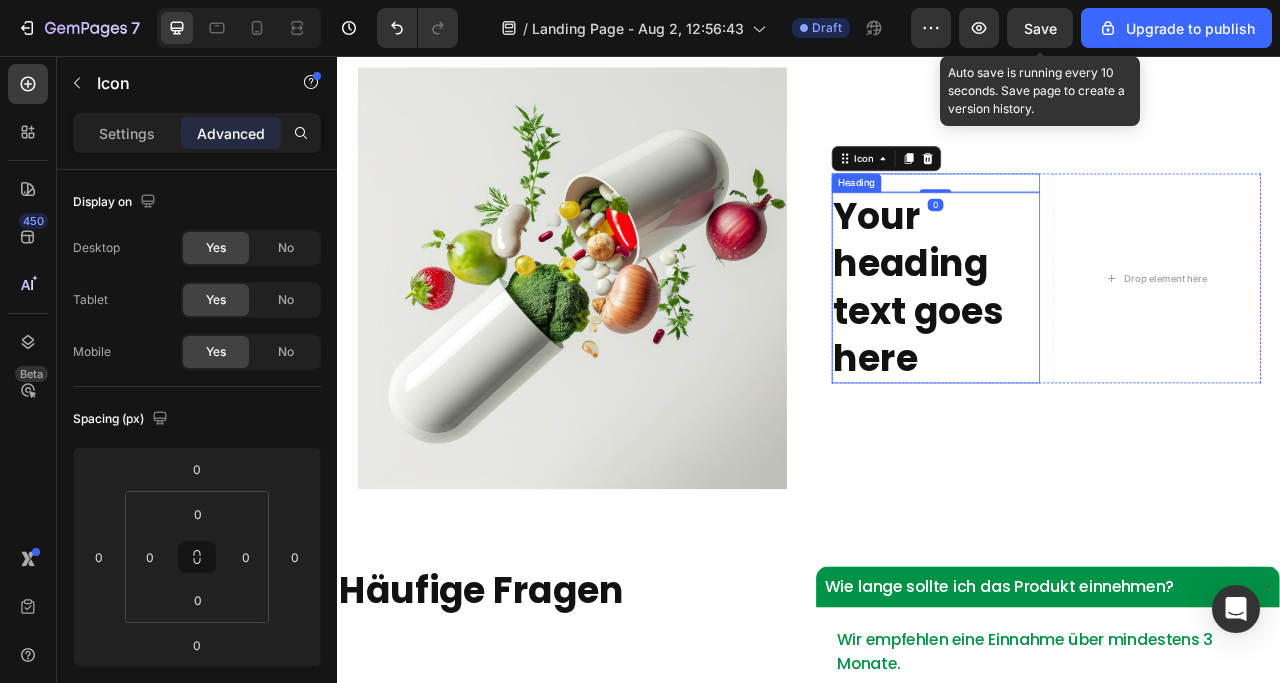 click on "Your heading text goes here" at bounding box center [1098, 350] 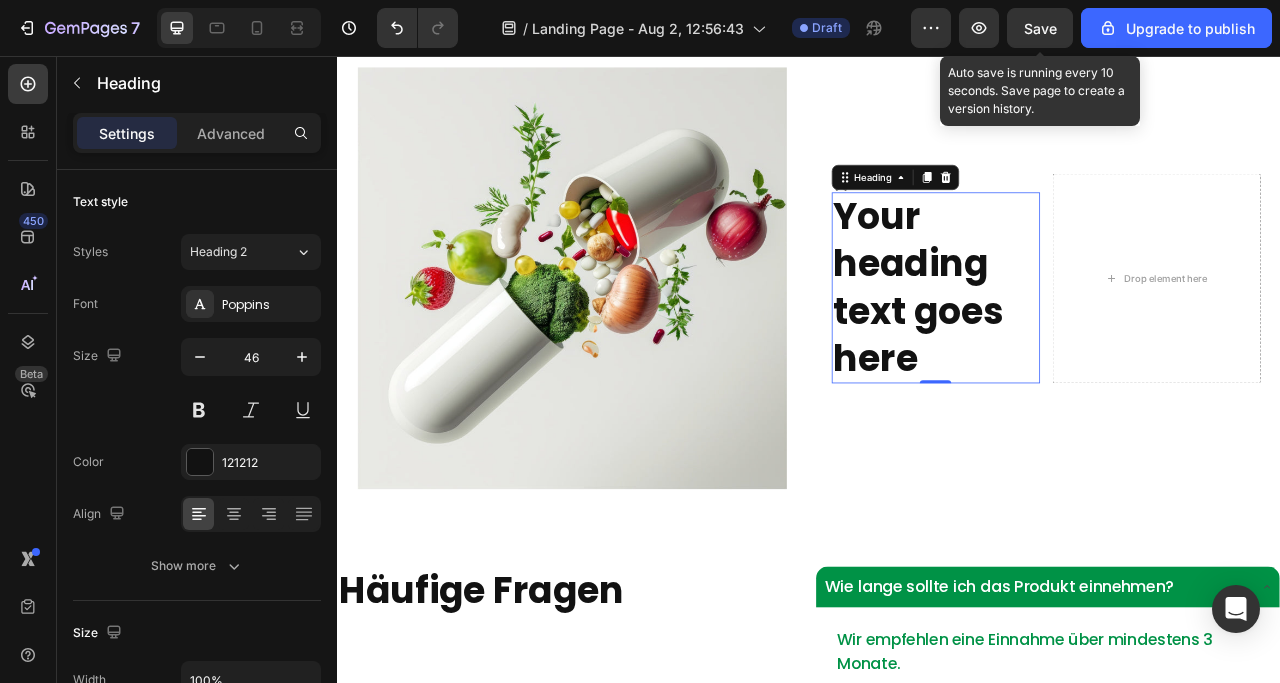 click on "Your heading text goes here" at bounding box center (1098, 350) 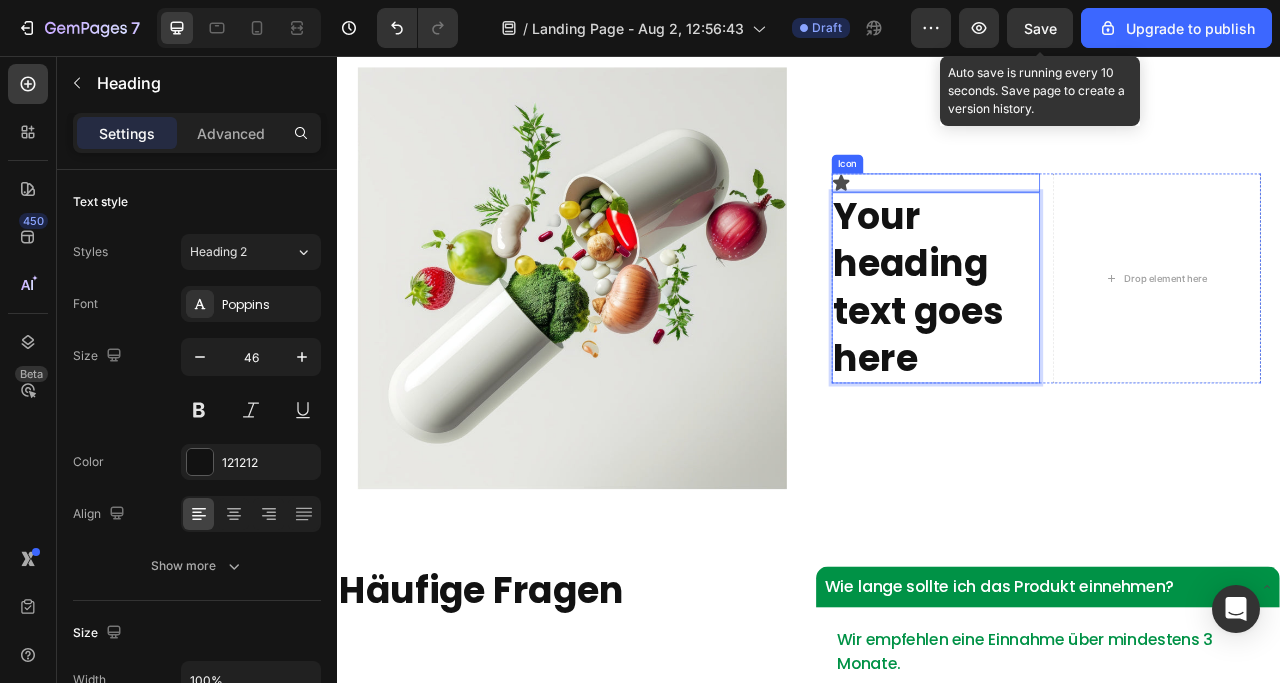 click on "Icon" at bounding box center [1098, 217] 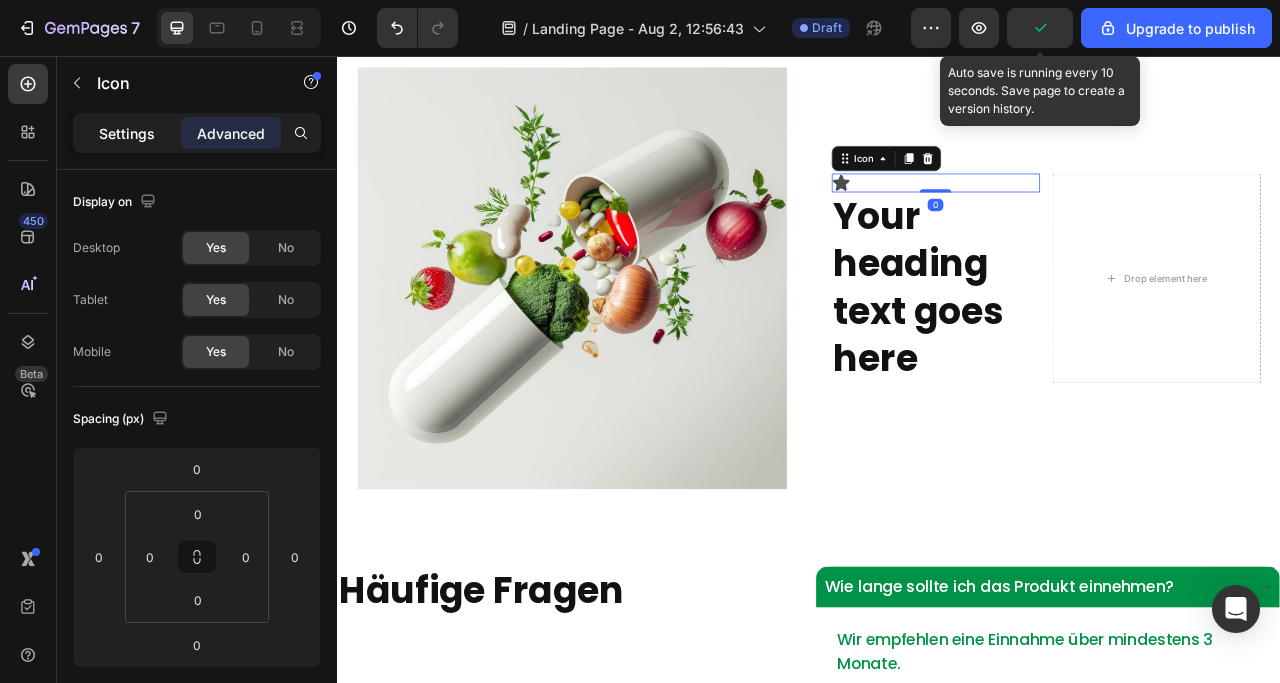 click on "Settings" at bounding box center (127, 133) 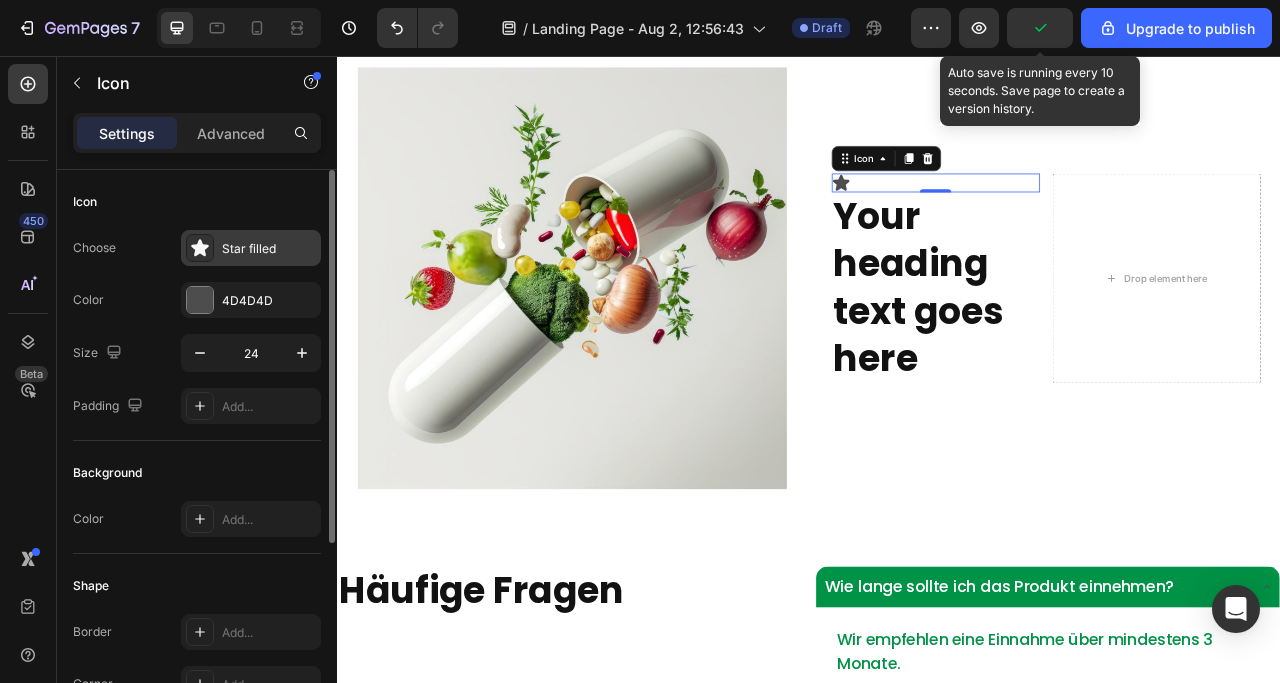click at bounding box center (200, 248) 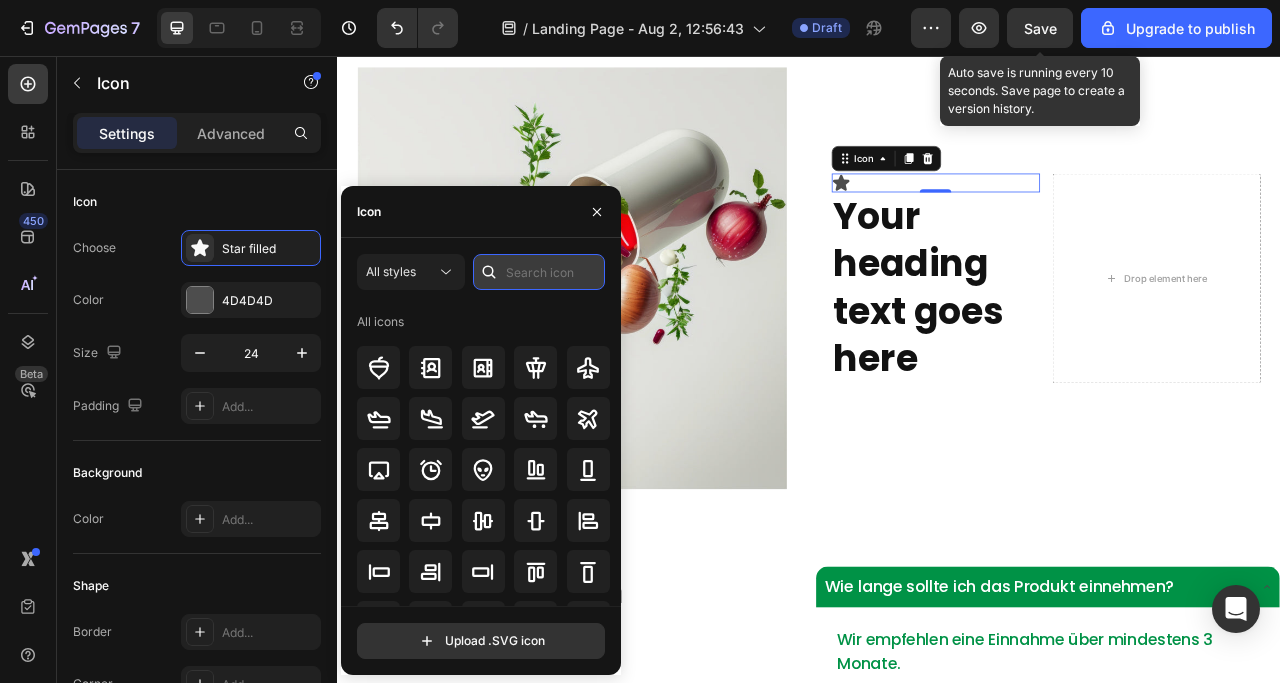 click at bounding box center [539, 272] 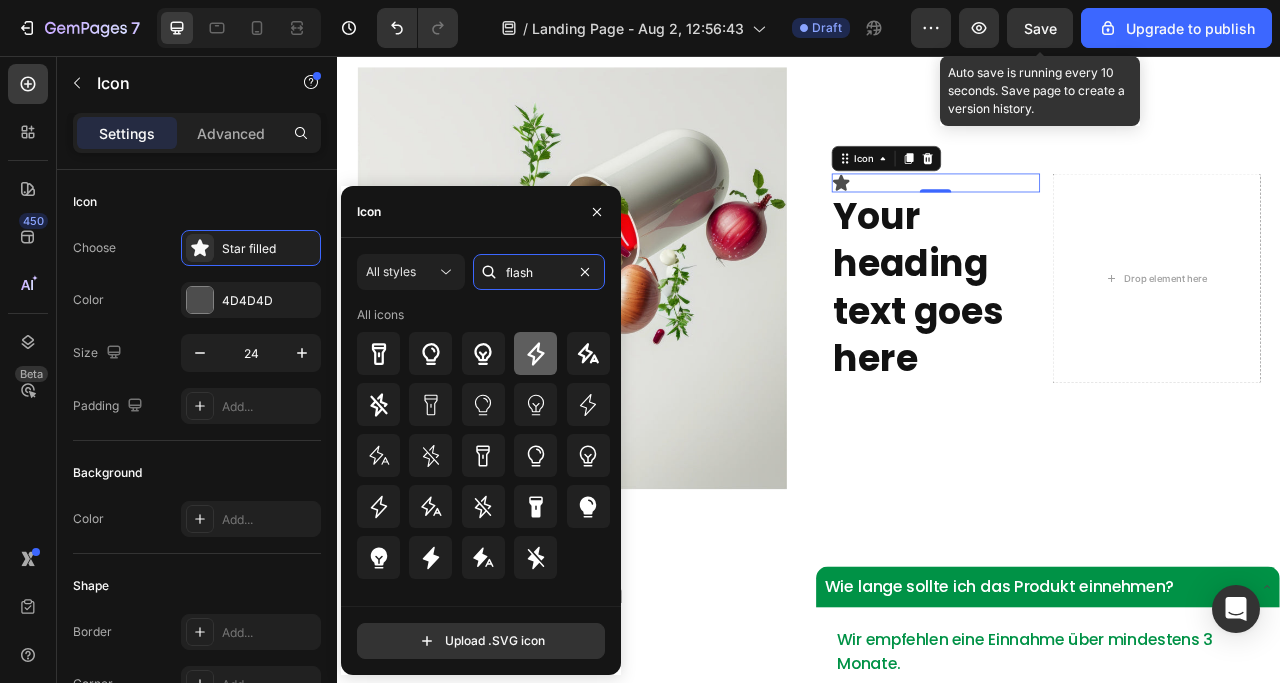 type on "flash" 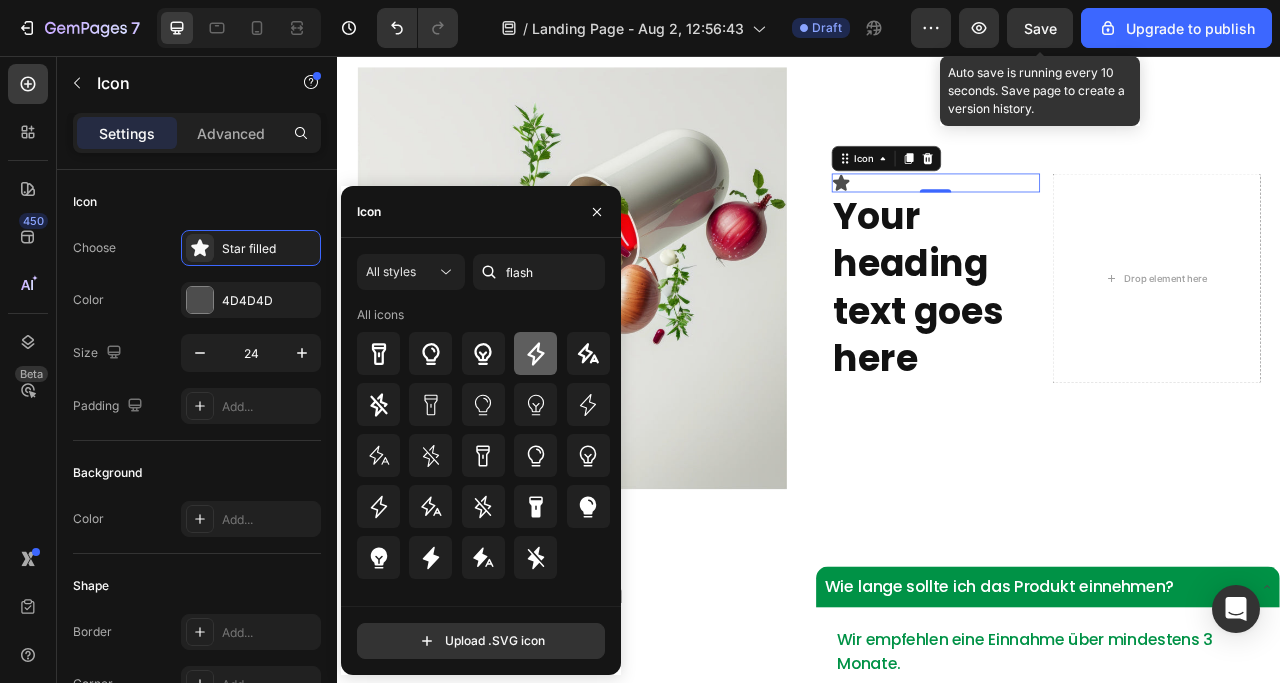 click 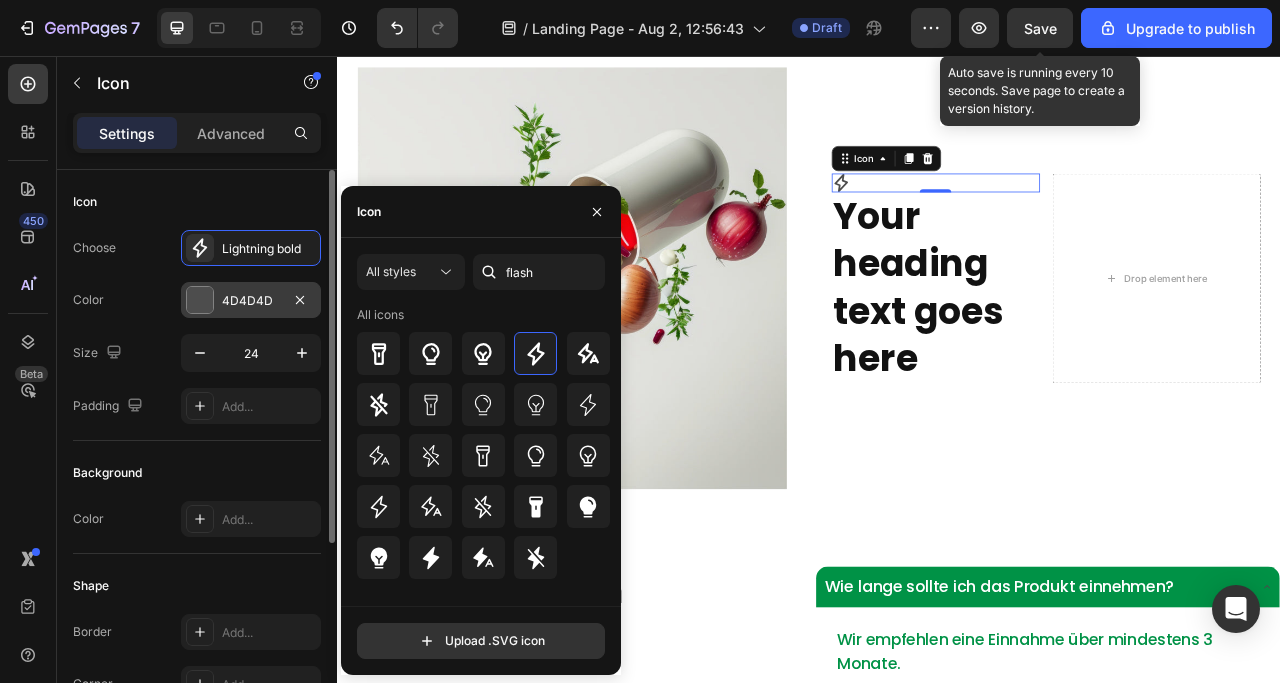 click at bounding box center [200, 300] 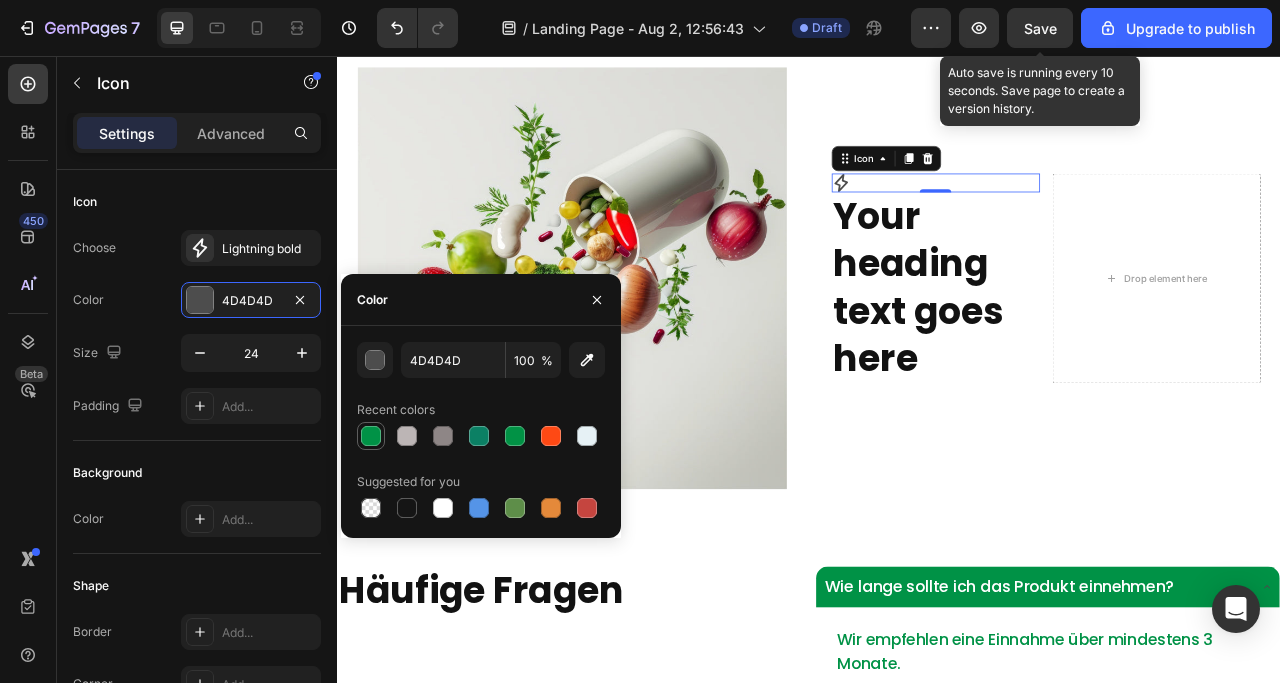 drag, startPoint x: 376, startPoint y: 430, endPoint x: 1, endPoint y: 475, distance: 377.69034 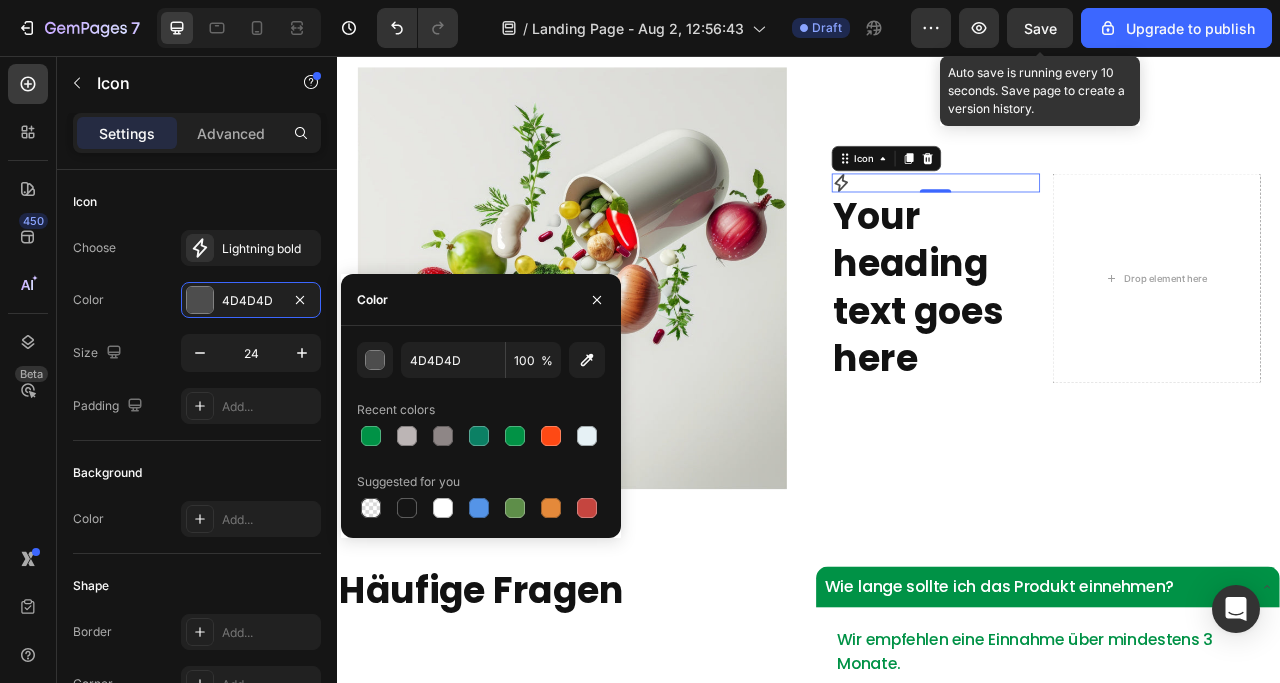 type on "009246" 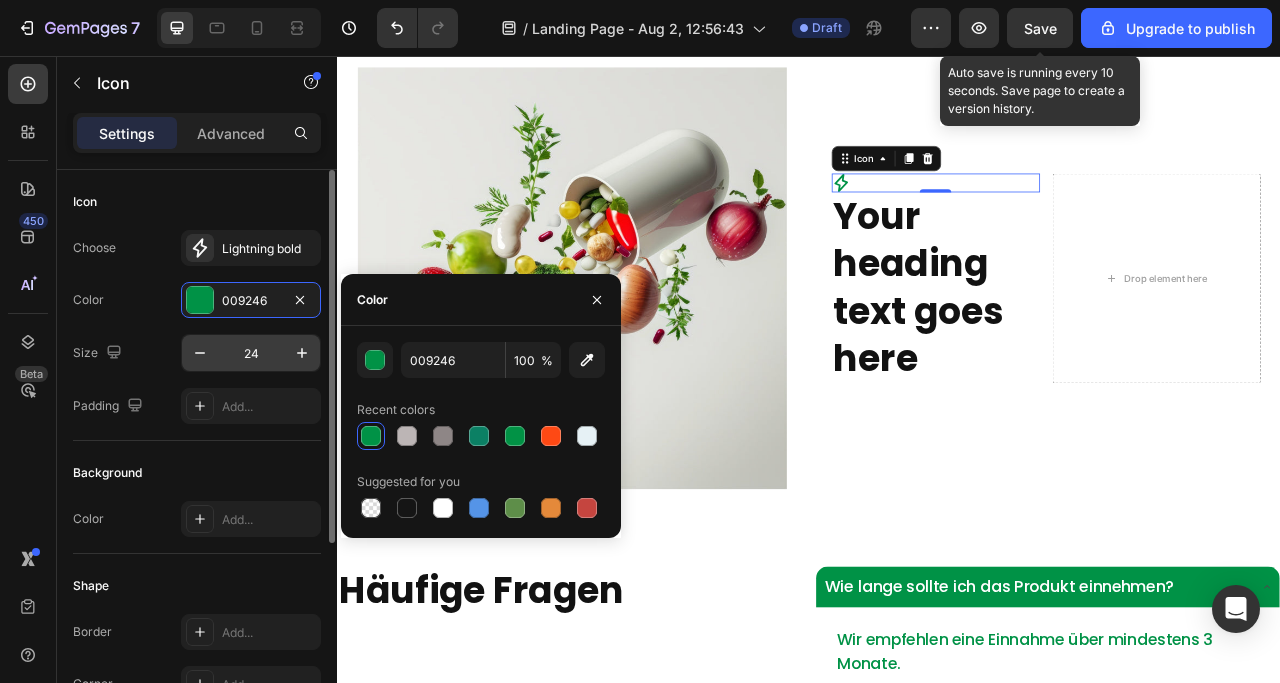 click on "24" at bounding box center [251, 353] 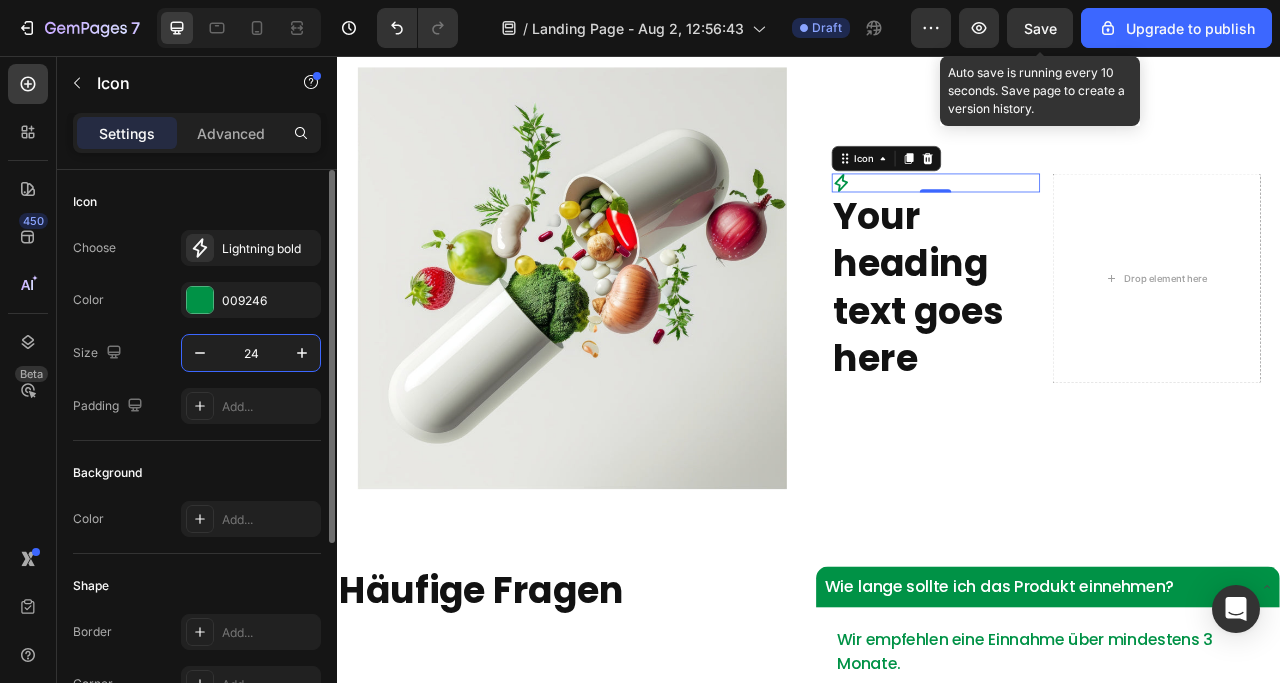 click on "24" at bounding box center (251, 353) 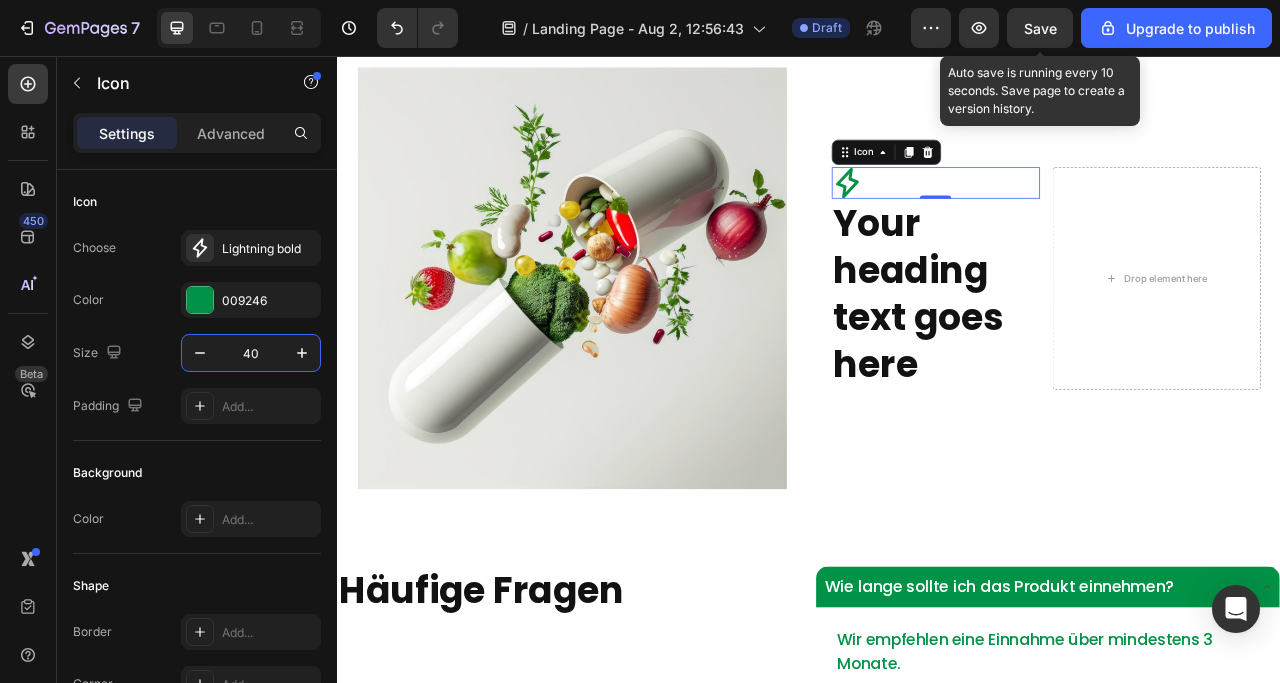type on "40" 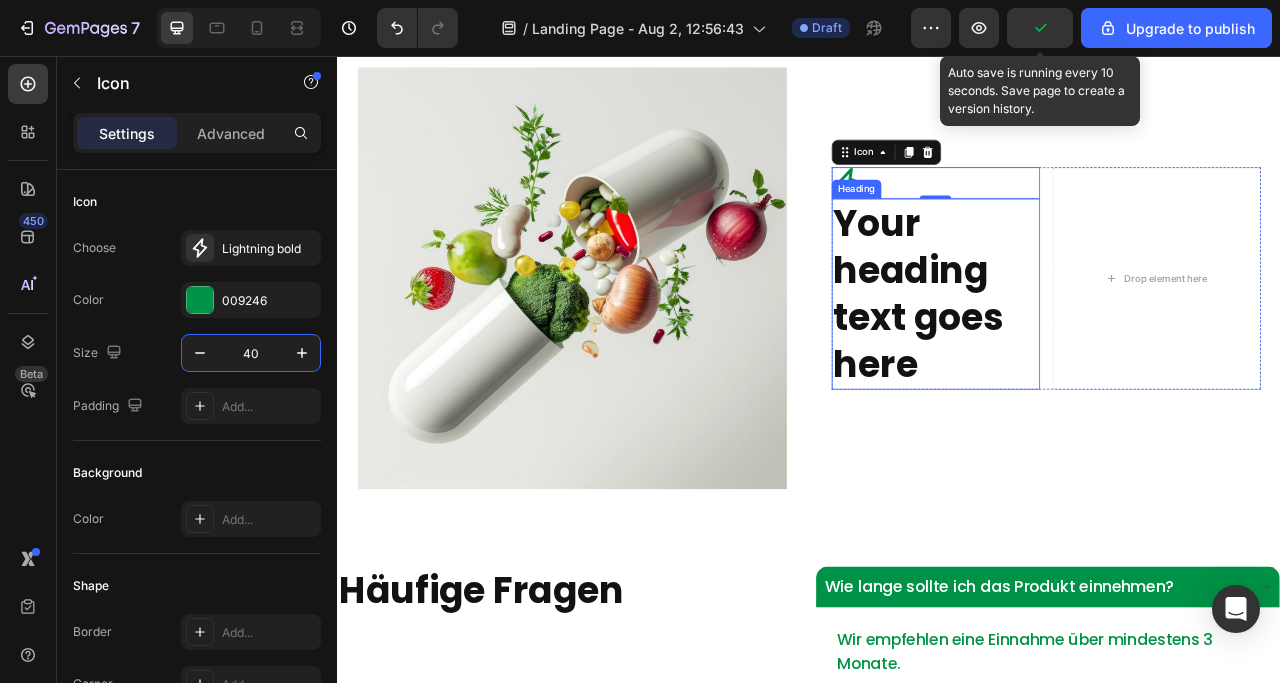 click on "Your heading text goes here" at bounding box center [1098, 358] 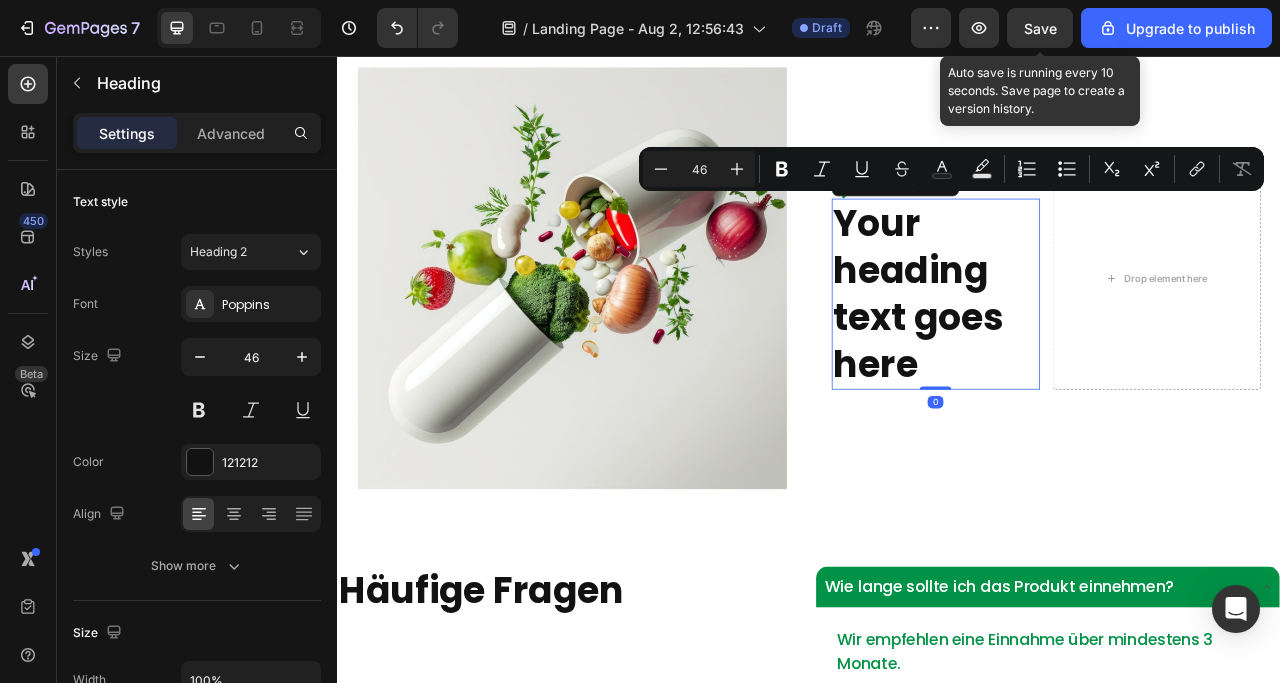 scroll, scrollTop: 4329, scrollLeft: 0, axis: vertical 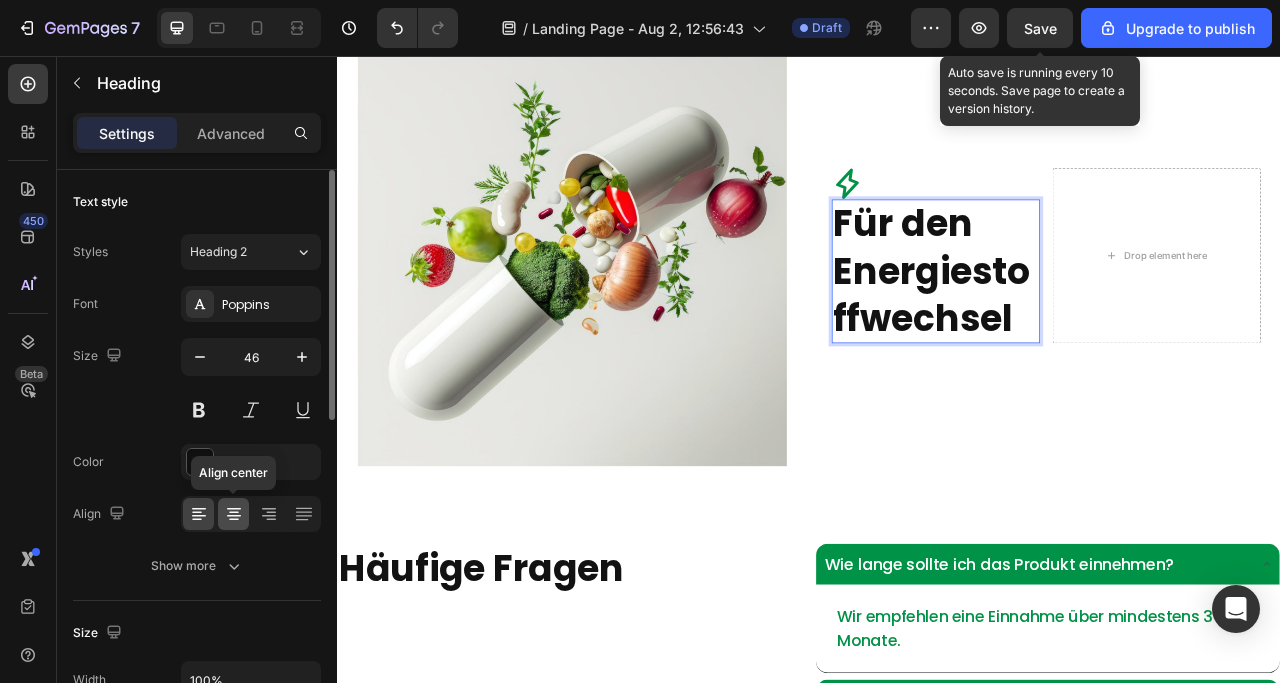click 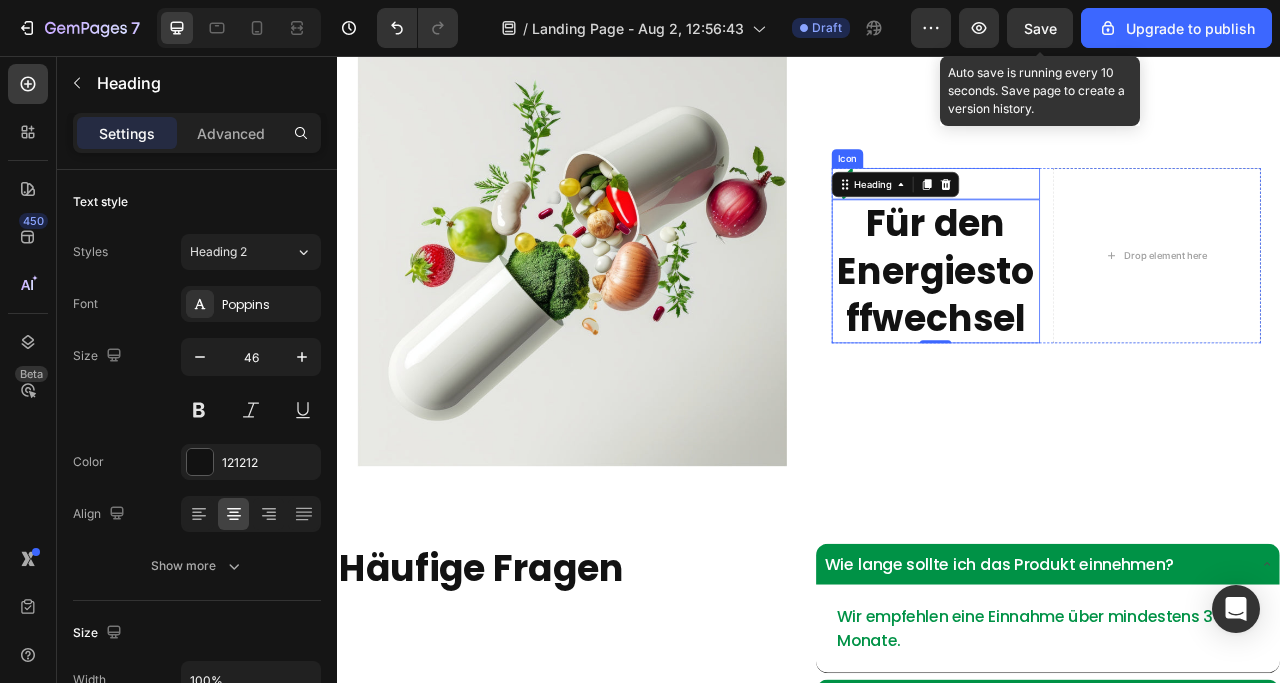 click on "Icon" at bounding box center [1098, 218] 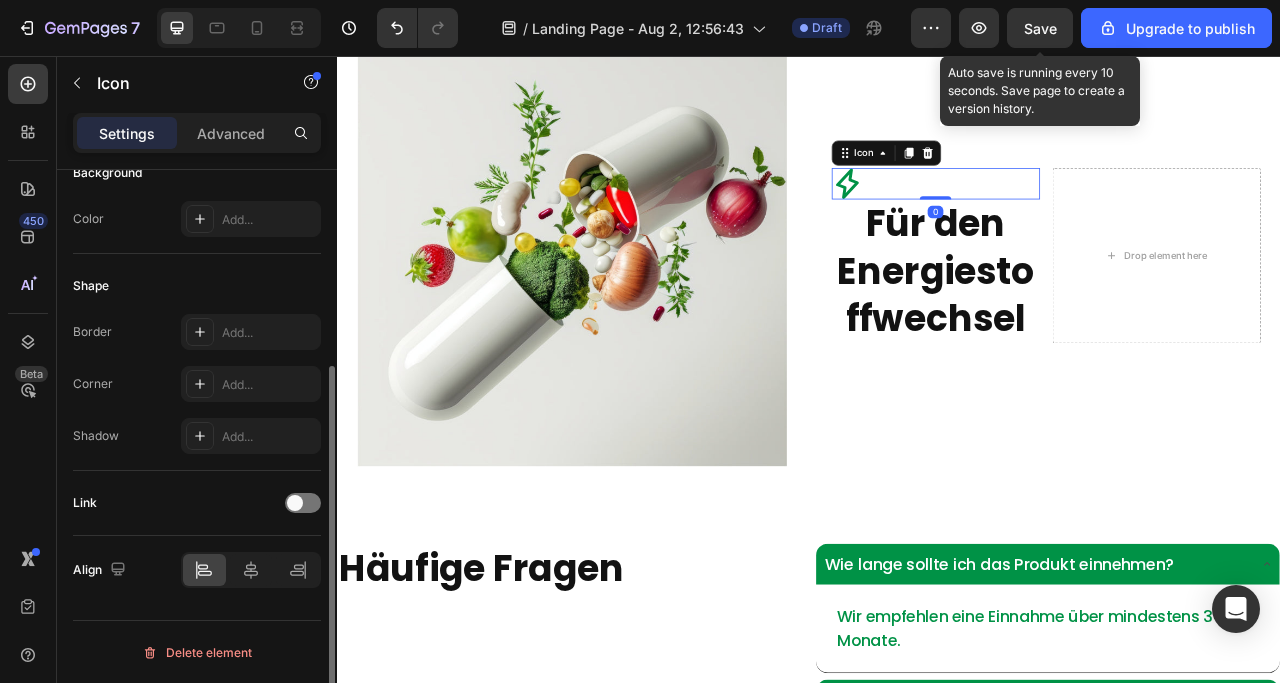 scroll, scrollTop: 301, scrollLeft: 0, axis: vertical 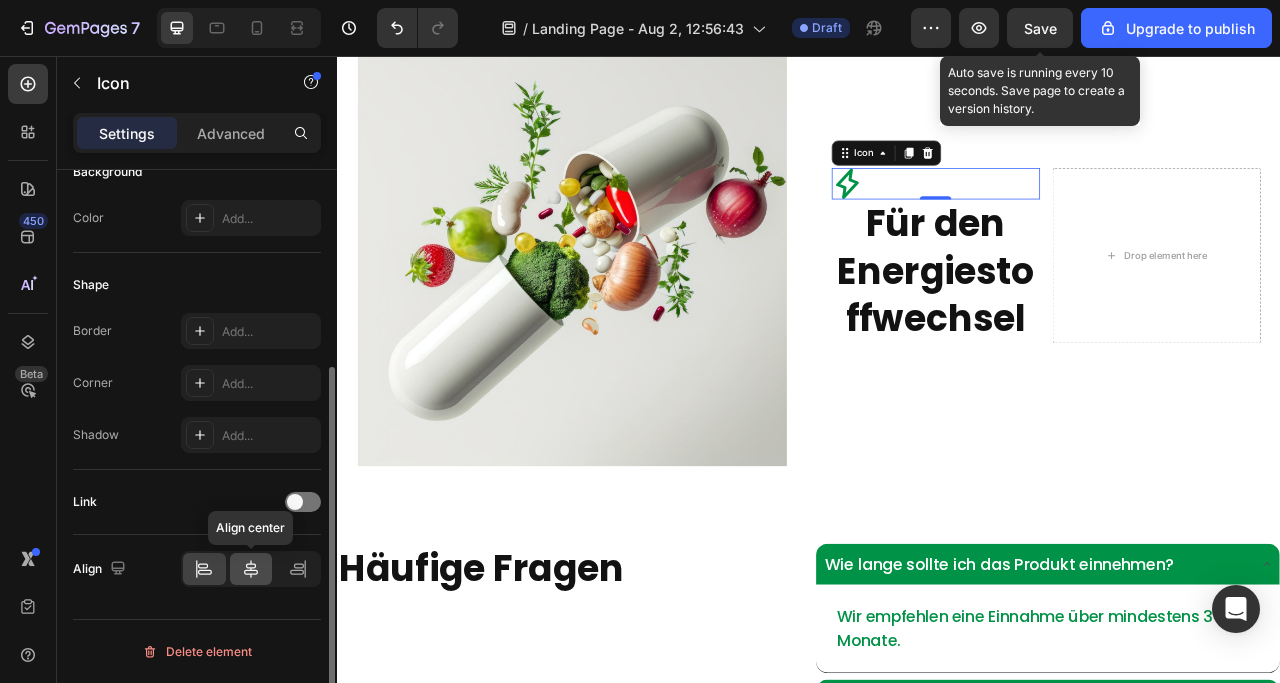 click 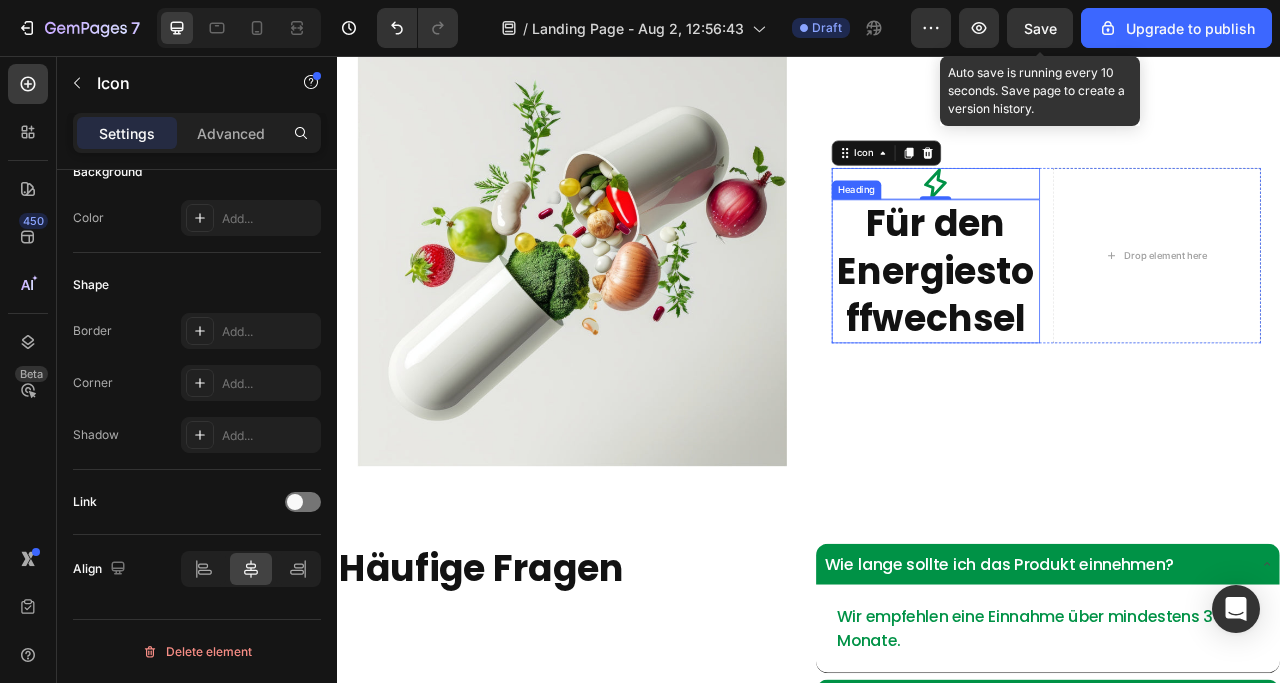 click on "Für den Energiestoffwechsel" at bounding box center (1098, 329) 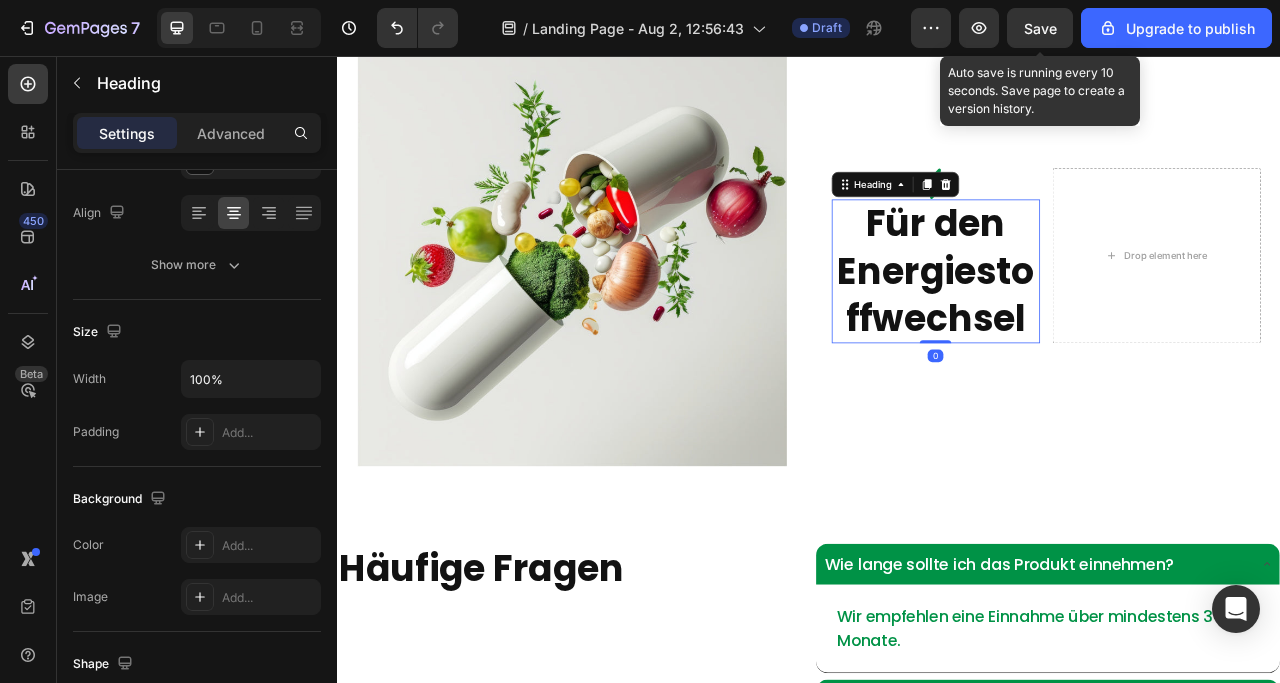 scroll, scrollTop: 0, scrollLeft: 0, axis: both 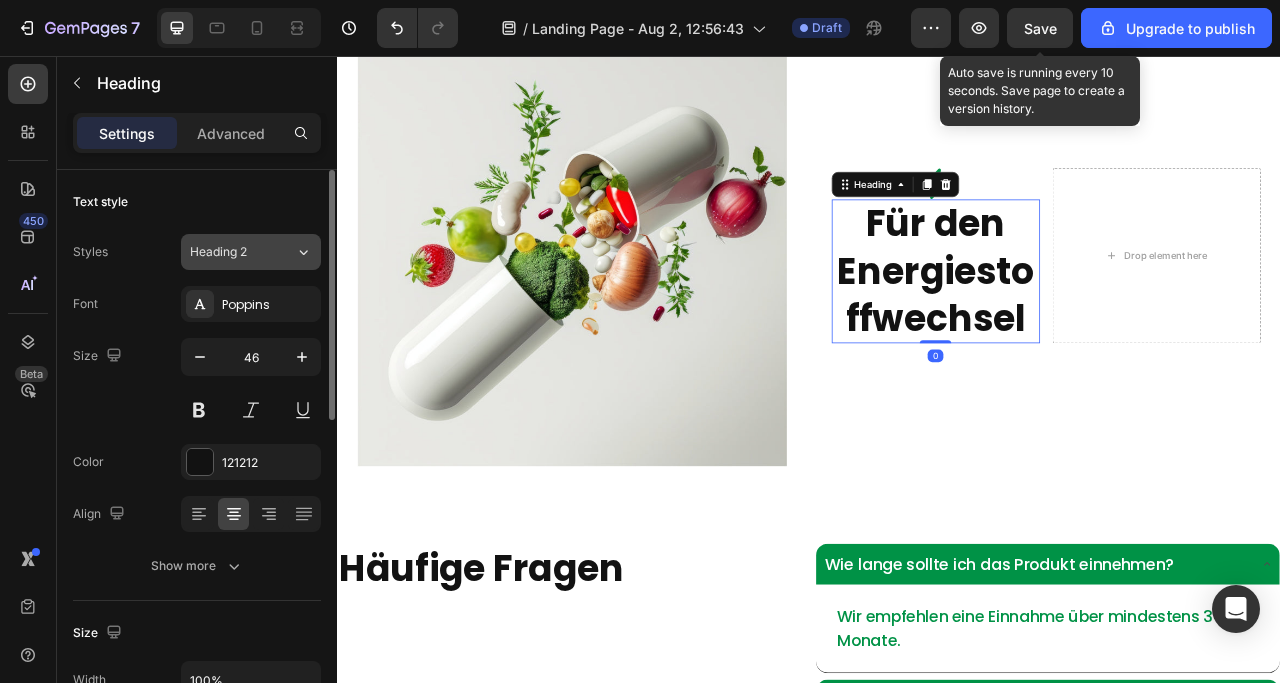 click on "Heading 2" 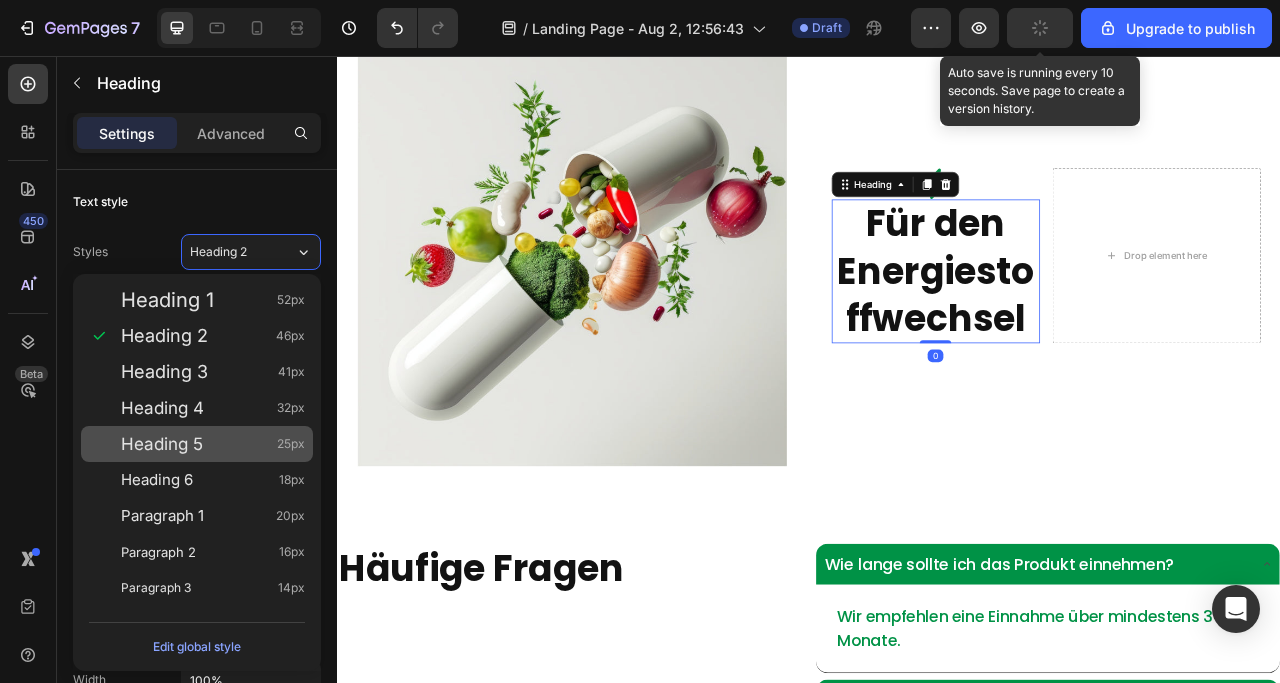 click on "Heading 5 25px" at bounding box center (197, 444) 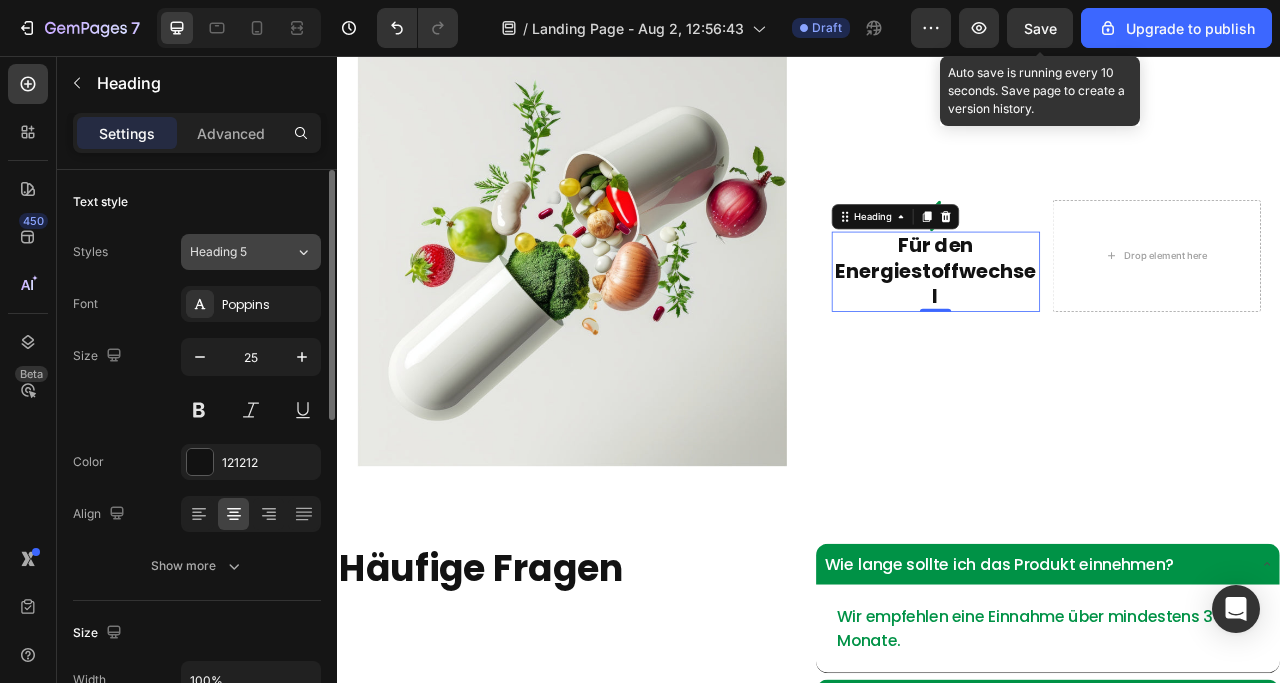 click on "Heading 5" 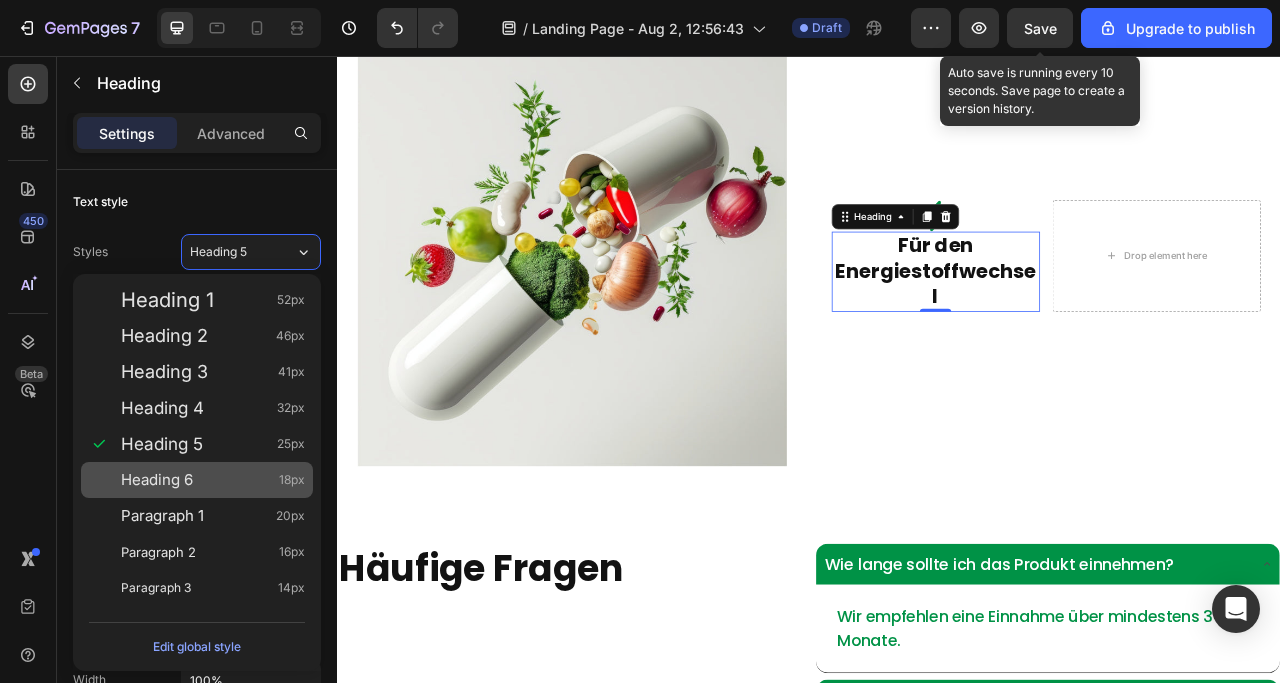 click on "Heading 6 18px" at bounding box center (213, 480) 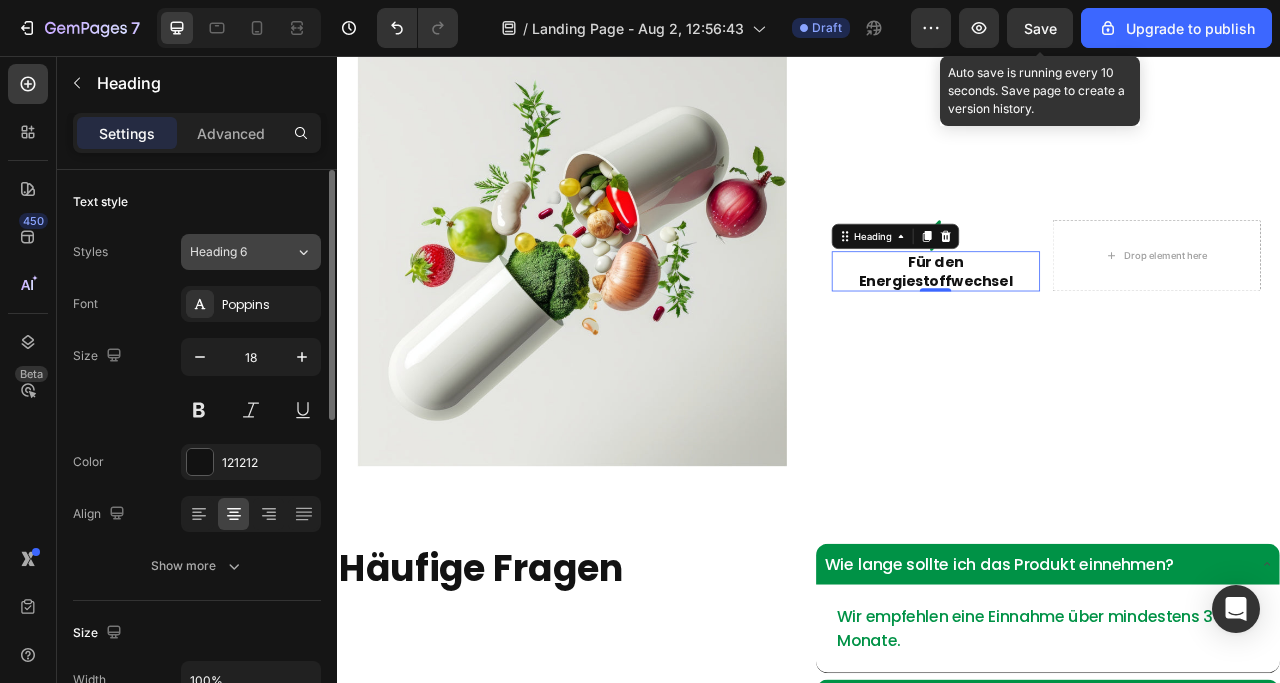 click on "Heading 6" at bounding box center [230, 252] 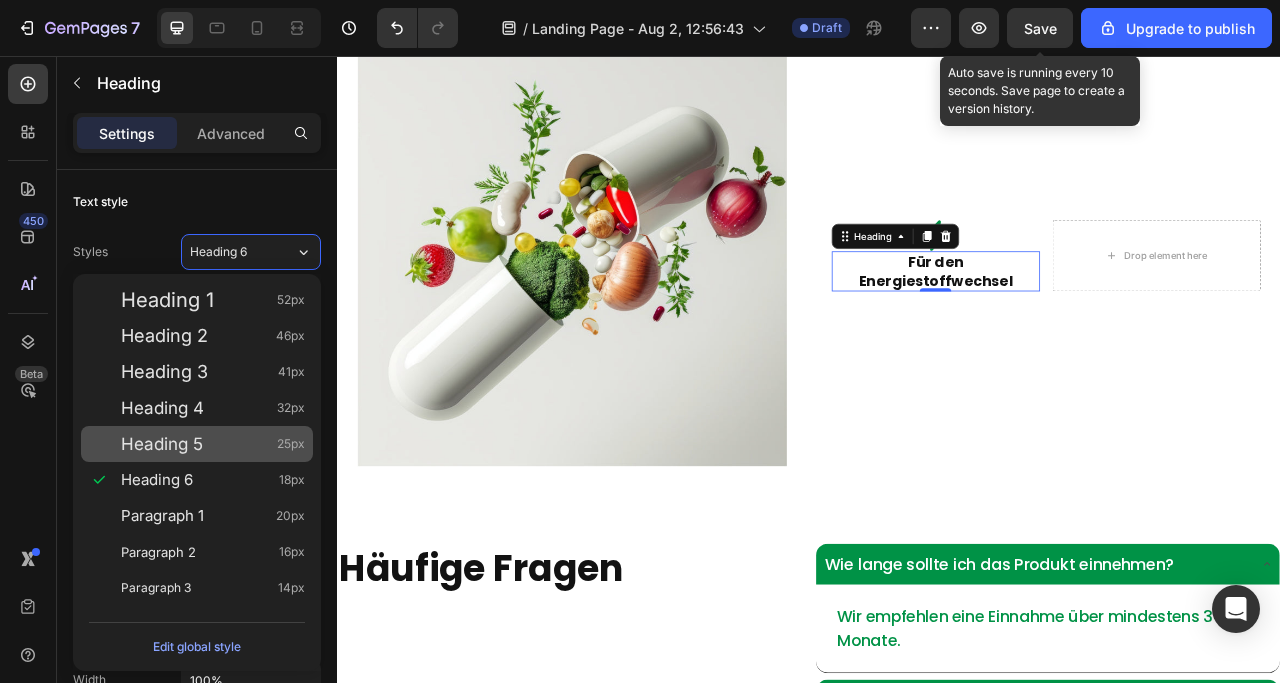 click on "Heading 5 25px" at bounding box center (213, 444) 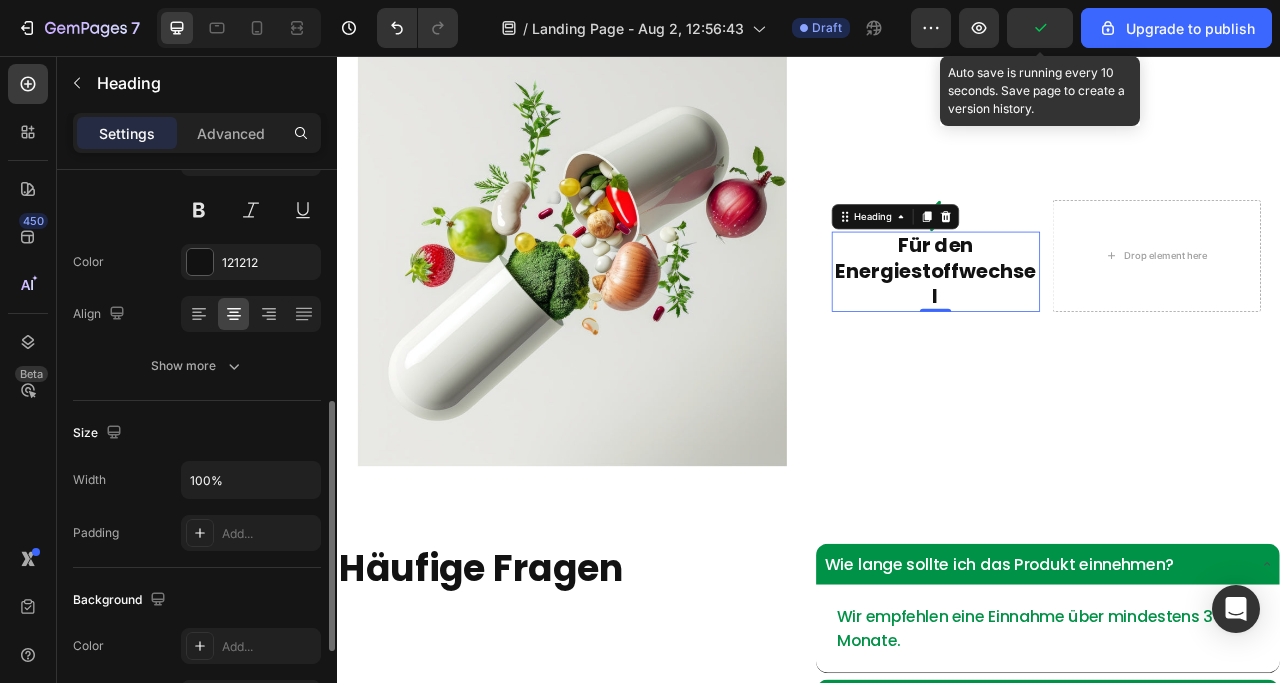 scroll, scrollTop: 400, scrollLeft: 0, axis: vertical 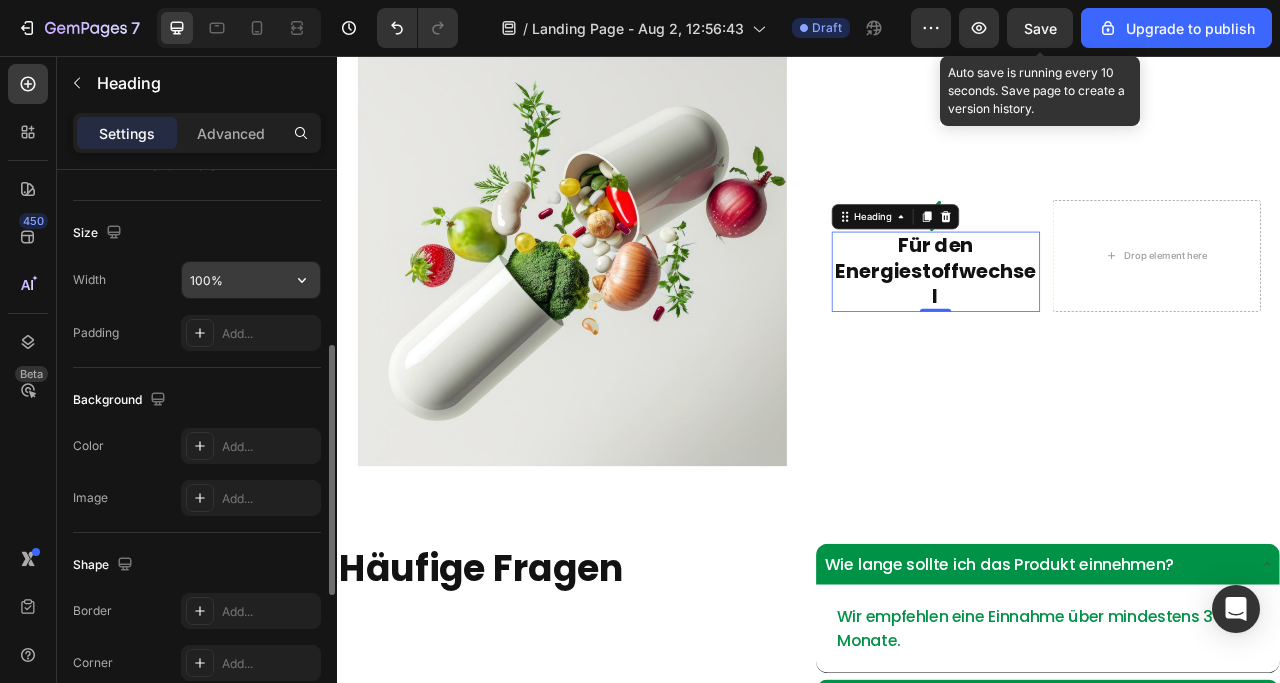 click on "100%" at bounding box center (251, 280) 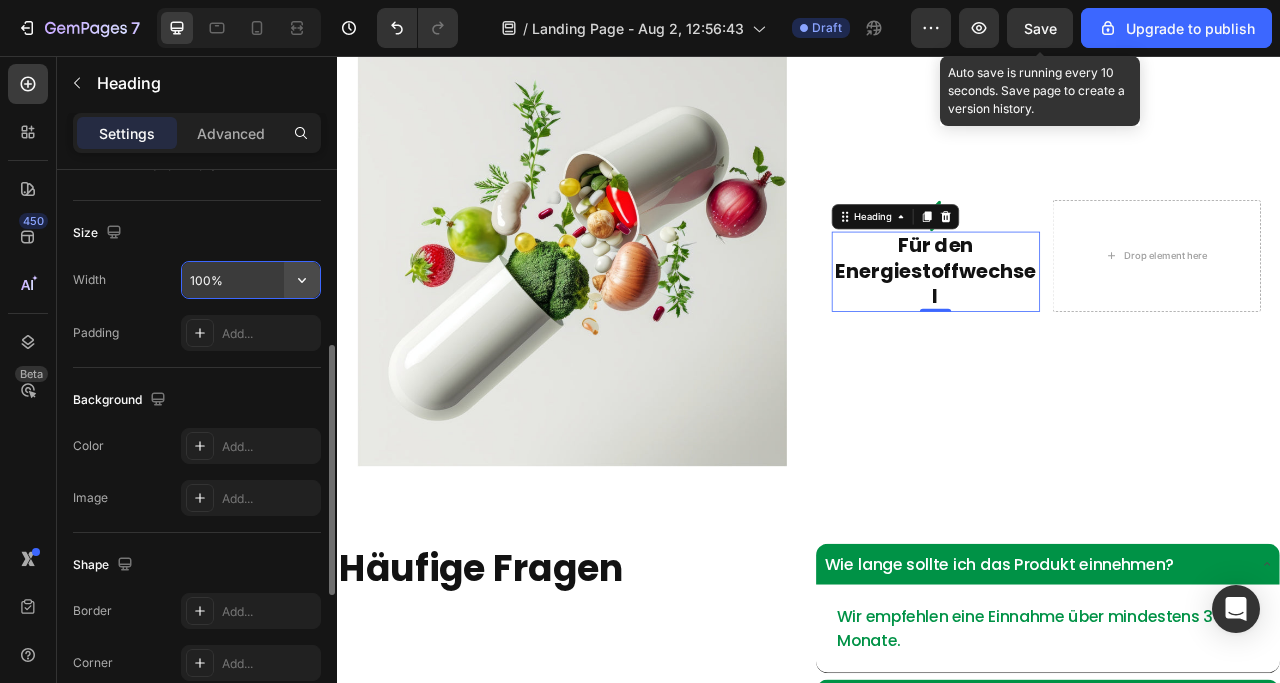 click 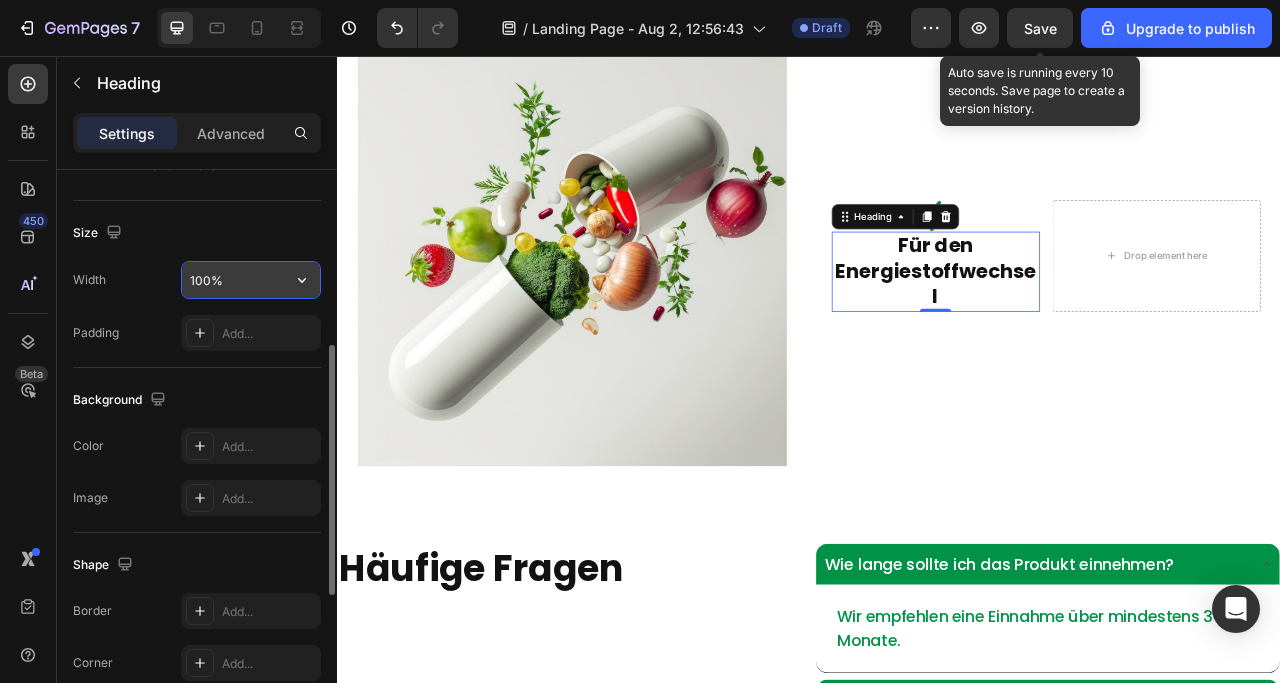 click 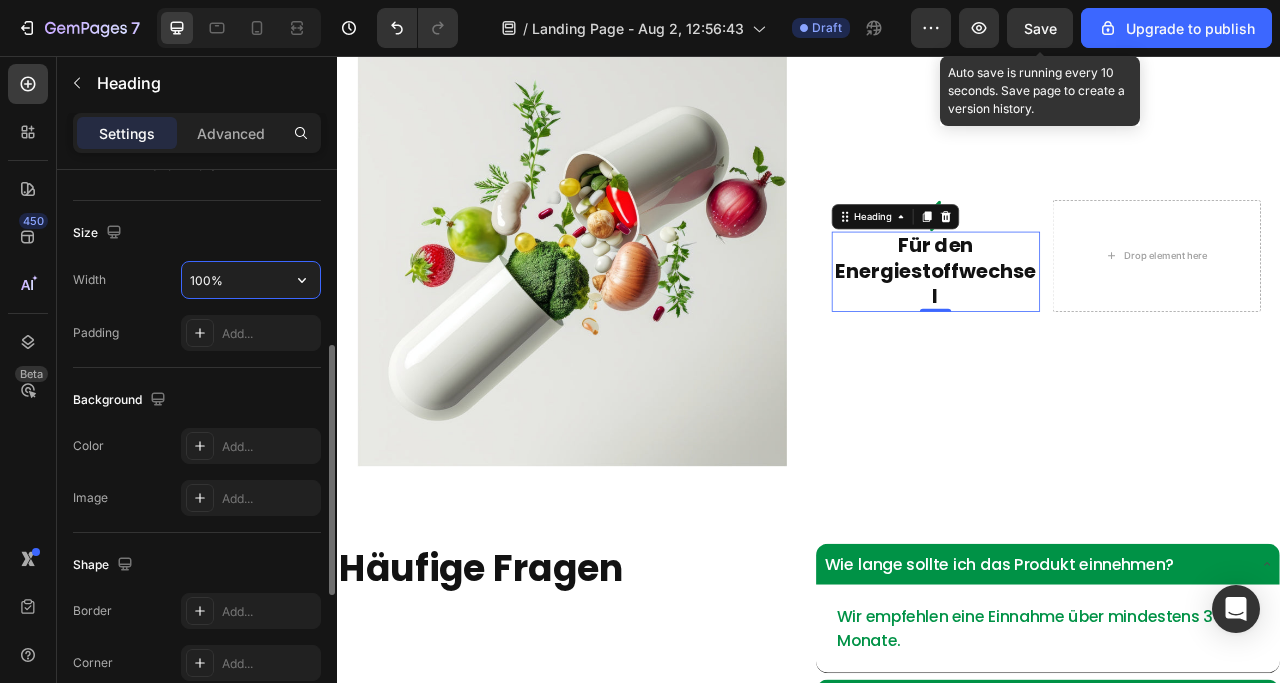 click on "100%" at bounding box center (251, 280) 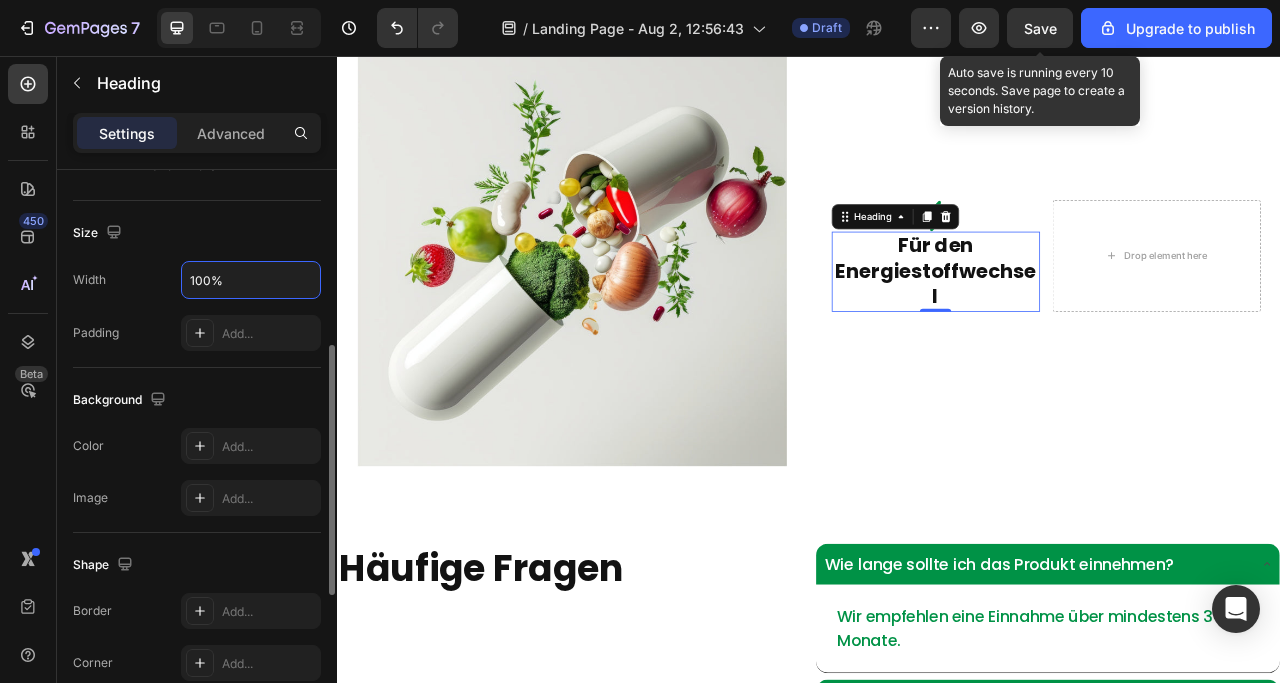drag, startPoint x: 203, startPoint y: 283, endPoint x: 173, endPoint y: 283, distance: 30 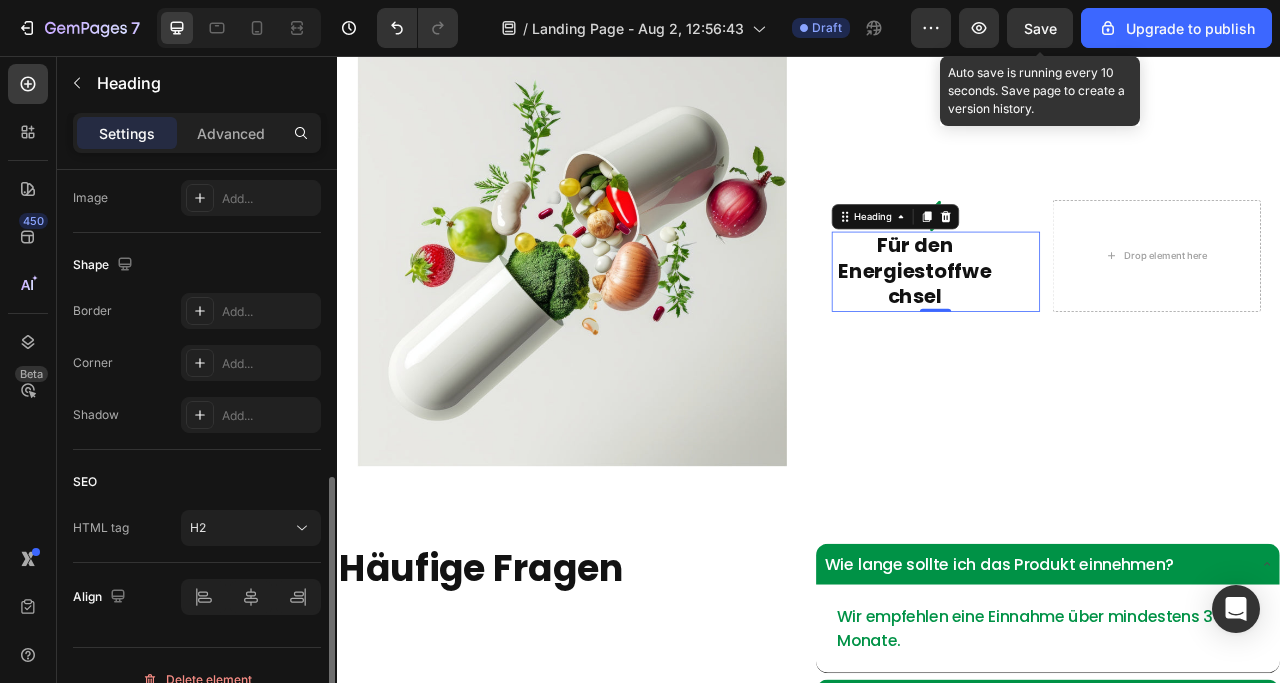 scroll, scrollTop: 728, scrollLeft: 0, axis: vertical 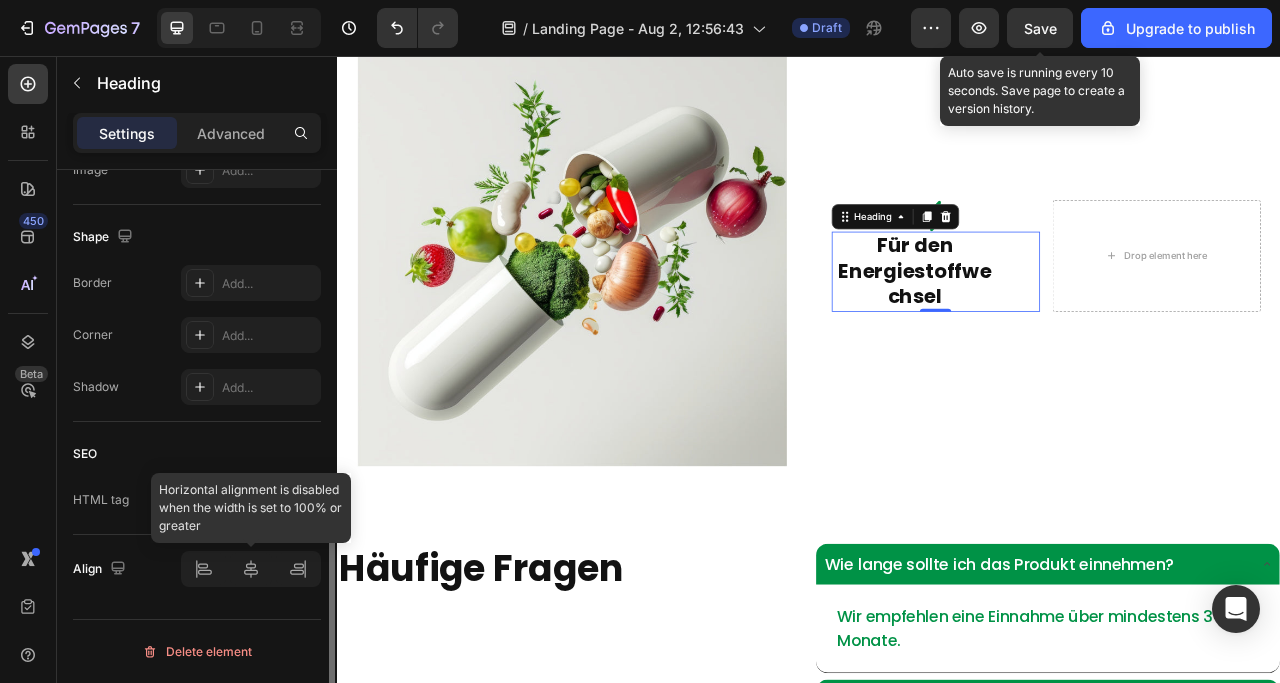 type on "80%" 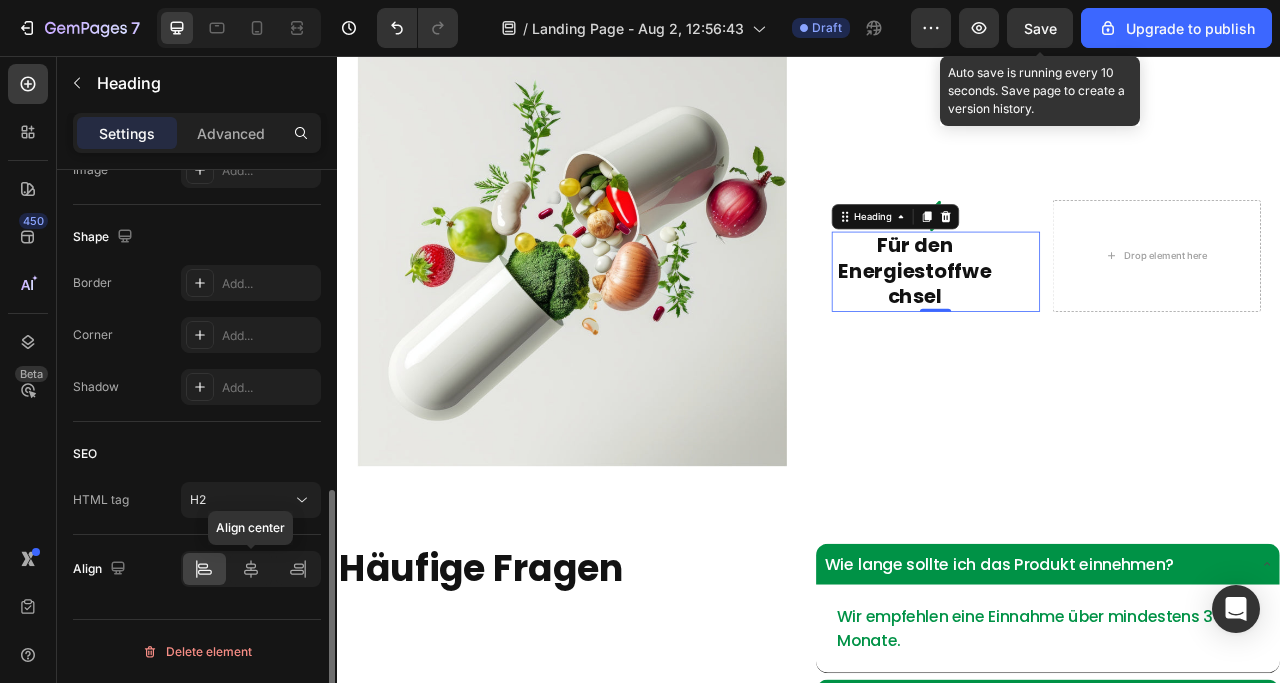click 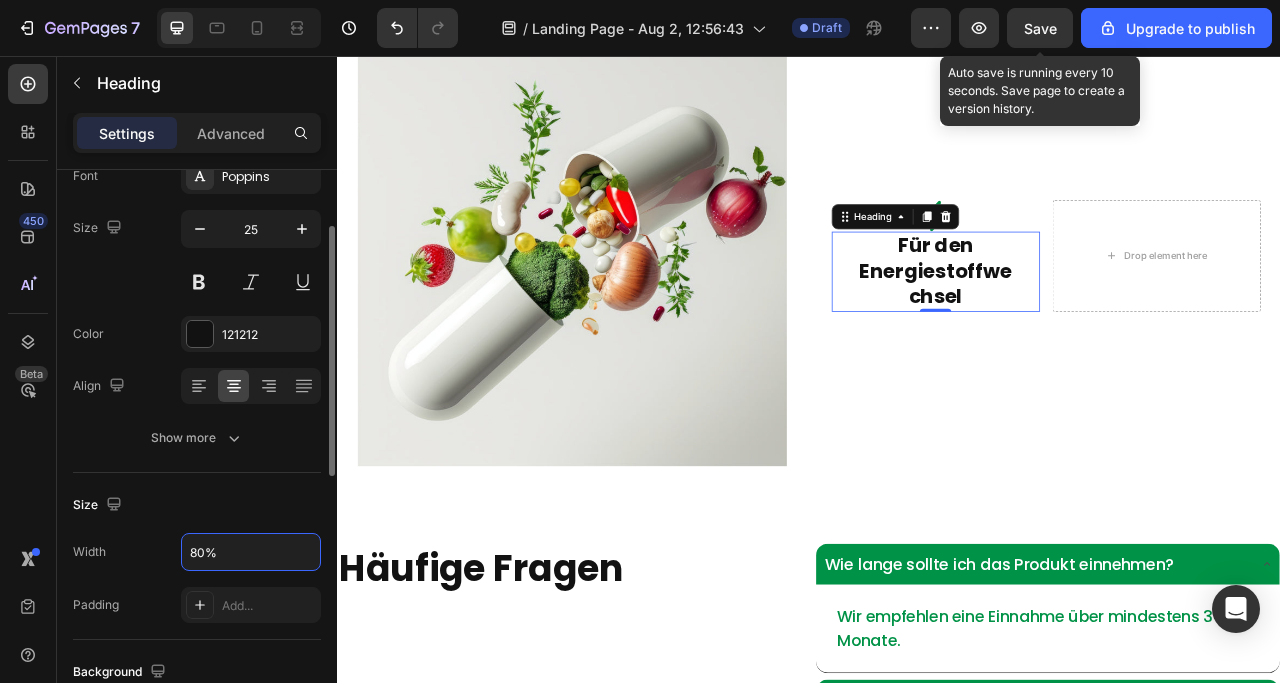 scroll, scrollTop: 0, scrollLeft: 0, axis: both 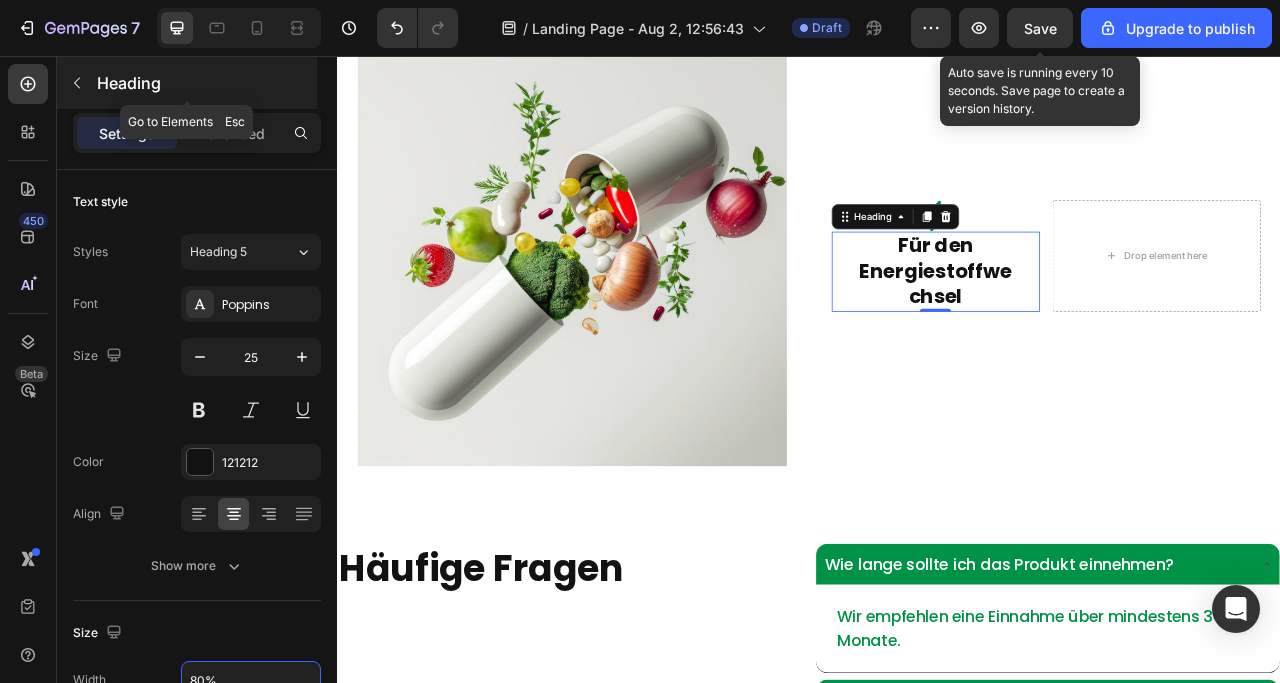 click 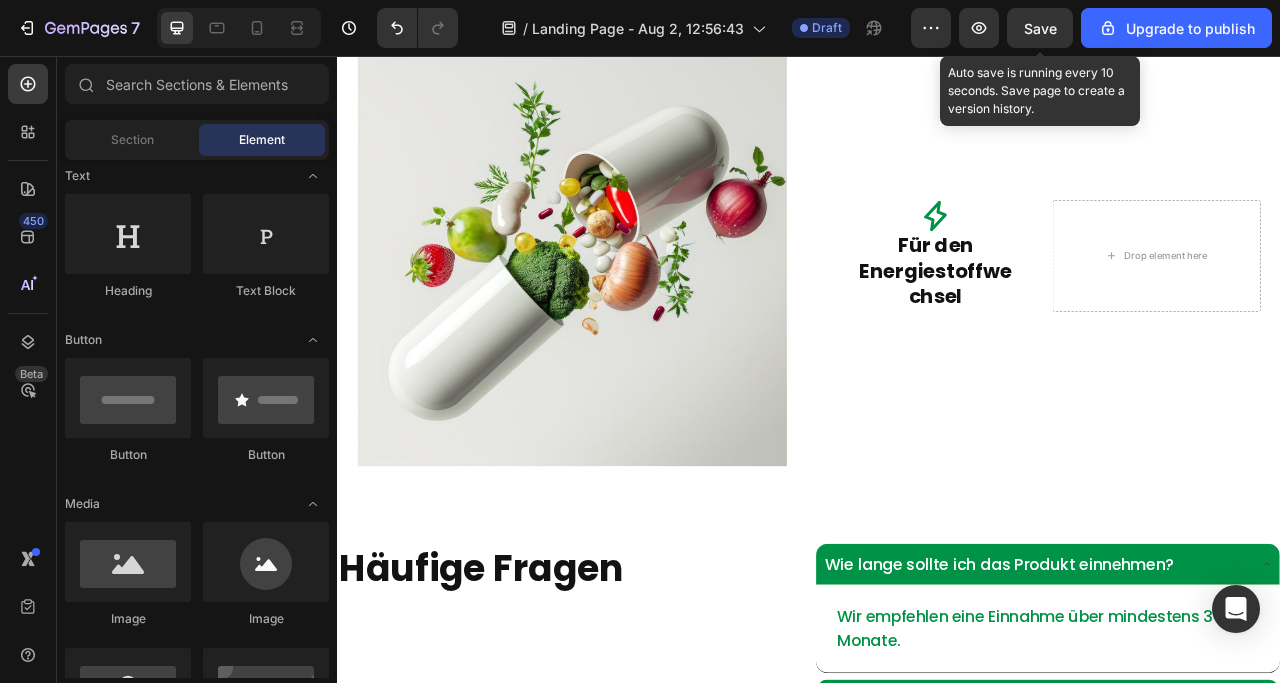 scroll, scrollTop: 100, scrollLeft: 0, axis: vertical 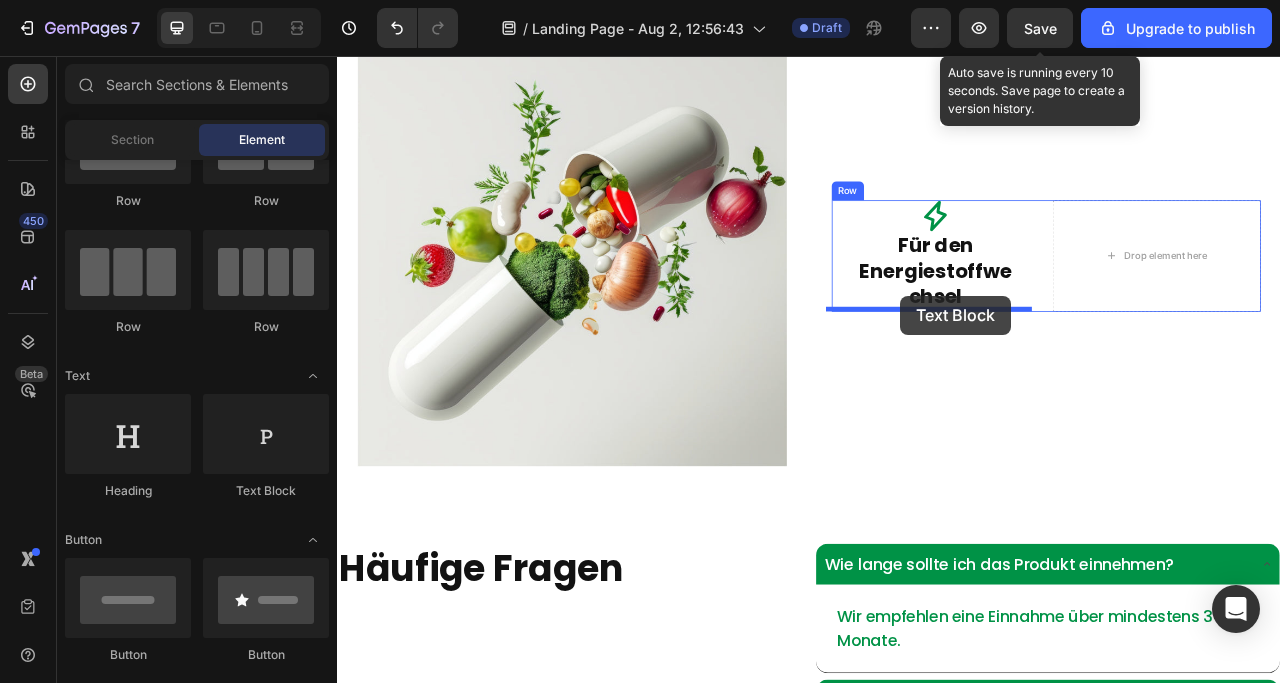 drag, startPoint x: 605, startPoint y: 506, endPoint x: 1054, endPoint y: 361, distance: 471.8326 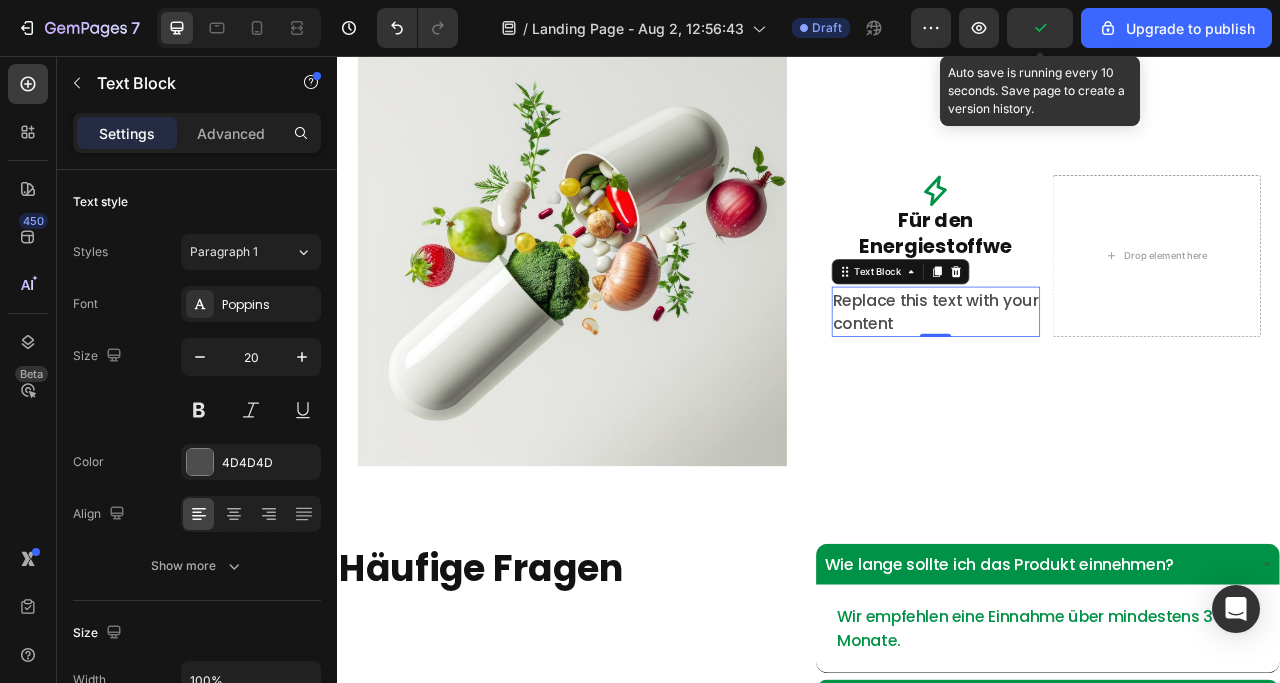 click on "Replace this text with your content" at bounding box center (1098, 381) 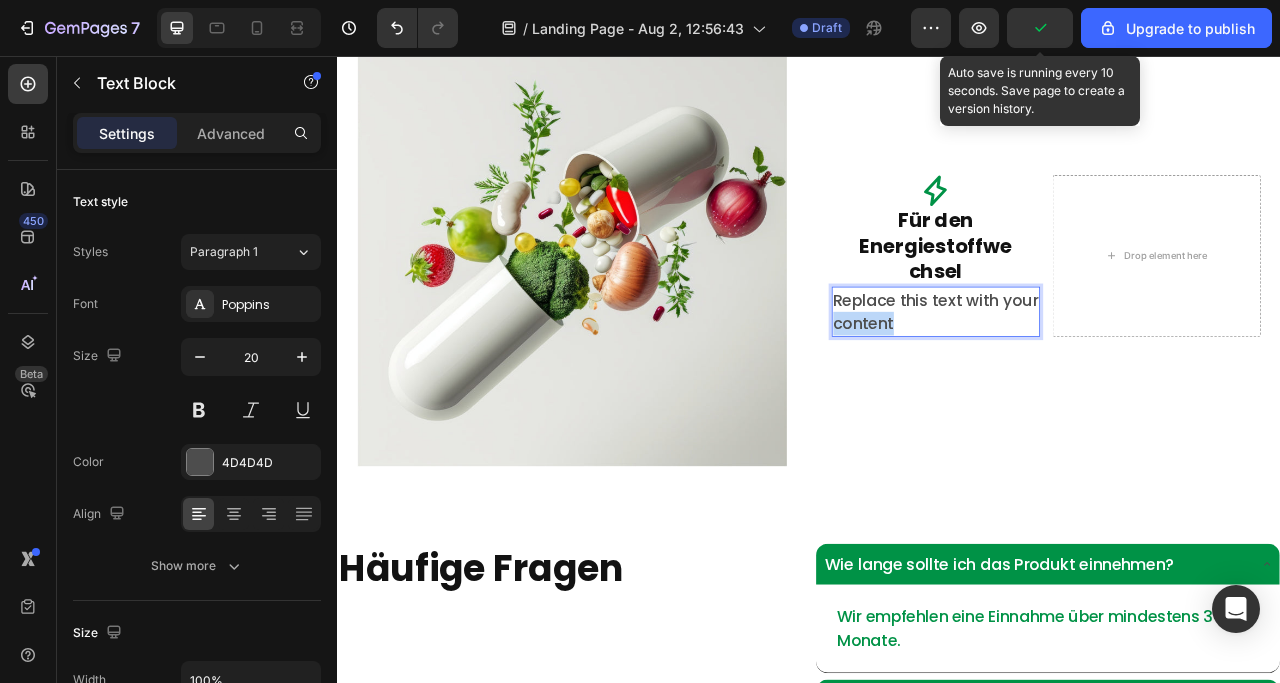 click on "Replace this text with your content" at bounding box center [1098, 381] 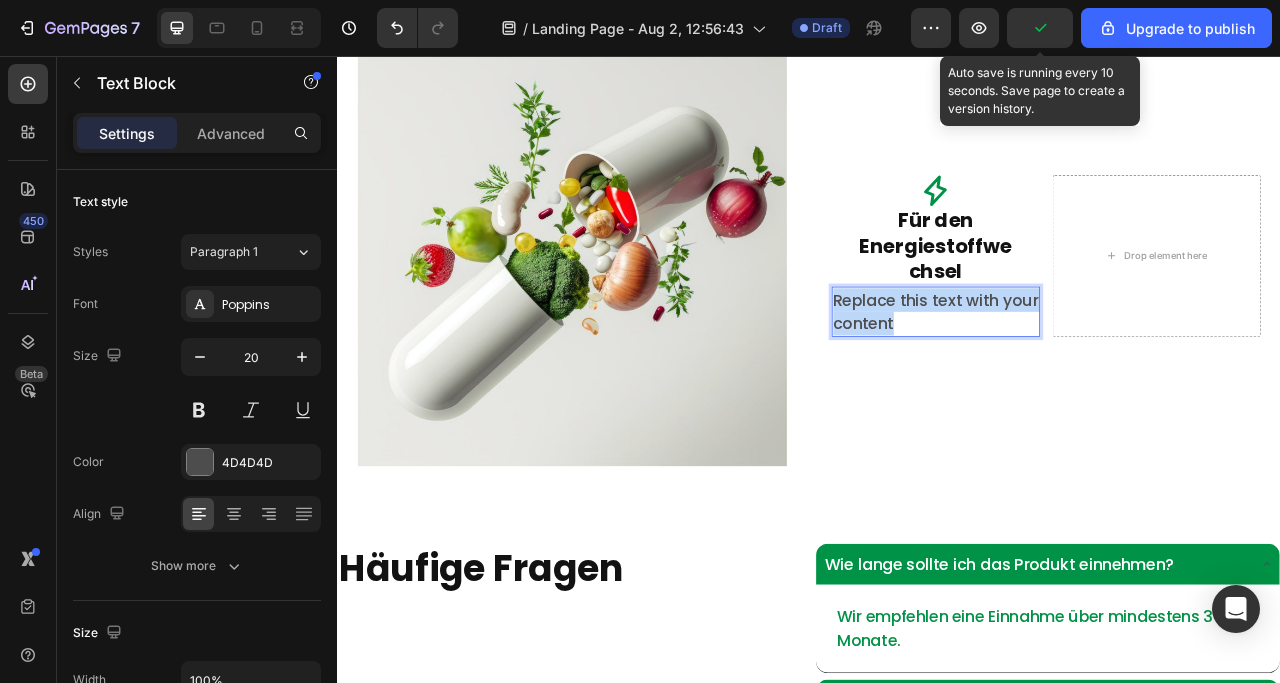 click on "Replace this text with your content" at bounding box center (1098, 381) 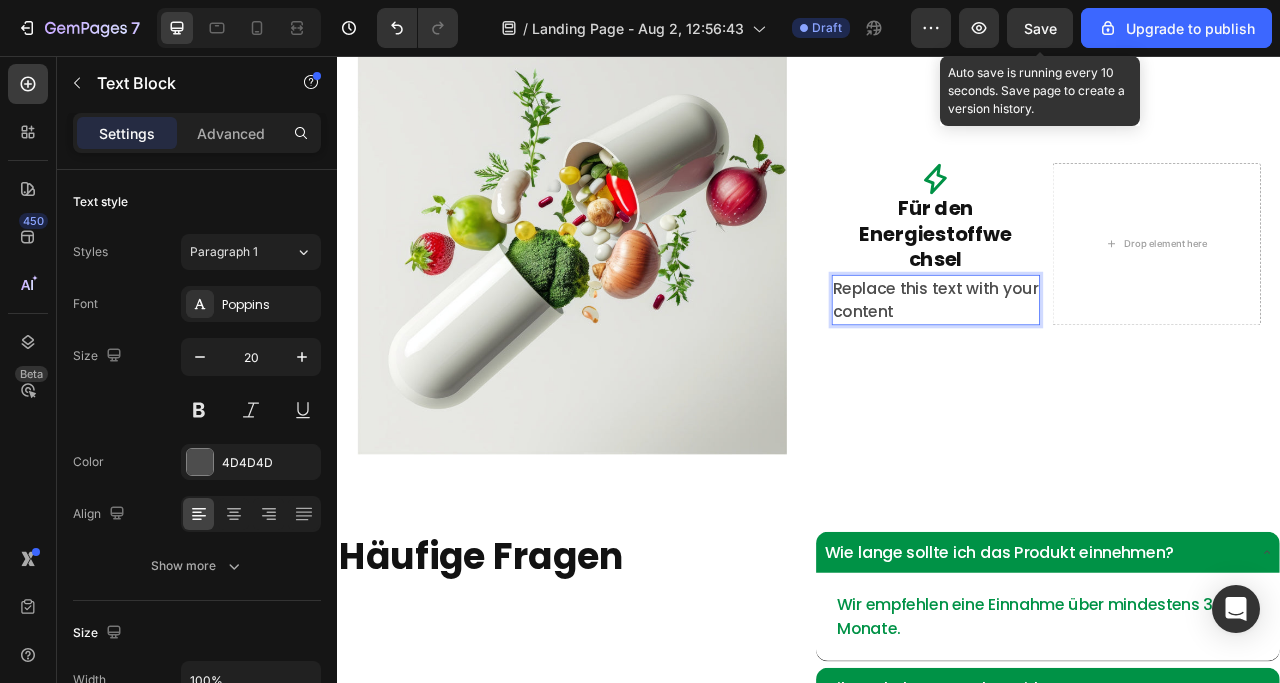 scroll, scrollTop: 4329, scrollLeft: 0, axis: vertical 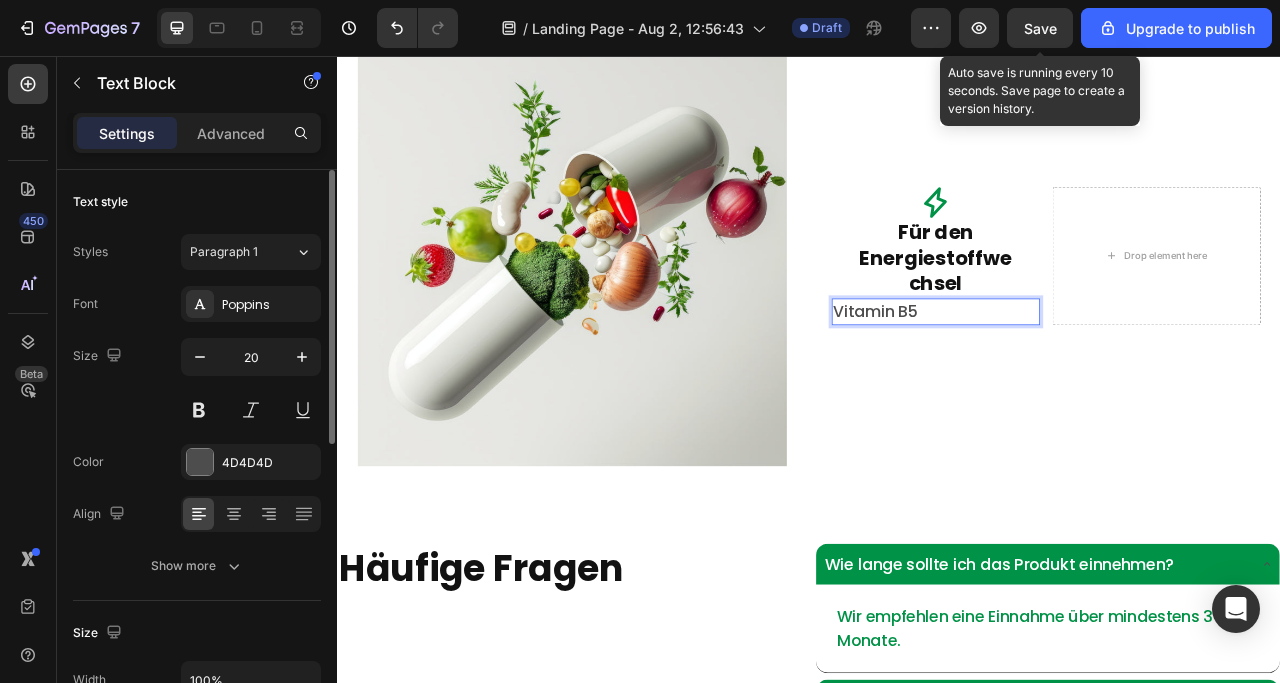 click 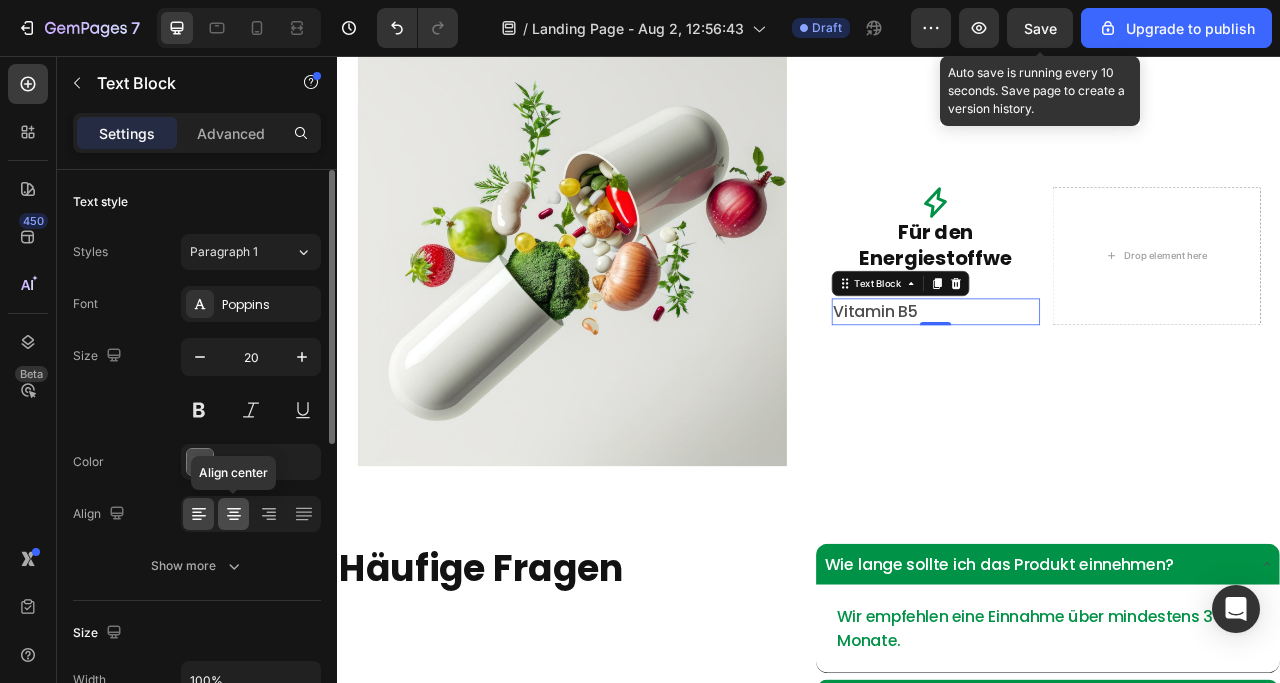click 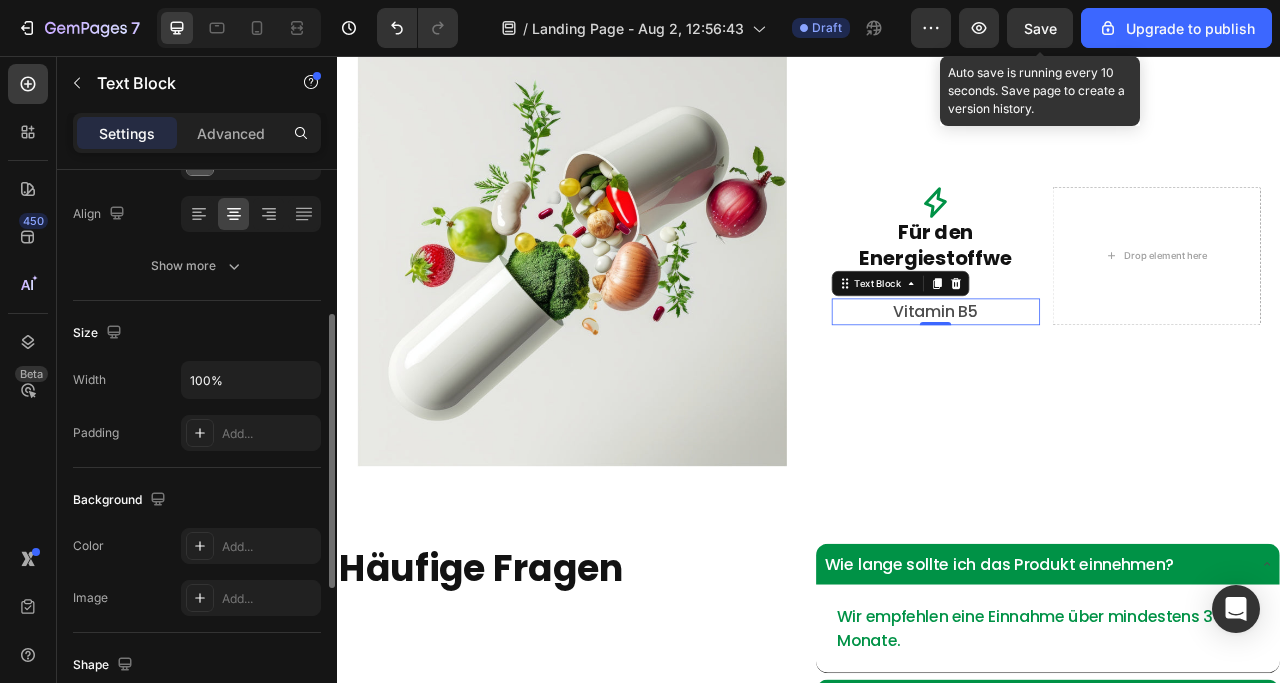 scroll, scrollTop: 0, scrollLeft: 0, axis: both 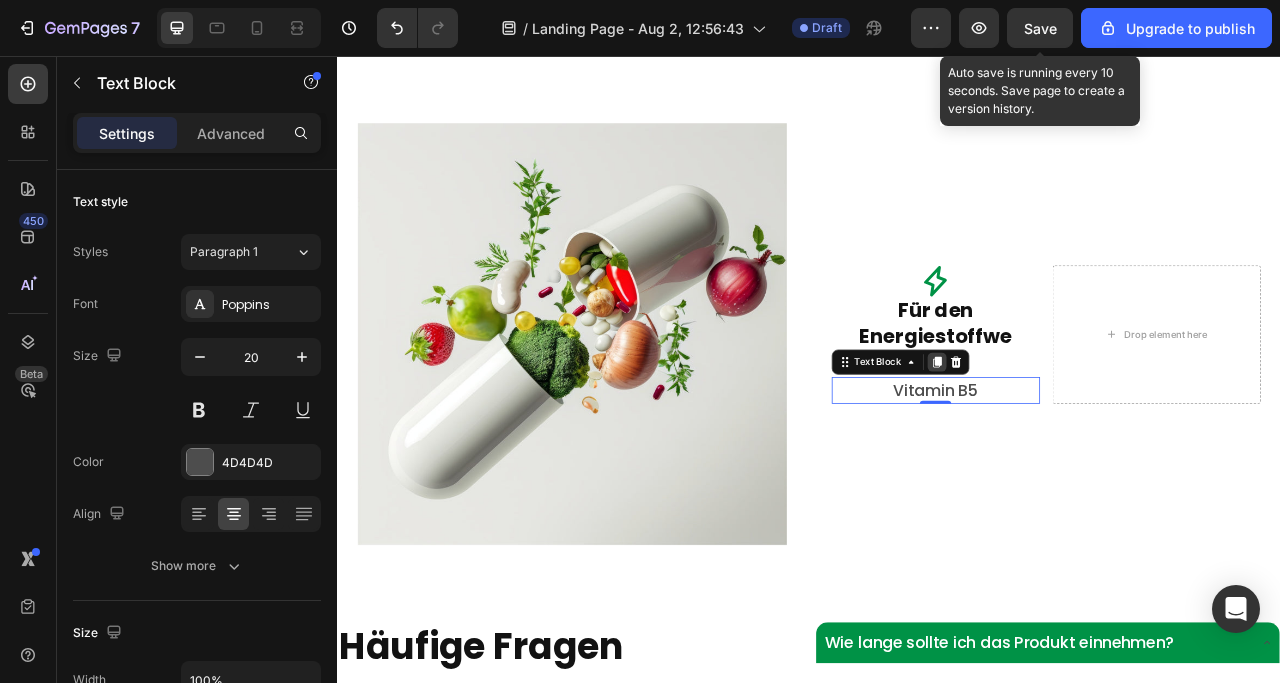 click 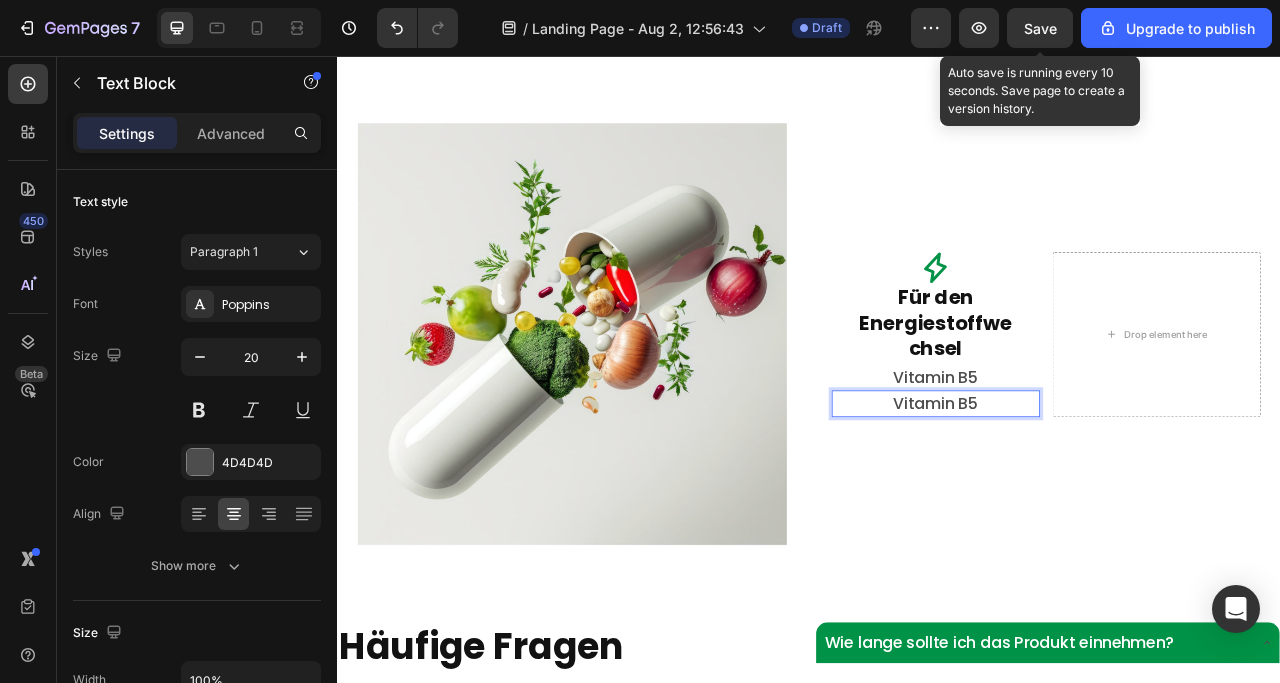 click on "Vitamin B5" at bounding box center (1098, 498) 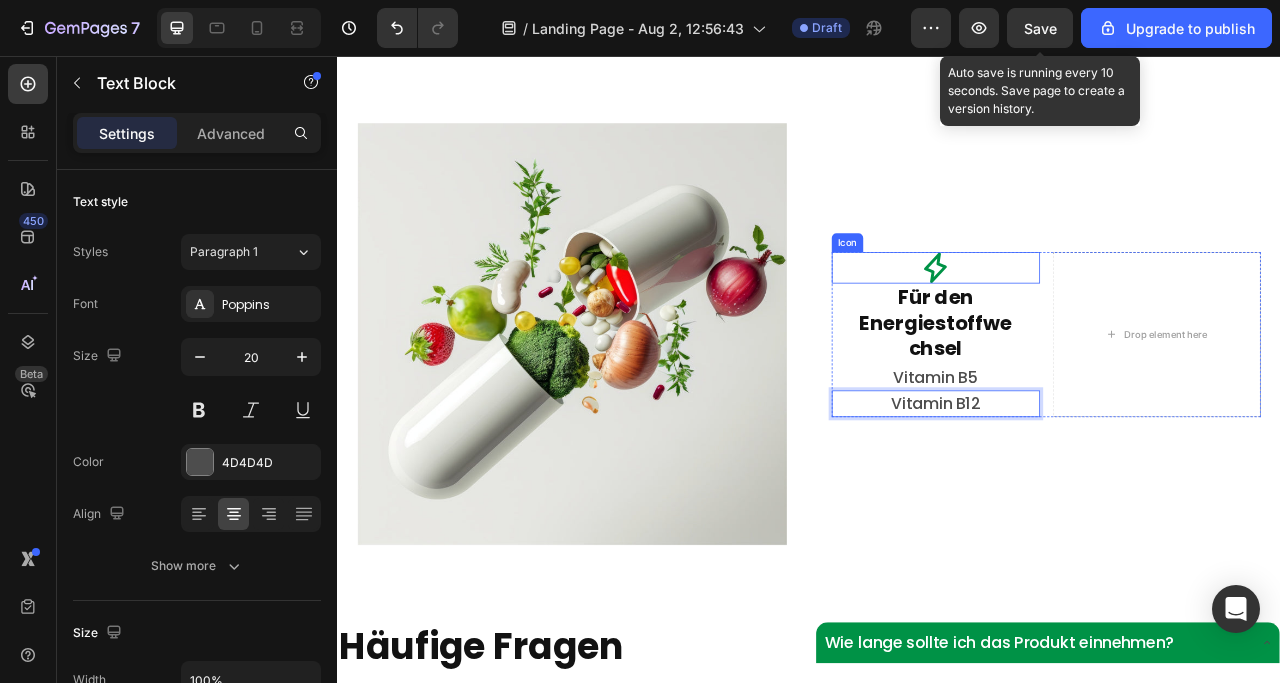 click on "Icon" at bounding box center (1098, 325) 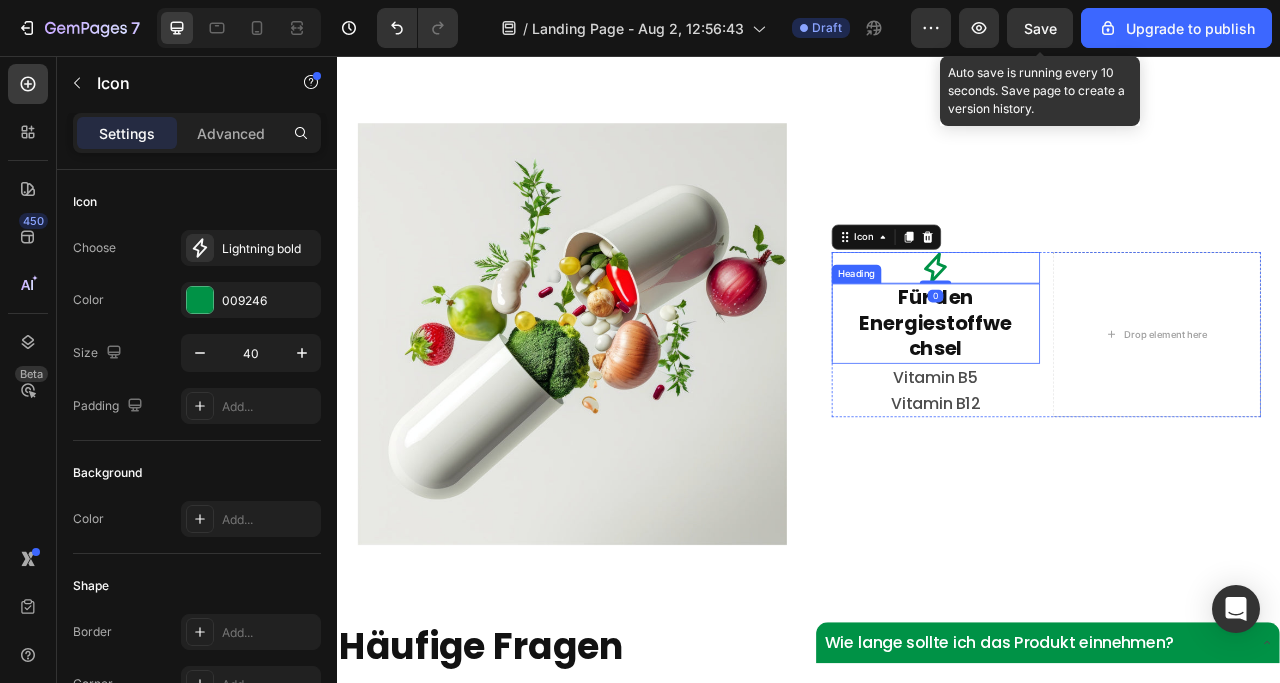 click on "Für den Energiestoffwechsel" at bounding box center [1098, 395] 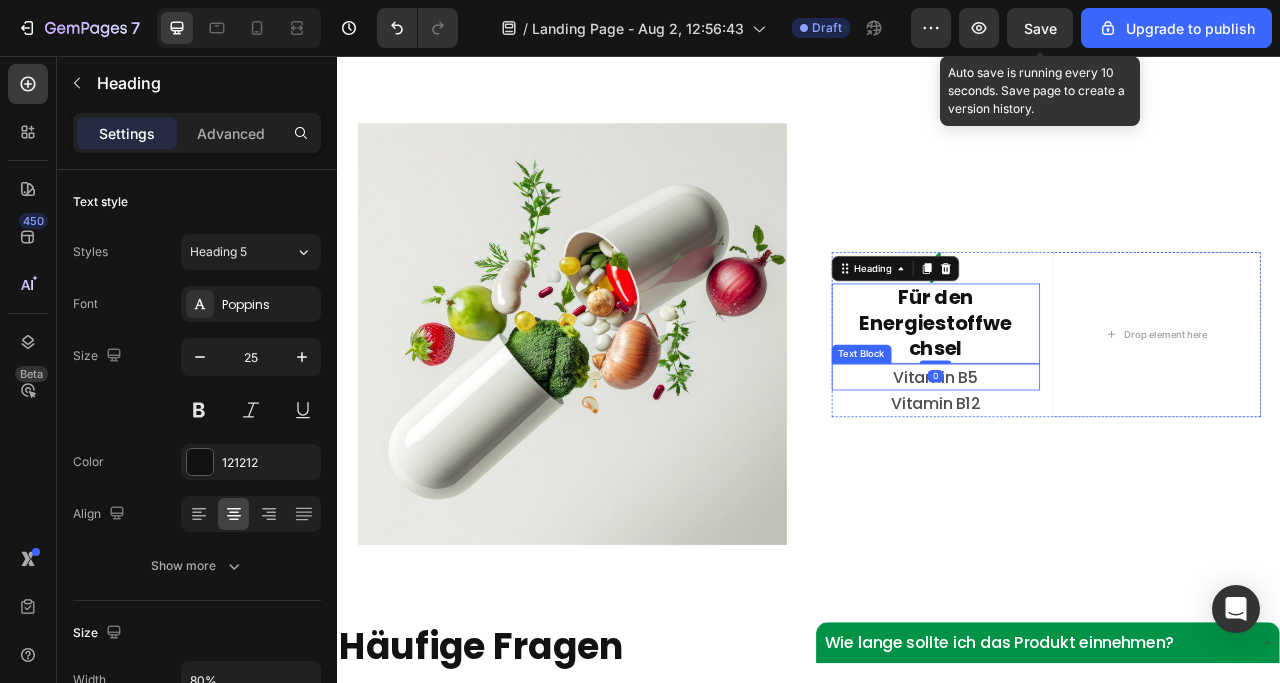 click on "Vitamin B5" at bounding box center (1098, 464) 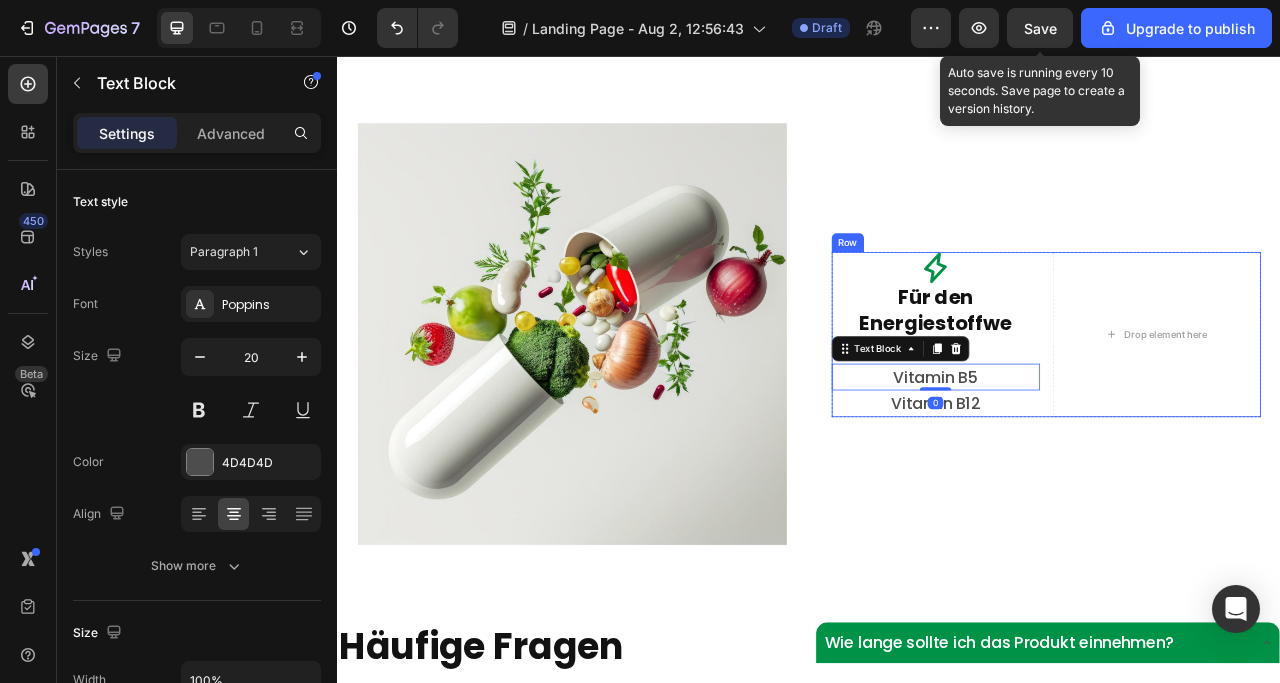 click on "Icon ⁠⁠⁠⁠⁠⁠⁠ Für den Energiestoffwechsel Heading Vitamin B5 Text Block   0 Vitamin B12 Text Block
Drop element here Row" at bounding box center [1239, 410] 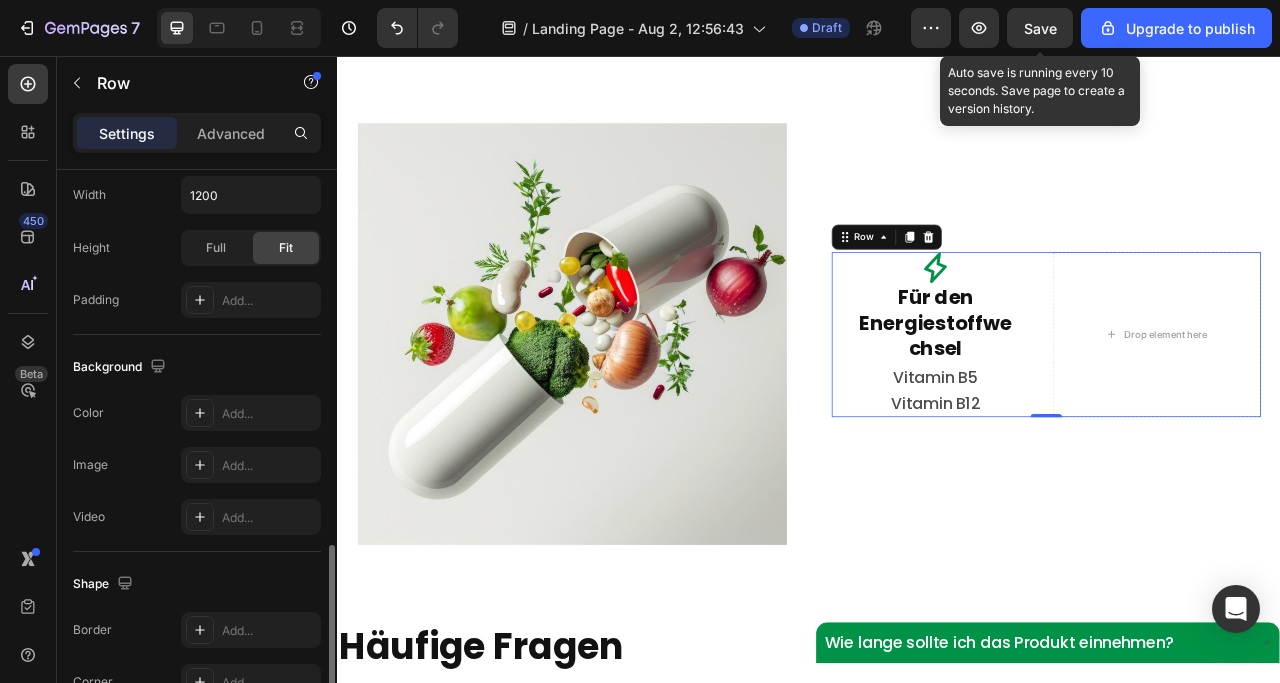 scroll, scrollTop: 700, scrollLeft: 0, axis: vertical 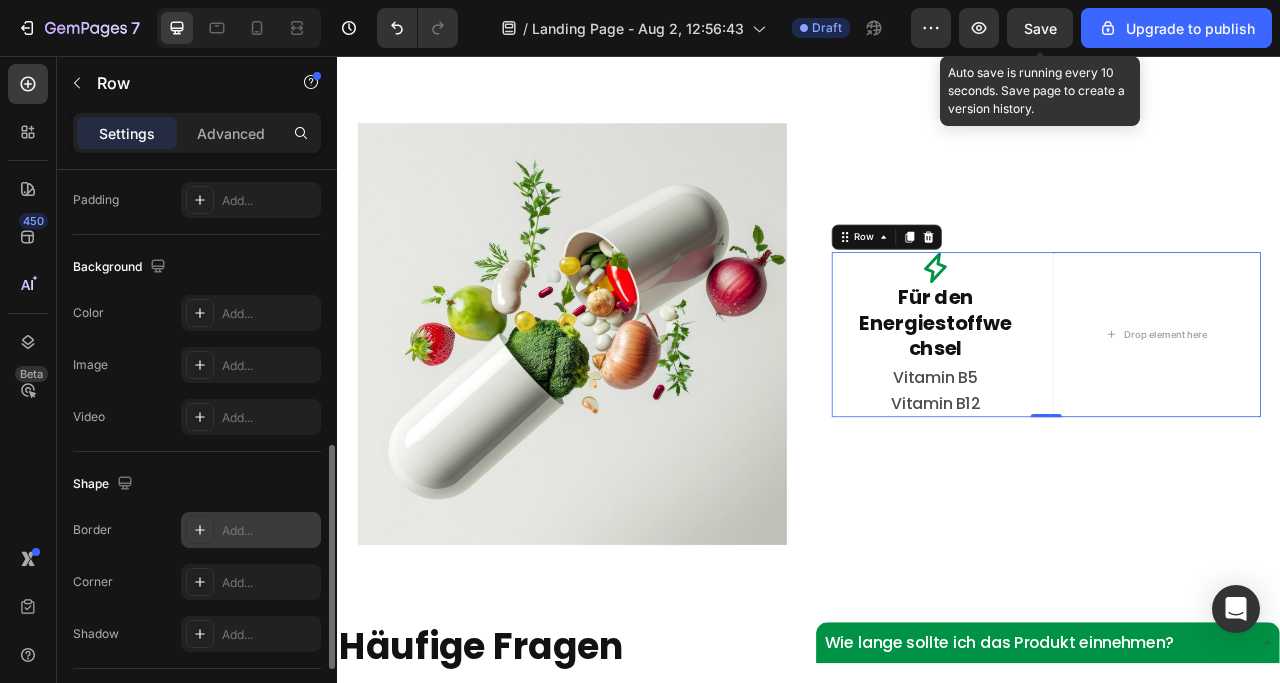 click 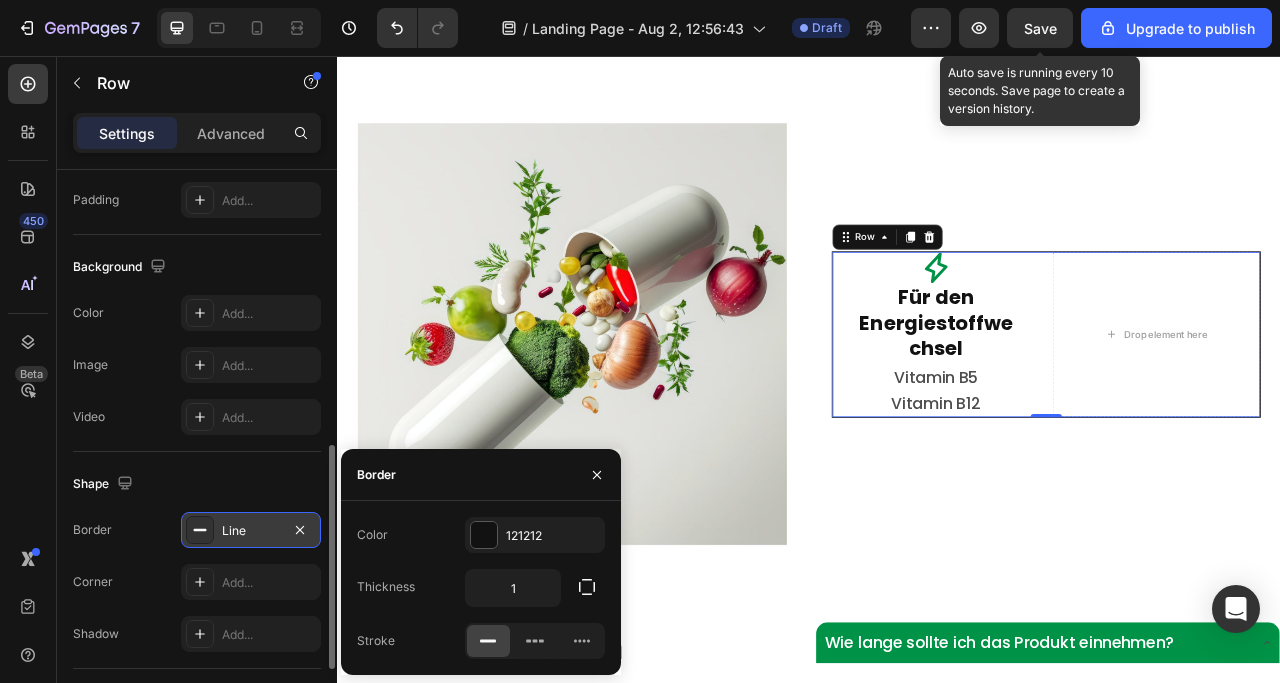 click on "Corner Add..." at bounding box center [197, 582] 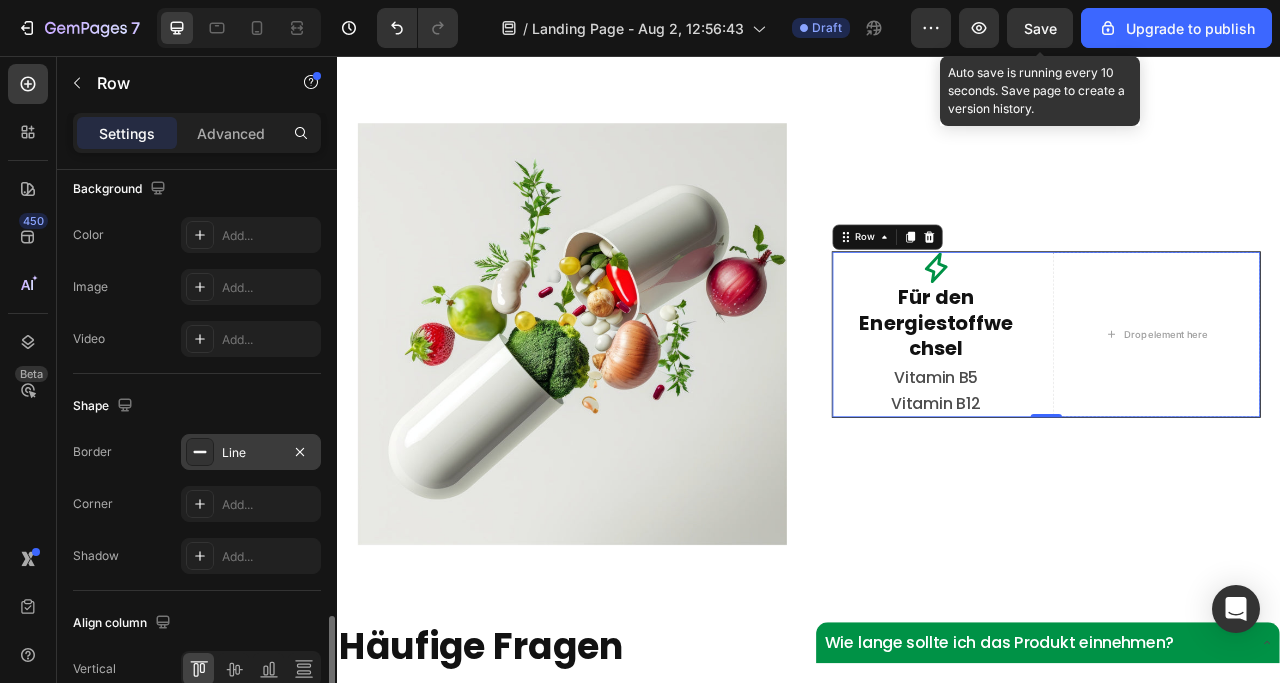 scroll, scrollTop: 878, scrollLeft: 0, axis: vertical 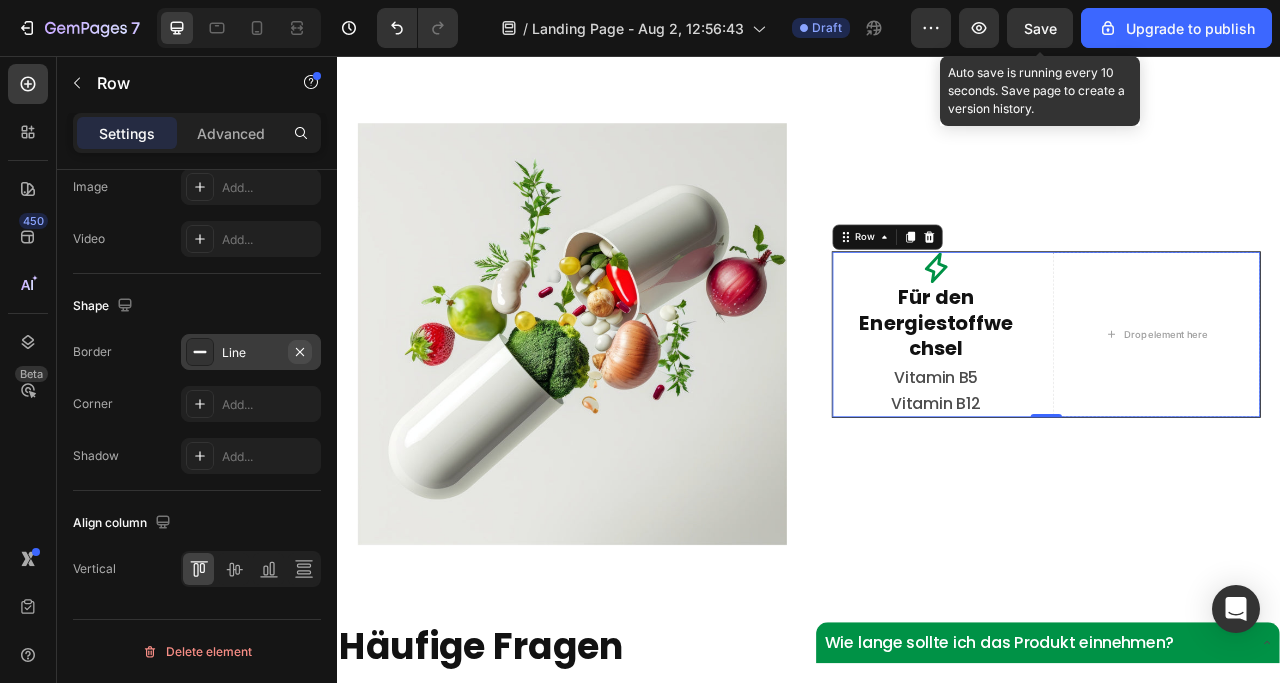 click 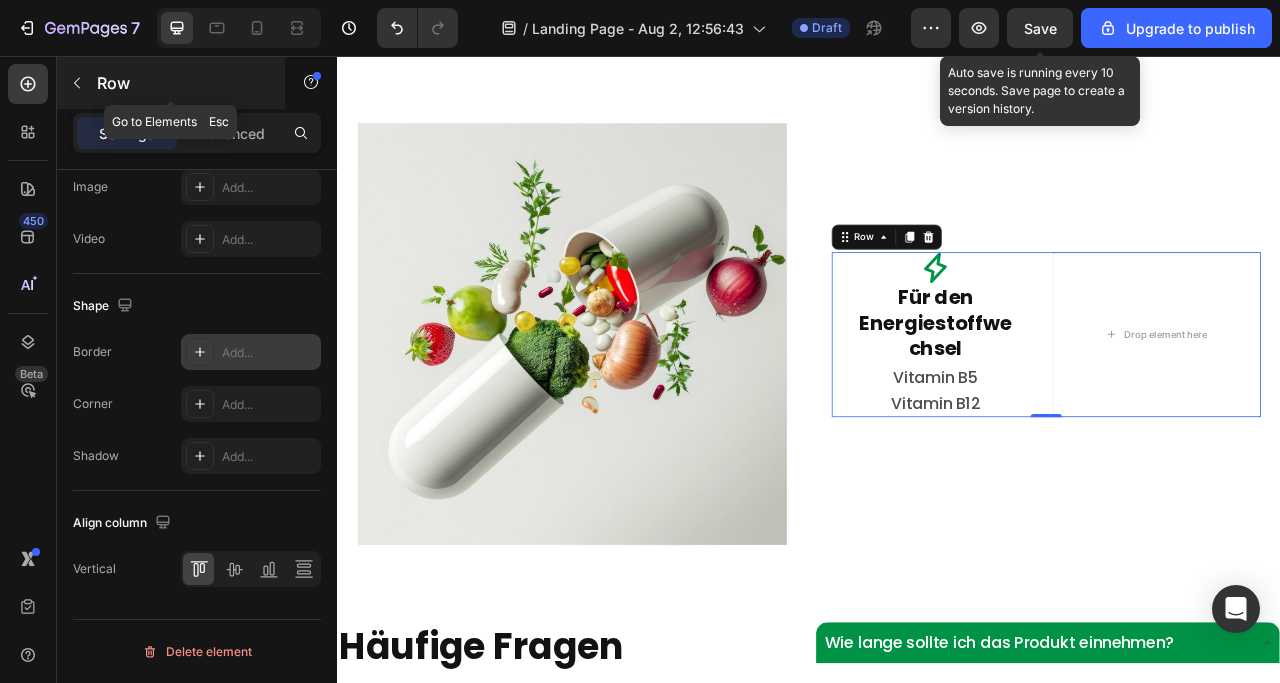 click 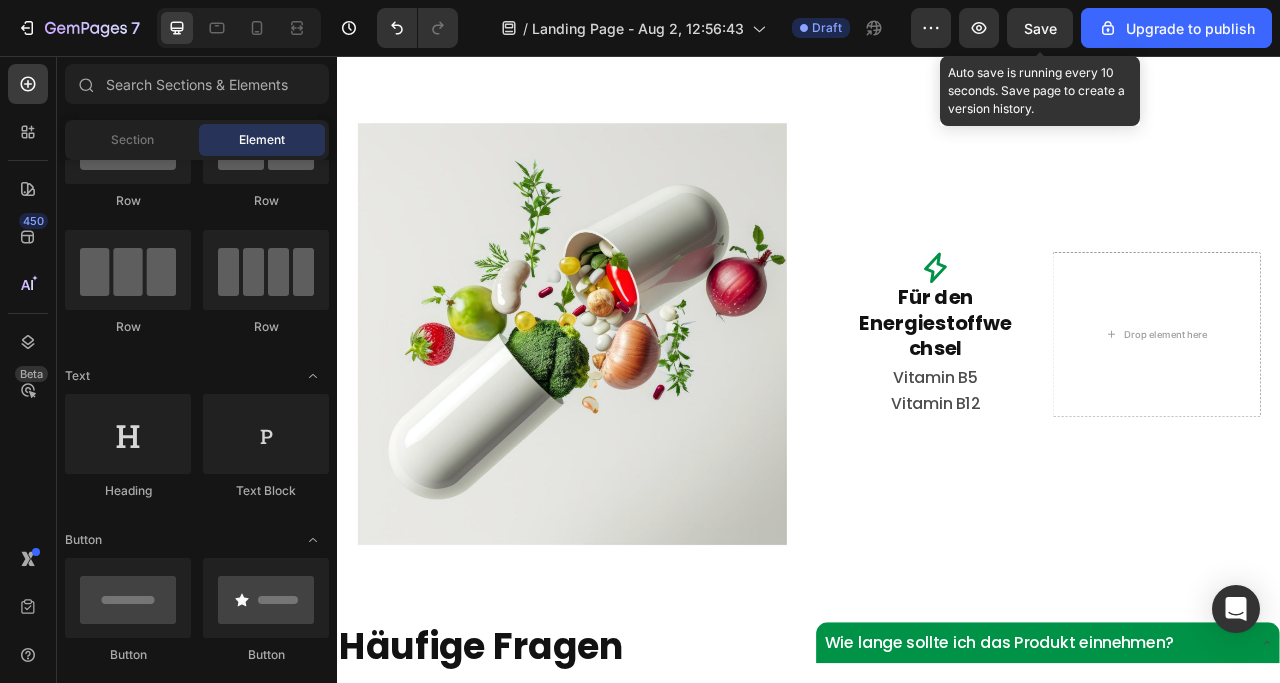 scroll, scrollTop: 0, scrollLeft: 0, axis: both 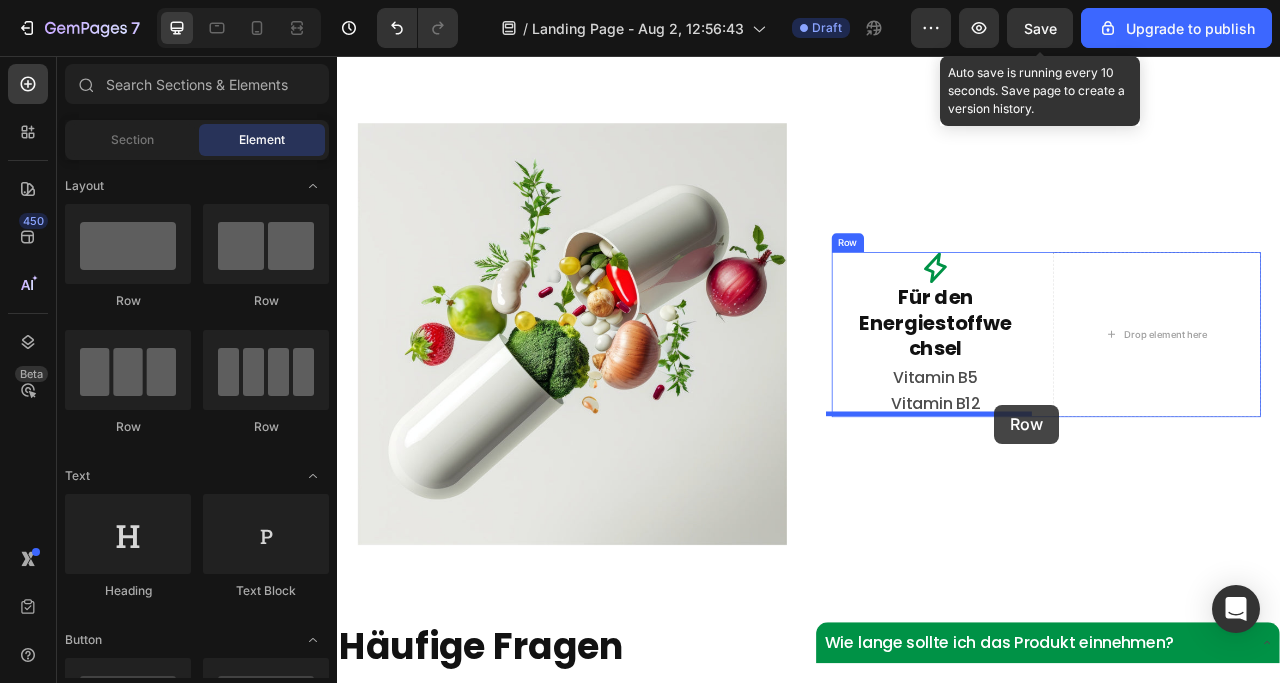 drag, startPoint x: 473, startPoint y: 300, endPoint x: 1173, endPoint y: 500, distance: 728.011 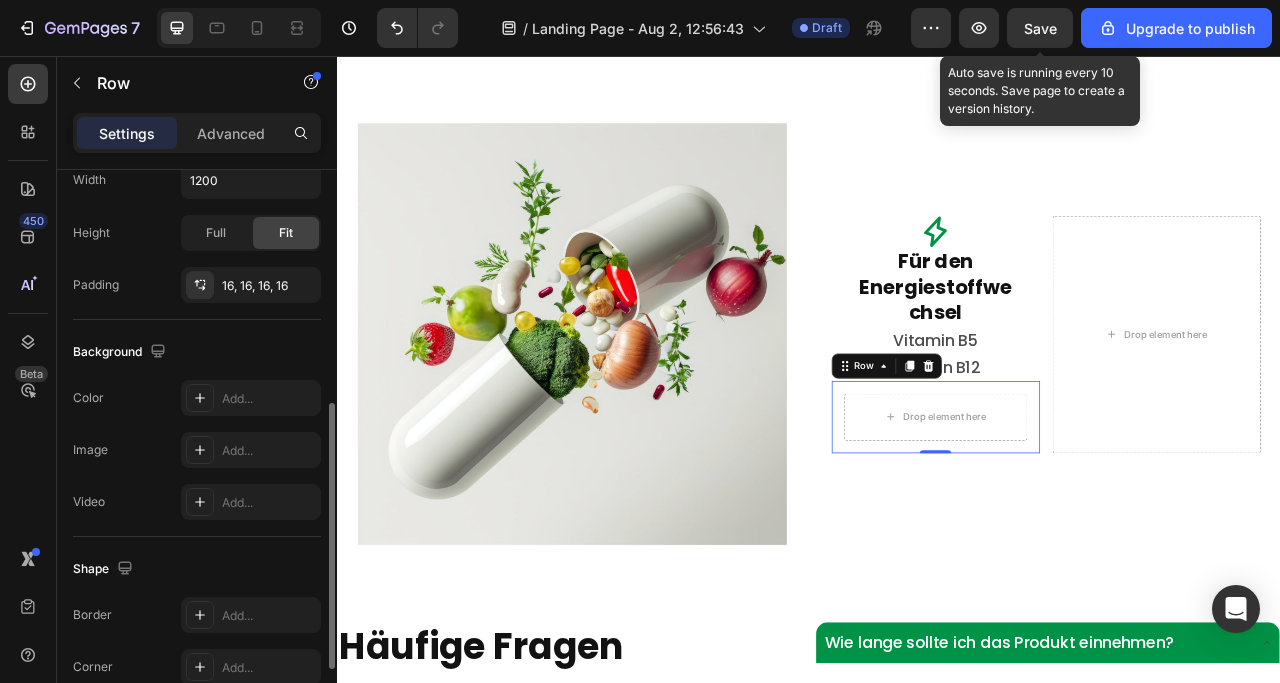 scroll, scrollTop: 600, scrollLeft: 0, axis: vertical 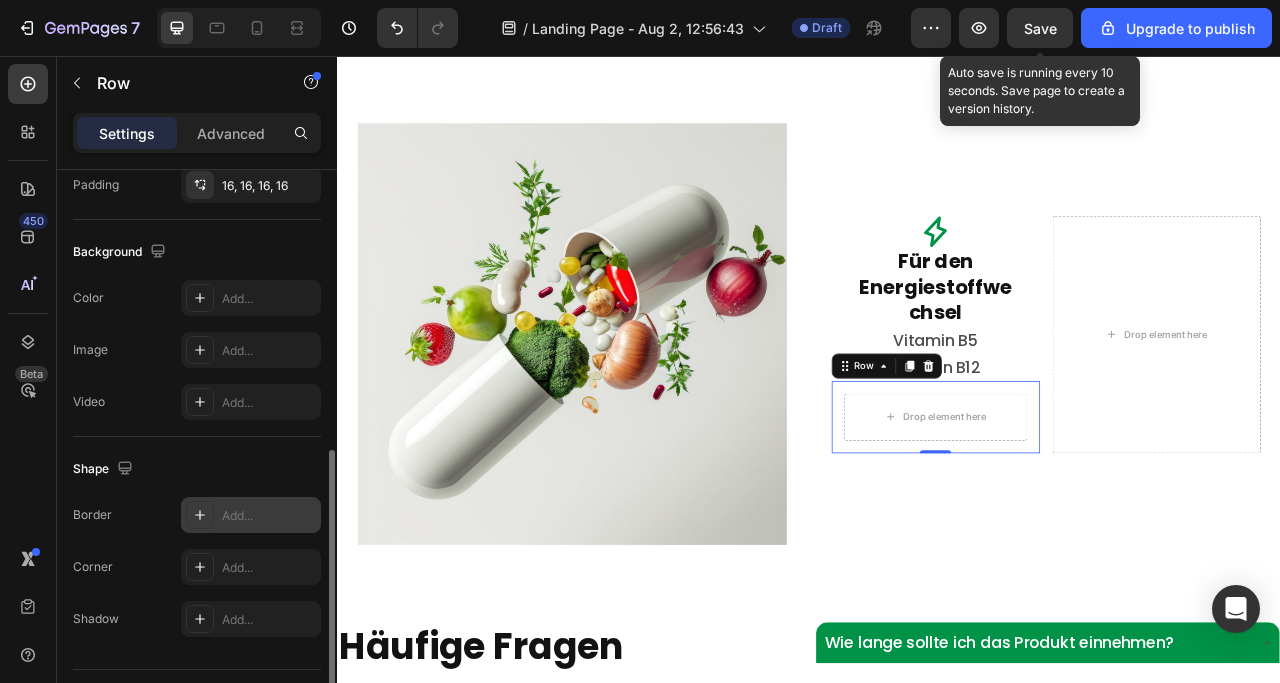click 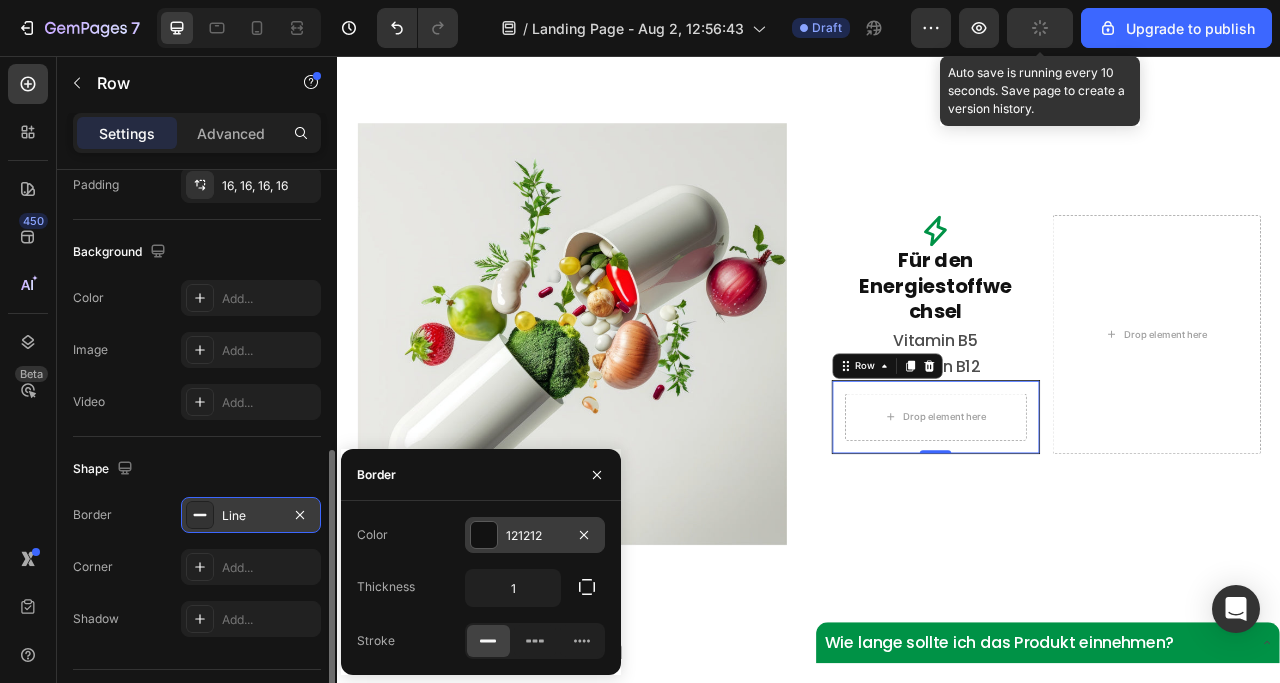 click at bounding box center (484, 535) 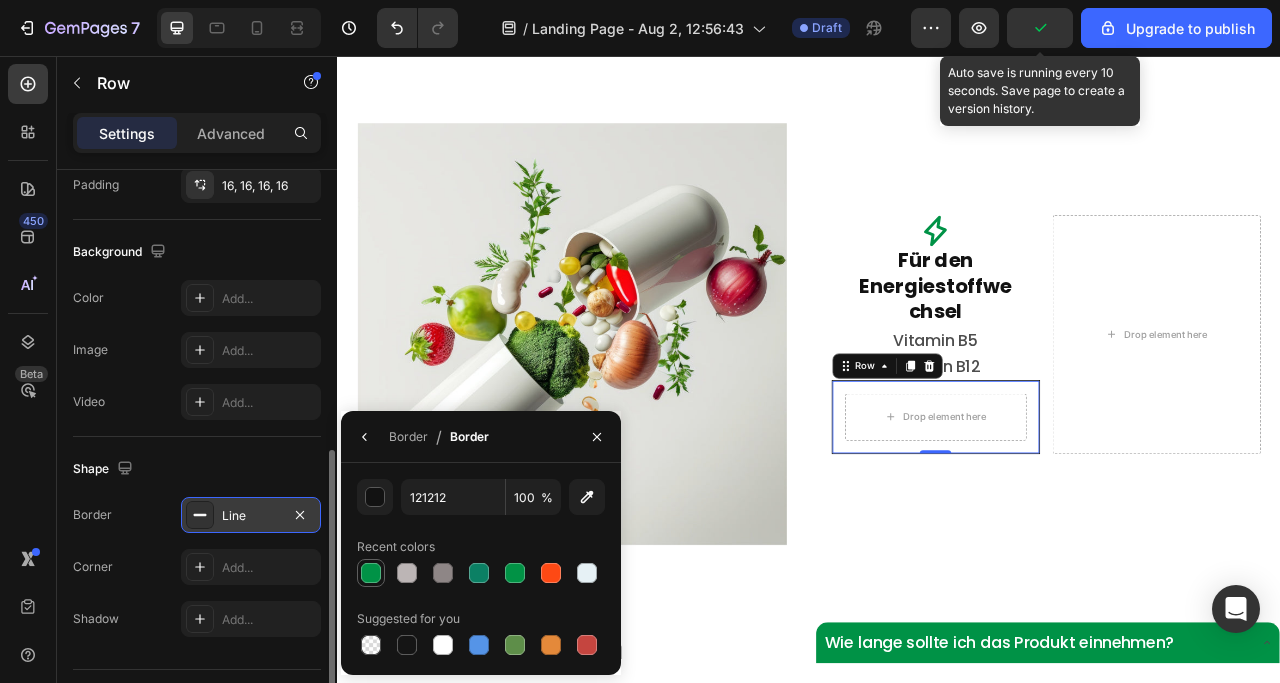 click at bounding box center (371, 573) 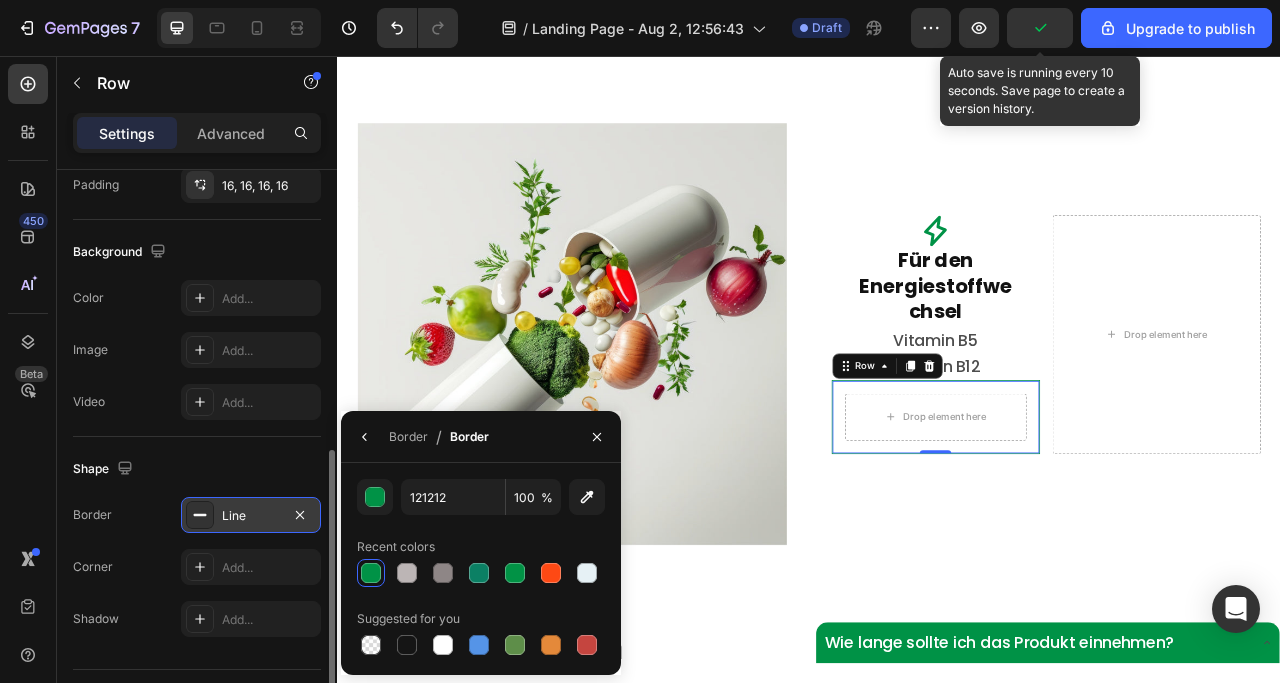 type on "009246" 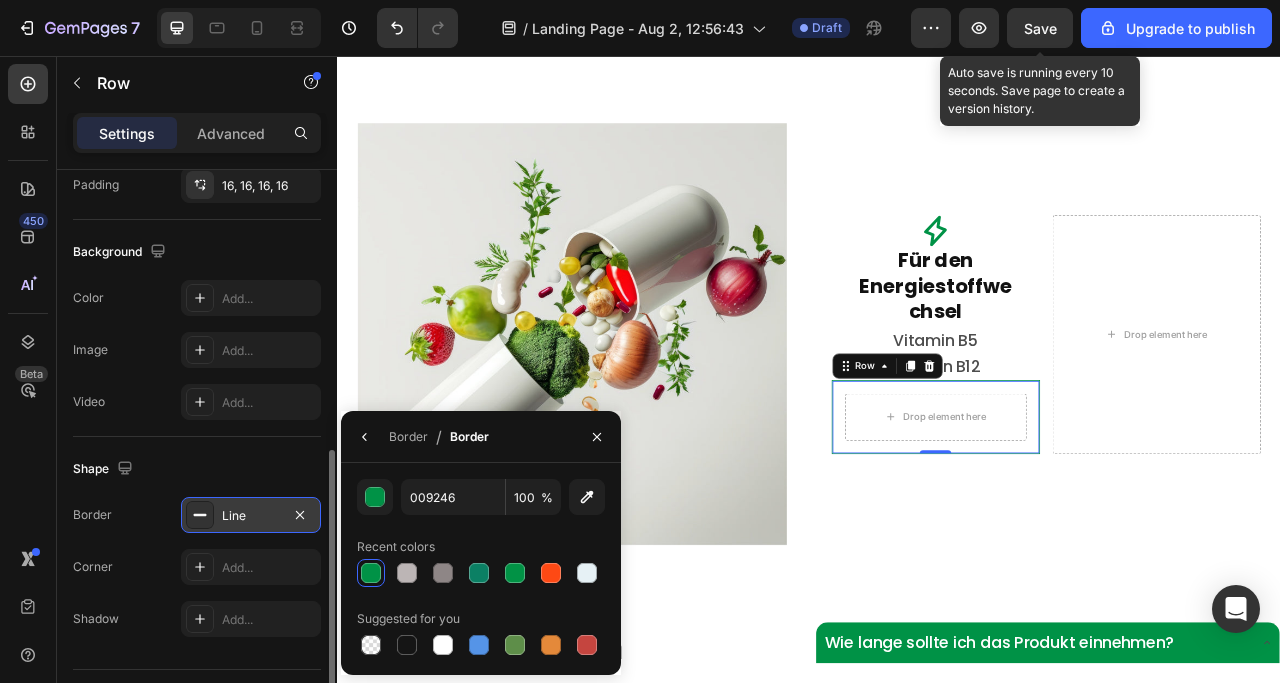 click on "Shape" at bounding box center [197, 469] 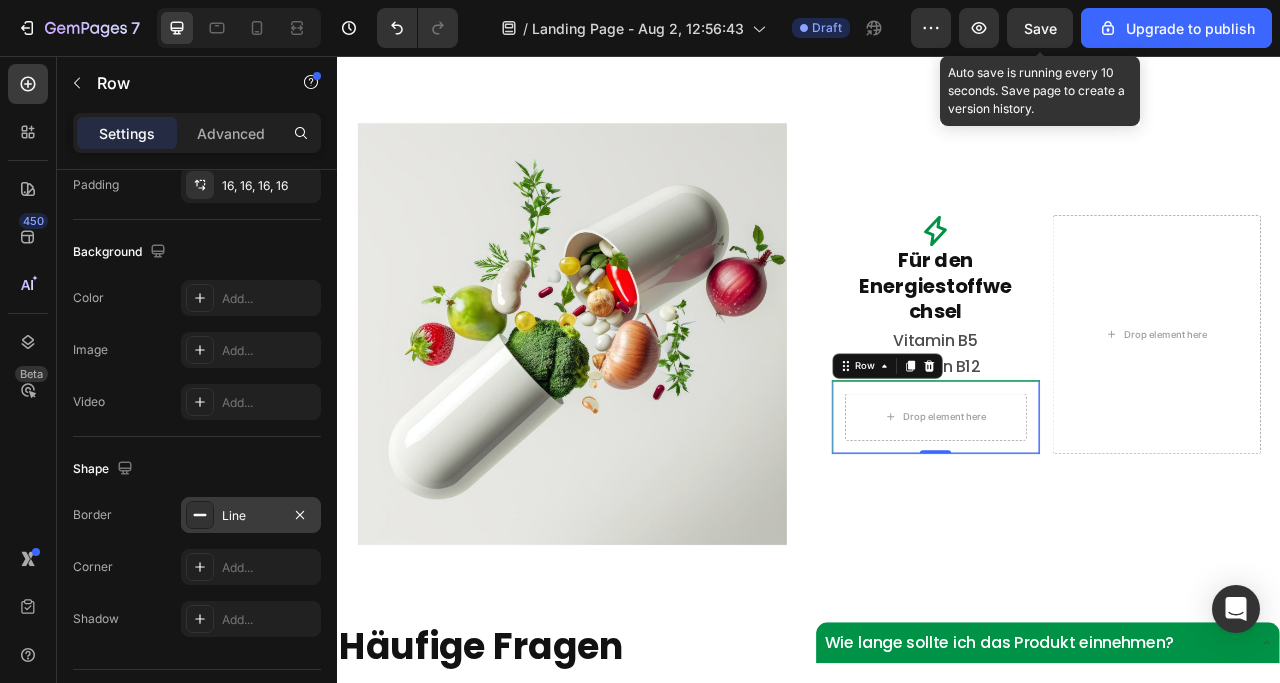click on "Line" at bounding box center [251, 516] 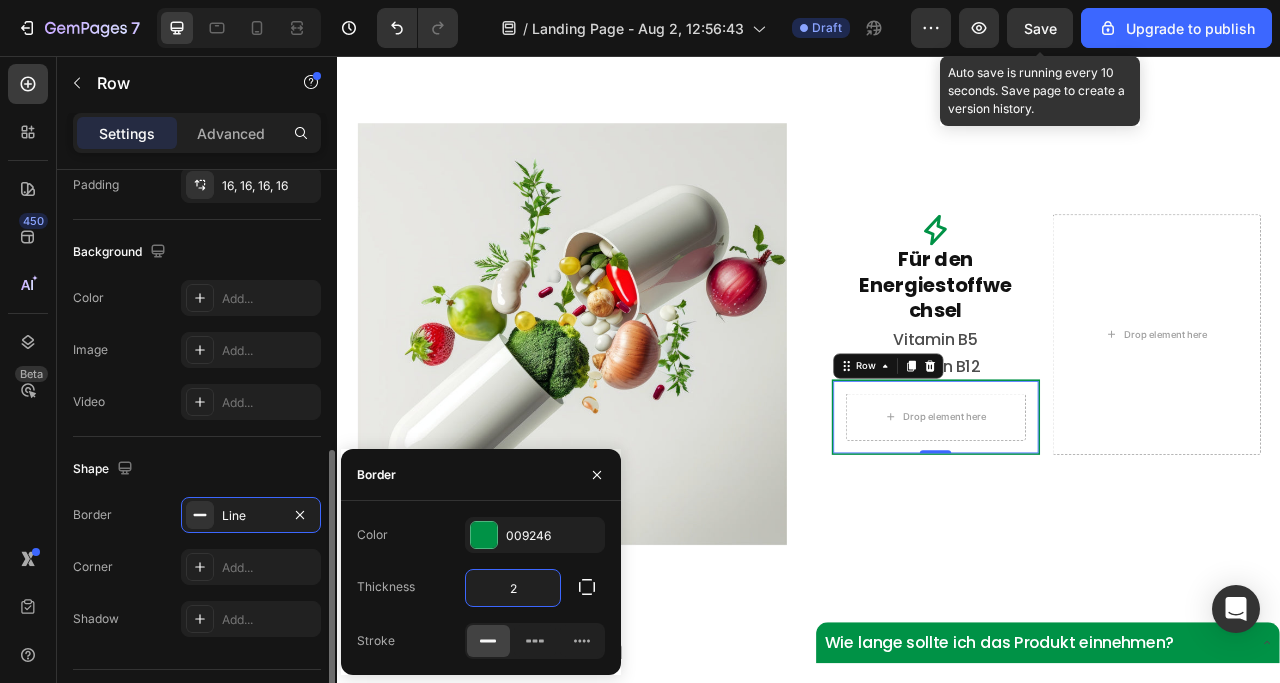 type on "2" 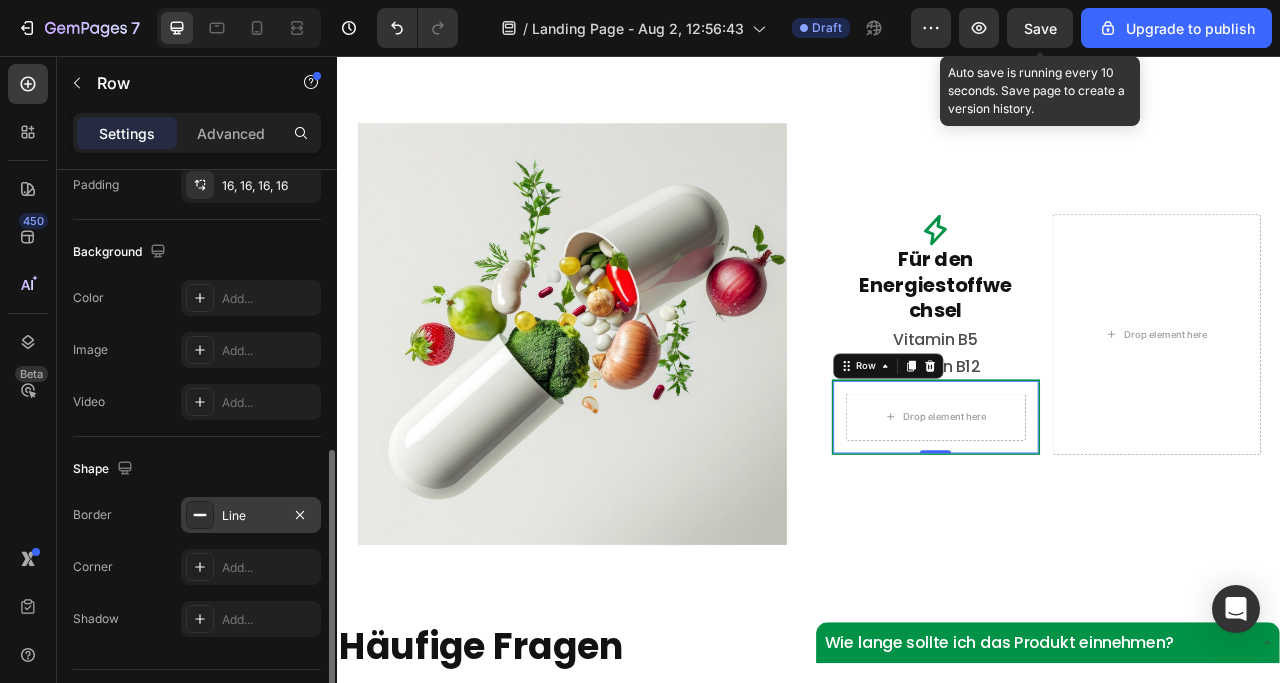 click on "Line" at bounding box center (251, 516) 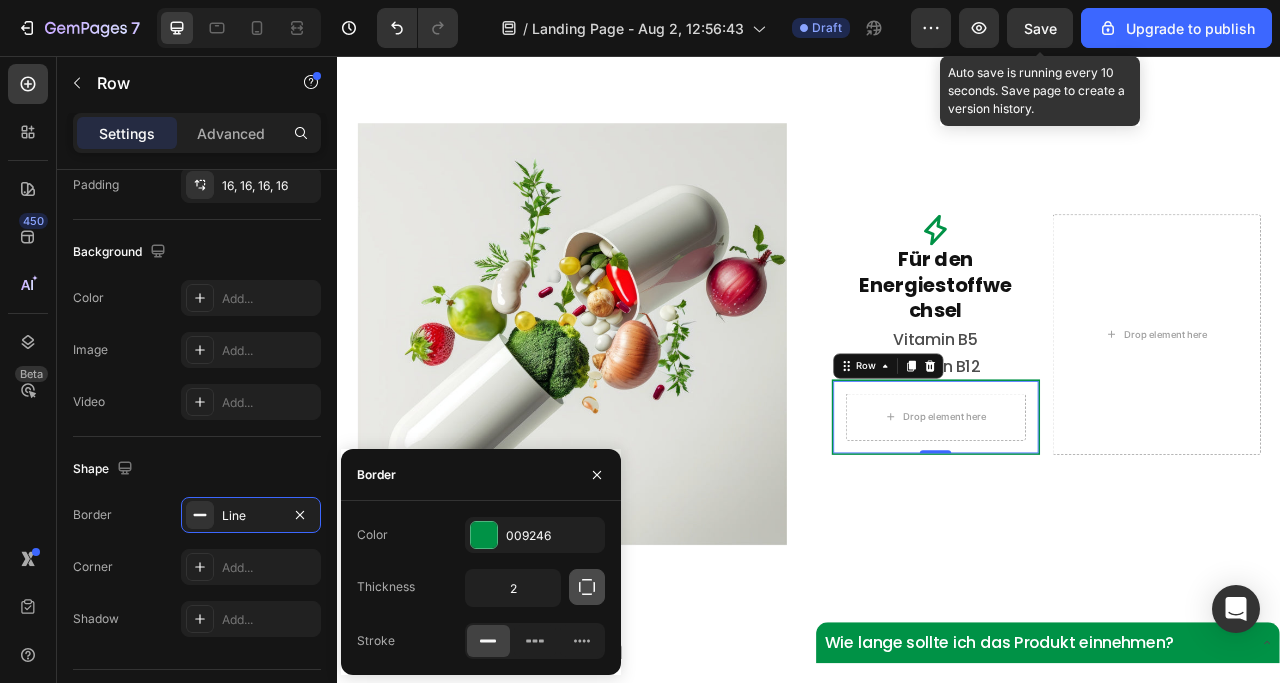 click at bounding box center [587, 587] 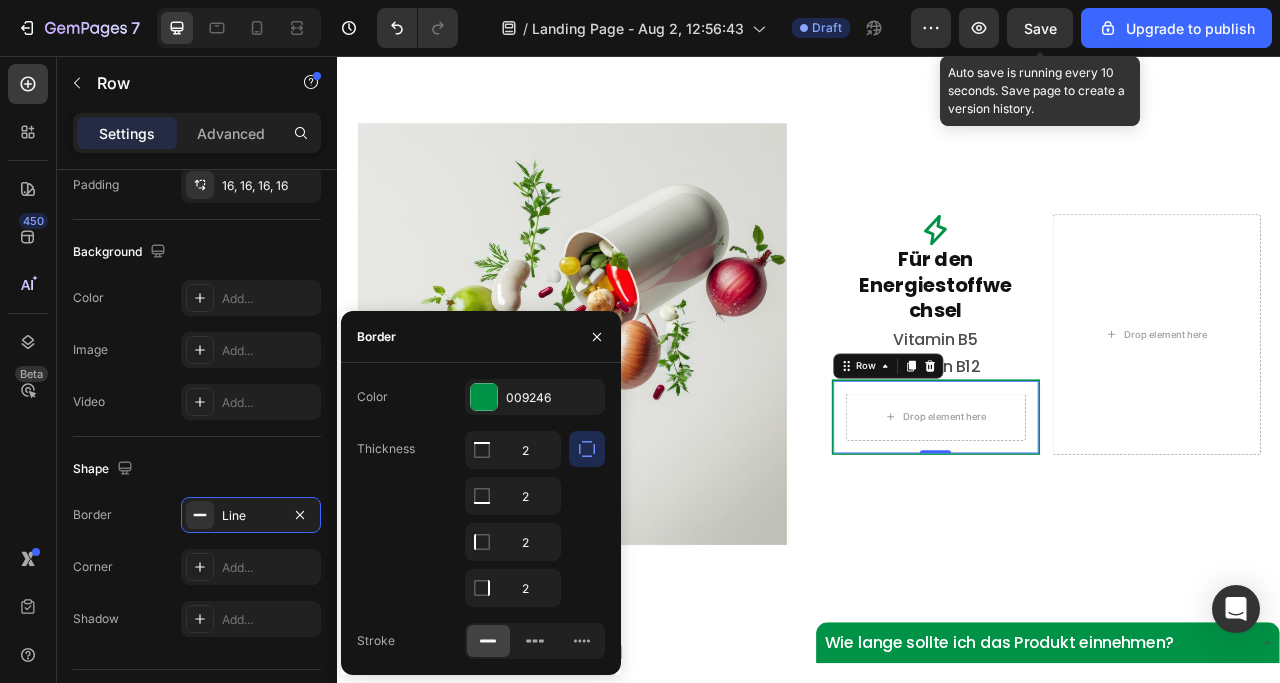 click at bounding box center [587, 519] 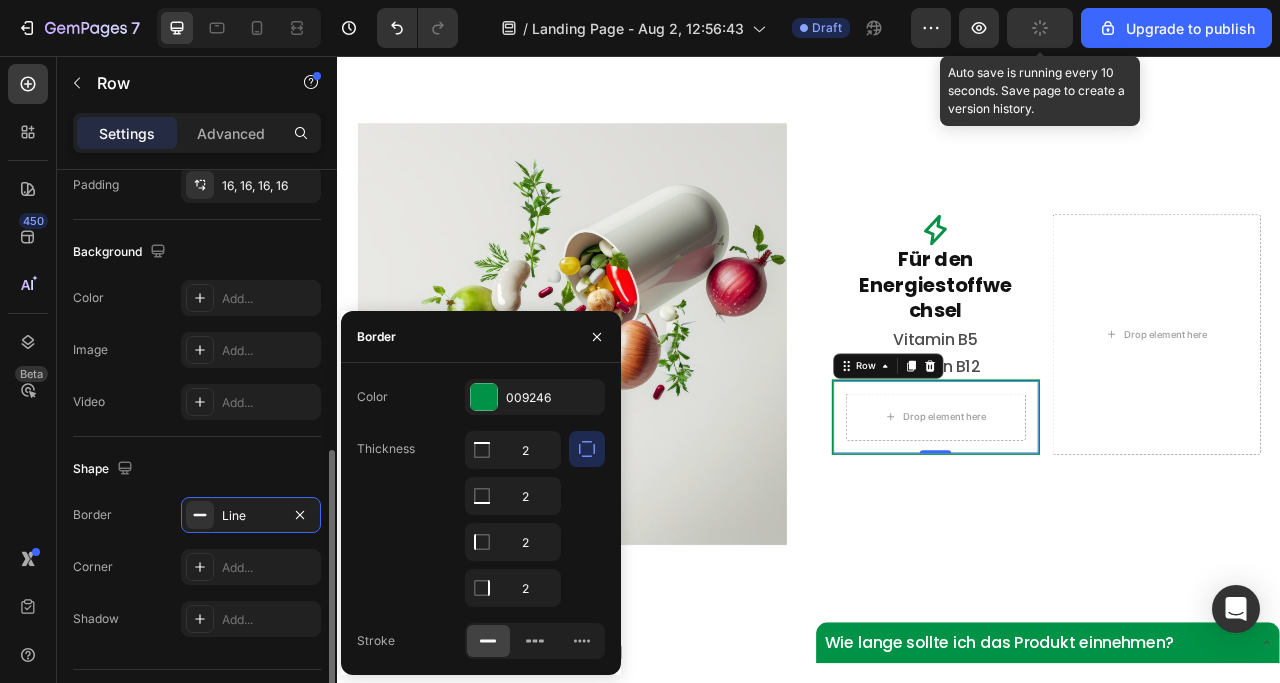 click on "Shape" at bounding box center (197, 469) 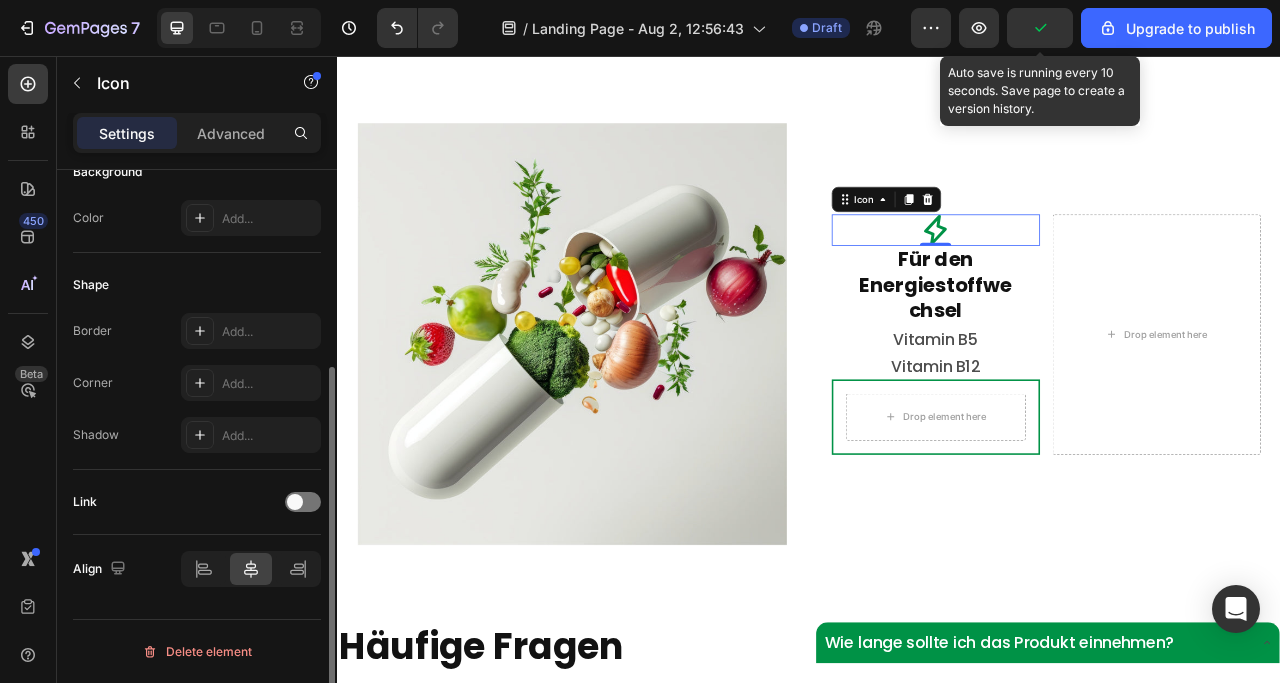 scroll, scrollTop: 0, scrollLeft: 0, axis: both 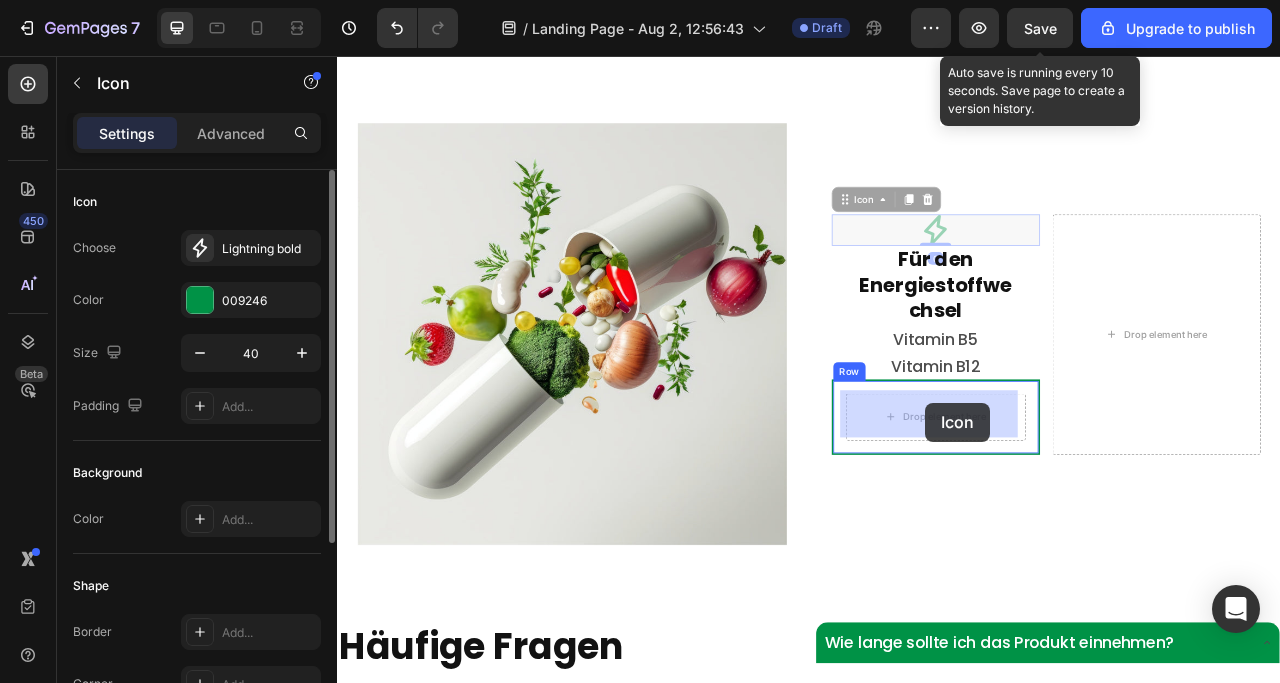 drag, startPoint x: 1083, startPoint y: 268, endPoint x: 1085, endPoint y: 497, distance: 229.00873 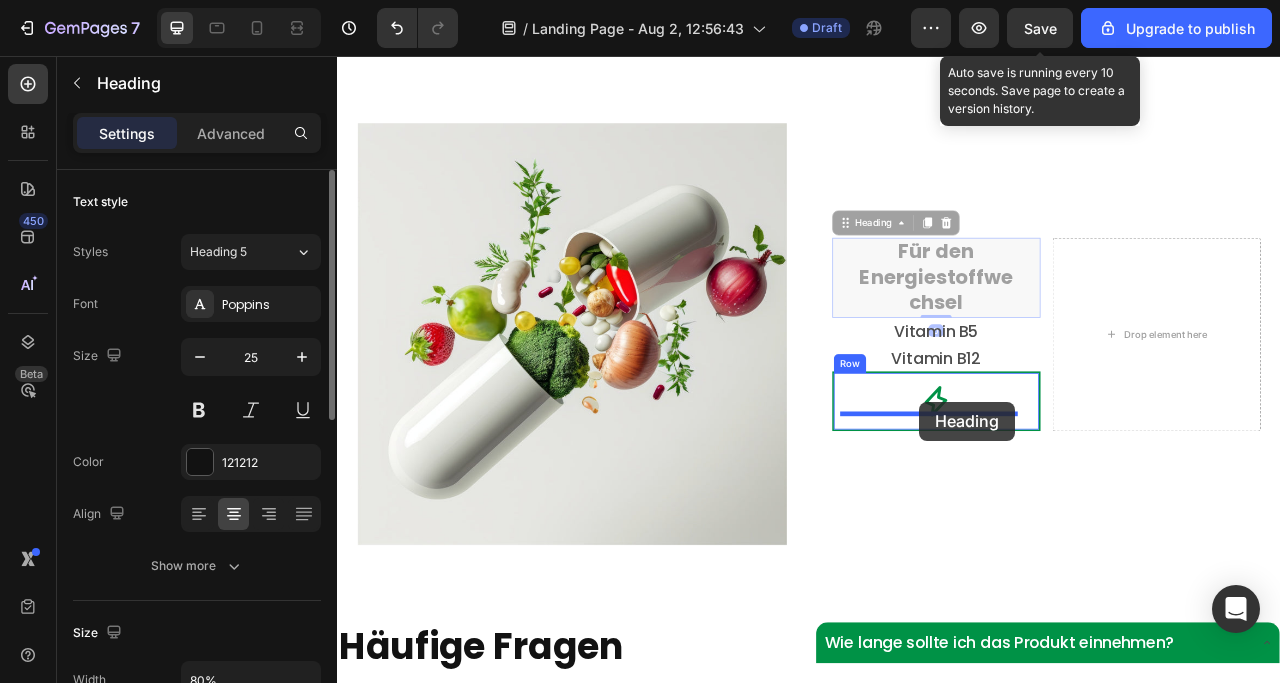 drag, startPoint x: 1082, startPoint y: 316, endPoint x: 1078, endPoint y: 496, distance: 180.04443 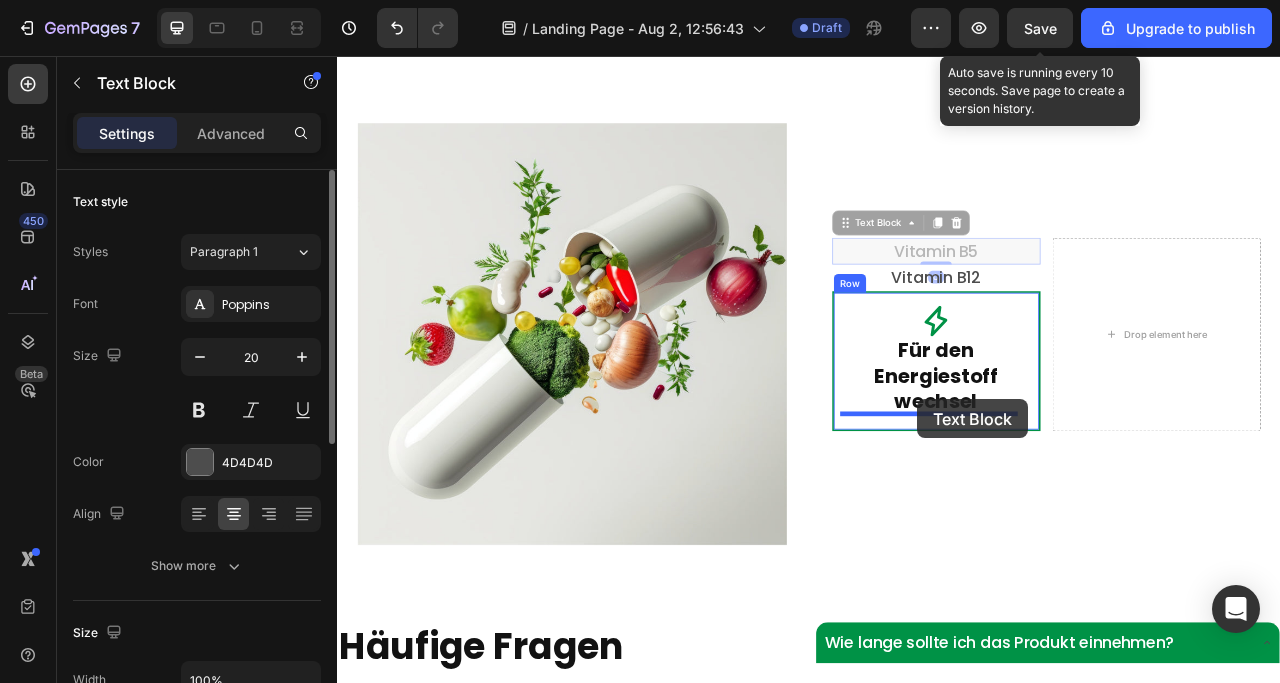 drag, startPoint x: 1095, startPoint y: 305, endPoint x: 1075, endPoint y: 493, distance: 189.06084 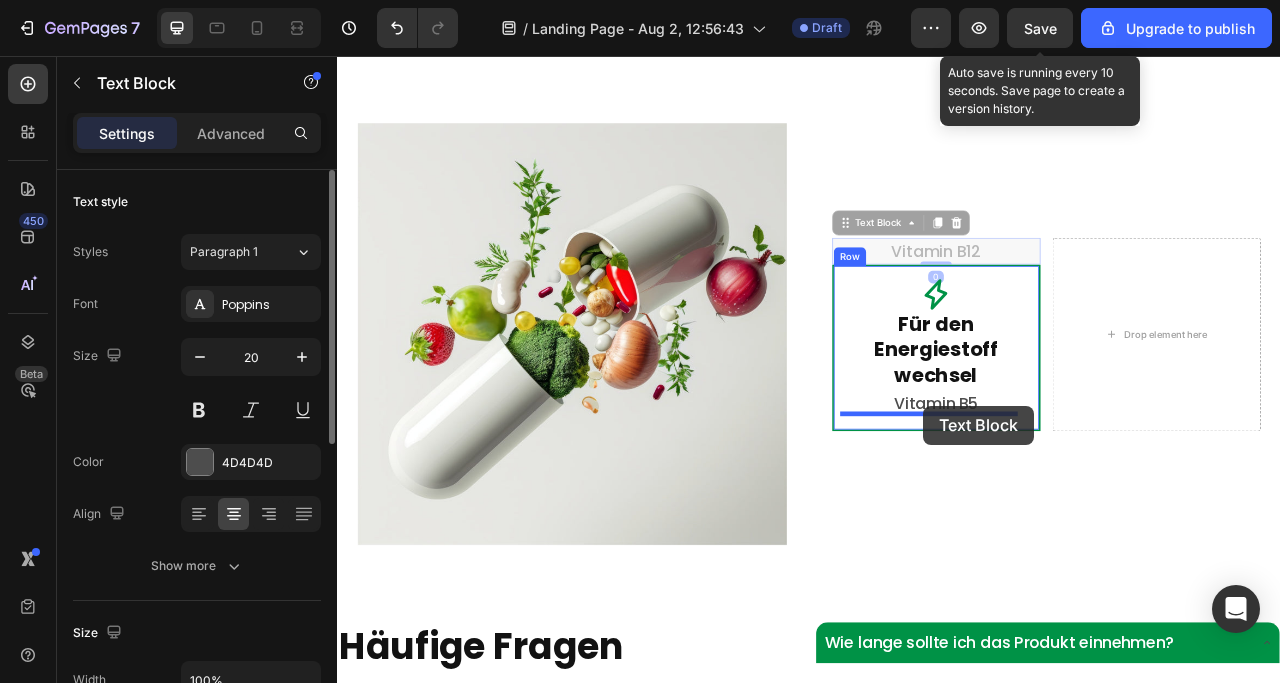 drag, startPoint x: 1097, startPoint y: 307, endPoint x: 1083, endPoint y: 501, distance: 194.5045 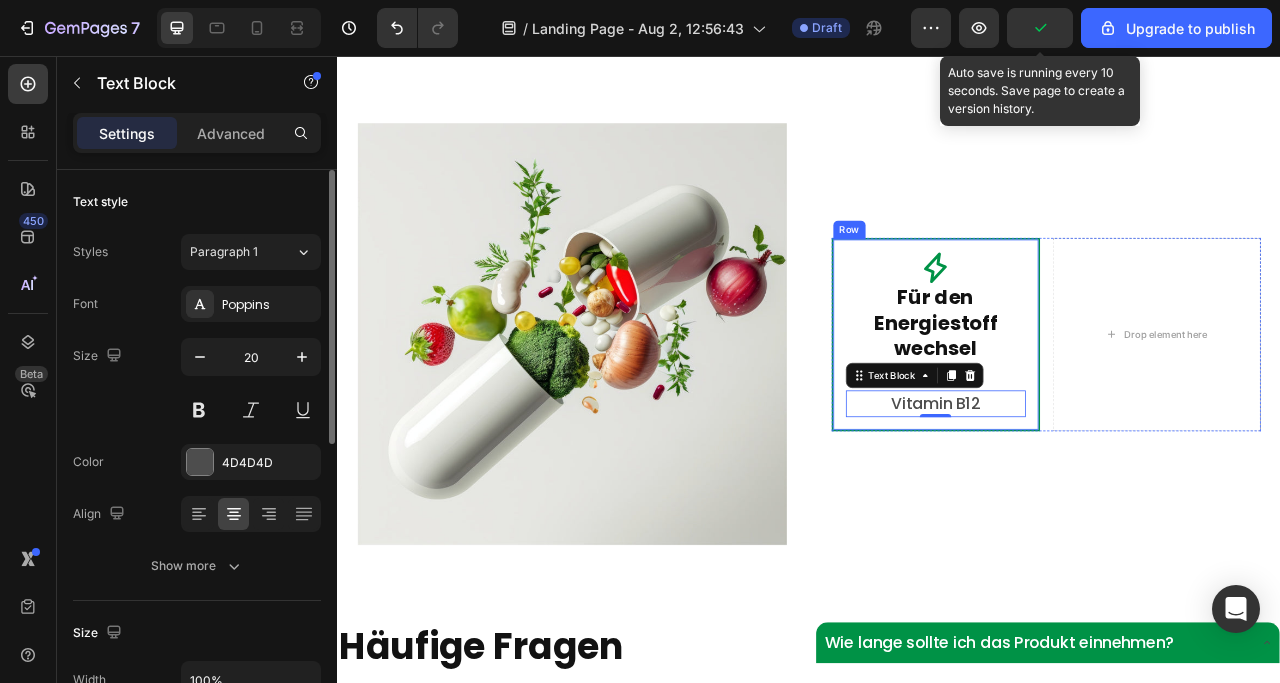 click on "Icon Für den Energiestoffwechsel Heading Vitamin B5 Text Block Vitamin B12 Text Block   0 Row" at bounding box center (1098, 410) 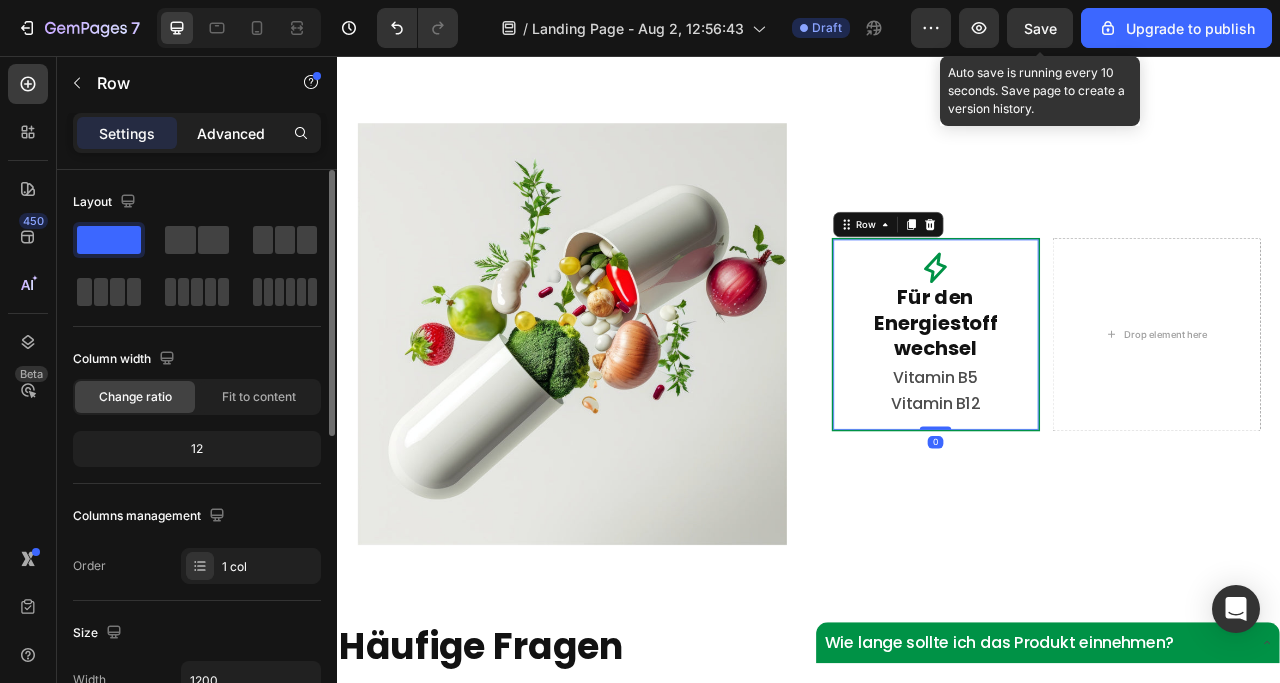 click on "Advanced" at bounding box center (231, 133) 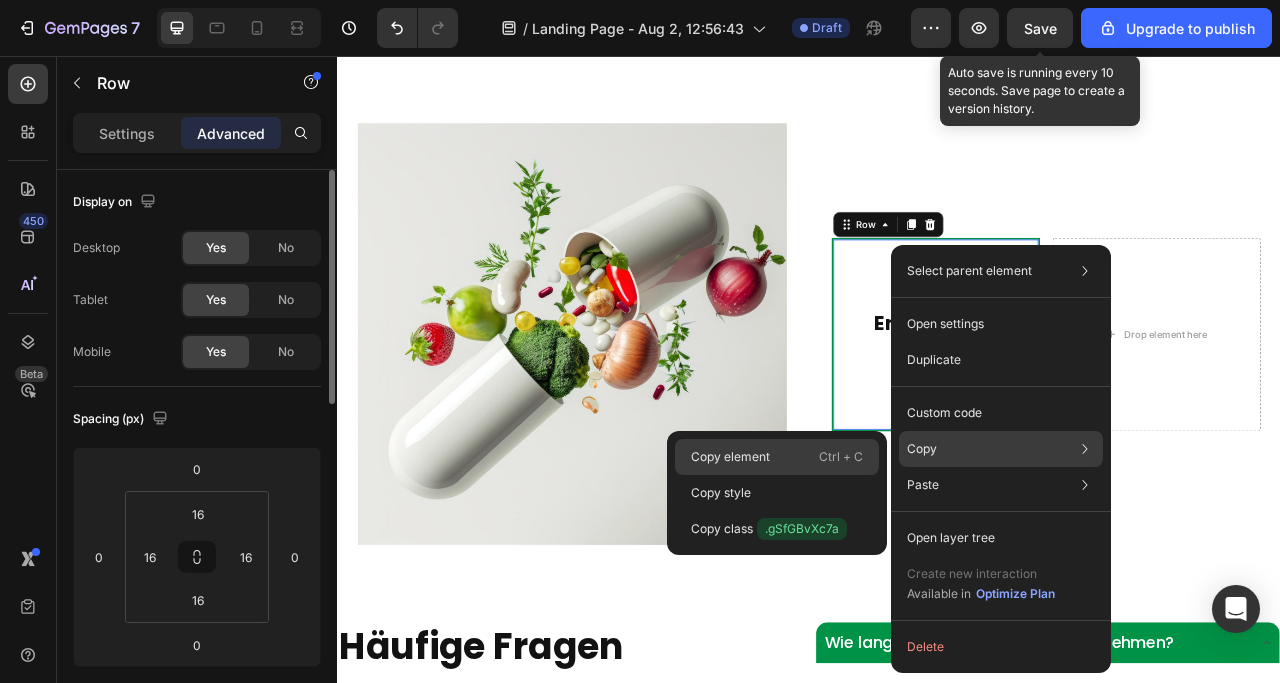 click on "Ctrl + C" at bounding box center [841, 457] 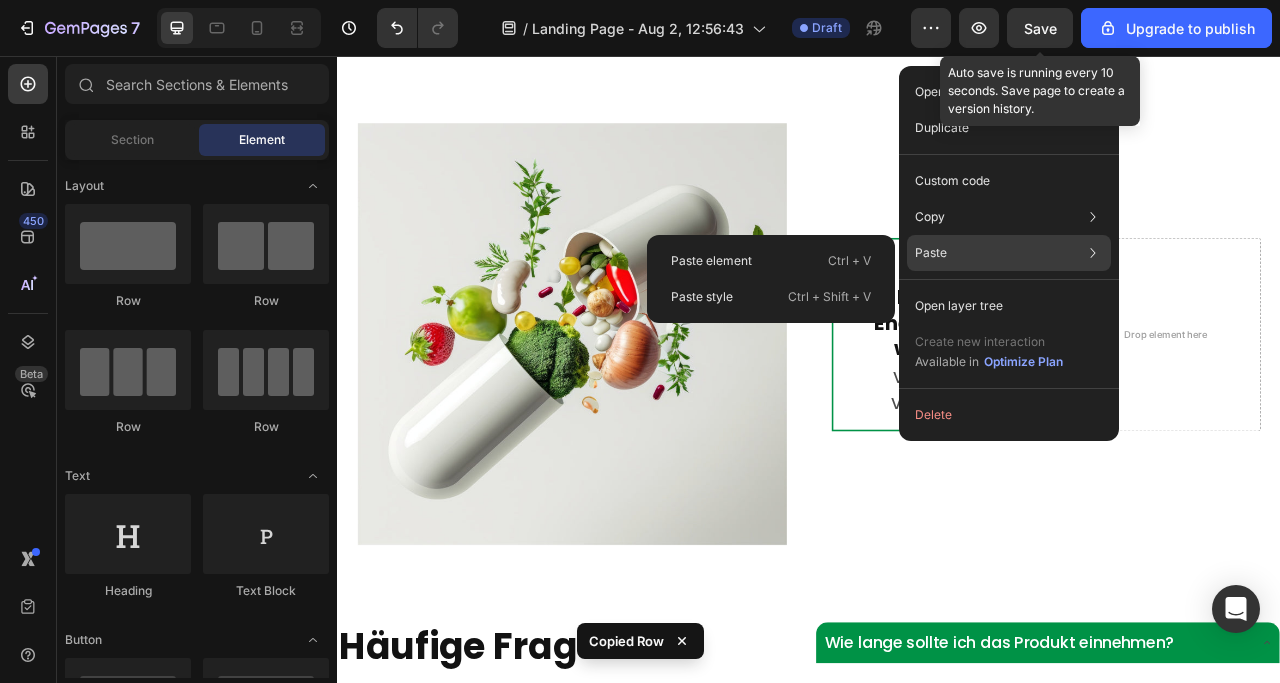 click 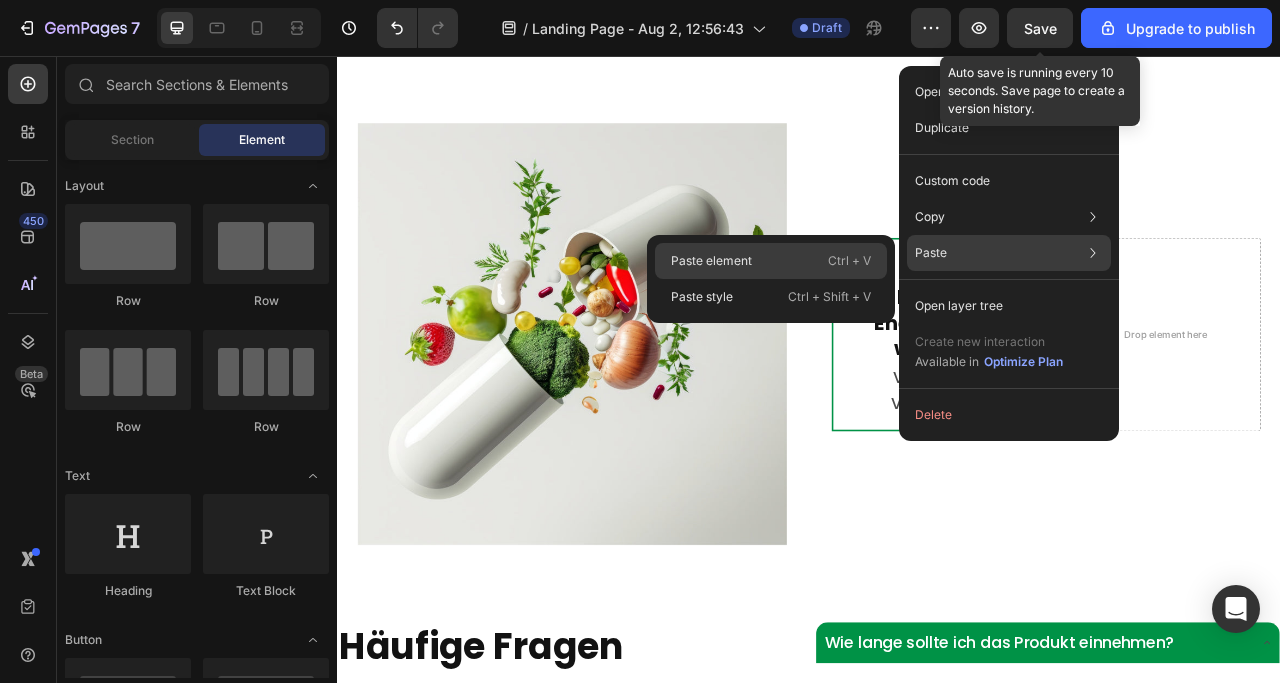 click on "Paste element  Ctrl + V" 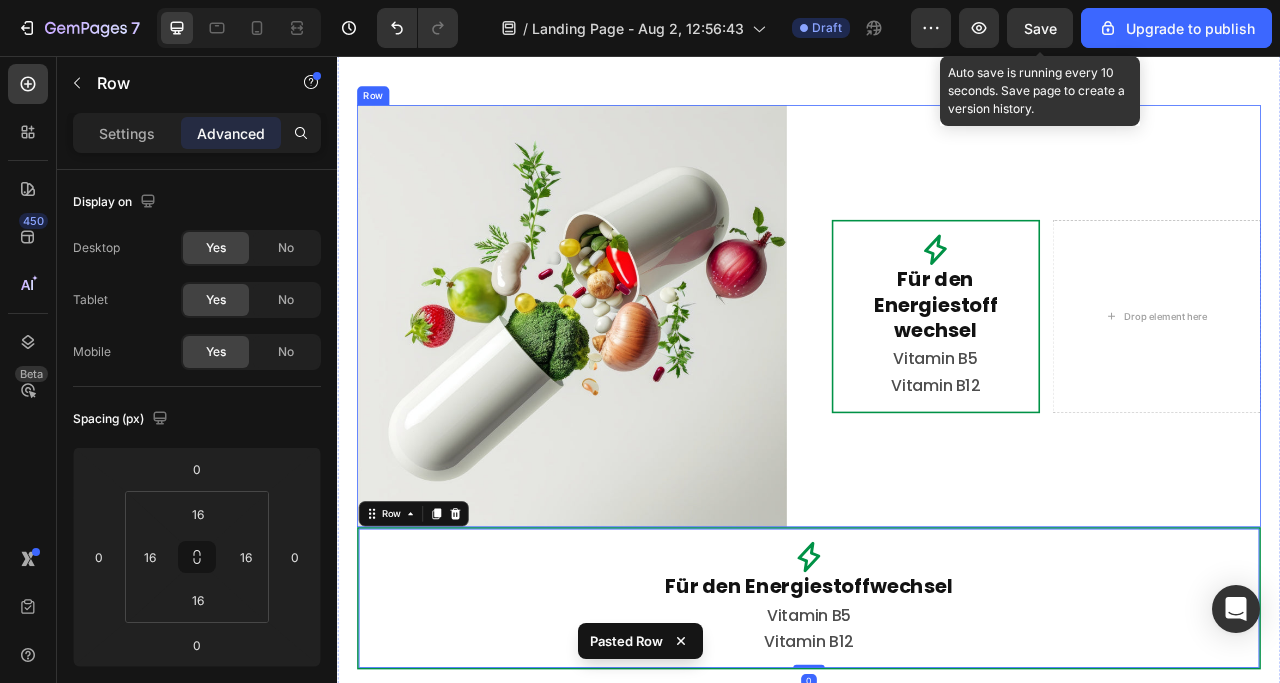 scroll, scrollTop: 4329, scrollLeft: 0, axis: vertical 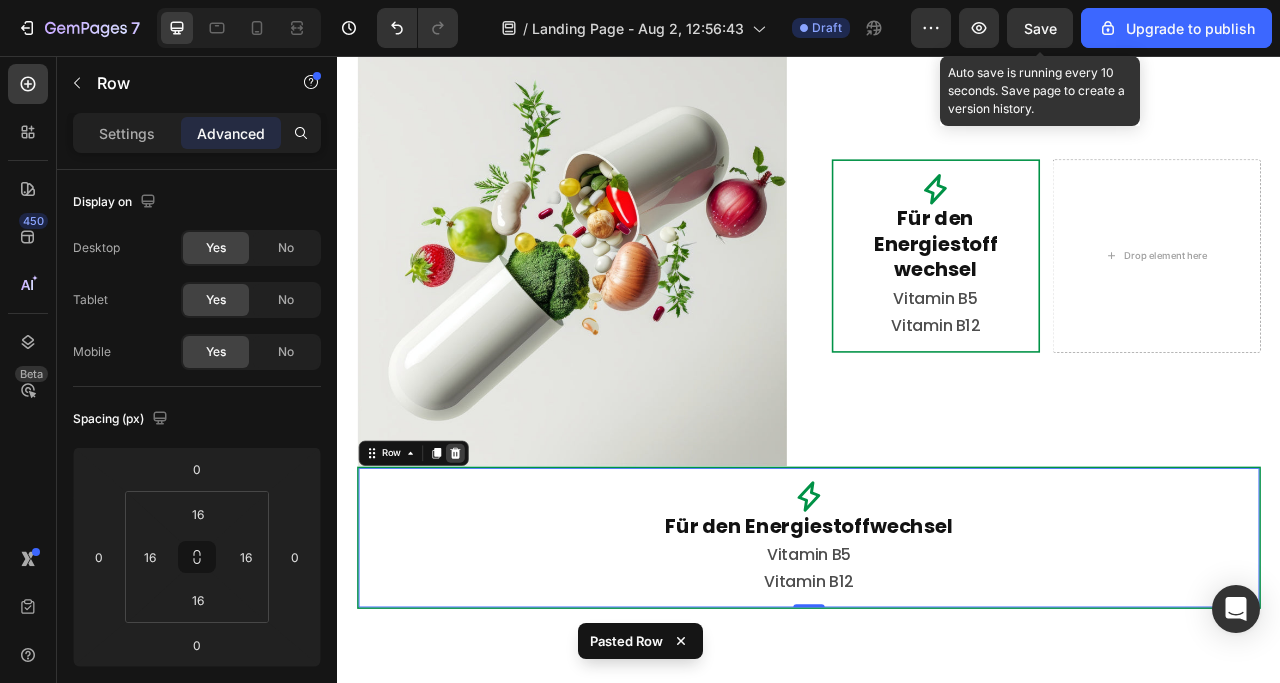 click at bounding box center (487, 561) 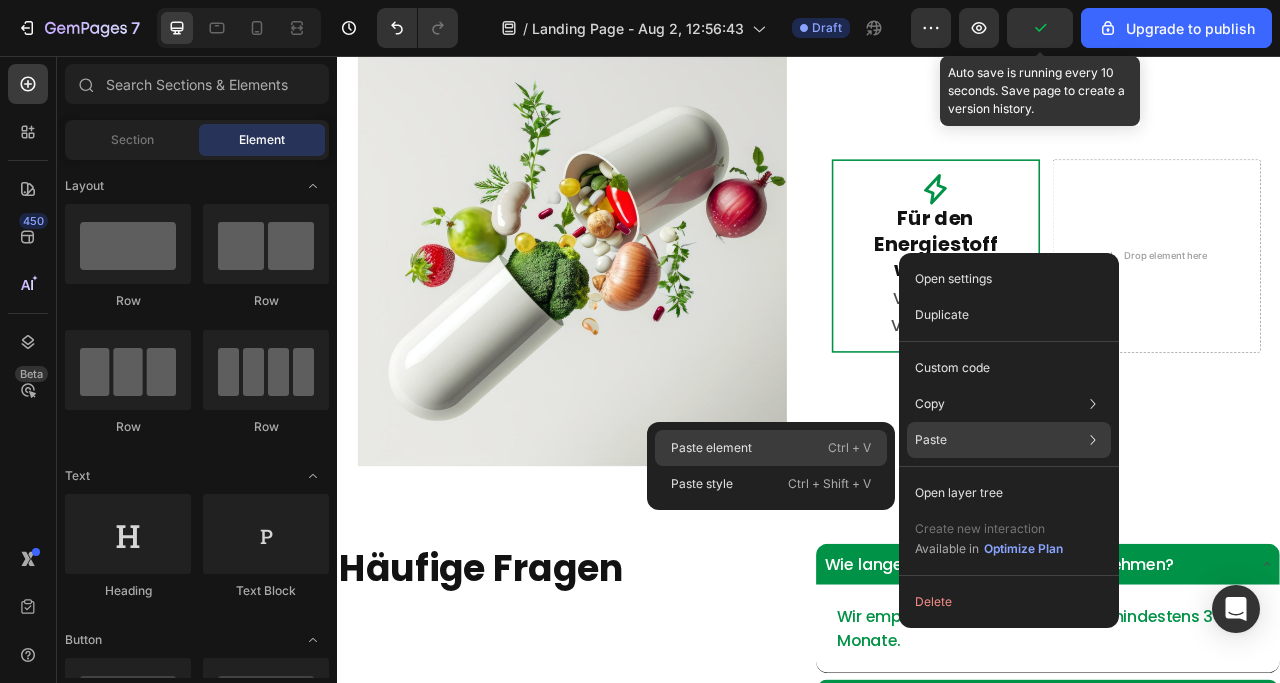 click on "Ctrl + V" at bounding box center [849, 448] 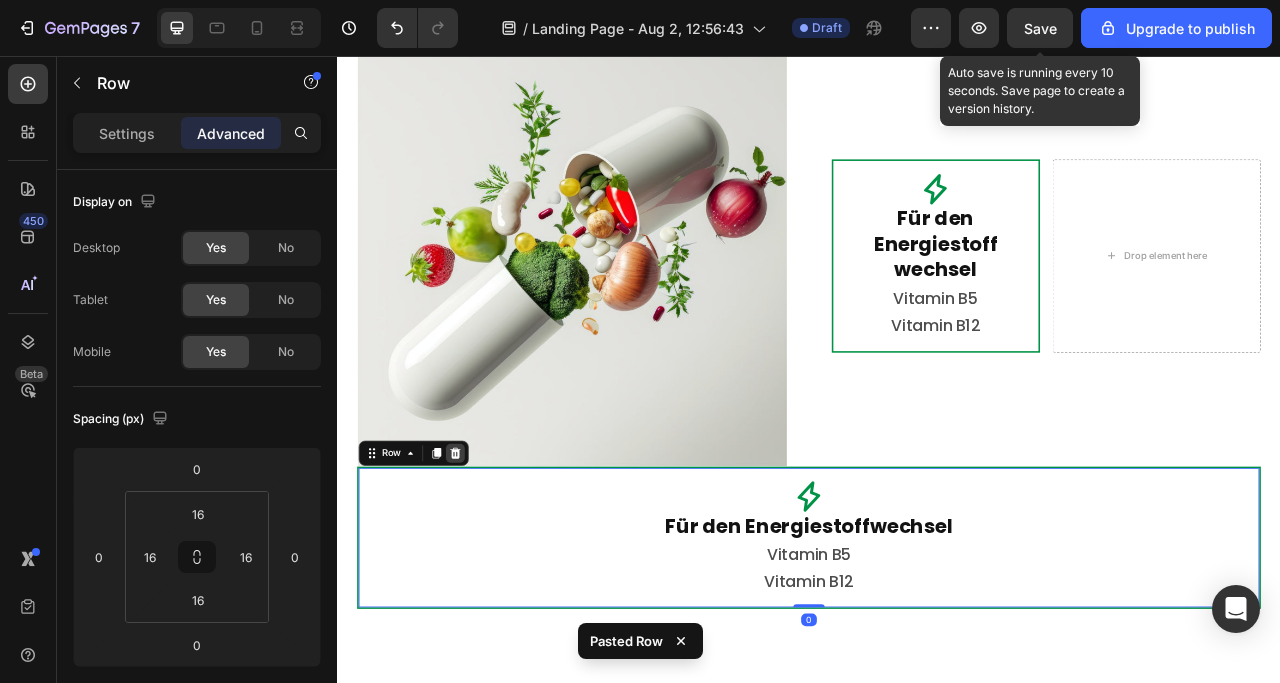 click at bounding box center [487, 561] 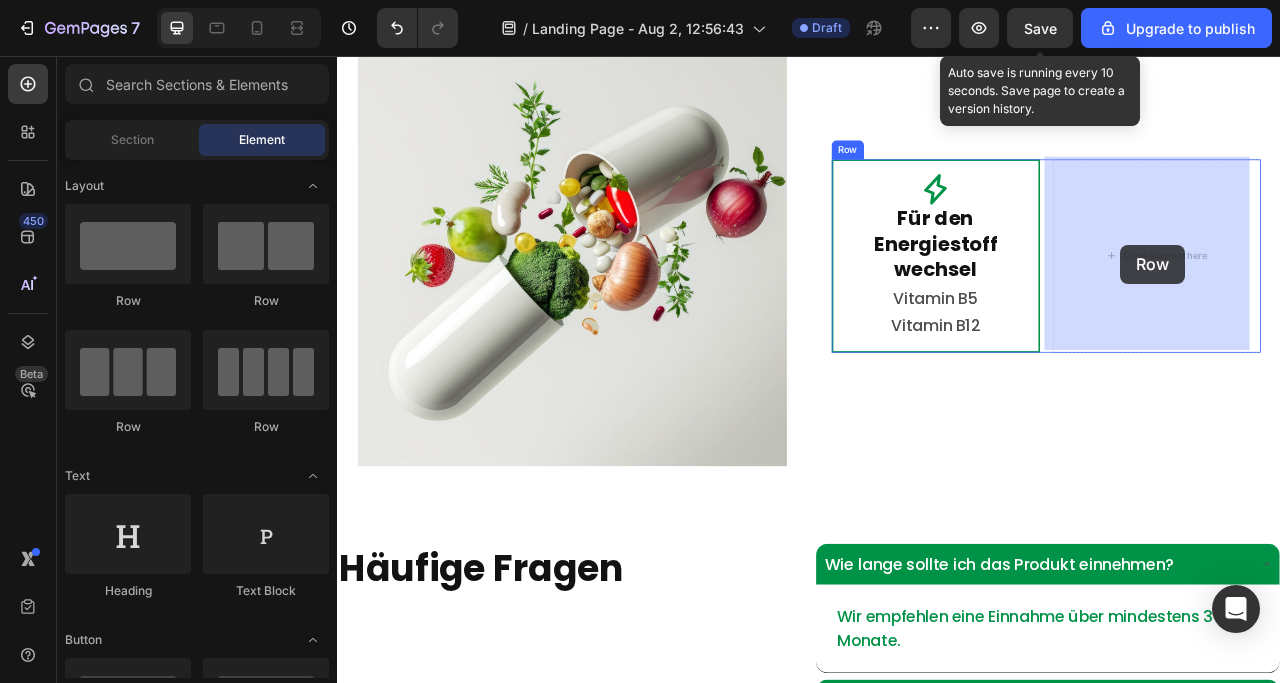 drag, startPoint x: 465, startPoint y: 306, endPoint x: 1334, endPoint y: 296, distance: 869.05756 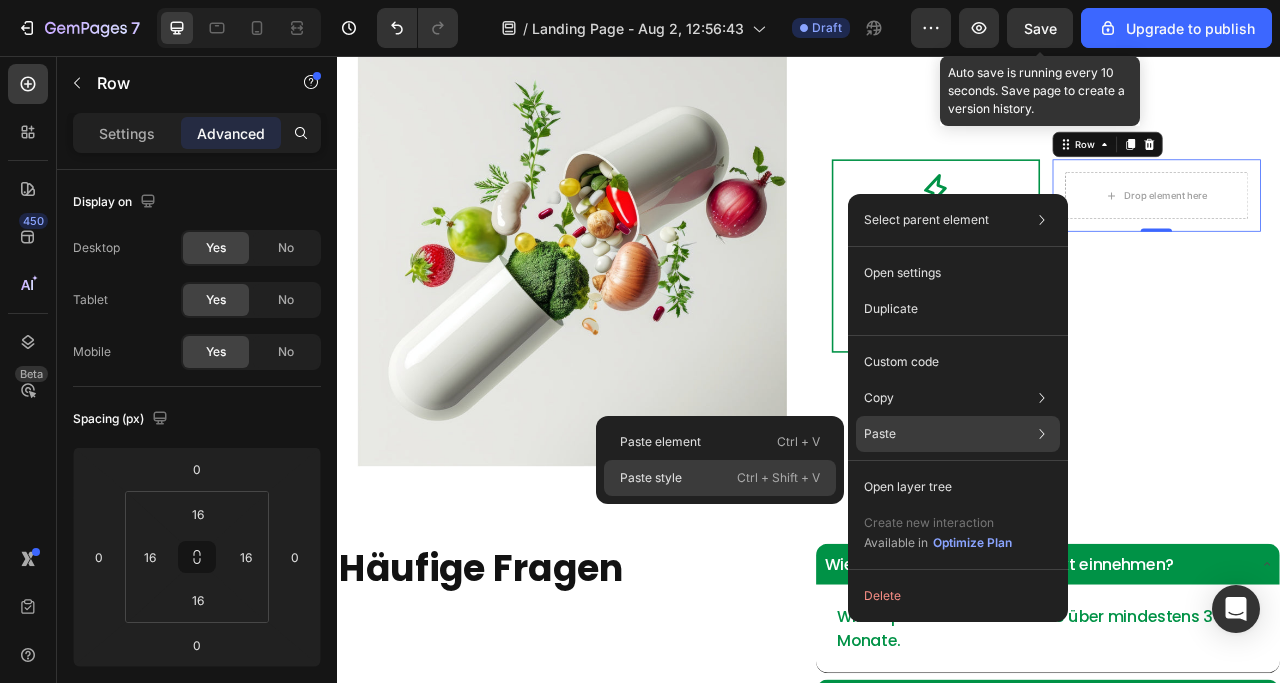 click on "Ctrl + Shift + V" at bounding box center [778, 478] 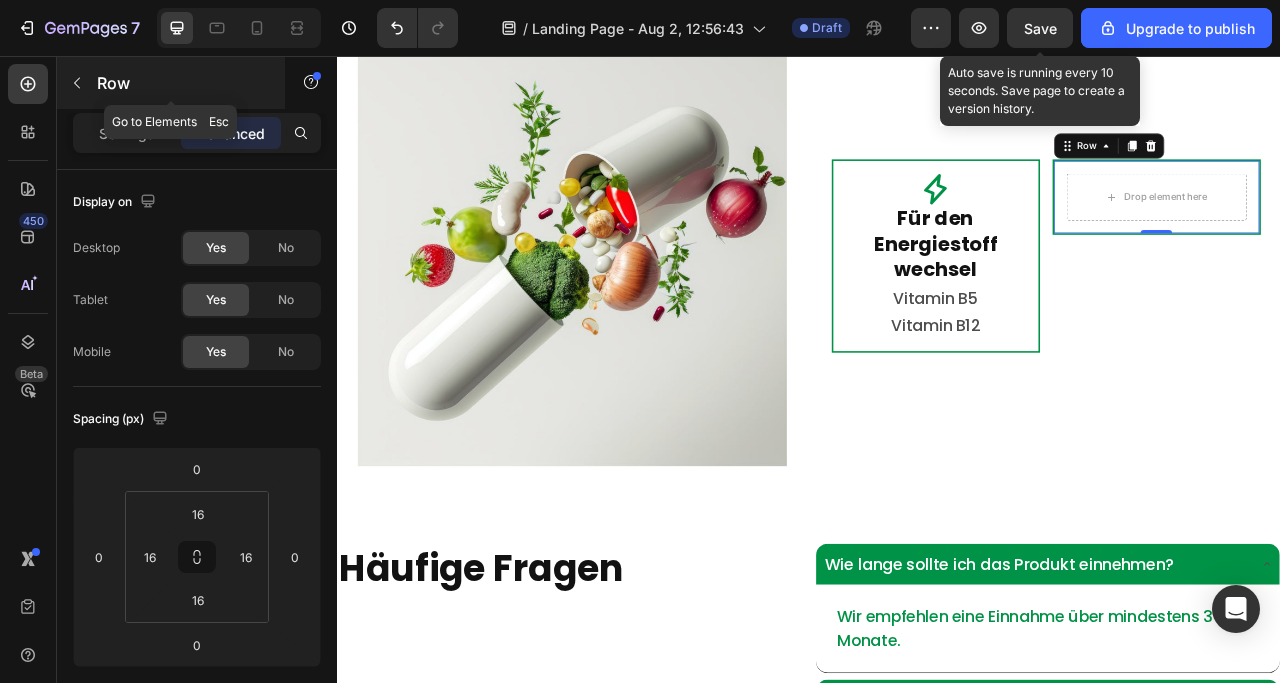 click 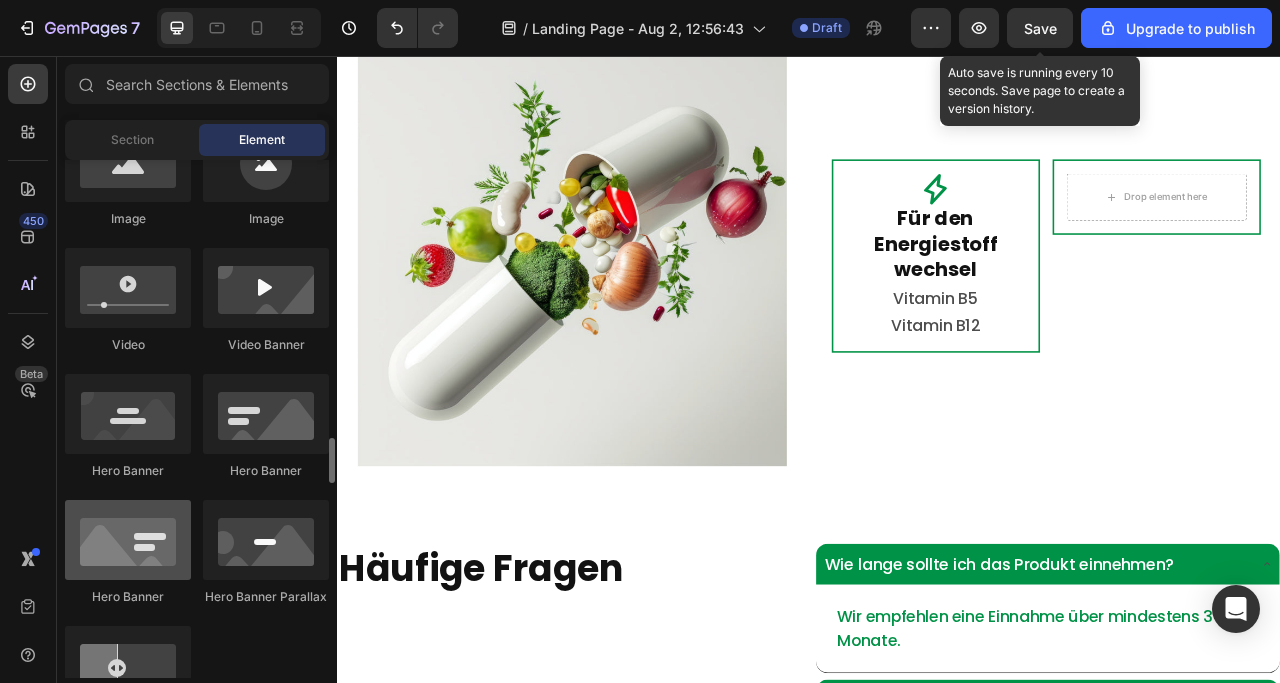 scroll, scrollTop: 900, scrollLeft: 0, axis: vertical 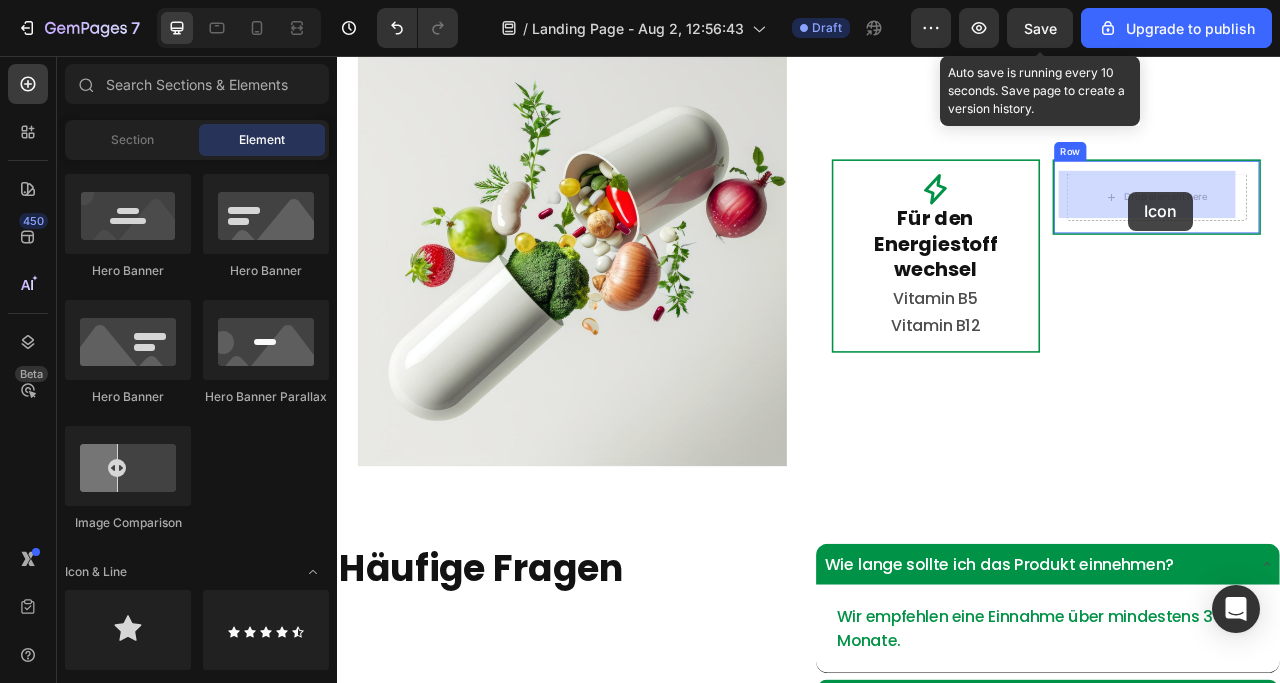 drag, startPoint x: 467, startPoint y: 702, endPoint x: 1343, endPoint y: 229, distance: 995.54254 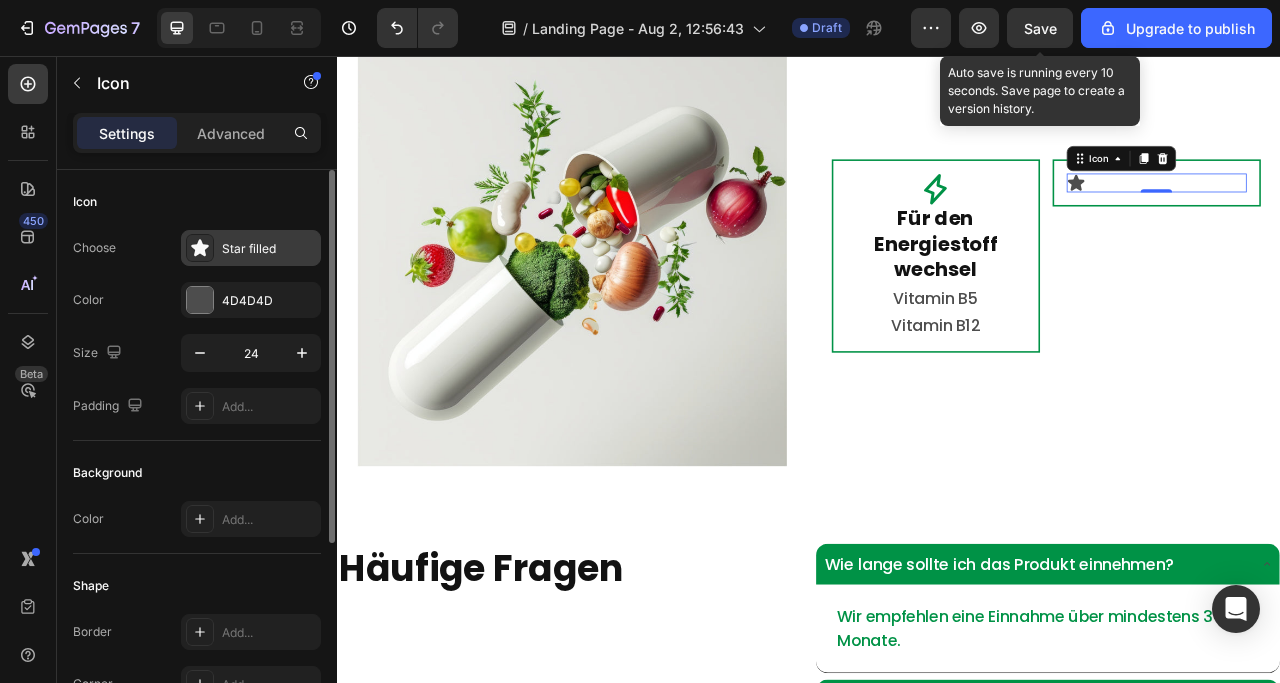 click 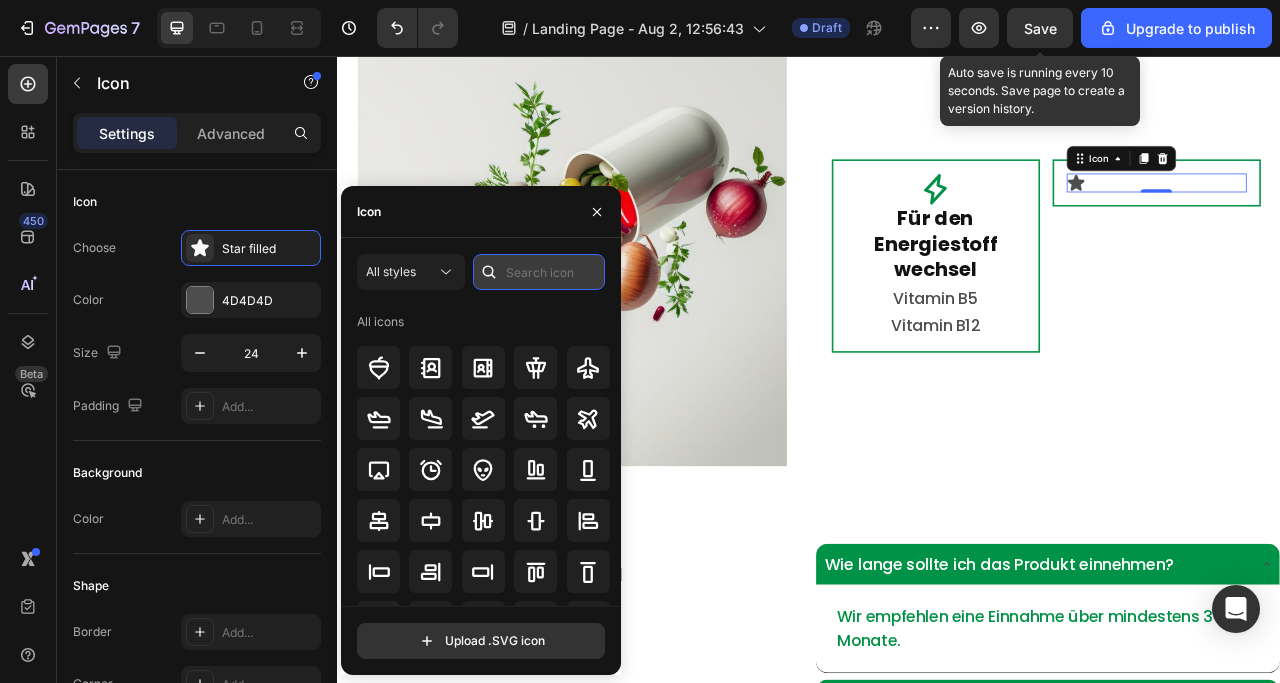 click at bounding box center (539, 272) 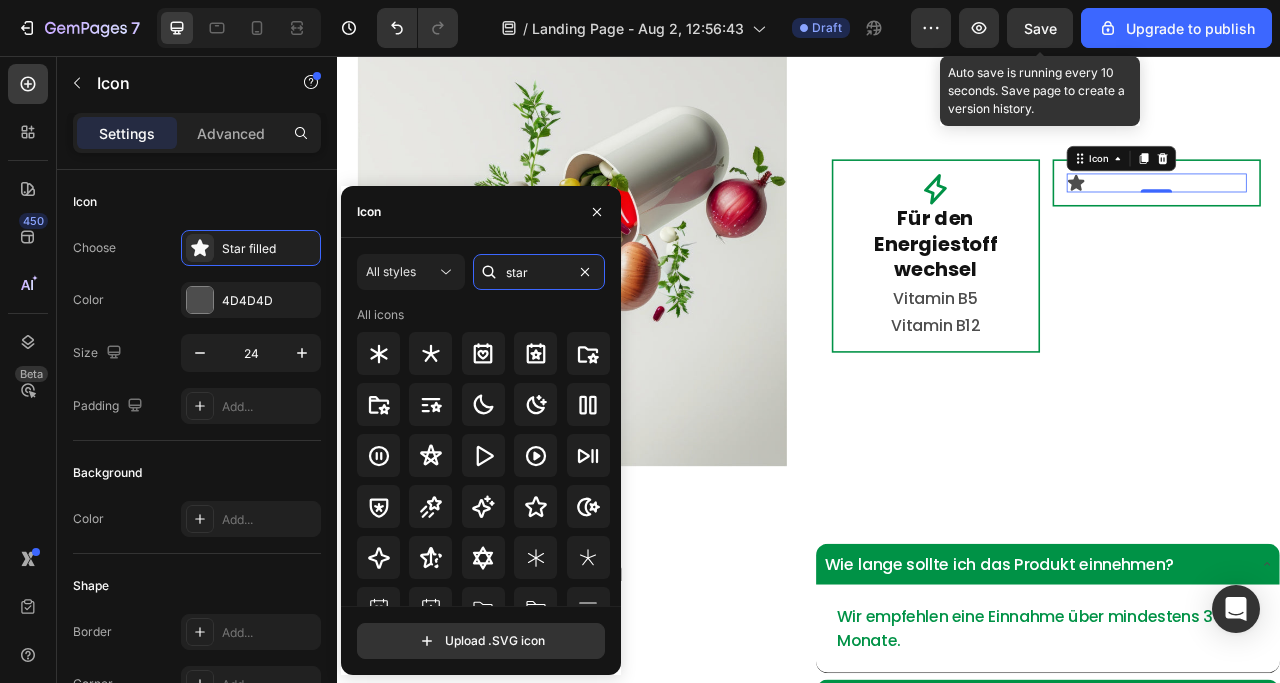 scroll, scrollTop: 100, scrollLeft: 0, axis: vertical 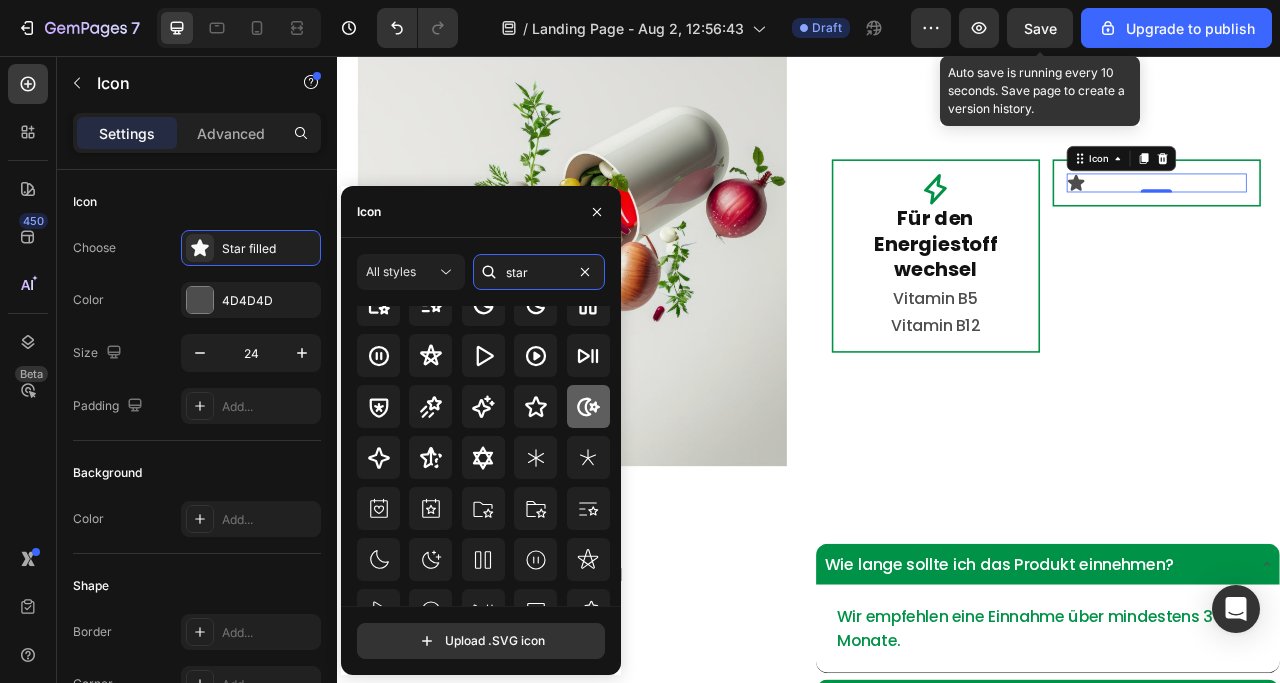 type on "star" 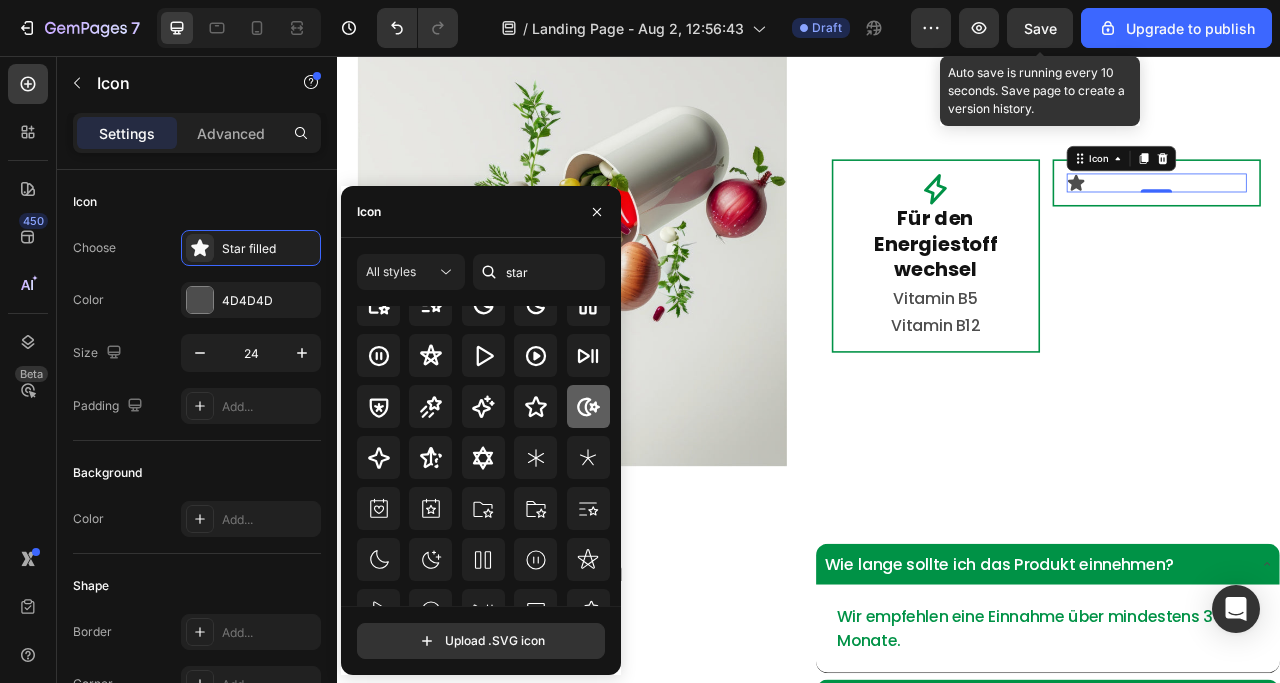 click 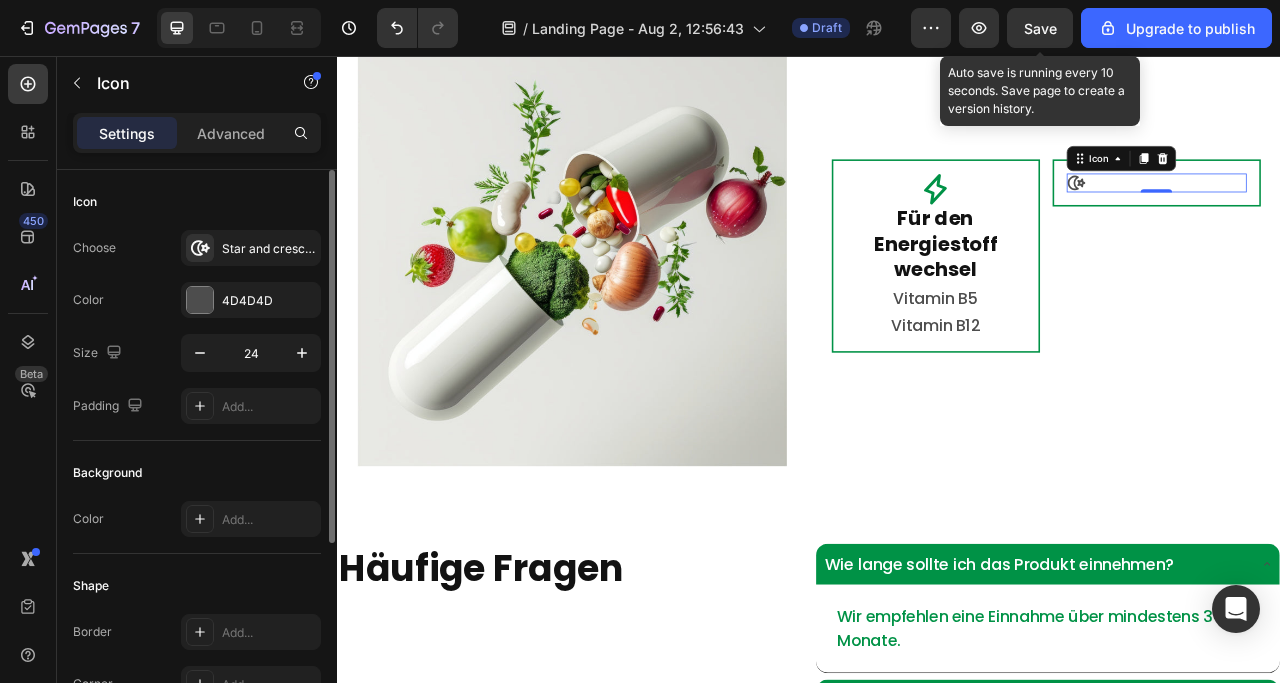 click on "Icon" at bounding box center (197, 202) 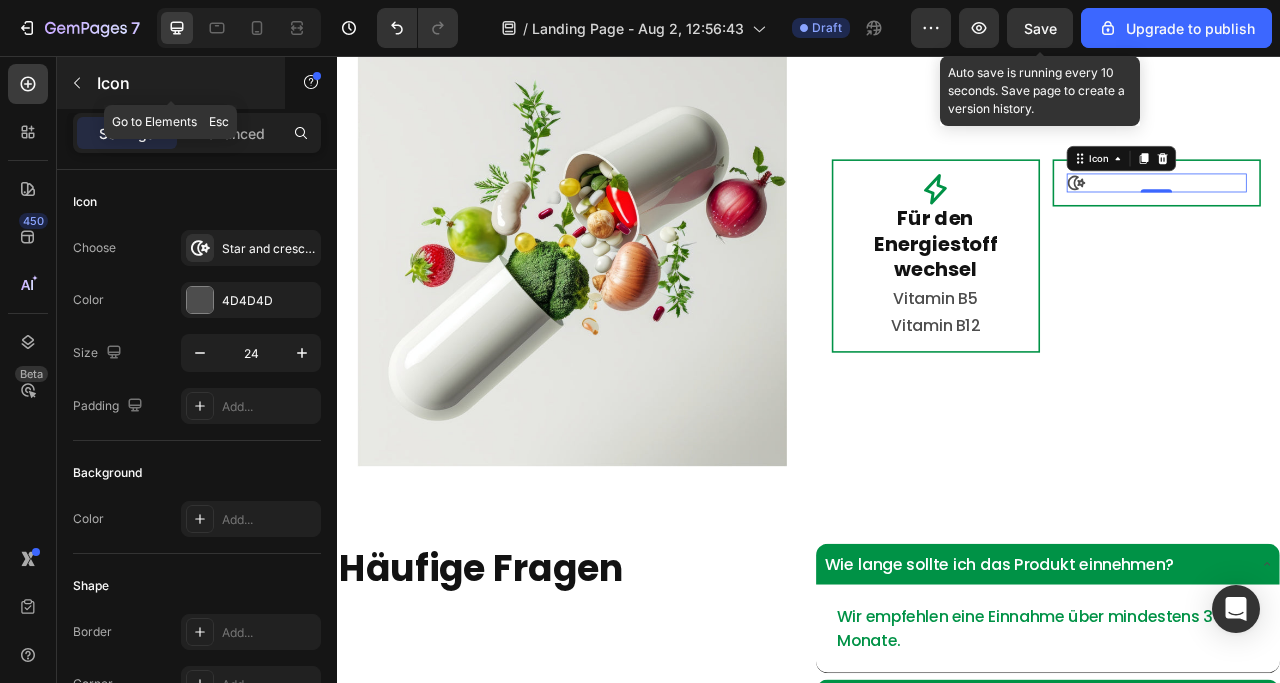 click 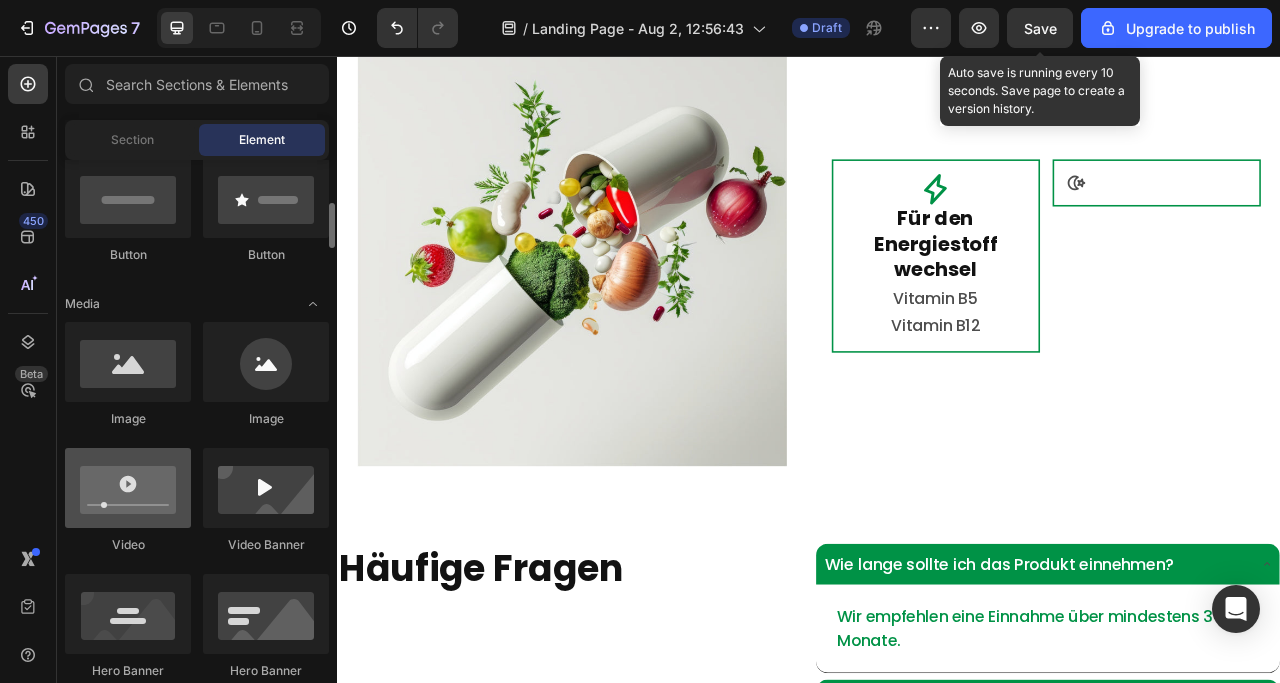 scroll, scrollTop: 300, scrollLeft: 0, axis: vertical 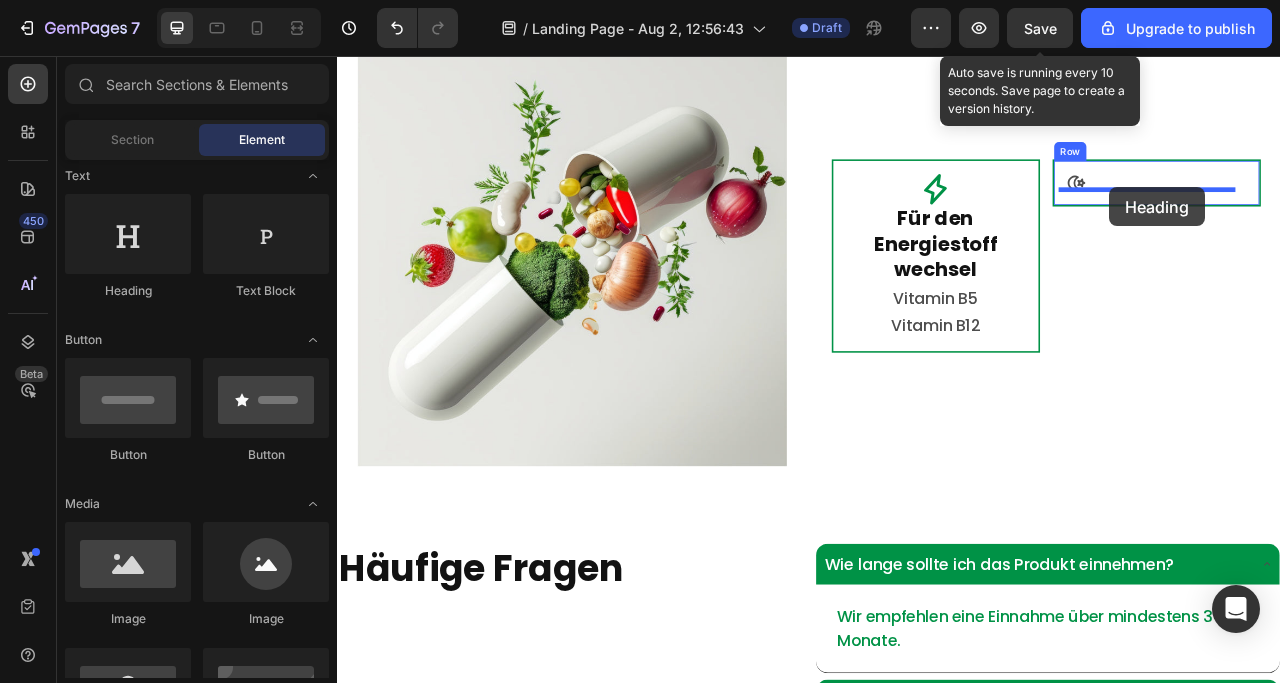 drag, startPoint x: 472, startPoint y: 302, endPoint x: 1320, endPoint y: 223, distance: 851.6719 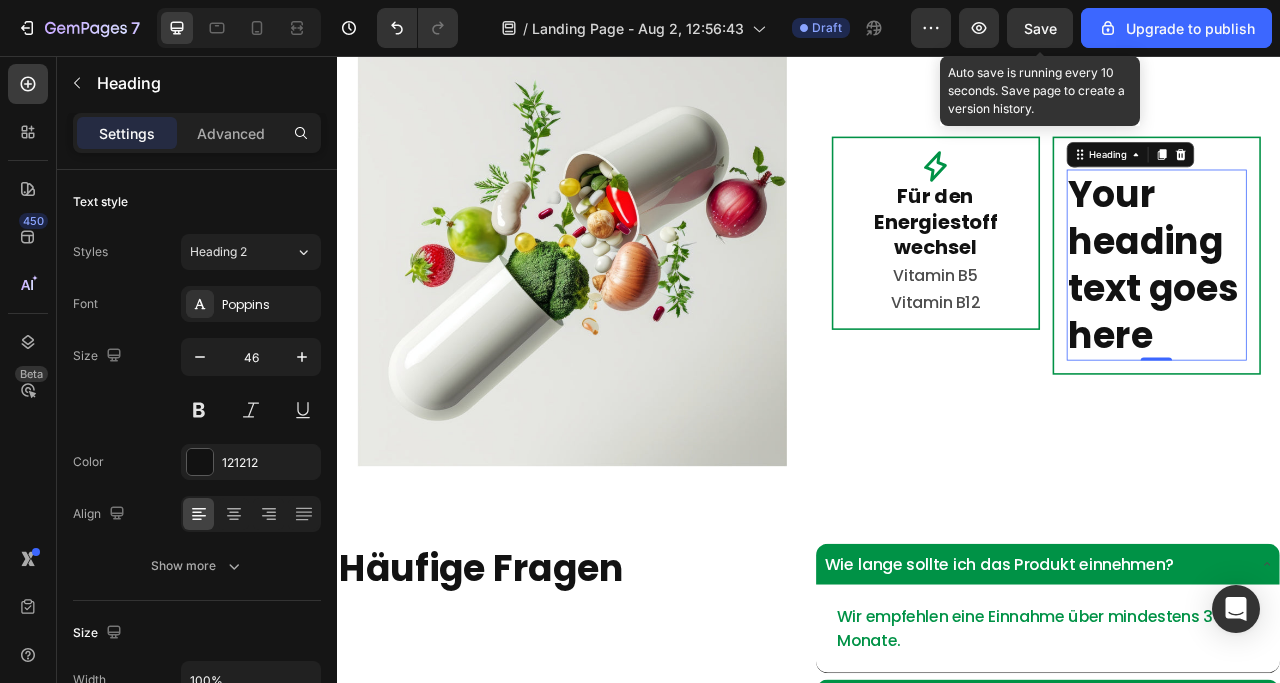 click on "Your heading text goes here" at bounding box center [1379, 321] 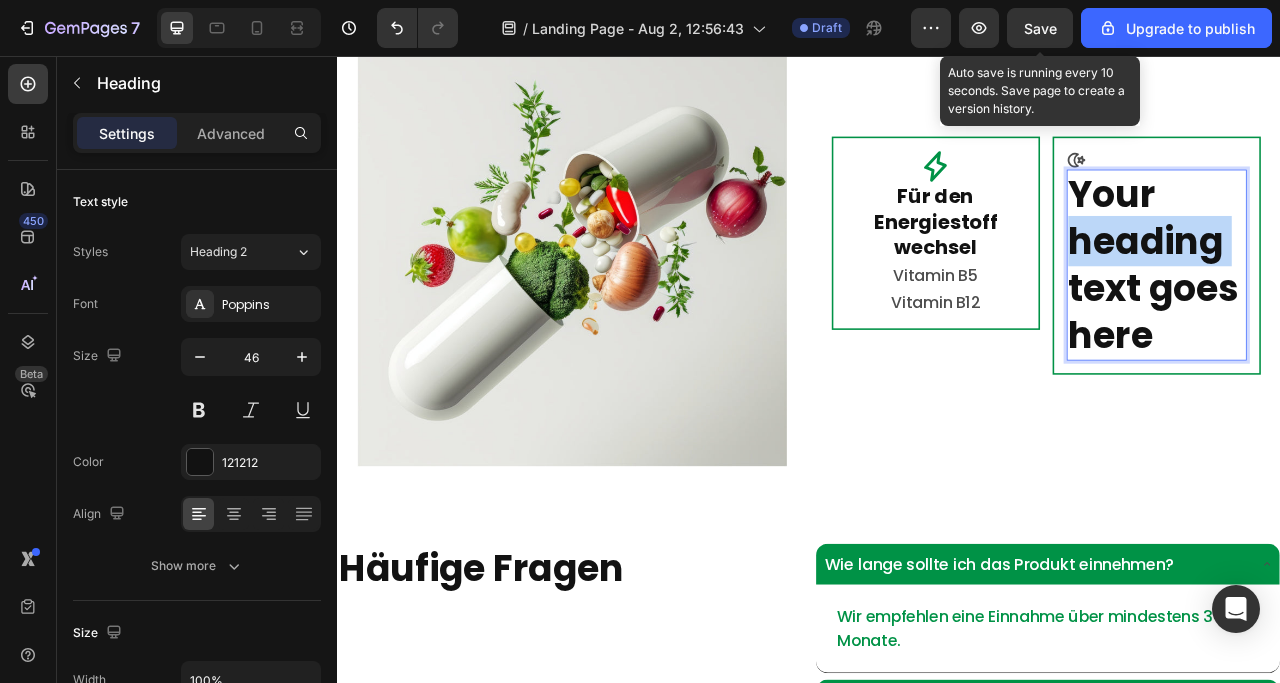 click on "Your heading text goes here" at bounding box center [1379, 321] 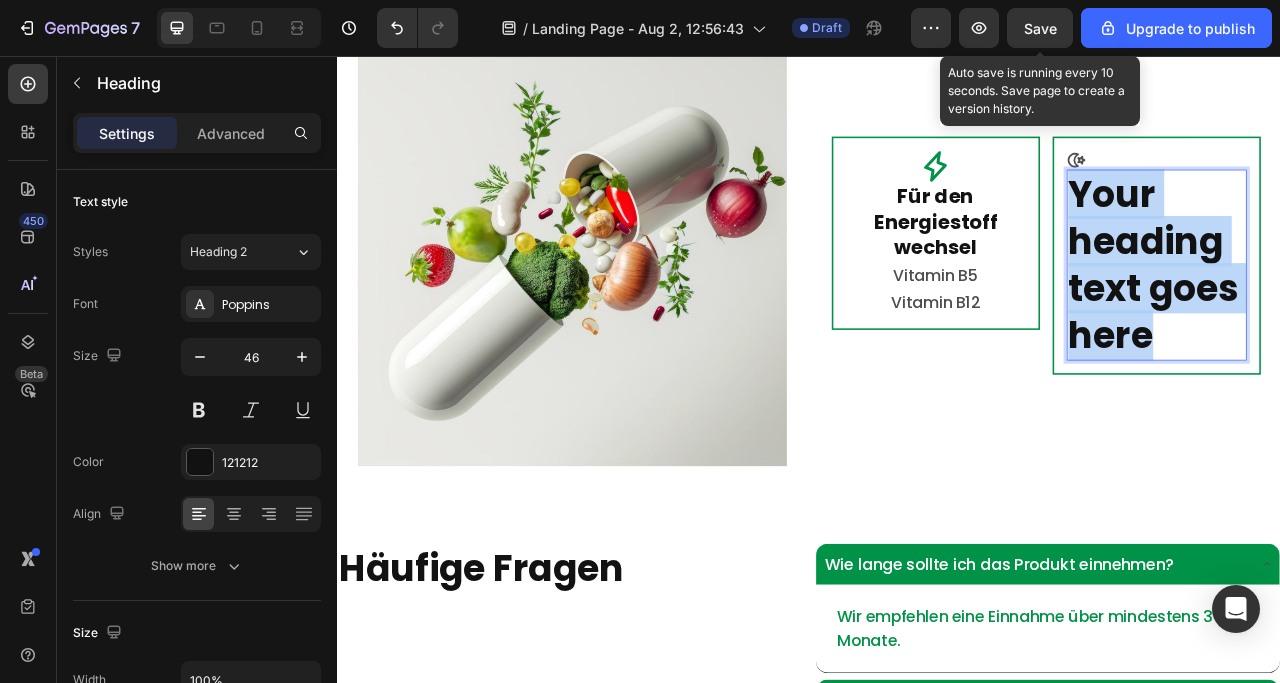 click on "Your heading text goes here" at bounding box center [1379, 321] 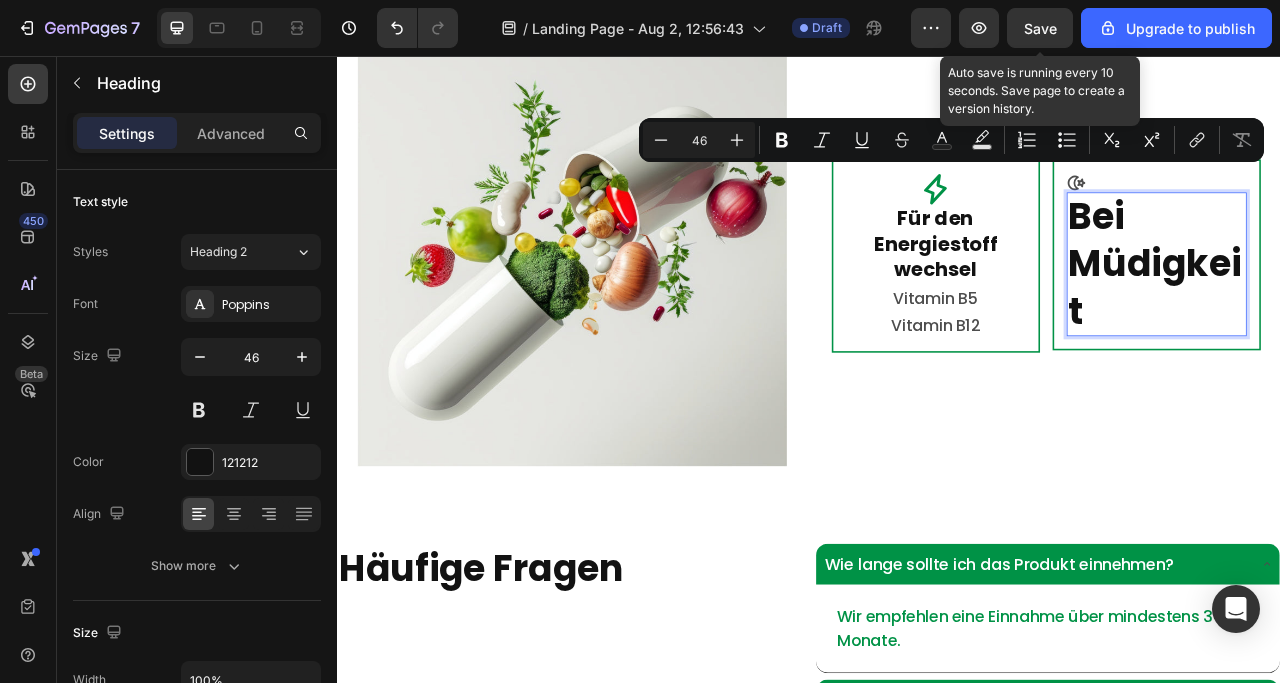 scroll, scrollTop: 4357, scrollLeft: 0, axis: vertical 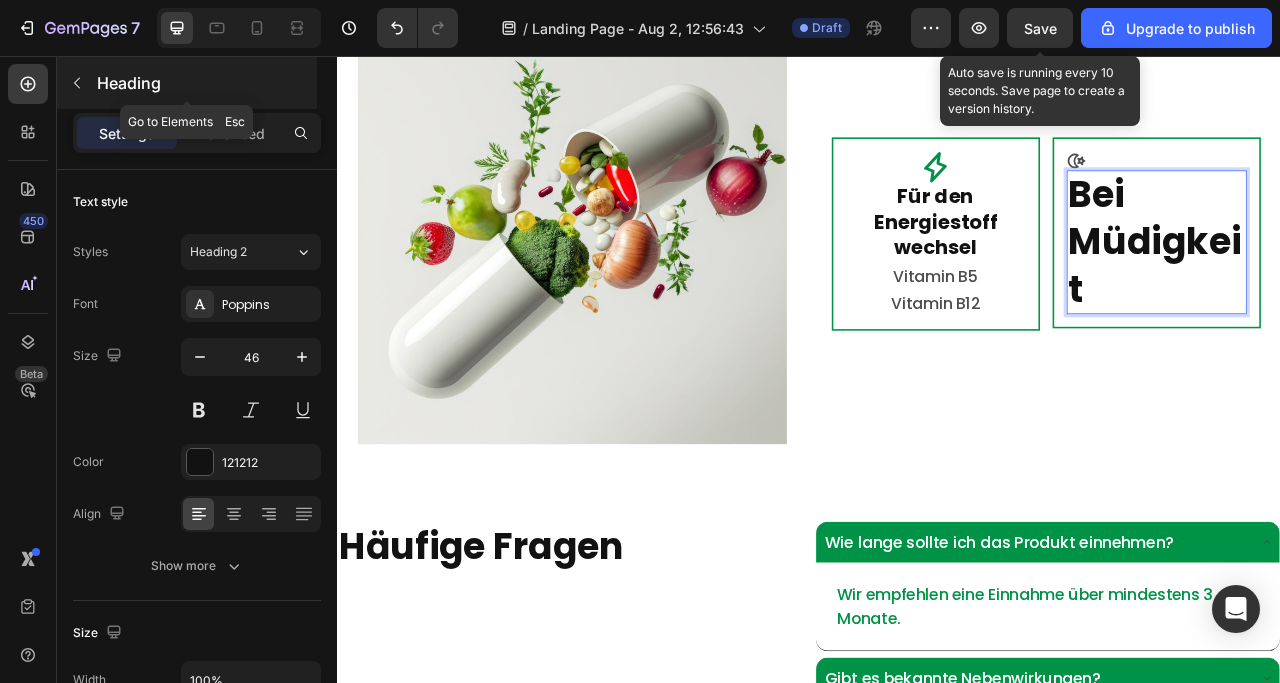 click at bounding box center (77, 83) 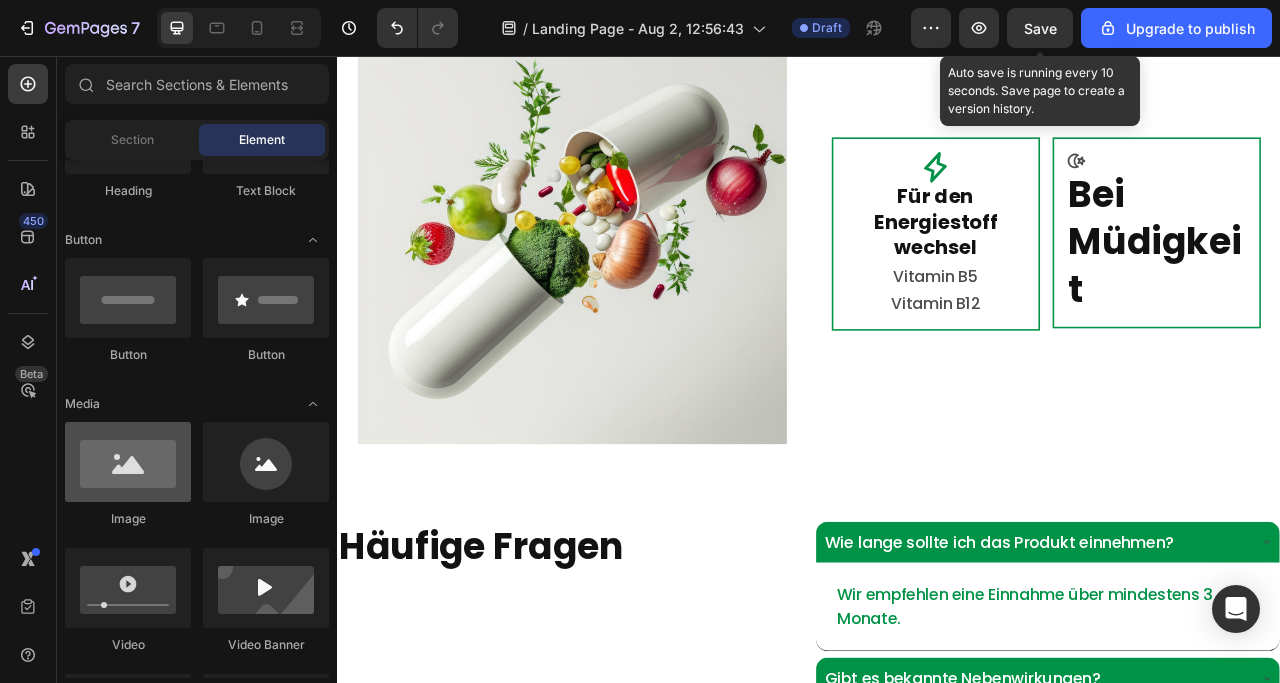 scroll, scrollTop: 200, scrollLeft: 0, axis: vertical 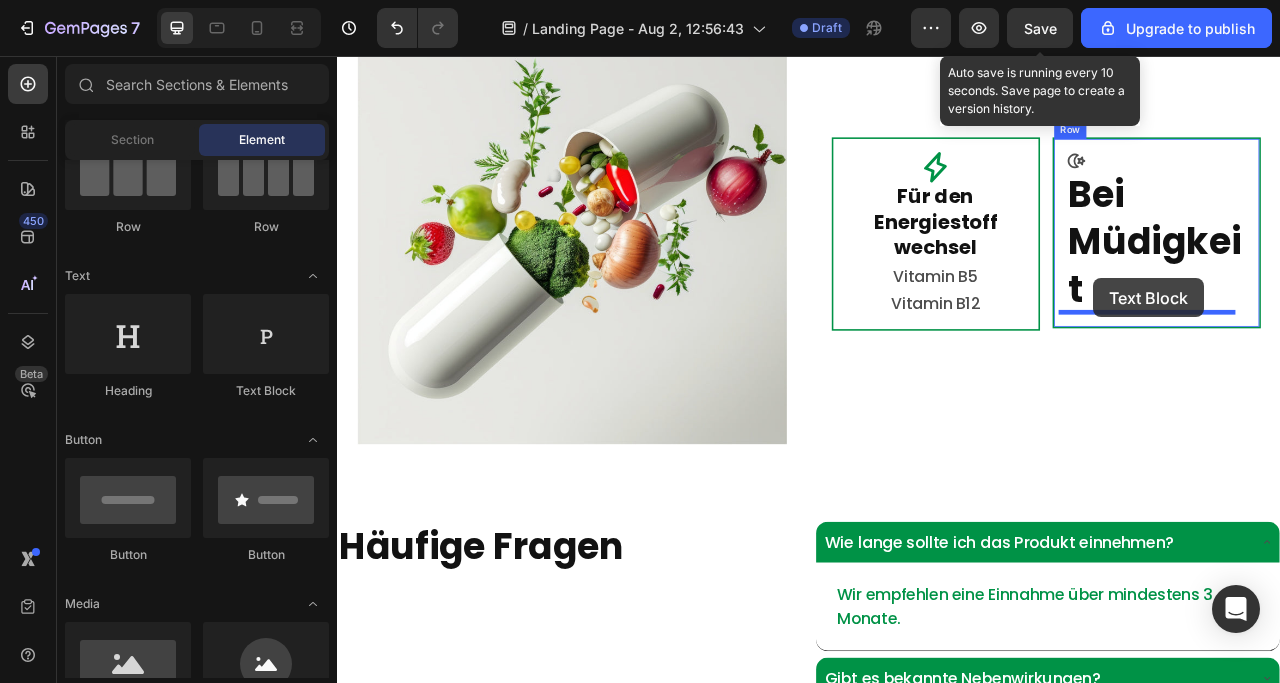 drag, startPoint x: 587, startPoint y: 395, endPoint x: 1299, endPoint y: 339, distance: 714.19885 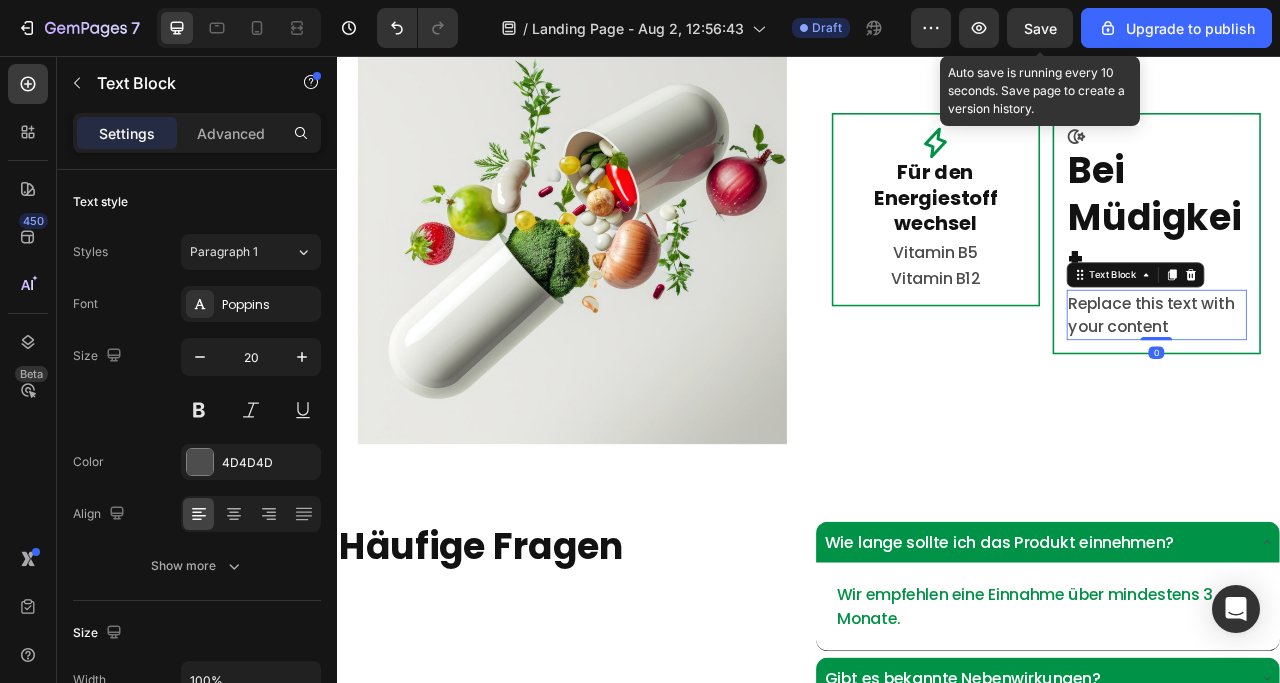 click on "Replace this text with your content" at bounding box center [1379, 385] 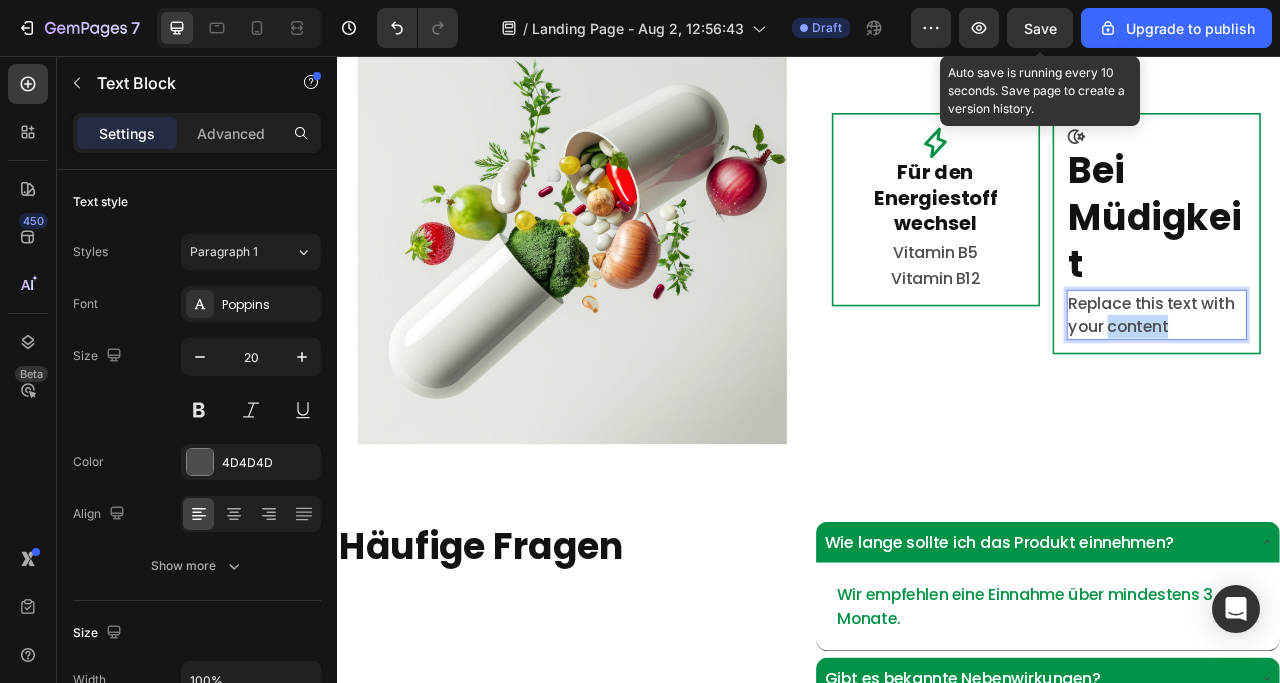 click on "Replace this text with your content" at bounding box center (1379, 385) 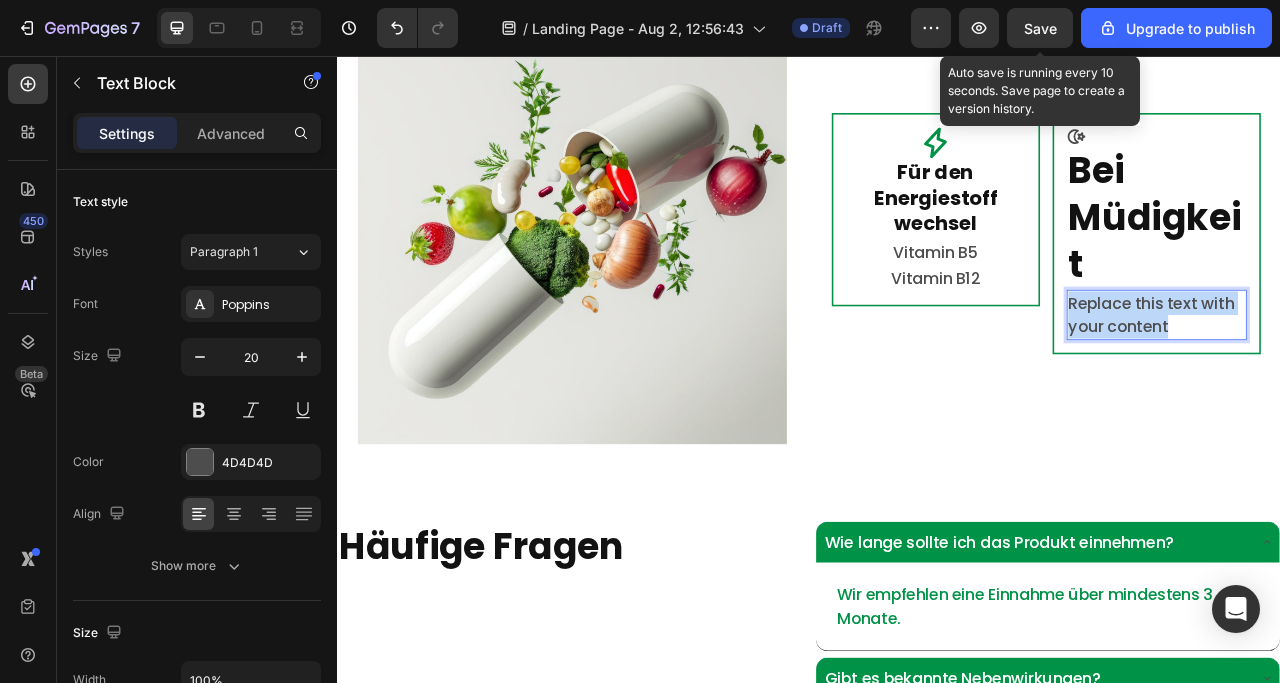 click on "Replace this text with your content" at bounding box center (1379, 385) 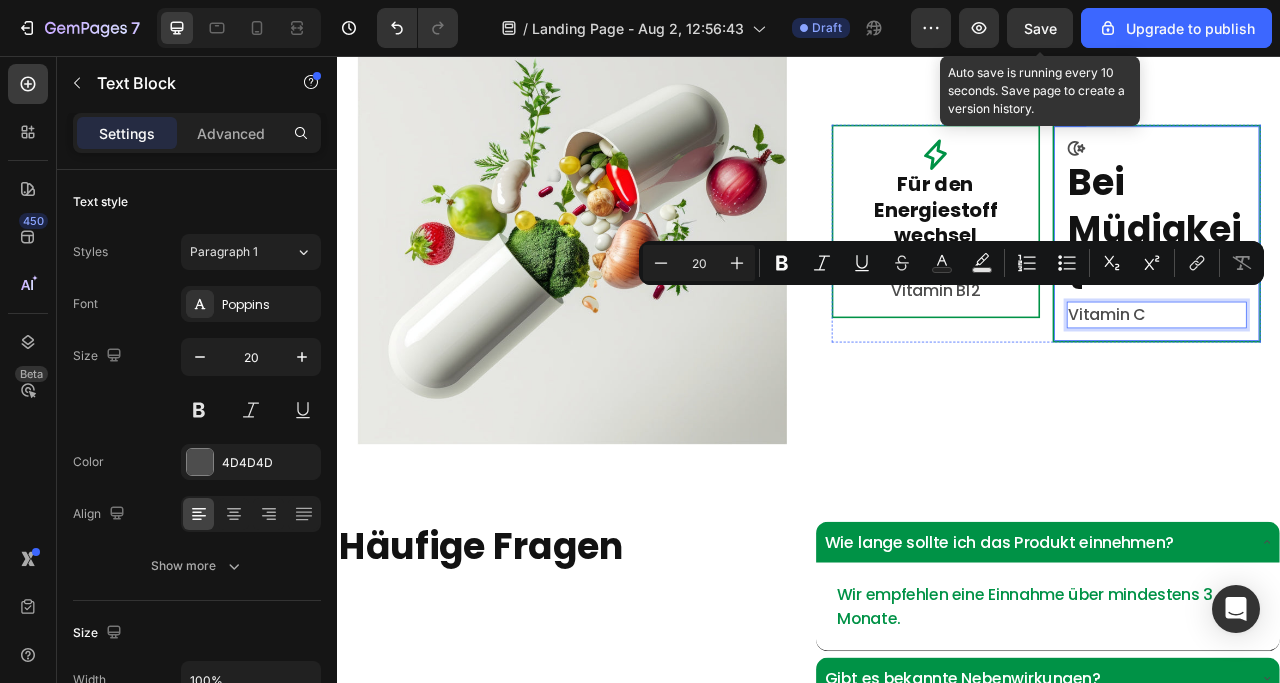 scroll, scrollTop: 4372, scrollLeft: 0, axis: vertical 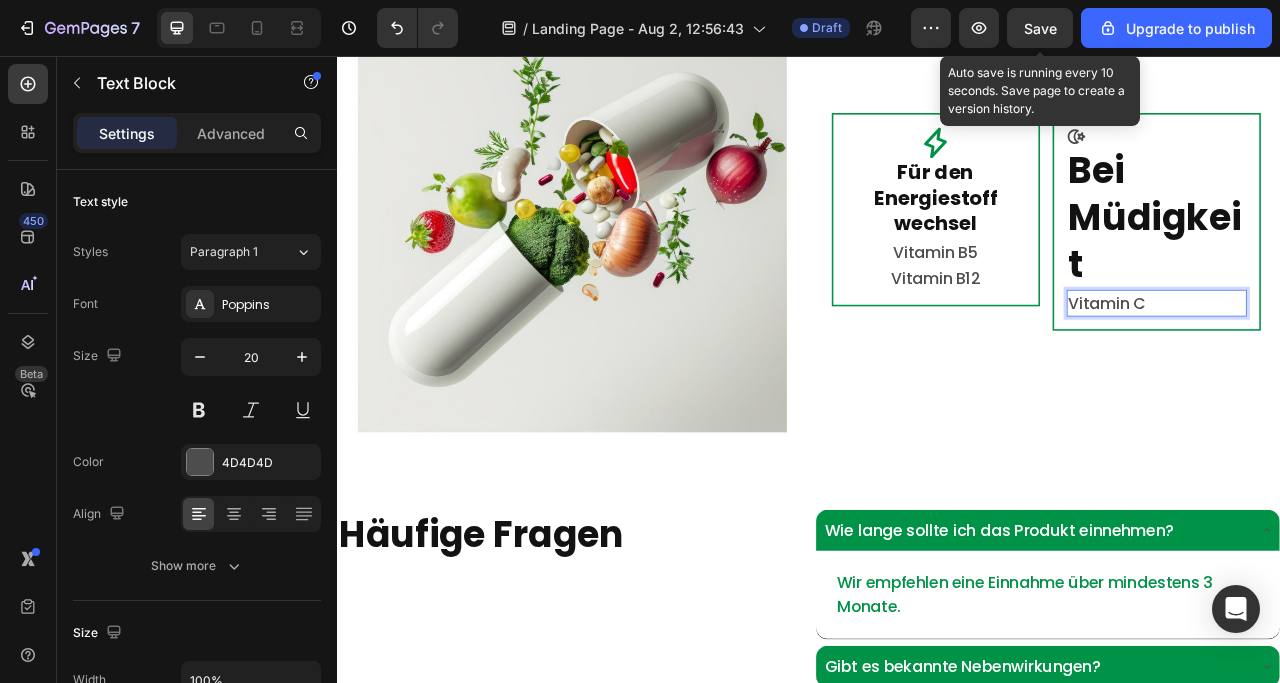 click on "Vitamin C" at bounding box center [1379, 370] 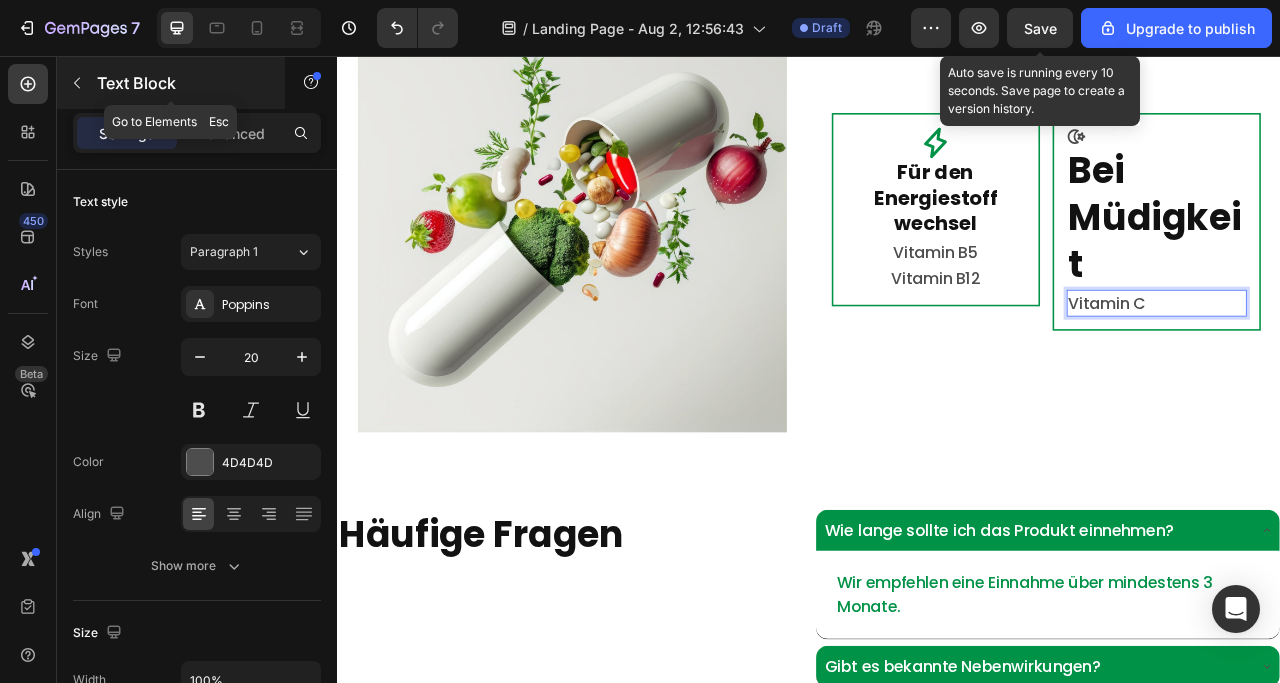click at bounding box center (77, 83) 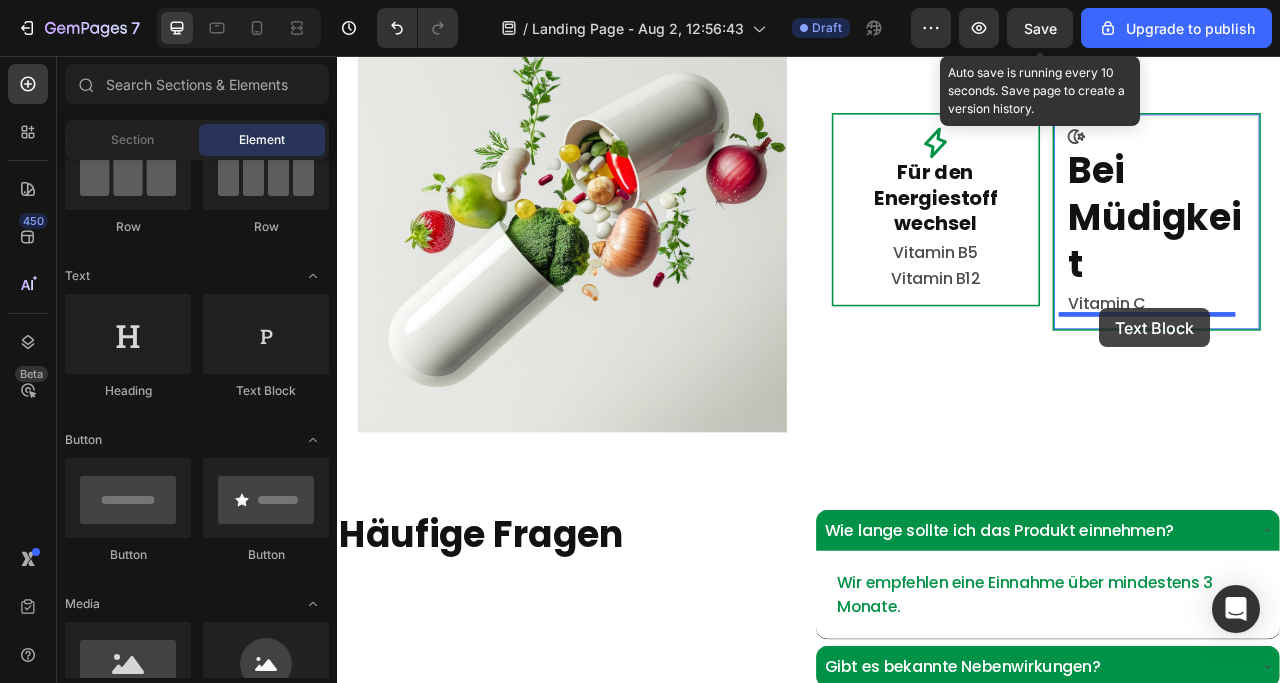 drag, startPoint x: 632, startPoint y: 406, endPoint x: 1307, endPoint y: 377, distance: 675.6227 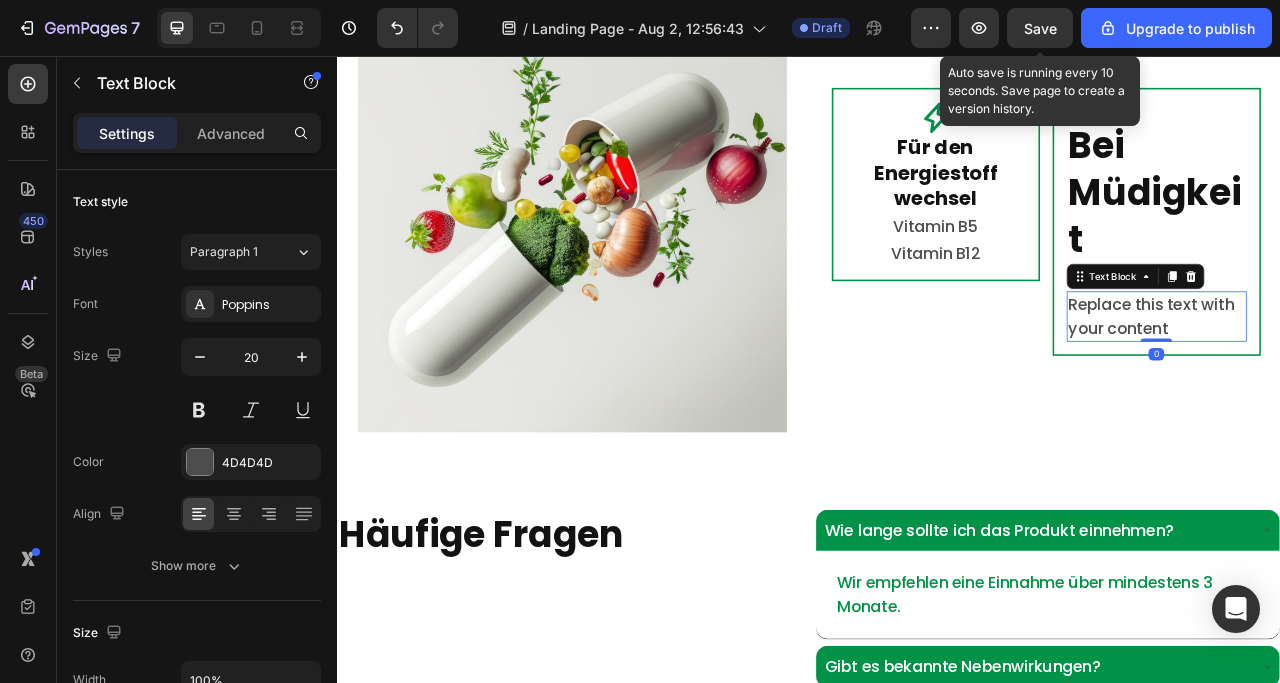 click on "Replace this text with your content" at bounding box center (1379, 387) 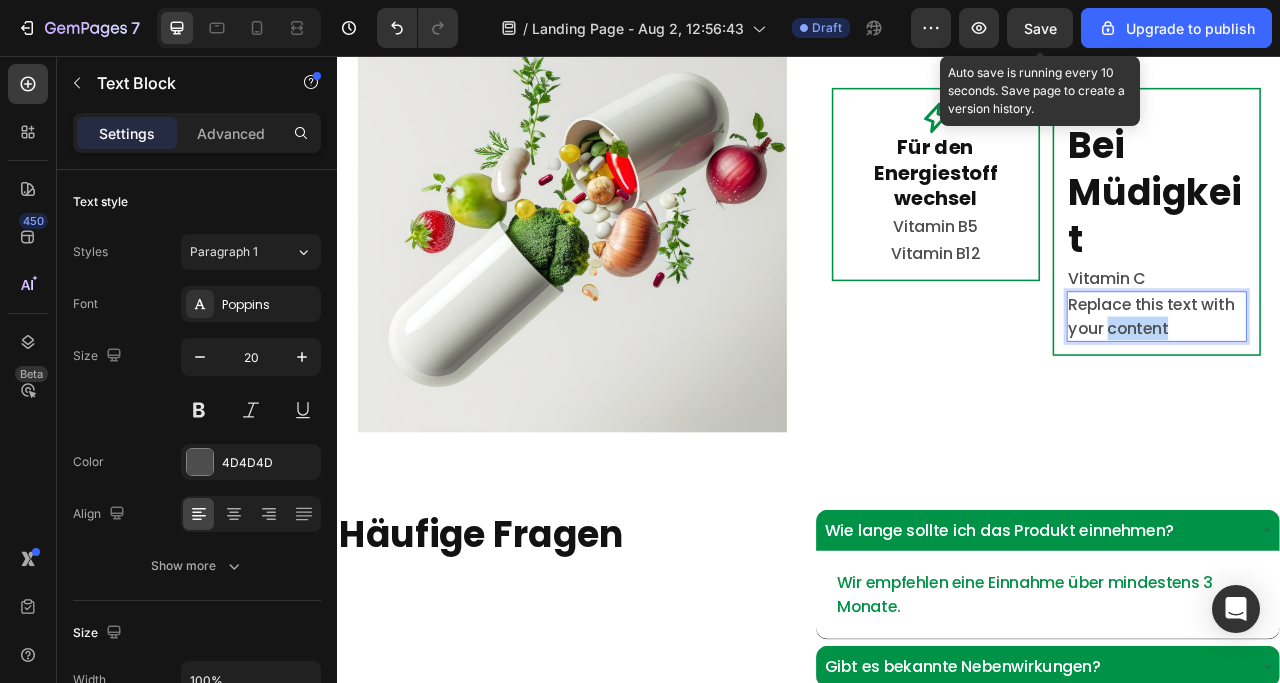 click on "Replace this text with your content" at bounding box center [1379, 387] 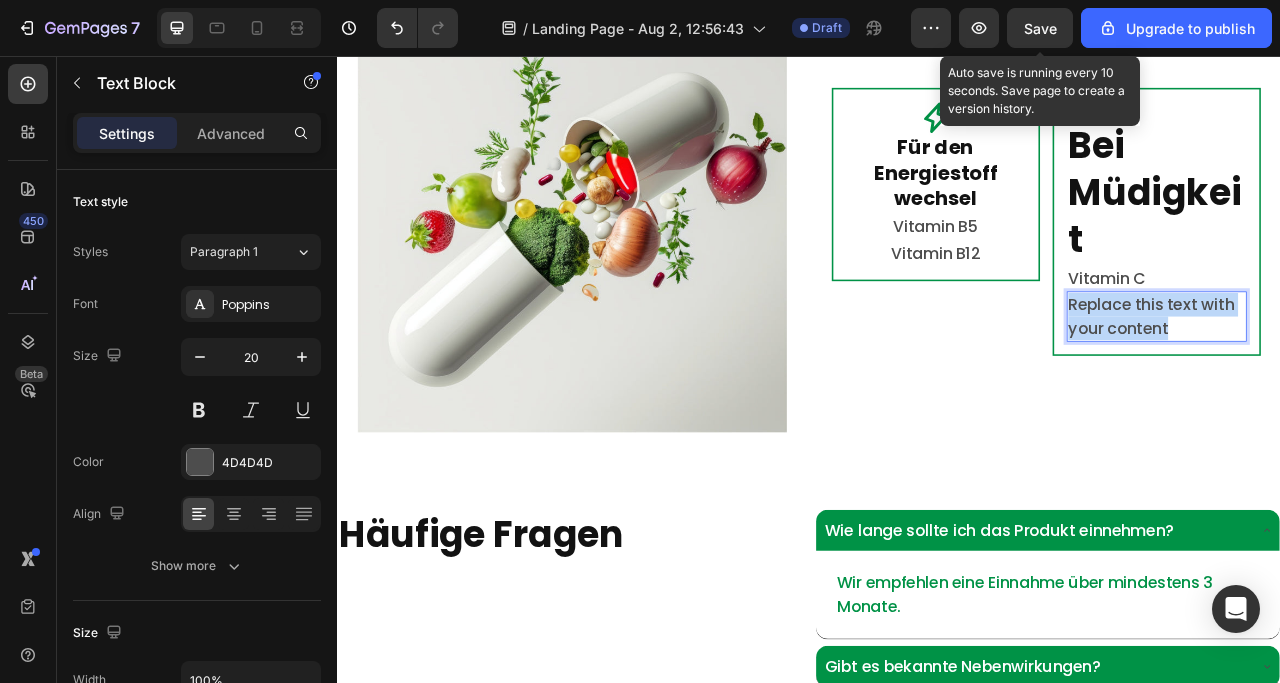 click on "Replace this text with your content" at bounding box center (1379, 387) 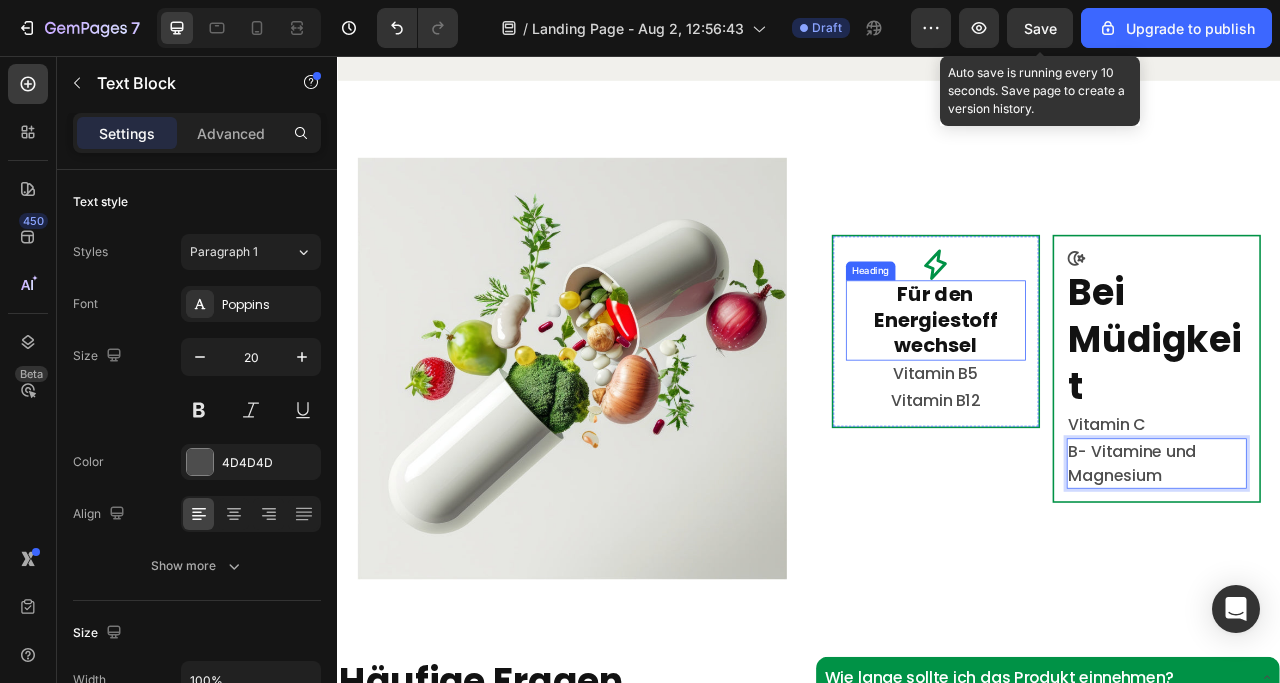 scroll, scrollTop: 4172, scrollLeft: 0, axis: vertical 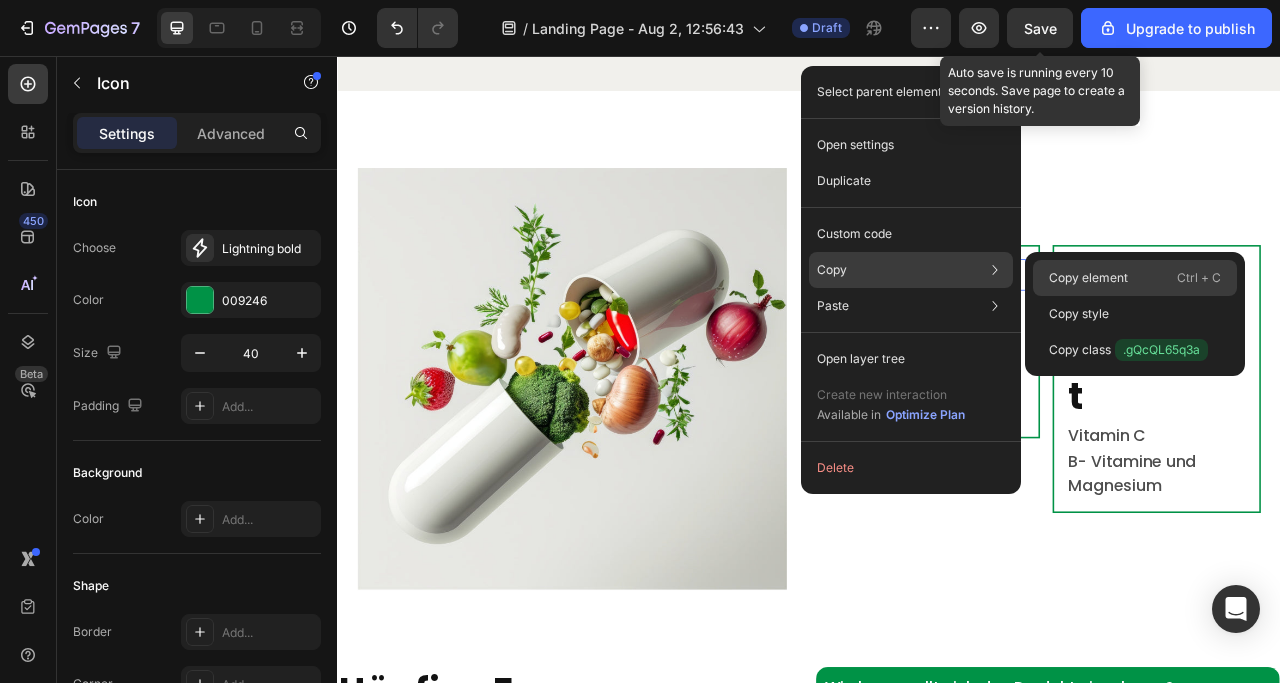 click on "Copy element" at bounding box center (1088, 278) 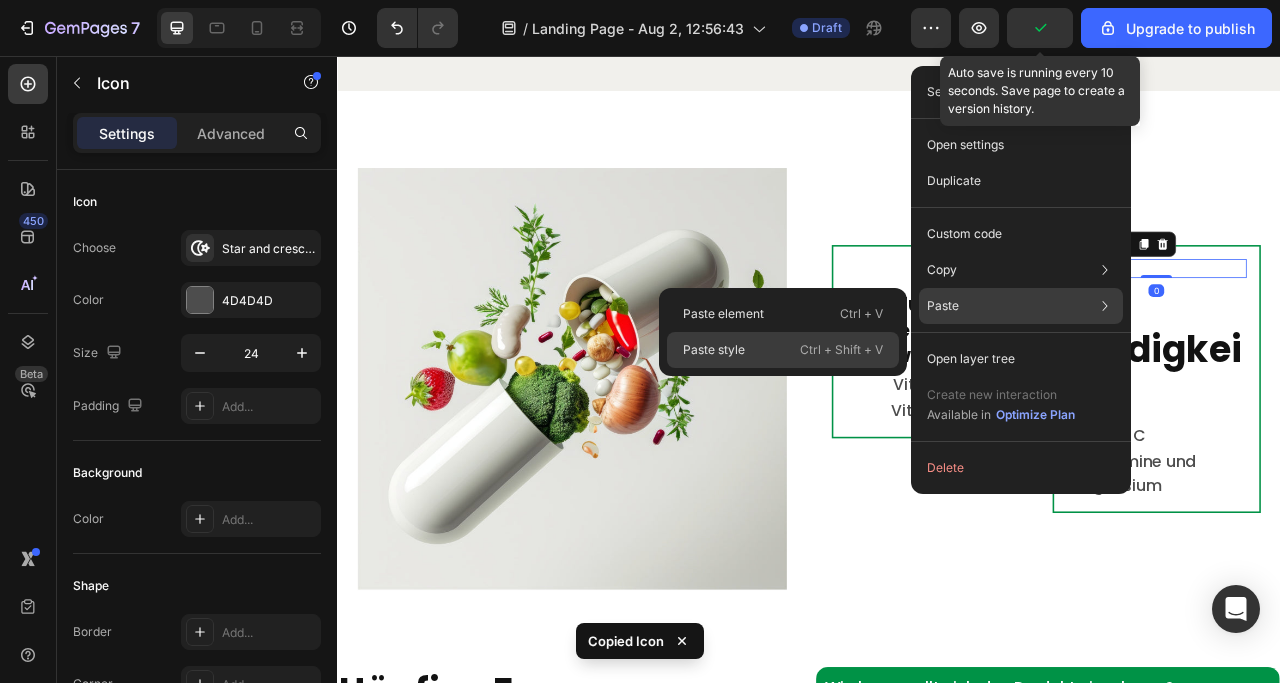 click on "Paste style  Ctrl + Shift + V" 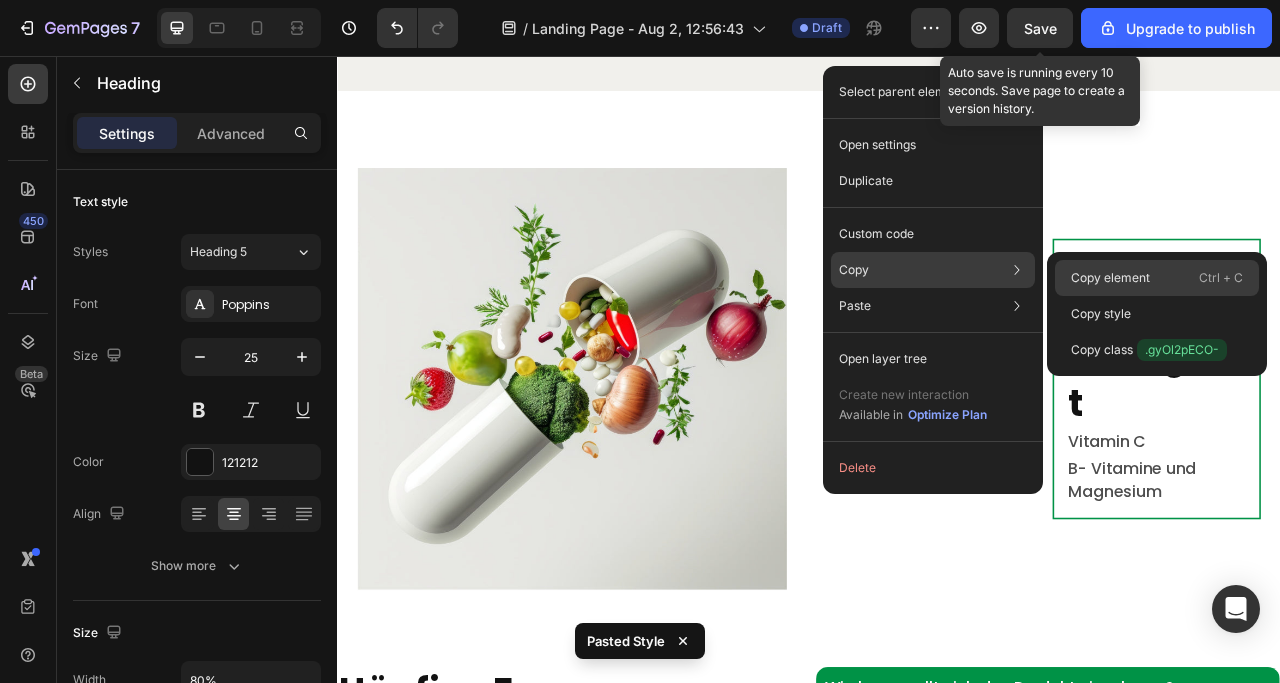 click on "Copy element" at bounding box center [1110, 278] 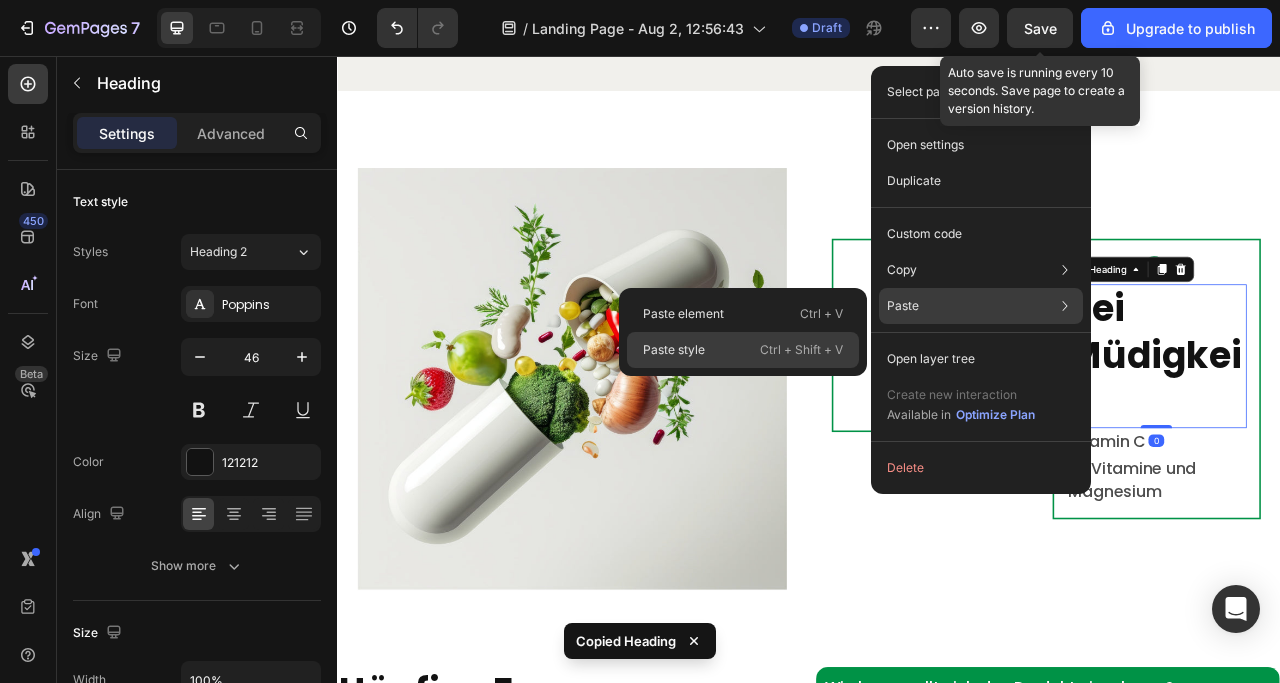 click on "Ctrl + Shift + V" at bounding box center [801, 350] 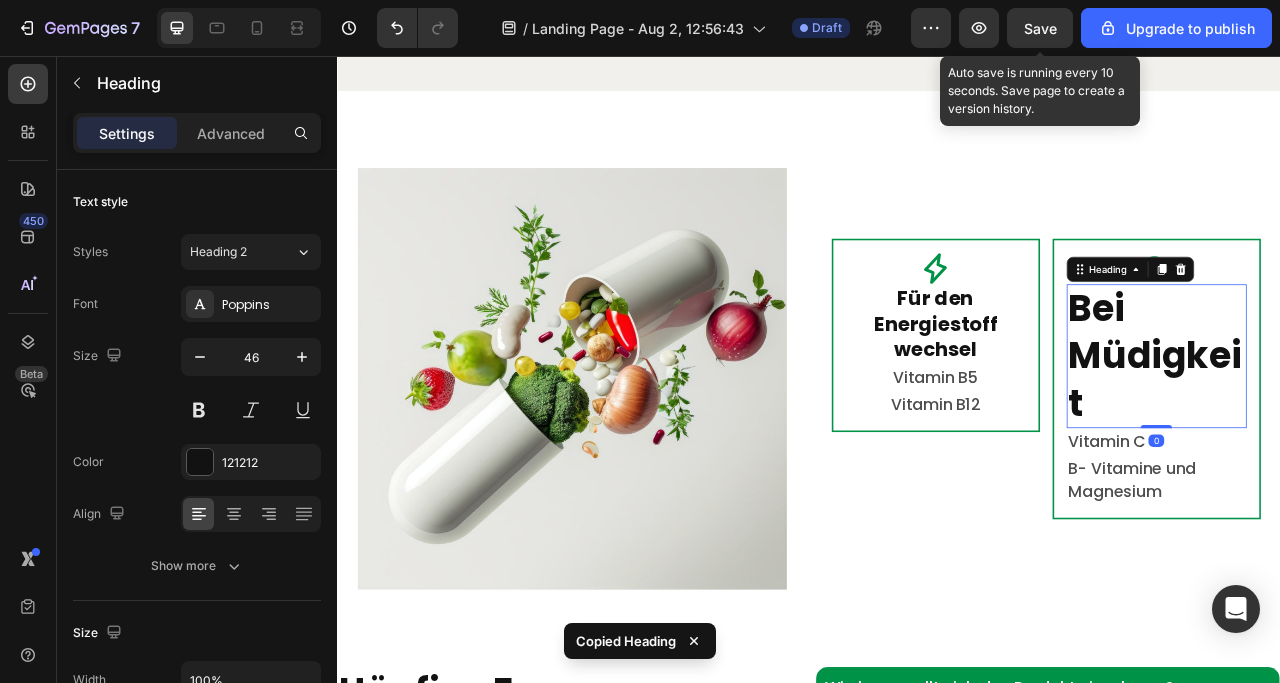 type on "25" 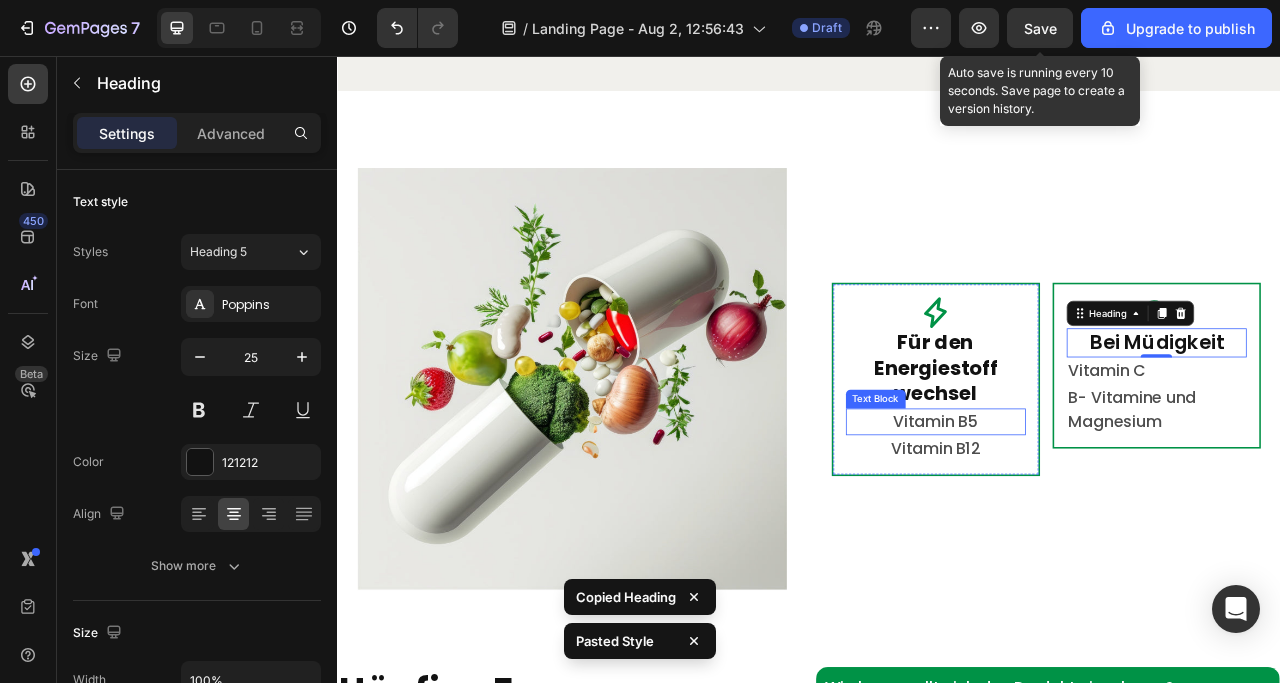 drag, startPoint x: 1087, startPoint y: 512, endPoint x: 954, endPoint y: 146, distance: 389.41623 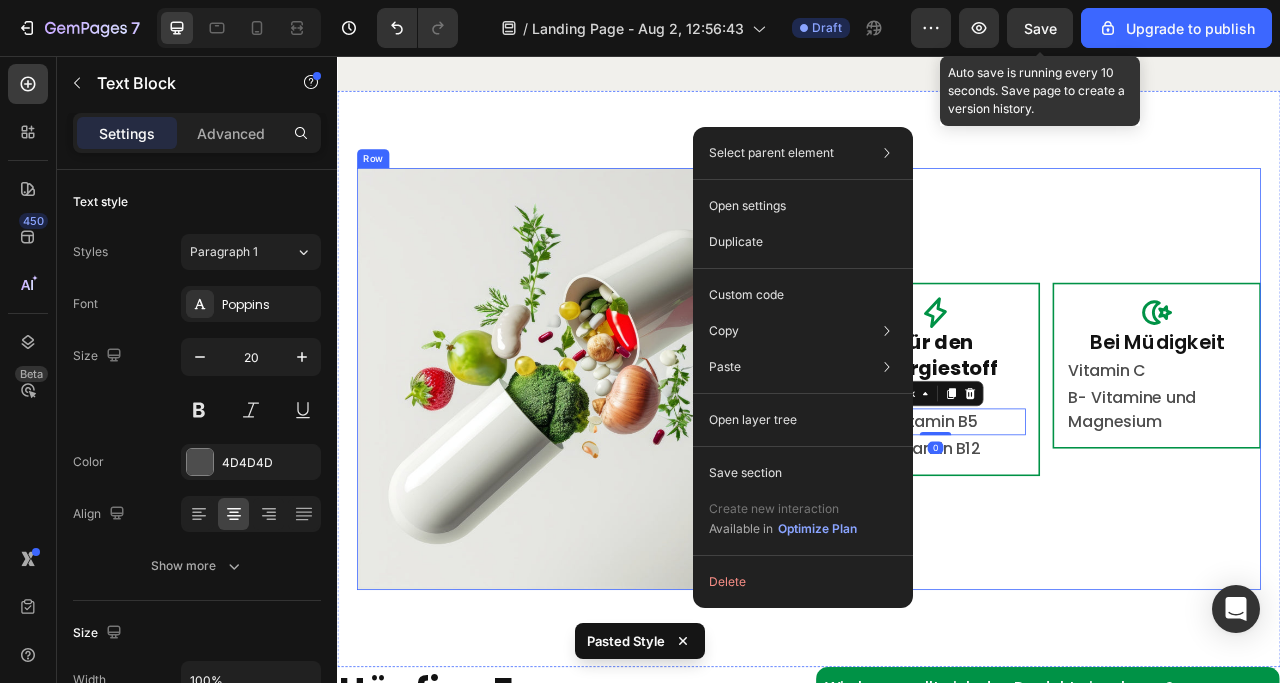 click on "Icon Für den Energiestoffwechsel Heading Vitamin B5 Text Block   0 Vitamin B12 Text Block Row
Icon Bei Müdigkeit Heading Vitamin C Text Block B- Vitamine und Magnesium Text Block Row Row Row" at bounding box center [1239, 466] 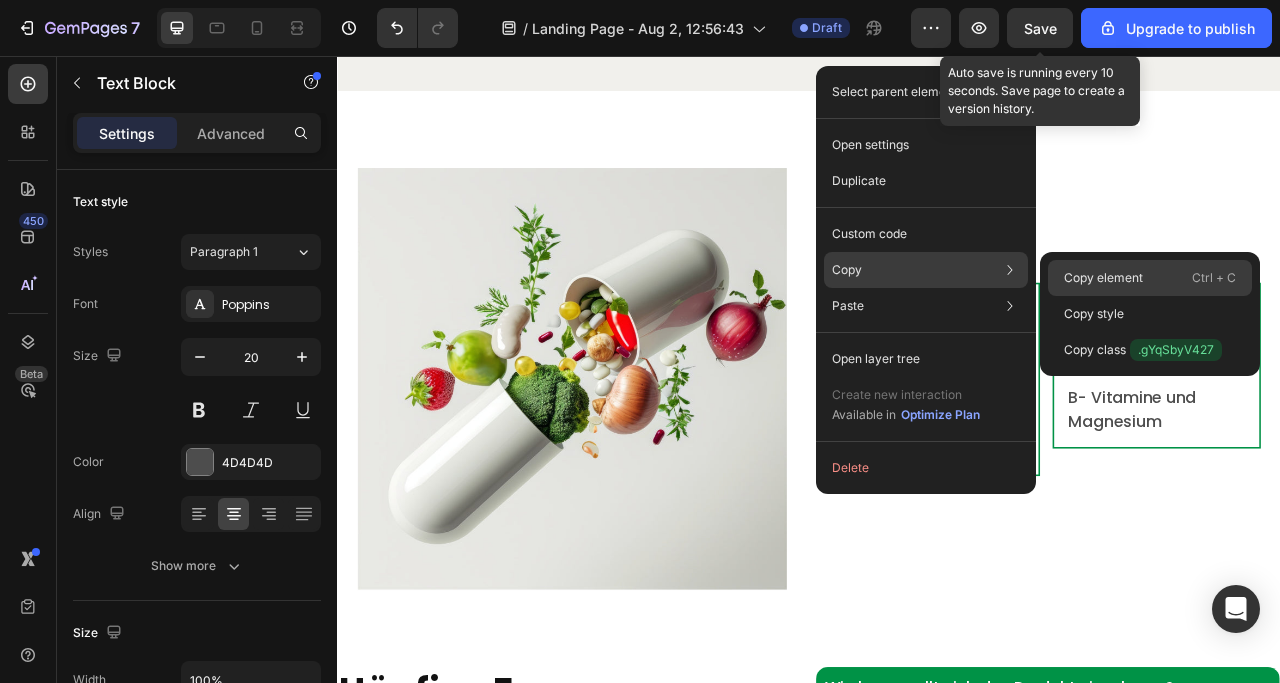 click on "Copy element" at bounding box center [1103, 278] 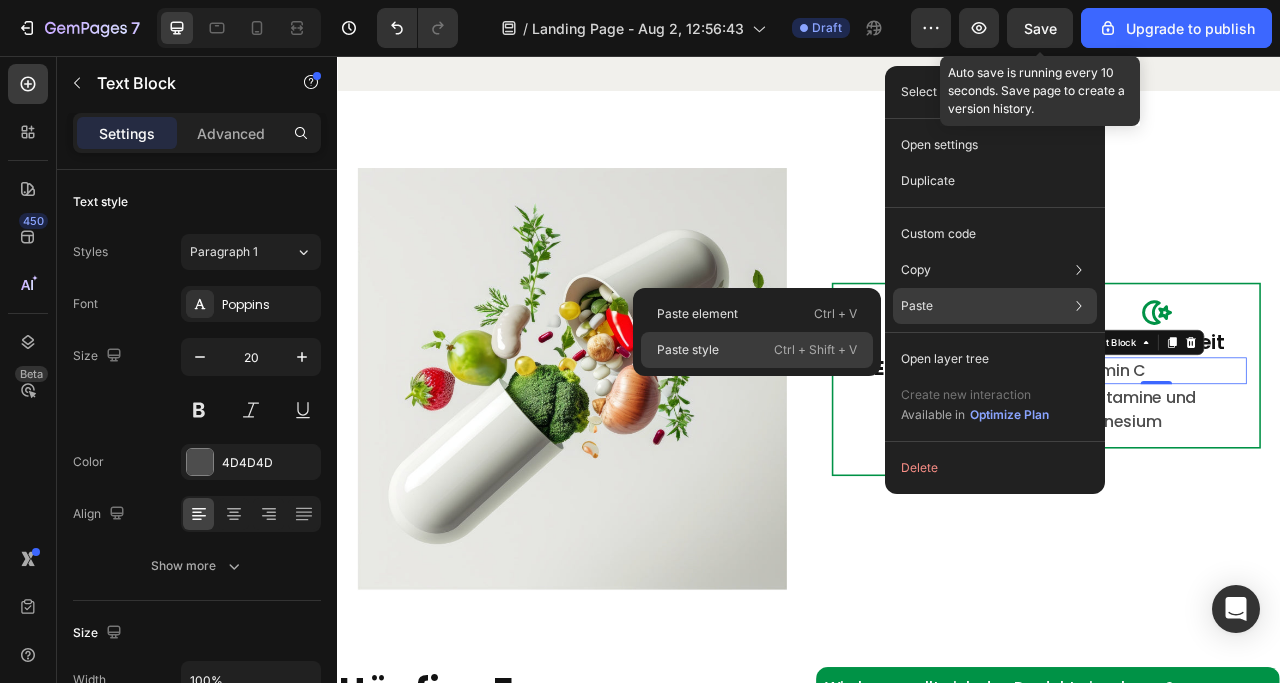 drag, startPoint x: 827, startPoint y: 341, endPoint x: 638, endPoint y: 366, distance: 190.64627 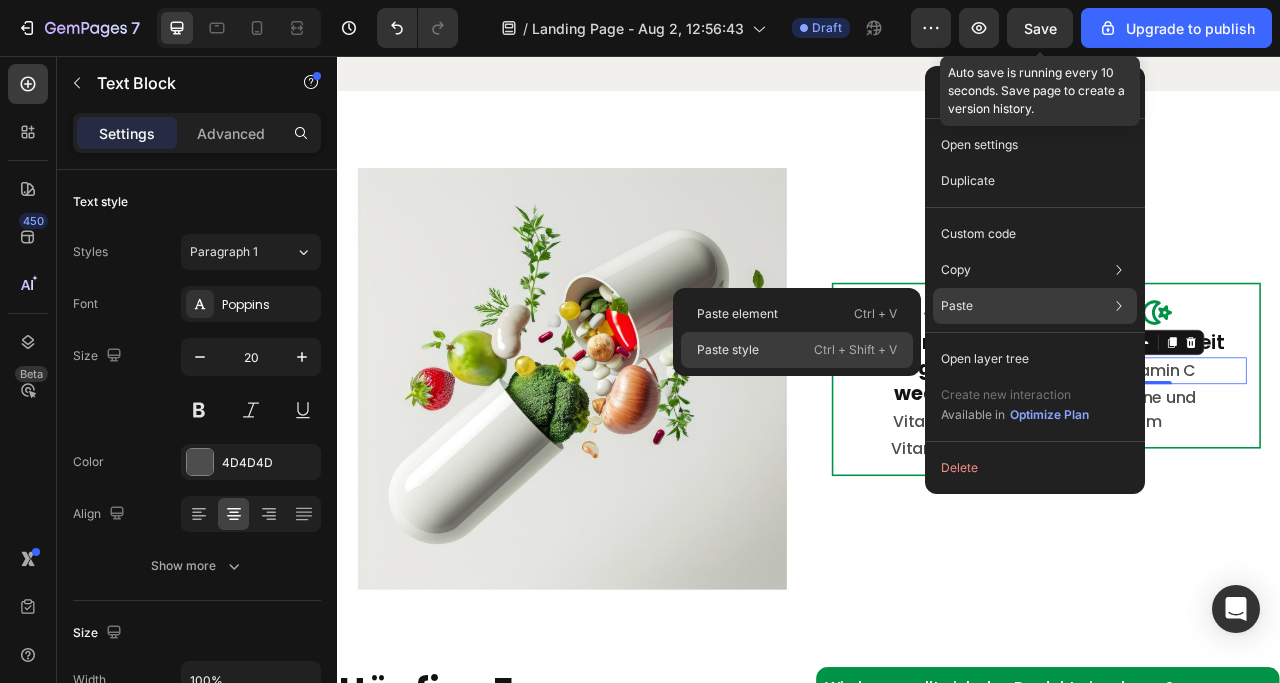 click on "Ctrl + Shift + V" at bounding box center (855, 350) 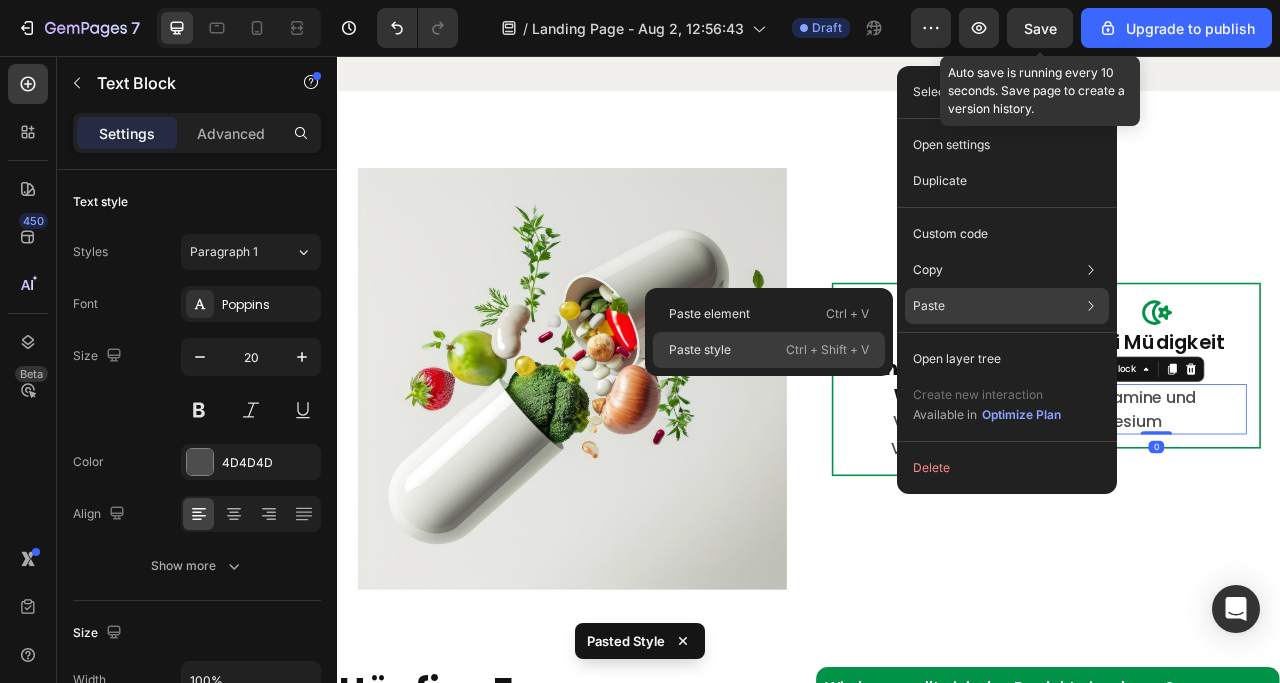 click on "Ctrl + Shift + V" at bounding box center [827, 350] 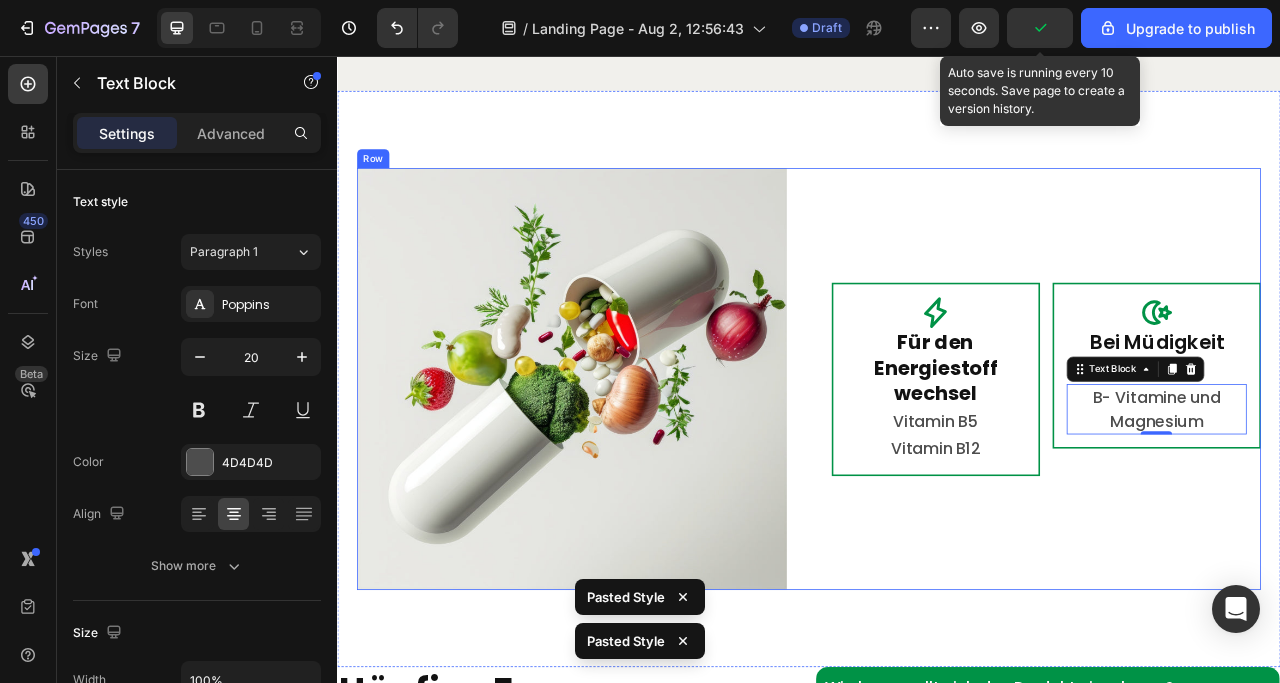 scroll, scrollTop: 4072, scrollLeft: 0, axis: vertical 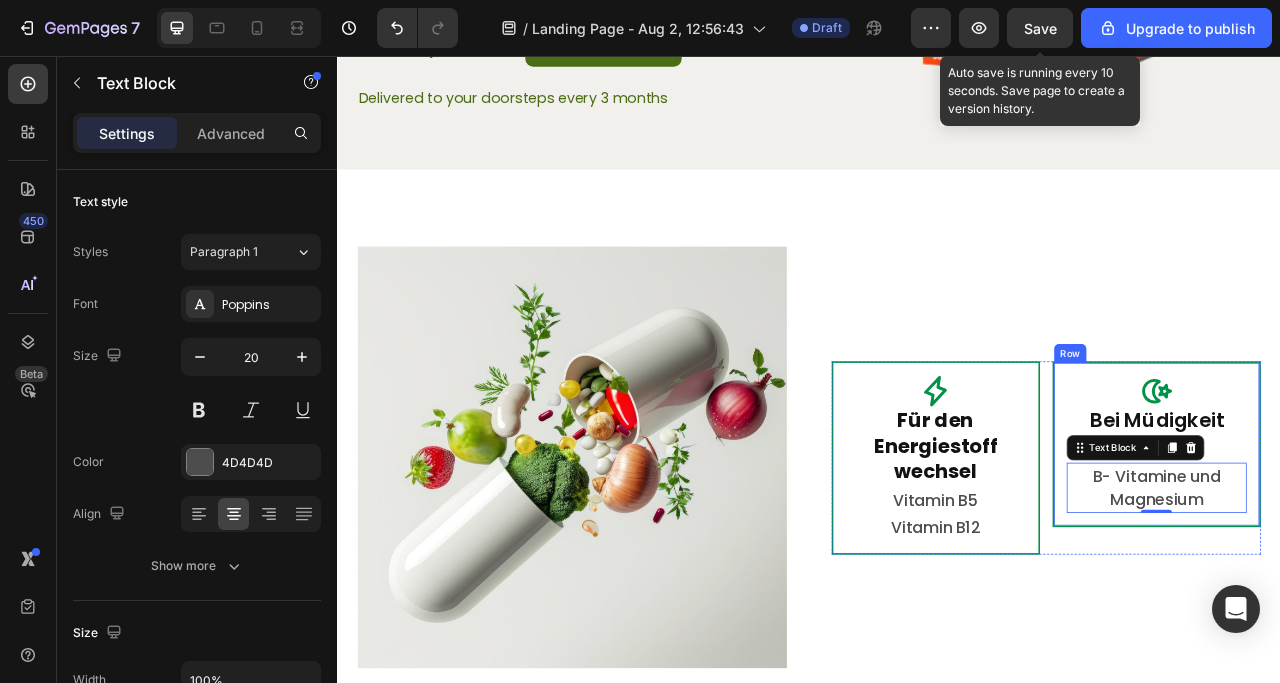 click on "Icon Bei Müdigkeit Heading Vitamin C Text Block B- Vitamine und Magnesium Text Block   0 Row" at bounding box center [1379, 549] 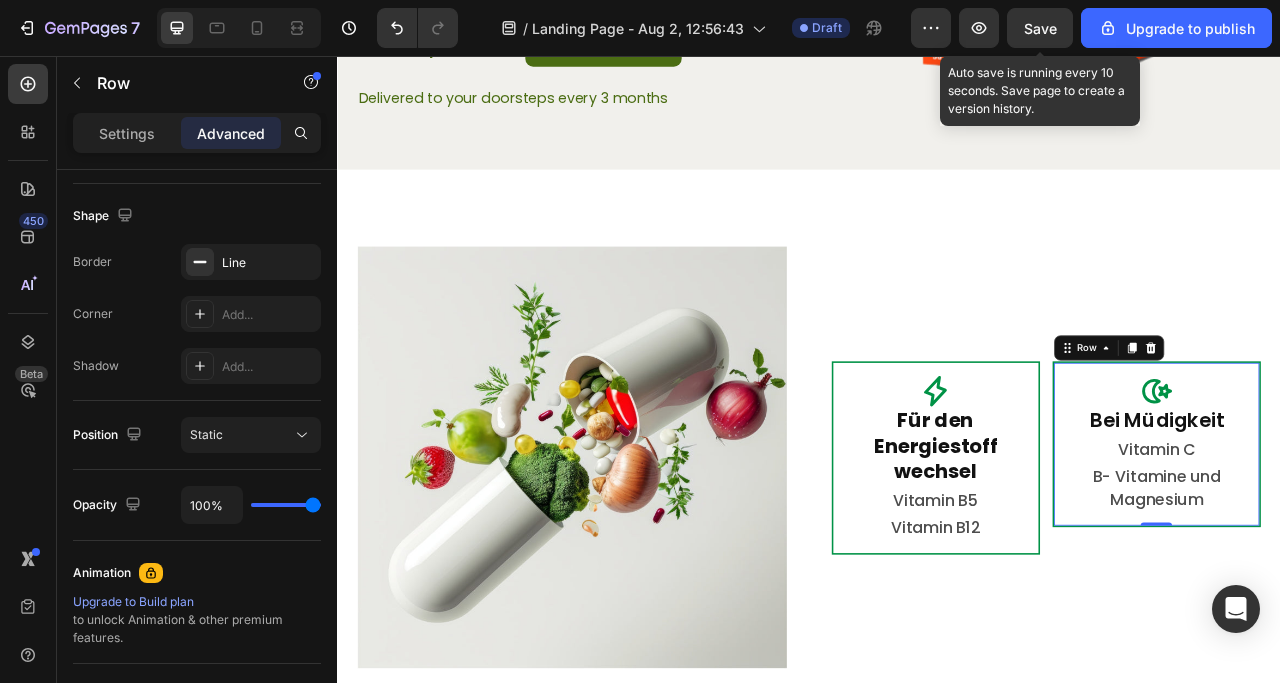 scroll, scrollTop: 0, scrollLeft: 0, axis: both 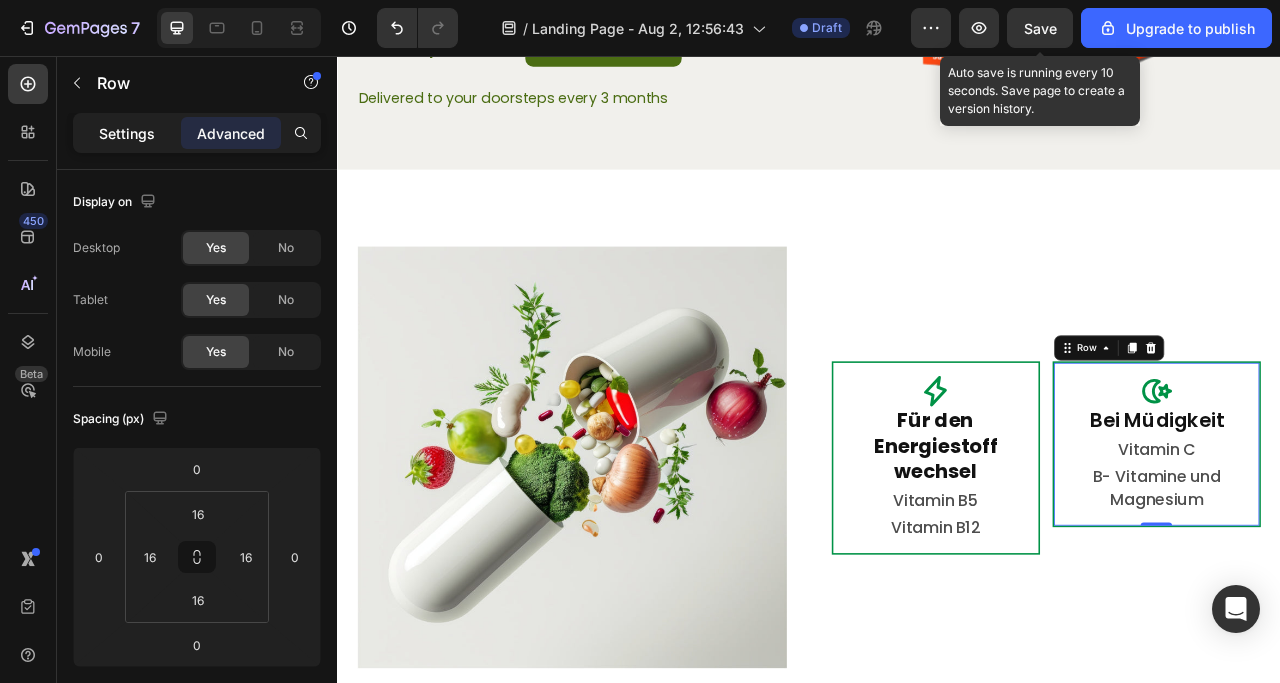 click on "Settings" at bounding box center [127, 133] 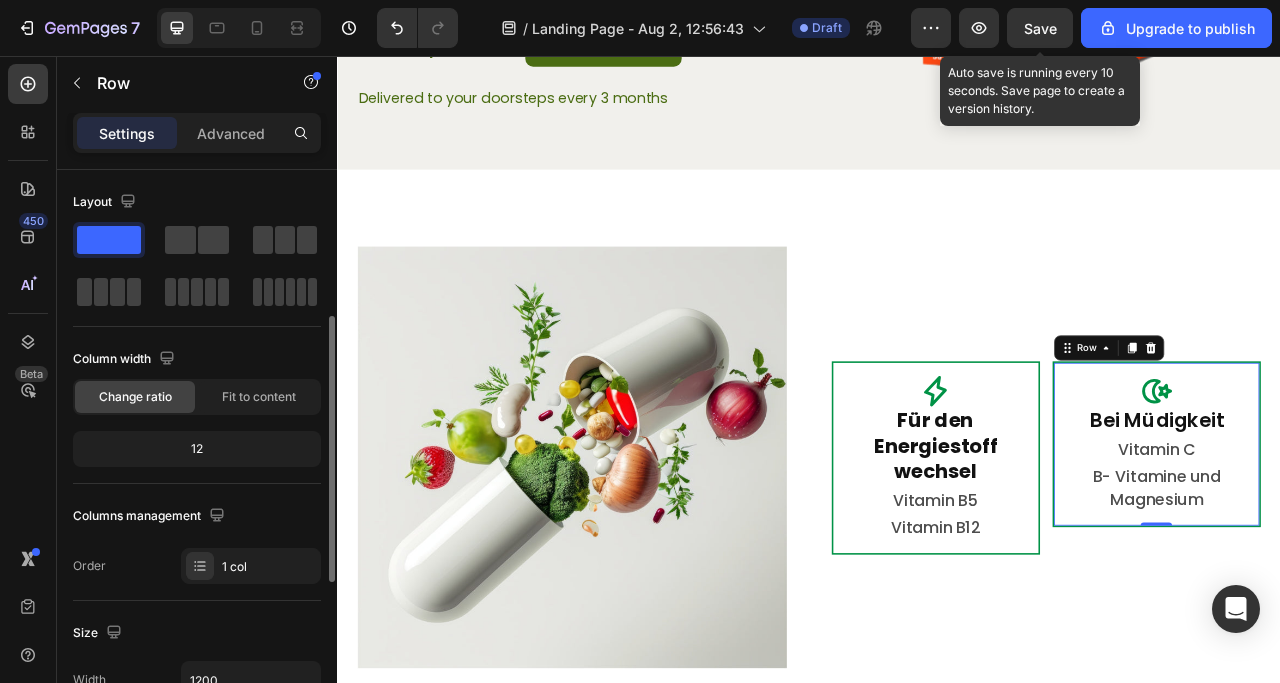 scroll, scrollTop: 100, scrollLeft: 0, axis: vertical 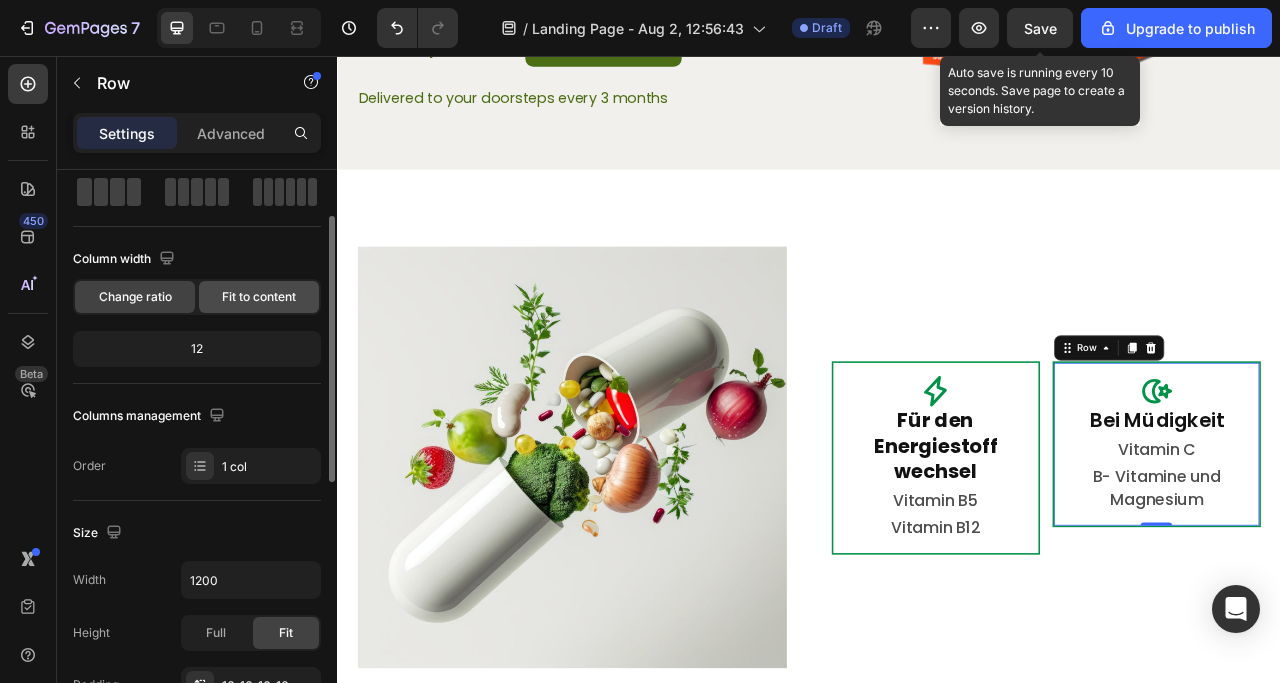click on "Fit to content" 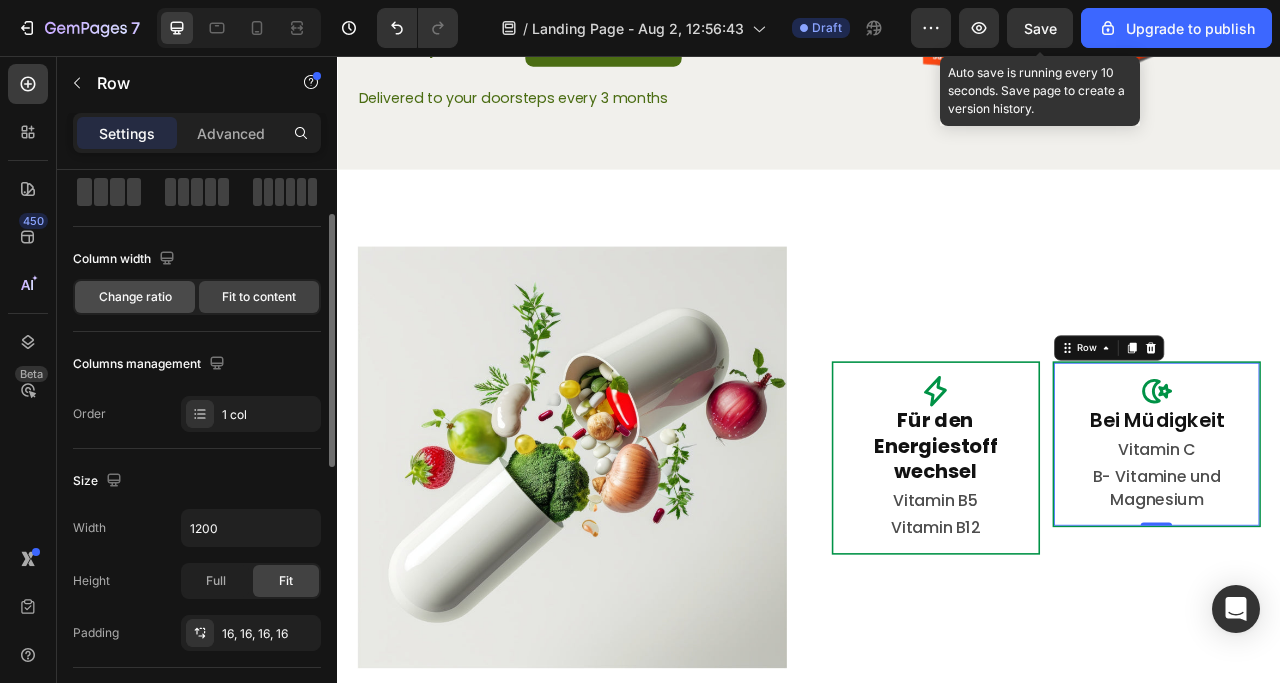 click on "Change ratio" 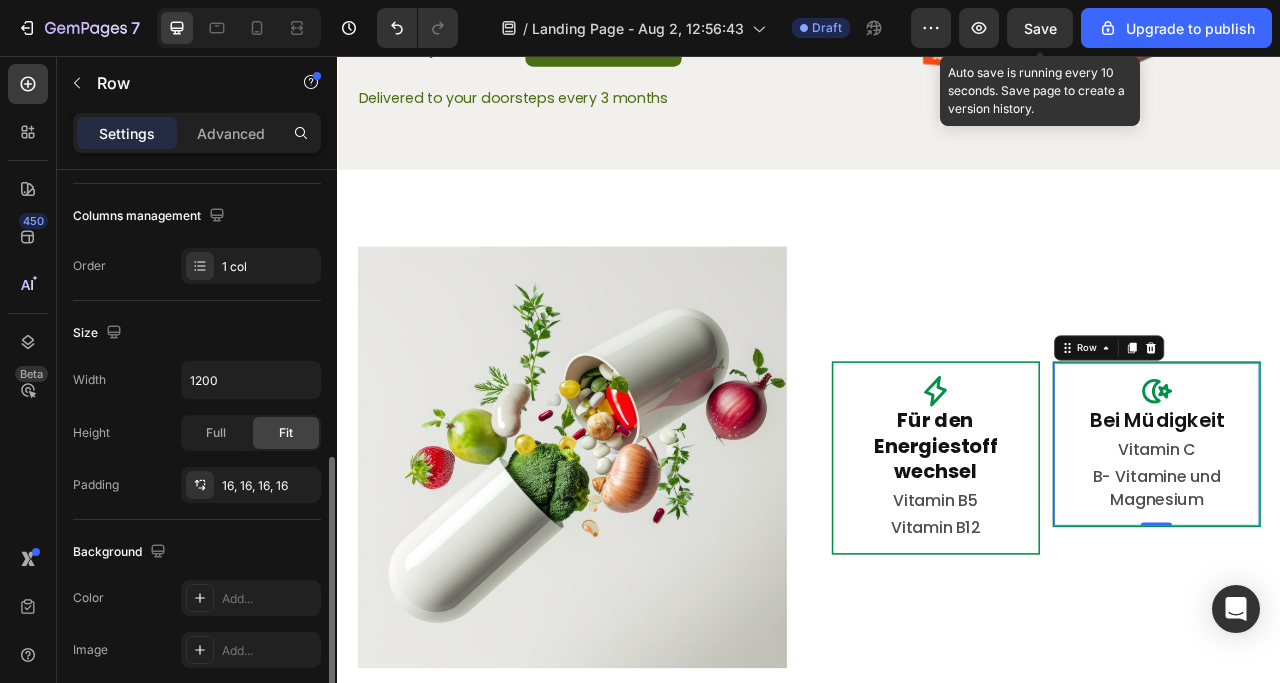scroll, scrollTop: 400, scrollLeft: 0, axis: vertical 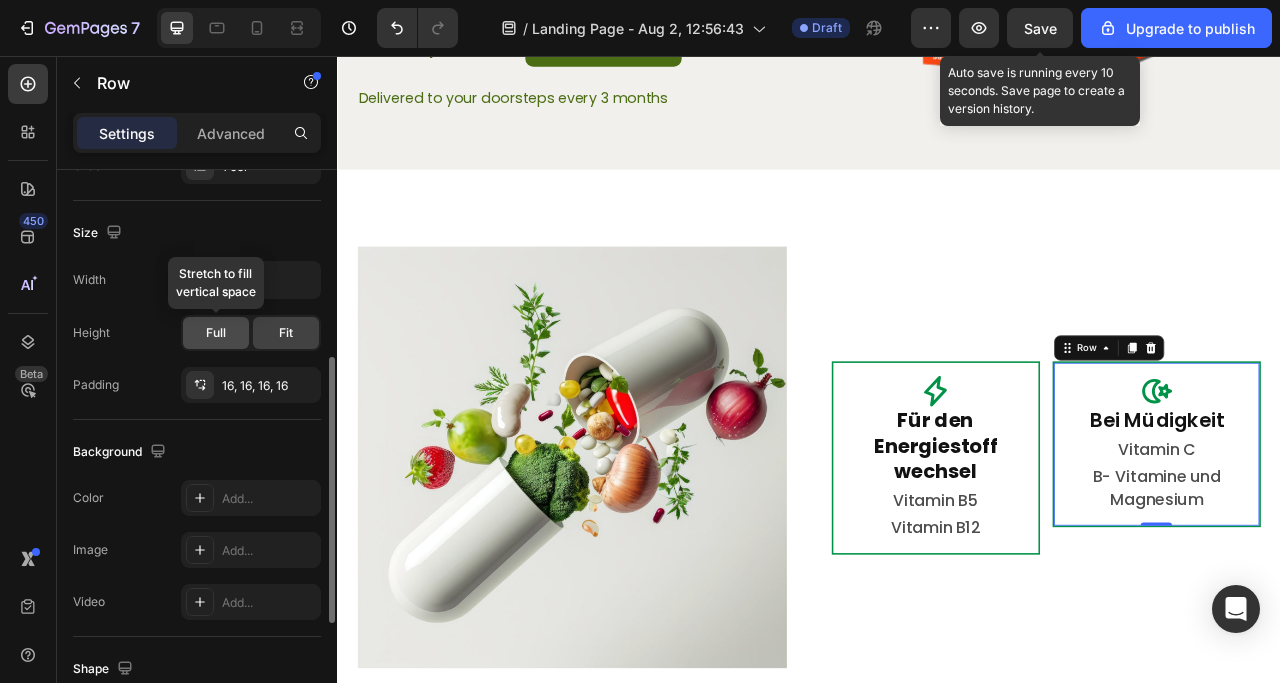 click on "Full" 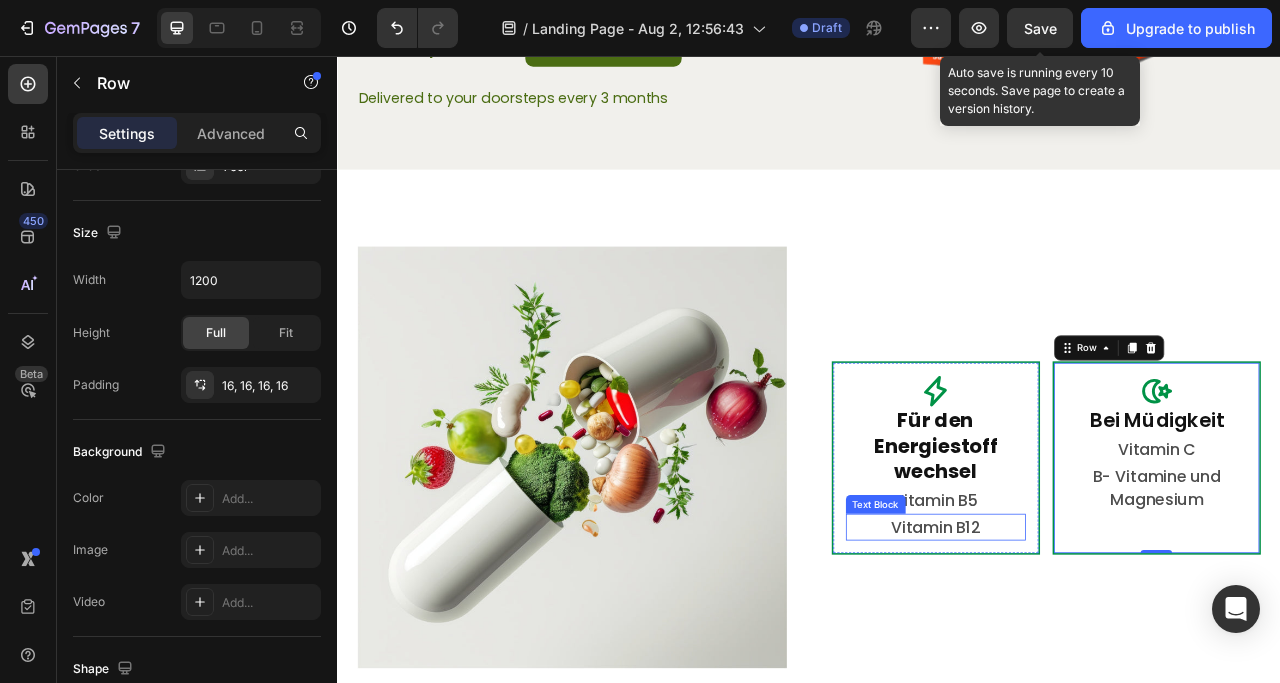 scroll, scrollTop: 4172, scrollLeft: 0, axis: vertical 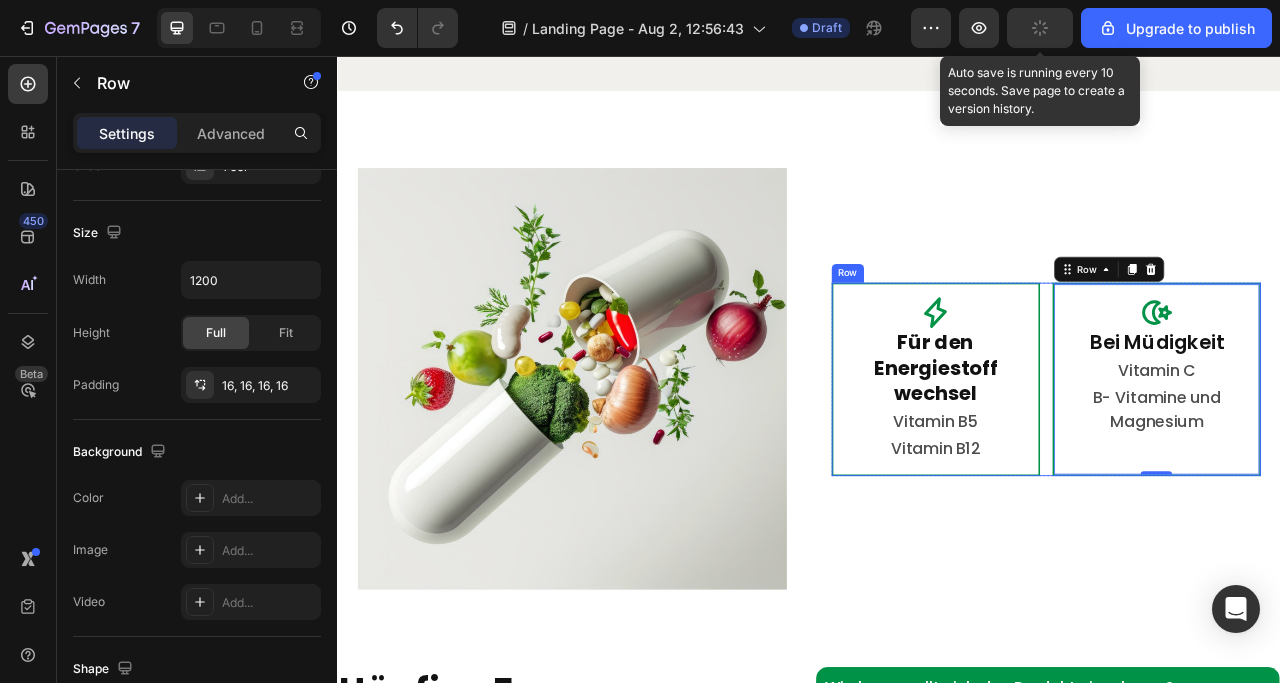 click on "Icon Für den Energiestoffwechsel Heading Vitamin B5 Text Block Vitamin B12 Text Block Row
Icon Bei Müdigkeit Heading Vitamin C Text Block B- Vitamine und Magnesium Text Block Row   0 Row" at bounding box center [1239, 467] 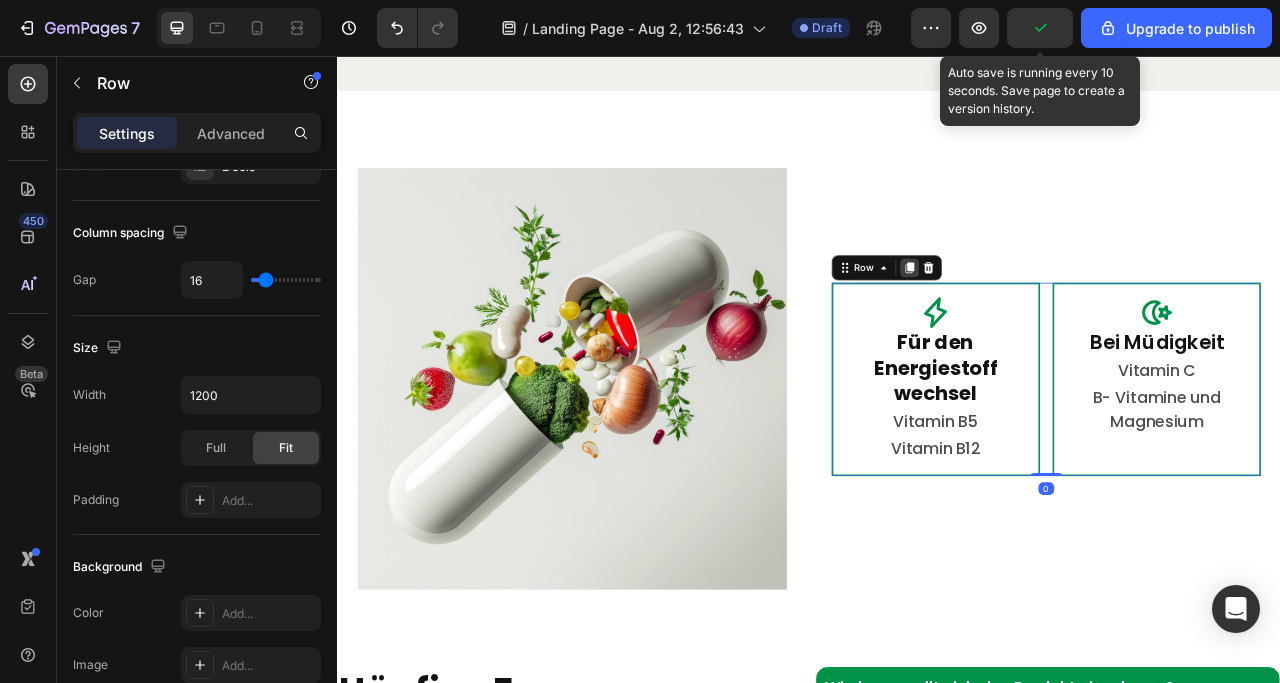 click 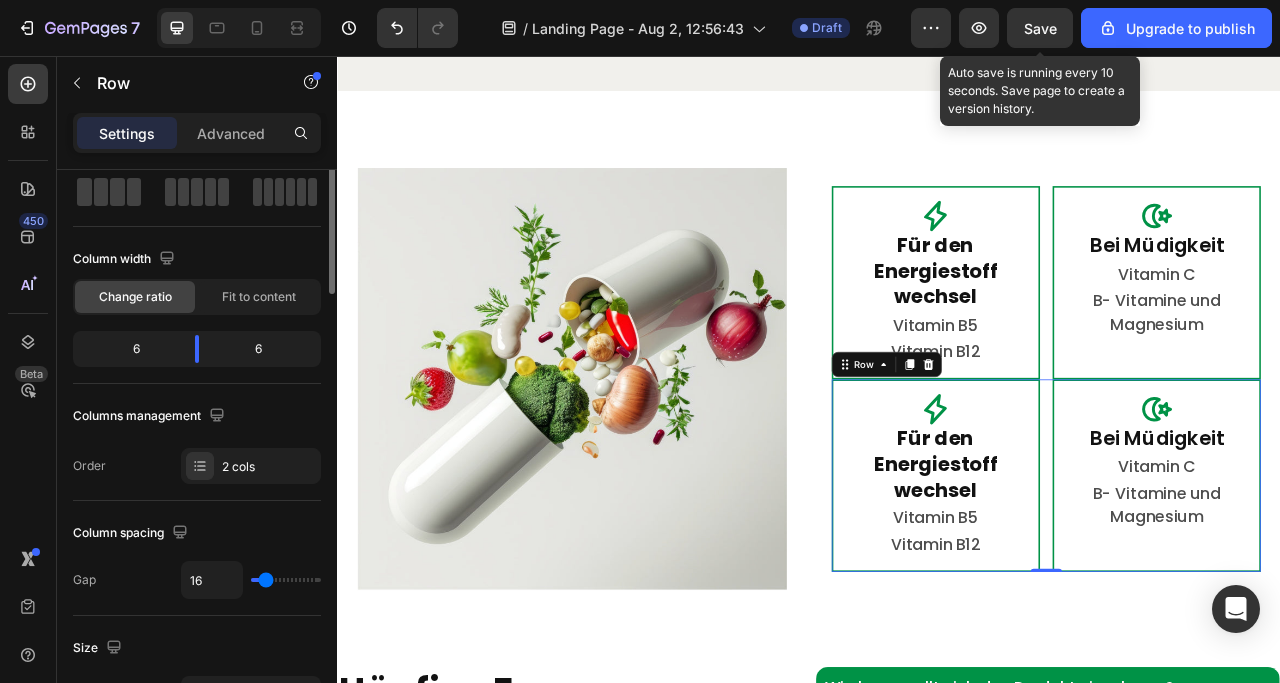scroll, scrollTop: 0, scrollLeft: 0, axis: both 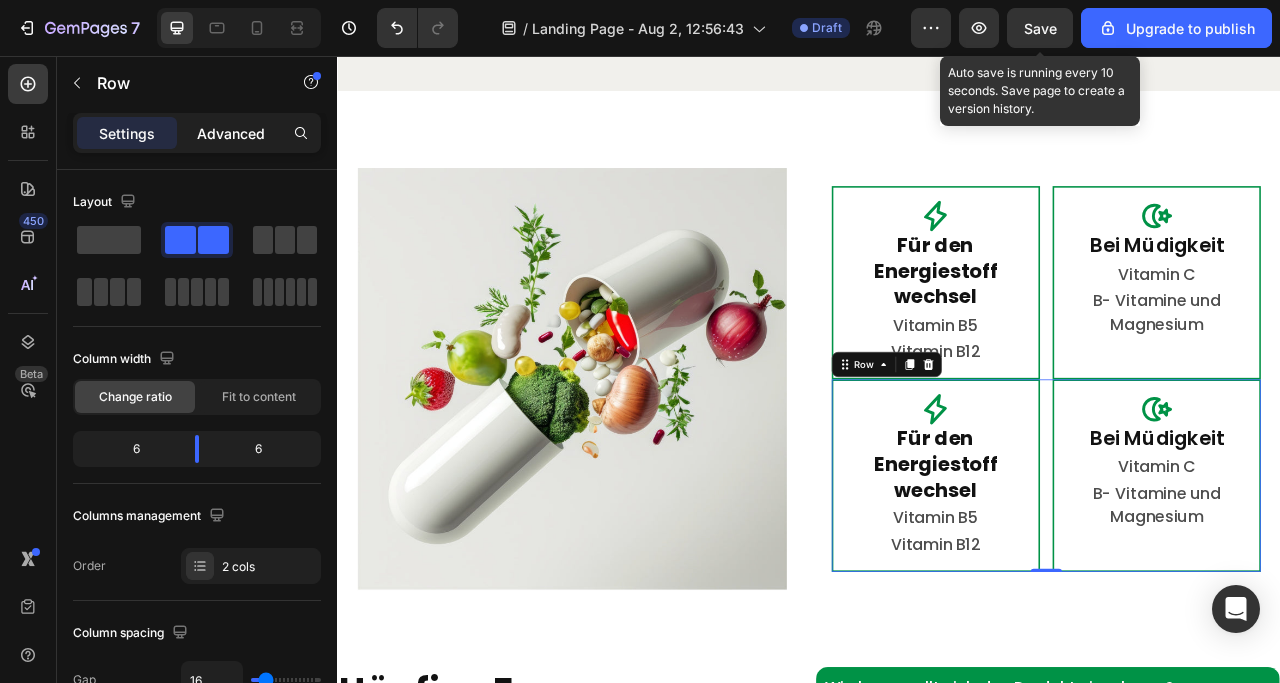 click on "Advanced" at bounding box center [231, 133] 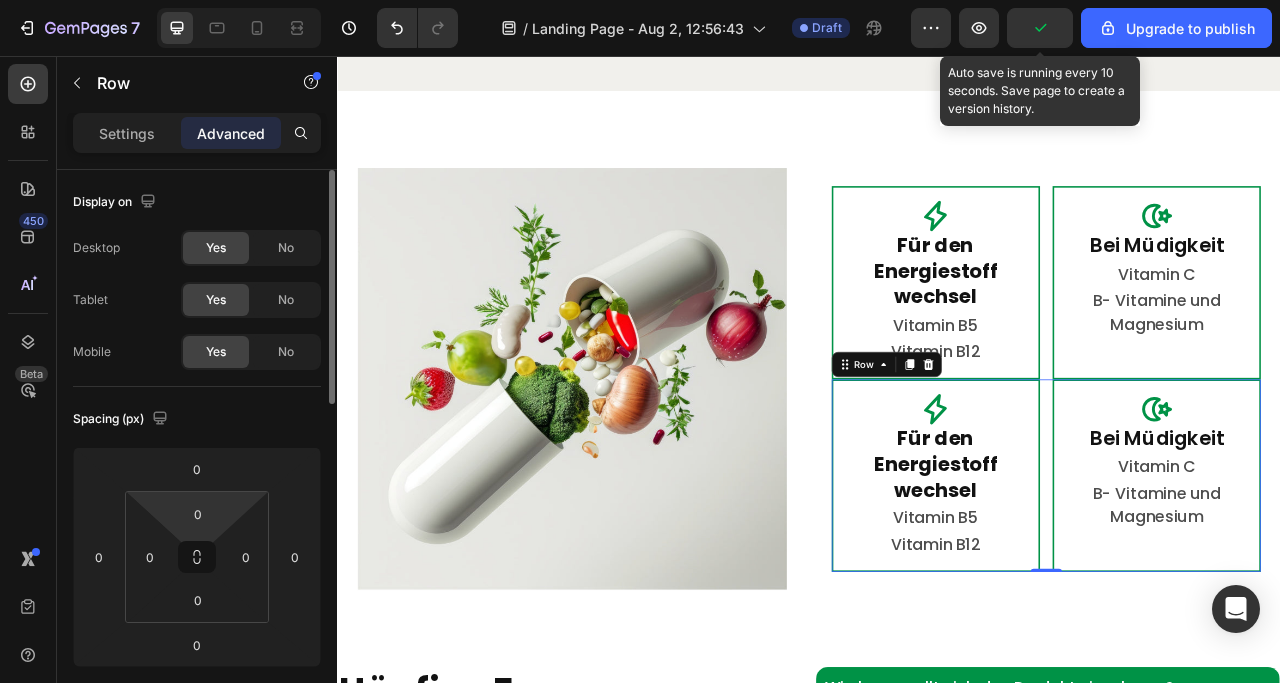 scroll, scrollTop: 200, scrollLeft: 0, axis: vertical 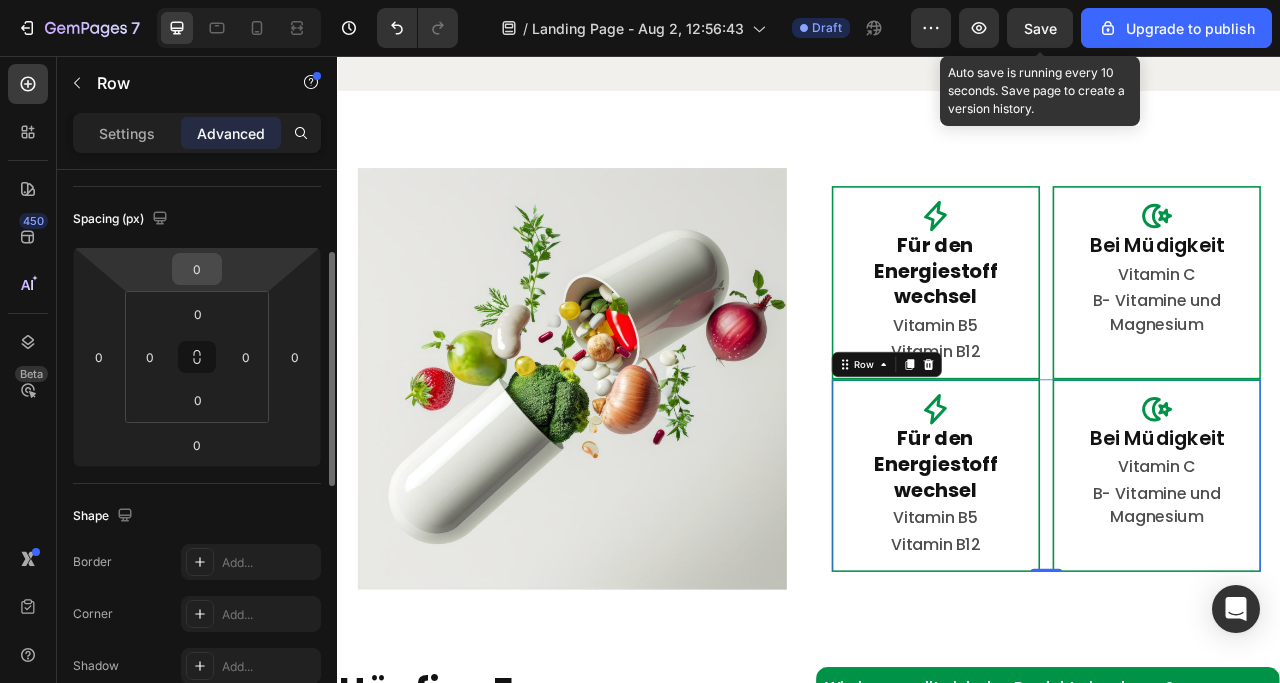 click on "0" at bounding box center (197, 269) 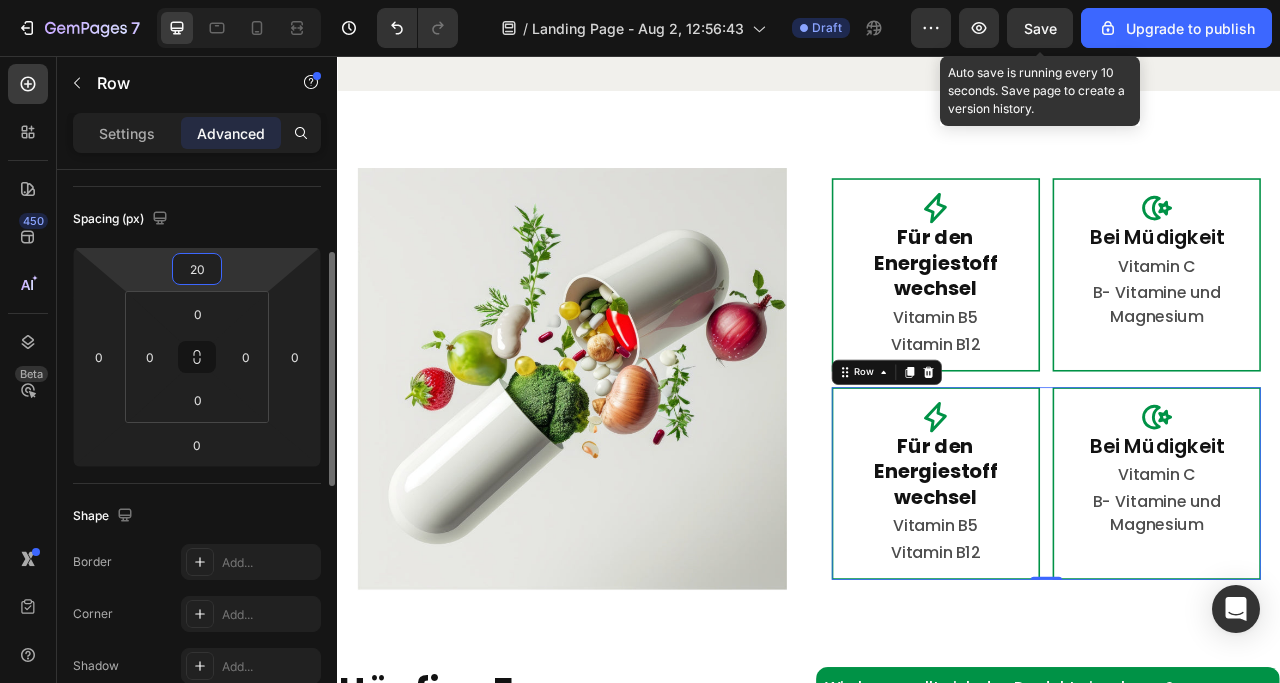 type on "20" 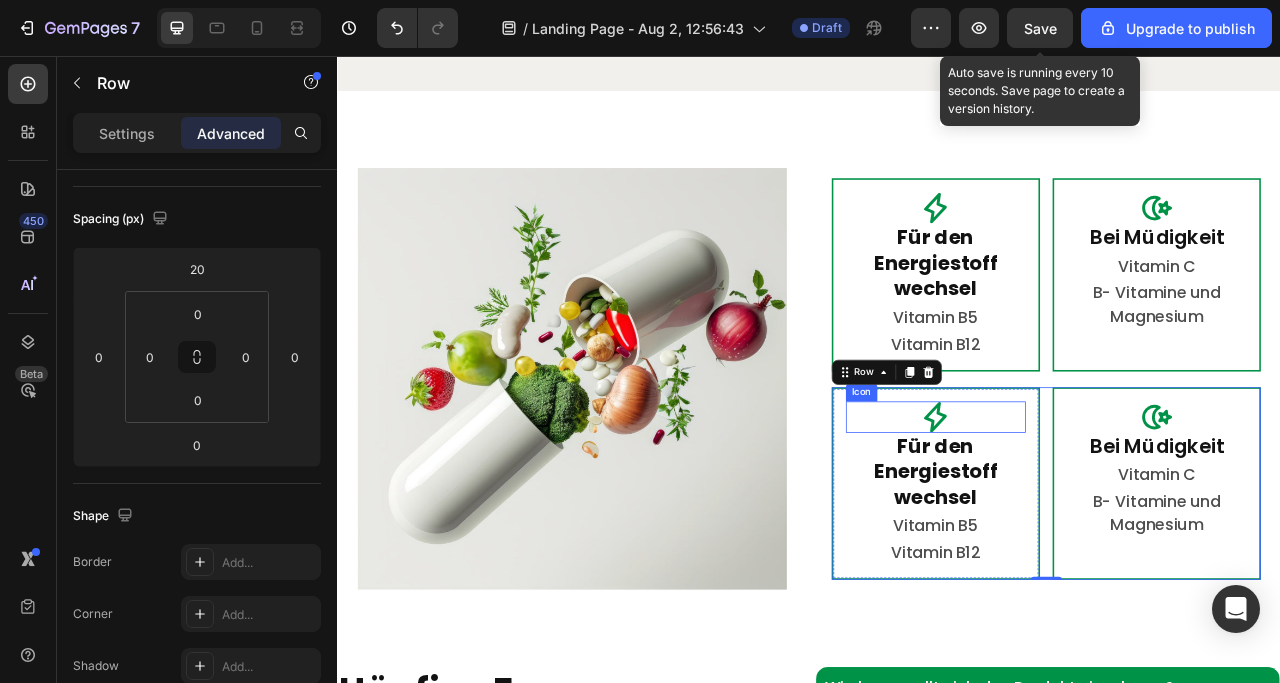 click 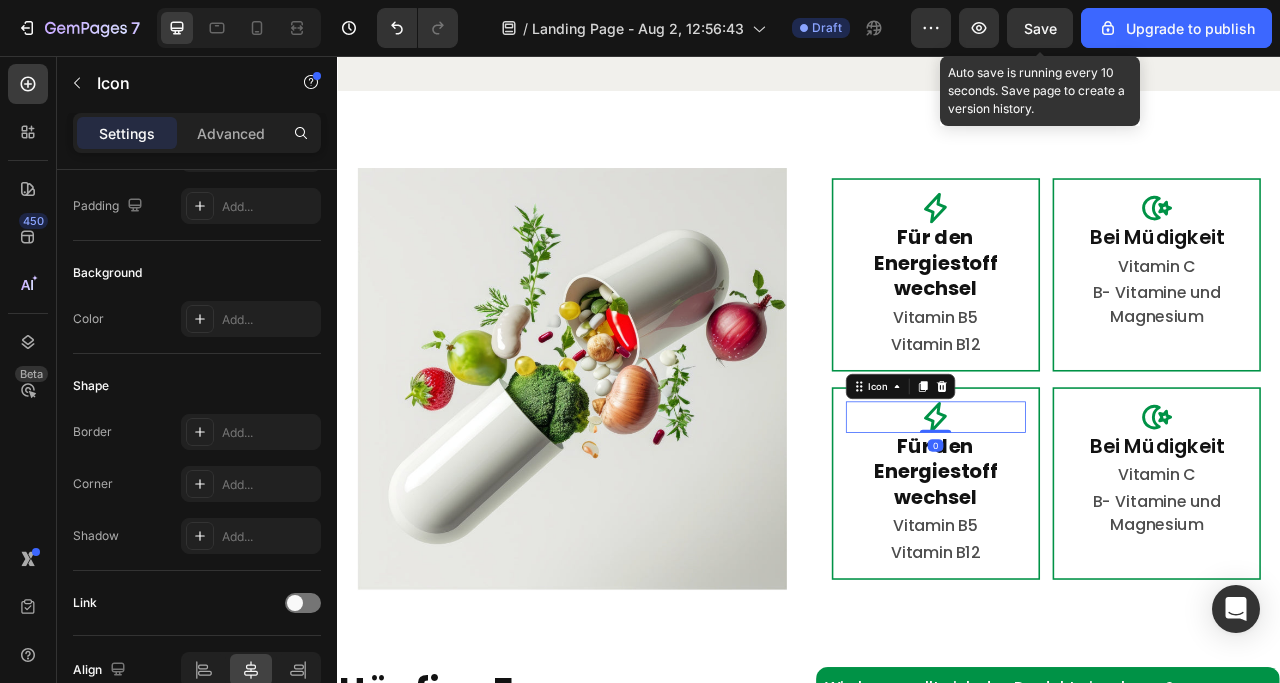 scroll, scrollTop: 0, scrollLeft: 0, axis: both 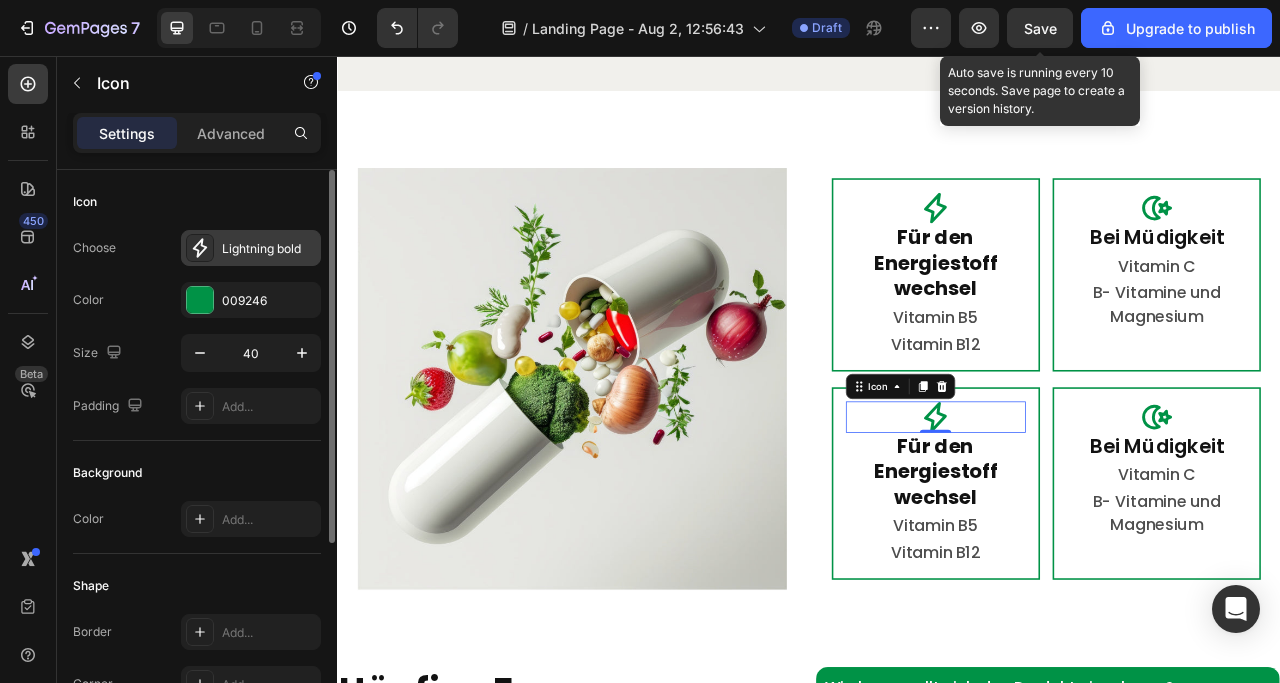 click on "Lightning bold" at bounding box center [269, 249] 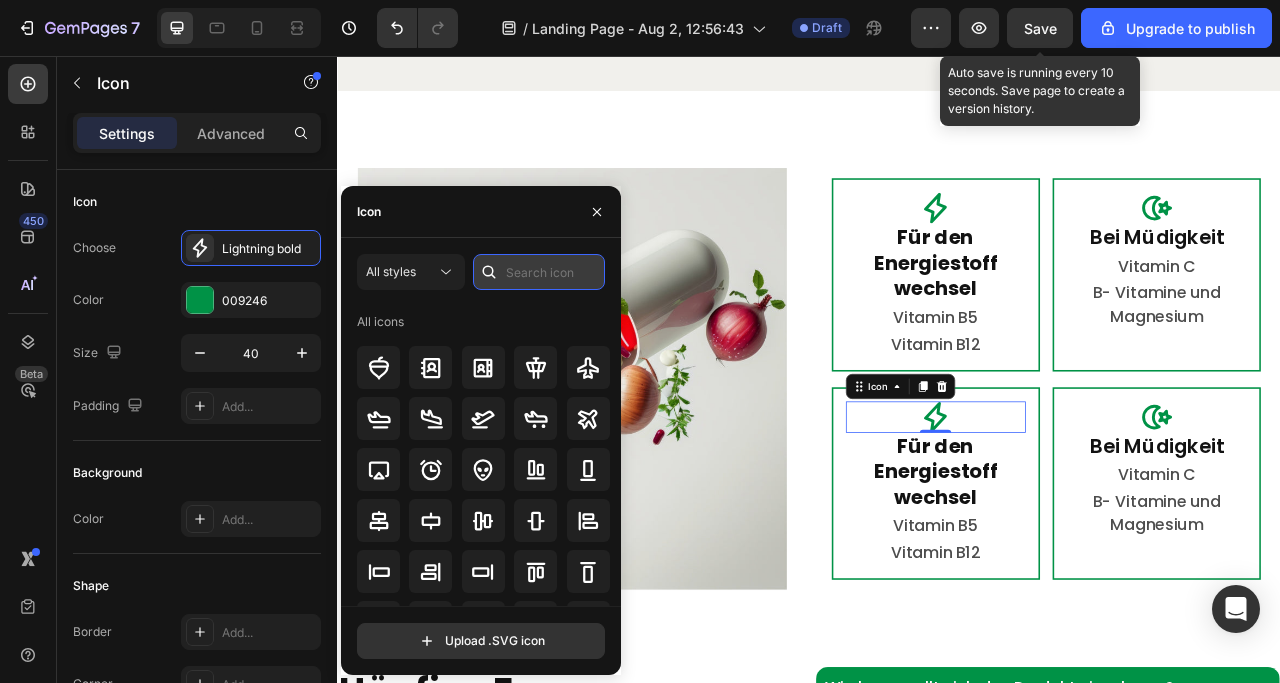 click at bounding box center (539, 272) 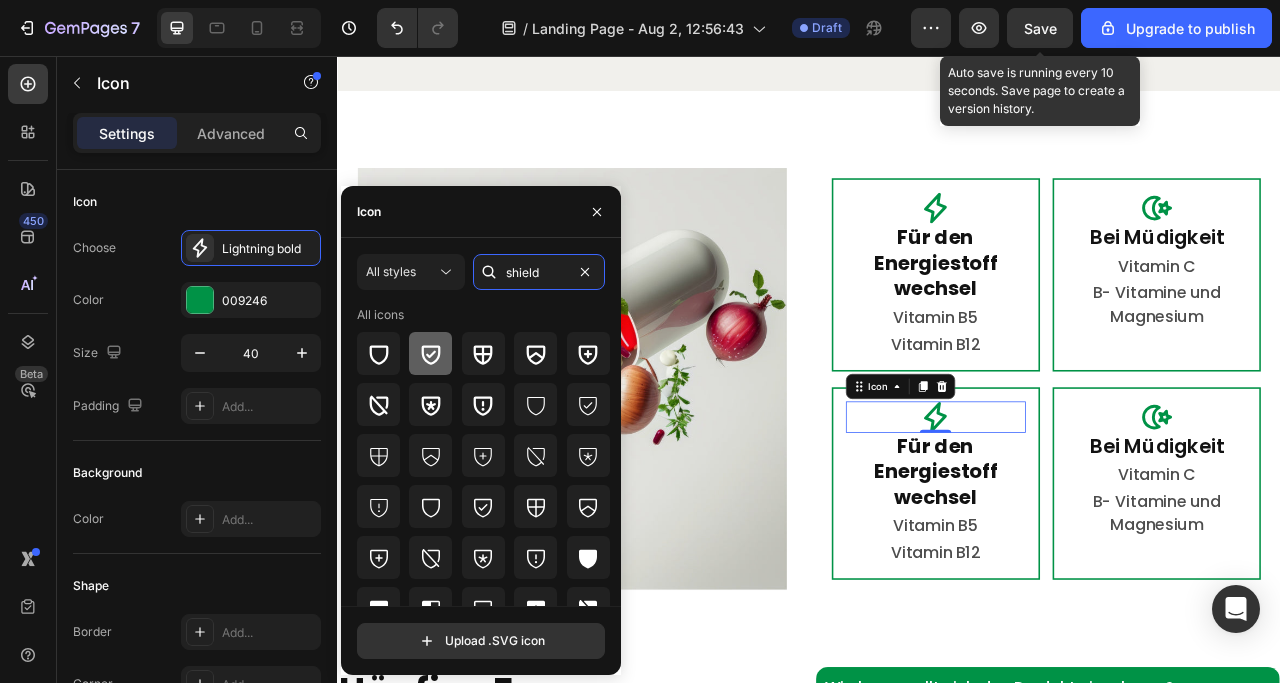 type on "shield" 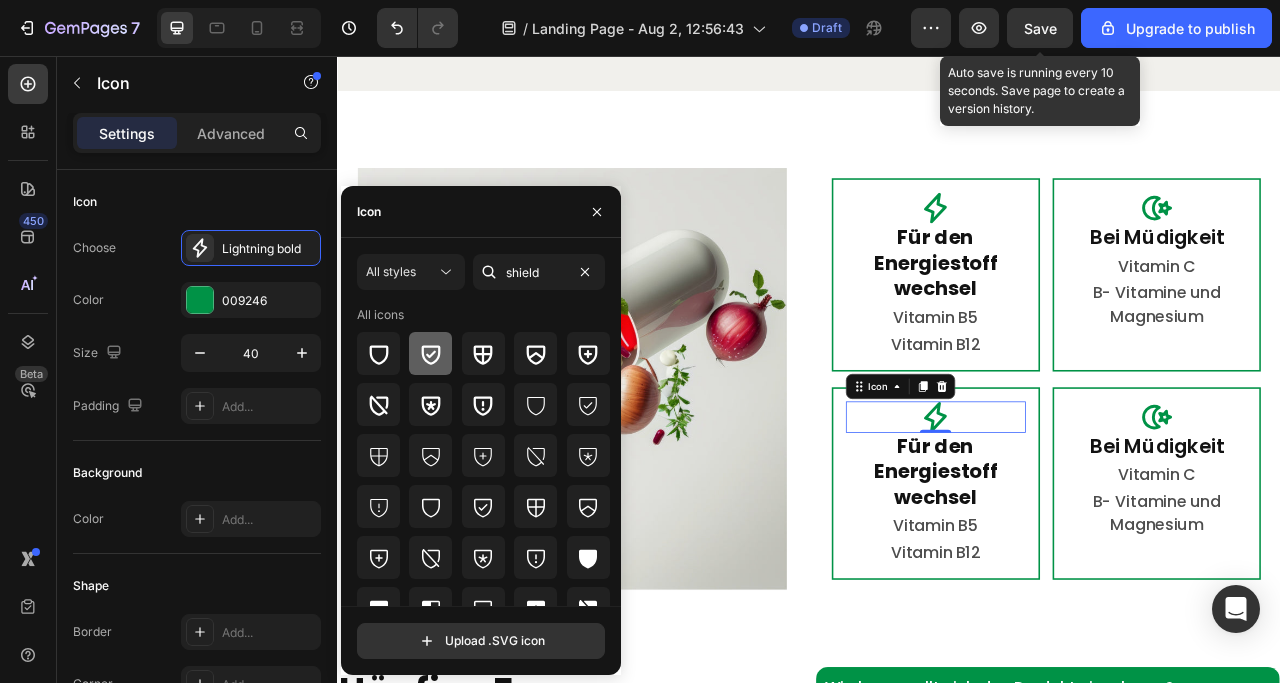 click 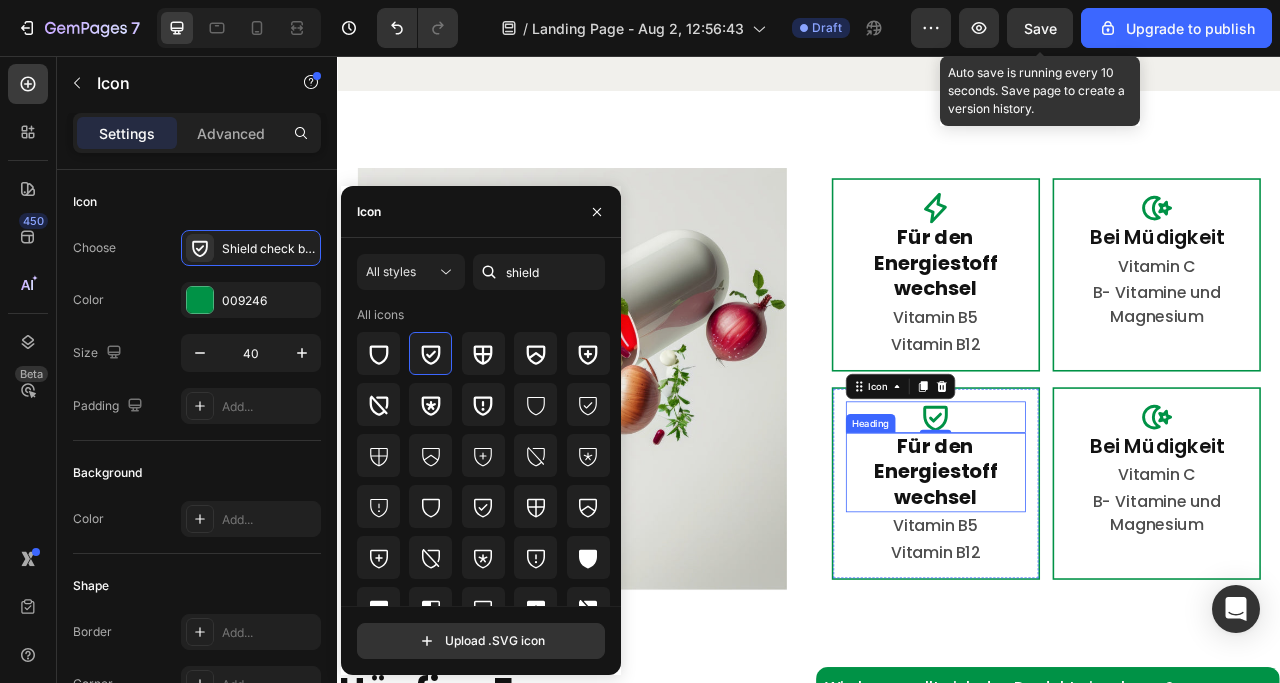 click on "Für den Energiestoffwechsel" at bounding box center [1098, 585] 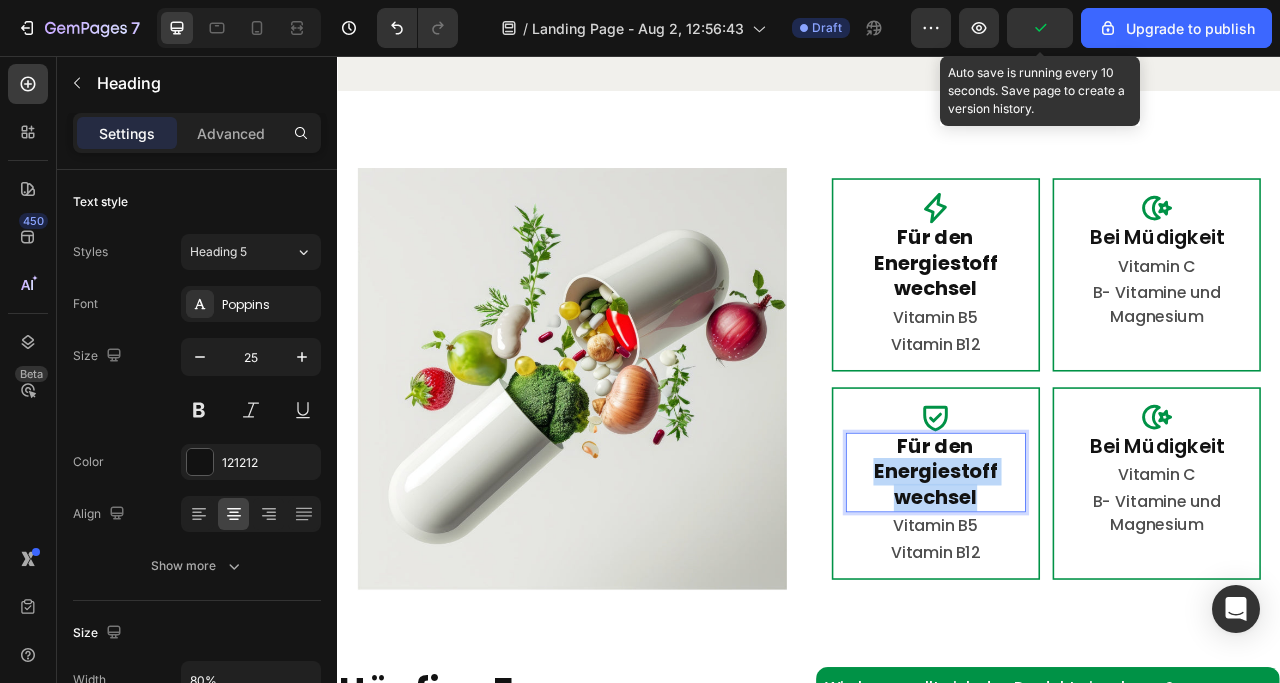 click on "Für den Energiestoffwechsel" at bounding box center (1098, 585) 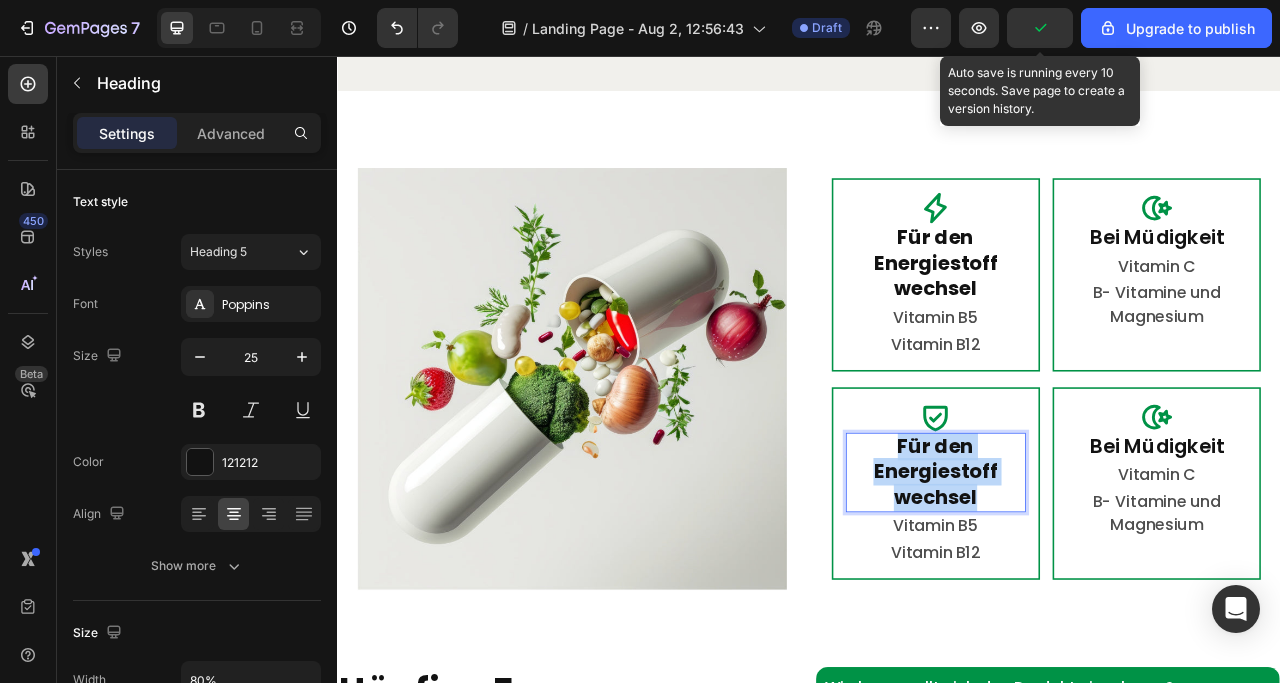 click on "Für den Energiestoffwechsel" at bounding box center [1098, 585] 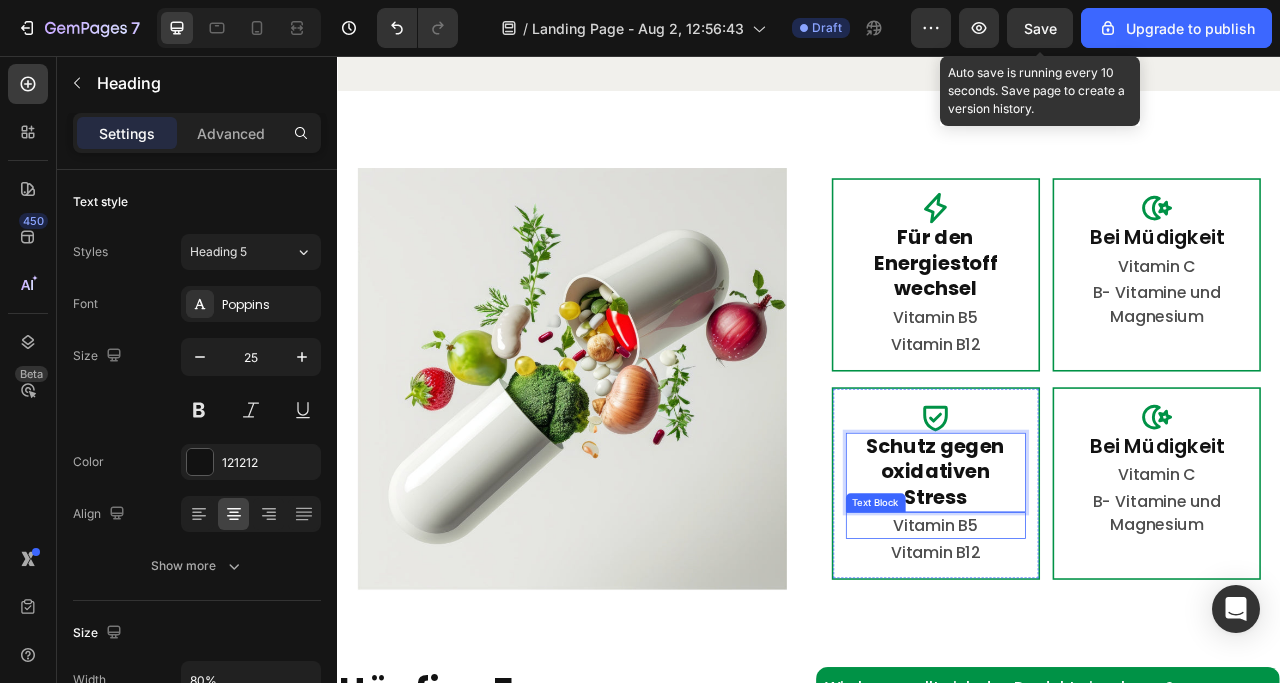click on "Vitamin B5" at bounding box center [1098, 653] 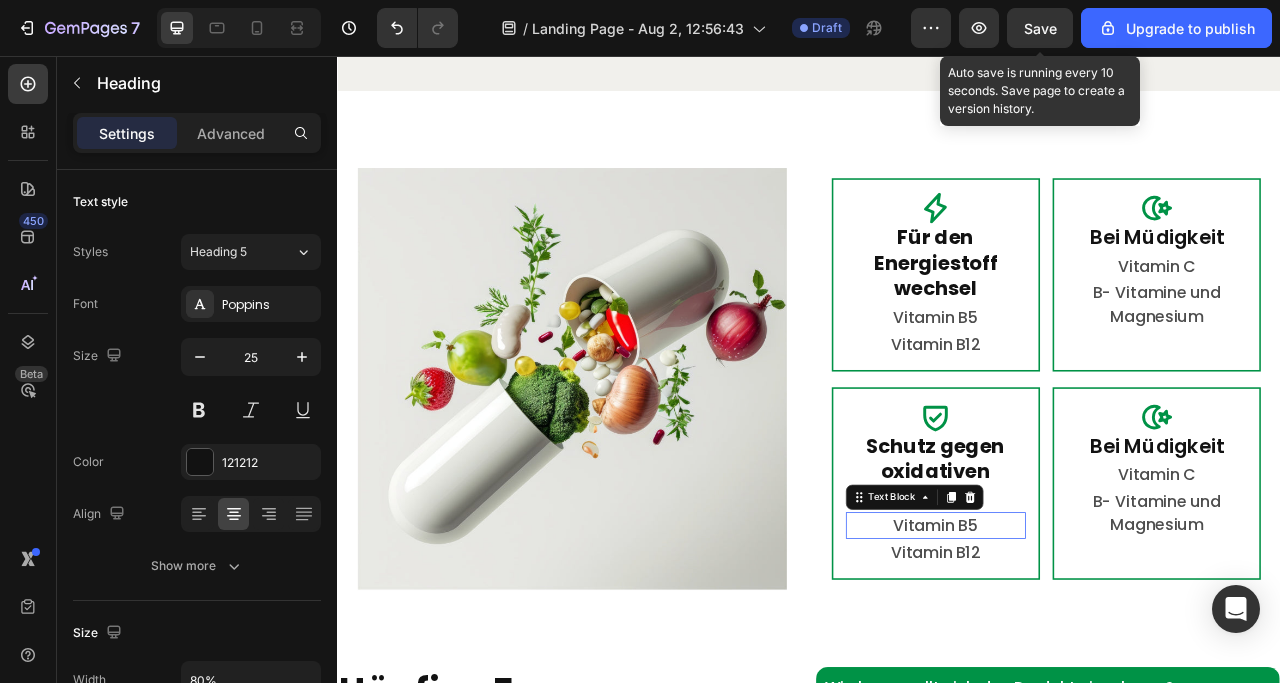 click on "Vitamin B5" at bounding box center (1098, 653) 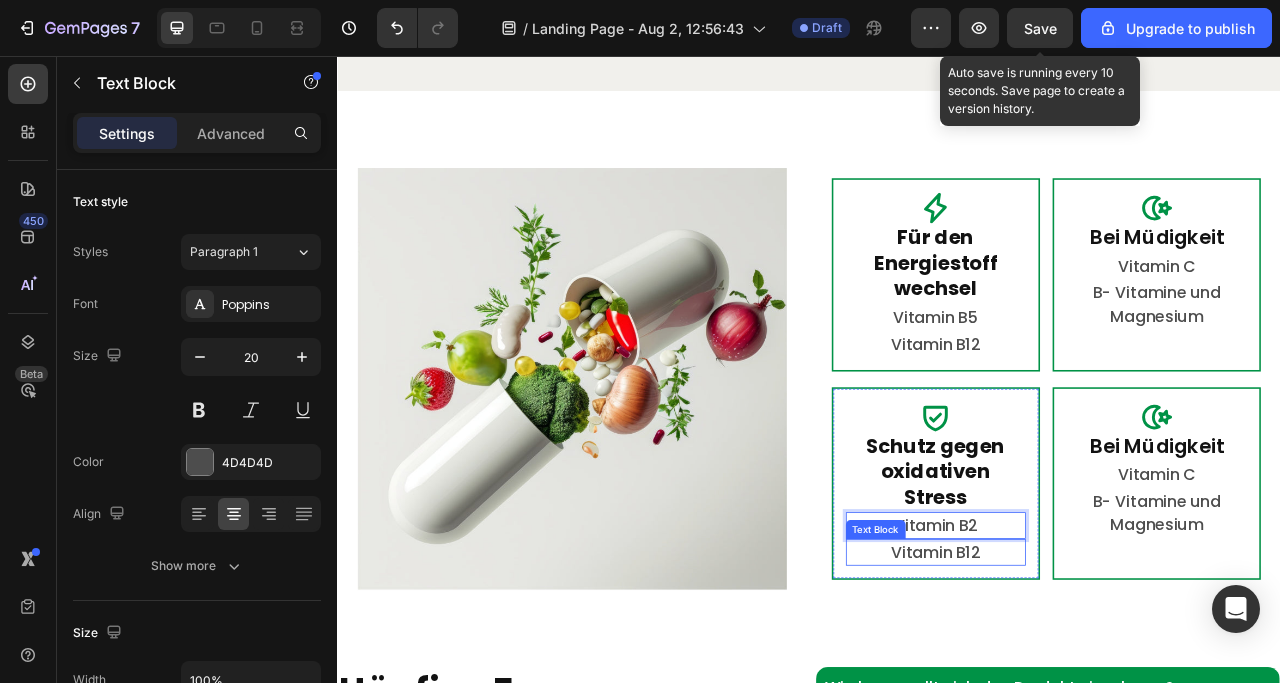 click on "Vitamin B12" at bounding box center (1098, 687) 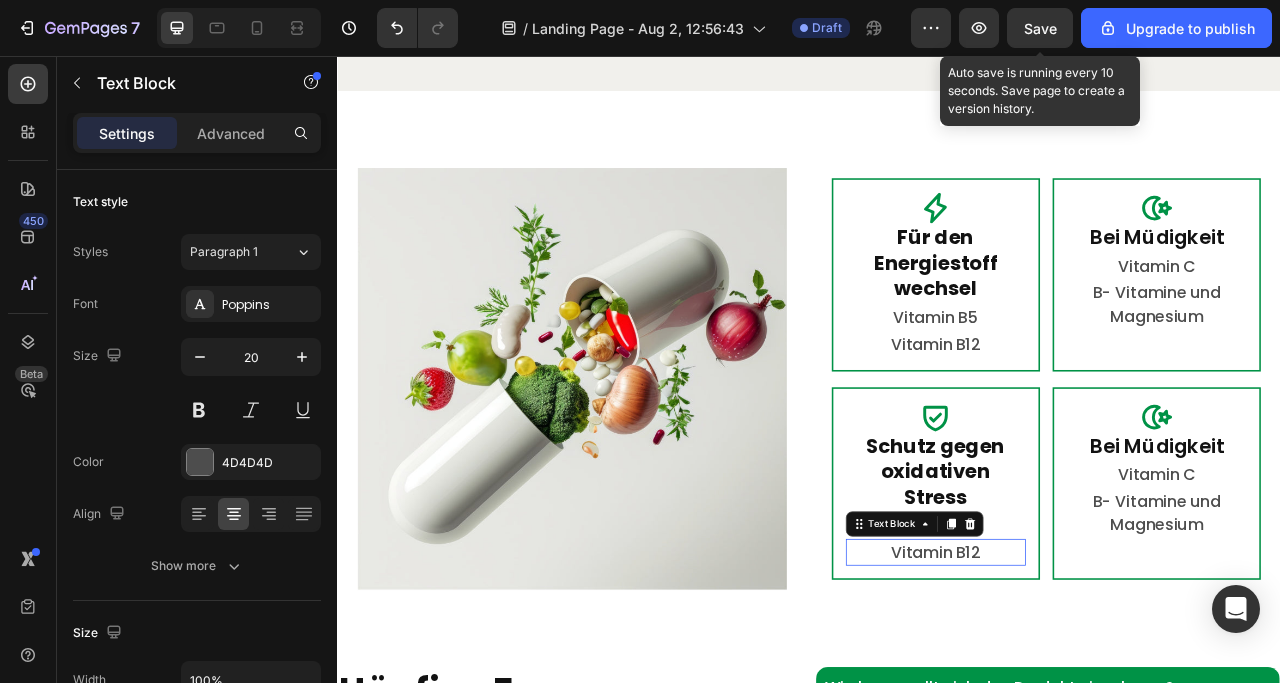click on "Vitamin B12" at bounding box center (1098, 687) 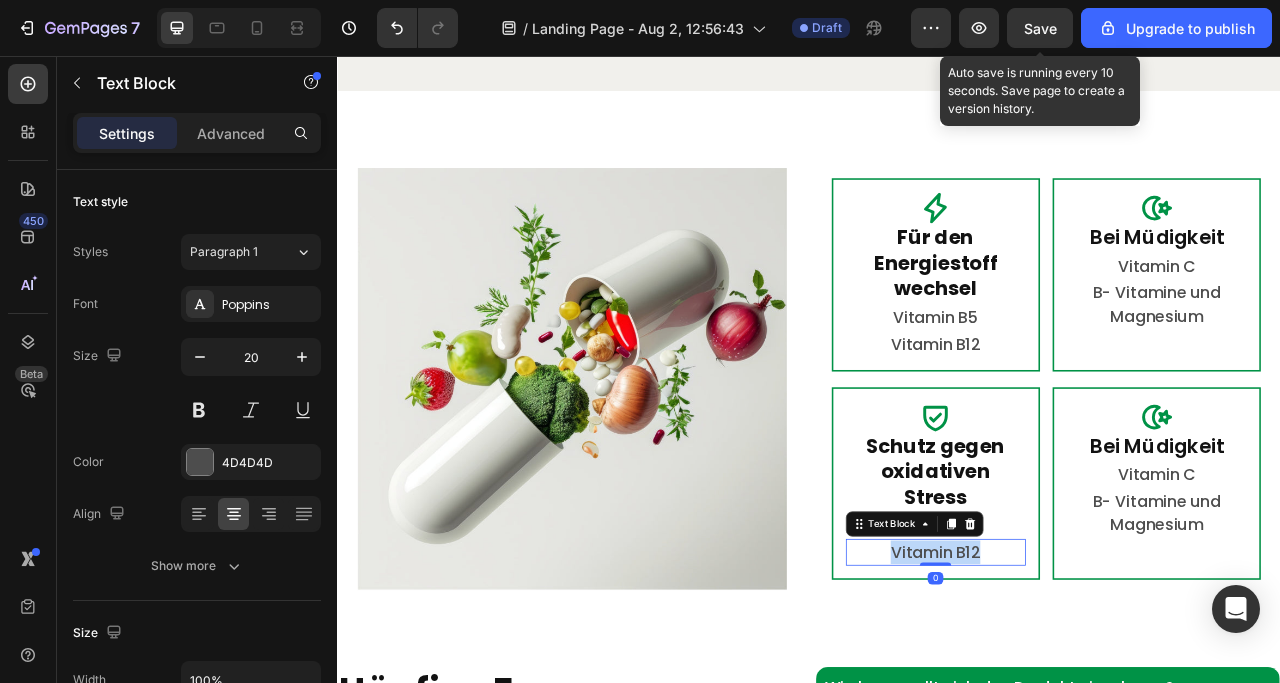 click on "Vitamin B12" at bounding box center (1098, 687) 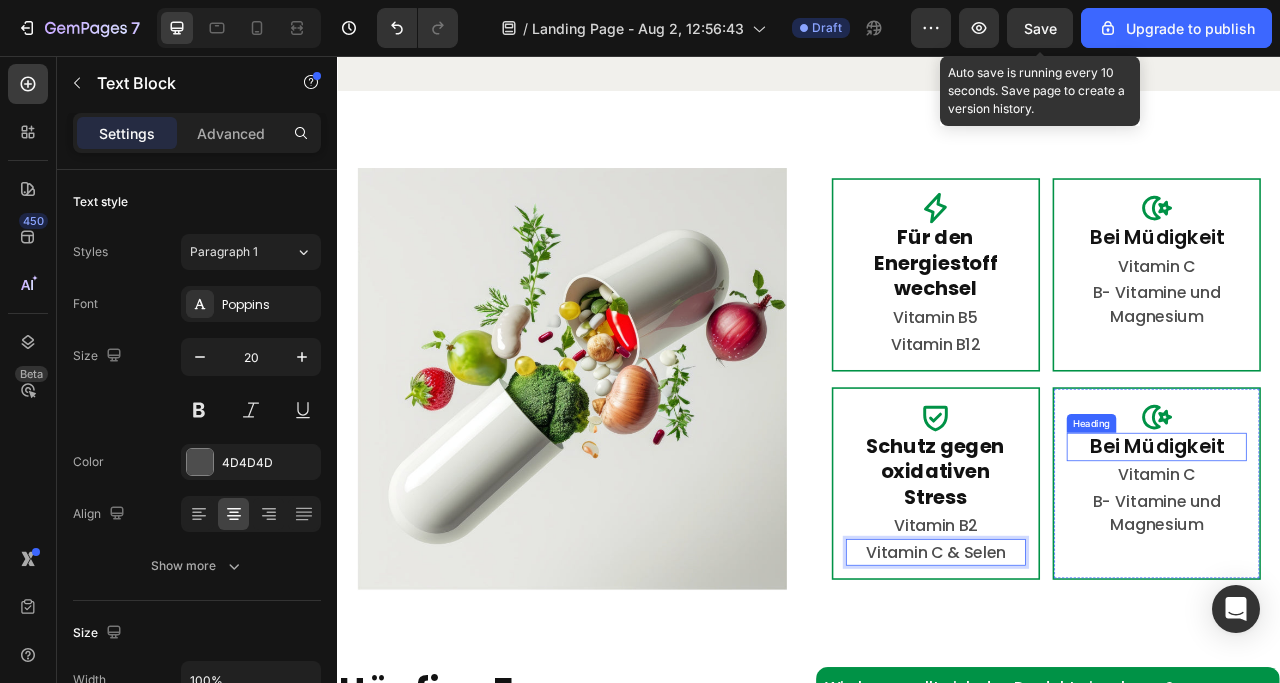 click on "Bei Müdigkeit" at bounding box center (1379, 553) 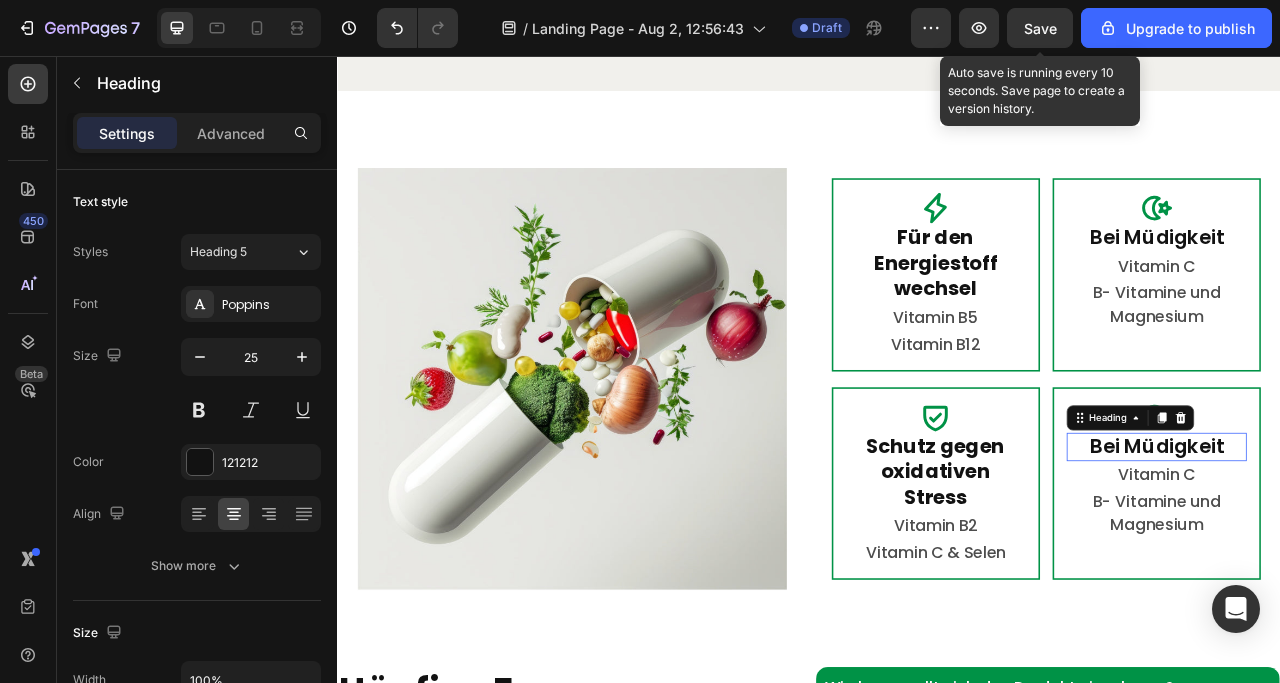 click on "Bei Müdigkeit" at bounding box center (1379, 553) 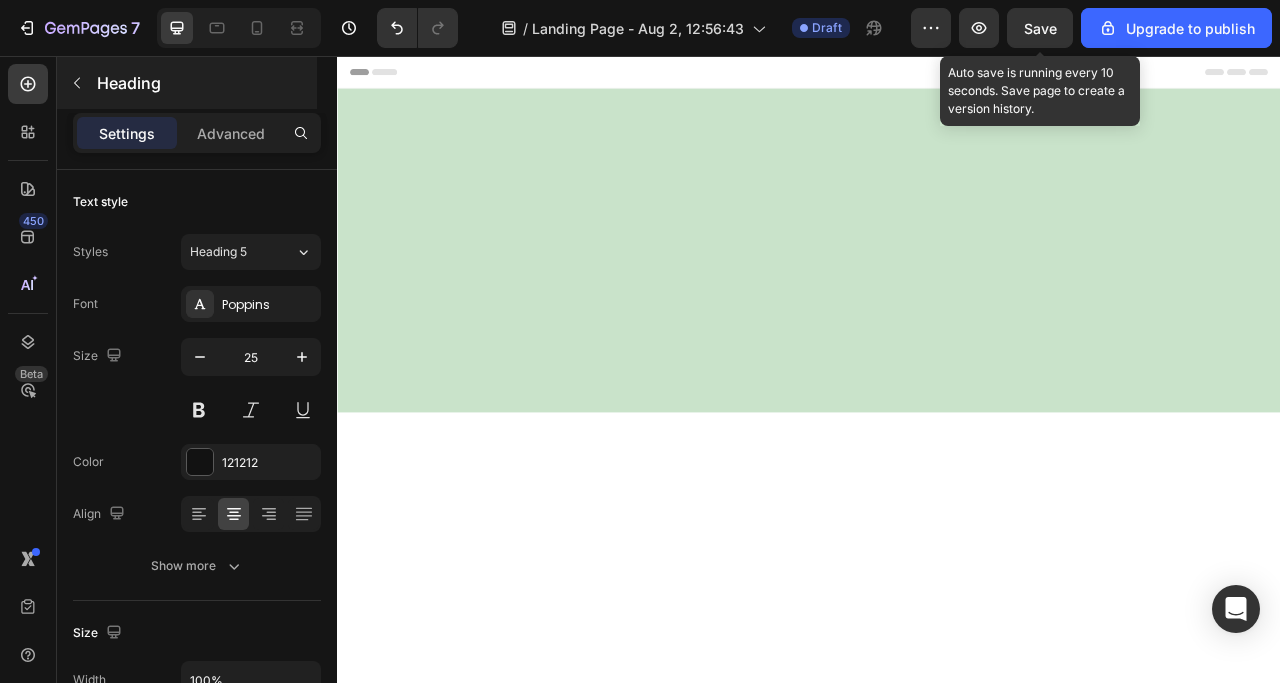 scroll, scrollTop: 0, scrollLeft: 0, axis: both 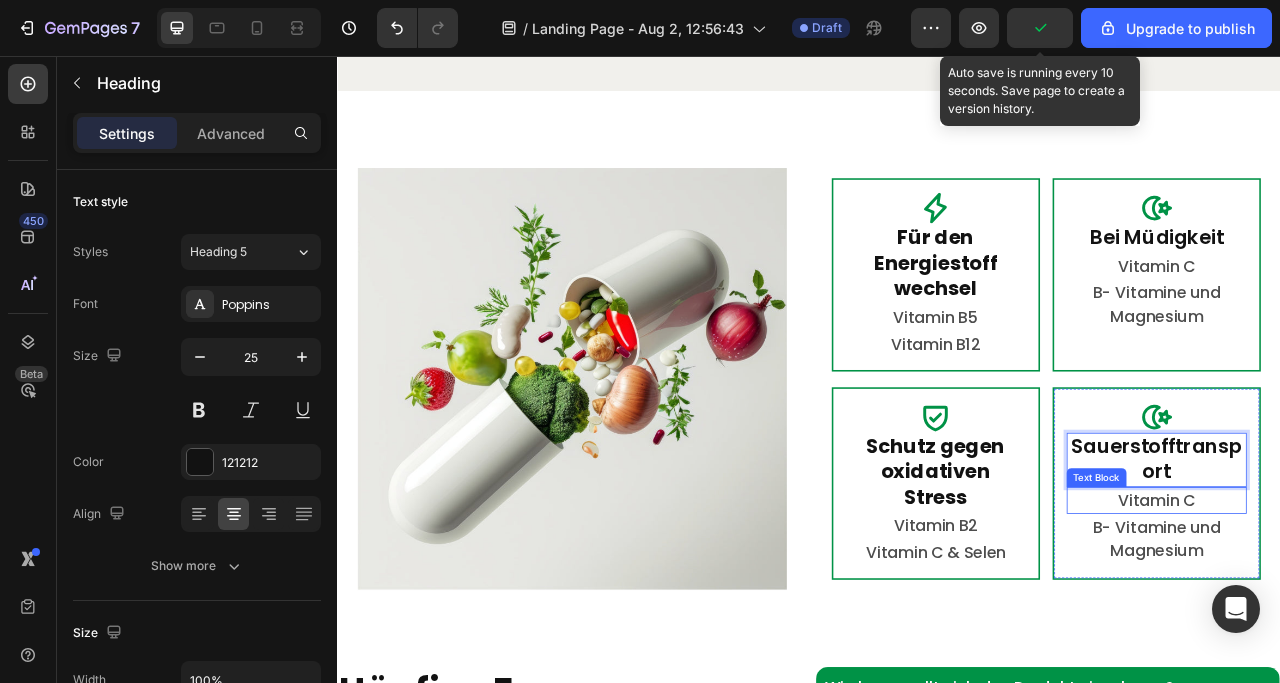 click on "Vitamin C" at bounding box center [1379, 621] 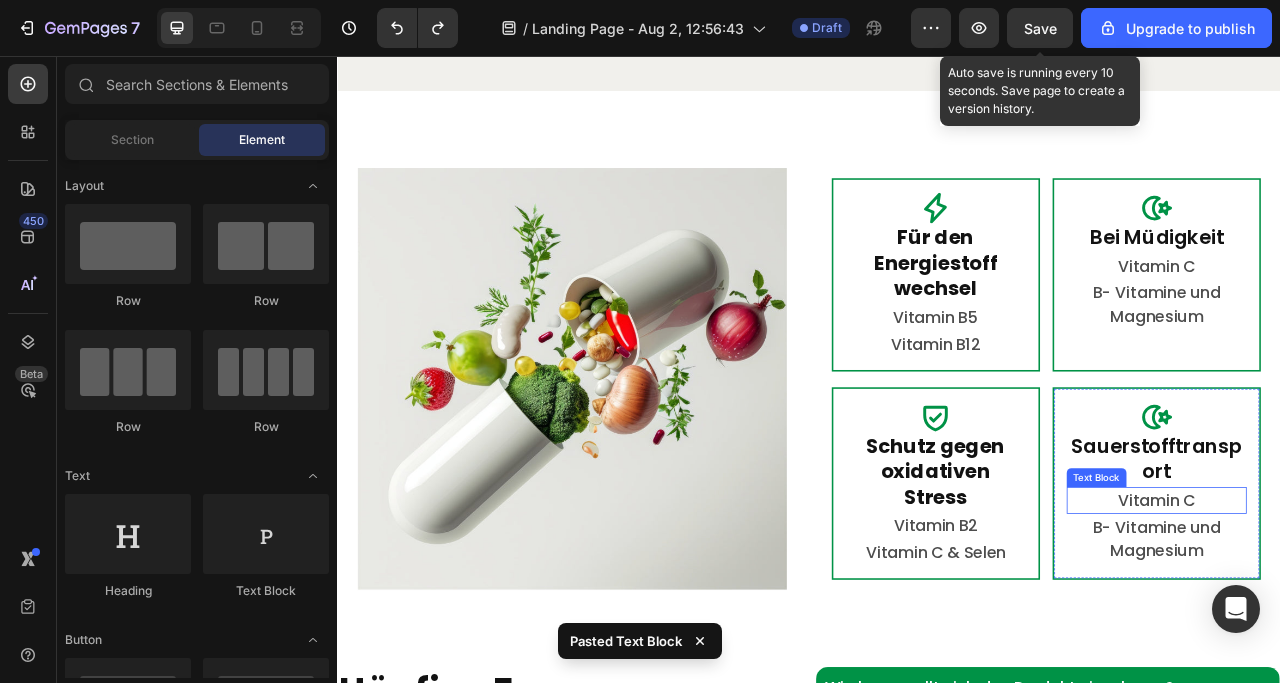 click on "Vitamin C" at bounding box center (1379, 621) 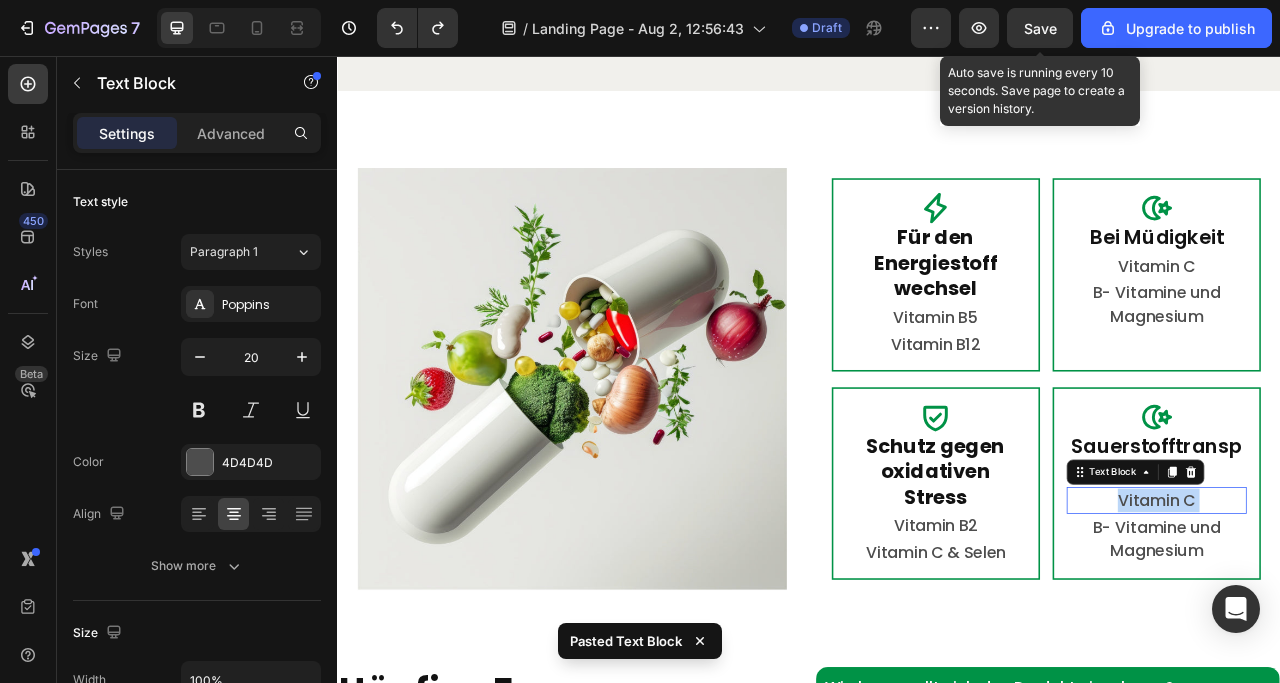 click on "Vitamin C" at bounding box center (1379, 621) 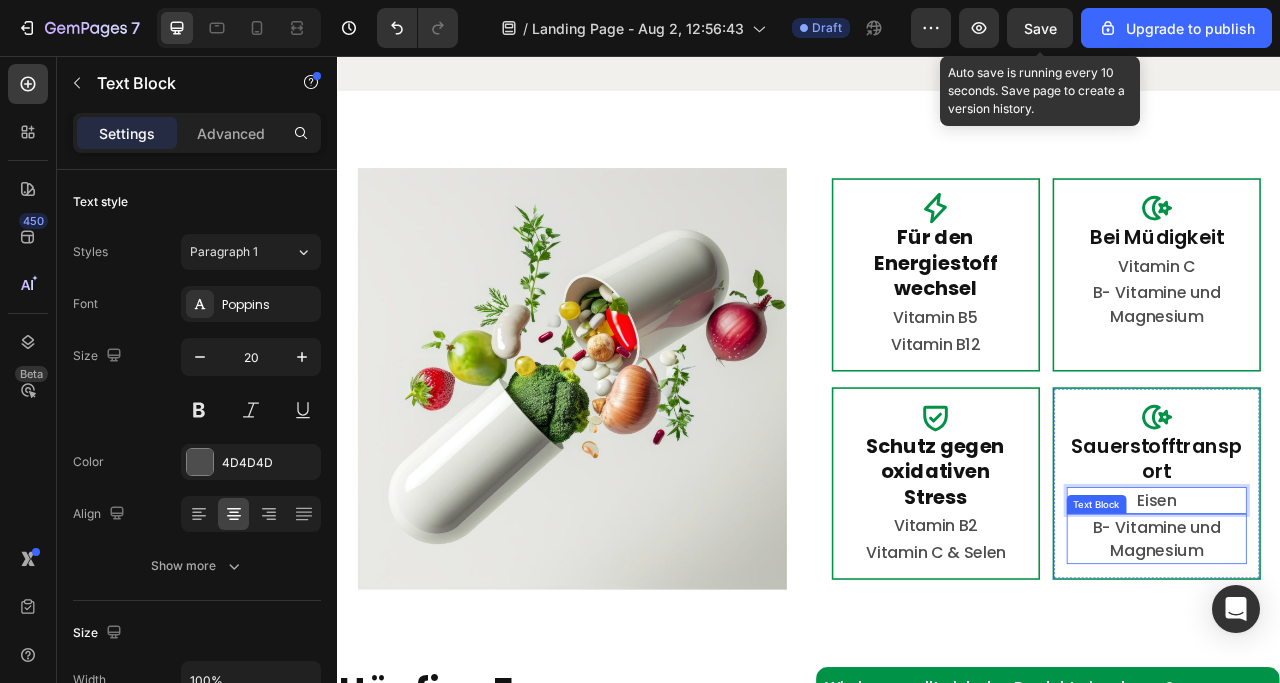 click on "B- Vitamine und Magnesium" at bounding box center [1379, 670] 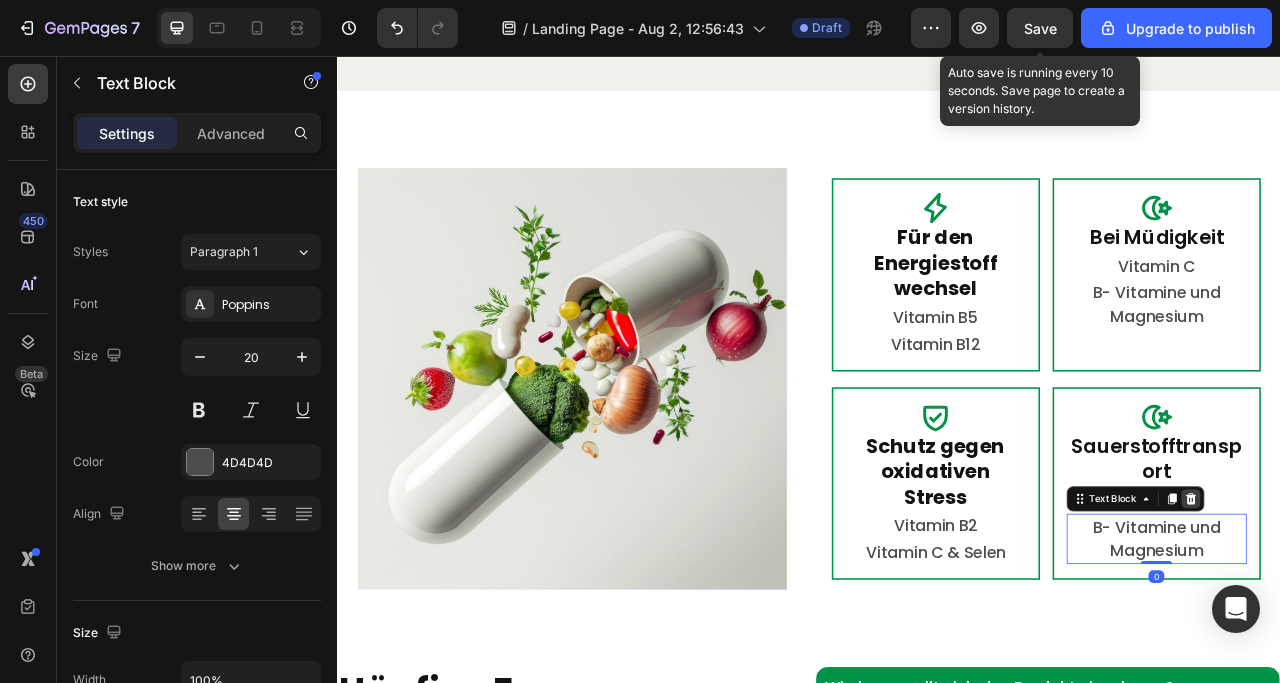 click at bounding box center (1423, 619) 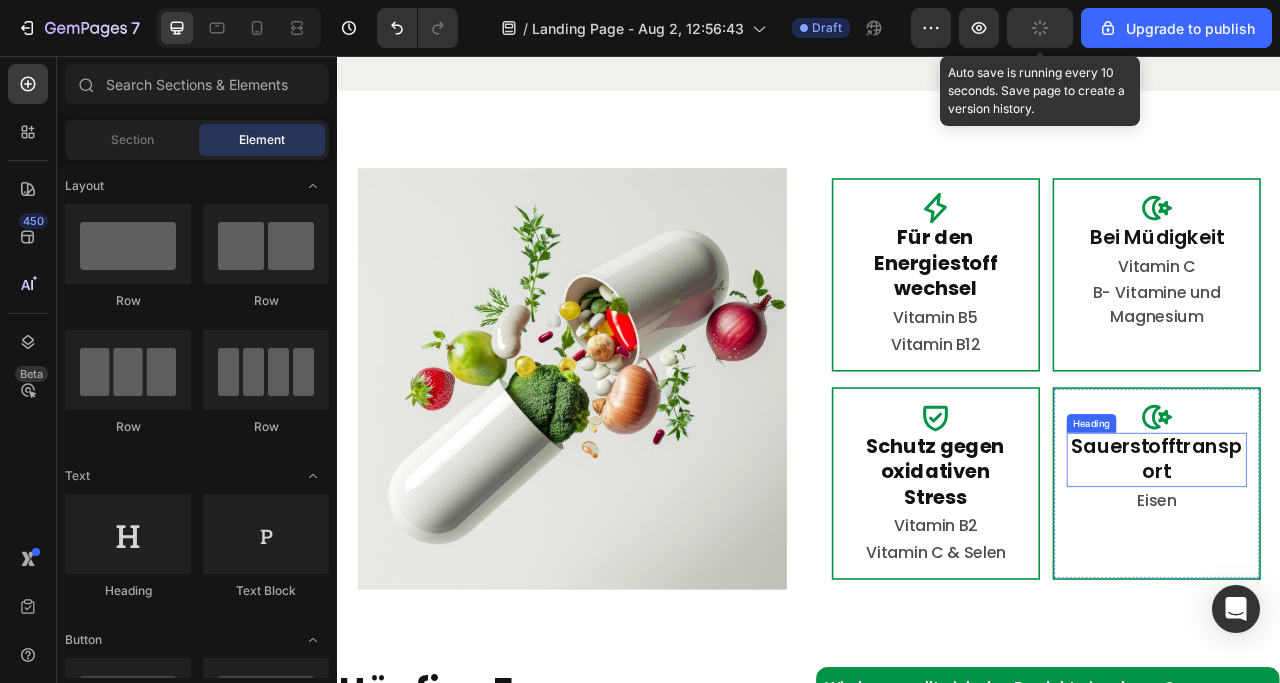 click on "Sauerstofftransport" at bounding box center (1379, 569) 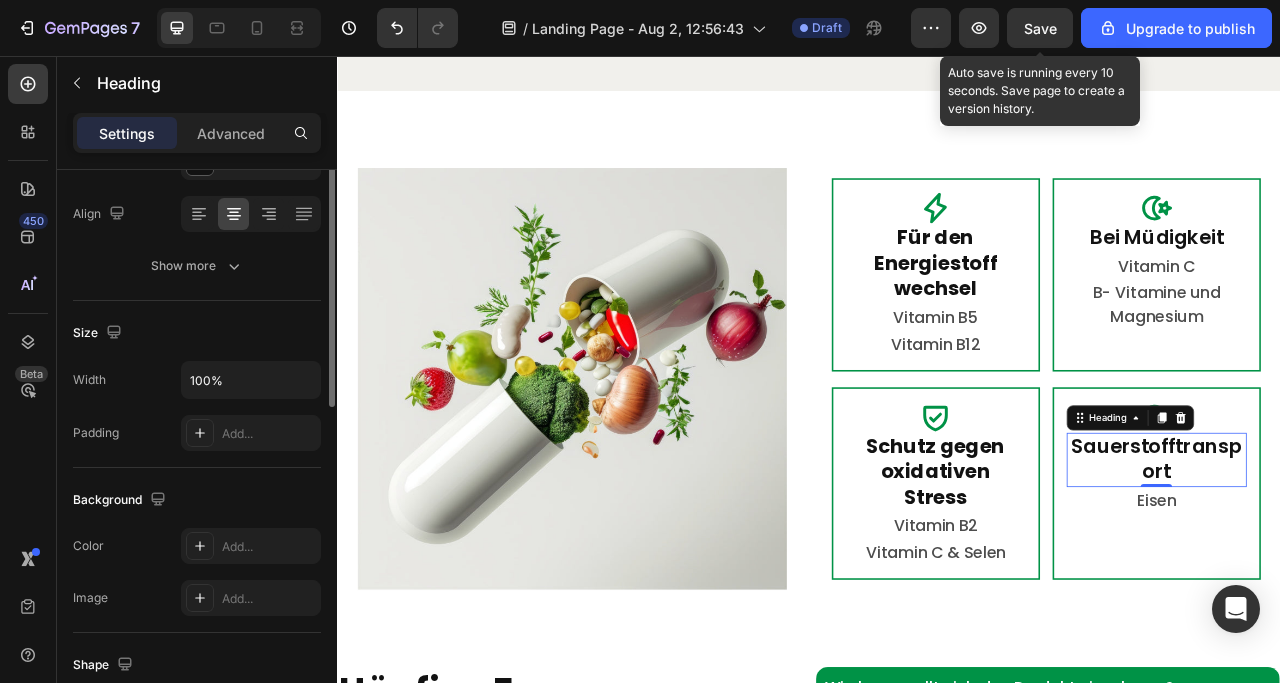 scroll, scrollTop: 400, scrollLeft: 0, axis: vertical 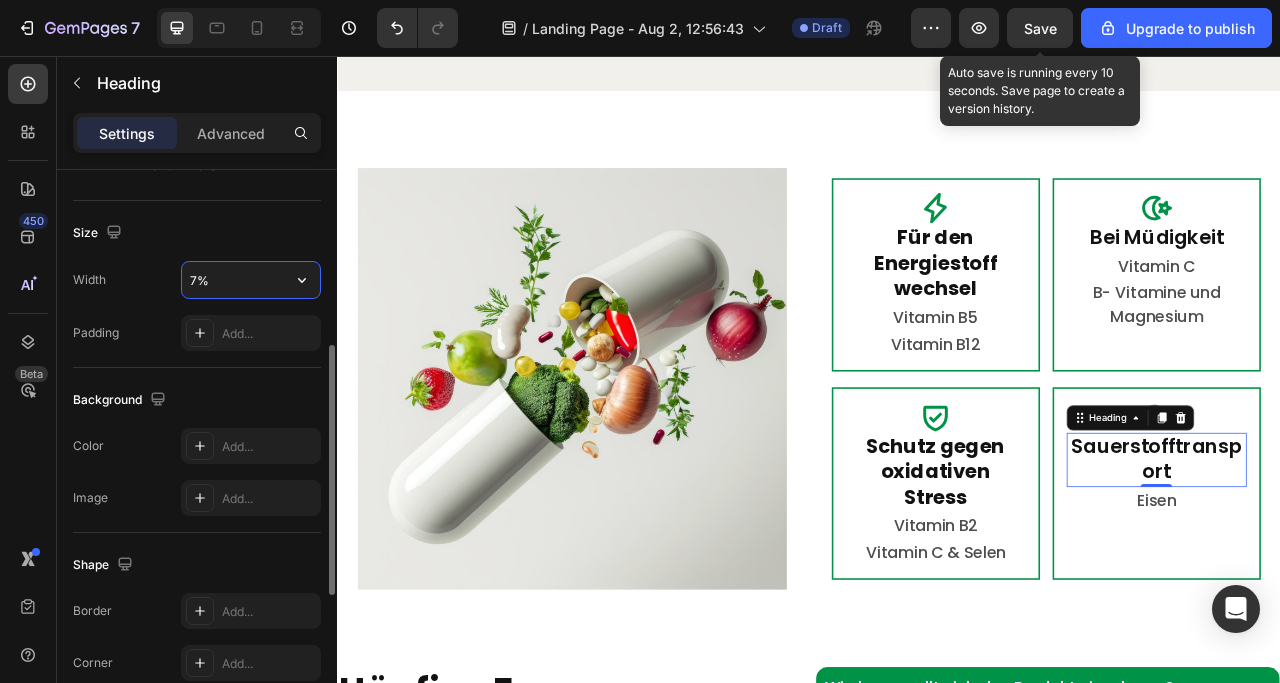 type on "70%" 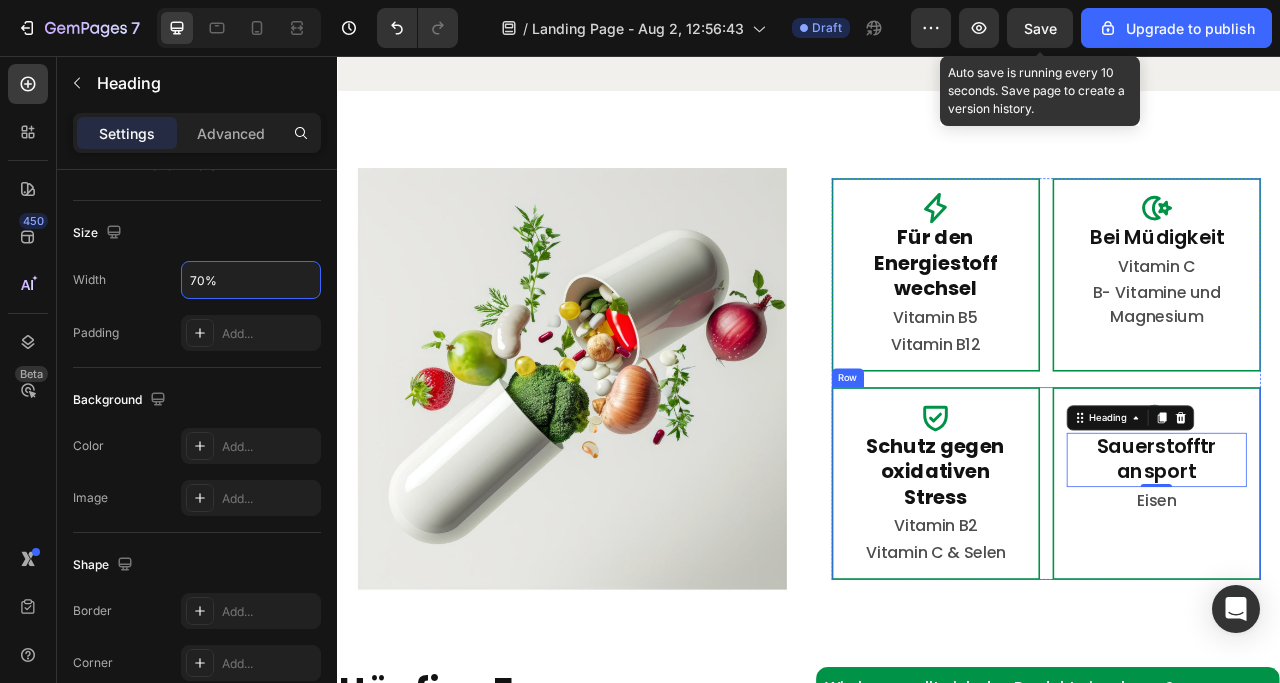click on "Icon ⁠⁠⁠⁠⁠⁠⁠ Schutz gegen oxidativen Stress Heading Vitamin B2 Text Block Vitamin C & Selen Text Block Row
Icon Sauerstofftransport Heading   0 Eisen Text Block Row Row" at bounding box center (1239, 600) 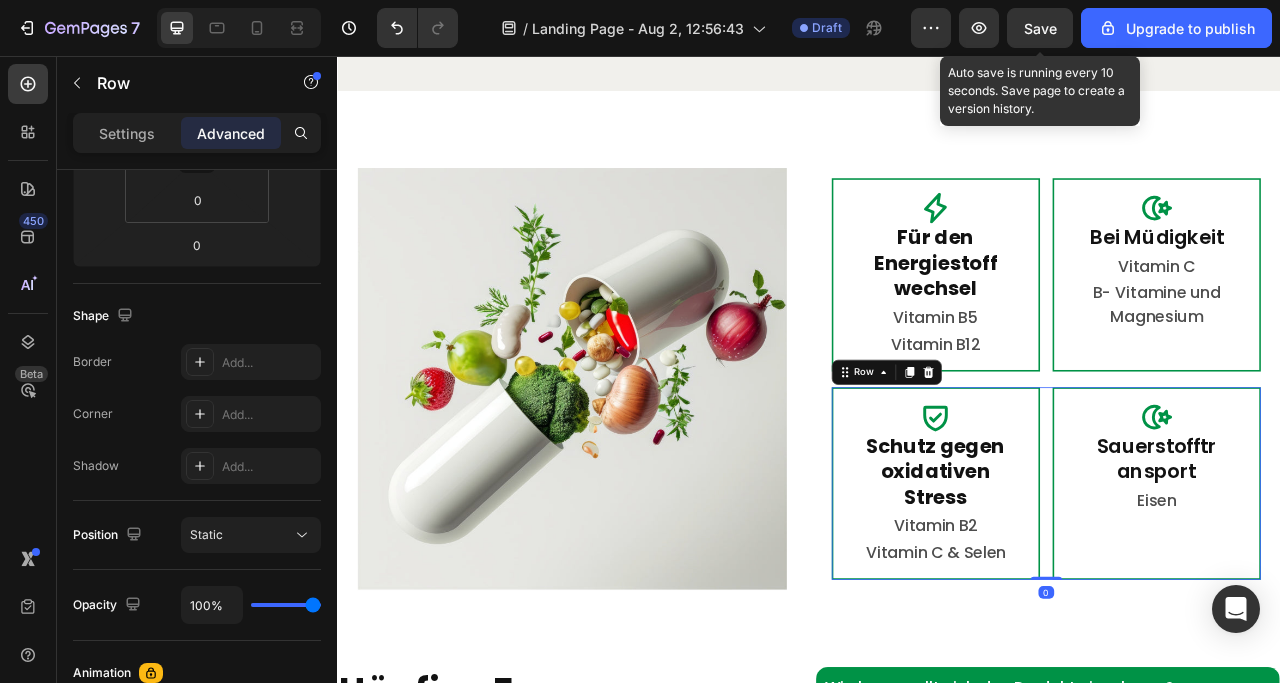 scroll, scrollTop: 0, scrollLeft: 0, axis: both 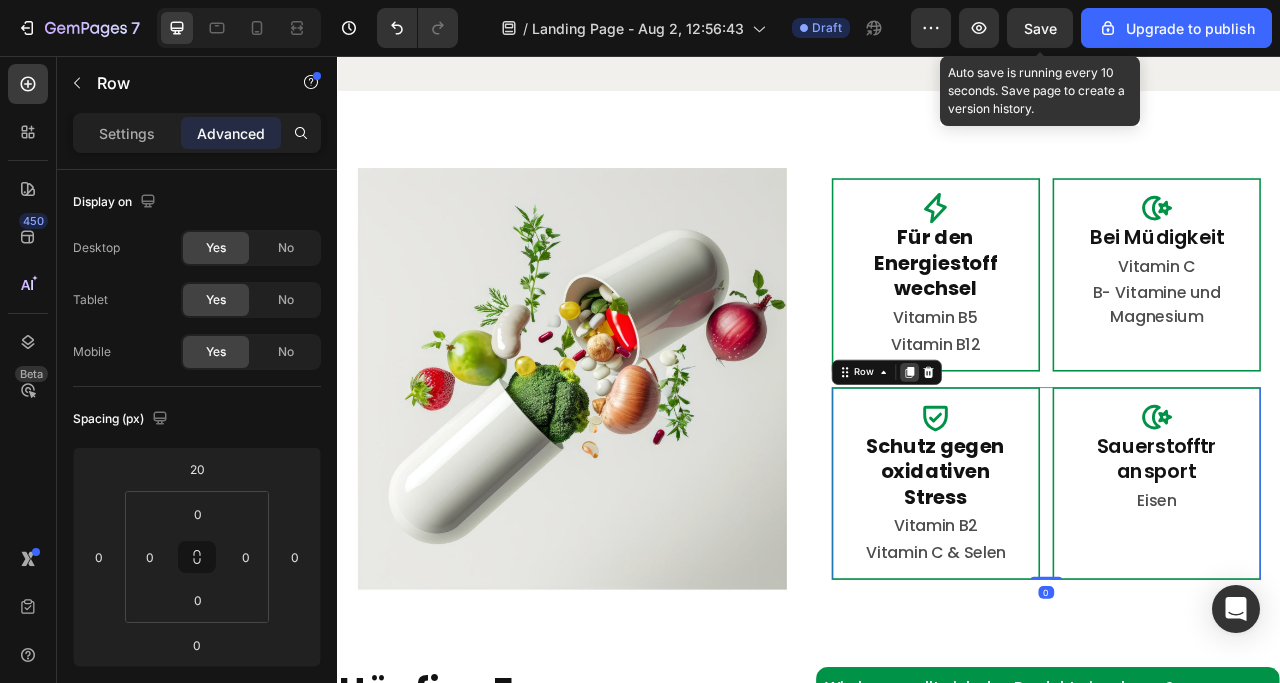click 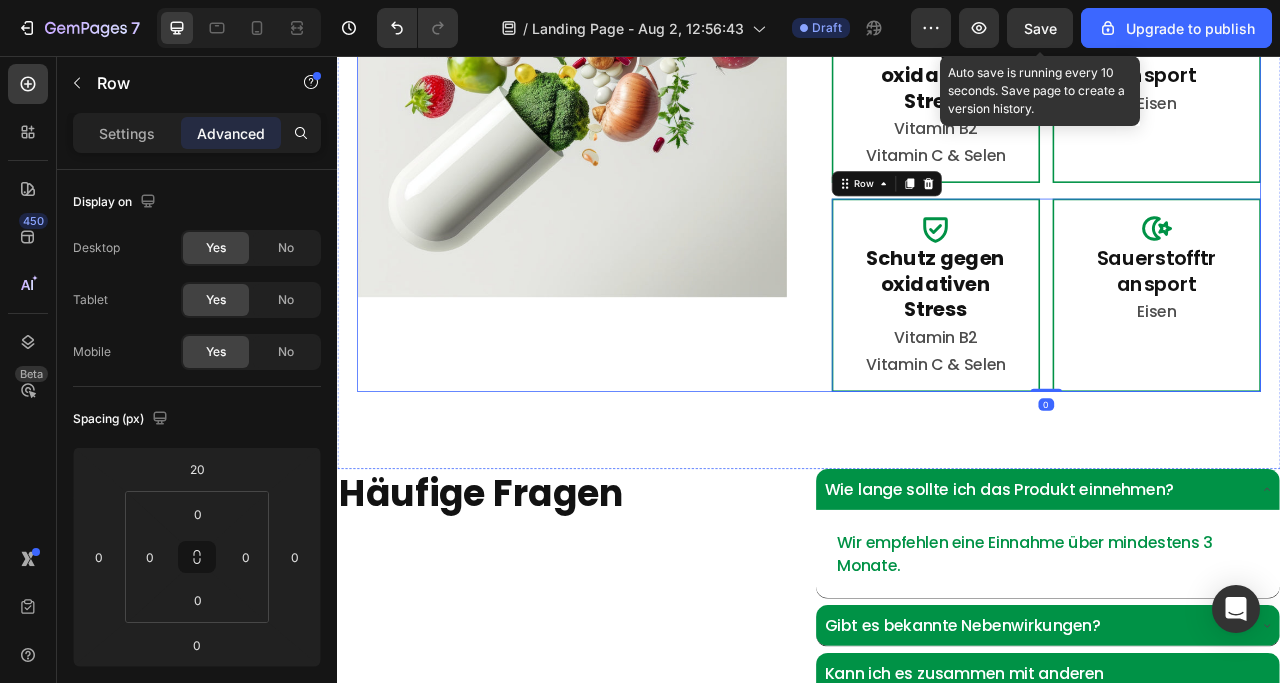 scroll, scrollTop: 4575, scrollLeft: 0, axis: vertical 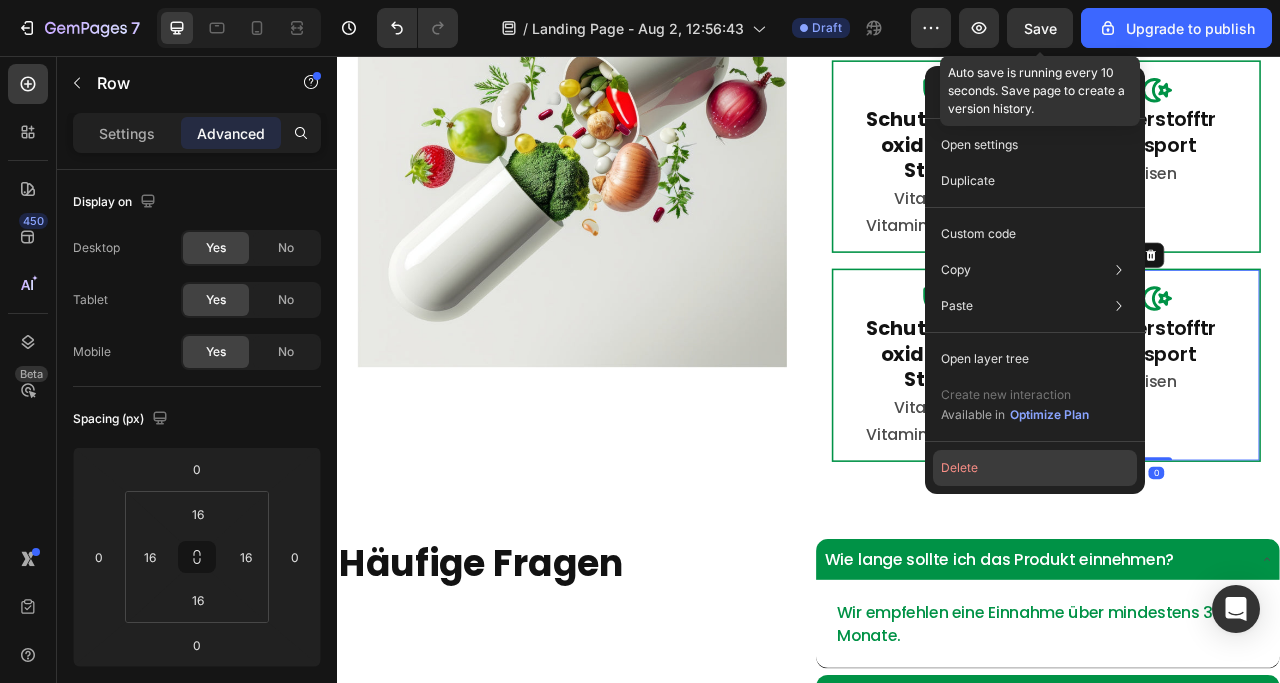 click on "Delete" 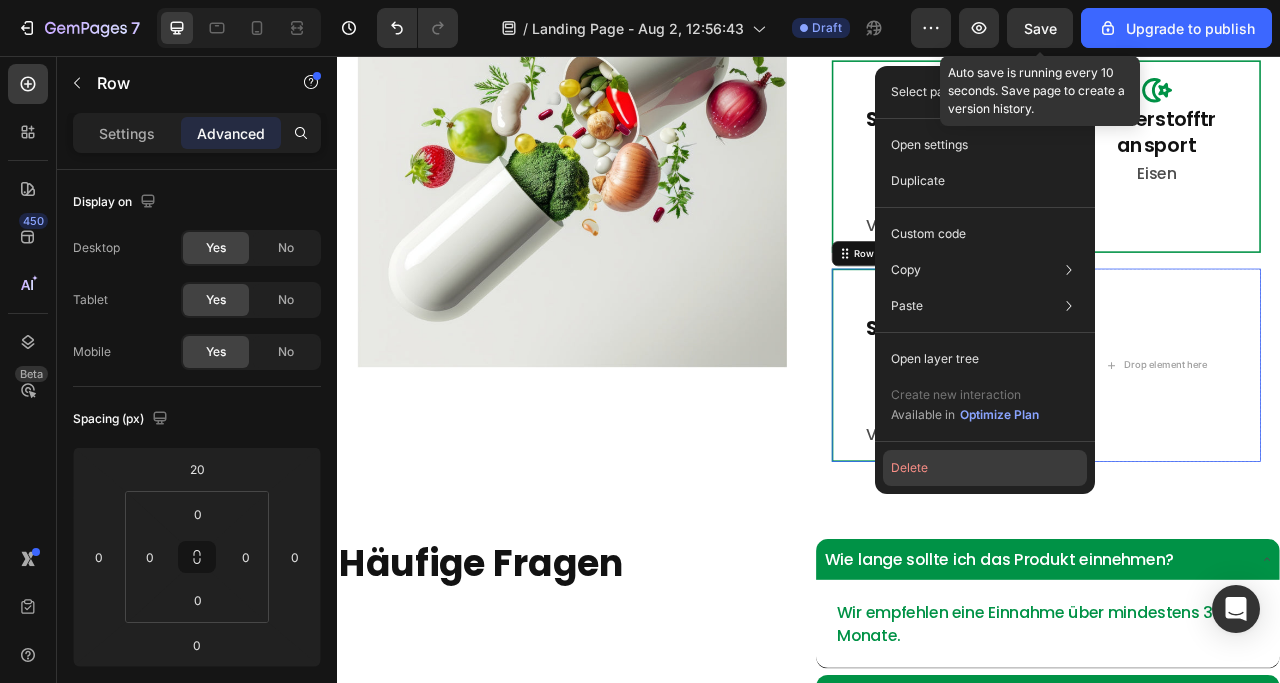 click on "Delete" 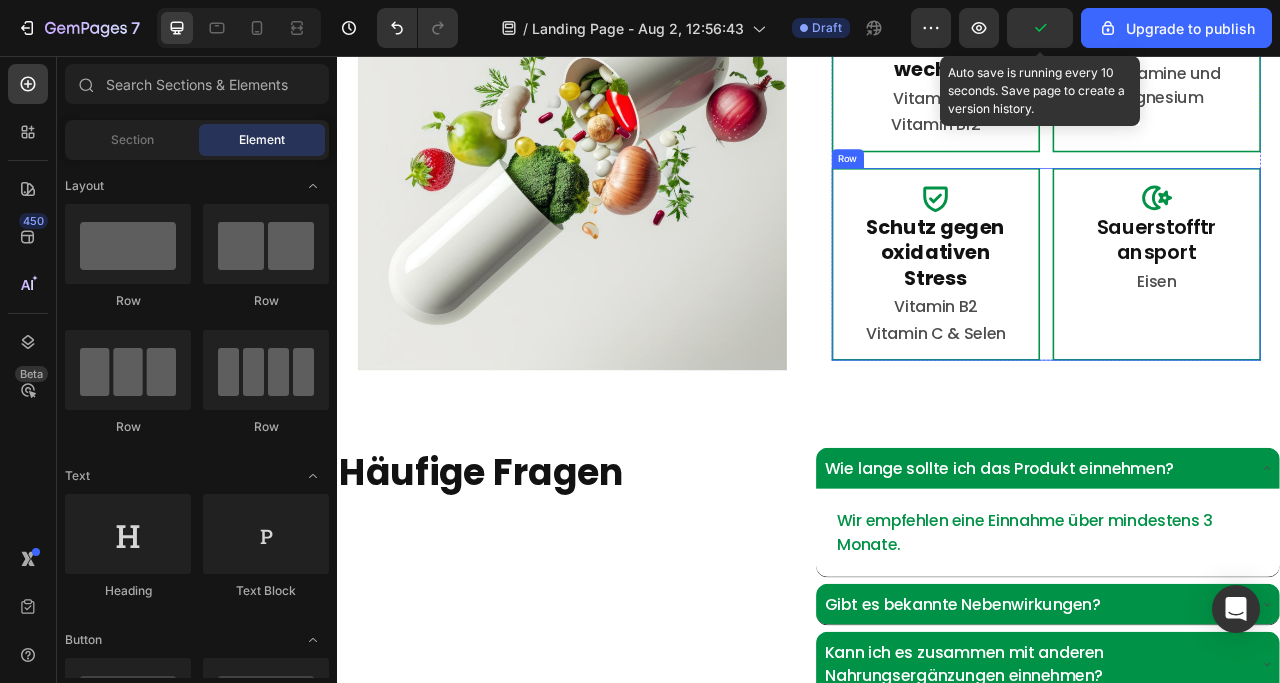 scroll, scrollTop: 4575, scrollLeft: 0, axis: vertical 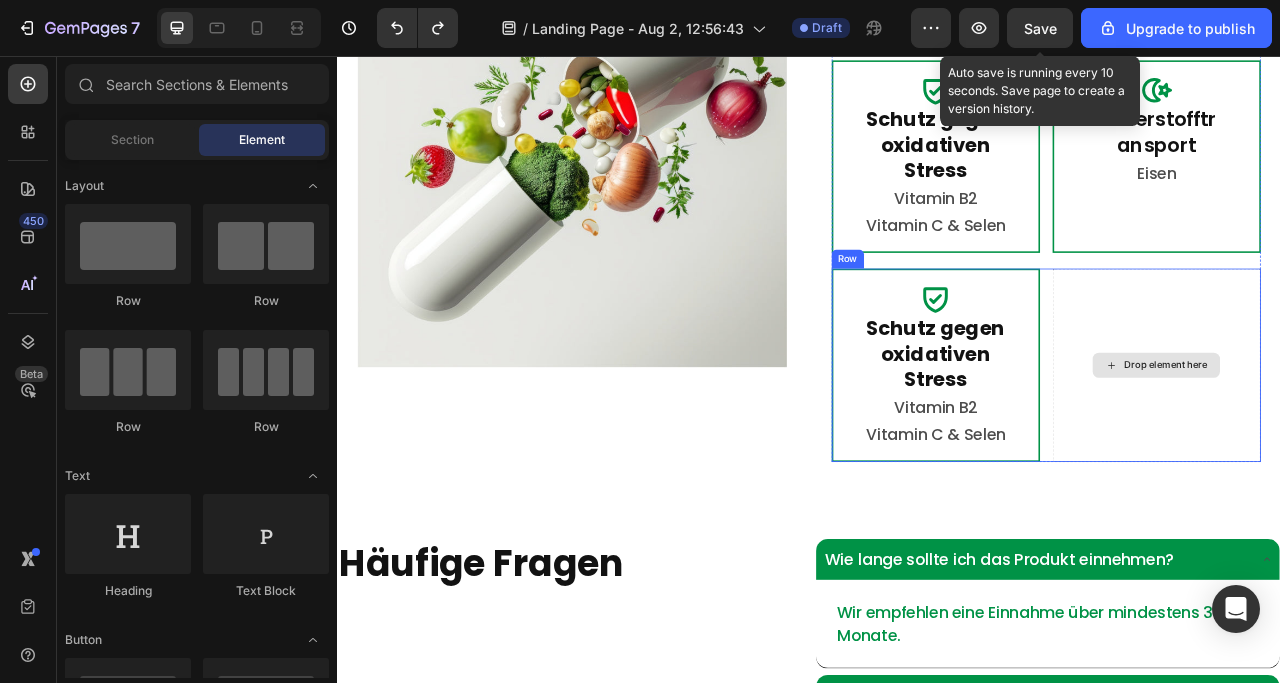 click on "Drop element here" at bounding box center (1379, 449) 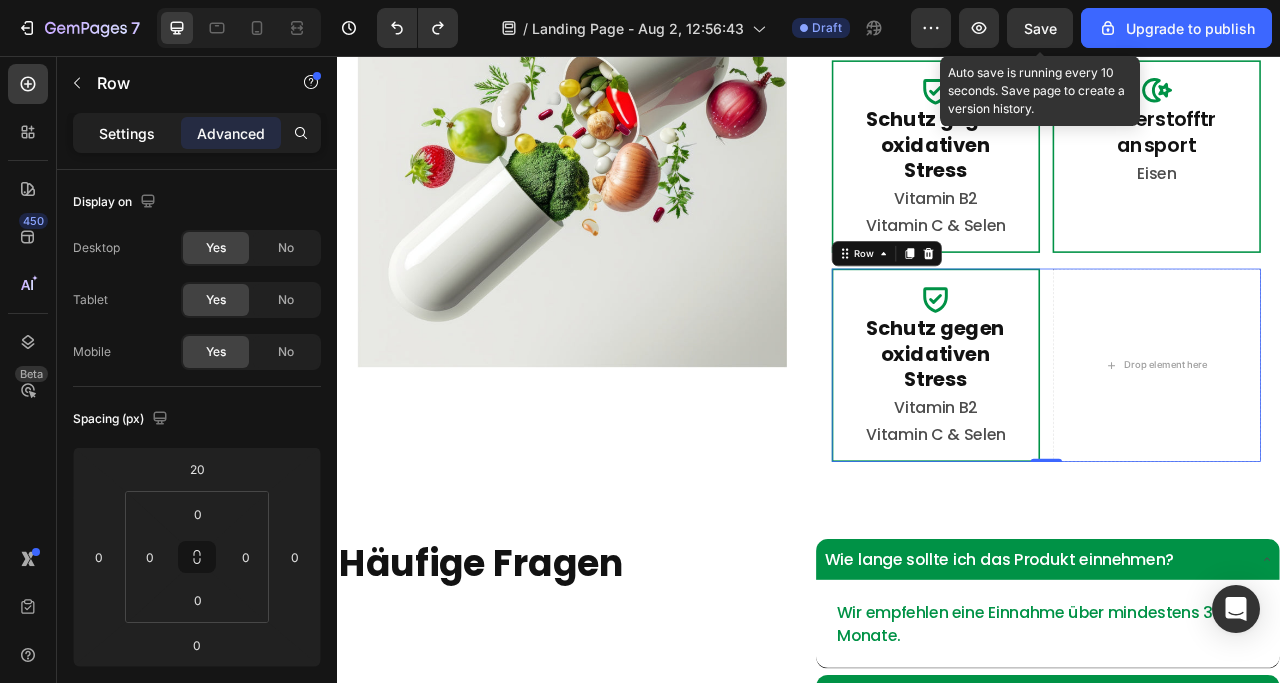 click on "Settings" at bounding box center [127, 133] 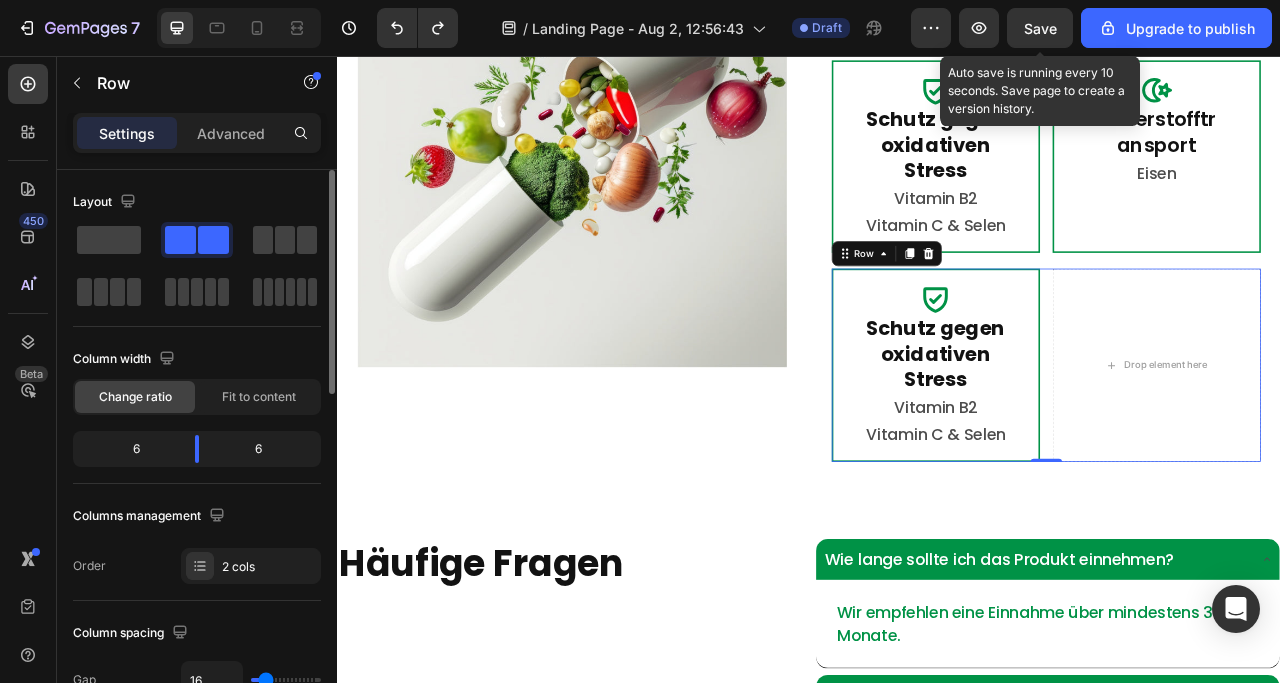 scroll, scrollTop: 100, scrollLeft: 0, axis: vertical 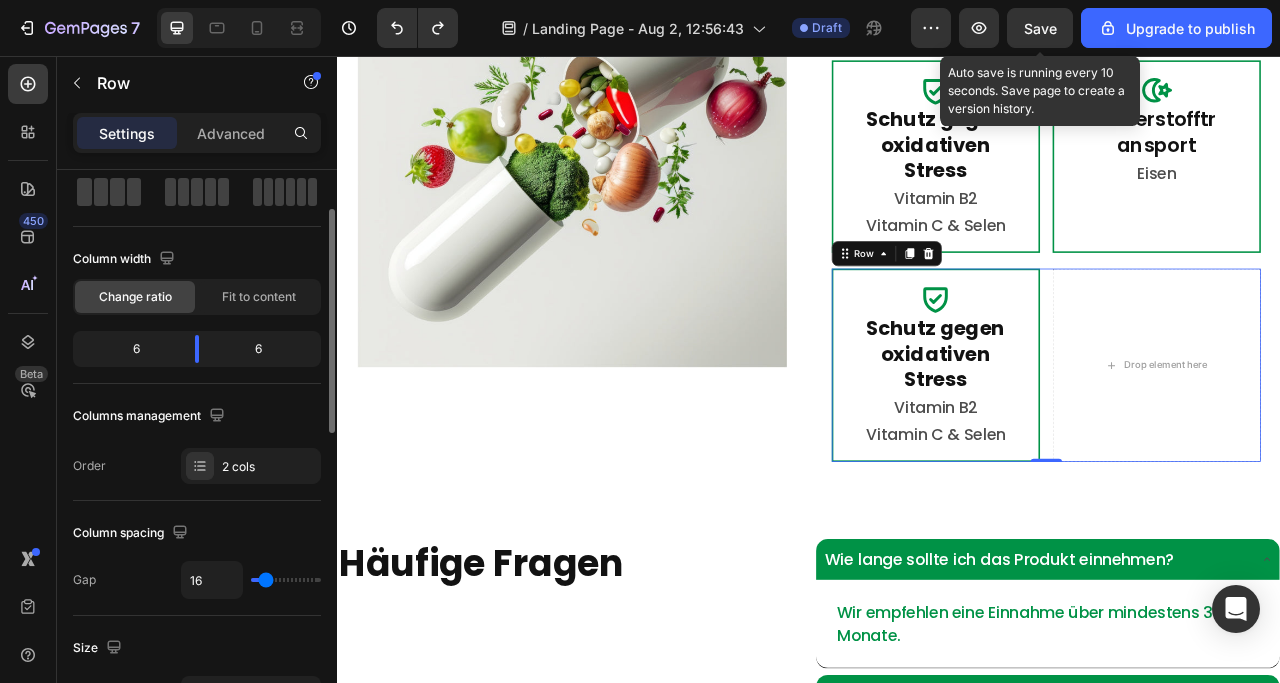 click on "Order 2 cols" at bounding box center [197, 466] 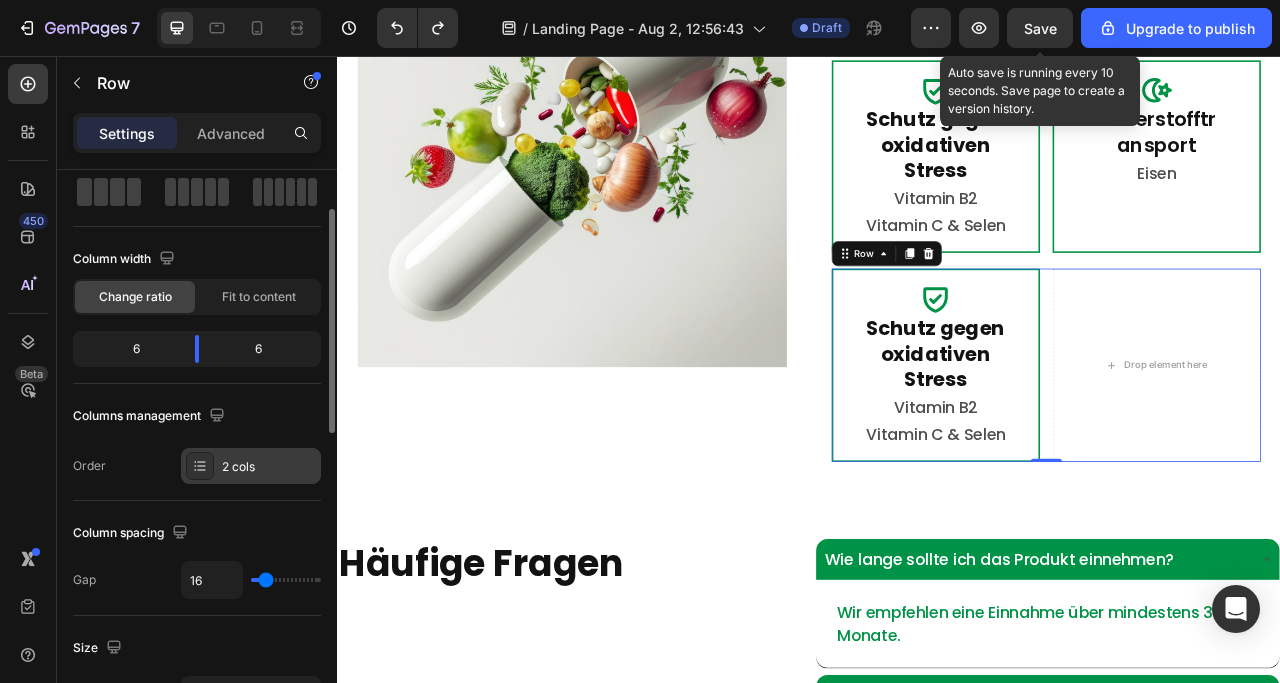 click 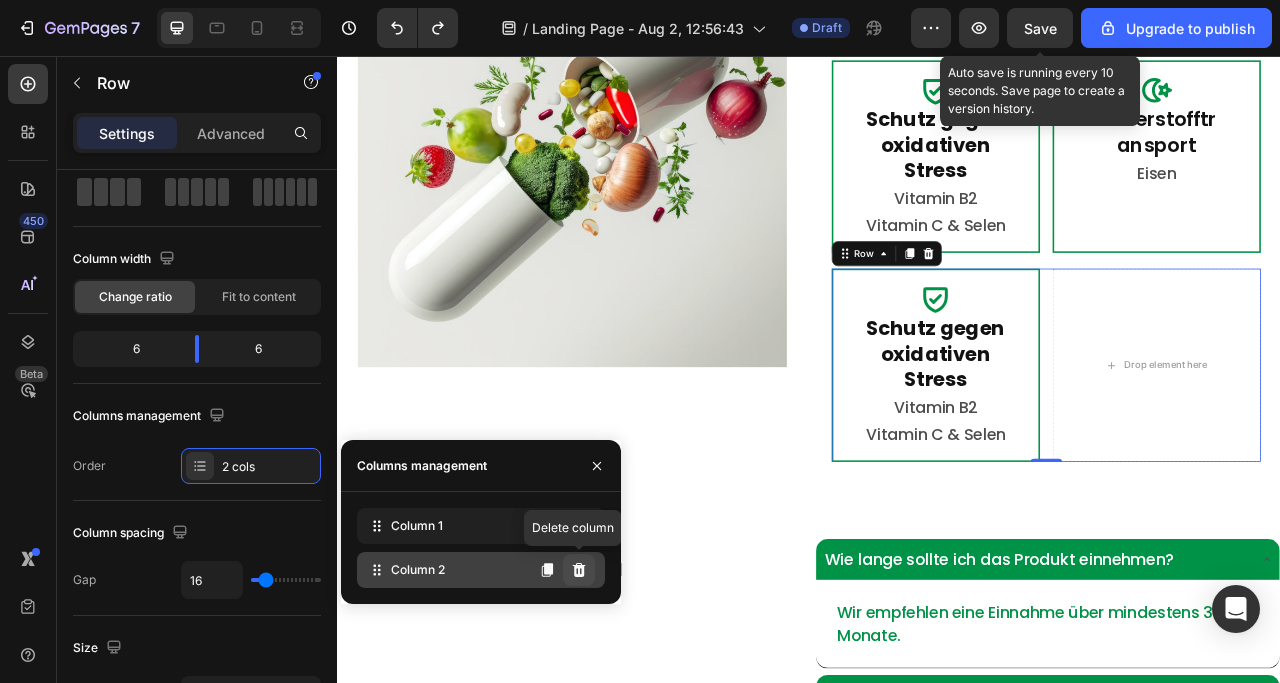 click 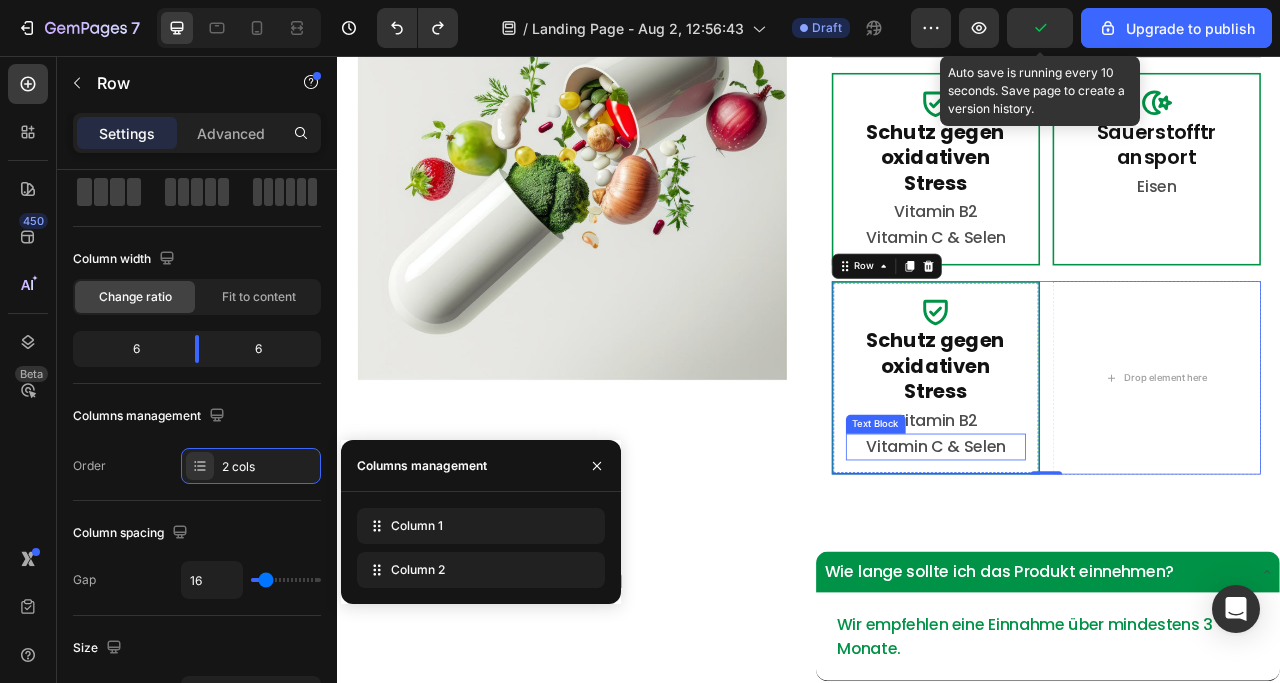 scroll, scrollTop: 4575, scrollLeft: 0, axis: vertical 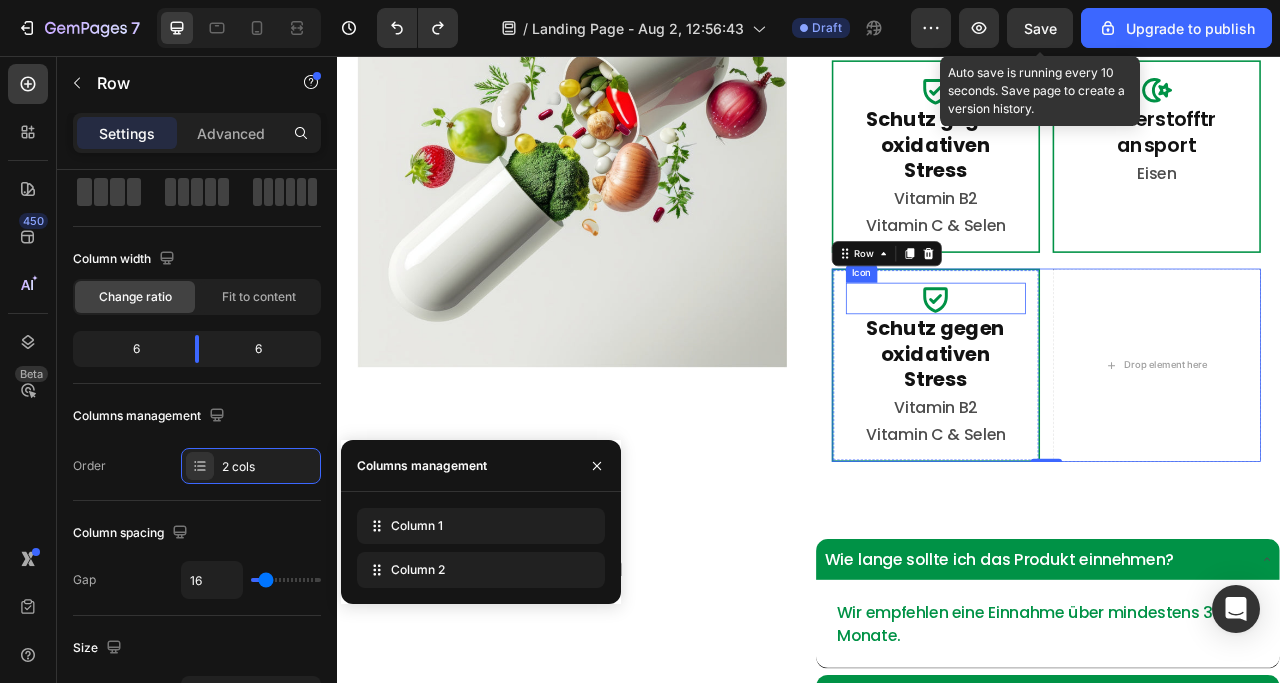 click on "Icon" at bounding box center (1098, 364) 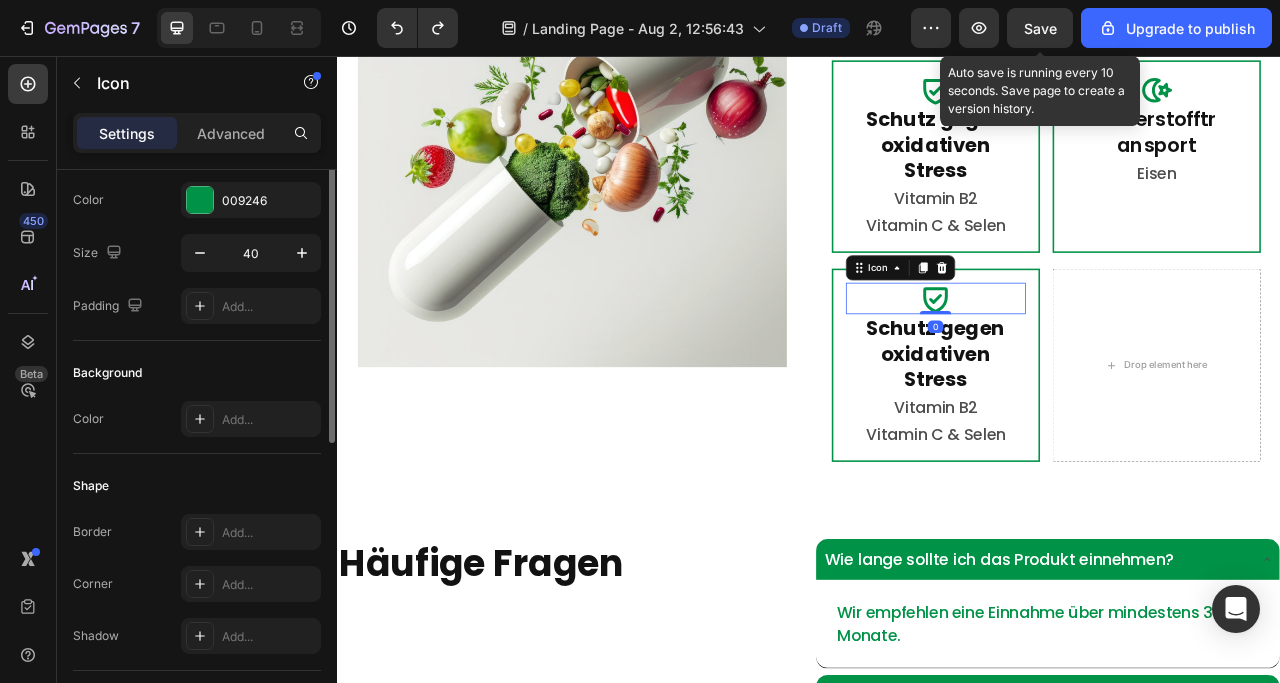 scroll, scrollTop: 0, scrollLeft: 0, axis: both 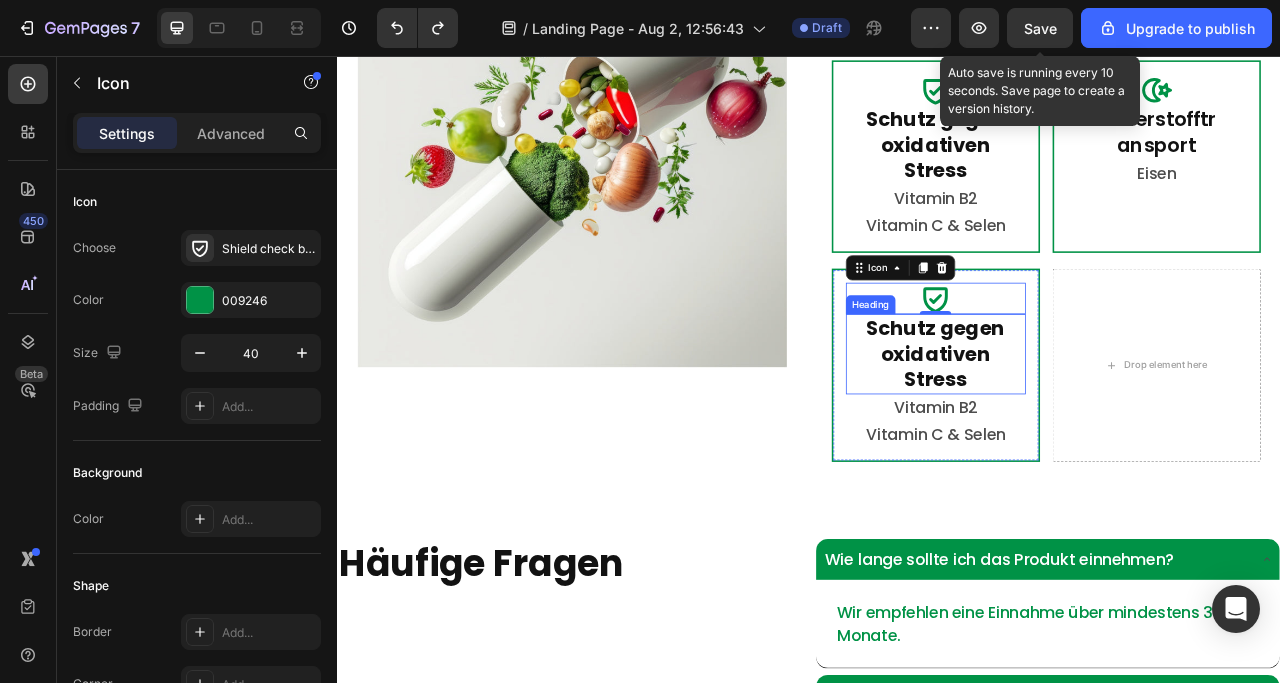 click on "Schutz gegen oxidativen Stress" at bounding box center (1098, 434) 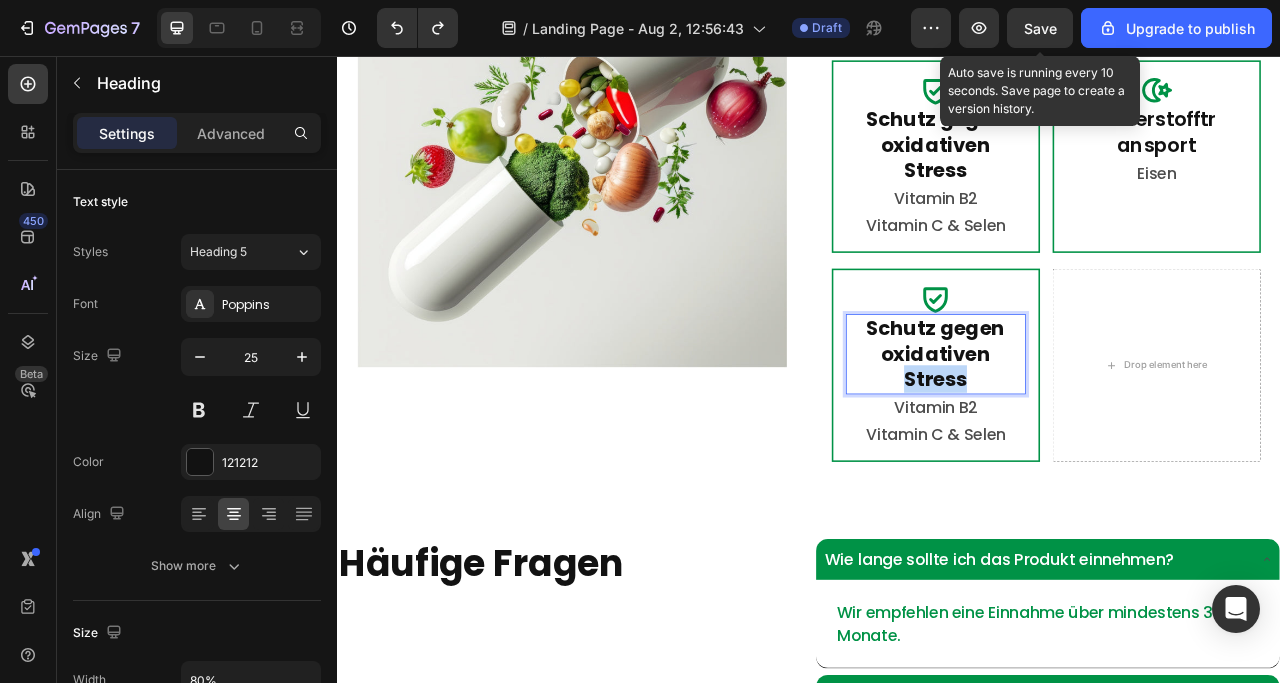 click on "Schutz gegen oxidativen Stress" at bounding box center (1098, 434) 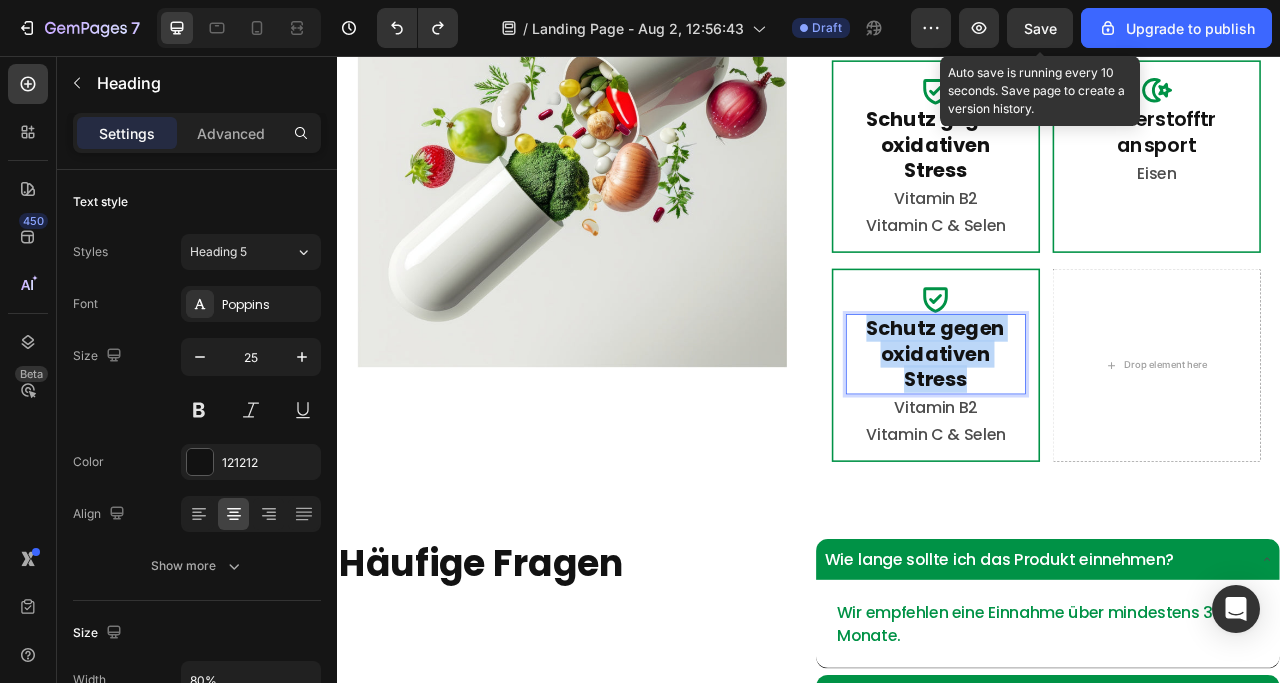 click on "Schutz gegen oxidativen Stress" at bounding box center (1098, 434) 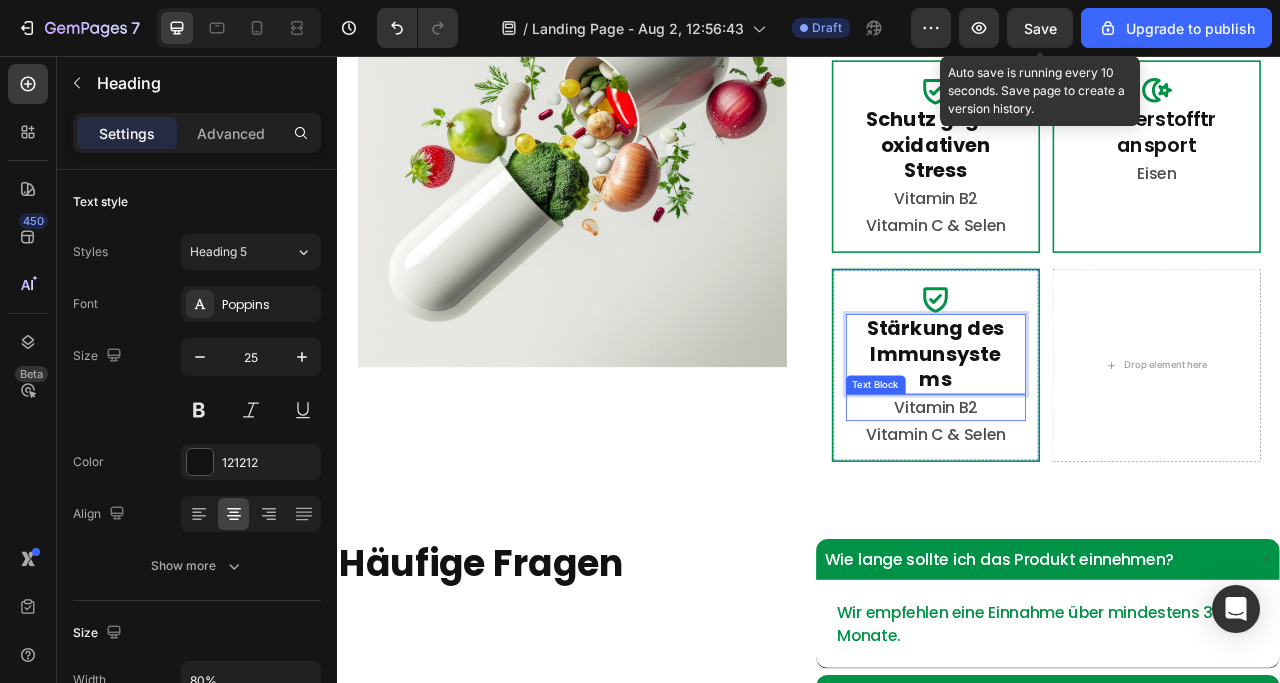 click on "Vitamin B2" at bounding box center [1098, 503] 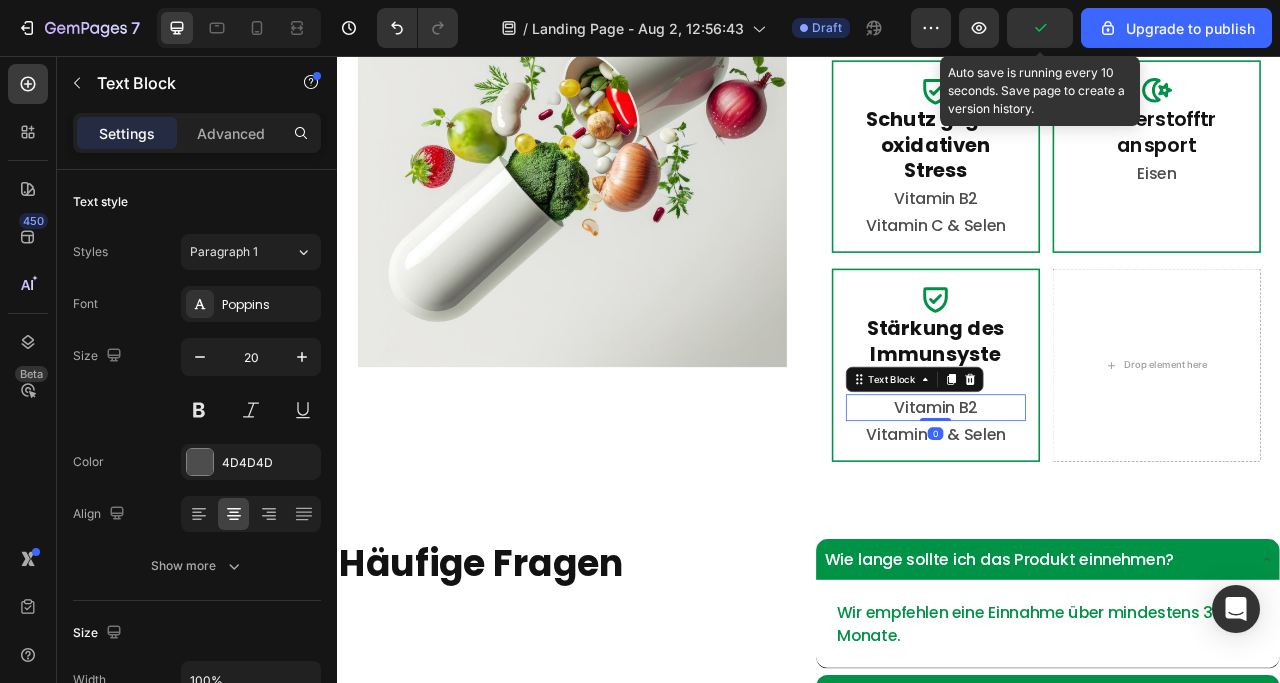 click on "Vitamin B2" at bounding box center [1098, 503] 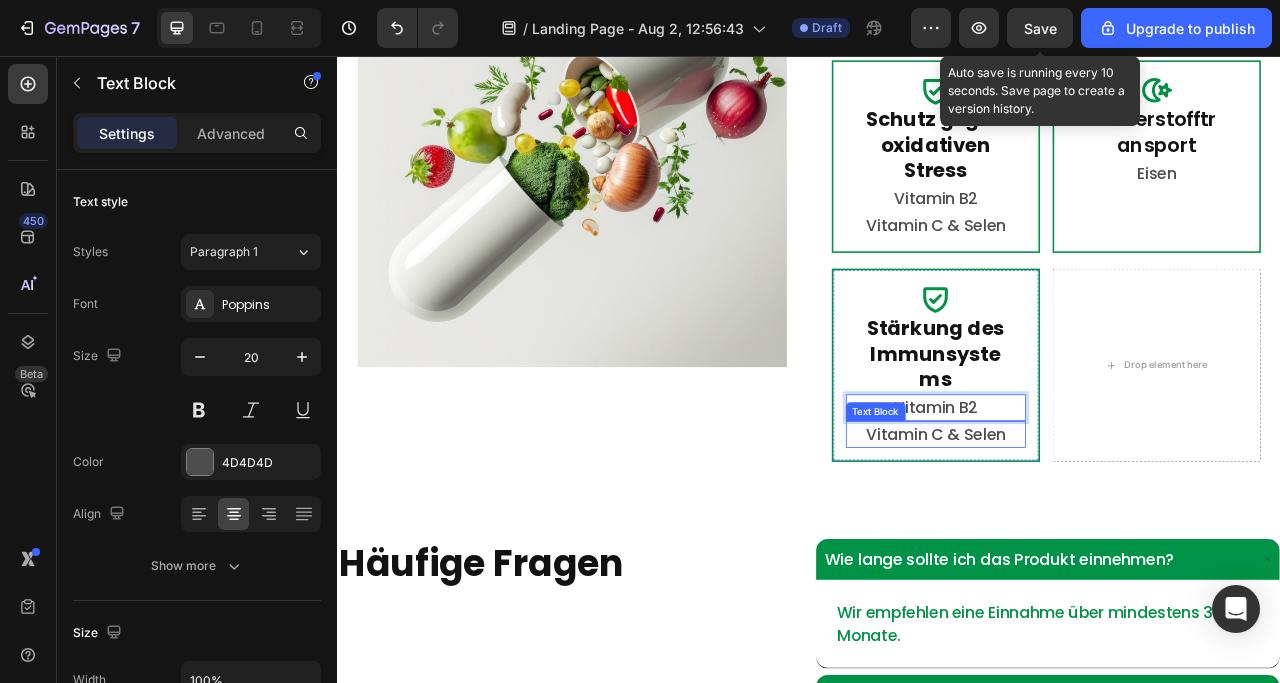 click on "Vitamin C & Selen" at bounding box center [1098, 537] 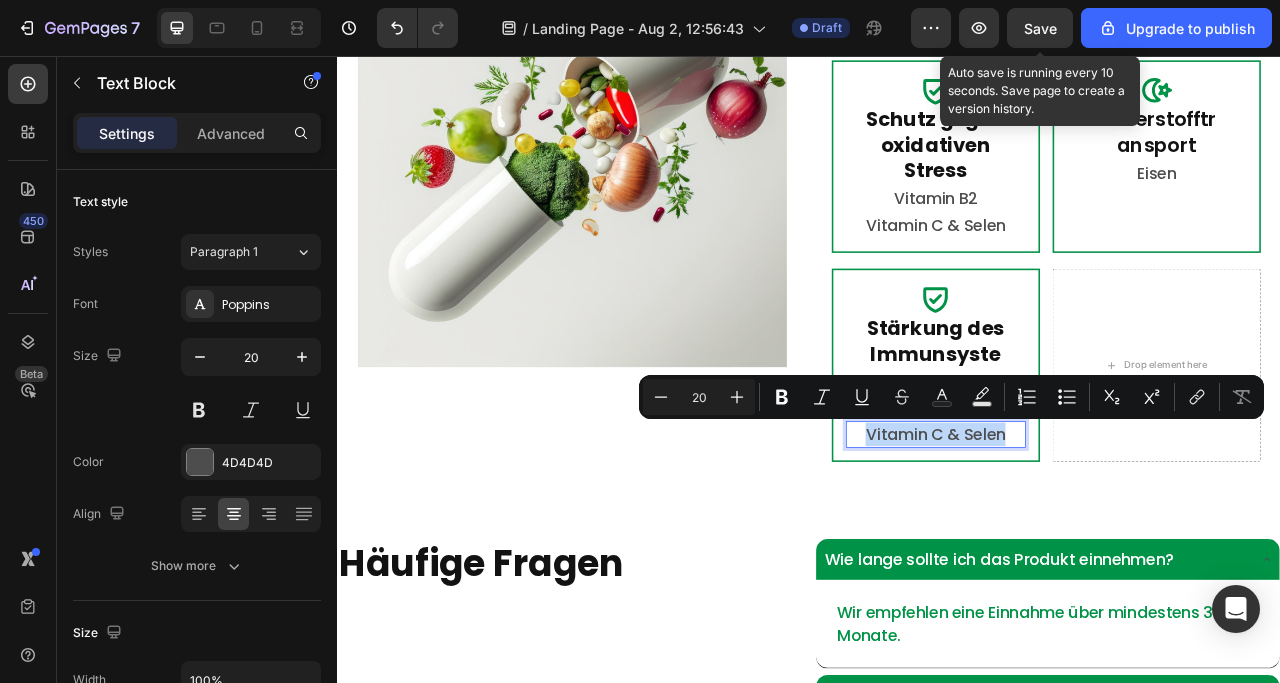 click on "Vitamin C & Selen" at bounding box center (1098, 537) 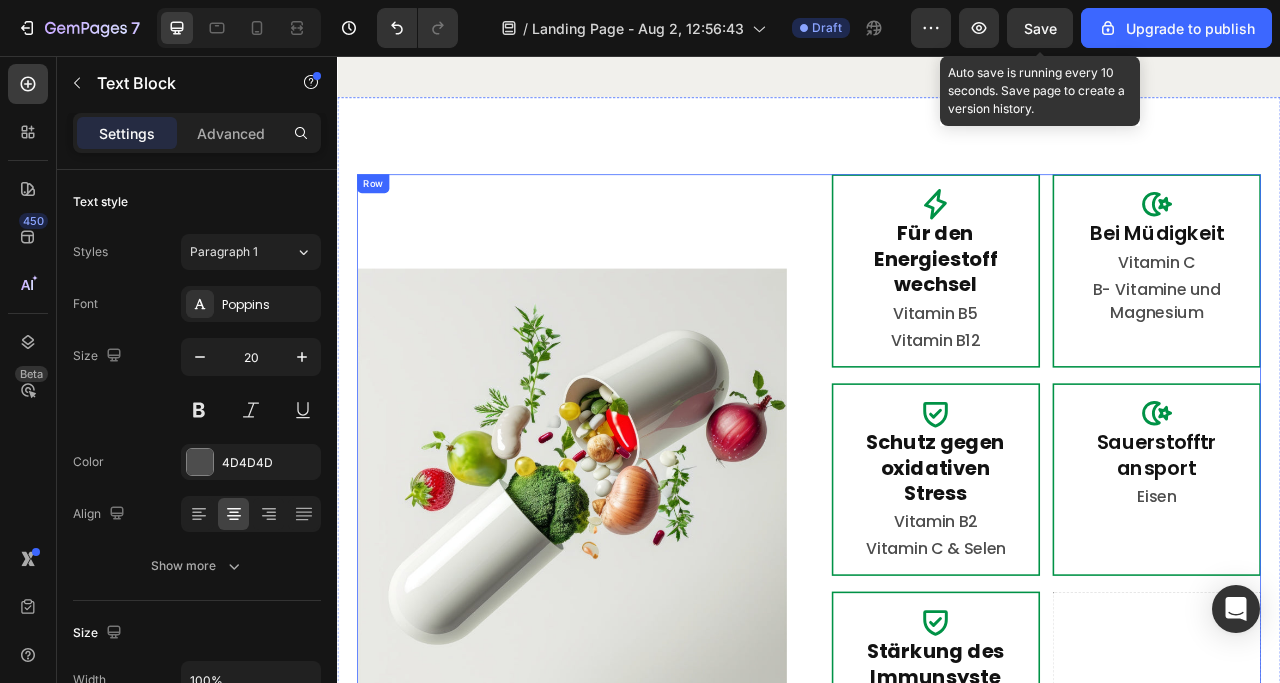 scroll, scrollTop: 4275, scrollLeft: 0, axis: vertical 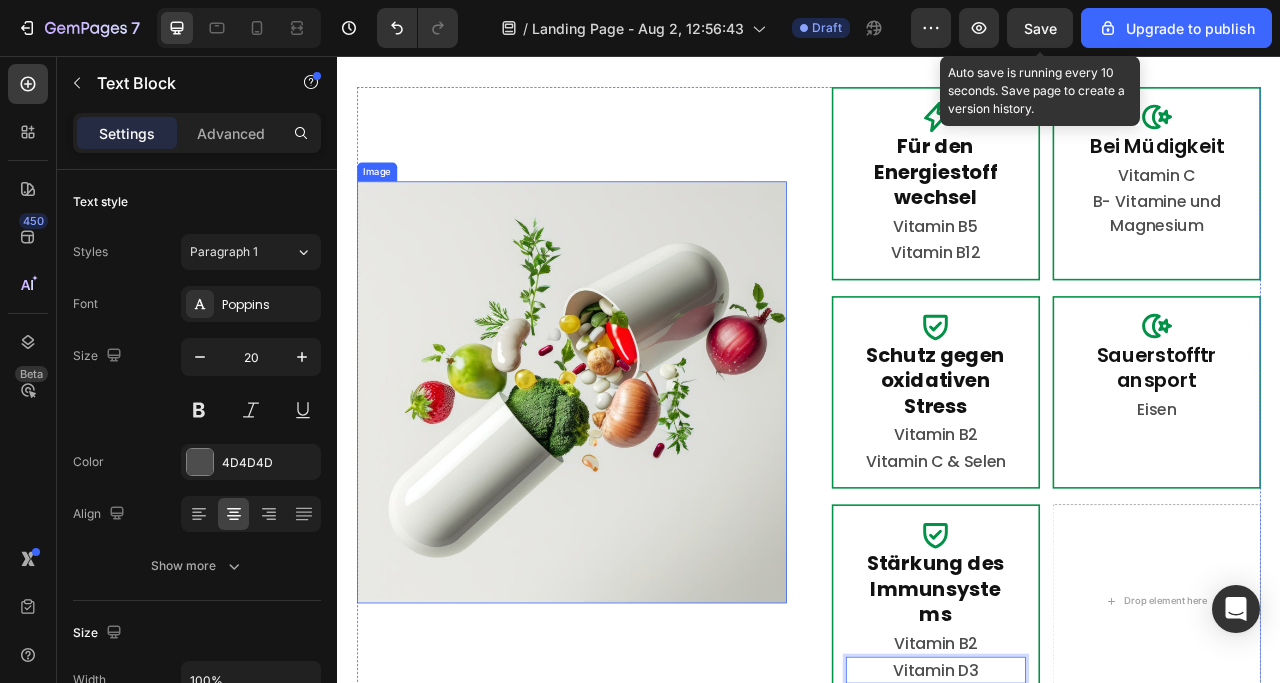 click at bounding box center (635, 483) 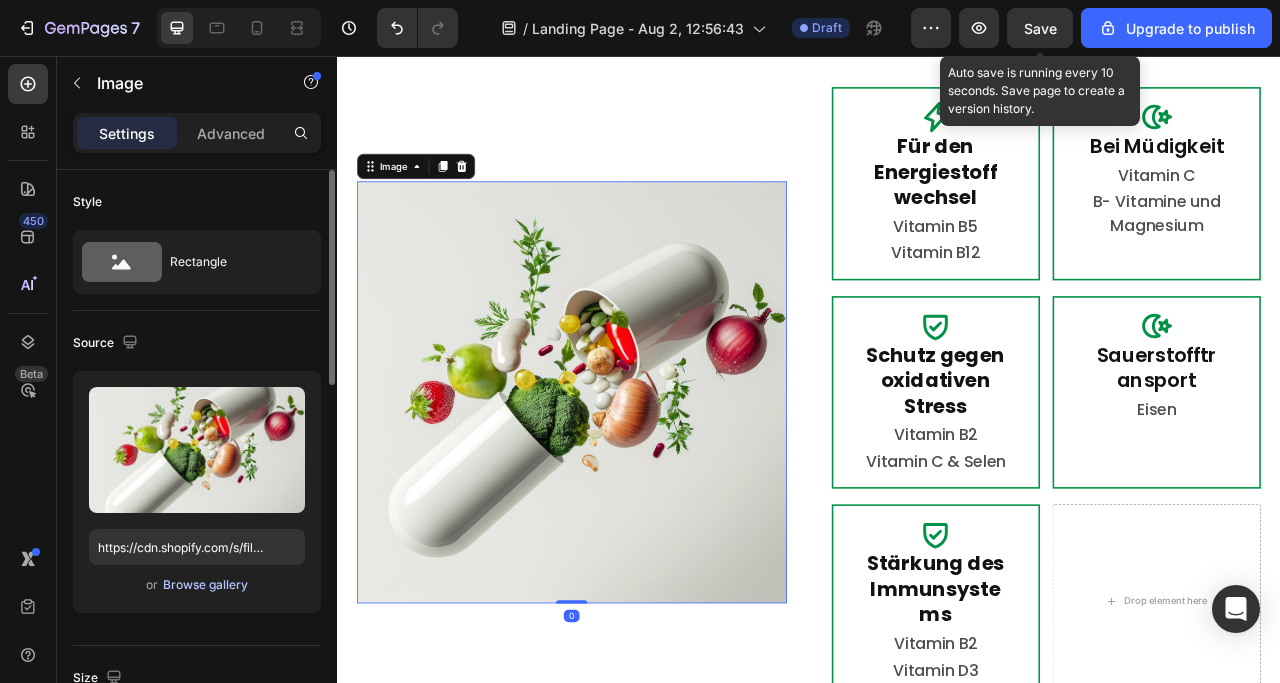 click on "Browse gallery" at bounding box center (205, 585) 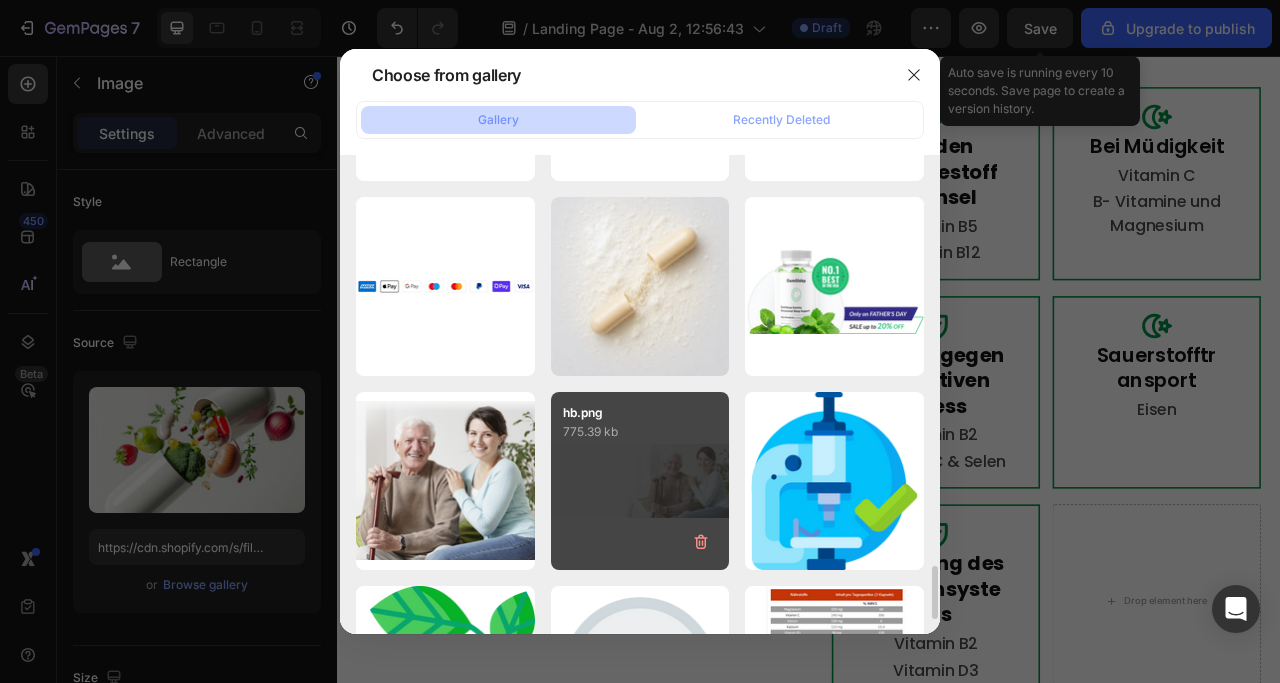 scroll, scrollTop: 2800, scrollLeft: 0, axis: vertical 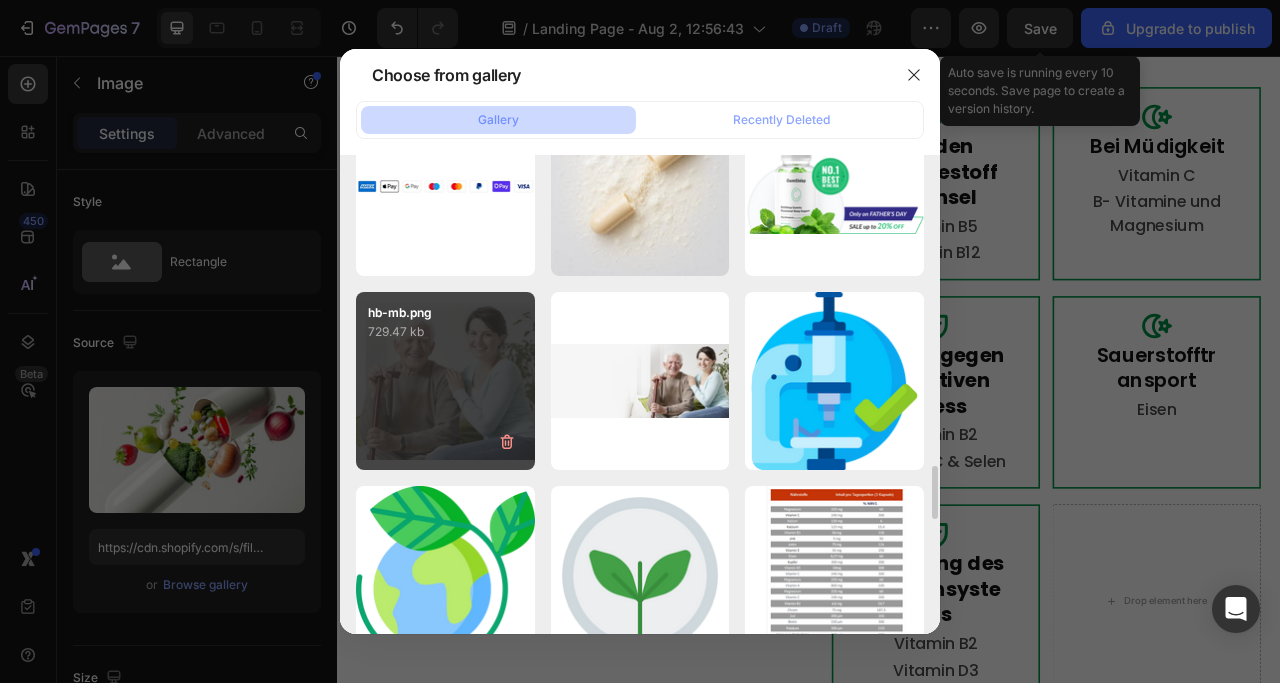 click on "hb-mb.png 729.47 kb" at bounding box center (445, 381) 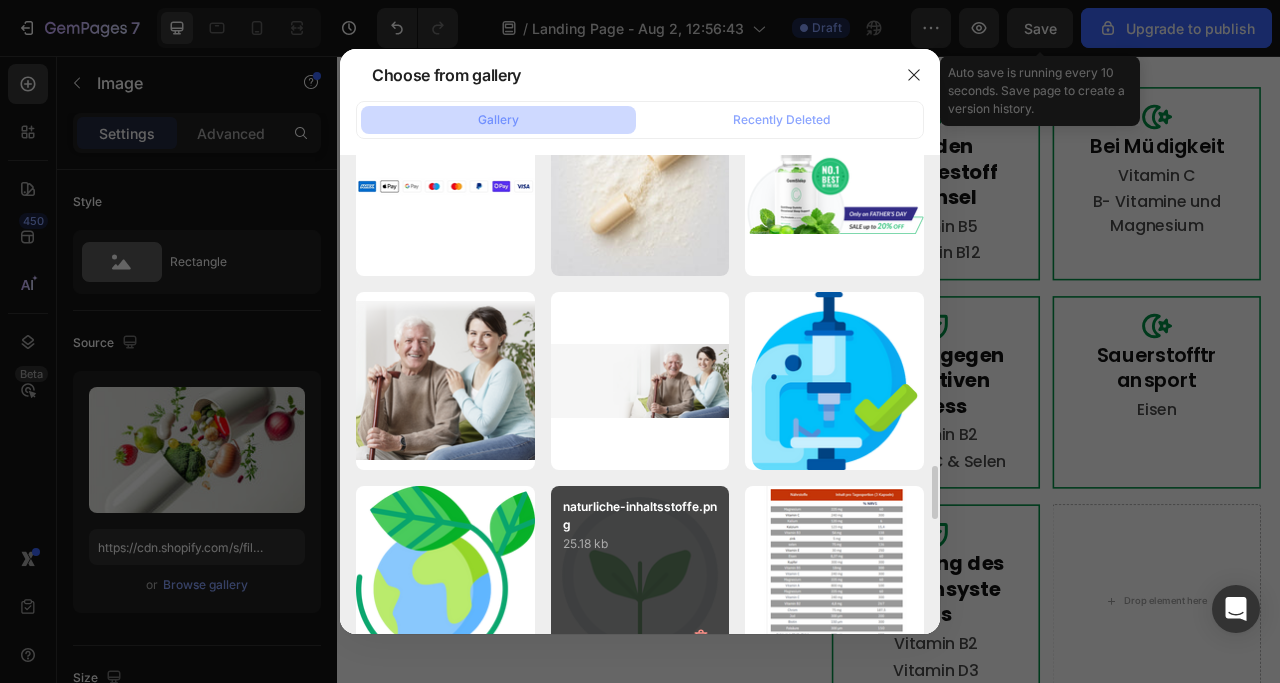type on "https://cdn.shopify.com/s/files/1/0923/7433/5871/files/gempages_572743923072500960-d912b09f-8168-4d30-8f12-47cce32779d7.png" 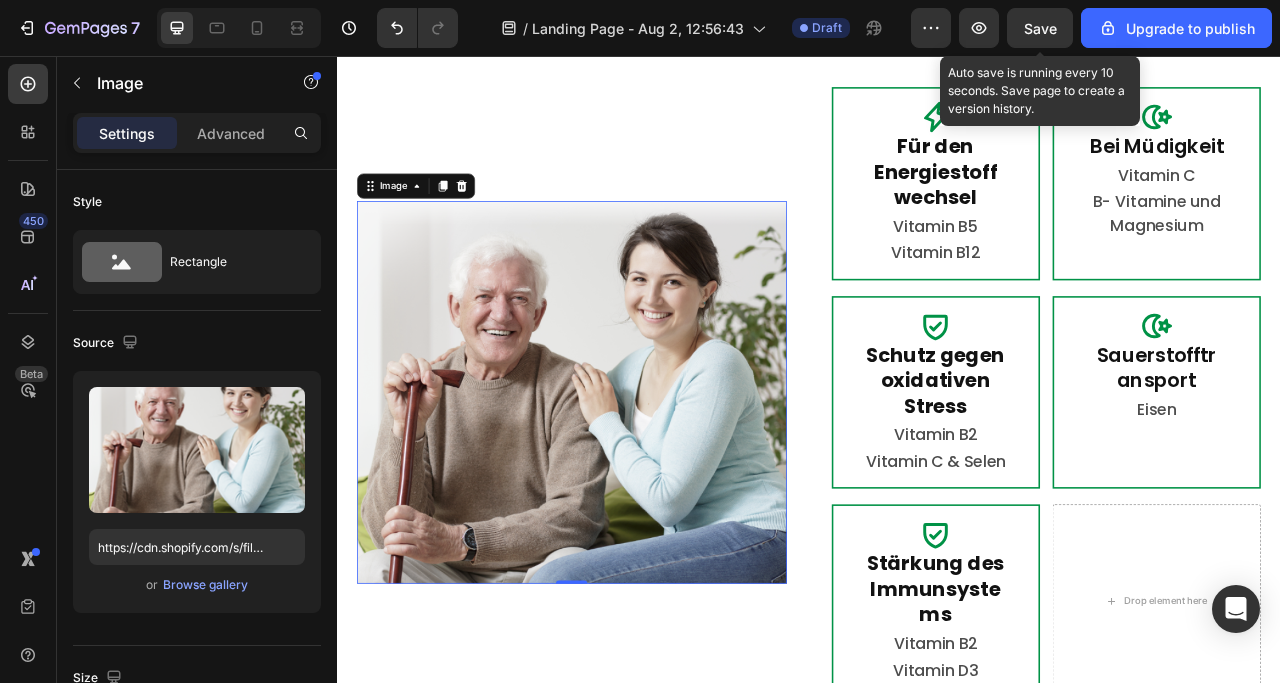 scroll, scrollTop: 4300, scrollLeft: 0, axis: vertical 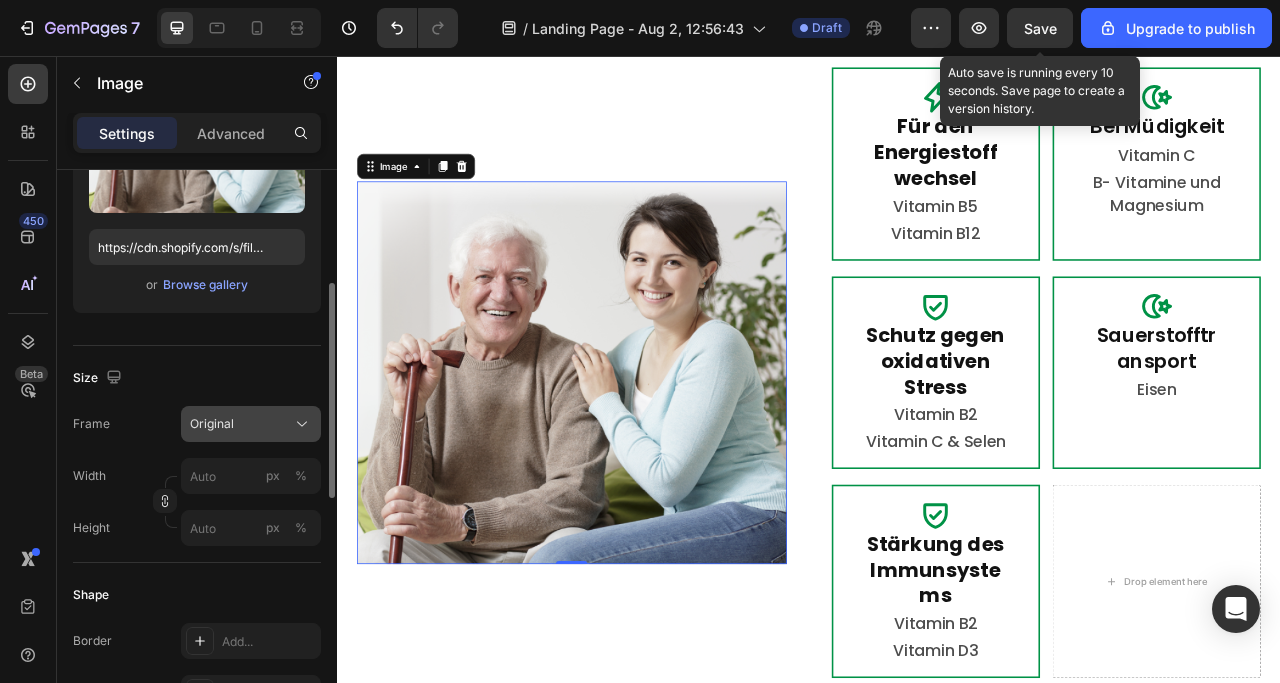 click on "Original" at bounding box center [212, 424] 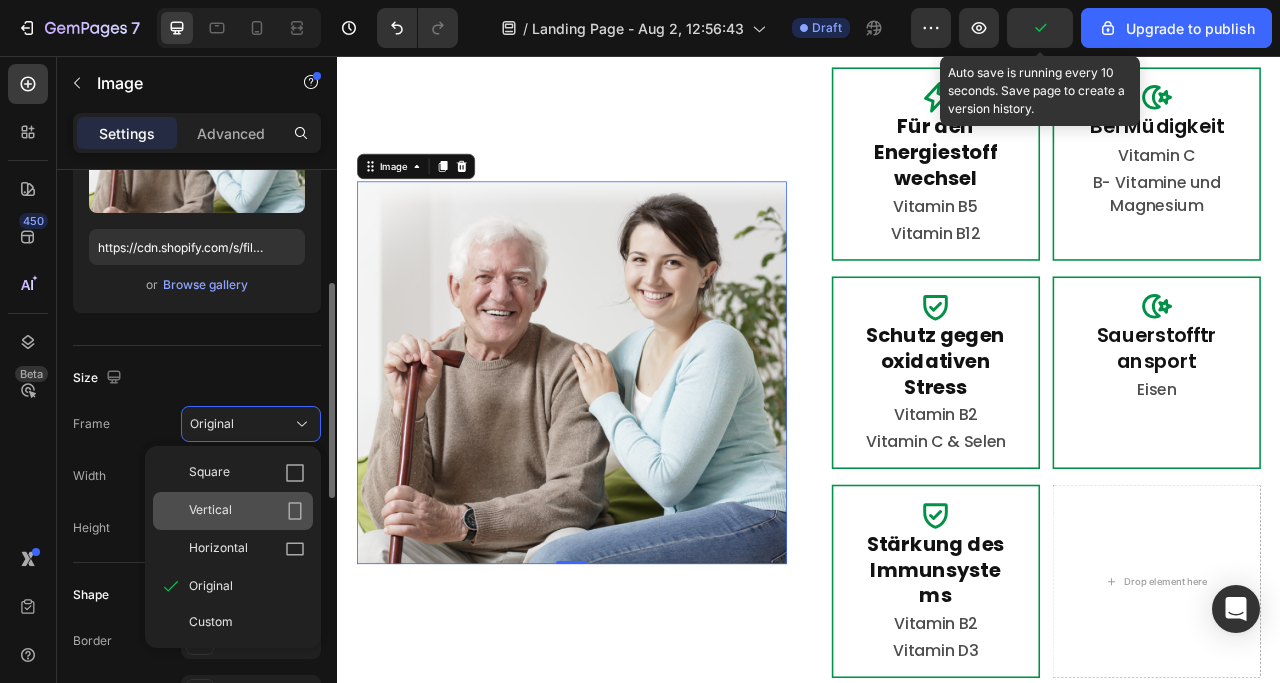 click on "Vertical" 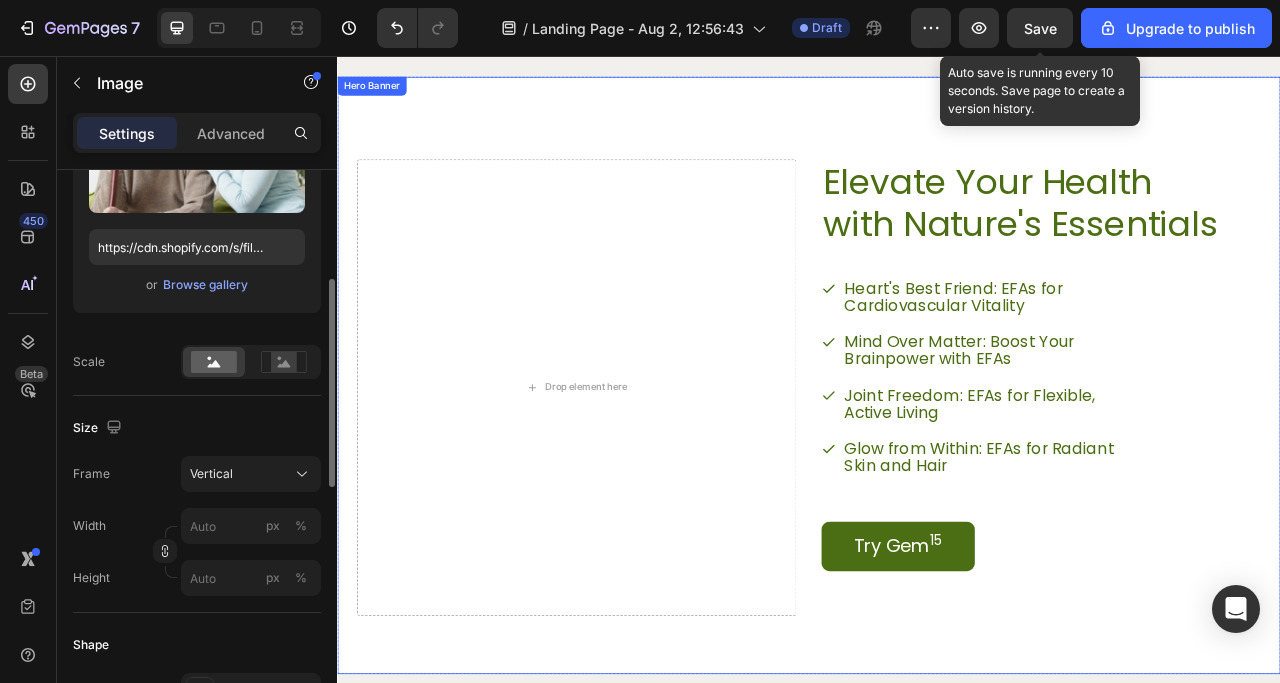 scroll, scrollTop: 1980, scrollLeft: 0, axis: vertical 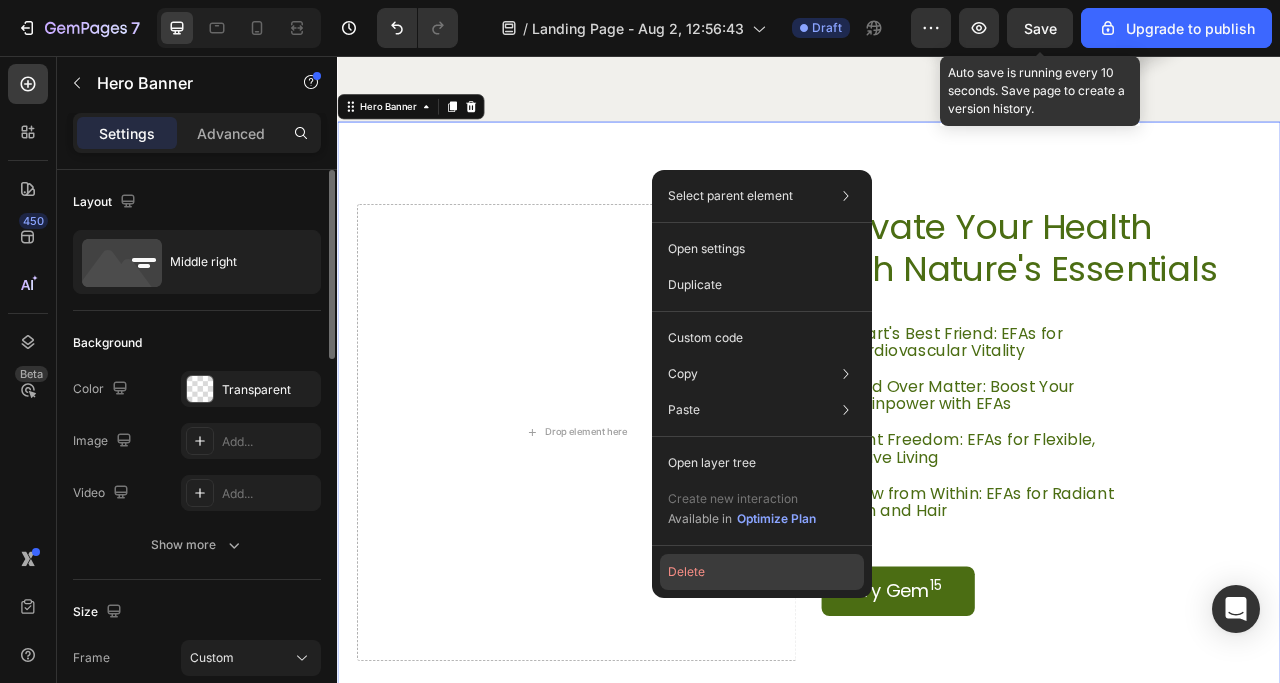 click on "Delete" 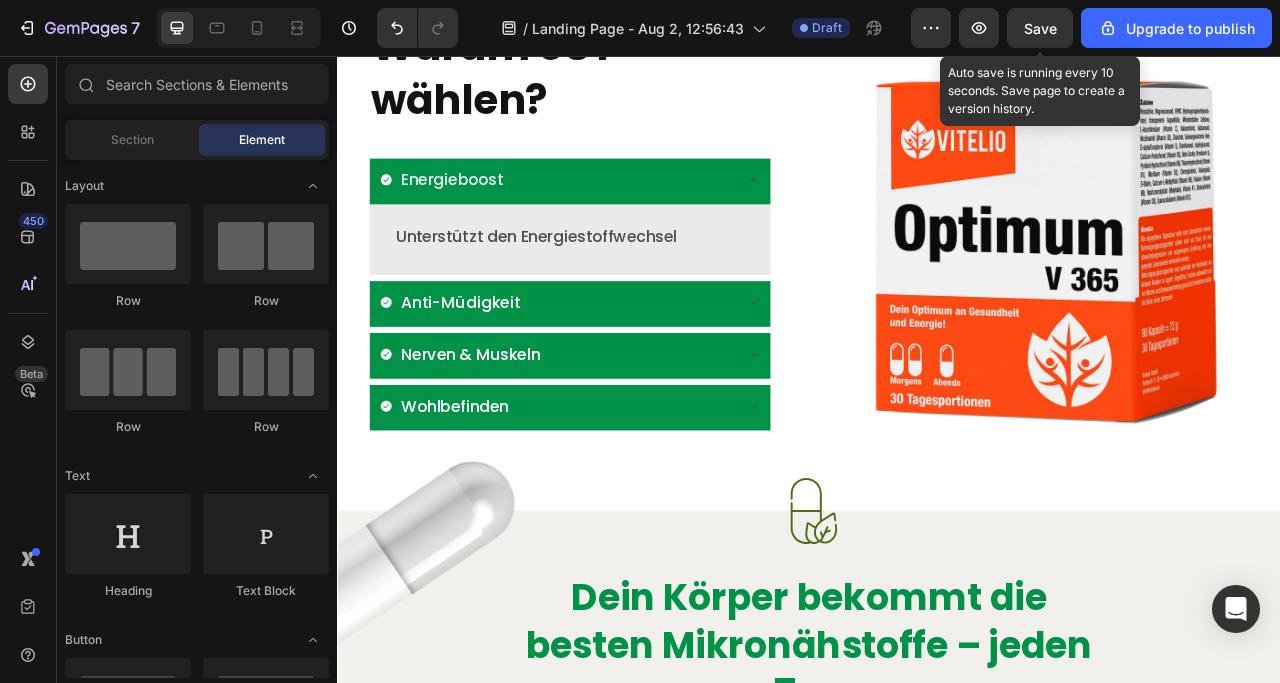 scroll, scrollTop: 0, scrollLeft: 0, axis: both 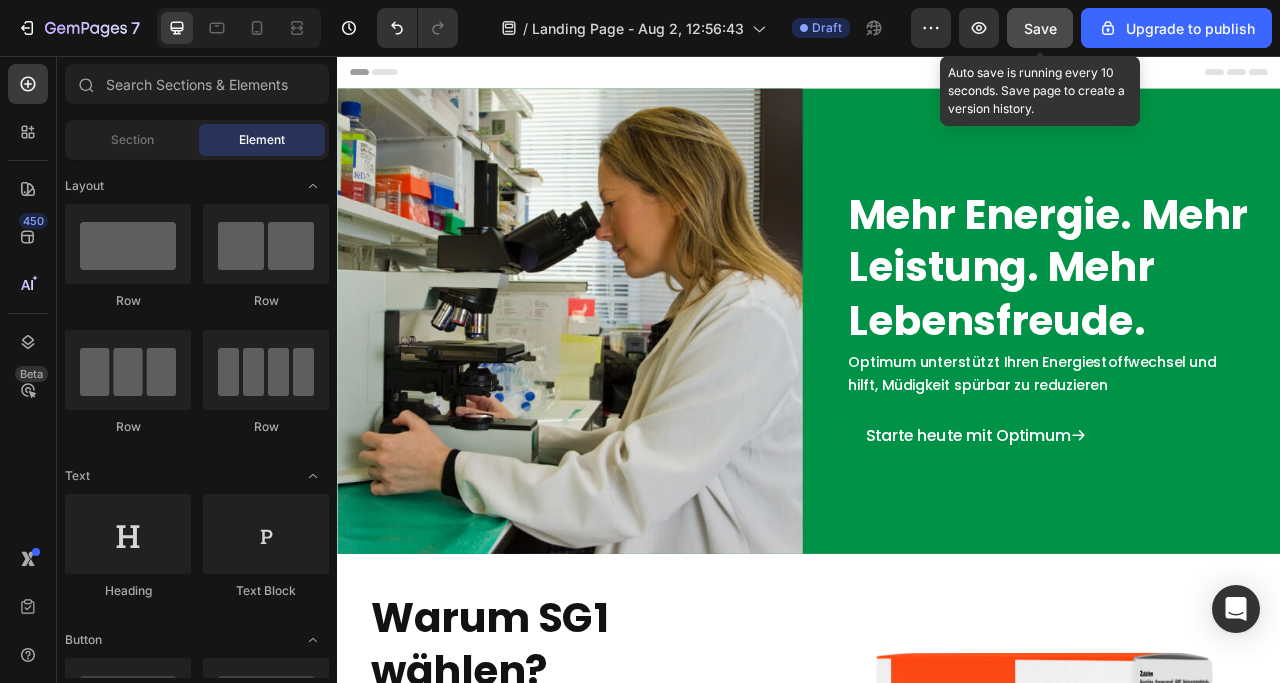 click on "Save" at bounding box center (1040, 28) 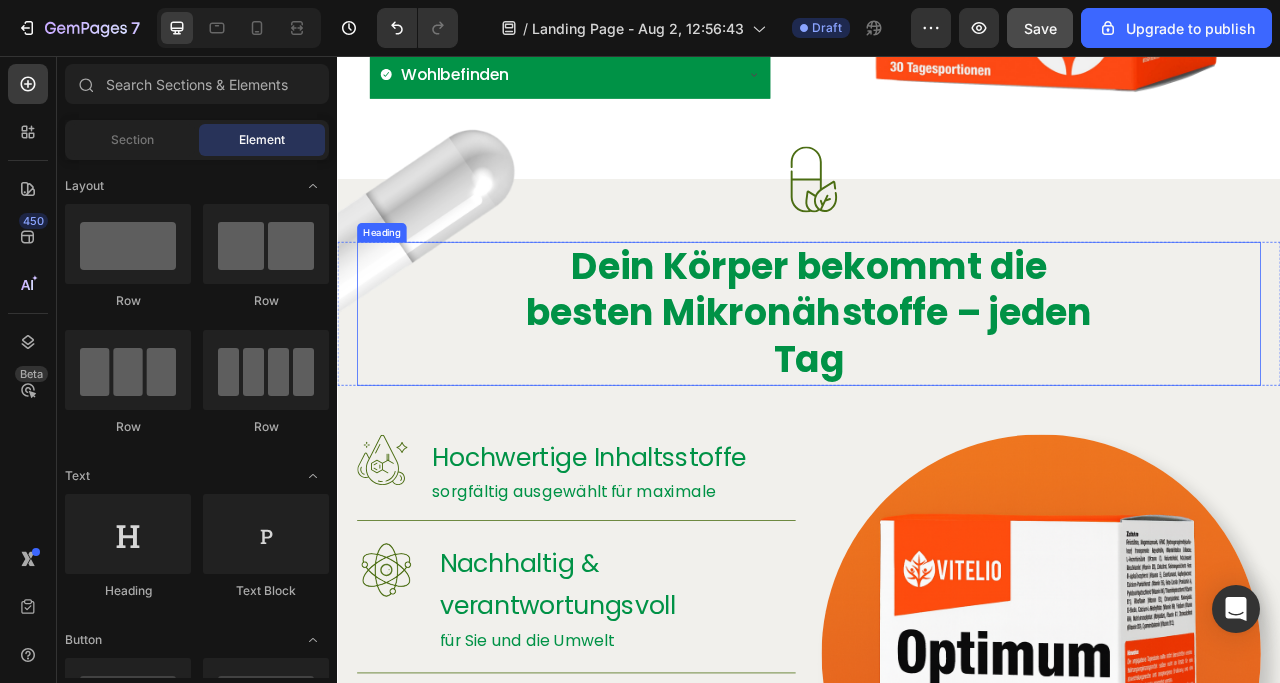 scroll, scrollTop: 1145, scrollLeft: 0, axis: vertical 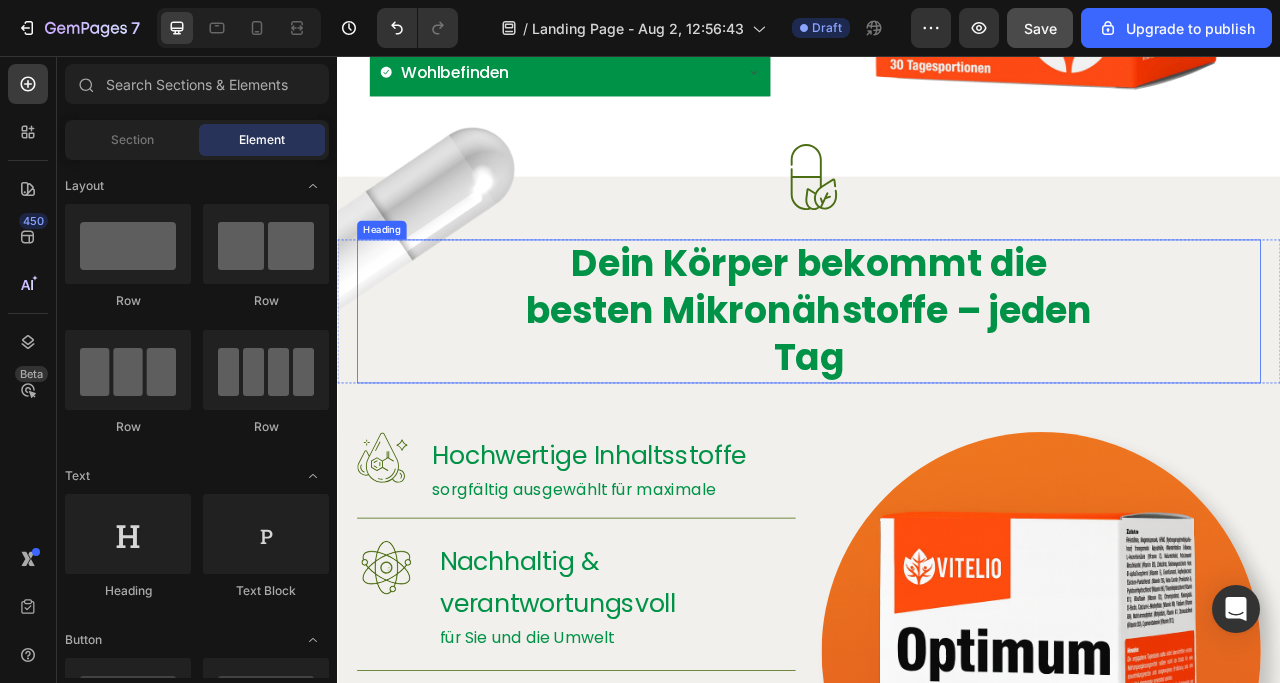 type 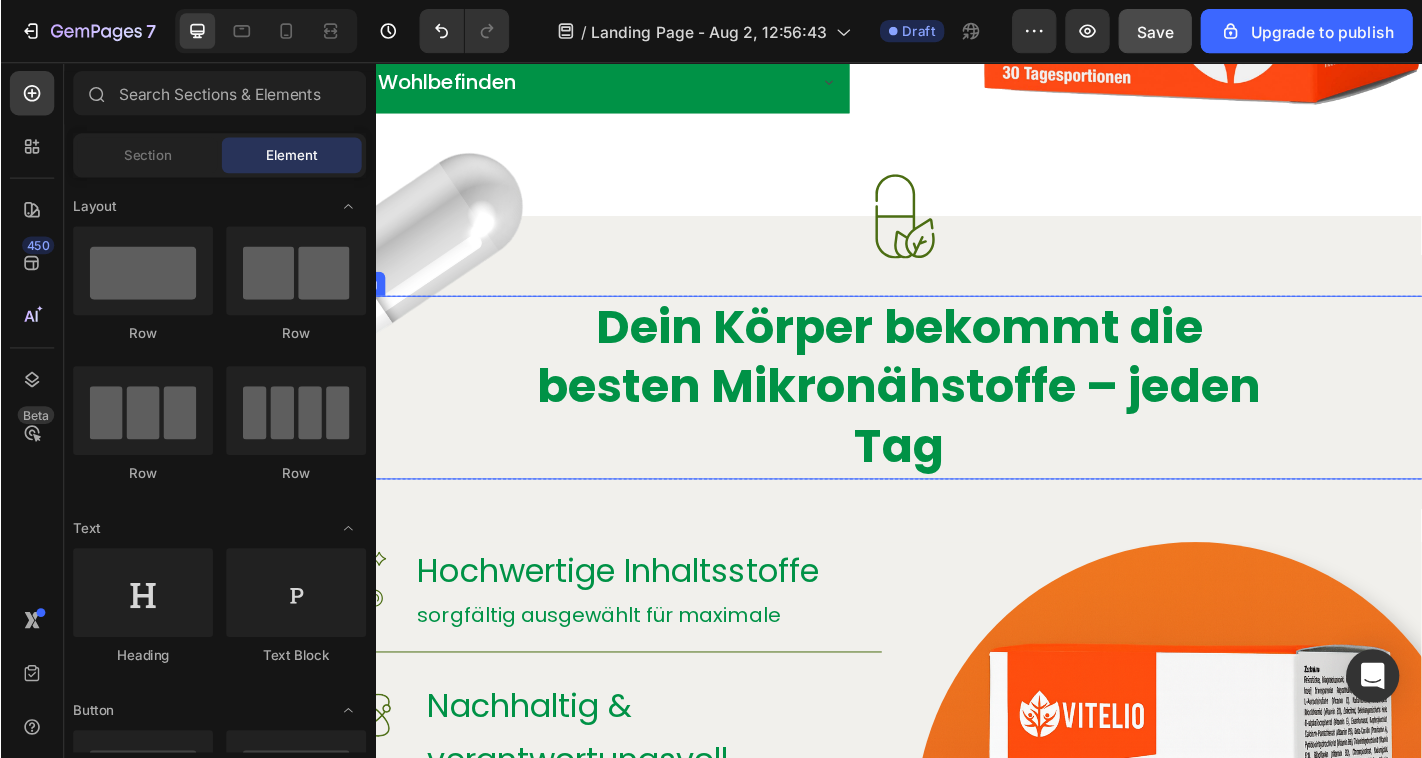 scroll, scrollTop: 1145, scrollLeft: 0, axis: vertical 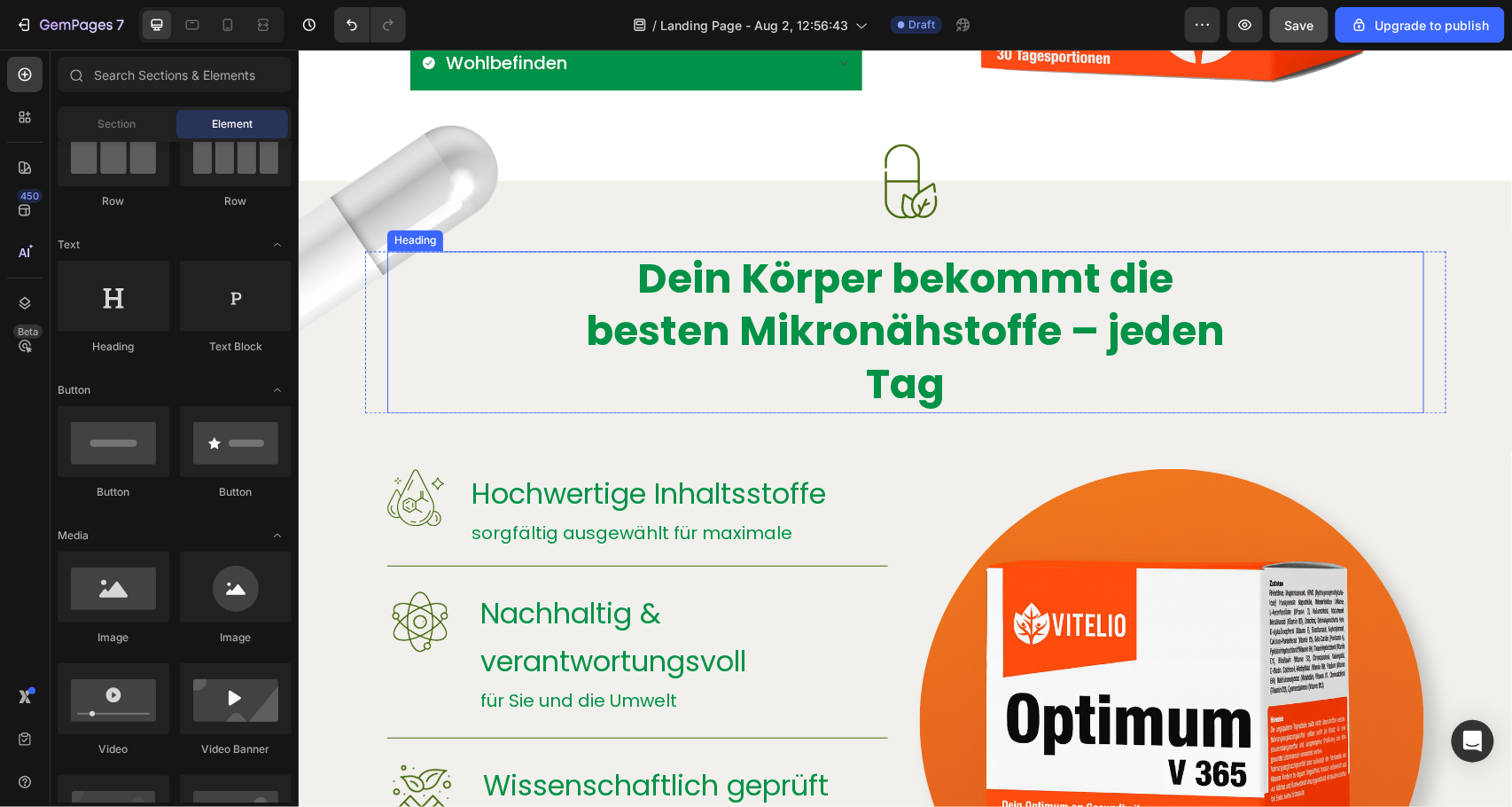 click on "Dein Körper bekommt die besten Mikronähstoffe – jeden Tag" at bounding box center [905, 332] 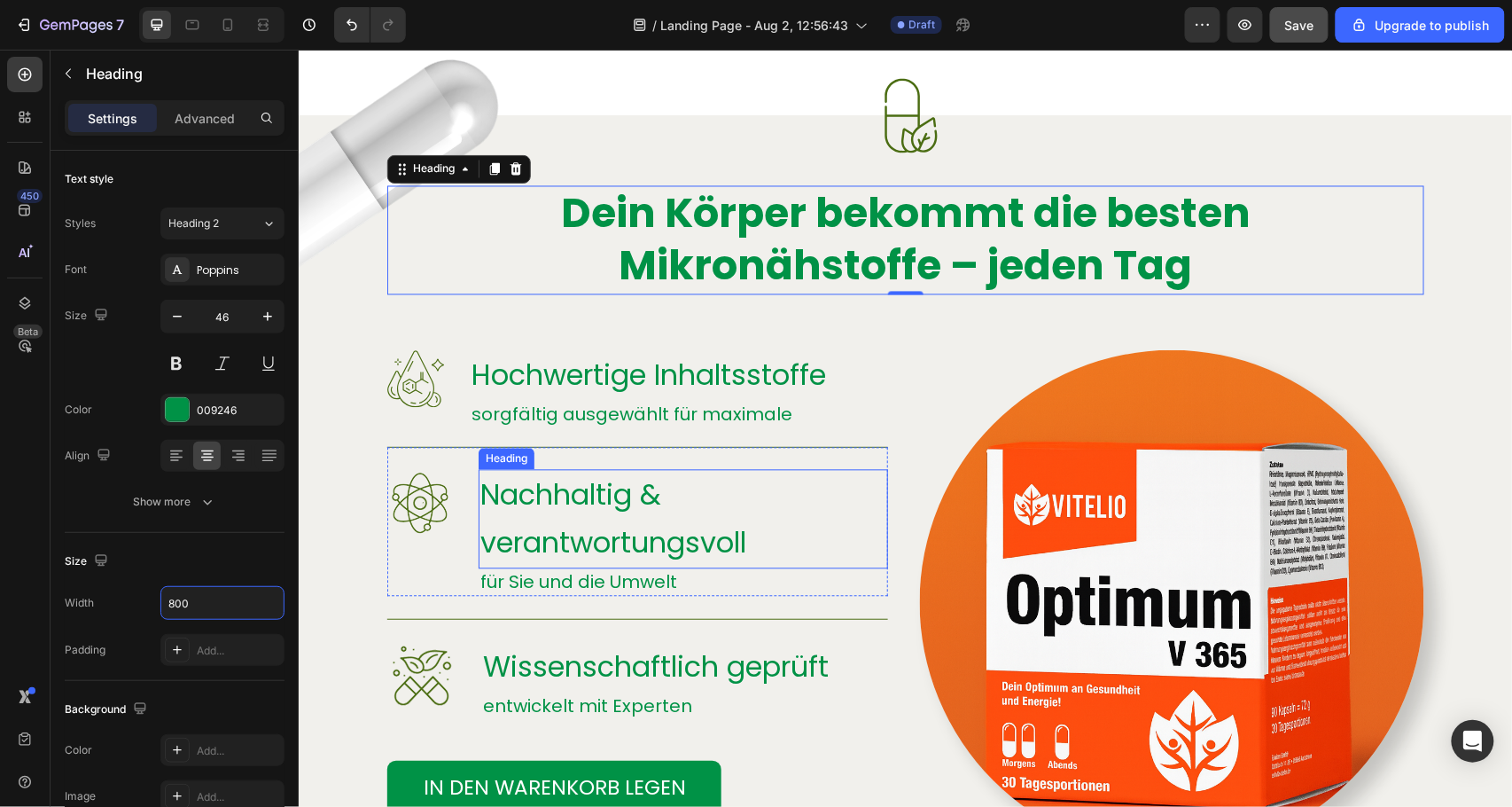 scroll, scrollTop: 1139, scrollLeft: 0, axis: vertical 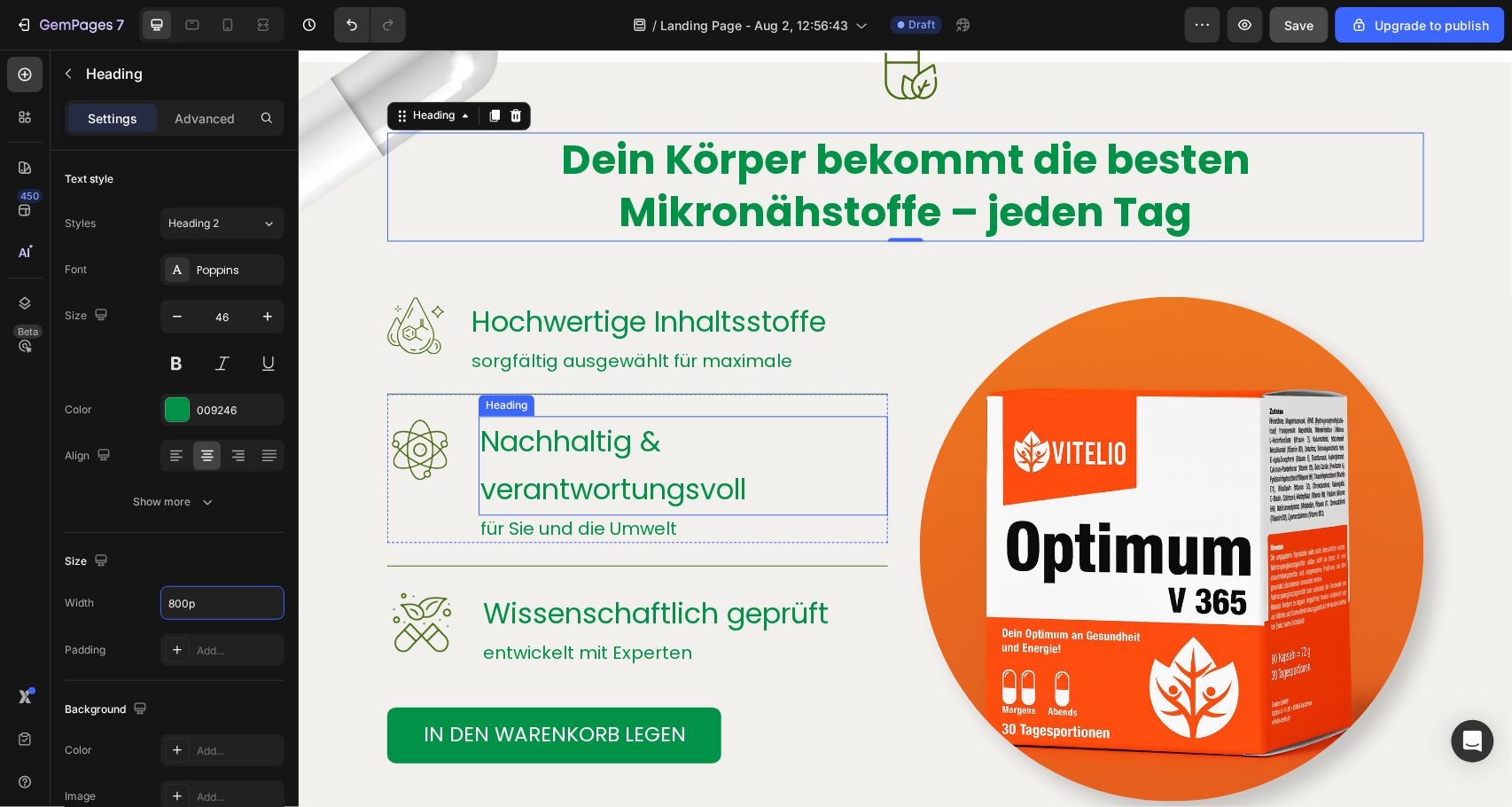type on "800px" 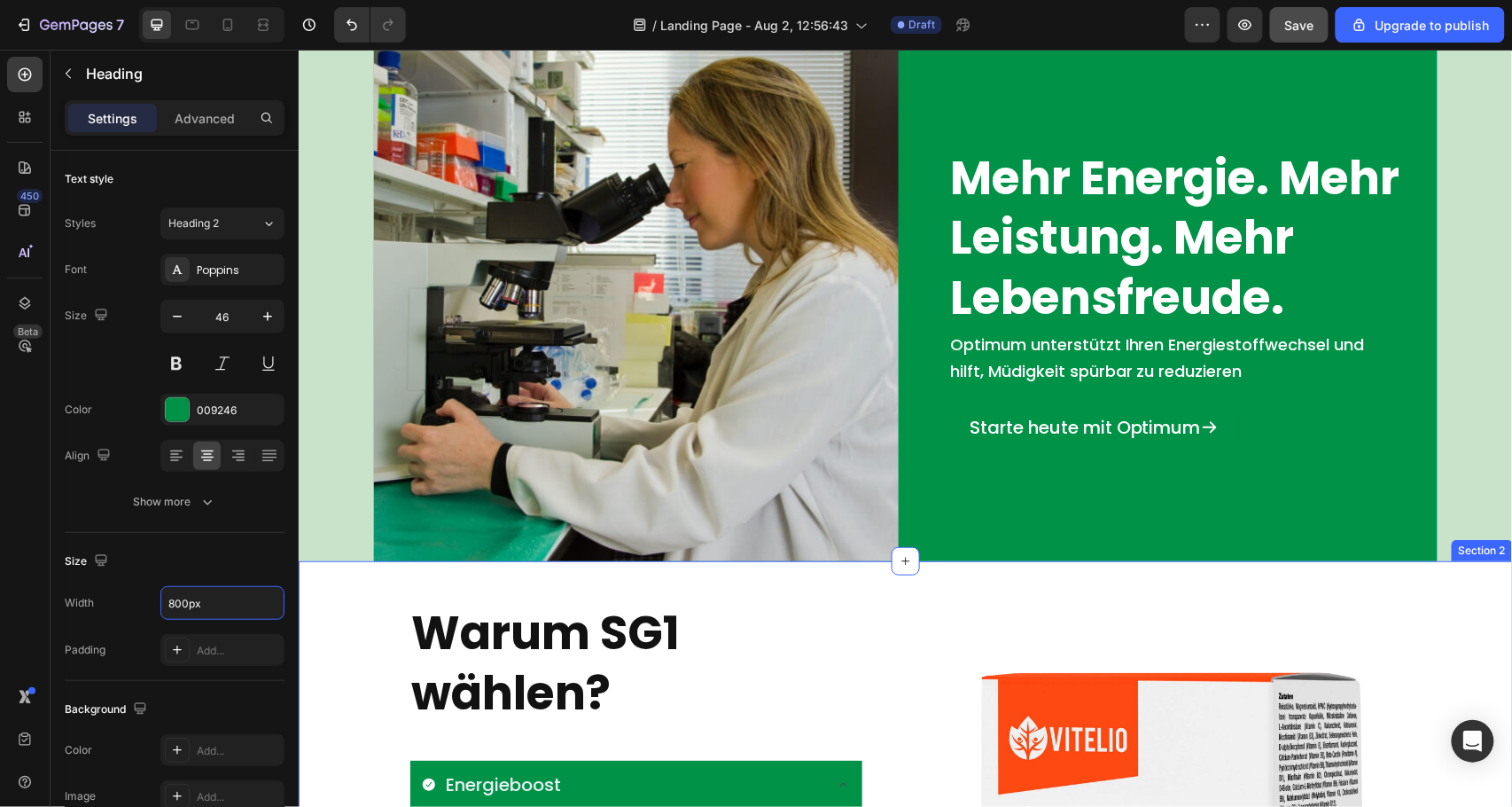 scroll, scrollTop: 0, scrollLeft: 0, axis: both 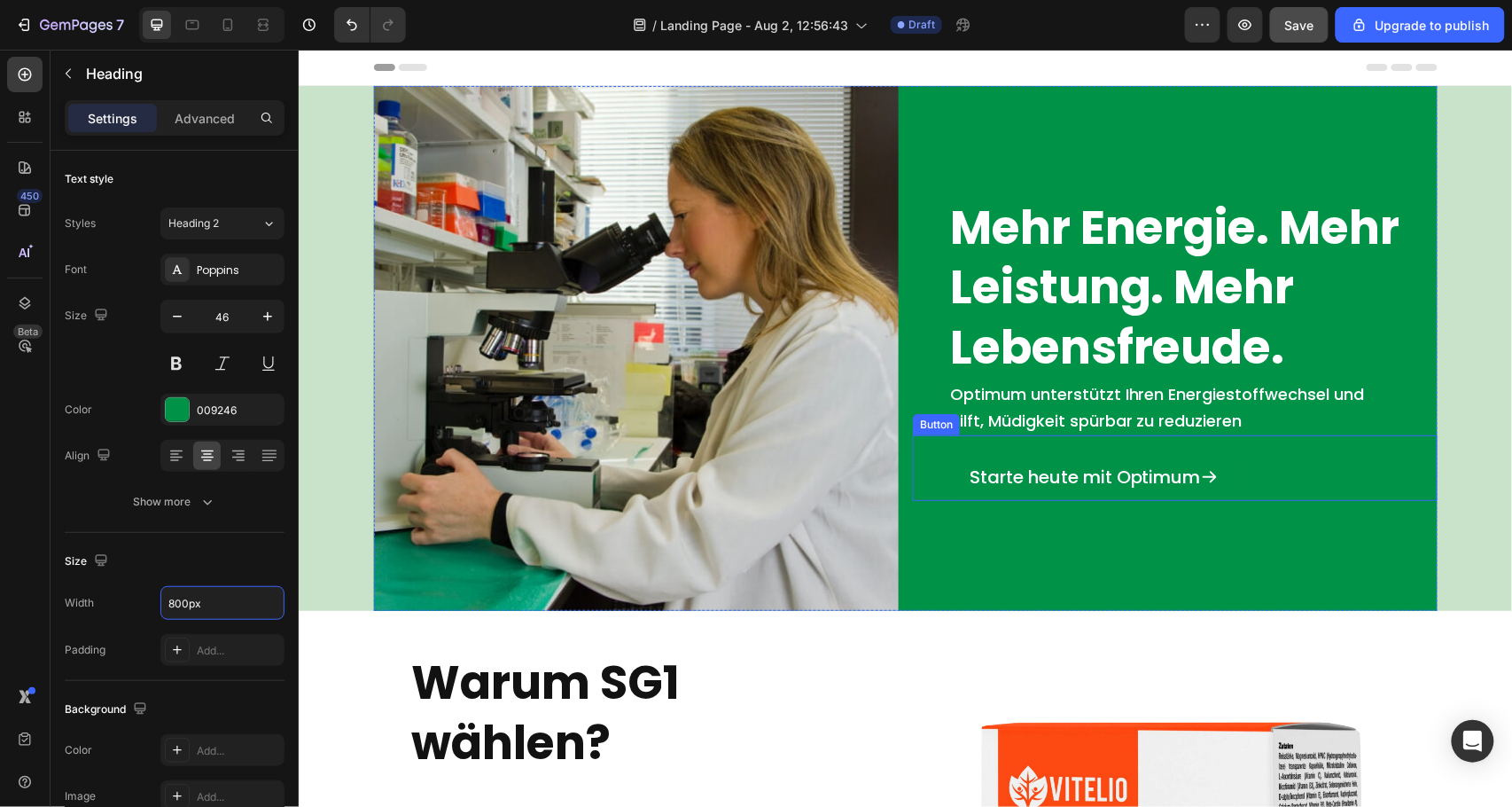 click on "Starte heute mit Optimum Button" at bounding box center [1174, 467] 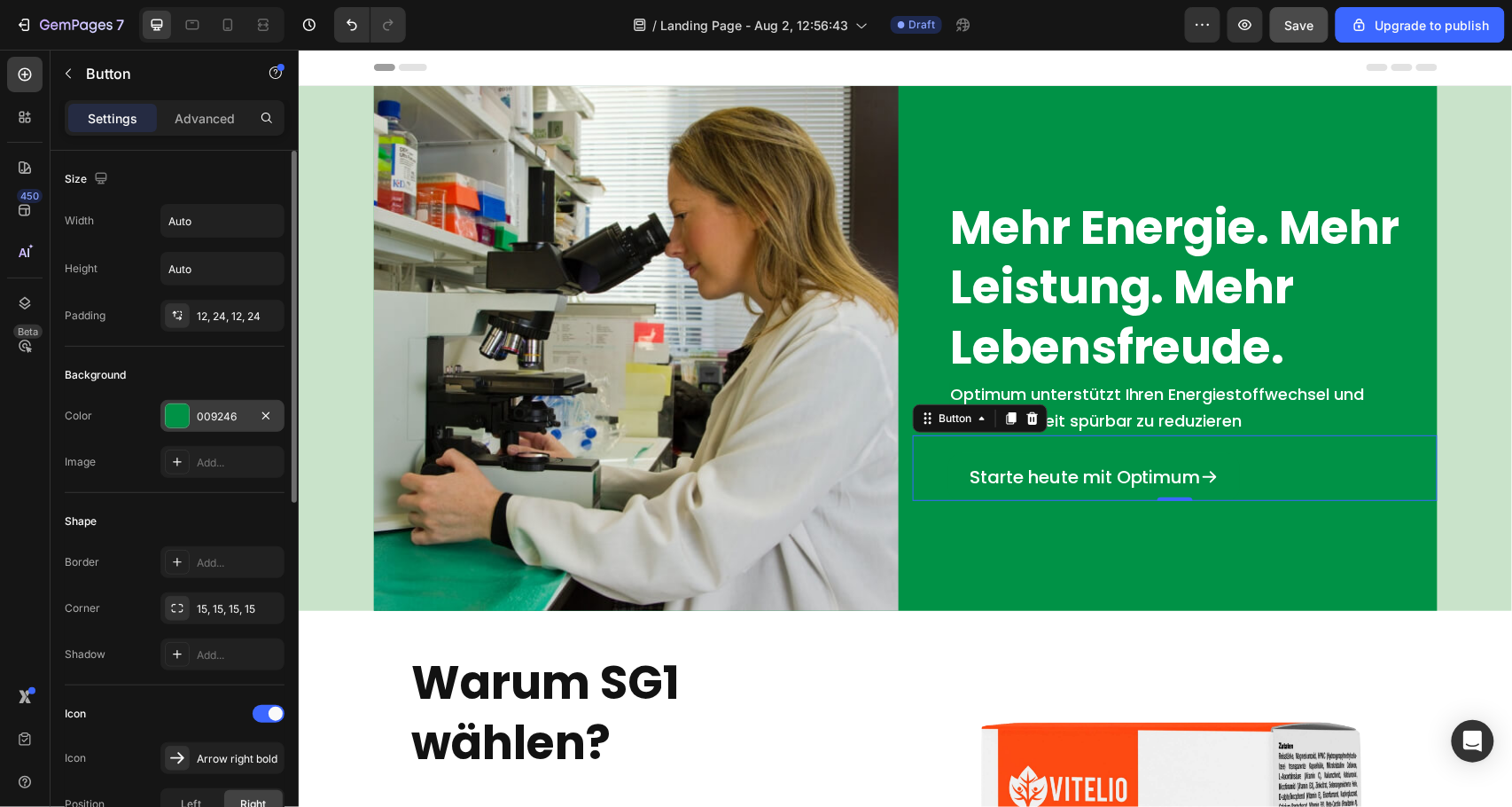 click at bounding box center (177, 416) 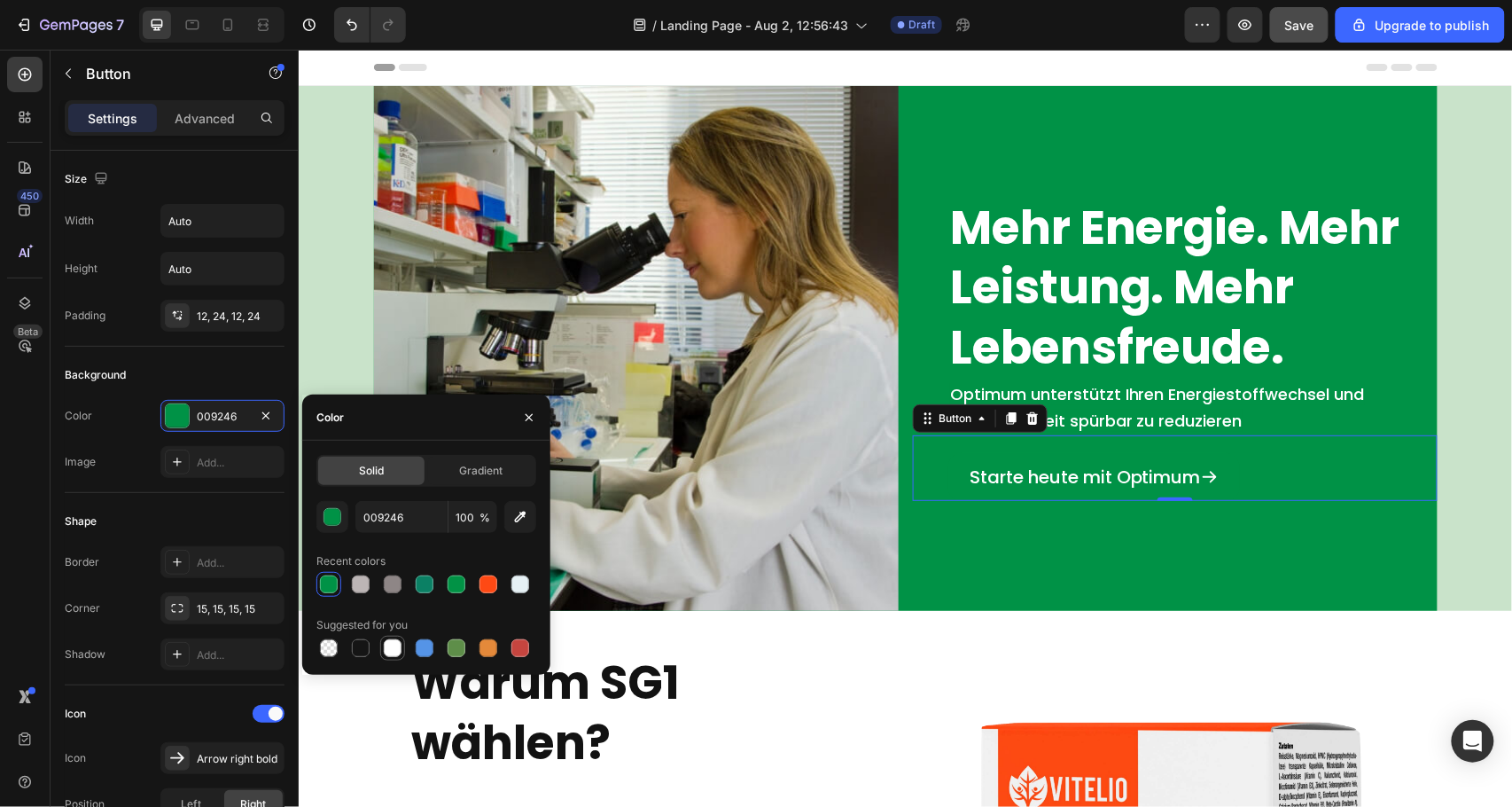 click at bounding box center (393, 648) 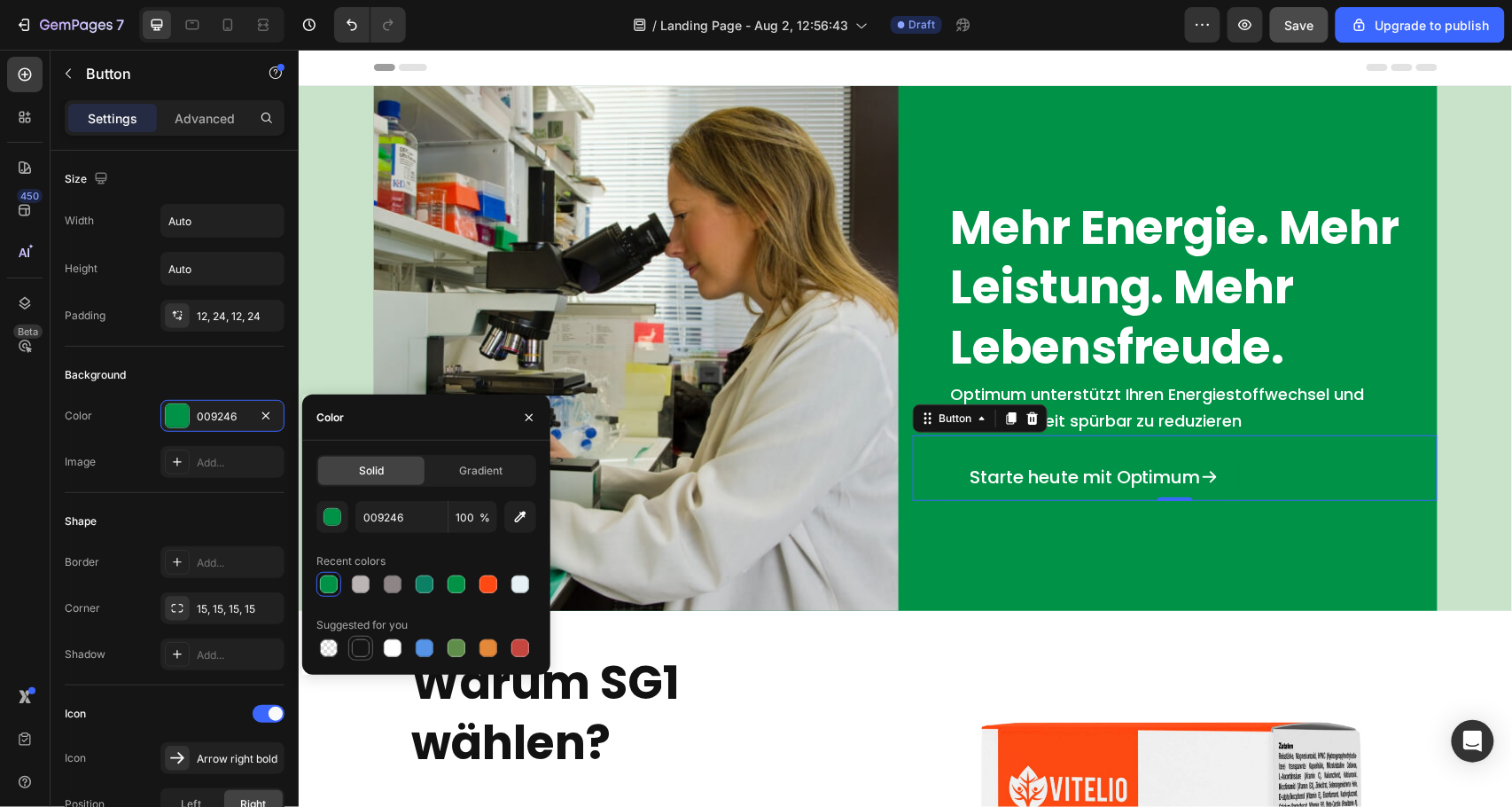 type on "FFFFFF" 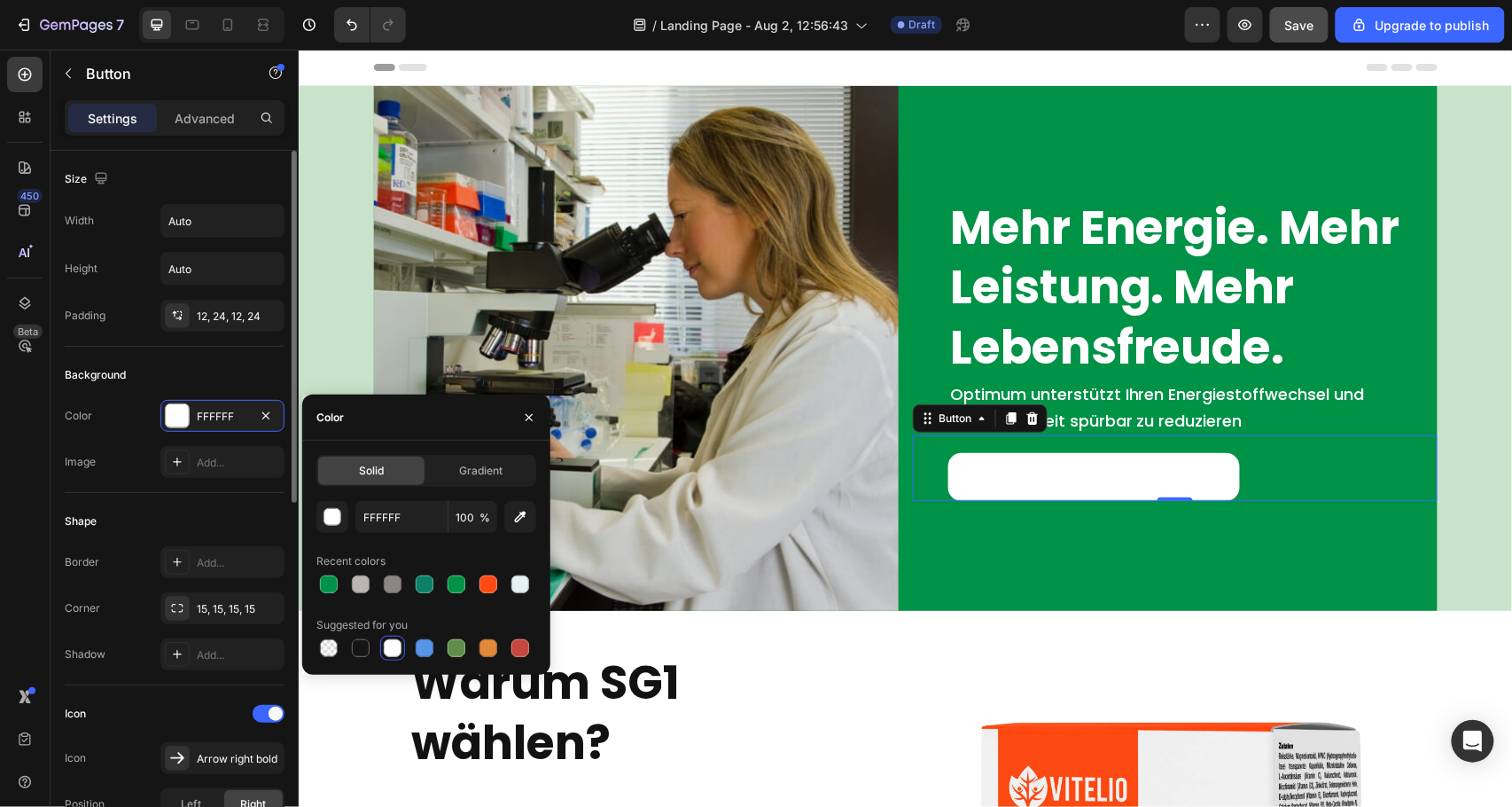 click on "Shape Border Add... Corner 15, 15, 15, 15 Shadow Add..." 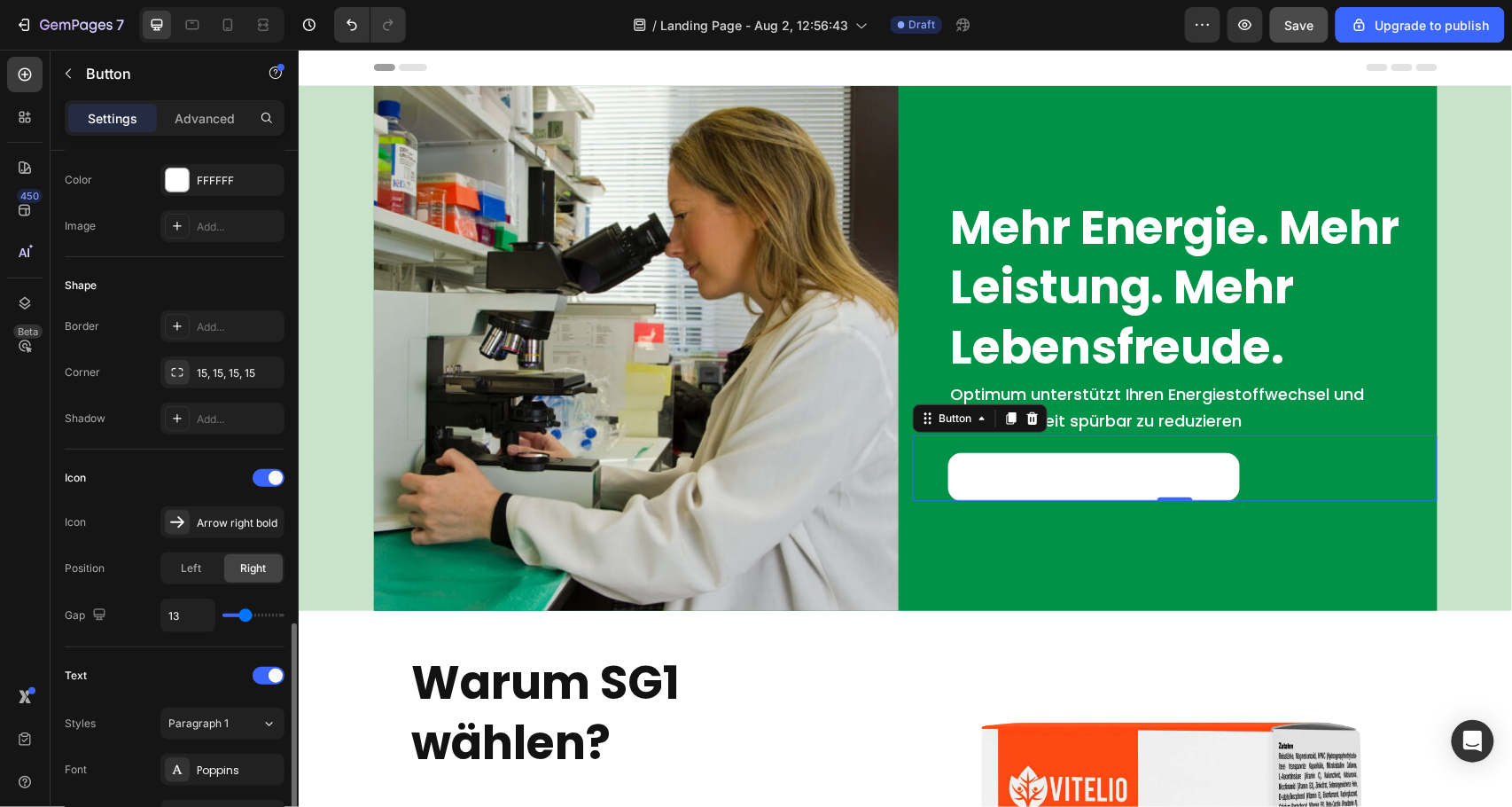 scroll, scrollTop: 473, scrollLeft: 0, axis: vertical 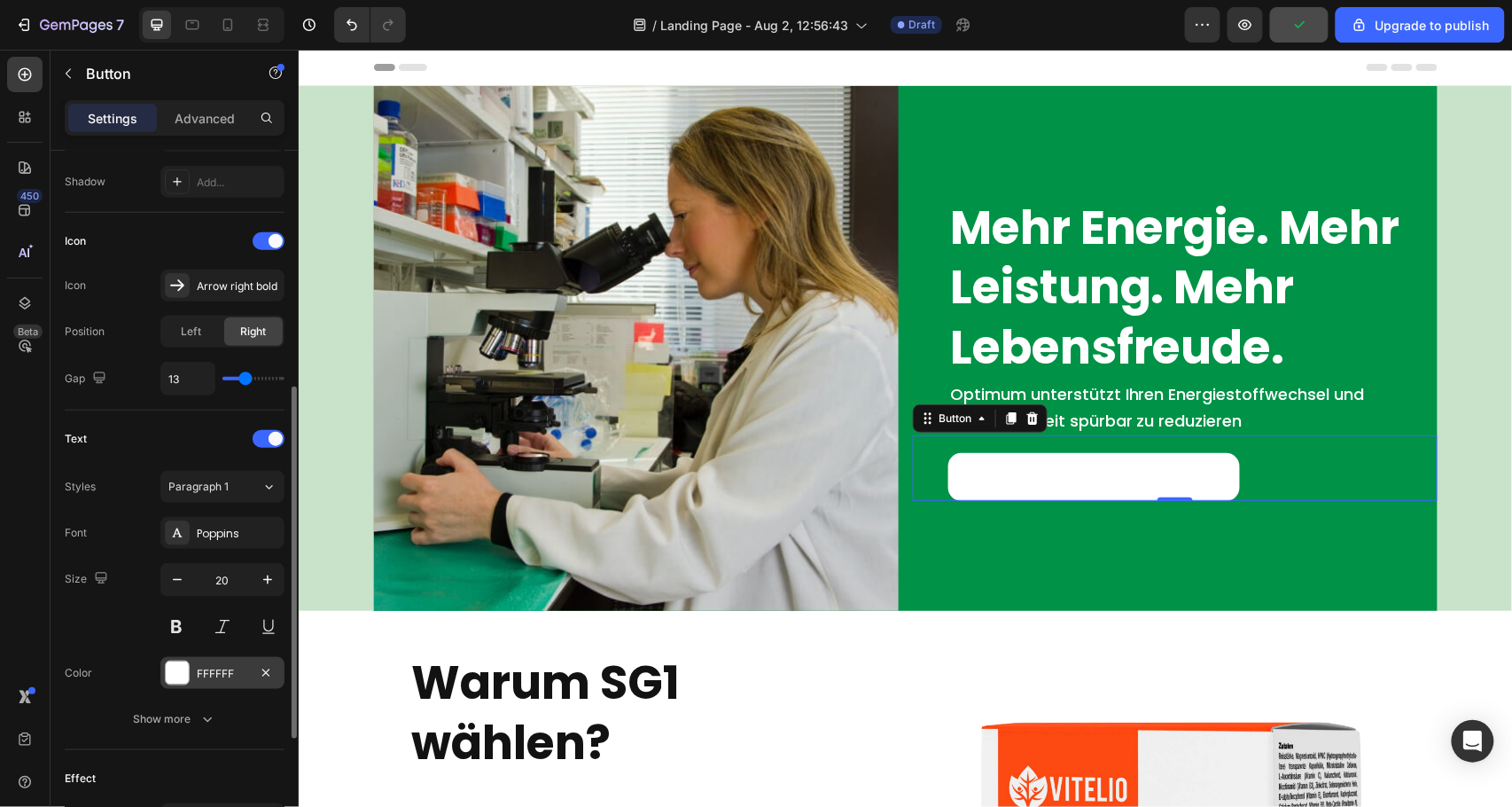 click at bounding box center [177, 673] 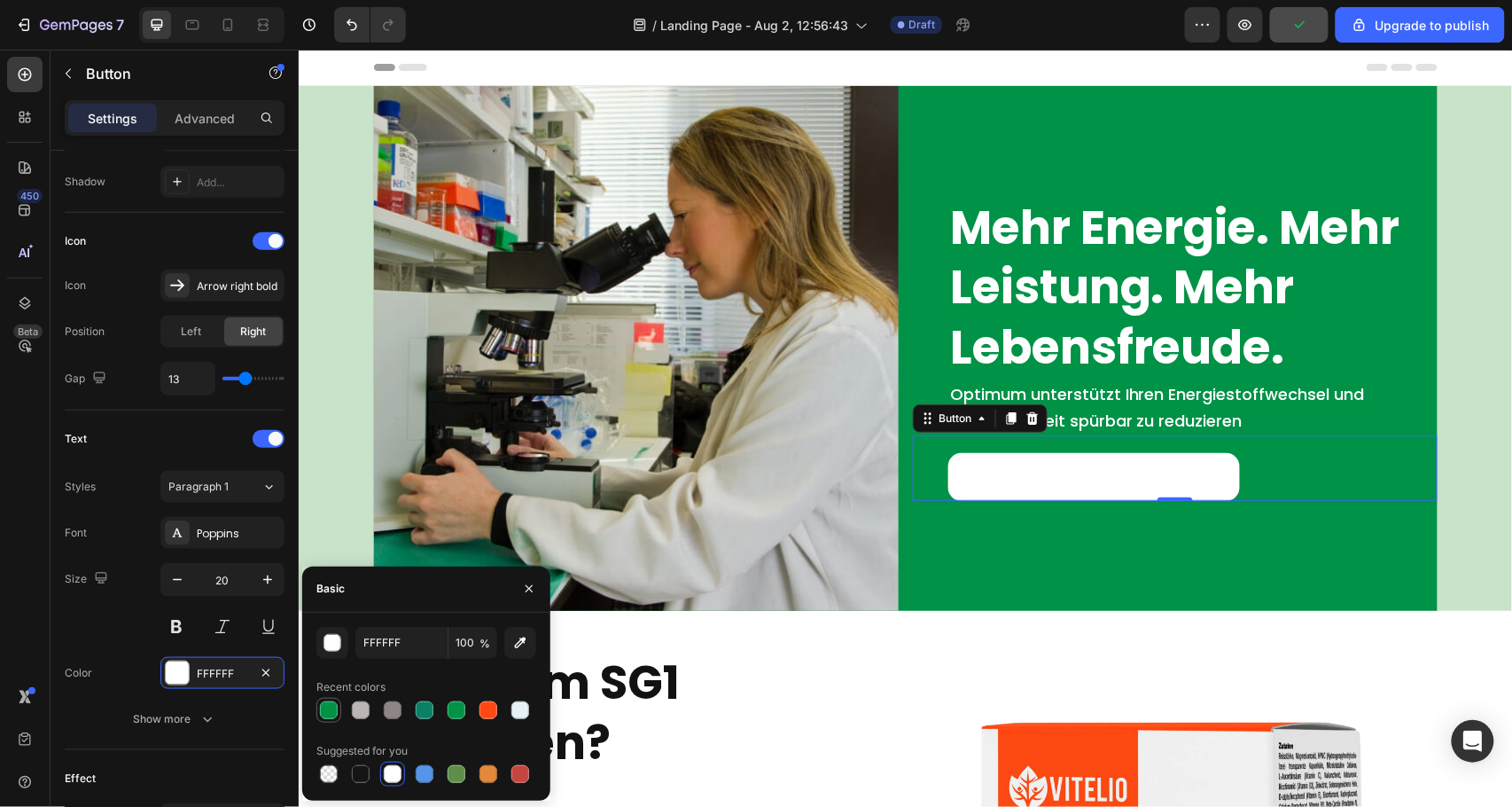 click at bounding box center (329, 710) 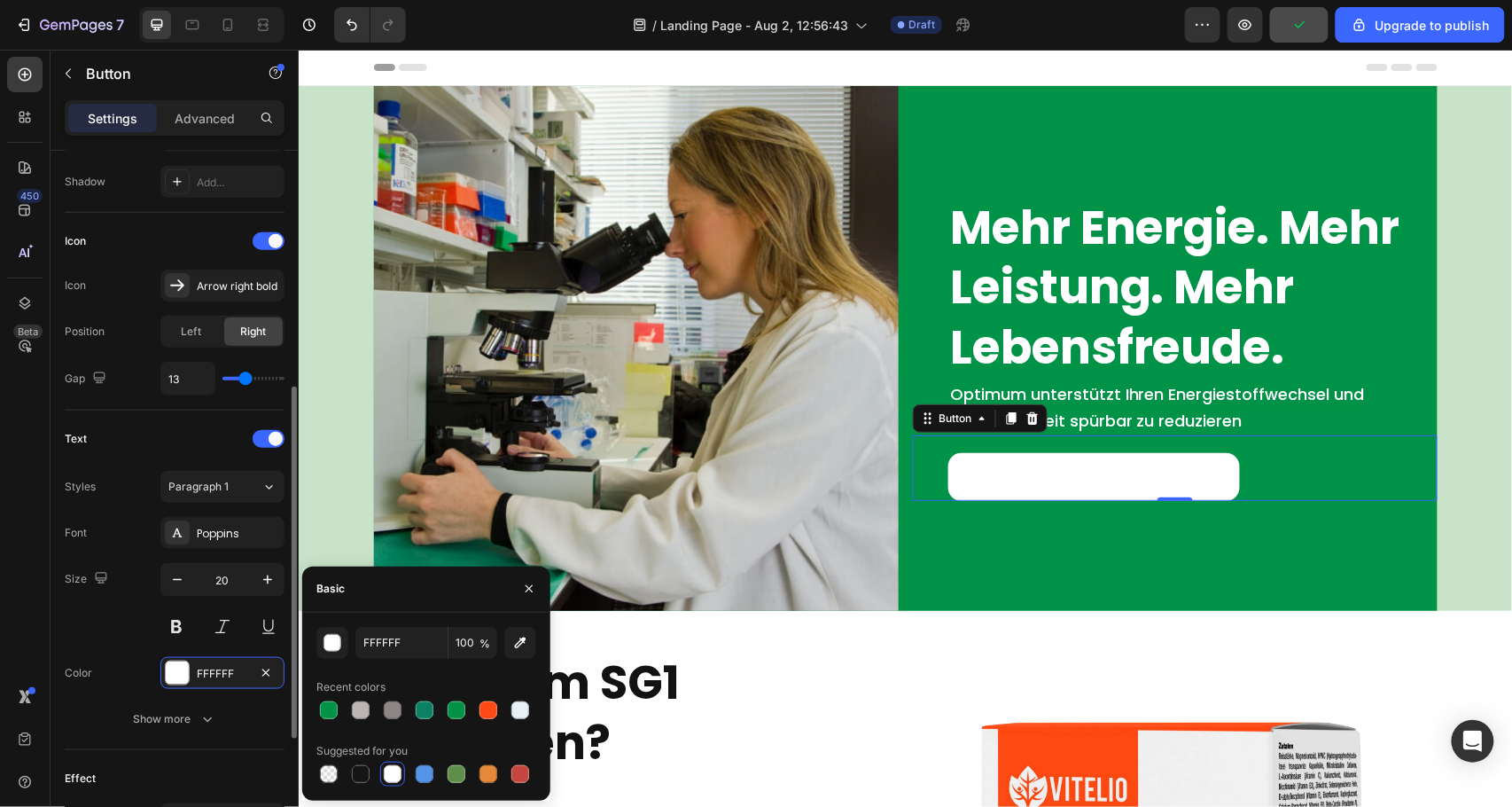 type on "009246" 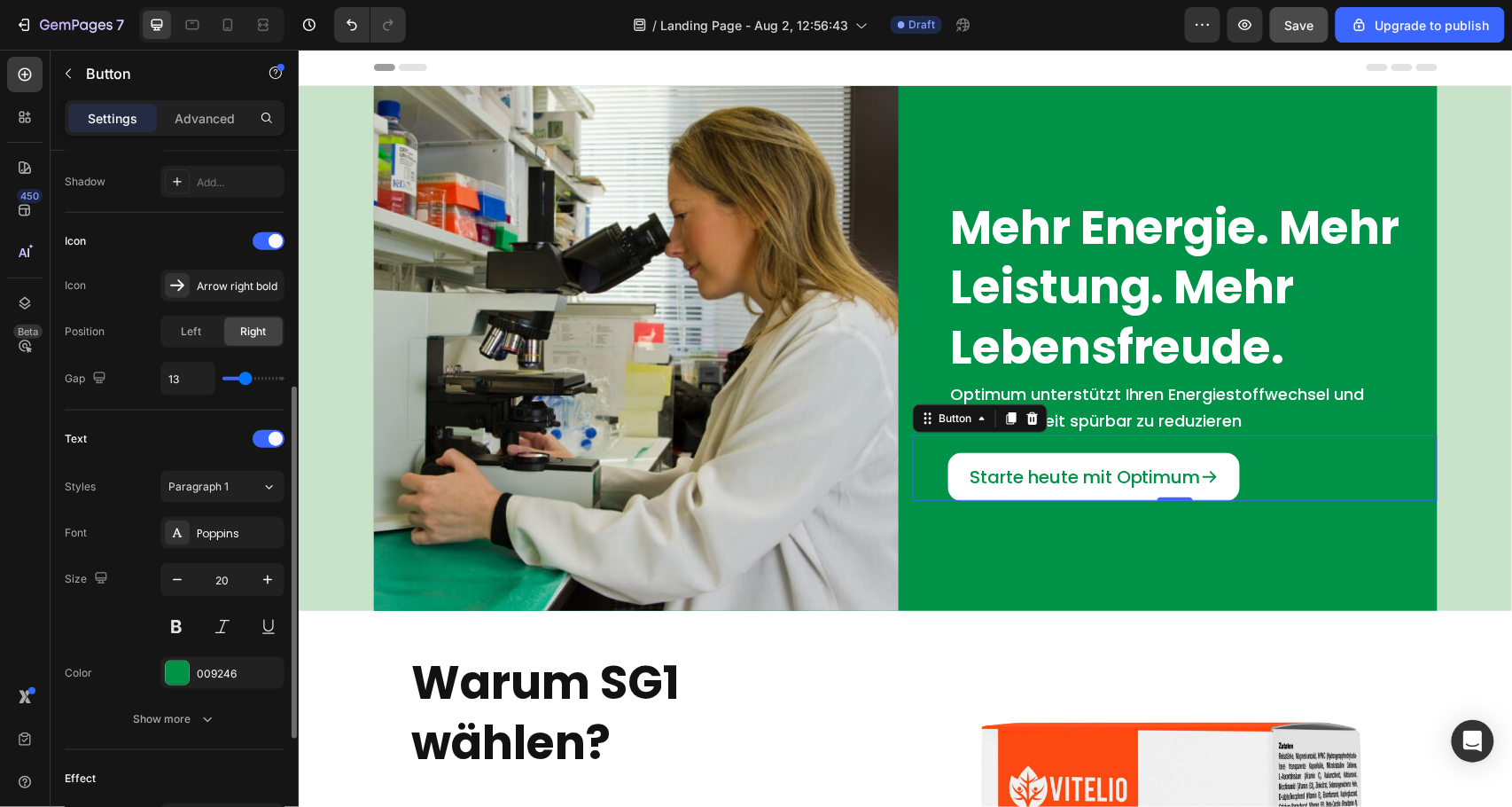 click on "Font Poppins" at bounding box center (175, 533) 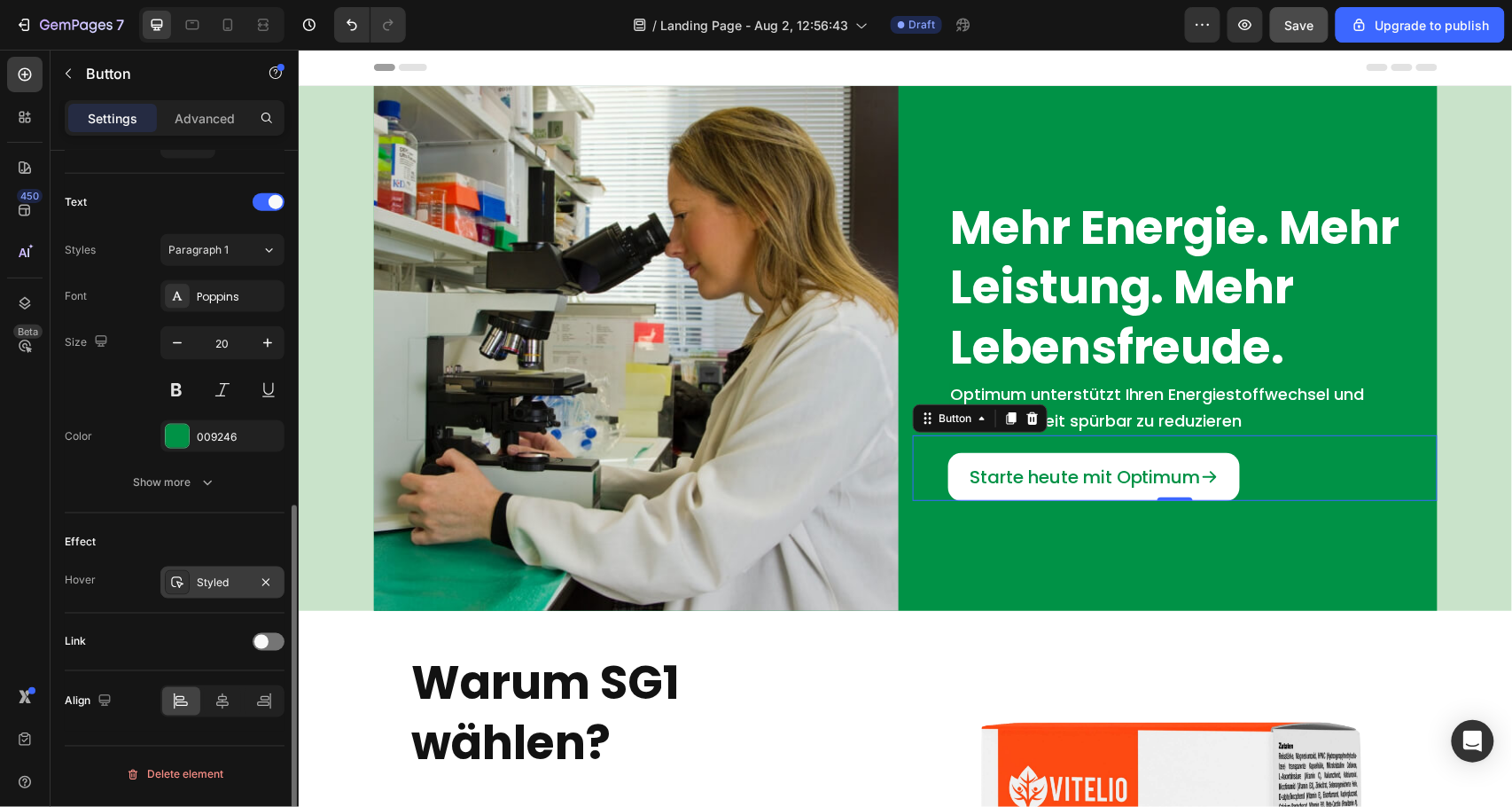 click 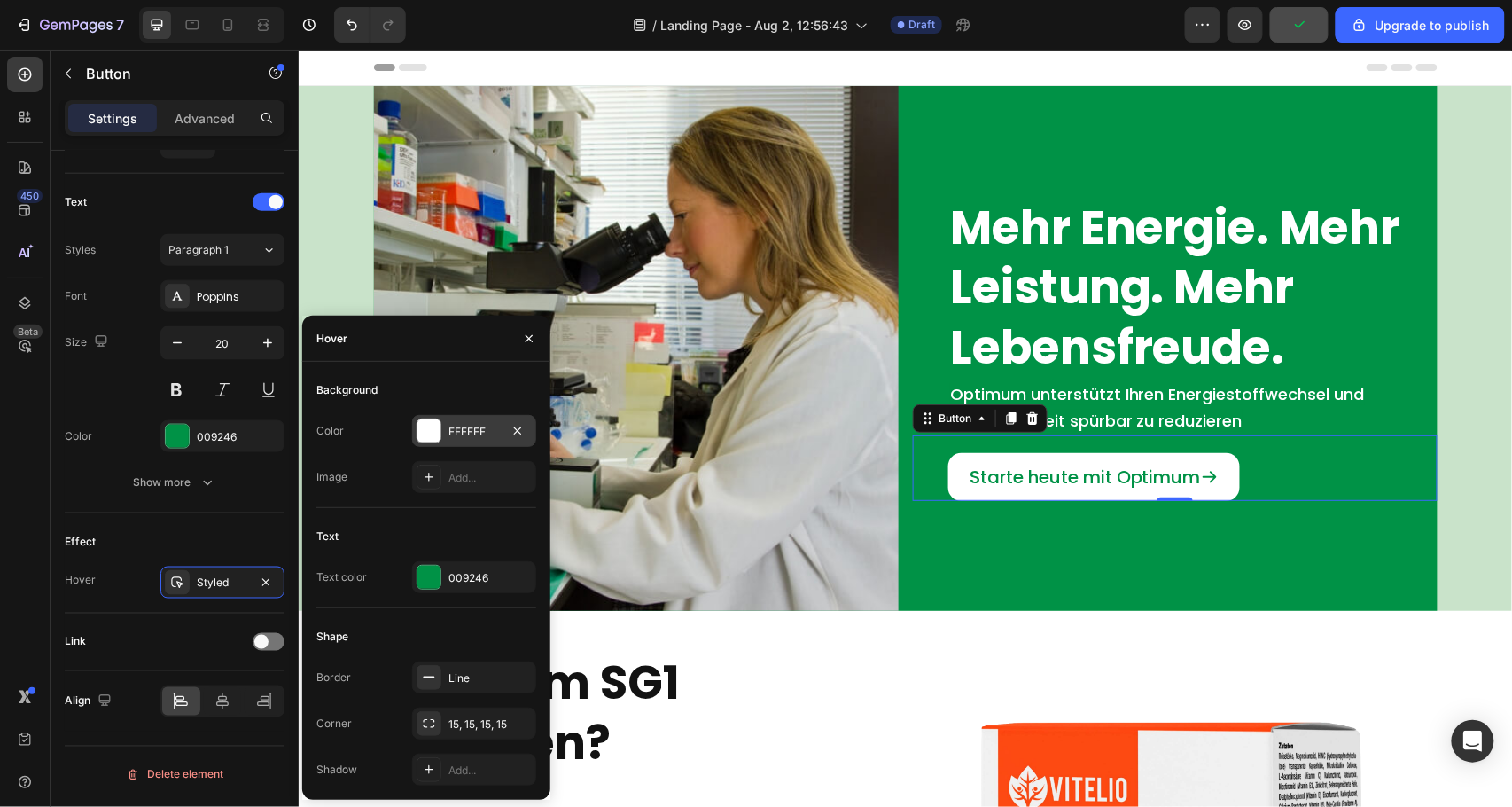 click at bounding box center (429, 431) 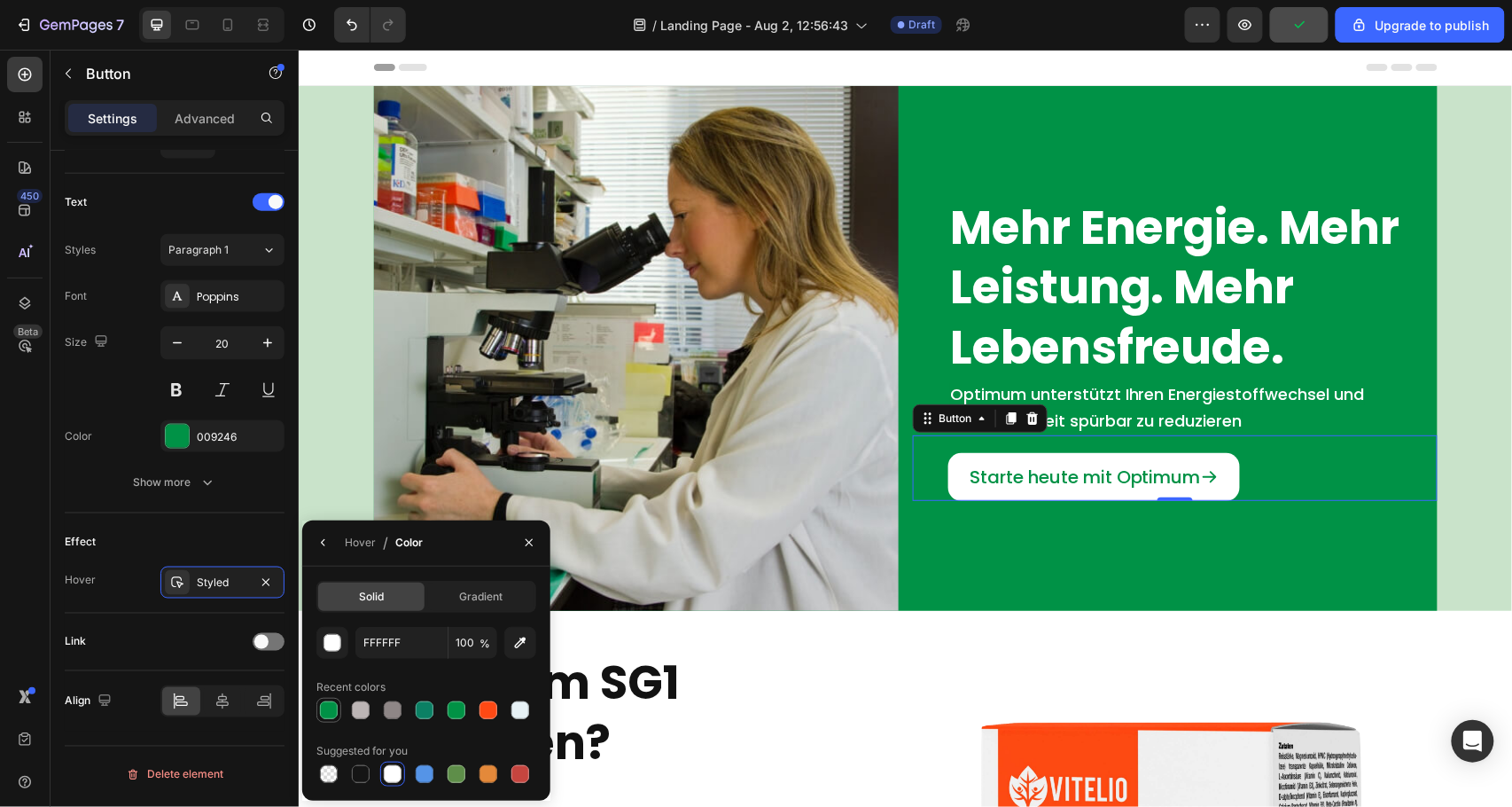click at bounding box center (329, 710) 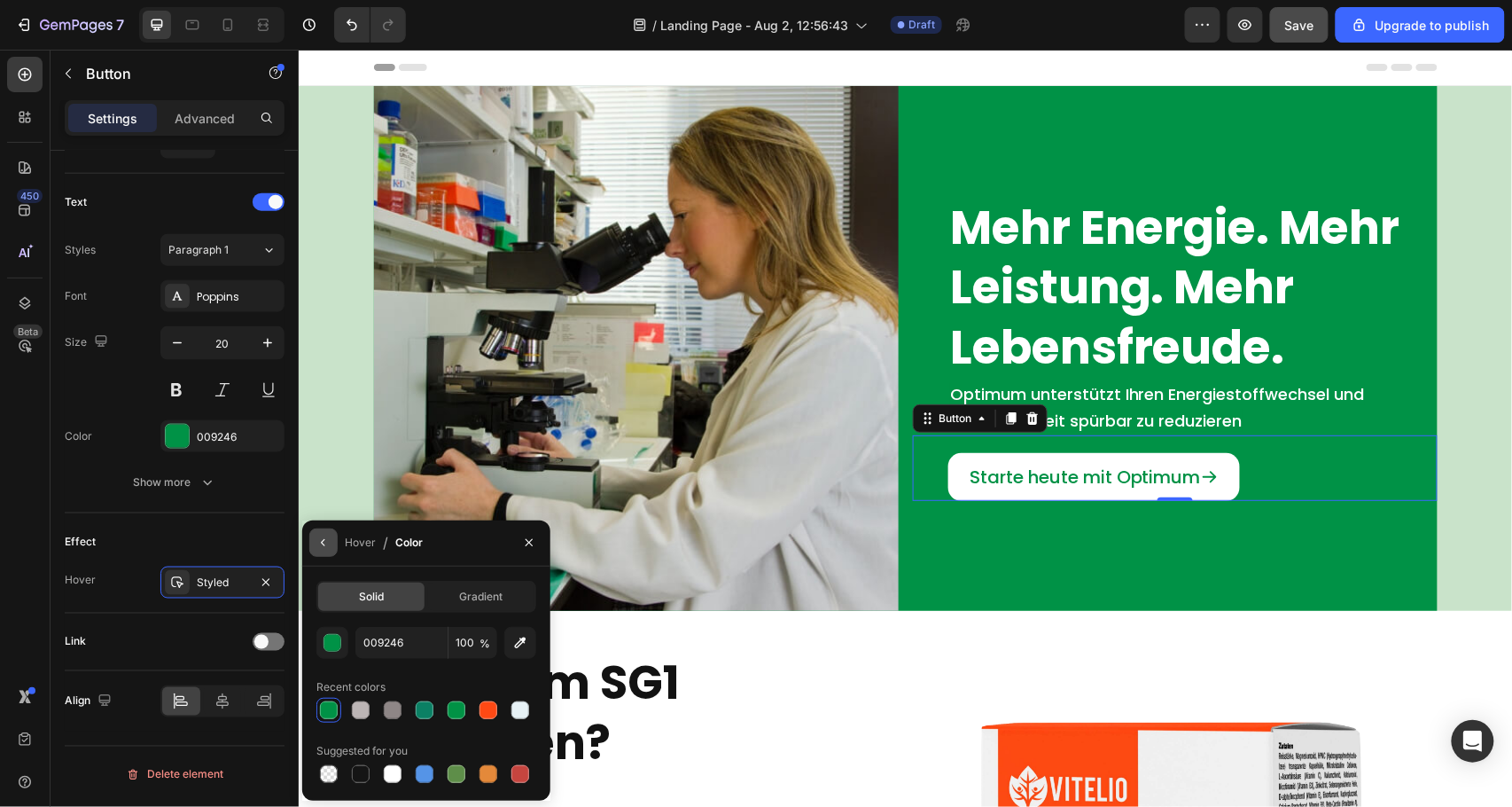 click 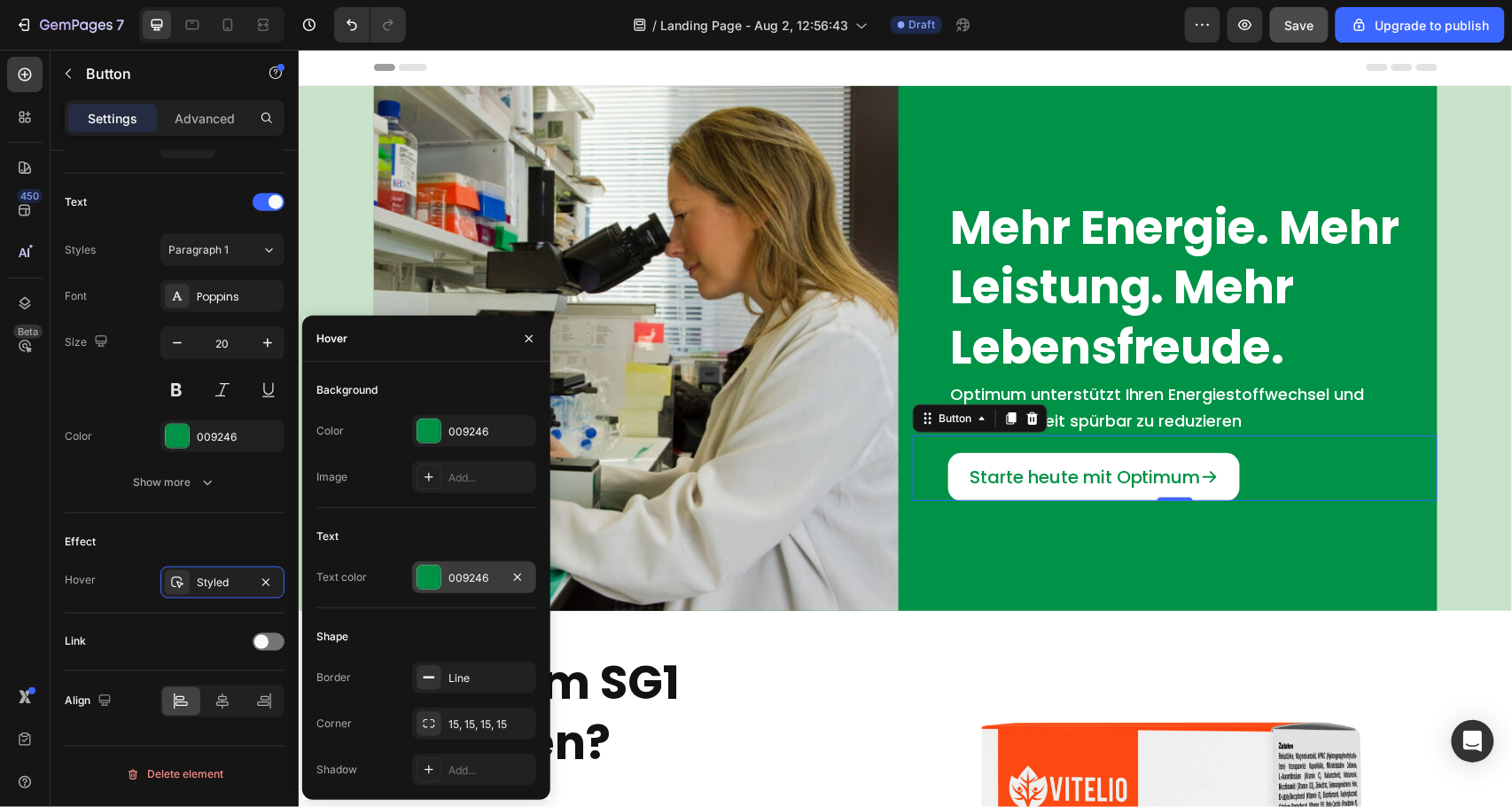 click at bounding box center [429, 577] 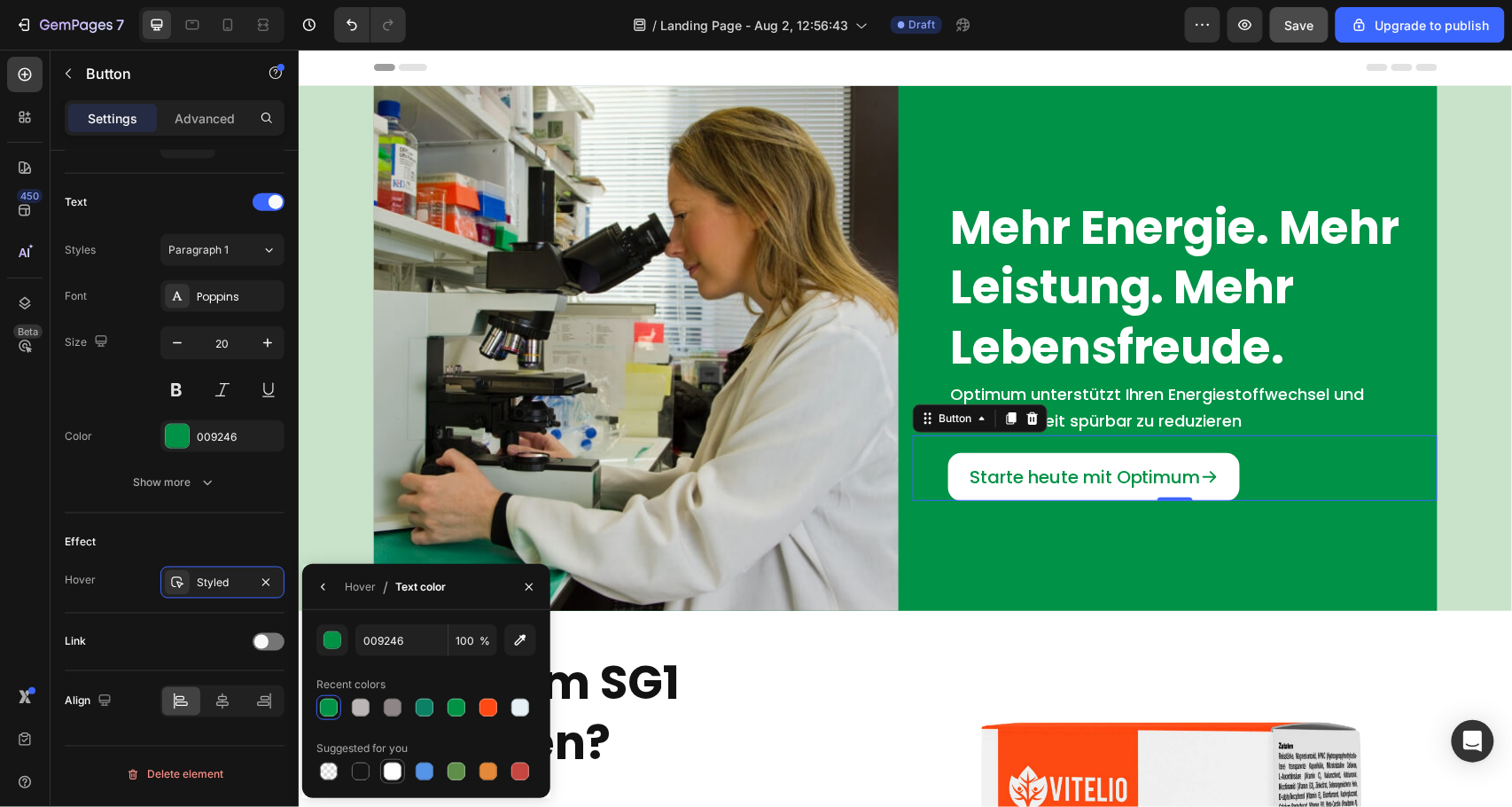 click at bounding box center (393, 772) 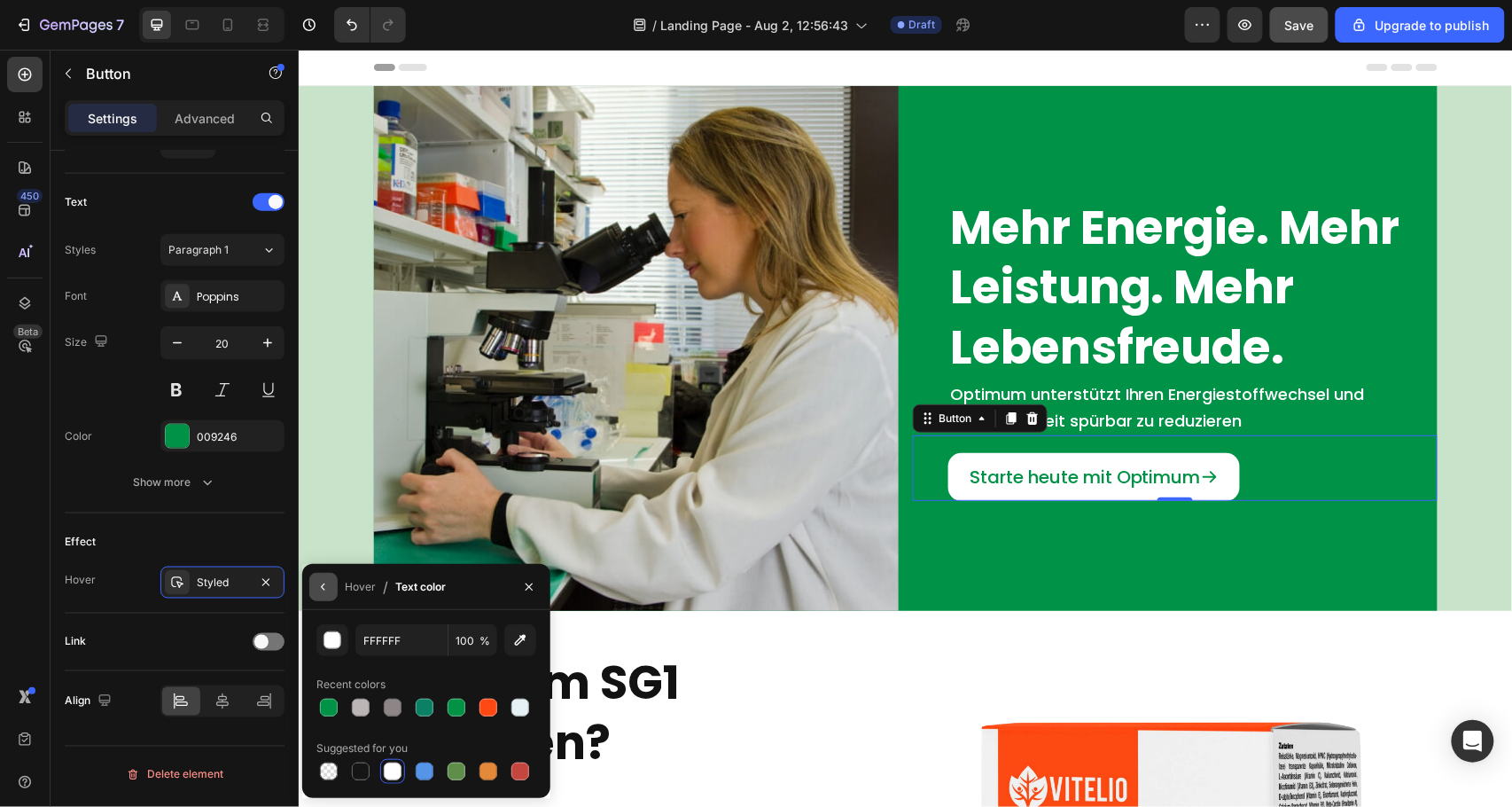 click 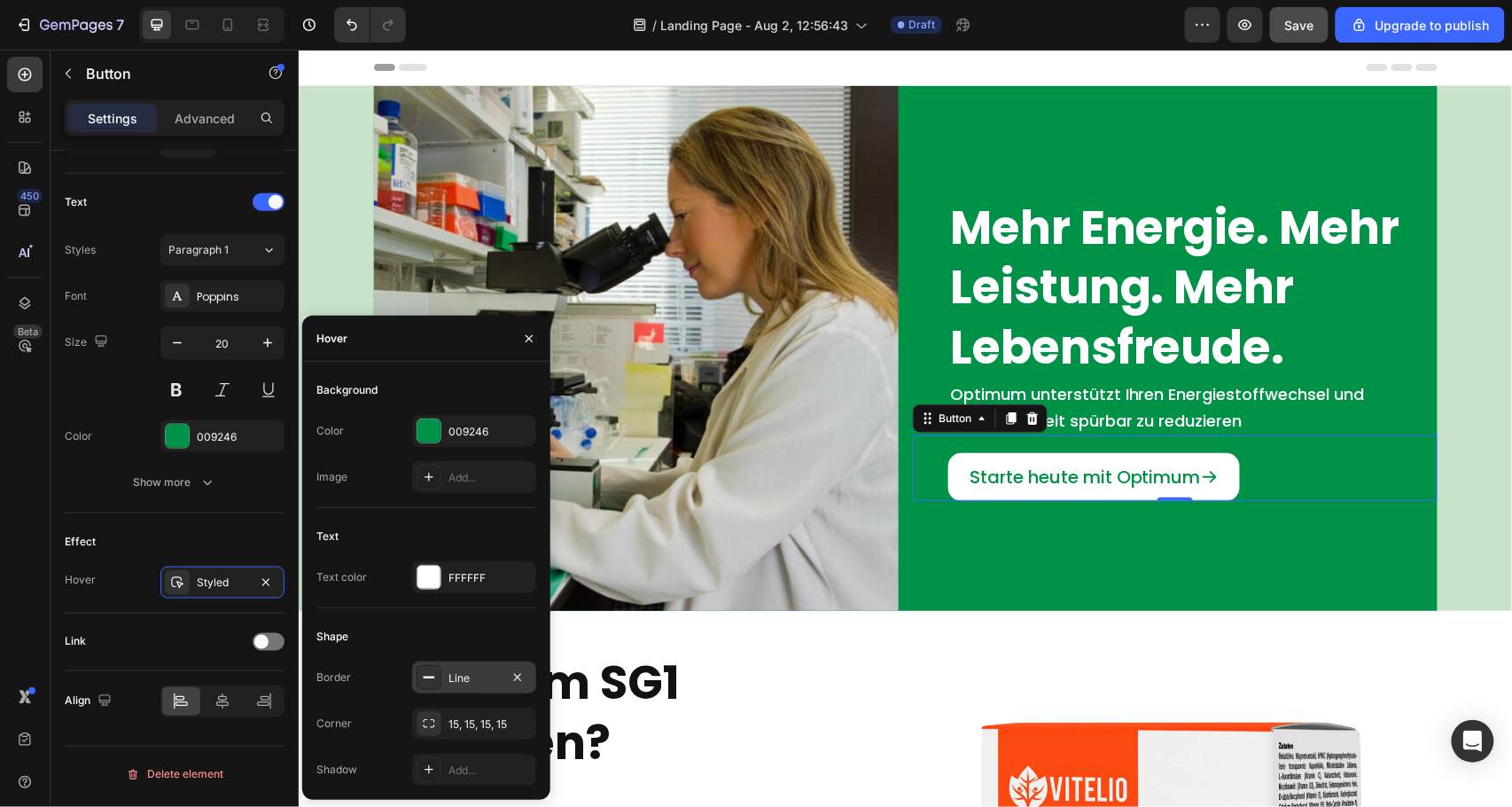 click on "Line" at bounding box center (474, 678) 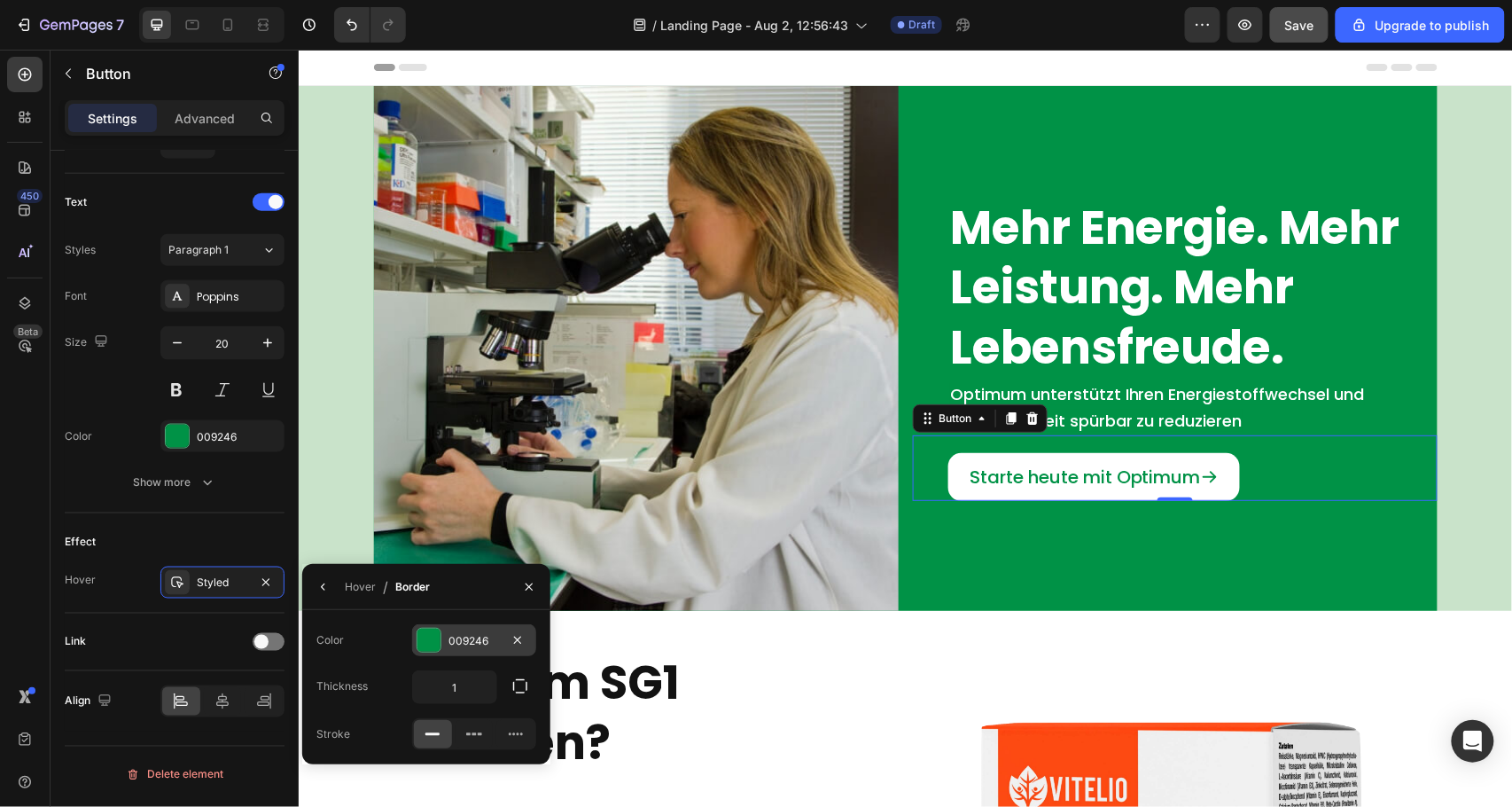 click at bounding box center (429, 640) 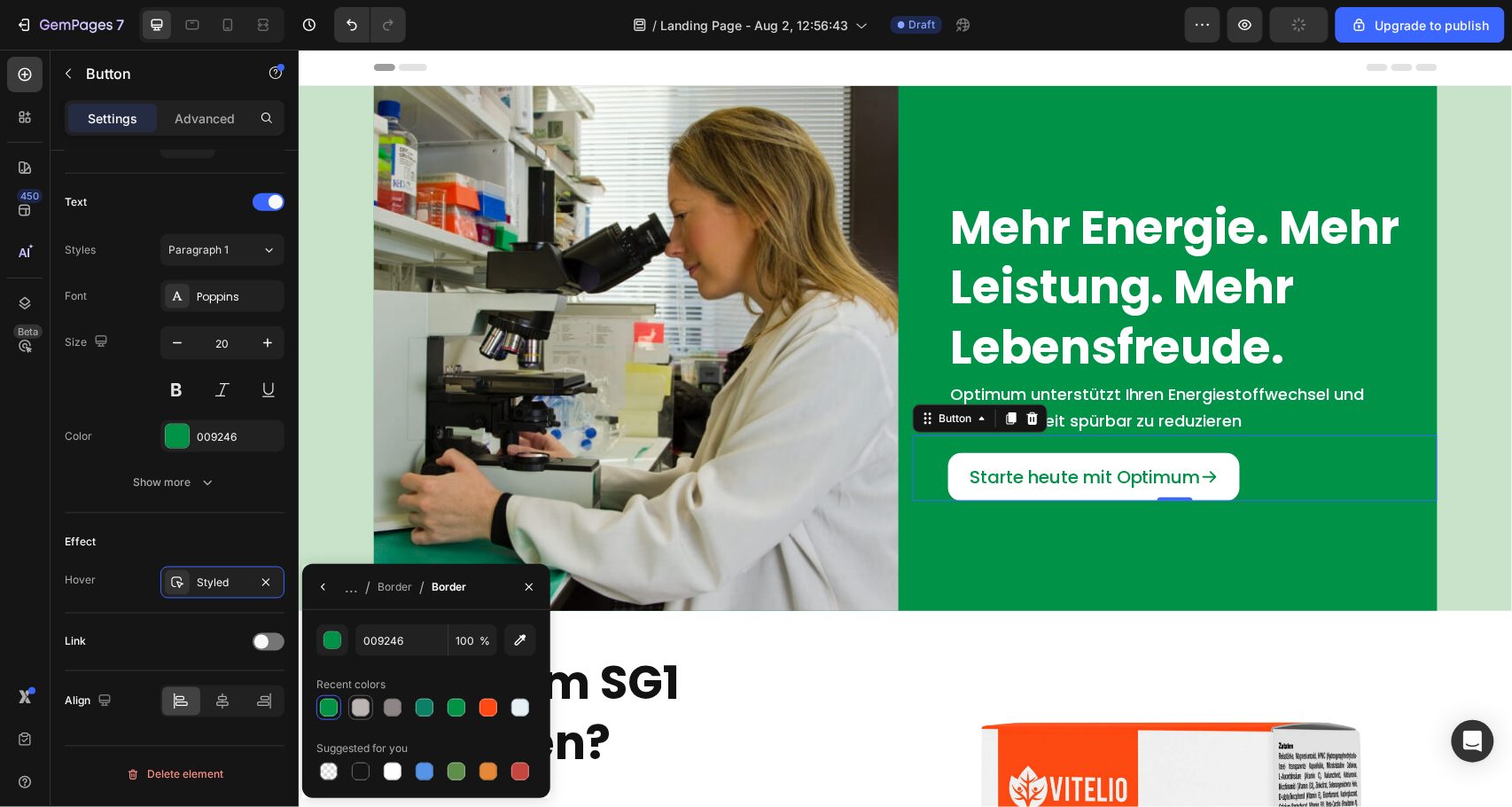 click at bounding box center (361, 708) 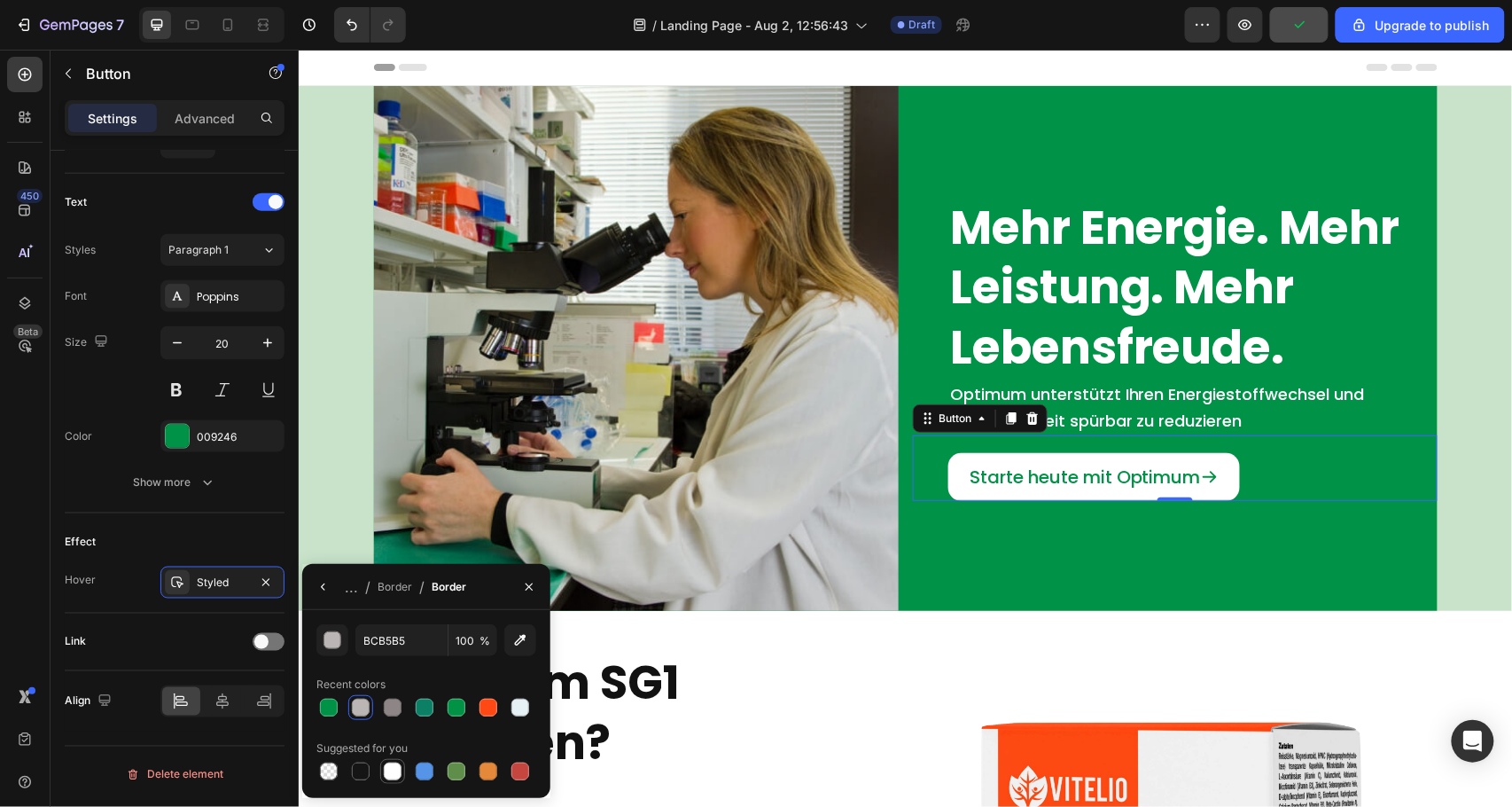 click at bounding box center (393, 772) 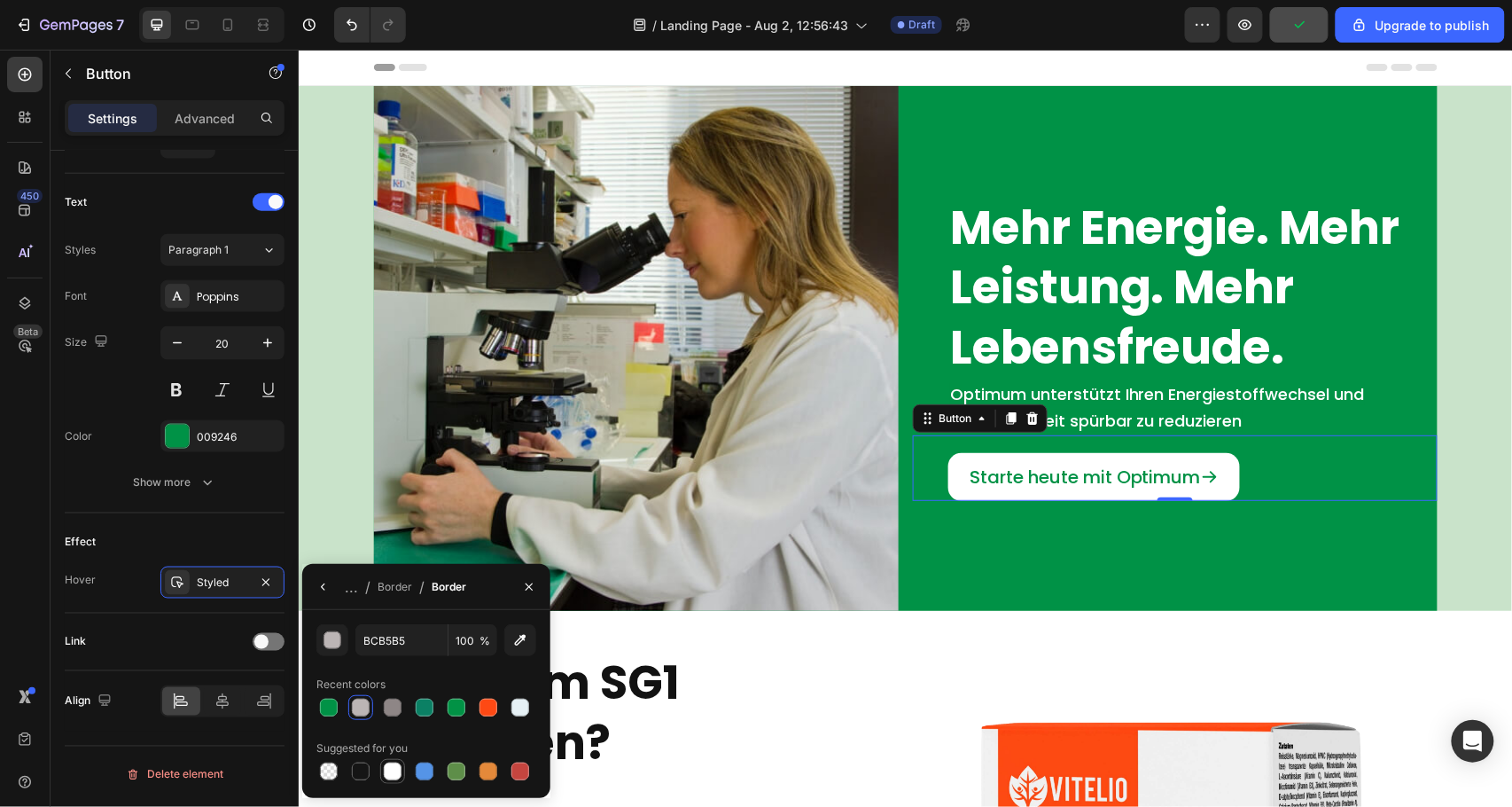 type on "FFFFFF" 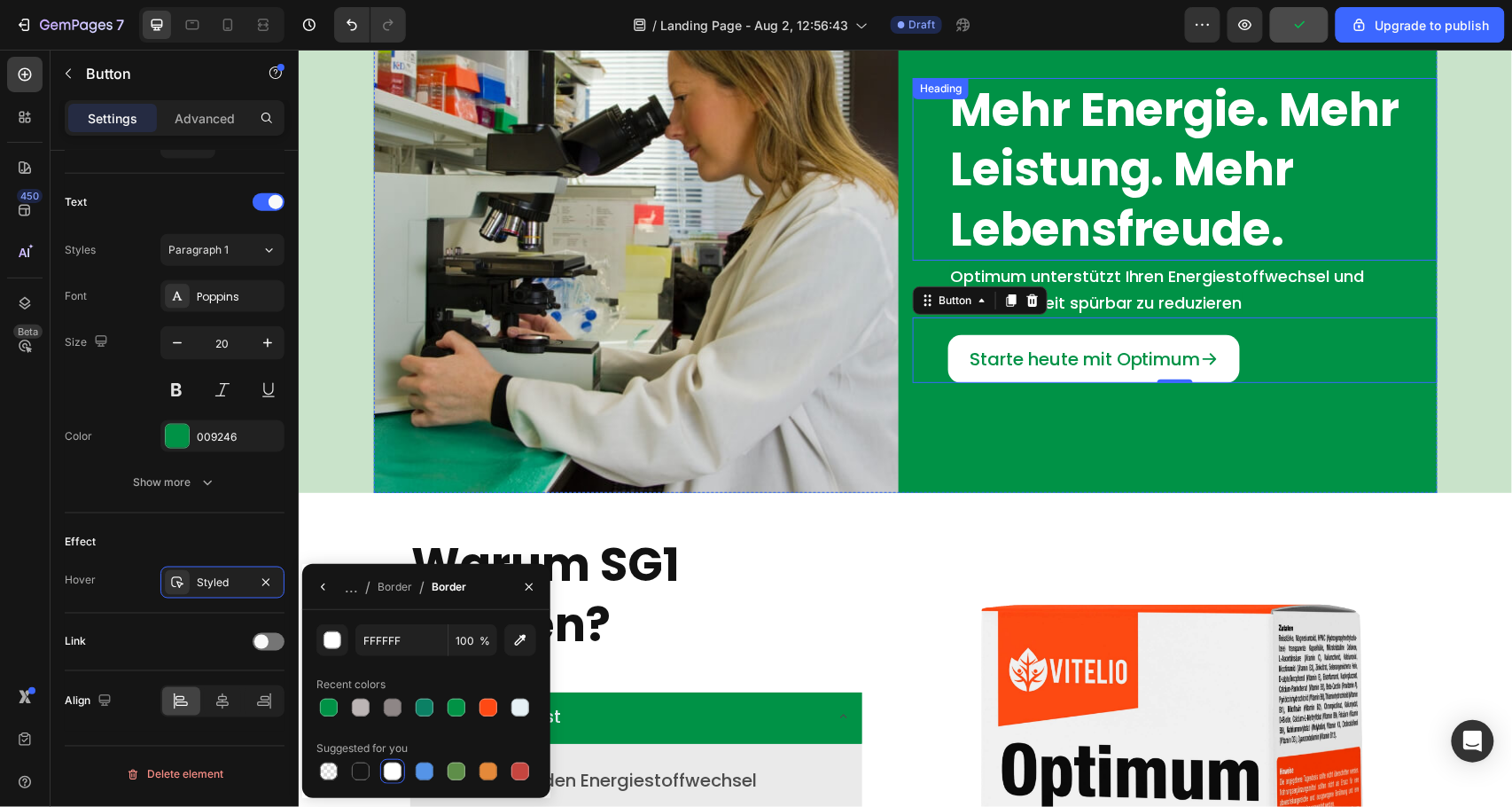 scroll, scrollTop: 0, scrollLeft: 0, axis: both 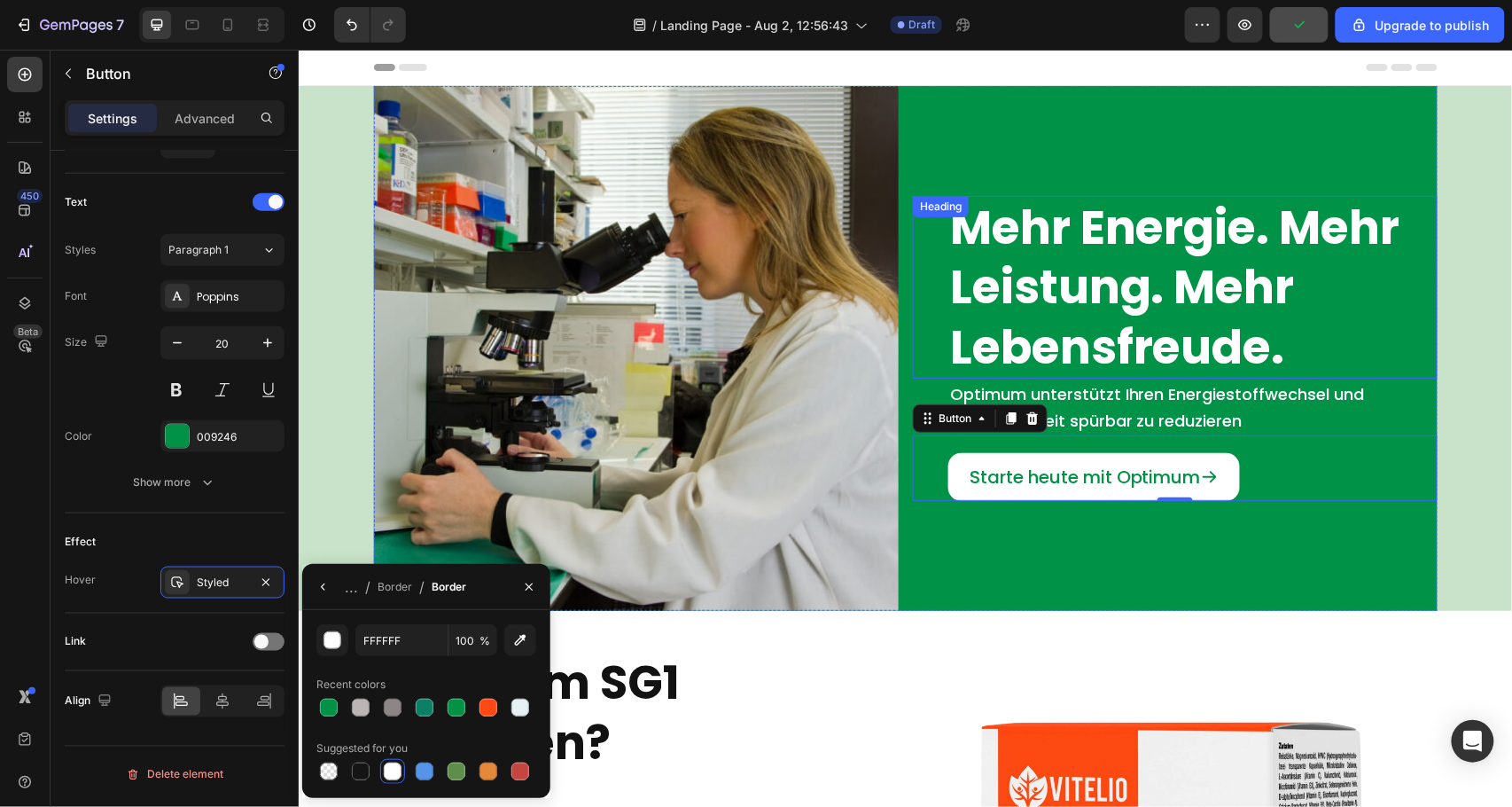 click on "Mehr Energie. Mehr Leistung. Mehr Lebensfreude. Heading" at bounding box center (1174, 286) 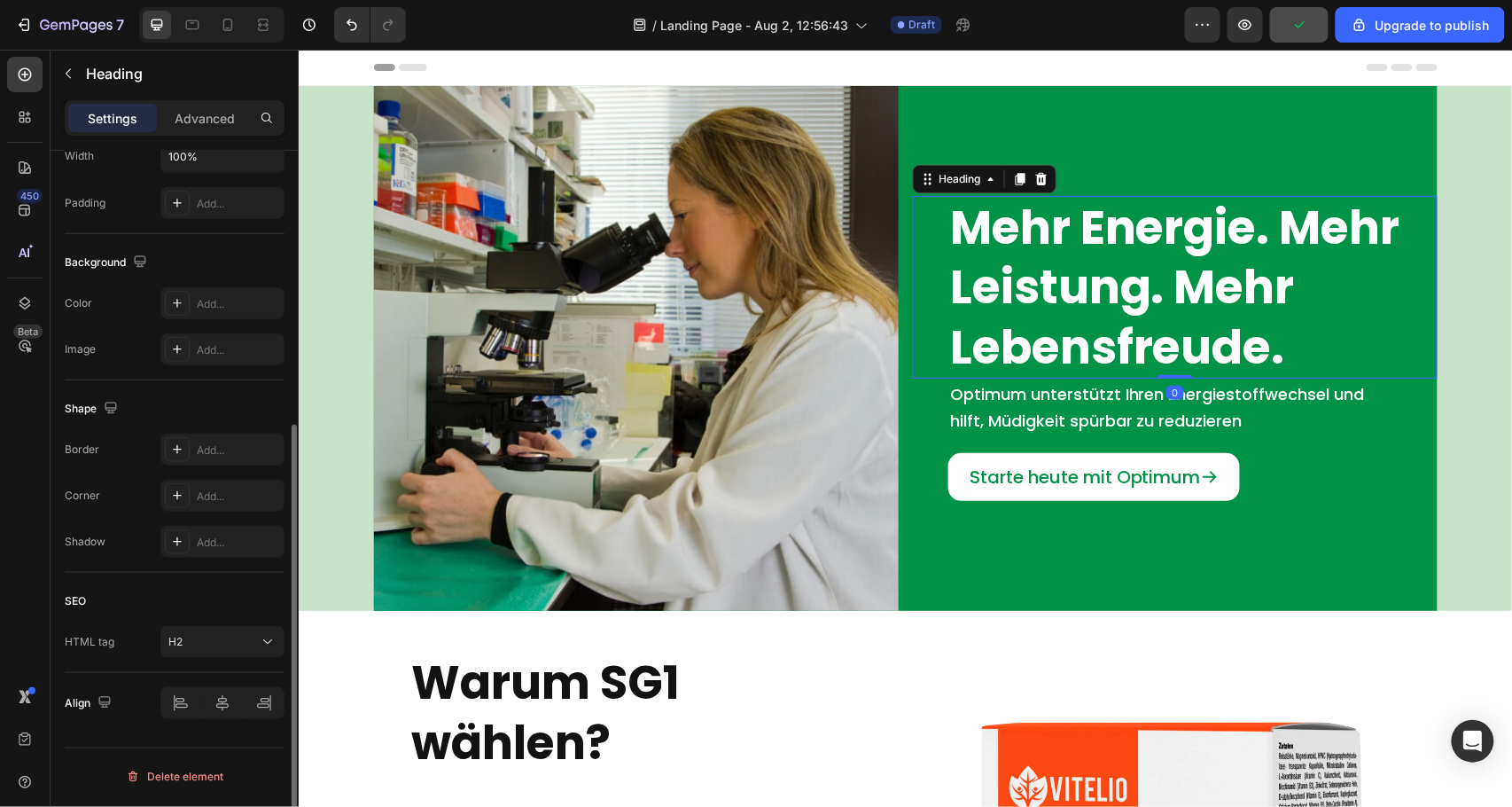 scroll, scrollTop: 0, scrollLeft: 0, axis: both 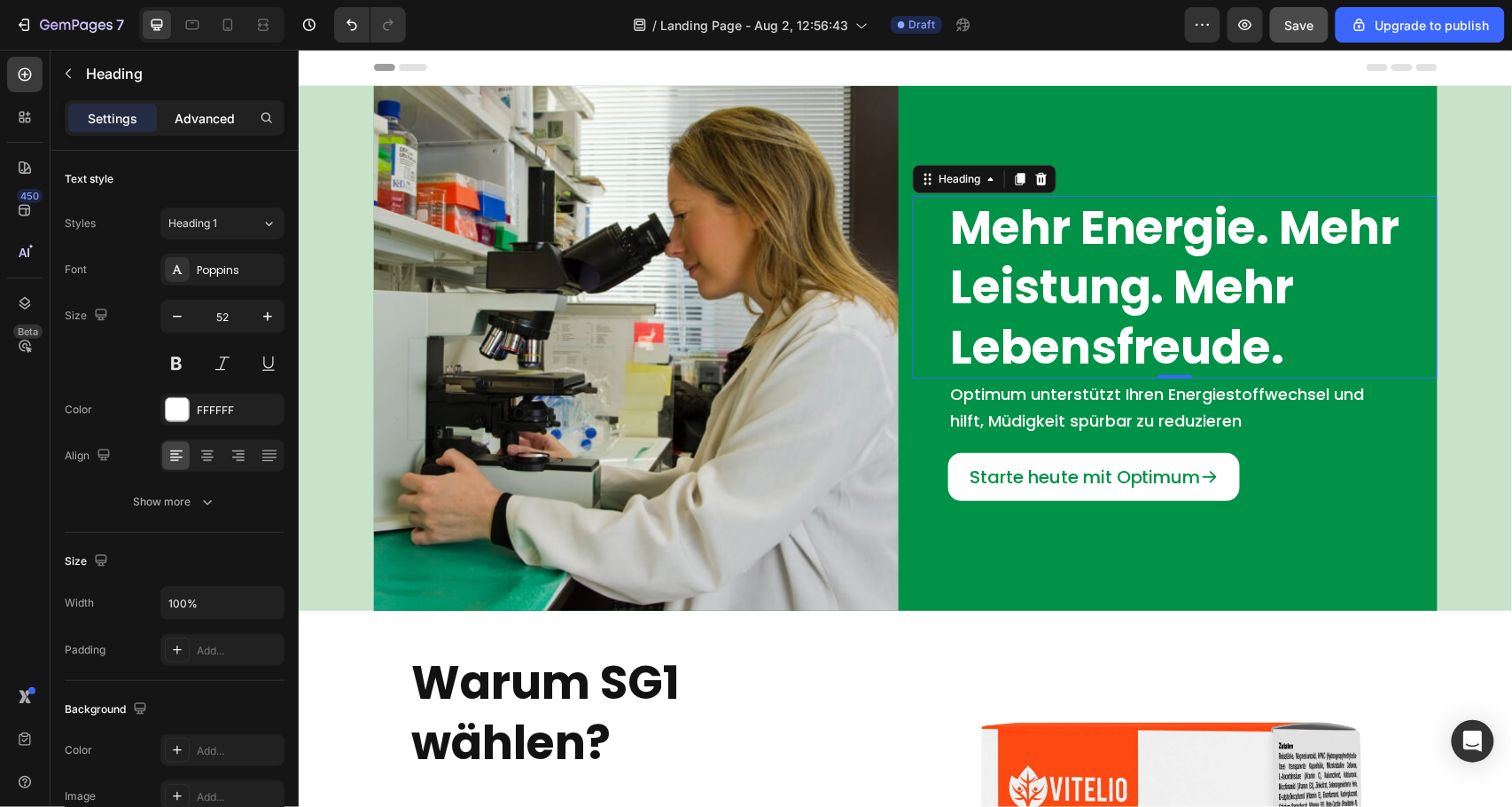 click on "Advanced" at bounding box center [205, 118] 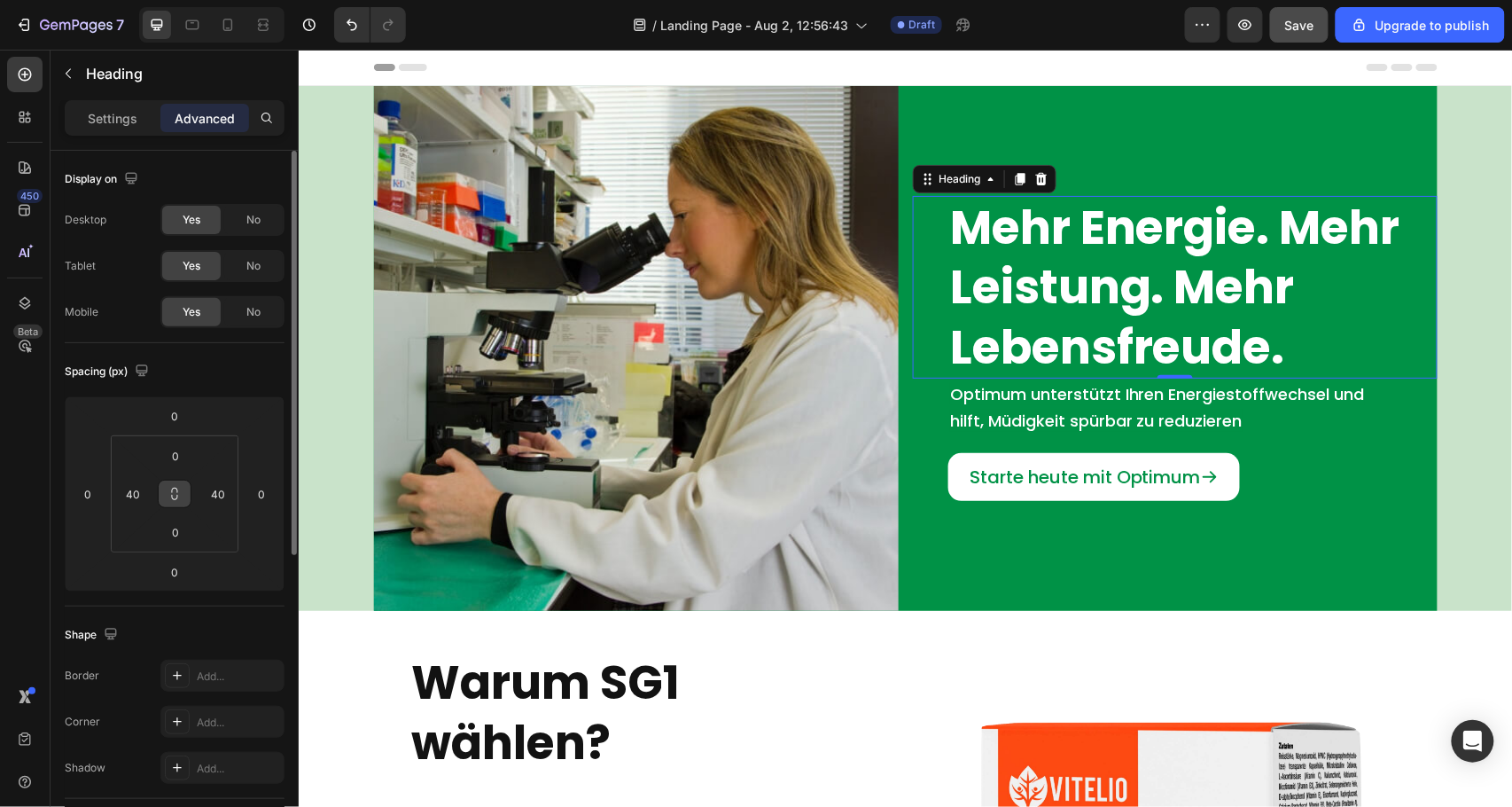 click 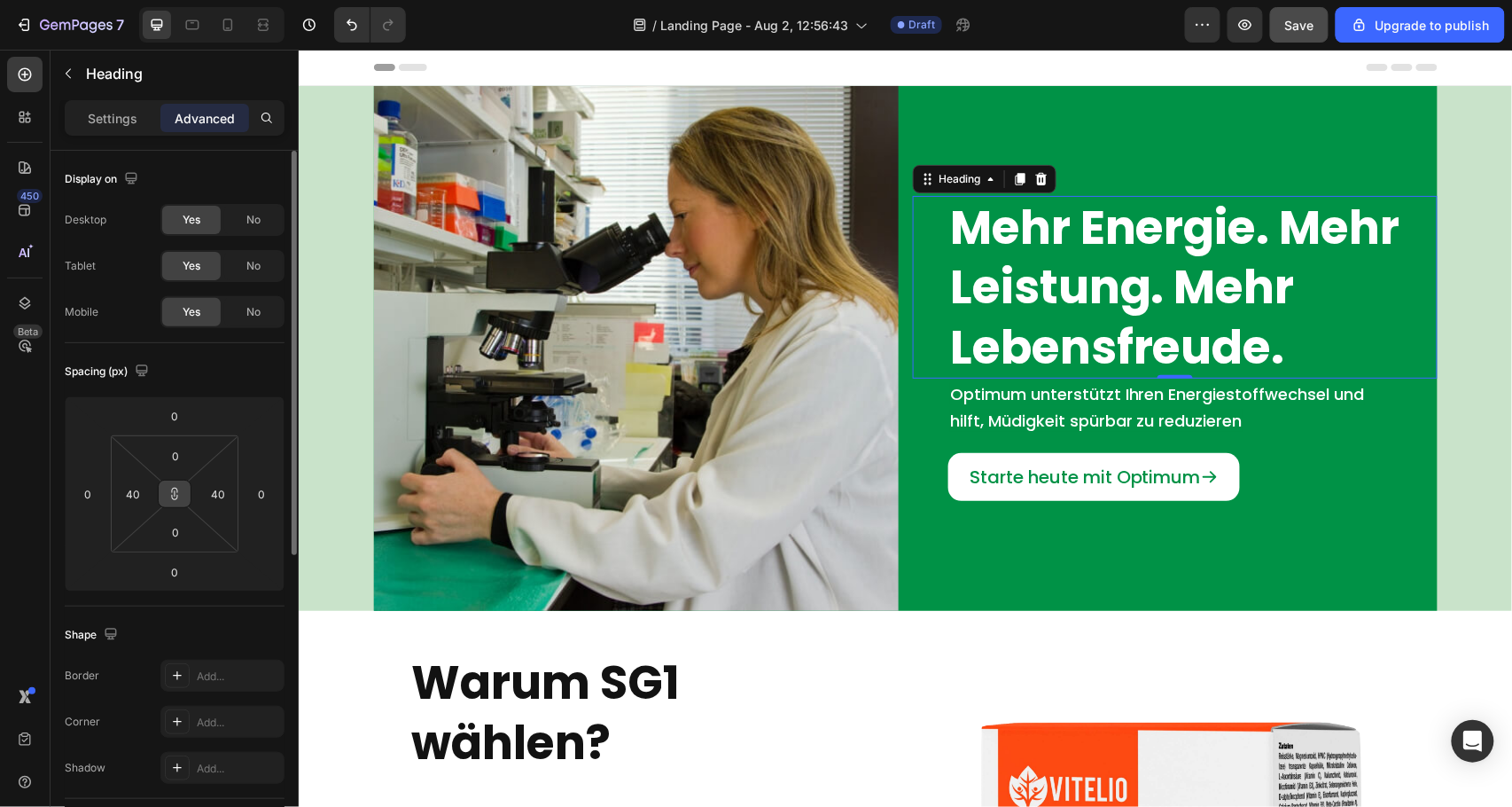 click 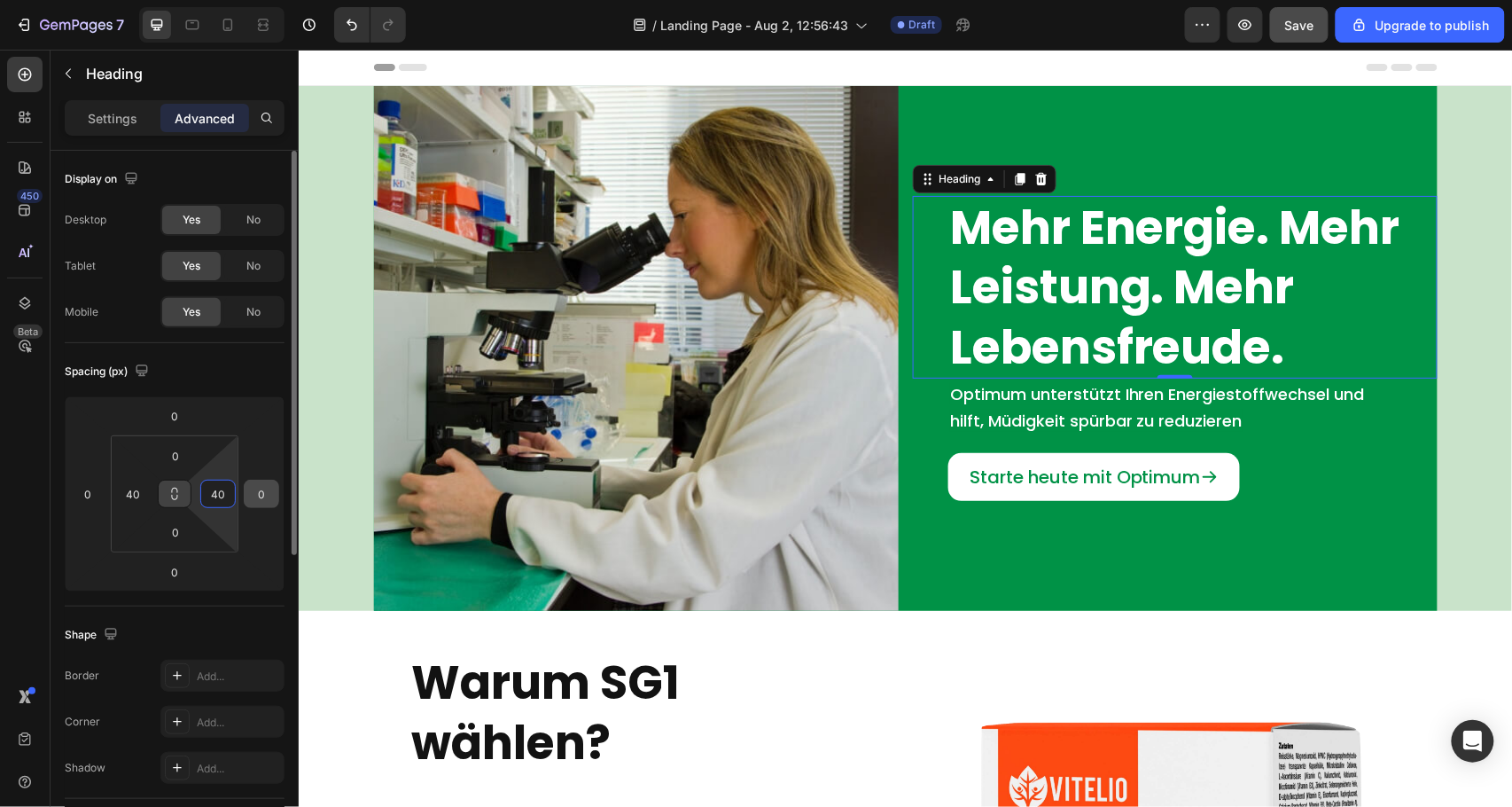 drag, startPoint x: 209, startPoint y: 497, endPoint x: 243, endPoint y: 495, distance: 34.058773 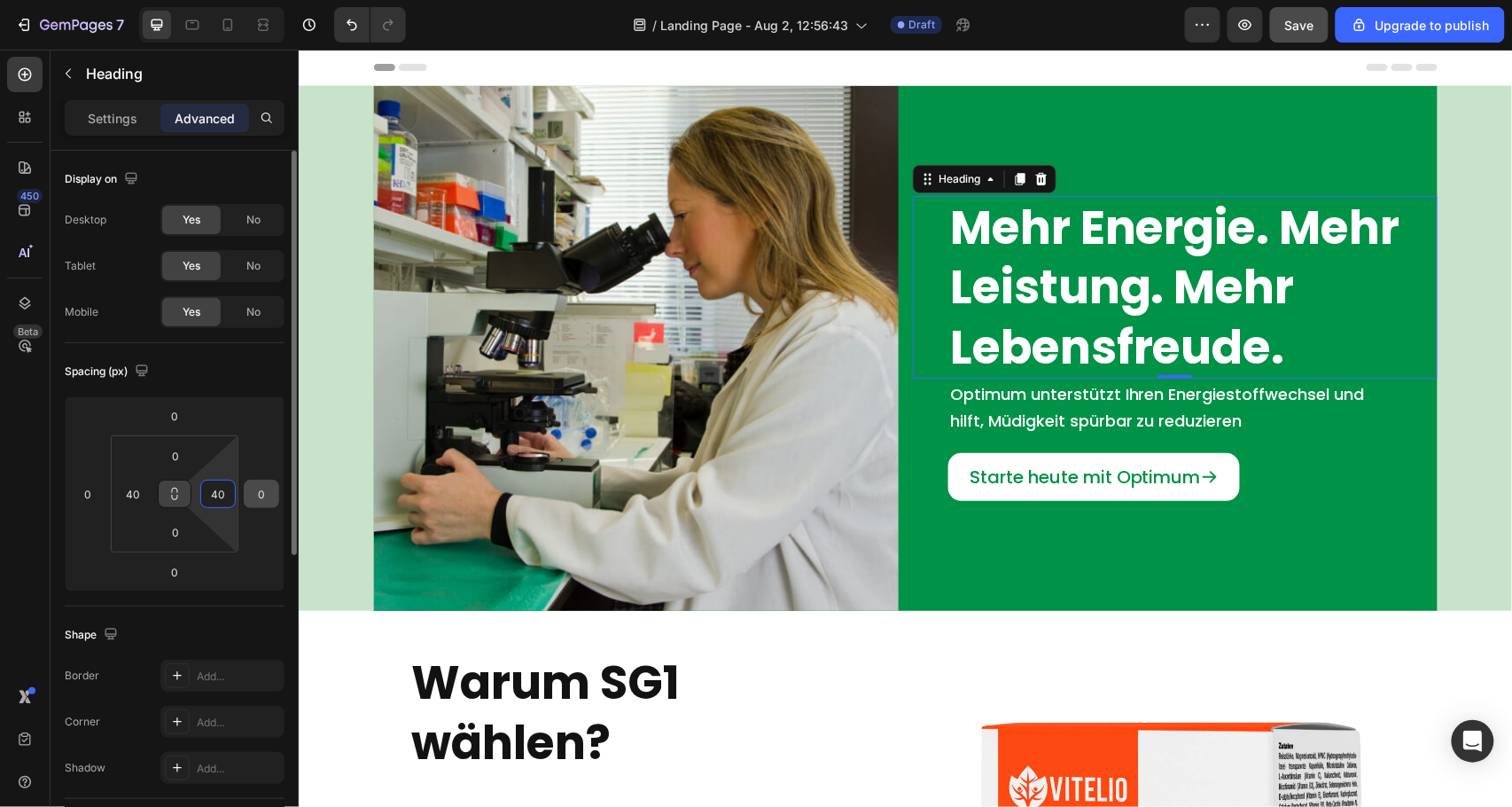 click on "0 0 0 0 0 40 0 40" 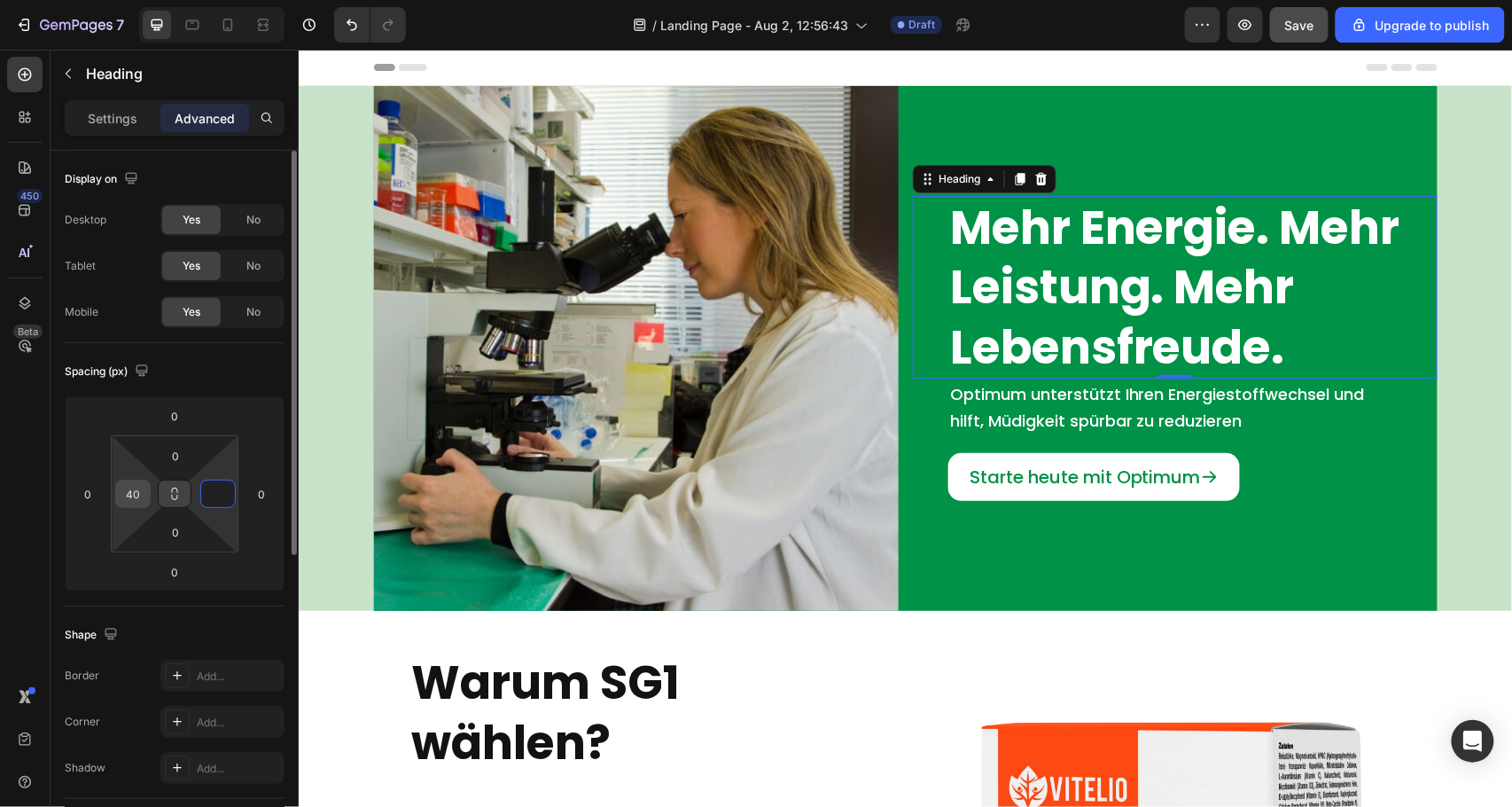 type on "0" 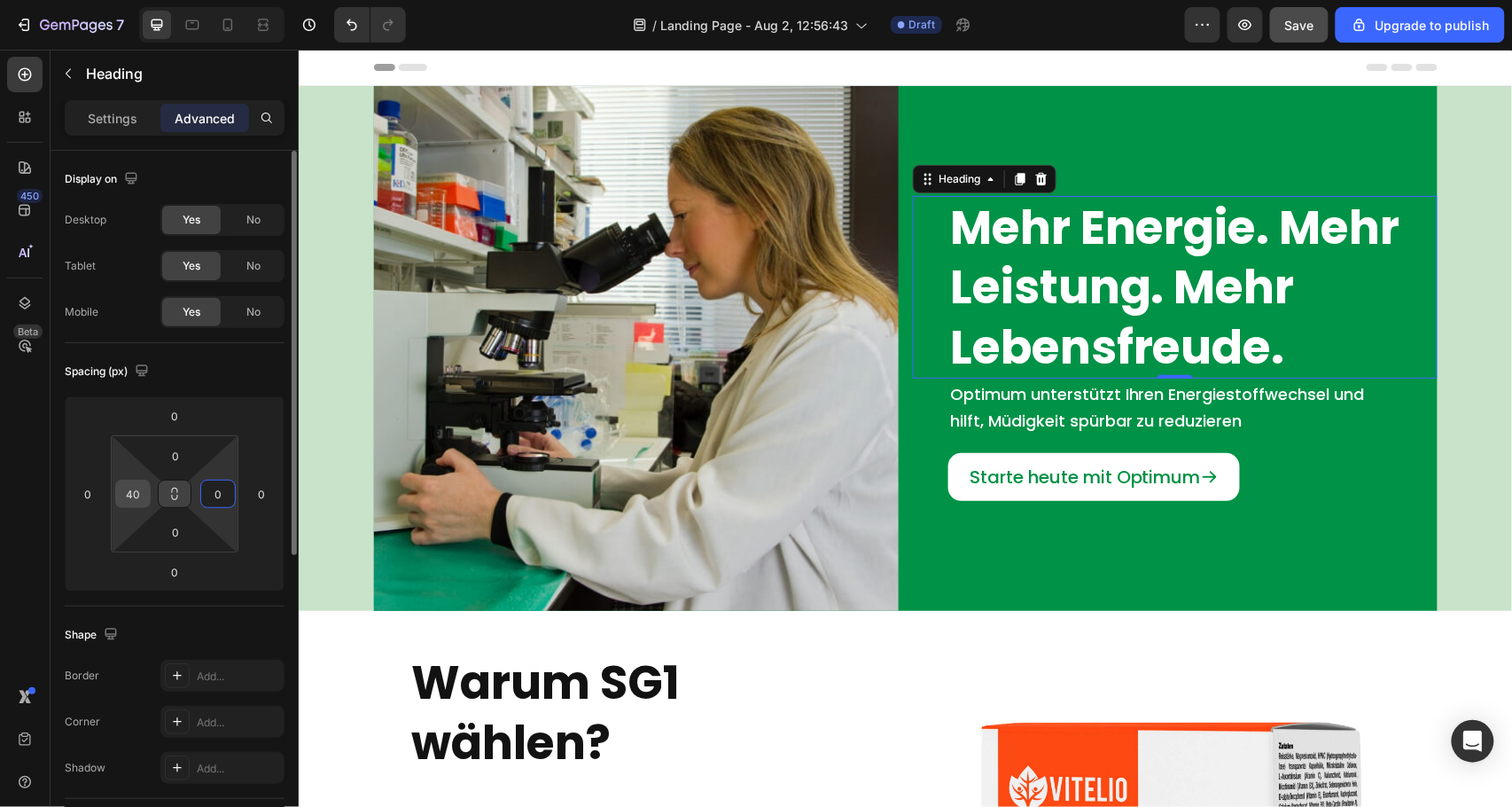 click on "40" at bounding box center (133, 494) 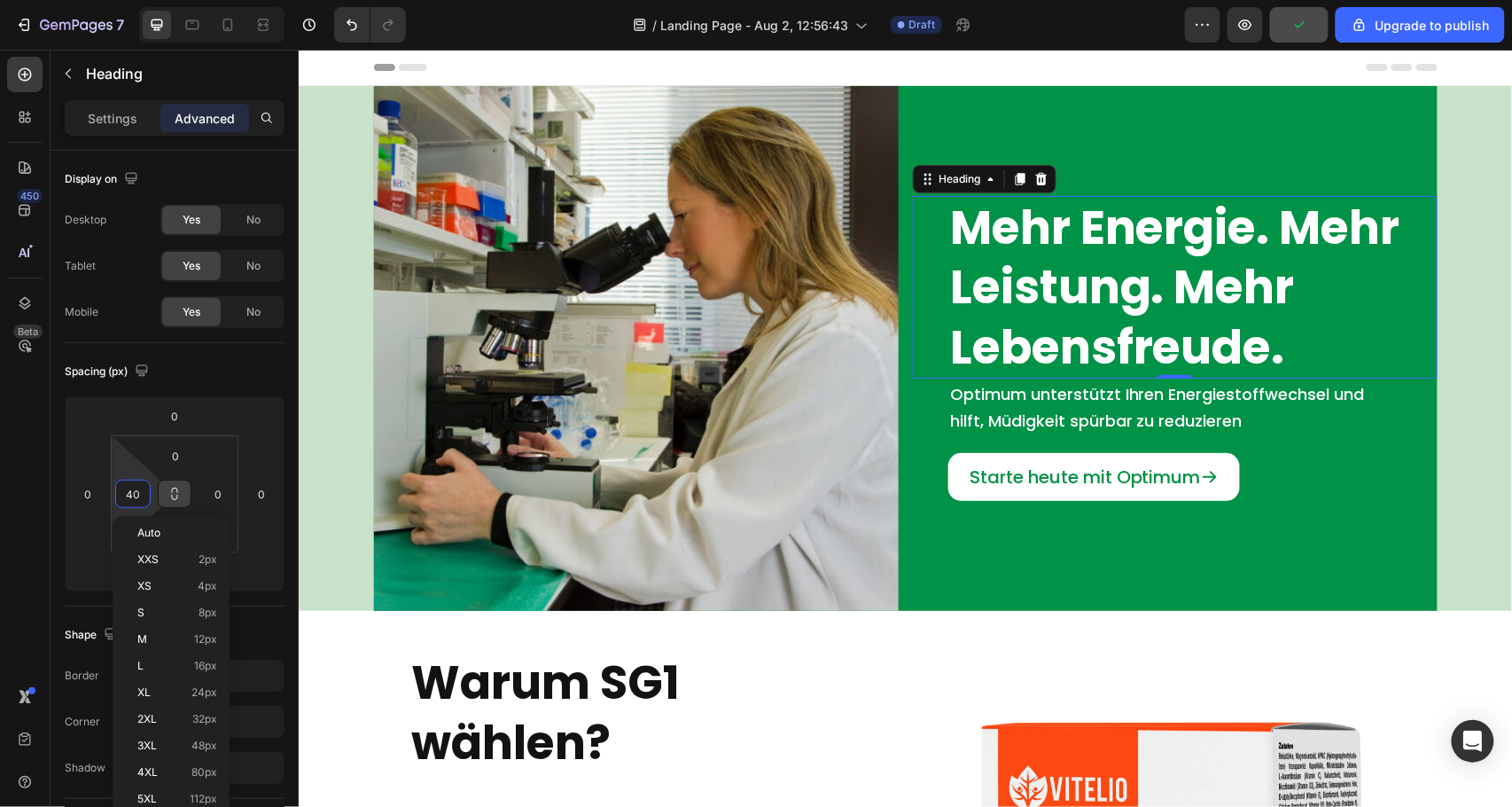 click on "450 Beta Sections(30) Elements(83) Section Element Hero Section Product Detail Brands Trusted Badges Guarantee Product Breakdown How to use Testimonials Compare Bundle FAQs Social Proof Brand Story Product List Collection Blog List Contact Sticky Add to Cart Custom Footer Browse Library 450 Layout
Row
Row
Row
Row Text
Heading
Text Block Button
Button
Button Media
Image
Image
Video" at bounding box center [149, 428] 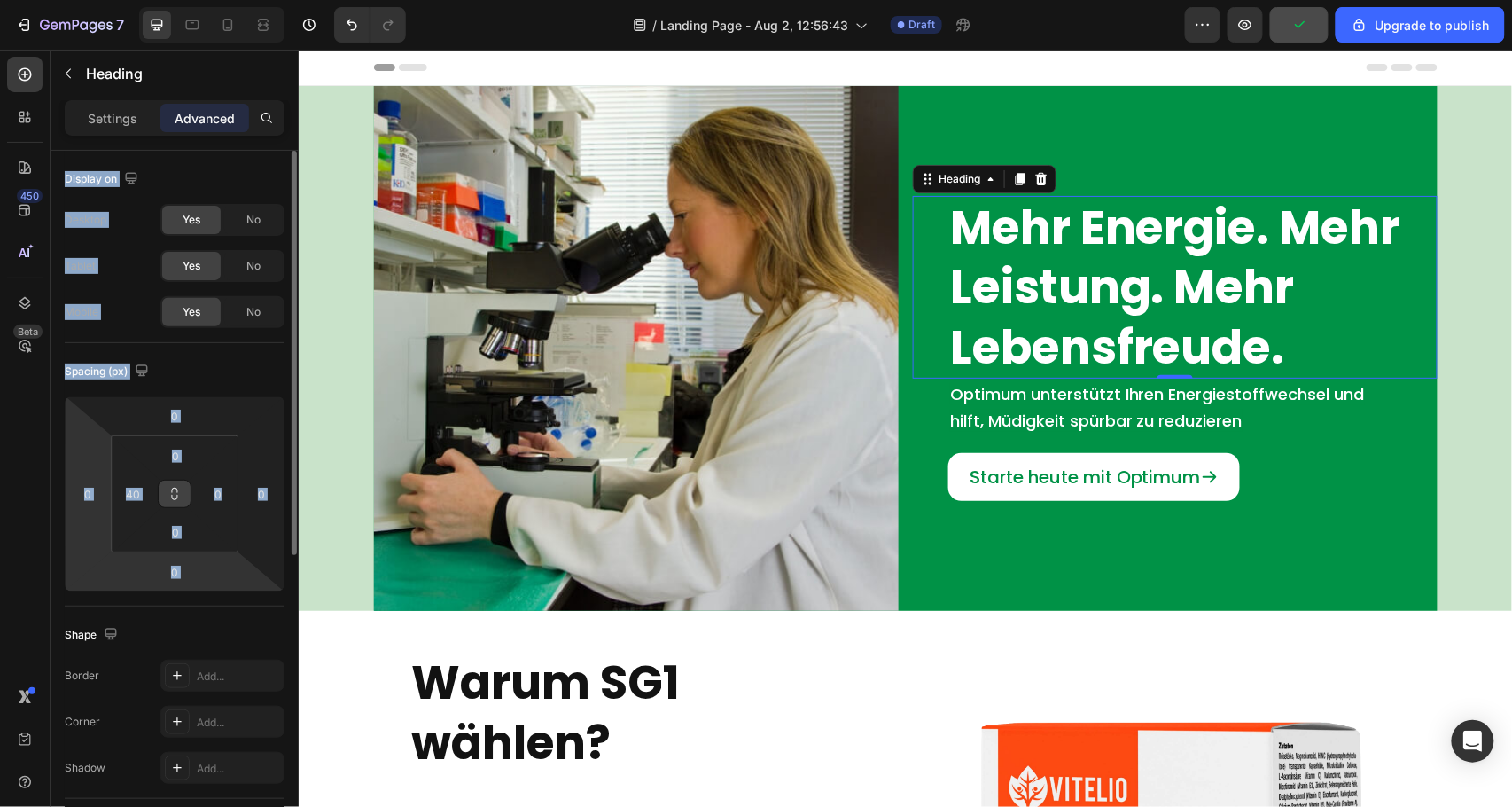 click on "7   /  Landing Page - Aug 2, 12:56:43 Draft Preview Upgrade to publish 450 Beta Sections(30) Elements(83) Section Element Hero Section Product Detail Brands Trusted Badges Guarantee Product Breakdown How to use Testimonials Compare Bundle FAQs Social Proof Brand Story Product List Collection Blog List Contact Sticky Add to Cart Custom Footer Browse Library 450 Layout
Row
Row
Row
Row Text
Heading
Text Block Button
Button
Button Media
Image
Image" at bounding box center (756, 0) 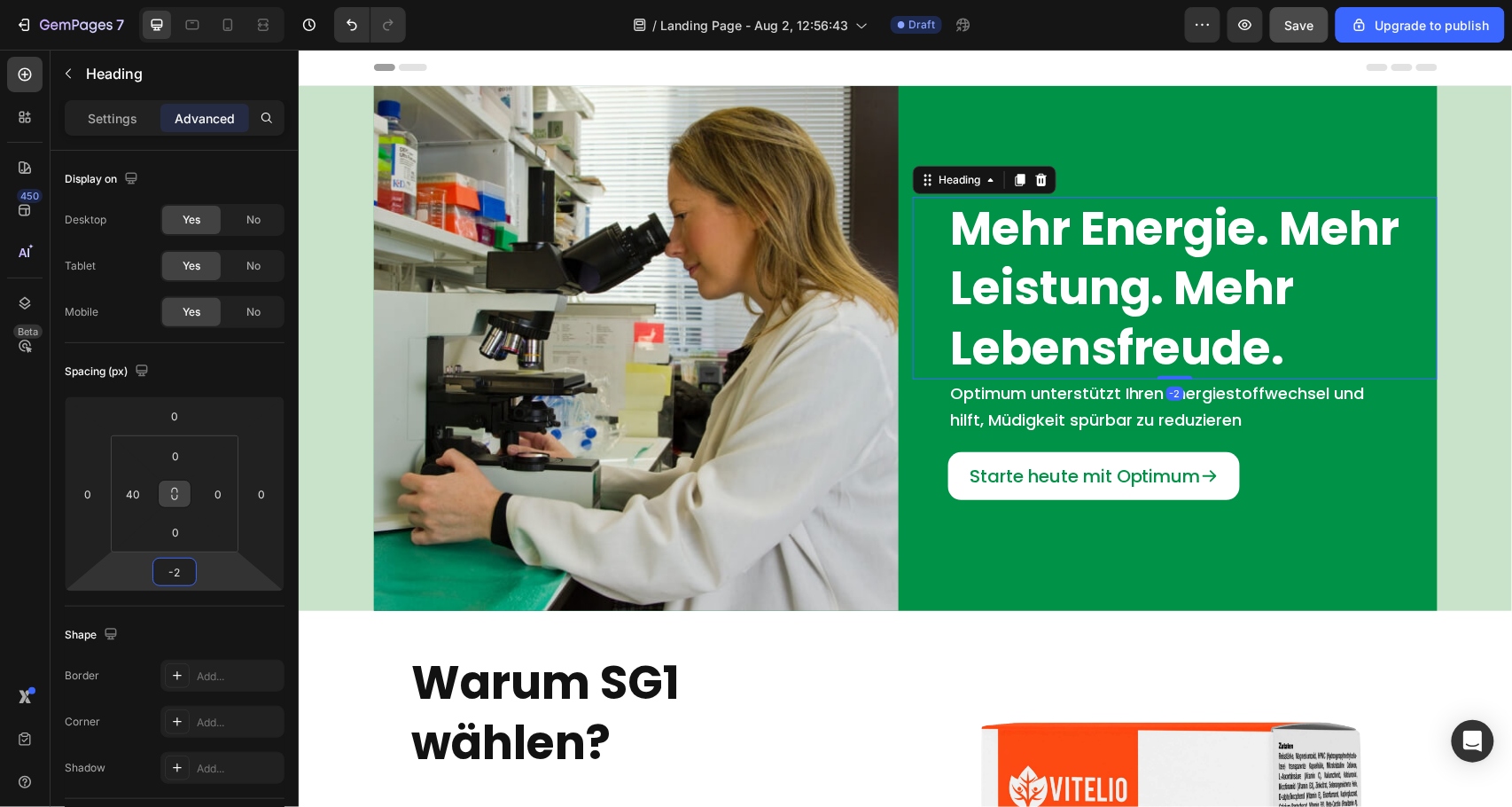 click on "450 Beta" at bounding box center [25, 428] 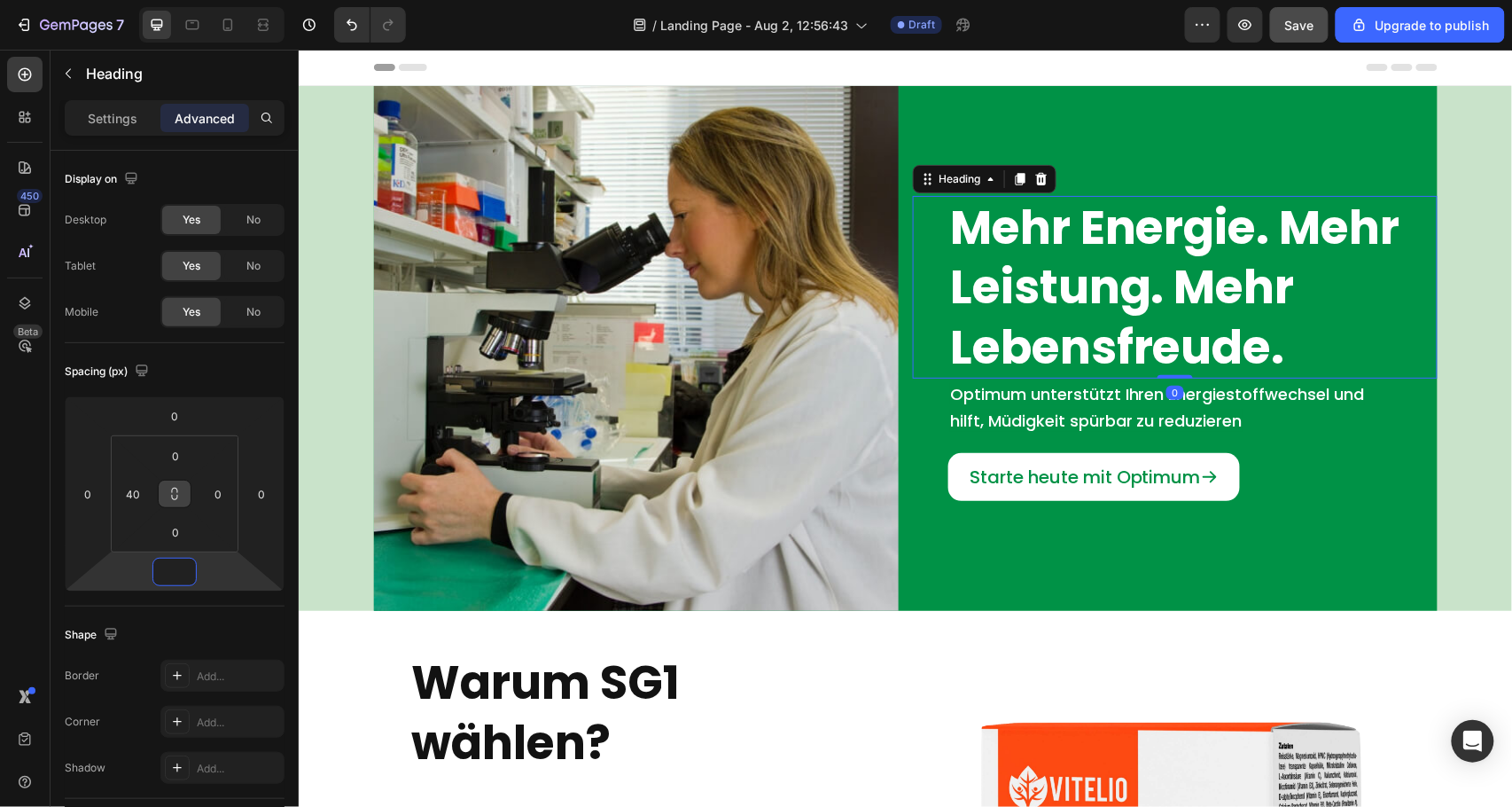 type on "0" 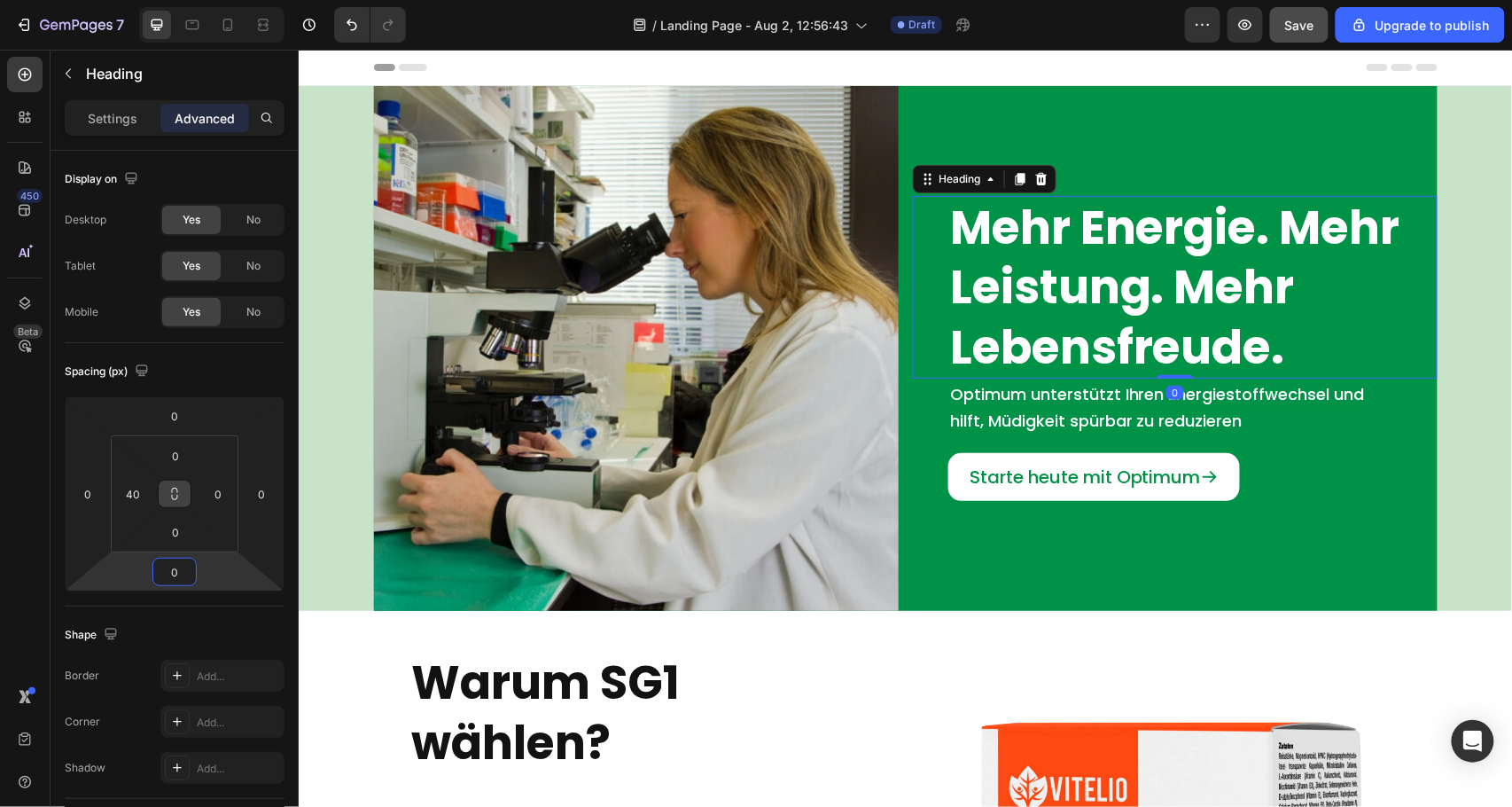 click on "450 Beta" at bounding box center [25, 368] 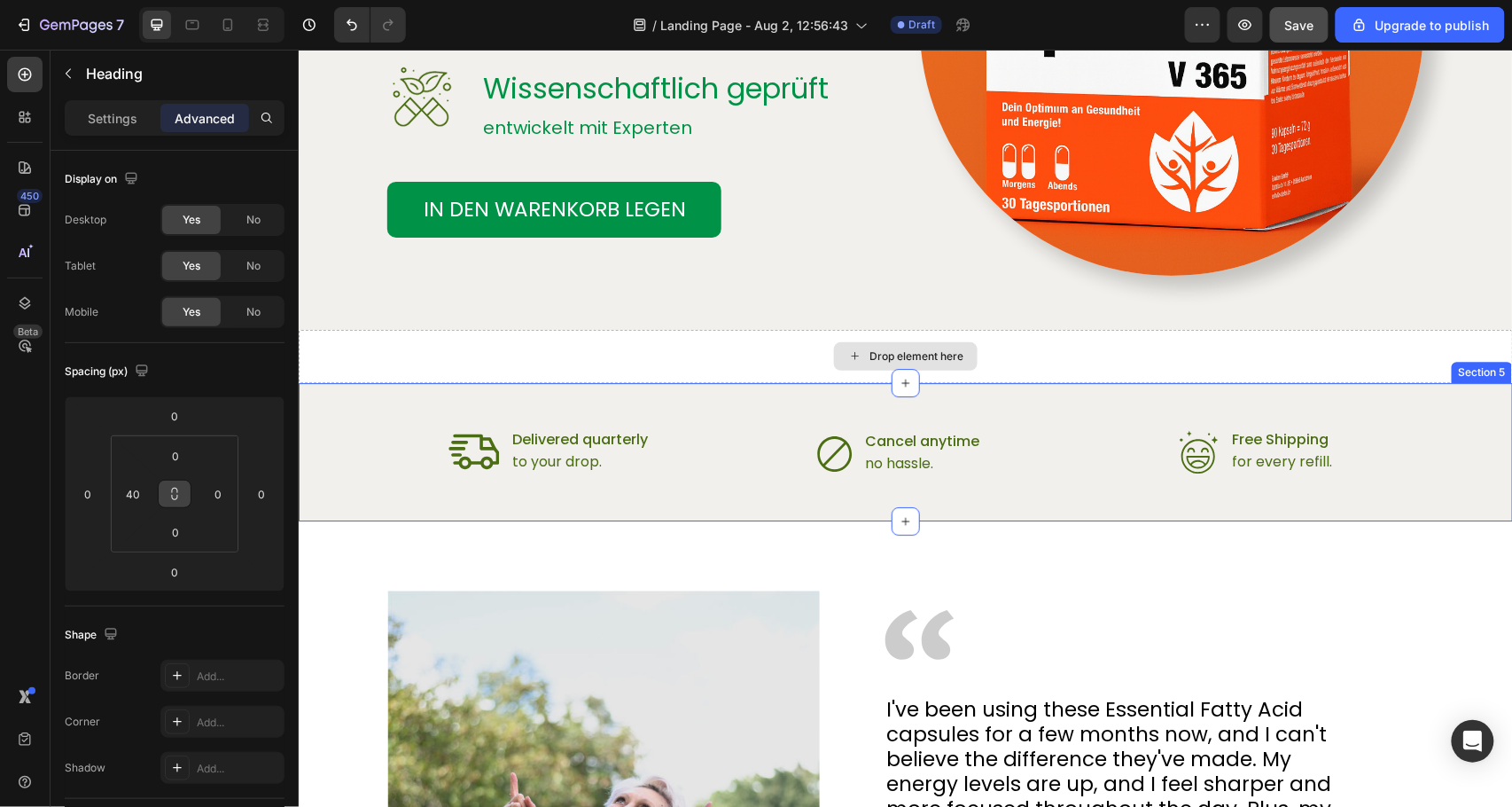 scroll, scrollTop: 1655, scrollLeft: 0, axis: vertical 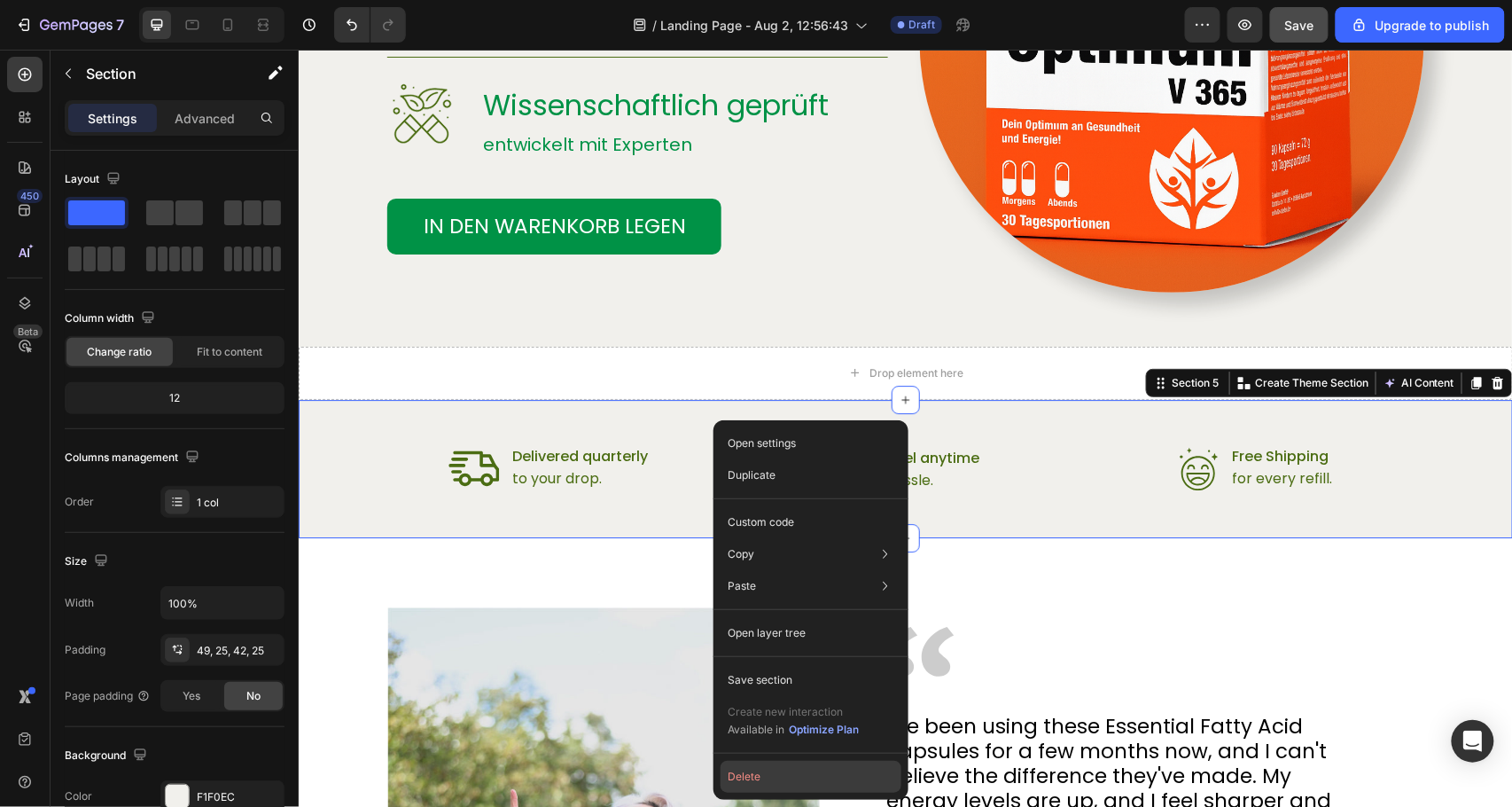 click on "Delete" 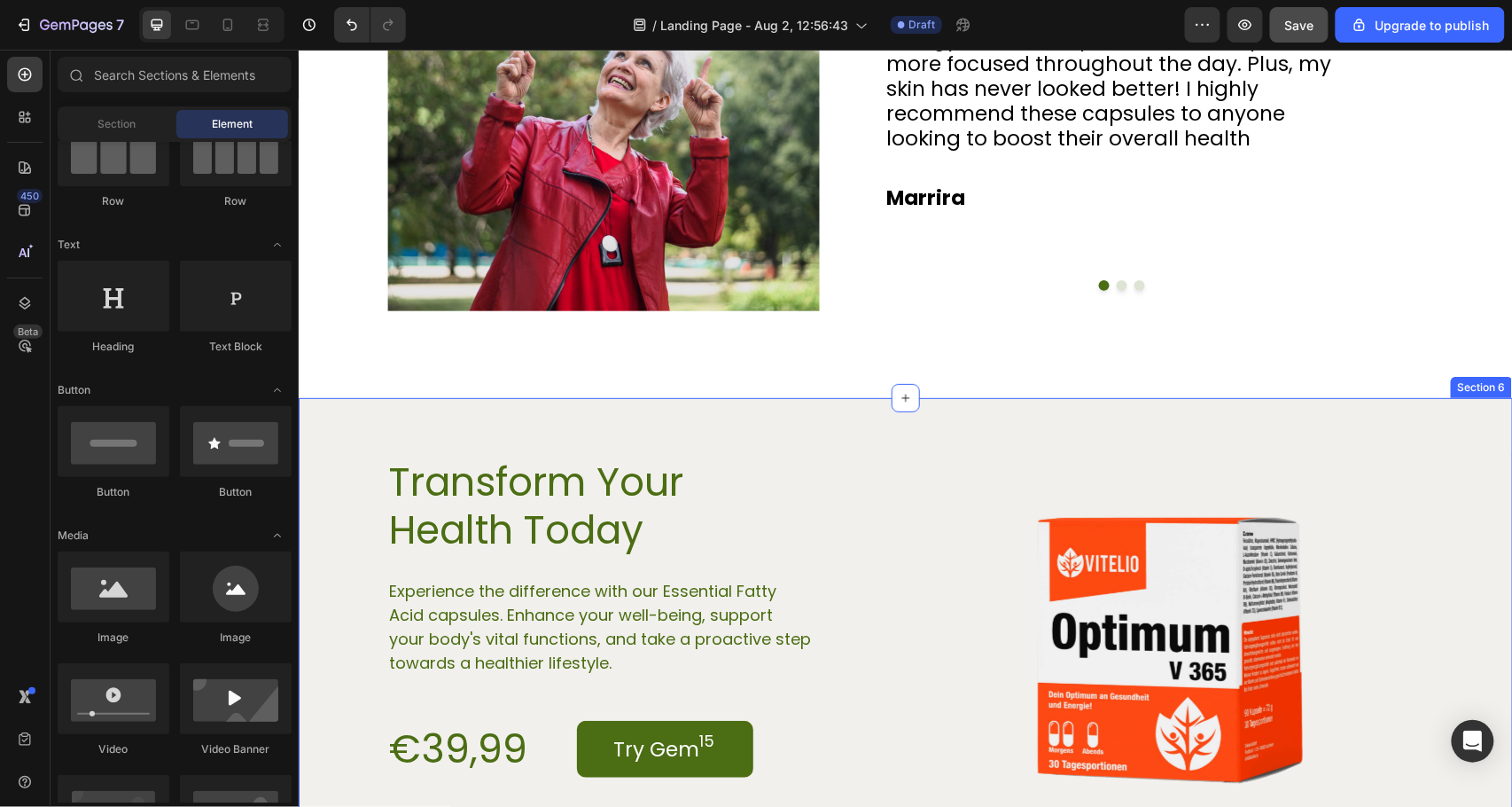 scroll, scrollTop: 2483, scrollLeft: 0, axis: vertical 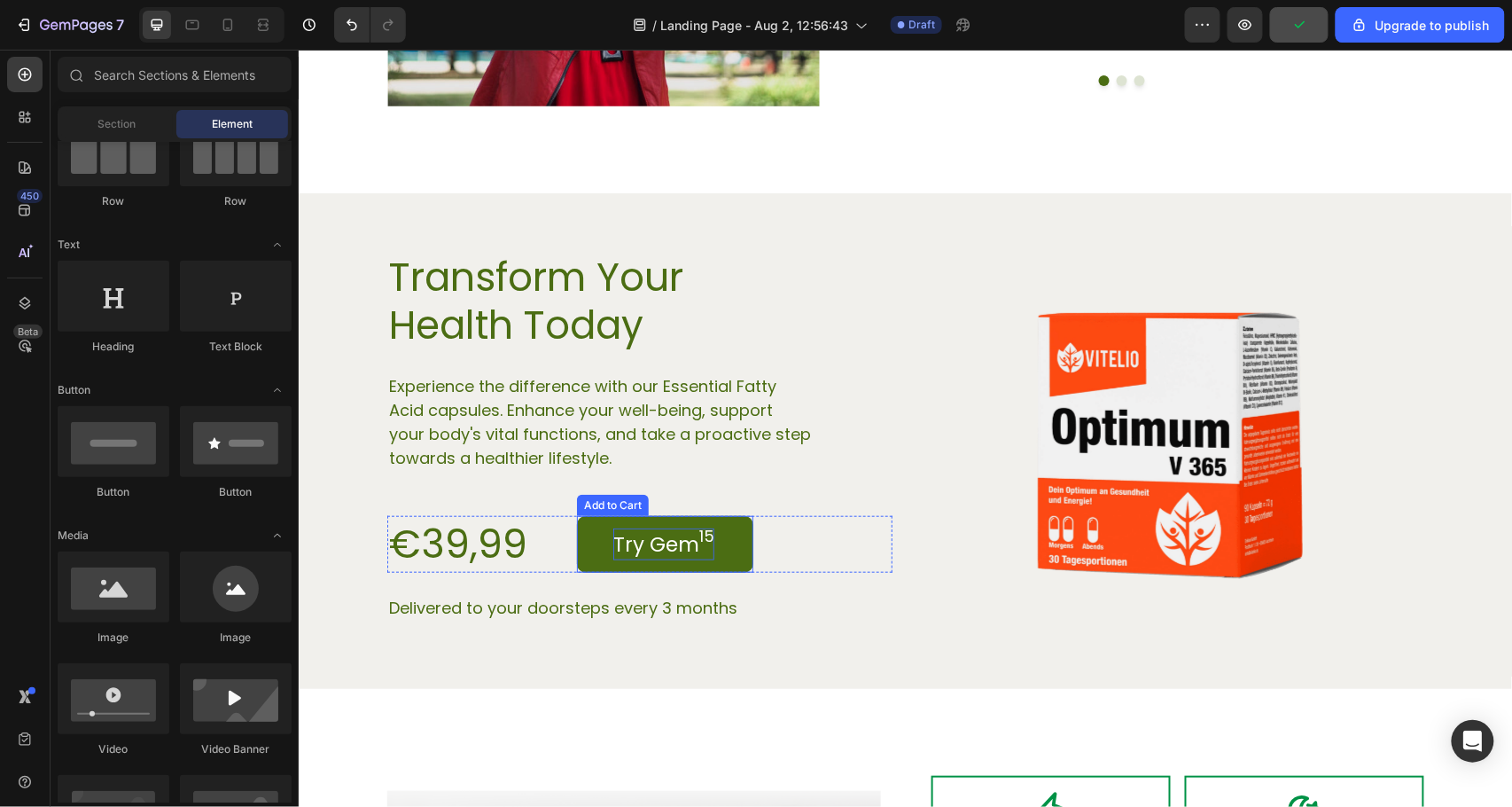 click on "Try Gem 15" at bounding box center [663, 544] 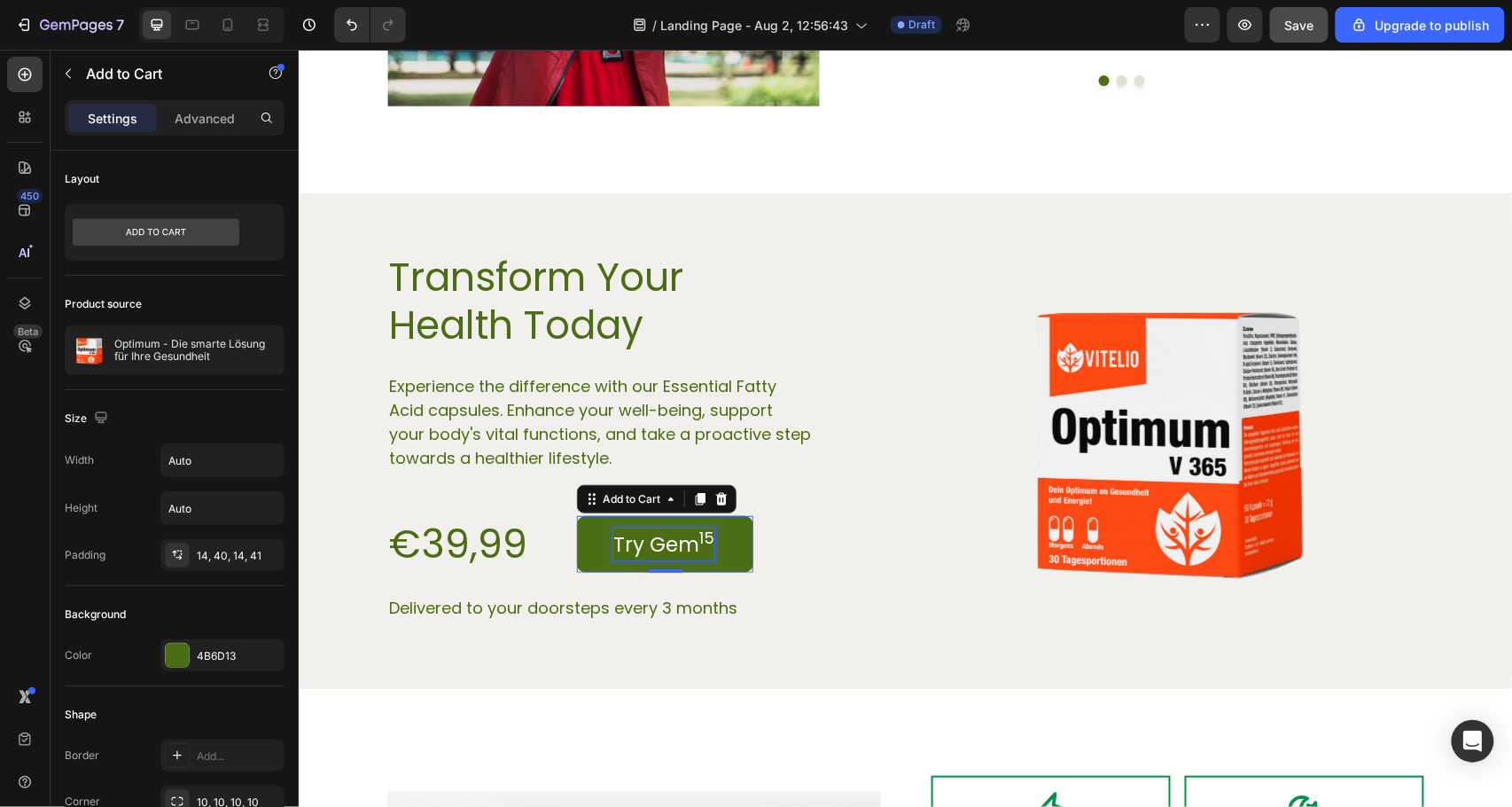 click on "Try Gem 15" at bounding box center (663, 544) 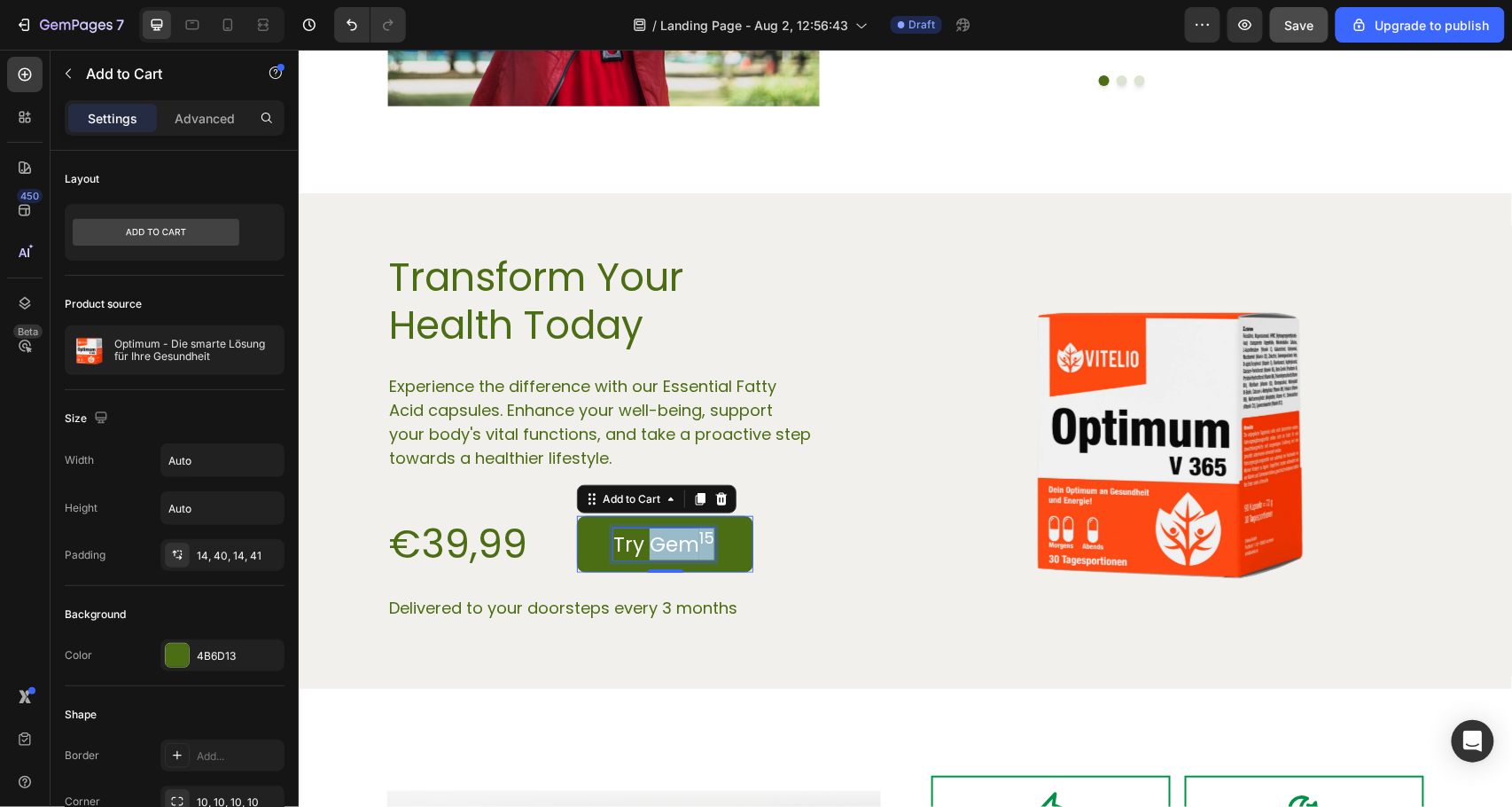 click on "Try Gem 15" at bounding box center [663, 544] 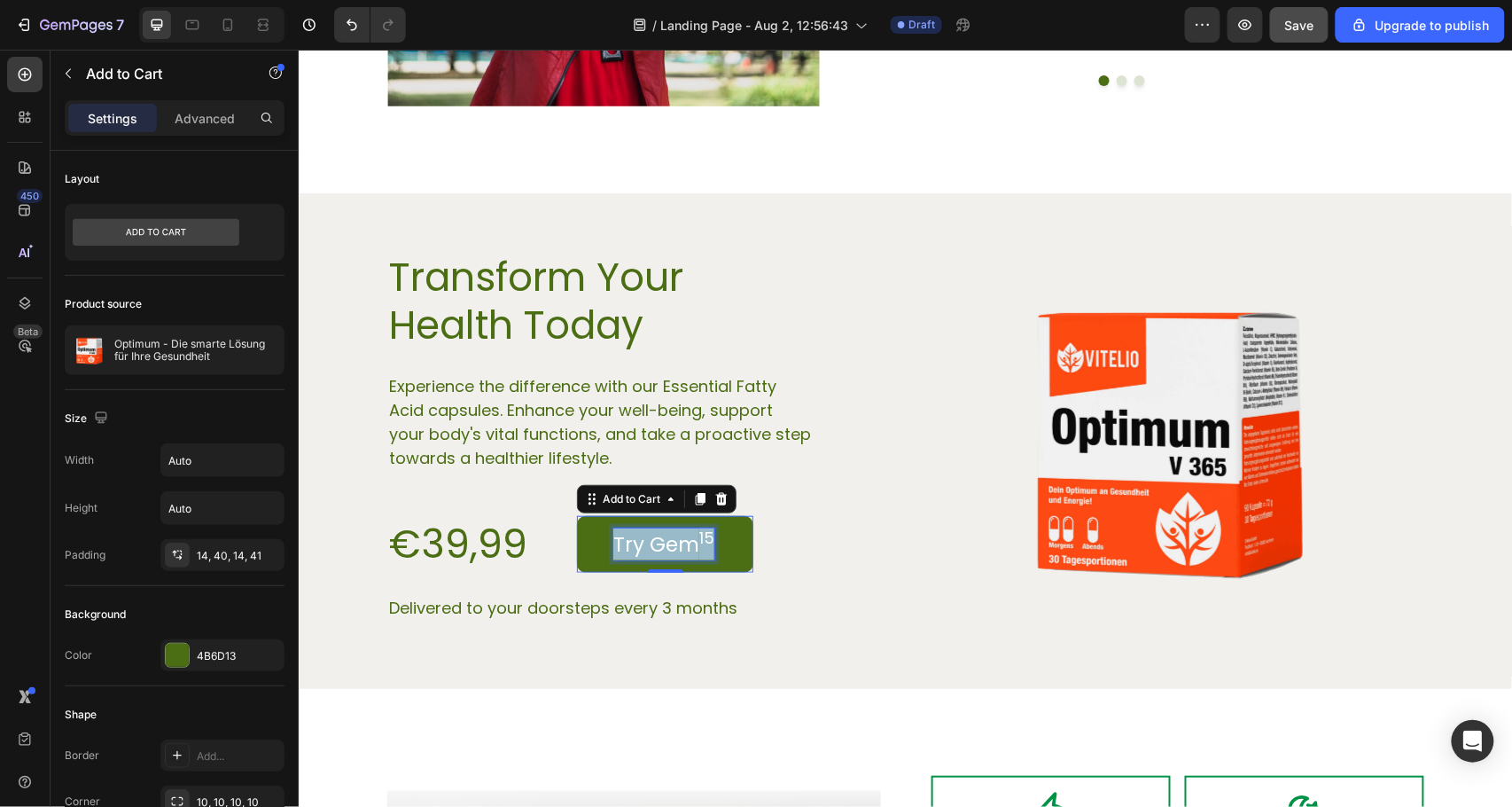 click on "Try Gem 15" at bounding box center [663, 544] 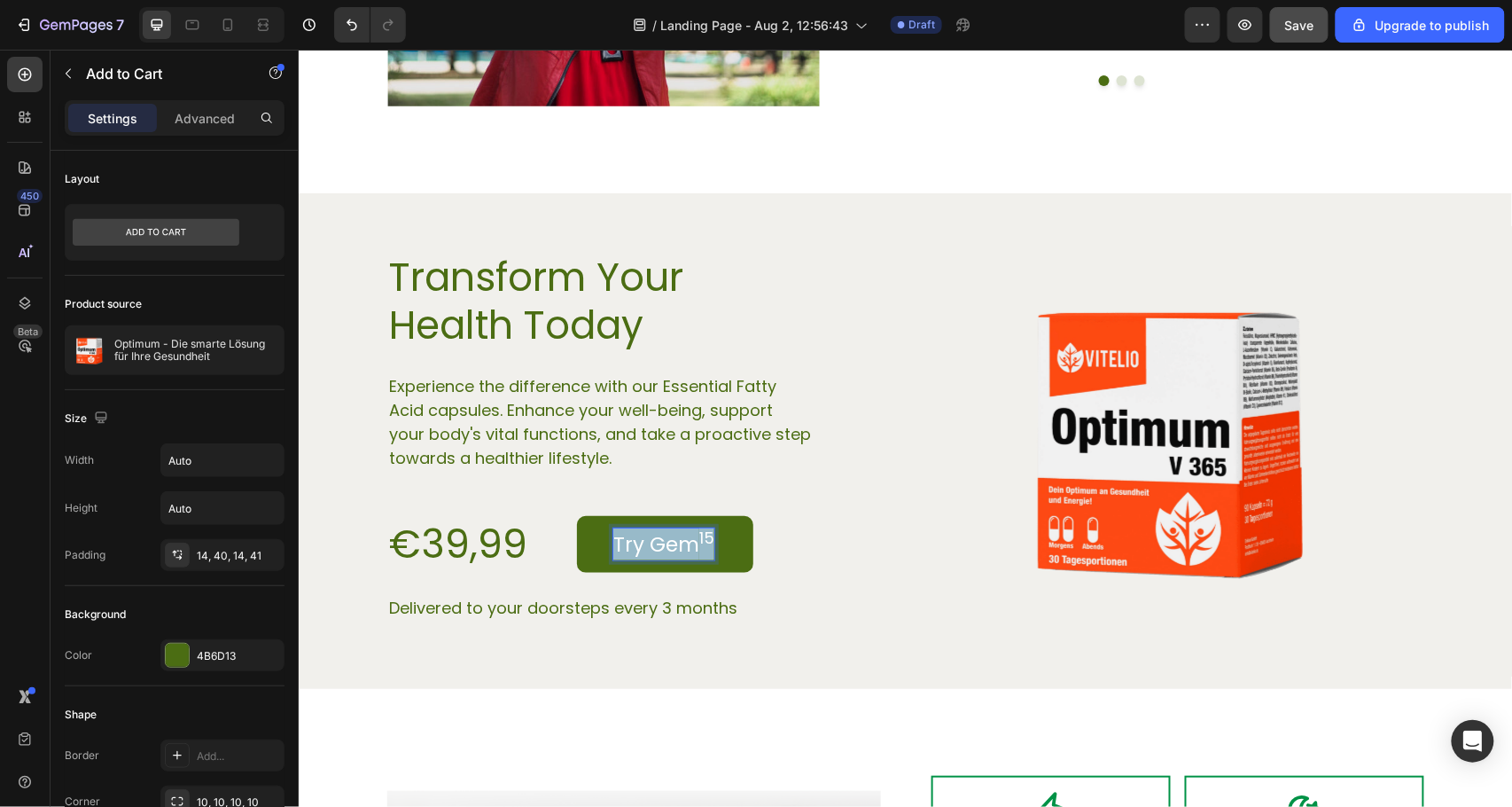 copy on "Try Gem 15" 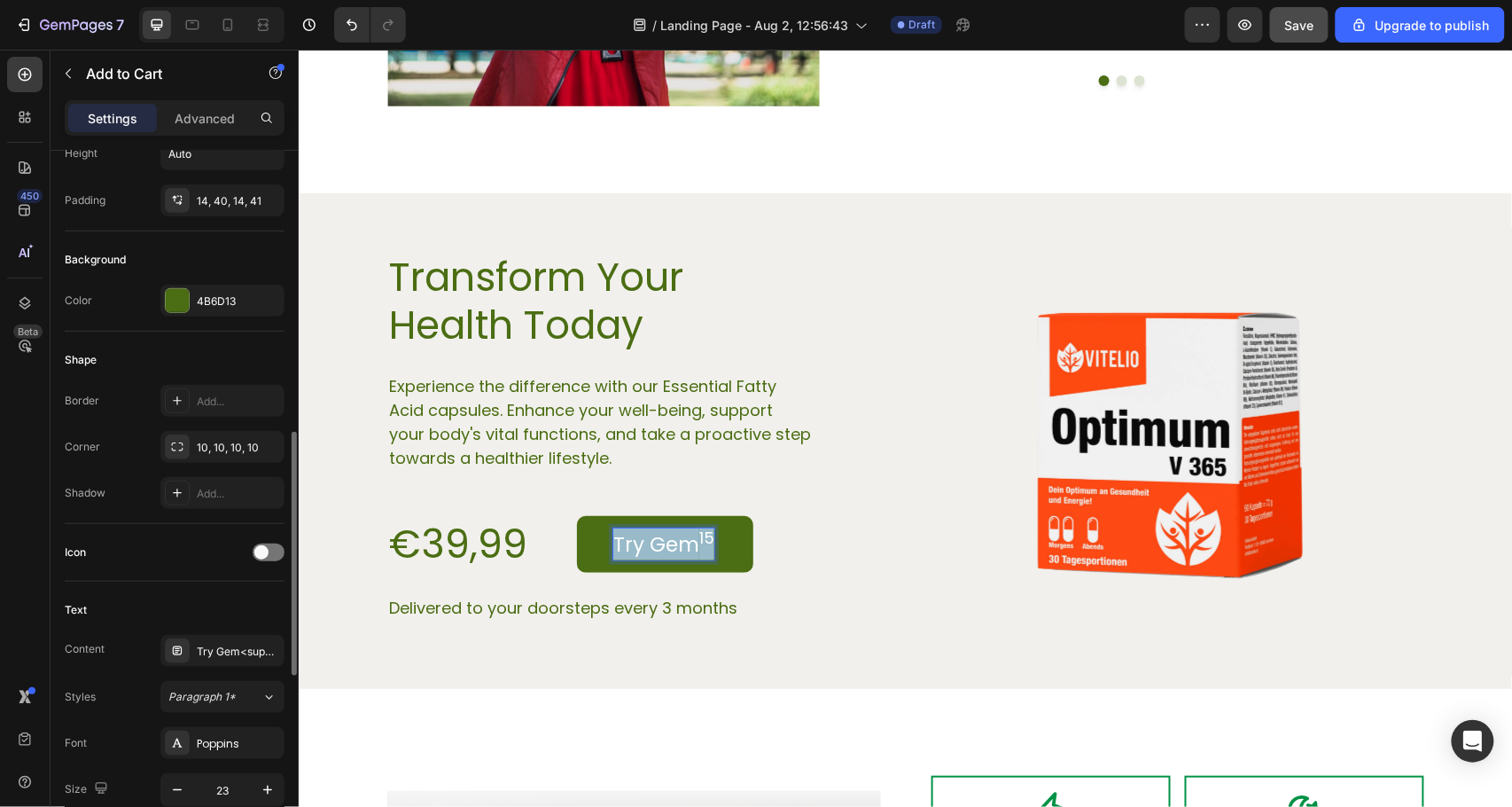 scroll, scrollTop: 473, scrollLeft: 0, axis: vertical 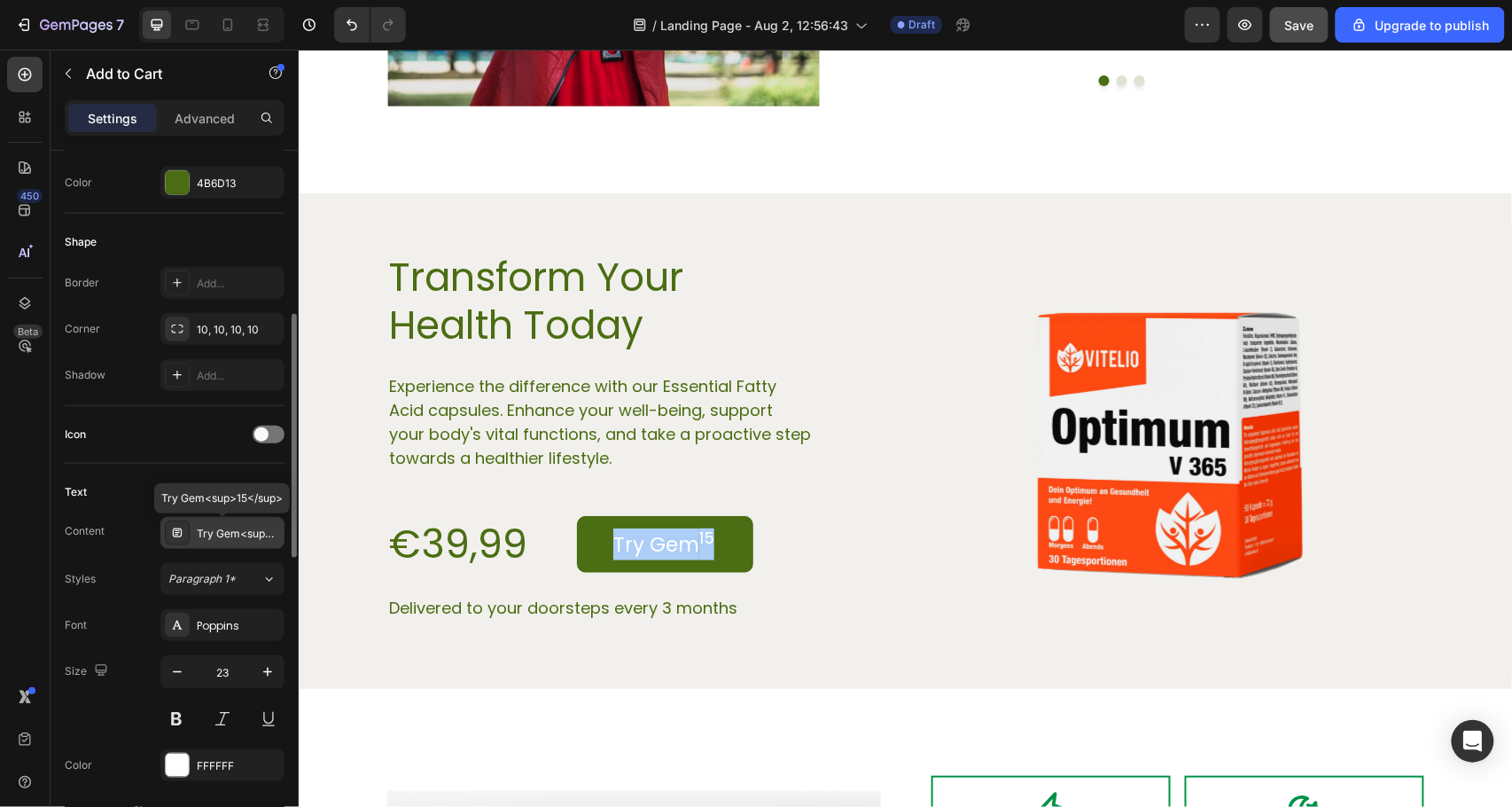 click on "Try Gem<sup>15</sup>" at bounding box center [238, 534] 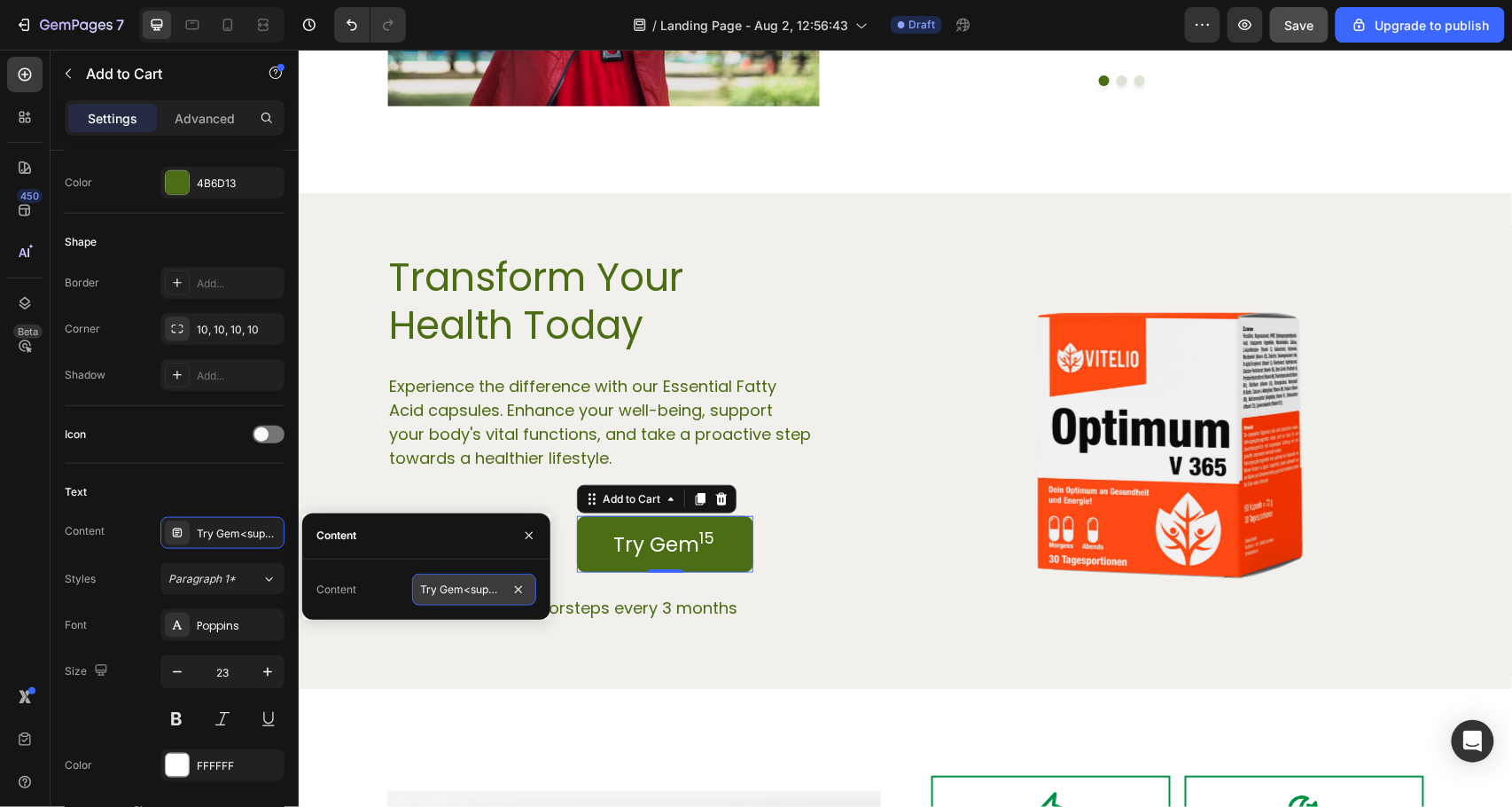click on "Try Gem<sup>15</sup>" at bounding box center [474, 590] 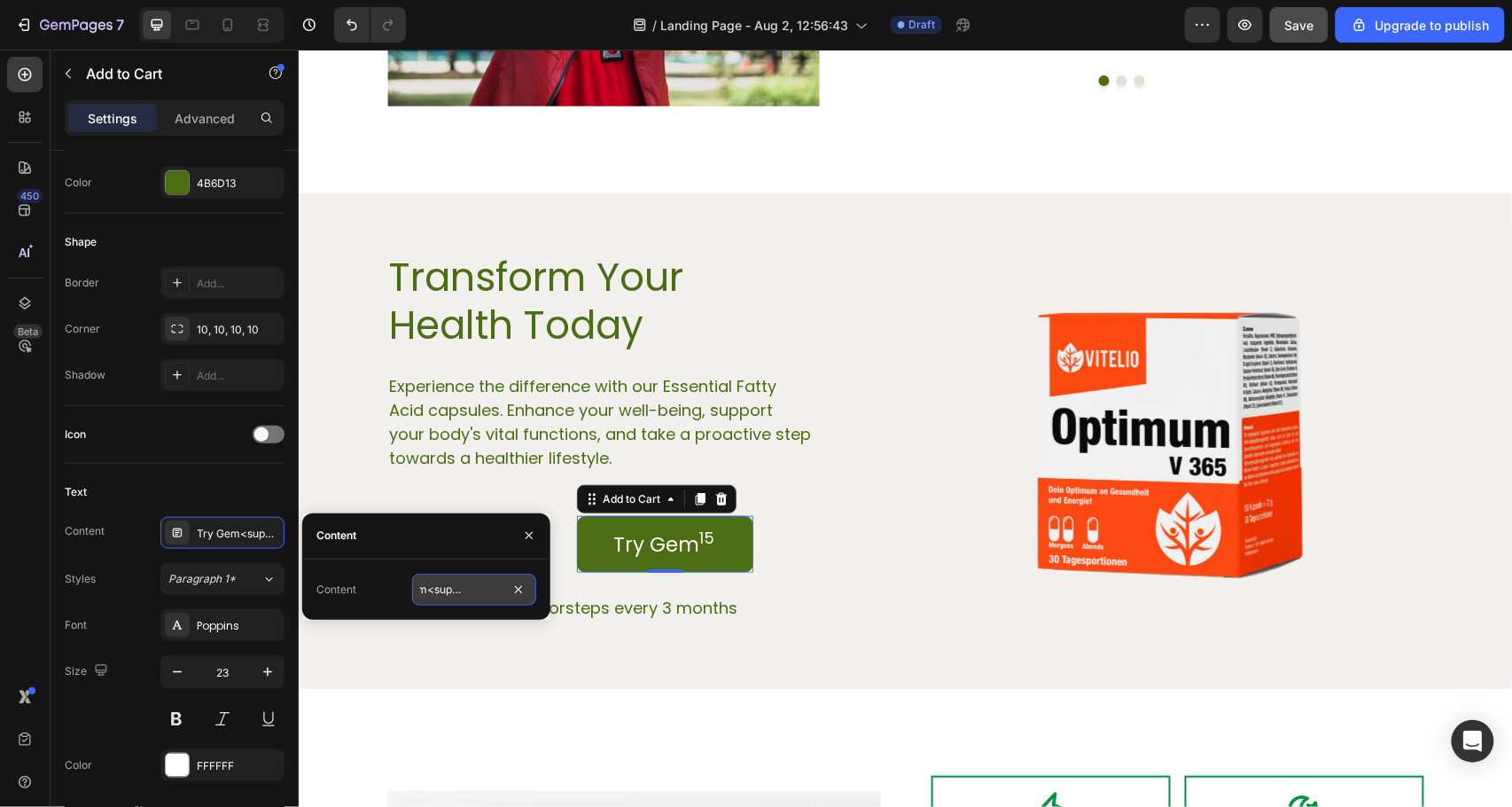 scroll, scrollTop: 0, scrollLeft: 43, axis: horizontal 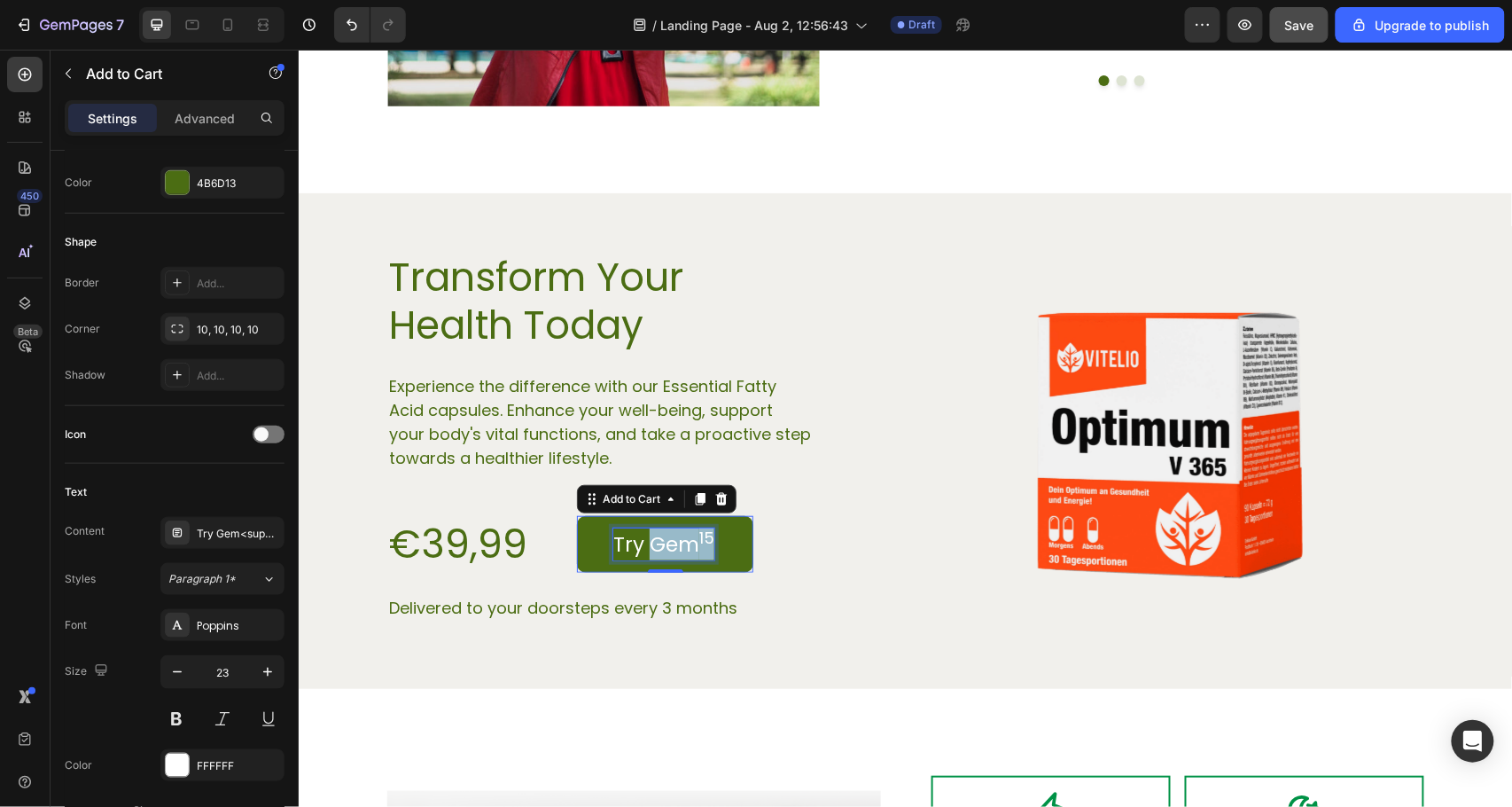 click on "Try Gem 15" at bounding box center [663, 544] 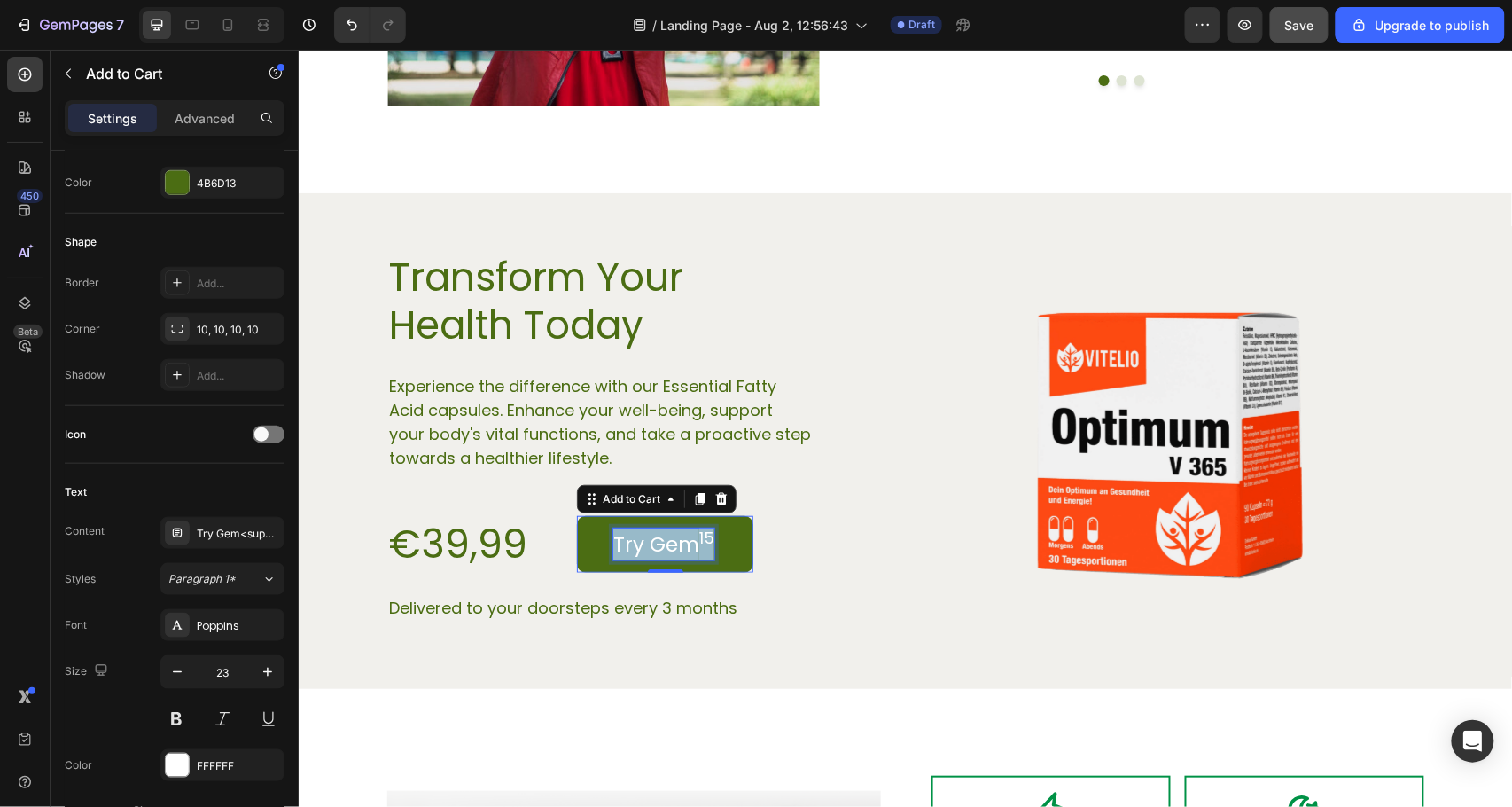 click on "Try Gem 15" at bounding box center (663, 544) 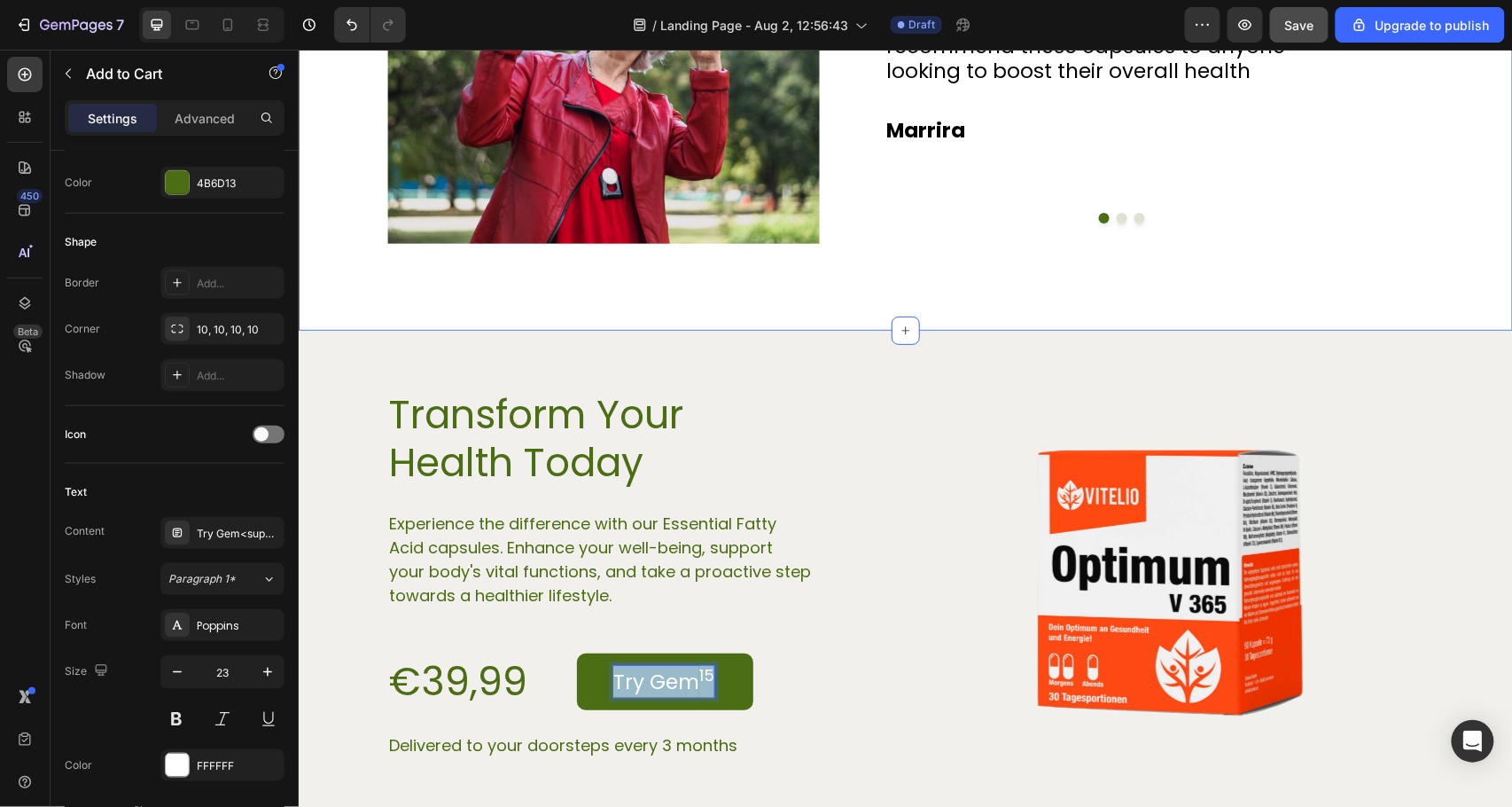 scroll, scrollTop: 2483, scrollLeft: 0, axis: vertical 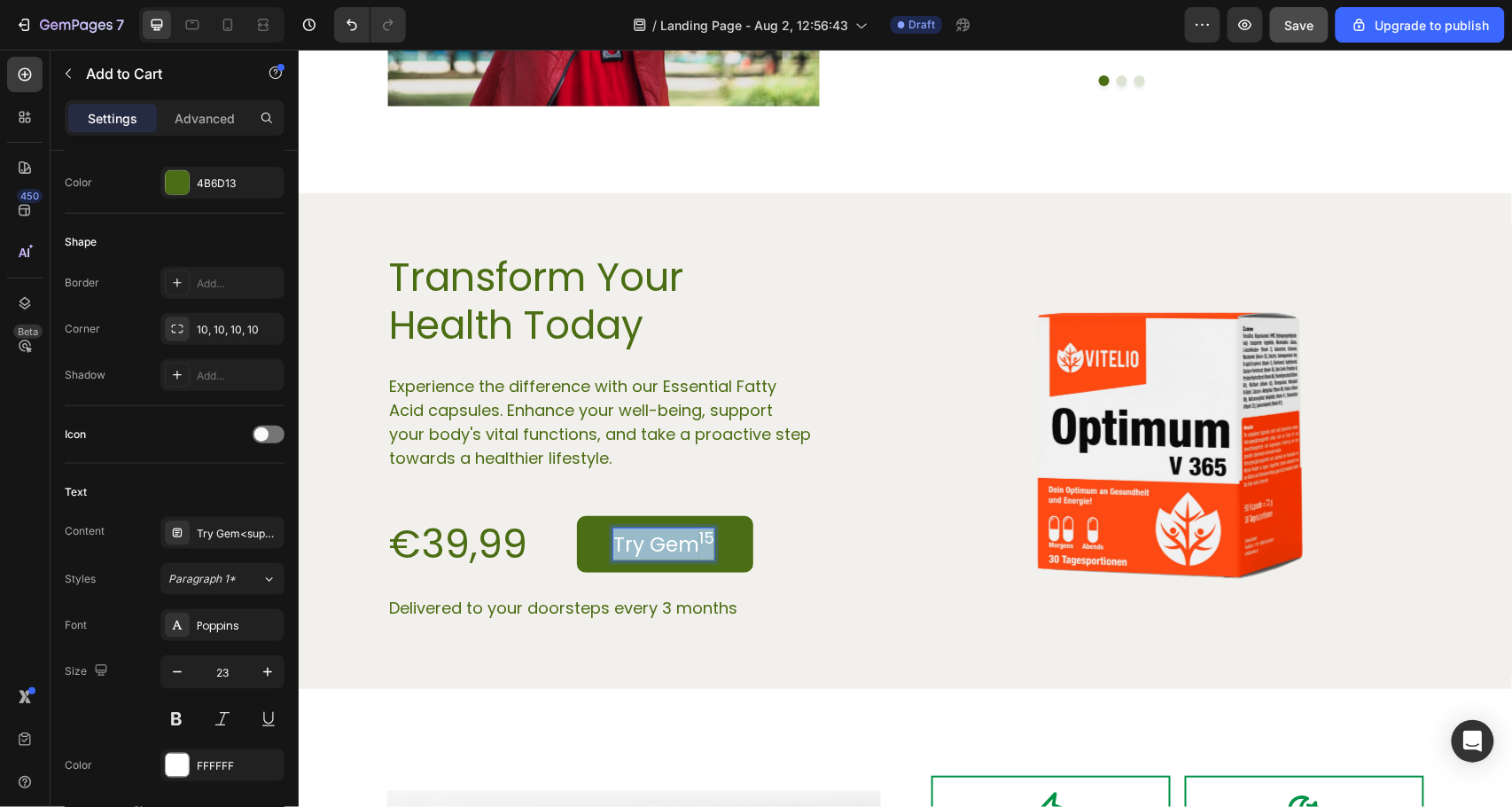 click on "Try Gem 15" at bounding box center (663, 544) 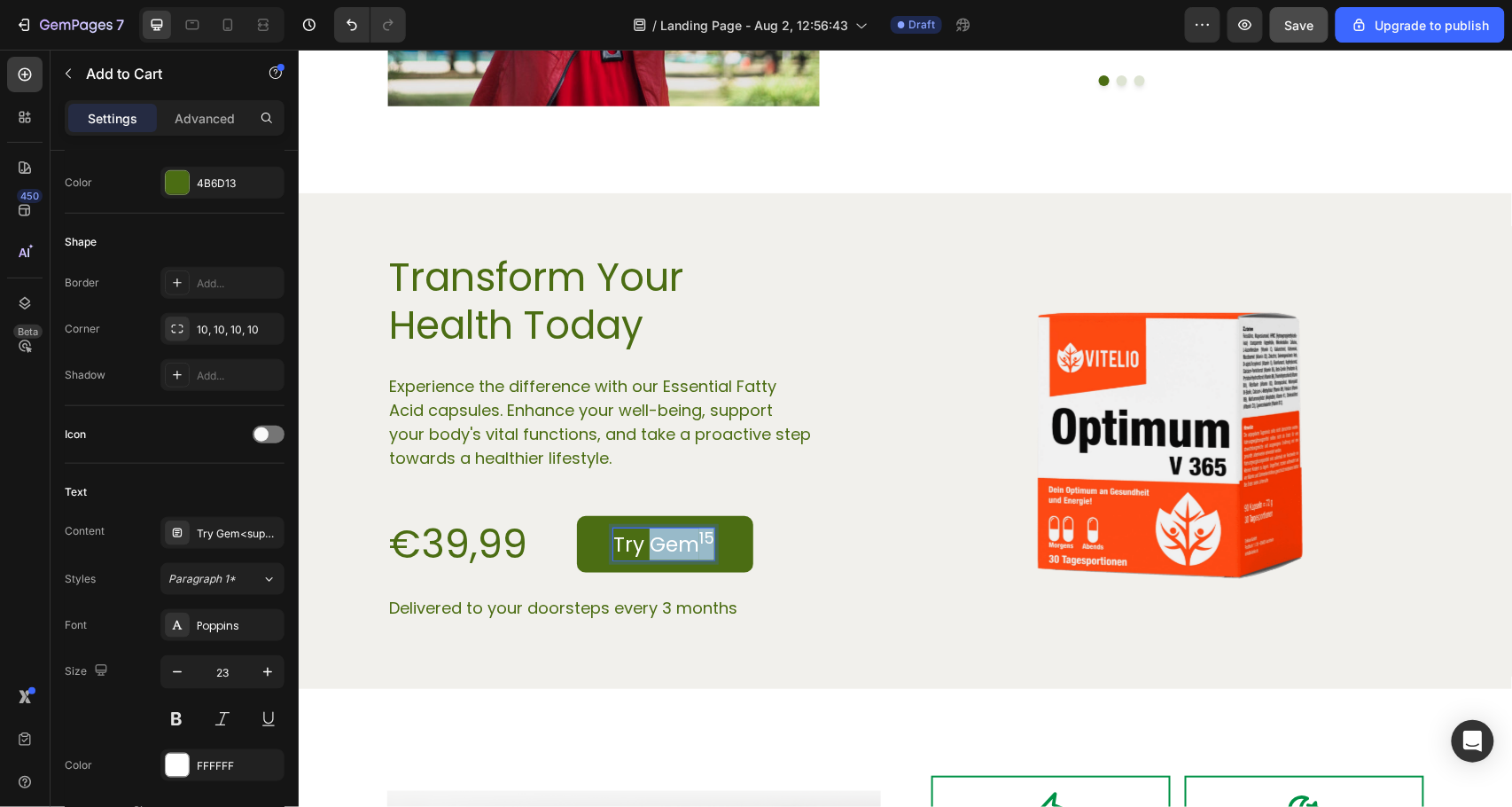click on "Try Gem 15" at bounding box center (663, 544) 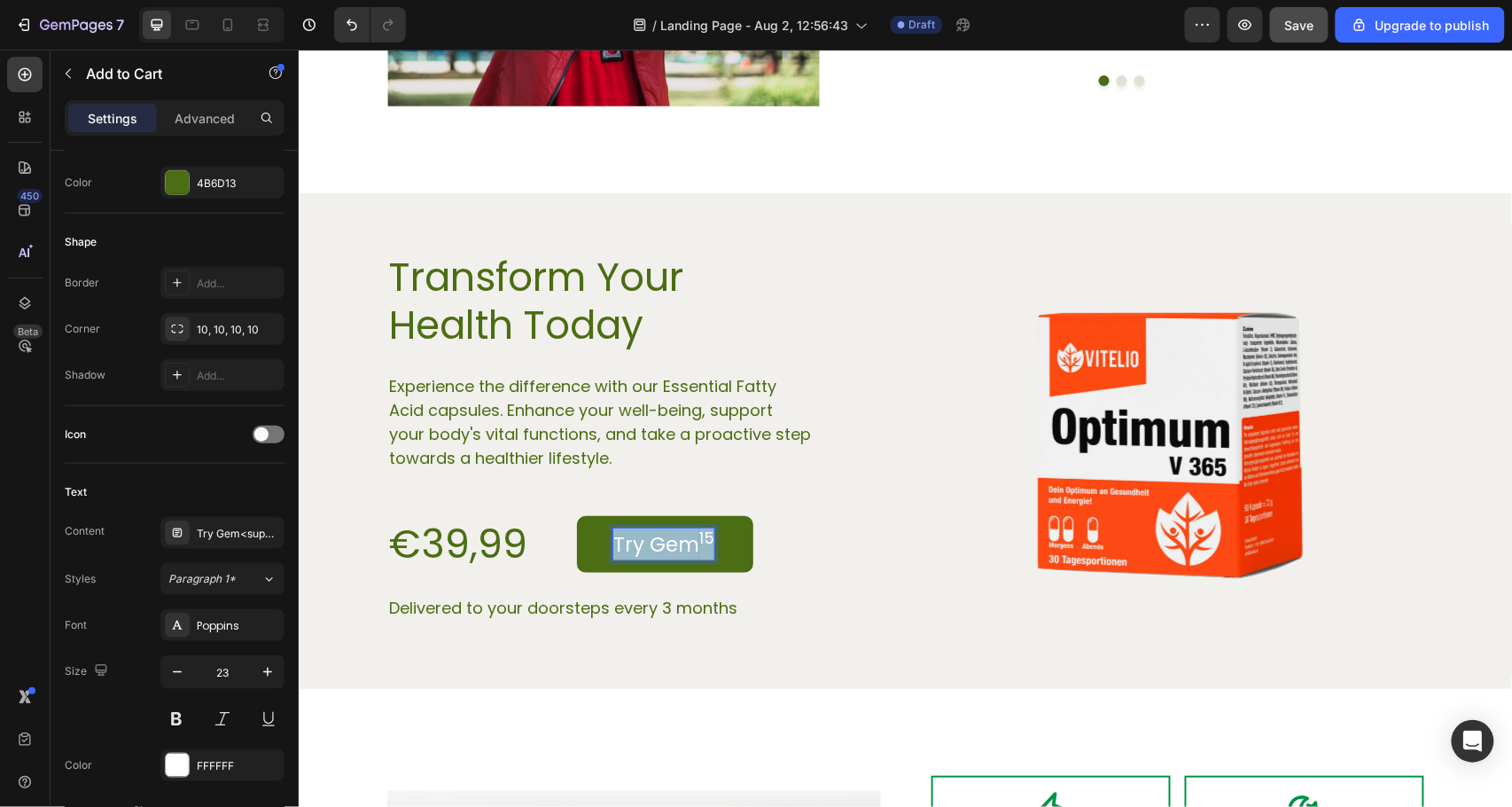 click on "Try Gem 15" at bounding box center (663, 544) 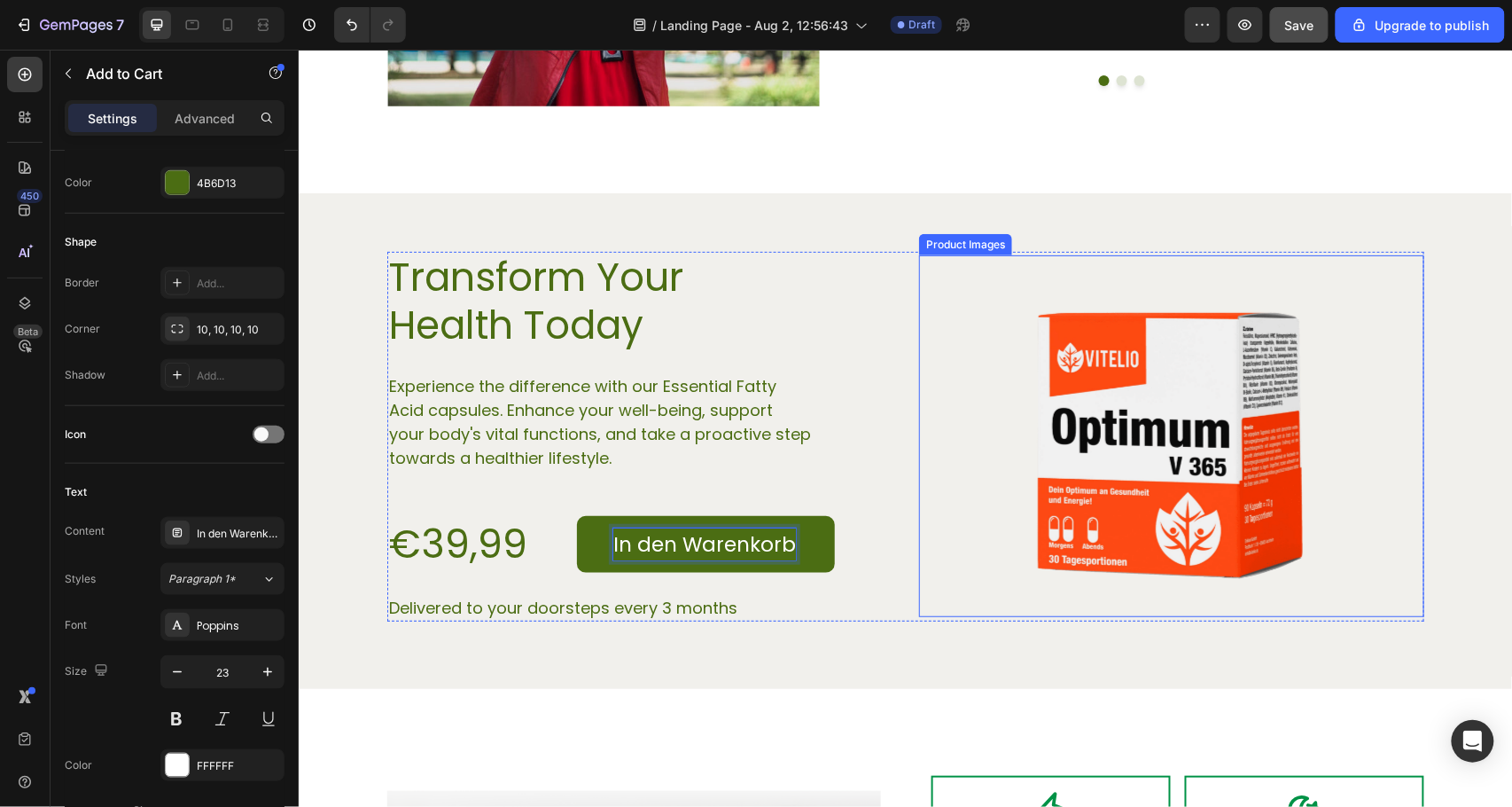 click at bounding box center [1171, 435] 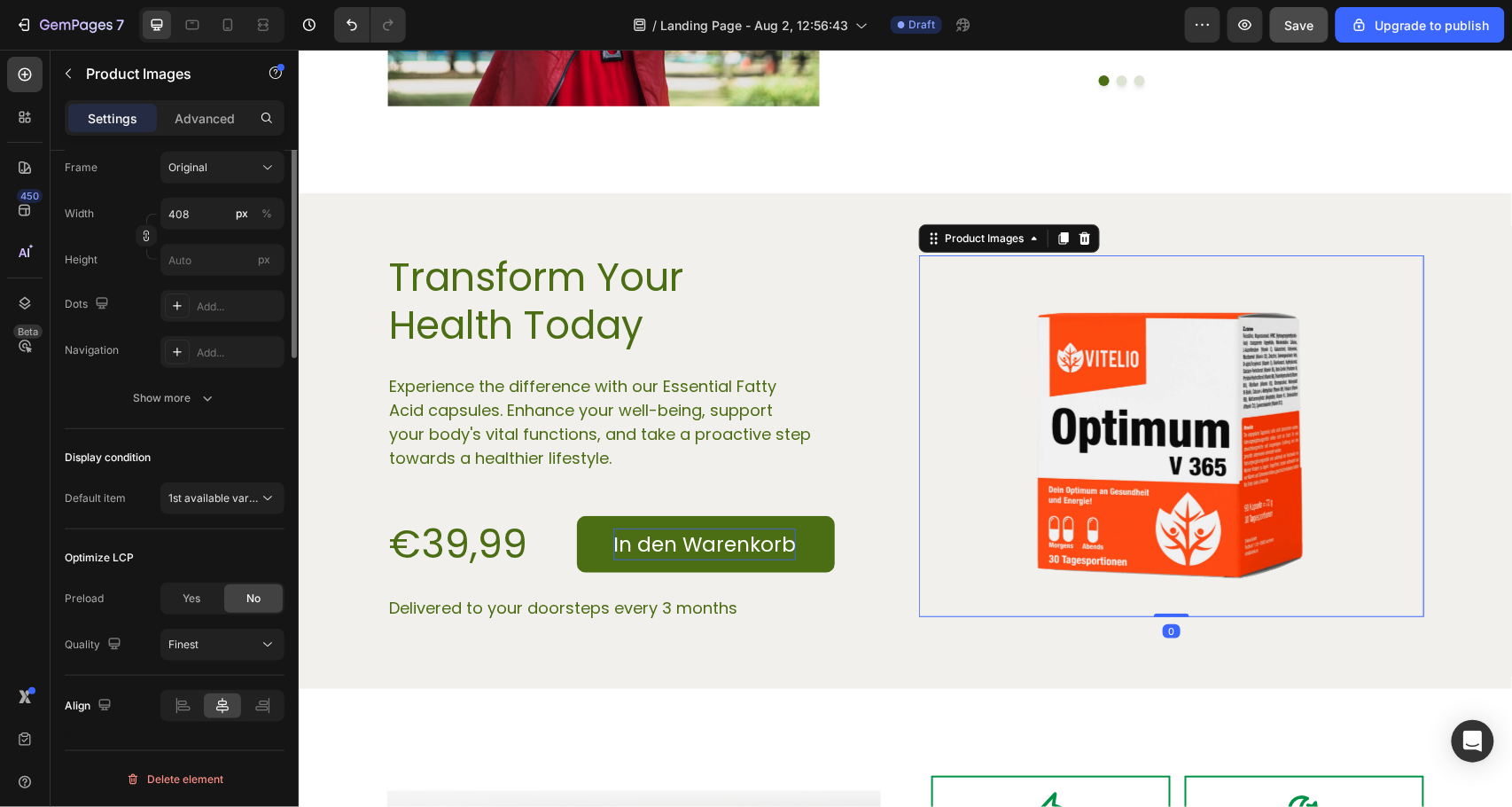 scroll, scrollTop: 0, scrollLeft: 0, axis: both 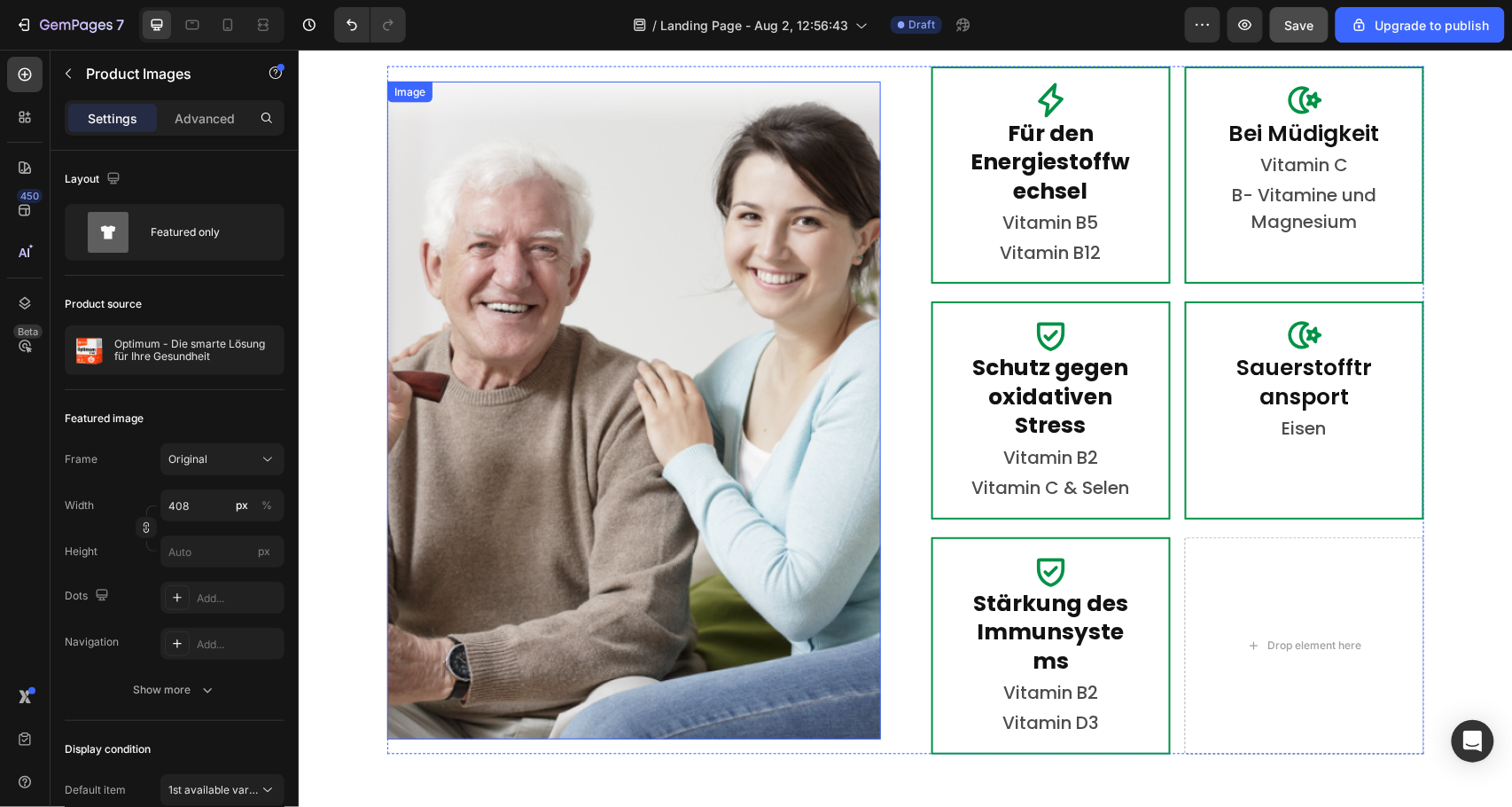 click at bounding box center (633, 410) 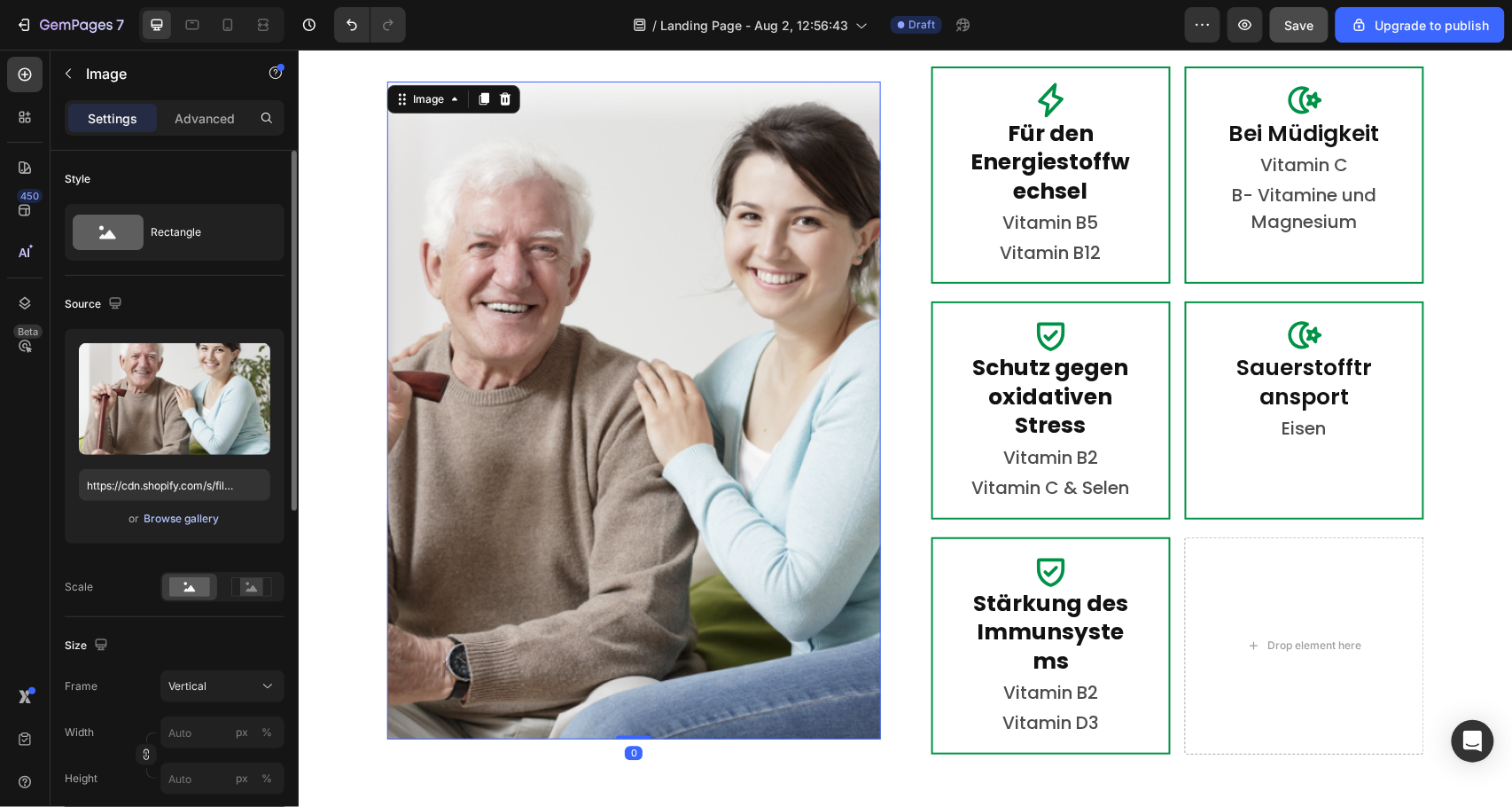 click on "Browse gallery" at bounding box center [182, 519] 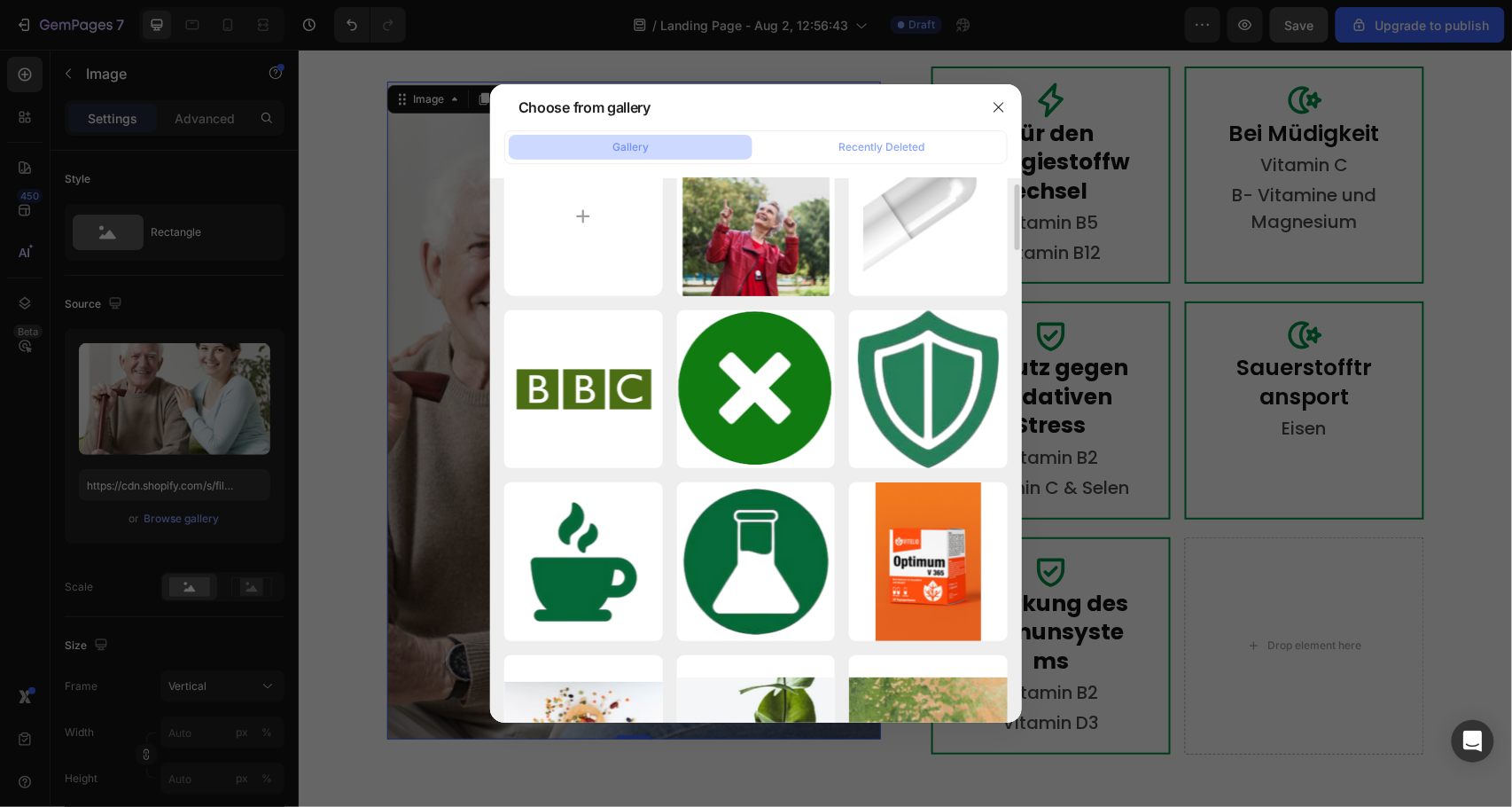 scroll, scrollTop: 529, scrollLeft: 0, axis: vertical 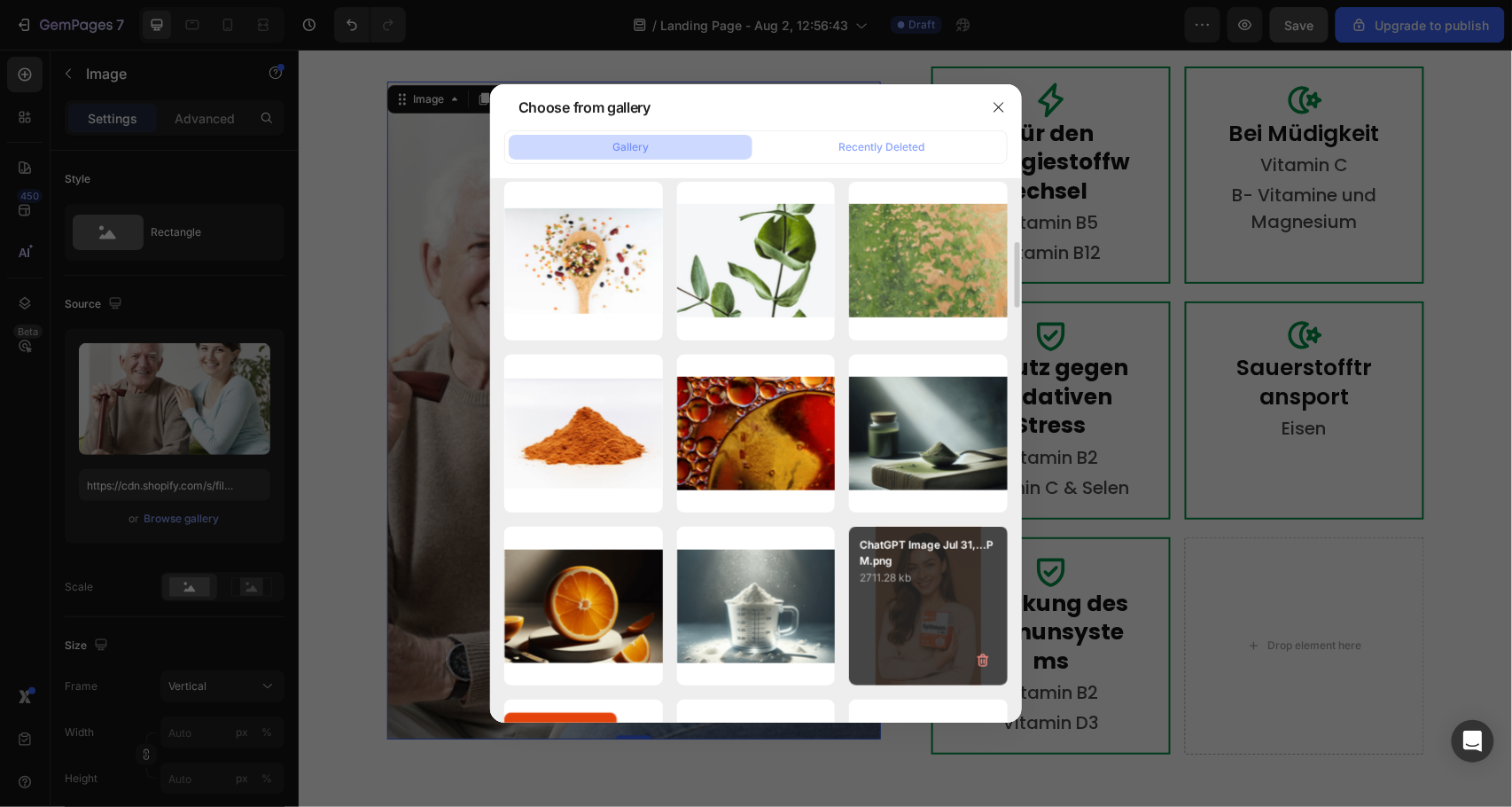 click on "ChatGPT Image Jul 31,...PM.png 2711.28 kb" at bounding box center [928, 606] 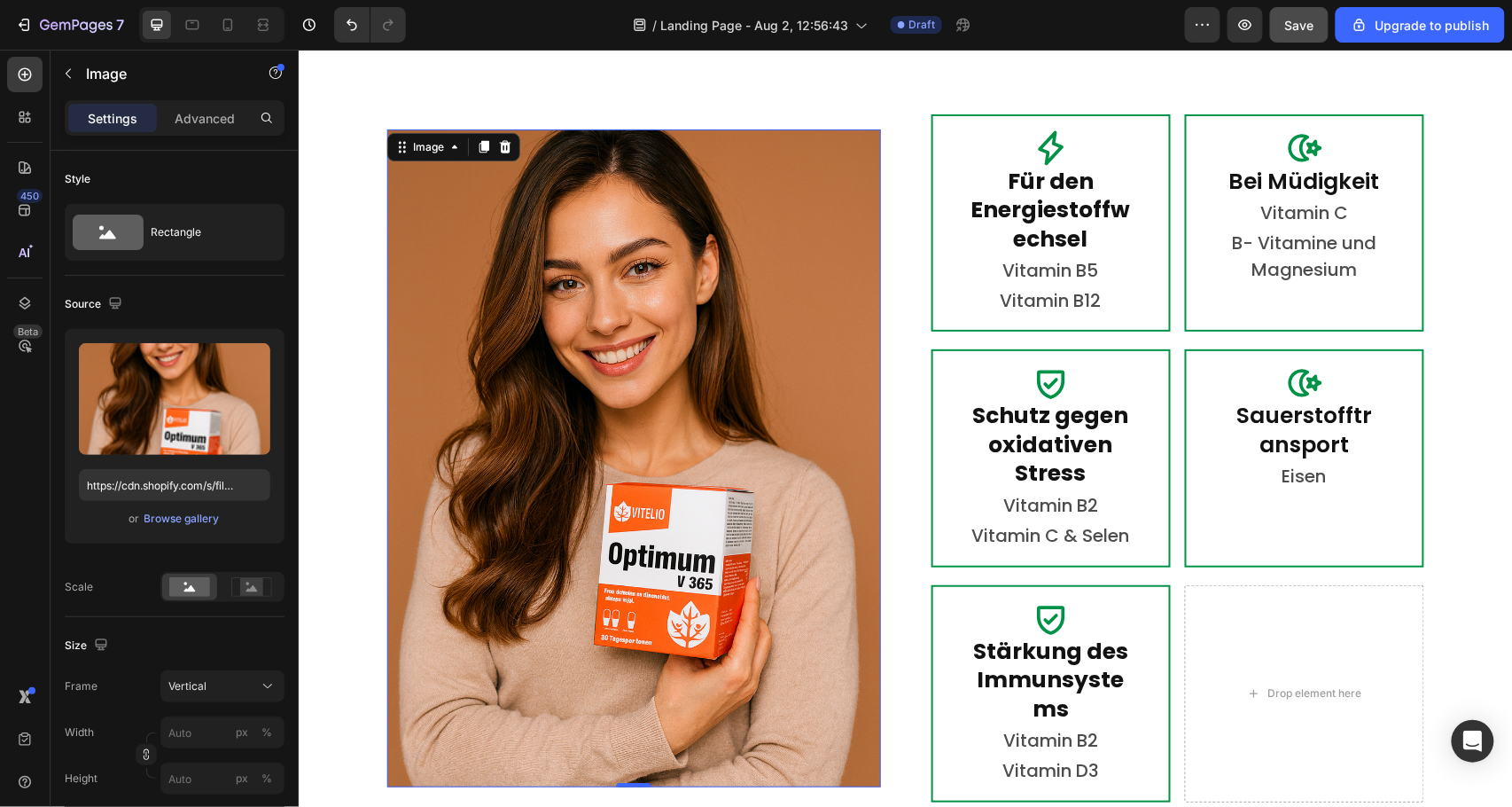 scroll, scrollTop: 3193, scrollLeft: 0, axis: vertical 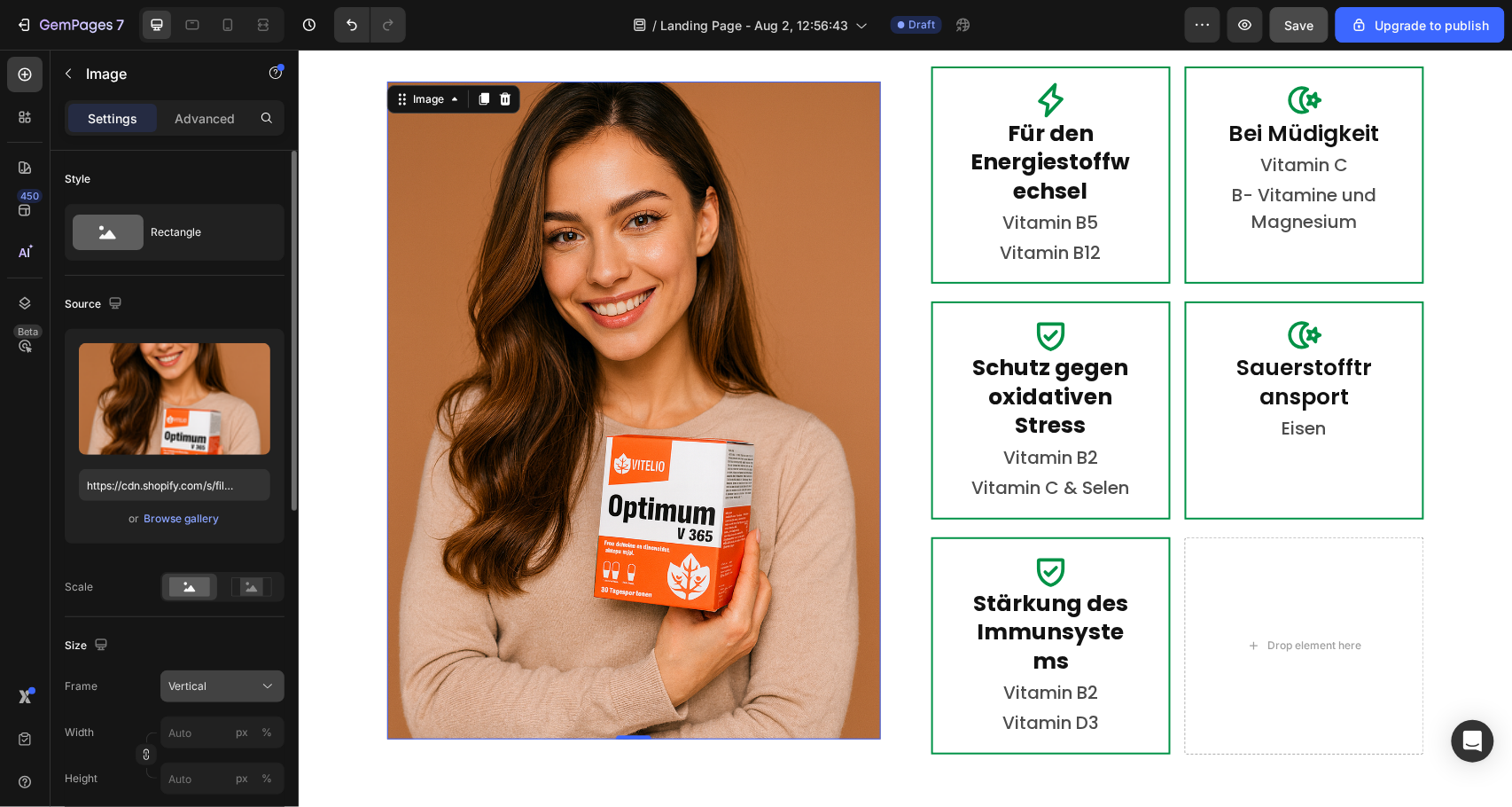 click on "Vertical" at bounding box center [187, 686] 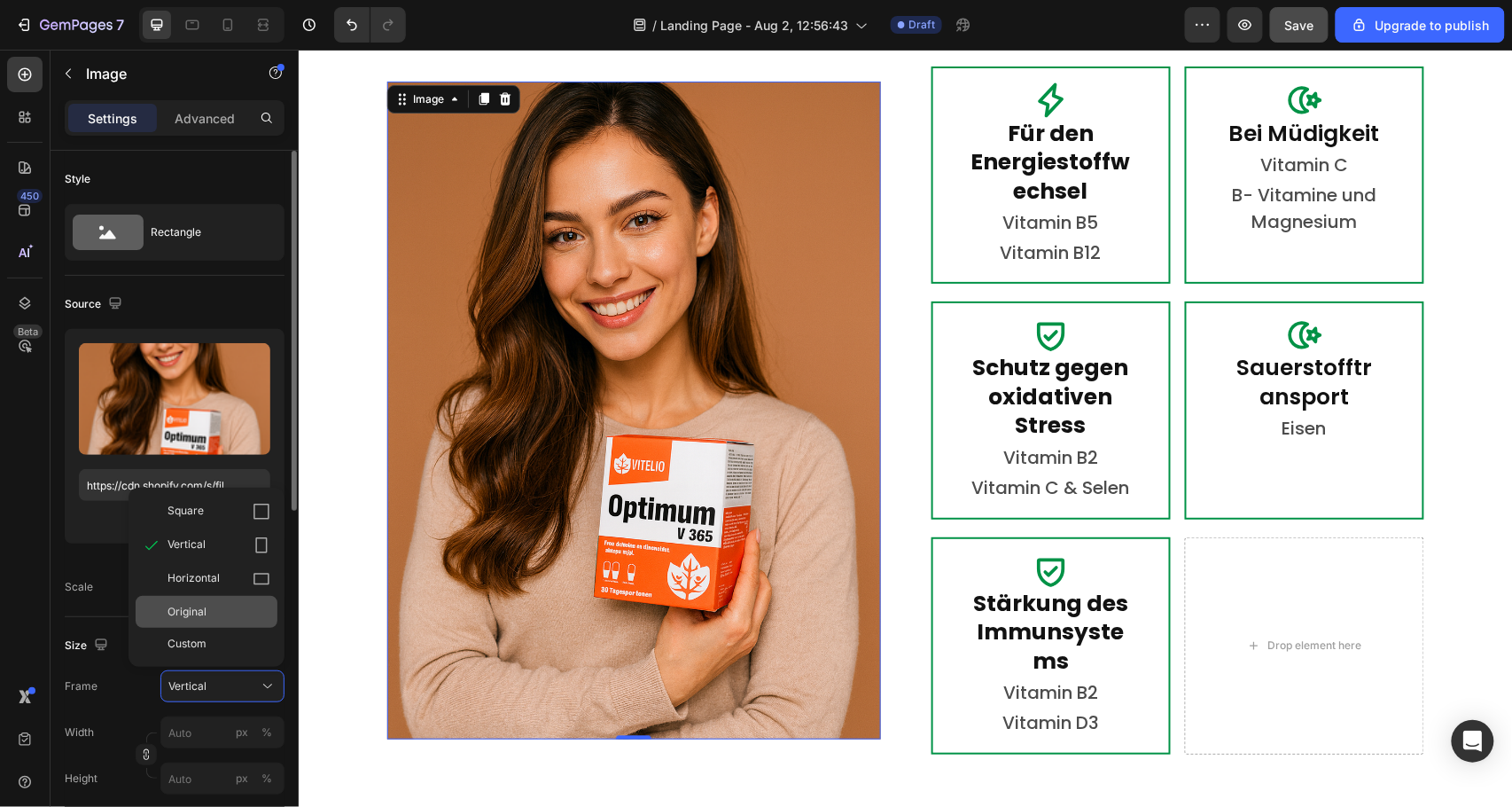 click on "Original" at bounding box center (187, 612) 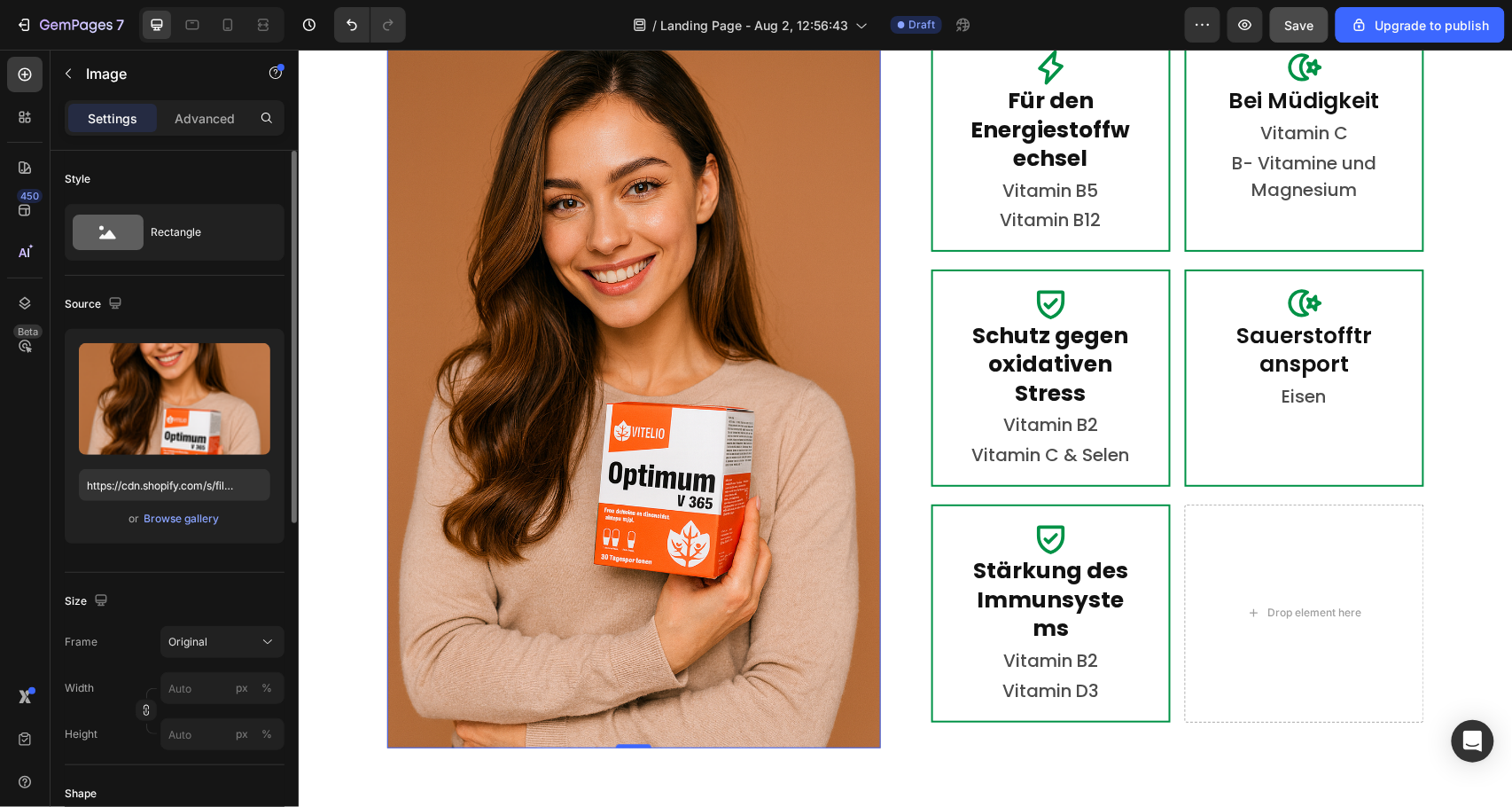 scroll, scrollTop: 3193, scrollLeft: 0, axis: vertical 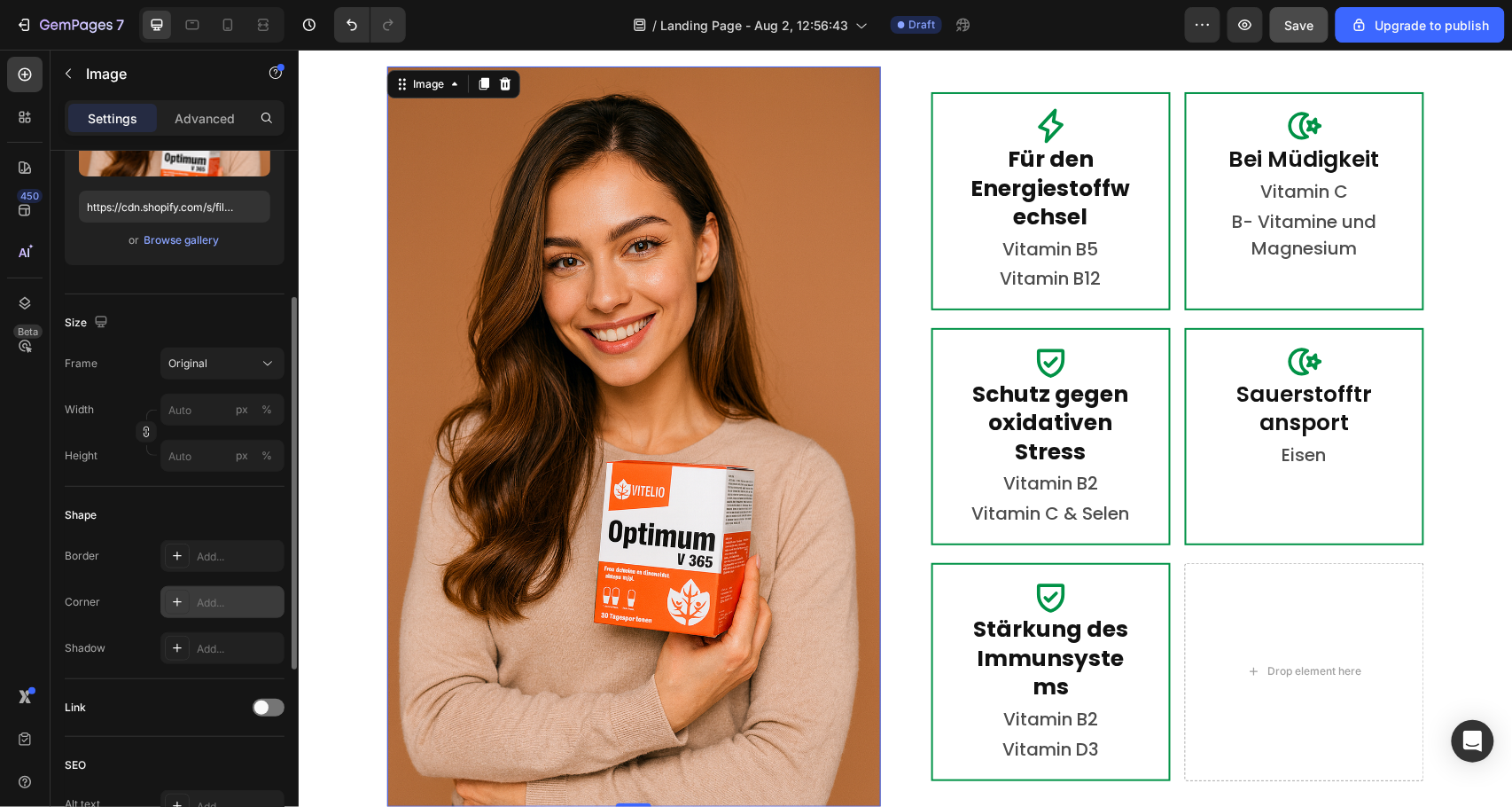 click on "Add..." at bounding box center (238, 603) 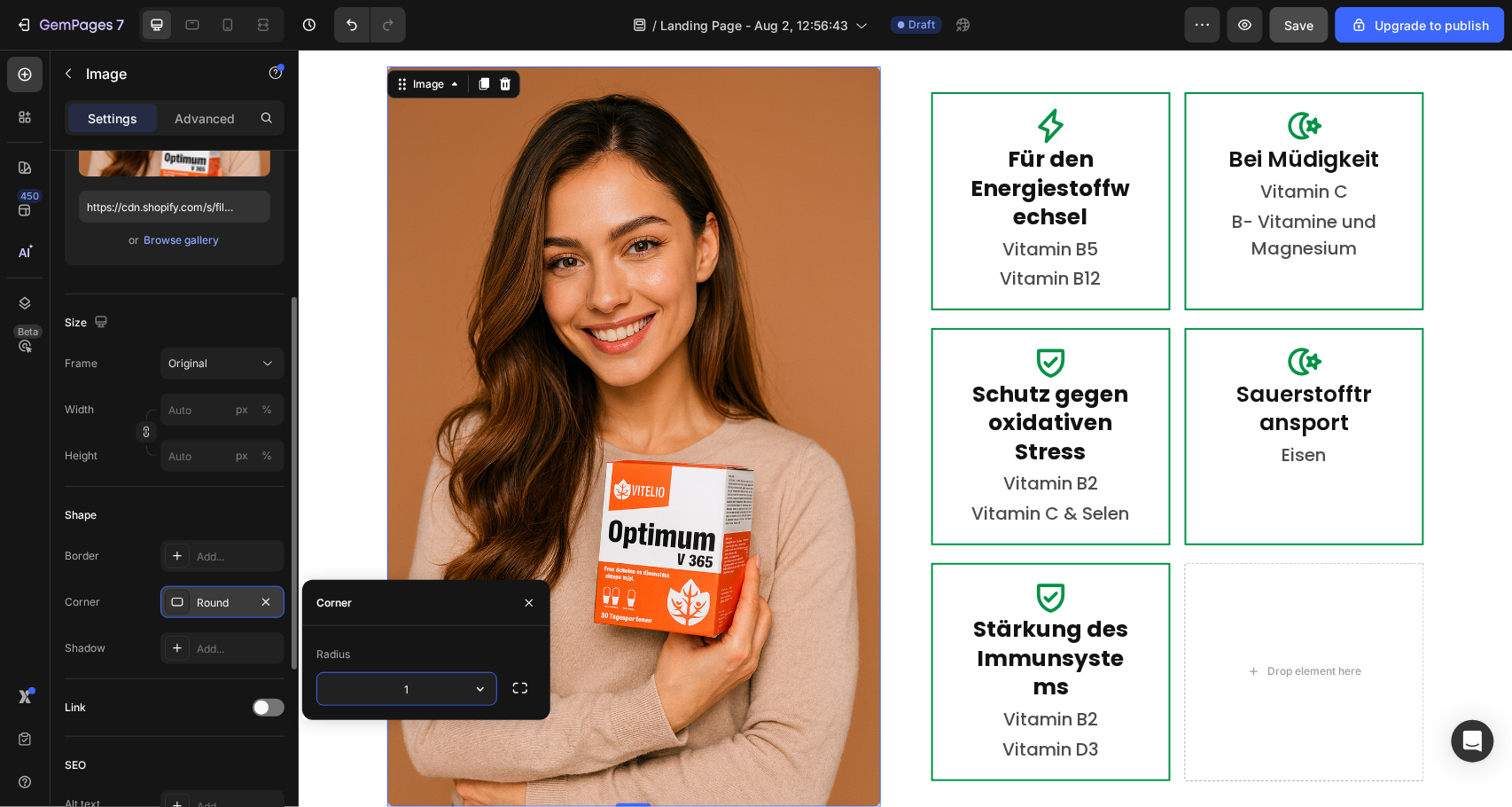 type on "15" 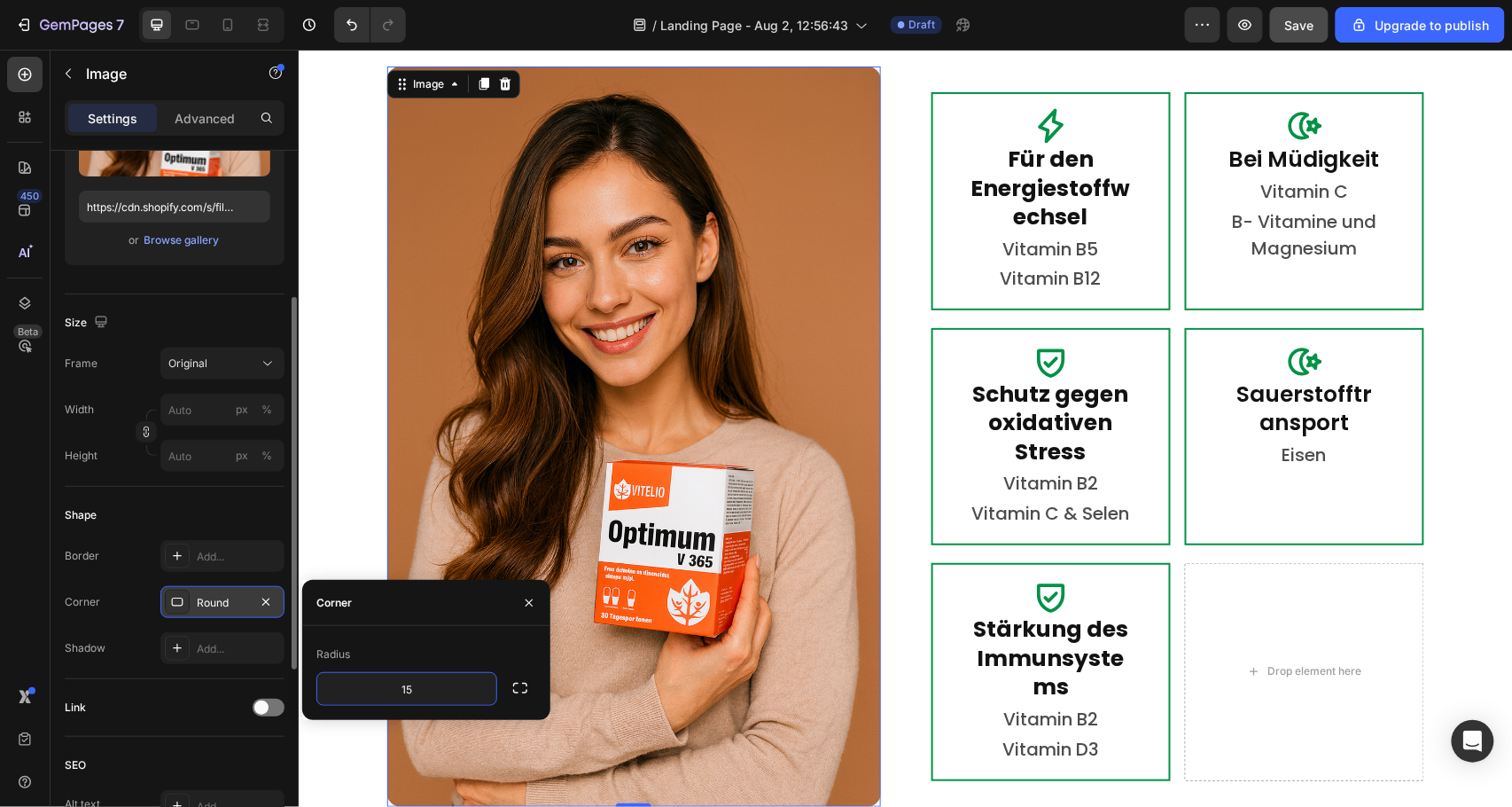 click on "Border Add... Corner Round Shadow Add..." at bounding box center (175, 602) 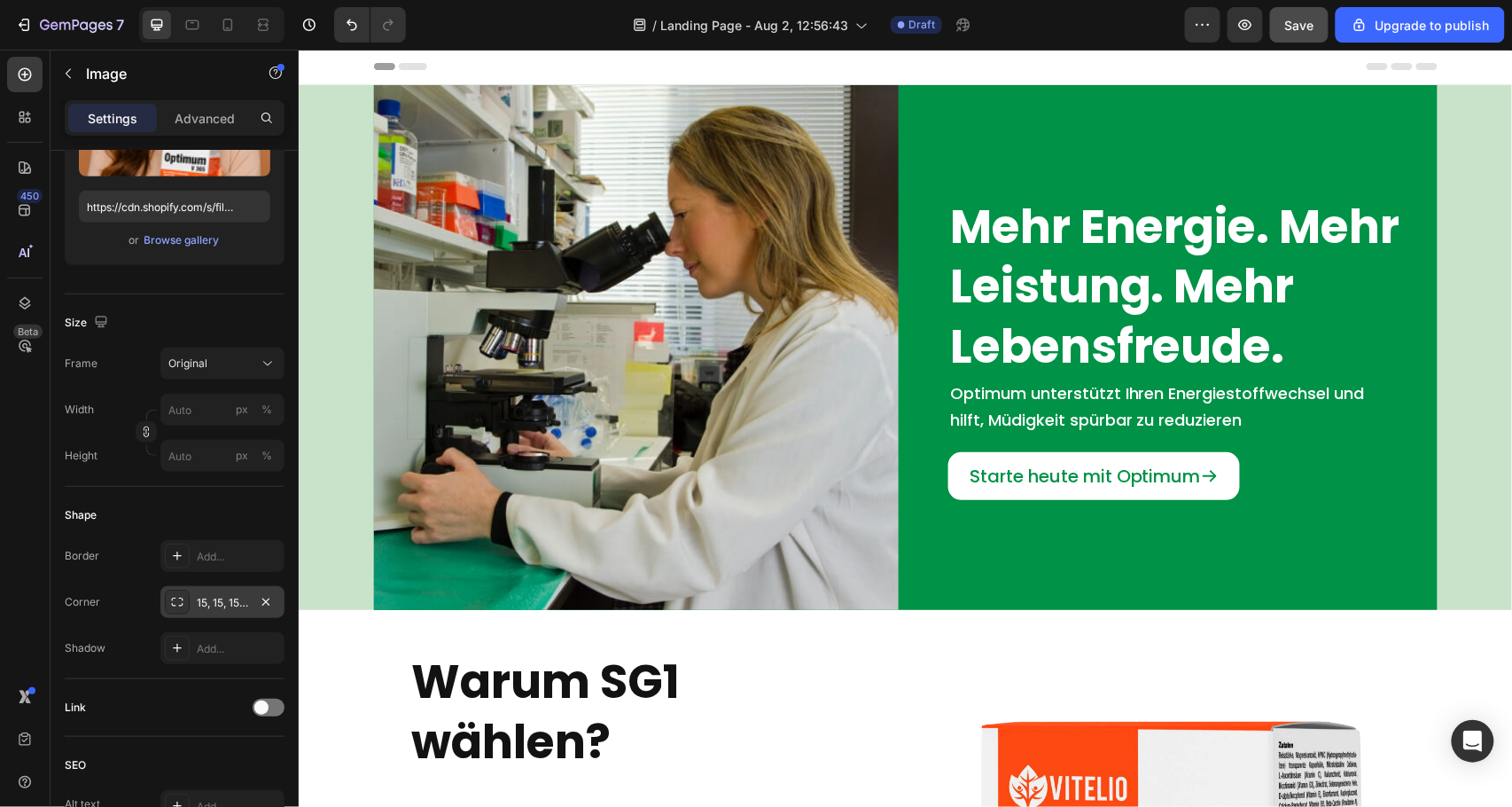 scroll, scrollTop: 0, scrollLeft: 0, axis: both 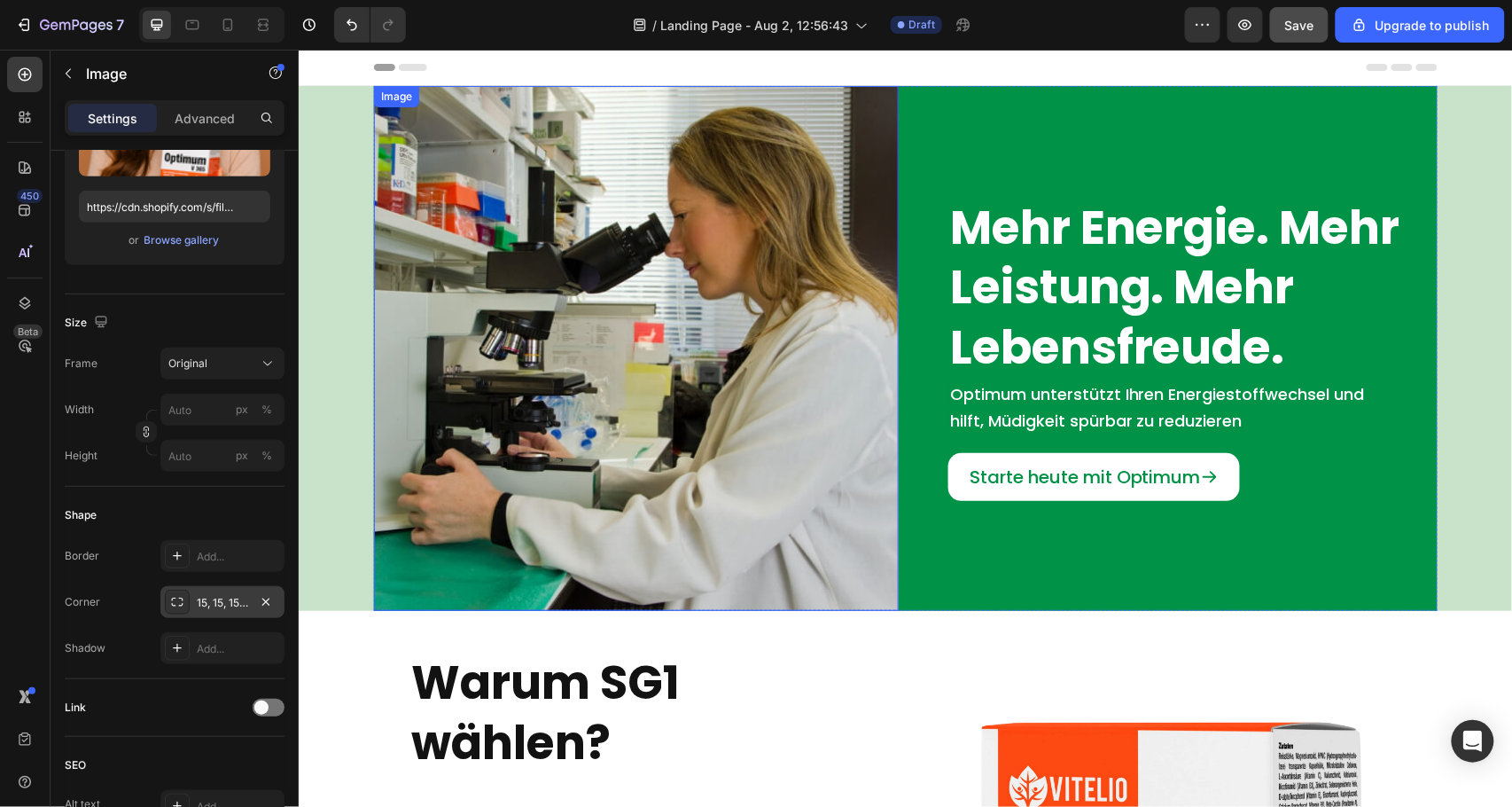 click at bounding box center (635, 348) 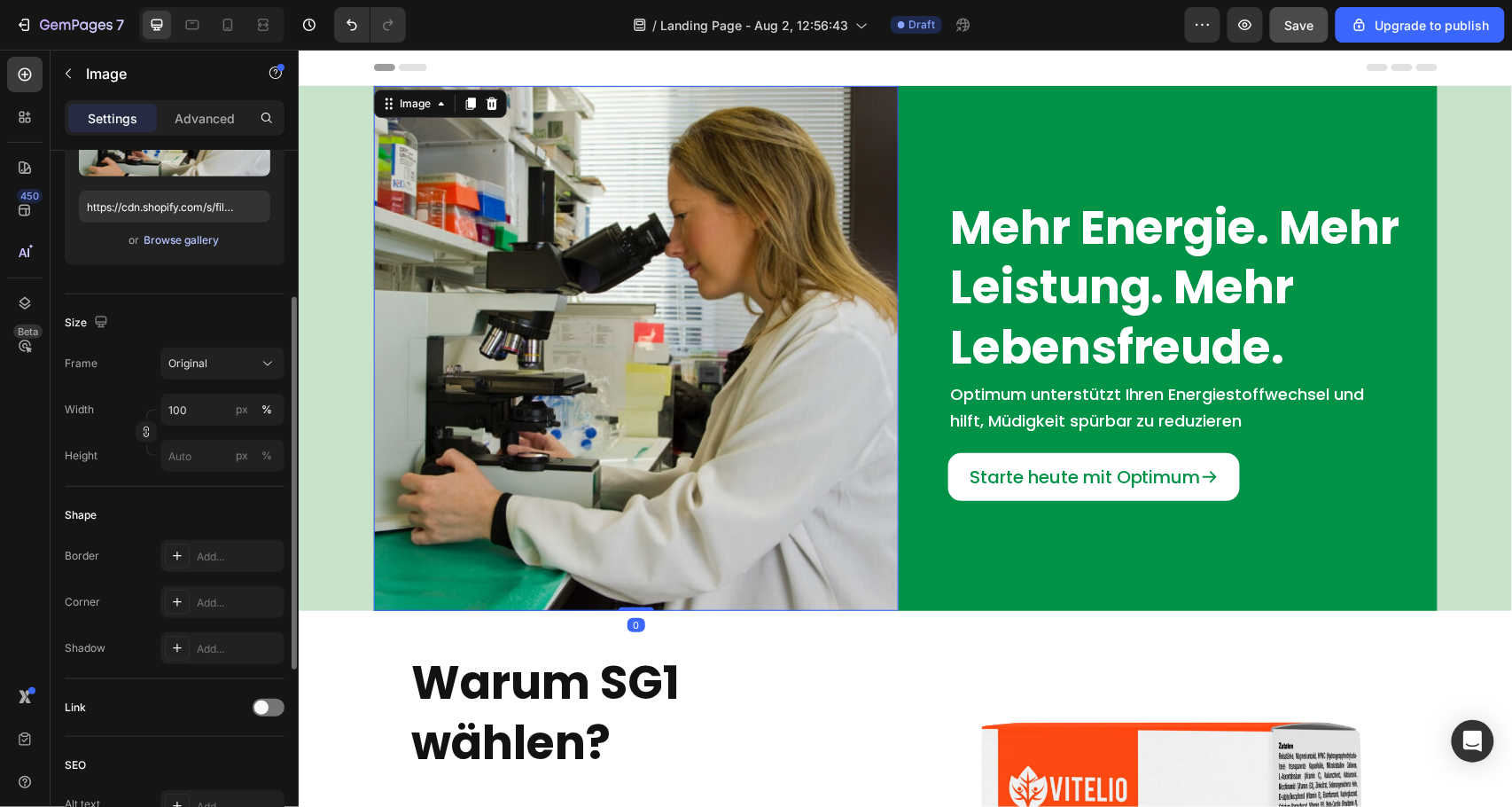 click on "Browse gallery" at bounding box center [182, 240] 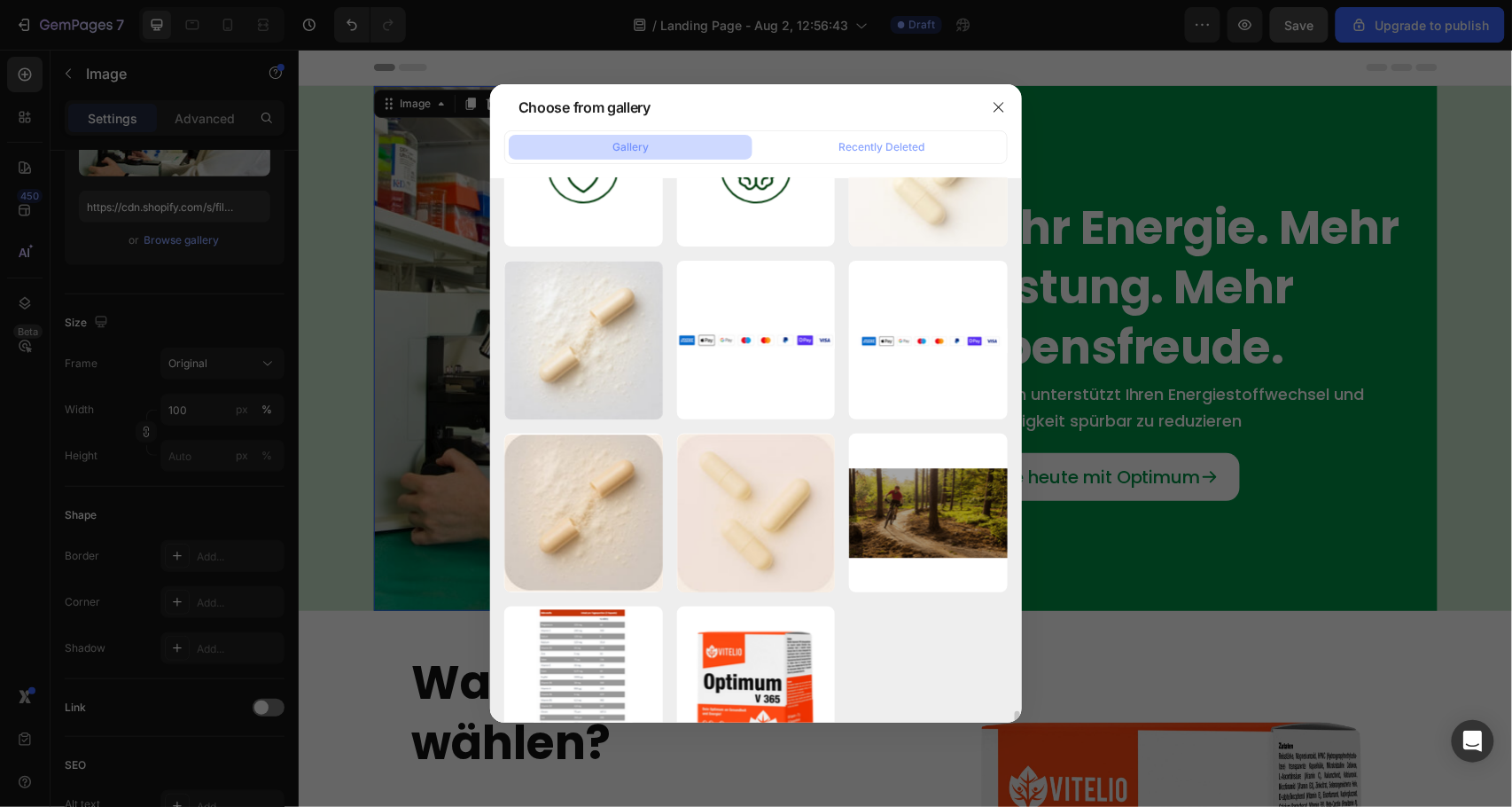 scroll, scrollTop: 3957, scrollLeft: 0, axis: vertical 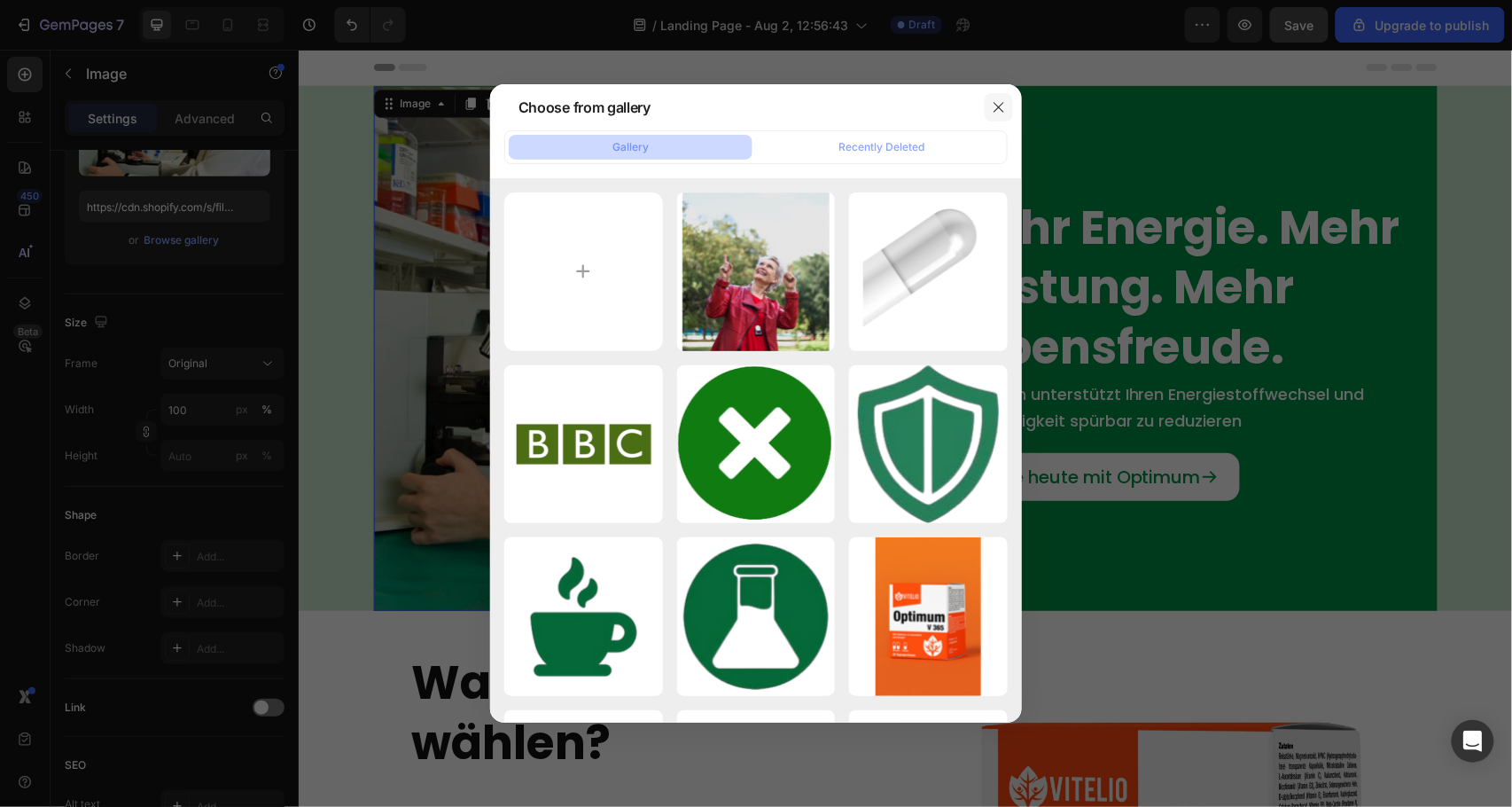 click 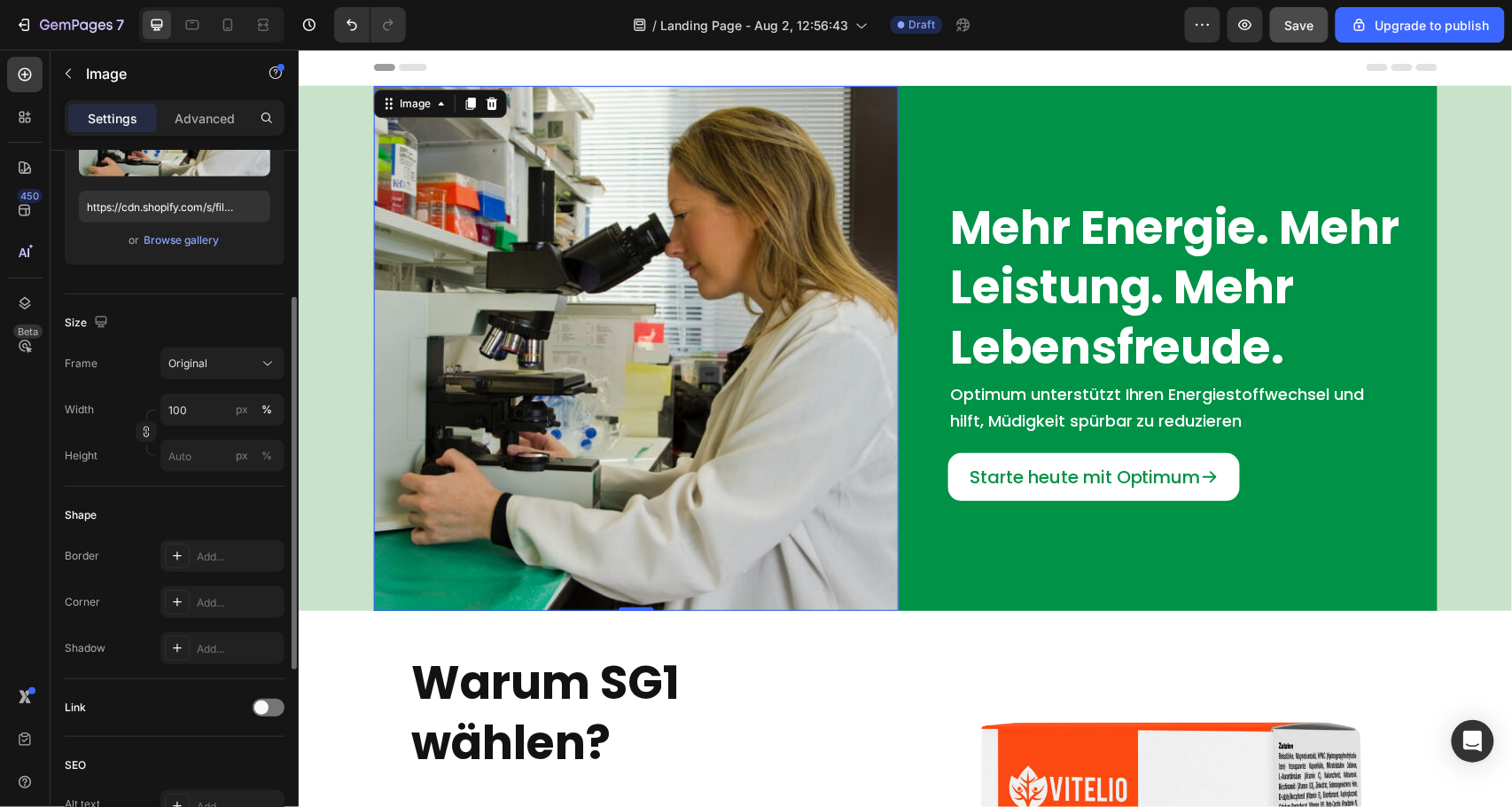 scroll, scrollTop: 161, scrollLeft: 0, axis: vertical 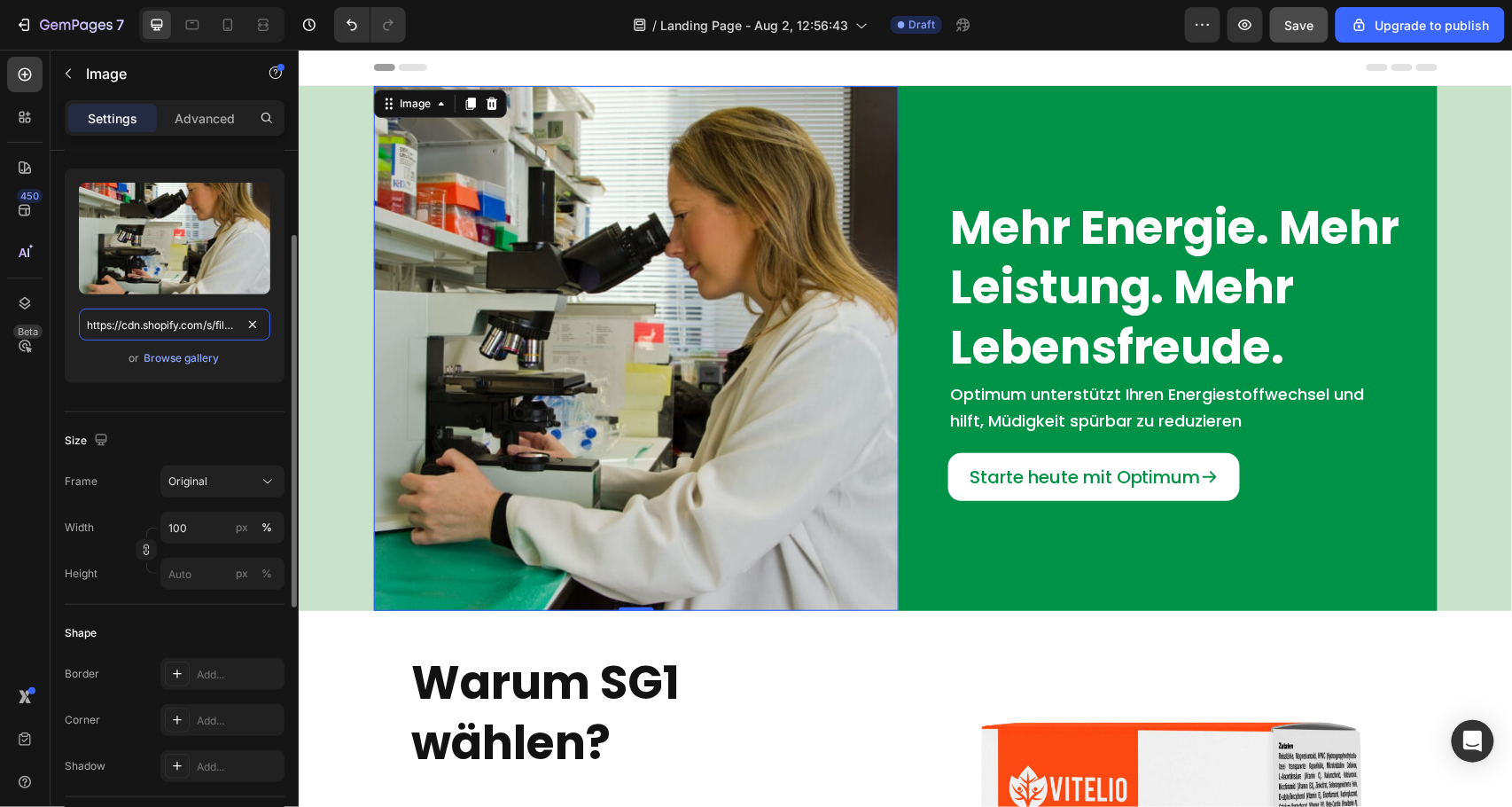 click on "https://cdn.shopify.com/s/files/1/0923/7433/5871/files/pharma-company-template-research.jpg?v=1750879507" at bounding box center (175, 325) 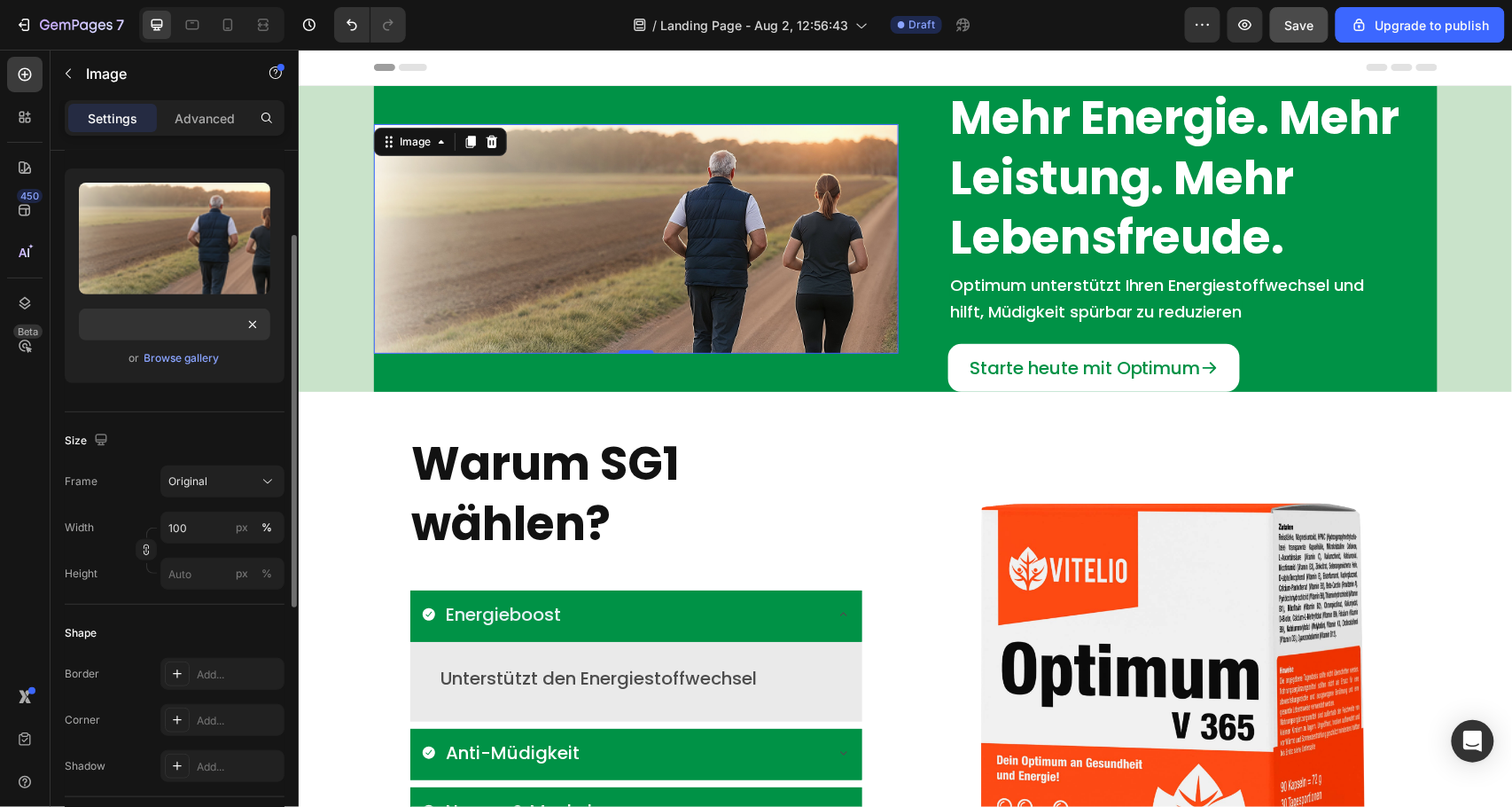 click on "Upload Image https://cdn.shopify.com/s/files/1/0923/7433/5871/files/Jogging_Image.png?v=1753870651 or  Browse gallery" 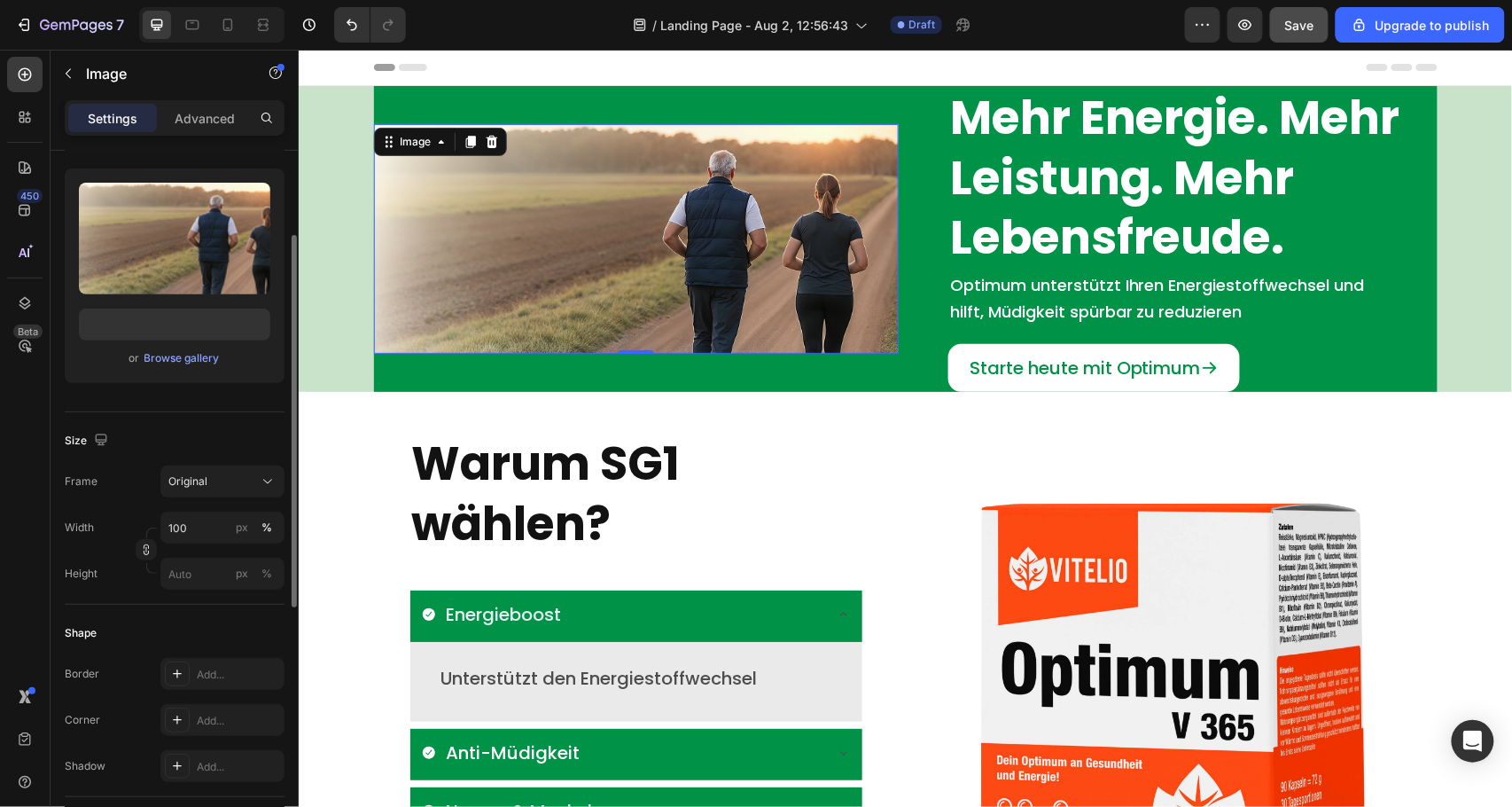 scroll, scrollTop: 0, scrollLeft: 0, axis: both 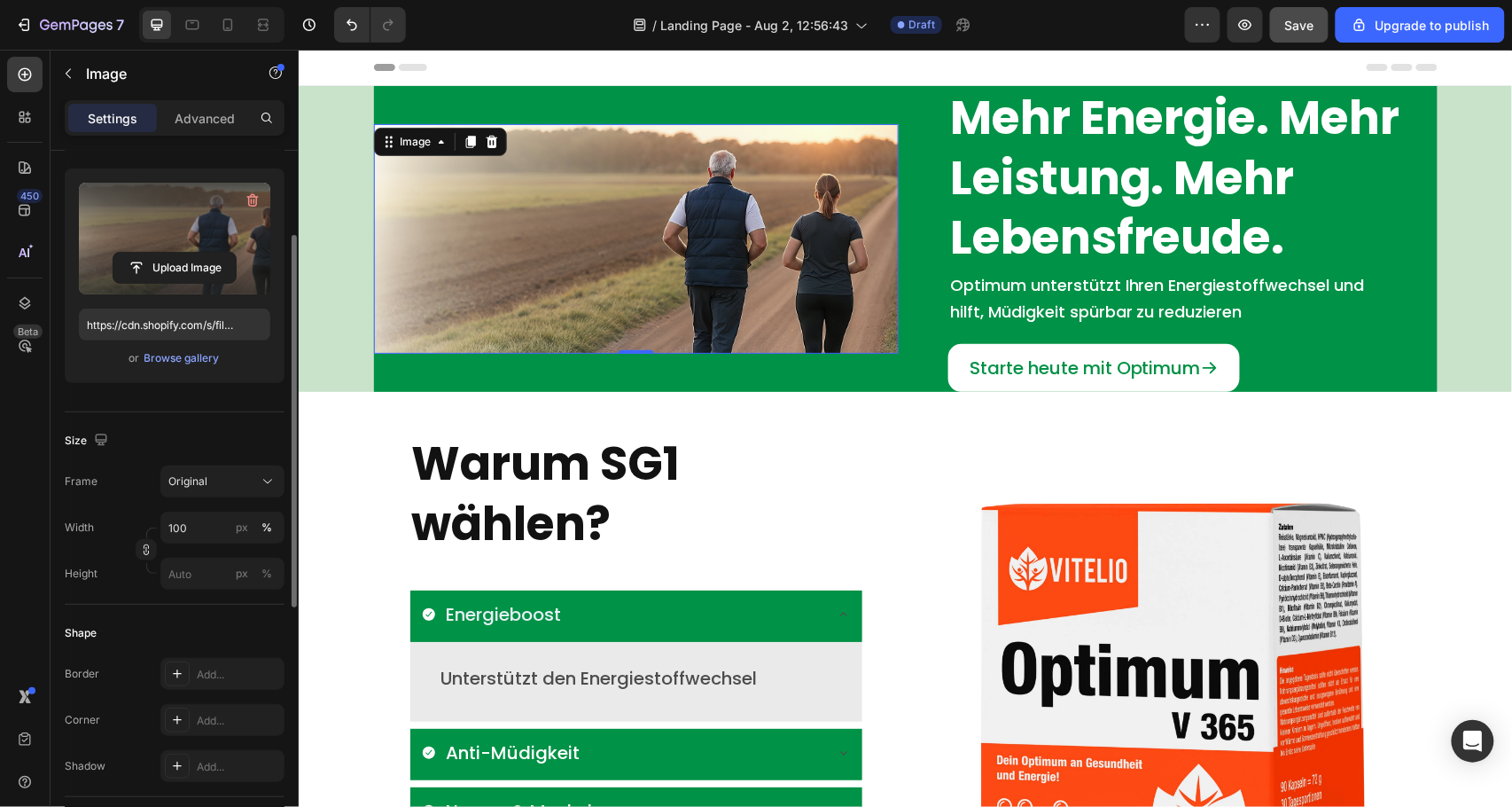 click at bounding box center [175, 239] 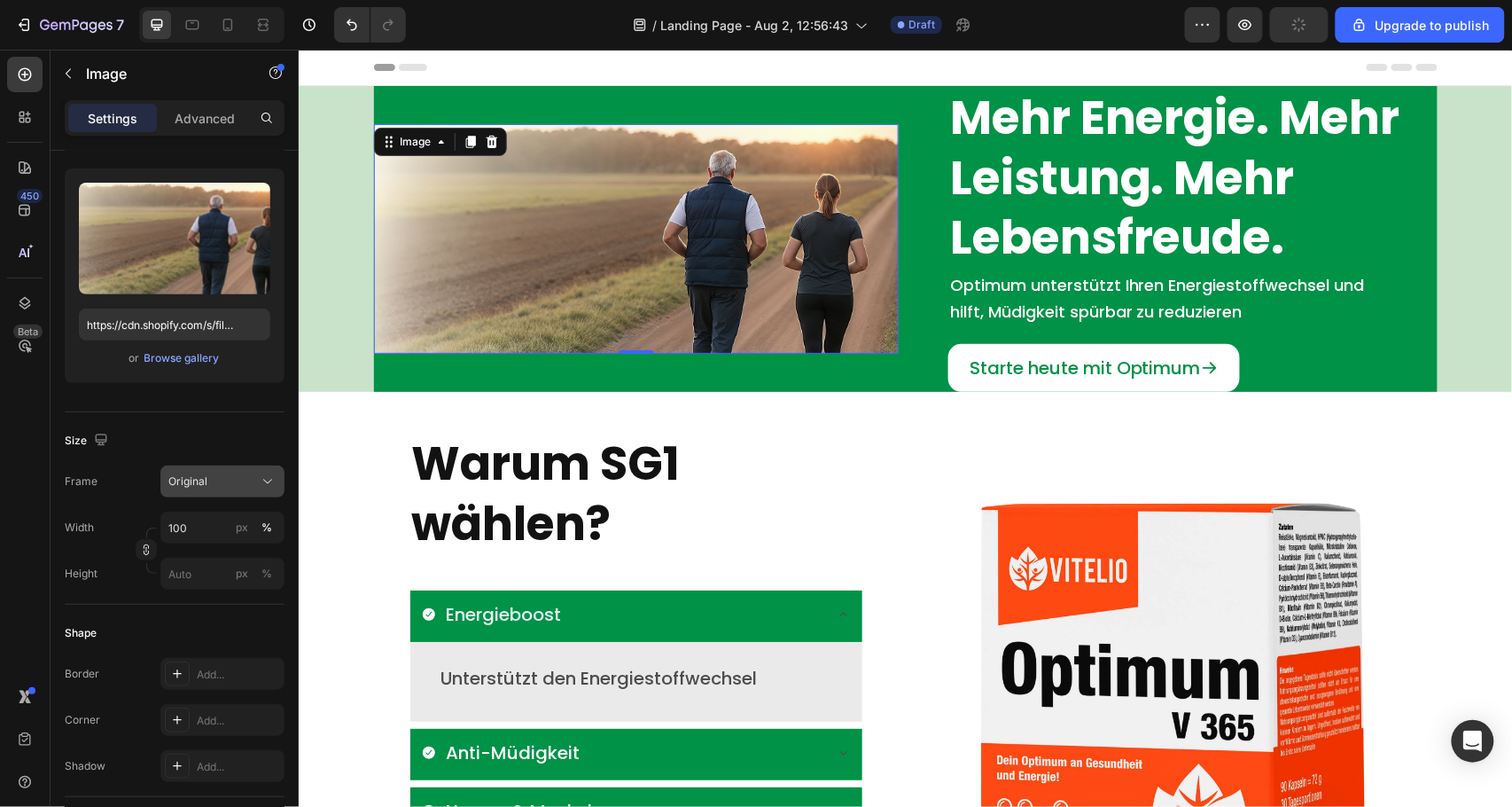 click on "Original" 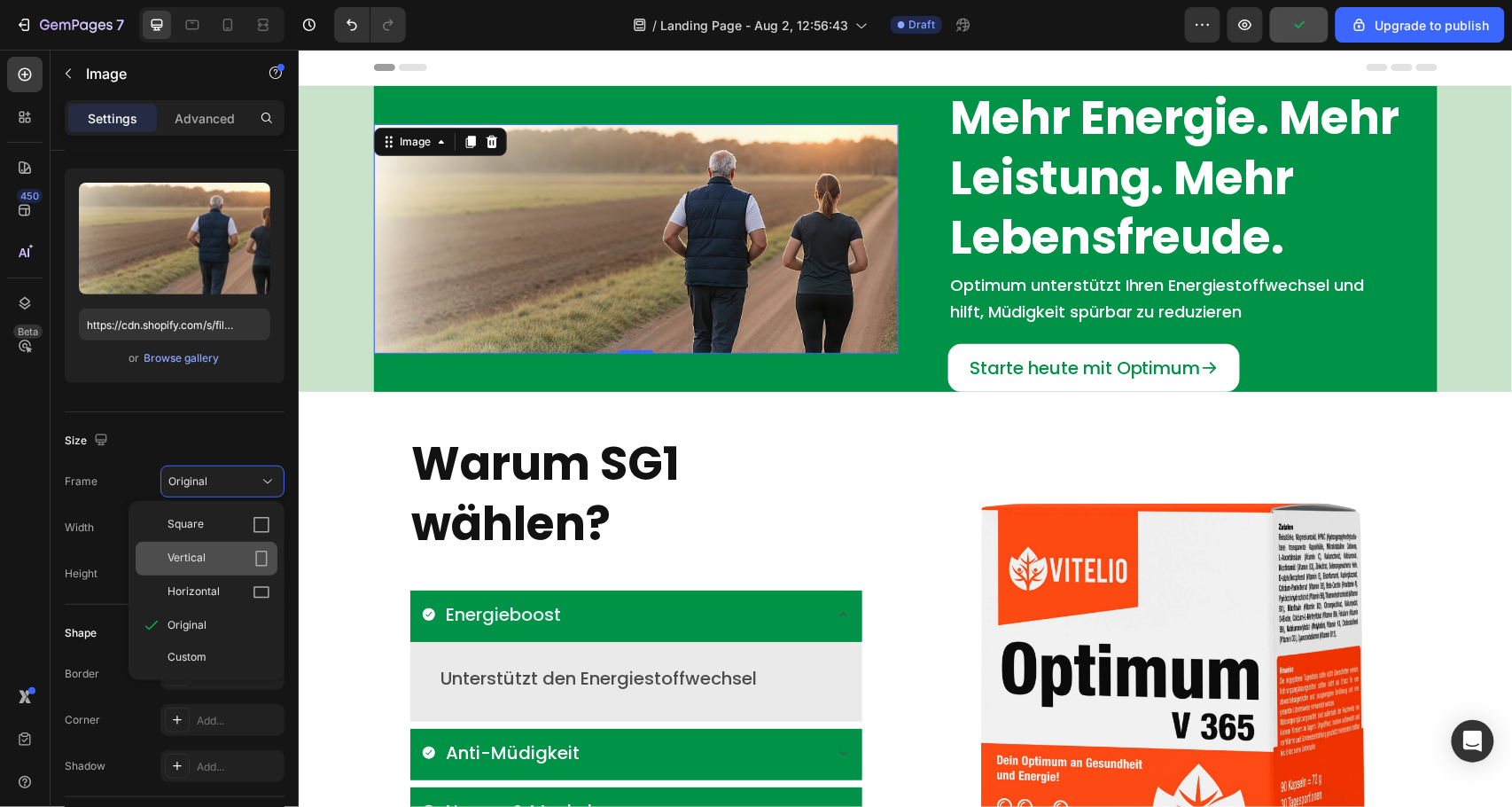 click on "Vertical" at bounding box center [186, 559] 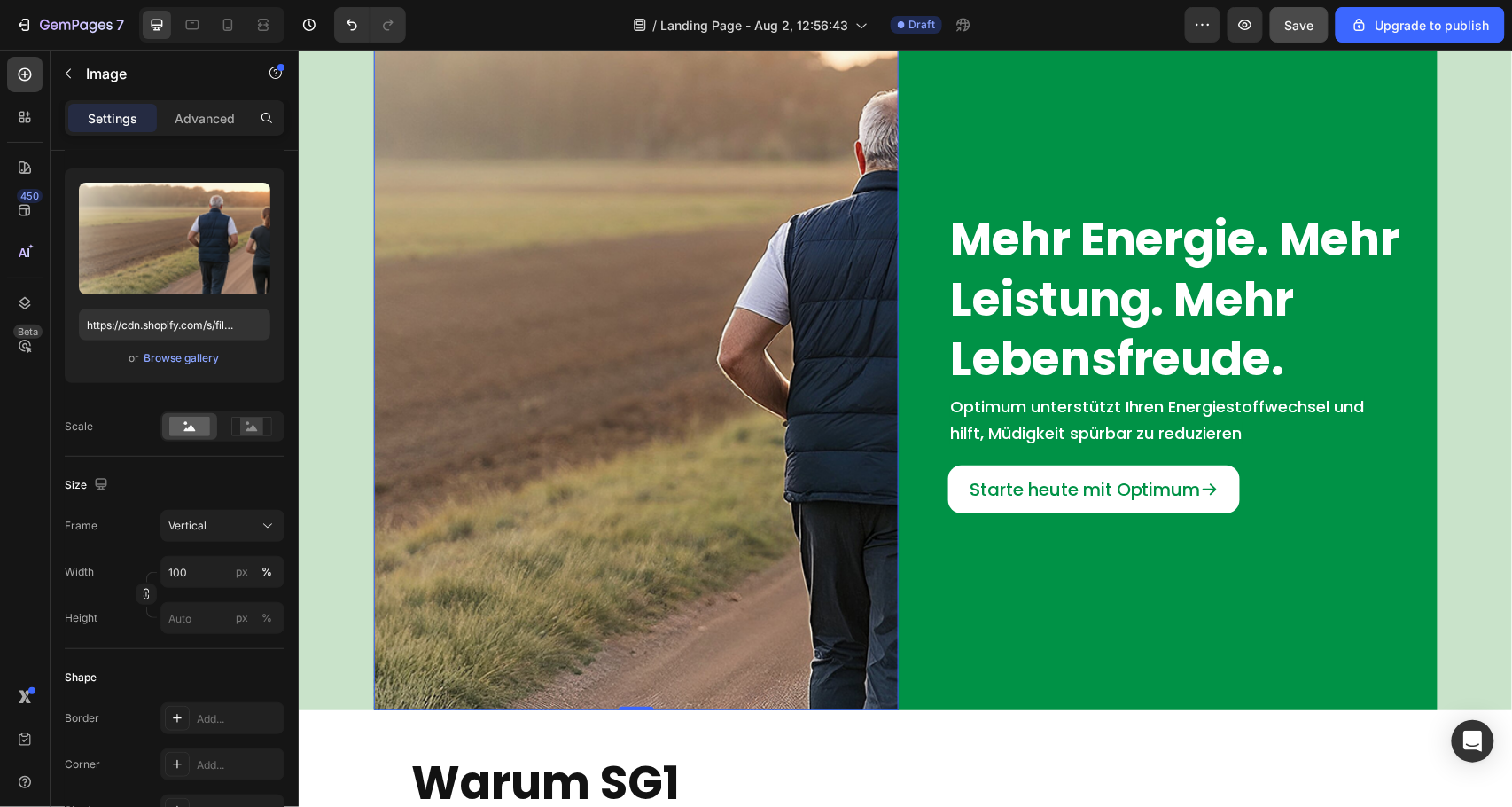 scroll, scrollTop: 118, scrollLeft: 0, axis: vertical 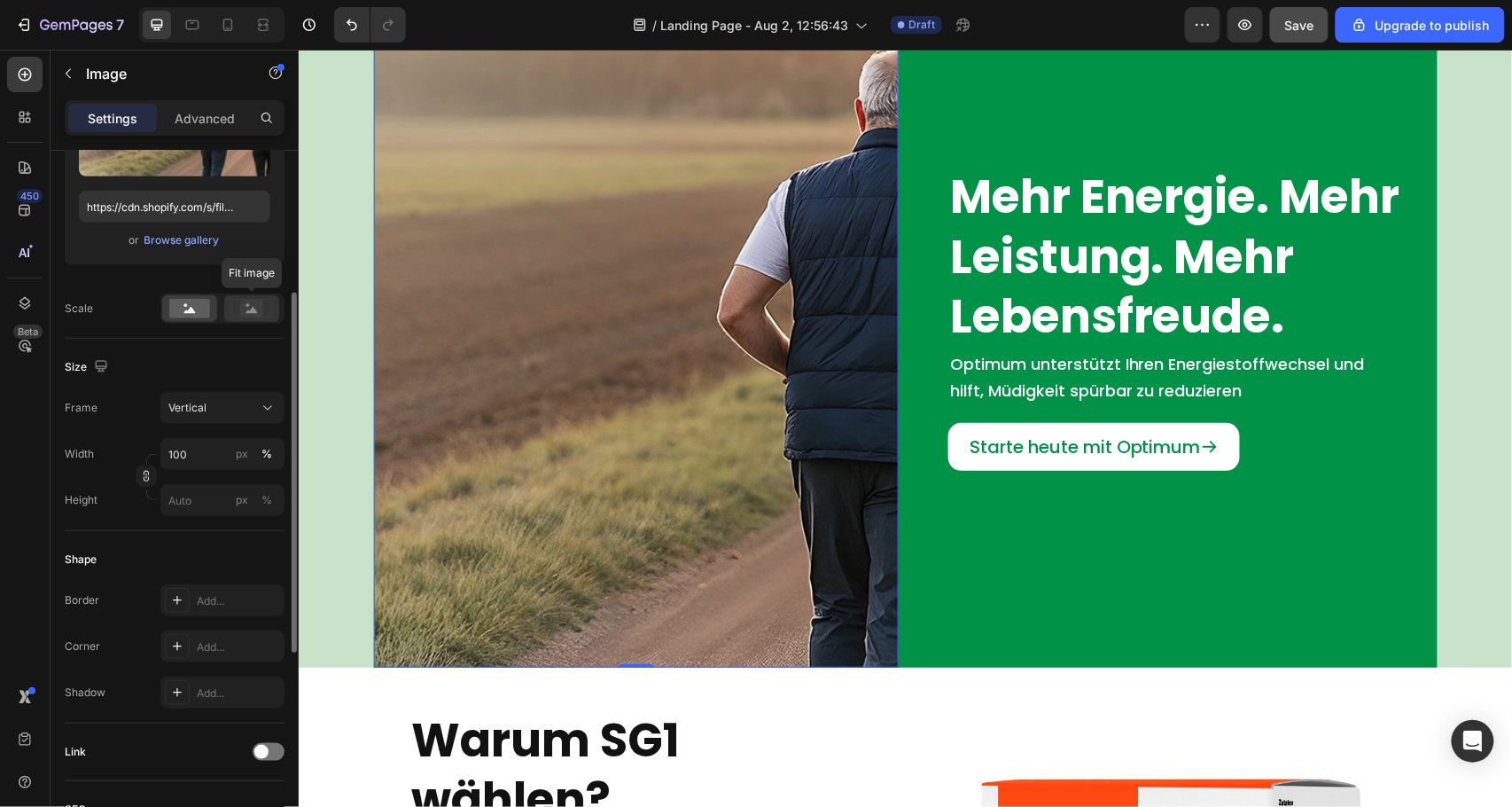 click 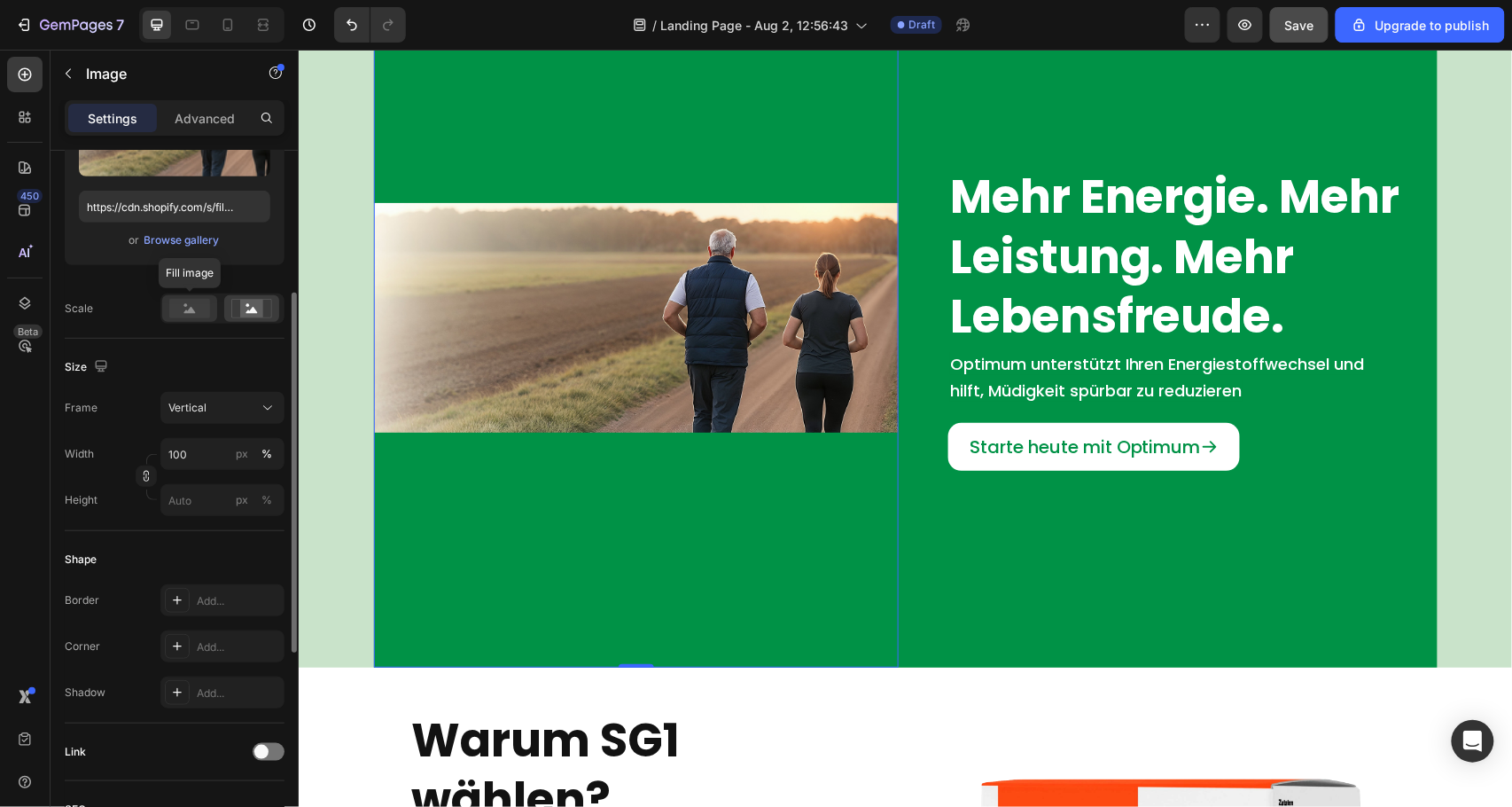 click 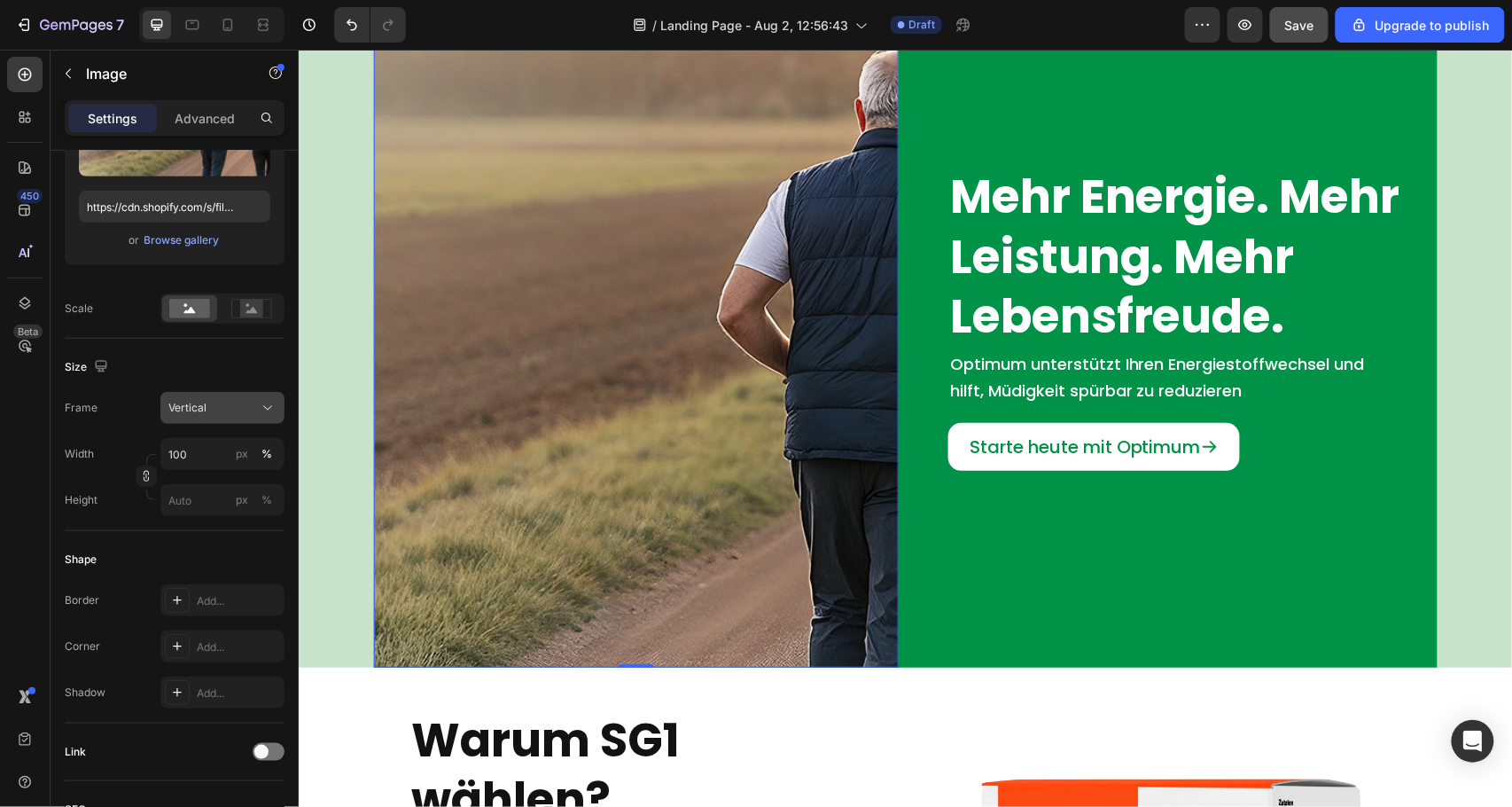 click on "Vertical" 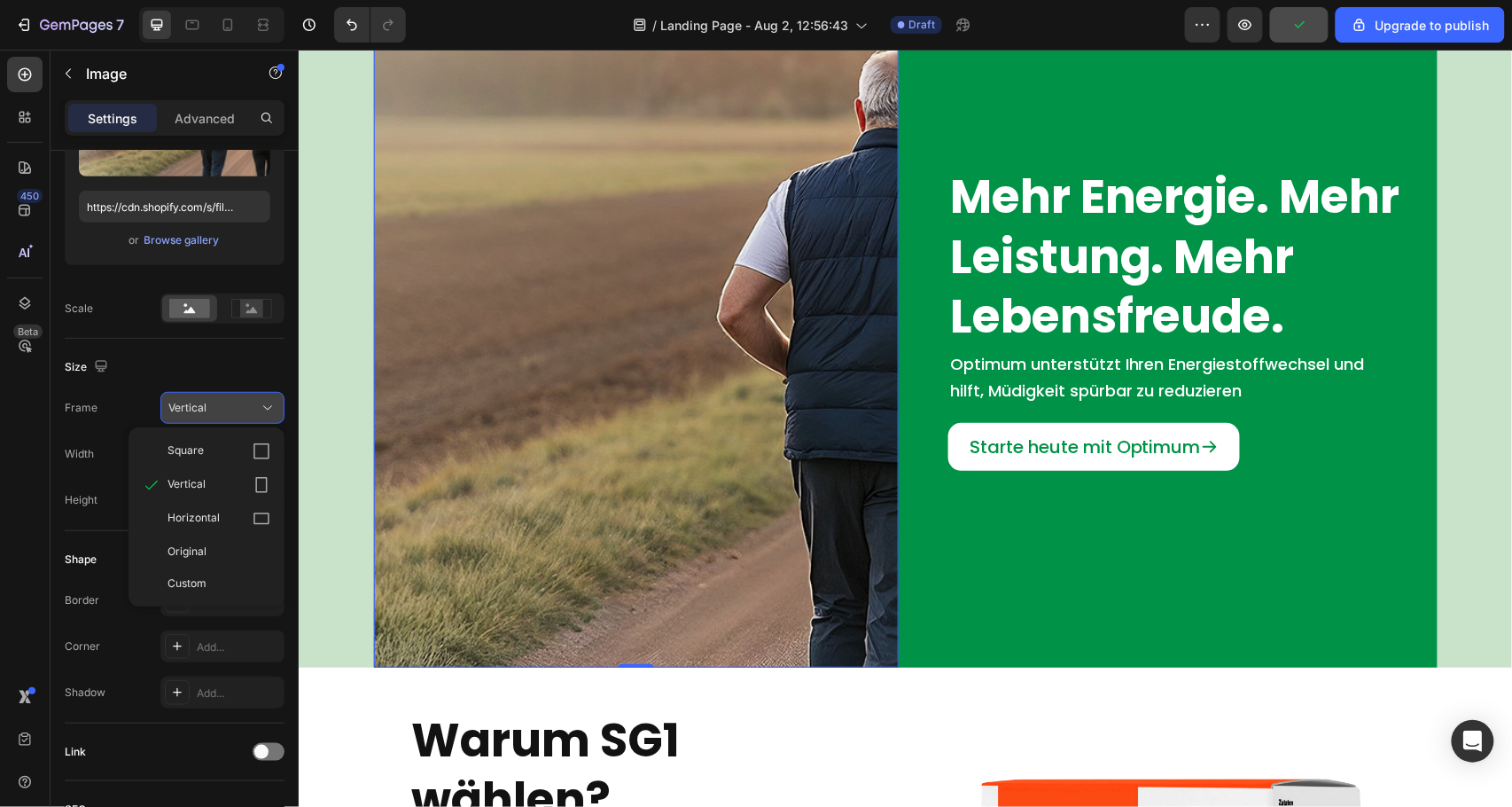 click on "Vertical" 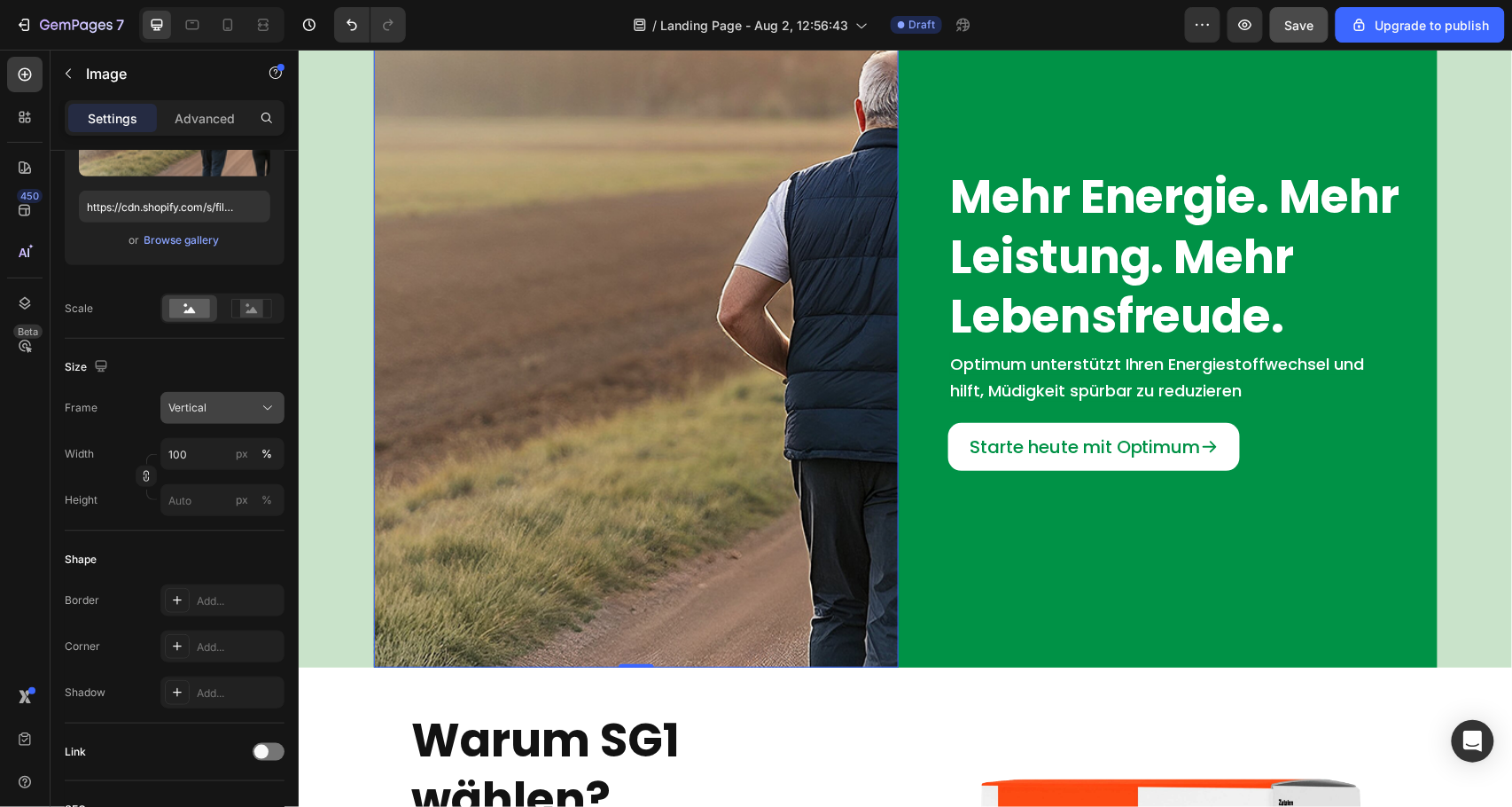 click on "Vertical" 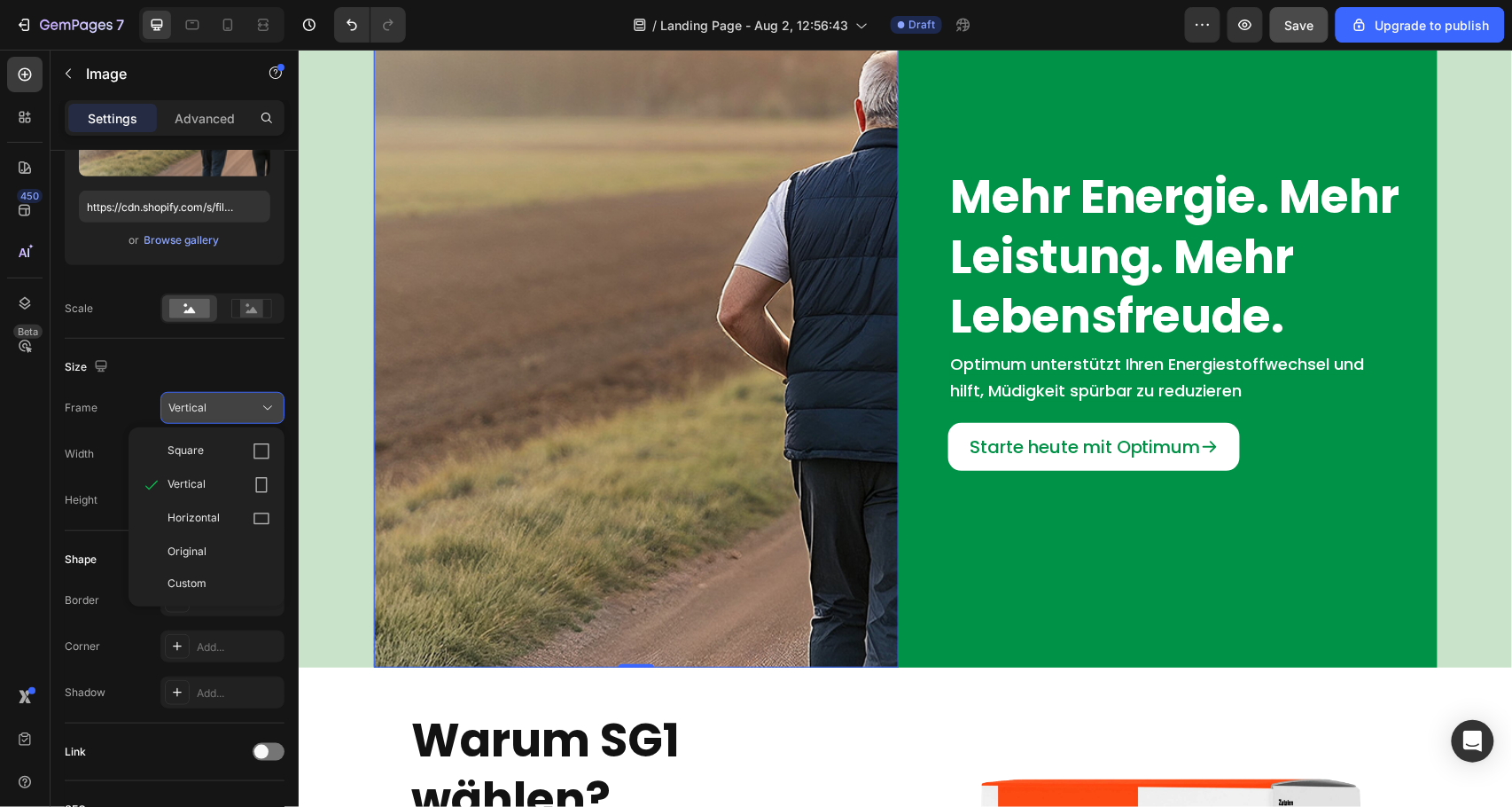 click on "Vertical" 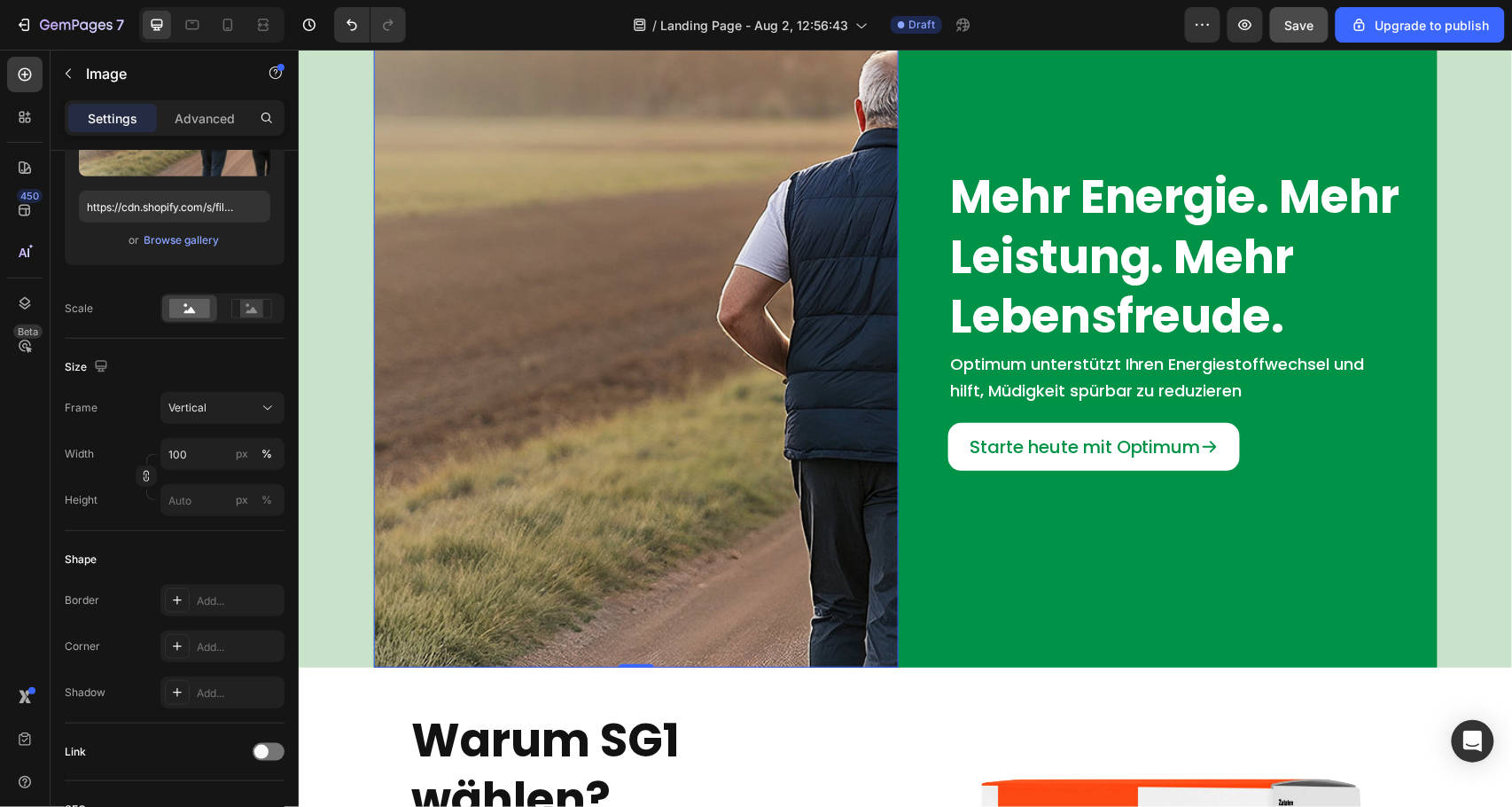 scroll, scrollTop: 161, scrollLeft: 0, axis: vertical 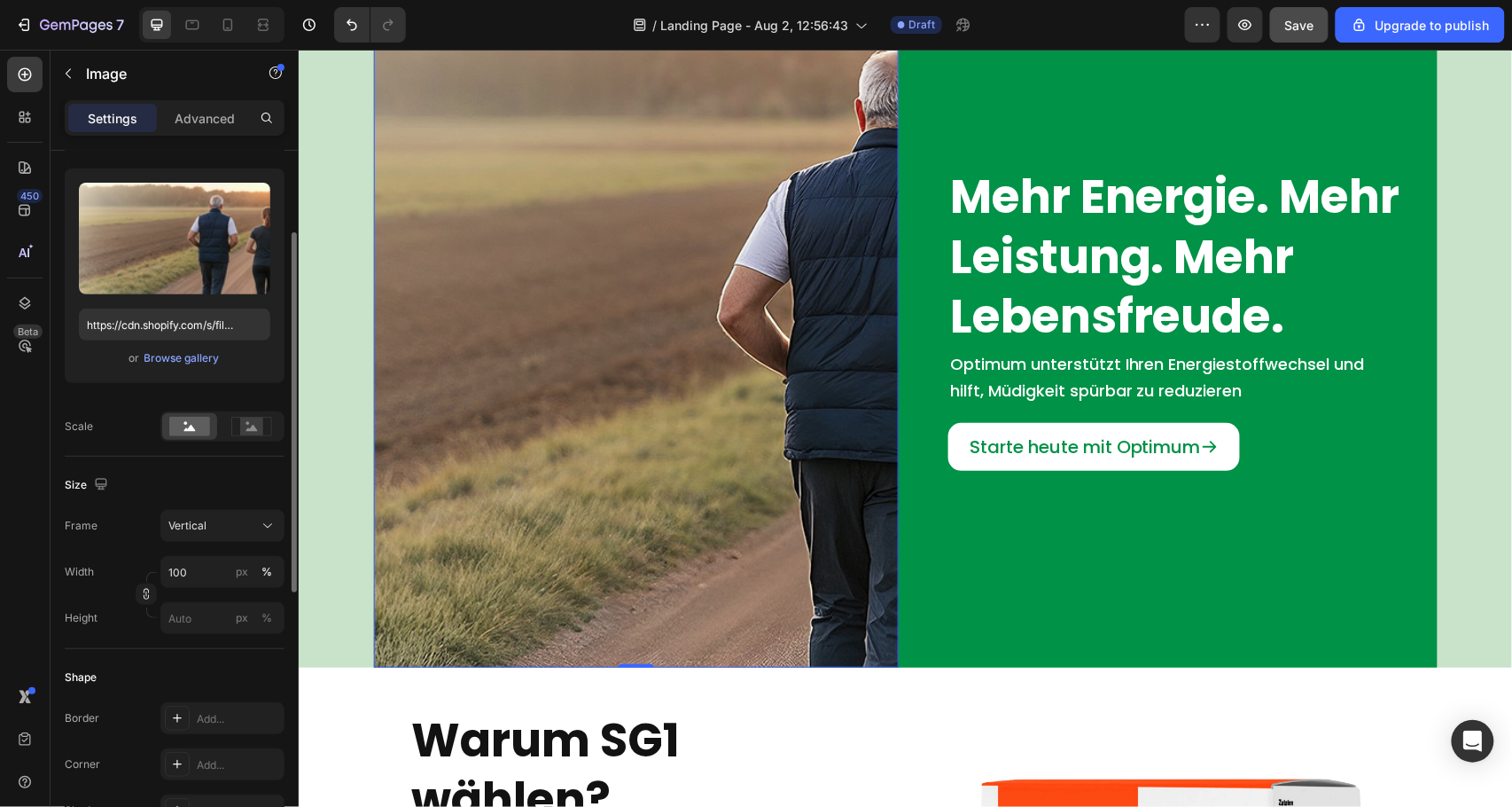click on "or  Browse gallery" at bounding box center (175, 358) 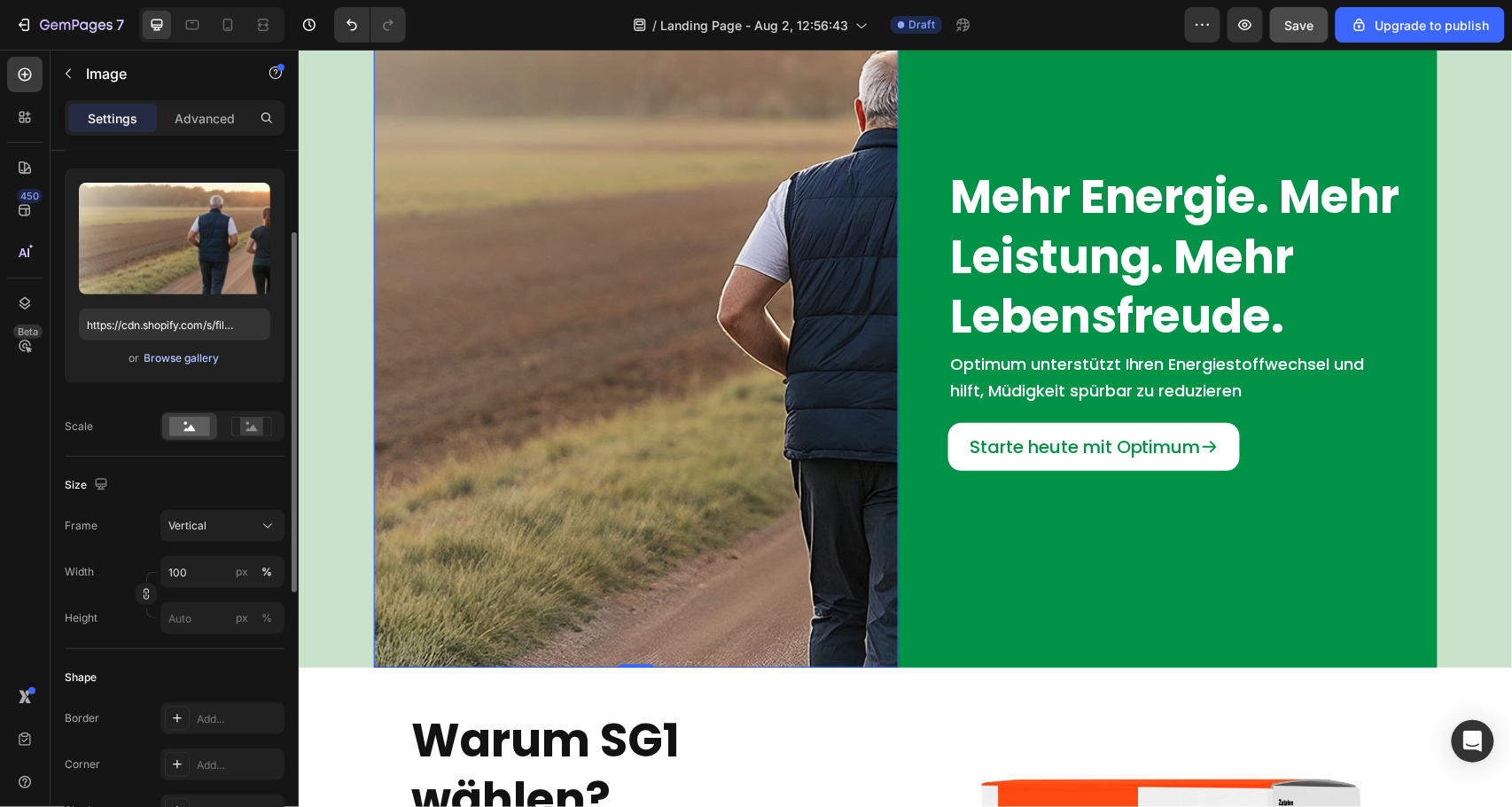 click on "Browse gallery" at bounding box center [182, 358] 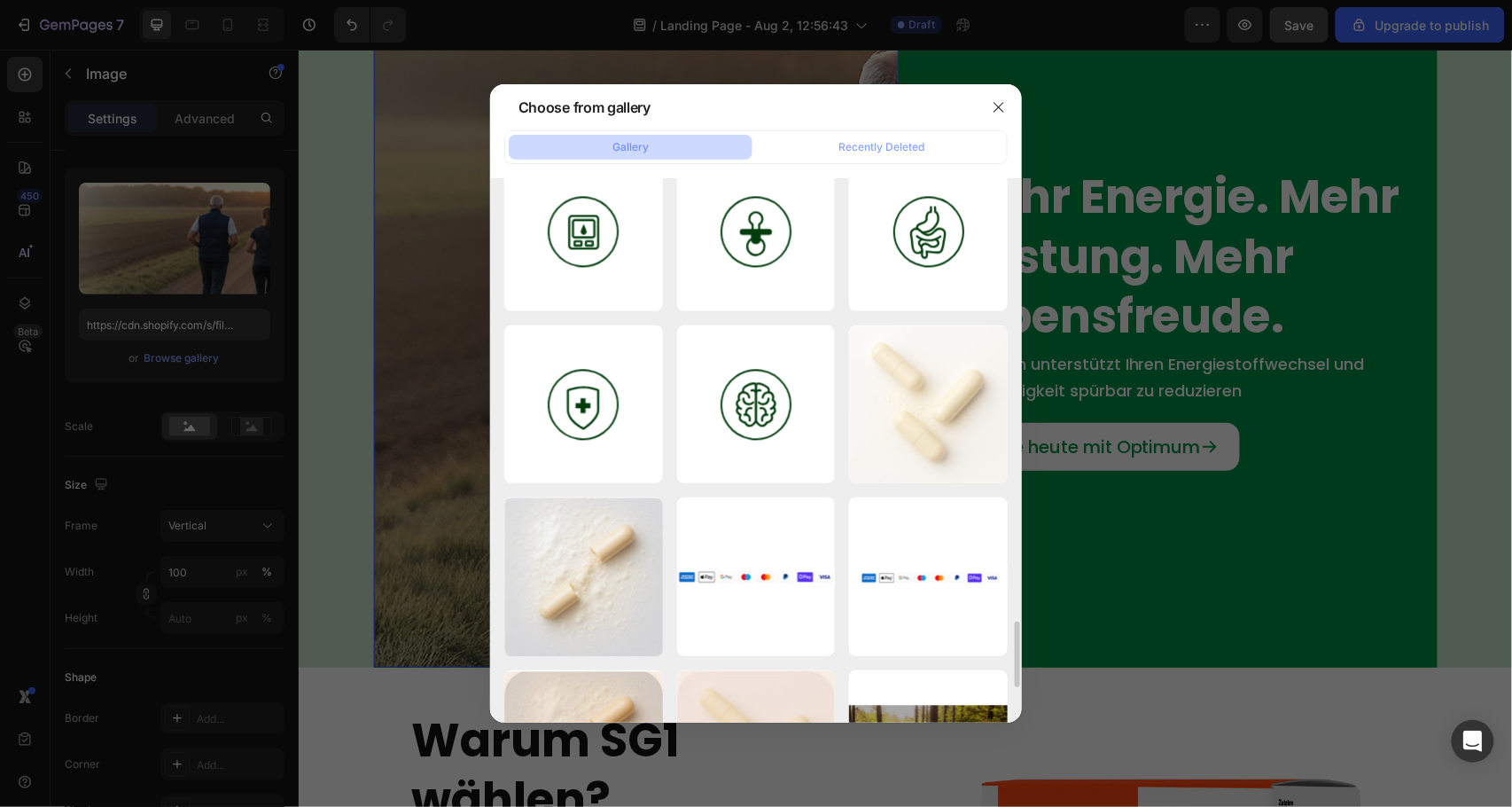scroll, scrollTop: 3957, scrollLeft: 0, axis: vertical 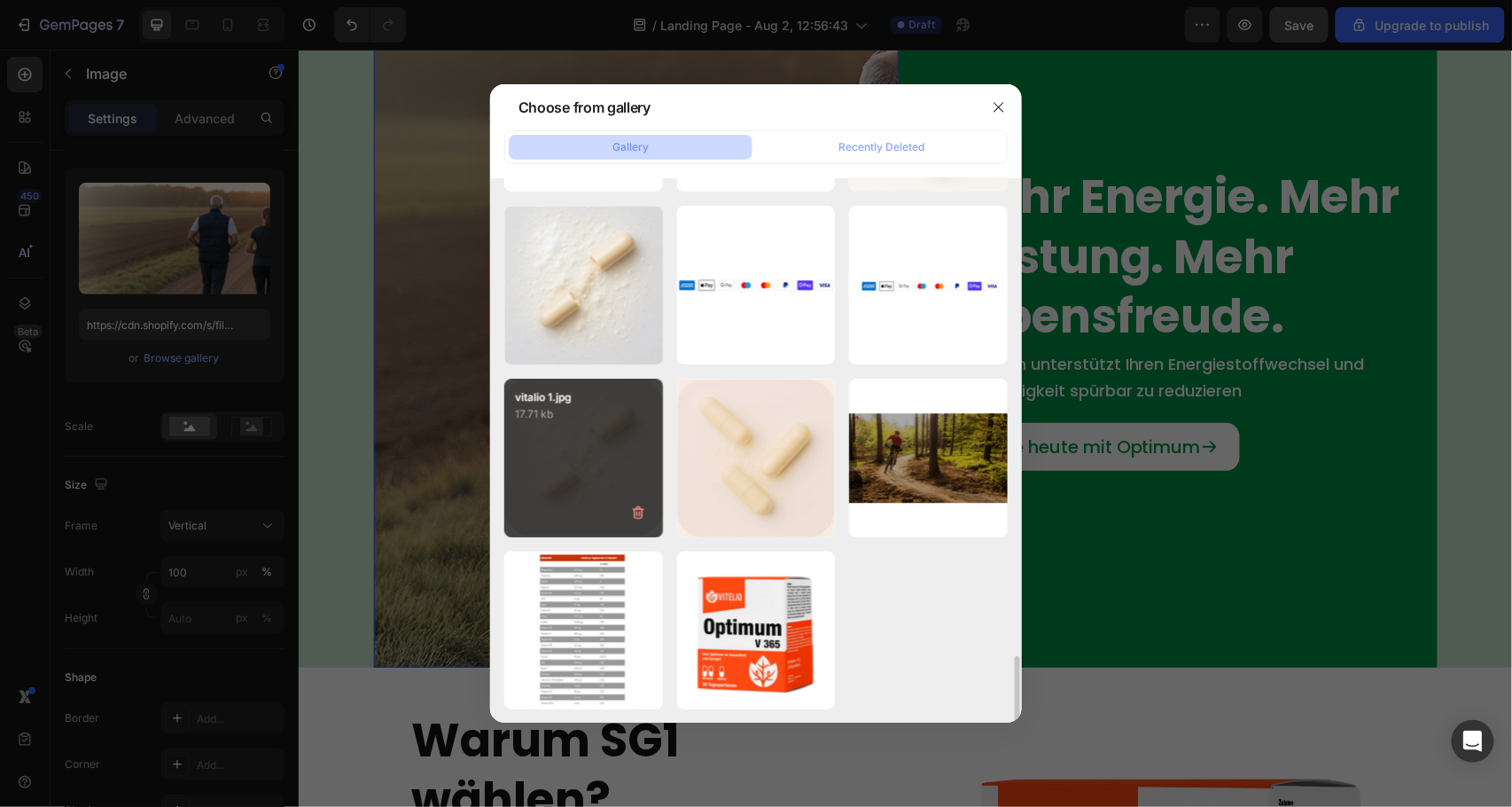 click on "vitalio 1.jpg 17.71 kb" at bounding box center (583, 458) 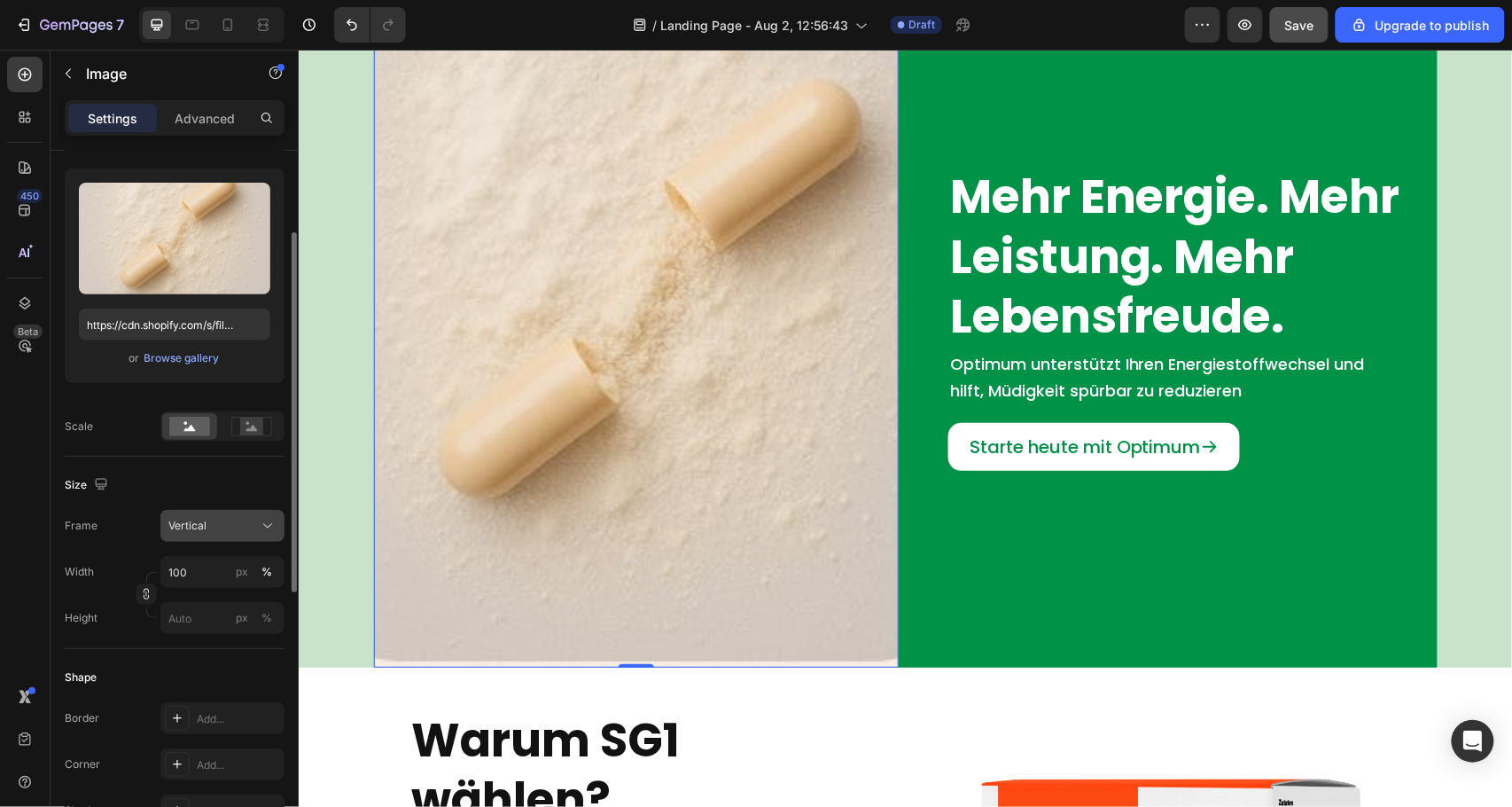 click on "Vertical" 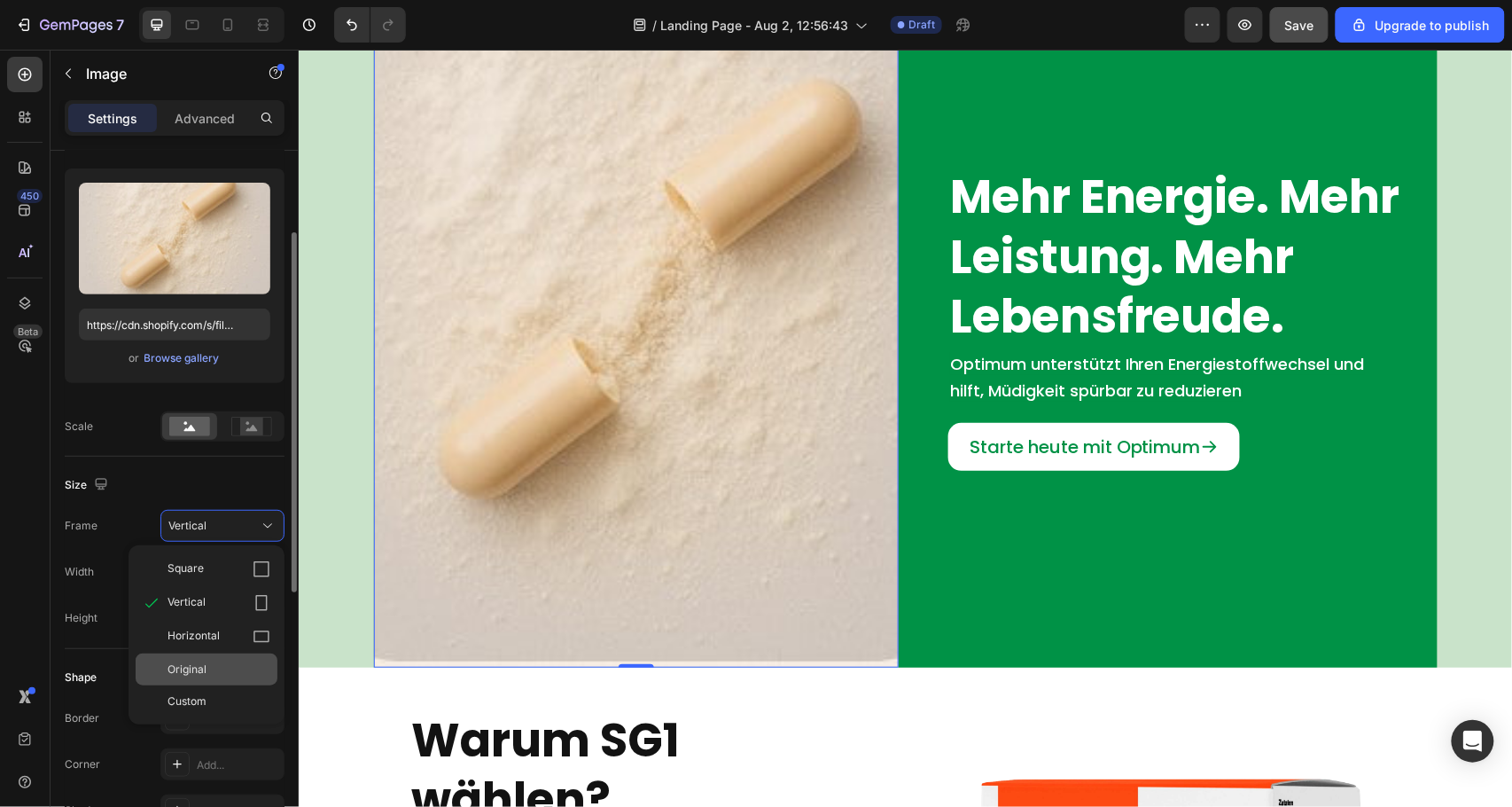 click on "Original" at bounding box center (187, 670) 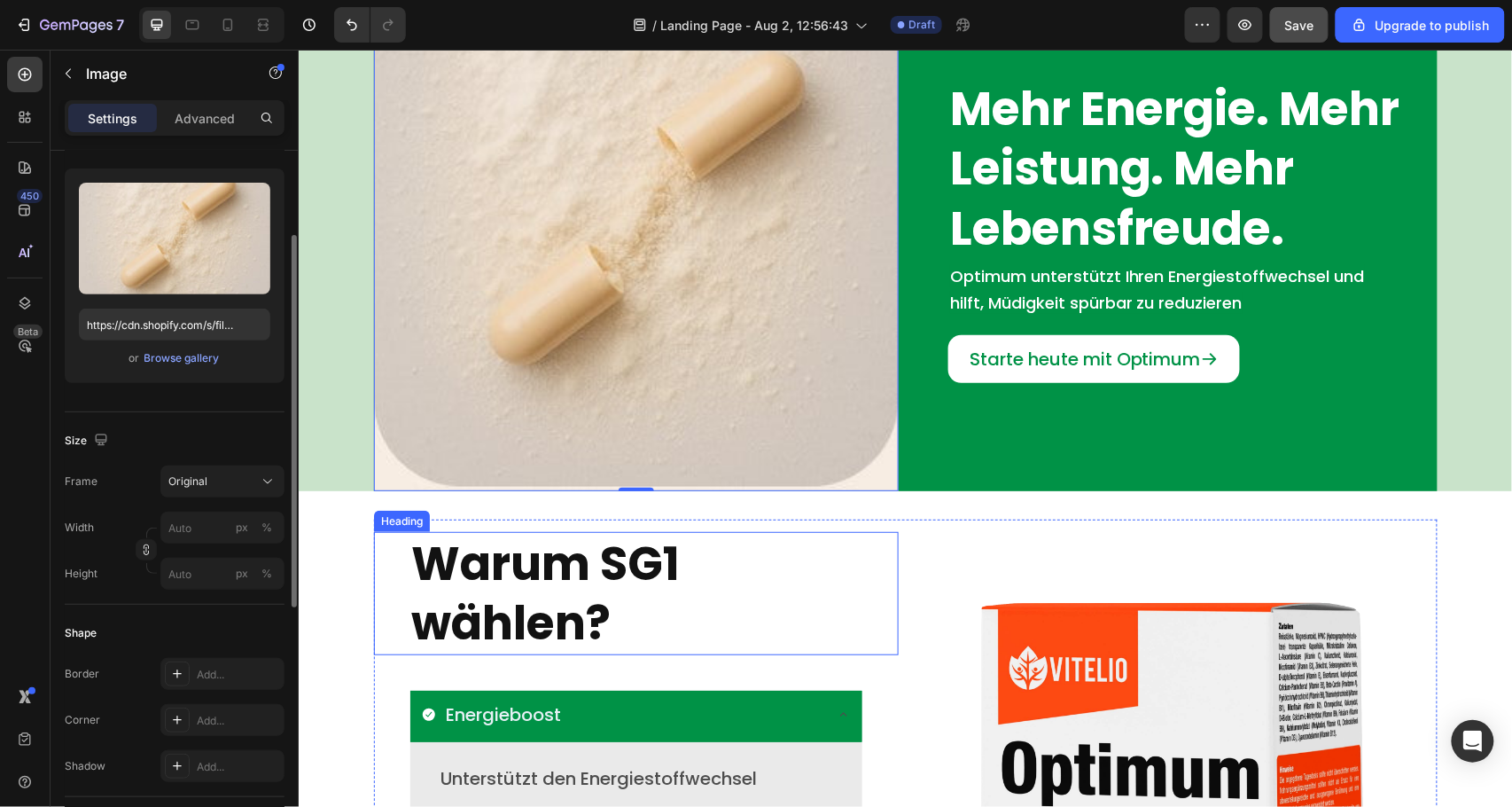 scroll, scrollTop: 0, scrollLeft: 0, axis: both 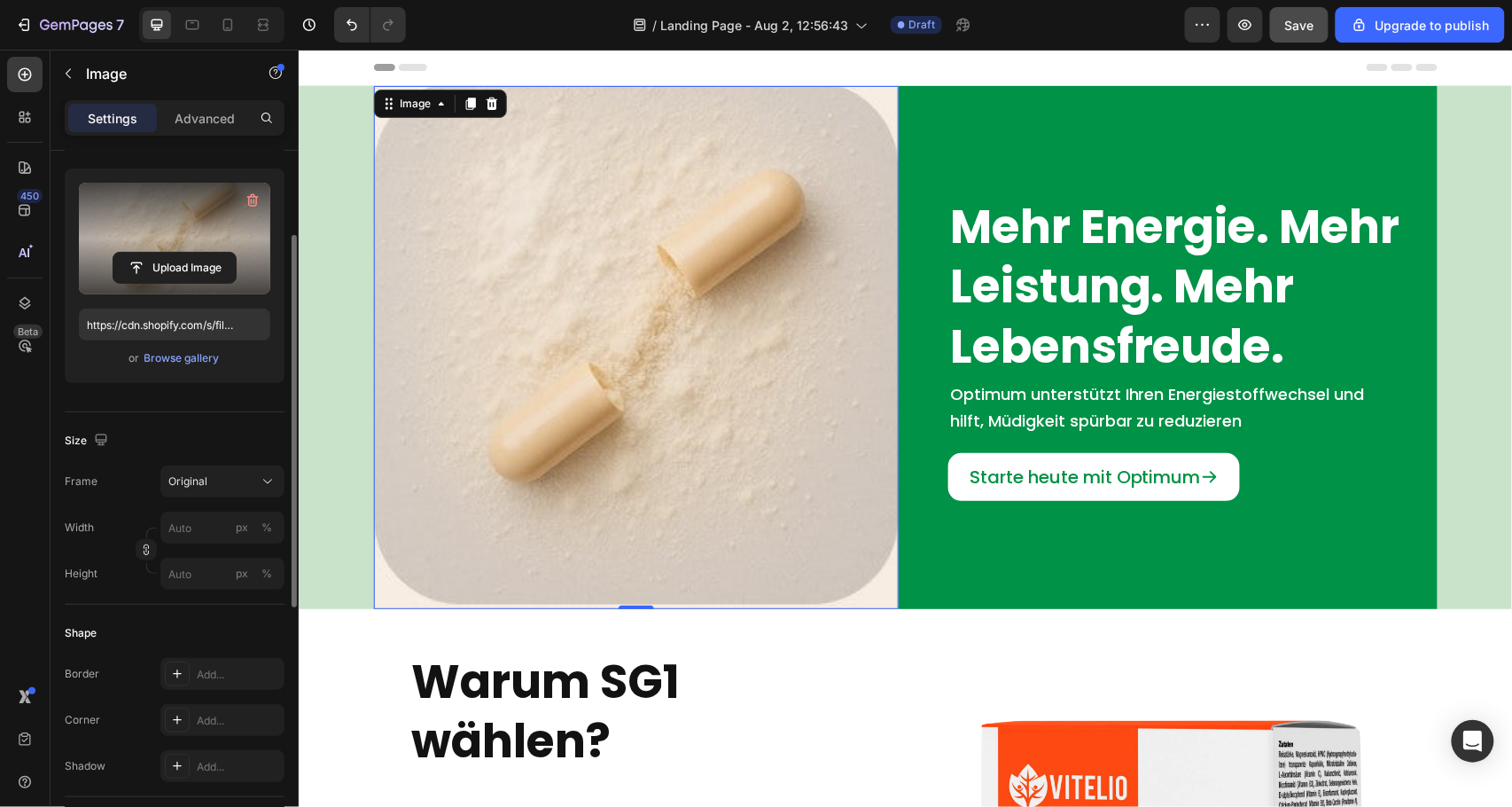 click at bounding box center (175, 239) 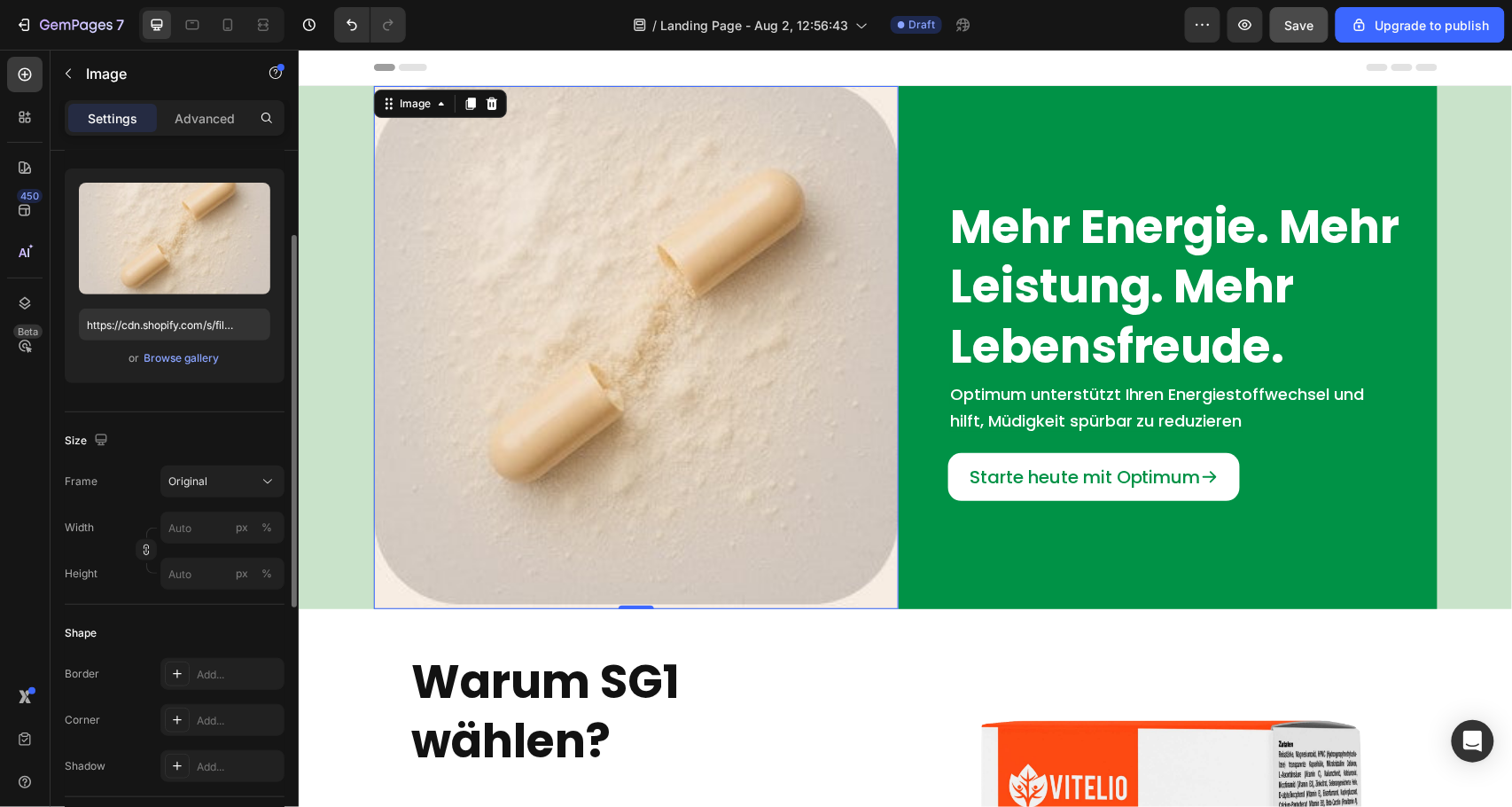 click on "Upload Image https://cdn.shopify.com/s/files/1/0923/7433/5871/files/gempages_572743923072500960-683cdd2b-0edf-48b1-bfa2-84afb9cad98c.jpg or  Browse gallery" at bounding box center [175, 276] 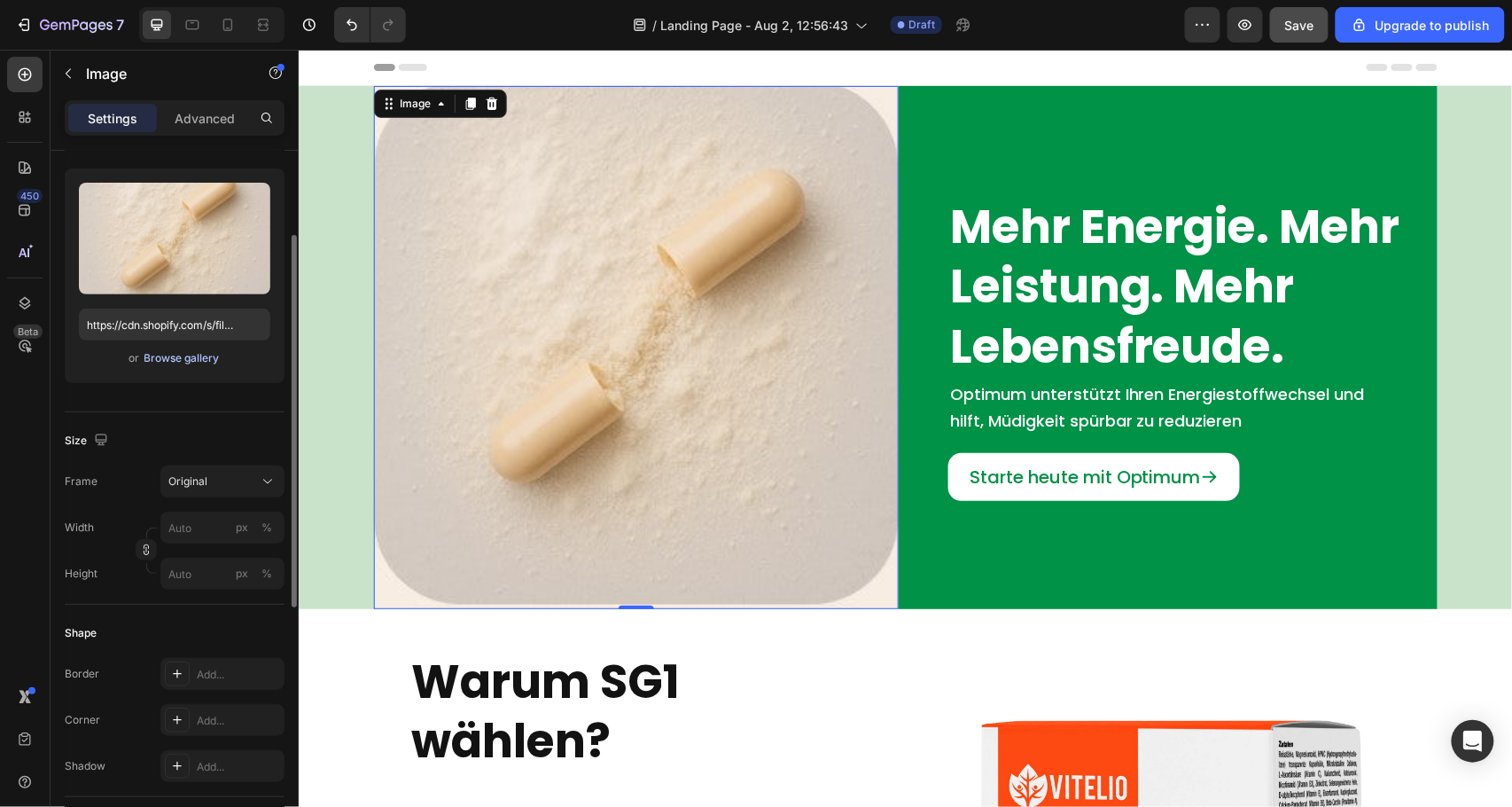 click on "Browse gallery" at bounding box center [182, 358] 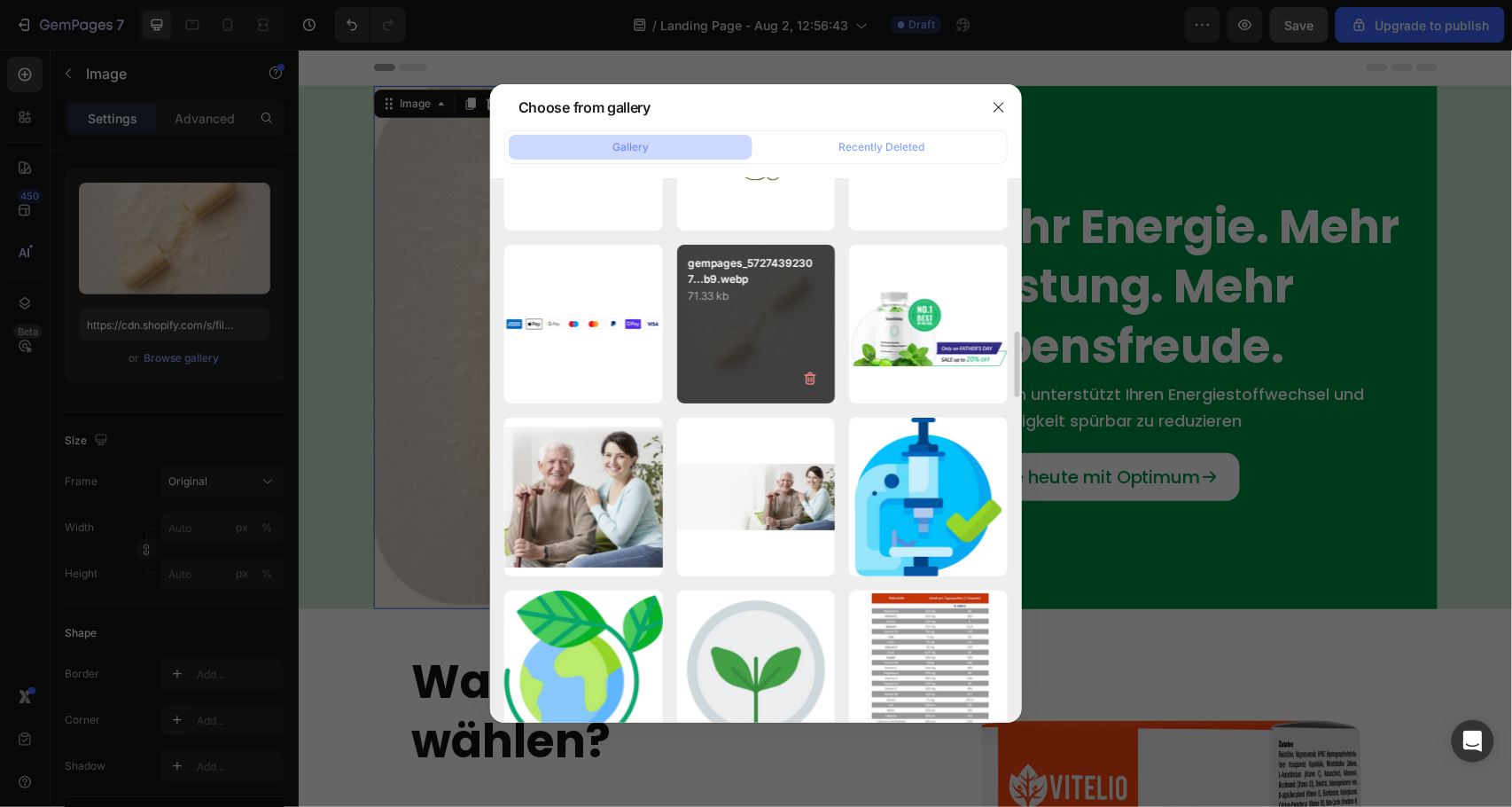 scroll, scrollTop: 2246, scrollLeft: 0, axis: vertical 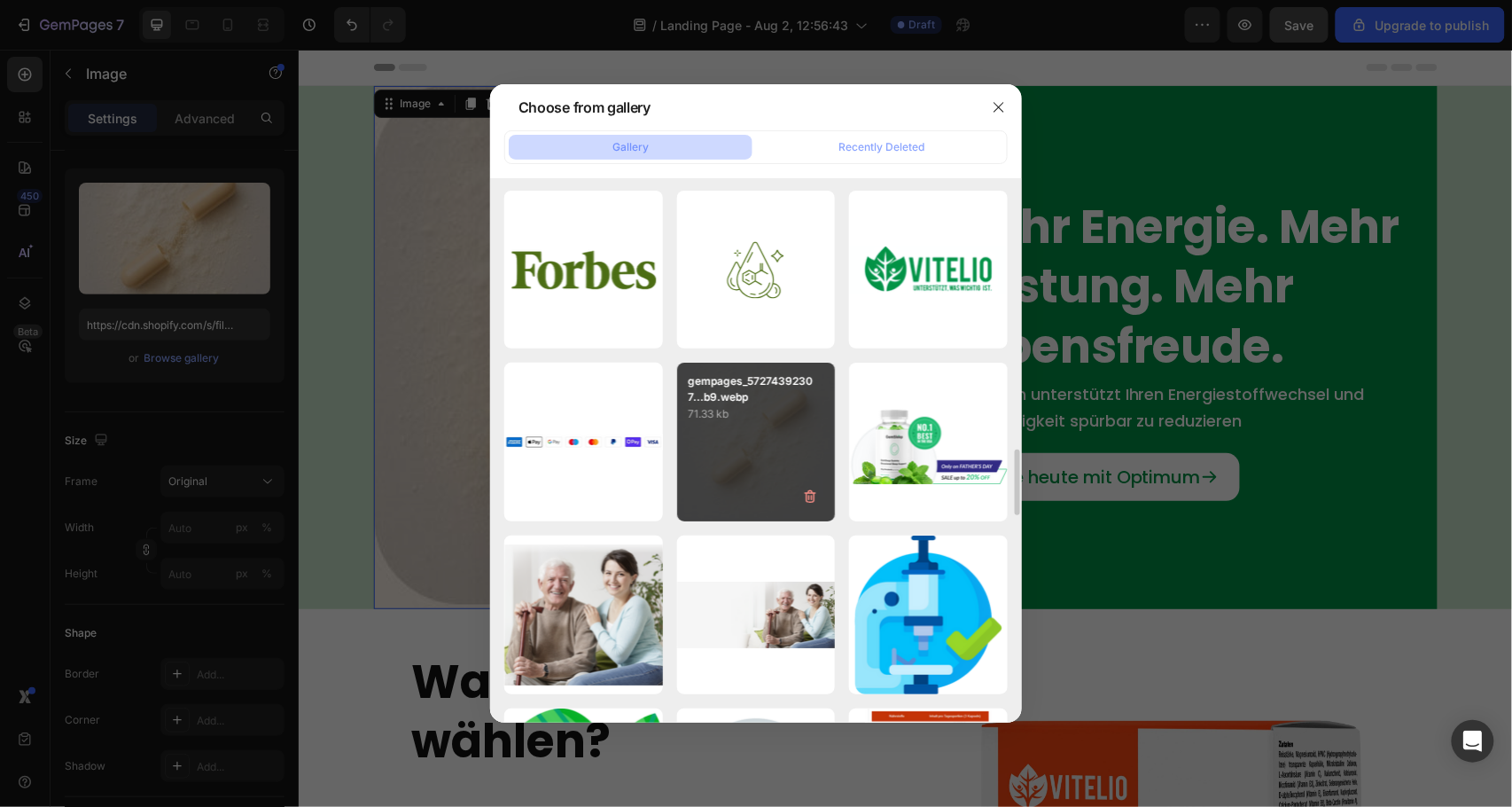 click on "gempages_57274392307...b9.webp 71.33 kb" at bounding box center [756, 442] 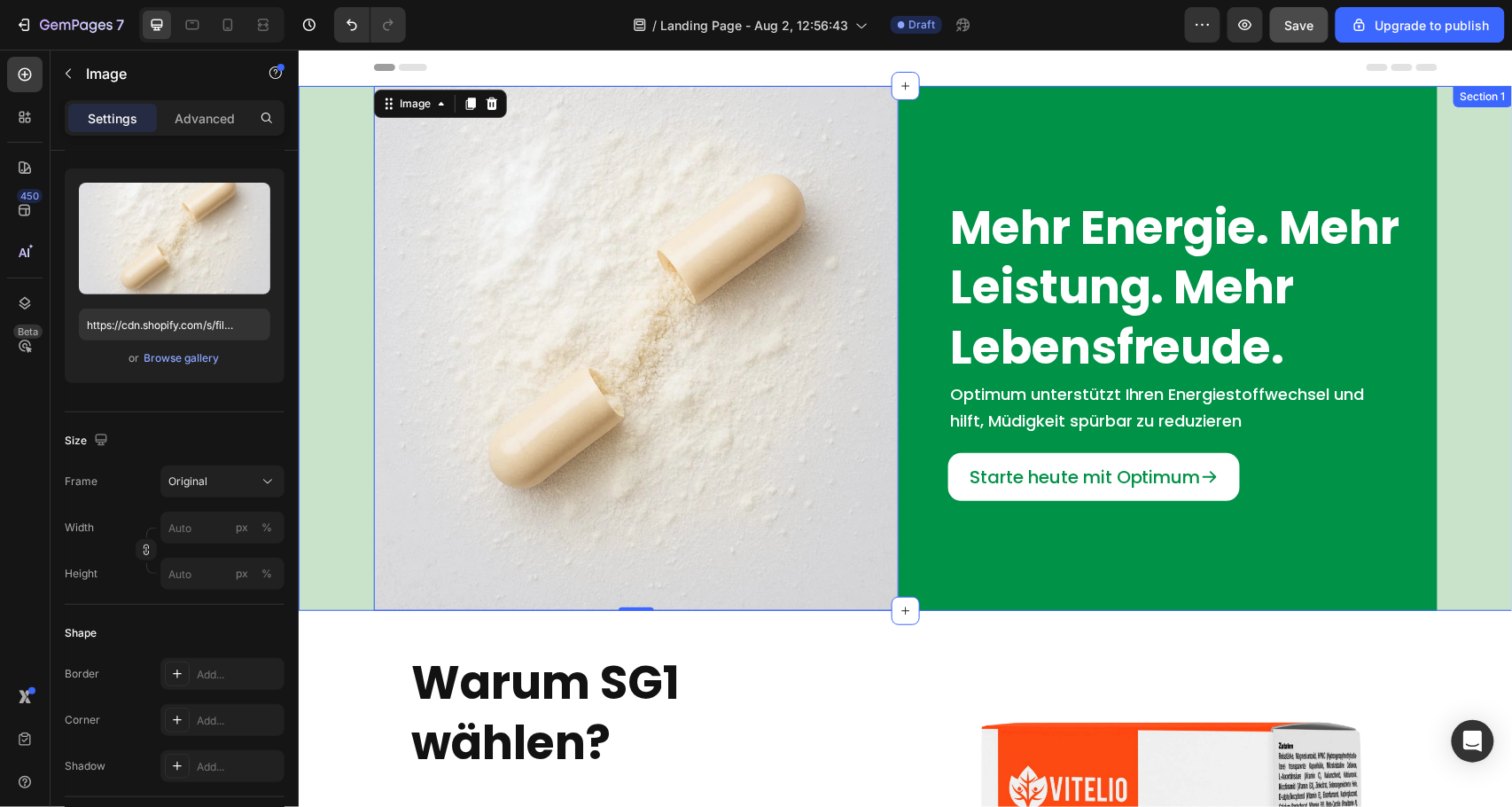 click on "Image   0 Mehr Energie. Mehr Leistung. Mehr Lebensfreude. Heading Optimum unterstützt Ihren Energiestoffwechsel und hilft, Müdigkeit spürbar zu reduzieren Text Block
Starte heute mit Optimum Button Row" at bounding box center [905, 348] 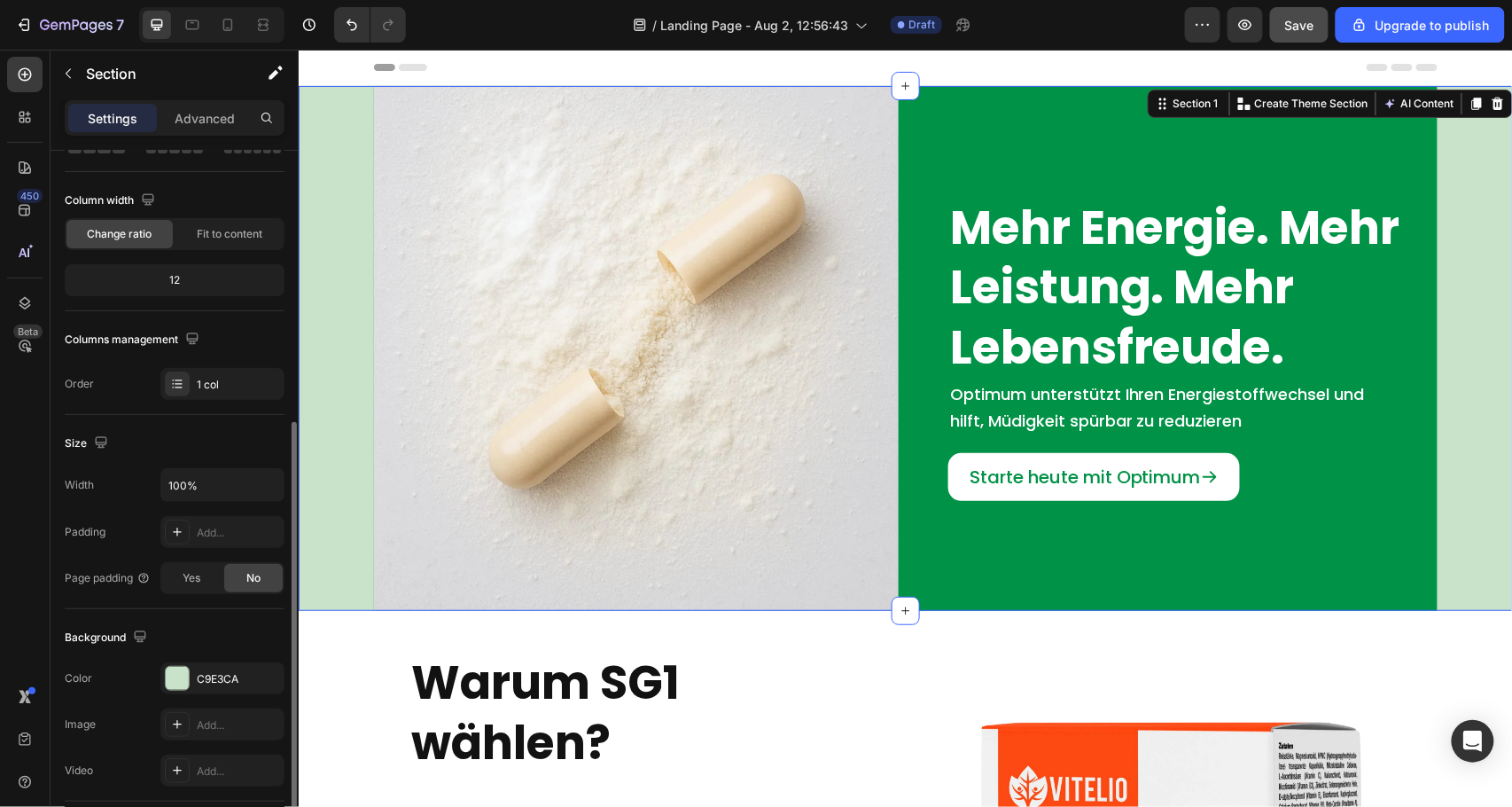 scroll, scrollTop: 355, scrollLeft: 0, axis: vertical 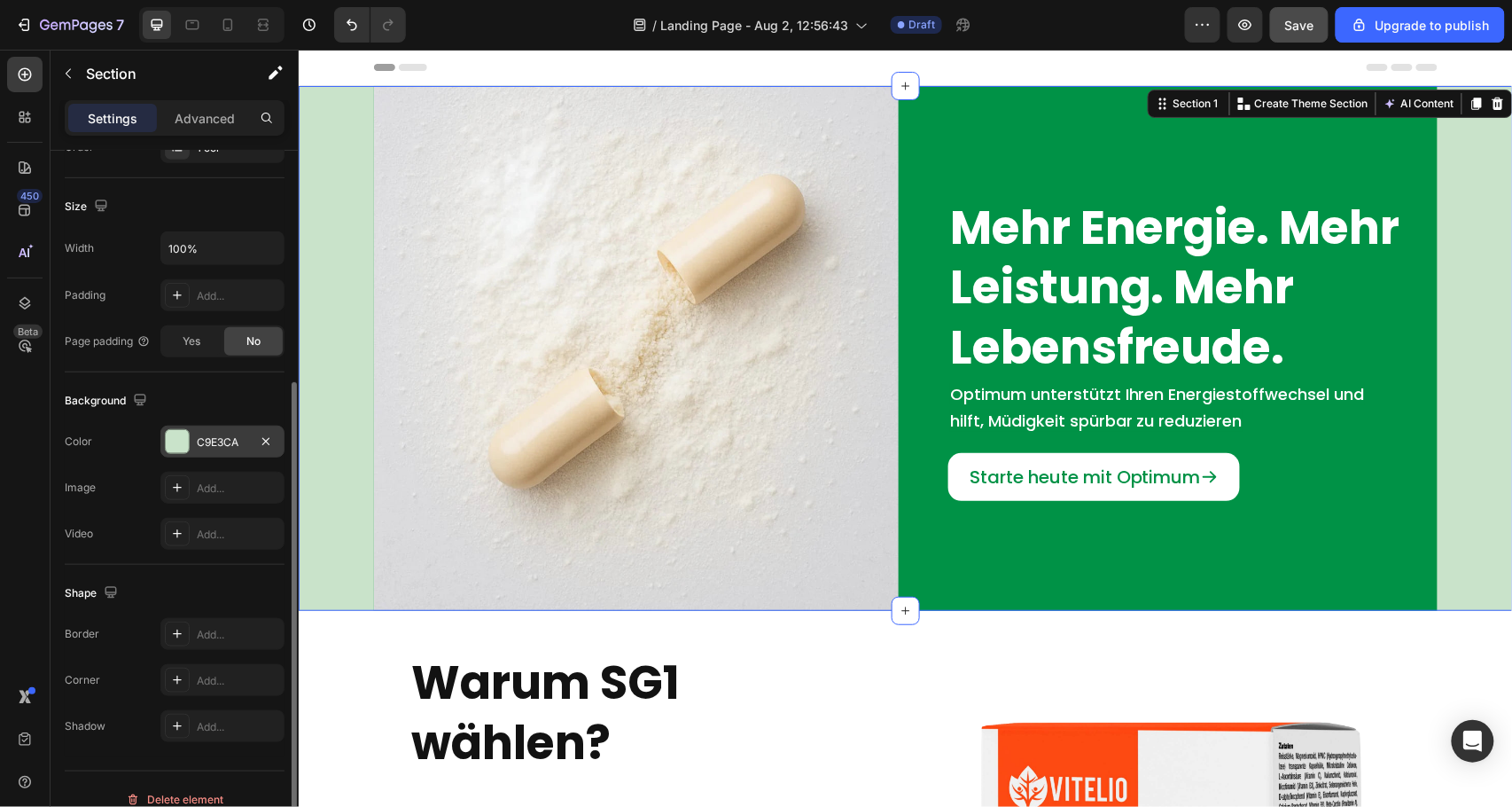 click at bounding box center [177, 442] 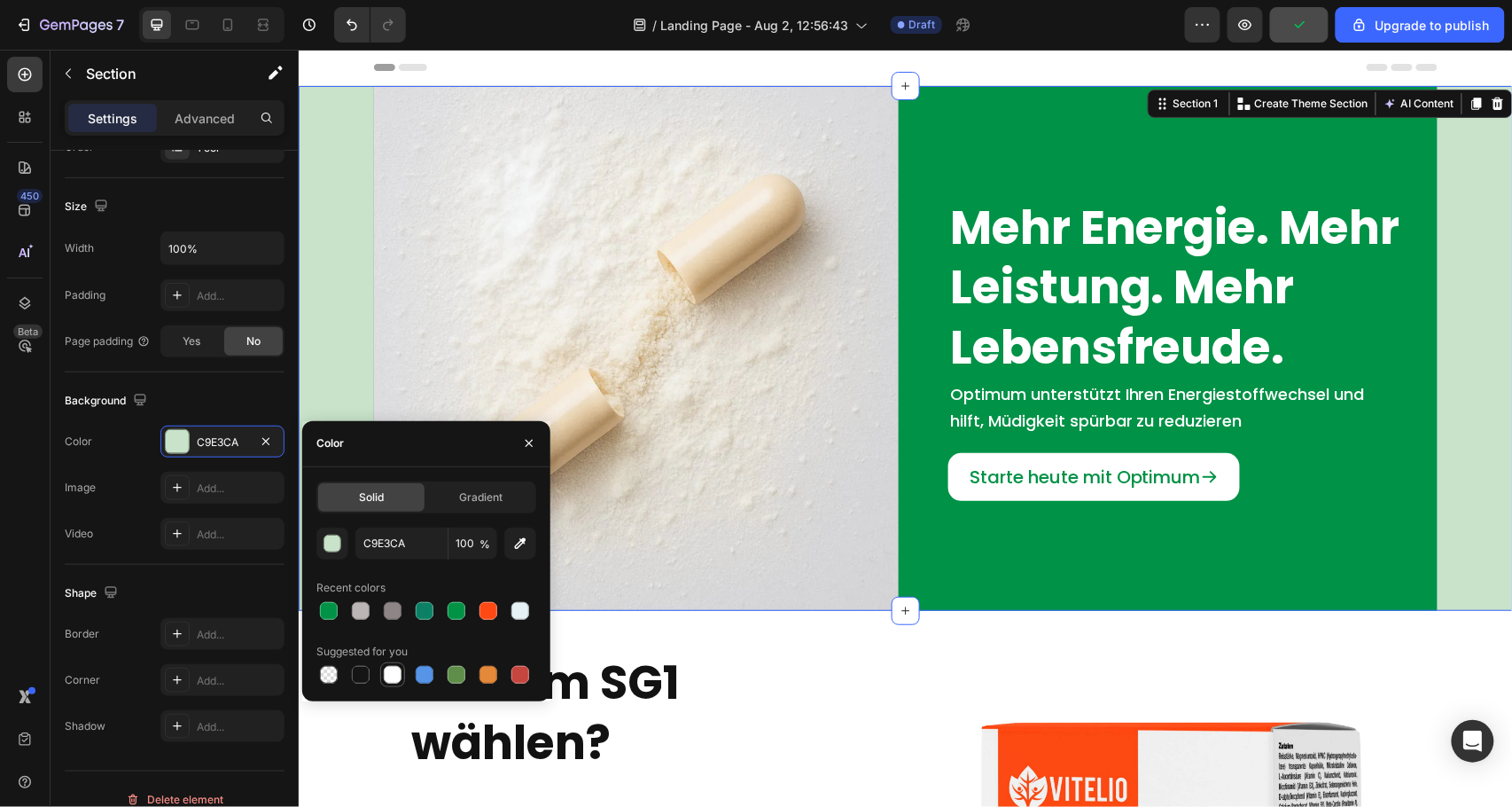 click at bounding box center (393, 675) 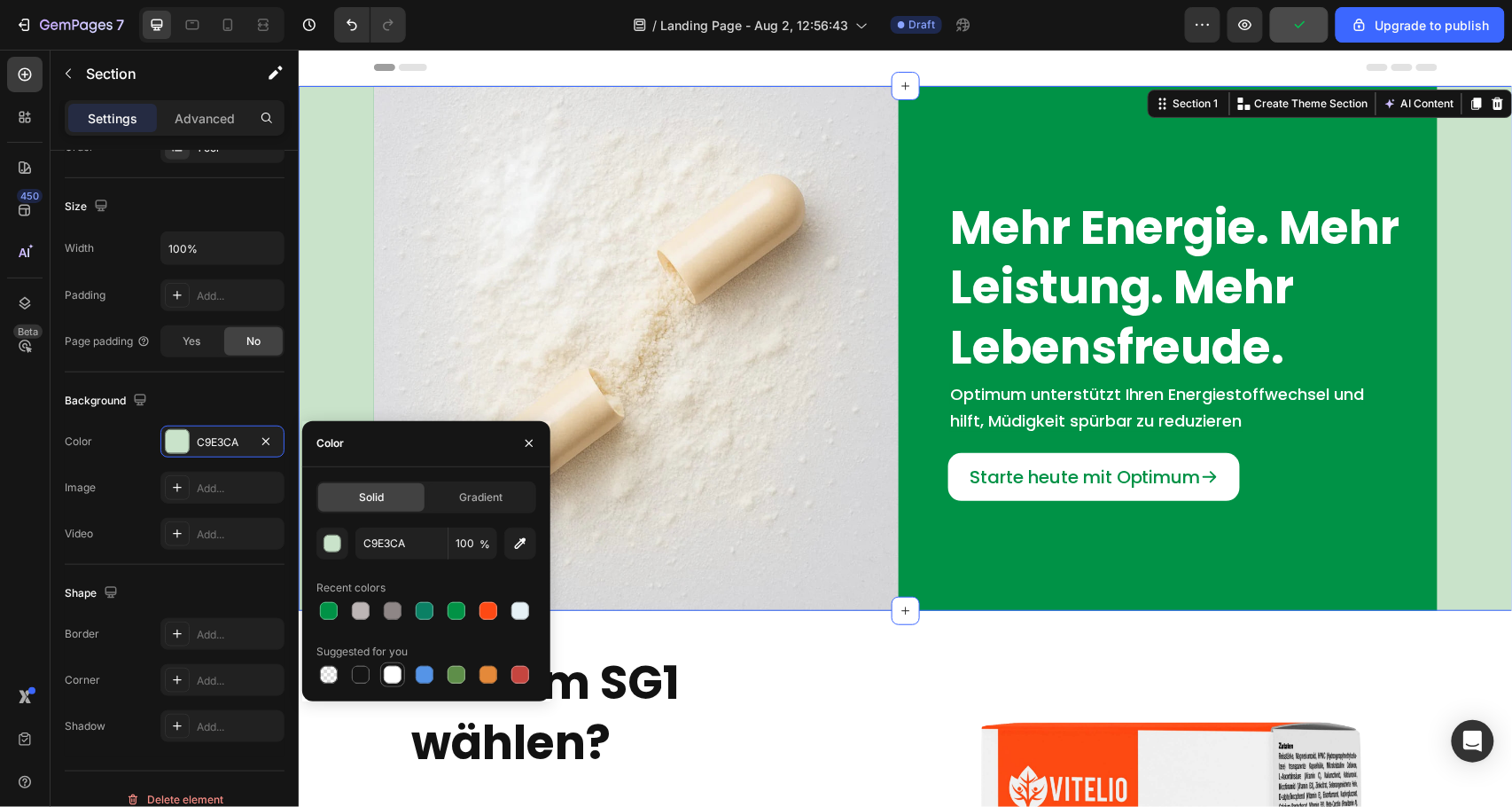 type on "FFFFFF" 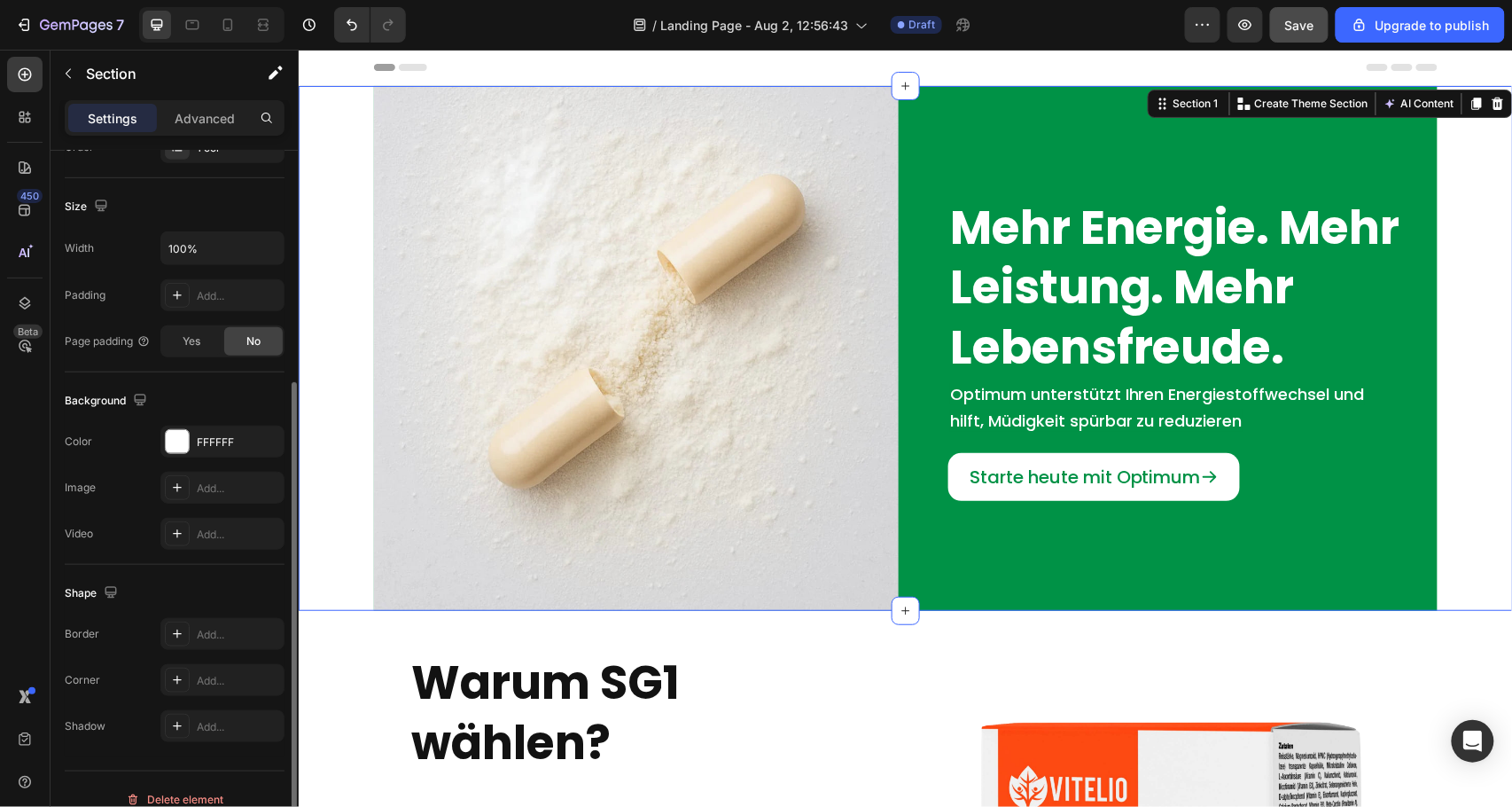 click on "Video Add..." at bounding box center (175, 534) 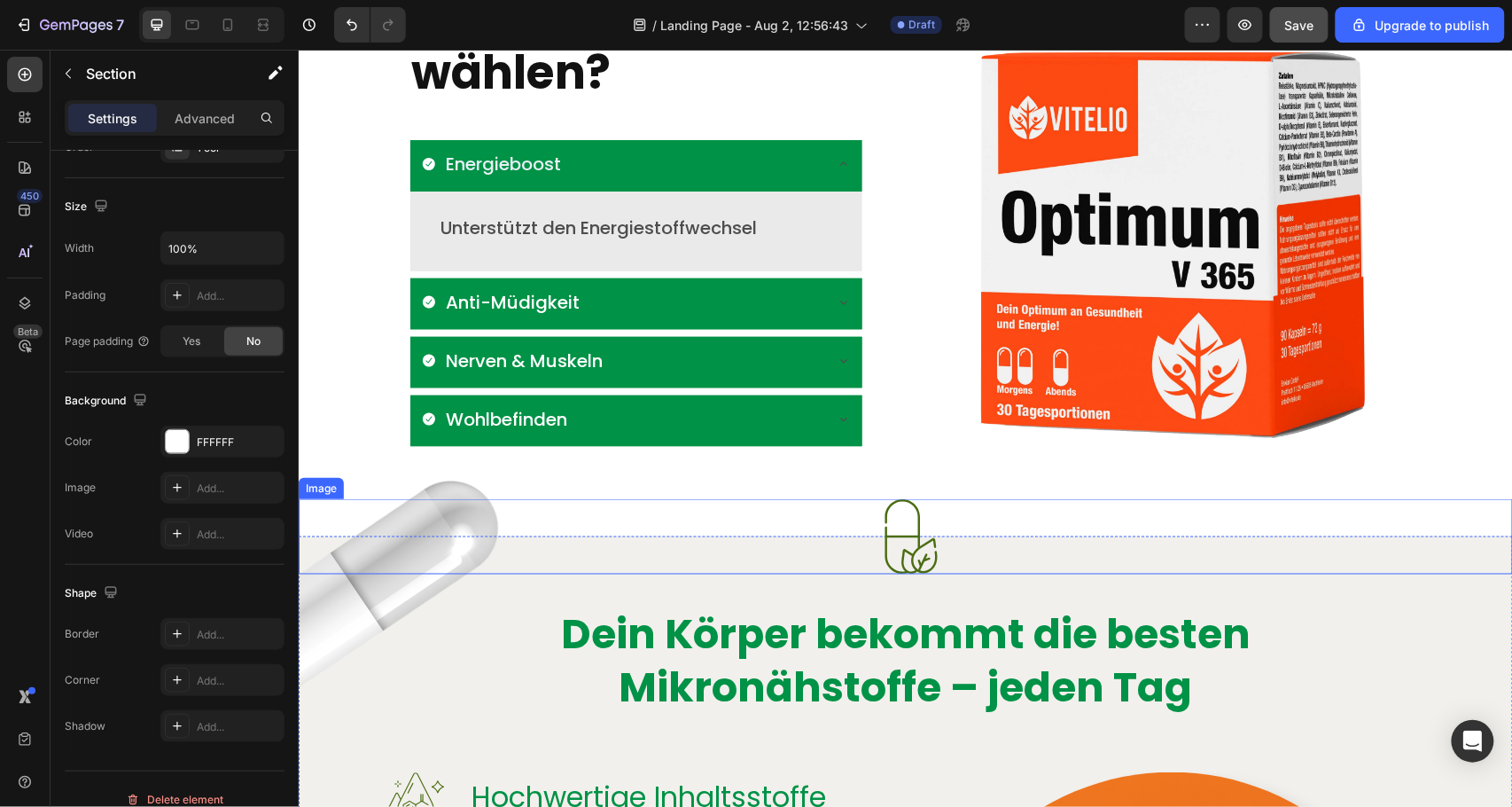 scroll, scrollTop: 669, scrollLeft: 0, axis: vertical 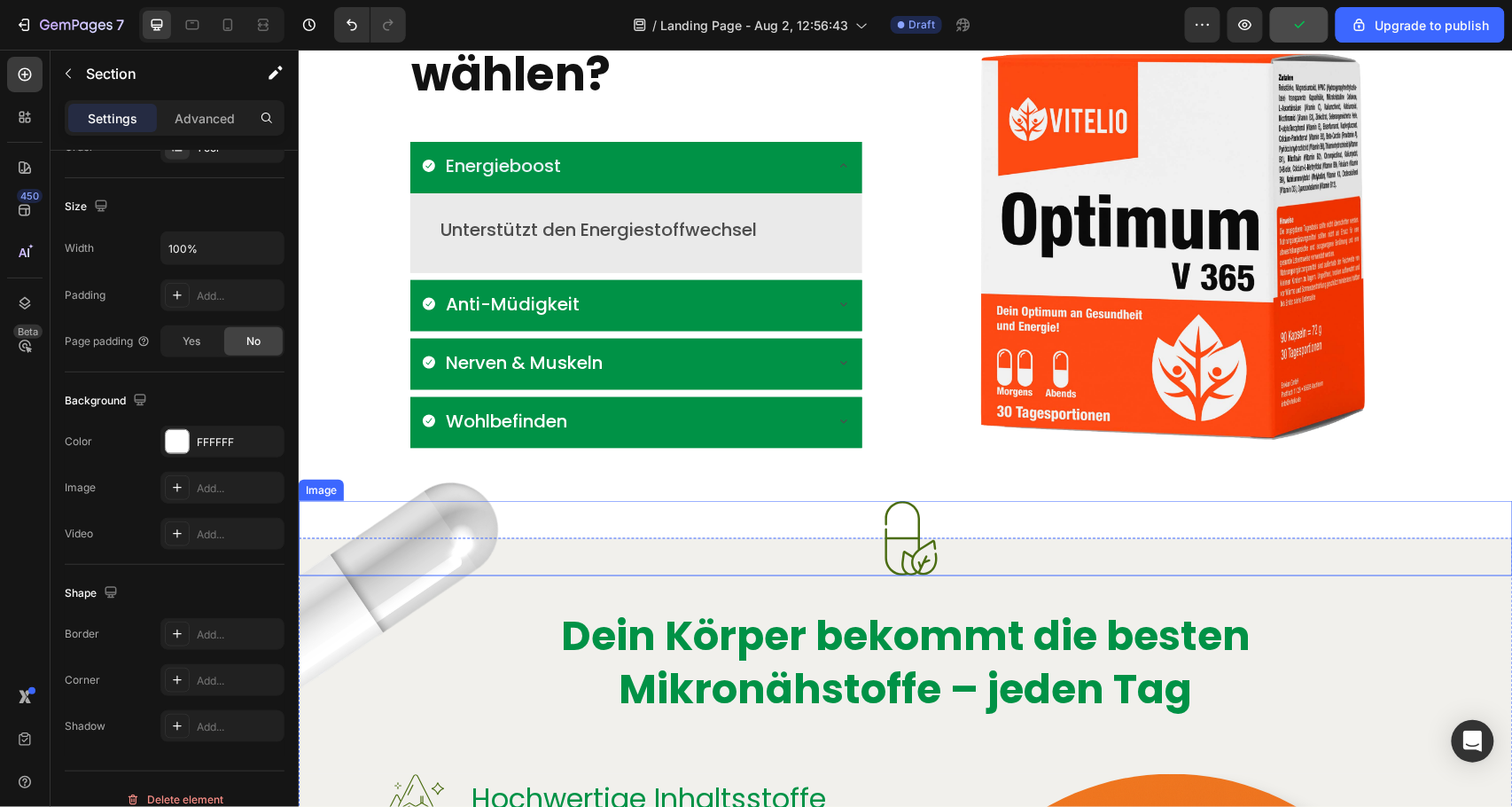 click at bounding box center (905, 537) 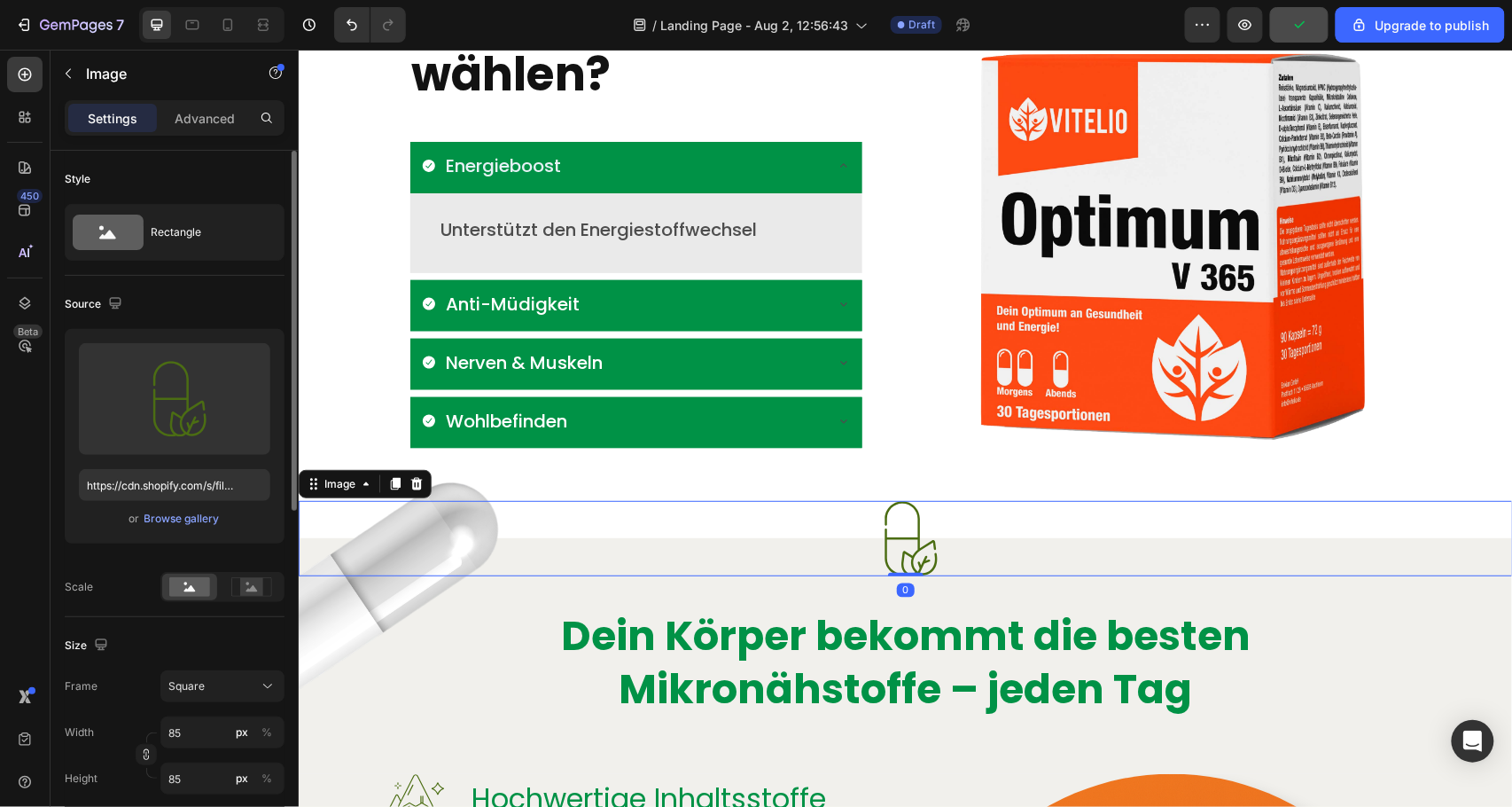 scroll, scrollTop: 236, scrollLeft: 0, axis: vertical 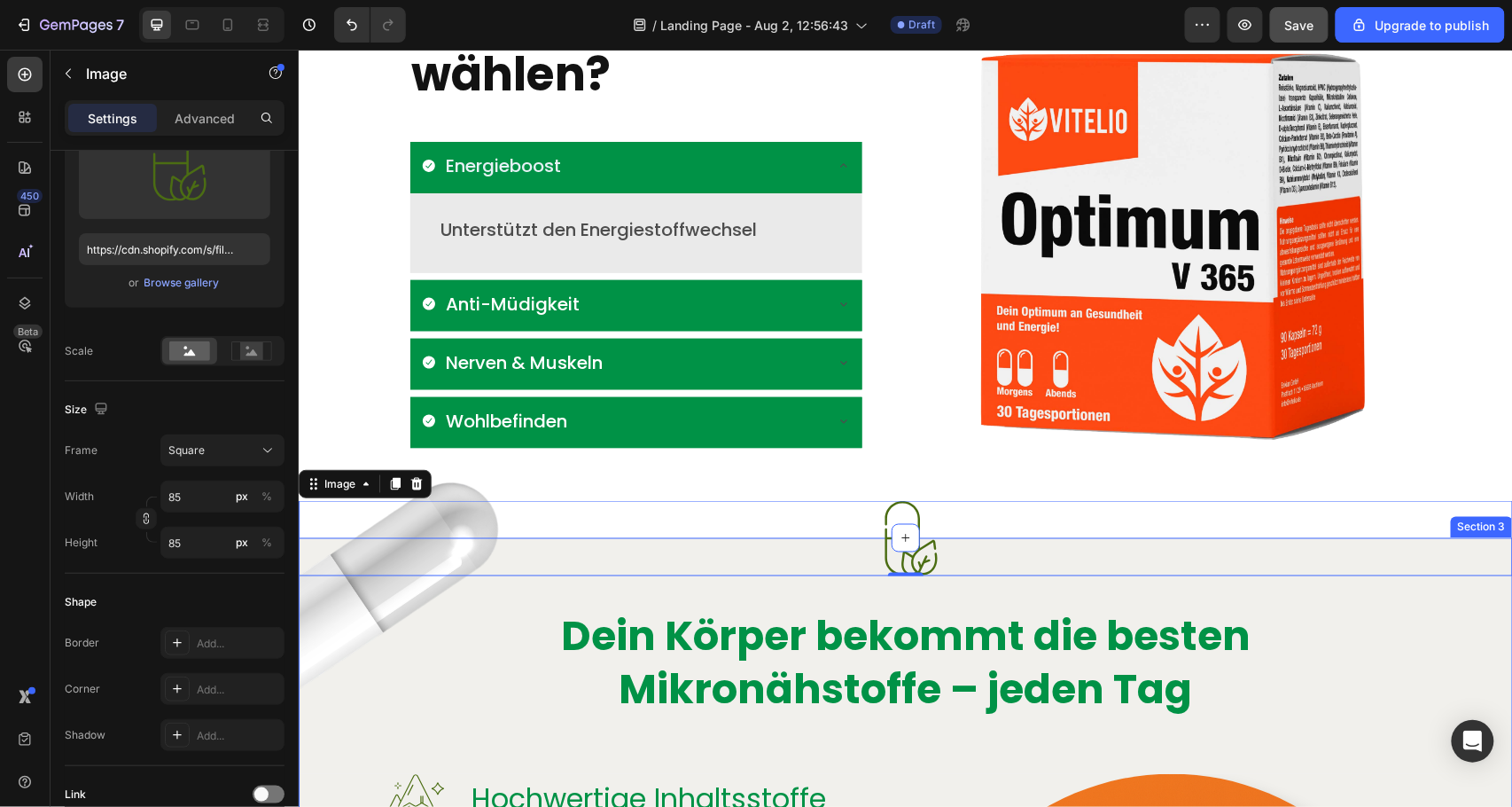 click on "Image   0 Image Dein Körper bekommt die besten Mikronähstoffe – jeden Tag Heading Row Image Hochwertige Inhaltsstoffe Heading sorgfältig ausgewählt für maximale Text Block Row Image Nachhaltig & verantwortungsvoll Heading für Sie und die Umwelt Text Block Row Image Wissenschaftlich geprüft Heading entwickelt mit Experten Text Block Row IN DEN WARENKORB LEGEN Button Row Image Hero Banner" at bounding box center [905, 970] 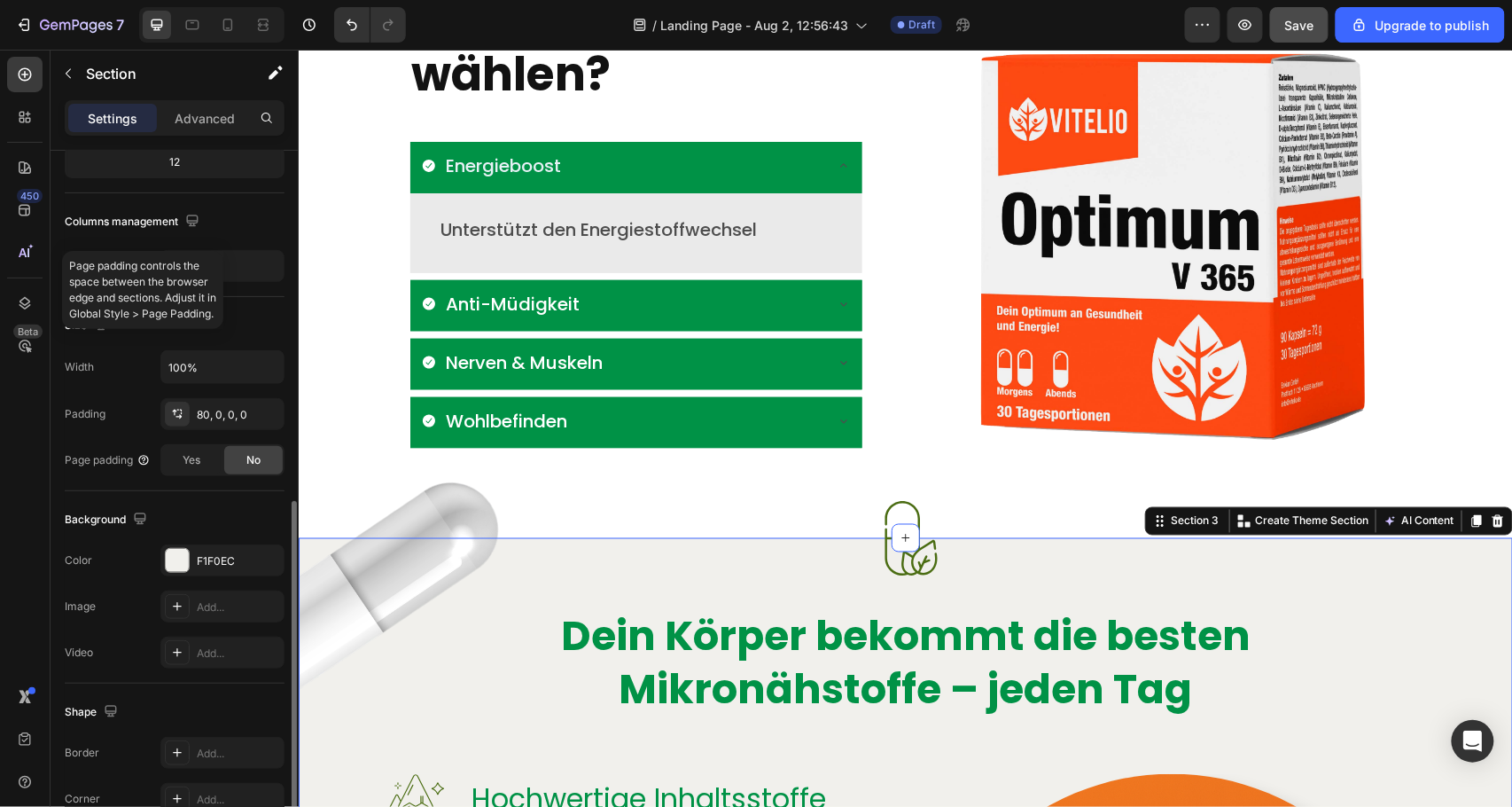scroll, scrollTop: 355, scrollLeft: 0, axis: vertical 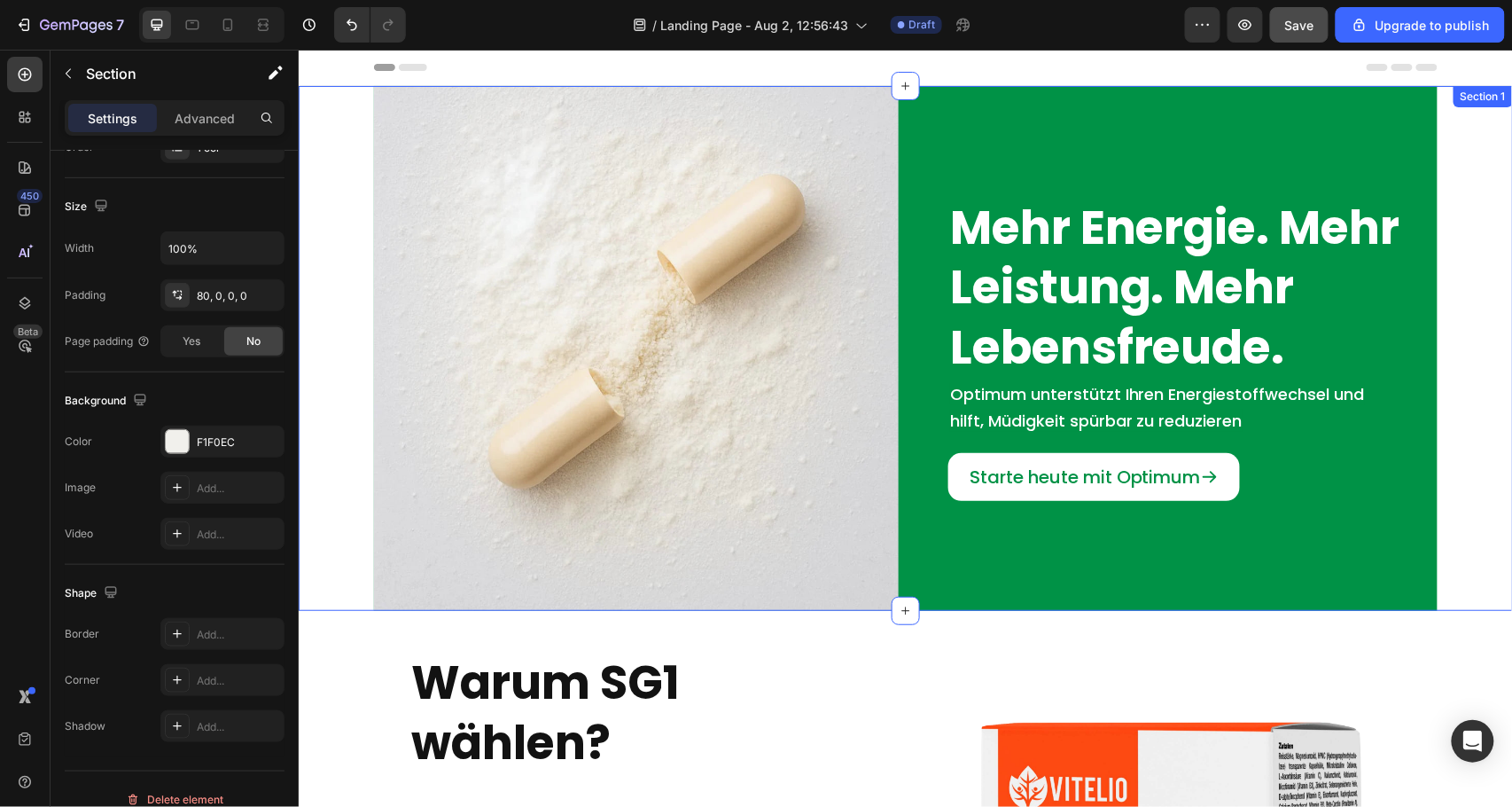 click on "Image Mehr Energie. Mehr Leistung. Mehr Lebensfreude. Heading Optimum unterstützt Ihren Energiestoffwechsel und hilft, Müdigkeit spürbar zu reduzieren Text Block
Starte heute mit Optimum Button Row" at bounding box center [905, 348] 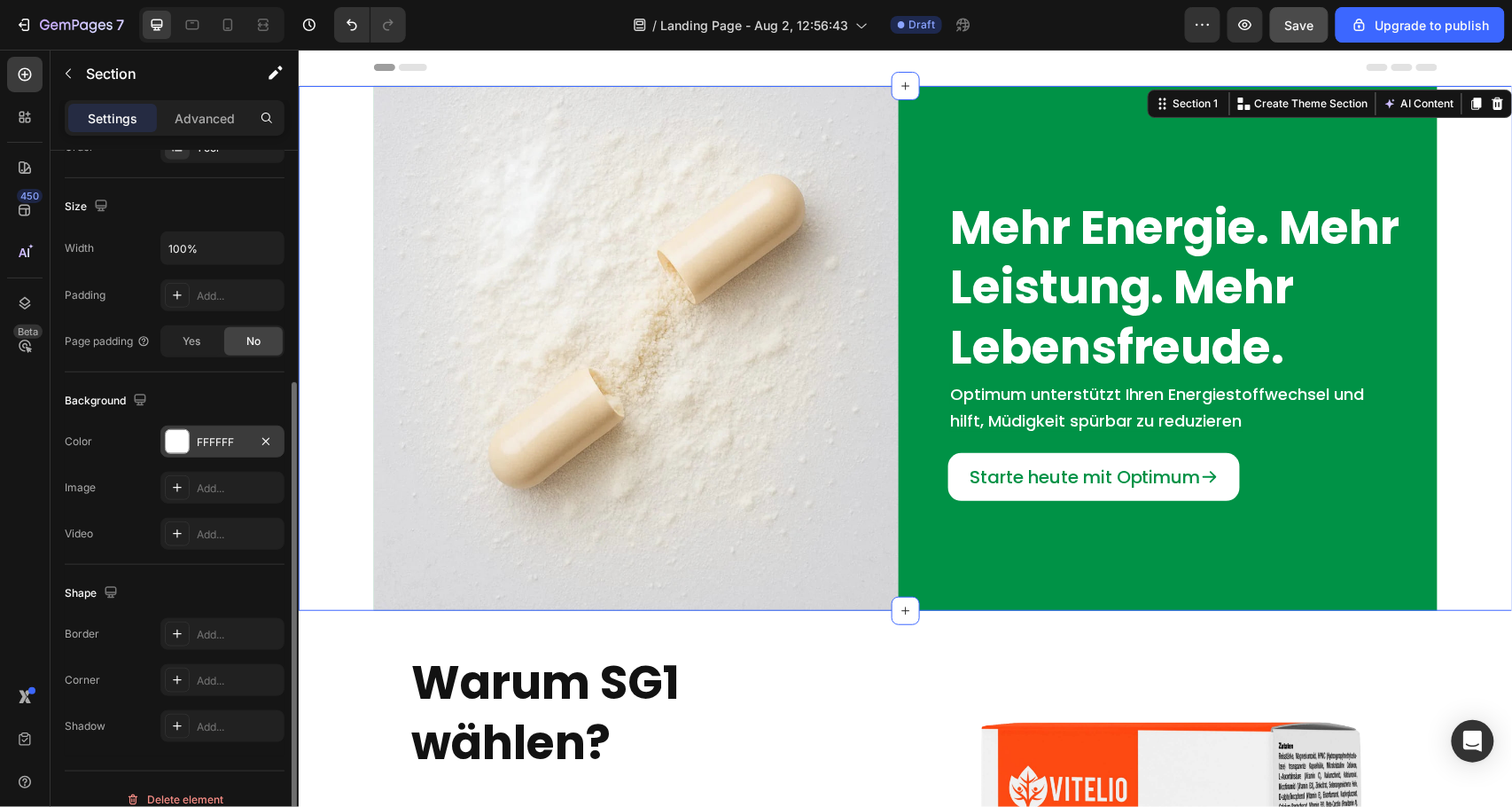 click at bounding box center (177, 442) 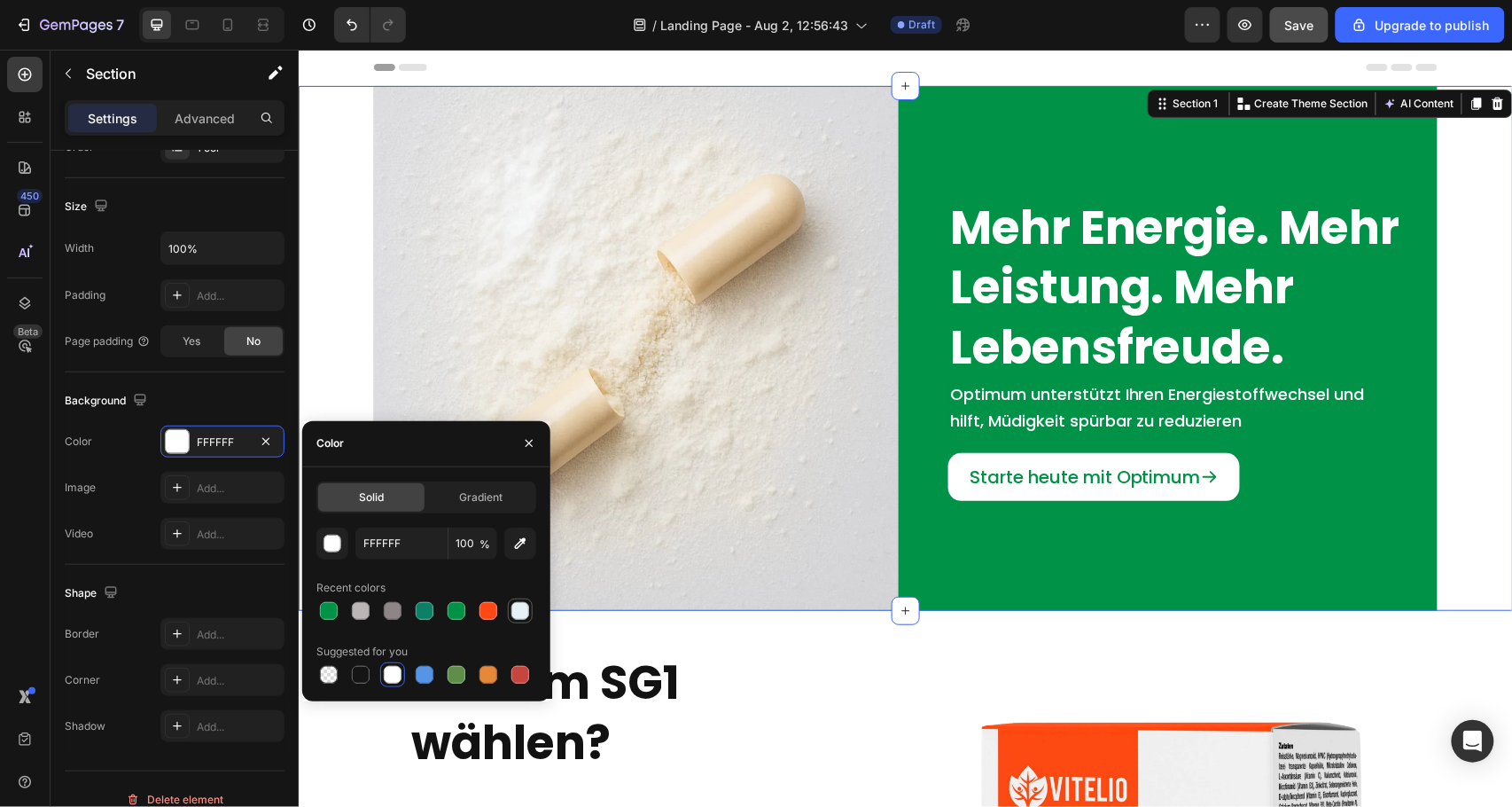 click at bounding box center (520, 611) 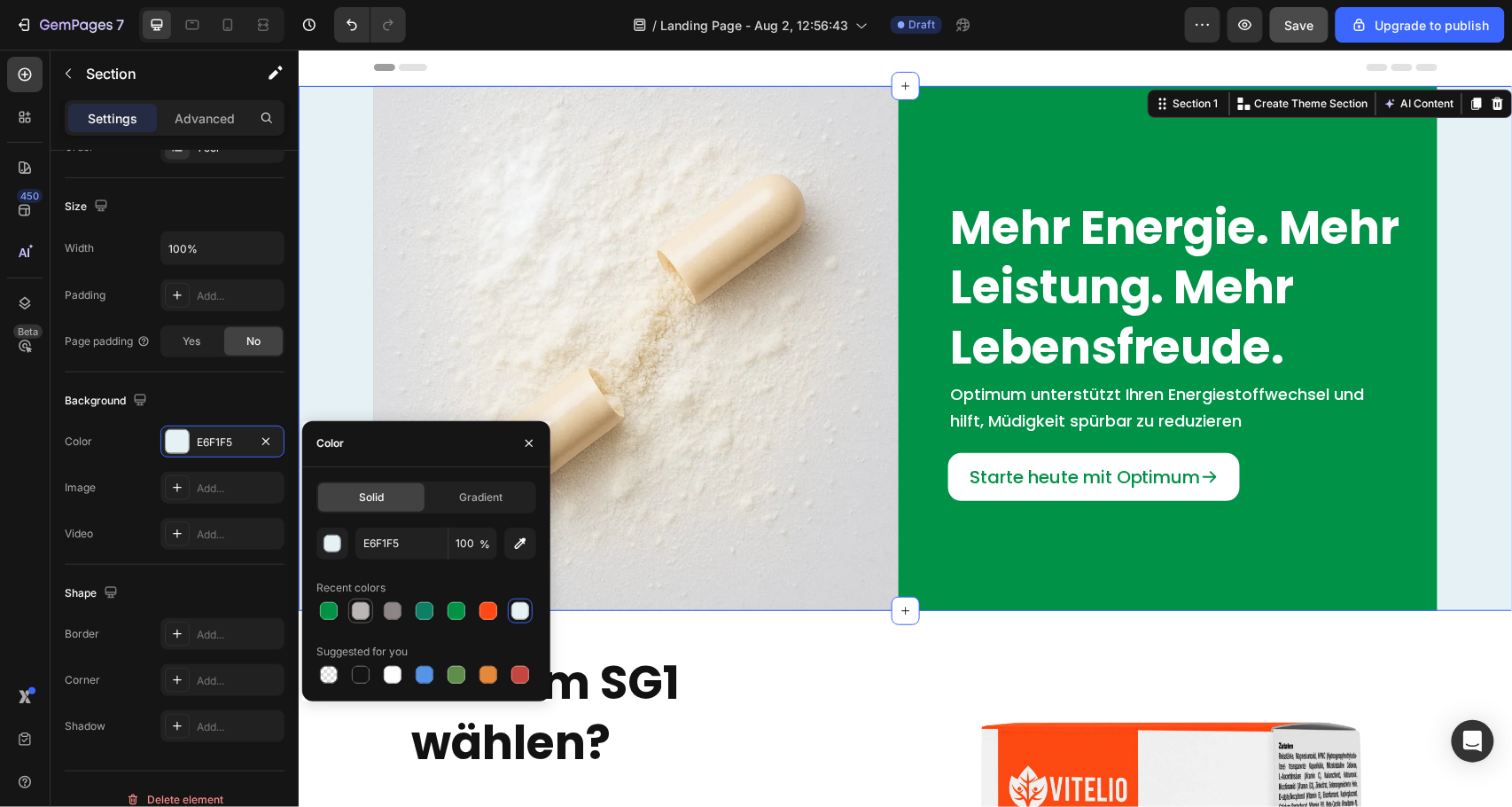 click at bounding box center (361, 611) 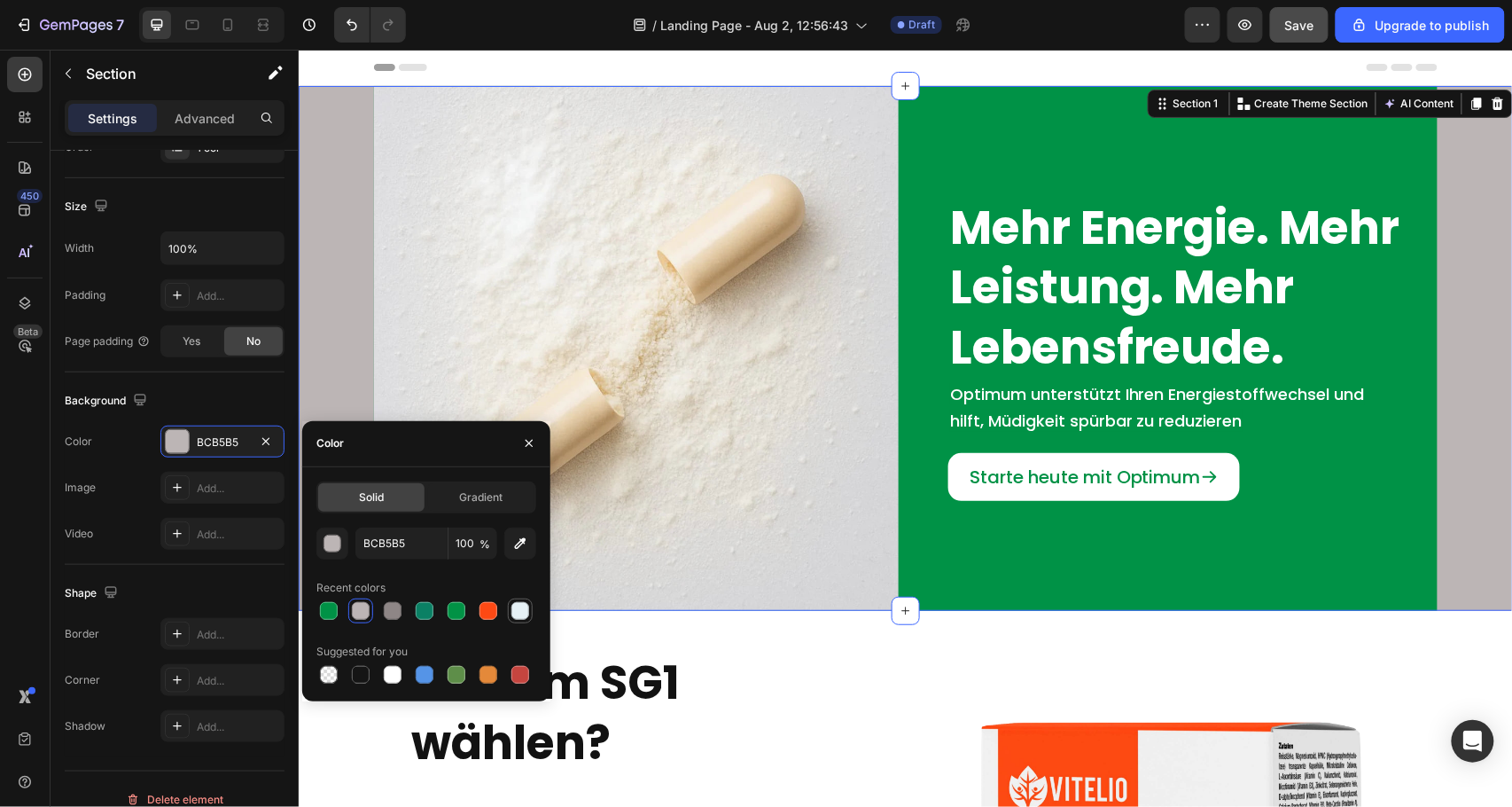 click at bounding box center [520, 611] 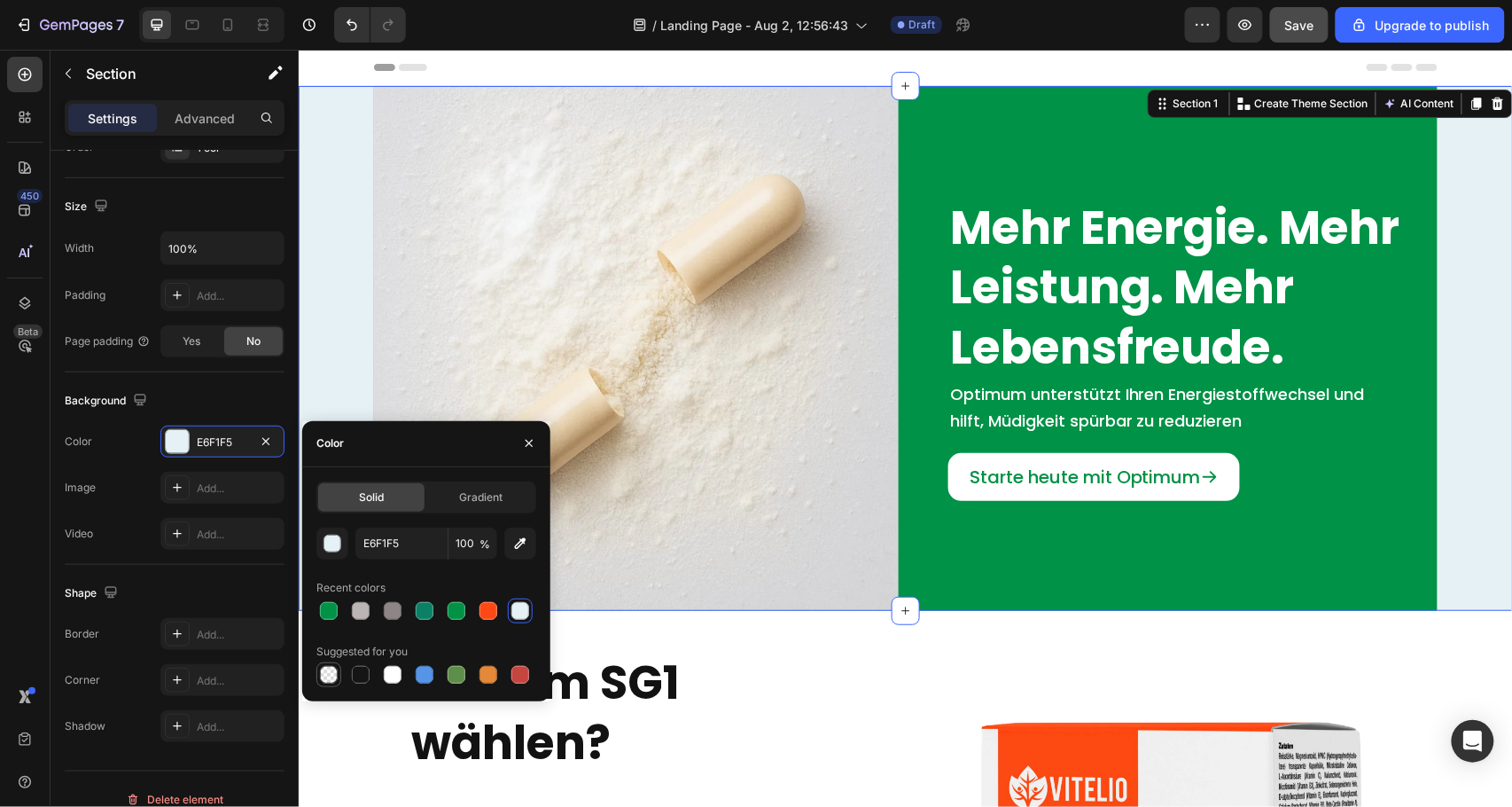 click at bounding box center [329, 675] 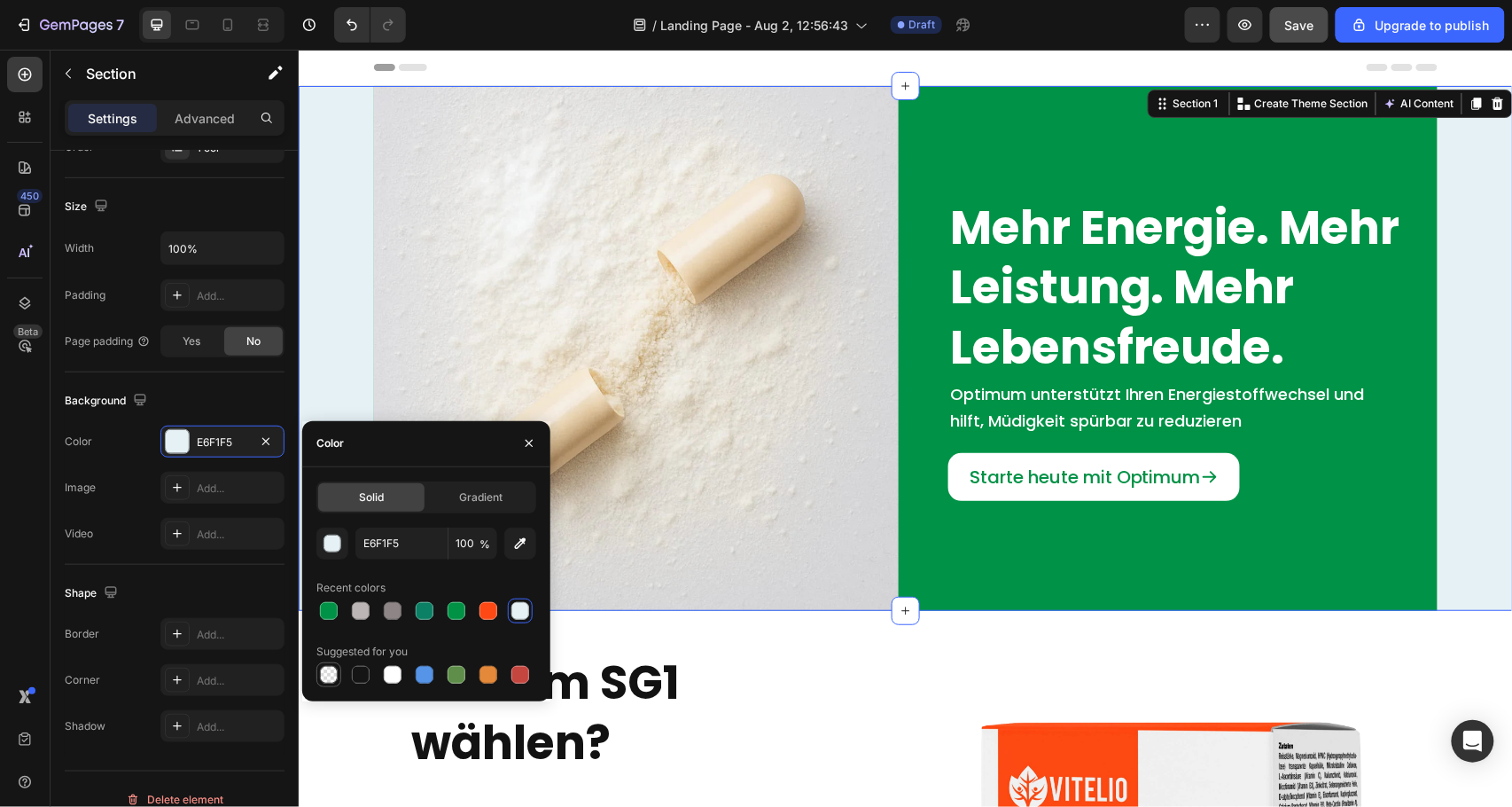 type on "000000" 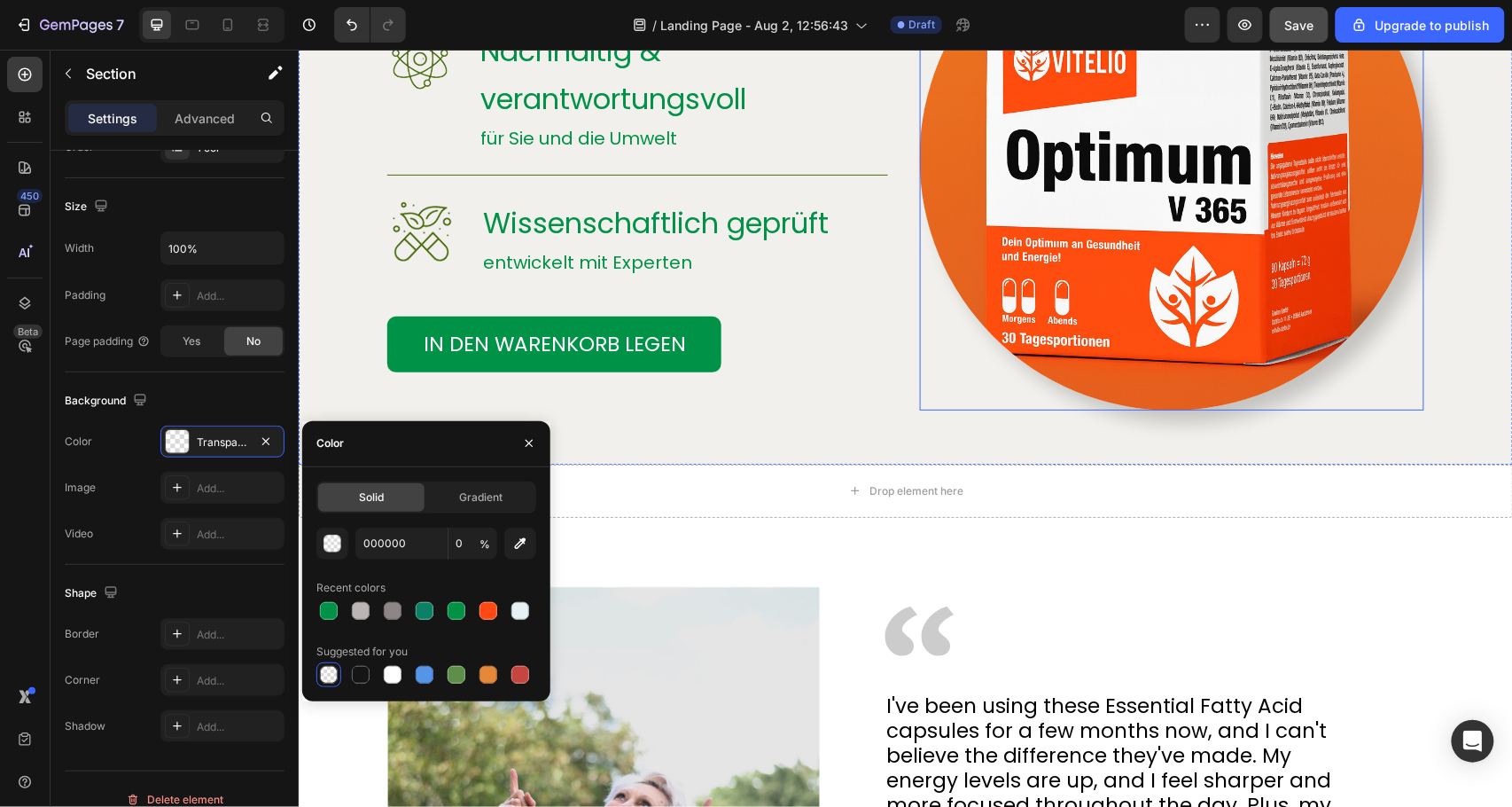 scroll, scrollTop: 1419, scrollLeft: 0, axis: vertical 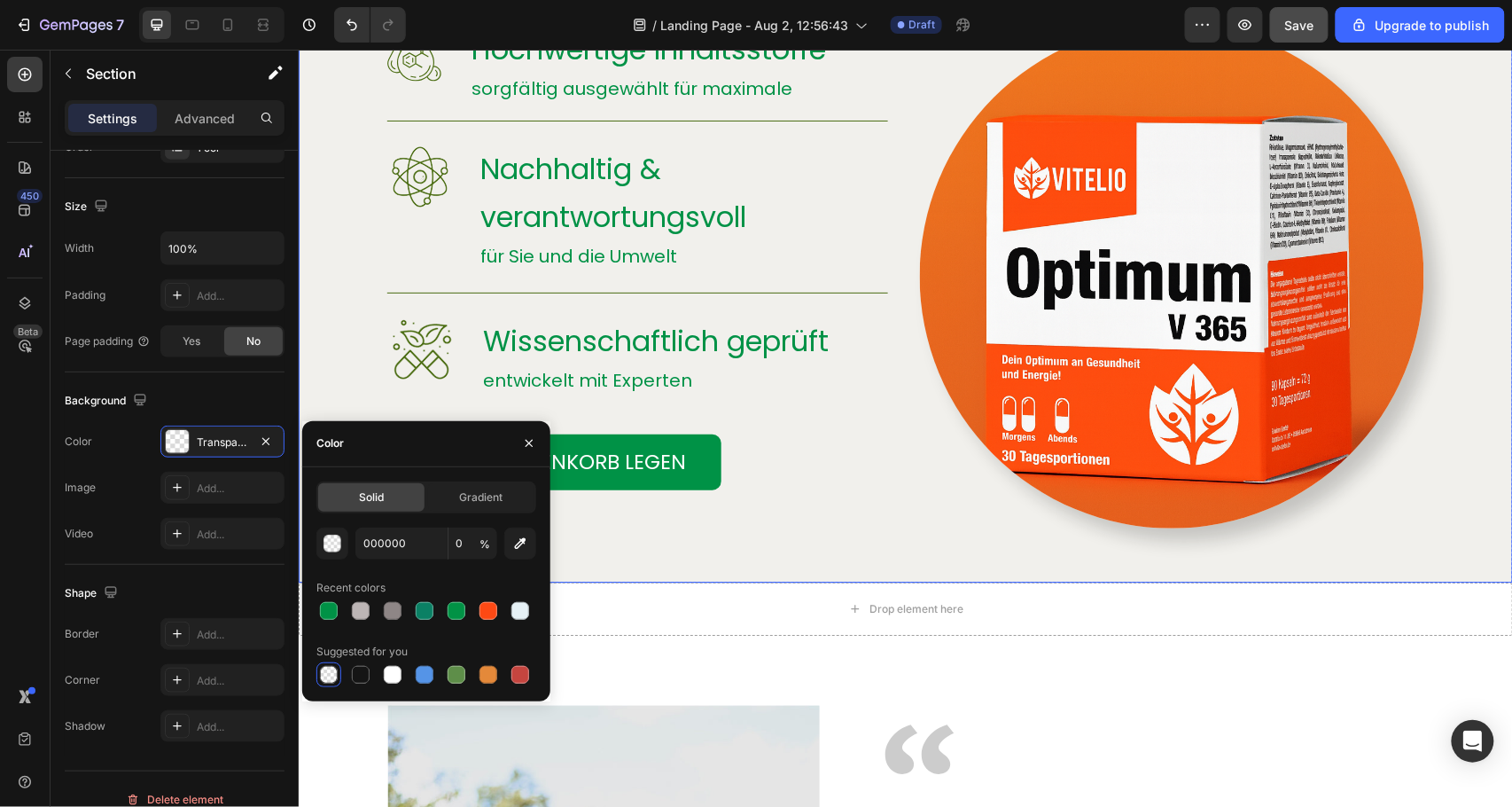 click at bounding box center (905, 302) 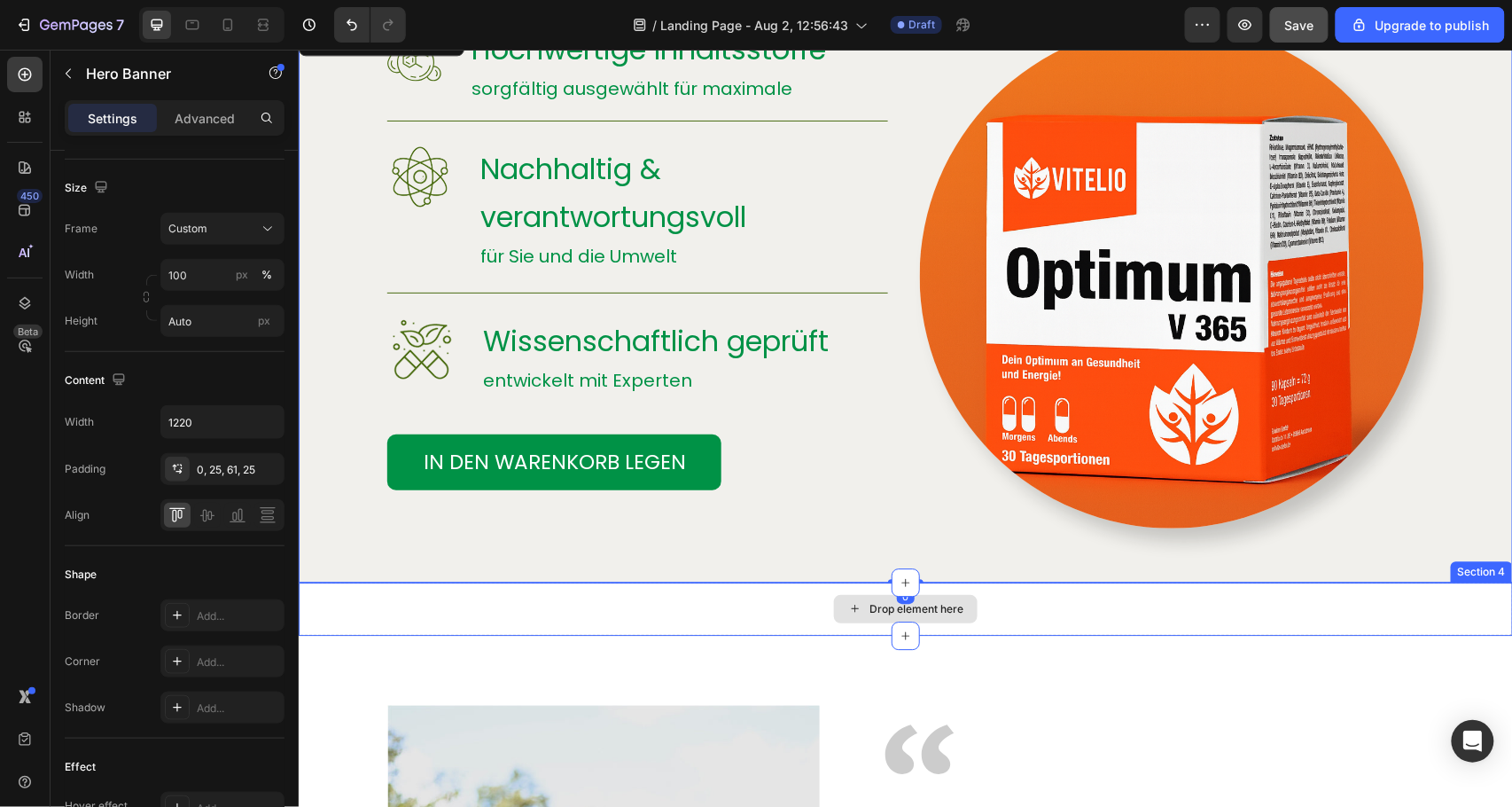 scroll, scrollTop: 0, scrollLeft: 0, axis: both 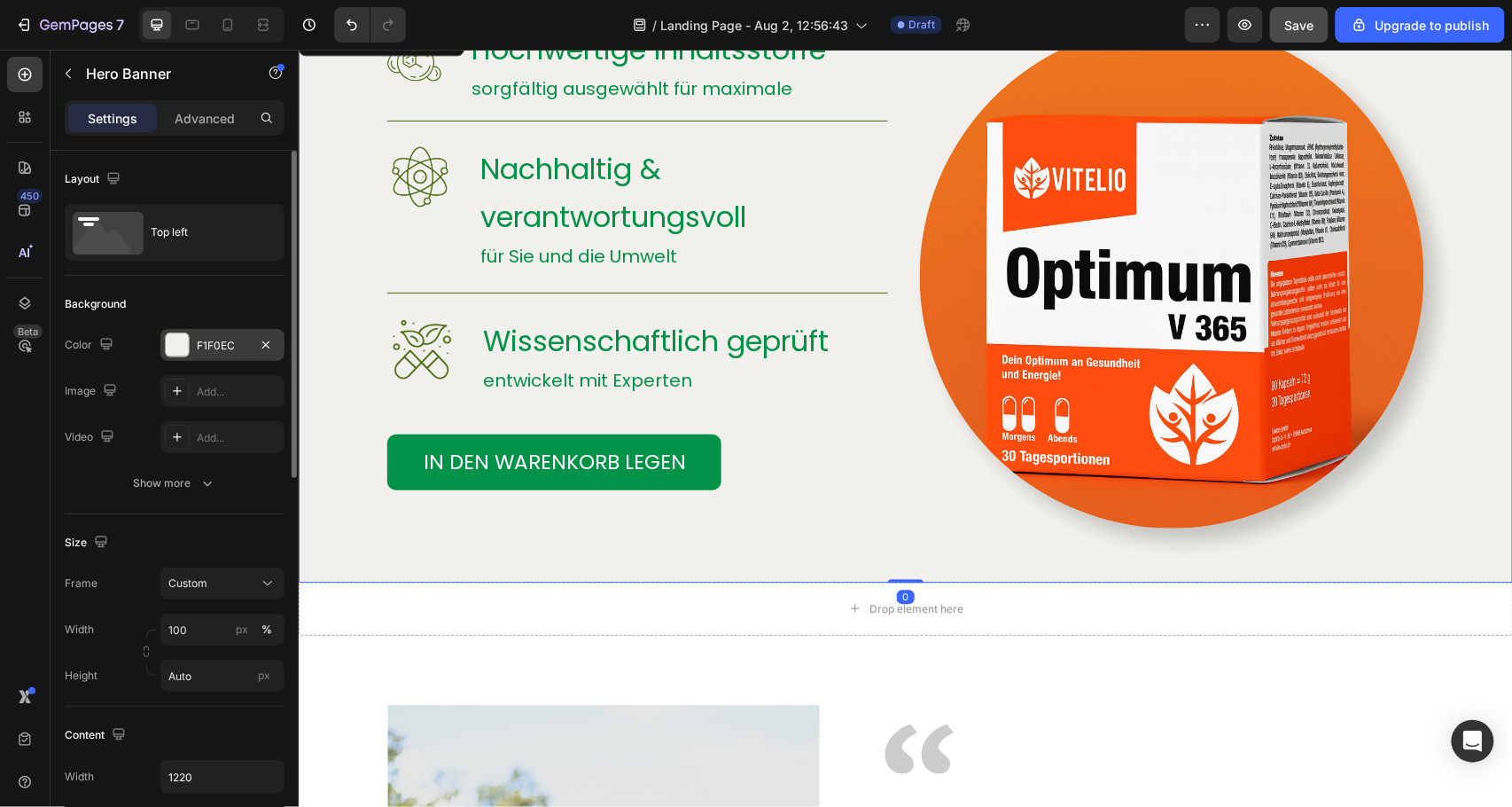click on "F1F0EC" at bounding box center (222, 346) 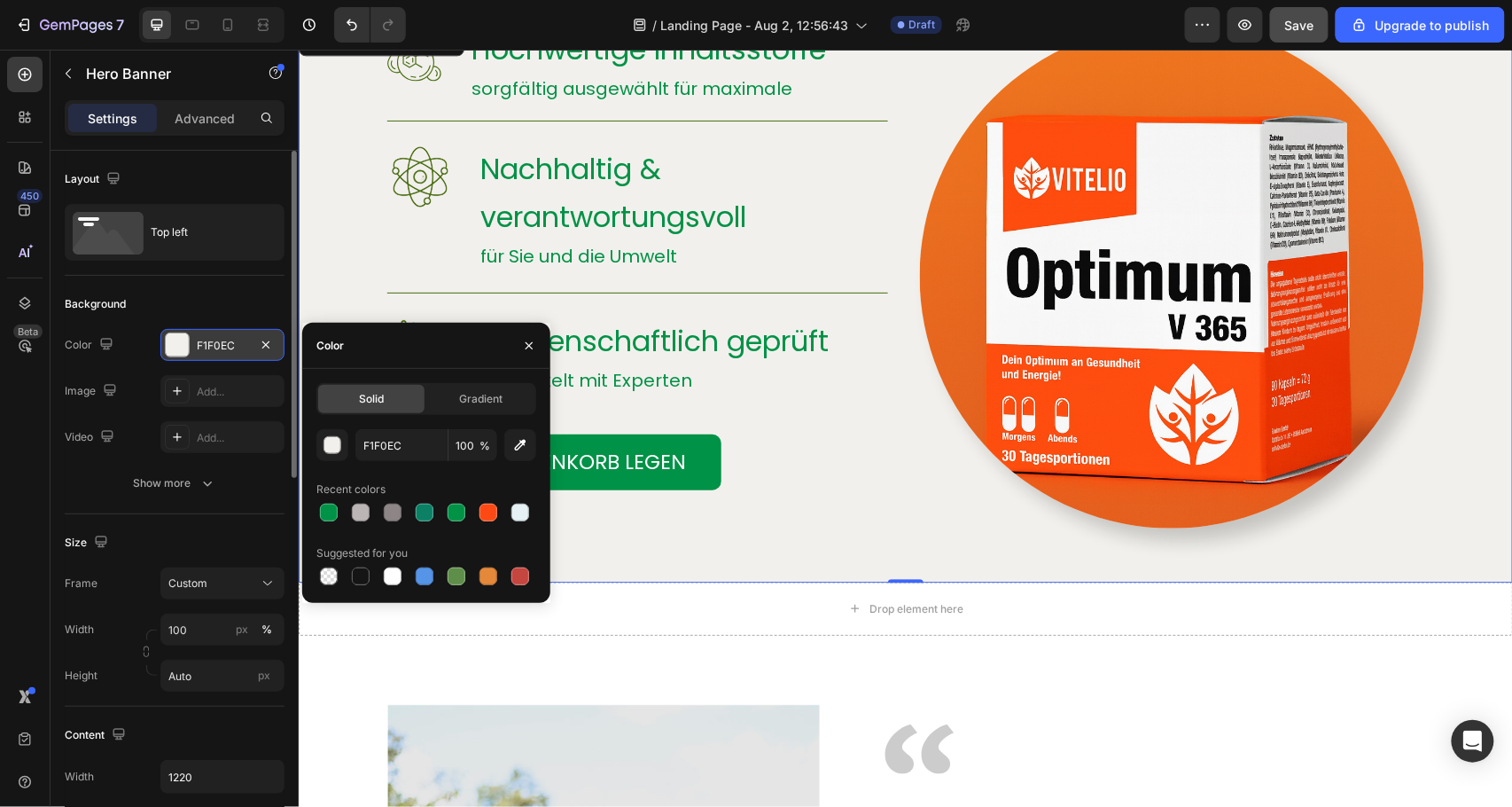 click on "F1F0EC" at bounding box center [222, 346] 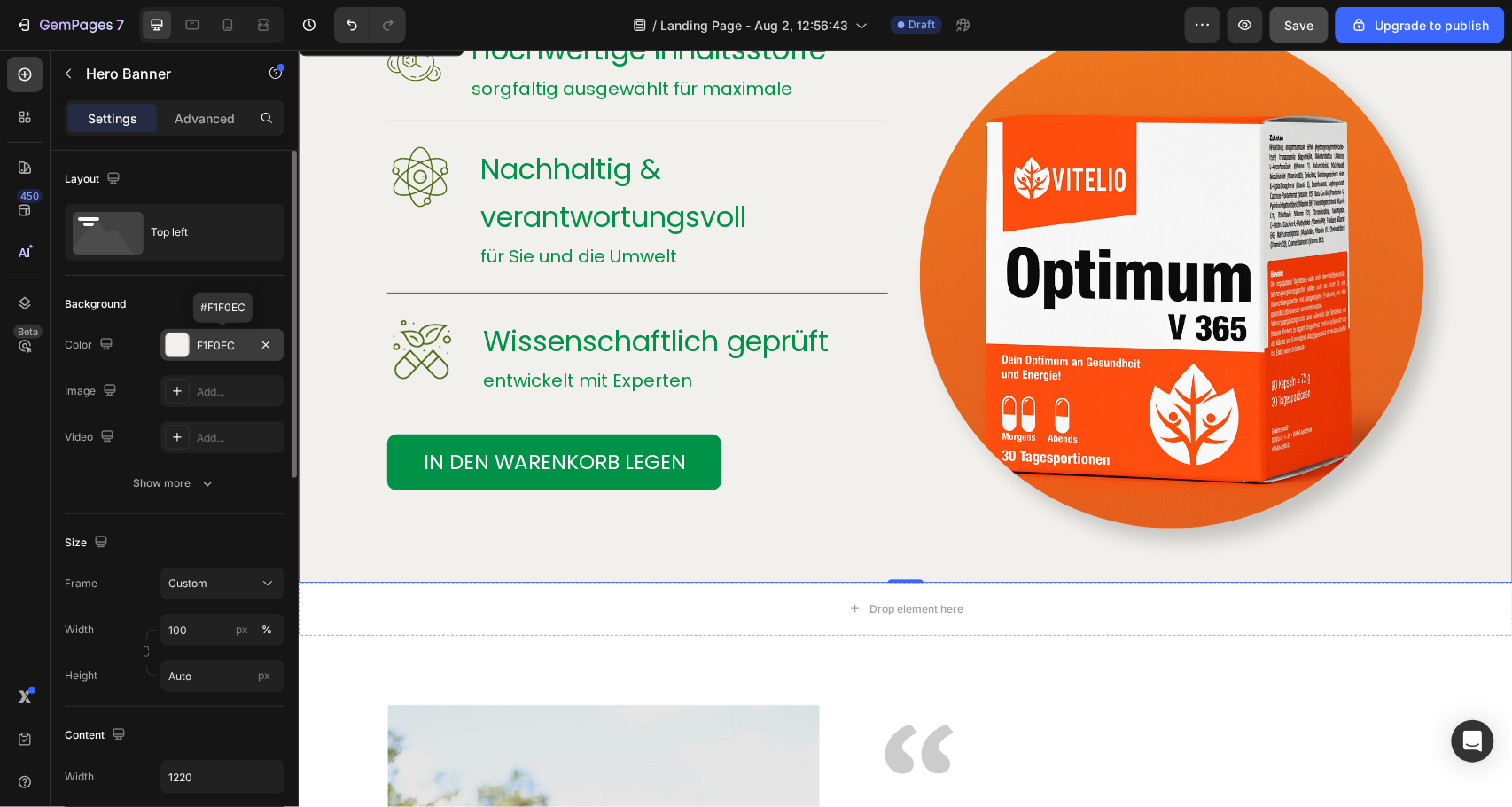 click on "F1F0EC" at bounding box center (222, 346) 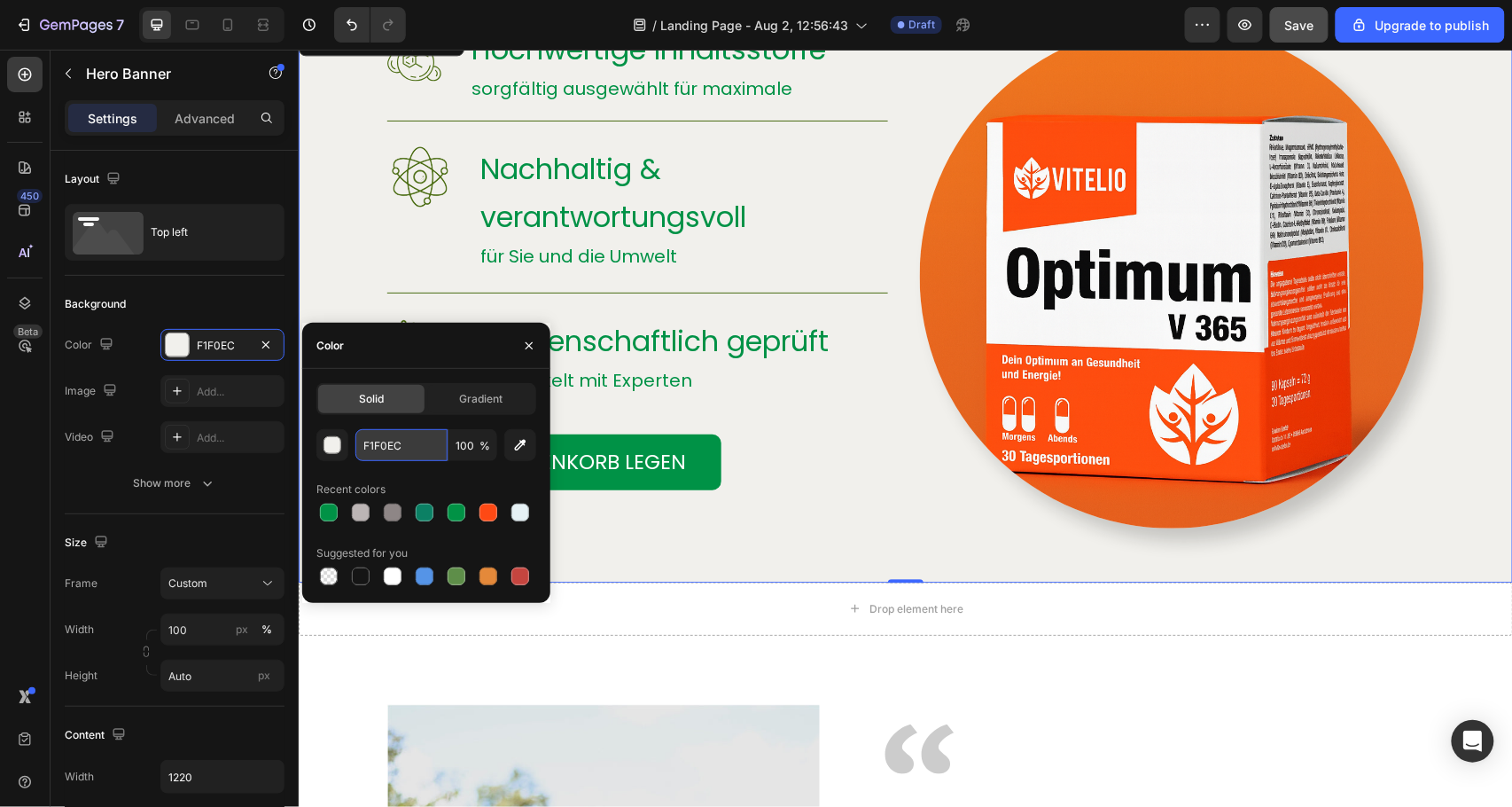 click on "F1F0EC" at bounding box center [401, 445] 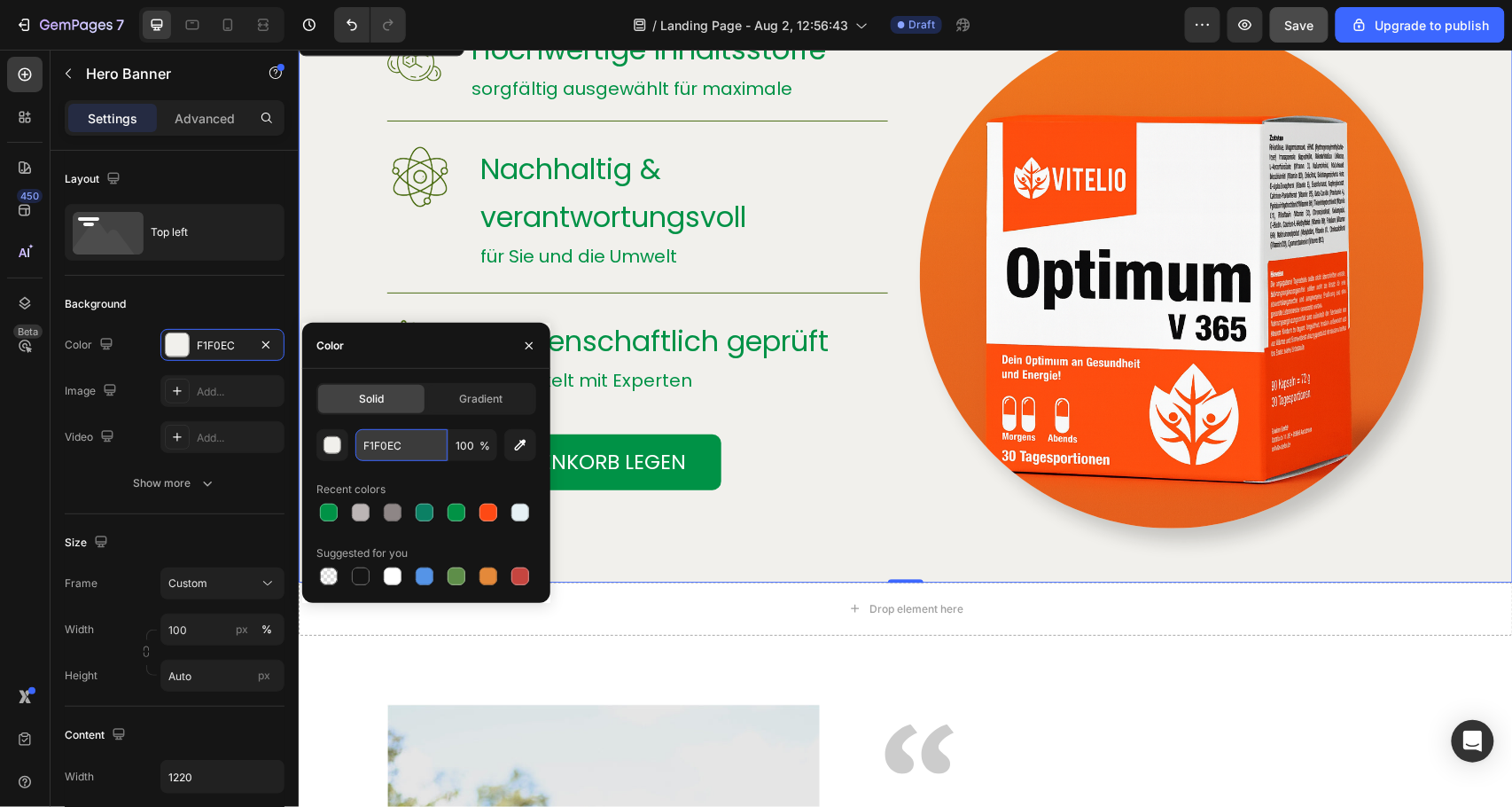 click on "F1F0EC" at bounding box center [401, 445] 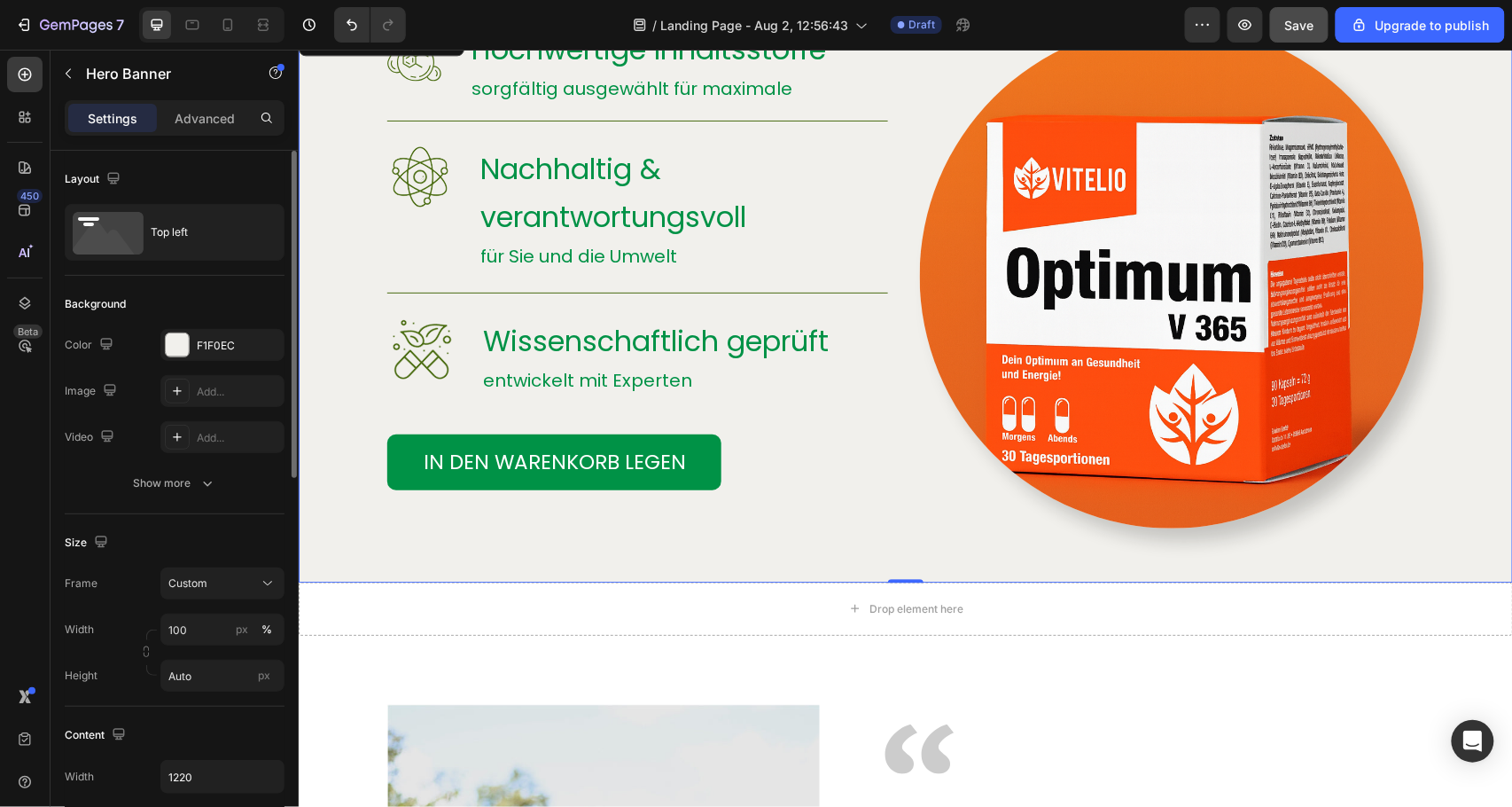 click on "The changes might be hidden by  the video. Color F1F0EC Image Add... Video Add..." 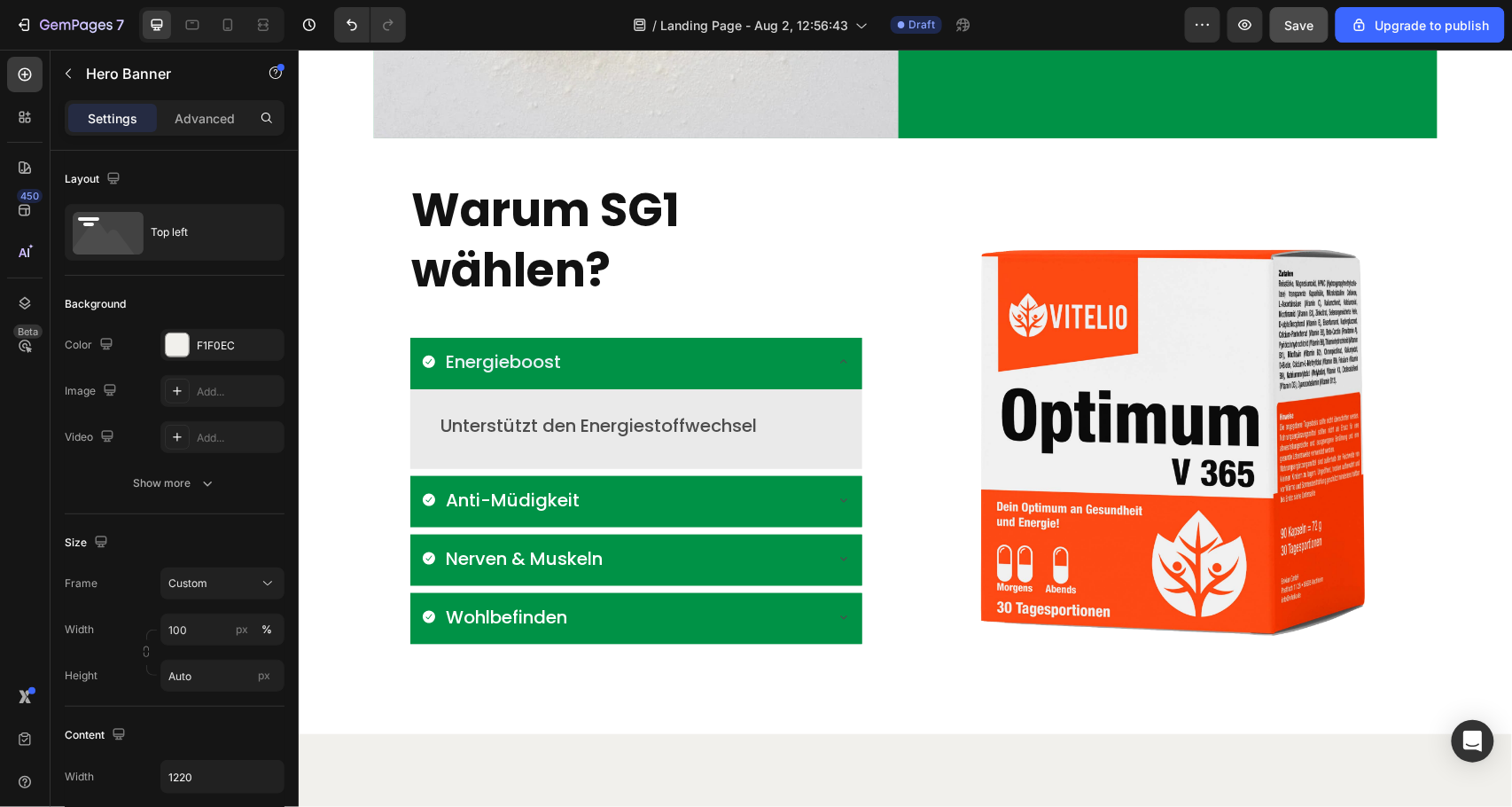 scroll, scrollTop: 0, scrollLeft: 0, axis: both 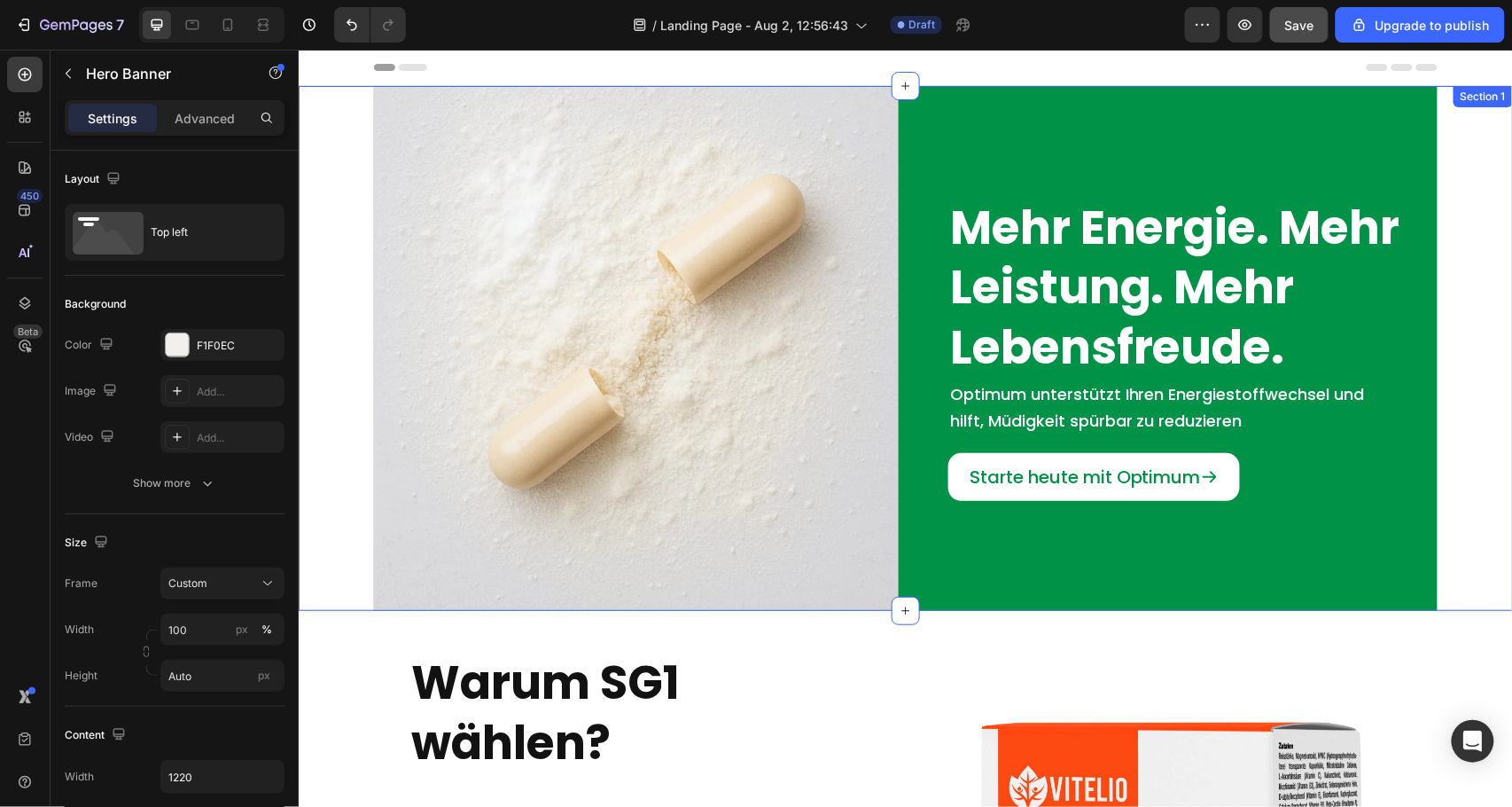 click on "Image Mehr Energie. Mehr Leistung. Mehr Lebensfreude. Heading Optimum unterstützt Ihren Energiestoffwechsel und hilft, Müdigkeit spürbar zu reduzieren Text Block
Starte heute mit Optimum Button Row" at bounding box center (905, 348) 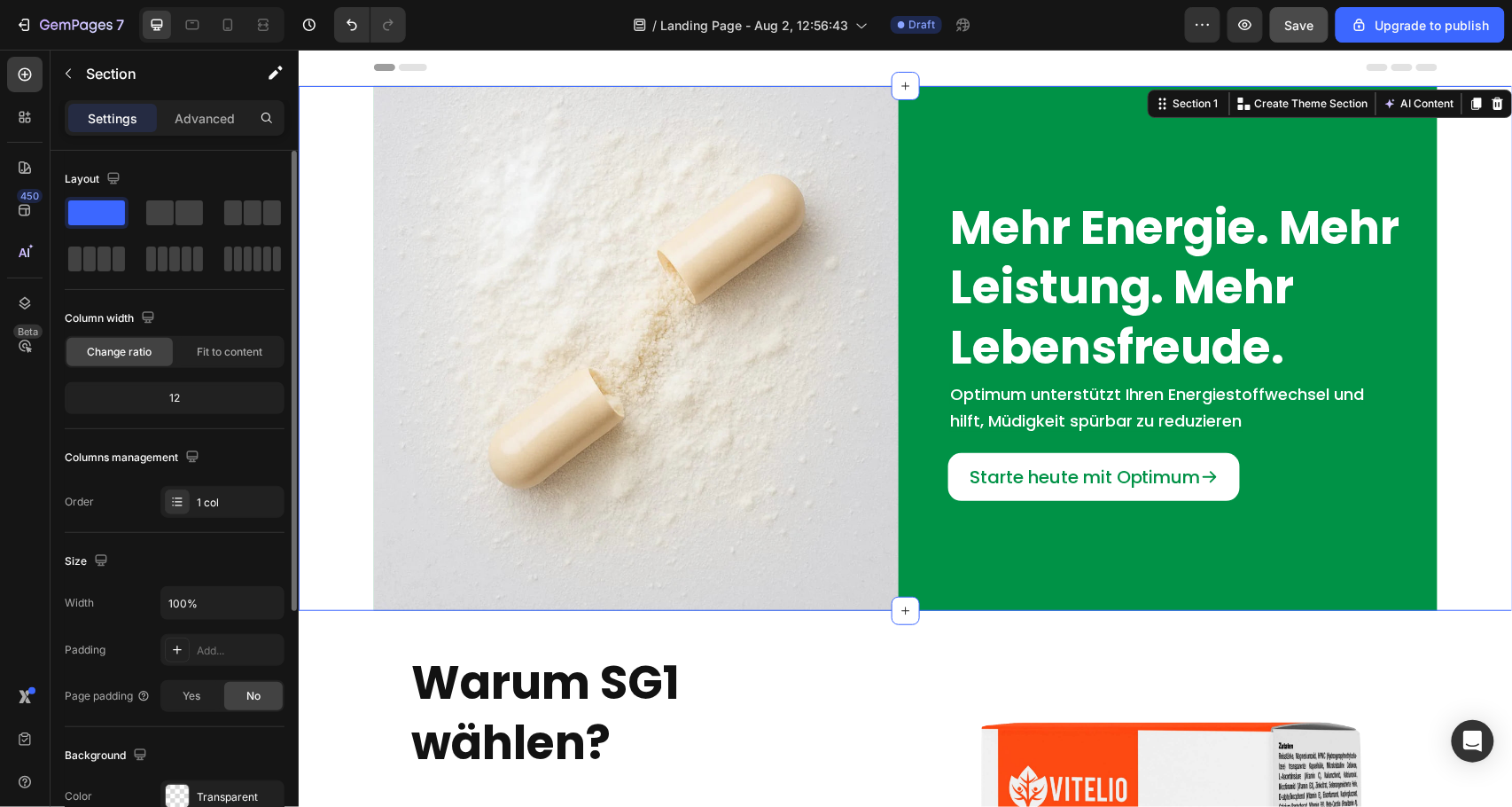 scroll, scrollTop: 118, scrollLeft: 0, axis: vertical 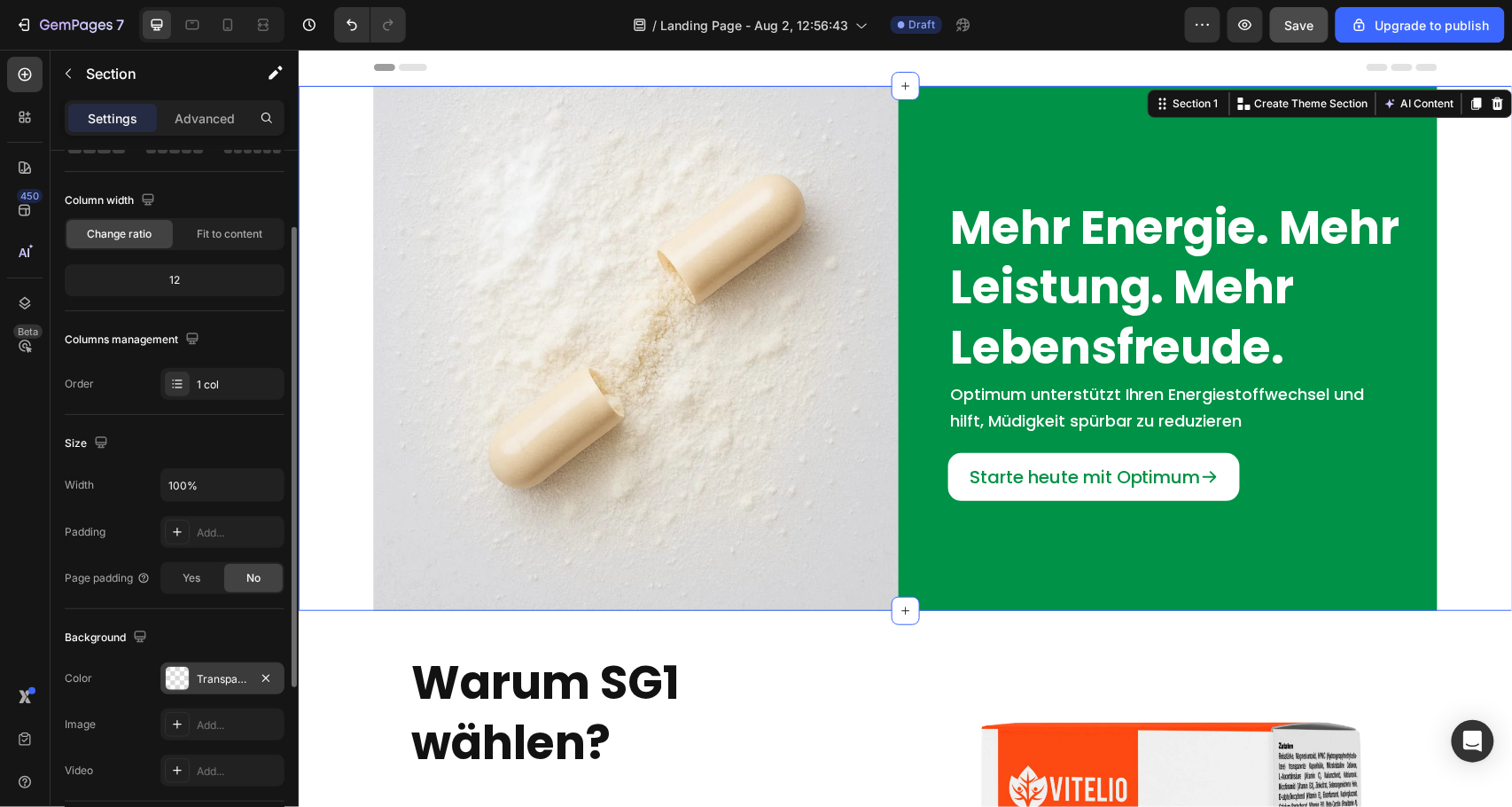 click on "Transparent" at bounding box center (222, 679) 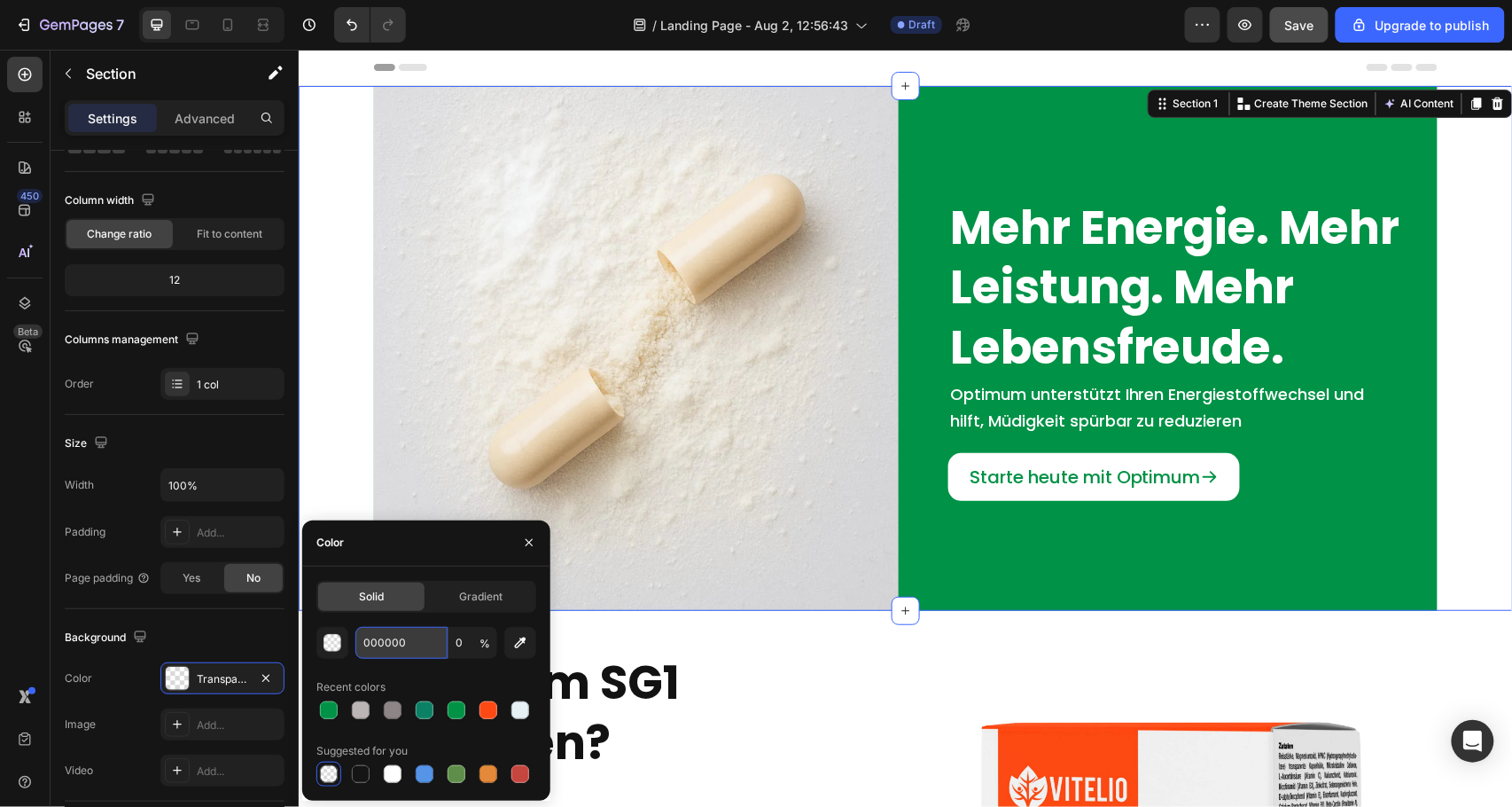 click on "000000" at bounding box center [401, 643] 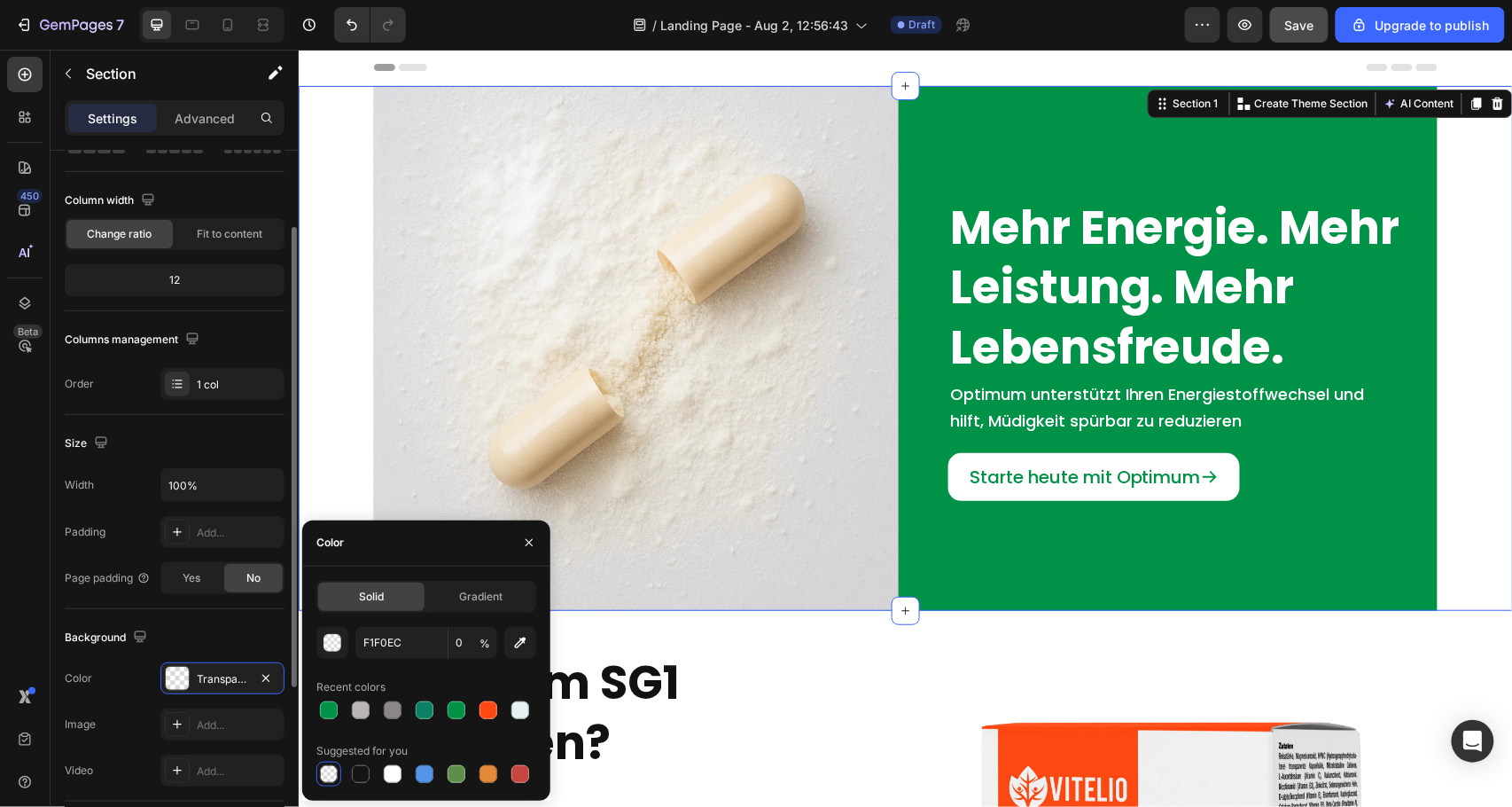 click on "Background The changes might be hidden by  the video. Color Transparent Image Add... Video Add..." 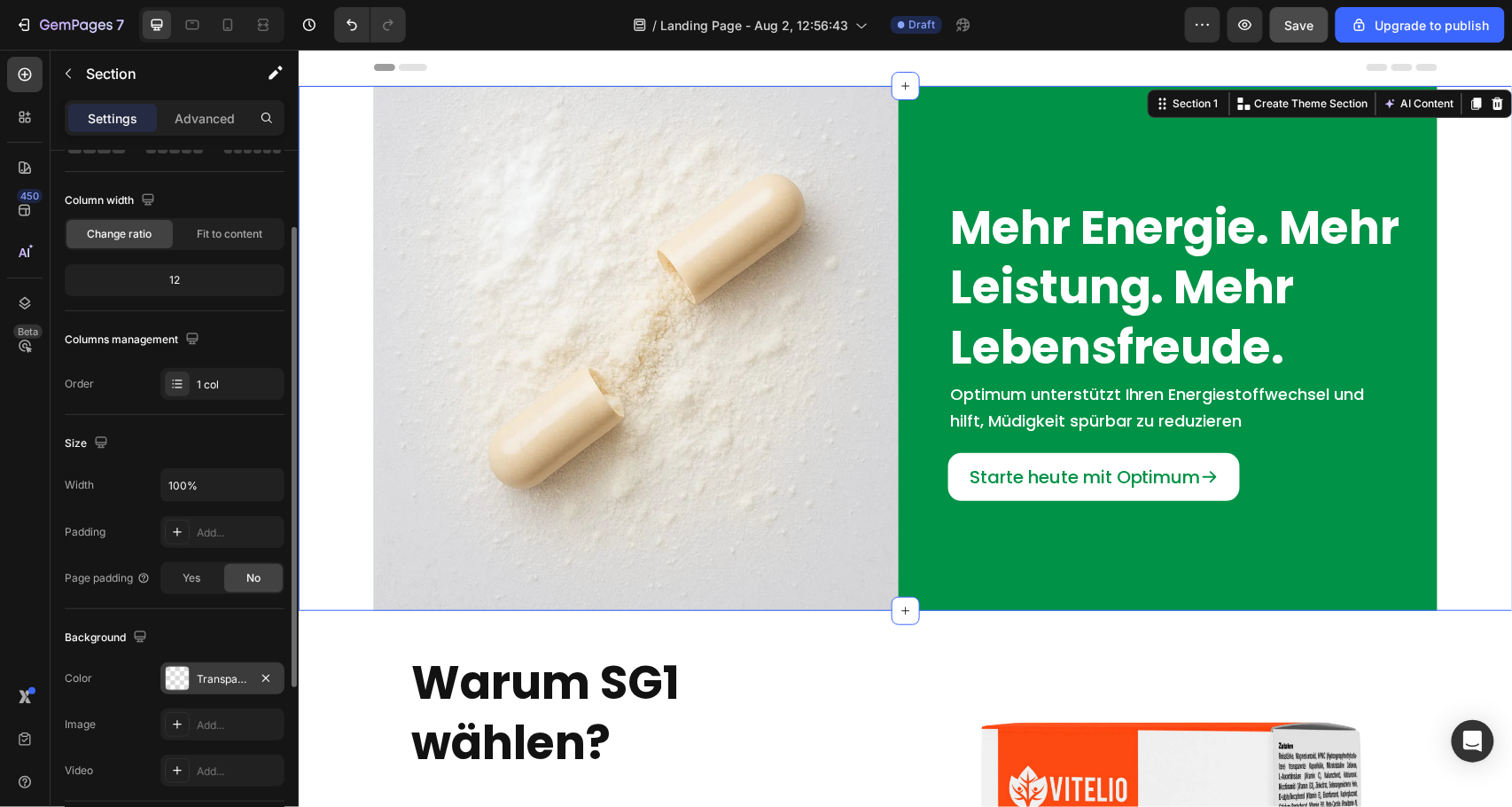 click on "Transparent" at bounding box center [222, 678] 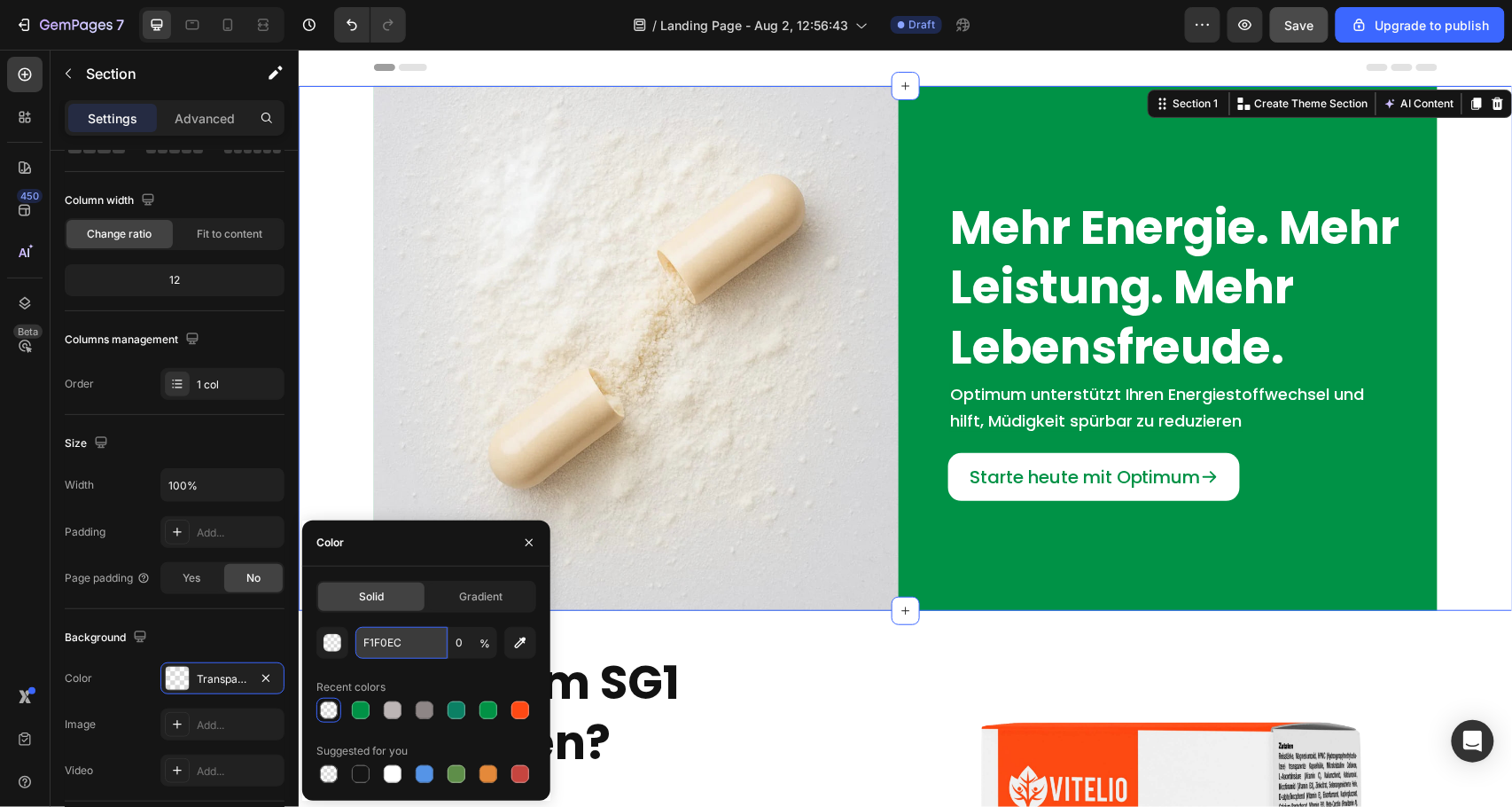 click on "F1F0EC" at bounding box center (401, 643) 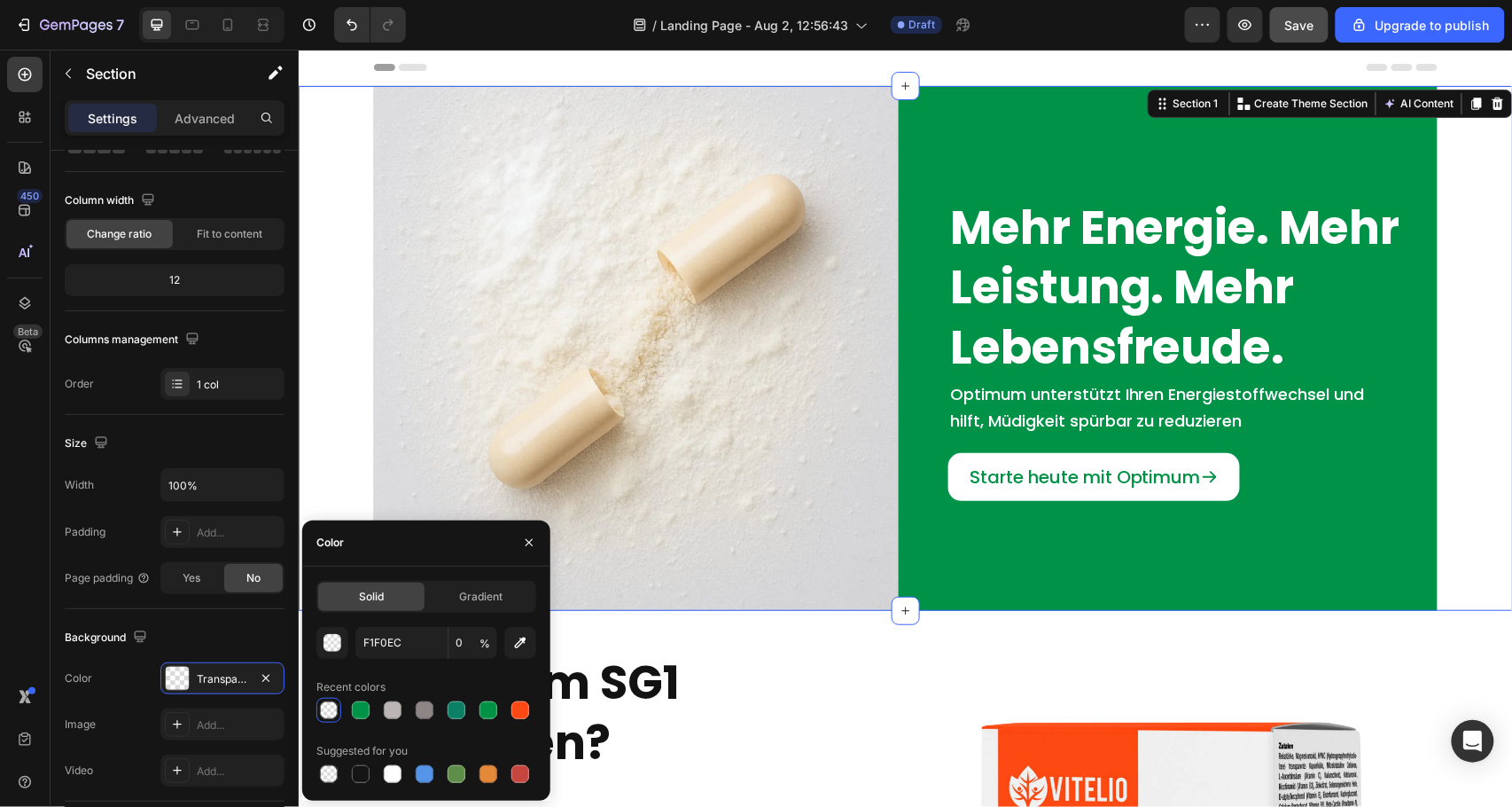 click on "Recent colors" at bounding box center [426, 687] 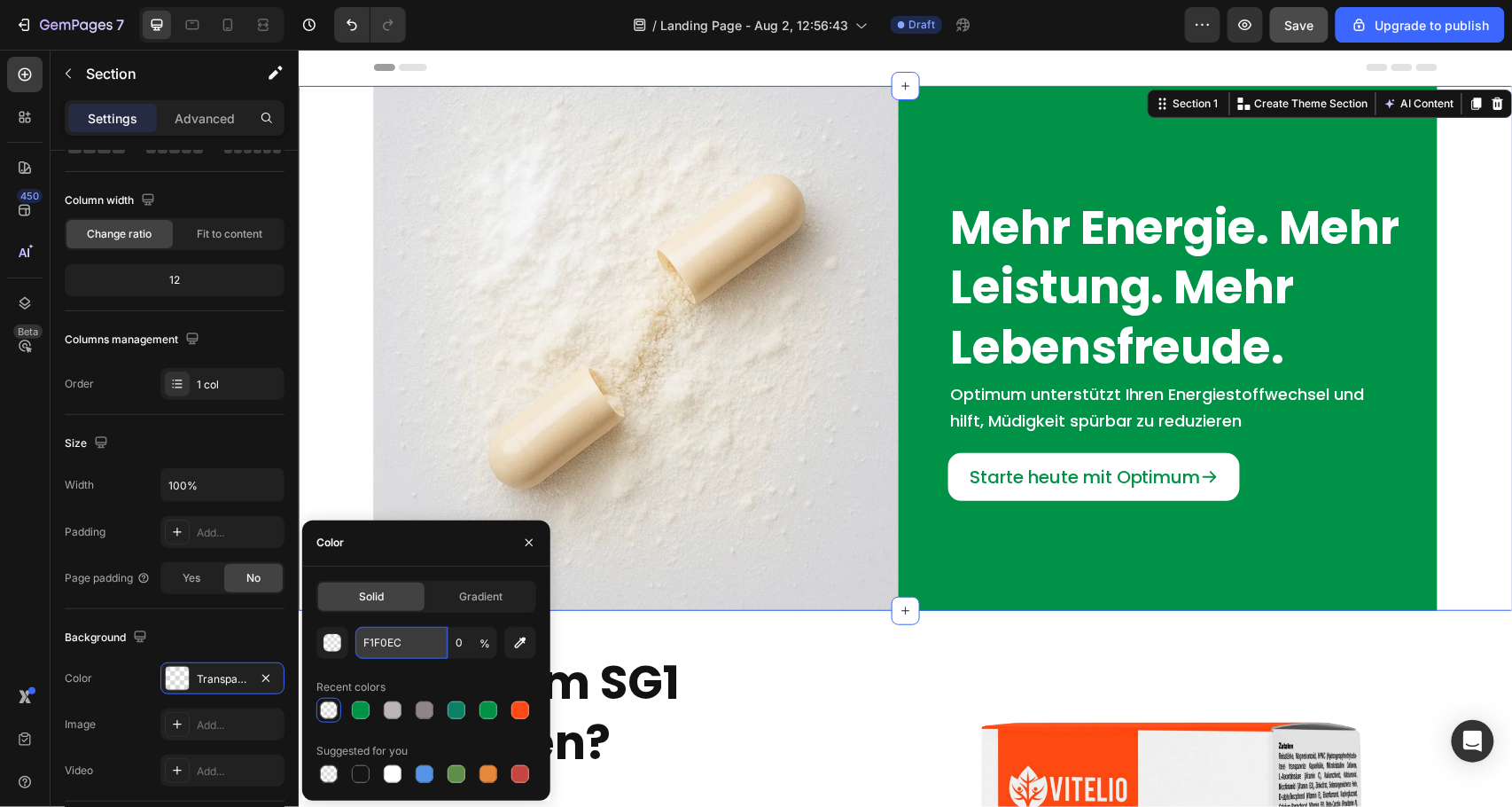 click on "F1F0EC" at bounding box center (401, 643) 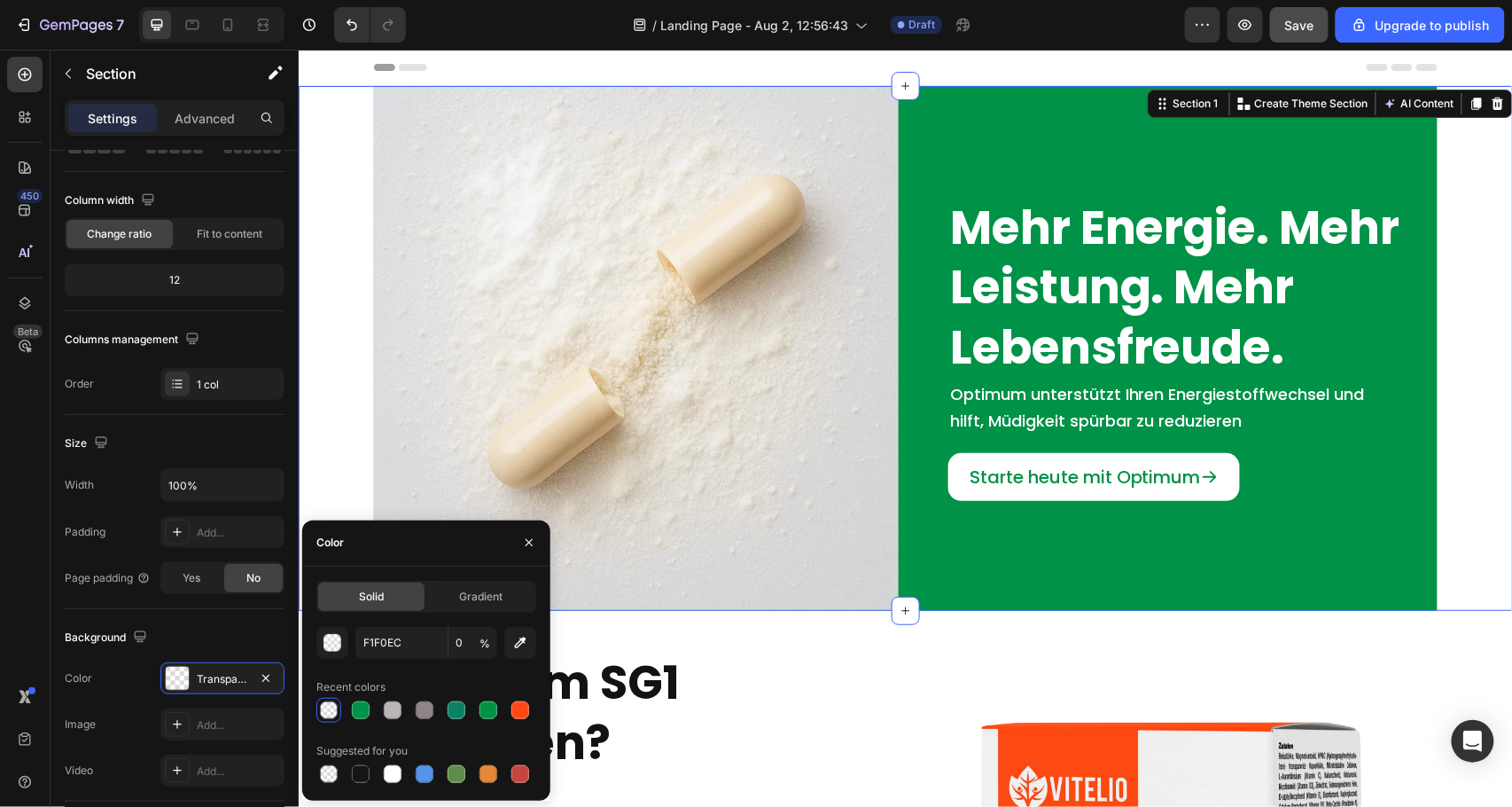 click on "Recent colors" at bounding box center (426, 687) 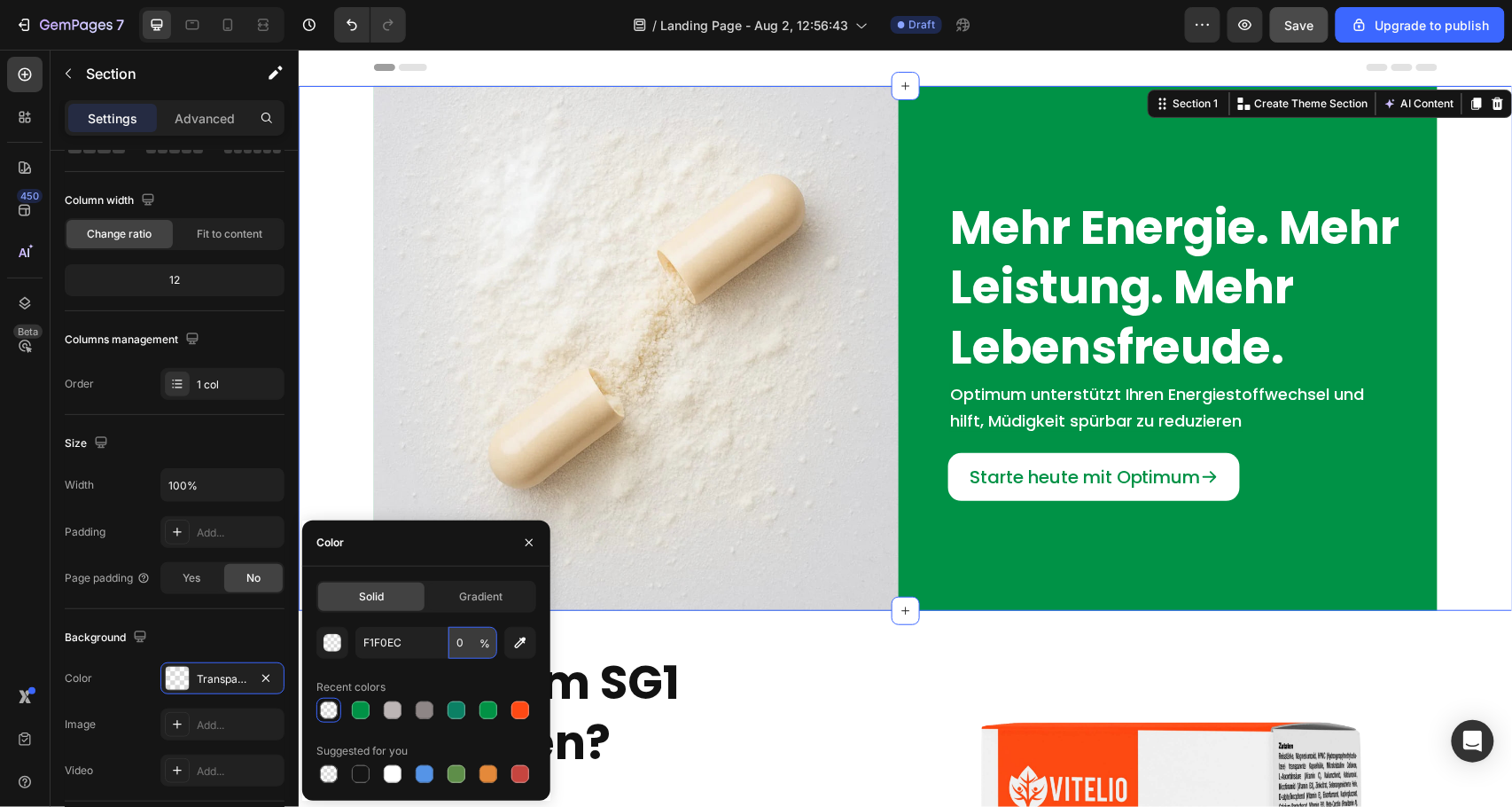 click on "0" at bounding box center (472, 643) 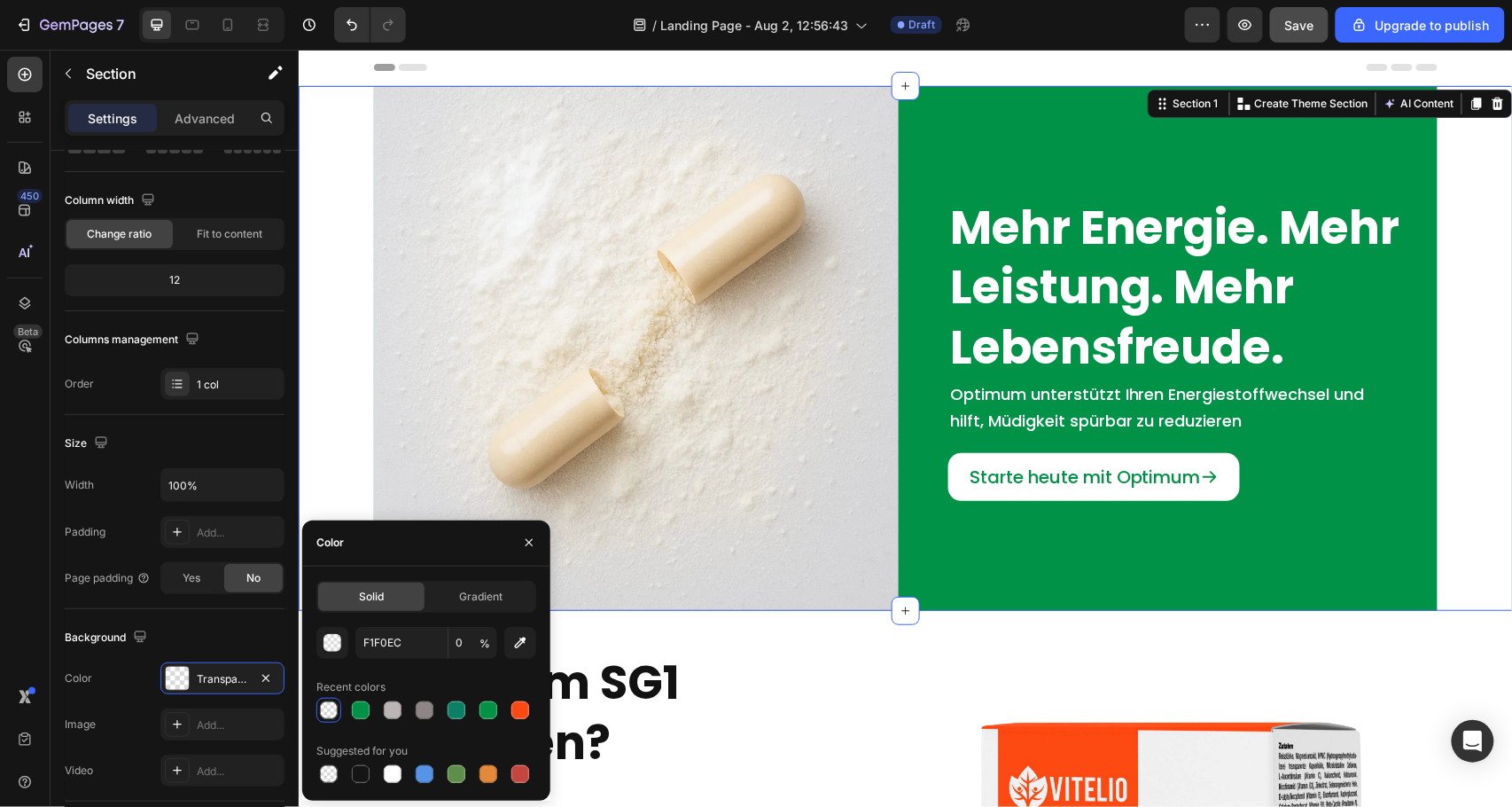 click on "Recent colors" at bounding box center [426, 687] 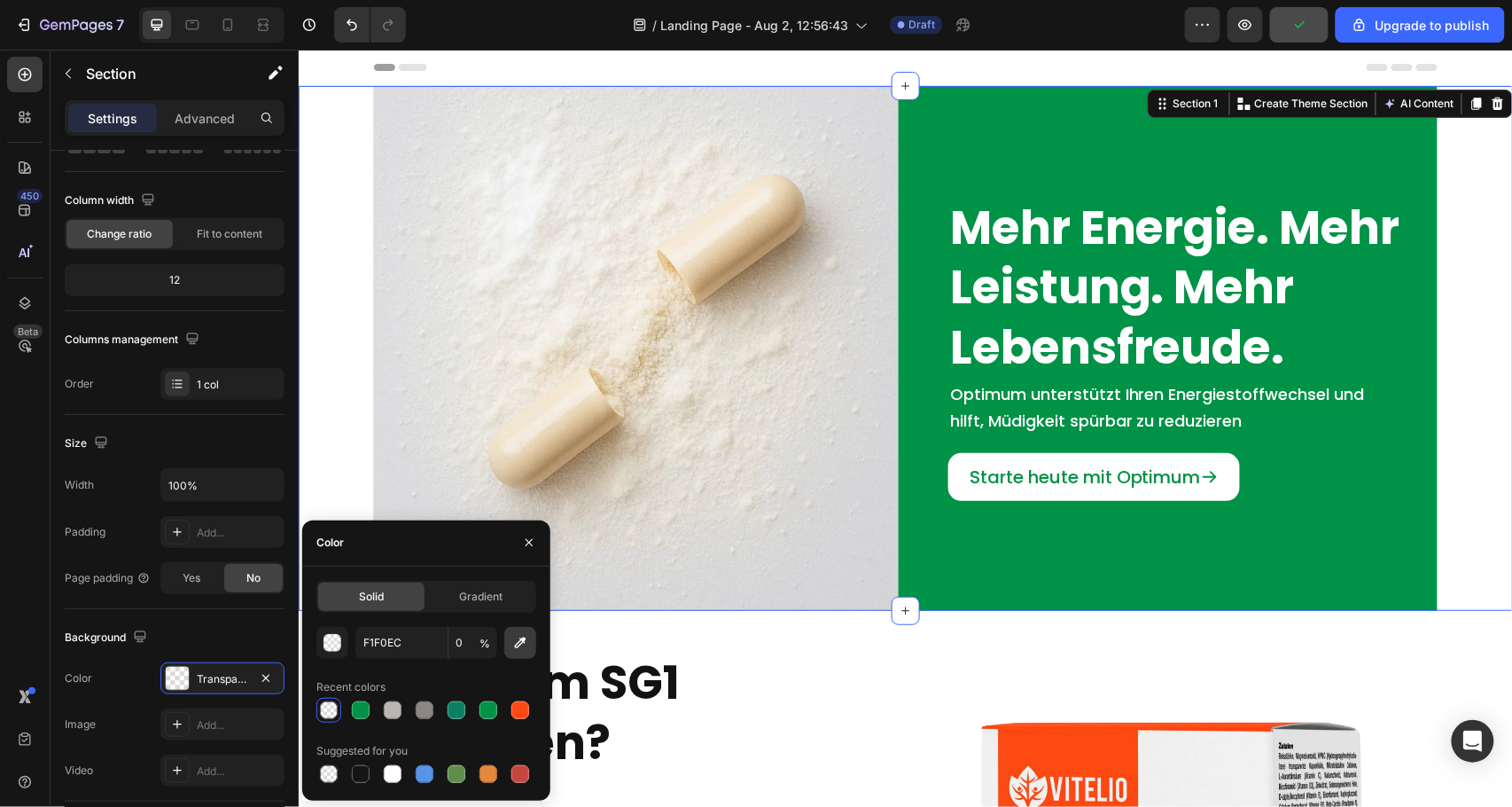 click 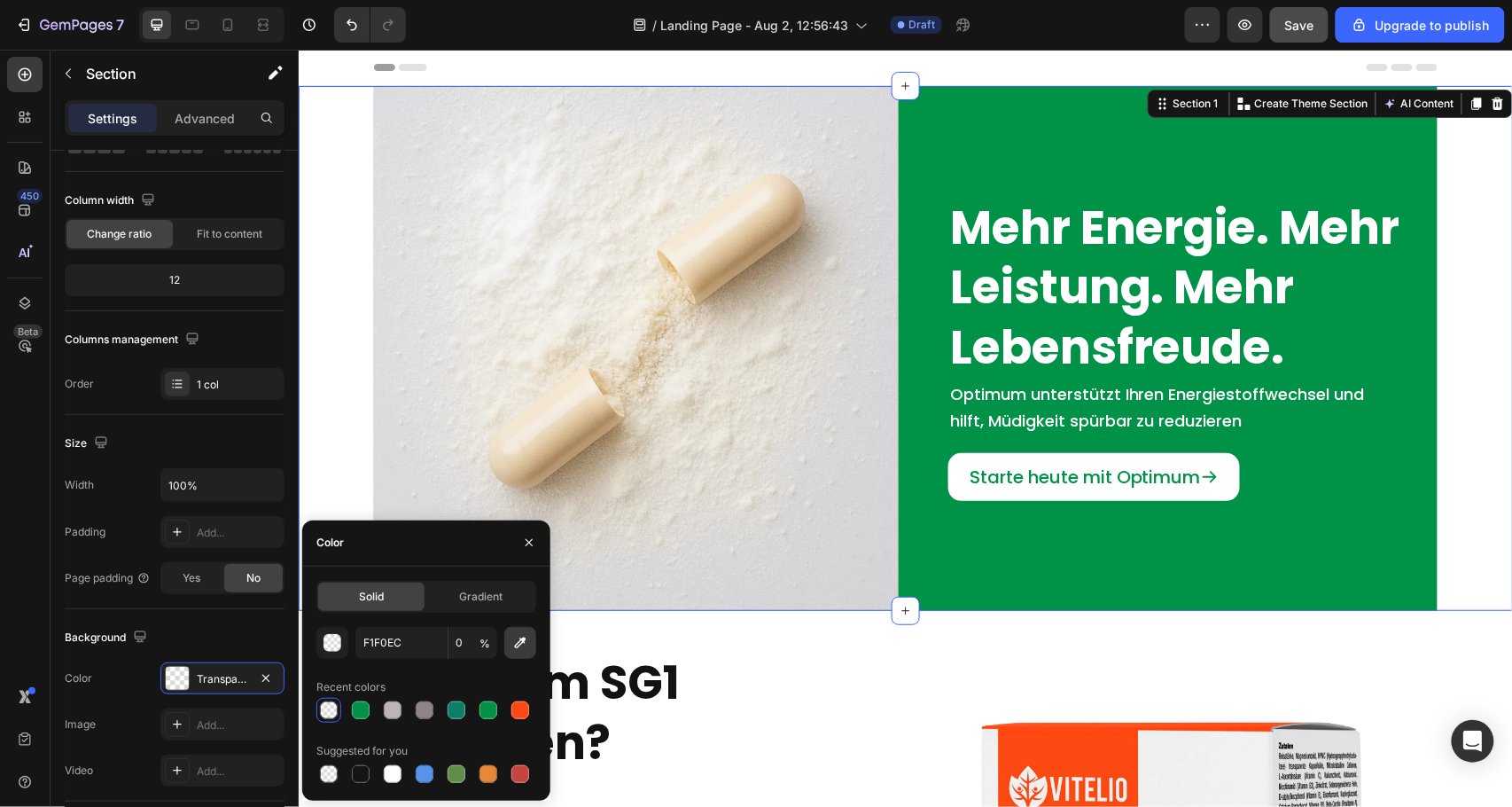 type on "3B3B3B" 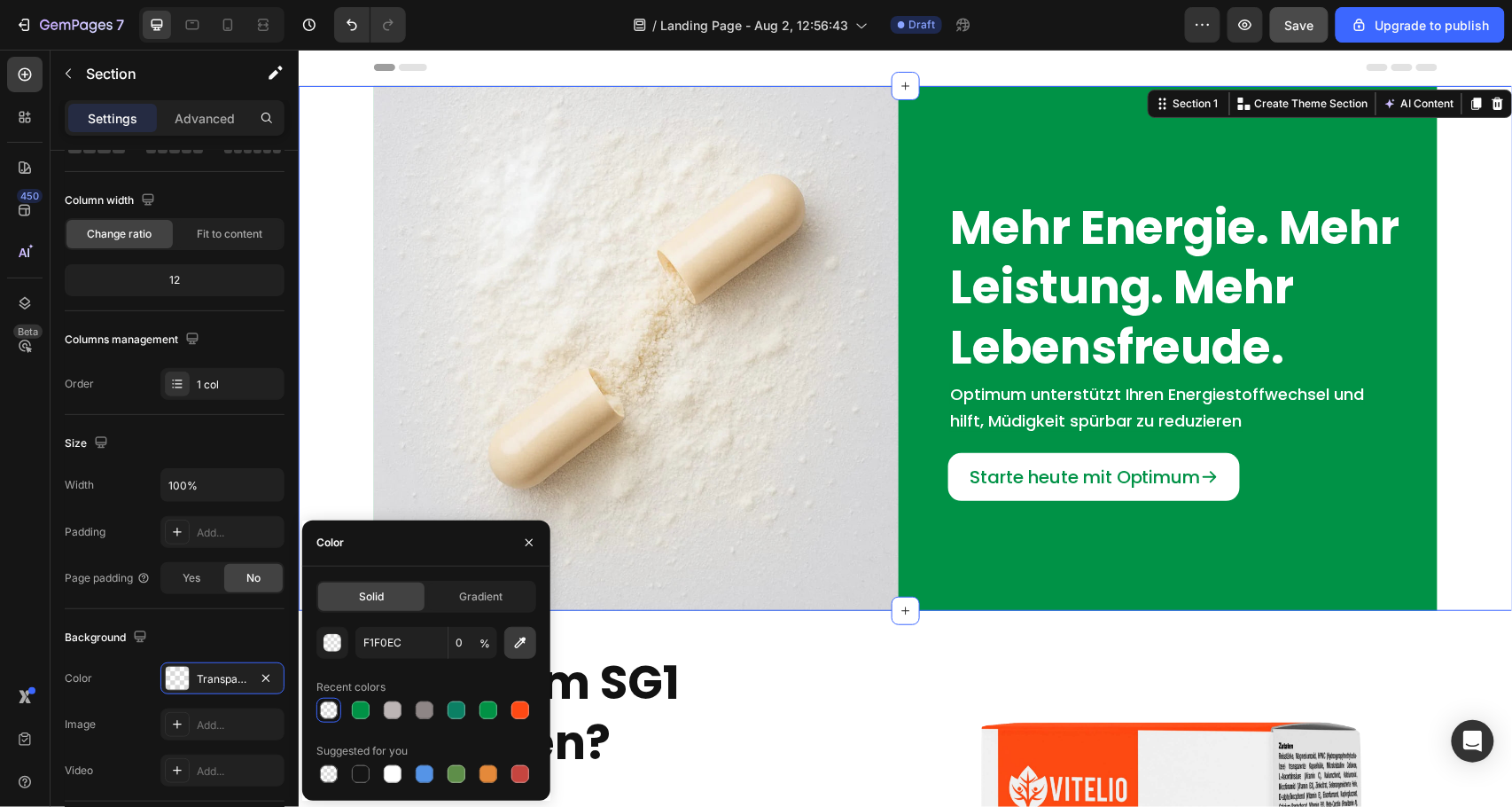 type on "100" 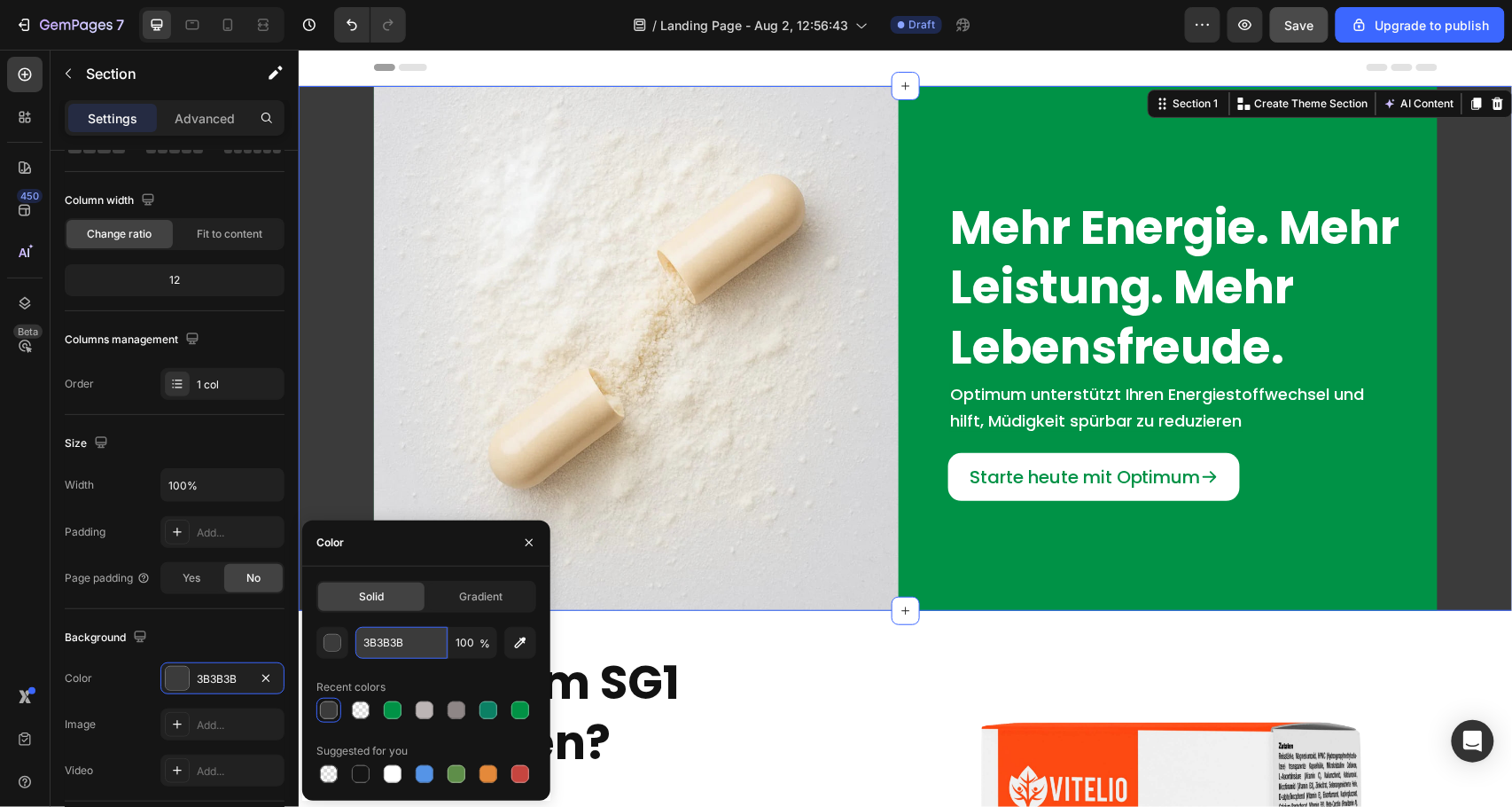 click on "3B3B3B" at bounding box center (401, 643) 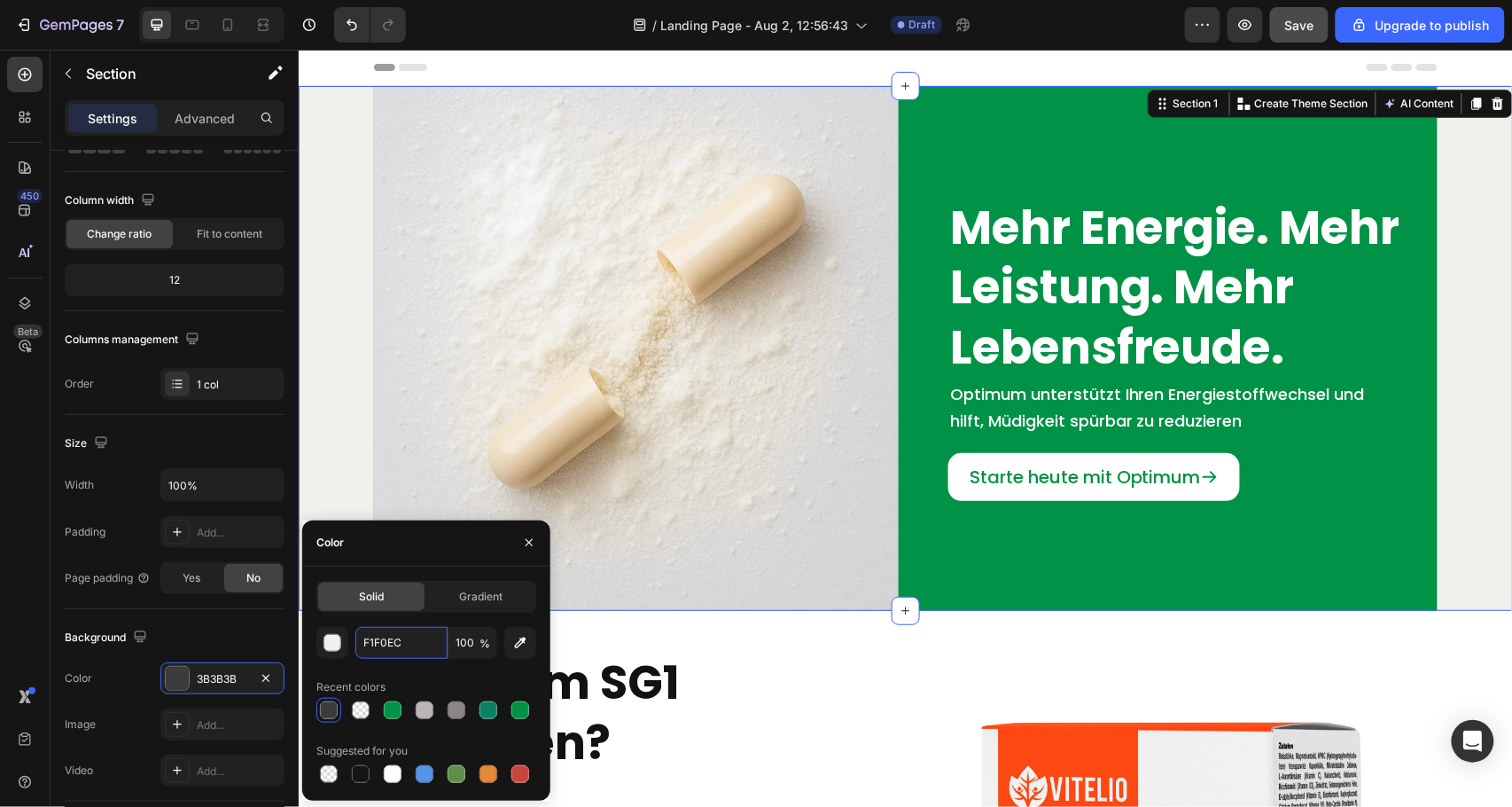 type on "F1F0EC" 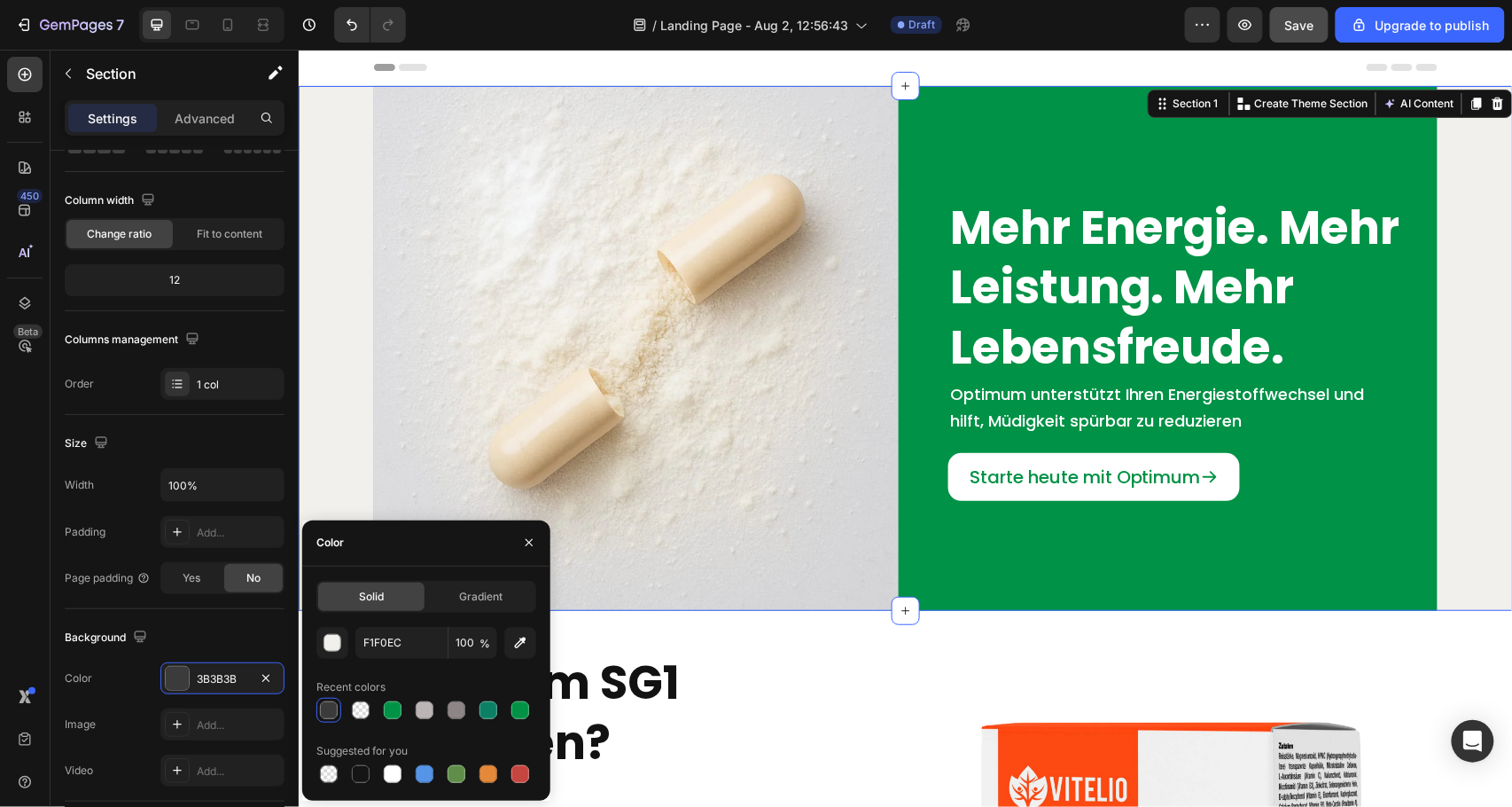 click on "F1F0EC 100 % Recent colors Suggested for you" at bounding box center [426, 707] 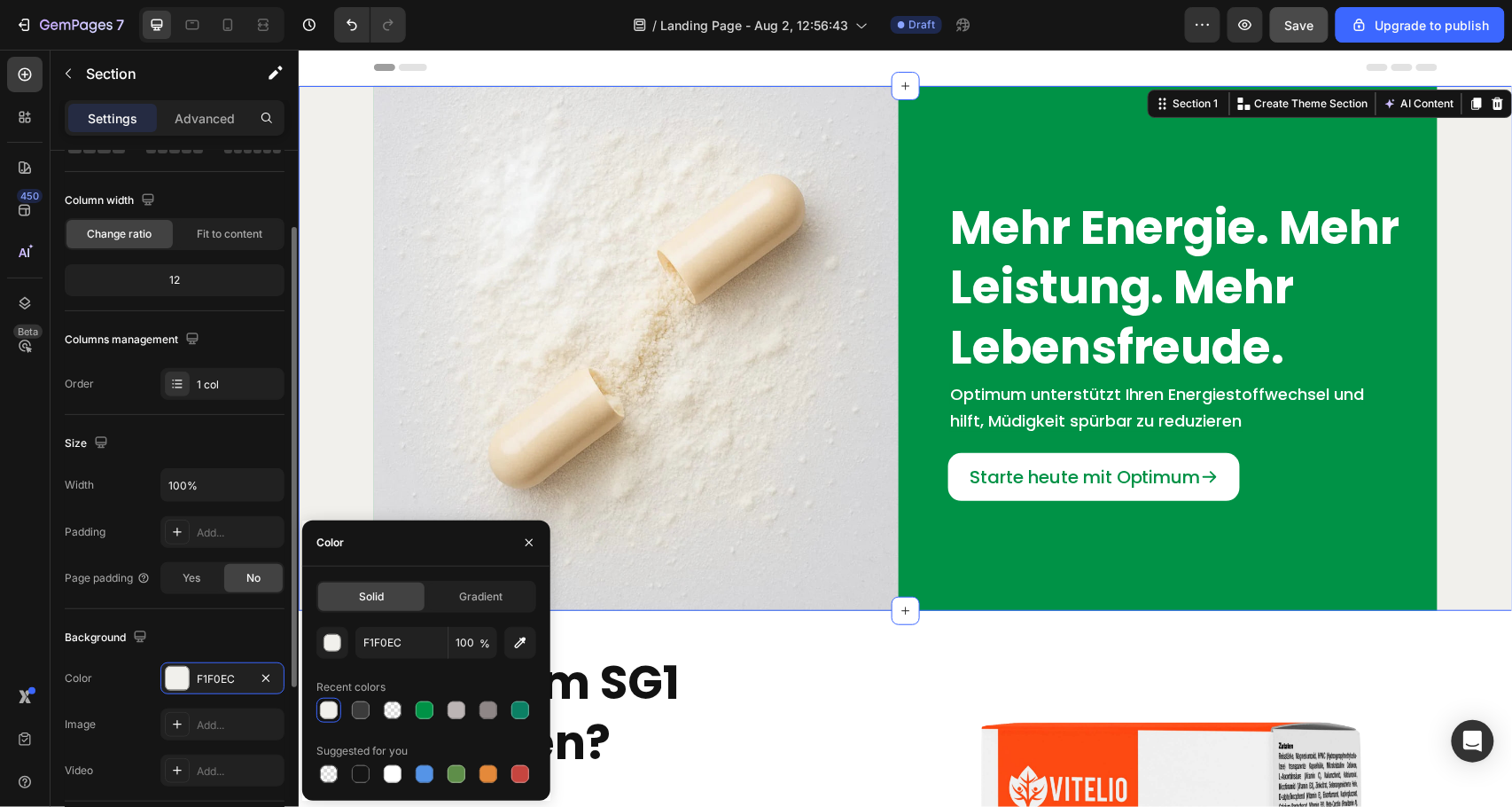 click on "Padding Add..." at bounding box center (175, 532) 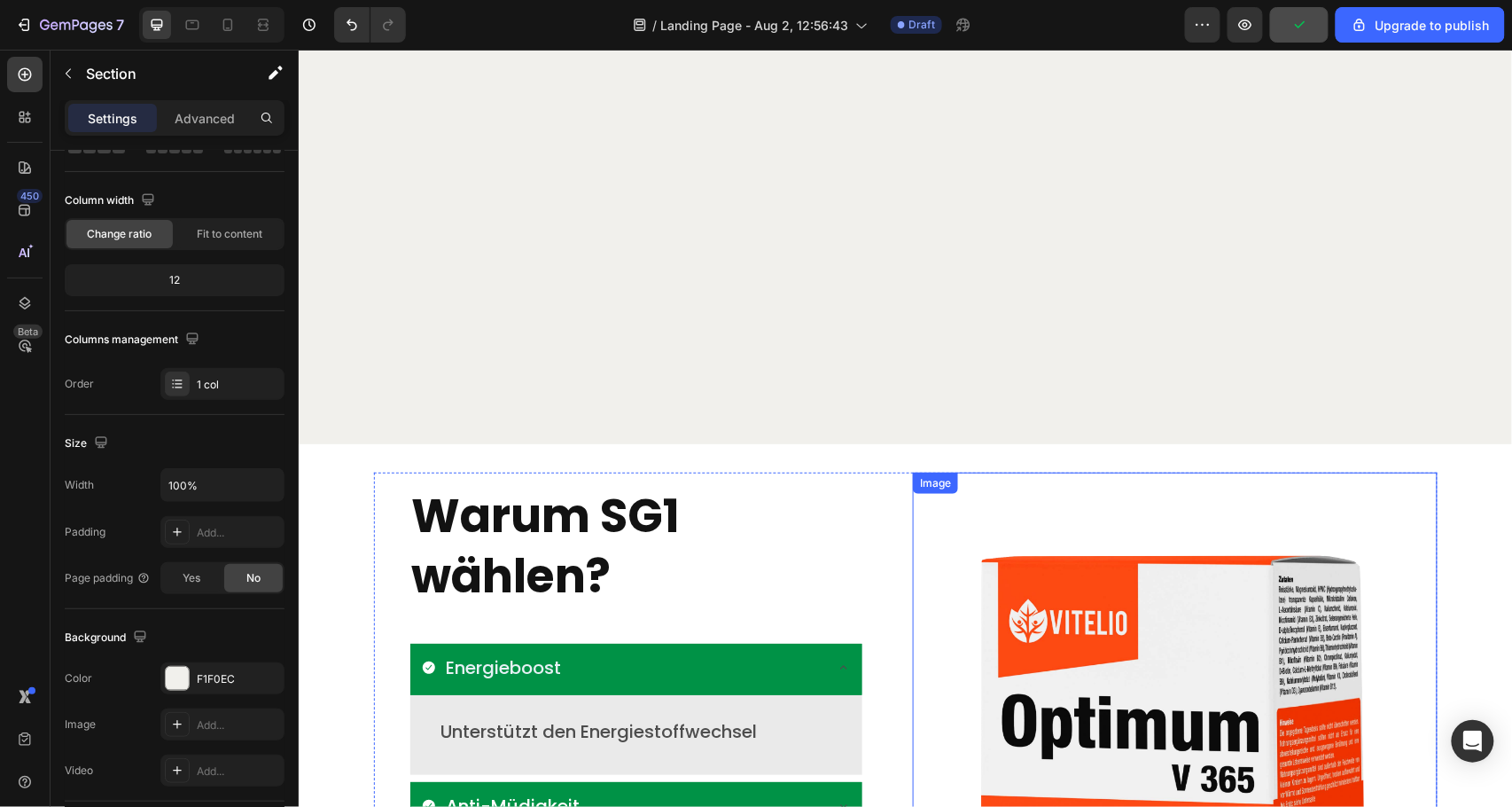 scroll, scrollTop: 2128, scrollLeft: 0, axis: vertical 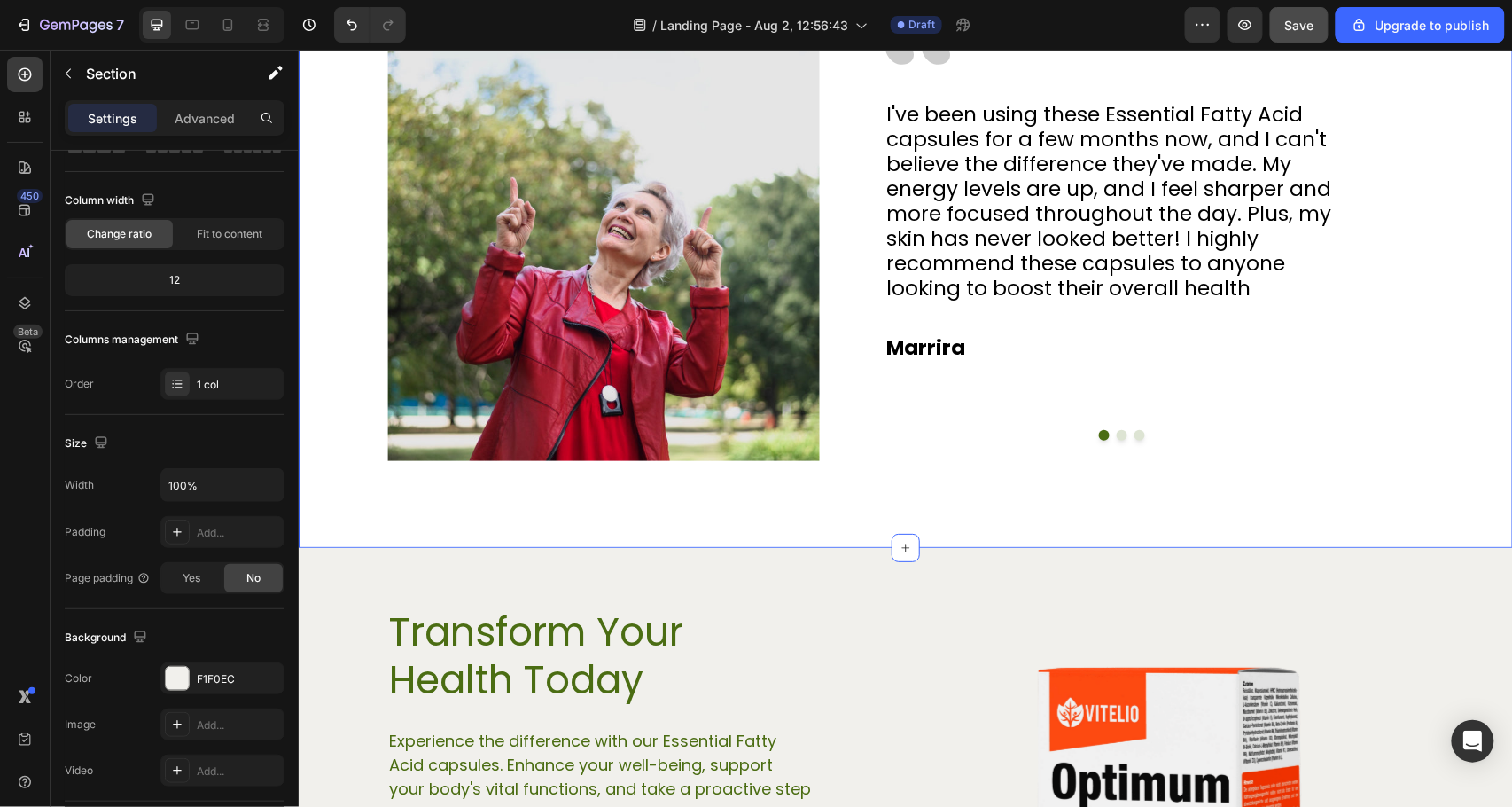 click on "Save" at bounding box center [1299, 25] 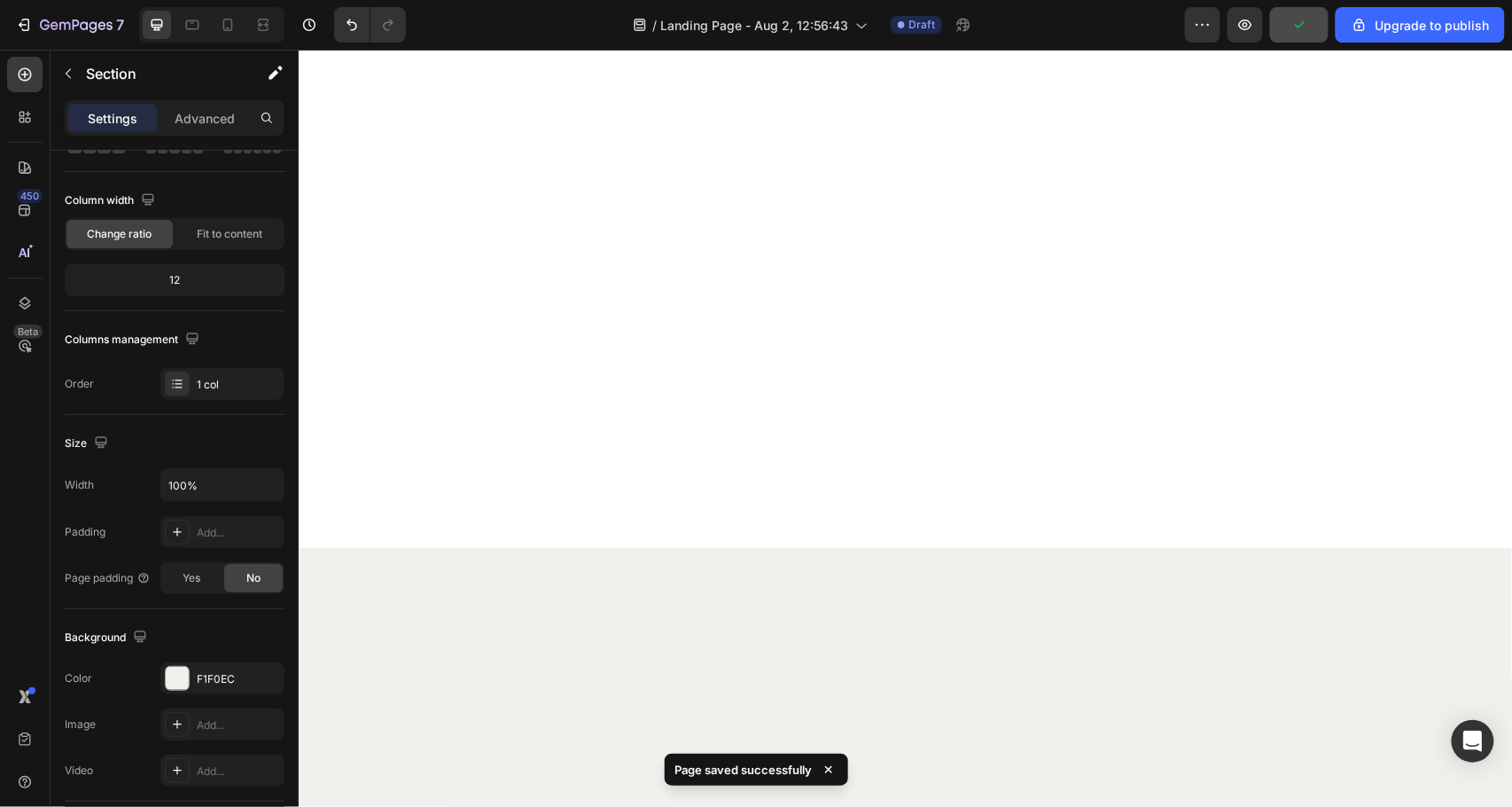 scroll, scrollTop: 3439, scrollLeft: 0, axis: vertical 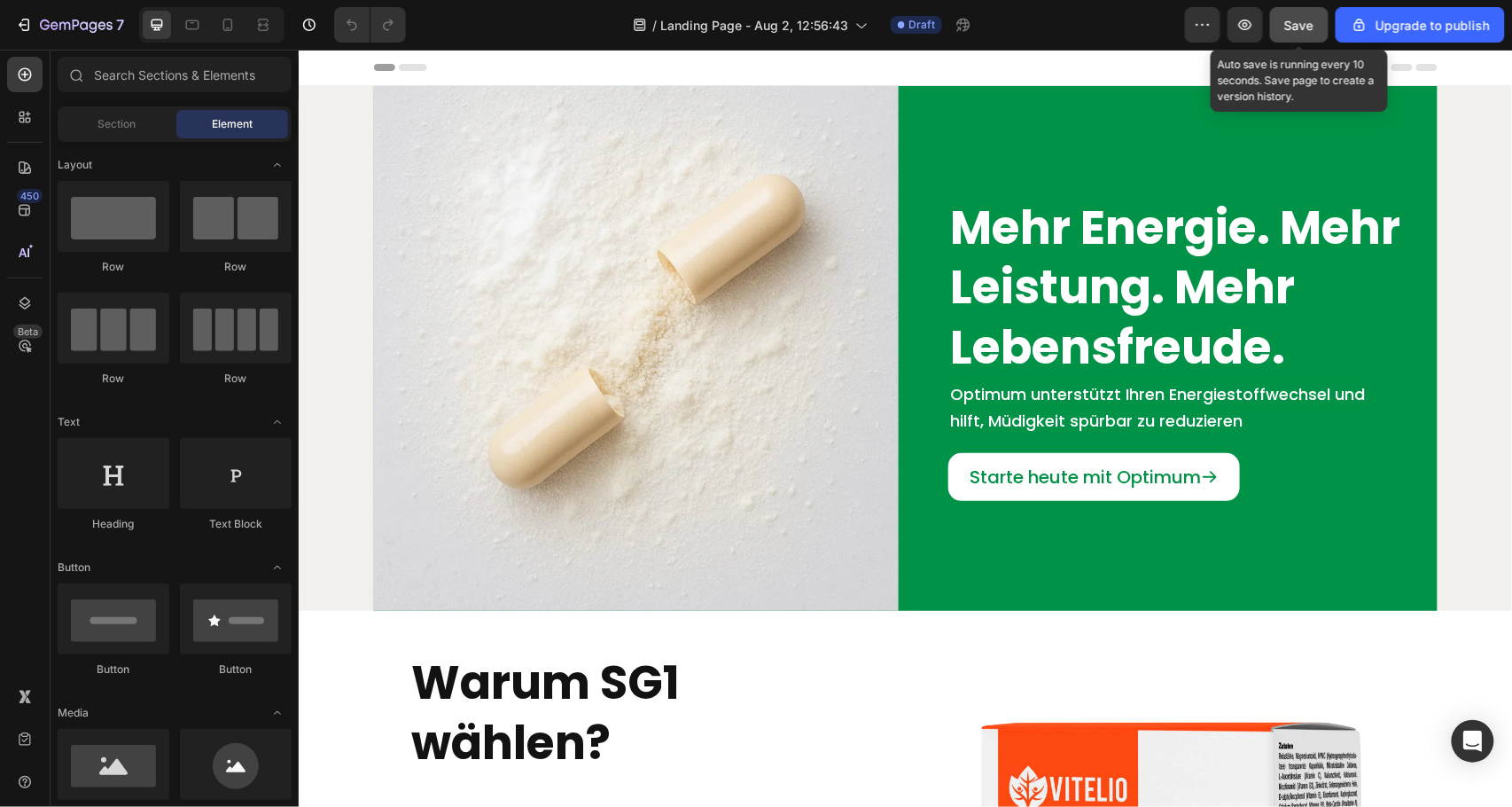 click on "Save" at bounding box center [1299, 25] 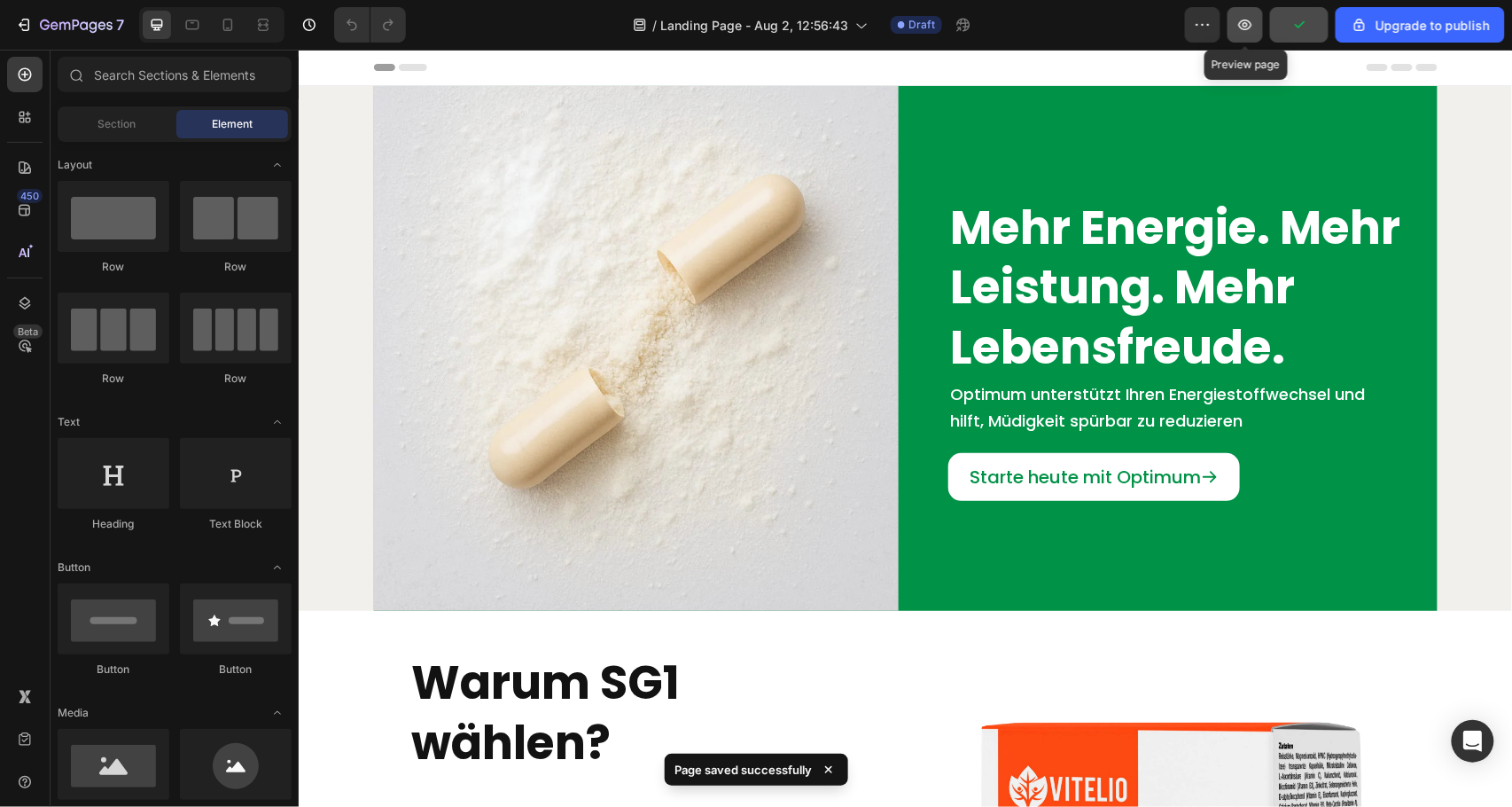 click 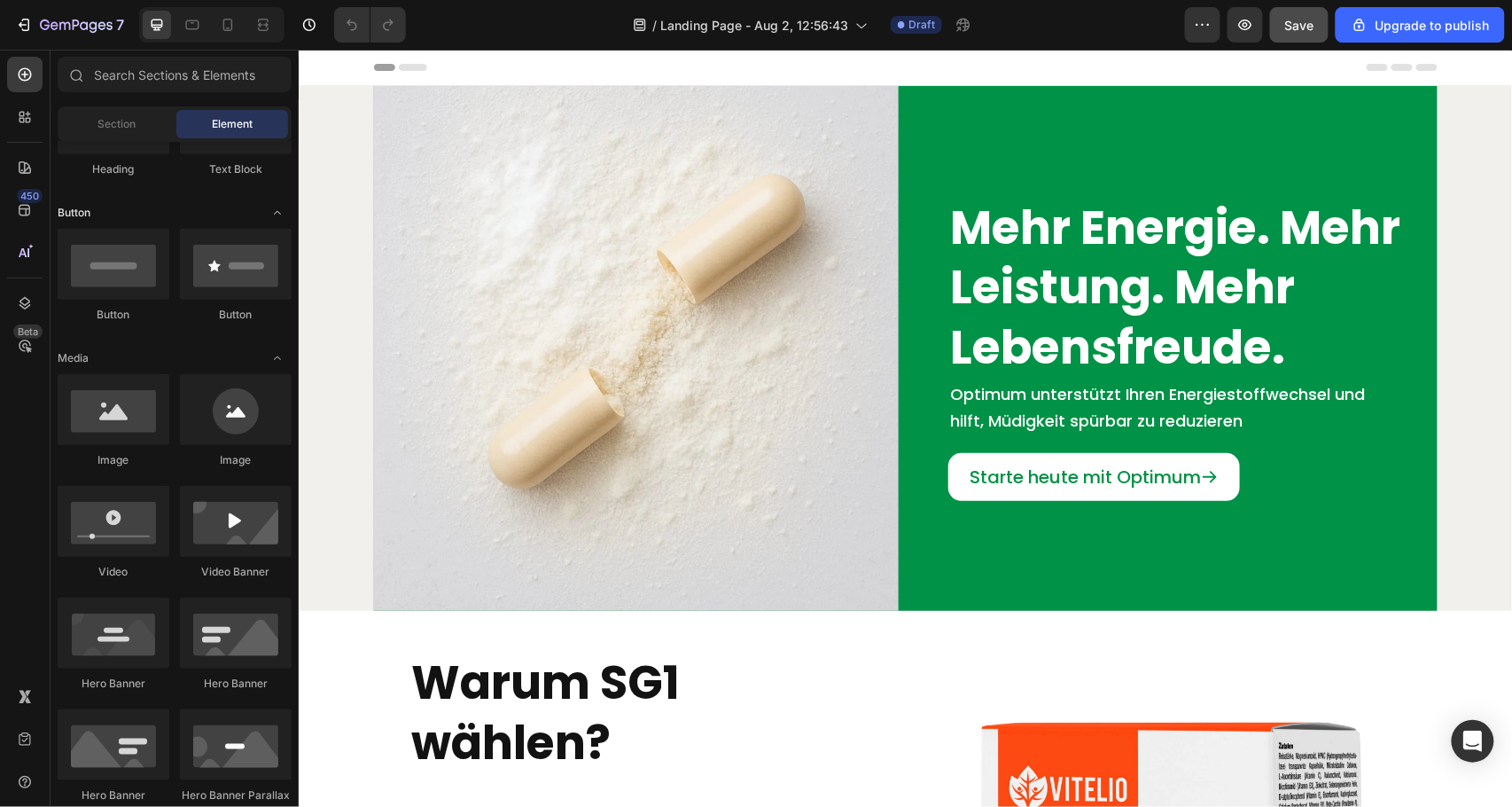 scroll, scrollTop: 0, scrollLeft: 0, axis: both 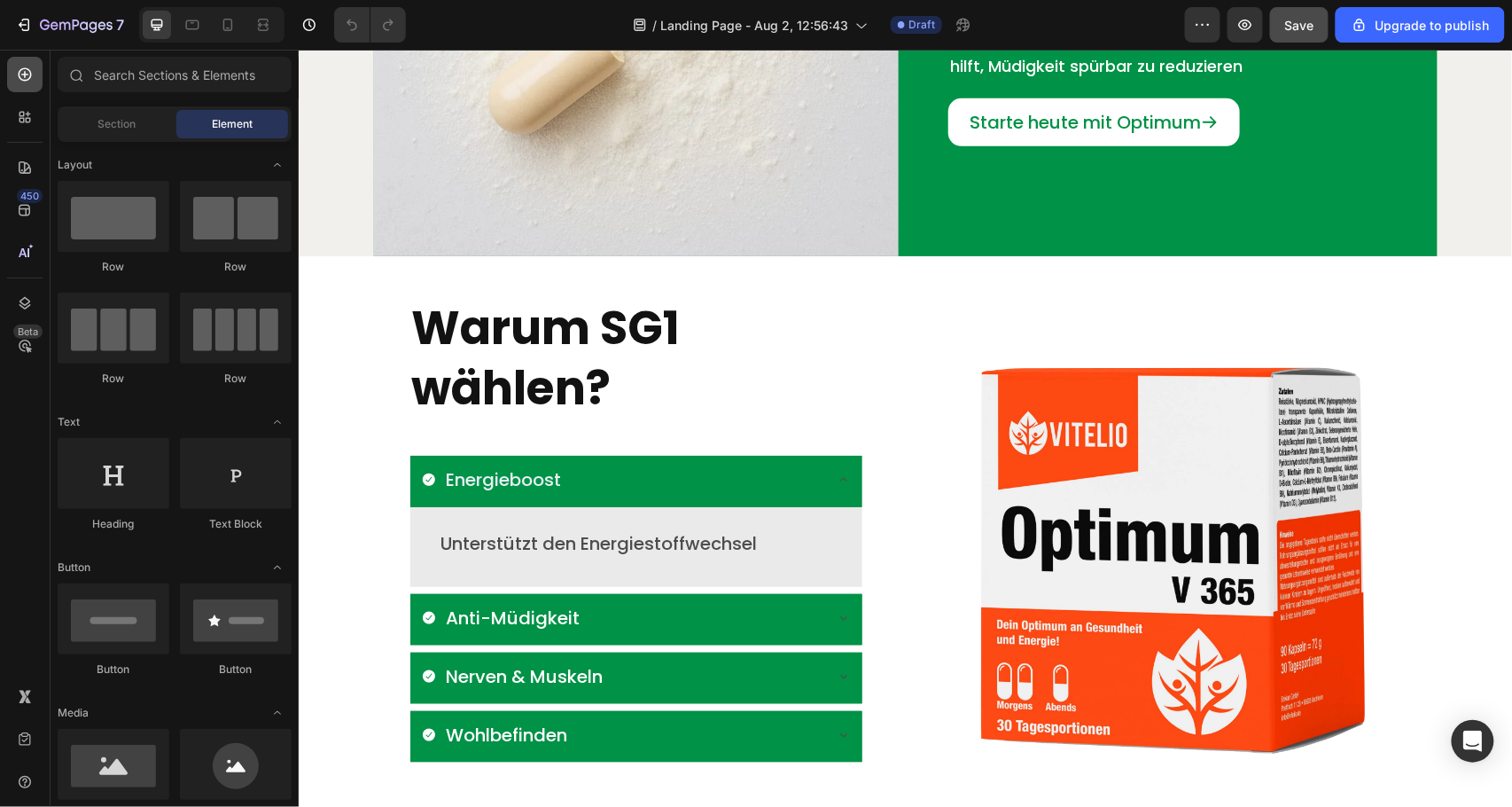 click 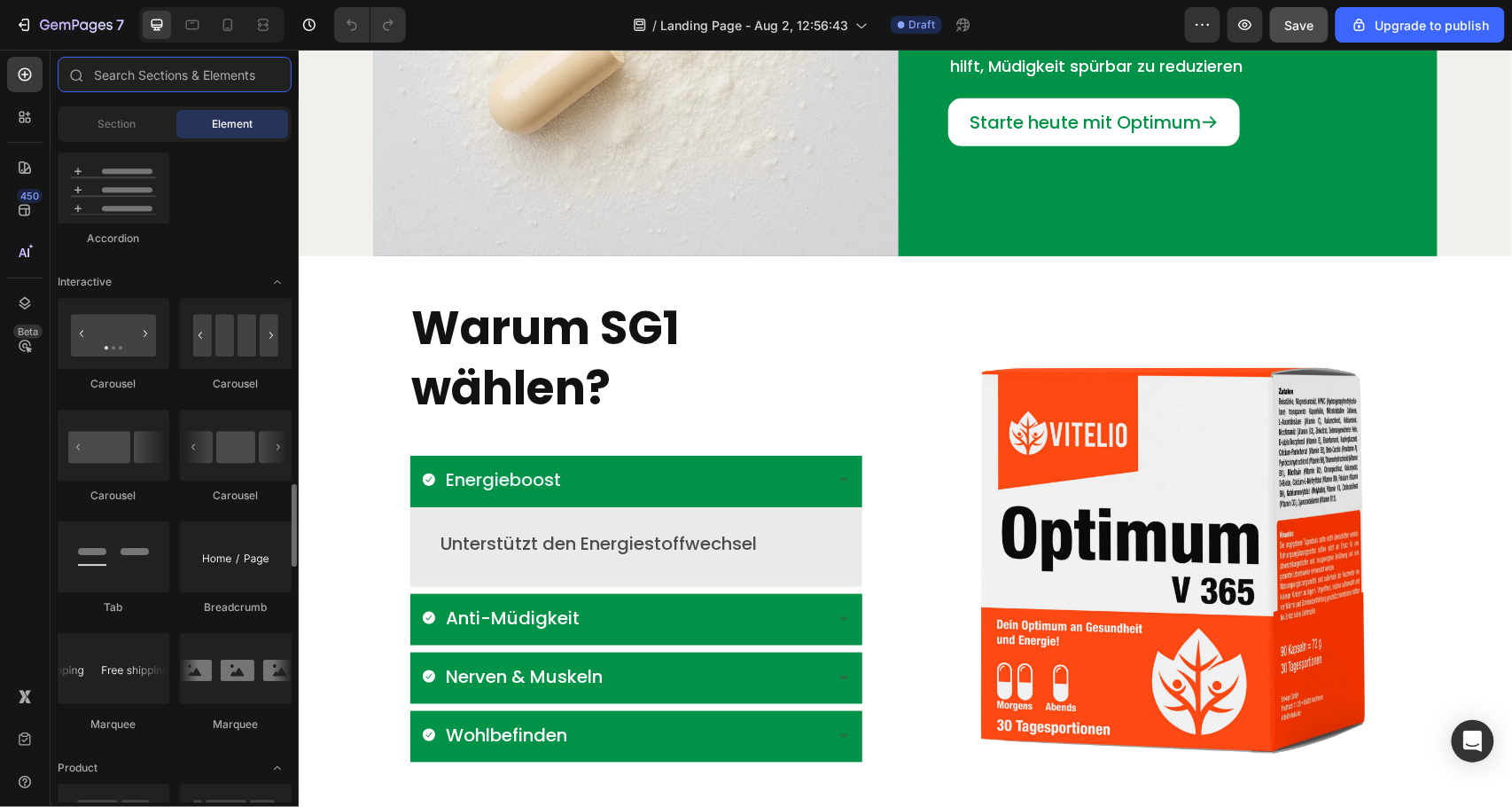 scroll, scrollTop: 2483, scrollLeft: 0, axis: vertical 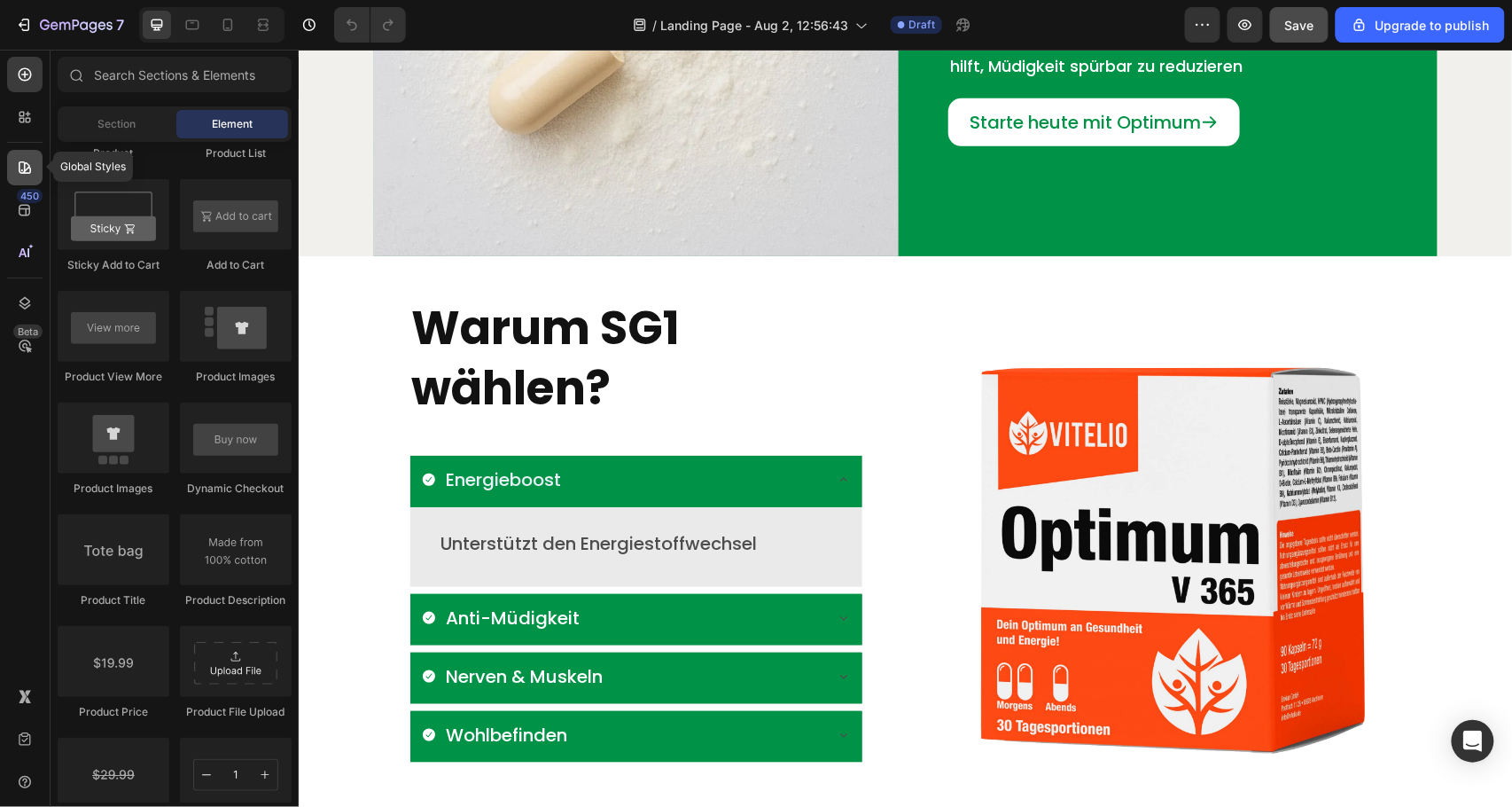 click 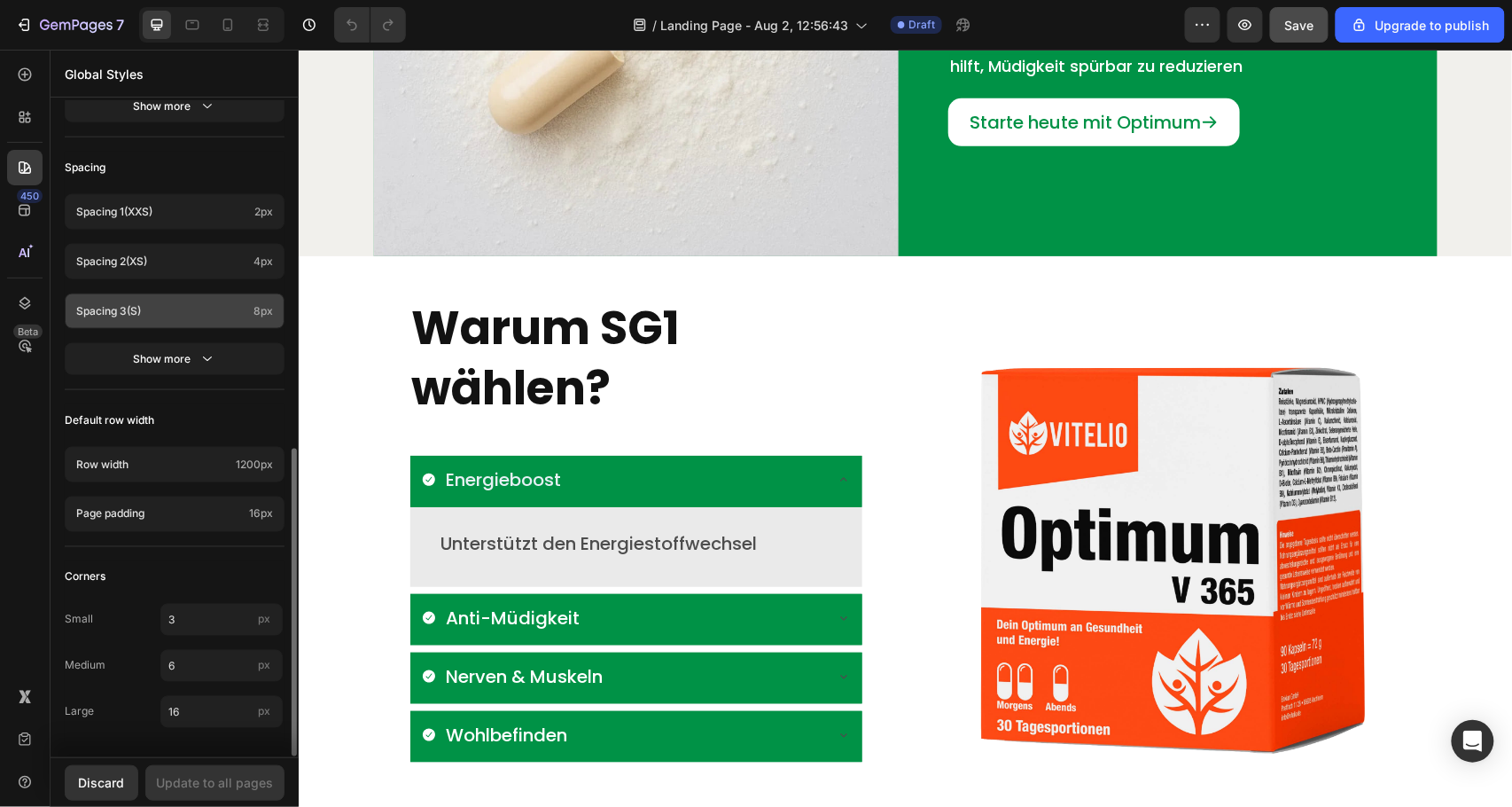 scroll, scrollTop: 0, scrollLeft: 0, axis: both 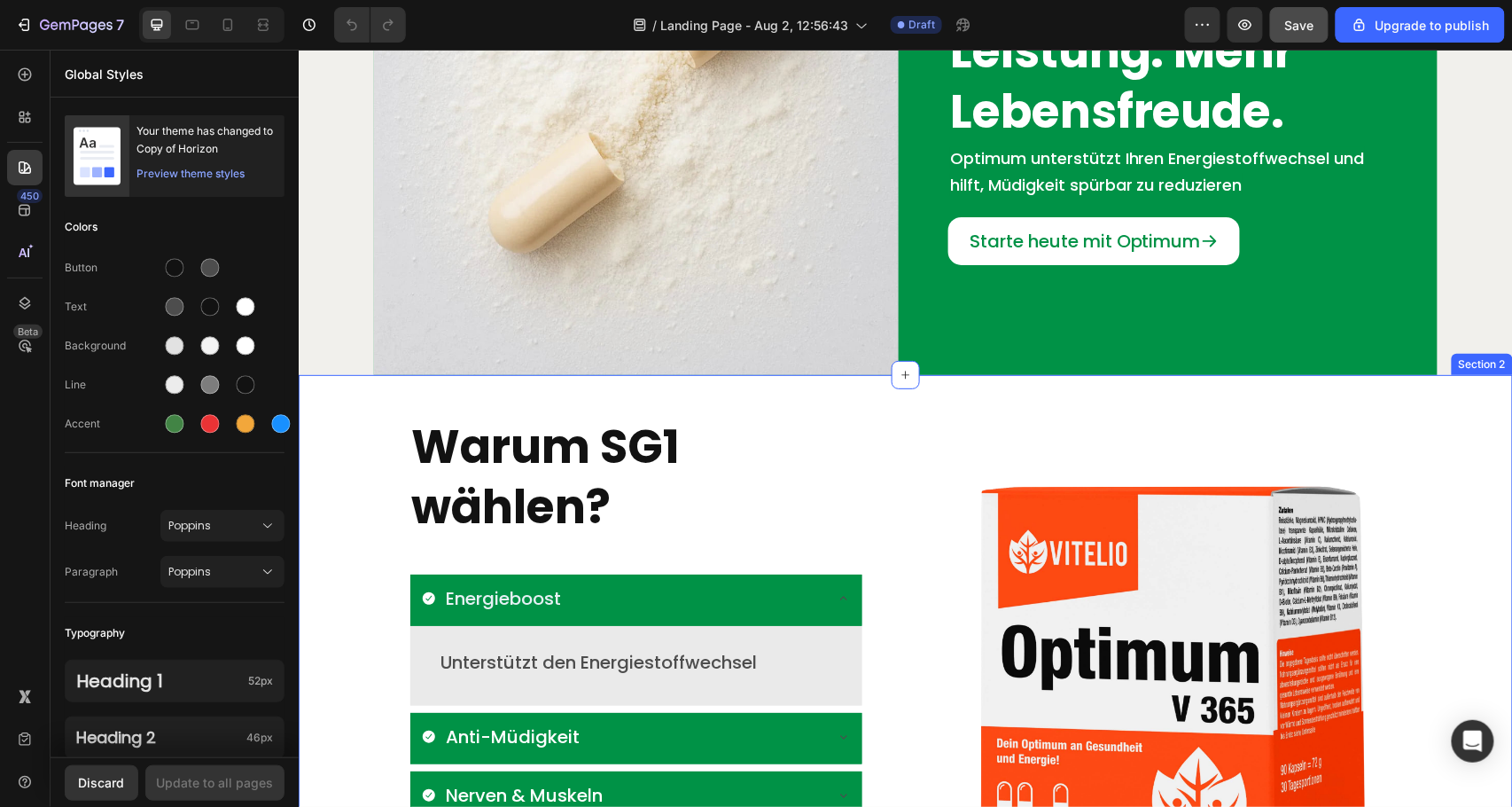 click on "Warum SG1  wählen? Heading
Energieboost Unterstützt den Energiestoffwechsel Text Block
Anti-Müdigkeit
Nerven & Muskeln
Wohlbefinden Accordion Image Row Section 2" at bounding box center [905, 672] 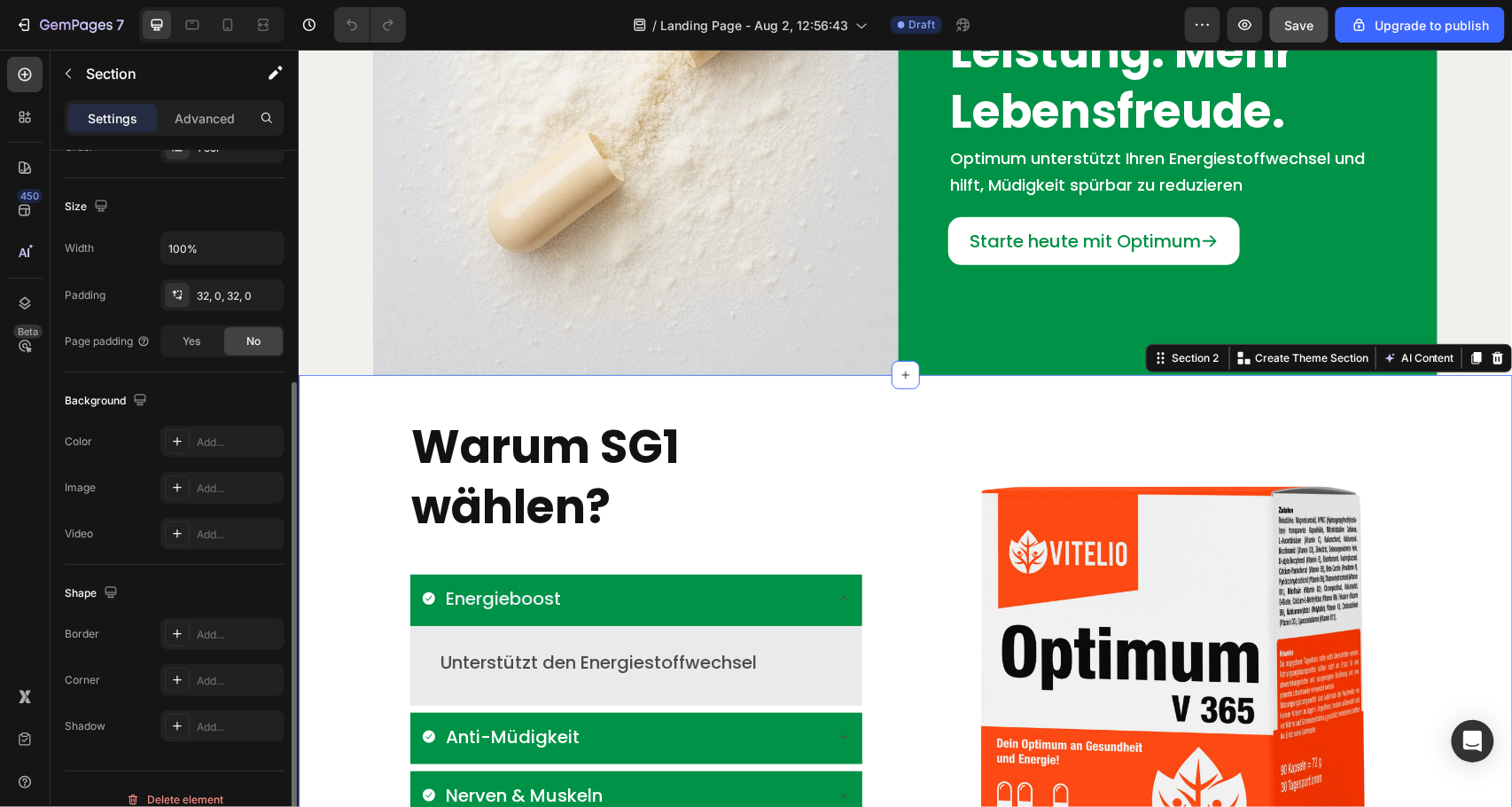 scroll, scrollTop: 377, scrollLeft: 0, axis: vertical 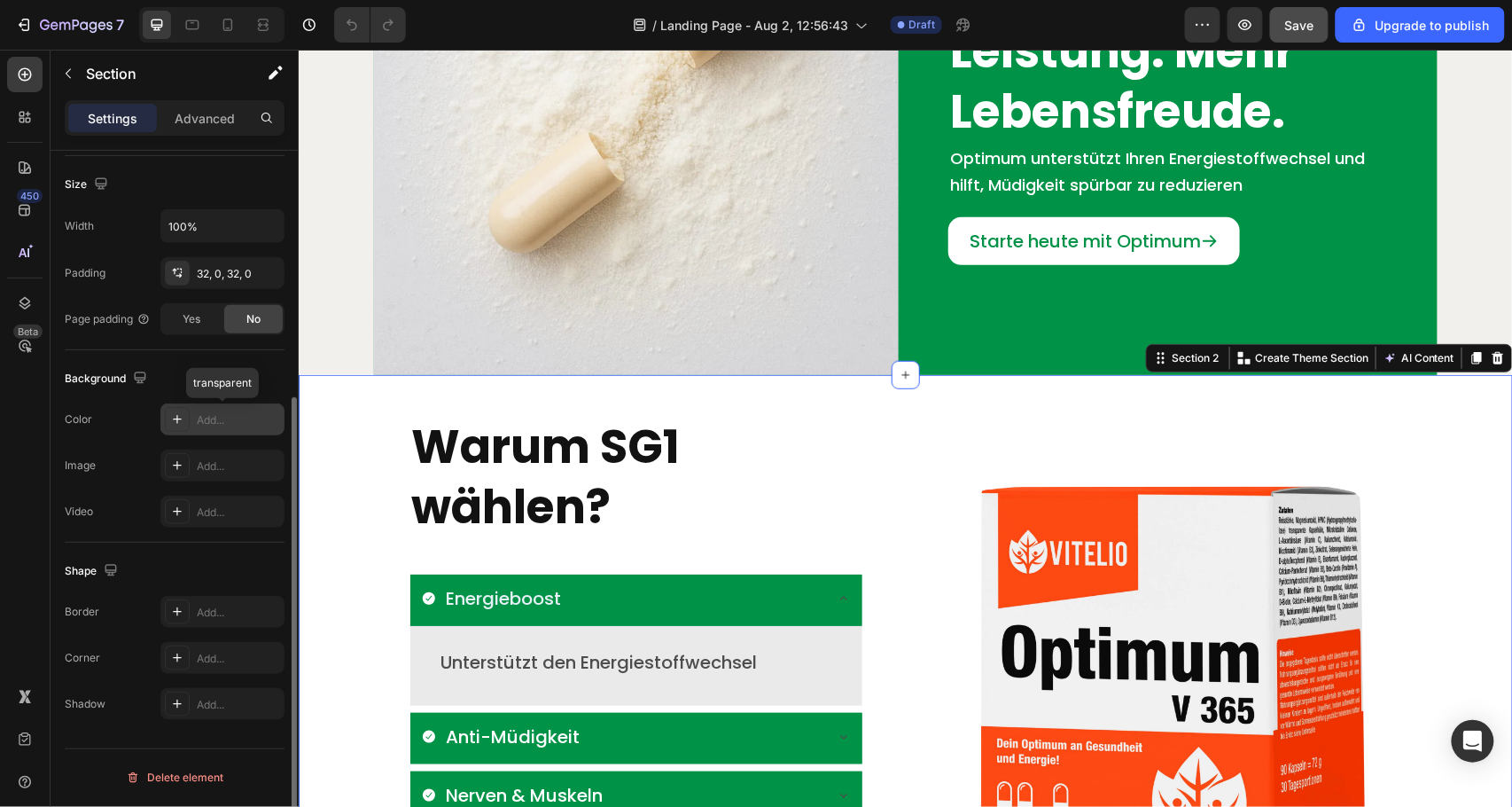 click at bounding box center [177, 419] 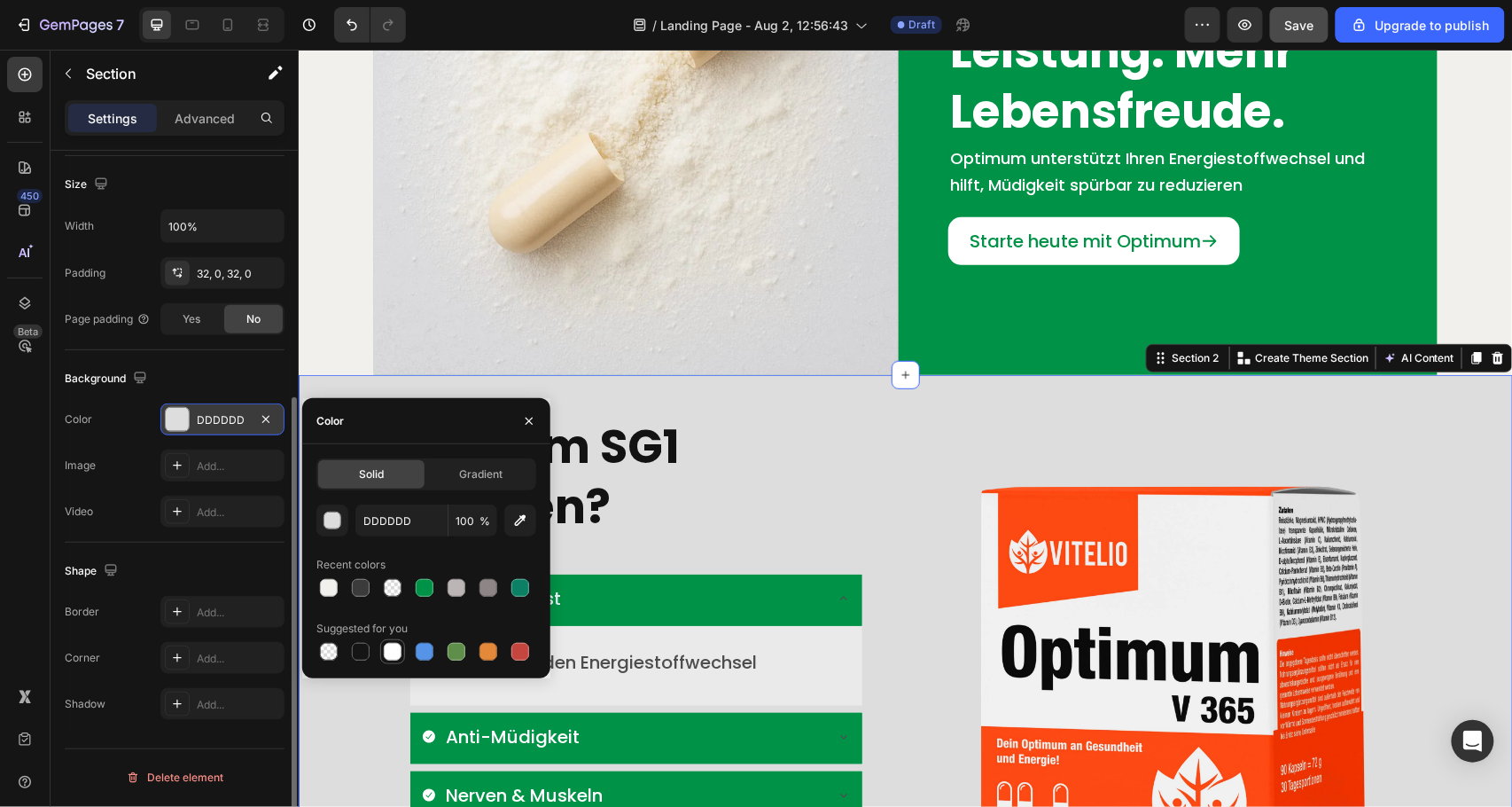 click at bounding box center (393, 652) 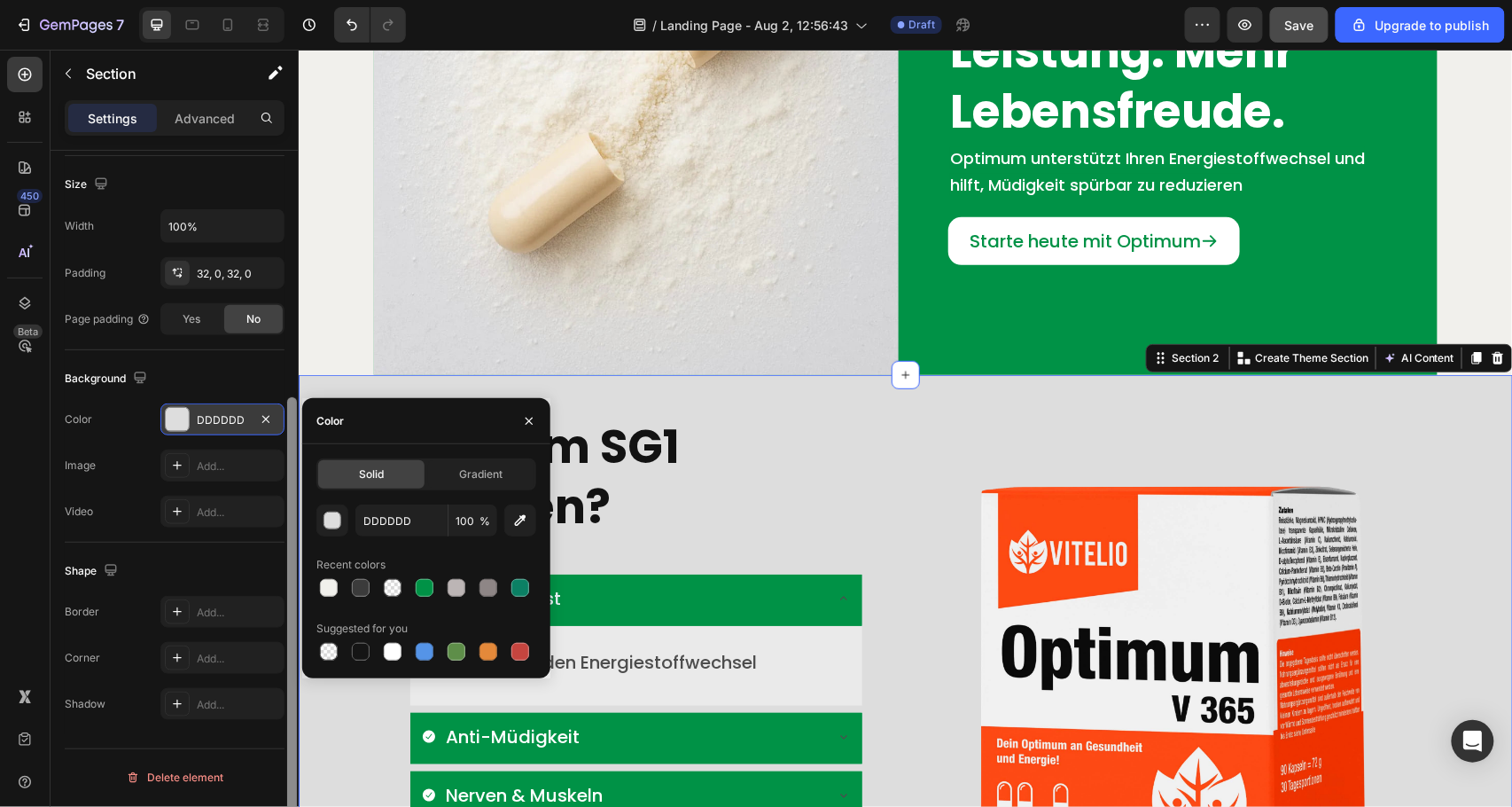 type on "FFFFFF" 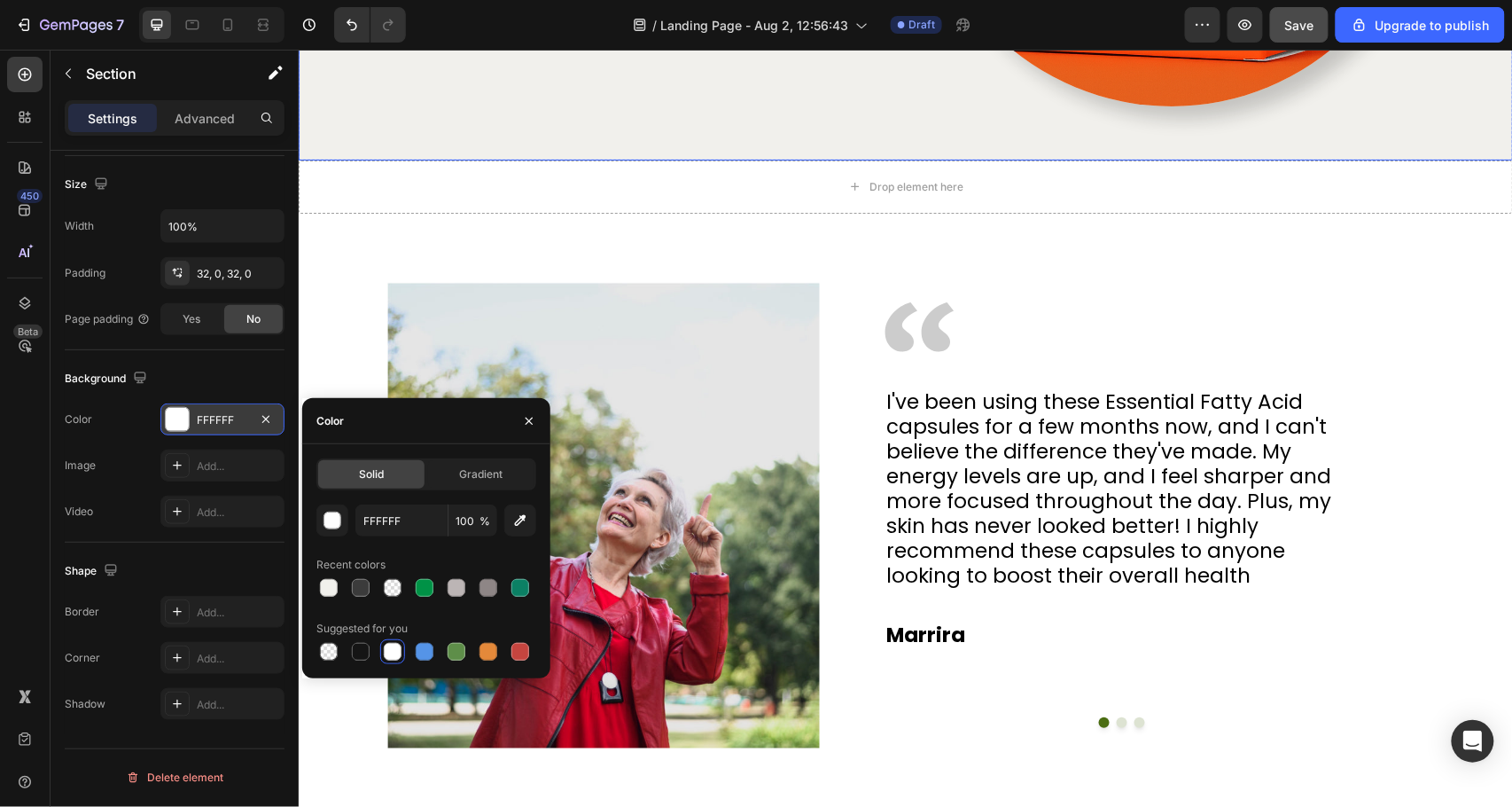 scroll, scrollTop: 1892, scrollLeft: 0, axis: vertical 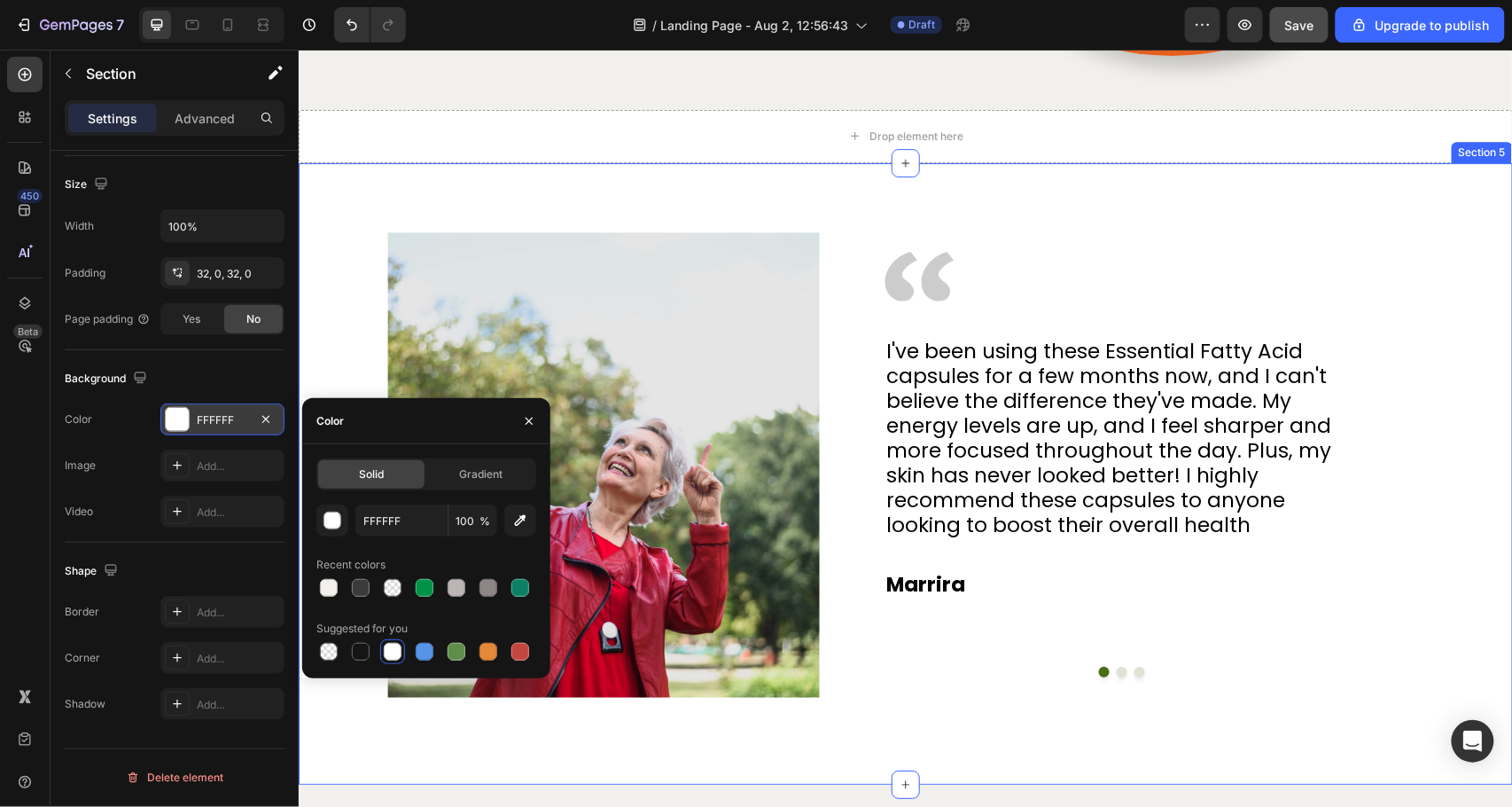 click on "Image Image I've been using these Essential Fatty Acid capsules for a few months now, and I can't believe the difference they've made. My energy levels are up, and I feel sharper and more focused throughout the day. Plus, my skin has never looked better! I highly recommend these capsules to anyone looking to boost their overall health Text Block Marrira Text Block I've been using these Essential Fatty Acid capsules for a few months now, and I can't believe the difference they've made. My energy levels are up, and I feel sharper and more focused throughout the day. Plus, my skin has never looked better! I highly recommend these capsules to anyone looking to boost their overall health Text Block Marrira Text Block Text Block Marrira Text Block Carousel Row Row Section 5" at bounding box center [905, 473] 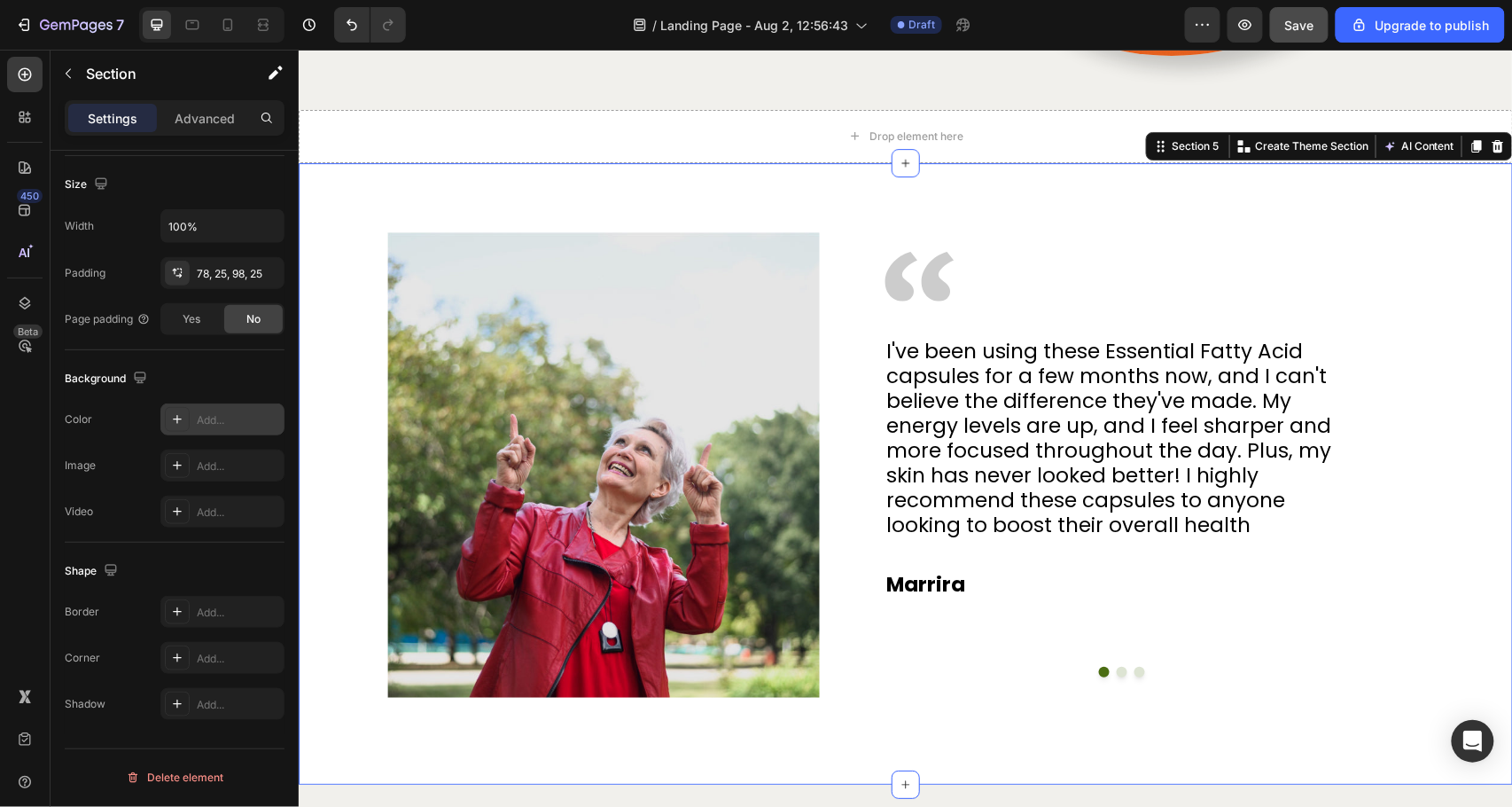click on "Add..." at bounding box center [222, 419] 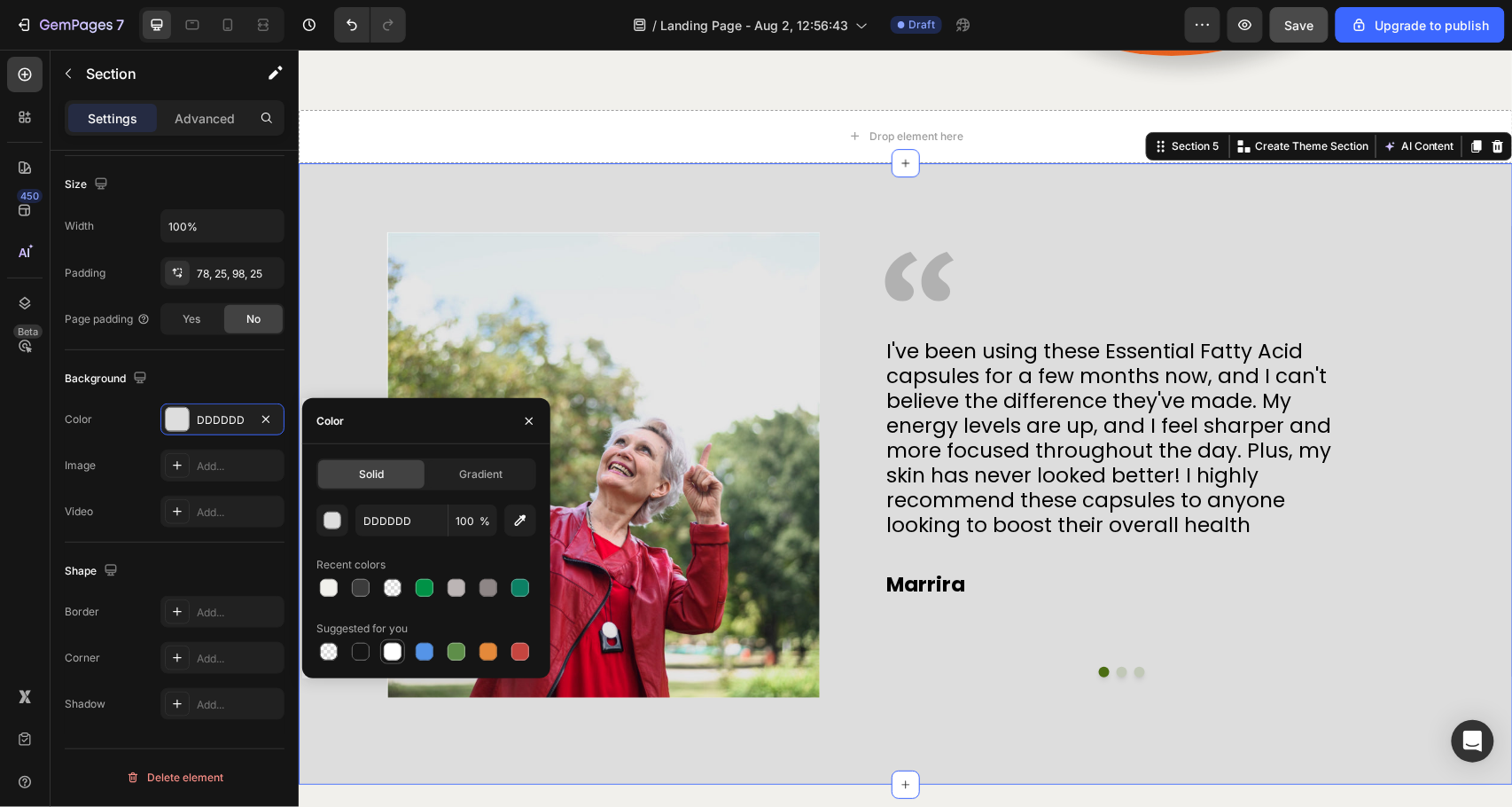 click at bounding box center [393, 652] 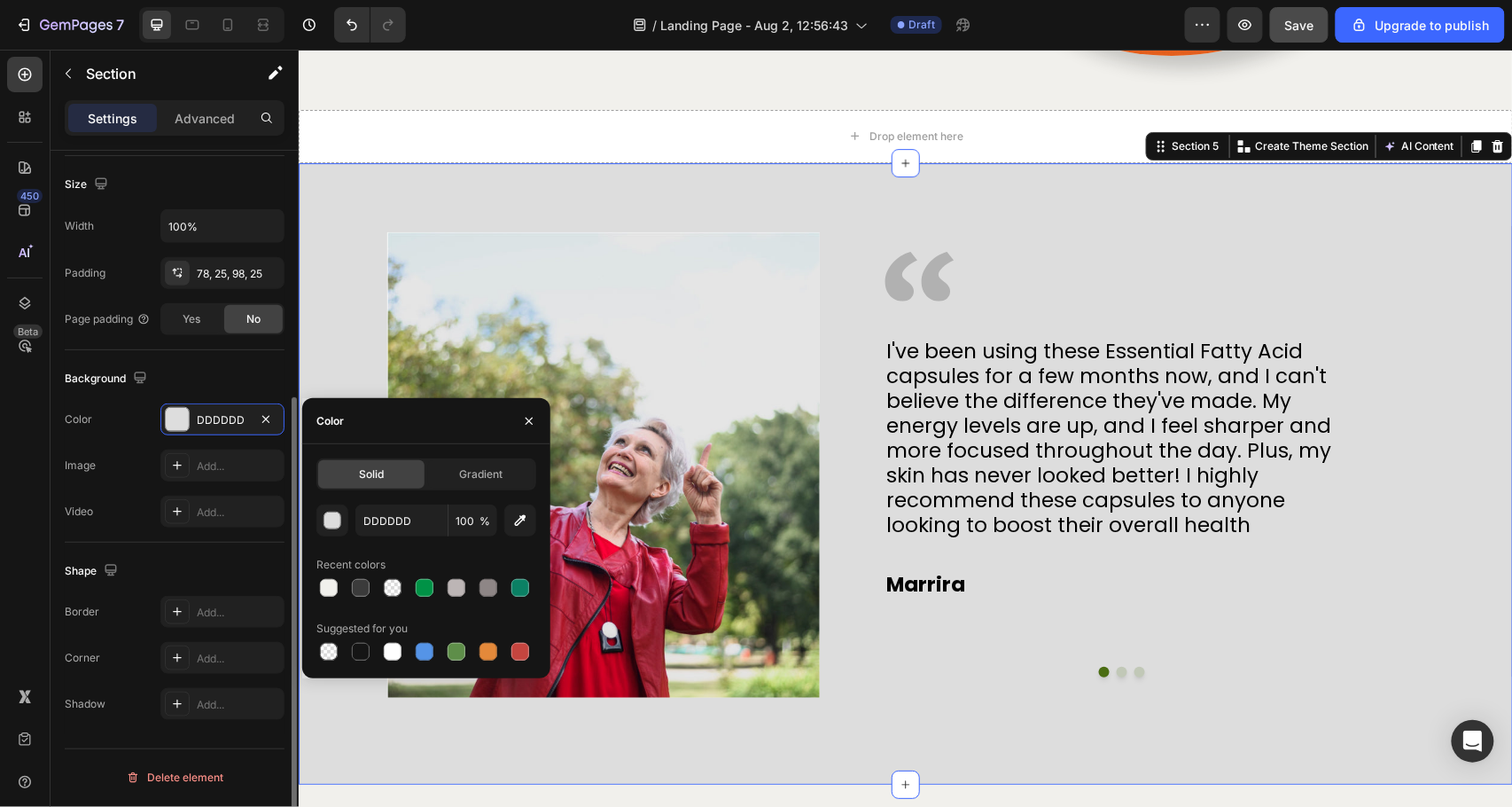 type on "FFFFFF" 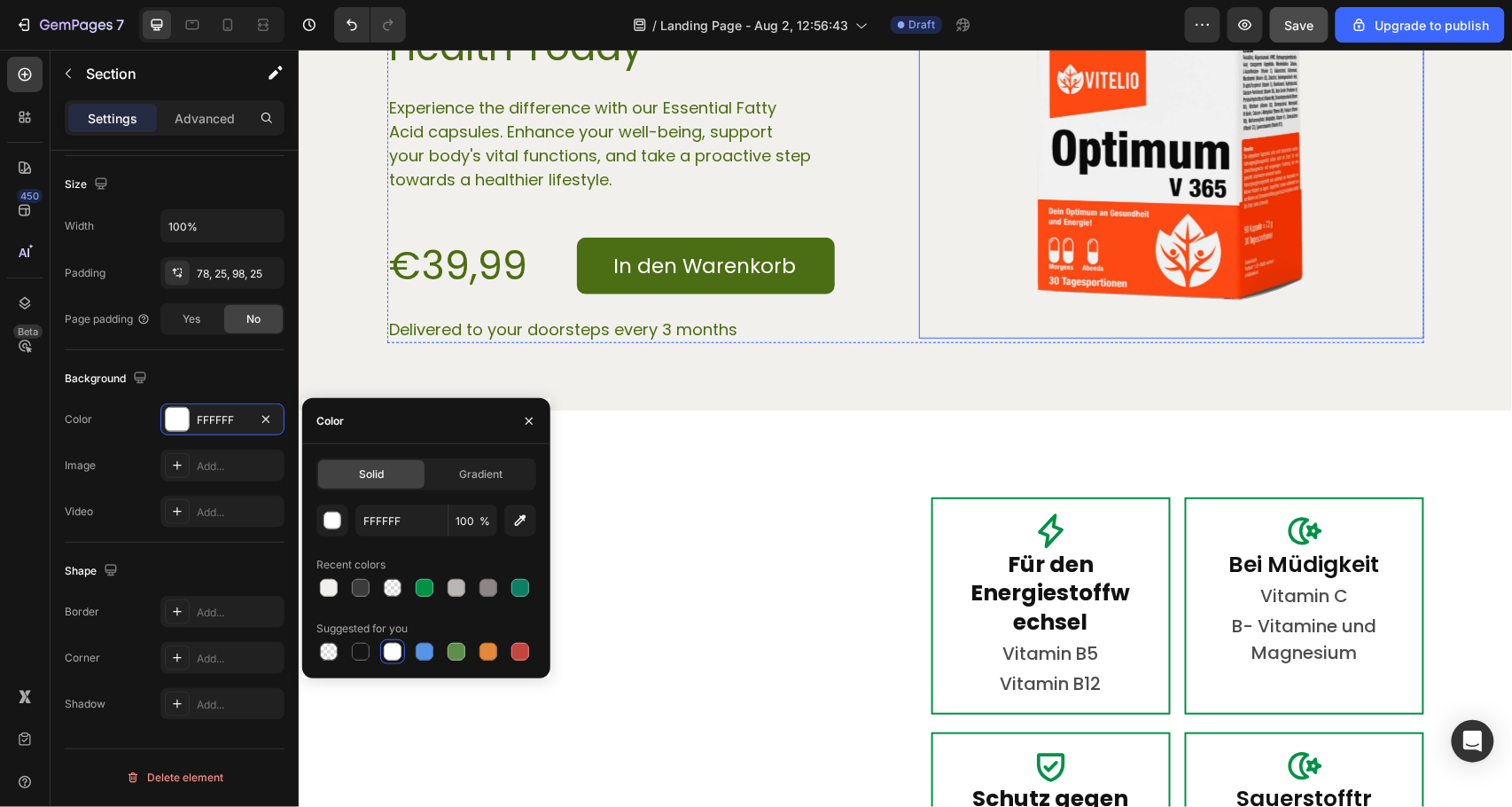 scroll, scrollTop: 2838, scrollLeft: 0, axis: vertical 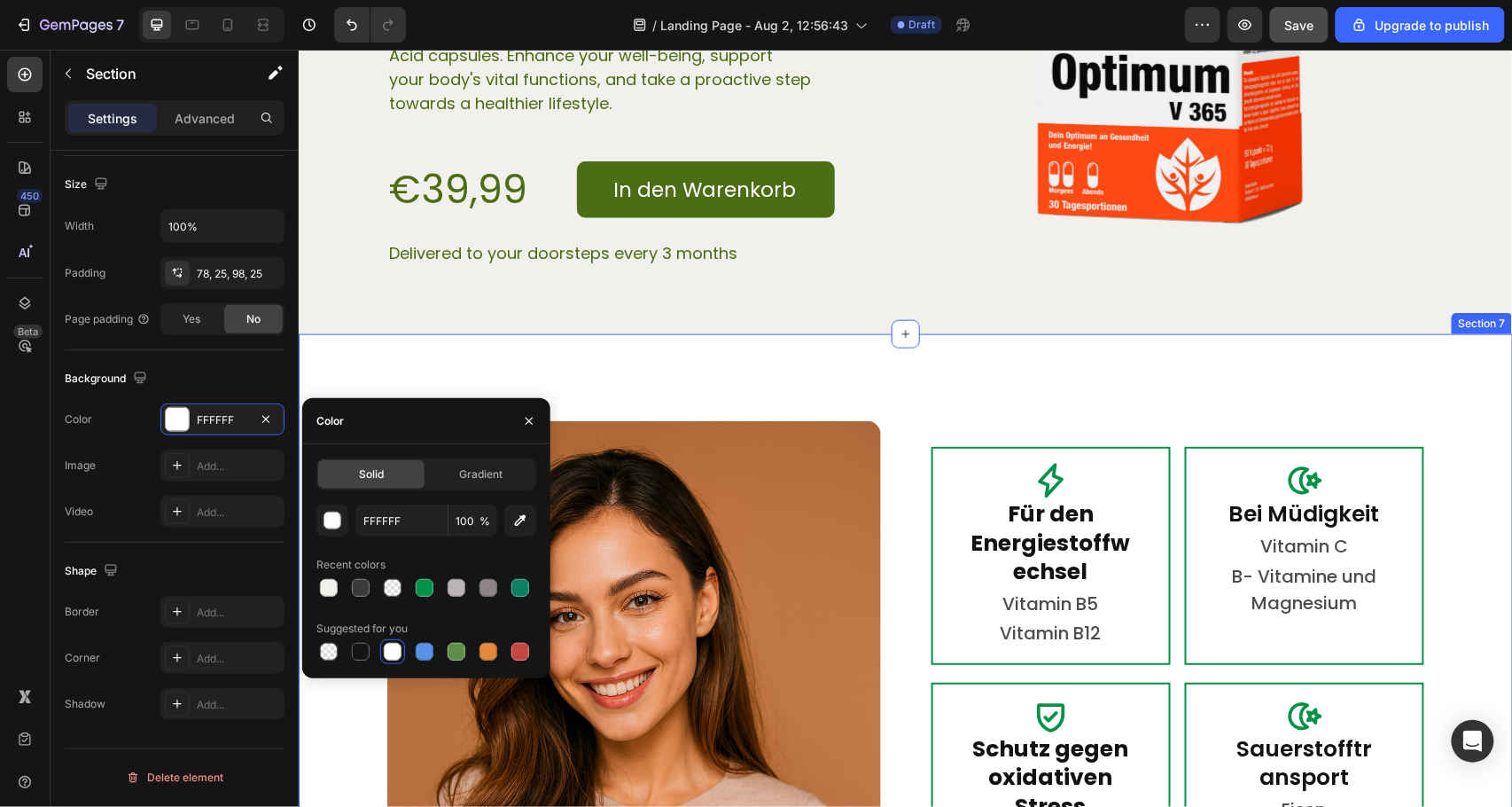 click on "Image
Icon Für den Energiestoffwechsel Heading Vitamin B5 Text Block Vitamin B12 Text Block Row
Icon Bei Müdigkeit Heading Vitamin C Text Block B- Vitamine und Magnesium Text Block Row Row
Icon Schutz gegen oxidativen Stress Heading Vitamin B2 Text Block Vitamin C & Selen Text Block Row
Icon Sauerstofftransport Heading Eisen Text Block Row Row
Icon Stärkung des Immunsystems Heading Vitamin B2 Text Block Vitamin D3 Text Block Row
Drop element here Row Row Row Section 7" at bounding box center (905, 790) 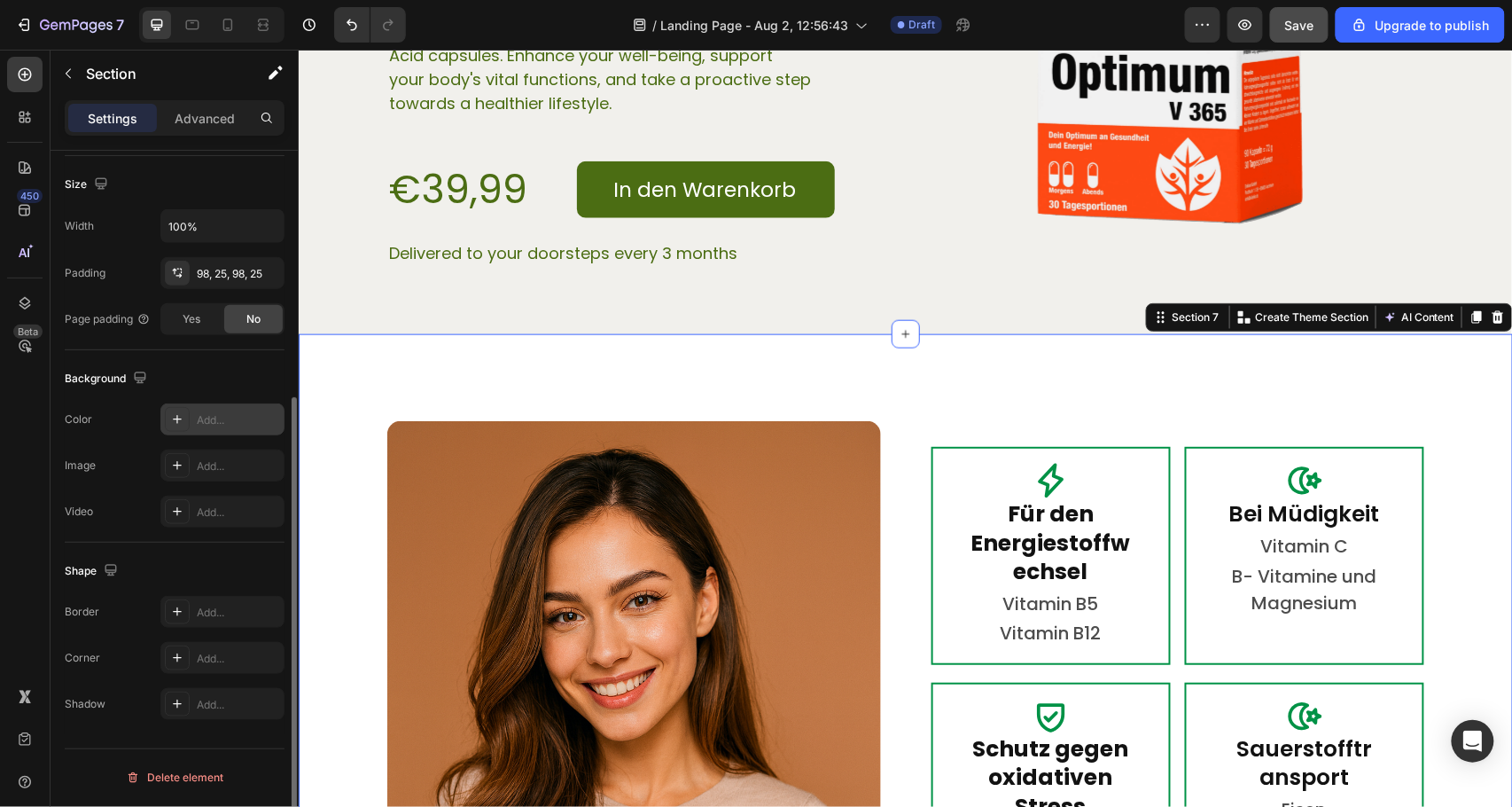 click 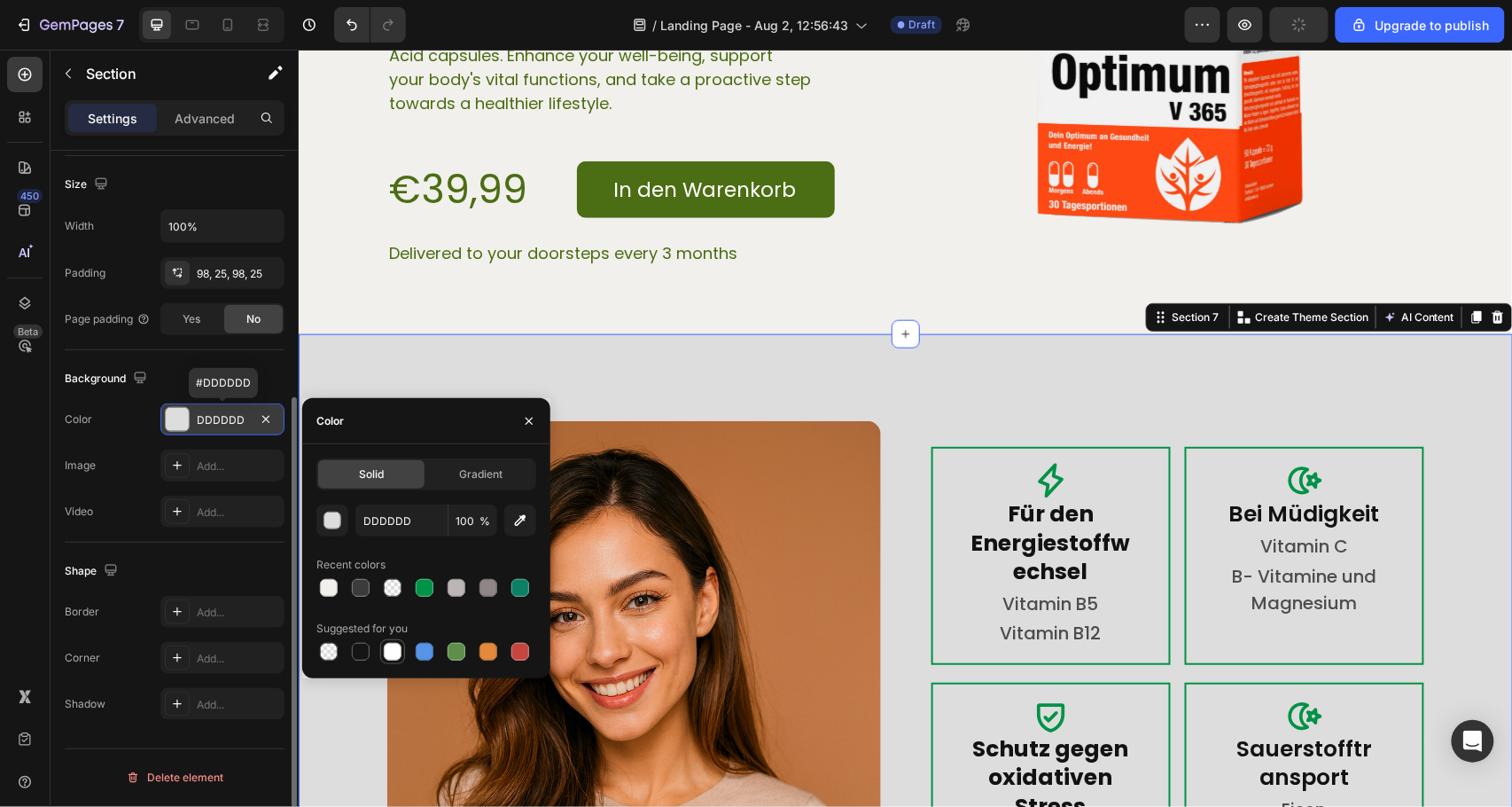 click at bounding box center [393, 652] 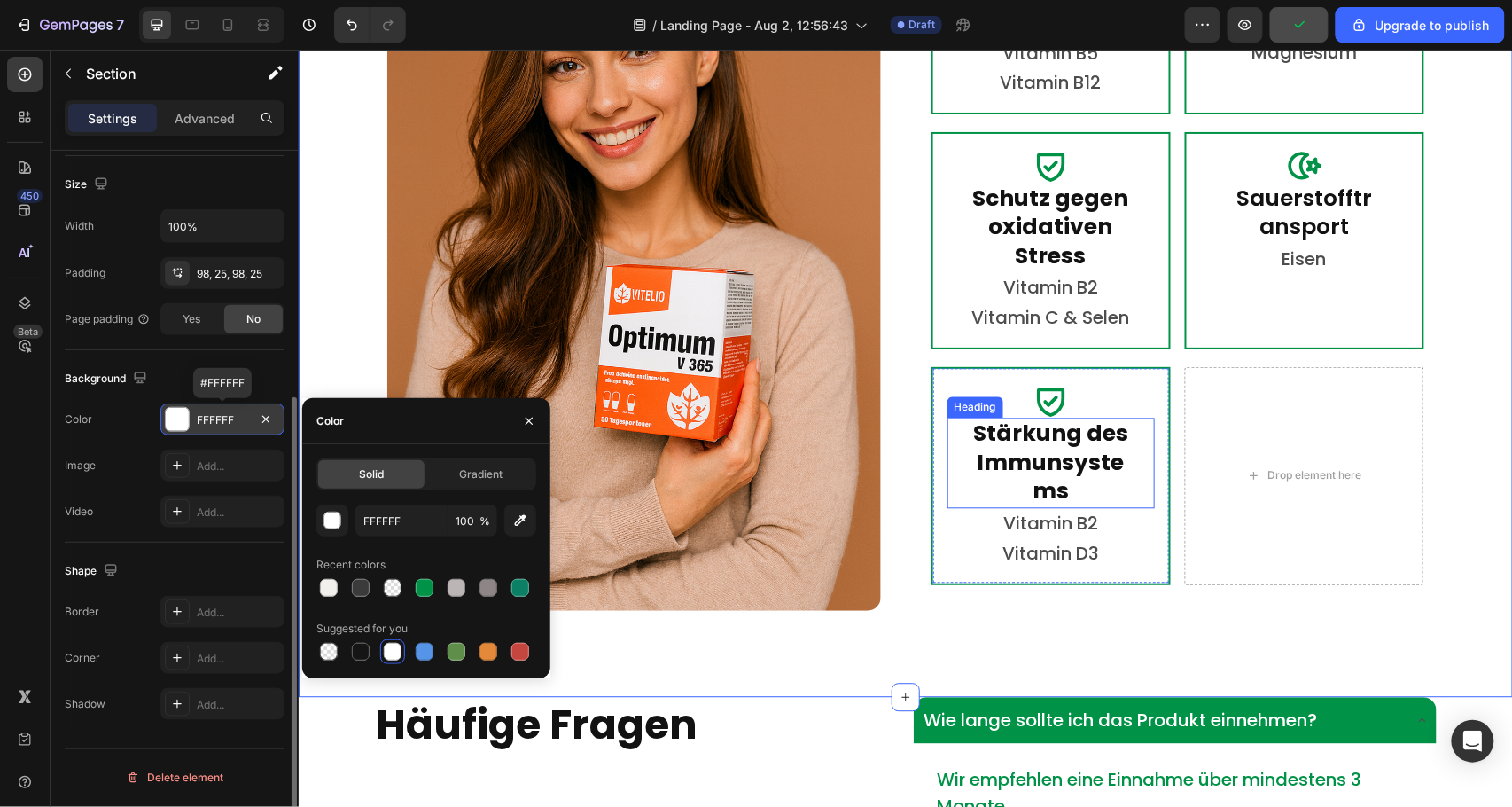 scroll, scrollTop: 3665, scrollLeft: 0, axis: vertical 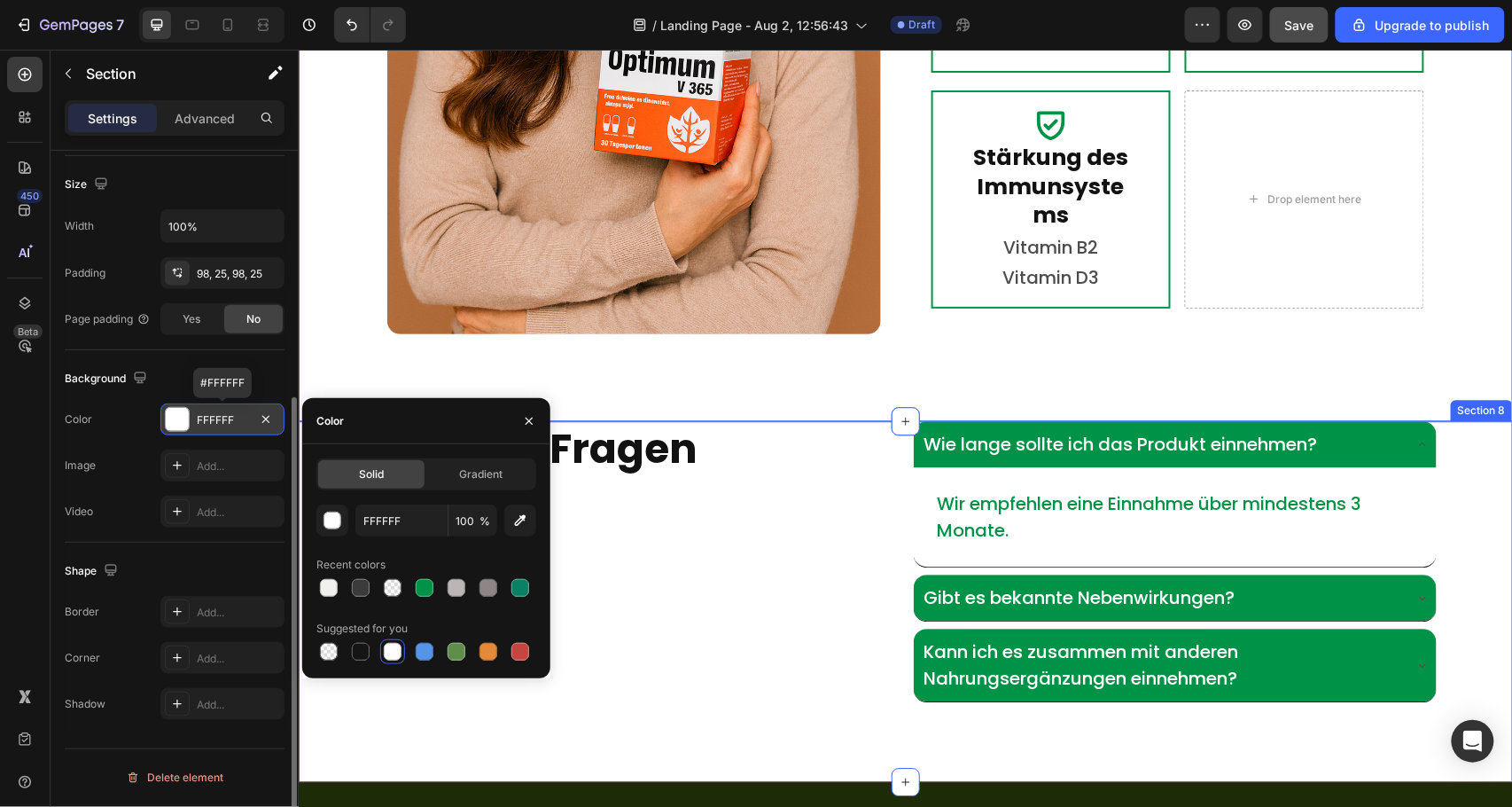 click on "Häufige Fragen Heading
Wie lange sollte ich das Produkt einnehmen? Wir empfehlen eine Einnahme über mindestens 3 Monate. Text Block
Gibt es bekannte Nebenwirkungen?
Kann ich es zusammen mit anderen Nahrungsergänzungen einnehmen? Accordion Row" at bounding box center (905, 560) 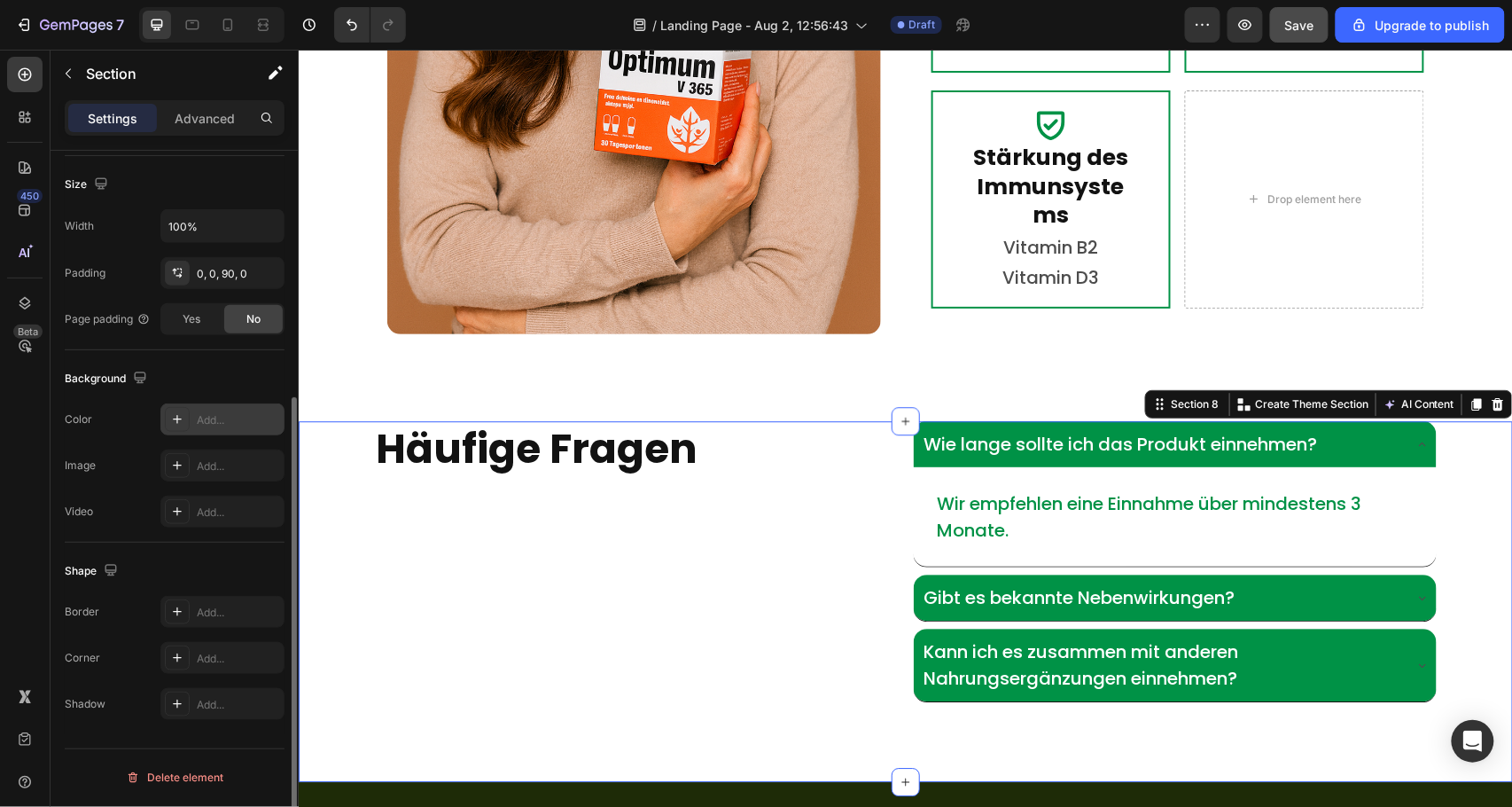 click at bounding box center (177, 419) 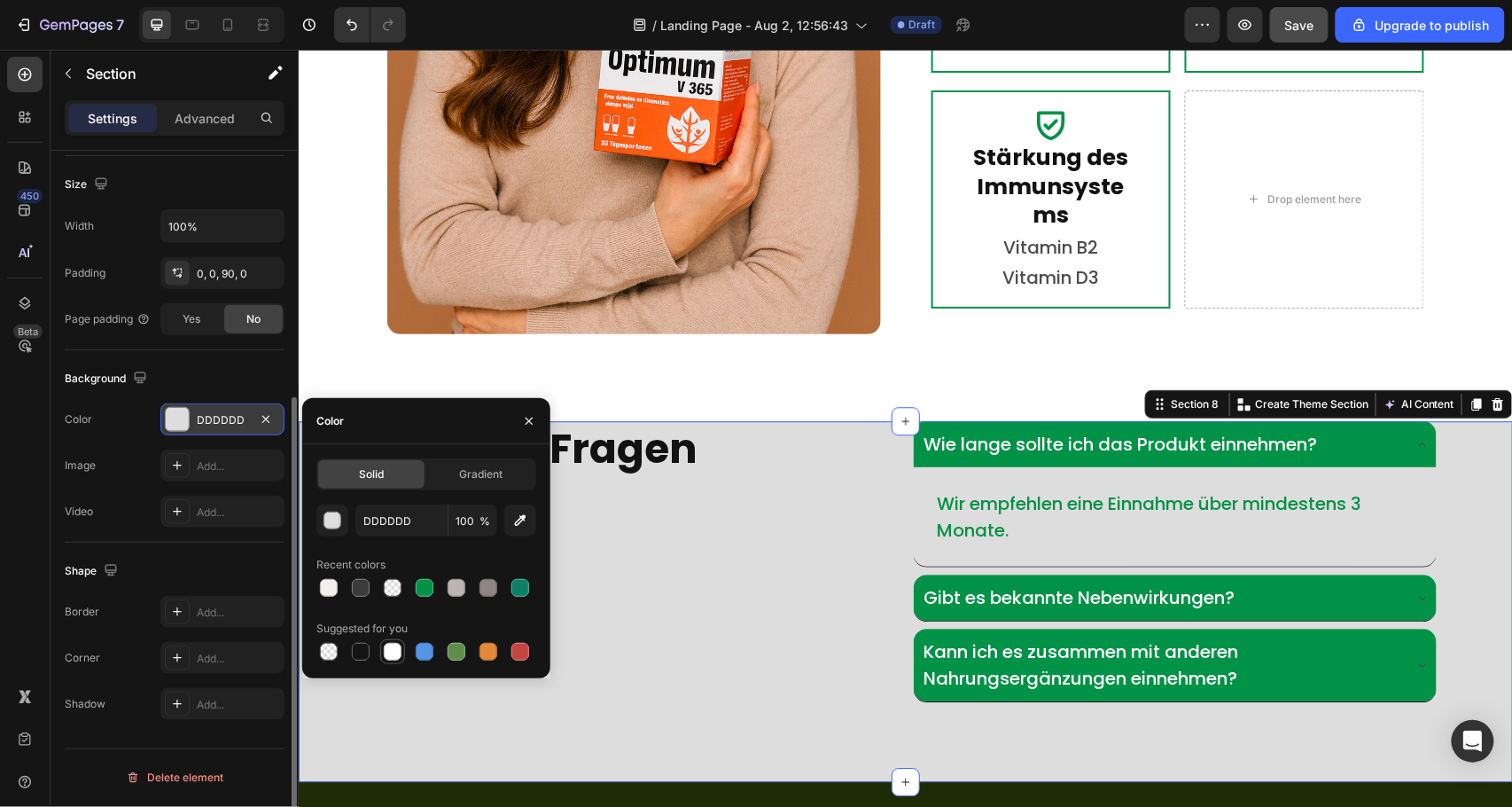 click at bounding box center (393, 652) 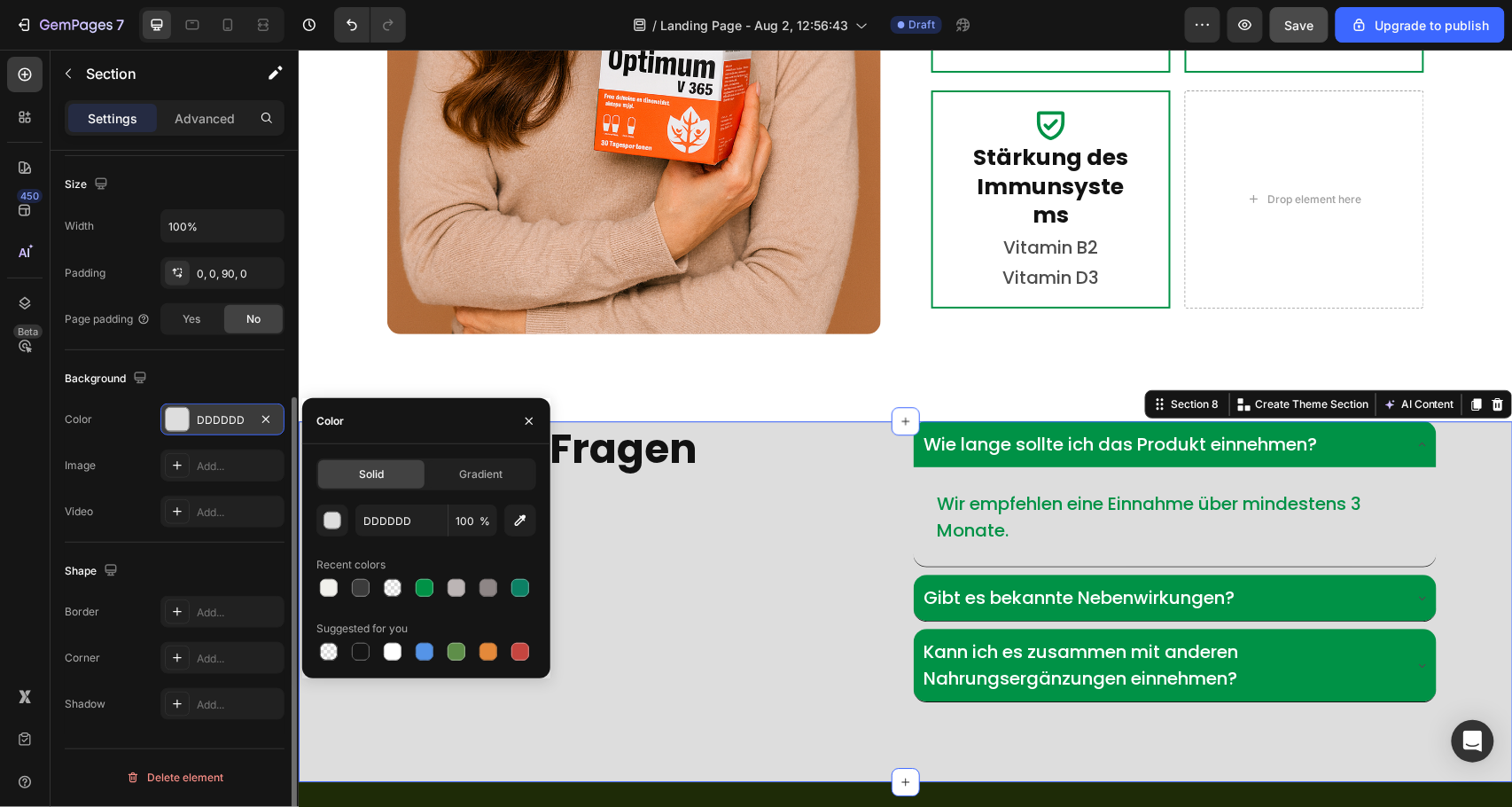 type on "FFFFFF" 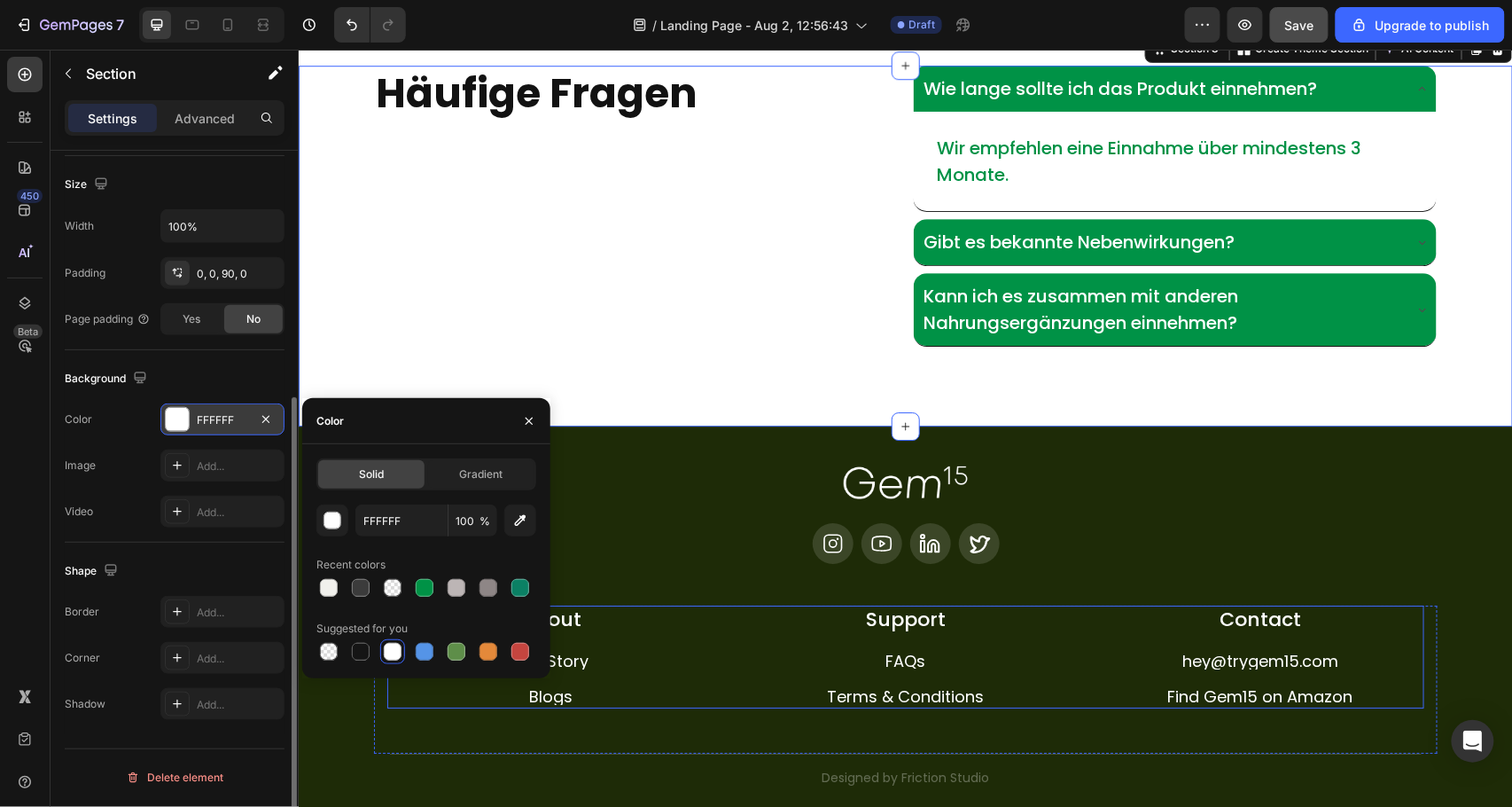 scroll, scrollTop: 4138, scrollLeft: 0, axis: vertical 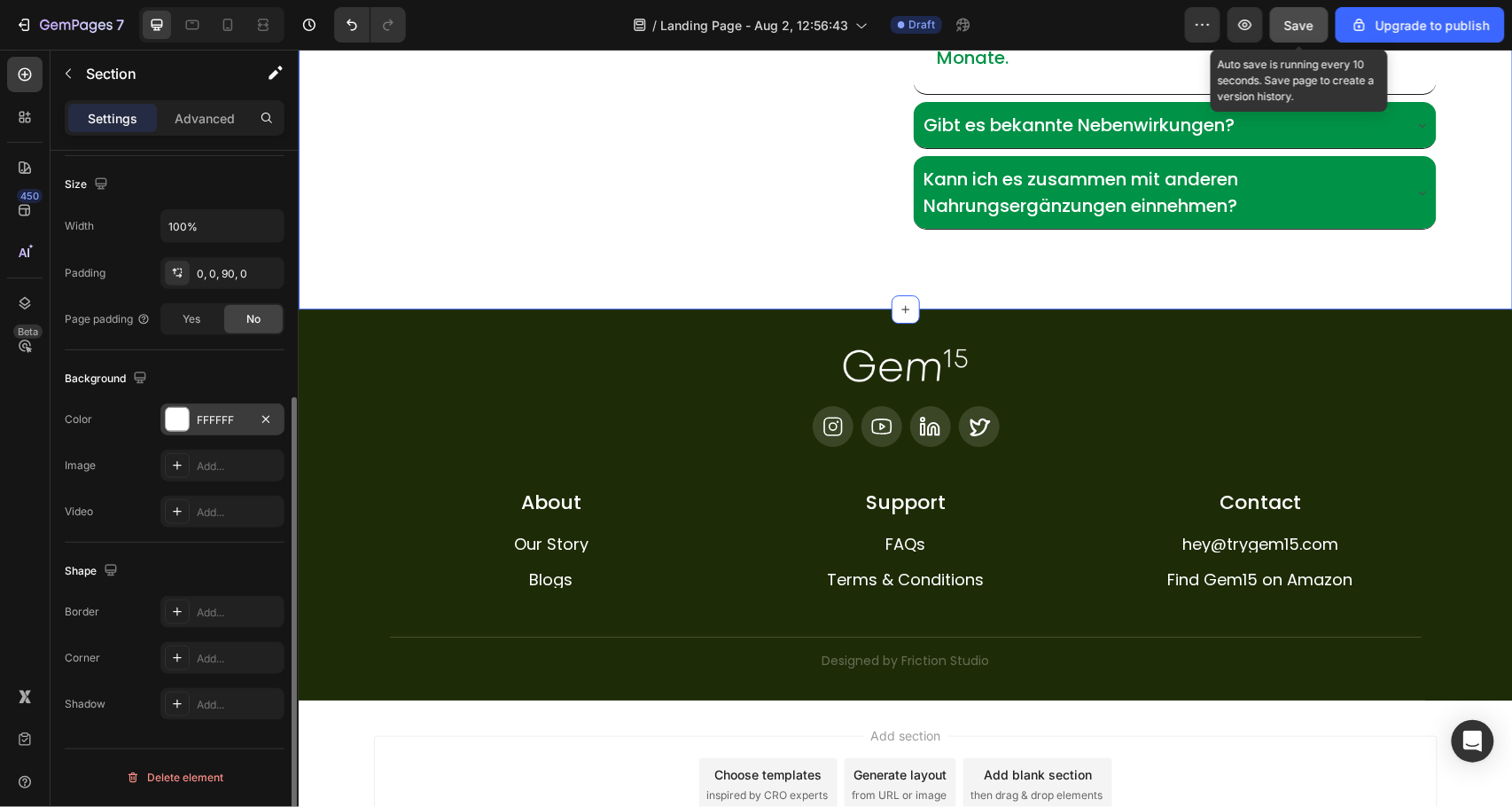 drag, startPoint x: 1313, startPoint y: 21, endPoint x: 1277, endPoint y: 35, distance: 38.626416 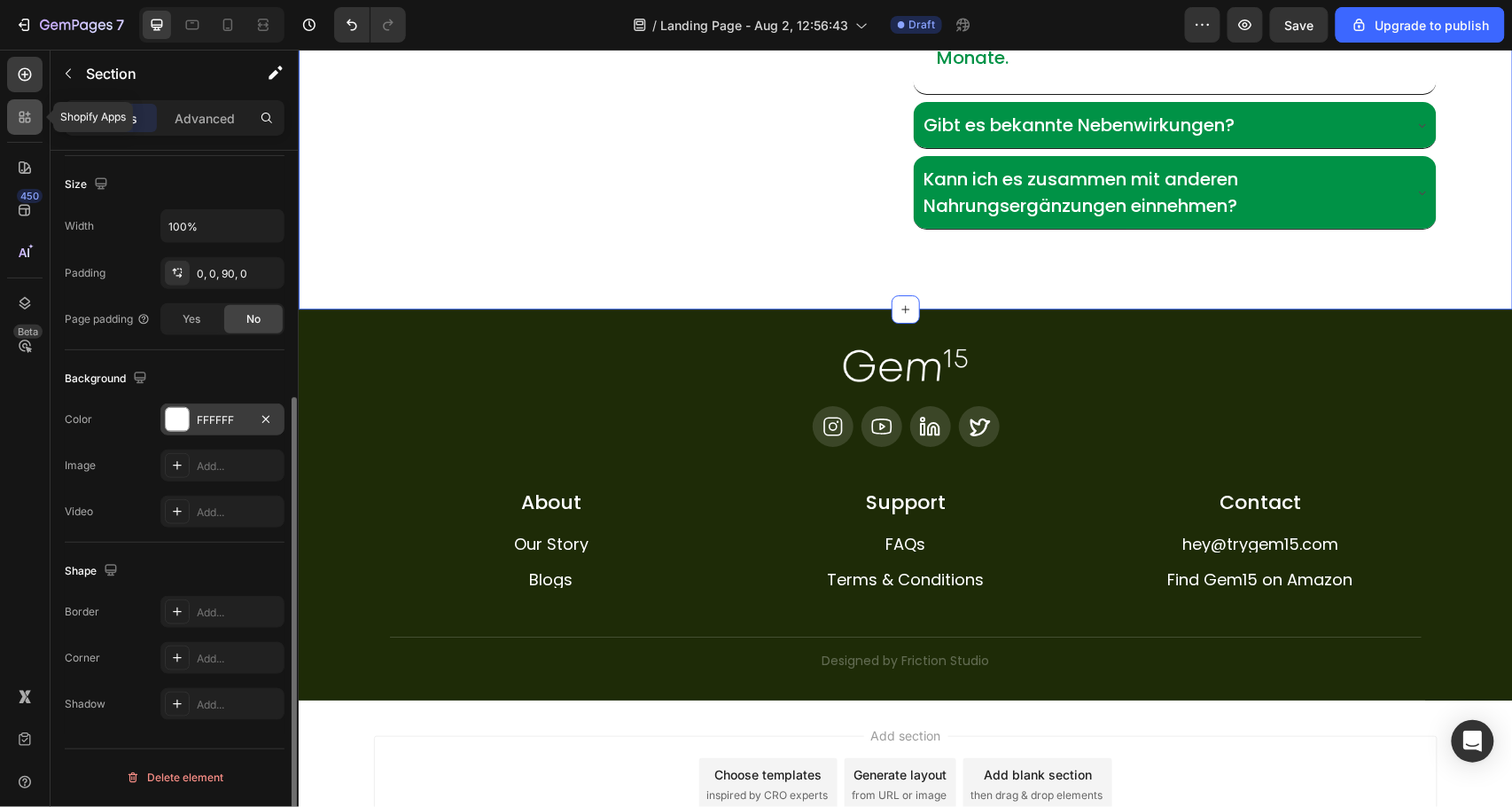 click 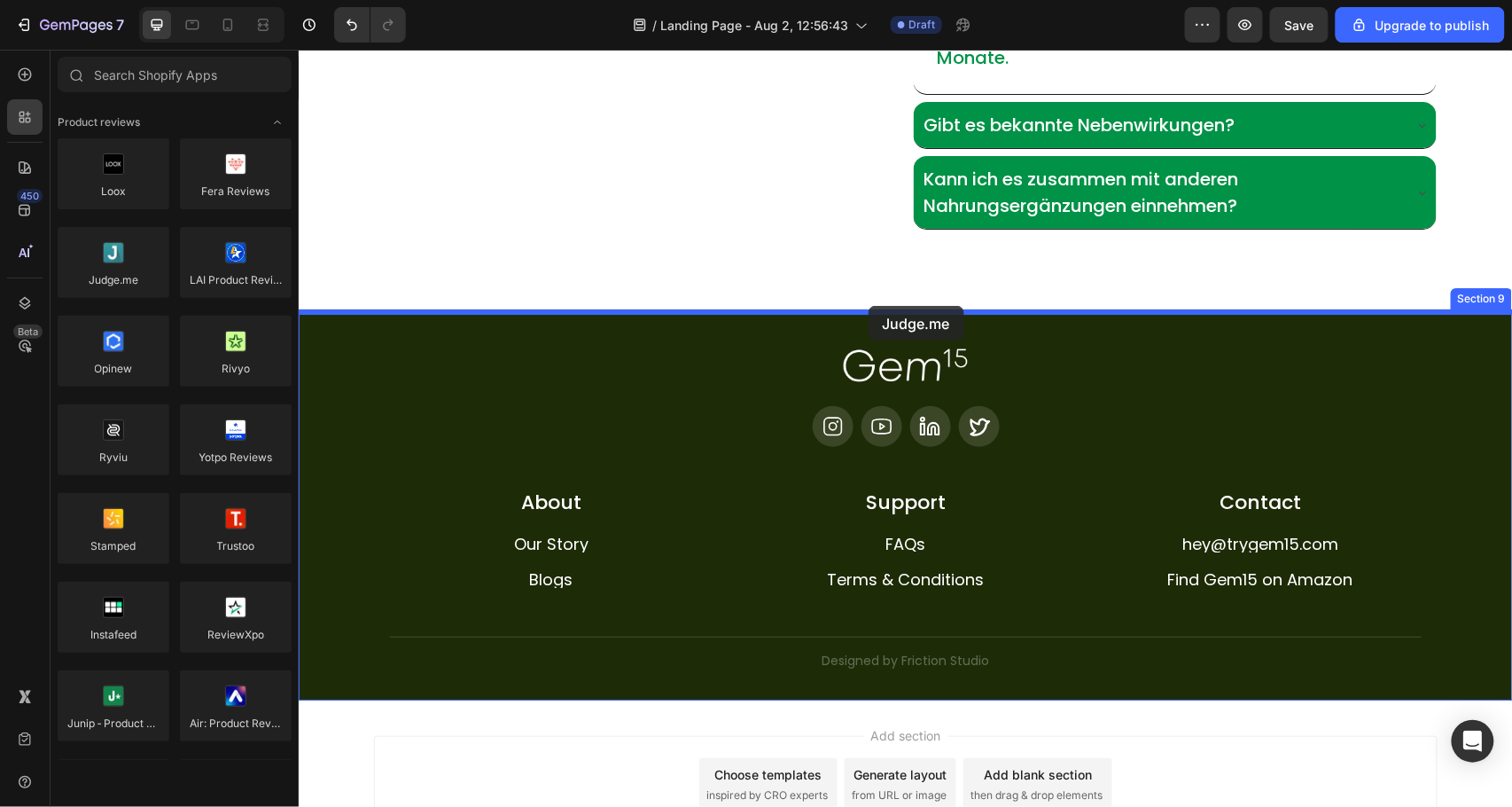 drag, startPoint x: 885, startPoint y: 279, endPoint x: 868, endPoint y: 305, distance: 31.06445 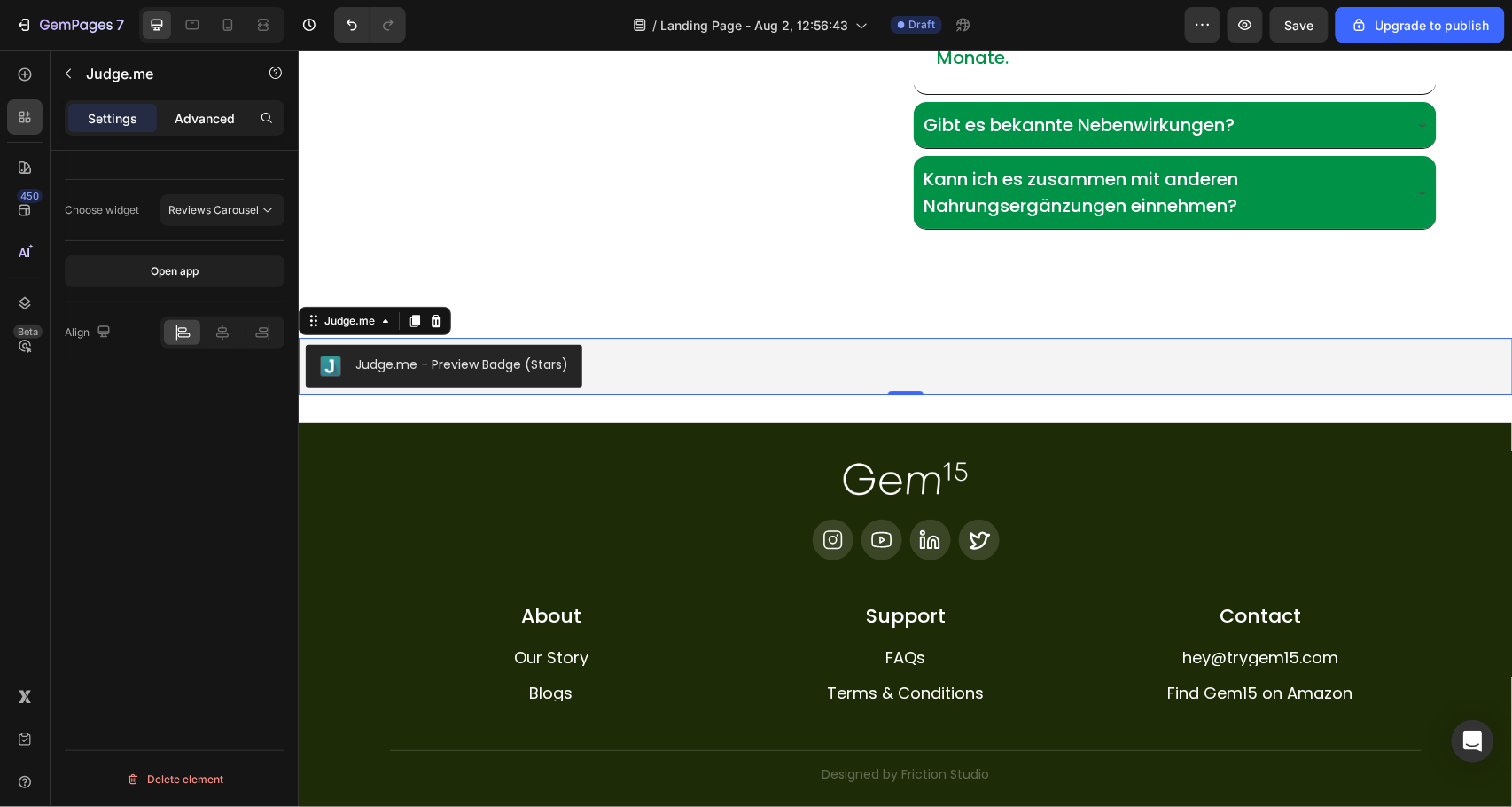 click on "Advanced" 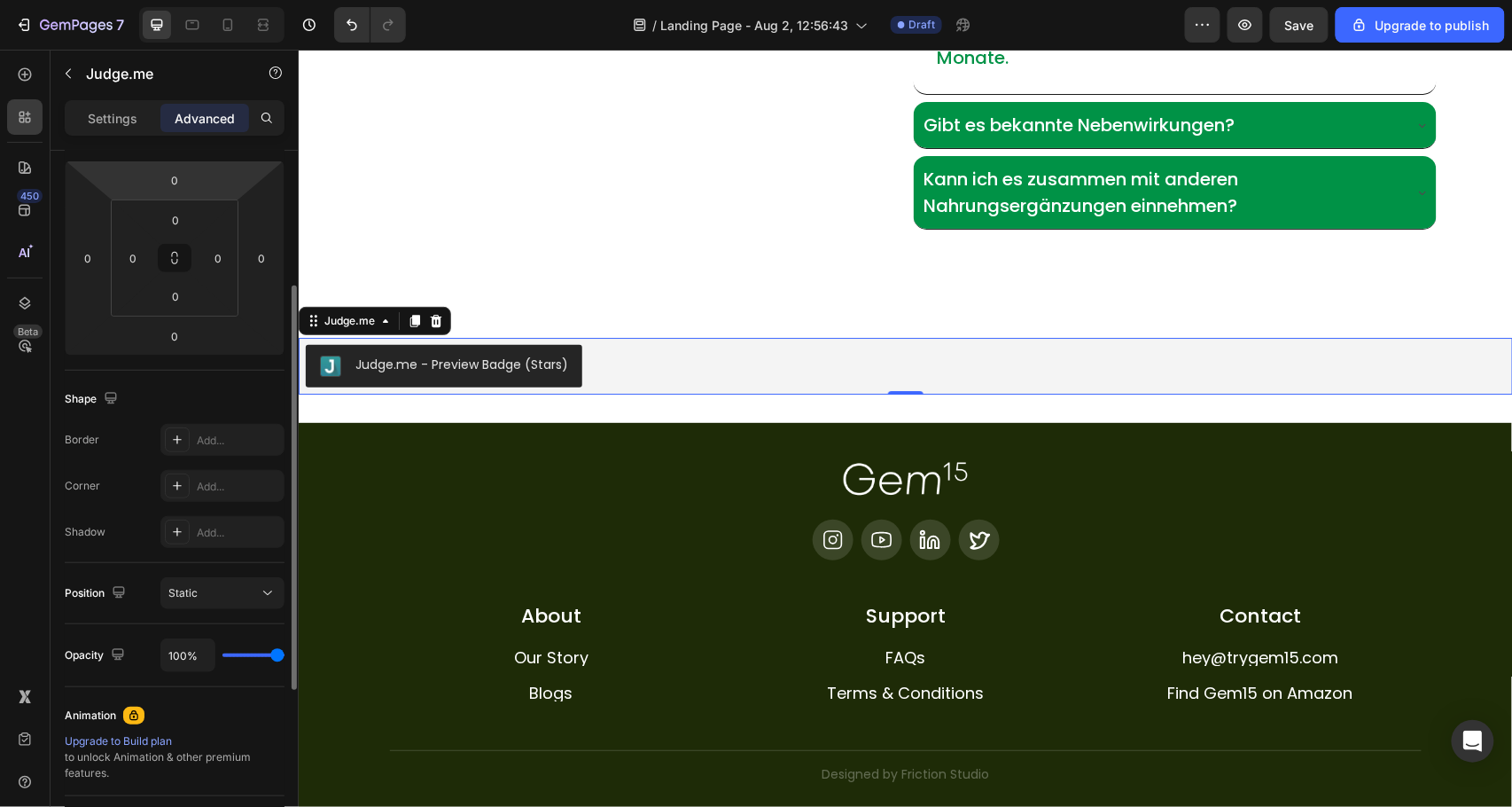 scroll, scrollTop: 526, scrollLeft: 0, axis: vertical 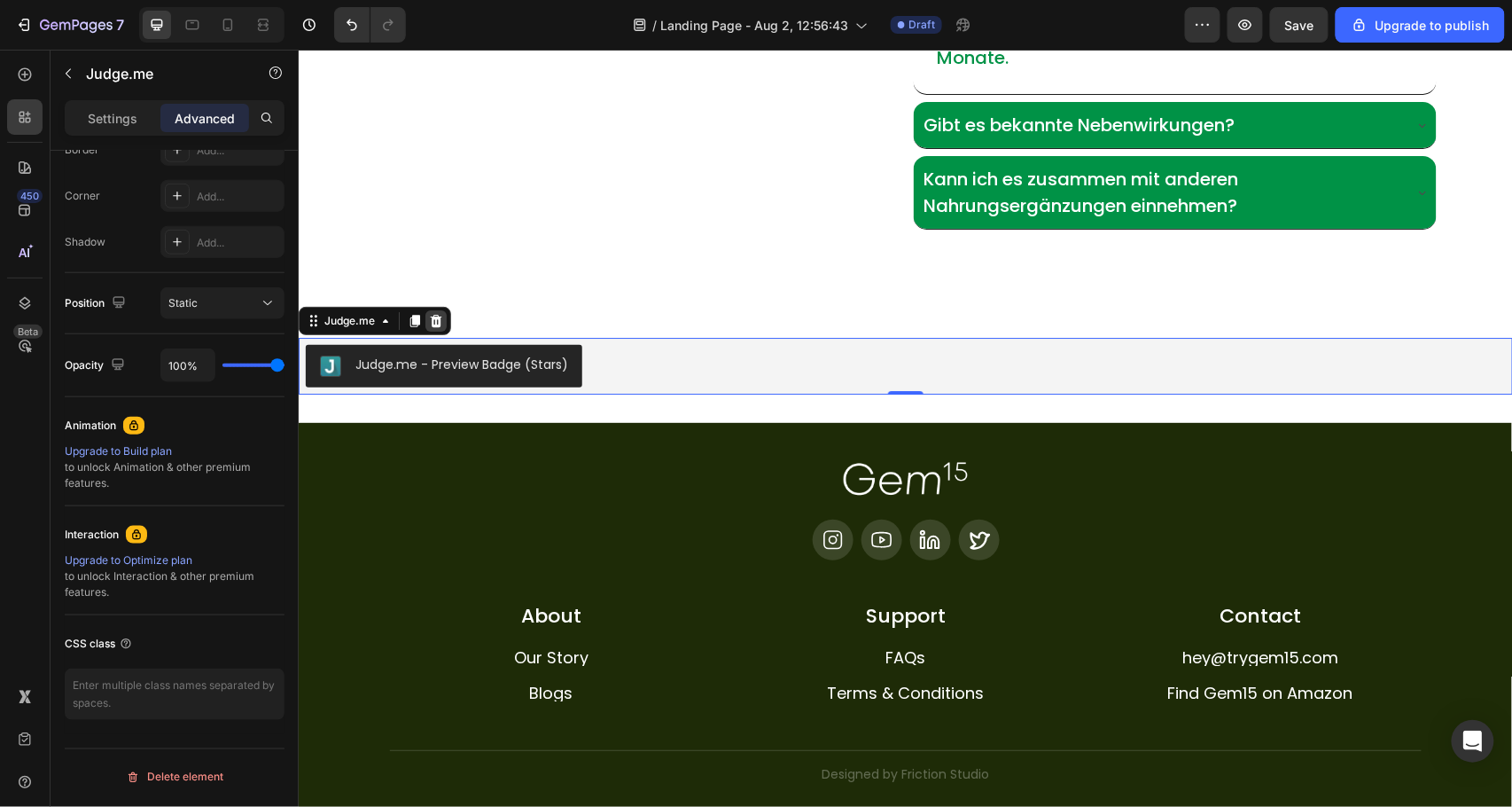 click 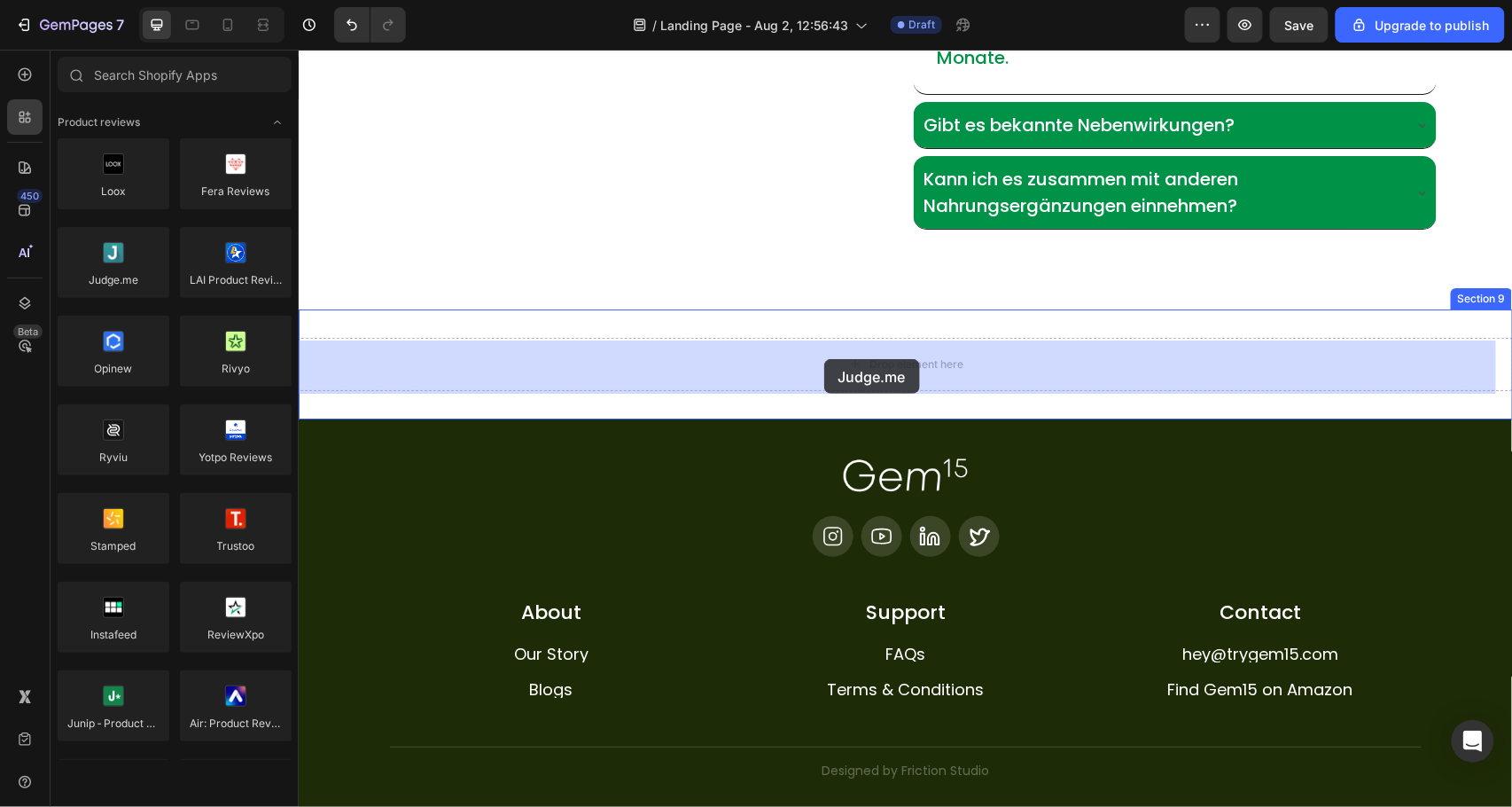 drag, startPoint x: 409, startPoint y: 323, endPoint x: 823, endPoint y: 358, distance: 415.47683 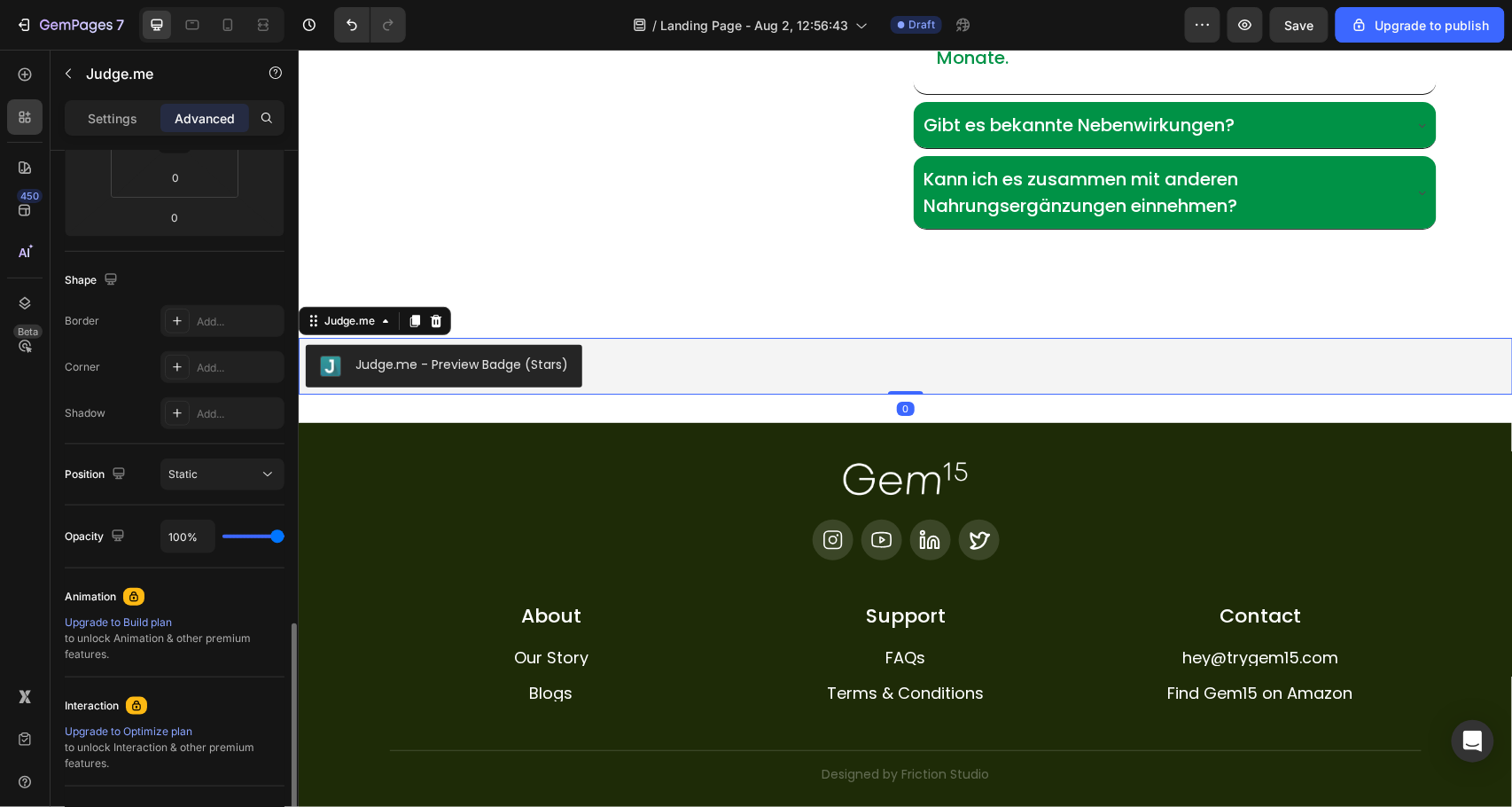 scroll, scrollTop: 526, scrollLeft: 0, axis: vertical 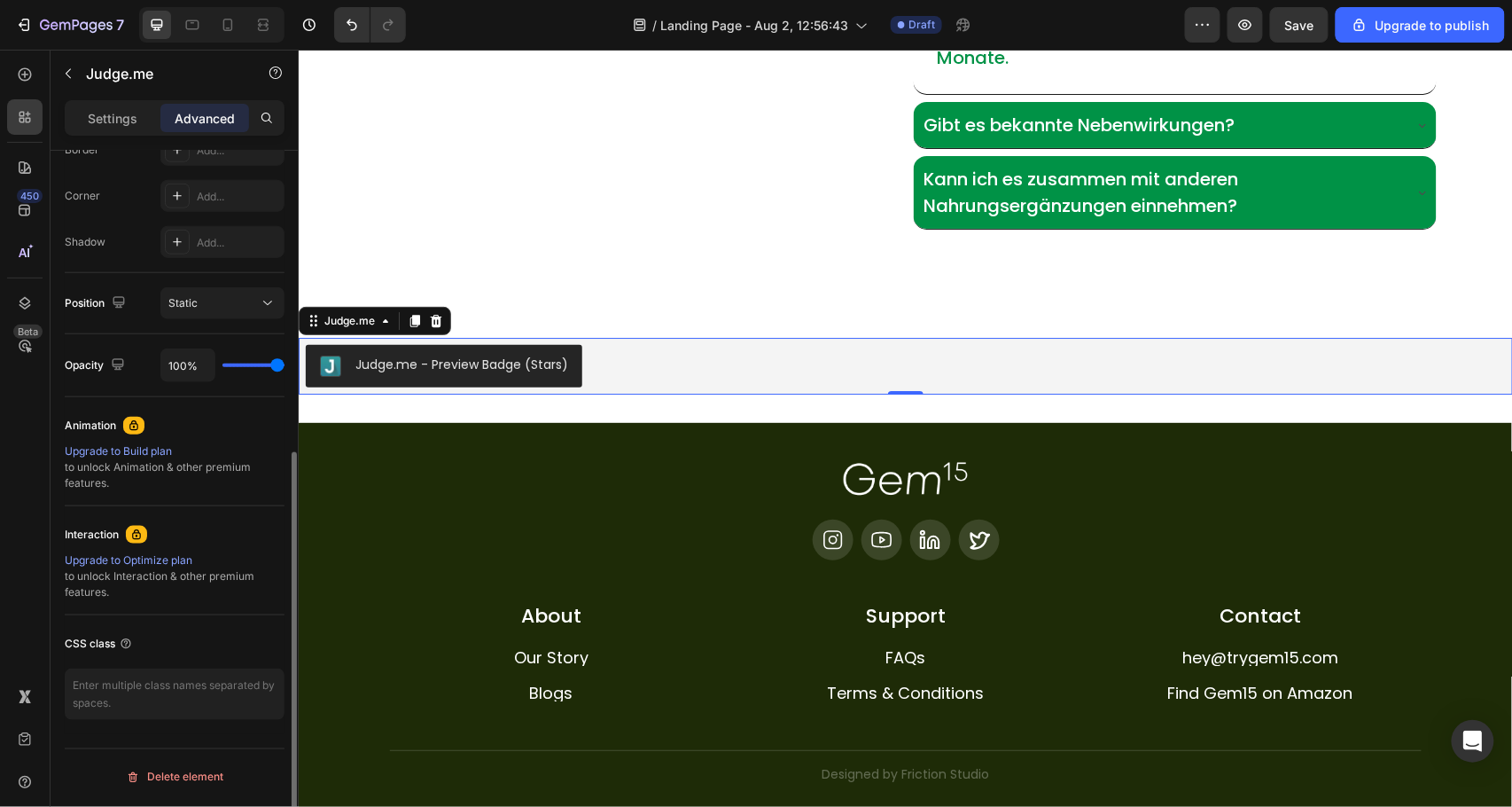 click 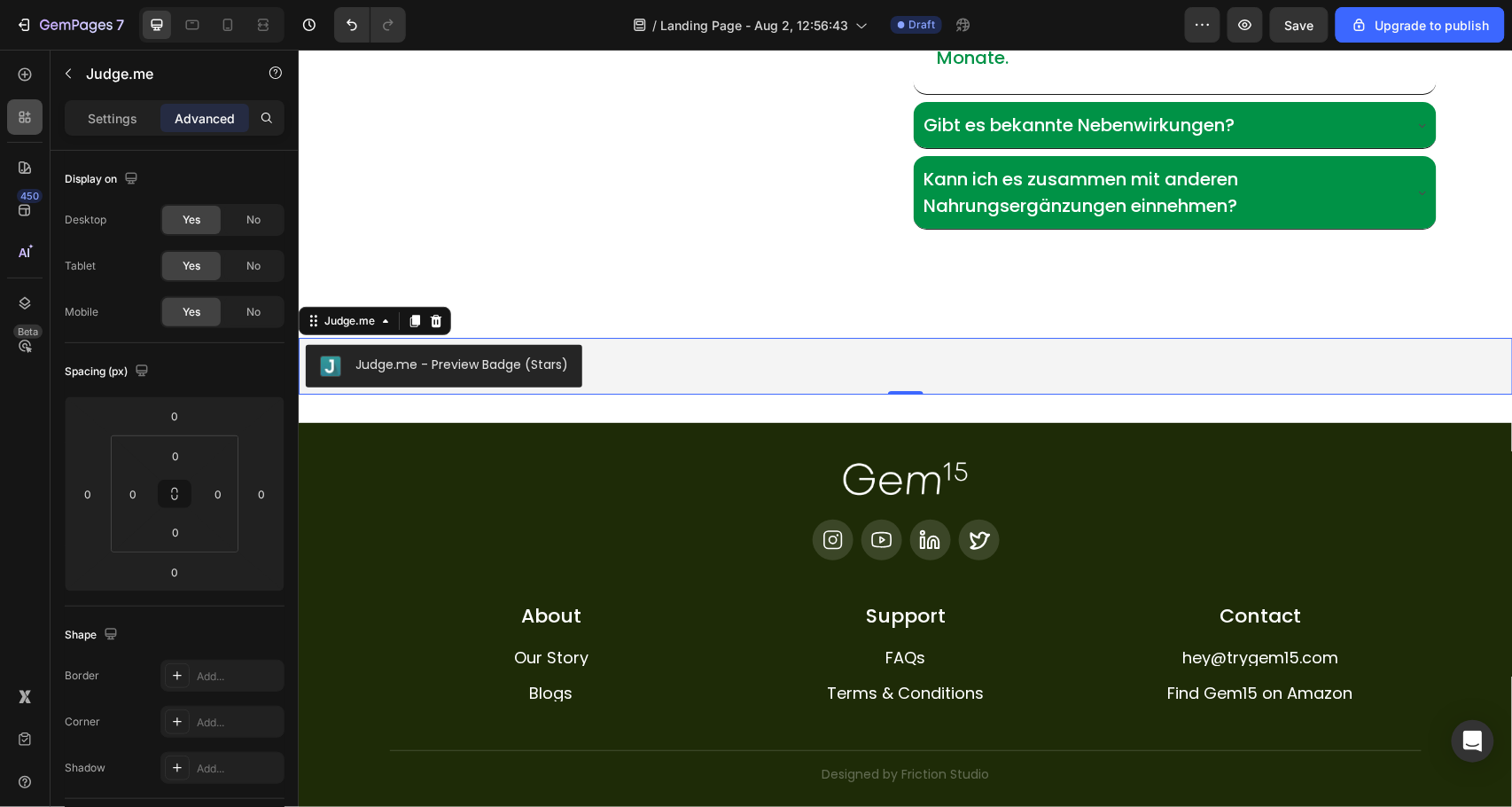 click 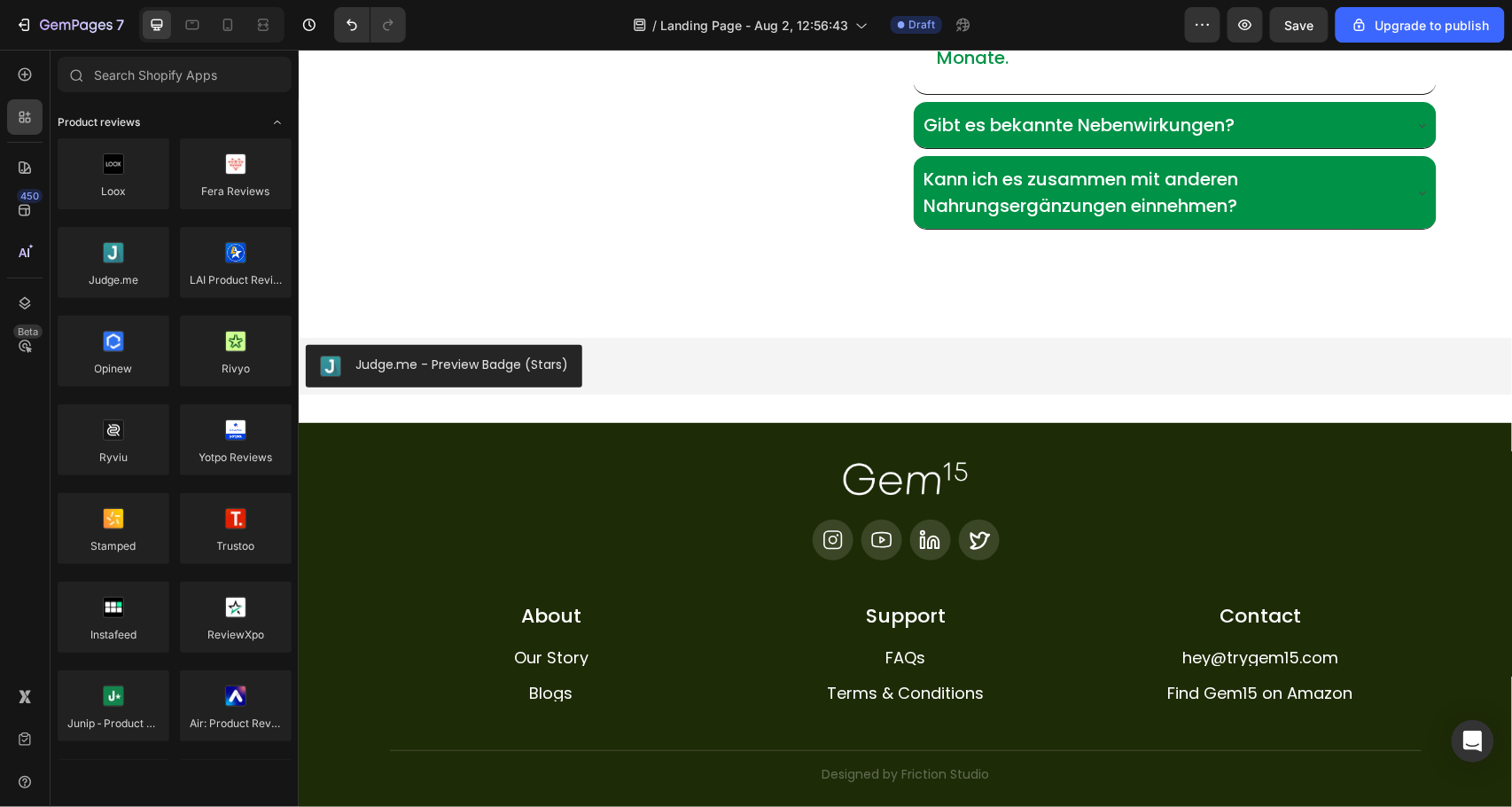 click 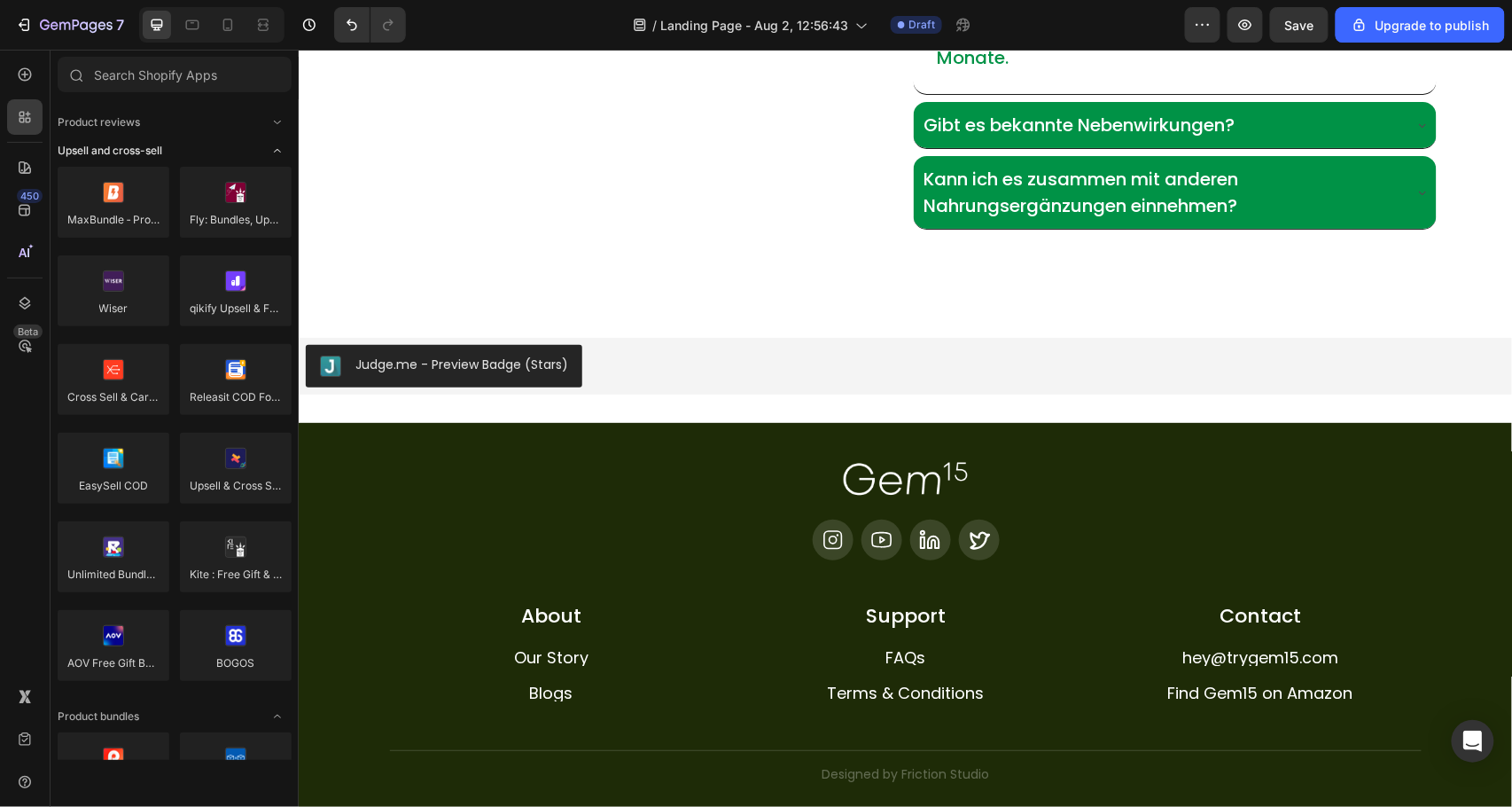 click 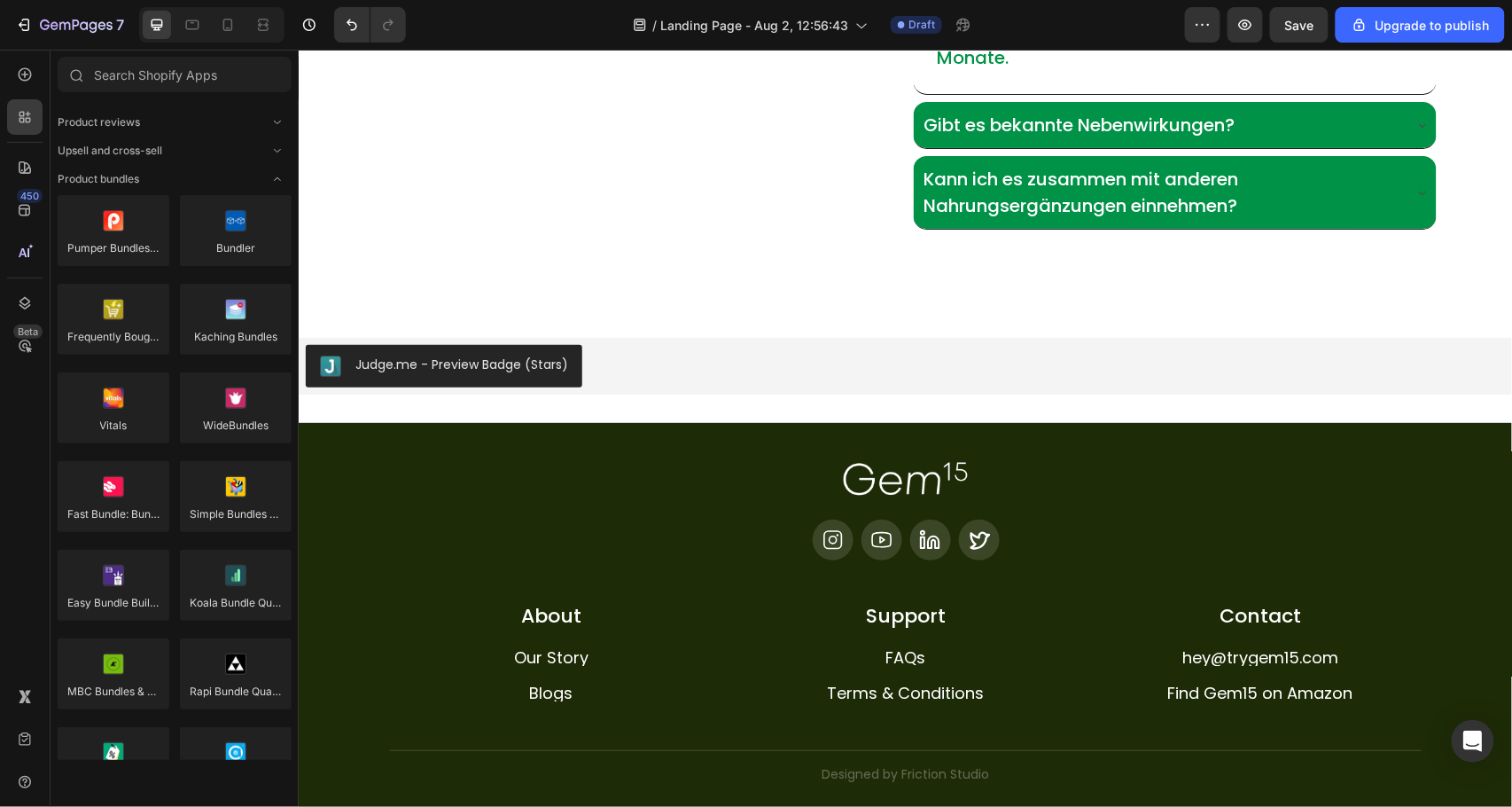 click on "Product reviews Upsell and cross-sell Product bundles
Pumper Bundles Volume Discount
Bundler
Frequently Bought Together
Kaching Bundles
Vitals
WideBundles
Fast Bundle: Bundles Discounts
Simple Bundles & Kits
Easy Bundle Builder | SkaiLama
Koala Bundle Quantity Discount
MBC Bundles & Volume Discount
Rapi Bundle Quantity Breaks
Discounty: Bulk Discount Sales
Appstle℠ Bundles & Discounts
Product variants
Easify Product Options
Infinite Options" at bounding box center (175, 2276) 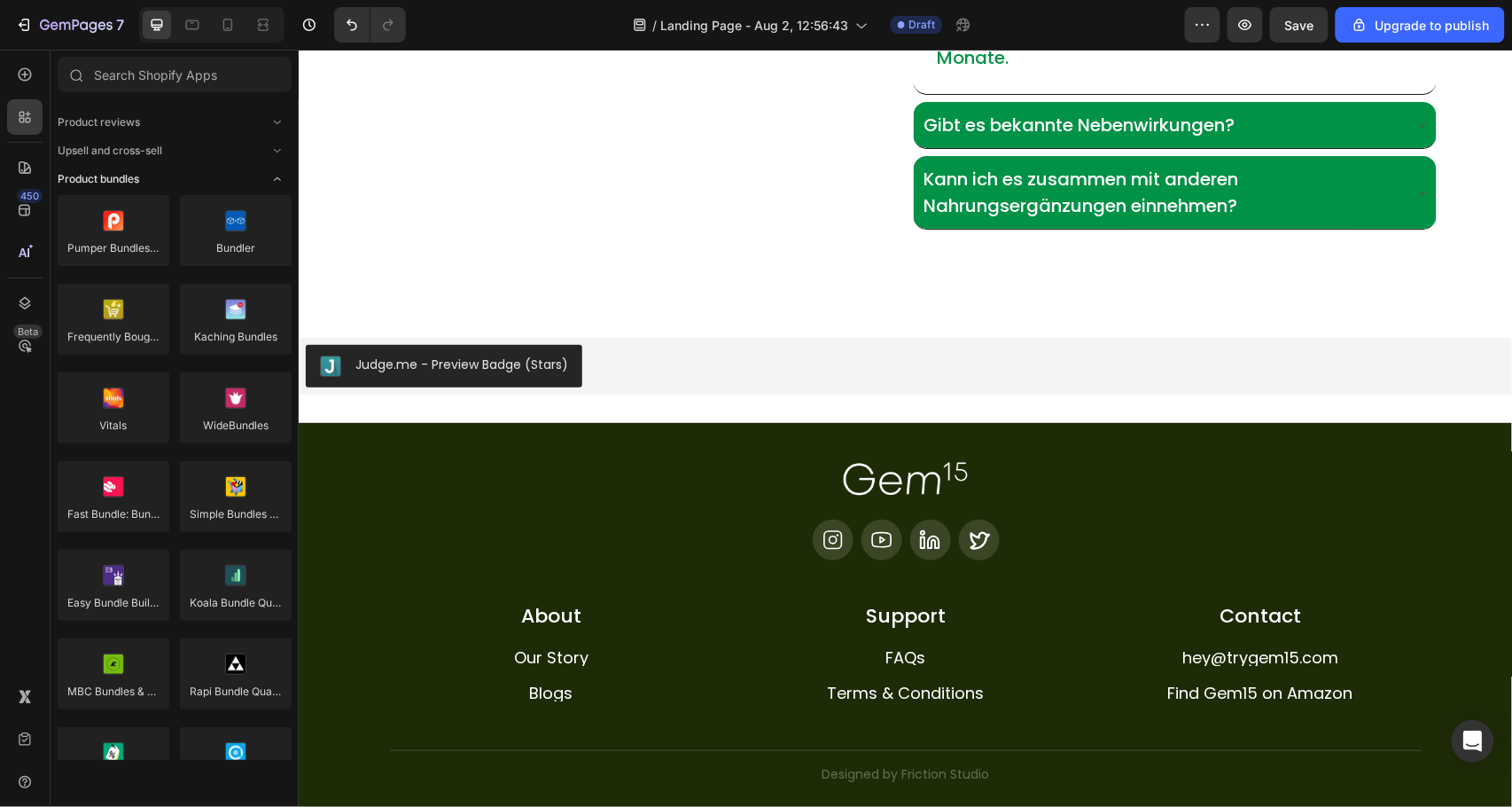 click 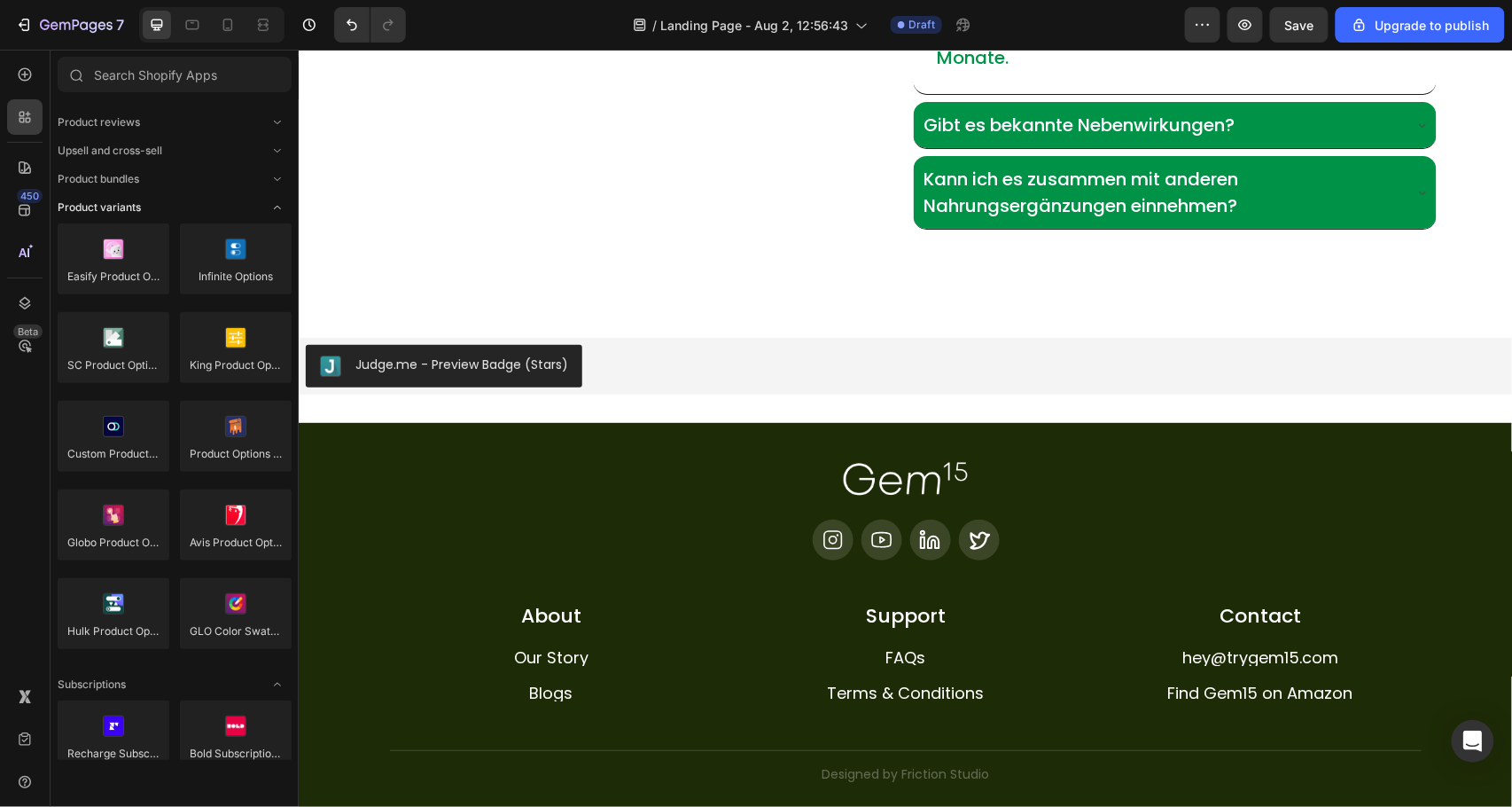 click 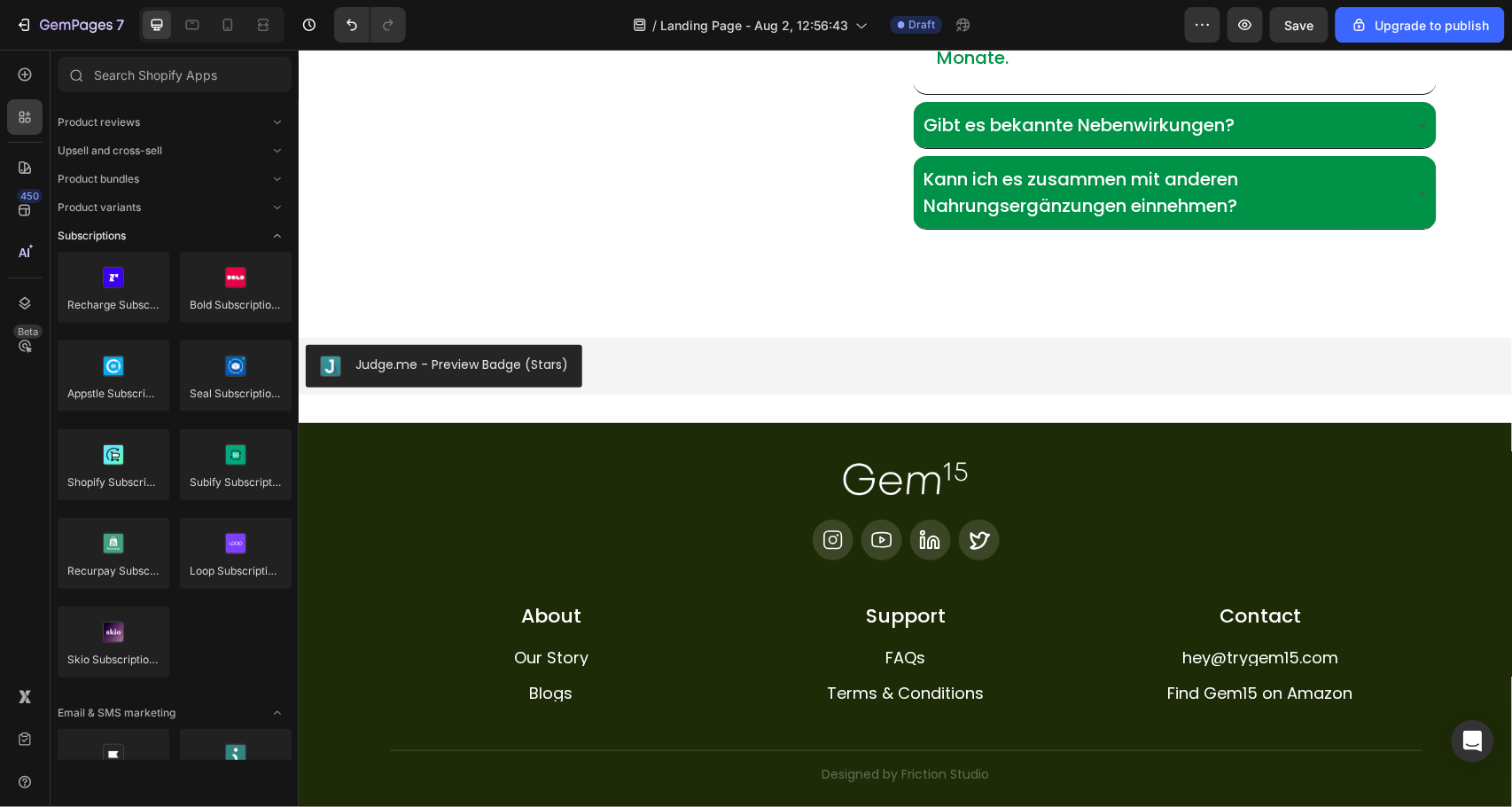 click 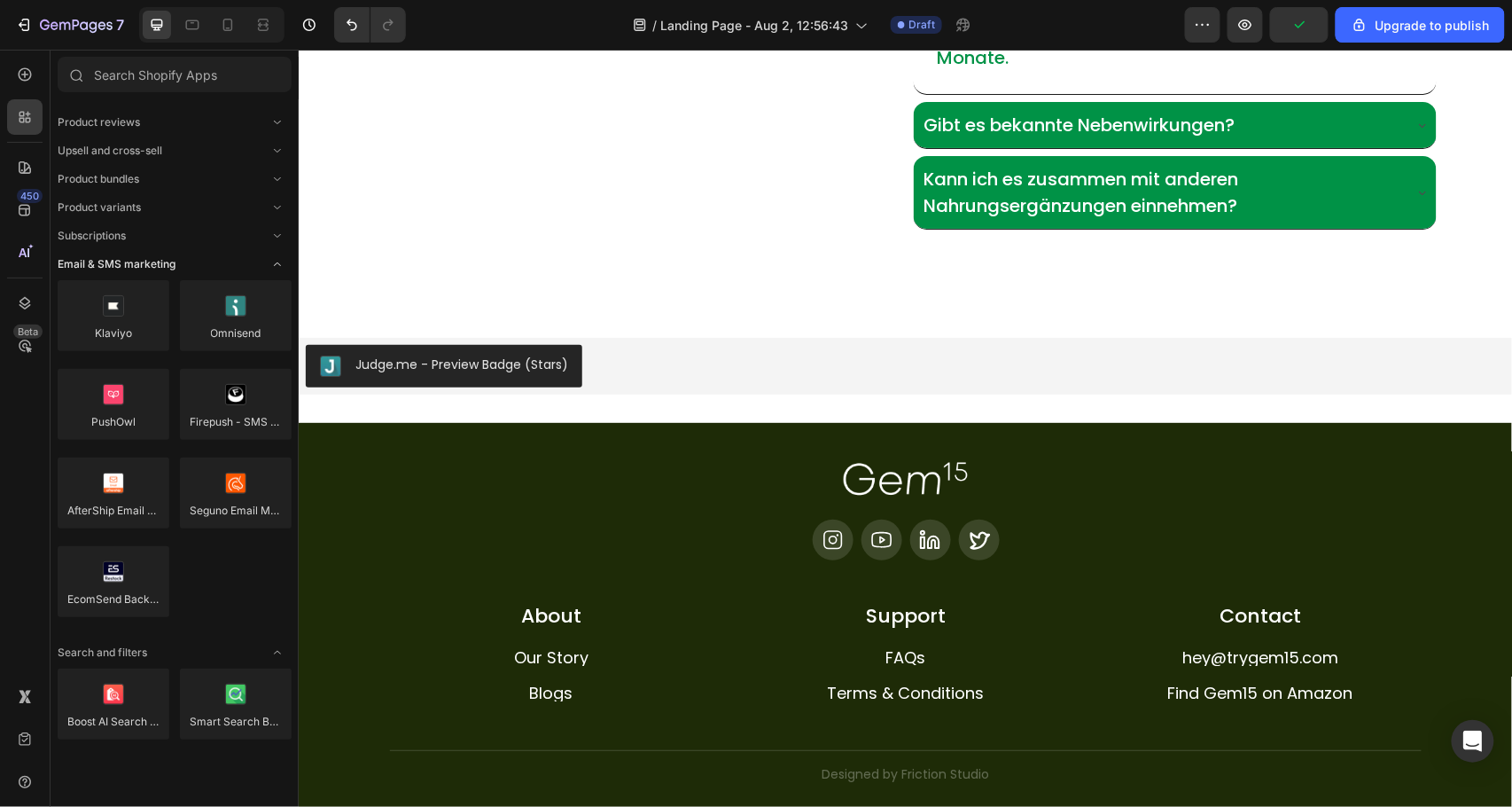 click 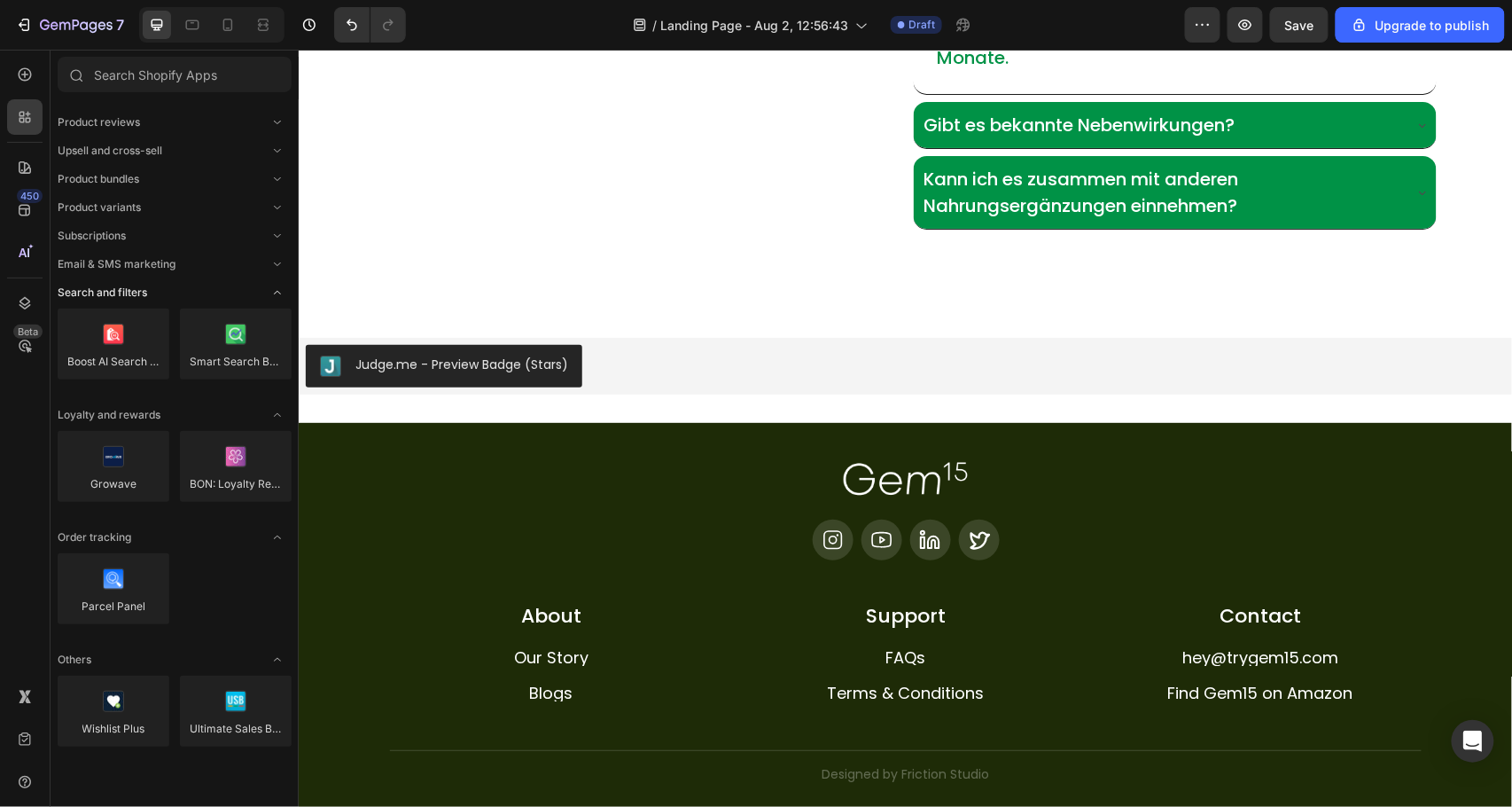 click 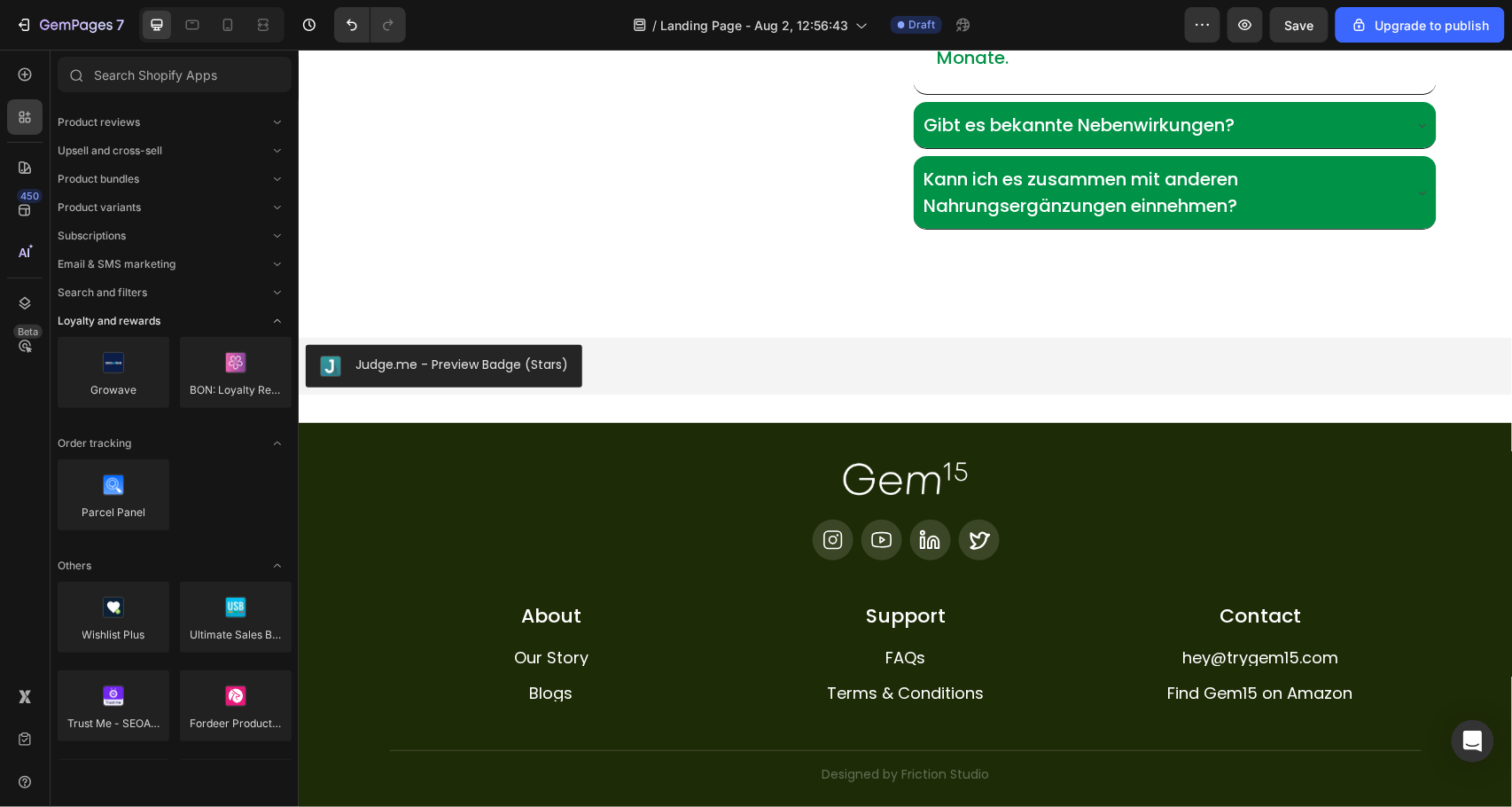 click 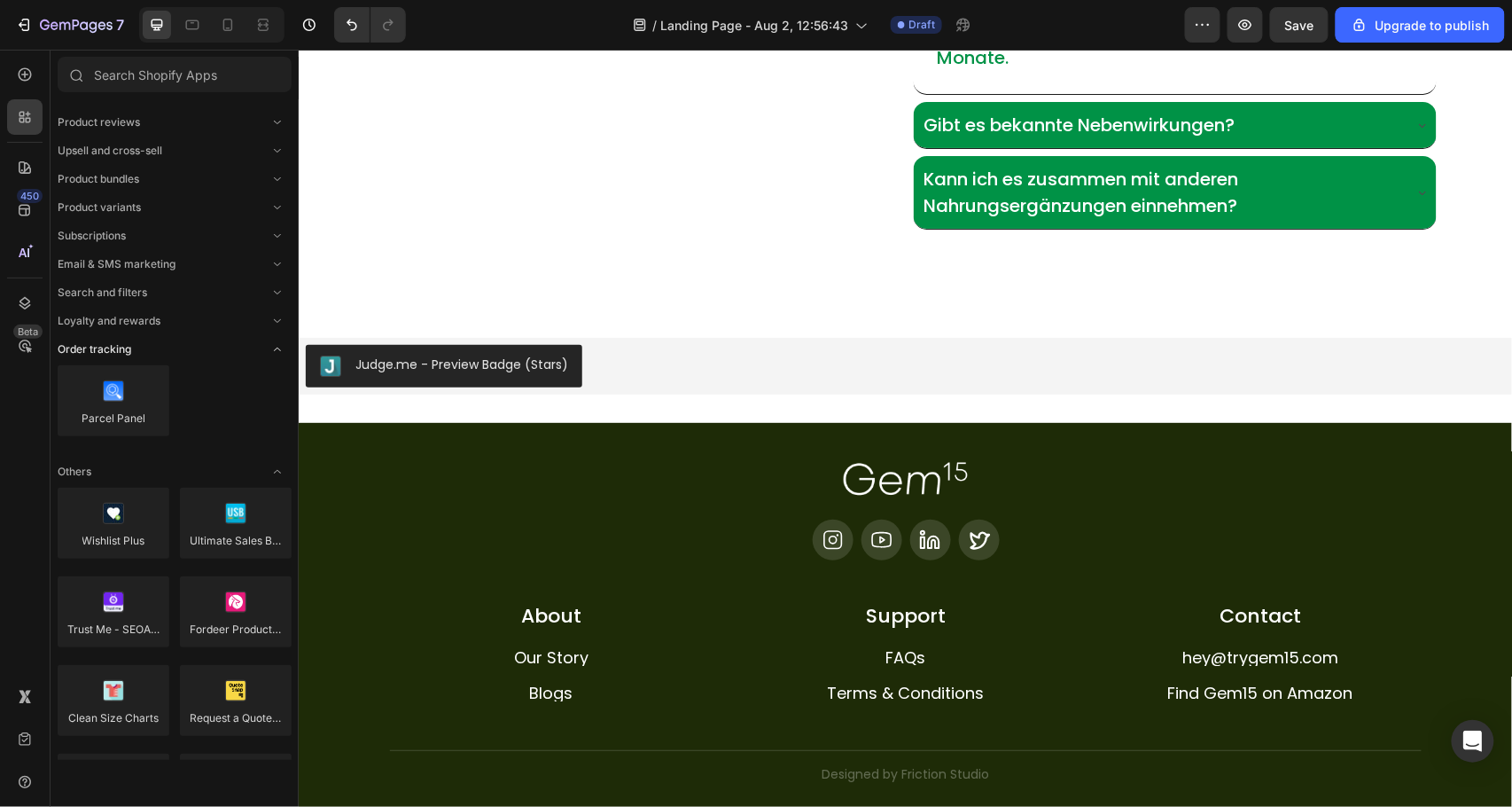 click at bounding box center [277, 349] 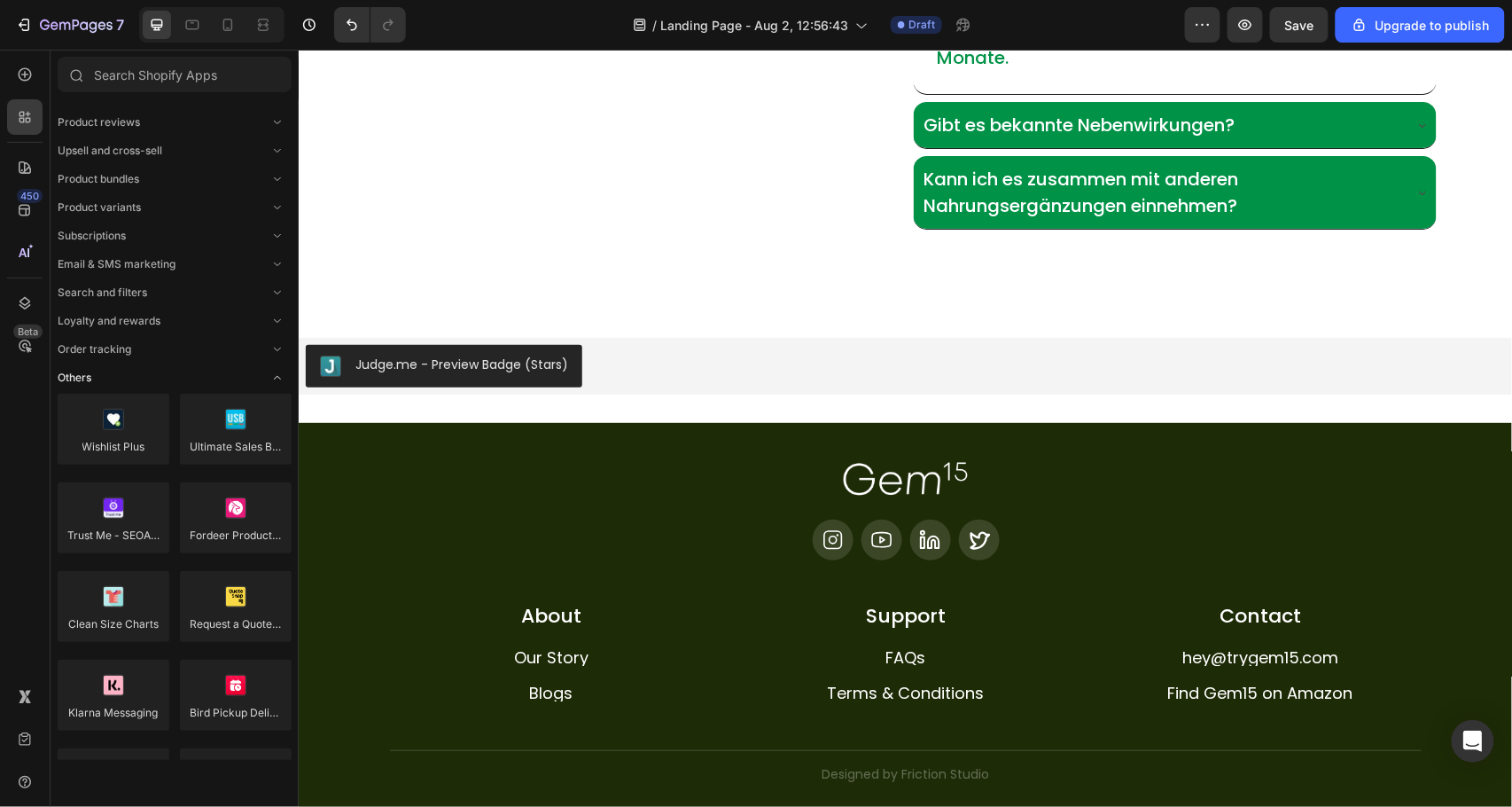click 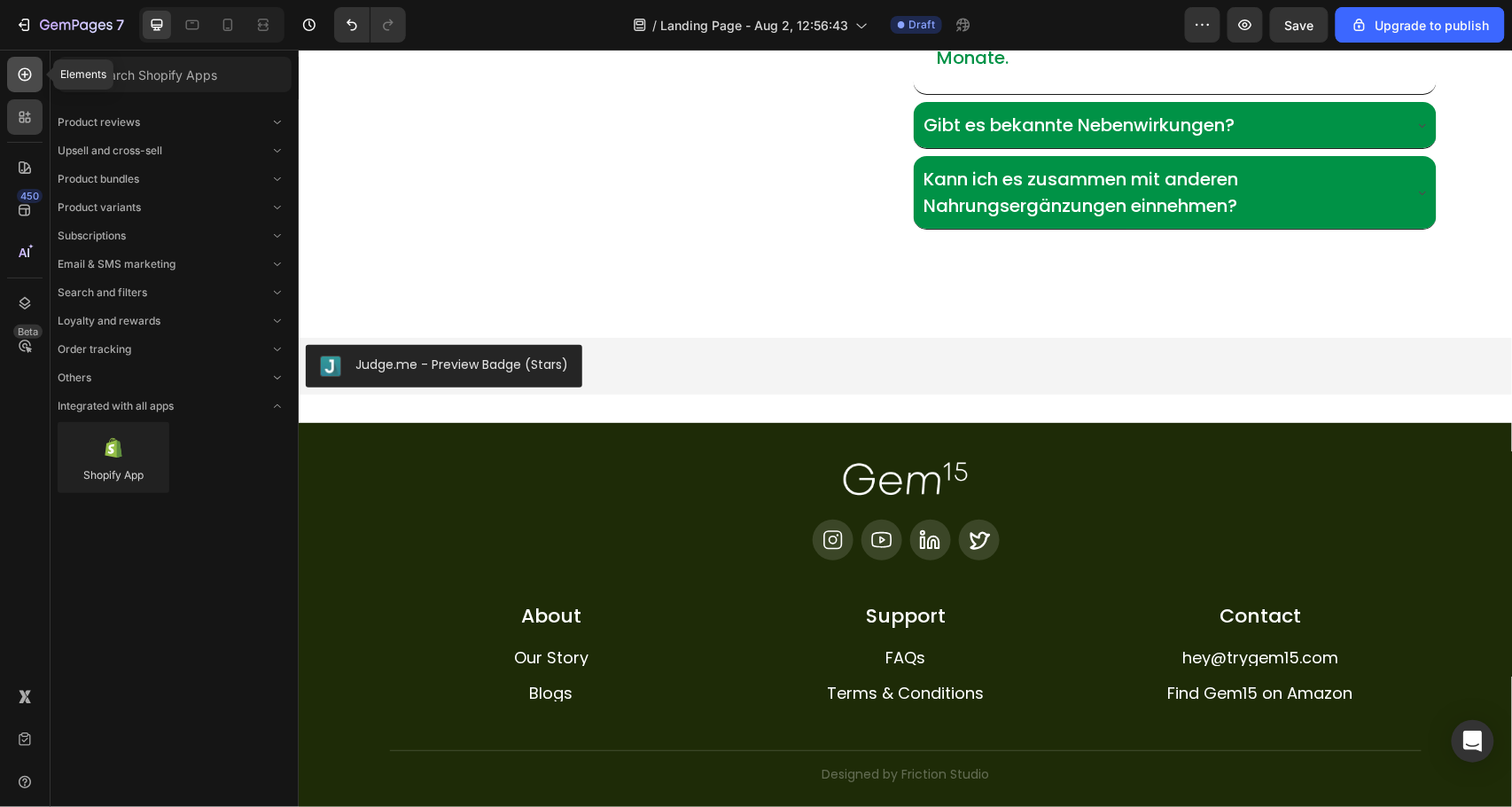 drag, startPoint x: 14, startPoint y: 65, endPoint x: 90, endPoint y: 280, distance: 228.03728 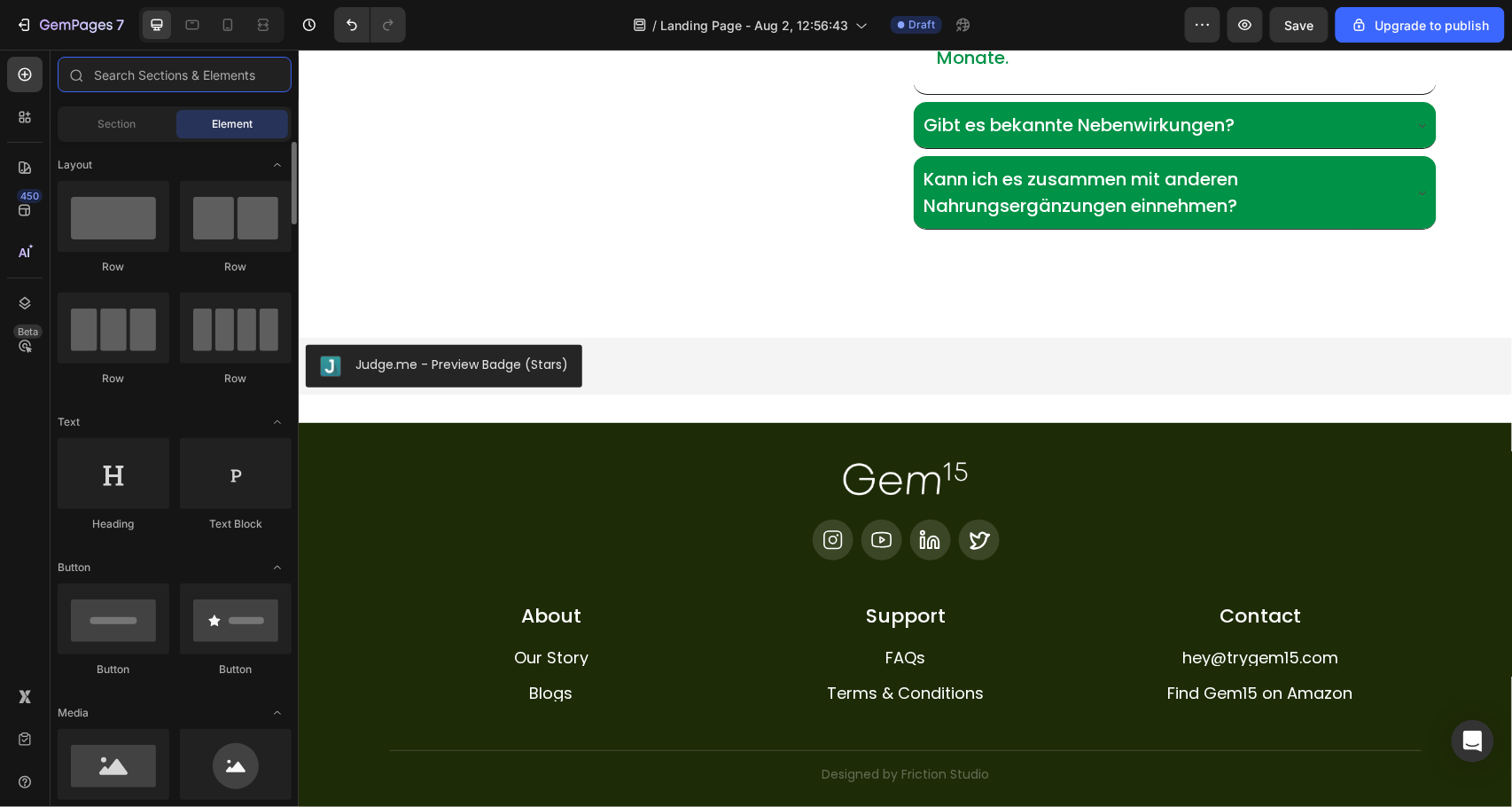 scroll, scrollTop: 3902, scrollLeft: 0, axis: vertical 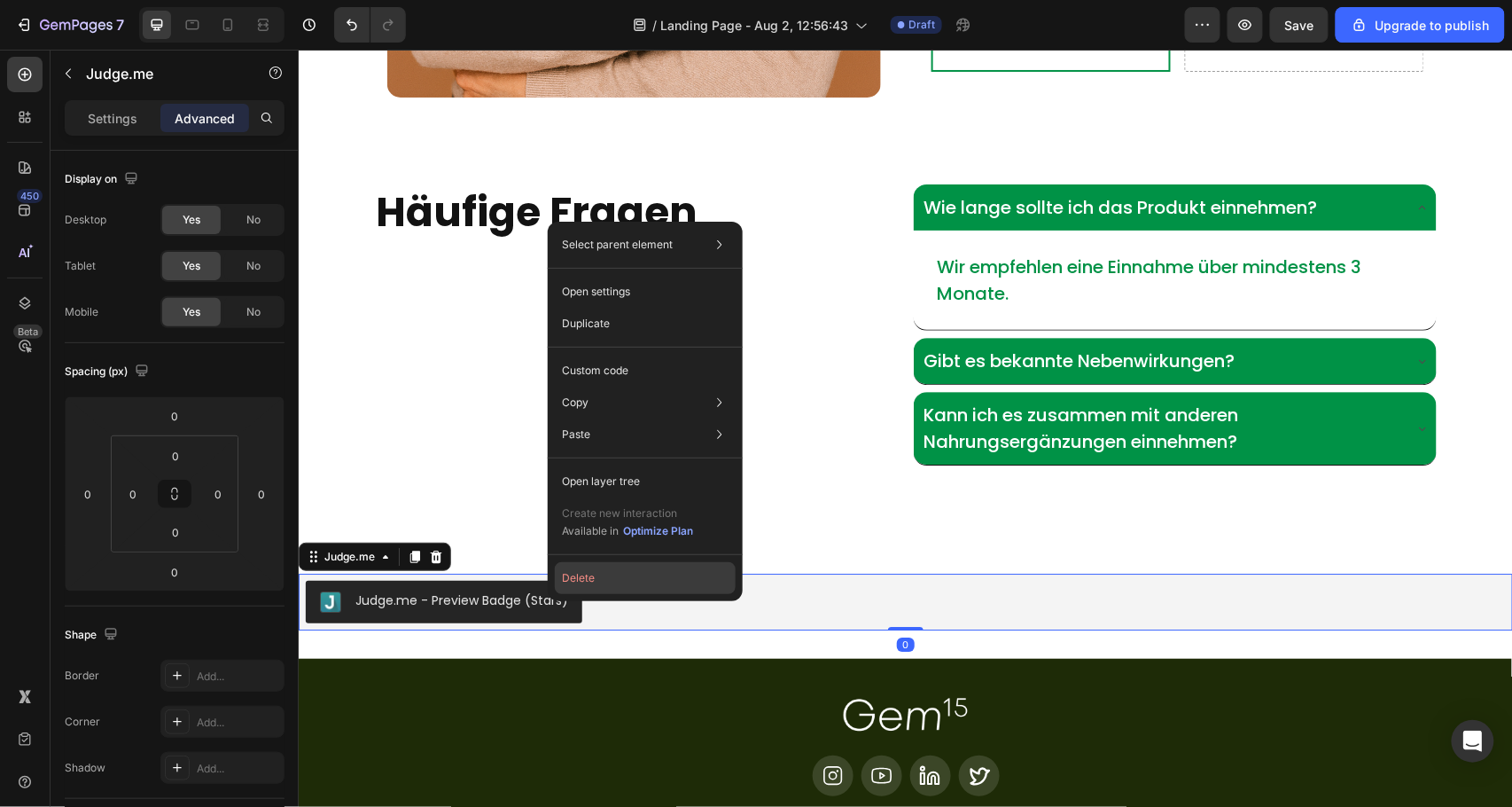 click on "Delete" 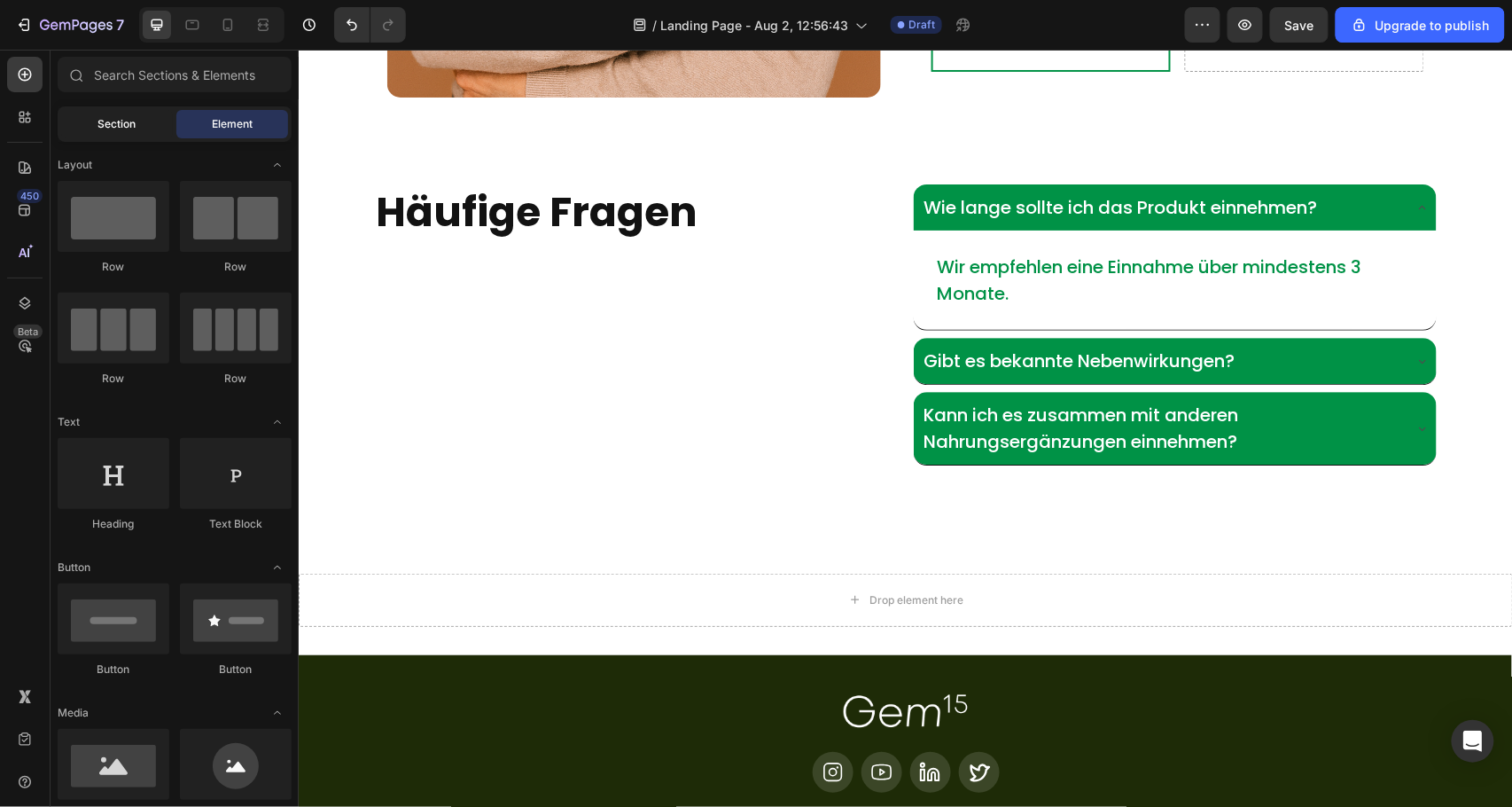 click on "Section" 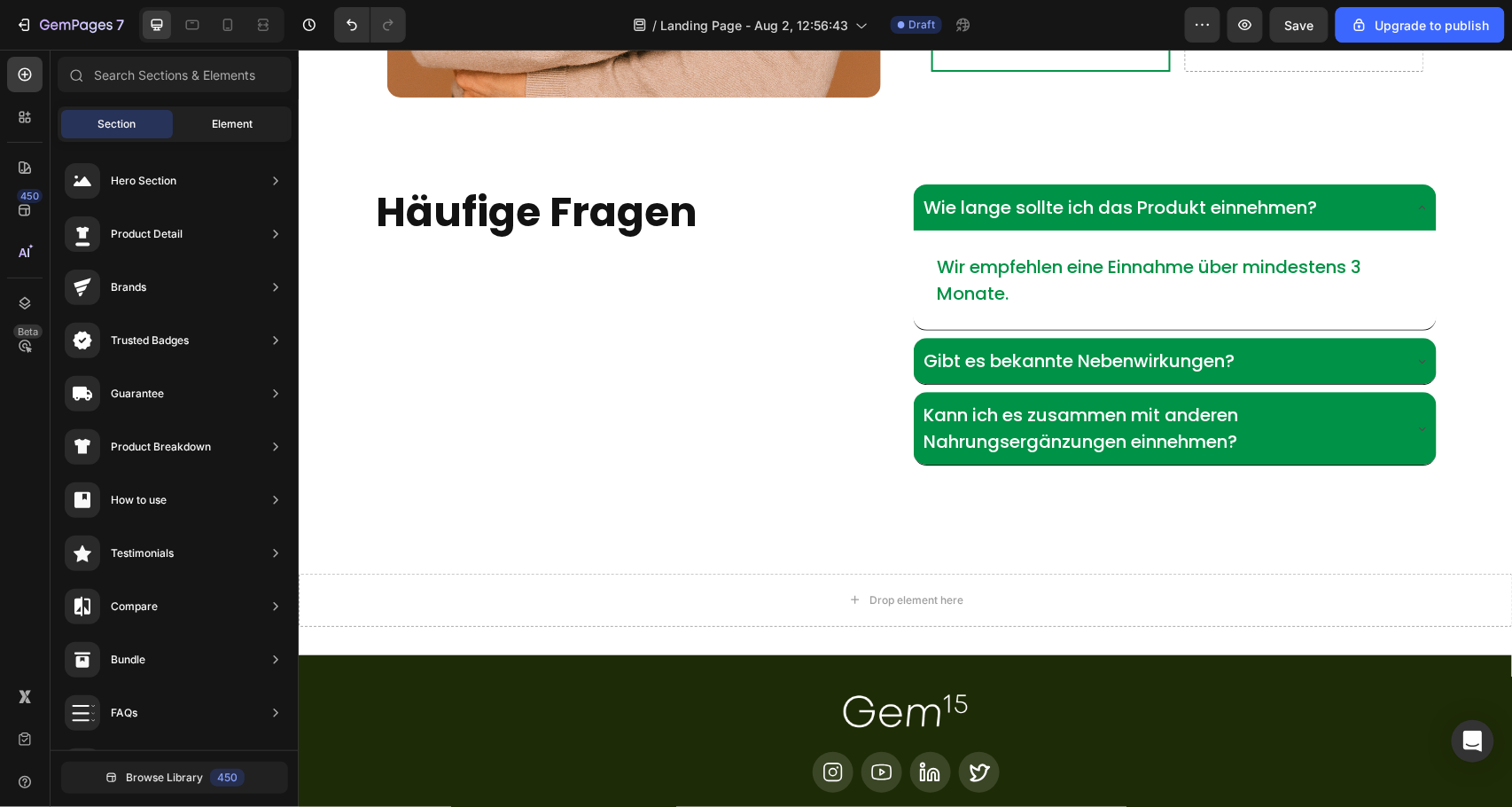 click on "Element" 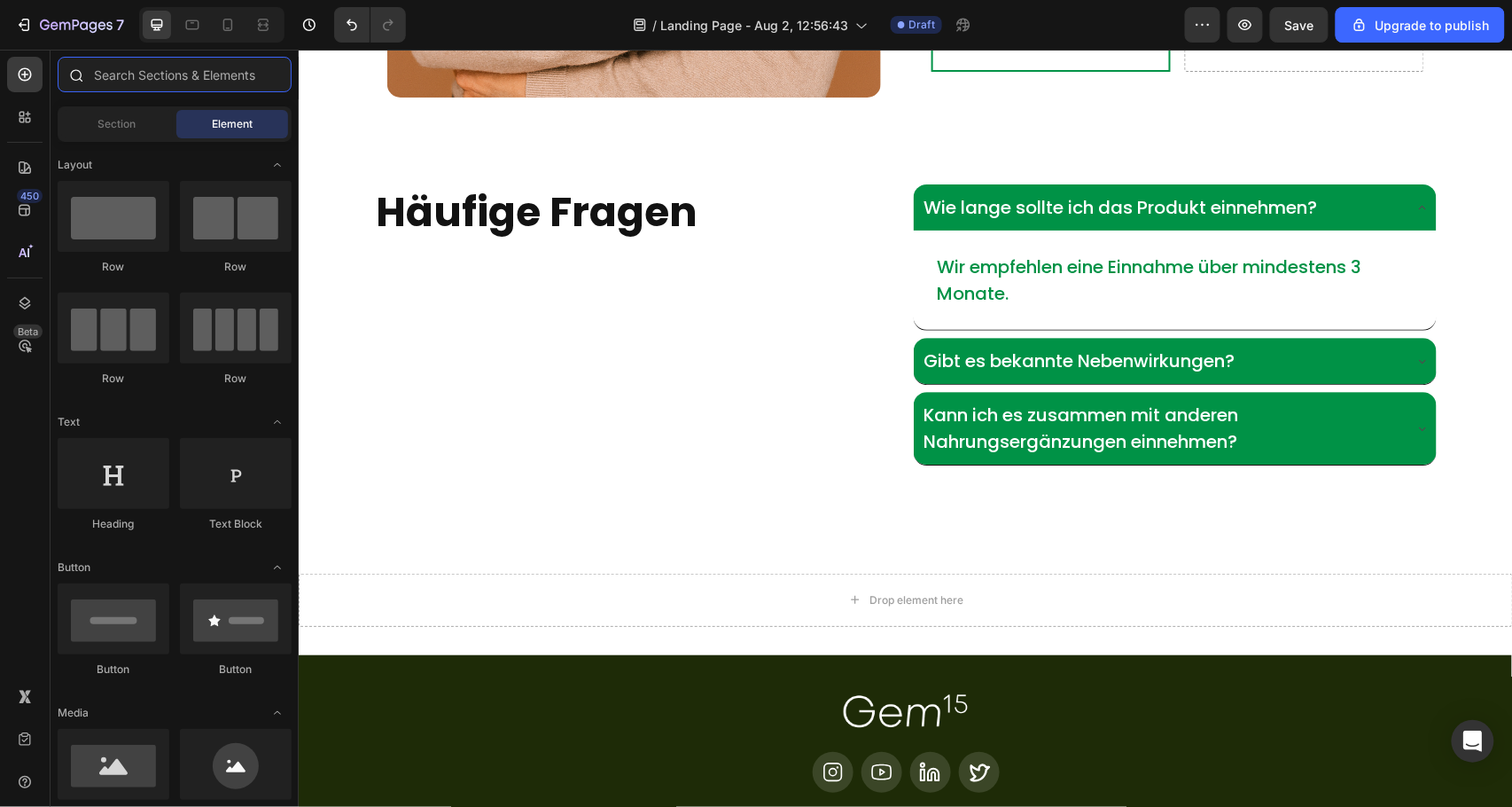 click at bounding box center (175, 74) 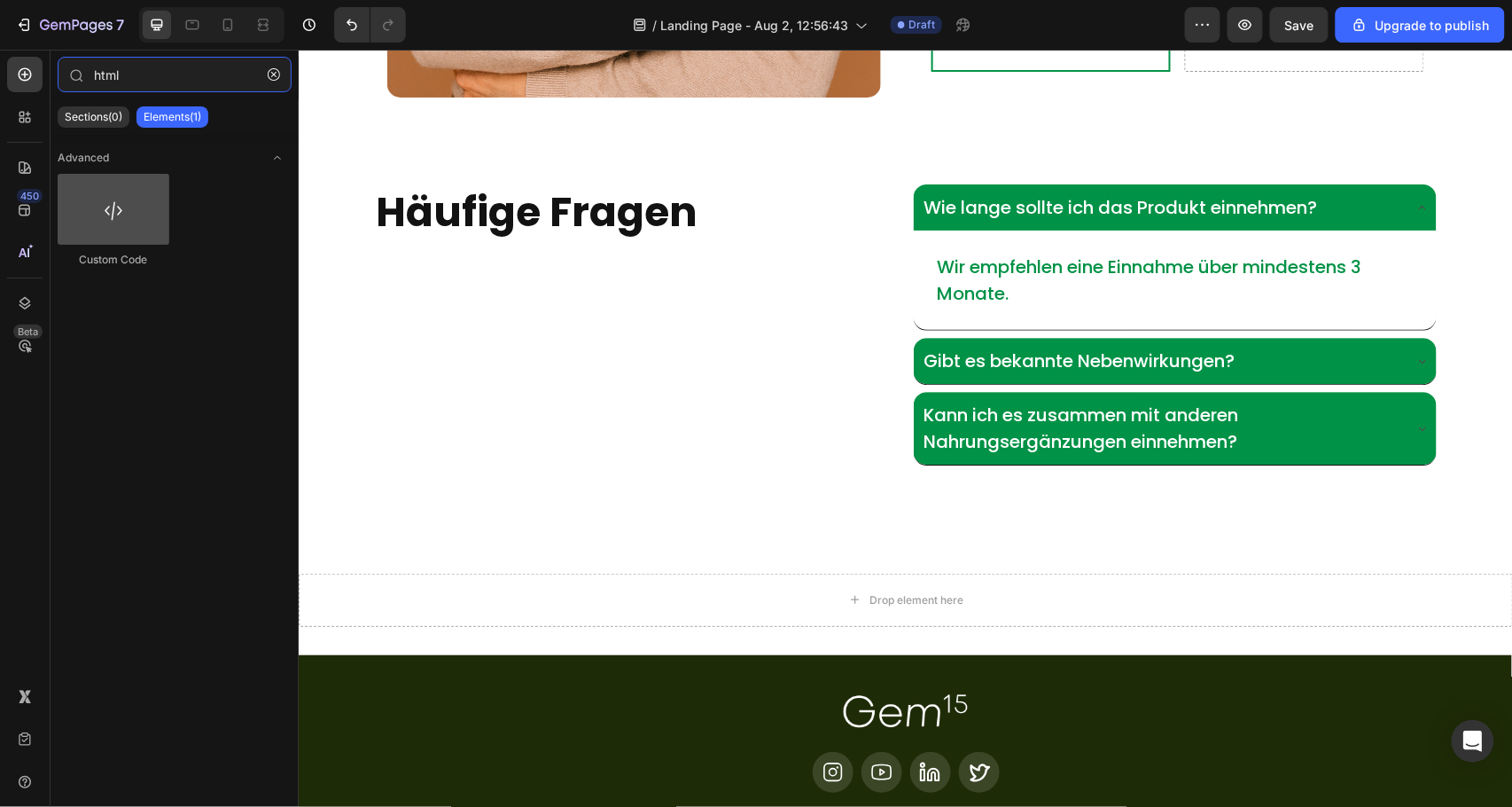type on "html" 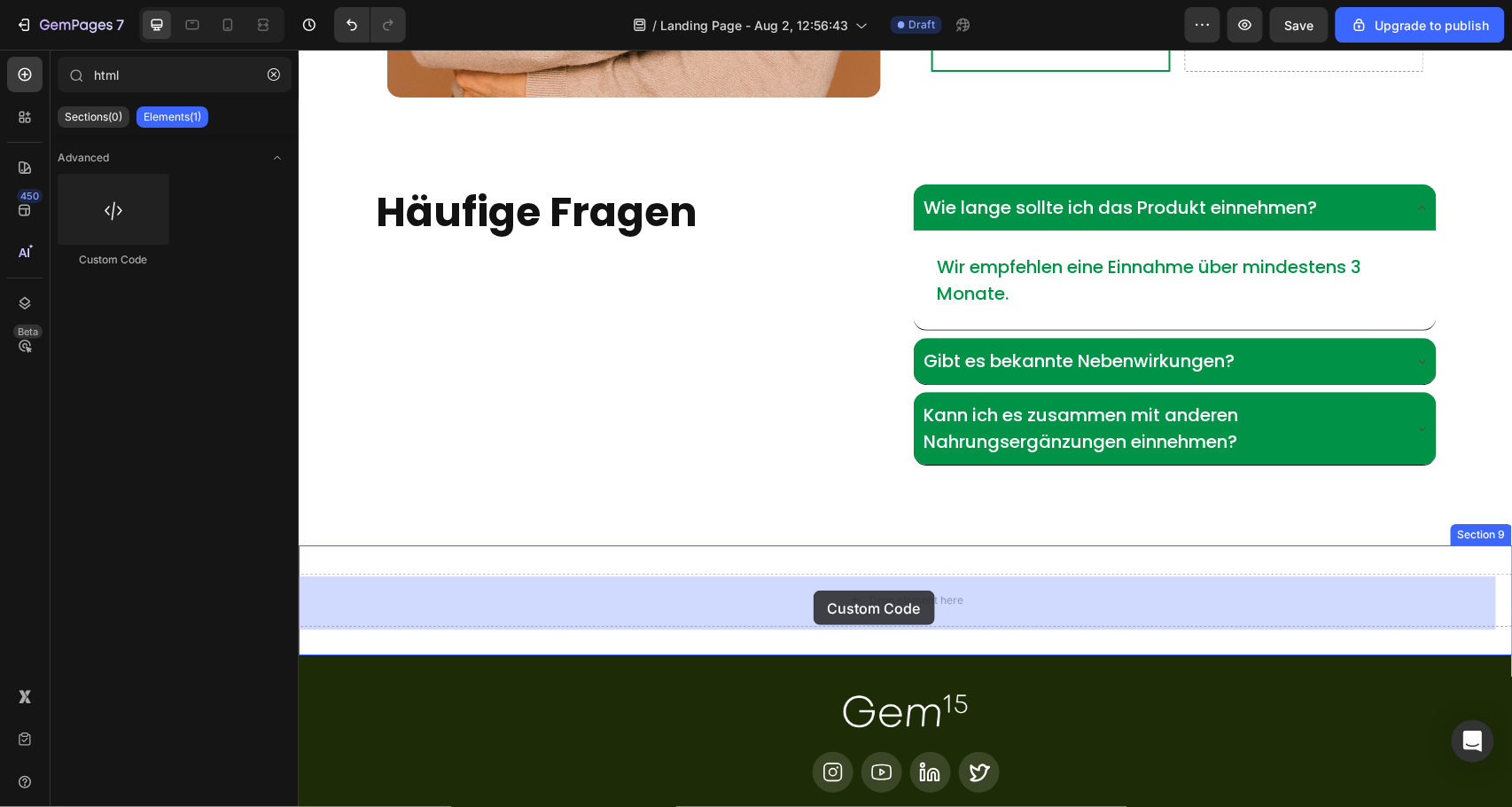 drag, startPoint x: 409, startPoint y: 265, endPoint x: 777, endPoint y: 568, distance: 476.68963 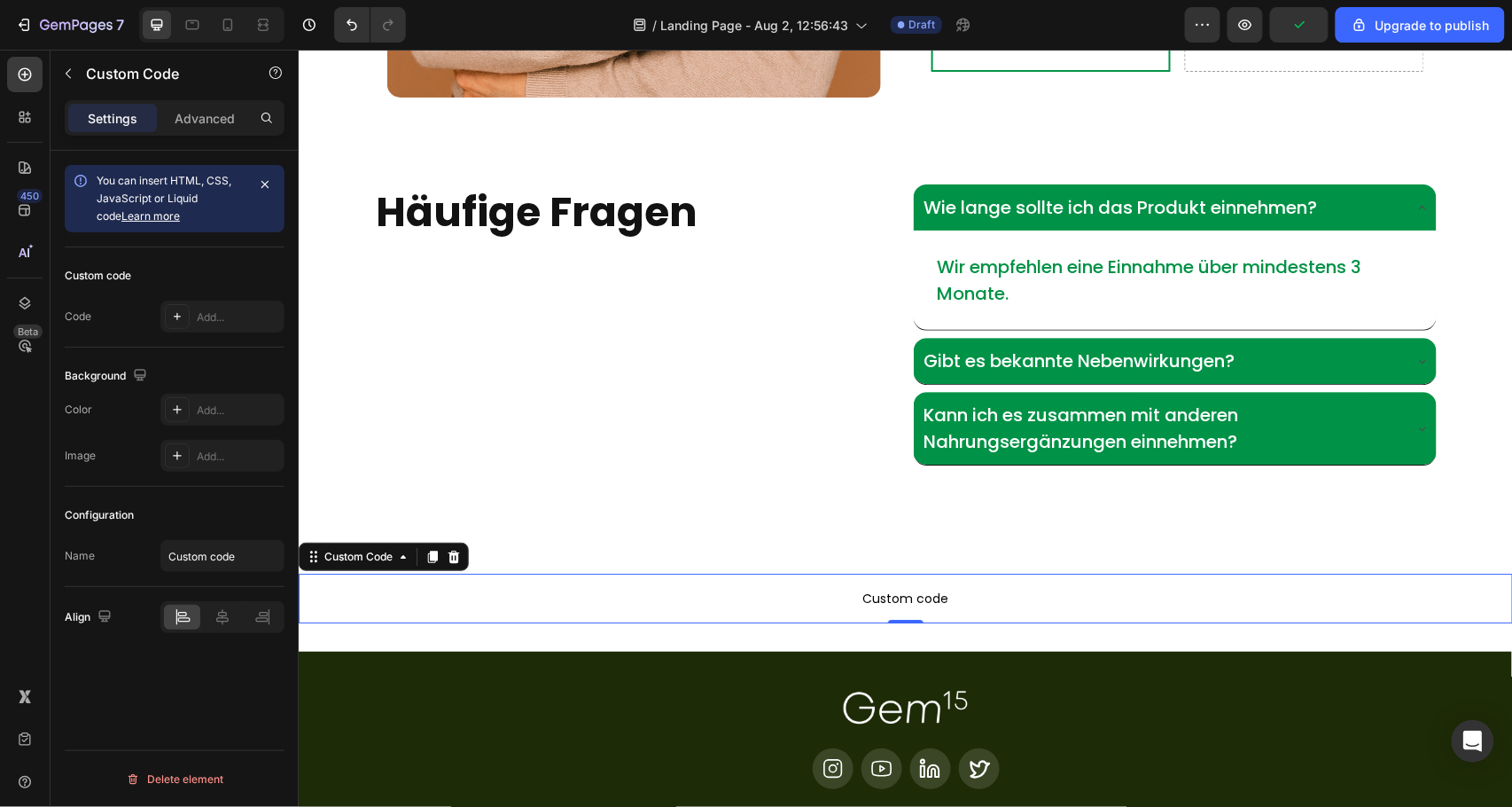 click on "Custom code" at bounding box center (905, 598) 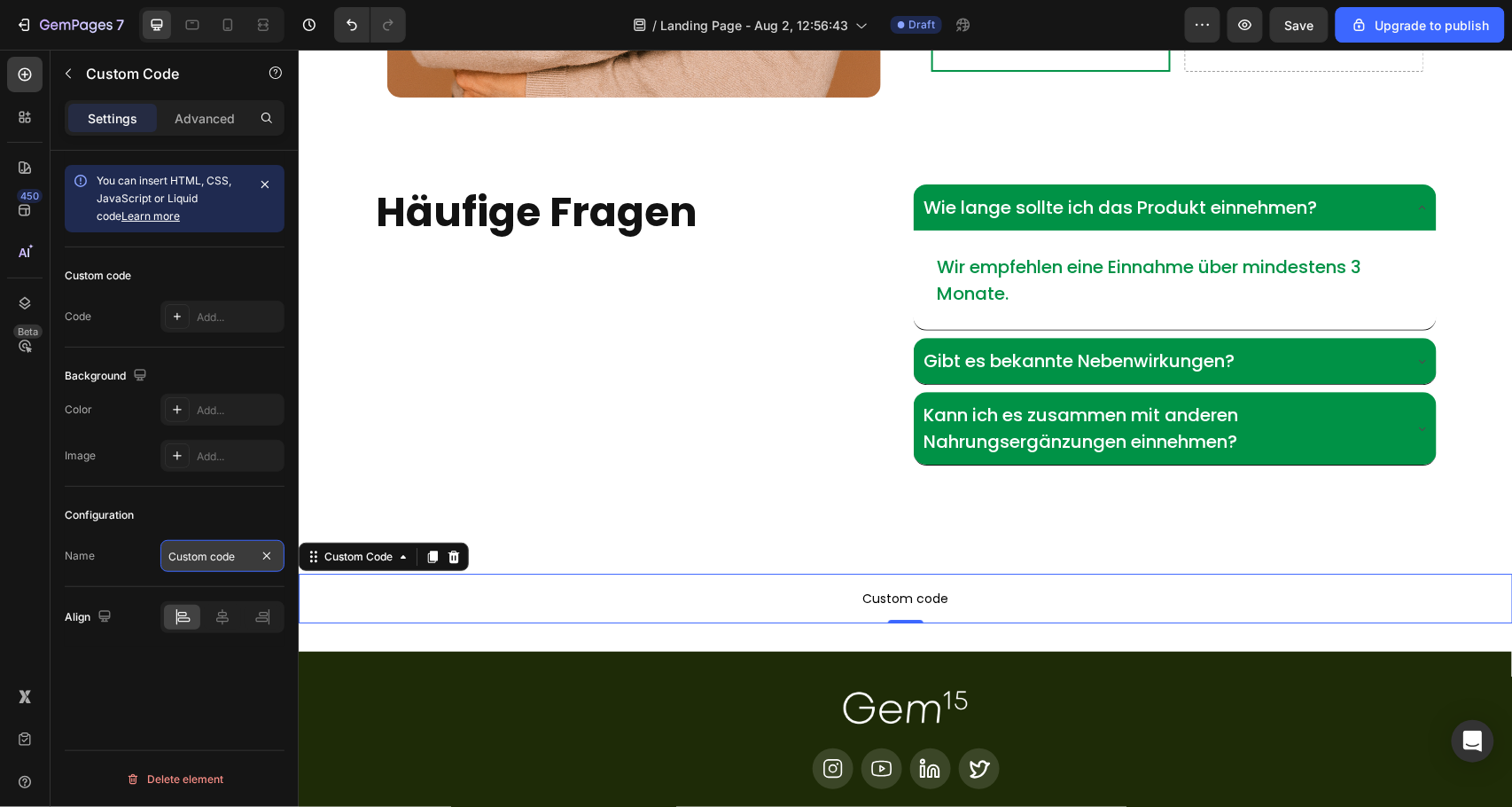 click on "Custom code" at bounding box center (222, 556) 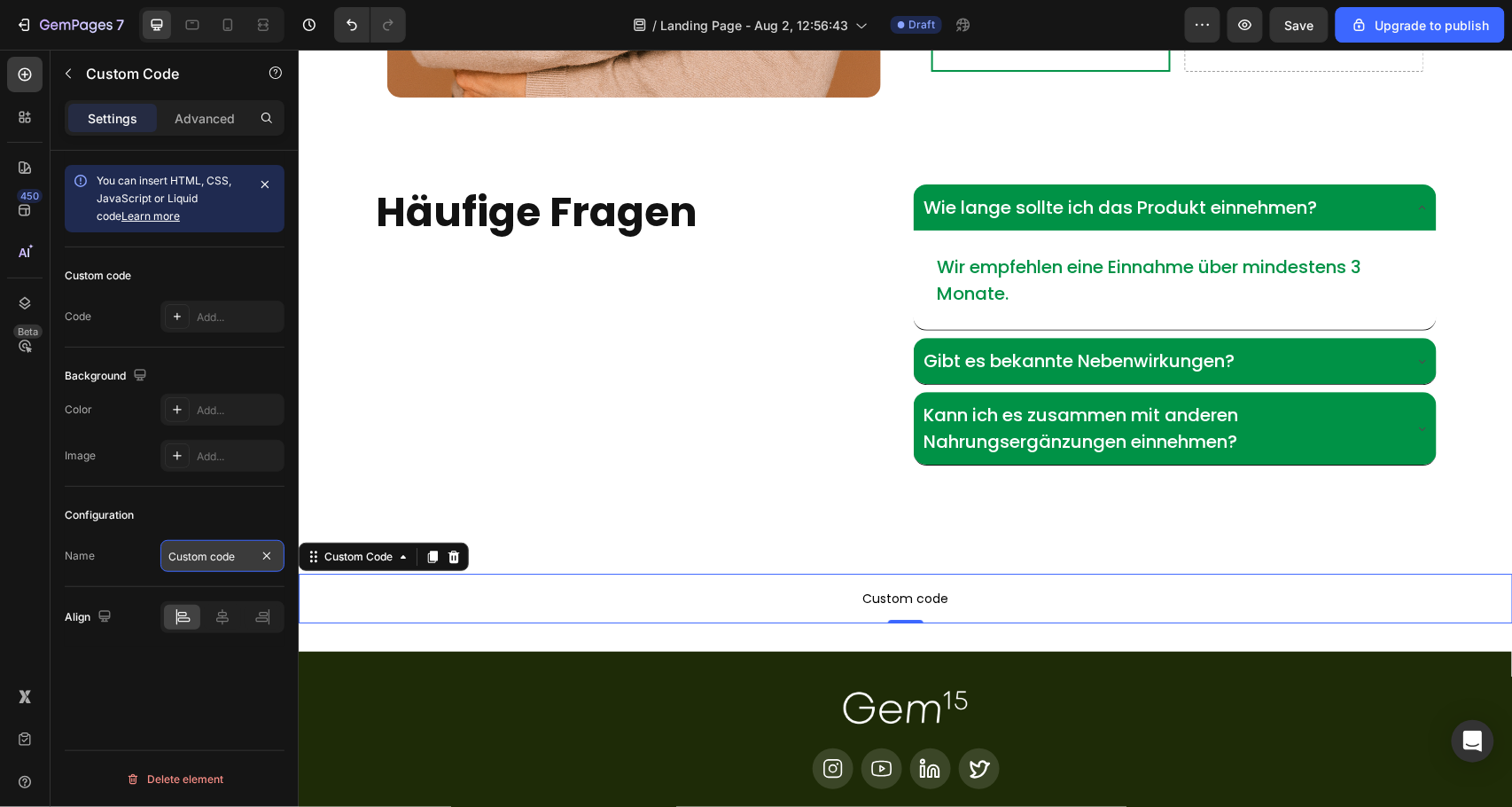paste on "judgeme_reviews" 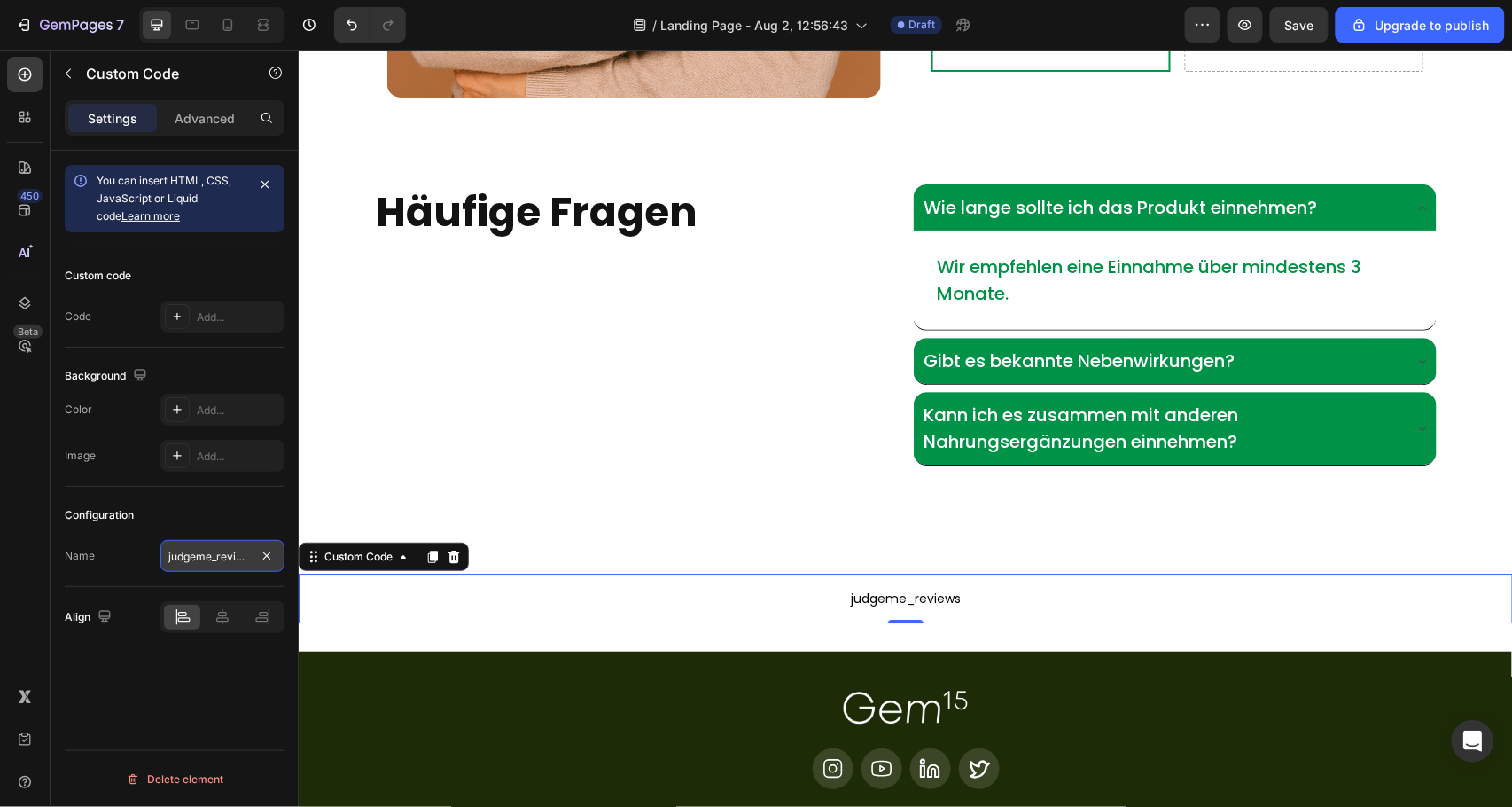 scroll, scrollTop: 0, scrollLeft: 8, axis: horizontal 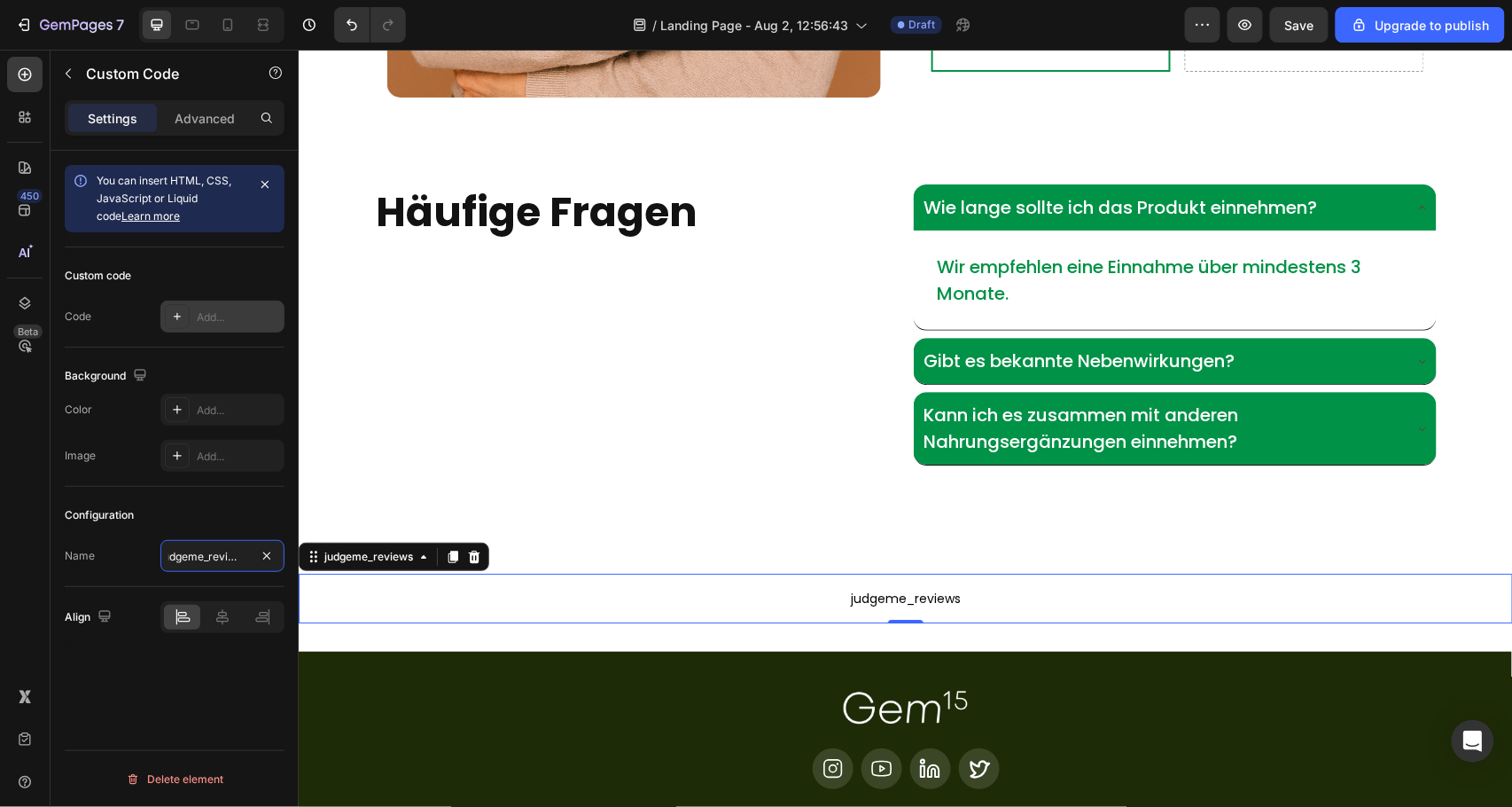 type on "judgeme_reviews" 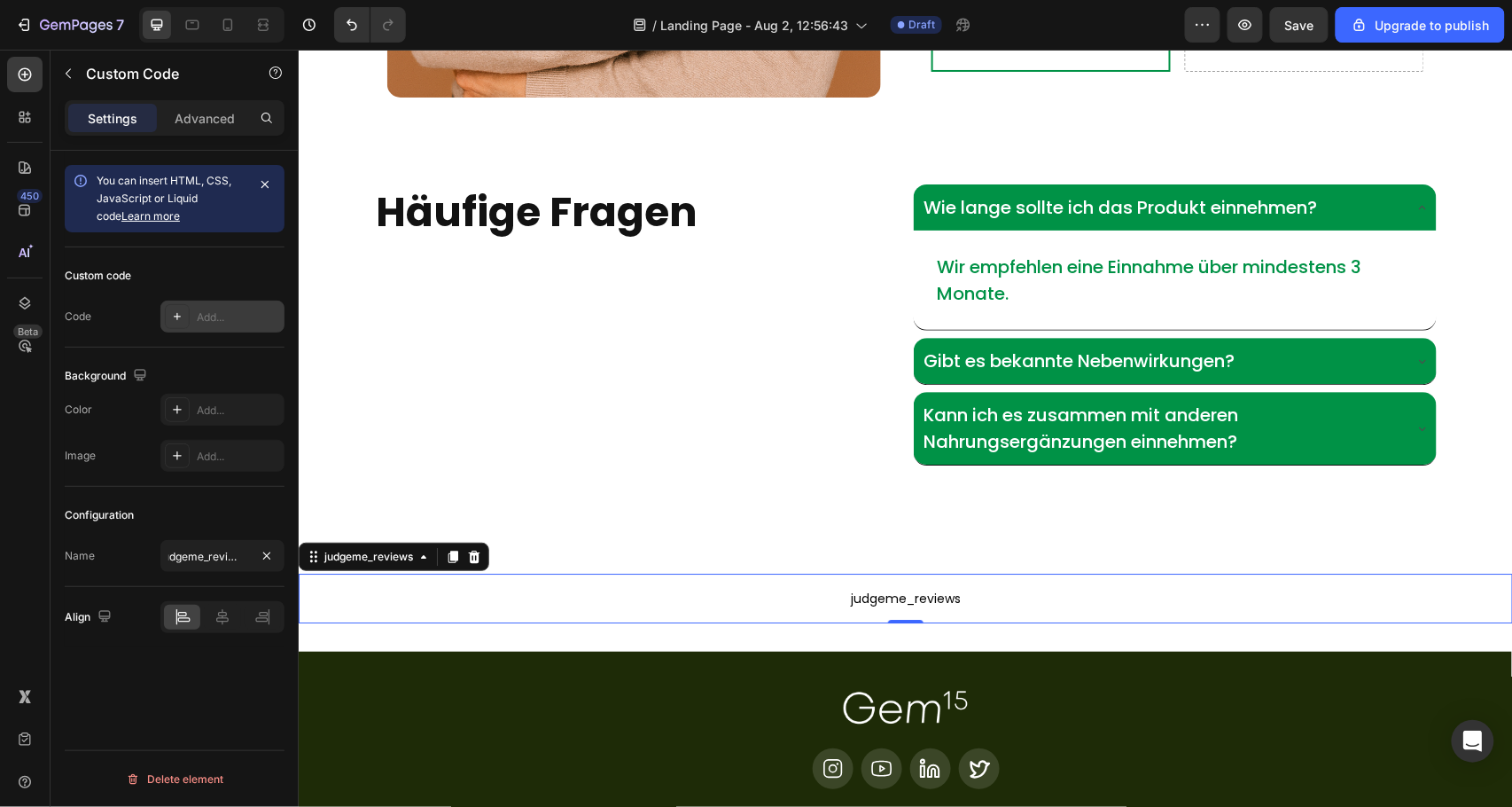 click on "Add..." at bounding box center (222, 317) 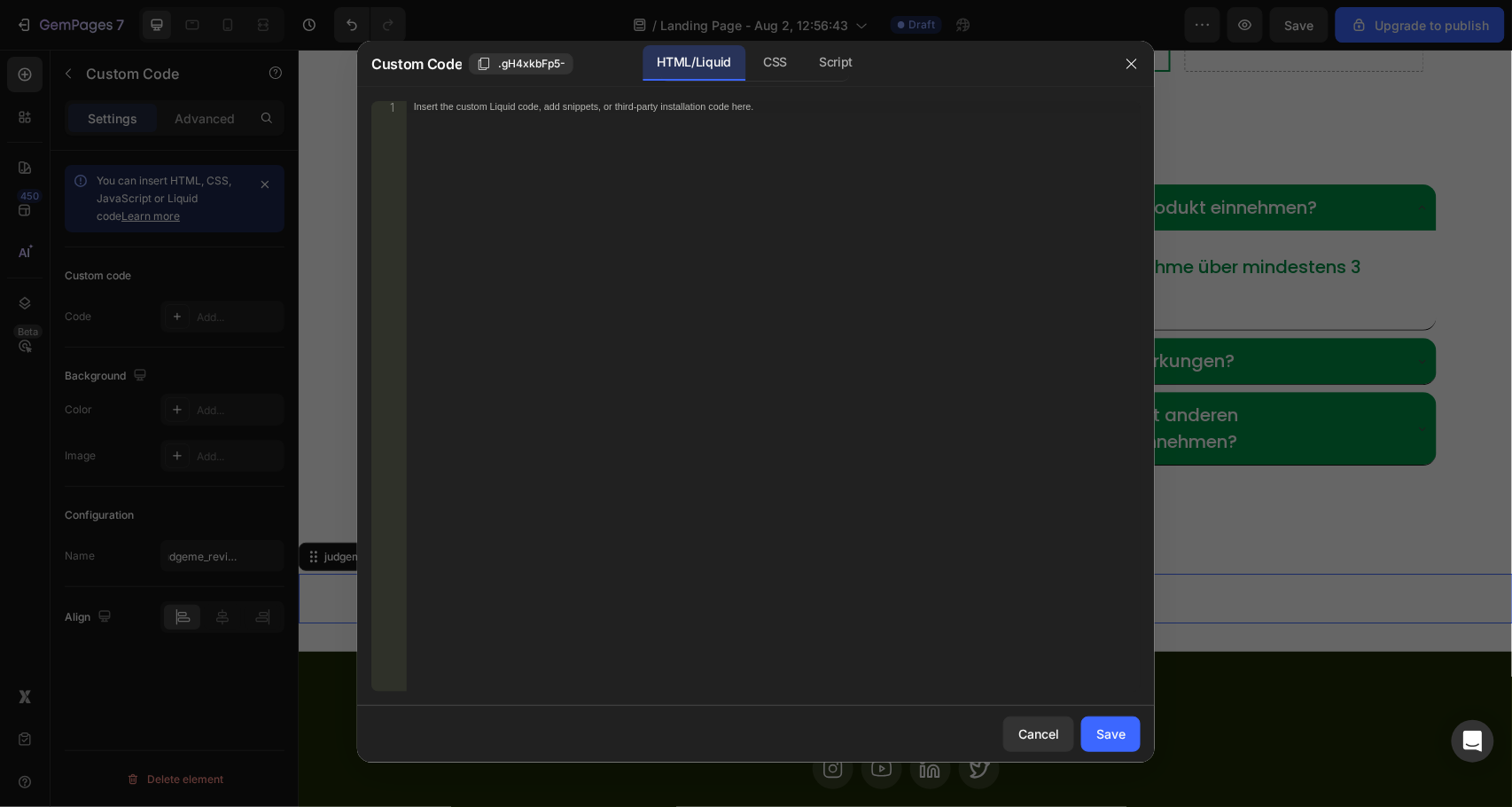 scroll, scrollTop: 0, scrollLeft: 0, axis: both 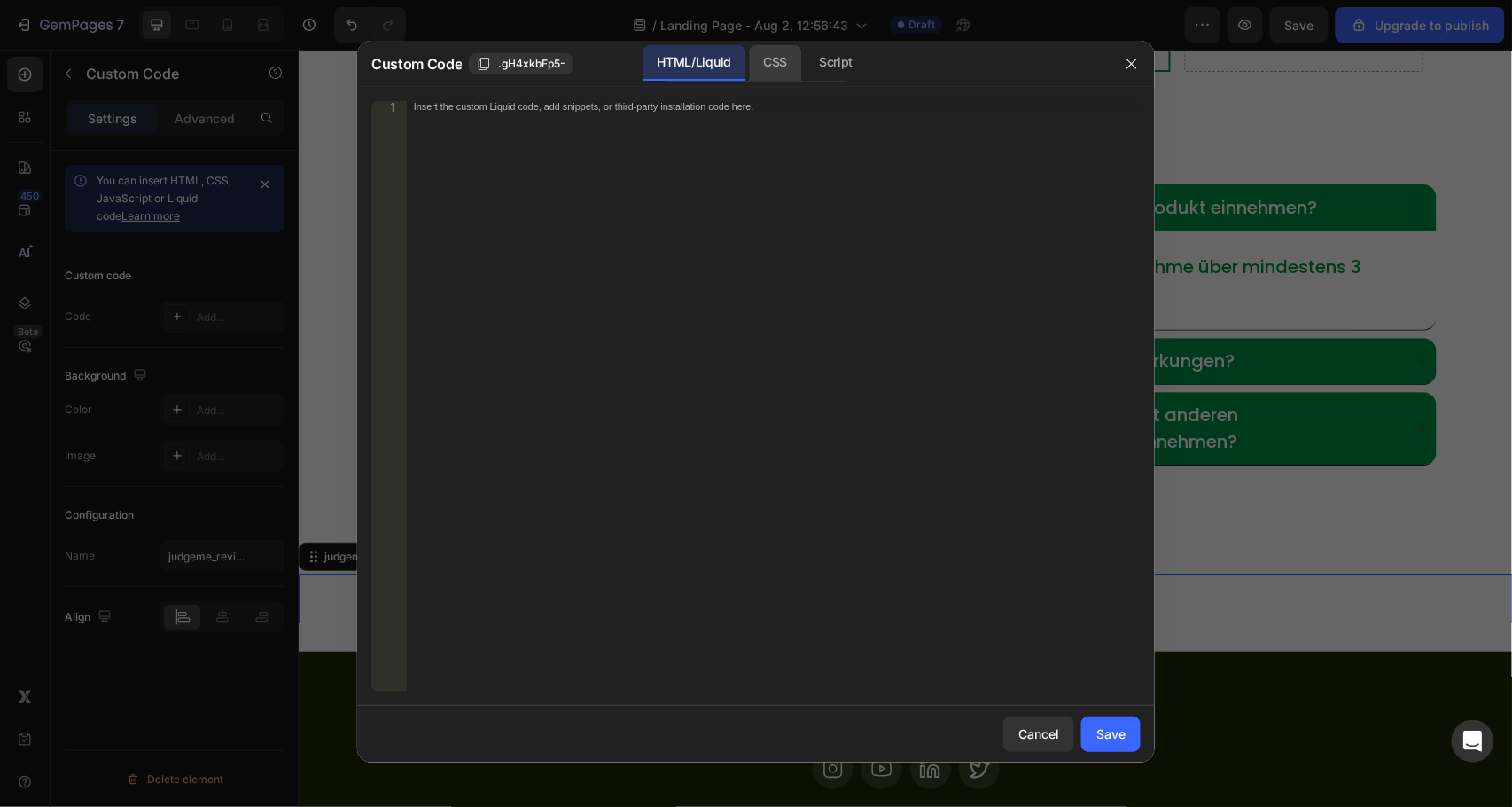 click on "CSS" 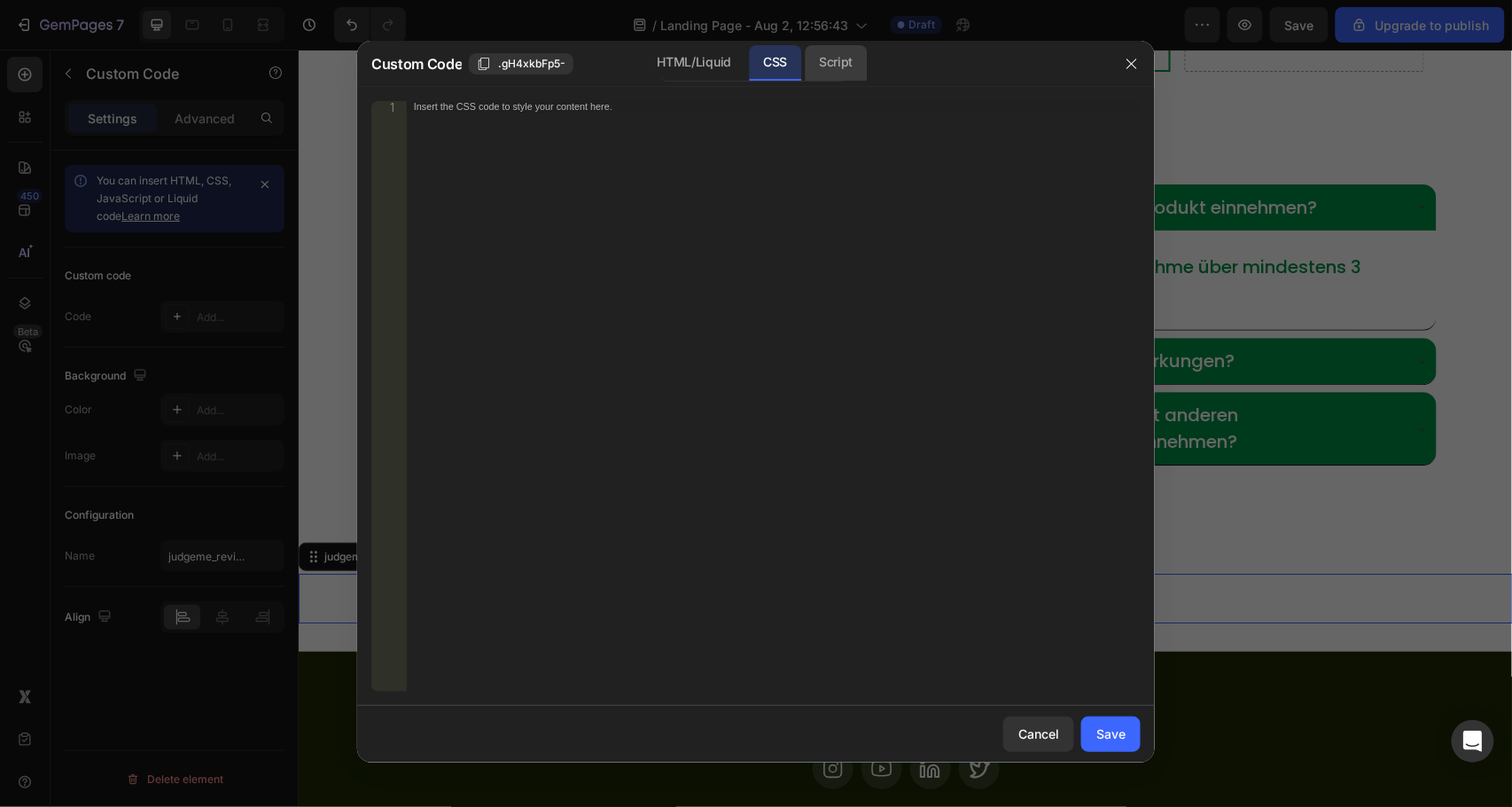 click on "Script" 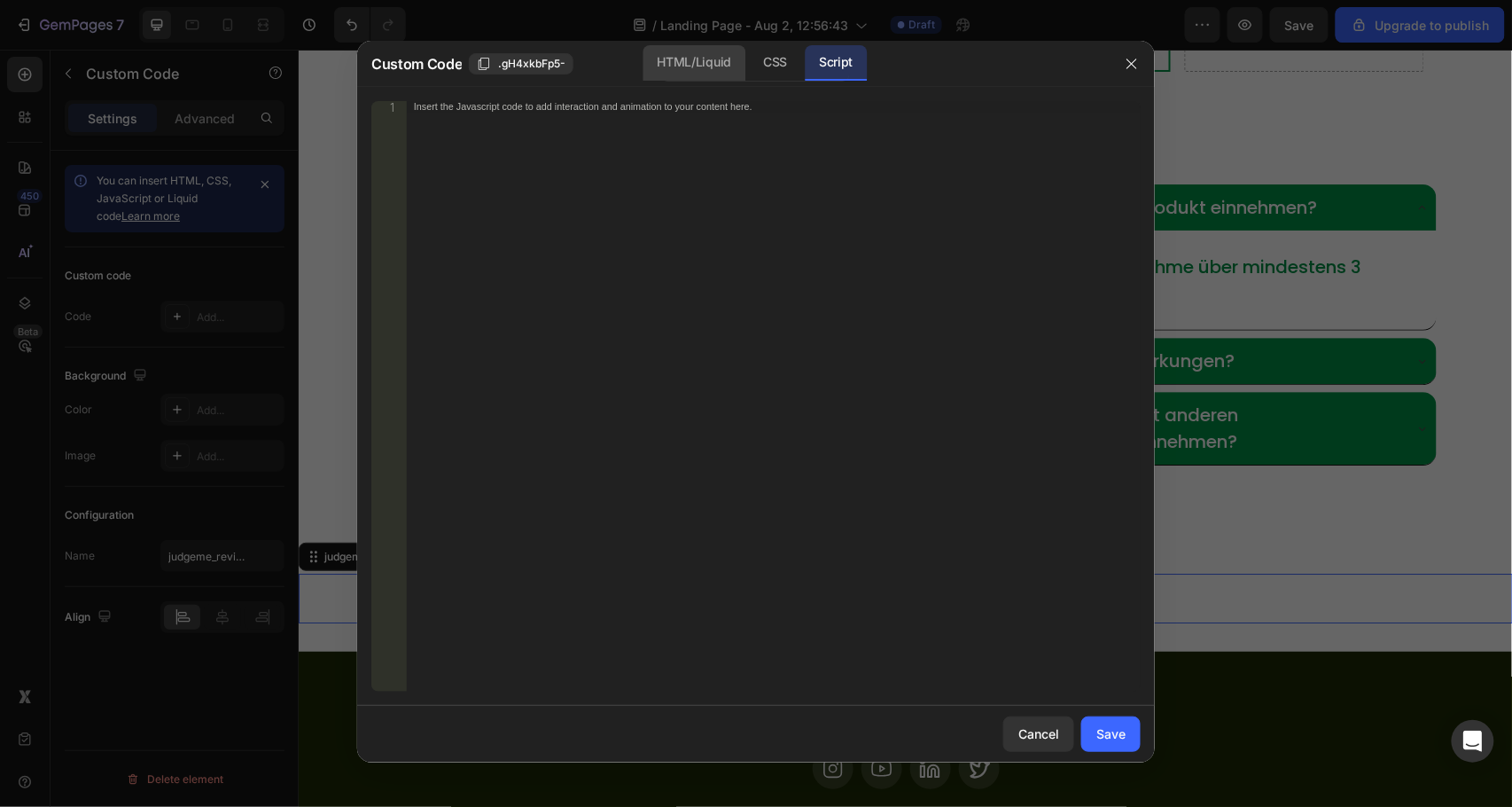 click on "HTML/Liquid" 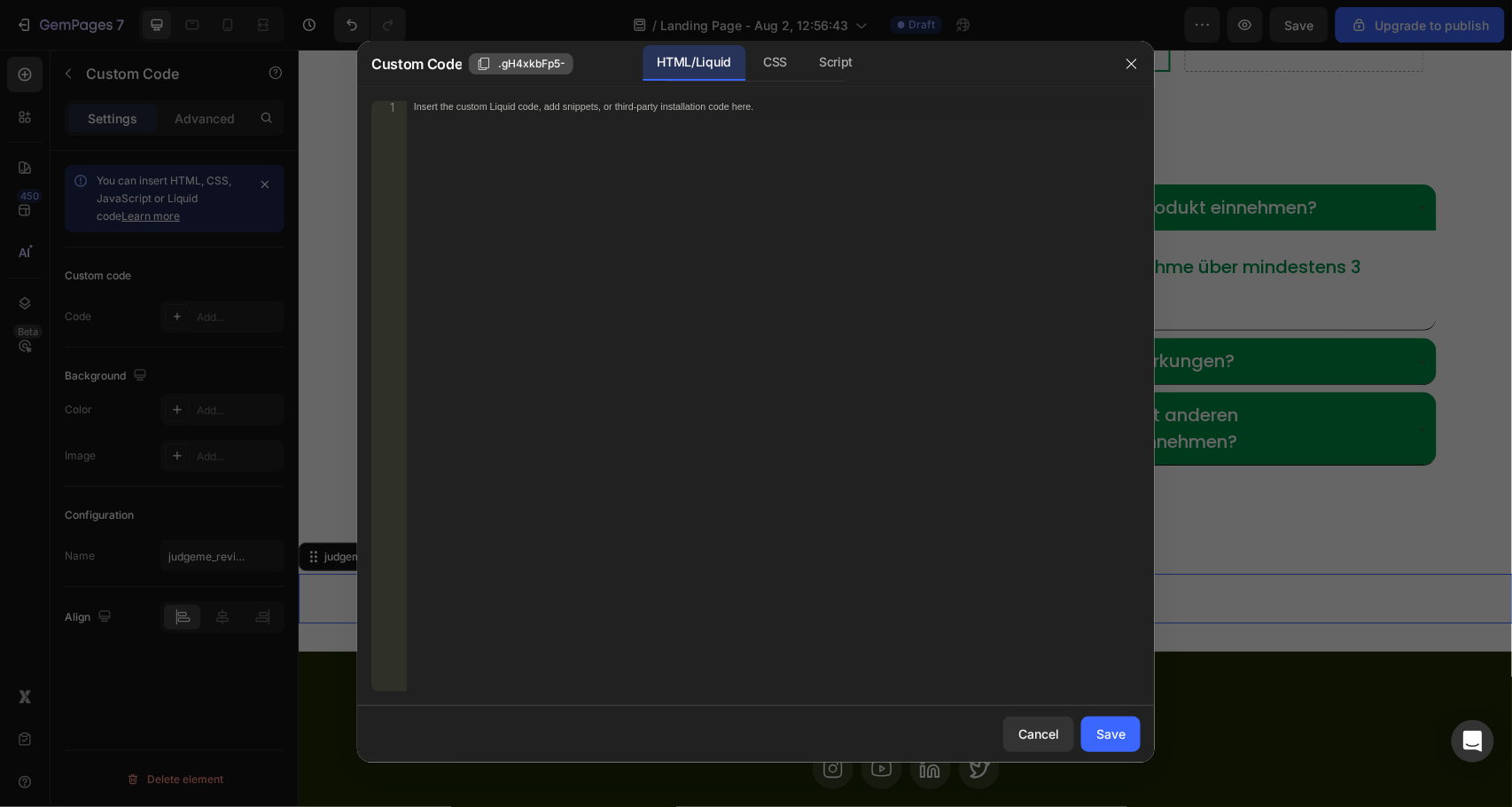 click on ".gH4xkbFp5-" 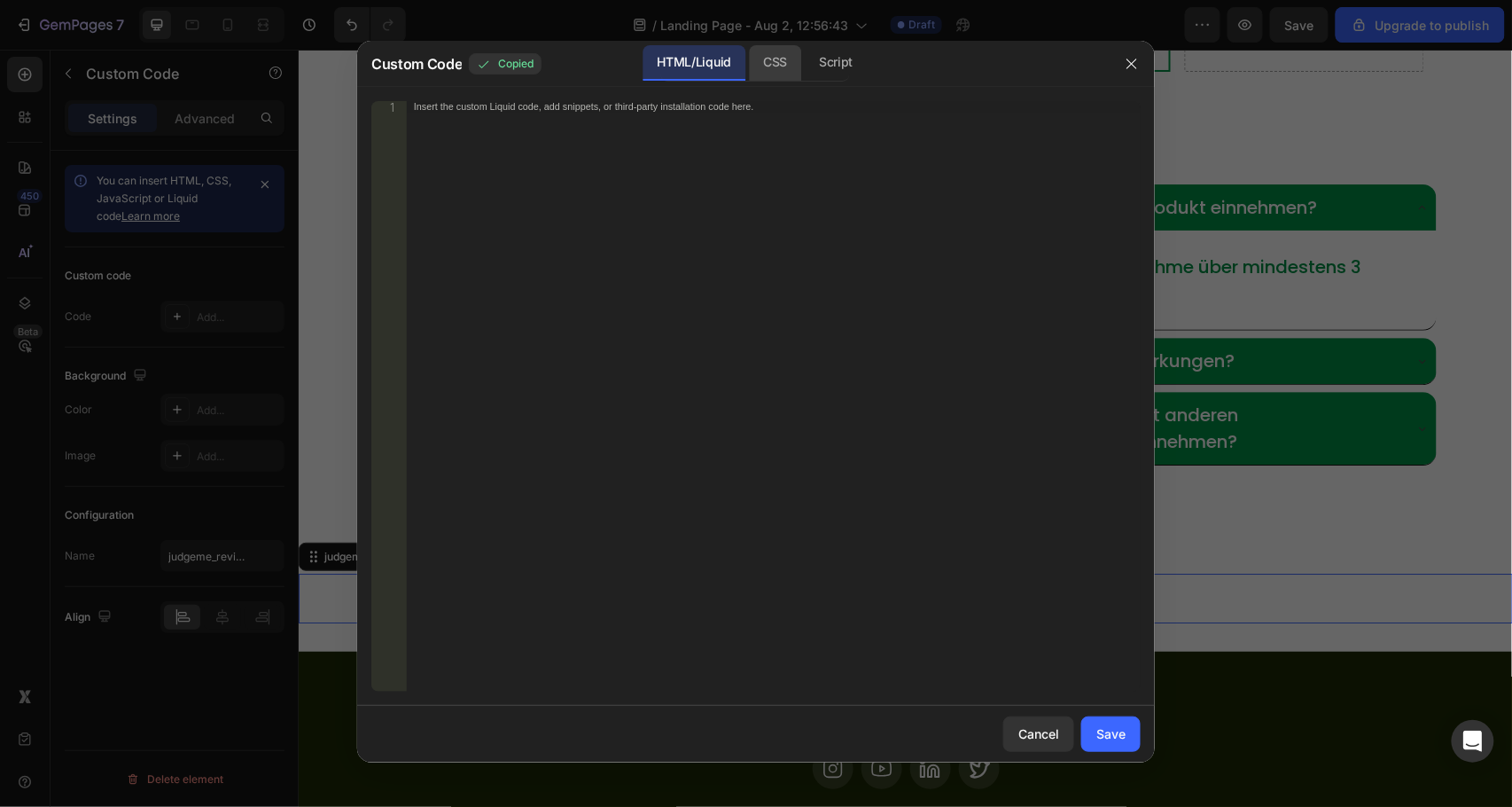 drag, startPoint x: 741, startPoint y: 68, endPoint x: 753, endPoint y: 72, distance: 12.64911 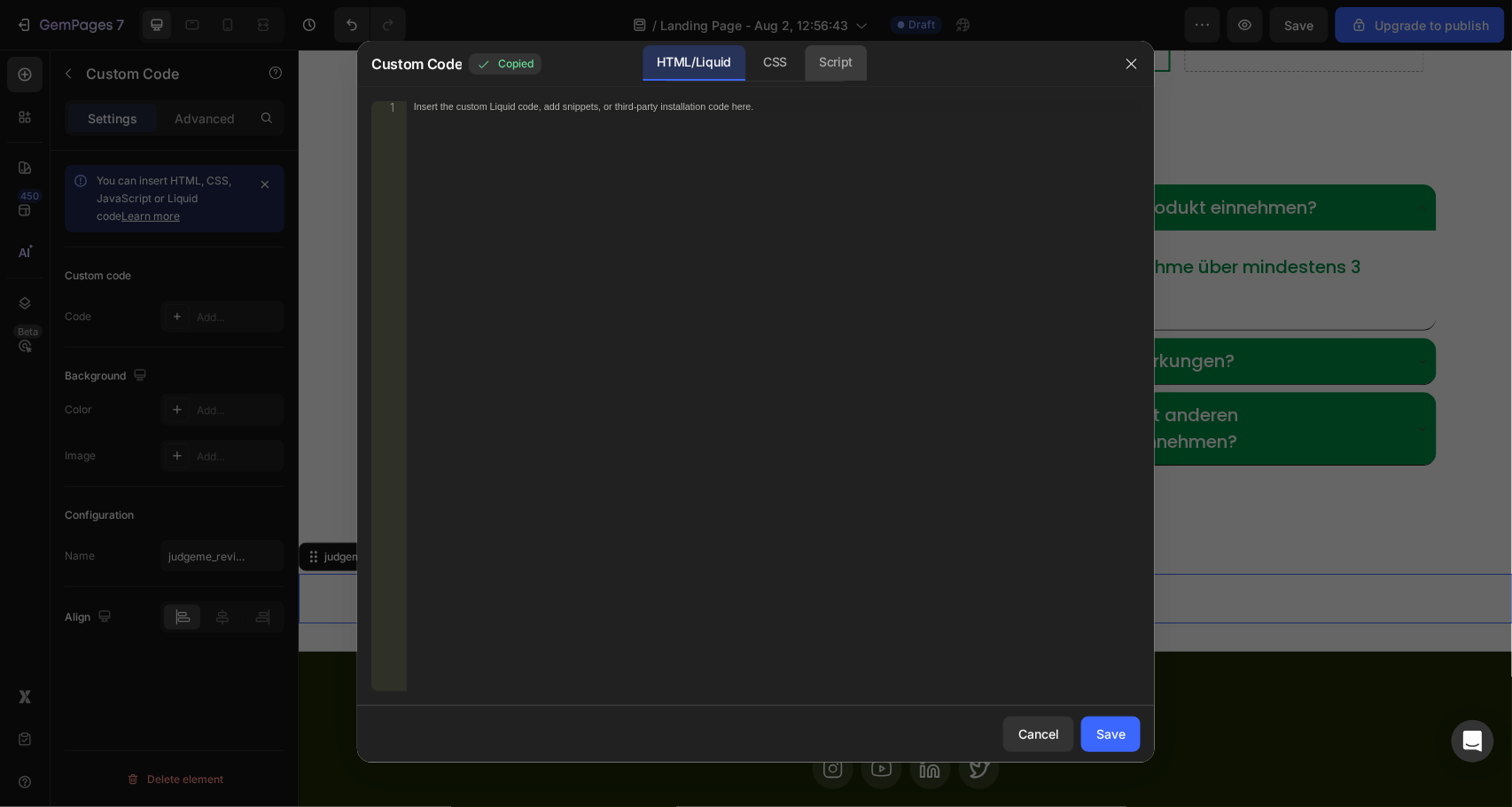 drag, startPoint x: 777, startPoint y: 73, endPoint x: 824, endPoint y: 76, distance: 47.09565 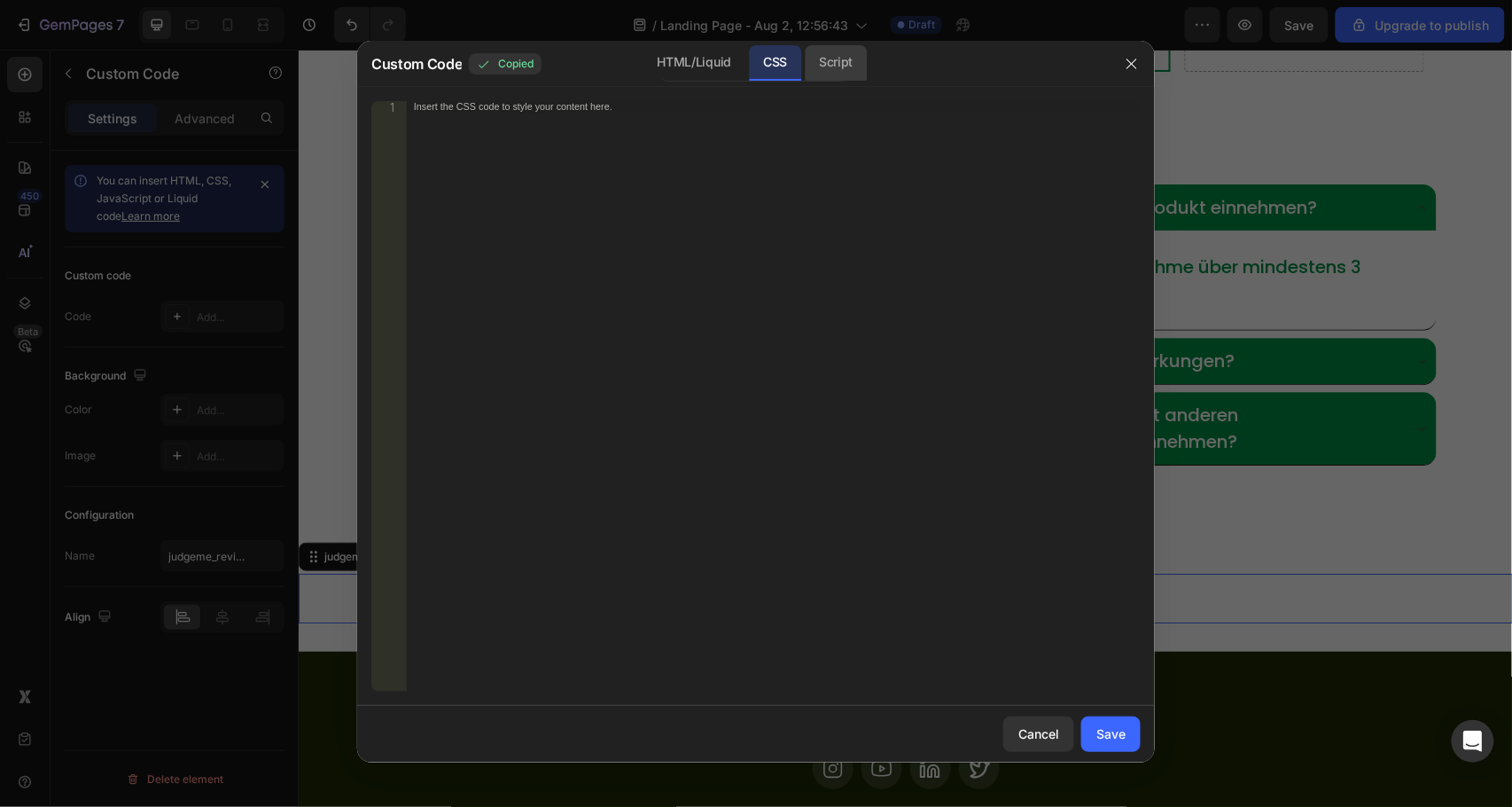 click on "Script" 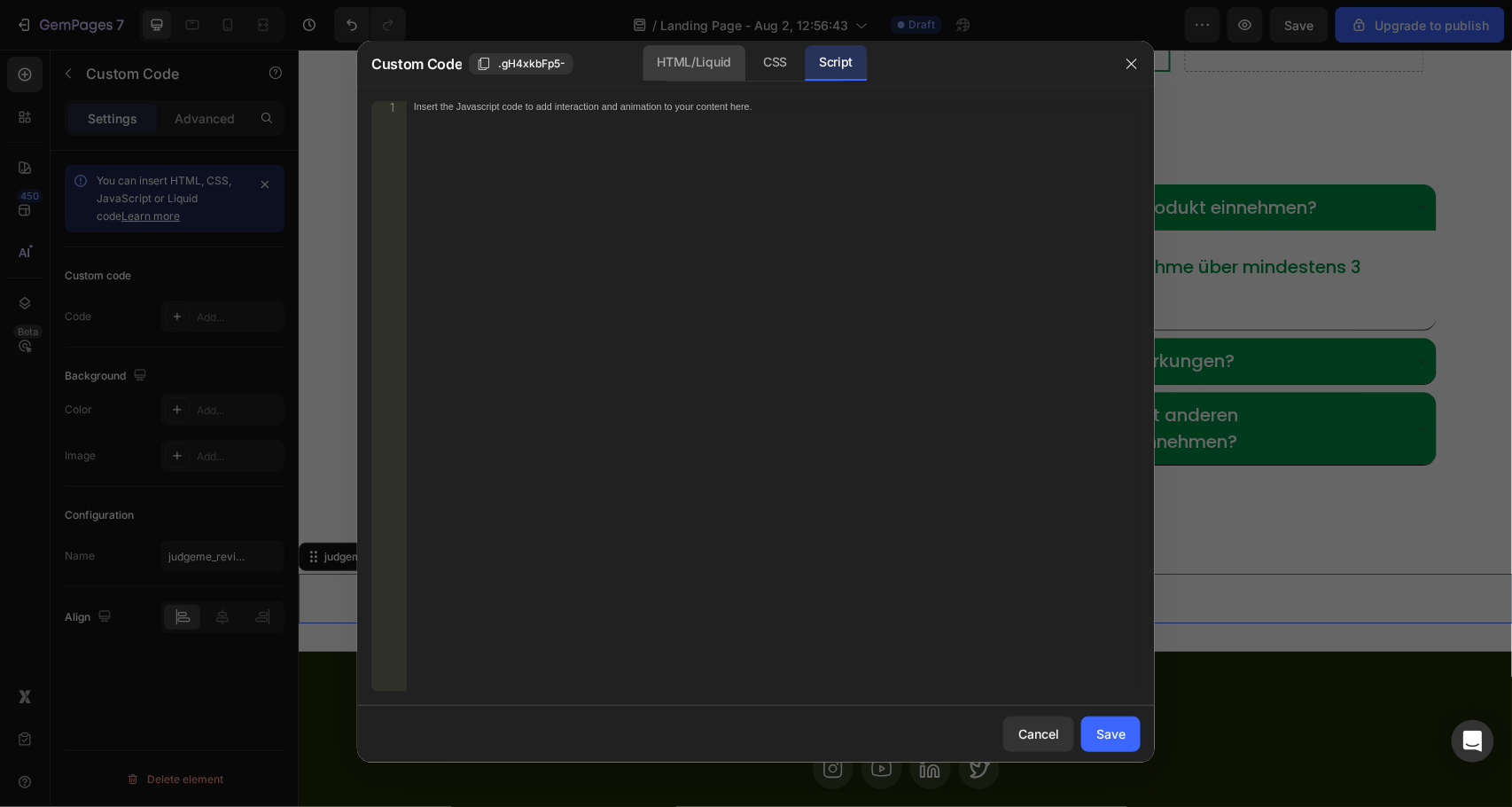 click on "HTML/Liquid" 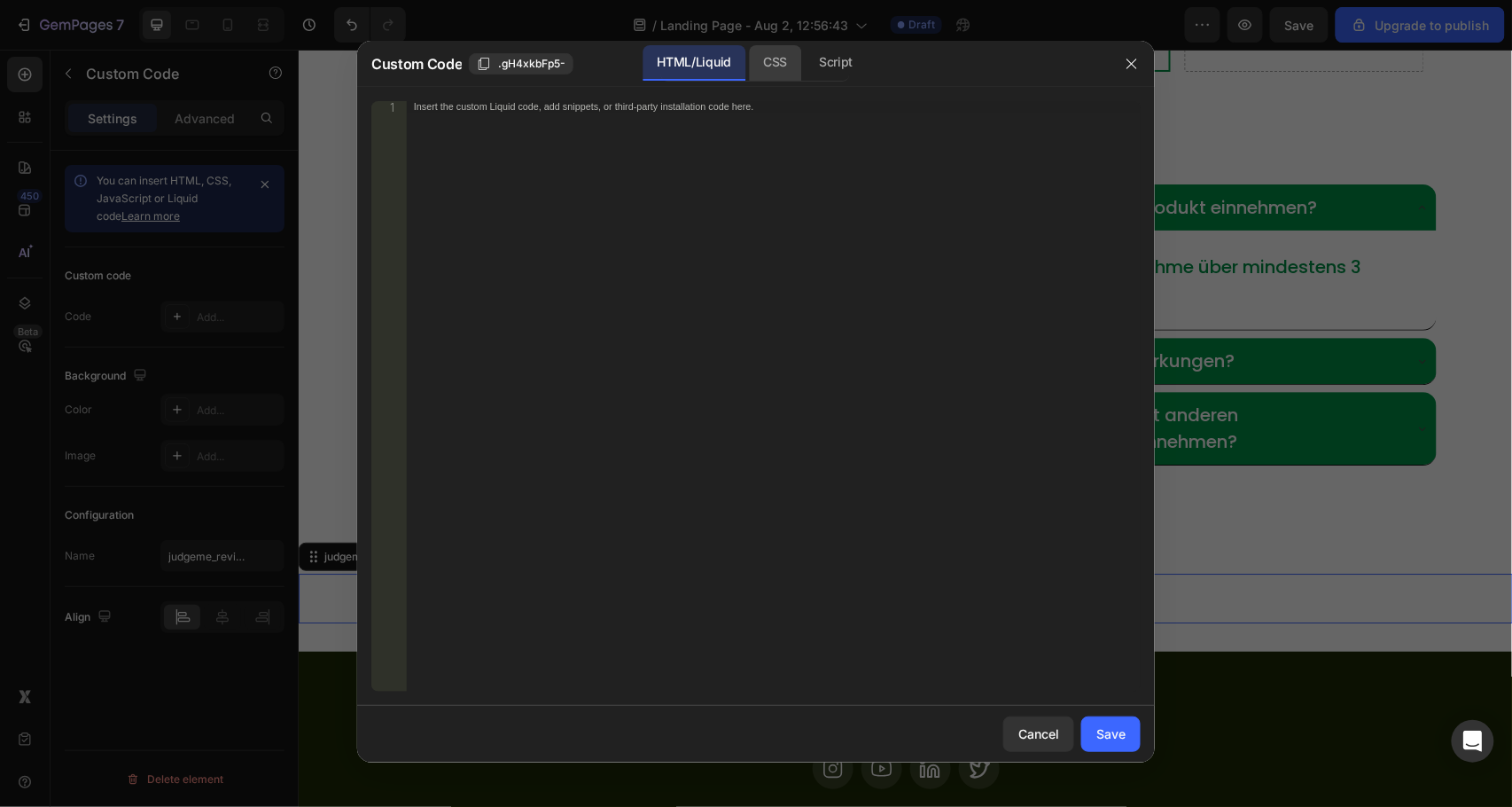 click on "CSS" 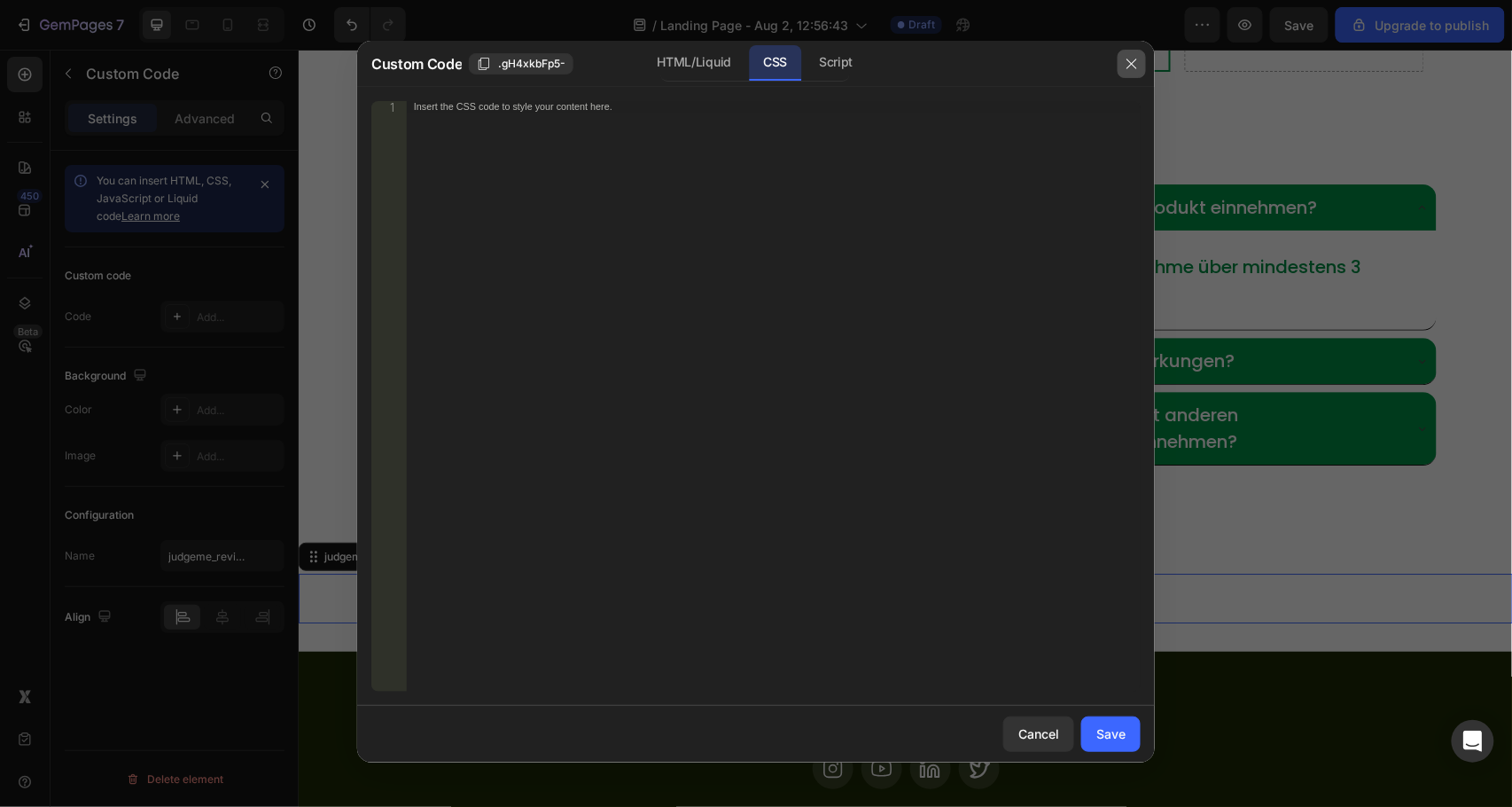 click 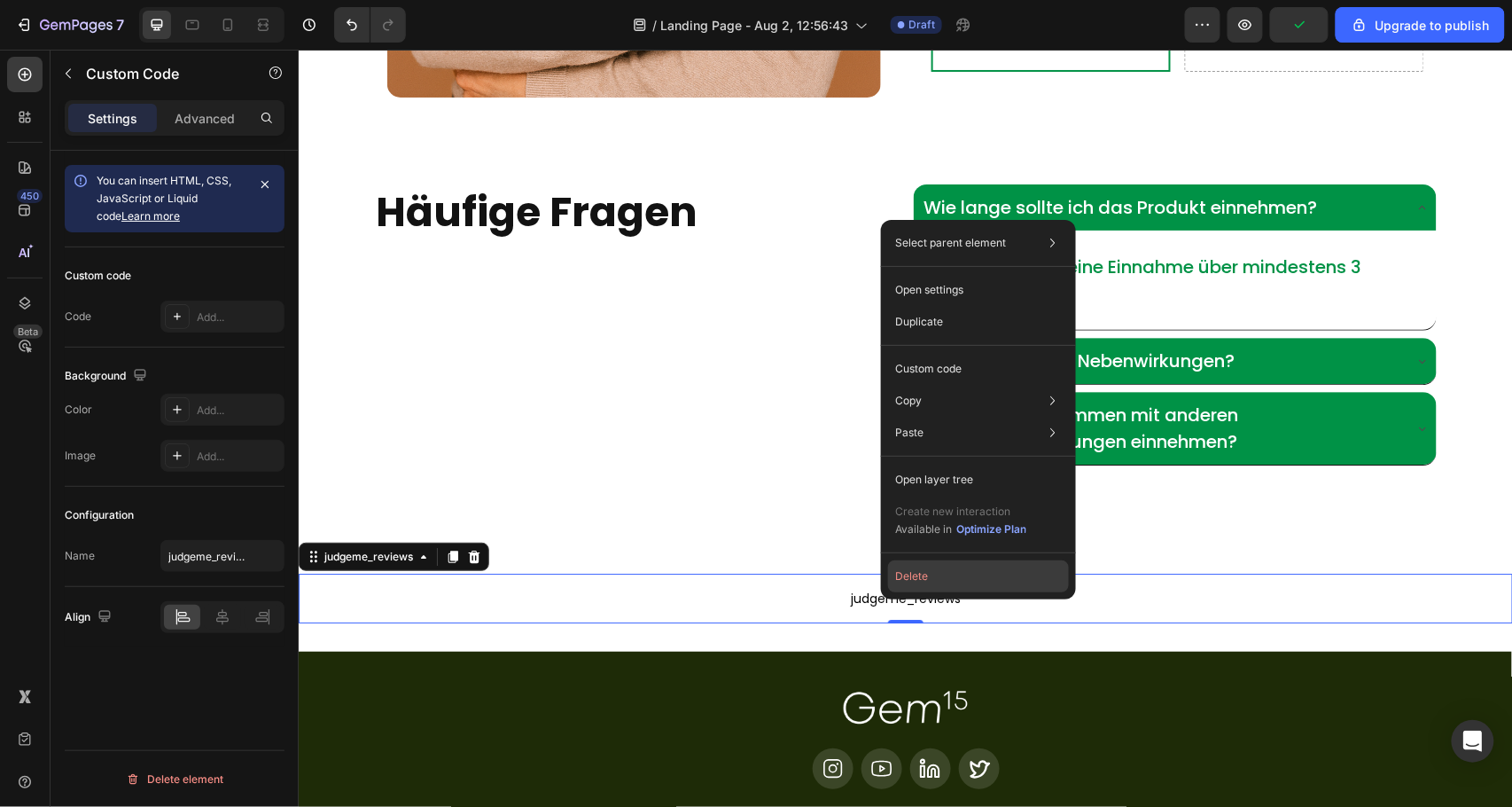 click on "Delete" 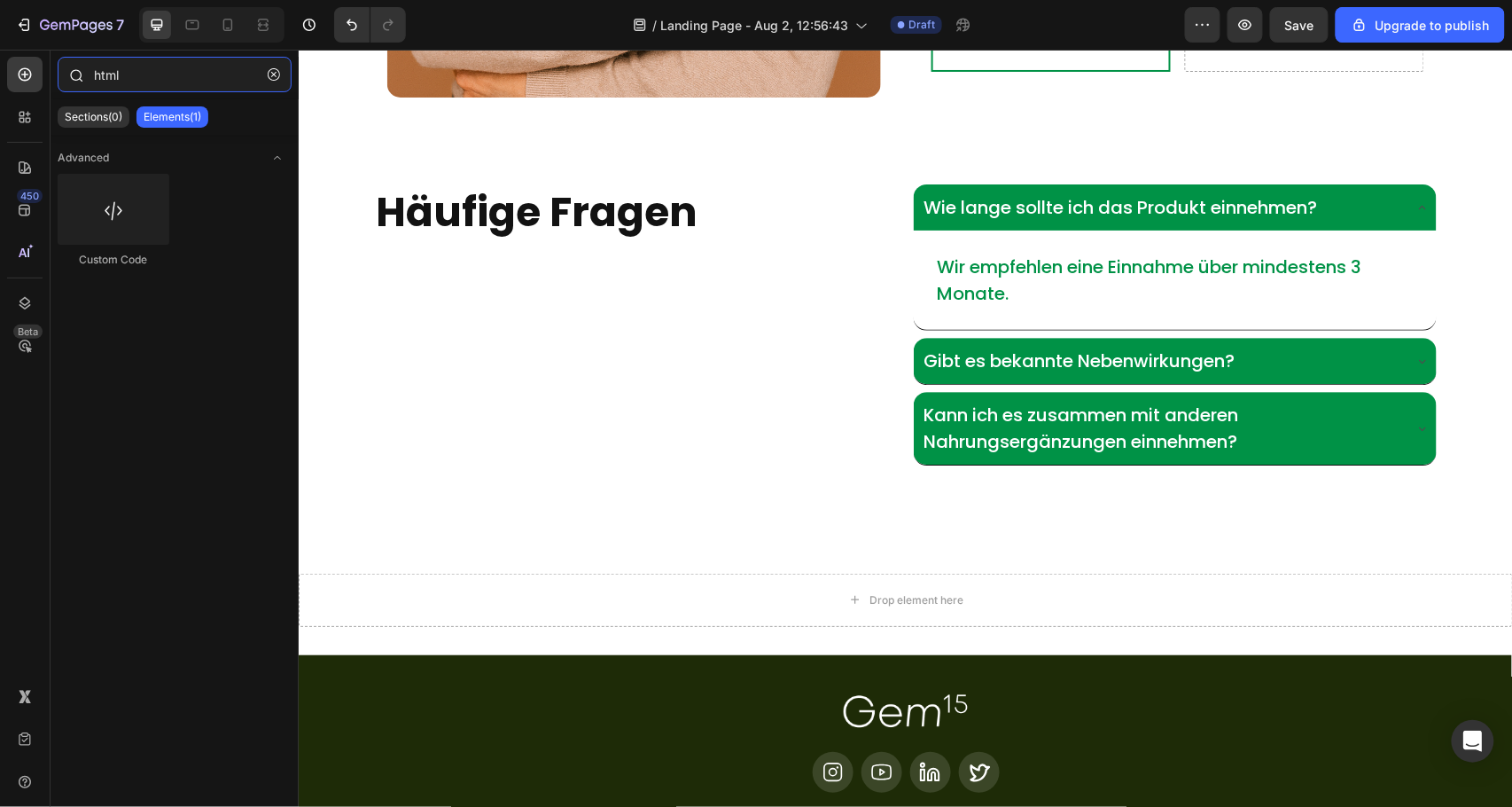 click on "html" at bounding box center [175, 74] 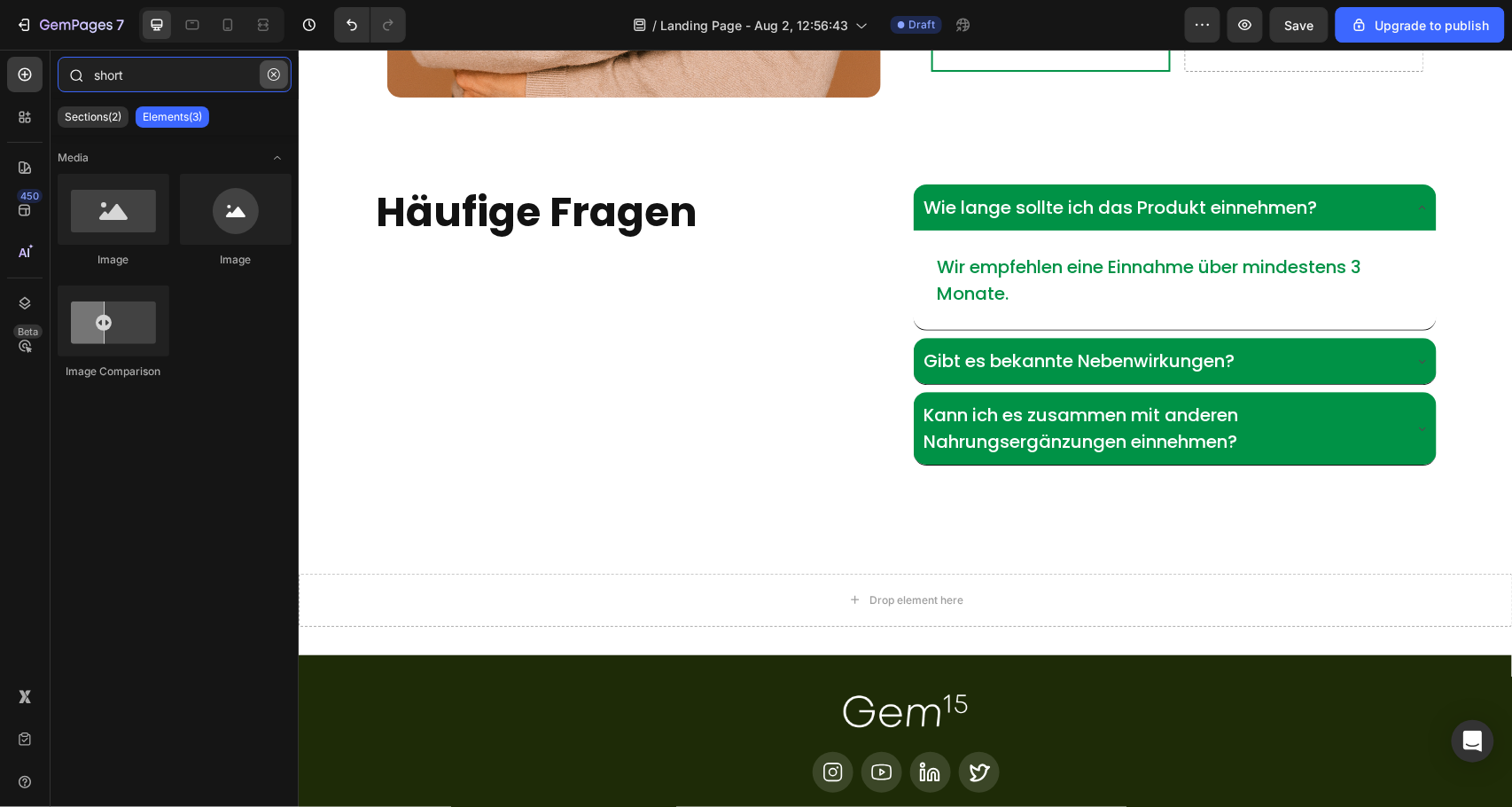 type on "short" 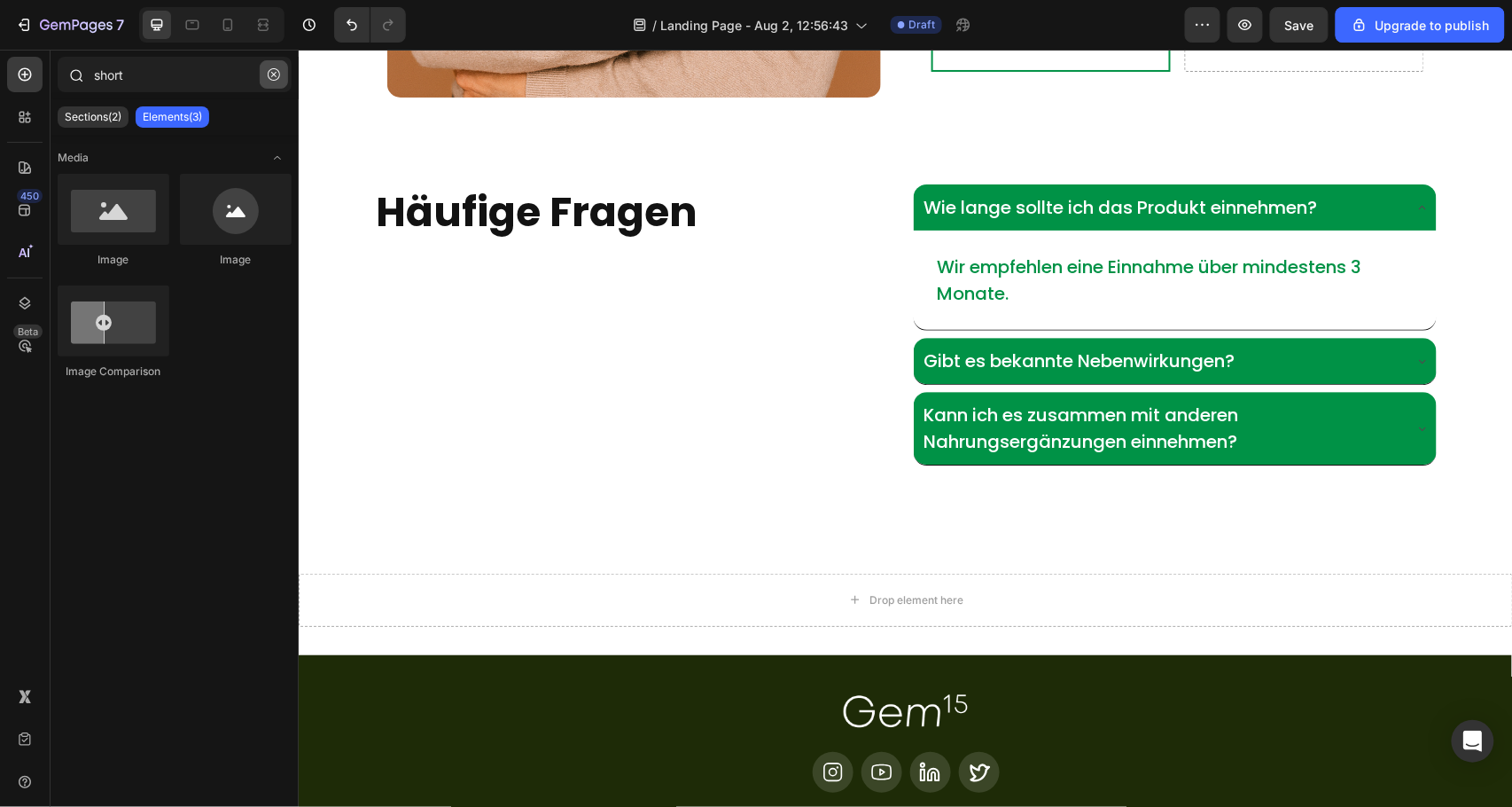 click at bounding box center (274, 74) 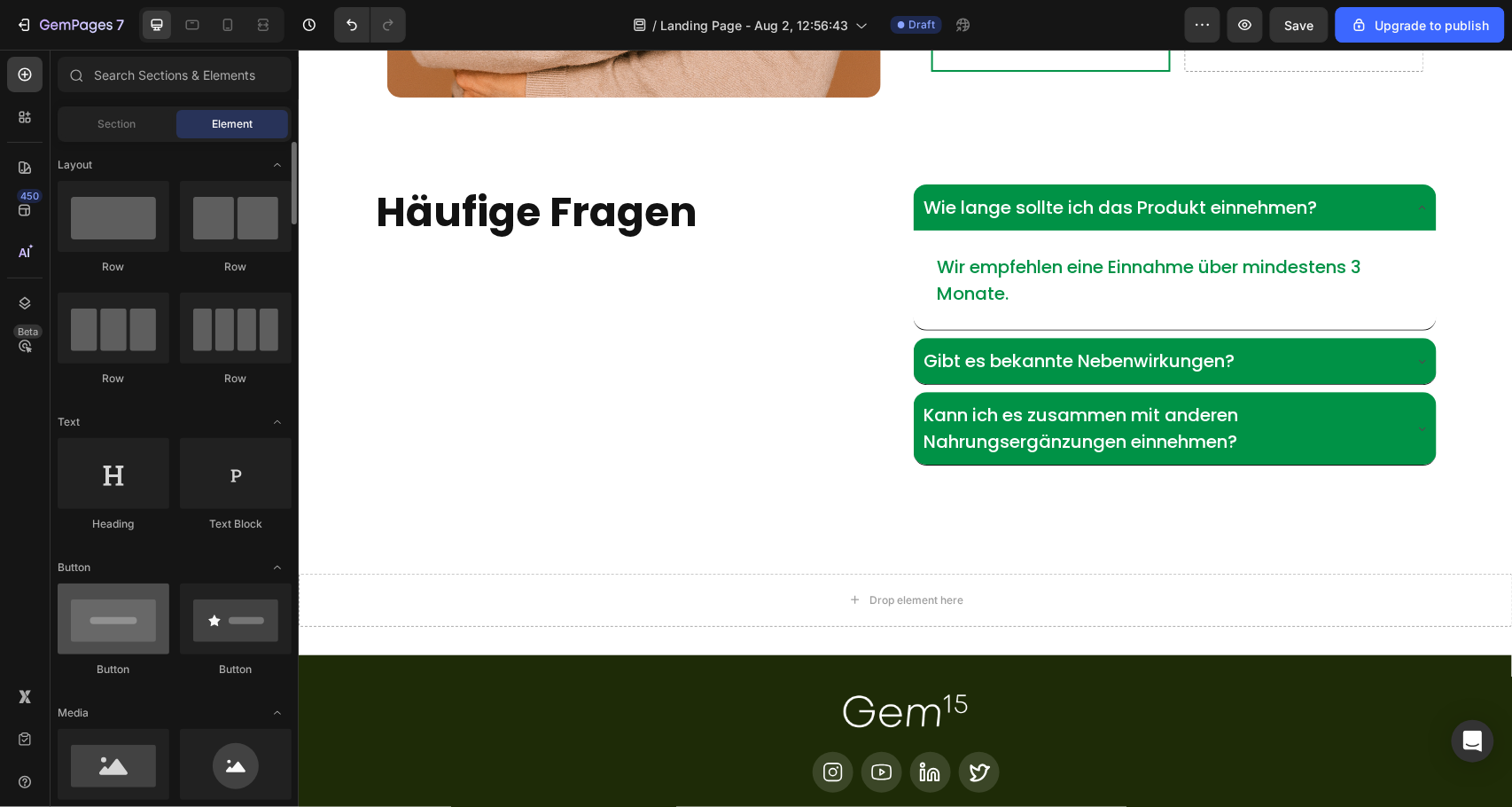 drag, startPoint x: 206, startPoint y: 289, endPoint x: 163, endPoint y: 640, distance: 353.6241 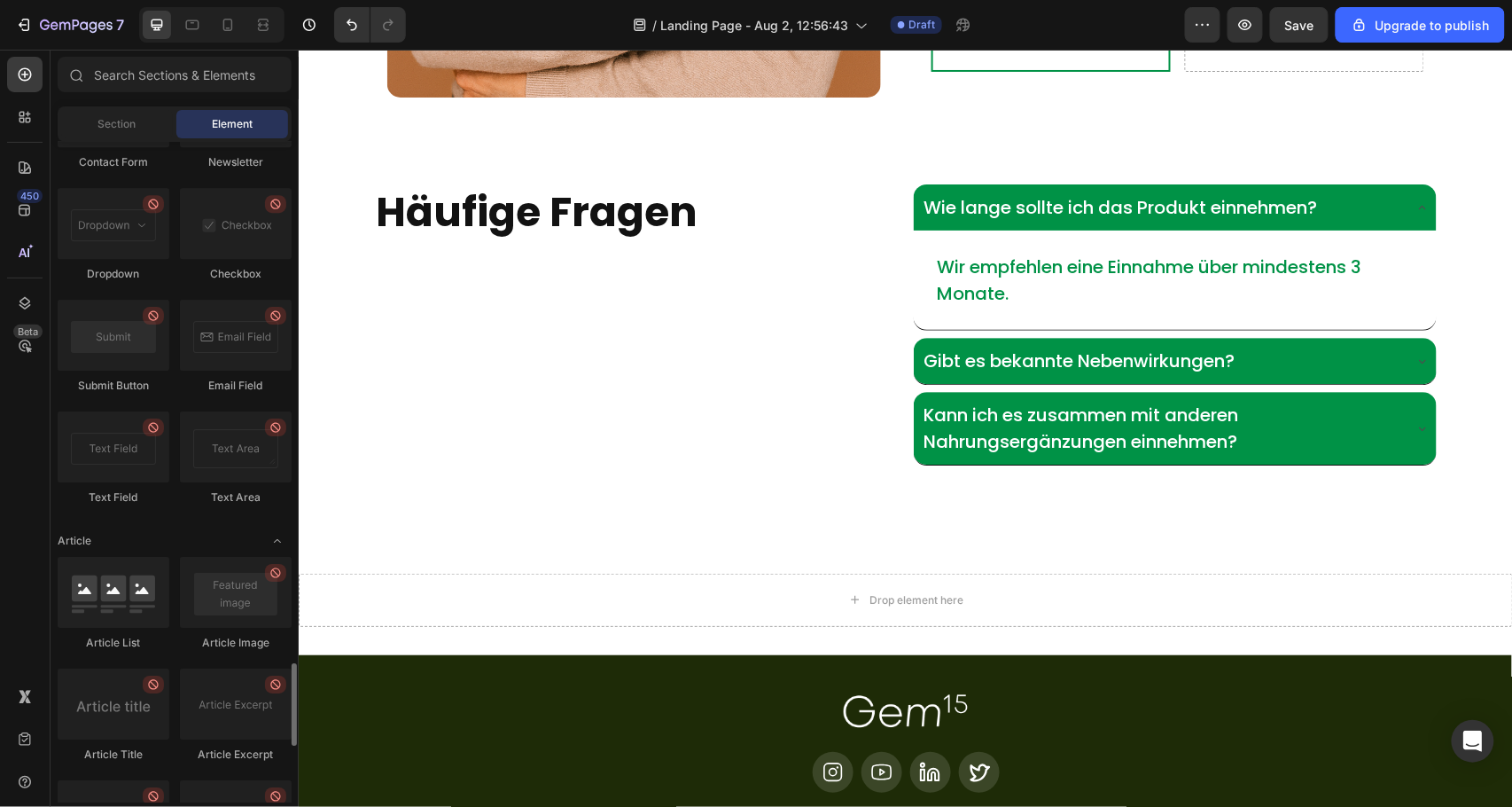 scroll, scrollTop: 4595, scrollLeft: 0, axis: vertical 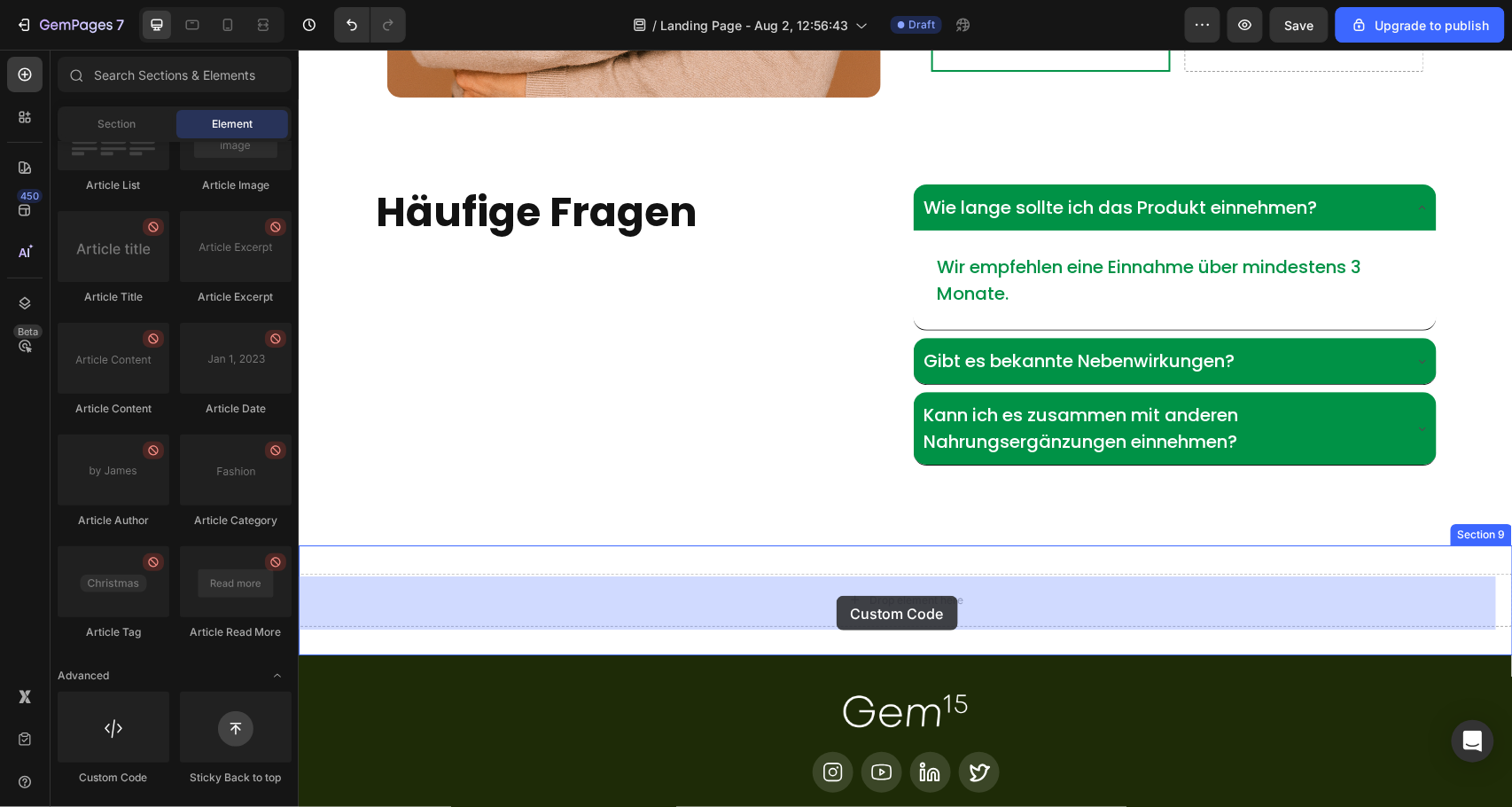 drag, startPoint x: 579, startPoint y: 748, endPoint x: 836, endPoint y: 595, distance: 299.0953 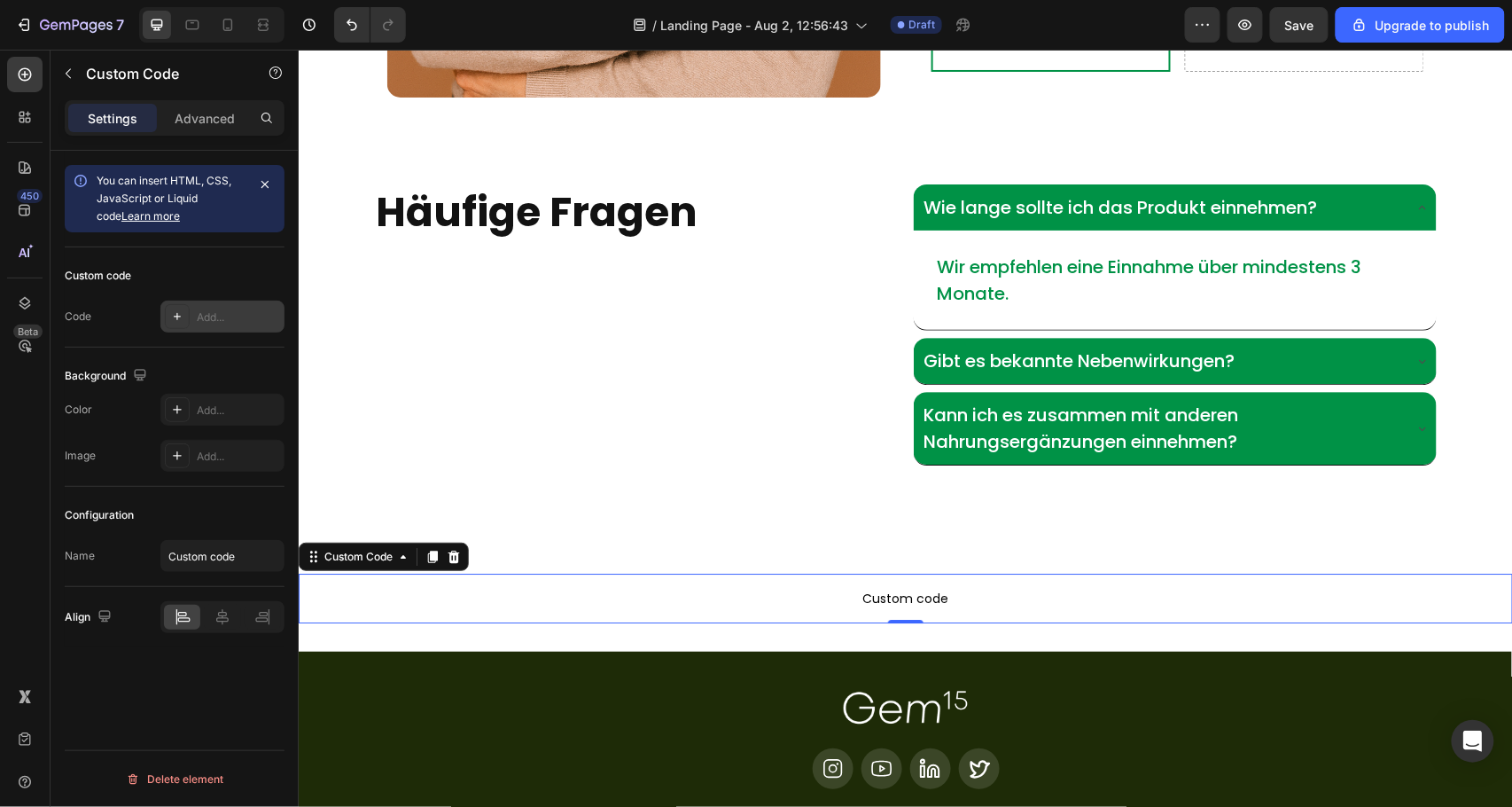 click at bounding box center [177, 317] 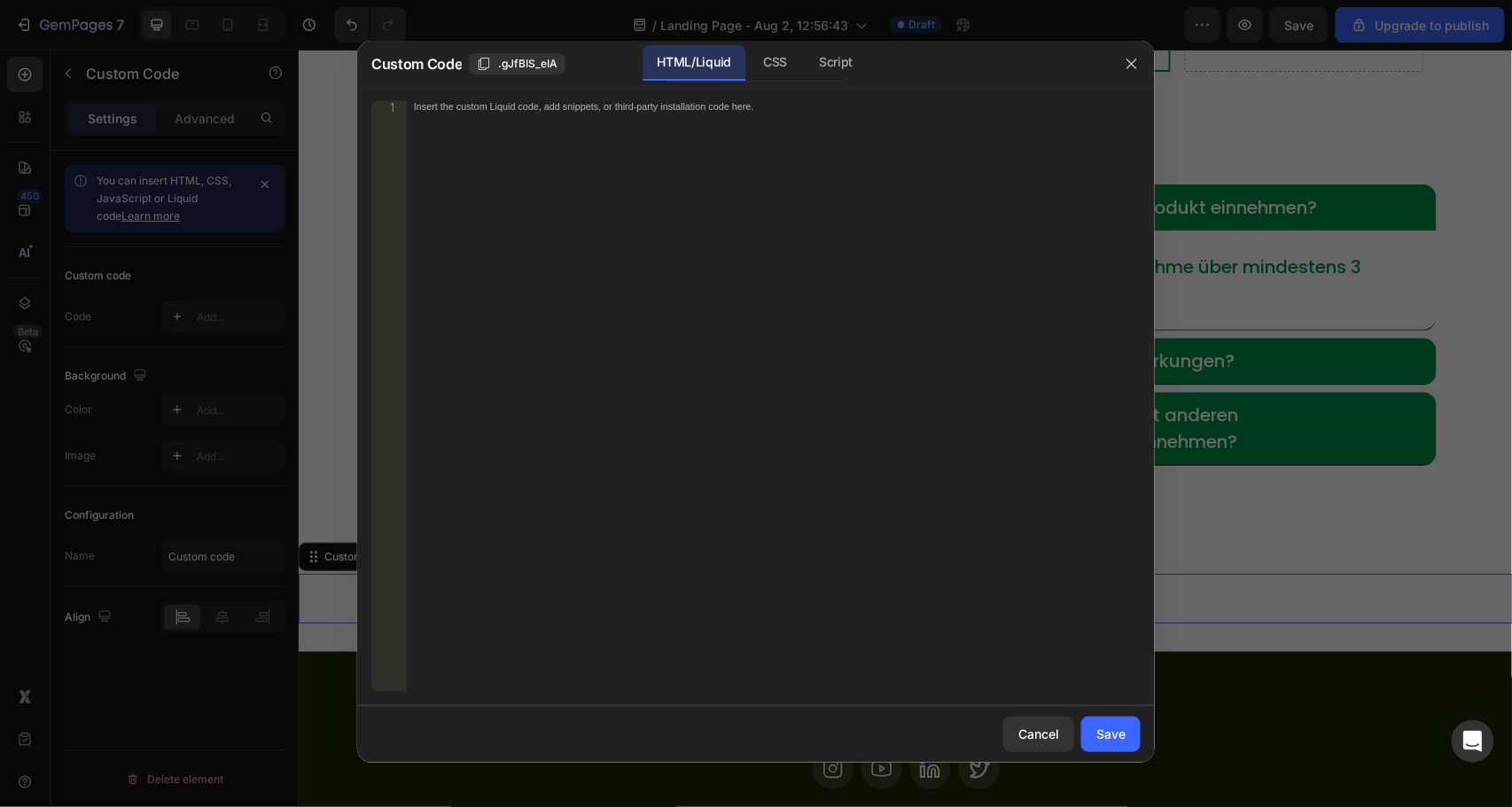 click on "Insert the custom Liquid code, add snippets, or third-party installation code here." at bounding box center (774, 408) 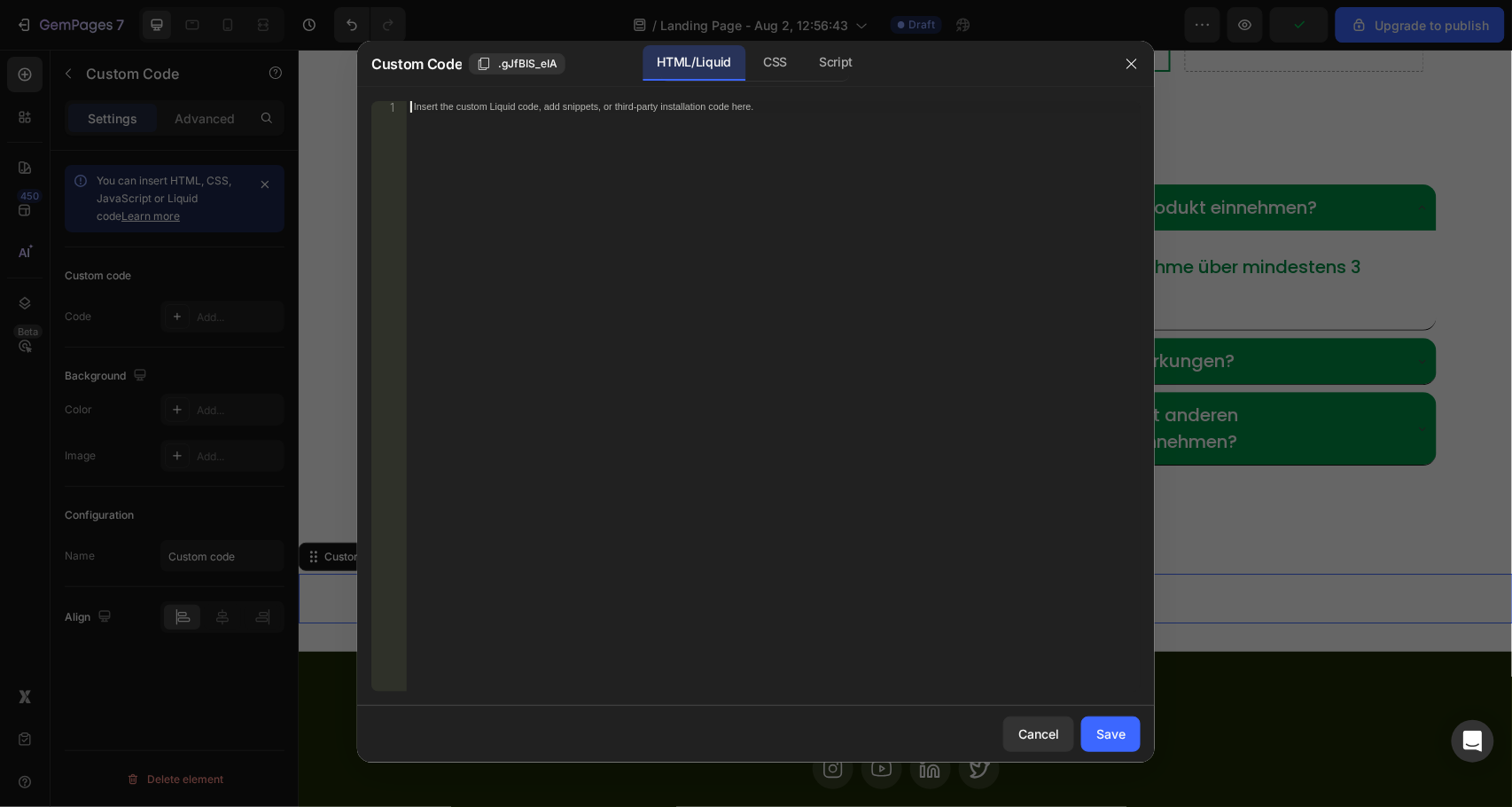 paste on ".gH4xkbFp5-" 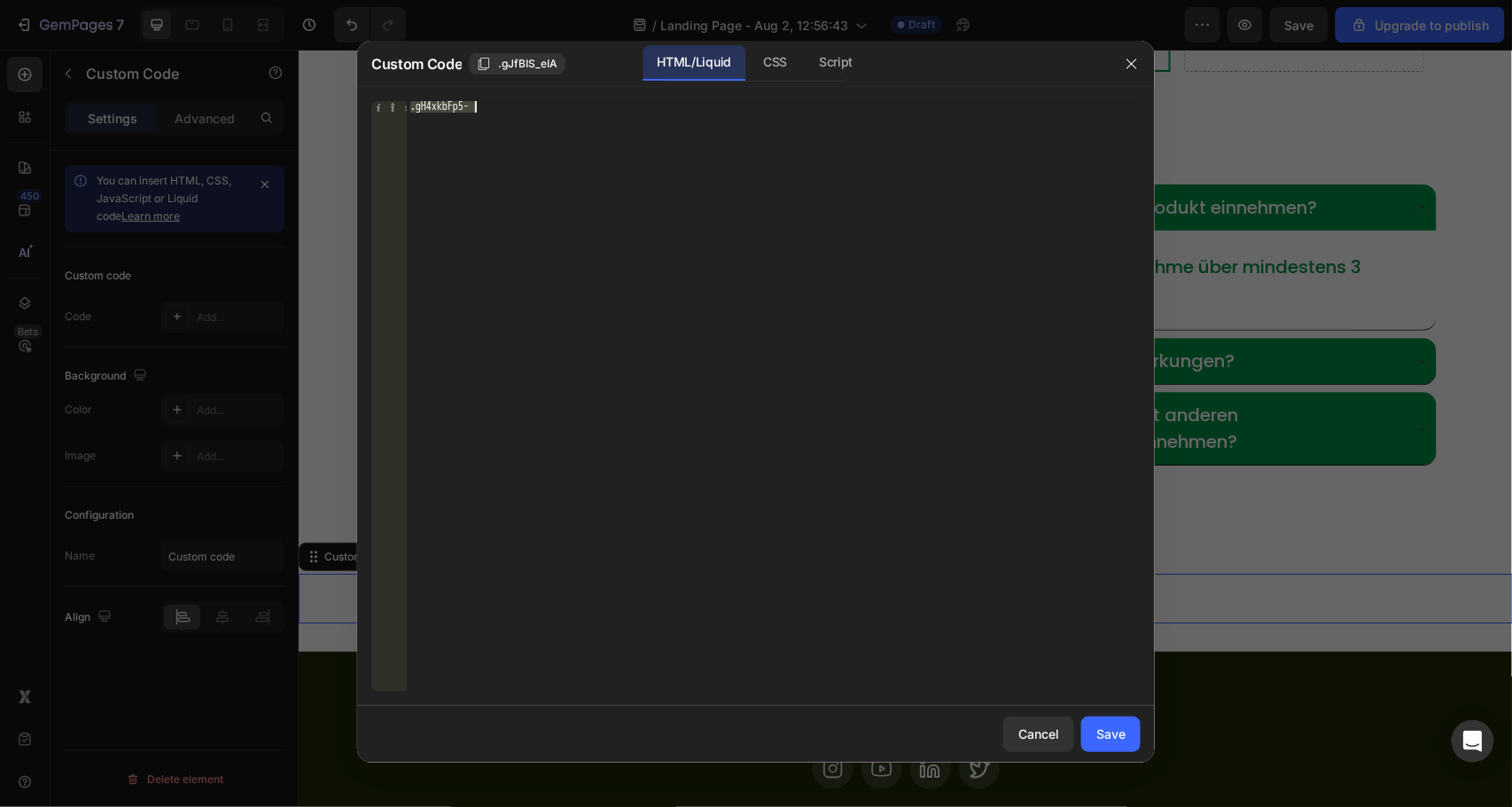 paste on "judgeme_reviews" 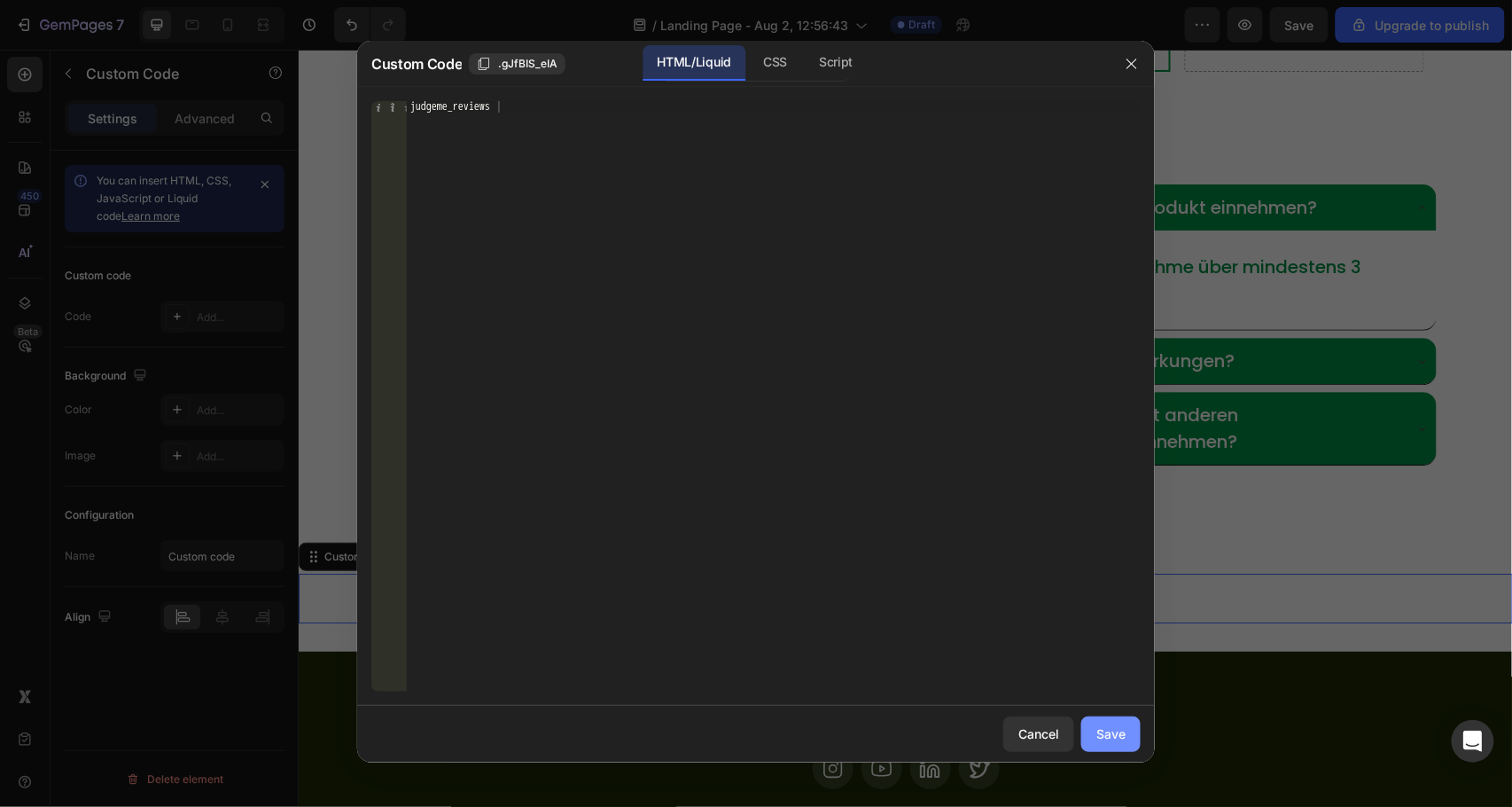 click on "Save" 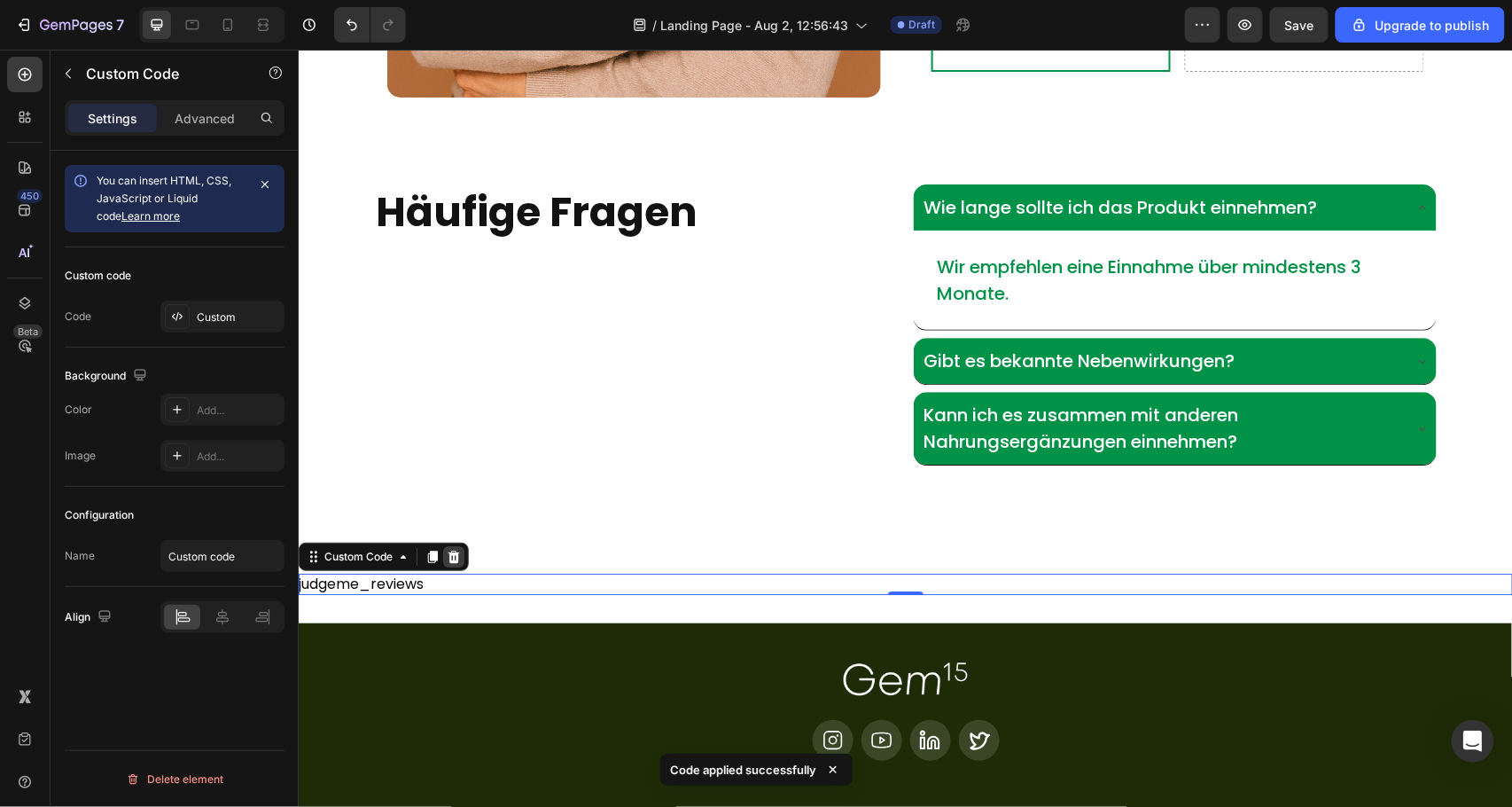 click 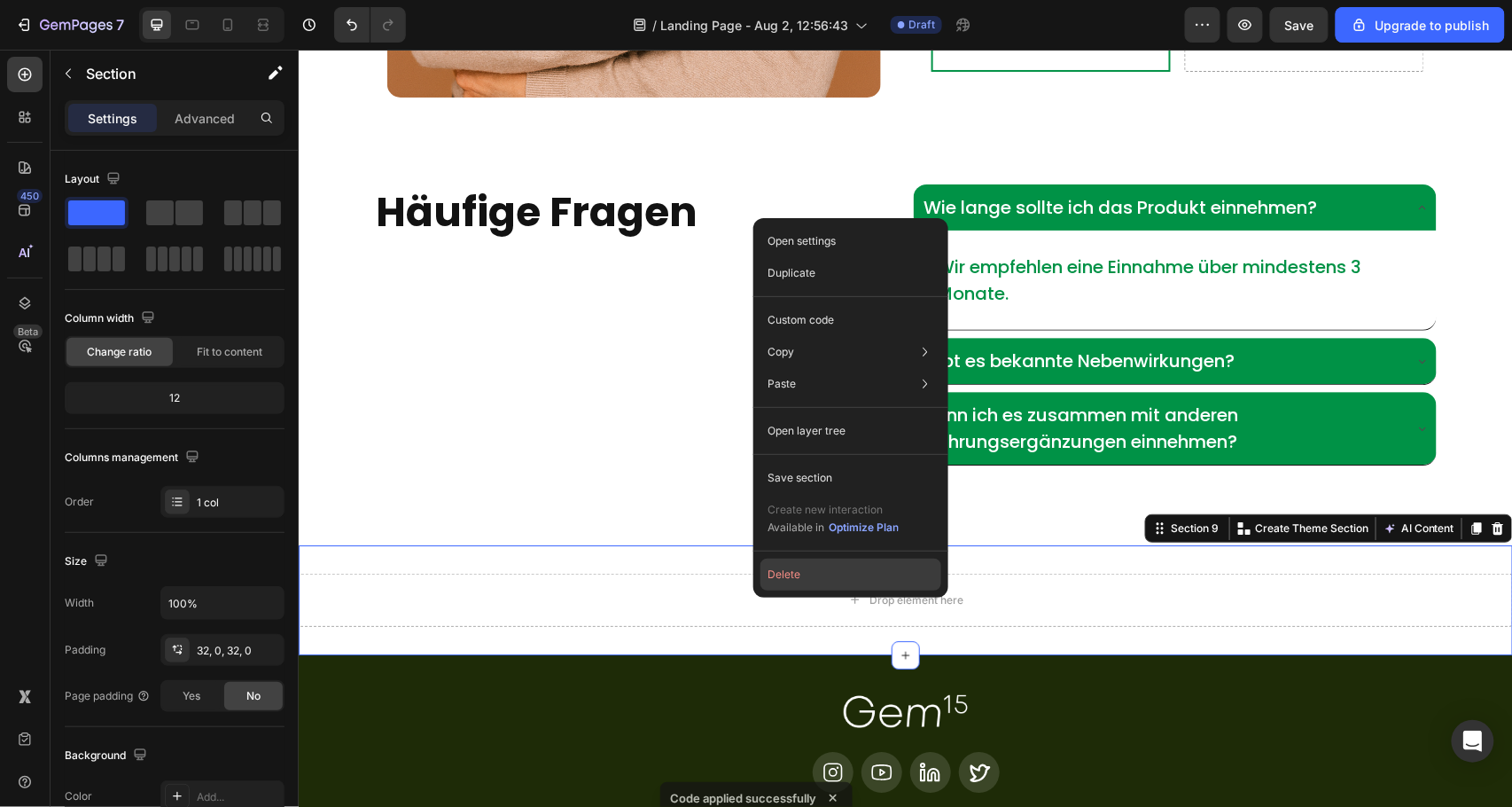 drag, startPoint x: 823, startPoint y: 578, endPoint x: 325, endPoint y: 600, distance: 498.4857 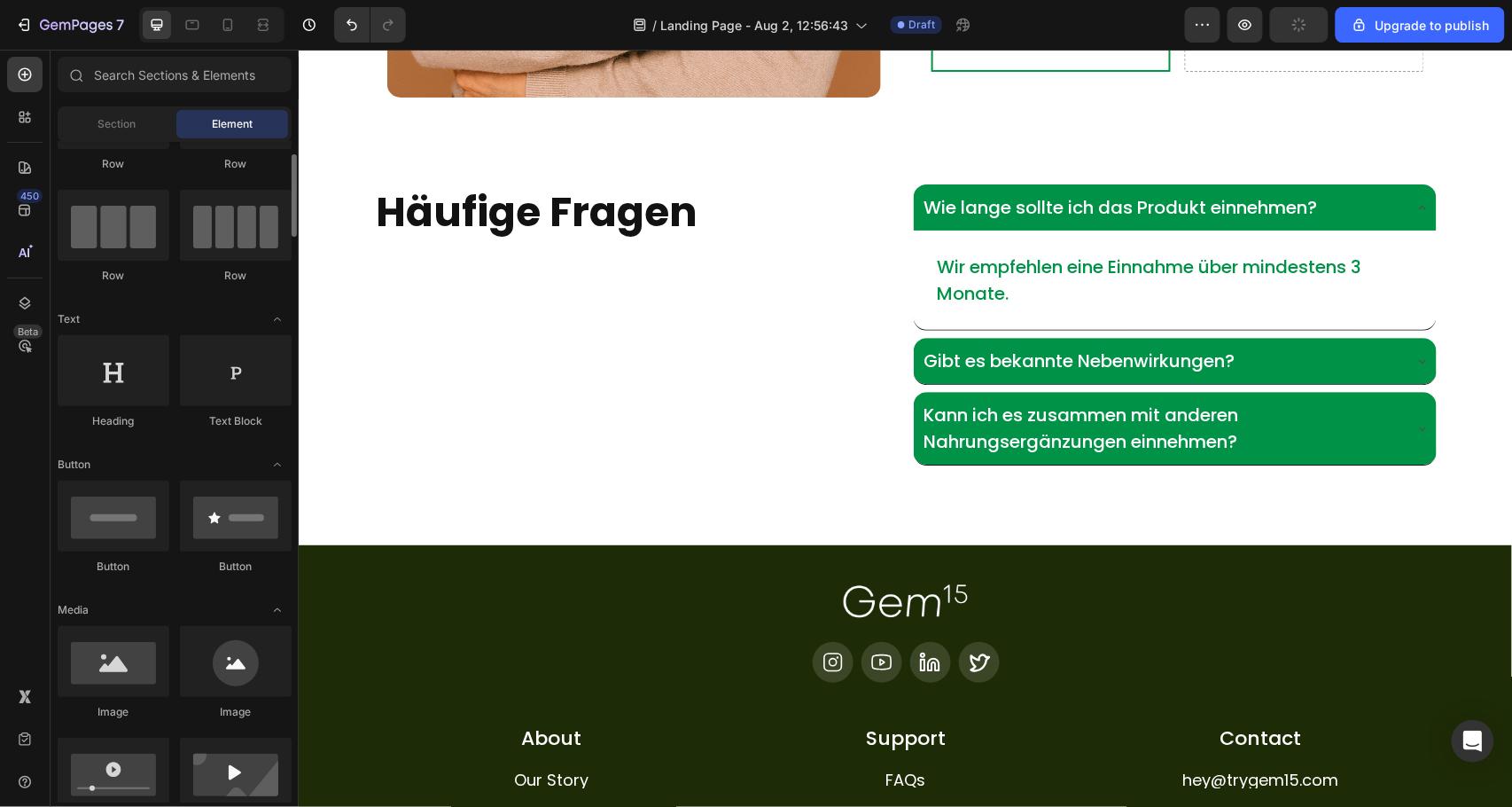 scroll, scrollTop: 0, scrollLeft: 0, axis: both 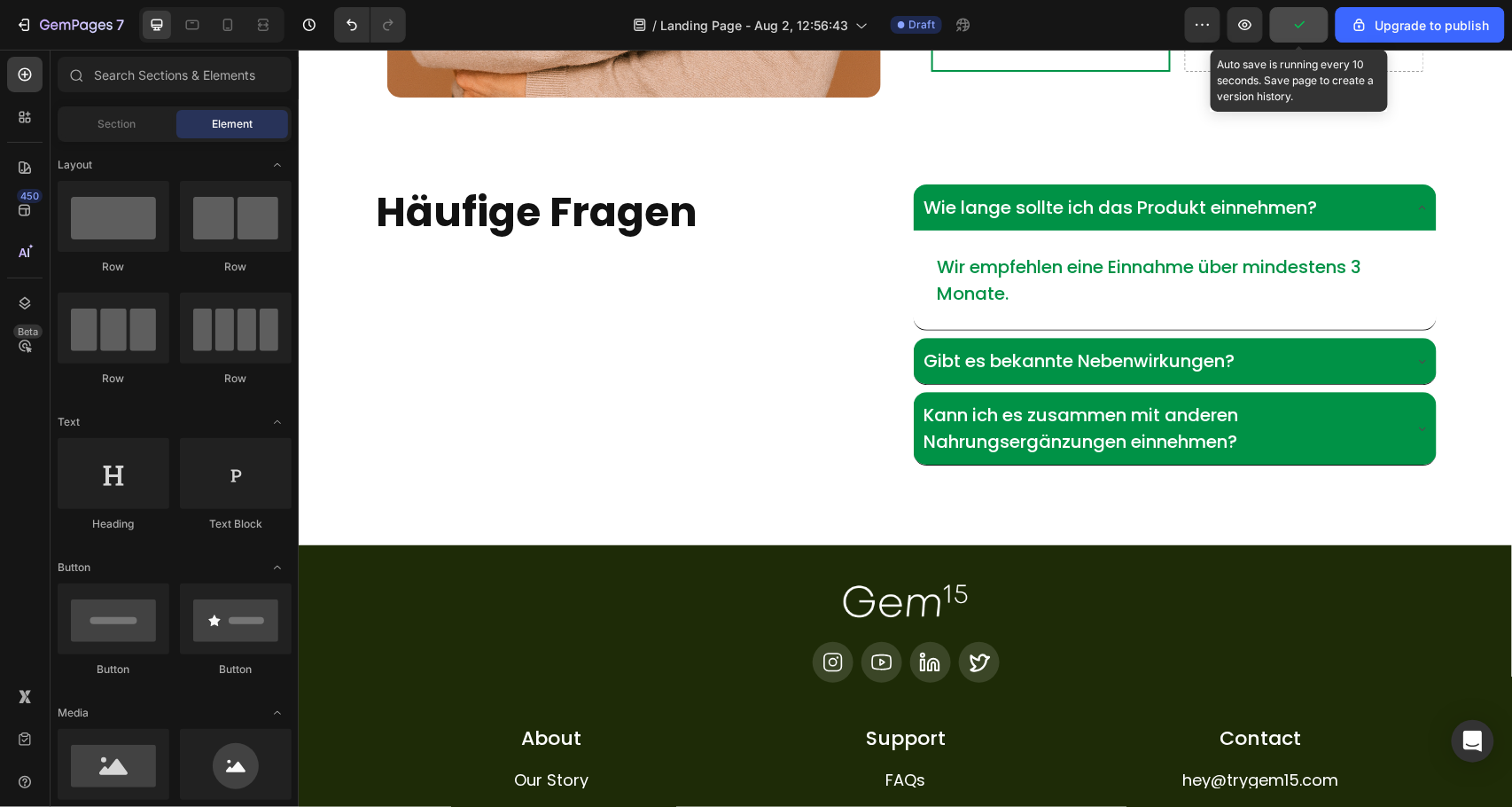 click 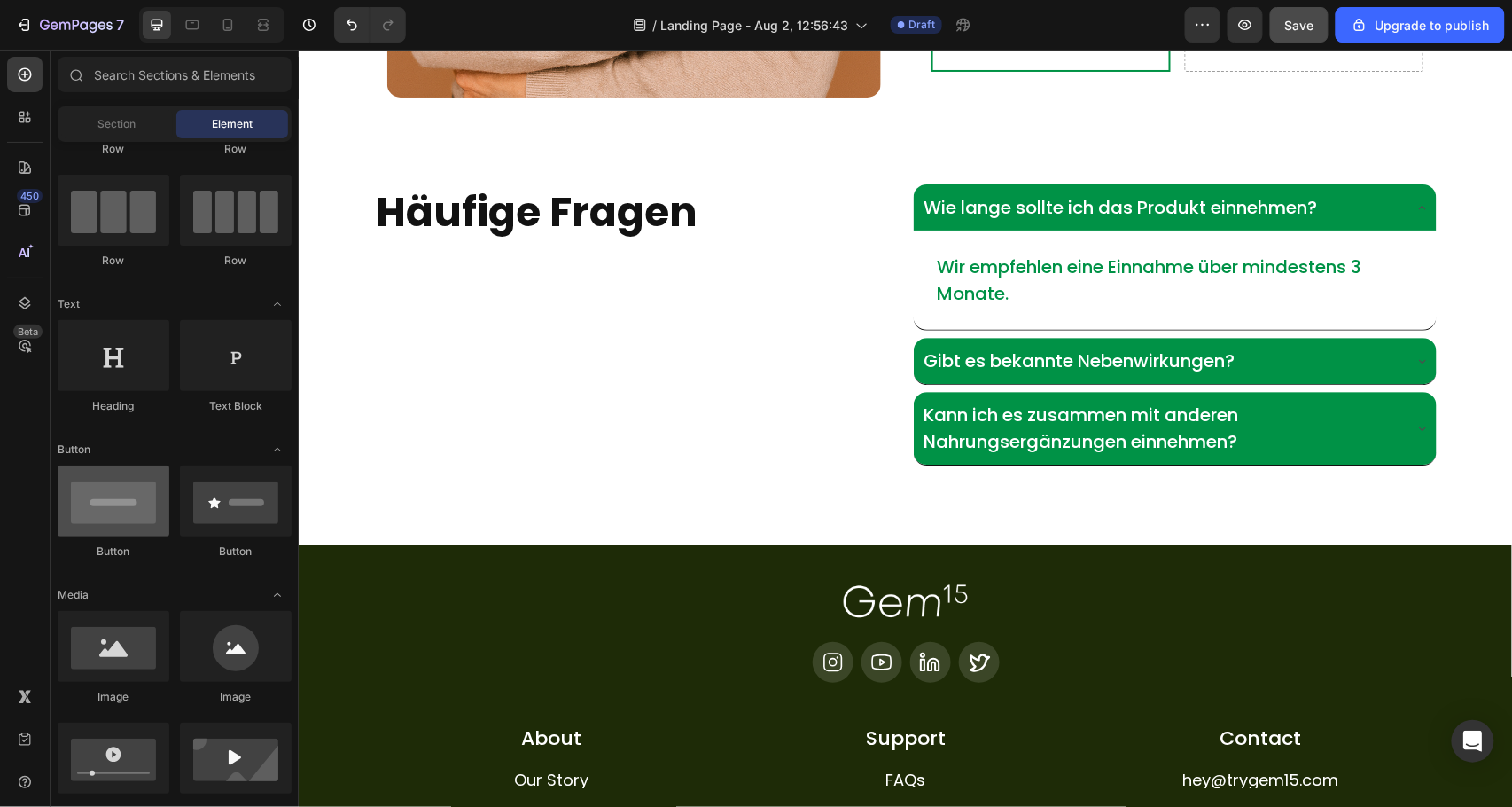 scroll, scrollTop: 0, scrollLeft: 0, axis: both 